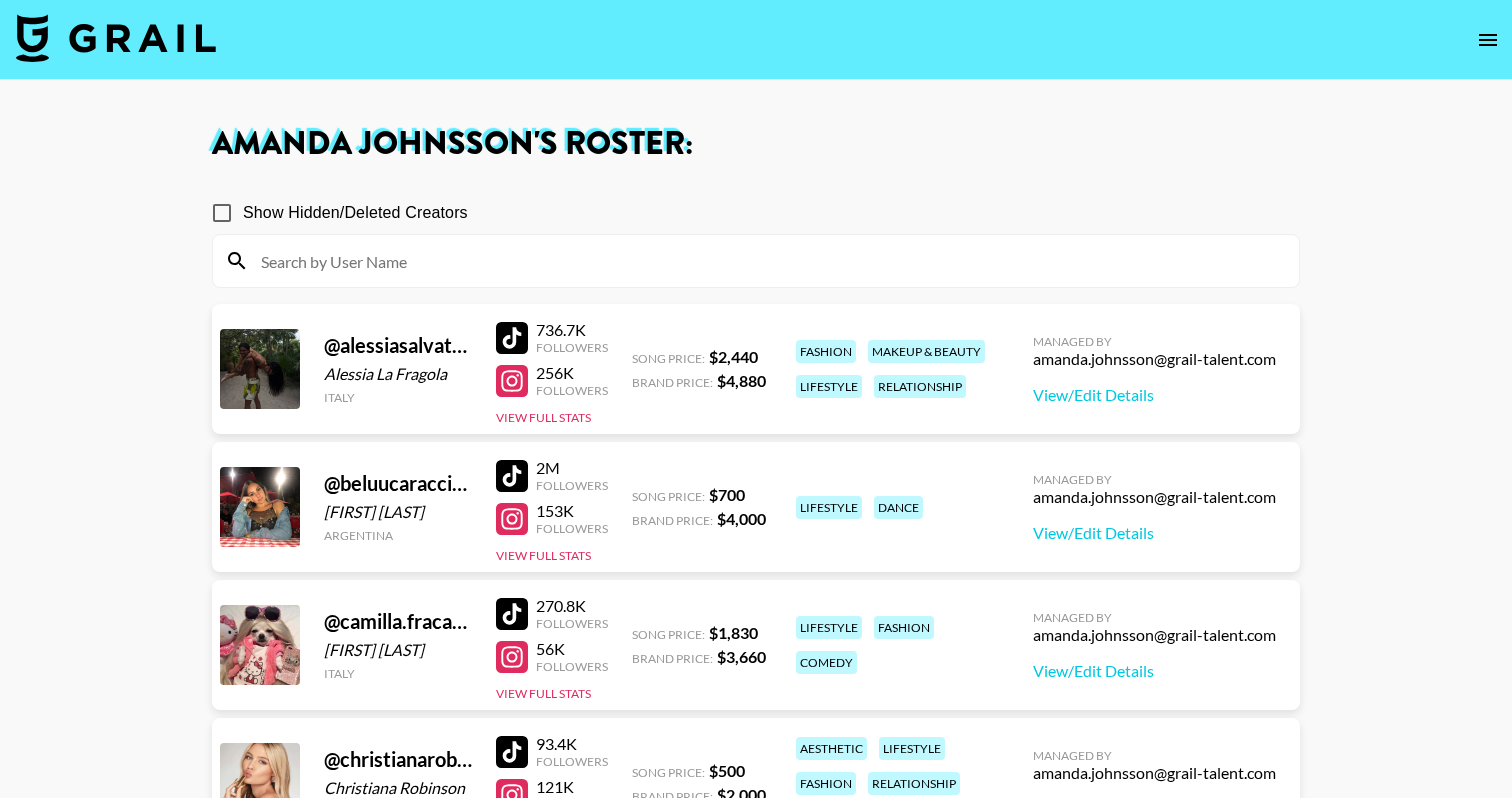 scroll, scrollTop: 0, scrollLeft: 0, axis: both 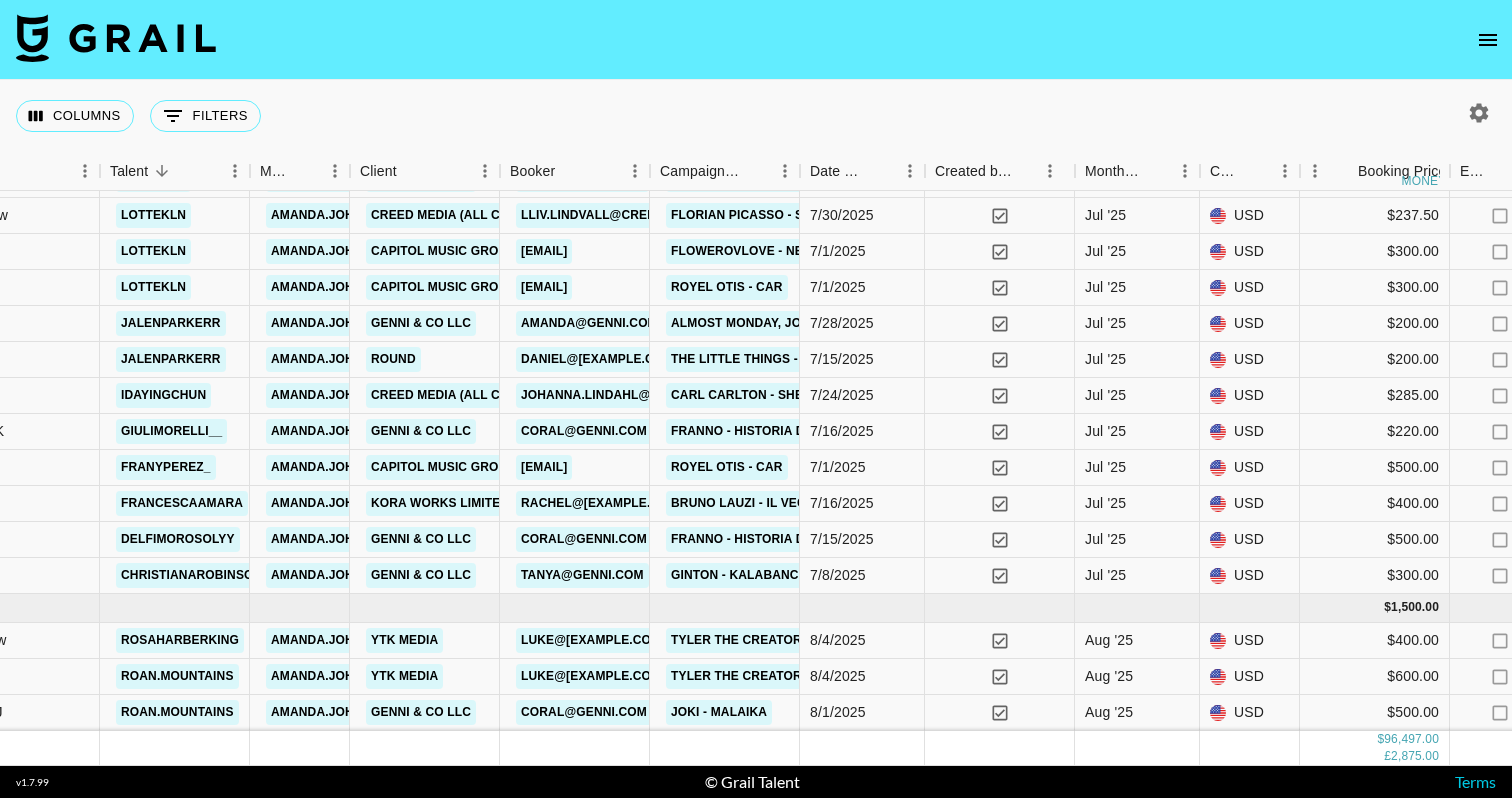 click on "Columns 0 Filters + Booking" at bounding box center (756, 116) 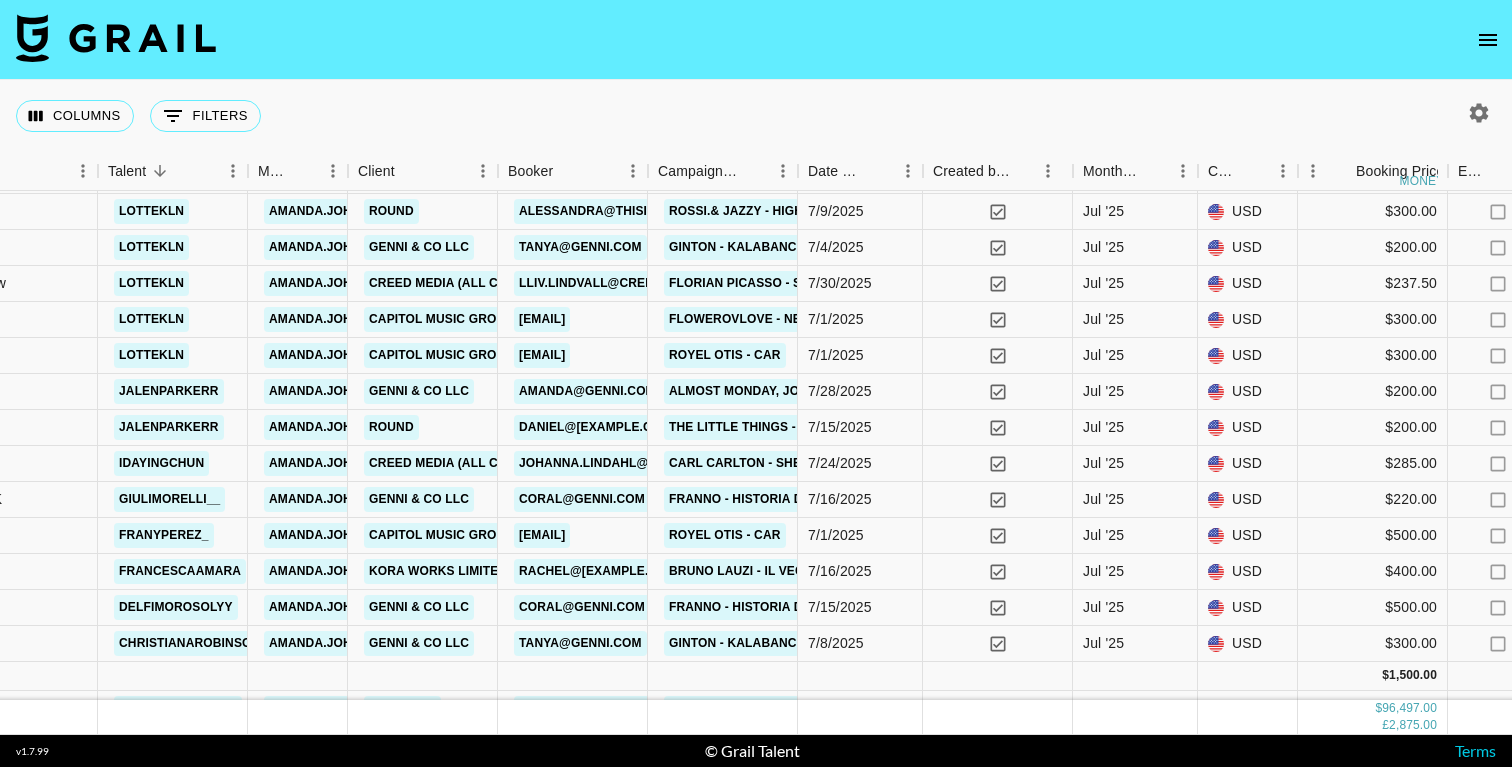 scroll, scrollTop: 5073, scrollLeft: 567, axis: both 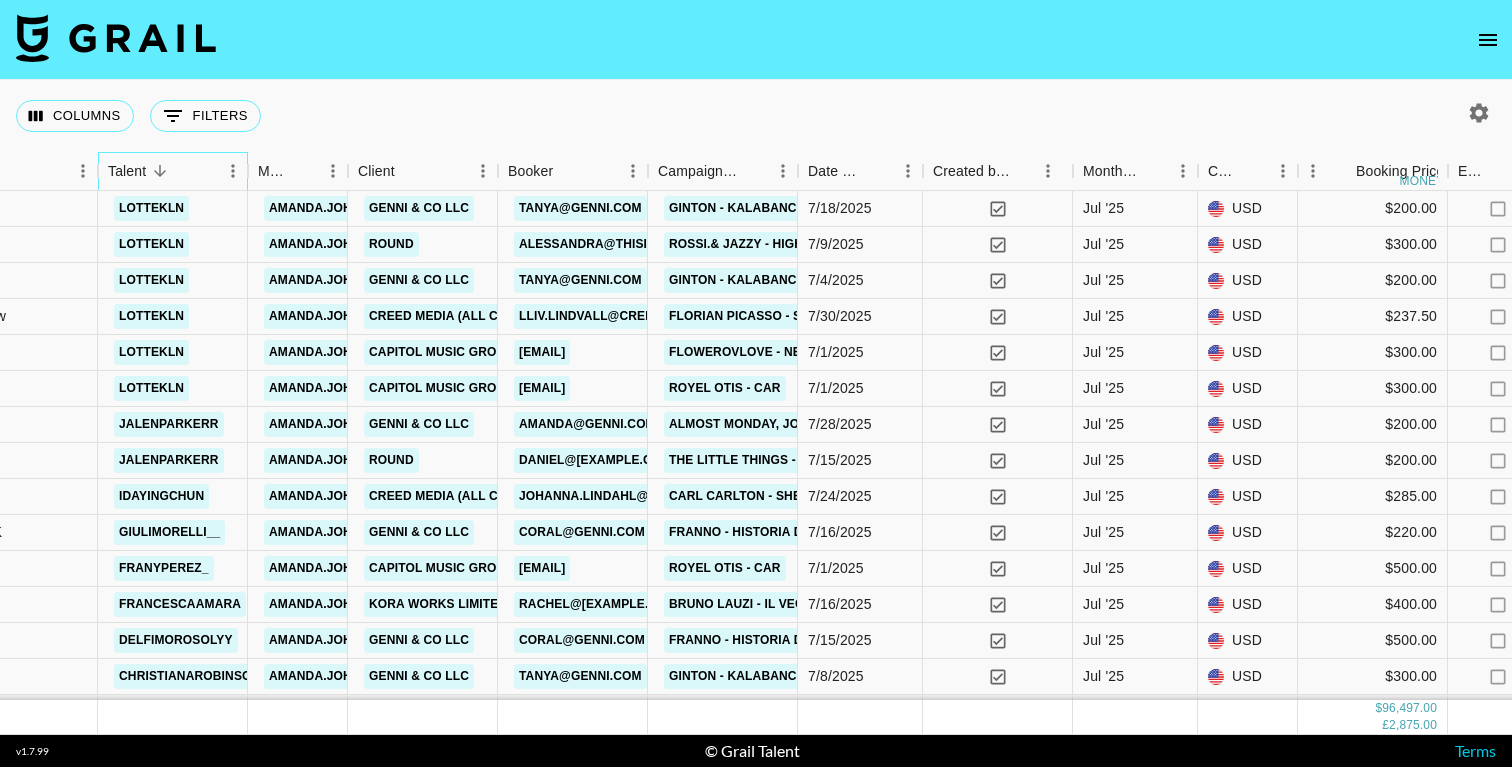 click on "Talent" at bounding box center [163, 171] 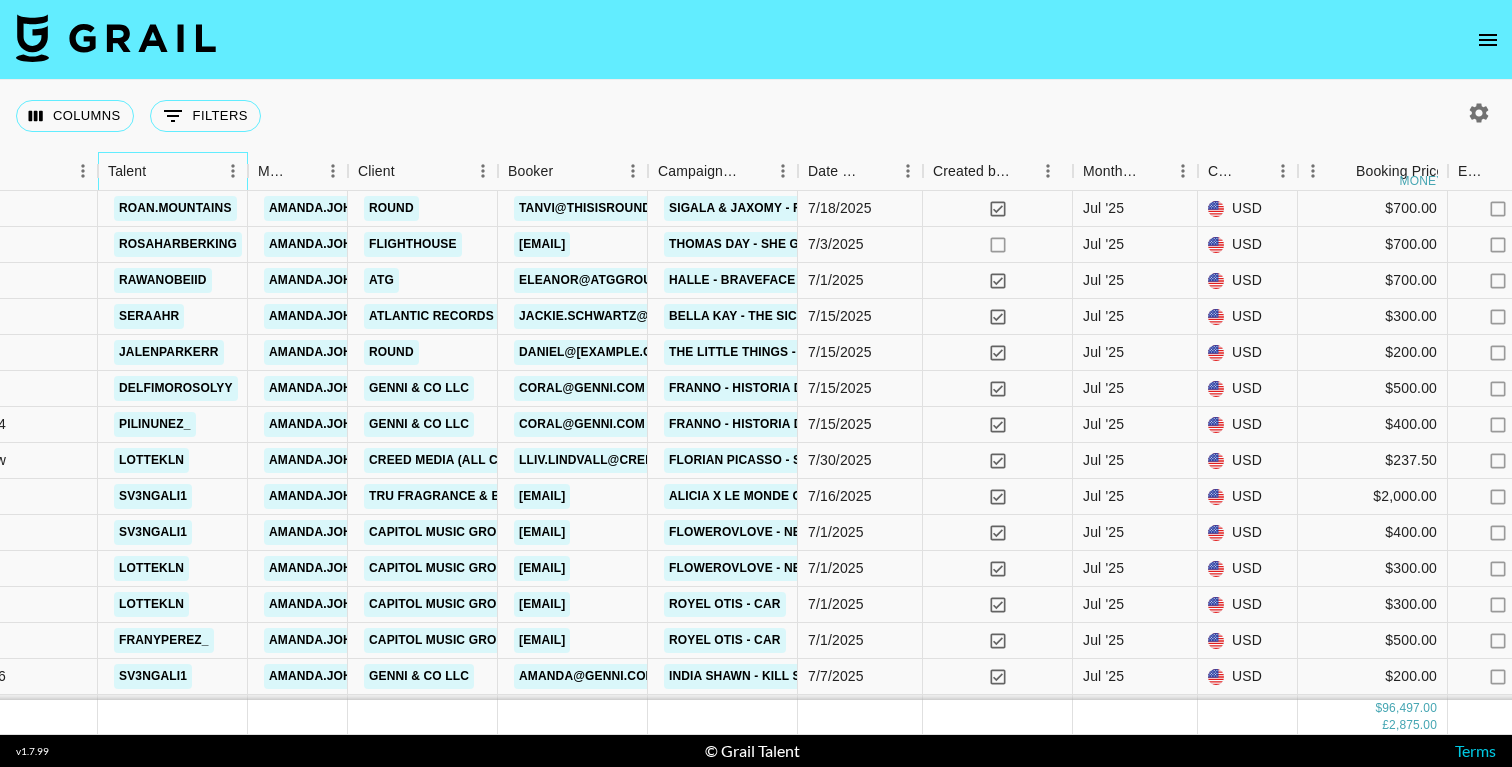 click on "Talent" at bounding box center (163, 171) 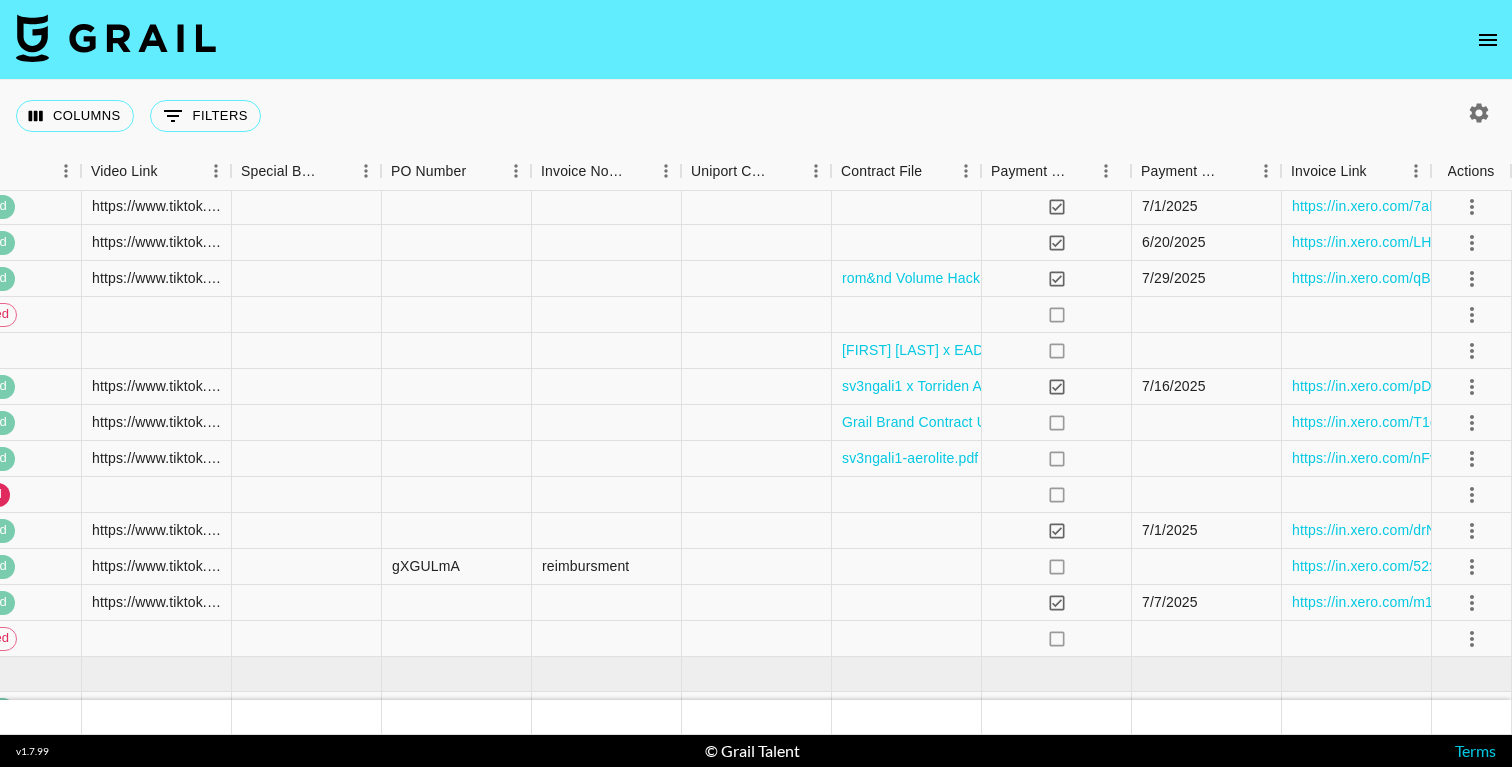 scroll, scrollTop: 3636, scrollLeft: 2333, axis: both 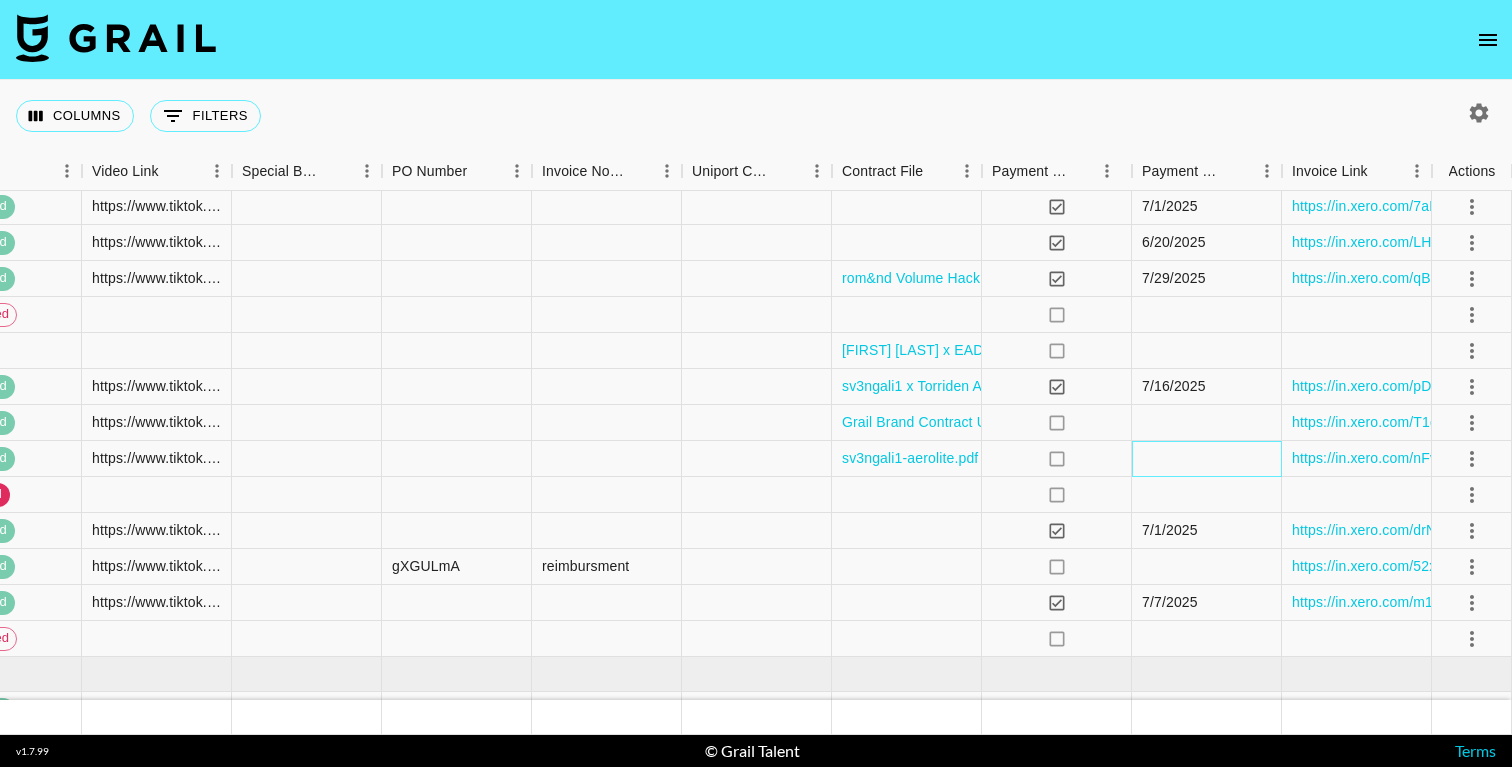 click at bounding box center (1207, 459) 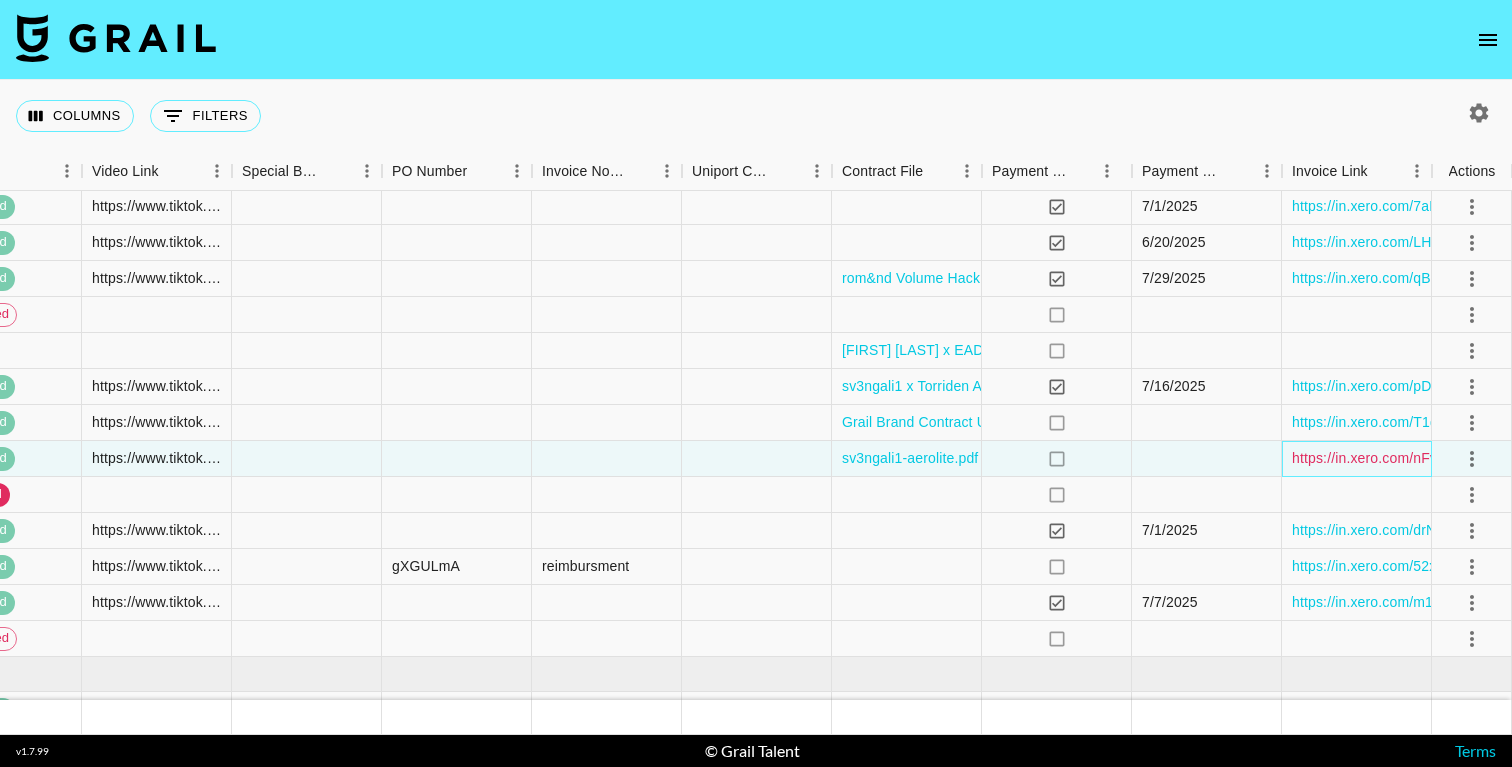 click on "https://in.xero.com/nFvLumWPr7nopYYA089MUUEruUFLO5XnA8kOwtuB" at bounding box center [1526, 458] 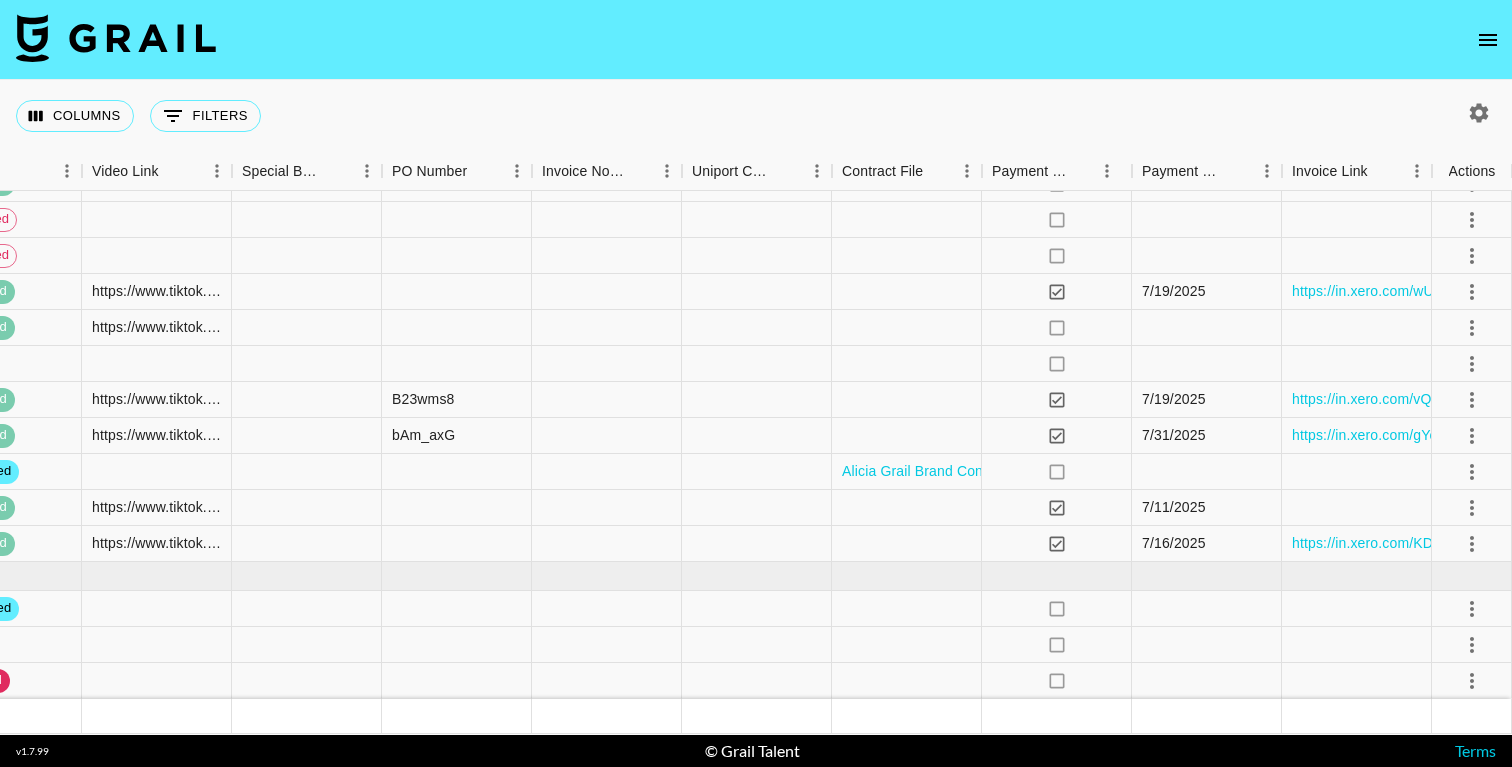 scroll, scrollTop: 5206, scrollLeft: 2333, axis: both 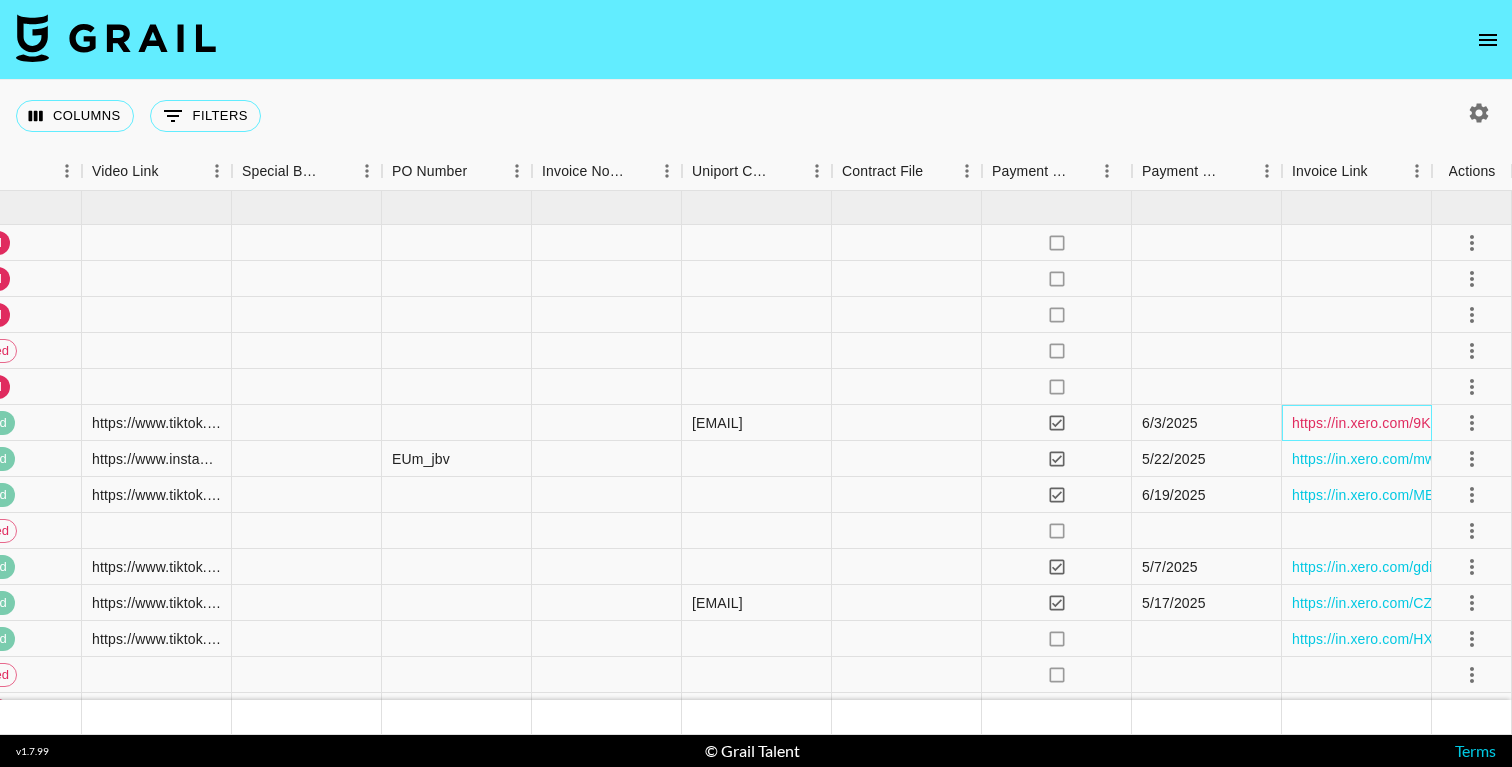 click on "https://in.xero.com/9K83ByDk09eOyztIhTOuJAGQRTKFUzJFtqsiuLUw" at bounding box center (1516, 423) 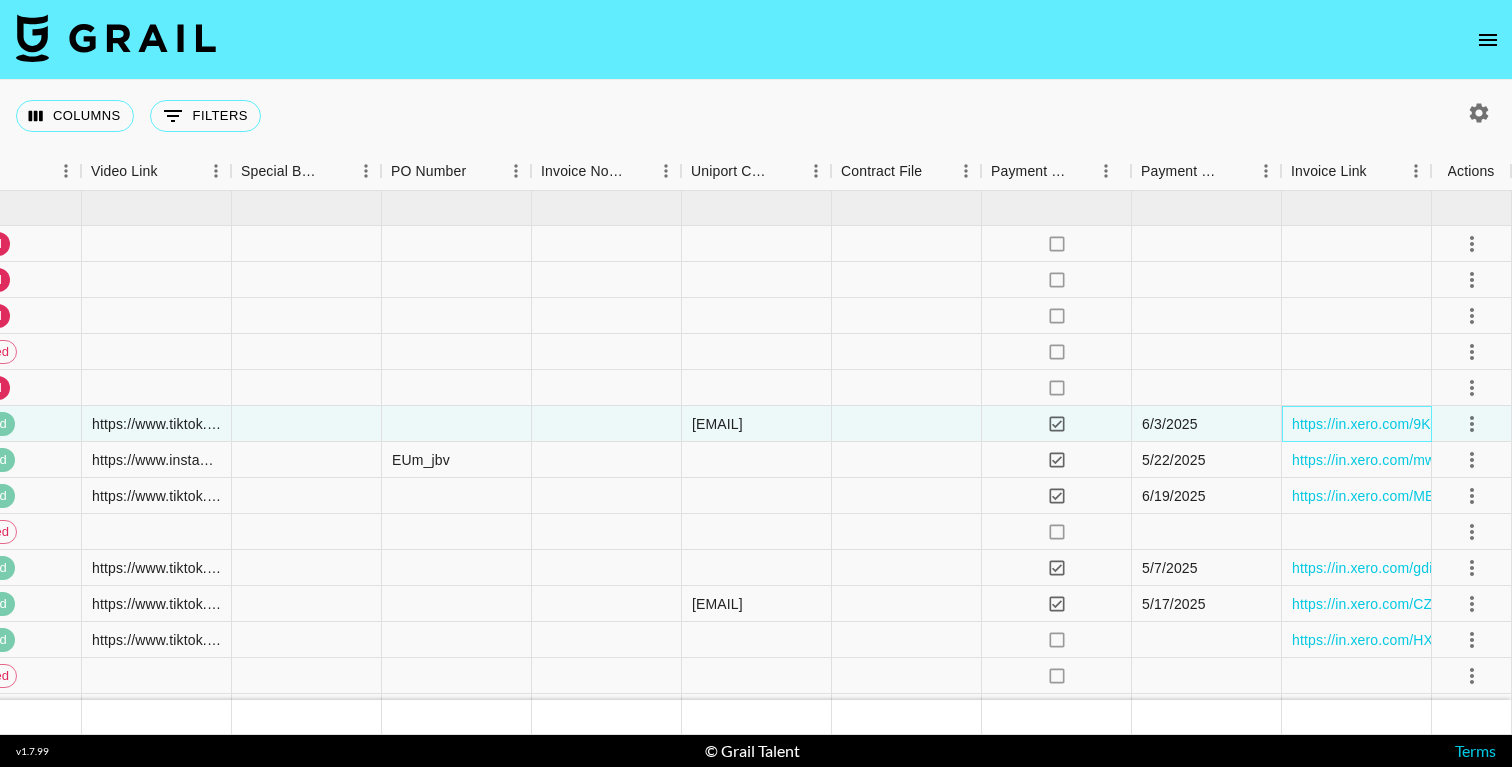 scroll, scrollTop: 0, scrollLeft: 2333, axis: horizontal 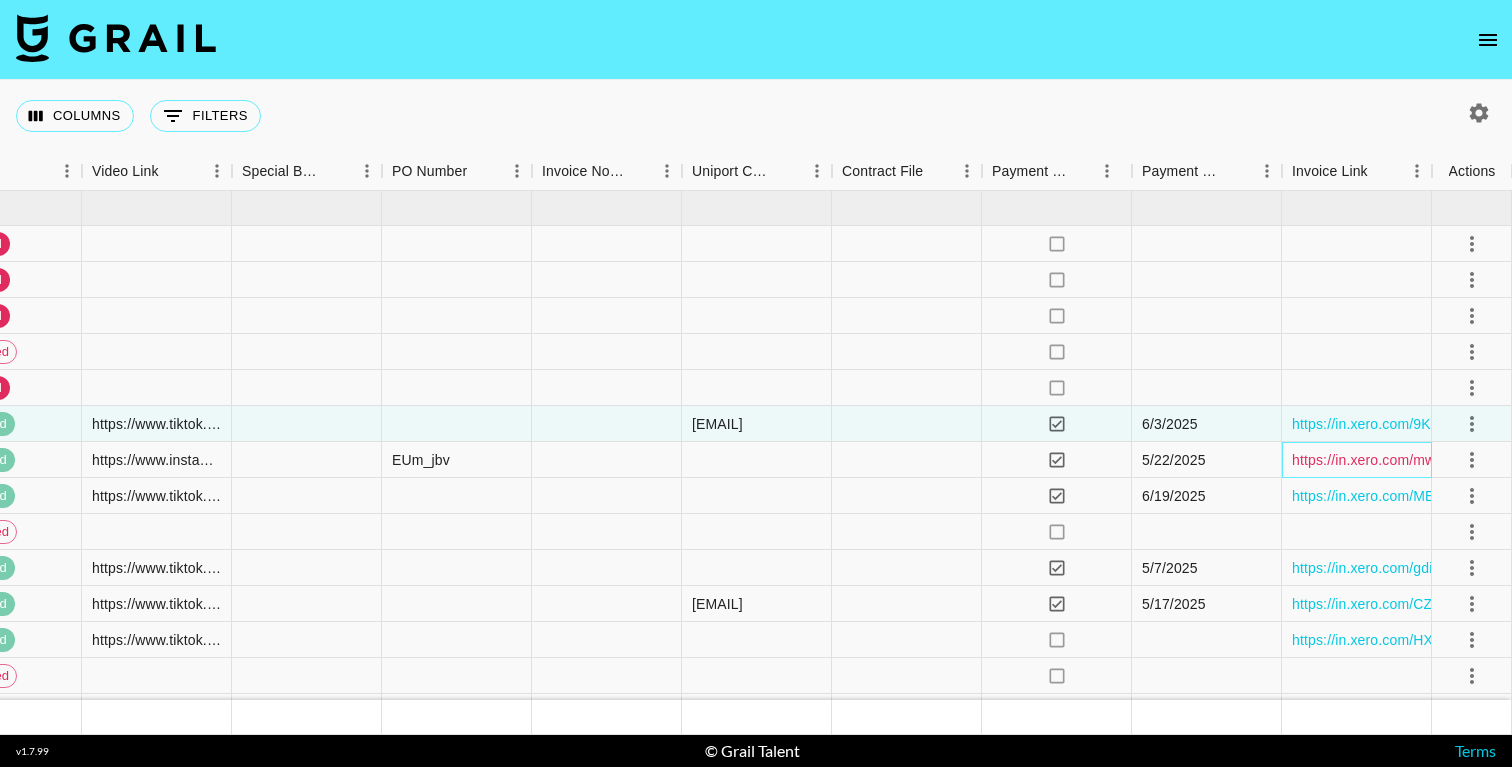 click on "https://in.xero.com/mwMkiOSZODVoO2OIOzkDTvVD0ukLmP24BelPvUUI" at bounding box center [1526, 460] 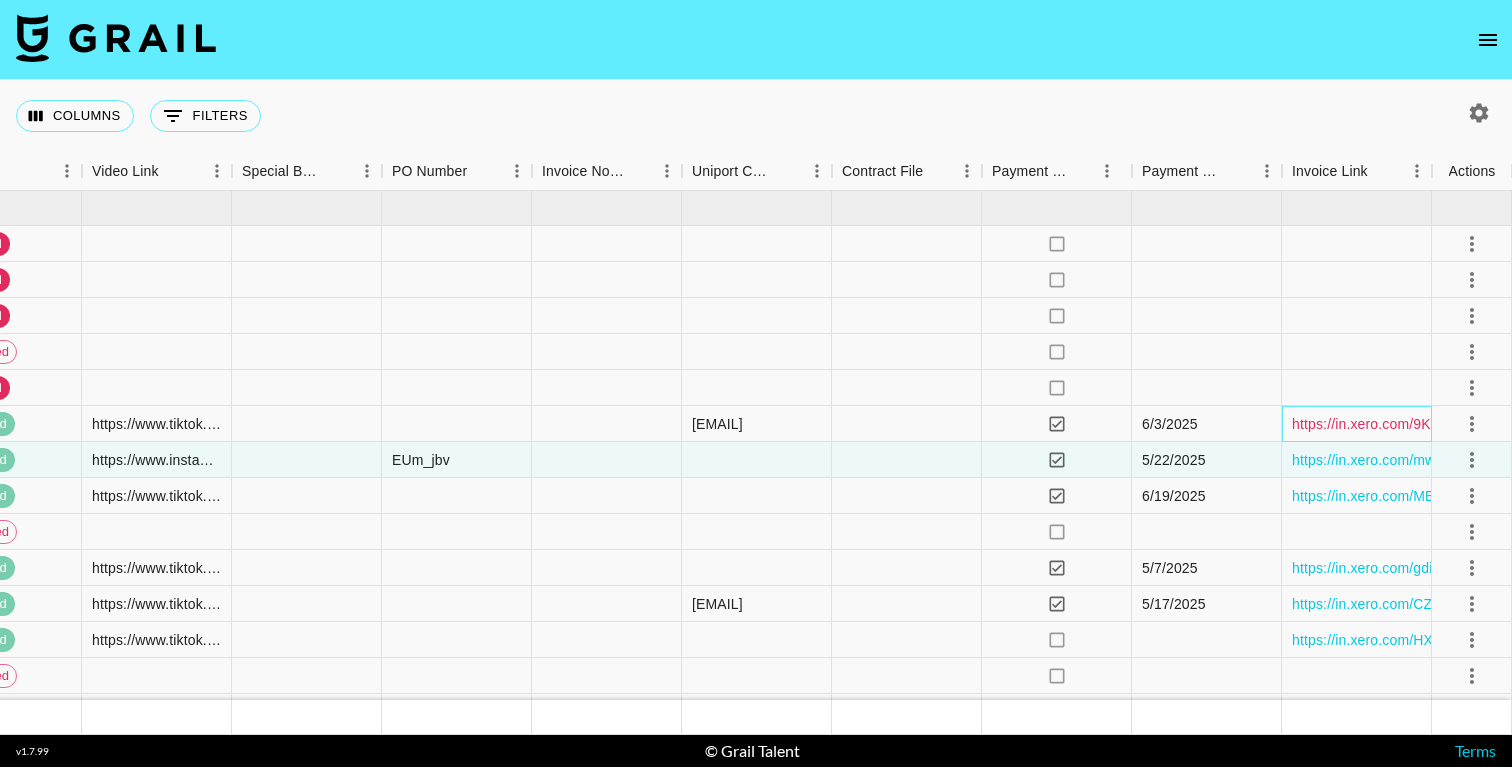 click on "https://in.xero.com/9K83ByDk09eOyztIhTOuJAGQRTKFUzJFtqsiuLUw" at bounding box center (1516, 424) 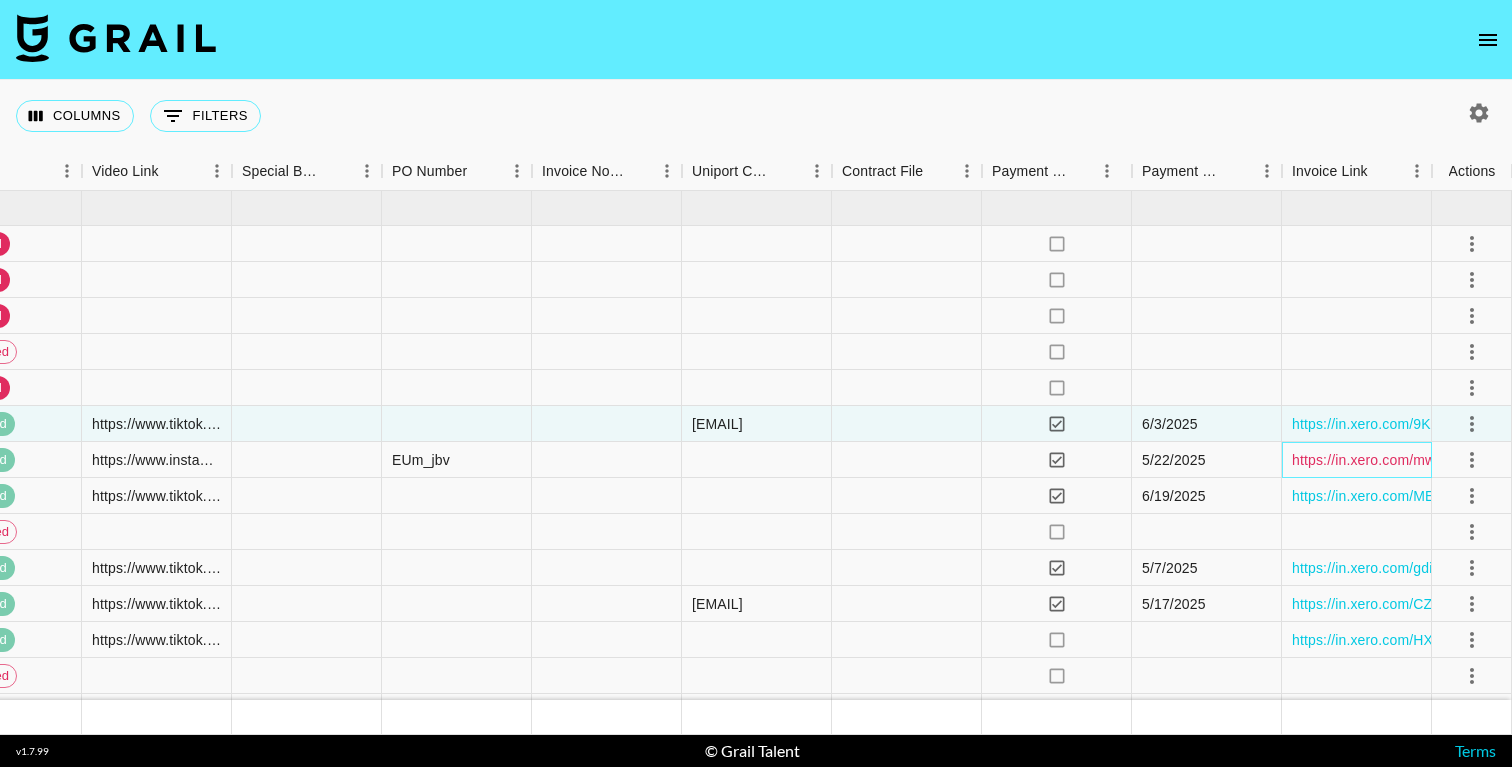 click on "https://in.xero.com/mwMkiOSZODVoO2OIOzkDTvVD0ukLmP24BelPvUUI" at bounding box center (1526, 460) 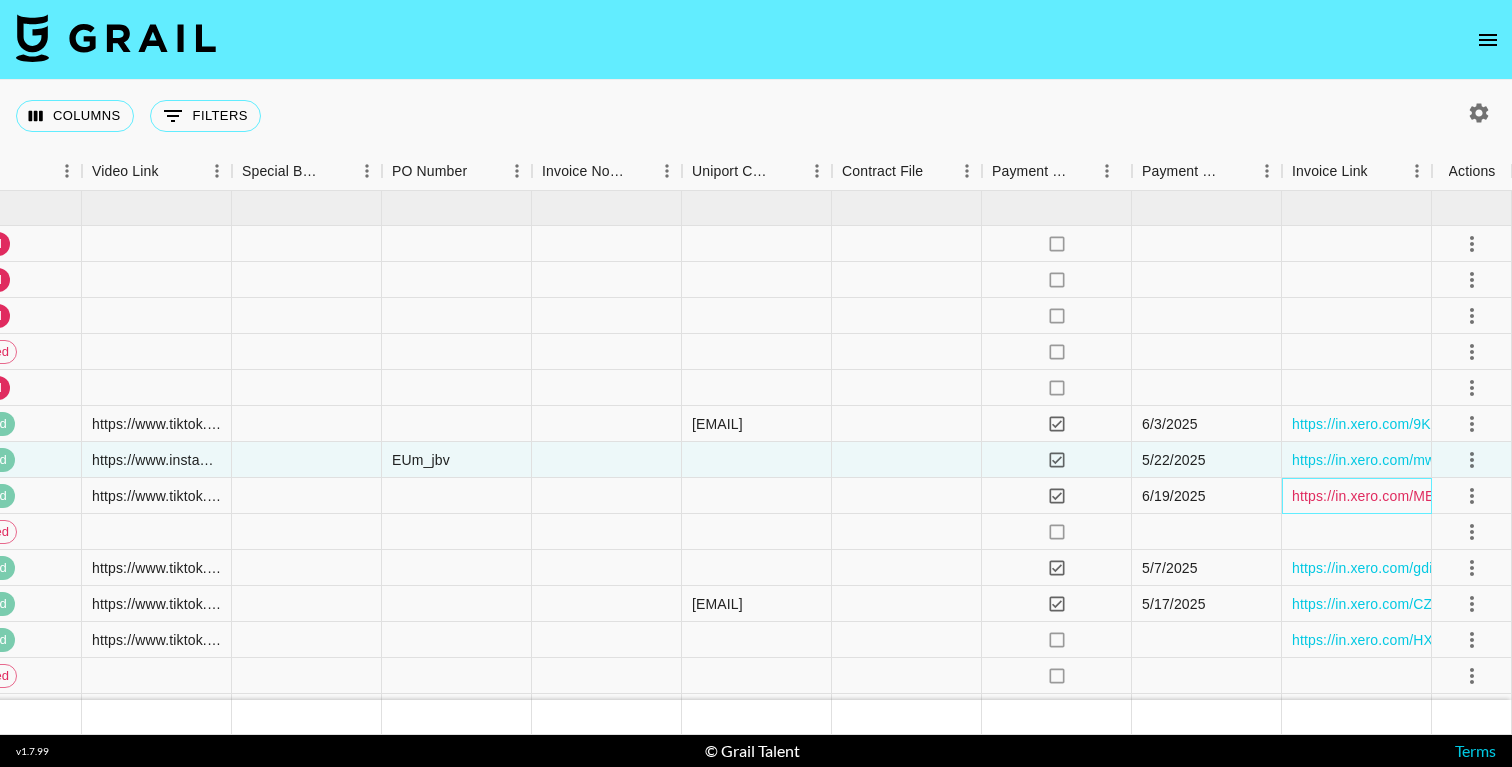 click on "https://in.xero.com/MEuIaoSsqRzTDpD2Dq4JUJHKHmzEKEnCgBJOSjUj" at bounding box center (1525, 496) 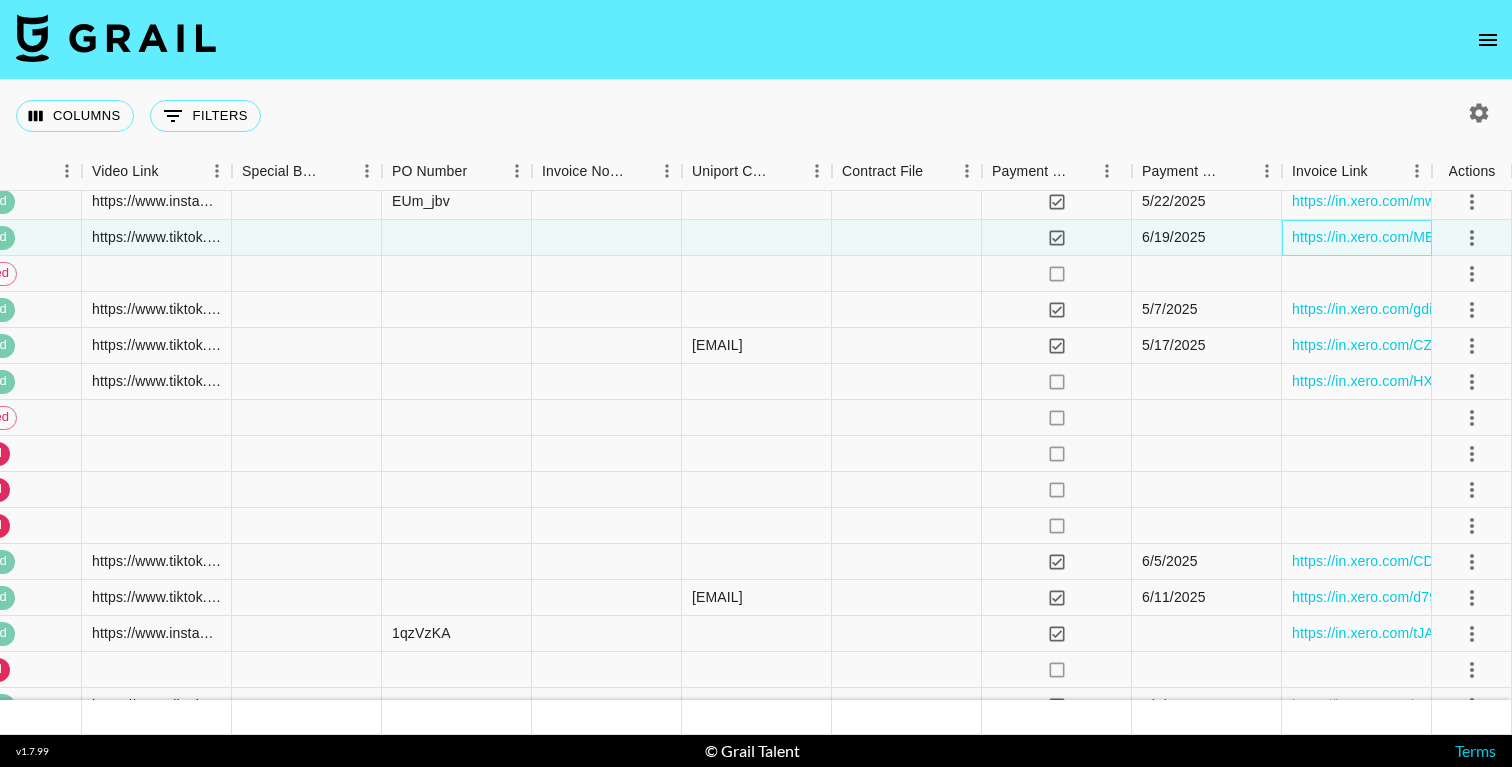 scroll, scrollTop: 315, scrollLeft: 2333, axis: both 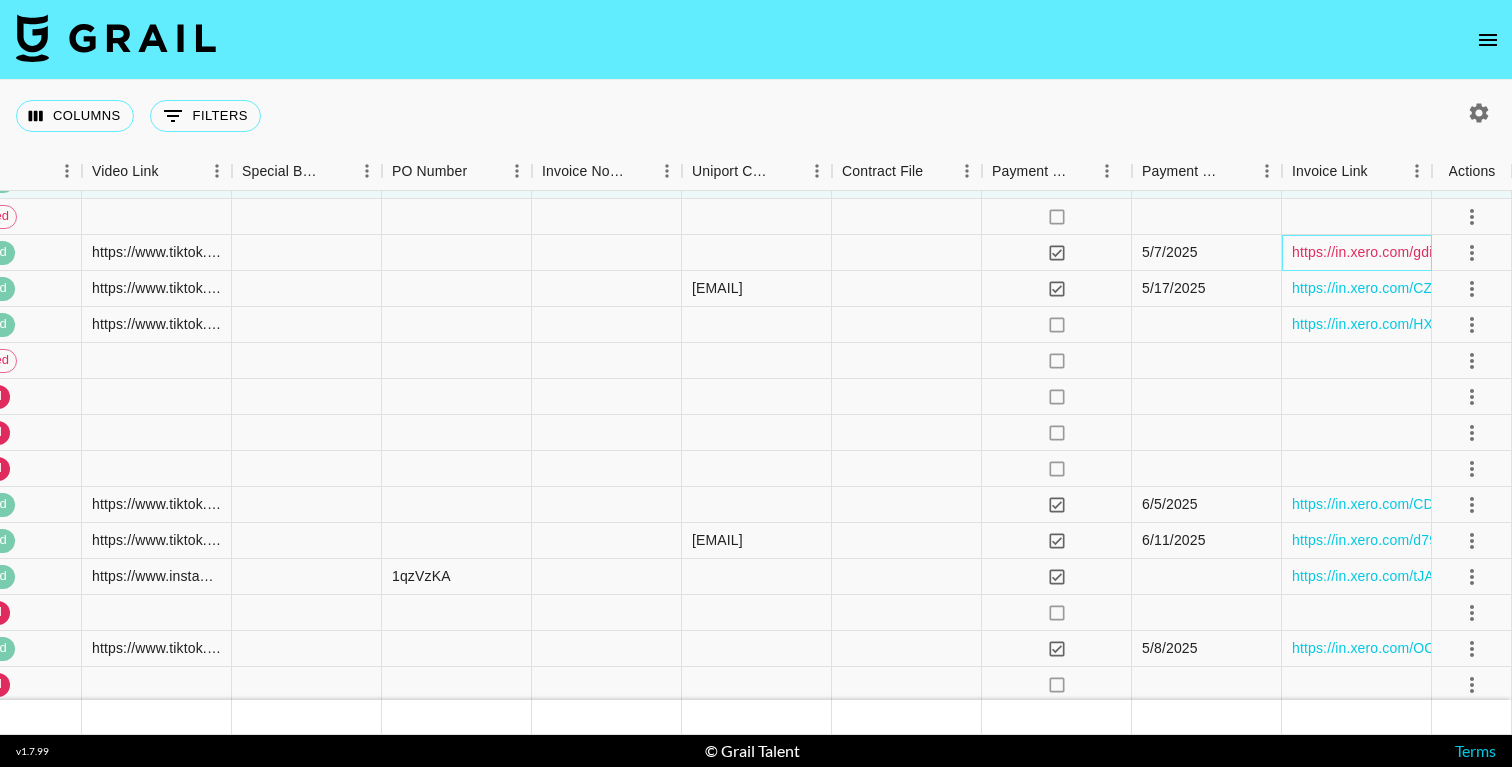 click on "https://in.xero.com/gdi30PMdIaUk8nJUhUpqyV2upd2FhYWopwdMHSMq" at bounding box center (1523, 252) 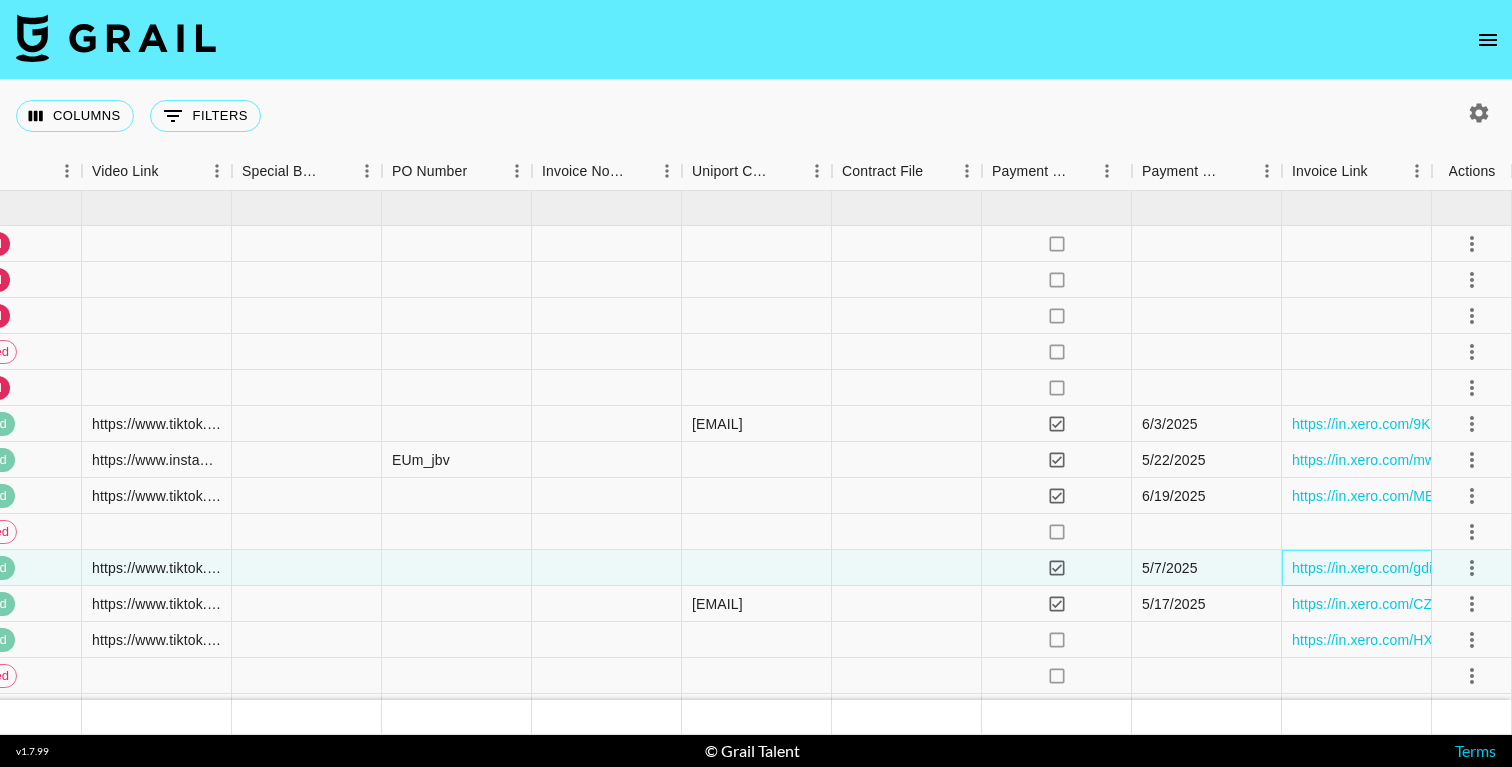 scroll, scrollTop: -1, scrollLeft: 2333, axis: both 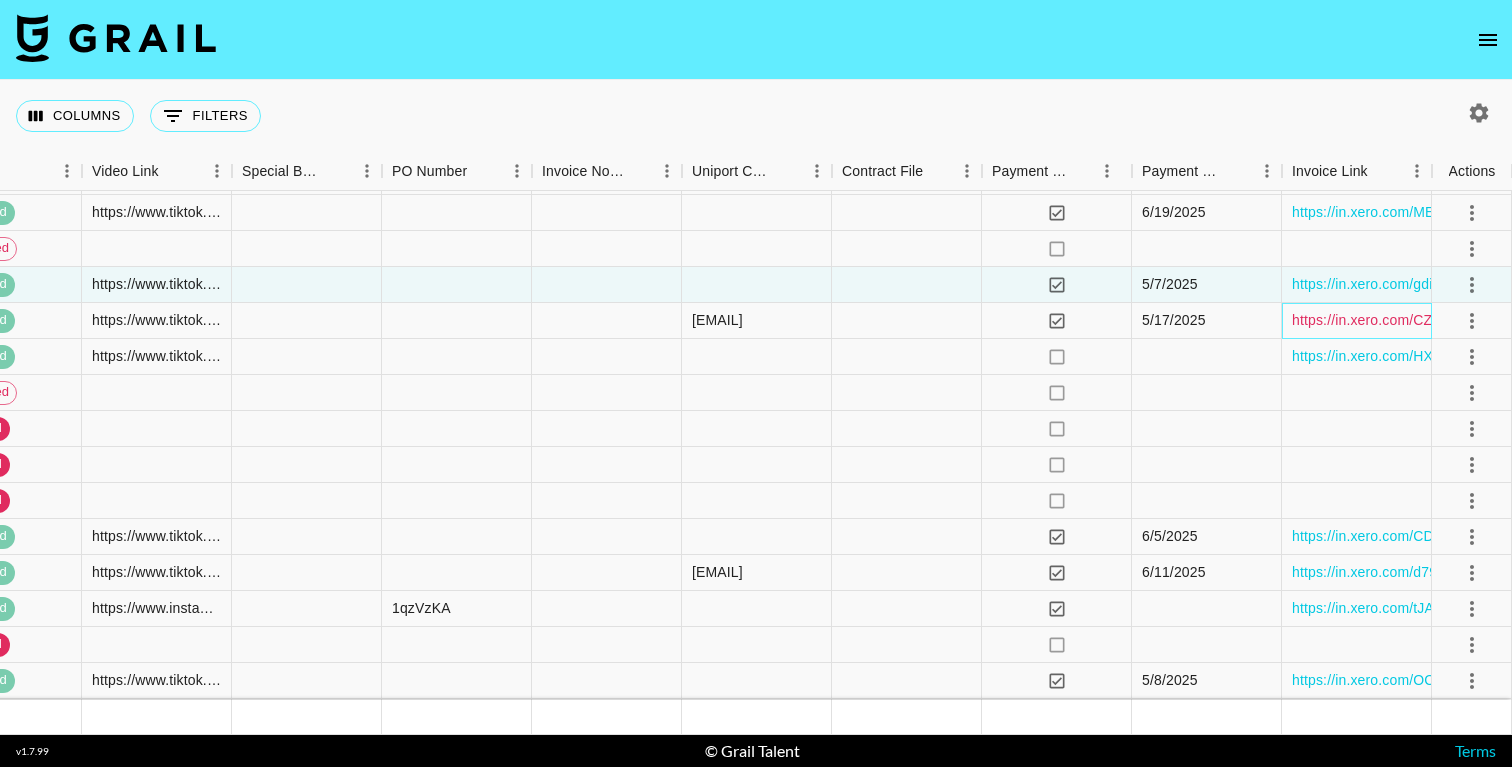 click on "https://in.xero.com/CZU6OrlJbrvzF8iQG6L1icD5pZvC5Ry2mEr8ACKN" at bounding box center [1515, 320] 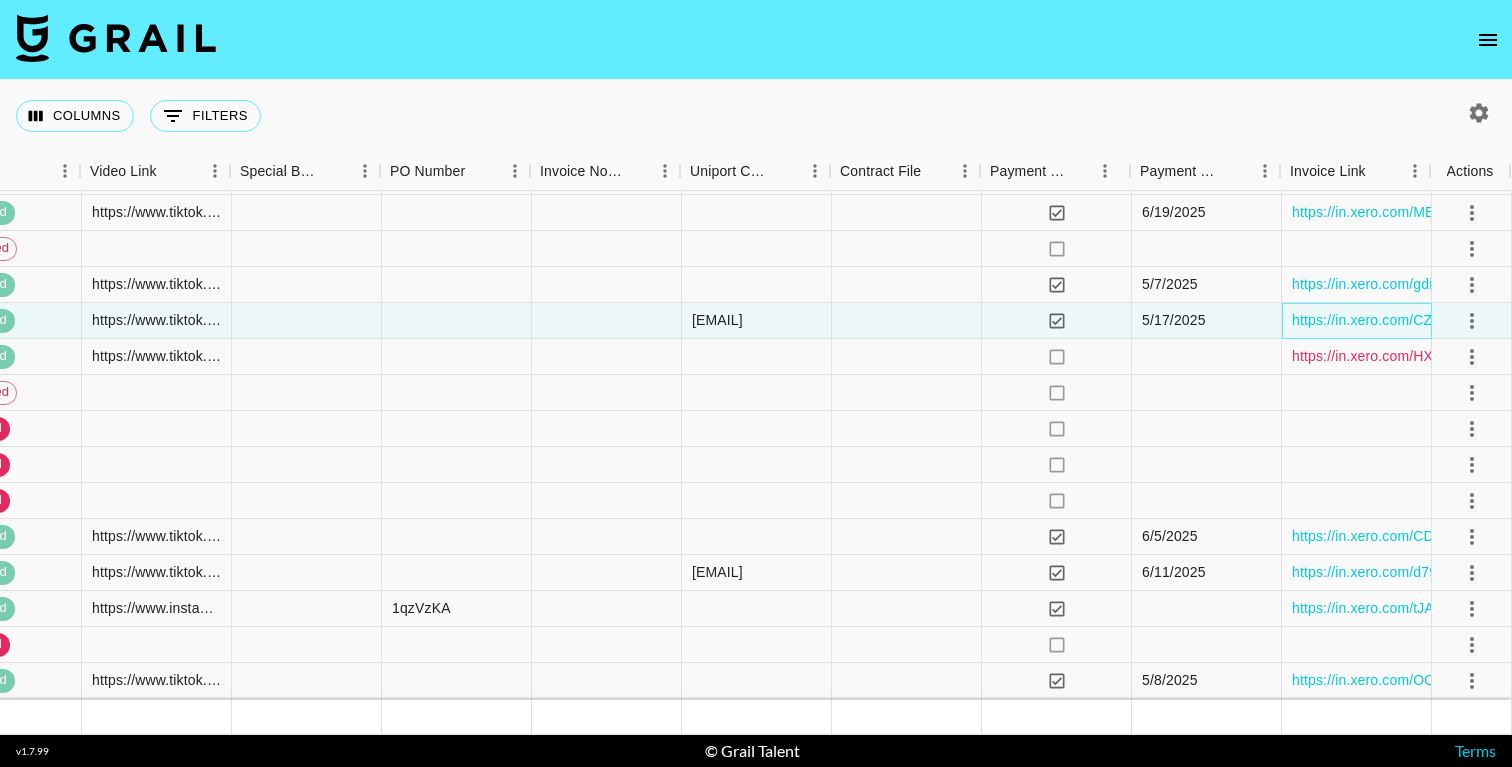 scroll, scrollTop: 283, scrollLeft: 2333, axis: both 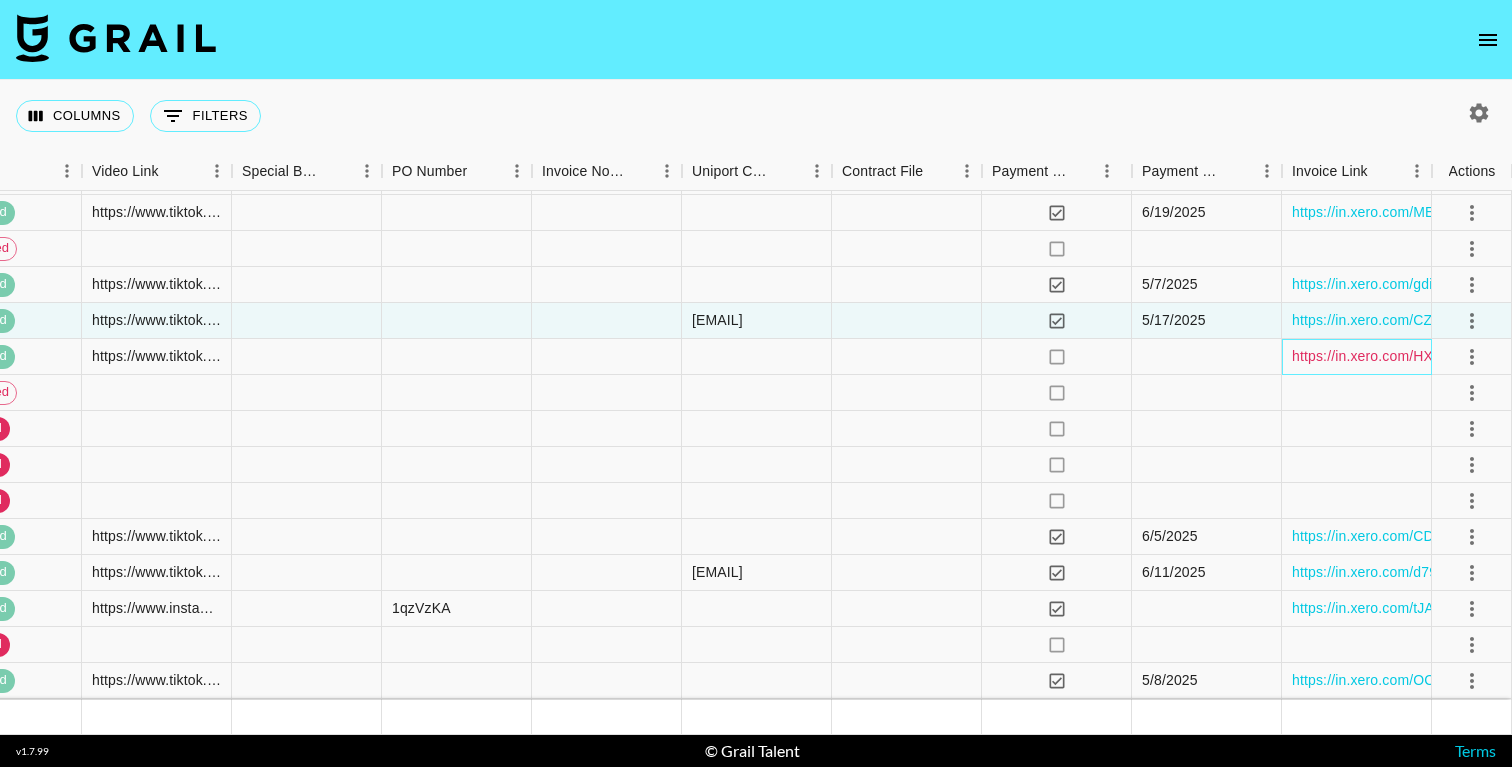 click on "https://in.xero.com/HXZ22XSnqH1nMfEZhfDfDVrFcbUBQfsedHYDxrWX" at bounding box center (1520, 356) 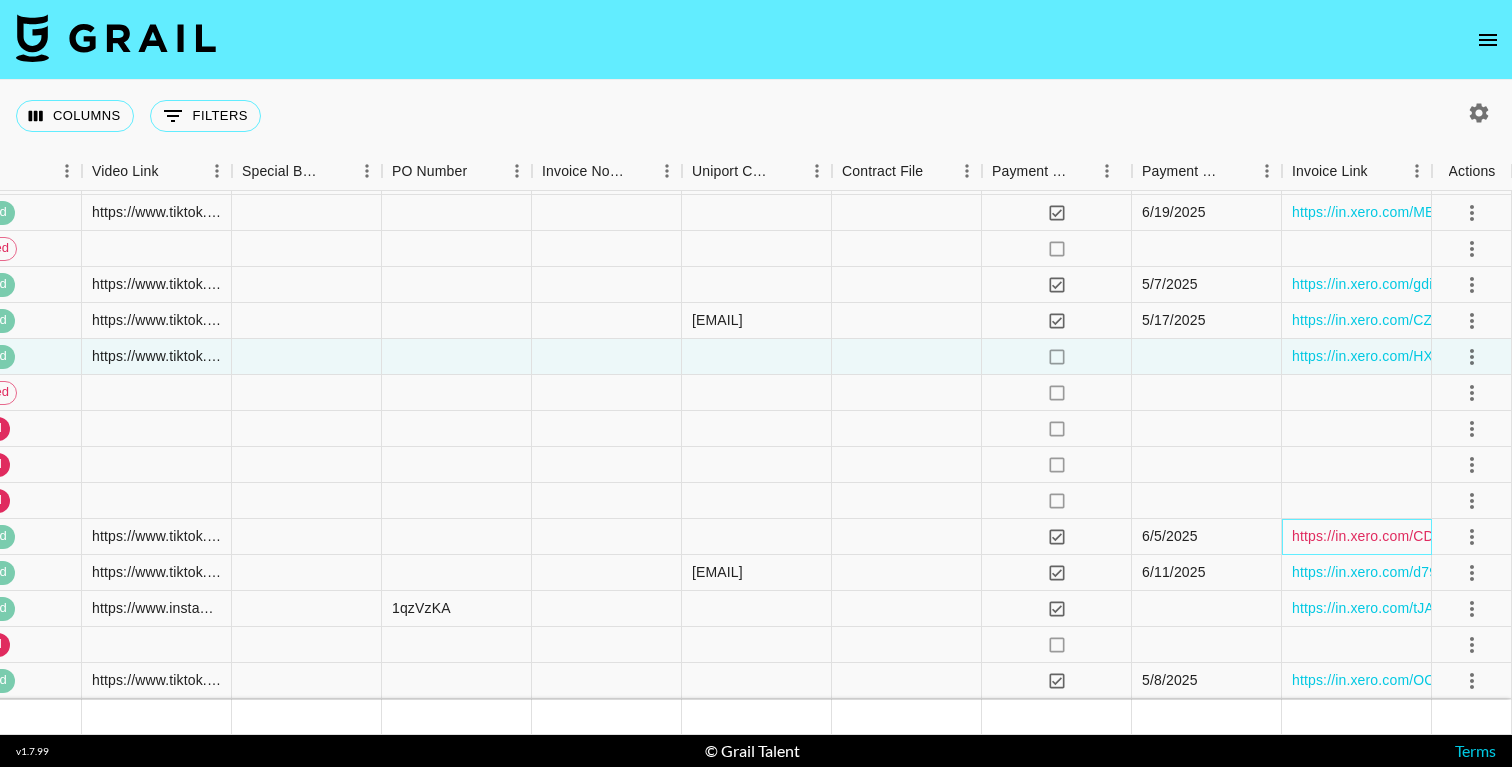 click on "https://in.xero.com/CDaDFEAFDwtDl18HKxp2aKXjtpxxbrSua7Dz34xk" at bounding box center (1513, 536) 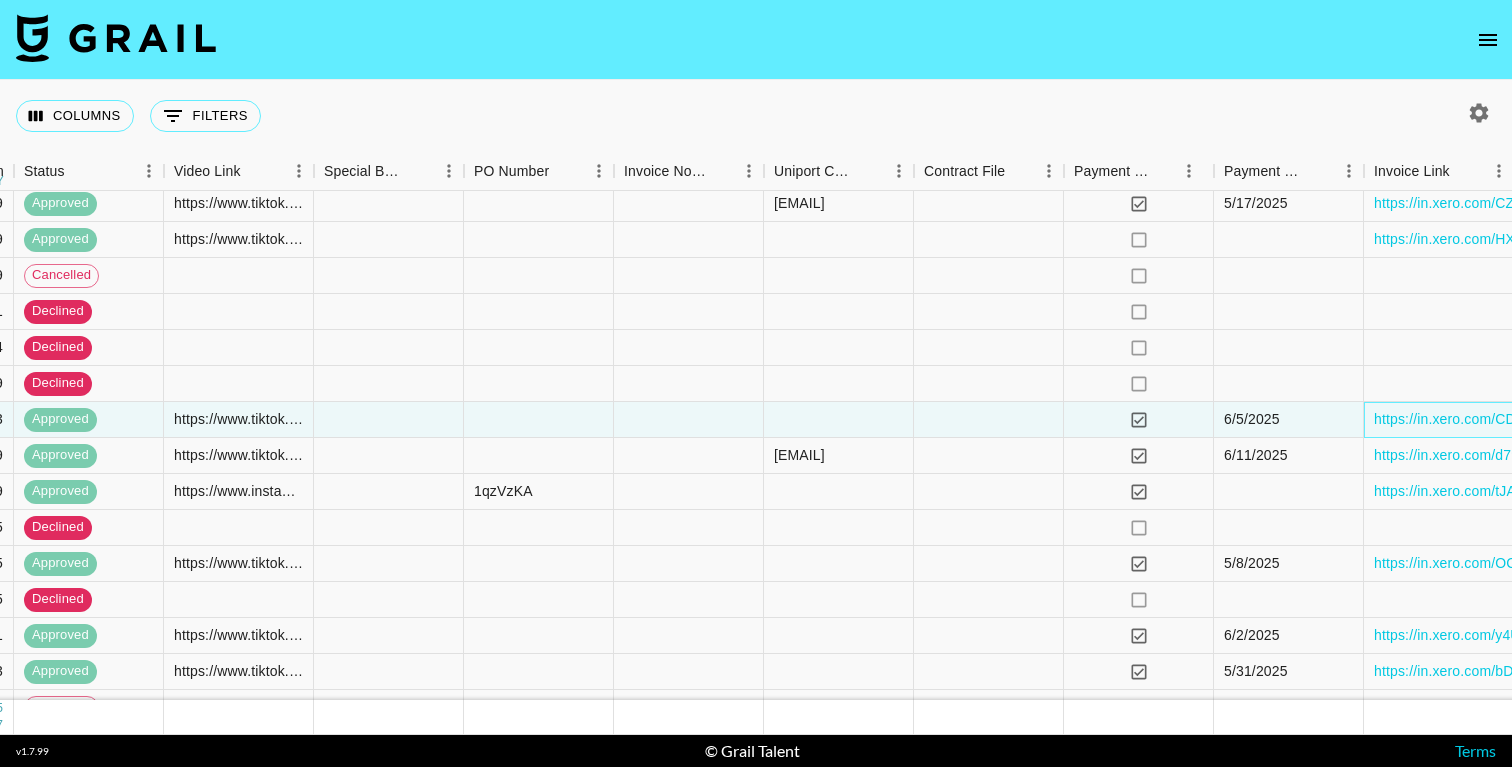 scroll, scrollTop: 417, scrollLeft: 2251, axis: both 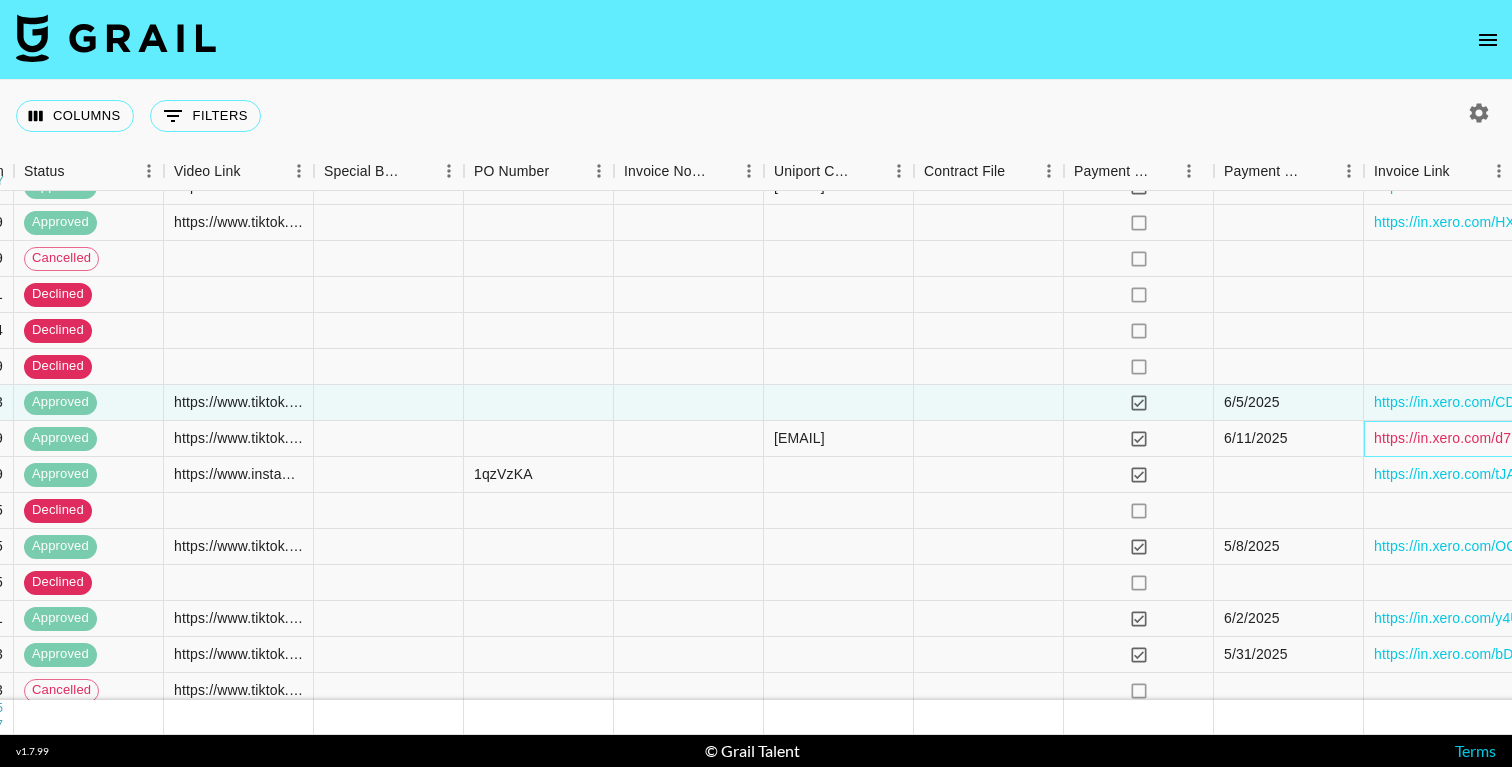 click on "https://in.xero.com/d79zPmyrWNv5maJPpWiwVWbk88bFohijddGg8uDv" at bounding box center (1602, 438) 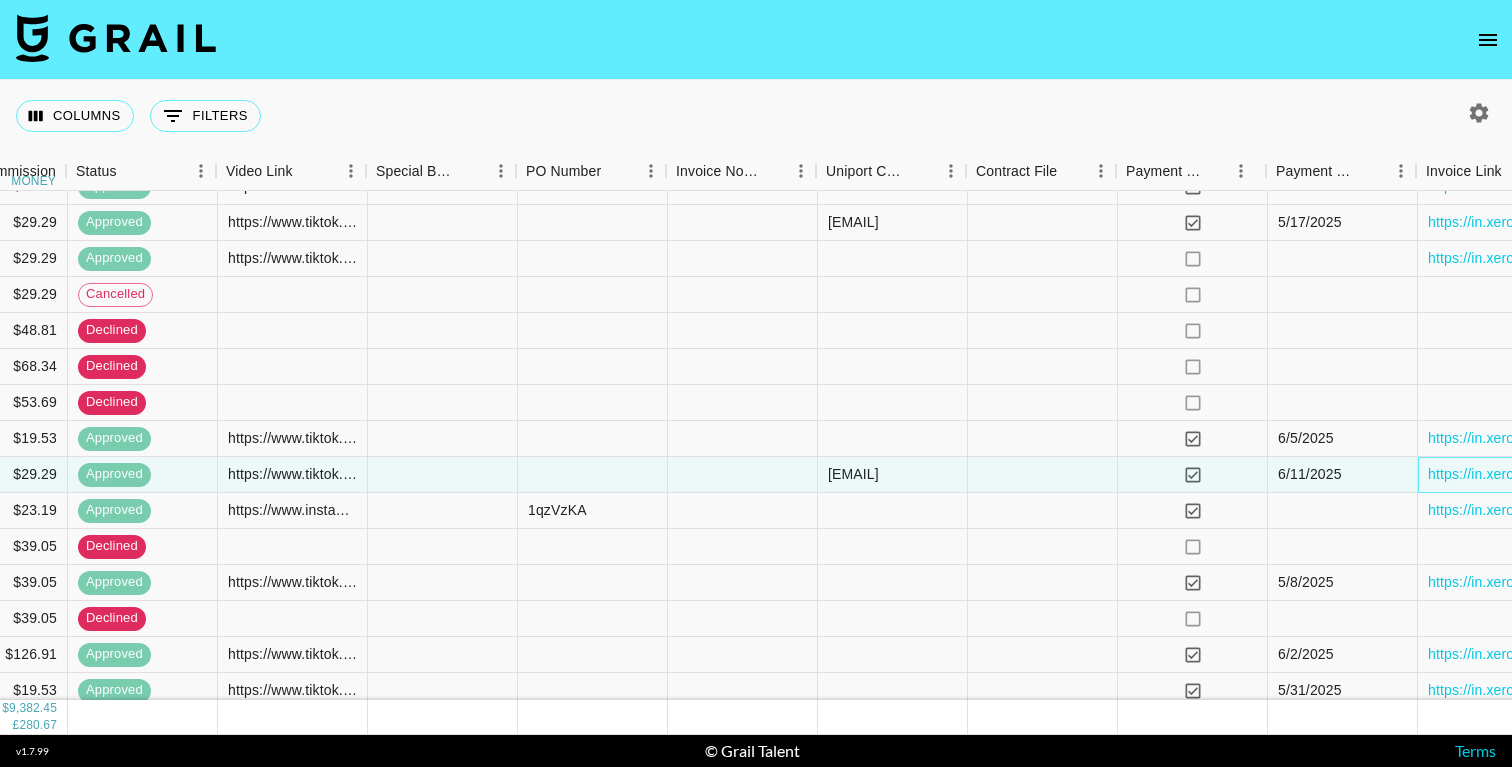 scroll, scrollTop: 391, scrollLeft: 2199, axis: both 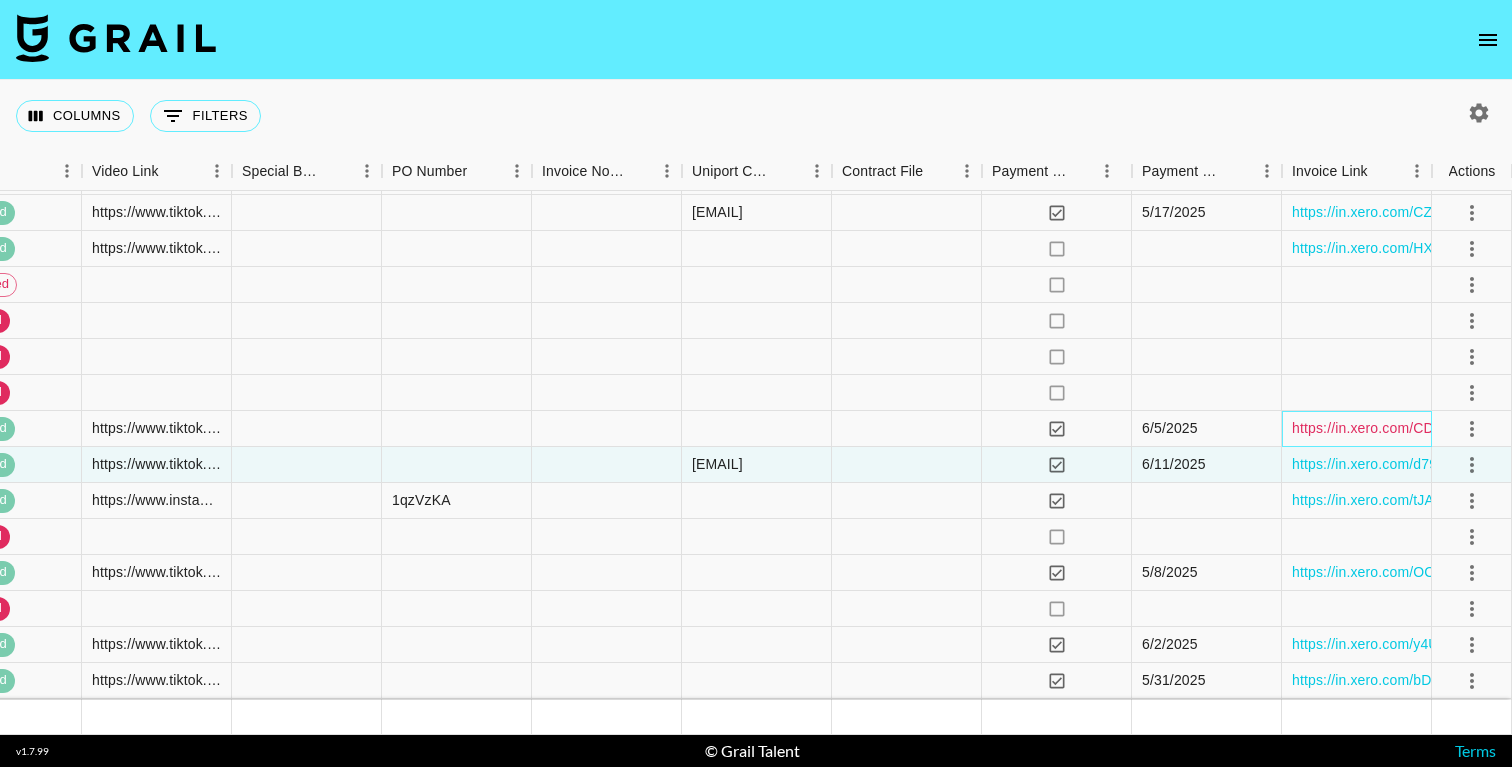 click on "https://in.xero.com/CDaDFEAFDwtDl18HKxp2aKXjtpxxbrSua7Dz34xk" at bounding box center [1513, 428] 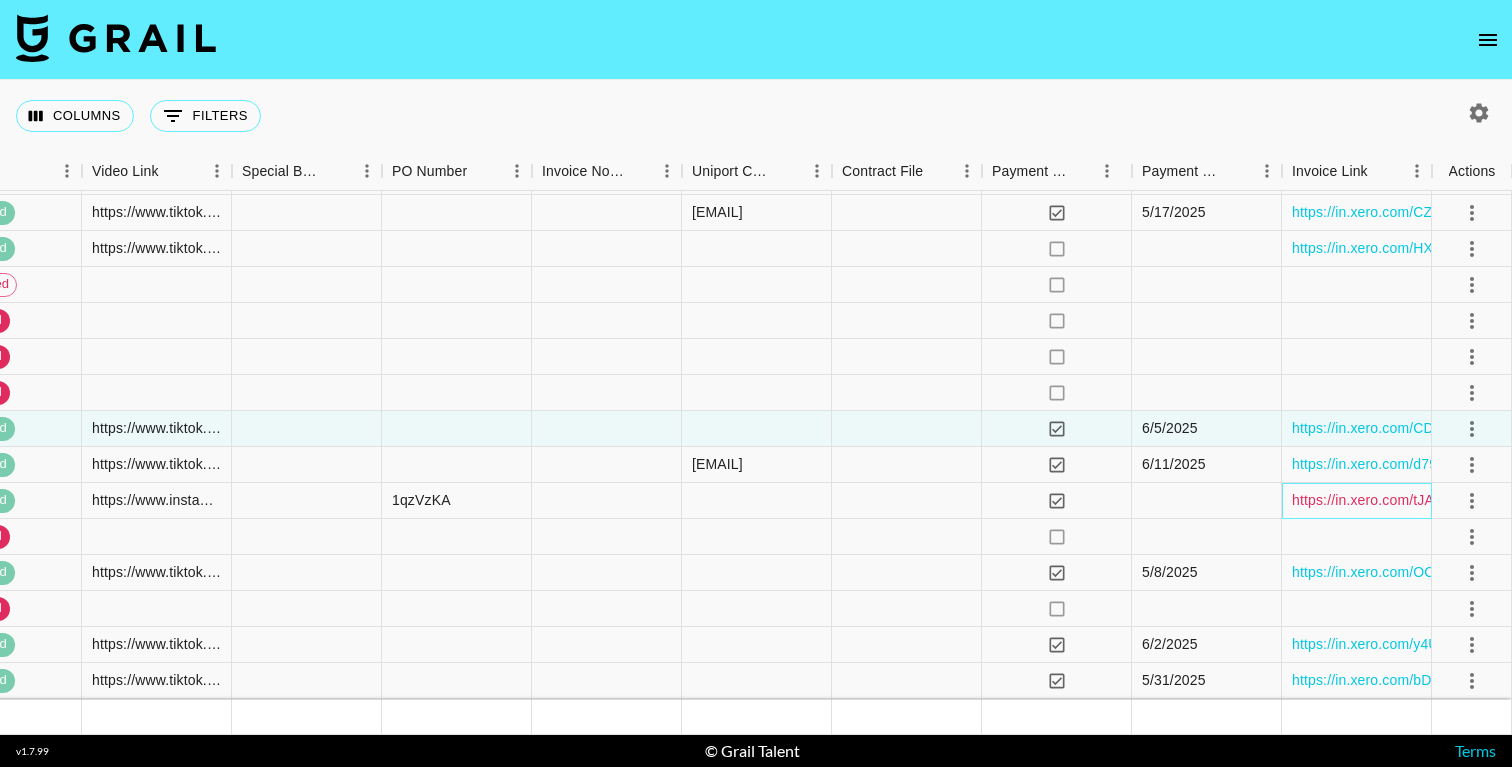 click on "https://in.xero.com/tJARuaUjxy1nGMHGmFRf4ahK98YcDBwv1yrbBknV" at bounding box center (1520, 500) 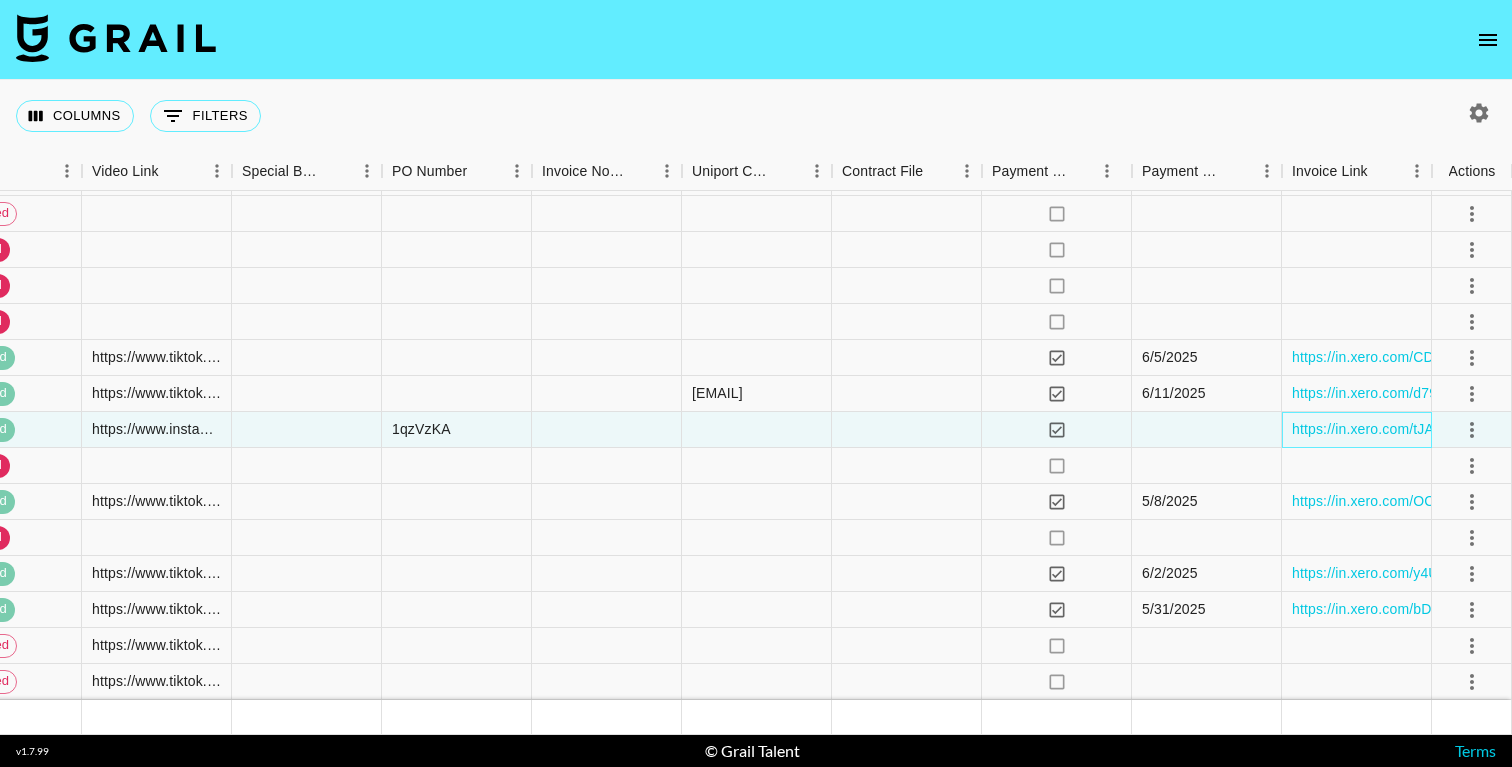 scroll, scrollTop: 483, scrollLeft: 2333, axis: both 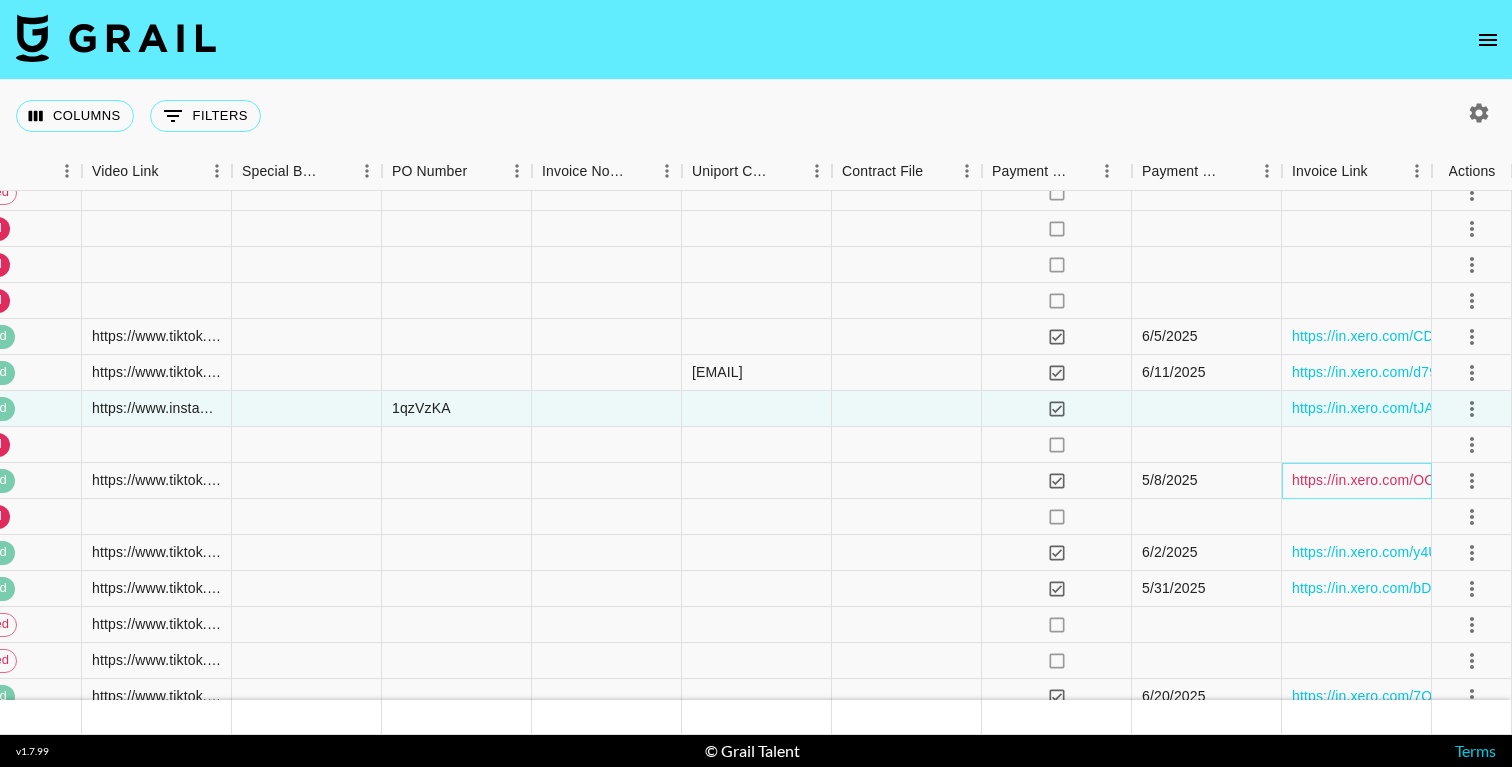 click on "https://in.xero.com/OCUpLyFFCFlzSUddxe3GfhNZC7mcIOTKePkHtS2u" at bounding box center (1520, 480) 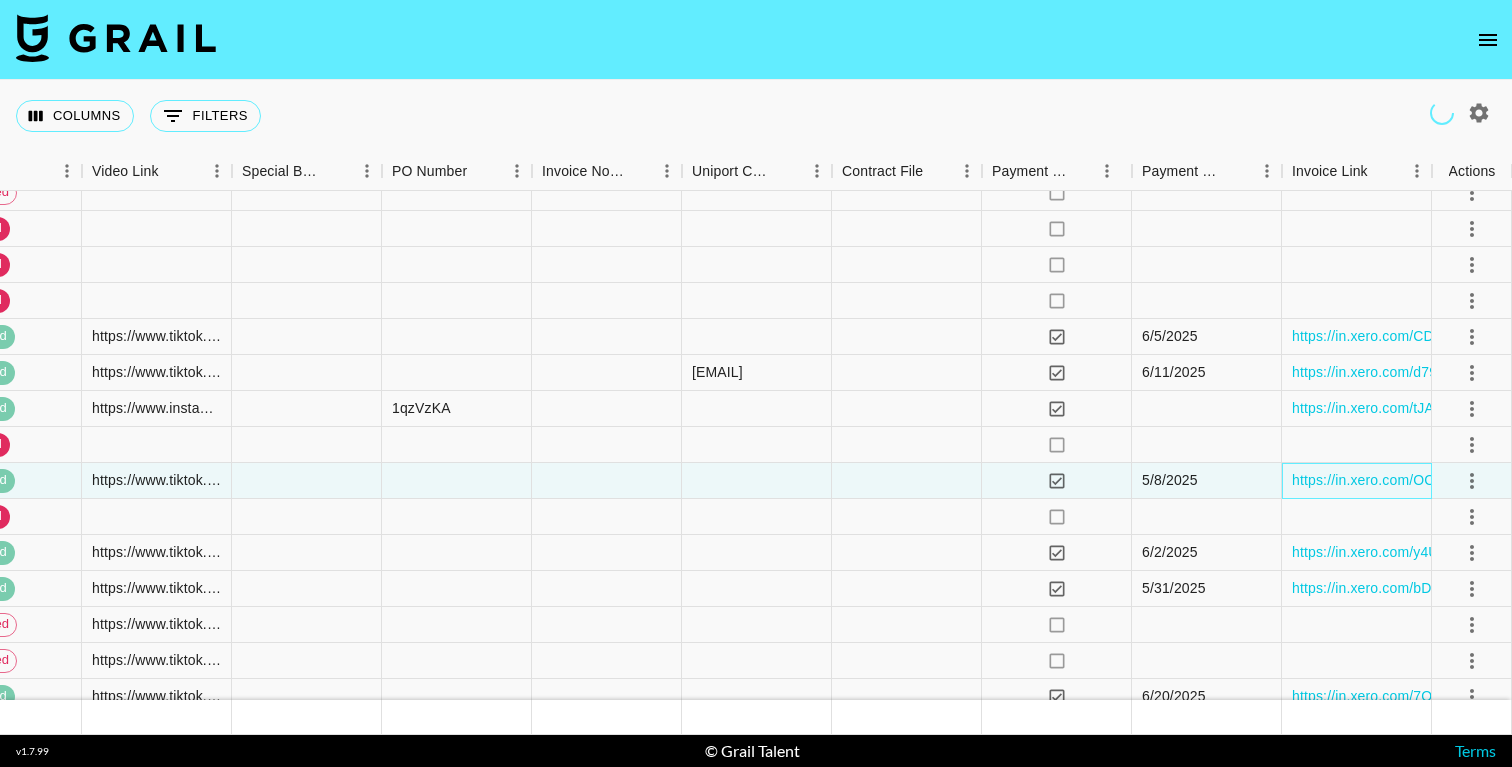 scroll, scrollTop: 562, scrollLeft: 2333, axis: both 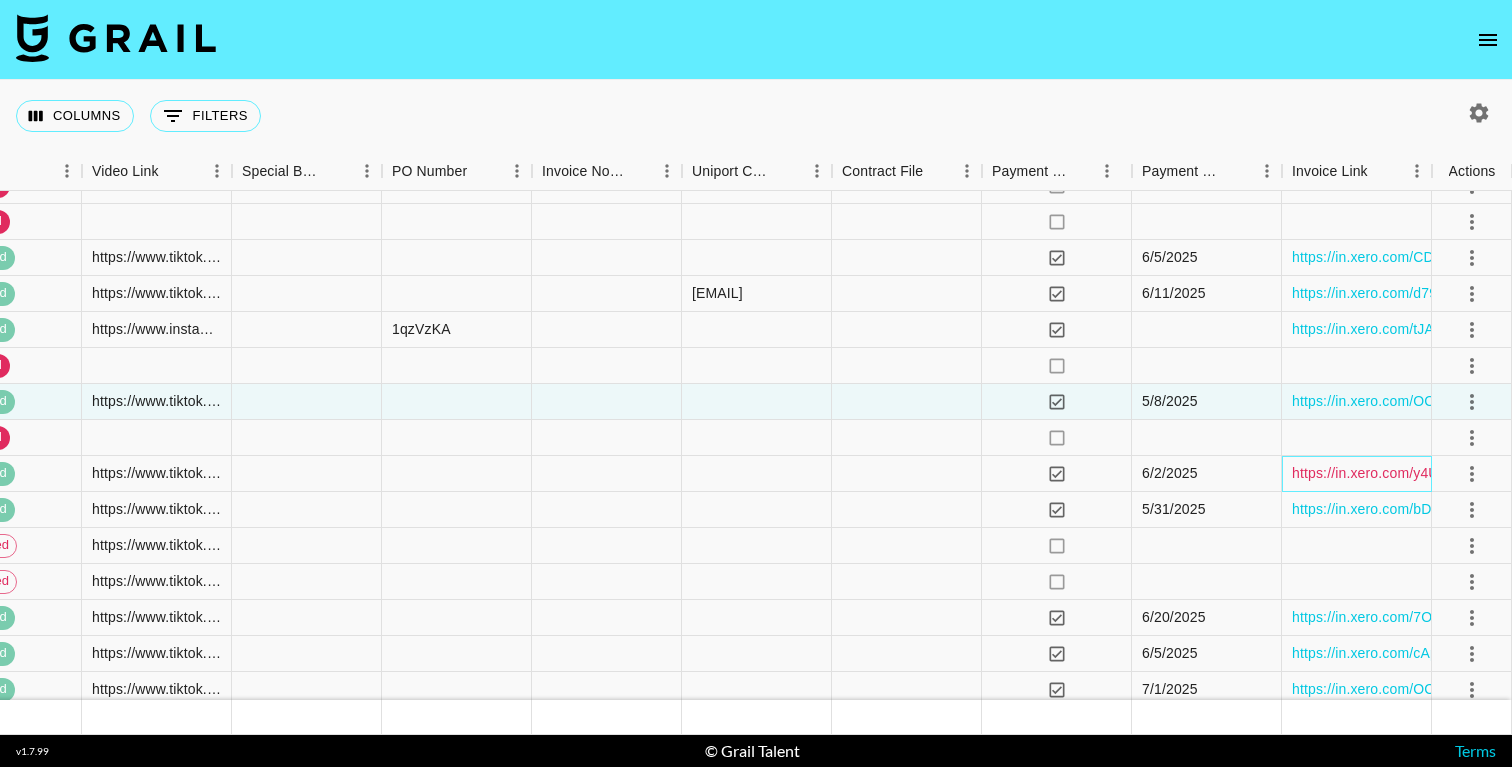click on "https://in.xero.com/y4UtxiclVJzUOVyZLv9mLrQ7NwKafeeruQ7vNYRN" at bounding box center (1514, 473) 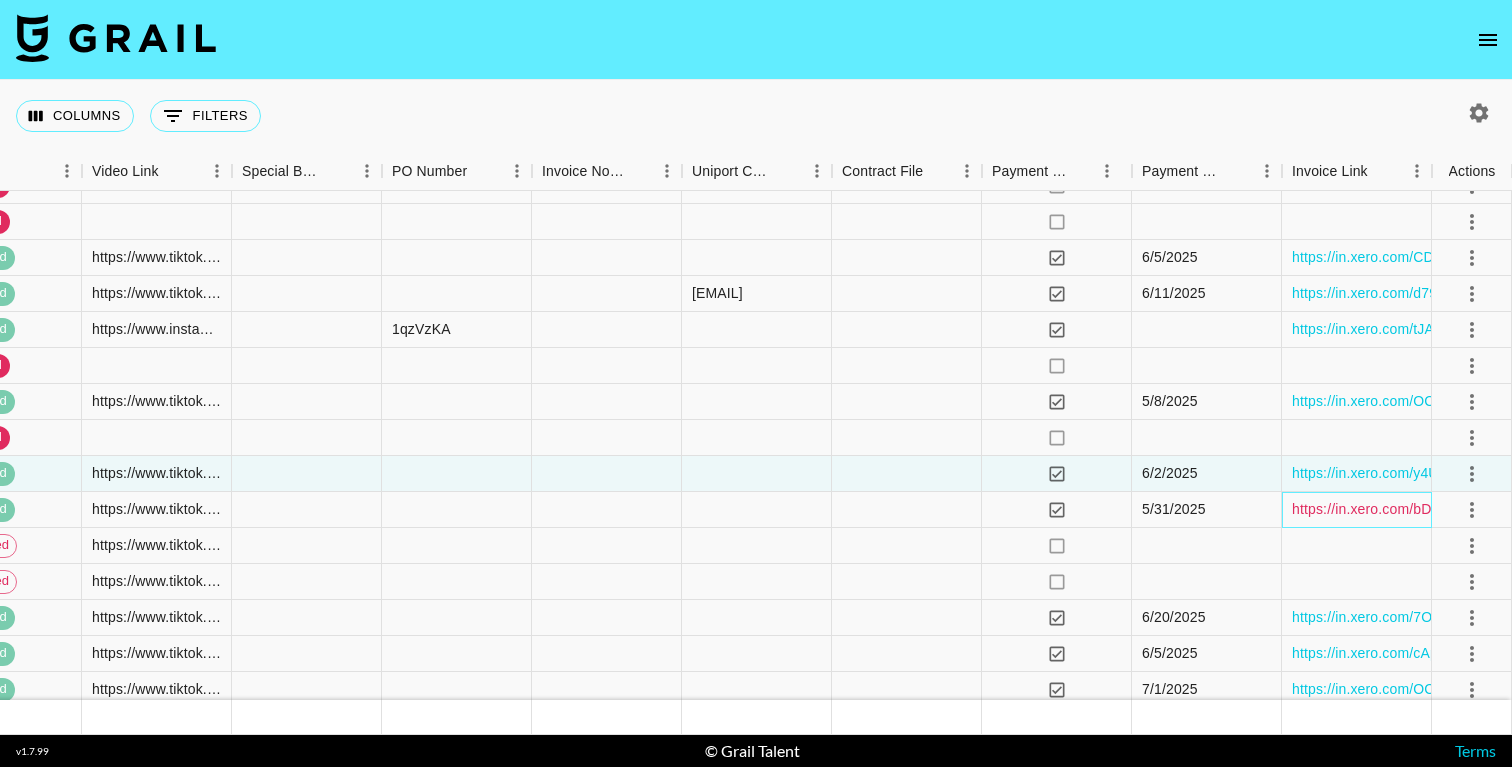 click on "https://in.xero.com/bDr7xO6I3ah6NNzIexkHRFRbyMua7j7LWrnKaWqk" at bounding box center [1516, 509] 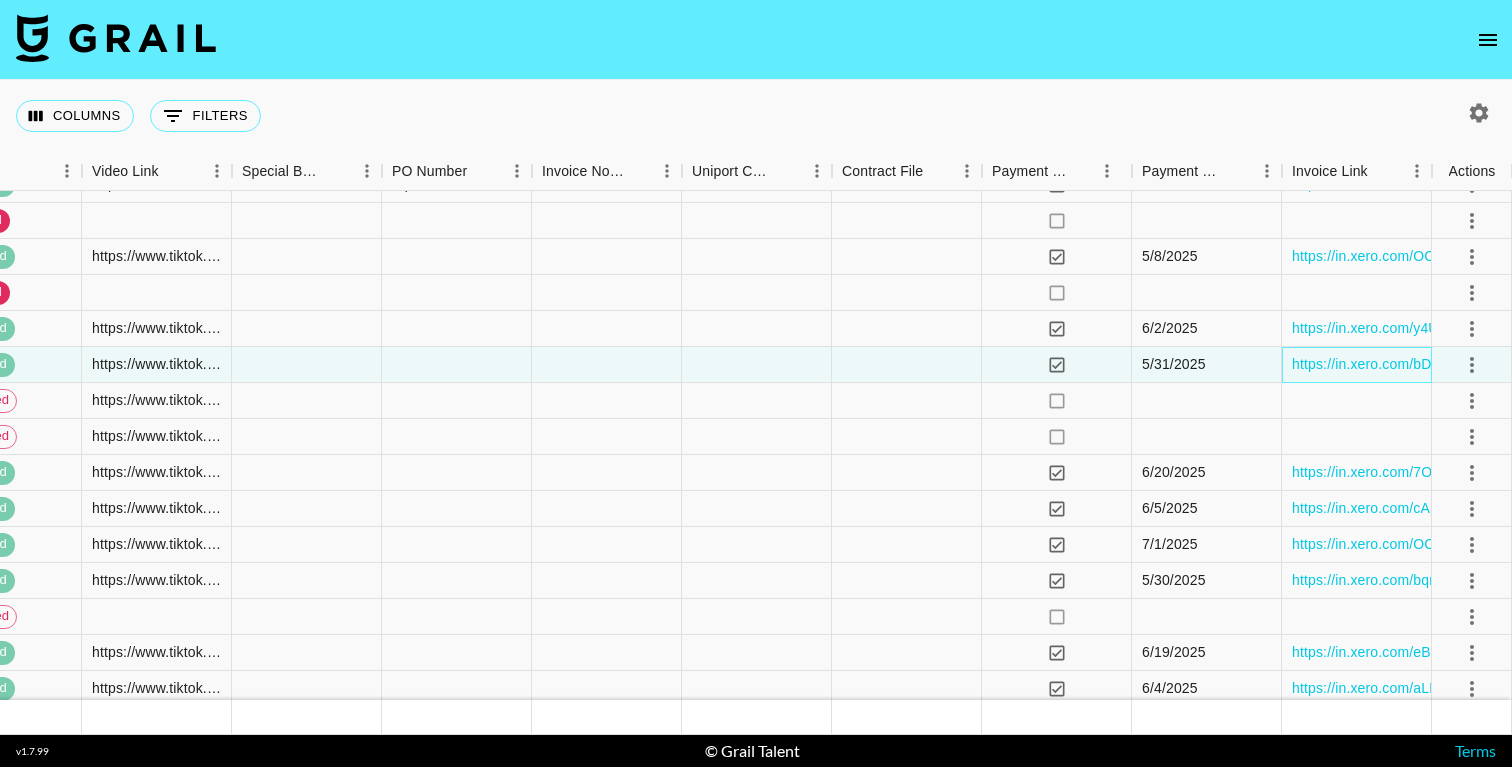 scroll, scrollTop: 770, scrollLeft: 2333, axis: both 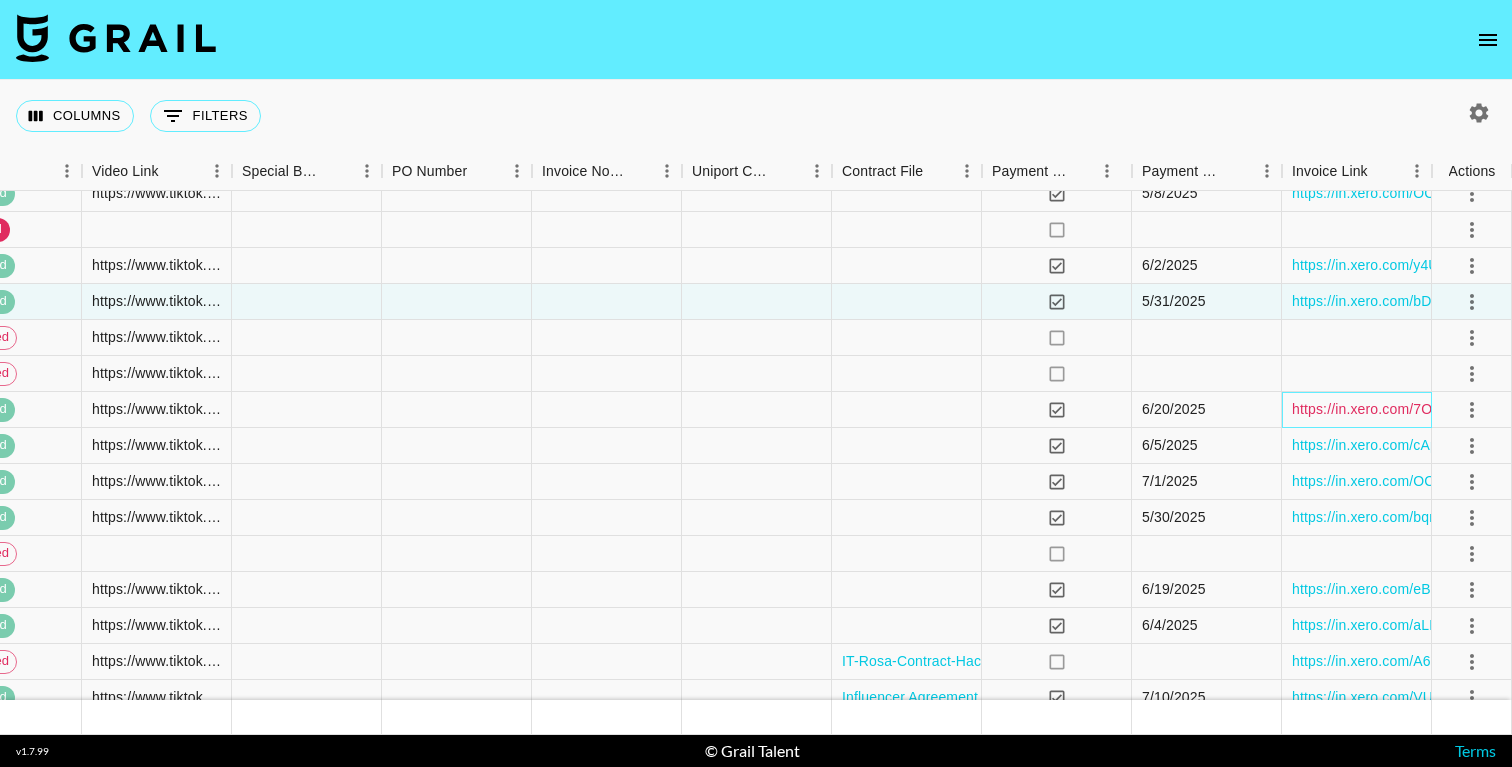 click on "https://in.xero.com/7Ow0Dyub9qMFYBU09Q1hCI4AV63ccuvUJQ9K33rj" at bounding box center [1519, 409] 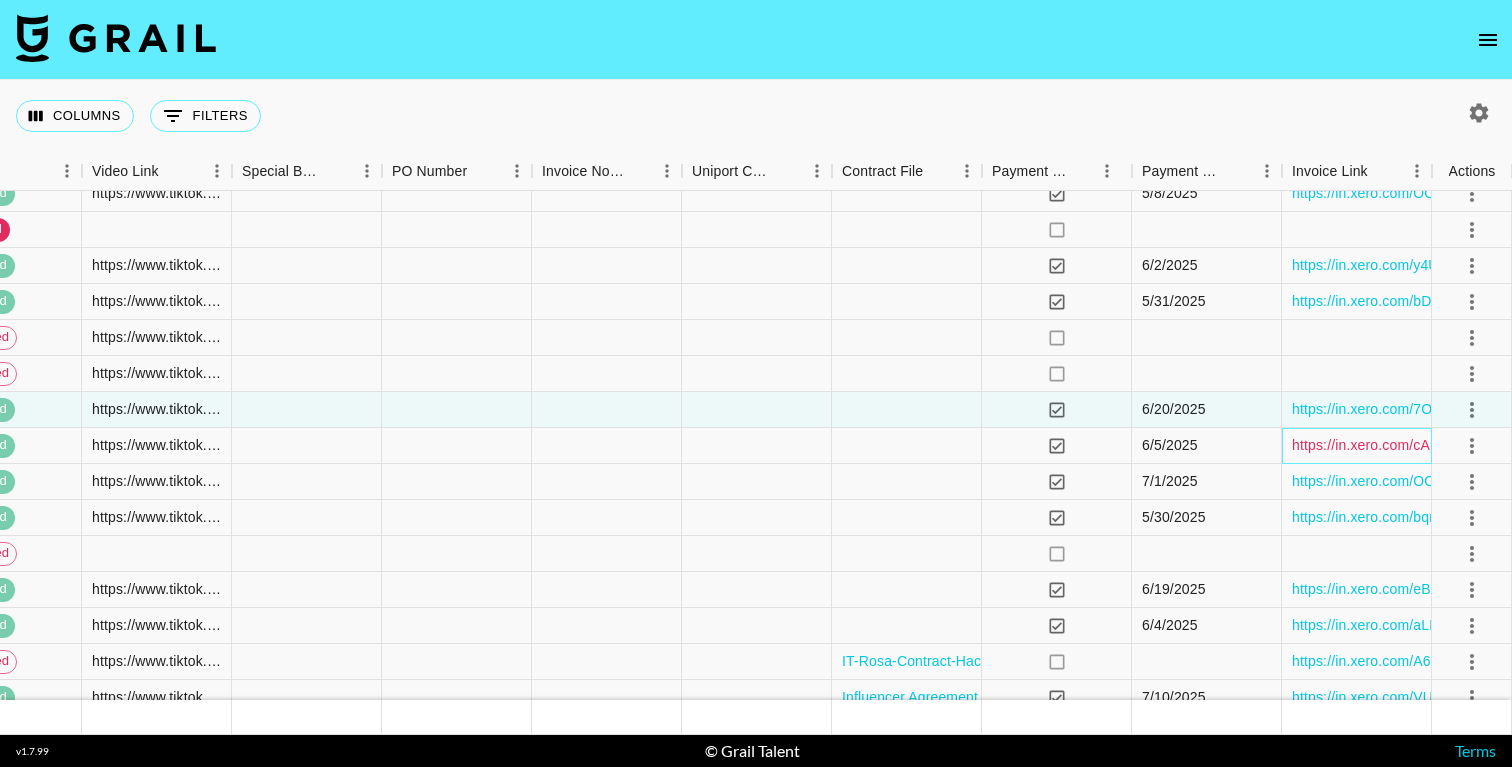 click on "https://in.xero.com/cApoy2DUNuPuRCQdGZIHmXkeUKADXZNRD9wnUfOD" at bounding box center [1534, 445] 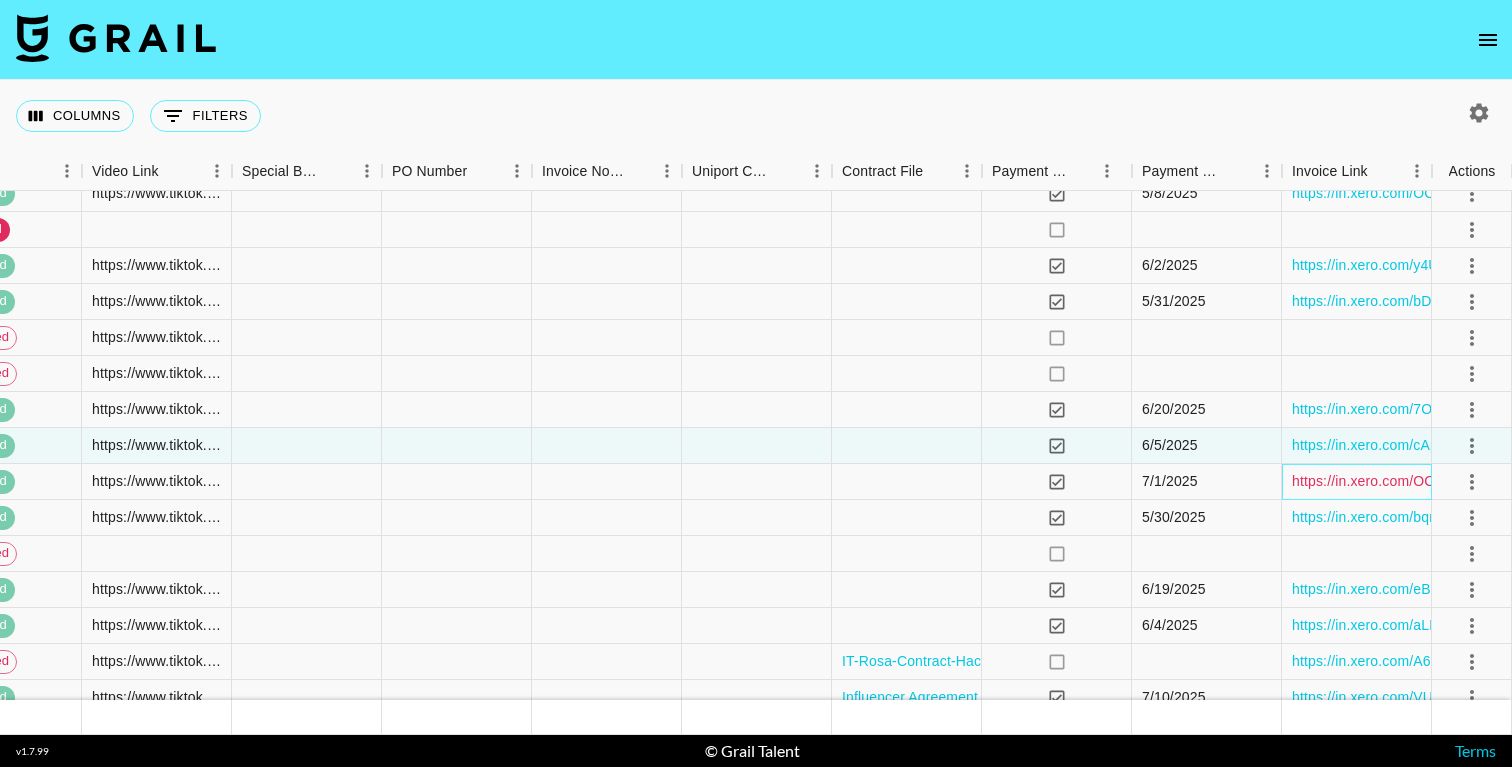 click on "https://in.xero.com/OCUpLyFFCFlzSUddxe3GfhNZC7mcIOTKePkHtS2u" at bounding box center [1520, 481] 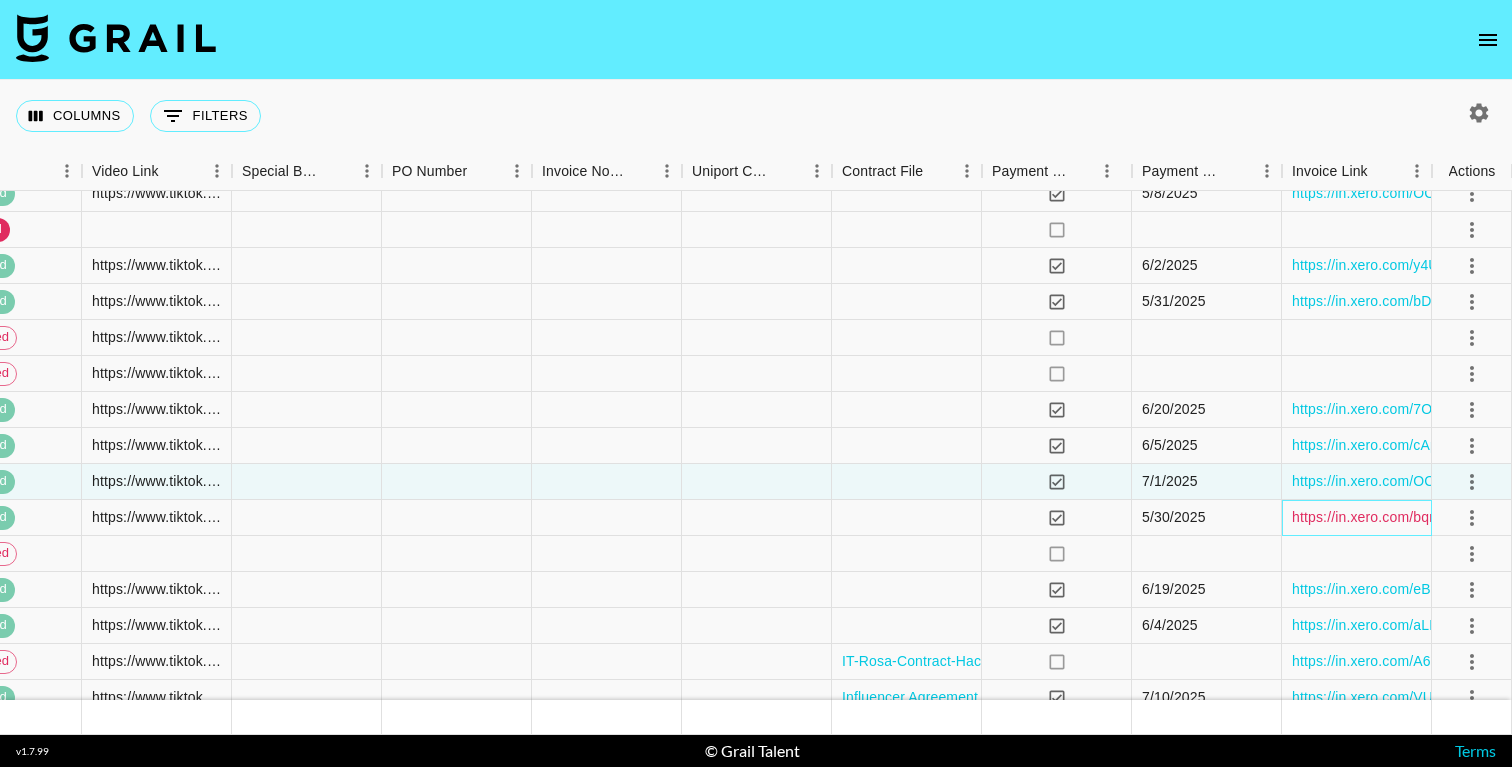 click on "https://in.xero.com/bqnDPxxCBWWaDCoBNDtcYiCoDFVEEcF3c6PP5itc" at bounding box center [1522, 517] 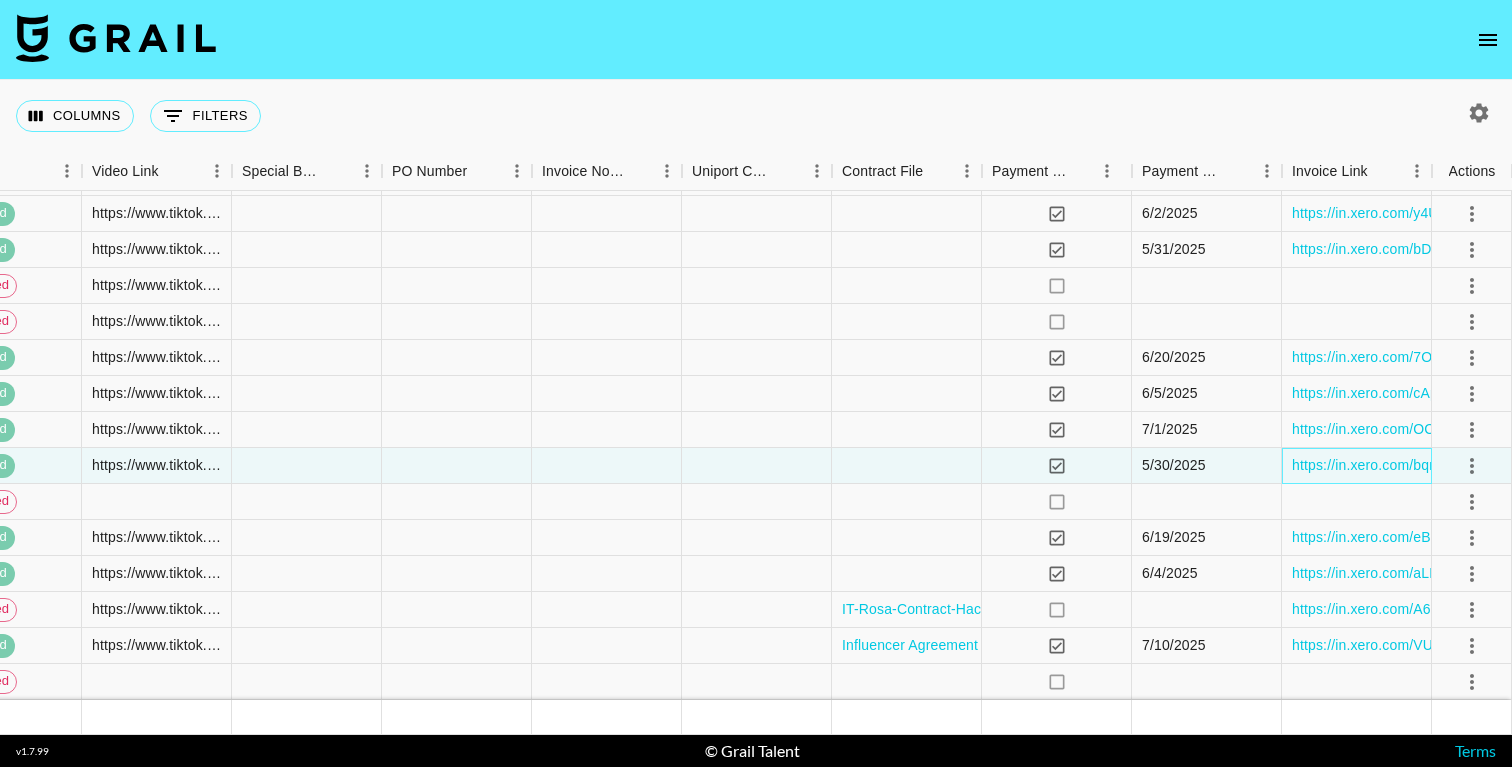 scroll, scrollTop: 824, scrollLeft: 2333, axis: both 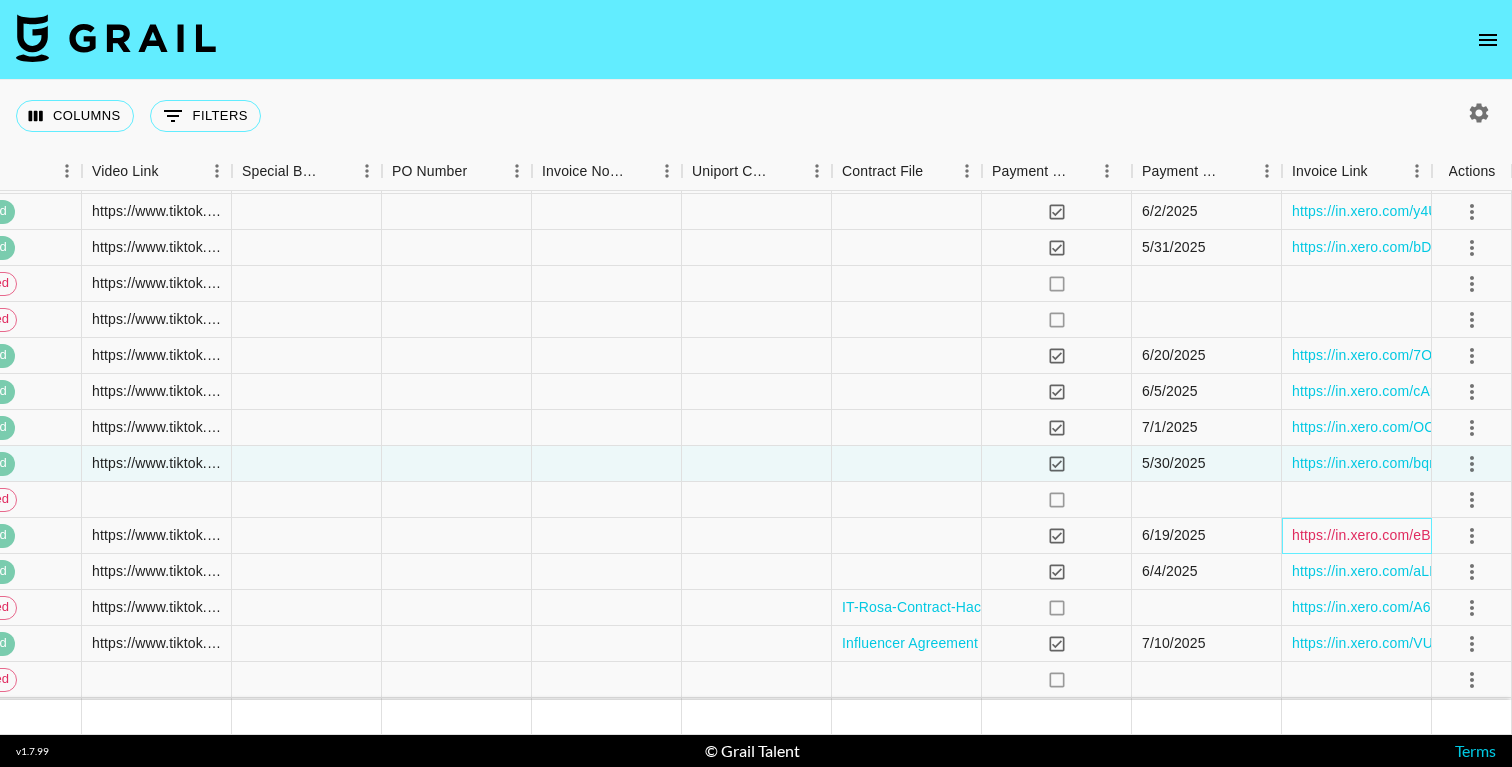 click on "https://in.xero.com/eBUhcFJKUPCBQGTN1Sdu1rdkNEpXtPRnIDKTKjMb" at bounding box center [1524, 535] 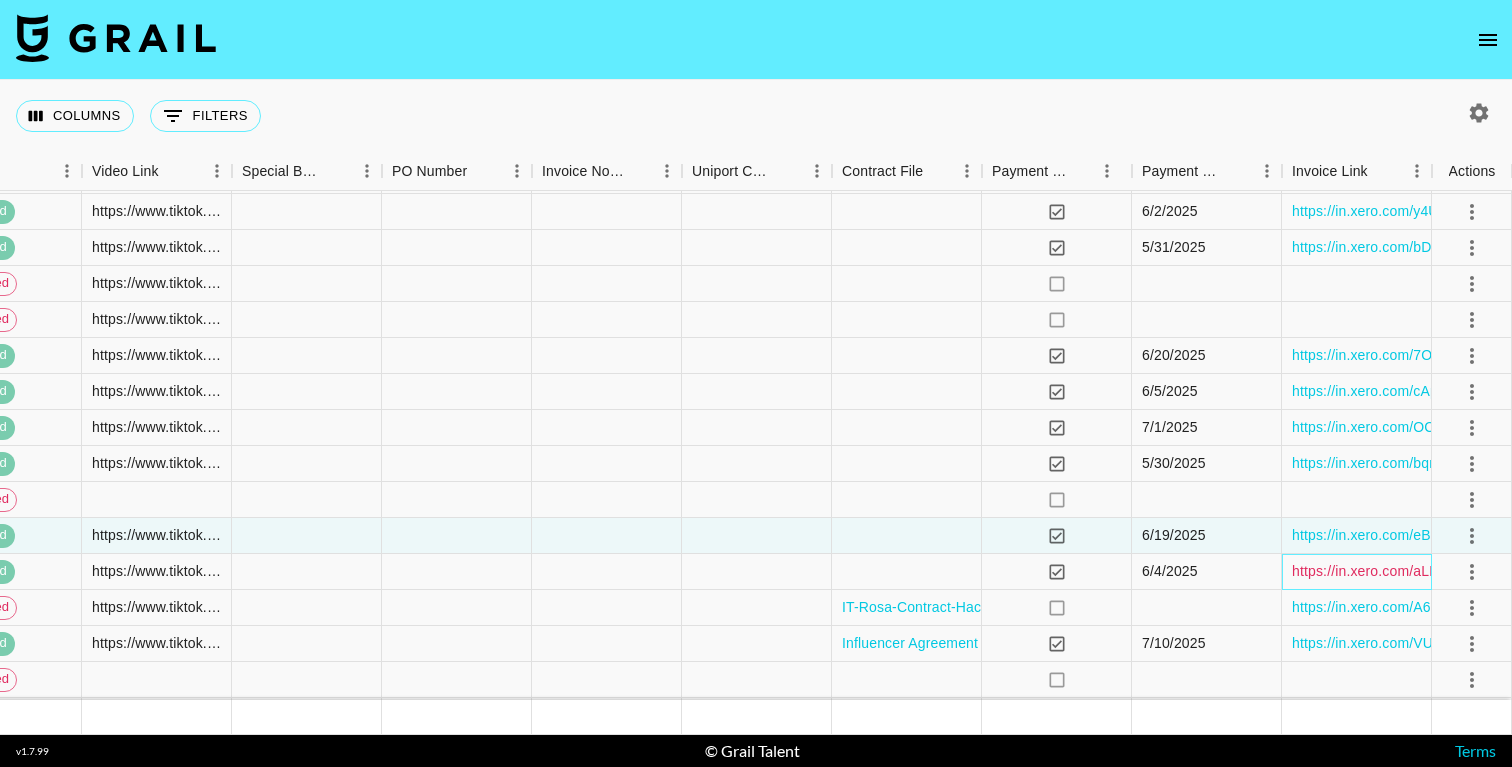 click on "https://in.xero.com/aLNFjdnKvFUIKMZbHGyp836DxUe0xWqSTNfLm1M0" at bounding box center (1524, 571) 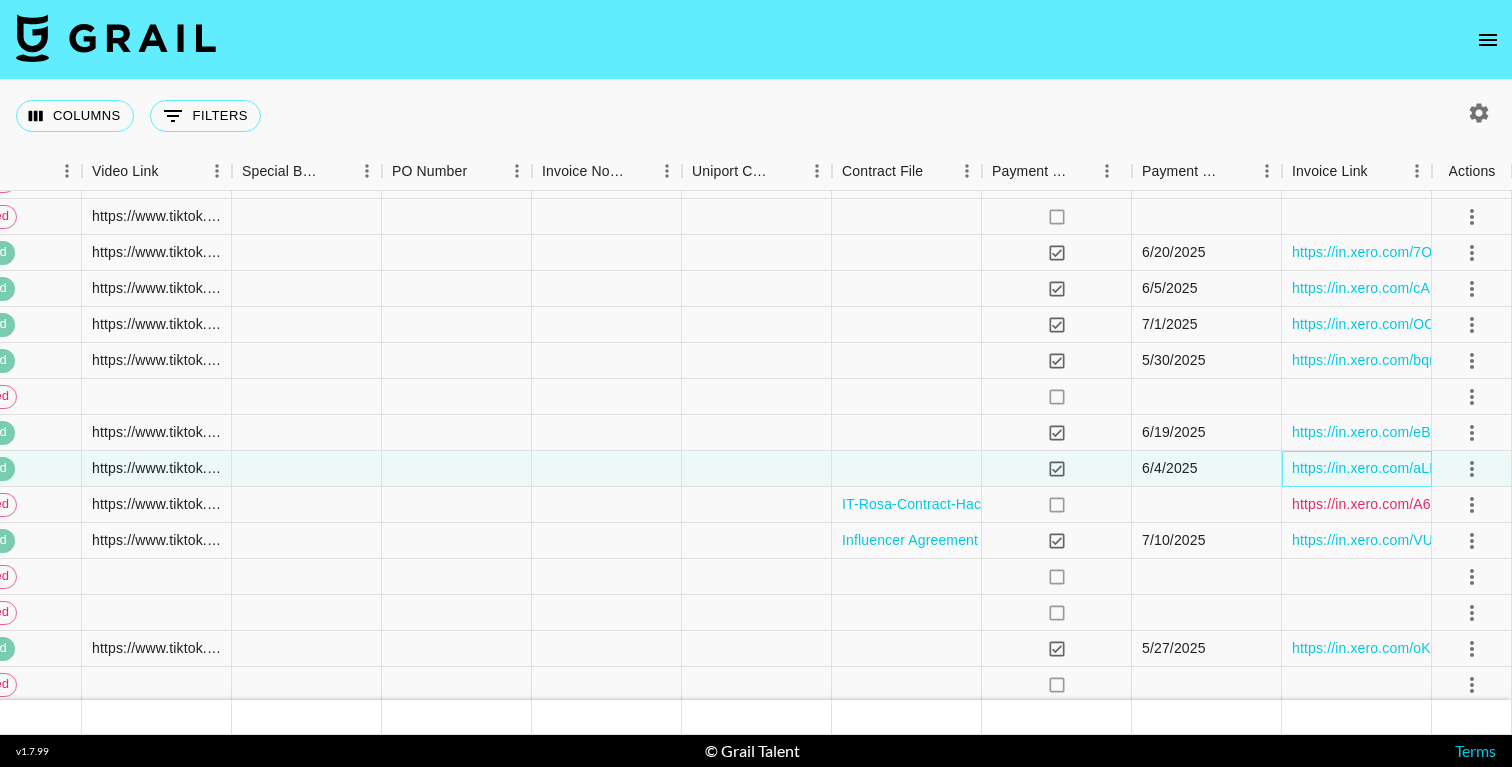 scroll, scrollTop: 986, scrollLeft: 2333, axis: both 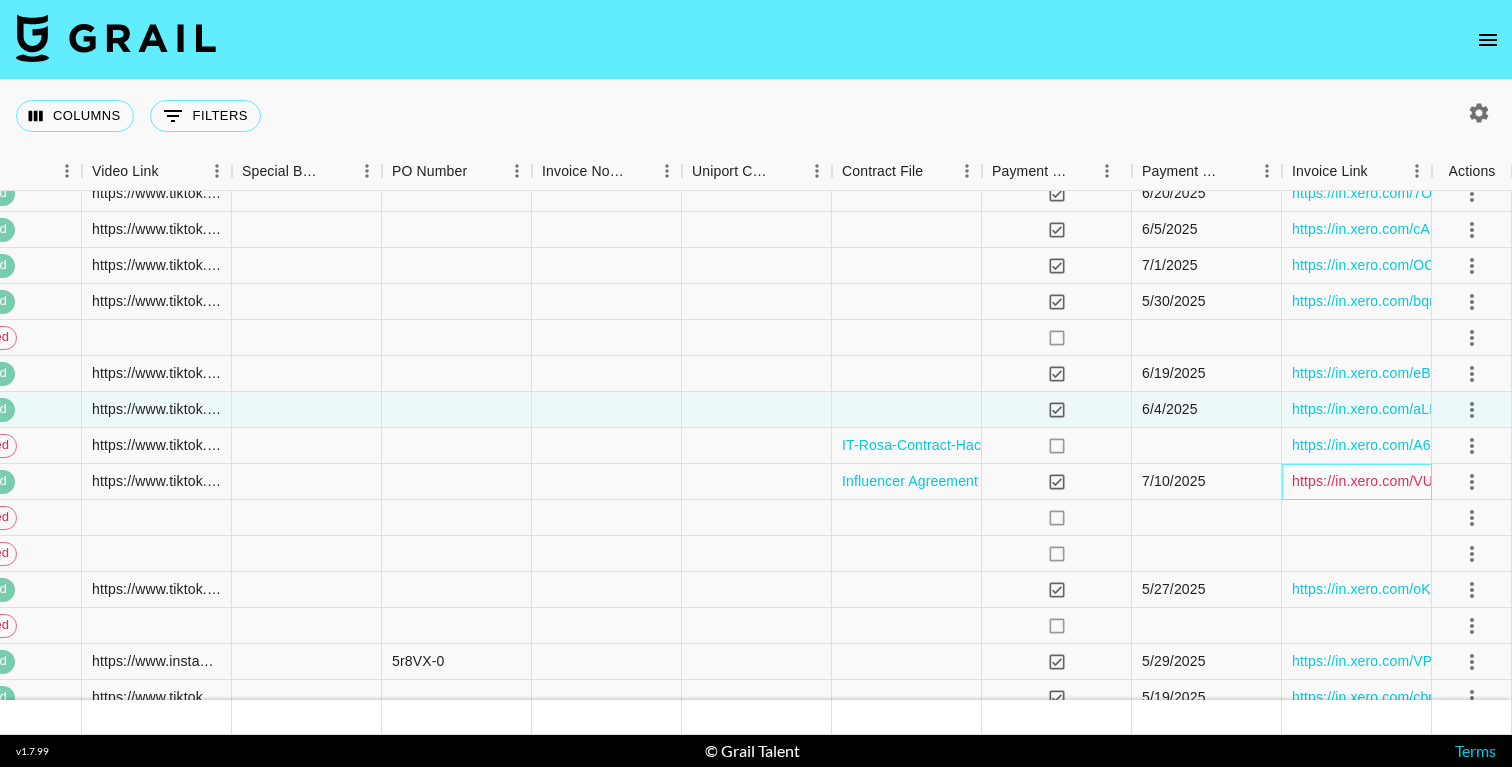 click on "https://in.xero.com/VUgML1Xfi5DAFb5SysyeFK3MEPa0OSCbI4QLqHVE" at bounding box center [1524, 481] 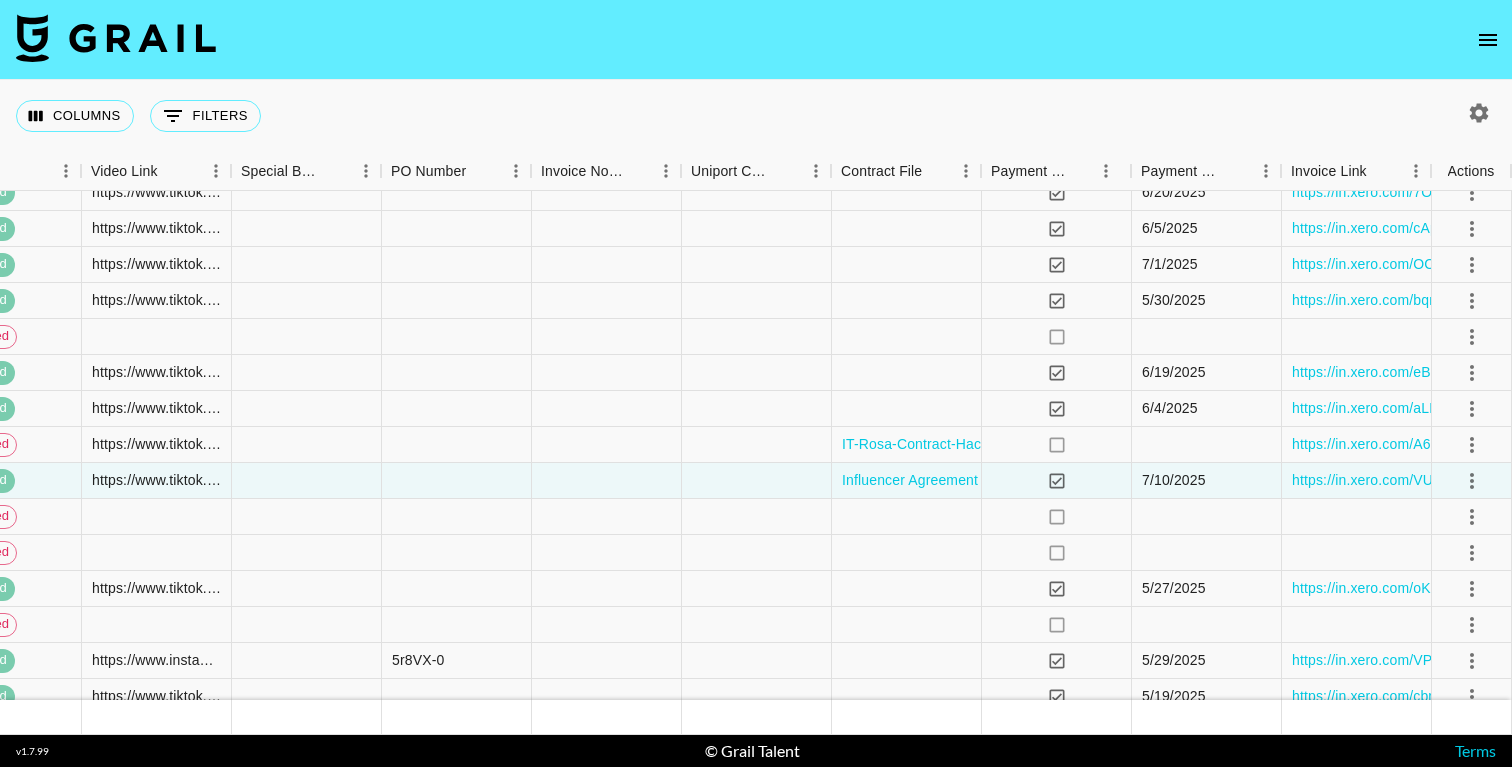 scroll, scrollTop: 987, scrollLeft: 2333, axis: both 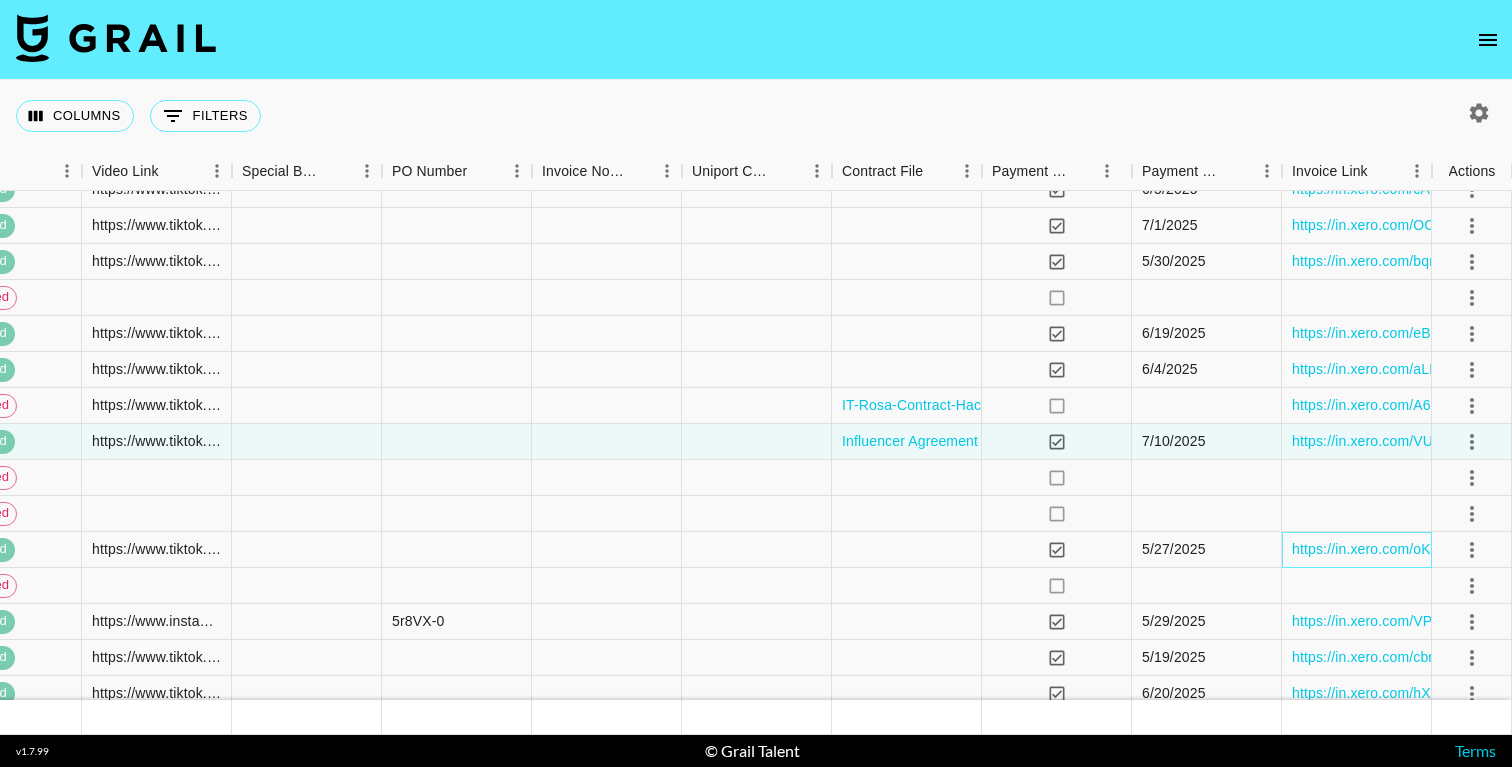 click on "https://in.xero.com/oKuBVuEkAtI0Wqe6gIOp819bxo9Z2RwDRfuvUkey" at bounding box center (1357, 550) 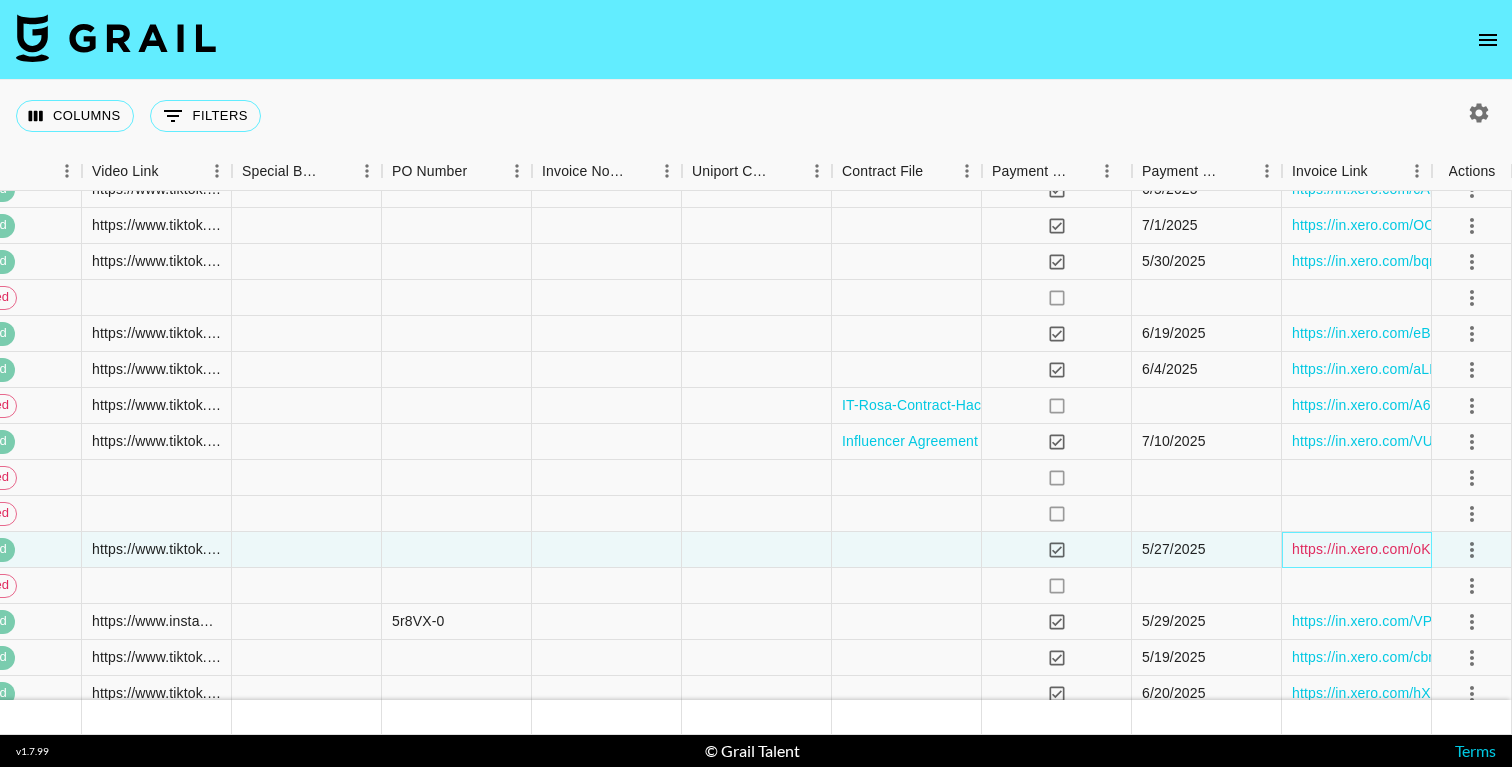 click on "https://in.xero.com/oKuBVuEkAtI0Wqe6gIOp819bxo9Z2RwDRfuvUkey" at bounding box center (1515, 549) 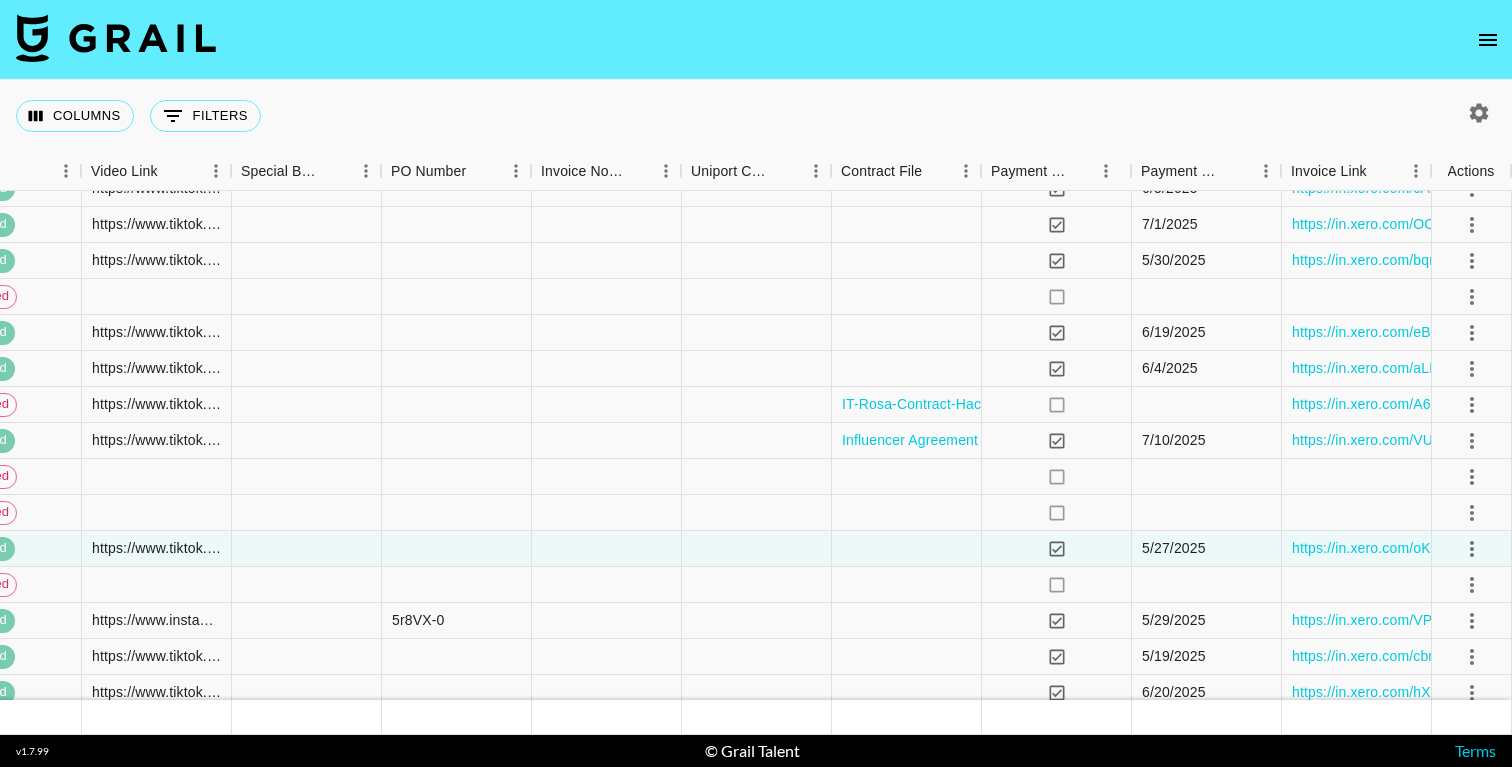 scroll, scrollTop: 1027, scrollLeft: 2333, axis: both 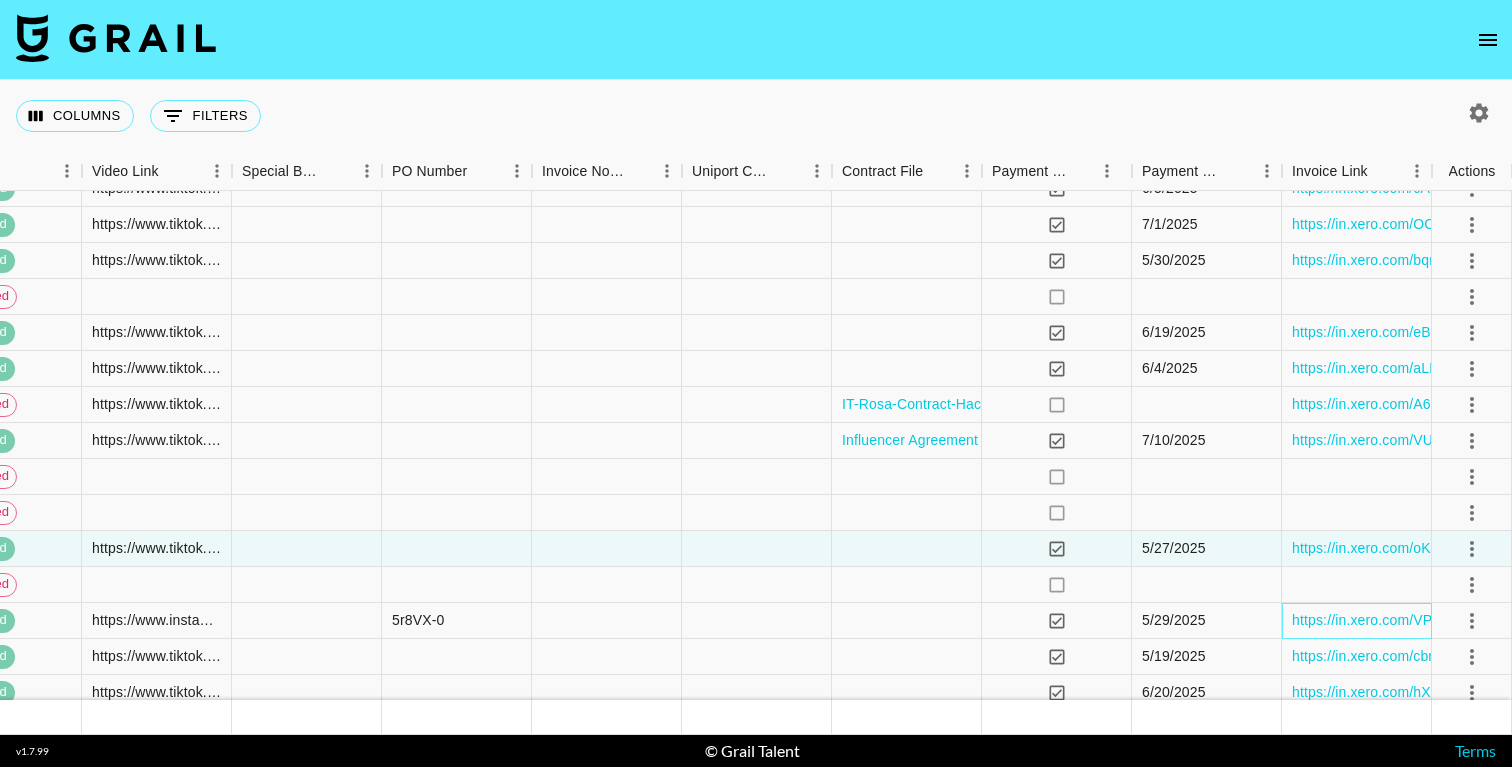 click on "https://in.xero.com/VP12DciOT2lnkaWZigD93z7HmJfOE9ROWmuuf3d9" at bounding box center [1357, 621] 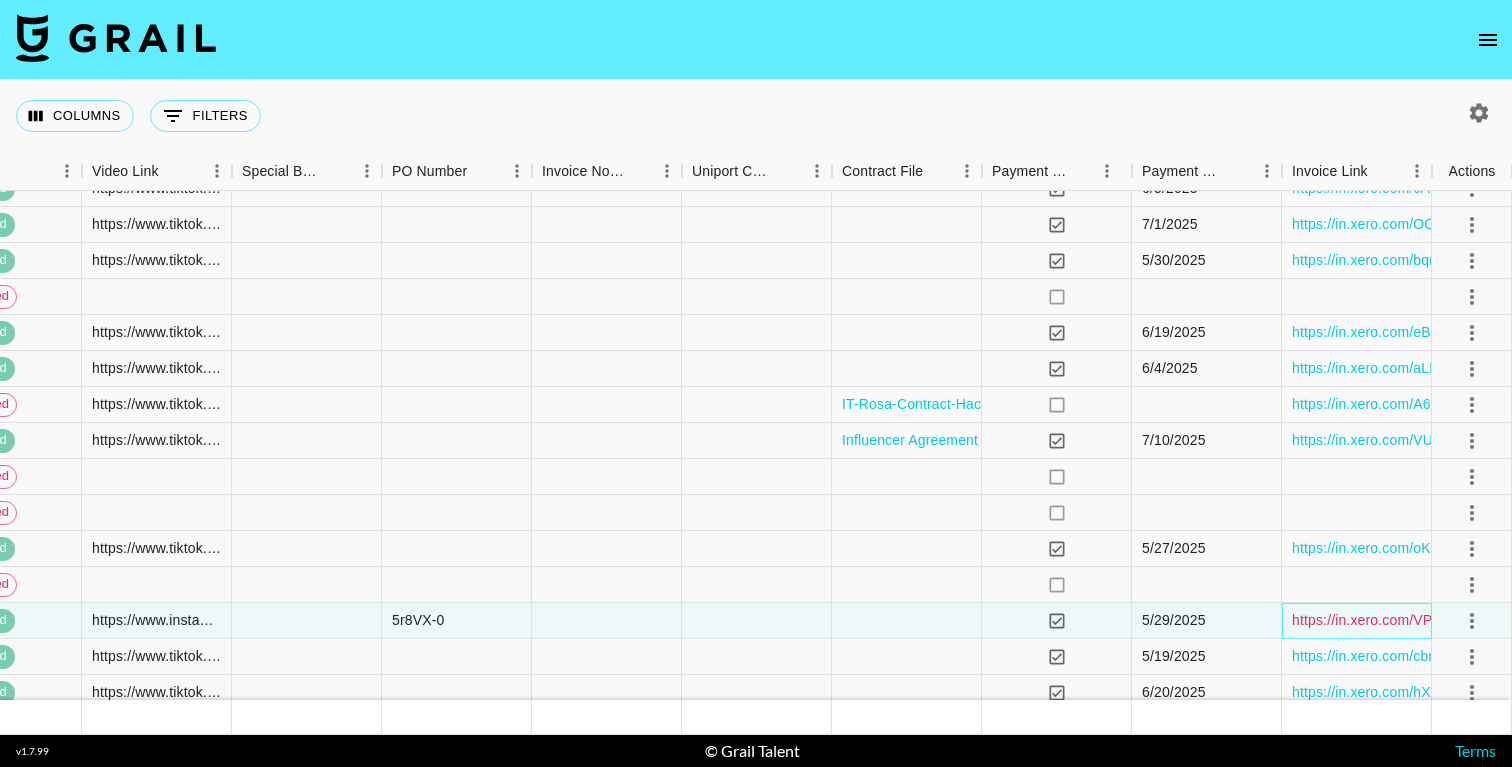 click on "https://in.xero.com/VP12DciOT2lnkaWZigD93z7HmJfOE9ROWmuuf3d9" at bounding box center [1520, 620] 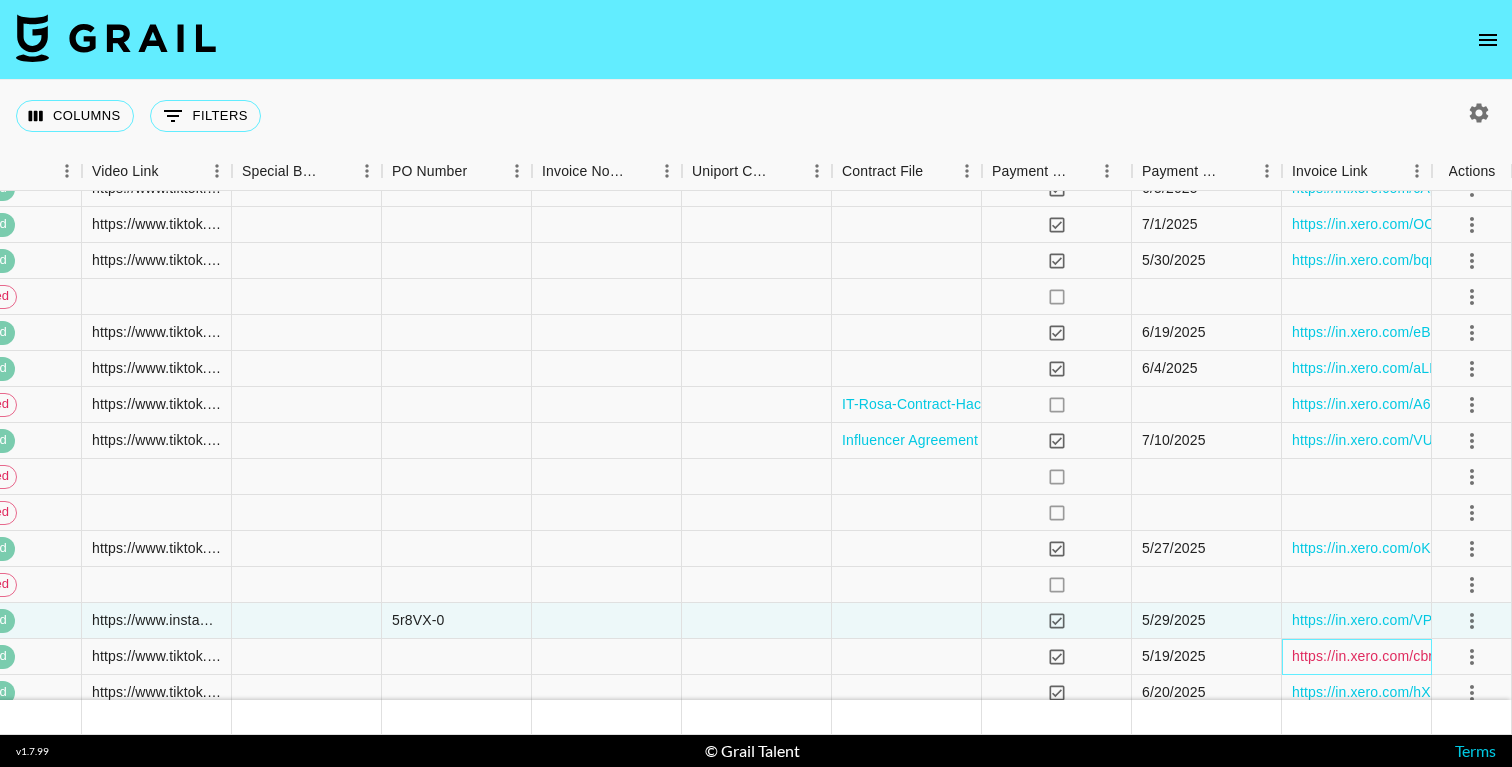 click on "https://in.xero.com/cbruxDzHIONJ1JnC8YSDMeGPHiUyJ9DYaqioDcxG" at bounding box center (1519, 656) 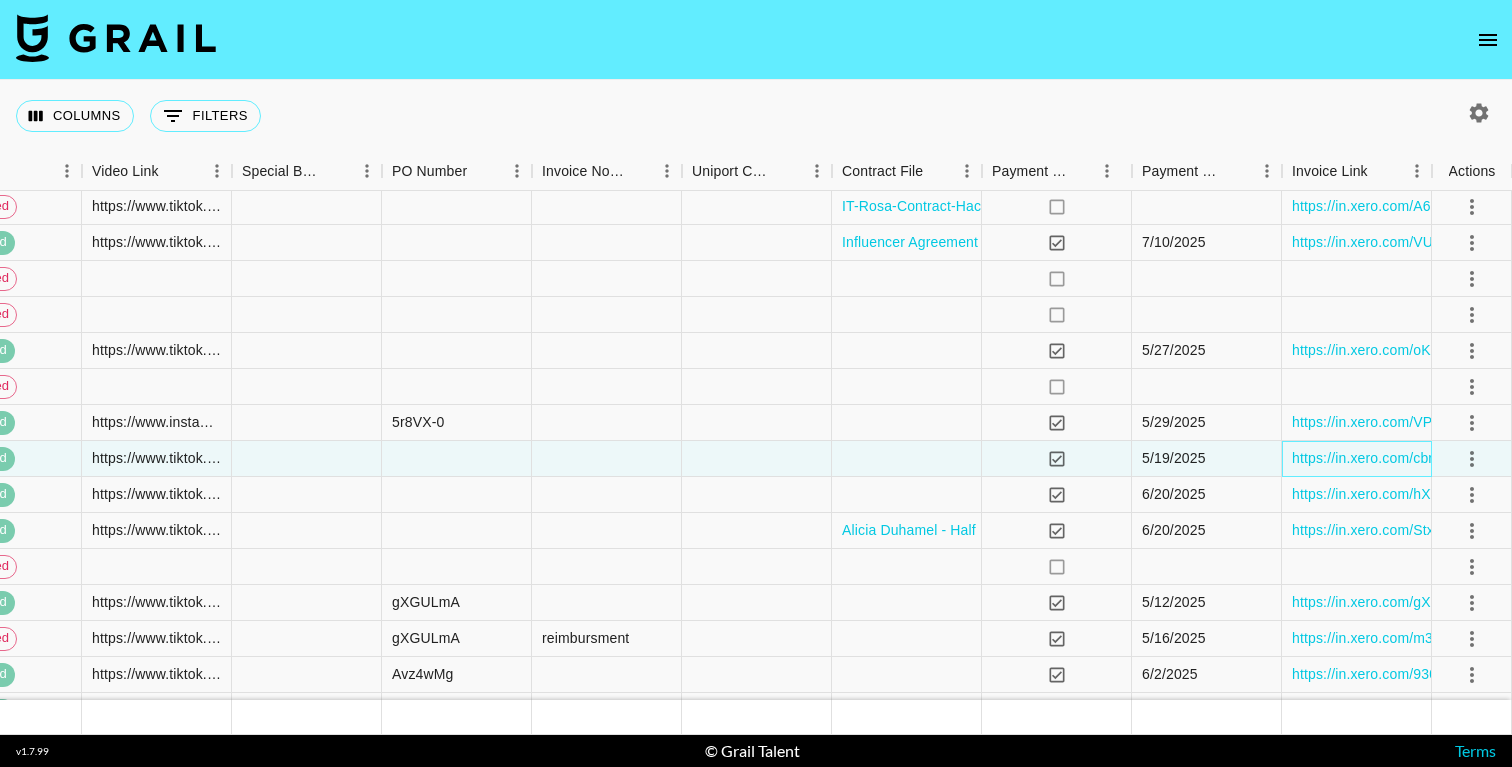 scroll, scrollTop: 1230, scrollLeft: 2333, axis: both 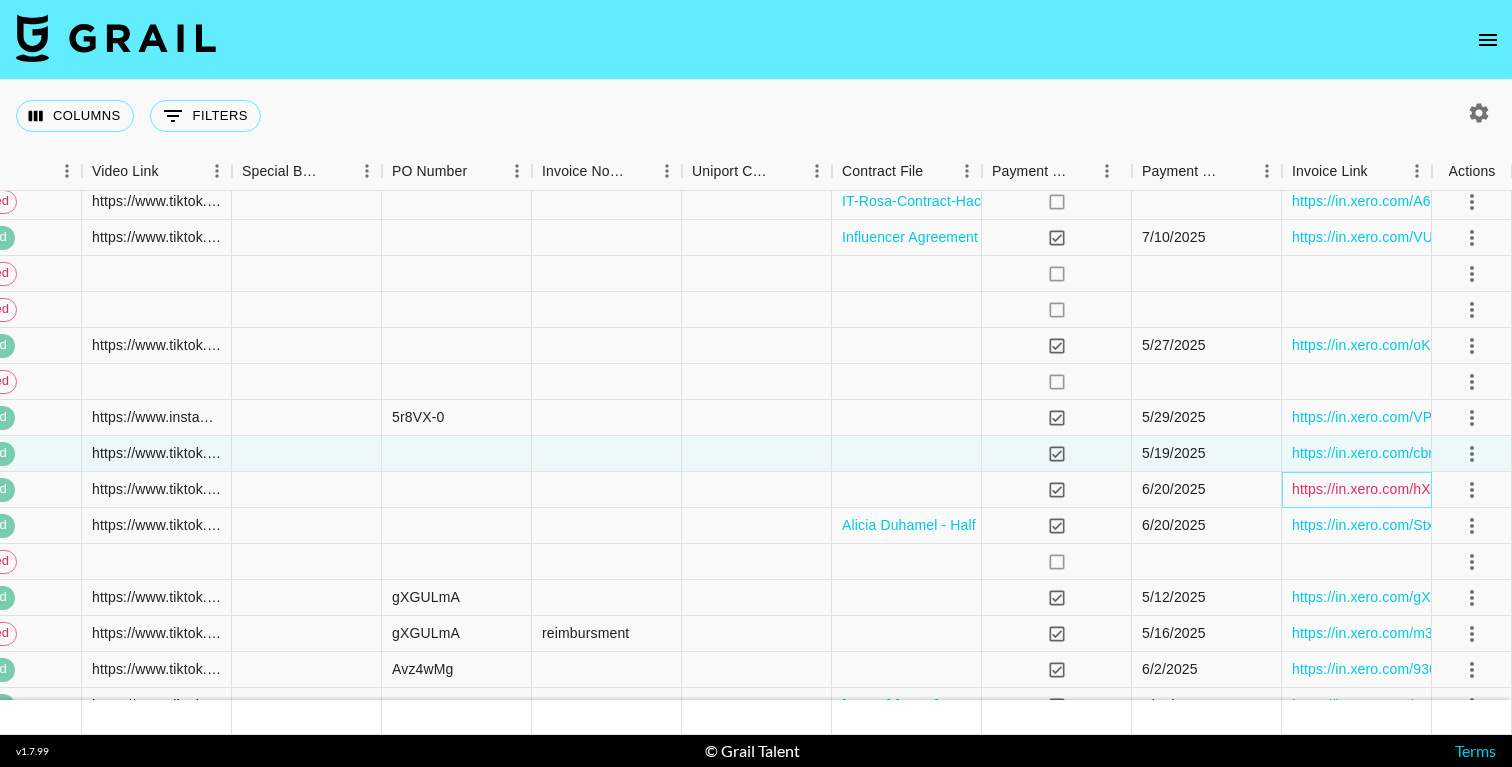click on "https://in.xero.com/hXW0WHlvsmTU3ETTDAKAA4Own6ptM1jDBiYG15rD" at bounding box center [1527, 489] 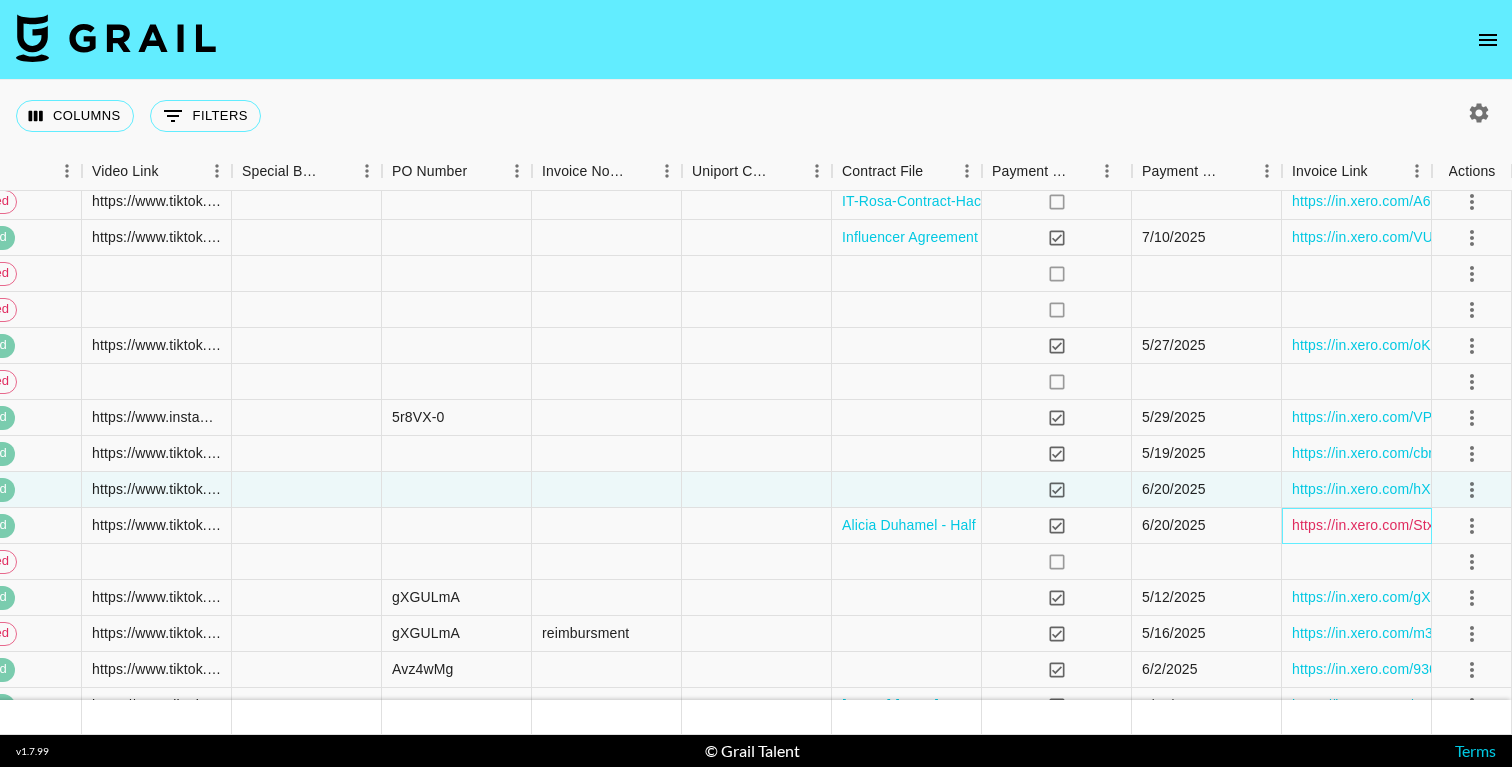 click on "https://in.xero.com/Stxs1nVQ8qXVXX9cYaIXnSB9u555JjtaPgZEApLq" at bounding box center [1513, 525] 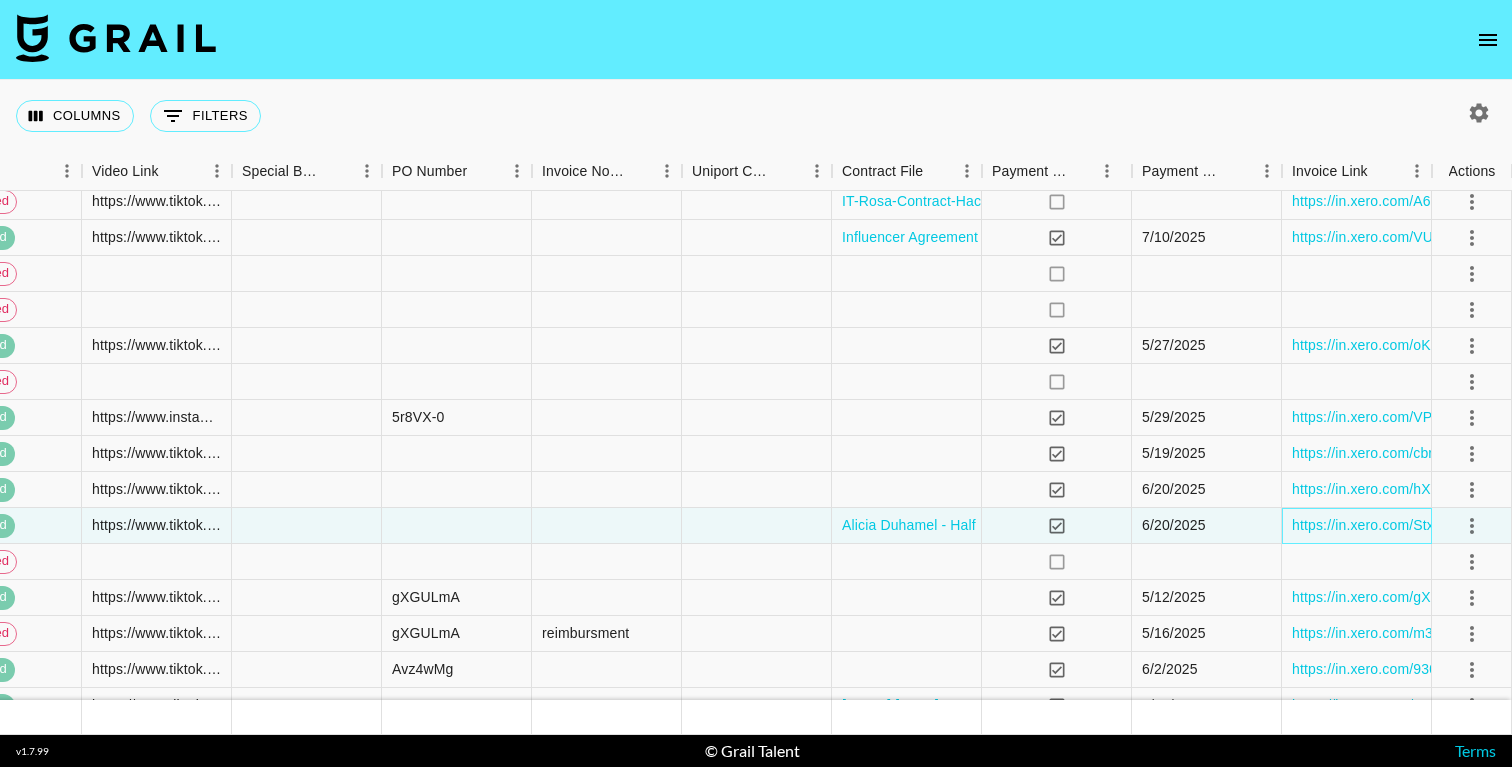 scroll, scrollTop: 1387, scrollLeft: 2333, axis: both 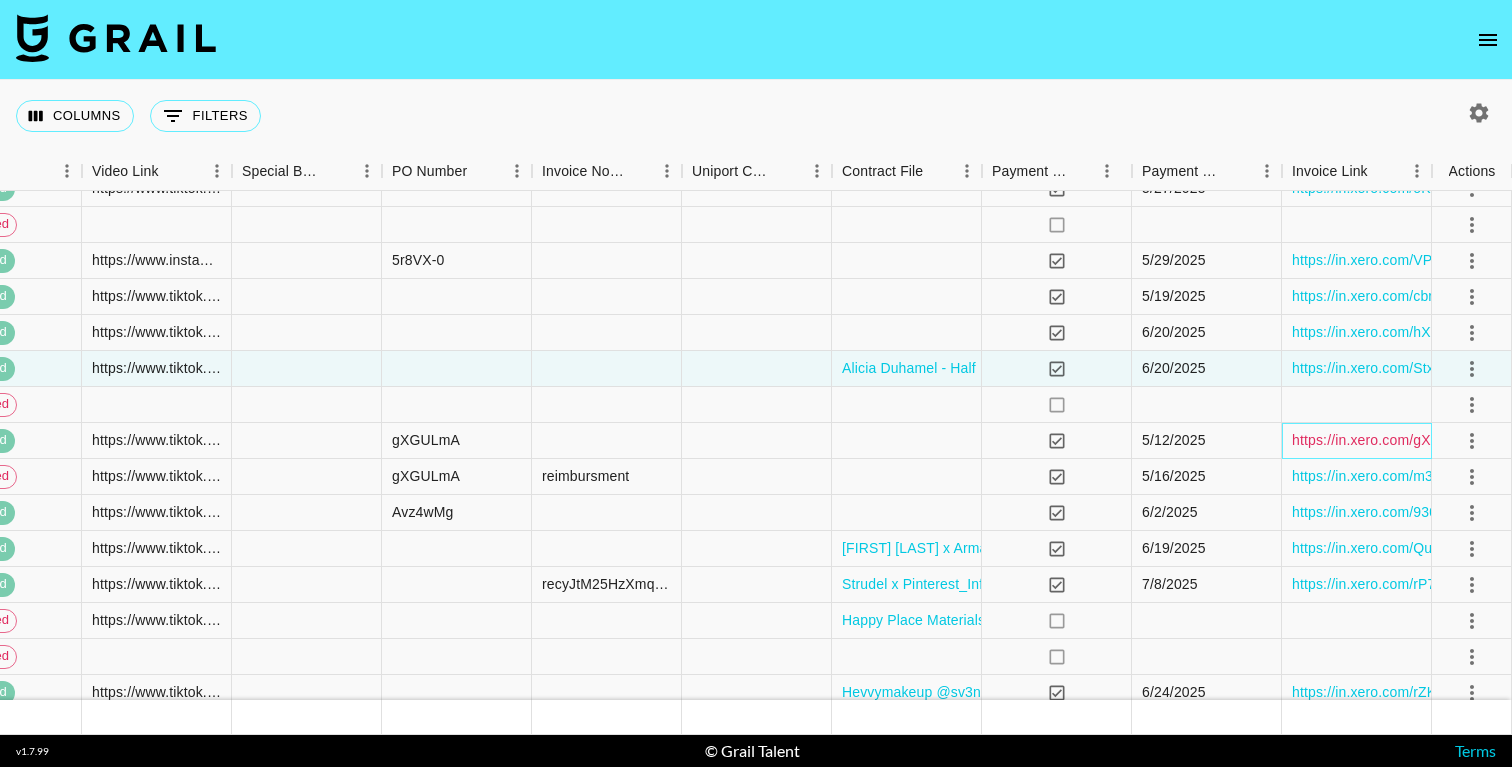 click on "https://in.xero.com/gX04cpw1rv1mnQ94XccQcT88H6WeY3D3lkY6v5Dh" at bounding box center (1520, 440) 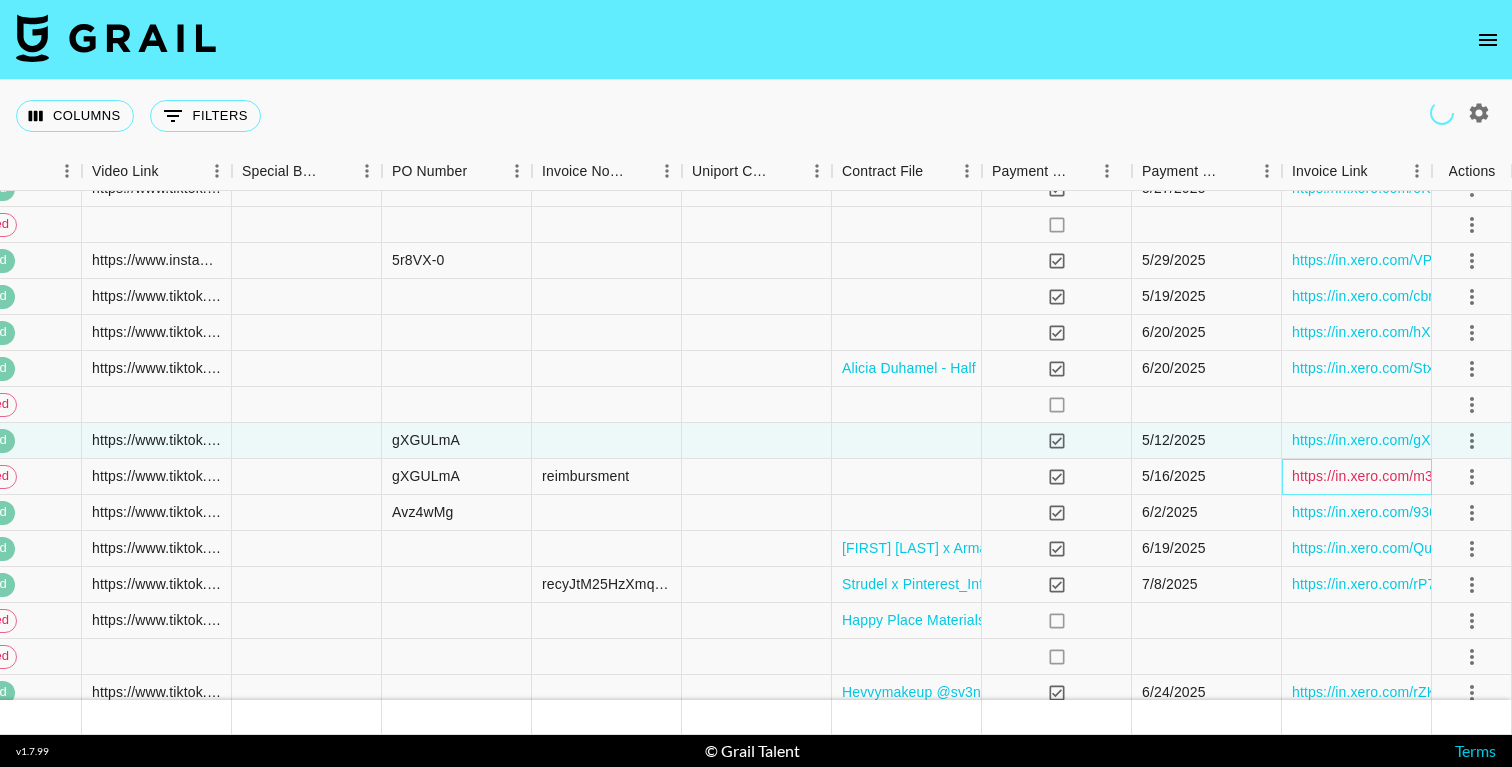 click on "https://in.xero.com/m39YZ4UOwm1qDiIpIqlxlZOJC2FdsnMdJM6t0x1M" at bounding box center [1516, 476] 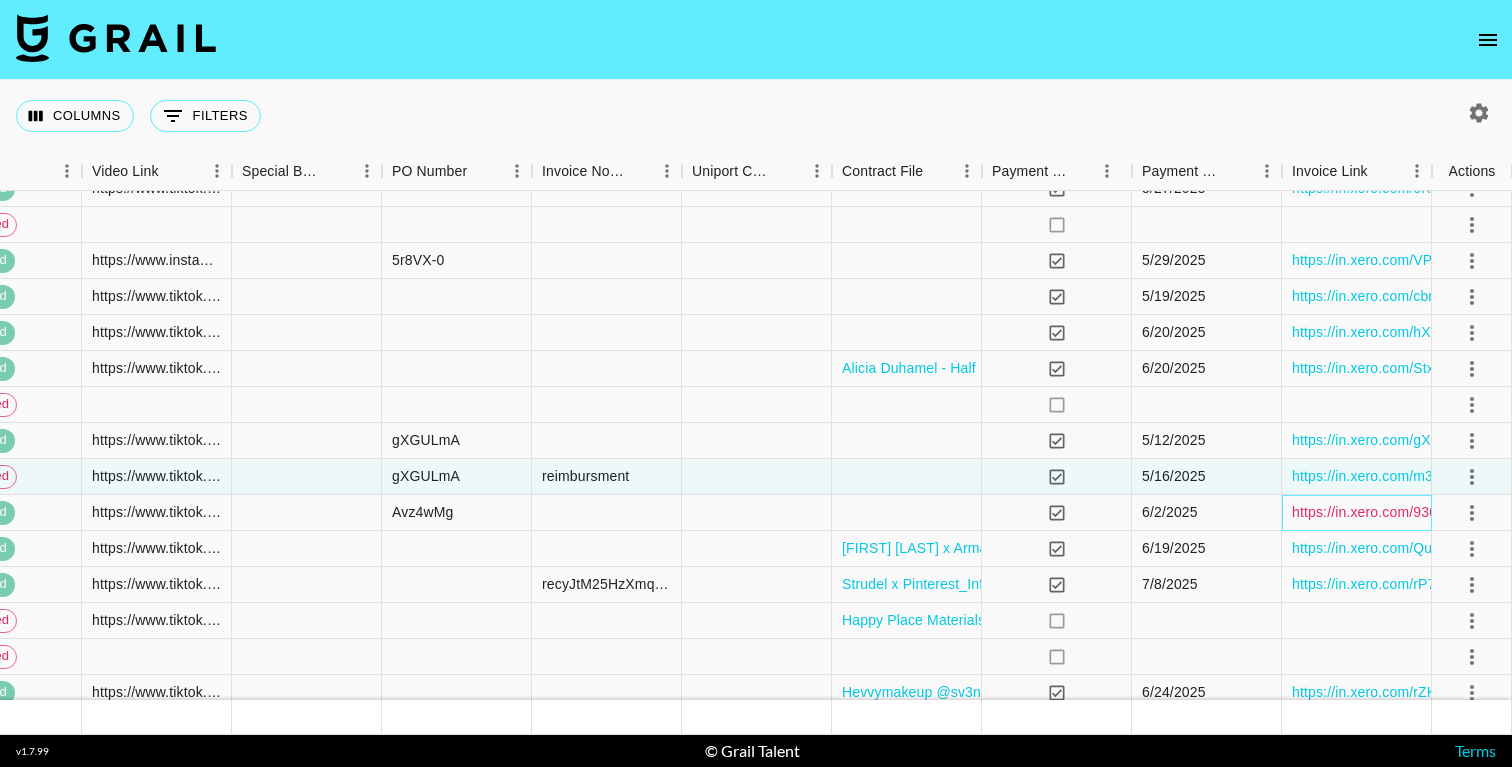 click on "https://in.xero.com/9303LfalyZU4Stgm38YsD3eRS4sP8cQapmH7mkWK" at bounding box center [1522, 512] 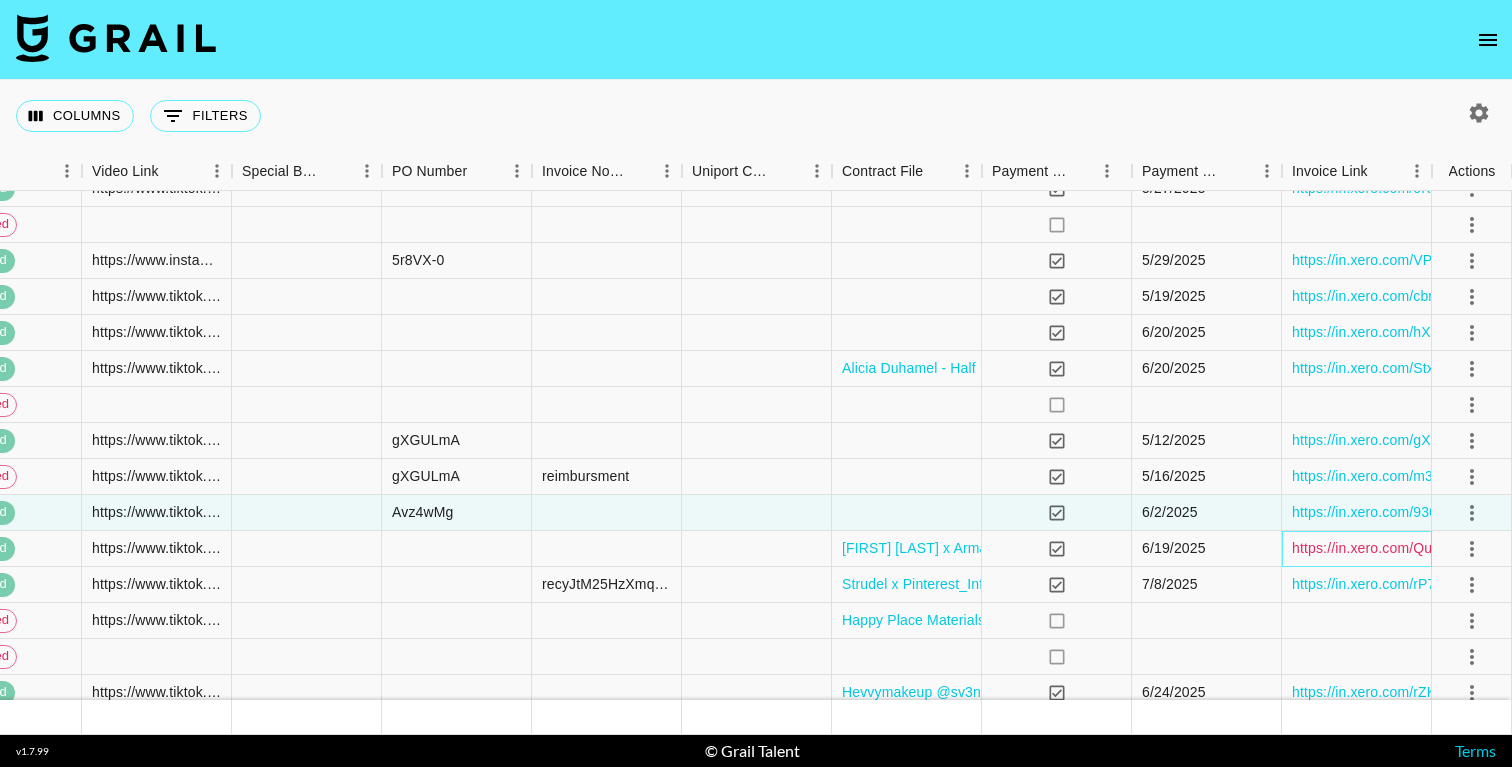 click on "https://in.xero.com/Qu446Dswm1Y6I5kuEldXaimBNrz8yBqtfLHwquXh" at bounding box center (1513, 548) 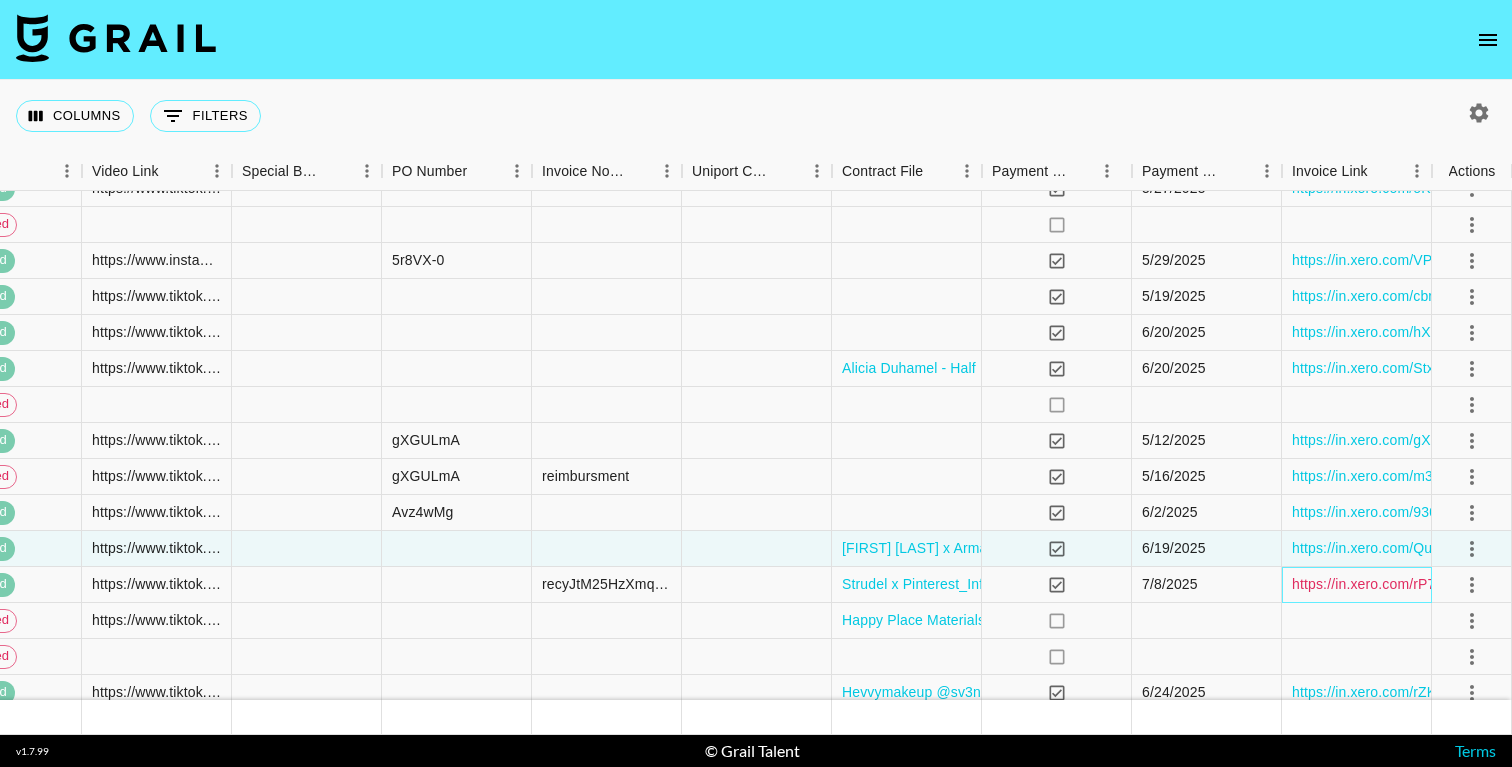 click on "https://in.xero.com/rP7o77dSOewkRPC3F8VQ6w4DdsgcWUuDWsPB1qUW" at bounding box center [1534, 584] 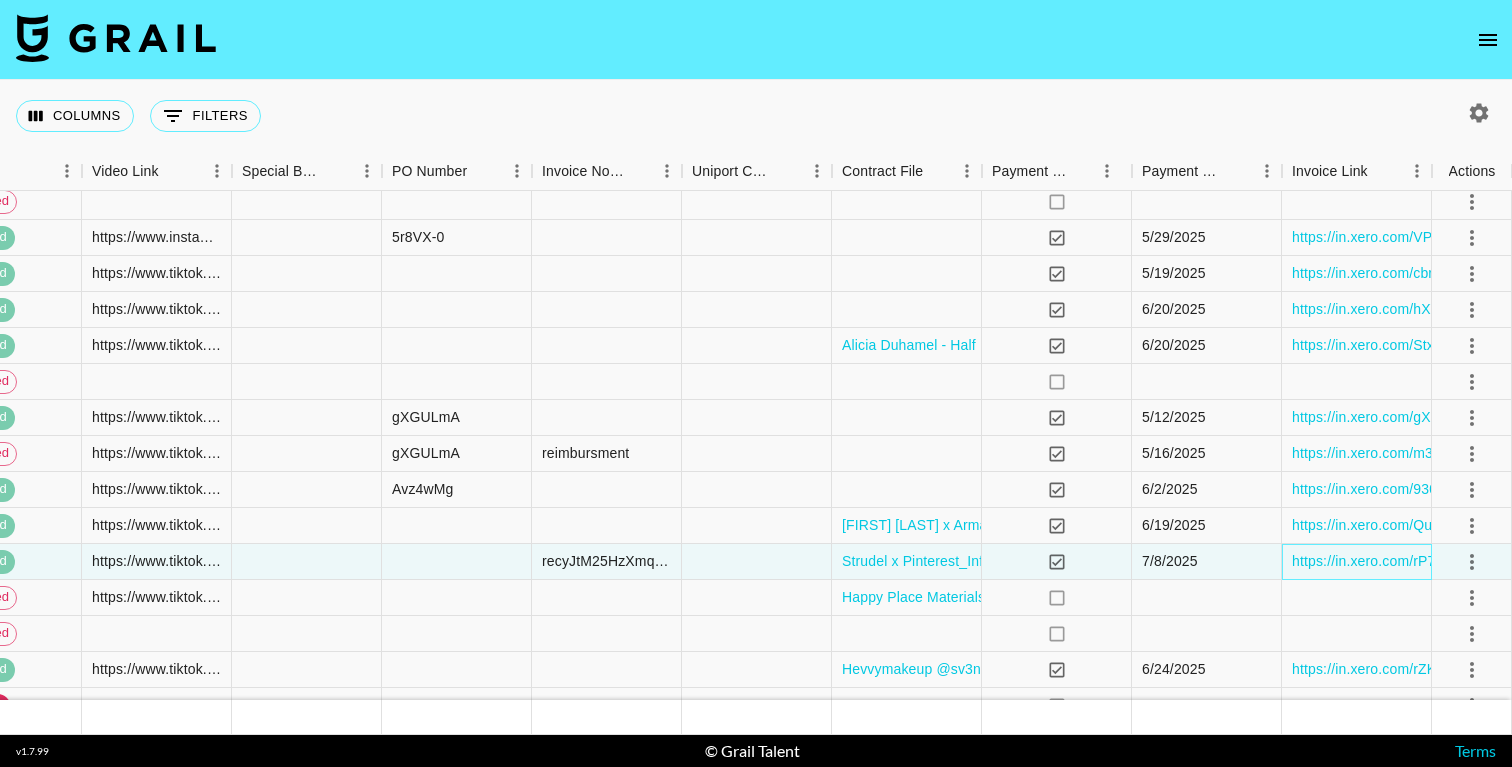 scroll, scrollTop: 1459, scrollLeft: 2330, axis: both 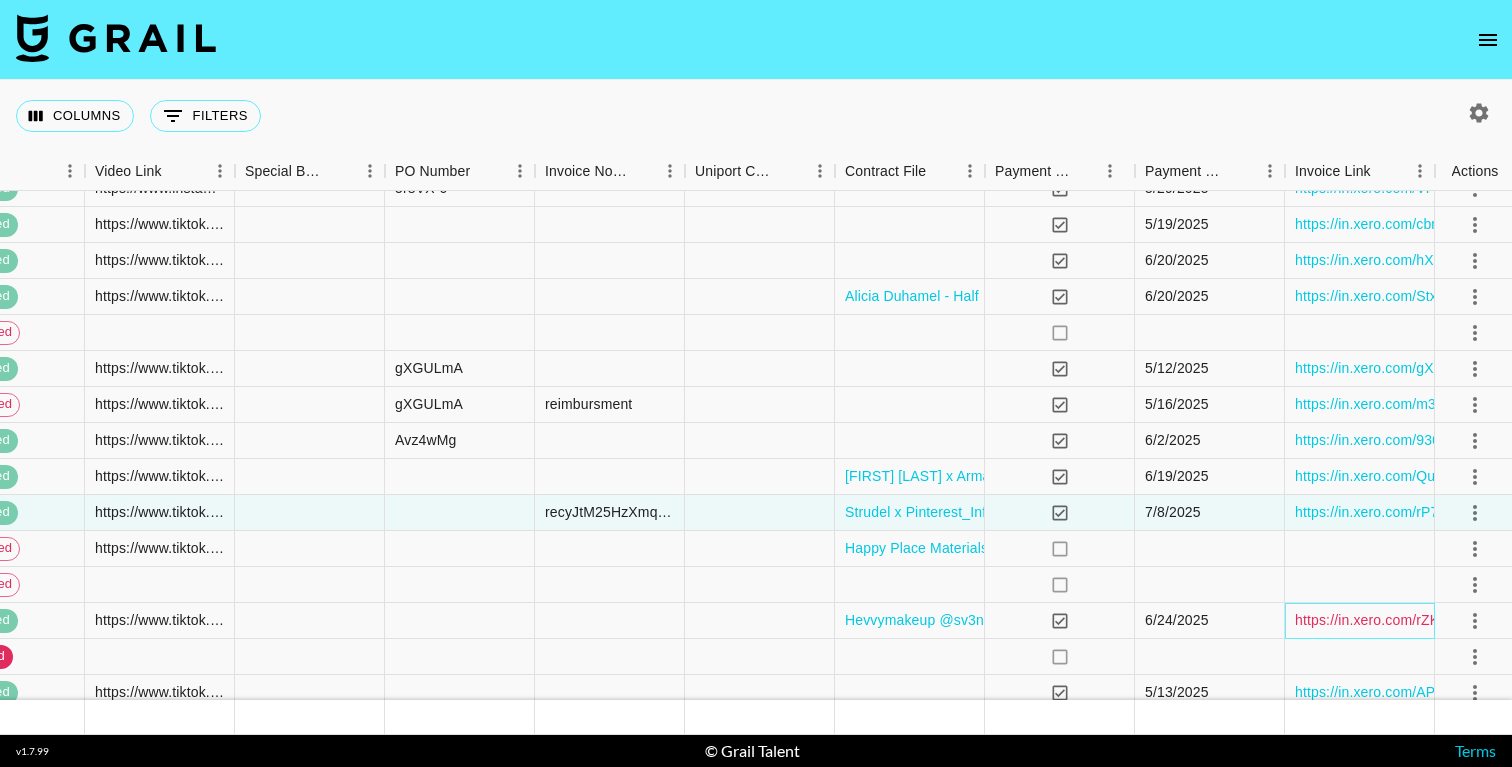 click on "https://in.xero.com/rZKT58BvdULHwebRzrGo4J9moTo2TOu7c1cXk10Q" at bounding box center [1523, 620] 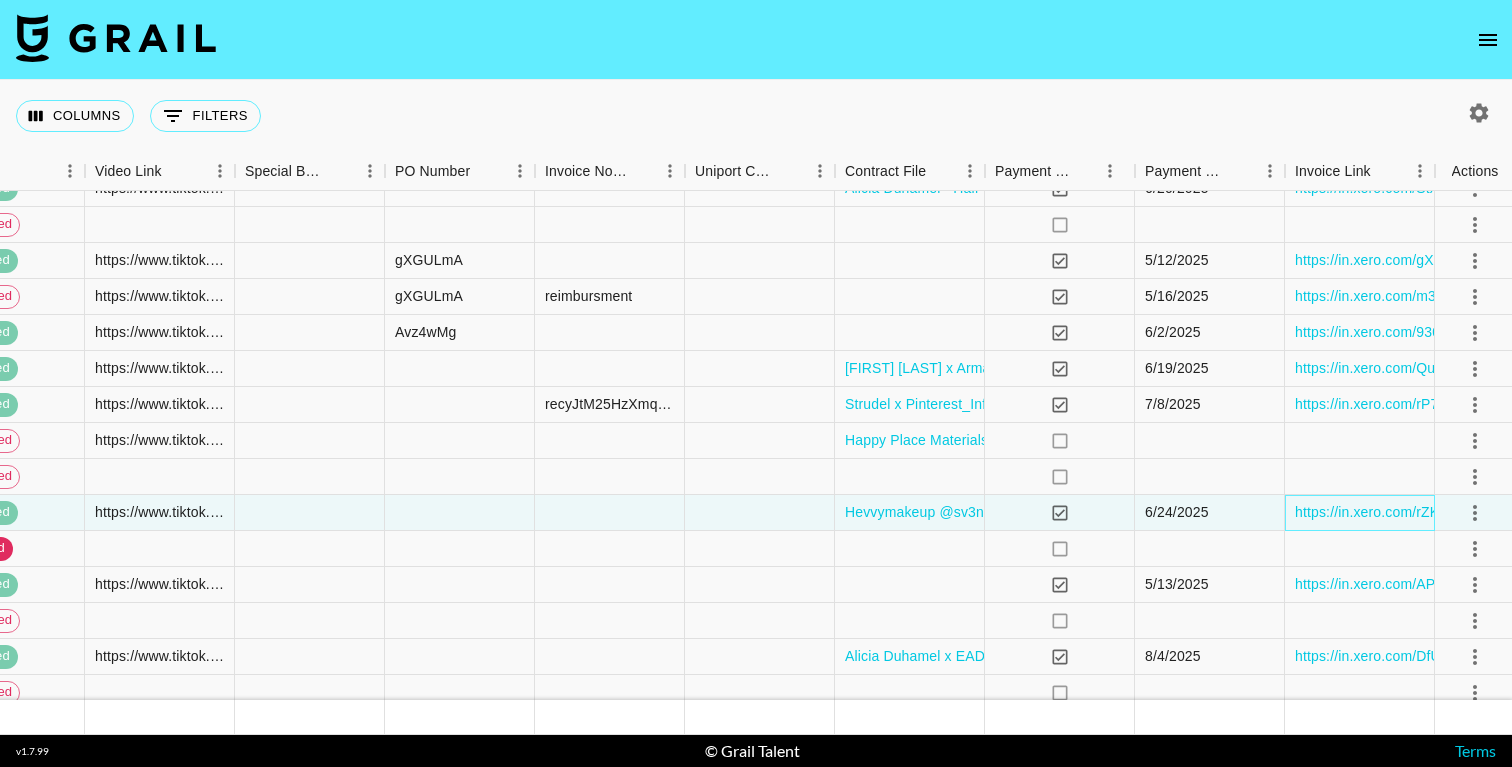 scroll, scrollTop: 1574, scrollLeft: 2330, axis: both 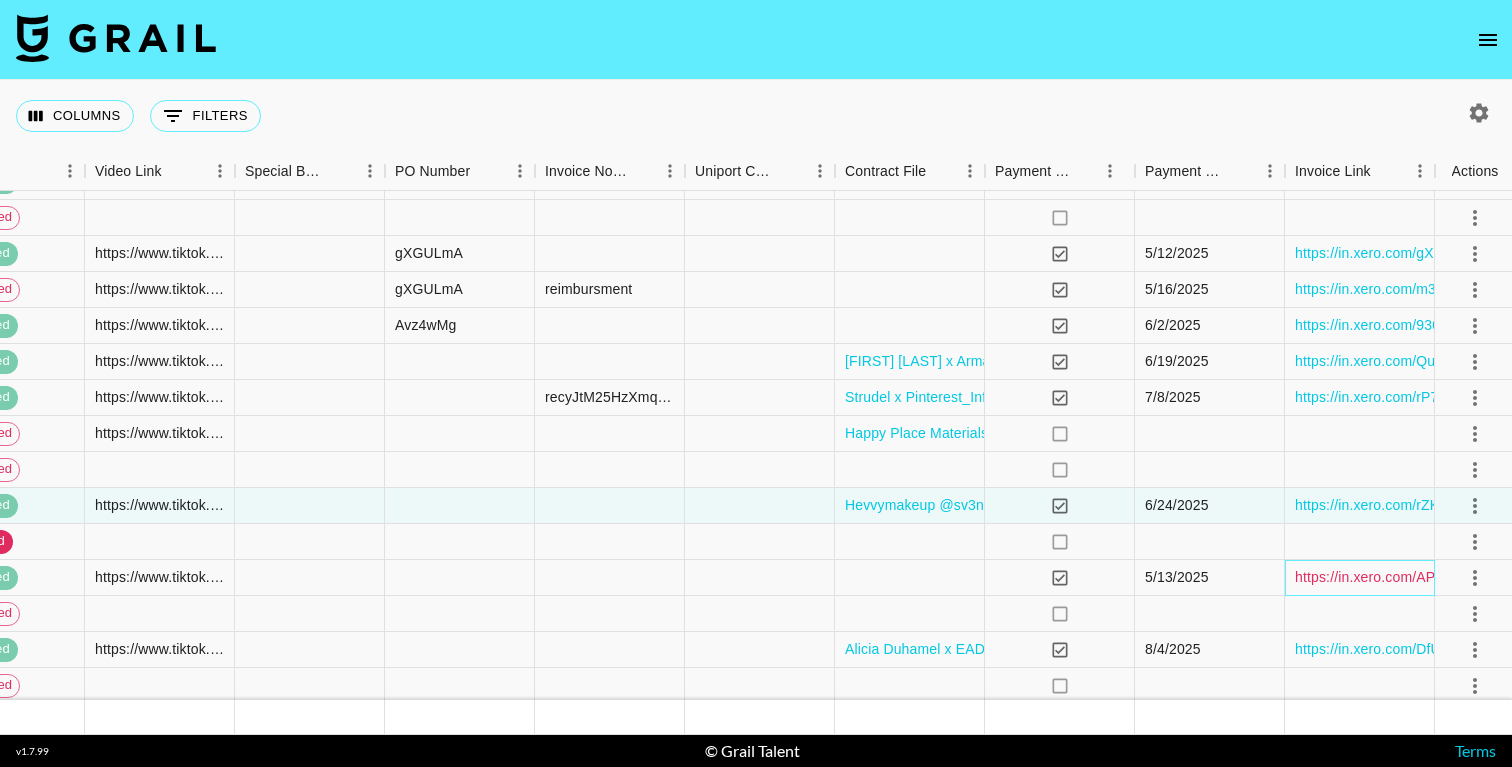 click on "https://in.xero.com/APsFxLQJGt0vc0Abs56cC3EtKEBiI2YiHUoVagf4" at bounding box center [1512, 577] 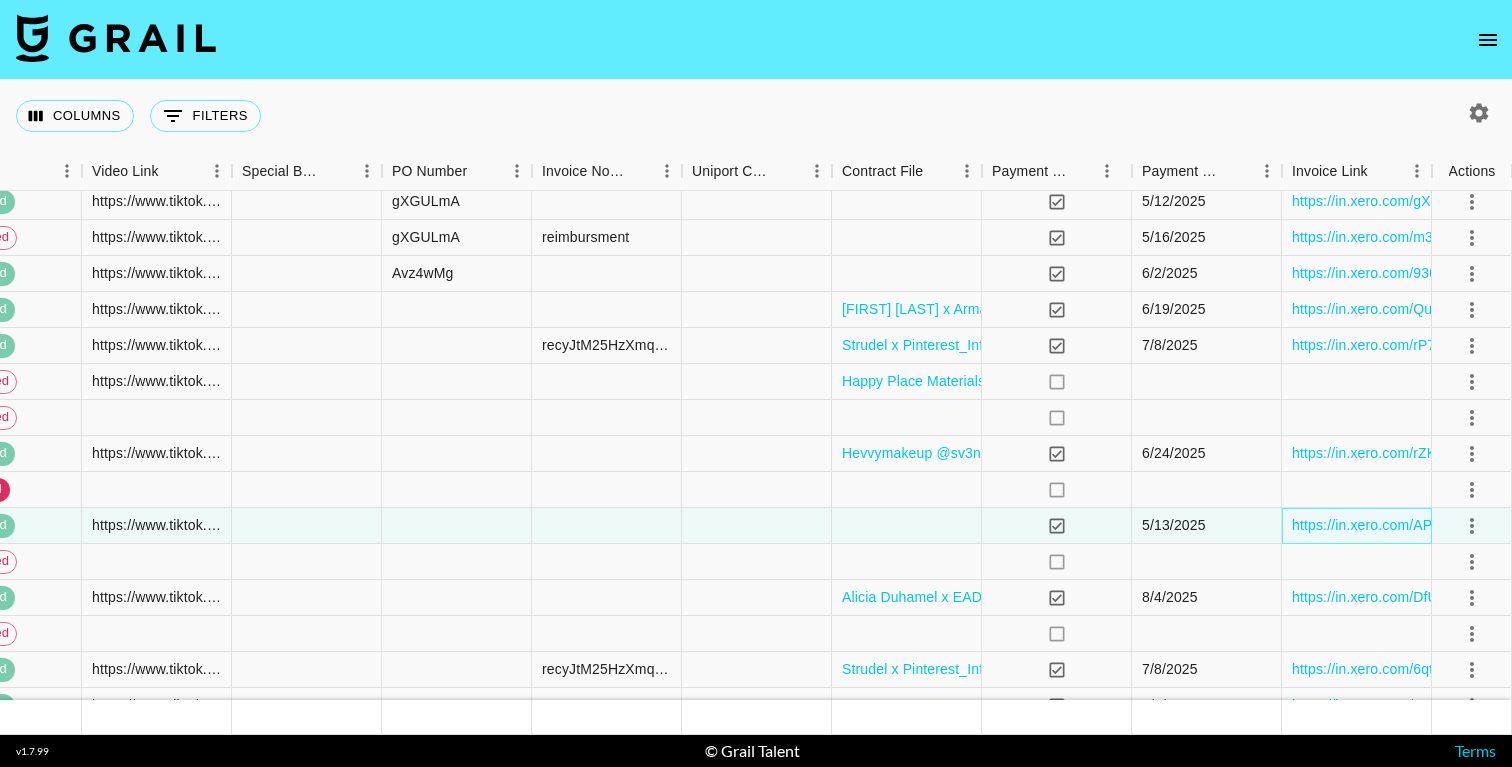 scroll, scrollTop: 1626, scrollLeft: 2333, axis: both 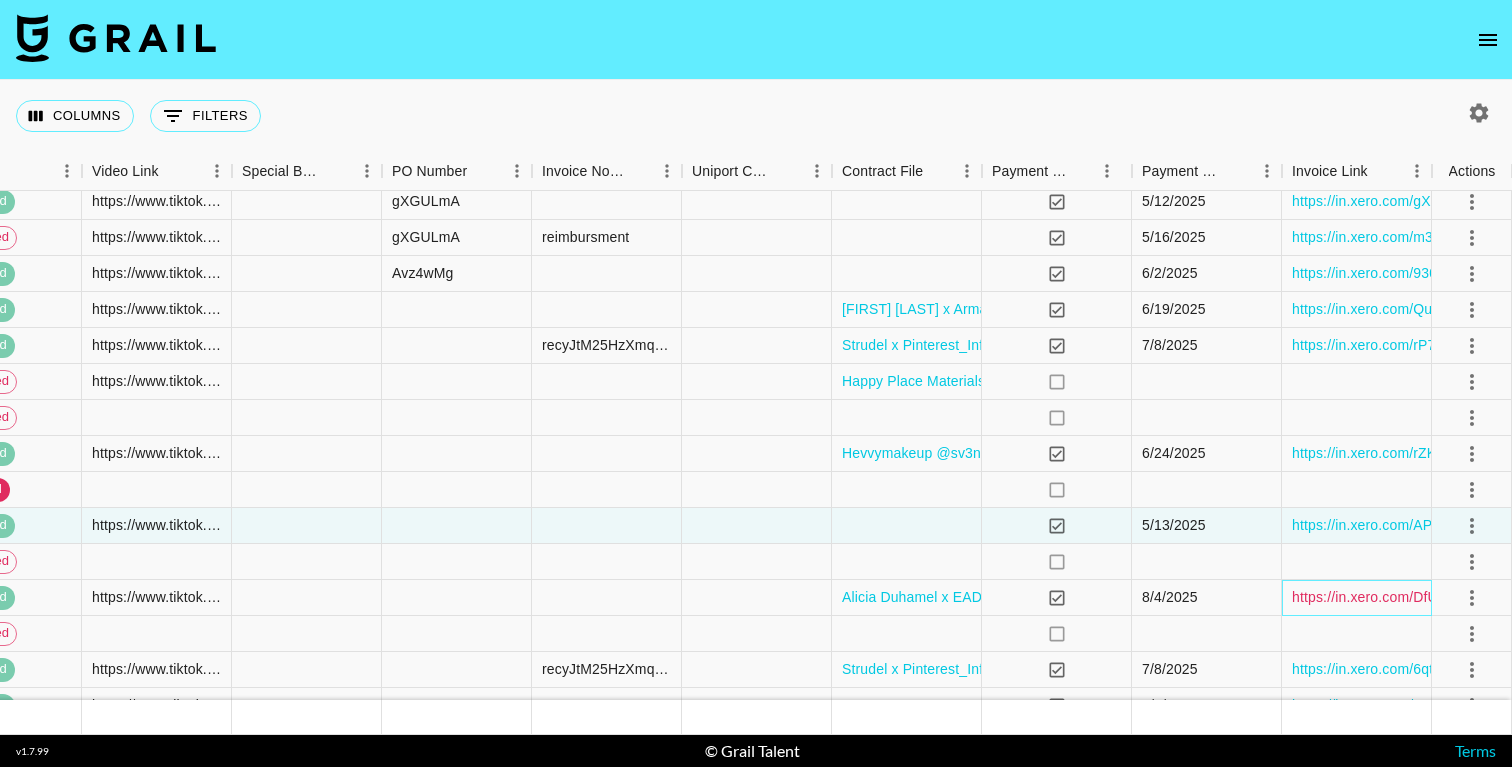 click on "https://in.xero.com/DfUgEtE3C7q0c5Za3s2B6LBB0h12ty6YpMmrRwQP" at bounding box center [1519, 597] 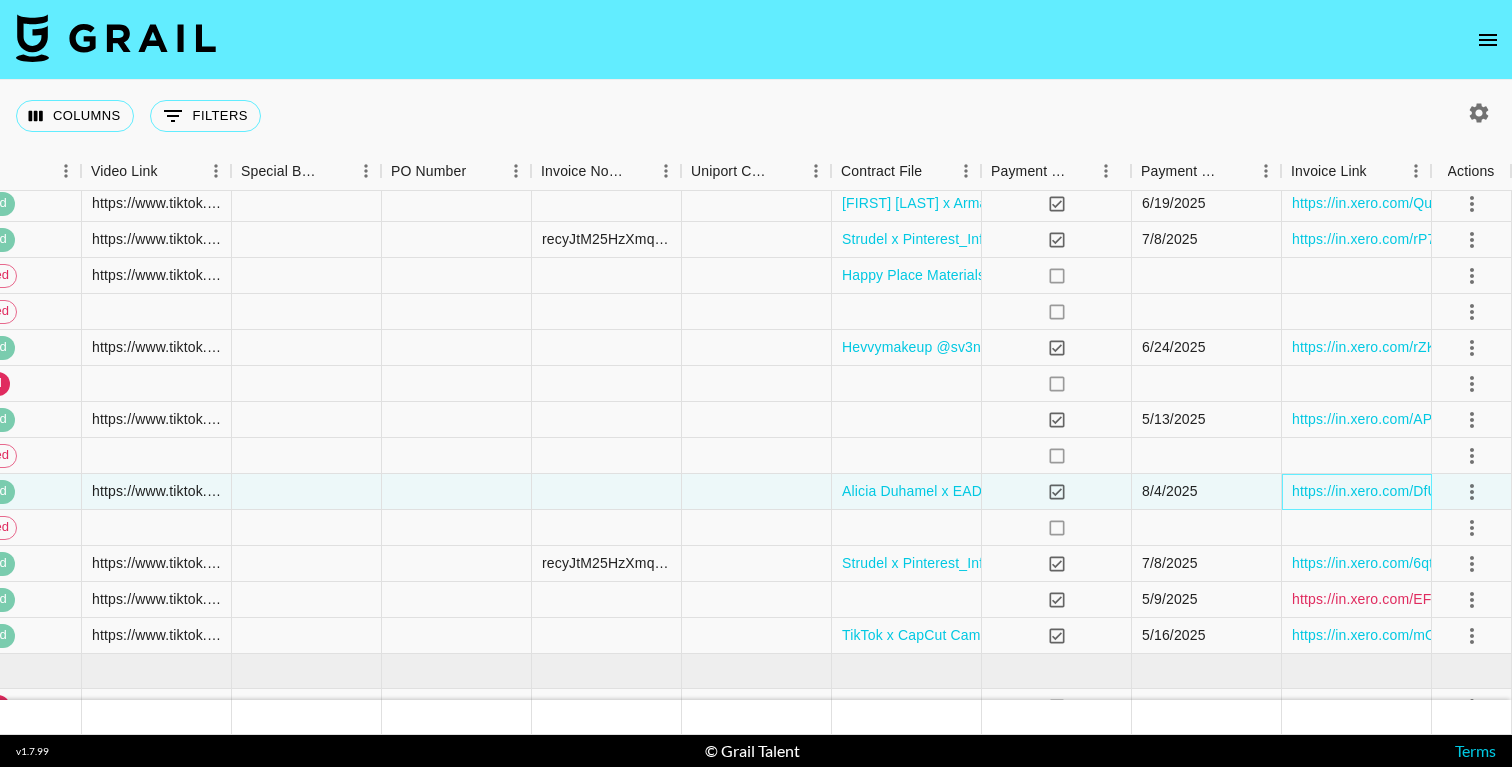 scroll, scrollTop: 1732, scrollLeft: 2333, axis: both 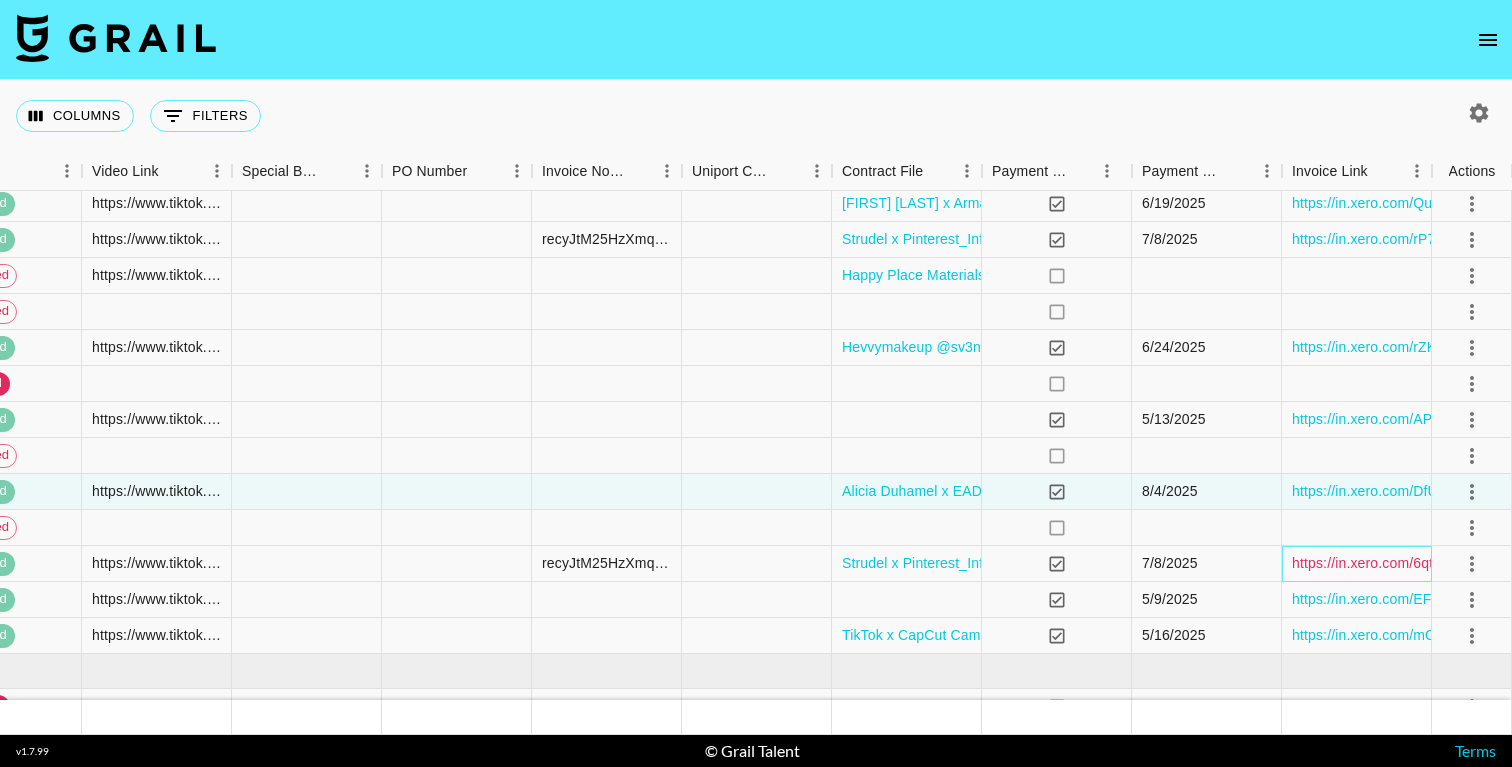 click on "https://in.xero.com/6qt17mINkWbjw1lj90NbVjrpAGNoIOIHQDF98mKD" at bounding box center [1514, 563] 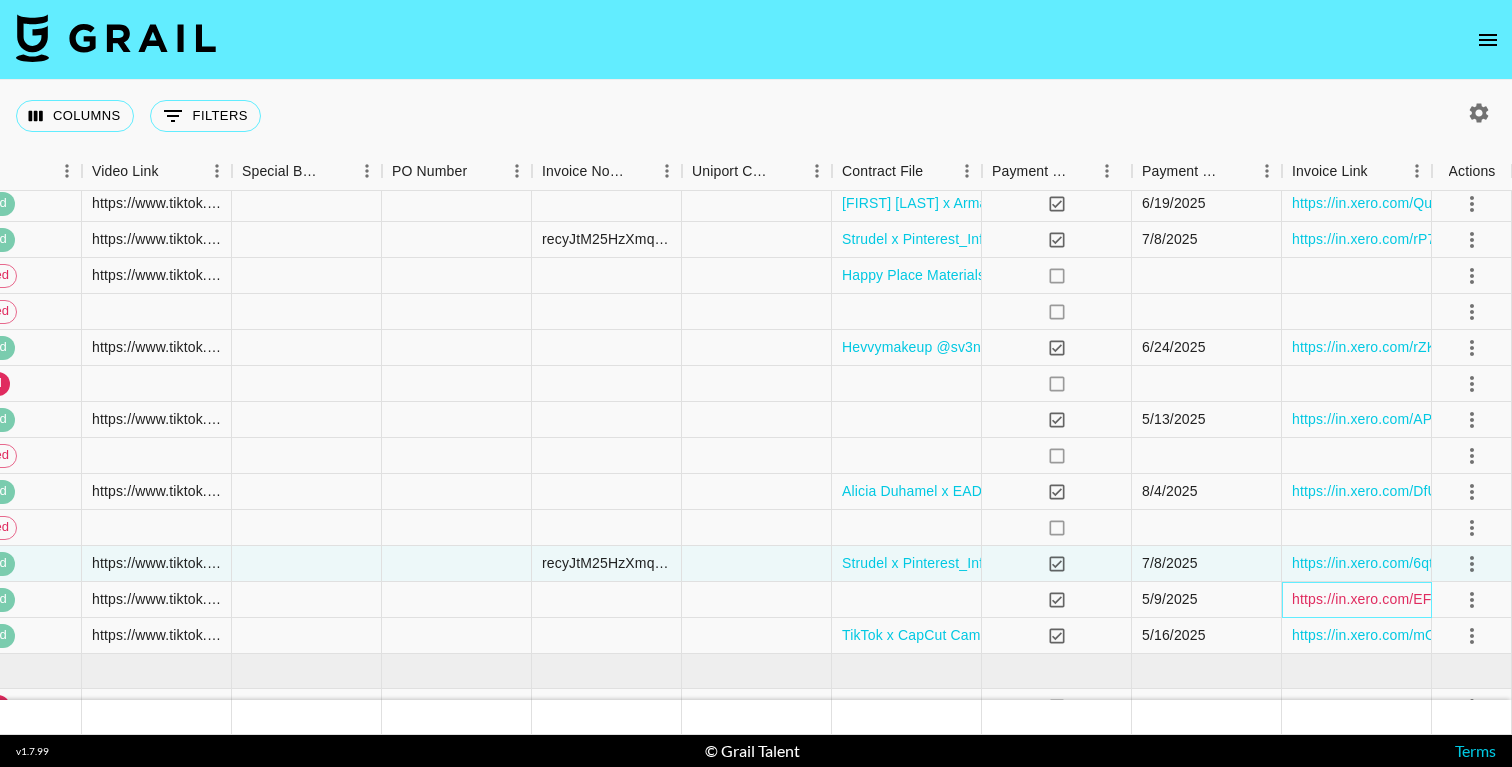 click on "https://in.xero.com/EFoPPOSHW0YrOmlUNstN91htYOx7qBaorPvoRUuM" at bounding box center (1525, 599) 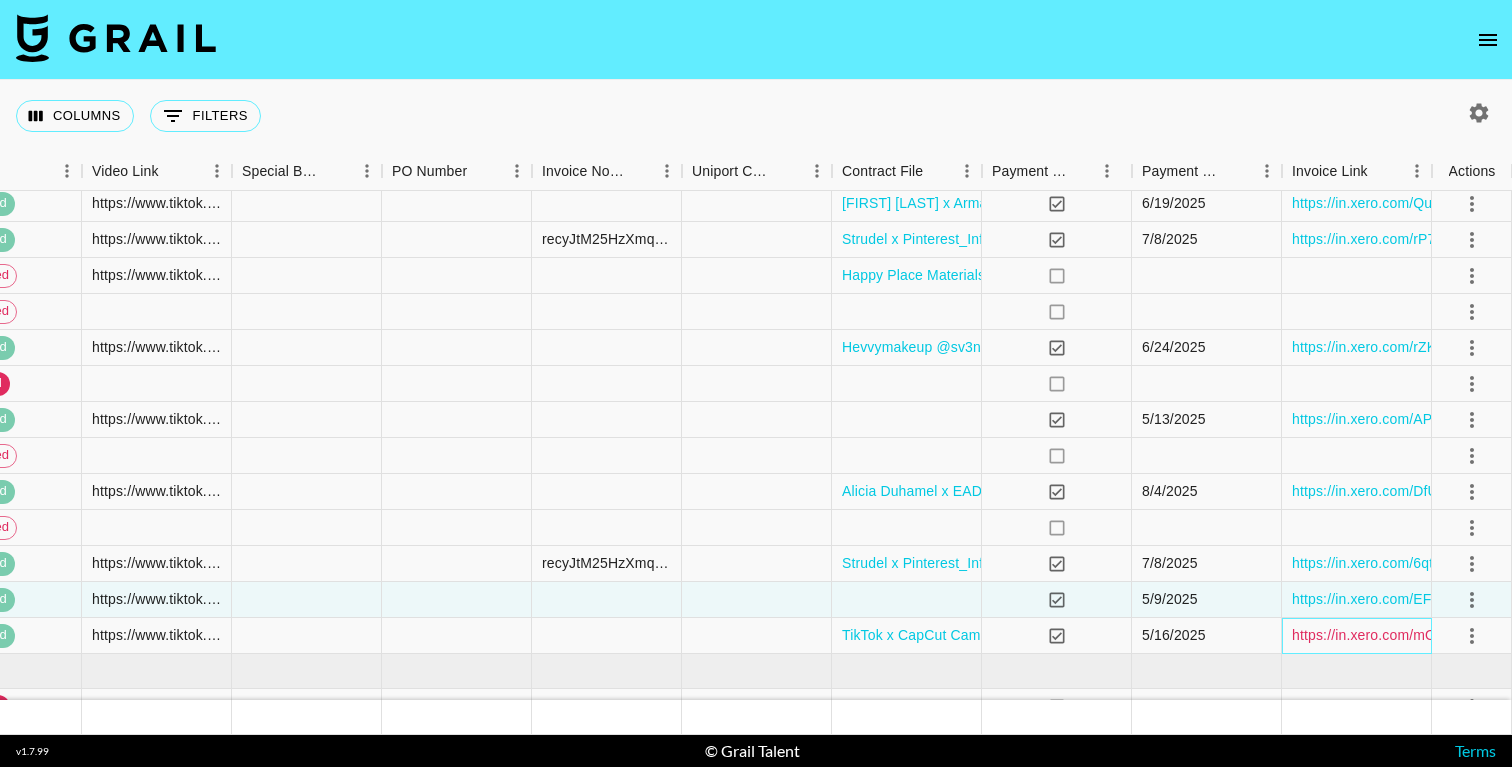 click on "https://in.xero.com/mOAWdxJ9PrpJsIUch90hRHv1dmcApGOteNItmI4c" at bounding box center [1517, 635] 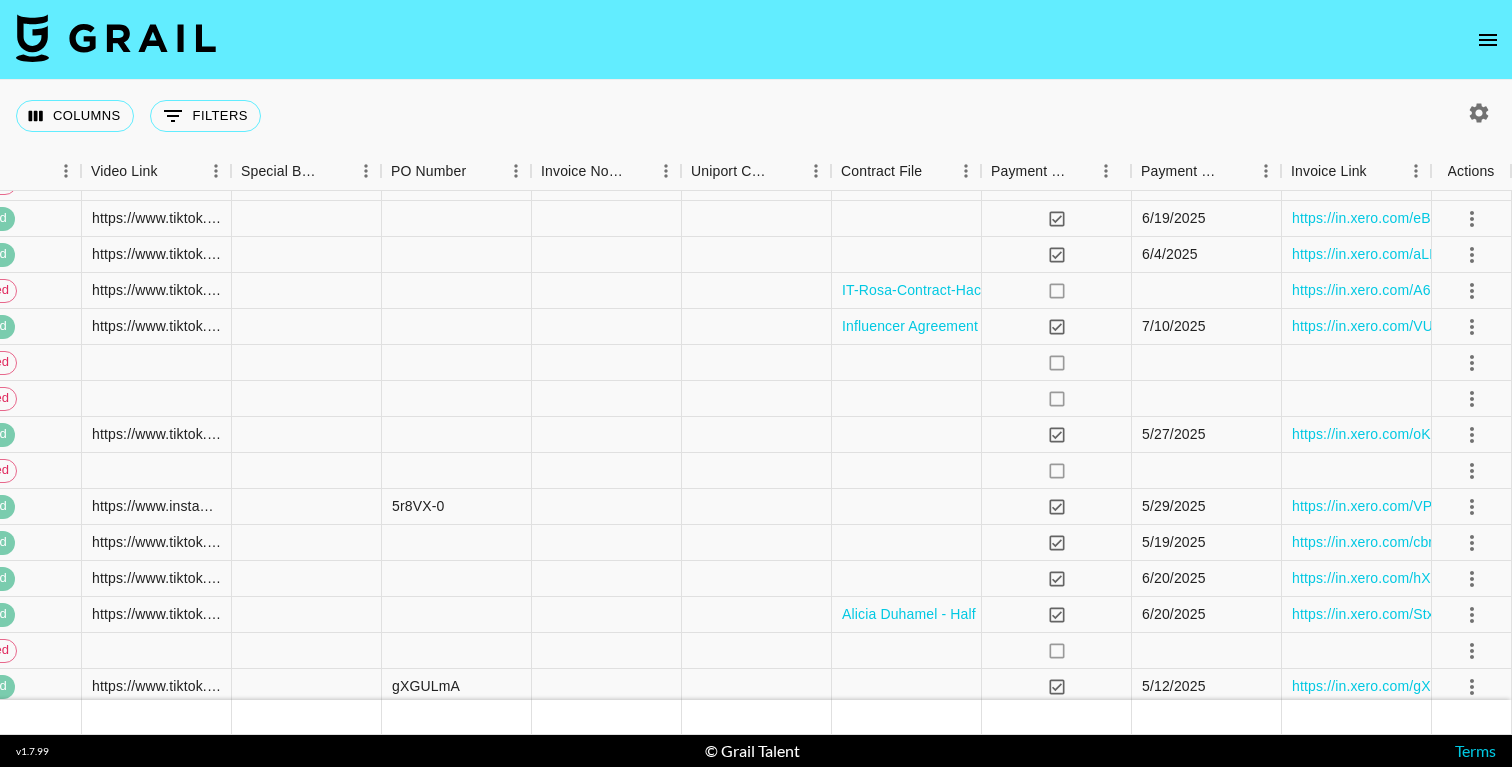 scroll, scrollTop: 1141, scrollLeft: 2333, axis: both 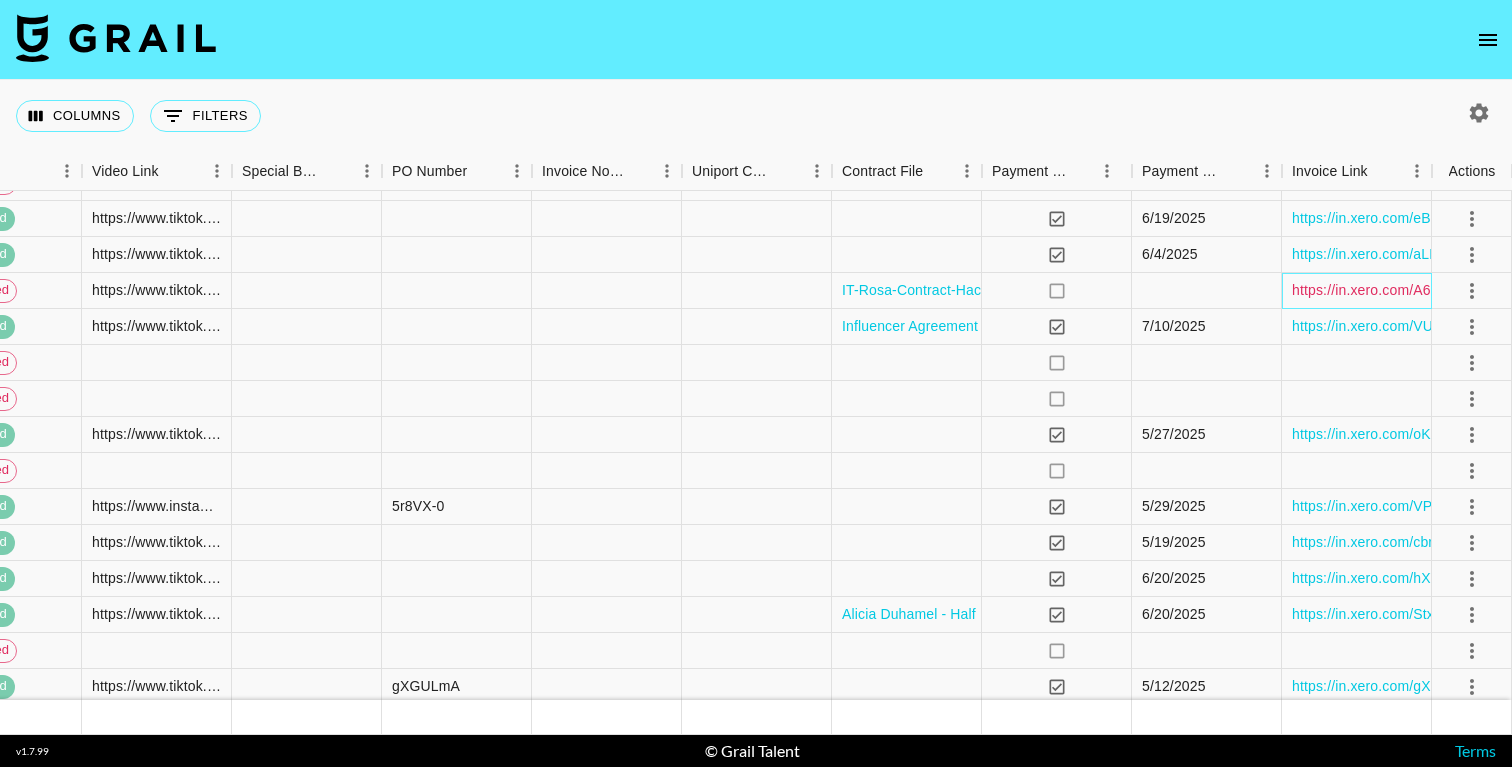 click on "https://in.xero.com/A6S9IC9lVEe4ESQYDgUkRW4UIc6LcrRJyKzSOQq1" at bounding box center (1522, 290) 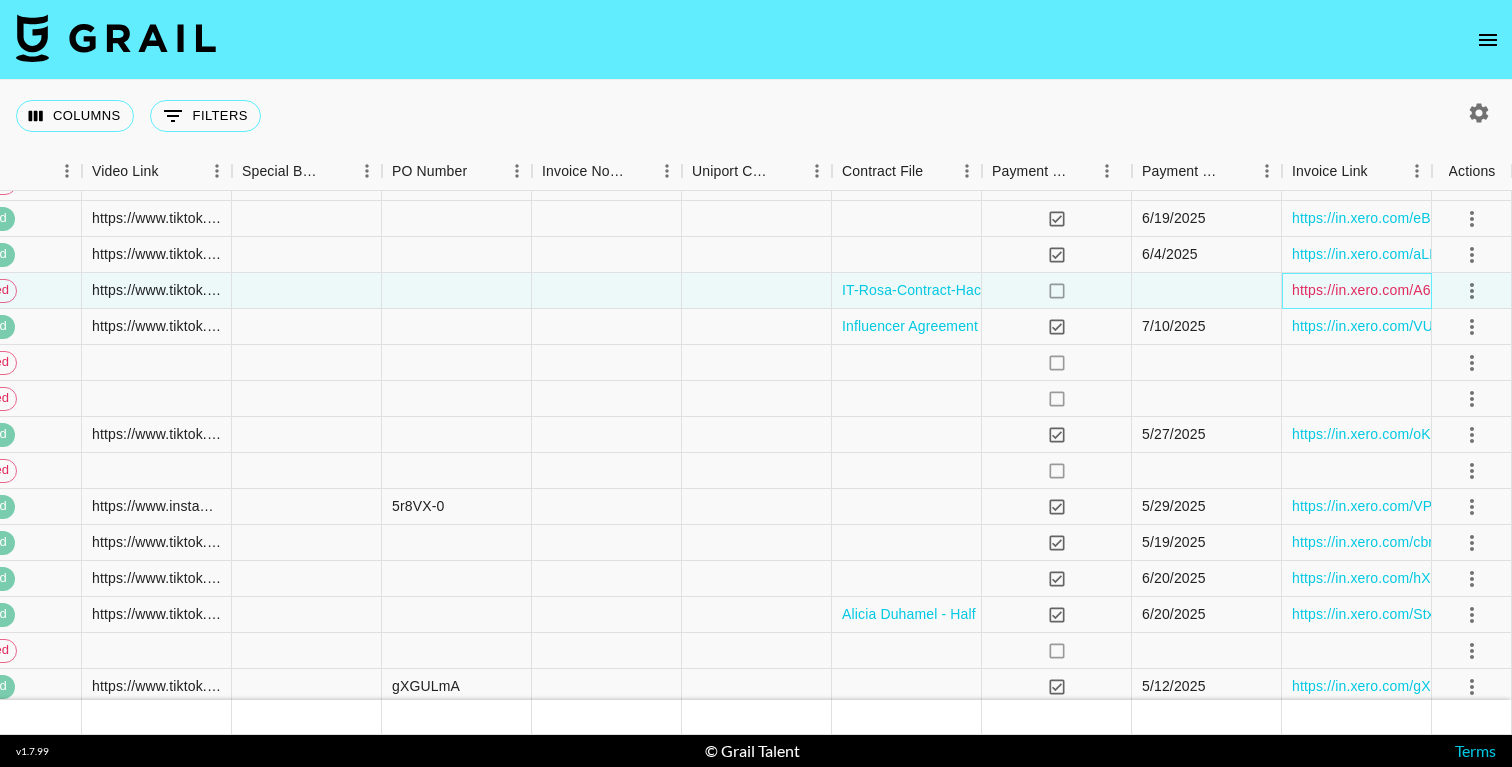 click on "https://in.xero.com/A6S9IC9lVEe4ESQYDgUkRW4UIc6LcrRJyKzSOQq1" at bounding box center [1522, 290] 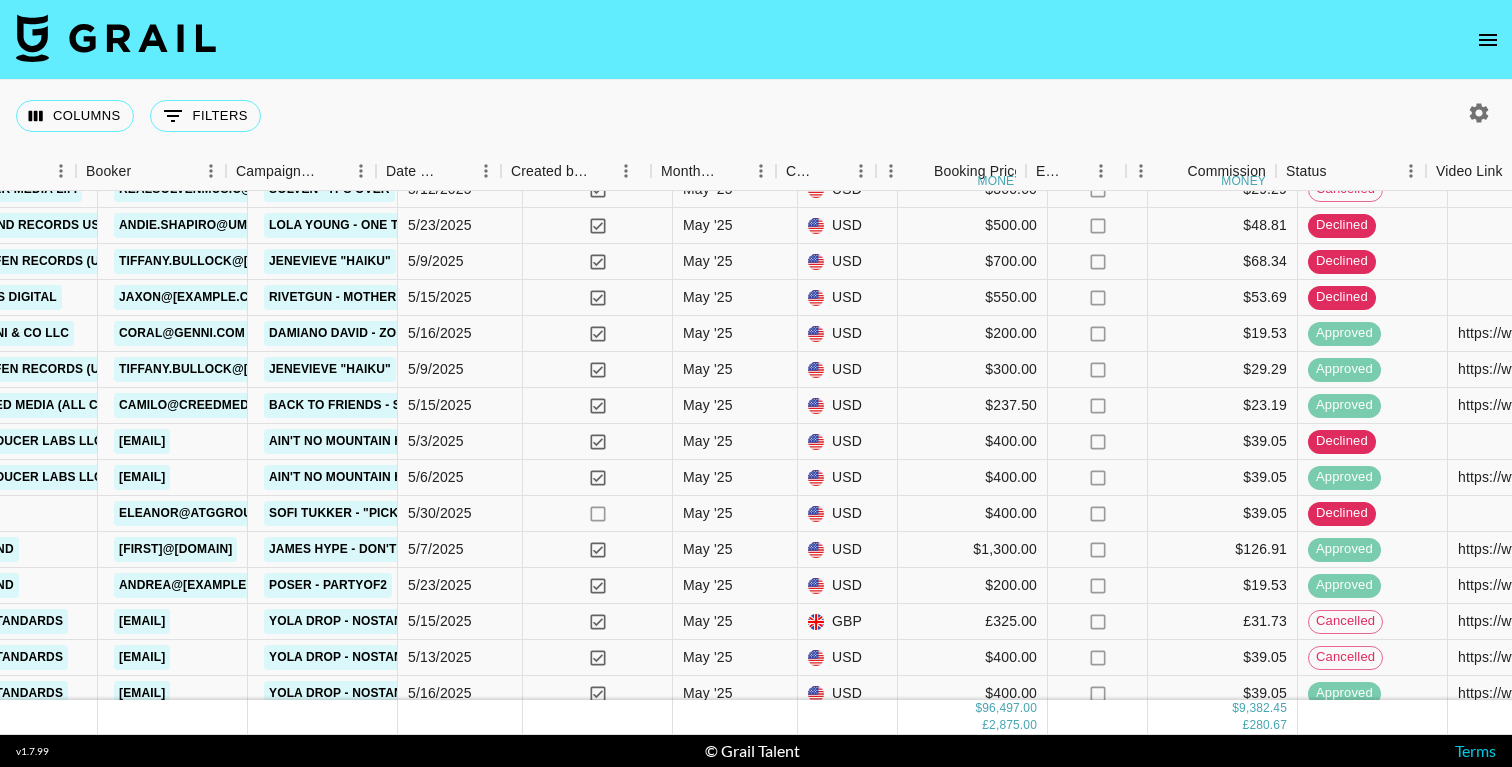 scroll, scrollTop: 486, scrollLeft: 937, axis: both 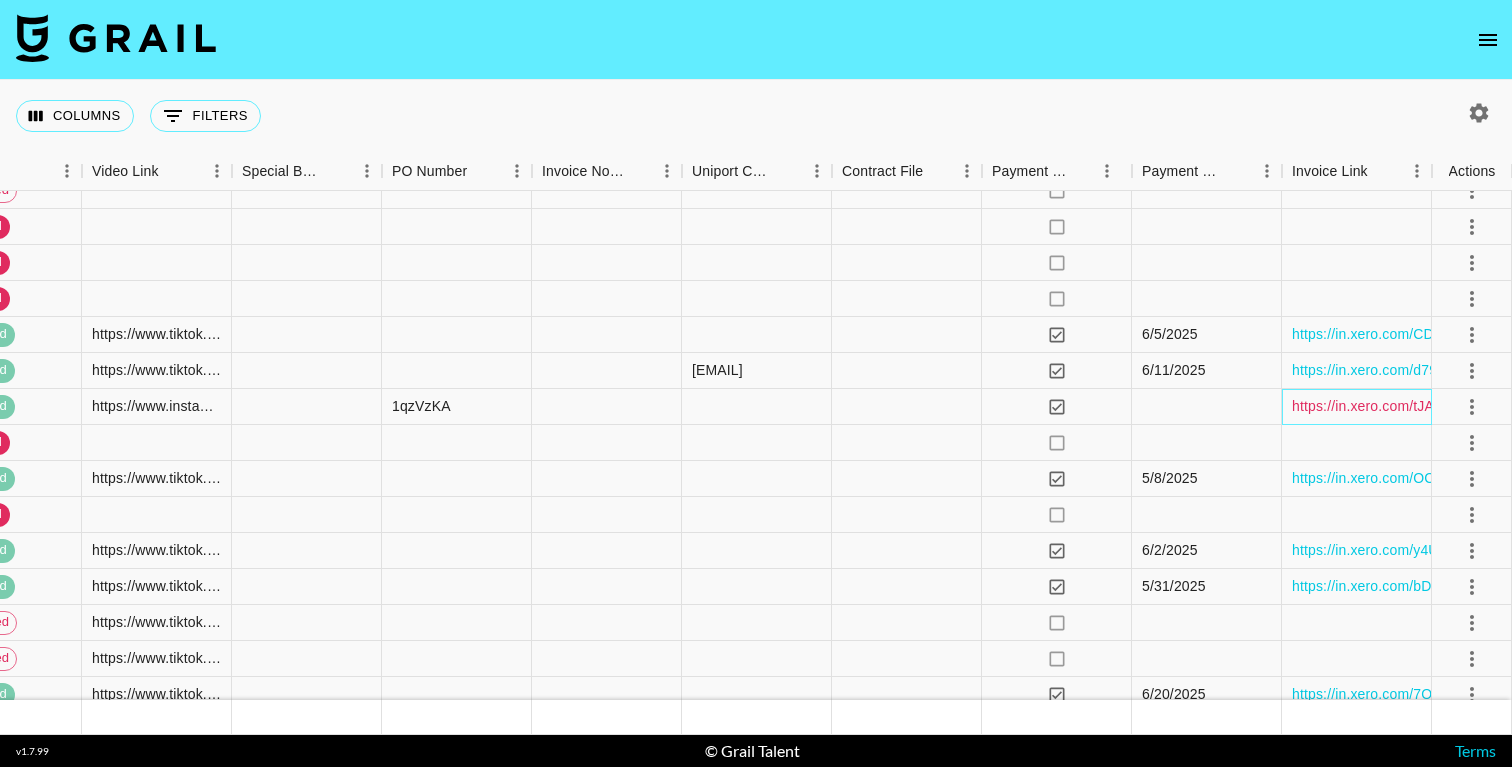 click on "https://in.xero.com/tJARuaUjxy1nGMHGmFRf4ahK98YcDBwv1yrbBknV" at bounding box center (1520, 406) 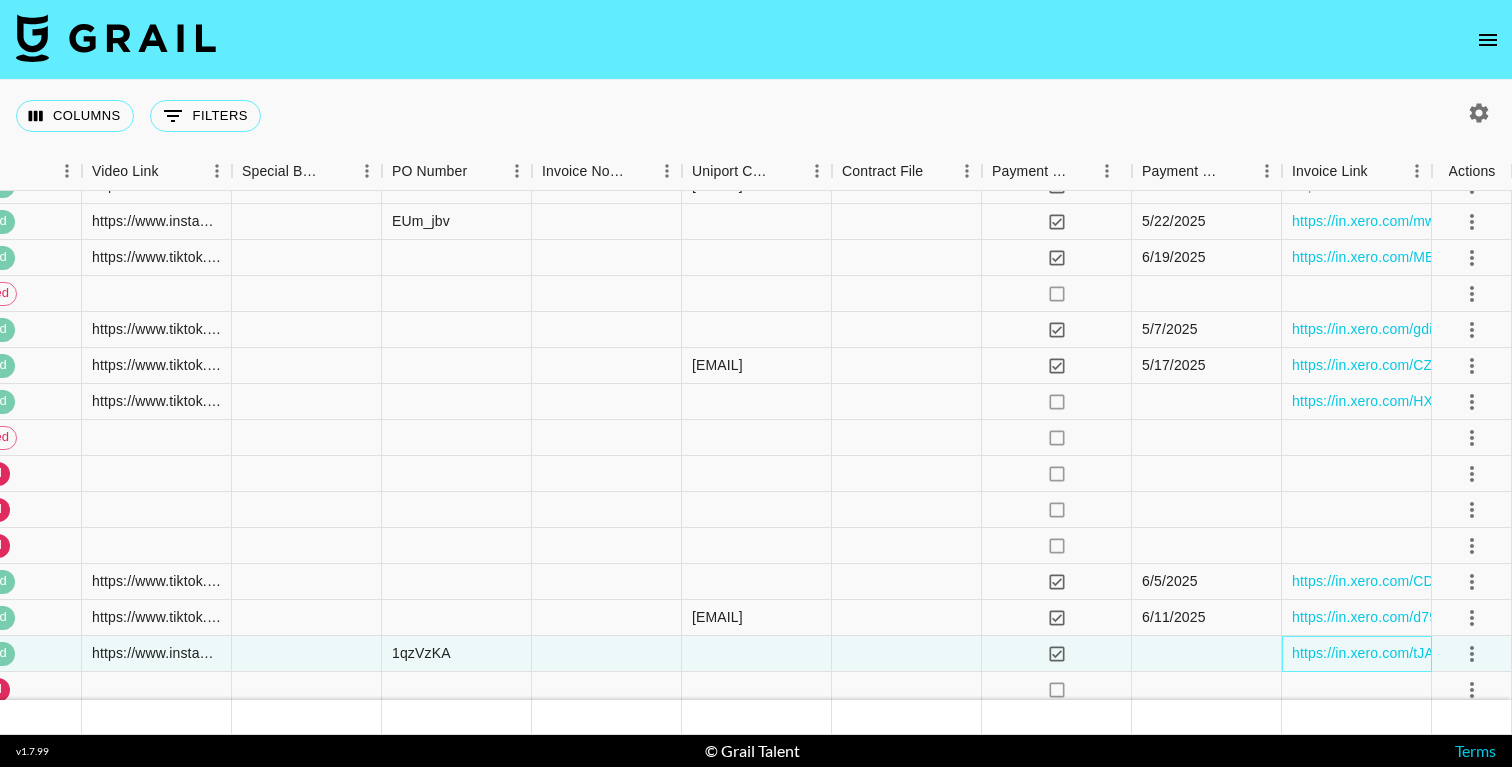 scroll, scrollTop: 198, scrollLeft: 2333, axis: both 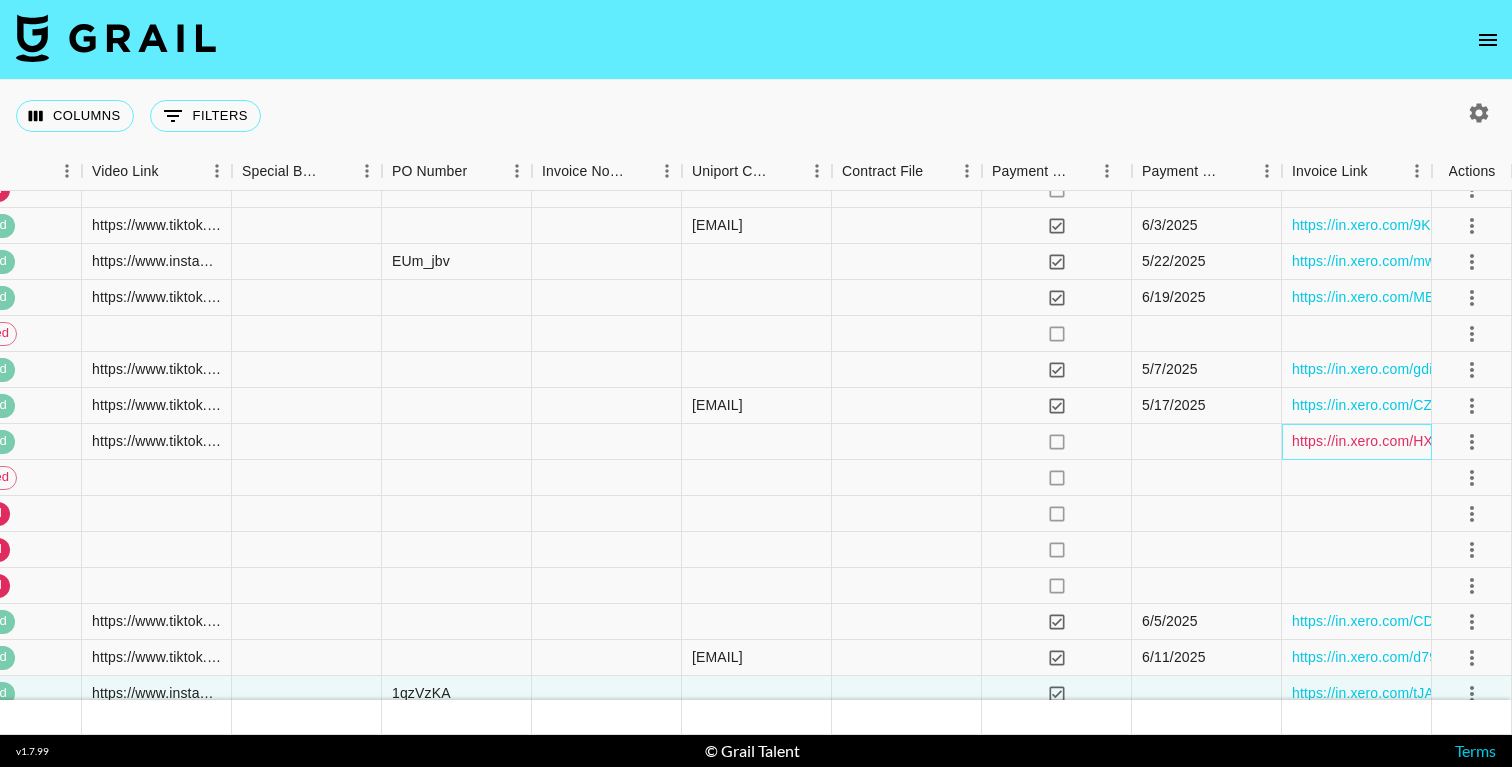 click on "https://in.xero.com/HXZ22XSnqH1nMfEZhfDfDVrFcbUBQfsedHYDxrWX" at bounding box center (1520, 441) 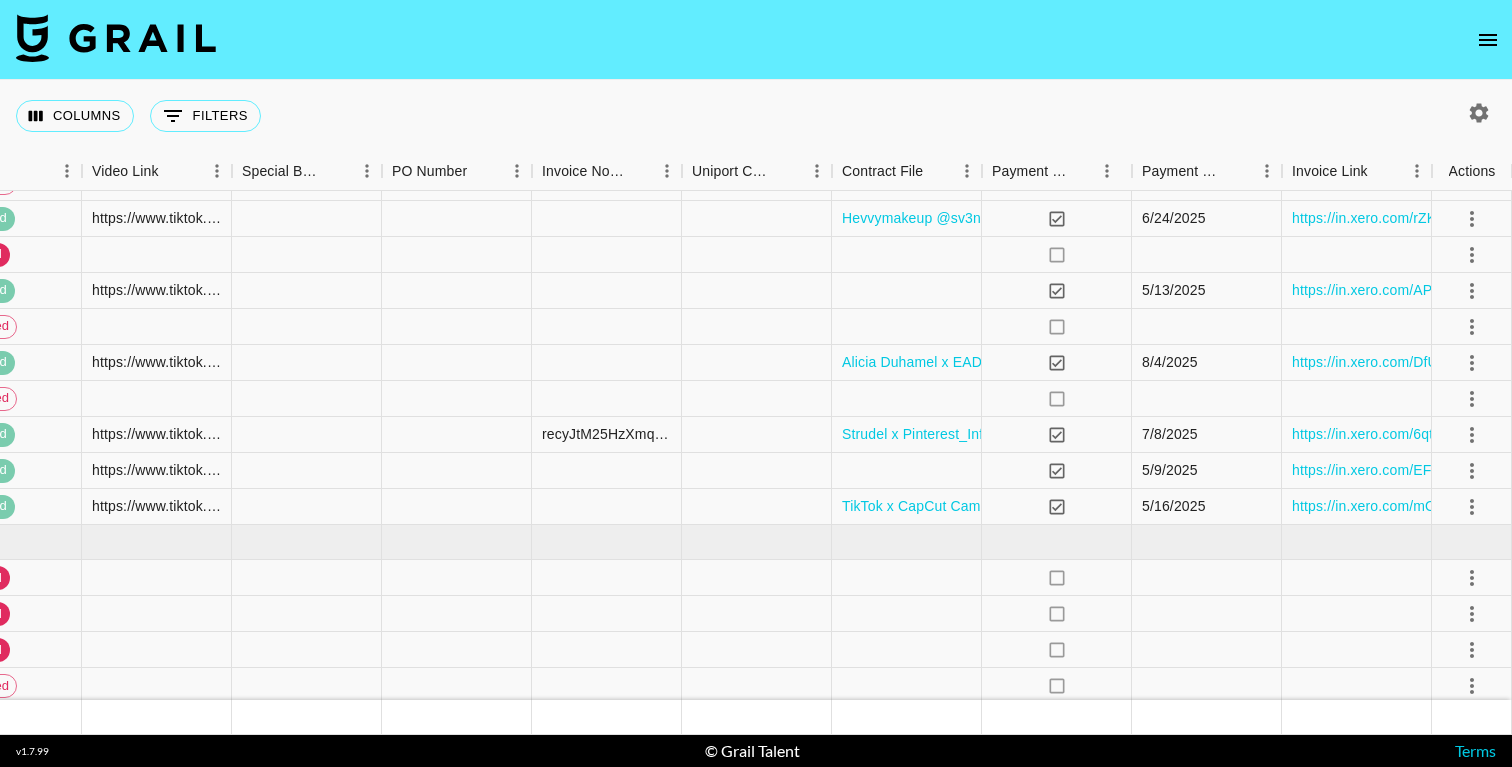 scroll, scrollTop: 1836, scrollLeft: 2333, axis: both 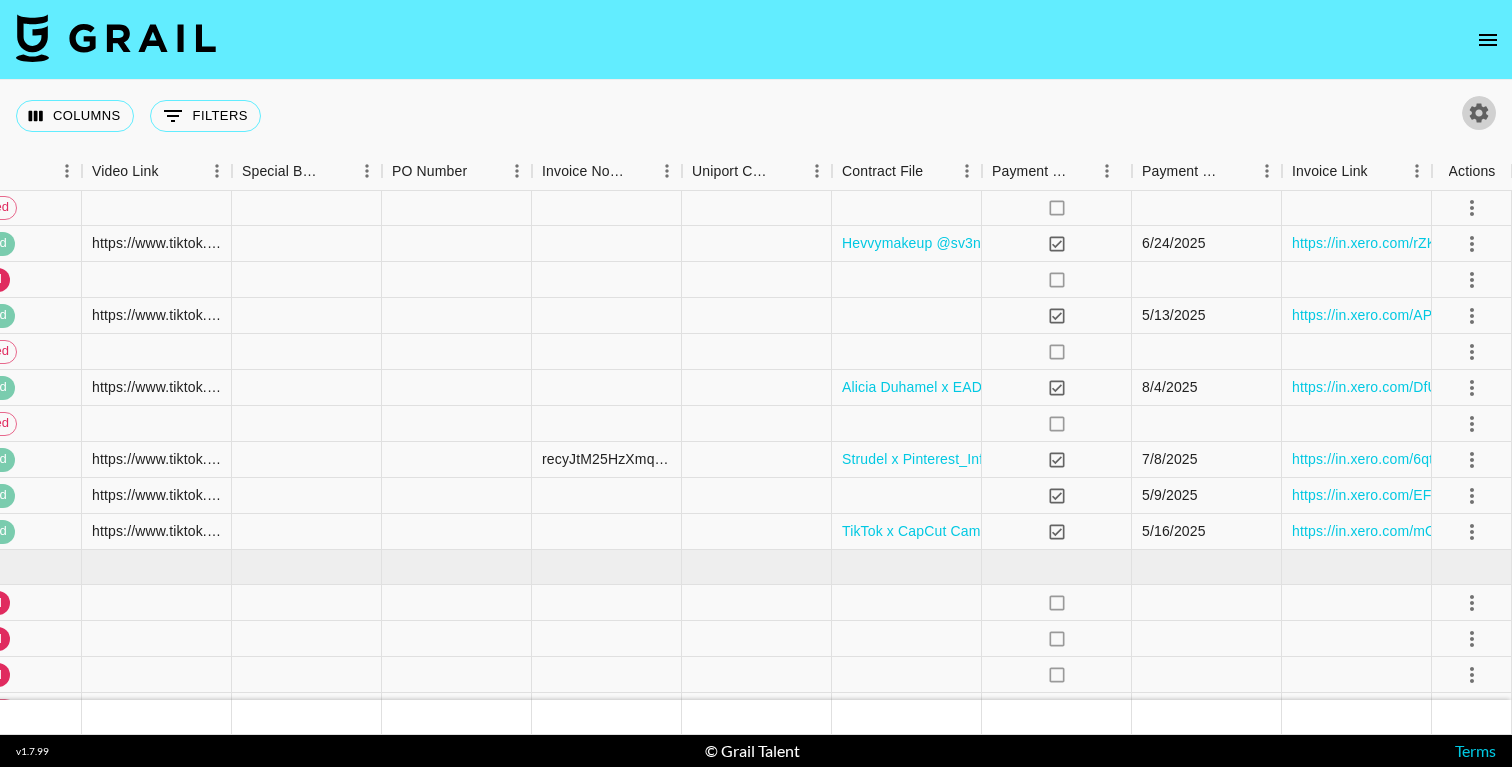 click 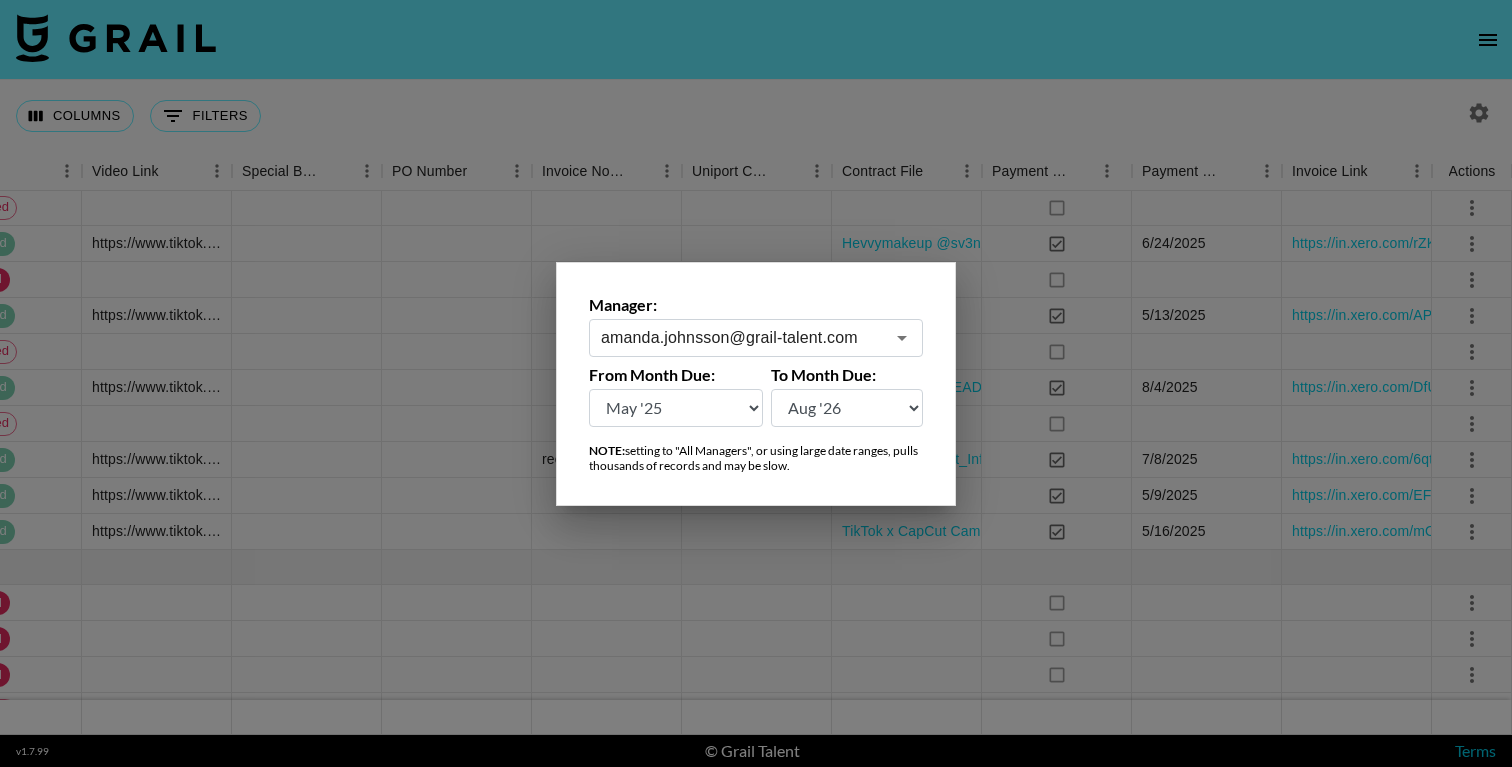 select on "Jan '25" 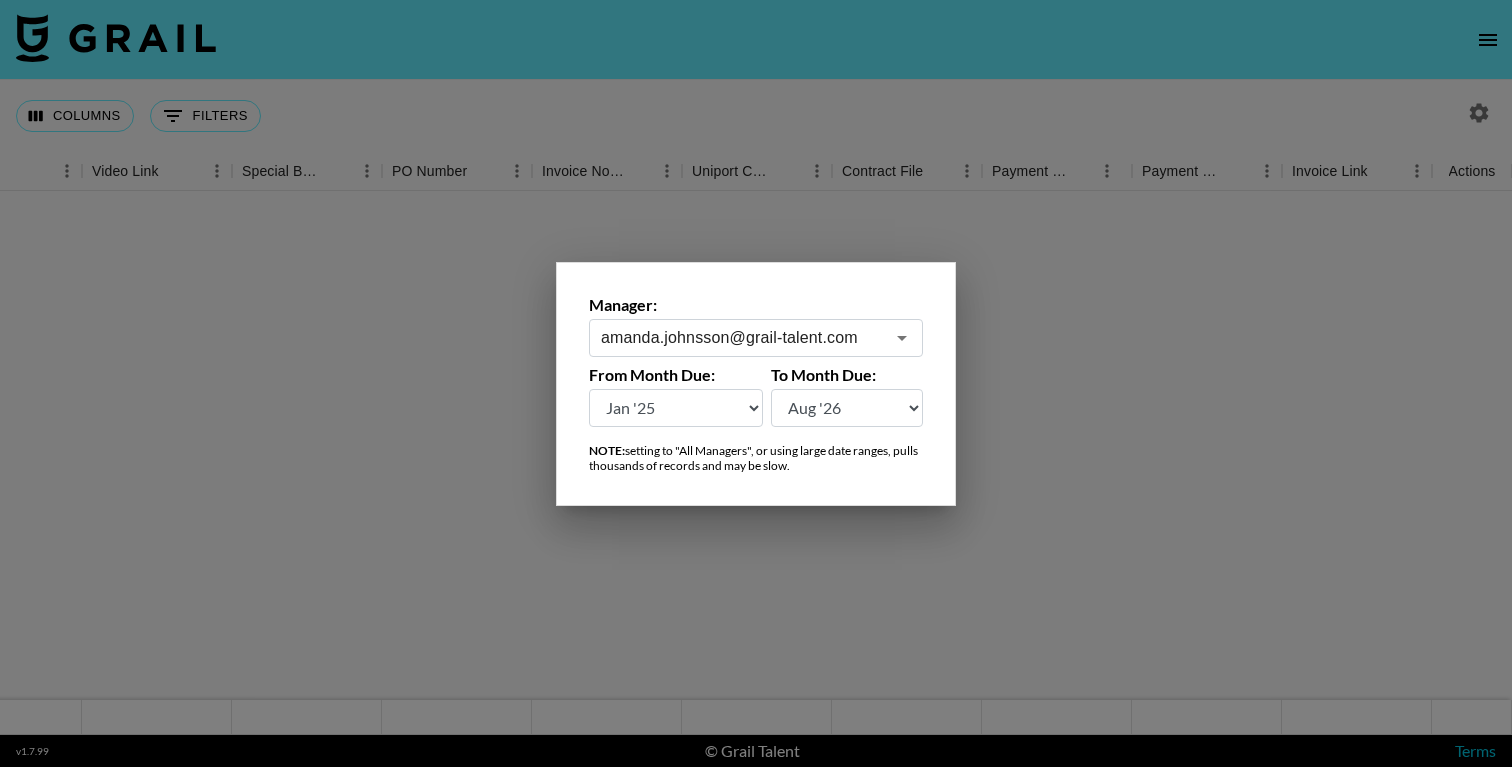 scroll, scrollTop: 0, scrollLeft: 2333, axis: horizontal 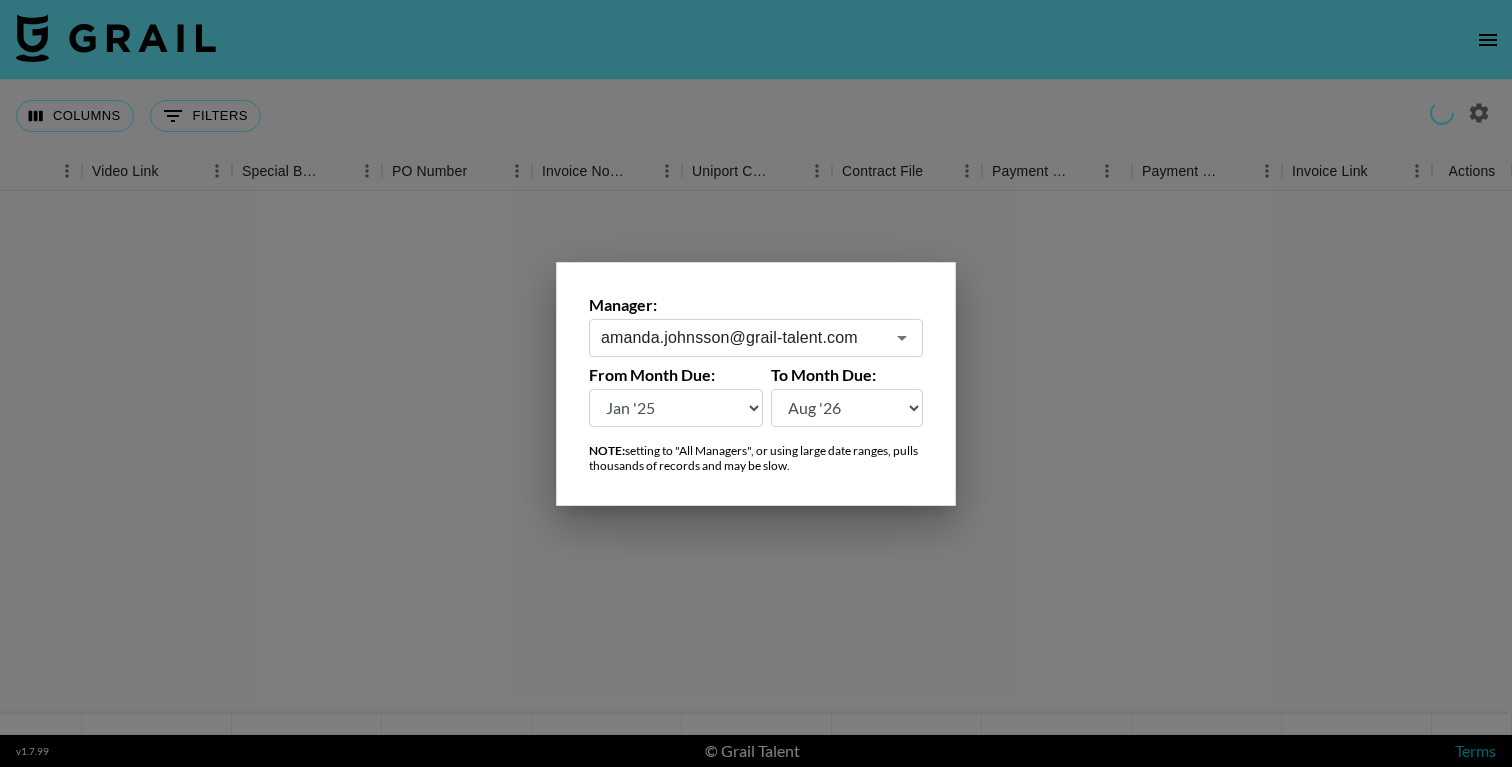 click at bounding box center [756, 383] 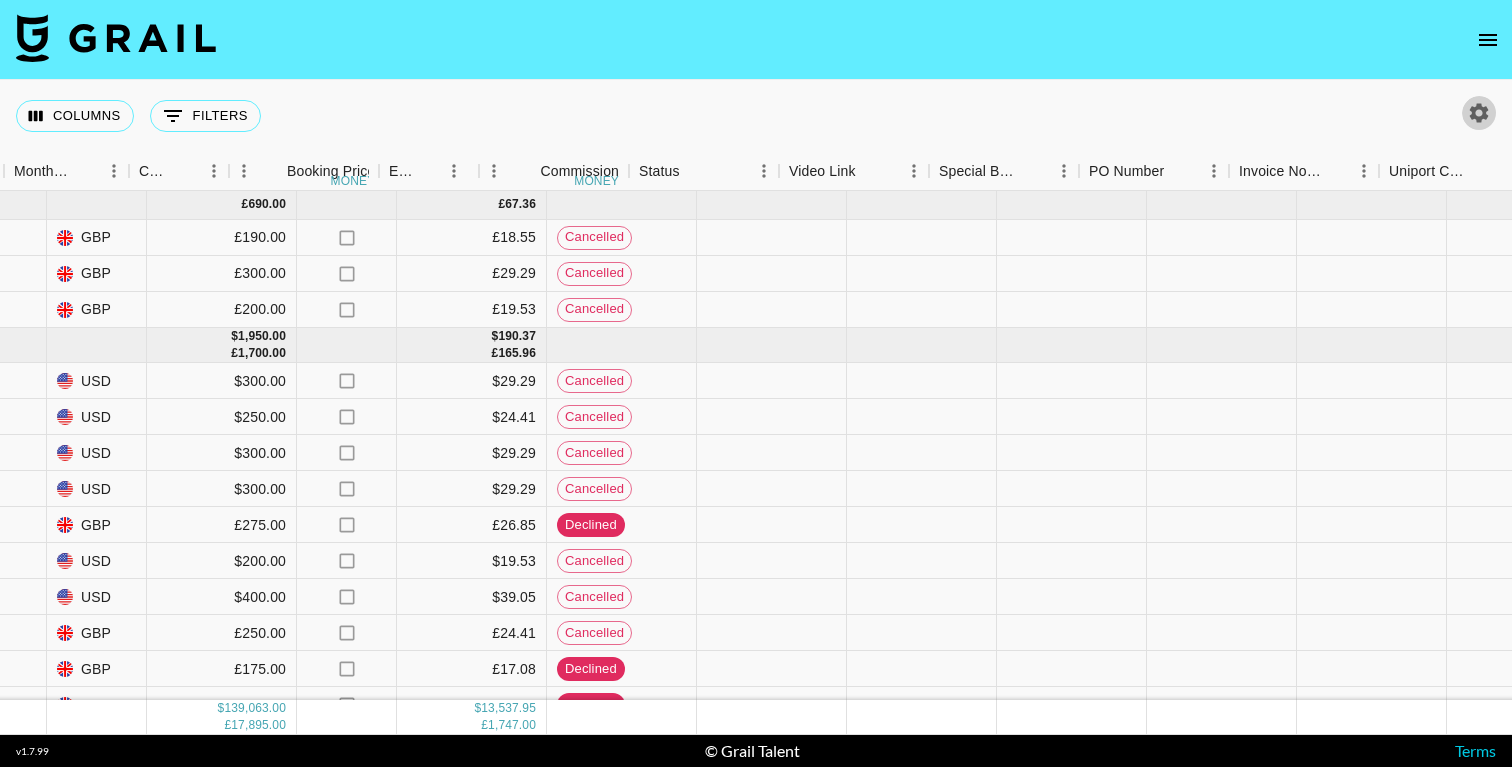 scroll, scrollTop: 0, scrollLeft: 1636, axis: horizontal 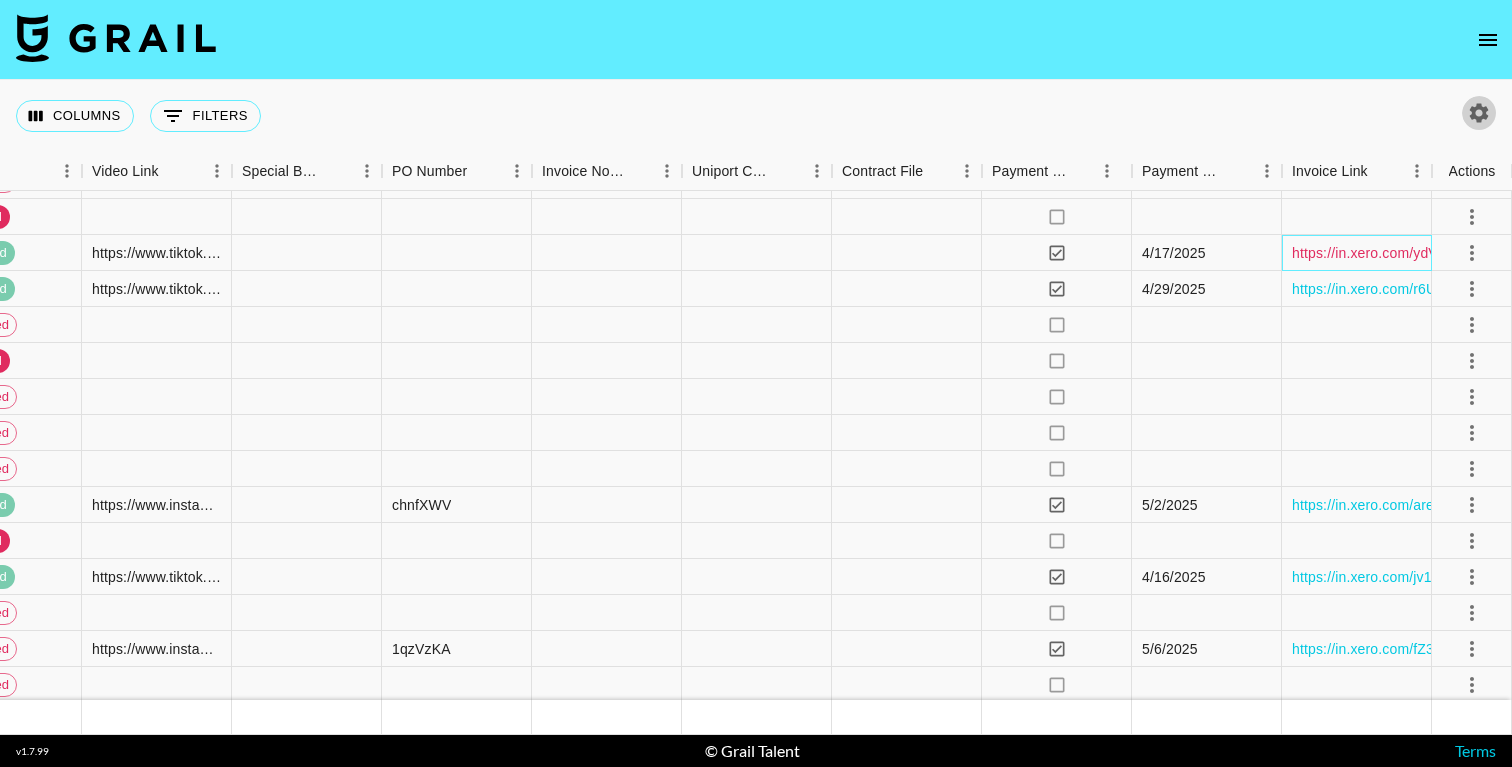 click on "https://in.xero.com/ydVMjeTIocHyiWAtgcJdlL4cXbEKXplVG8HEneCY" at bounding box center (1512, 253) 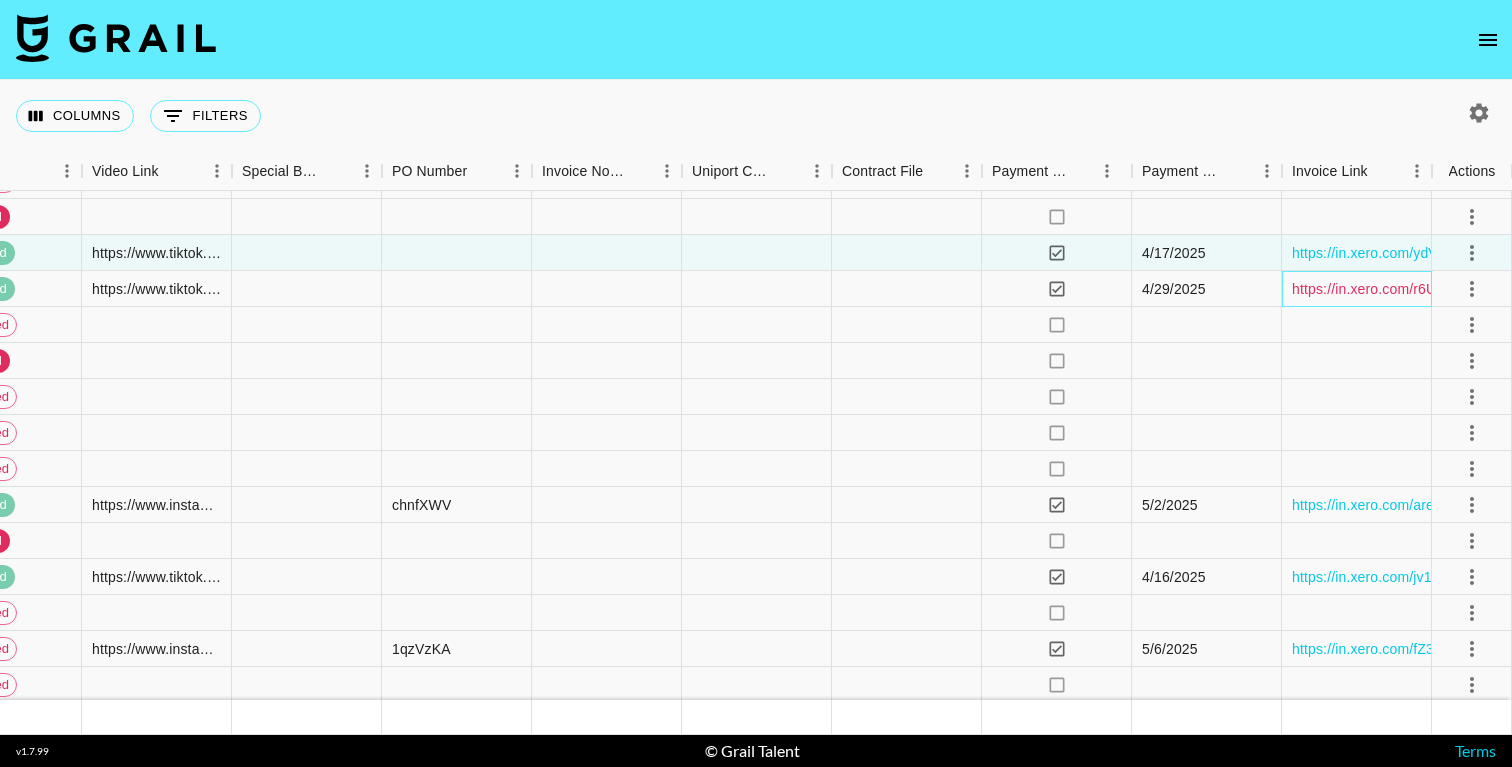 click on "https://in.xero.com/r6UcfugnQKrKlOiXGTxXfE1gJFF2dKvbrwncdqA9" at bounding box center [1509, 289] 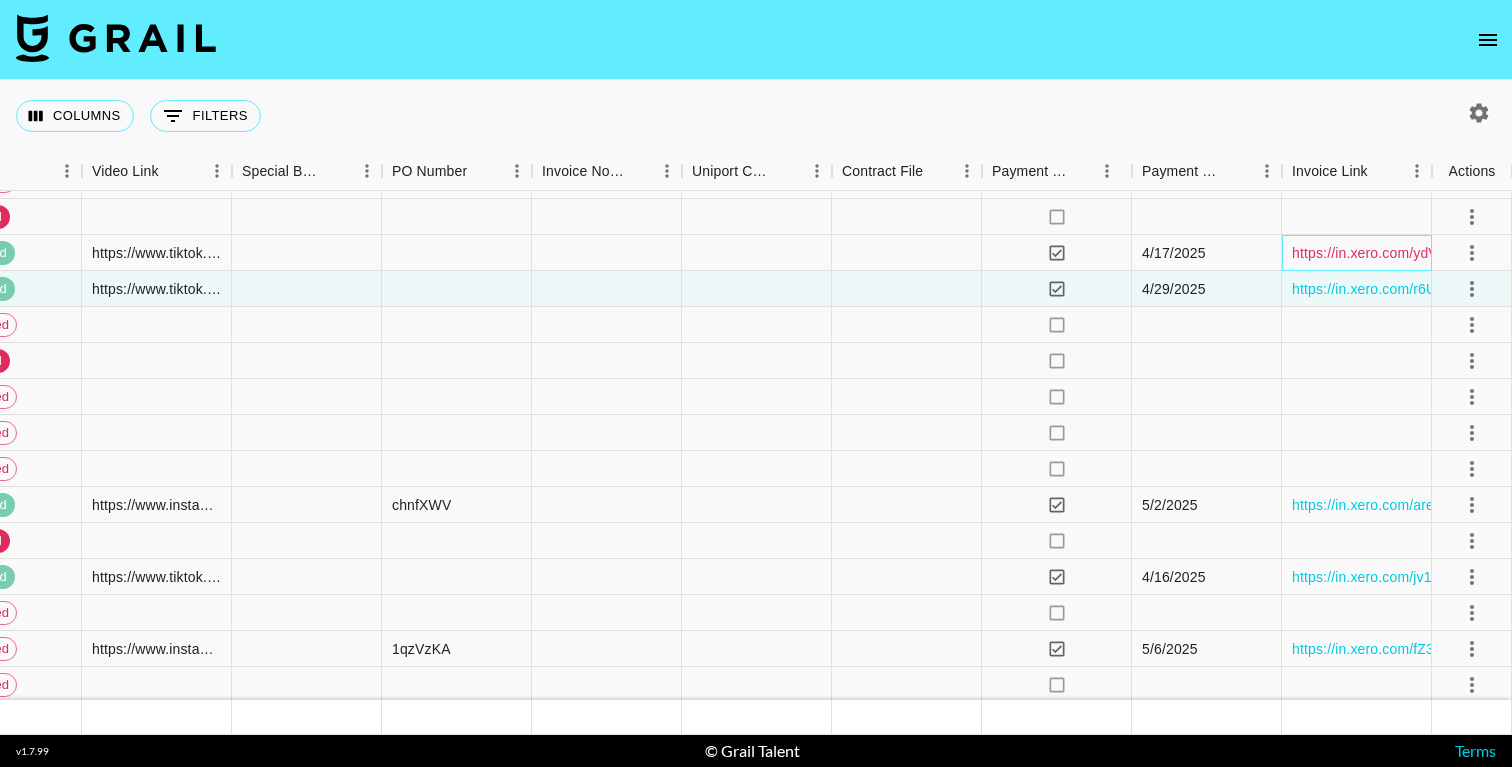 click on "https://in.xero.com/ydVMjeTIocHyiWAtgcJdlL4cXbEKXplVG8HEneCY" at bounding box center [1512, 253] 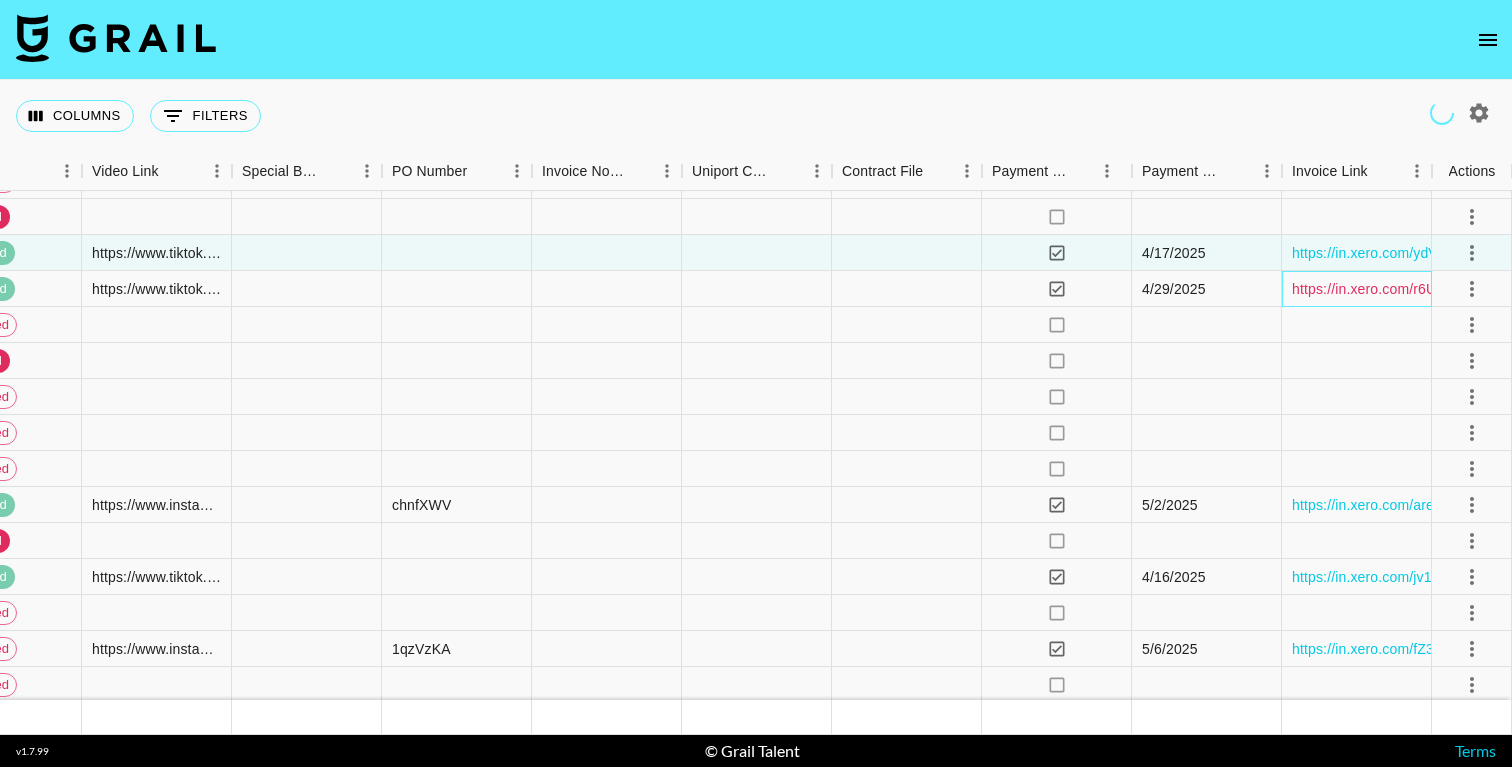 click on "https://in.xero.com/r6UcfugnQKrKlOiXGTxXfE1gJFF2dKvbrwncdqA9" at bounding box center (1509, 289) 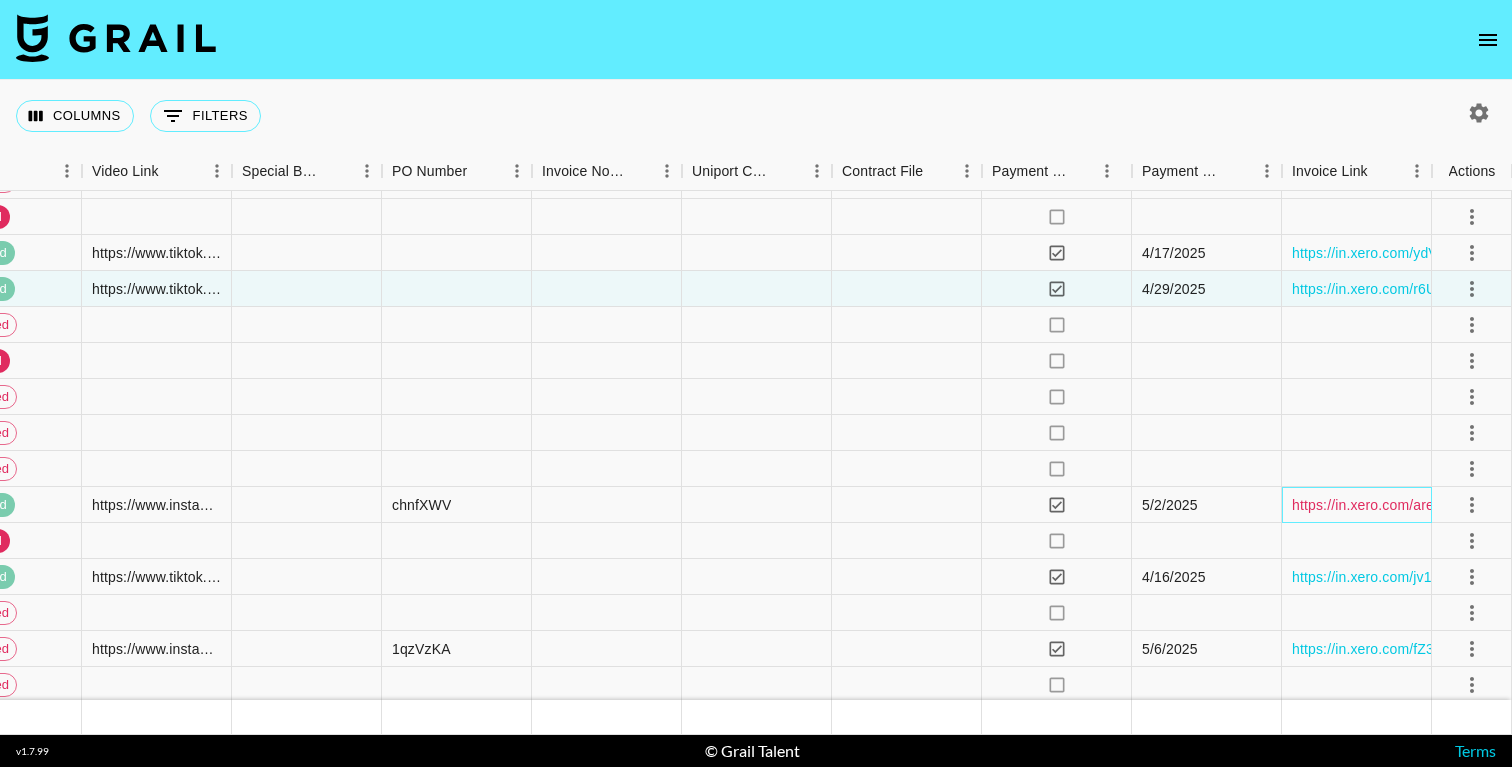click on "https://in.xero.com/are4vttpKuaVT3hGfmimNy8tfpRi2osfnpHZgy9Y" at bounding box center (1504, 505) 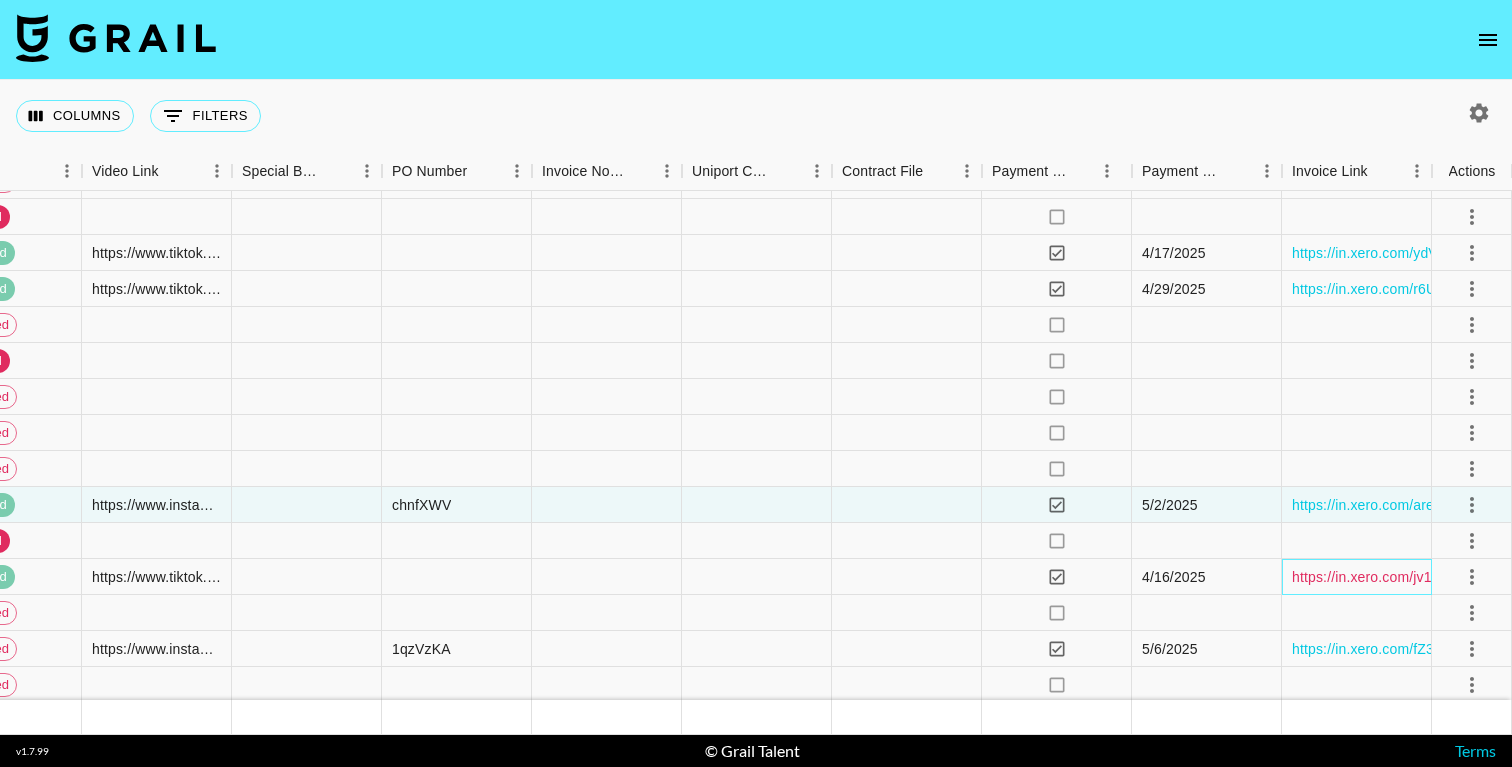 click on "https://in.xero.com/jv13pTSAt2NyQh2Qi9hFk6qyPotnOzxUuSTQ5VUY" at bounding box center [1516, 577] 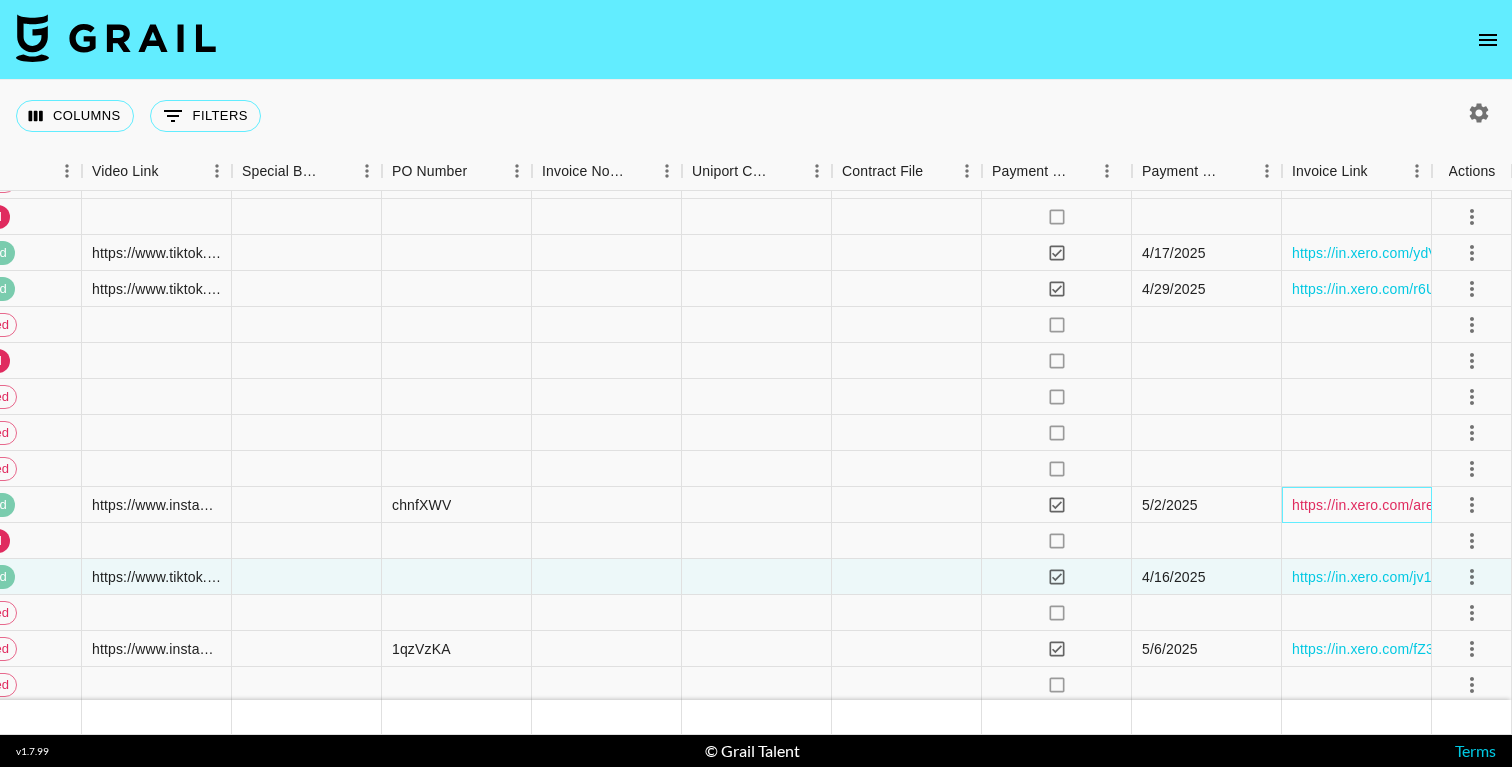 click on "https://in.xero.com/are4vttpKuaVT3hGfmimNy8tfpRi2osfnpHZgy9Y" at bounding box center (1504, 505) 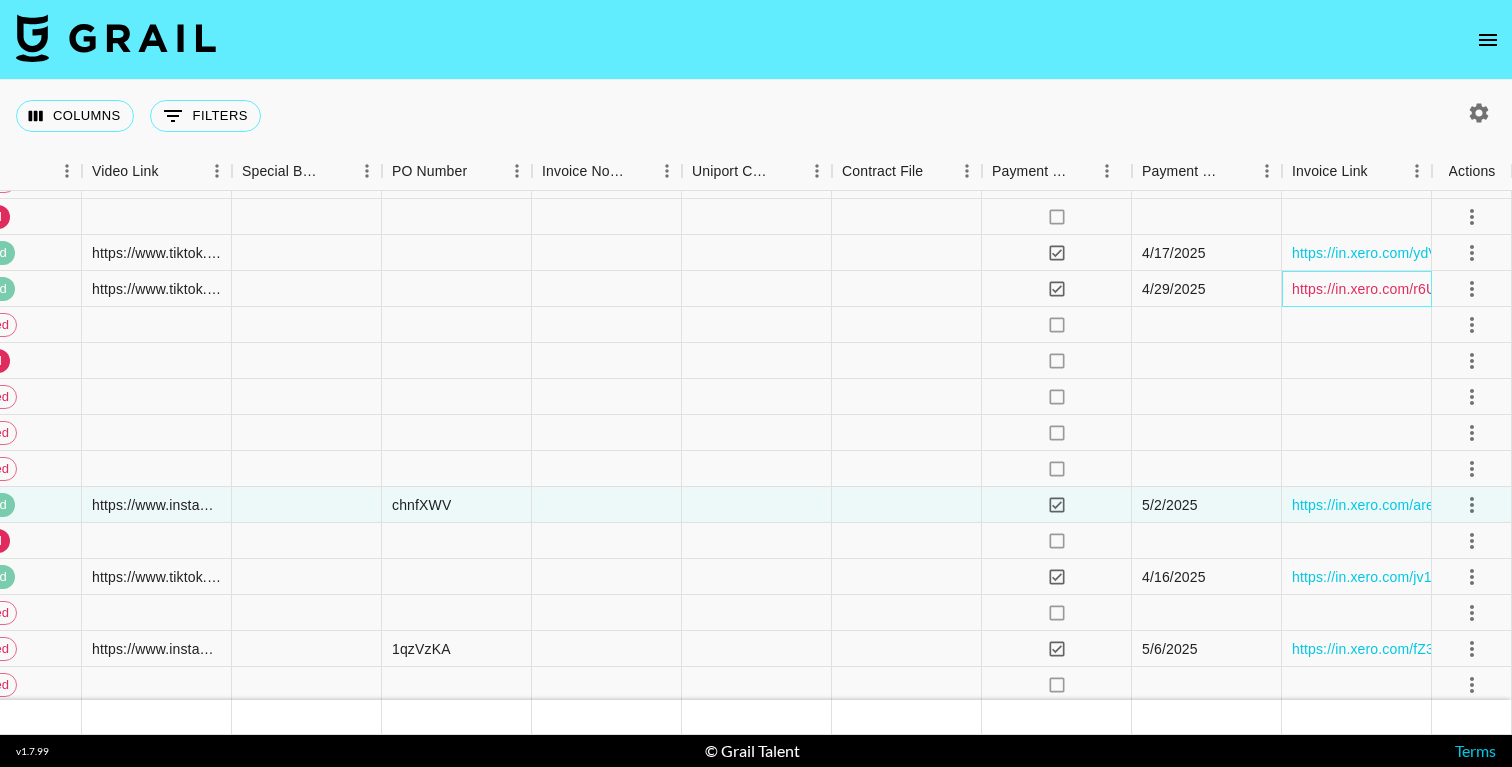 click on "https://in.xero.com/r6UcfugnQKrKlOiXGTxXfE1gJFF2dKvbrwncdqA9" at bounding box center (1509, 289) 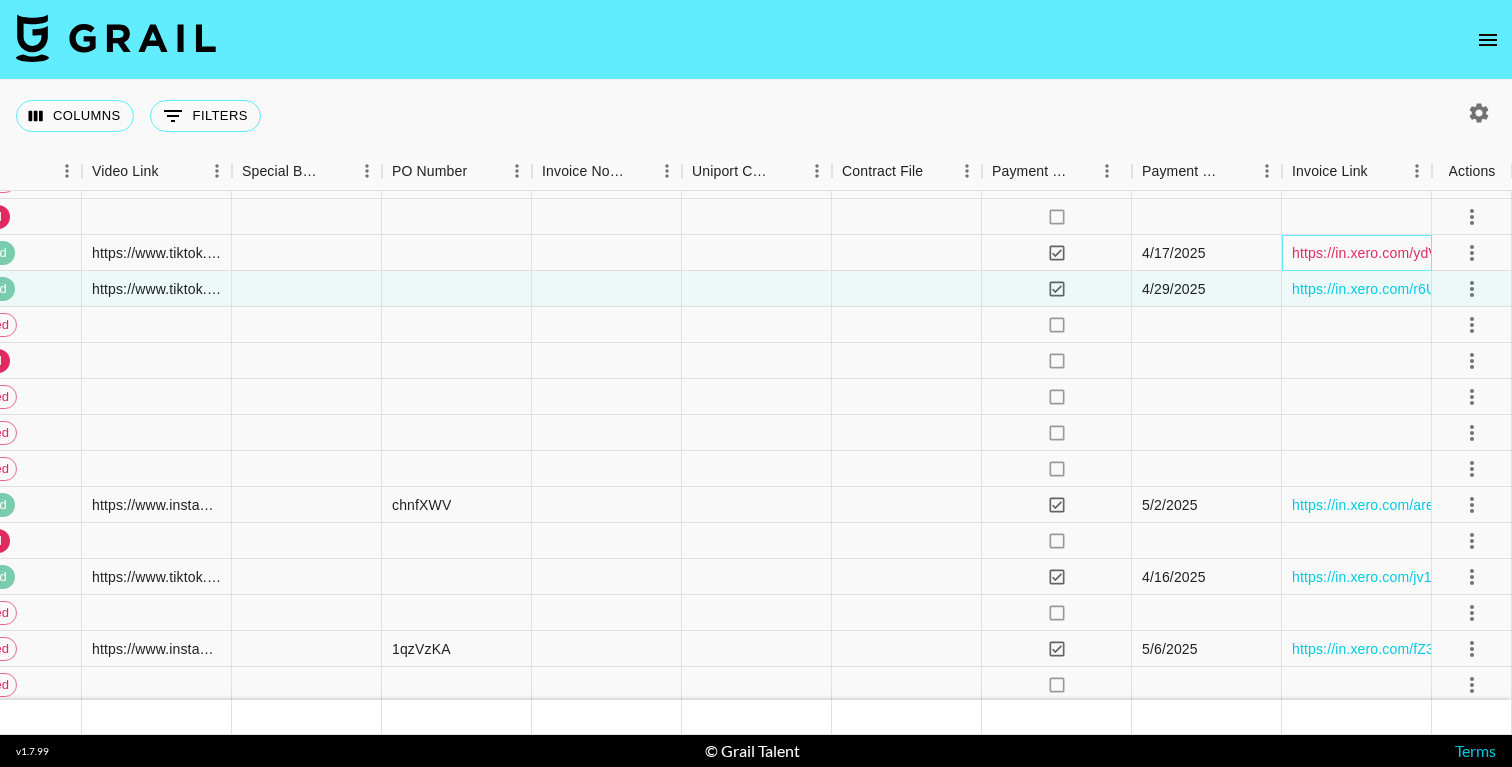 click on "https://in.xero.com/ydVMjeTIocHyiWAtgcJdlL4cXbEKXplVG8HEneCY" at bounding box center [1512, 253] 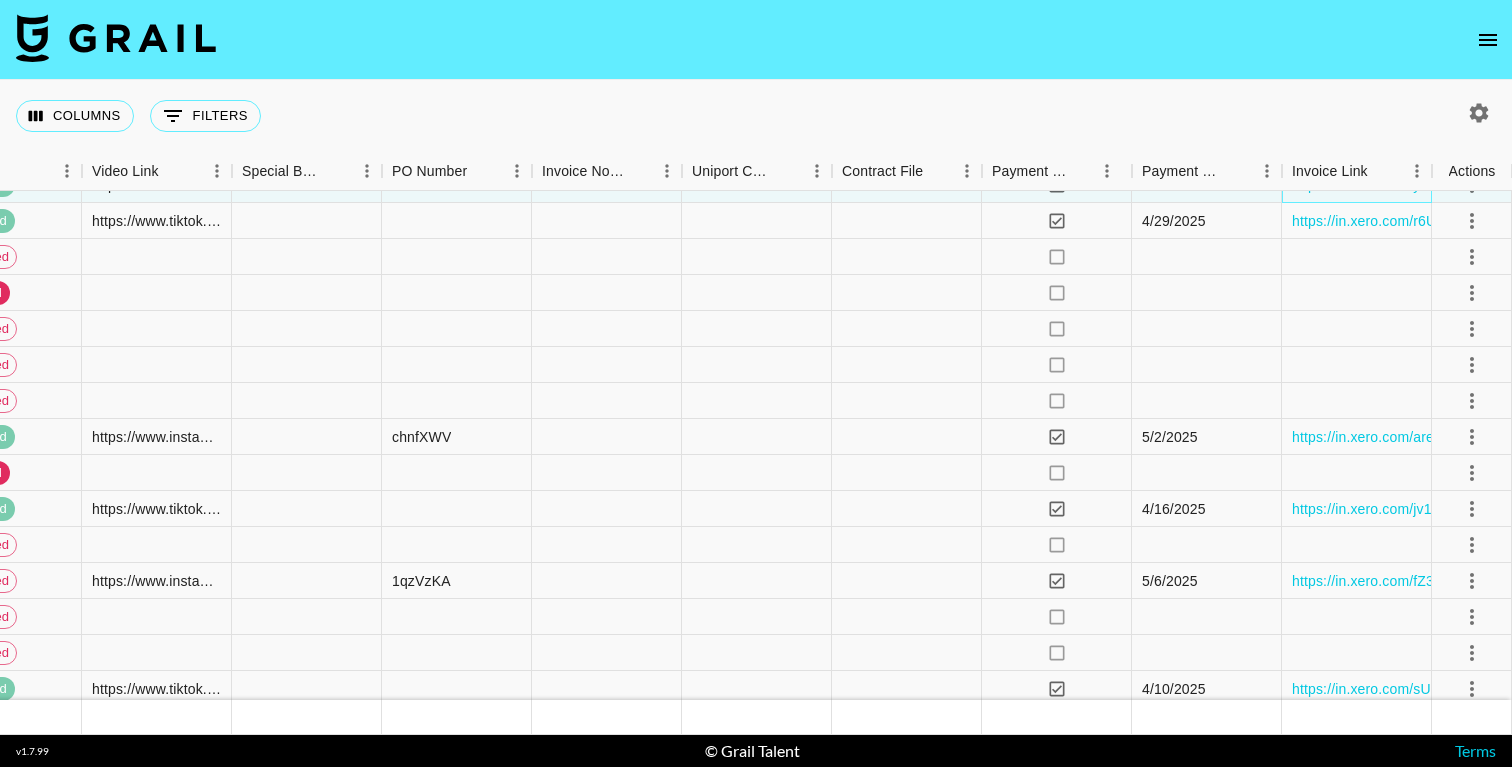 scroll, scrollTop: 824, scrollLeft: 2333, axis: both 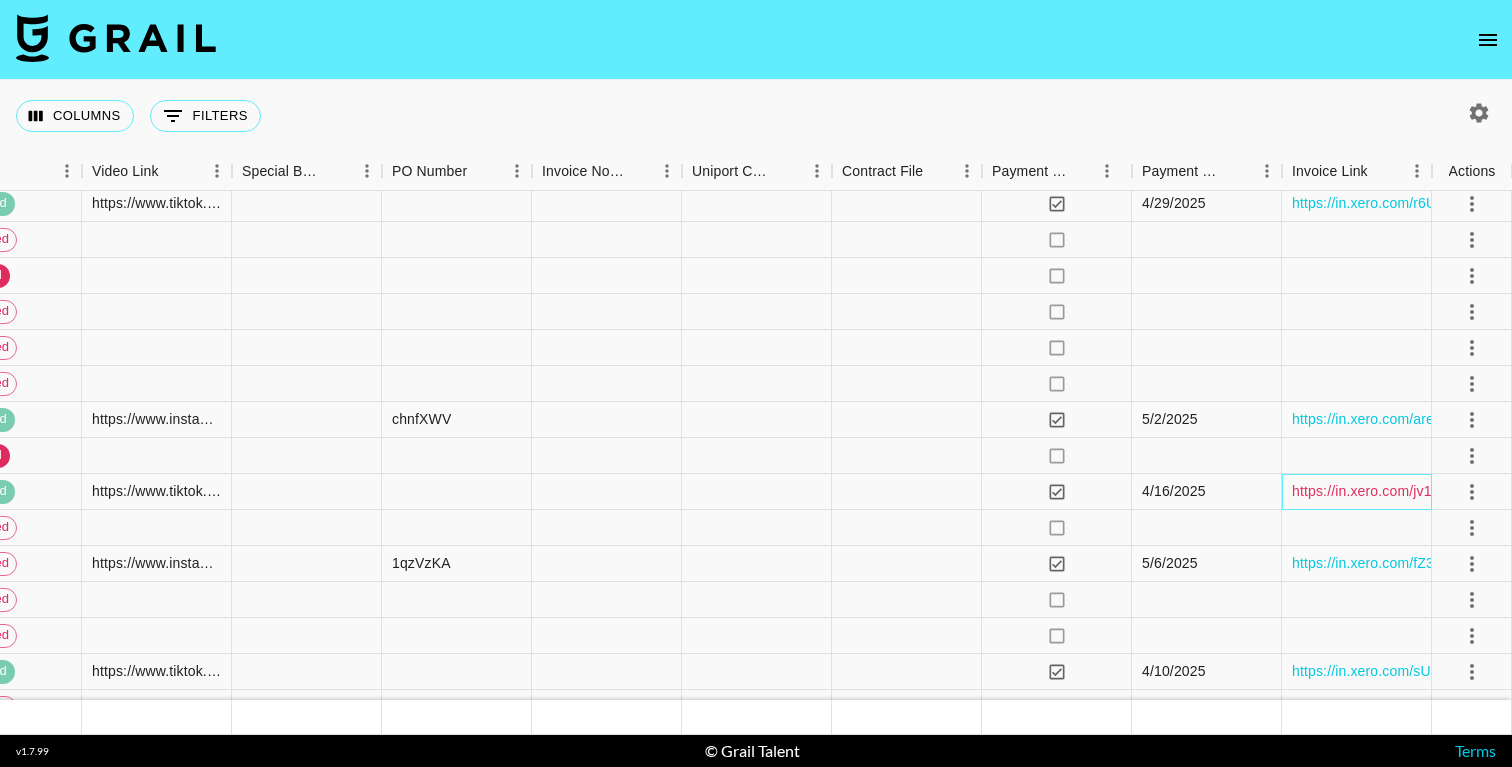 click on "https://in.xero.com/jv13pTSAt2NyQh2Qi9hFk6qyPotnOzxUuSTQ5VUY" at bounding box center [1516, 491] 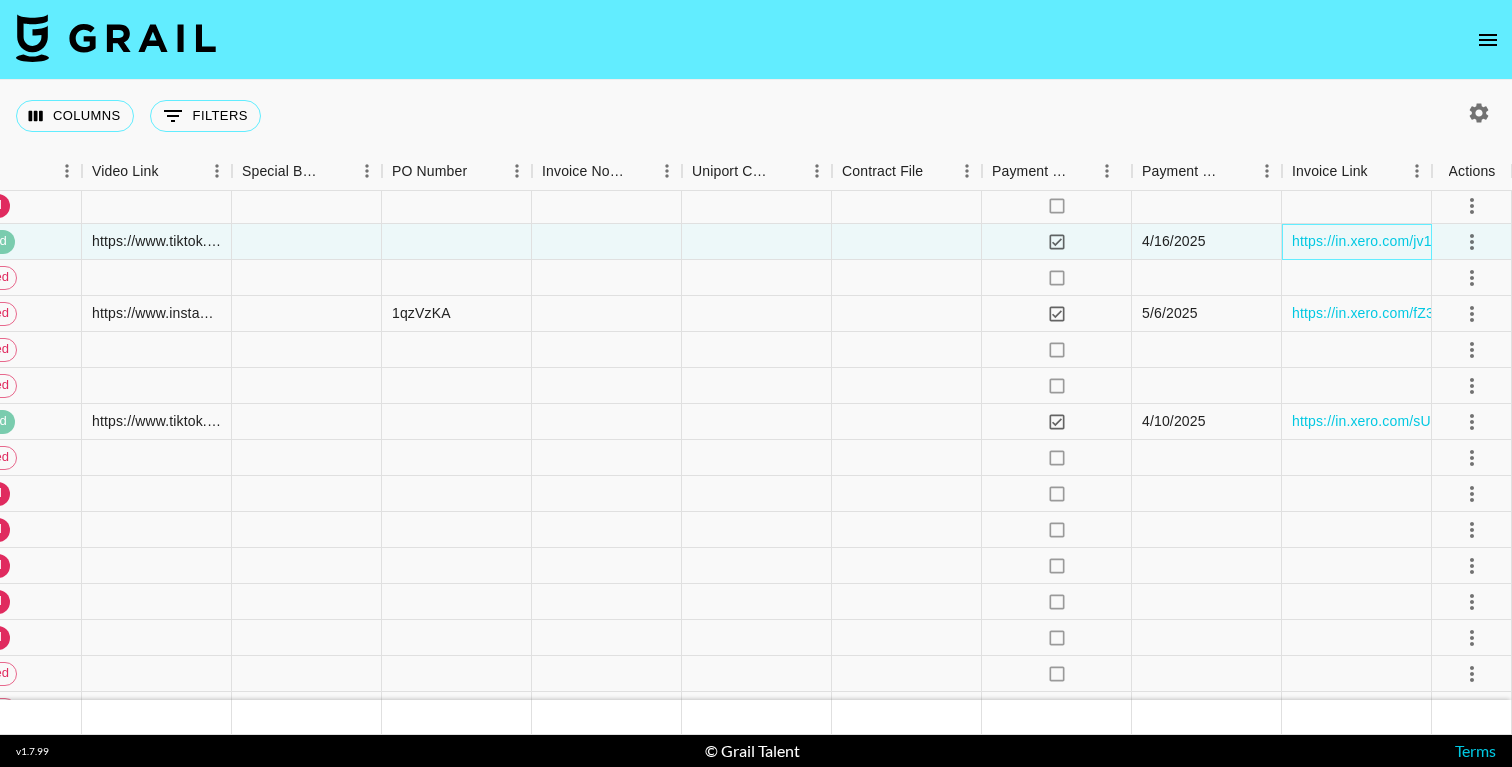 scroll, scrollTop: 1077, scrollLeft: 2333, axis: both 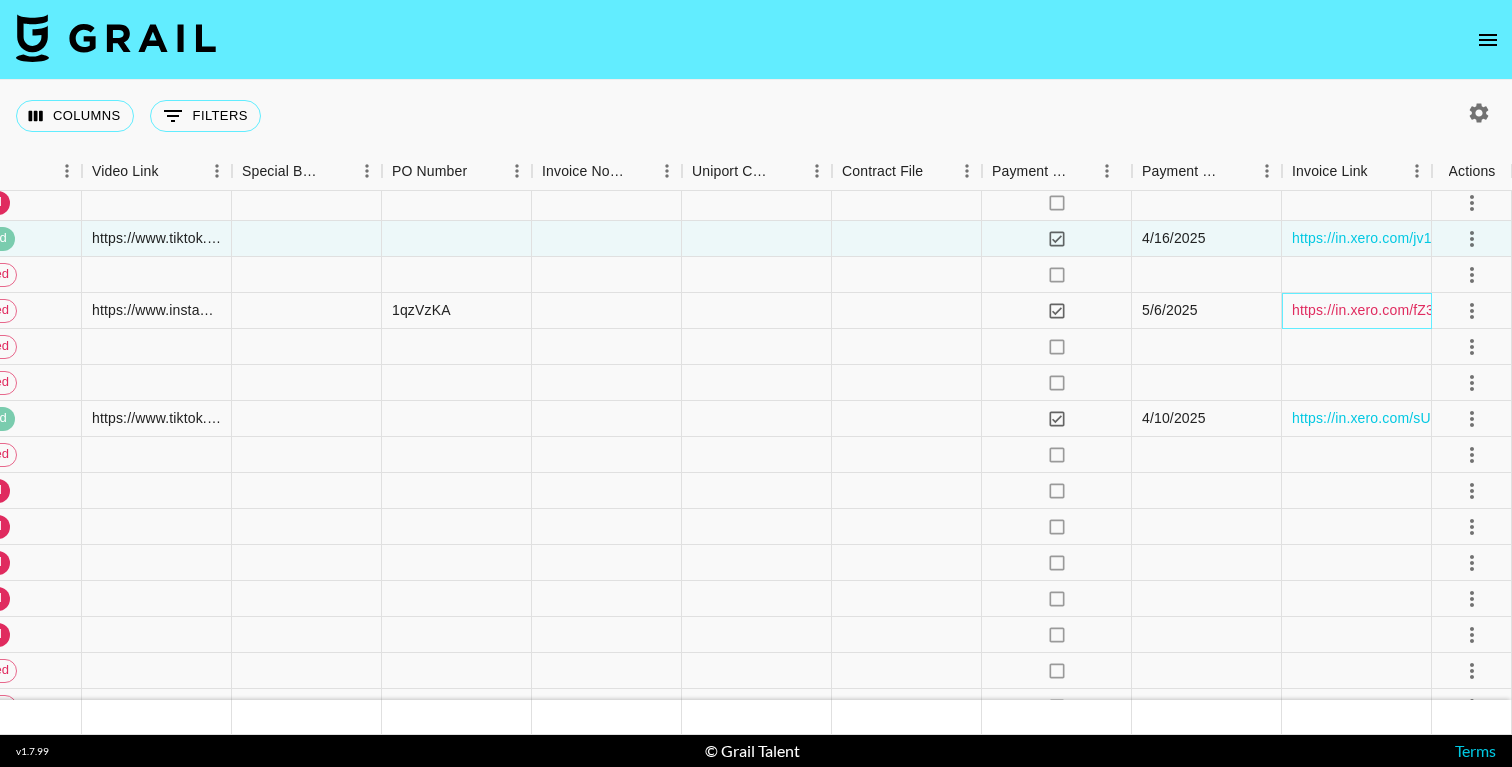 click on "https://in.xero.com/fZ3wDQYRO1hhO1eKZvUMn7F89ihGp6H4YZ1ZgMHY" at bounding box center [1529, 310] 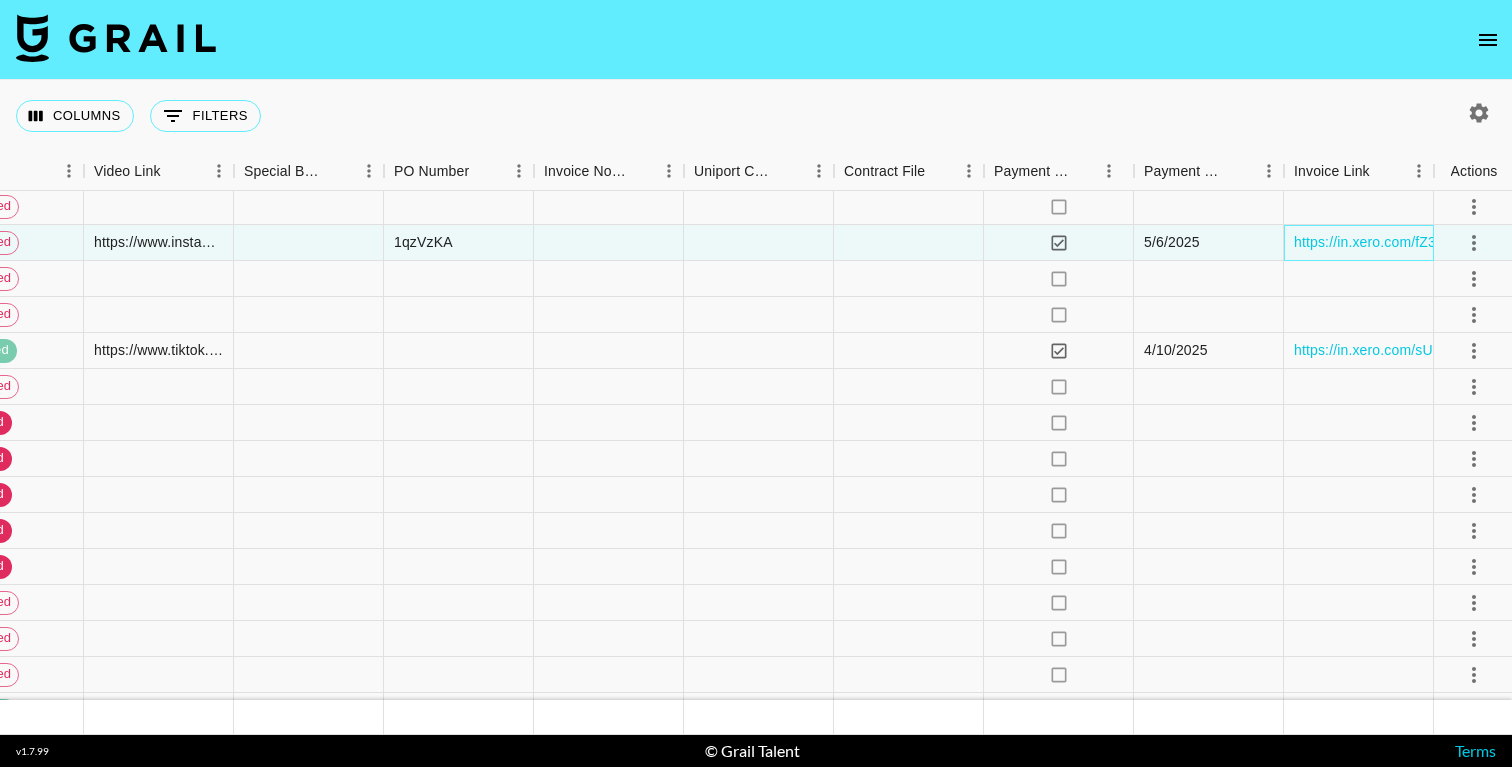 scroll, scrollTop: 1176, scrollLeft: 2331, axis: both 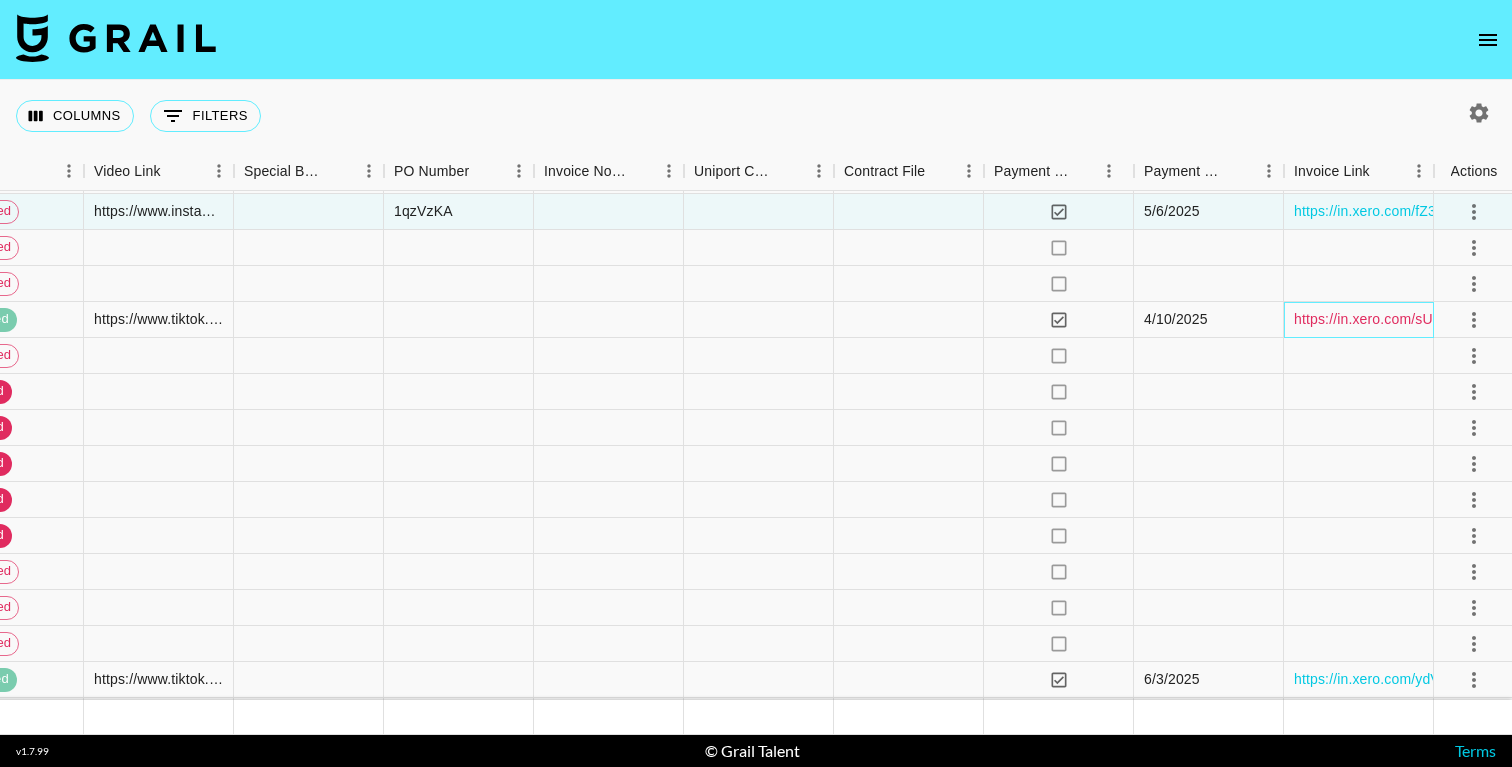 click on "https://in.xero.com/sUhU6GTfS27nP9FjdsjF0U1ekoQ920UaZjmxLPk9" at bounding box center [1516, 319] 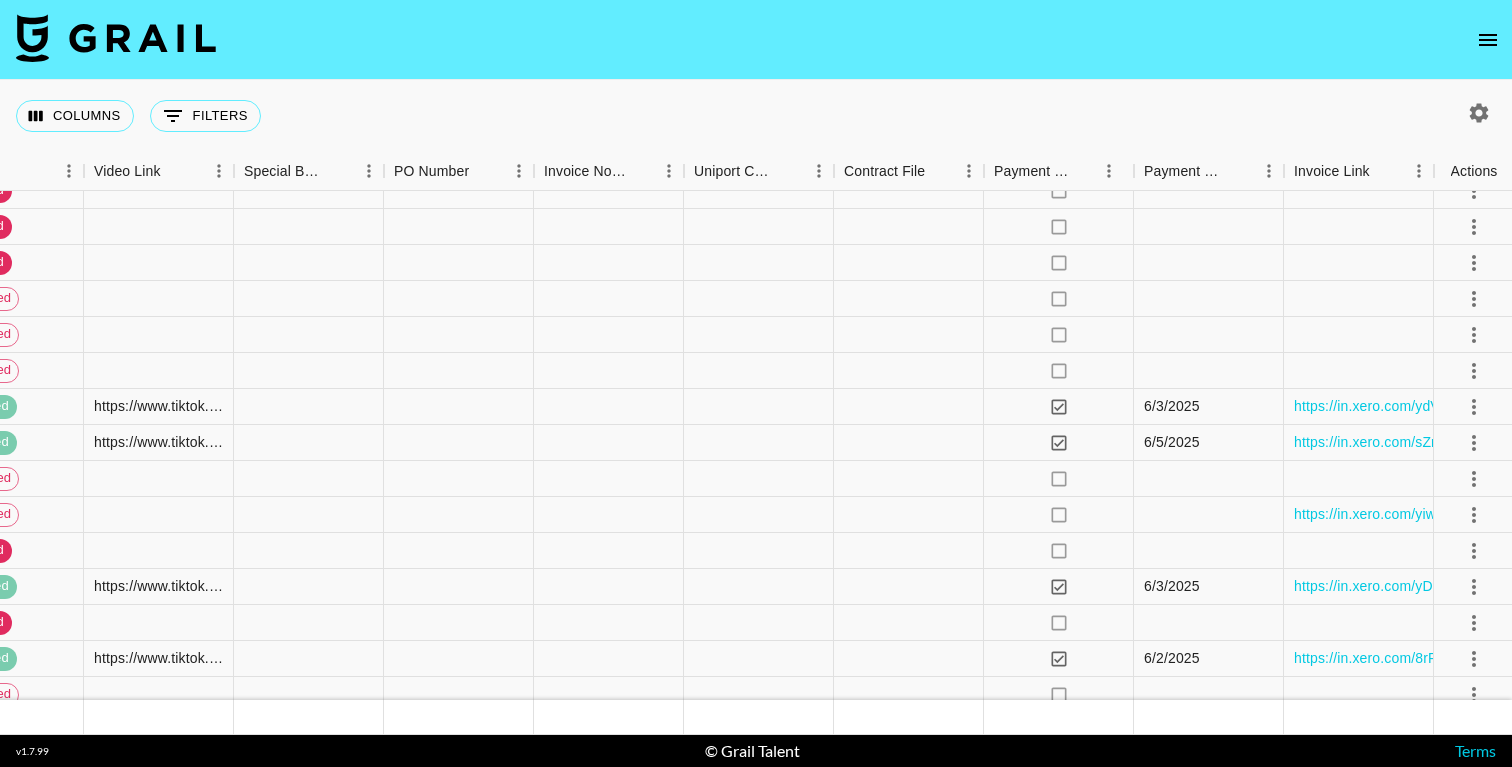 scroll, scrollTop: 1457, scrollLeft: 2331, axis: both 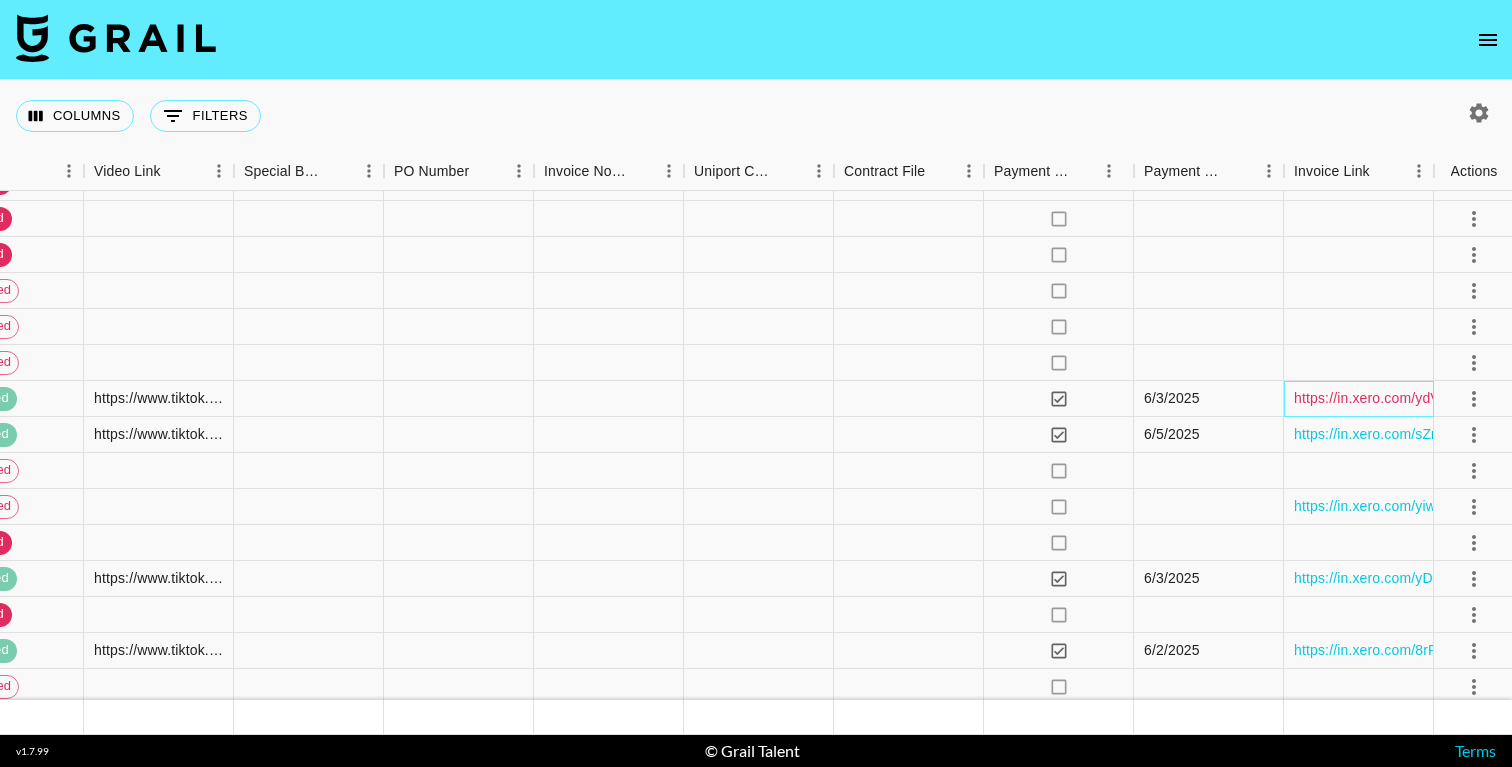 click on "https://in.xero.com/ydVMjeTIocHyiWAtgcJdlL4cXbEKXplVG8HEneCY" at bounding box center (1514, 398) 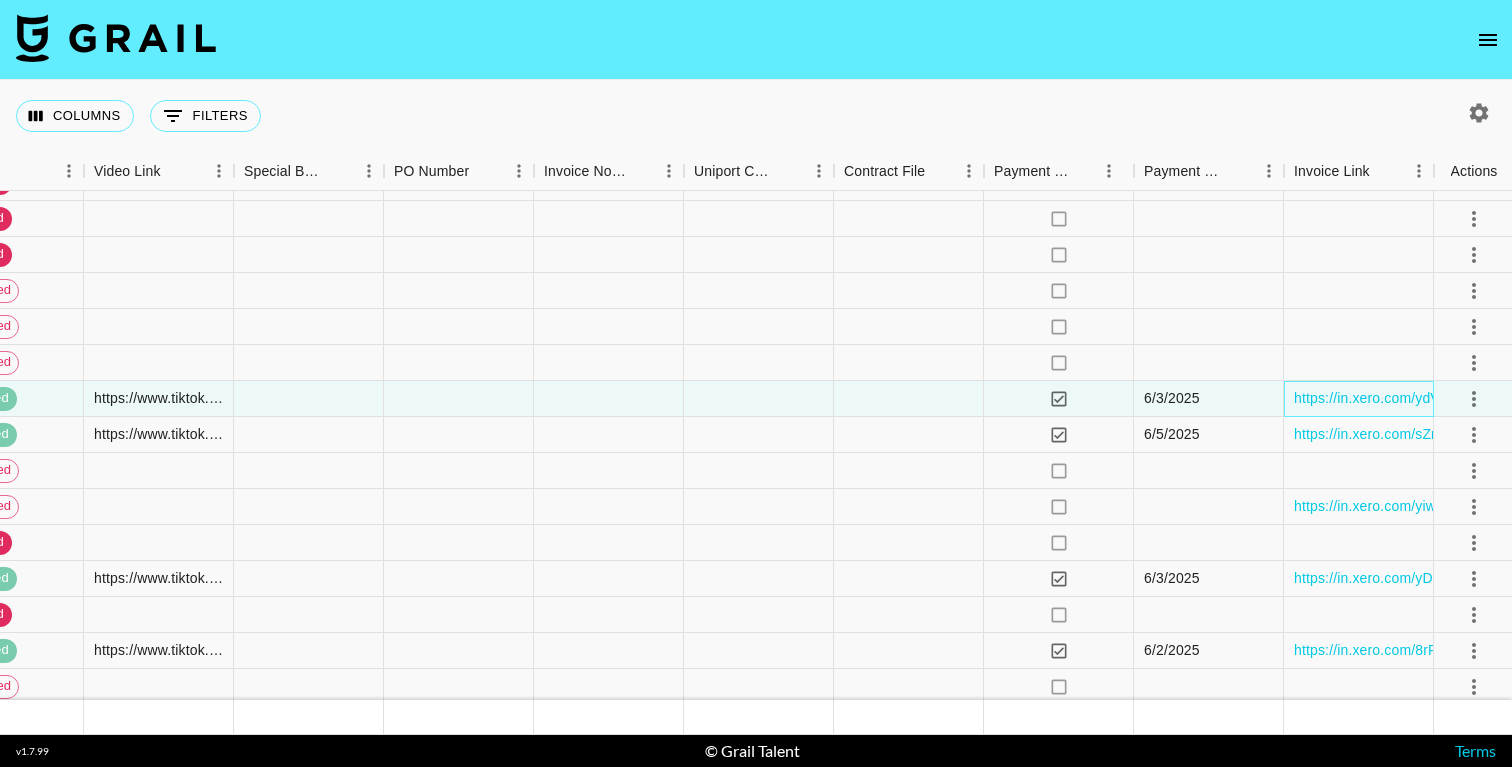 scroll, scrollTop: 1462, scrollLeft: 2331, axis: both 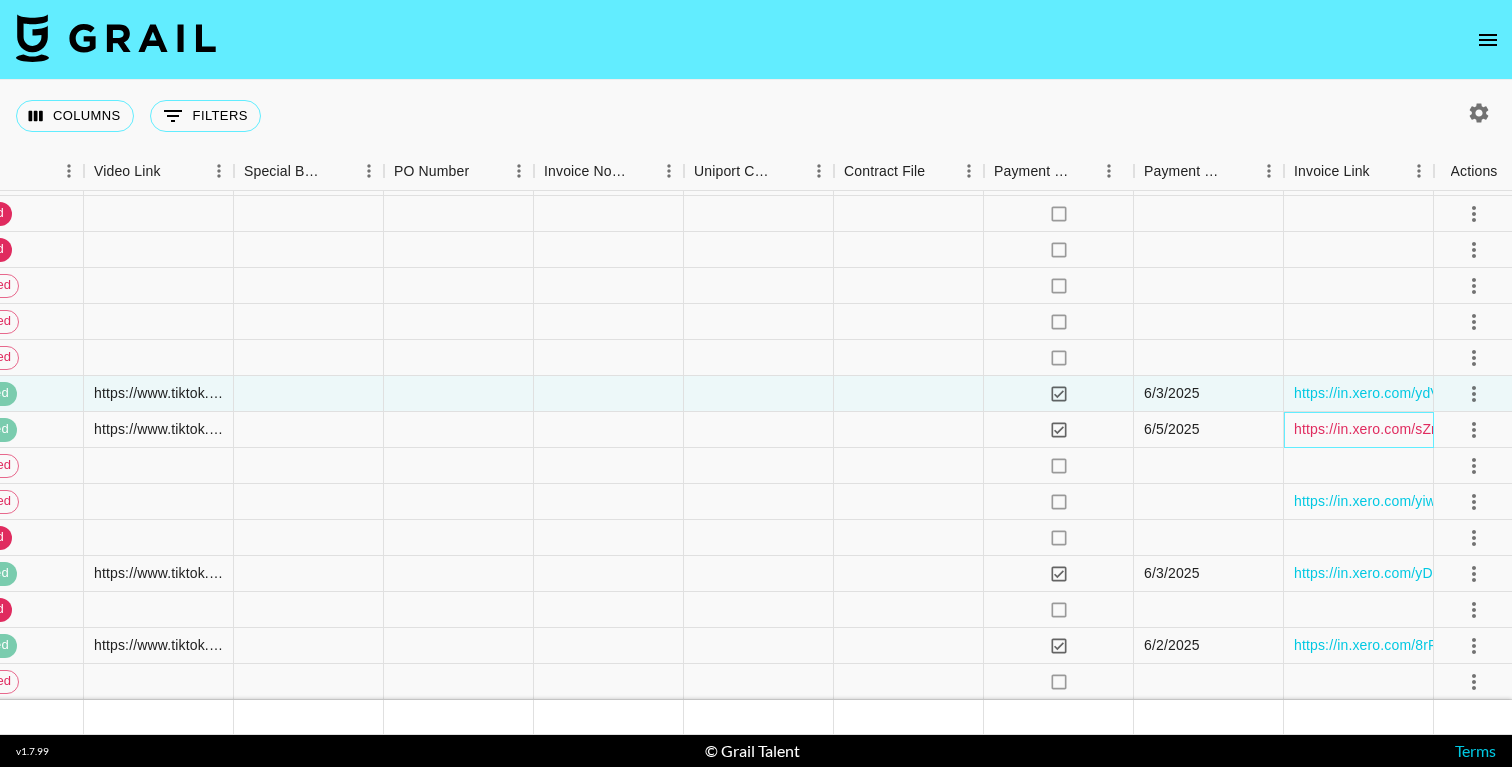 click on "https://in.xero.com/sZmg3rSZJiZsI7yN0c19g5GTyBcGLDt7Lvu1Xg4J" at bounding box center [1513, 429] 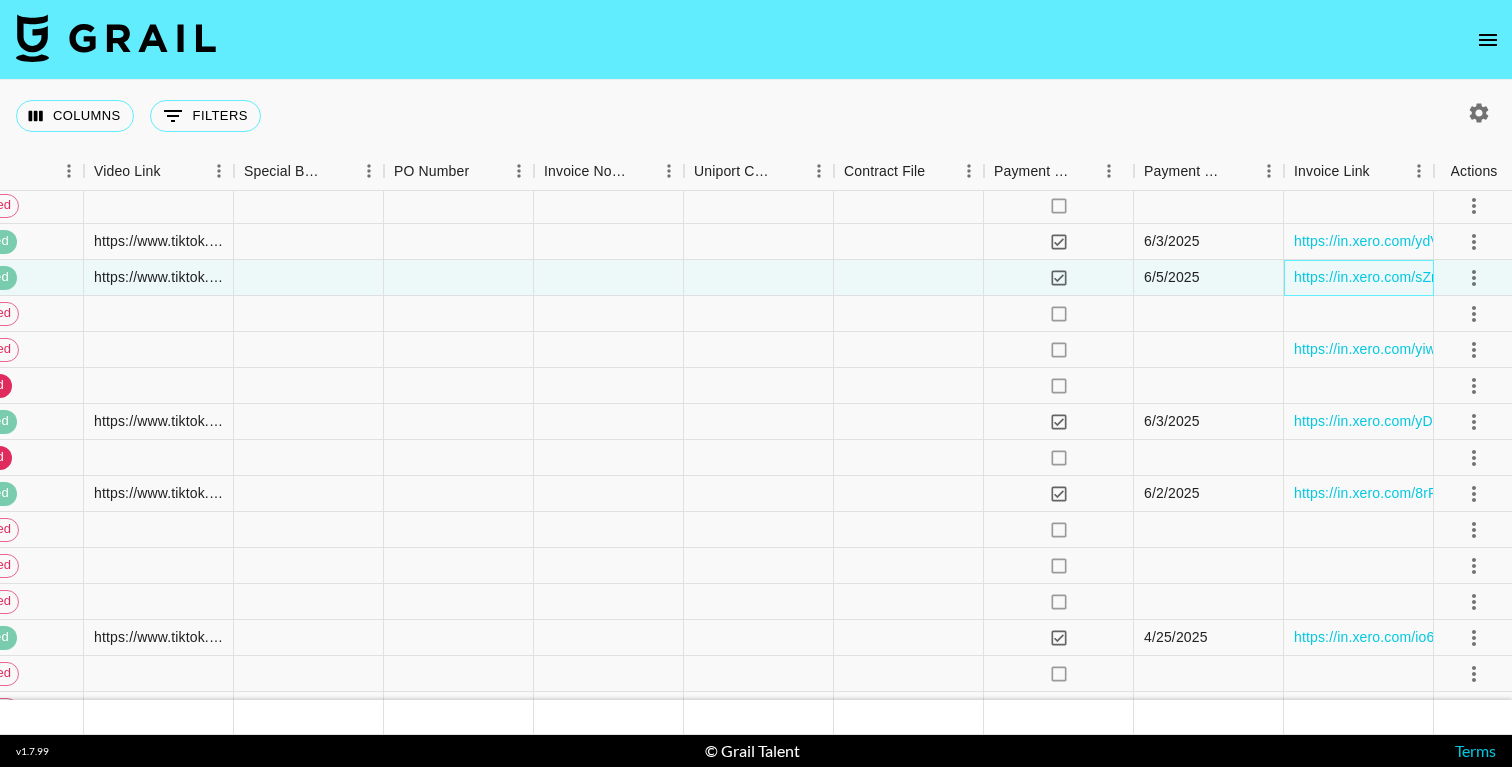 scroll, scrollTop: 1649, scrollLeft: 2331, axis: both 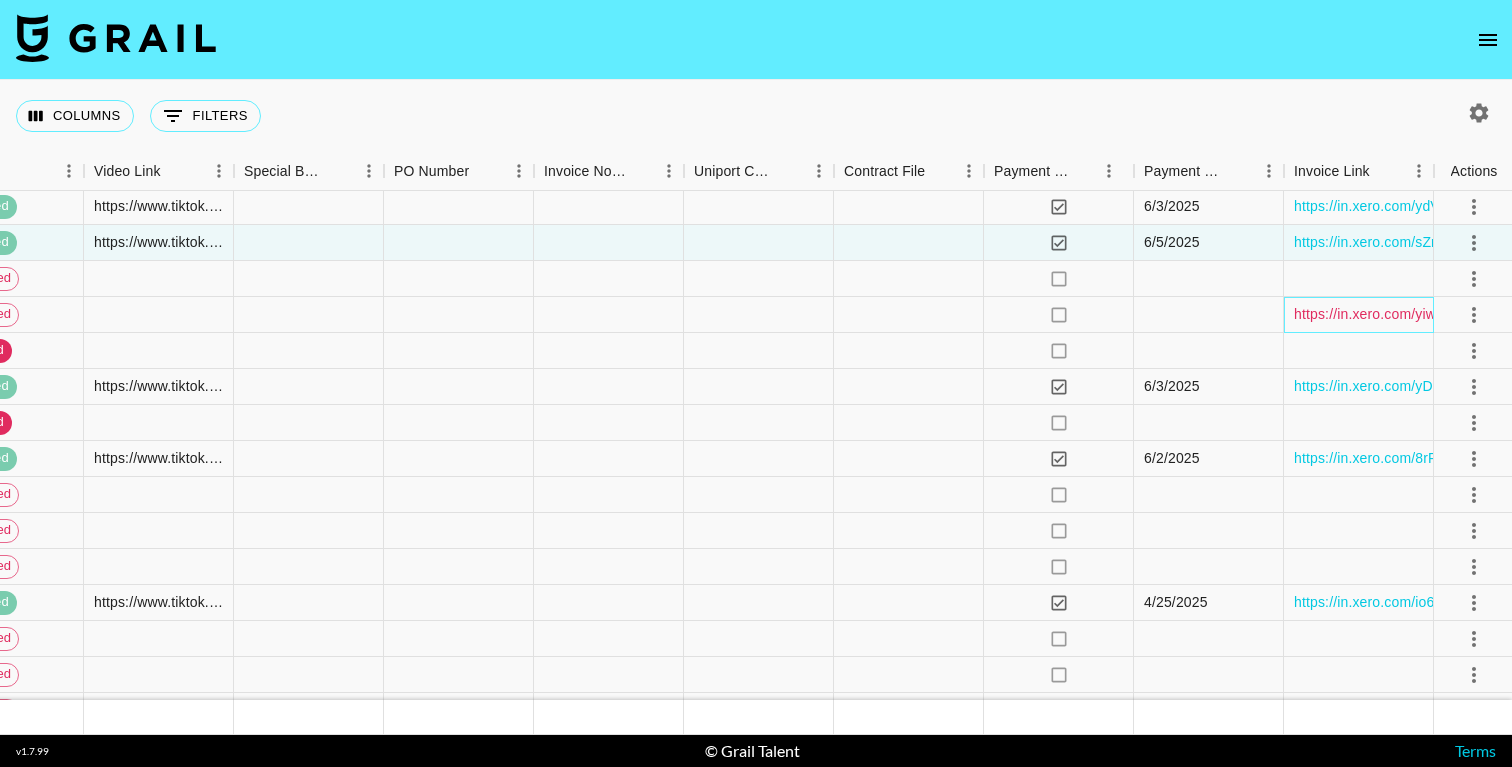click on "https://in.xero.com/yiwyOuw8pVjGaoHg3tDXFUR3jtAfV316S7lroeA3" at bounding box center [1511, 314] 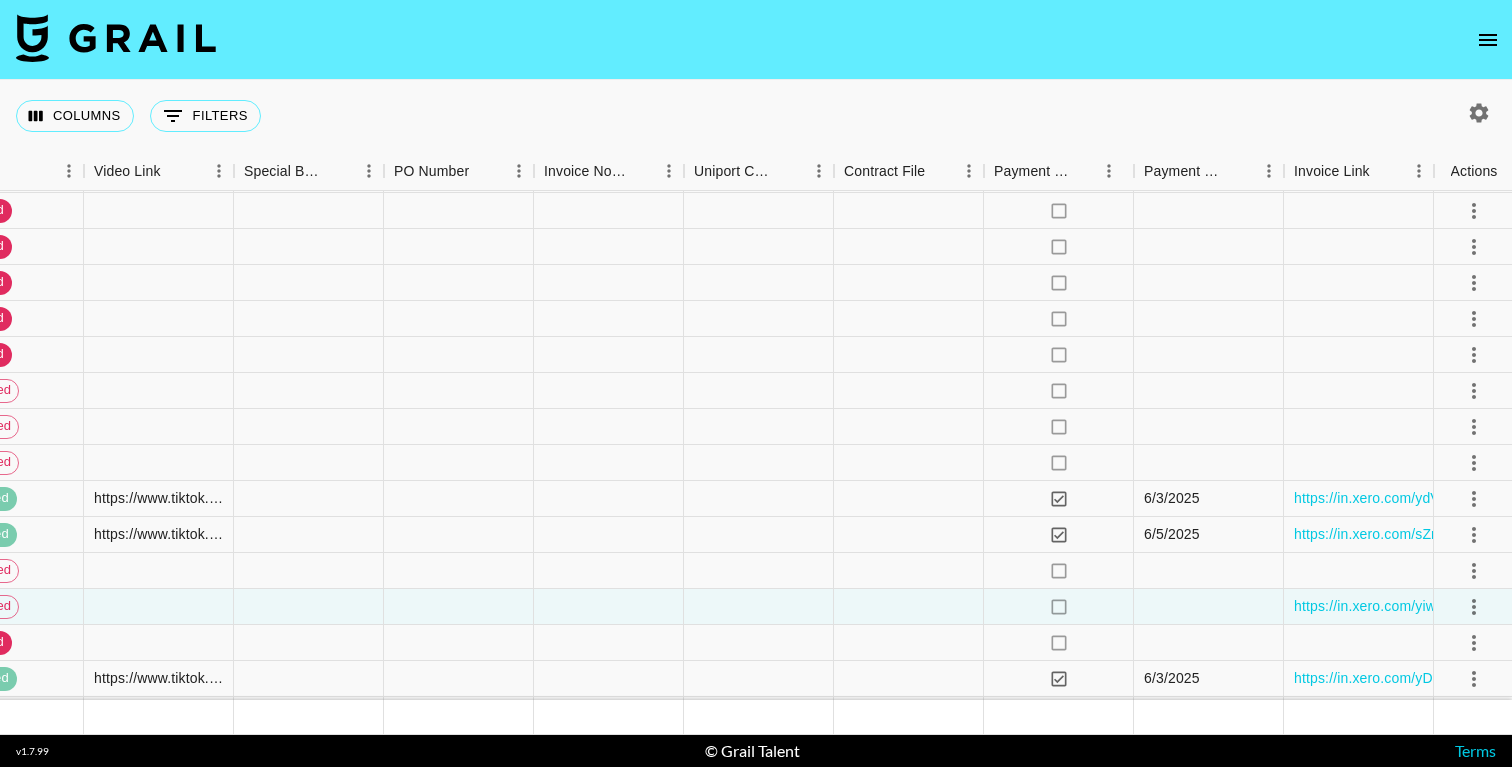 scroll, scrollTop: 1553, scrollLeft: 2331, axis: both 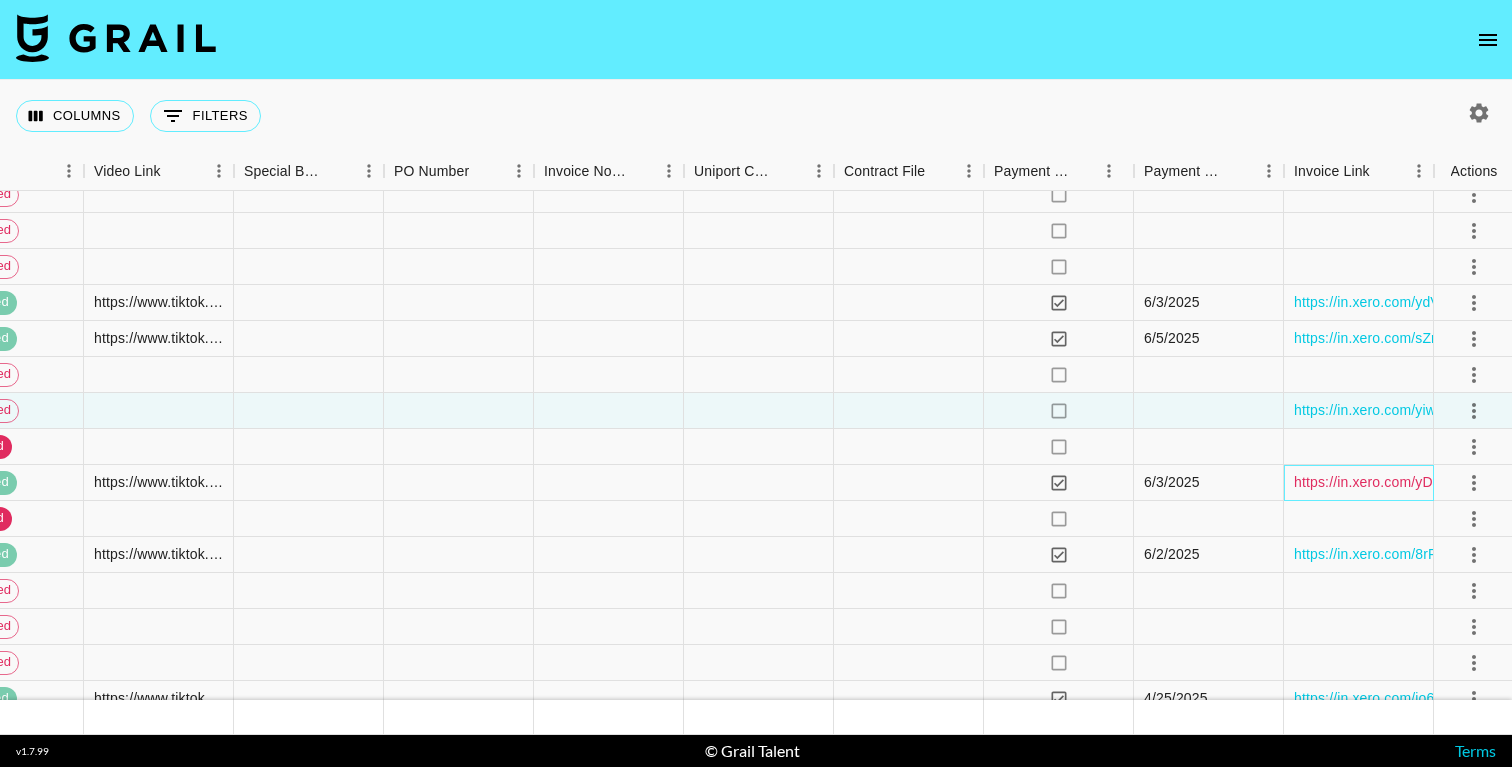 click on "https://in.xero.com/yDp2fJ4l5qCSW24P5VbjrVZe40RfeeCaQlNi5E3E" at bounding box center (1513, 482) 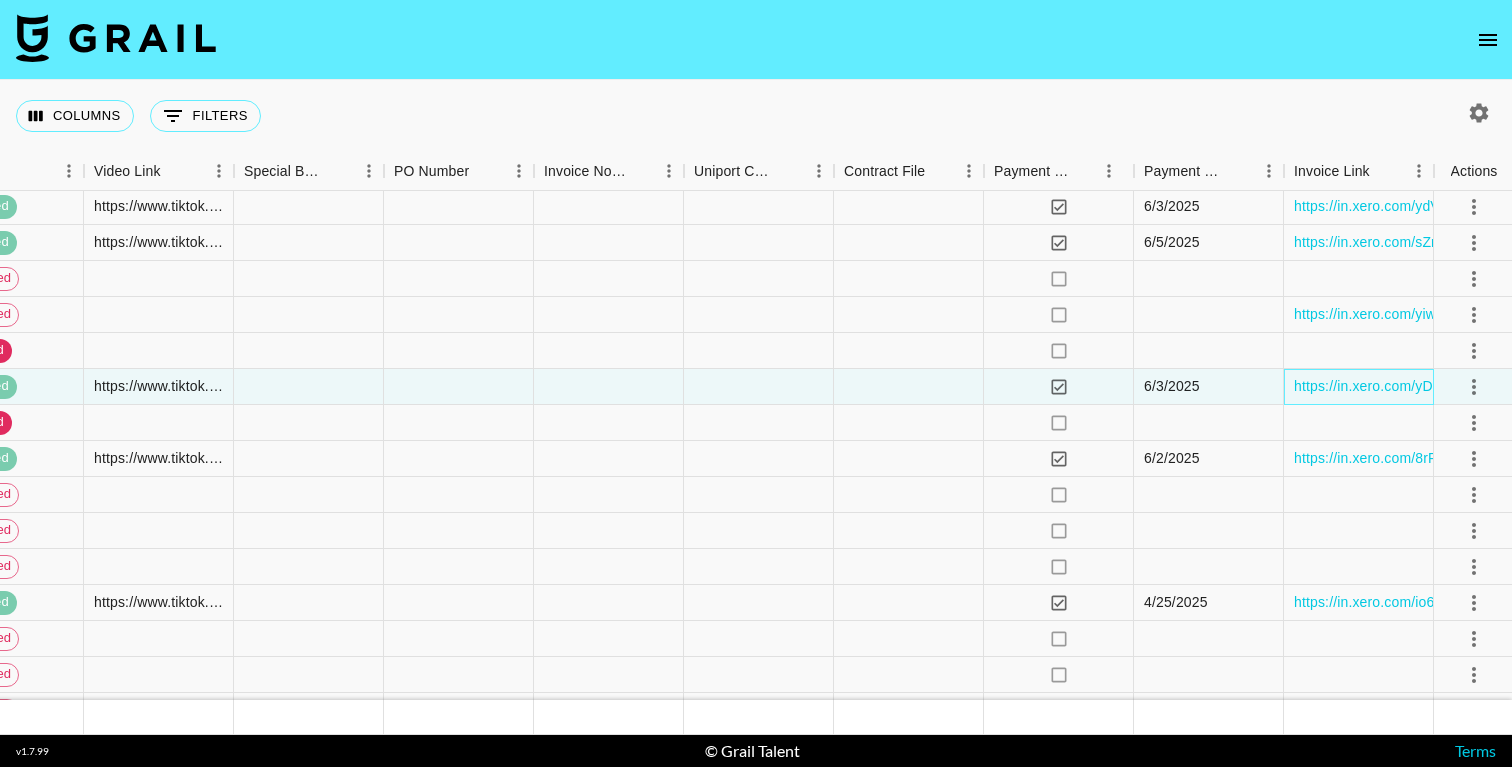 scroll, scrollTop: 1787, scrollLeft: 2331, axis: both 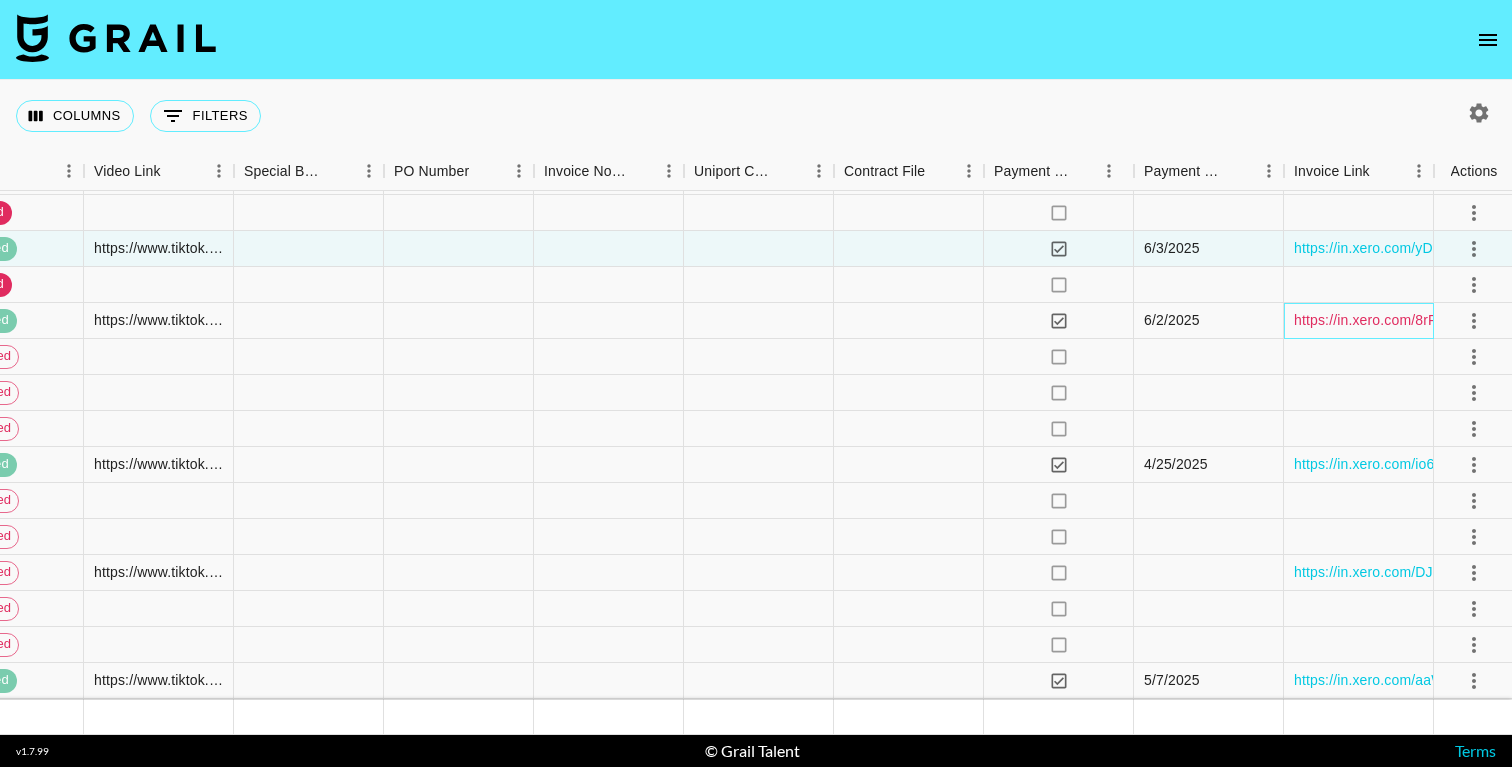 click on "https://in.xero.com/8rP5RDfIVdhYwYLTbTcSsANLHoHfNBDu2UVh5N1r" at bounding box center (1521, 320) 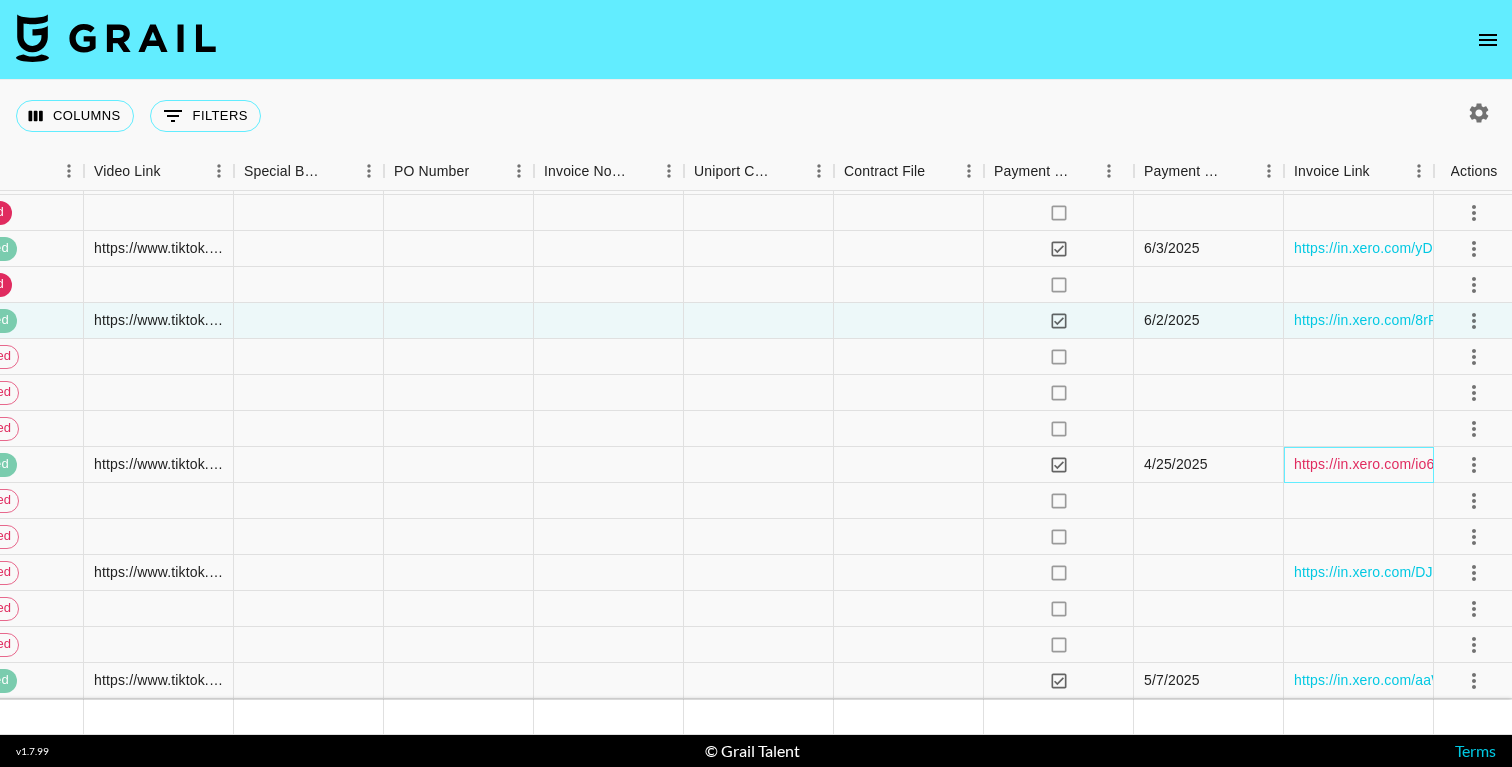 click on "https://in.xero.com/io6hN7I960qnfrUHPVXtSWbUUs31ju8RkGUhhir7" at bounding box center (1512, 464) 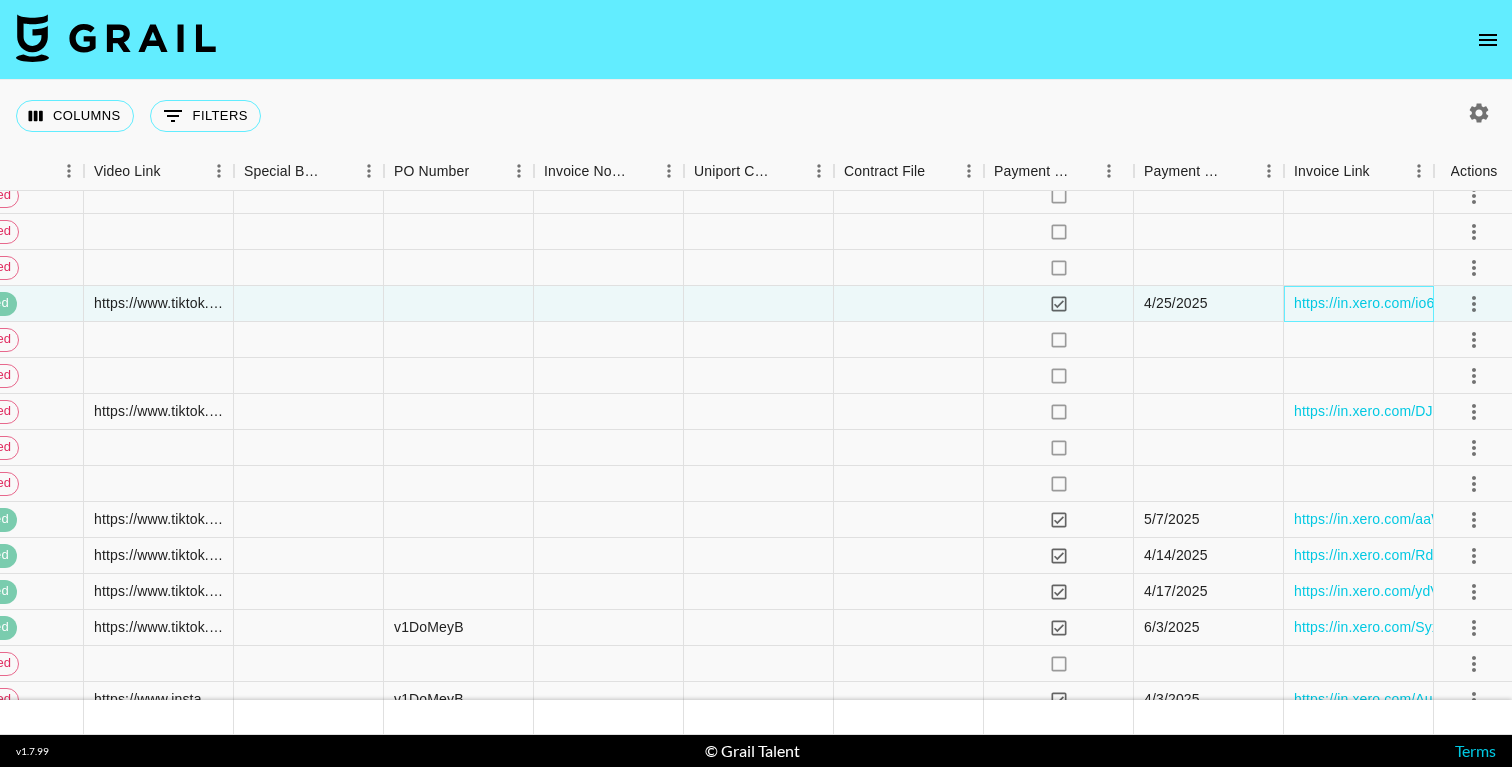 scroll, scrollTop: 2044, scrollLeft: 2331, axis: both 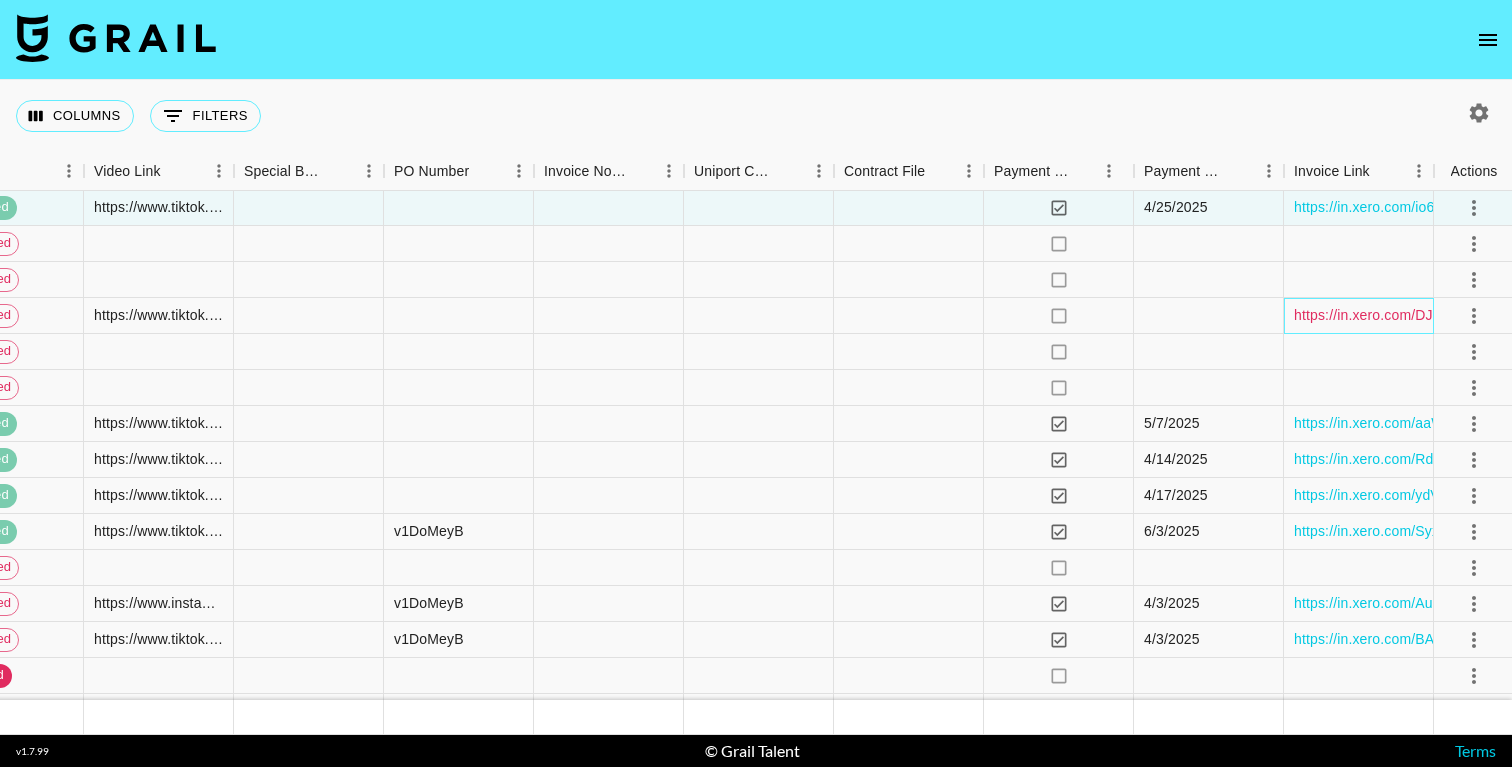 click on "https://in.xero.com/DJQTQocZ0yP6oEDCeqGd5lqrD3PaZe5NtRsCBvky" at bounding box center [1522, 315] 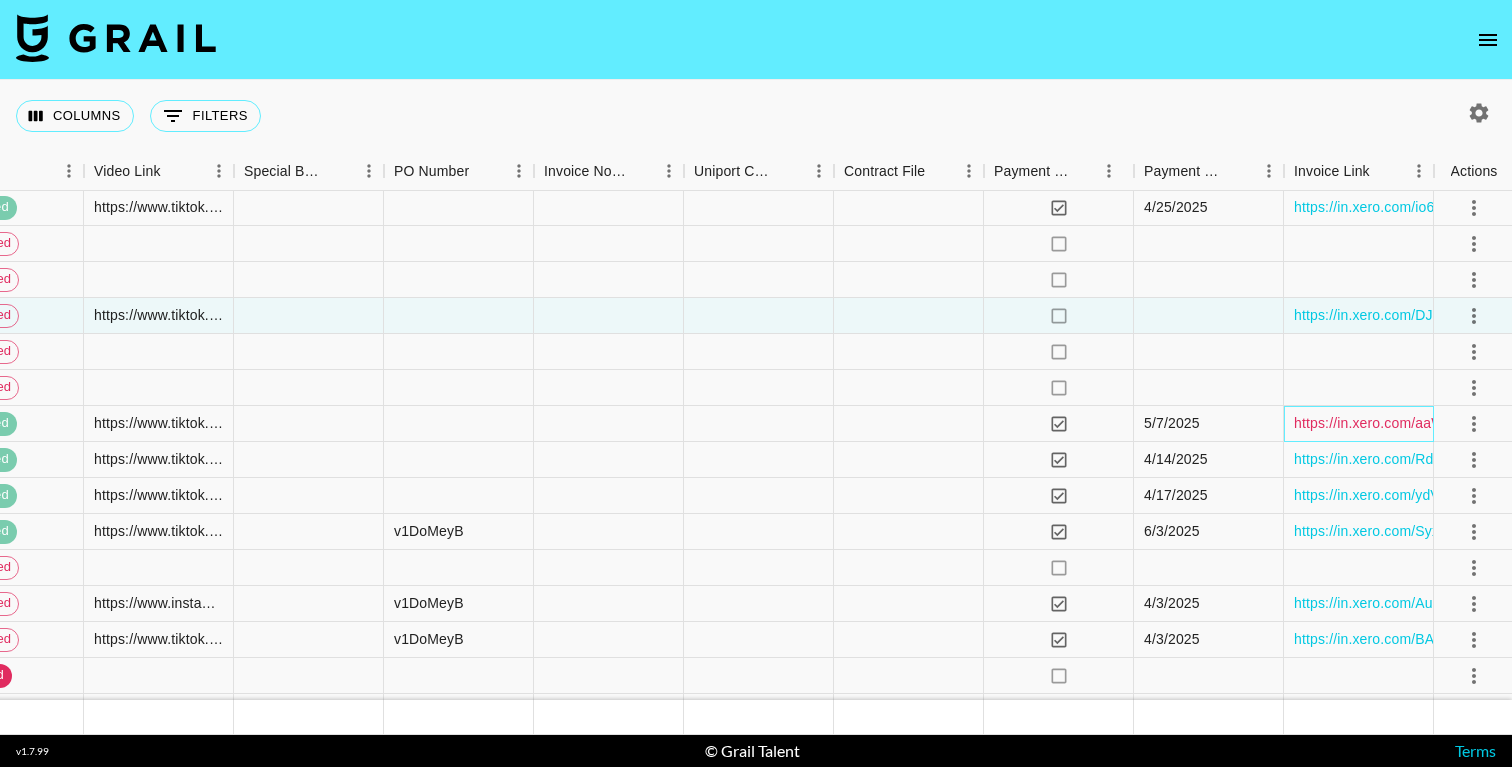click on "https://in.xero.com/aaW08AehchXSxz2wNmyeLUKmIoFlmKWNmxaAEUzO" at bounding box center (1533, 423) 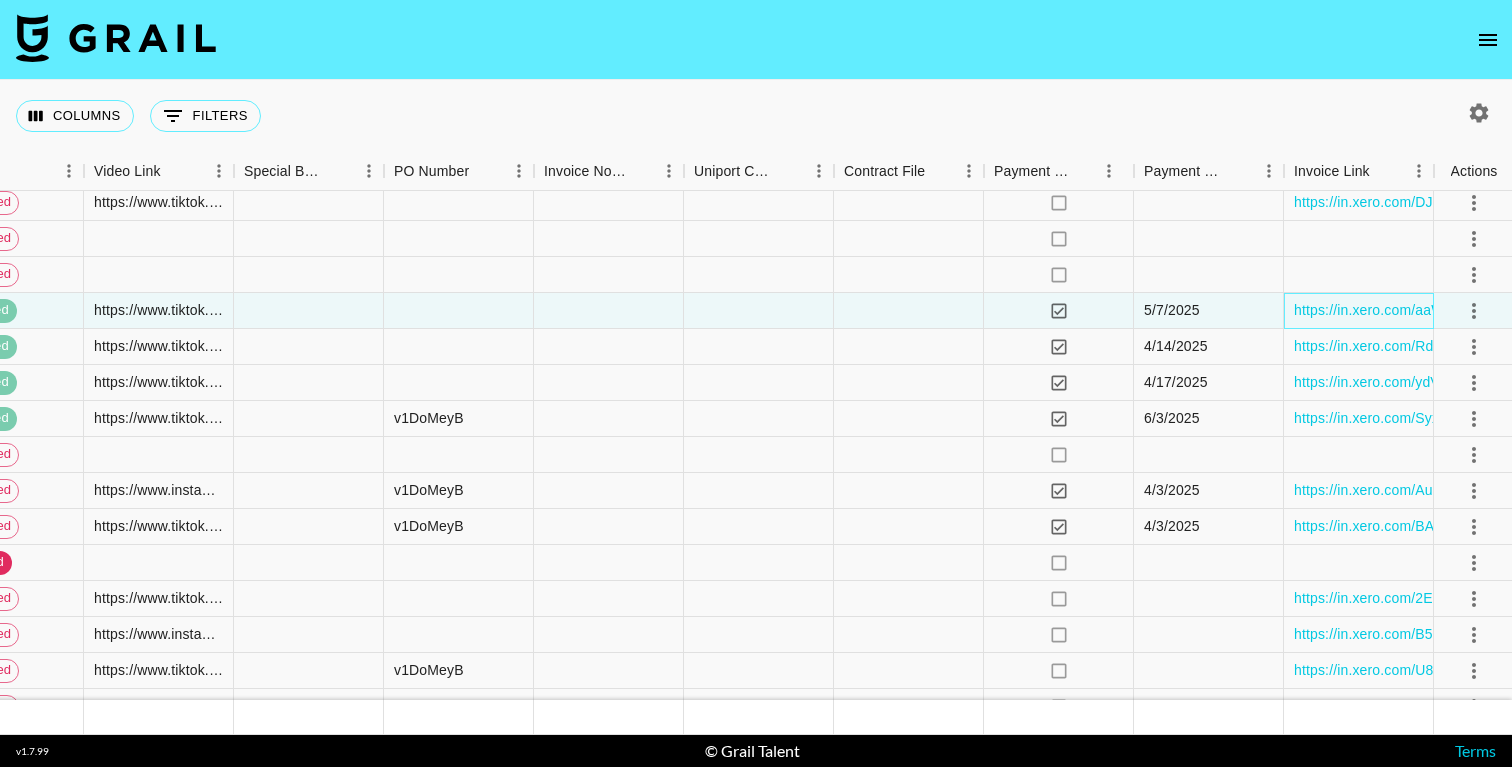 scroll, scrollTop: 2157, scrollLeft: 2331, axis: both 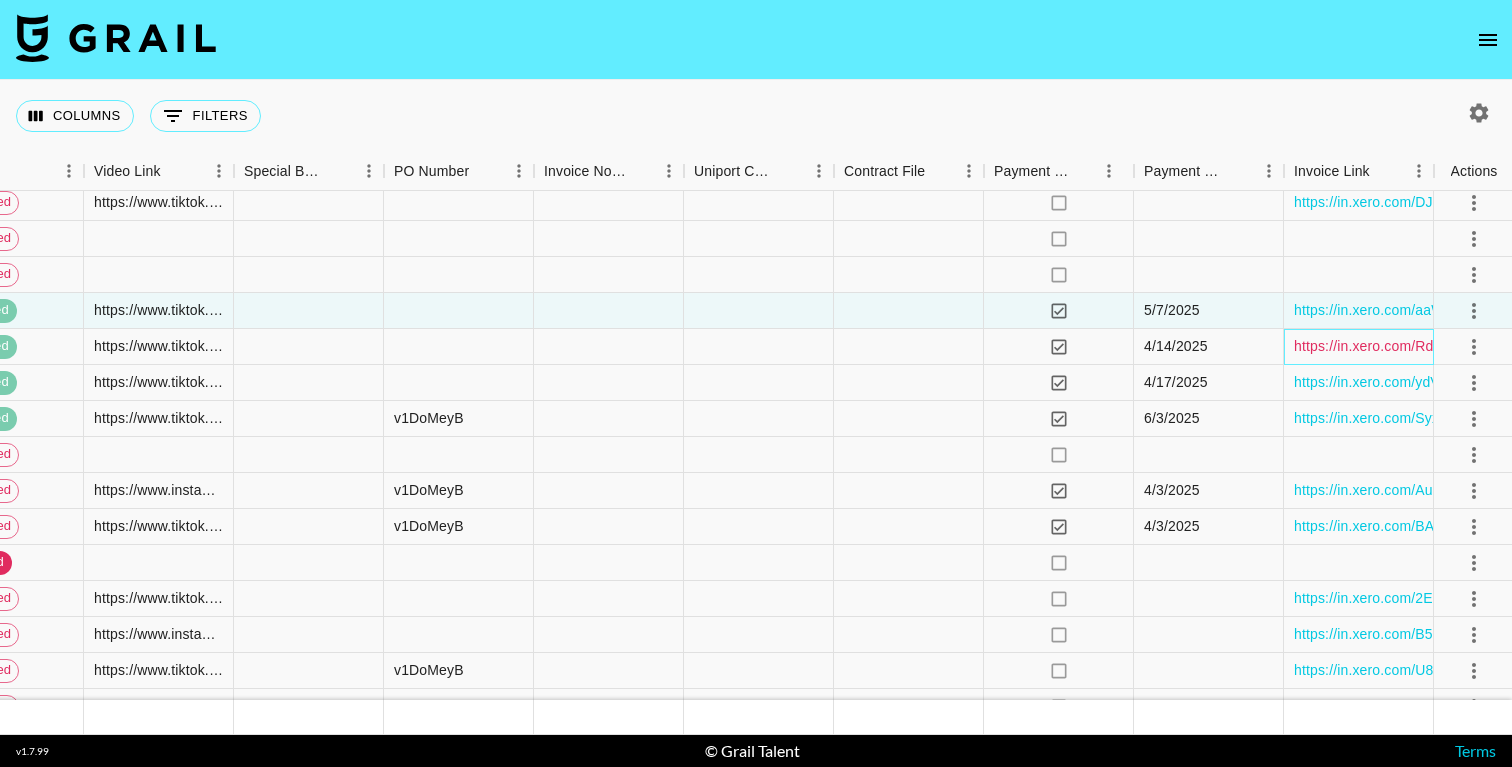 click on "https://in.xero.com/RdBVaVU9svQsw6rR5gPnDdISZZ2UidQ6YtR5Y59F" at bounding box center [1521, 346] 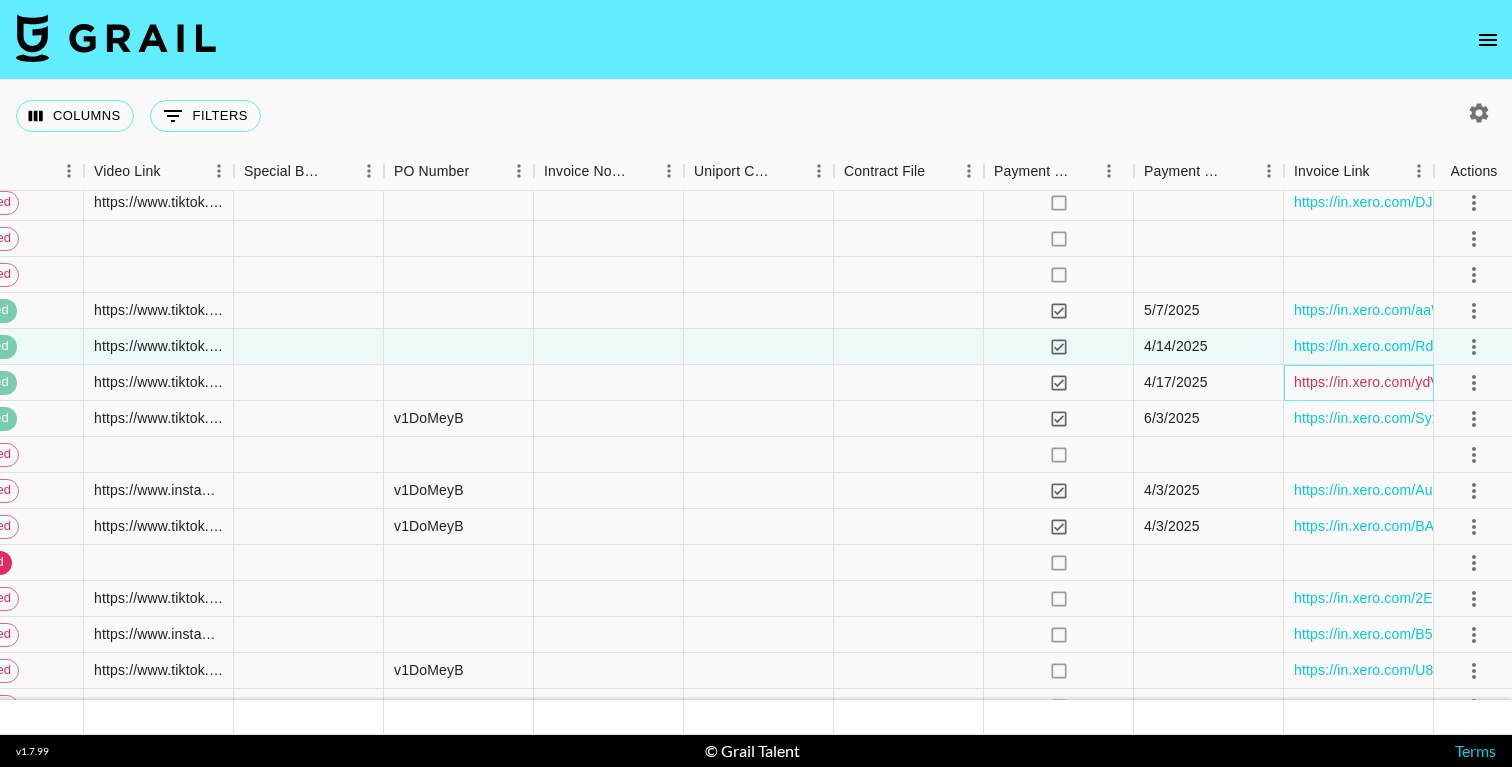 click on "https://in.xero.com/ydVMjeTIocHyiWAtgcJdlL4cXbEKXplVG8HEneCY" at bounding box center (1514, 382) 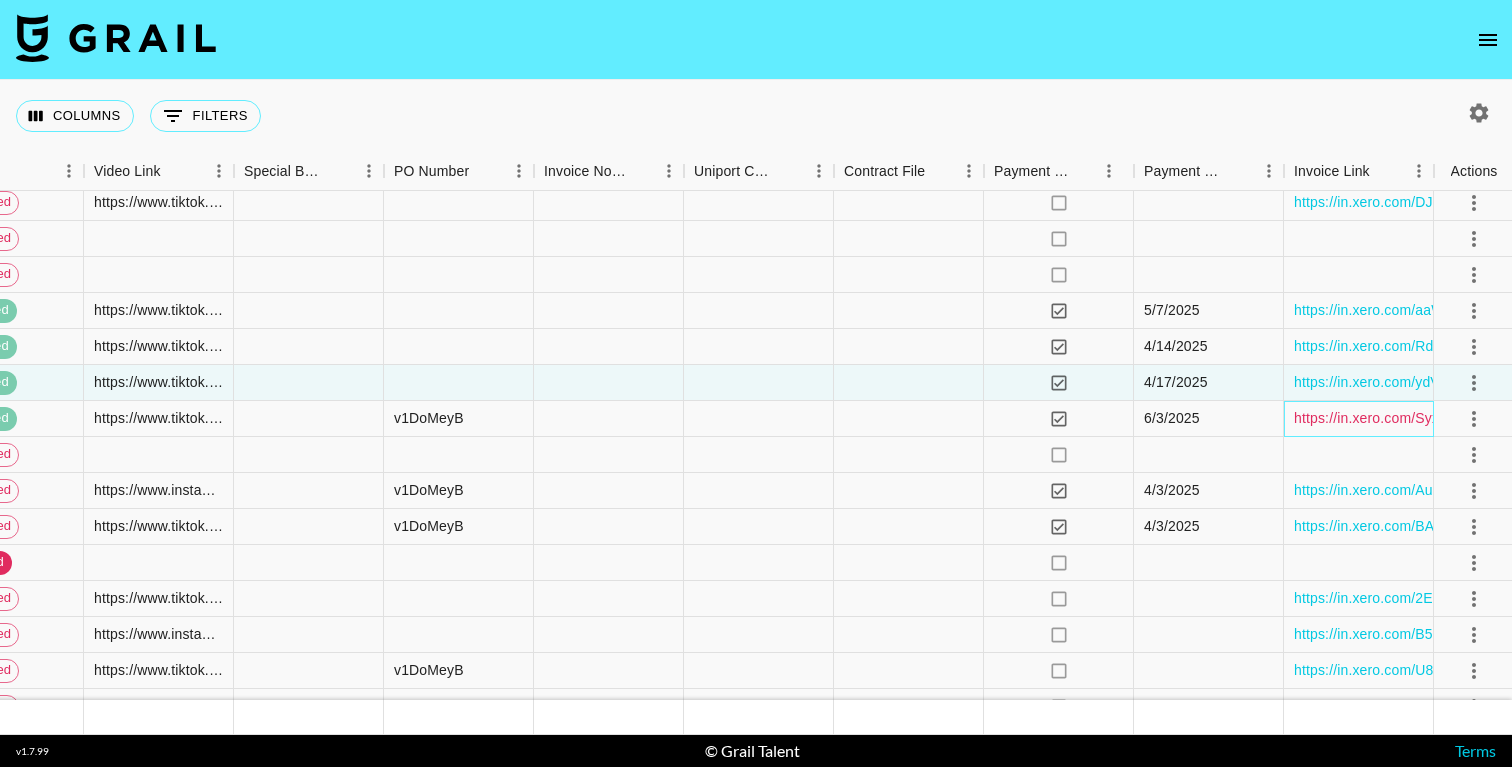 click on "https://in.xero.com/SyxZjd8M0V6X3mMgOATVORMEB9GaDqO4rALGeKHU" at bounding box center [1536, 418] 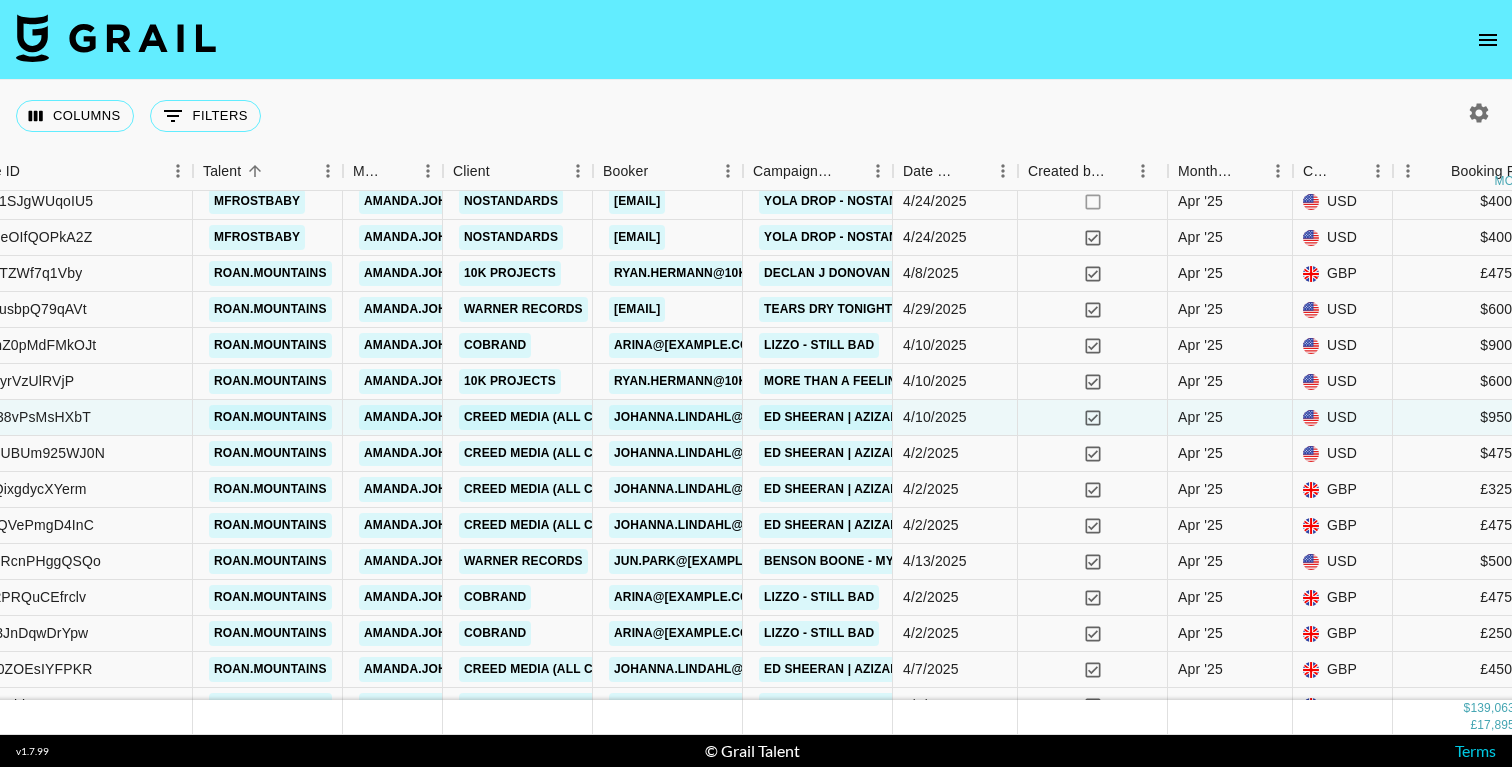 scroll, scrollTop: 2158, scrollLeft: 471, axis: both 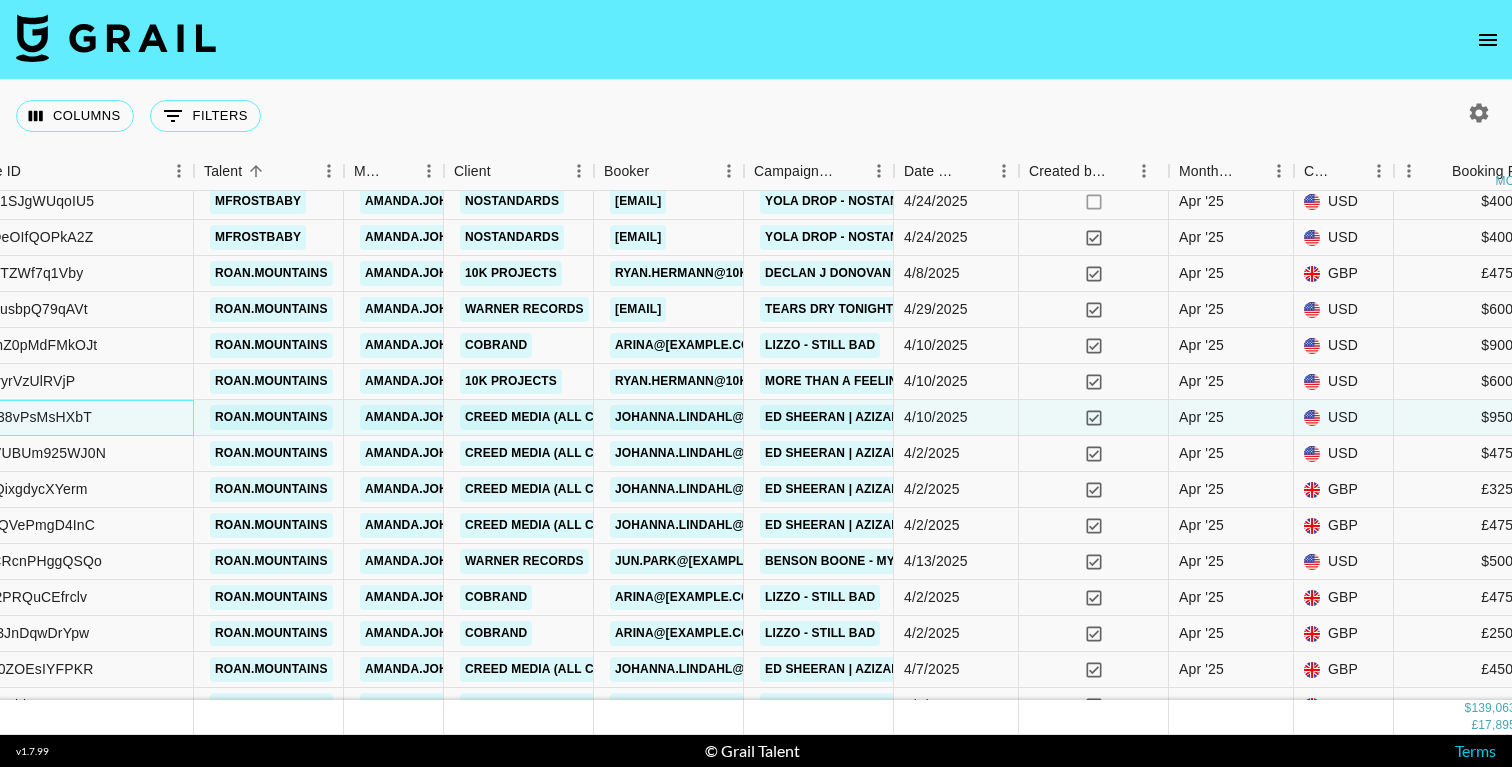 click on "recy9838vPsMsHXbT" at bounding box center [23, 417] 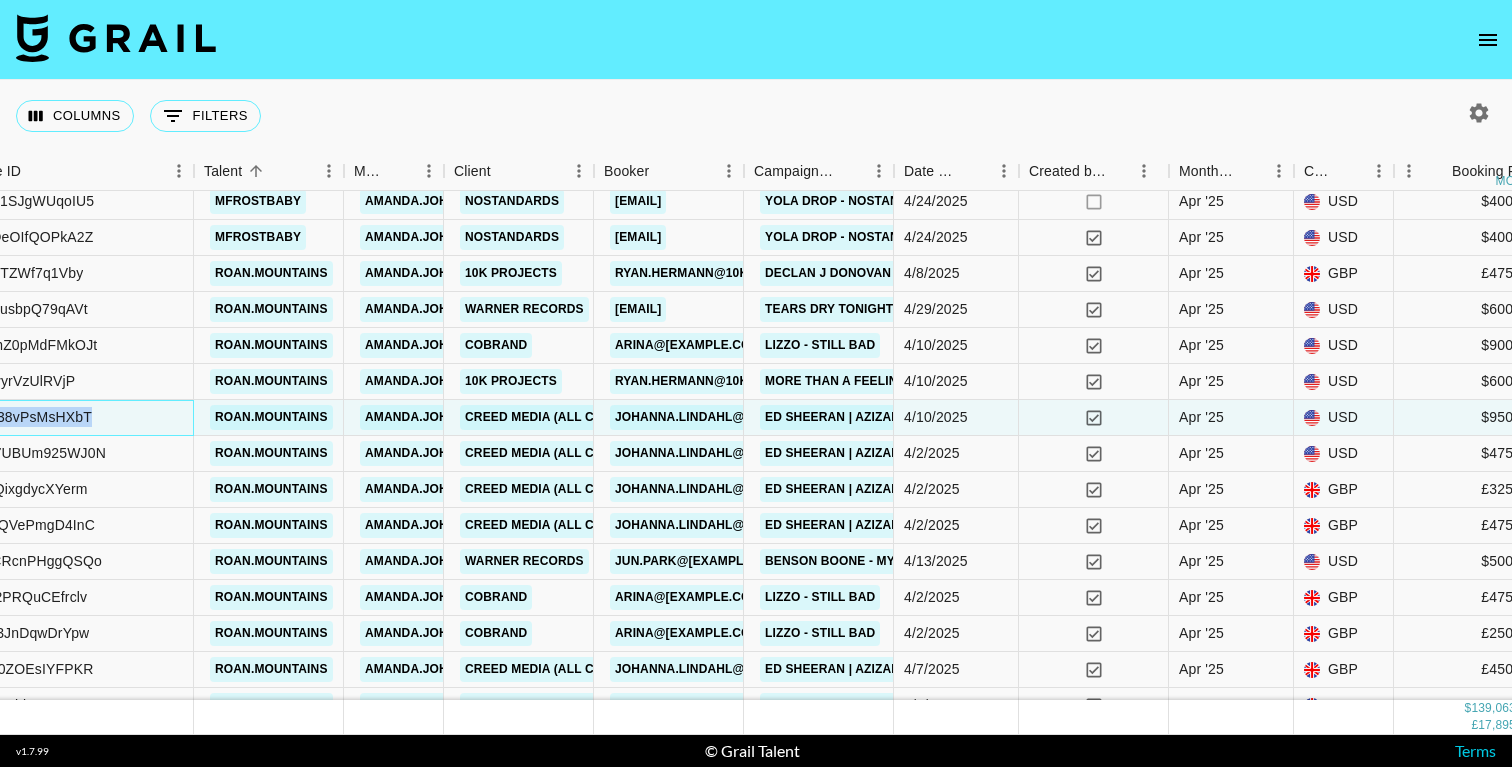 click on "recy9838vPsMsHXbT" at bounding box center (23, 417) 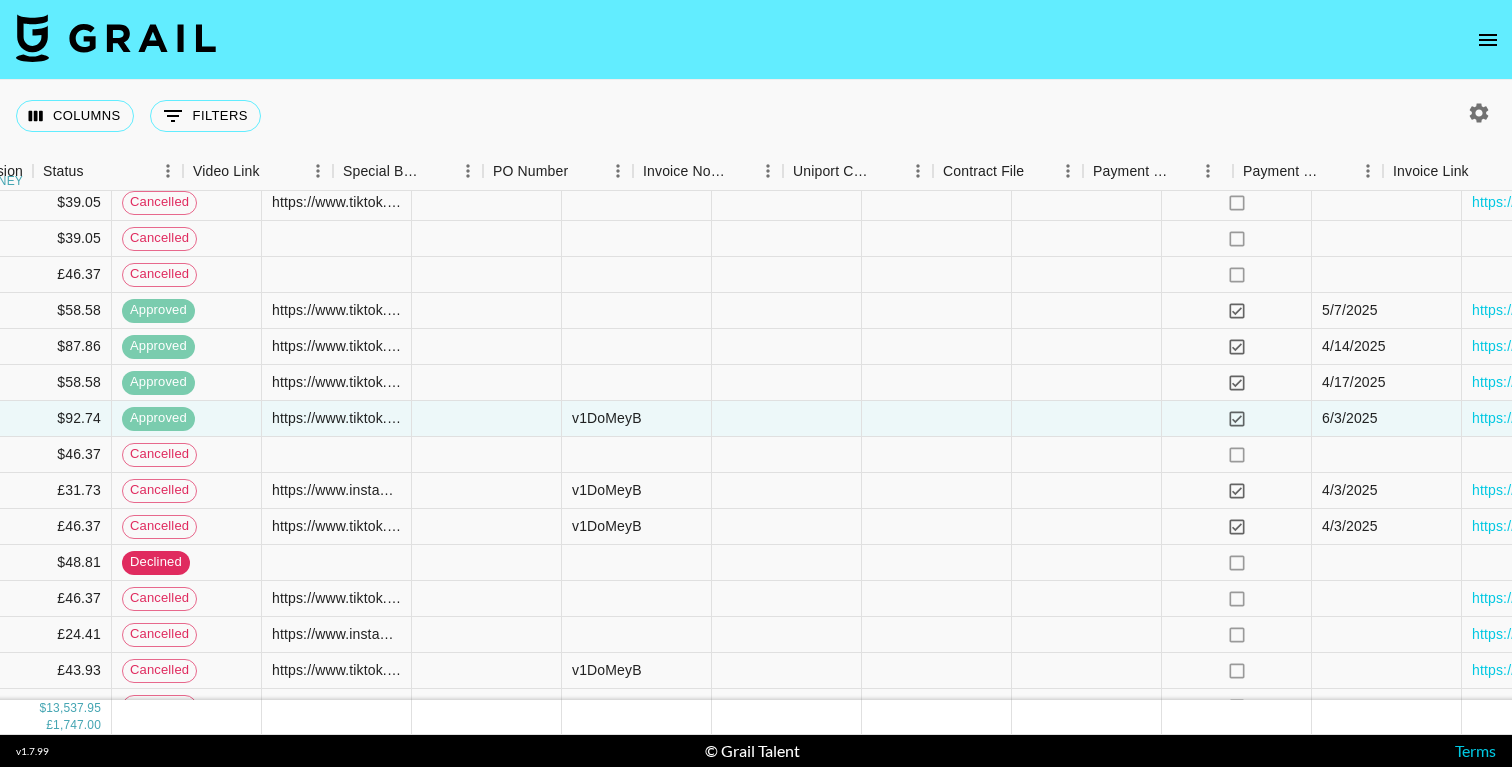 scroll, scrollTop: 2157, scrollLeft: 2303, axis: both 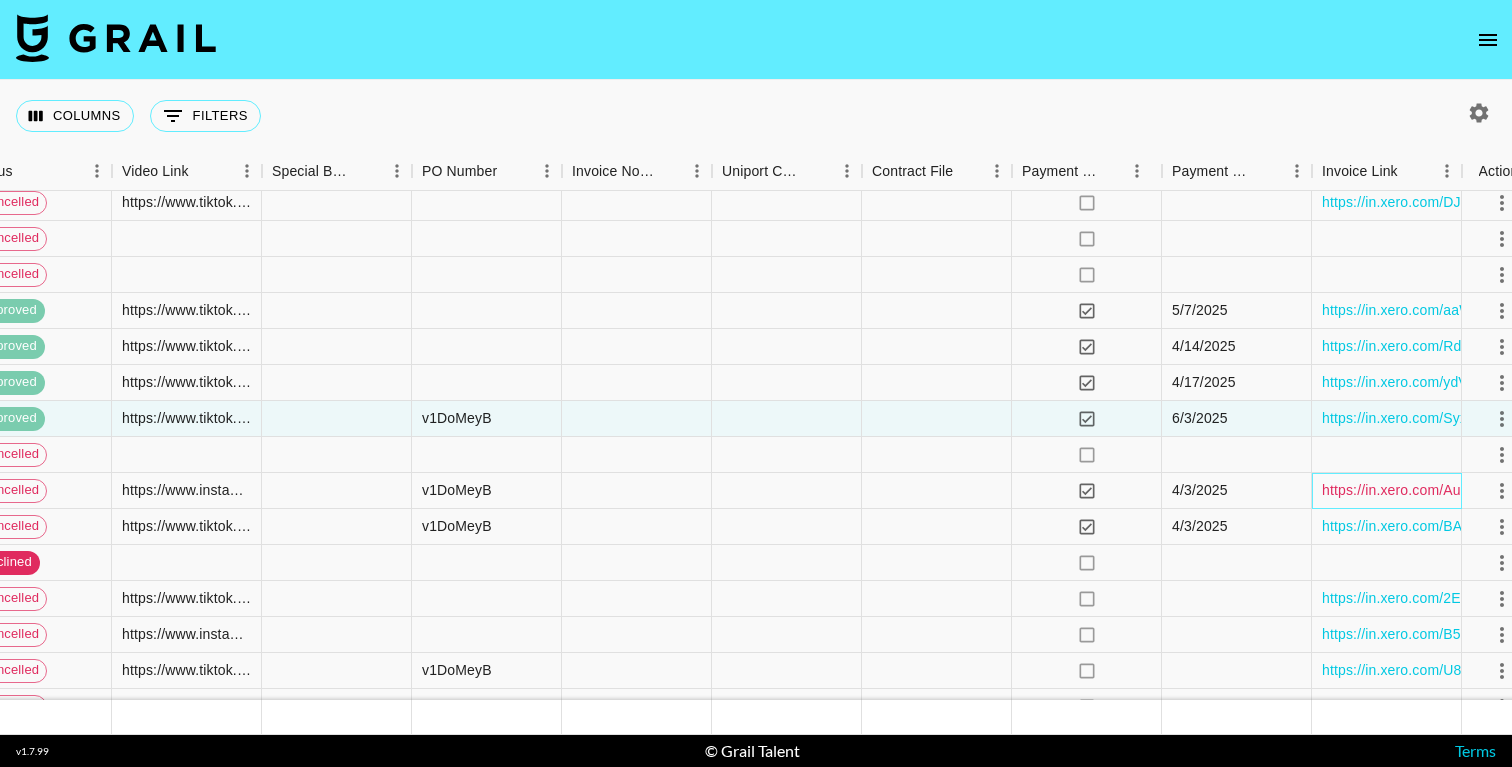 click on "https://in.xero.com/AuNSt3J54LeAexsbUxfeqVTQRWMxERRO1cYcYUwq" at bounding box center (1556, 490) 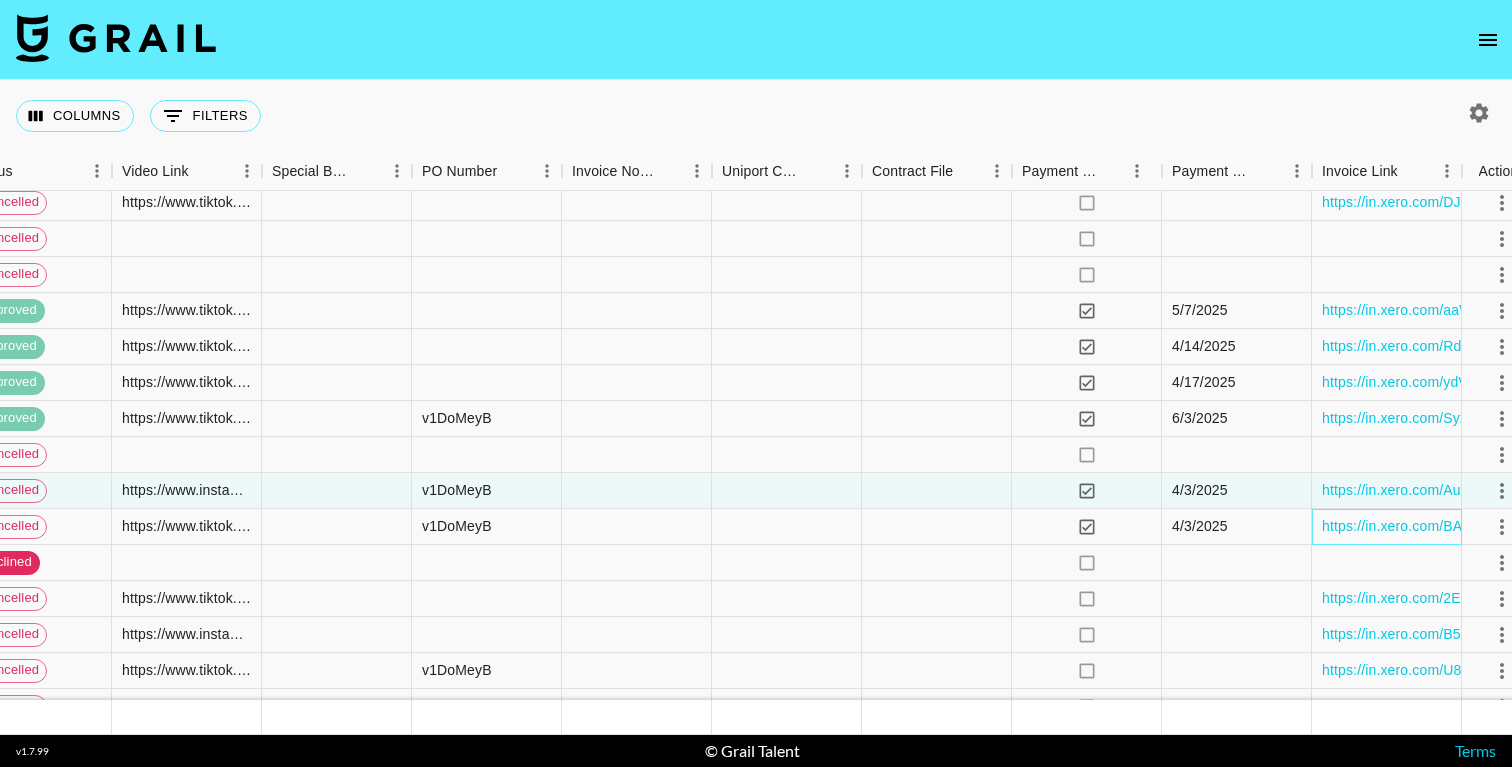 click on "https://in.xero.com/BAUW1DQKbreFMdqNcosfJX7EFhoqBif0qWviADUl" at bounding box center (1387, 527) 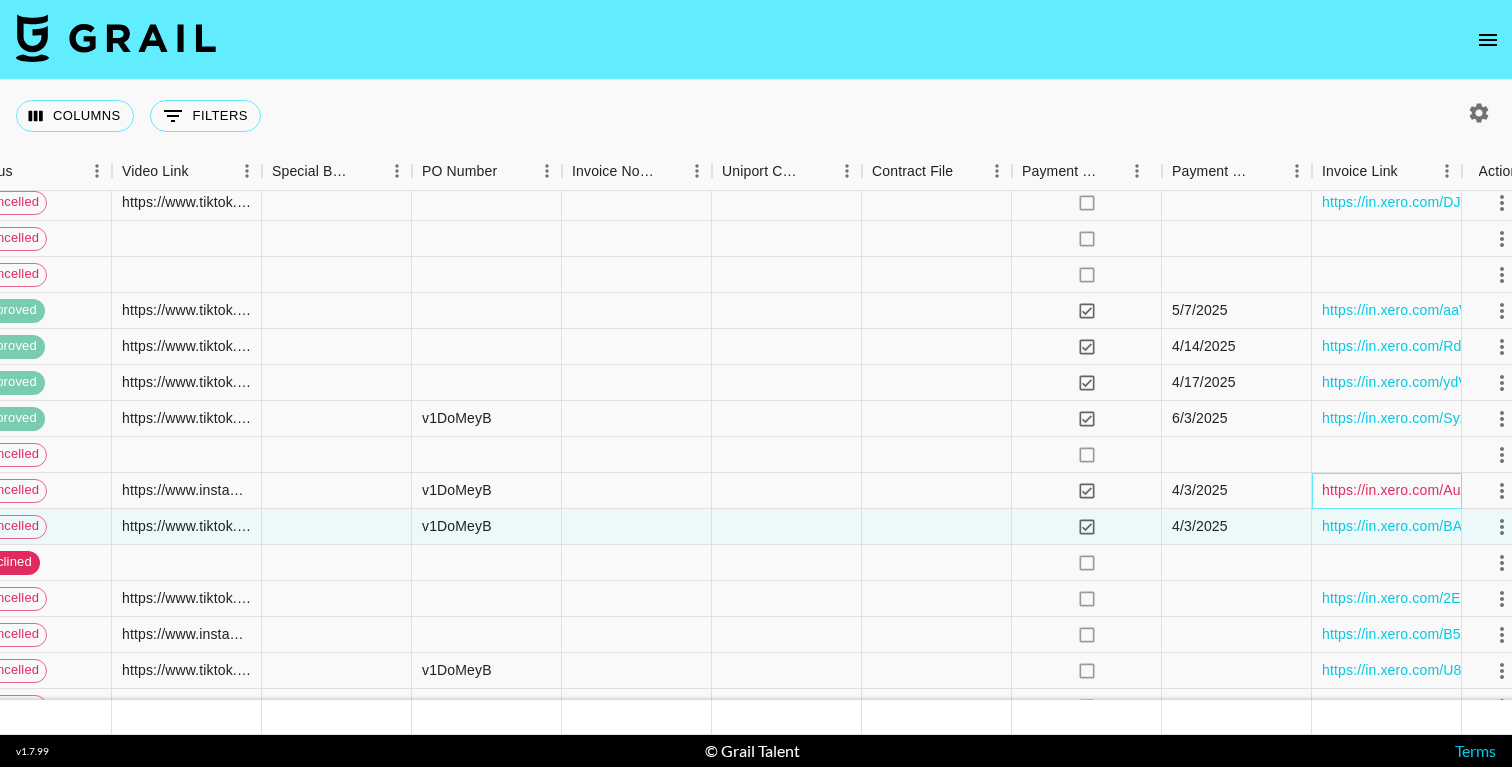 click on "https://in.xero.com/AuNSt3J54LeAexsbUxfeqVTQRWMxERRO1cYcYUwq" at bounding box center [1556, 490] 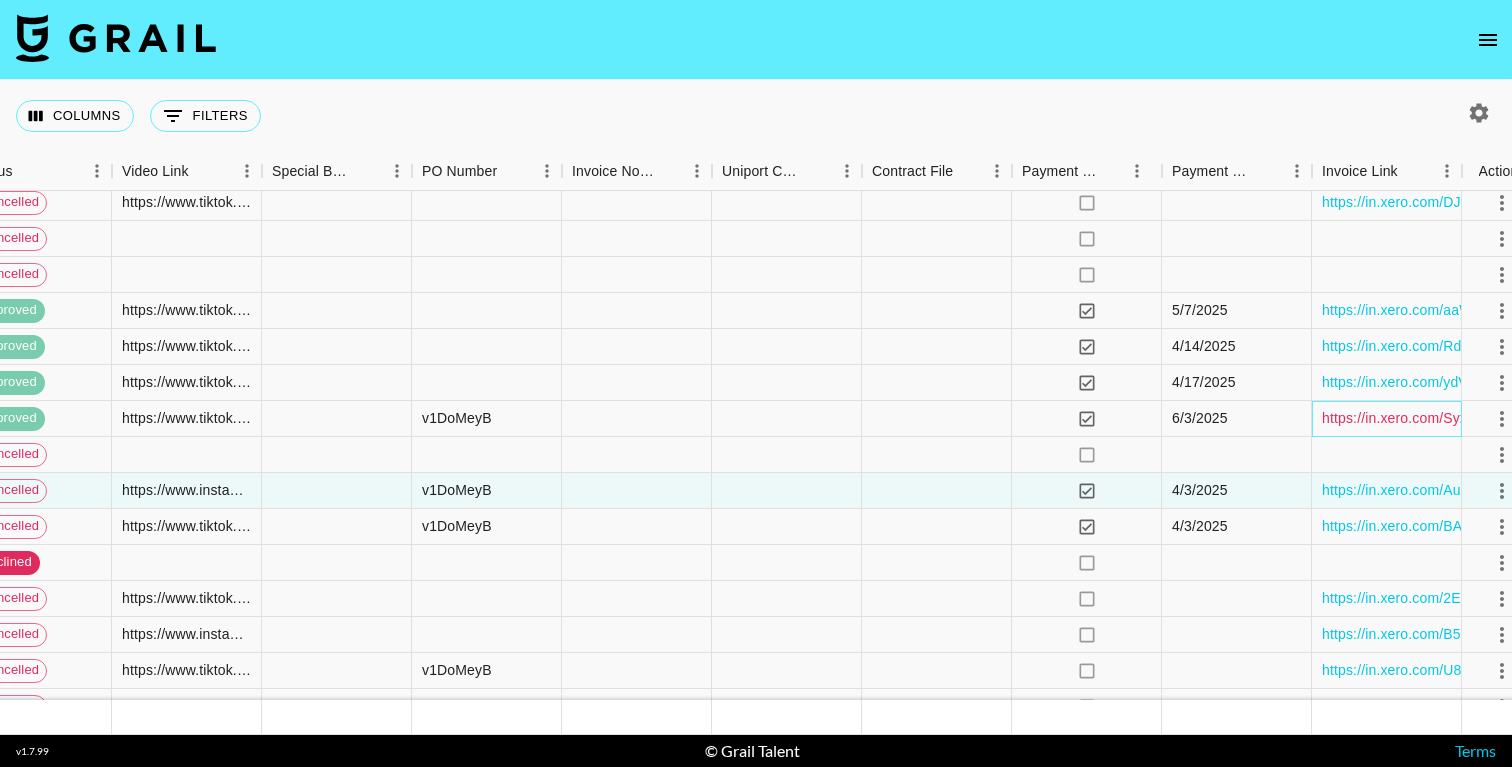 click on "https://in.xero.com/SyxZjd8M0V6X3mMgOATVORMEB9GaDqO4rALGeKHU" at bounding box center (1564, 418) 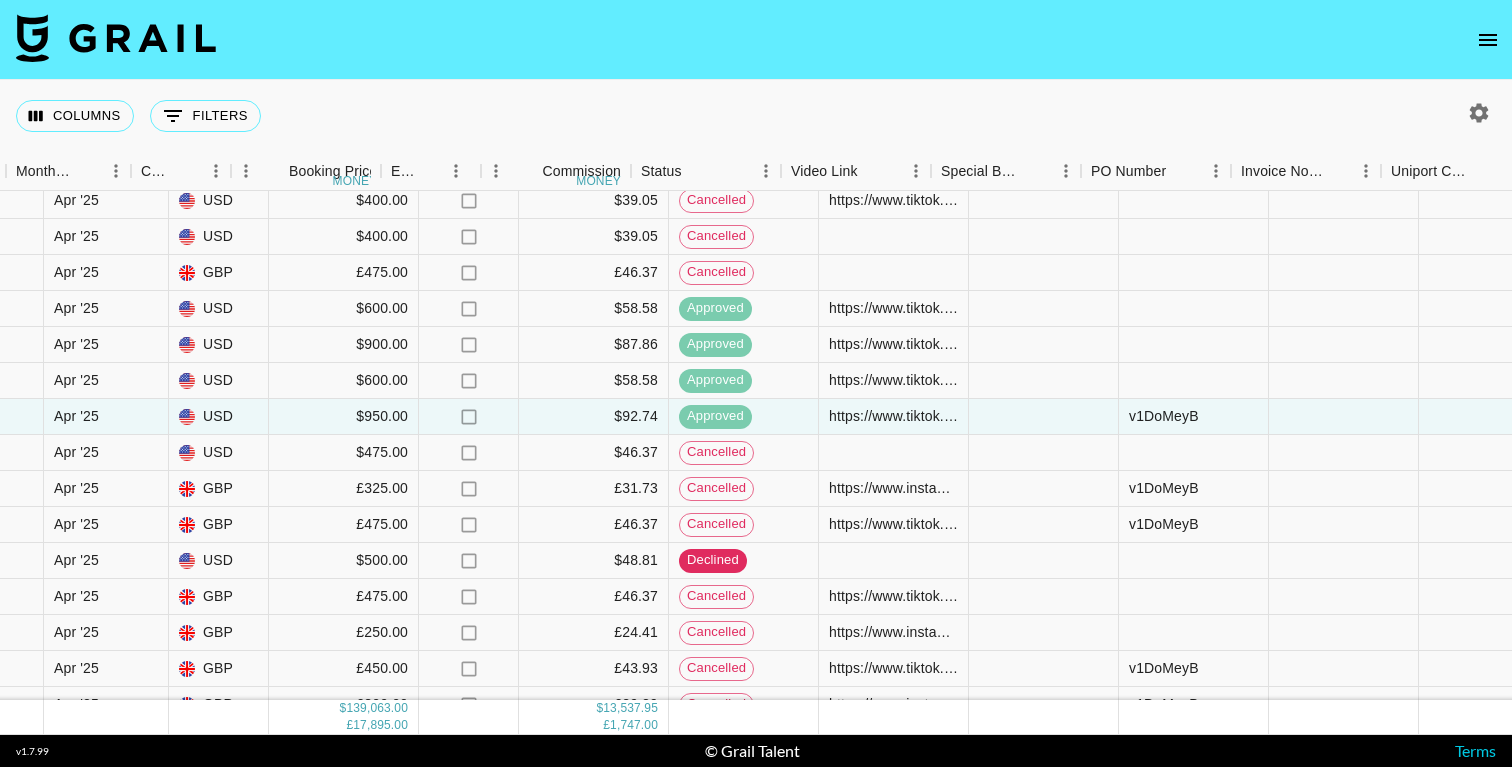 scroll, scrollTop: 2159, scrollLeft: 1460, axis: both 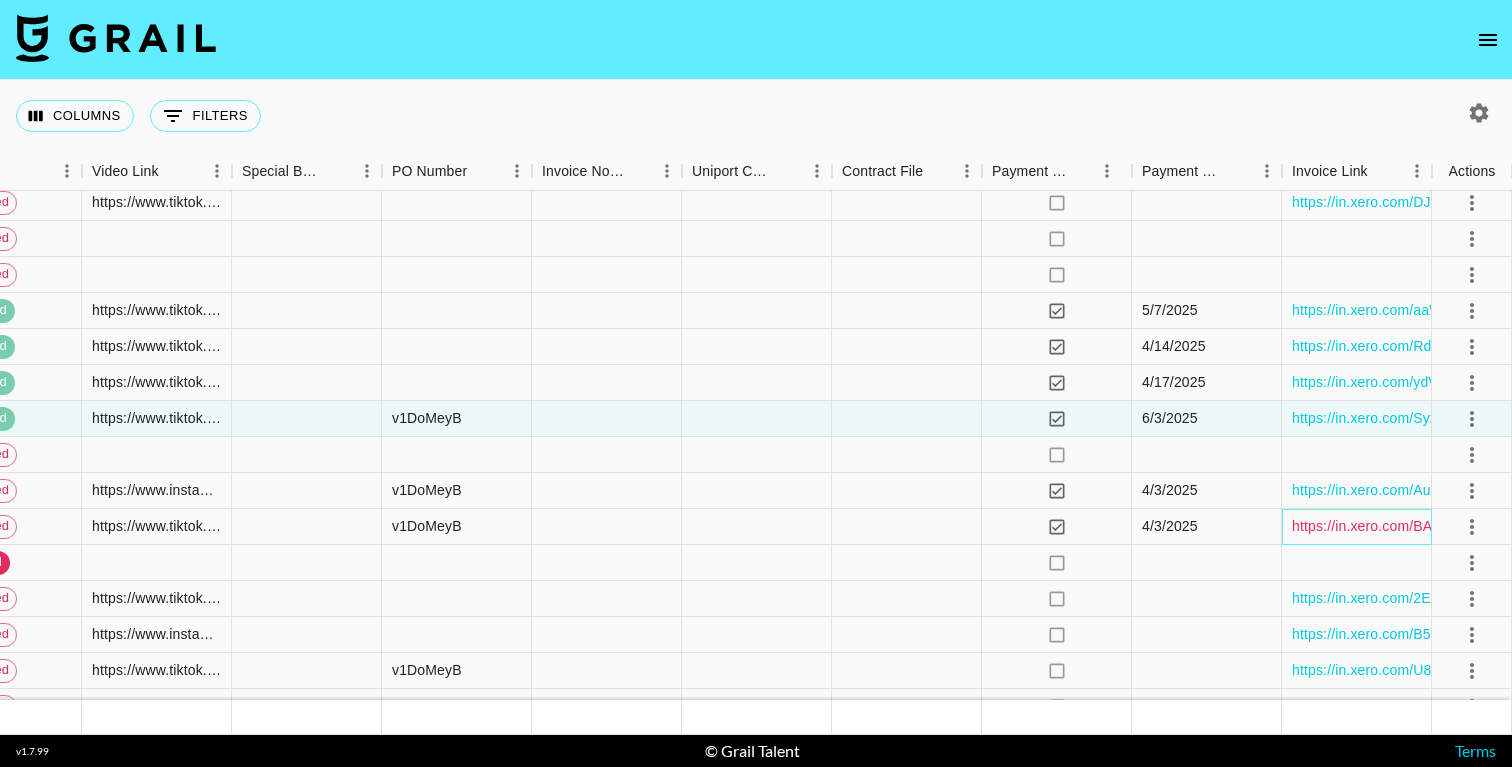 click on "https://in.xero.com/BAUW1DQKbreFMdqNcosfJX7EFhoqBif0qWviADUl" at bounding box center [1518, 526] 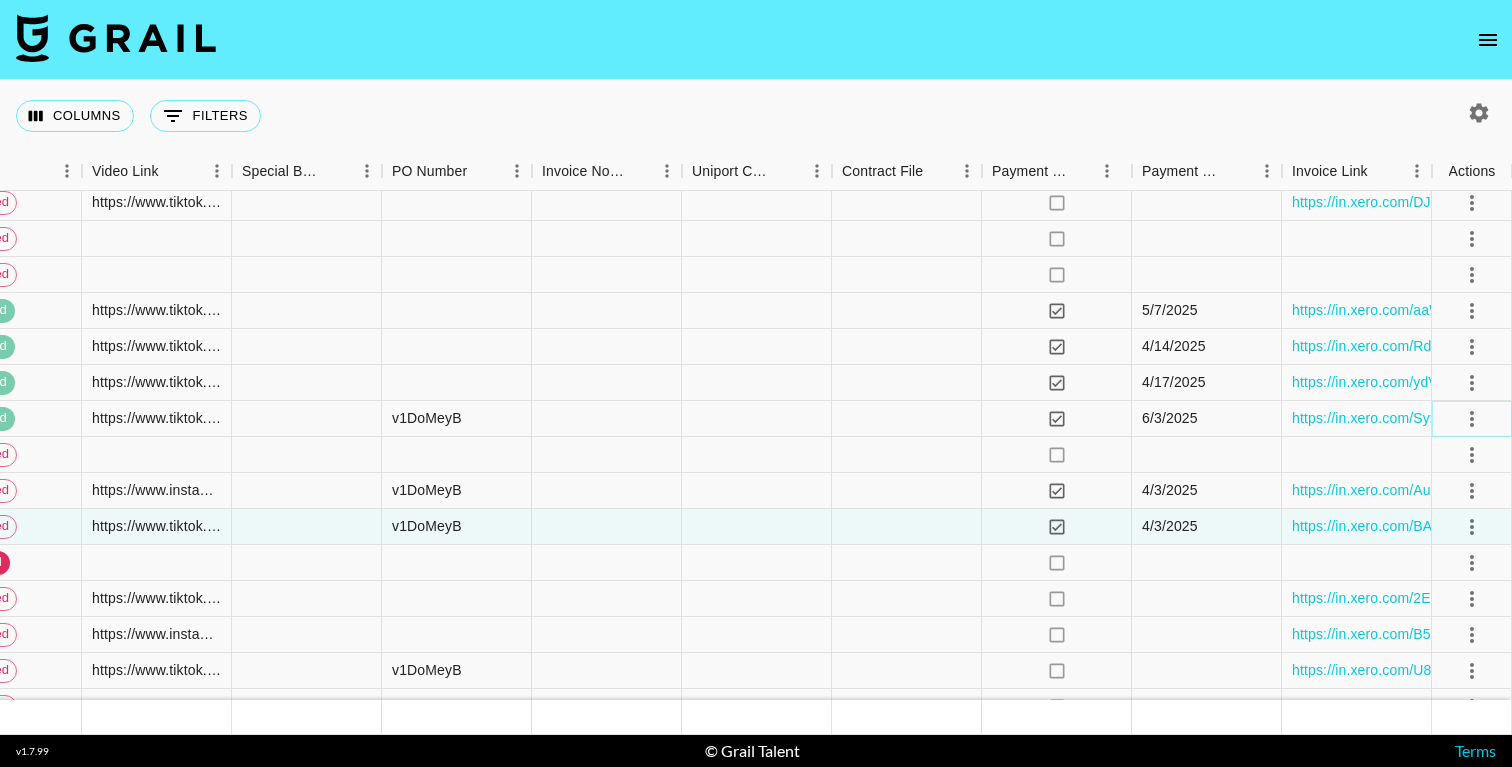 click 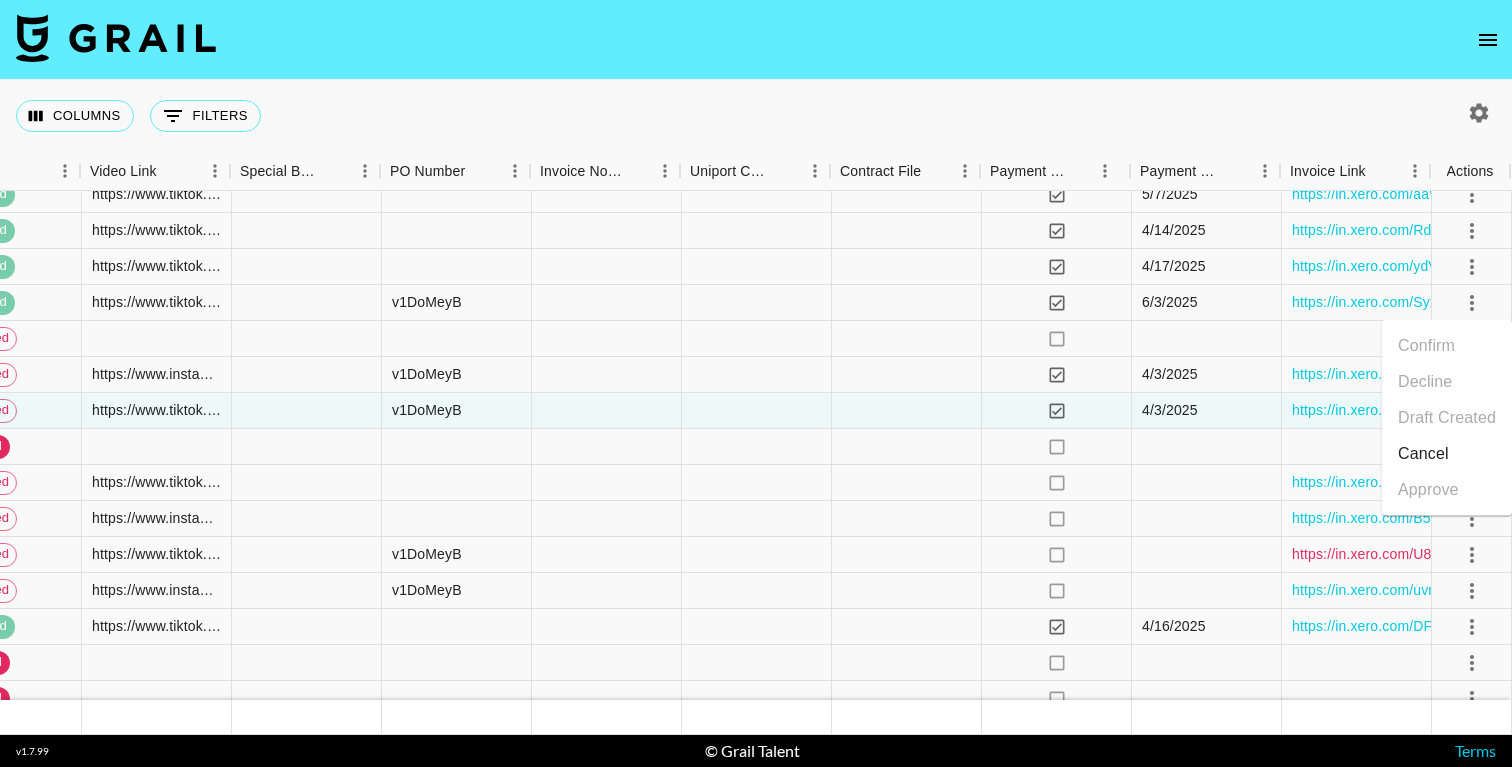 scroll, scrollTop: 2273, scrollLeft: 2333, axis: both 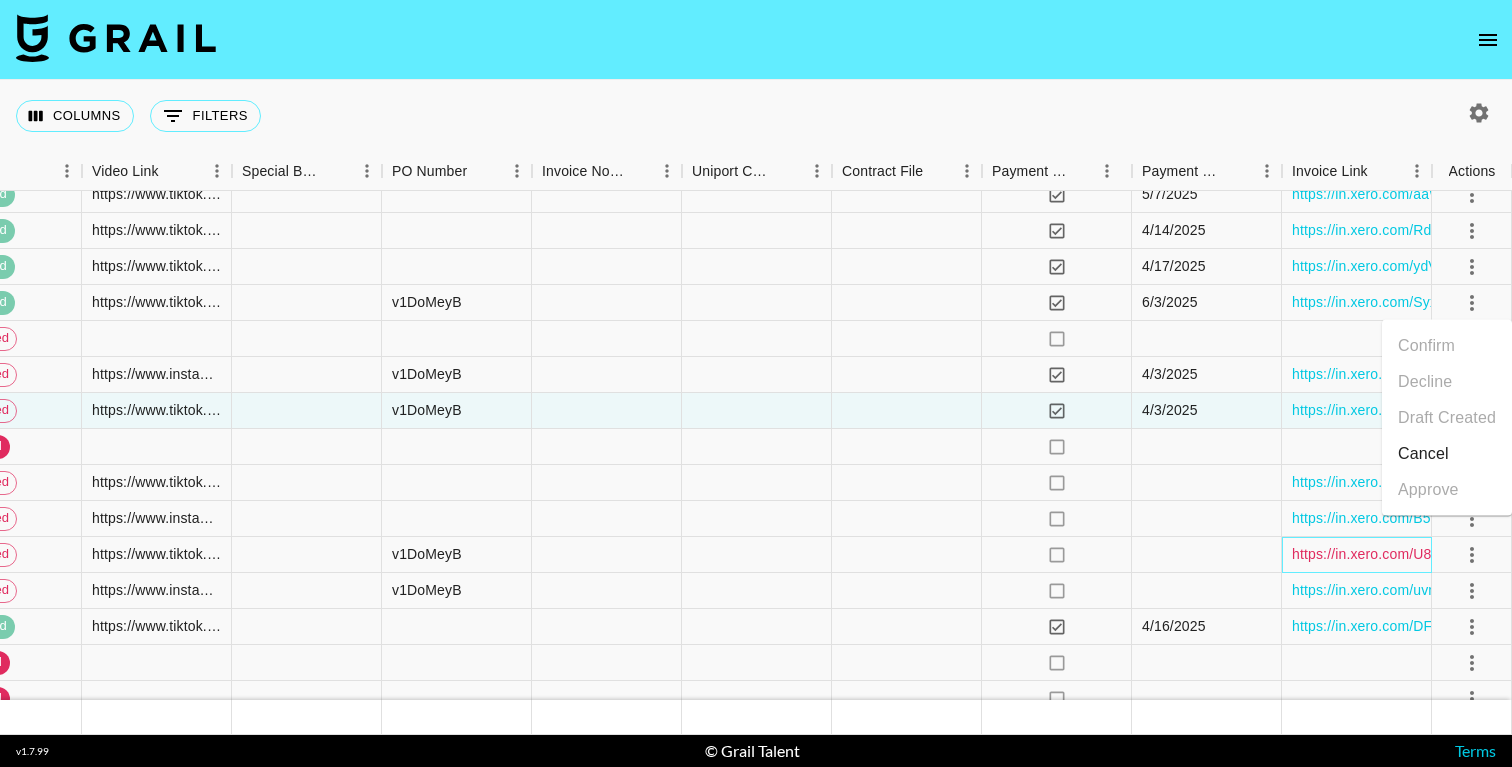 click on "https://in.xero.com/U8zP6shK6hyMwX1sk5ZUXokyRy4twCk9rJbDxYWL" at bounding box center [1520, 554] 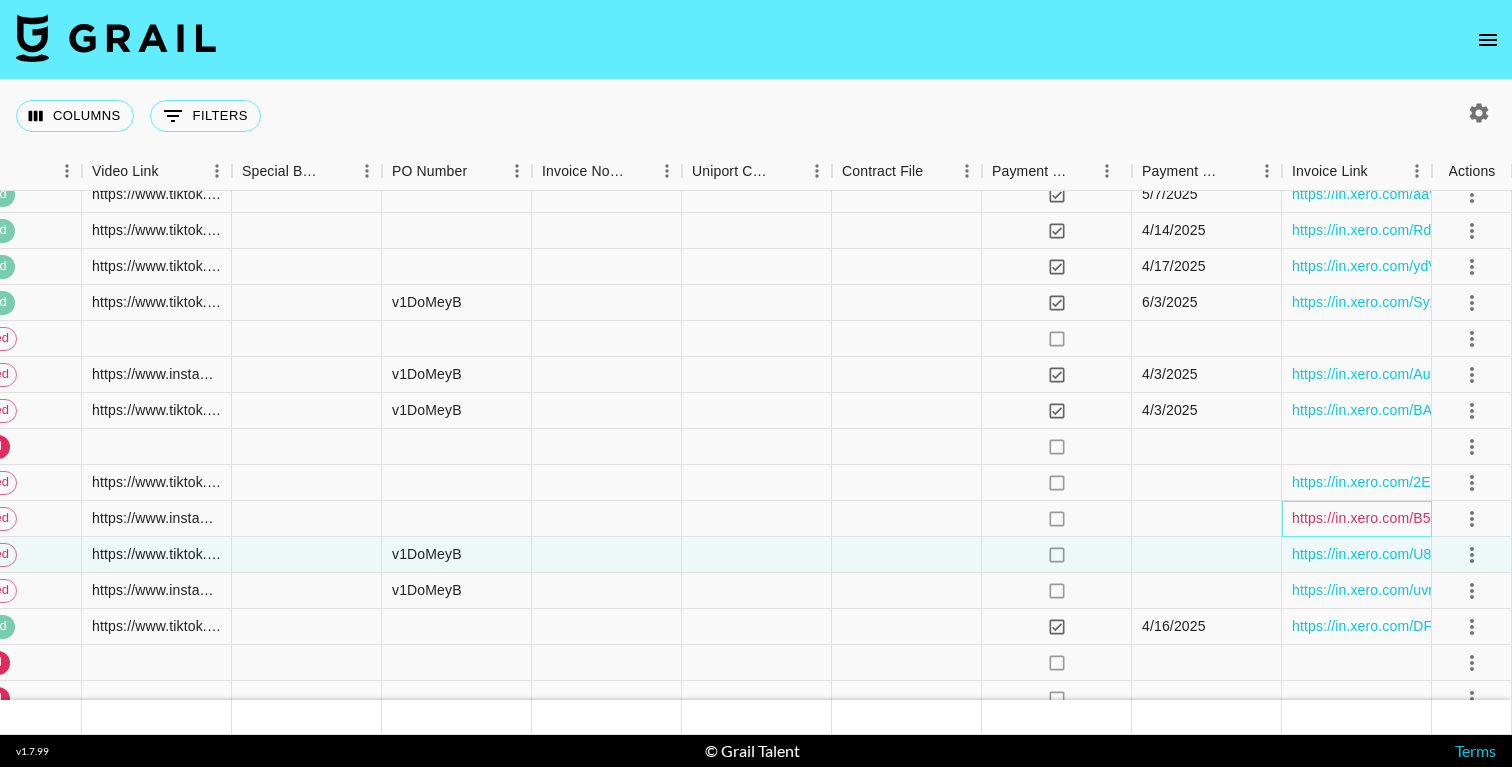 click on "https://in.xero.com/B5xs86wIxoEGjW2chhon3n34WGGUGibXQMjXWust" at bounding box center (1521, 518) 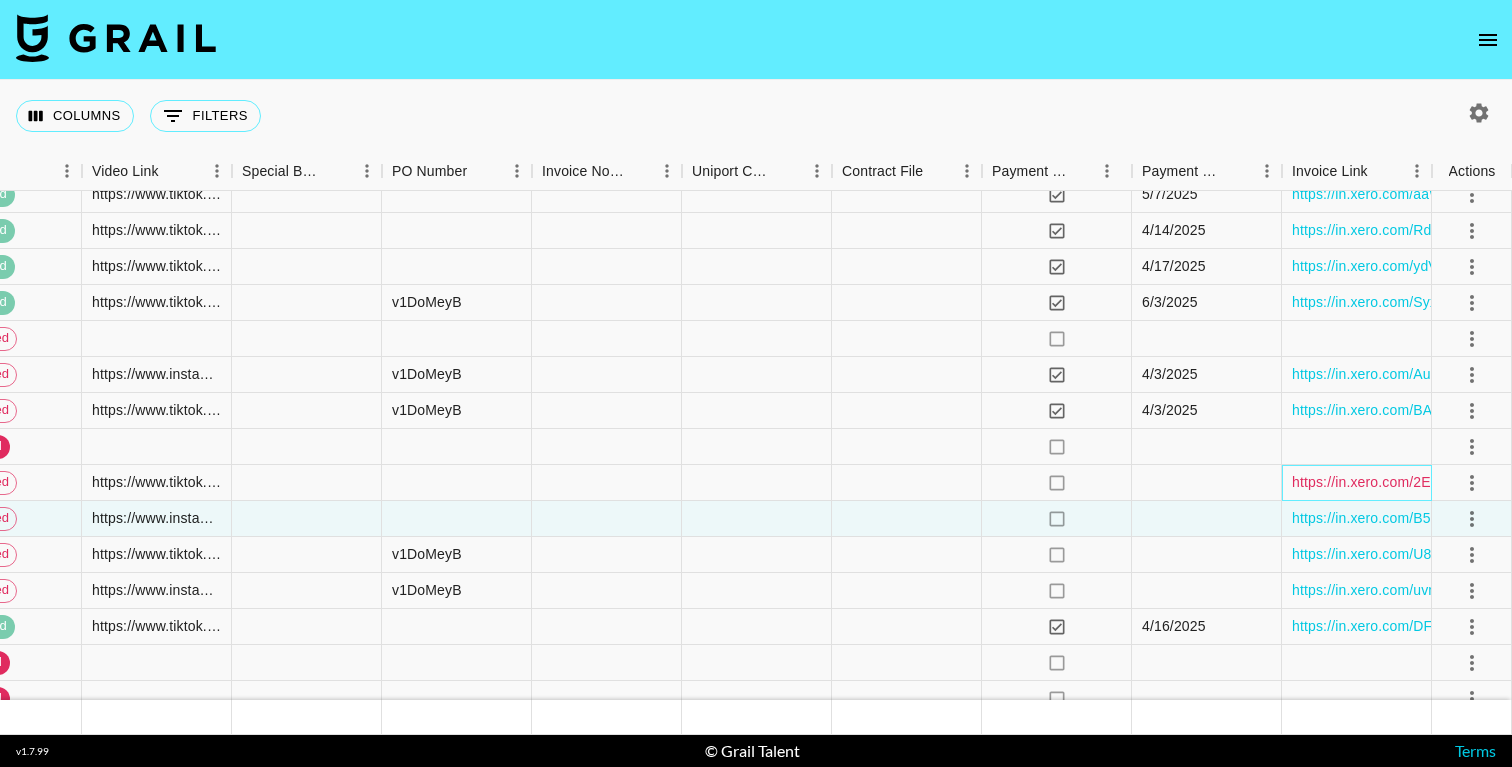 click on "https://in.xero.com/2ED5V7v0ZzDCGk7zZZeLDULhKsfkNmSWlrJgexTY" at bounding box center (1521, 482) 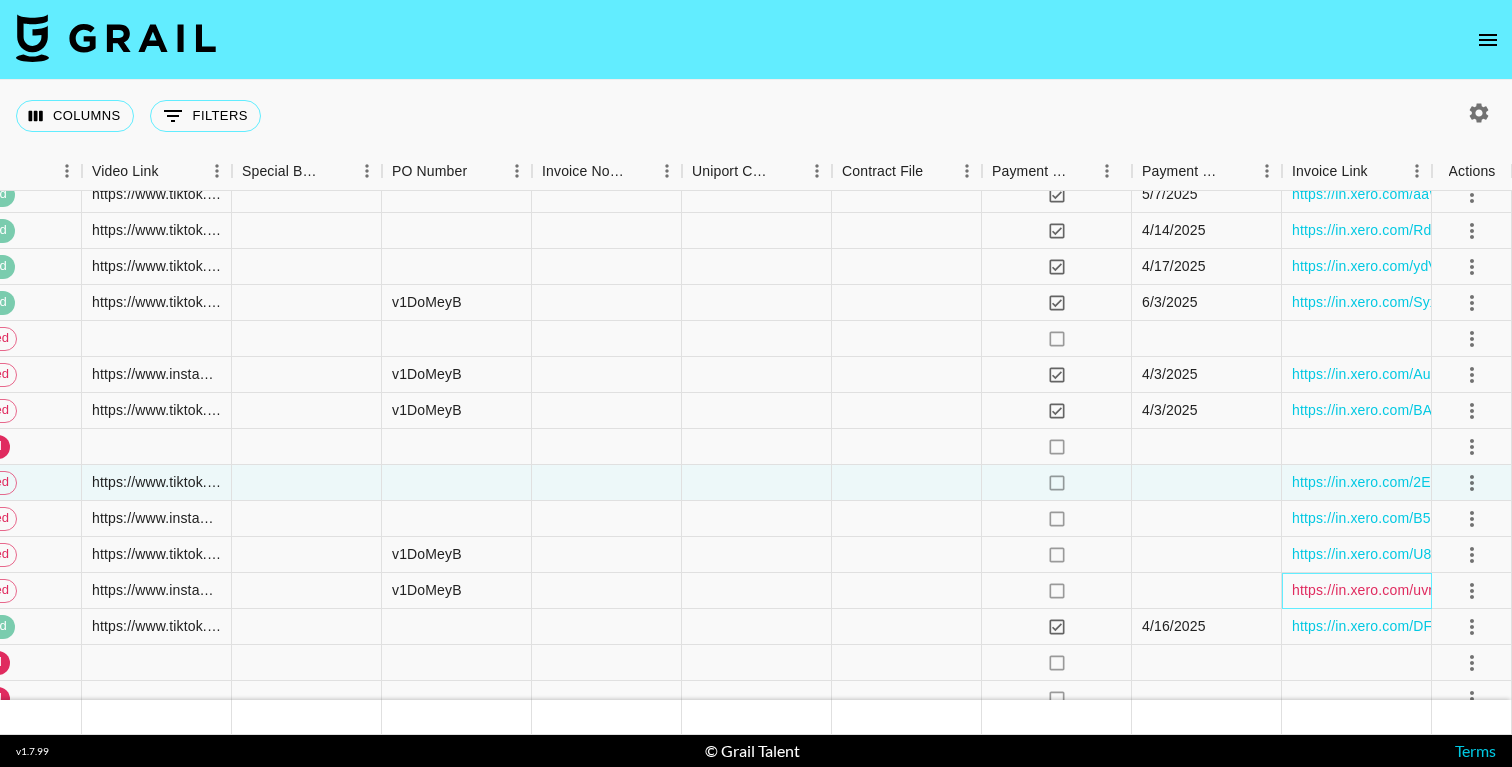 click on "https://in.xero.com/uvnVJrFm7UjGOQv4ULzD9AmNlgNfo2VkCjHUfD4N" at bounding box center (1520, 590) 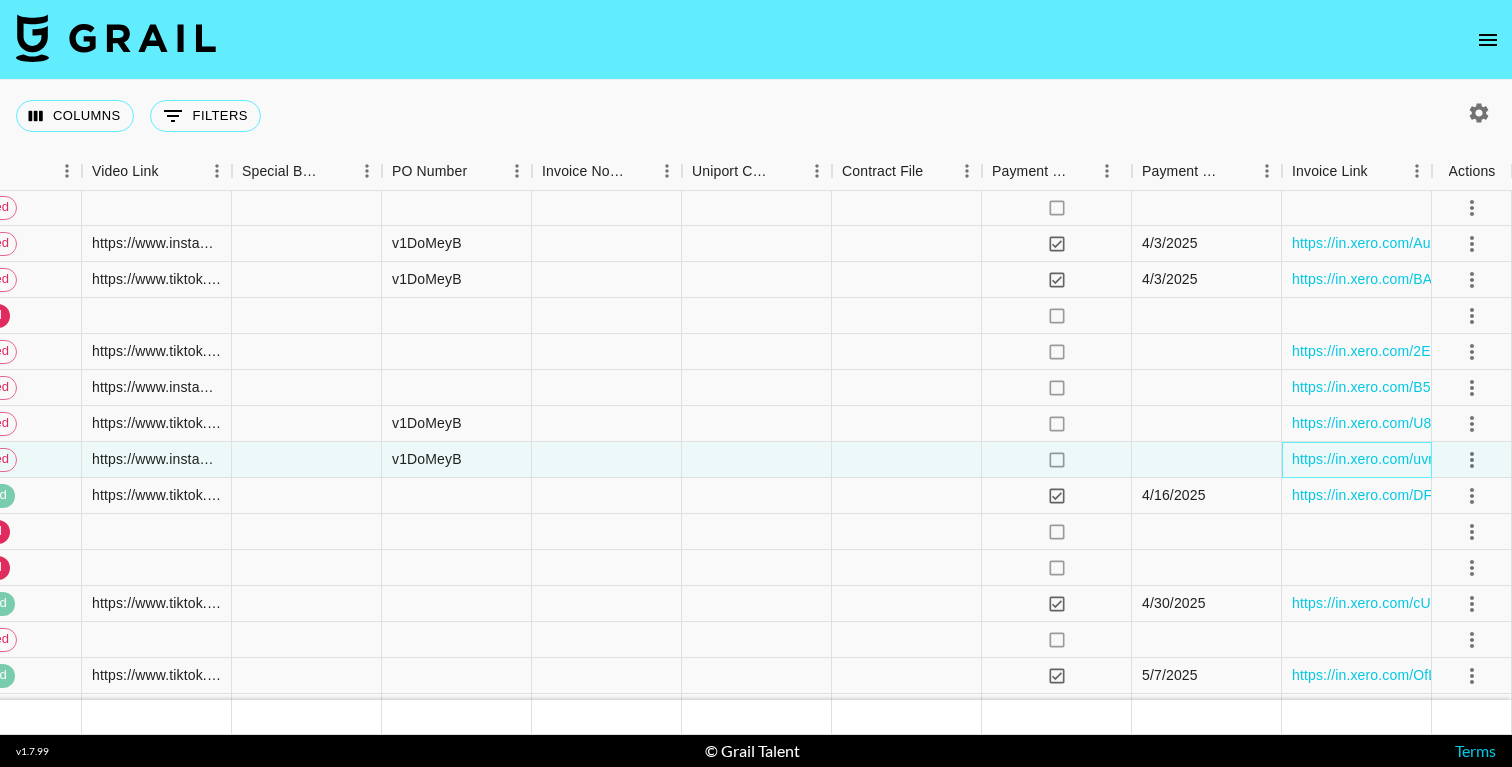 scroll, scrollTop: 2467, scrollLeft: 2333, axis: both 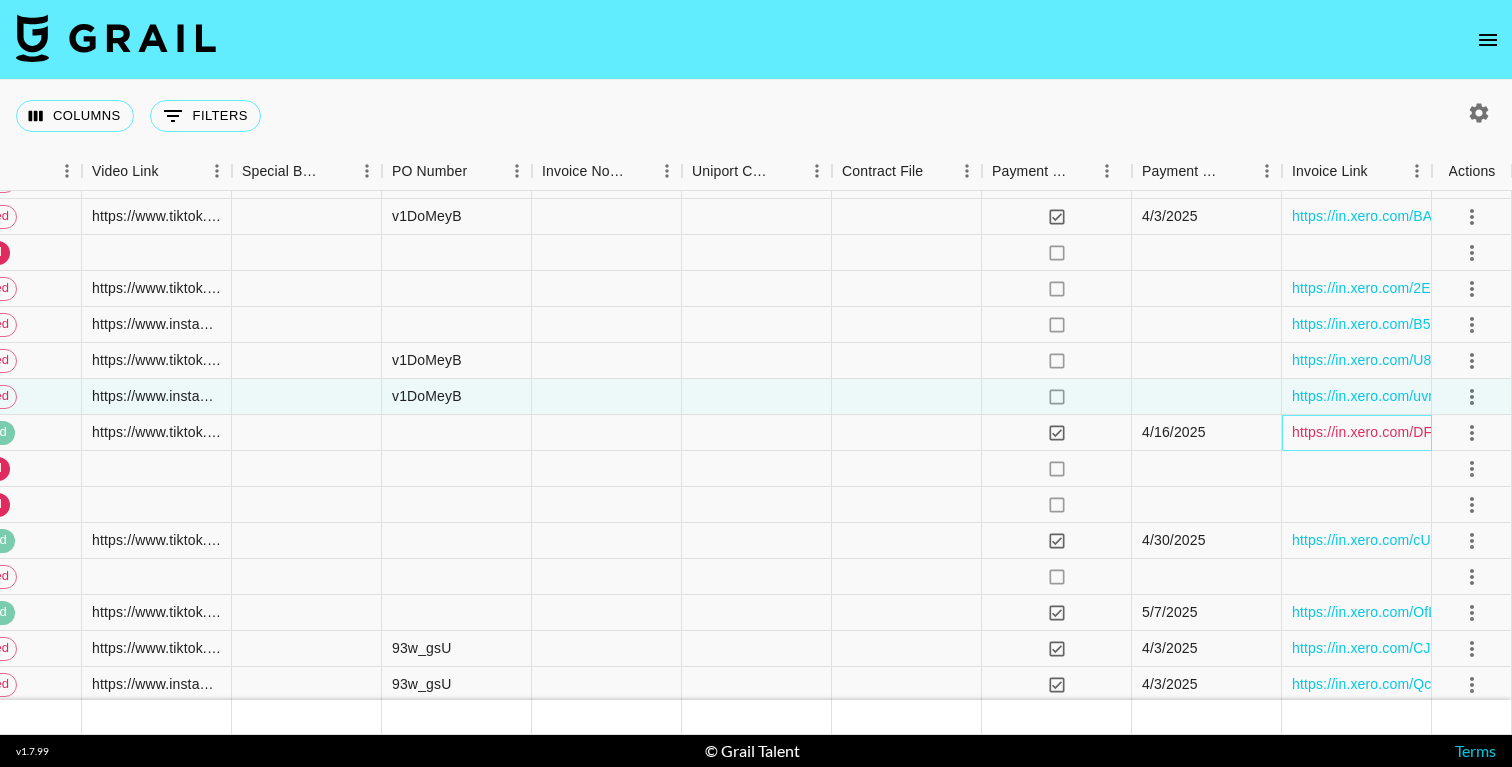 click on "https://in.xero.com/DFV1bMhIyZfbuiAbIr7siAxiWWpbD4ru75FsjBYY" at bounding box center (1507, 432) 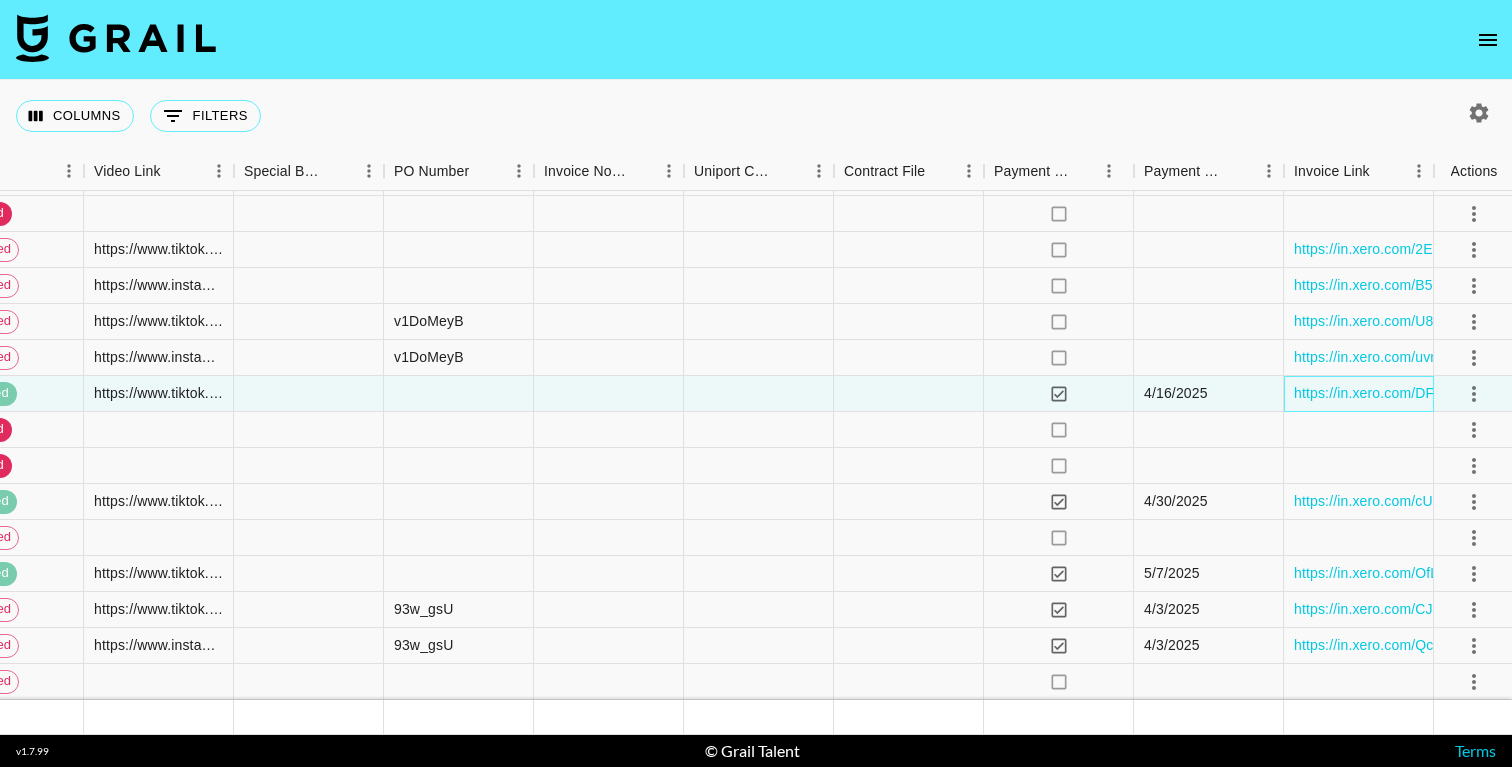 scroll, scrollTop: 2544, scrollLeft: 2331, axis: both 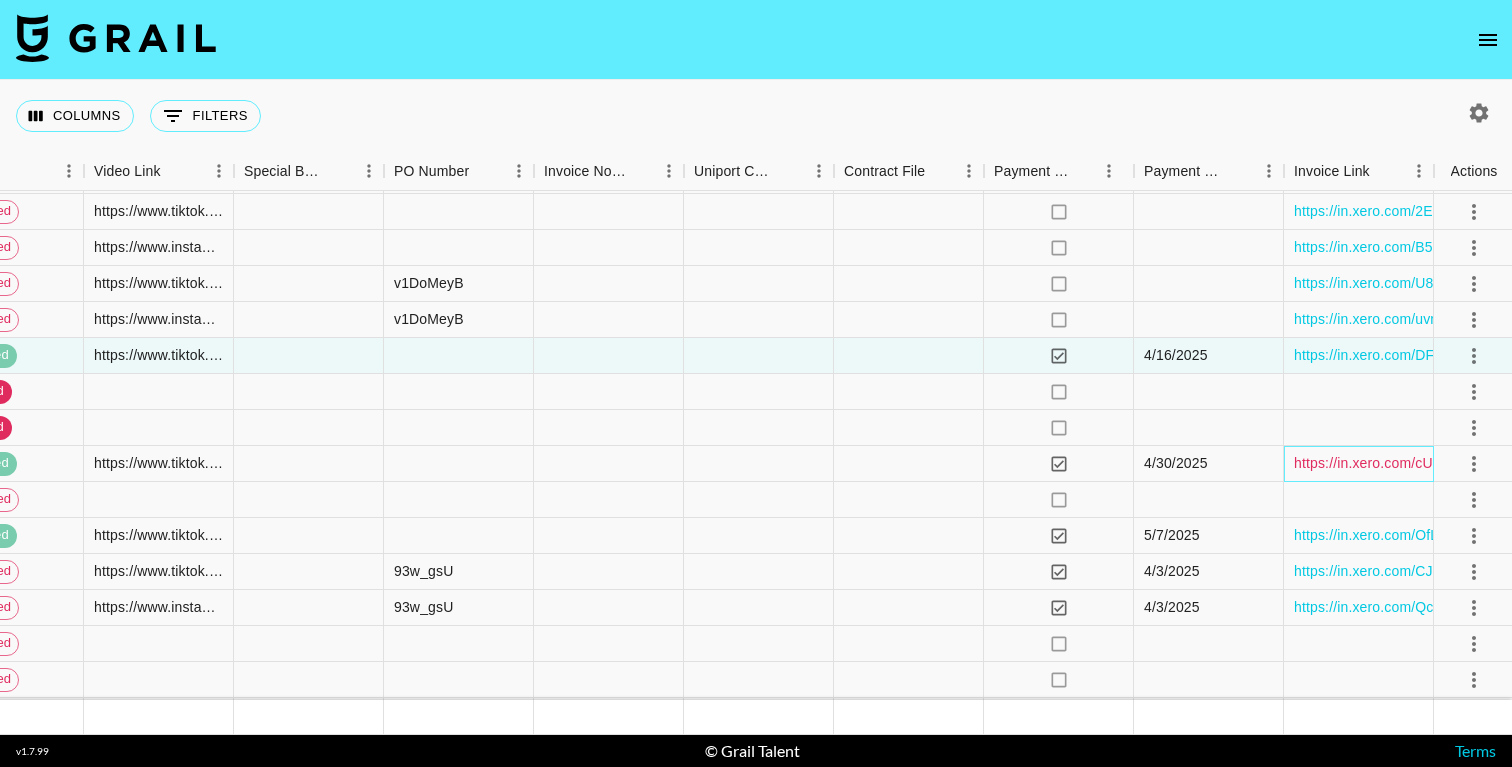 click on "https://in.xero.com/cUtU3nw162DIceqKJ8DQCTSQUj14CVml2D4L5pRG" at bounding box center (1524, 463) 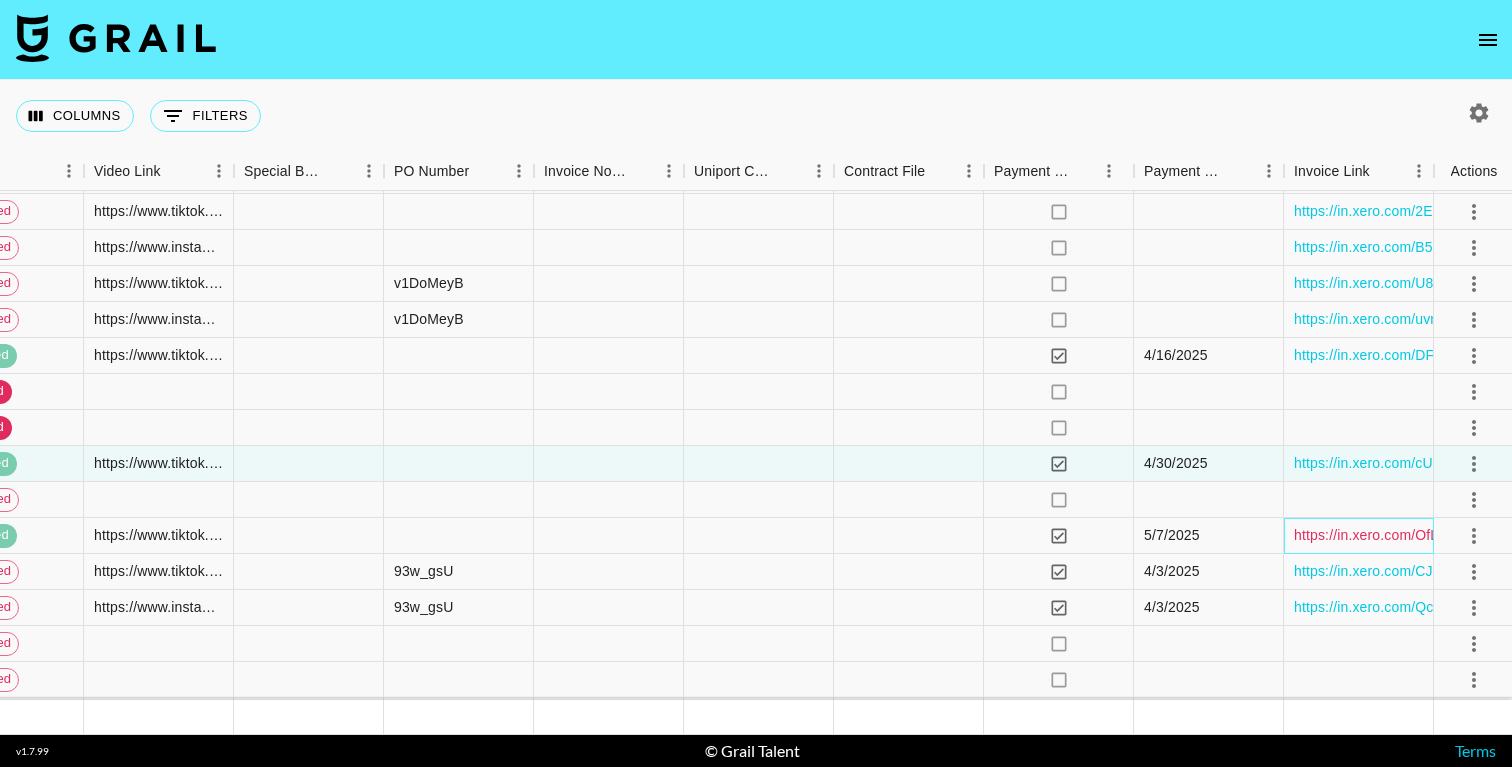 click on "https://in.xero.com/OfL85k3Csgb5PzeX2NaA4KNem6SwfF3ORAPGlzuR" at bounding box center [1525, 535] 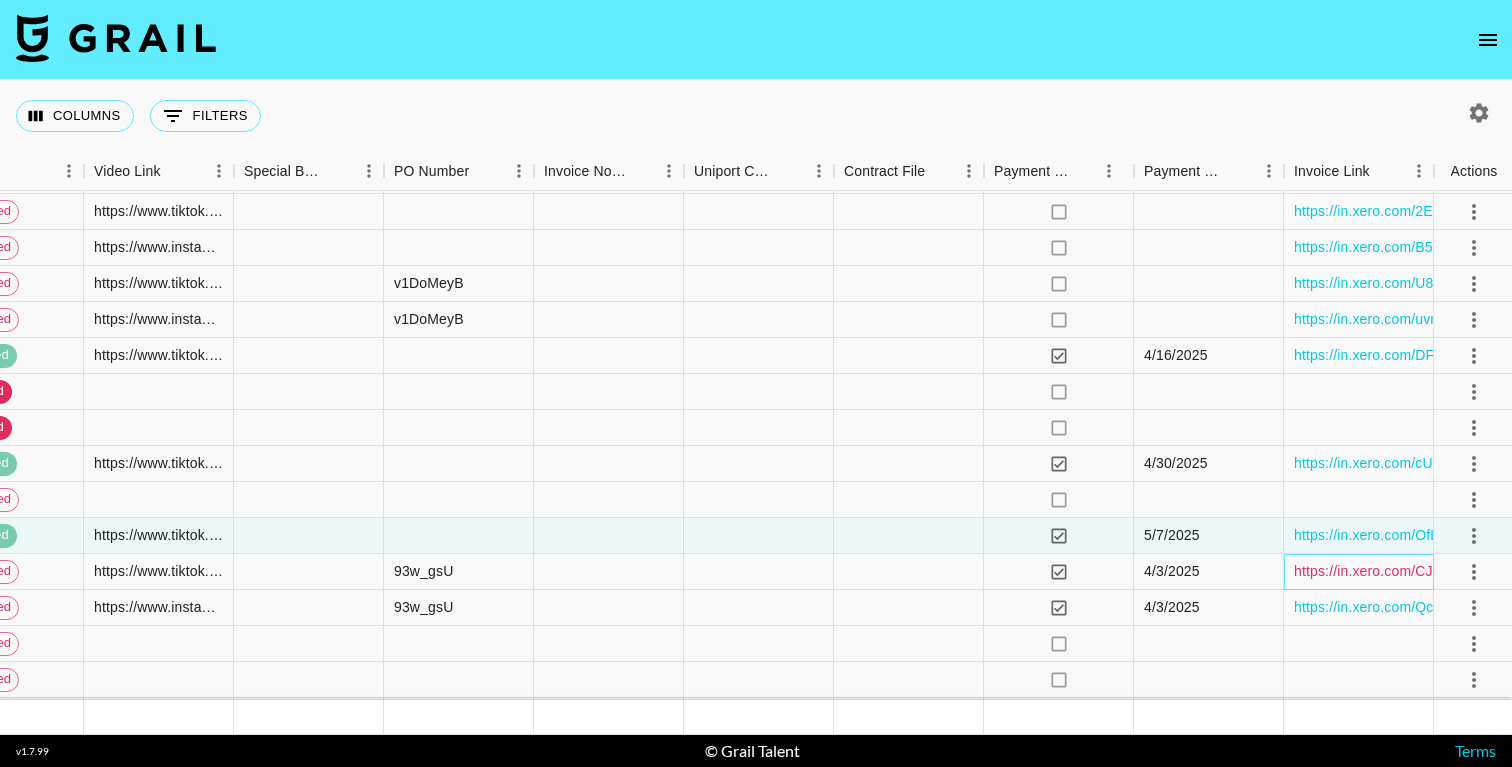 click on "https://in.xero.com/CJUDrjgRUbmwqFMGxP1UQTiVNZ4g2kDhfr1SHtIn" at bounding box center (1520, 571) 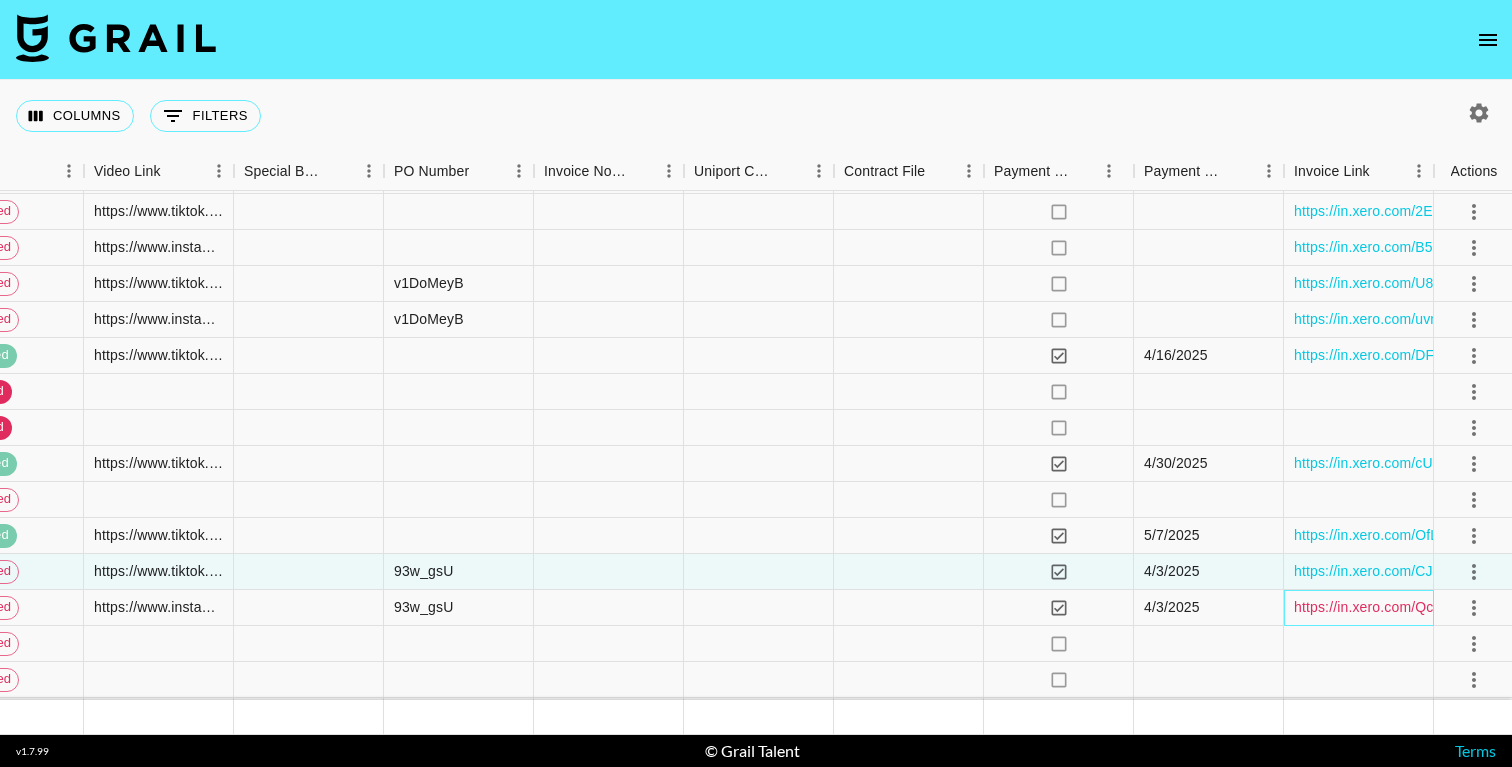 click on "https://in.xero.com/QchgIWWXoDMktlOwh7ihpFeE4FsNY2uhMENTFnpL" at bounding box center (1525, 607) 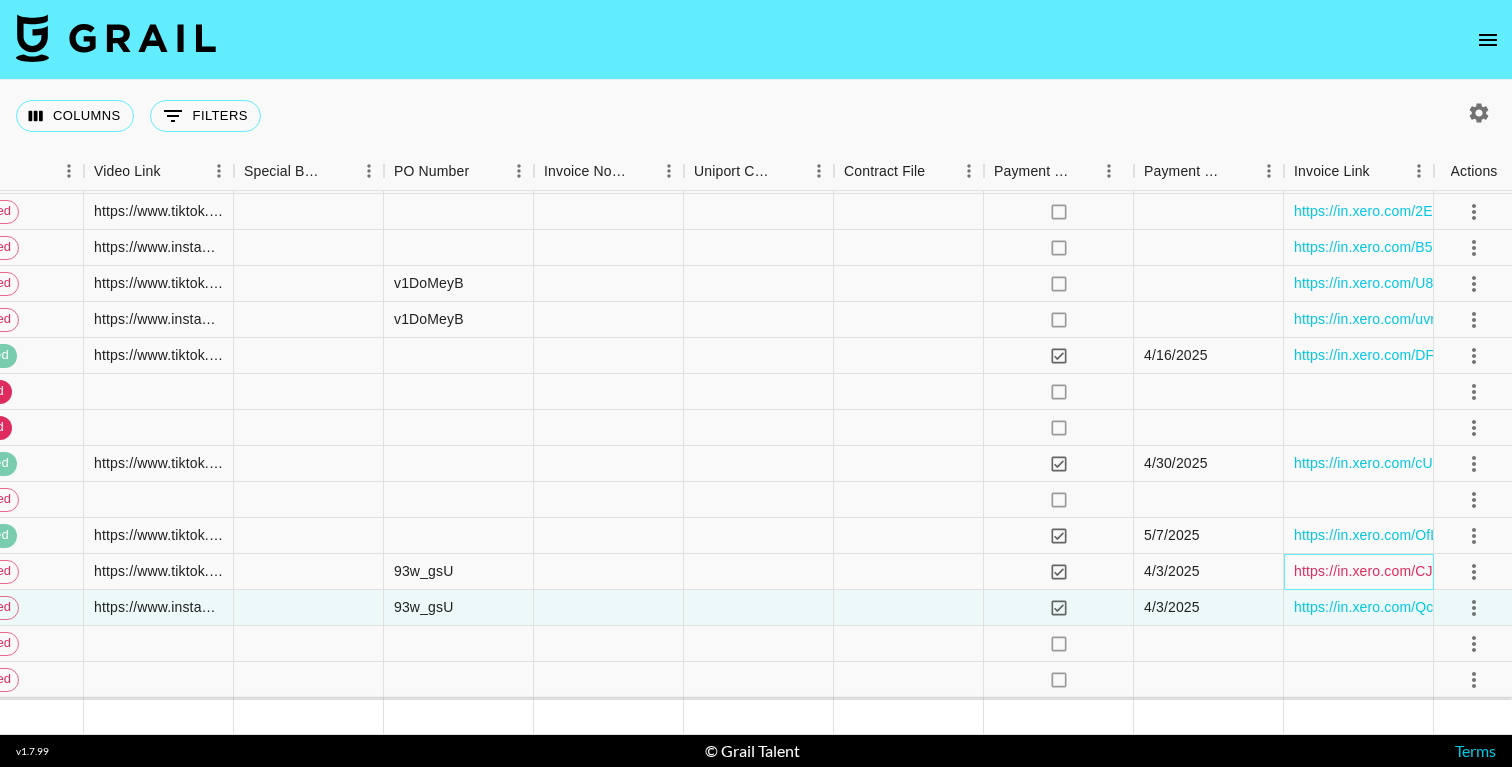 click on "https://in.xero.com/CJUDrjgRUbmwqFMGxP1UQTiVNZ4g2kDhfr1SHtIn" at bounding box center (1520, 571) 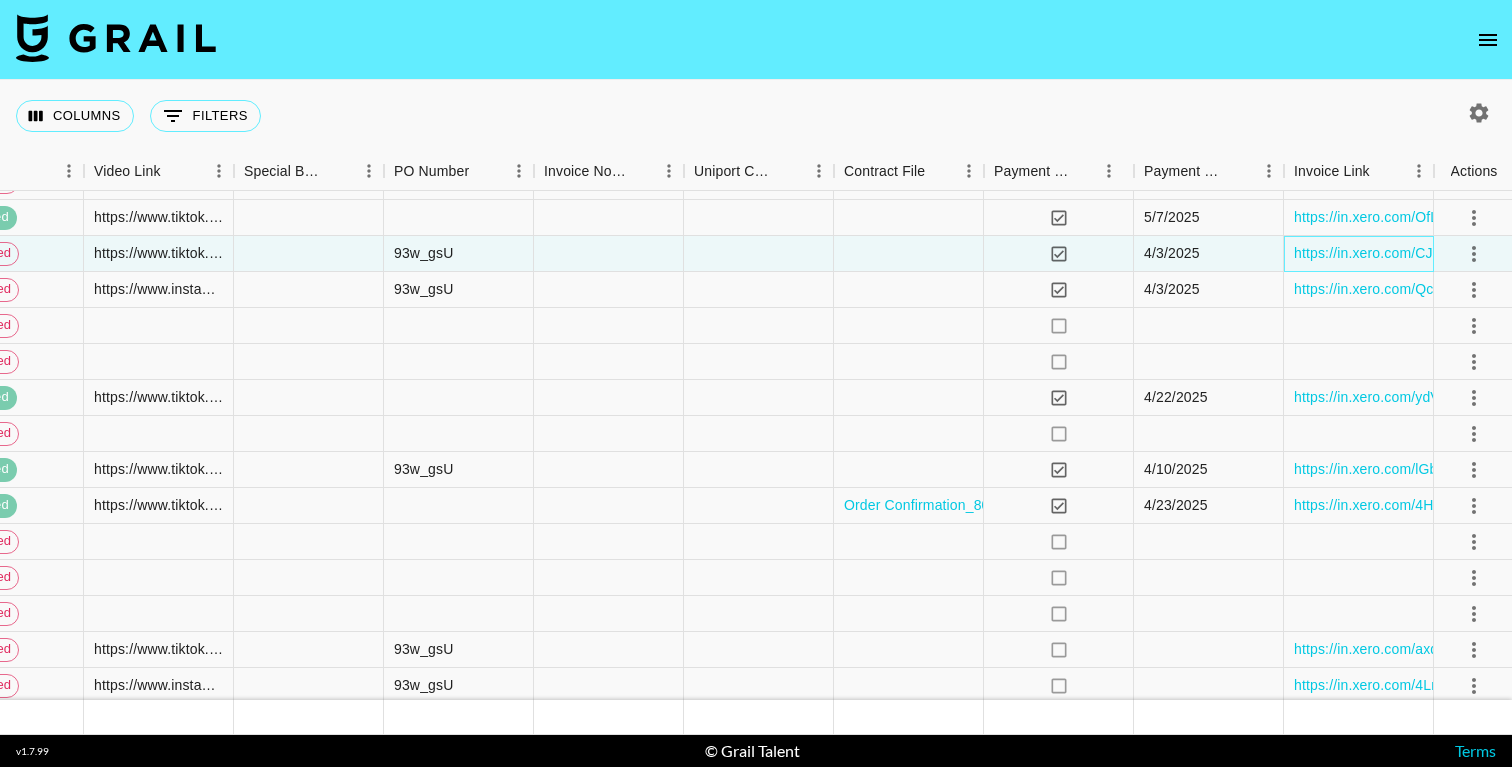 scroll, scrollTop: 2831, scrollLeft: 2331, axis: both 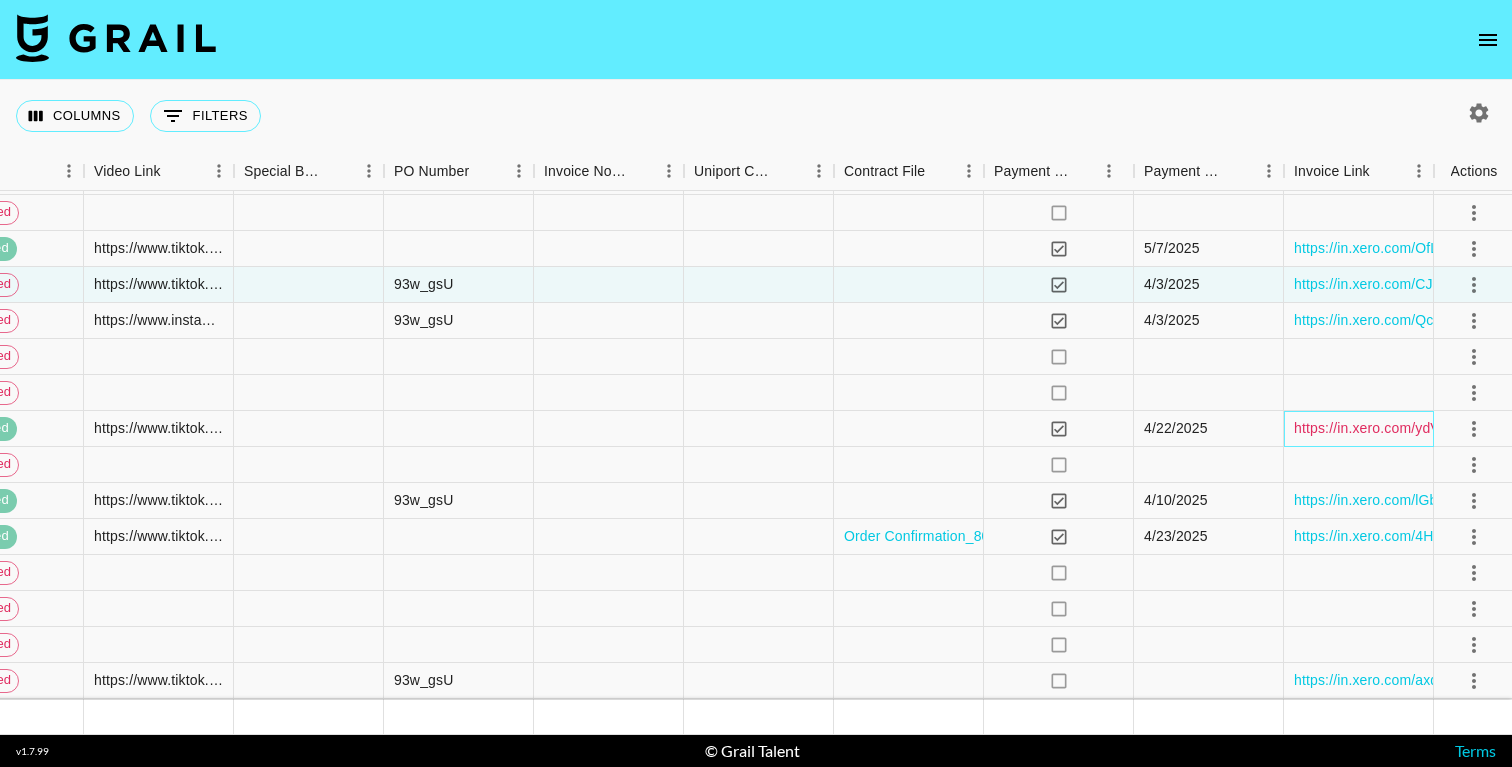 click on "https://in.xero.com/ydVMjeTIocHyiWAtgcJdlL4cXbEKXplVG8HEneCY" at bounding box center (1514, 428) 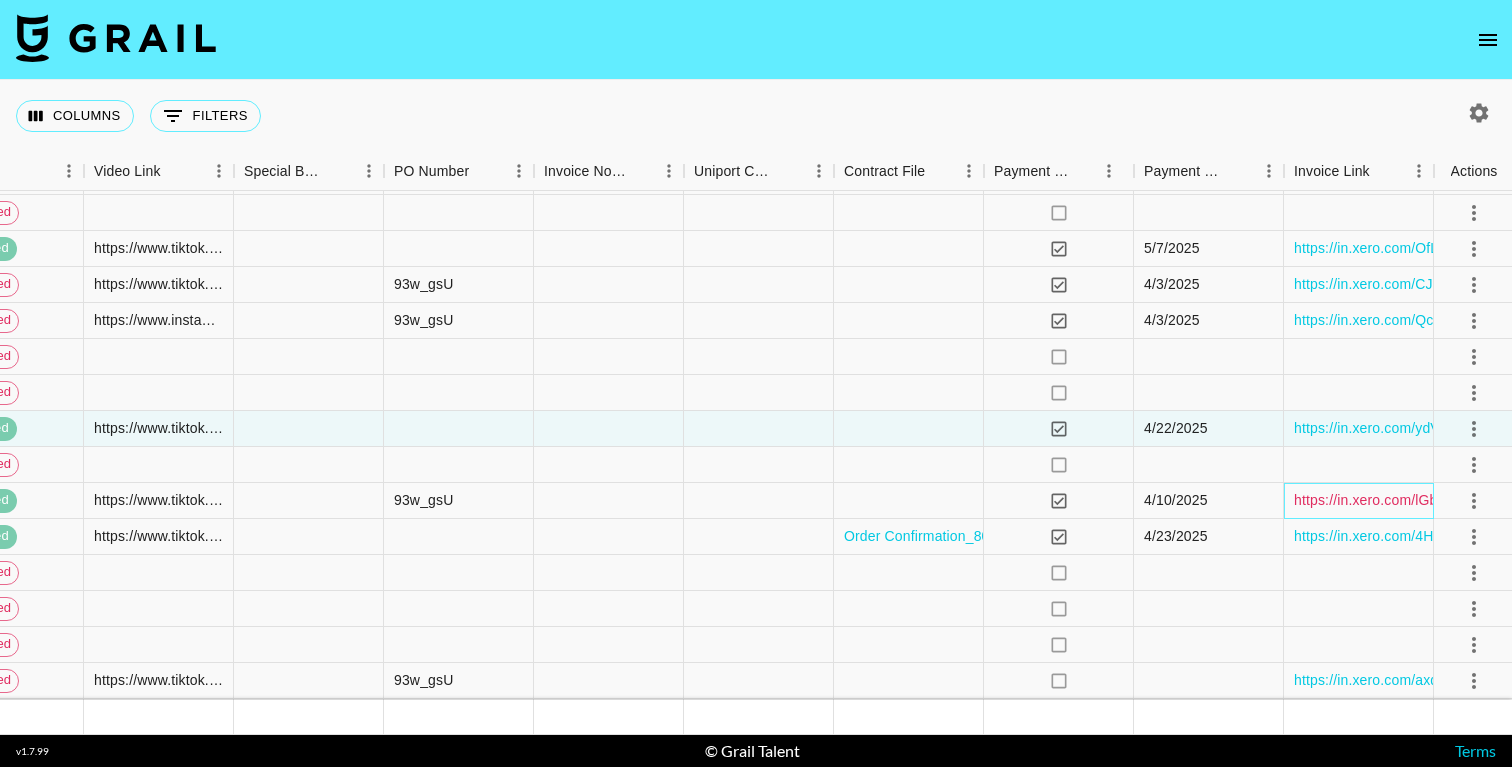 click on "https://in.xero.com/lGbo72aulDX9yZGlzFCWzYp3JYfm71gngUpODaOU" at bounding box center (1522, 500) 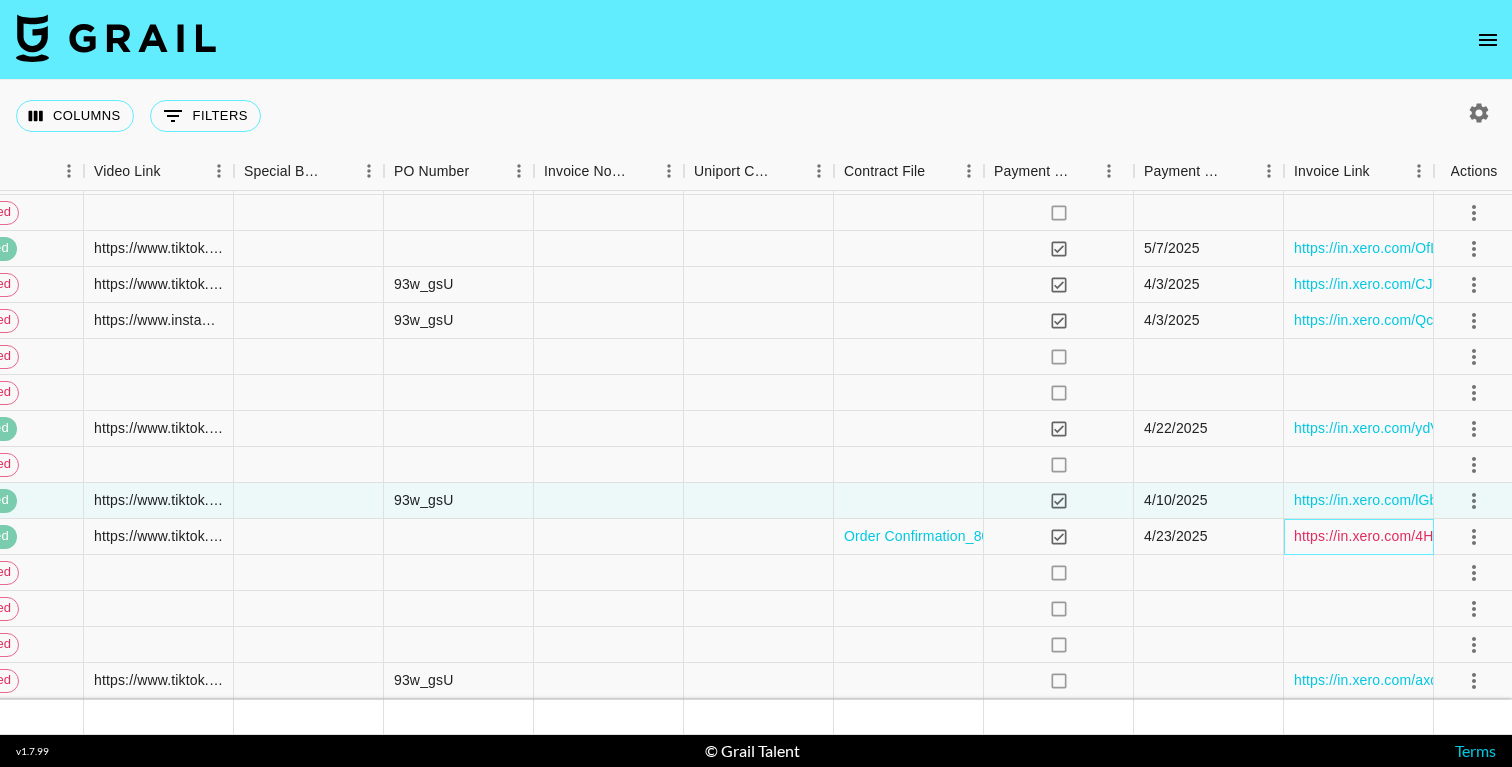 click on "https://in.xero.com/4Hvuc3V0wuVIf3IY61UCEORJVEoNZHD8IwYaMFas" at bounding box center (1523, 536) 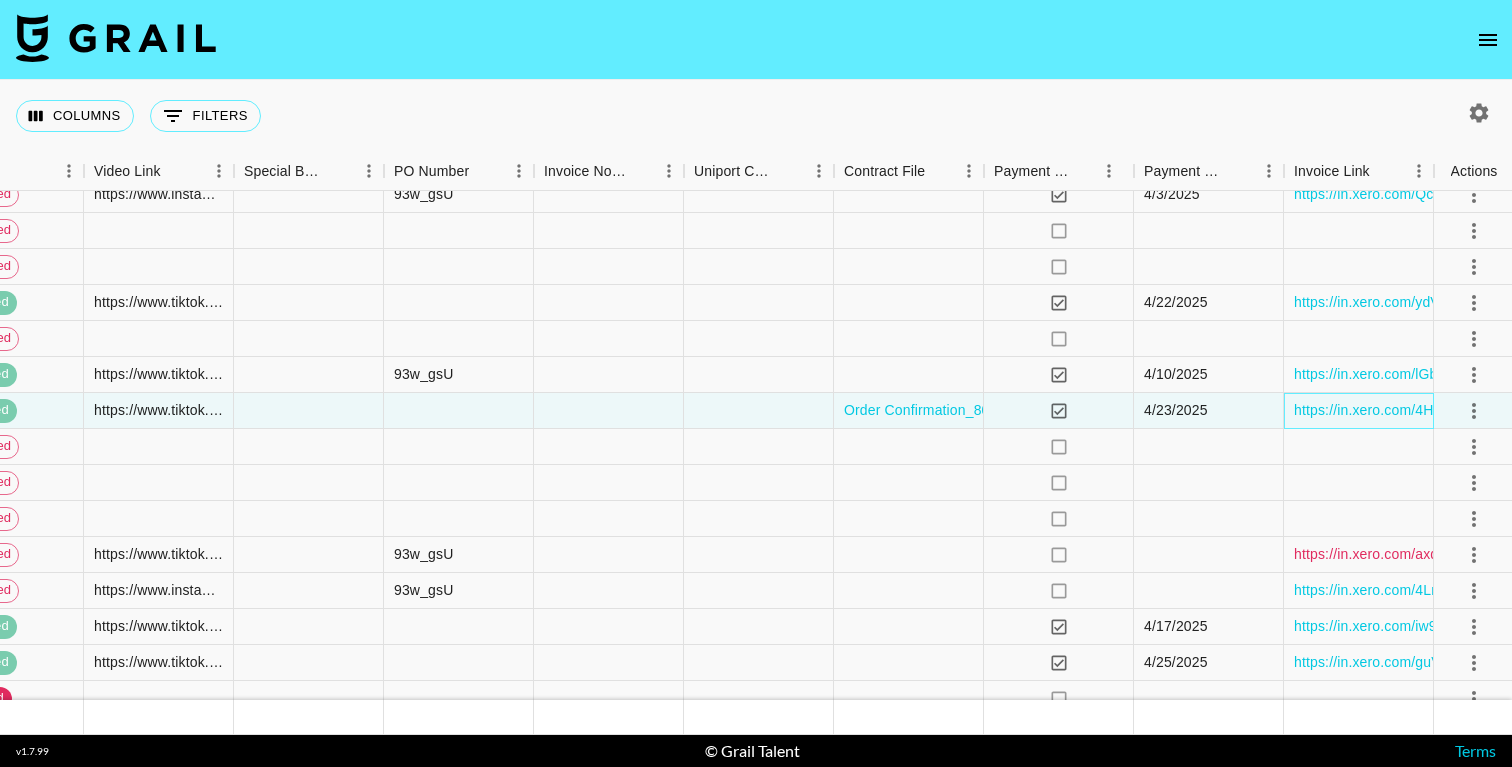 scroll, scrollTop: 2992, scrollLeft: 2331, axis: both 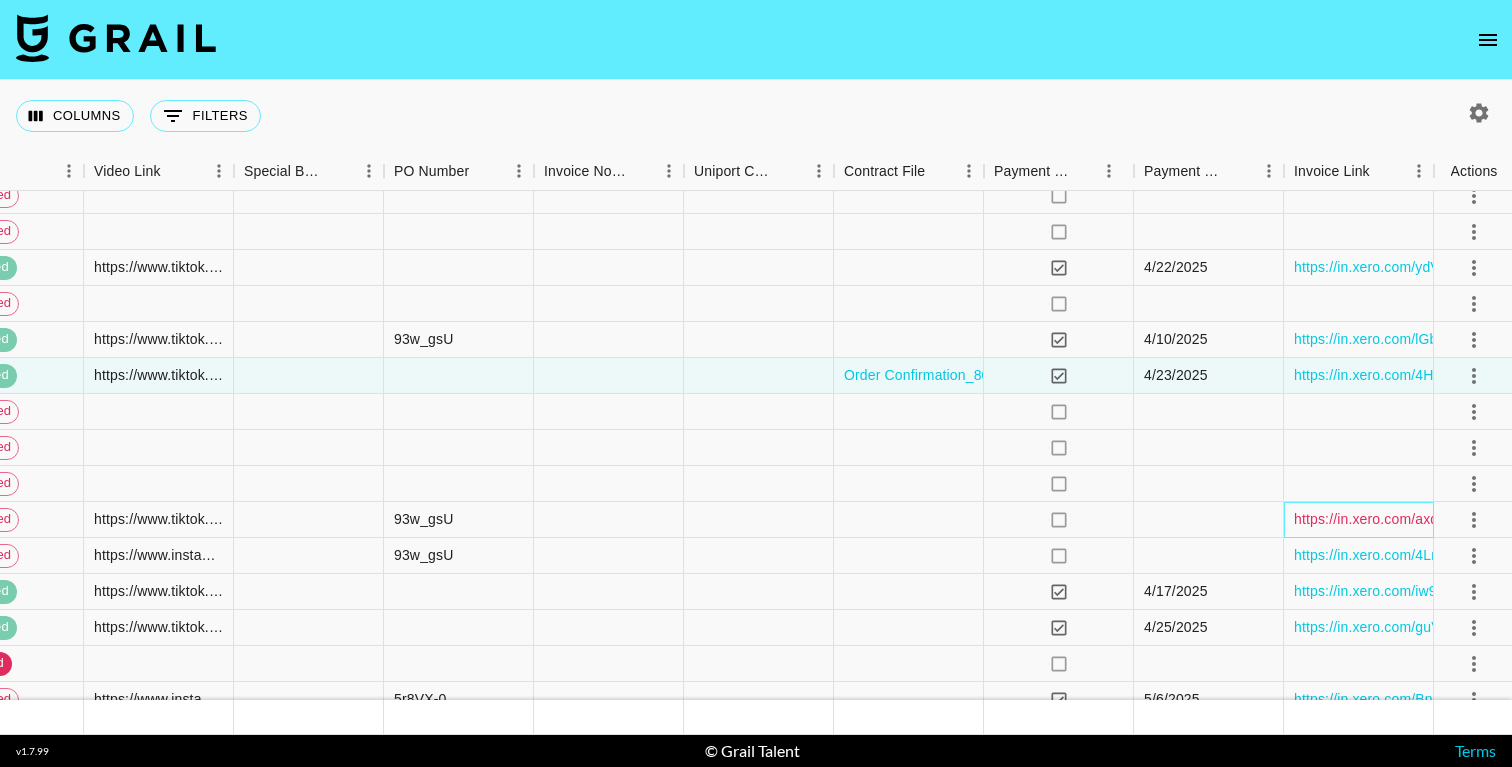 click on "https://in.xero.com/axqPOfEVWrcSkWCGDdLzU8waeY83NkLexaxRMIxX" at bounding box center (1526, 519) 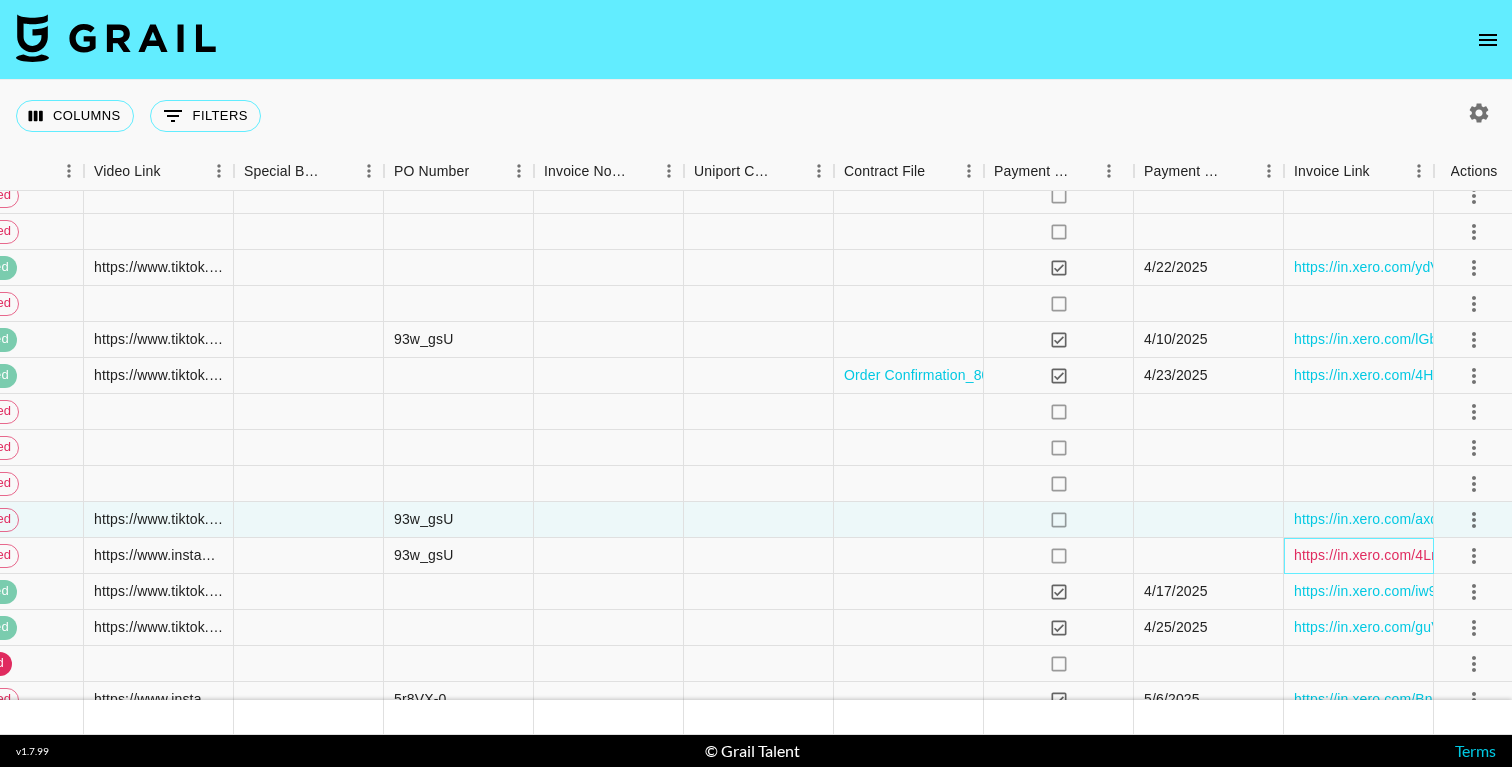 click on "https://in.xero.com/4LmtnmYt6DG0GW8xPbD5Pvwi7XuqWXH1ykyVMLsC" at bounding box center [1529, 555] 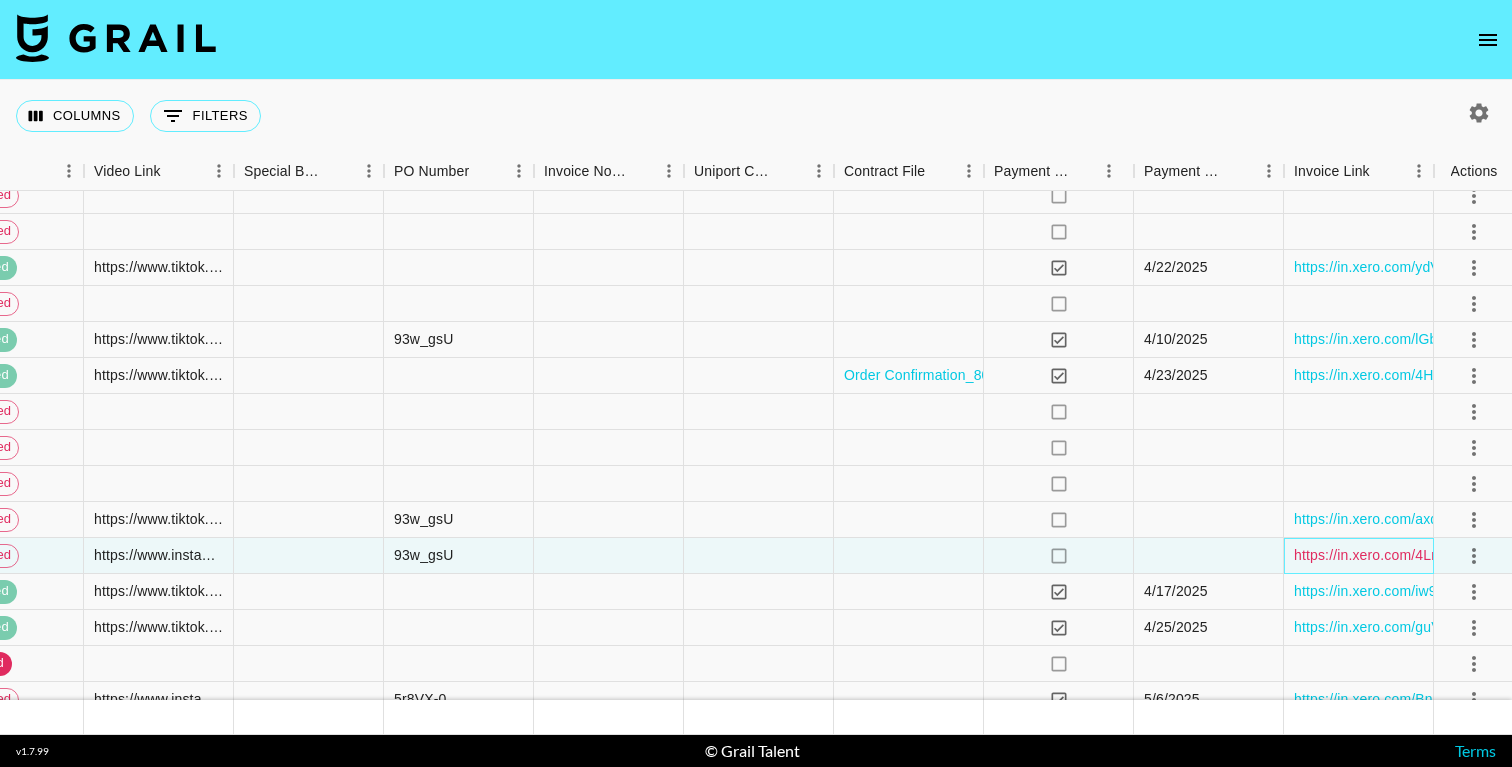 click on "https://in.xero.com/4LmtnmYt6DG0GW8xPbD5Pvwi7XuqWXH1ykyVMLsC" at bounding box center [1529, 555] 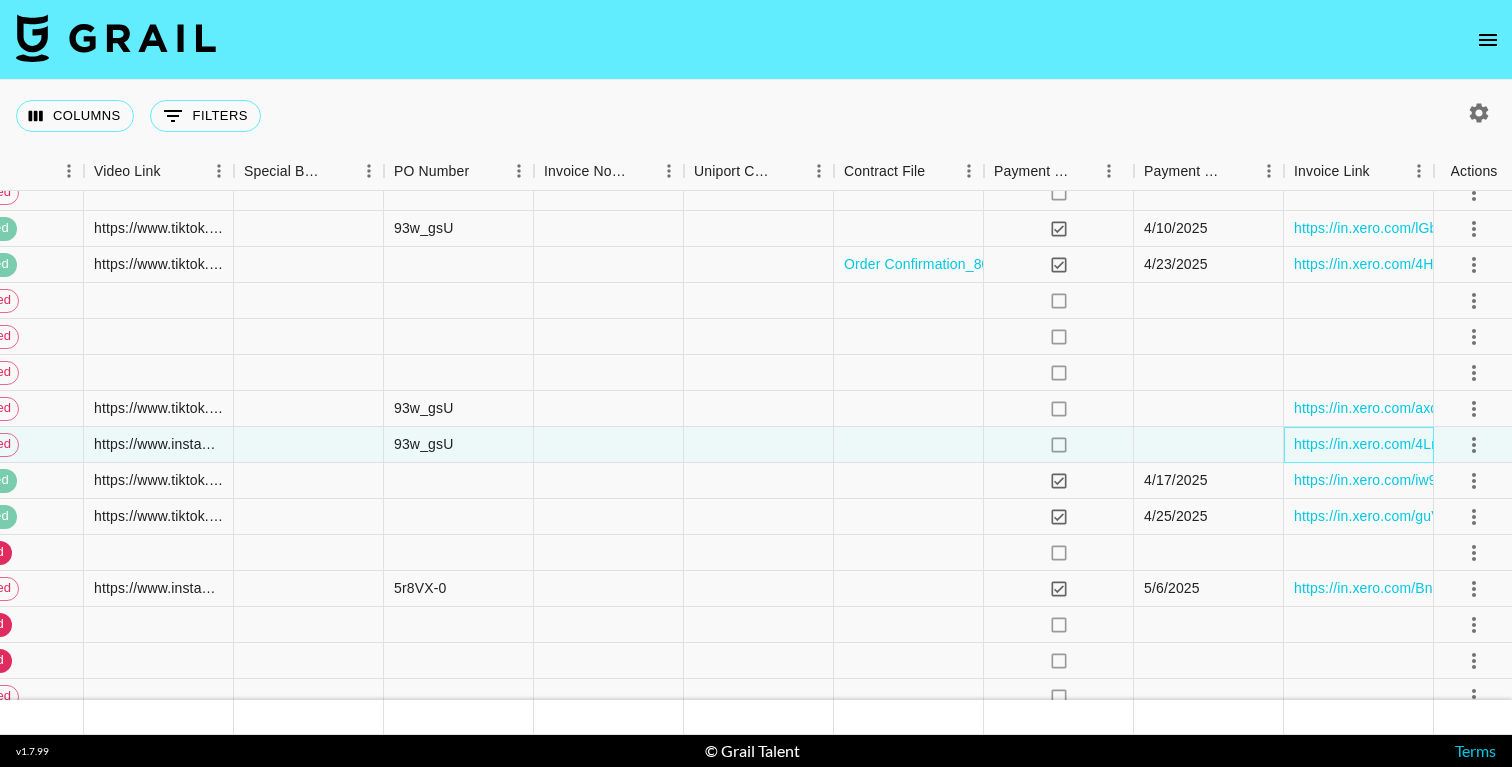 scroll, scrollTop: 3179, scrollLeft: 2331, axis: both 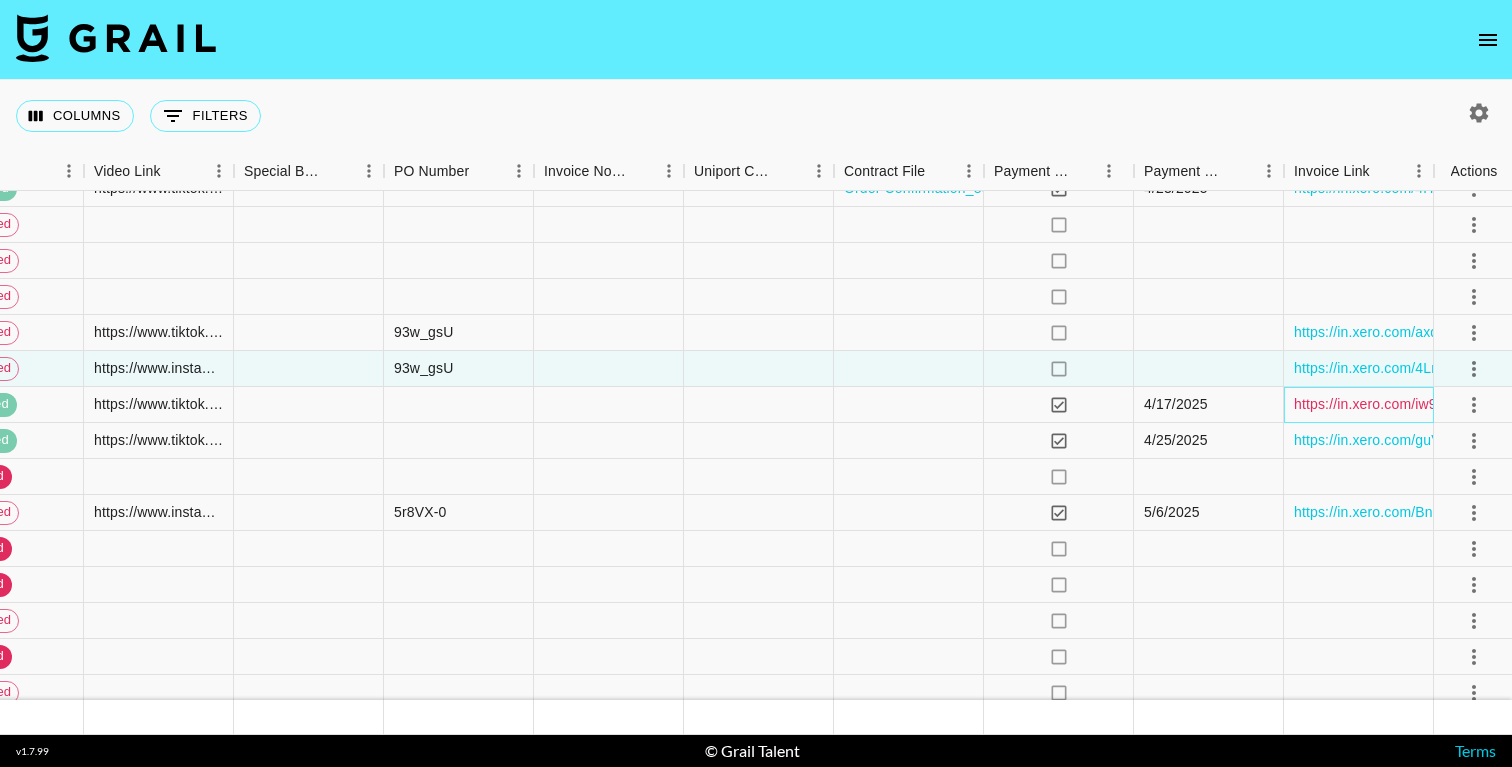click on "https://in.xero.com/iw9RPLTECgxkSQYkoCx4z72UaDNCndSyovlYHzqk" at bounding box center [1521, 404] 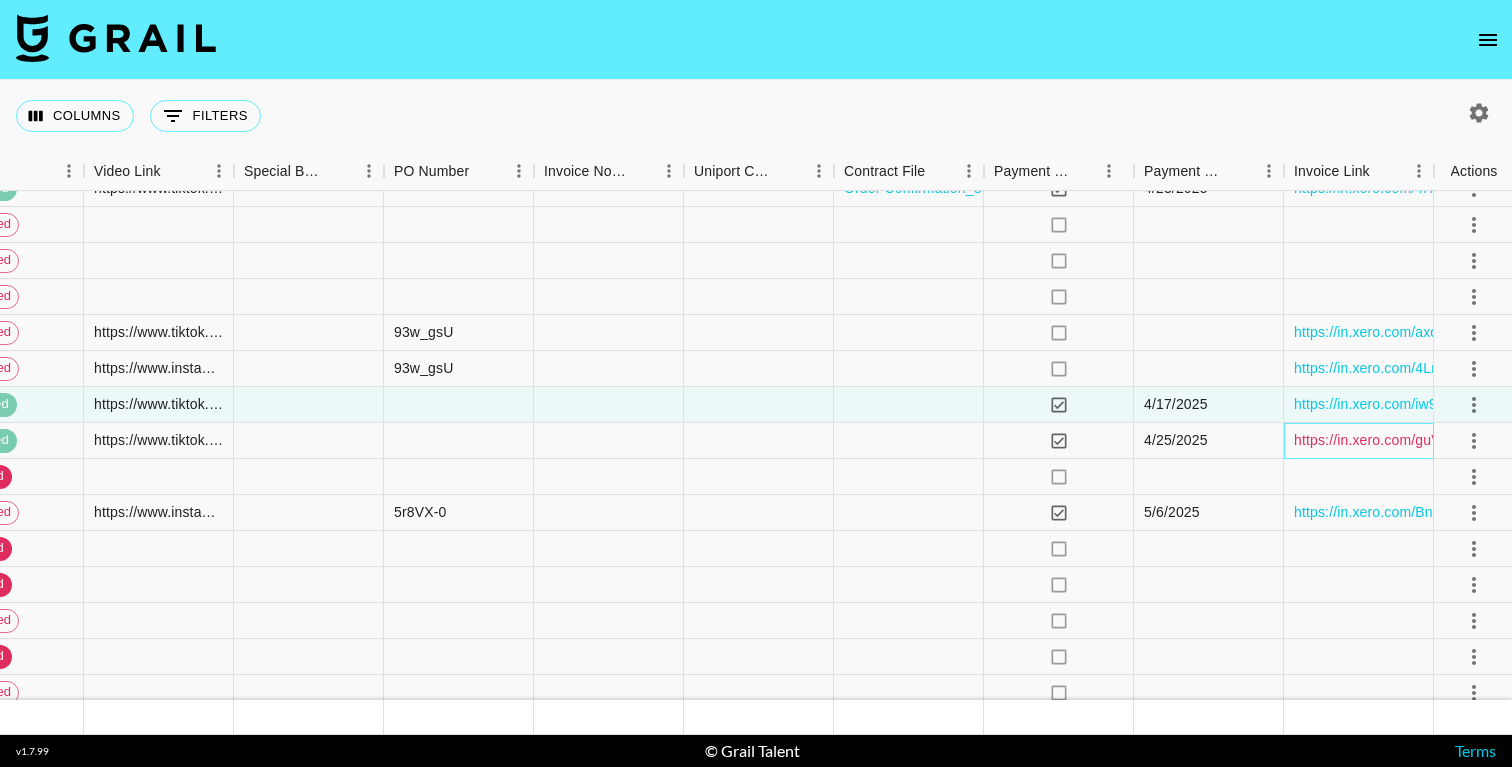 click on "https://in.xero.com/guVDtH2IevaDaO8ivvQHsX2gJqUvOdMoY2UcSi0F" at bounding box center [1519, 440] 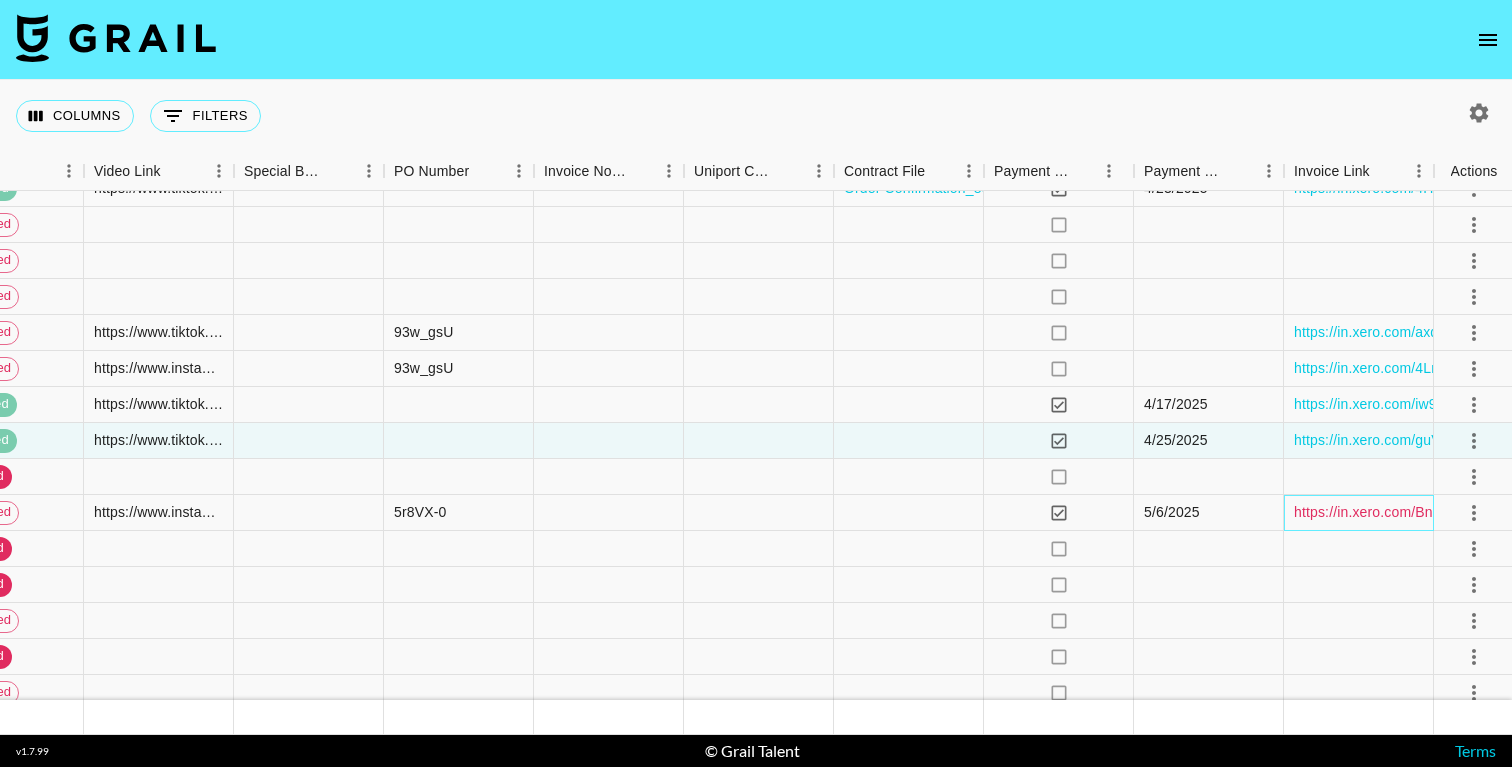 click on "https://in.xero.com/BnGw3pK8NA0rgDzTUIDDPYdiBw7UnJH6aDB78D5h" at bounding box center [1527, 512] 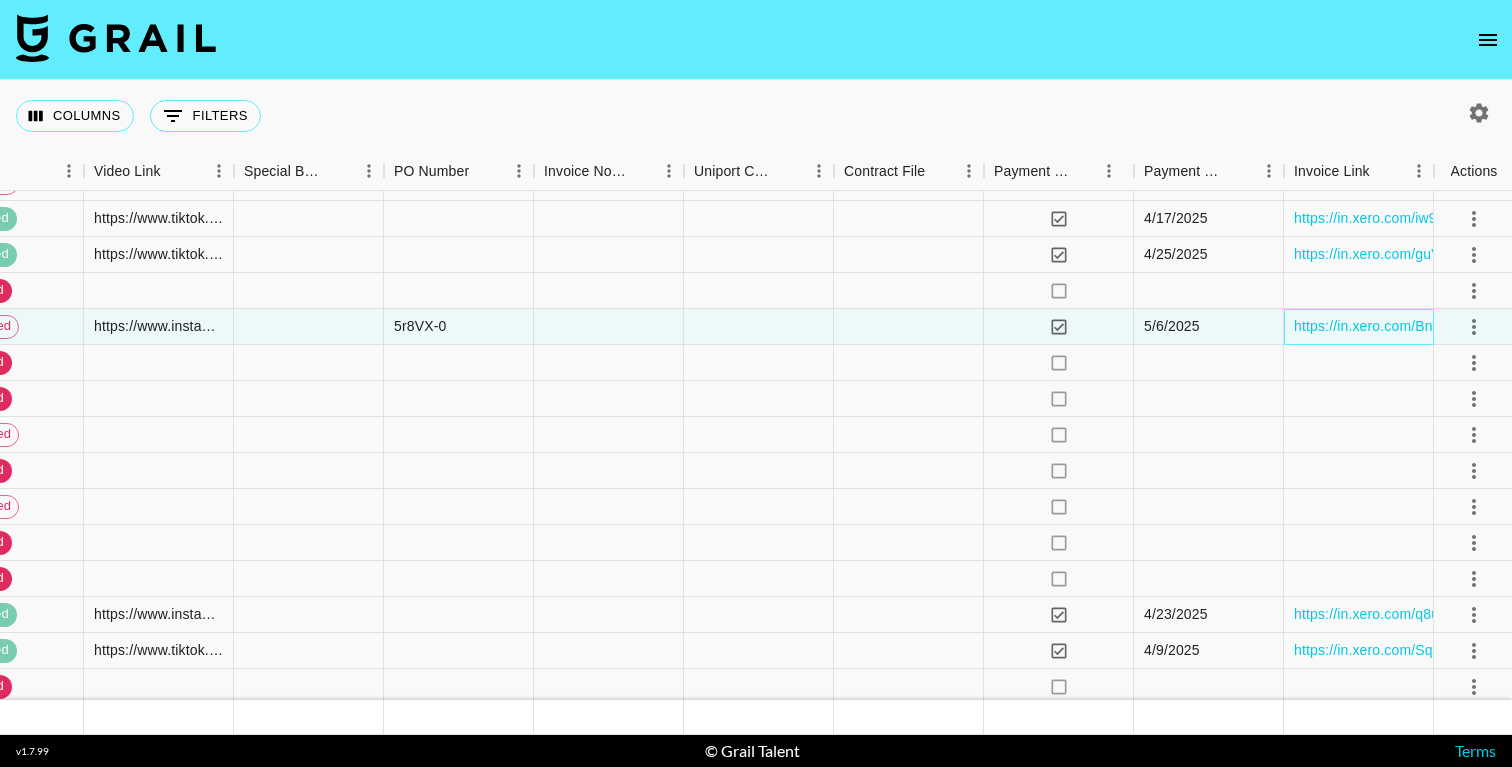 scroll, scrollTop: 3486, scrollLeft: 2331, axis: both 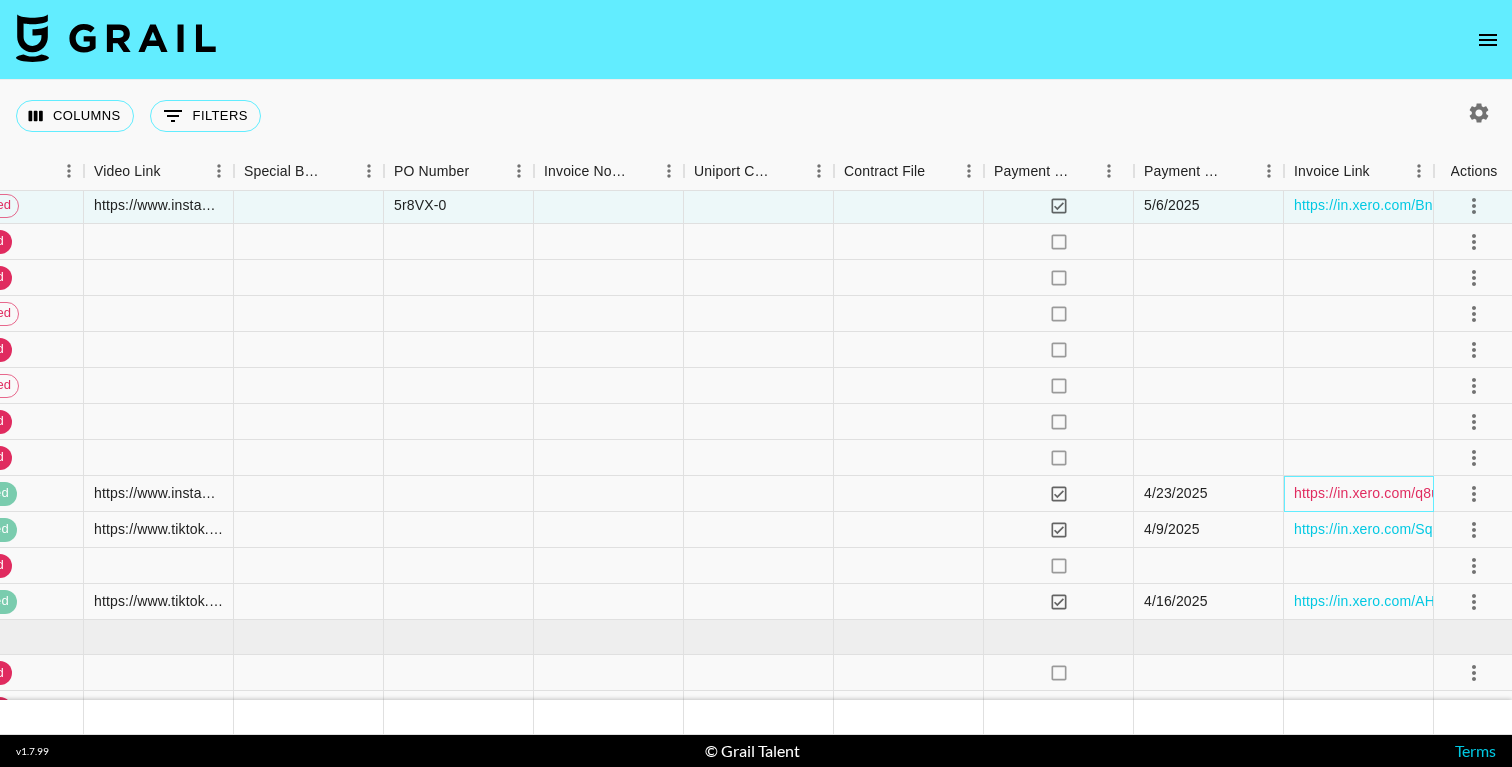 click on "https://in.xero.com/q8u51CgCDAkjryVMOIIooH7hJimEqyyRqP6L2N4e" at bounding box center [1517, 493] 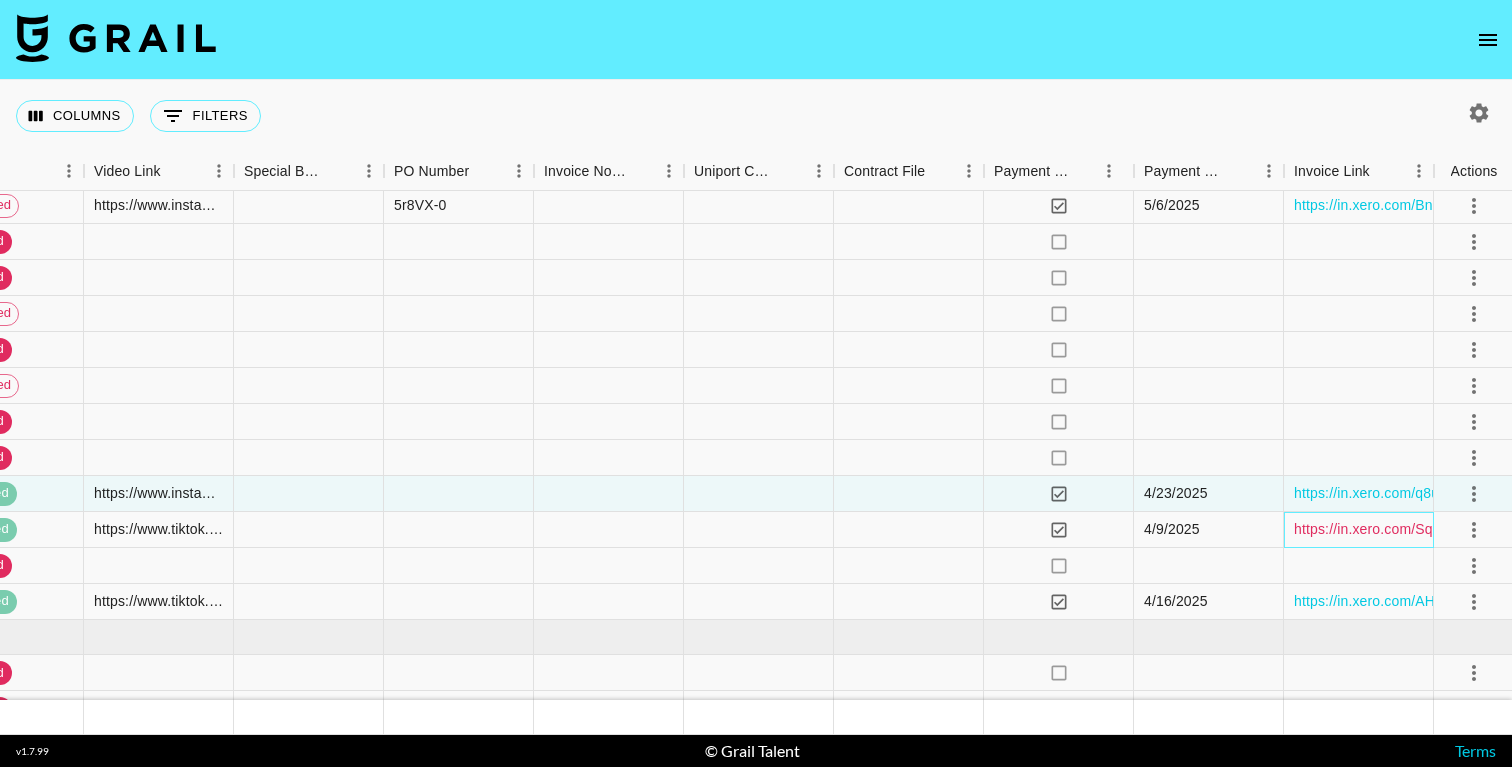 click on "https://in.xero.com/SqFT9LNNFkYwimQCMD2QpFrk4klOAs9sBgvWUOAv" at bounding box center (1529, 529) 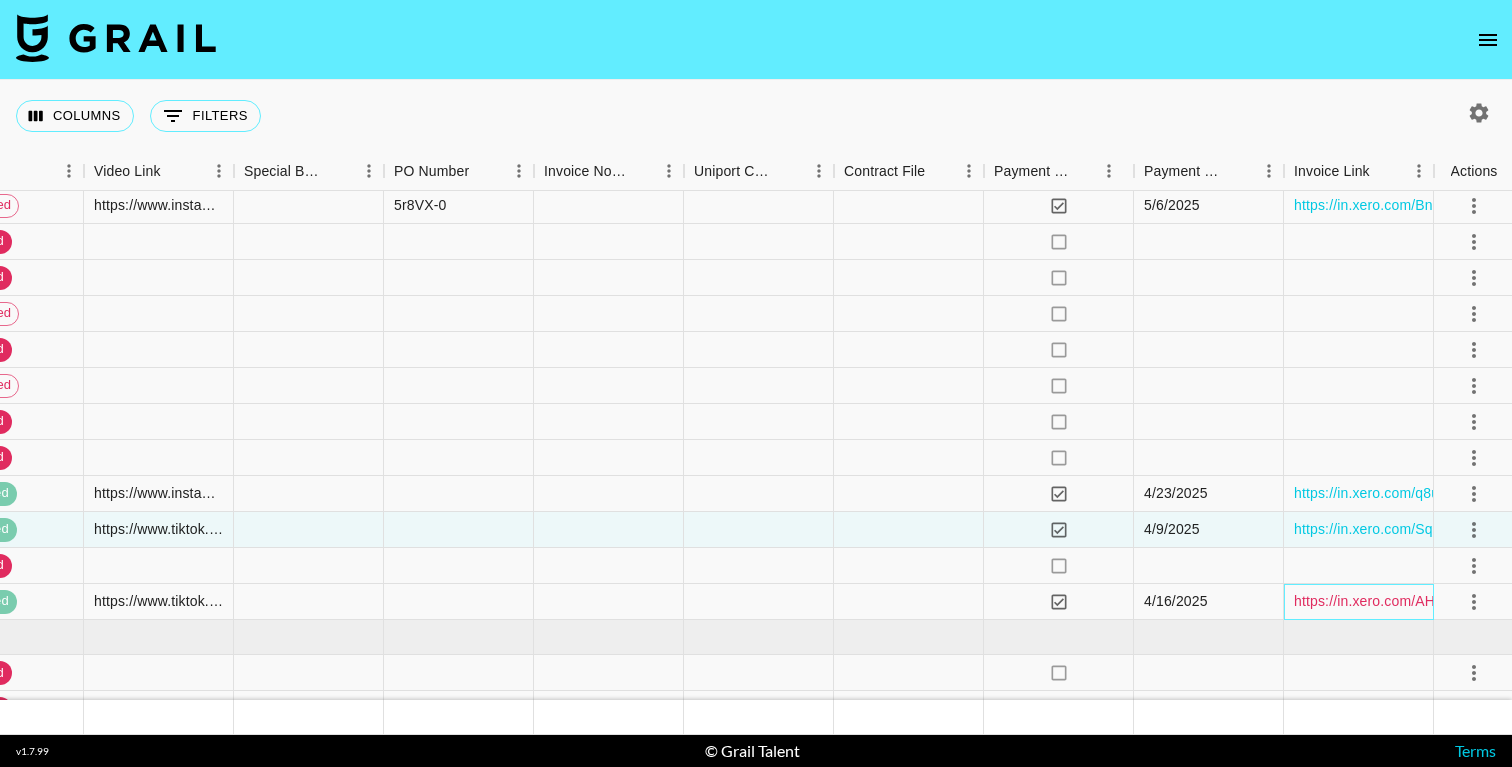 click on "https://in.xero.com/AHZUcsVftsLhLnK9DEdMtMtvEba9pyGqe4jgi3C3" at bounding box center [1513, 601] 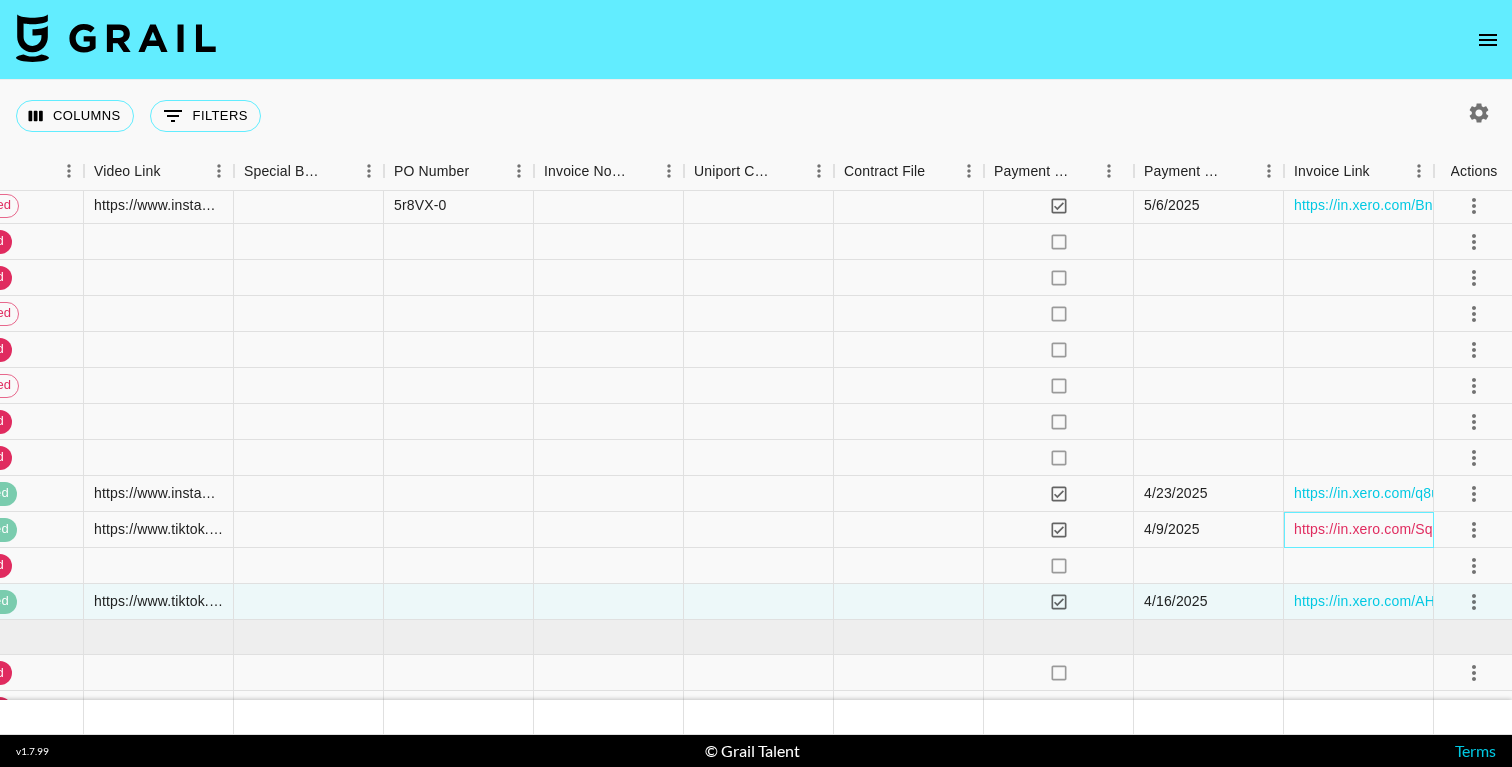 click on "https://in.xero.com/SqFT9LNNFkYwimQCMD2QpFrk4klOAs9sBgvWUOAv" at bounding box center (1529, 529) 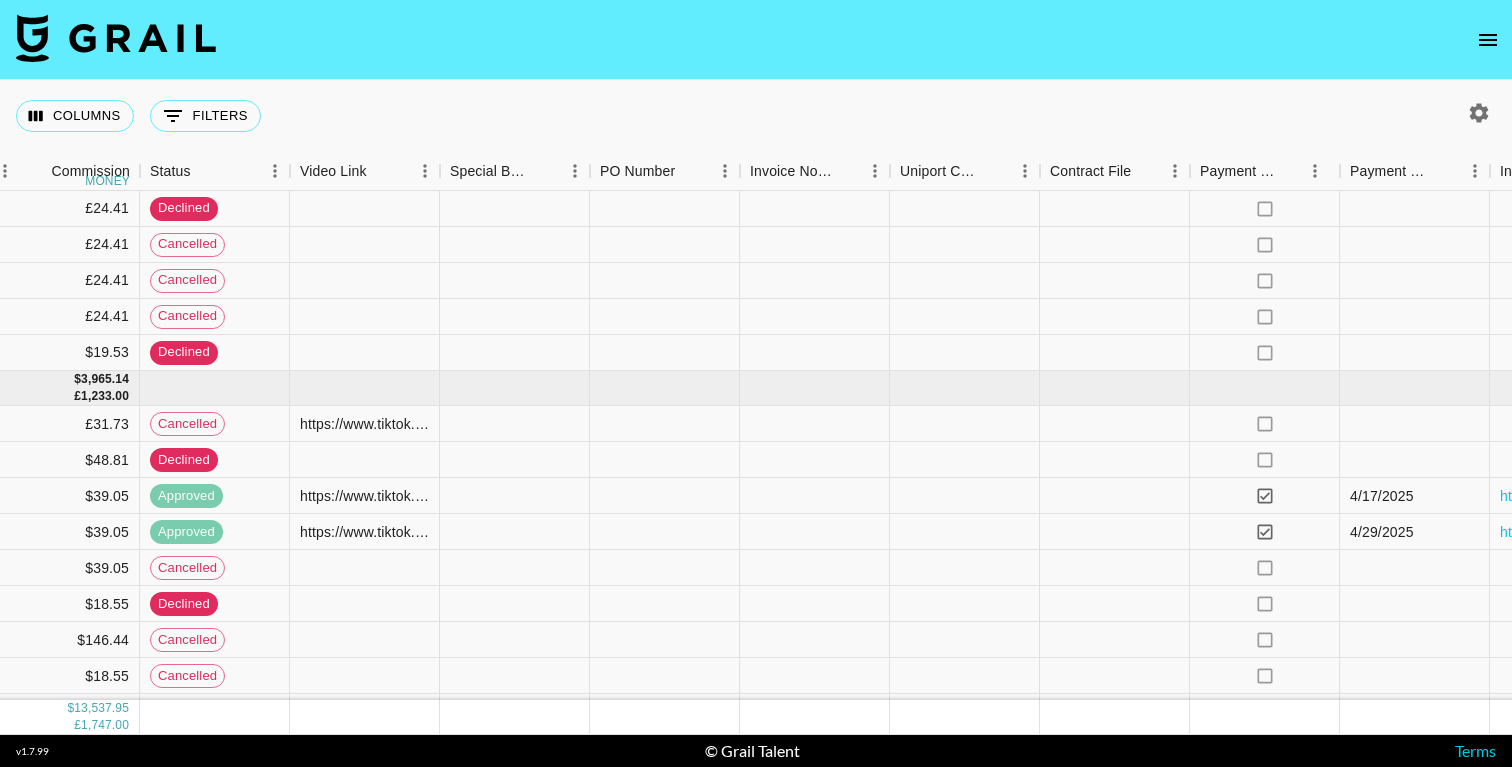 scroll, scrollTop: 490, scrollLeft: 2130, axis: both 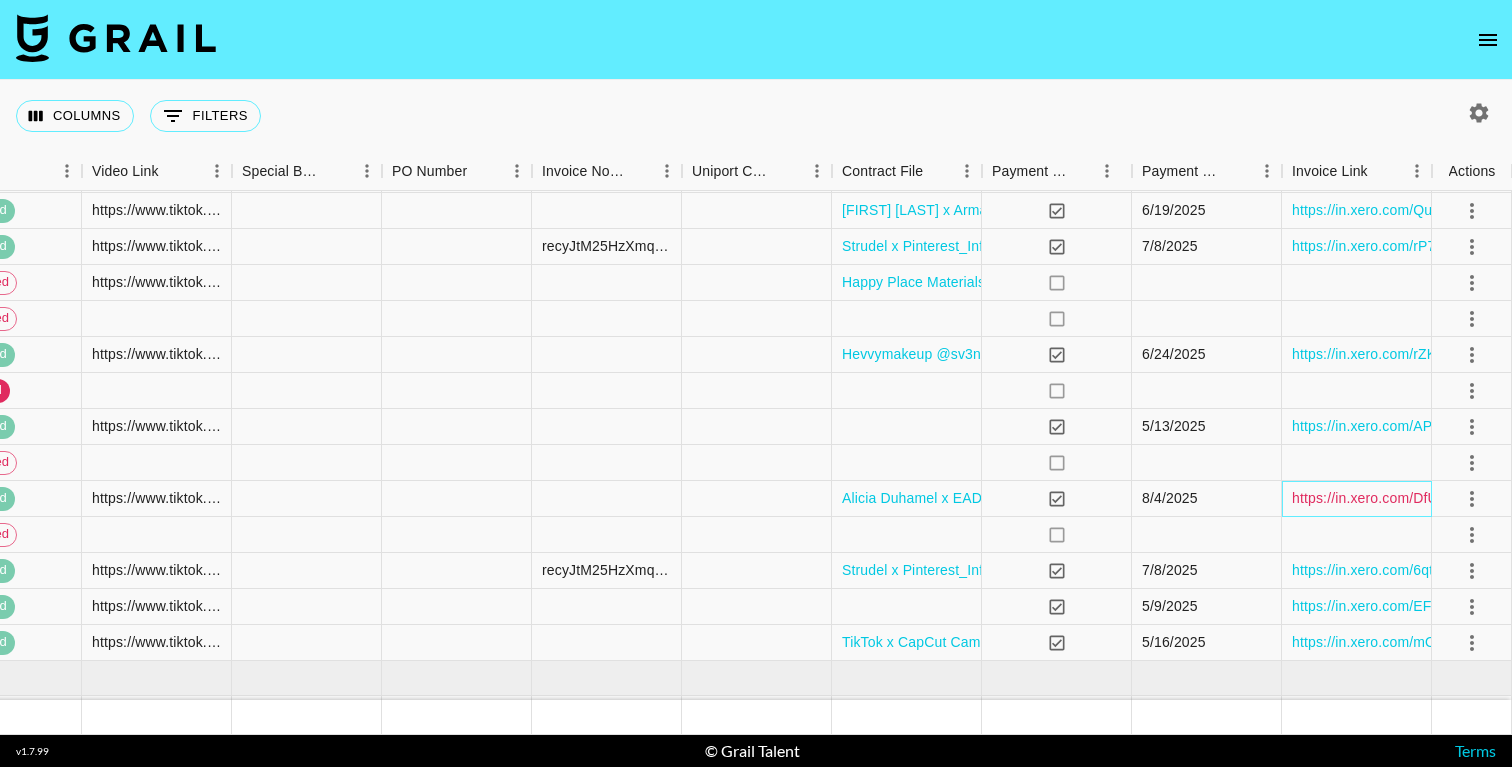 click on "https://in.xero.com/DfUgEtE3C7q0c5Za3s2B6LBB0h12ty6YpMmrRwQP" at bounding box center (1519, 498) 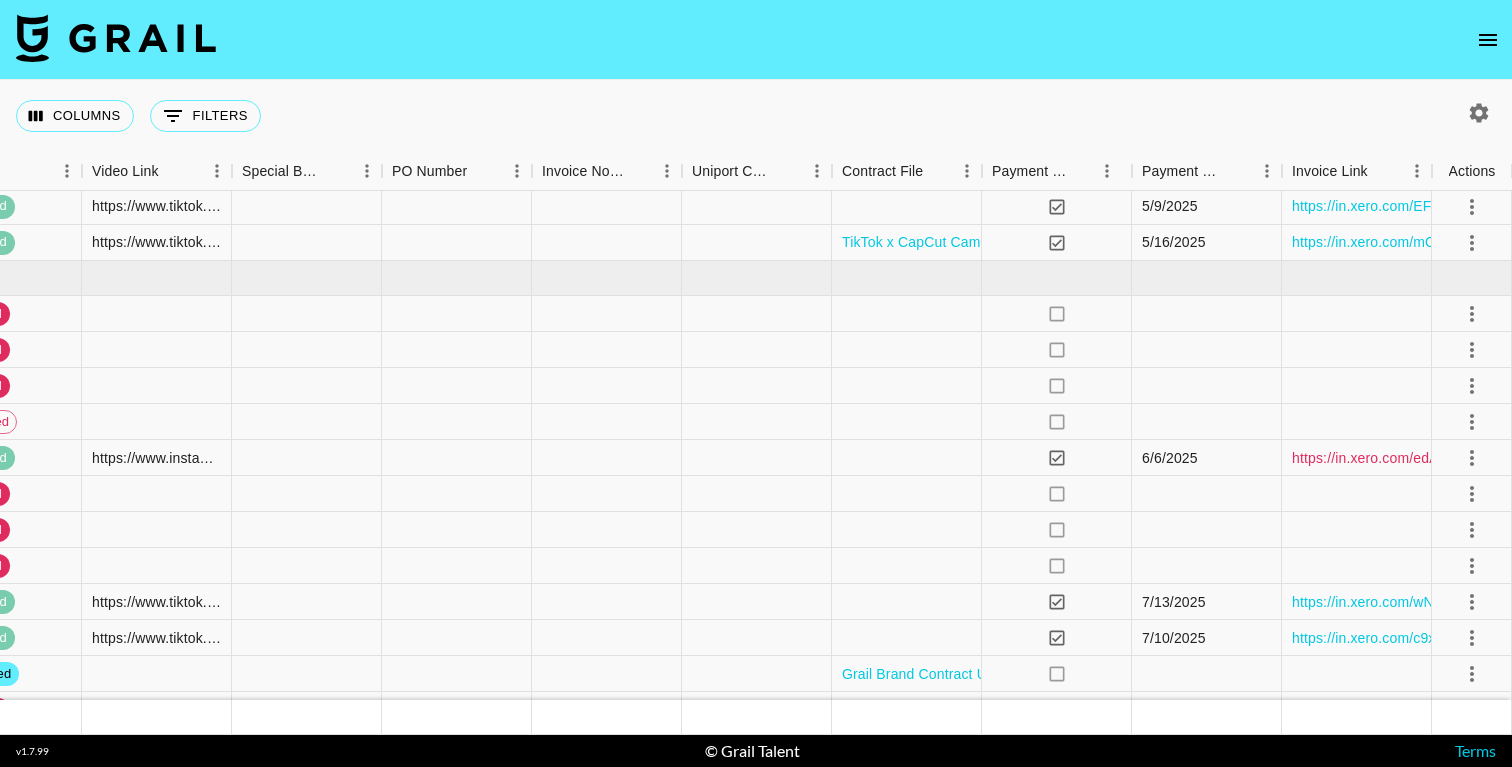 scroll, scrollTop: 6040, scrollLeft: 2333, axis: both 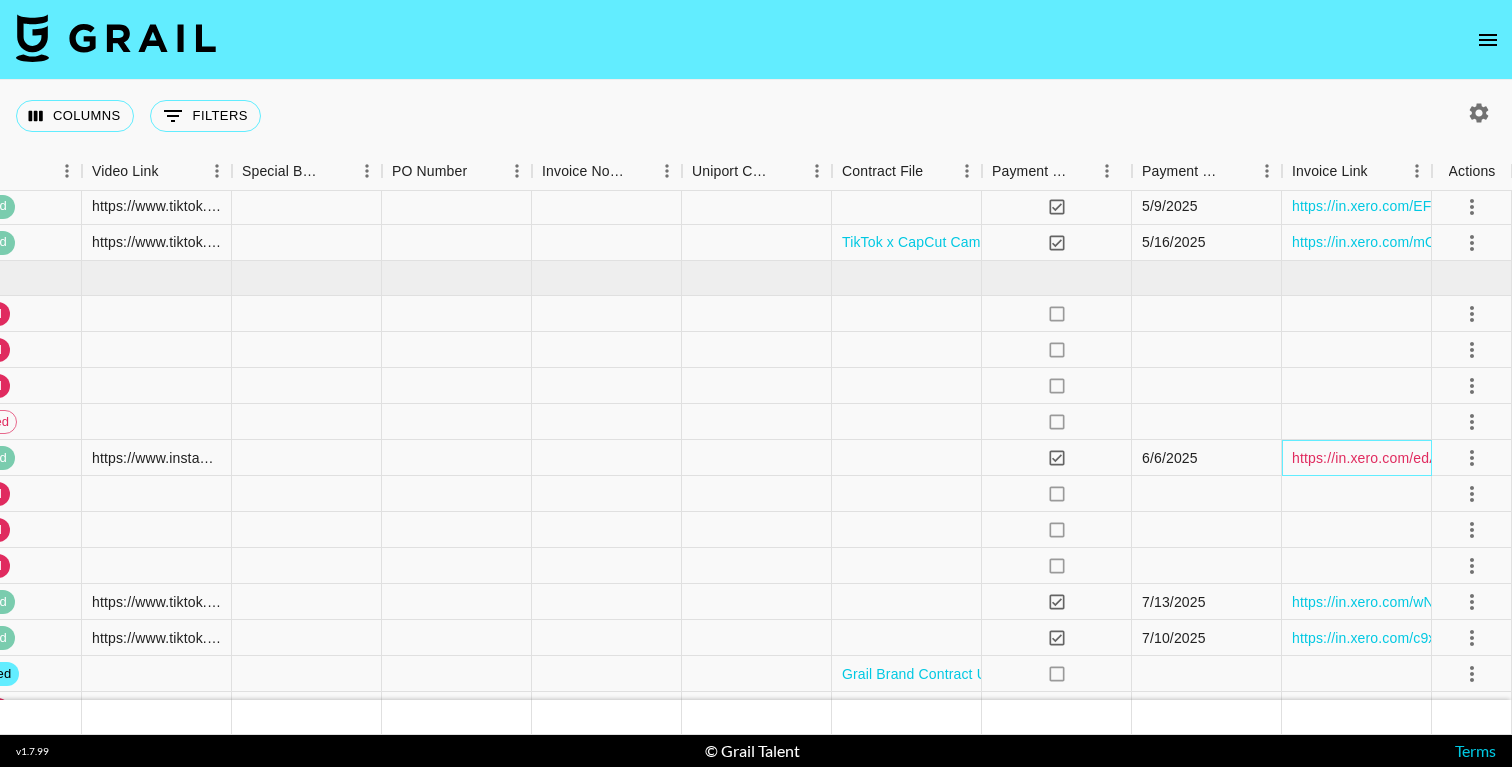 click on "https://in.xero.com/edAtKmViUTJgzA6HrWmkX41ObxYeiLaXU5aVJyRg" at bounding box center [1519, 458] 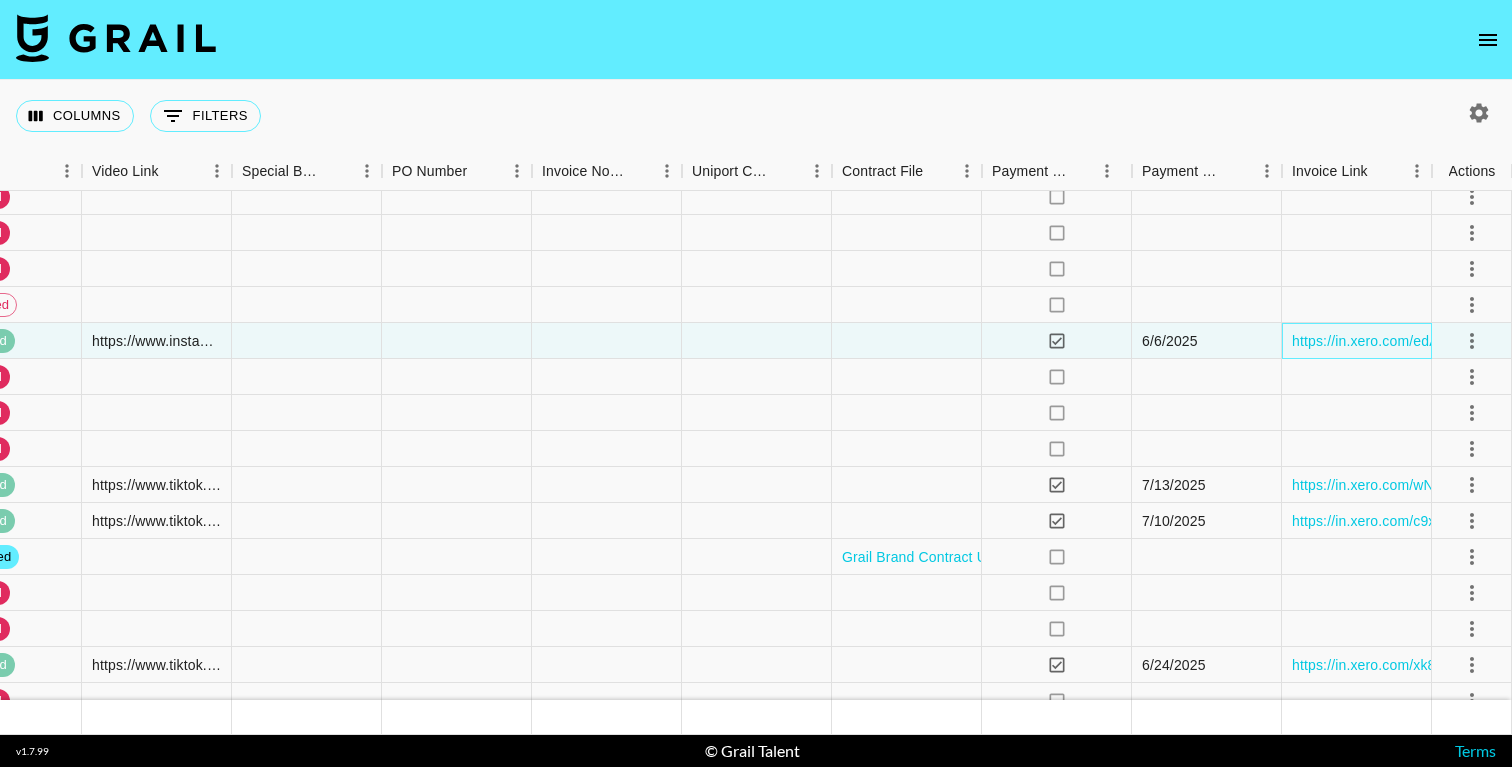 scroll, scrollTop: 6194, scrollLeft: 2333, axis: both 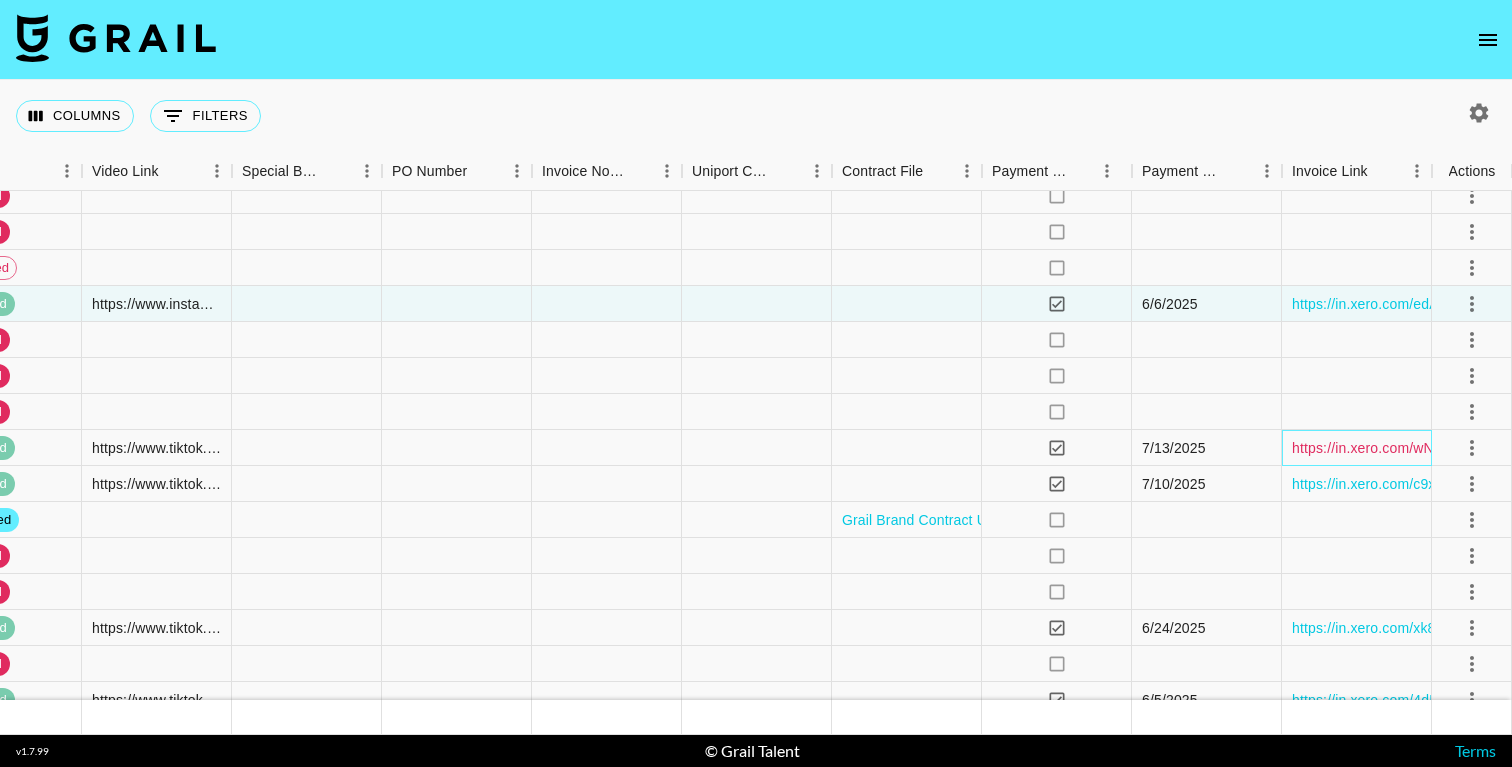 click on "https://in.xero.com/wNxUyped7gewZjKpto2qub9Sb9SyTLw1XOXnoTrR" at bounding box center (1517, 448) 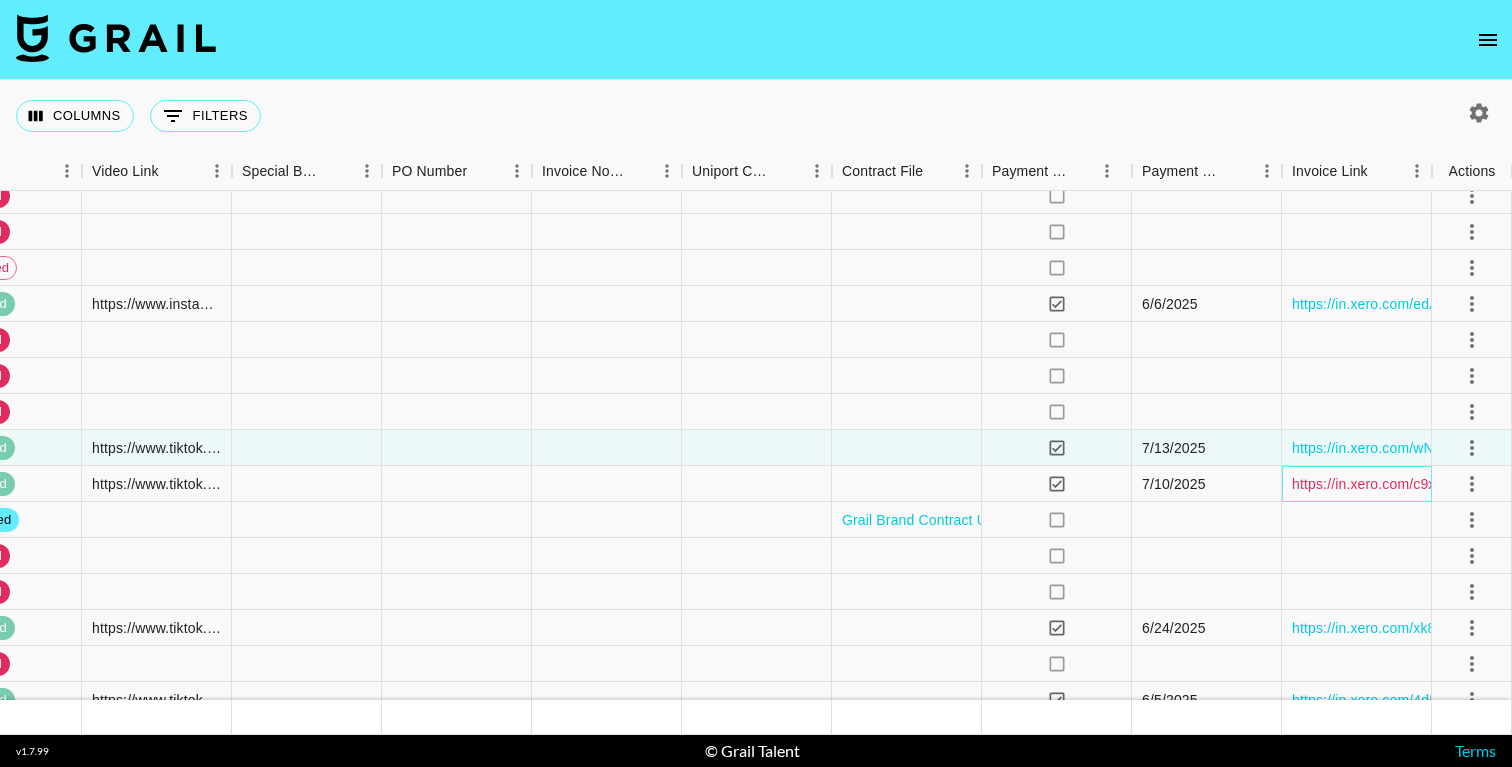 click on "https://in.xero.com/c9xUq0Rw7DzmphFXx2kJCklxKnW4TrTwqyMx33zs" at bounding box center (1518, 484) 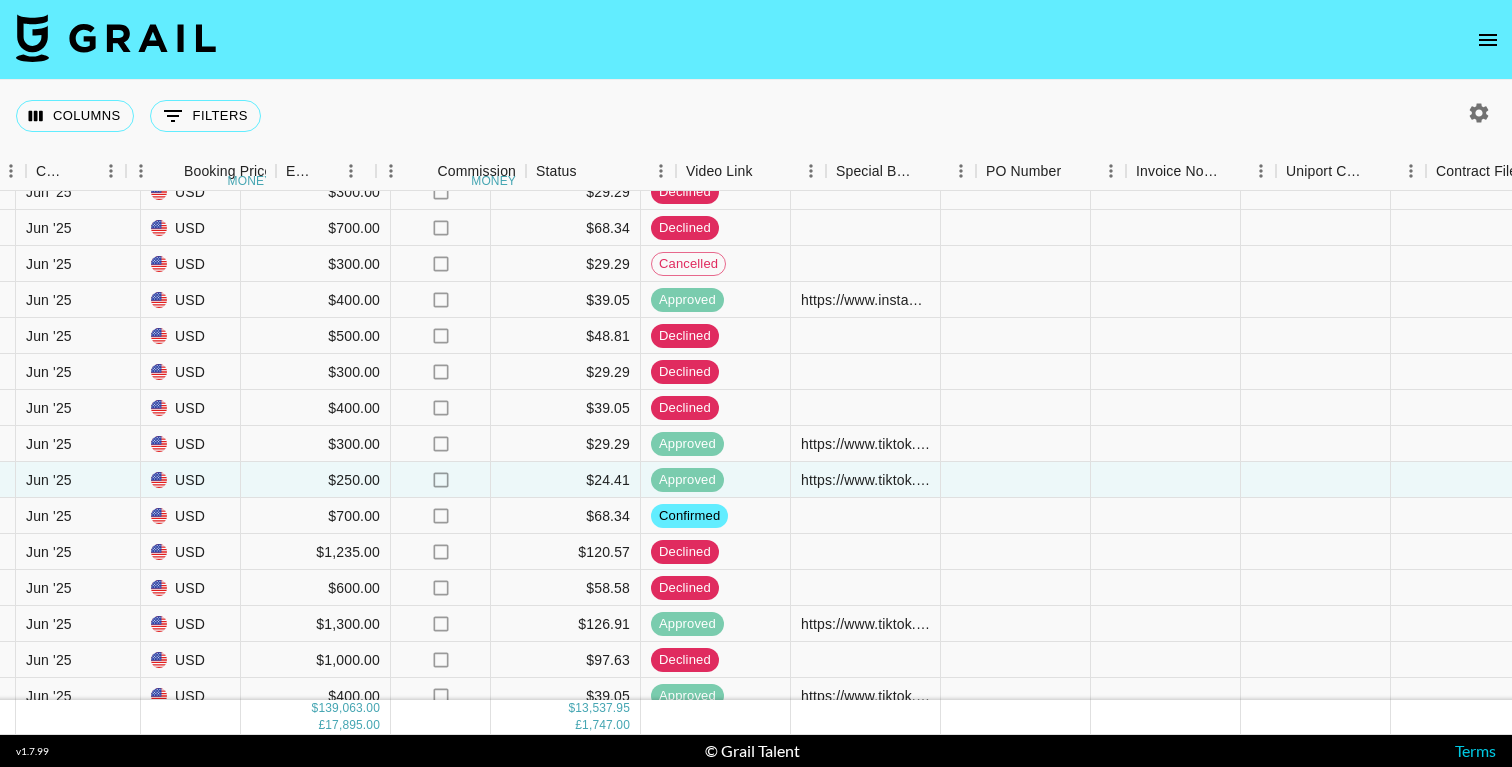 scroll, scrollTop: 6198, scrollLeft: 1739, axis: both 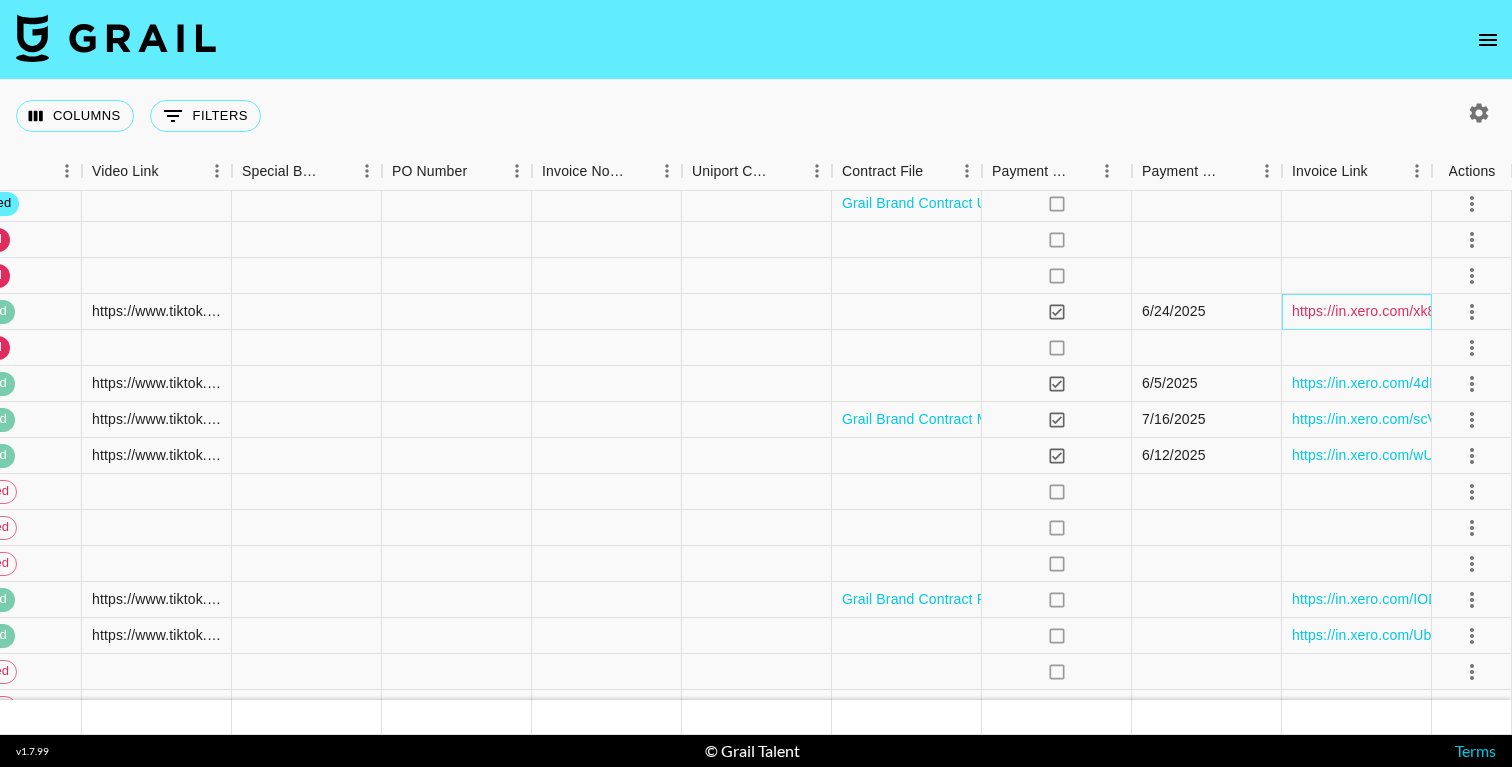 click on "https://in.xero.com/xk8chvlaPg7hwADFQilRh0mxXUsMlAmpyjthF4Ue" at bounding box center (1512, 311) 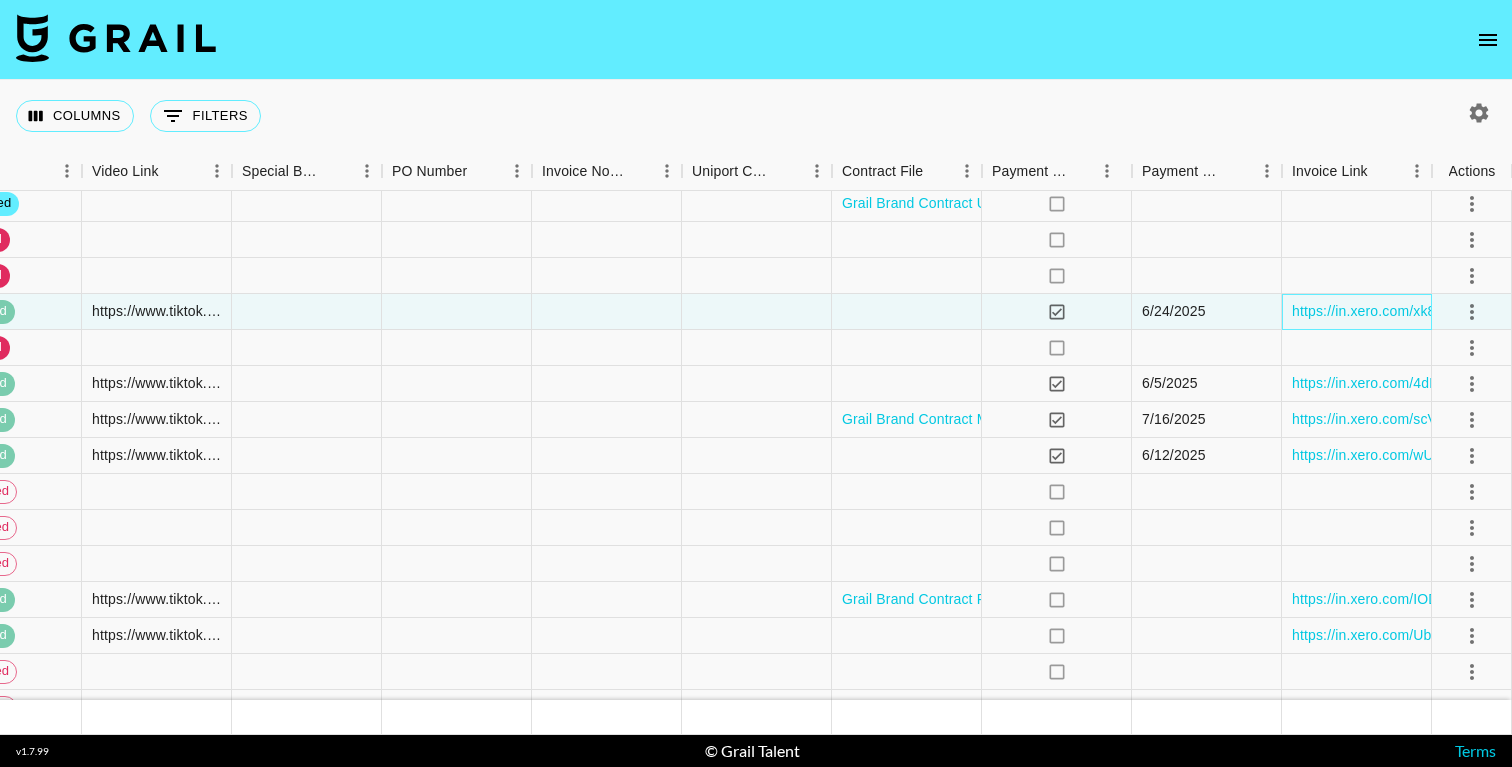 scroll, scrollTop: 6510, scrollLeft: 2333, axis: both 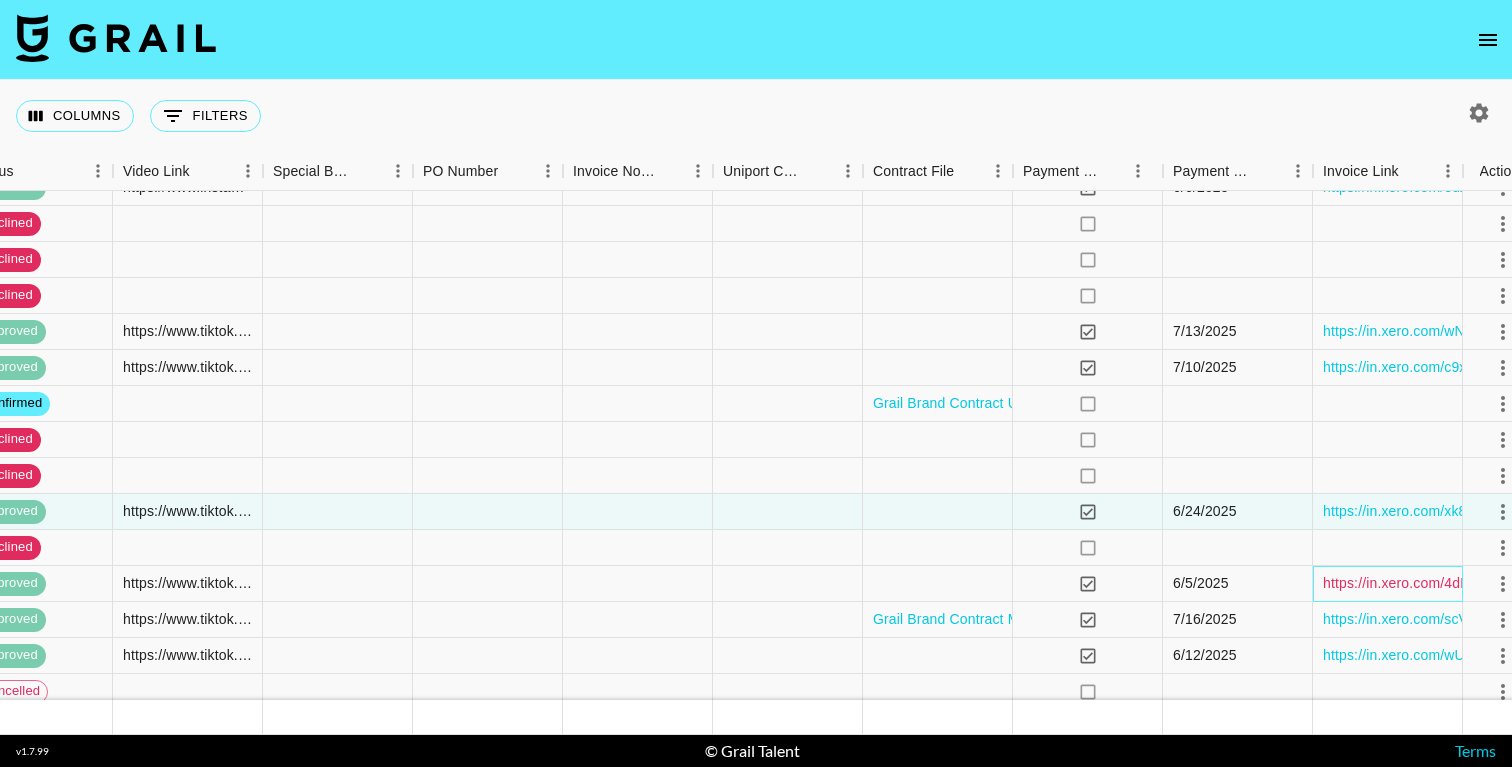 click on "https://in.xero.com/4dPzm1GnJvmmSUpHBfoBeFgXsAxMm6enfgoutGWn" at bounding box center (1557, 583) 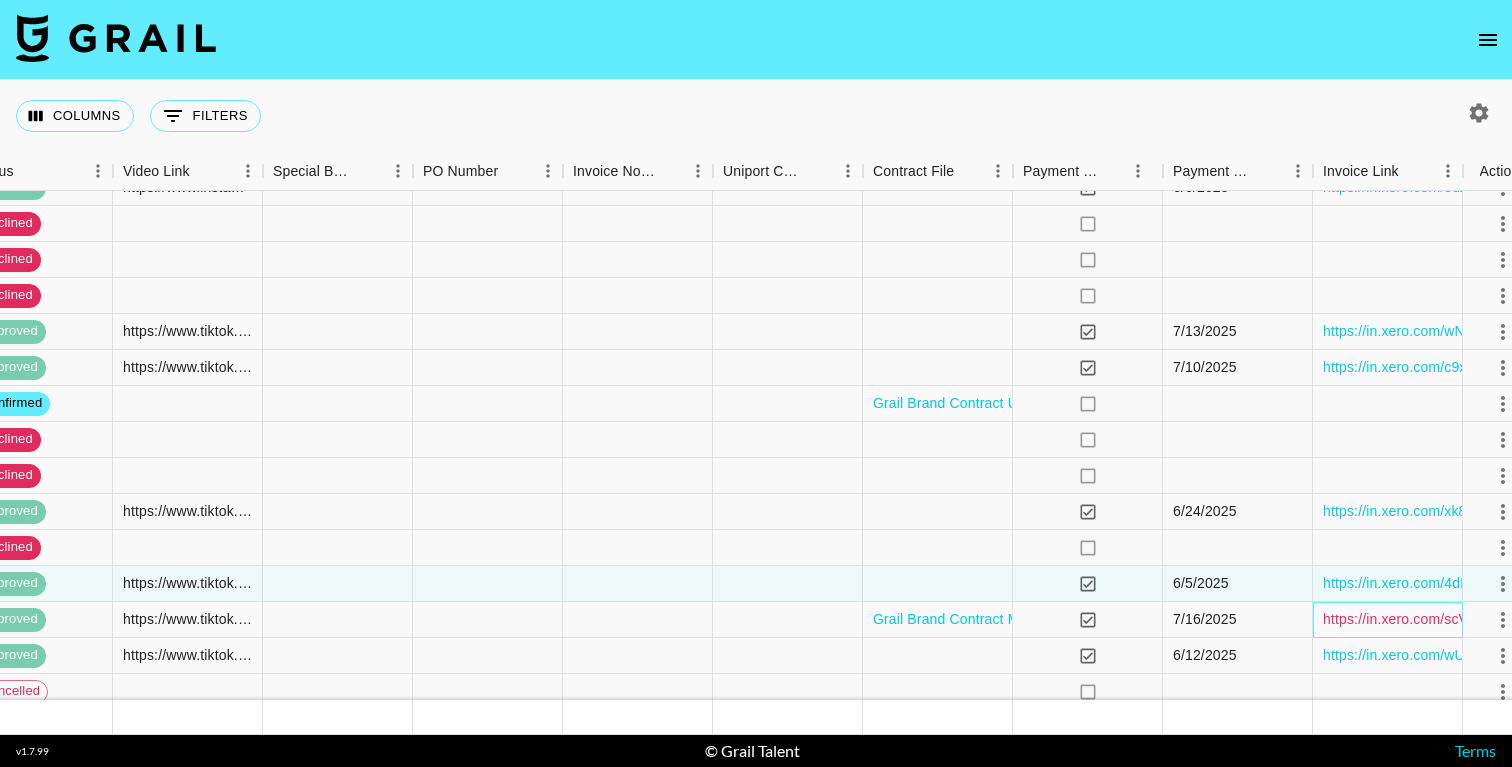 click on "https://in.xero.com/scVkERMEbwnzyV59m8tNs2z1GNfSGlCRqVDWaPZu" at bounding box center [1557, 619] 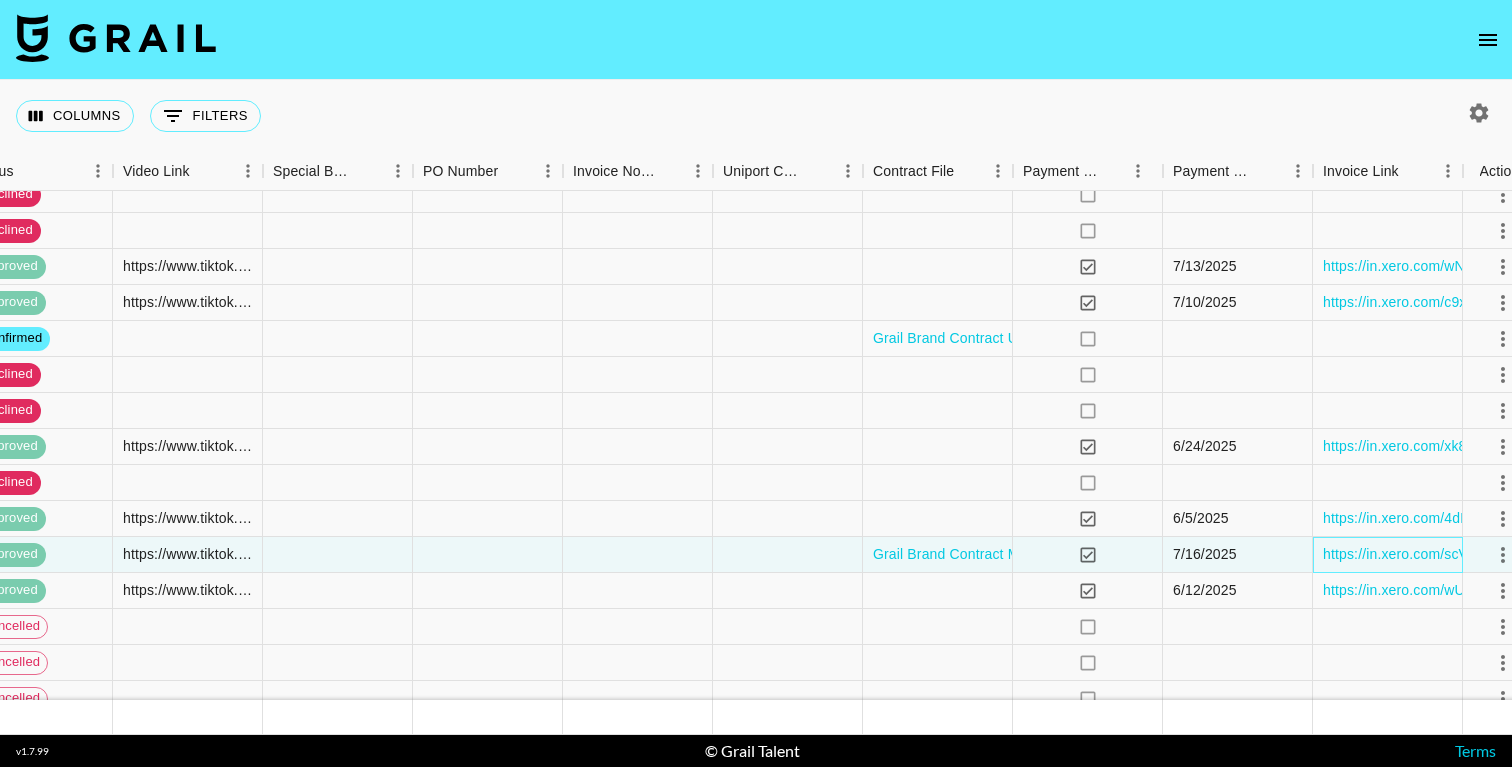 scroll, scrollTop: 6379, scrollLeft: 2302, axis: both 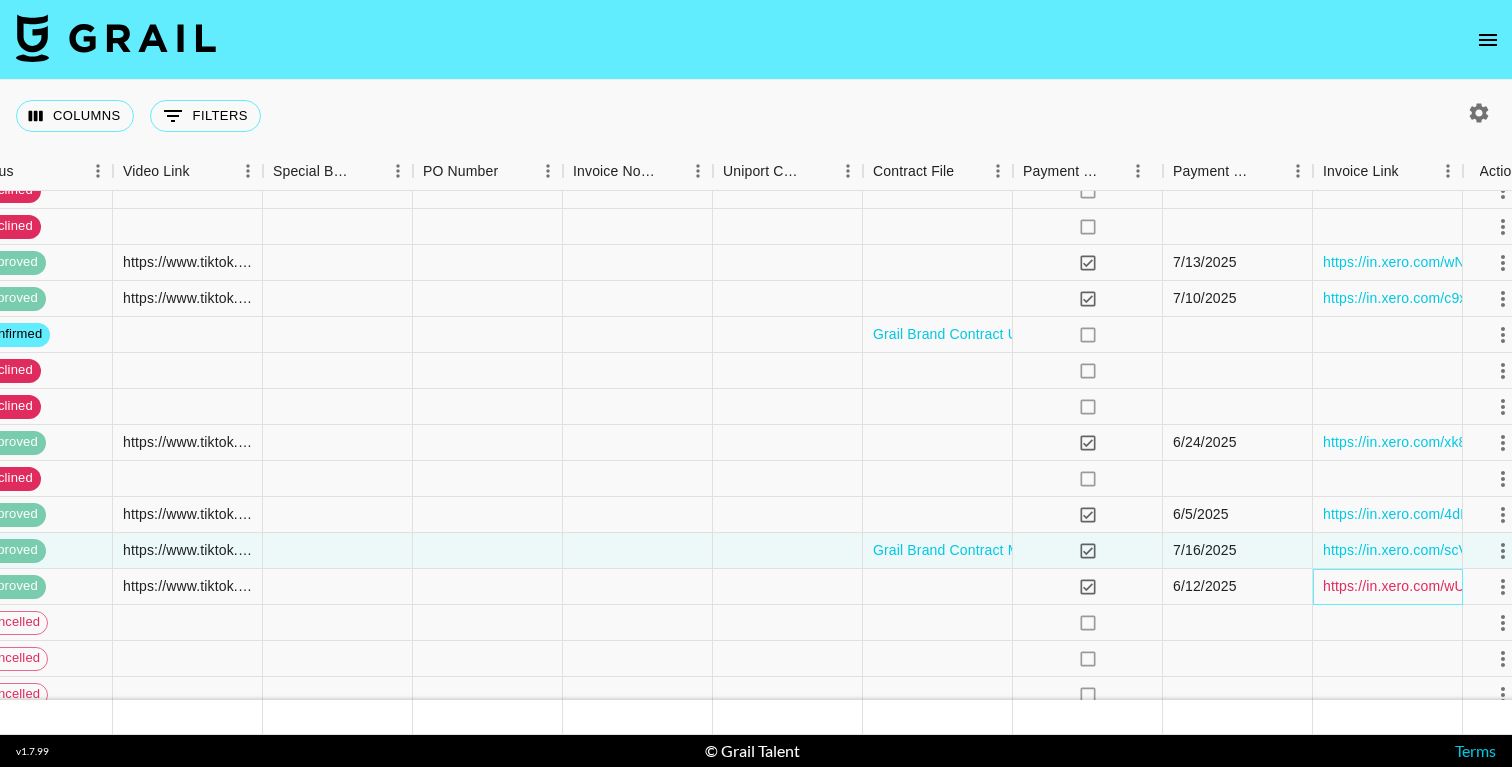 click on "https://in.xero.com/wUuF8gxhbbNUTvjTVa5UMB8hvzXGjzHTrTuzNPsp" at bounding box center (1549, 586) 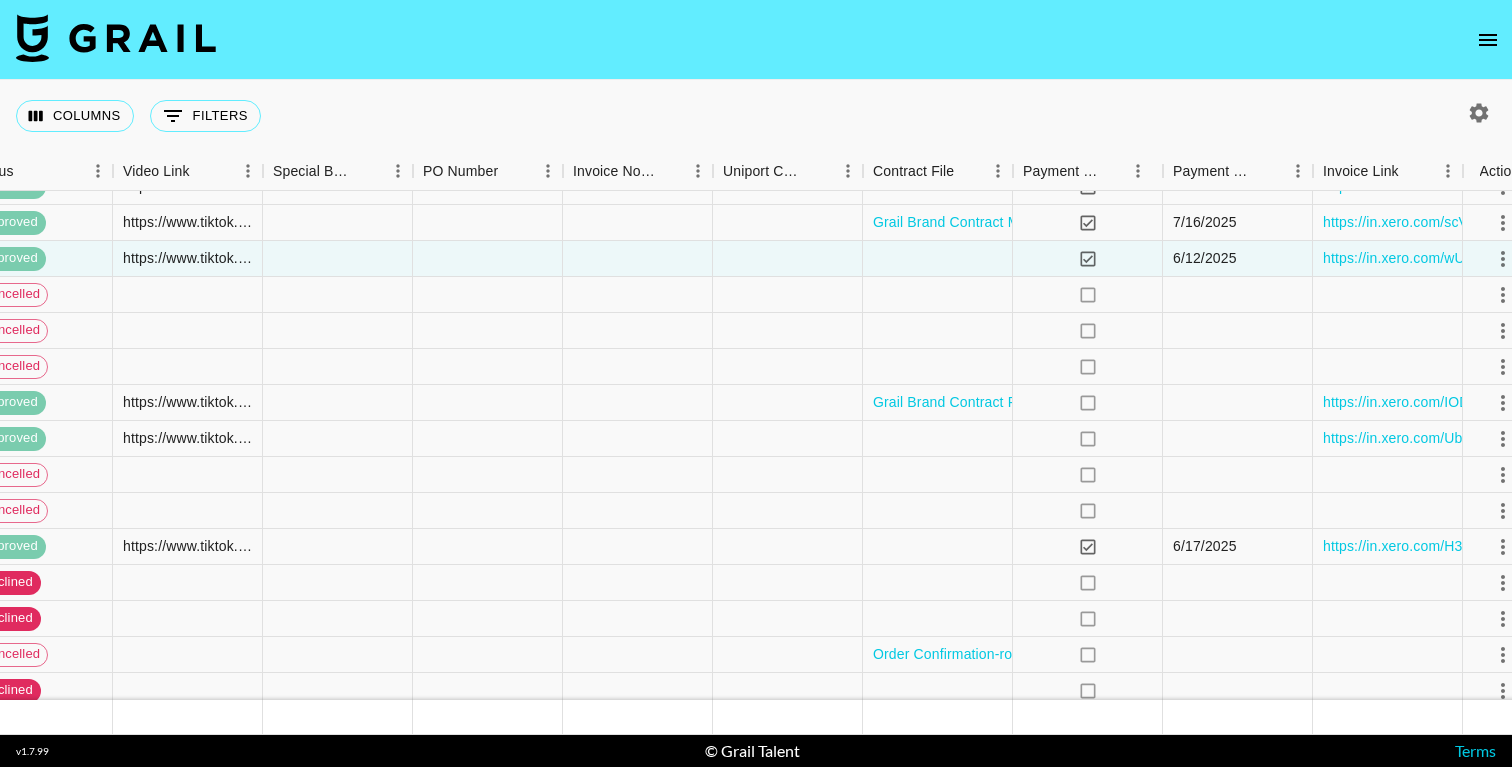 scroll, scrollTop: 6776, scrollLeft: 2302, axis: both 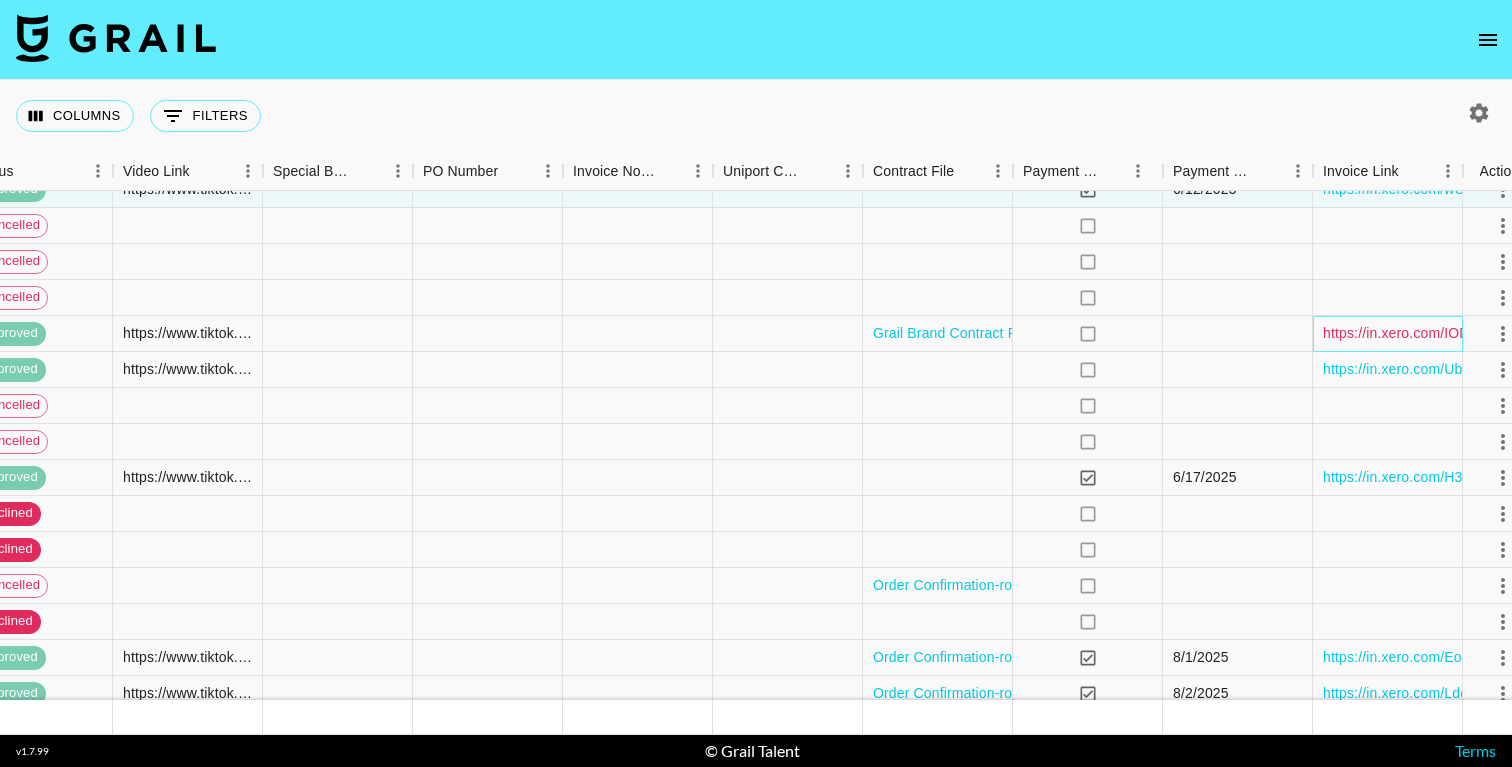 click on "https://in.xero.com/IODs8MW3JIwXu9tDSRfAa7OTQGzUuL6K5f0LWsqT" at bounding box center [1554, 333] 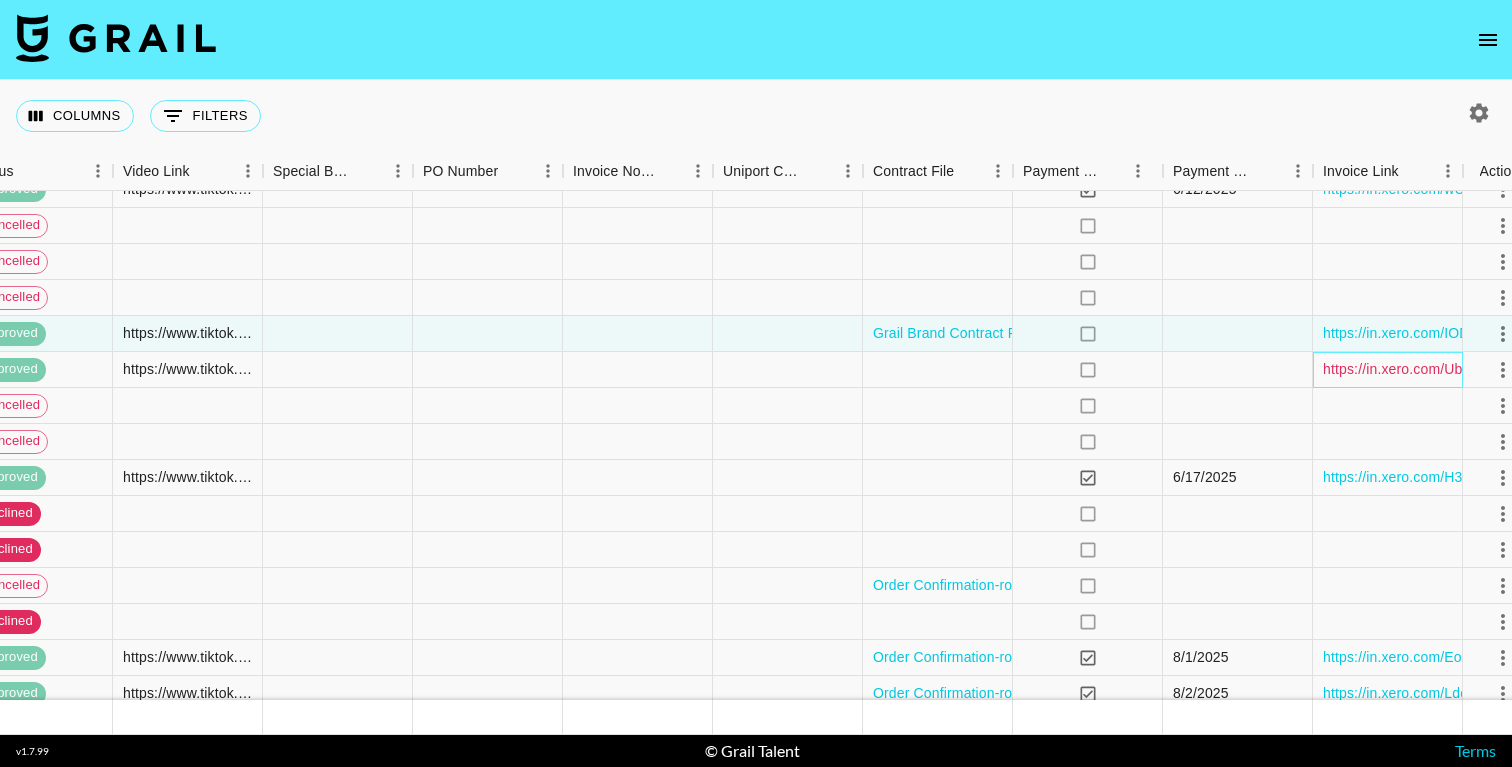 click on "https://in.xero.com/UbXSEK6V8vWLjjFvhO5T1ZPG9l0PrHW7wiUJpVtD" at bounding box center (1550, 369) 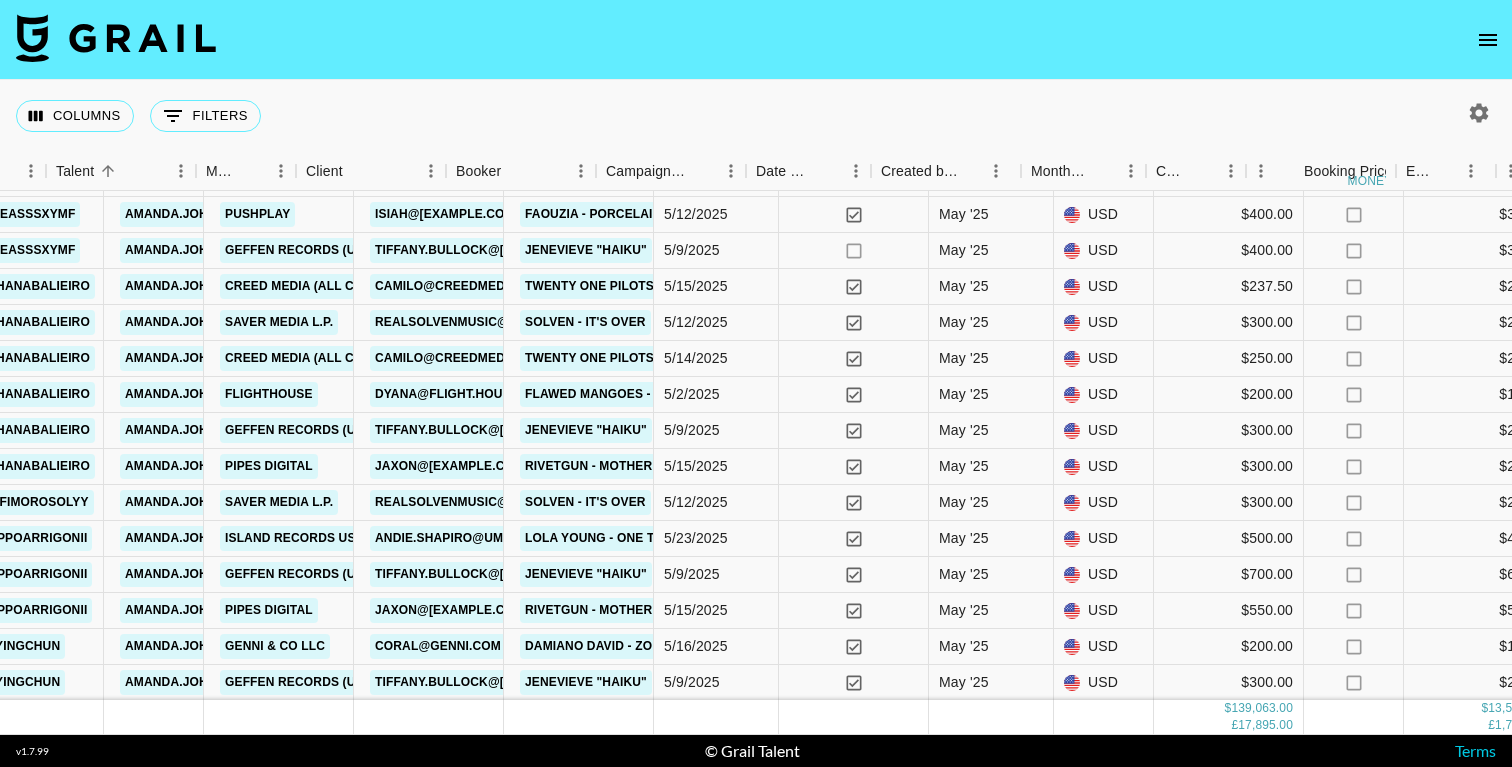 scroll, scrollTop: 4088, scrollLeft: 619, axis: both 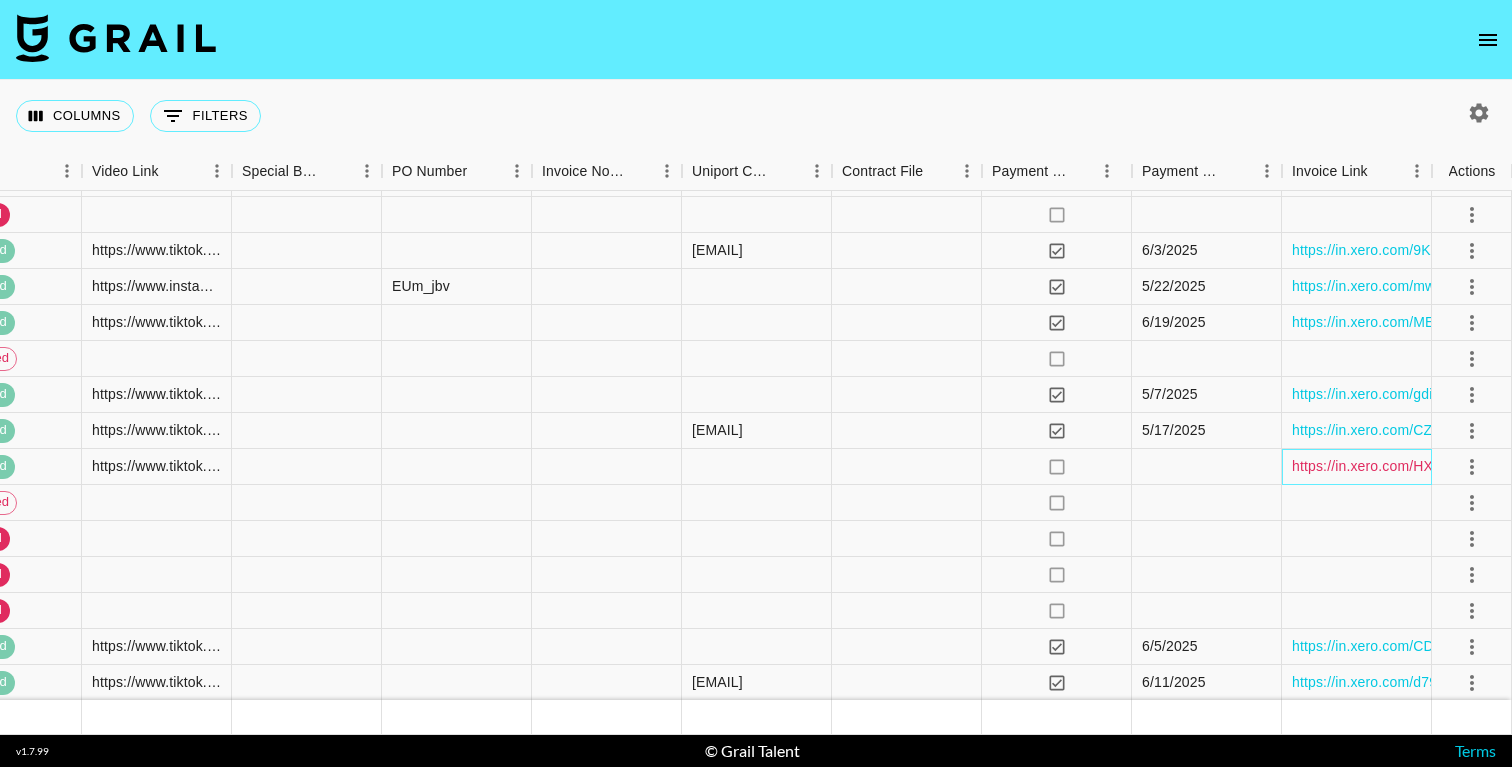 click on "https://in.xero.com/HXZ22XSnqH1nMfEZhfDfDVrFcbUBQfsedHYDxrWX" at bounding box center [1520, 466] 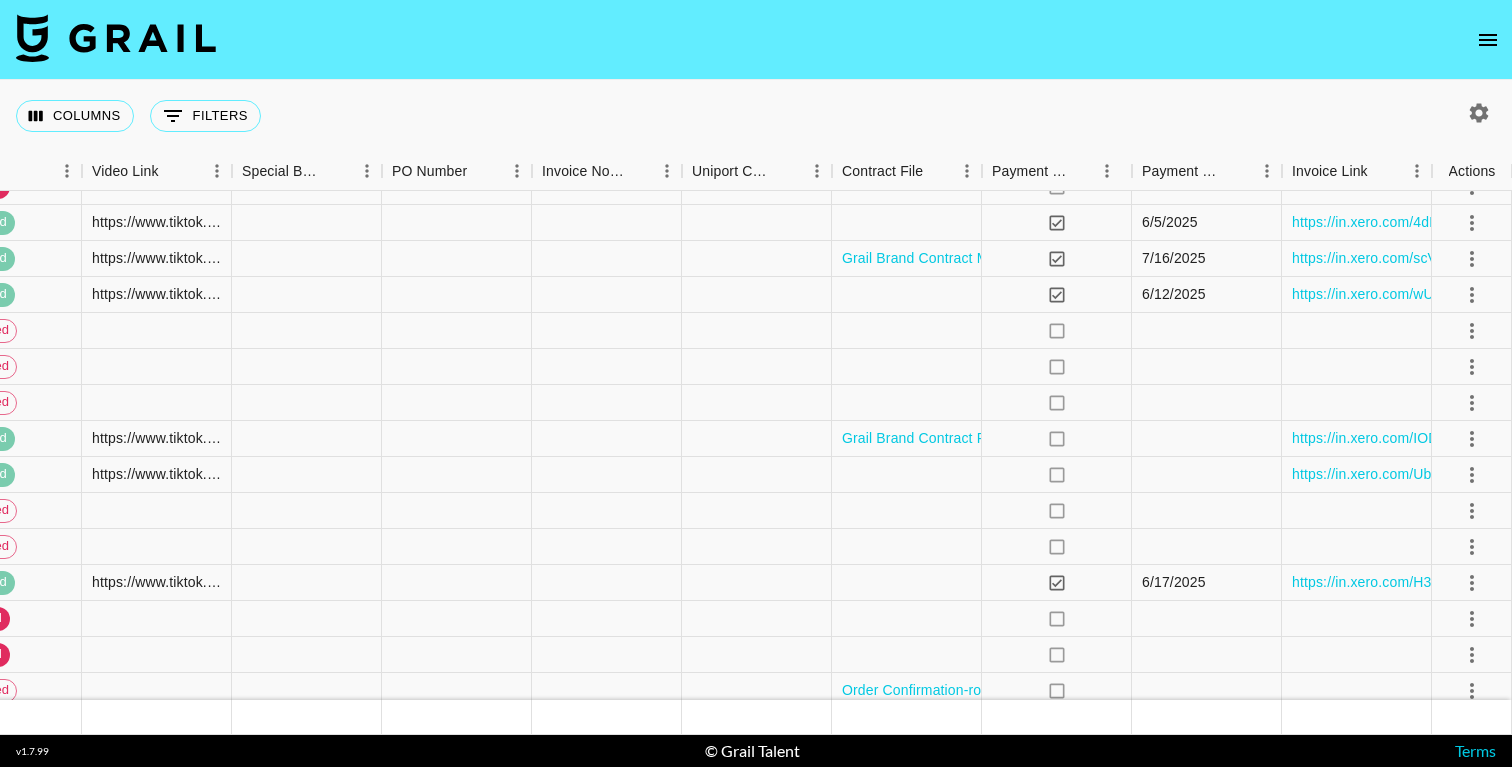scroll, scrollTop: 6681, scrollLeft: 2333, axis: both 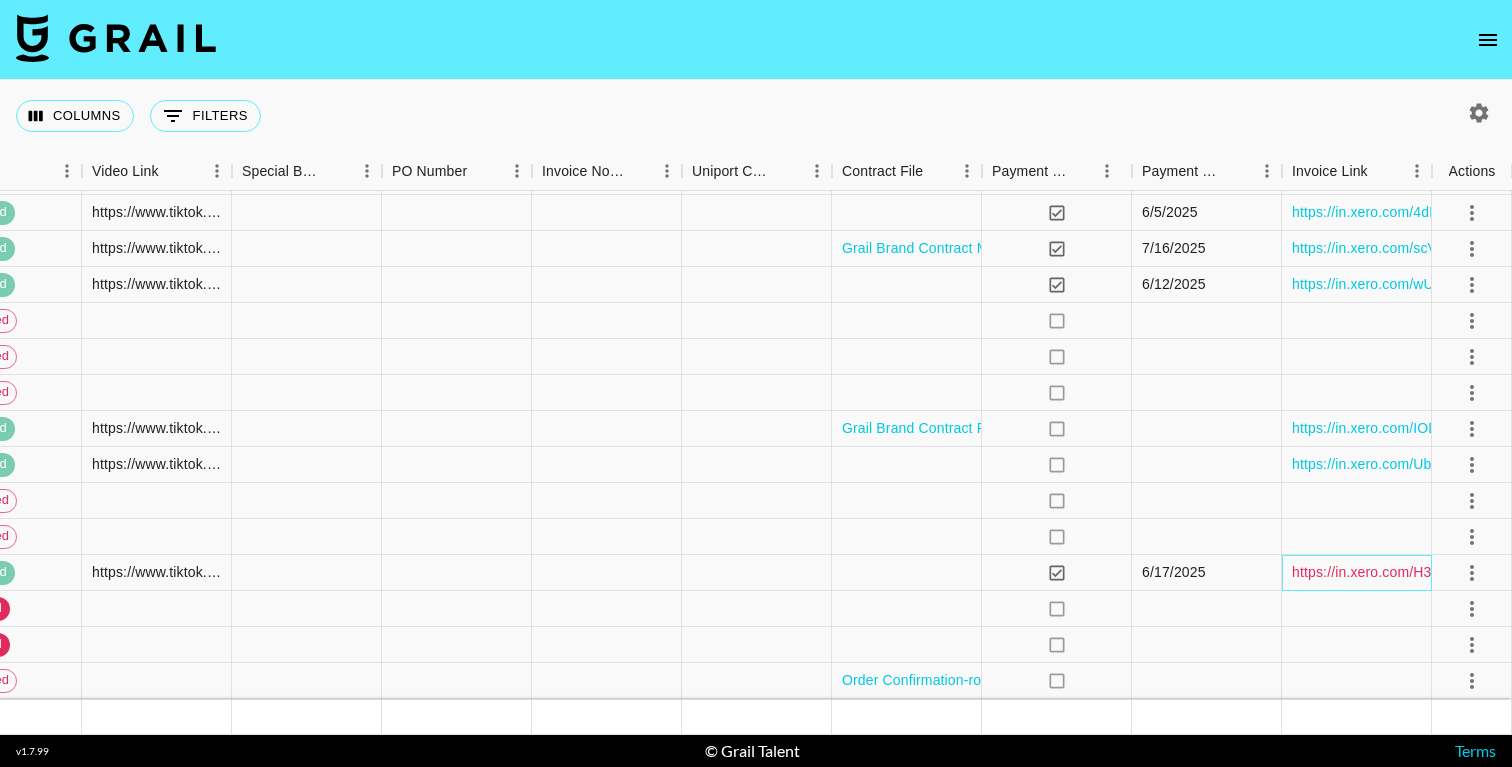 click on "https://in.xero.com/H3wynjNMY3qDckImu6DMKJk4sove2y2DquaFWUOF" at bounding box center [1524, 572] 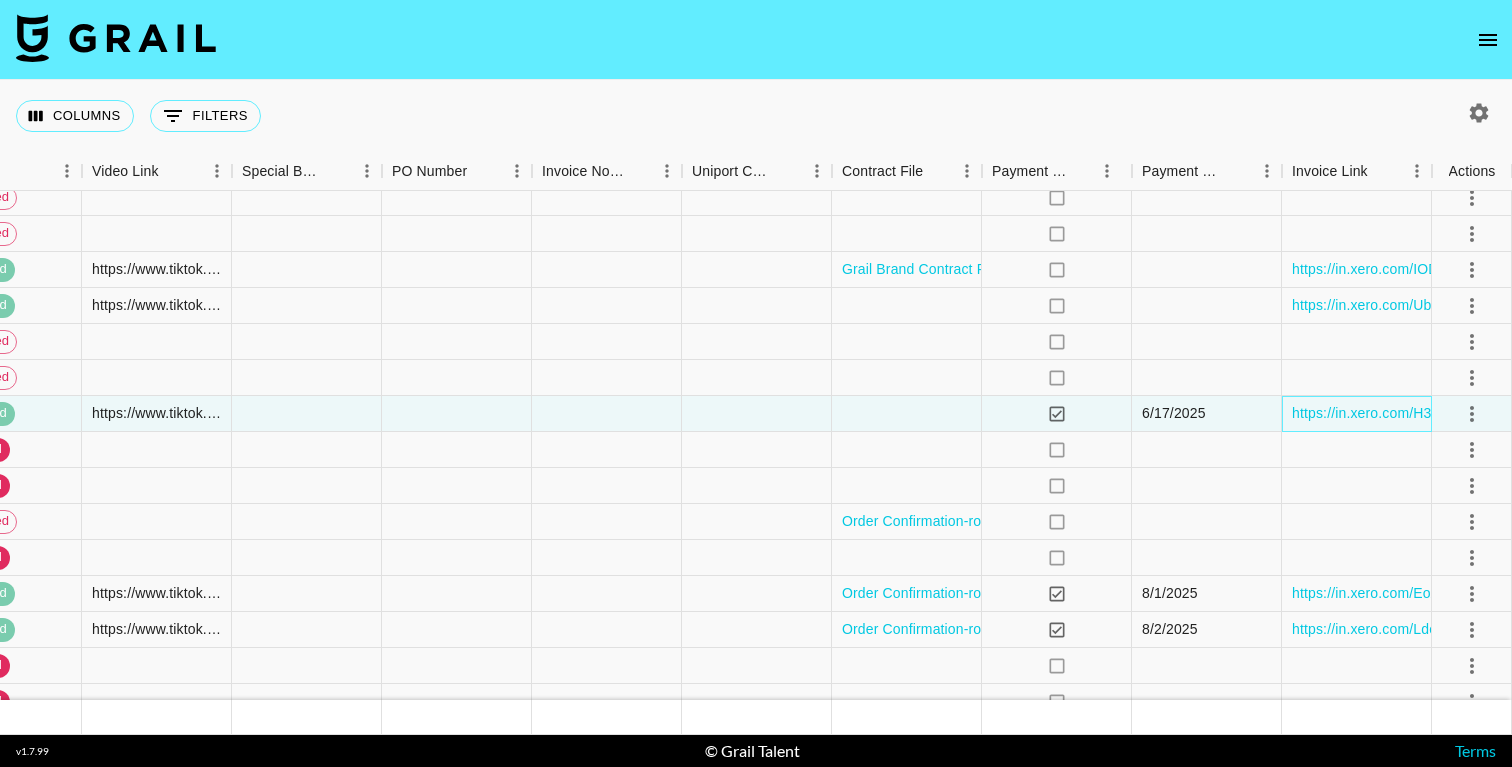 scroll, scrollTop: 6849, scrollLeft: 2333, axis: both 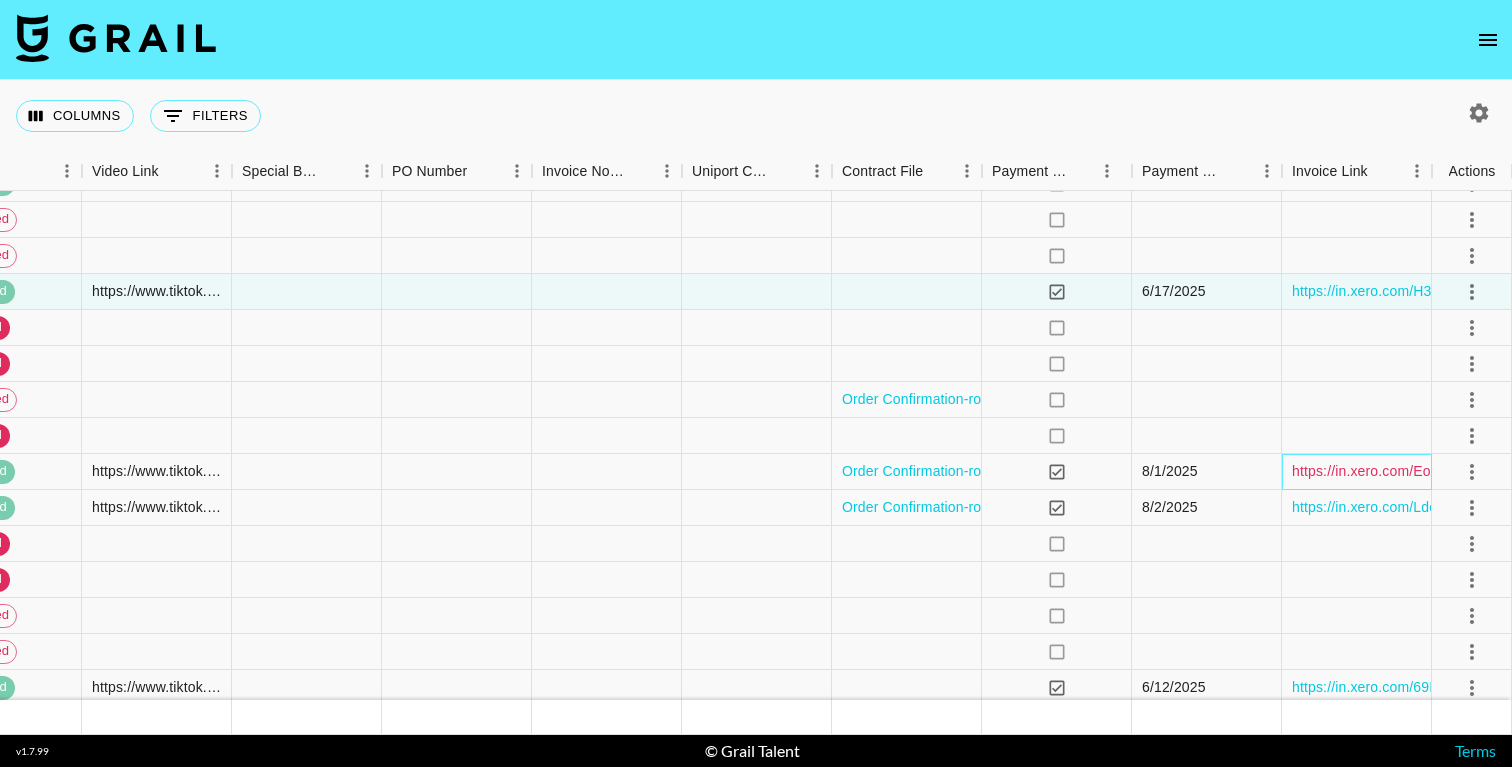 click on "https://in.xero.com/EoAegRr52zjYmwgKlE6PLZmOjDzVKSGo995ViDXz" at bounding box center (1519, 471) 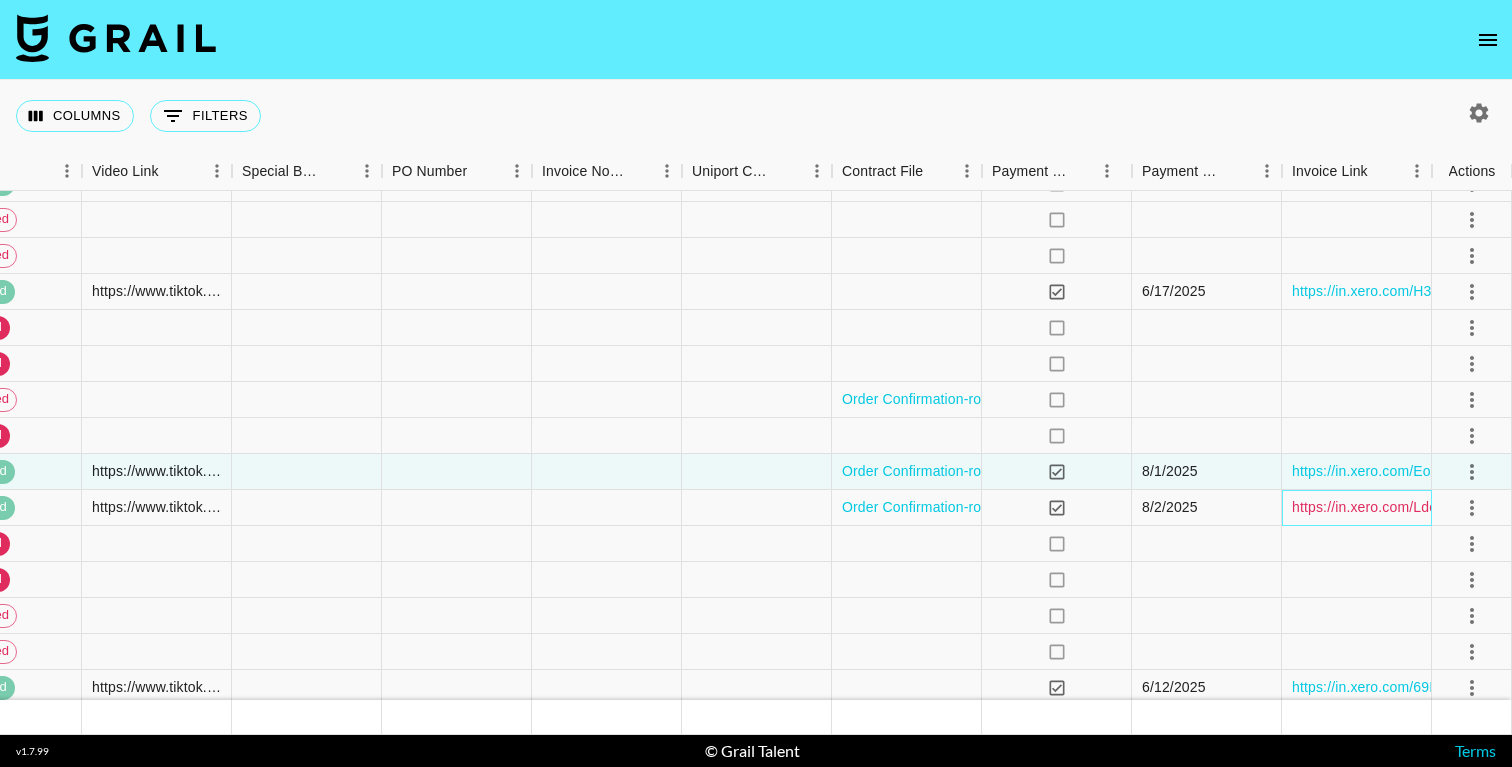 click on "https://in.xero.com/Ldoc9UpeQlMGAsMar0TPSGjmH0csAEvSMOT6oLUh" at bounding box center (1526, 507) 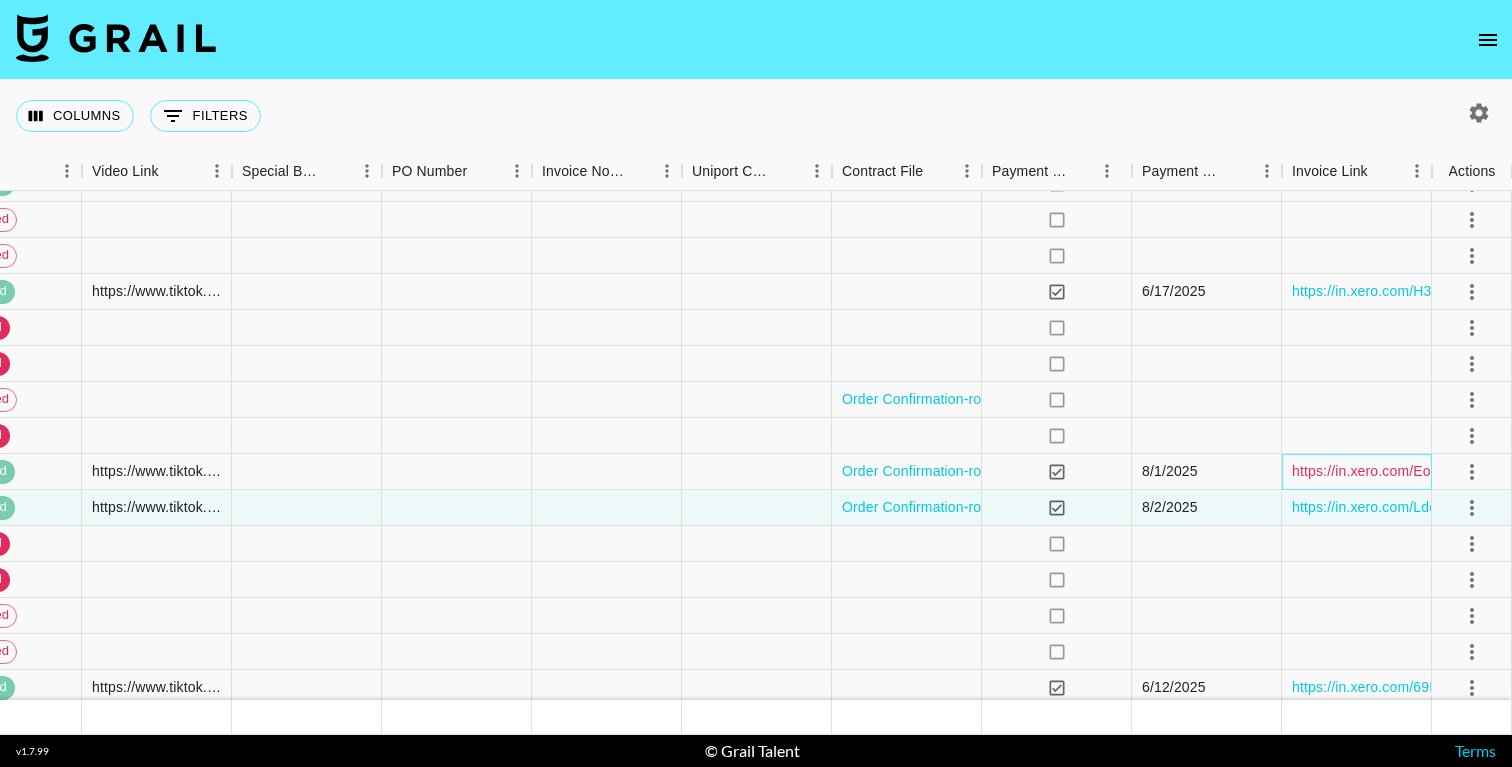 click on "https://in.xero.com/EoAegRr52zjYmwgKlE6PLZmOjDzVKSGo995ViDXz" at bounding box center (1519, 471) 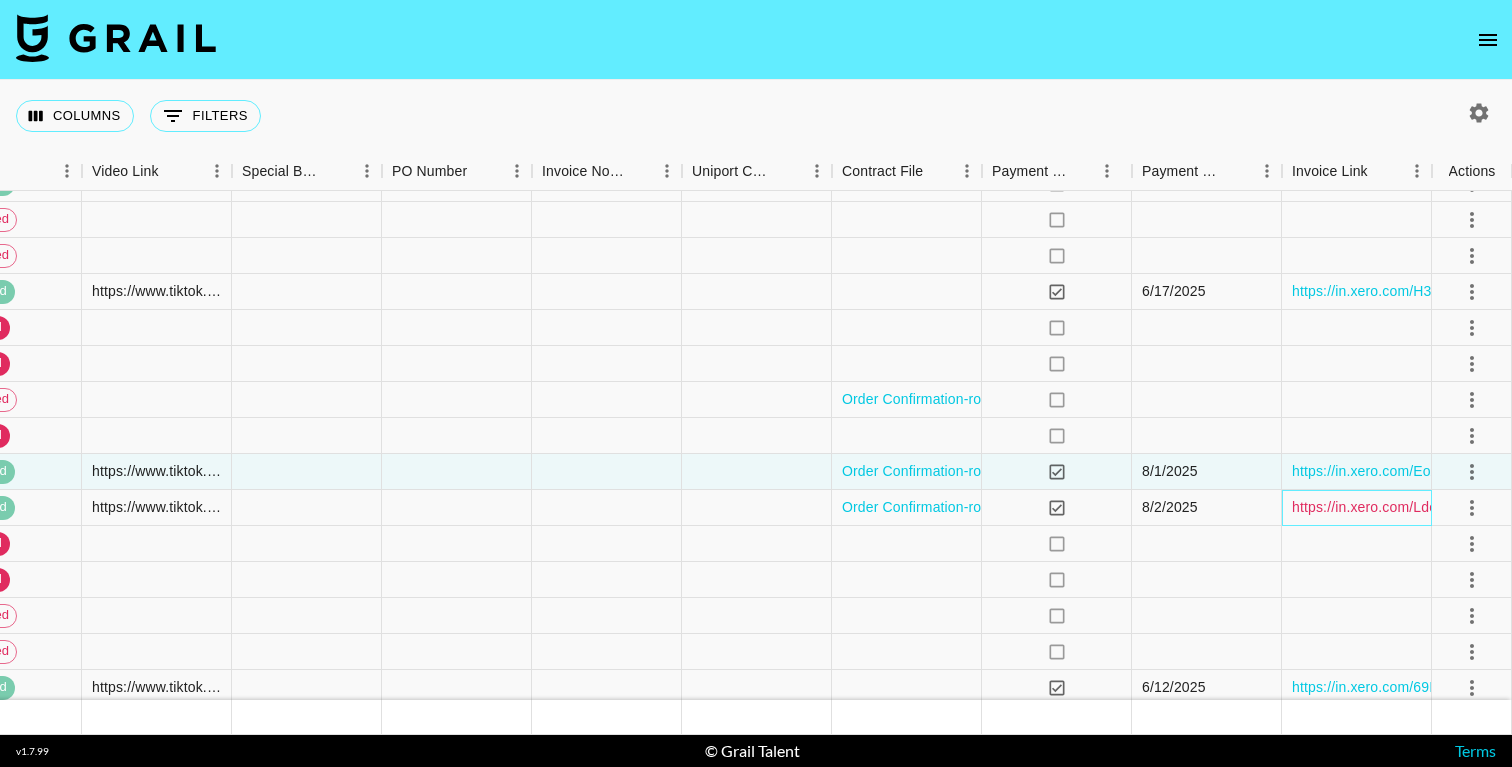 click on "https://in.xero.com/Ldoc9UpeQlMGAsMar0TPSGjmH0csAEvSMOT6oLUh" at bounding box center (1526, 507) 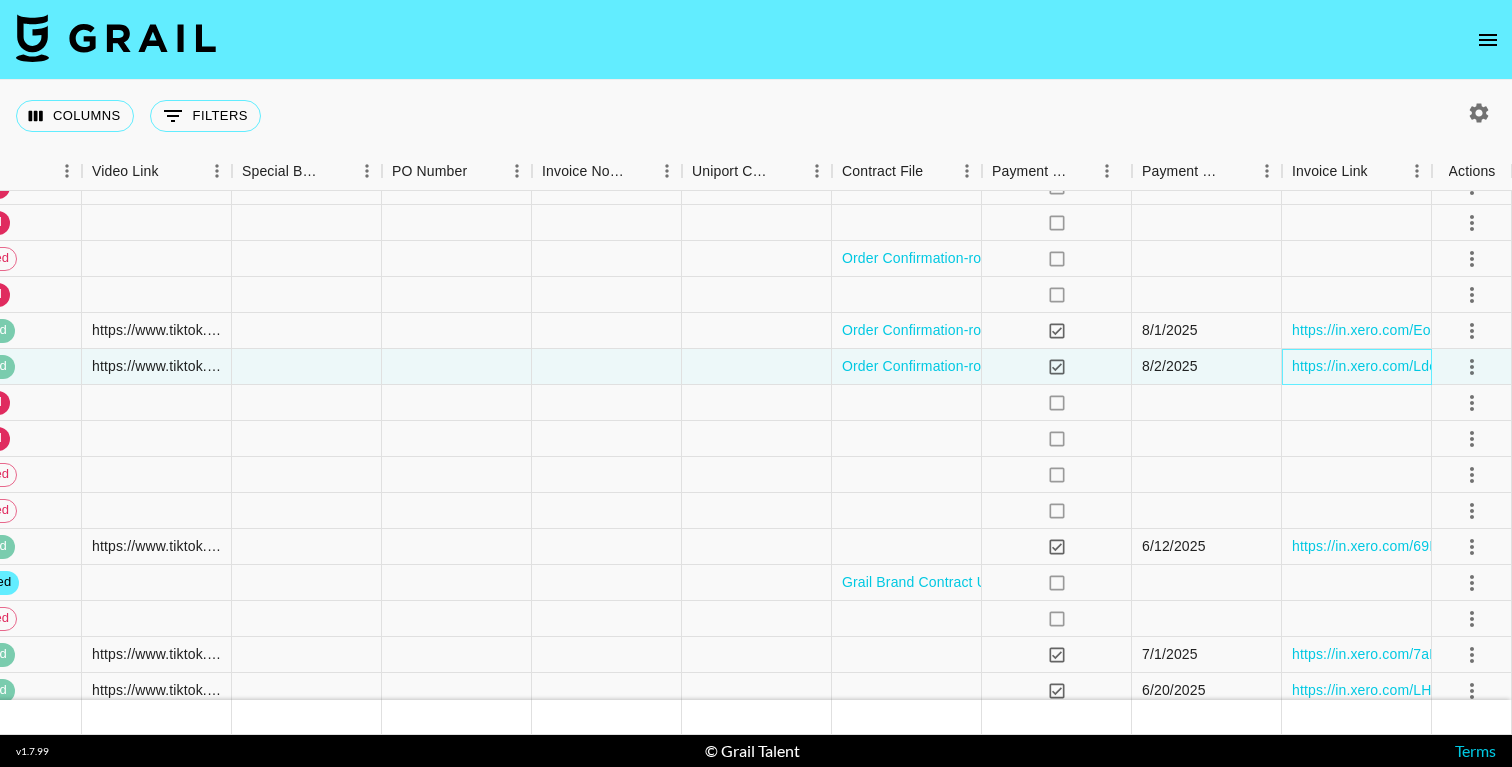 scroll, scrollTop: 7113, scrollLeft: 2333, axis: both 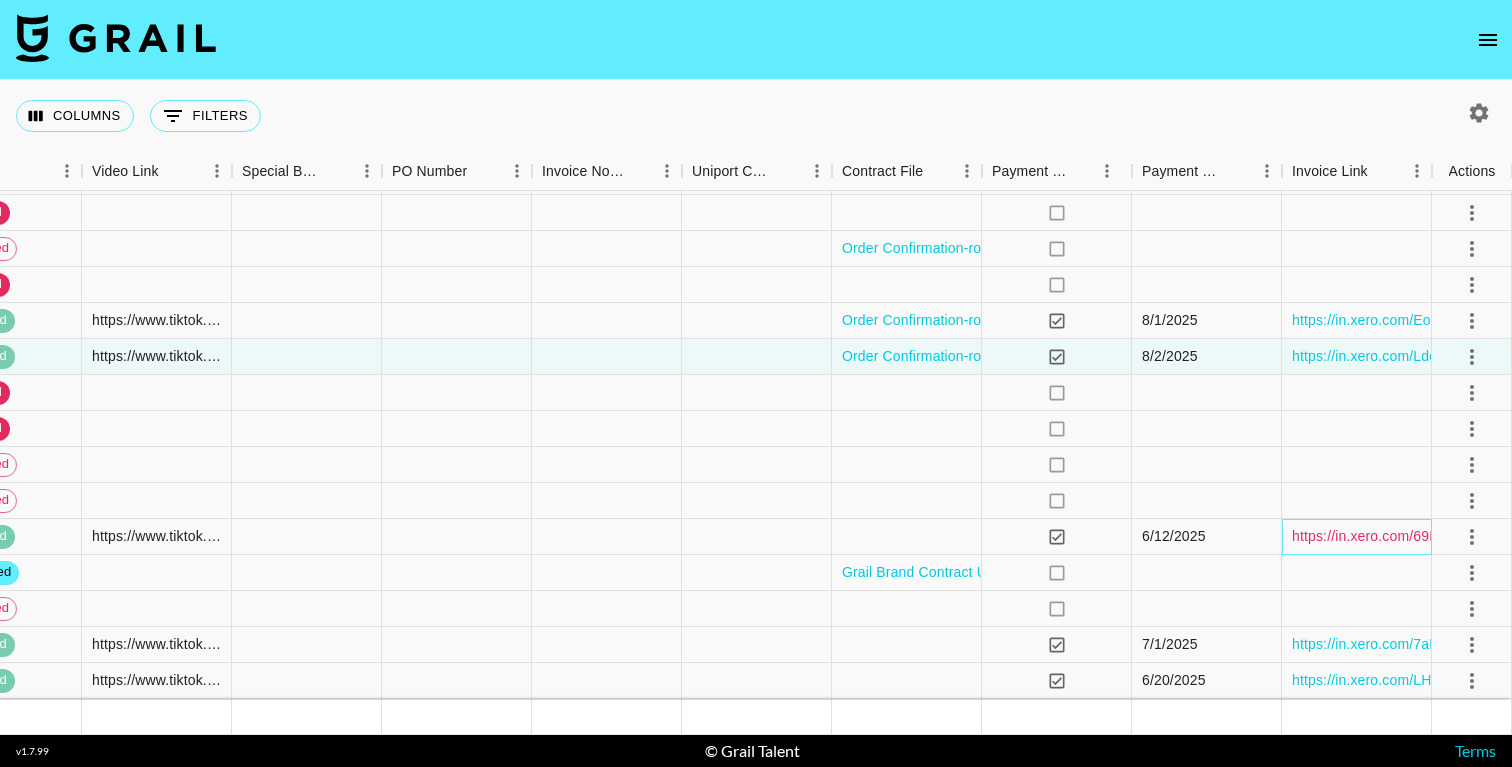 click on "https://in.xero.com/69IkHdC195mbStDqODwTmUcZ3daz0OC4kRKOLFpF" at bounding box center (1527, 536) 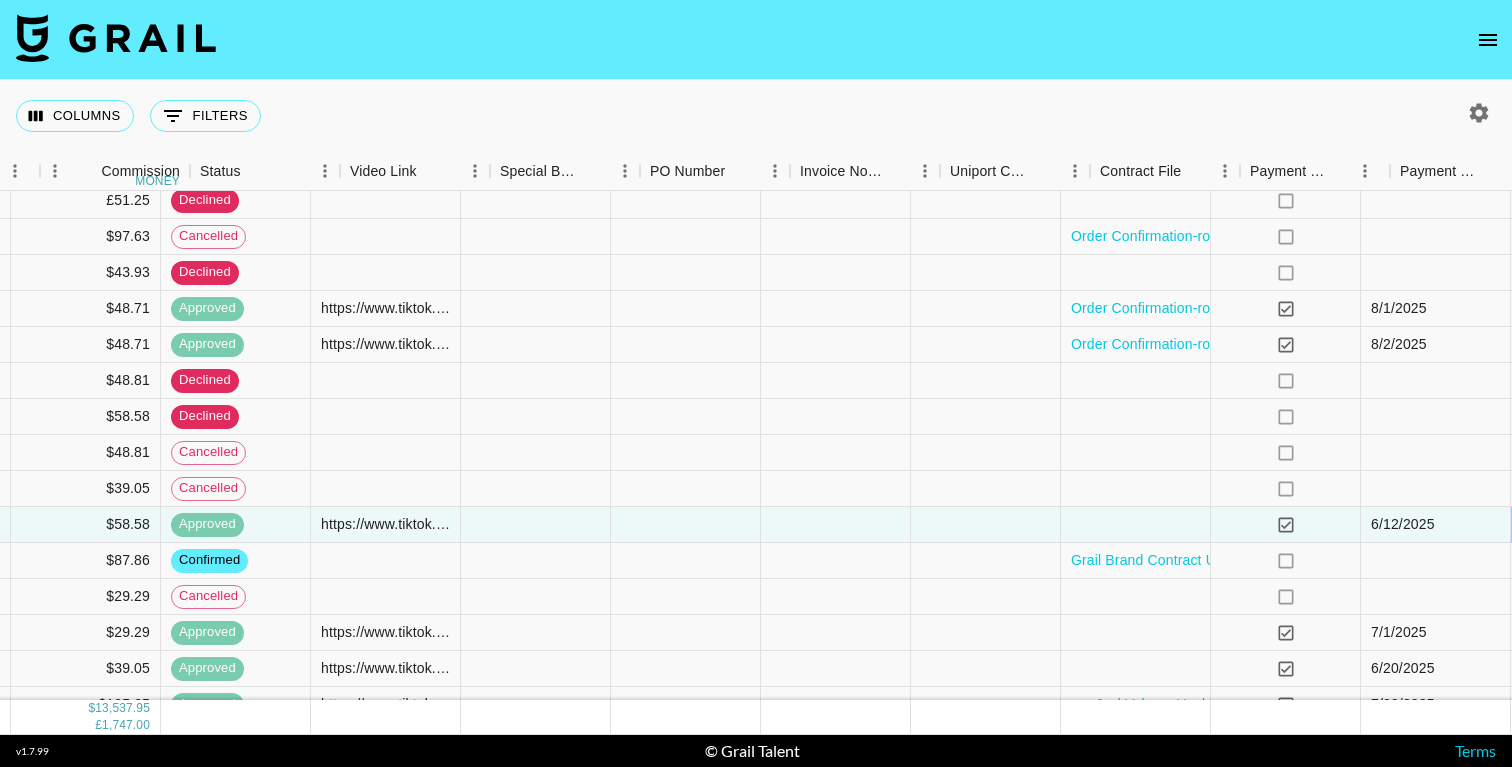scroll, scrollTop: 7125, scrollLeft: 2269, axis: both 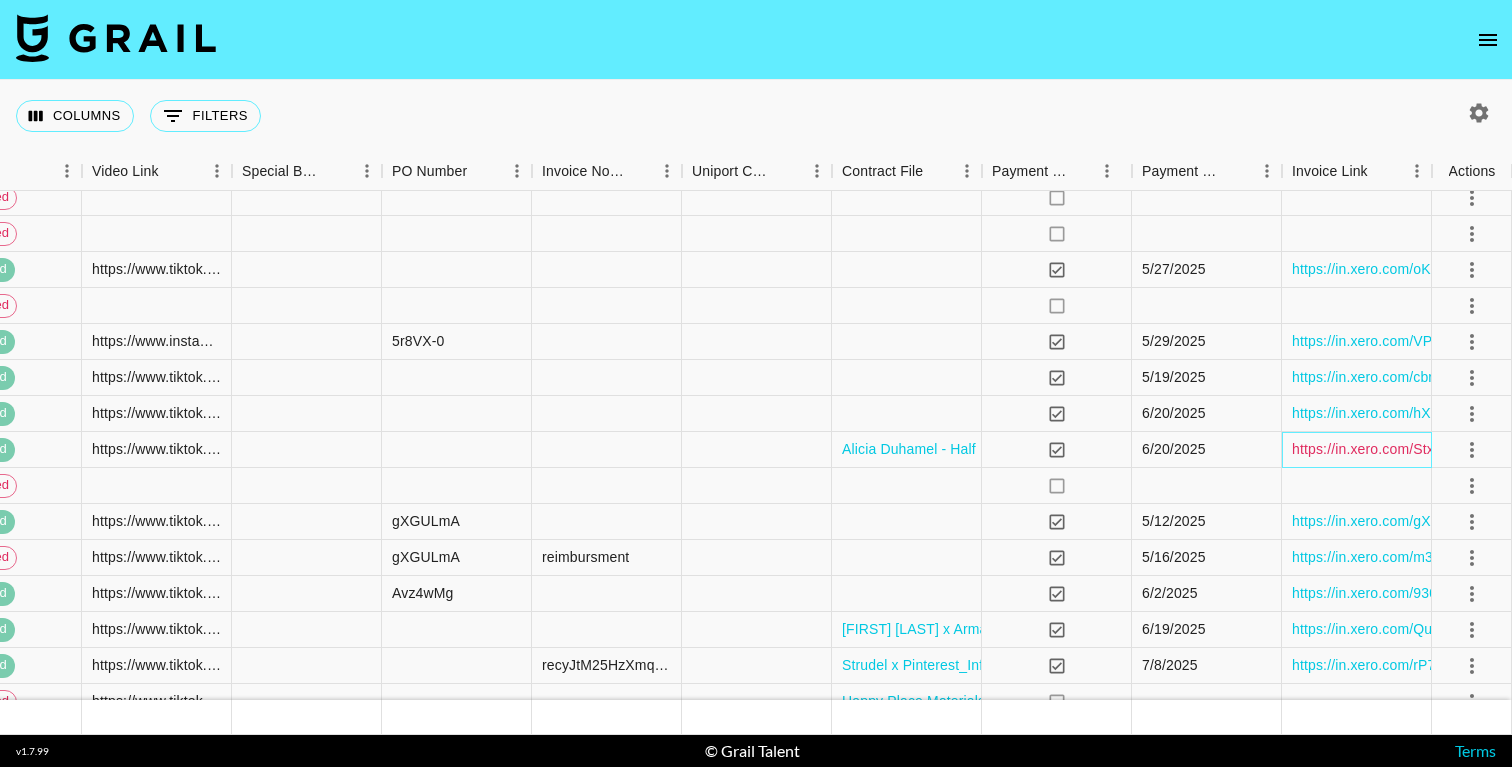 click on "https://in.xero.com/Stxs1nVQ8qXVXX9cYaIXnSB9u555JjtaPgZEApLq" at bounding box center [1513, 449] 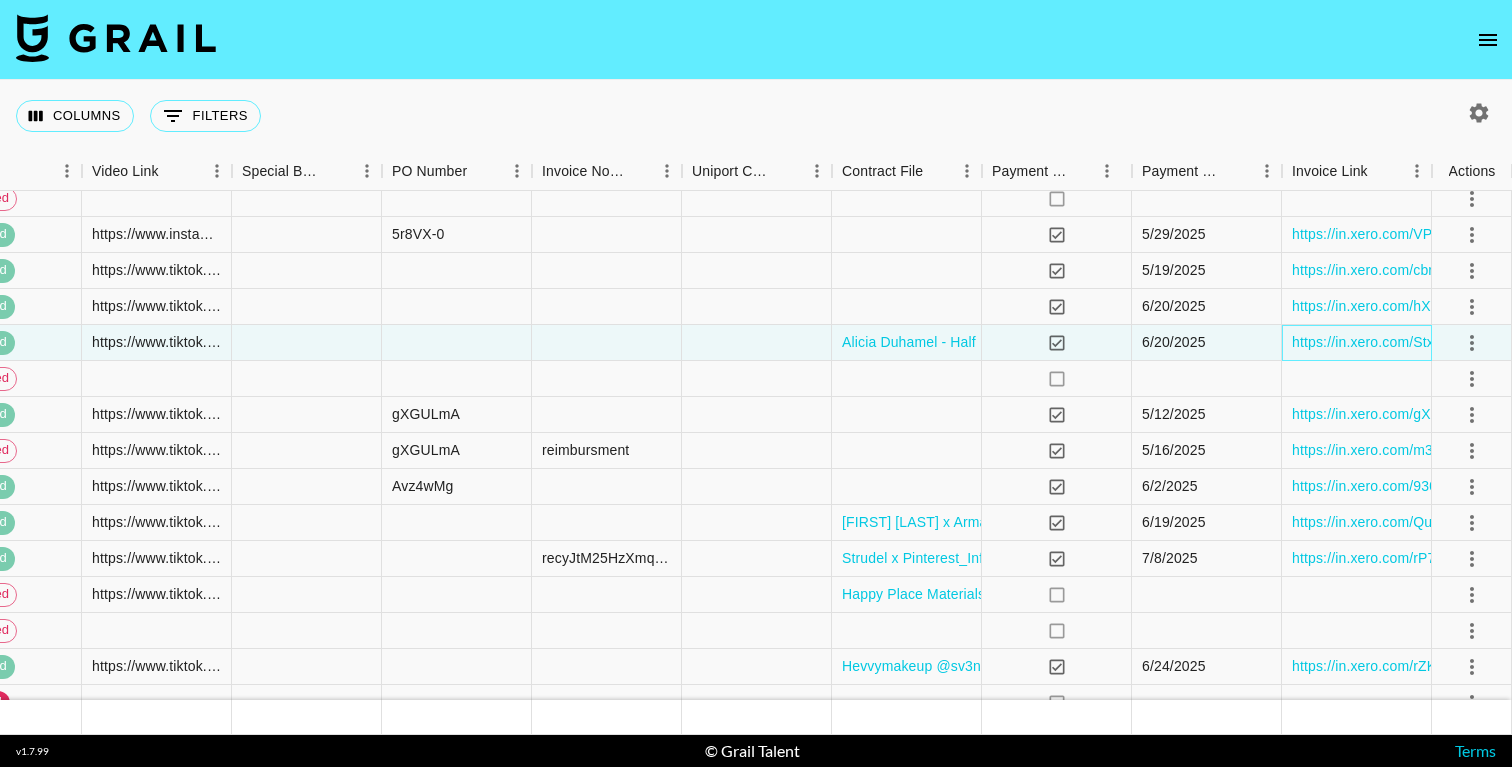 scroll, scrollTop: 5357, scrollLeft: 2333, axis: both 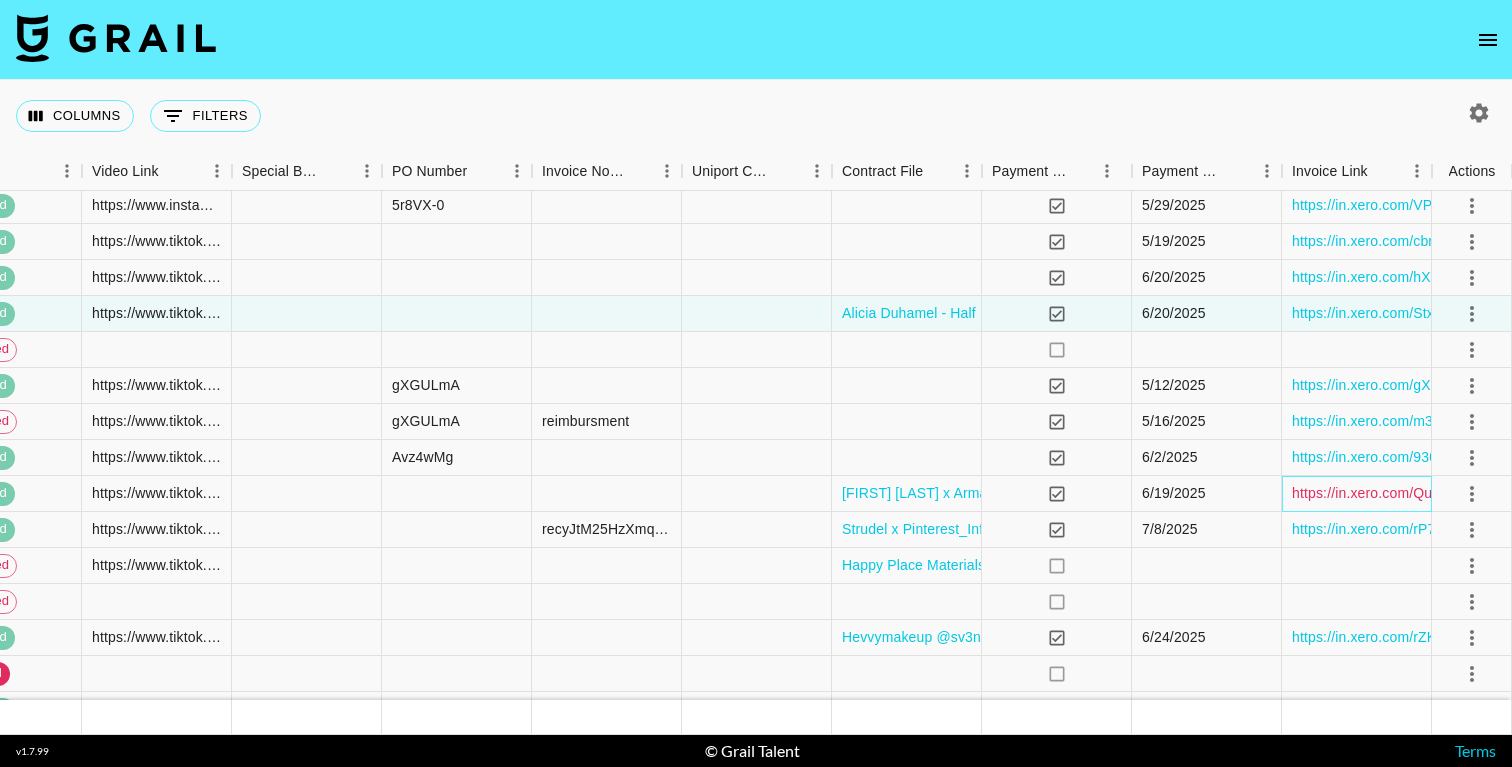 click on "https://in.xero.com/Qu446Dswm1Y6I5kuEldXaimBNrz8yBqtfLHwquXh" at bounding box center [1513, 493] 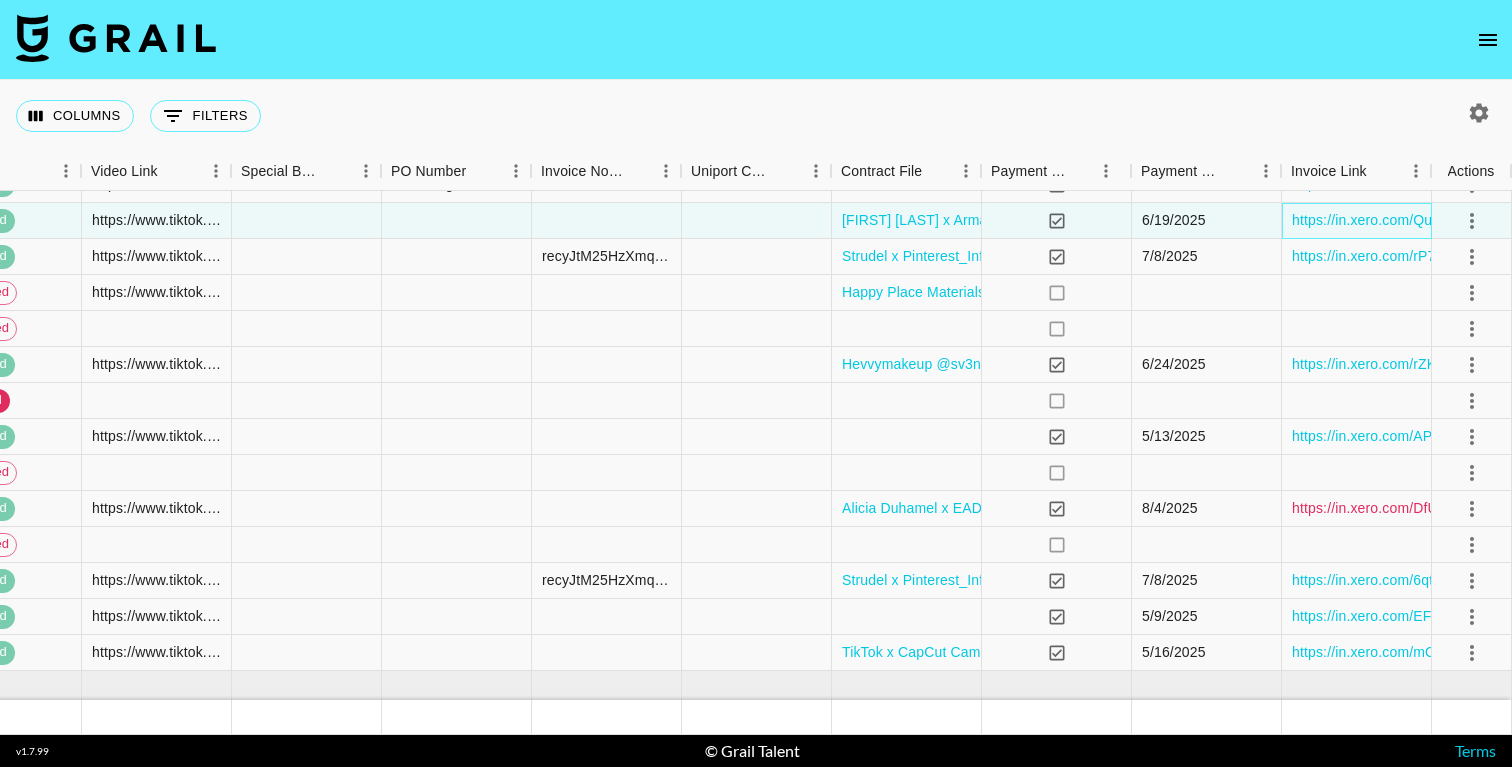scroll, scrollTop: 5630, scrollLeft: 2333, axis: both 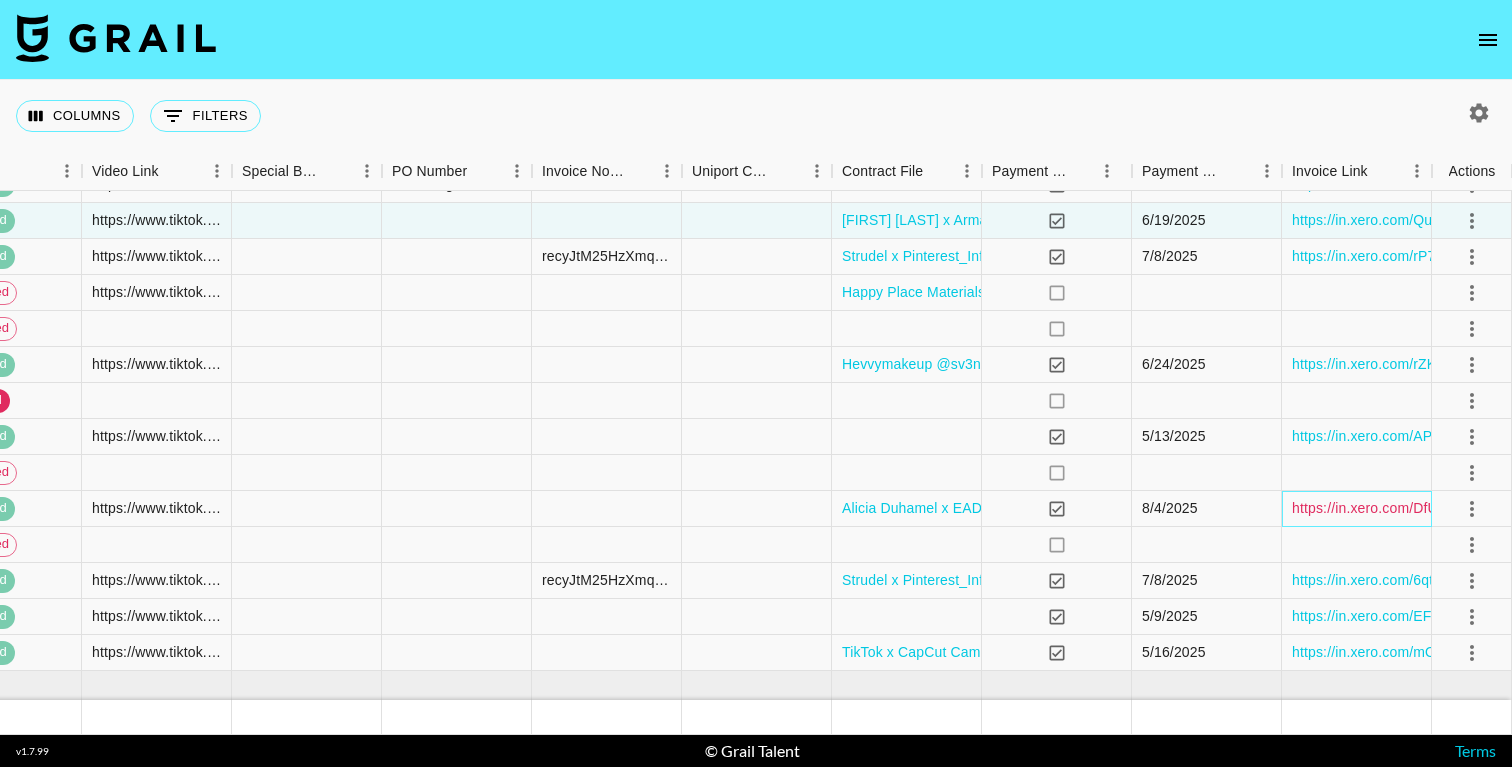 click on "https://in.xero.com/DfUgEtE3C7q0c5Za3s2B6LBB0h12ty6YpMmrRwQP" at bounding box center [1519, 508] 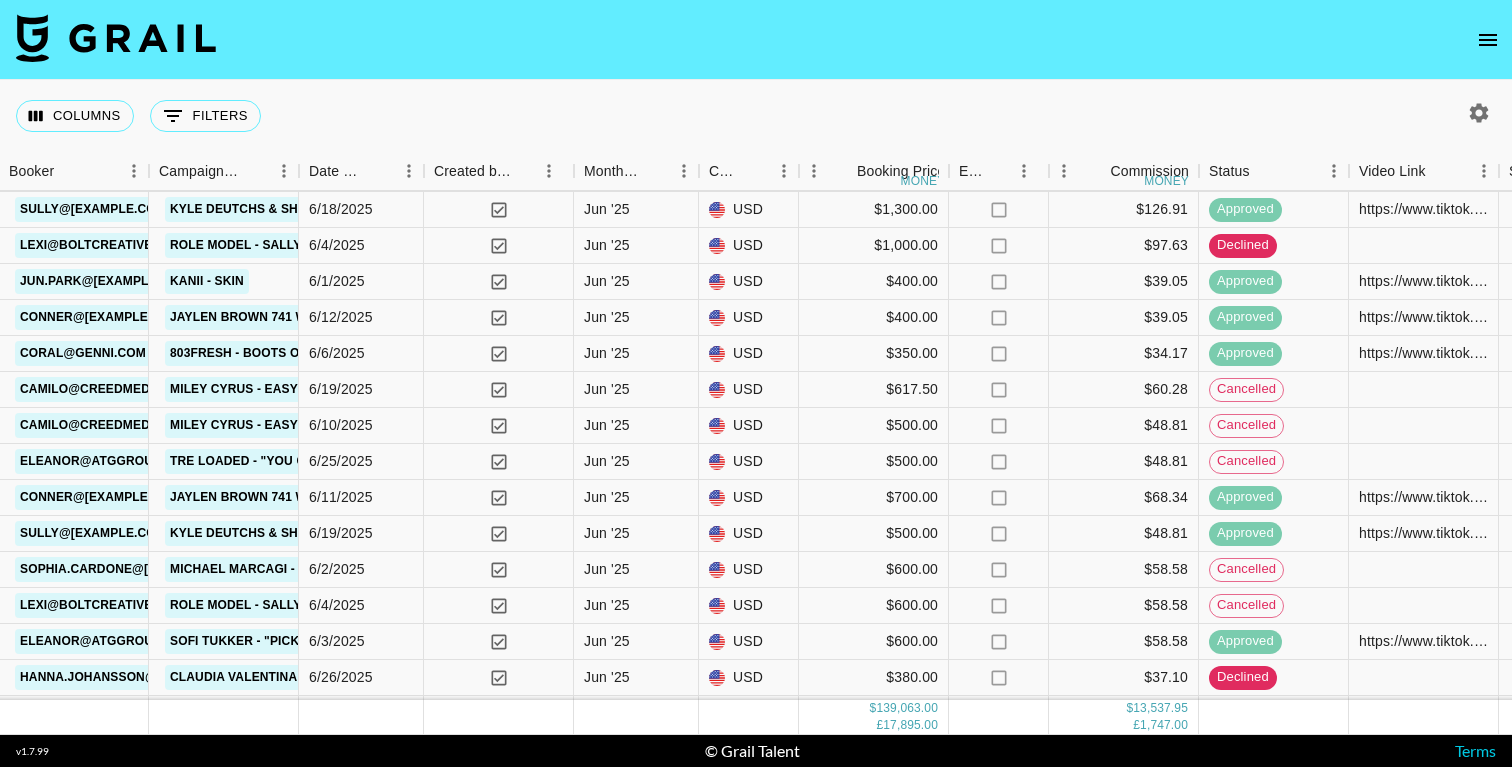 scroll, scrollTop: 6663, scrollLeft: 1066, axis: both 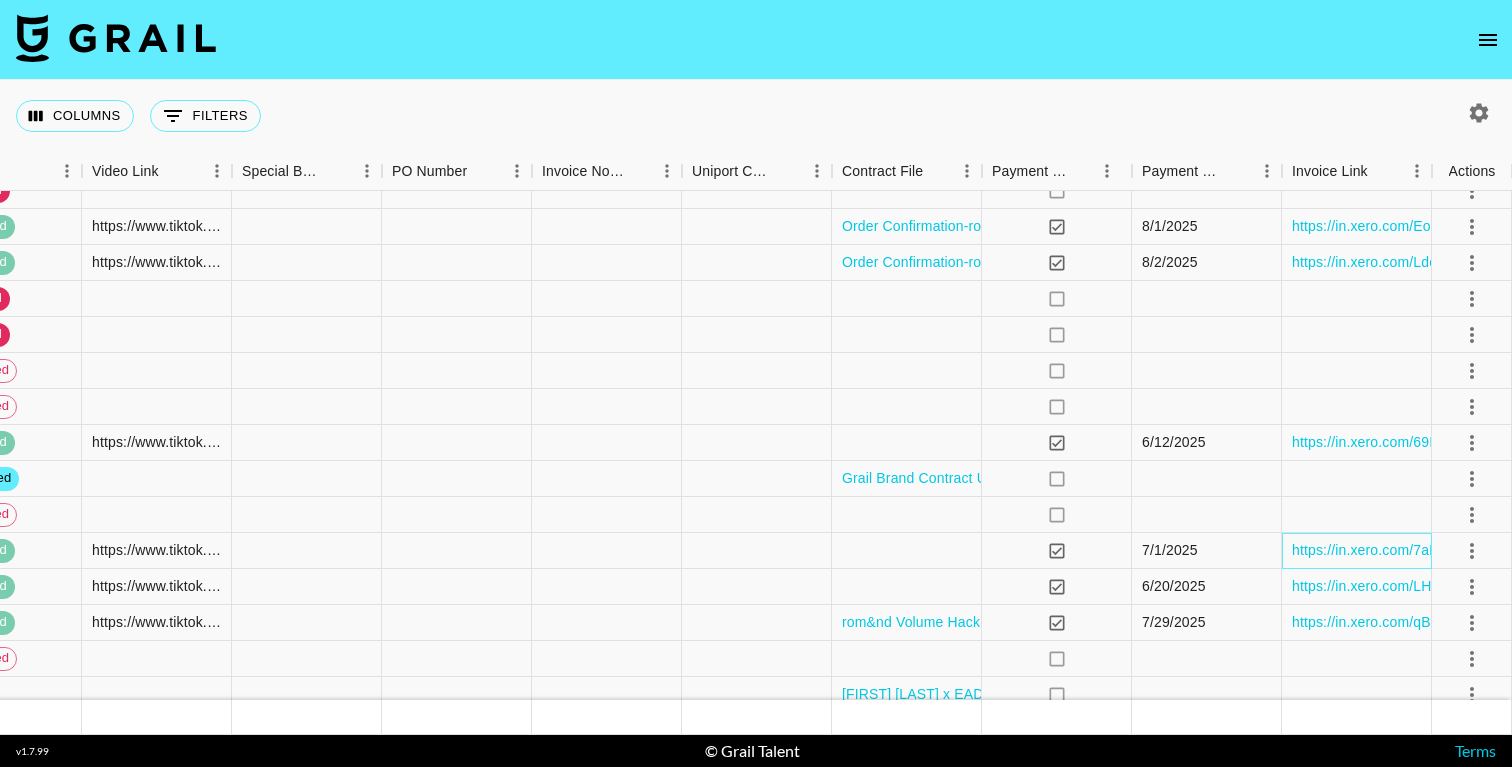 click on "https://in.xero.com/7aMx1m5GtrH6dUNNxXWOQNbSDcU3vXRmATXPz58a" at bounding box center [1357, 551] 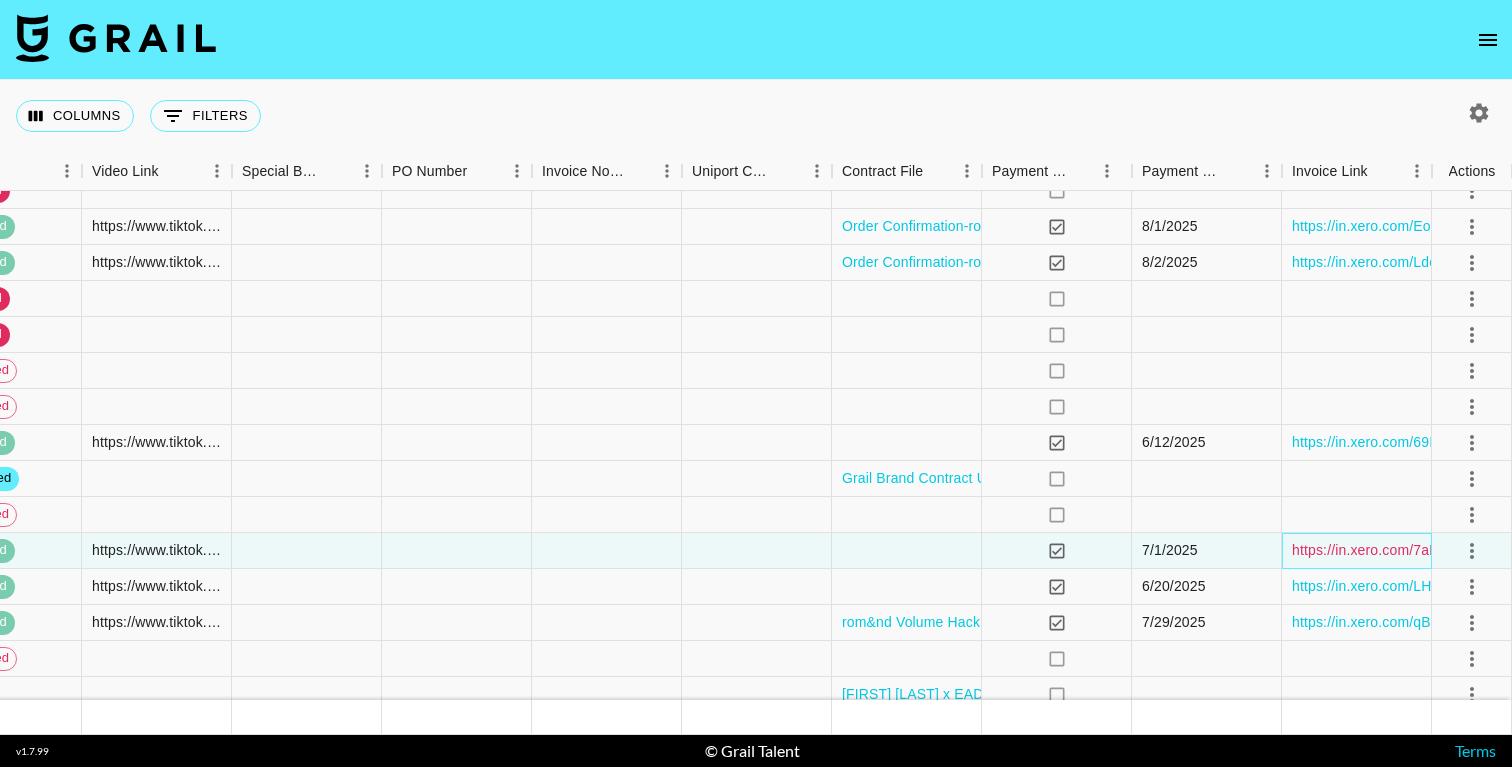 click on "https://in.xero.com/7aMx1m5GtrH6dUNNxXWOQNbSDcU3vXRmATXPz58a" at bounding box center [1533, 550] 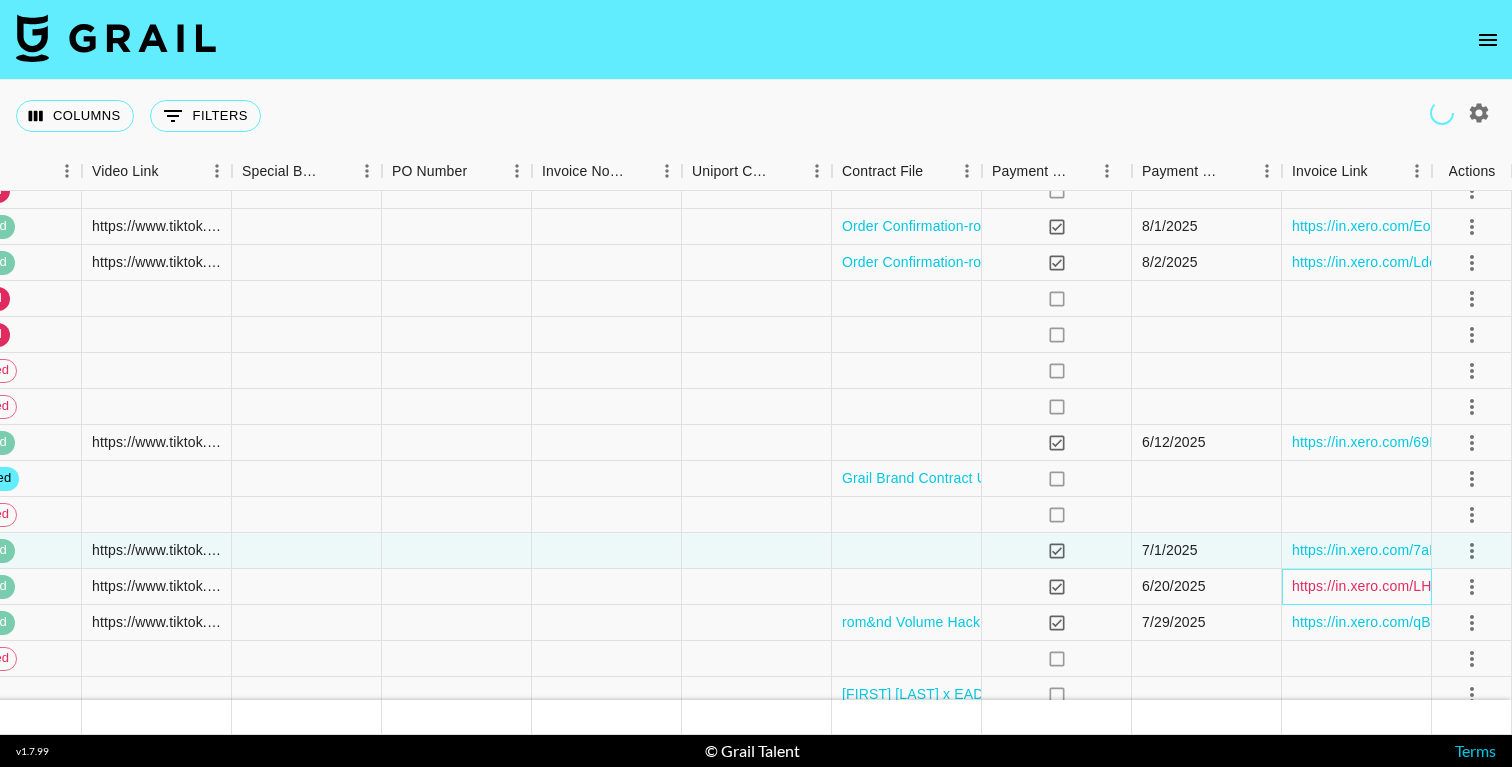 click on "https://in.xero.com/LHuVnTQCSzwrM2H9B5wNTdH8PwL2cGr3wBXDq8hV" at bounding box center (1530, 586) 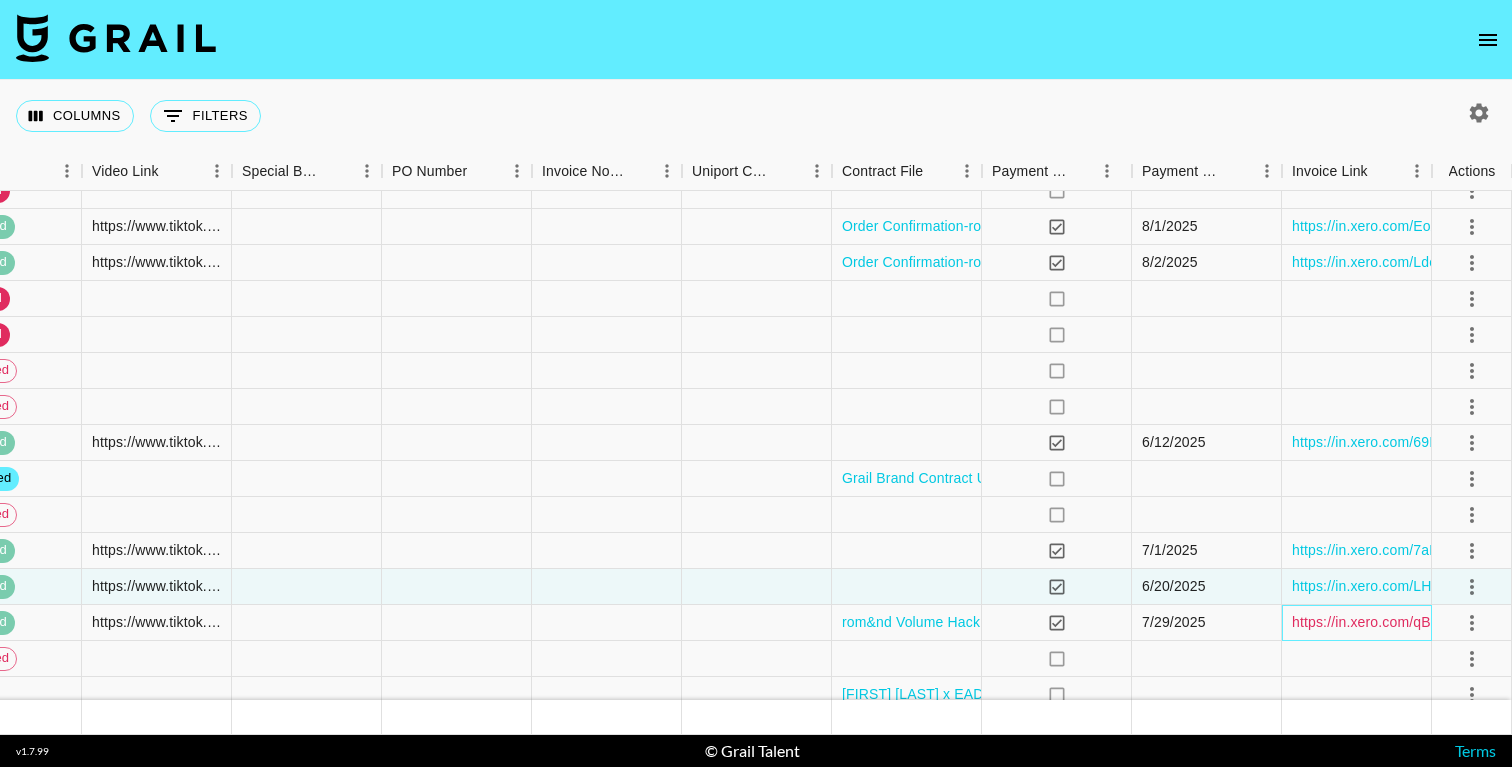 click on "https://in.xero.com/qB9idXGBtQ0gHmDjgDg1ZOybCCGvtgEx2g3PXeiF" at bounding box center [1518, 622] 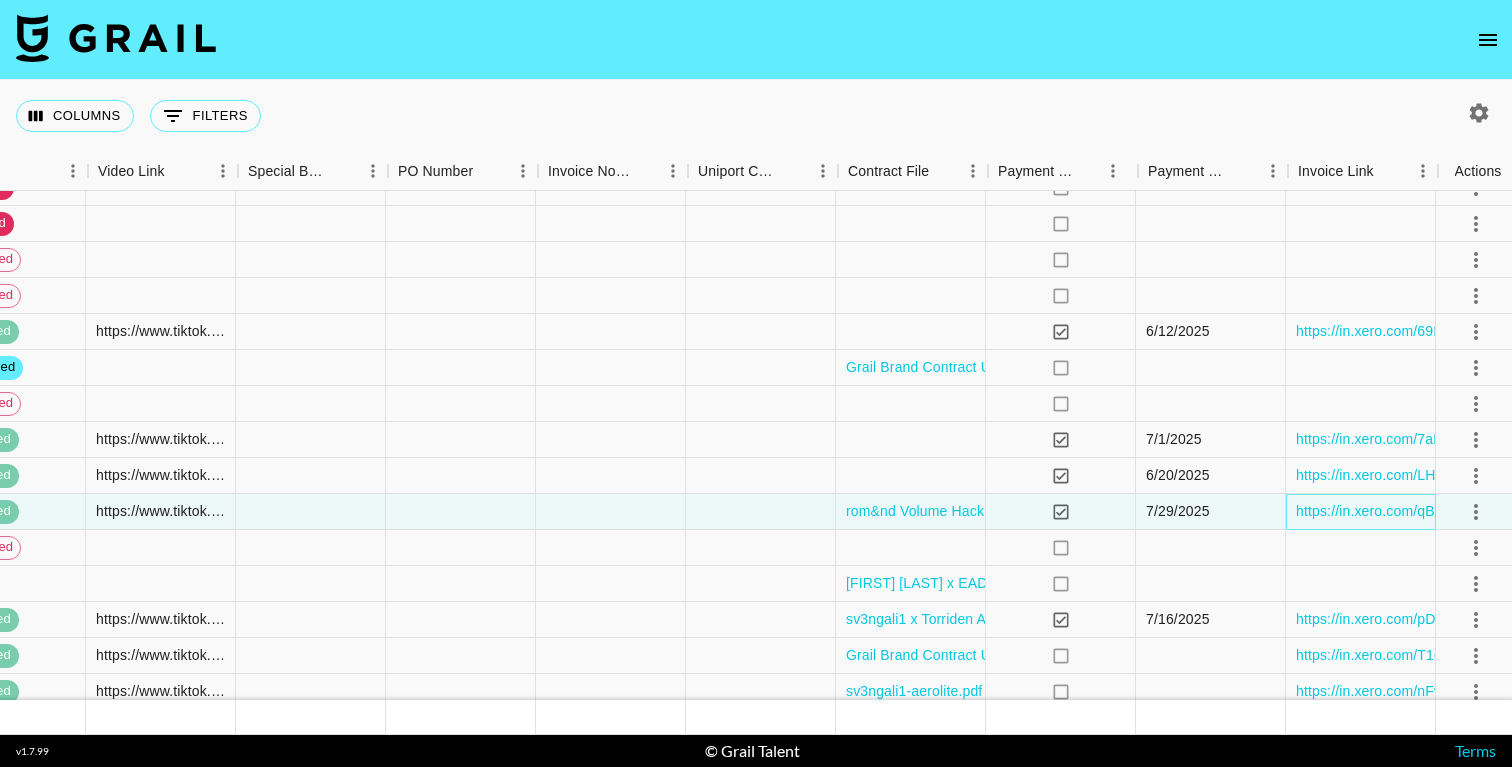 scroll, scrollTop: 7326, scrollLeft: 2327, axis: both 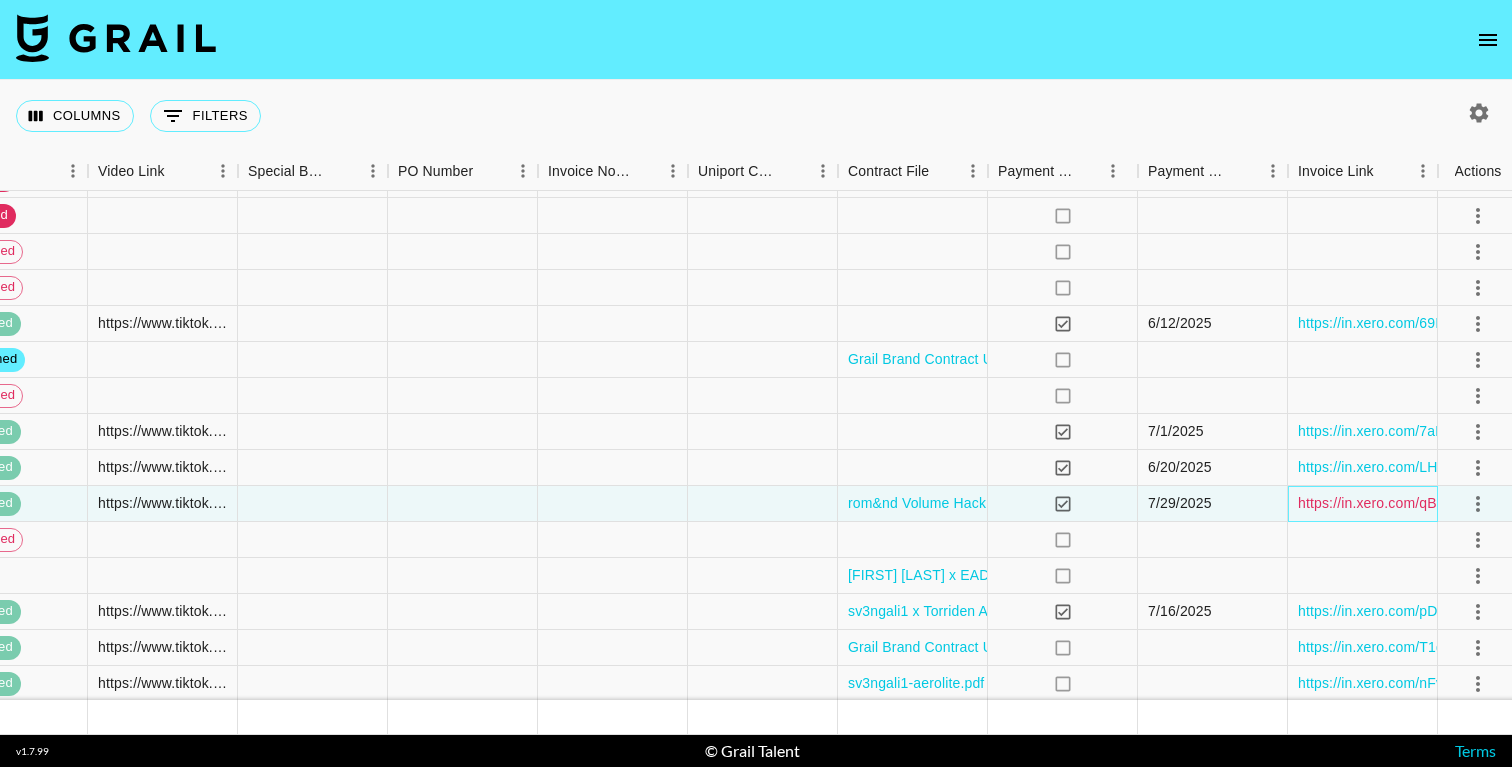 click on "https://in.xero.com/qB9idXGBtQ0gHmDjgDg1ZOybCCGvtgEx2g3PXeiF" at bounding box center [1524, 503] 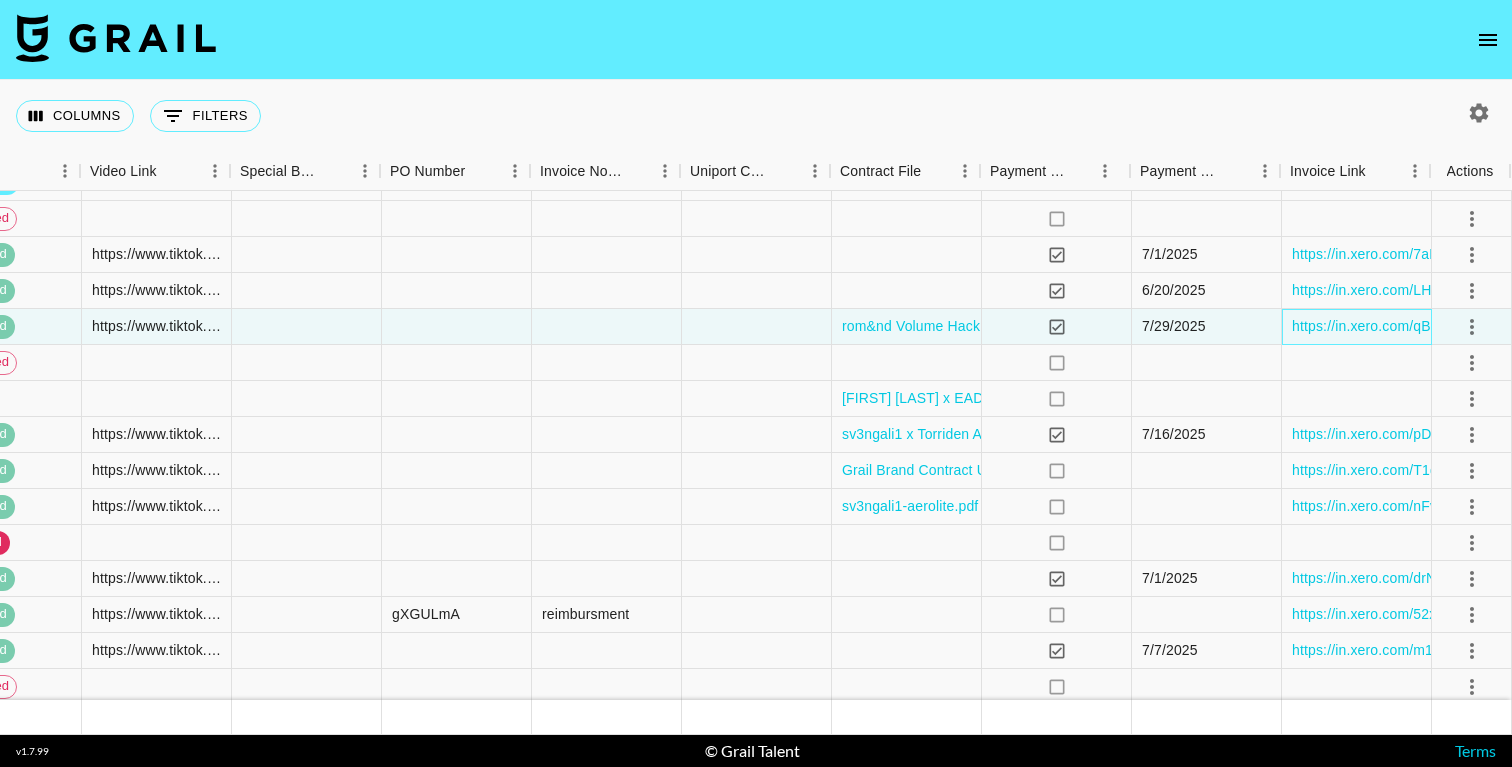 scroll, scrollTop: 7503, scrollLeft: 2333, axis: both 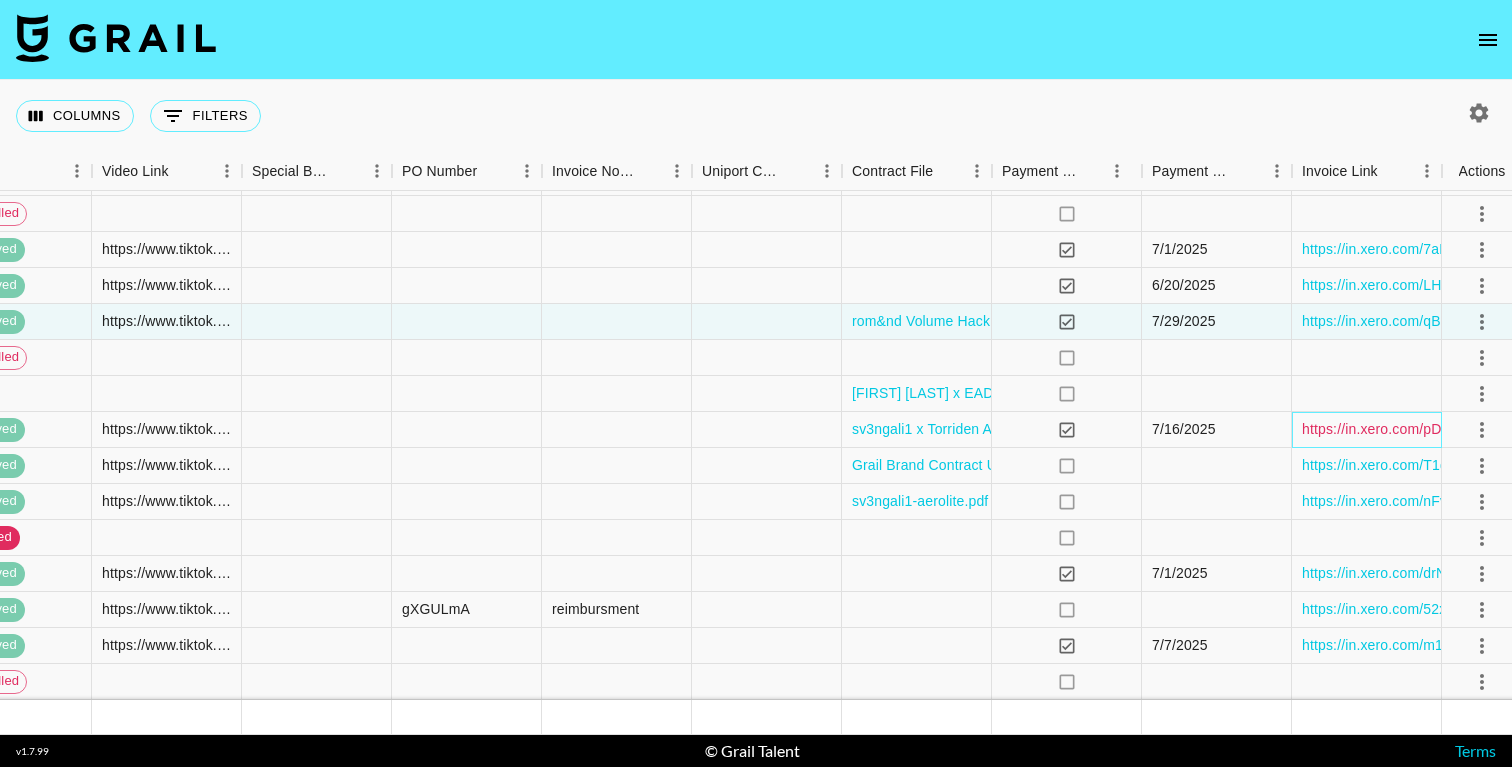 click on "https://in.xero.com/pDfSlU5DIRiKUTtCM0gJNuG9seUfPjZKD24rYaYk" at bounding box center [1522, 429] 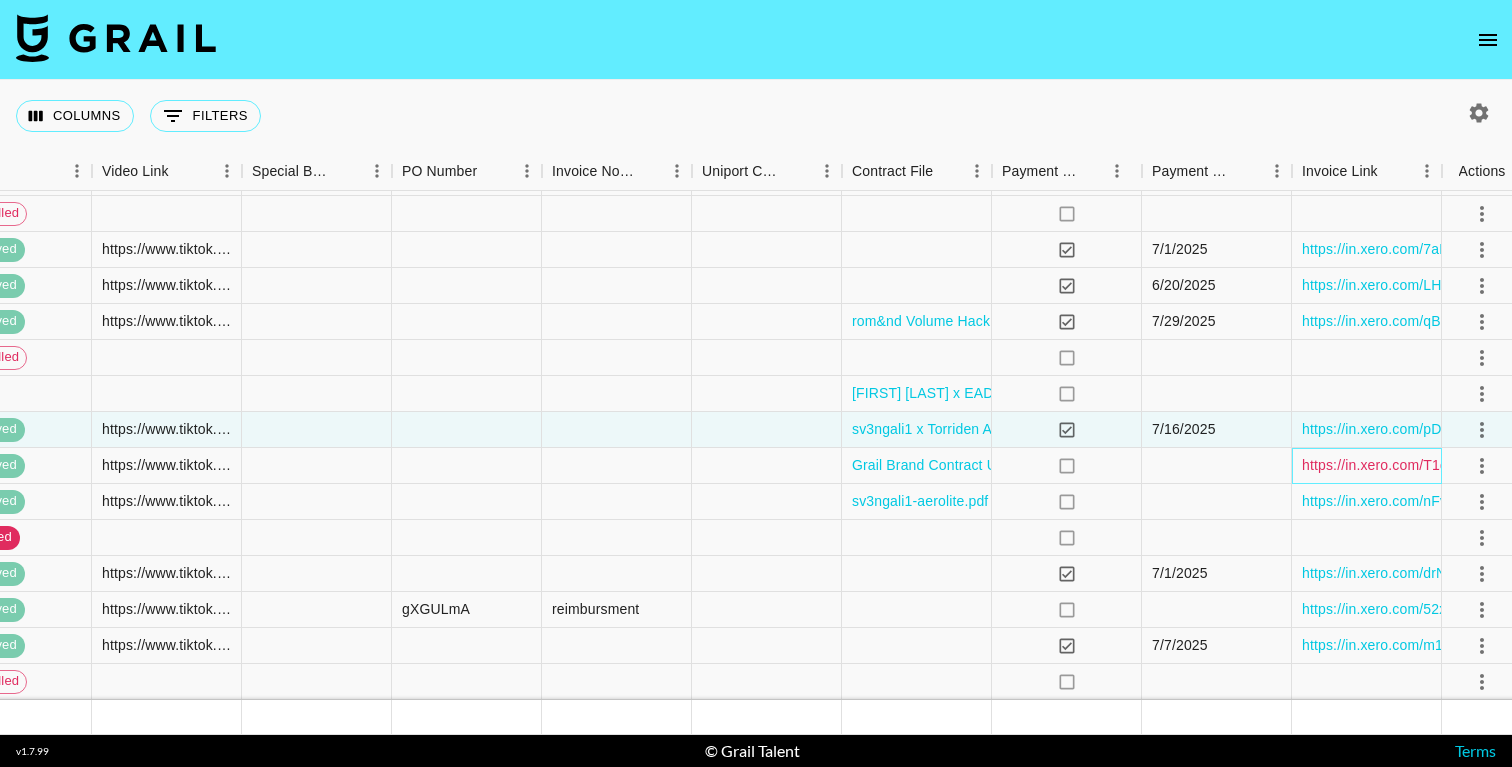 click on "https://in.xero.com/T1gjqMZEADSRzHIG7lDsHr6osgF0uMwD19qUk0hr" at bounding box center (1528, 465) 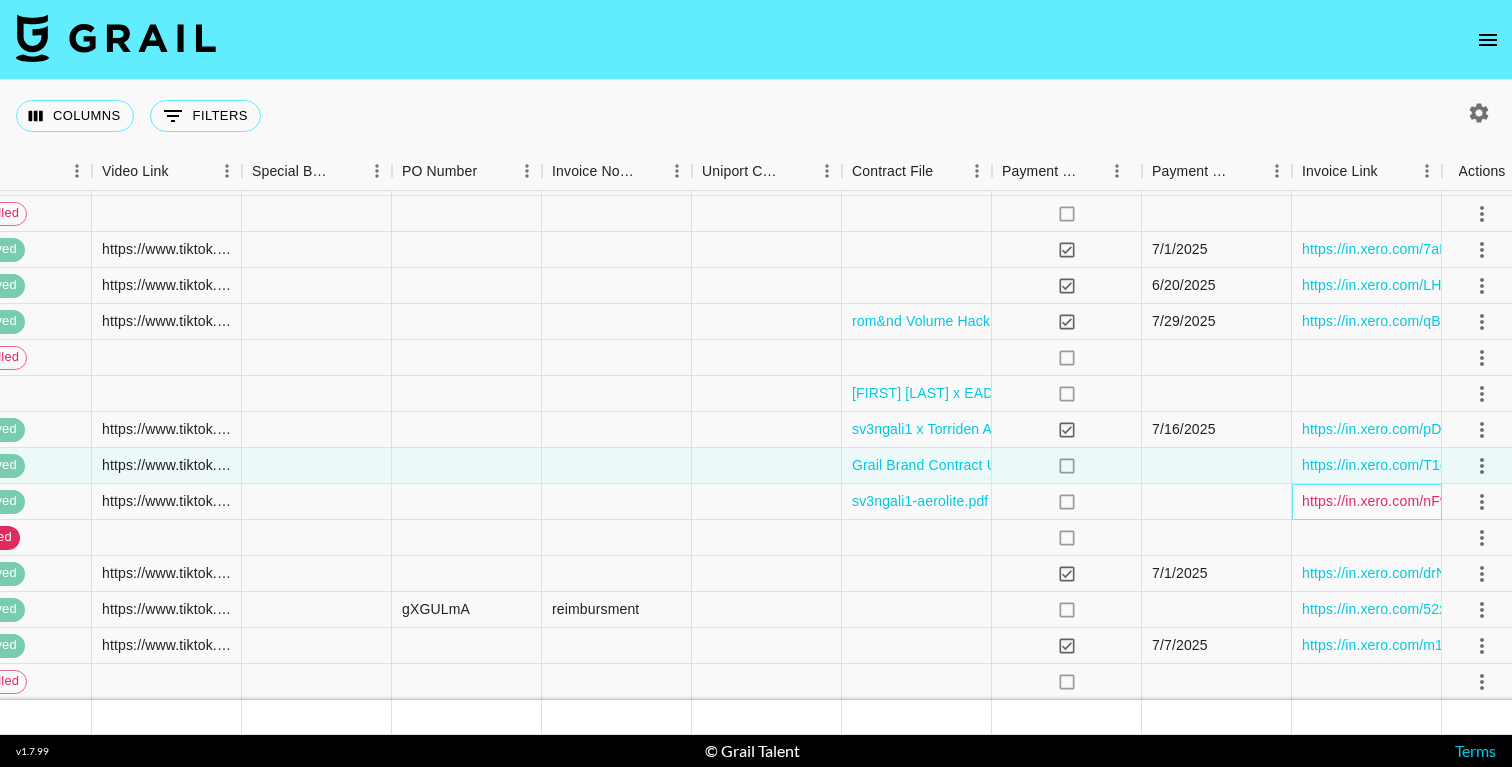 click on "https://in.xero.com/nFvLumWPr7nopYYA089MUUEruUFLO5XnA8kOwtuB" at bounding box center [1536, 501] 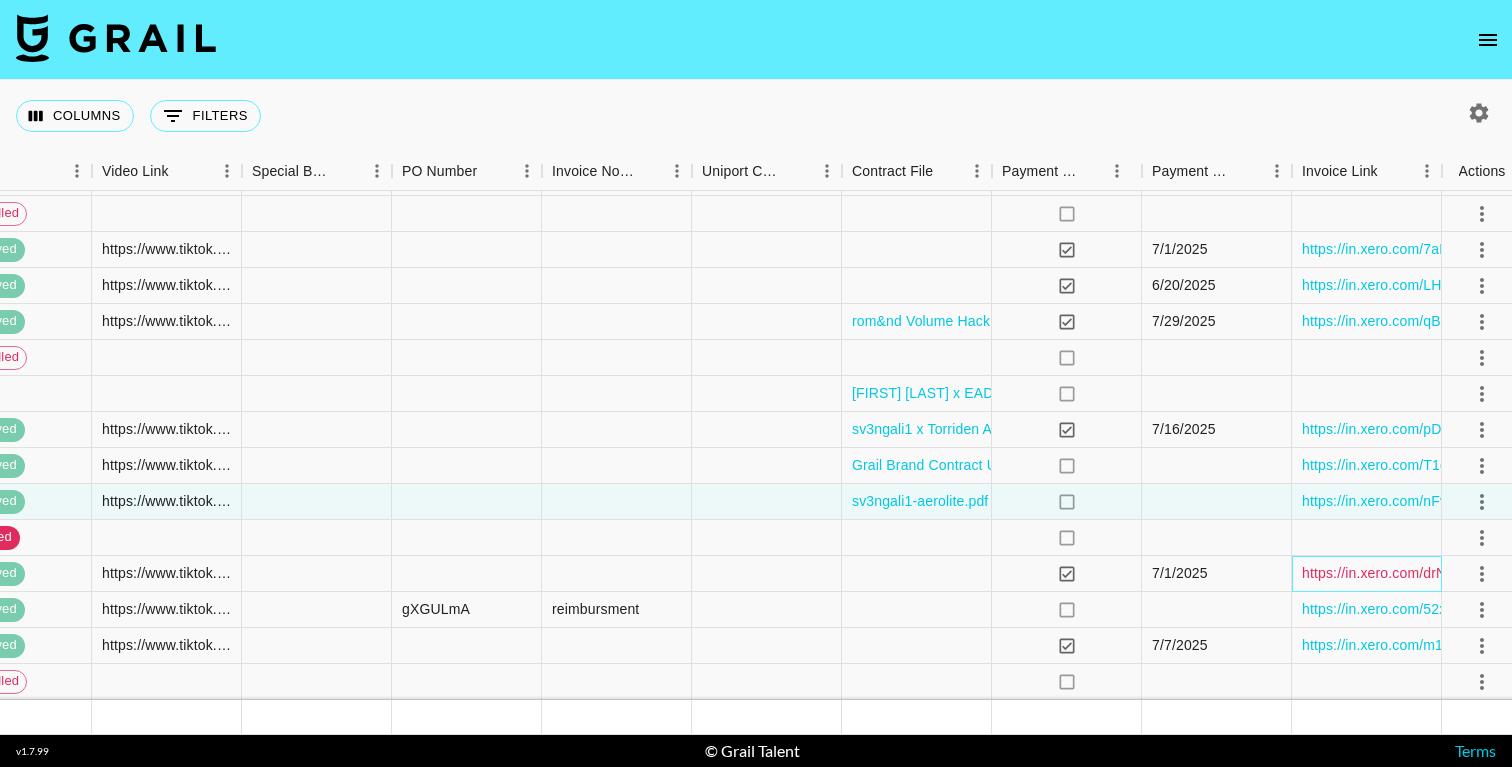 click on "https://in.xero.com/drN8QUhgZKeXCYkvw6toirllK2itBPmKut0ODMq0" at bounding box center [1521, 573] 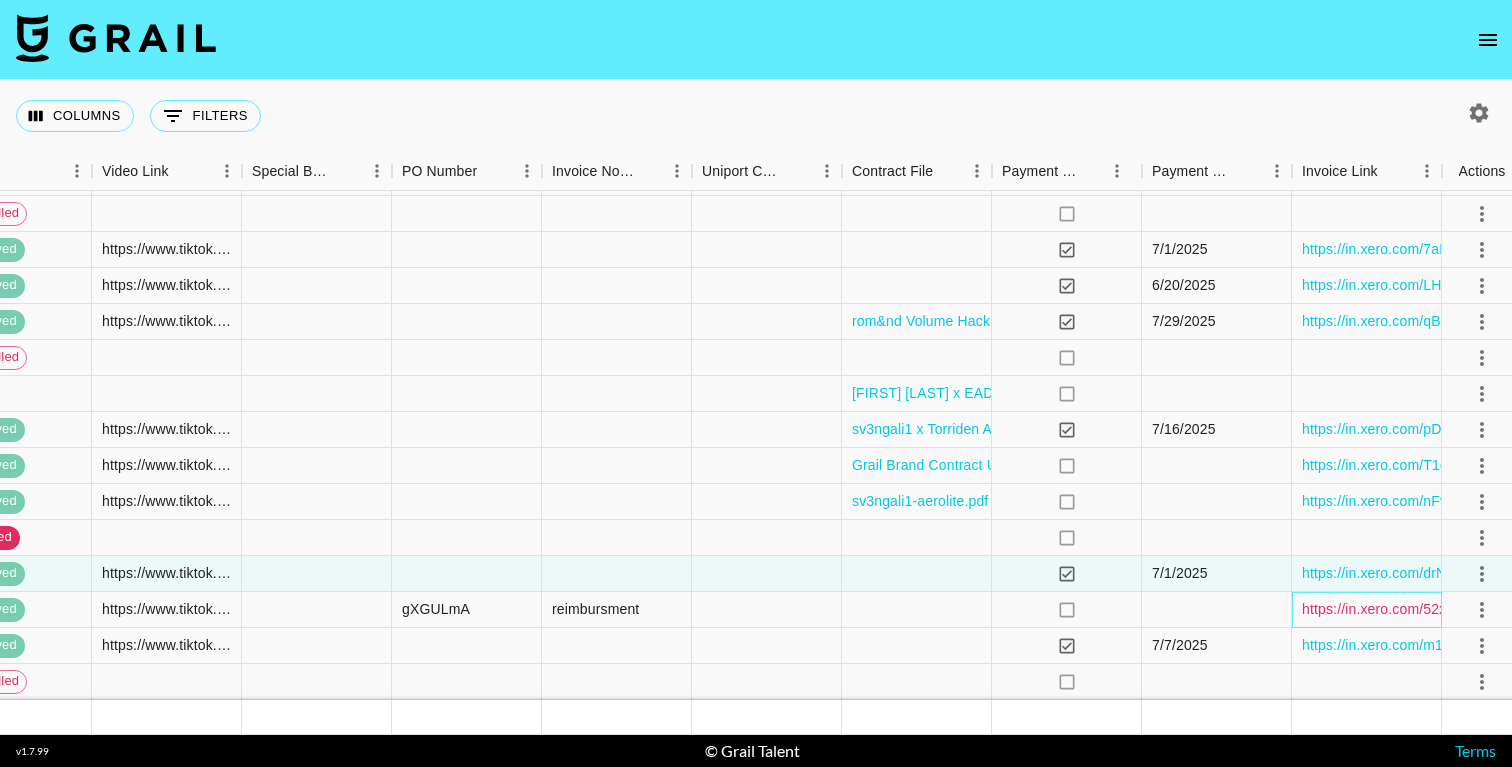 click on "https://in.xero.com/52xCVRPOZiuD3GcvsLQUx4Y4DRXG4rsaYOdT80o1" at bounding box center [1534, 609] 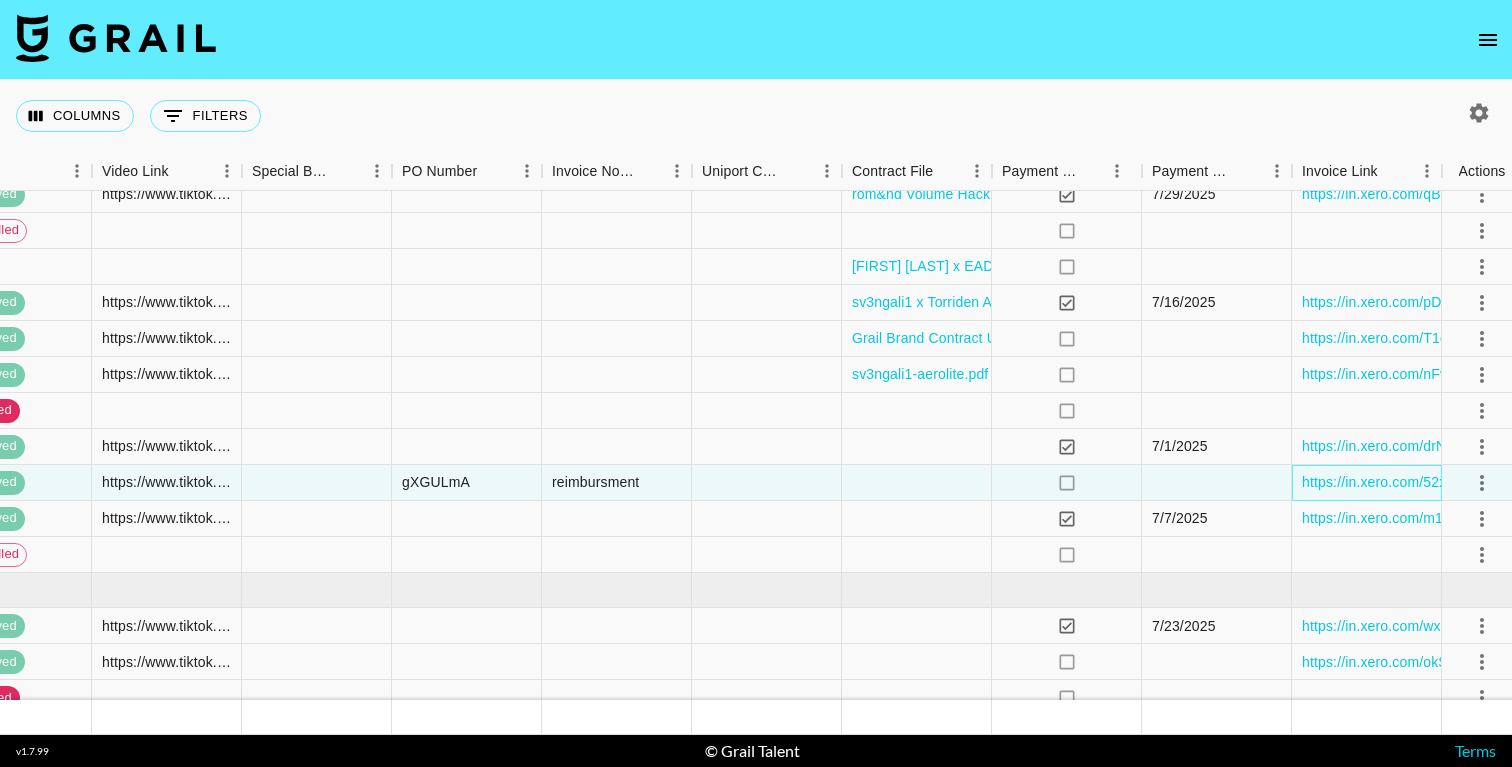 scroll, scrollTop: 7680, scrollLeft: 2323, axis: both 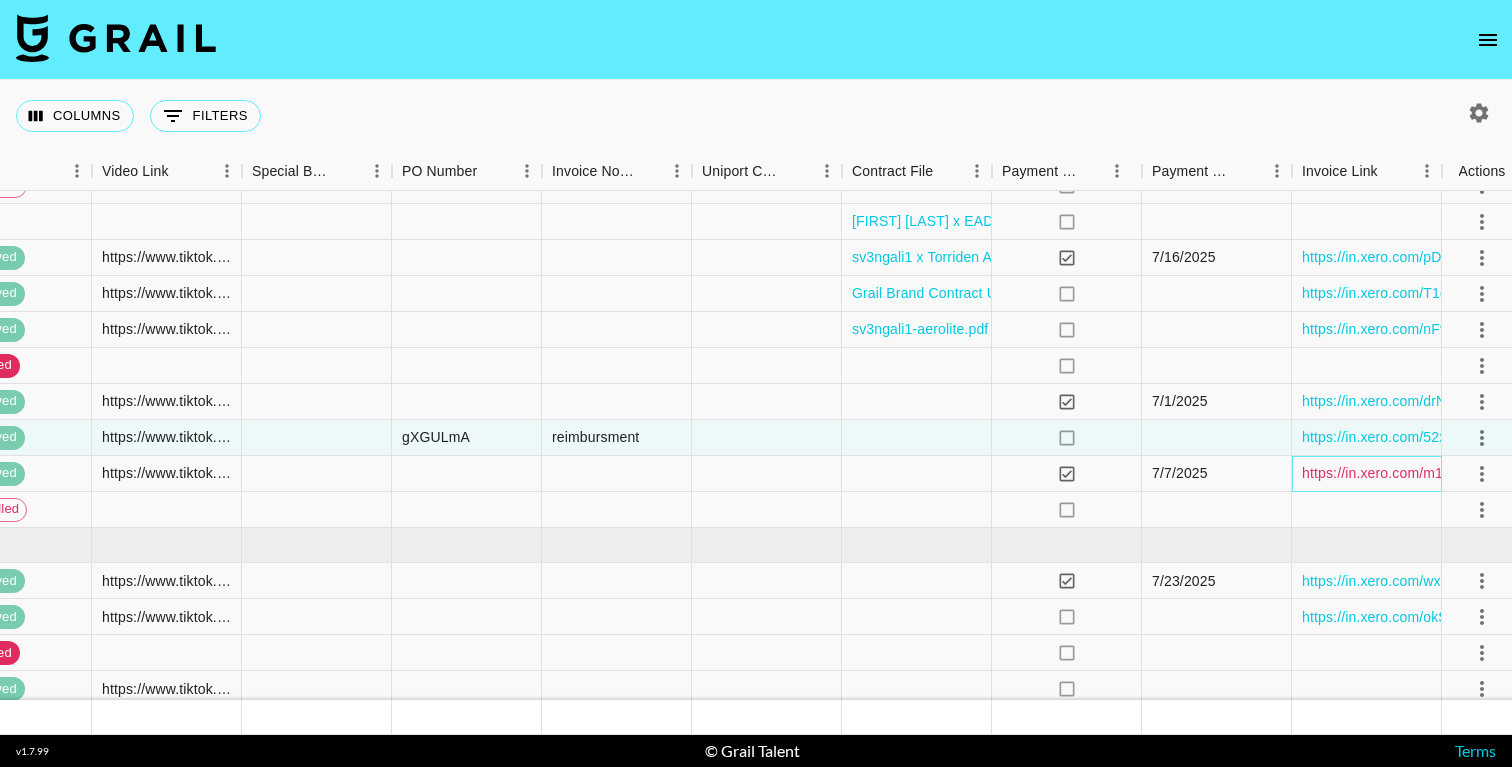 click on "https://in.xero.com/m1os7NItinmn075CN9TmLzq0D0InBLrTwnFCDAZM" at bounding box center [1529, 473] 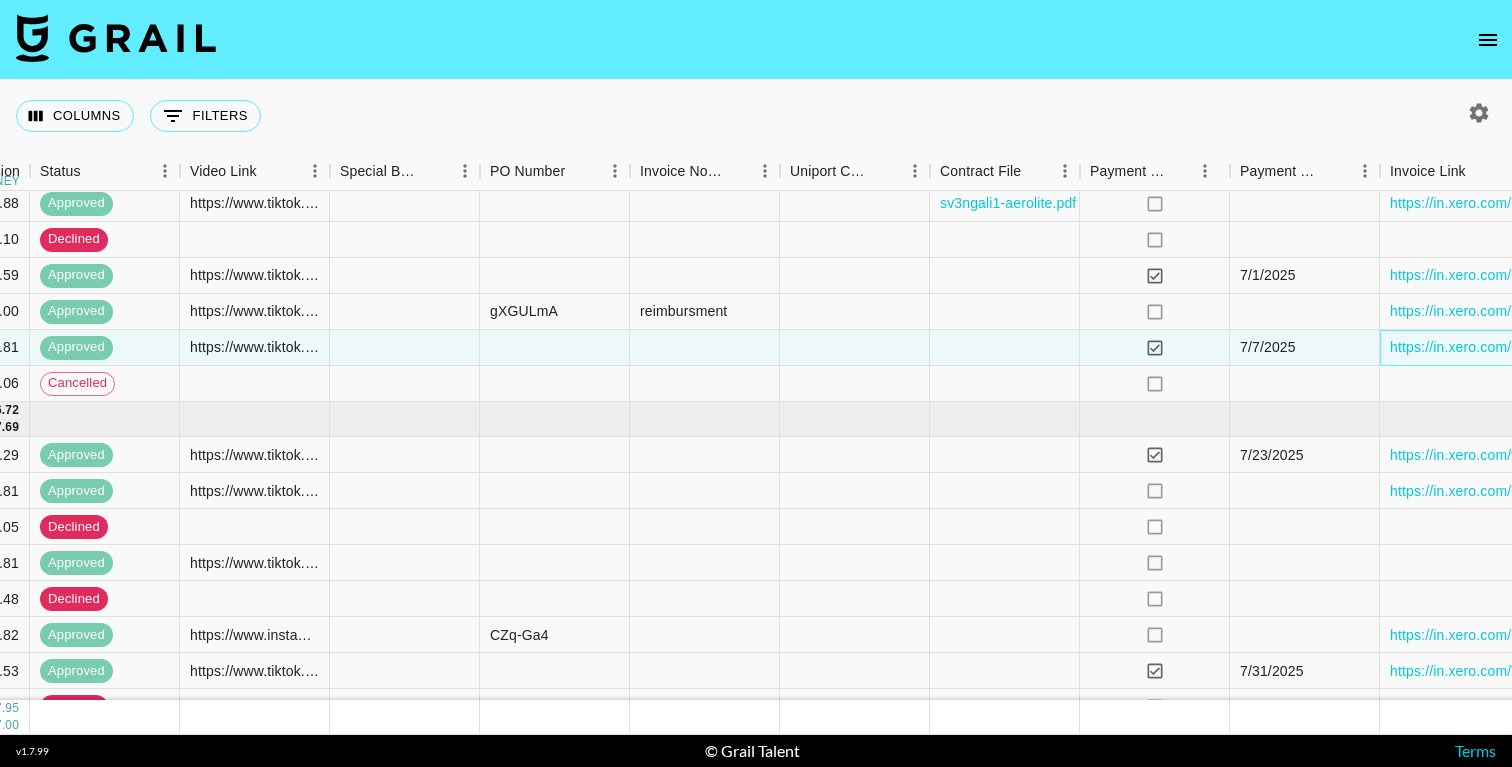 scroll, scrollTop: 7806, scrollLeft: 2290, axis: both 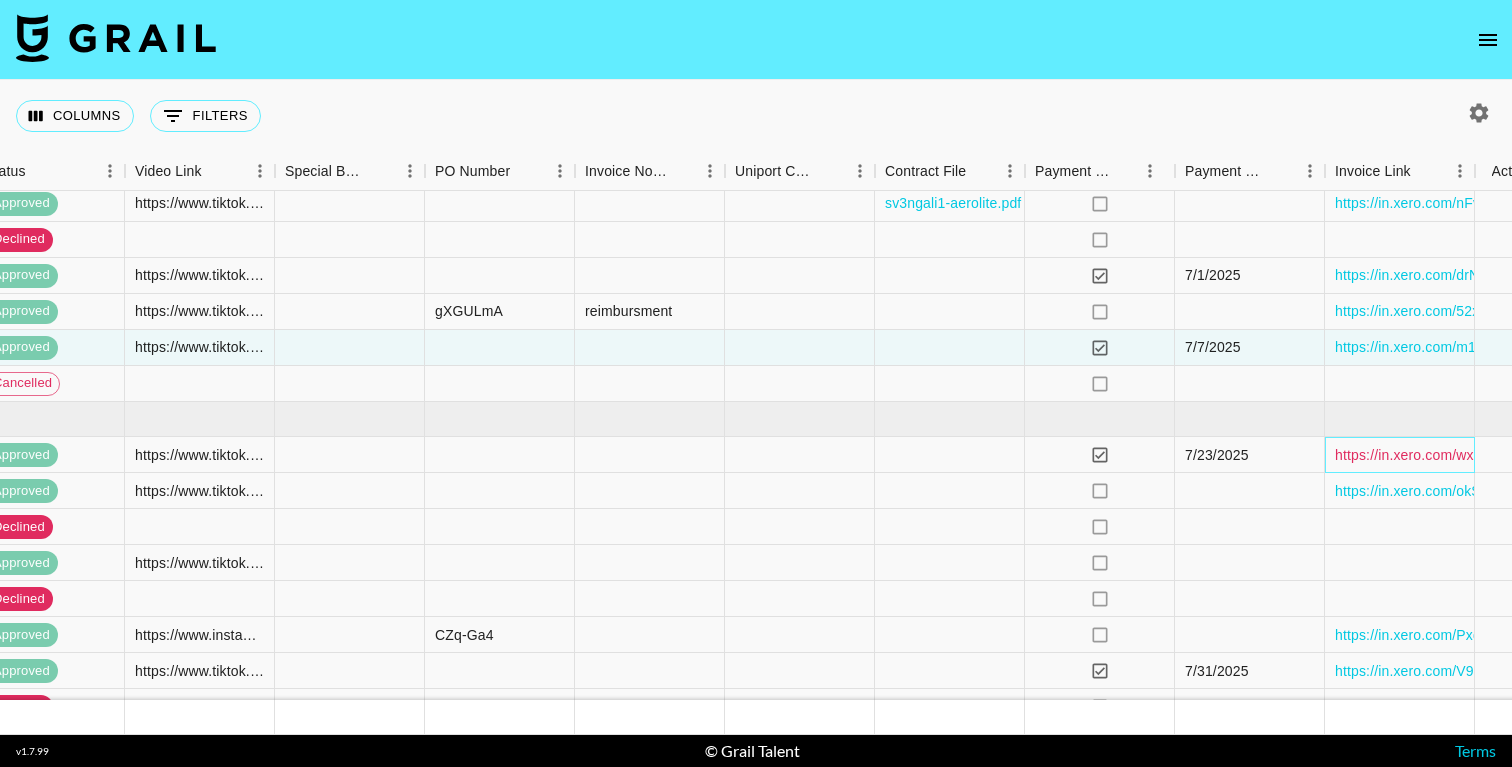 click on "https://in.xero.com/wxVU5zKTeQfIDAHbZqHHie52TYI2yfLYLfwKPJht" at bounding box center (1553, 455) 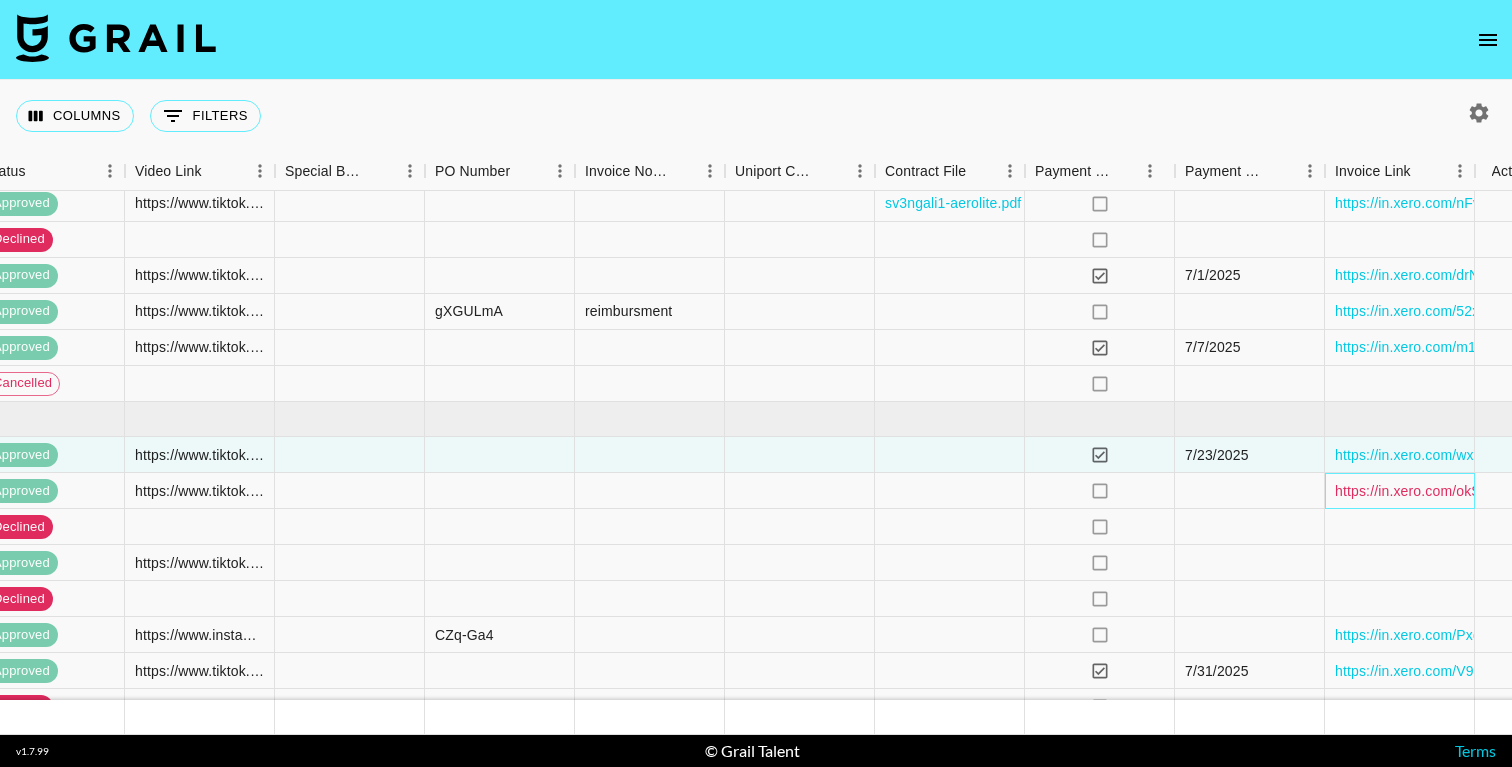 click on "https://in.xero.com/okSDG7le5UxdpDqHlYo8Cwf5xw6Zonnn7G16AkyB" at bounding box center [1560, 491] 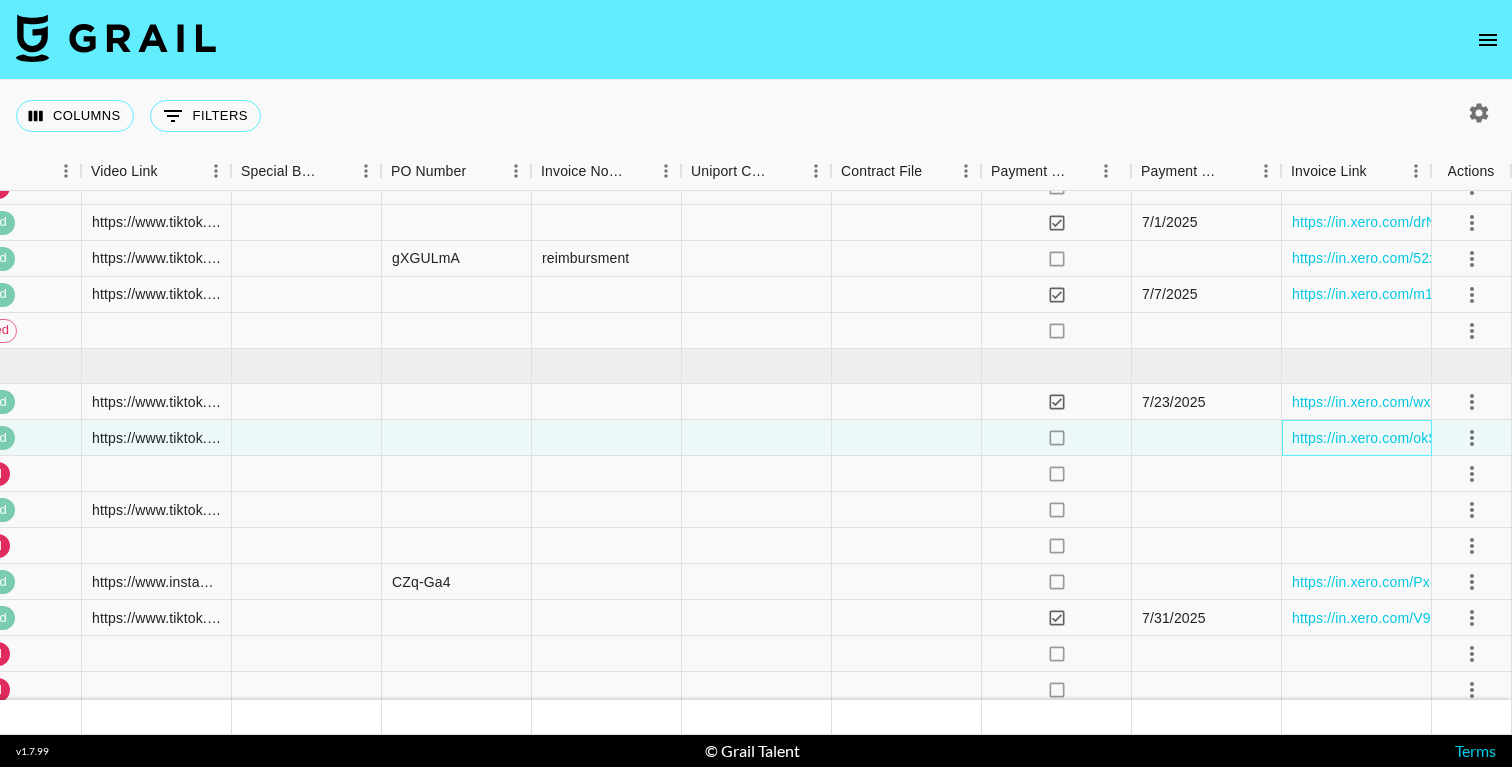scroll, scrollTop: 7859, scrollLeft: 2333, axis: both 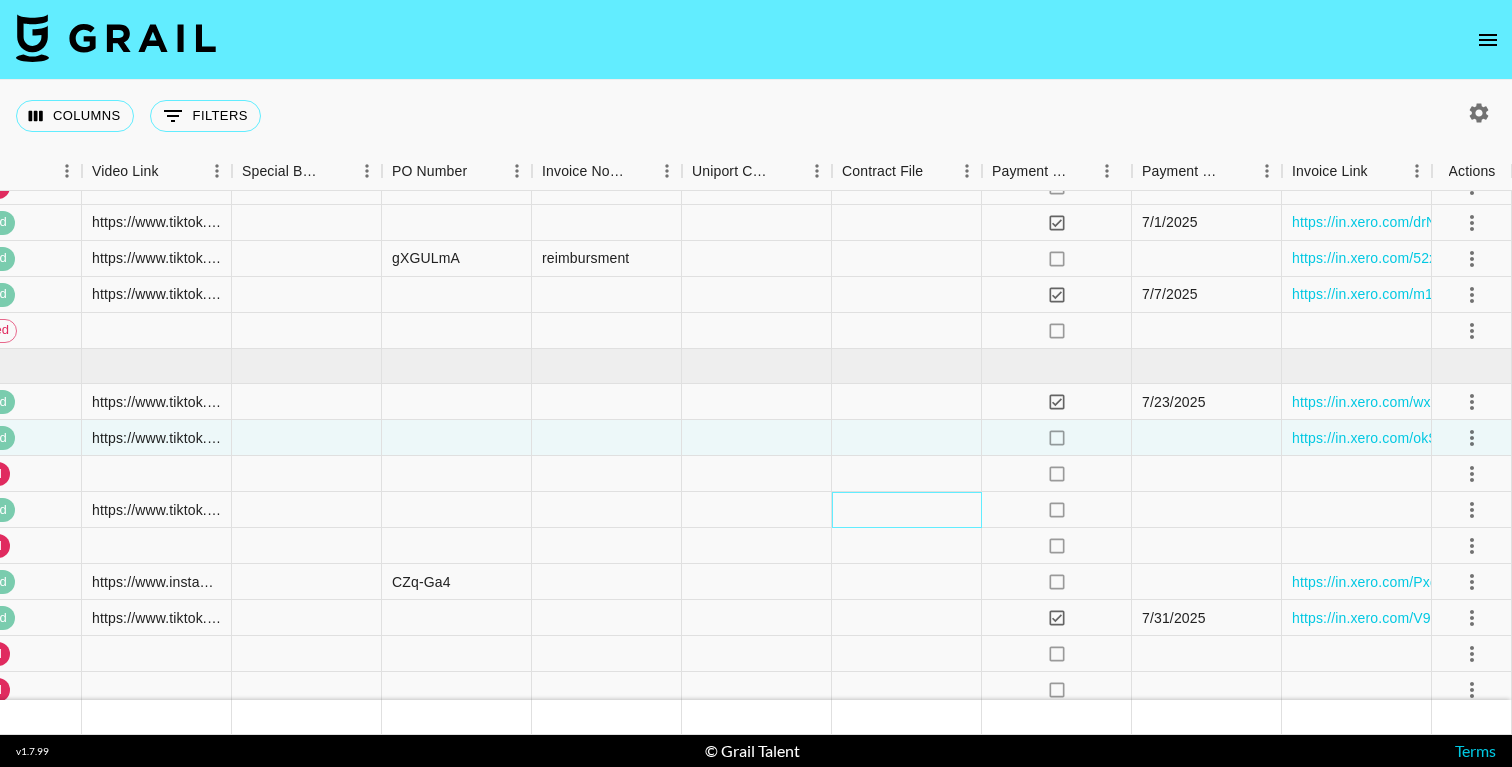 click at bounding box center [907, 510] 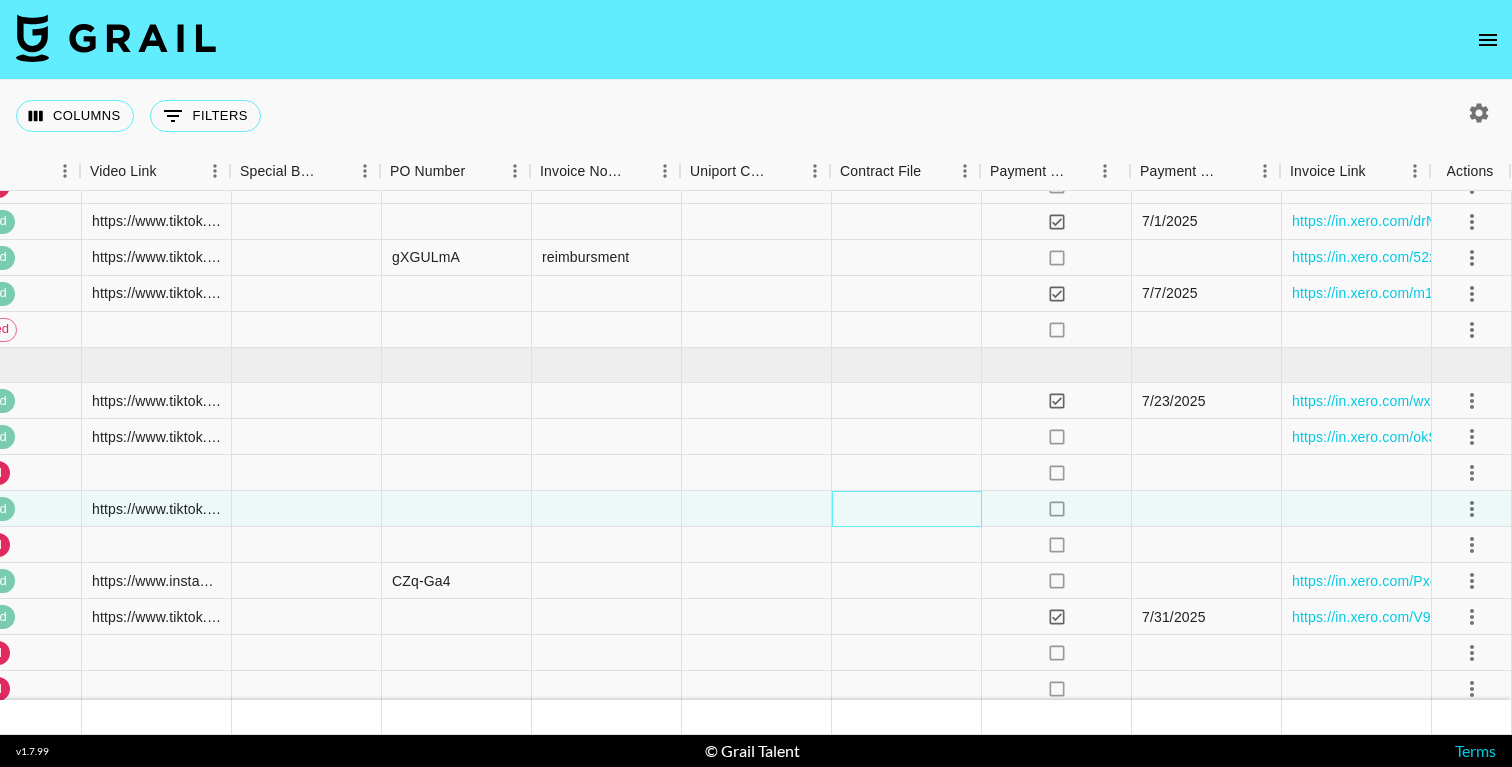 scroll, scrollTop: 7860, scrollLeft: 2333, axis: both 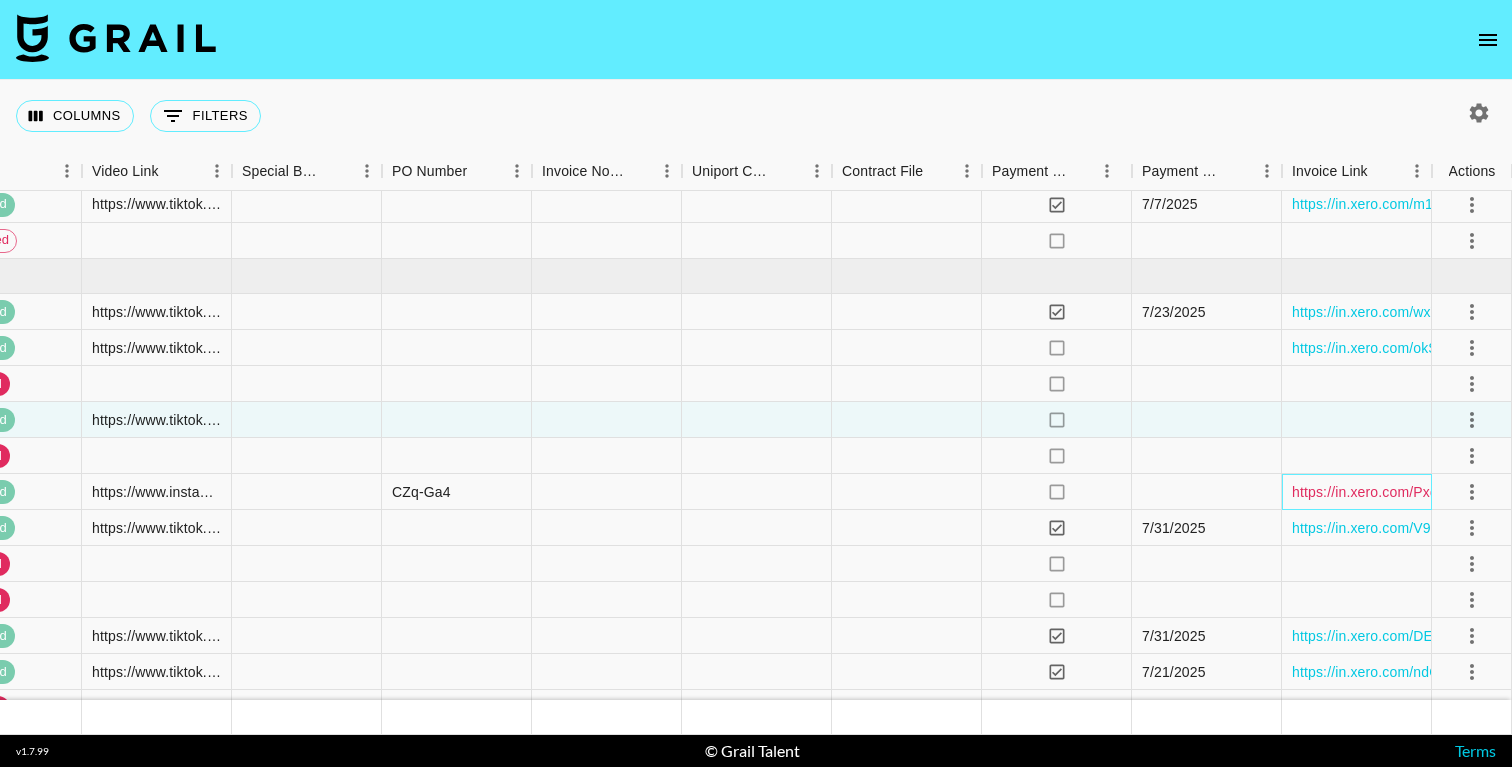 click on "https://in.xero.com/PxdxuThjmFCp7eQDwWcdmMWLGQy3u2gwncaT2vvM" at bounding box center [1530, 492] 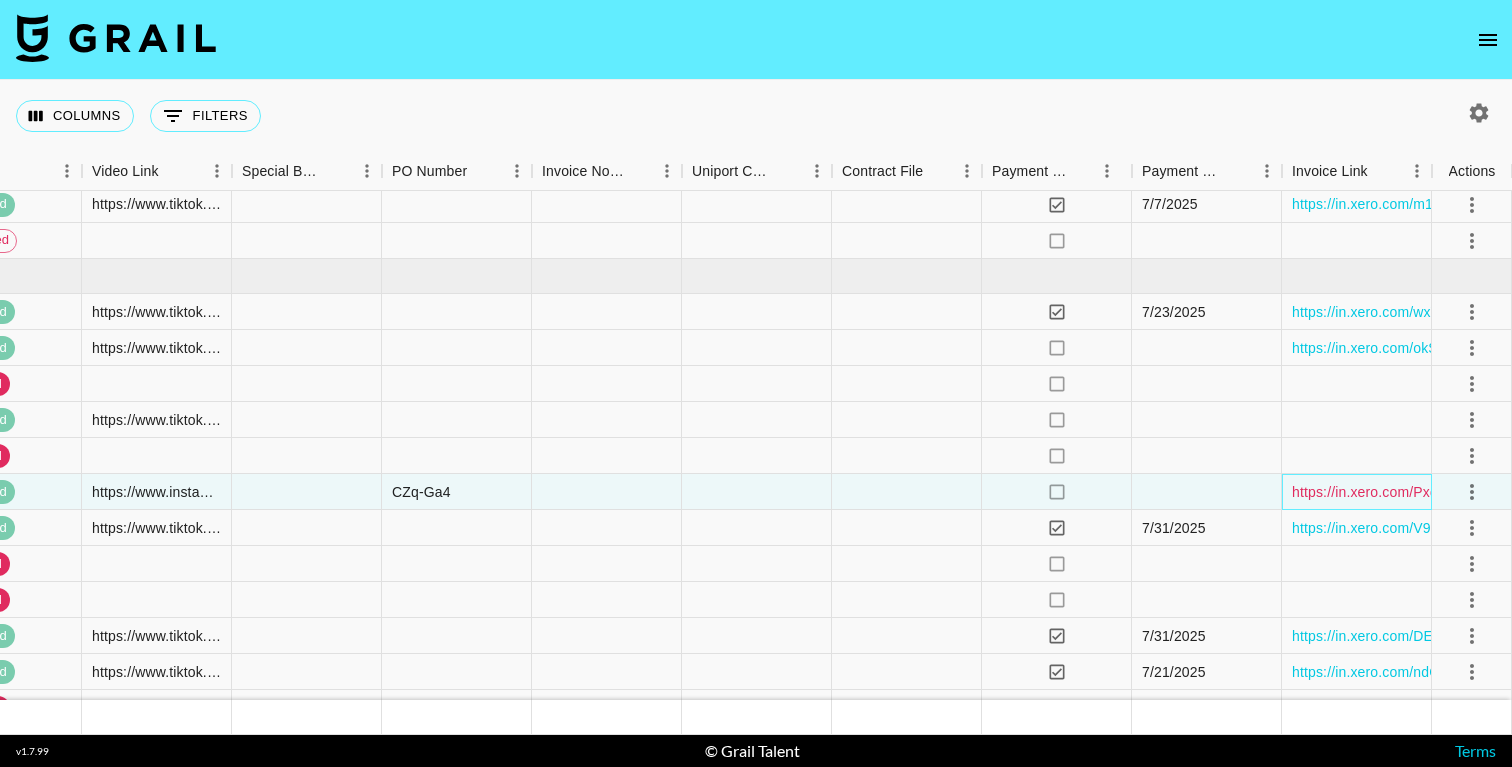 click on "https://in.xero.com/PxdxuThjmFCp7eQDwWcdmMWLGQy3u2gwncaT2vvM" at bounding box center (1530, 492) 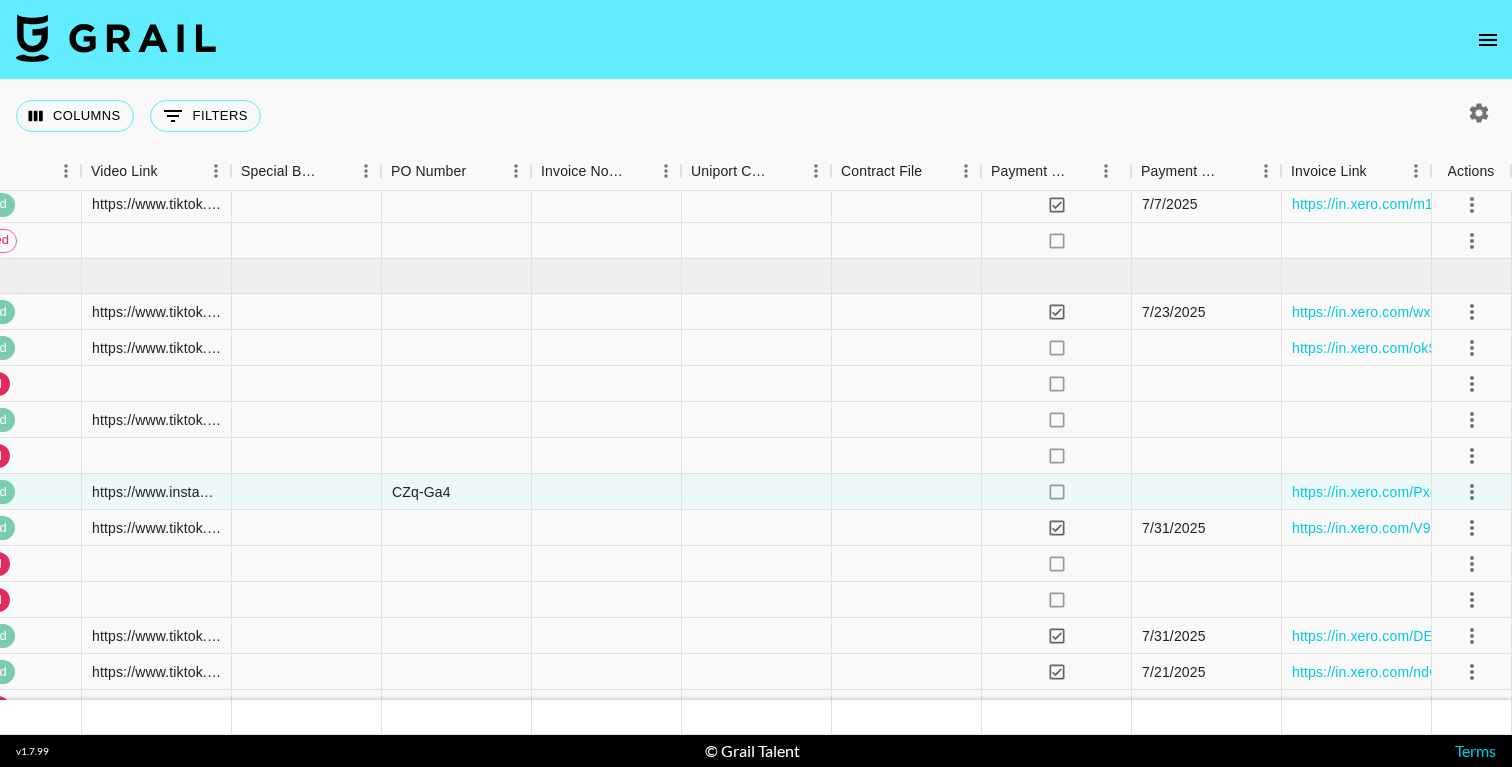 scroll, scrollTop: 7949, scrollLeft: 2333, axis: both 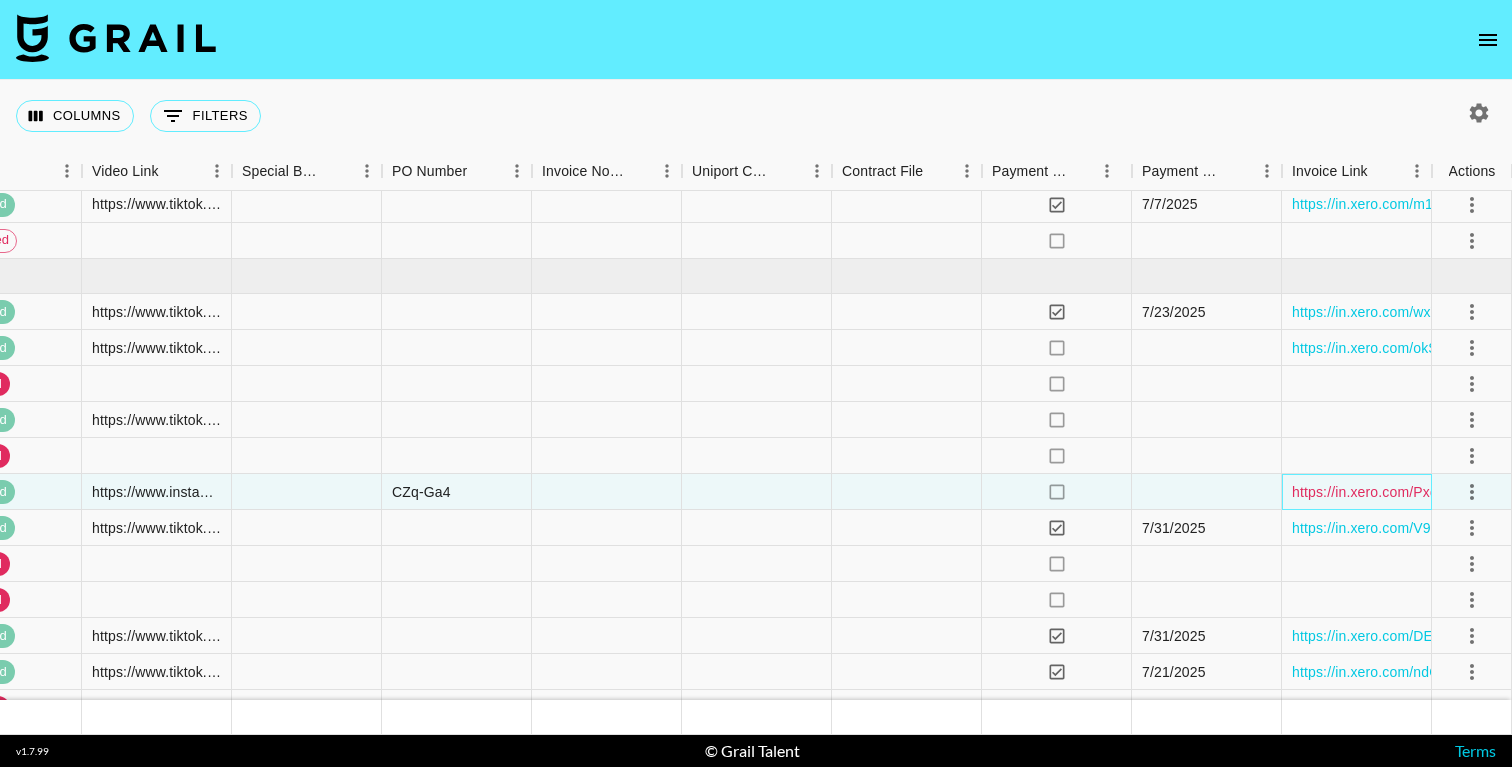 click on "https://in.xero.com/PxdxuThjmFCp7eQDwWcdmMWLGQy3u2gwncaT2vvM" at bounding box center (1530, 492) 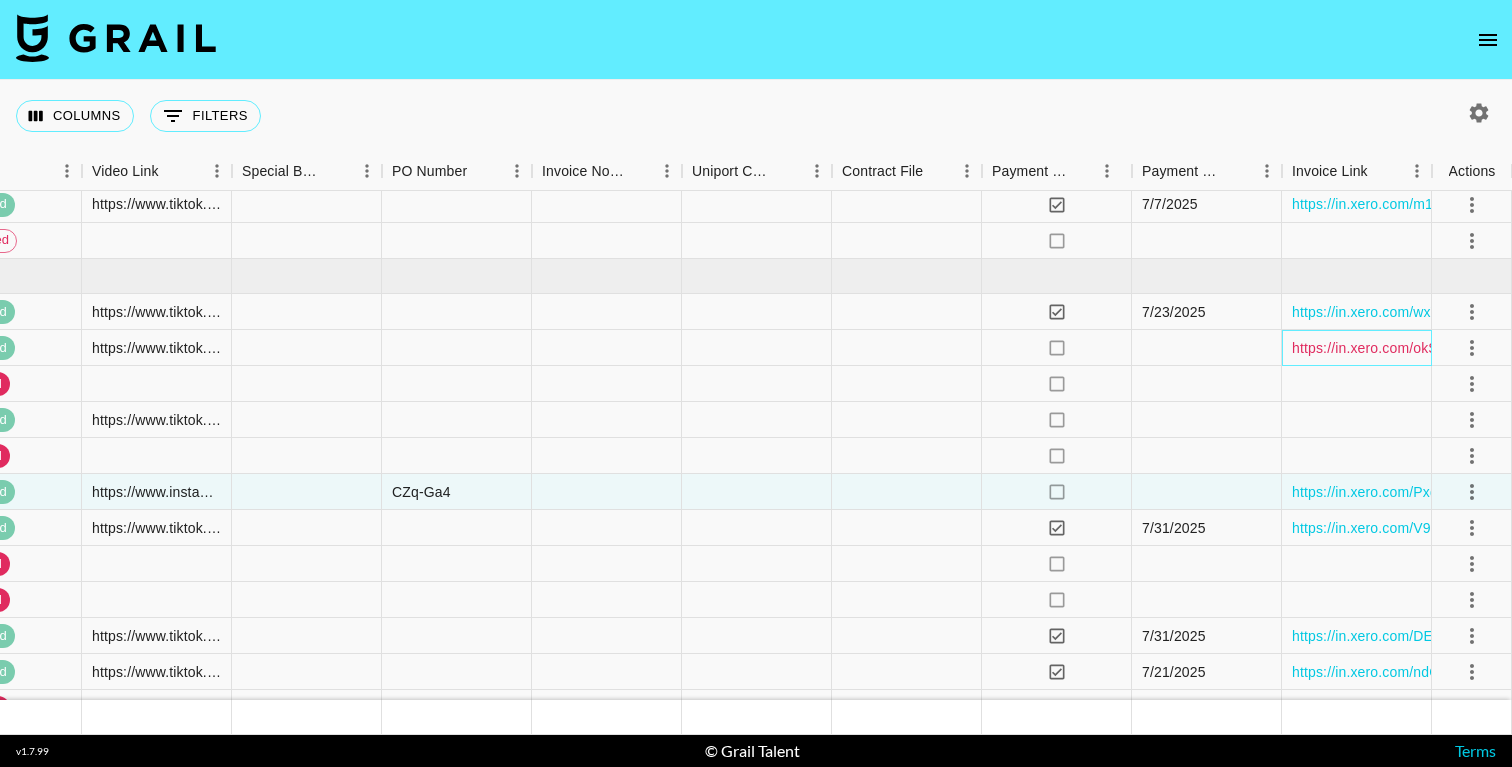 click on "https://in.xero.com/okSDG7le5UxdpDqHlYo8Cwf5xw6Zonnn7G16AkyB" at bounding box center (1517, 348) 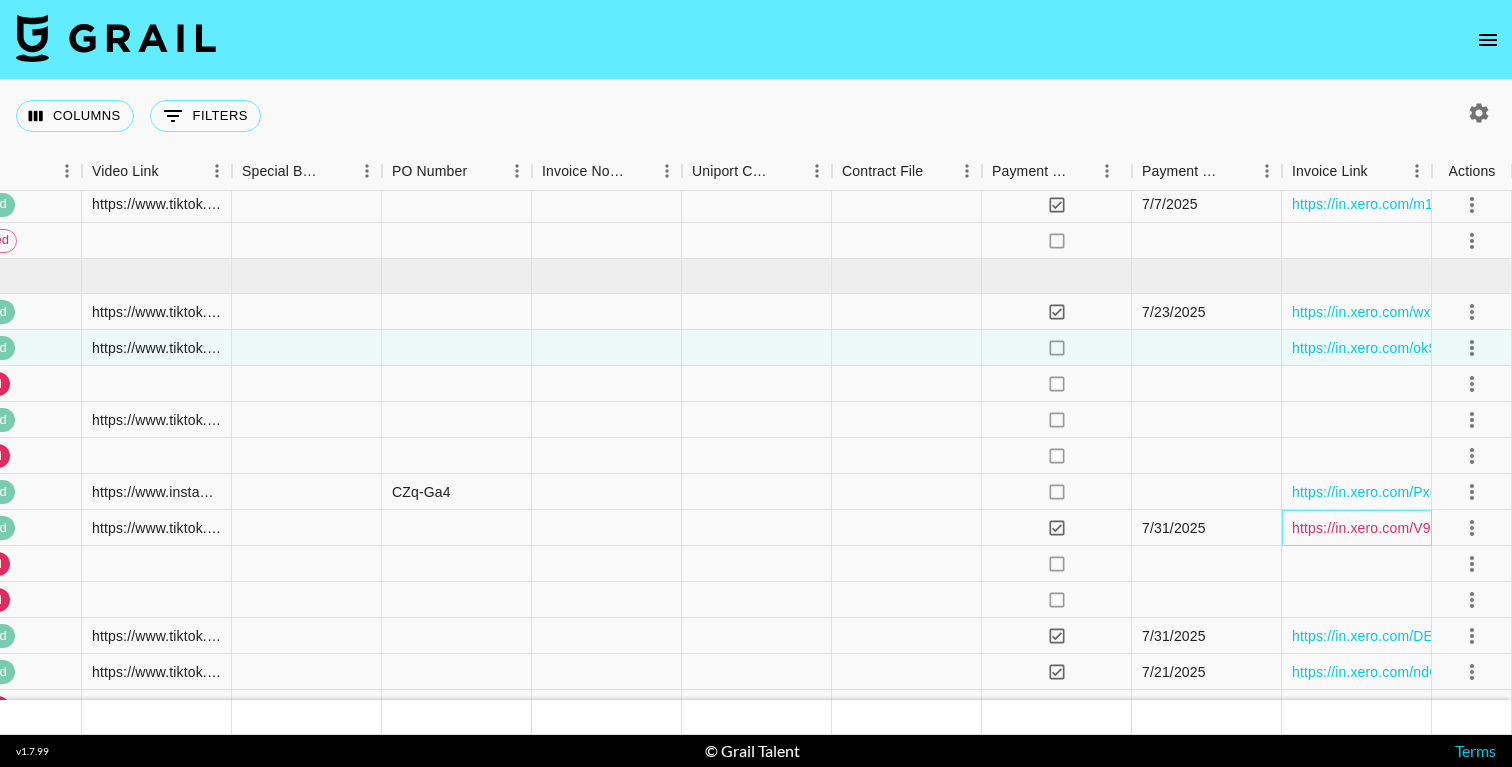 click on "https://in.xero.com/V9FUu8pguuhdxYdc1pirUWunp3e1XX9WpUUDcDJz" at bounding box center (1521, 528) 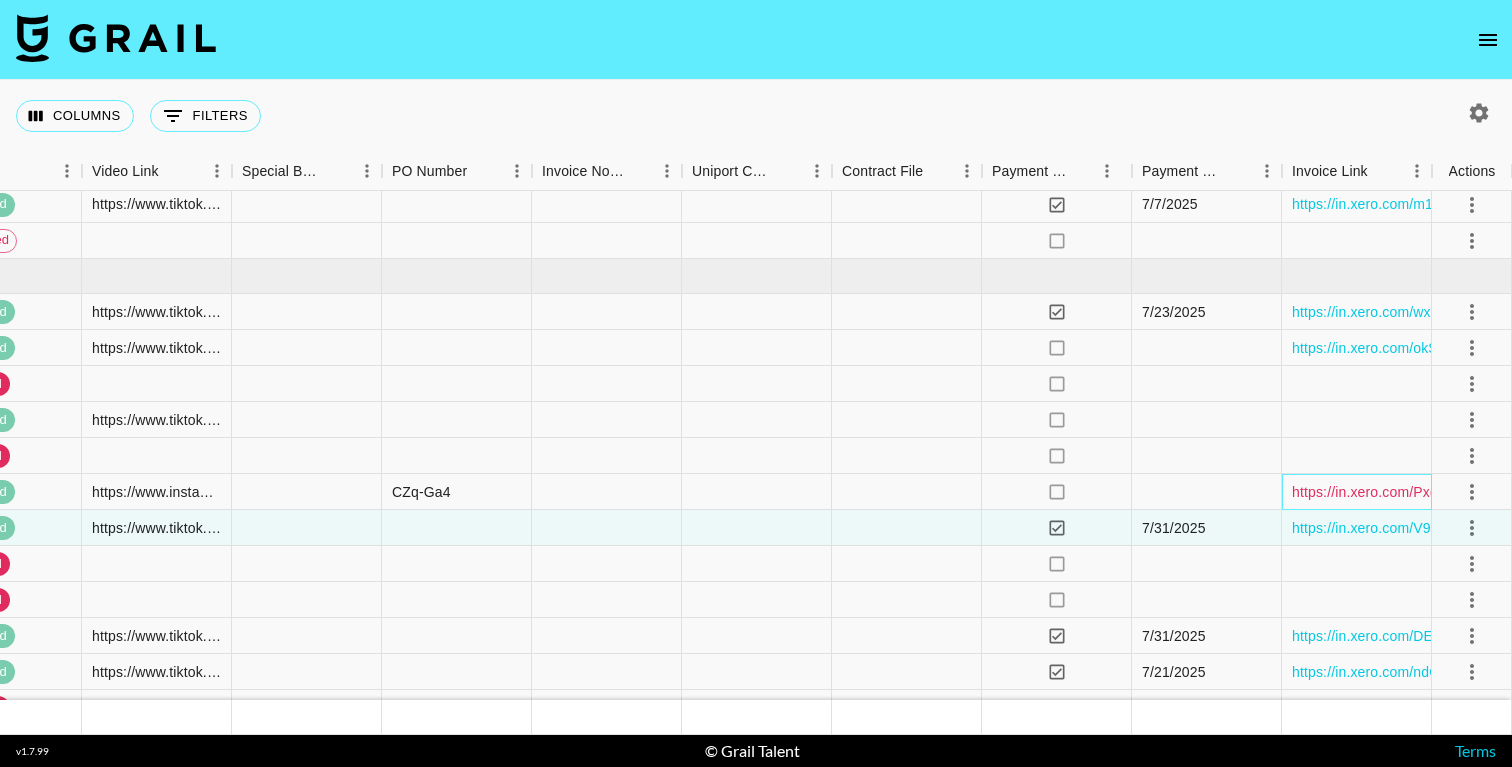 click on "https://in.xero.com/PxdxuThjmFCp7eQDwWcdmMWLGQy3u2gwncaT2vvM" at bounding box center [1530, 492] 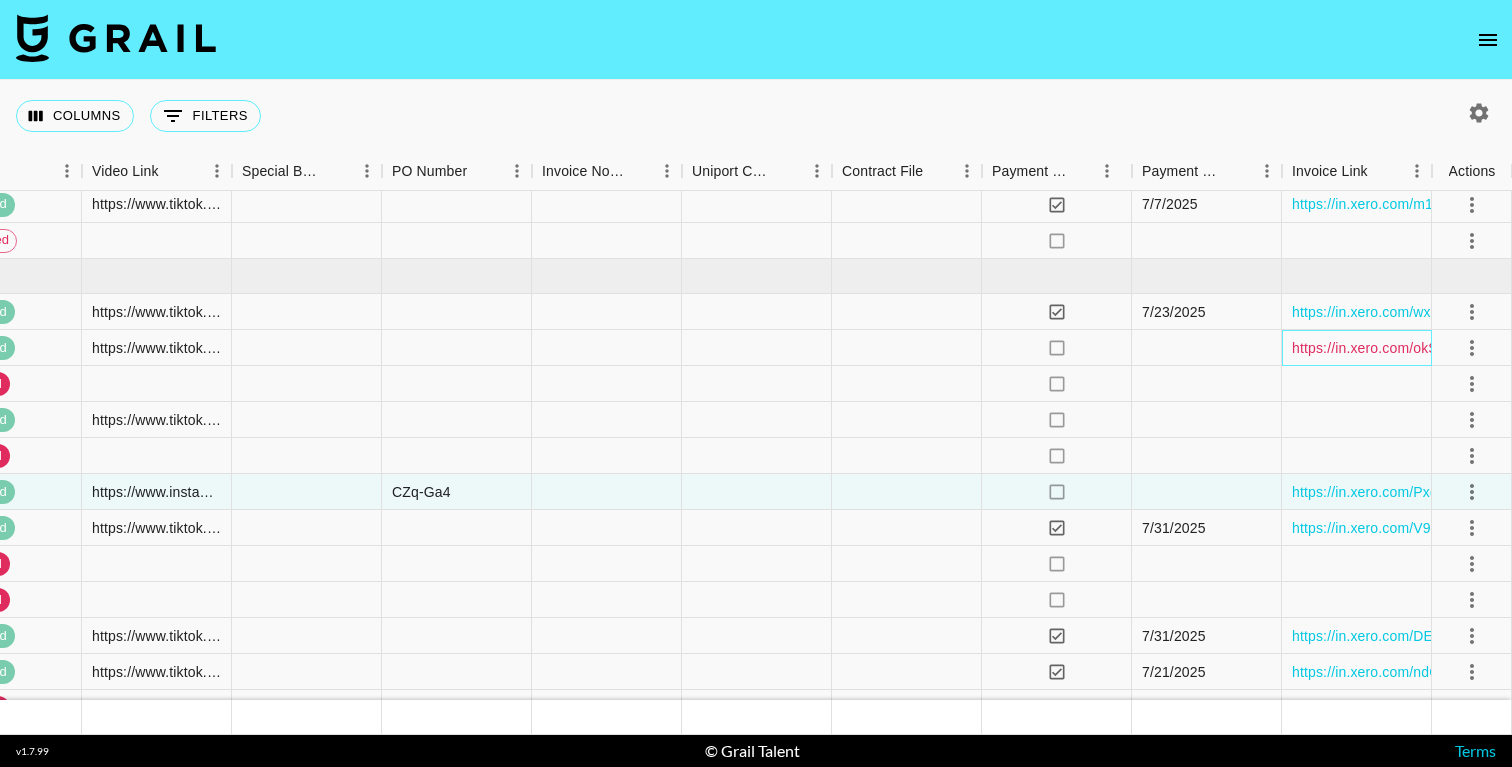 click on "https://in.xero.com/okSDG7le5UxdpDqHlYo8Cwf5xw6Zonnn7G16AkyB" at bounding box center (1517, 348) 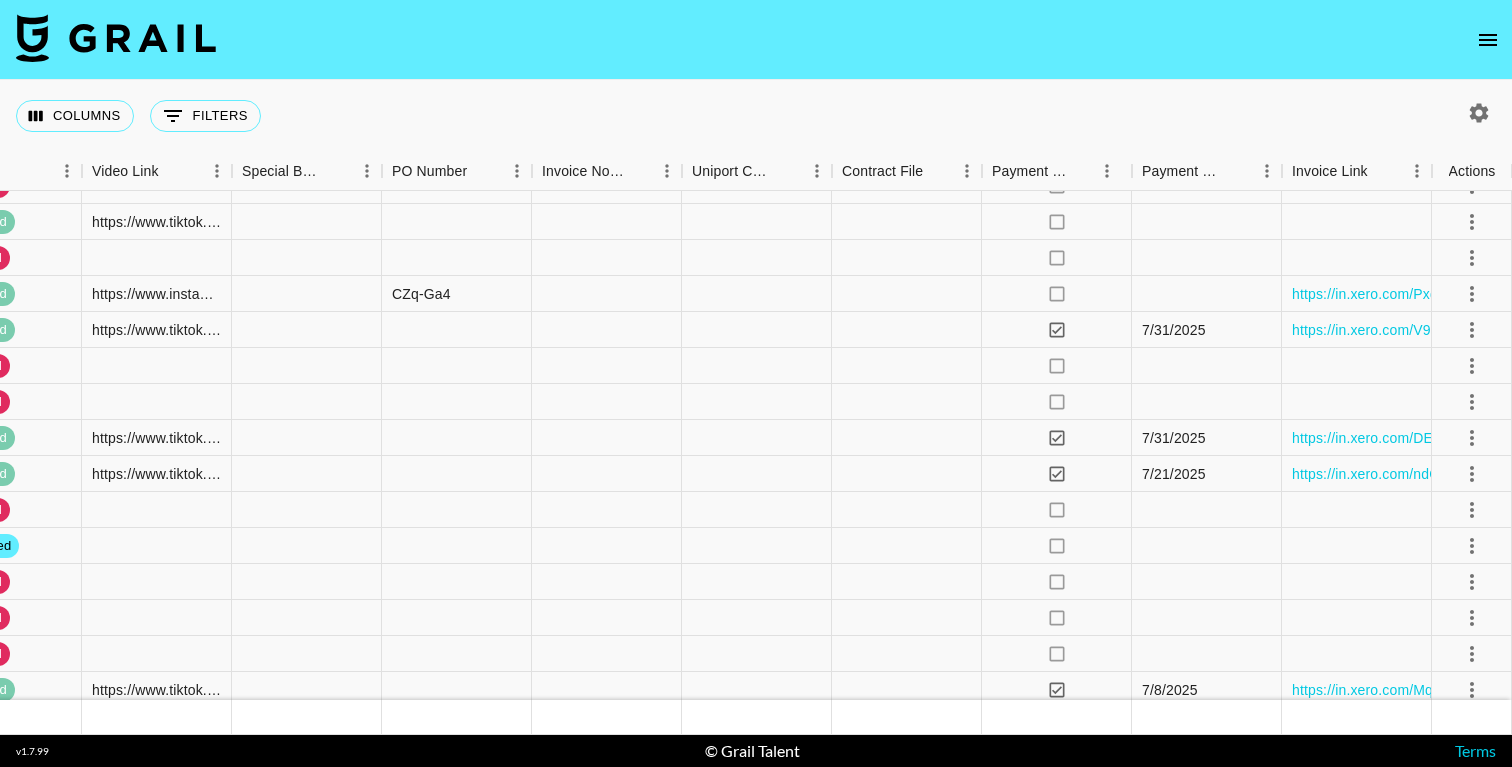 scroll, scrollTop: 8092, scrollLeft: 2333, axis: both 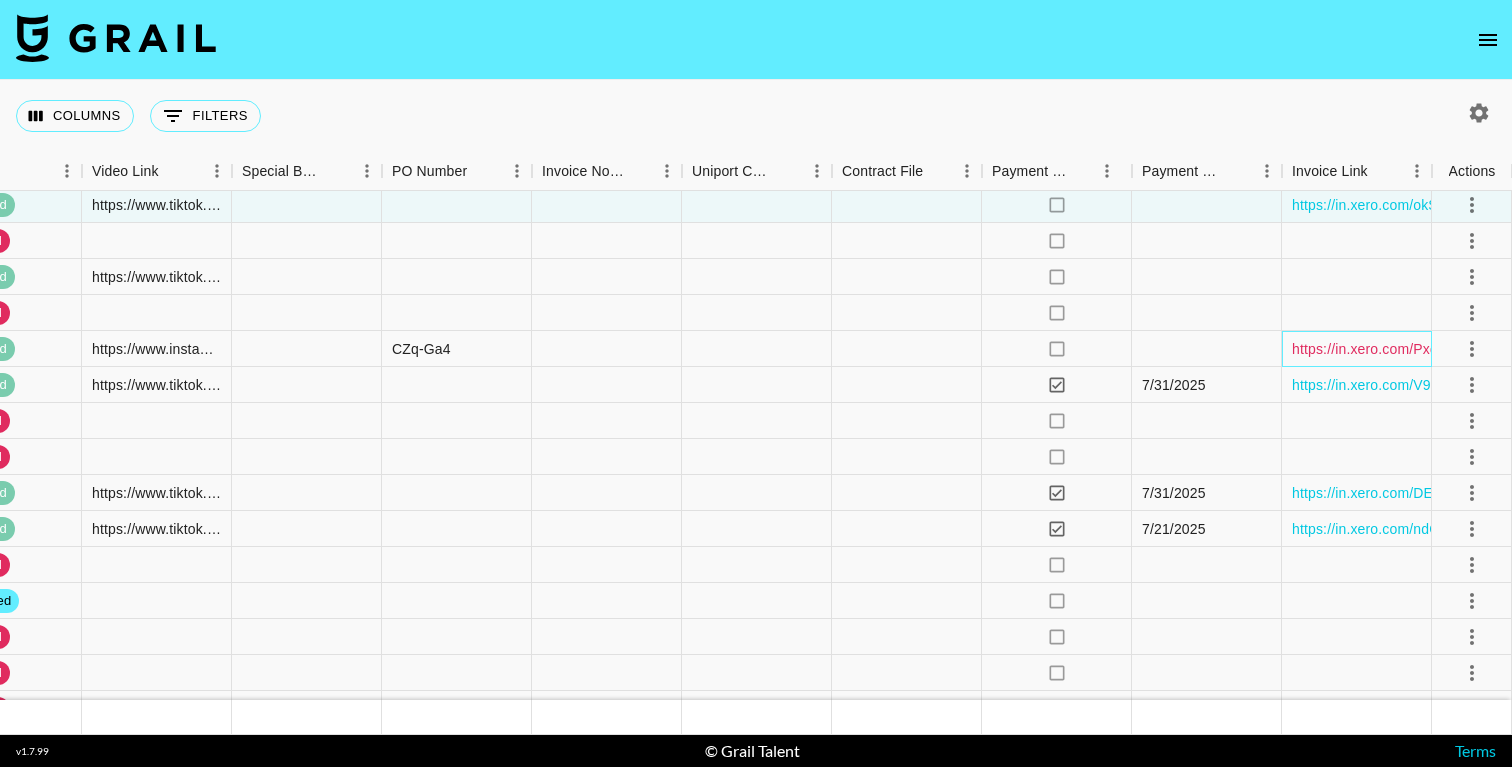 click on "https://in.xero.com/PxdxuThjmFCp7eQDwWcdmMWLGQy3u2gwncaT2vvM" at bounding box center (1530, 349) 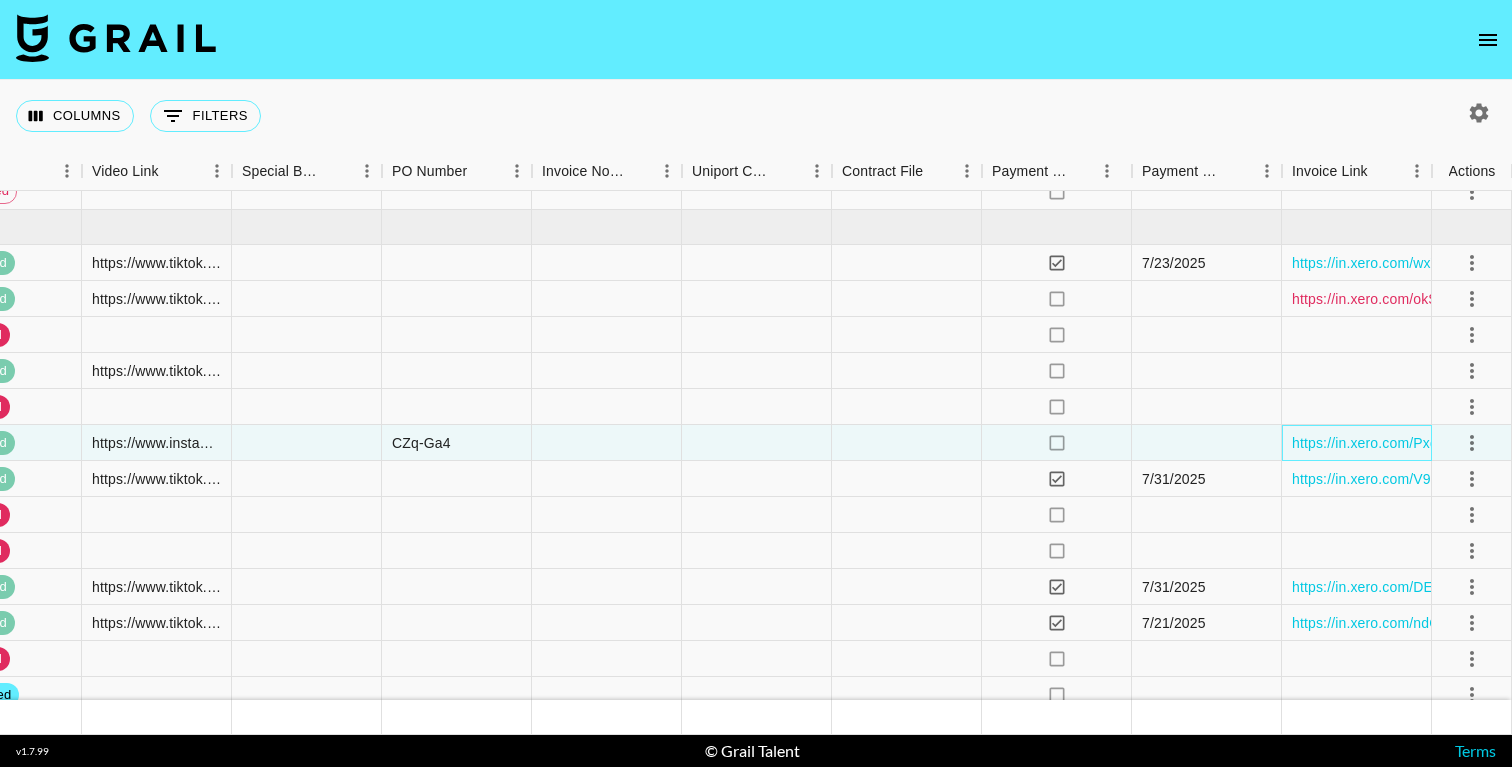 scroll, scrollTop: 7977, scrollLeft: 2333, axis: both 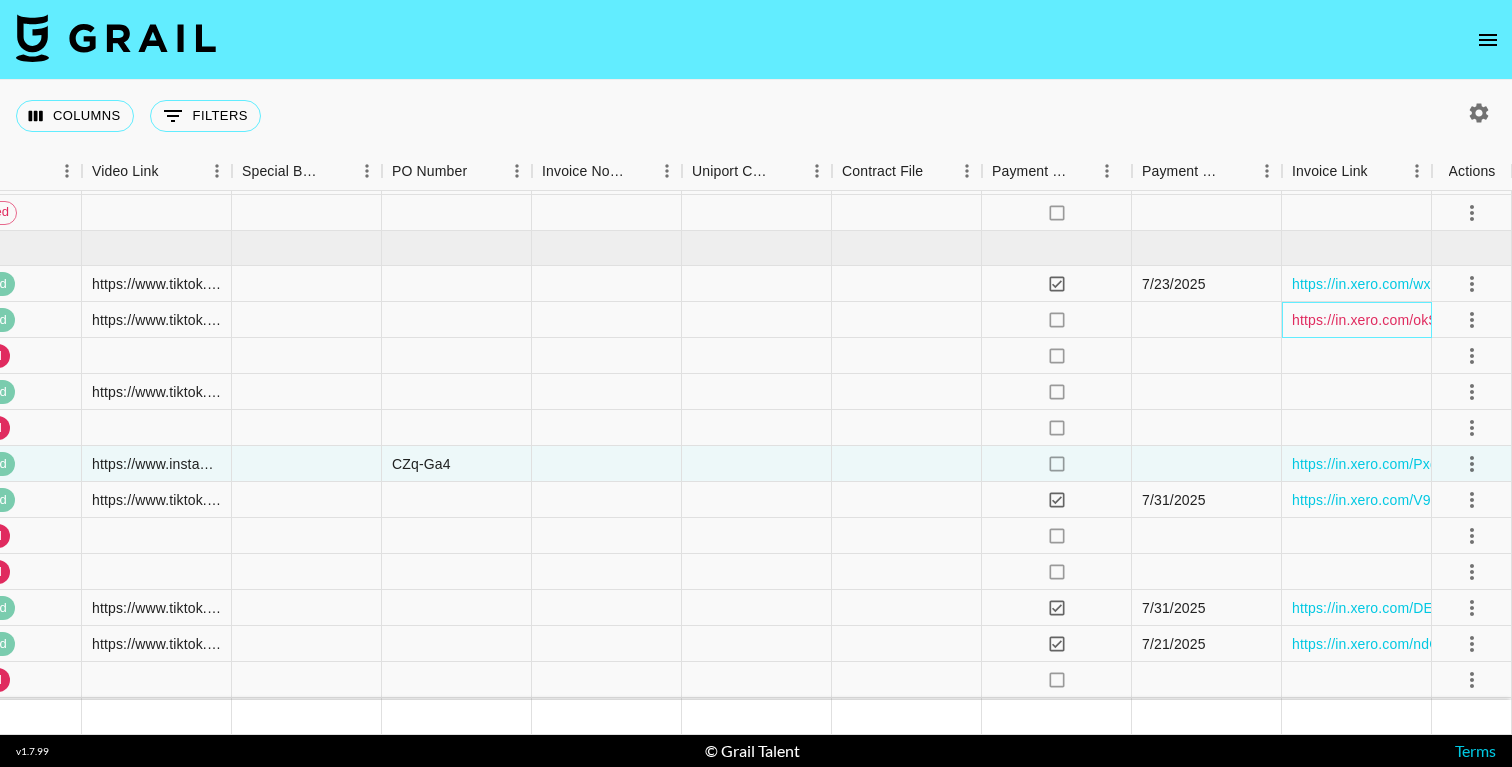 click on "https://in.xero.com/okSDG7le5UxdpDqHlYo8Cwf5xw6Zonnn7G16AkyB" at bounding box center (1517, 320) 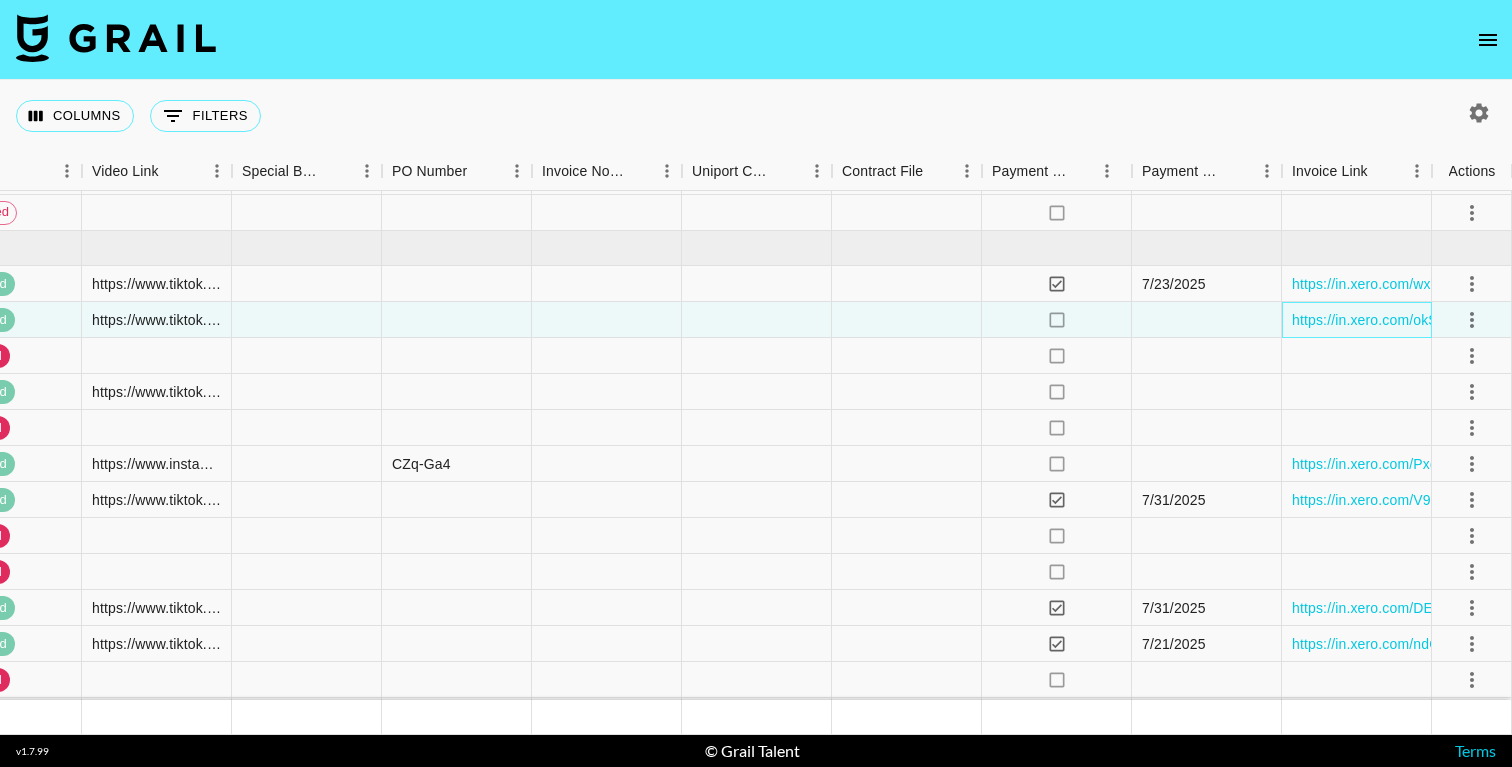 scroll, scrollTop: 8014, scrollLeft: 2333, axis: both 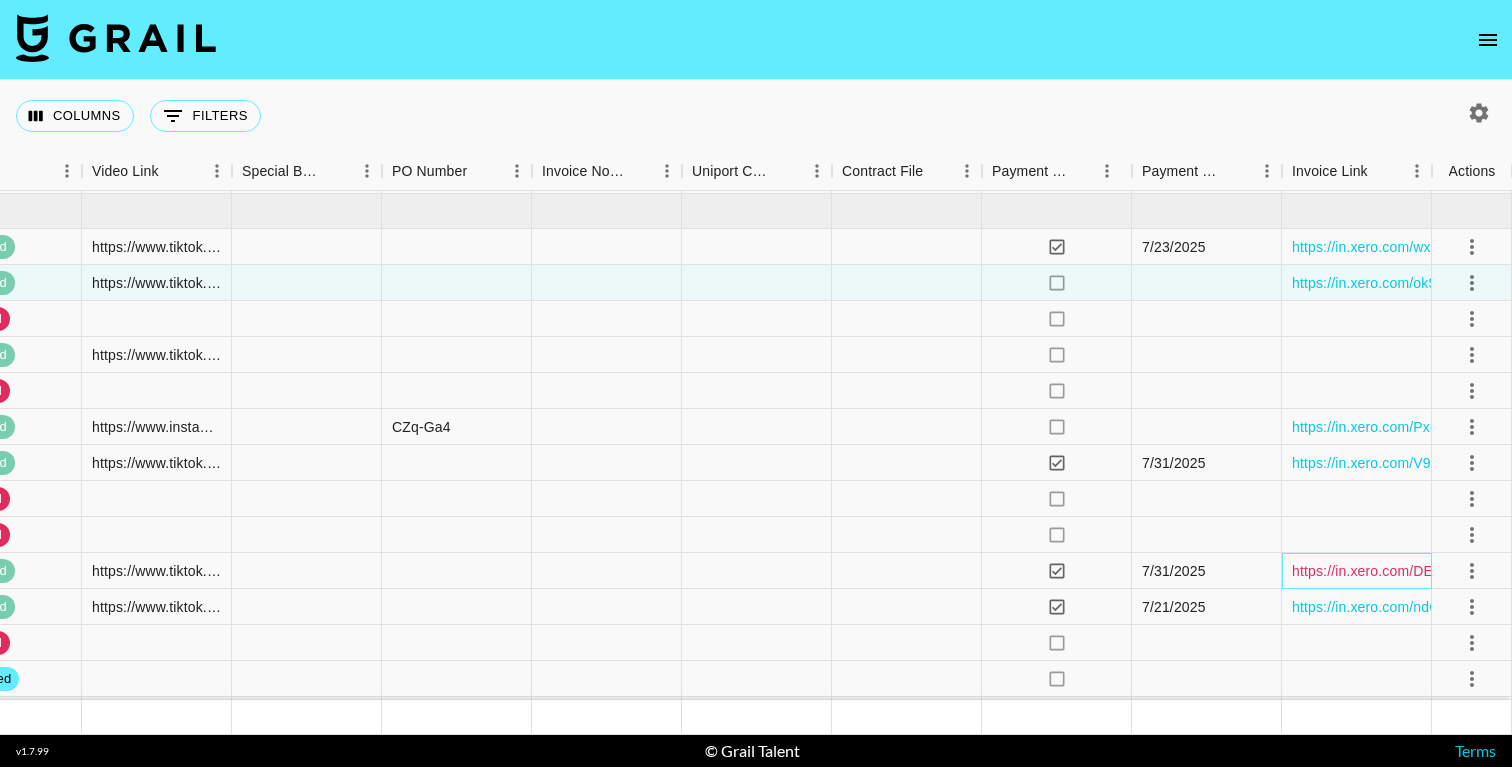 click on "https://in.xero.com/DEVhgU0PoBKpuBWEB4L8u5I20F3gTnwe56vDKwNS" at bounding box center (1527, 571) 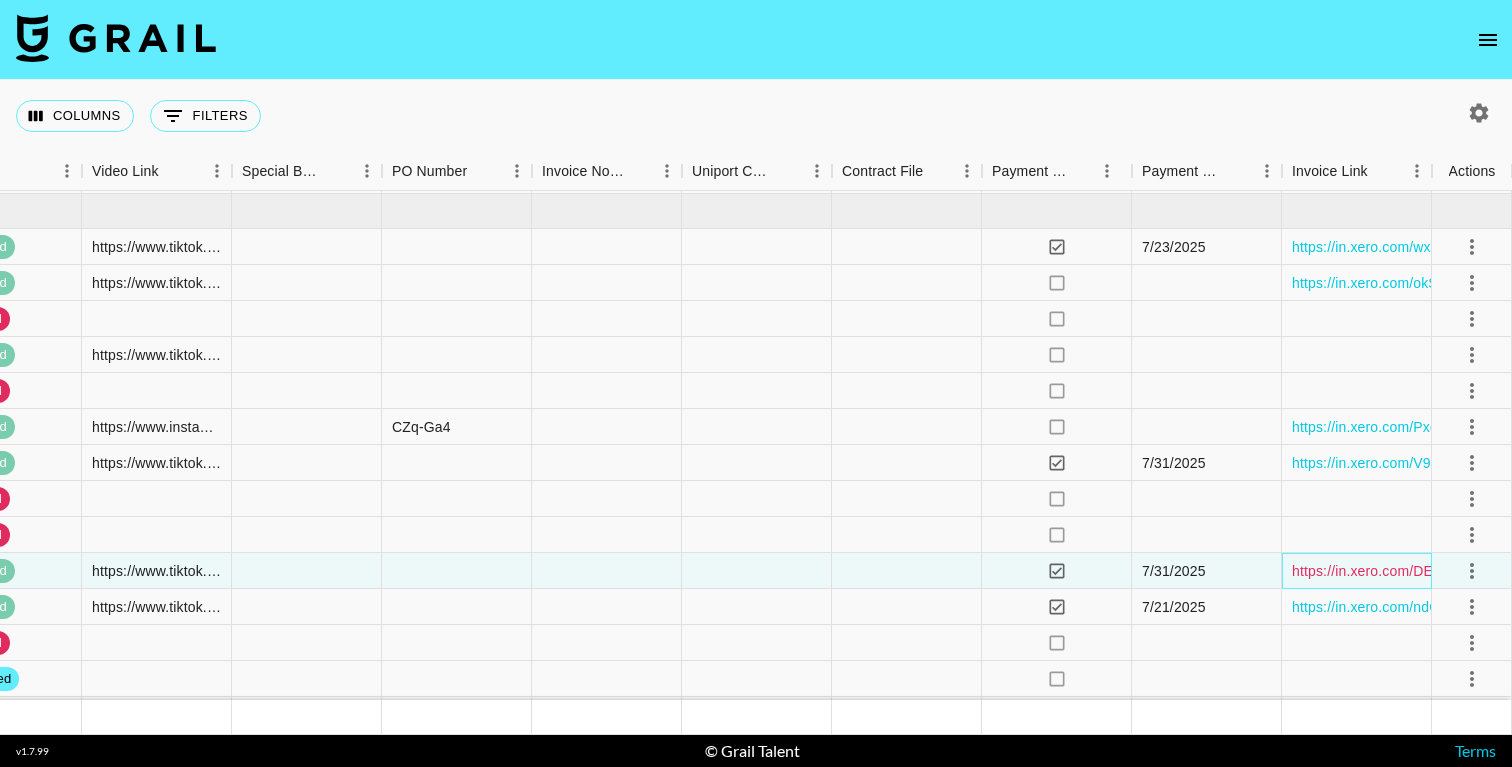 click on "https://in.xero.com/DEVhgU0PoBKpuBWEB4L8u5I20F3gTnwe56vDKwNS" at bounding box center (1527, 571) 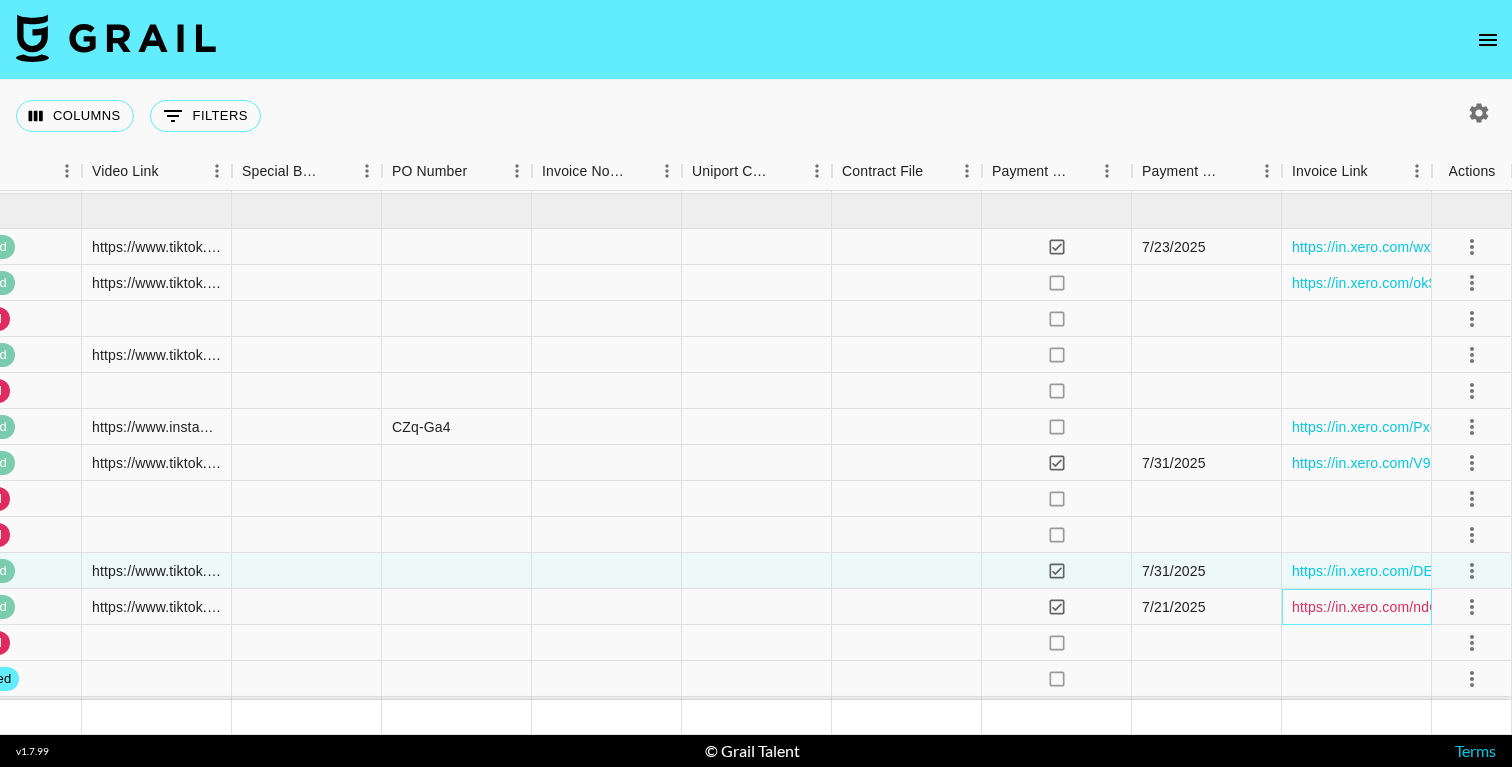 click on "https://in.xero.com/ndC8bjFFf3UbLVMwgaBW1GlckRriOtHczwSMm1sK" at bounding box center [1519, 607] 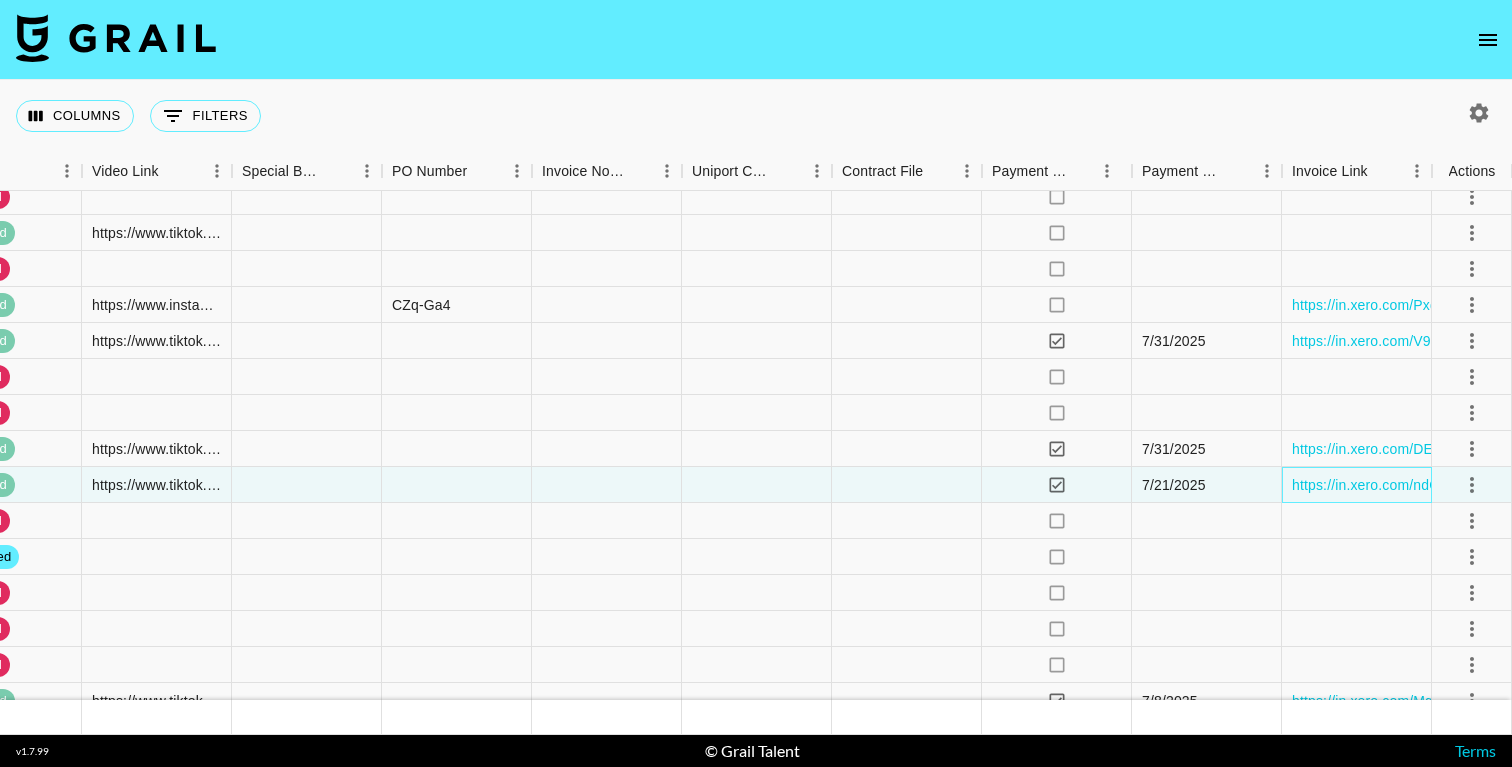 scroll, scrollTop: 8194, scrollLeft: 2333, axis: both 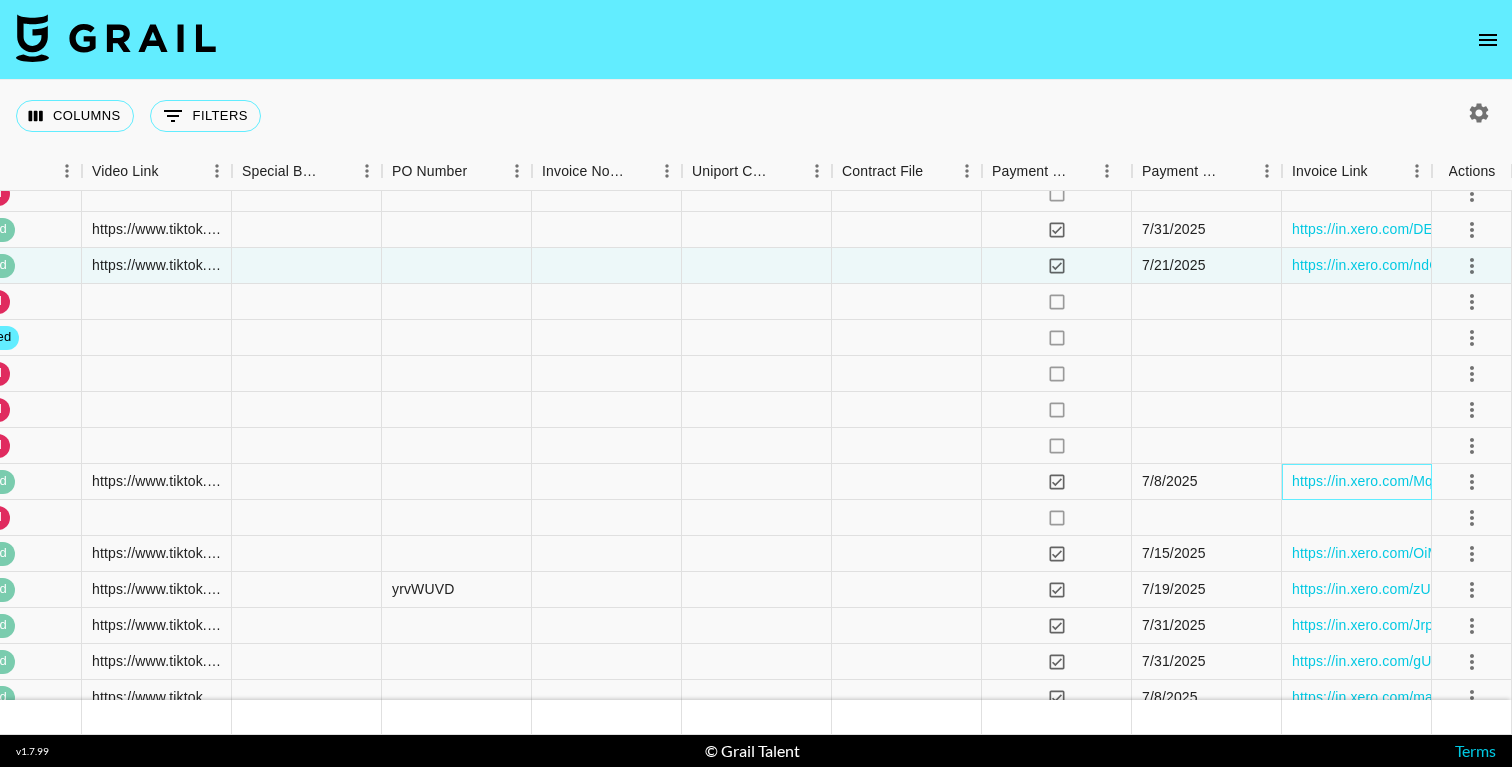 click on "https://in.xero.com/Mqt8cjGNBIyCouQquujBzY264CcHgOWGxoacn2rI" at bounding box center [1357, 482] 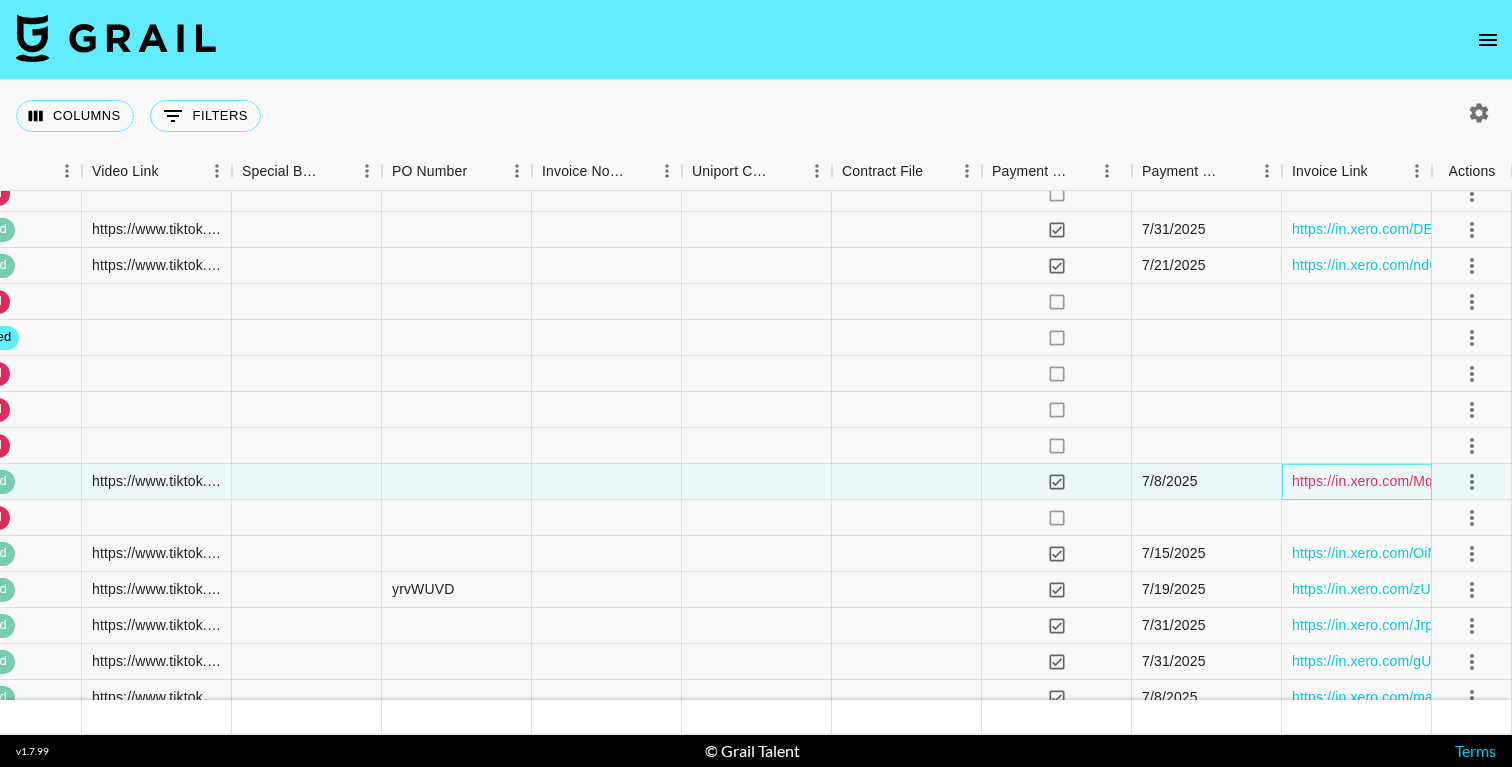 click on "https://in.xero.com/Mqt8cjGNBIyCouQquujBzY264CcHgOWGxoacn2rI" at bounding box center [1515, 481] 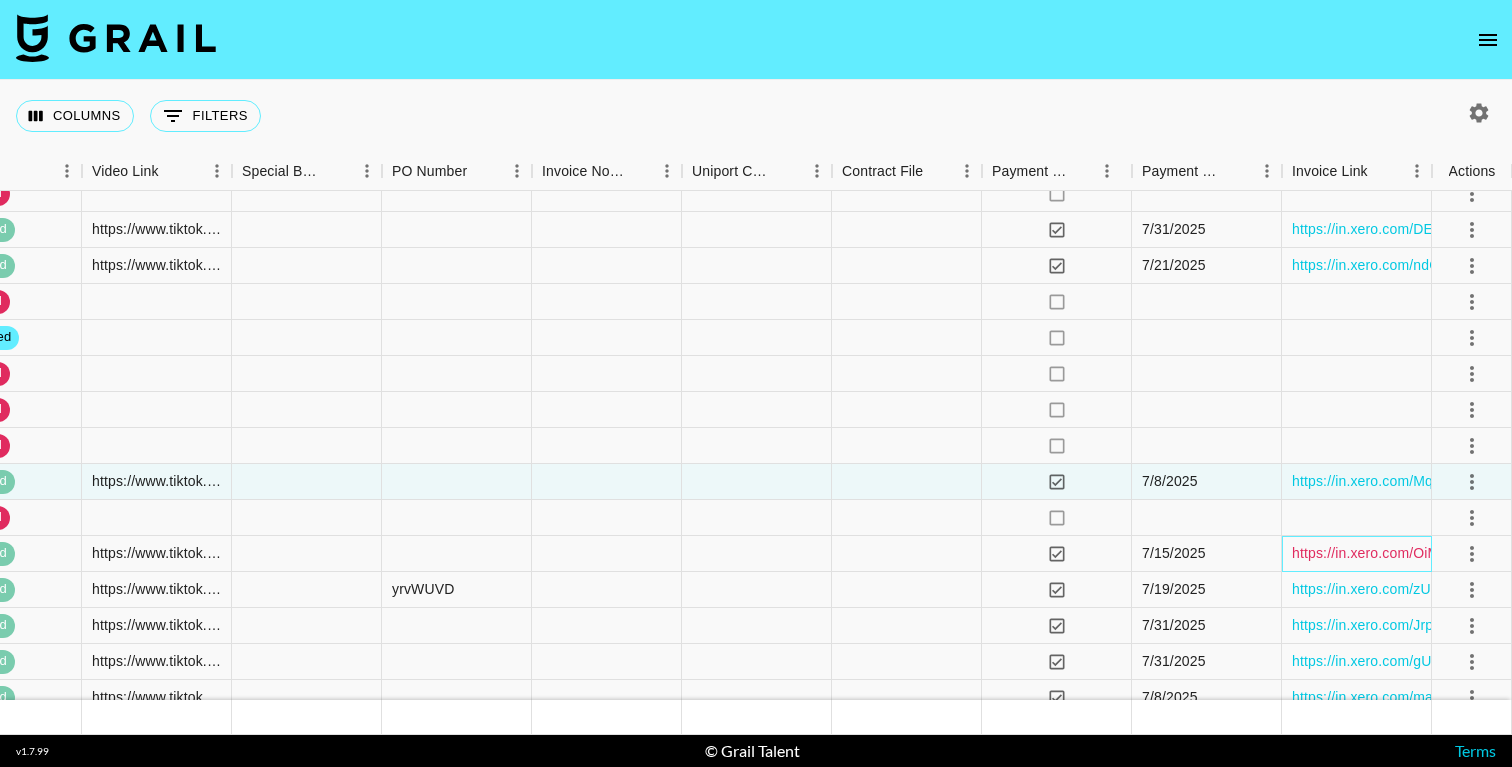 click on "https://in.xero.com/OiM0OEAy1tlw21UroDeOMvOrDkYqAH0SXIxDC8dU" at bounding box center [1521, 553] 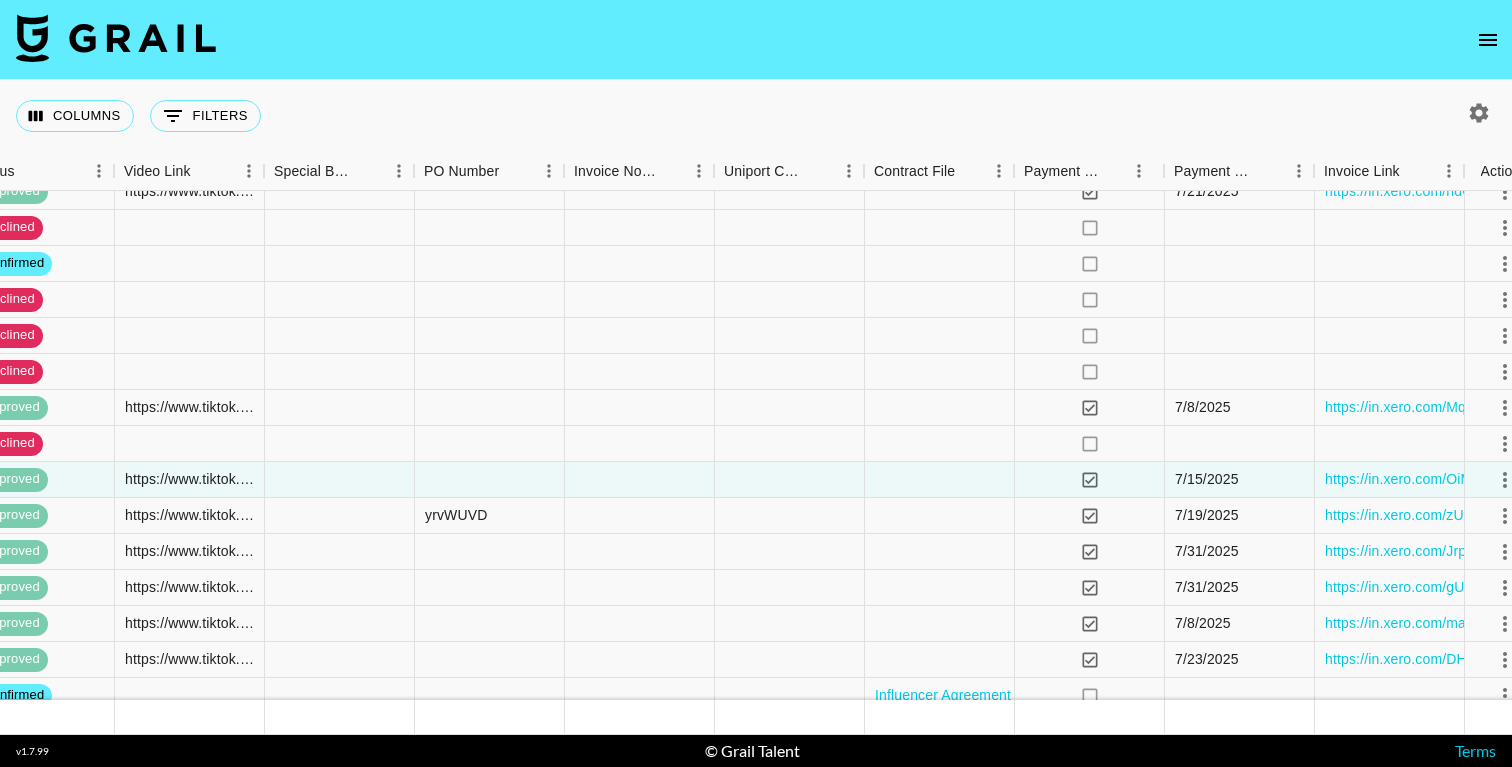 scroll, scrollTop: 8430, scrollLeft: 2299, axis: both 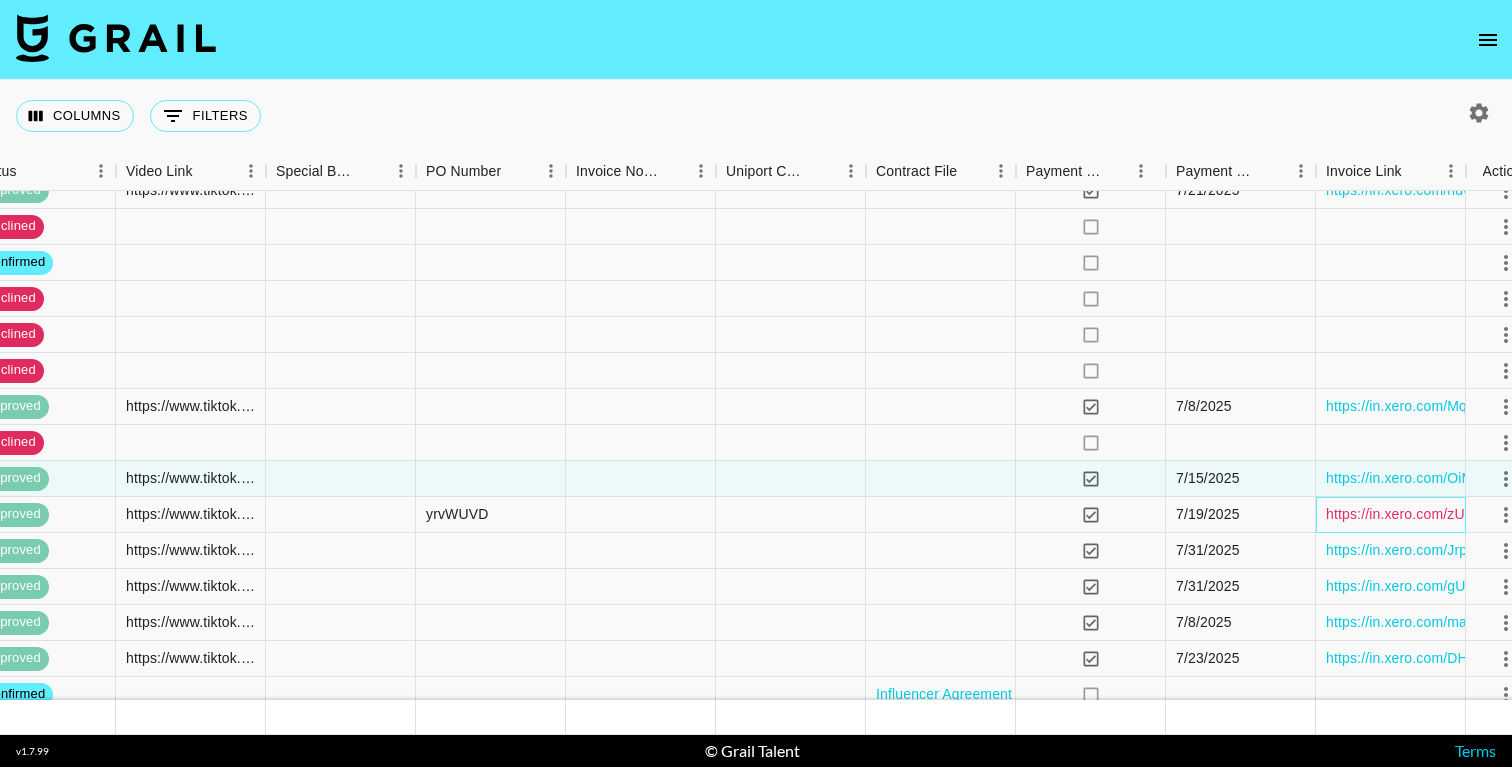 click on "https://in.xero.com/zU6Jqhu7IHASH2eH9lm3yxNBE6TW5osFzmBUSrLq" at bounding box center [1556, 514] 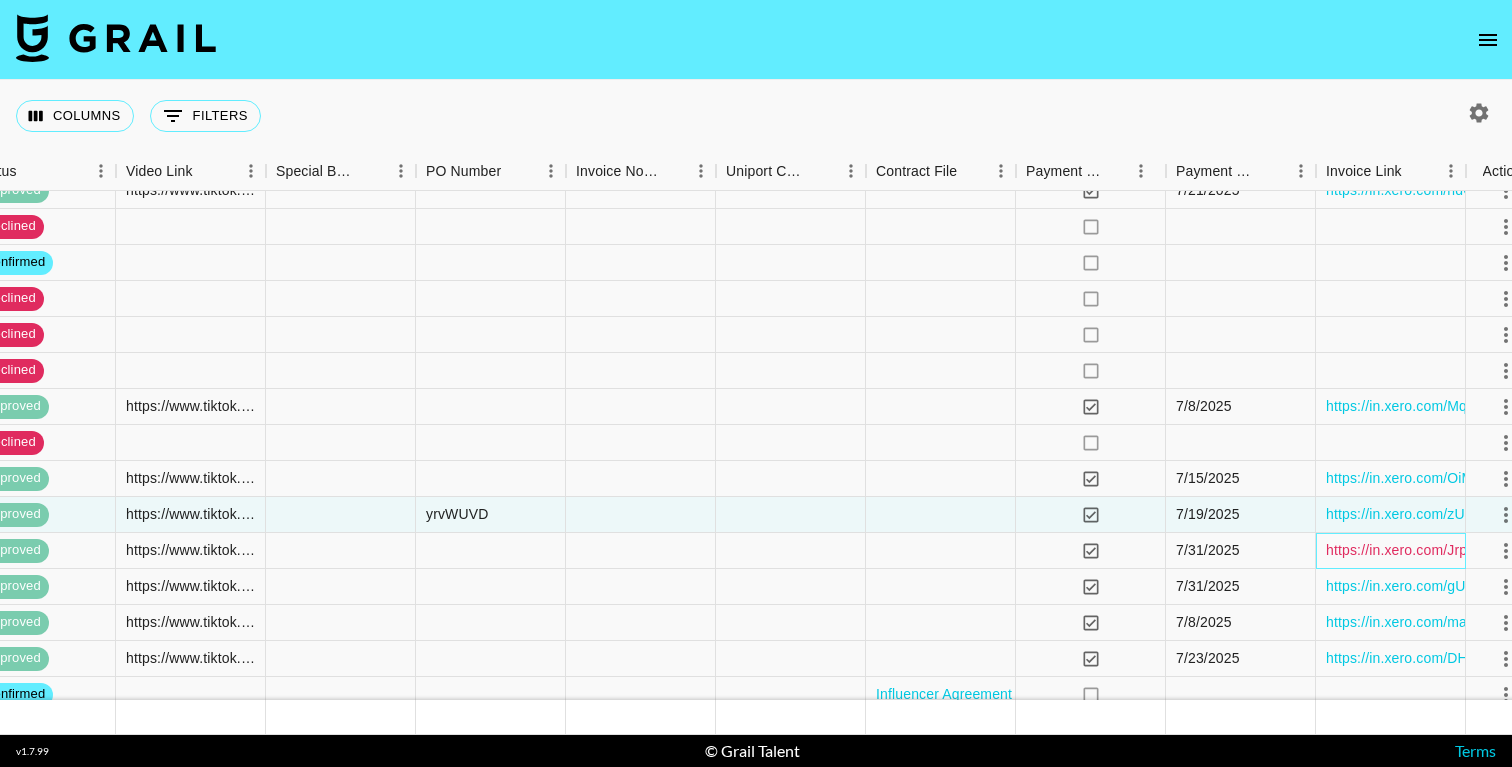click on "https://in.xero.com/JrpRAJM83GLiSDK6vK5JmDt1A9bPAm3DAjwLEYqH" at bounding box center [1556, 550] 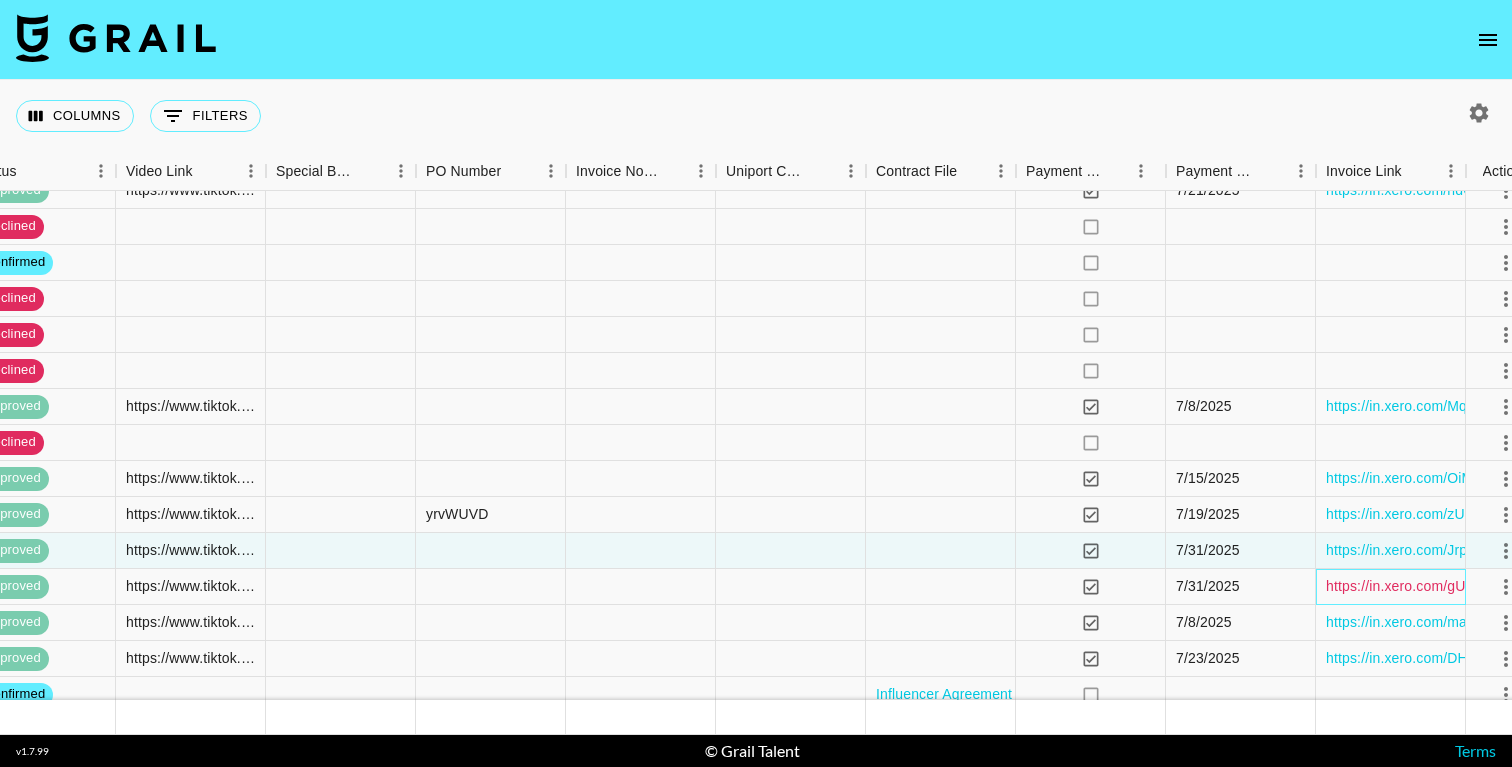 click on "https://in.xero.com/gUKDdARcZ8PAchmyda8EbWi7DDlEK0vo6XrUHNKM" at bounding box center (1560, 586) 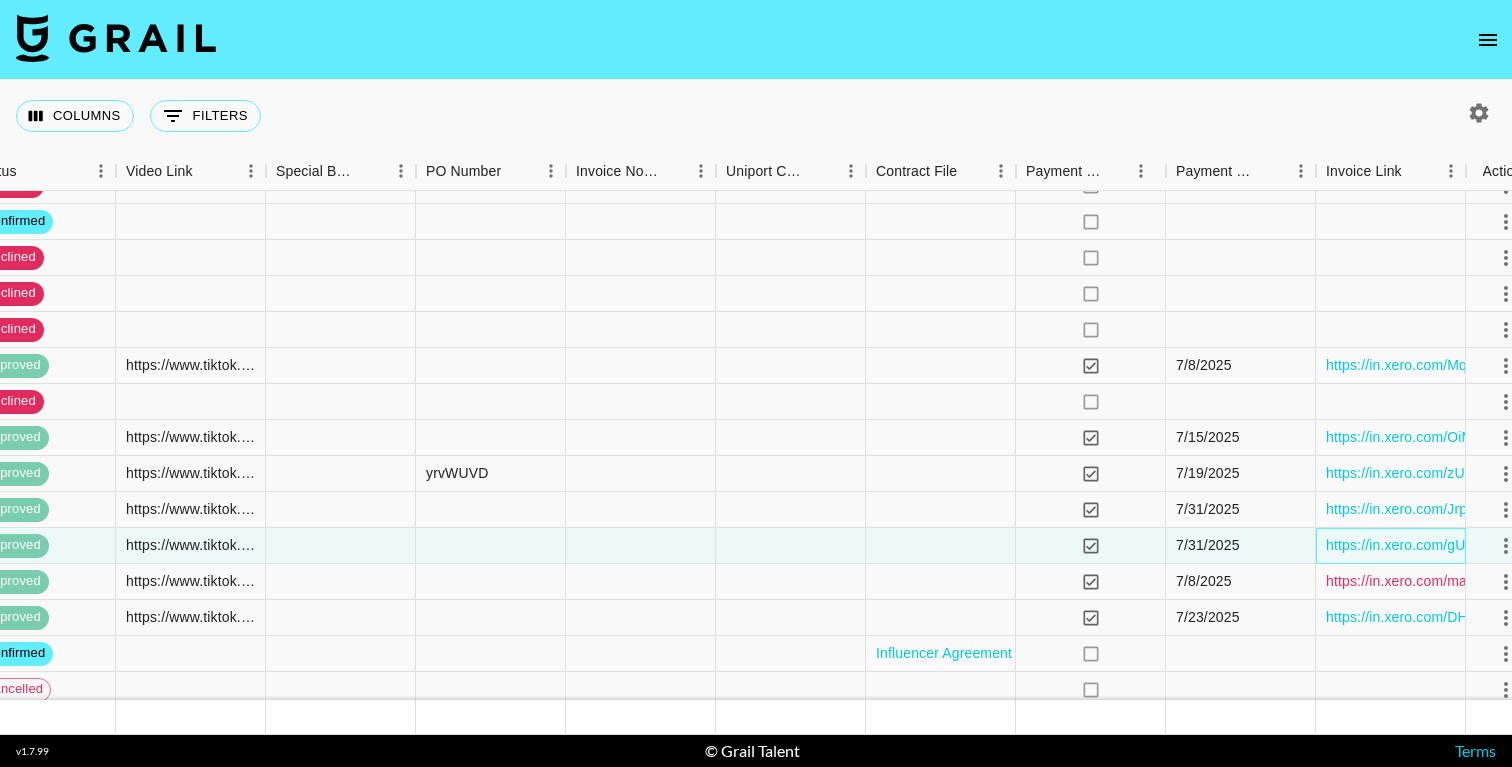 scroll, scrollTop: 8588, scrollLeft: 2299, axis: both 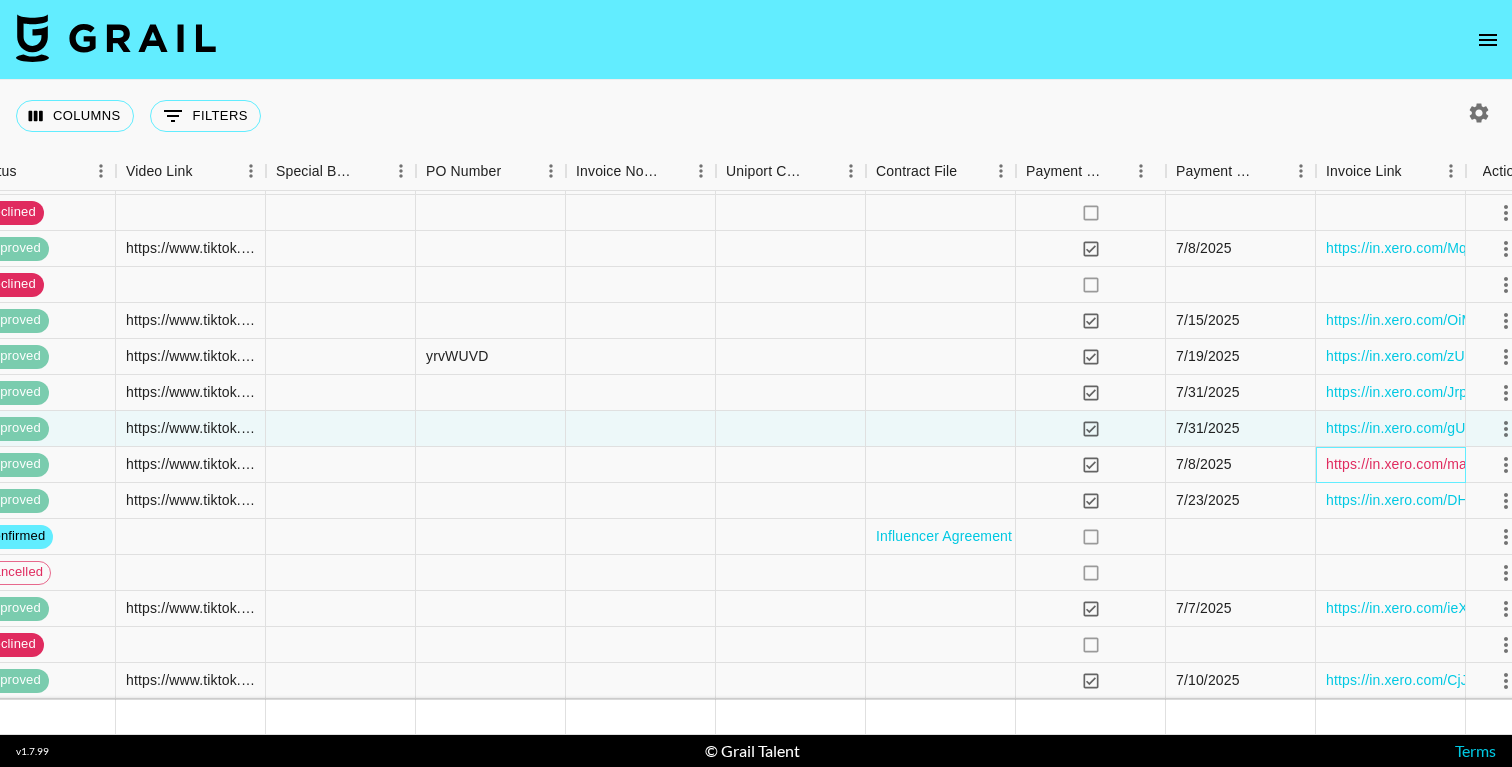 click on "https://in.xero.com/madGZJQZqKwzG2LfHiy4Io73I601TgDSp9bketLn" at bounding box center [1546, 464] 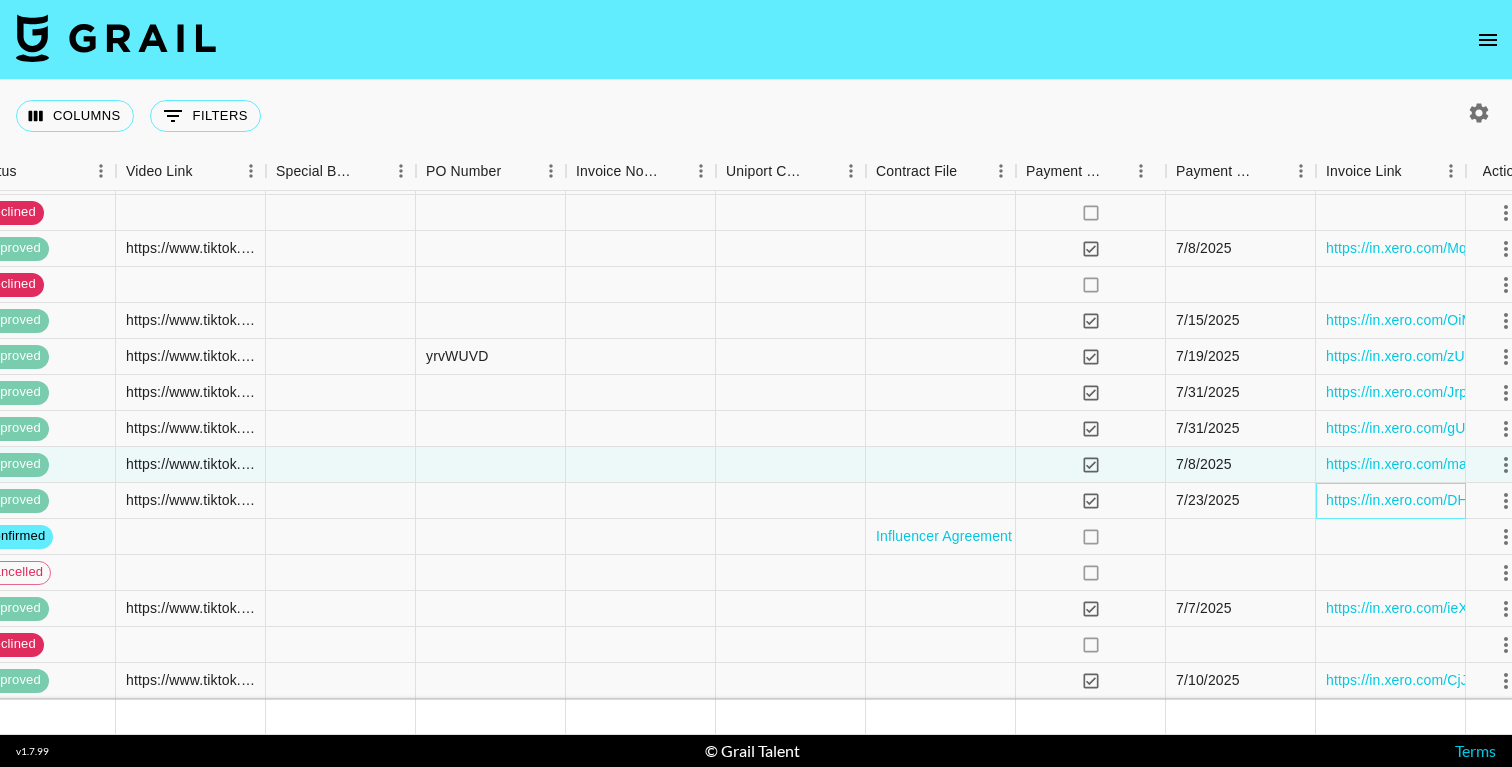 click on "https://in.xero.com/DHD5Ur4hDTiWSF0UHTNWGhhZeUJTrtDS47iiZDvU" at bounding box center [1391, 501] 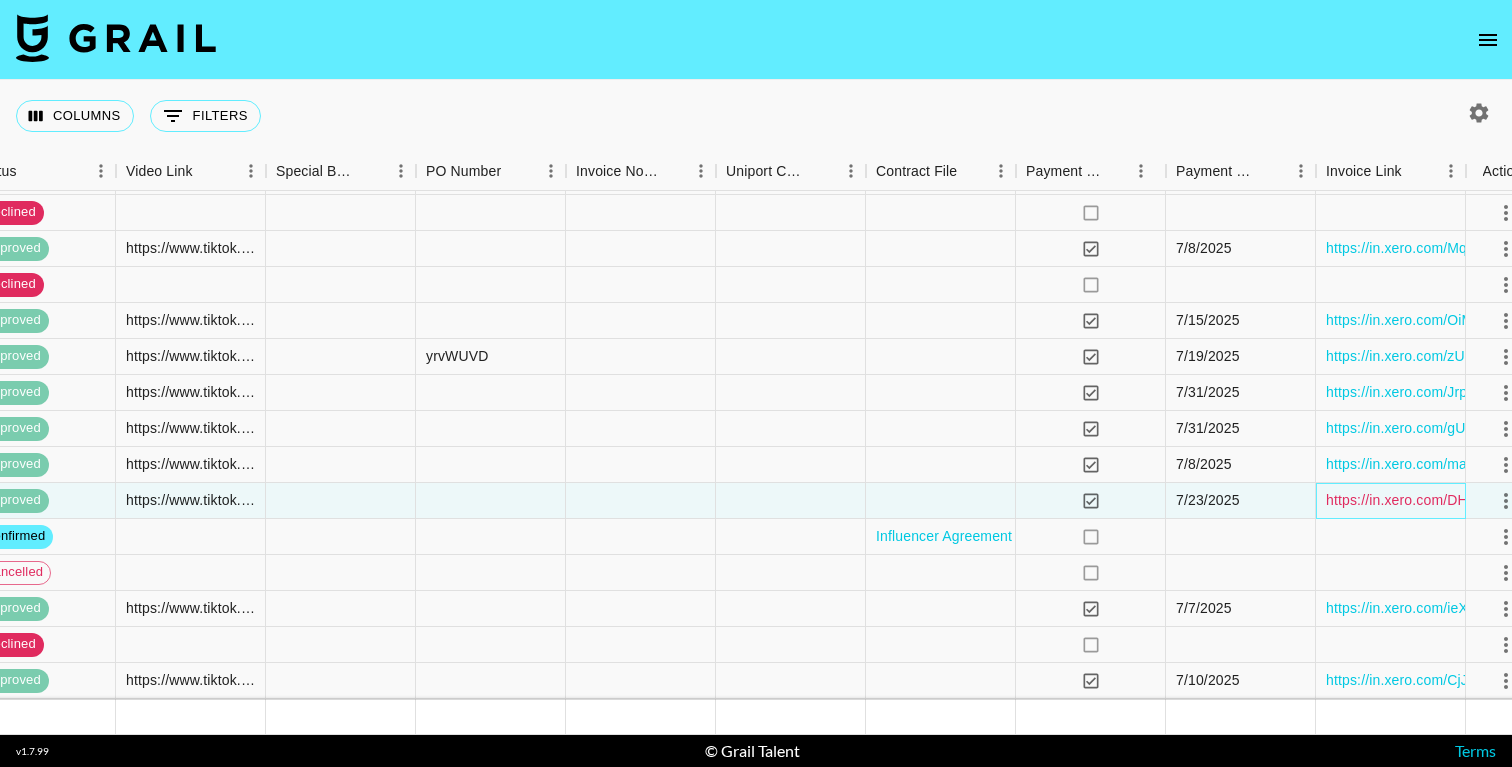 click on "https://in.xero.com/DHD5Ur4hDTiWSF0UHTNWGhhZeUJTrtDS47iiZDvU" at bounding box center (1556, 500) 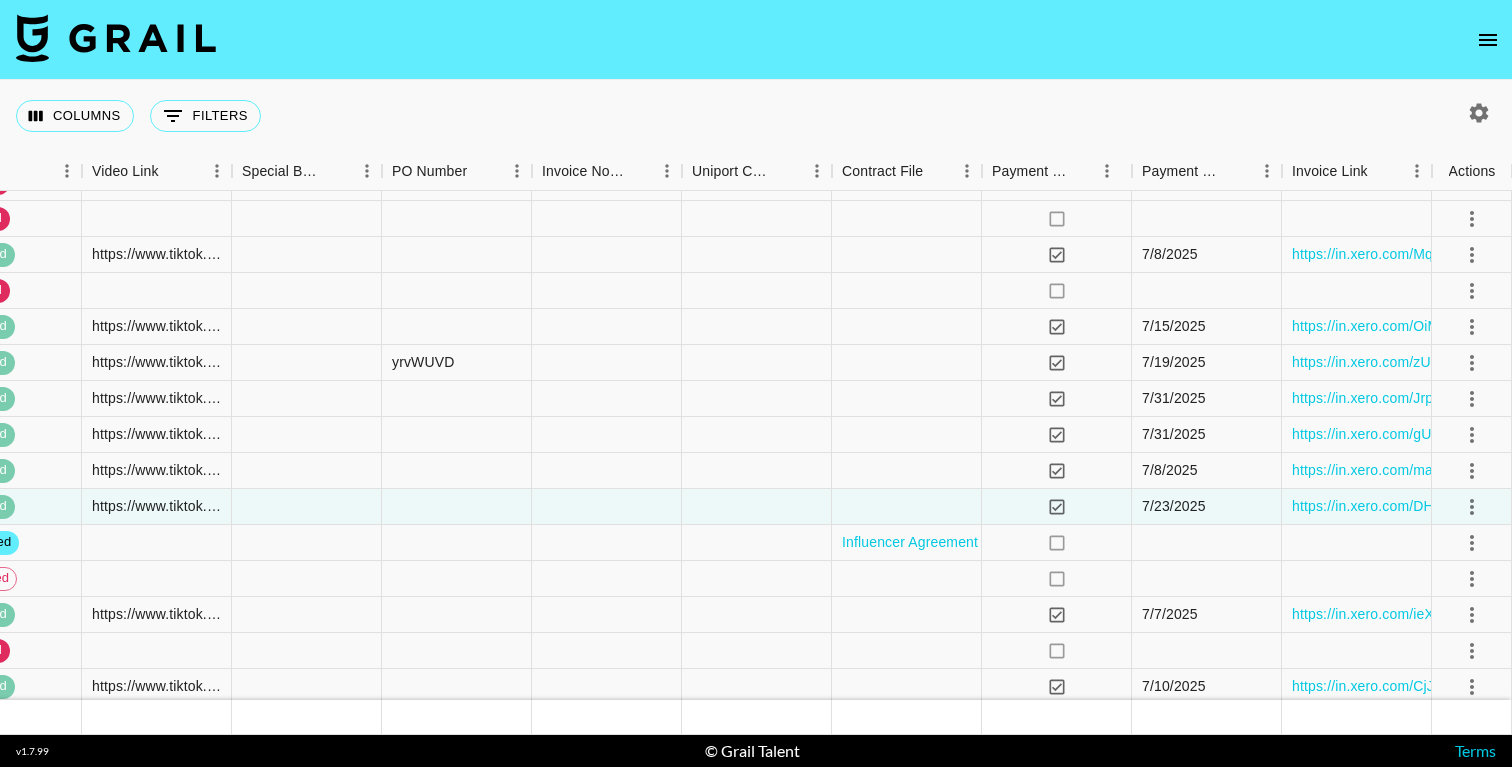 scroll, scrollTop: 8582, scrollLeft: 2333, axis: both 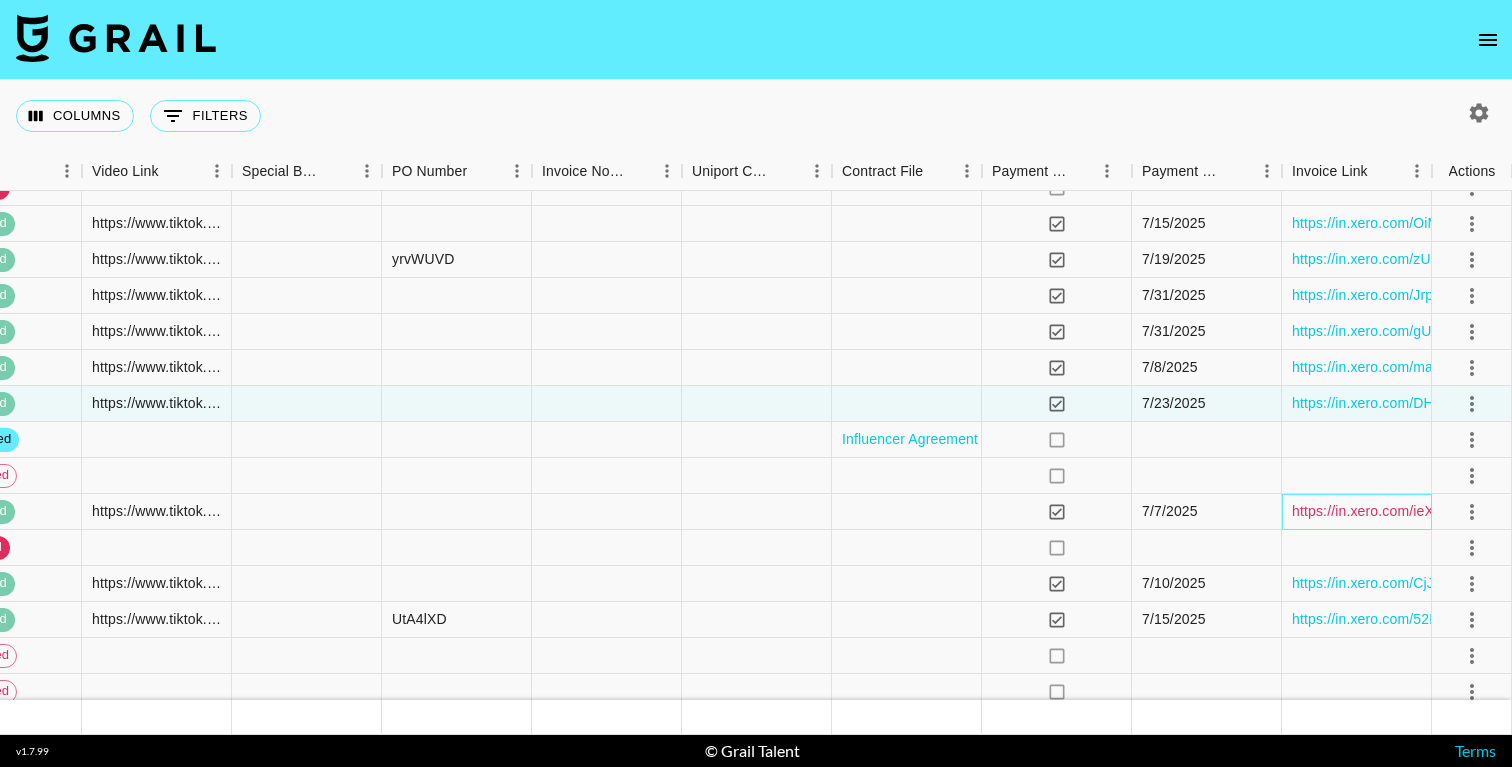 click on "https://in.xero.com/ieXhLT4XMum4td9K1DWFcfui0FhcBsDymKfUUtDF" at bounding box center (1516, 511) 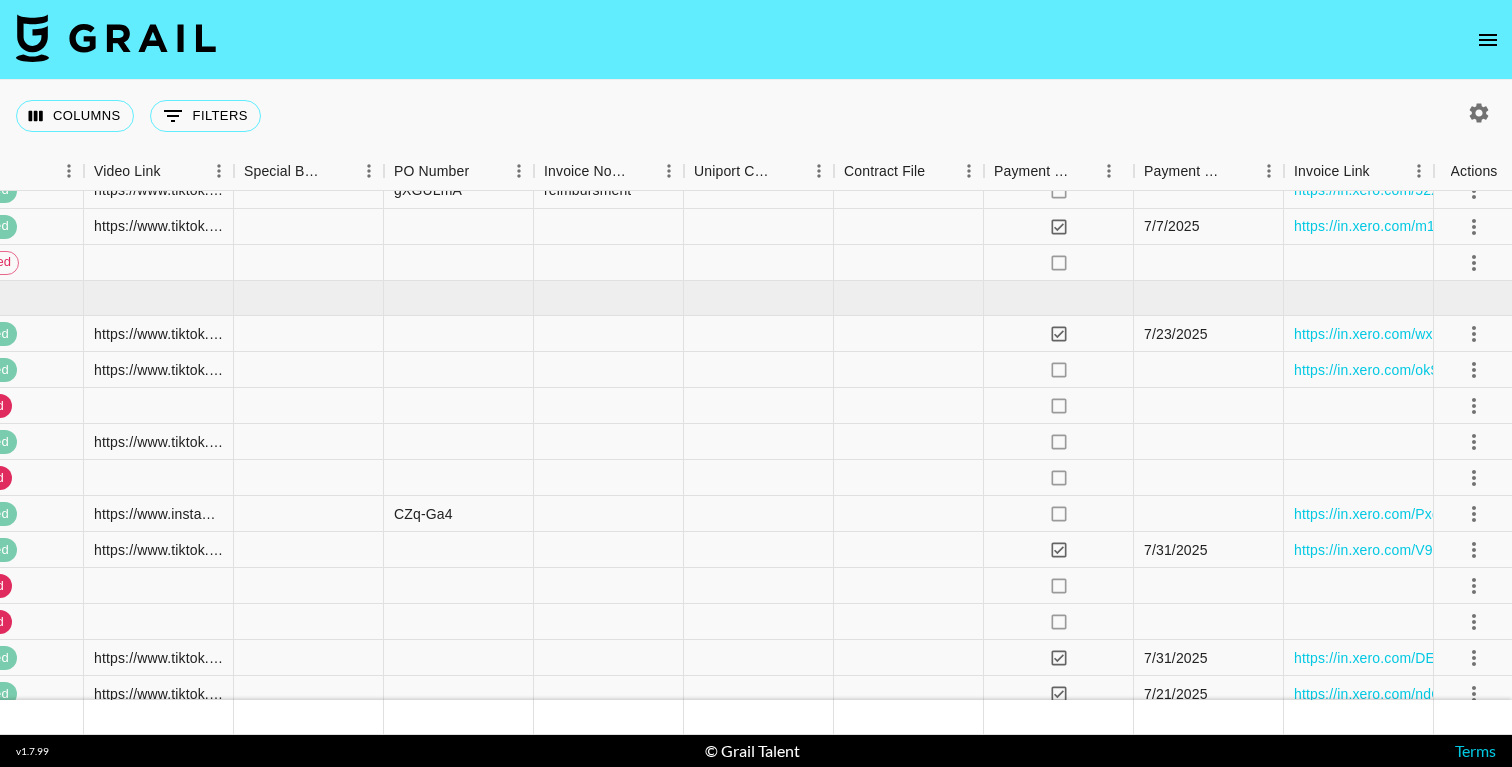 scroll, scrollTop: 7886, scrollLeft: 2331, axis: both 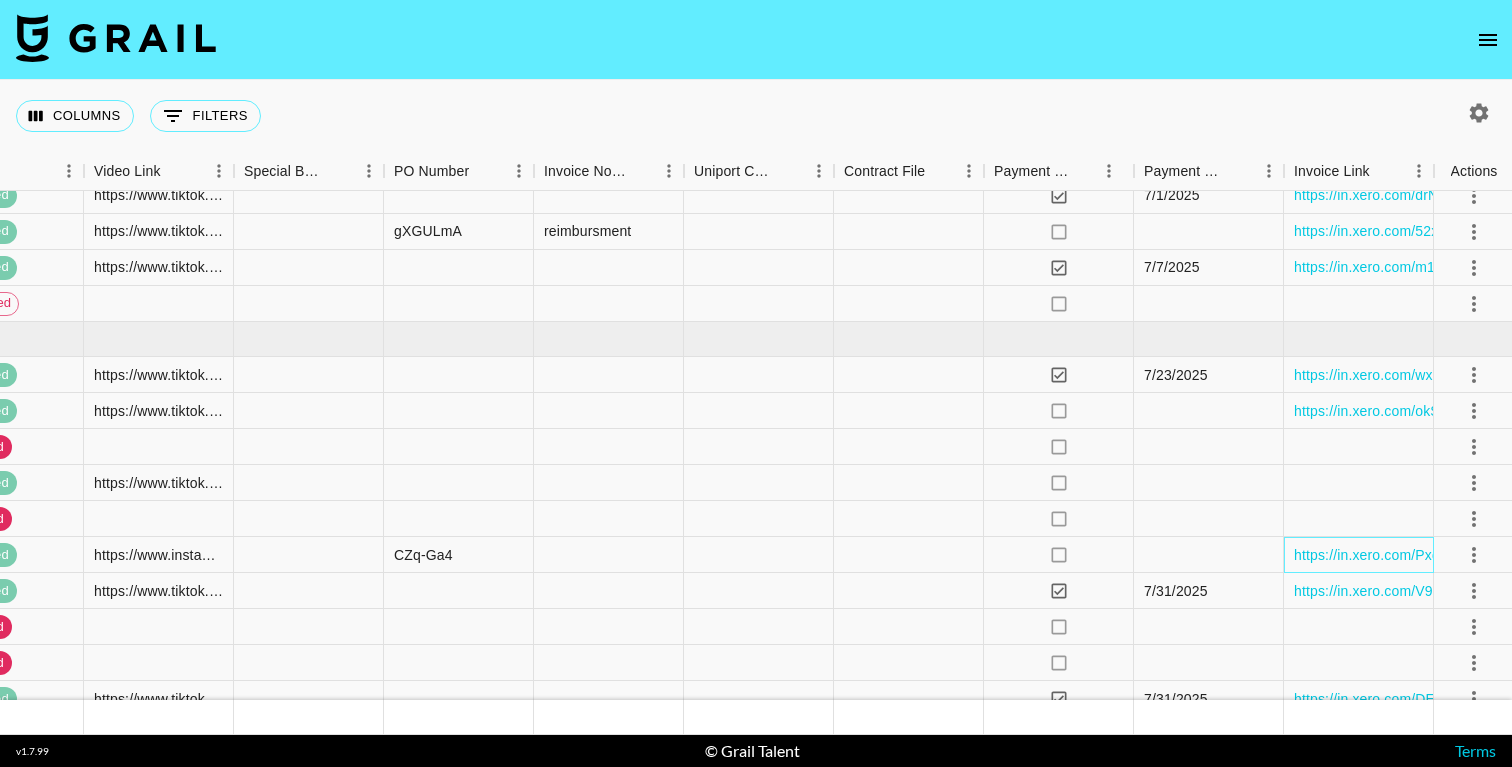 click on "https://in.xero.com/PxdxuThjmFCp7eQDwWcdmMWLGQy3u2gwncaT2vvM" at bounding box center [1359, 555] 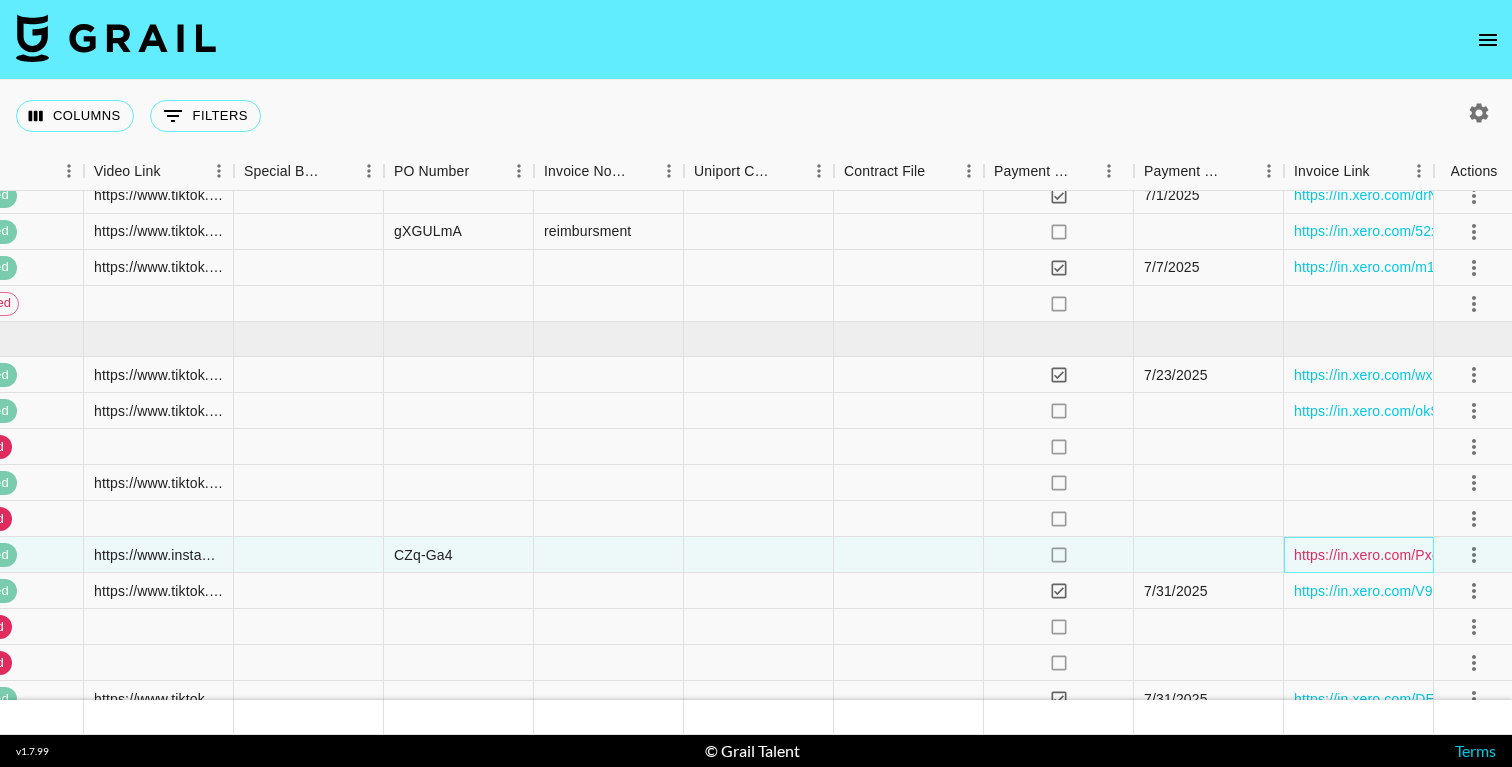 click on "https://in.xero.com/PxdxuThjmFCp7eQDwWcdmMWLGQy3u2gwncaT2vvM" at bounding box center (1532, 555) 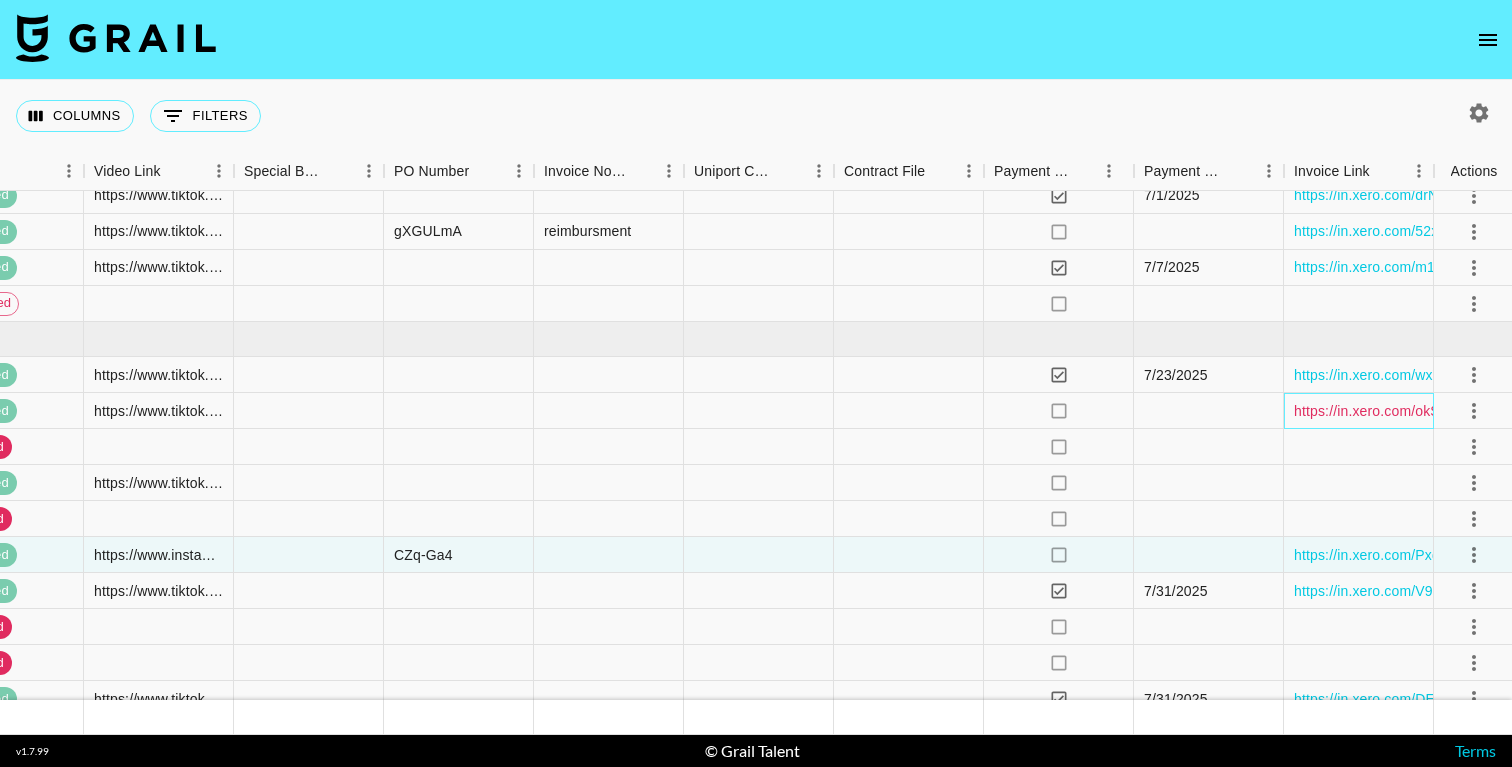 click on "https://in.xero.com/okSDG7le5UxdpDqHlYo8Cwf5xw6Zonnn7G16AkyB" at bounding box center [1519, 411] 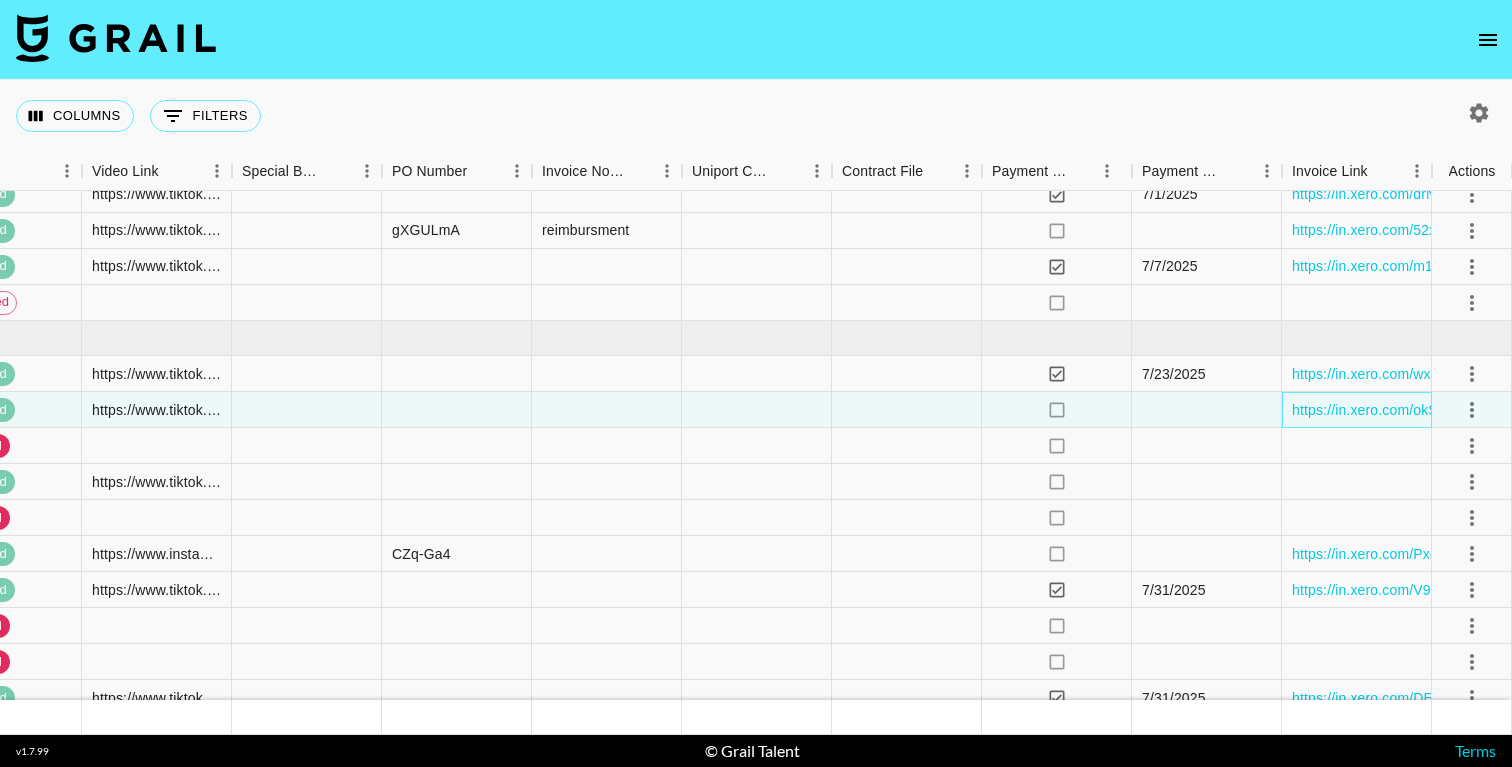 scroll, scrollTop: 7887, scrollLeft: 2333, axis: both 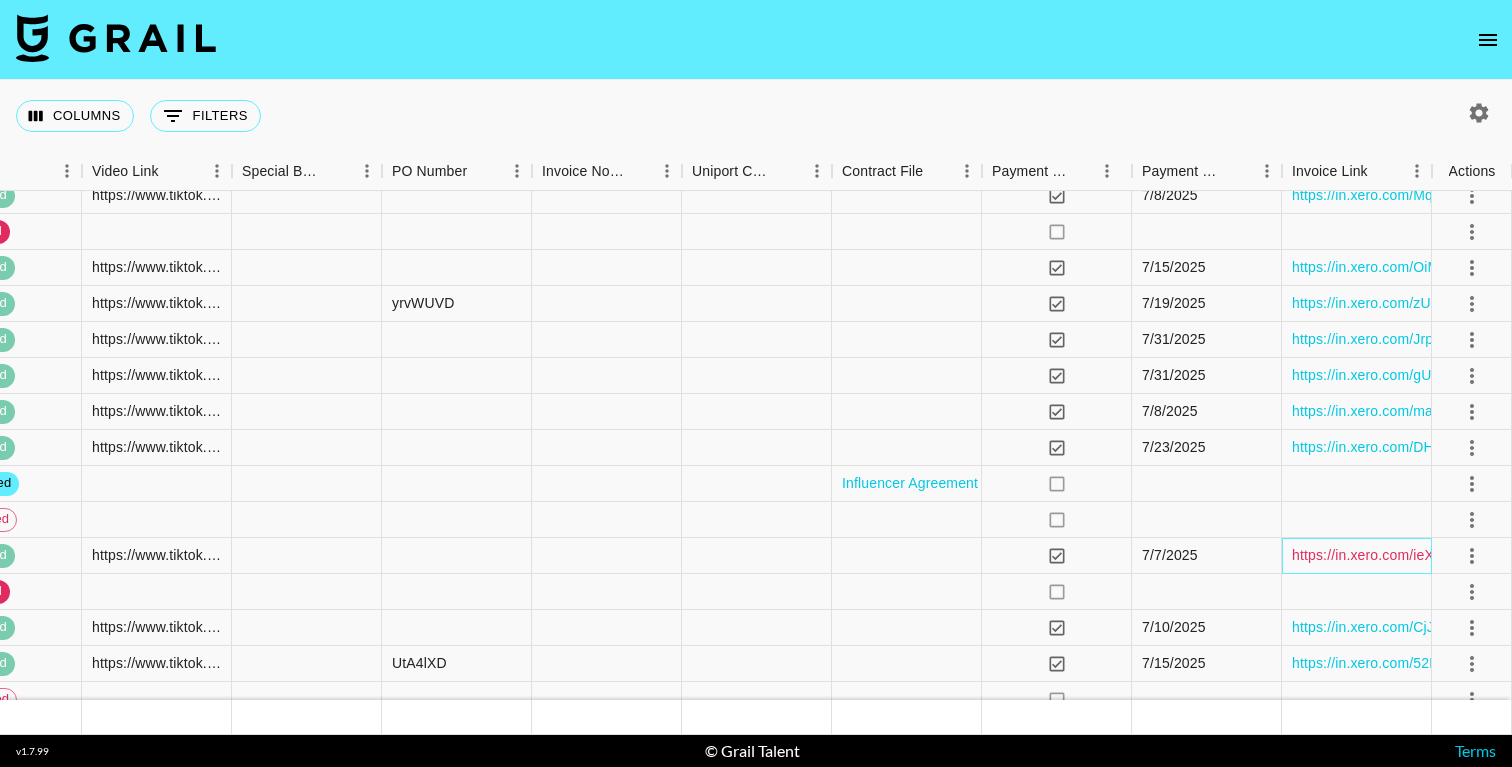 click on "https://in.xero.com/ieXhLT4XMum4td9K1DWFcfui0FhcBsDymKfUUtDF" at bounding box center [1516, 555] 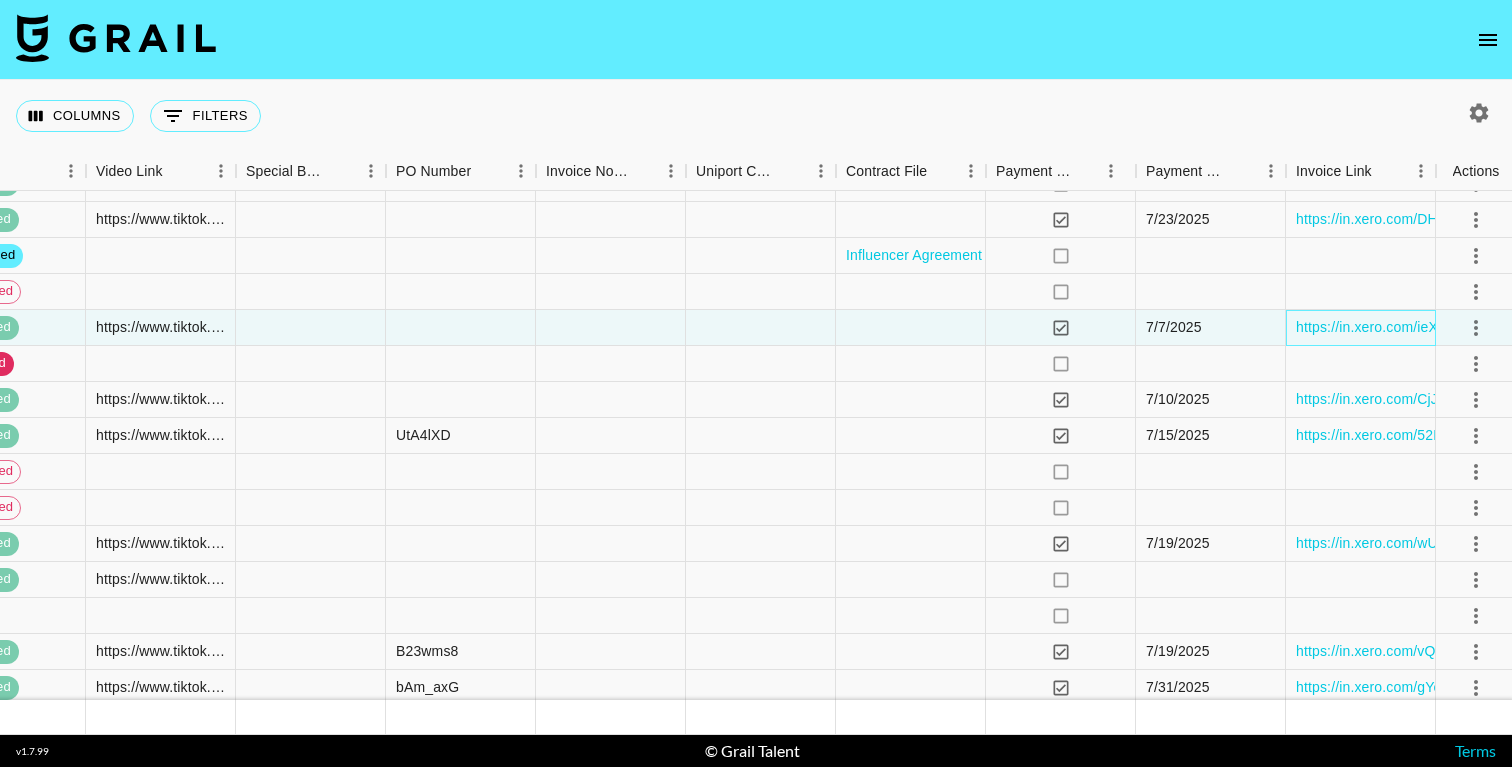 scroll, scrollTop: 8869, scrollLeft: 2329, axis: both 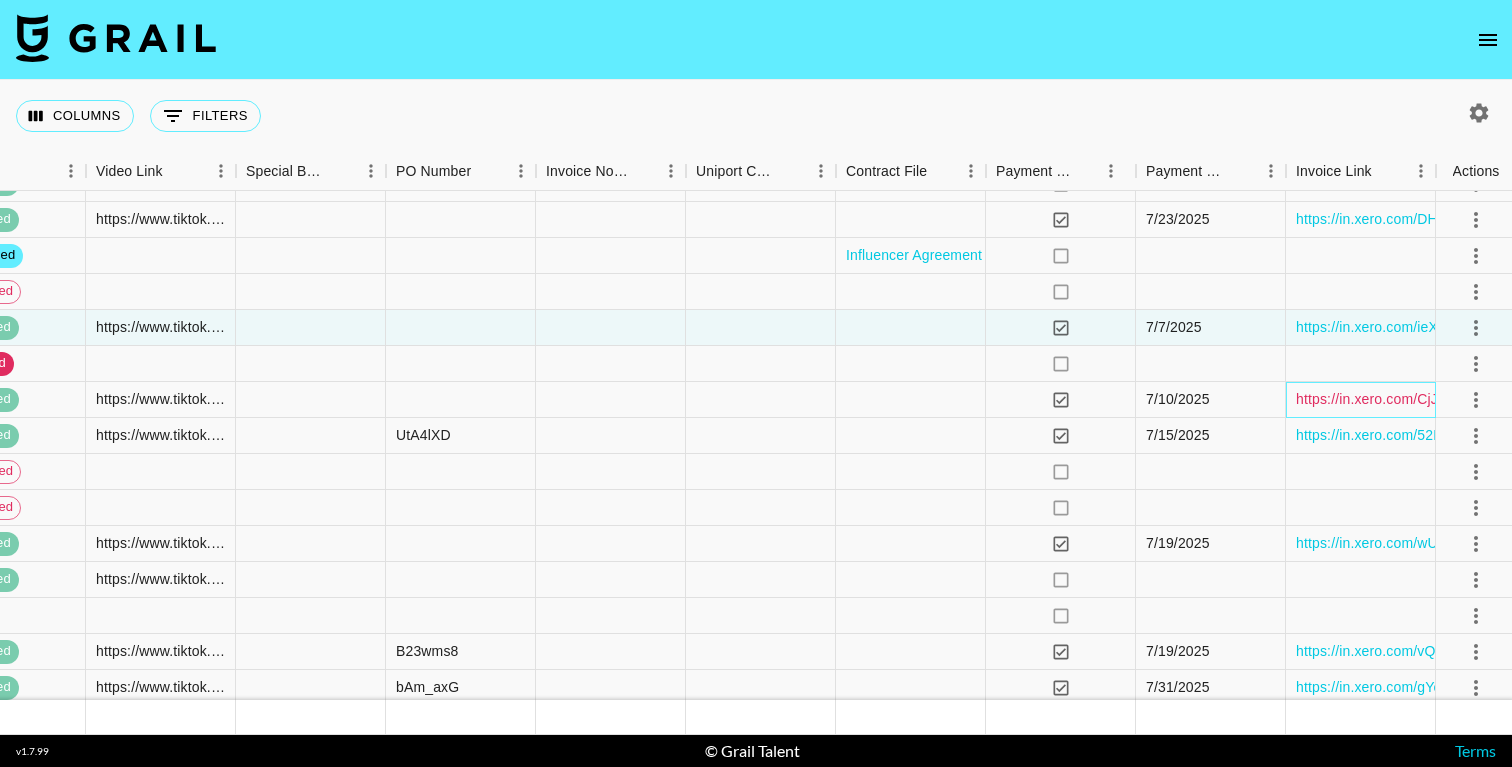 click on "https://in.xero.com/CjJfjr9gSR4Y5RuR4OKZG279D8FZxD9OCduC1dsy" at bounding box center [1523, 399] 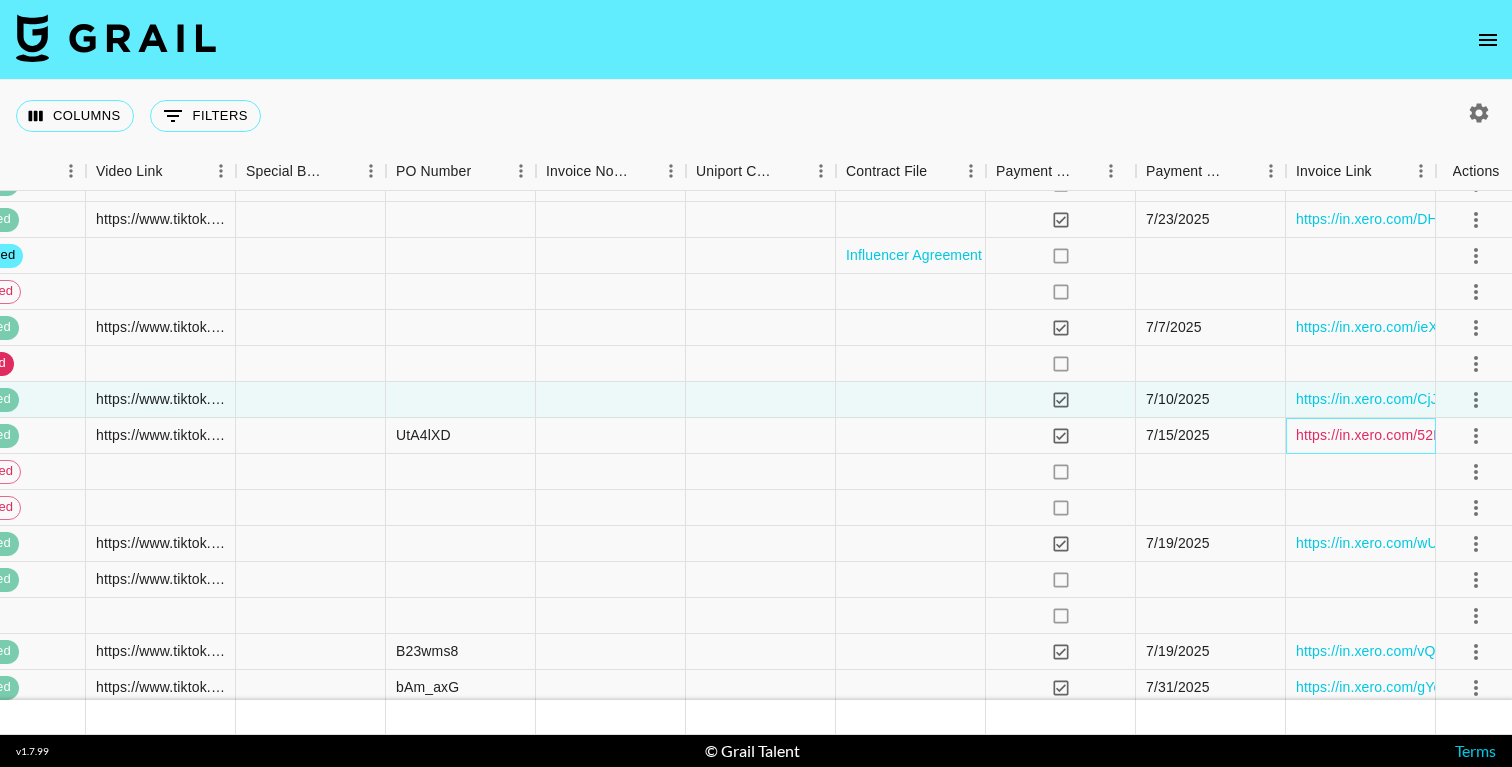 click on "https://in.xero.com/52EZXeR1QEzhUDDSDIL7W7I82rXXkmU8ze5AMETQ" at bounding box center (1532, 435) 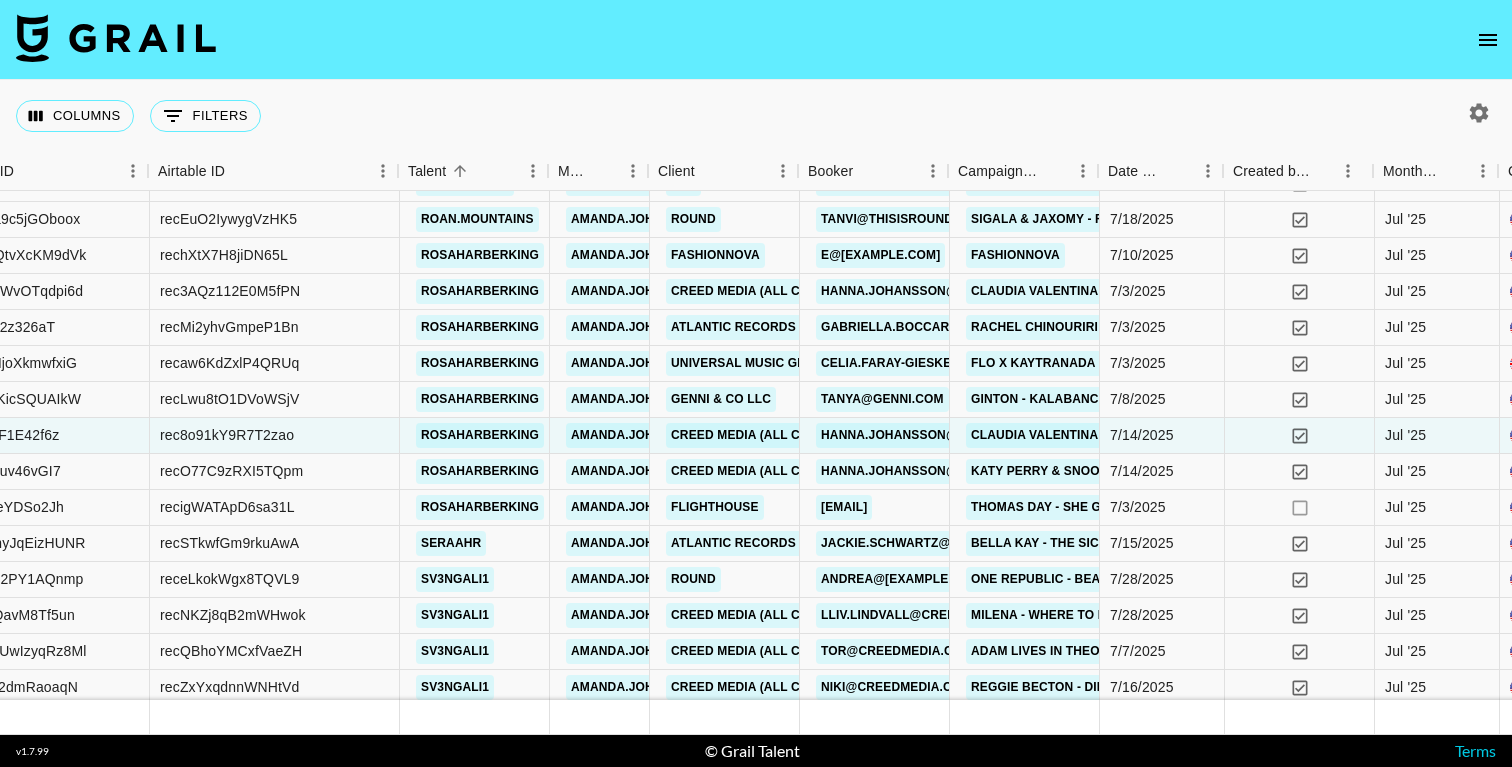 scroll, scrollTop: 8869, scrollLeft: 259, axis: both 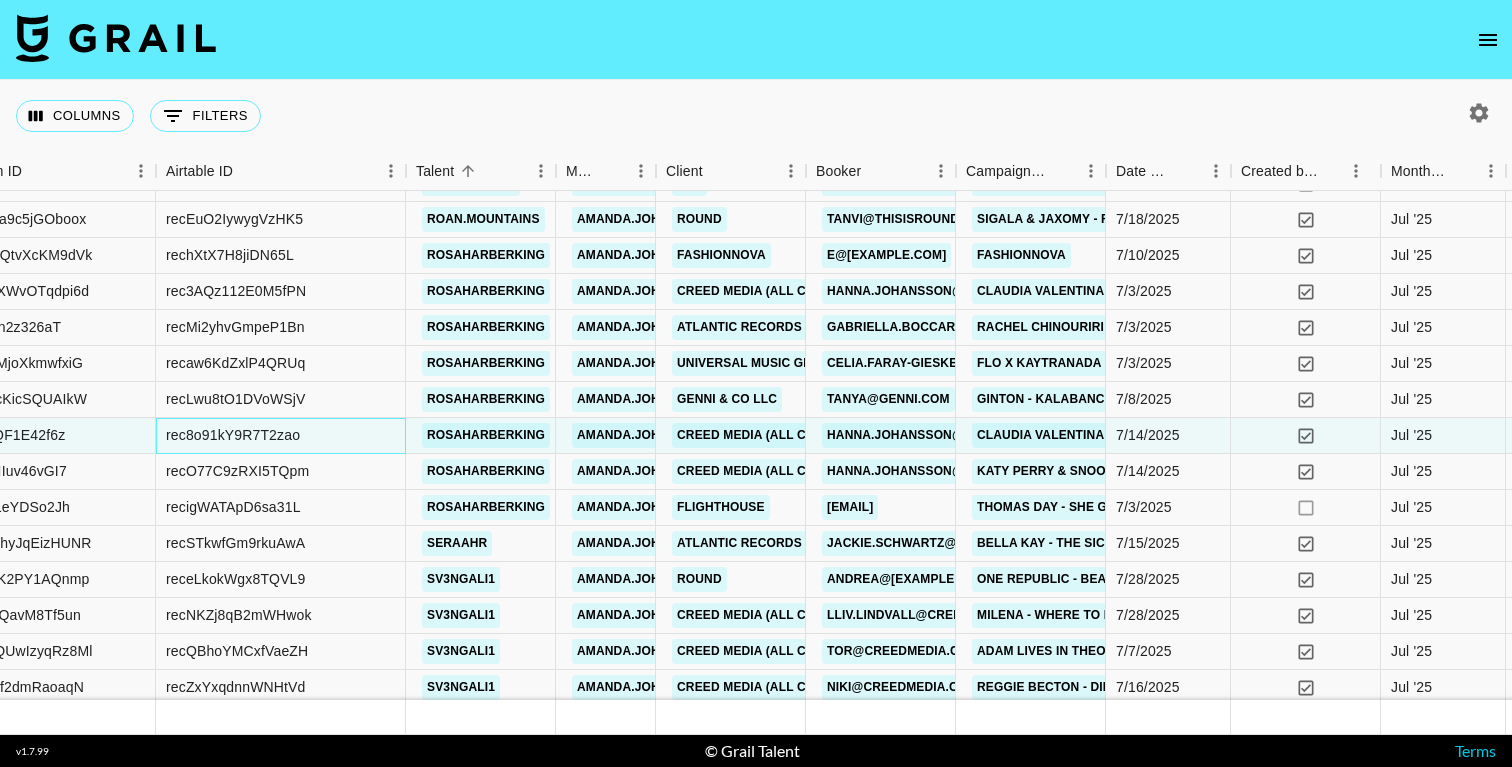 click on "rec8o91kY9R7T2zao" at bounding box center [233, 435] 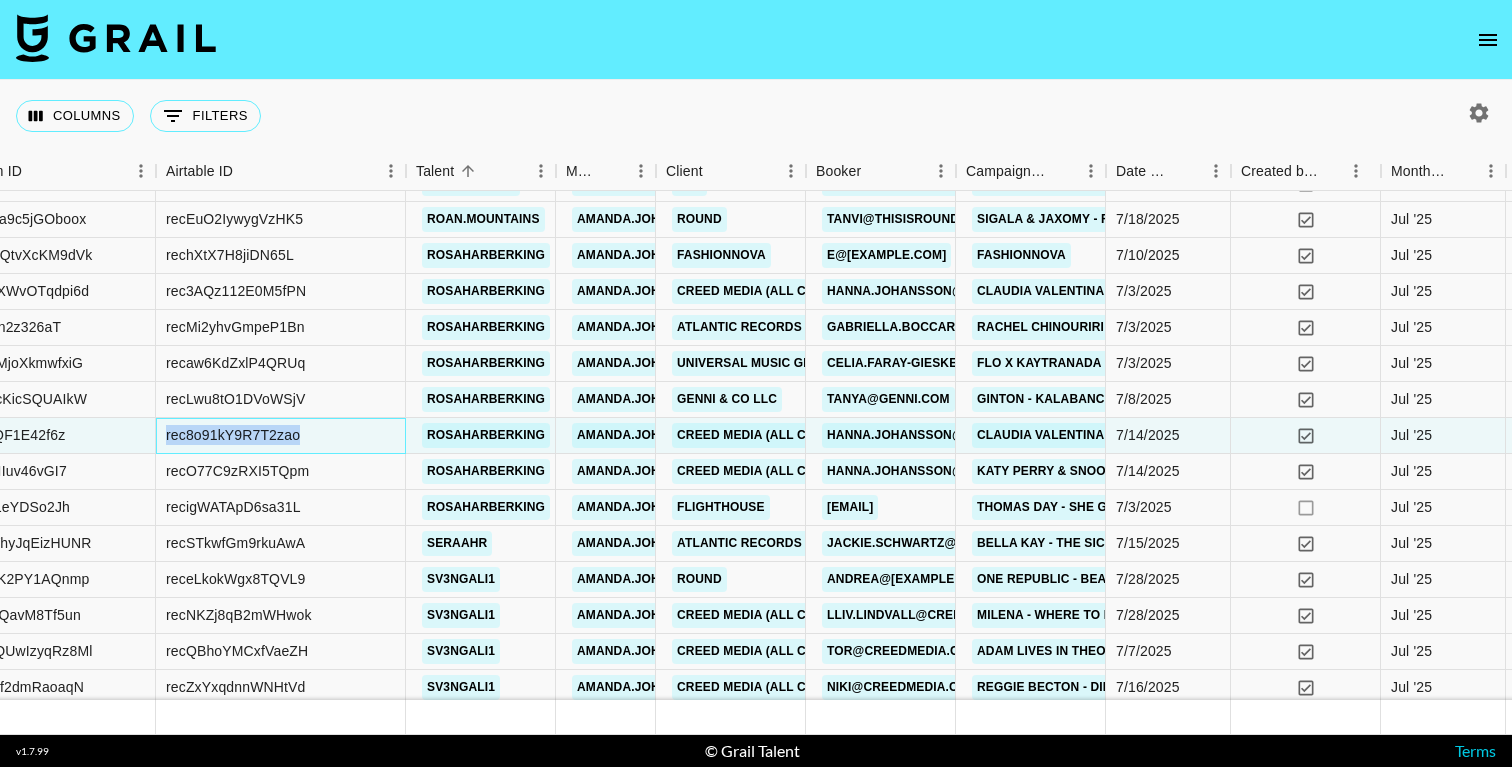 click on "rec8o91kY9R7T2zao" at bounding box center (233, 435) 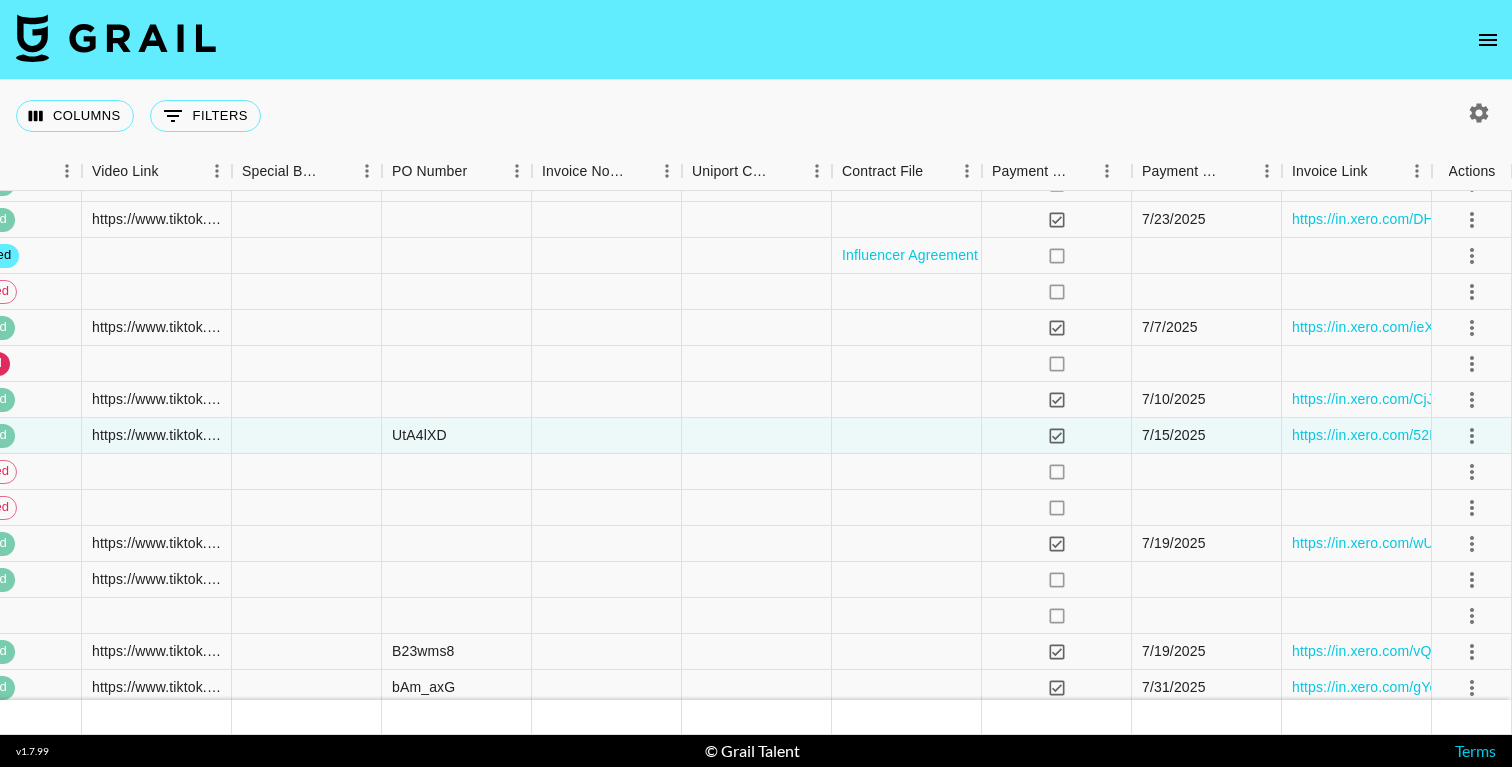 scroll, scrollTop: 8869, scrollLeft: 2333, axis: both 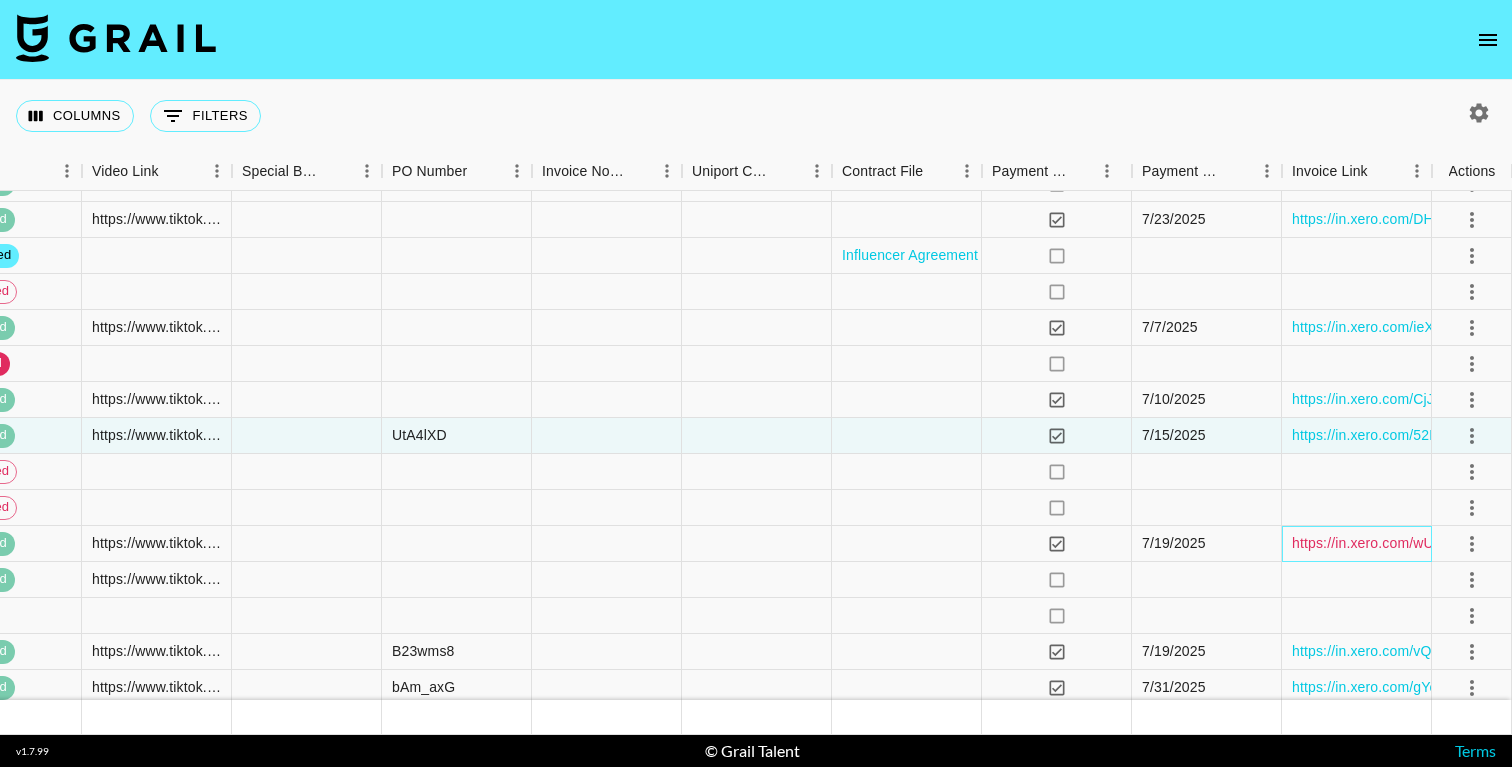 click on "https://in.xero.com/wU9ycQH4jPdK6Mvxq48YVuRECzOIPUcU1RQo6mE7" at bounding box center [1527, 543] 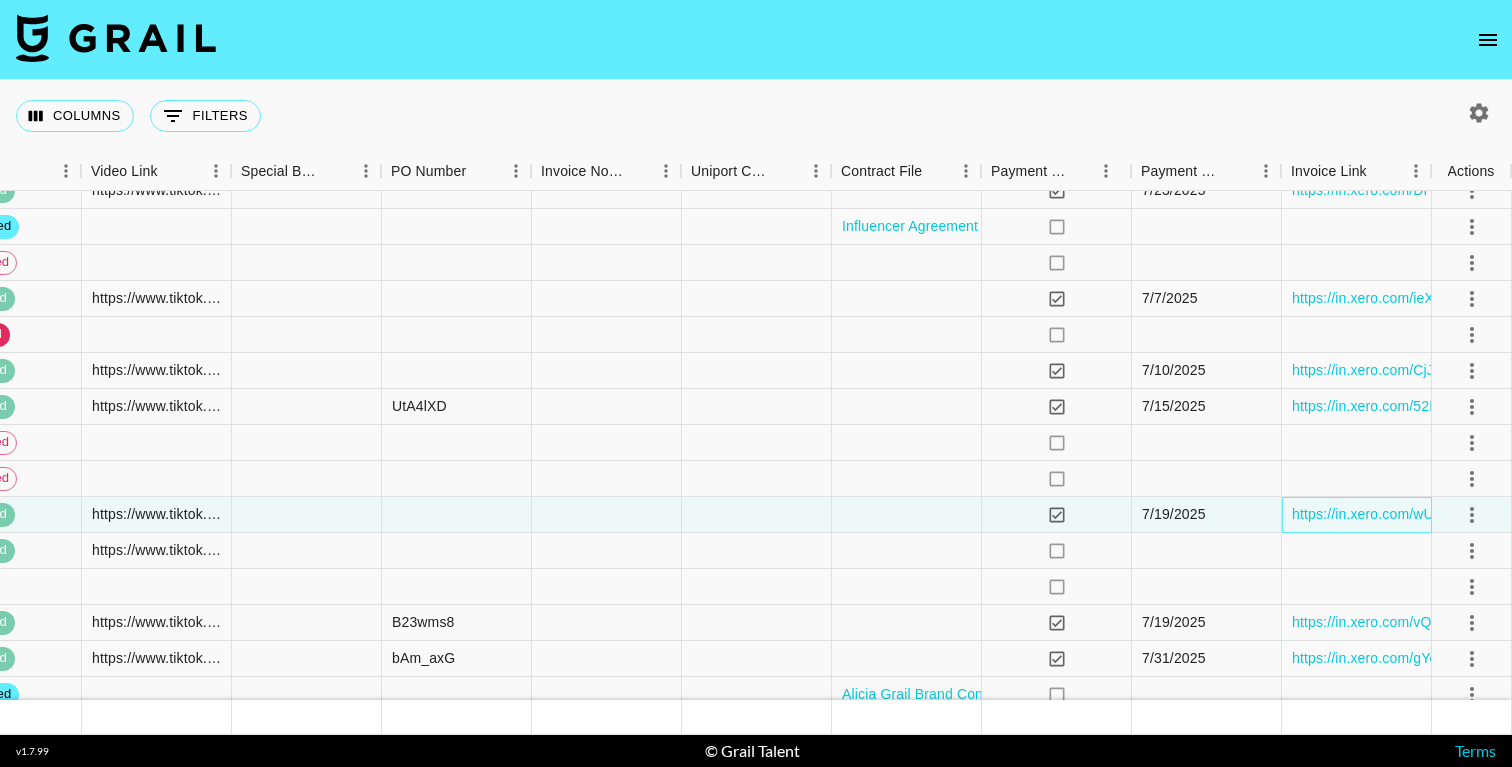 scroll, scrollTop: 8898, scrollLeft: 2333, axis: both 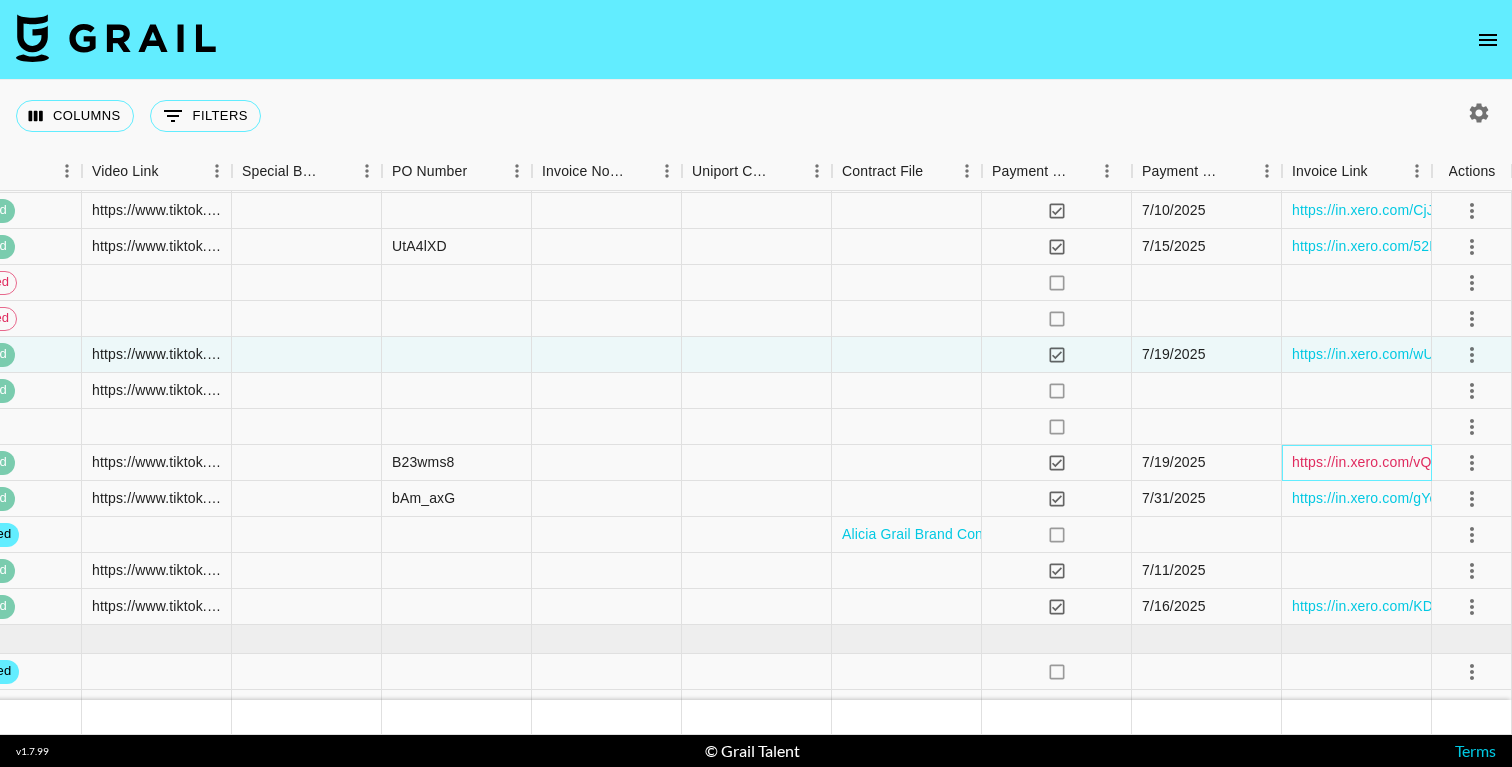 click on "https://in.xero.com/vQmKWn0ADB80Ldd2UYKPu9FGAiavJZ2bwHvn8skz" at bounding box center [1525, 462] 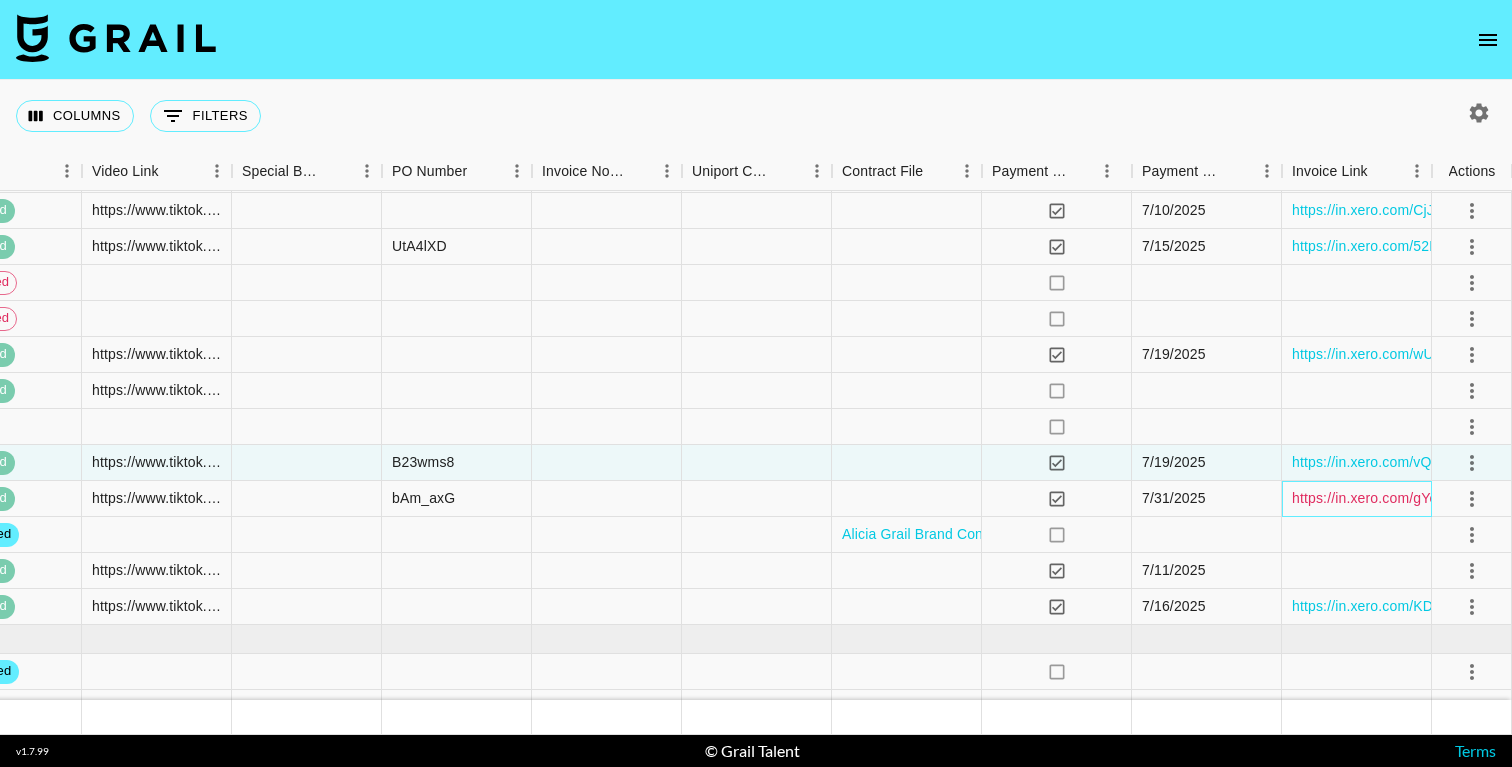 click on "https://in.xero.com/gYofev62CzYfGzT43obA3TFKlQr4b9HnQcGmgdwN" at bounding box center [1518, 498] 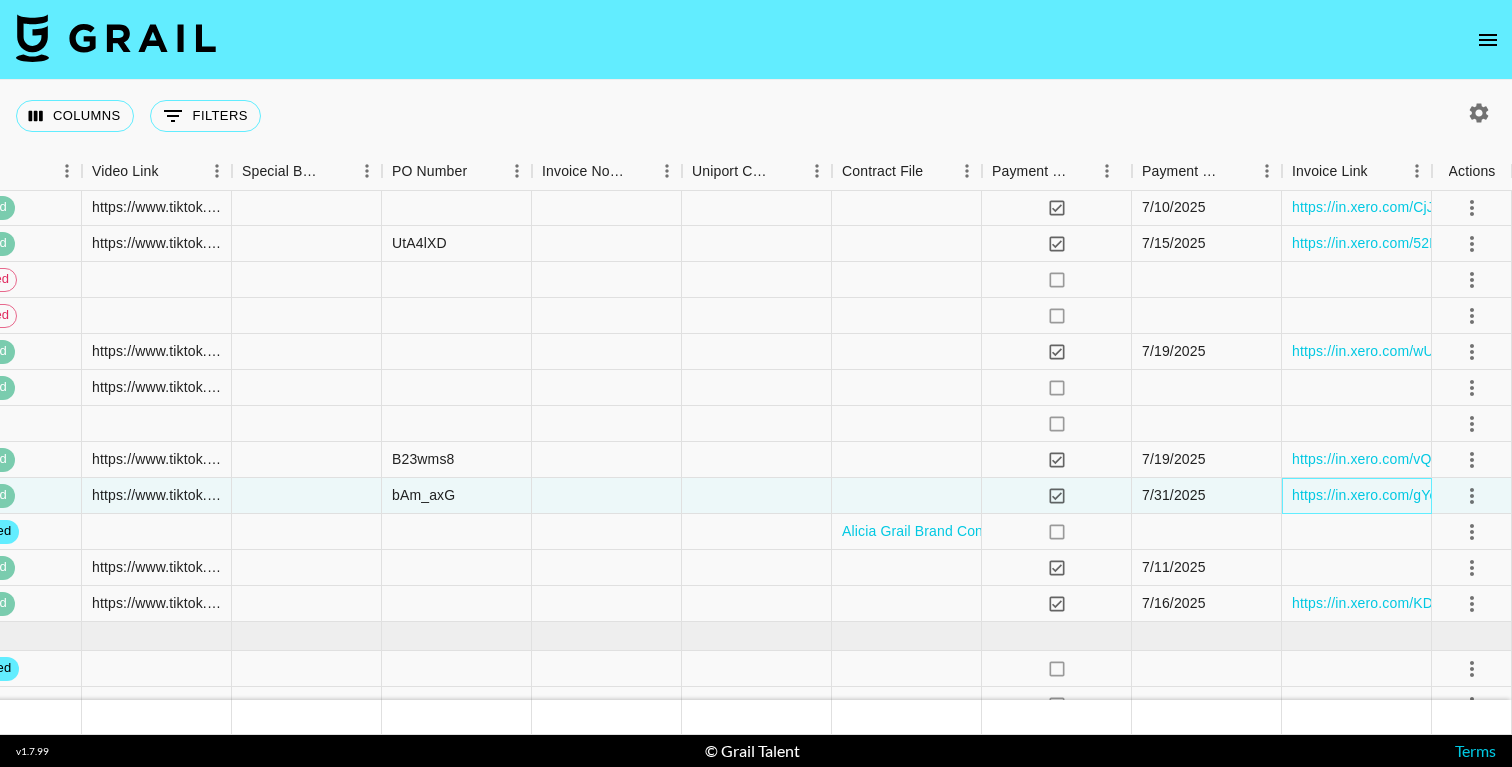 scroll, scrollTop: 9061, scrollLeft: 2333, axis: both 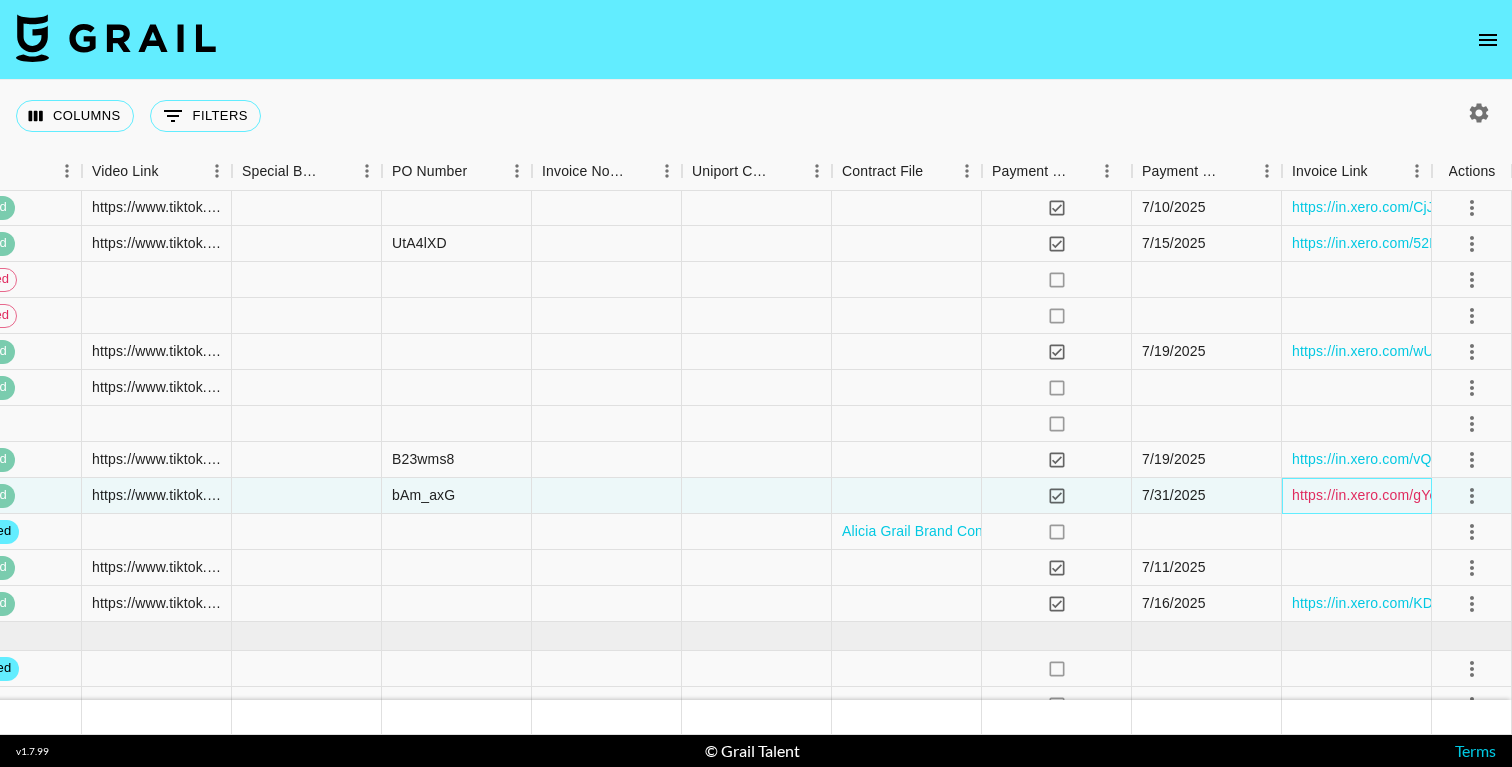 click on "https://in.xero.com/gYofev62CzYfGzT43obA3TFKlQr4b9HnQcGmgdwN" at bounding box center [1518, 495] 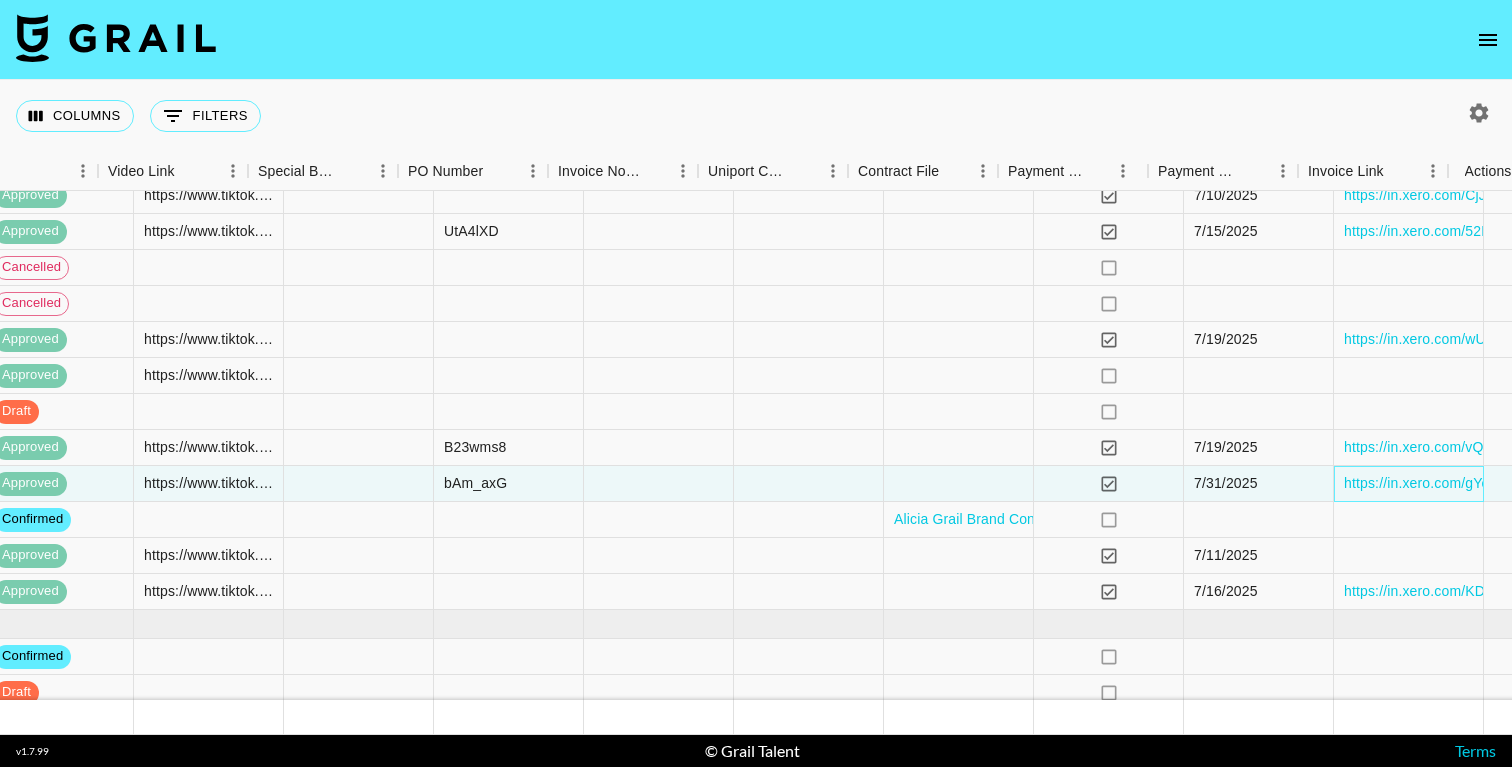 scroll, scrollTop: 9073, scrollLeft: 2333, axis: both 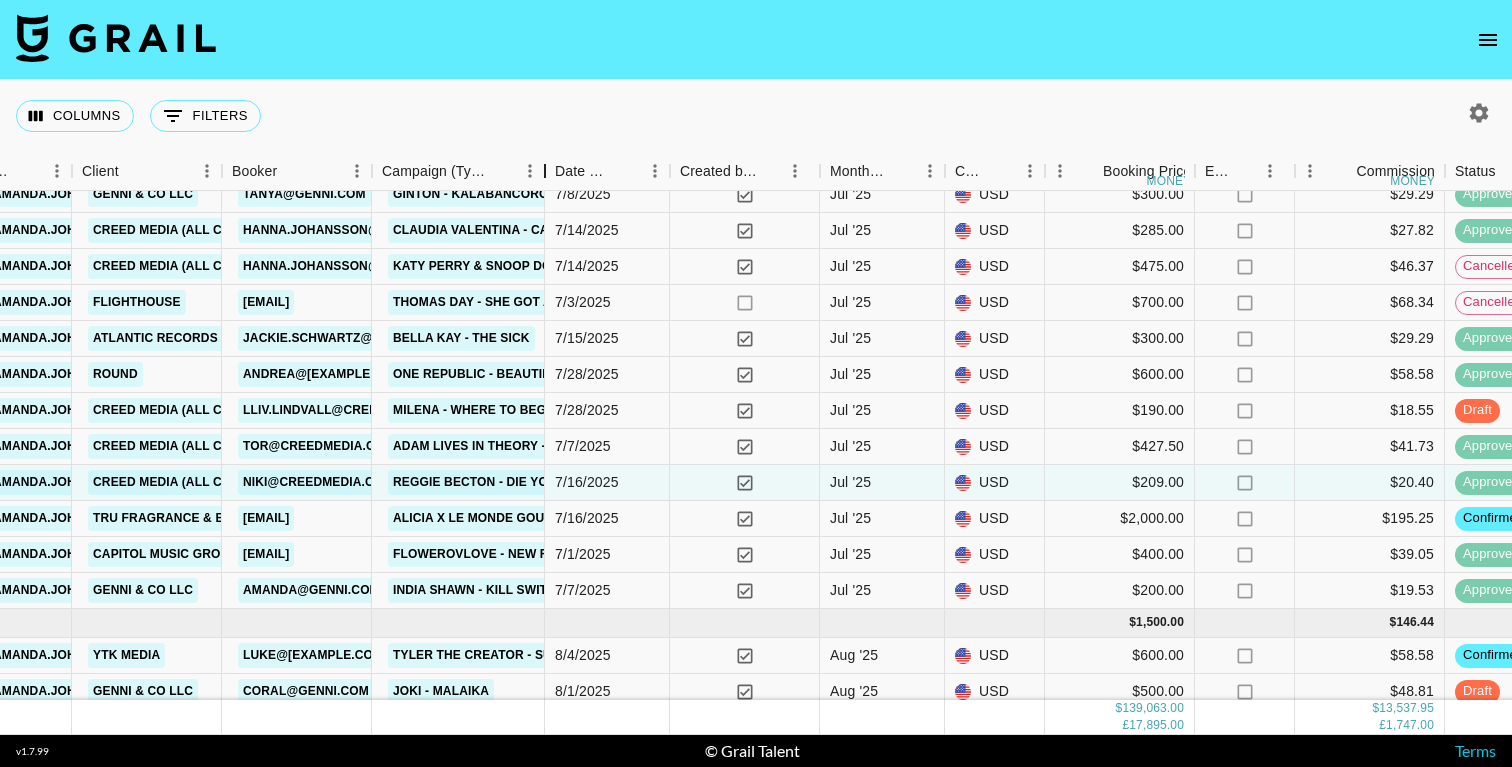 click at bounding box center [545, 171] 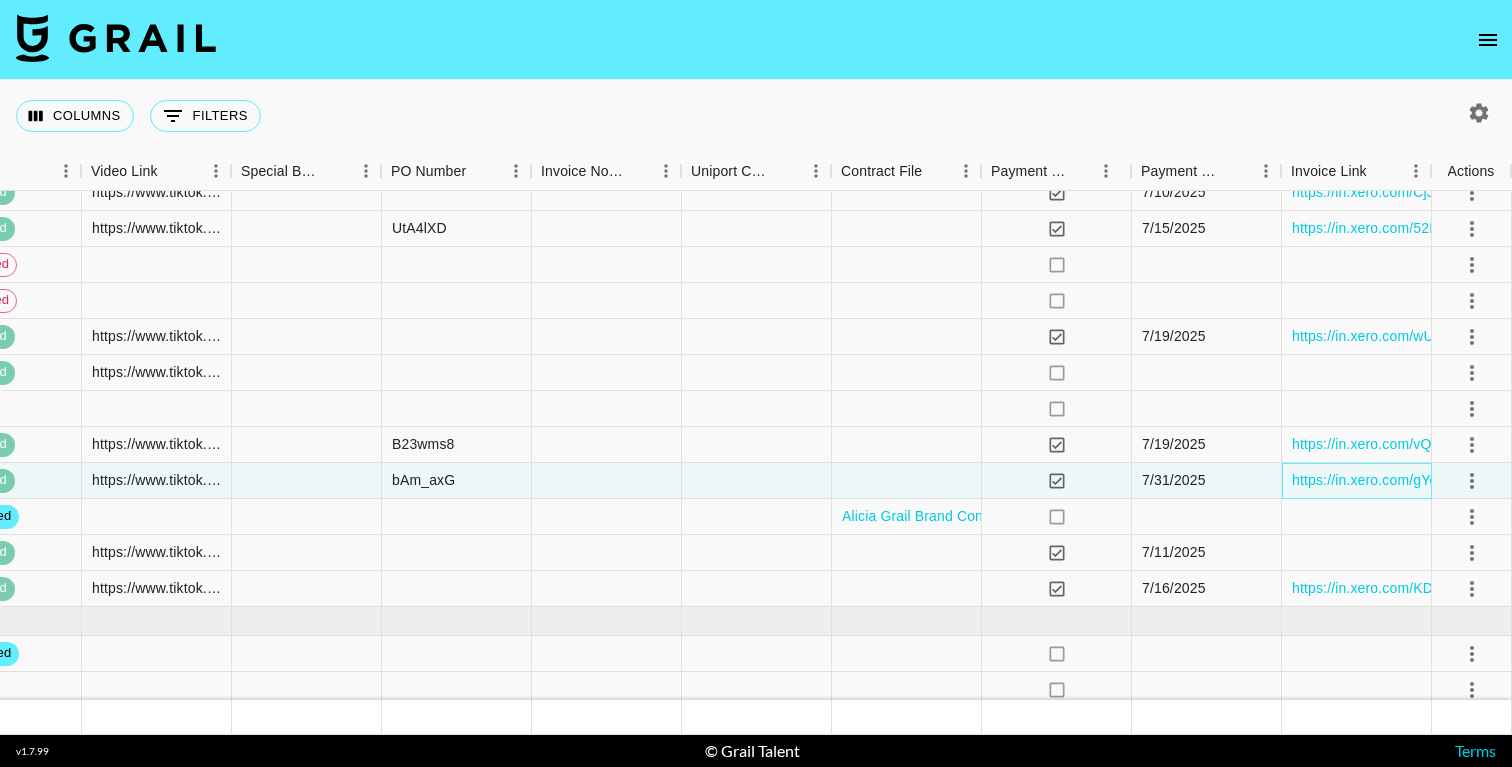 scroll, scrollTop: 9076, scrollLeft: 2328, axis: both 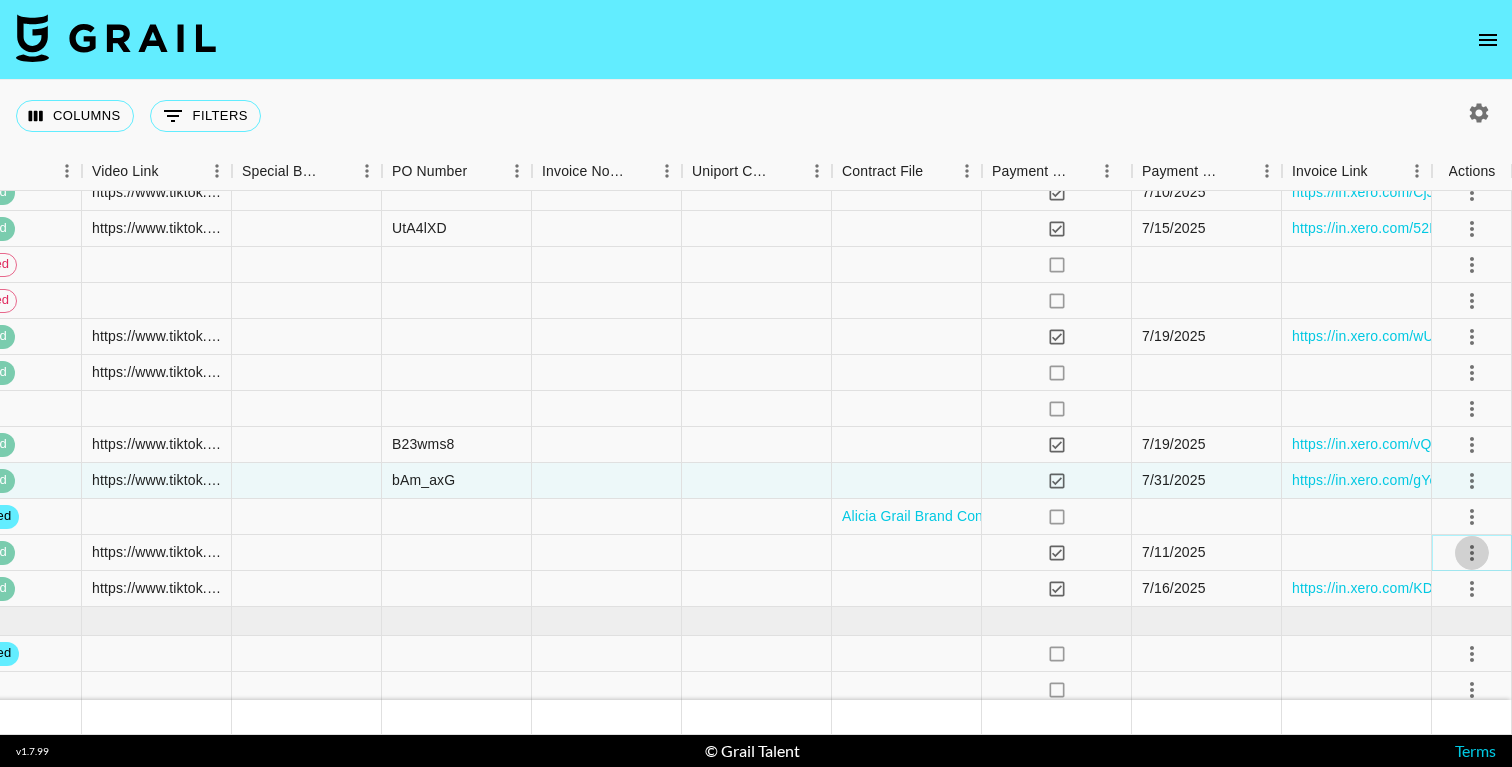 click 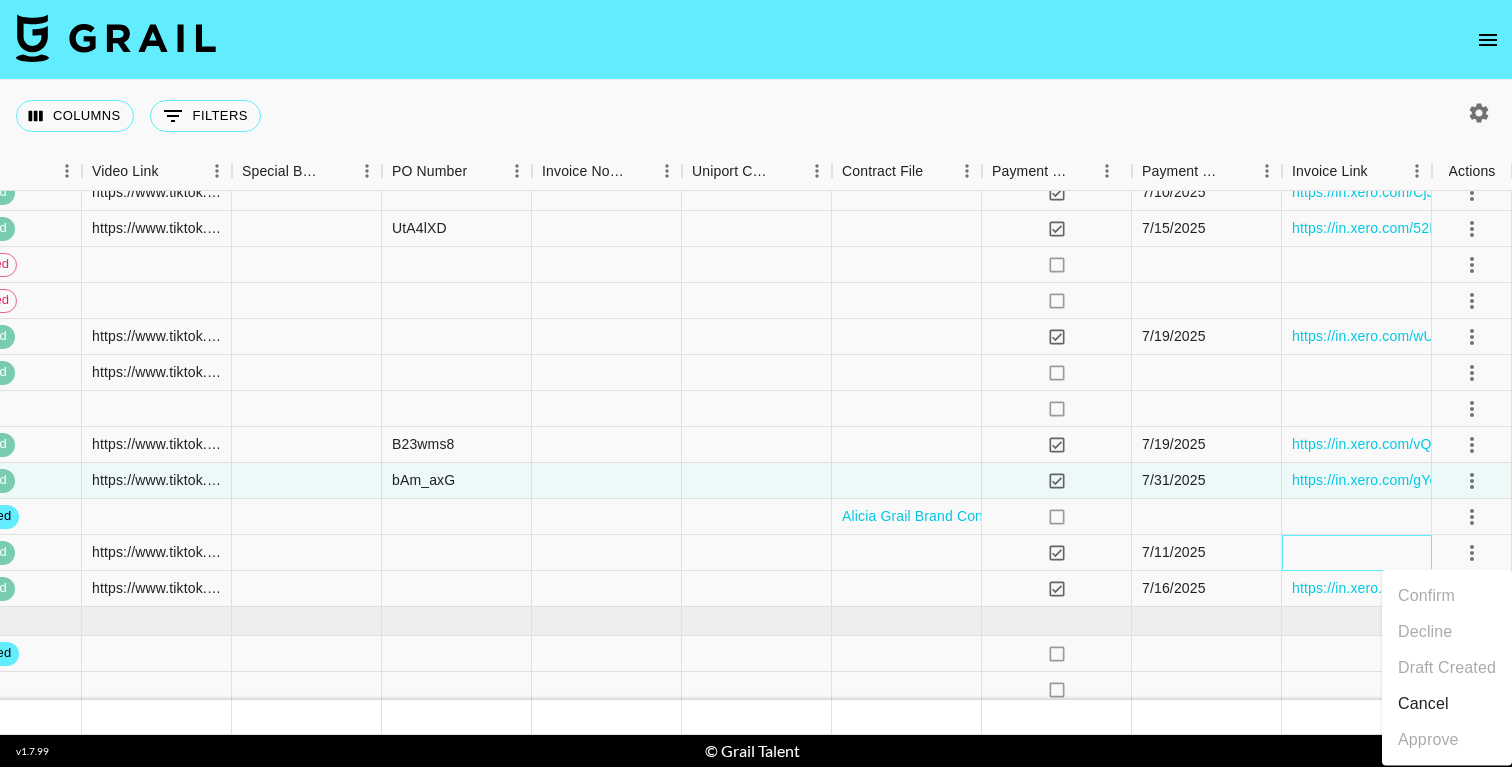 click at bounding box center (1357, 553) 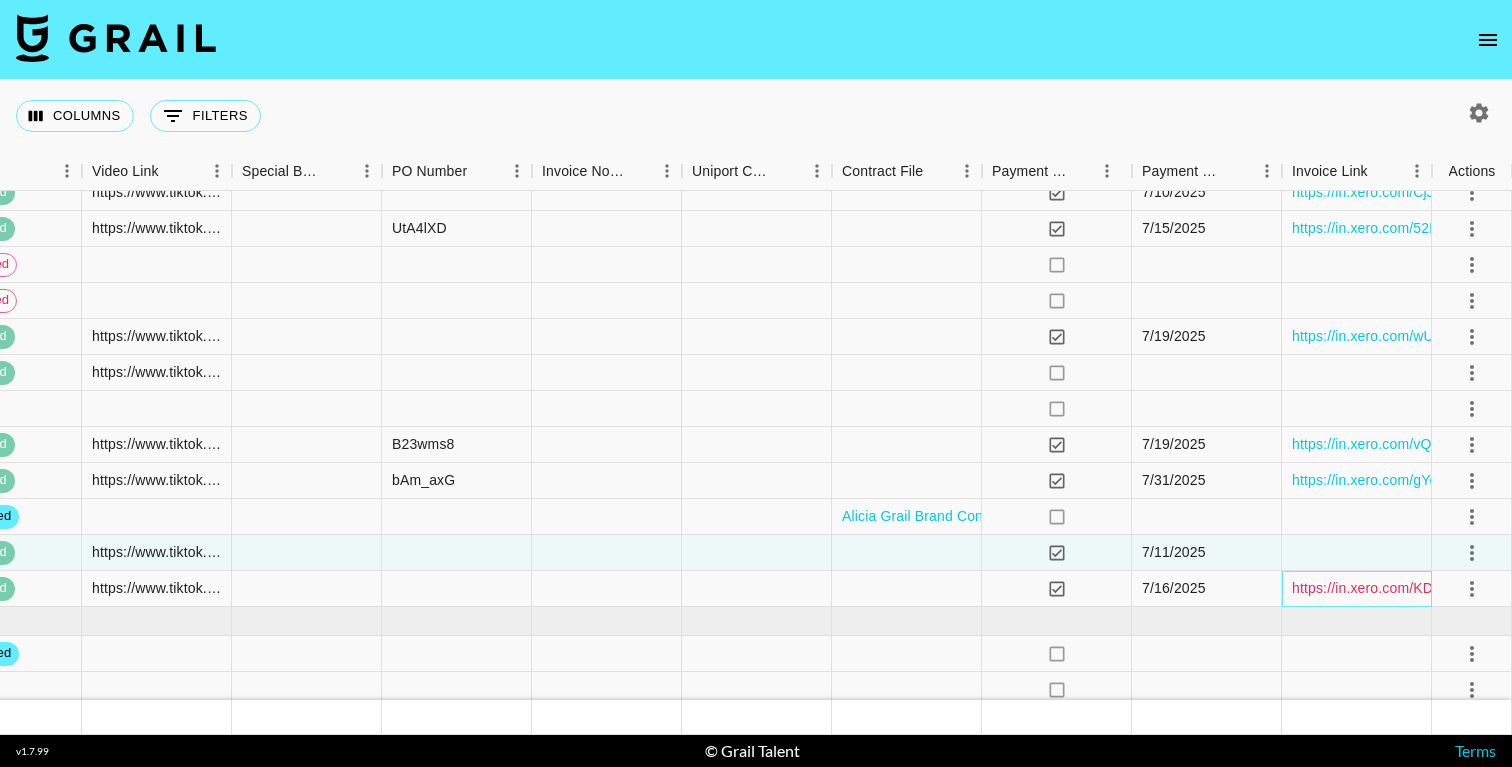 click on "https://in.xero.com/KDNFoDTYz6AHBpNMtWzo5WQVzYq7UzjMIlxx1m8L" at bounding box center [1525, 588] 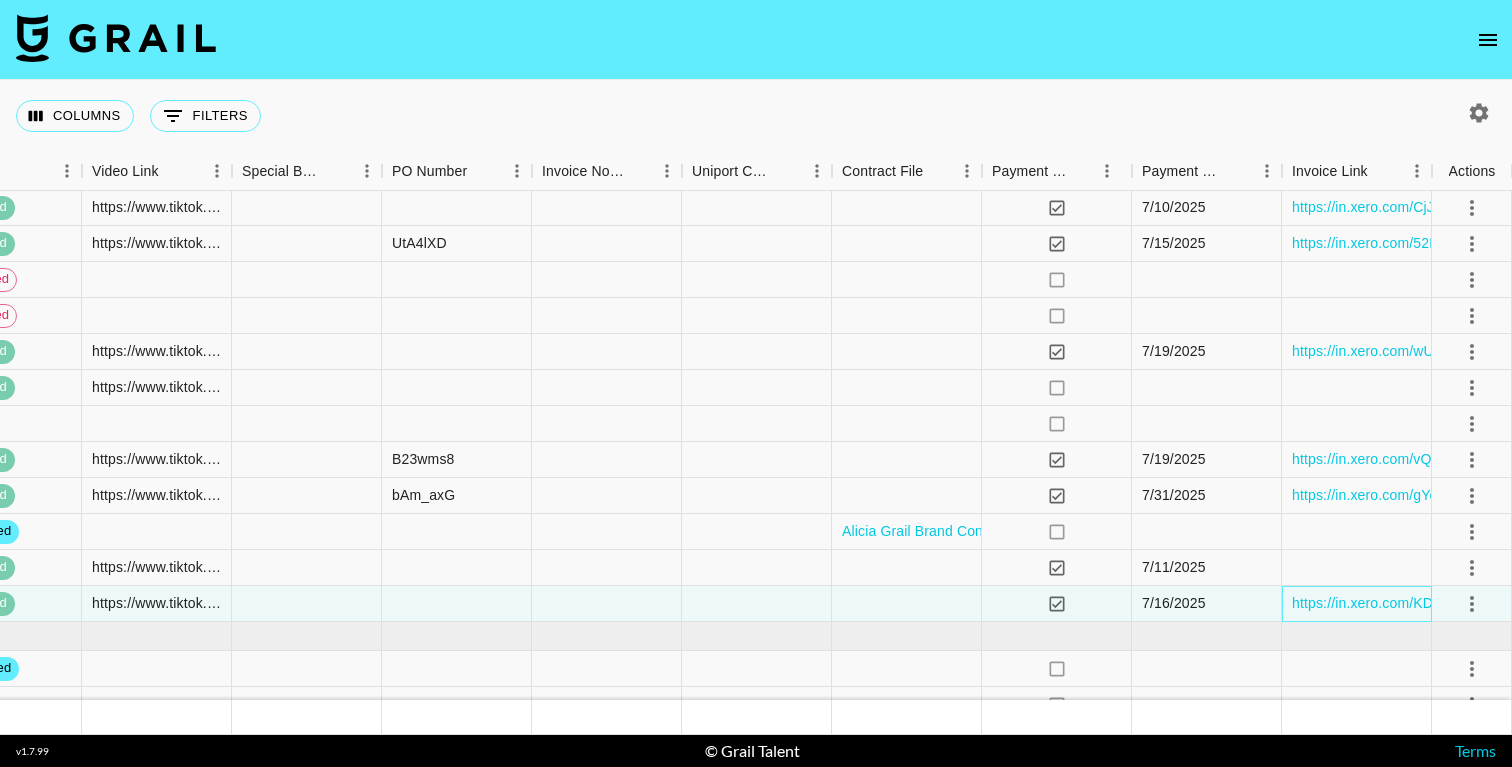 scroll, scrollTop: 9128, scrollLeft: 2328, axis: both 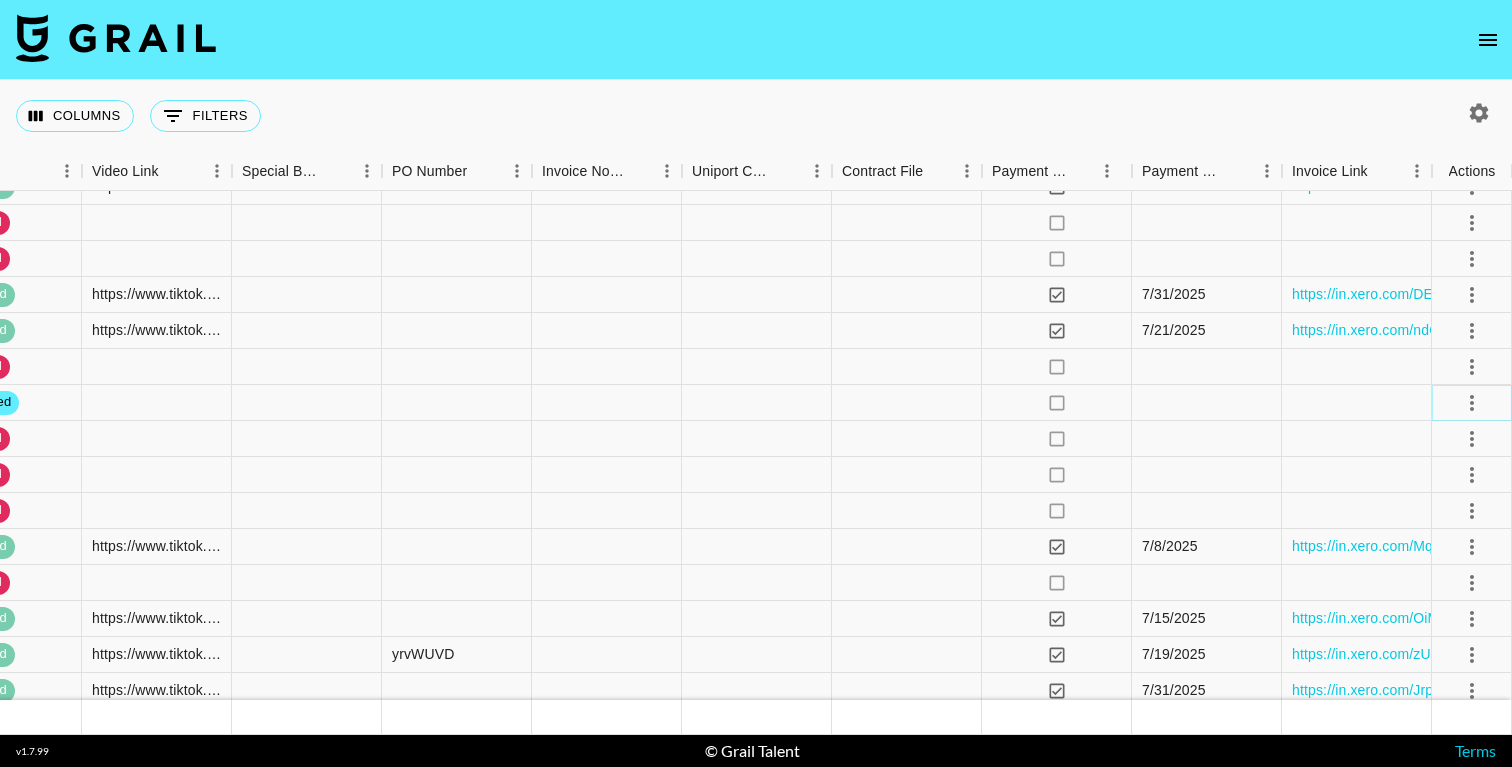 click 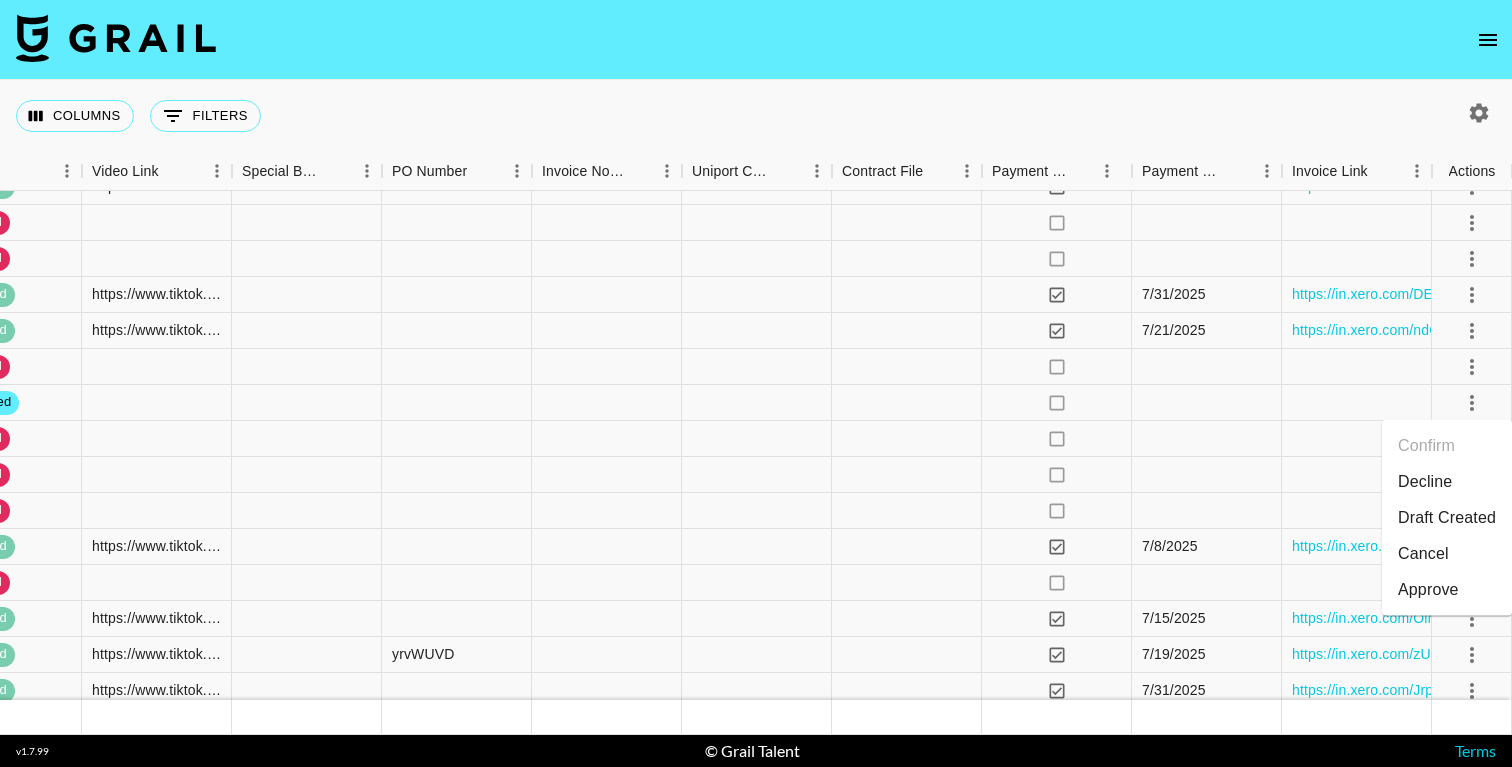 click on "Decline" at bounding box center (1447, 482) 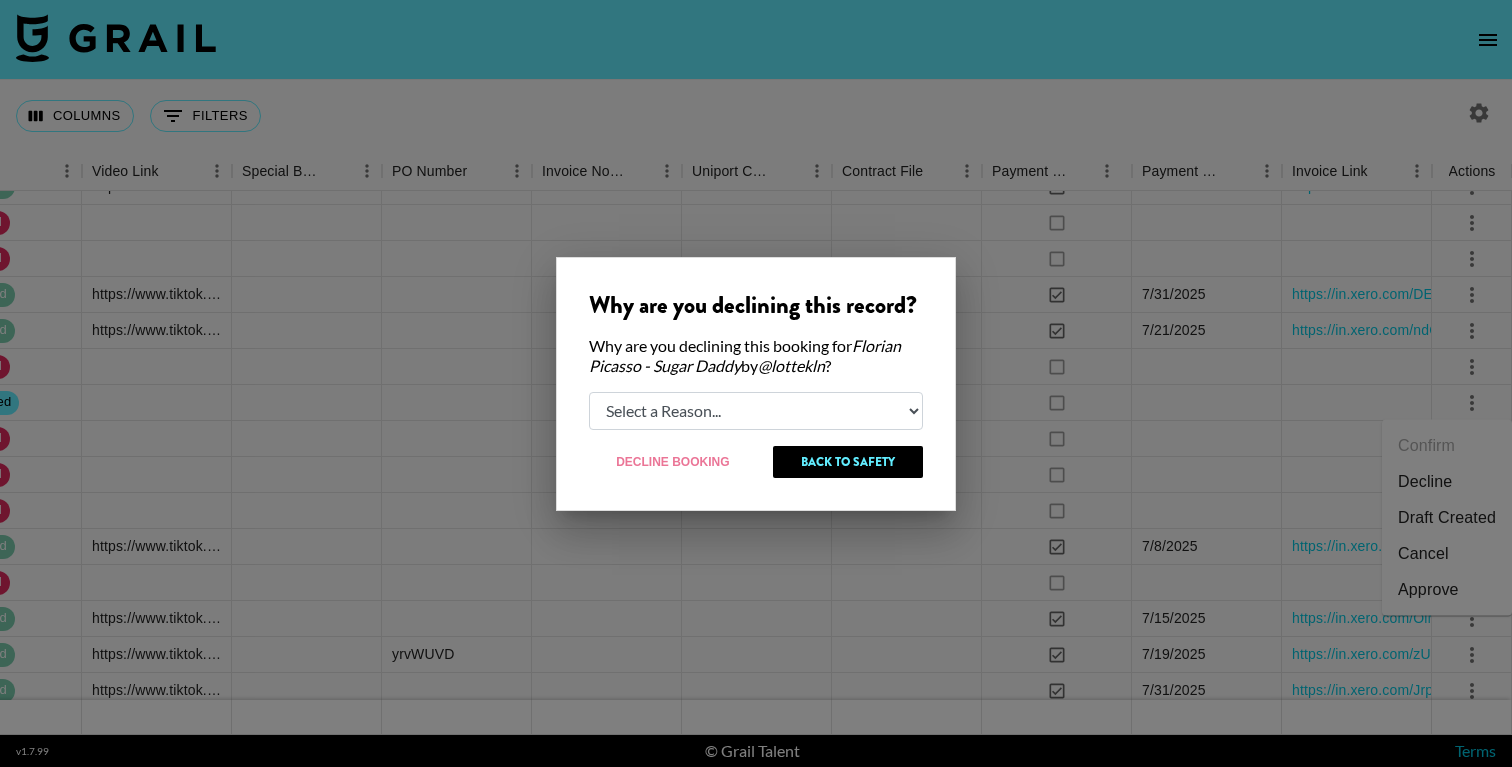 select on "creator_decline" 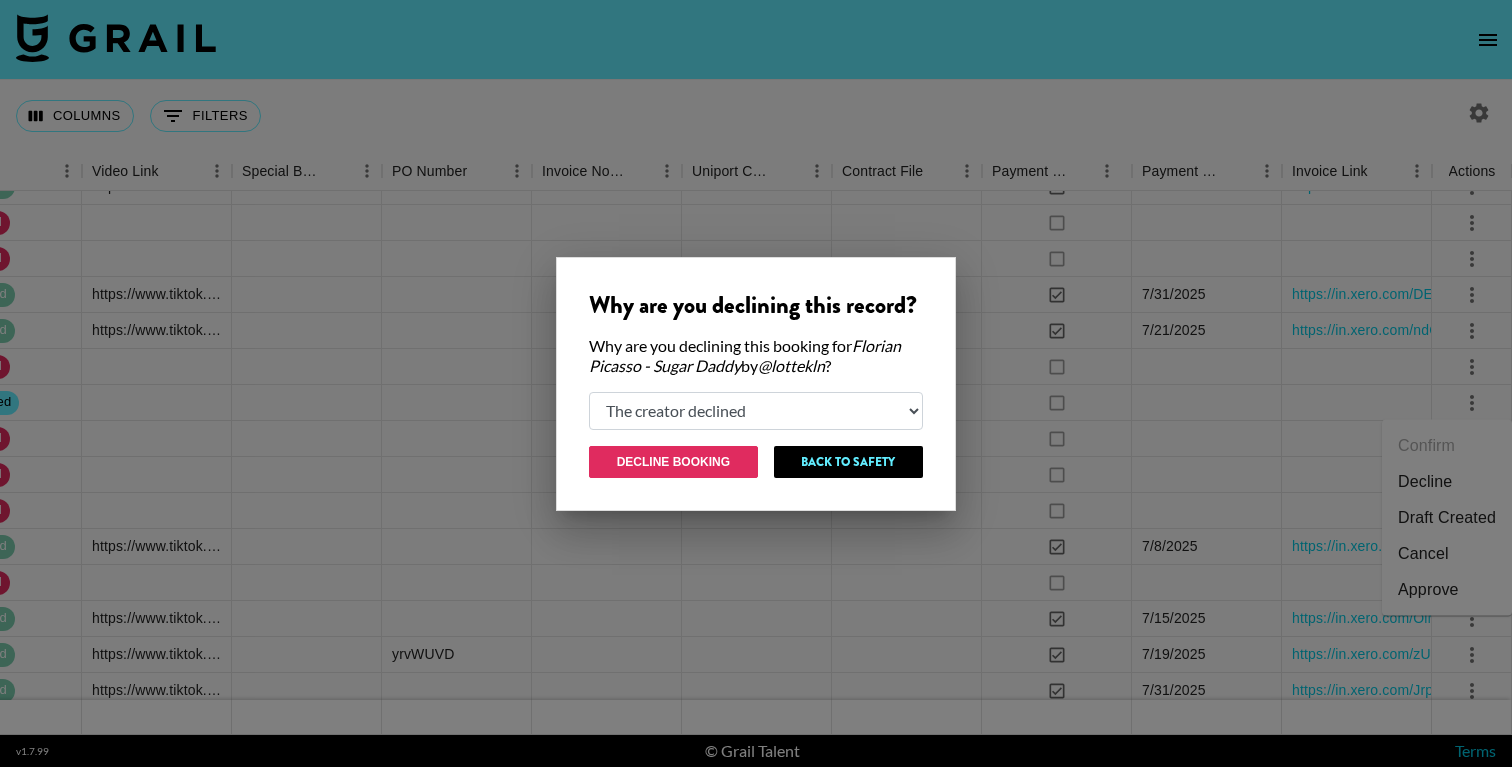 click on "Decline Booking" at bounding box center [673, 462] 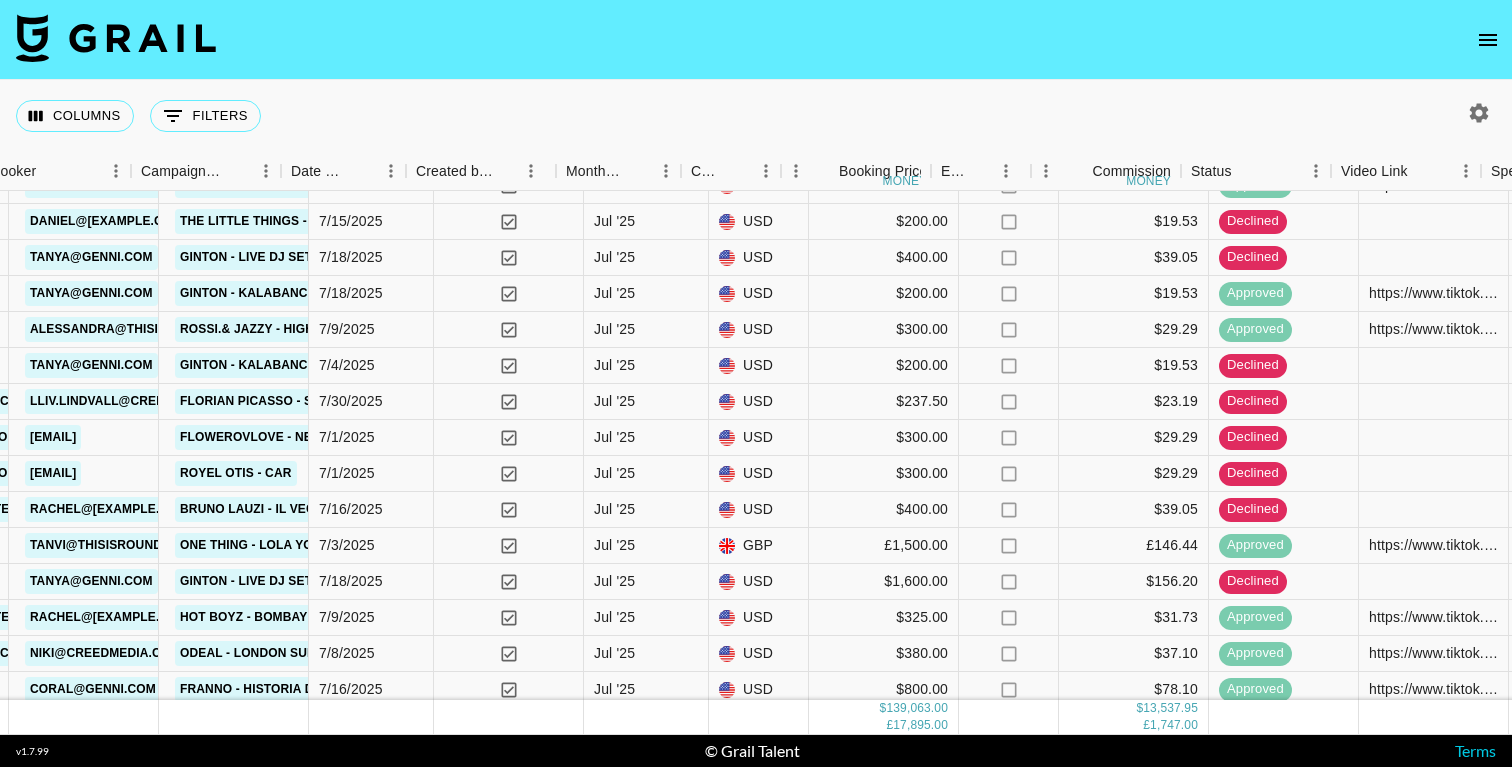 scroll, scrollTop: 8291, scrollLeft: 873, axis: both 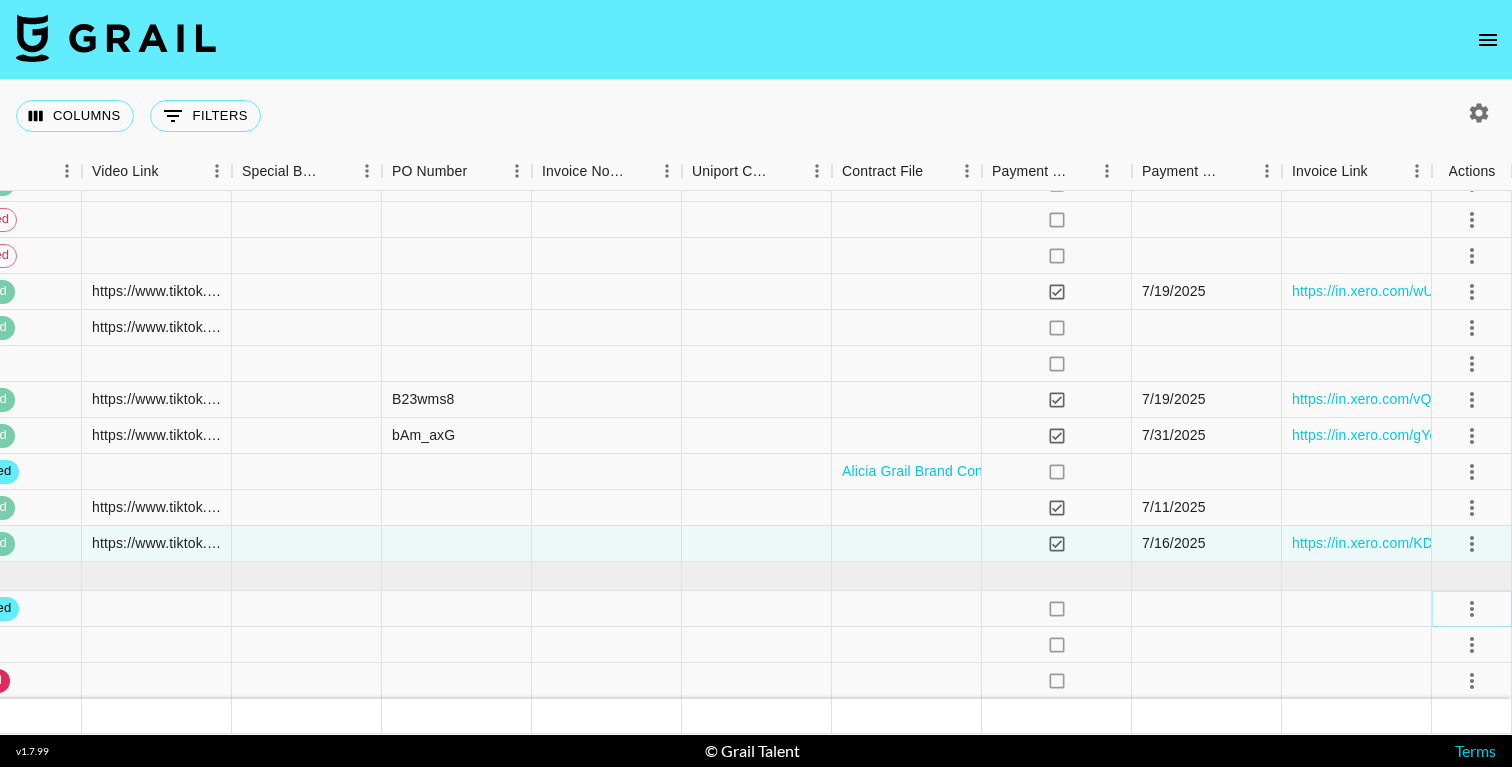 click 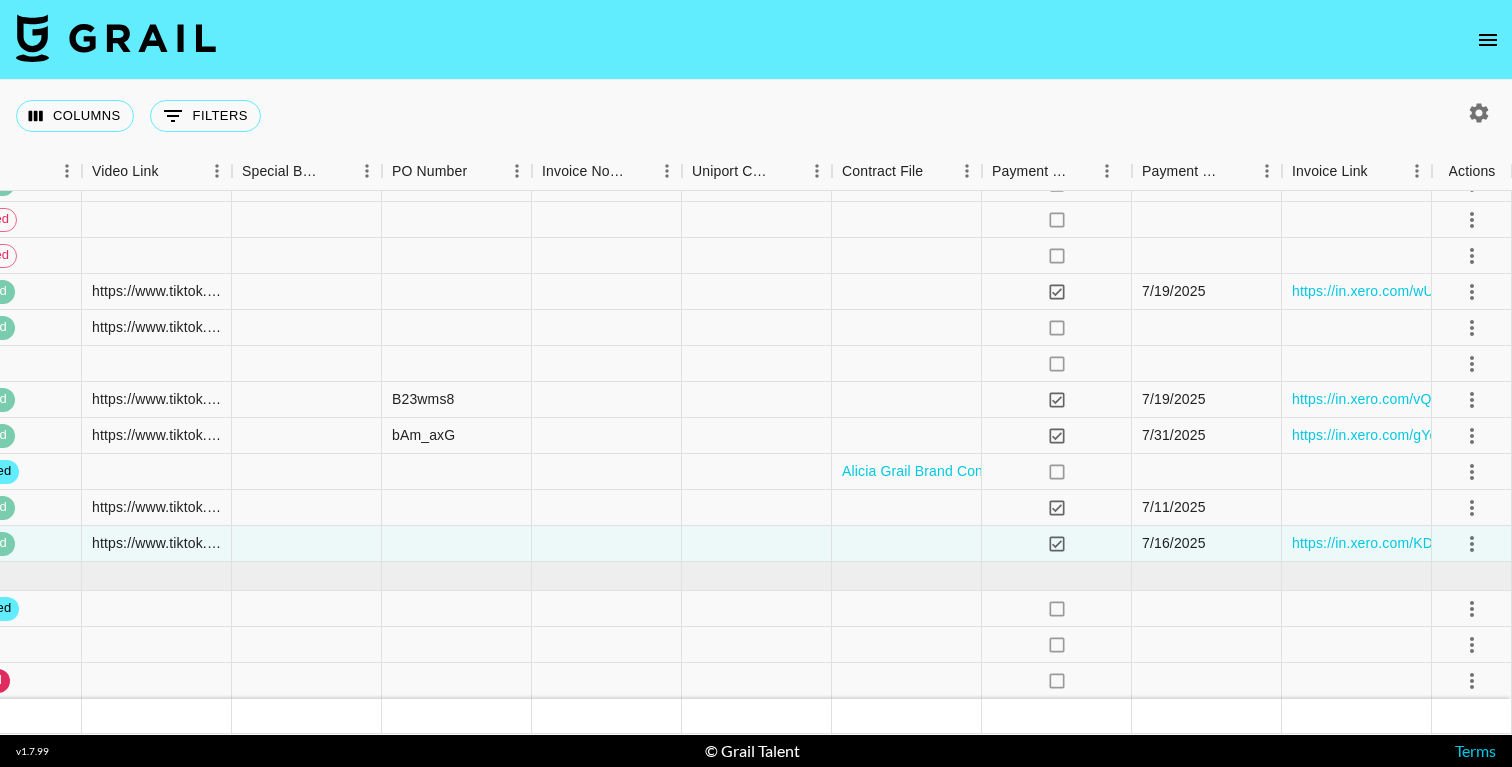 scroll, scrollTop: 9120, scrollLeft: 2333, axis: both 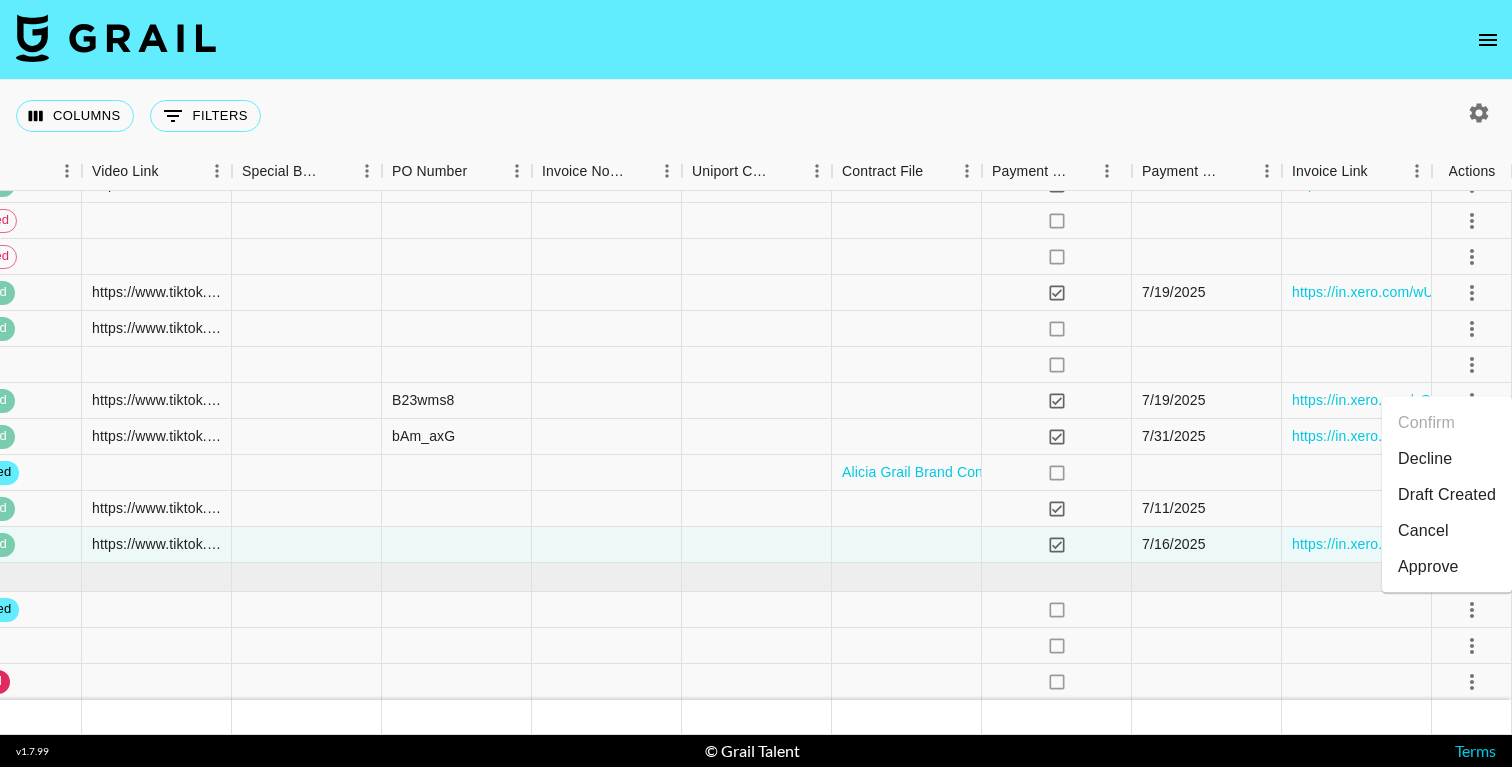 click on "Draft Created" at bounding box center [1447, 495] 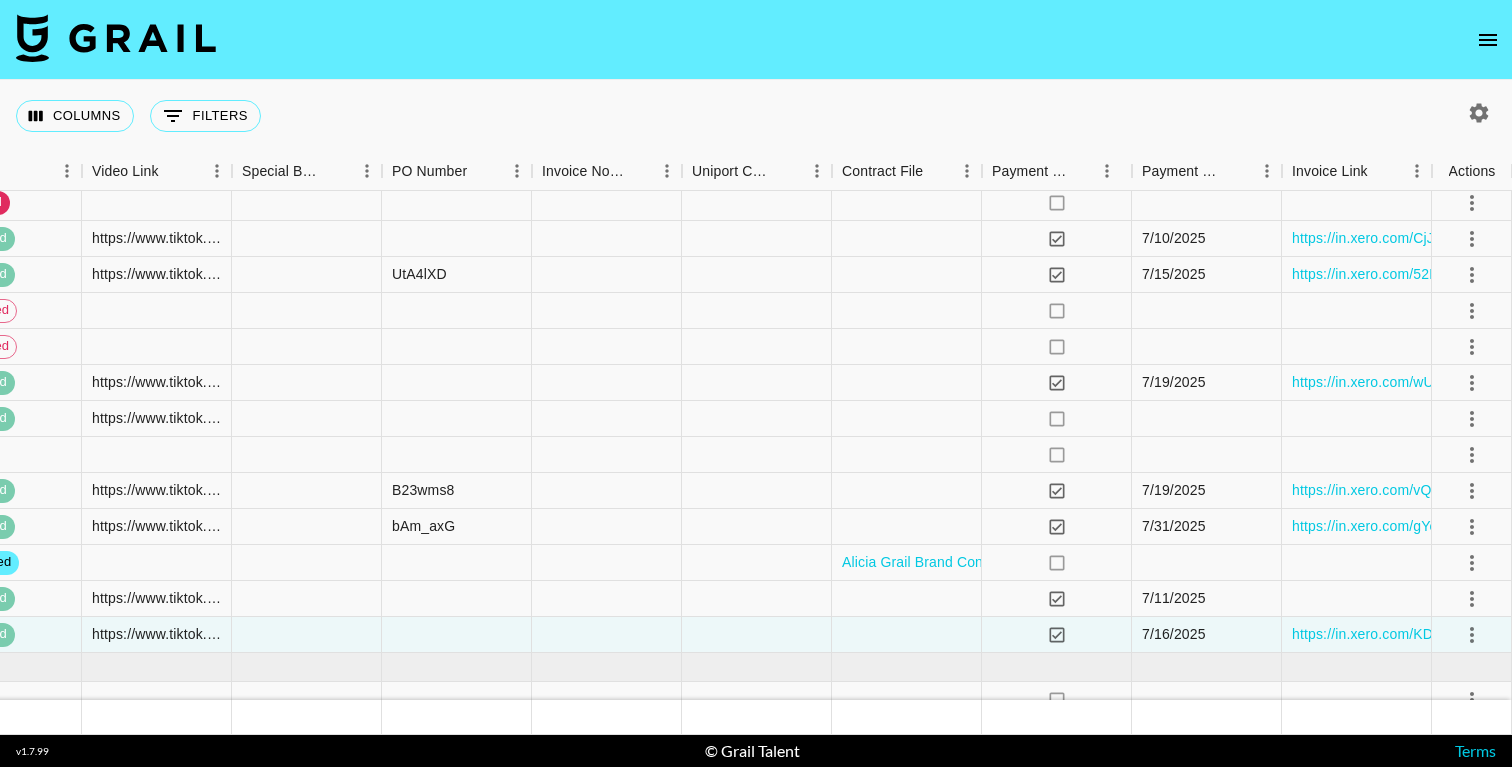 scroll, scrollTop: 9030, scrollLeft: 2333, axis: both 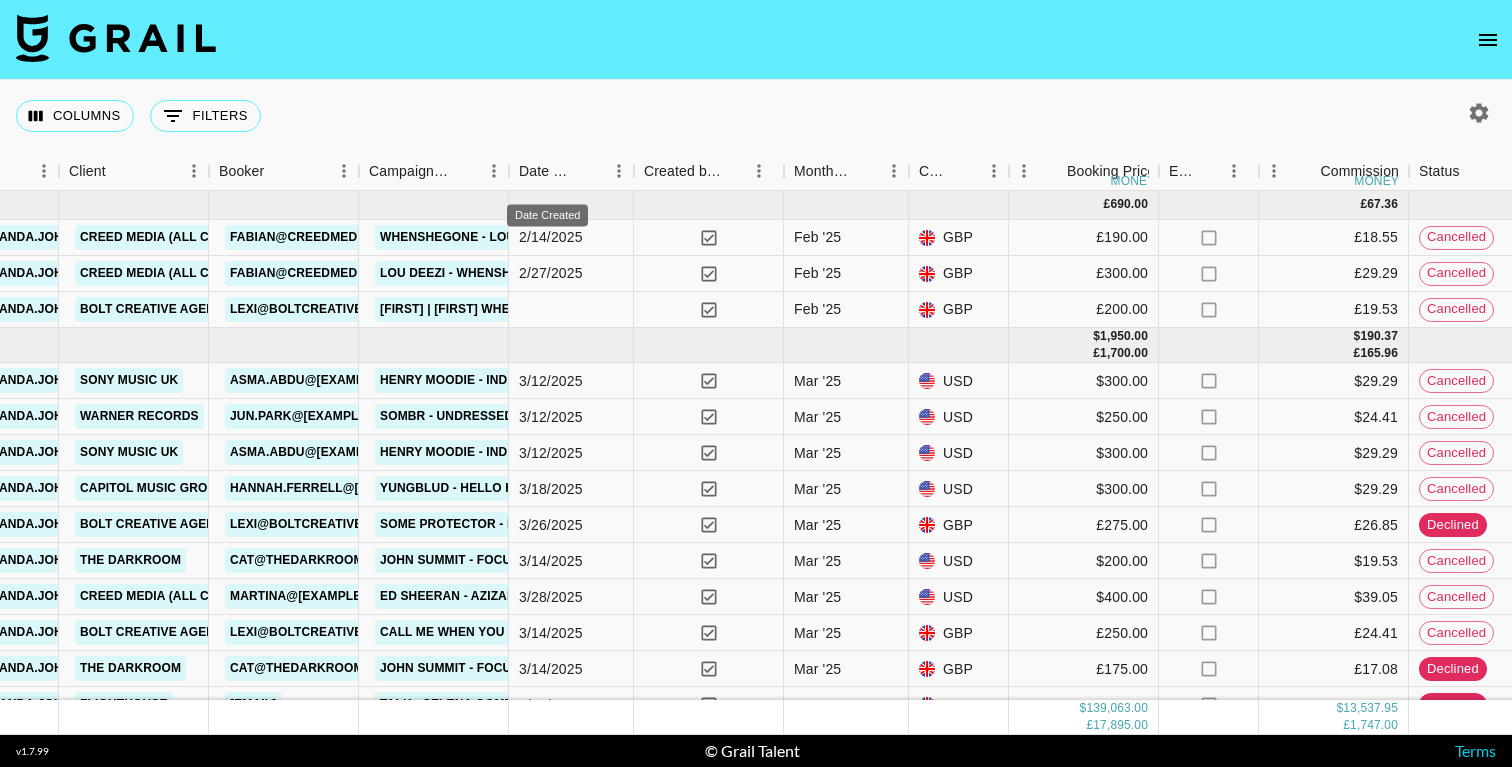 type 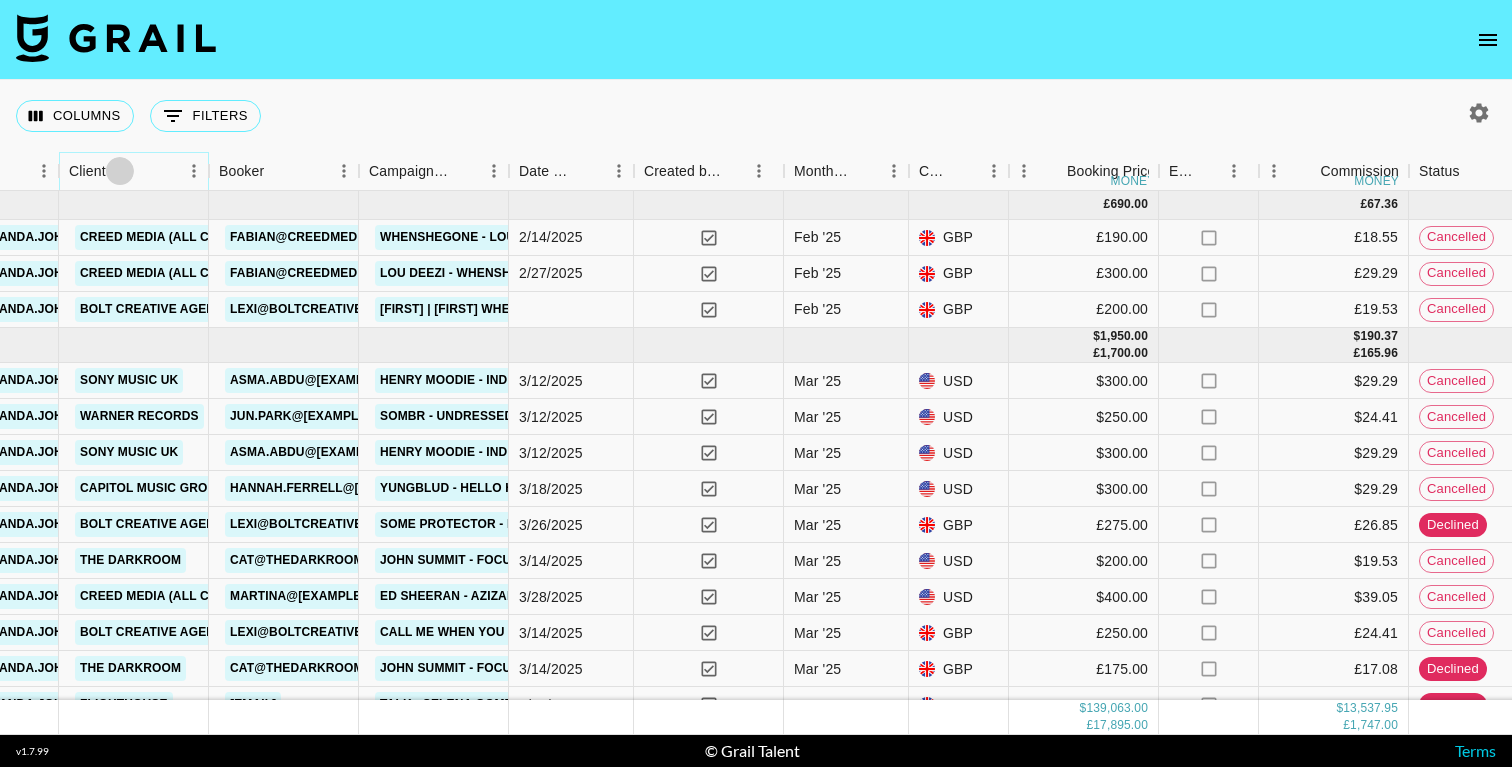 click 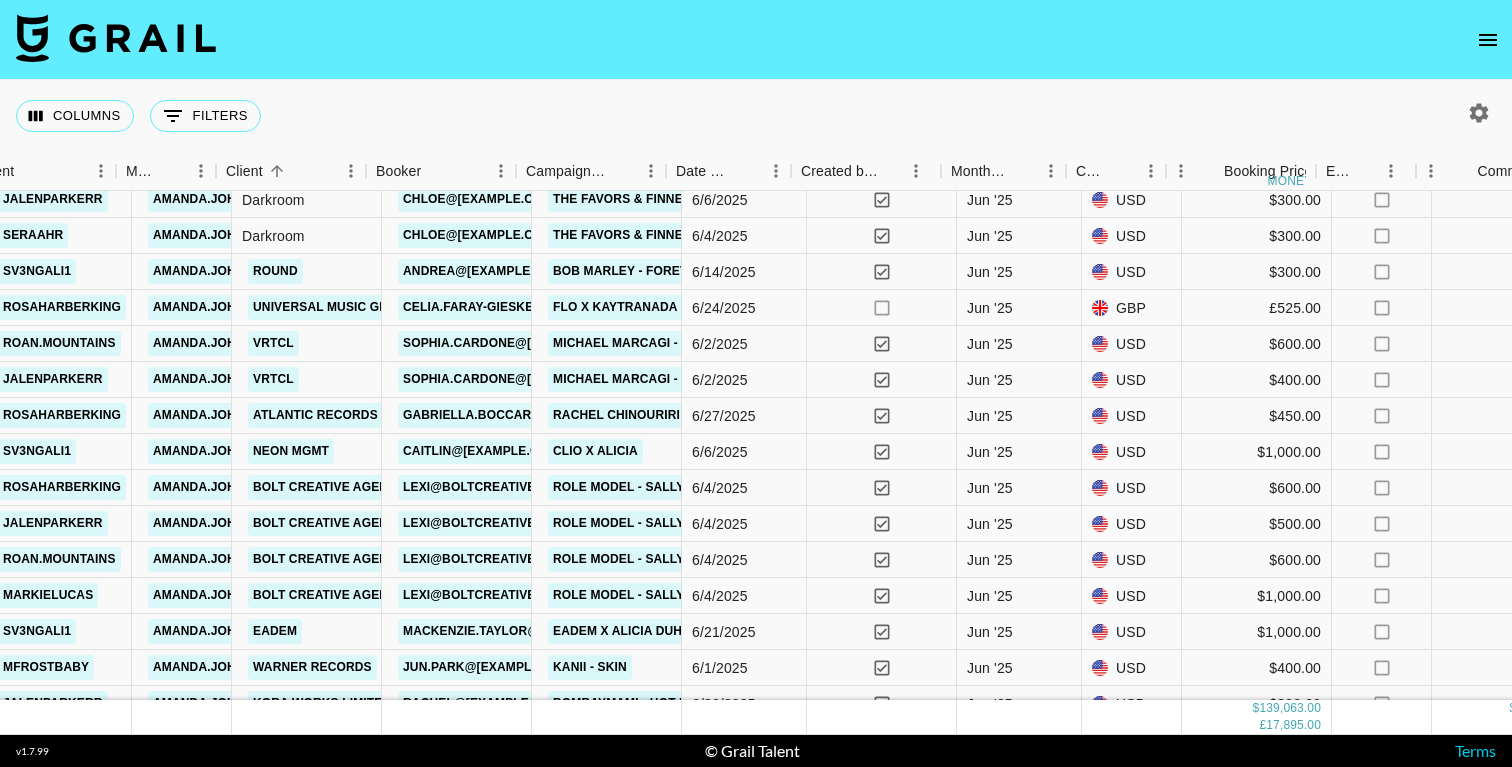 scroll, scrollTop: 6154, scrollLeft: 578, axis: both 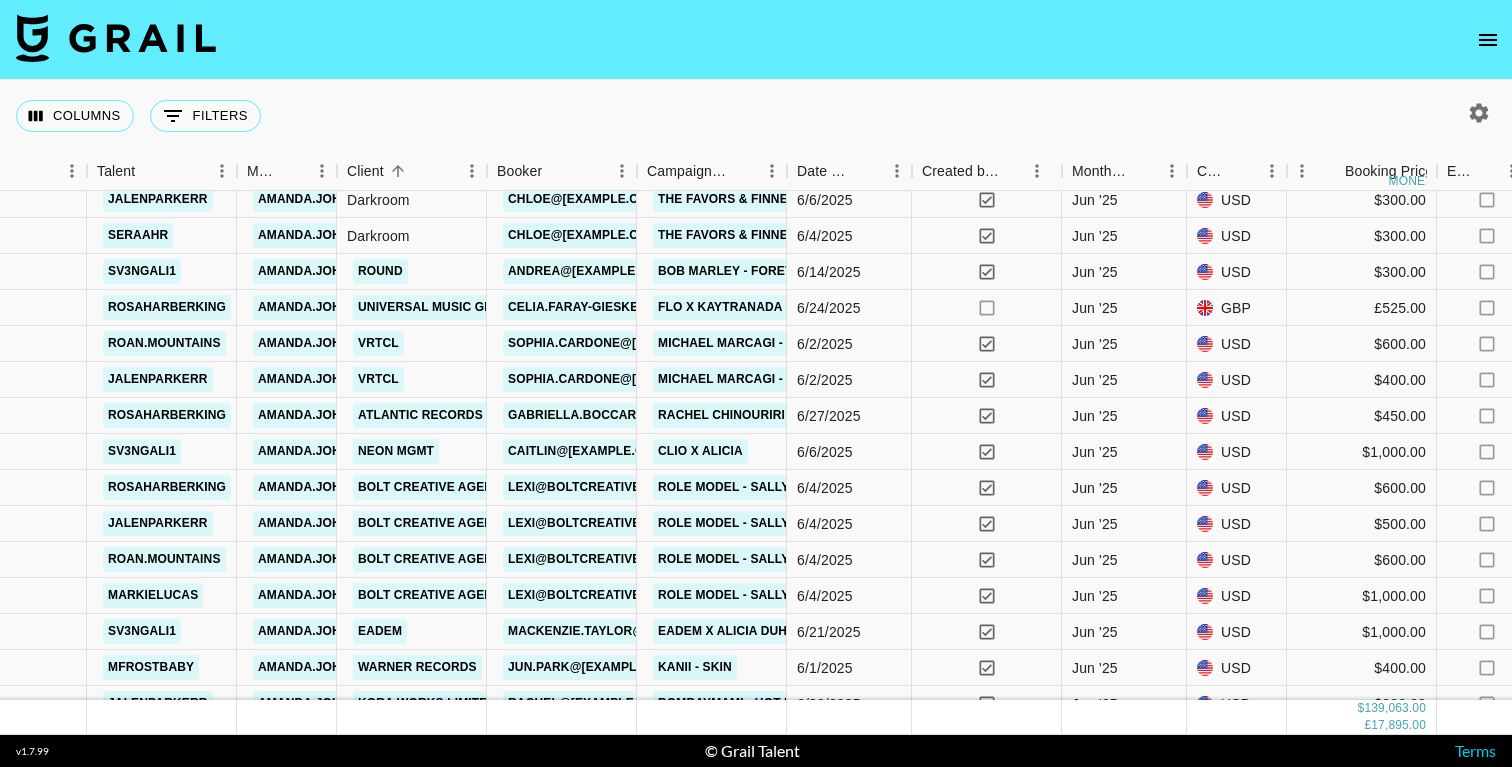 click 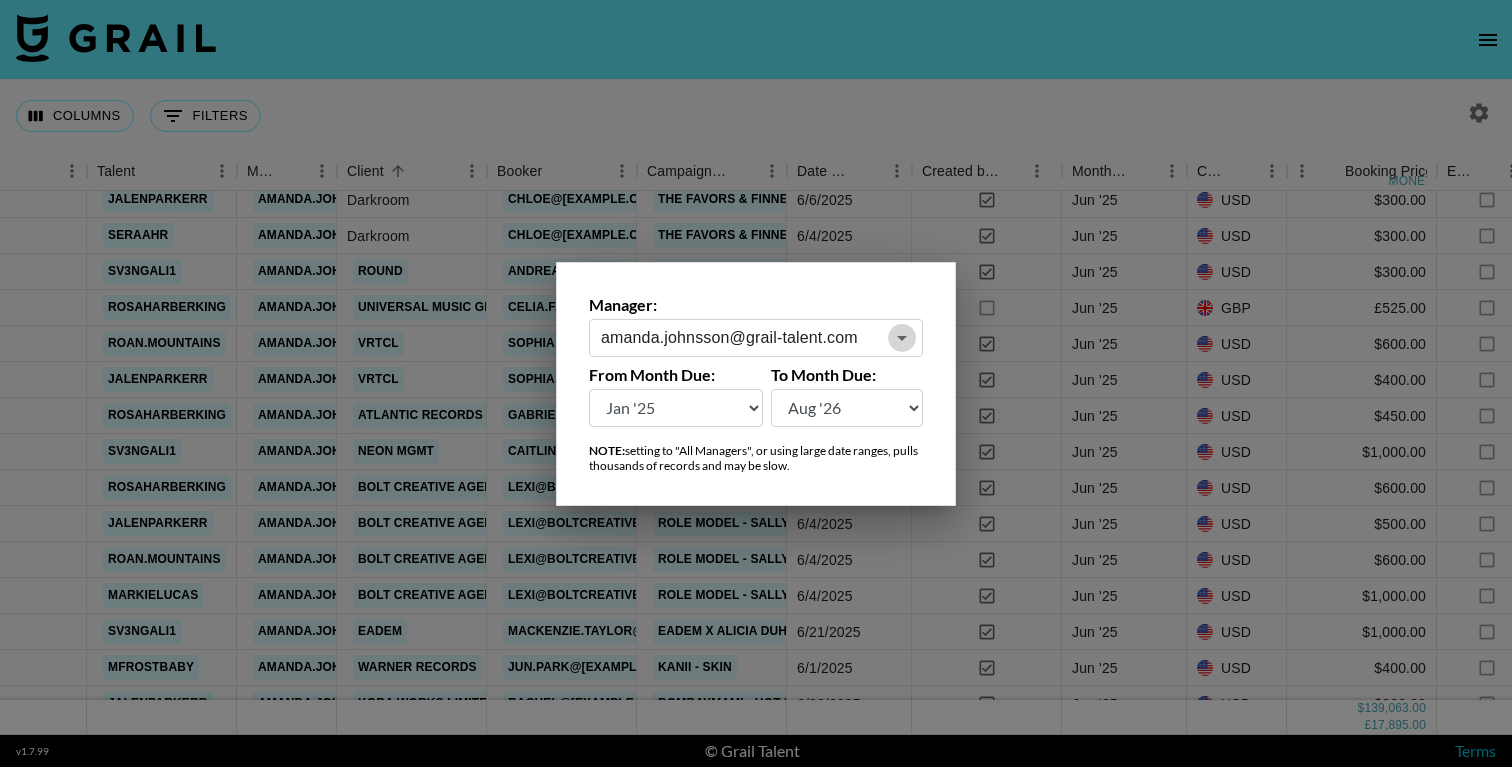 click 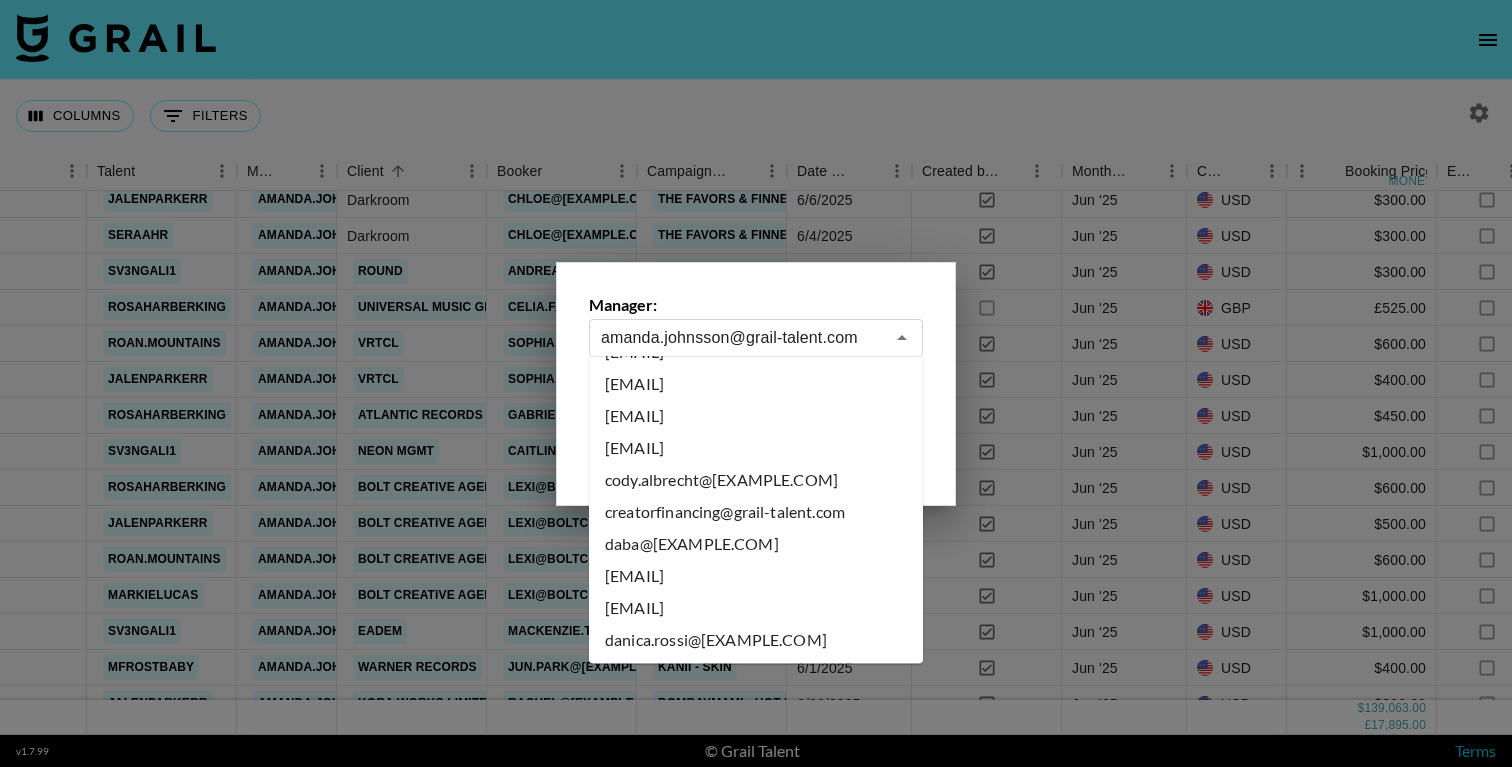 scroll, scrollTop: 2255, scrollLeft: 0, axis: vertical 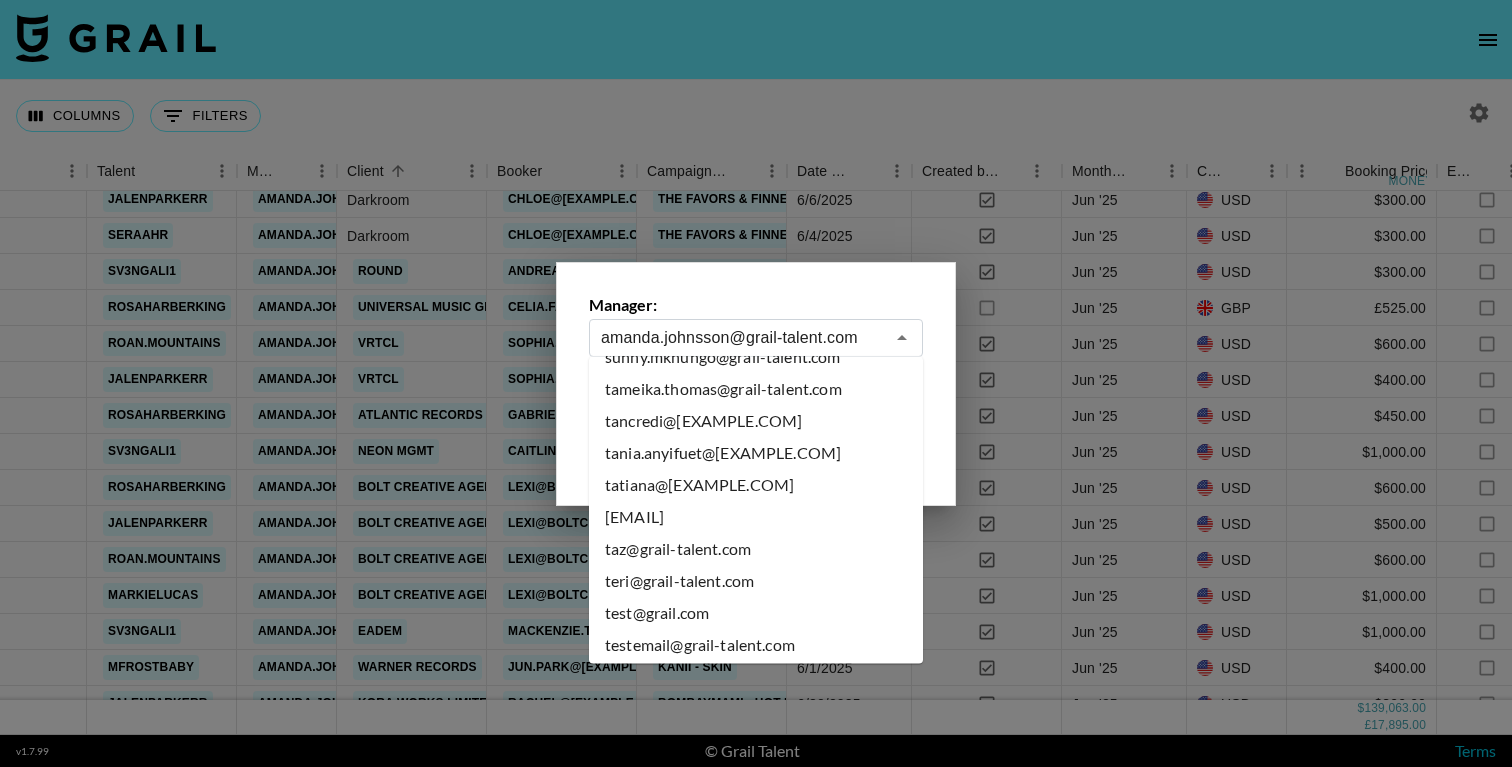 click on "tania.anyifuet@grail-talent.com" at bounding box center [756, 454] 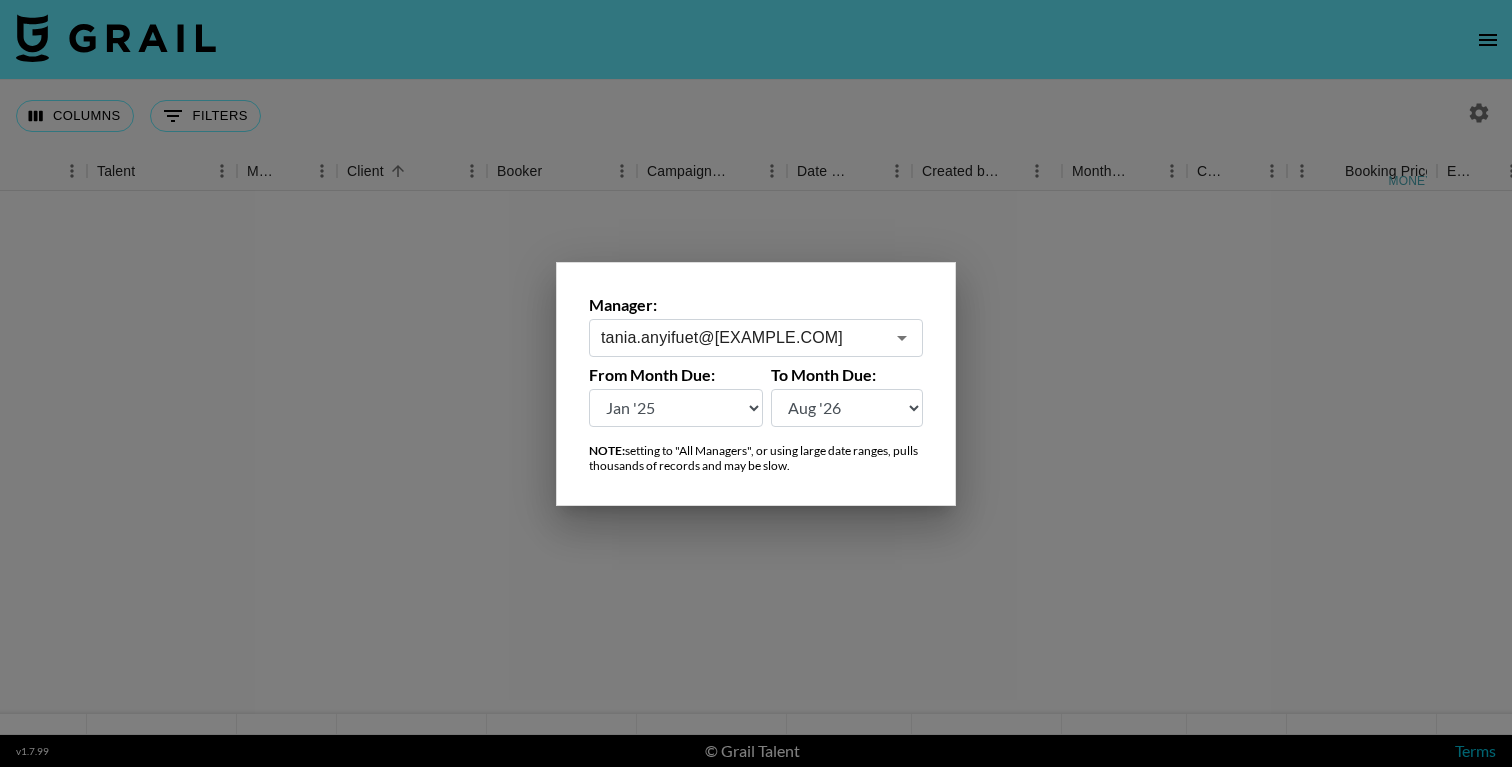 scroll, scrollTop: 0, scrollLeft: 578, axis: horizontal 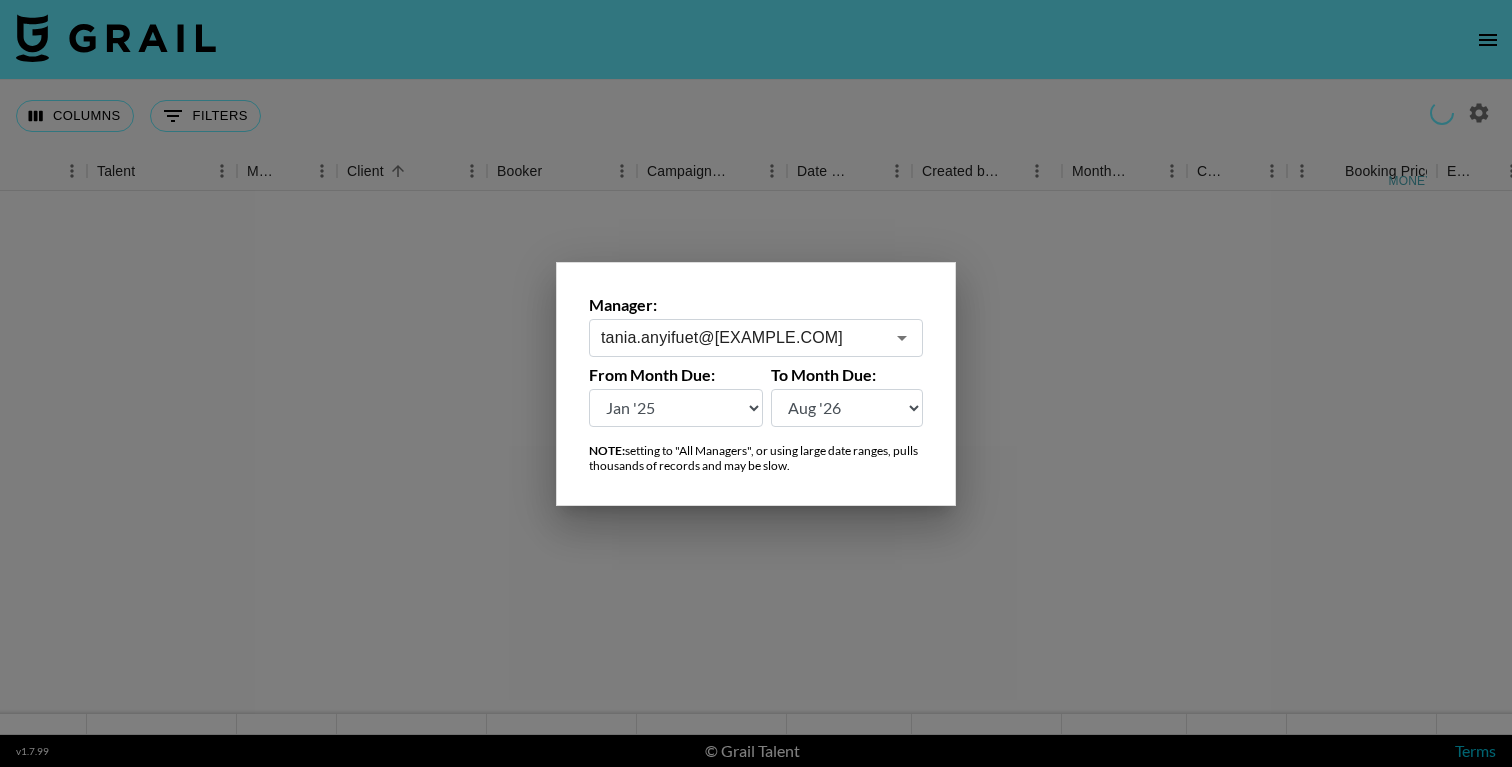 click at bounding box center (756, 383) 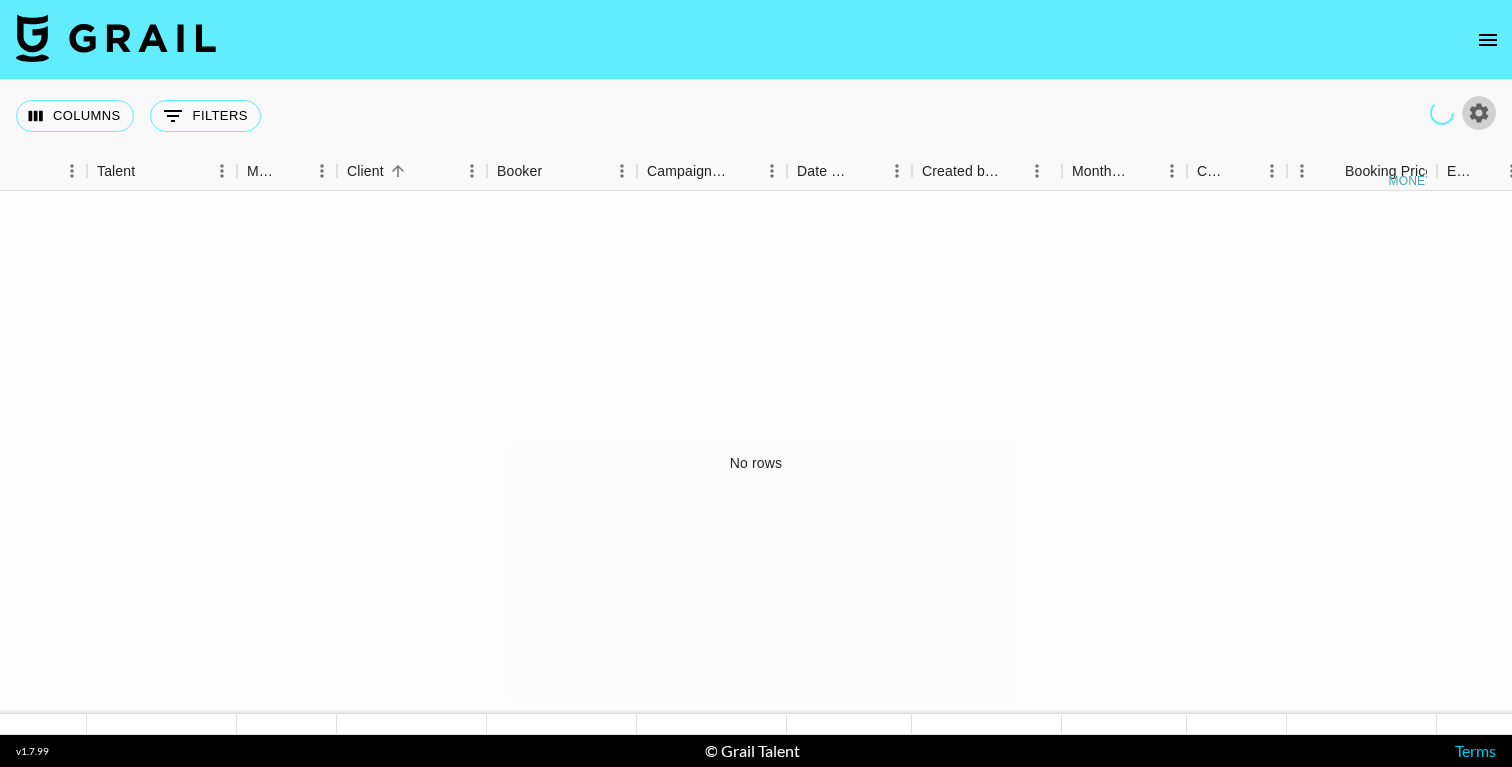 click 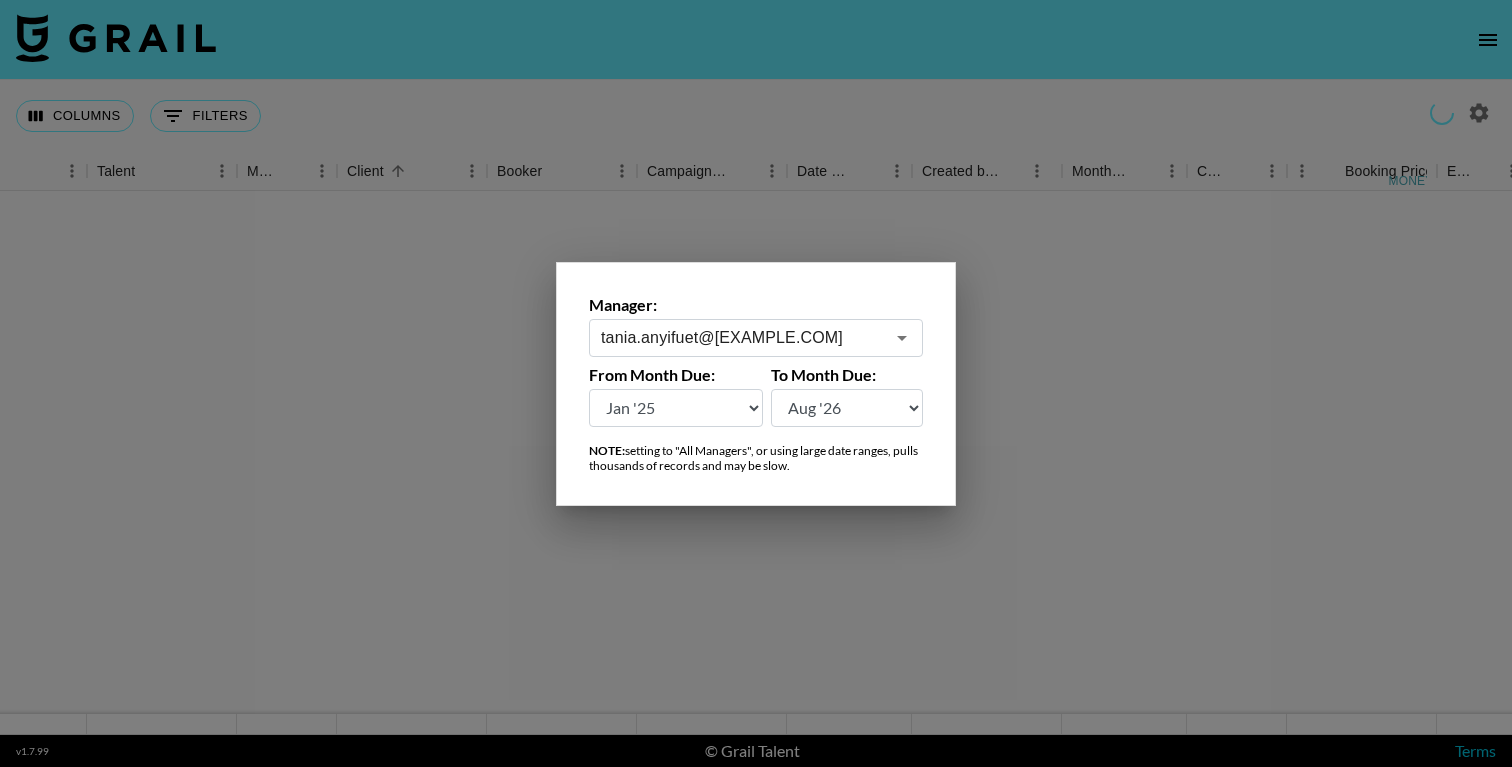 click at bounding box center [756, 383] 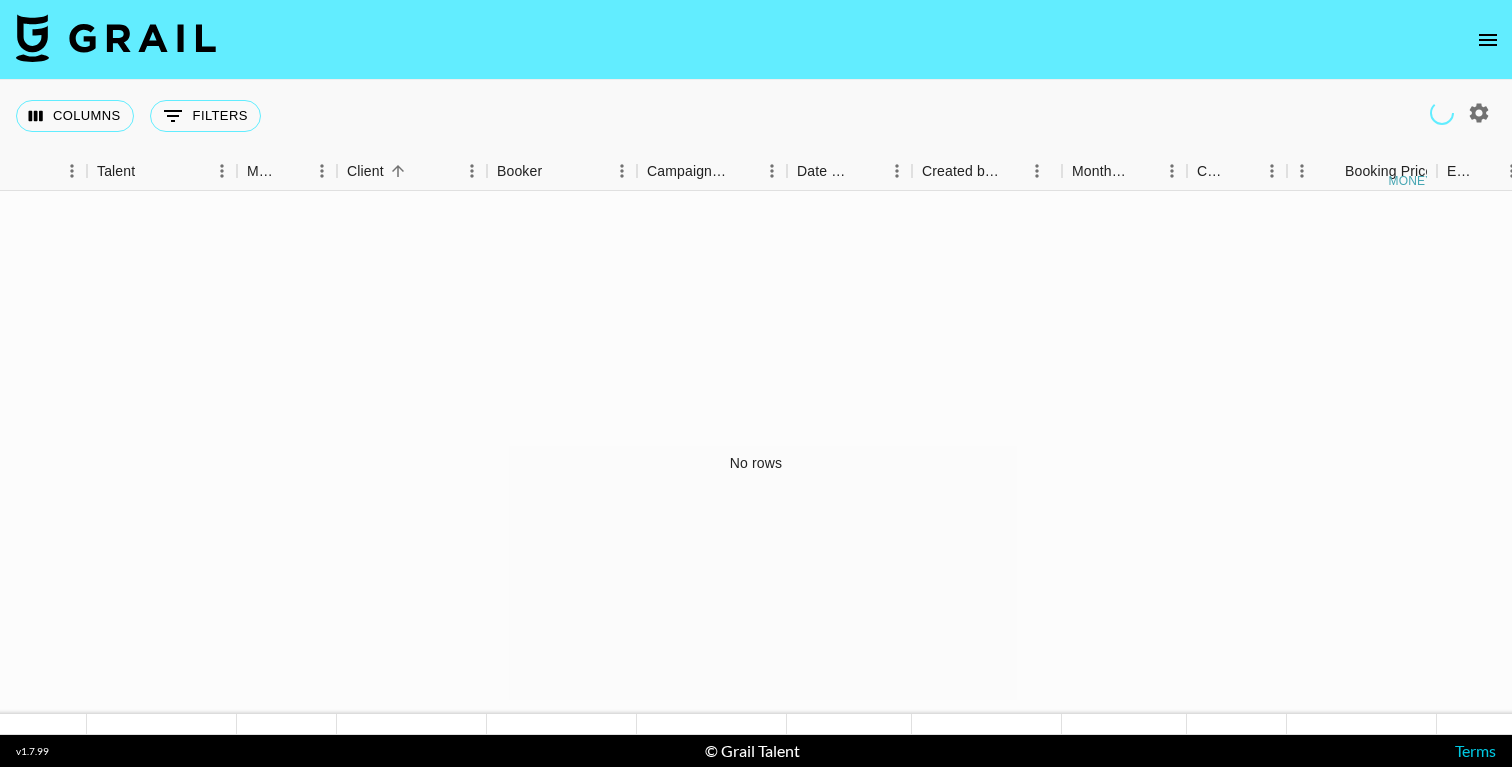 click 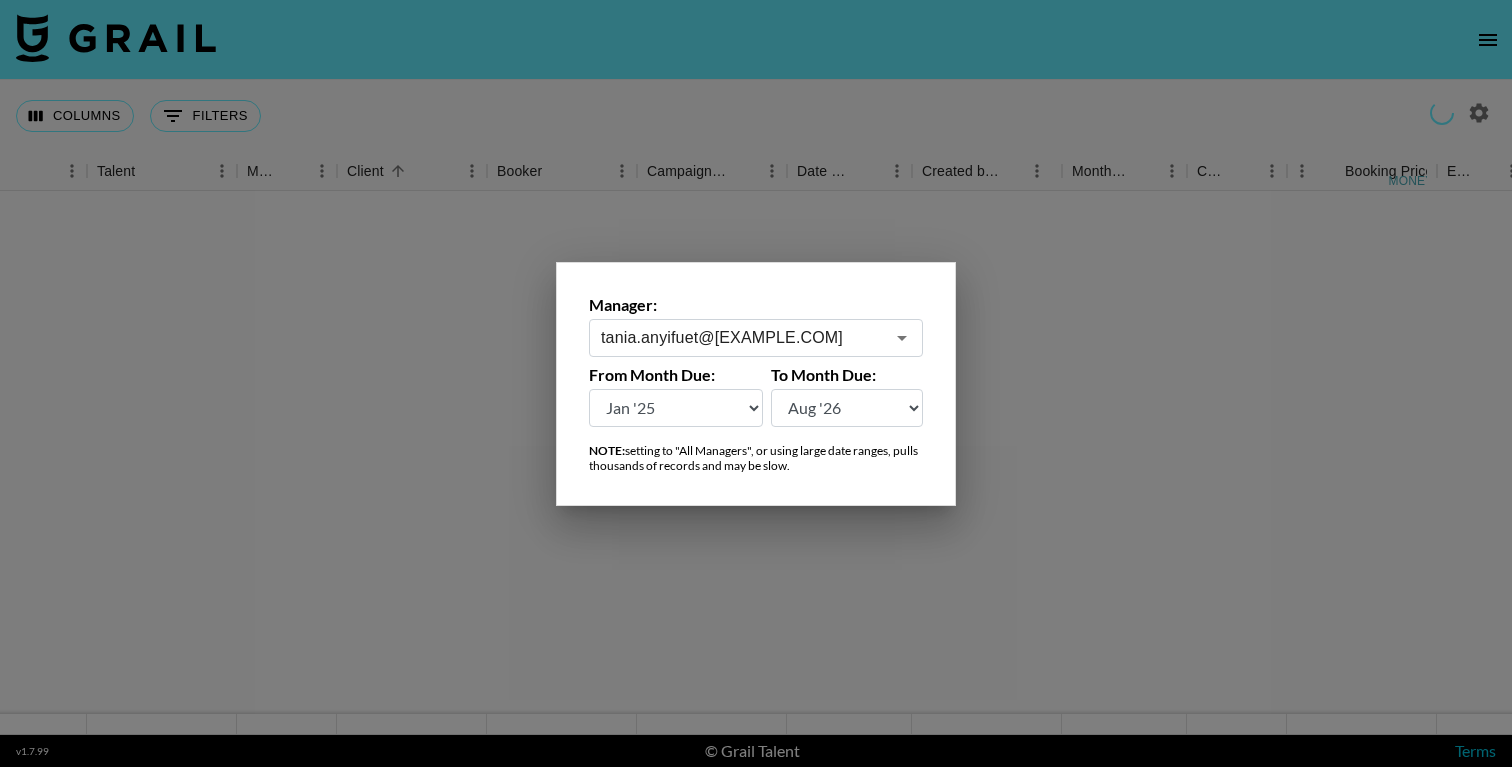 click at bounding box center (756, 383) 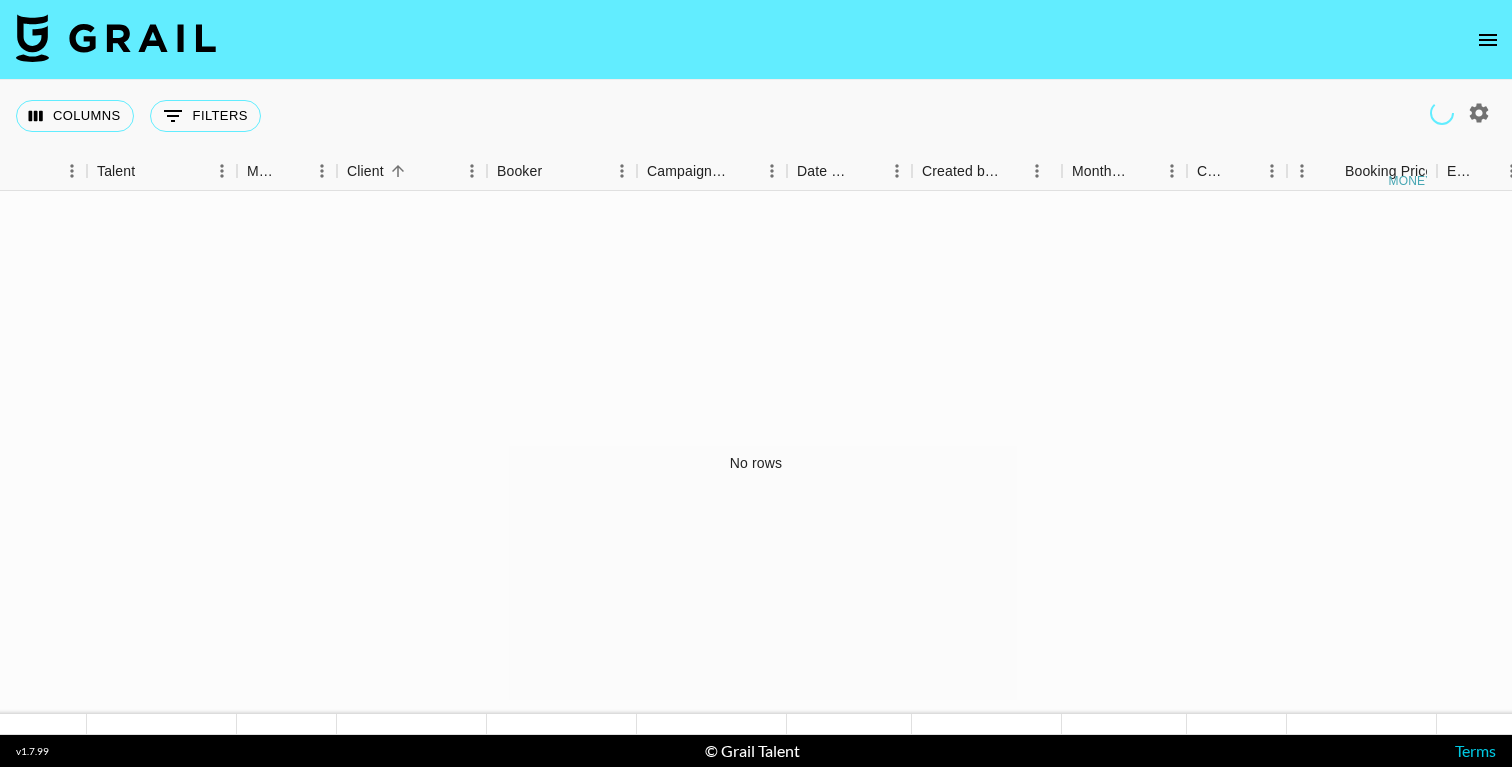 click 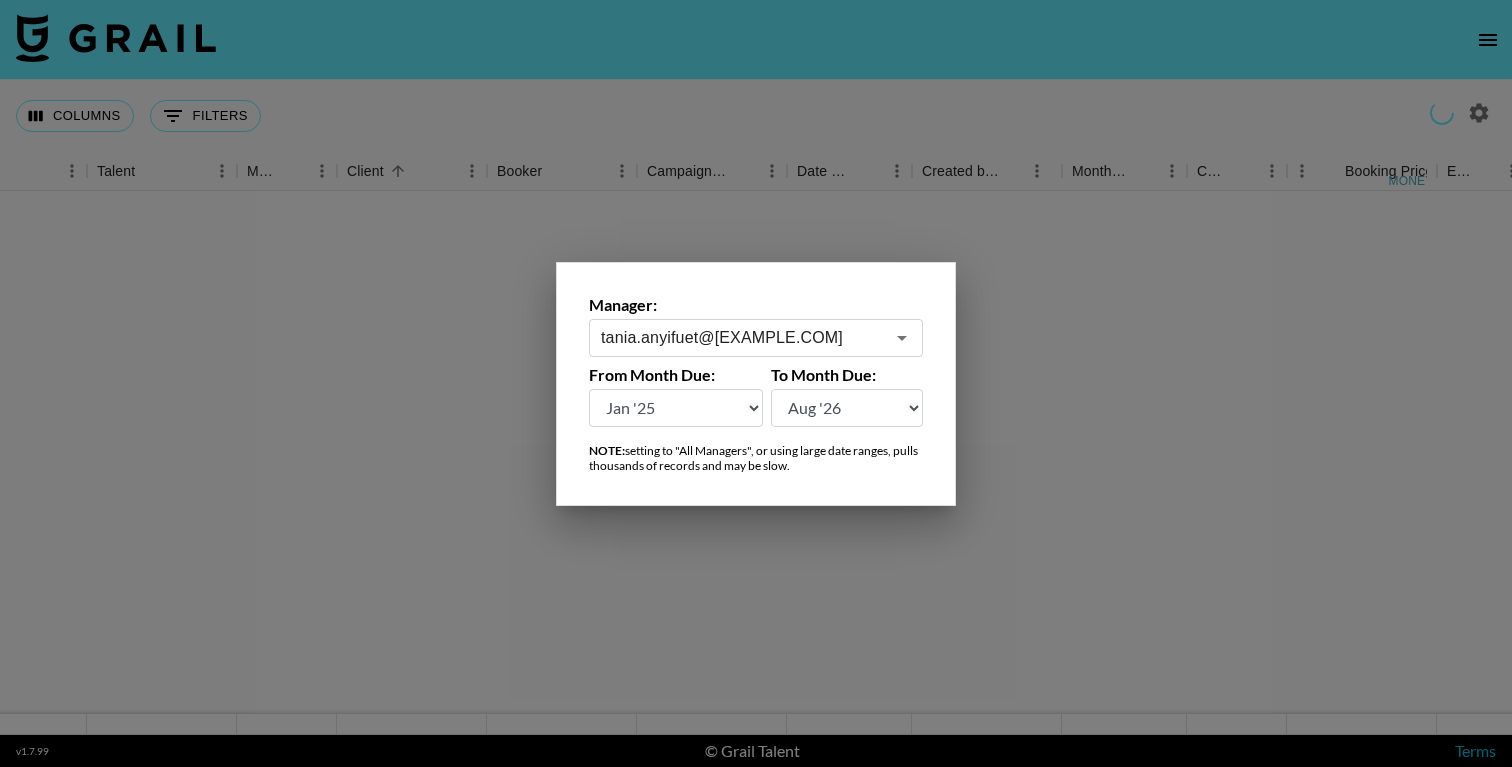 click 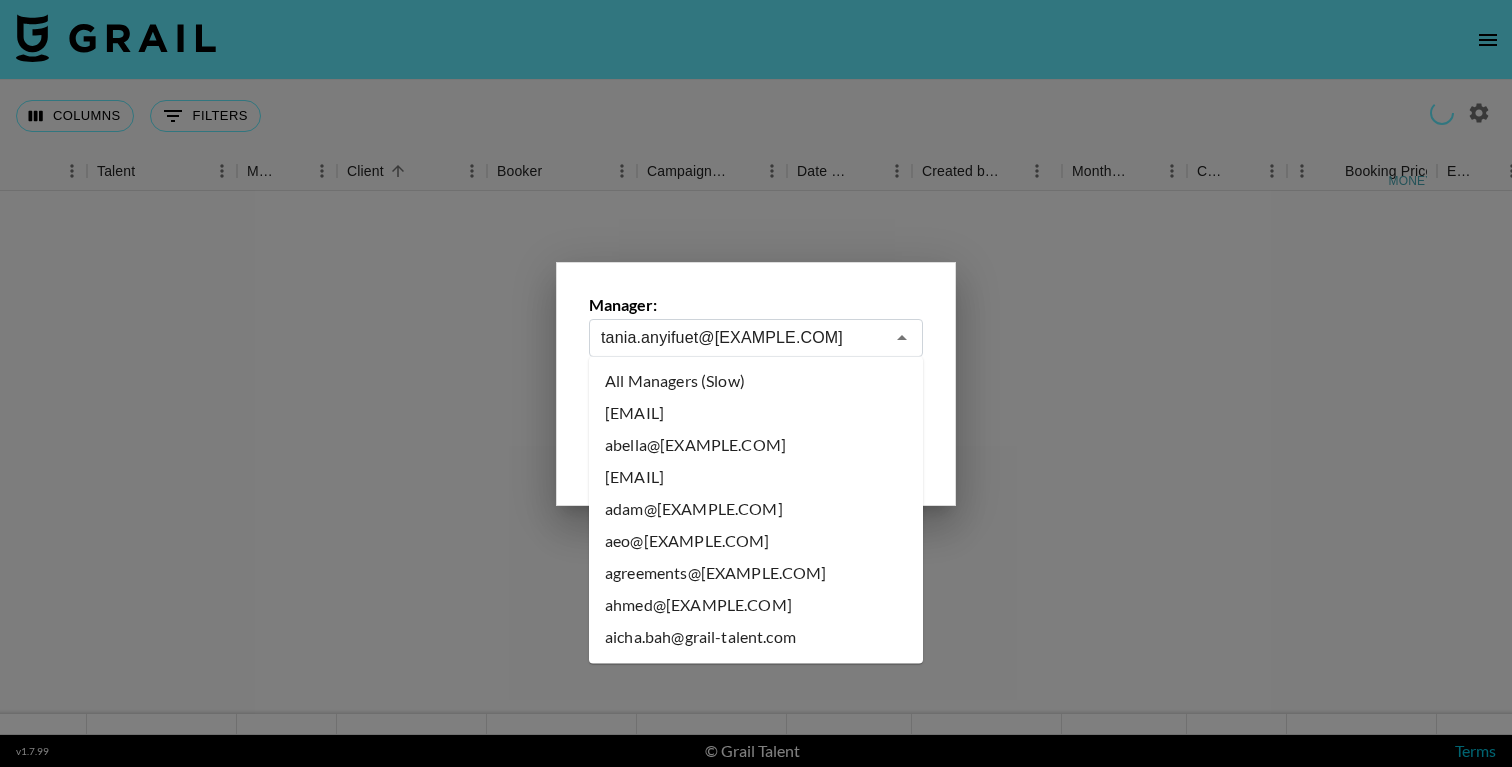 scroll, scrollTop: 0, scrollLeft: 0, axis: both 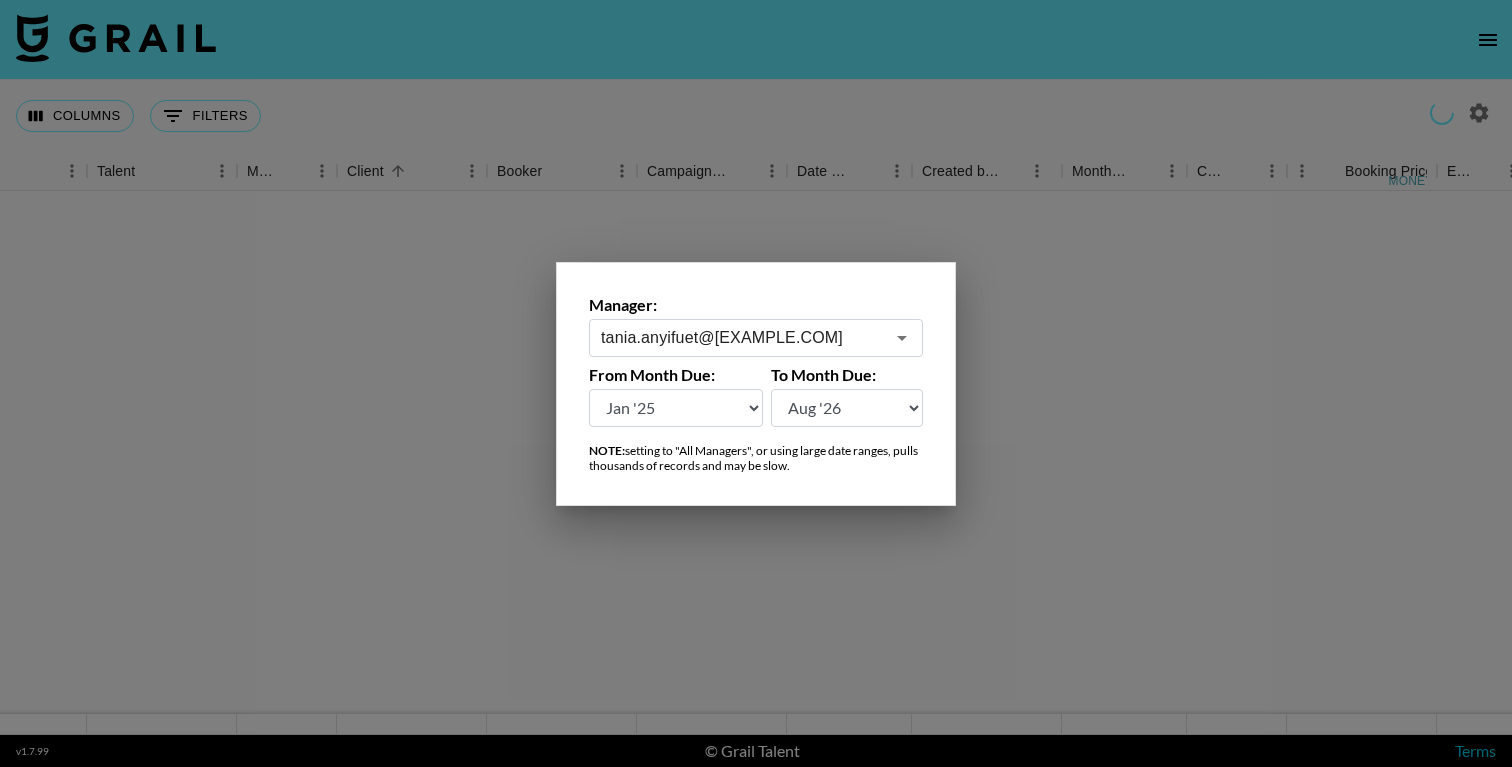 click at bounding box center [756, 383] 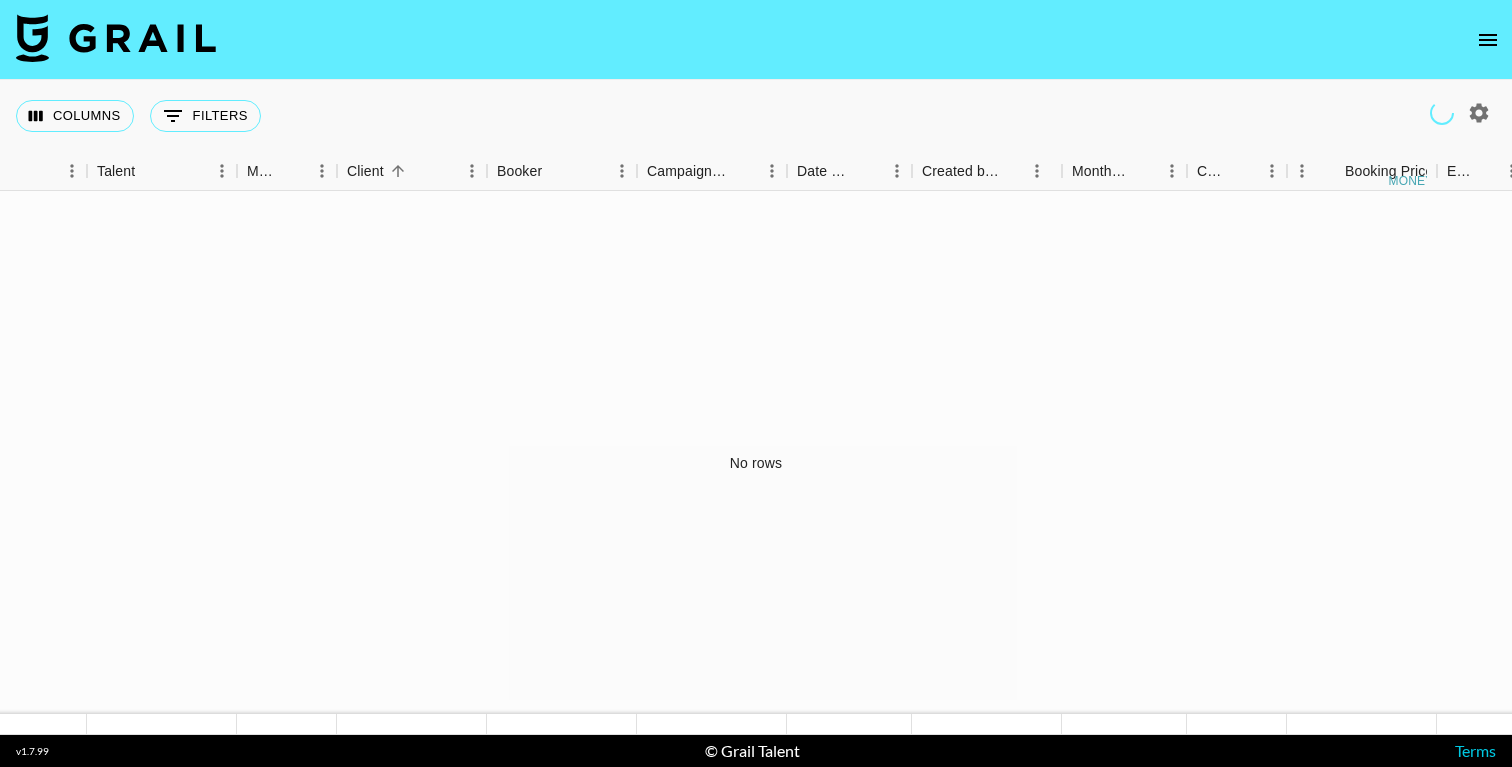 click on "Columns 0 Filters + Booking" at bounding box center (142, 116) 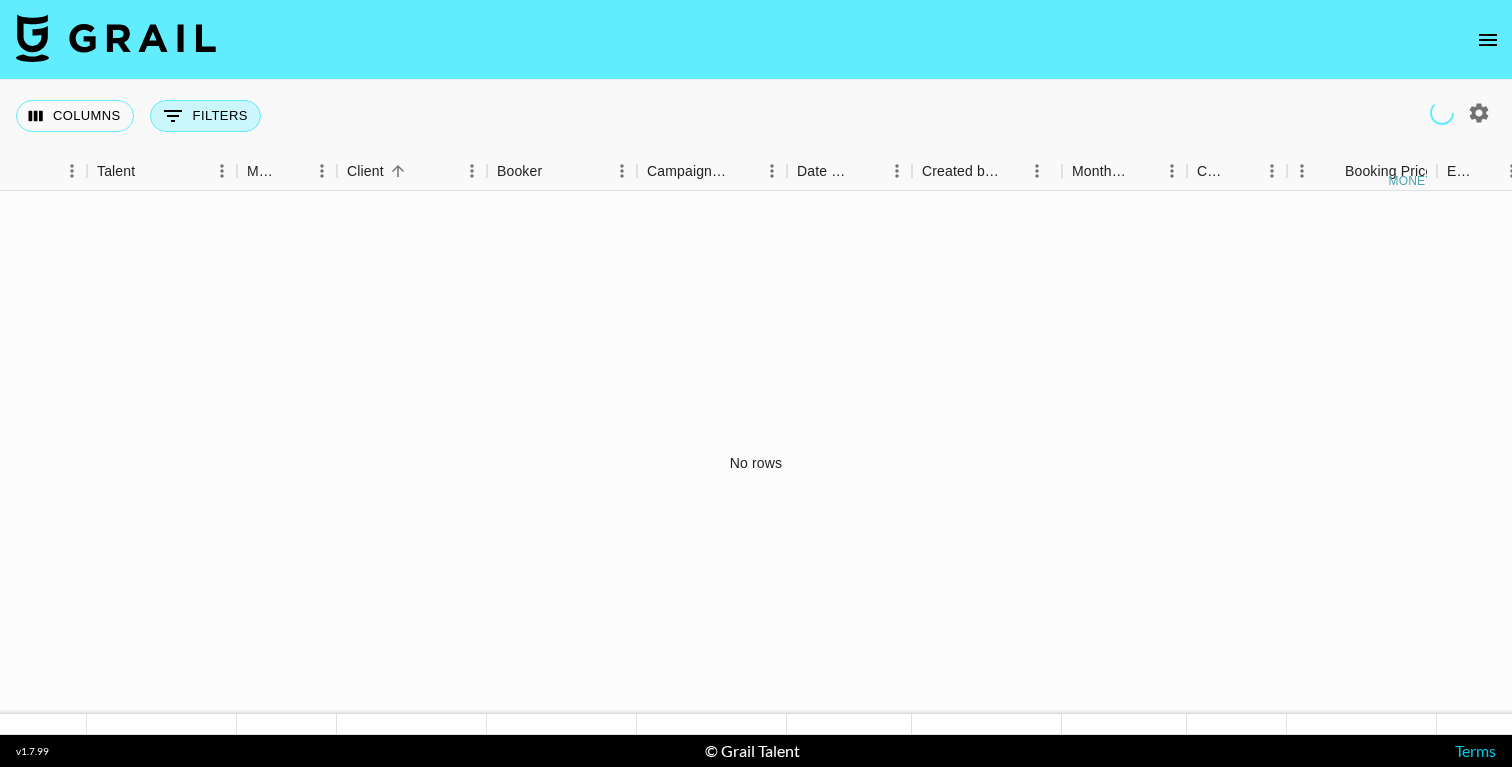 click on "0 Filters" at bounding box center [205, 116] 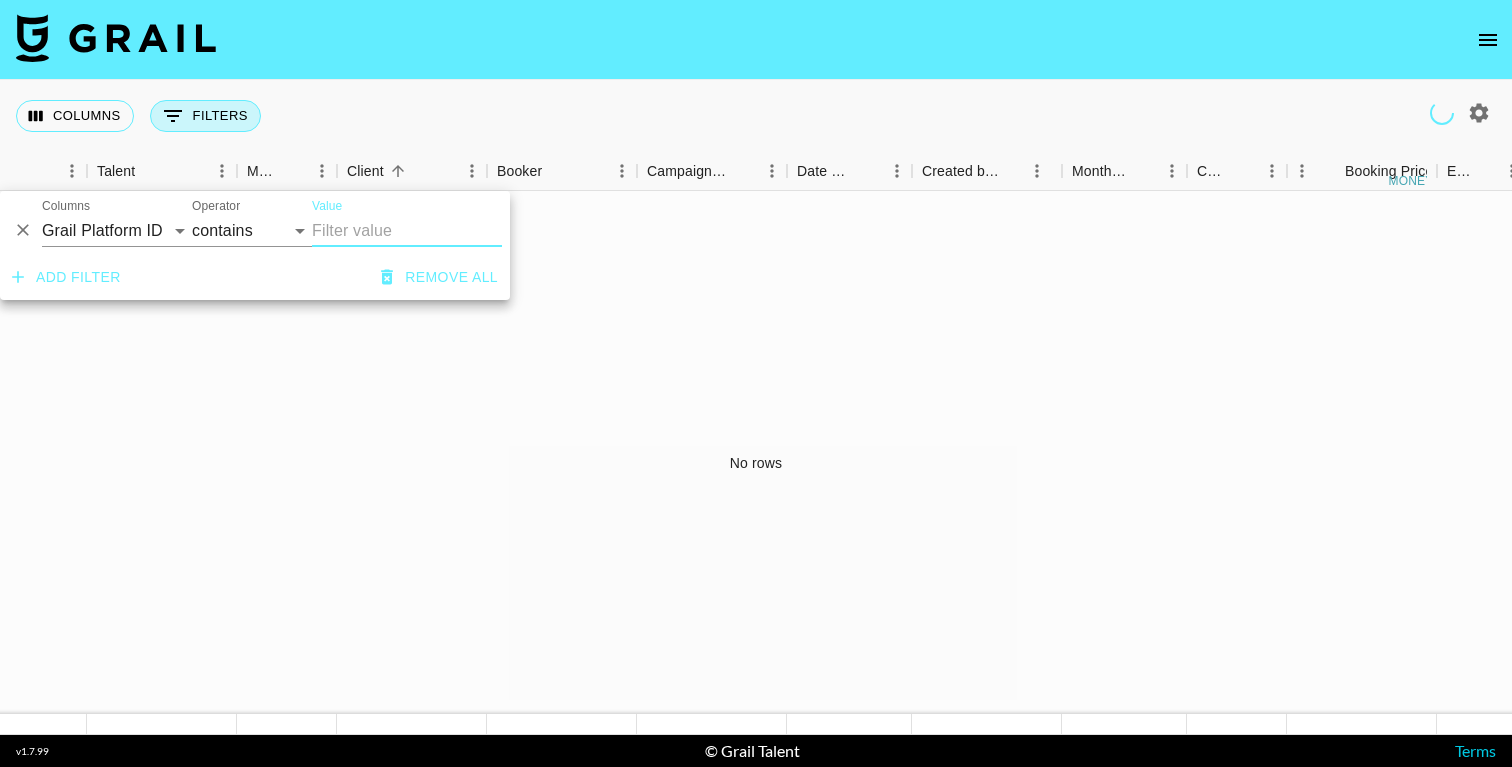 click on "0 Filters" at bounding box center (205, 116) 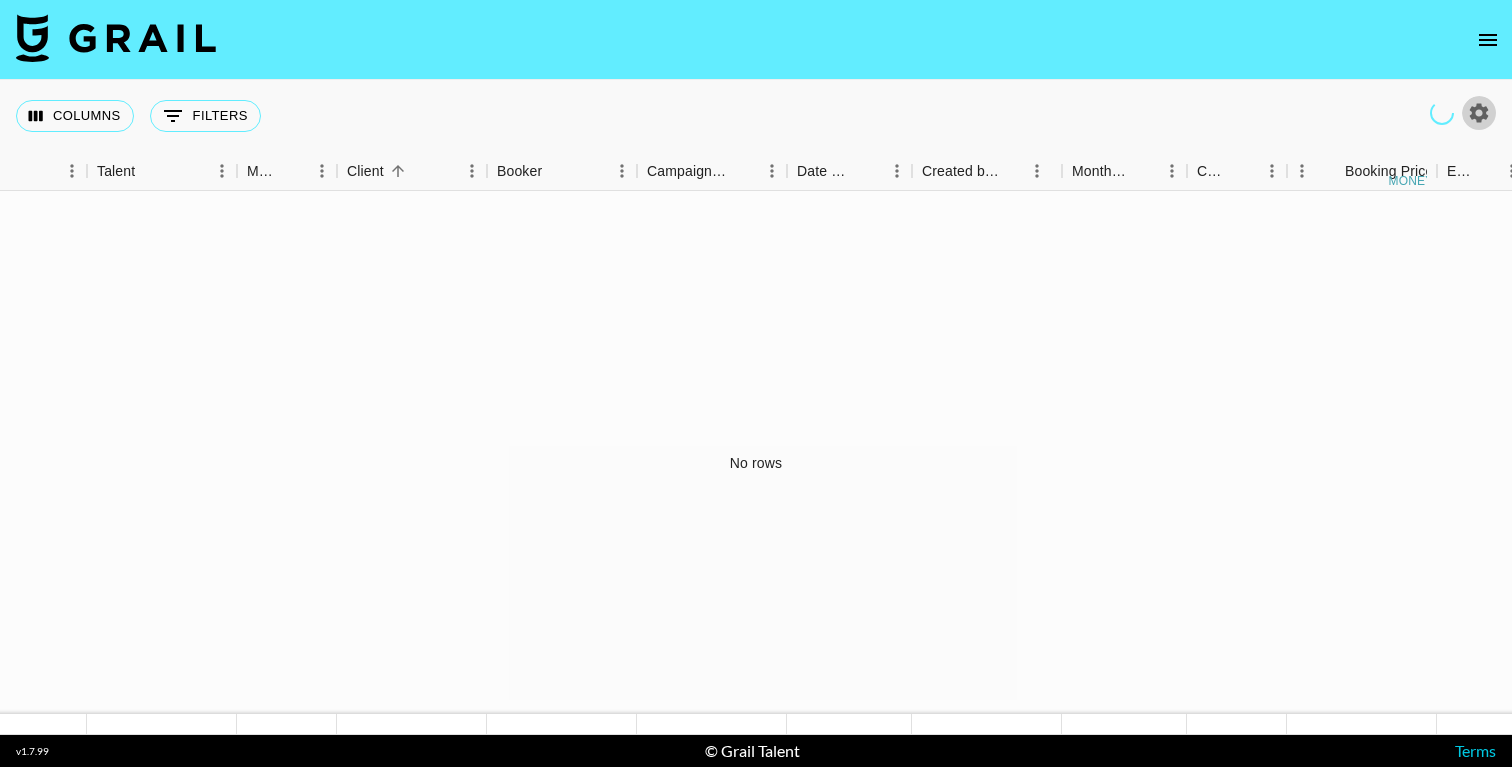 click 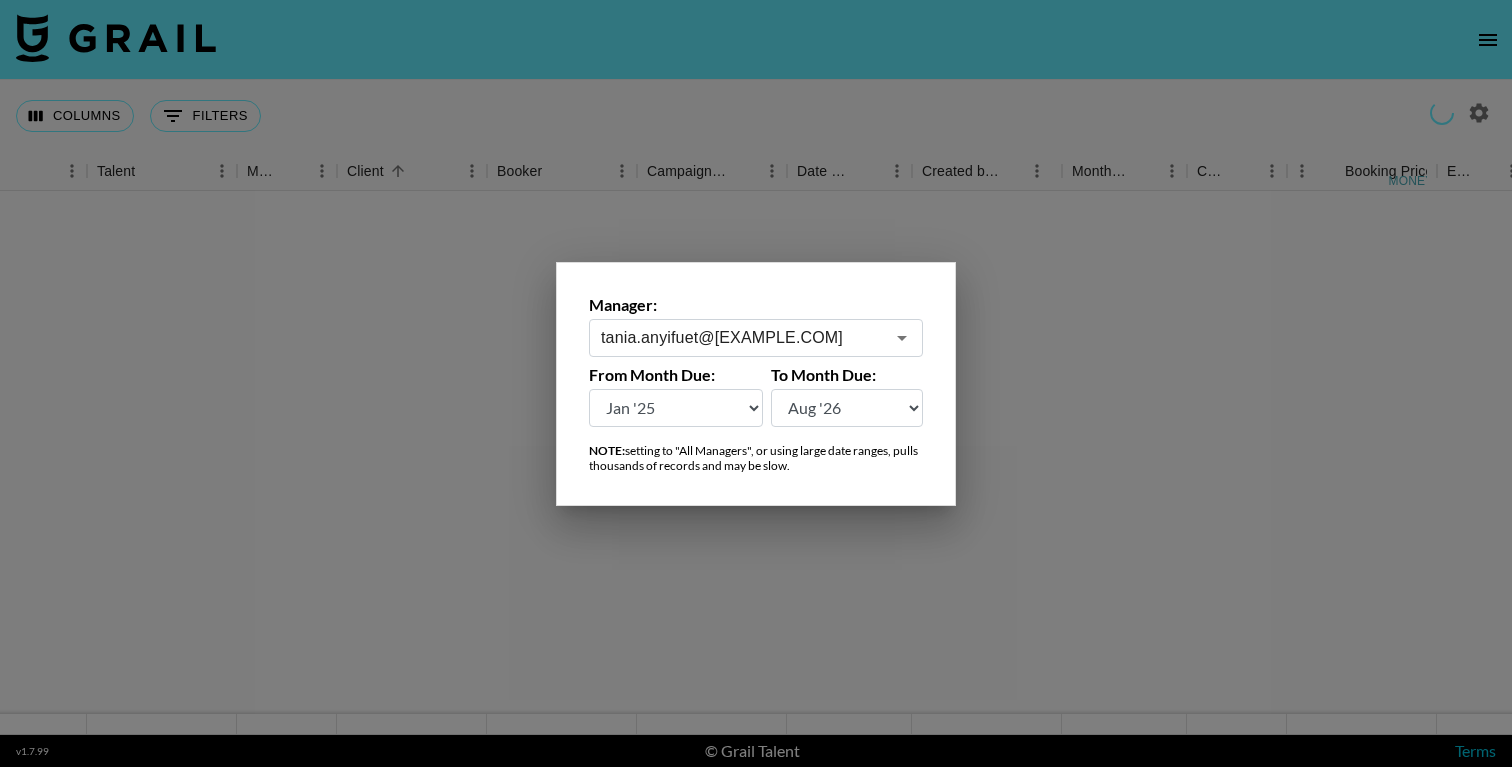 click 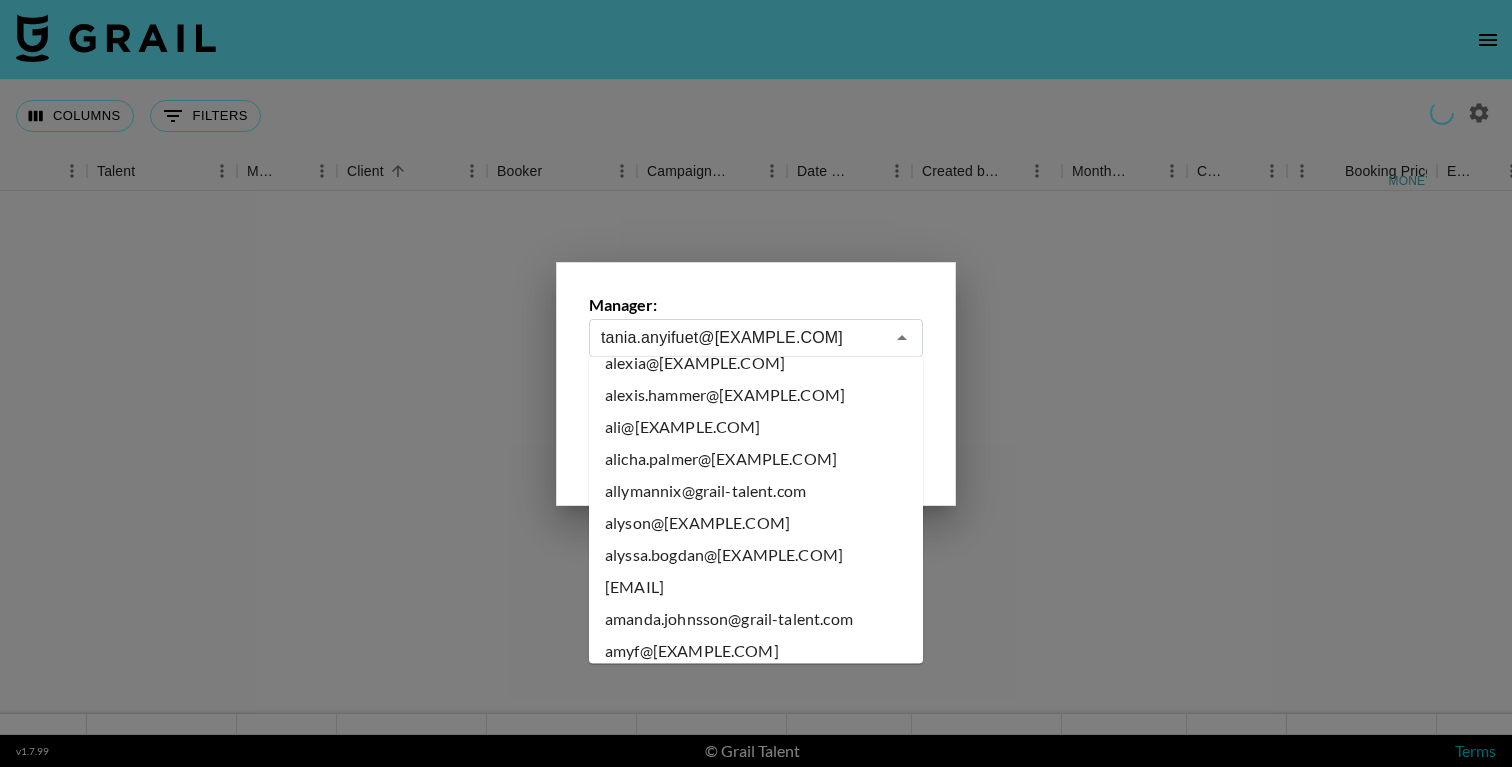 scroll, scrollTop: 516, scrollLeft: 0, axis: vertical 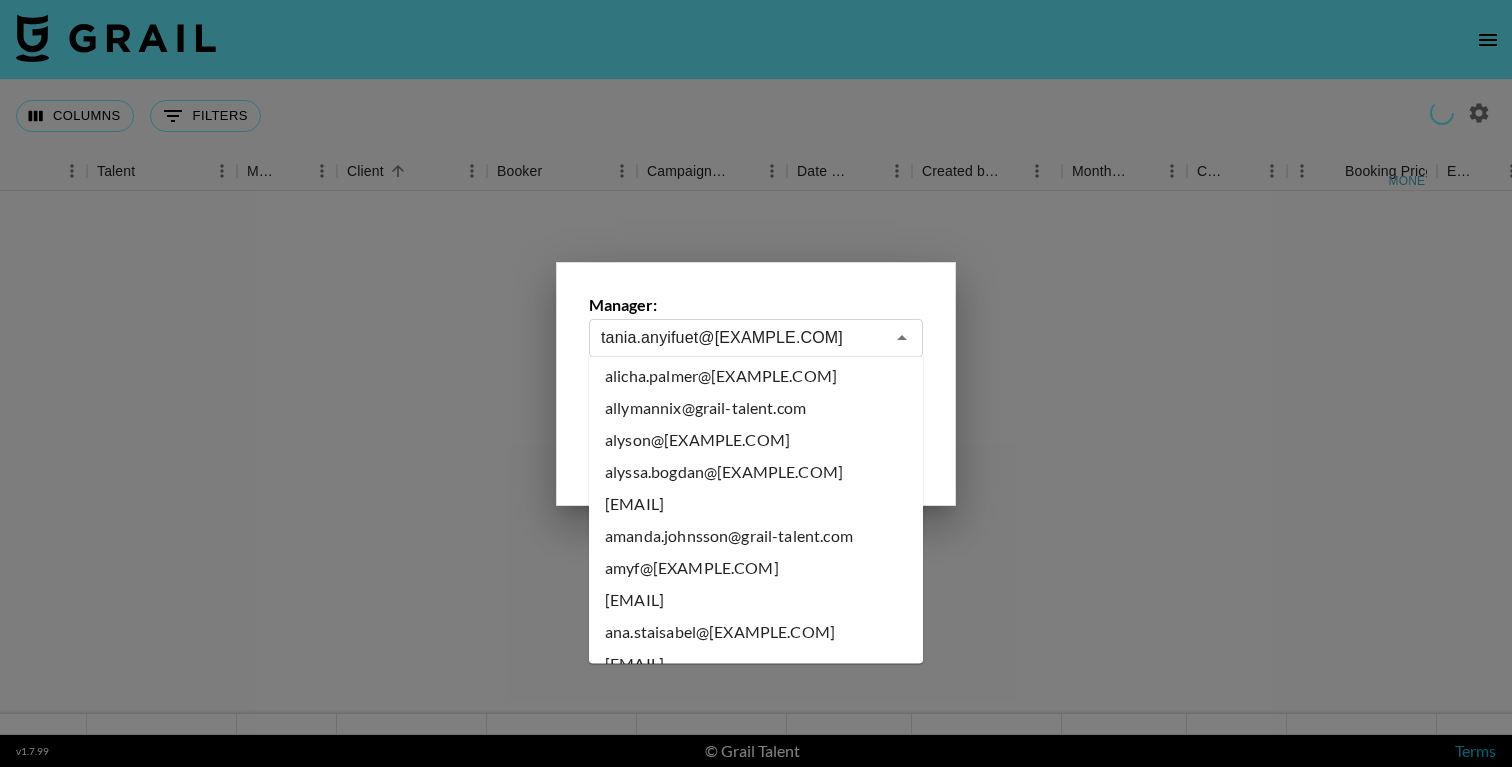click on "amanda.johnsson@grail-talent.com" at bounding box center (756, 537) 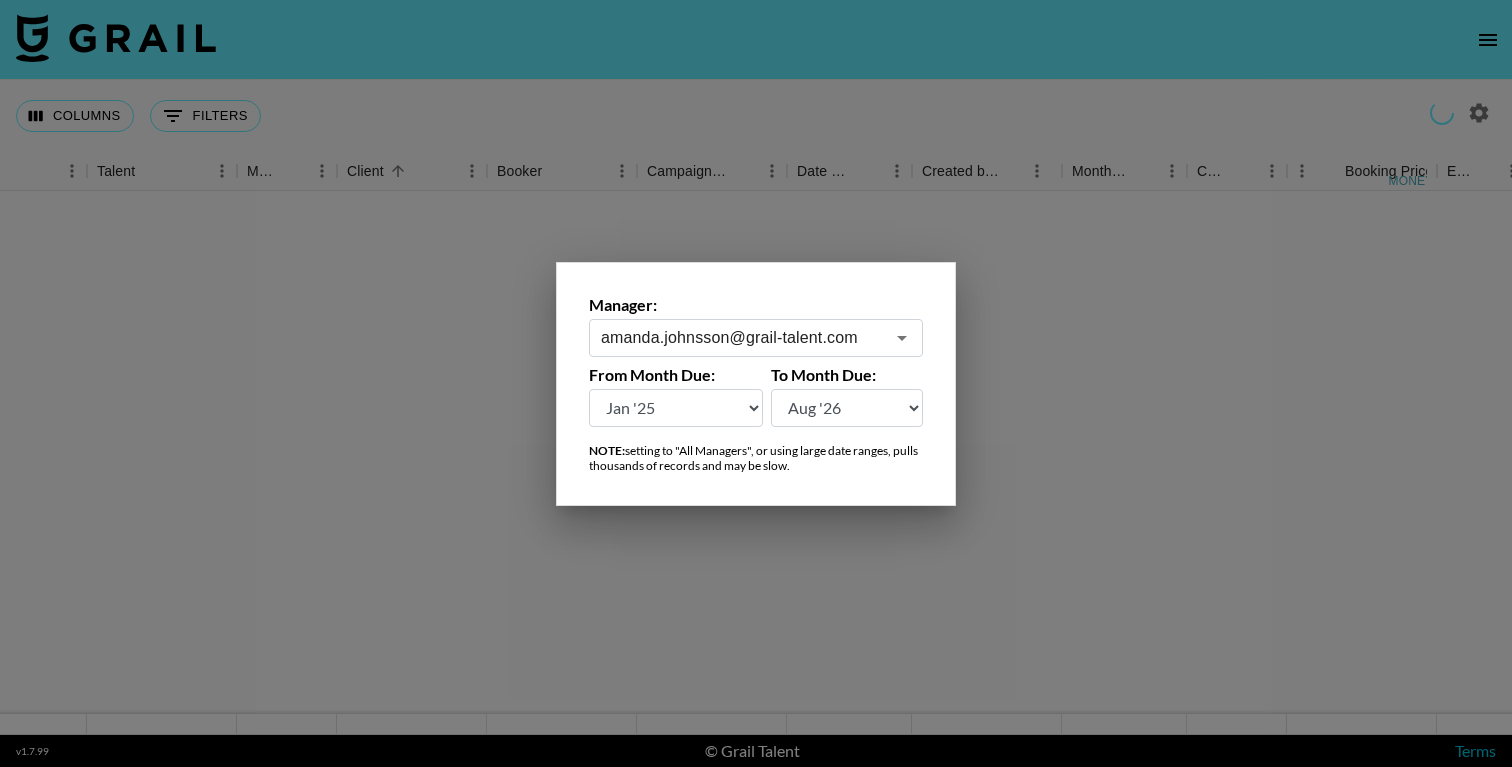 type on "amanda.johnsson@grail-talent.com" 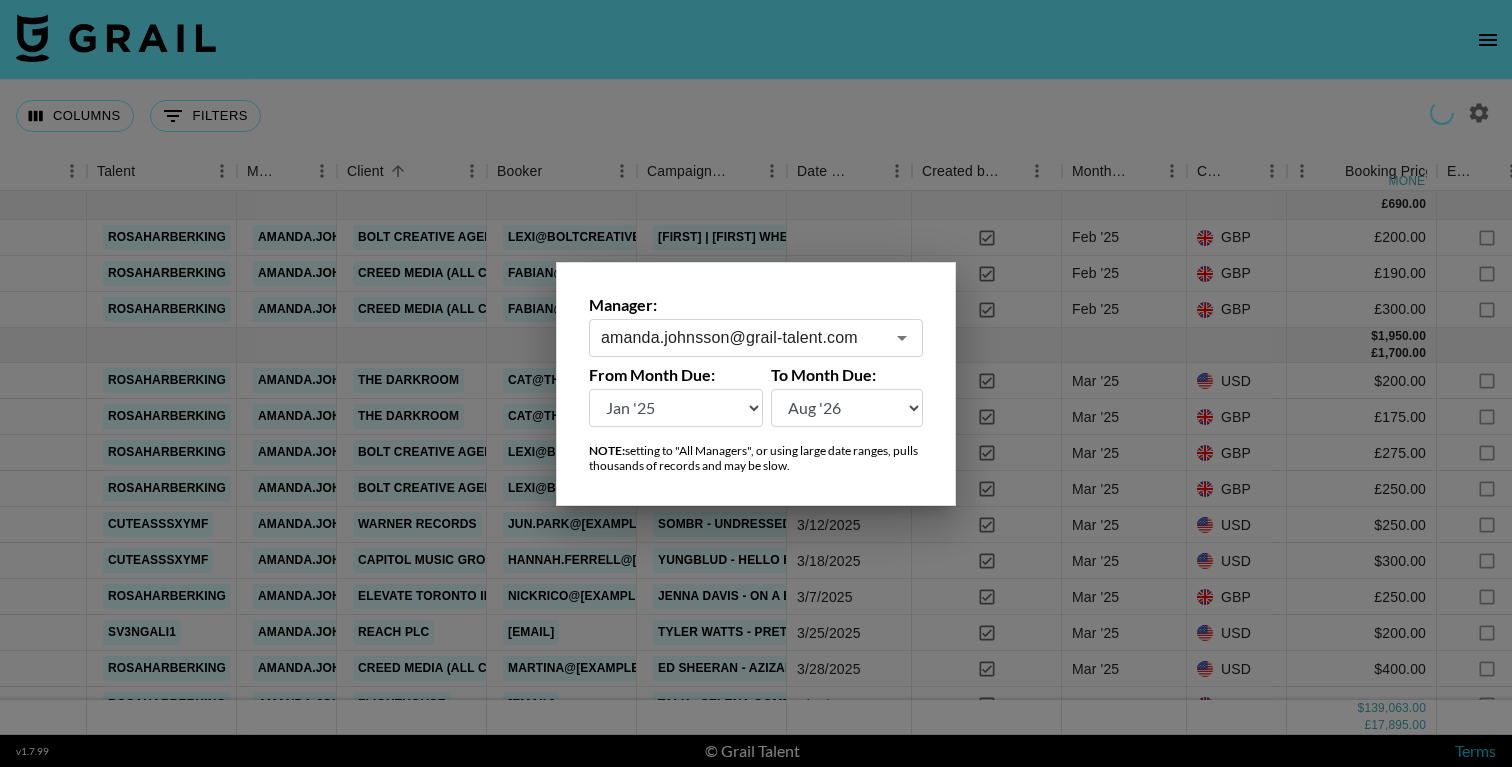 click at bounding box center (756, 383) 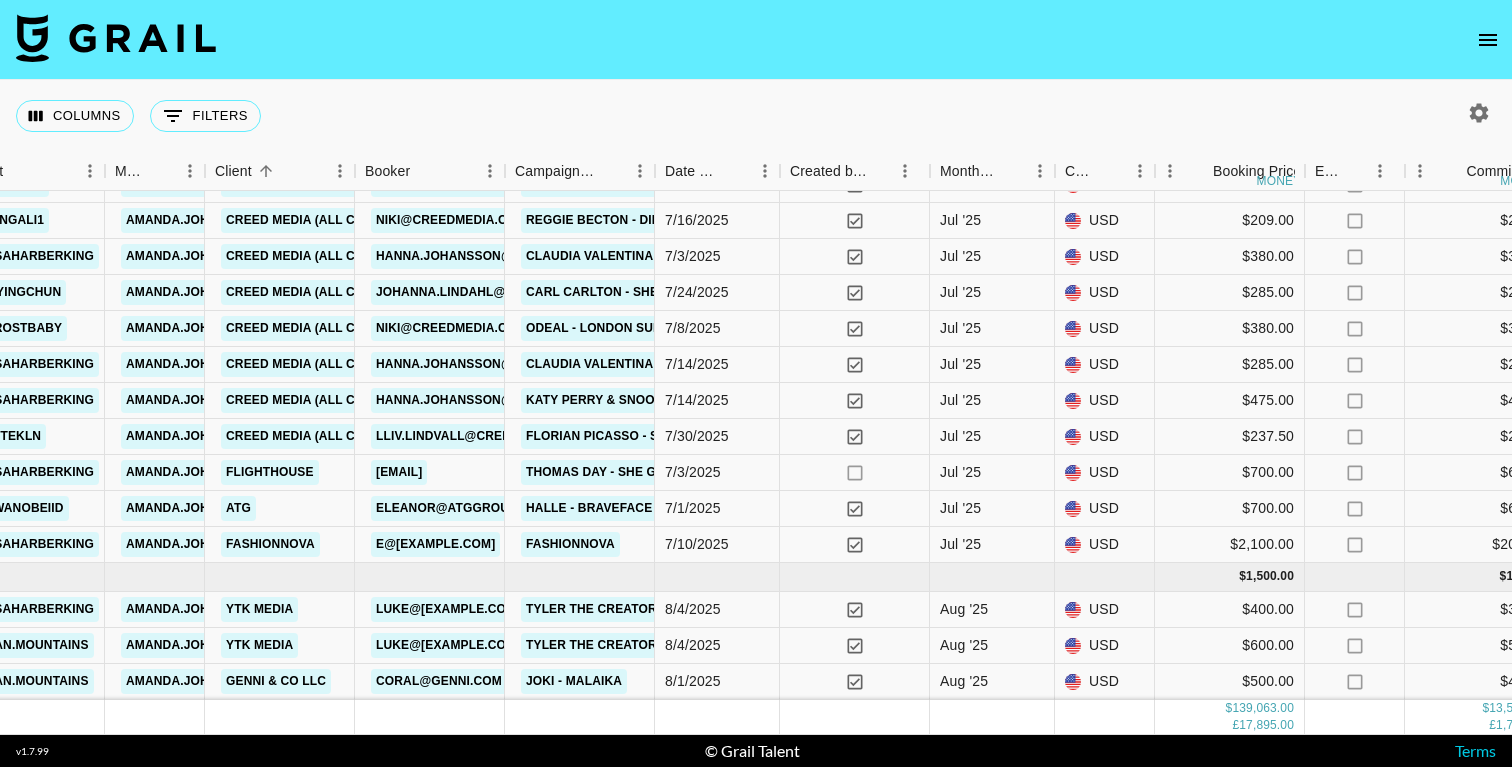 scroll, scrollTop: 9144, scrollLeft: 710, axis: both 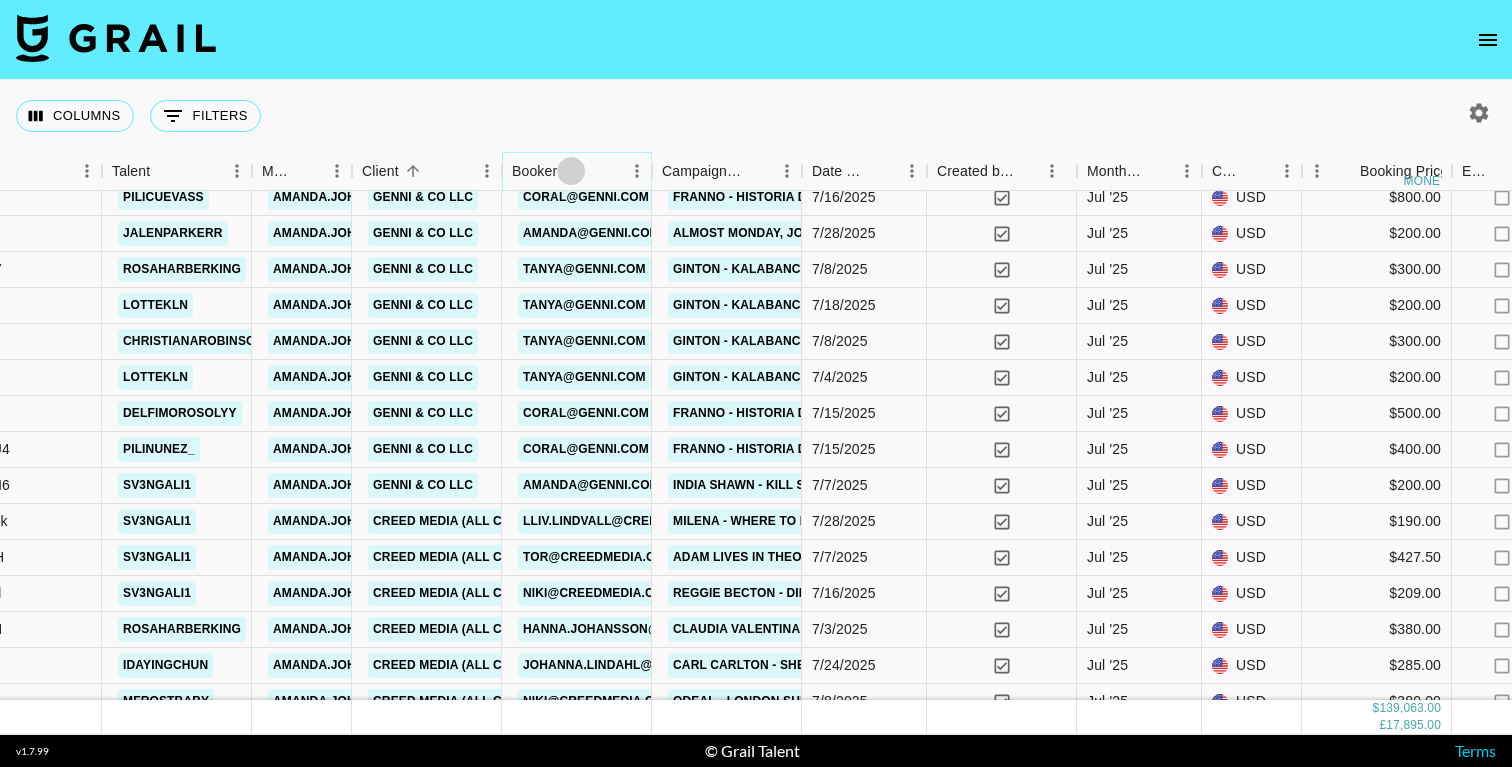 click 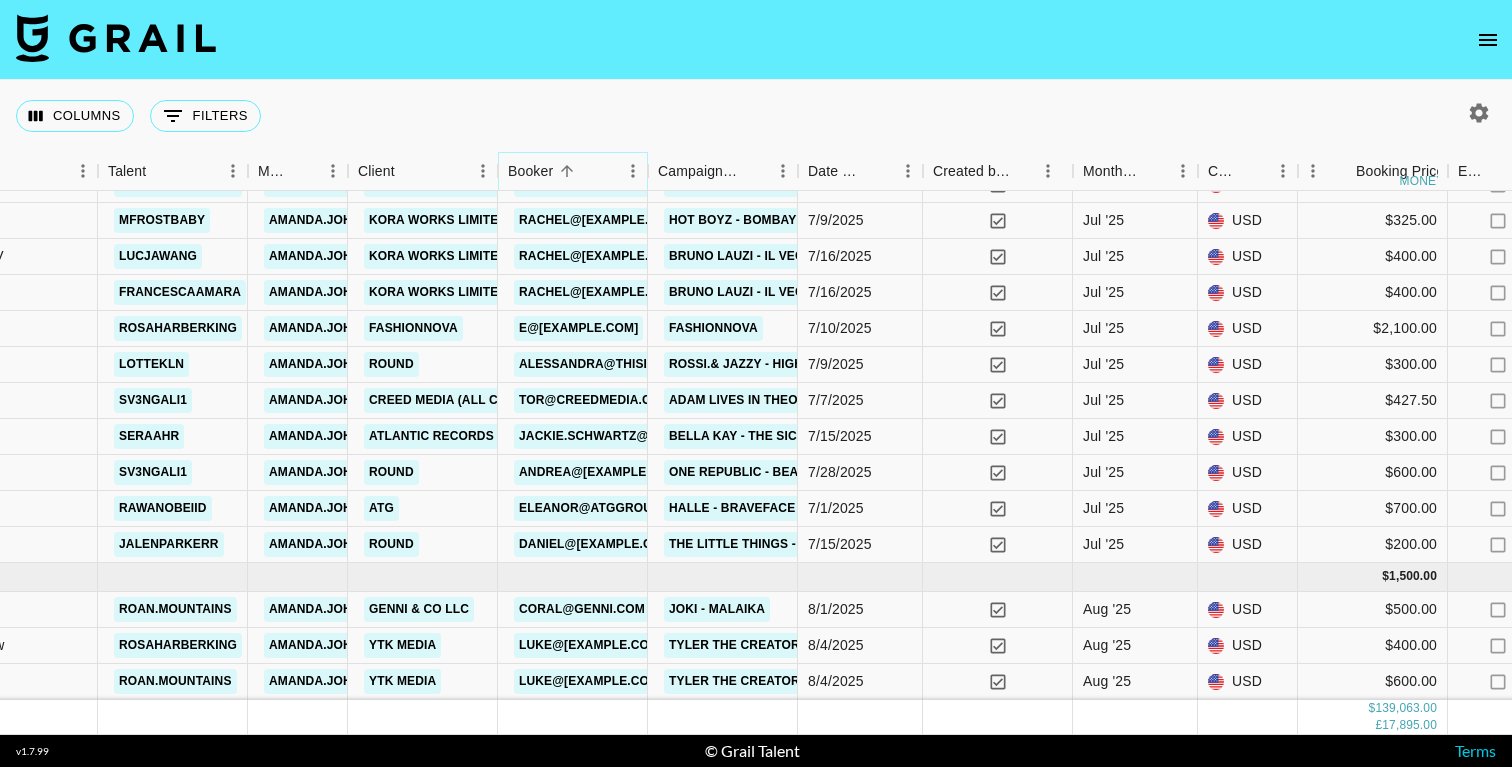 scroll, scrollTop: 9121, scrollLeft: 567, axis: both 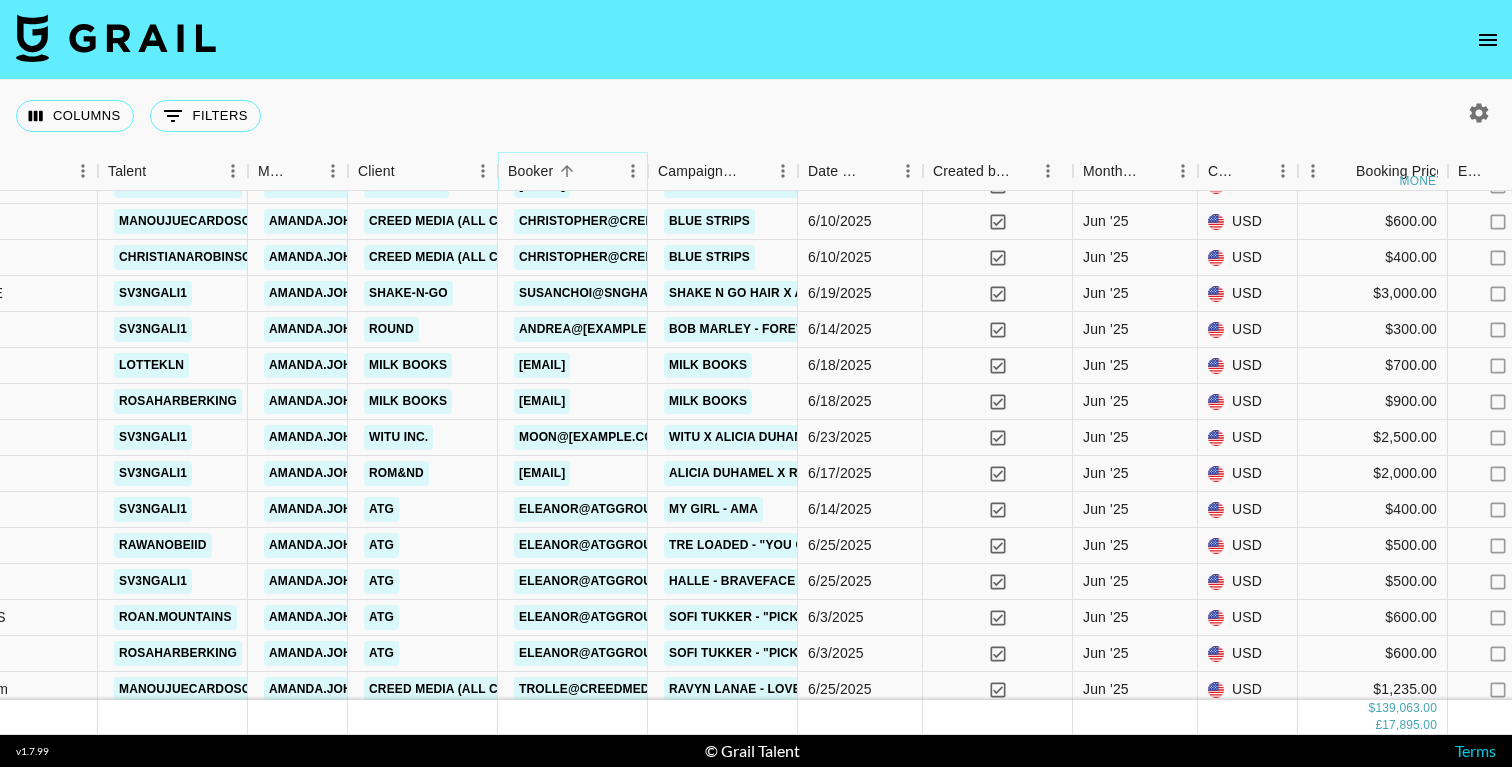 type 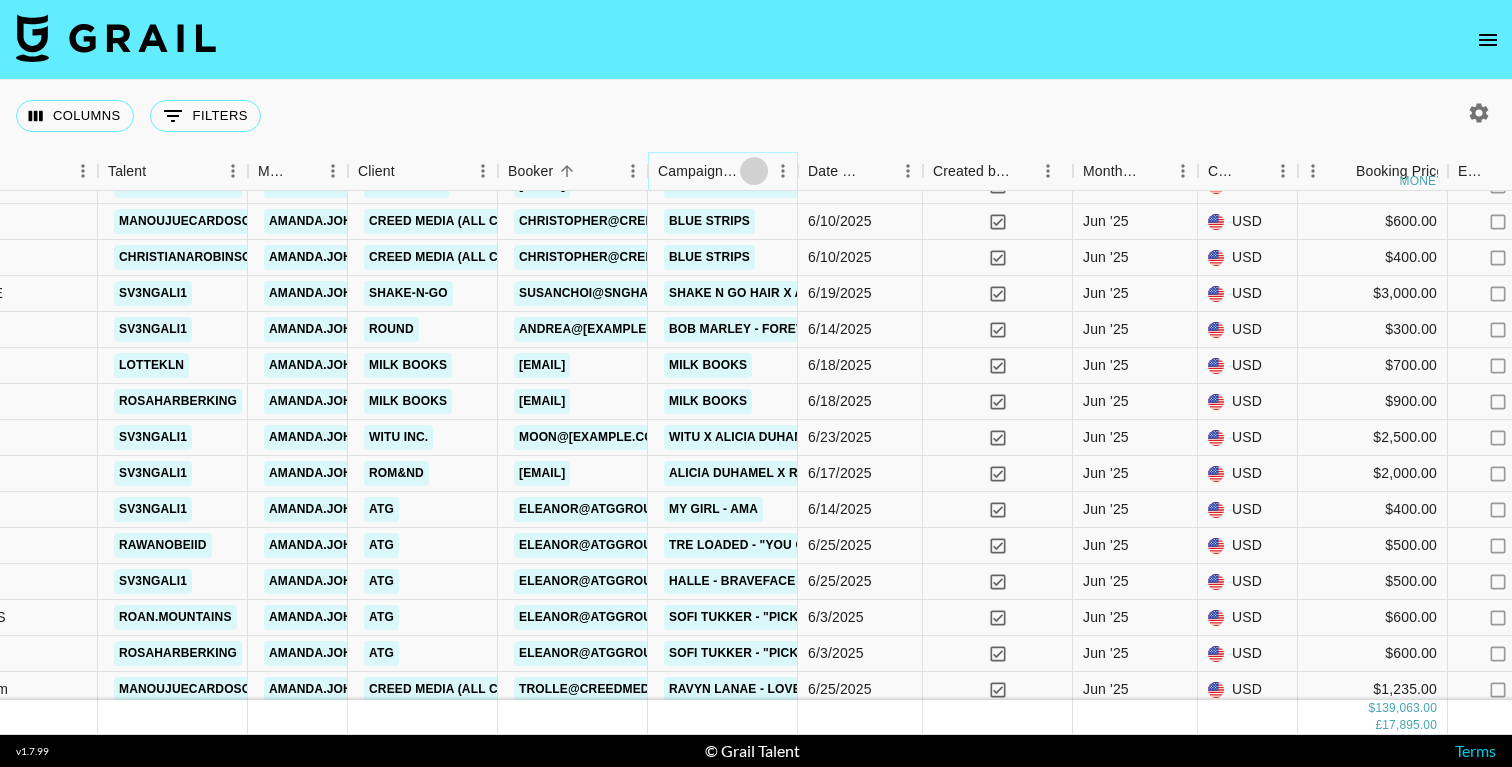 click 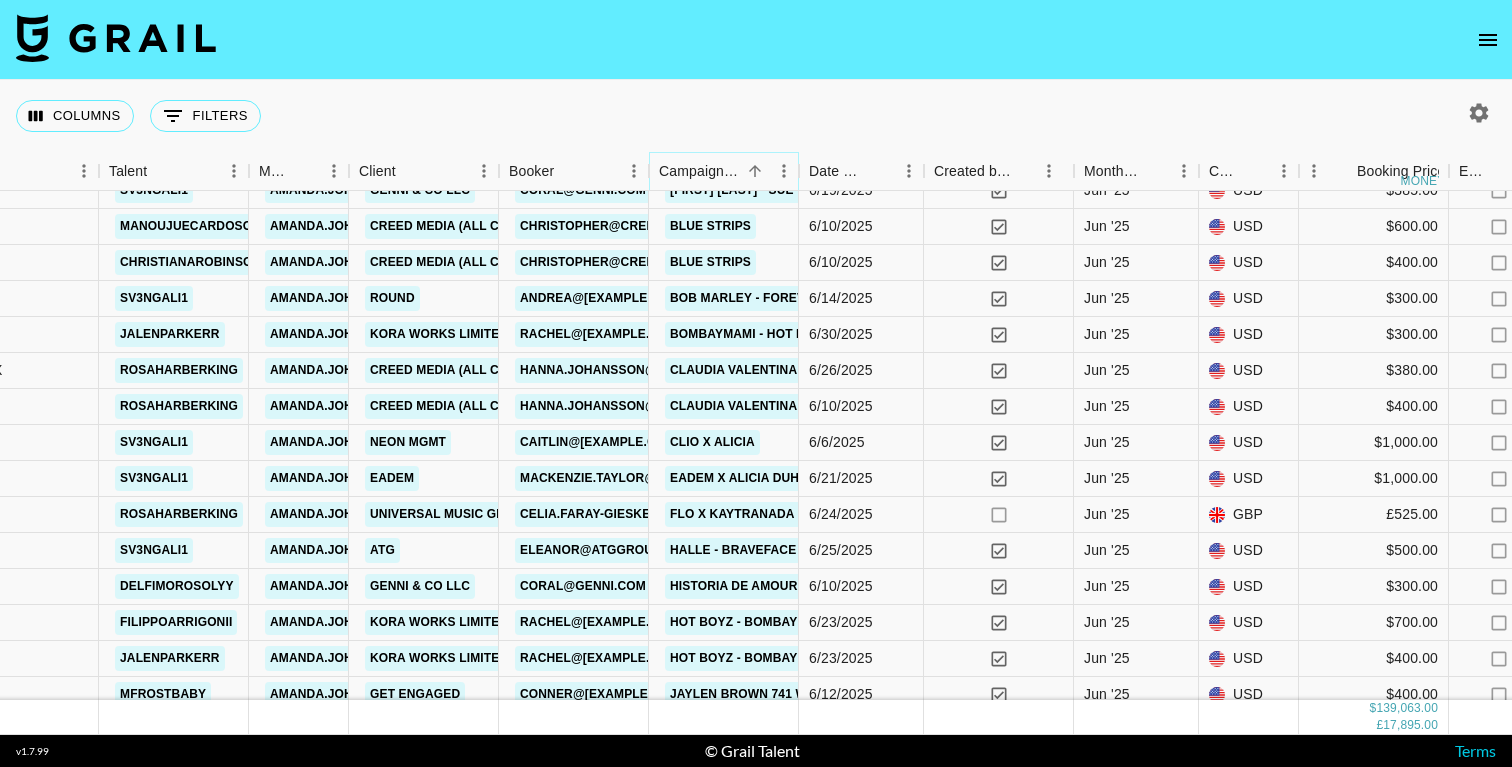 scroll, scrollTop: 6267, scrollLeft: 566, axis: both 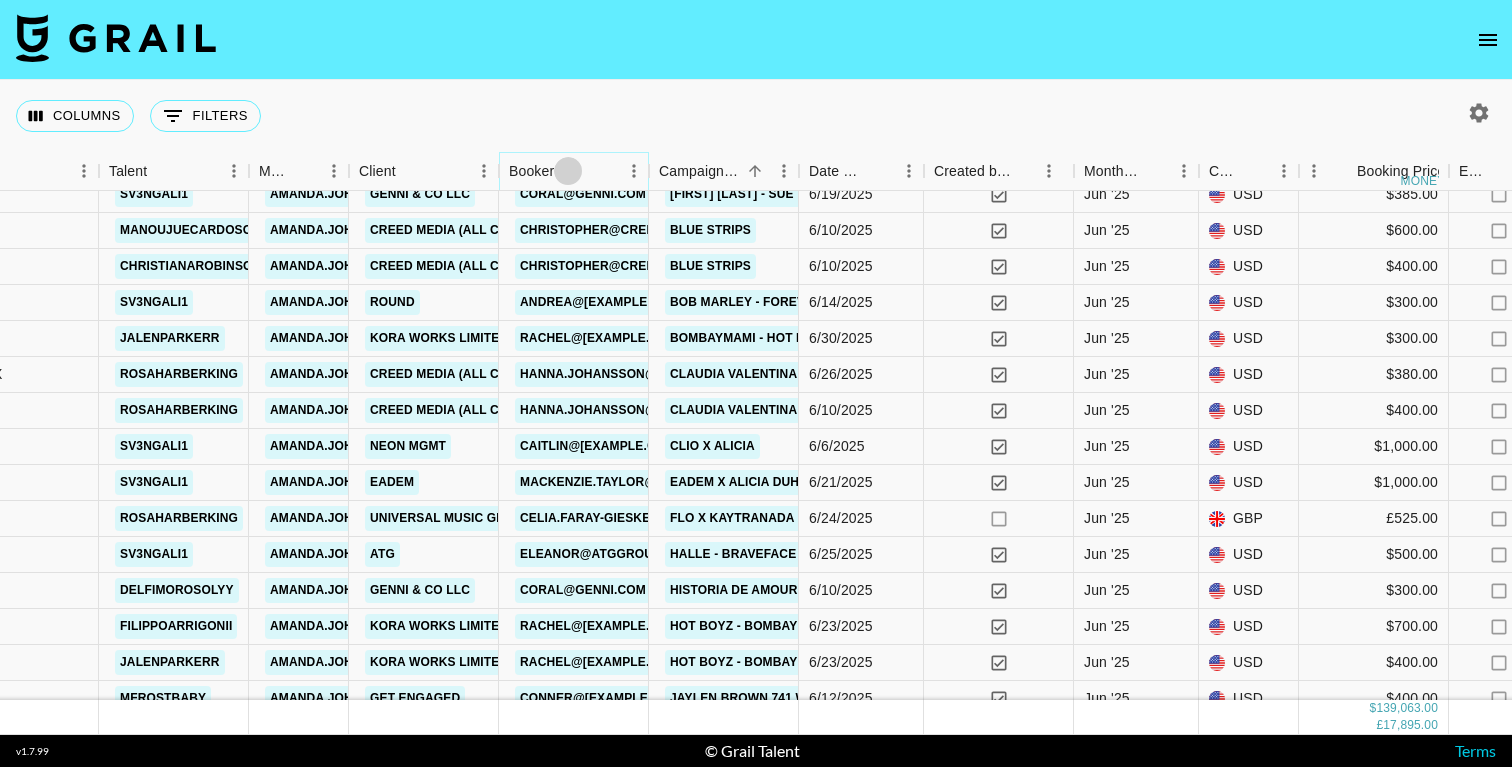 click at bounding box center [568, 171] 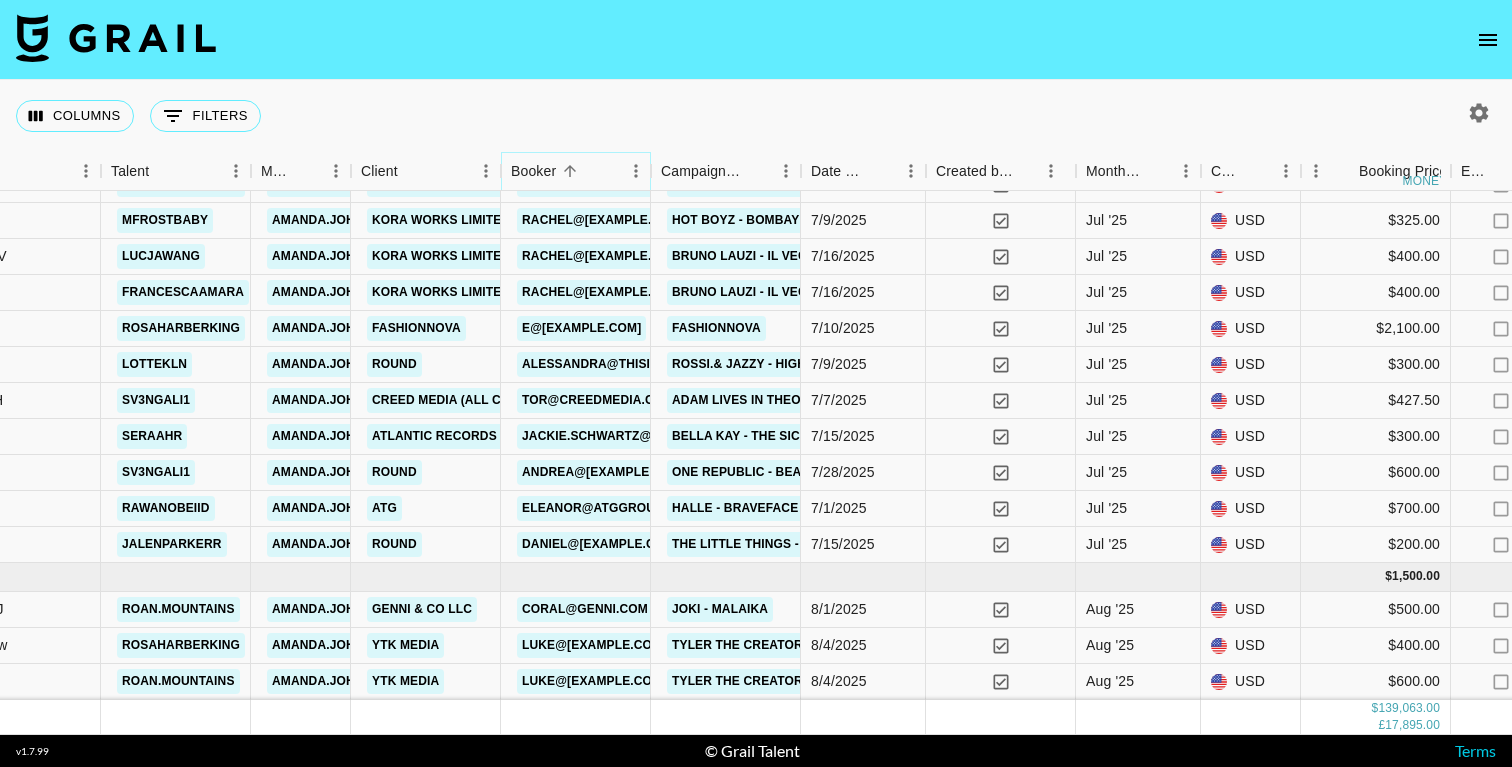 scroll, scrollTop: 9120, scrollLeft: 564, axis: both 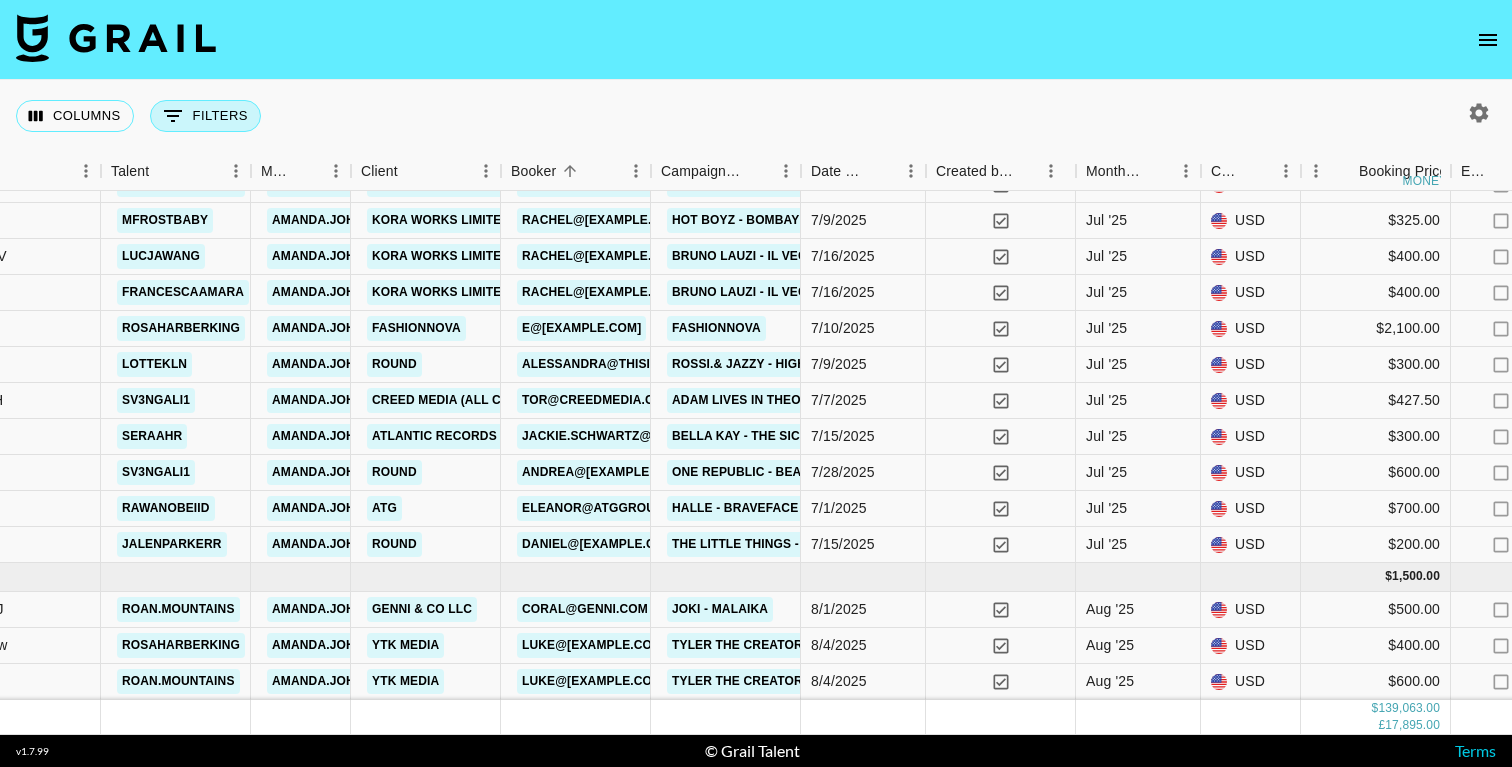 click on "0 Filters" at bounding box center (205, 116) 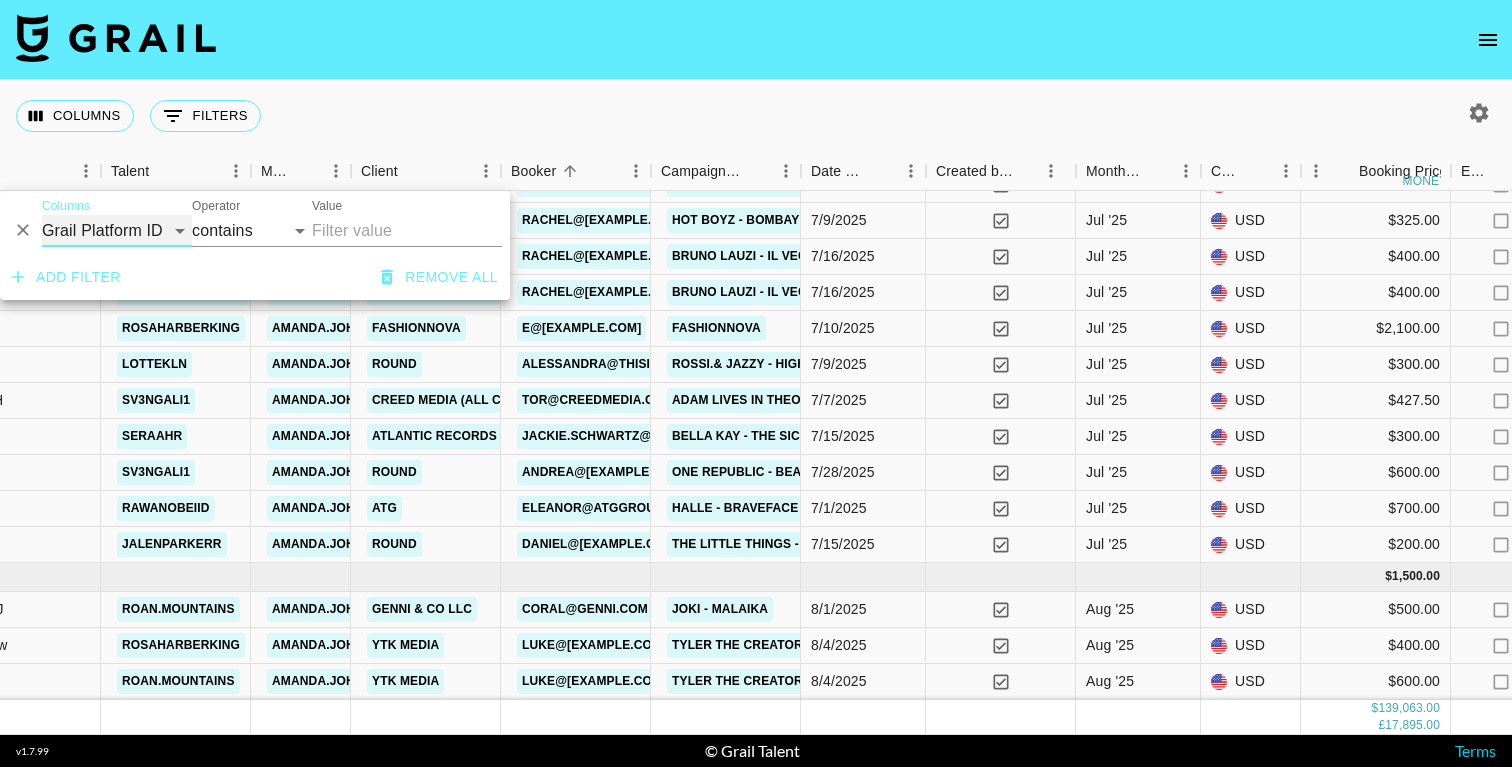 select on "bookerId" 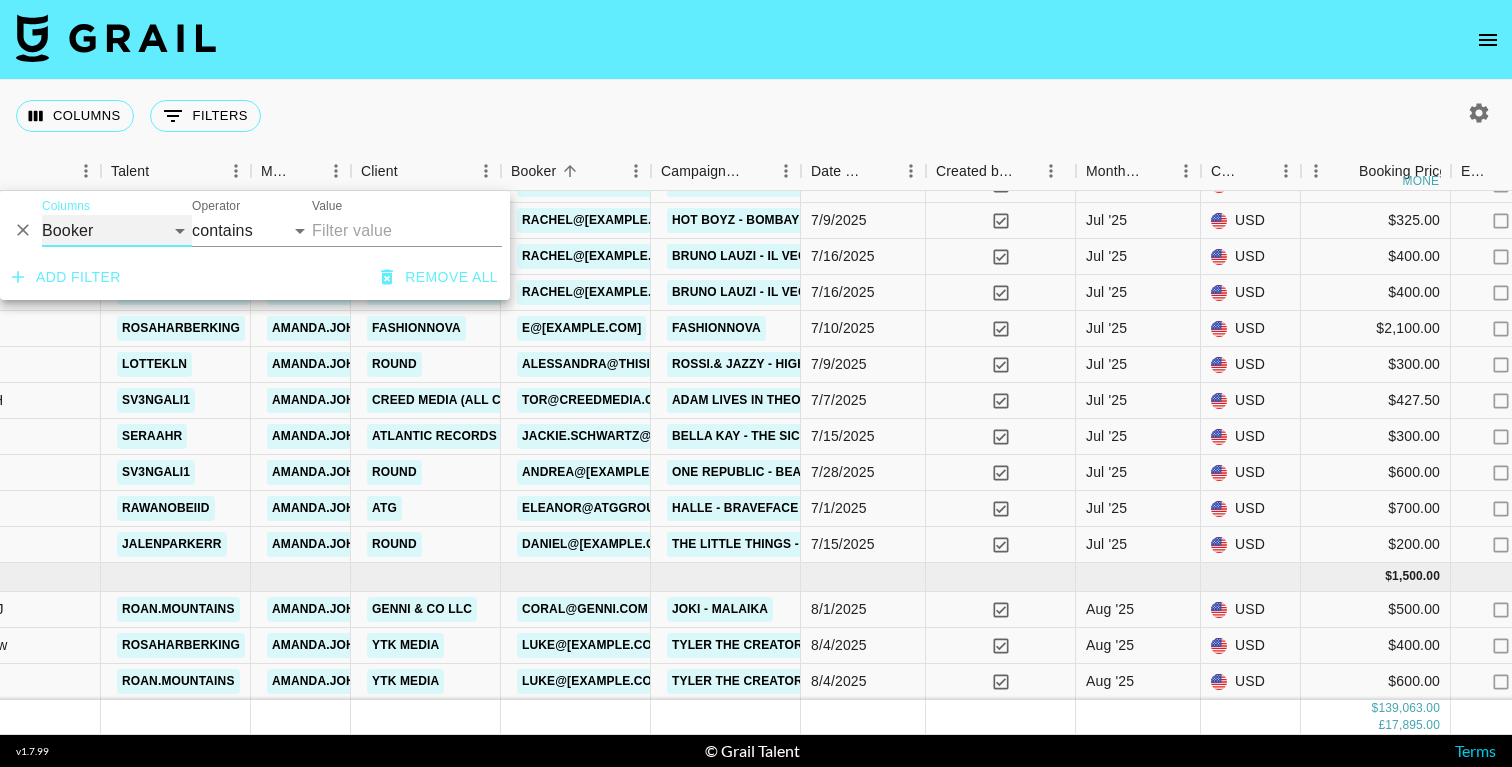 select on "is" 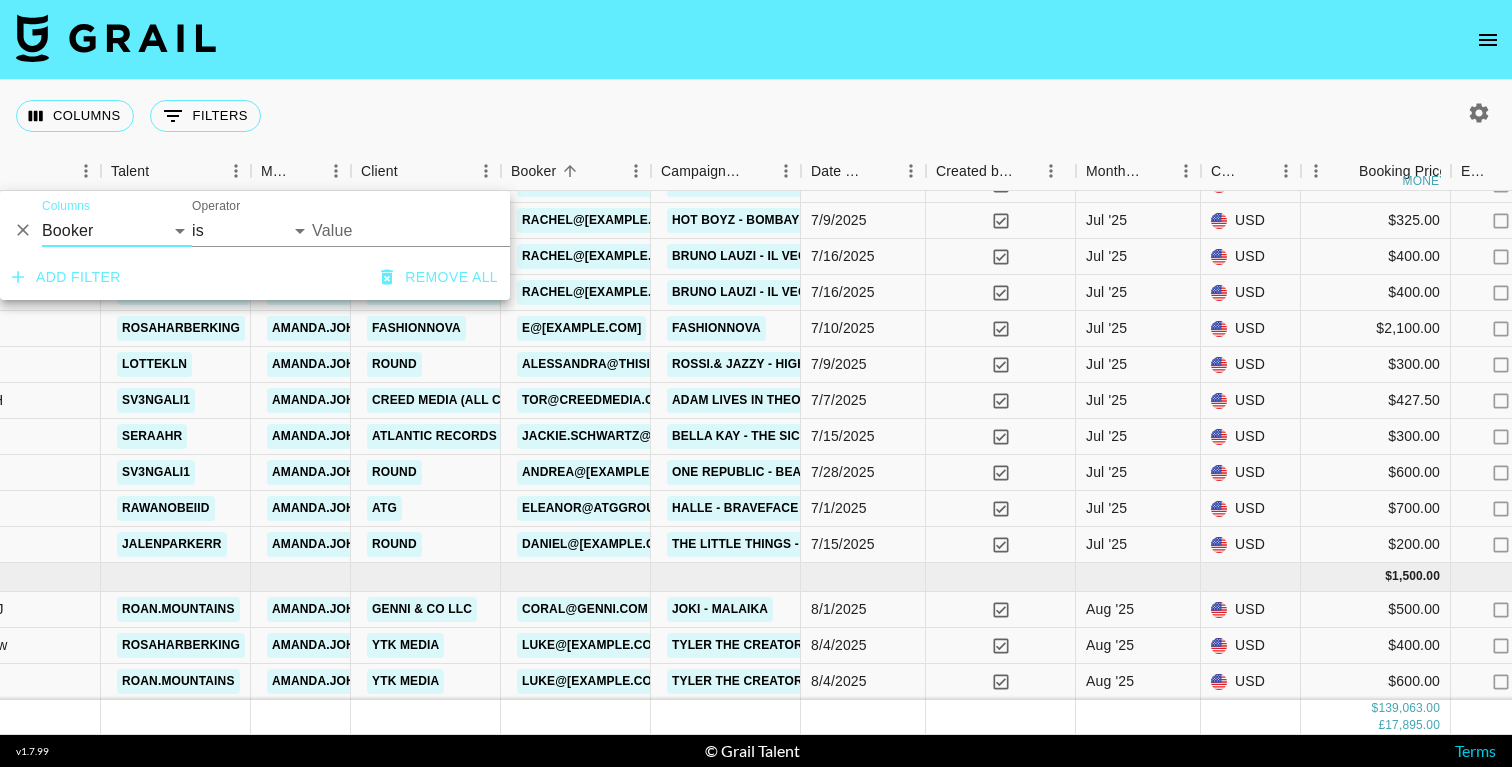 click on "Value" at bounding box center [447, 230] 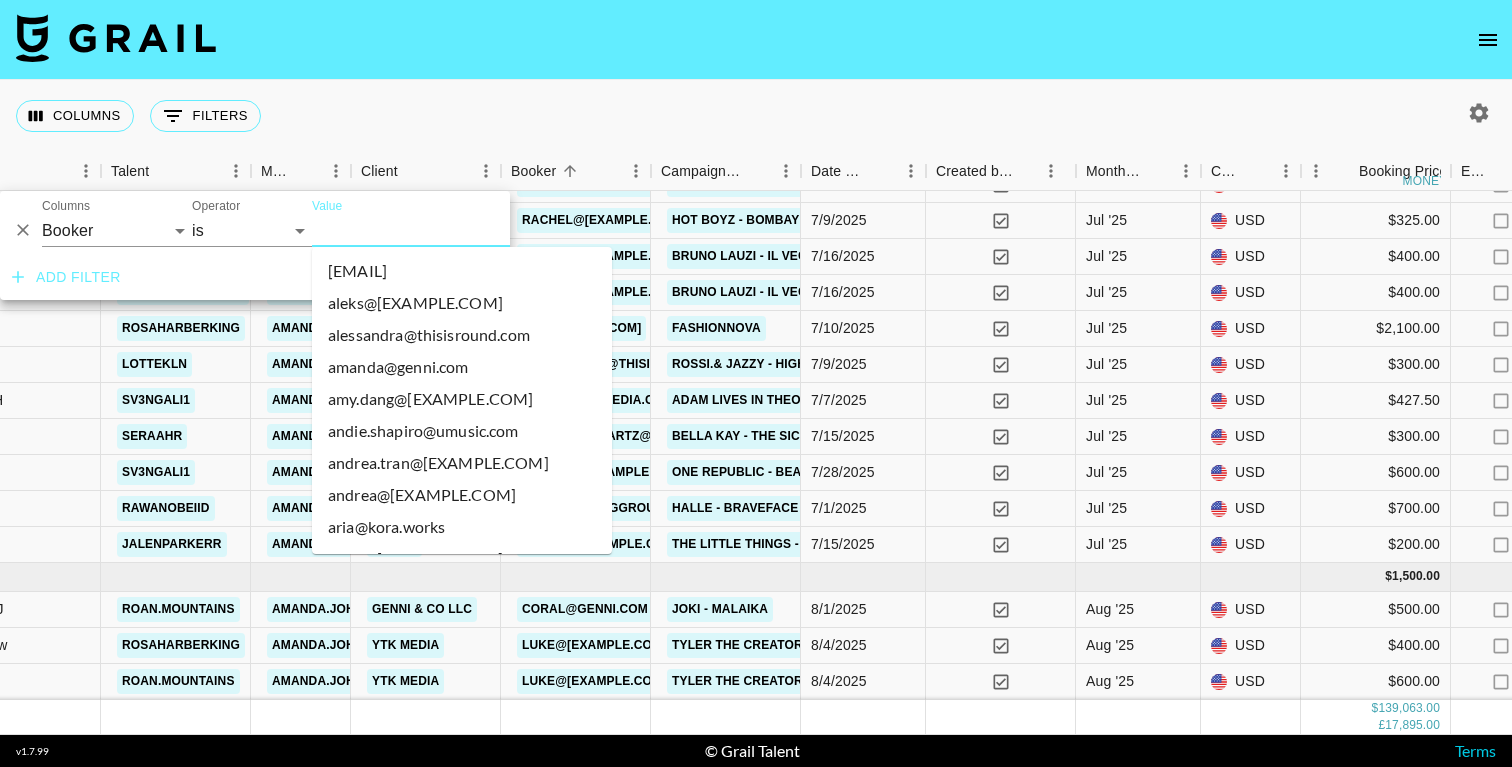 click on "andrea.tran@umusic.com" at bounding box center [462, 463] 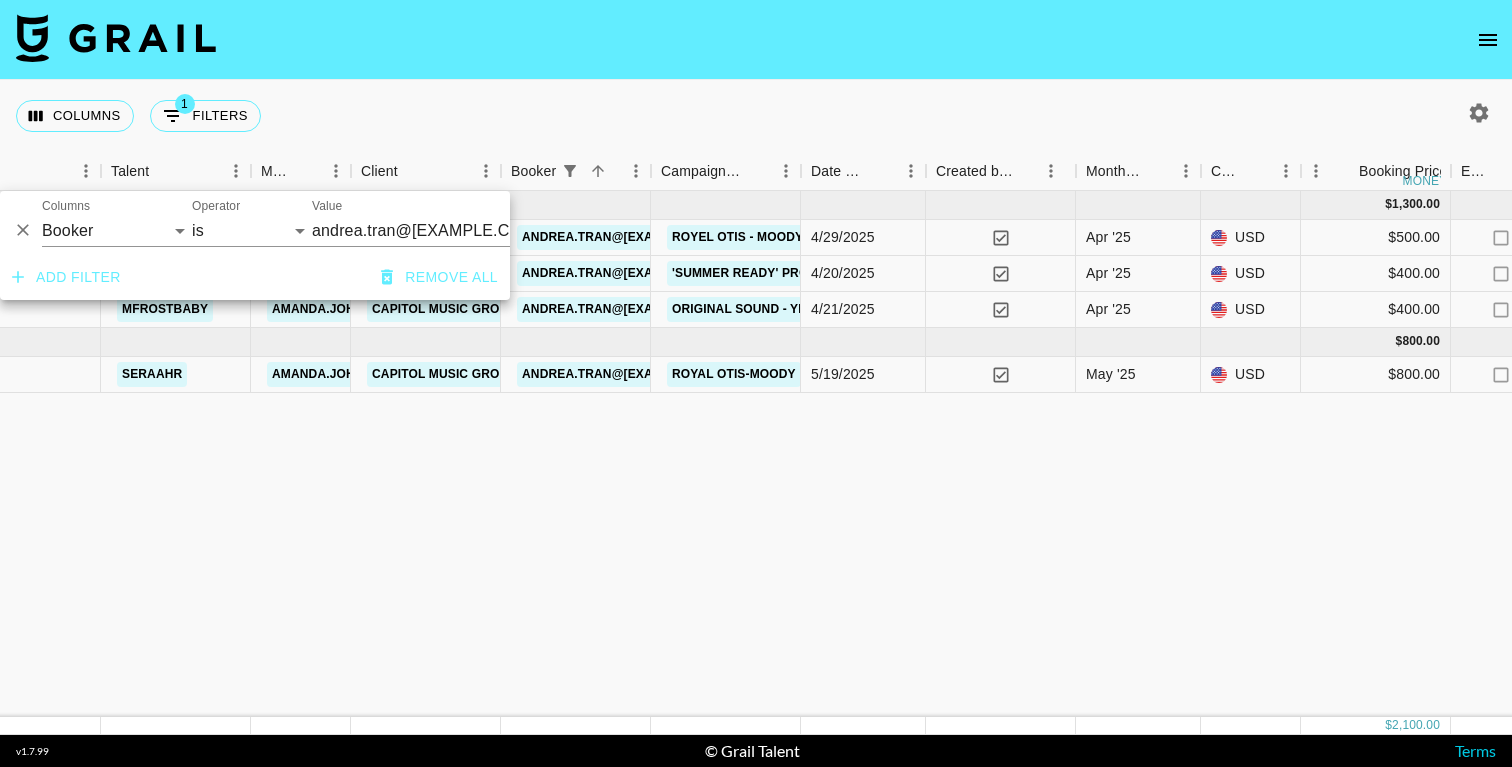scroll, scrollTop: 0, scrollLeft: 564, axis: horizontal 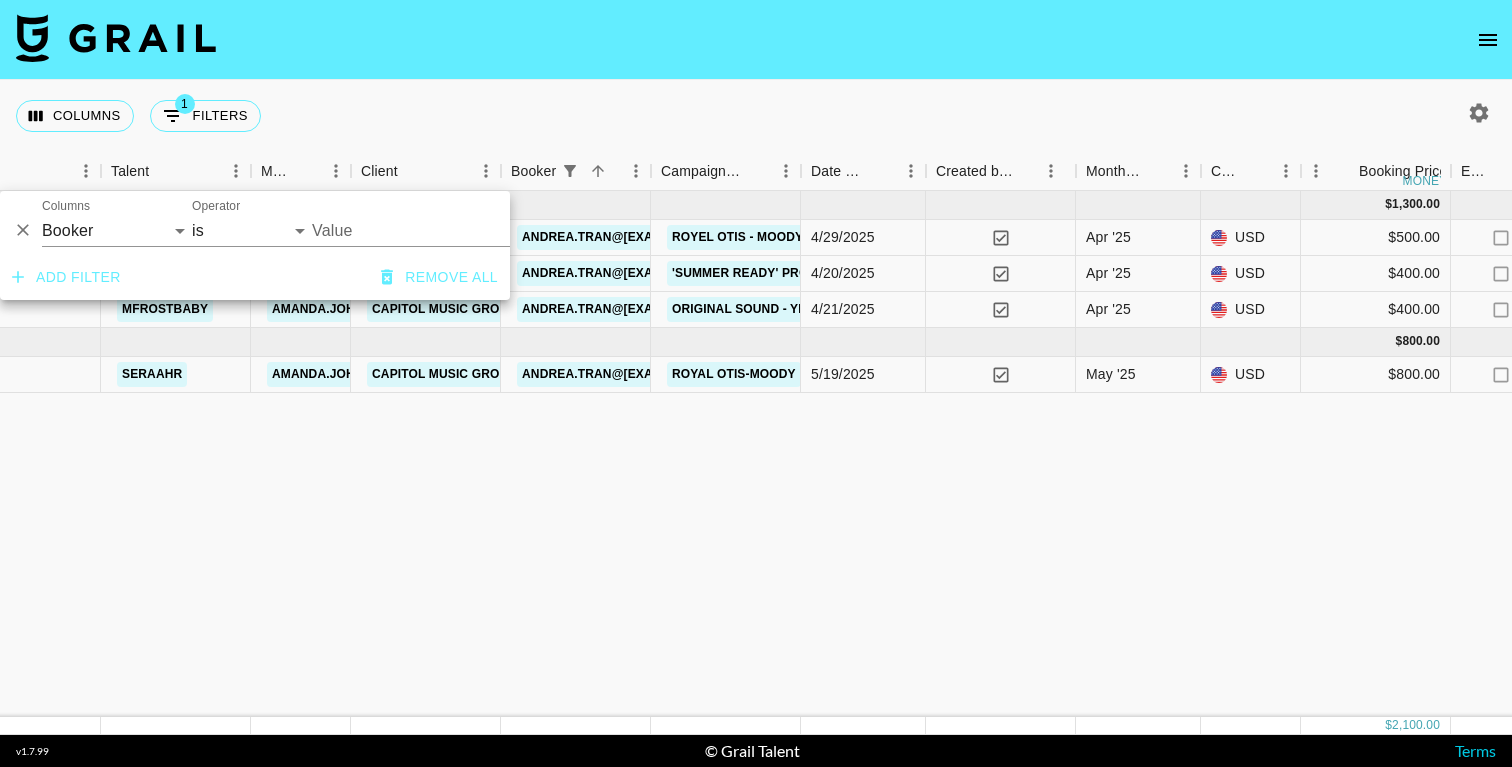 type on "andrea.tran@umusic.com" 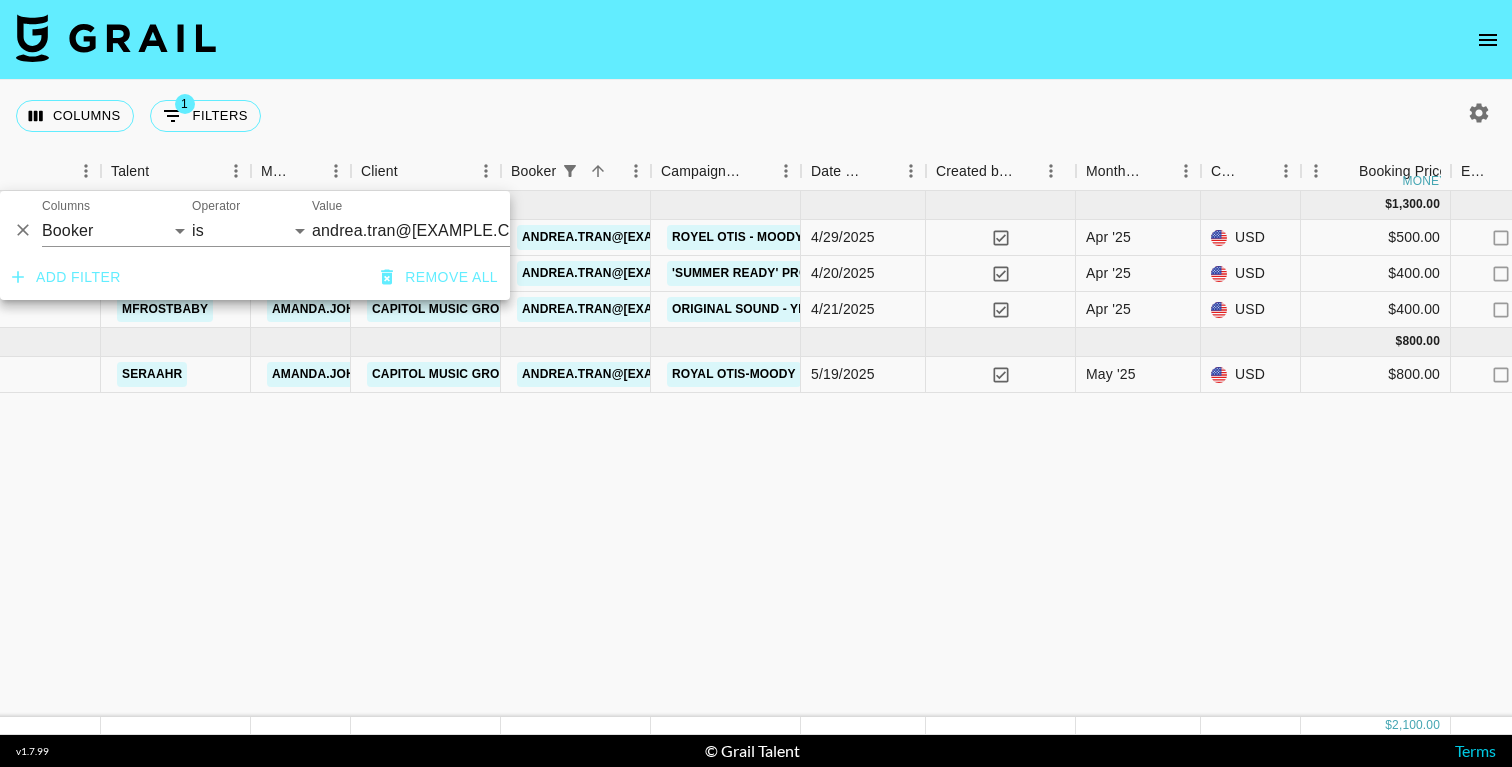 click on "Apr '25  ( 3 ) $ 1,300.00 $ 126.91 jMBOTTWo6emhHTnVD1Qb rec4jveeIIPnqTyto christianarobinson amanda.johnsson@grail-talent.com Capitol Music Group andrea.tran@umusic.com Royel Otis - Moody teaser 4/29/2025 yes Apr '25  USD $500.00 no $48.81 declined no yIk8HiMuLBCtxOqwXVSj recYMqUjAQf6ZNGoC rosaharberking amanda.johnsson@grail-talent.com Capitol Music Group andrea.tran@umusic.com 'Summer Ready' Promo 4/20/2025 yes Apr '25  USD $400.00 no $39.05 cancelled no AKdDTMFnLSDZuQZSsCFj rec65QnYVljhFlKEz mfrostbaby amanda.johnsson@grail-talent.com Capitol Music Group andrea.tran@umusic.com original sound - Yk.niecedarealest 4/21/2025 yes Apr '25  USD $400.00 no $39.05 cancelled no May '25  ( 1 ) $ 800.00 $ 78.10 RECGbmAXQORl8OA4iIim recsZtdZWBZxXzTAt seraahr amanda.johnsson@grail-talent.com Capitol Music Group andrea.tran@umusic.com Royal Otis-Moody 5/19/2025 yes May '25  USD $800.00 no $78.10 approved https://www.tiktok.com/@seraahr/video/7507360242301291798 yes 5/27/2025" at bounding box center [1358, 454] 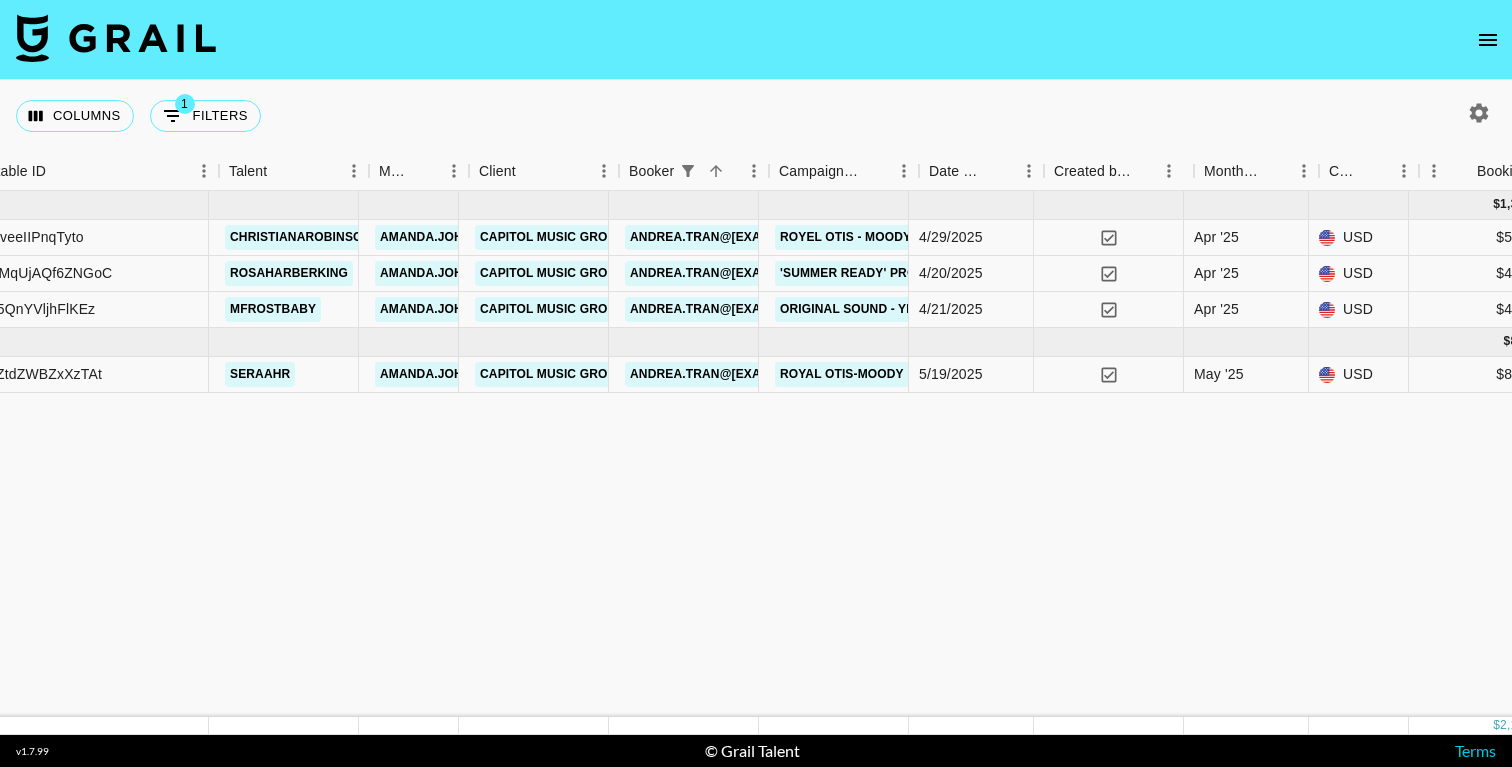 scroll, scrollTop: 0, scrollLeft: 440, axis: horizontal 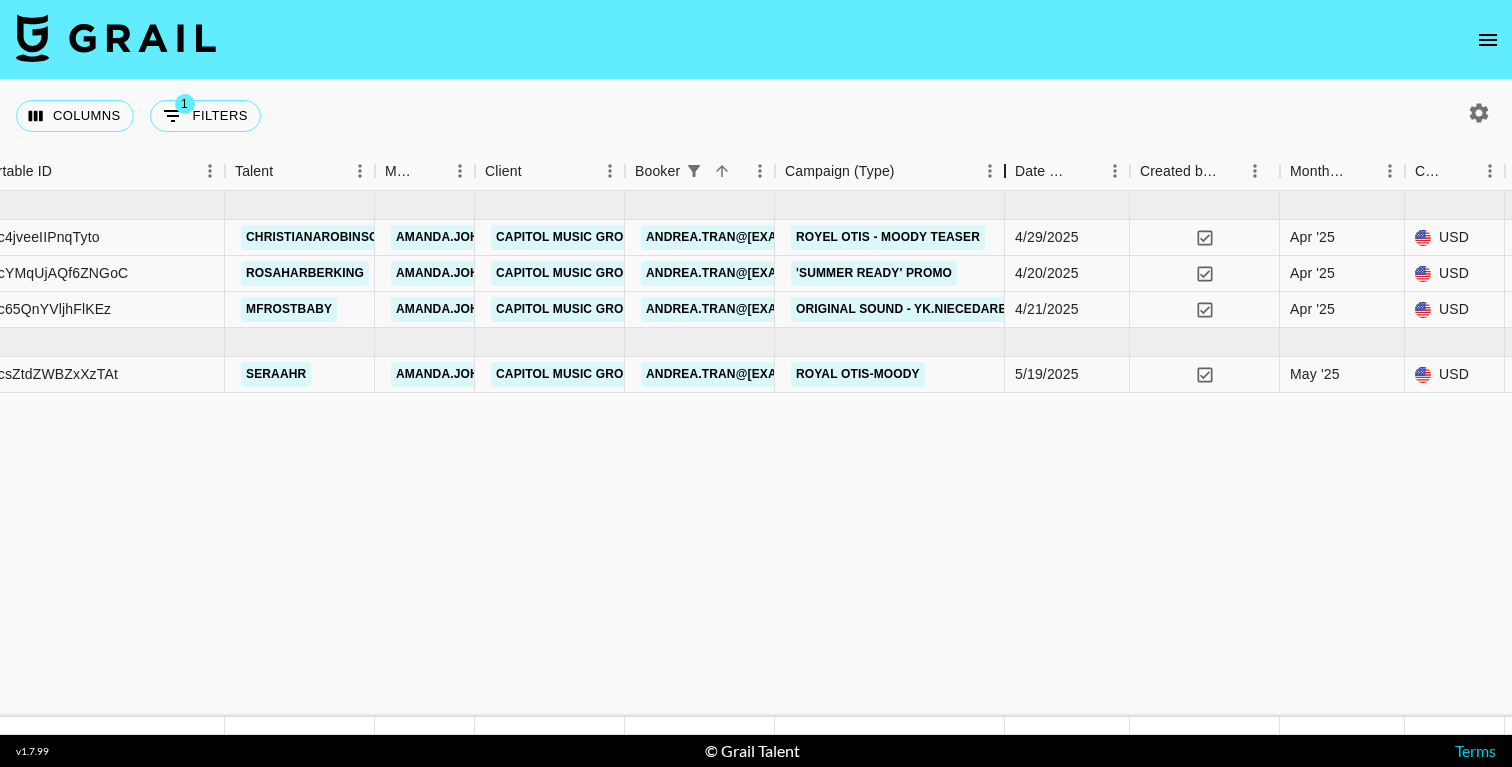 drag, startPoint x: 928, startPoint y: 174, endPoint x: 1008, endPoint y: 182, distance: 80.399 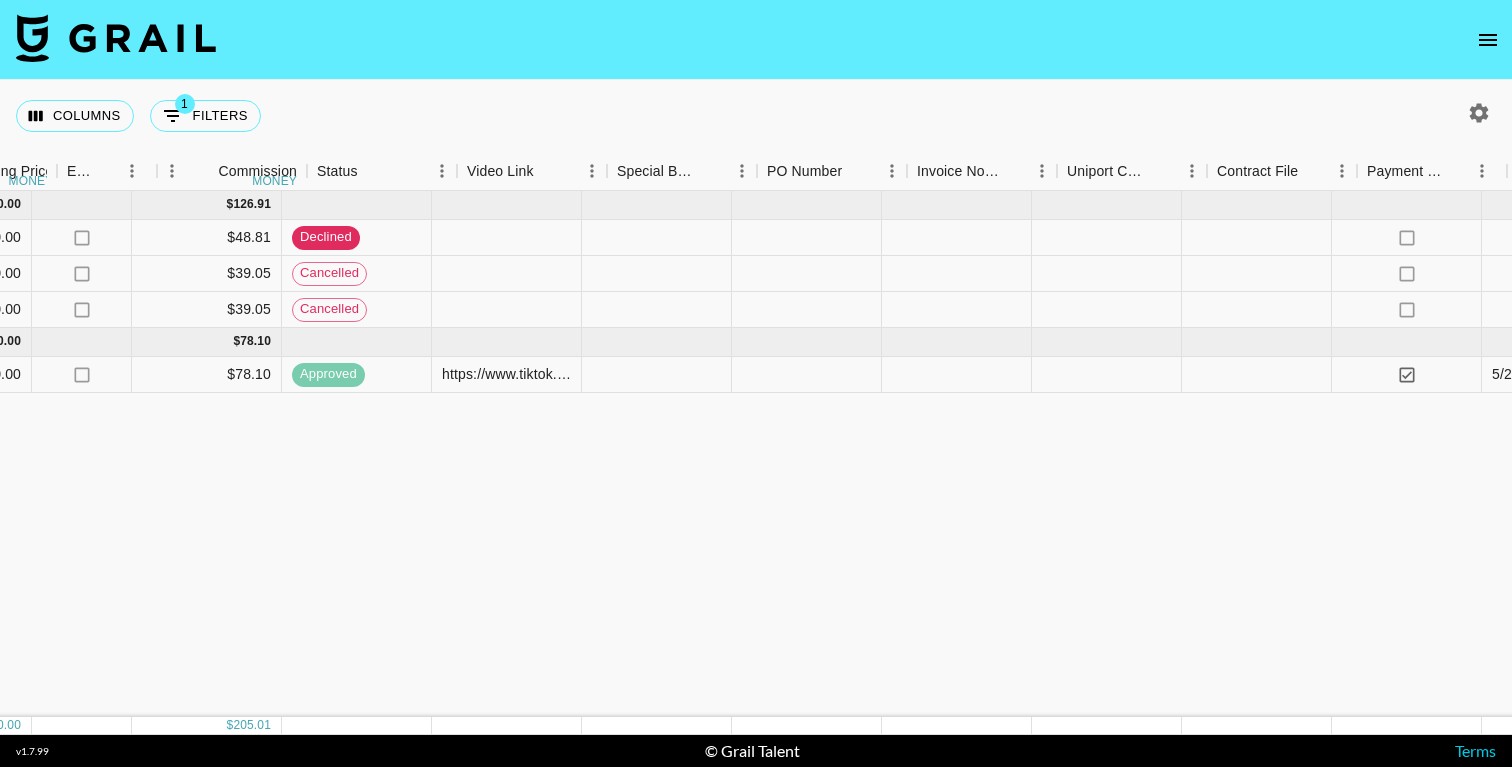 scroll, scrollTop: 0, scrollLeft: 1823, axis: horizontal 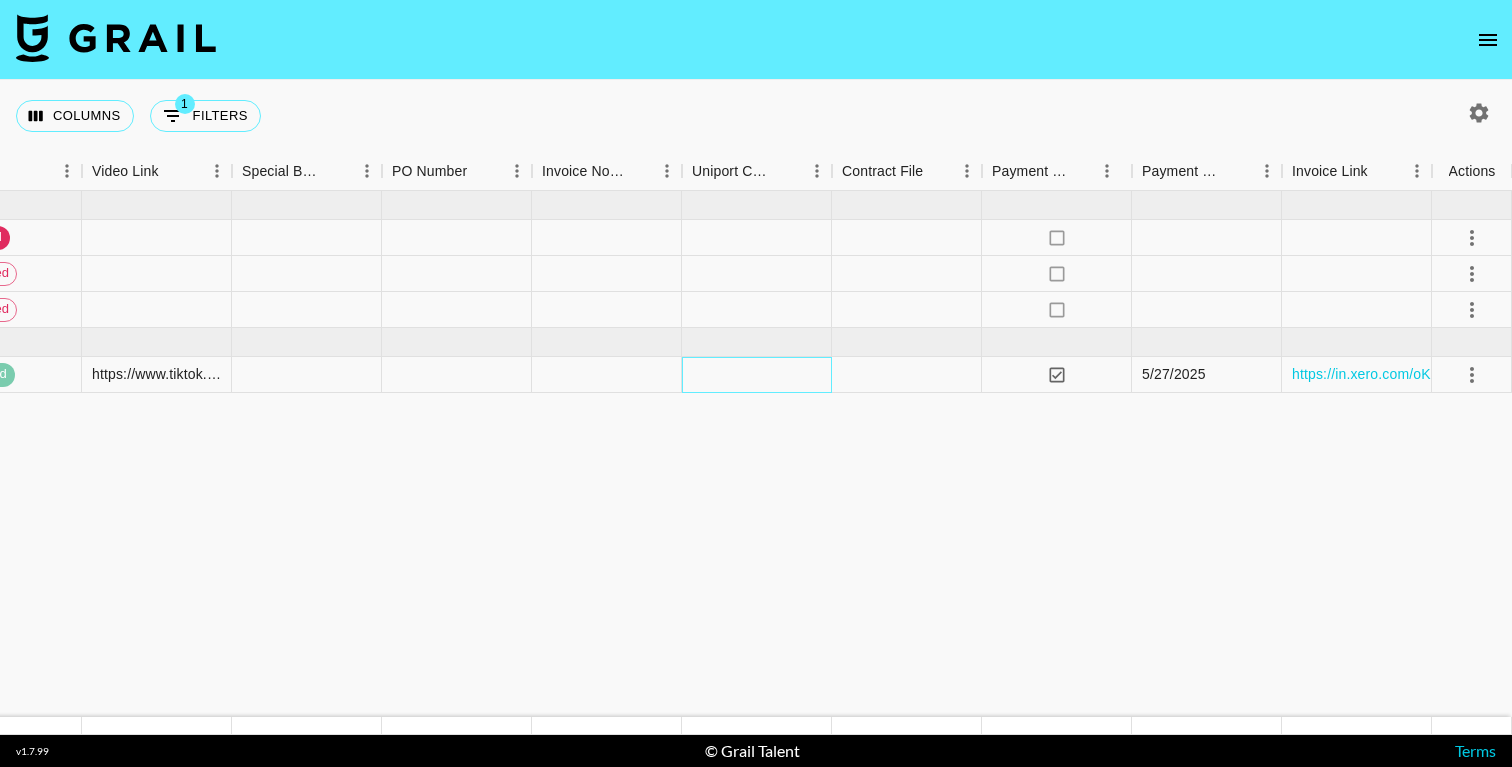 click at bounding box center (757, 375) 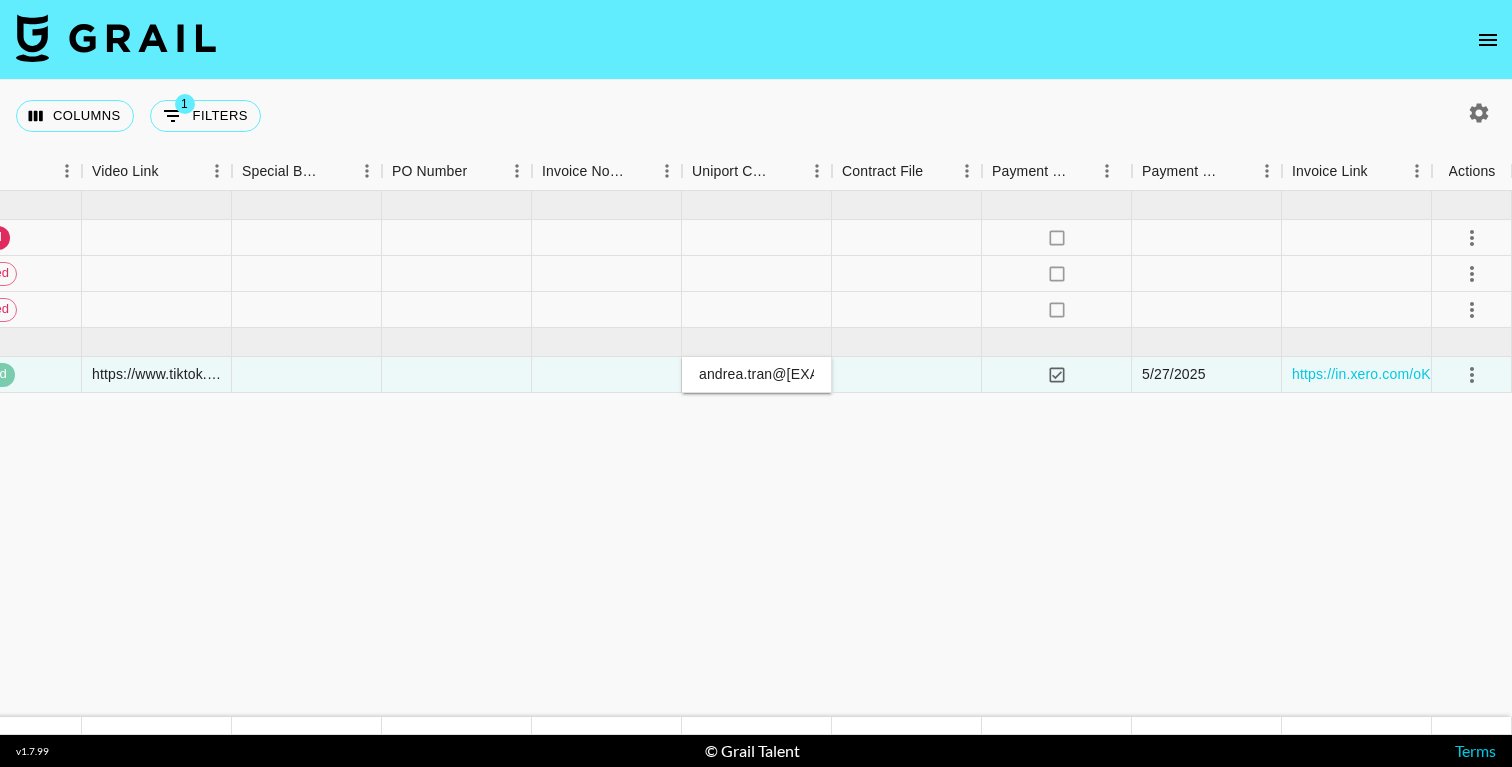 type on "andrea.tran@umusic.com" 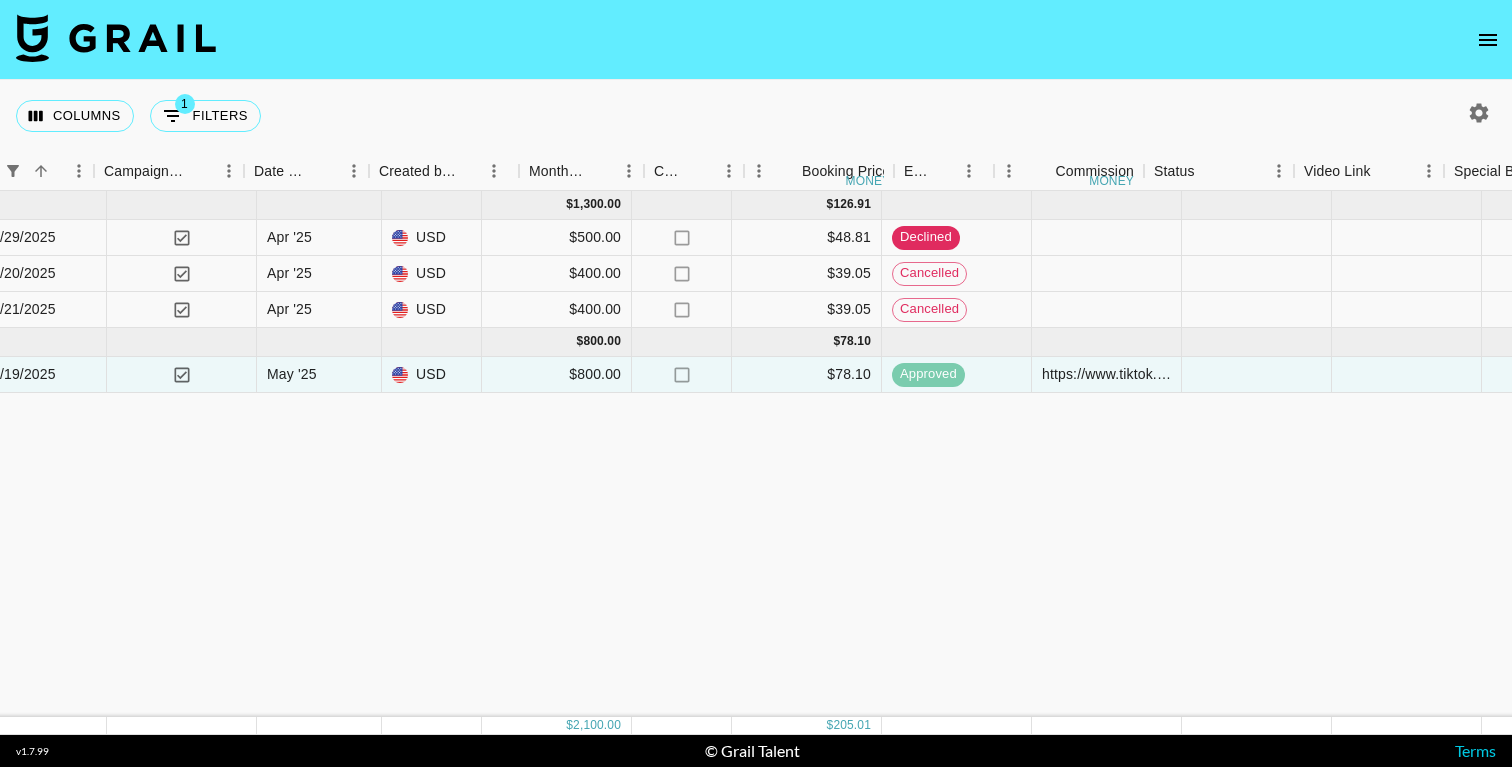 scroll, scrollTop: 0, scrollLeft: 871, axis: horizontal 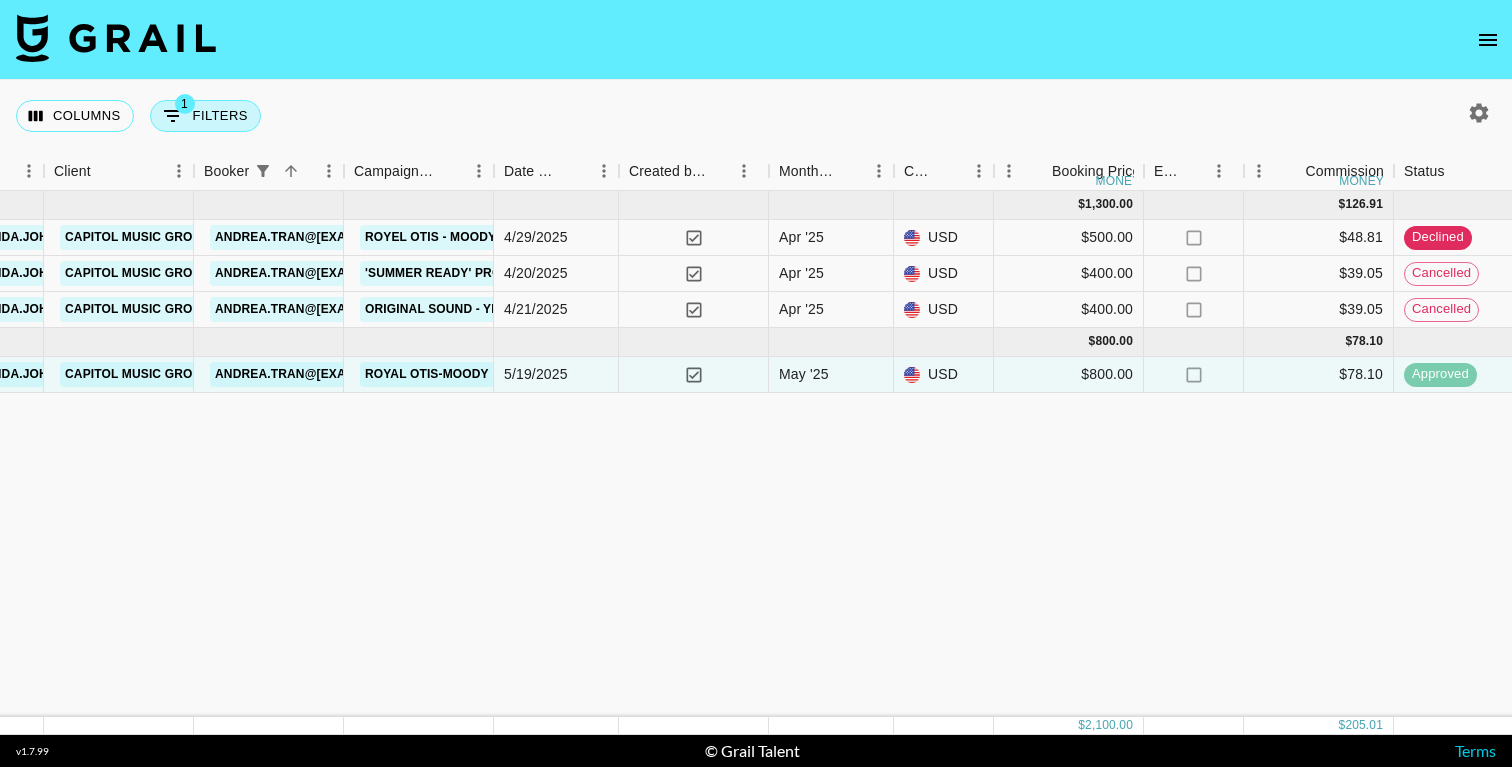 click on "1 Filters" at bounding box center [205, 116] 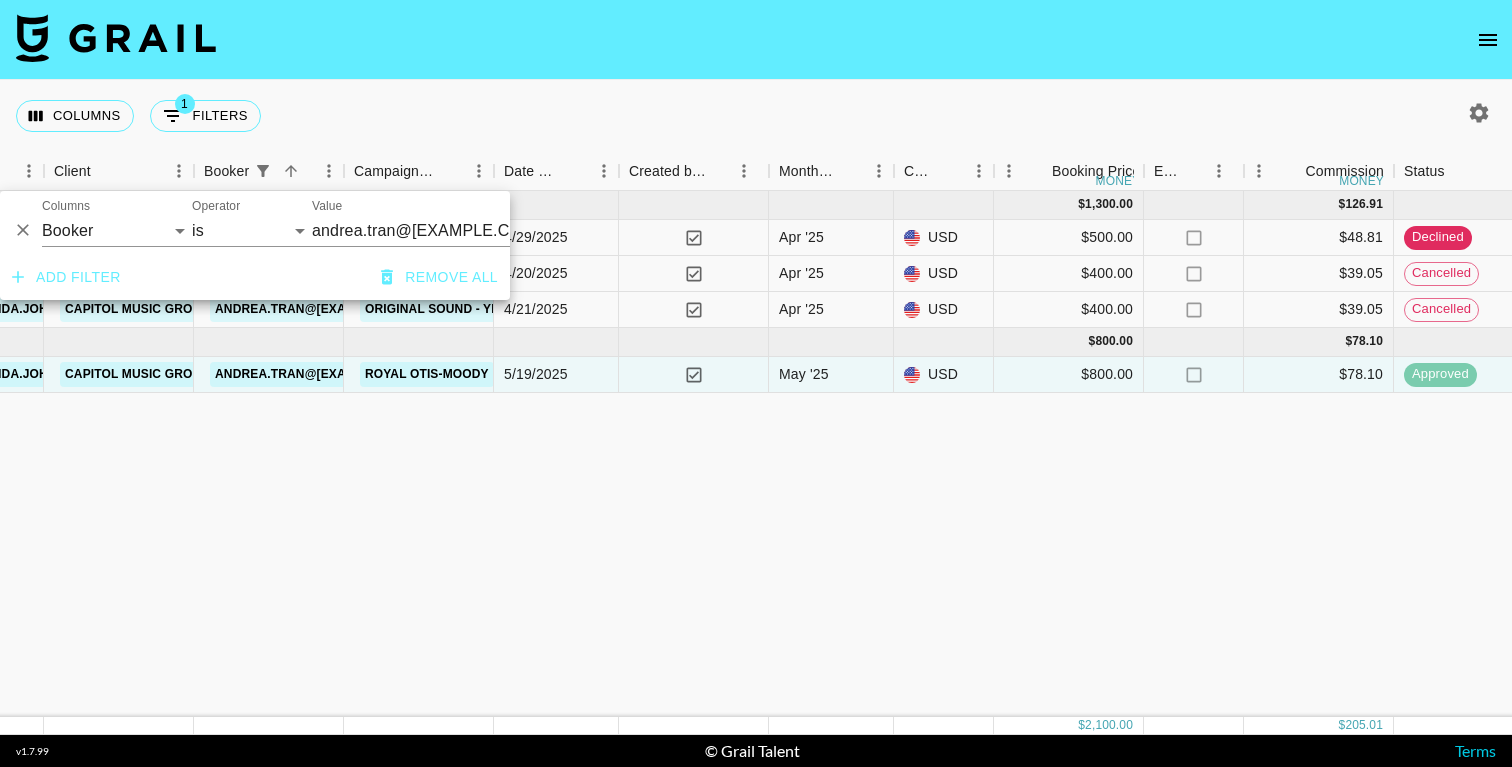 click on "andrea.tran@umusic.com" at bounding box center (434, 230) 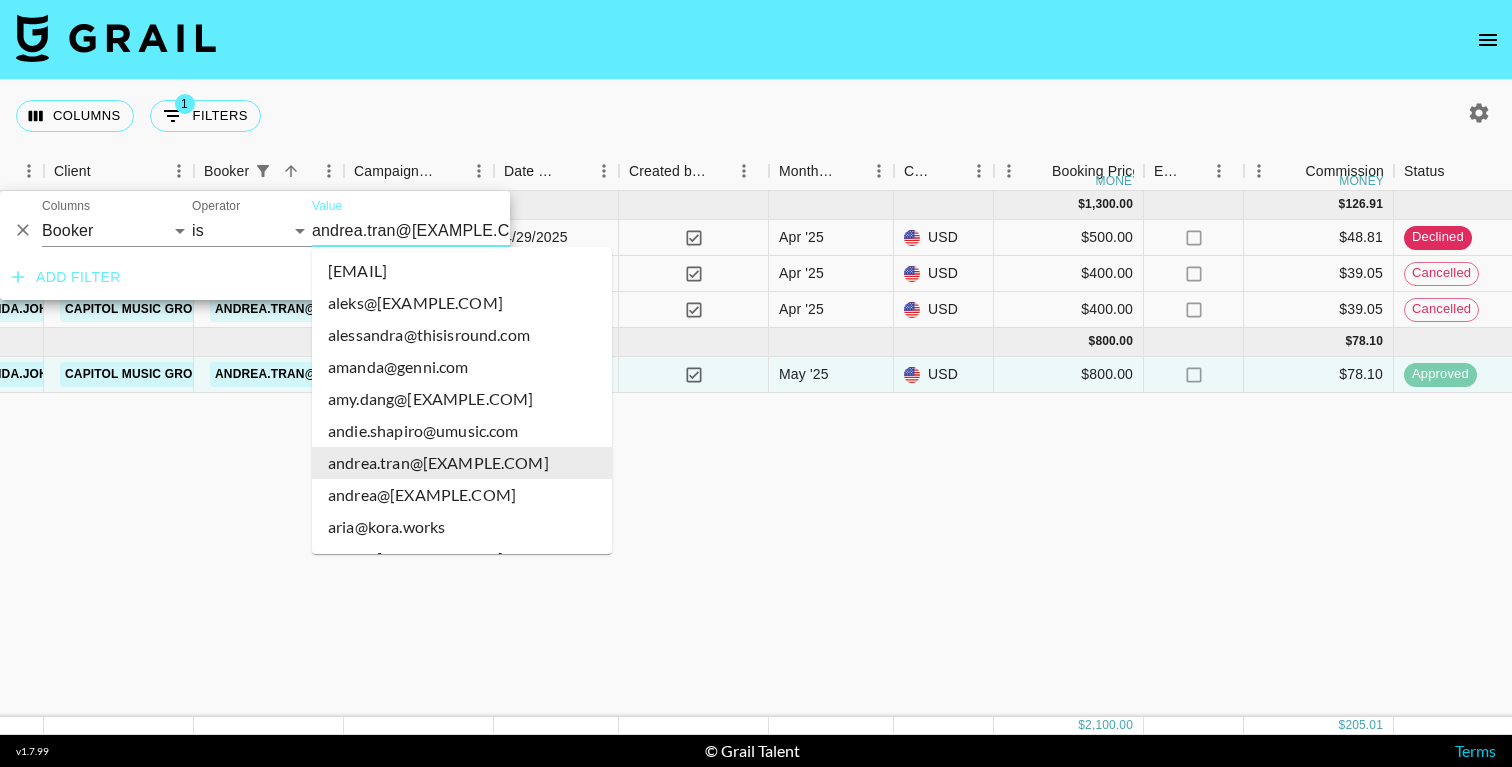 click on "andrea.tran@umusic.com" at bounding box center (434, 230) 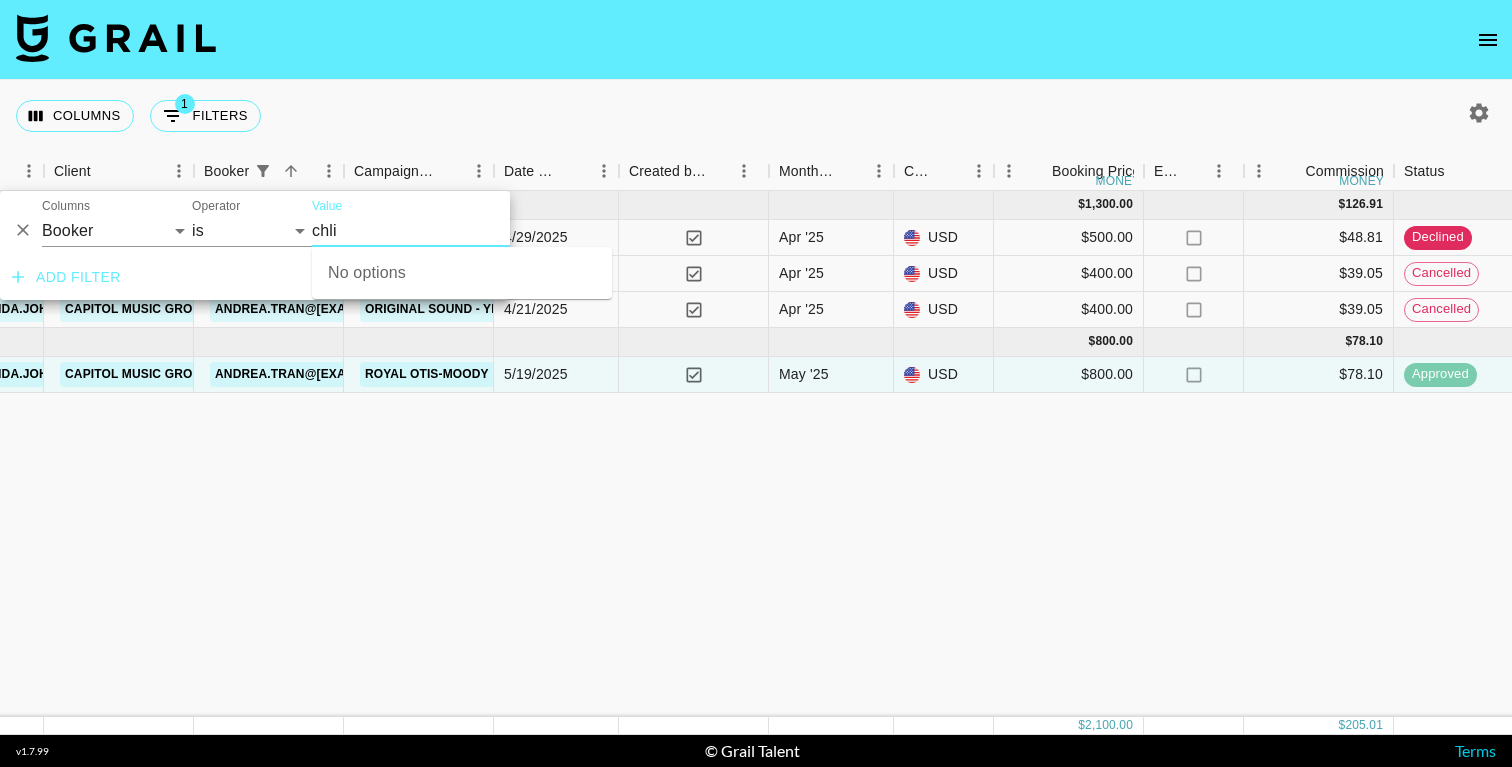 type on "chl" 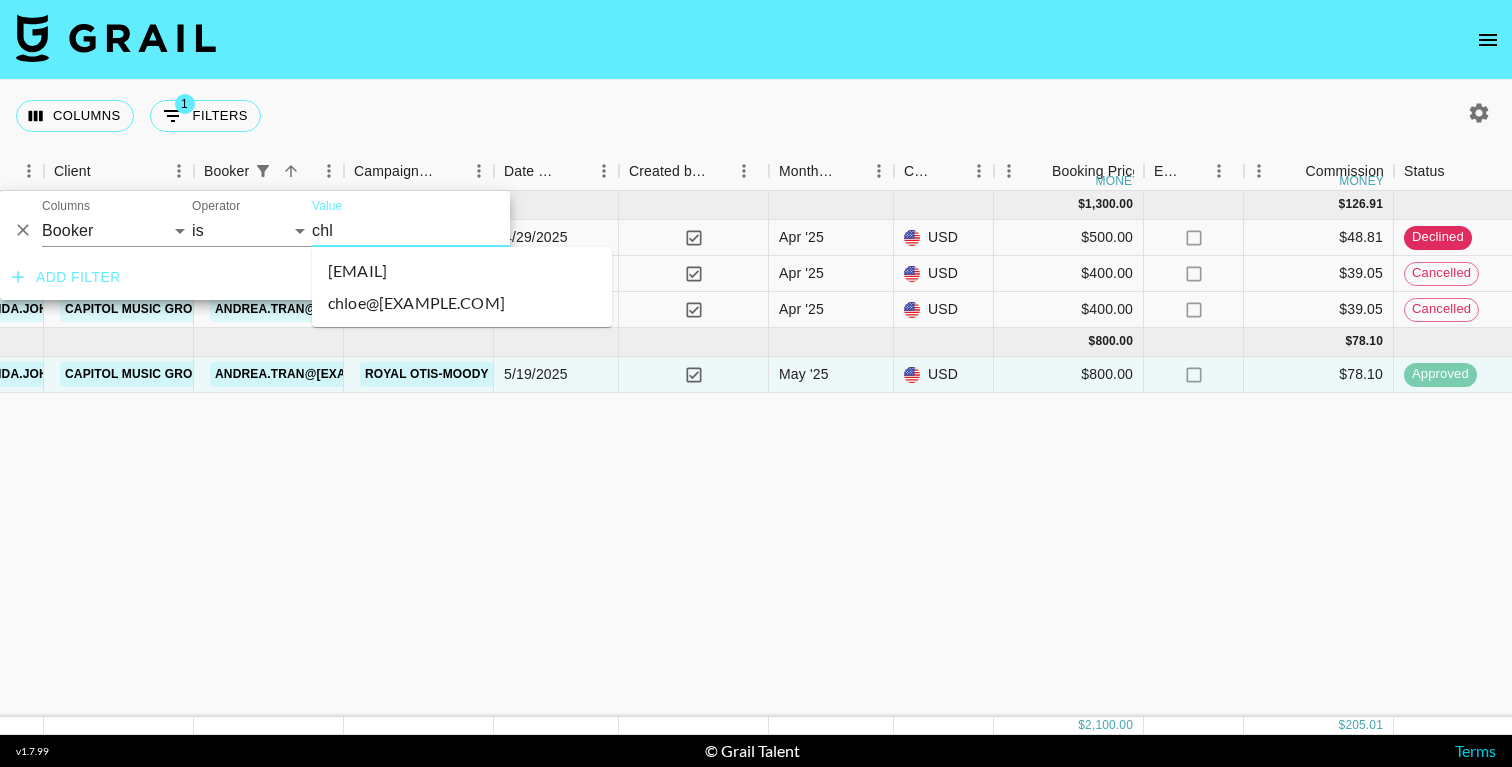 click on "chloe.yuan@umusic.com" at bounding box center (462, 271) 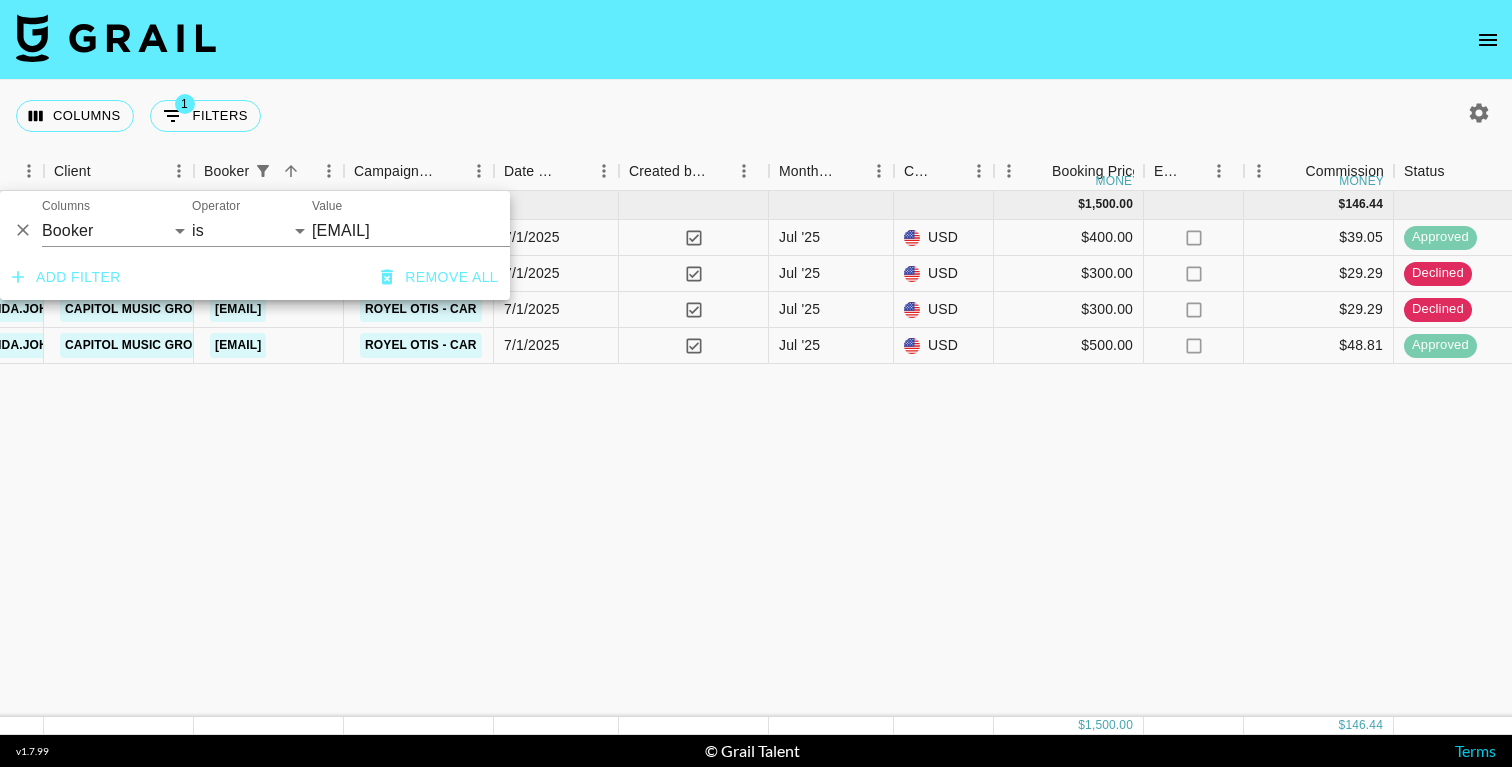 click on "Jul '25  ( 4 ) $ 1,500.00 $ 146.44 xO8lcKMVw21e4rTA9eRB recLyPb7hGvweic9u sv3ngali1 amanda.johnsson@grail-talent.com Capitol Music Group chloe.yuan@umusic.com Flowerovlove - New friends 7/1/2025 yes Jul '25  USD $400.00 no $39.05 approved https://www.tiktok.com/@sv3ngali1/video/7525587142676974903 yes 7/11/2025 dH5KSkvrDDZknBOFWYvt reciSLeqIMwCcyz3F lottekln amanda.johnsson@grail-talent.com Capitol Music Group chloe.yuan@umusic.com Flowerovlove - New friends 7/1/2025 yes Jul '25  USD $300.00 no $29.29 declined no Q7nXwSKZWGQzVInwvjDH recZia8n9Jn3iwgOZ lottekln amanda.johnsson@grail-talent.com Capitol Music Group chloe.yuan@umusic.com Royel Otis - Car 7/1/2025 yes Jul '25  USD $300.00 no $29.29 declined no aHmp2XWCPDzbvG5HyM49 rec8C55rORISNTyRR franyperez_ amanda.johnsson@grail-talent.com Capitol Music Group chloe.yuan@umusic.com Royel Otis - Car 7/1/2025 yes Jul '25  USD $500.00 no $48.81 approved https://www.tiktok.com/@franyperez_/video/7524453612089658629 no" at bounding box center [1051, 454] 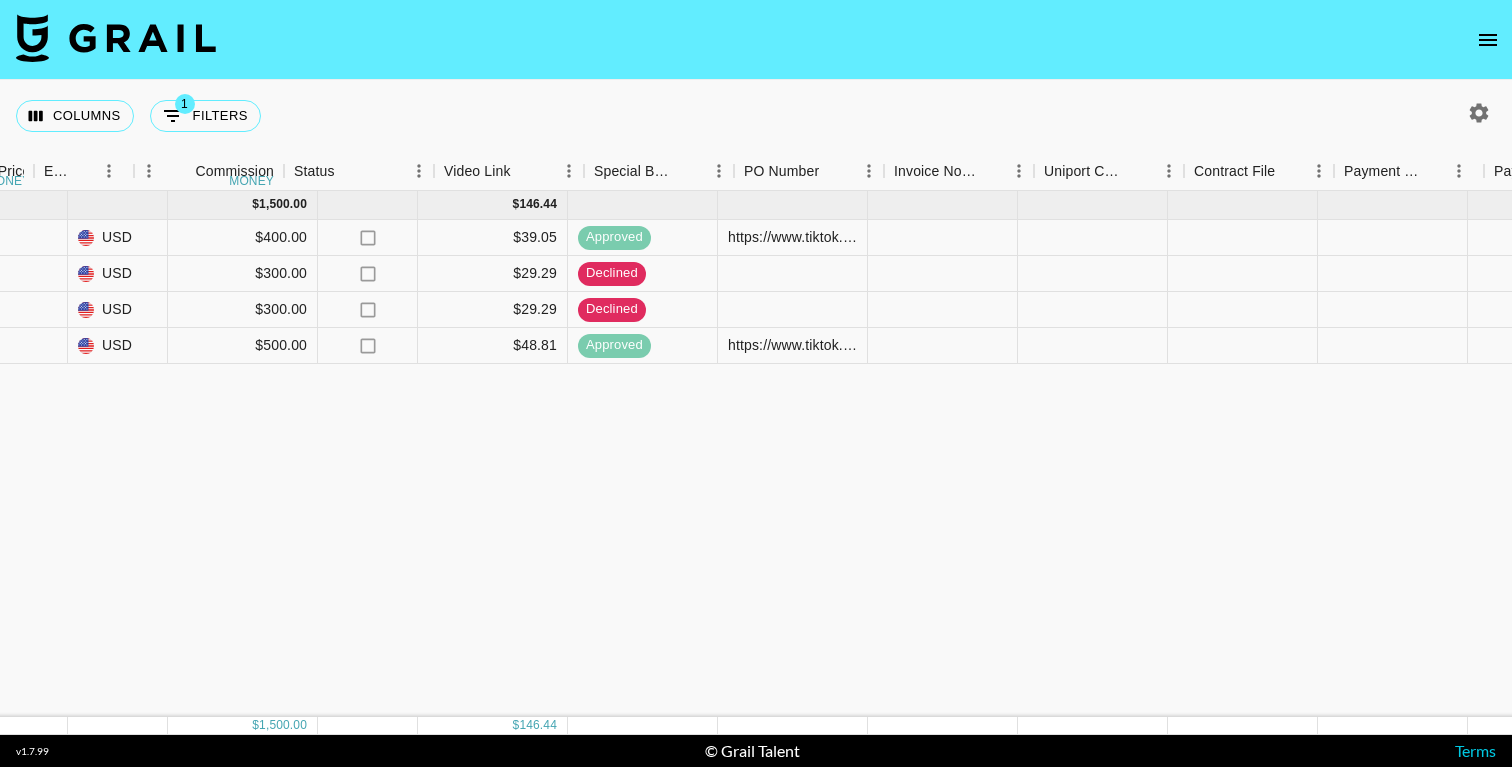 scroll, scrollTop: 0, scrollLeft: 2221, axis: horizontal 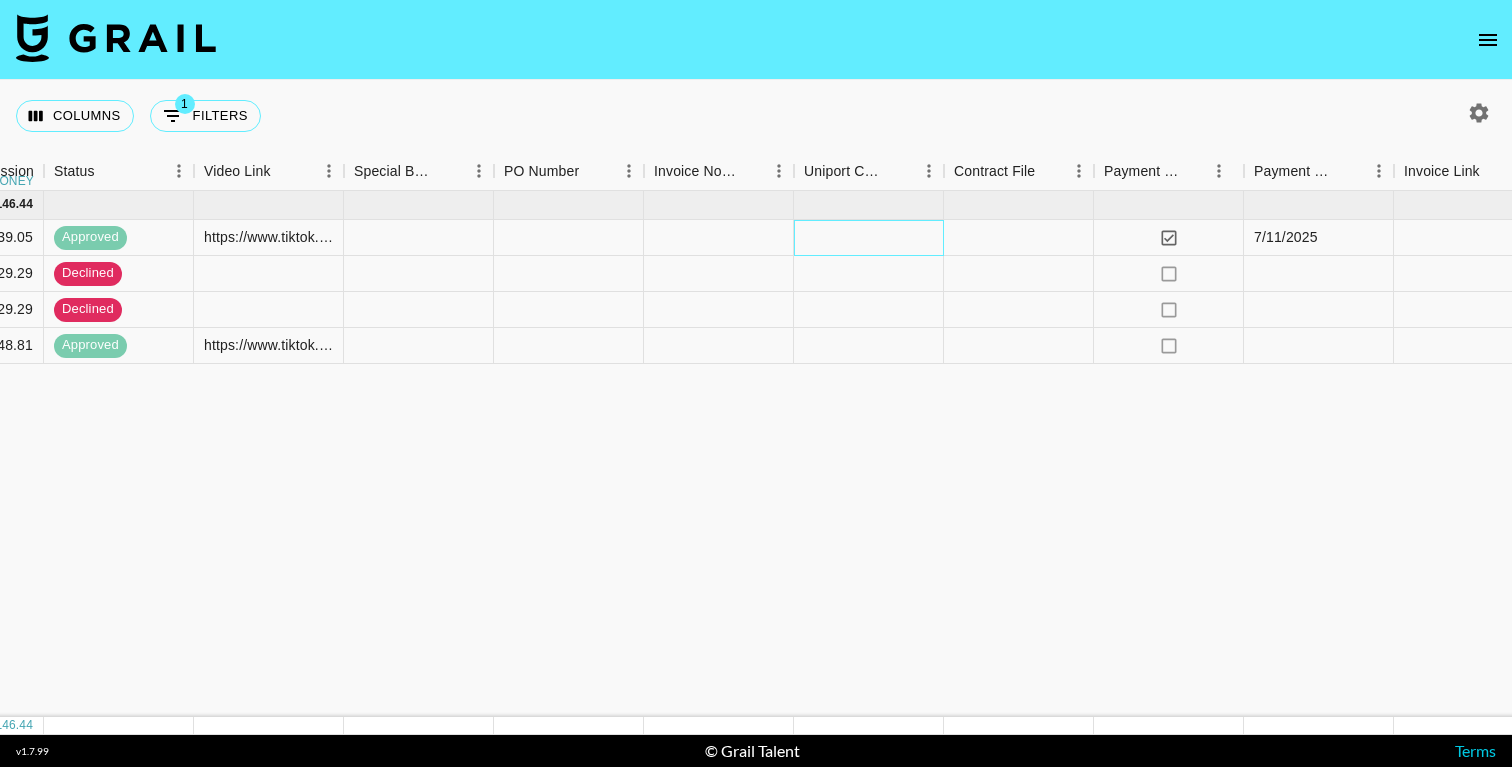 click at bounding box center [869, 238] 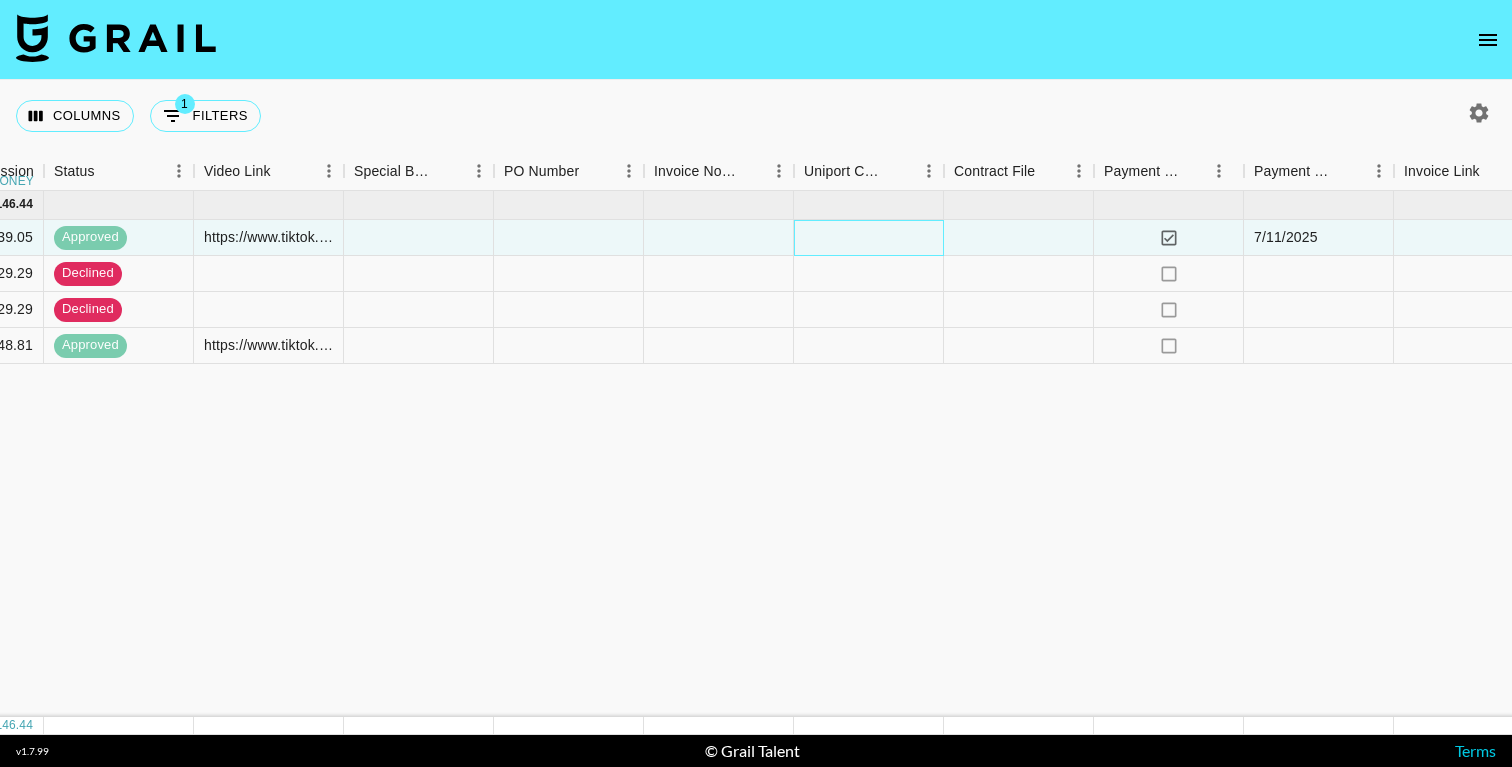 click at bounding box center (869, 238) 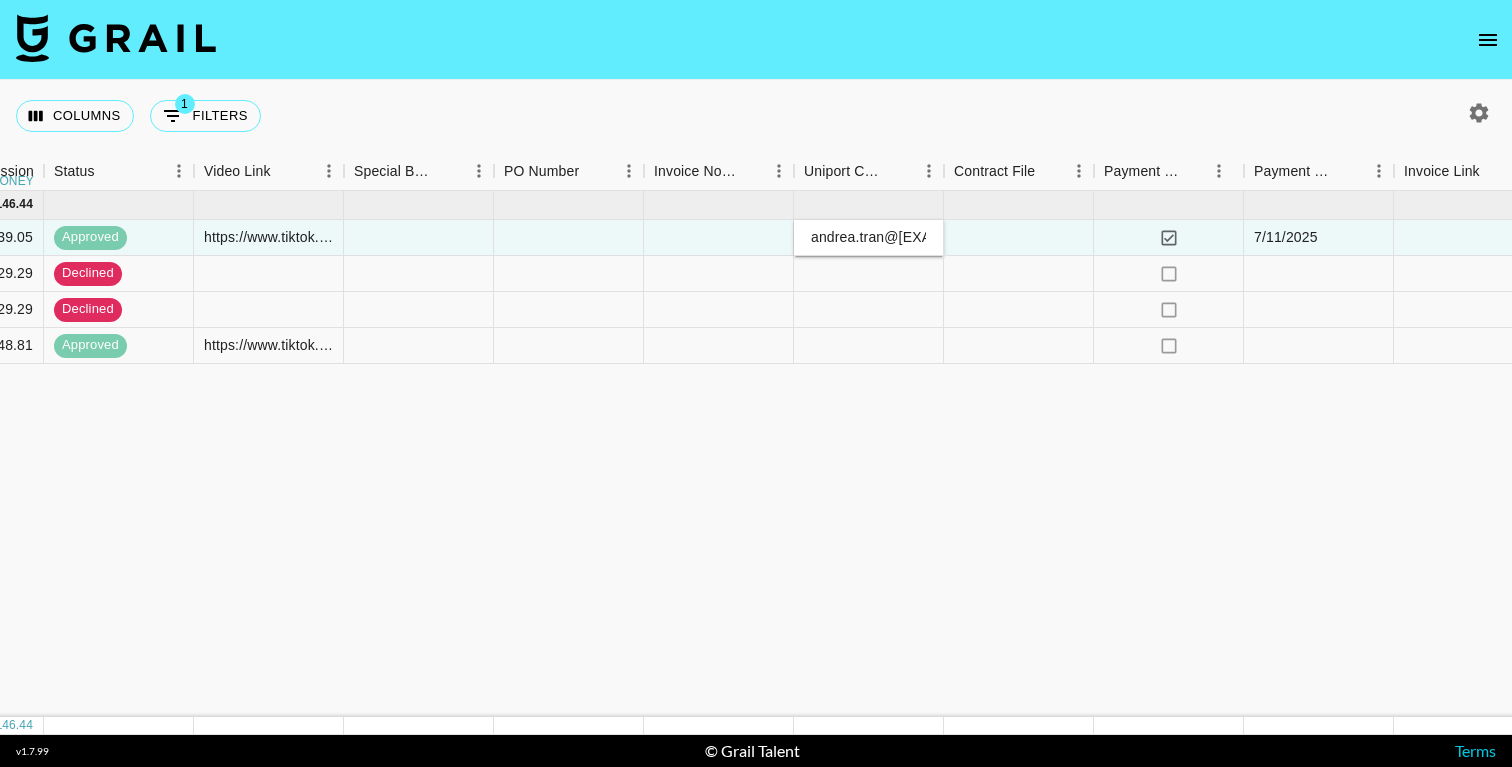 type on "andrea.tran@umusic.com" 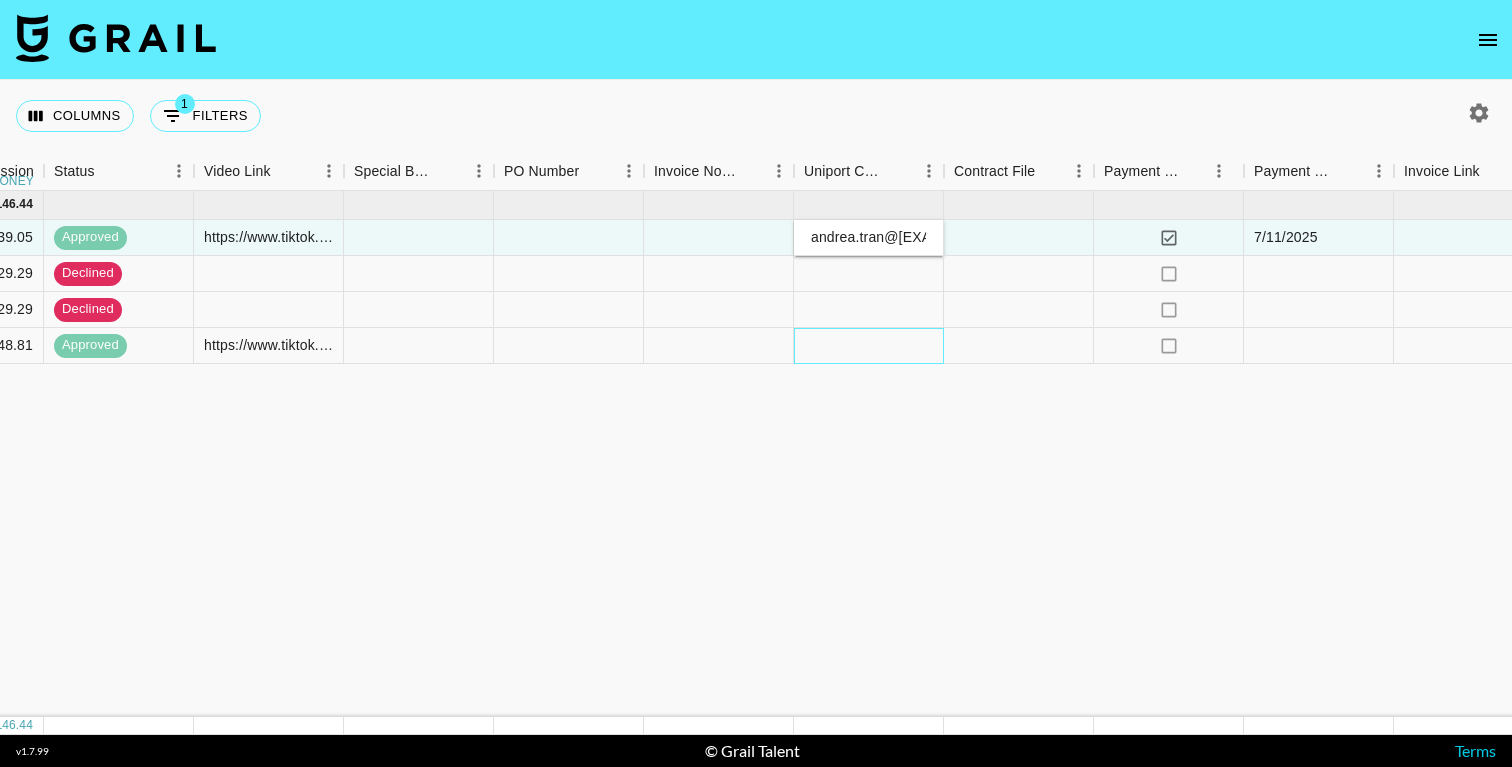 click at bounding box center (869, 346) 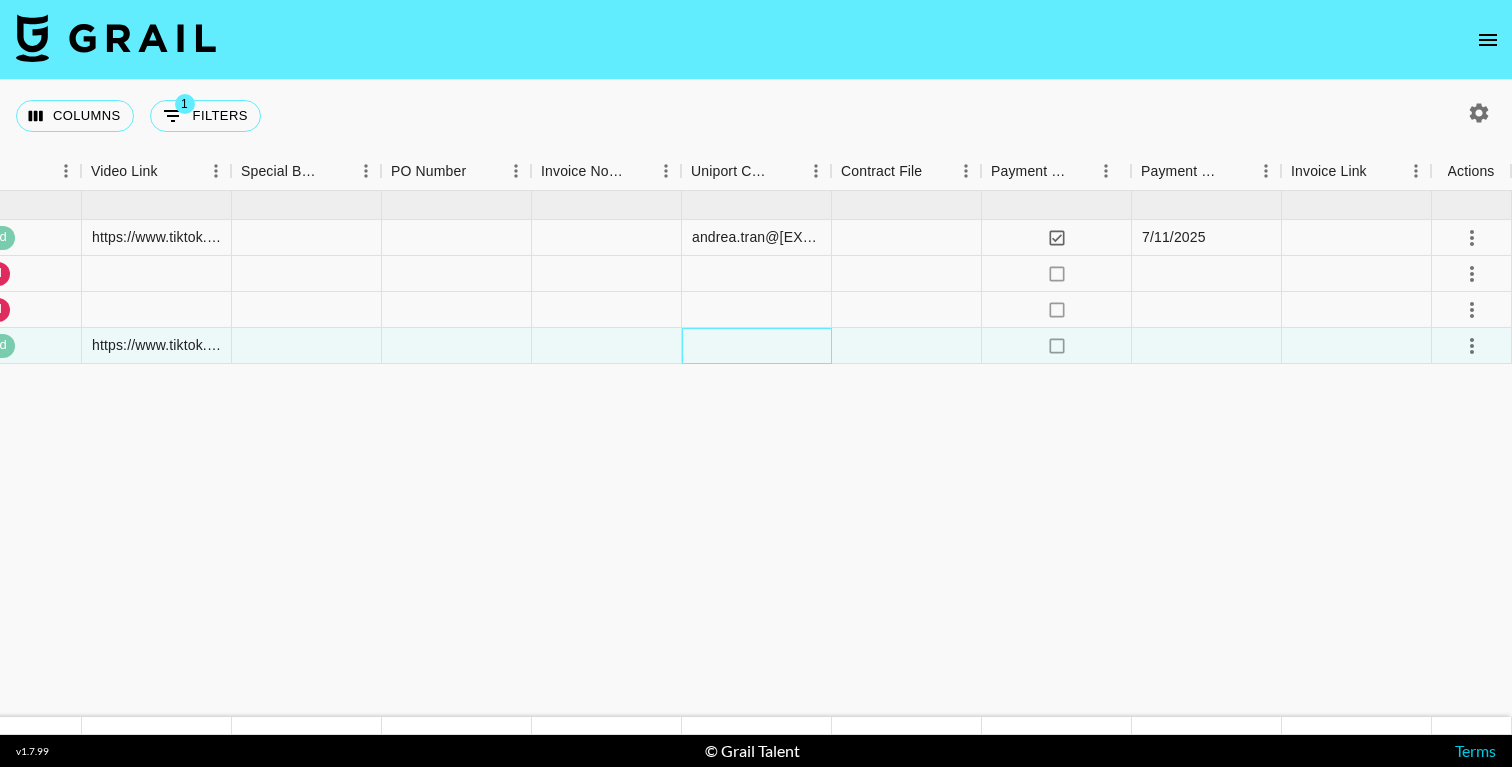 scroll, scrollTop: 0, scrollLeft: 2333, axis: horizontal 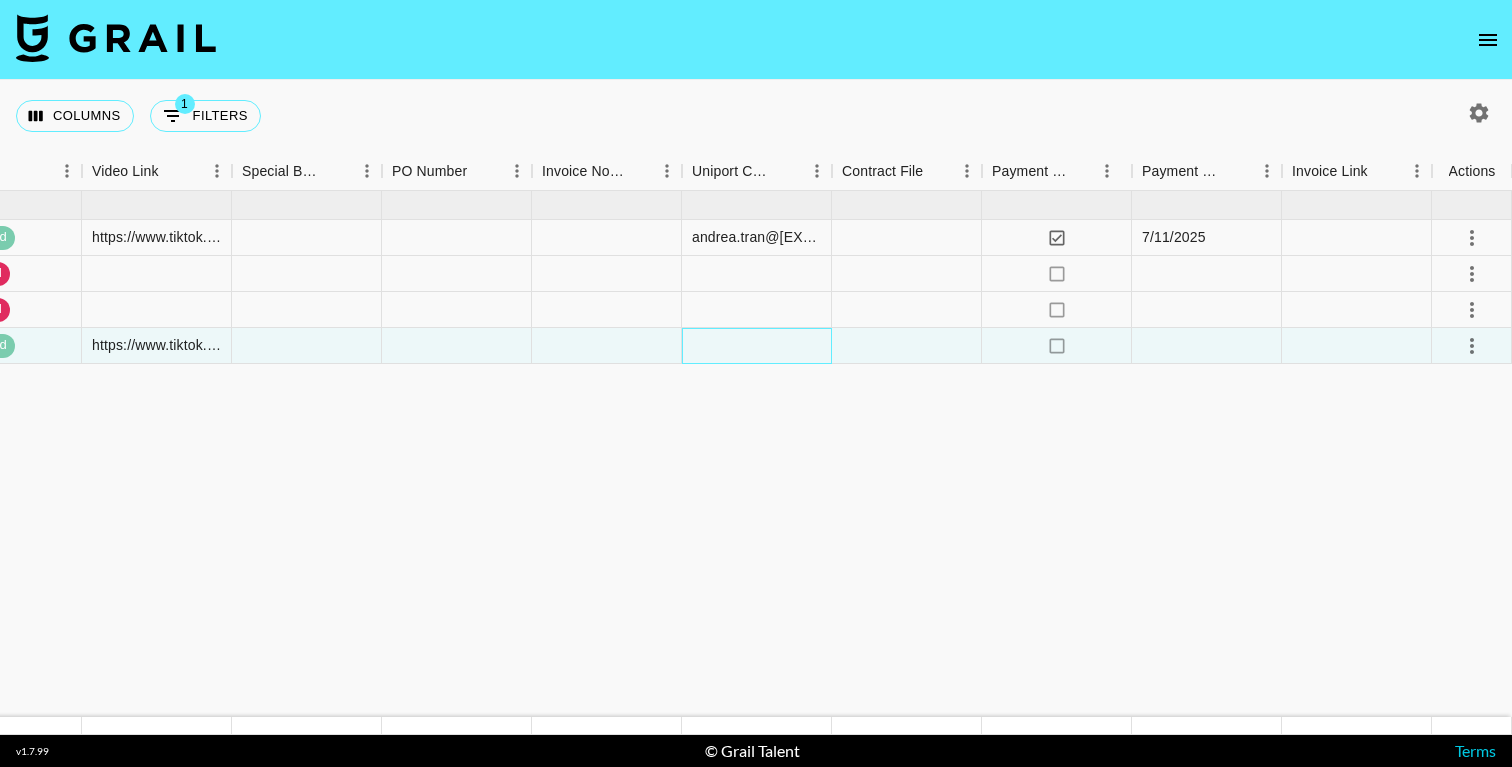 click at bounding box center [757, 346] 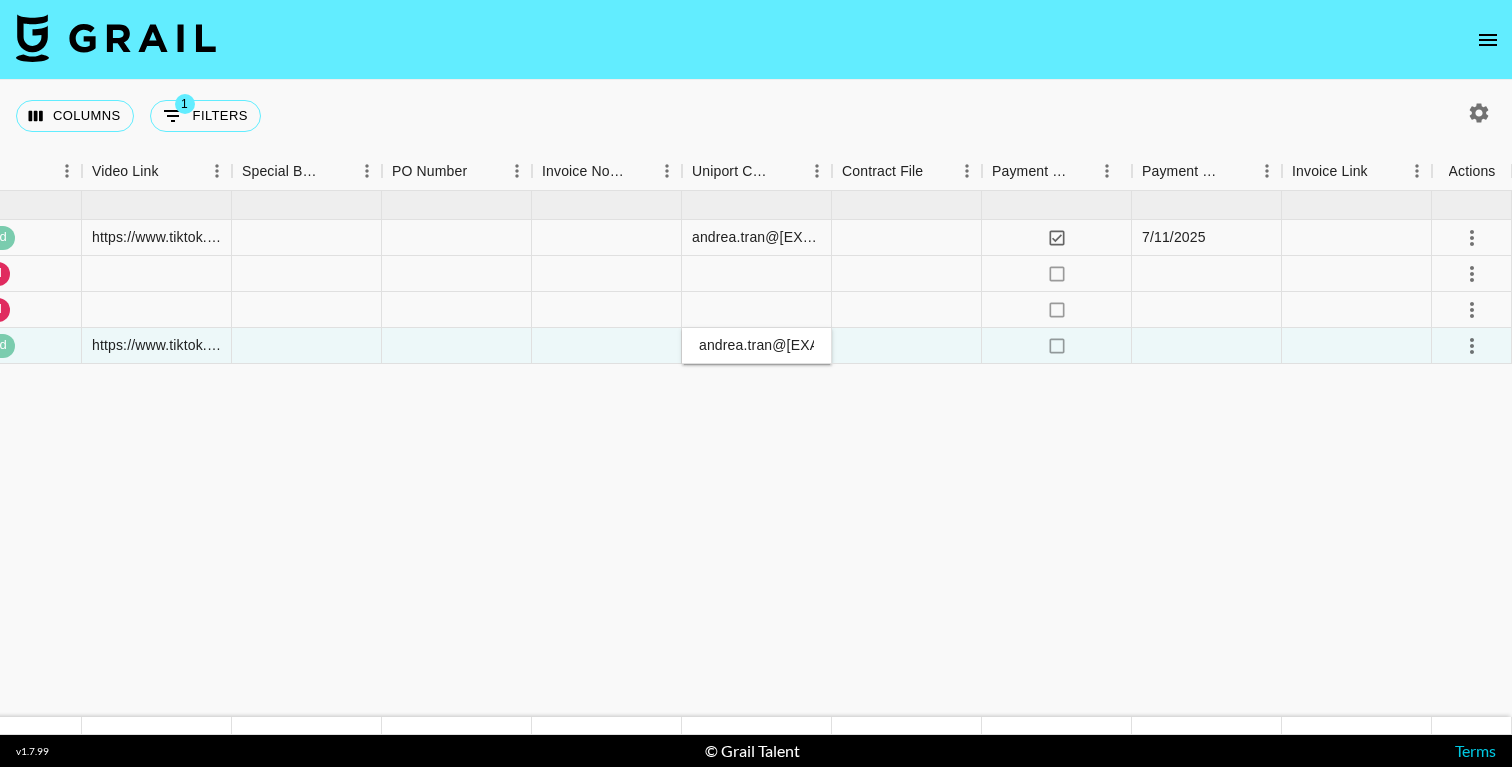 type on "andrea.tran@umusic.com" 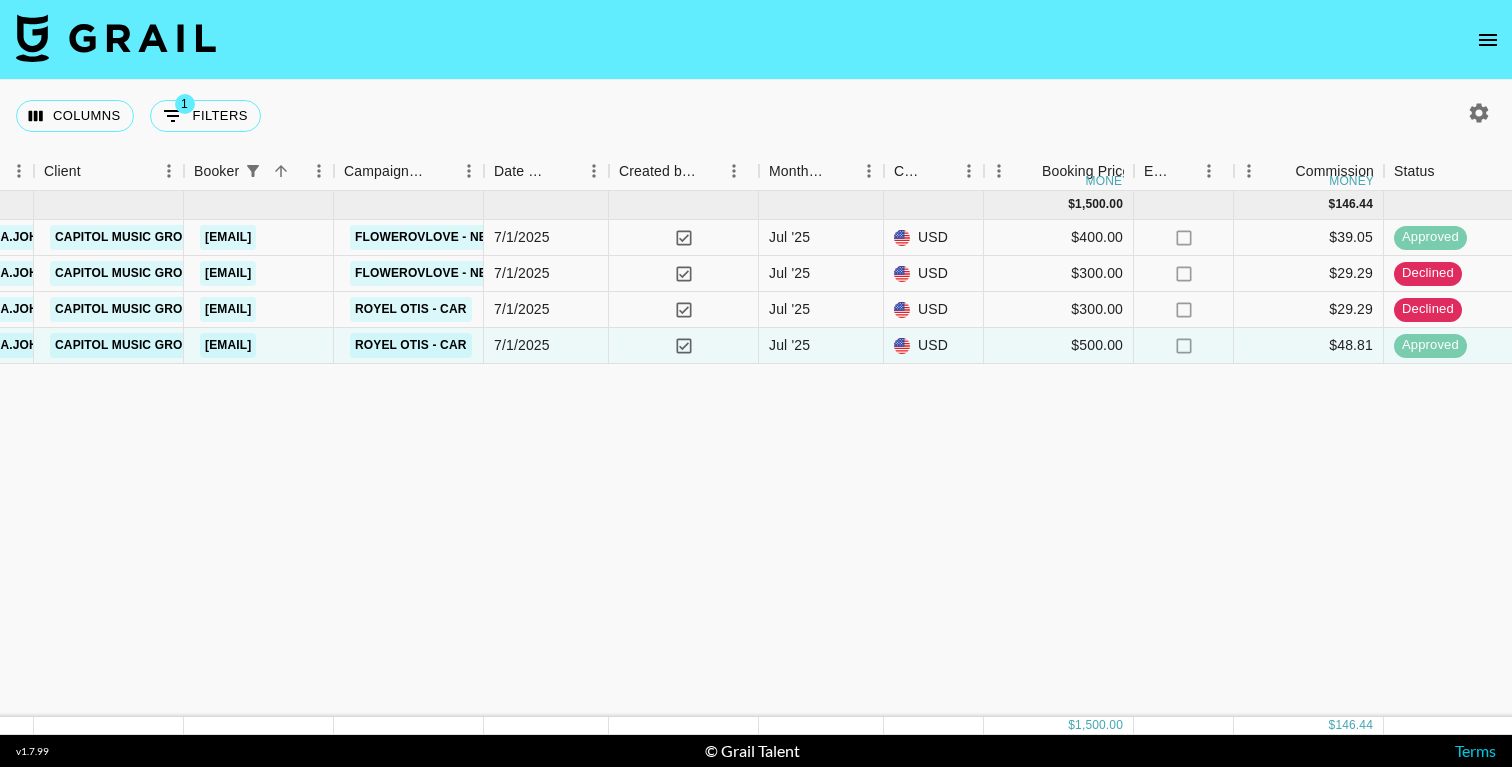 scroll, scrollTop: 0, scrollLeft: 858, axis: horizontal 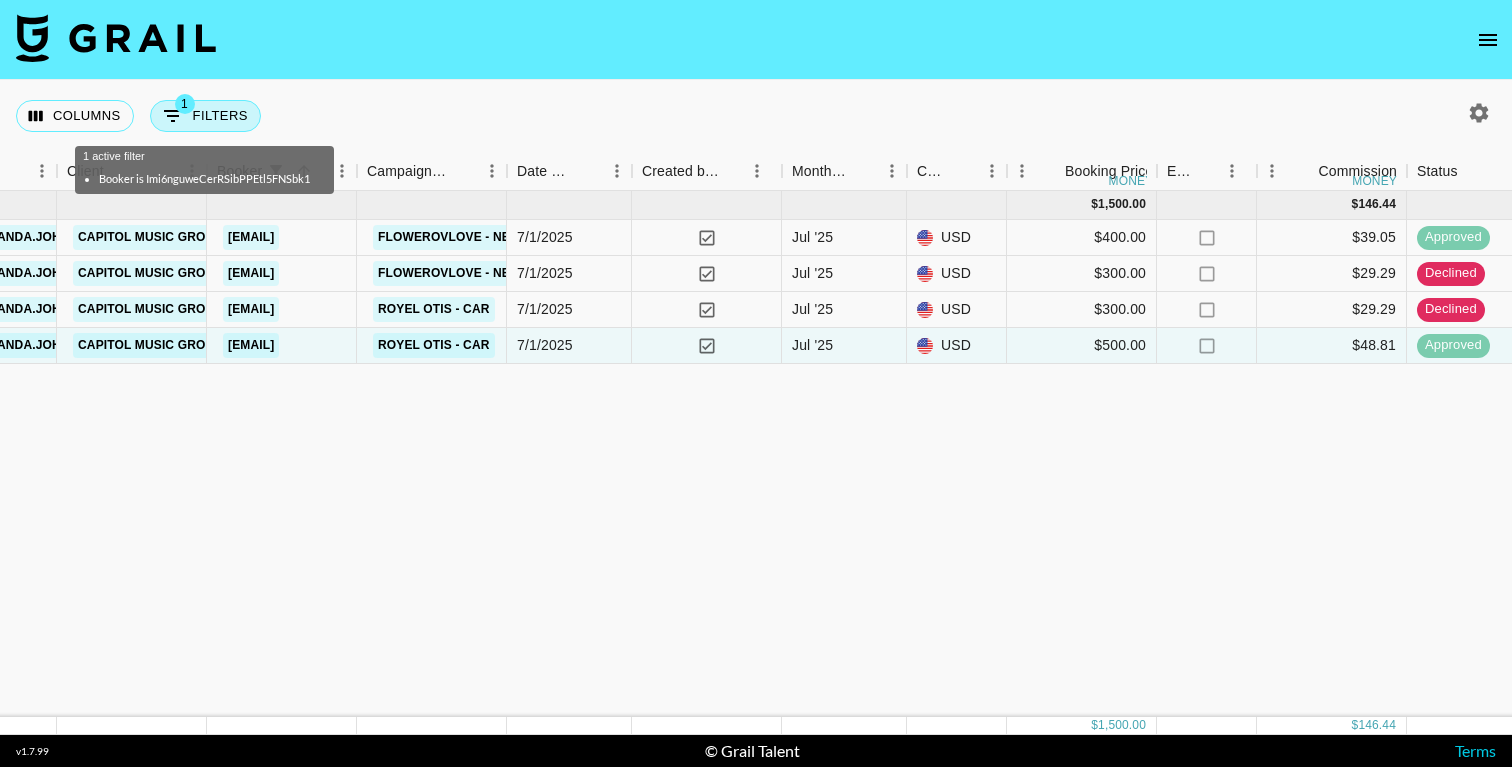 click on "1 Filters" at bounding box center [205, 116] 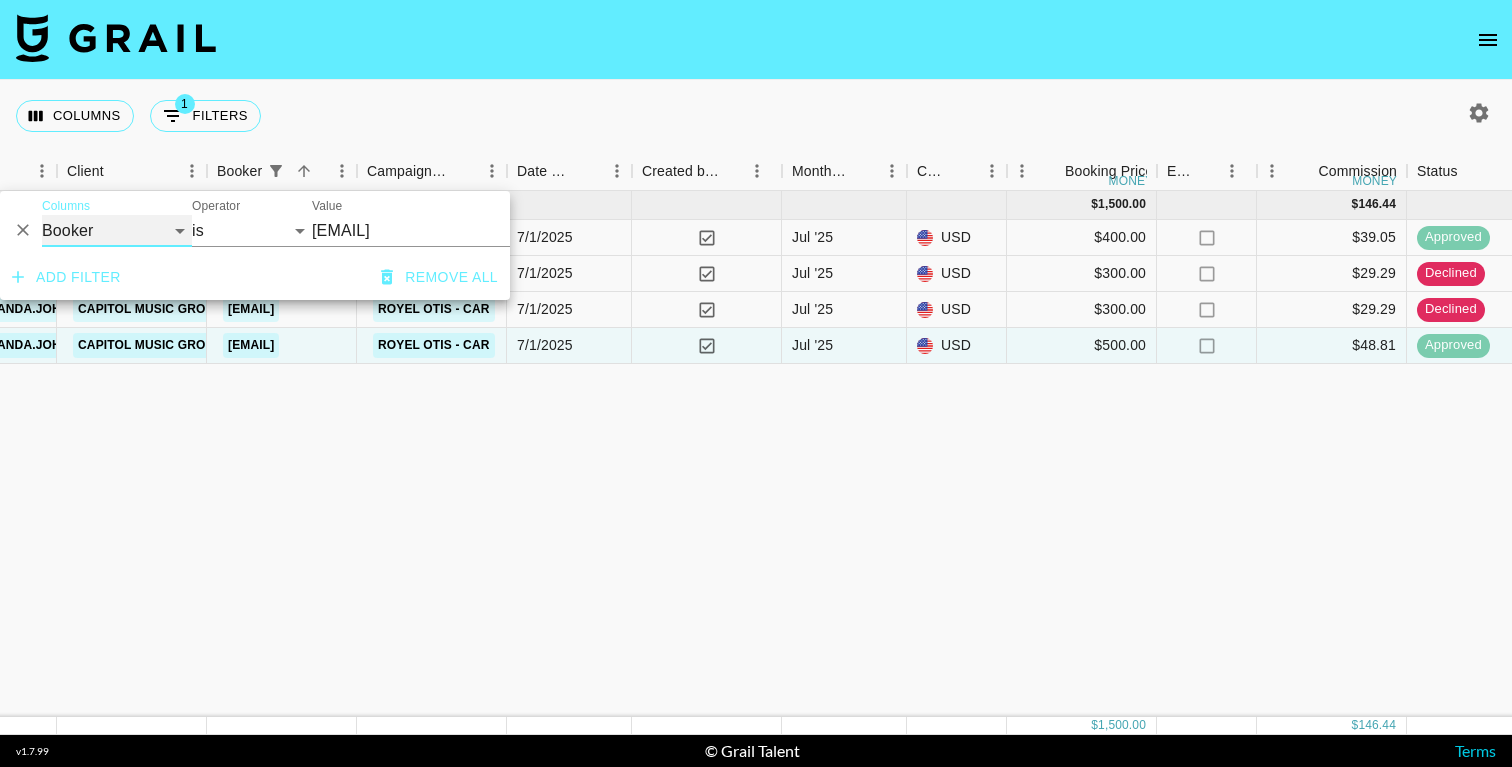 select on "clientId" 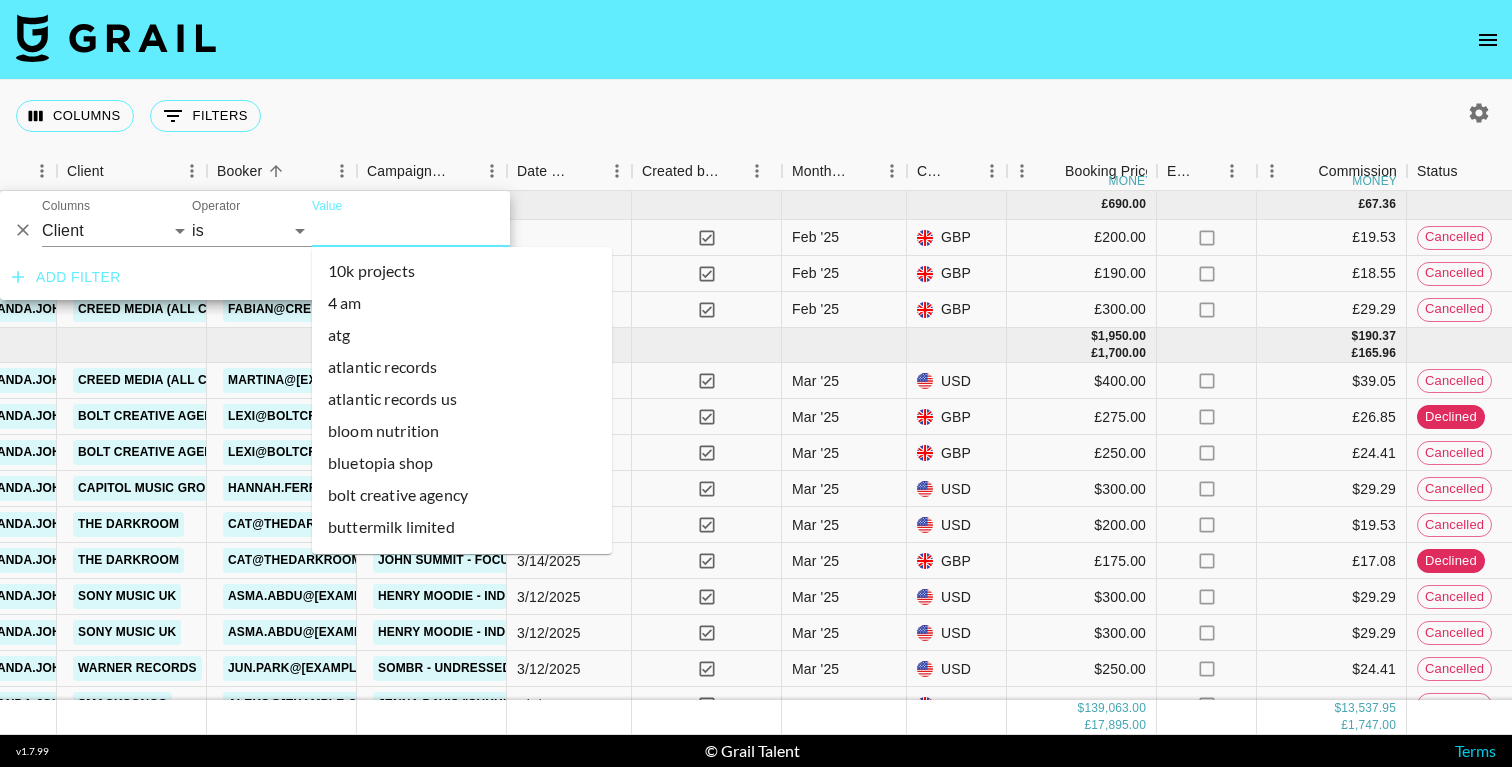 click on "Value" at bounding box center (447, 230) 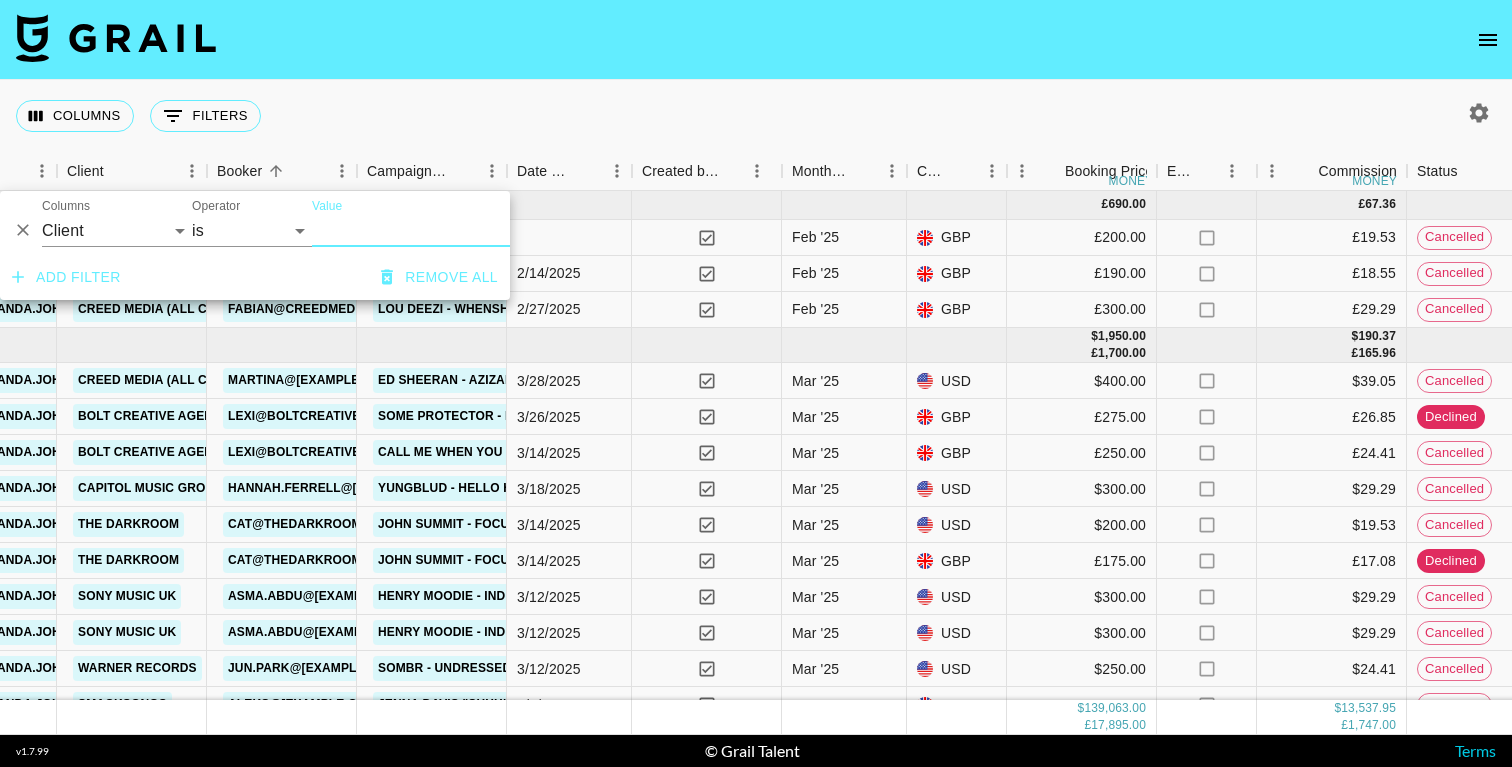 click on "Value" at bounding box center (447, 230) 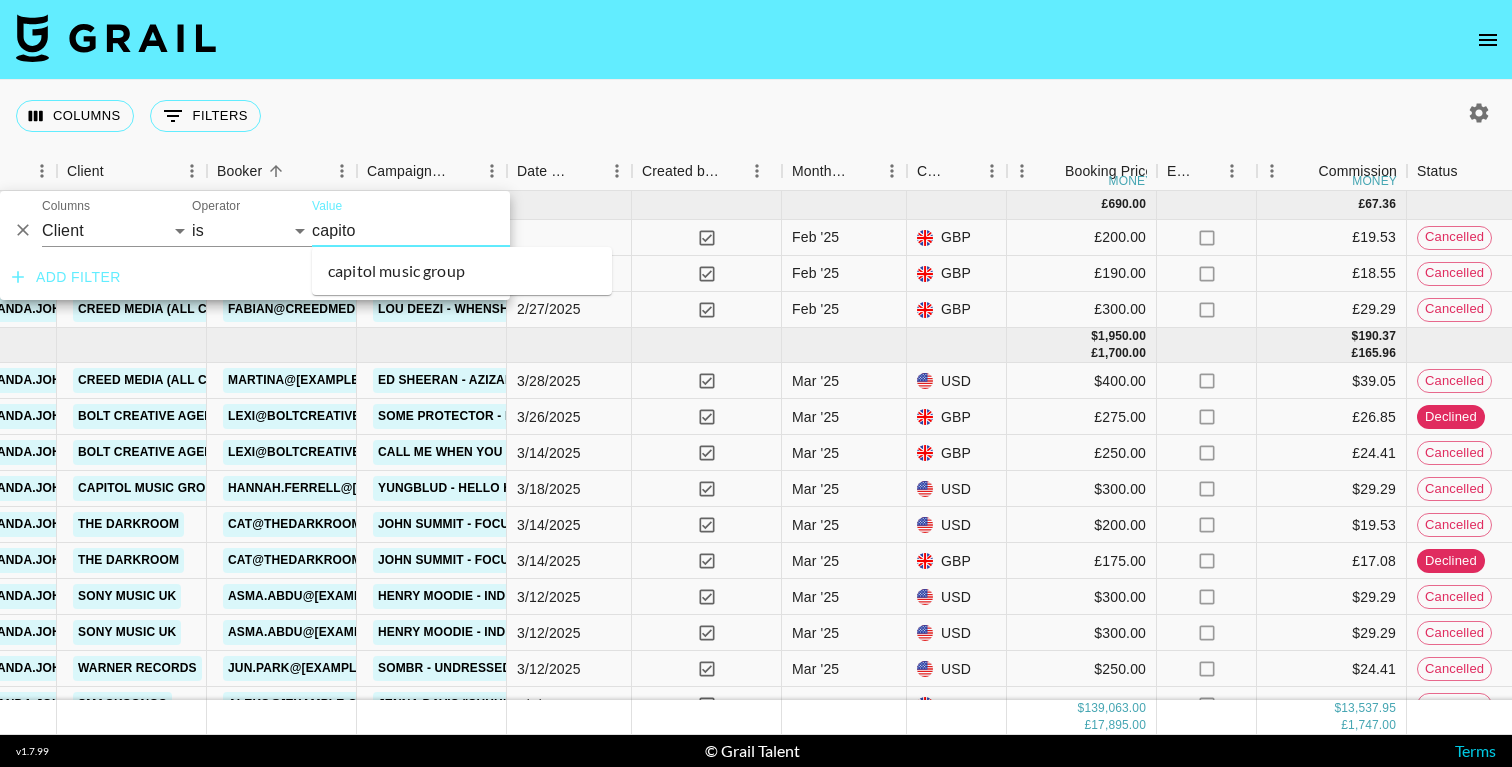 type on "capitol" 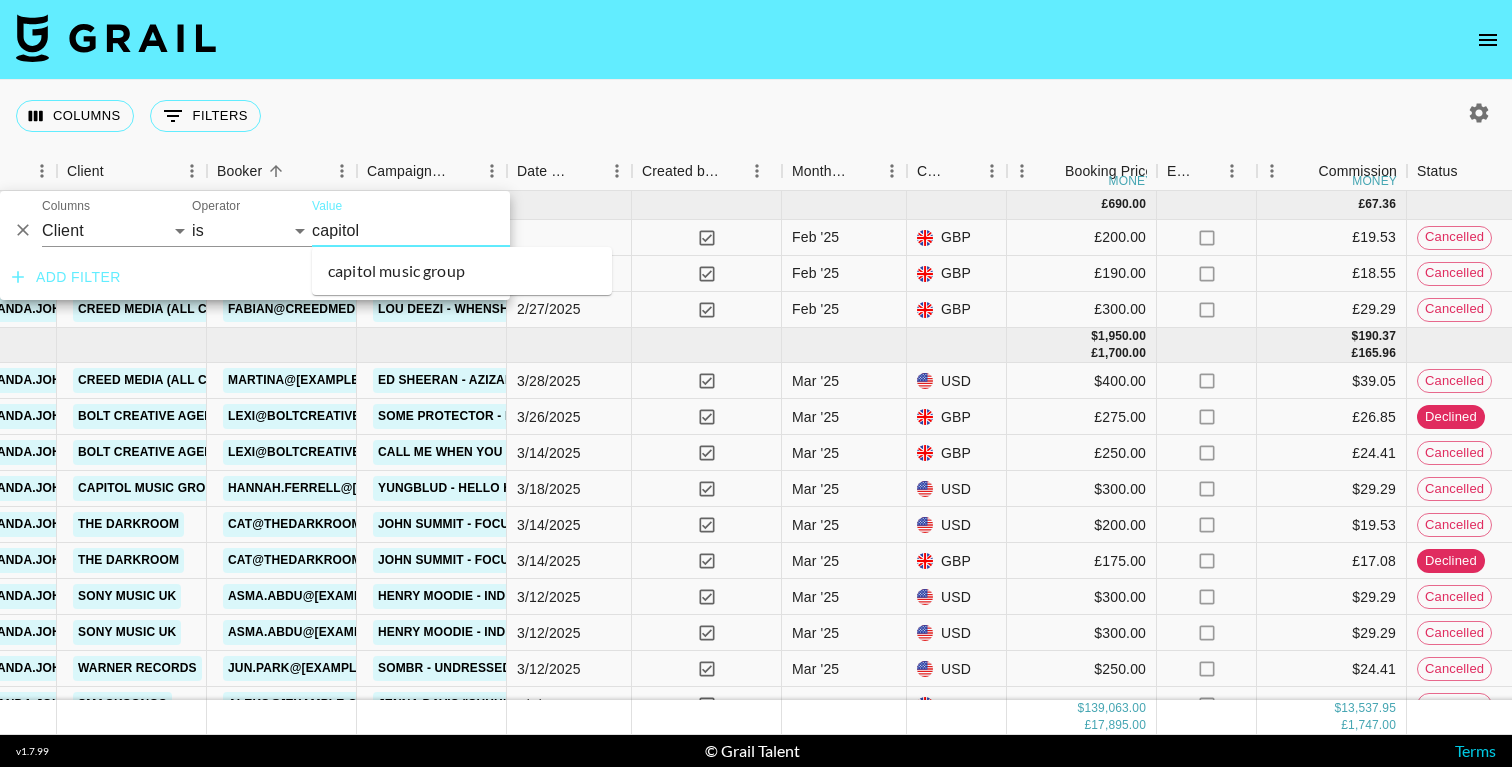 click on "capitol music group" at bounding box center (462, 271) 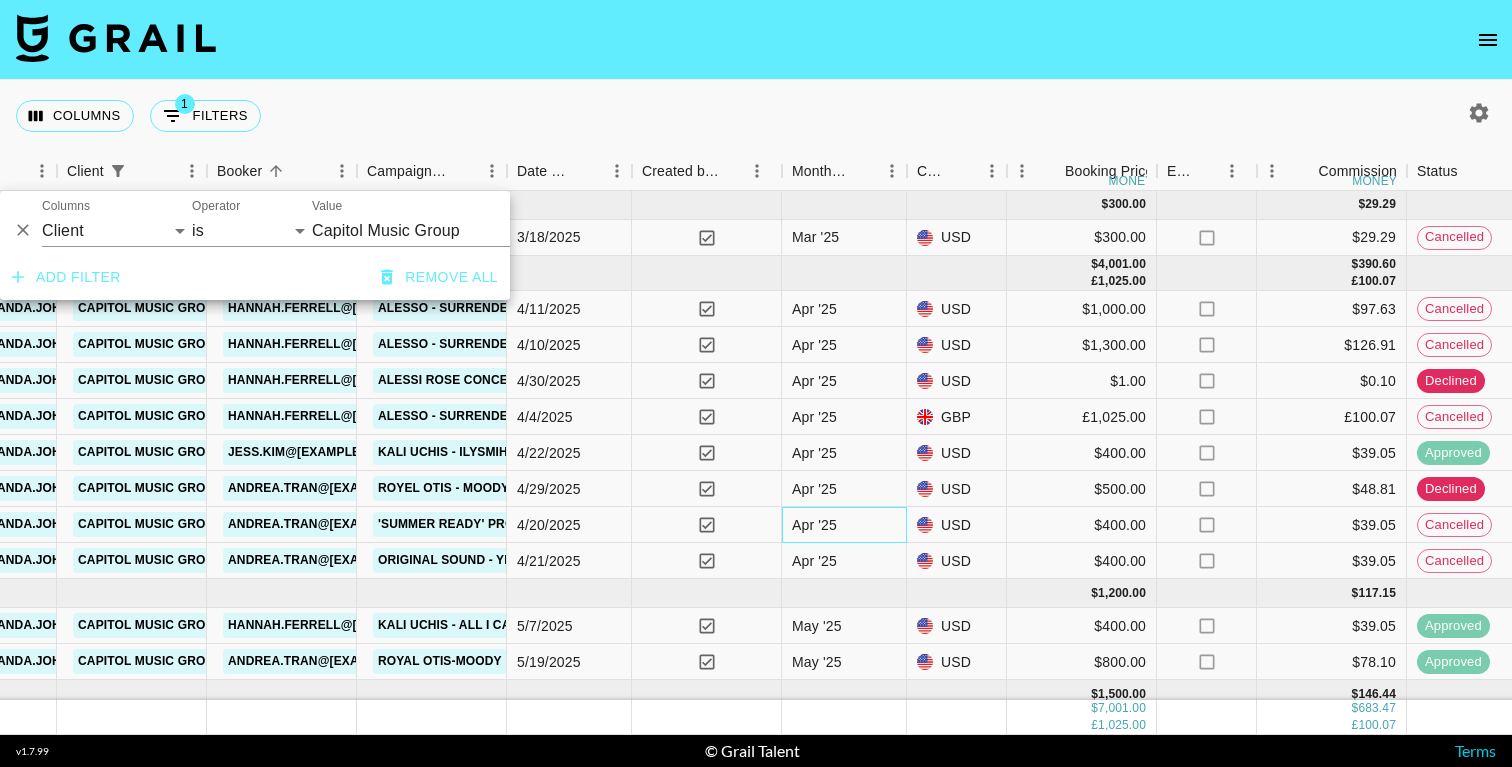 click on "Apr '25" at bounding box center (814, 525) 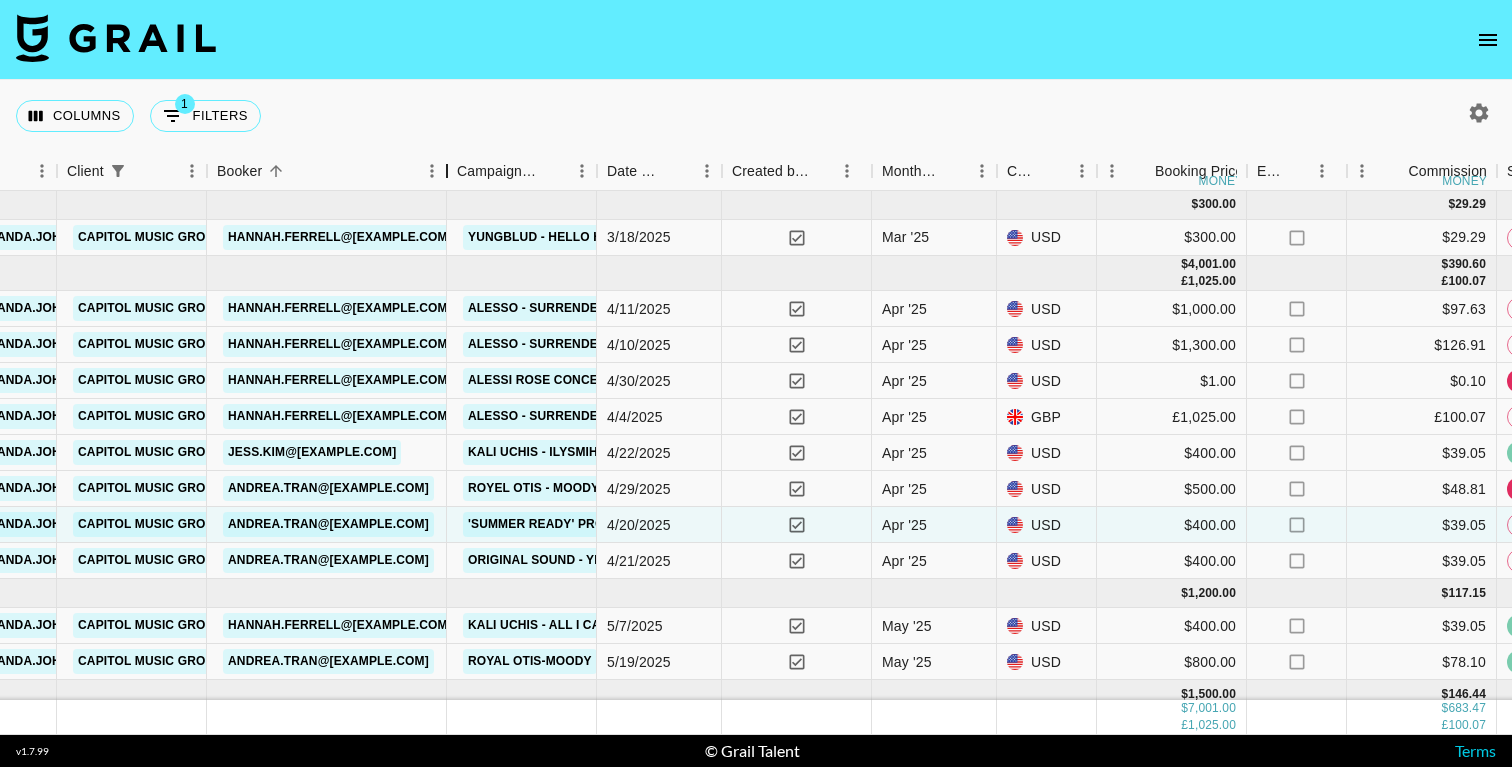 drag, startPoint x: 361, startPoint y: 166, endPoint x: 453, endPoint y: 150, distance: 93.38094 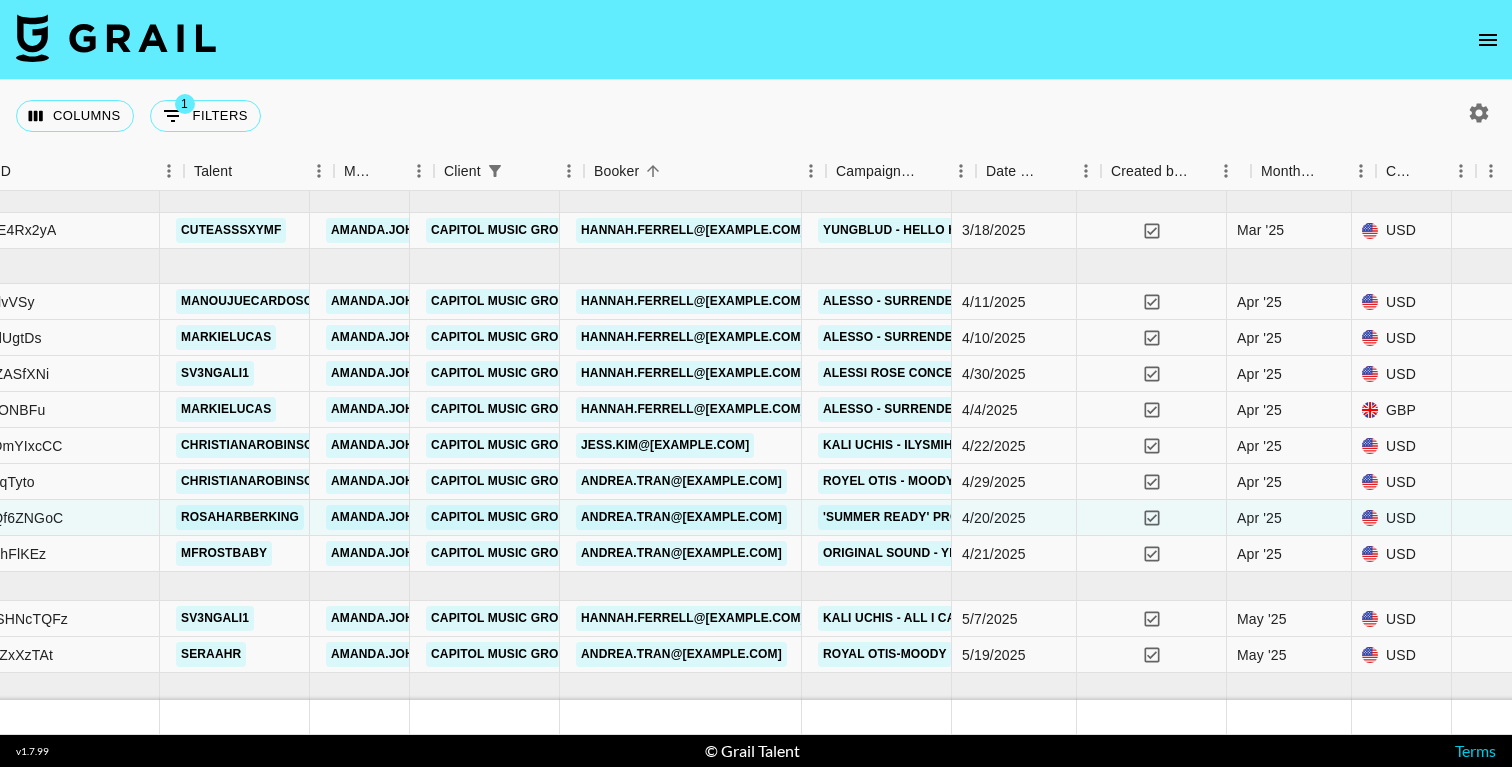 scroll, scrollTop: 7, scrollLeft: 462, axis: both 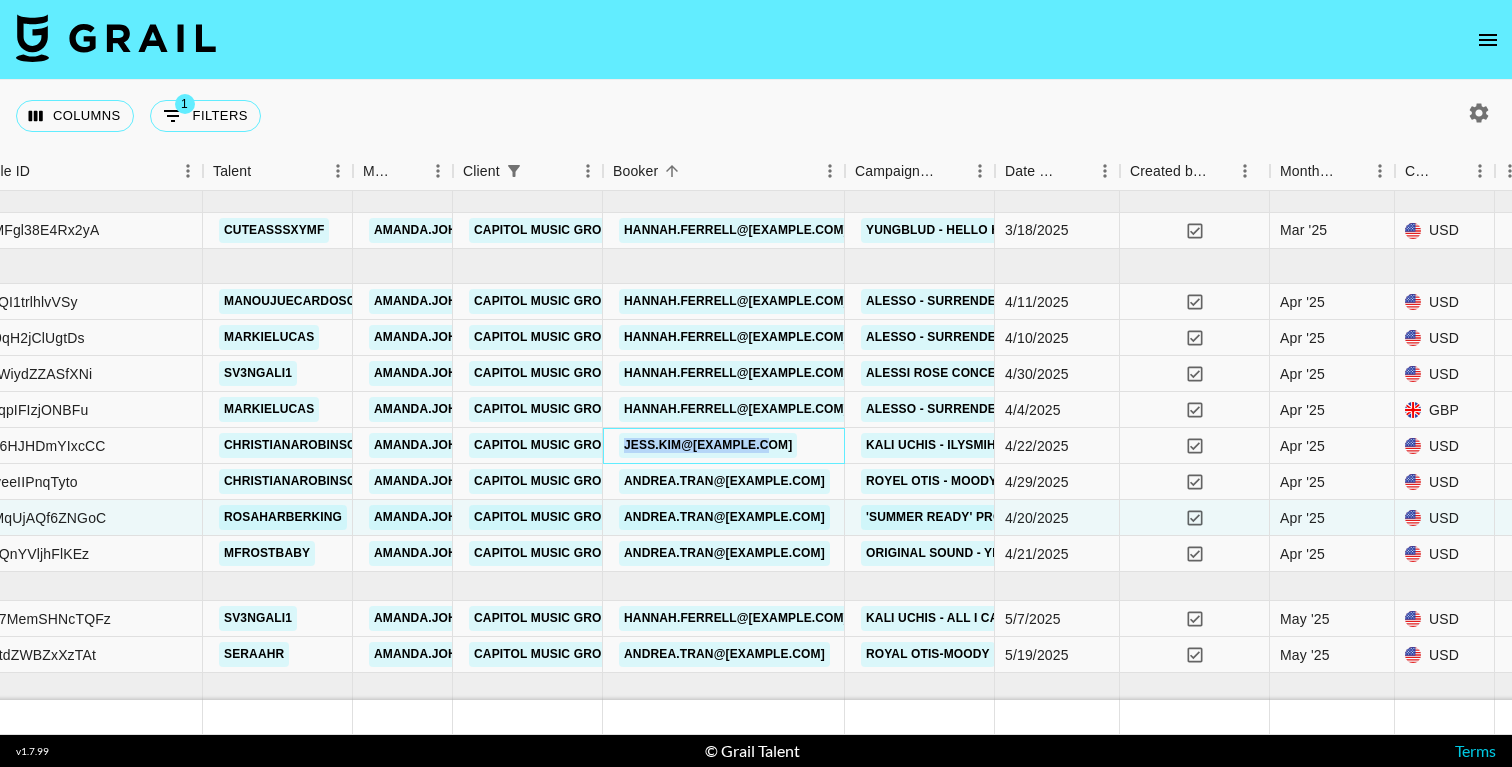 drag, startPoint x: 808, startPoint y: 438, endPoint x: 611, endPoint y: 437, distance: 197.00253 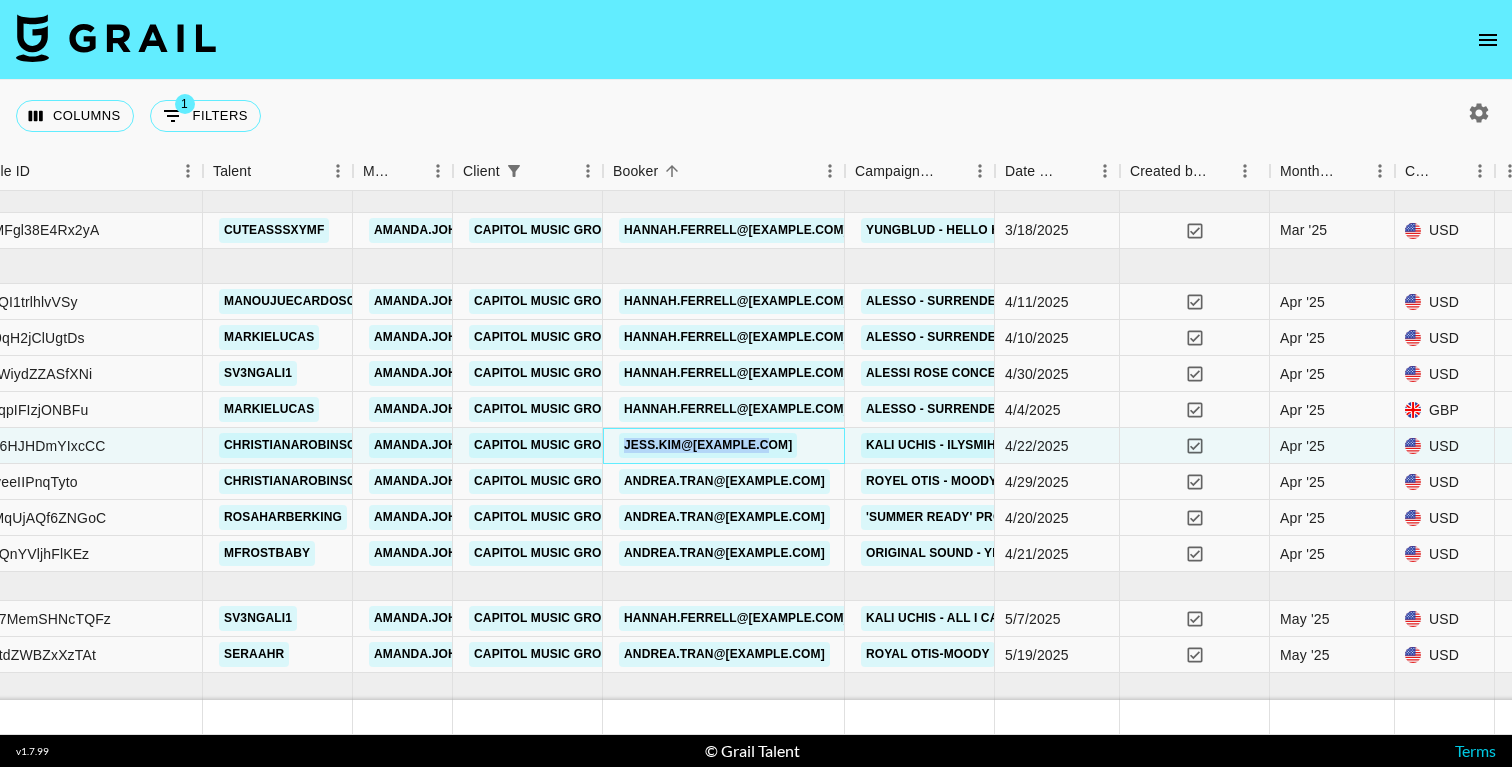 copy on "jess.kim@umusic.com" 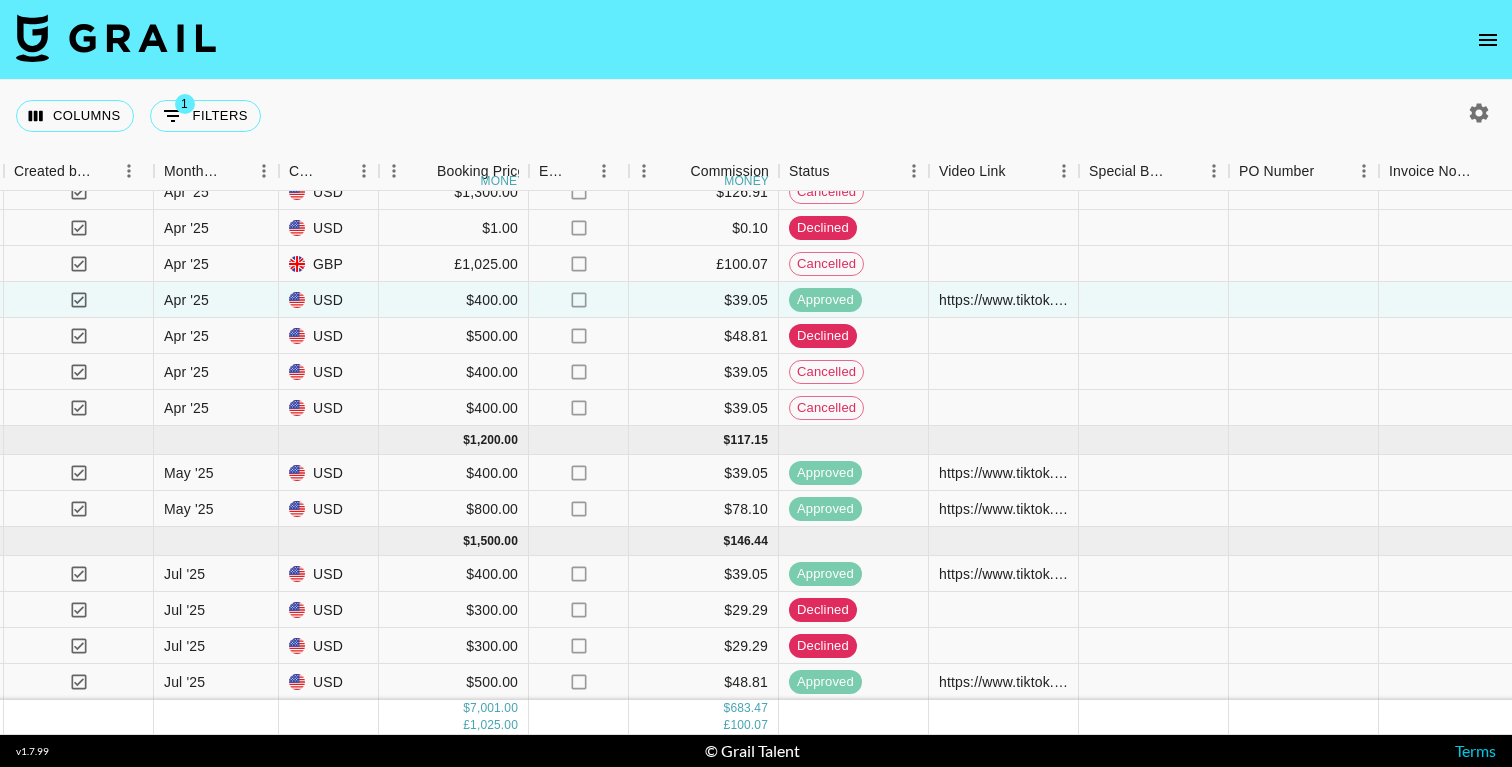 scroll, scrollTop: 156, scrollLeft: 1578, axis: both 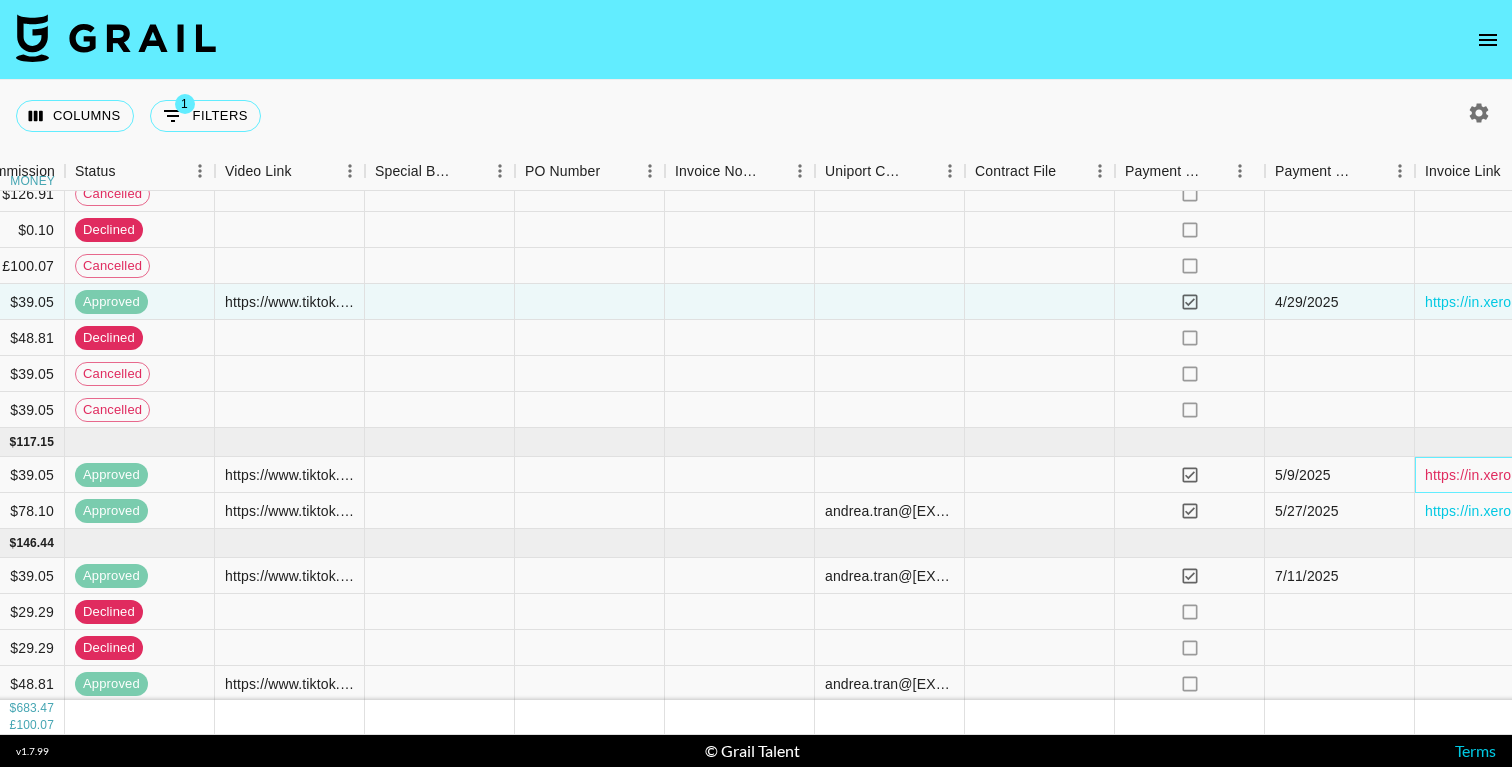click on "https://in.xero.com/EFoPPOSHW0YrOmlUNstN91htYOx7qBaorPvoRUuM" at bounding box center [1658, 475] 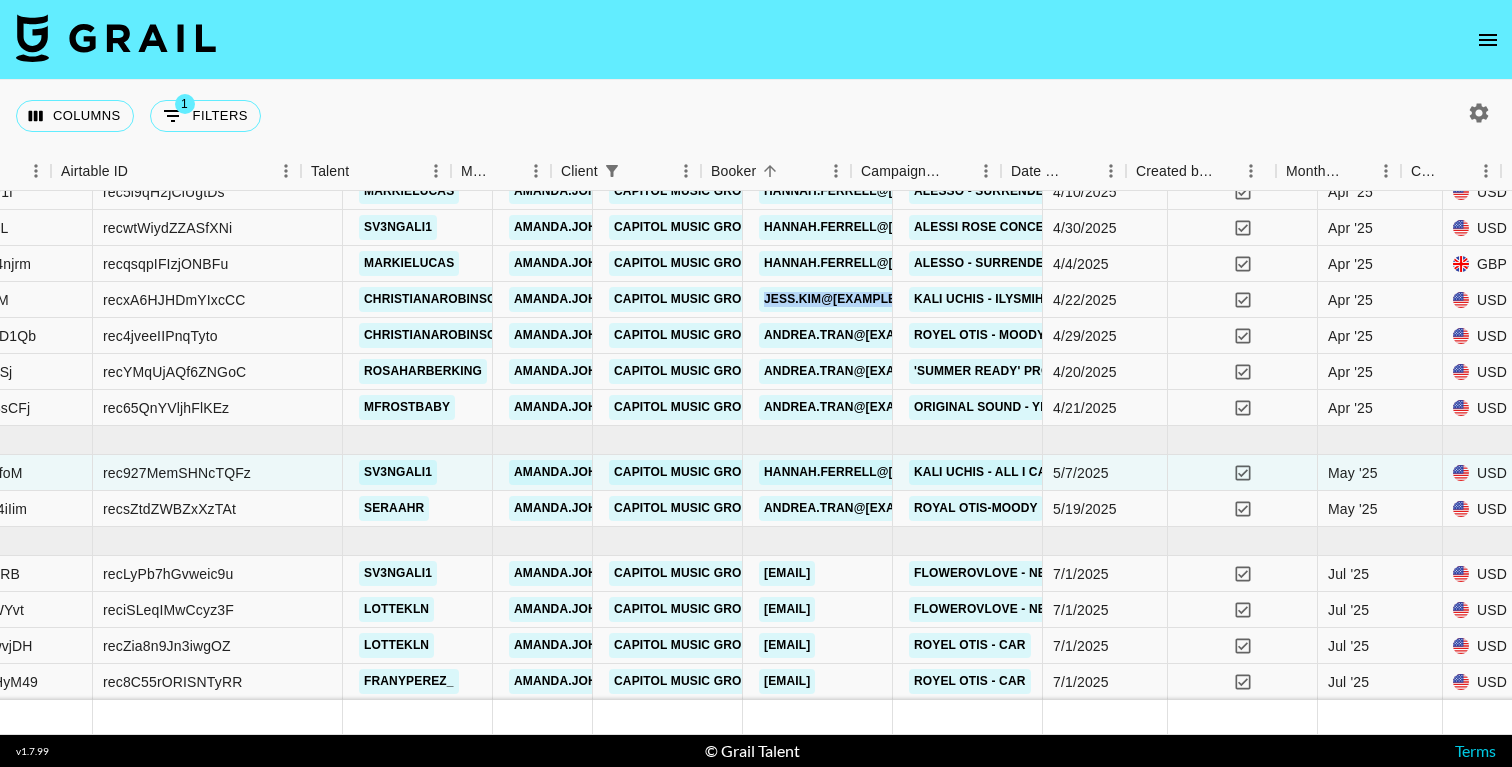 scroll, scrollTop: 153, scrollLeft: 319, axis: both 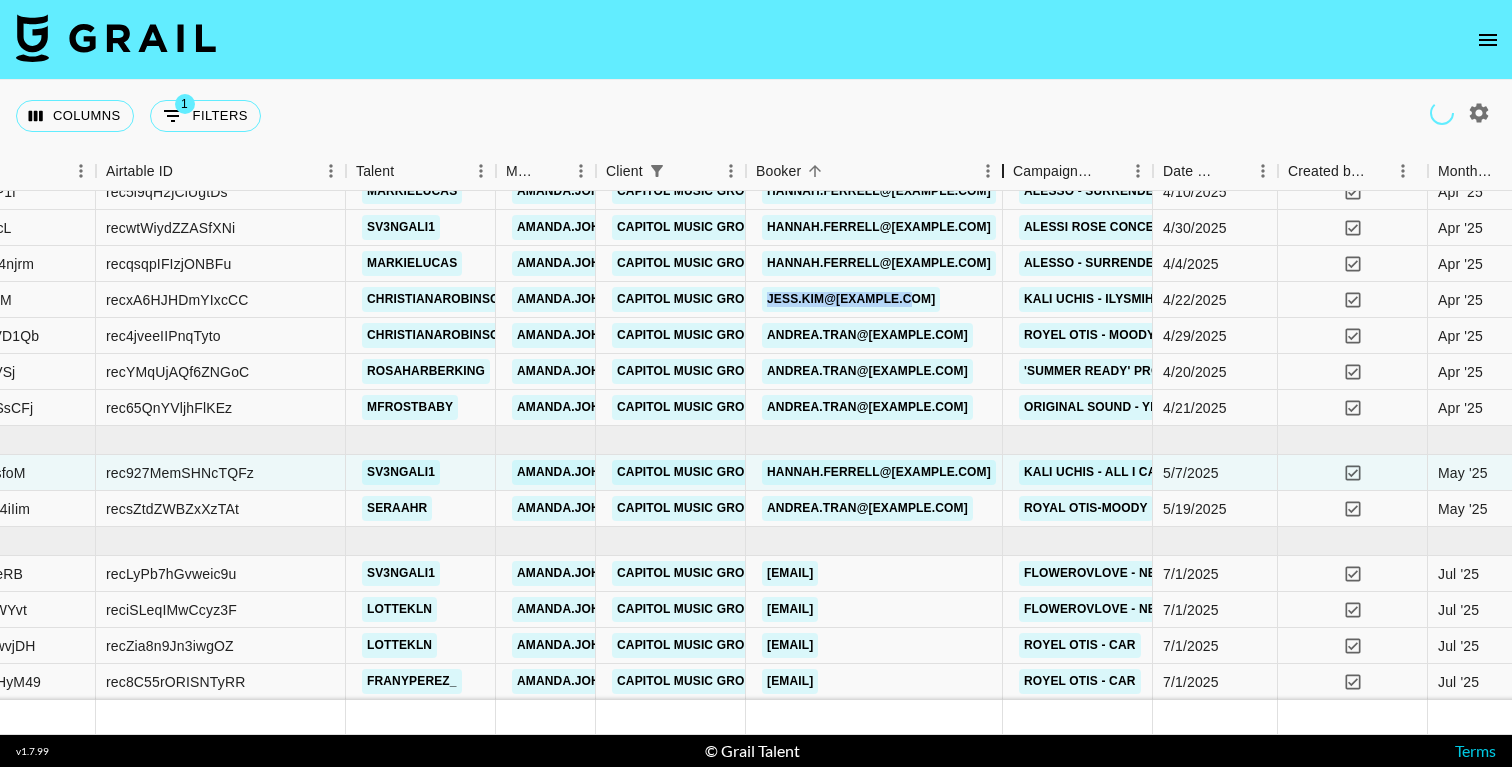 drag, startPoint x: 897, startPoint y: 178, endPoint x: 995, endPoint y: 179, distance: 98.005104 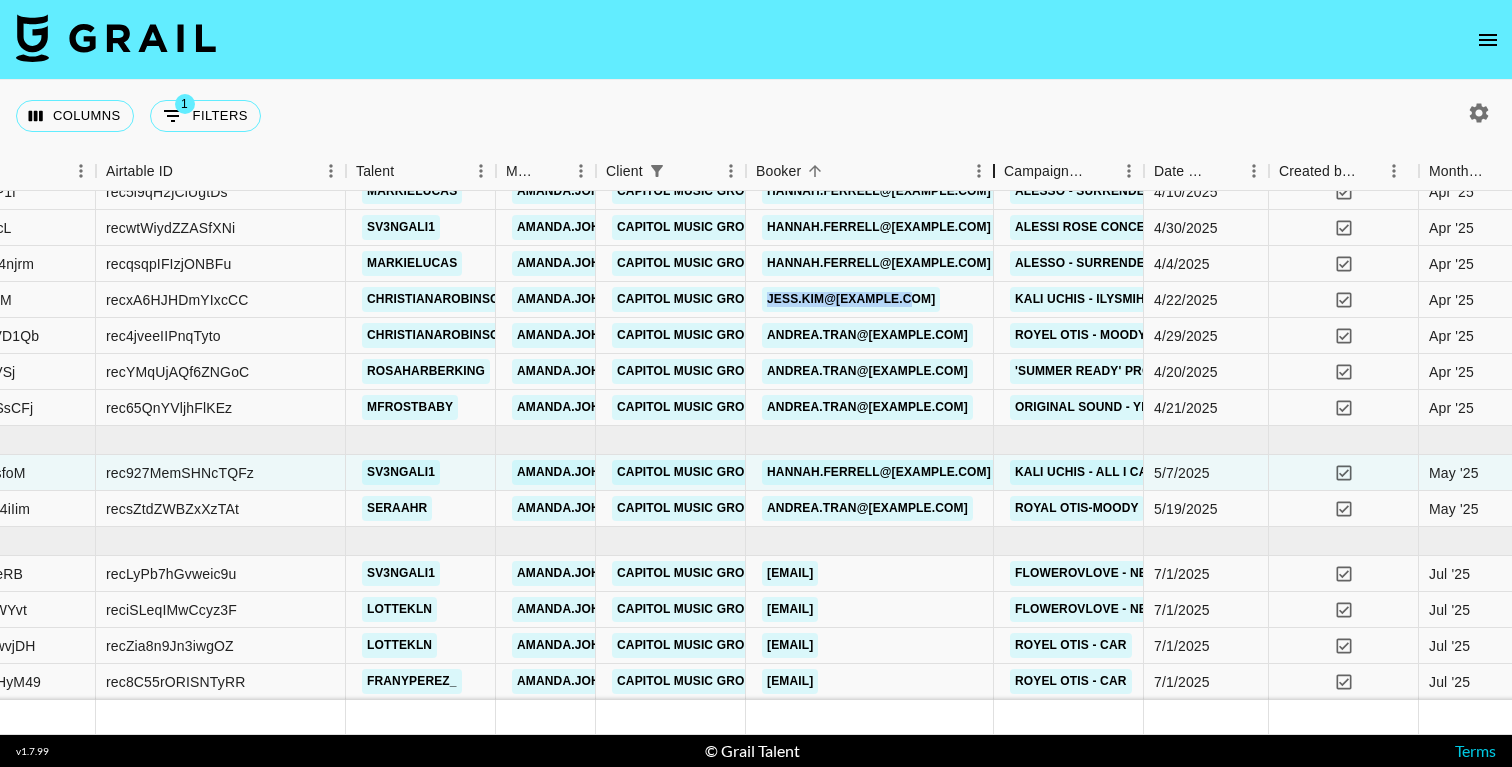 click at bounding box center (994, 171) 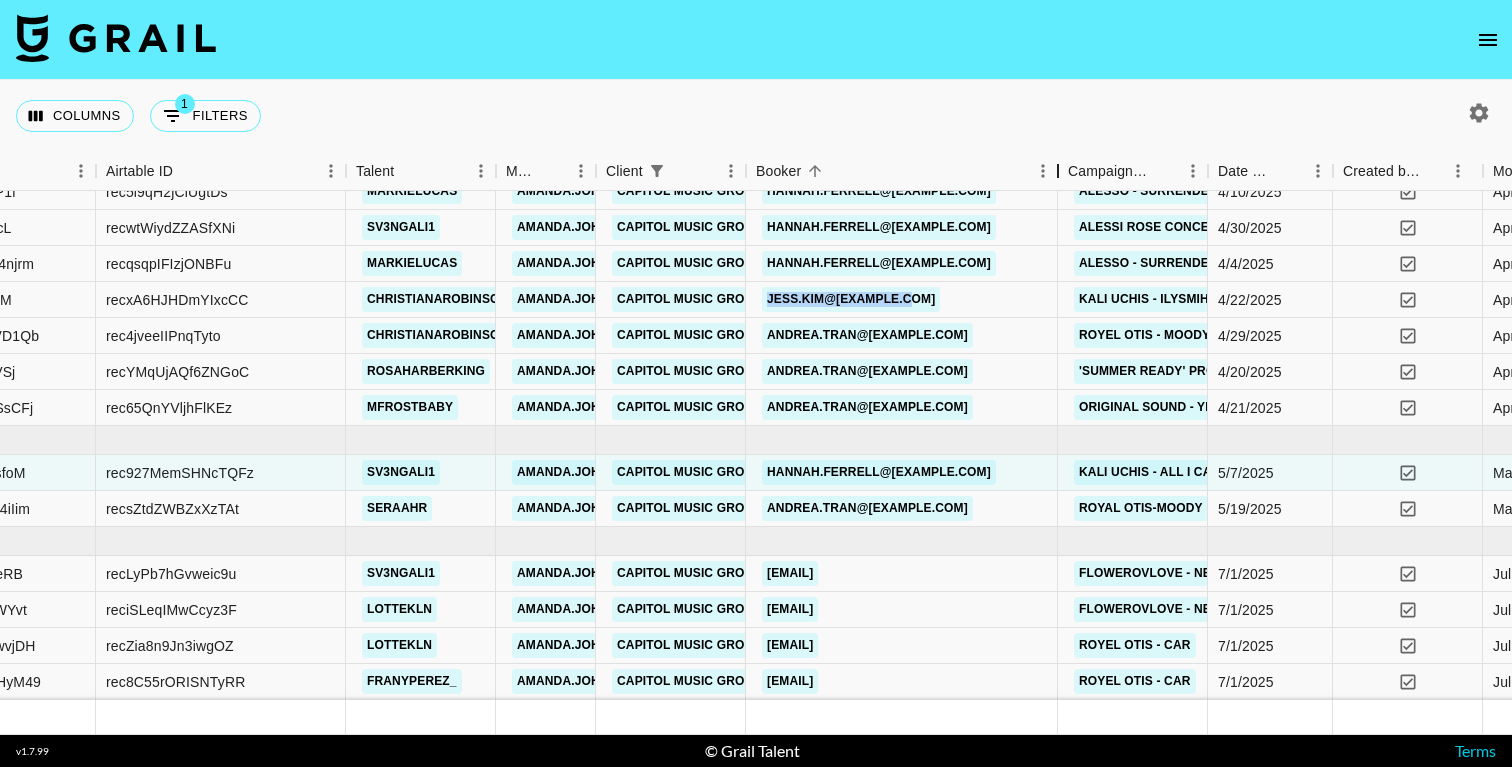 drag, startPoint x: 995, startPoint y: 179, endPoint x: 1038, endPoint y: 176, distance: 43.104523 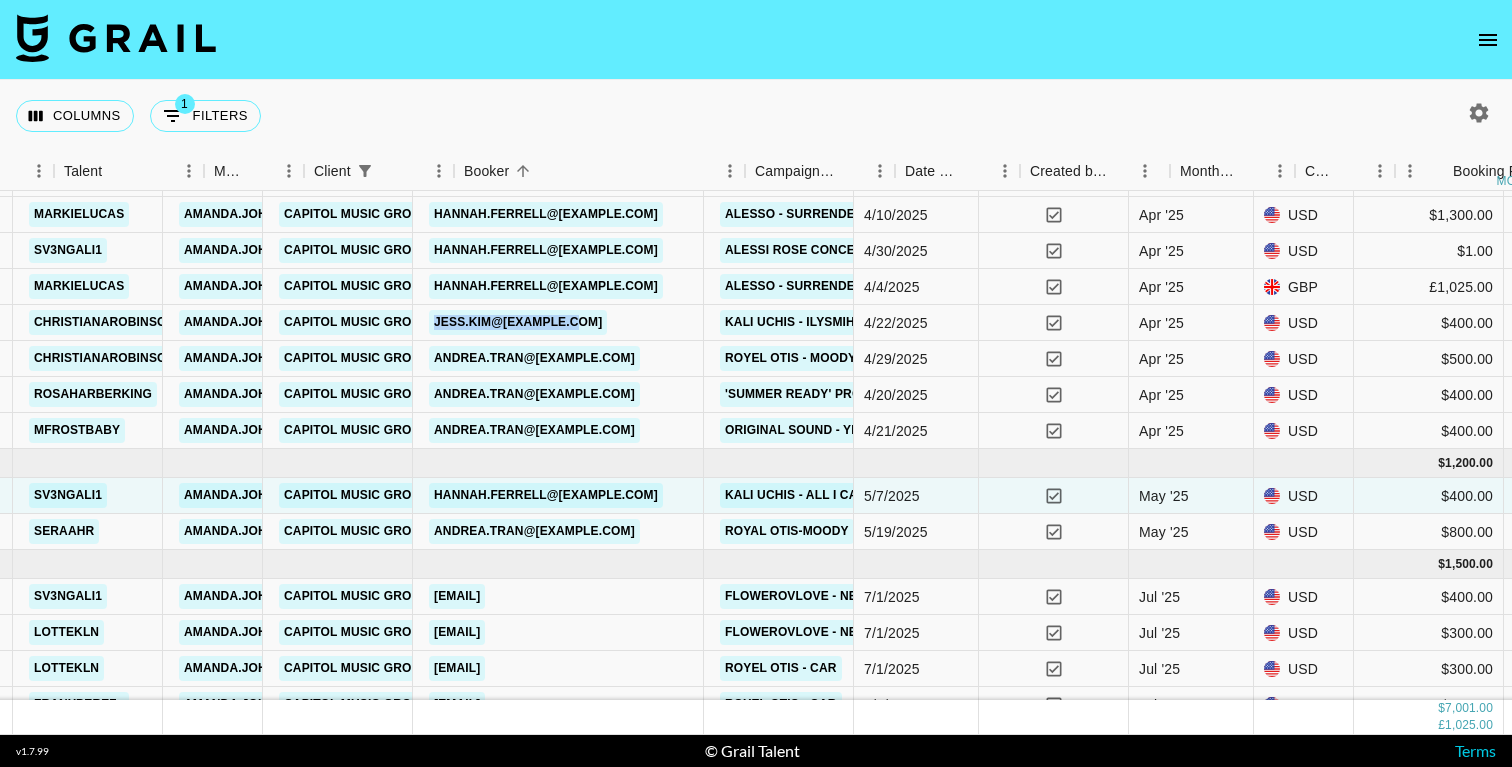 scroll, scrollTop: 130, scrollLeft: 679, axis: both 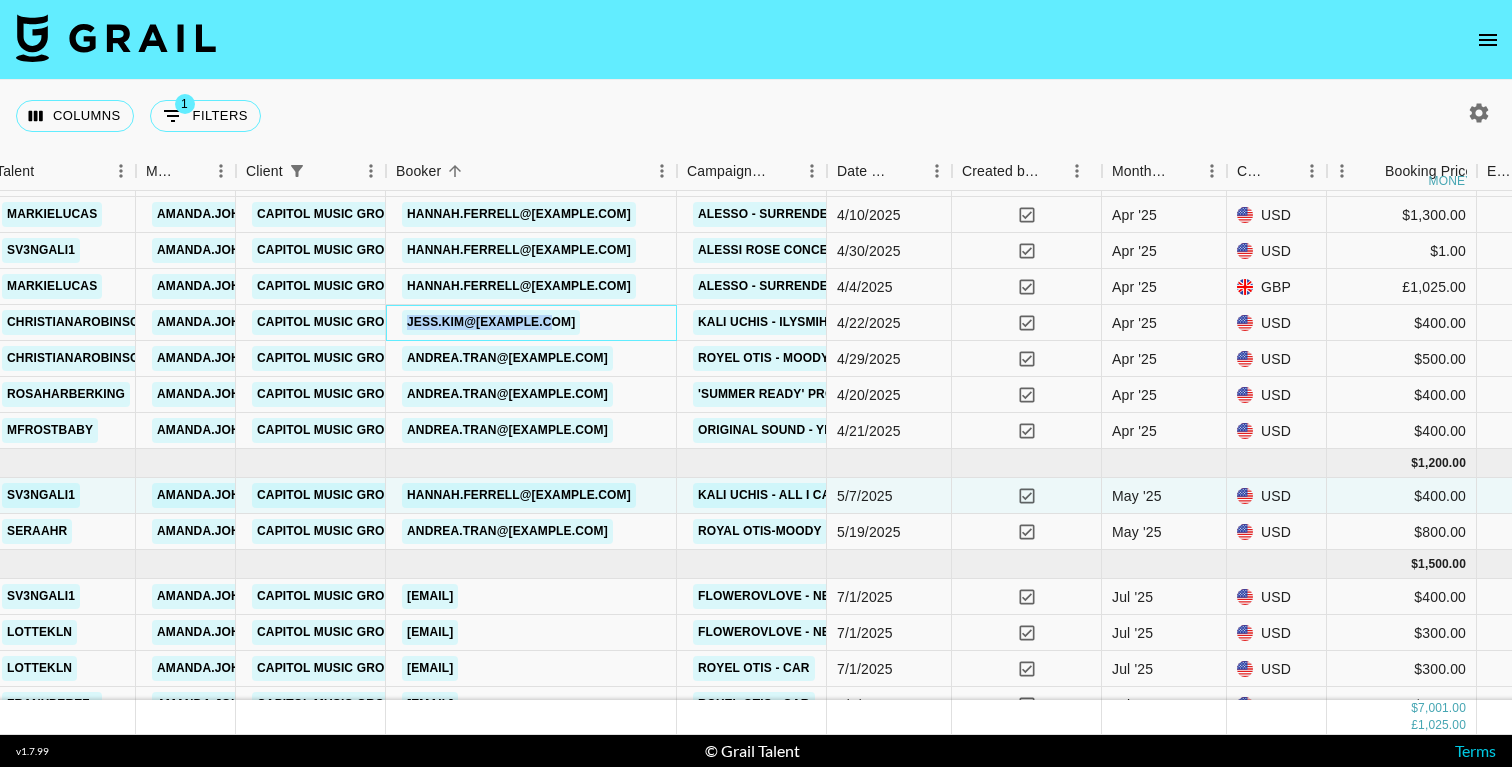 click on "jess.kim@umusic.com" at bounding box center [491, 322] 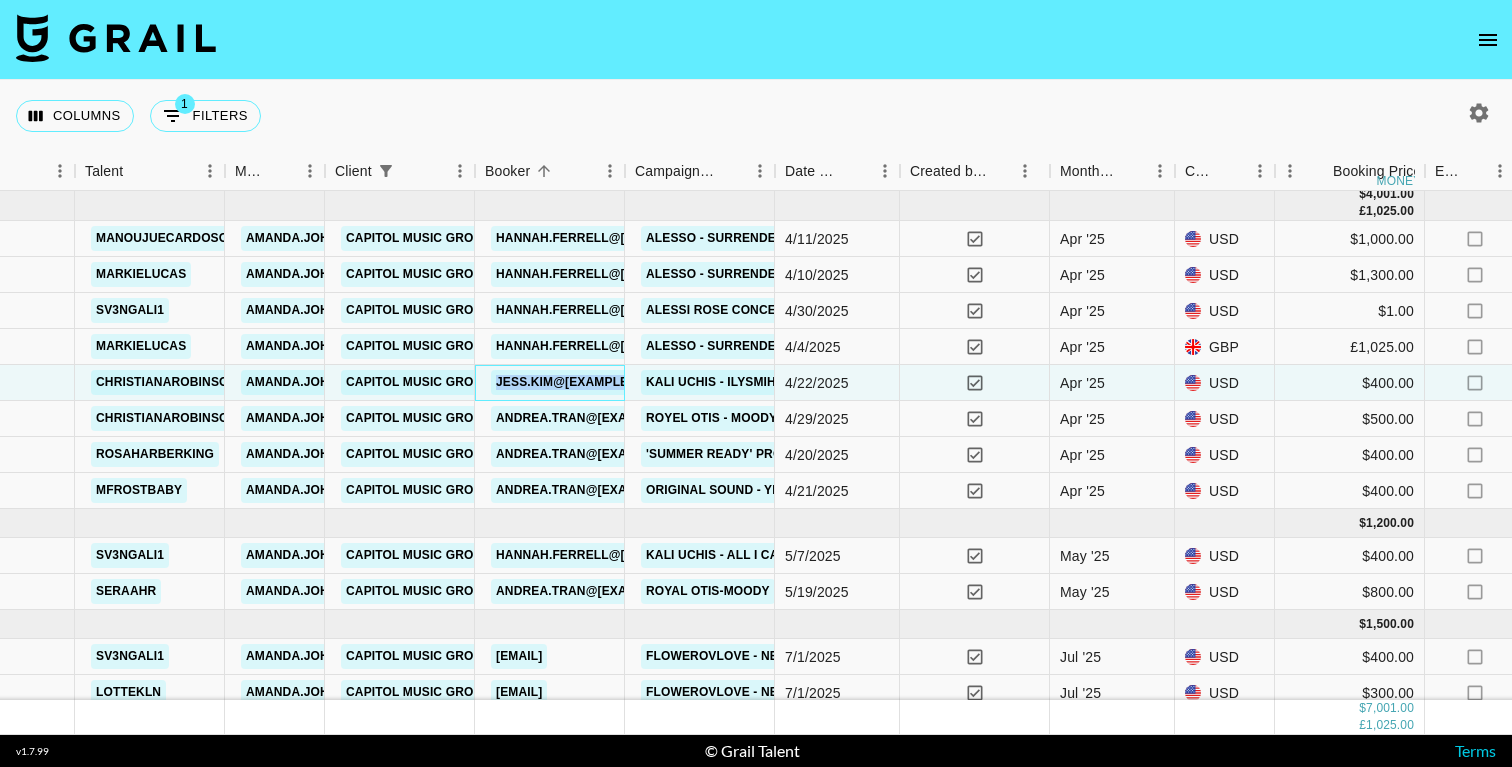 scroll, scrollTop: 97, scrollLeft: 590, axis: both 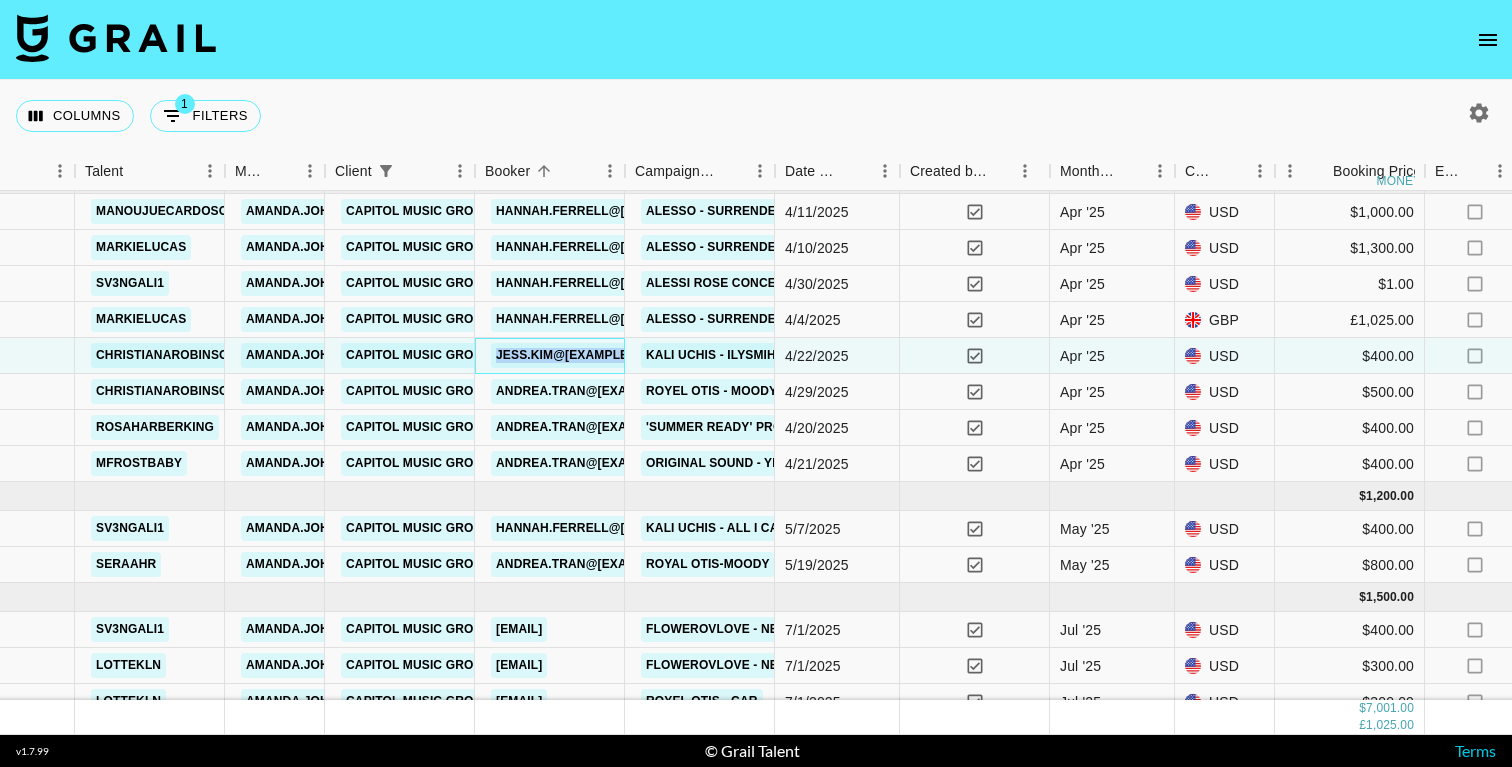 click on "jess.kim@umusic.com" at bounding box center (580, 355) 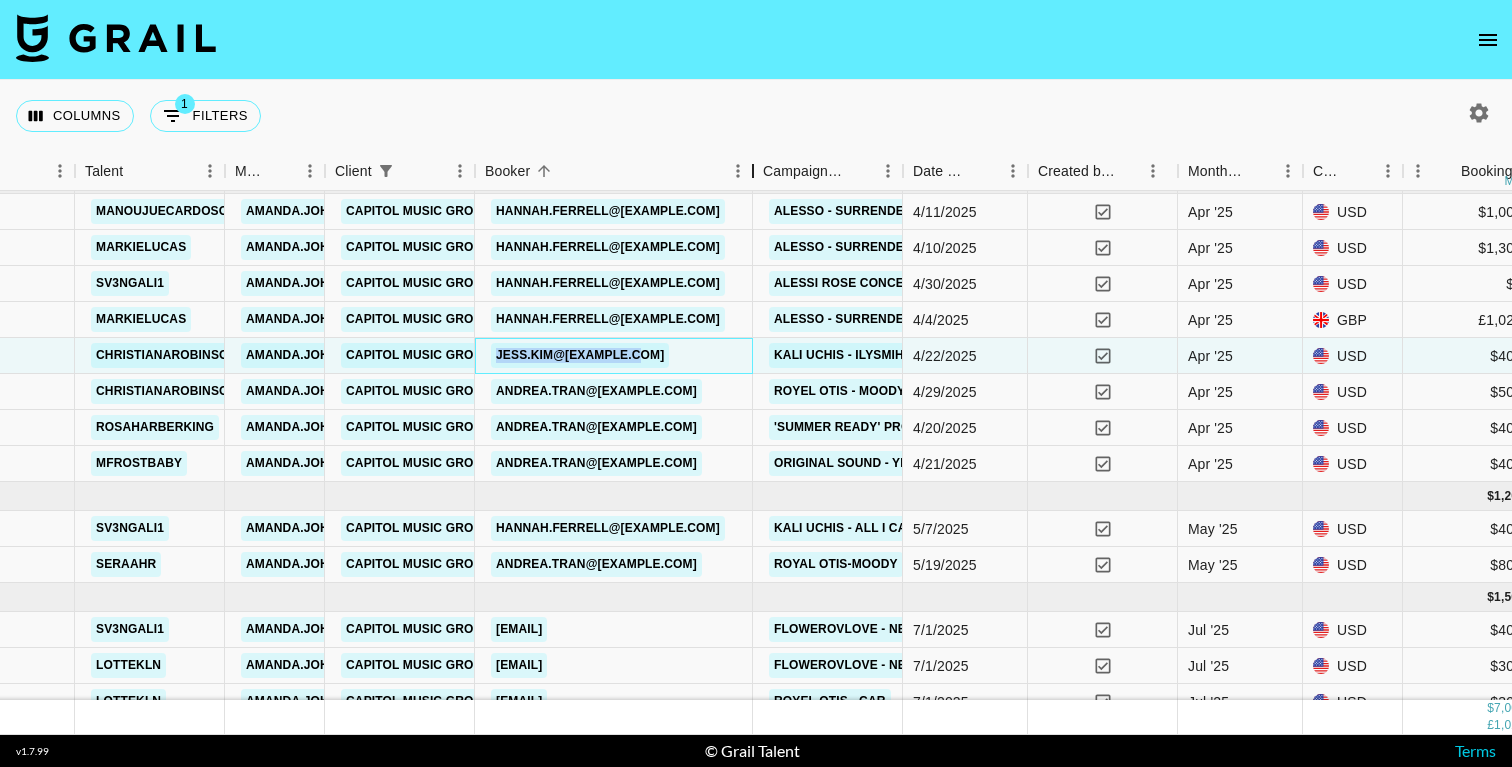drag, startPoint x: 624, startPoint y: 166, endPoint x: 751, endPoint y: 168, distance: 127.01575 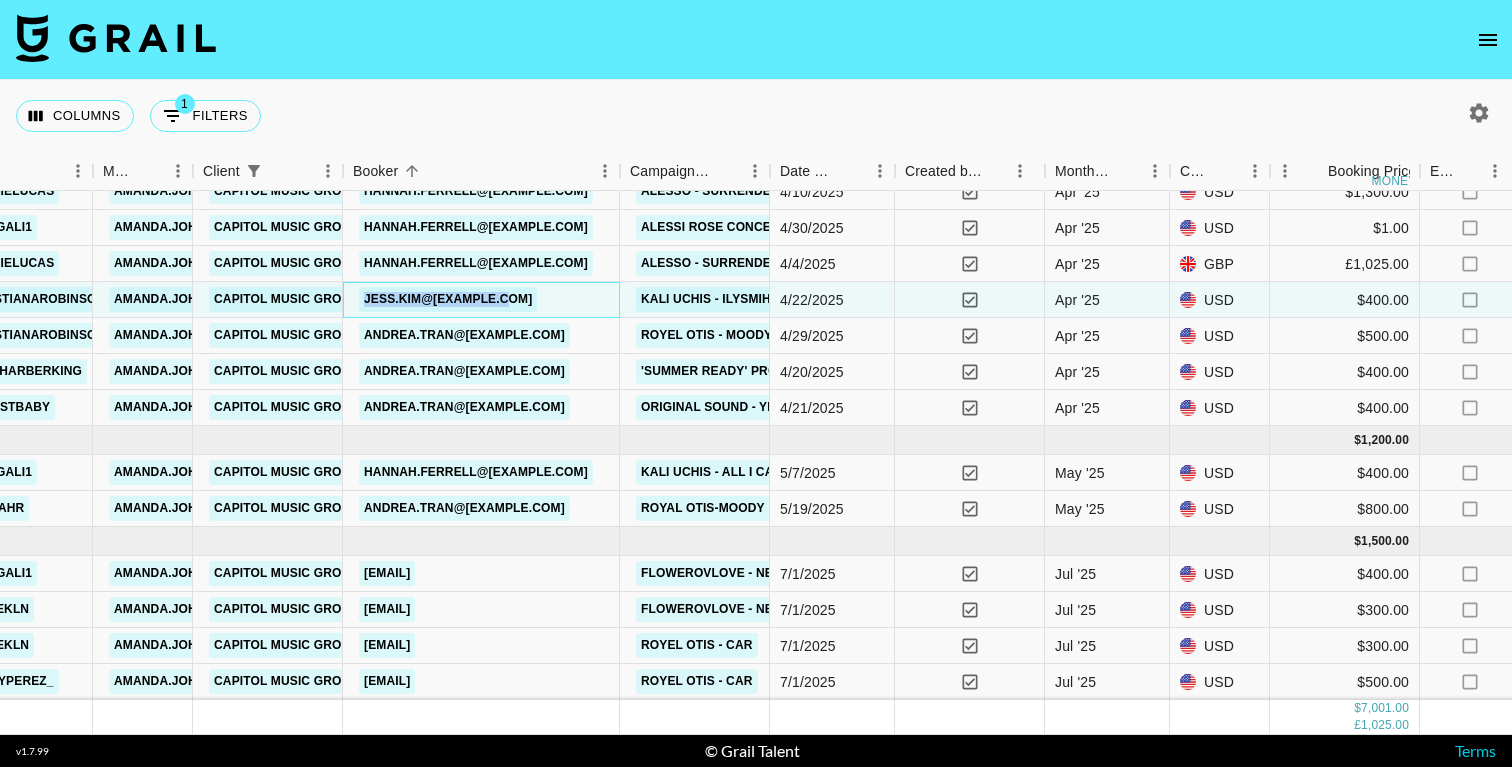 scroll, scrollTop: 154, scrollLeft: 722, axis: both 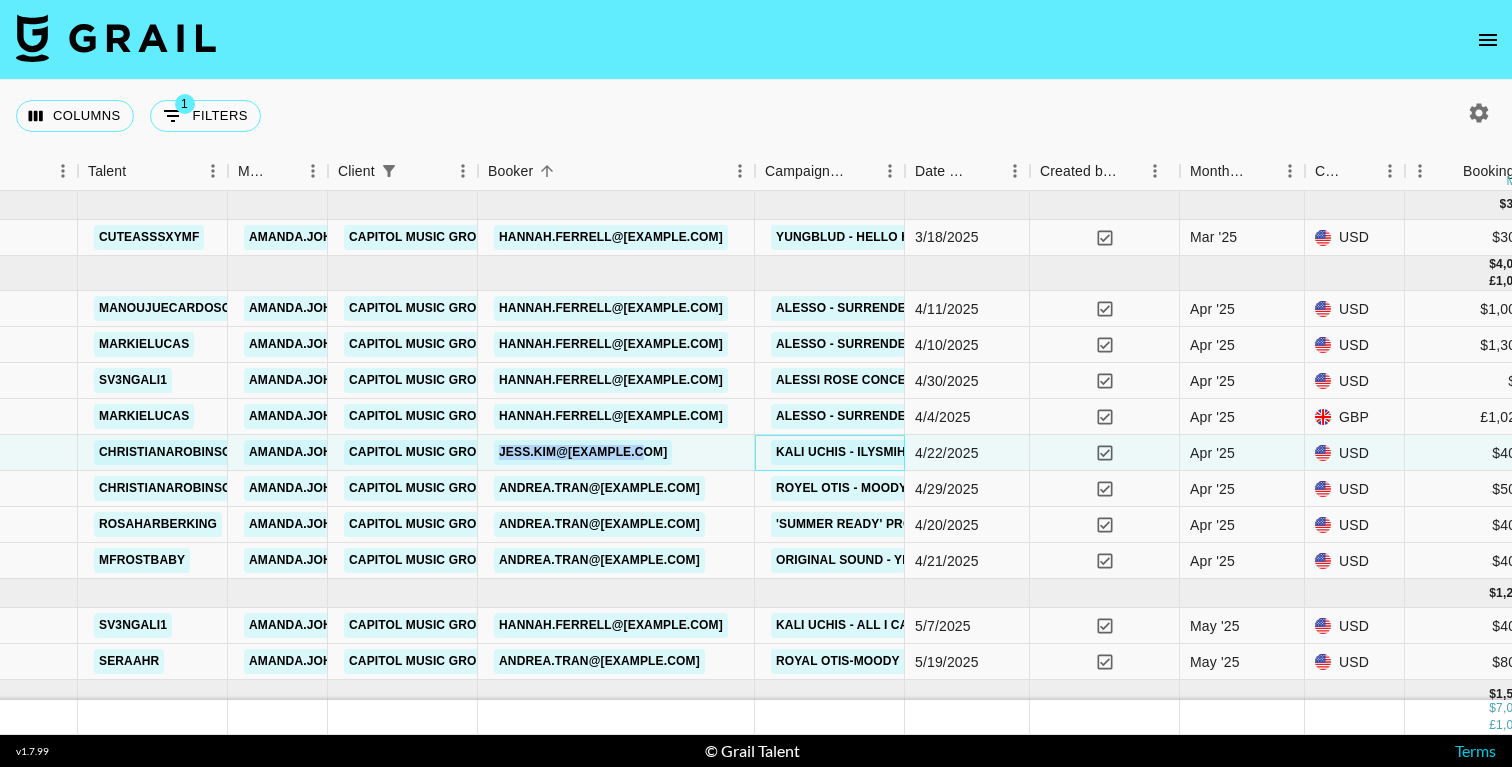 click on "Kali Uchis - ILYSMIH" at bounding box center [841, 452] 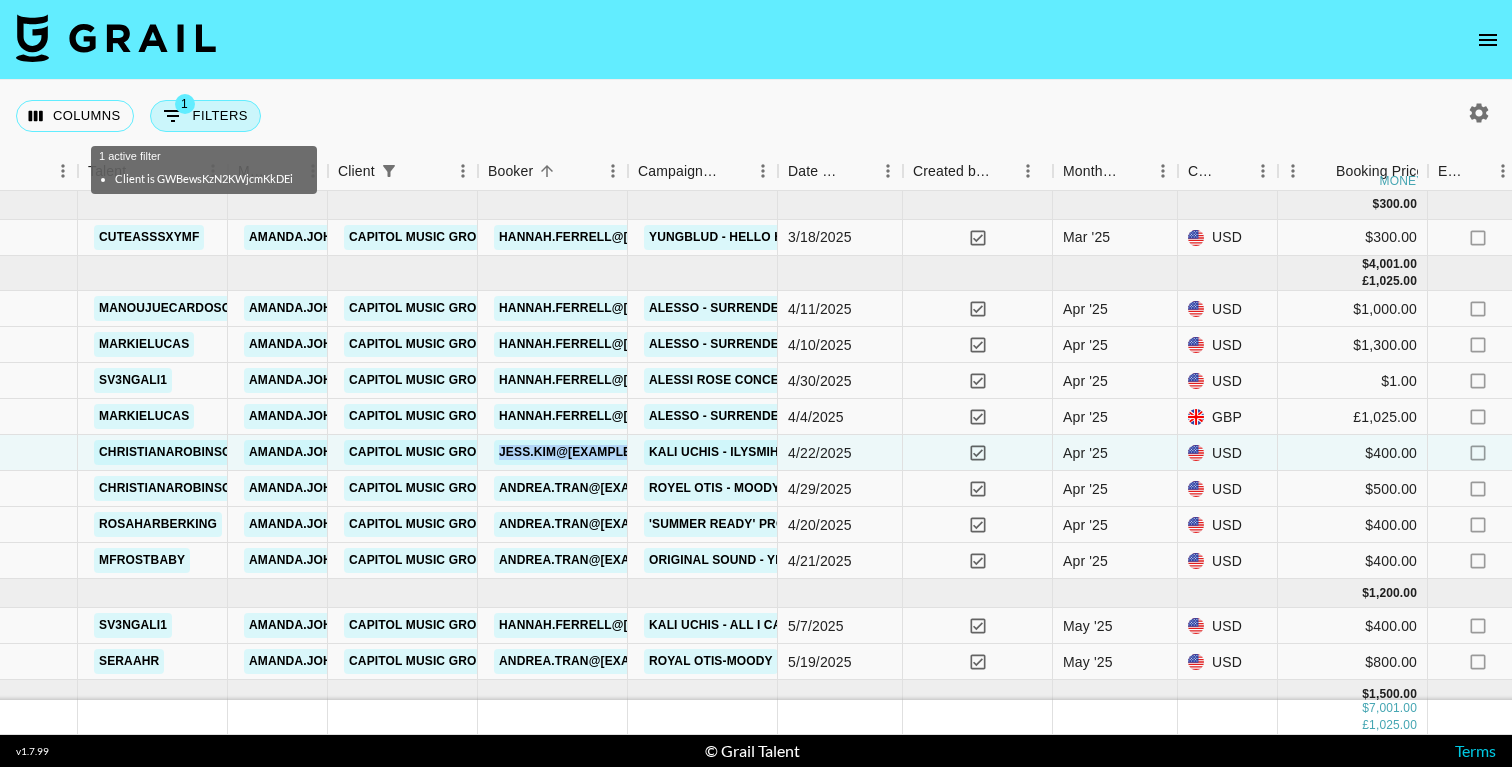 click on "1 Filters" at bounding box center [205, 116] 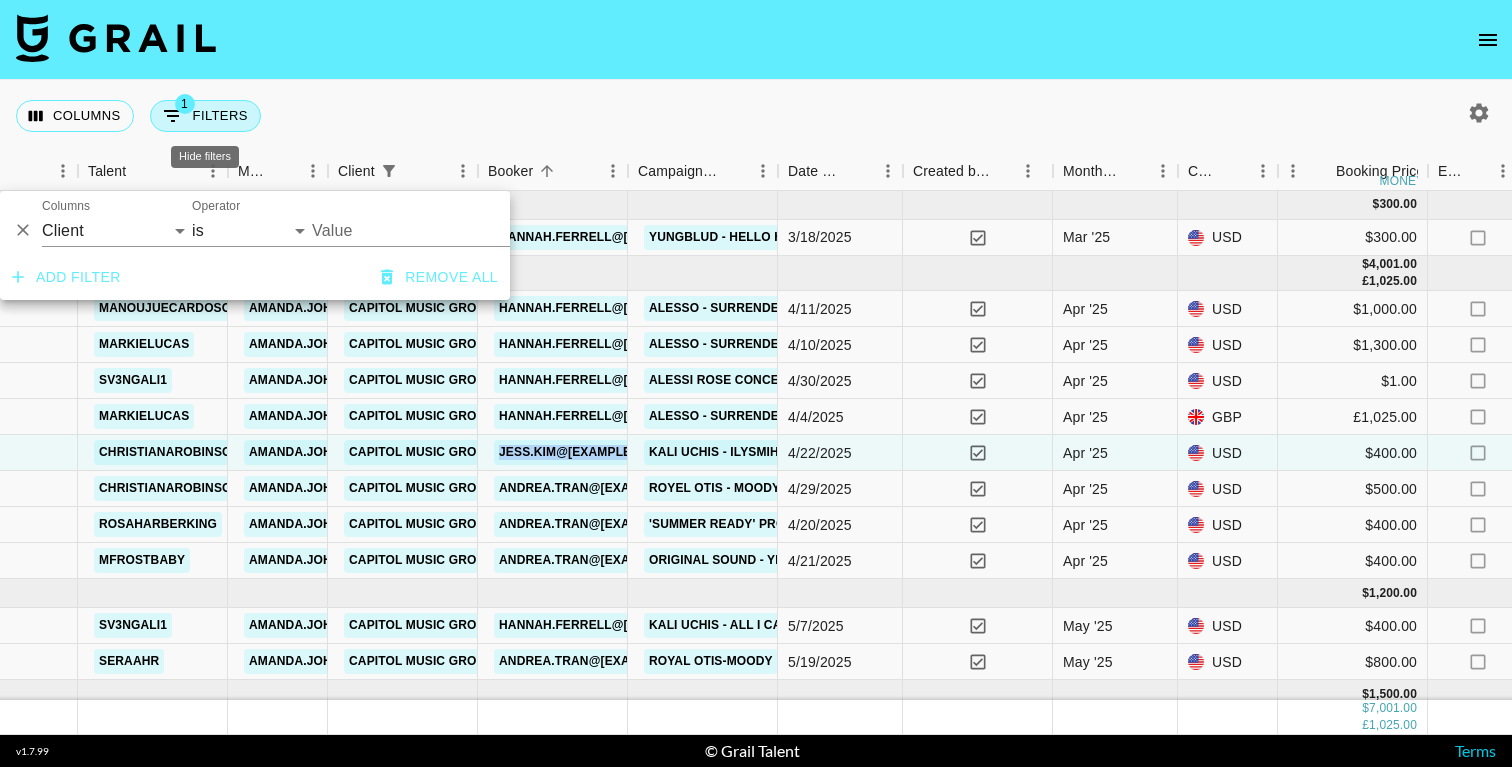 type on "Capitol Music Group" 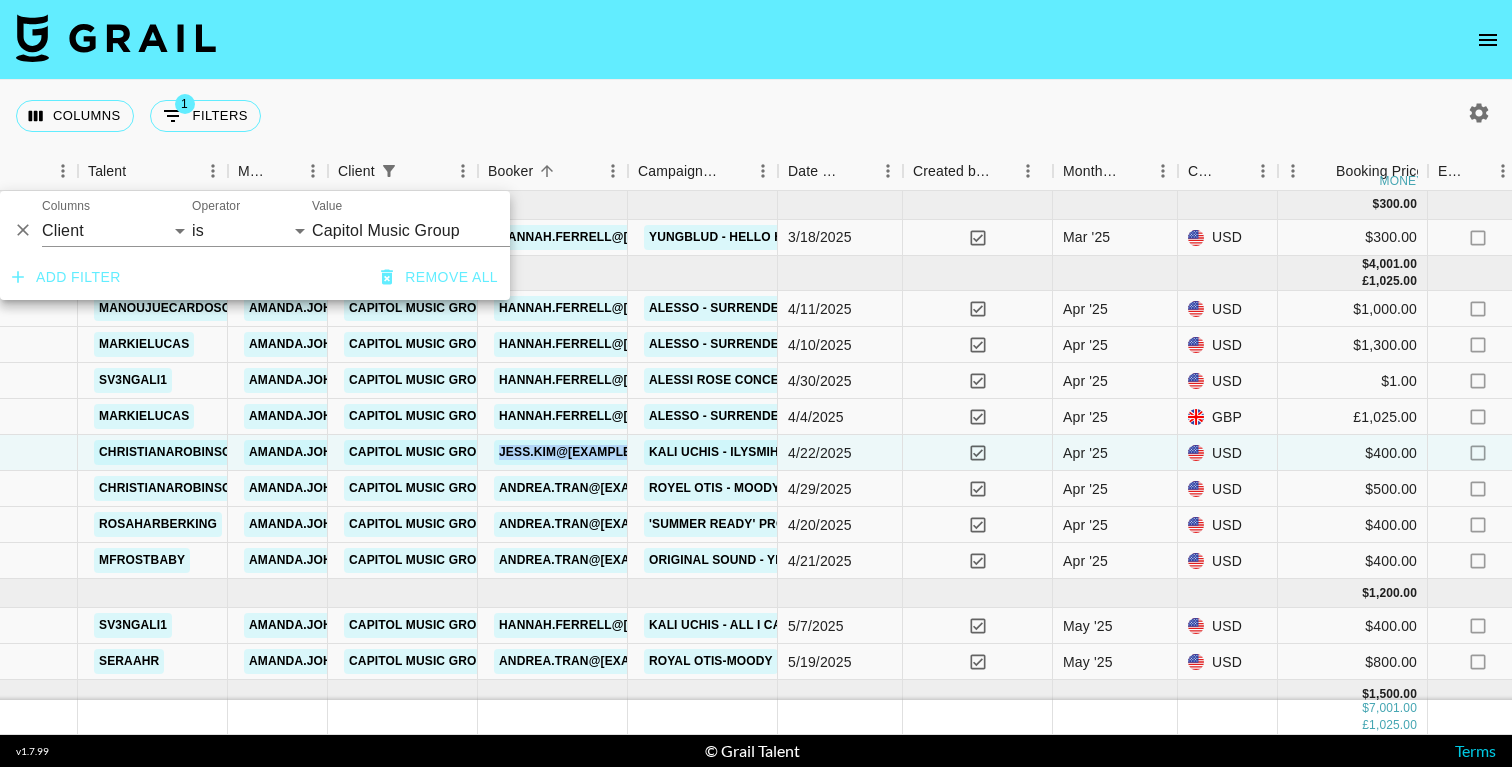 click on "Remove all" at bounding box center (439, 277) 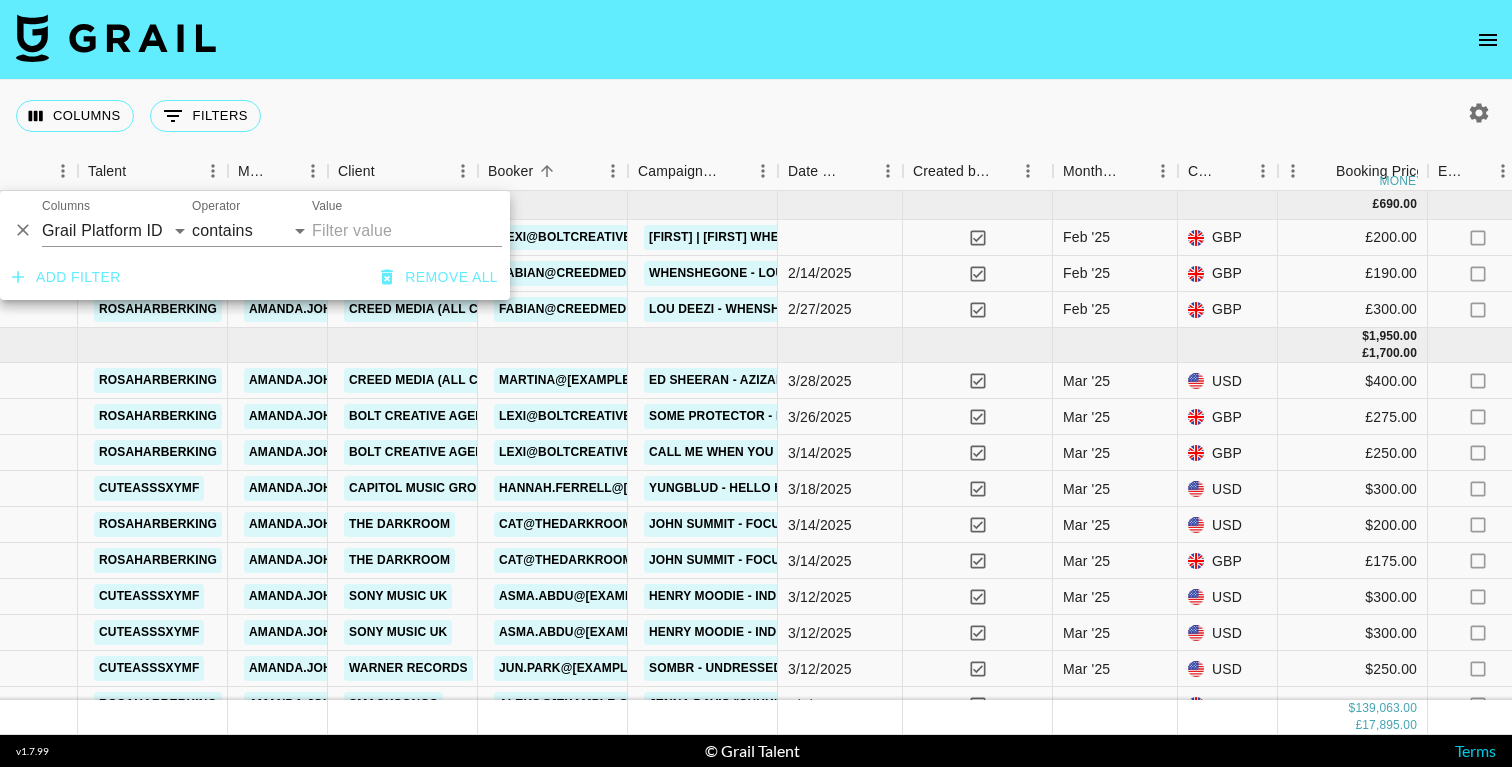 click 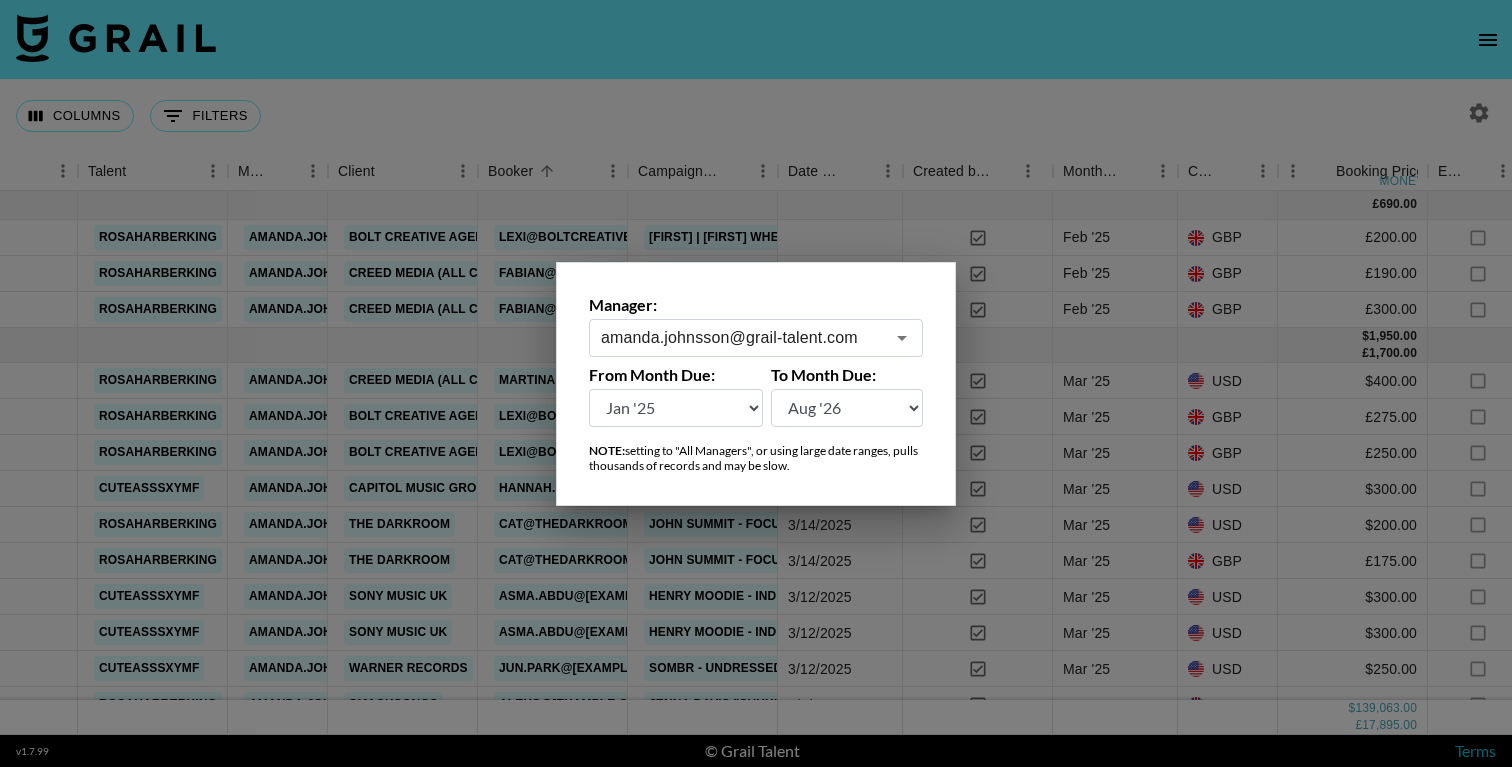click 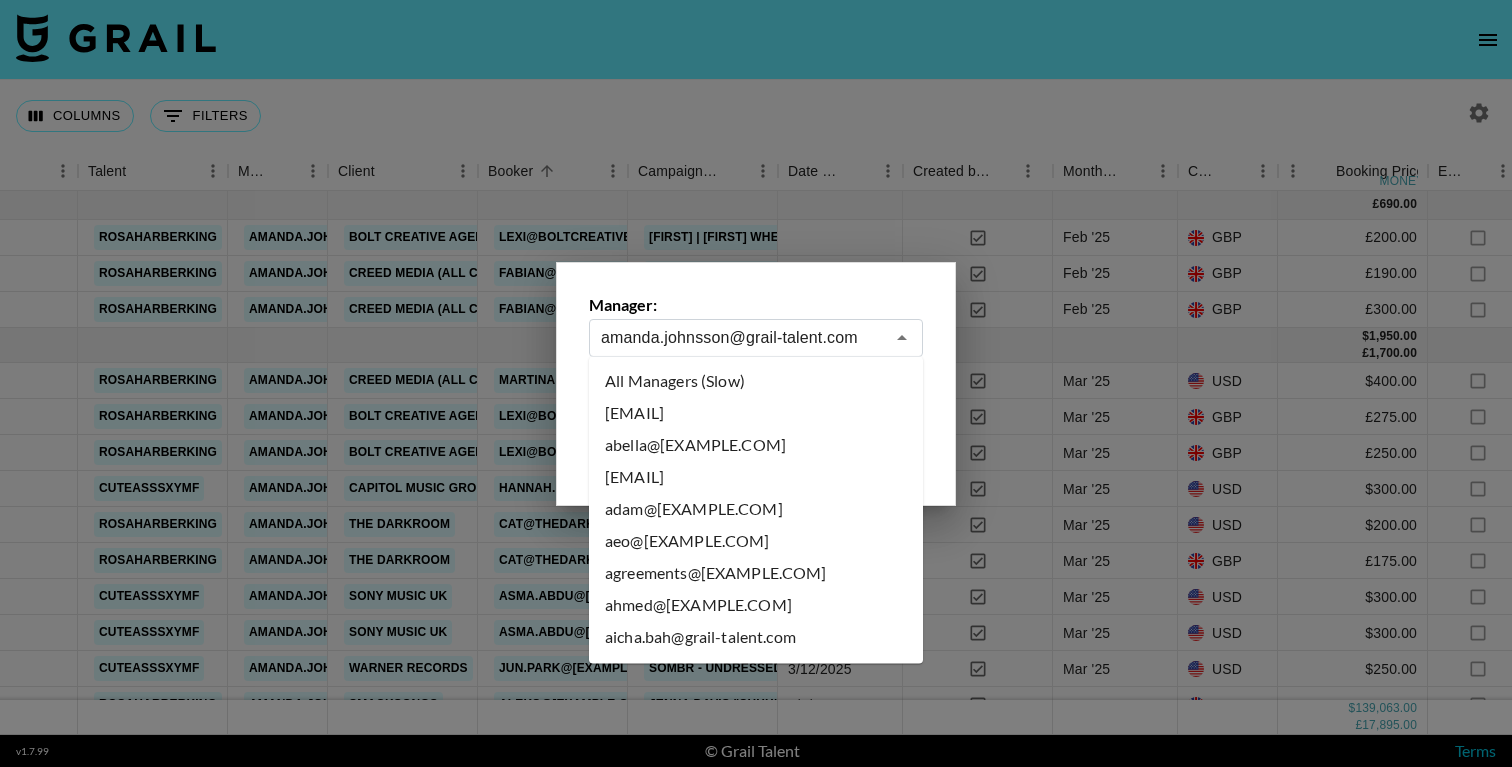 scroll, scrollTop: 405, scrollLeft: 0, axis: vertical 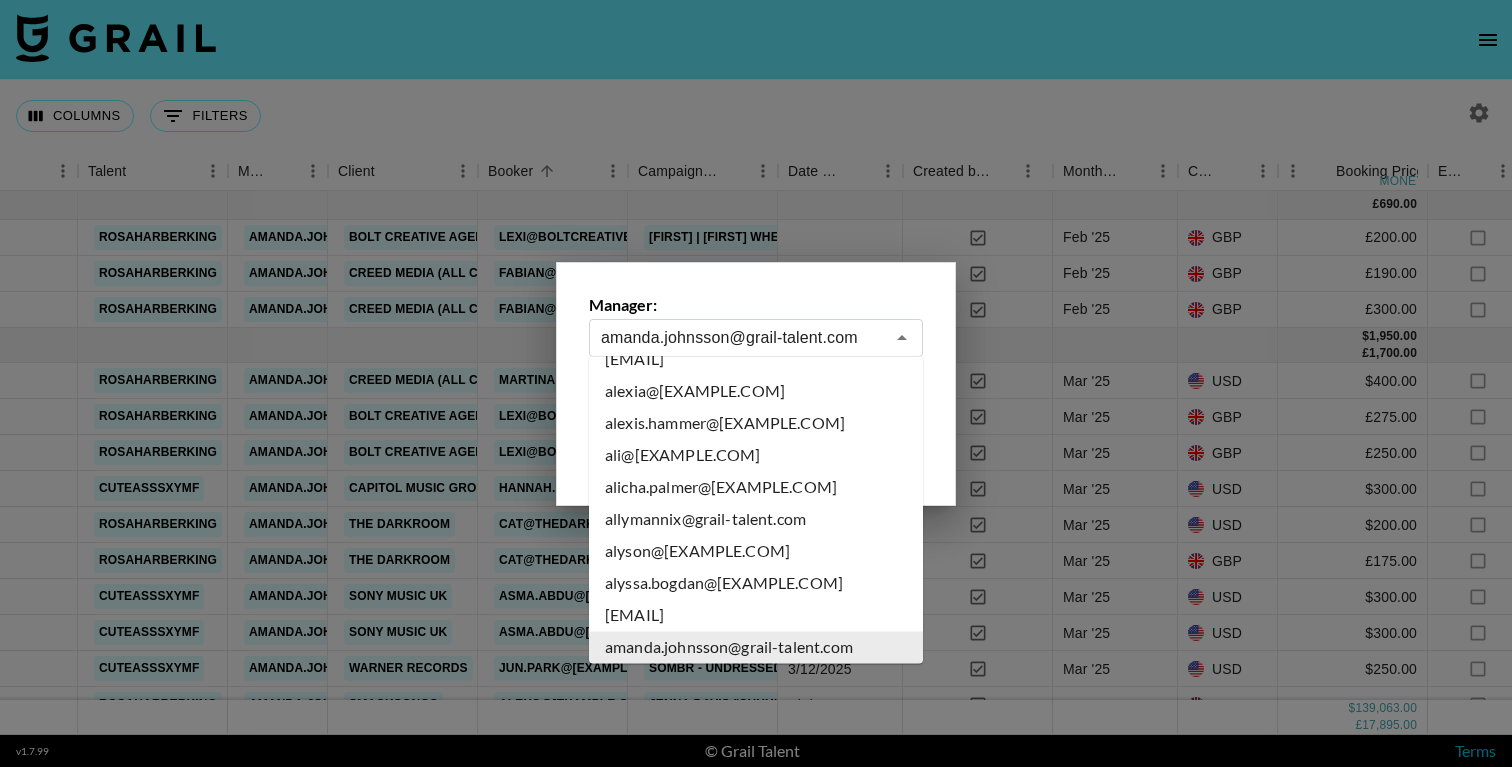 click 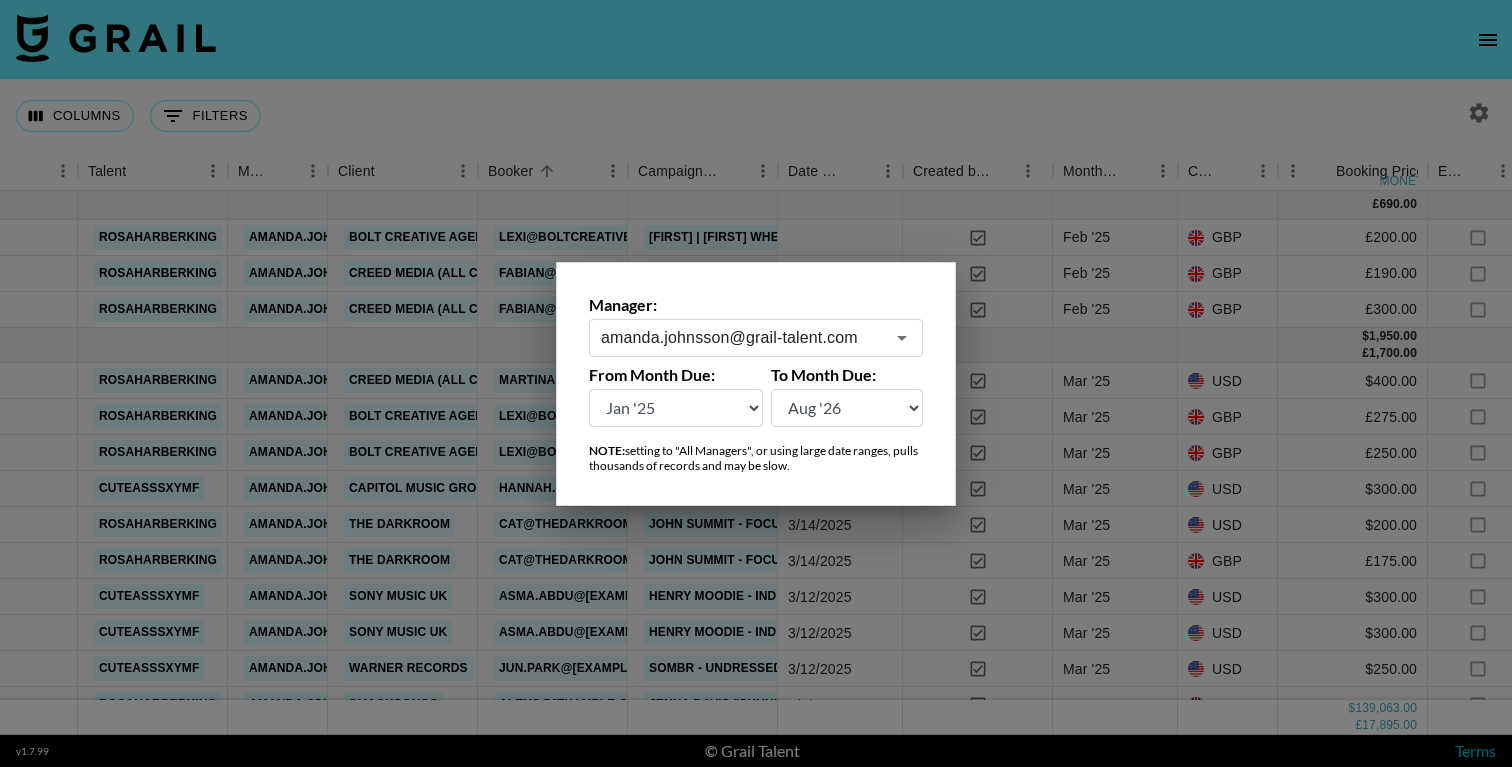 click at bounding box center (756, 383) 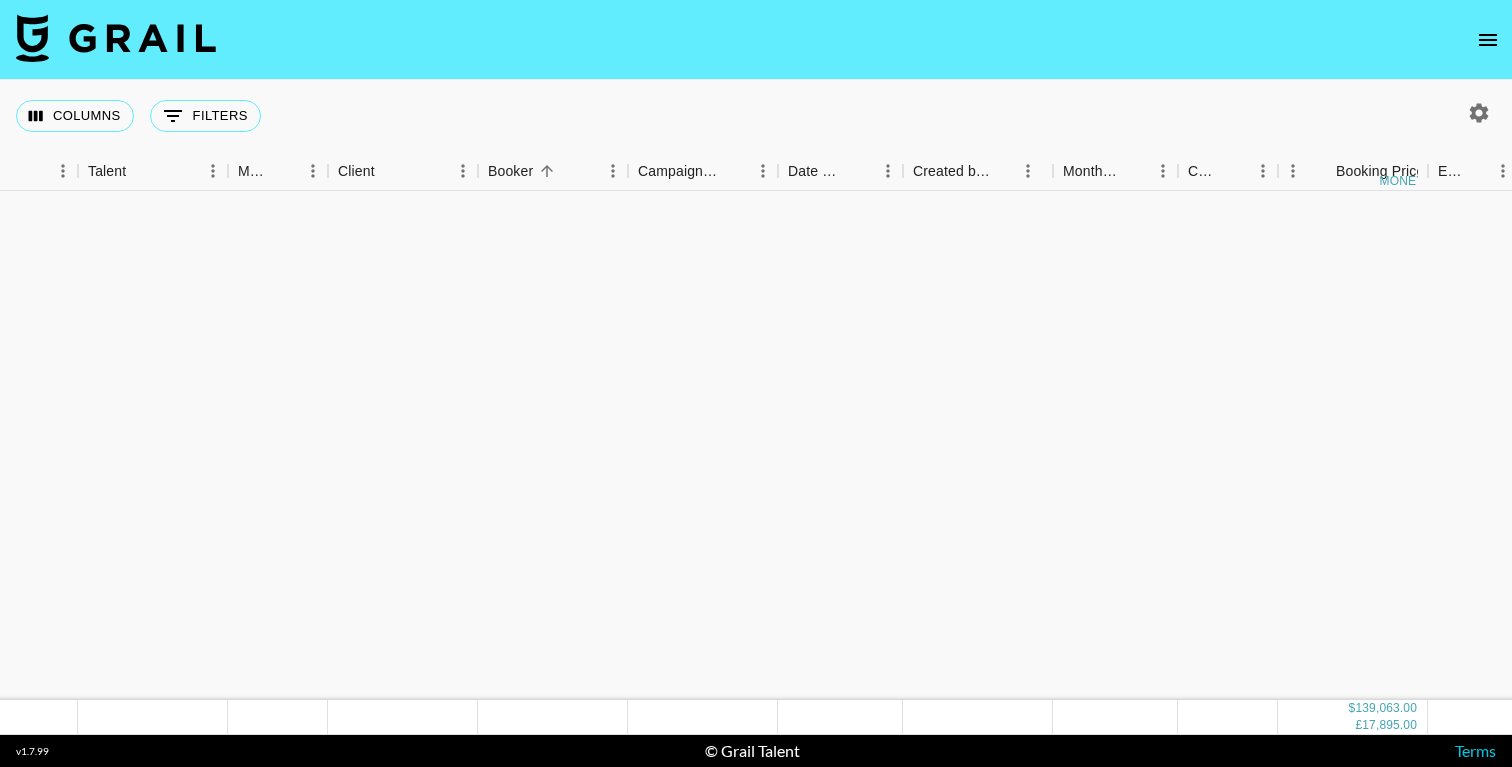 scroll, scrollTop: 9200, scrollLeft: 587, axis: both 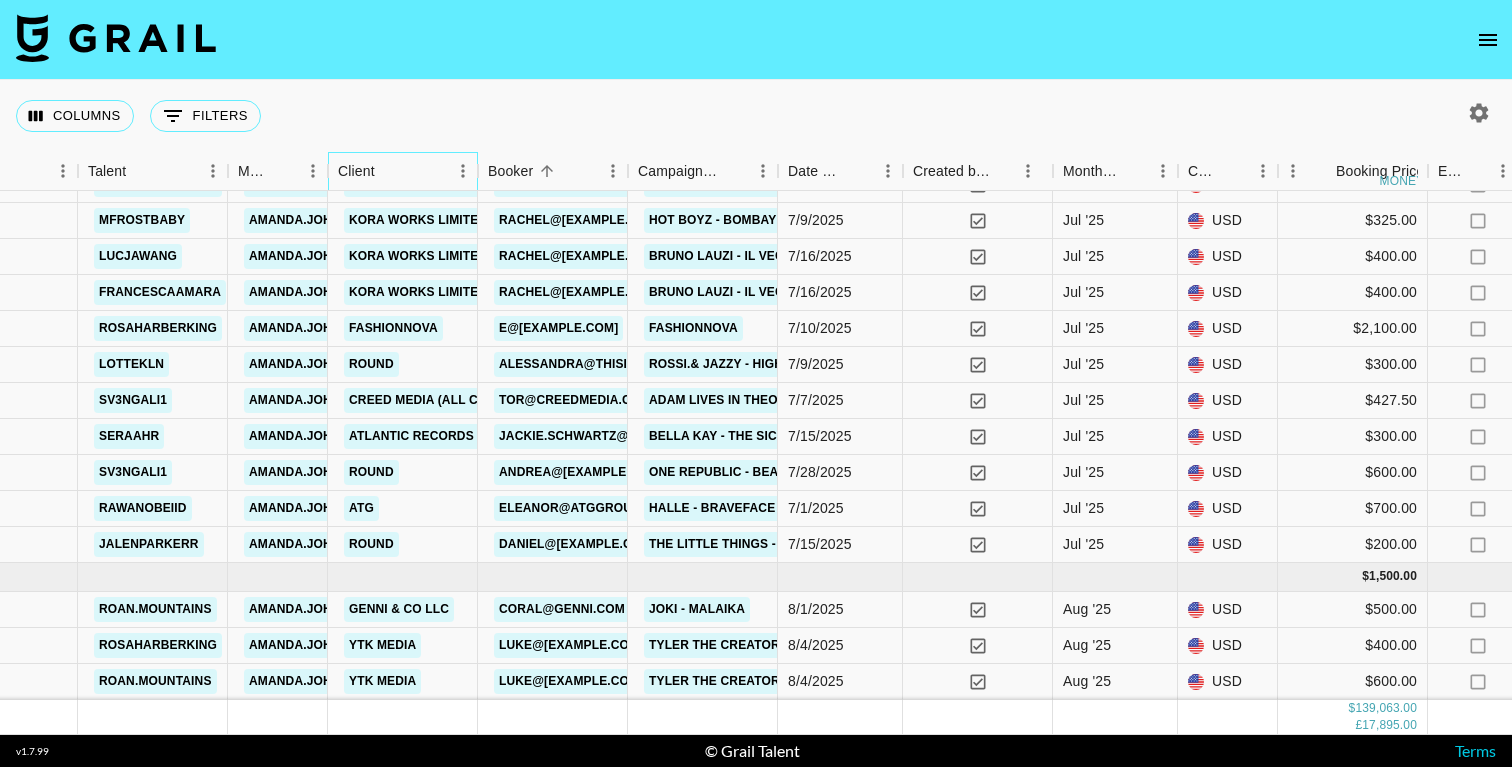 click on "Client" at bounding box center [393, 171] 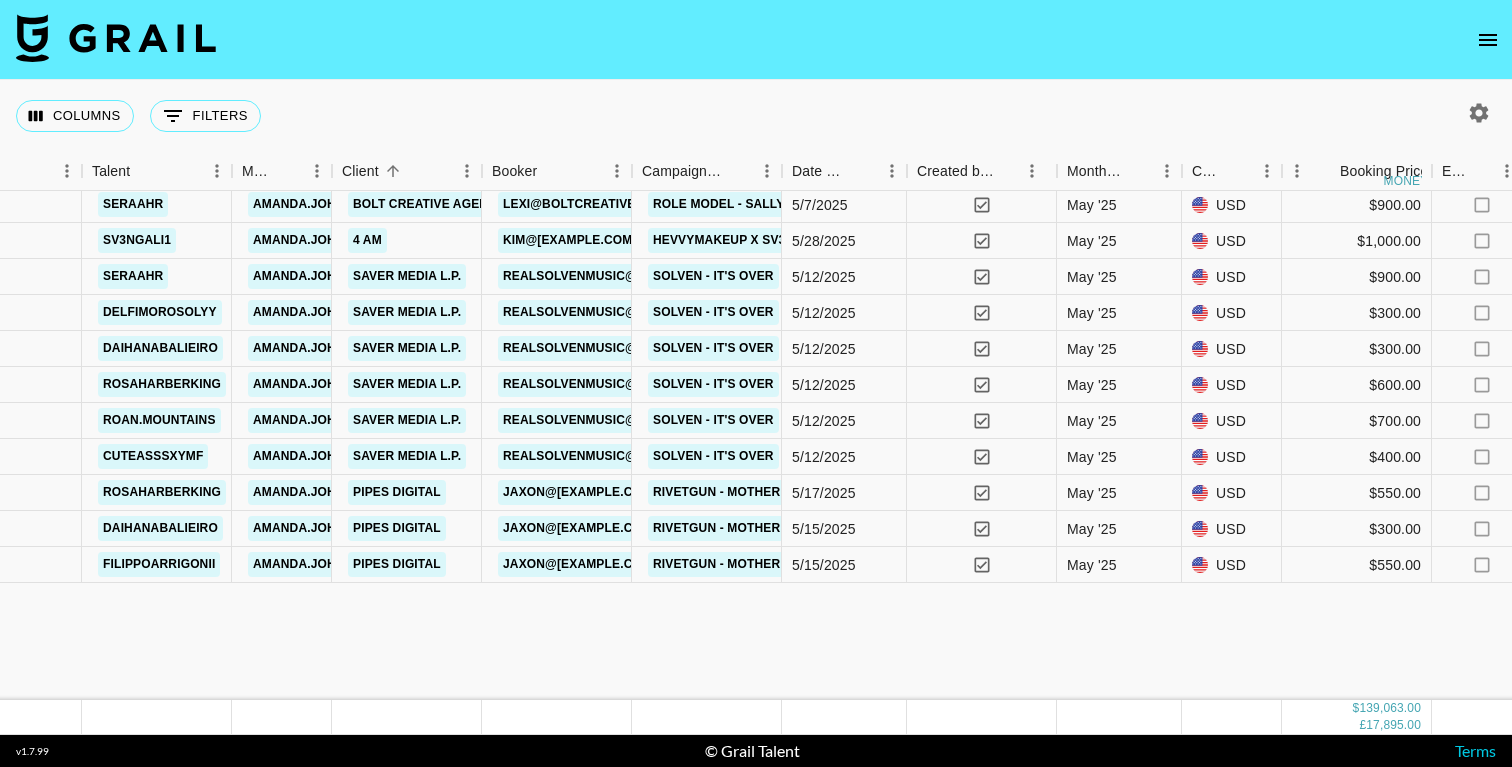 scroll, scrollTop: 3858, scrollLeft: 583, axis: both 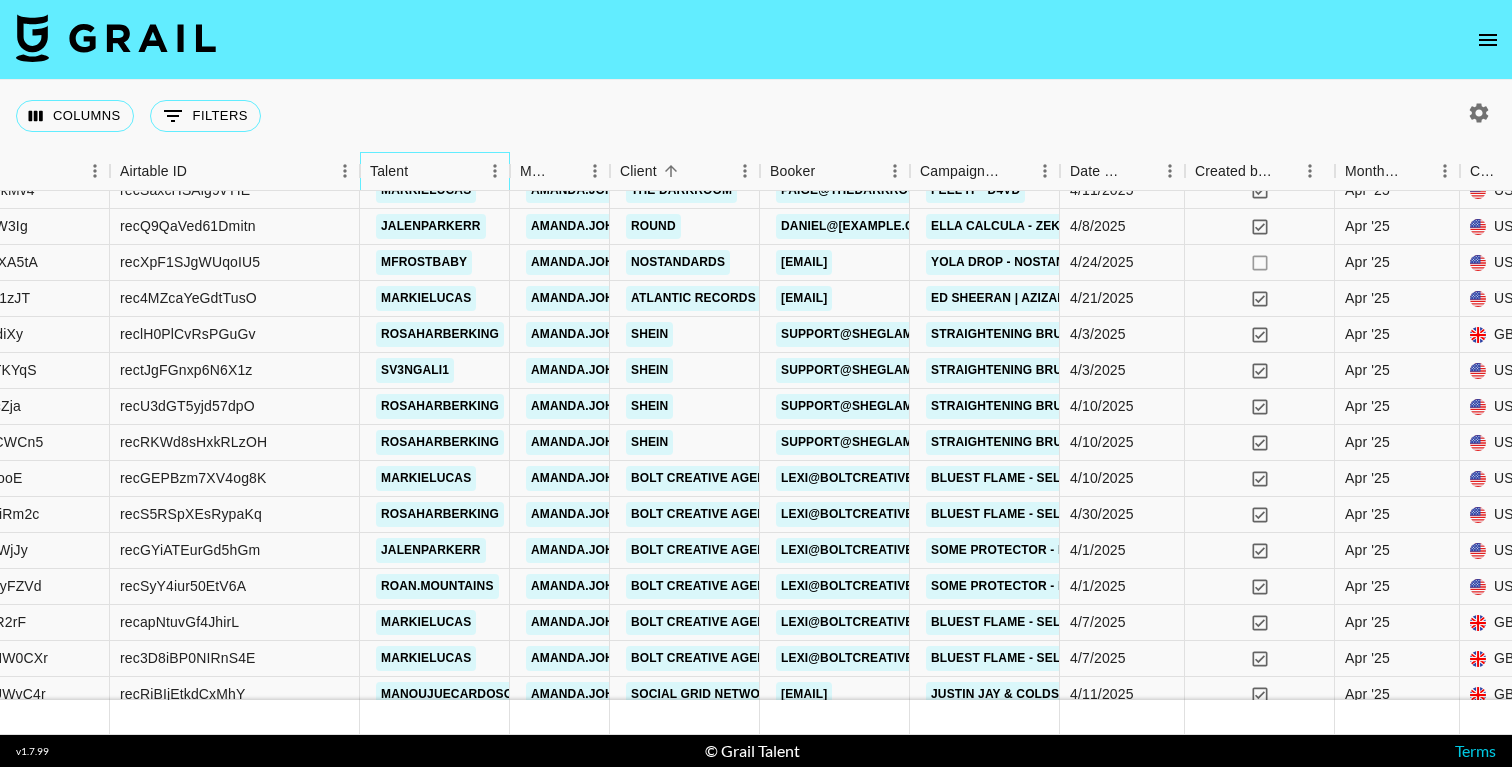 click on "Talent" at bounding box center [425, 171] 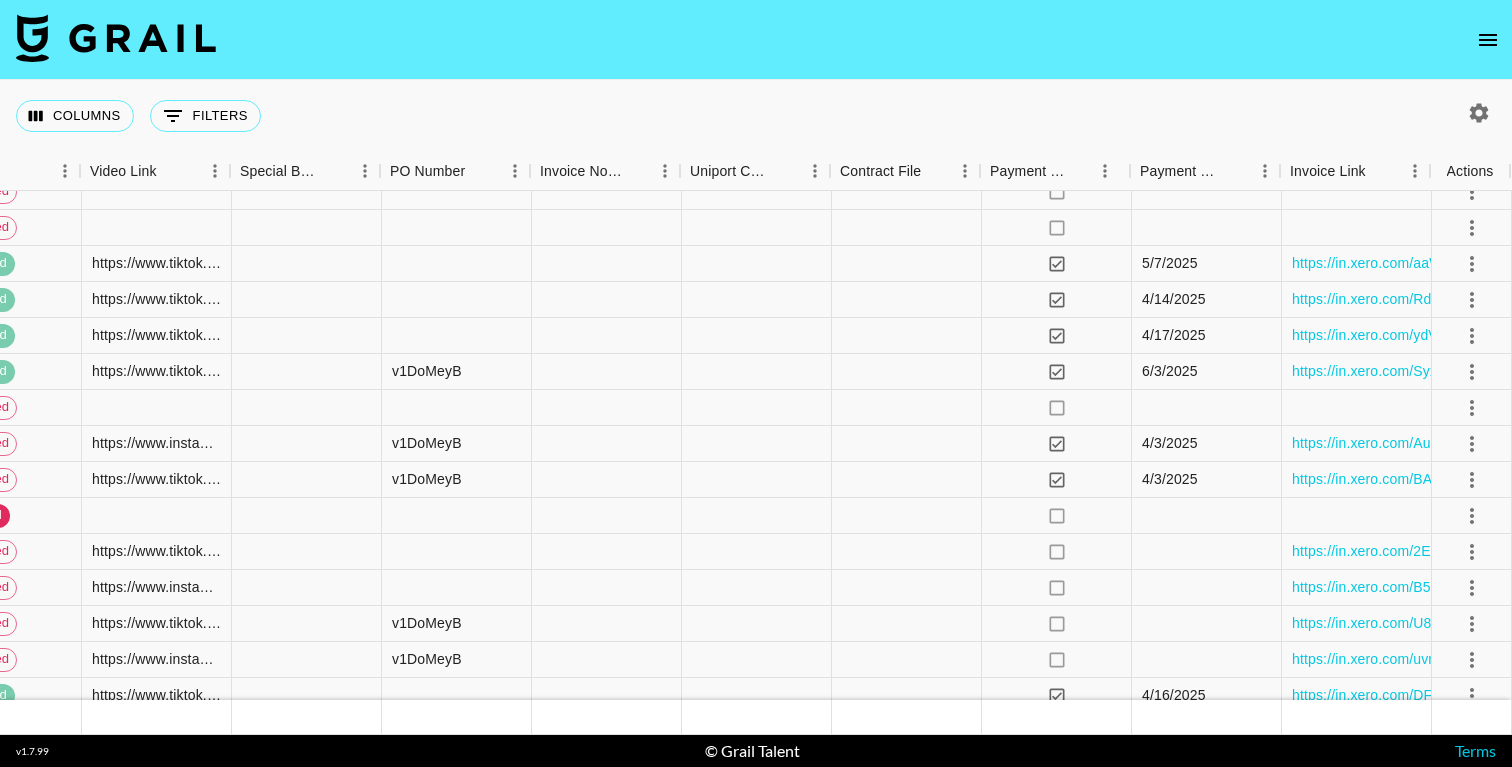 scroll, scrollTop: 2204, scrollLeft: 2333, axis: both 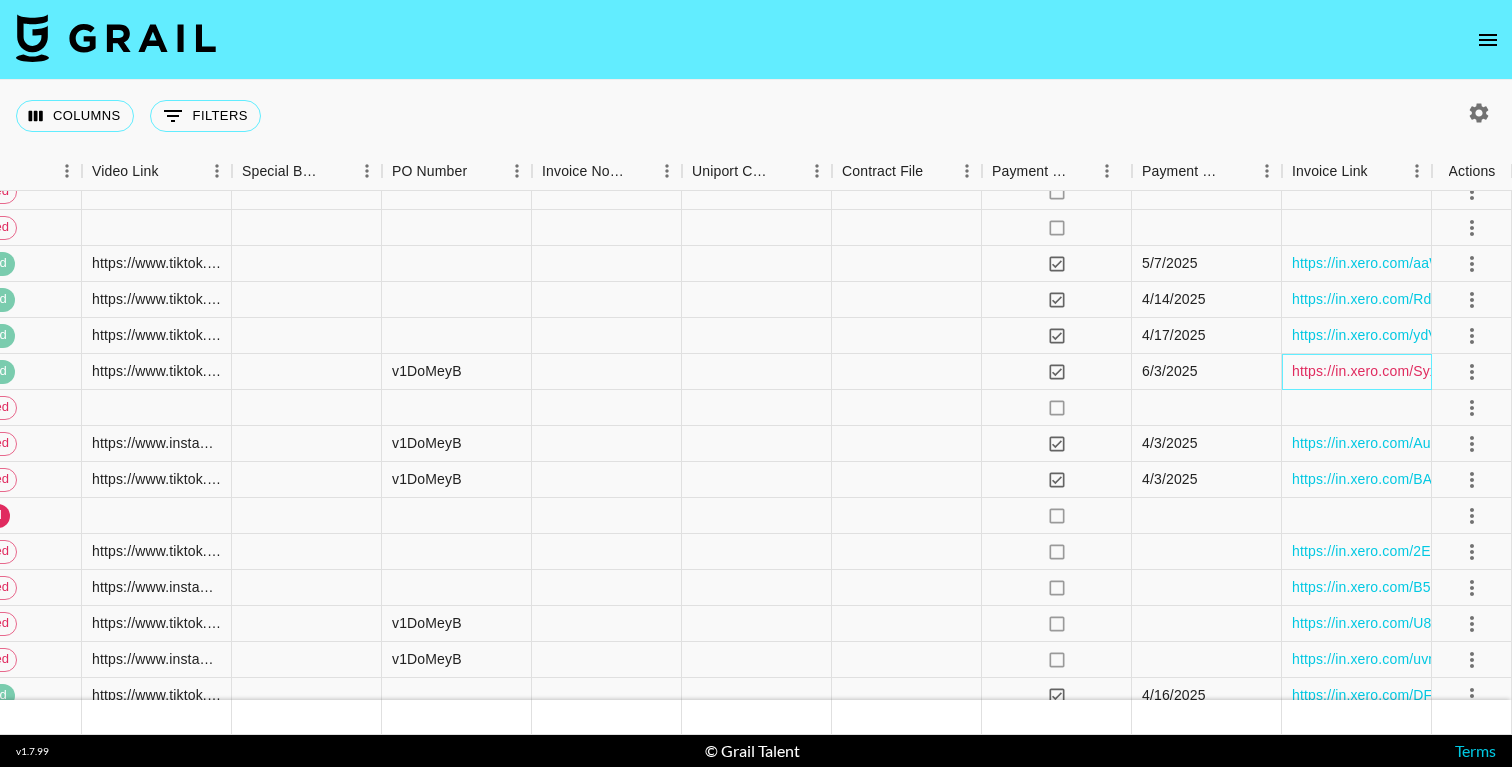click on "https://in.xero.com/SyxZjd8M0V6X3mMgOATVORMEB9GaDqO4rALGeKHU" at bounding box center (1534, 371) 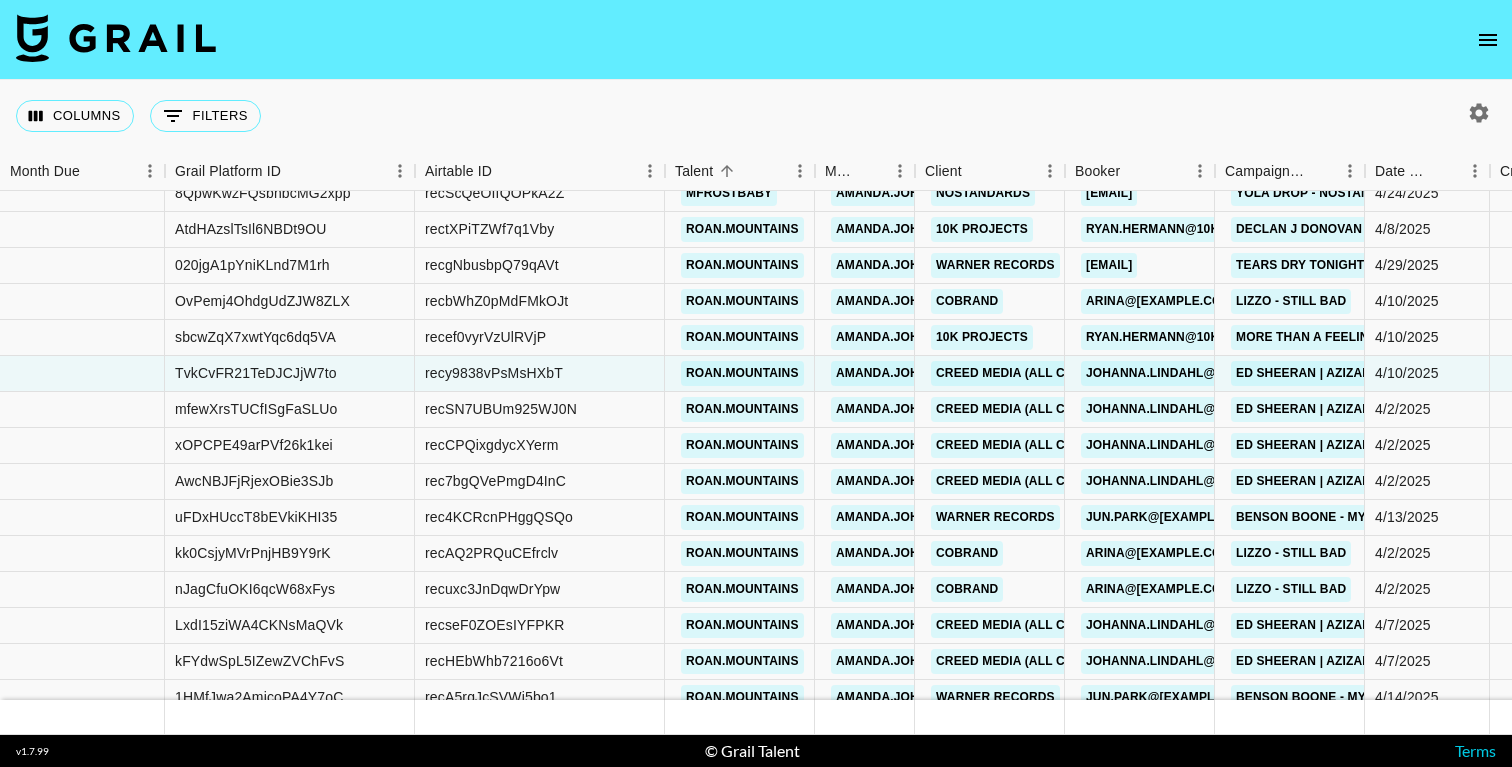 scroll, scrollTop: 2202, scrollLeft: 0, axis: vertical 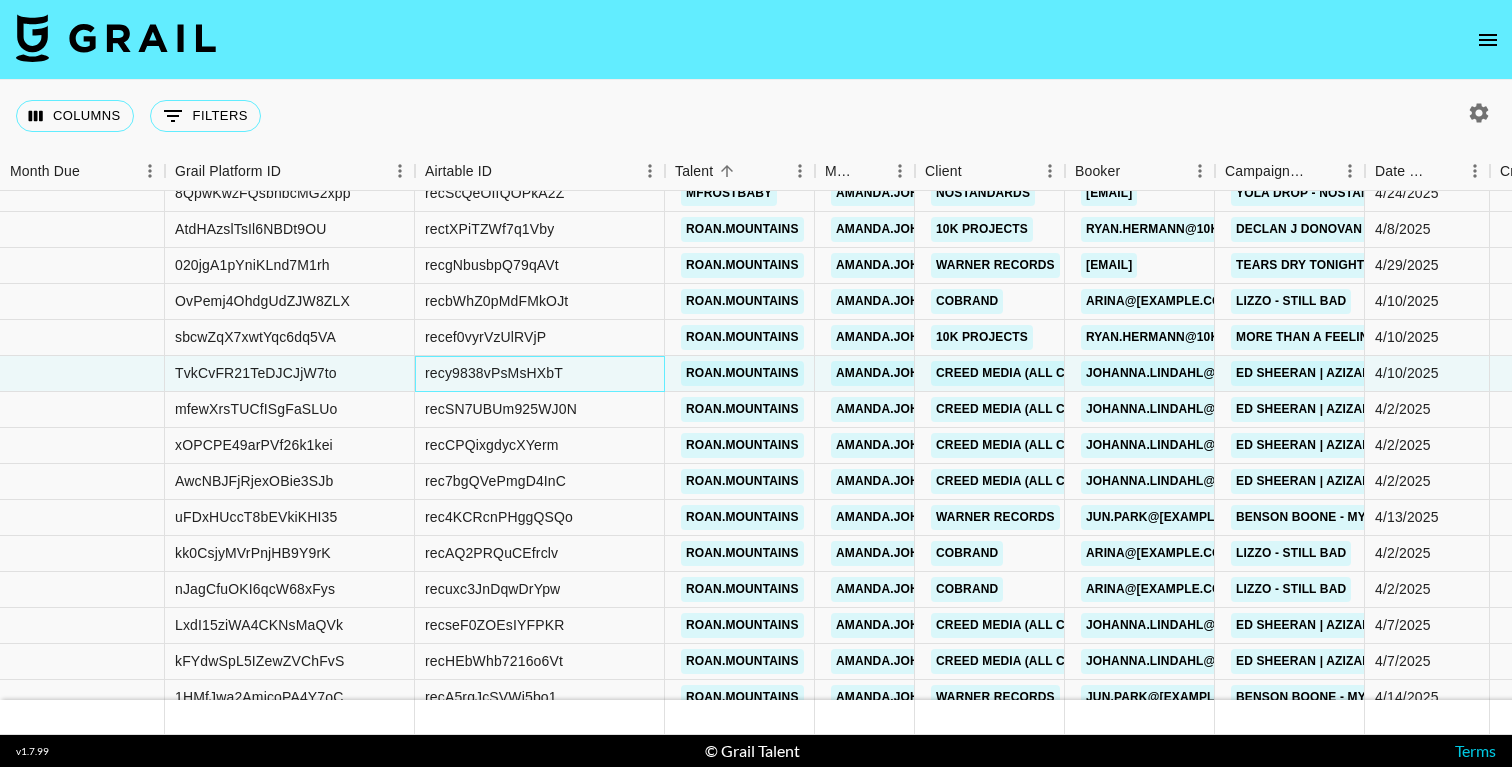 click on "recy9838vPsMsHXbT" at bounding box center [494, 373] 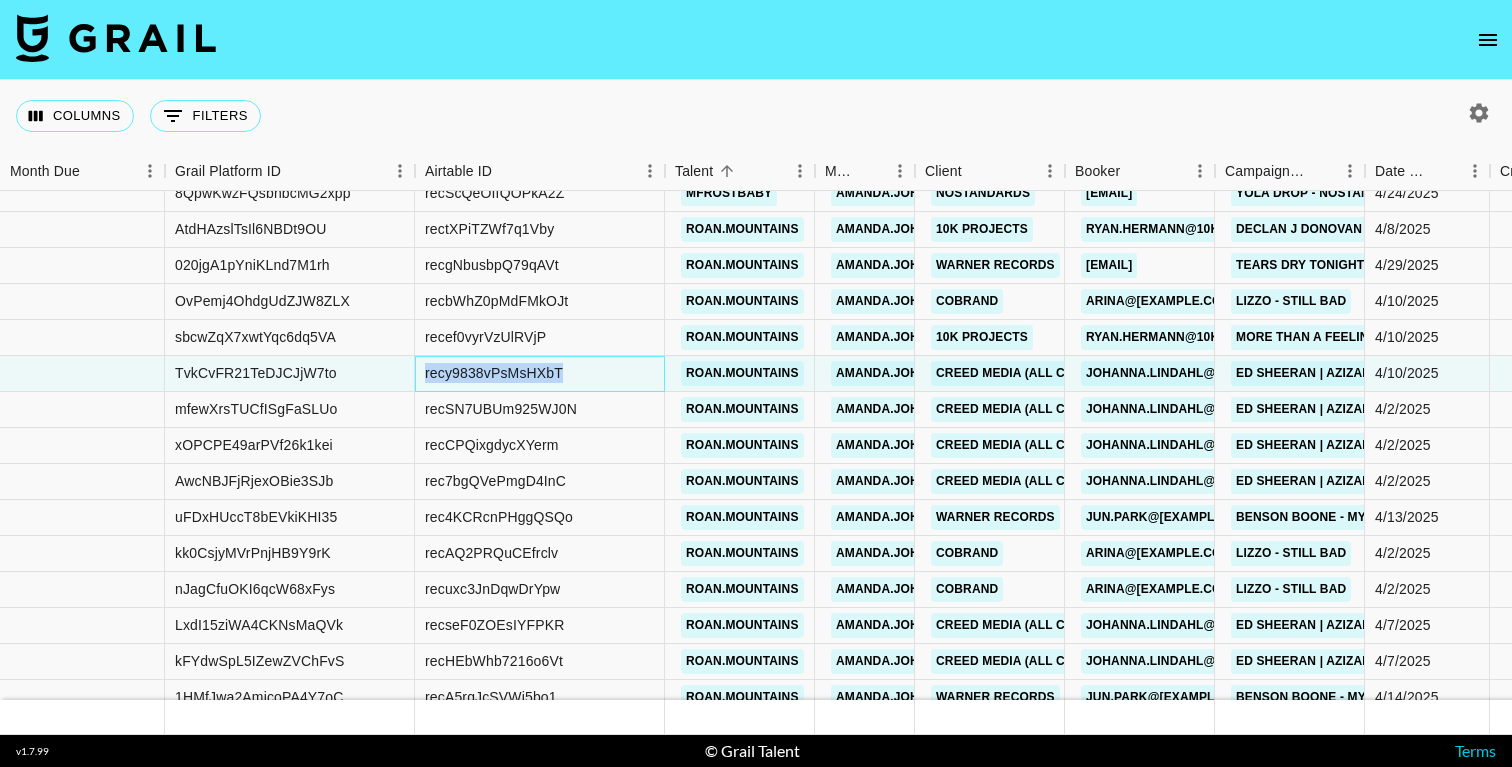 click on "recy9838vPsMsHXbT" at bounding box center [494, 373] 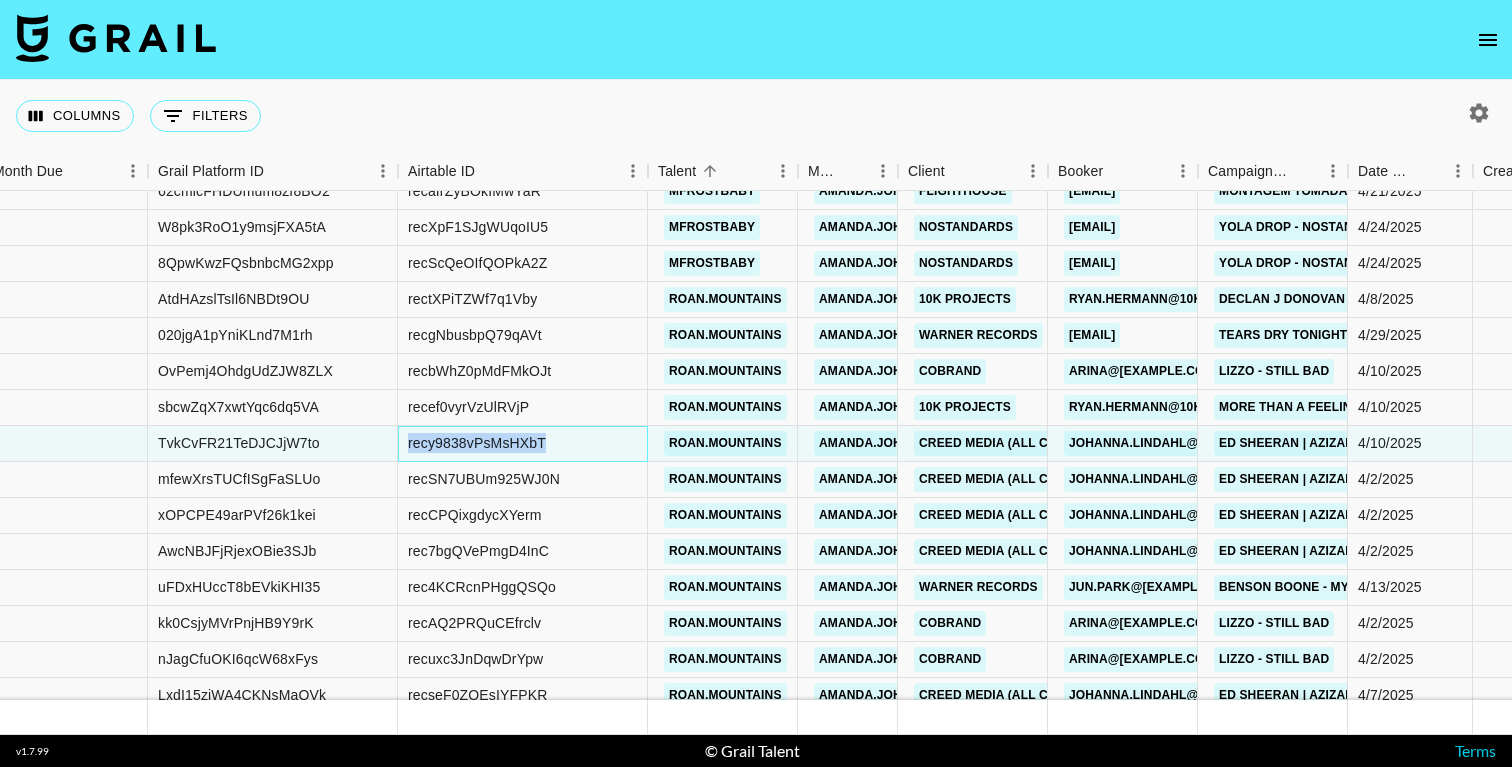 scroll, scrollTop: 2143, scrollLeft: 17, axis: both 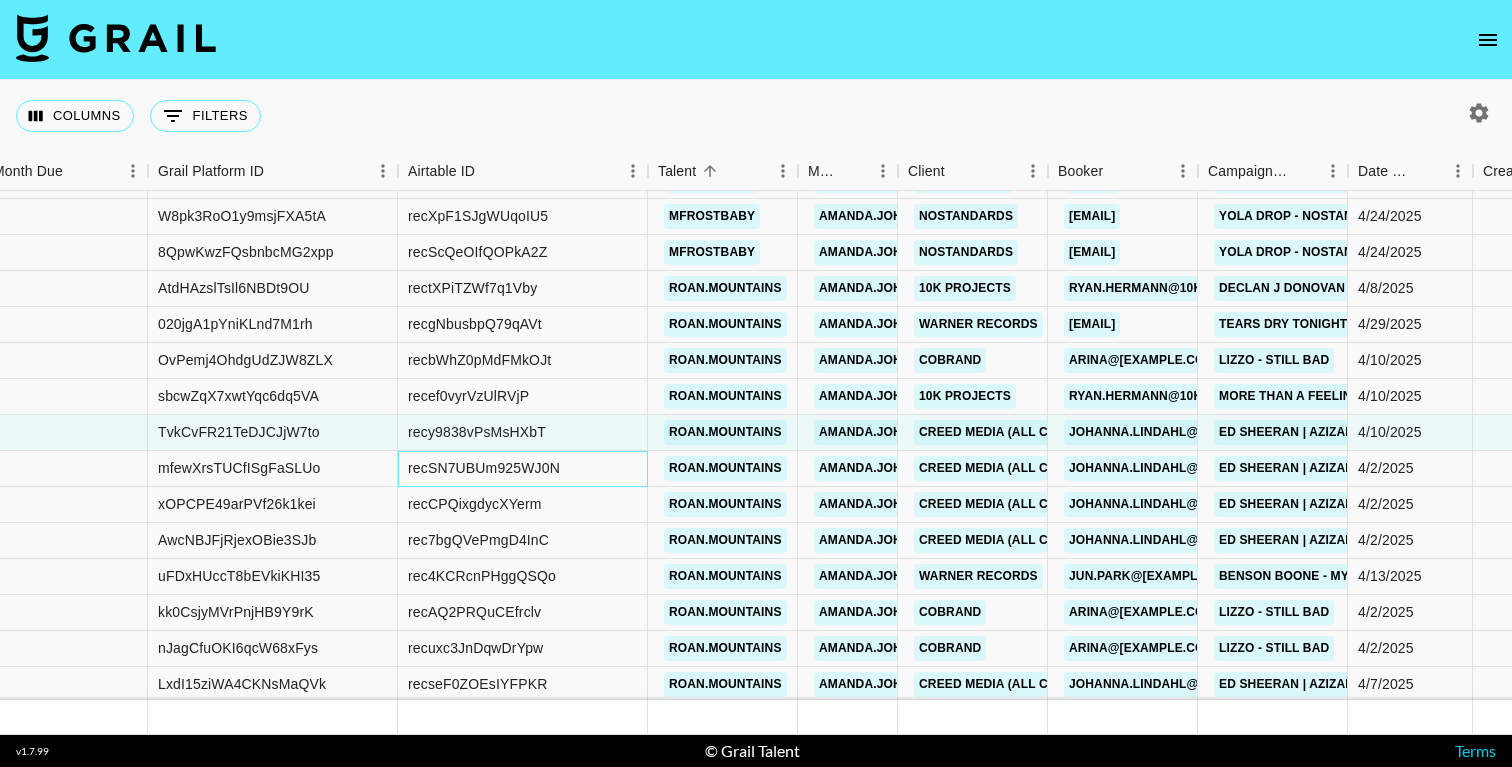 click on "recSN7UBUm925WJ0N" at bounding box center [484, 468] 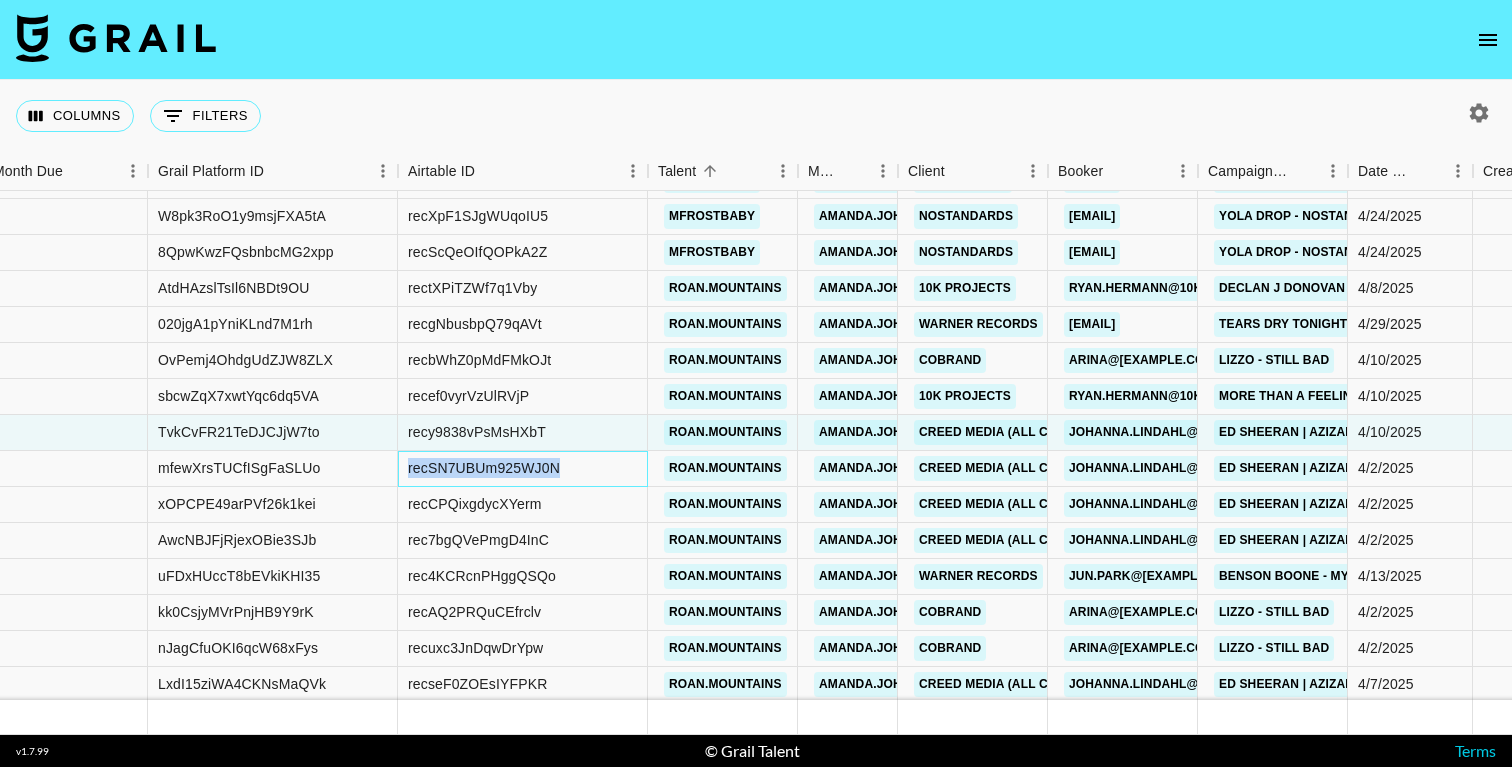 click on "recSN7UBUm925WJ0N" at bounding box center [484, 468] 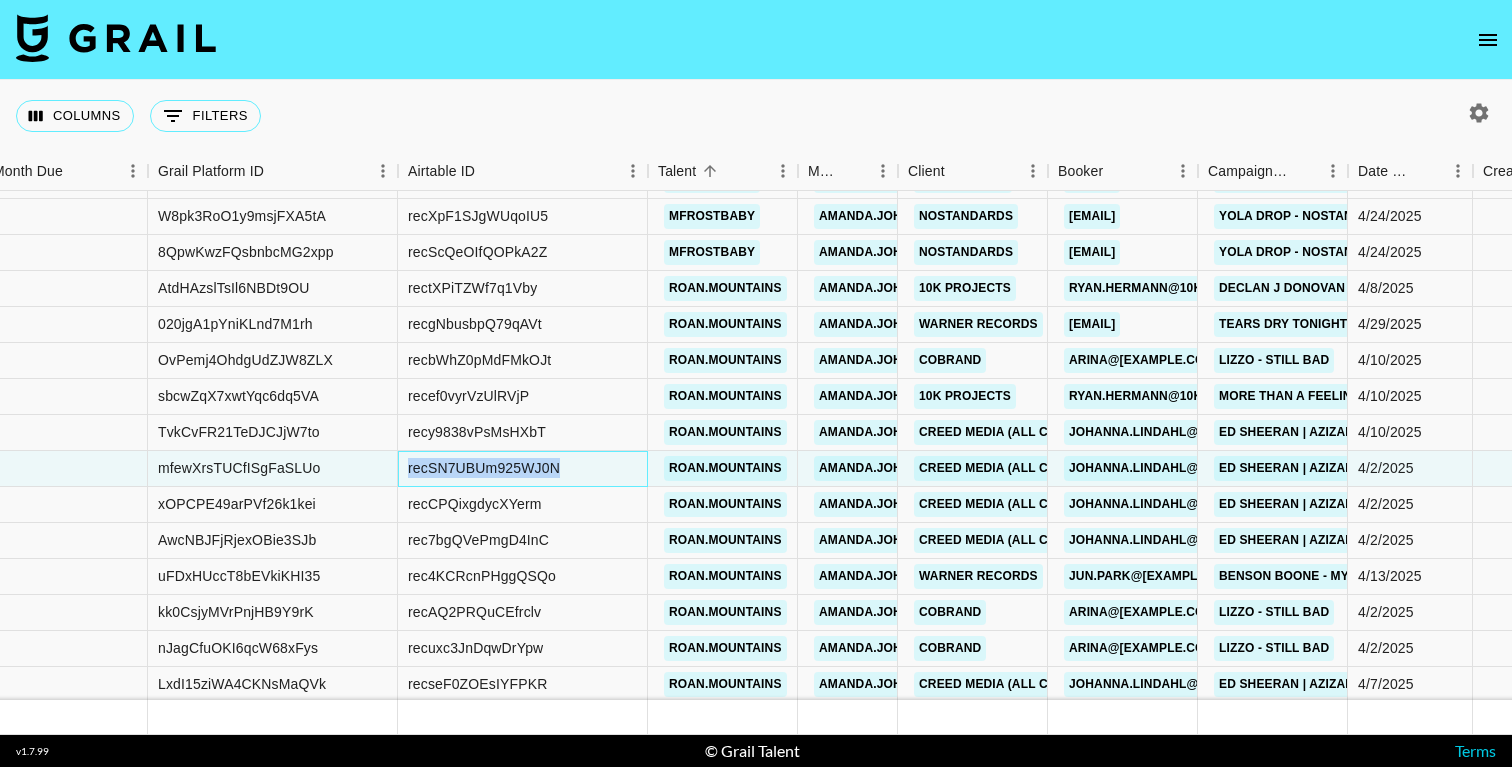 copy on "recSN7UBUm925WJ0N" 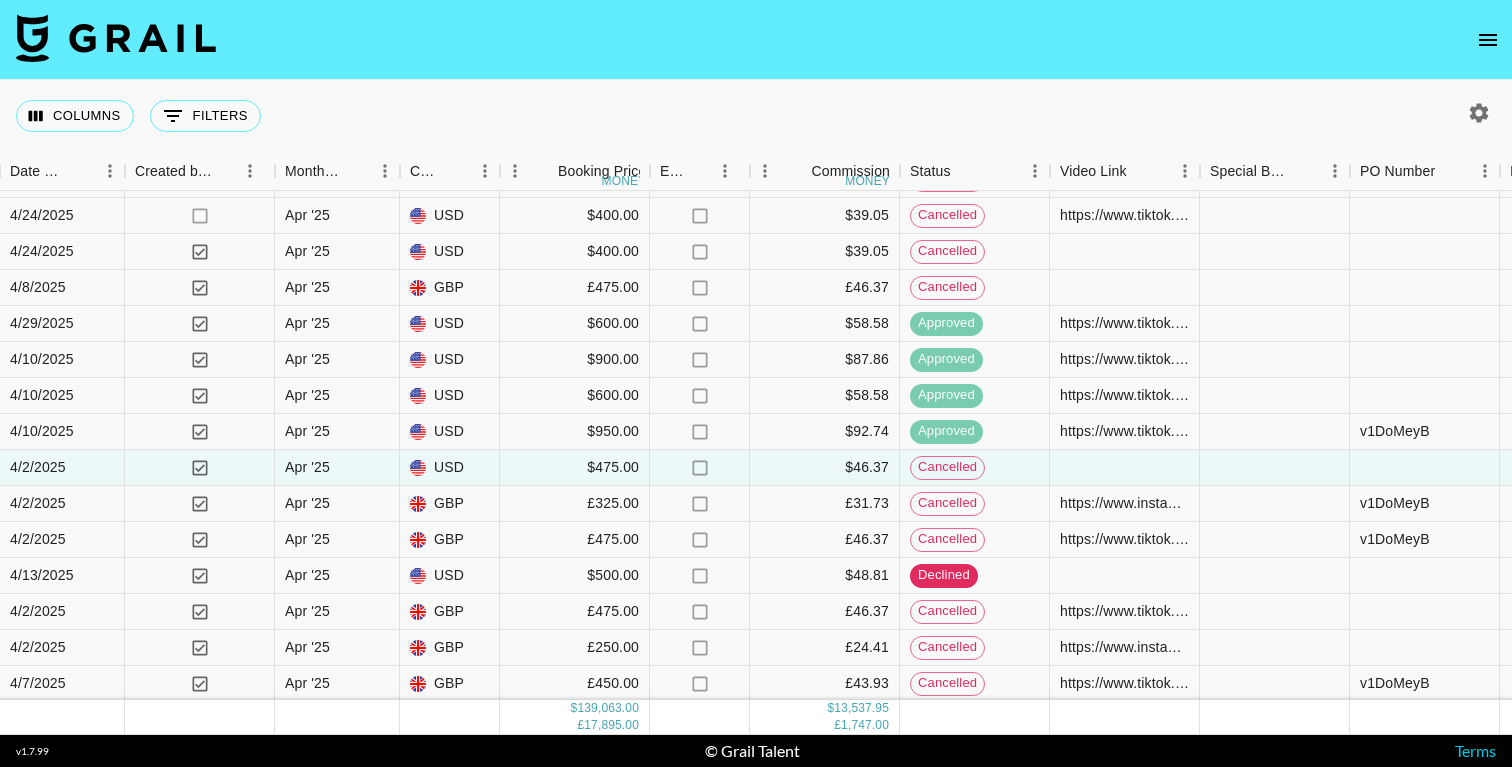 scroll, scrollTop: 2144, scrollLeft: 1629, axis: both 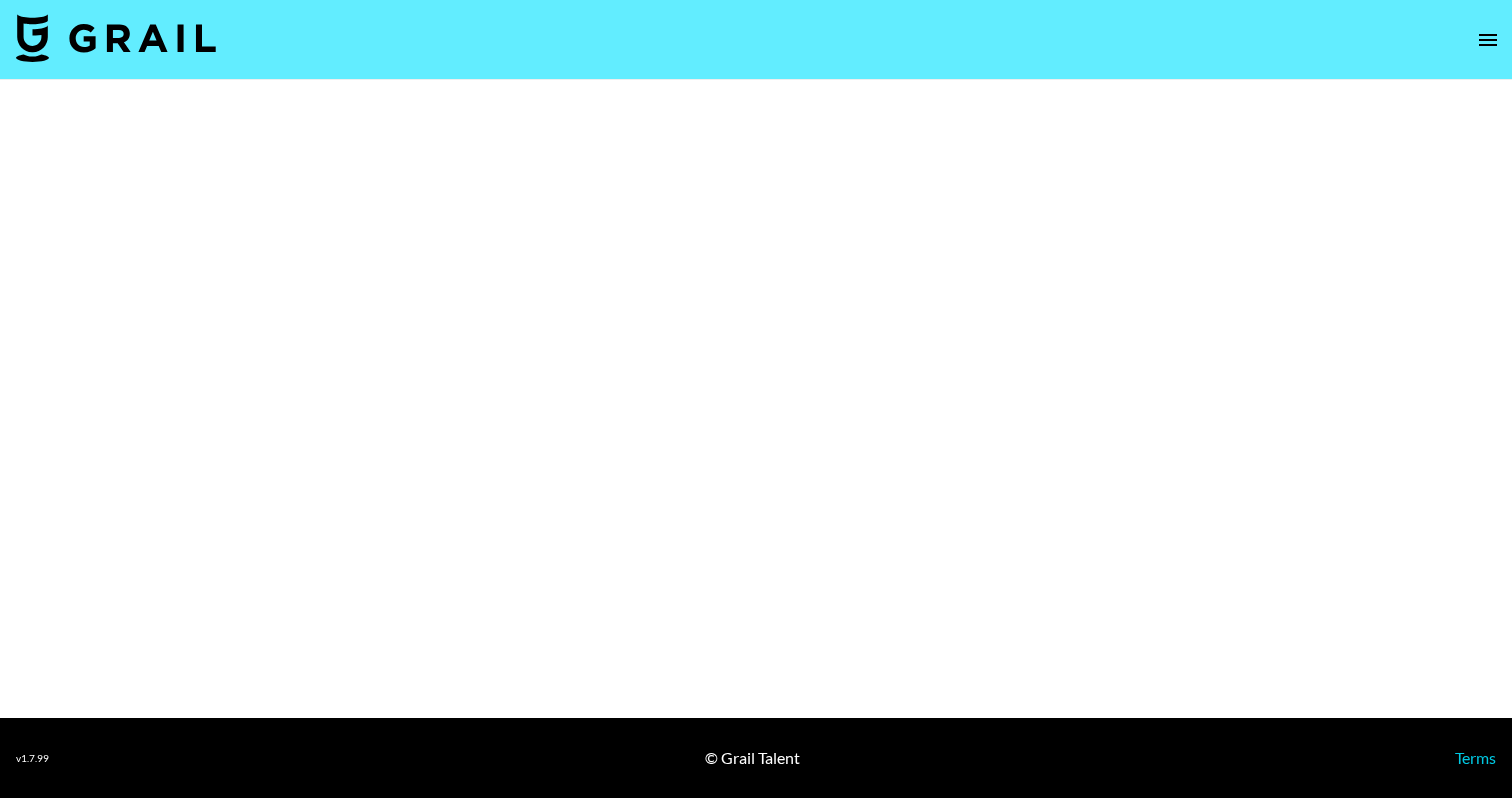 select on "Song" 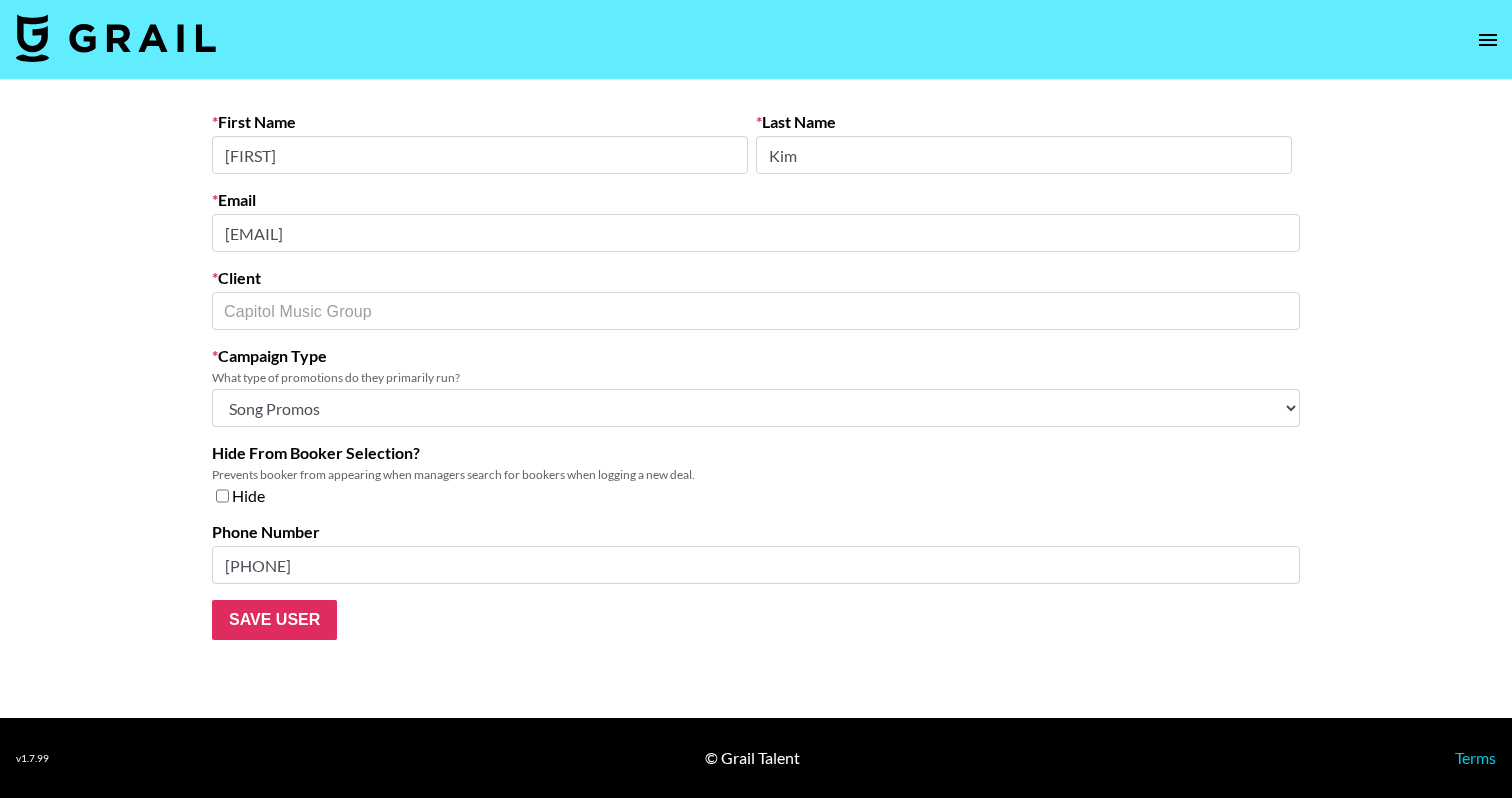 drag, startPoint x: 370, startPoint y: 564, endPoint x: 163, endPoint y: 564, distance: 207 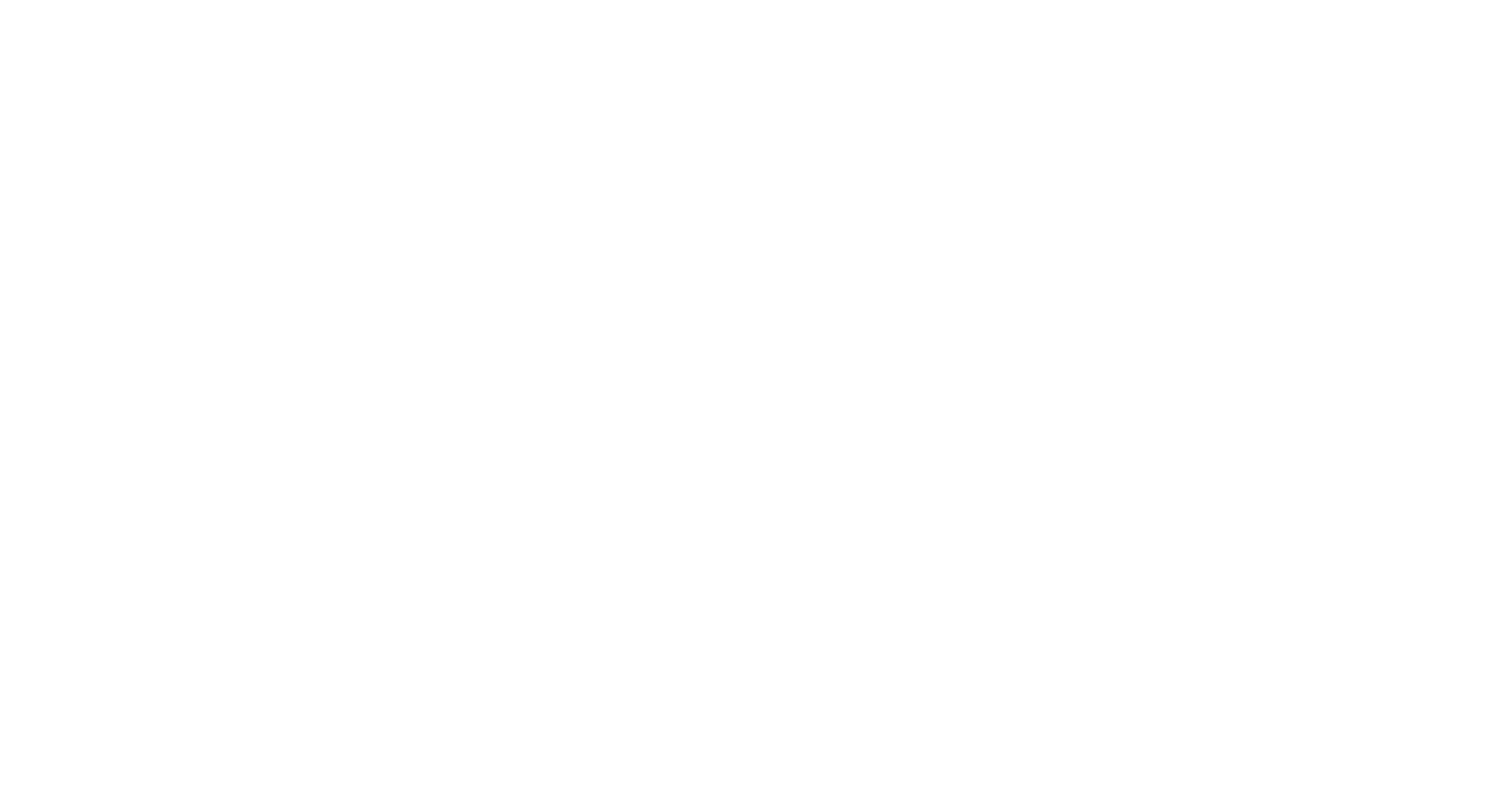 scroll, scrollTop: 0, scrollLeft: 0, axis: both 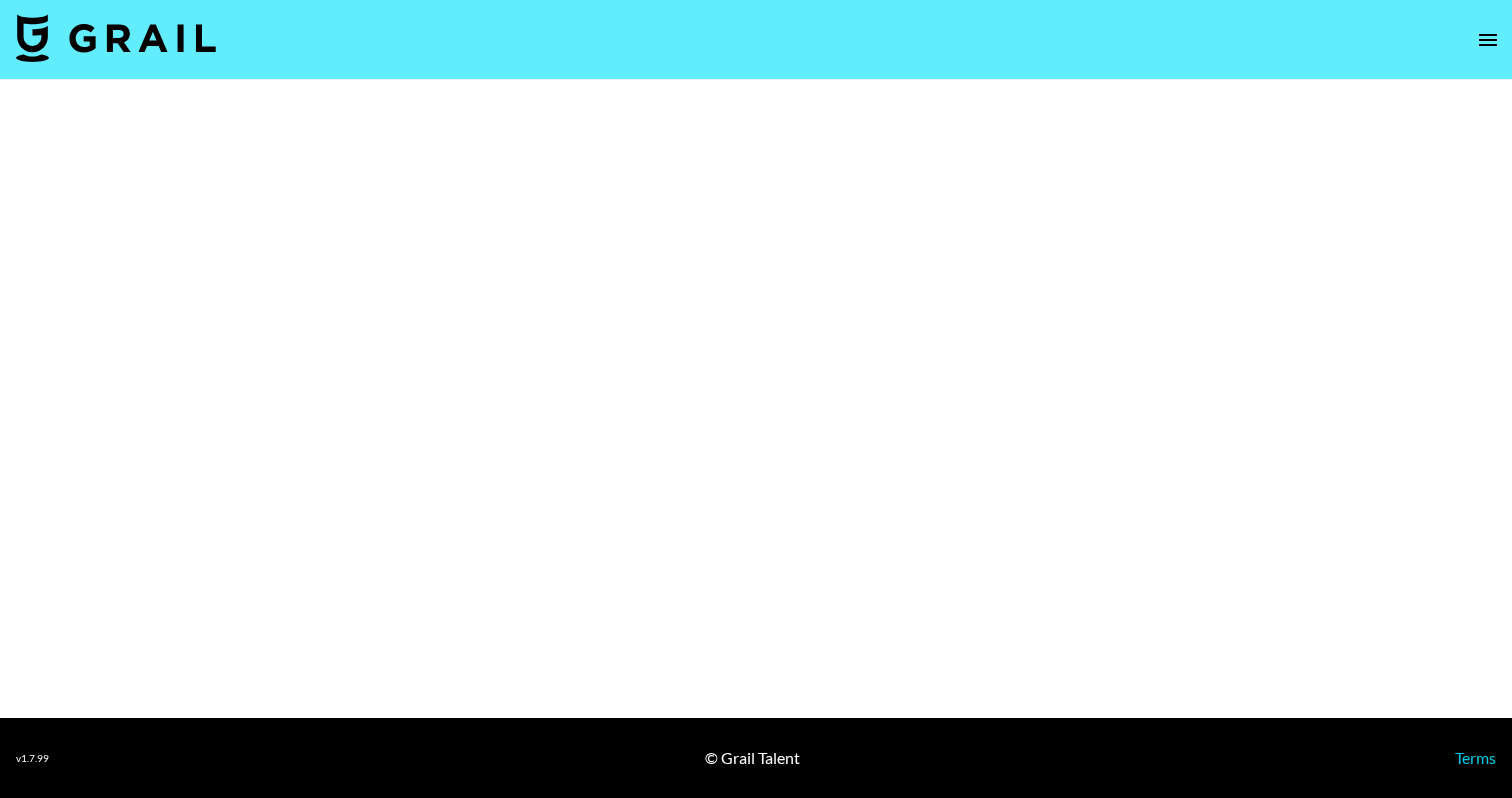 select on "Song" 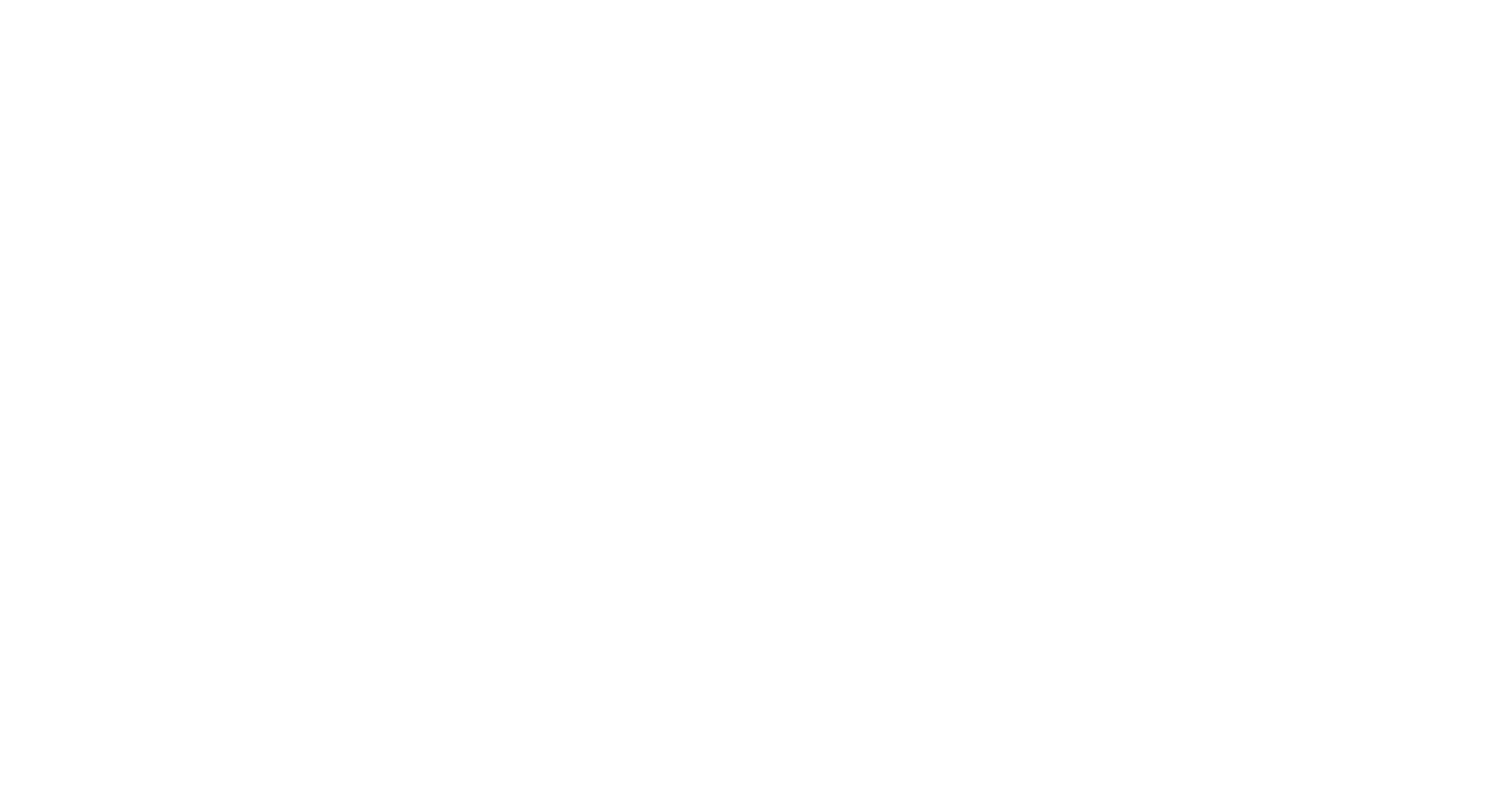 scroll, scrollTop: 0, scrollLeft: 0, axis: both 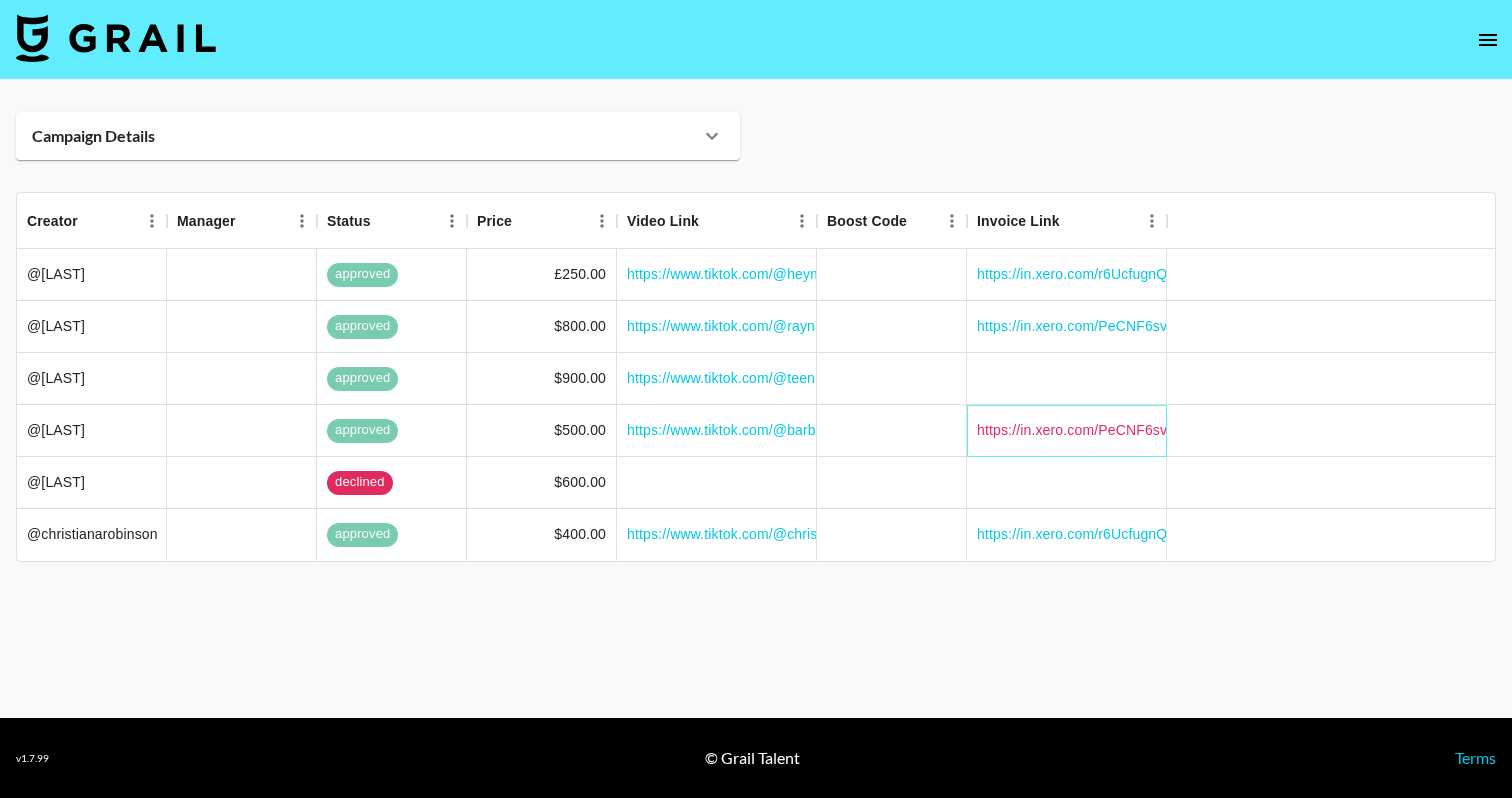 click on "https://in.xero.com/PeCNF6svYRee5inzKNEvgg4sx71erCjZPysNu9YU" at bounding box center [1200, 430] 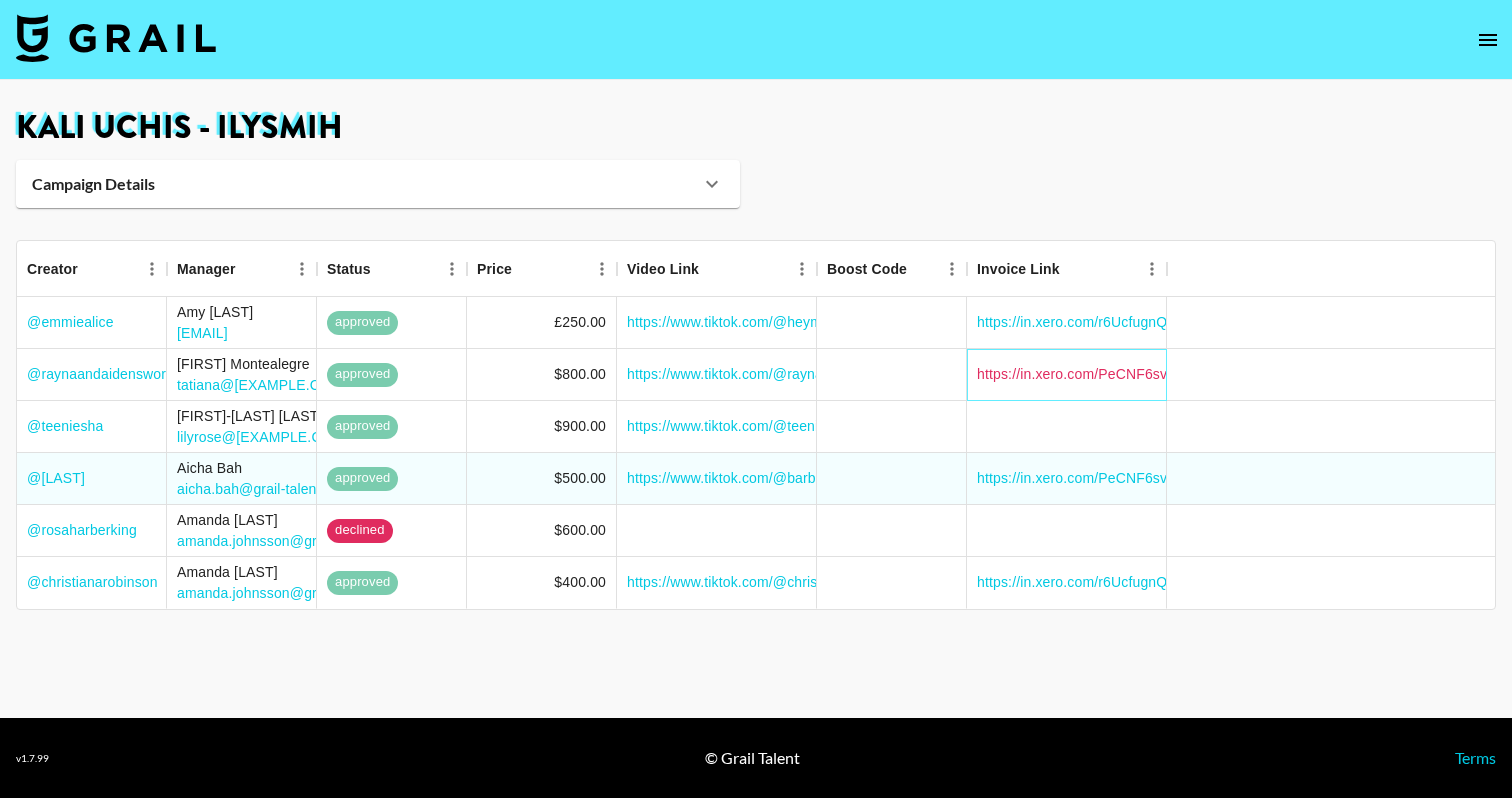 click on "https://in.xero.com/PeCNF6svYRee5inzKNEvgg4sx71erCjZPysNu9YU" at bounding box center [1200, 374] 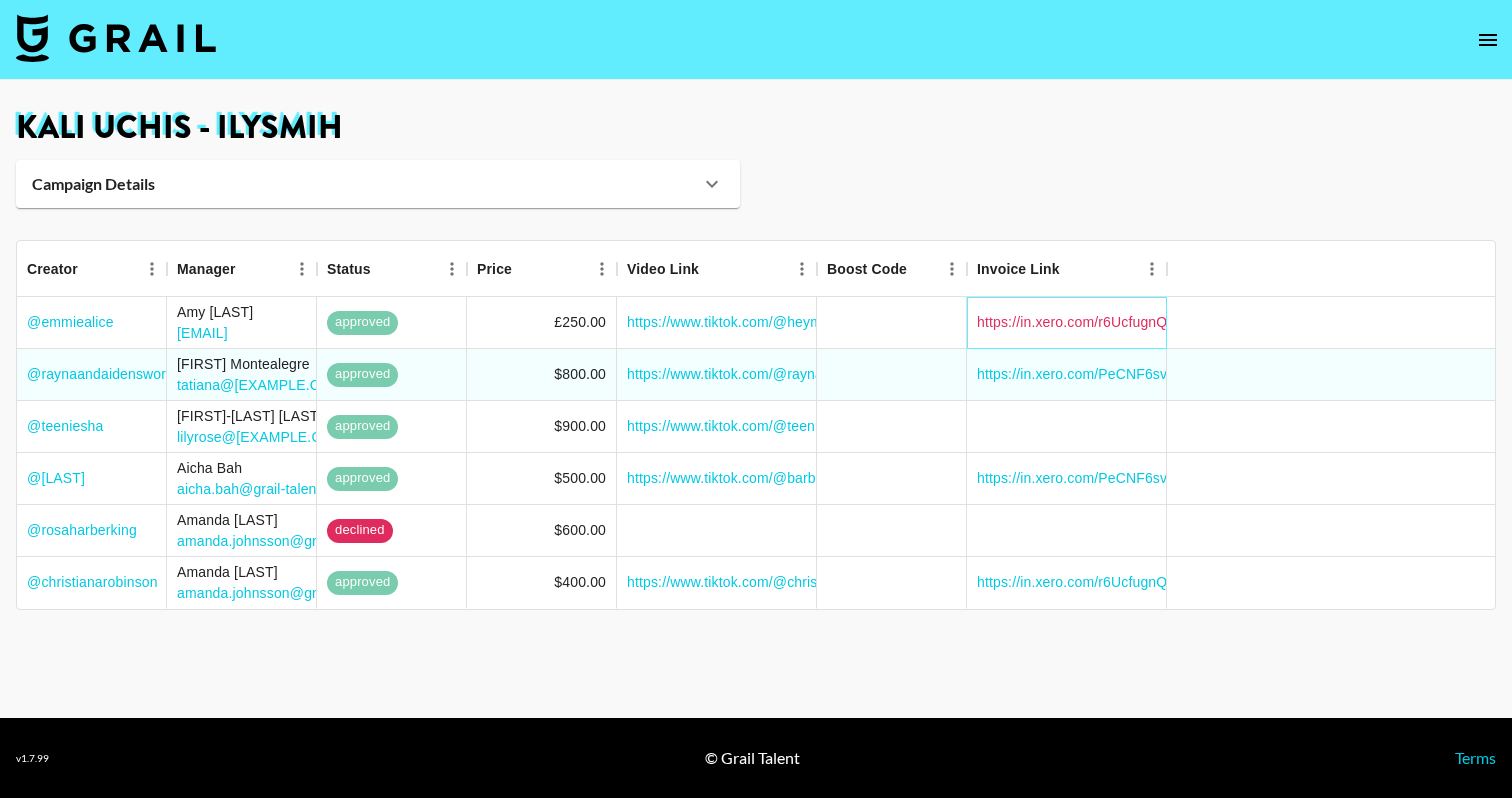 click on "https://in.xero.com/r6UcfugnQKrKlOiXGTxXfE1gJFF2dKvbrwncdqA9" at bounding box center [1194, 322] 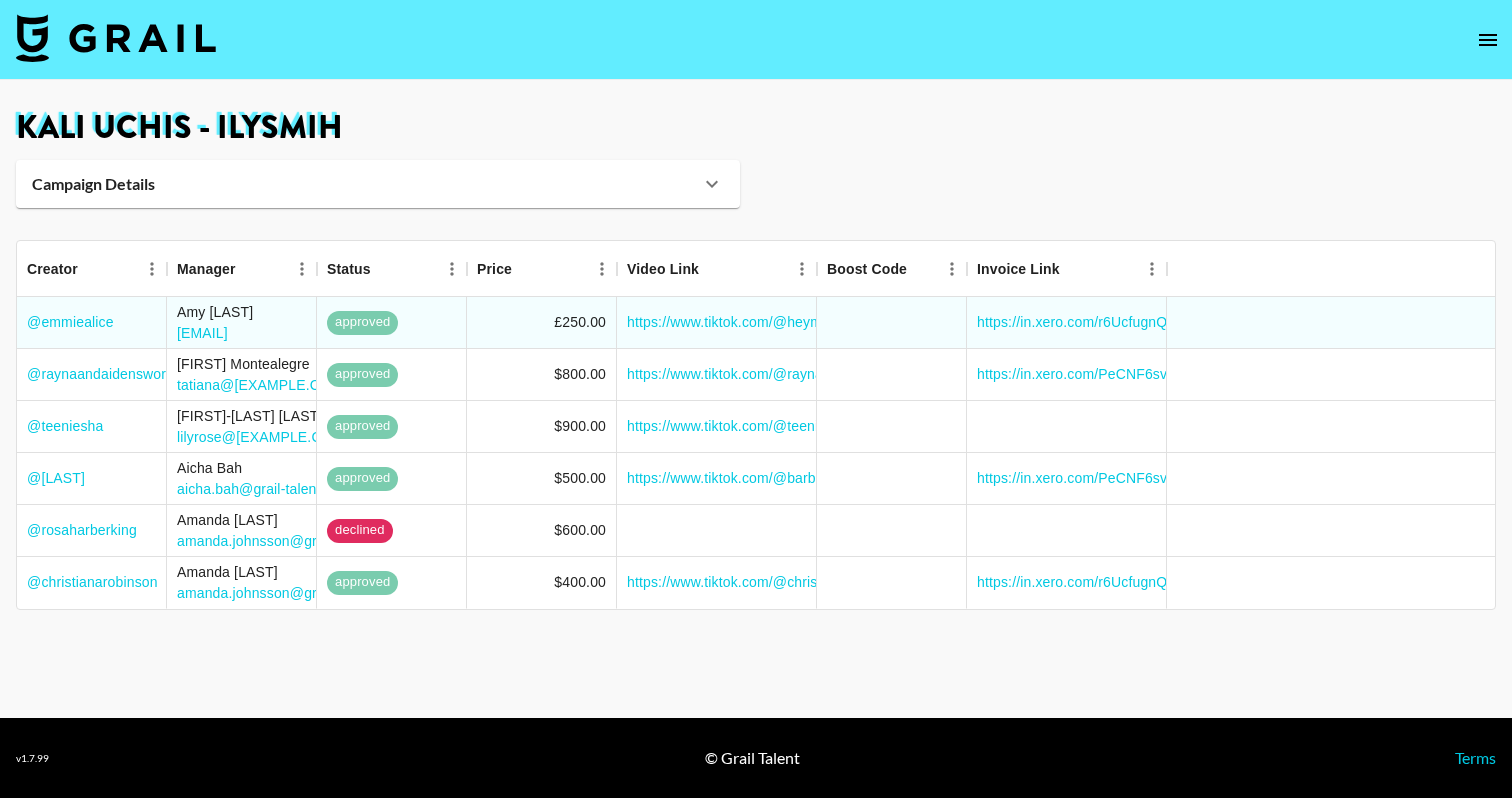 click at bounding box center [116, 38] 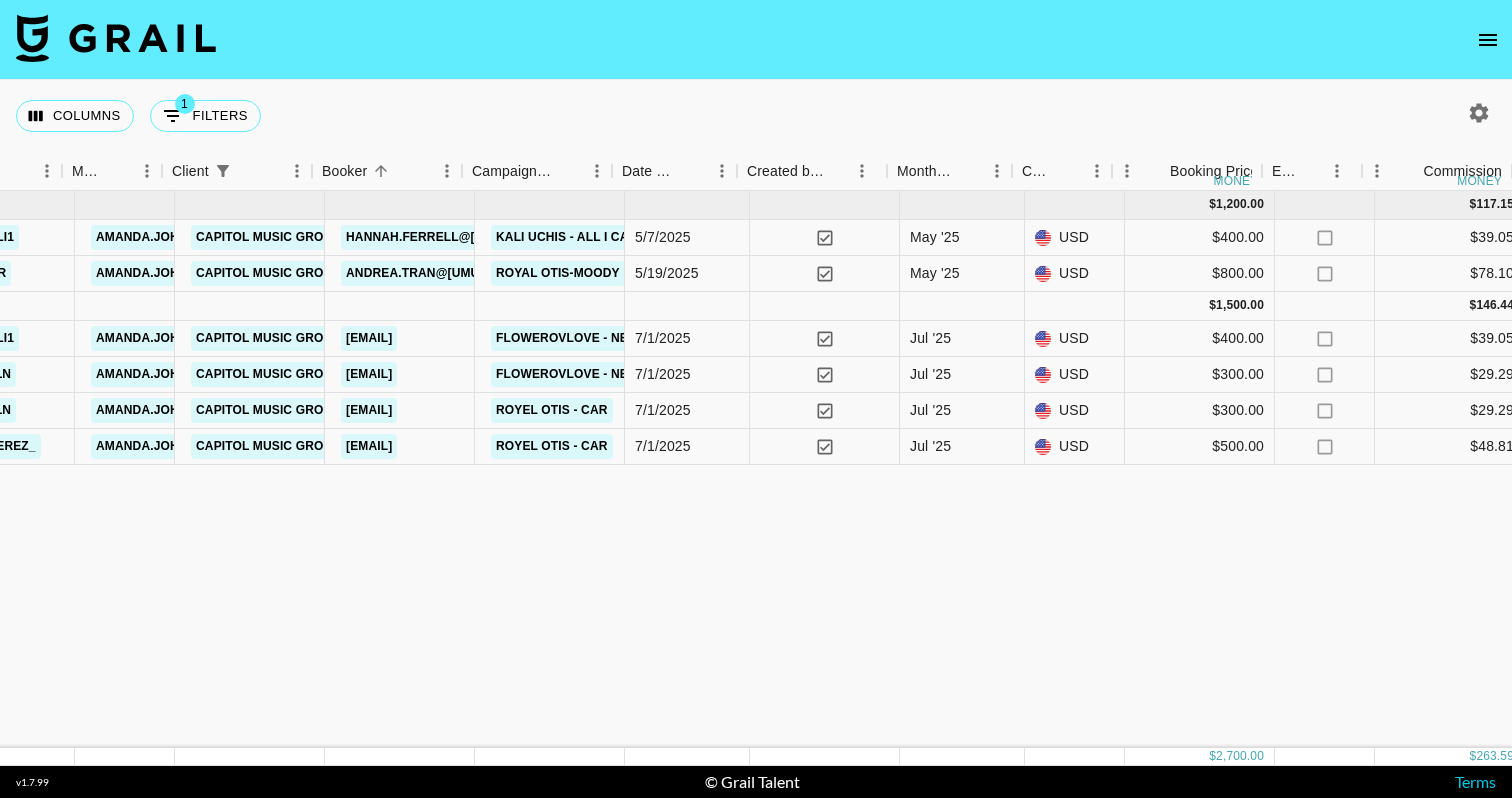 scroll, scrollTop: 0, scrollLeft: 753, axis: horizontal 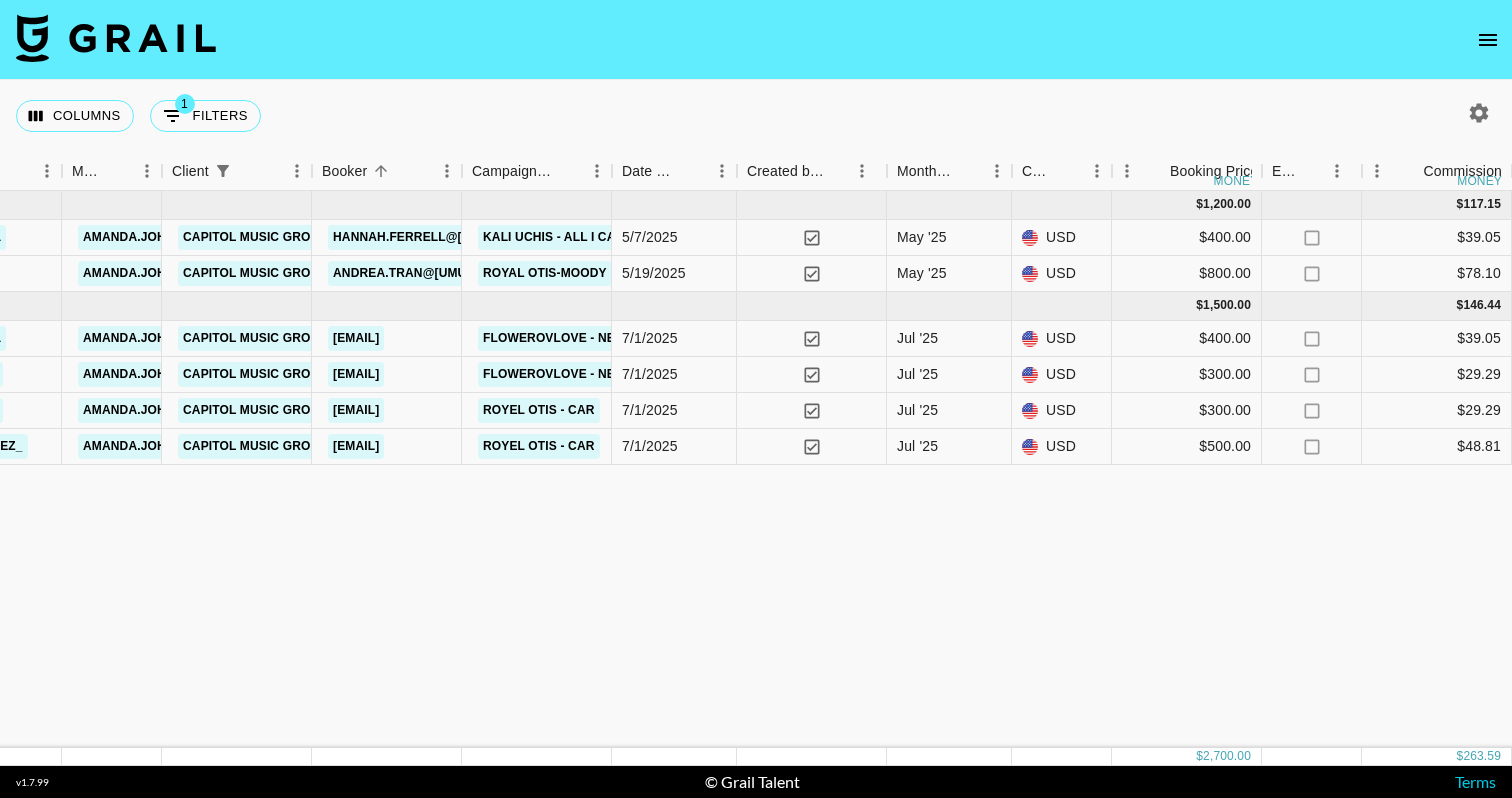 click at bounding box center (1479, 113) 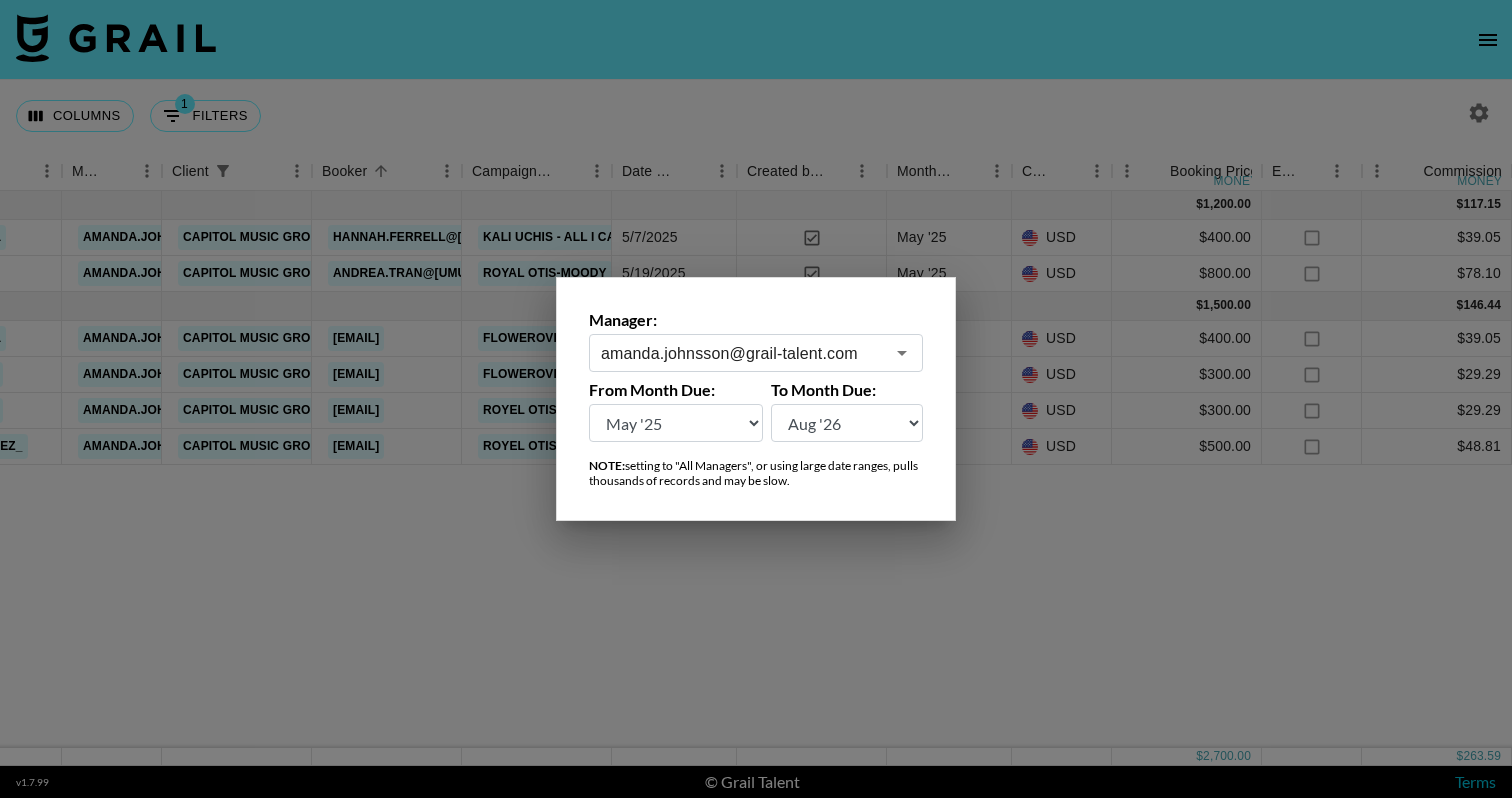 click 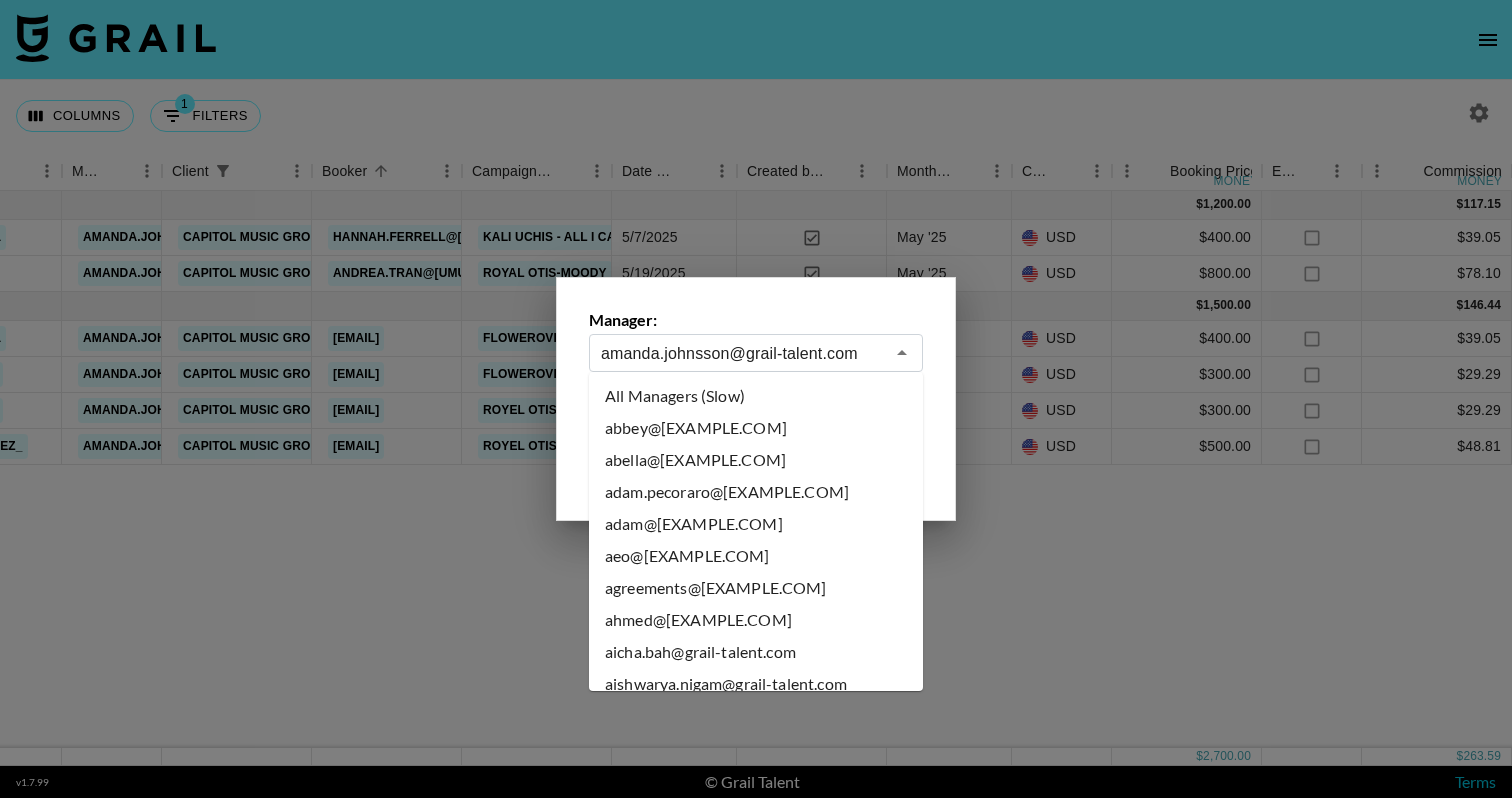 scroll, scrollTop: 0, scrollLeft: 0, axis: both 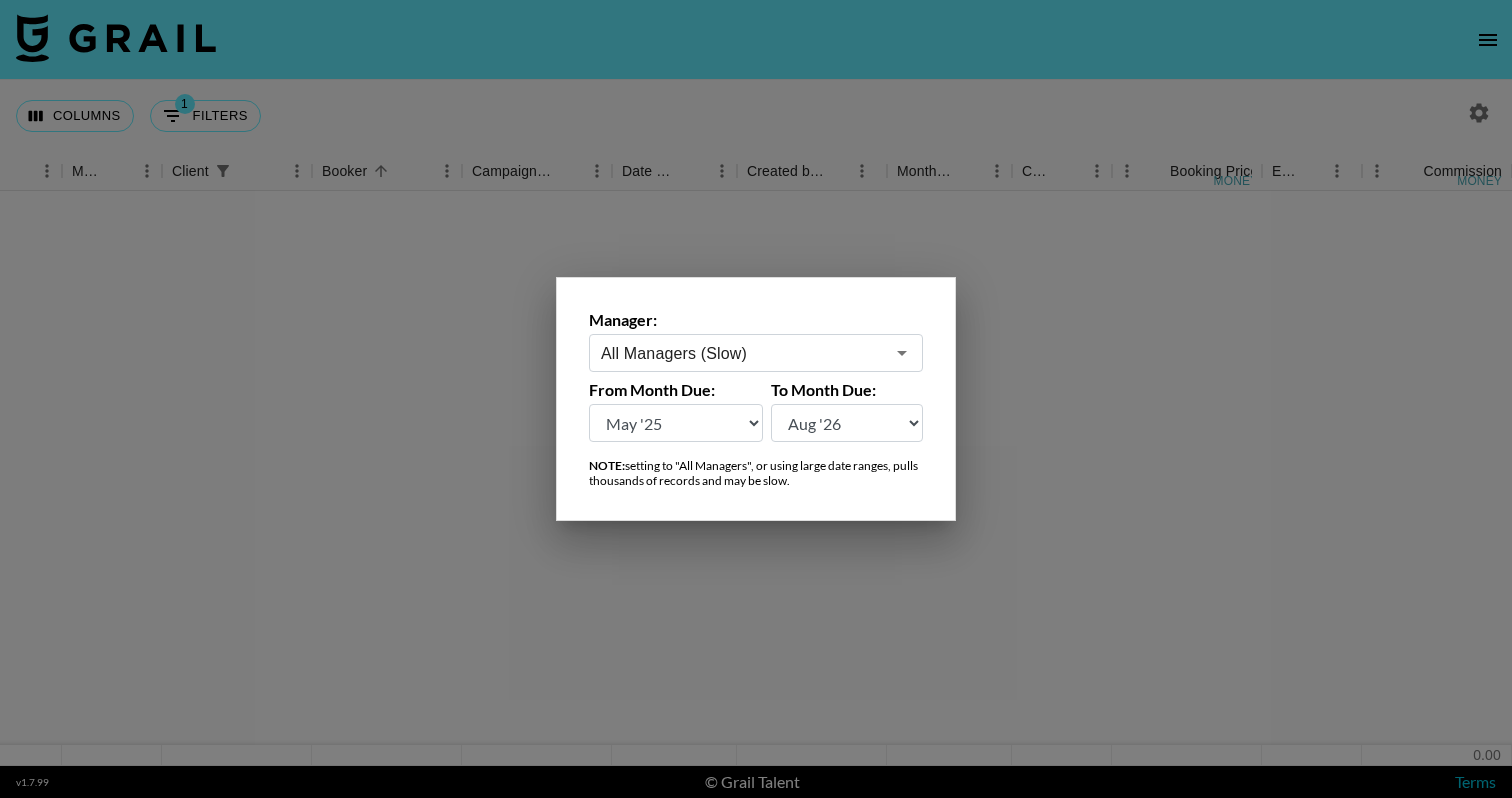 click at bounding box center (756, 399) 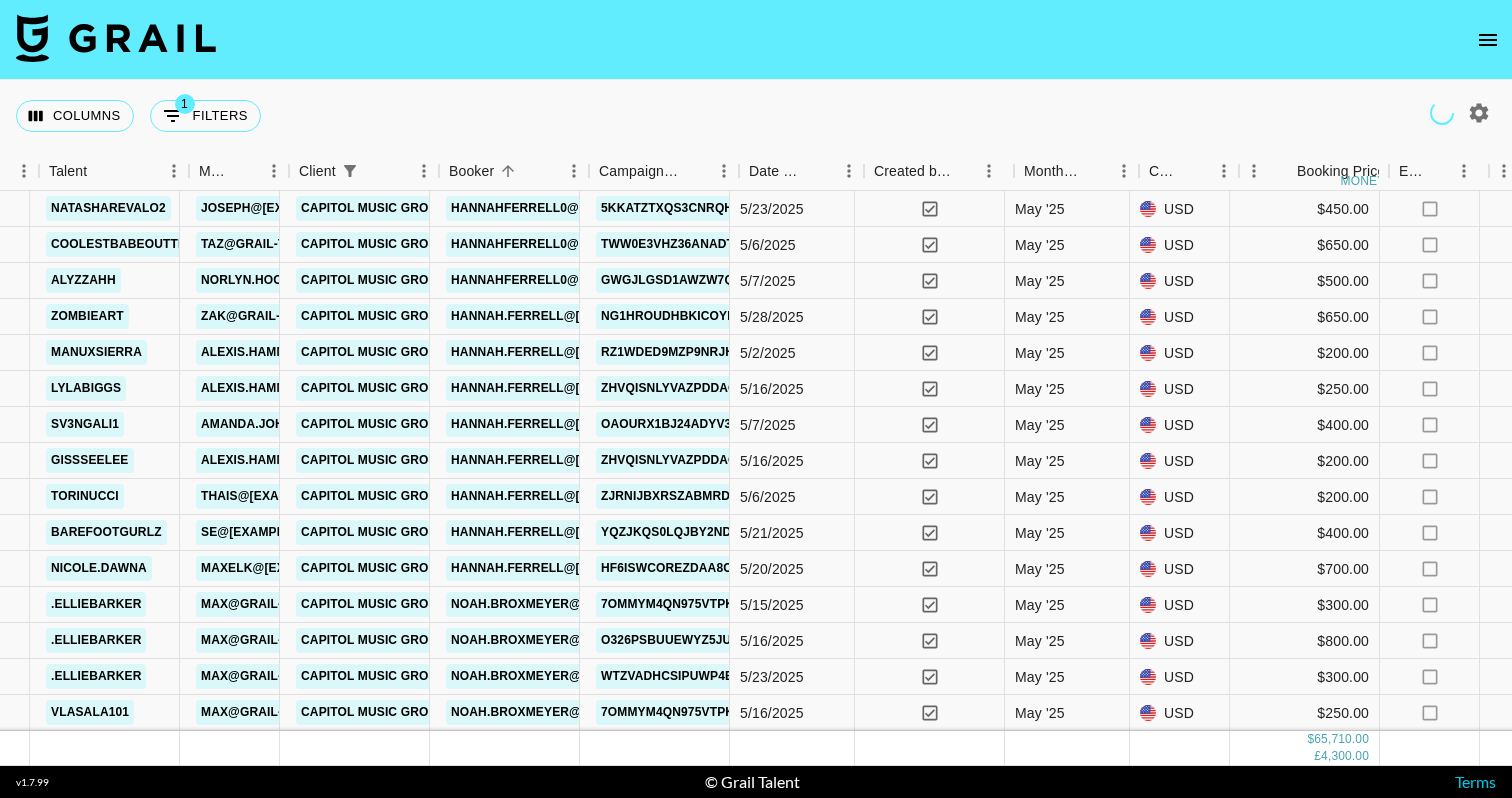 scroll, scrollTop: 71, scrollLeft: 626, axis: both 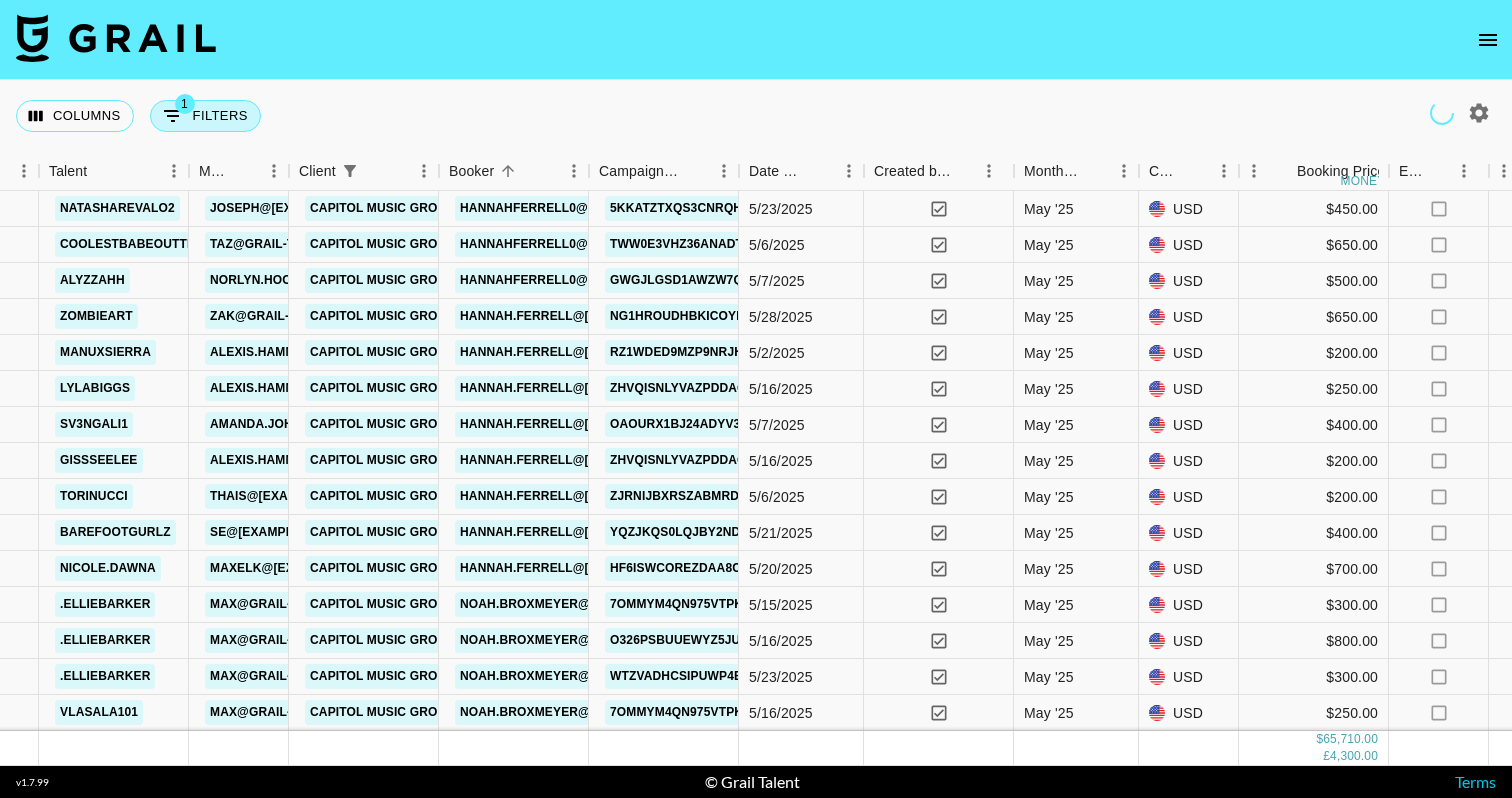 click on "1 Filters" at bounding box center (205, 116) 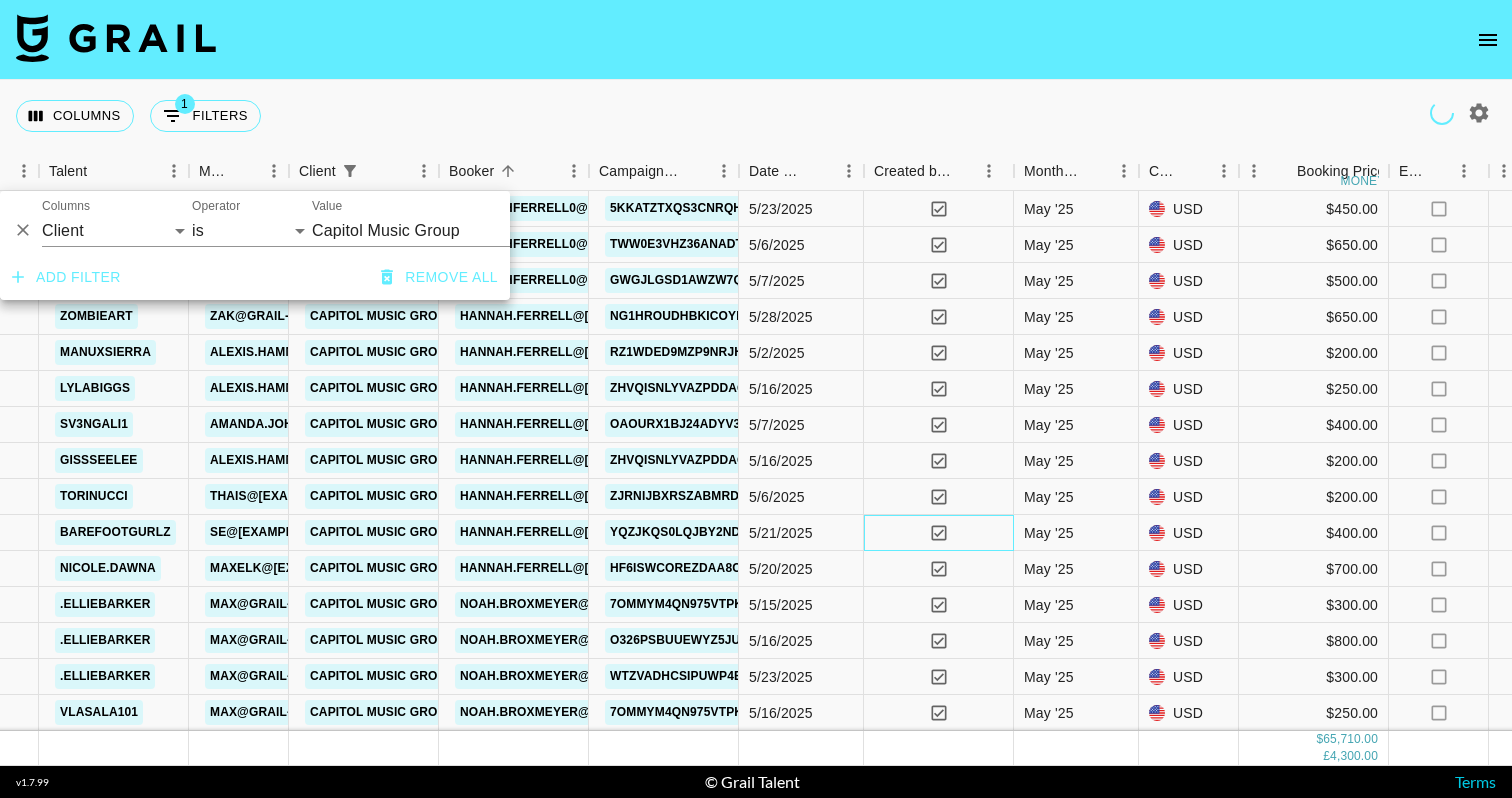 click on "yes" at bounding box center [939, 533] 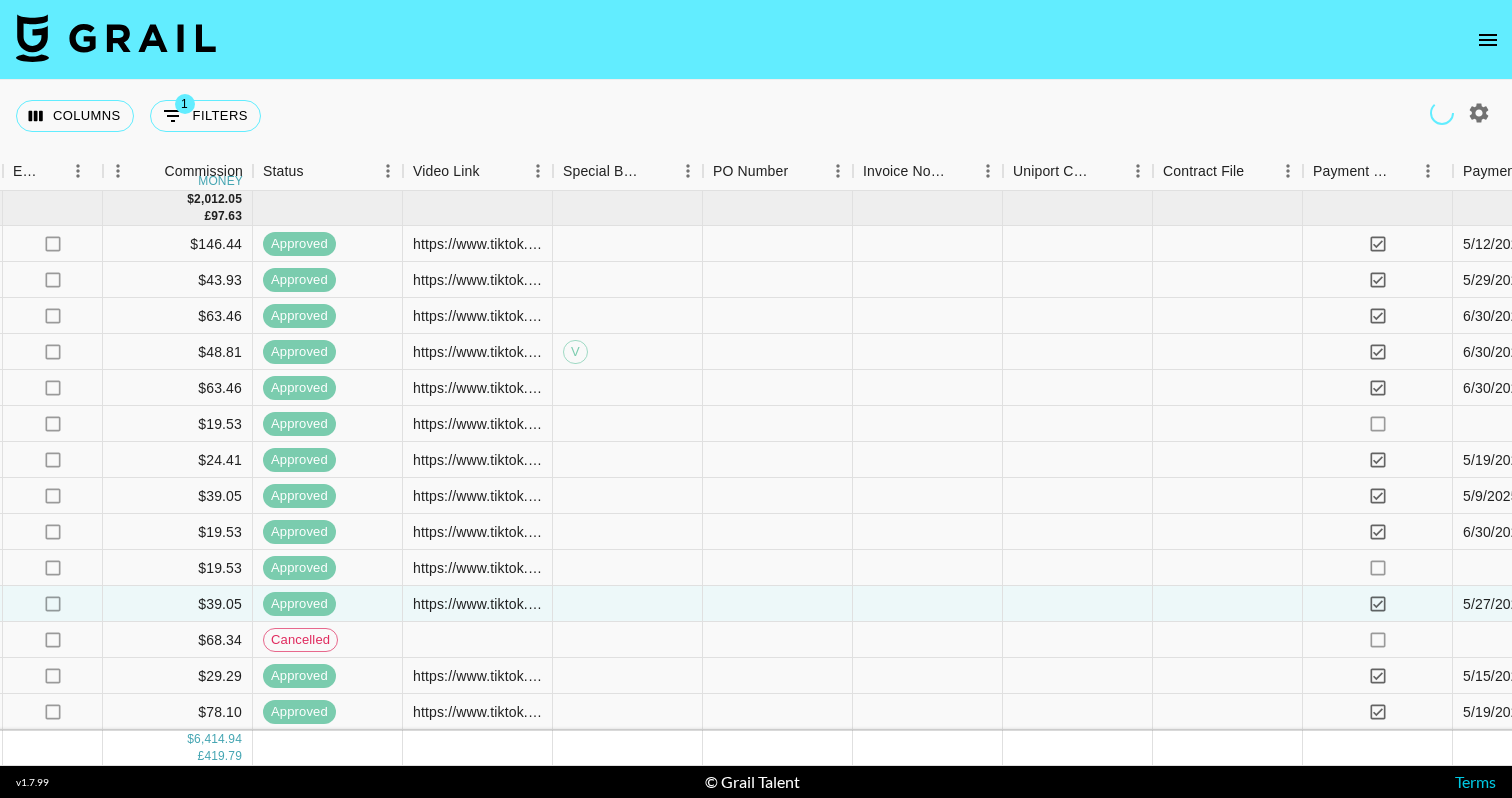 scroll, scrollTop: -11, scrollLeft: 2012, axis: both 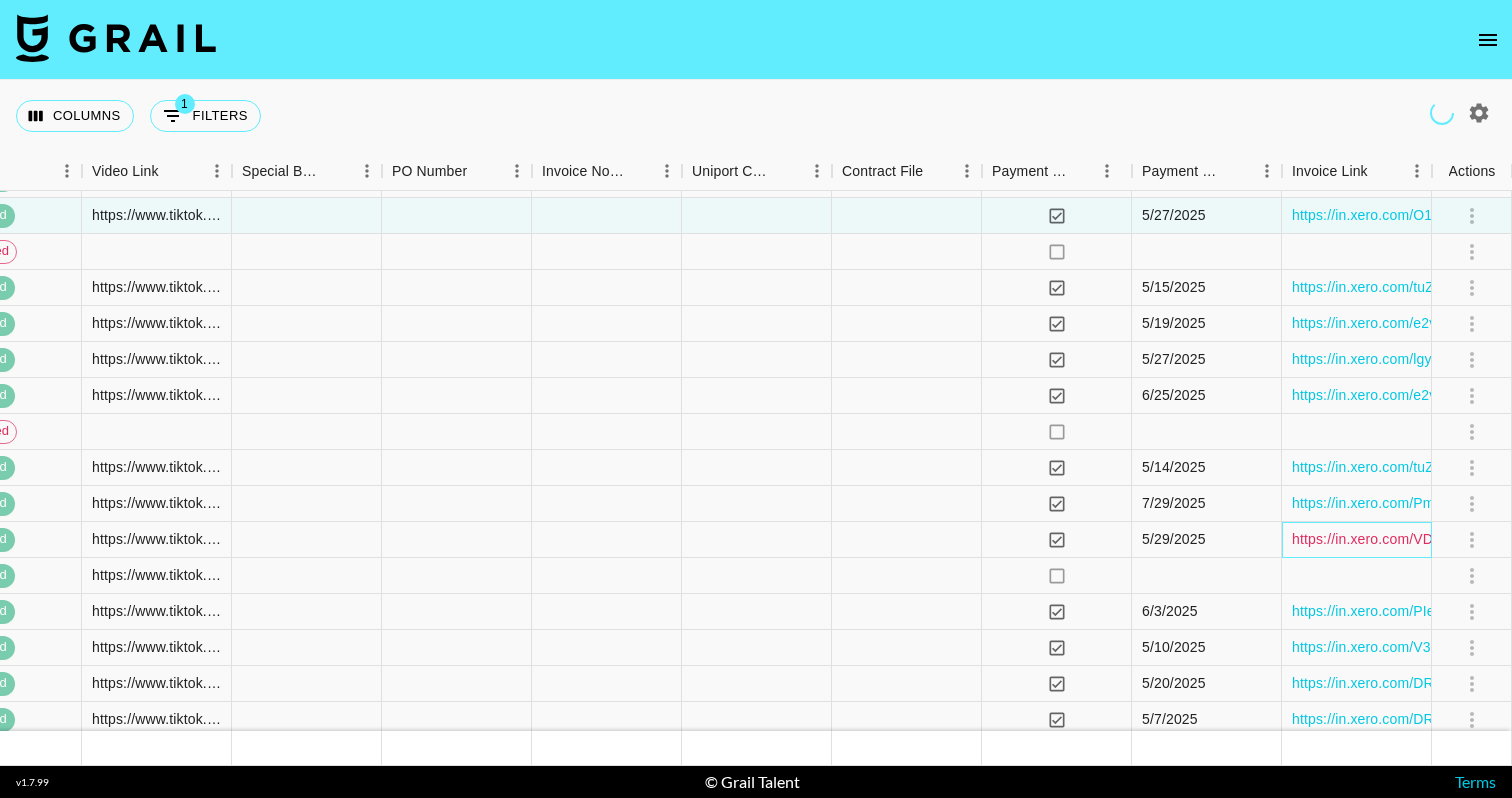 click on "https://in.xero.com/VDkWBPtasrvqmnlY3jfU9b2hnciGcaoPx9Ma500B" at bounding box center (1511, 539) 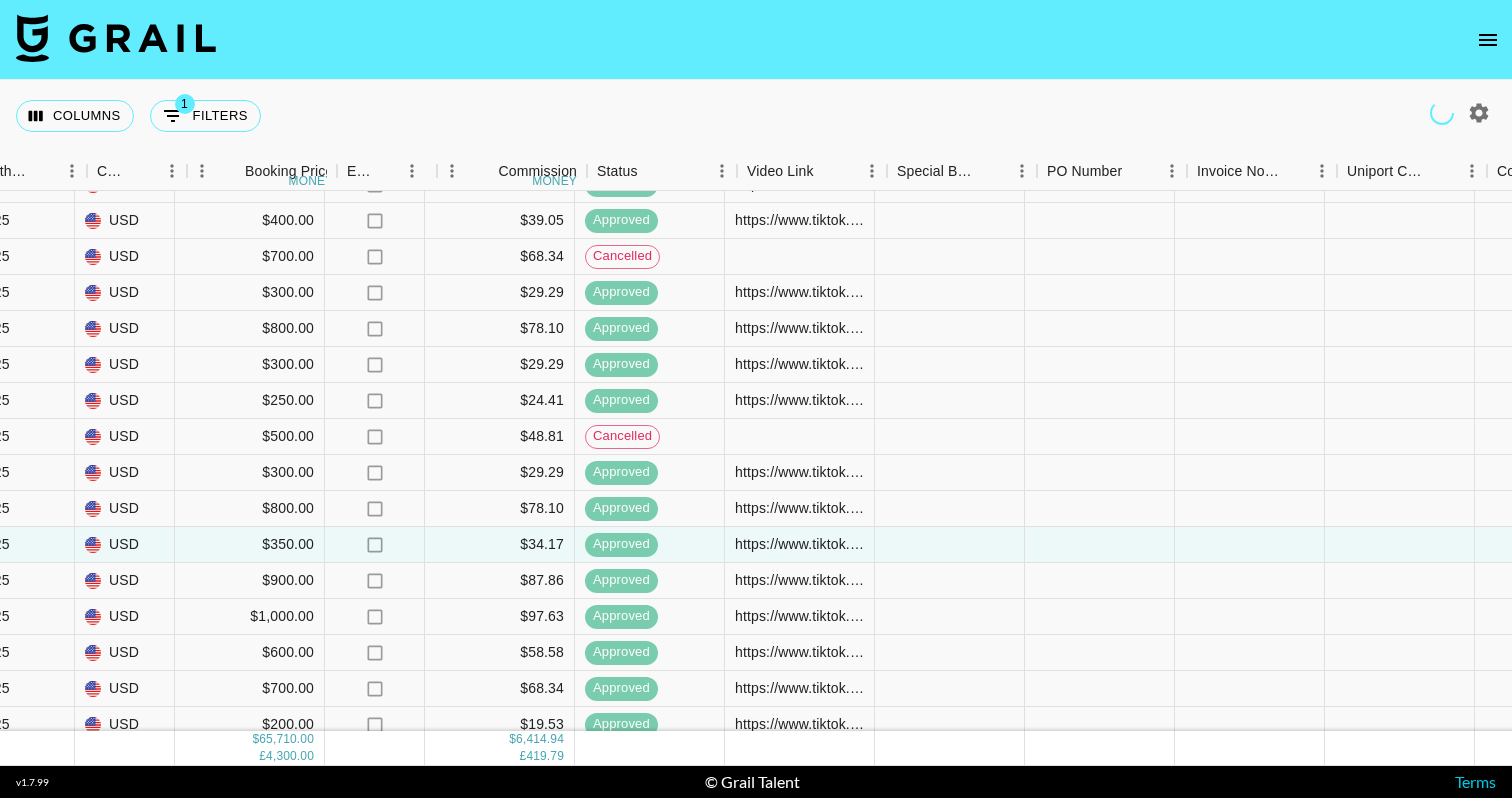 scroll, scrollTop: 383, scrollLeft: 1780, axis: both 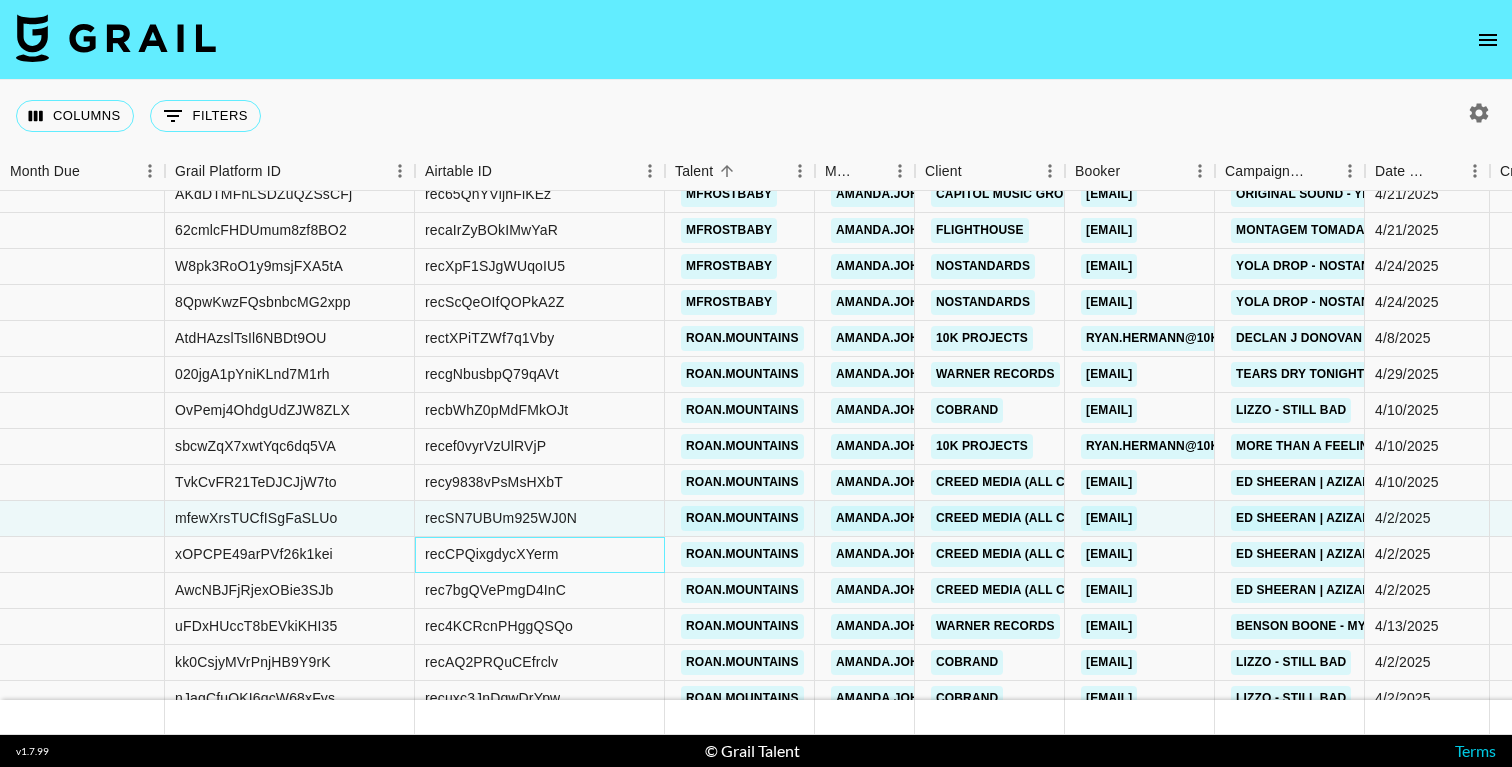 click on "recCPQixgdycXYerm" at bounding box center (492, 554) 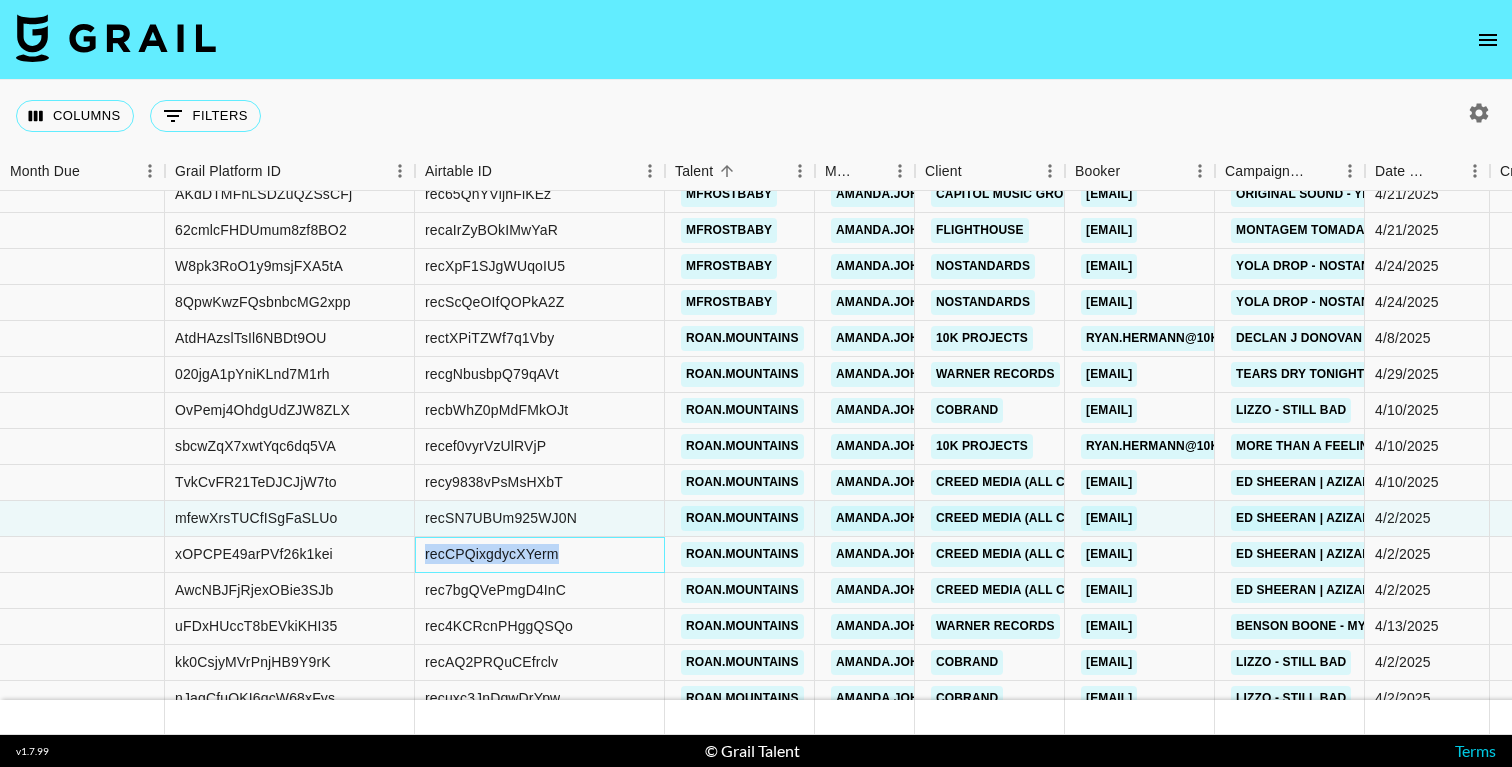 click on "recCPQixgdycXYerm" at bounding box center (492, 554) 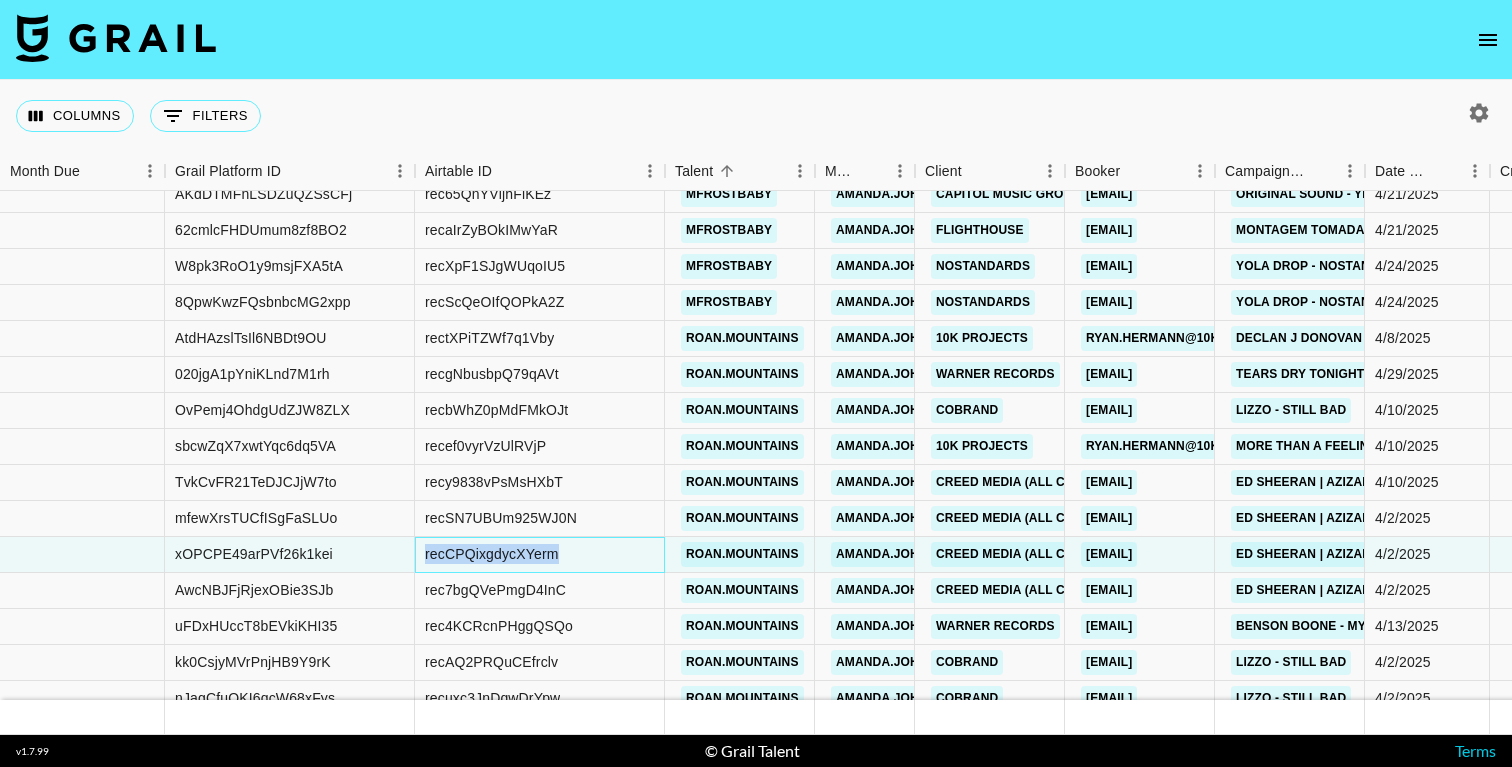 copy on "recCPQixgdycXYerm" 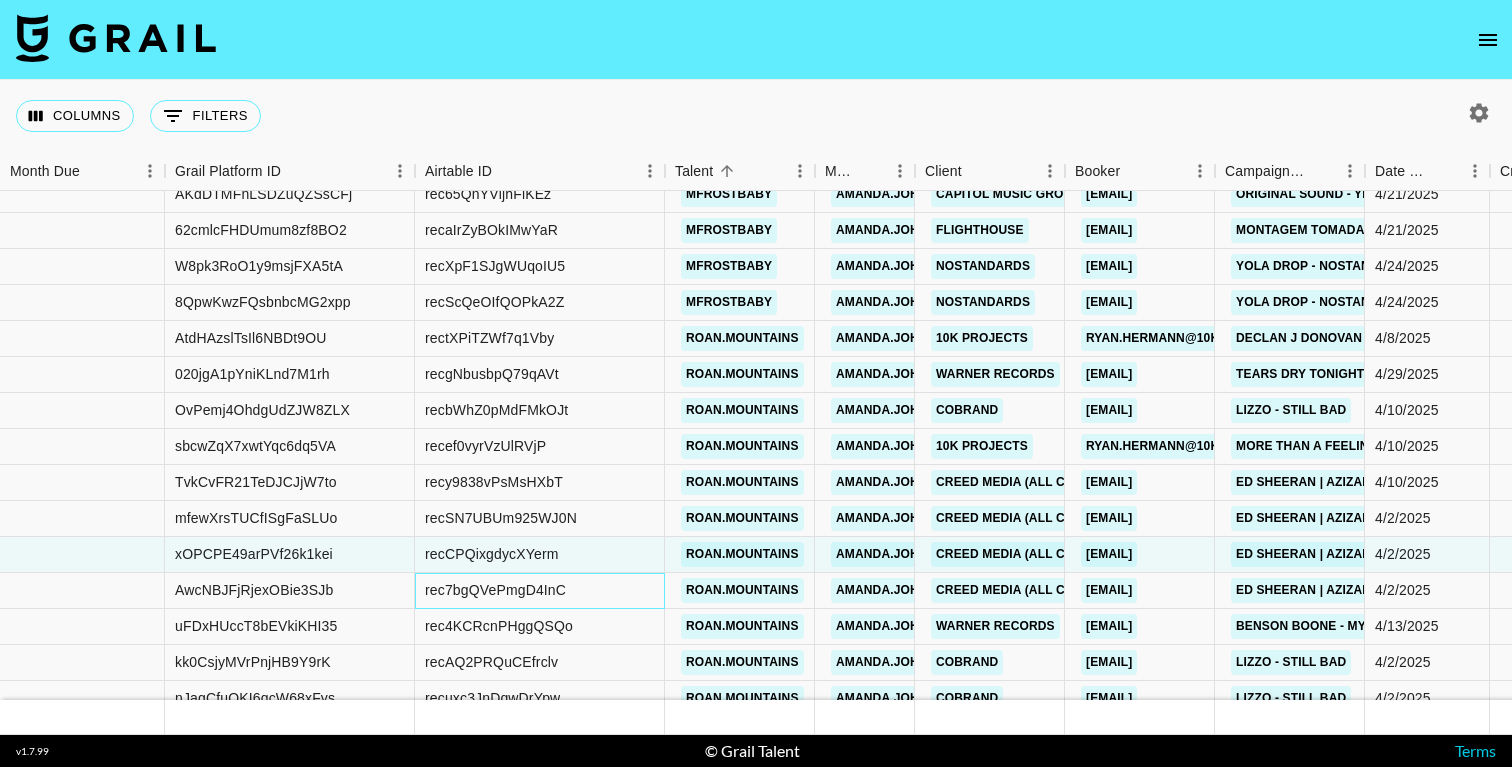click on "rec7bgQVePmgD4InC" at bounding box center [495, 590] 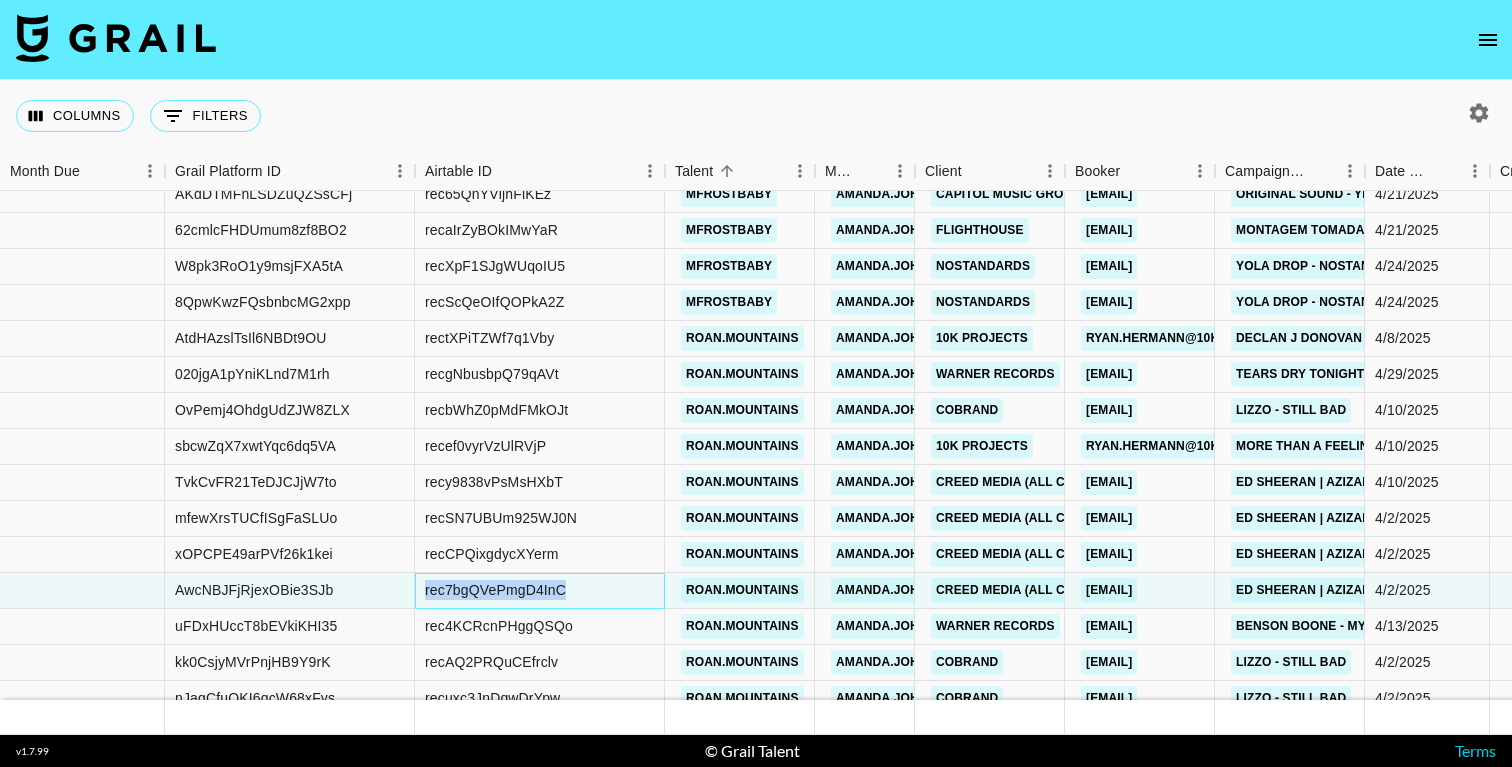 click on "rec7bgQVePmgD4InC" at bounding box center [495, 590] 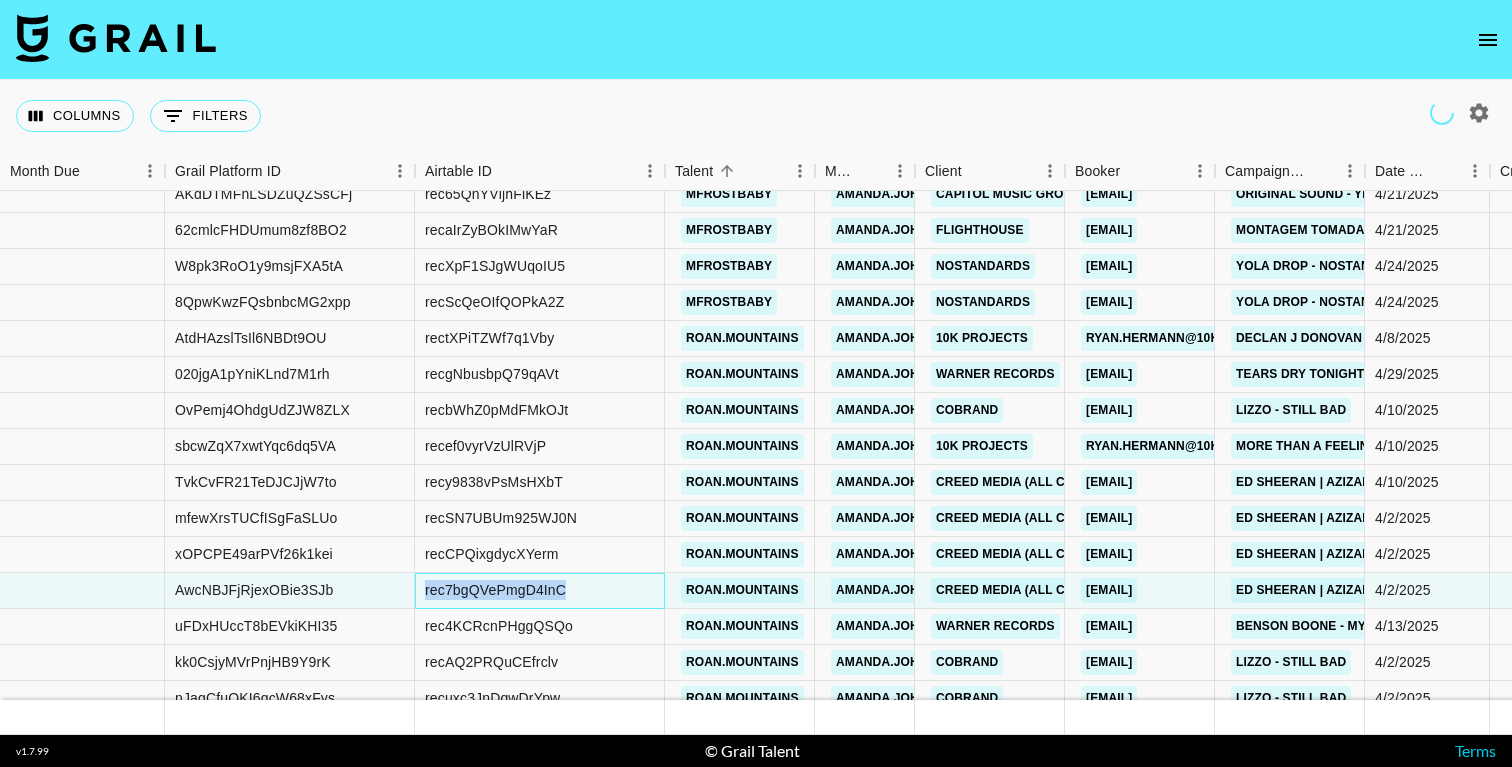 copy on "rec7bgQVePmgD4InC" 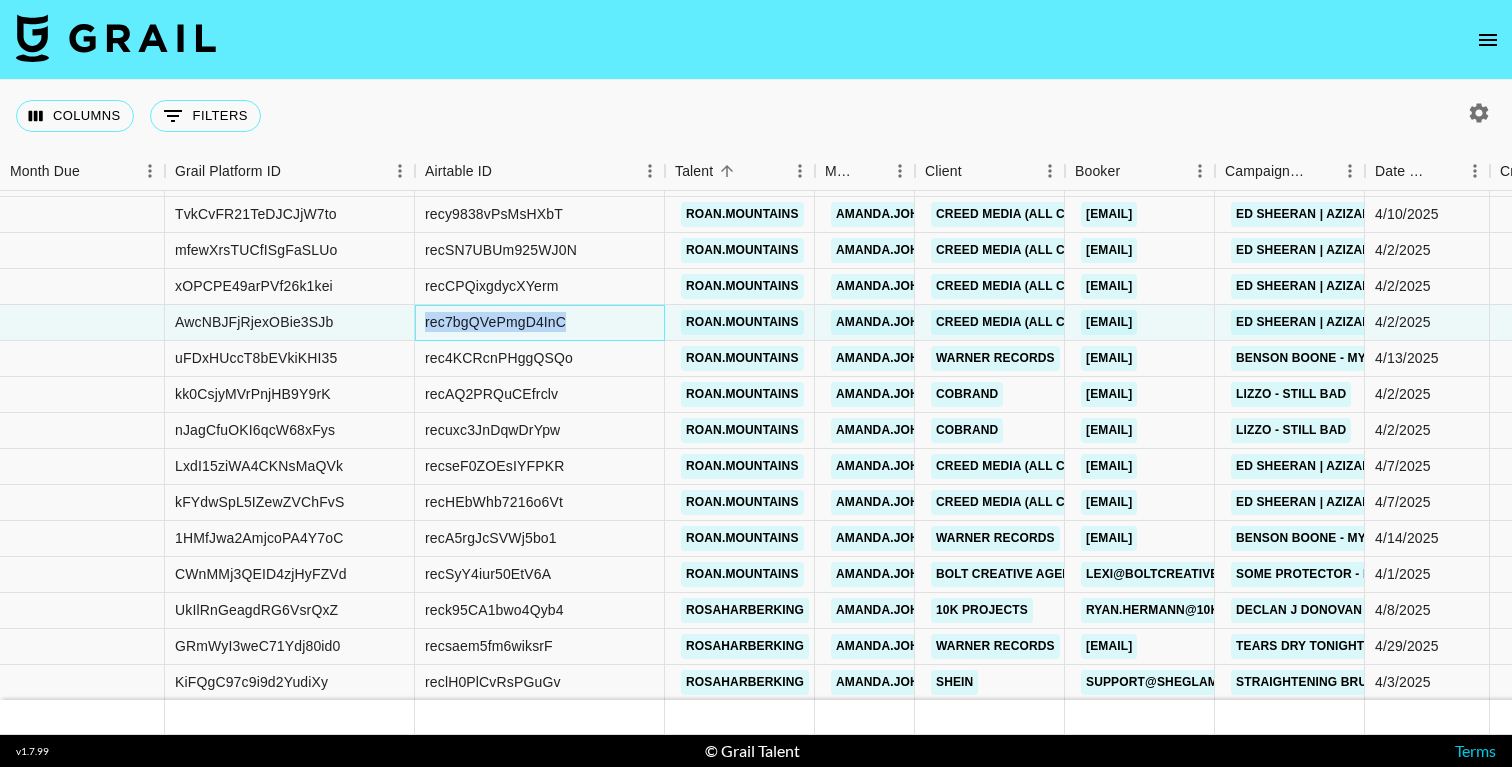 scroll, scrollTop: 2361, scrollLeft: -1, axis: both 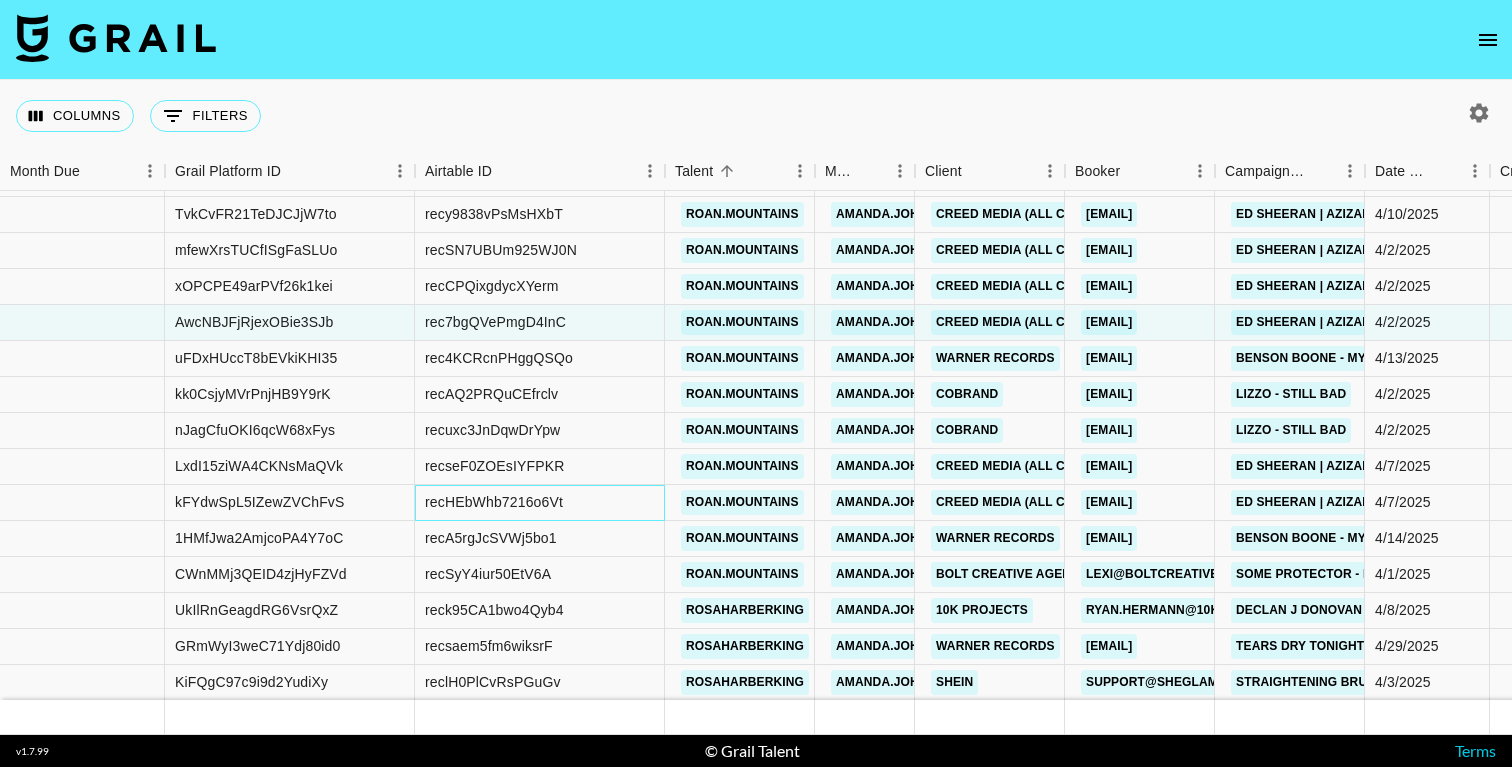 click on "recHEbWhb7216o6Vt" at bounding box center [494, 502] 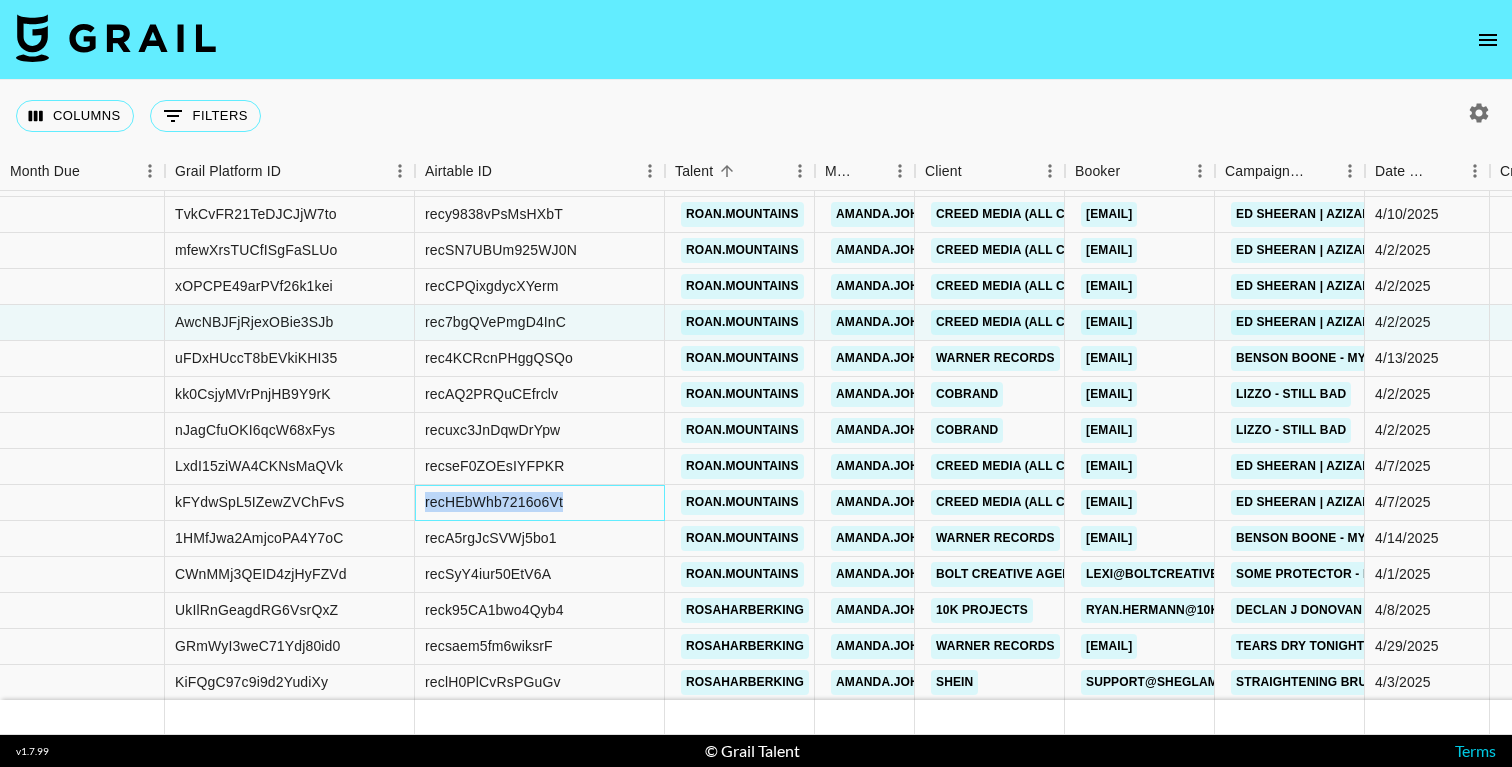 click on "recHEbWhb7216o6Vt" at bounding box center (494, 502) 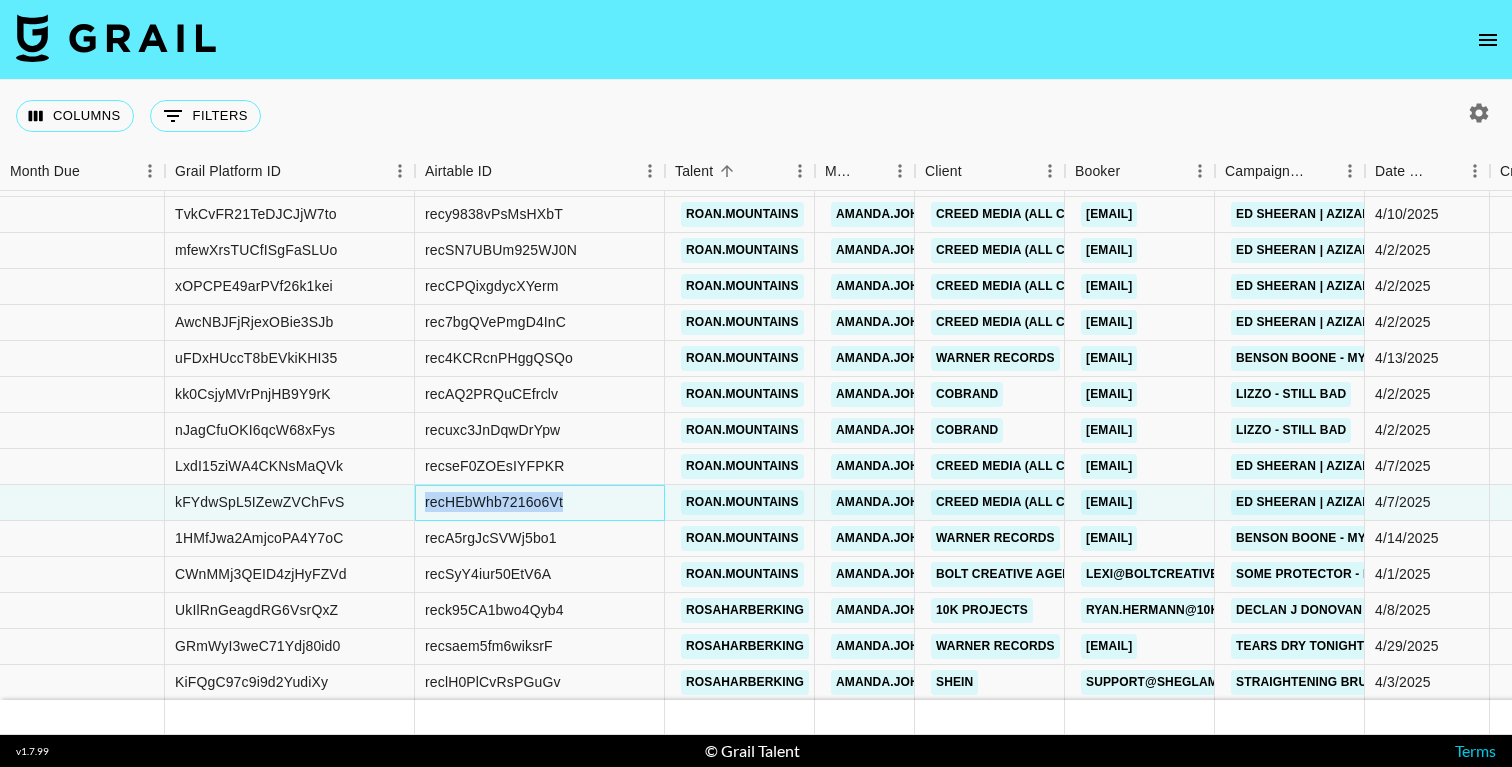 copy on "recHEbWhb7216o6Vt" 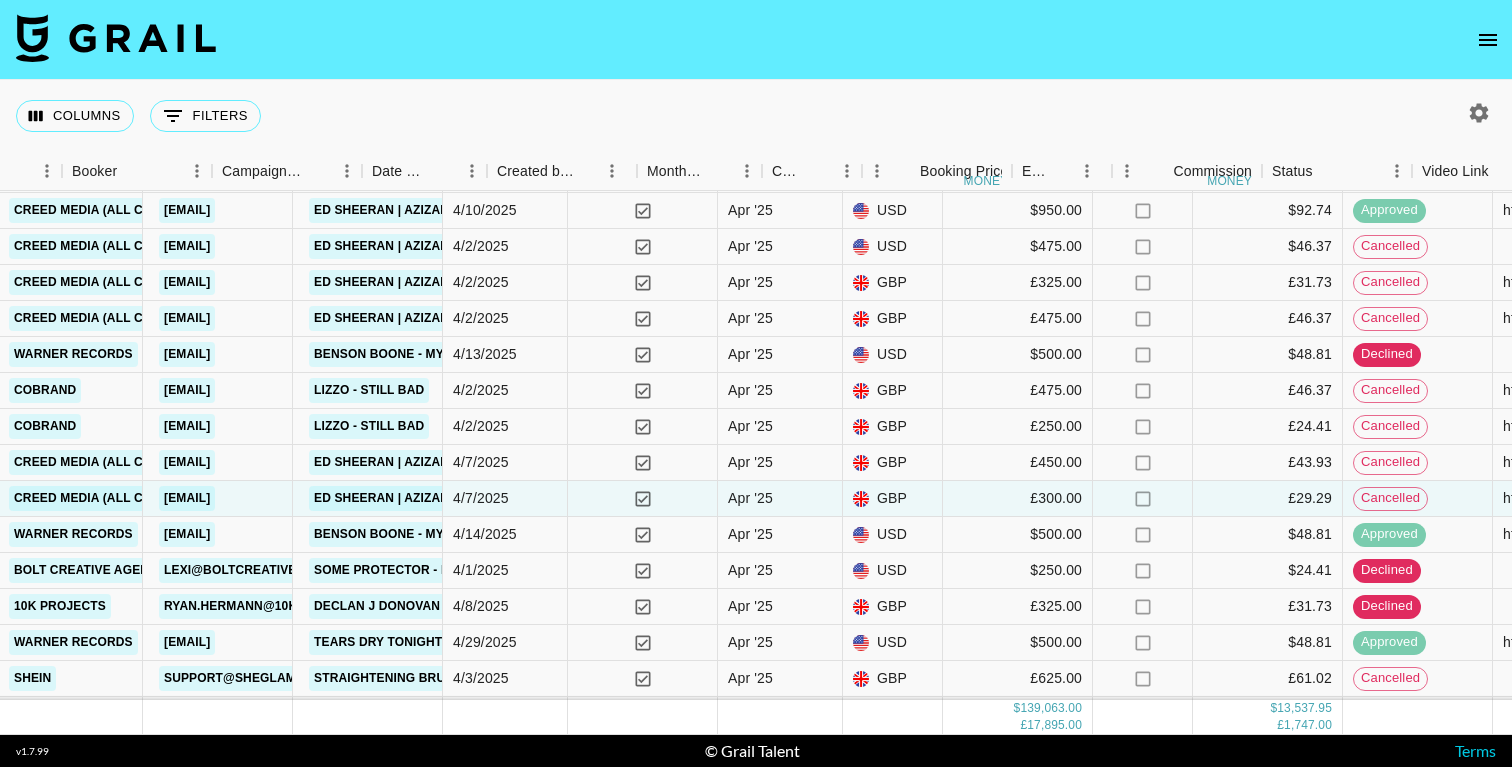 scroll, scrollTop: 2365, scrollLeft: 397, axis: both 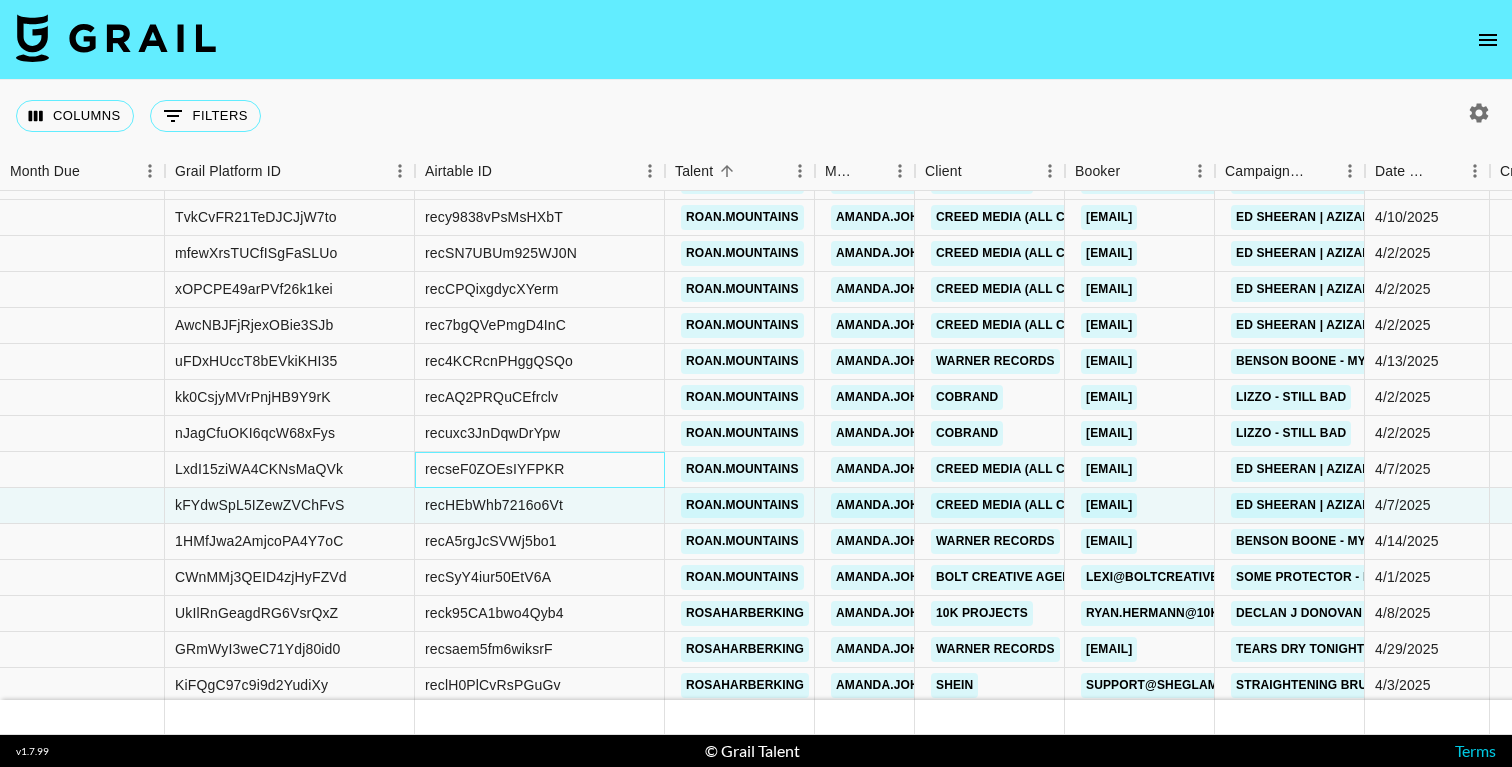 click on "recseF0ZOEsIYFPKR" at bounding box center [494, 469] 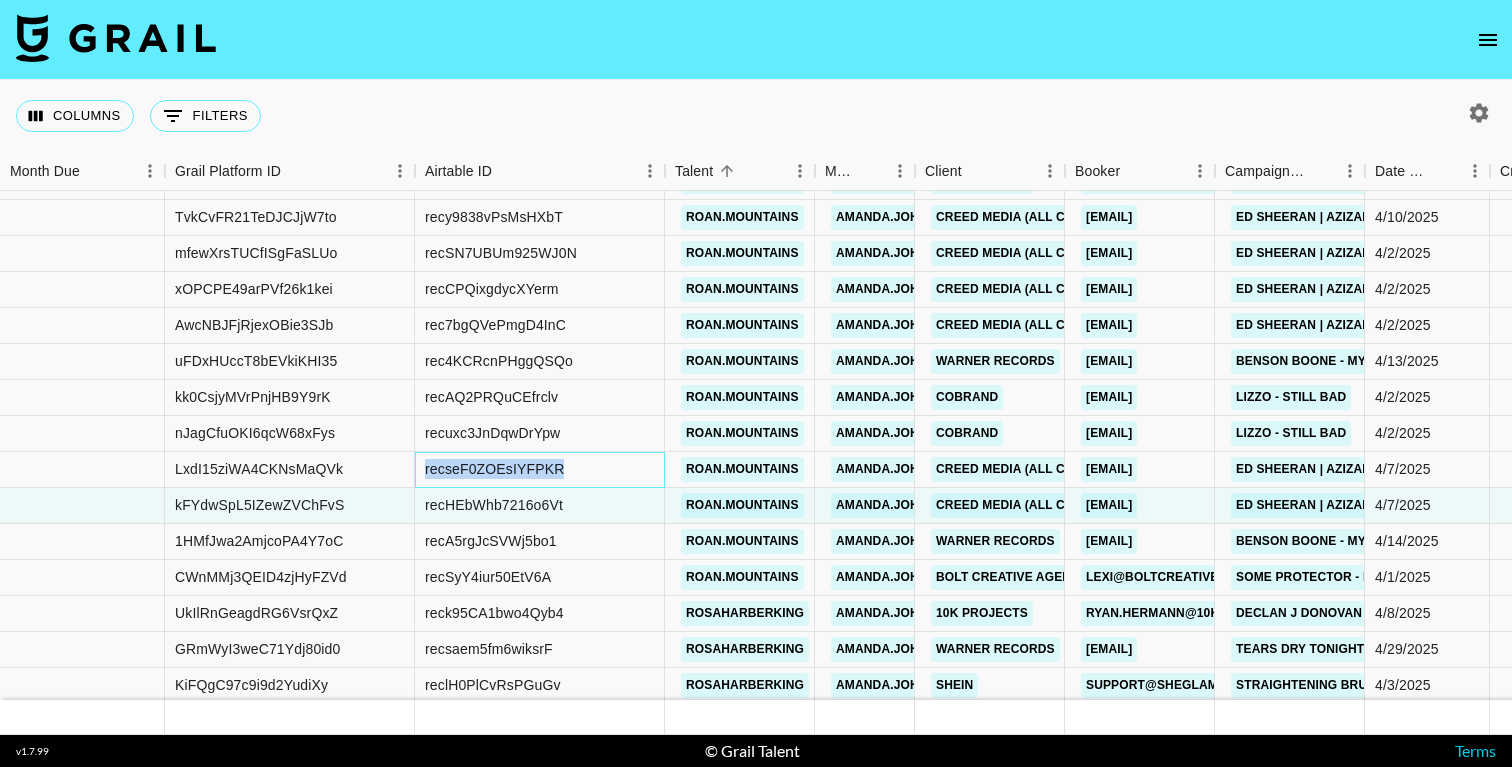 click on "recseF0ZOEsIYFPKR" at bounding box center [494, 469] 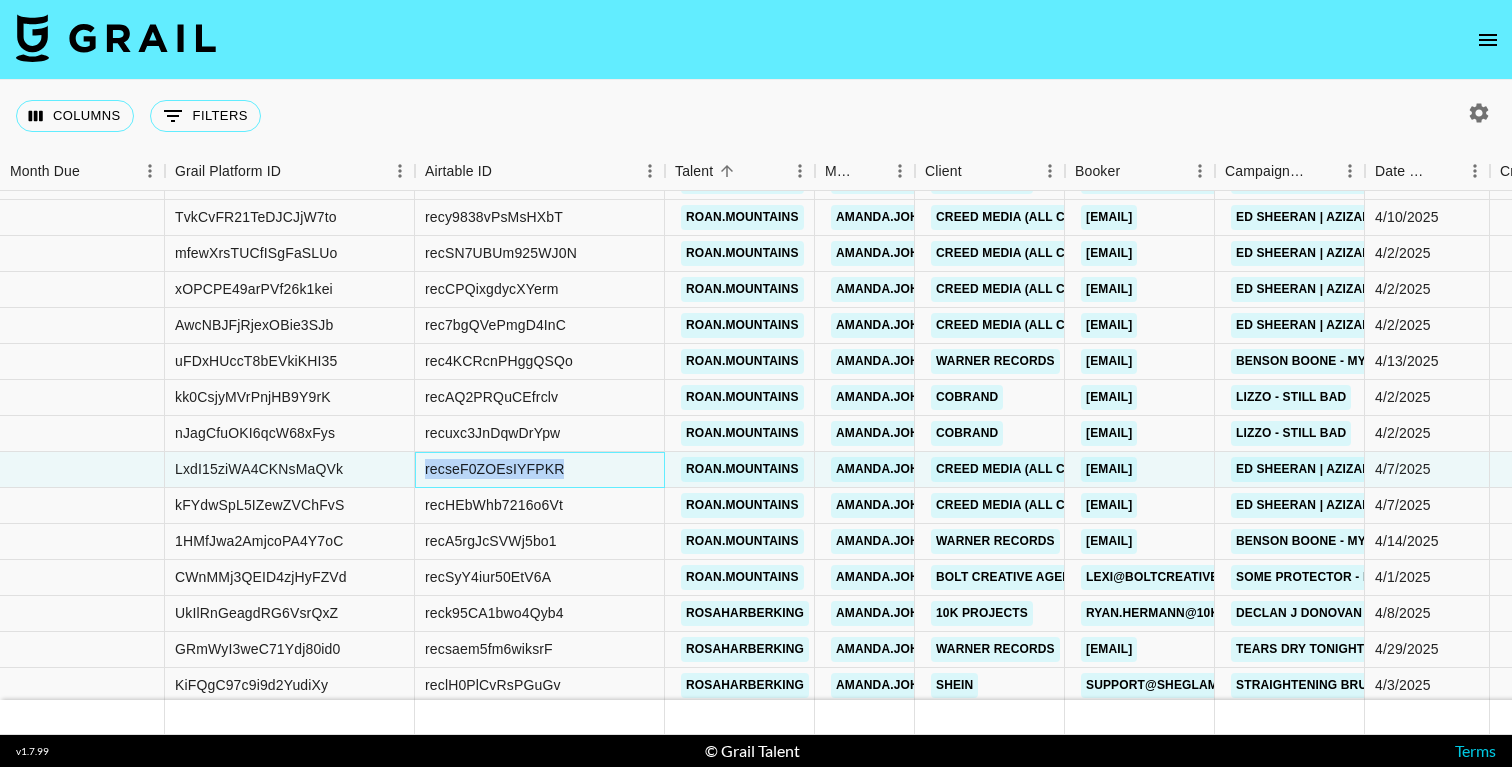 copy on "recseF0ZOEsIYFPKR" 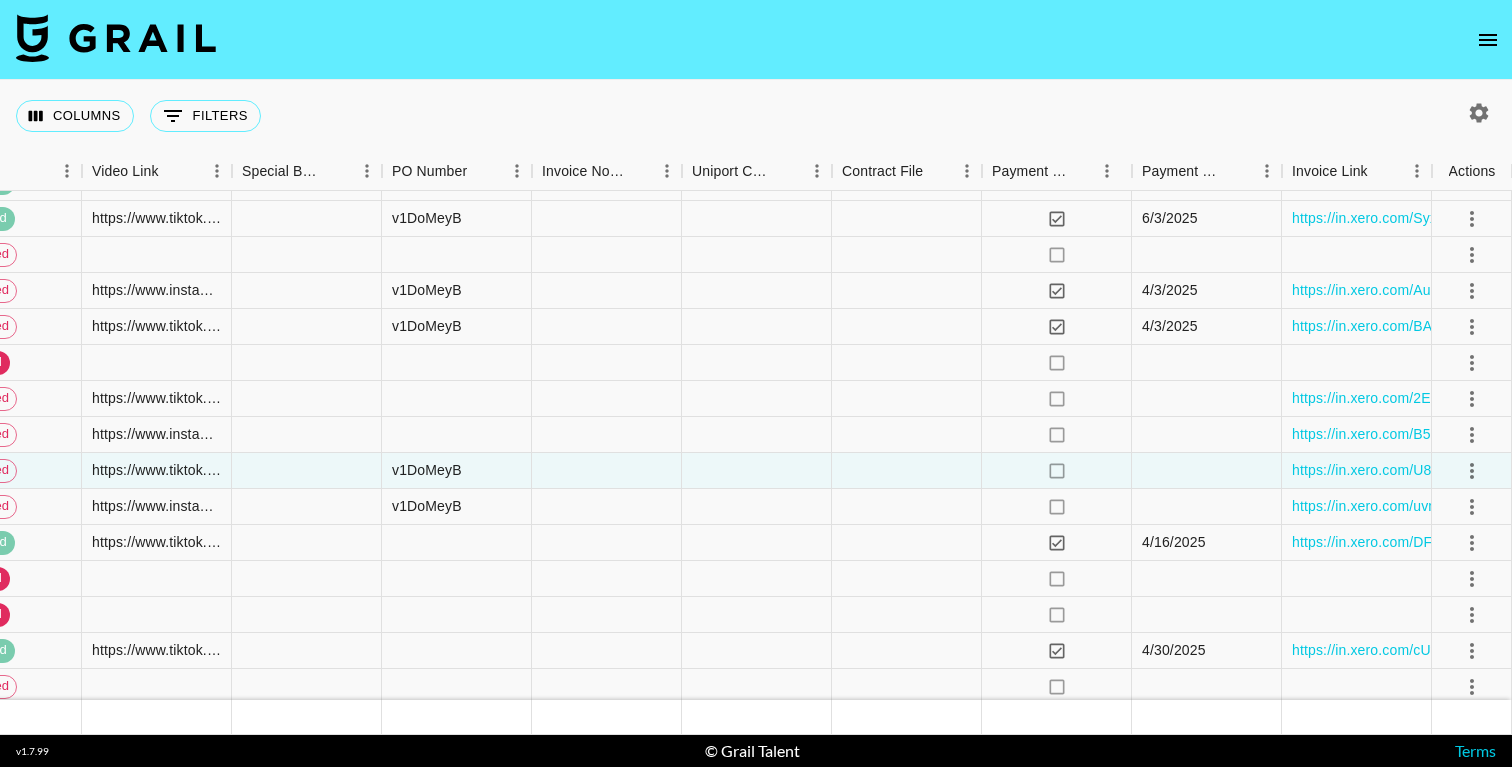 scroll, scrollTop: 2357, scrollLeft: 2333, axis: both 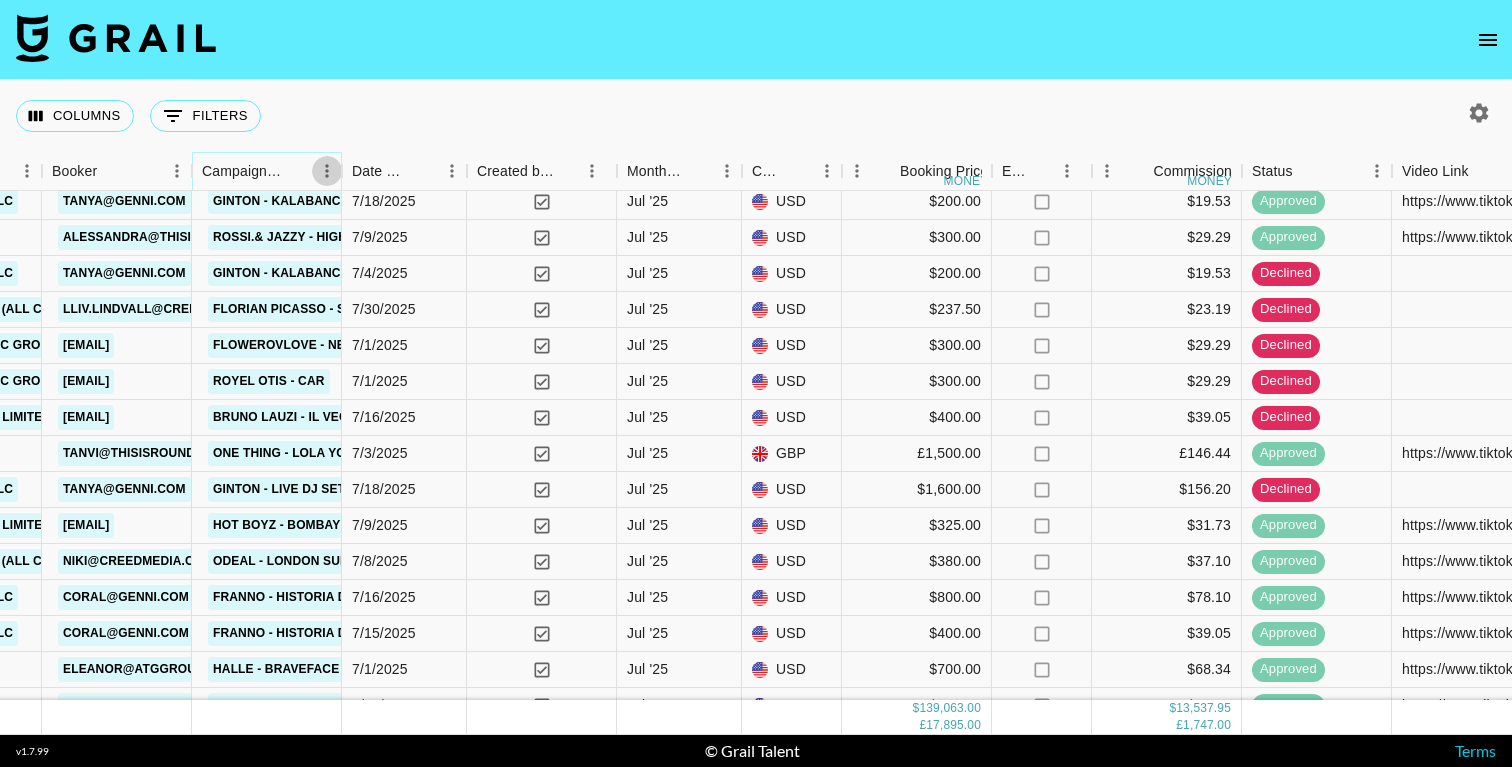 click 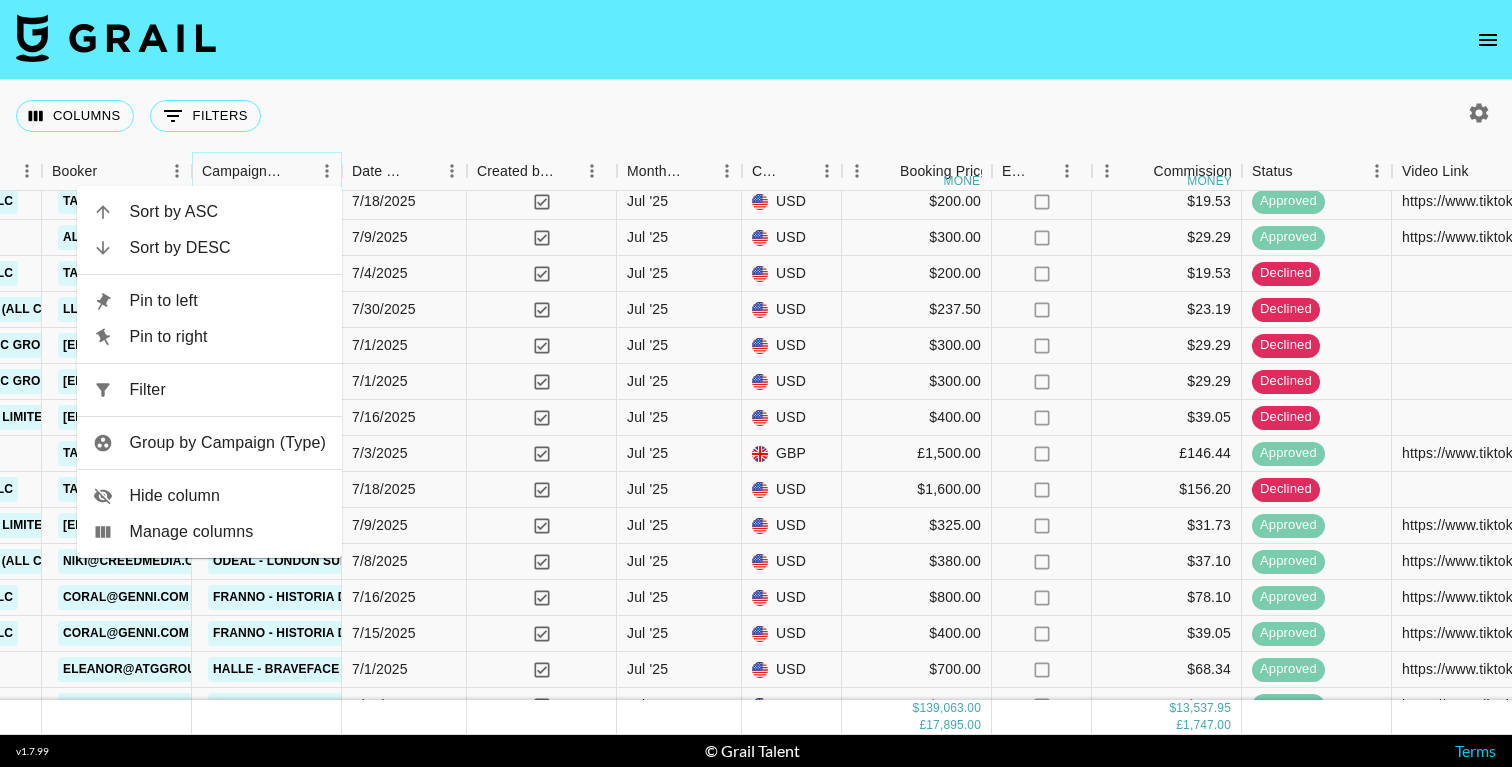 click 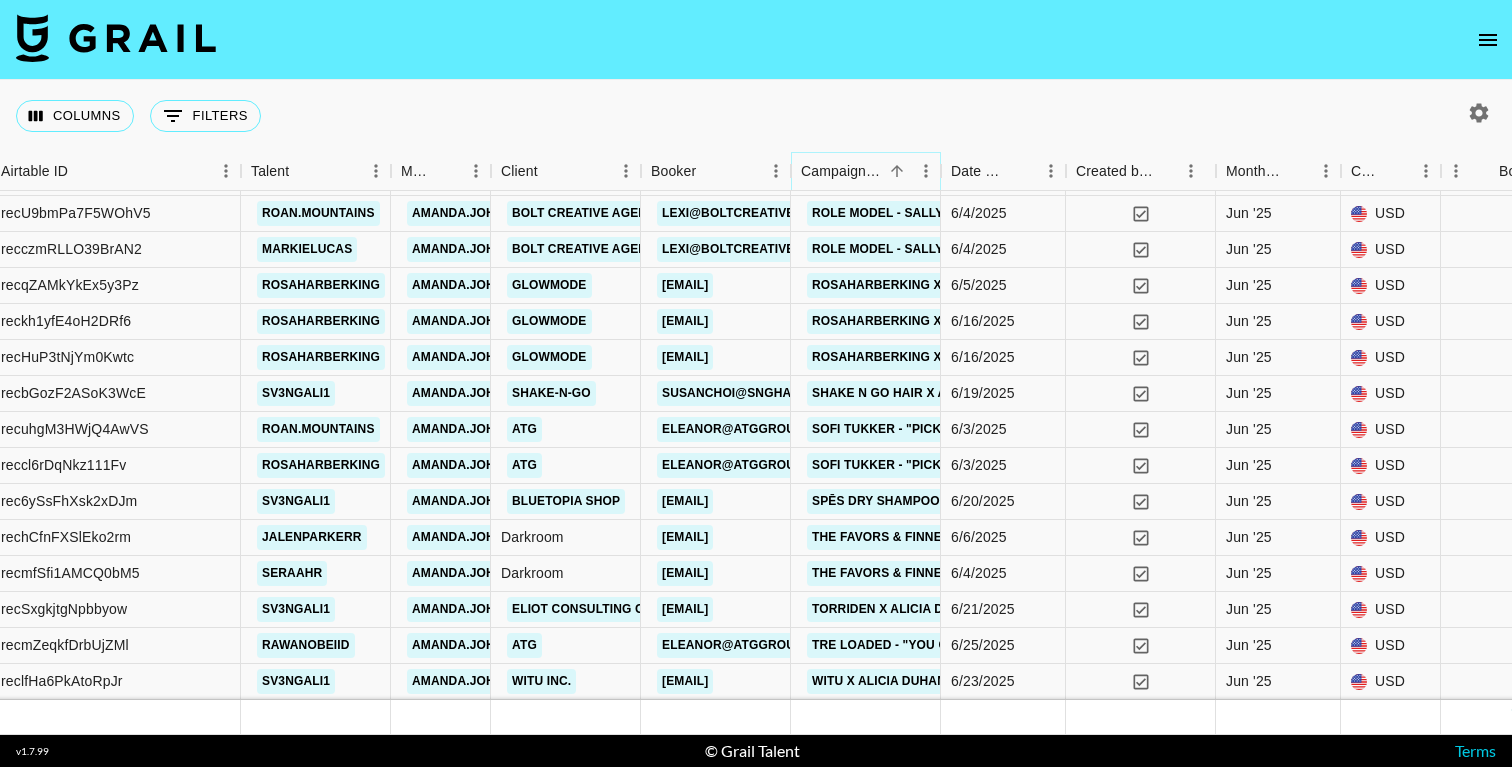 scroll, scrollTop: 7470, scrollLeft: 420, axis: both 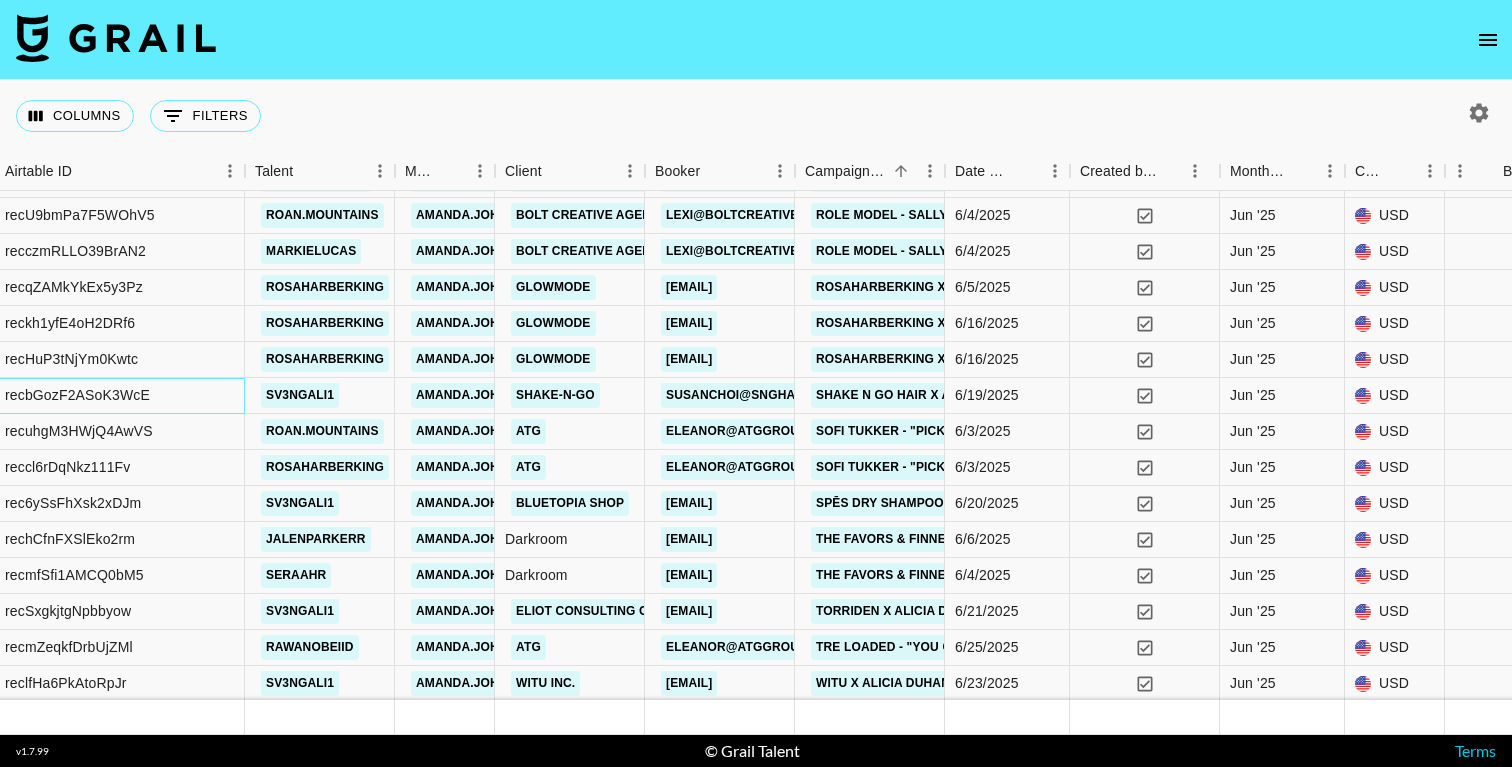 click on "recbGozF2ASoK3WcE" at bounding box center (77, 395) 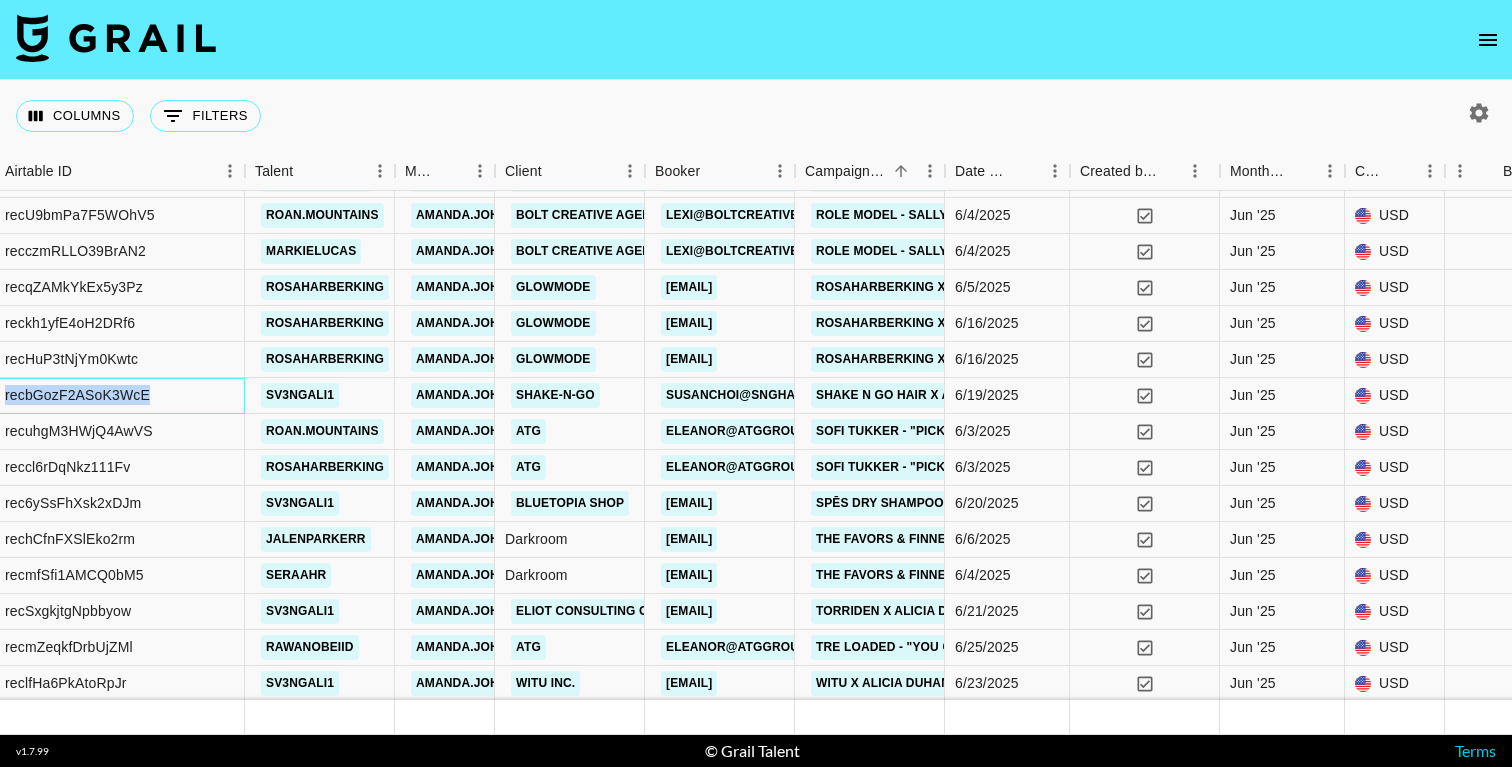 click on "recbGozF2ASoK3WcE" at bounding box center [77, 395] 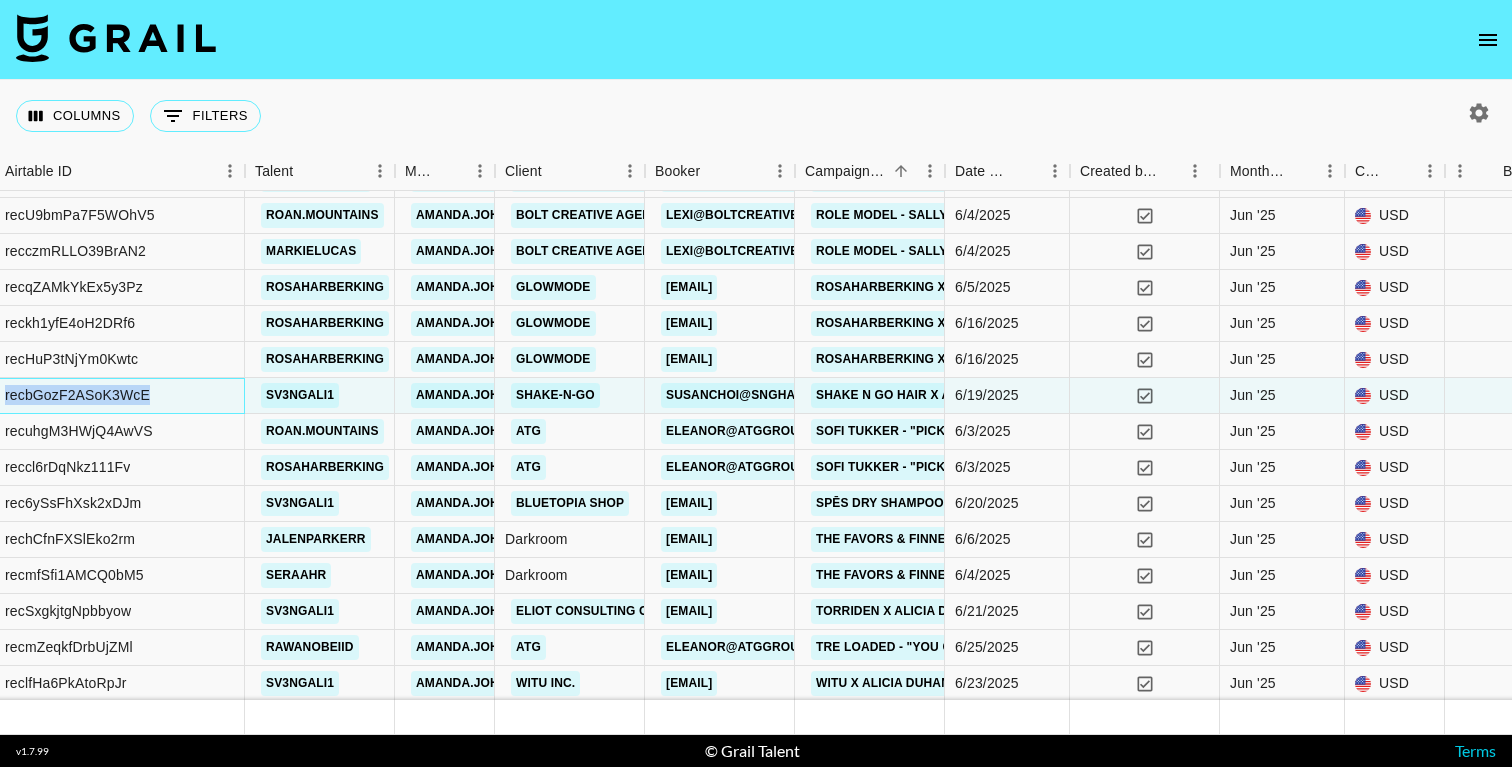 copy on "recbGozF2ASoK3WcE" 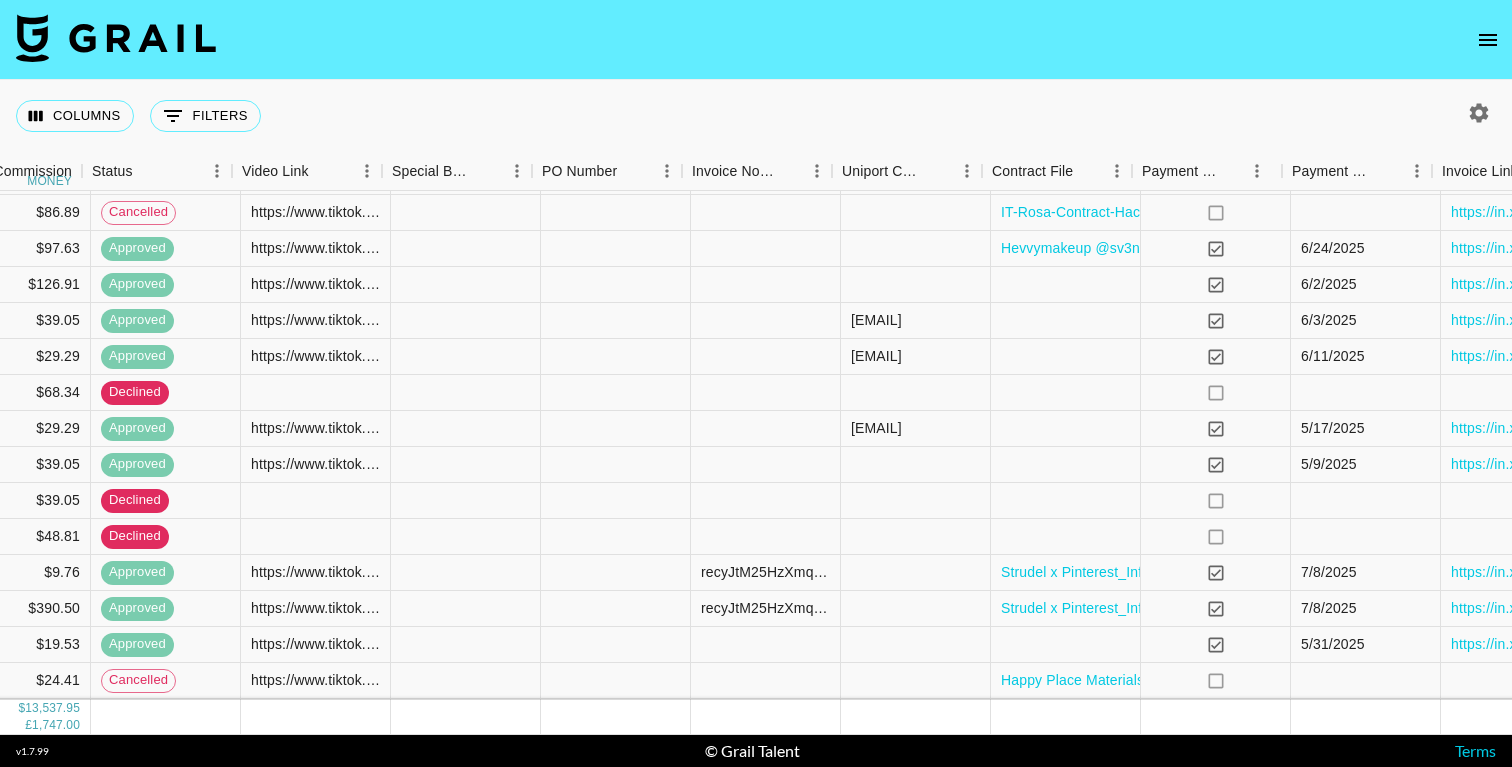 scroll, scrollTop: 4702, scrollLeft: 2183, axis: both 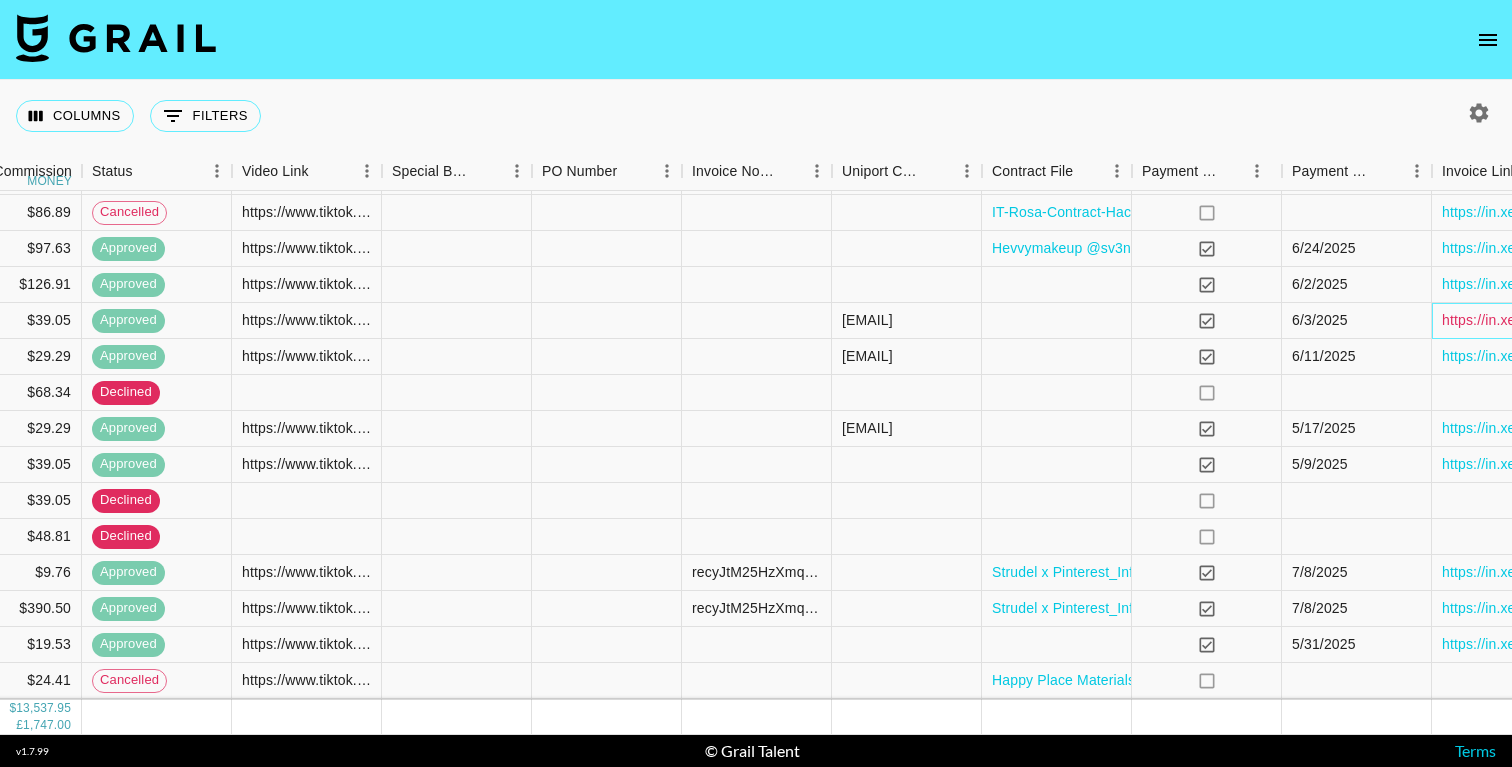 click on "https://in.xero.com/9K83ByDk09eOyztIhTOuJAGQRTKFUzJFtqsiuLUw" at bounding box center (1666, 320) 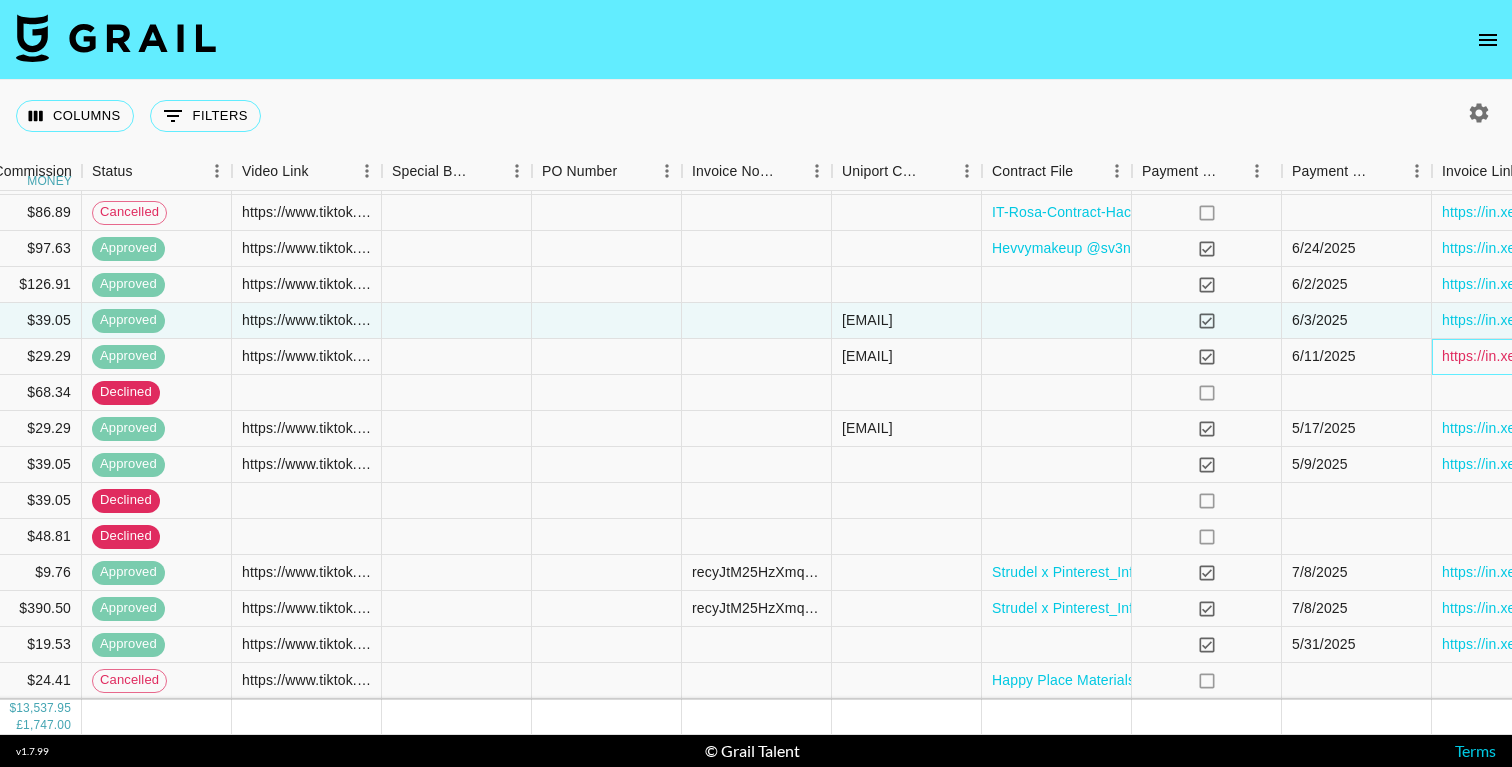 click on "https://in.xero.com/d79zPmyrWNv5maJPpWiwVWbk88bFohijddGg8uDv" at bounding box center [1670, 356] 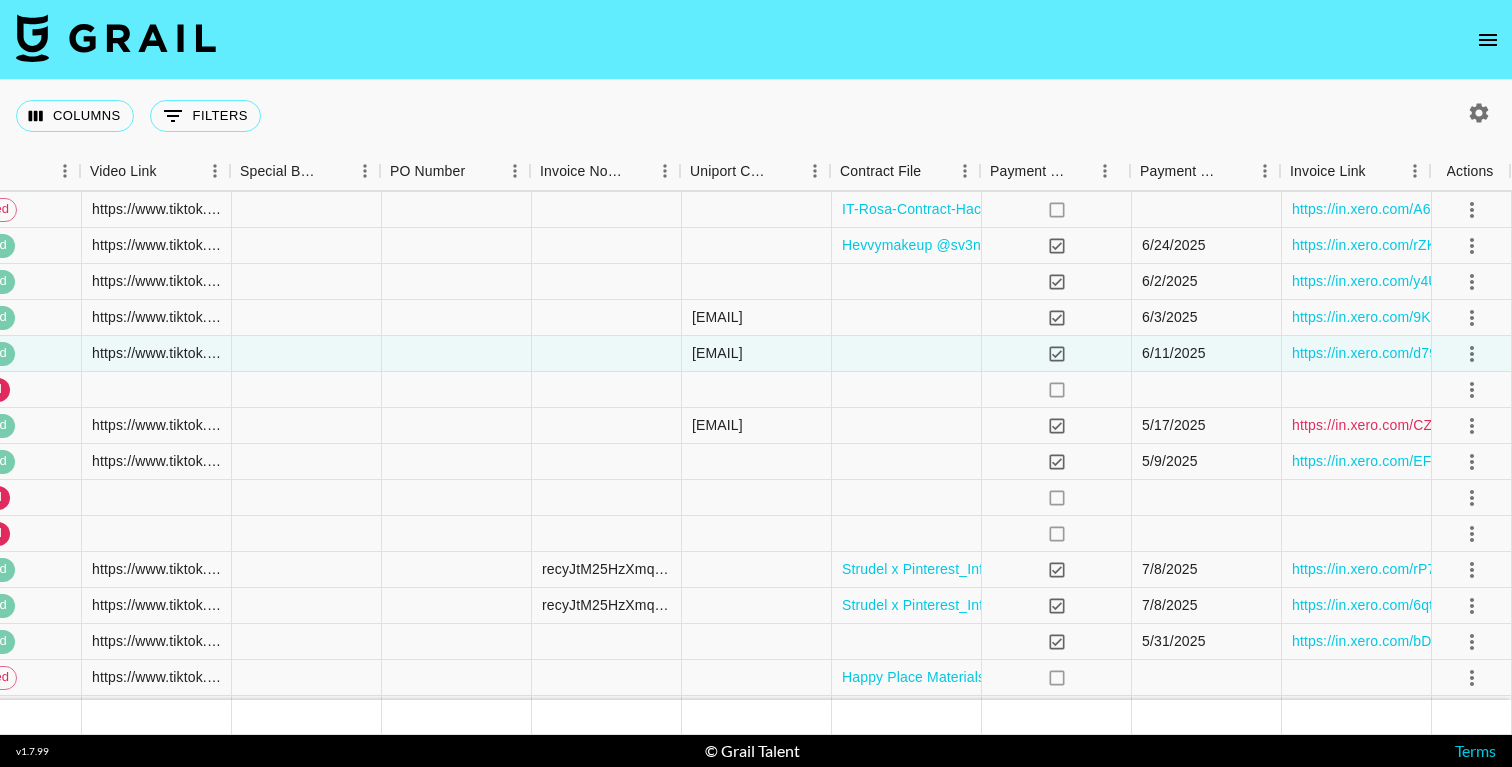 scroll, scrollTop: 4705, scrollLeft: 2333, axis: both 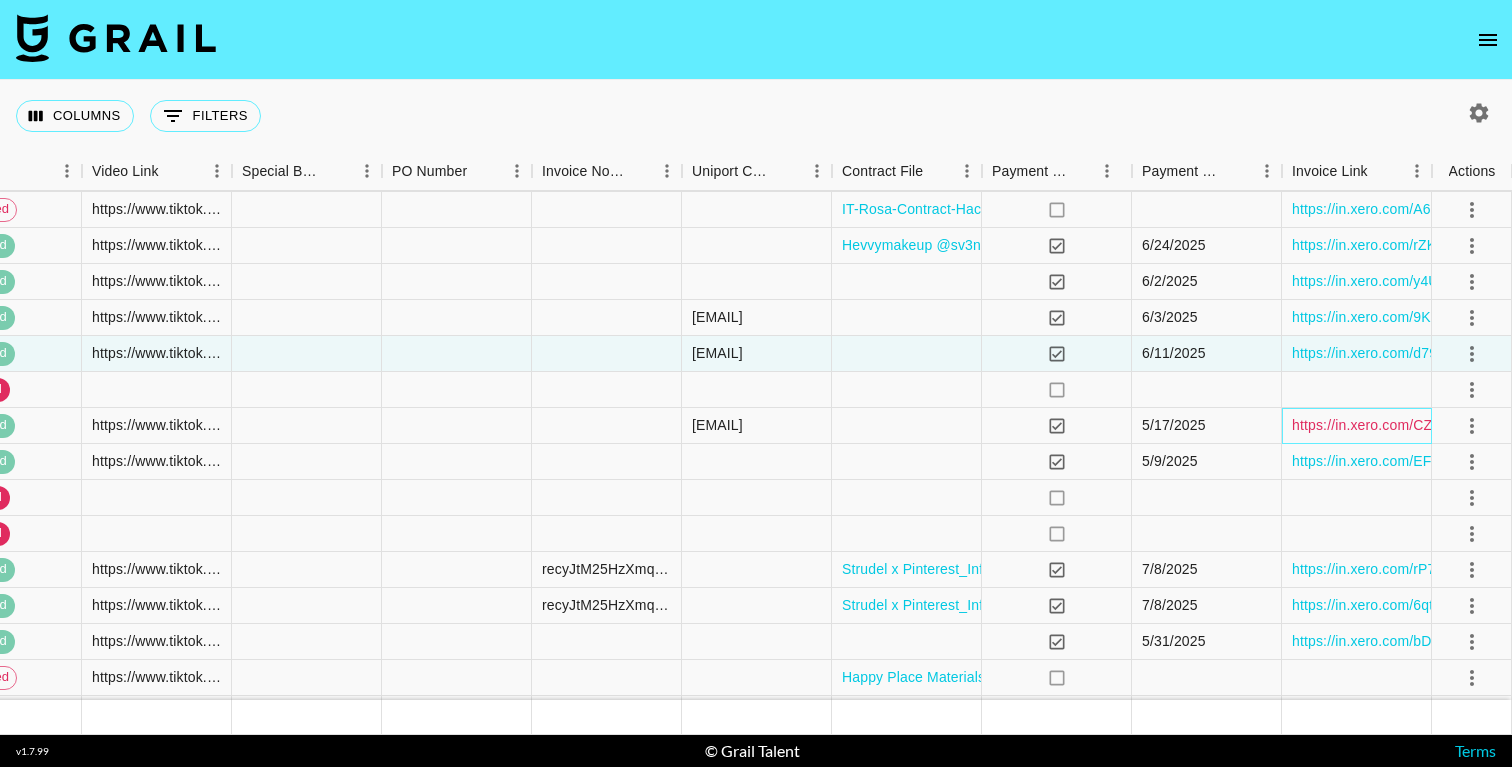 click on "https://in.xero.com/CZU6OrlJbrvzF8iQG6L1icD5pZvC5Ry2mEr8ACKN" at bounding box center [1515, 425] 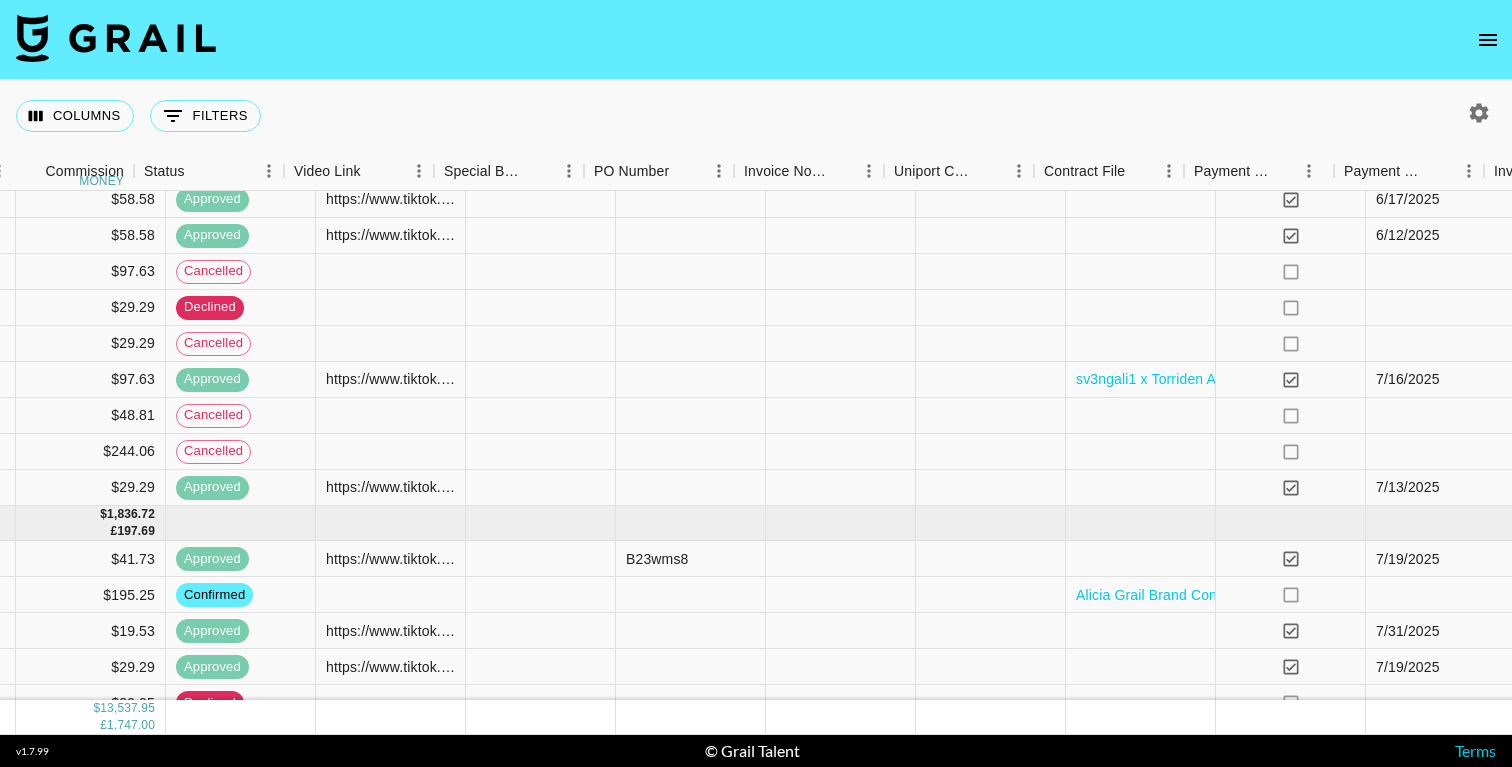 scroll, scrollTop: 7702, scrollLeft: 2153, axis: both 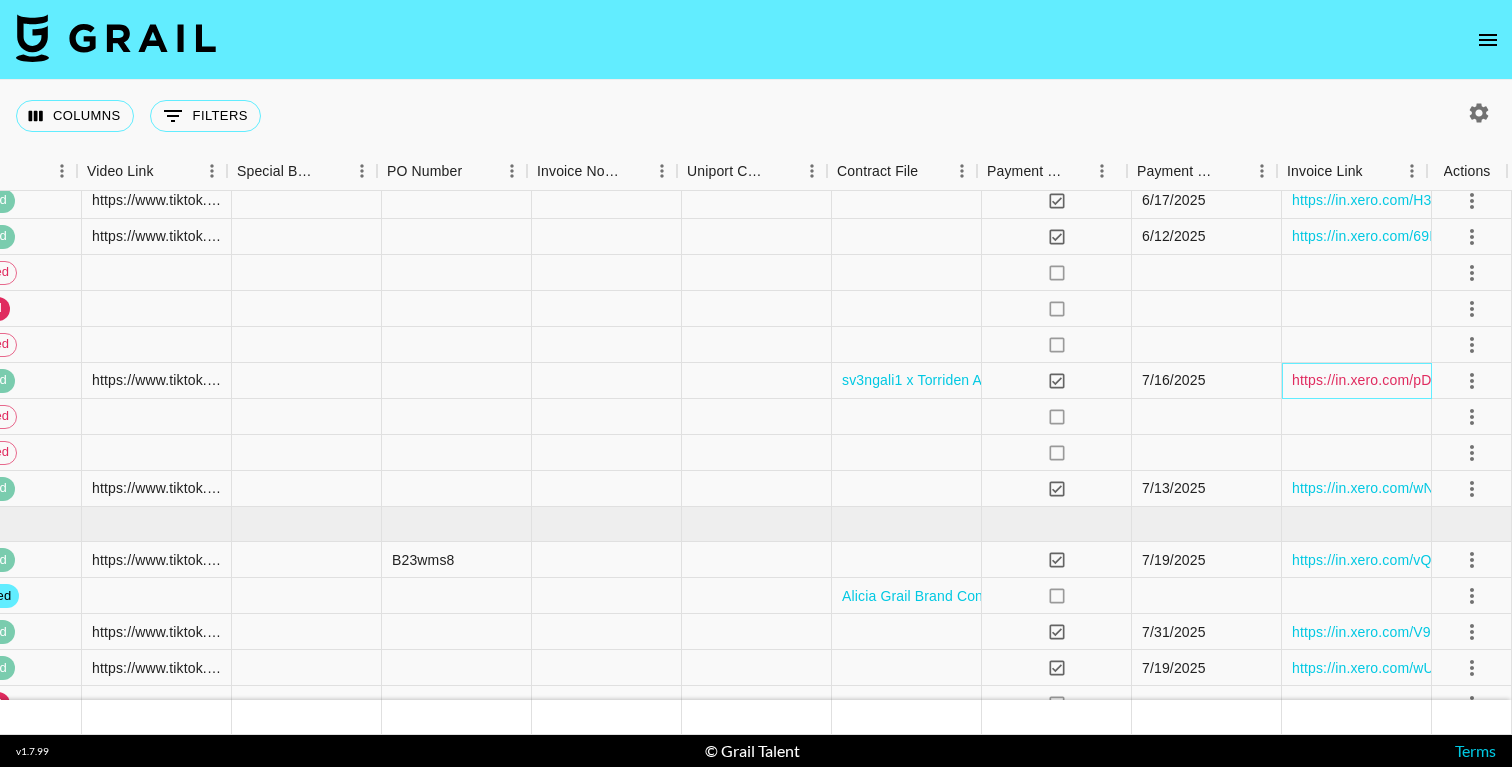 click on "https://in.xero.com/pDfSlU5DIRiKUTtCM0gJNuG9seUfPjZKD24rYaYk" at bounding box center (1512, 380) 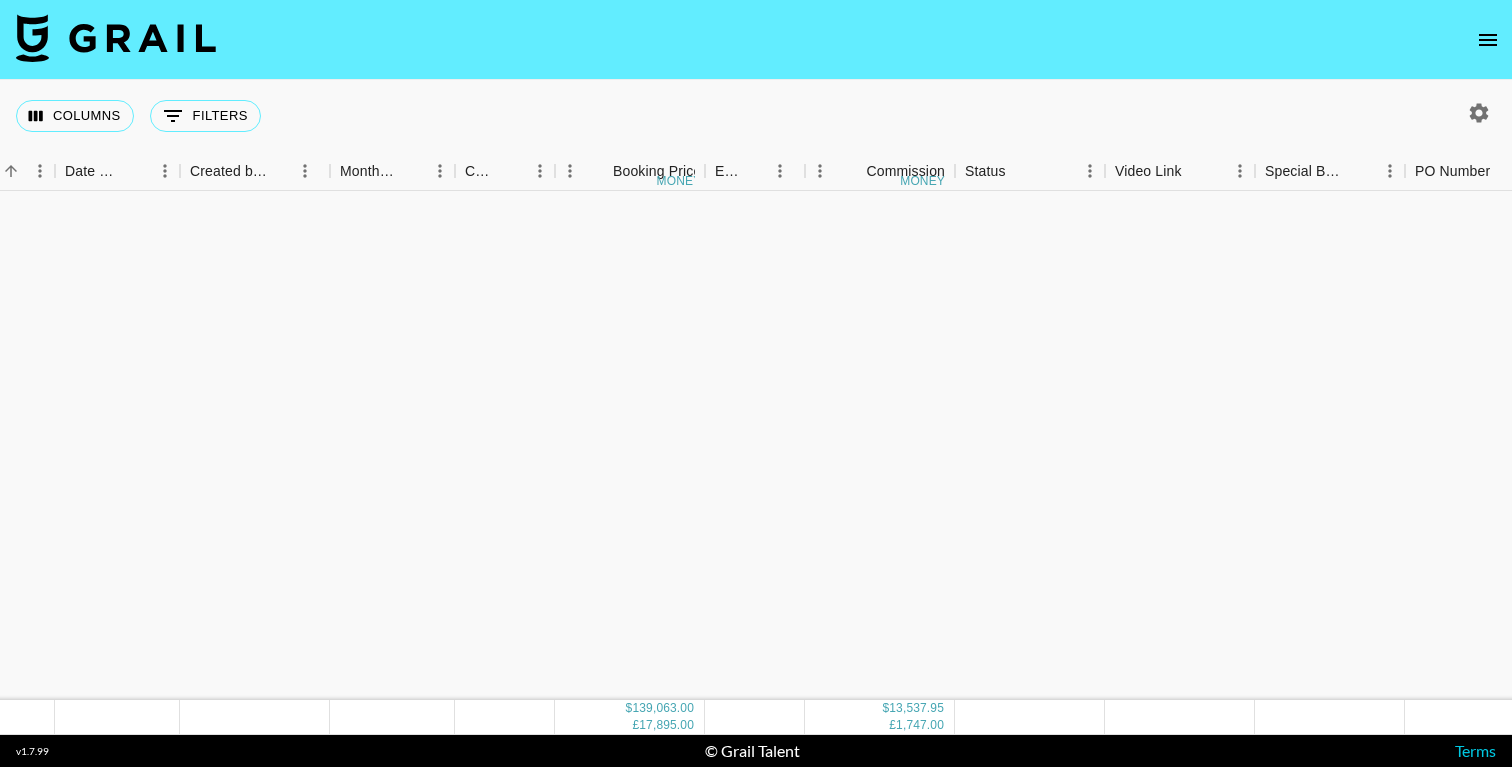 scroll, scrollTop: 9179, scrollLeft: 1310, axis: both 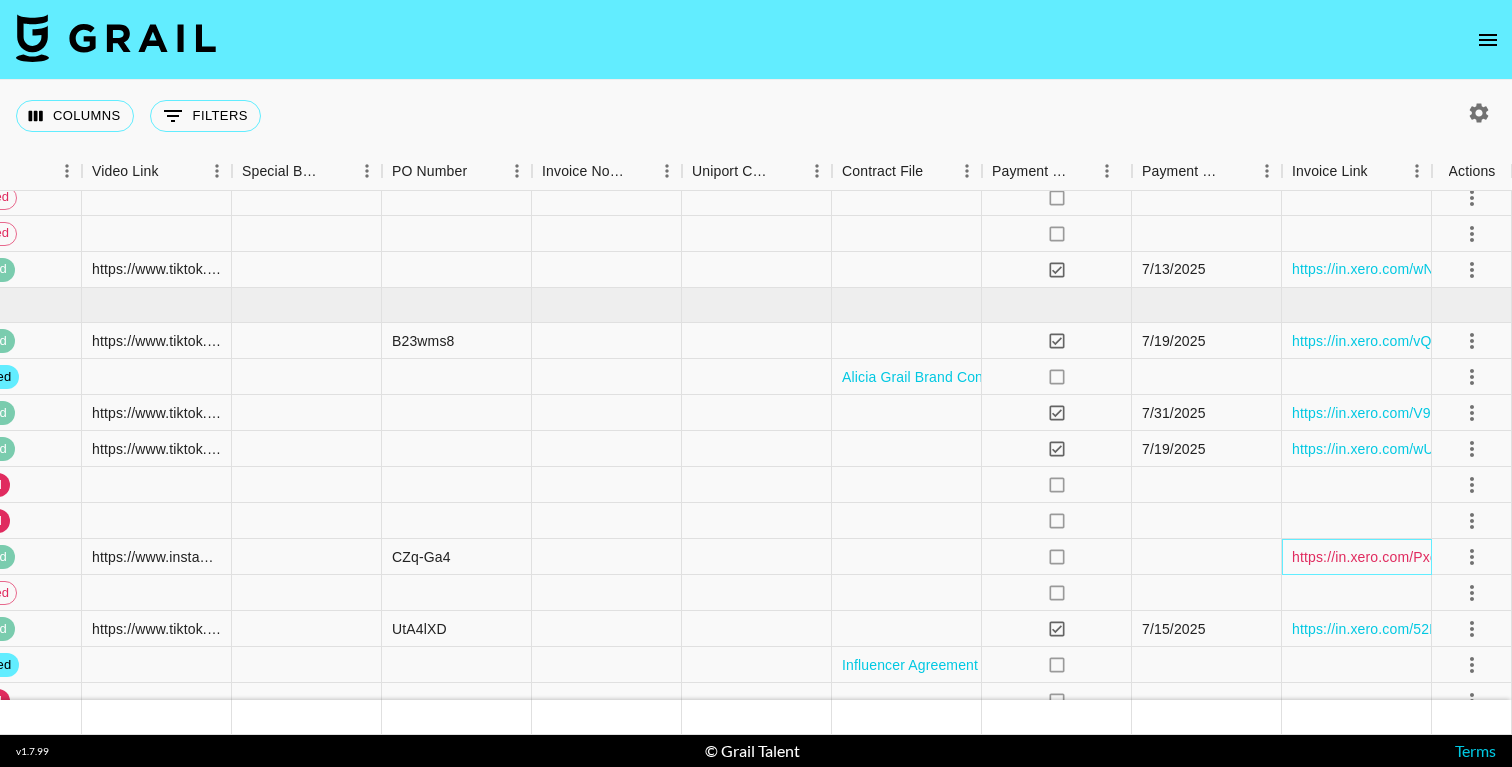 click on "https://in.xero.com/PxdxuThjmFCp7eQDwWcdmMWLGQy3u2gwncaT2vvM" at bounding box center (1530, 557) 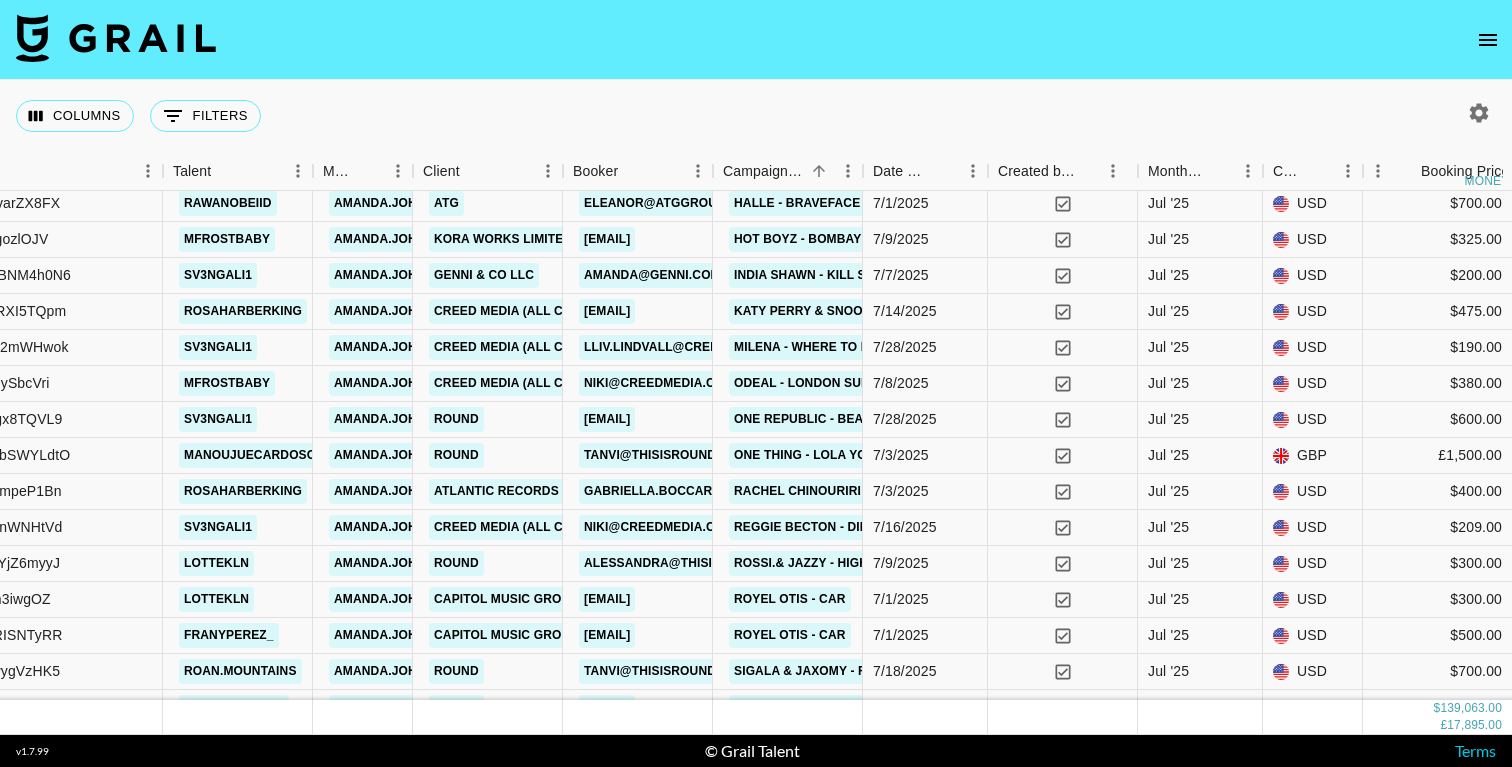 scroll, scrollTop: 8815, scrollLeft: 502, axis: both 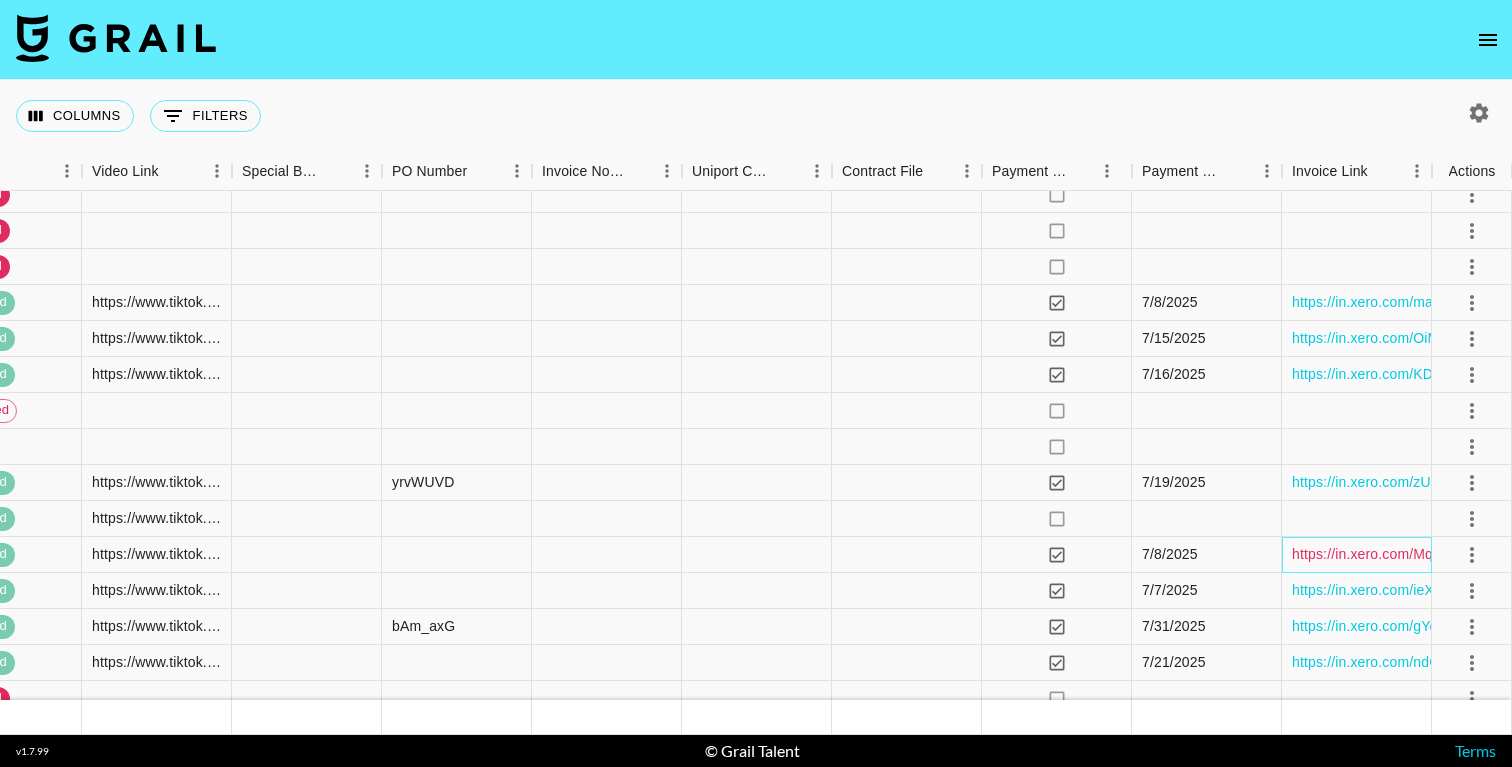 click on "https://in.xero.com/Mqt8cjGNBIyCouQquujBzY264CcHgOWGxoacn2rI" at bounding box center (1515, 554) 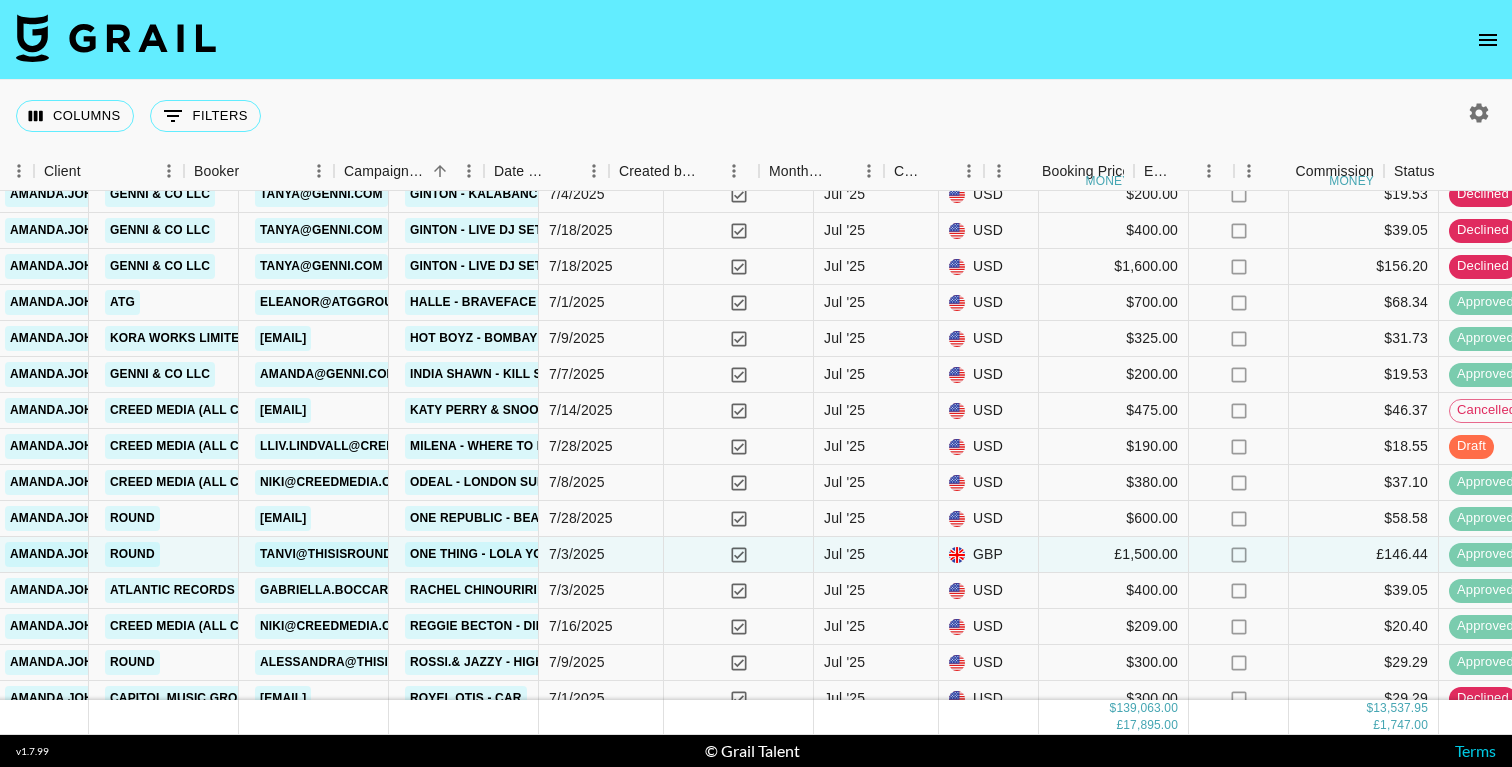 scroll, scrollTop: 8822, scrollLeft: 818, axis: both 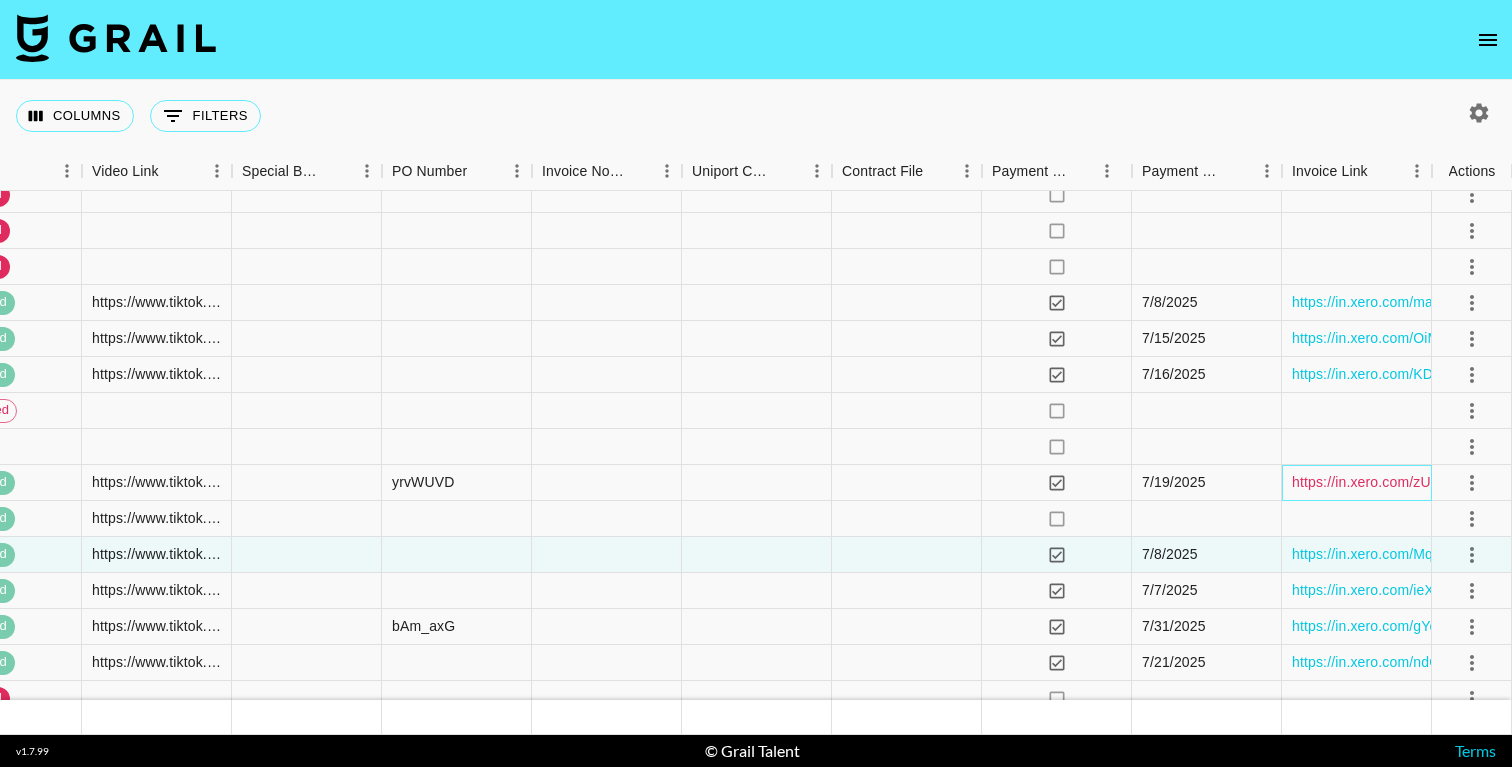 click on "https://in.xero.com/zU6Jqhu7IHASH2eH9lm3yxNBE6TW5osFzmBUSrLq" at bounding box center (1522, 482) 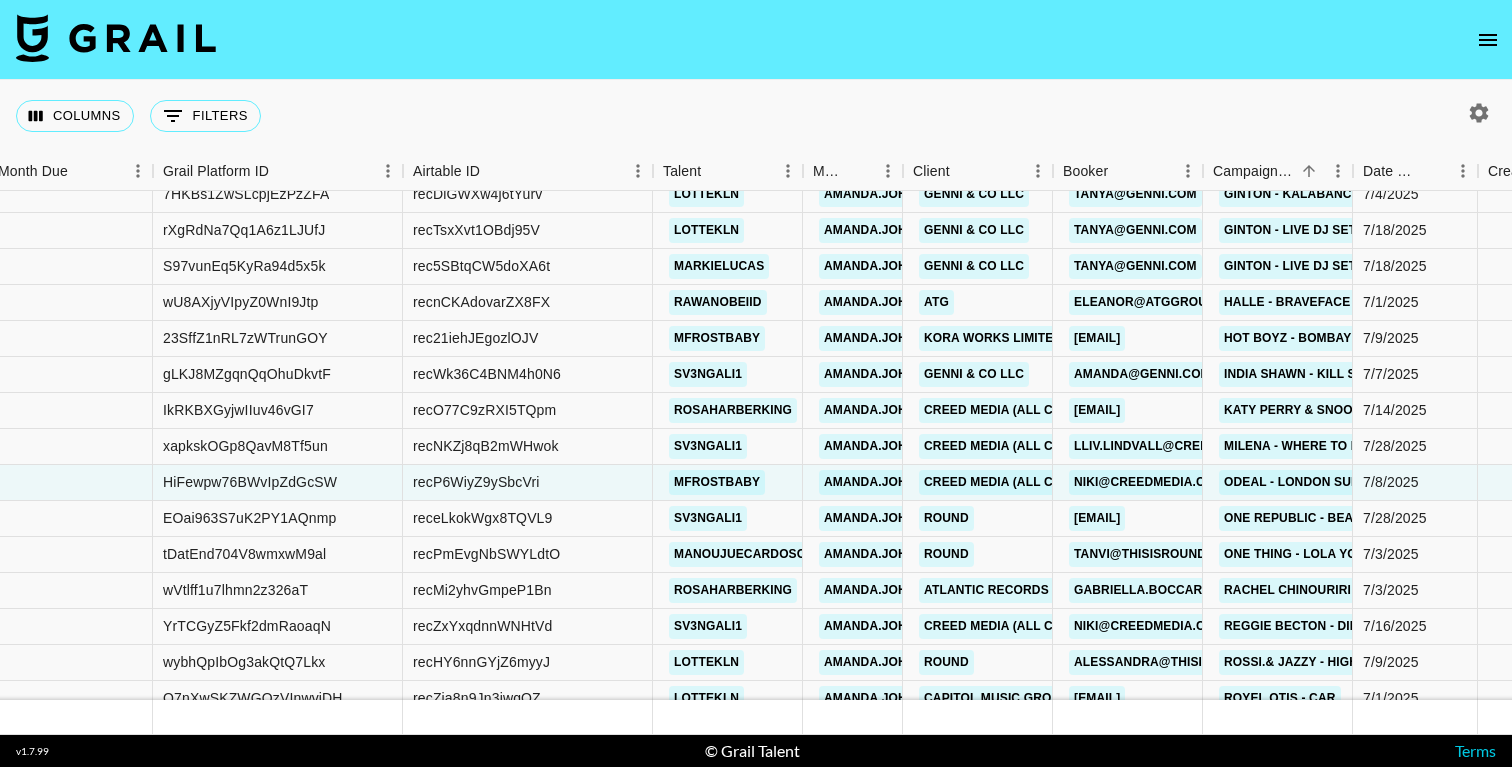 scroll, scrollTop: 8822, scrollLeft: -22, axis: both 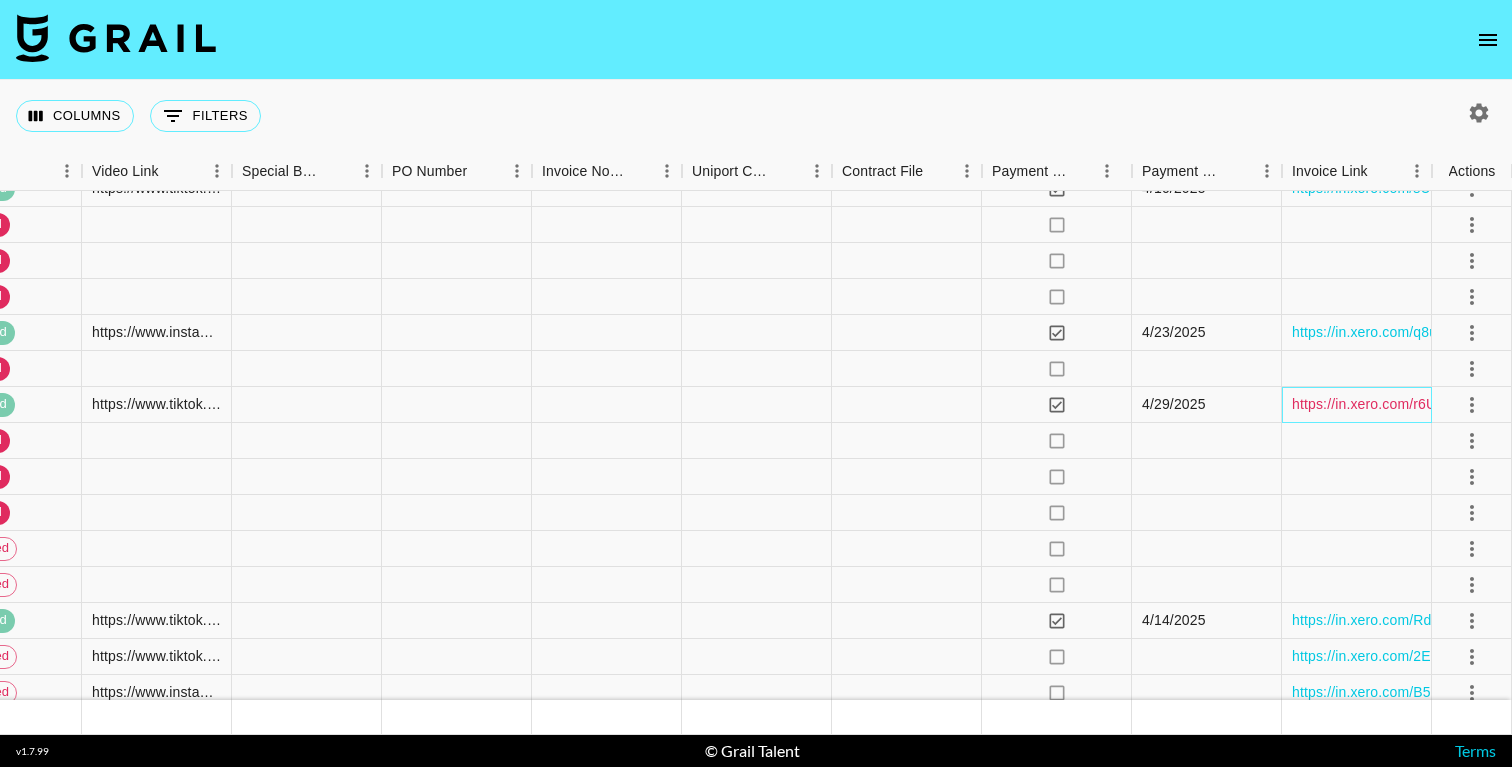 click on "https://in.xero.com/r6UcfugnQKrKlOiXGTxXfE1gJFF2dKvbrwncdqA9" at bounding box center (1509, 404) 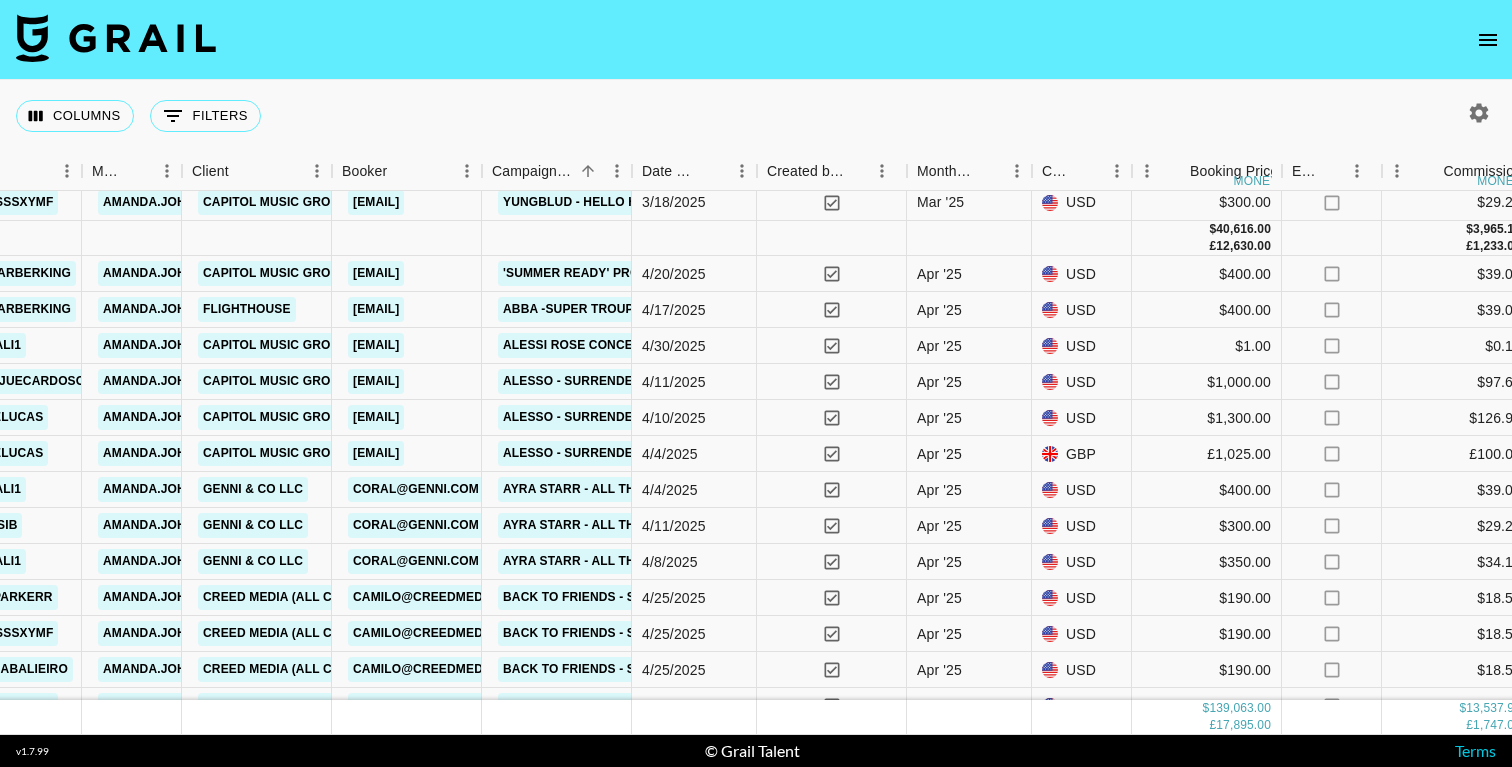 scroll, scrollTop: 735, scrollLeft: 733, axis: both 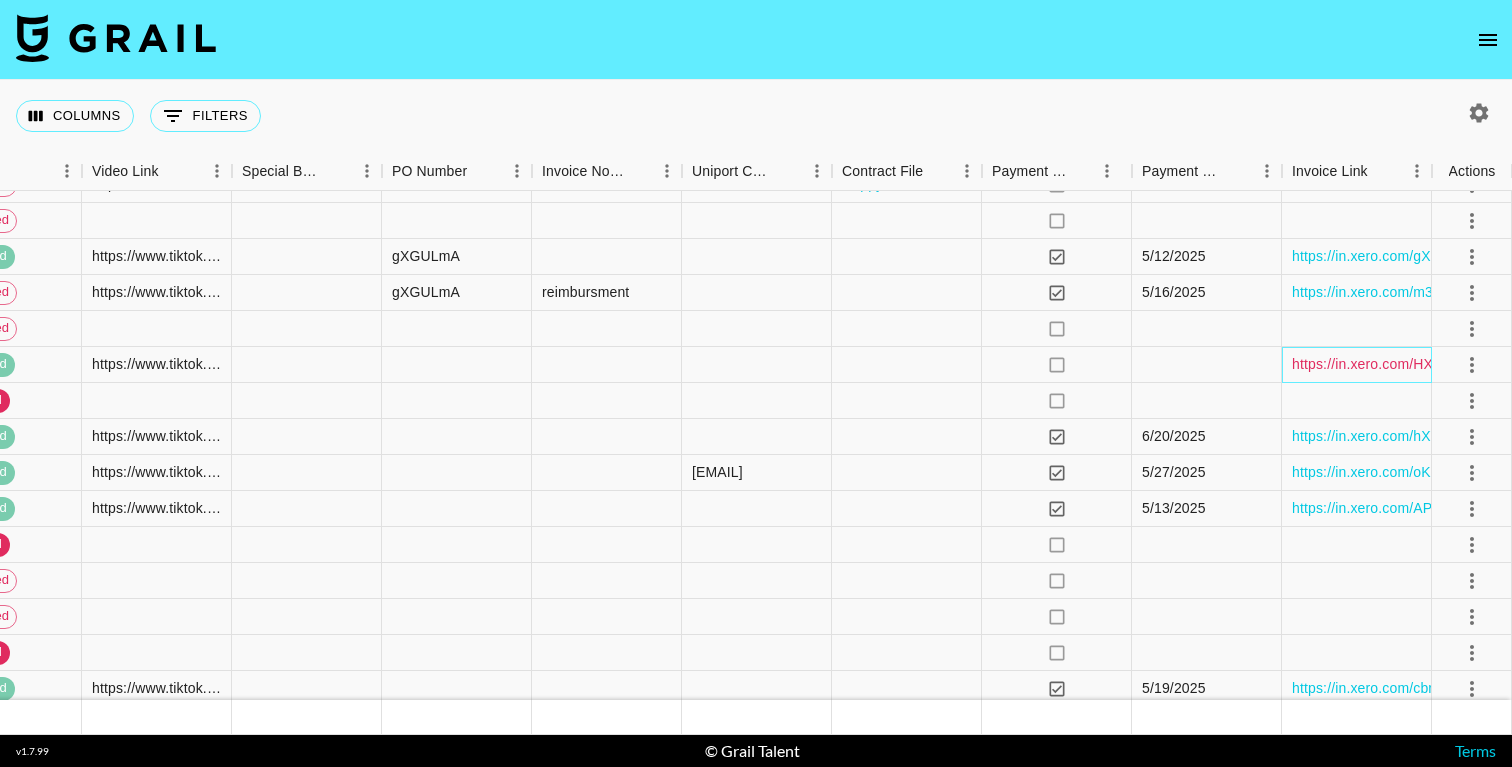click on "https://in.xero.com/HXZ22XSnqH1nMfEZhfDfDVrFcbUBQfsedHYDxrWX" at bounding box center [1520, 364] 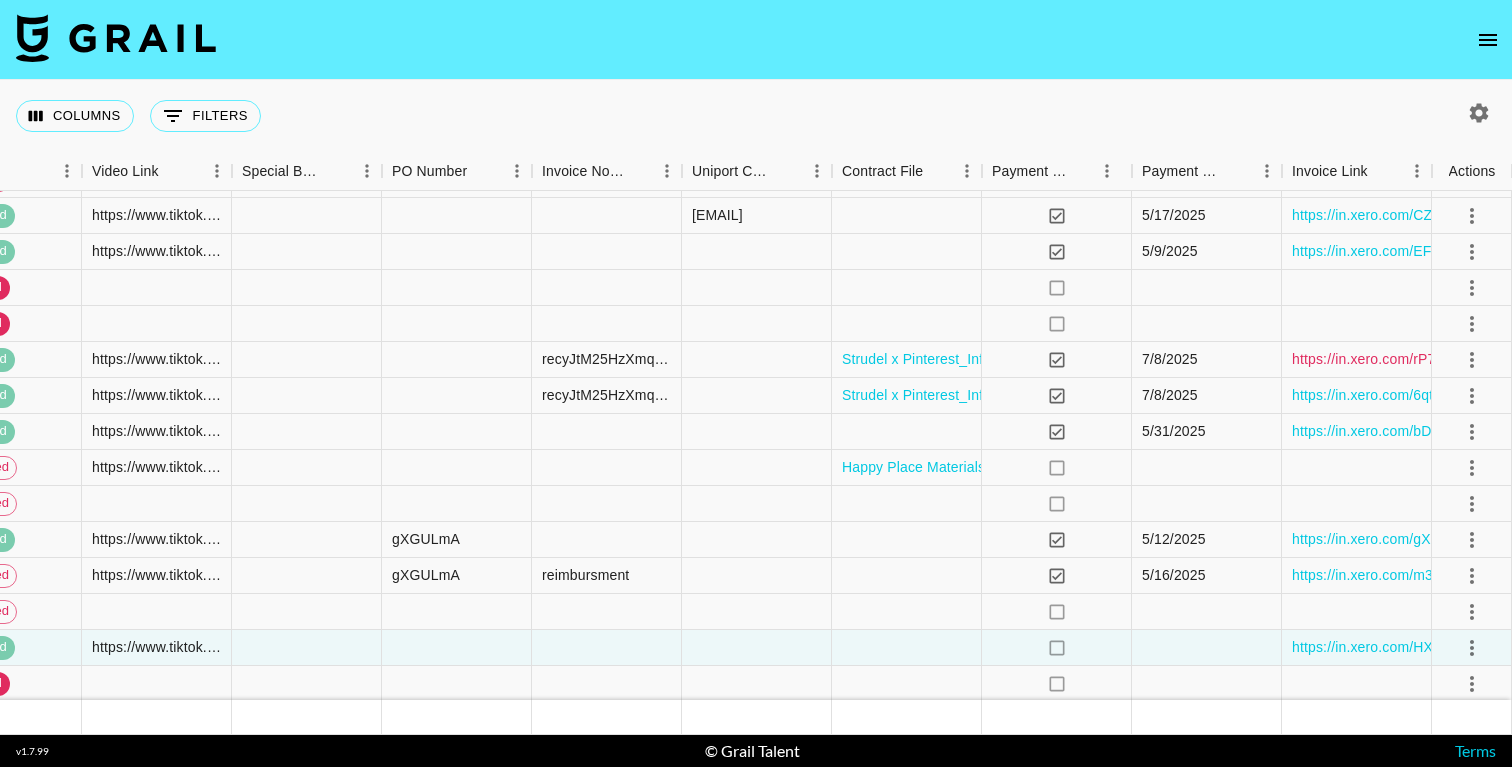 scroll, scrollTop: 4915, scrollLeft: 2333, axis: both 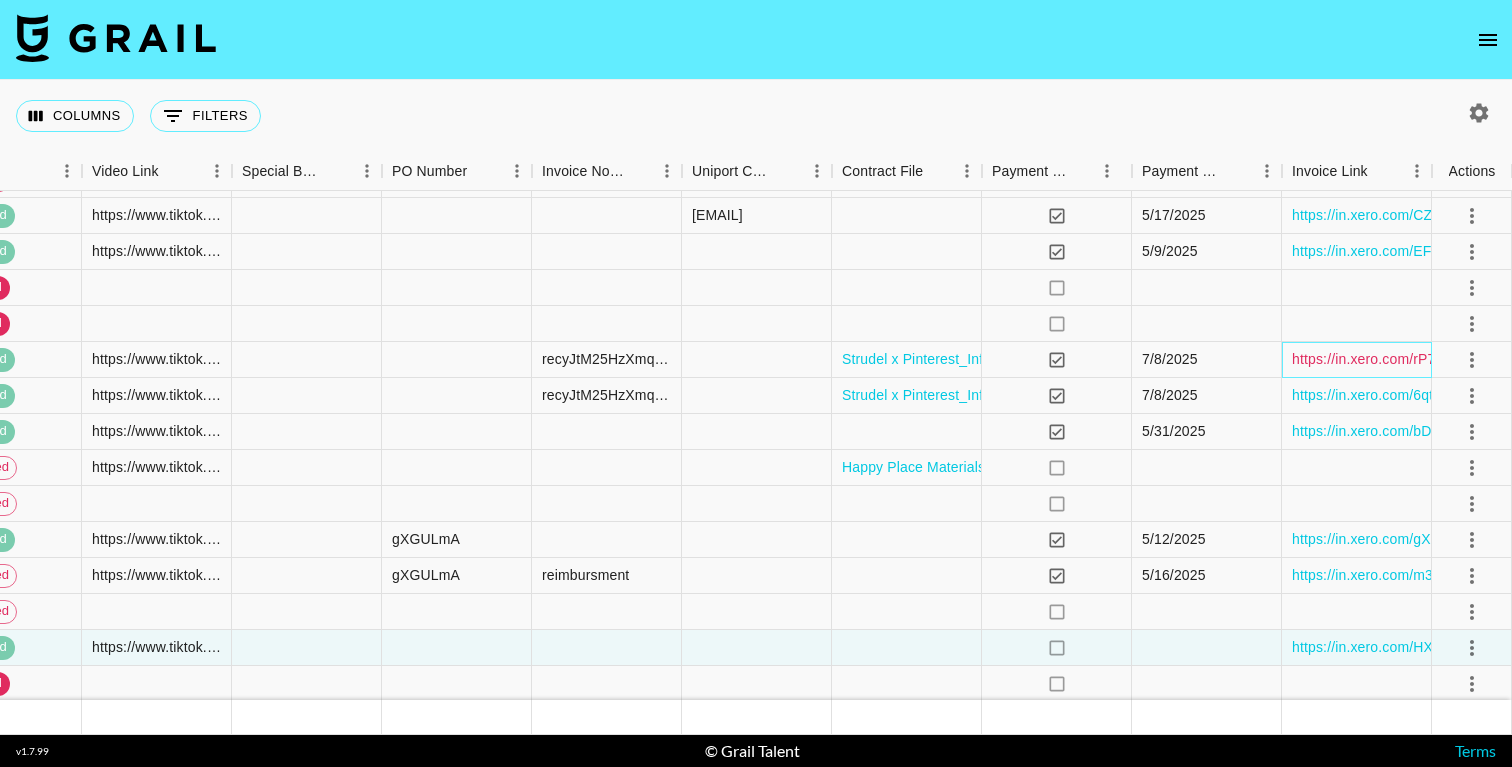 click on "https://in.xero.com/rP7o77dSOewkRPC3F8VQ6w4DdsgcWUuDWsPB1qUW" at bounding box center [1534, 359] 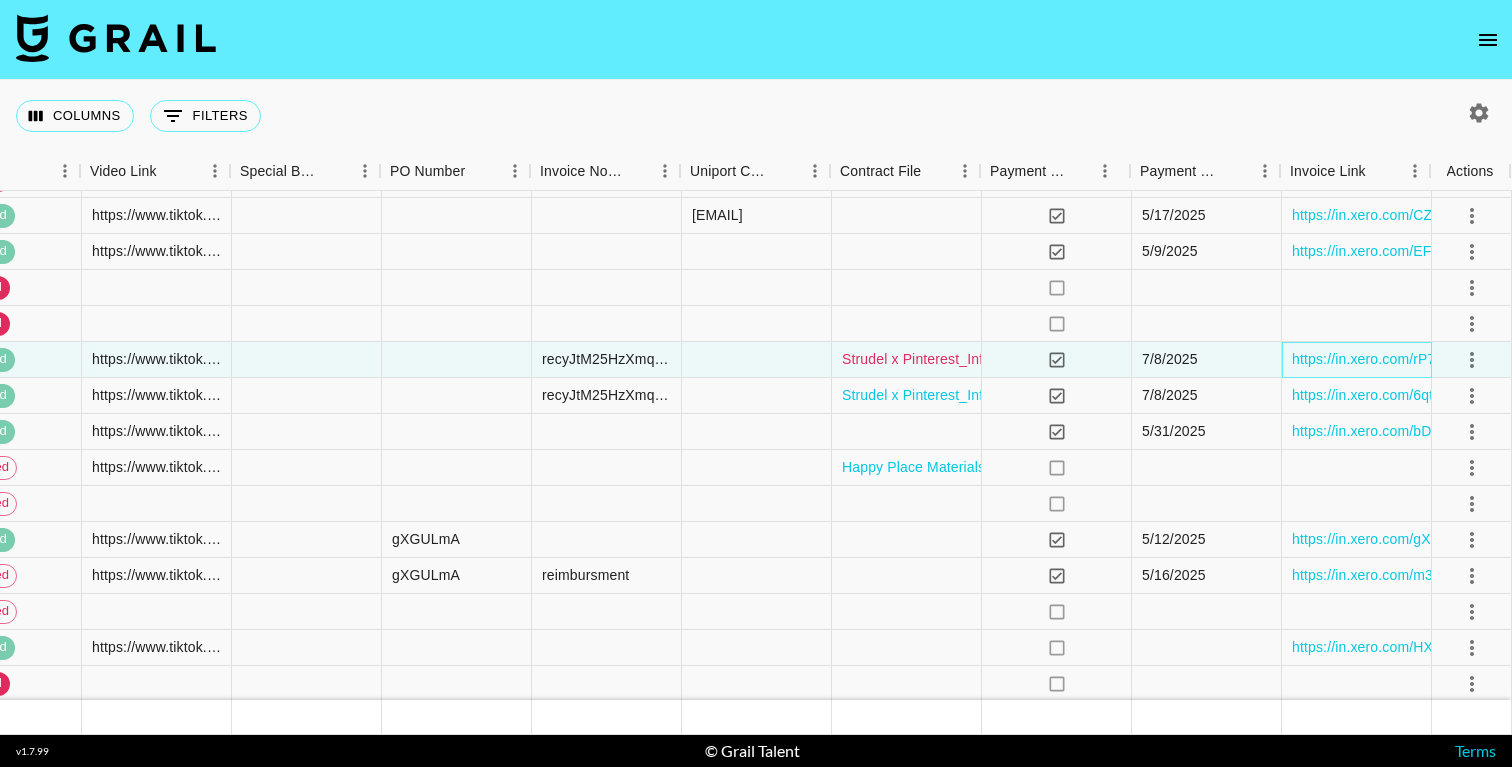 scroll, scrollTop: 4915, scrollLeft: 2333, axis: both 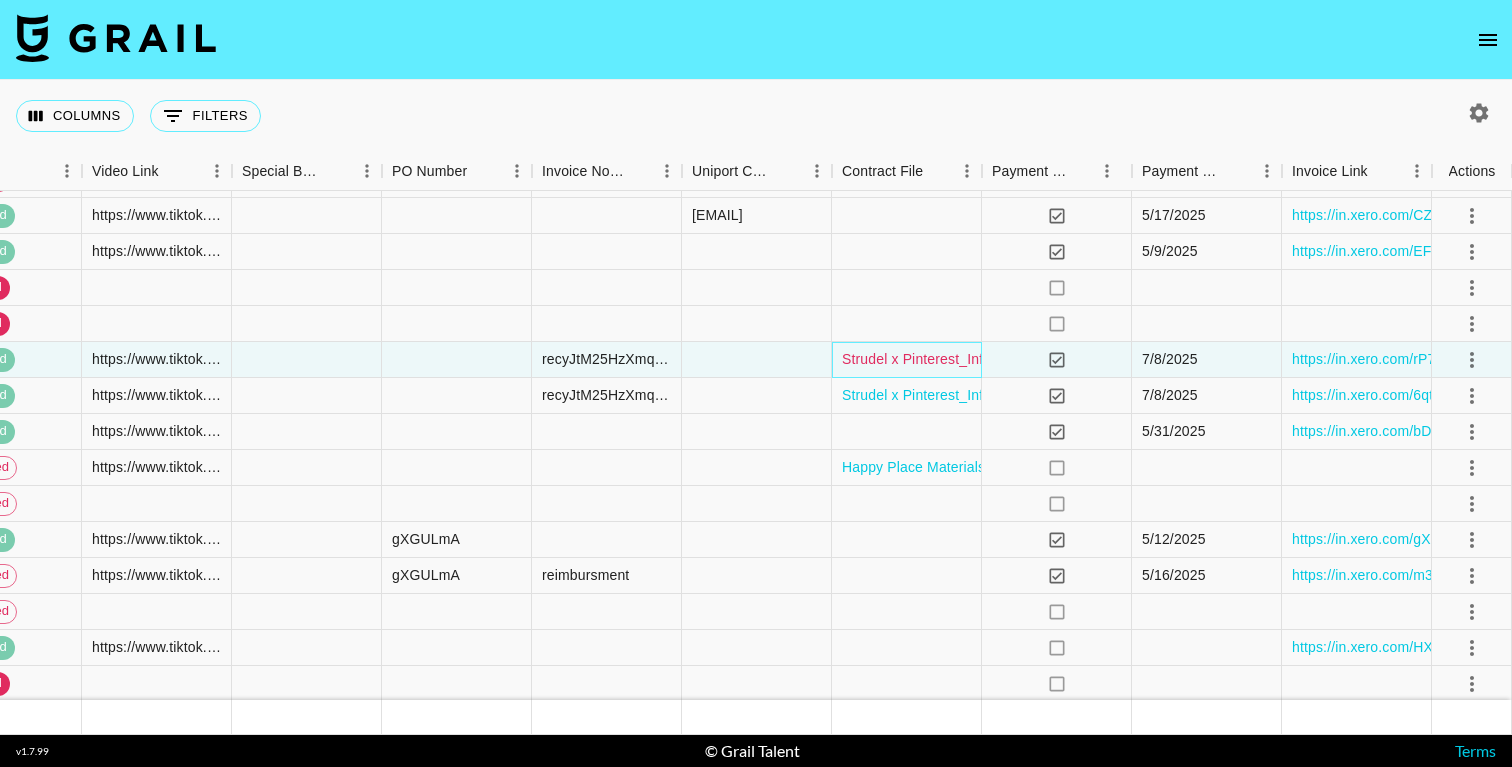 click on "Strudel x Pinterest_Influencer Agreement__2025_Round 1_ Sv3ngali1.pdf" at bounding box center (1077, 359) 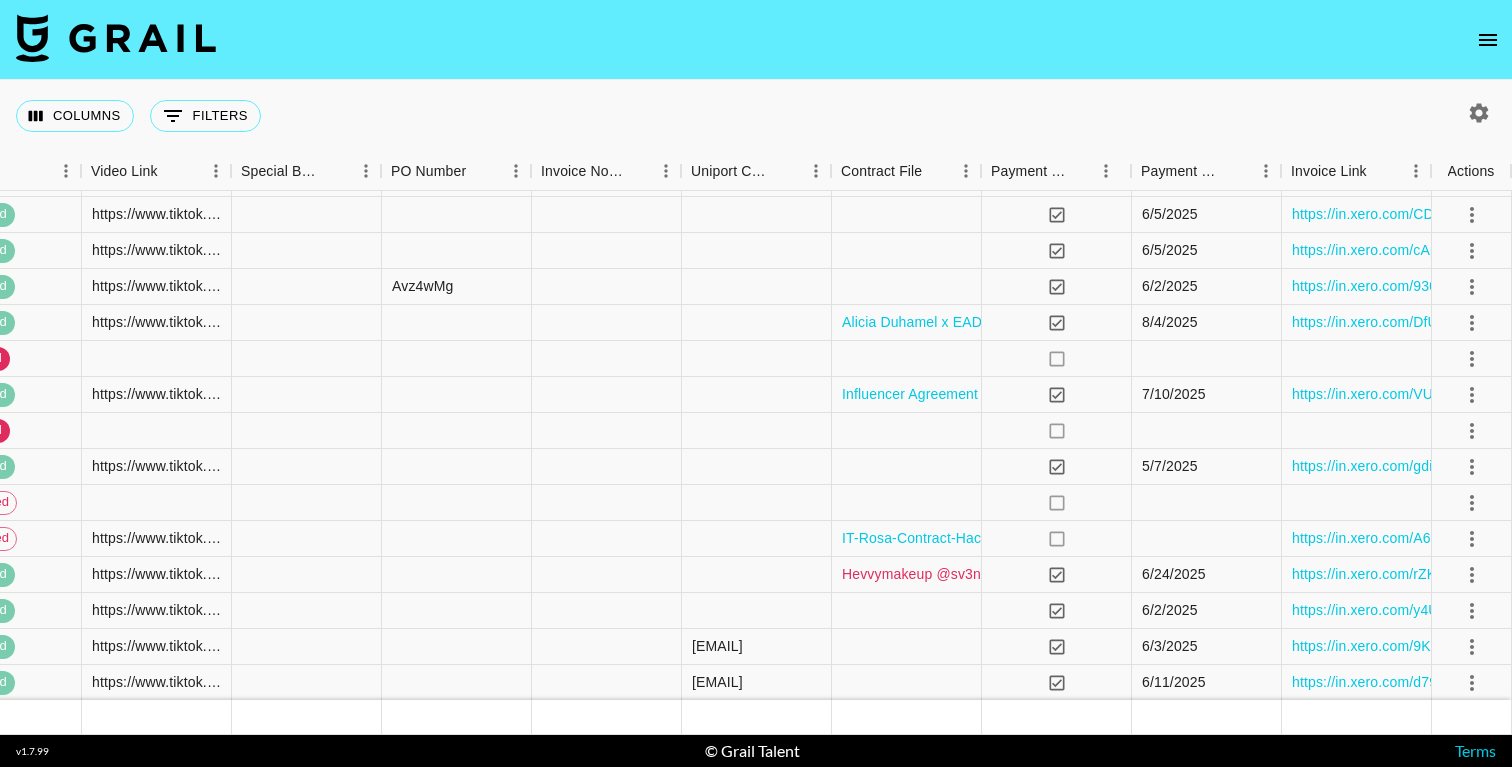 scroll, scrollTop: 4376, scrollLeft: 2333, axis: both 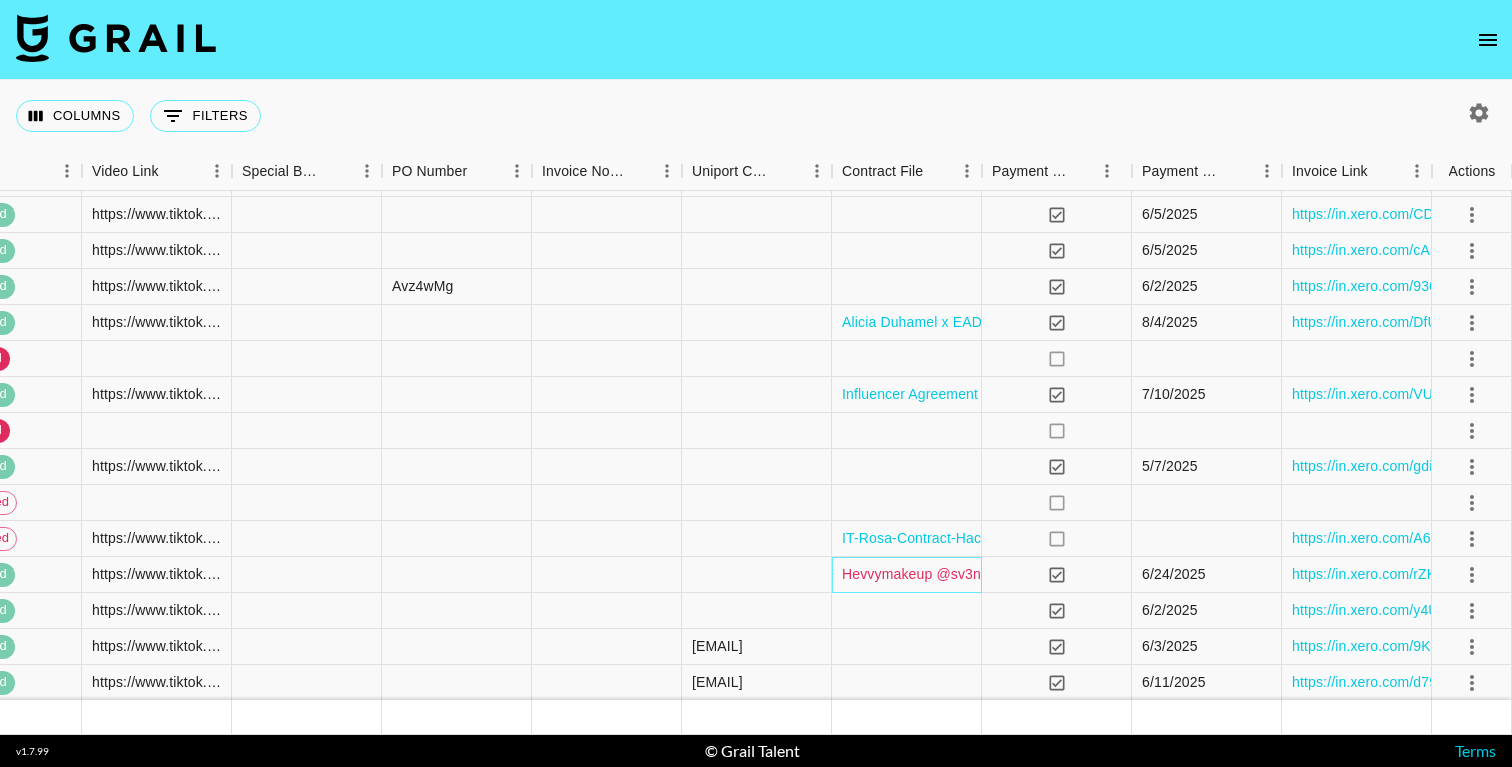 click on "Hevvymakeup @sv3ngali TikTok contract.pdf" at bounding box center (984, 574) 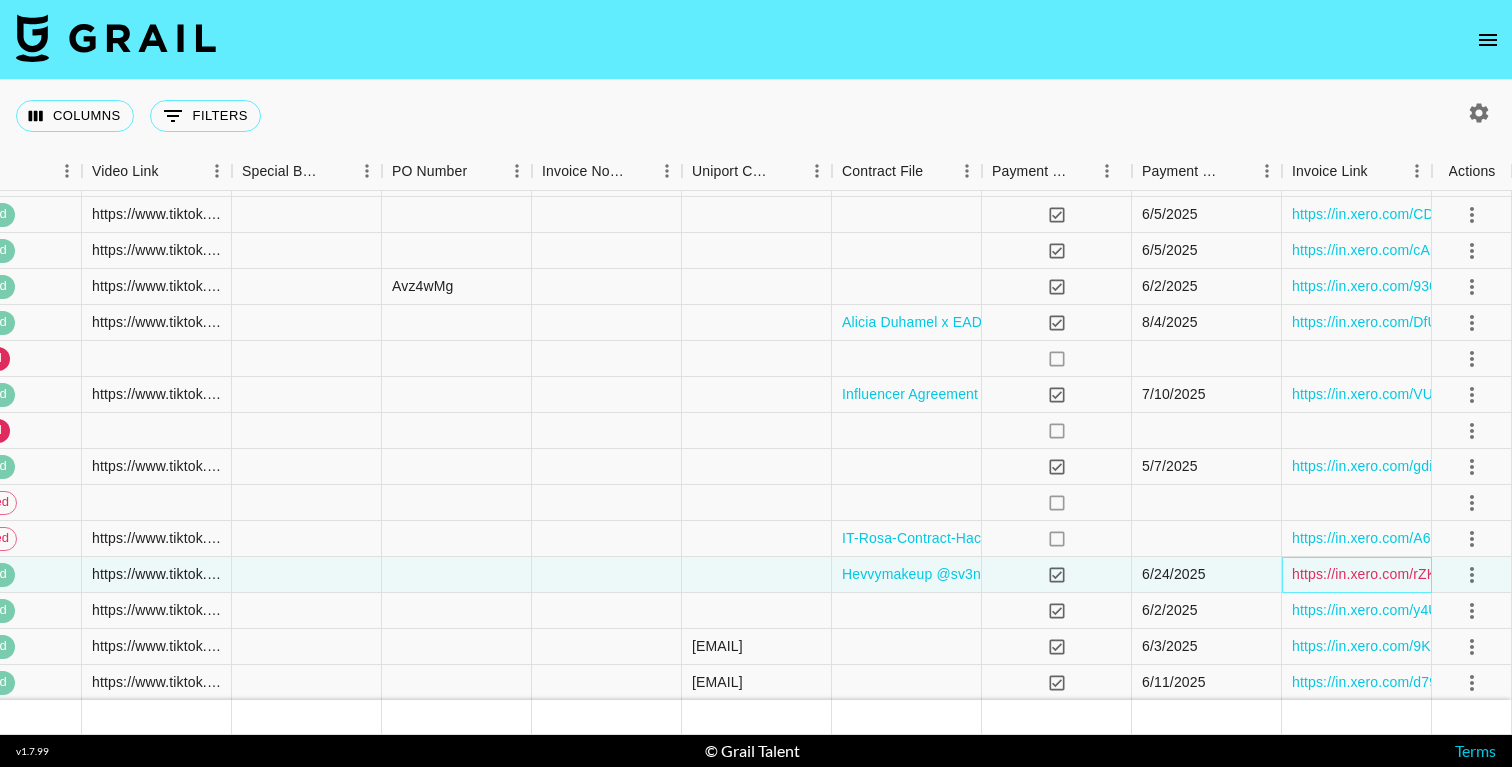 click on "https://in.xero.com/rZKT58BvdULHwebRzrGo4J9moTo2TOu7c1cXk10Q" at bounding box center (1520, 574) 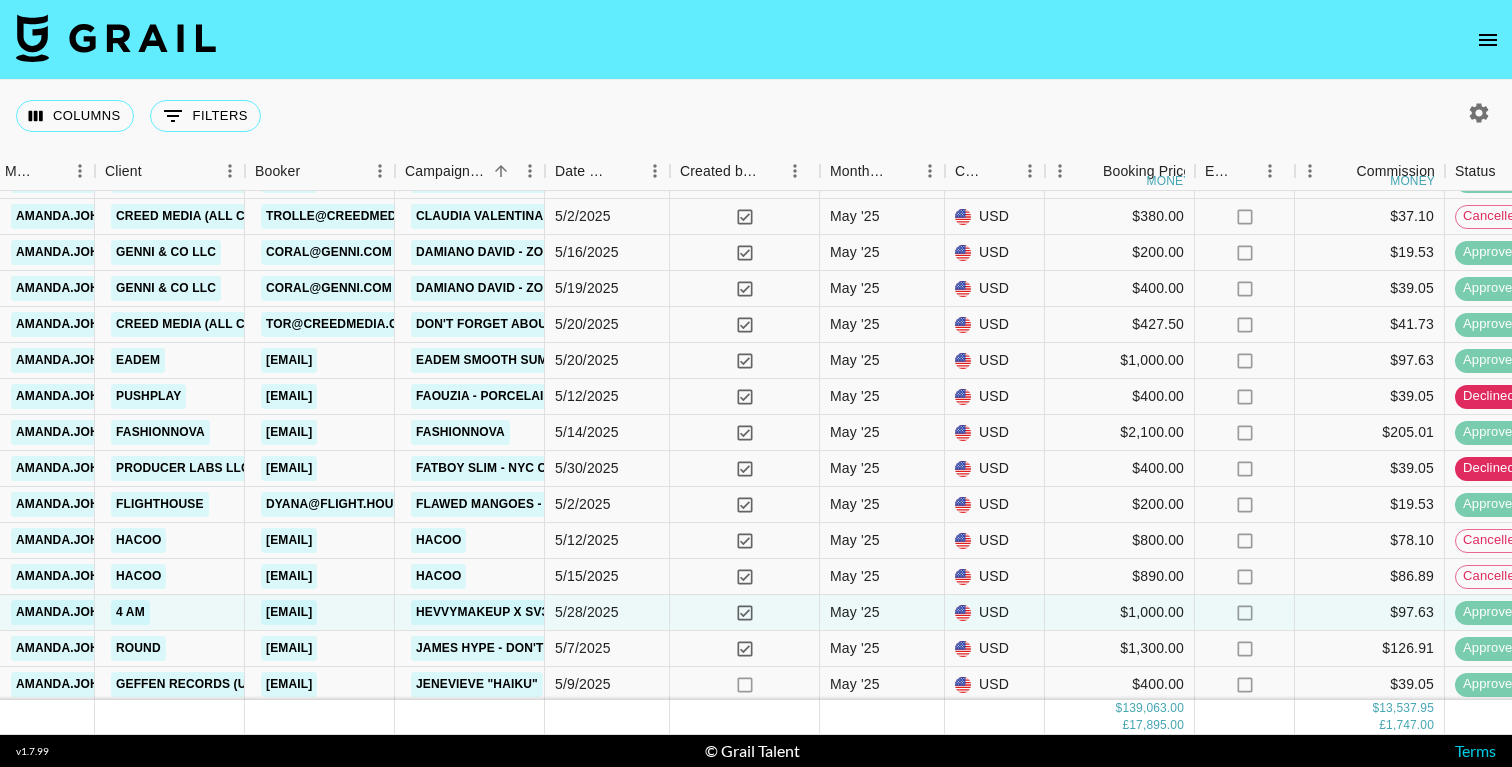 scroll, scrollTop: 4338, scrollLeft: 819, axis: both 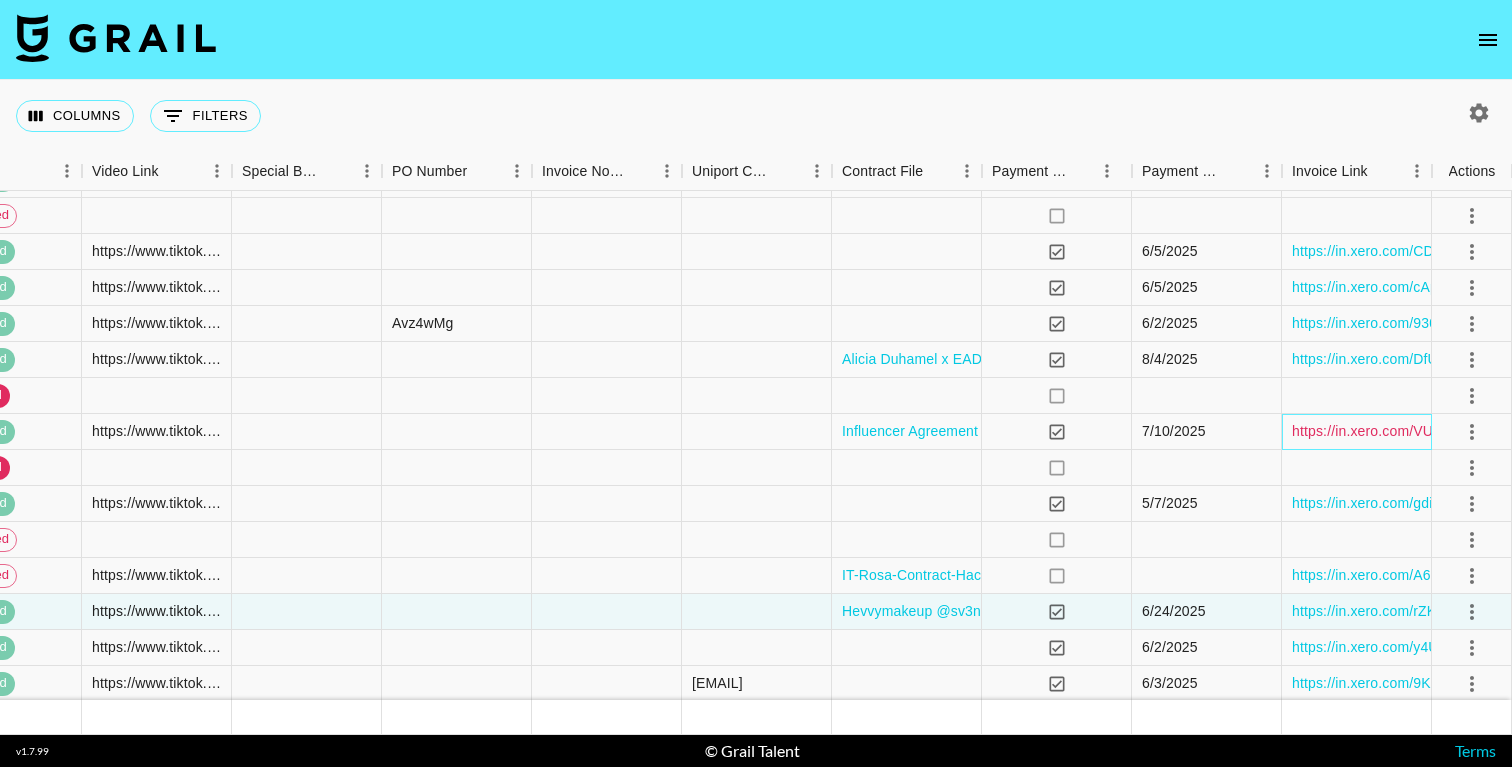 click on "https://in.xero.com/VUgML1Xfi5DAFb5SysyeFK3MEPa0OSCbI4QLqHVE" at bounding box center [1524, 431] 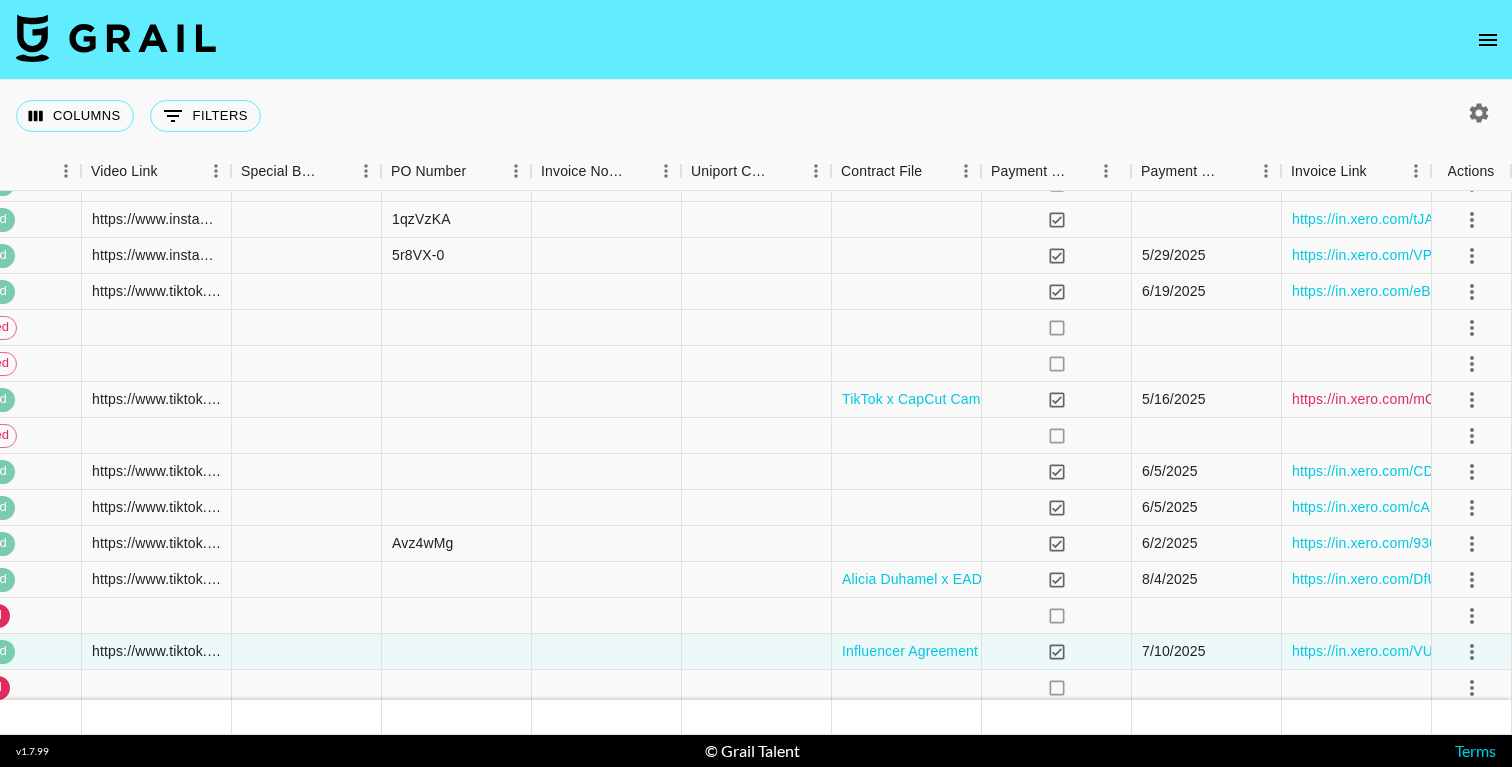 scroll, scrollTop: 4119, scrollLeft: 2333, axis: both 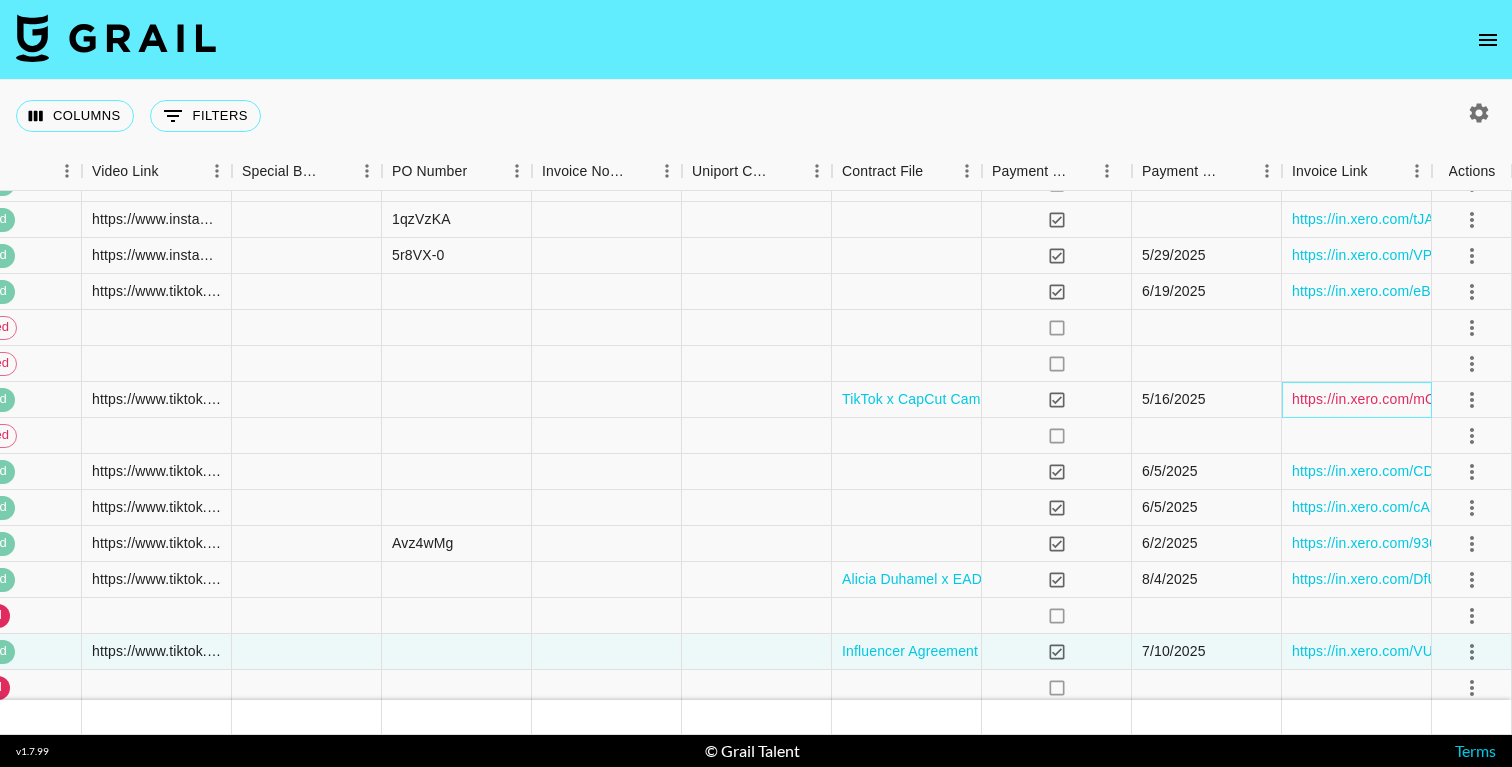 click on "https://in.xero.com/mOAWdxJ9PrpJsIUch90hRHv1dmcApGOteNItmI4c" at bounding box center (1517, 399) 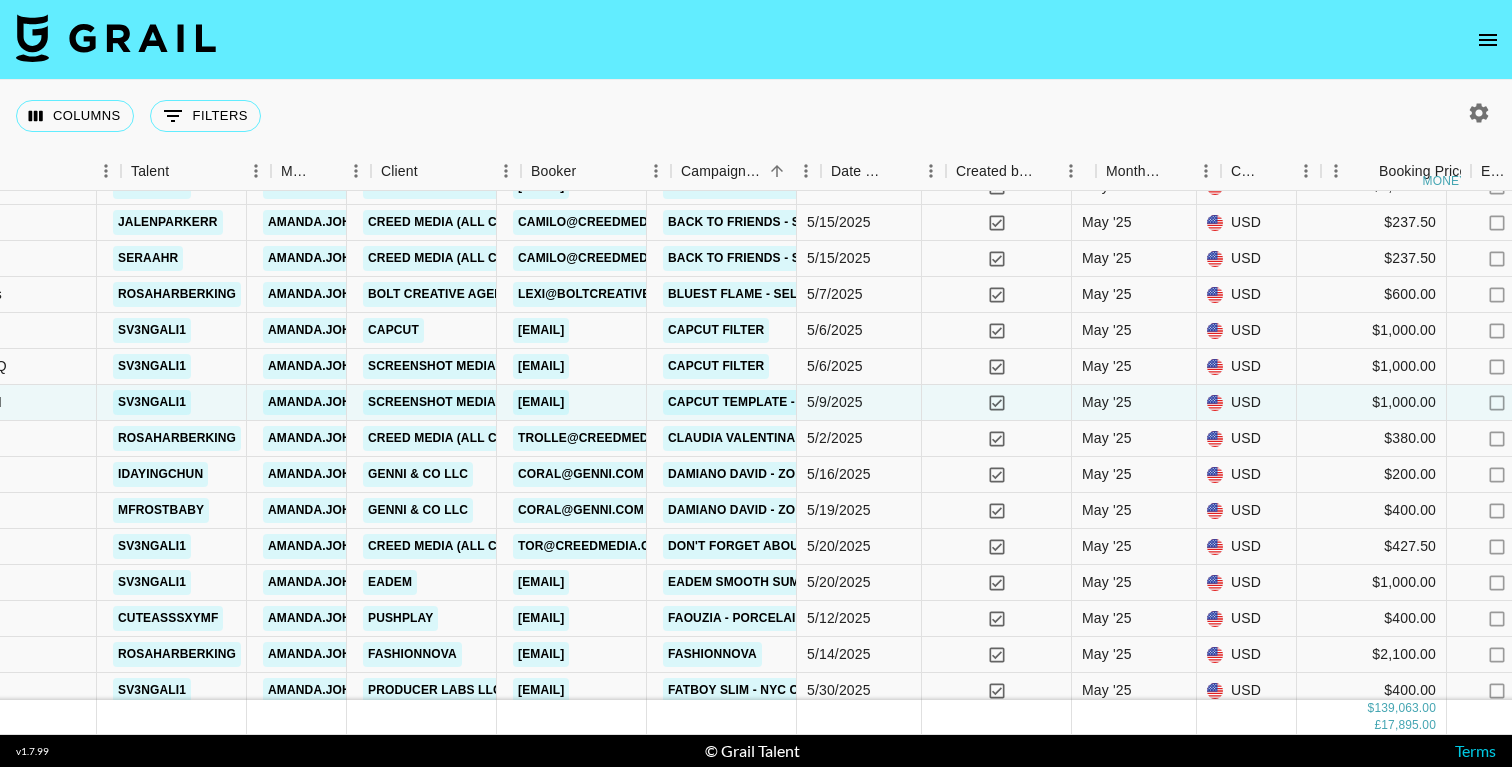 scroll, scrollTop: 4116, scrollLeft: 544, axis: both 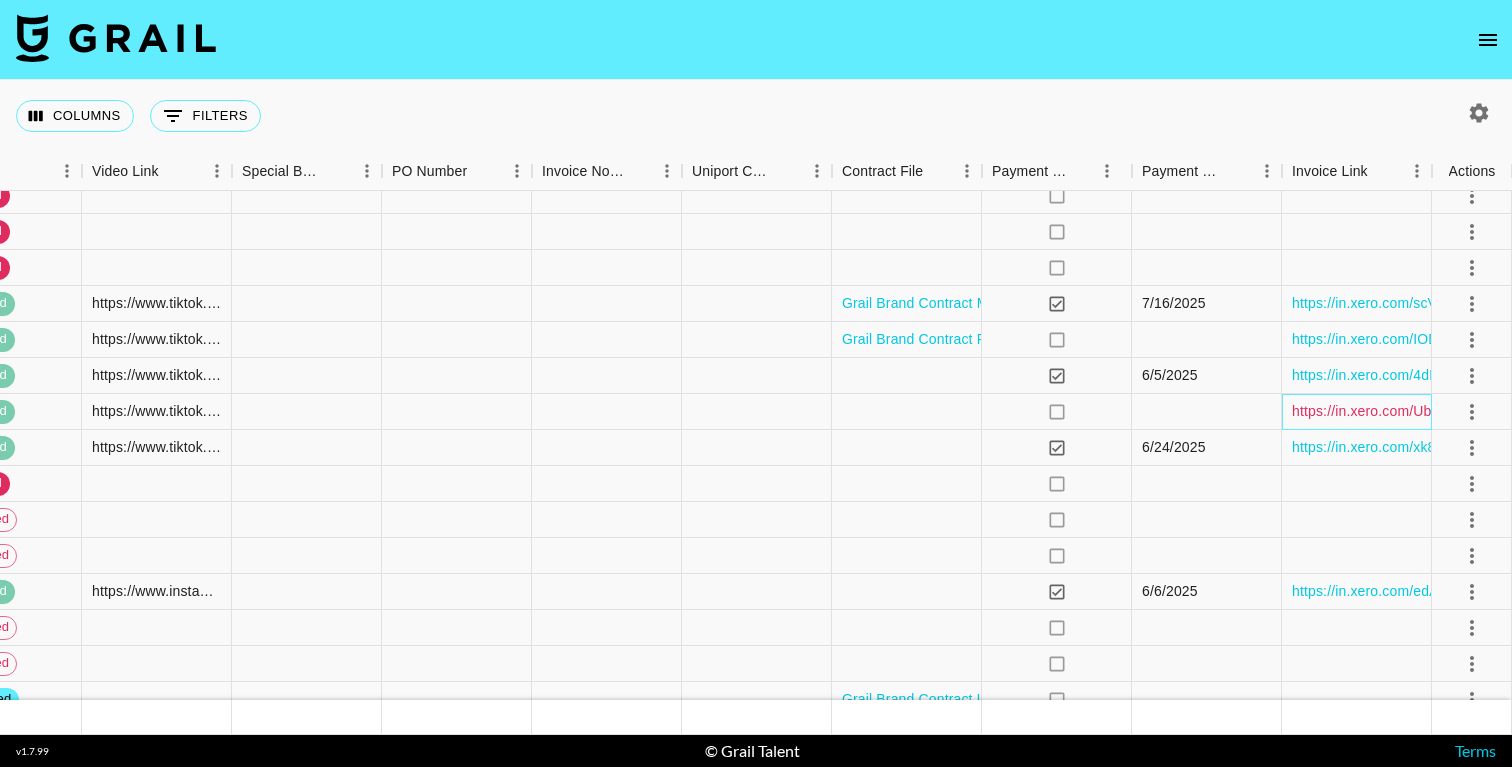 click on "https://in.xero.com/UbXSEK6V8vWLjjFvhO5T1ZPG9l0PrHW7wiUJpVtD" at bounding box center [1519, 411] 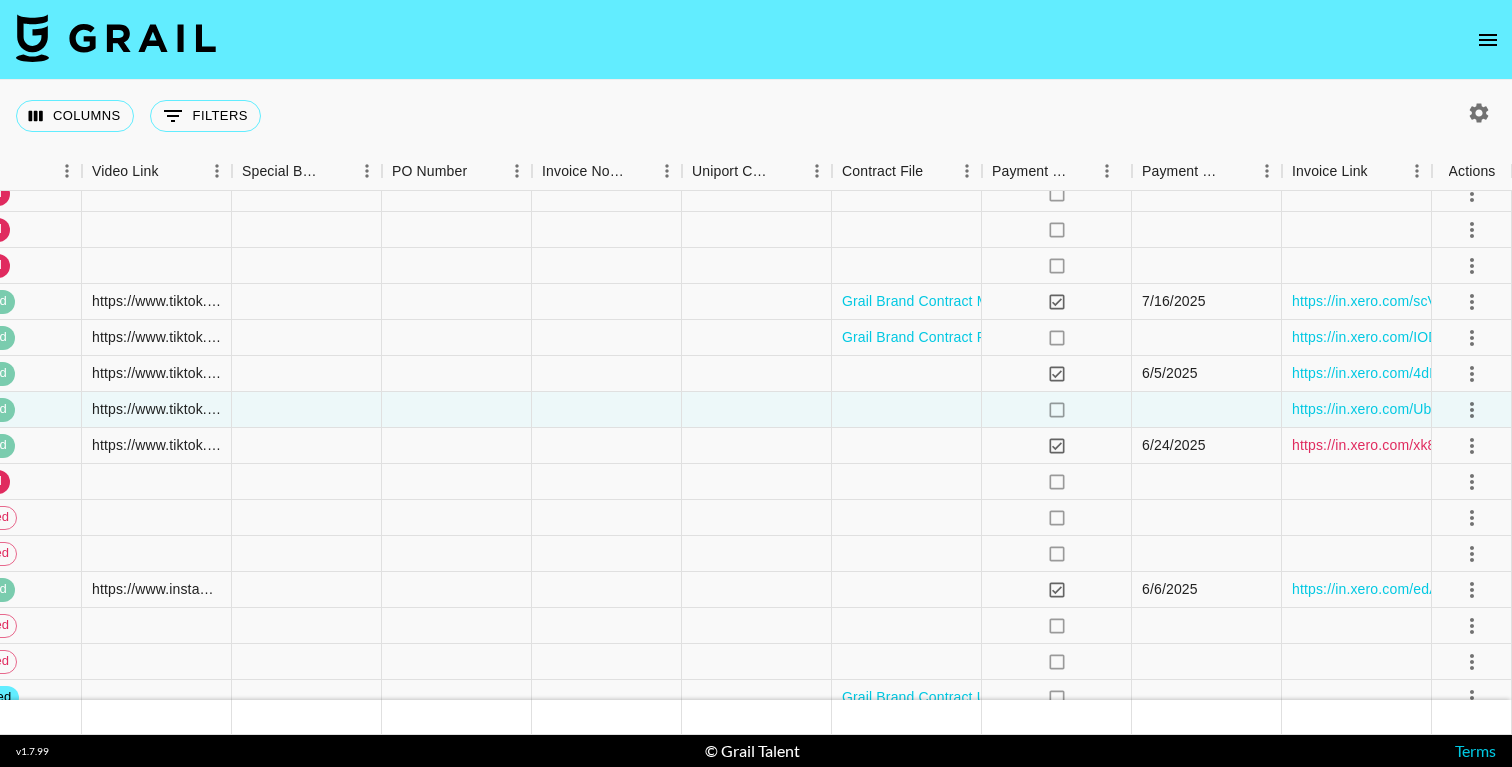 scroll, scrollTop: 6664, scrollLeft: 2333, axis: both 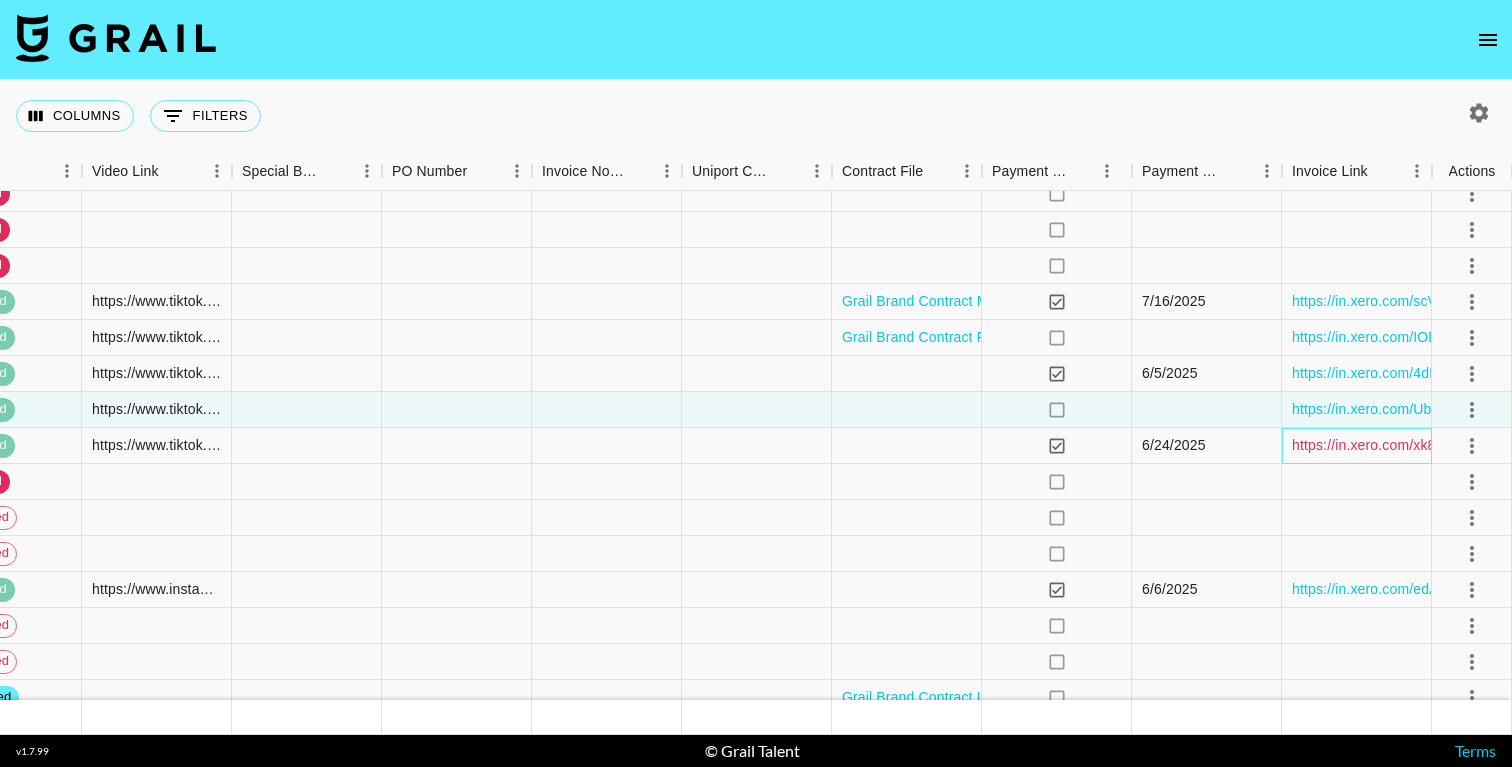 click on "https://in.xero.com/xk8chvlaPg7hwADFQilRh0mxXUsMlAmpyjthF4Ue" at bounding box center (1512, 445) 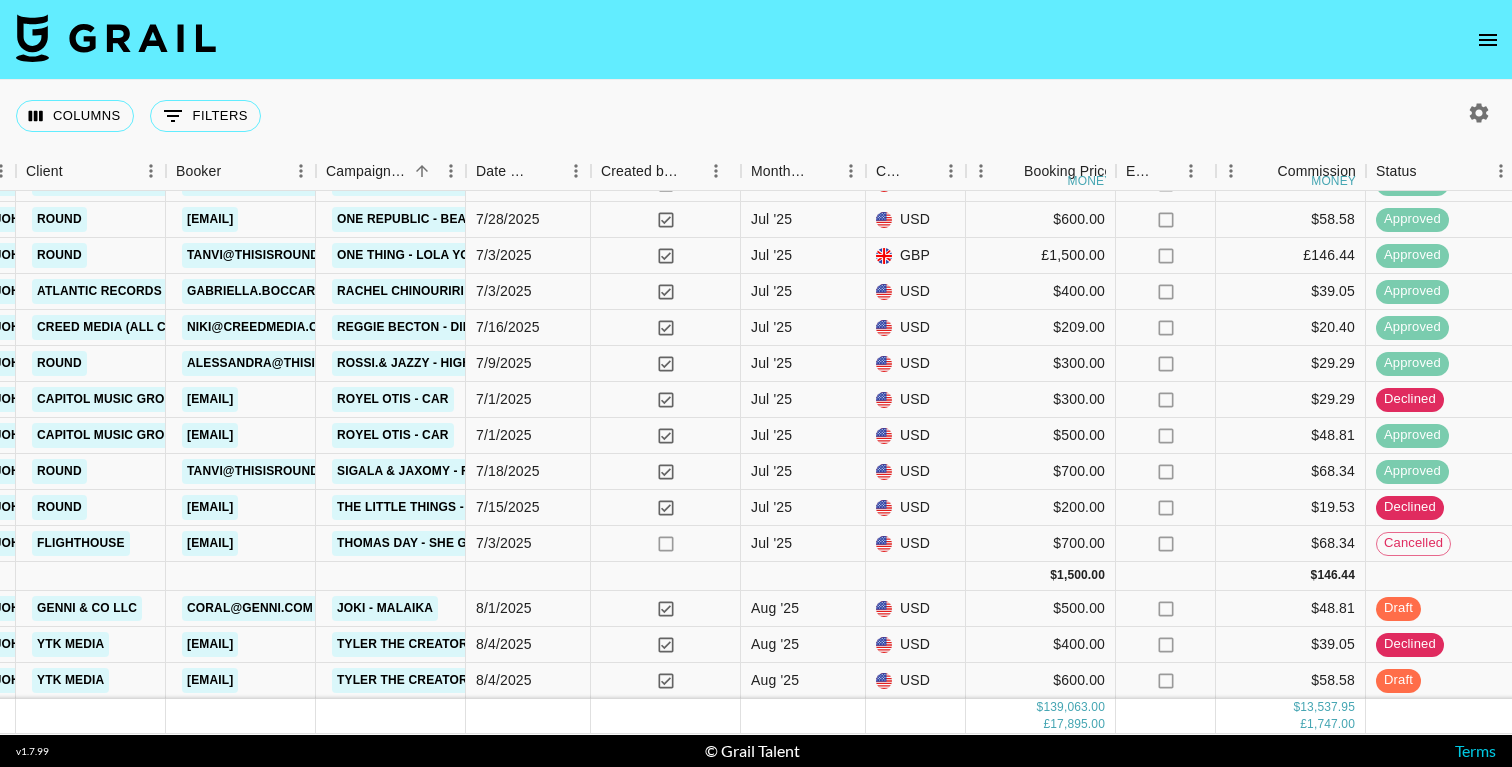 scroll, scrollTop: 9121, scrollLeft: 868, axis: both 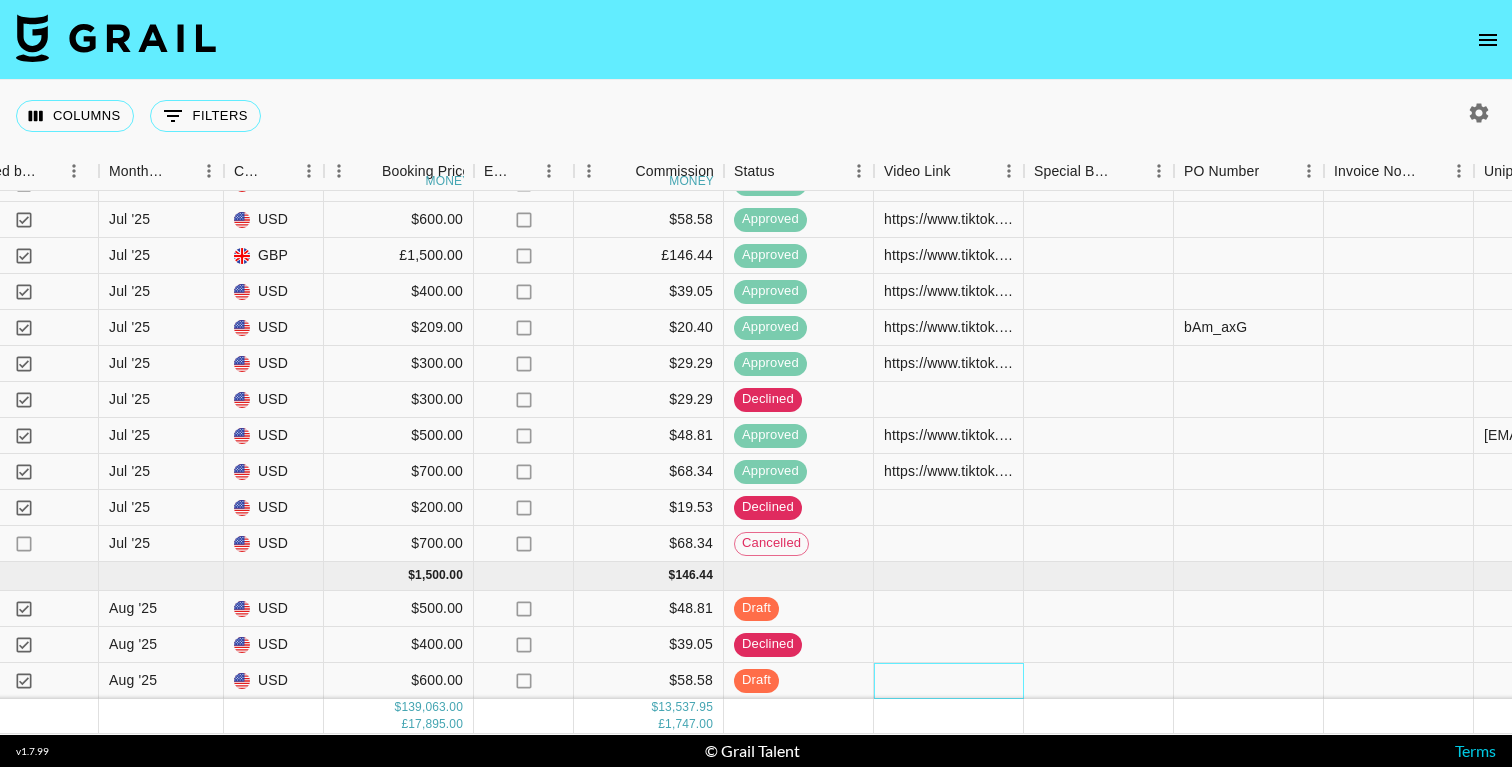 click at bounding box center (949, 681) 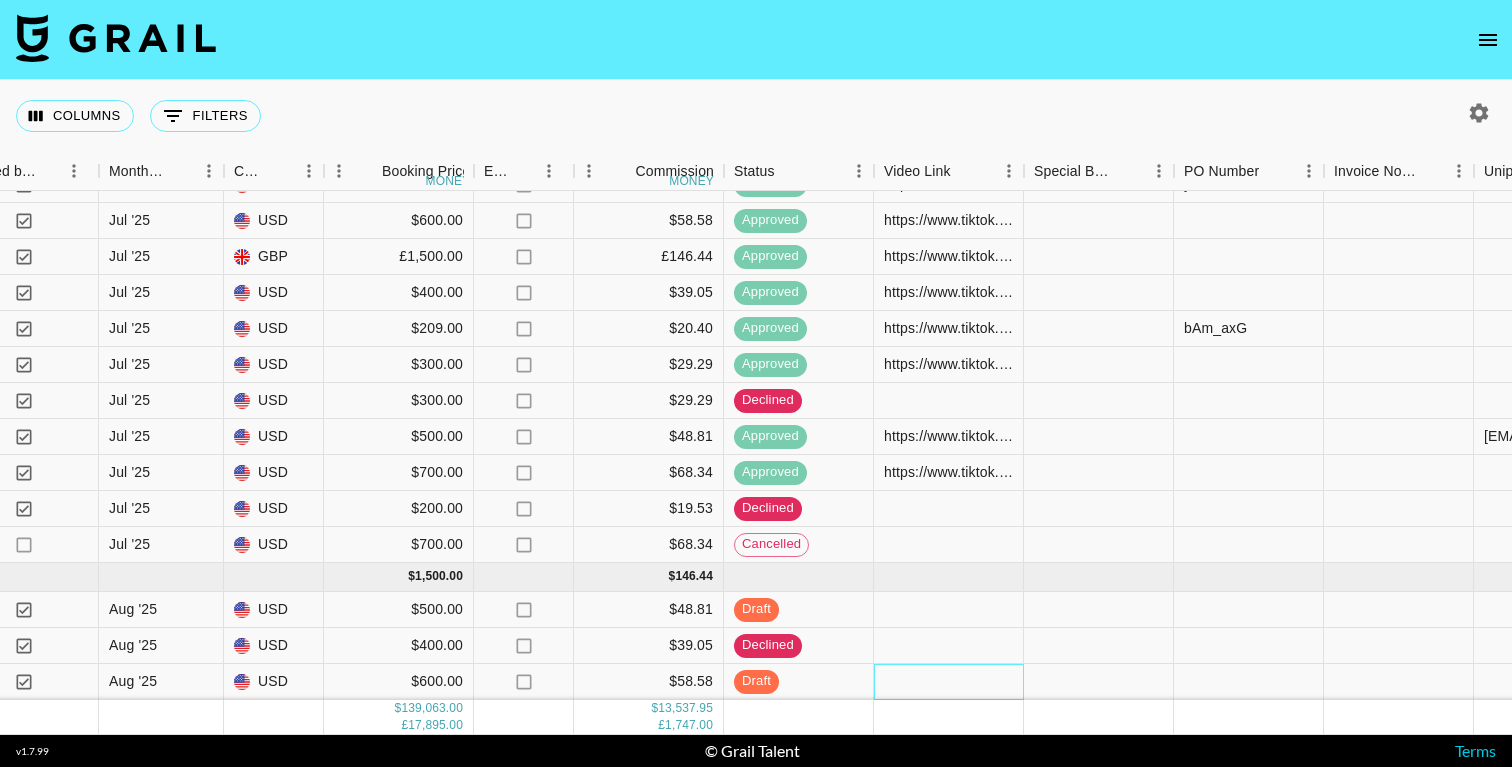 click at bounding box center (949, 682) 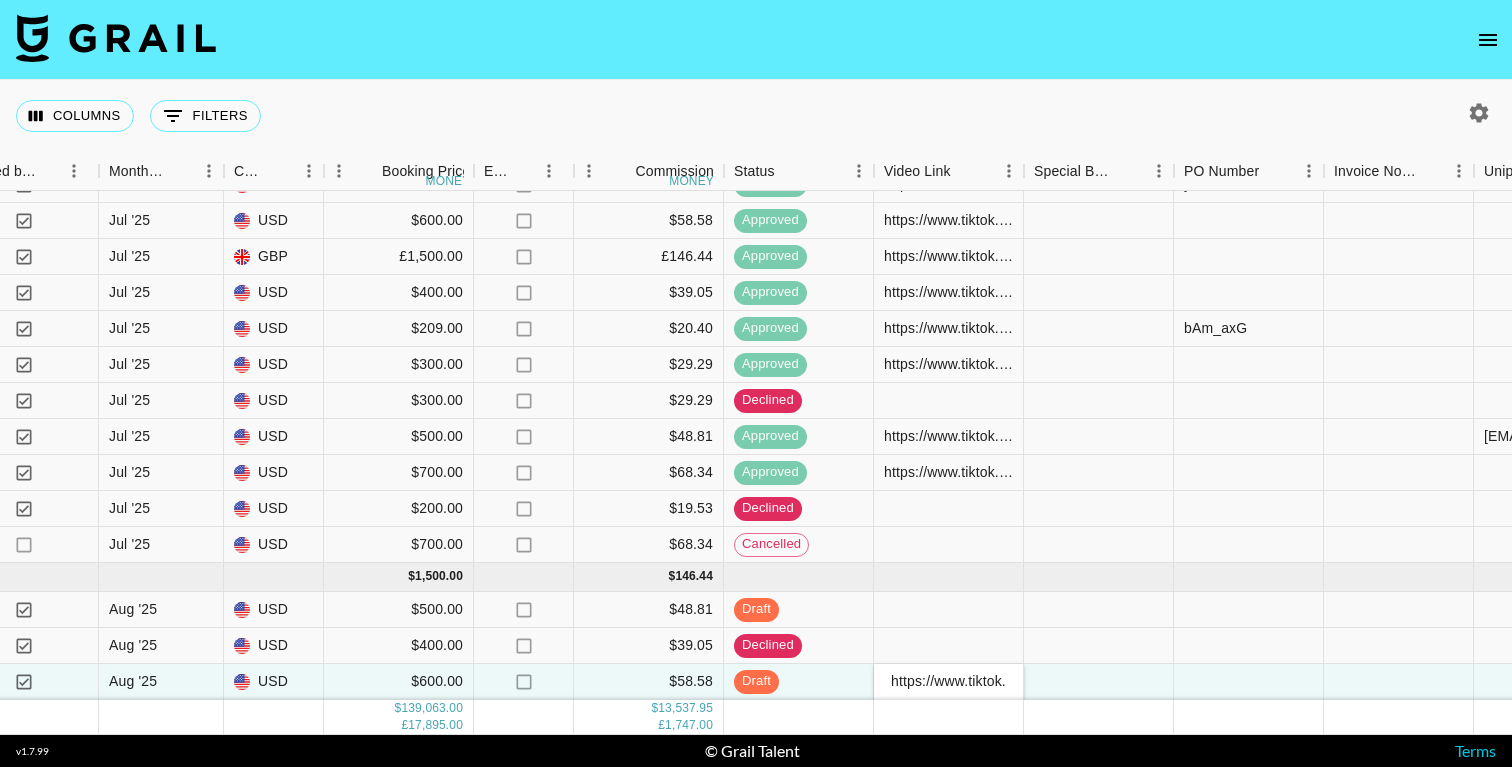 type on "https://www.tiktok.com/@roan.mountains/video/7534734268195409185" 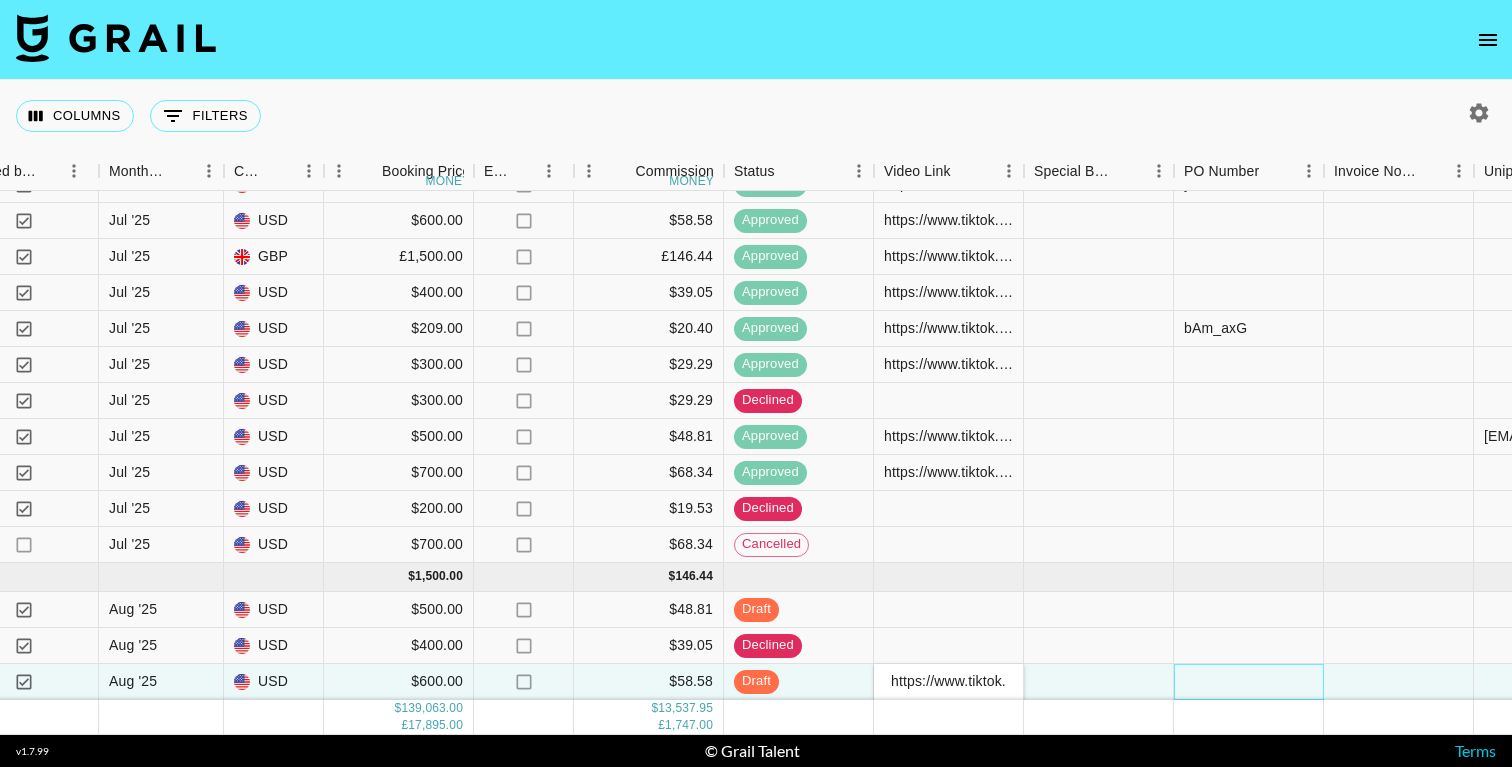 click at bounding box center [1249, 682] 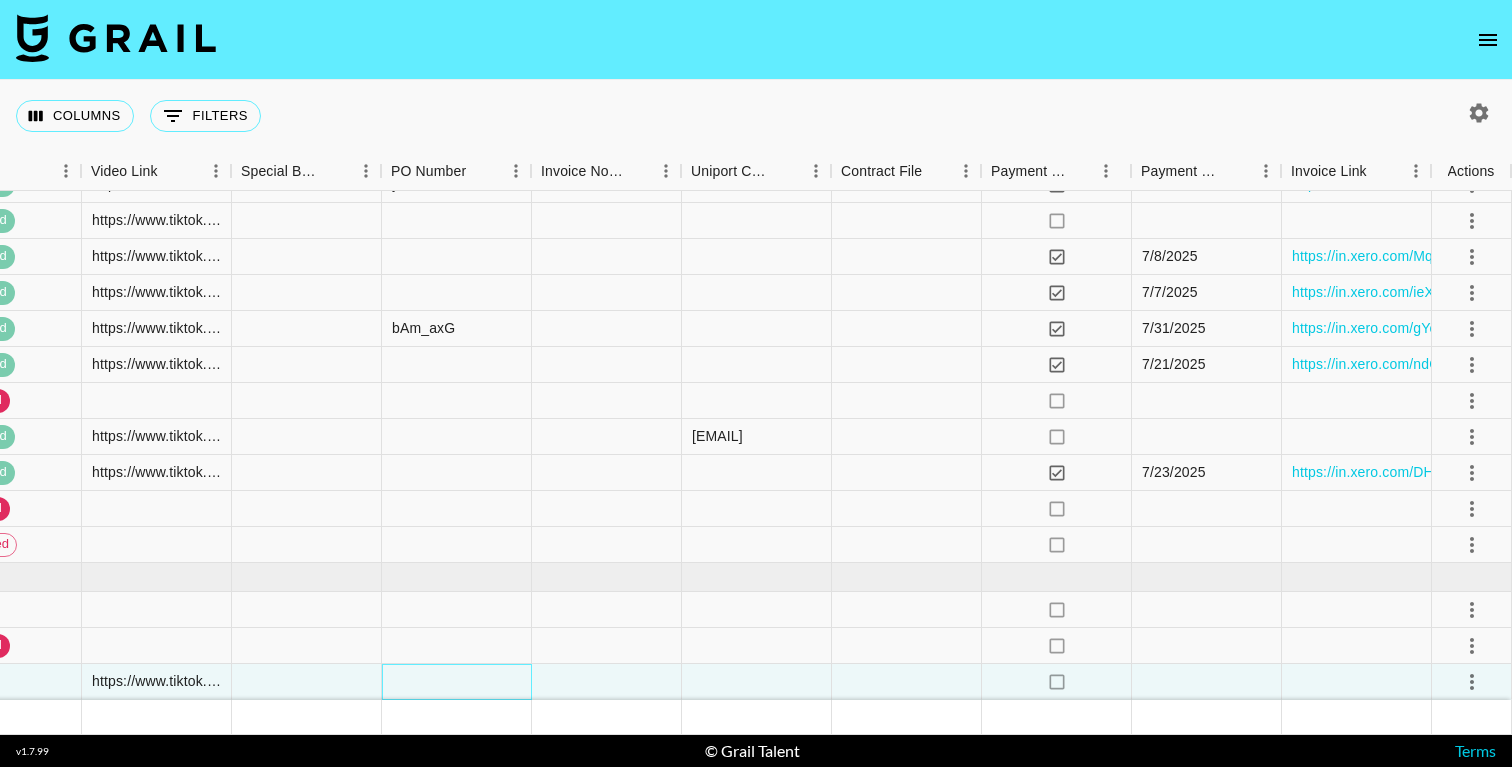 scroll, scrollTop: 9120, scrollLeft: 2333, axis: both 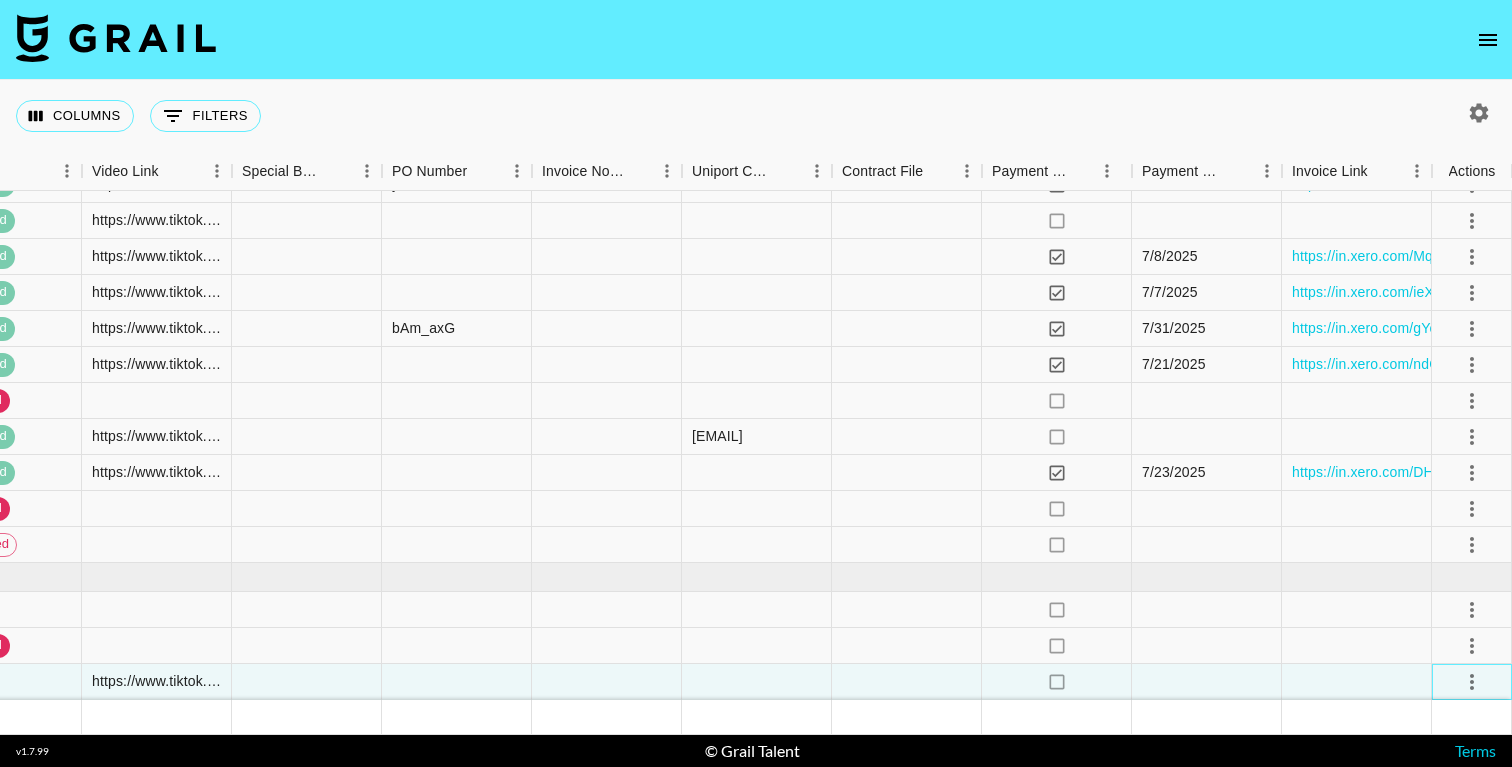 click at bounding box center [1472, 682] 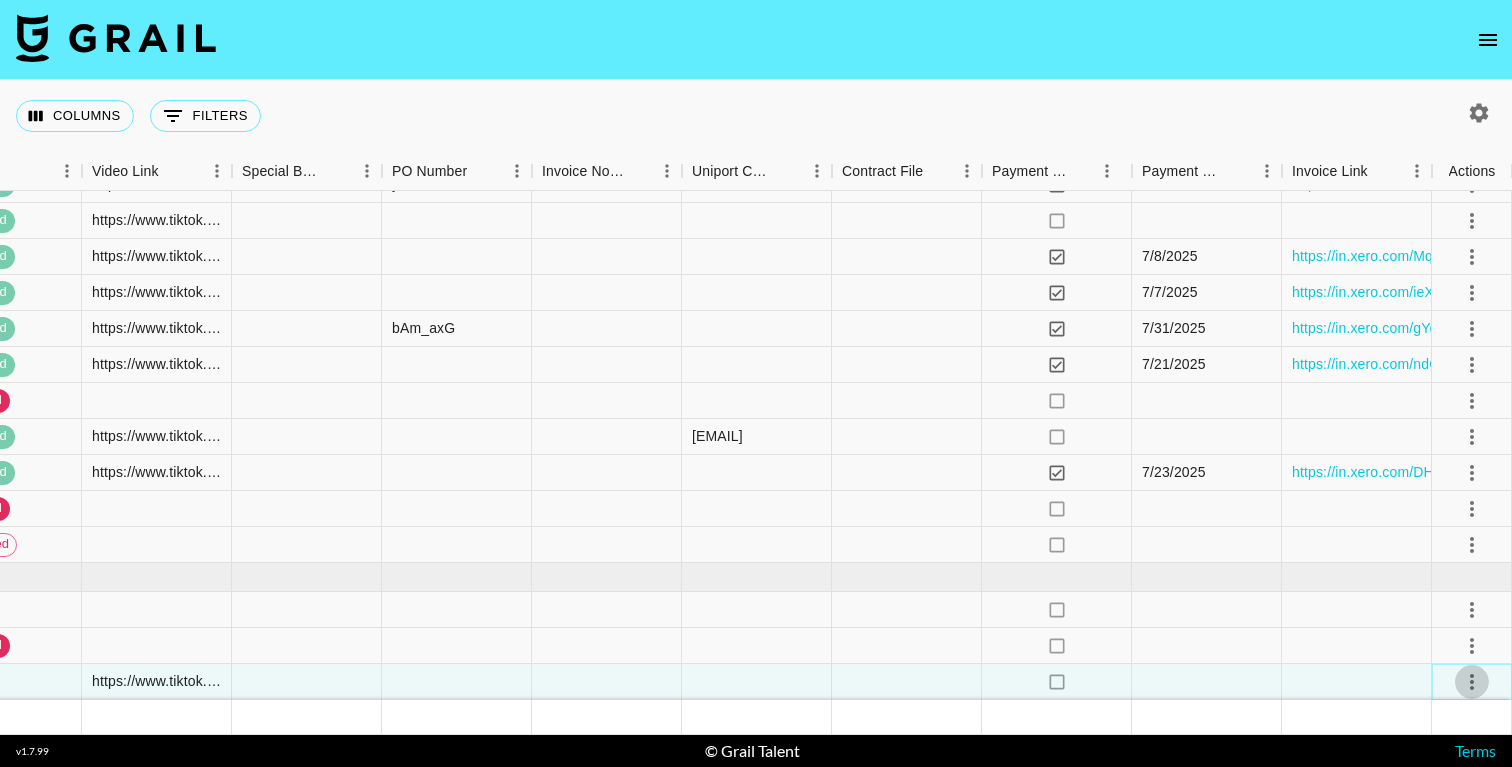 click 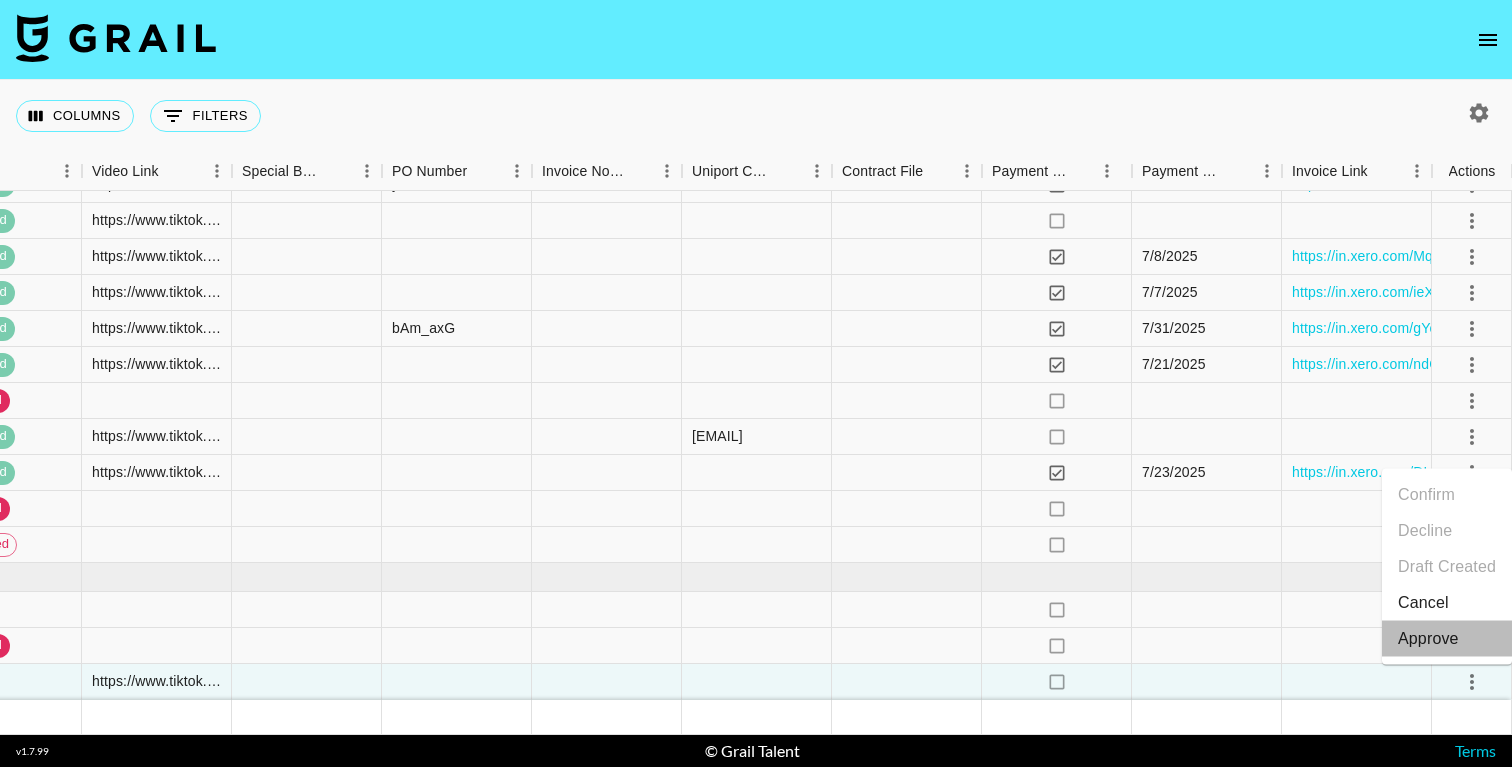 click on "Approve" at bounding box center (1447, 639) 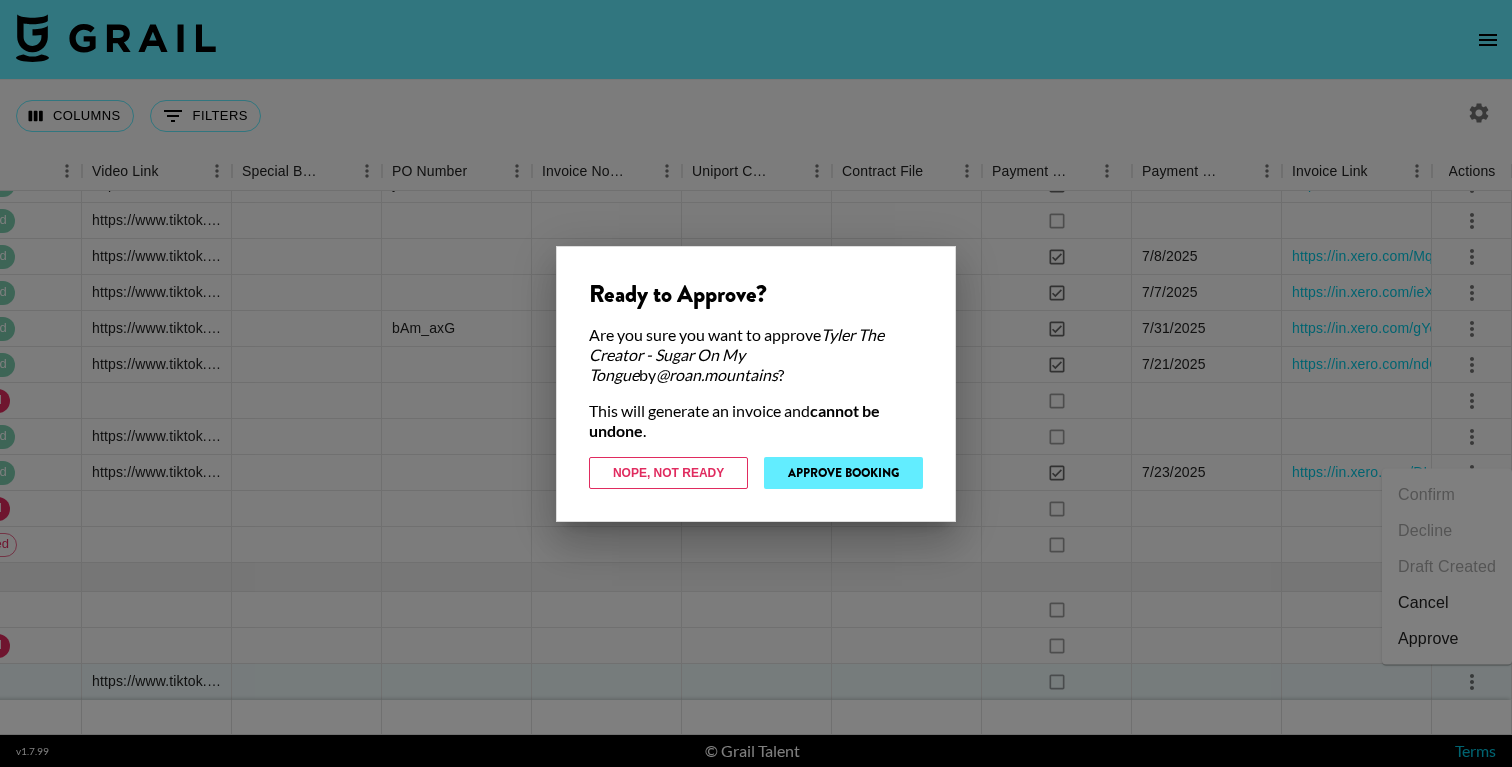 click on "Approve Booking" at bounding box center (843, 473) 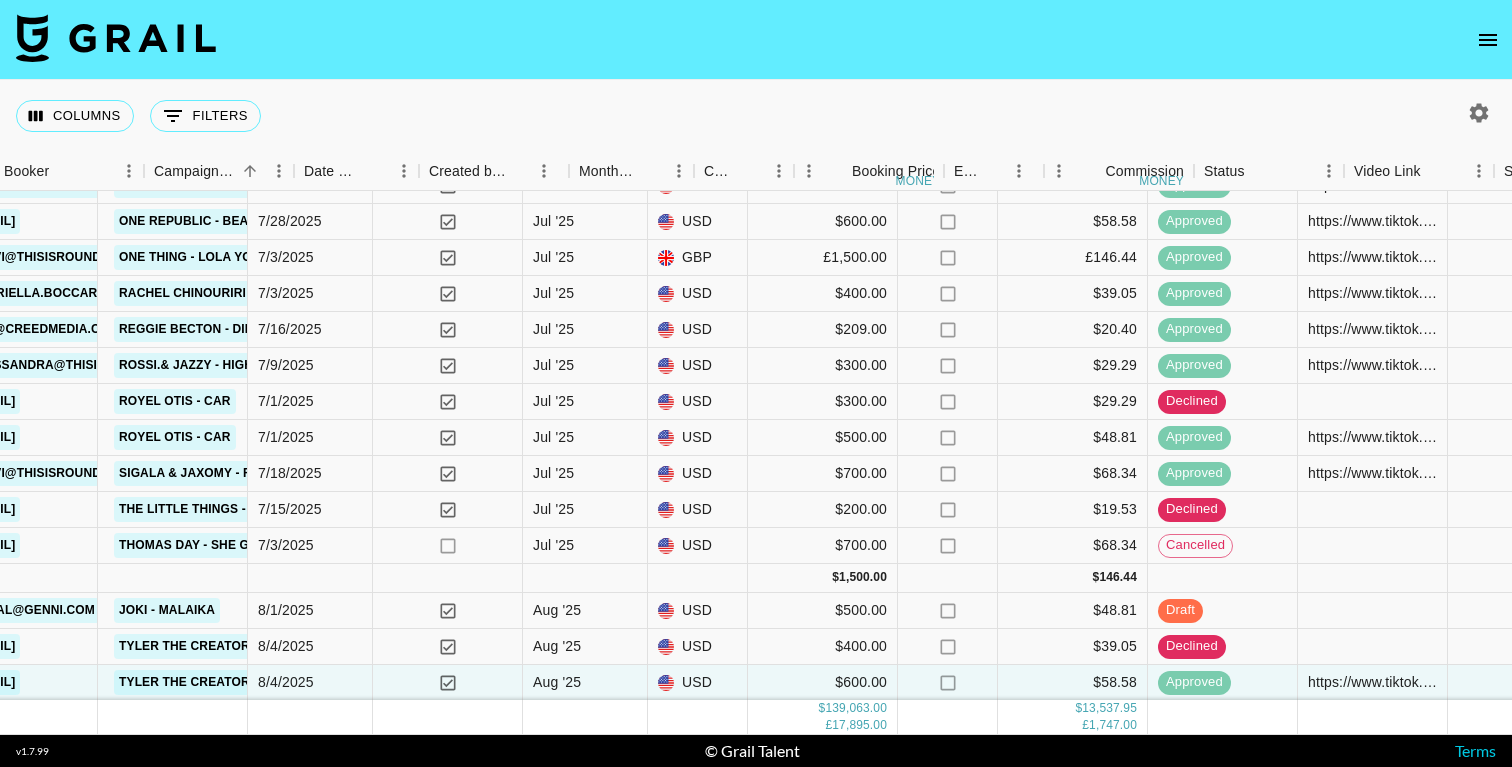 scroll, scrollTop: 9119, scrollLeft: 1071, axis: both 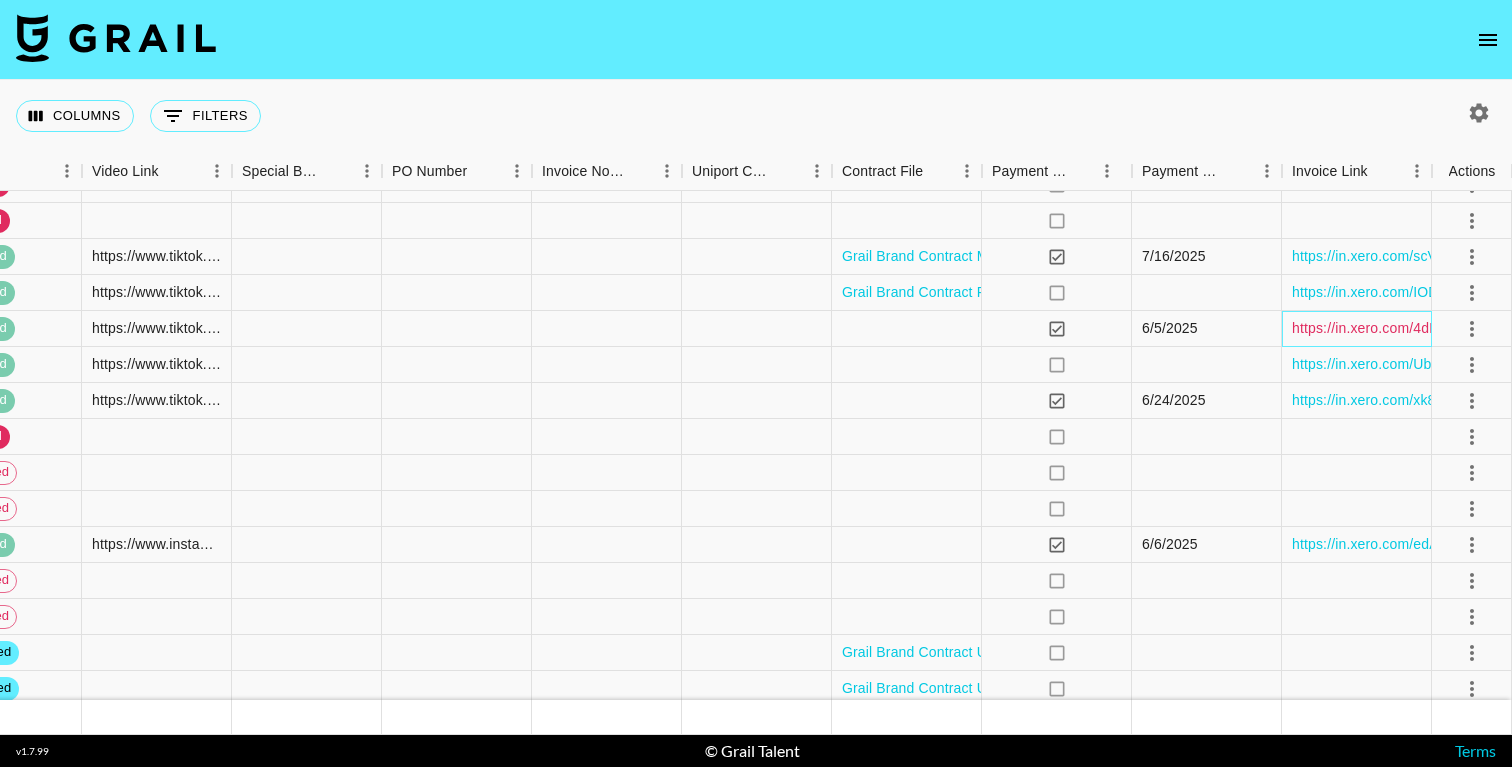 click on "https://in.xero.com/4dPzm1GnJvmmSUpHBfoBeFgXsAxMm6enfgoutGWn" at bounding box center (1526, 328) 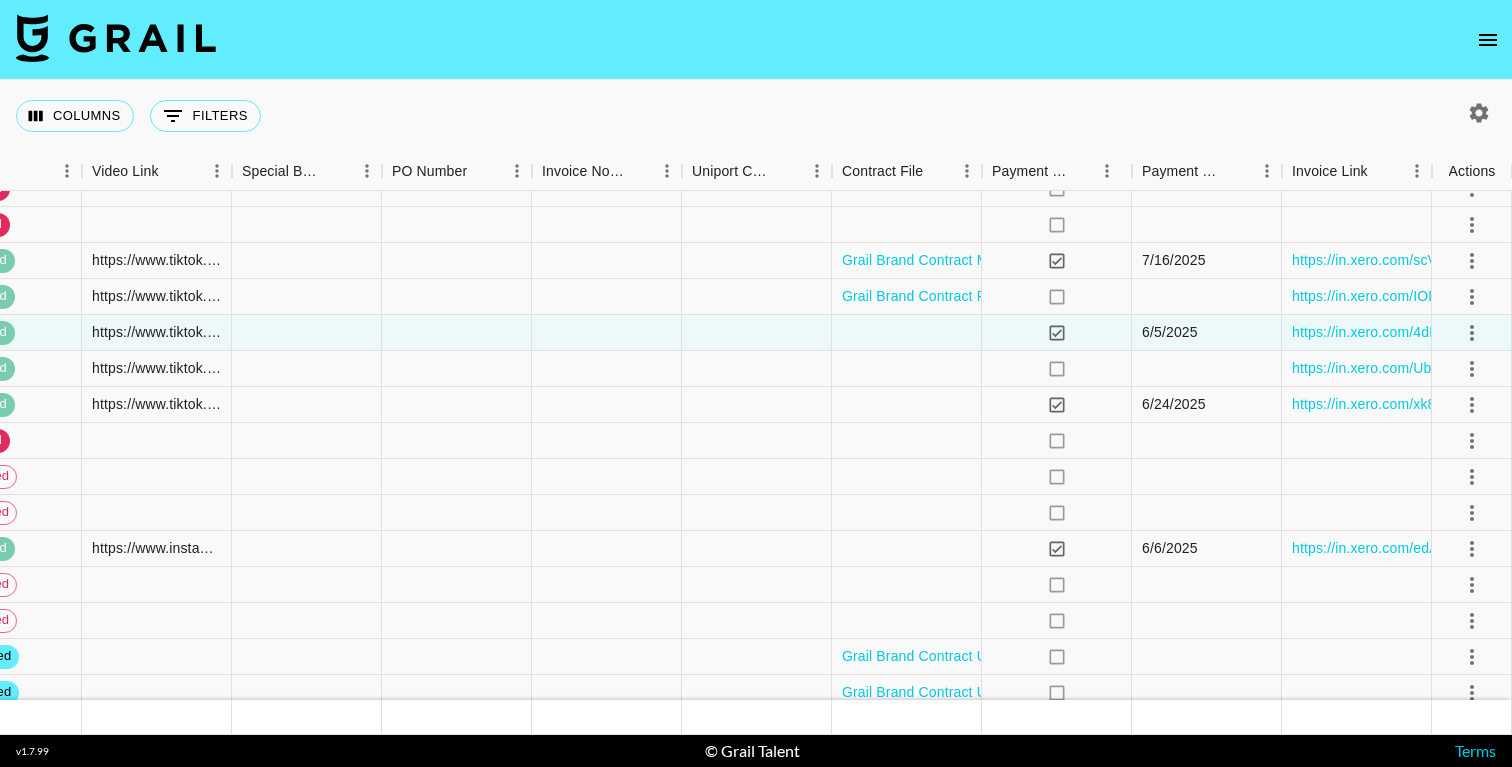 scroll, scrollTop: 6705, scrollLeft: 2333, axis: both 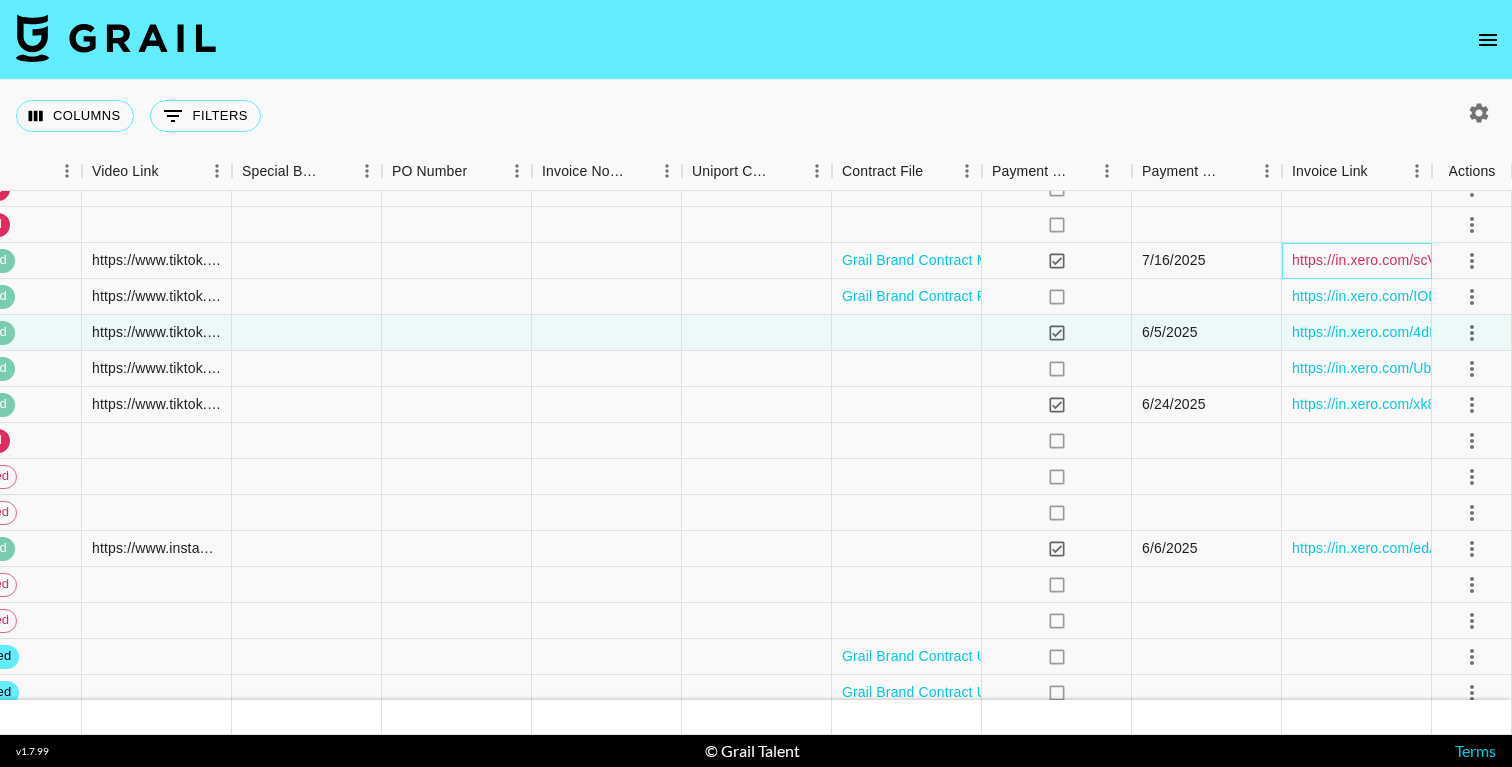 click on "https://in.xero.com/scVkERMEbwnzyV59m8tNs2z1GNfSGlCRqVDWaPZu" at bounding box center [1526, 260] 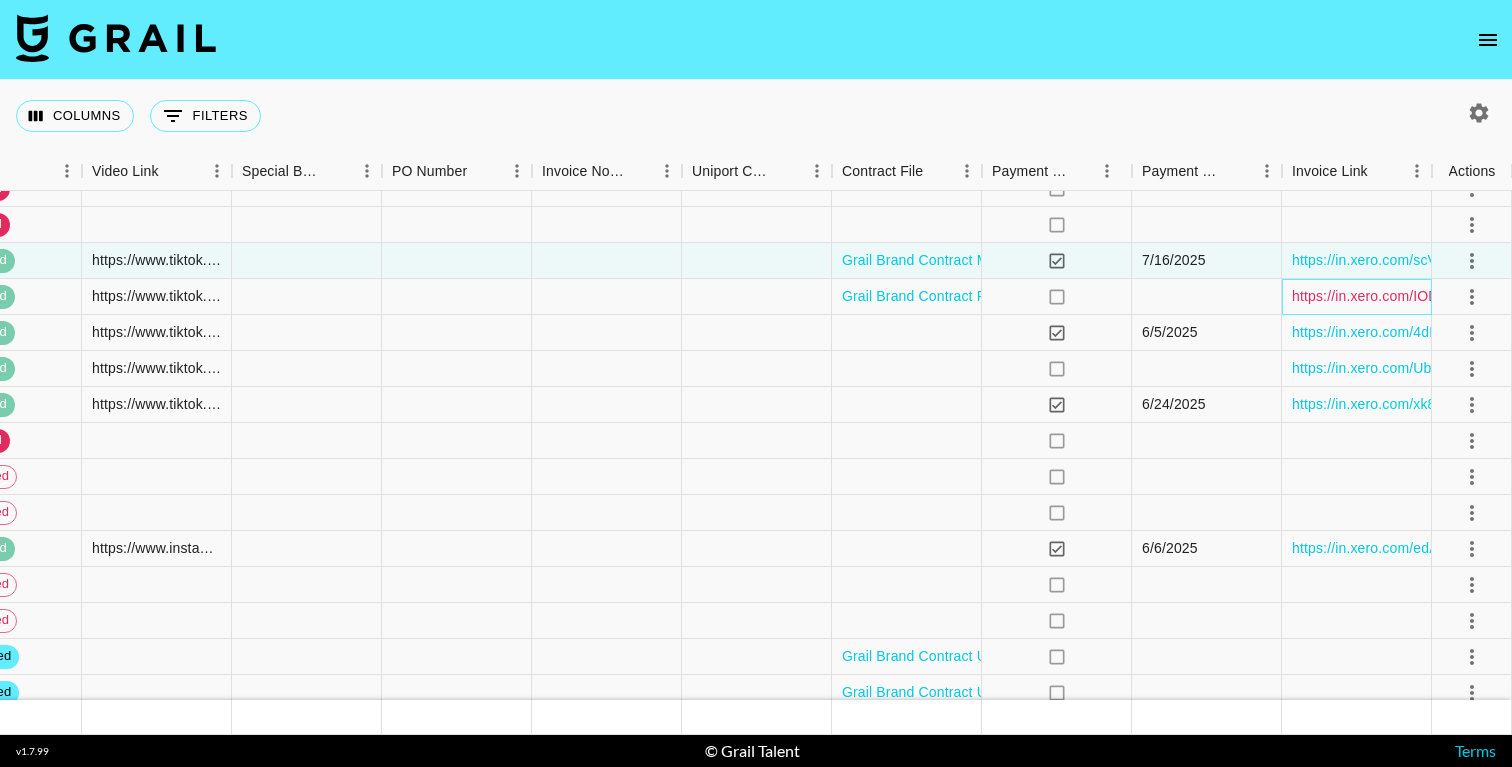 click on "https://in.xero.com/IODs8MW3JIwXu9tDSRfAa7OTQGzUuL6K5f0LWsqT" at bounding box center [1523, 296] 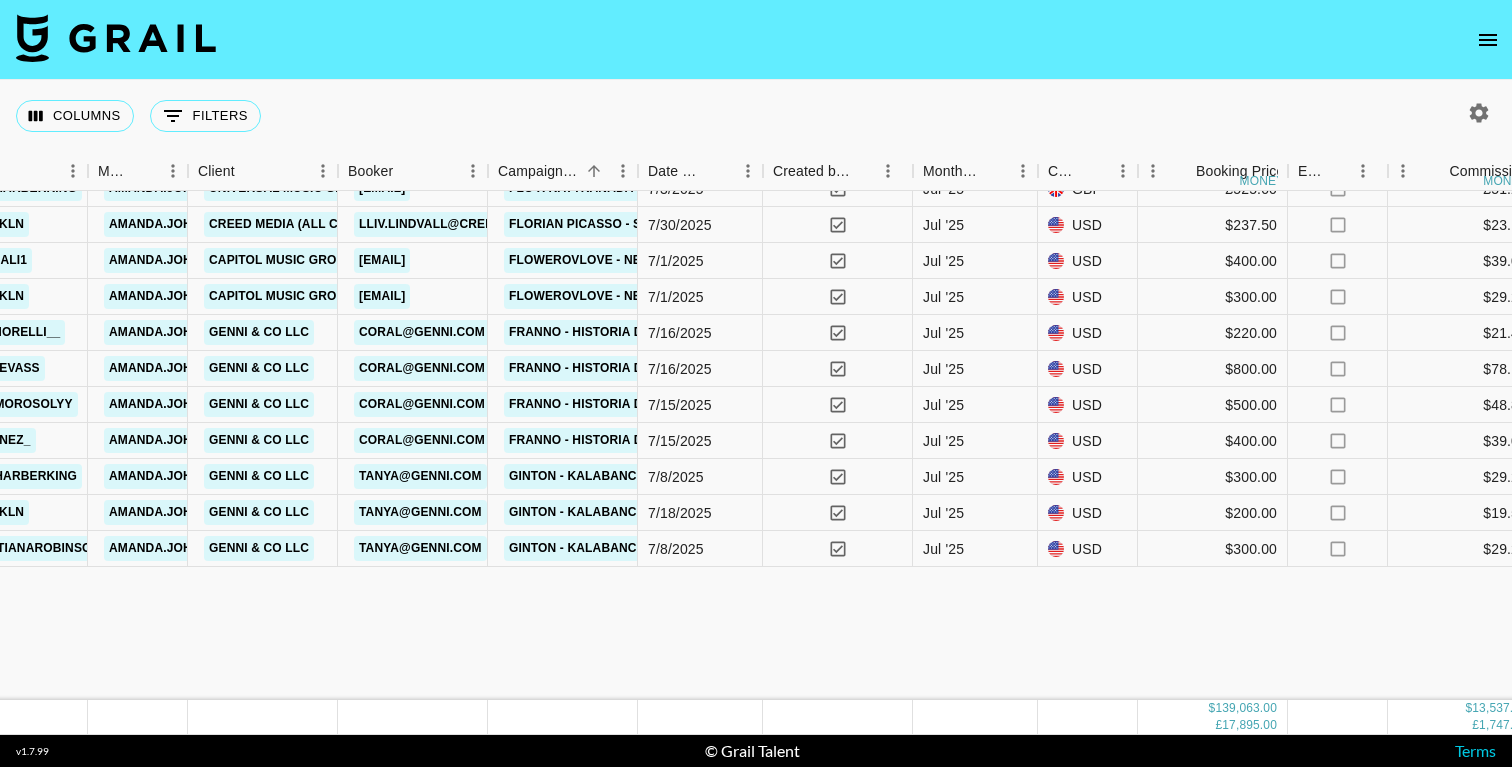 scroll, scrollTop: 8627, scrollLeft: 727, axis: both 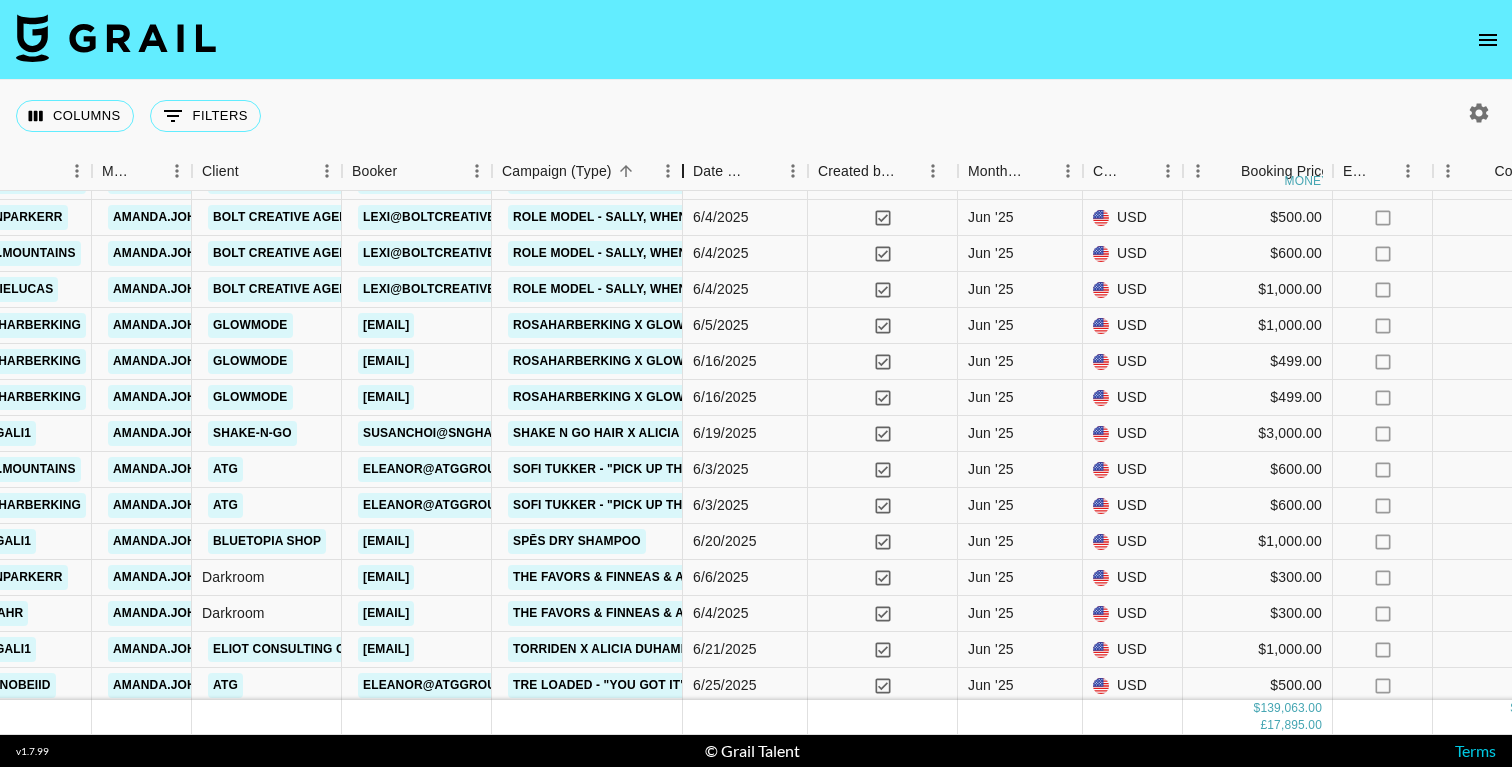 drag, startPoint x: 640, startPoint y: 181, endPoint x: 681, endPoint y: 181, distance: 41 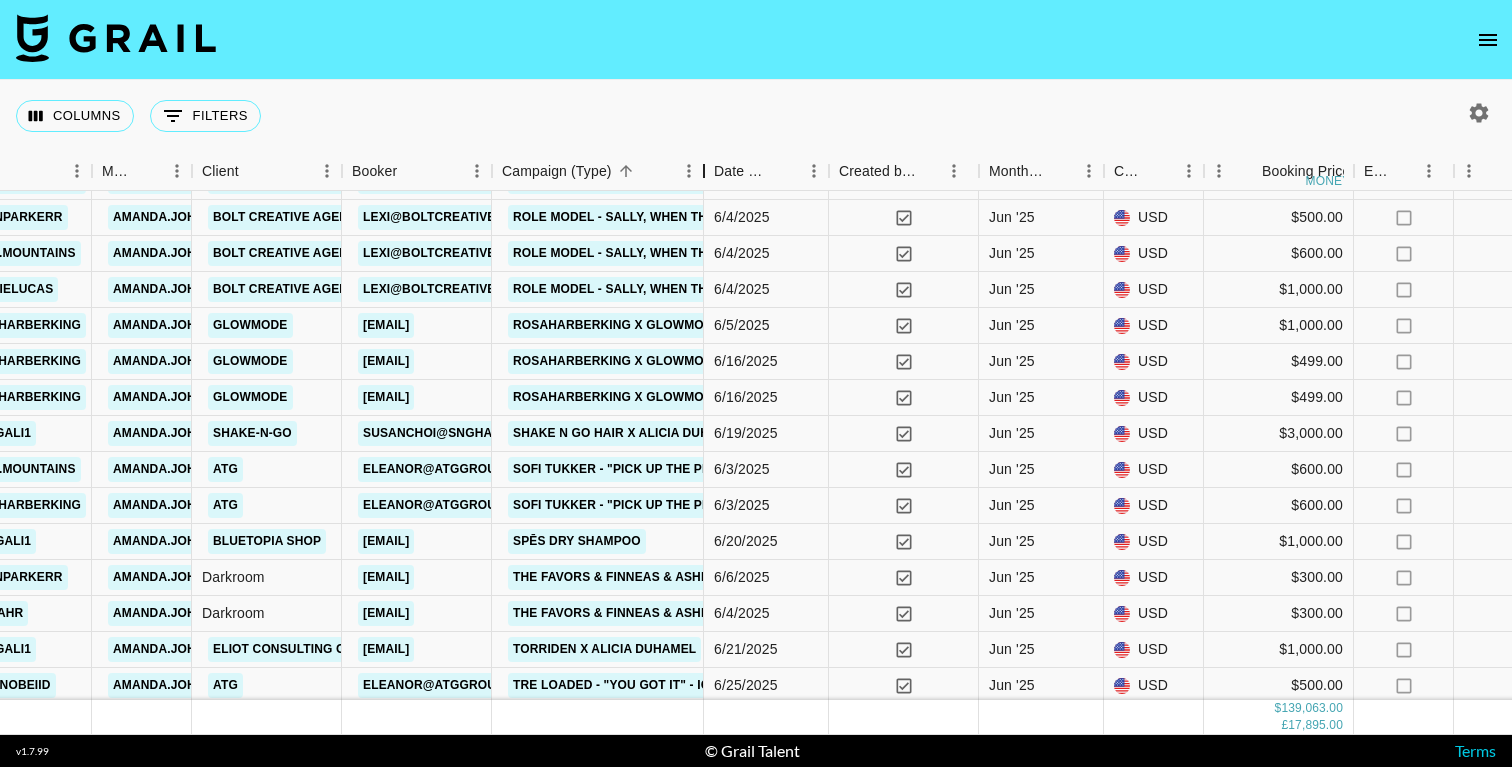 drag, startPoint x: 681, startPoint y: 181, endPoint x: 706, endPoint y: 167, distance: 28.653097 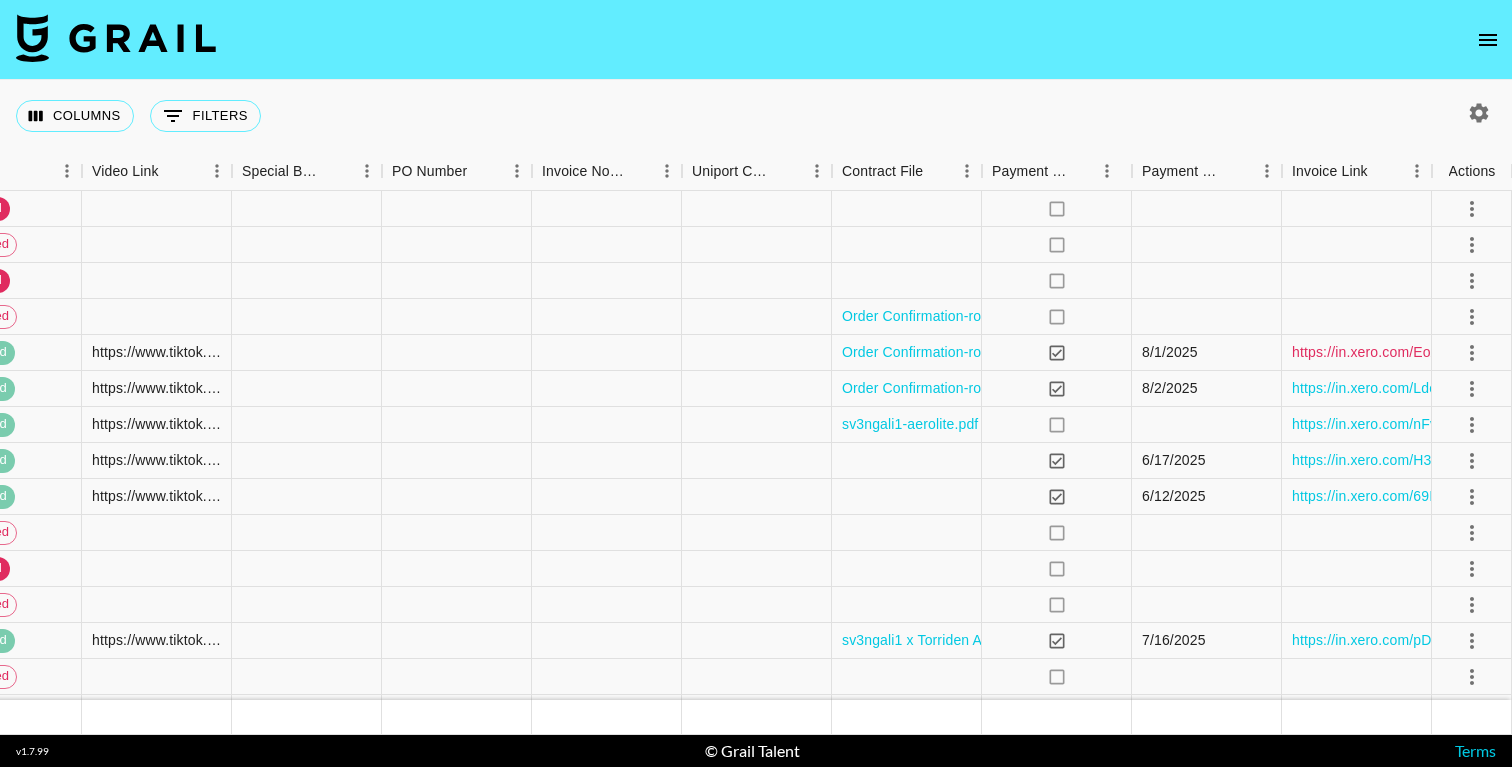 scroll, scrollTop: 7441, scrollLeft: 2399, axis: both 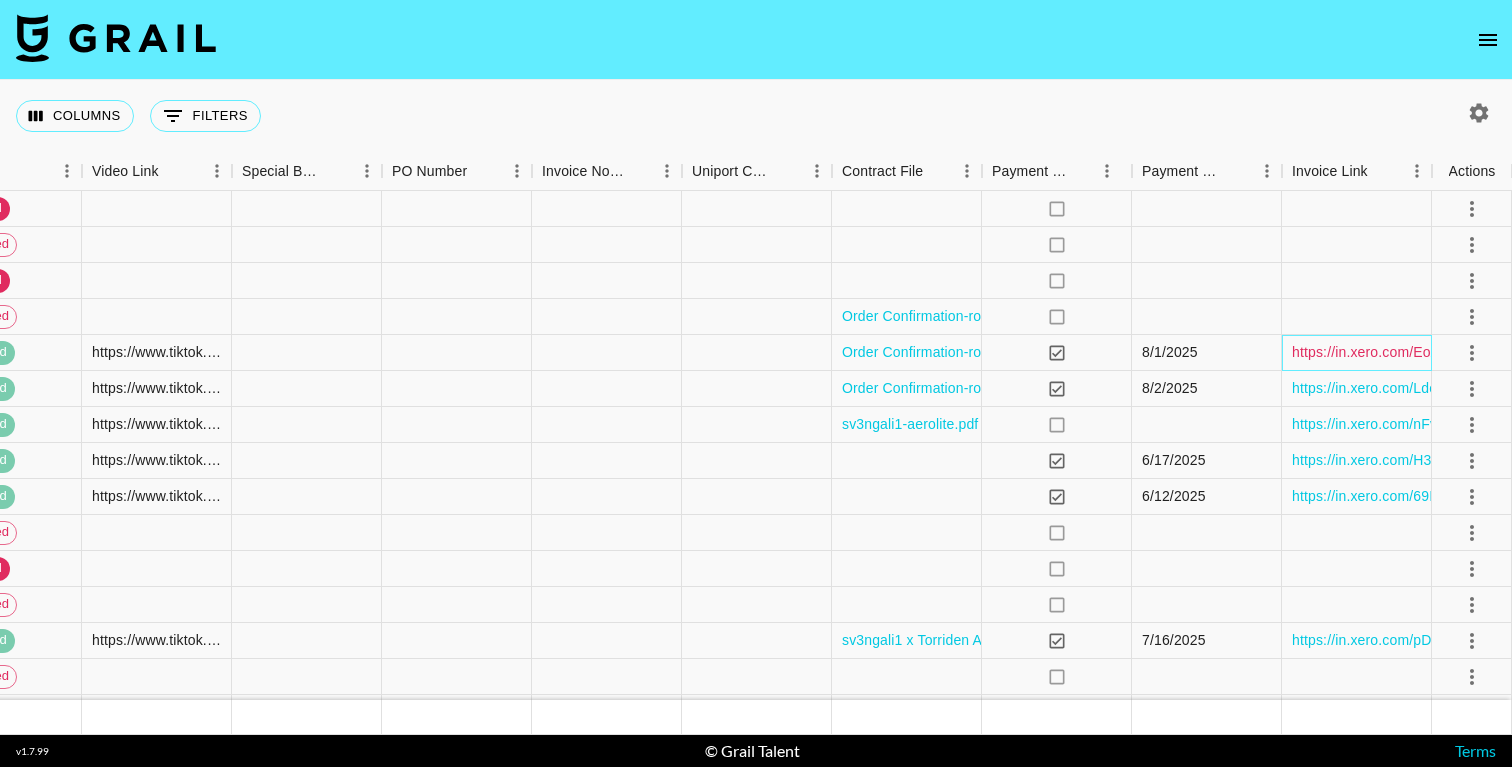 click on "https://in.xero.com/EoAegRr52zjYmwgKlE6PLZmOjDzVKSGo995ViDXz" at bounding box center [1519, 352] 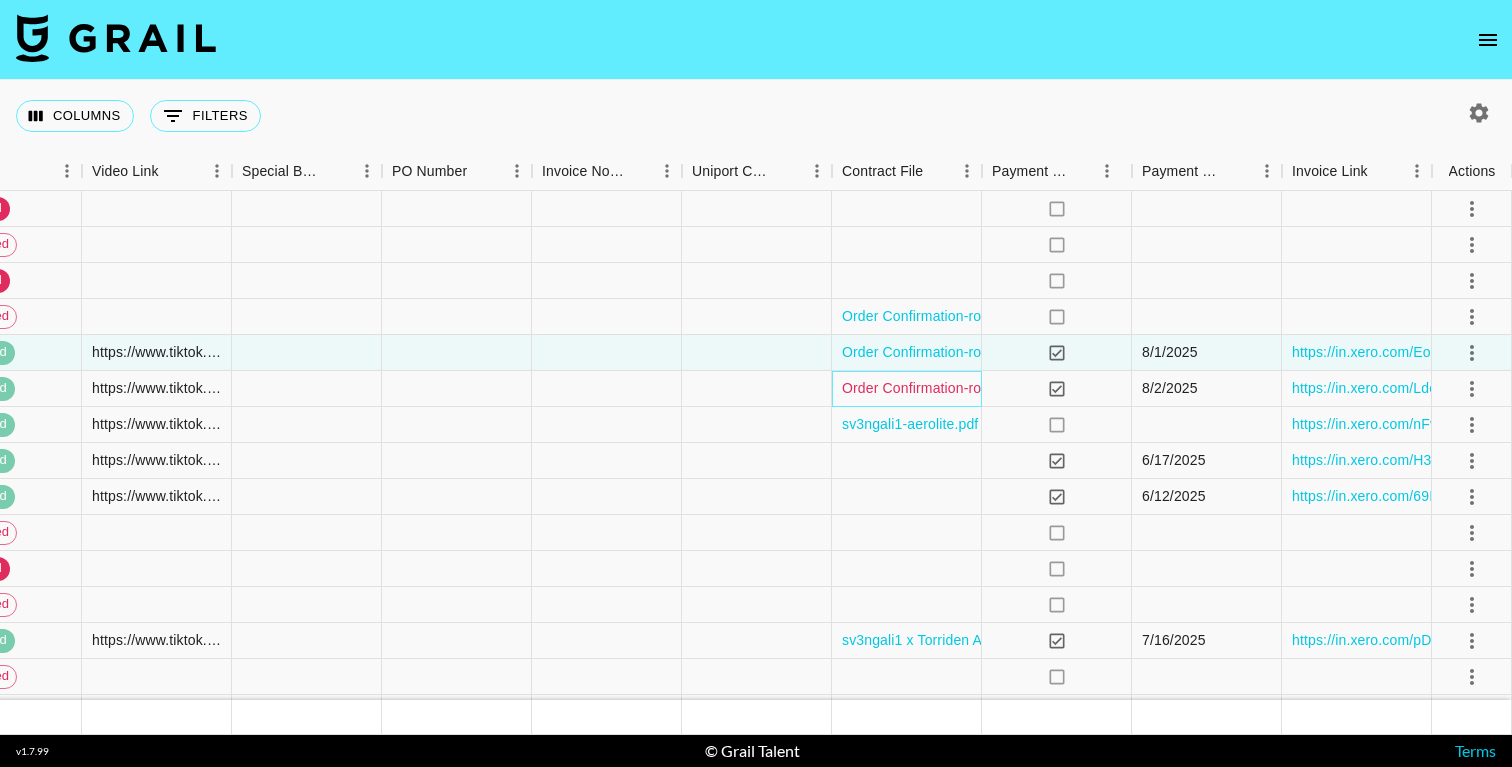 click on "Order Confirmation-rosaharberking-2.pdf" at bounding box center (971, 388) 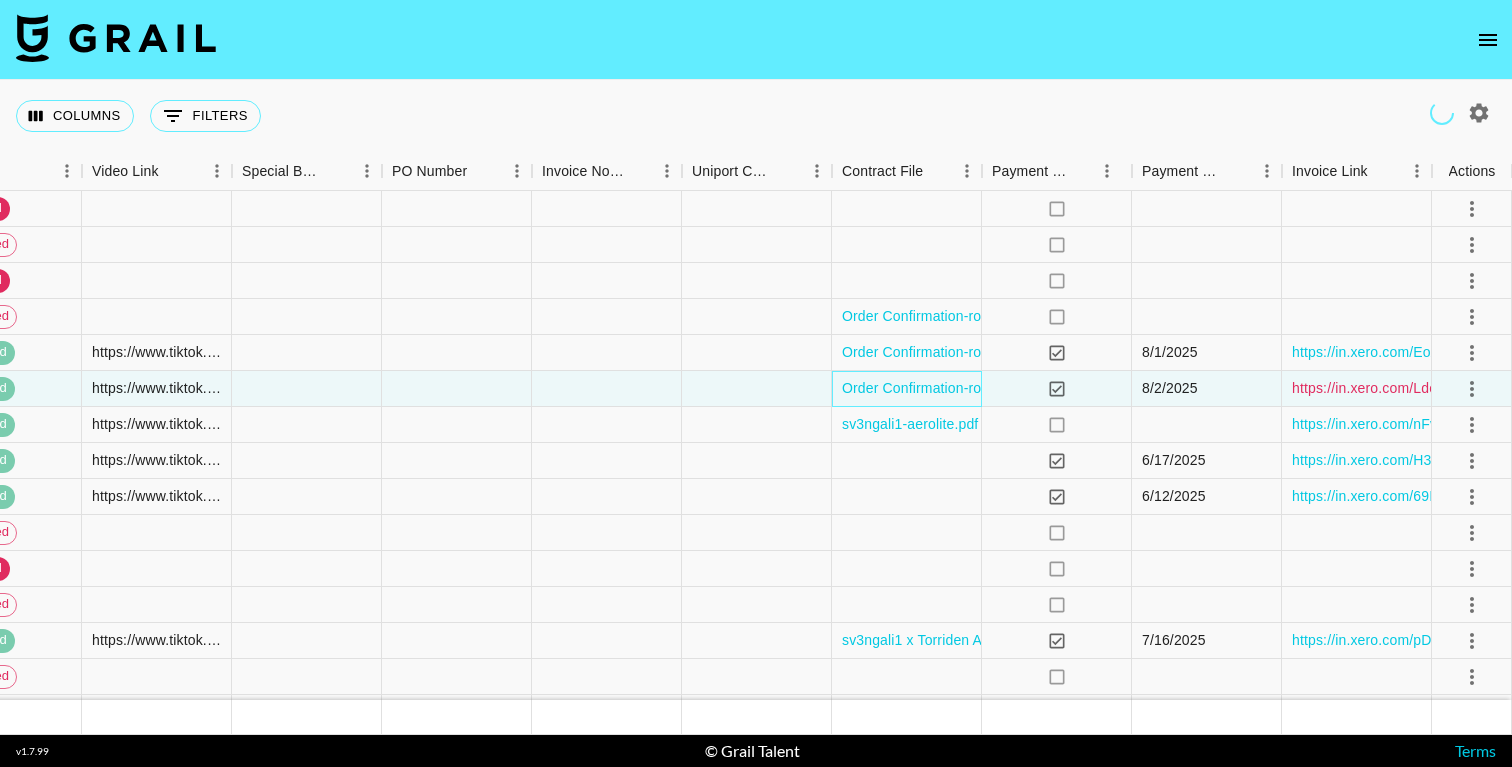scroll, scrollTop: 7441, scrollLeft: 2333, axis: both 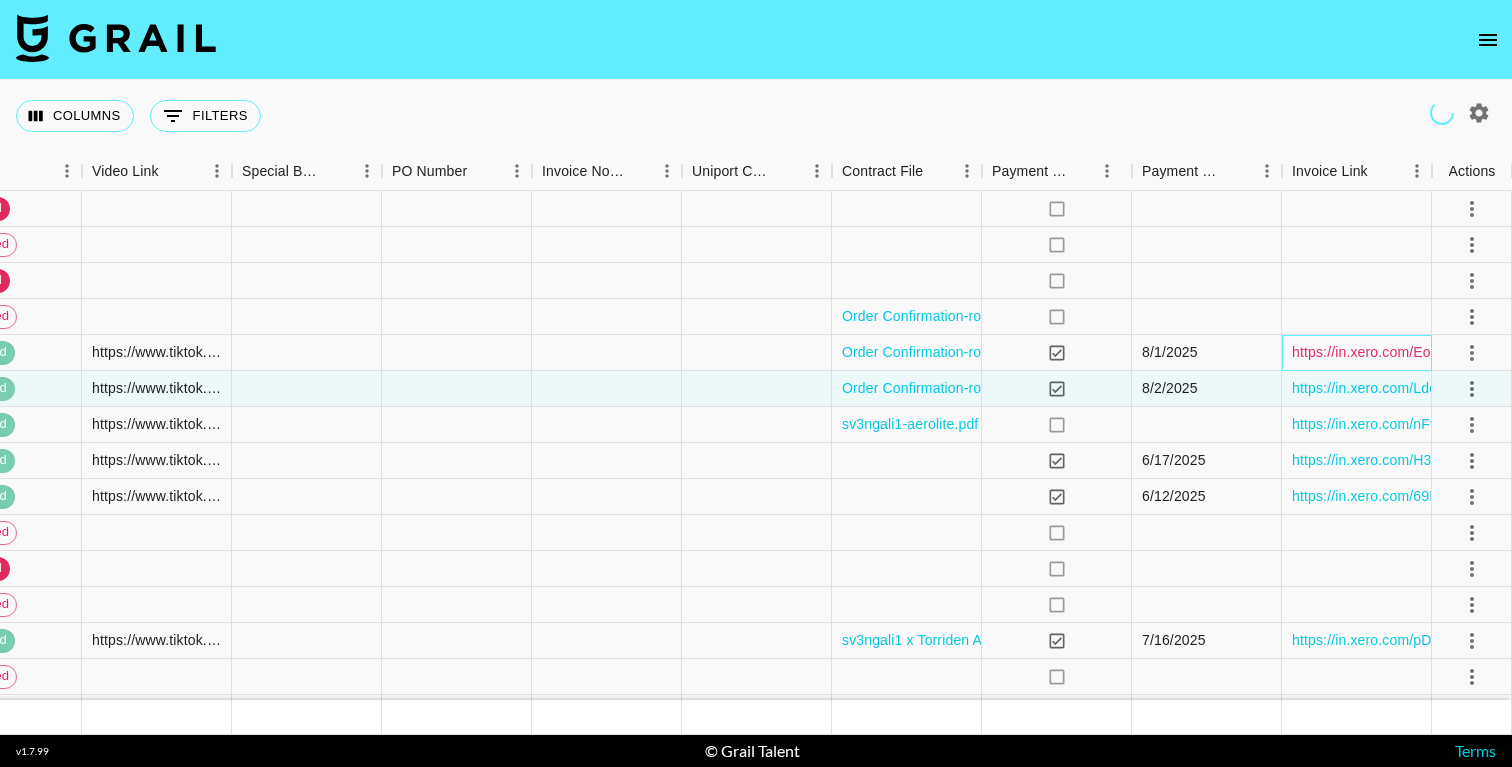 click on "https://in.xero.com/EoAegRr52zjYmwgKlE6PLZmOjDzVKSGo995ViDXz" at bounding box center [1519, 352] 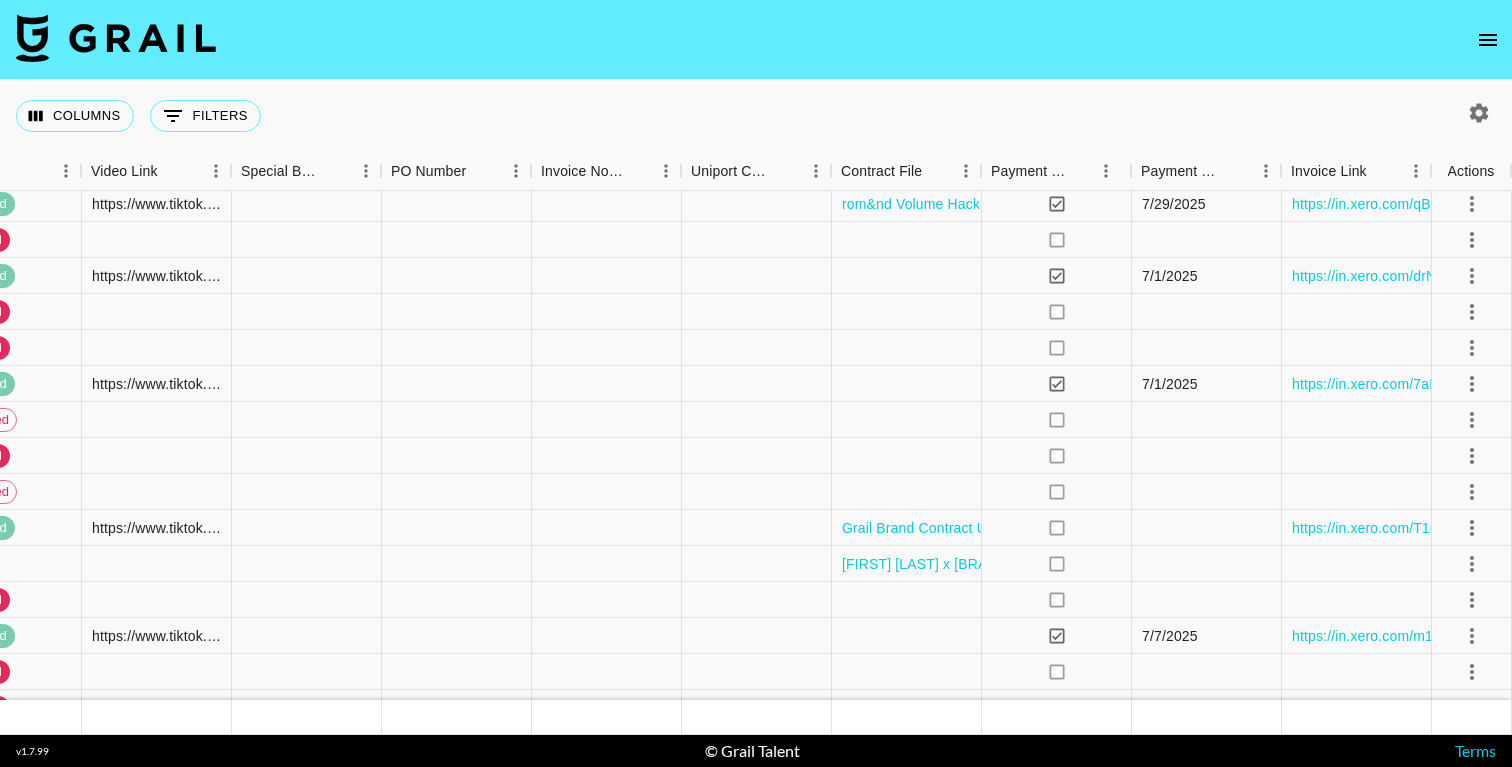 scroll, scrollTop: 6186, scrollLeft: 2333, axis: both 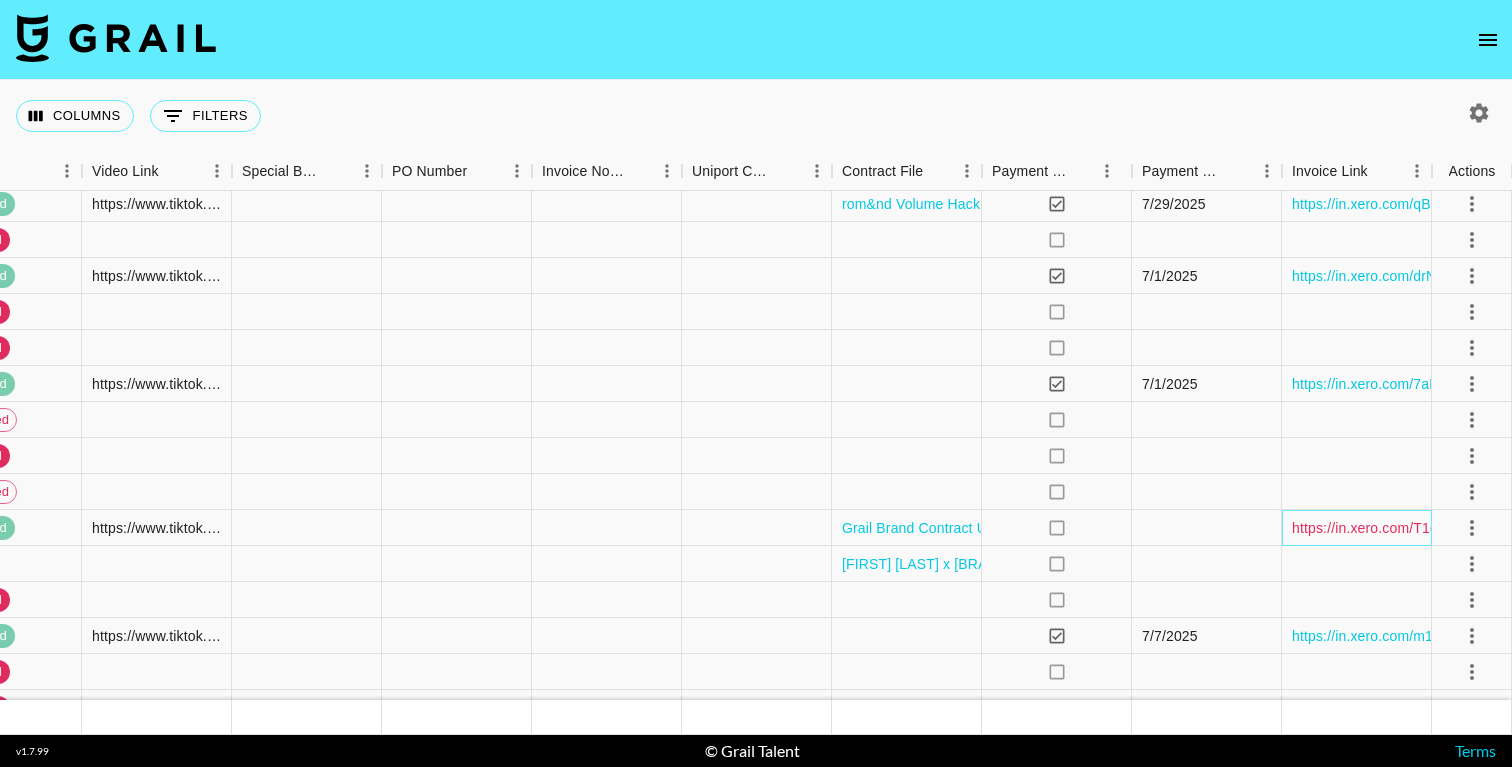 click on "https://in.xero.com/T1gjqMZEADSRzHIG7lDsHr6osgF0uMwD19qUk0hr" at bounding box center [1518, 528] 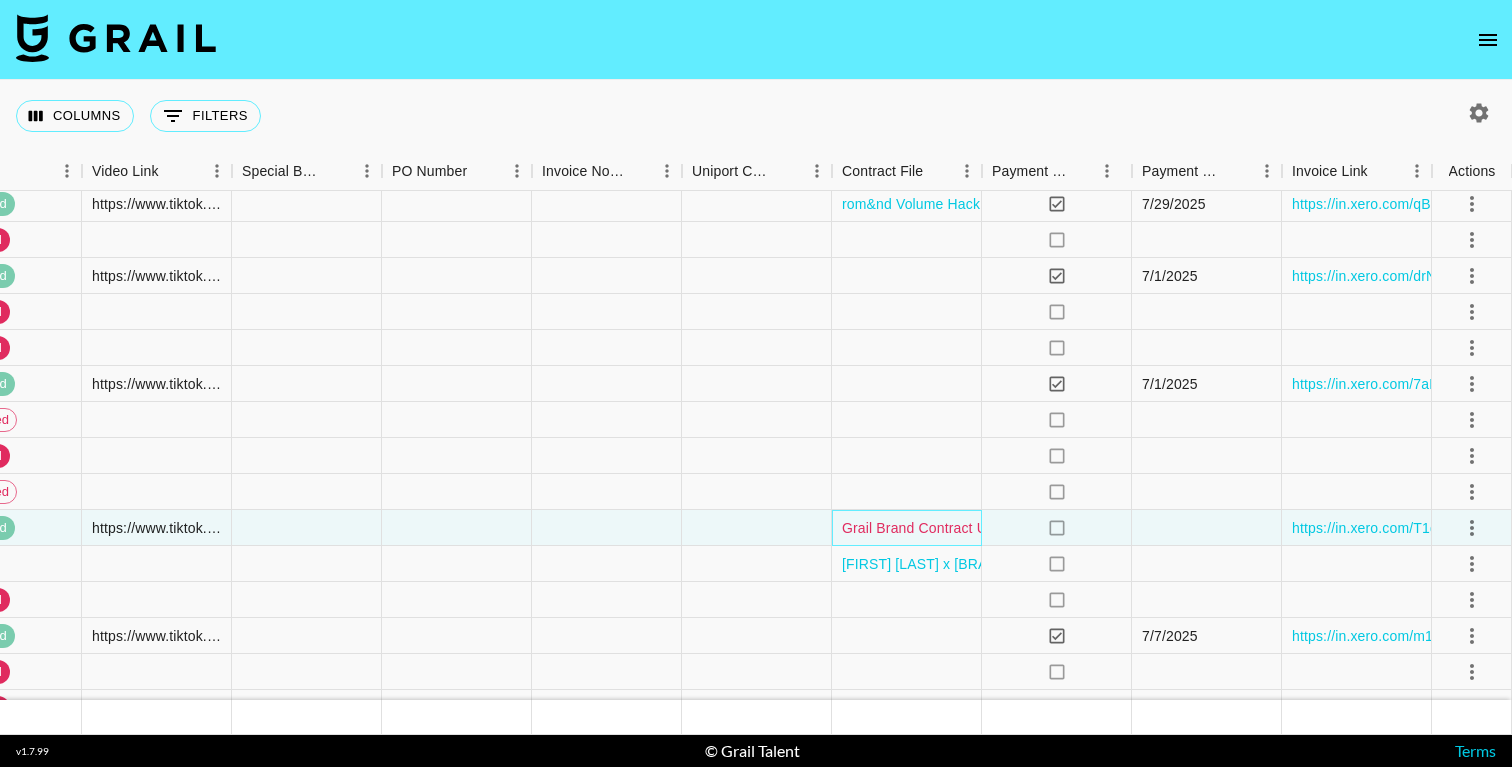 click on "Grail Brand Contract Updated.docx-2 (1).pdf" at bounding box center (982, 528) 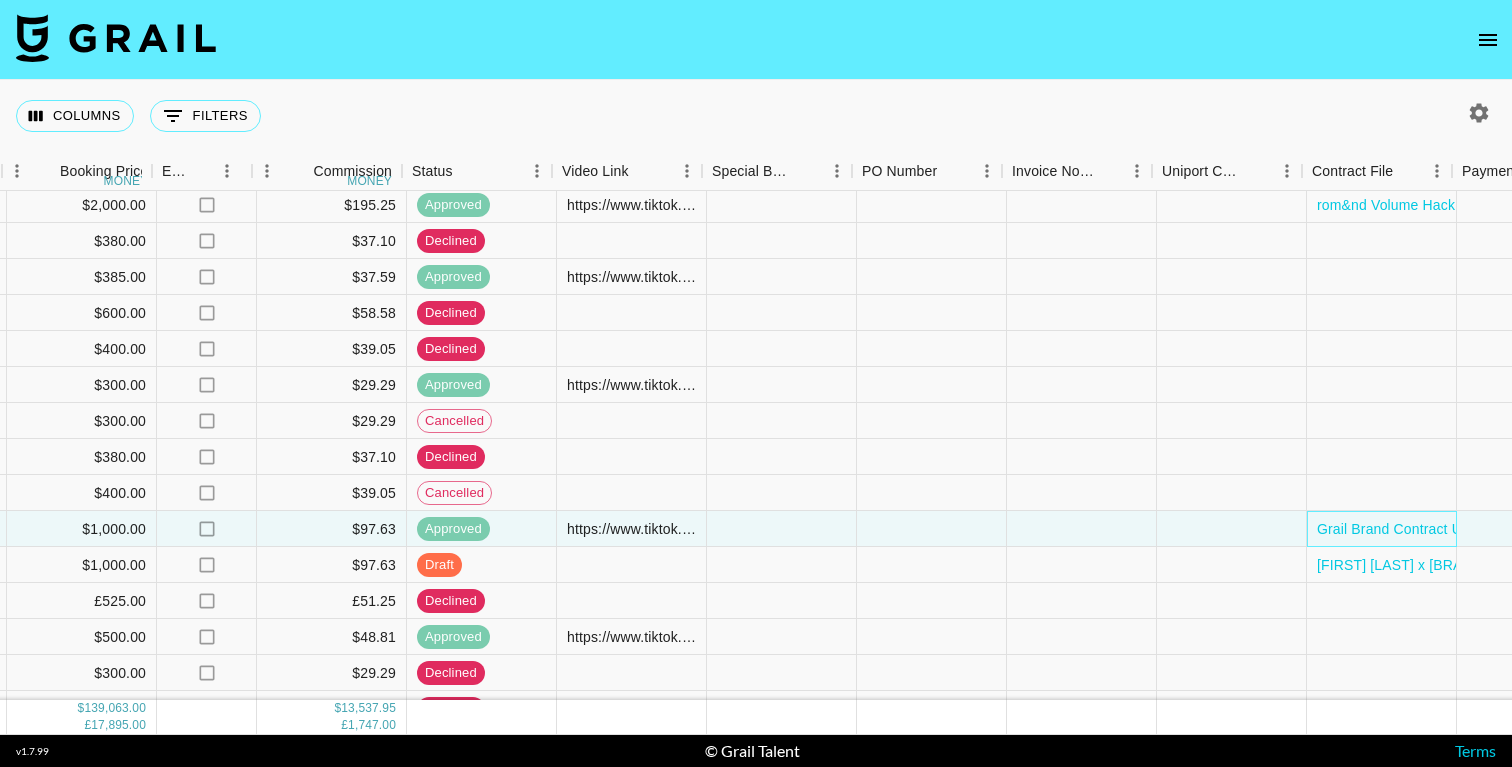 scroll, scrollTop: 6185, scrollLeft: 1855, axis: both 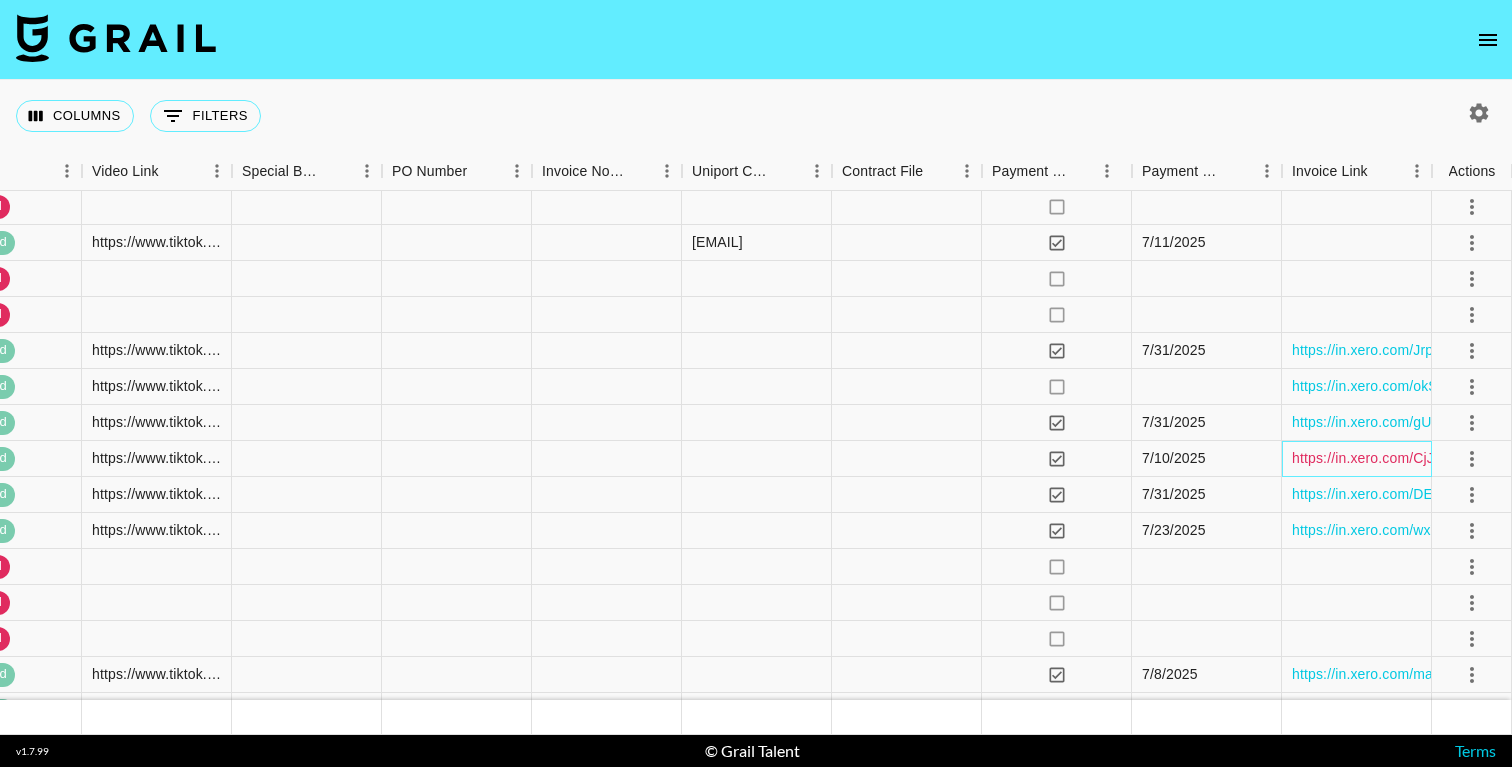 click on "https://in.xero.com/CjJfjr9gSR4Y5RuR4OKZG279D8FZxD9OCduC1dsy" at bounding box center [1519, 458] 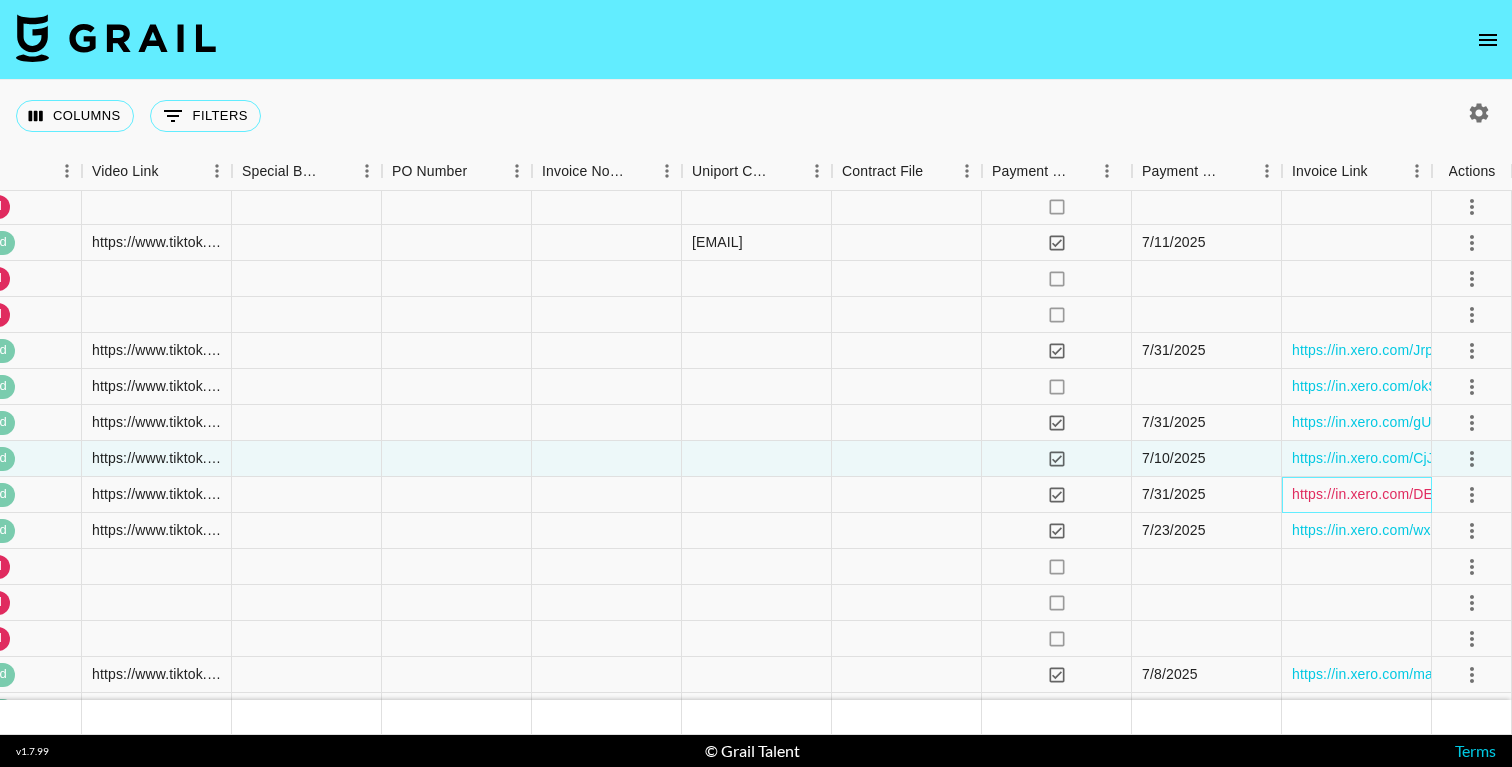 click on "https://in.xero.com/DEVhgU0PoBKpuBWEB4L8u5I20F3gTnwe56vDKwNS" at bounding box center (1527, 494) 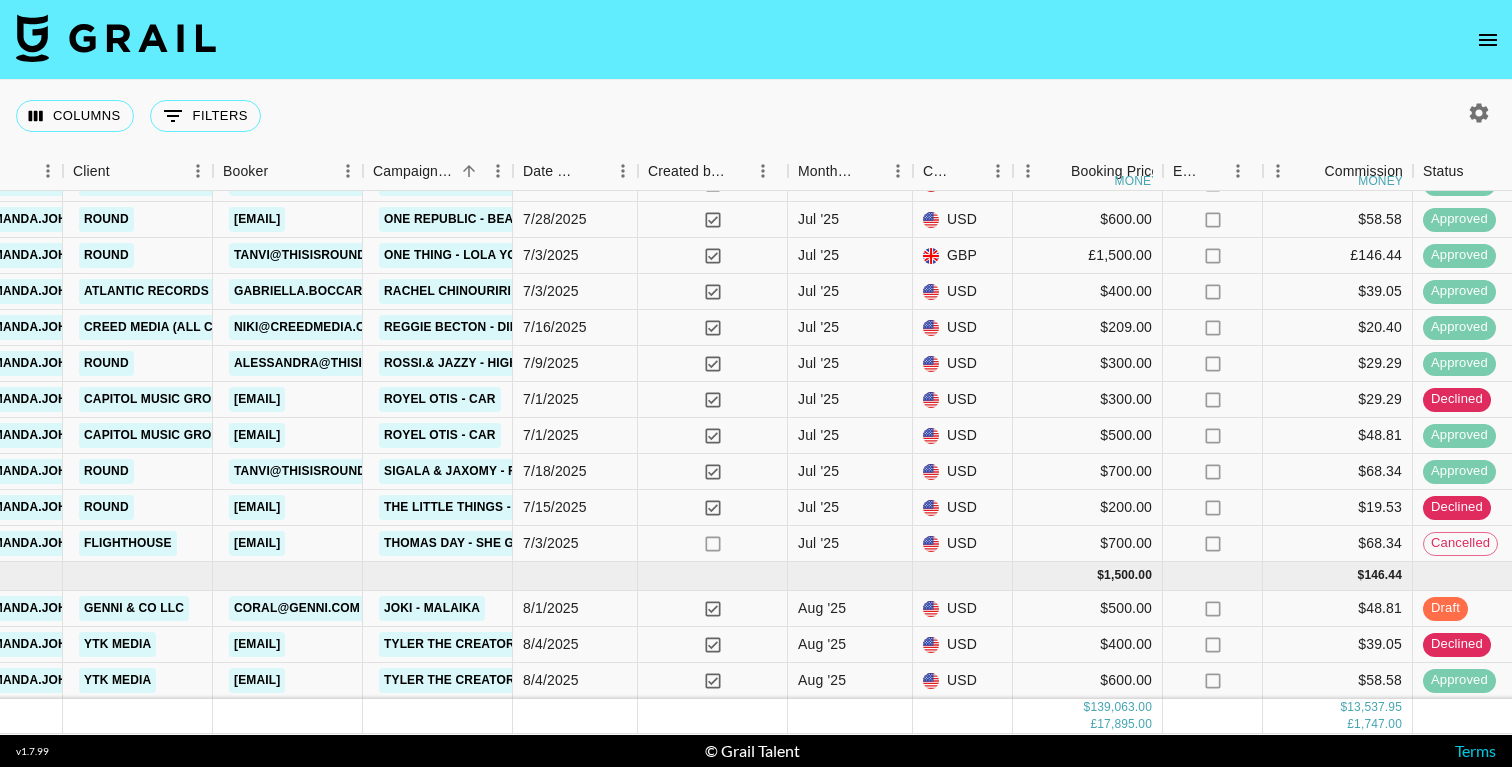 scroll, scrollTop: 9121, scrollLeft: 852, axis: both 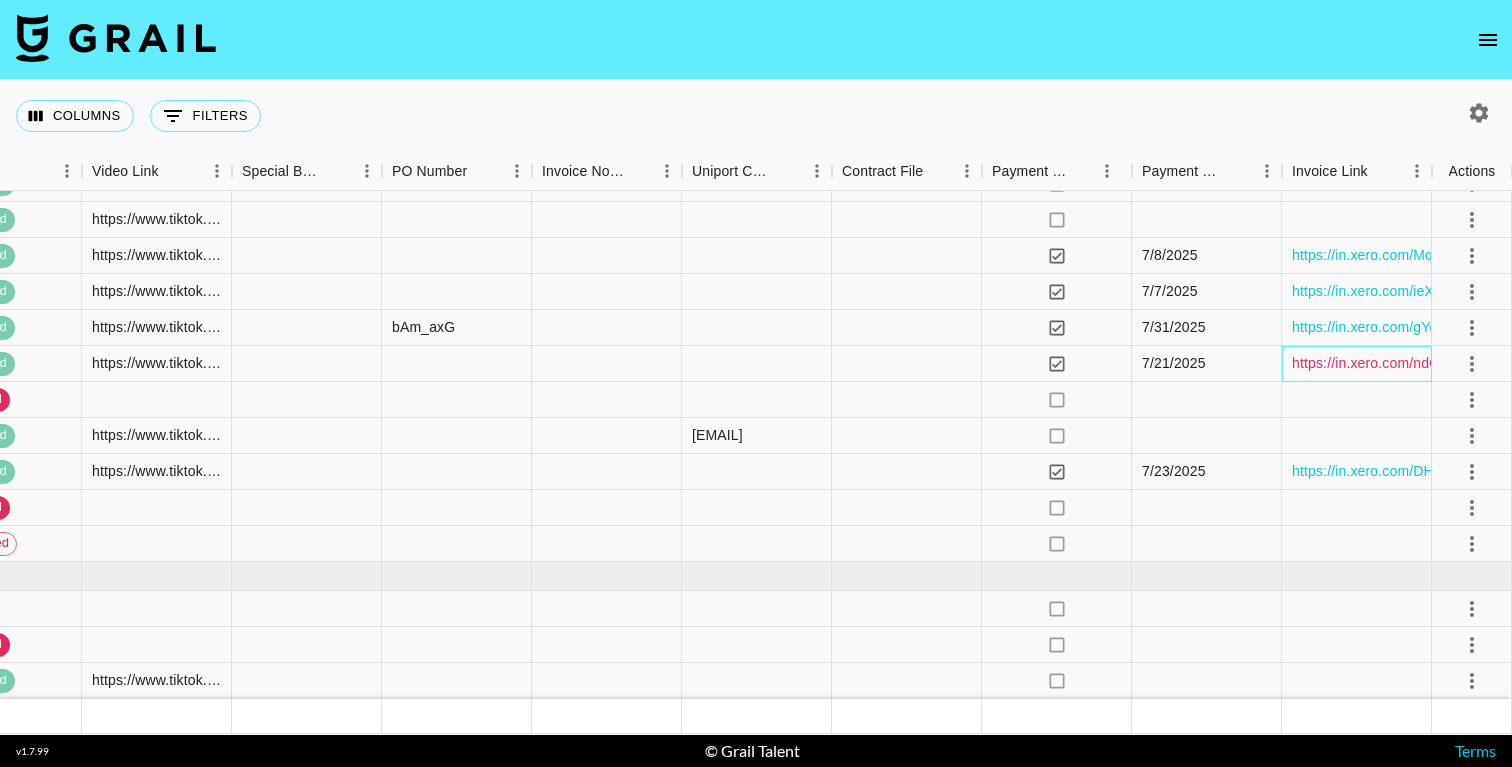 click on "https://in.xero.com/ndC8bjFFf3UbLVMwgaBW1GlckRriOtHczwSMm1sK" at bounding box center [1519, 363] 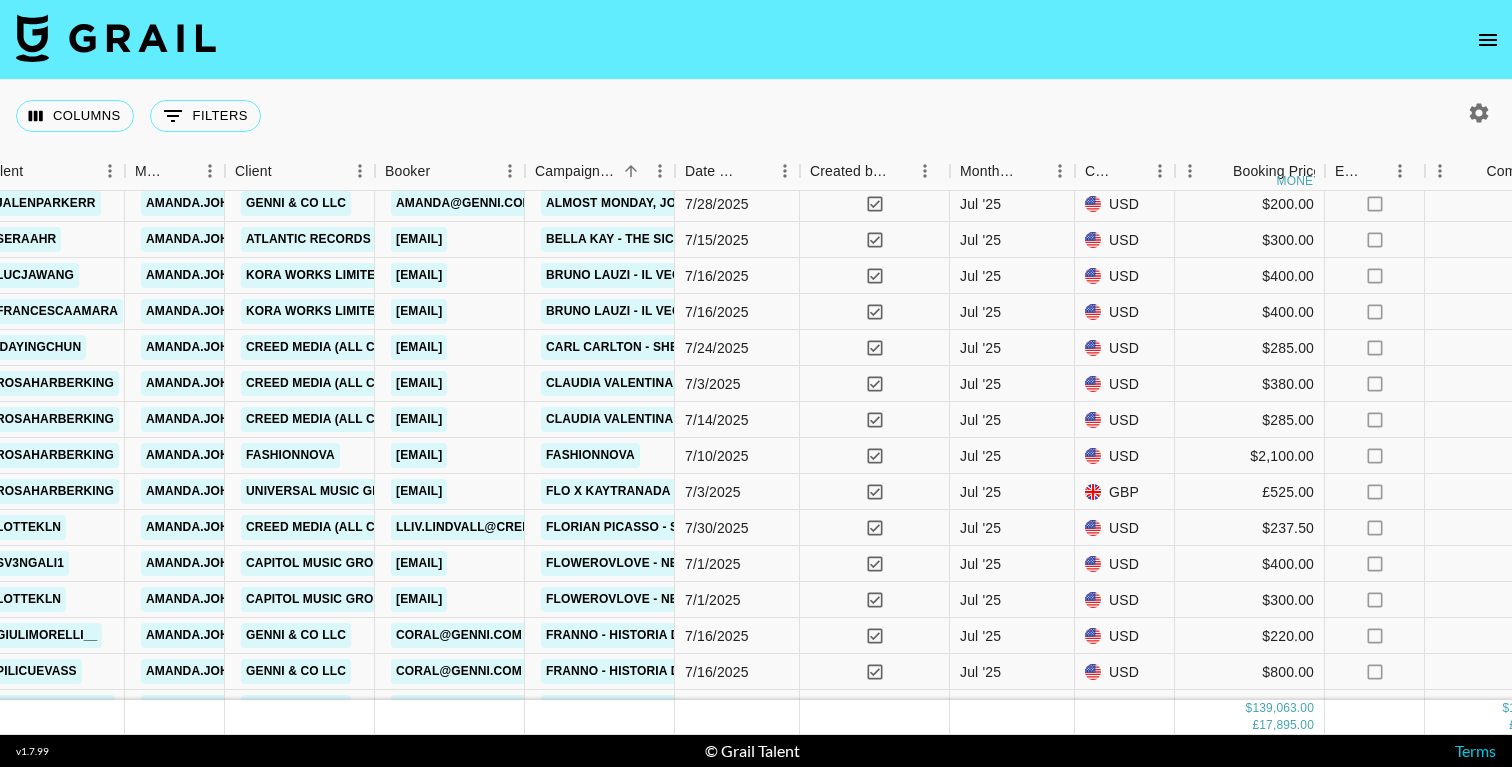 scroll, scrollTop: 7943, scrollLeft: 690, axis: both 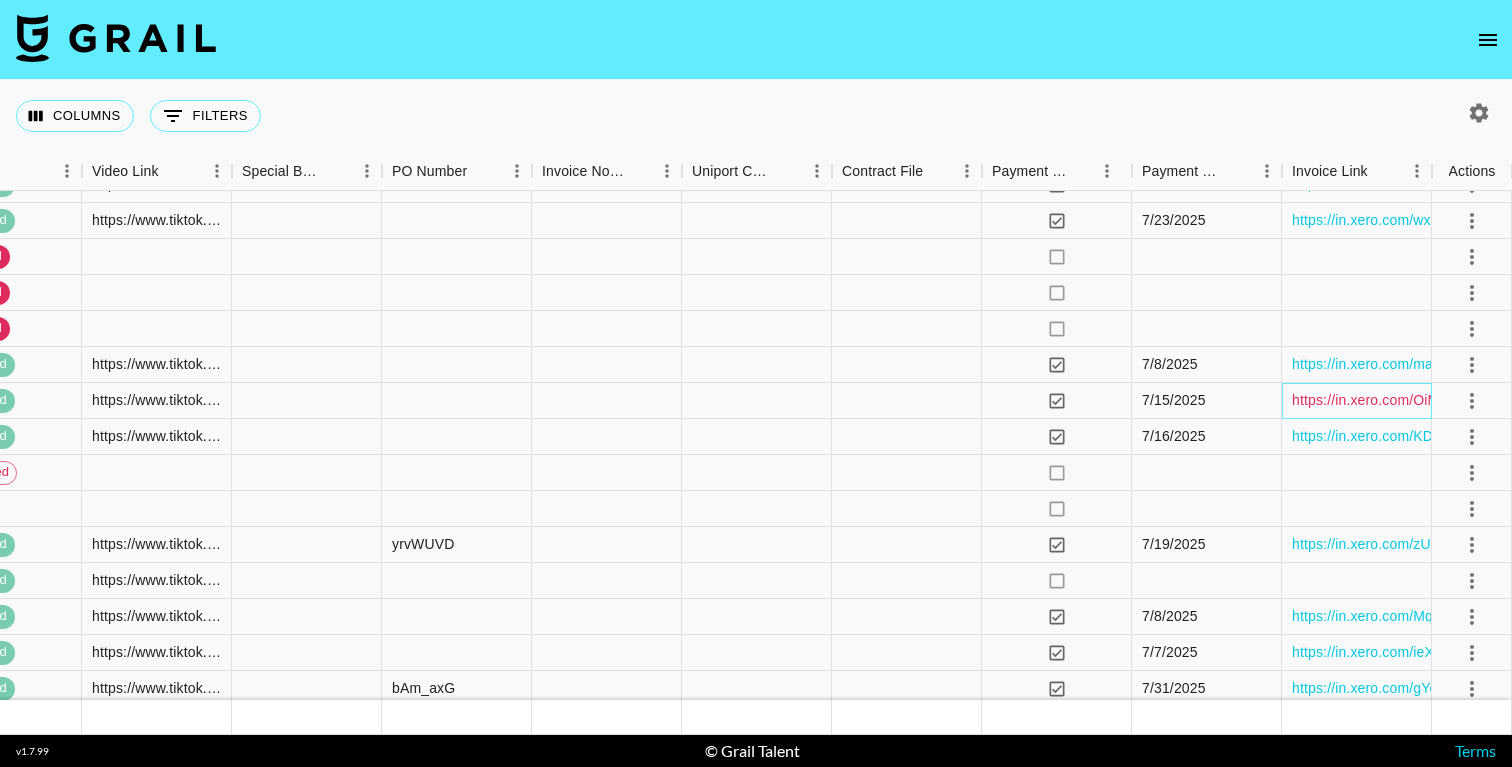 click on "https://in.xero.com/OiM0OEAy1tlw21UroDeOMvOrDkYqAH0SXIxDC8dU" at bounding box center [1521, 400] 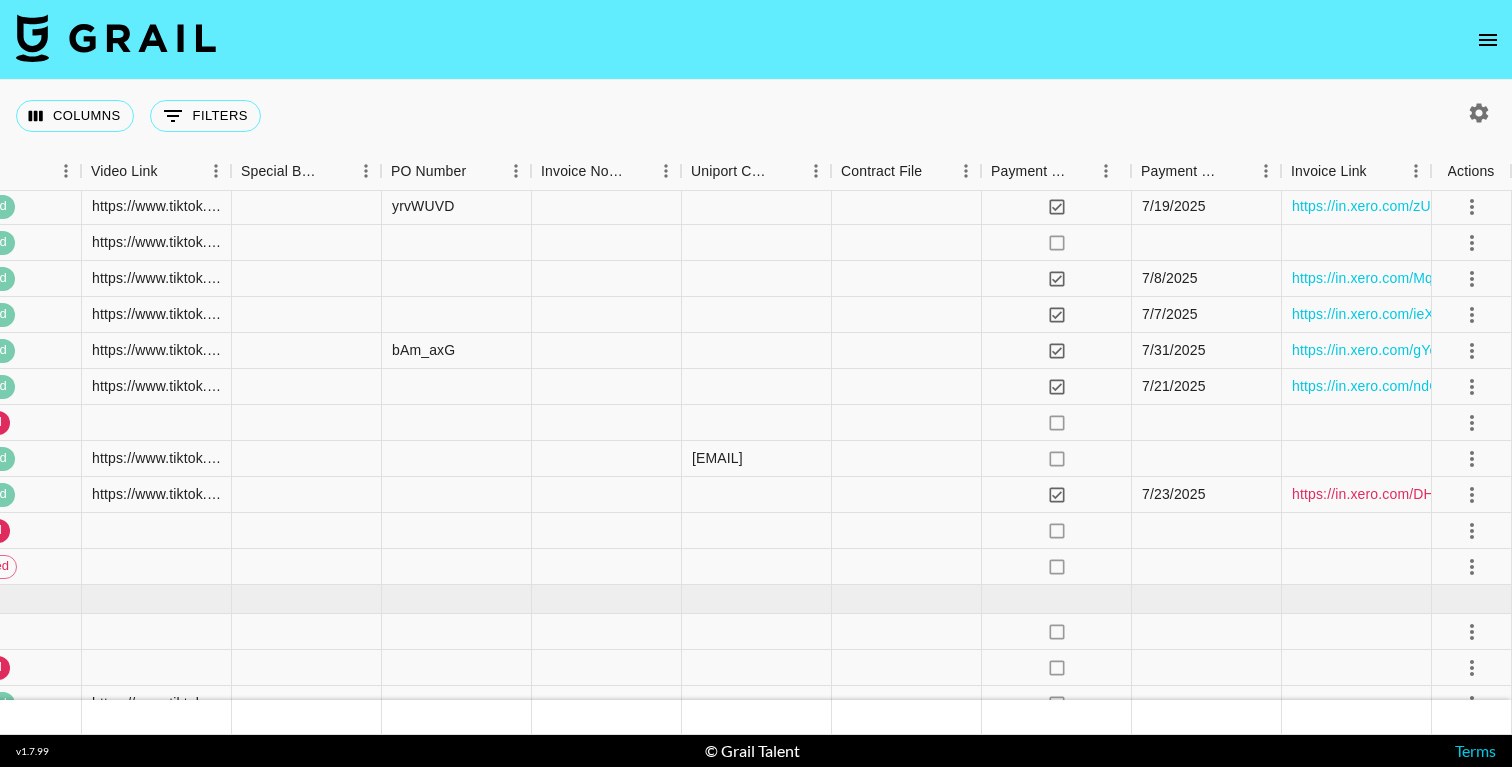 scroll, scrollTop: 9098, scrollLeft: 2333, axis: both 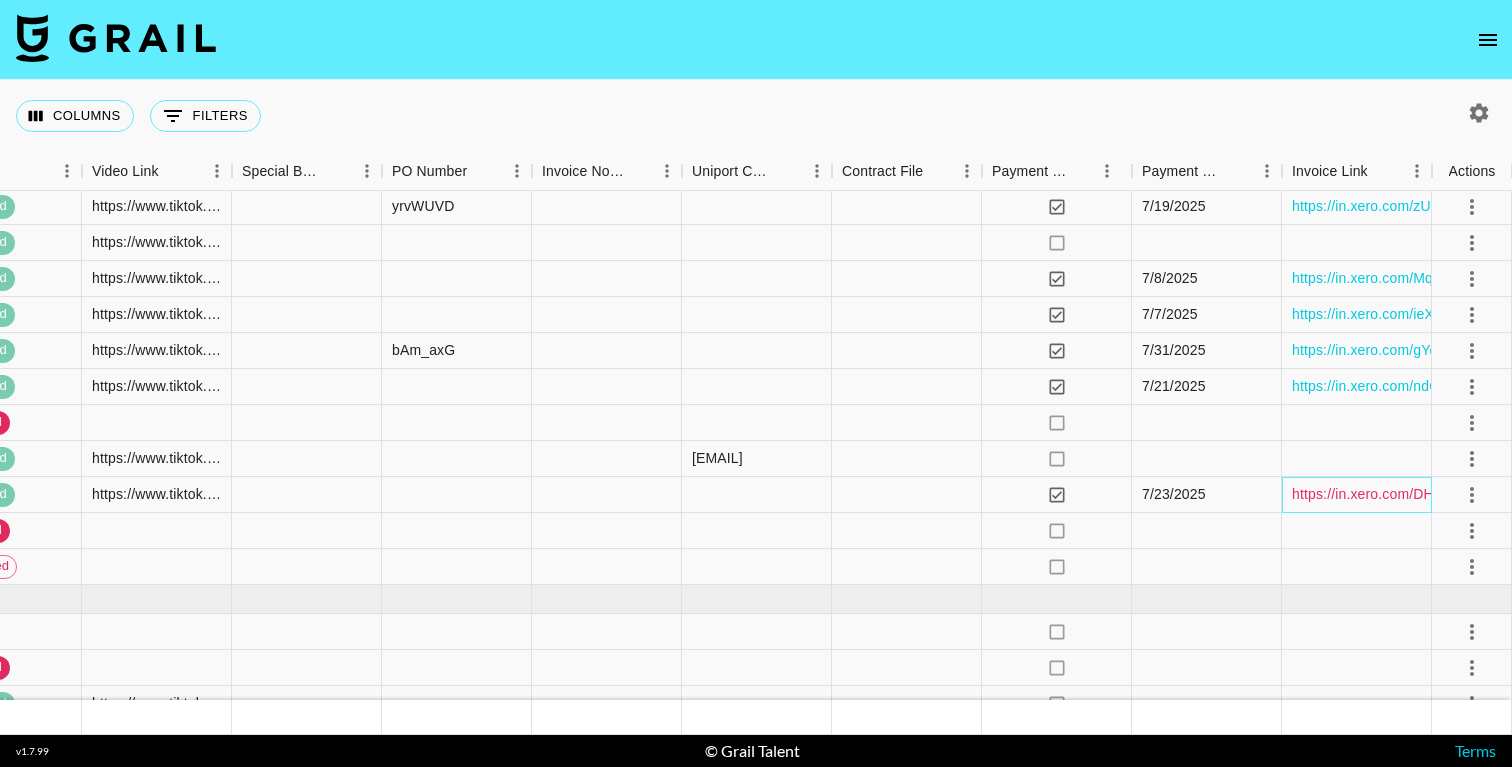 click on "https://in.xero.com/DHD5Ur4hDTiWSF0UHTNWGhhZeUJTrtDS47iiZDvU" at bounding box center [1522, 494] 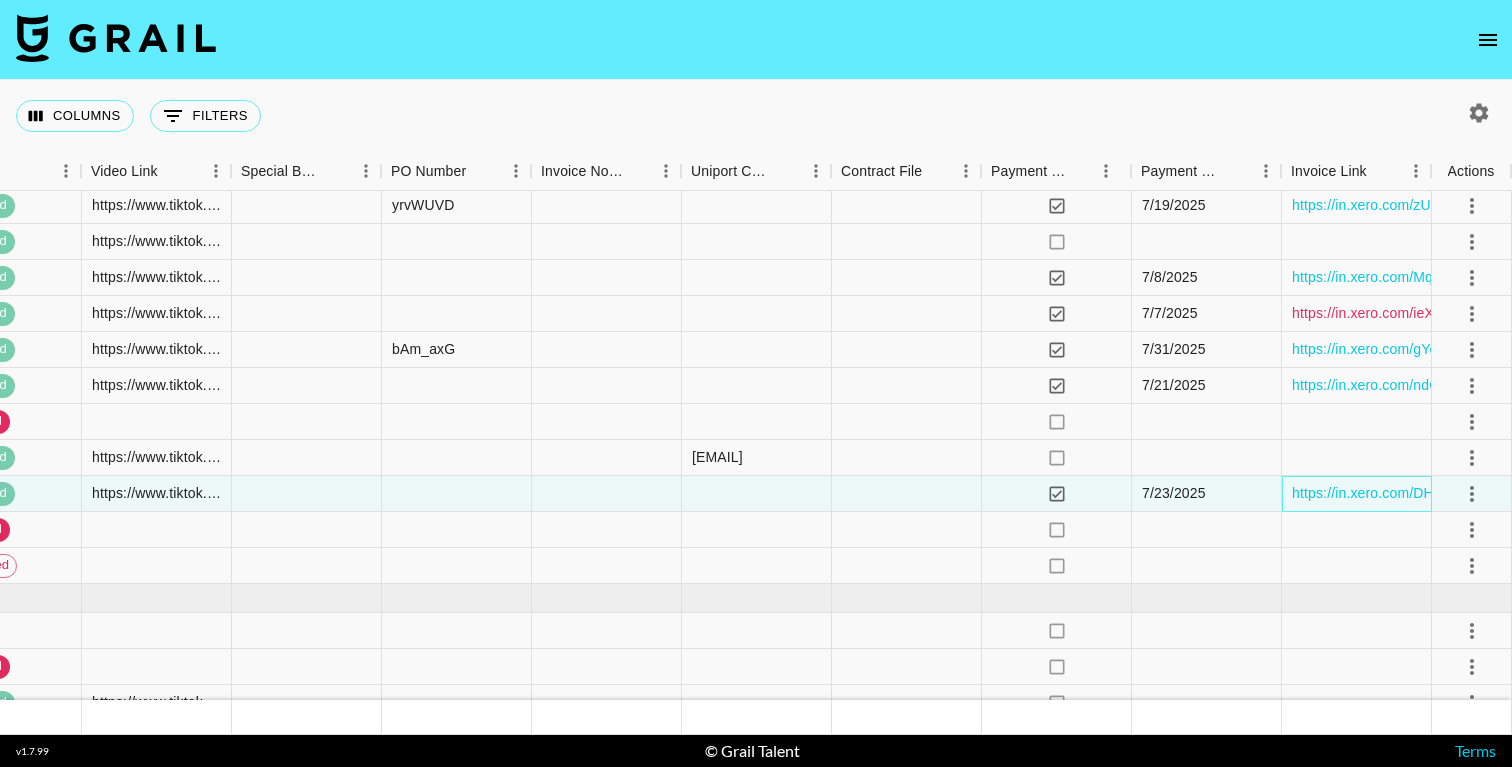 scroll, scrollTop: 9099, scrollLeft: 2333, axis: both 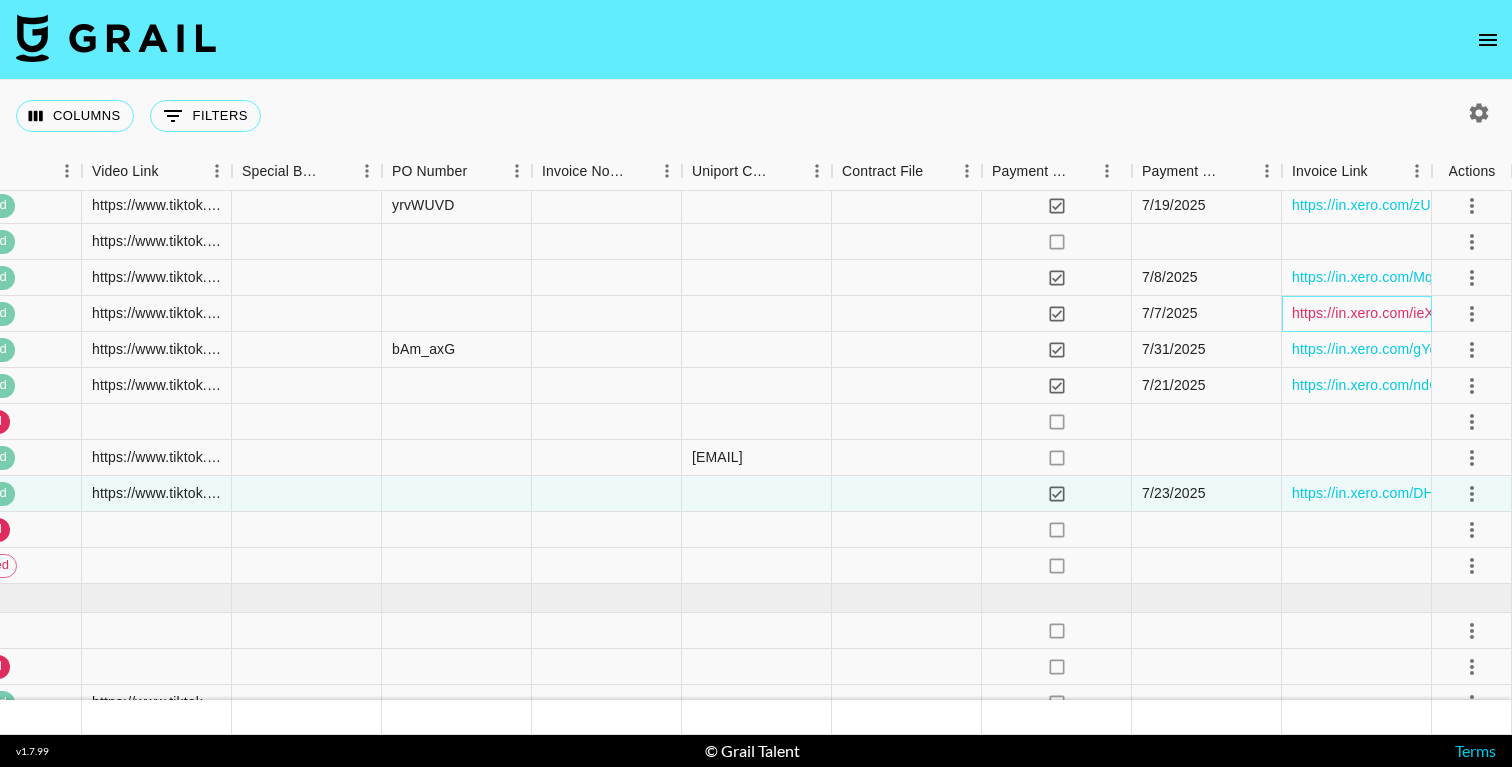 click on "https://in.xero.com/ieXhLT4XMum4td9K1DWFcfui0FhcBsDymKfUUtDF" at bounding box center [1516, 313] 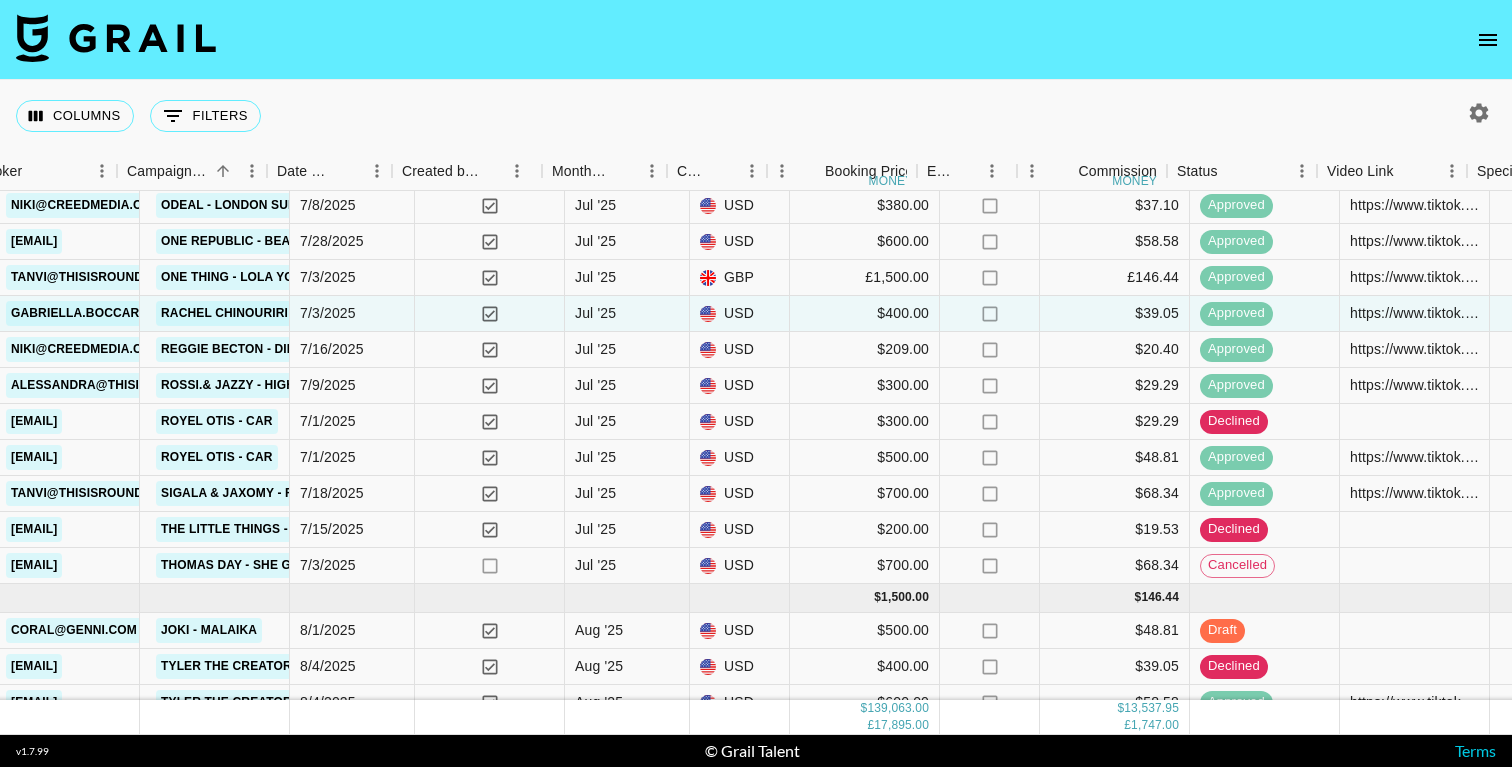 scroll, scrollTop: 9099, scrollLeft: 1045, axis: both 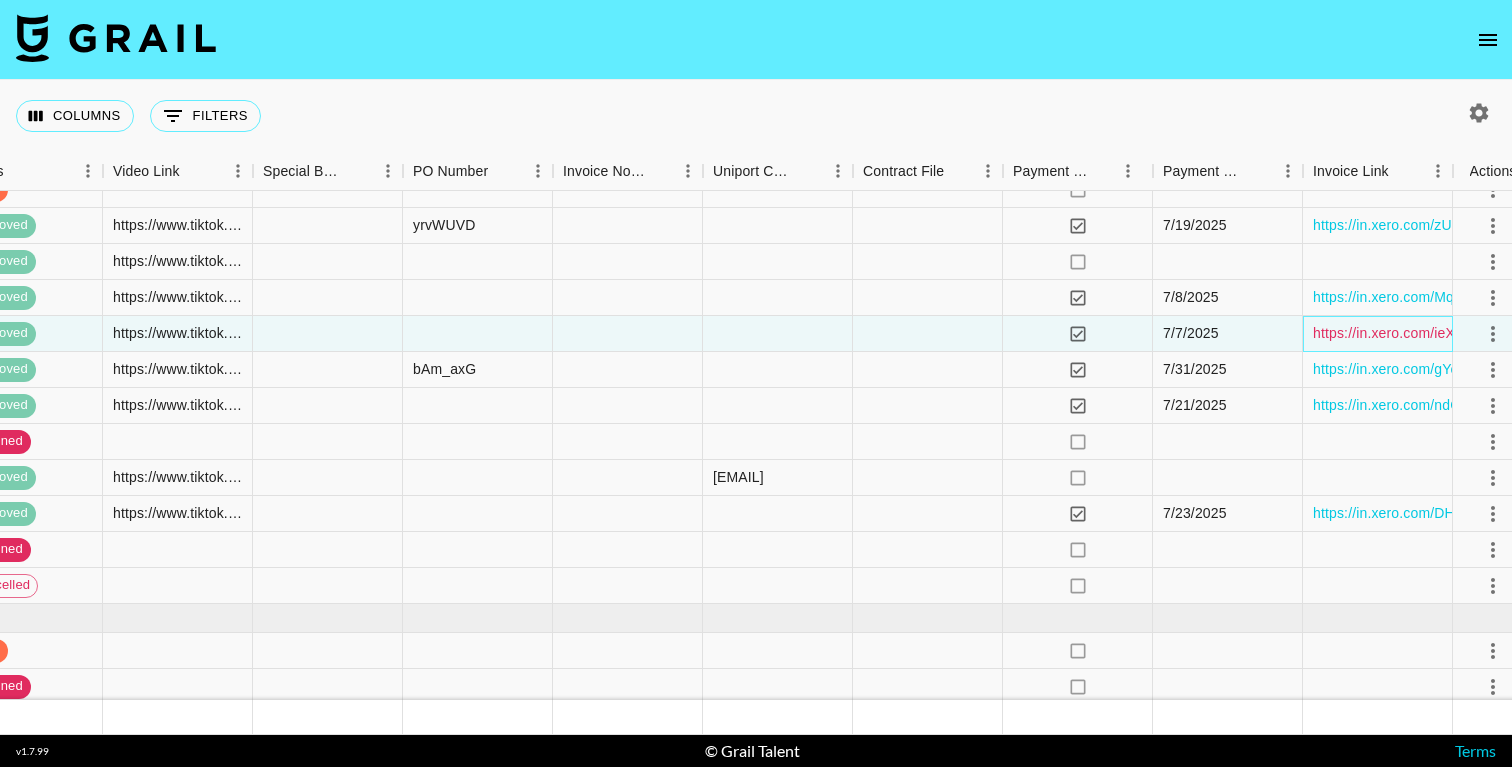 click on "https://in.xero.com/ieXhLT4XMum4td9K1DWFcfui0FhcBsDymKfUUtDF" at bounding box center [1537, 333] 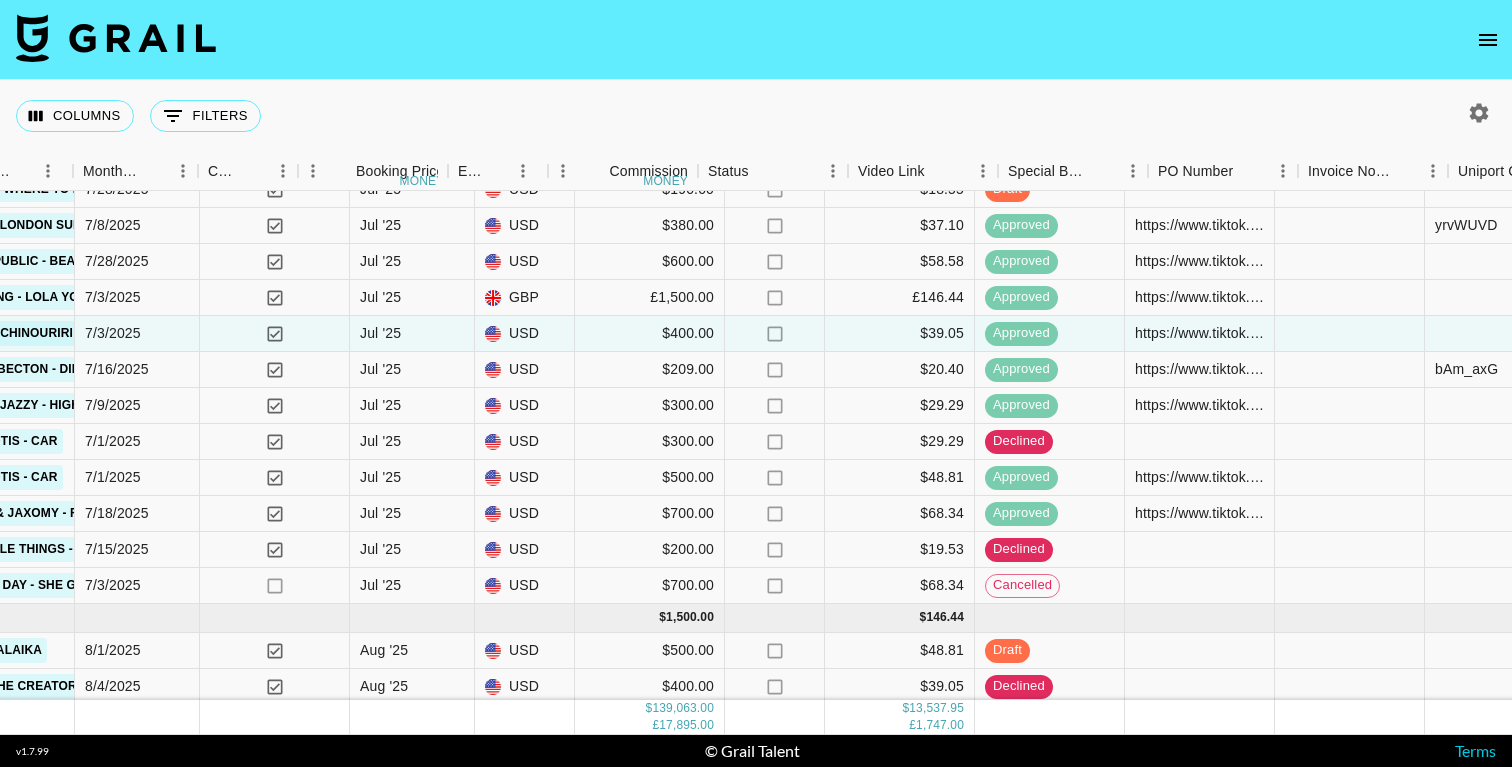 scroll, scrollTop: 9079, scrollLeft: 1147, axis: both 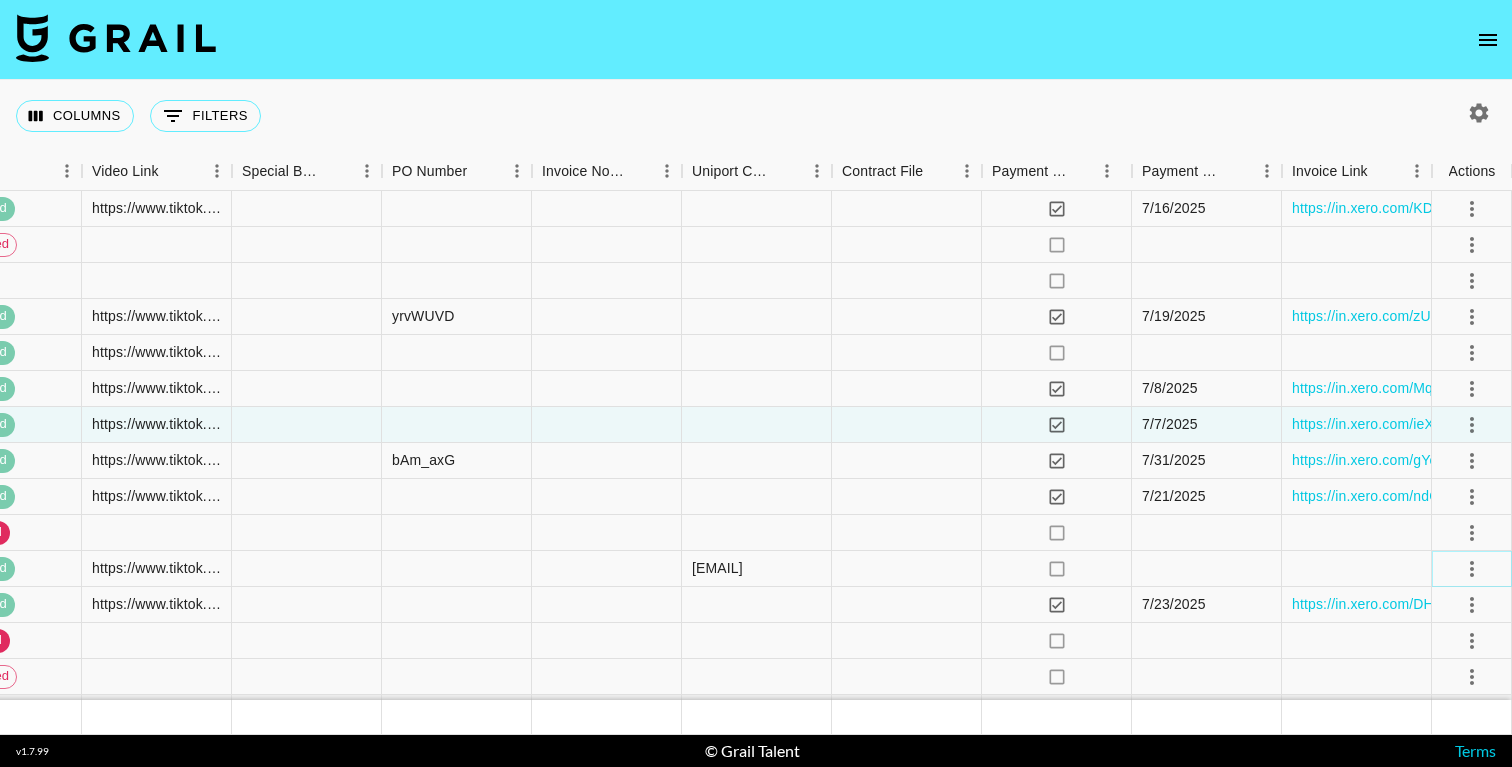 click 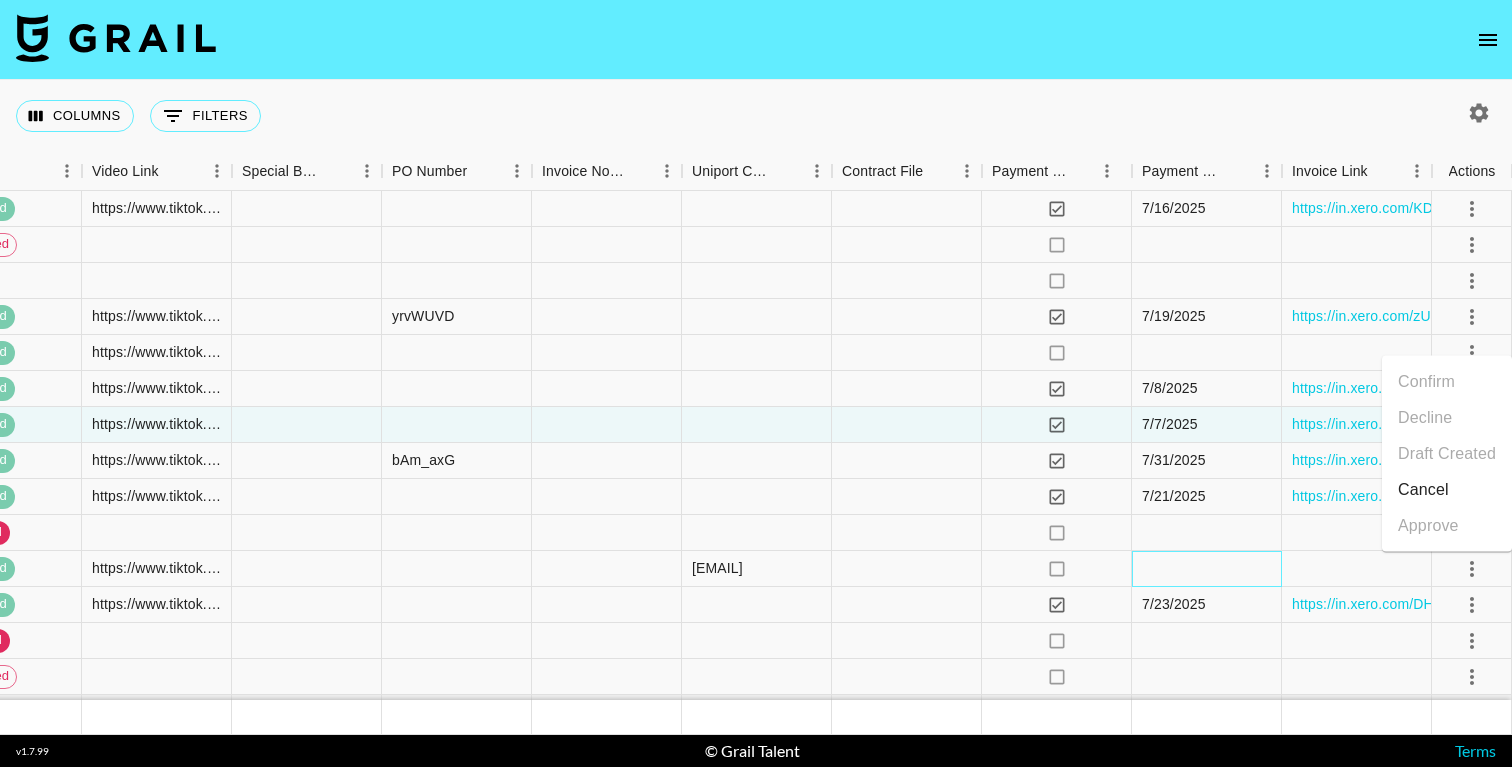 click at bounding box center [1207, 569] 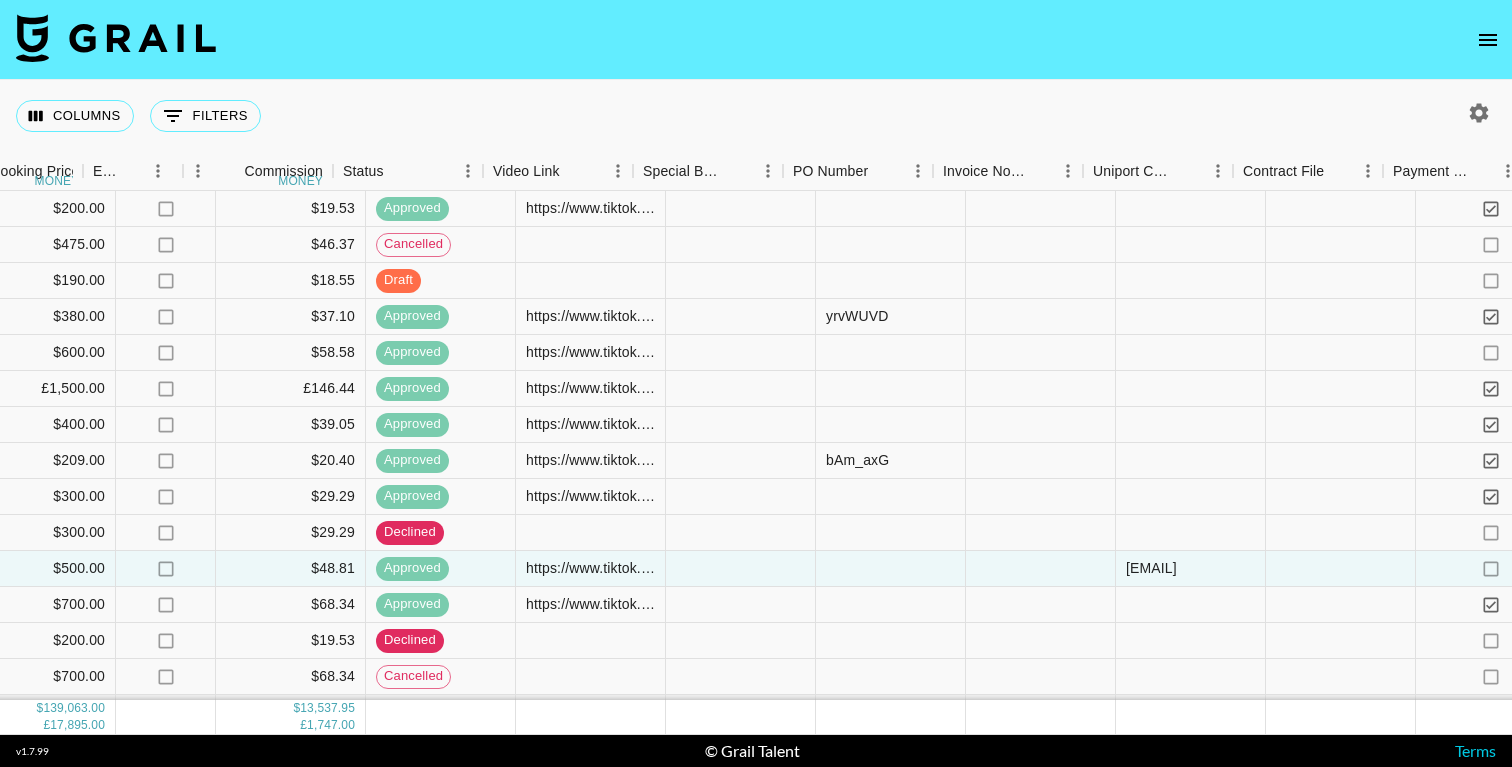 scroll, scrollTop: 8988, scrollLeft: 1852, axis: both 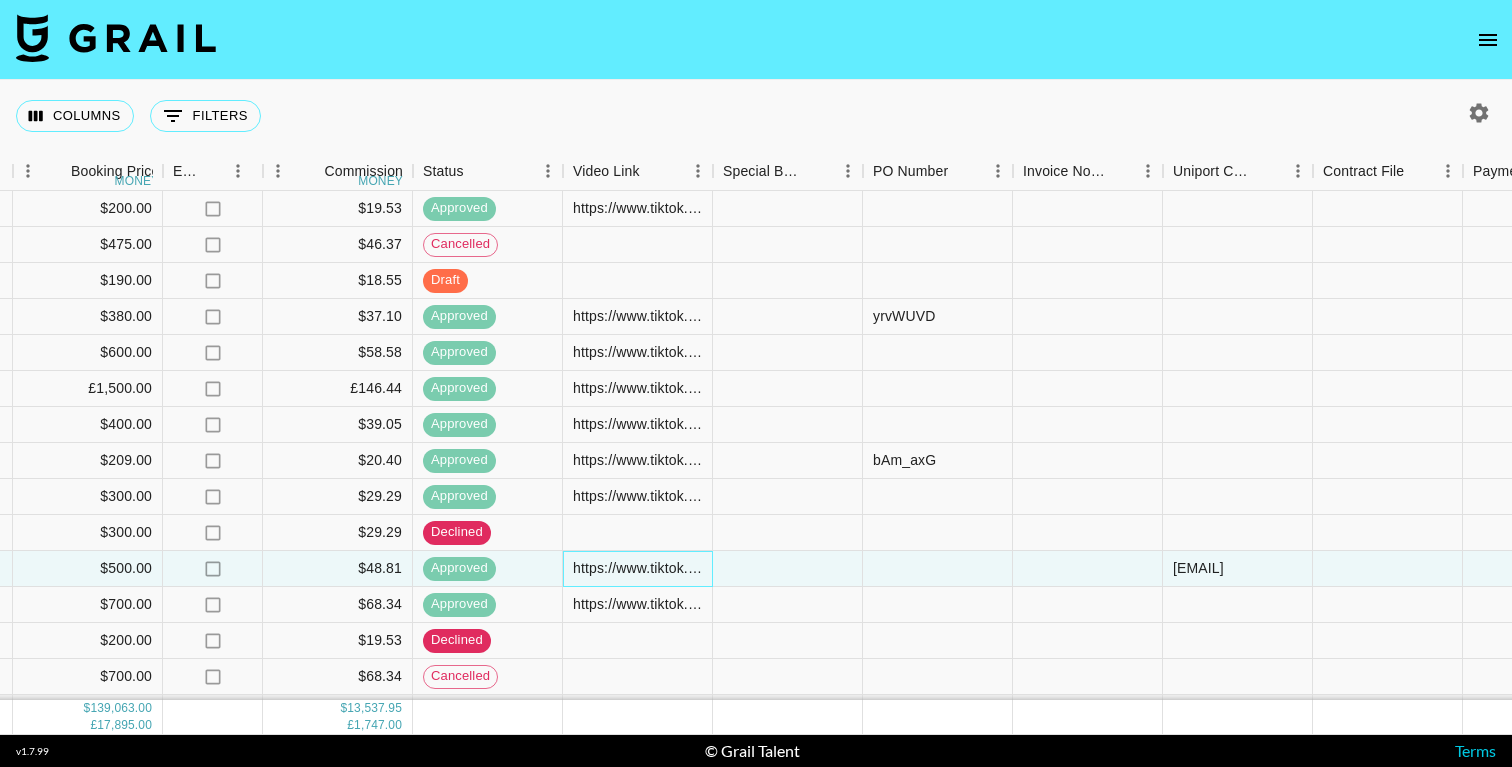 click on "https://www.tiktok.com/@franyperez_/video/7524453612089658629" at bounding box center (637, 568) 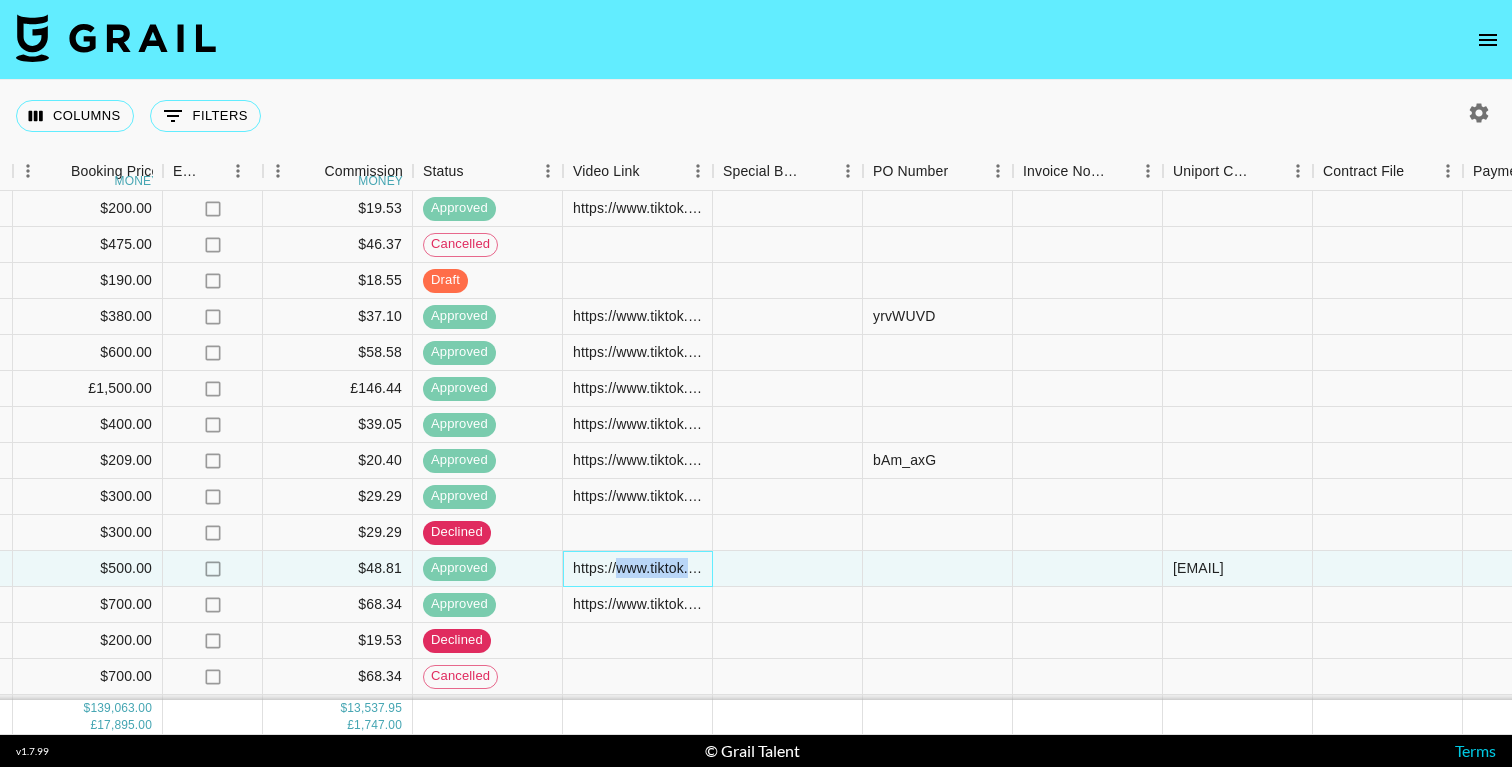 click on "https://www.tiktok.com/@franyperez_/video/7524453612089658629" at bounding box center (637, 568) 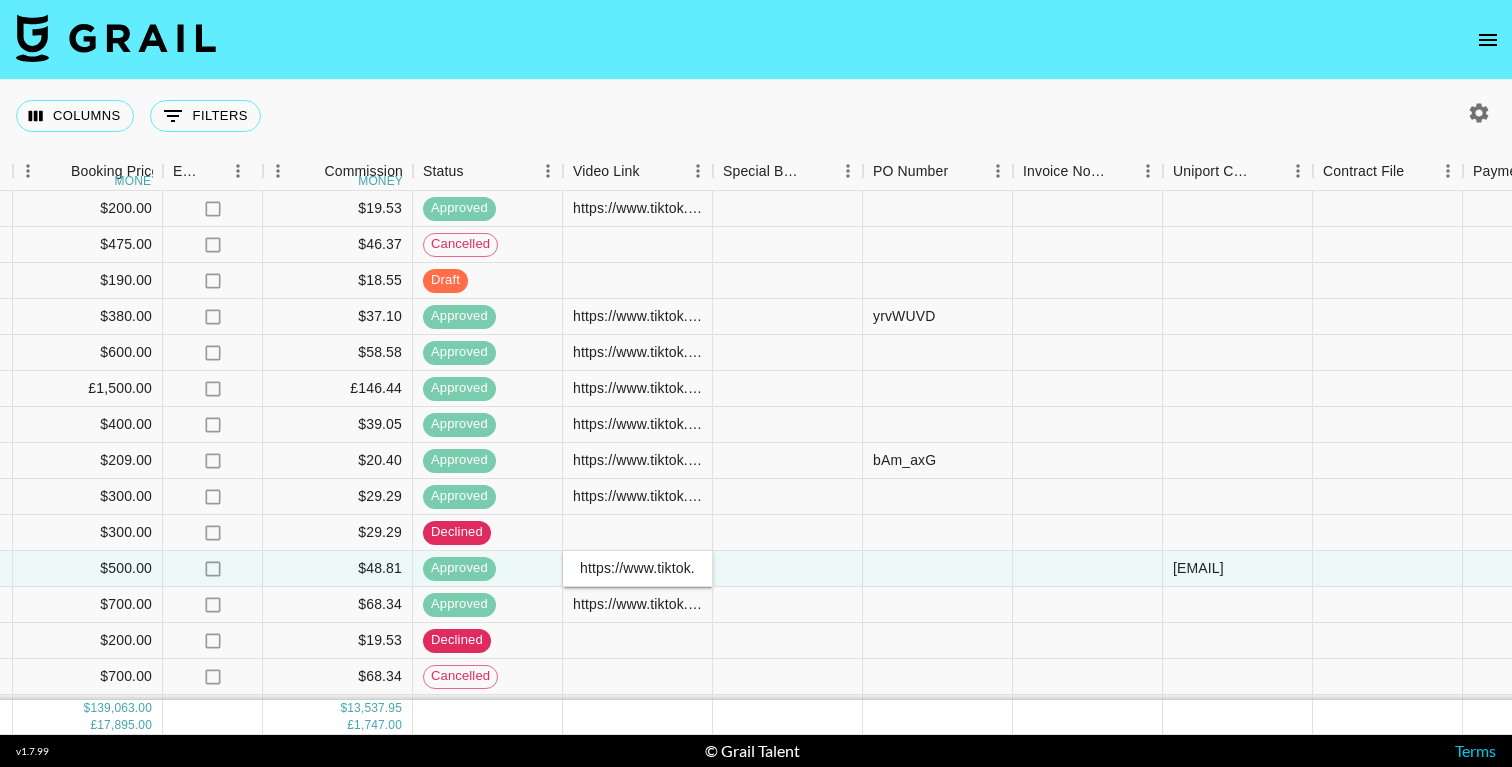 scroll, scrollTop: 0, scrollLeft: 316, axis: horizontal 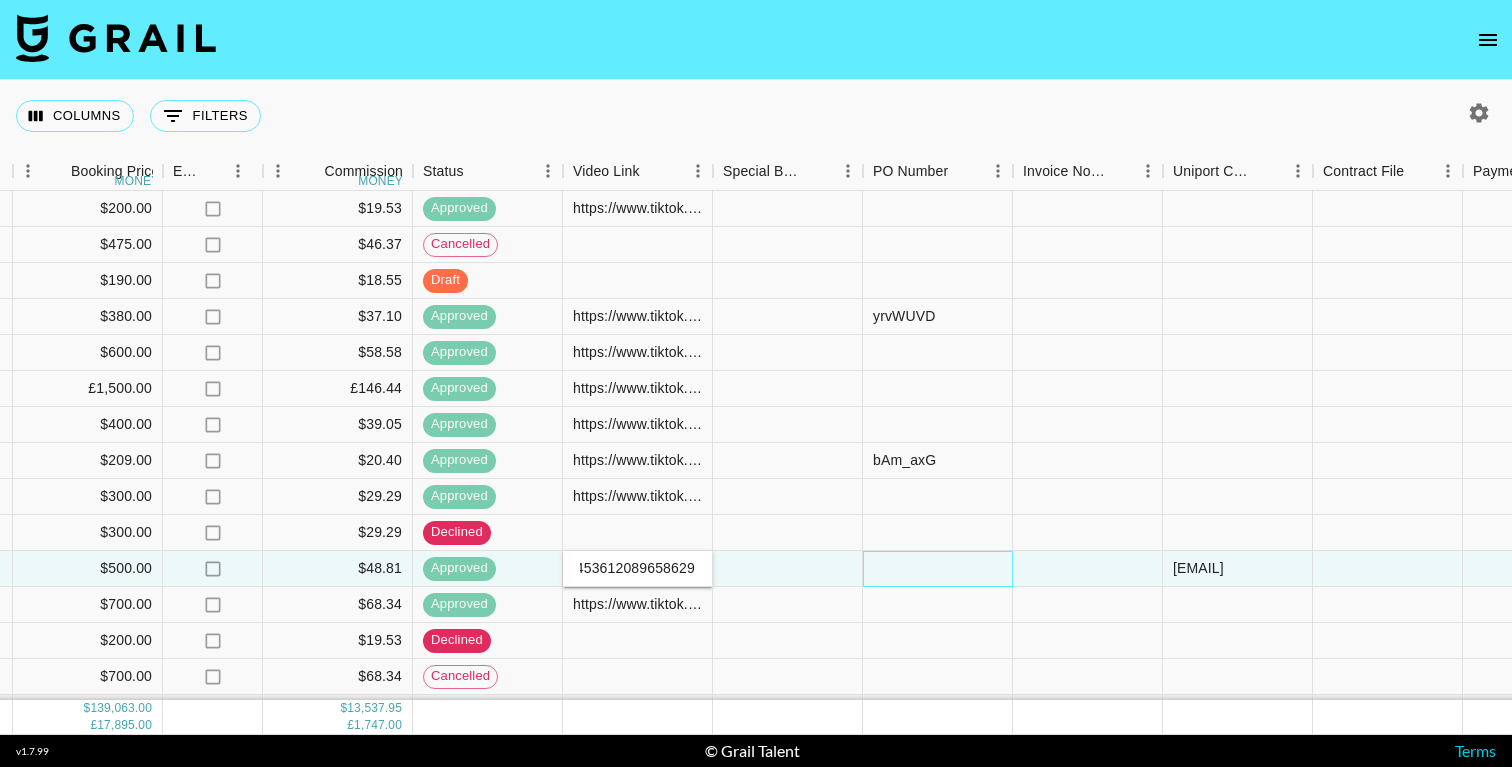 click at bounding box center (938, 569) 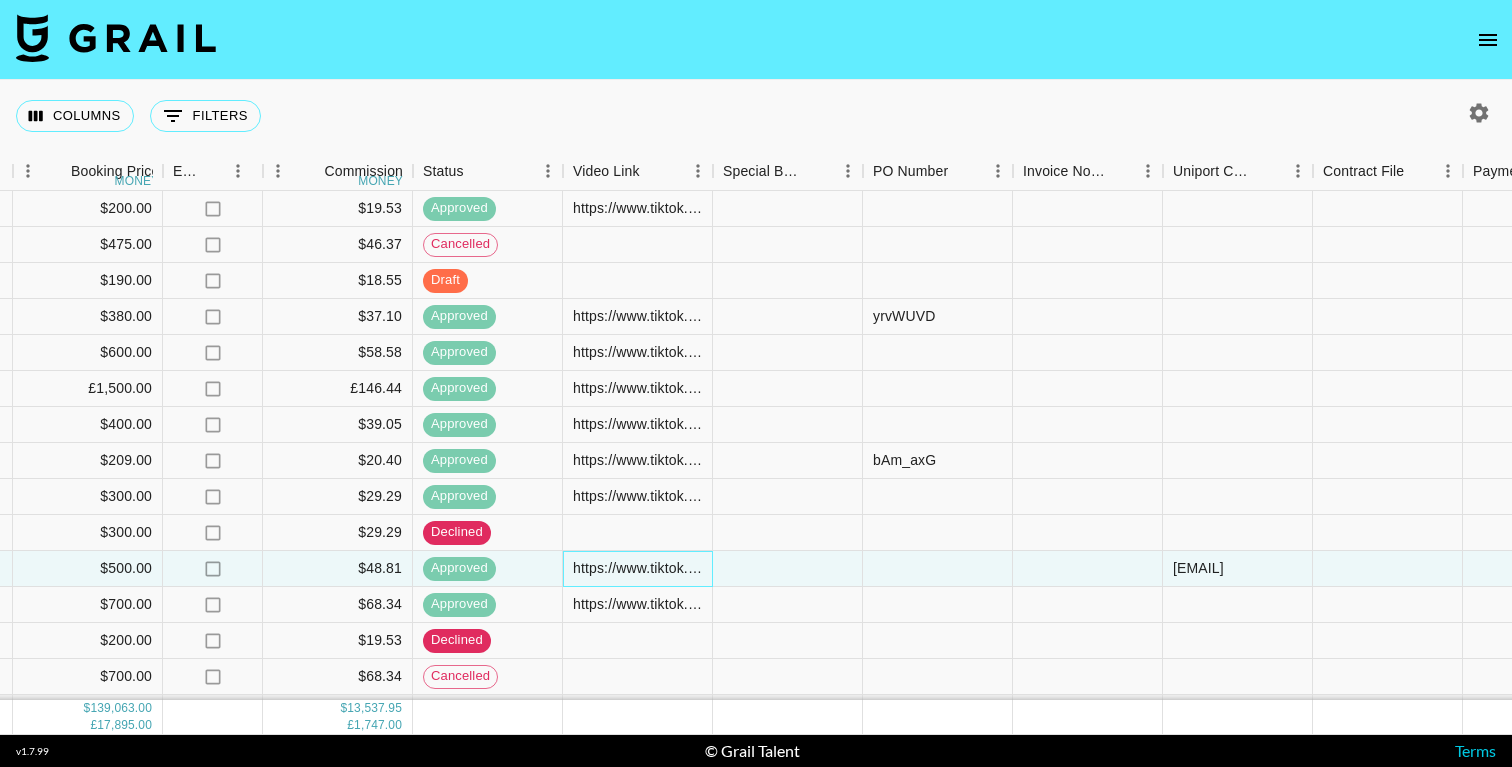 click on "https://www.tiktok.com/@franyperez_/video/7524453612089658629" at bounding box center (637, 568) 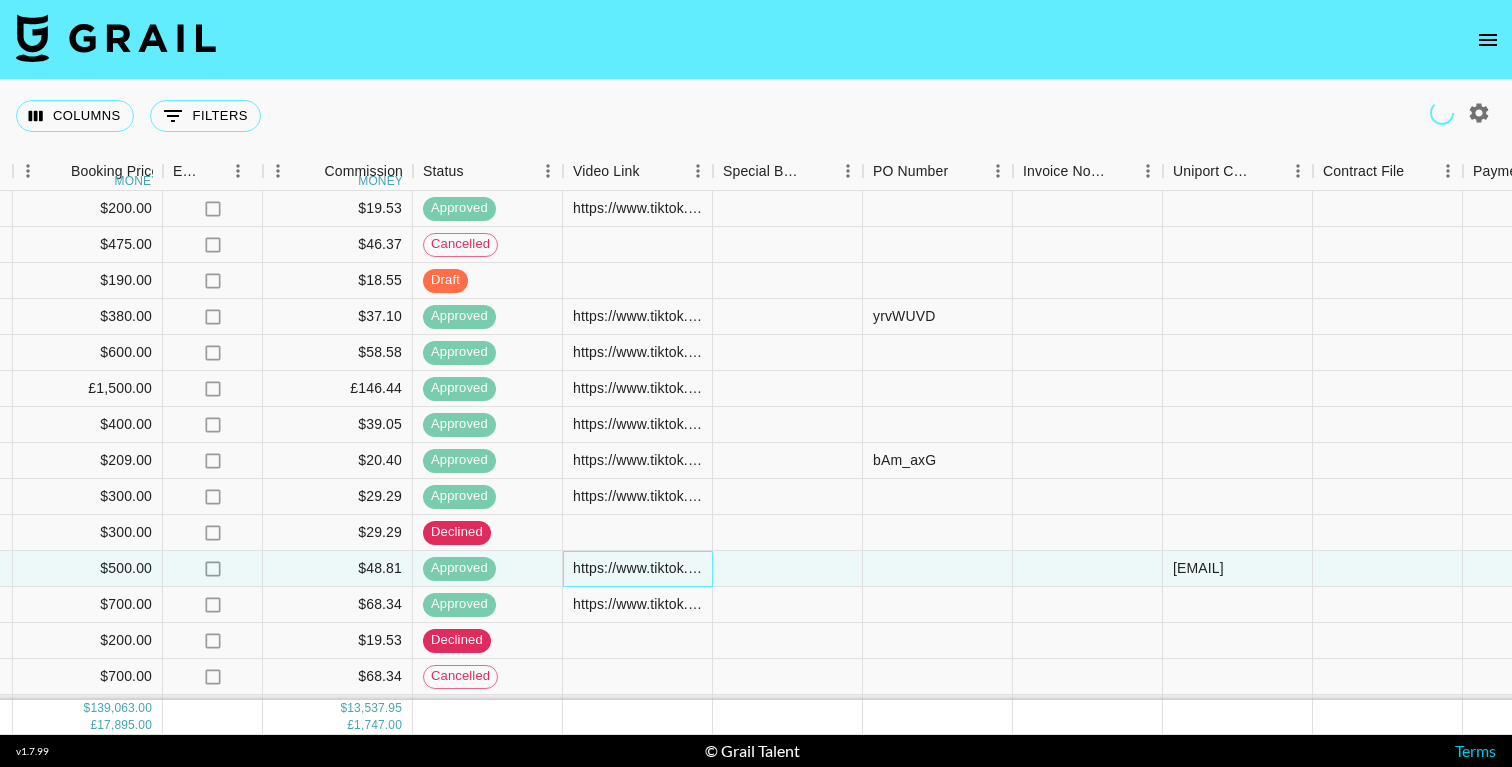 click on "https://www.tiktok.com/@franyperez_/video/7524453612089658629" at bounding box center (637, 568) 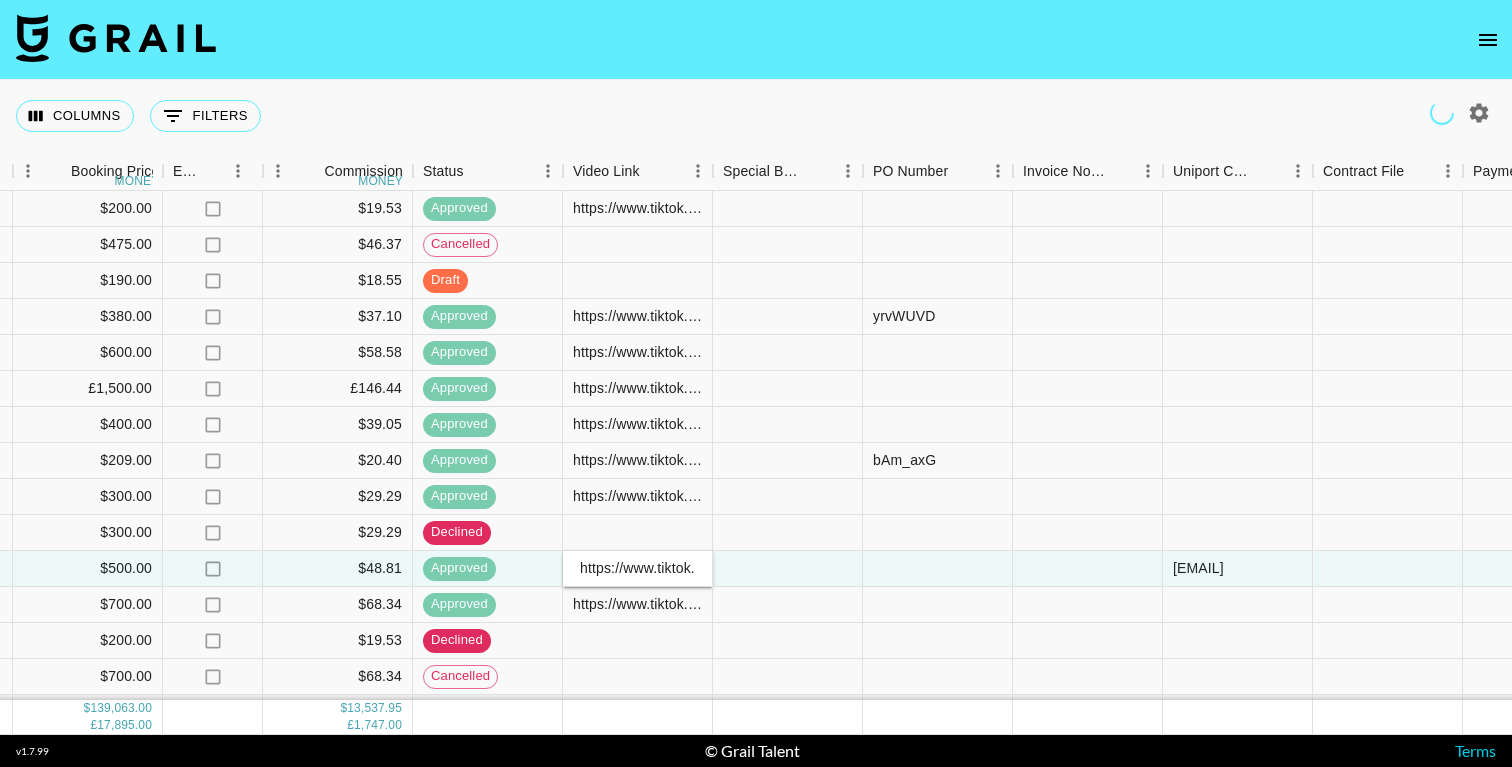 scroll, scrollTop: 0, scrollLeft: 316, axis: horizontal 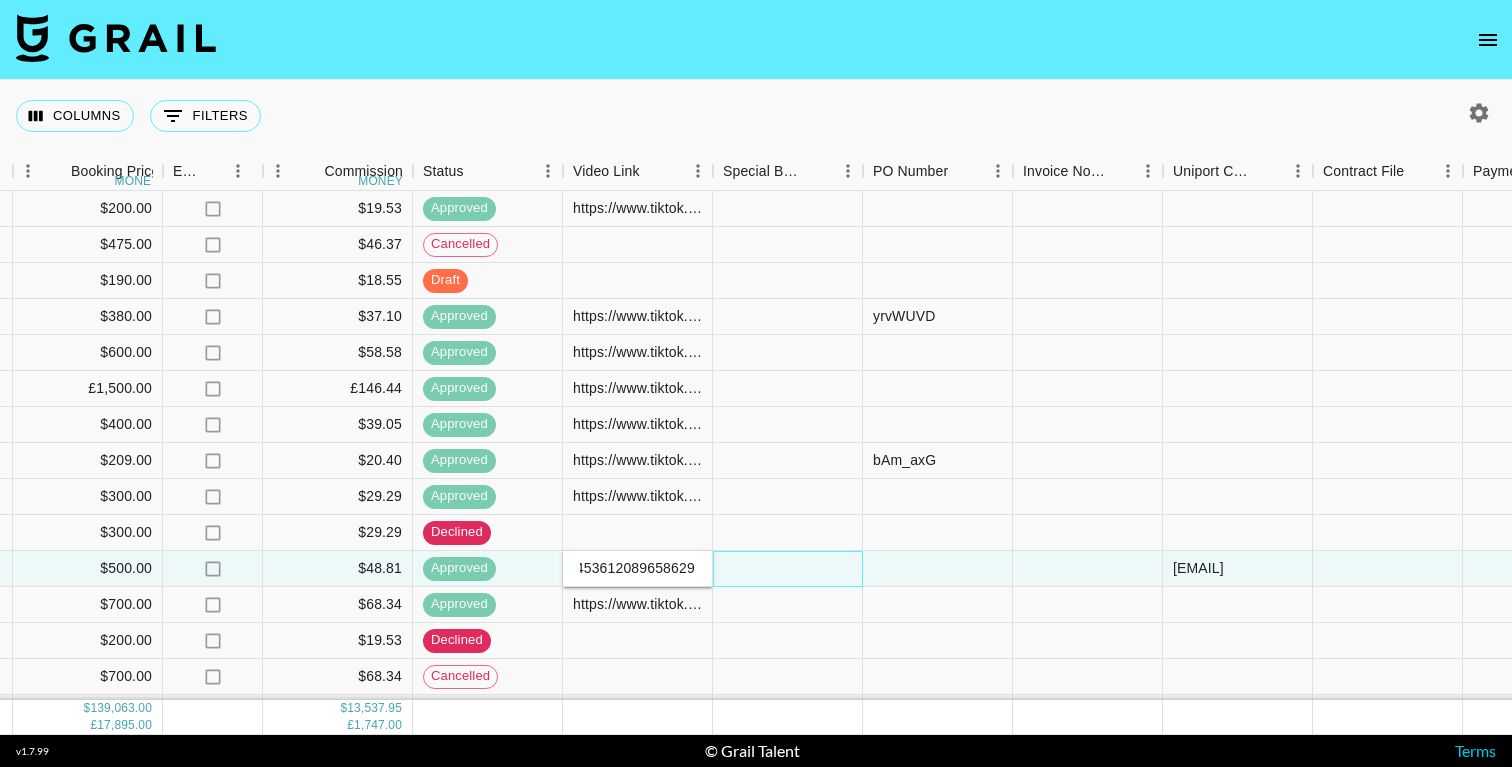 click at bounding box center (788, 569) 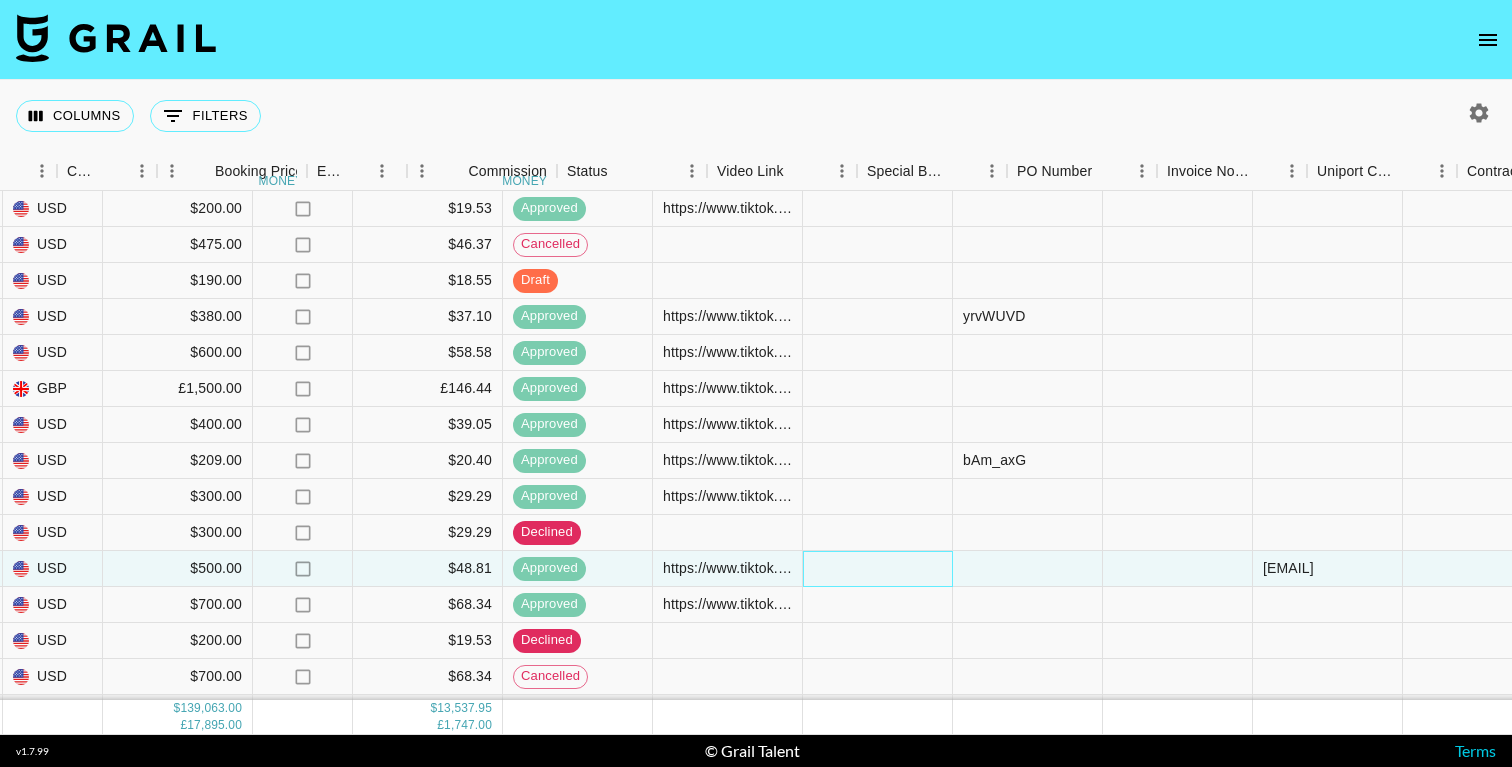 scroll, scrollTop: 8988, scrollLeft: 1670, axis: both 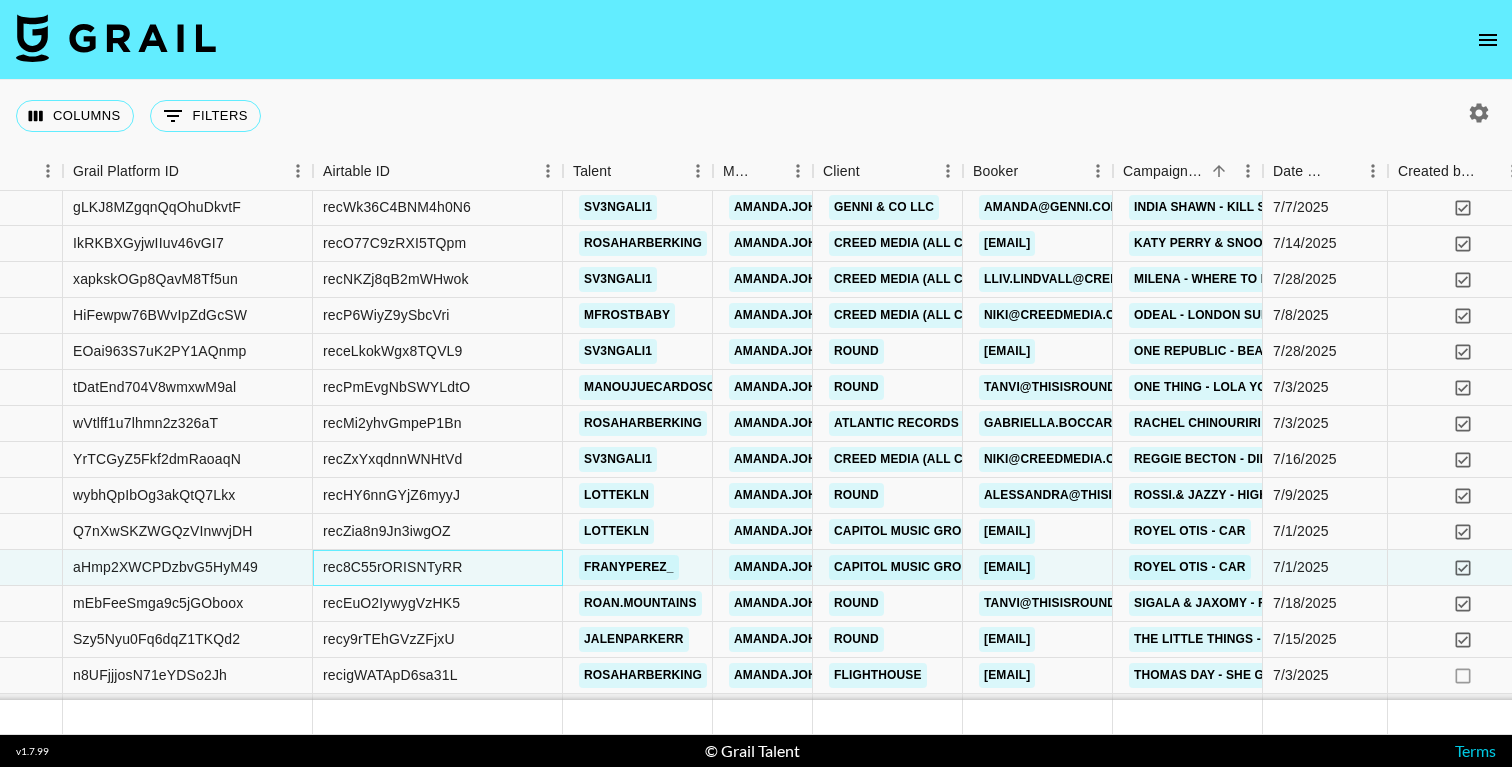 click on "rec8C55rORISNTyRR" at bounding box center (392, 567) 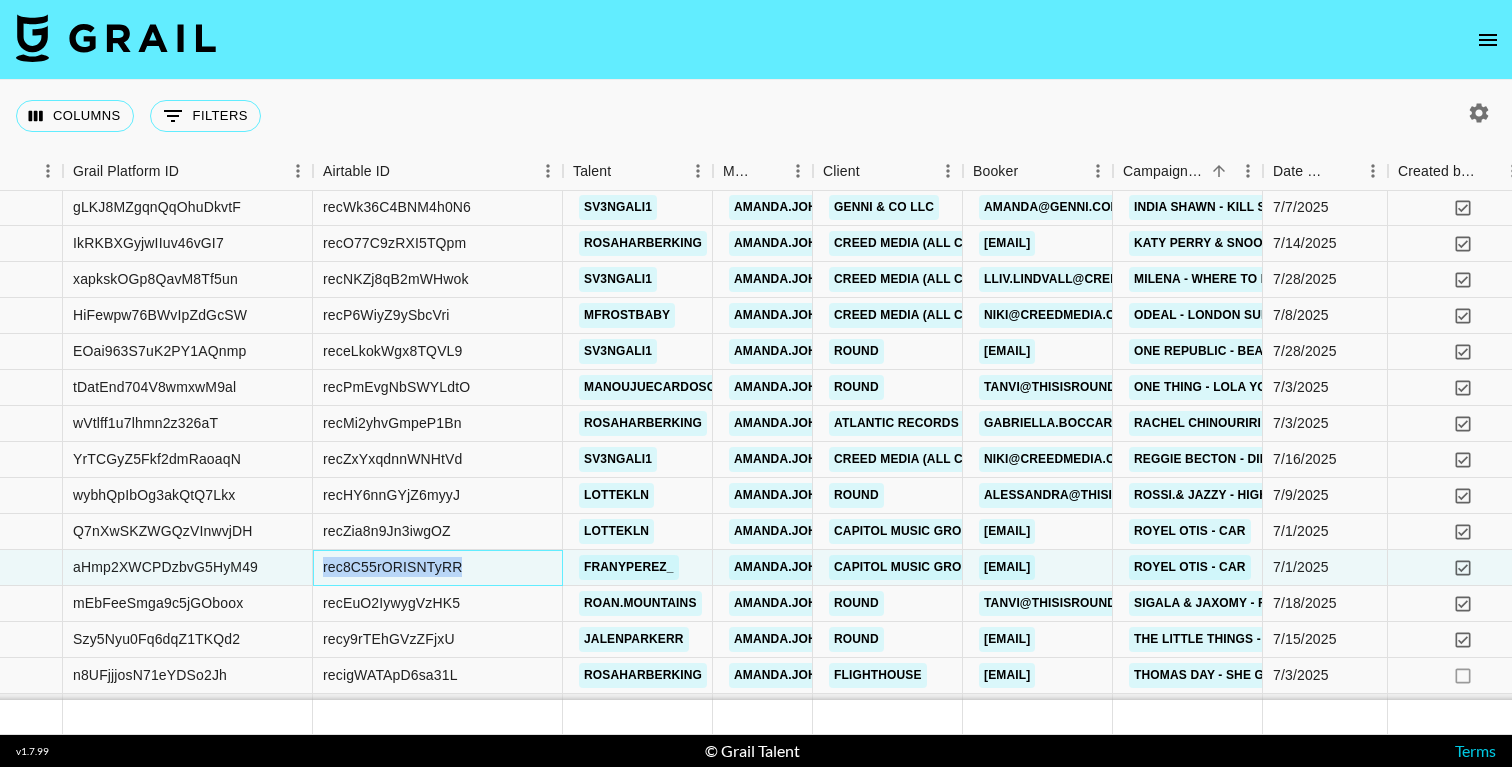 click on "rec8C55rORISNTyRR" at bounding box center (392, 567) 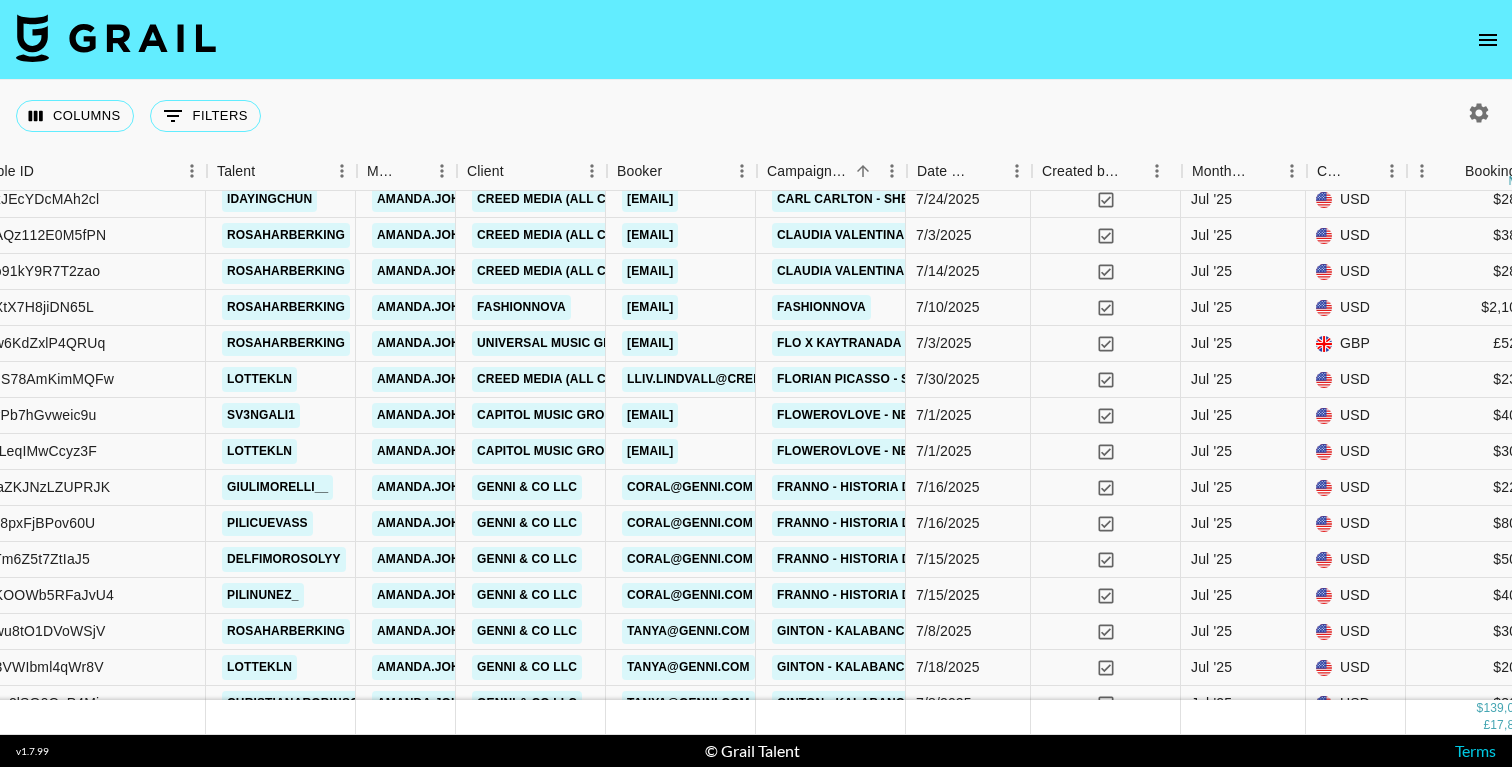 scroll, scrollTop: 8277, scrollLeft: 454, axis: both 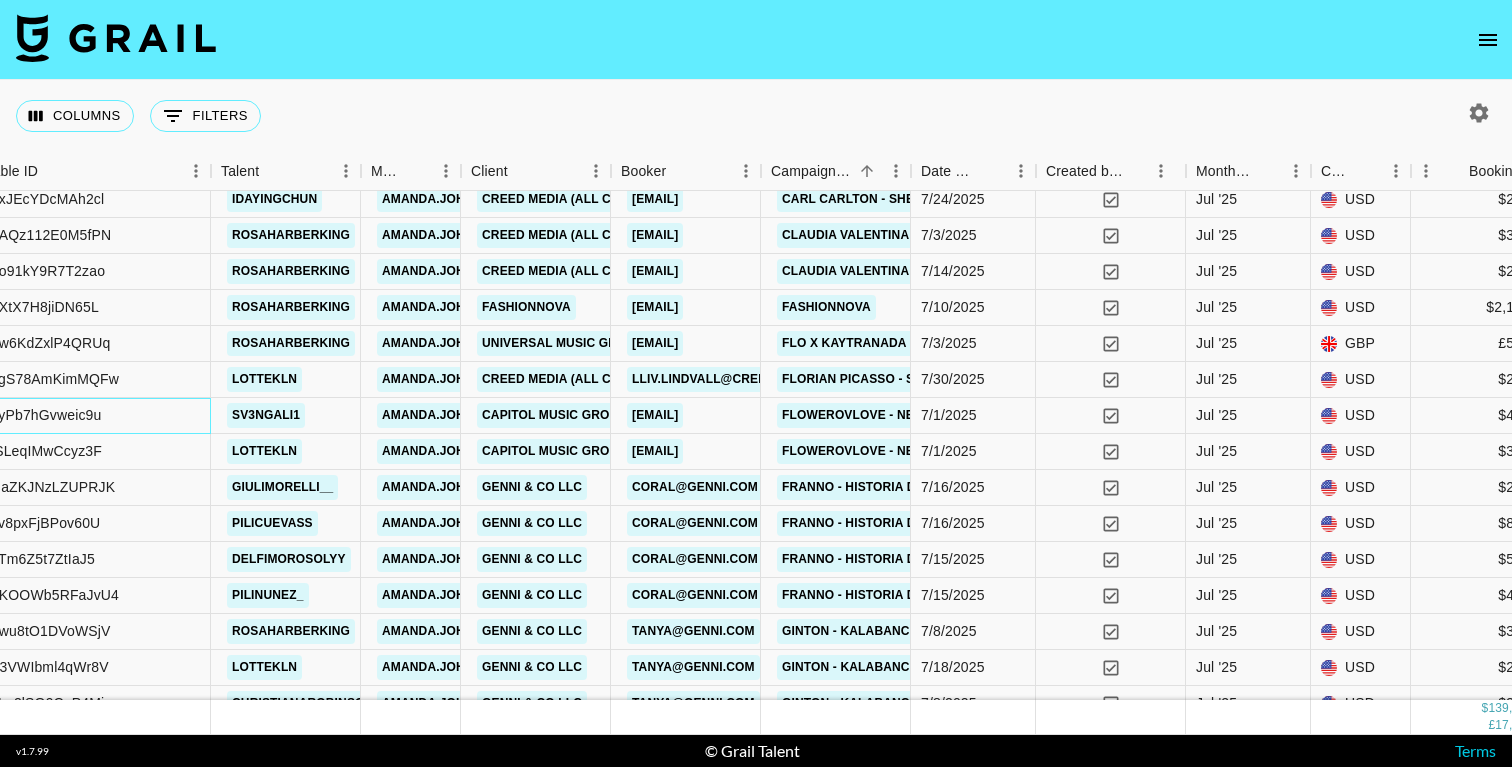 click on "recLyPb7hGvweic9u" at bounding box center [86, 416] 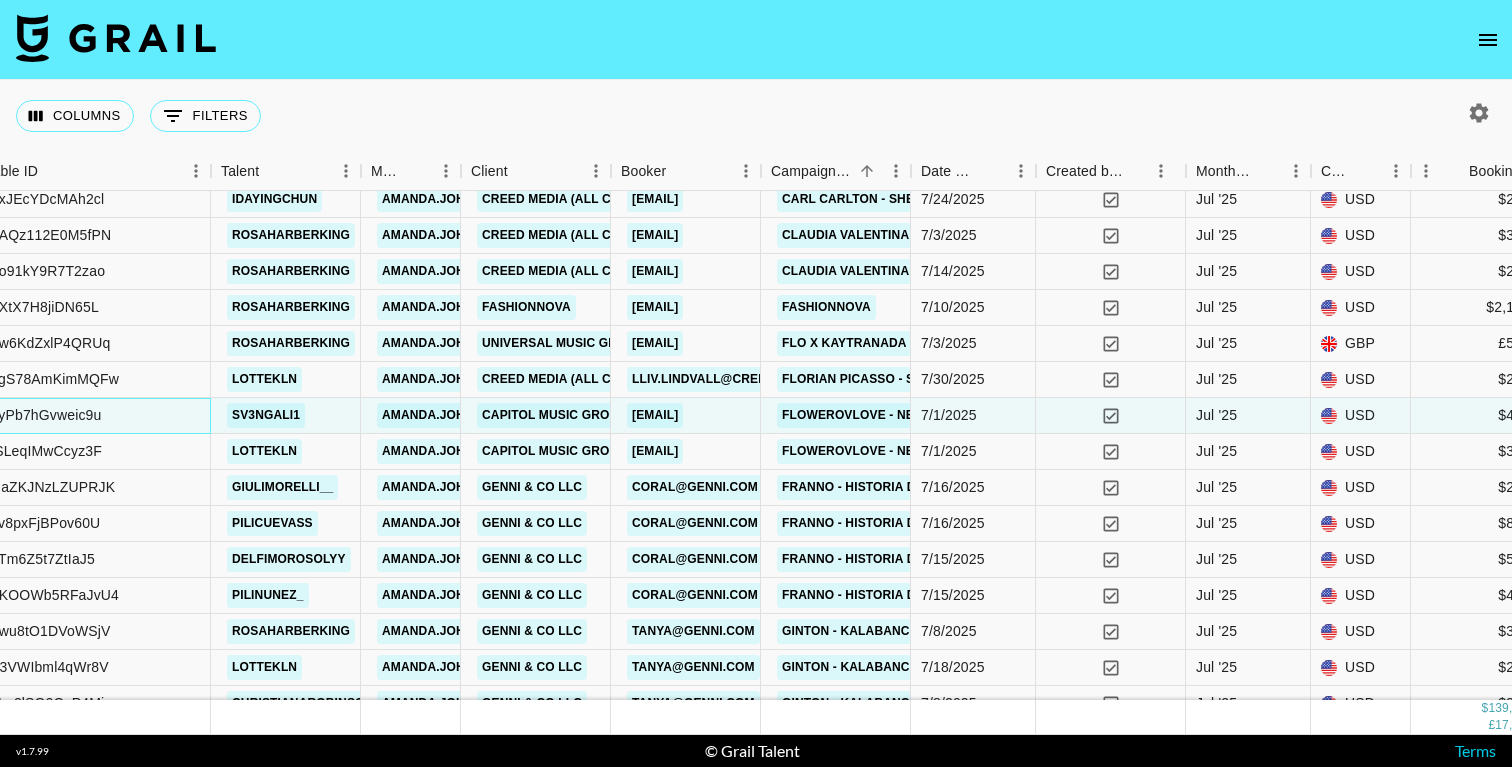 click on "recLyPb7hGvweic9u" at bounding box center (86, 416) 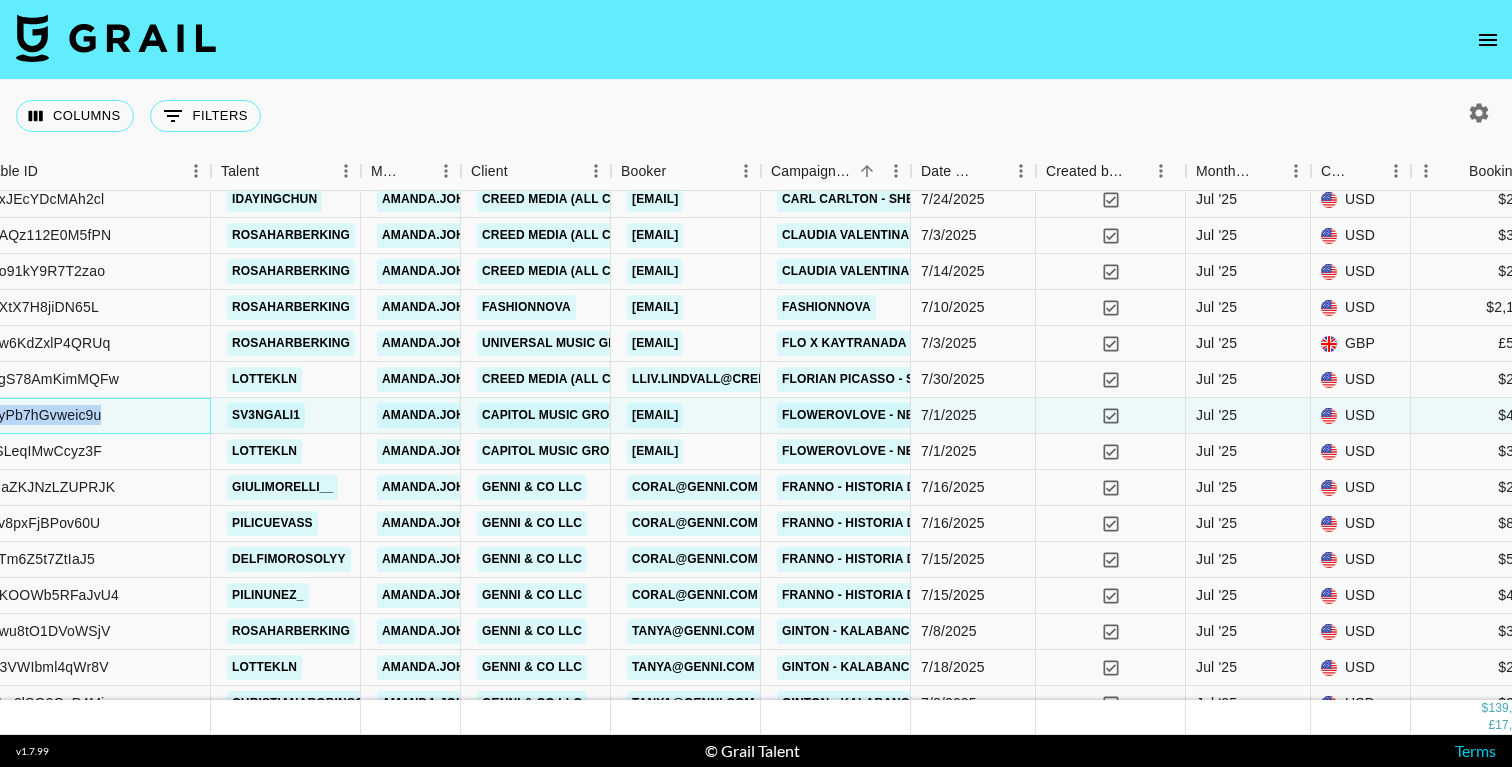 click on "recLyPb7hGvweic9u" at bounding box center (36, 415) 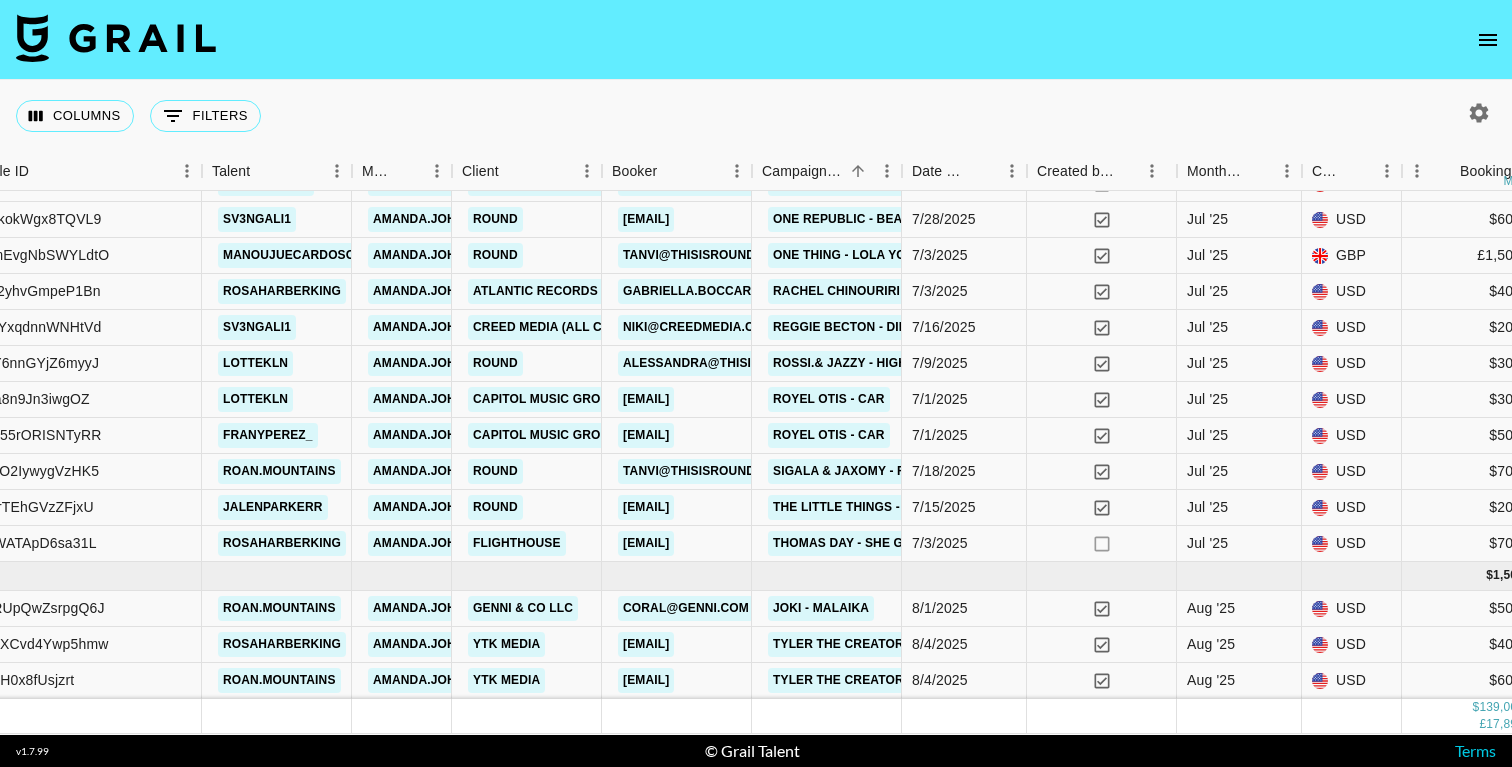 scroll, scrollTop: 9122, scrollLeft: 463, axis: both 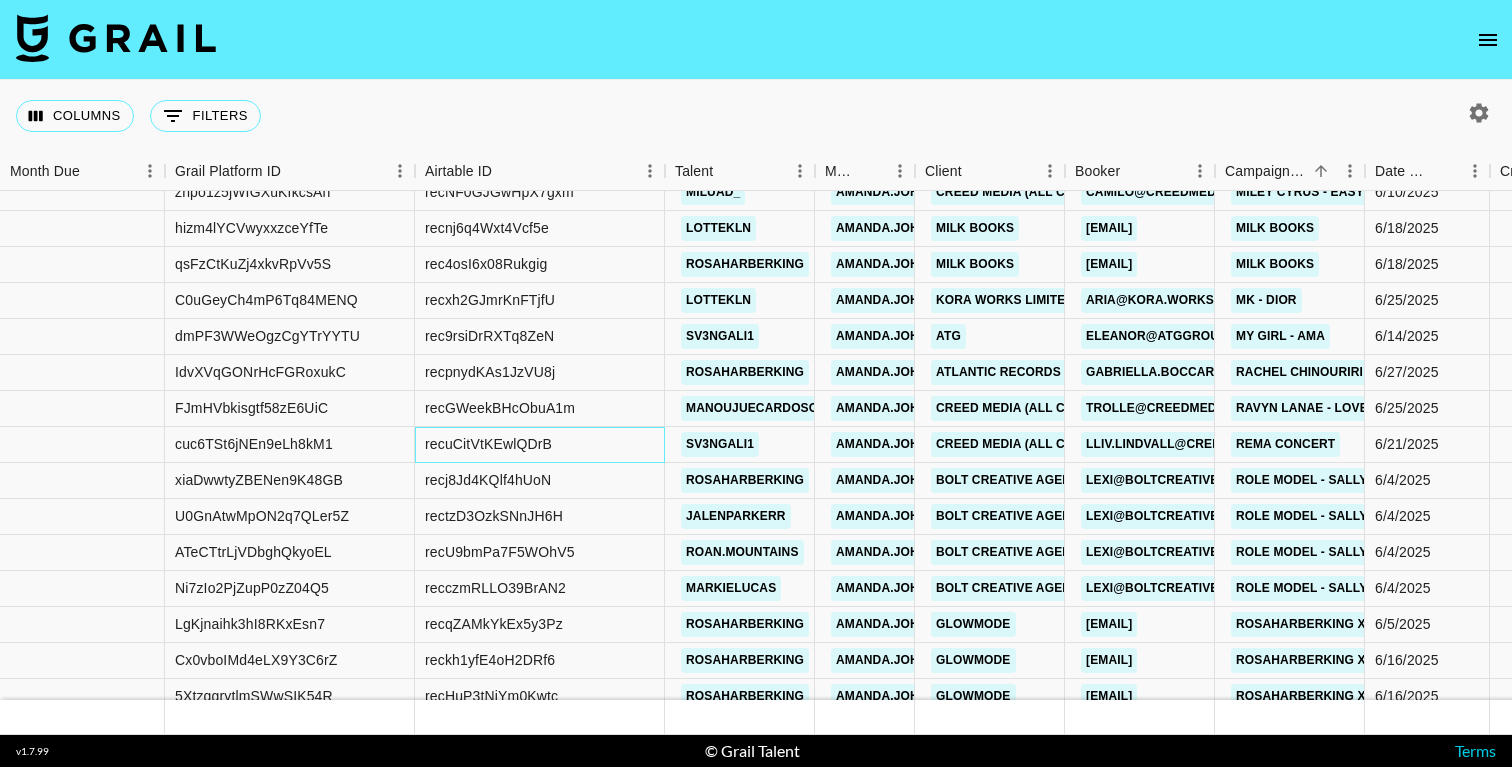 click on "recuCitVtKEwlQDrB" at bounding box center (488, 444) 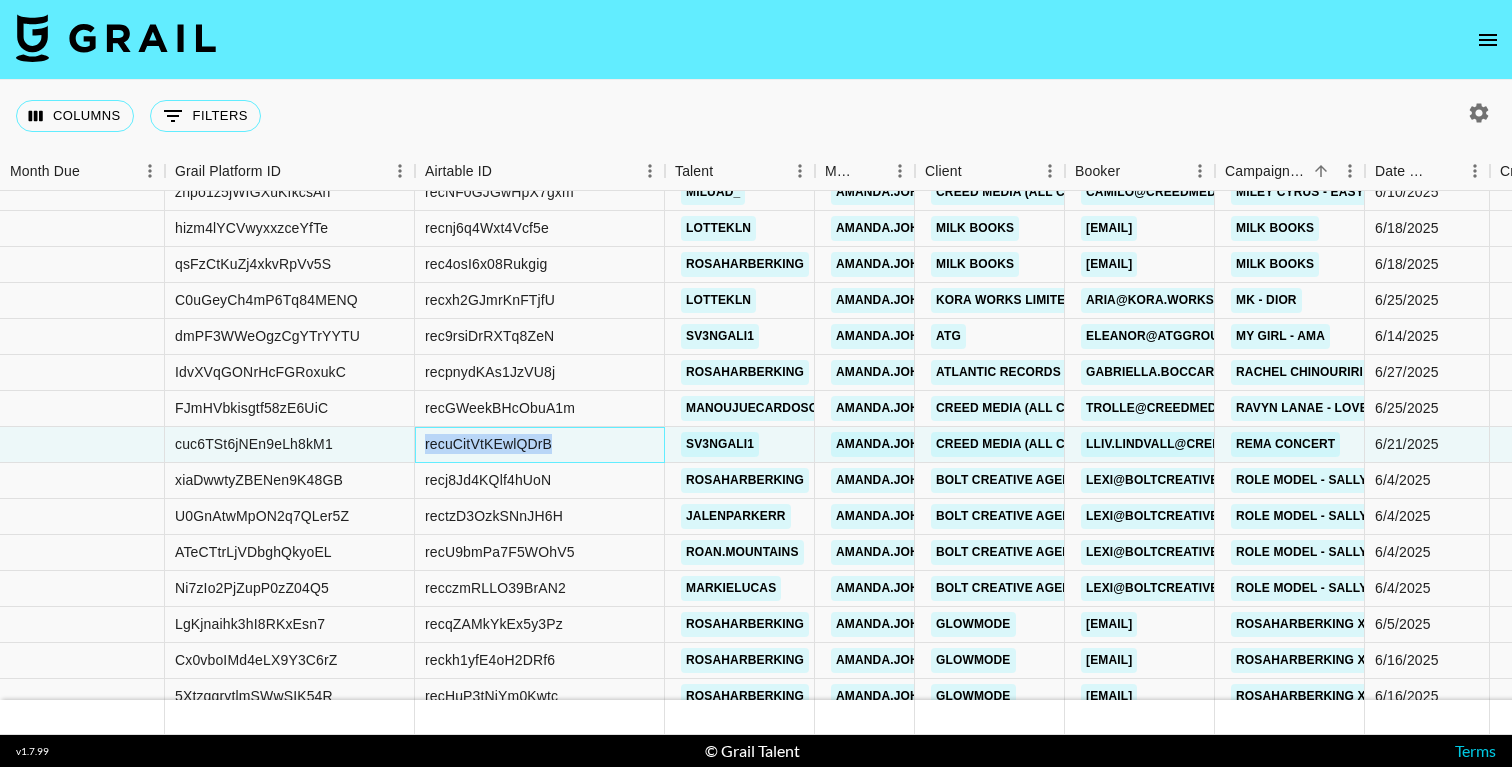 click on "recuCitVtKEwlQDrB" at bounding box center [488, 444] 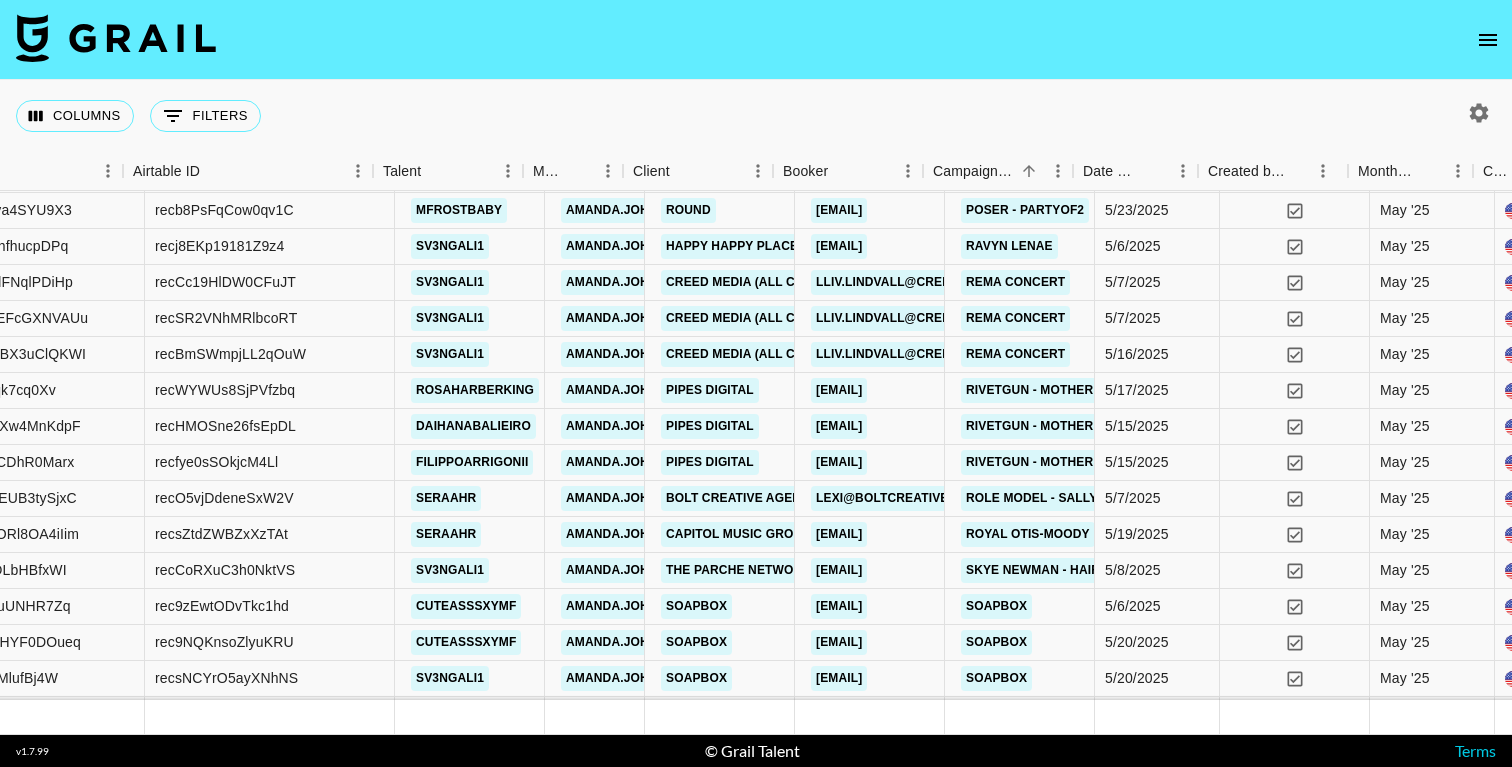 scroll, scrollTop: 5136, scrollLeft: 155, axis: both 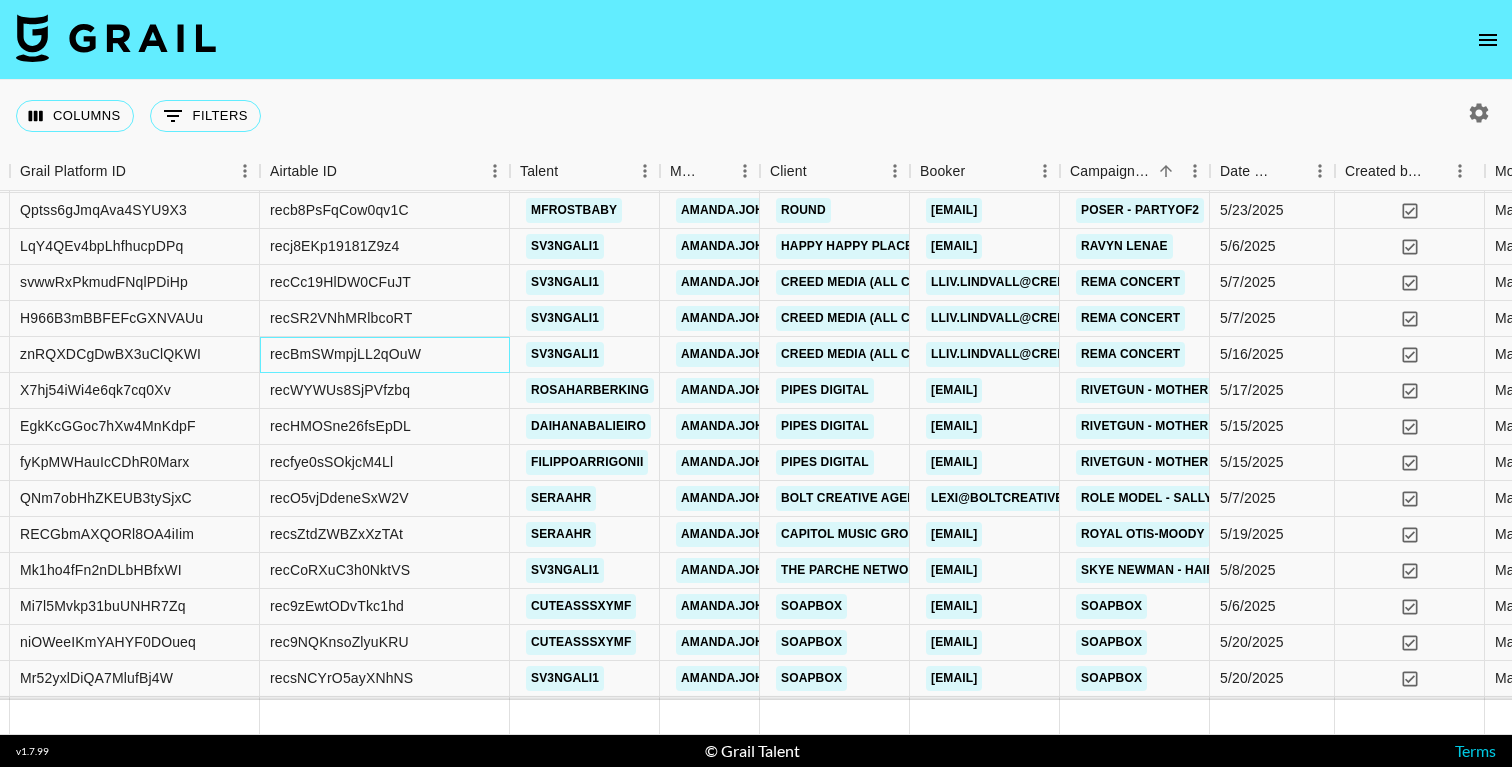 click on "recBmSWmpjLL2qOuW" at bounding box center (345, 354) 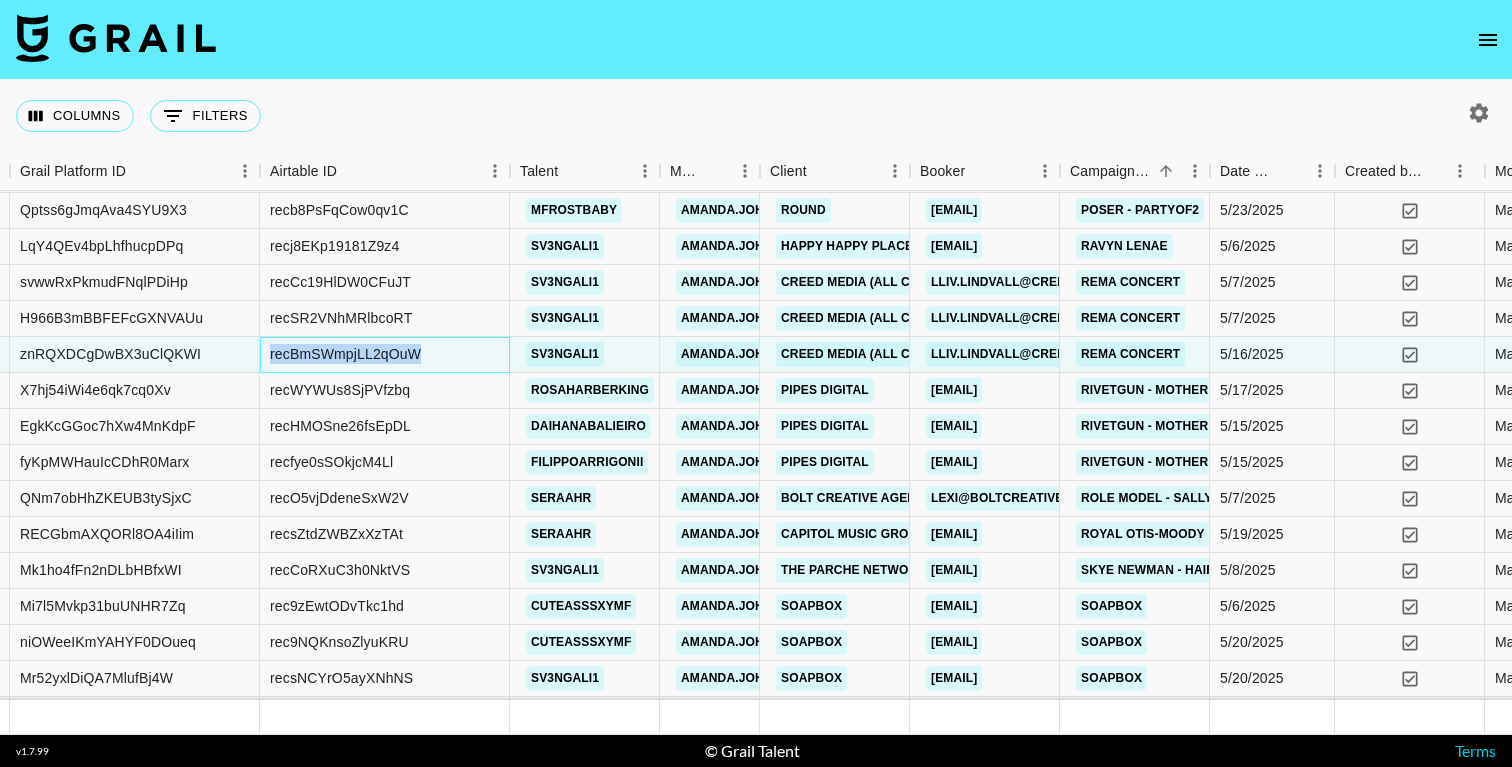 click on "recBmSWmpjLL2qOuW" at bounding box center [345, 354] 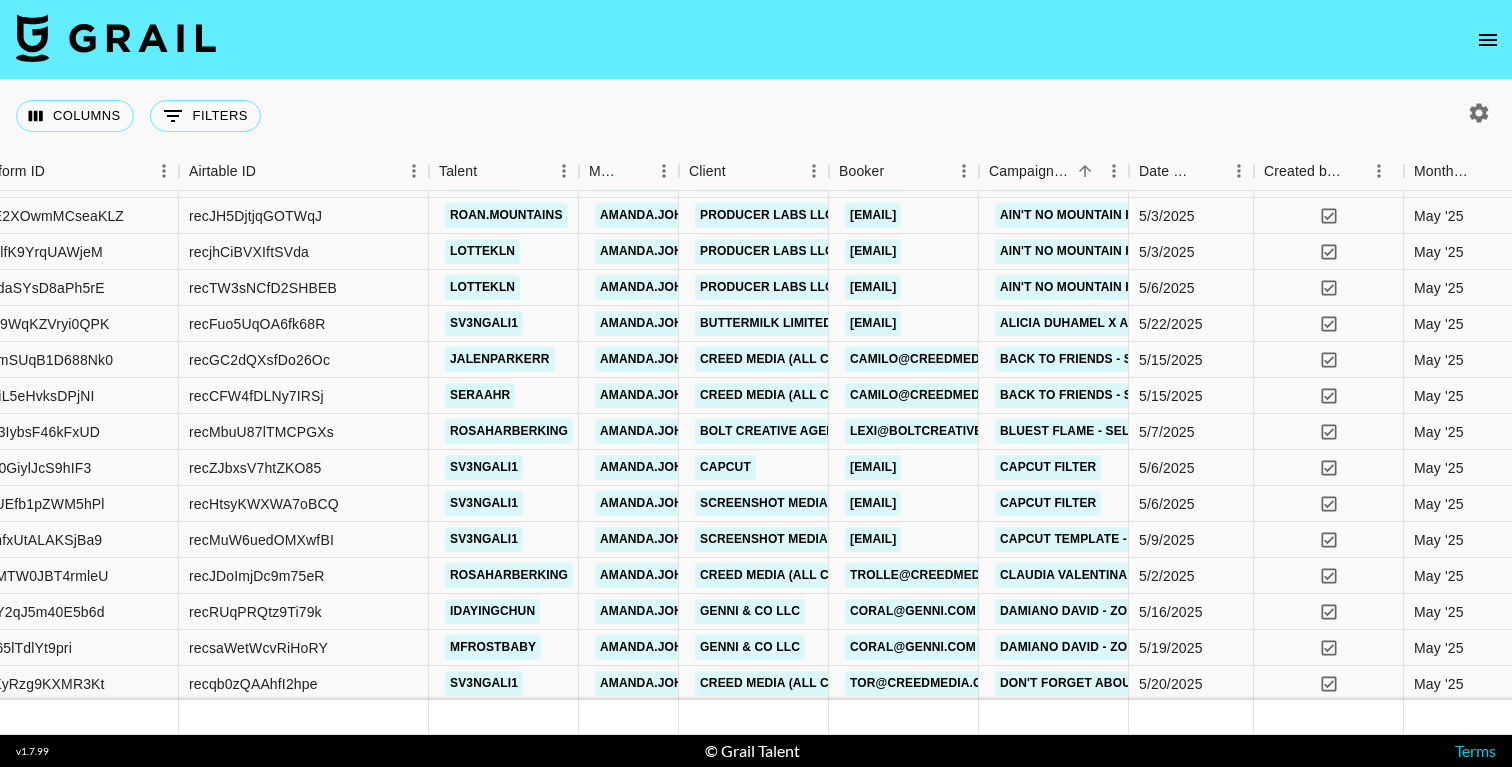 scroll, scrollTop: 3925, scrollLeft: 236, axis: both 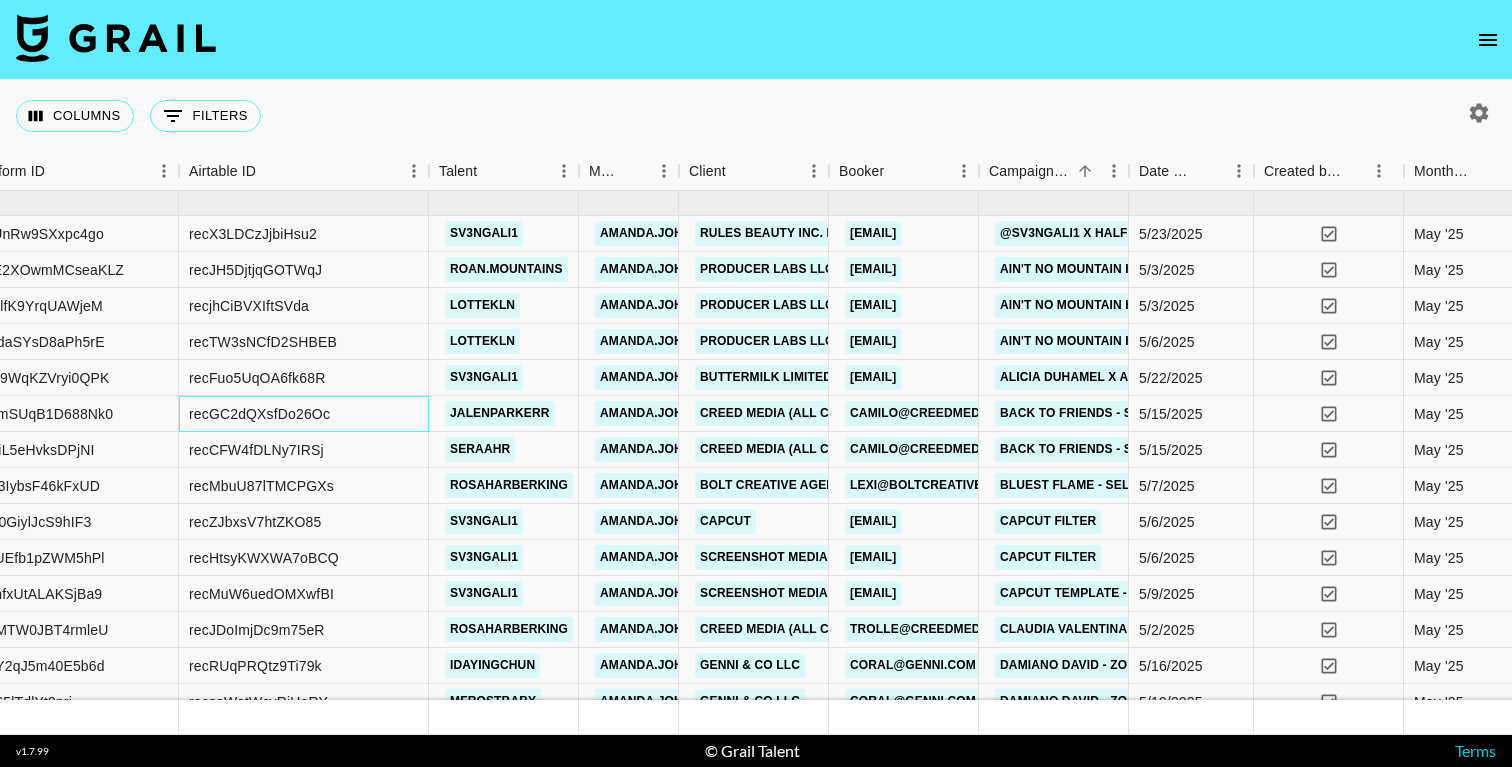 click on "recGC2dQXsfDo26Oc" at bounding box center [259, 414] 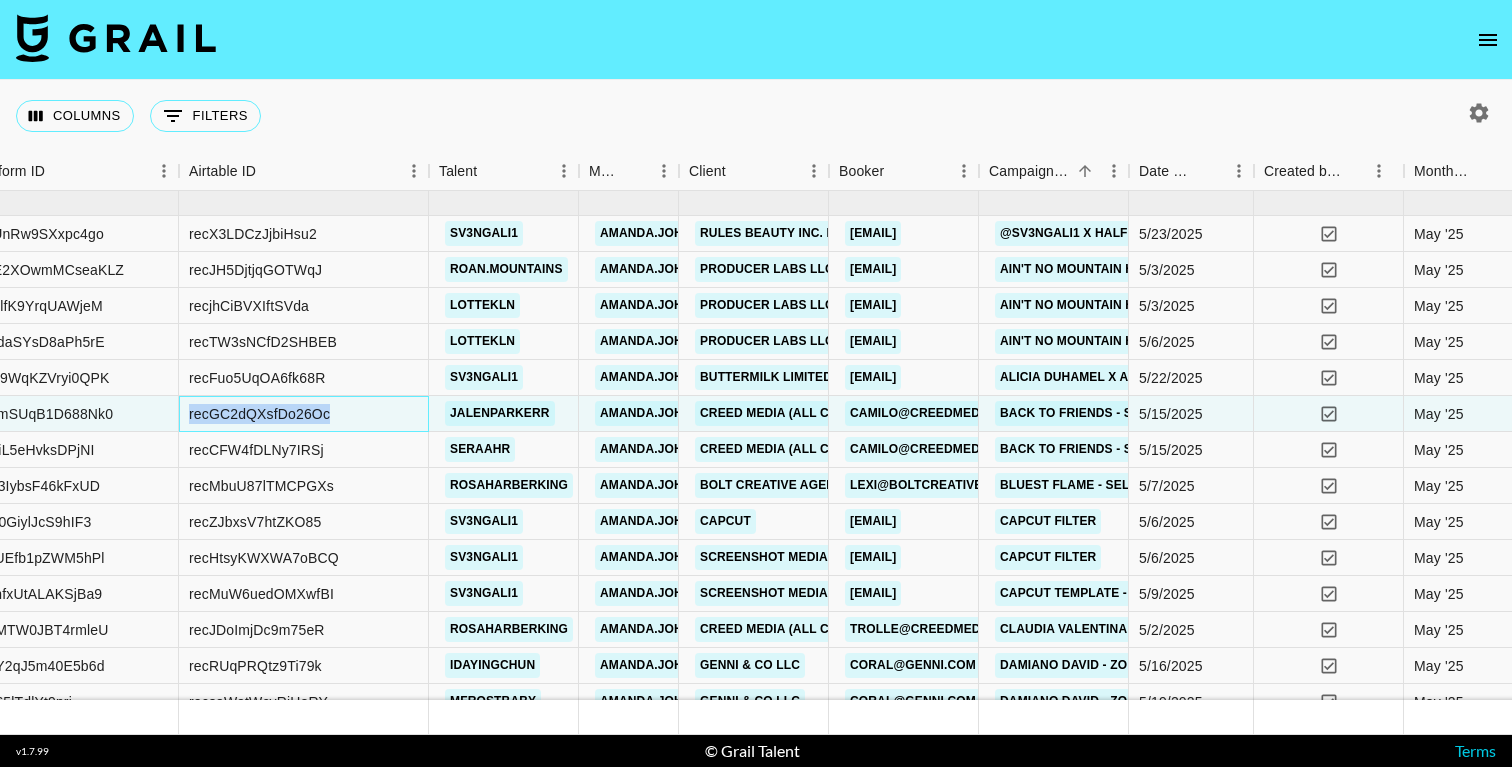 click on "recGC2dQXsfDo26Oc" at bounding box center (259, 414) 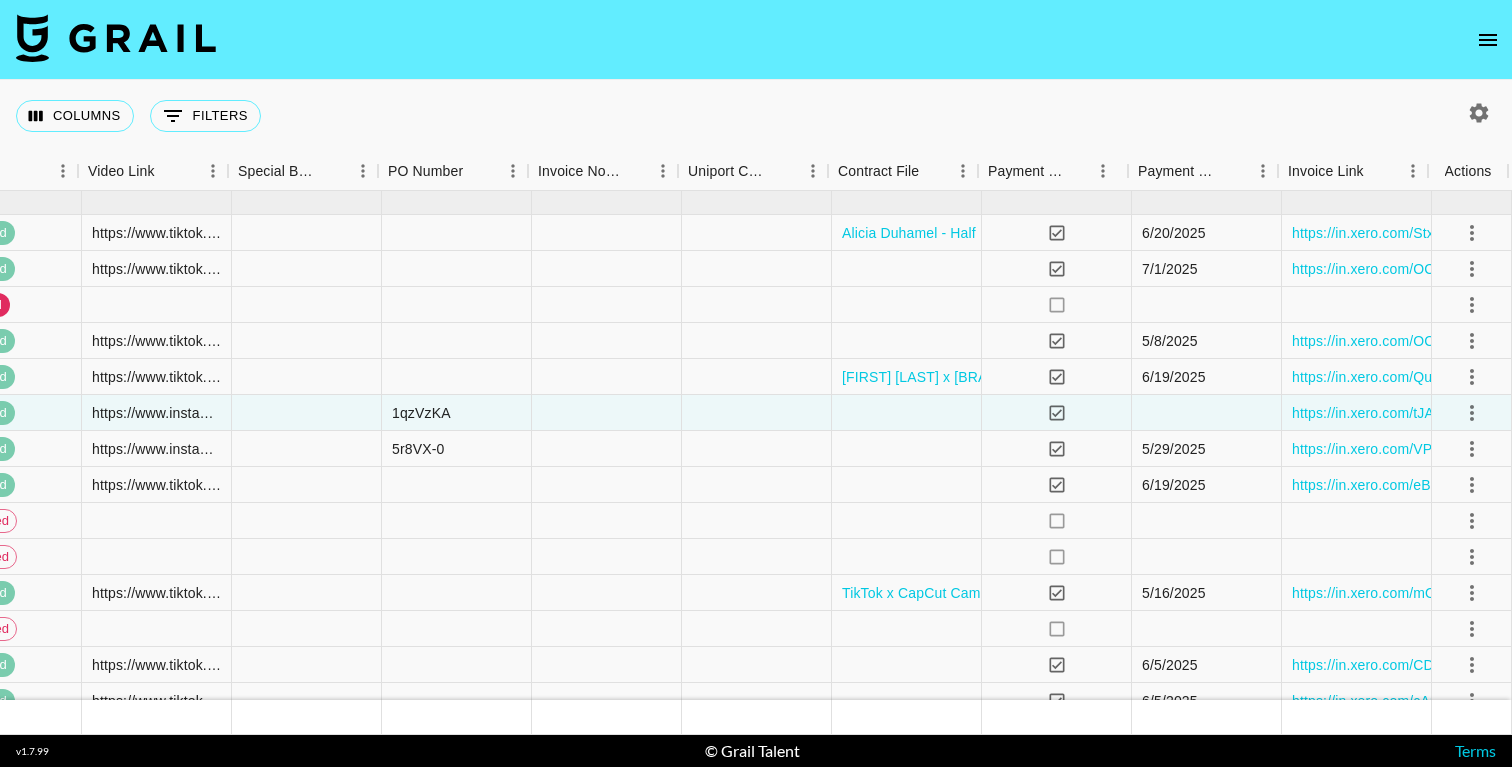 scroll, scrollTop: 3926, scrollLeft: 2333, axis: both 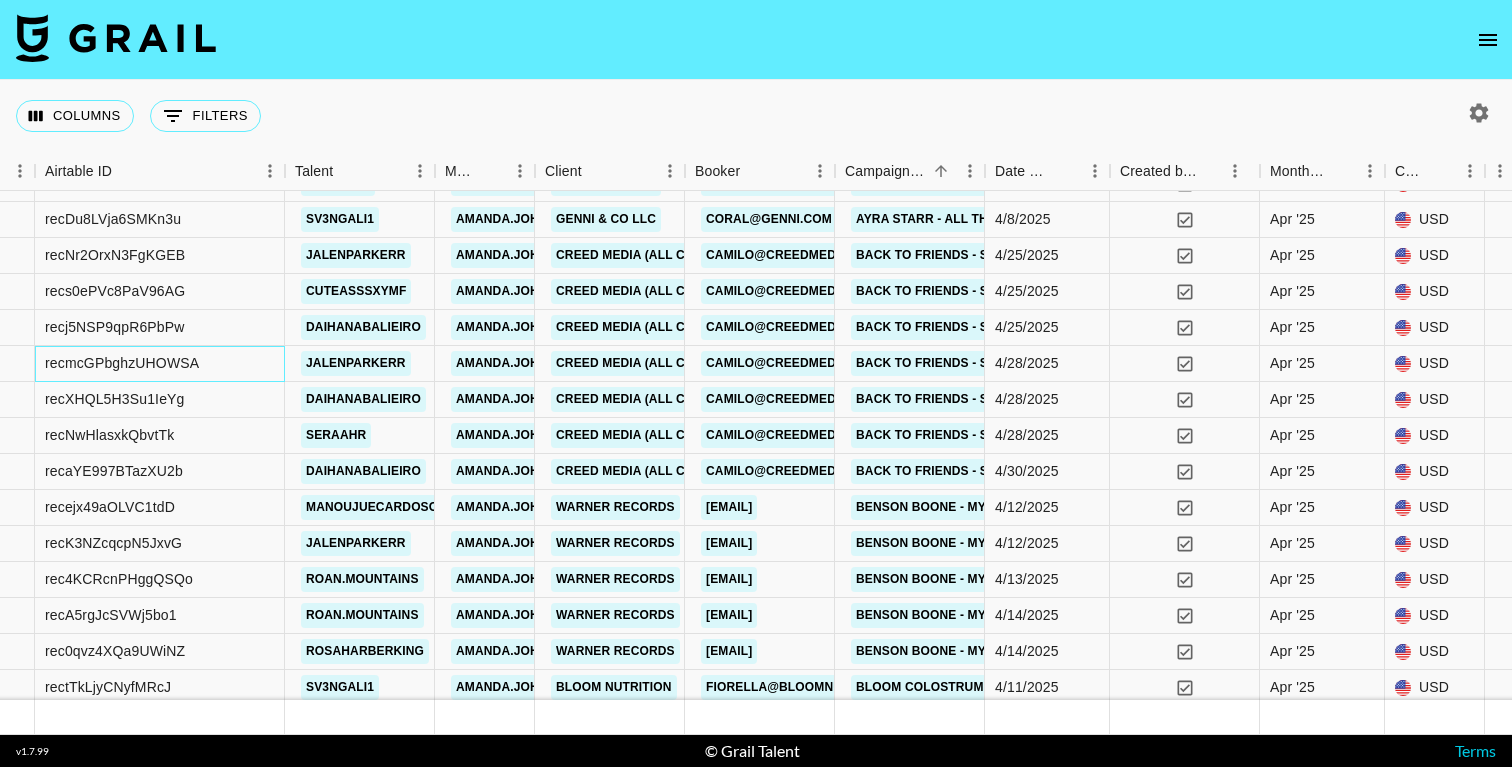 click on "recmcGPbghzUHOWSA" at bounding box center (122, 363) 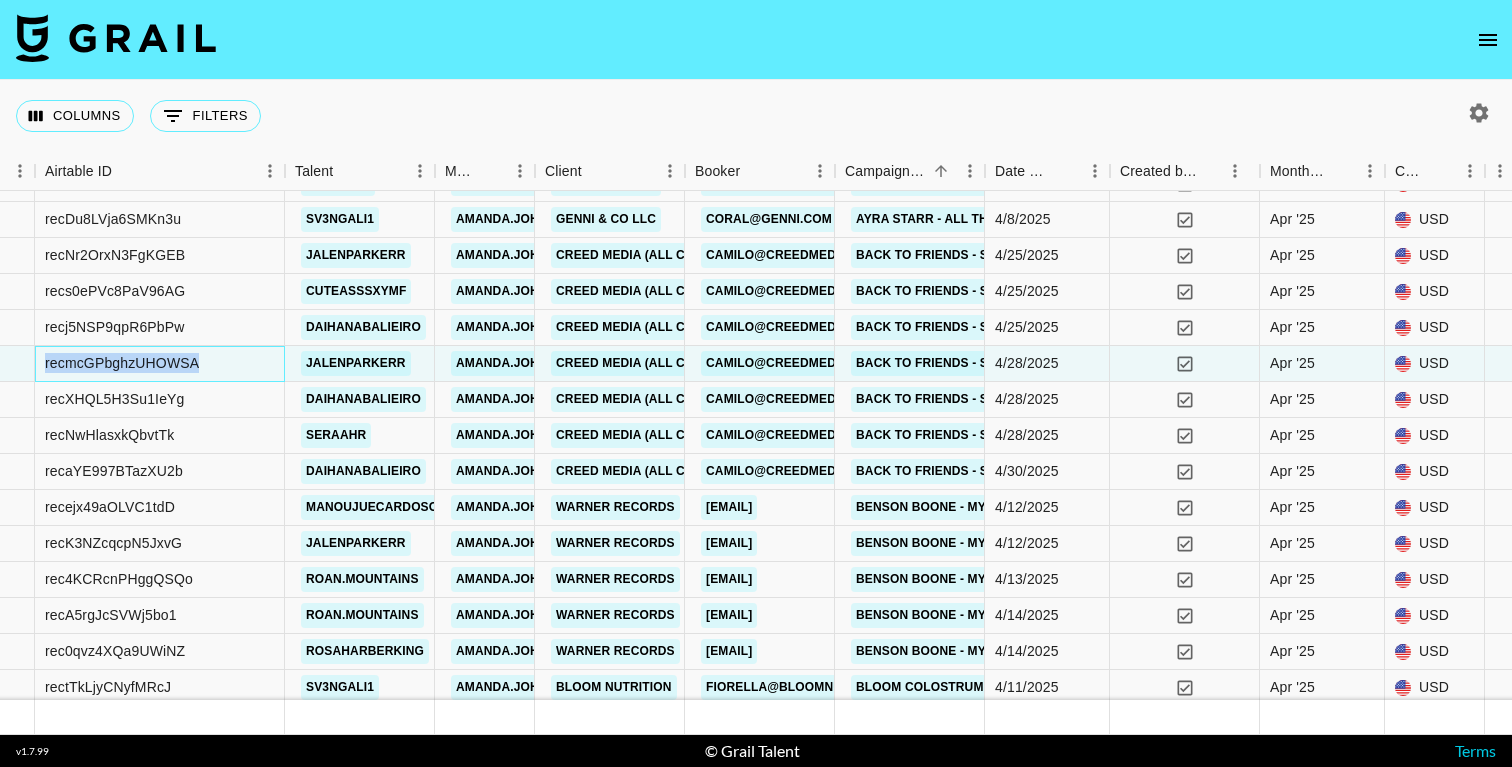 click on "recmcGPbghzUHOWSA" at bounding box center [122, 363] 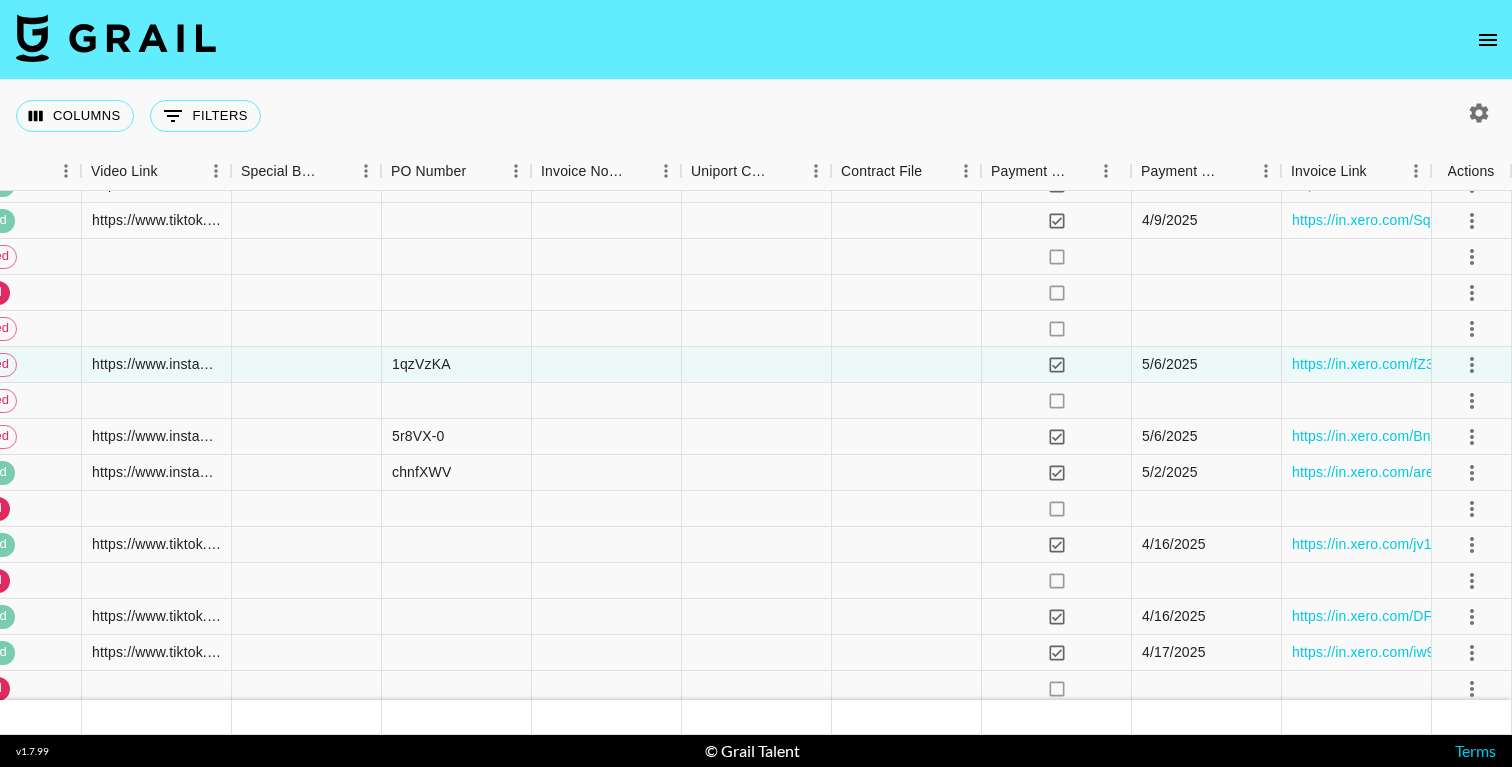scroll, scrollTop: 987, scrollLeft: 2333, axis: both 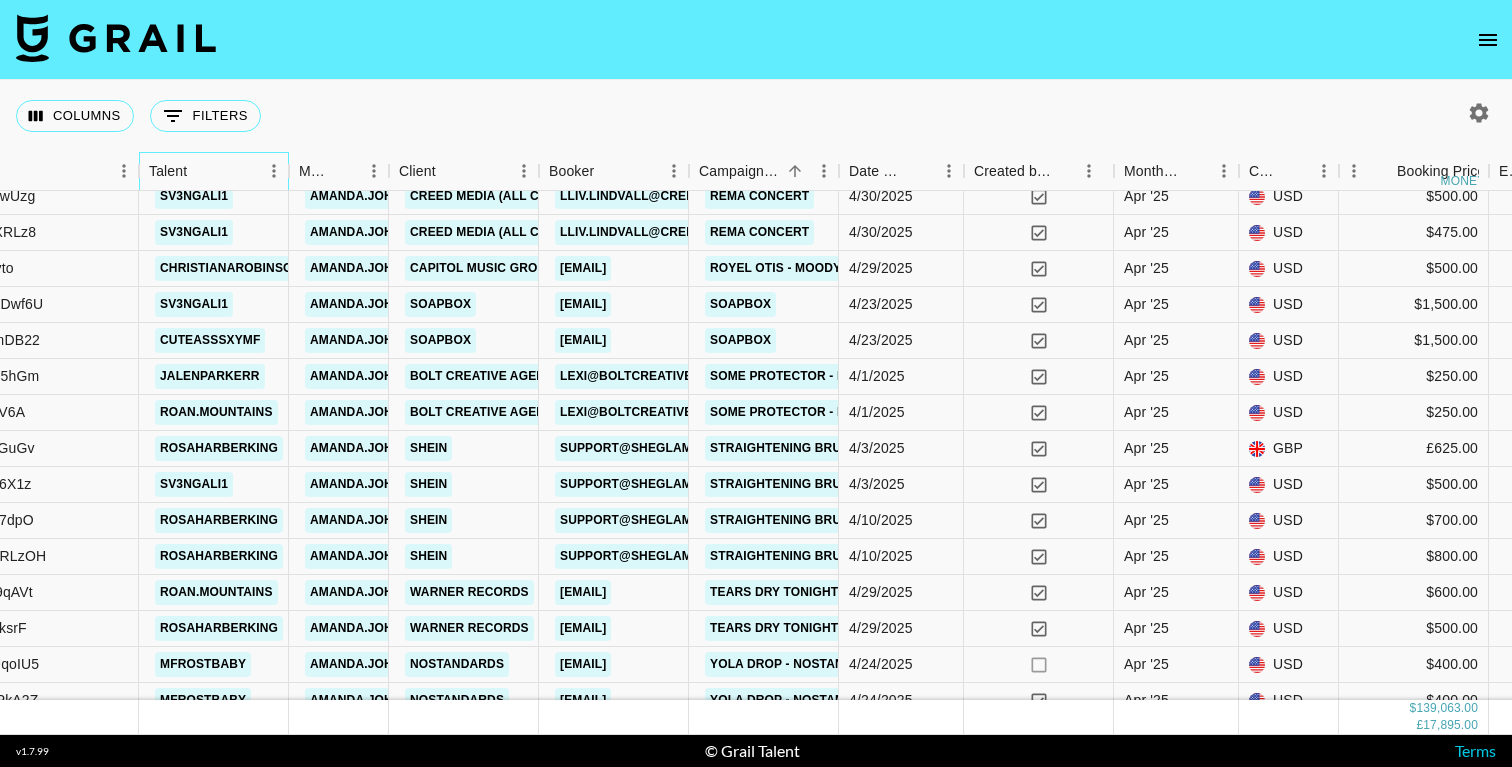 click on "Talent" at bounding box center [204, 171] 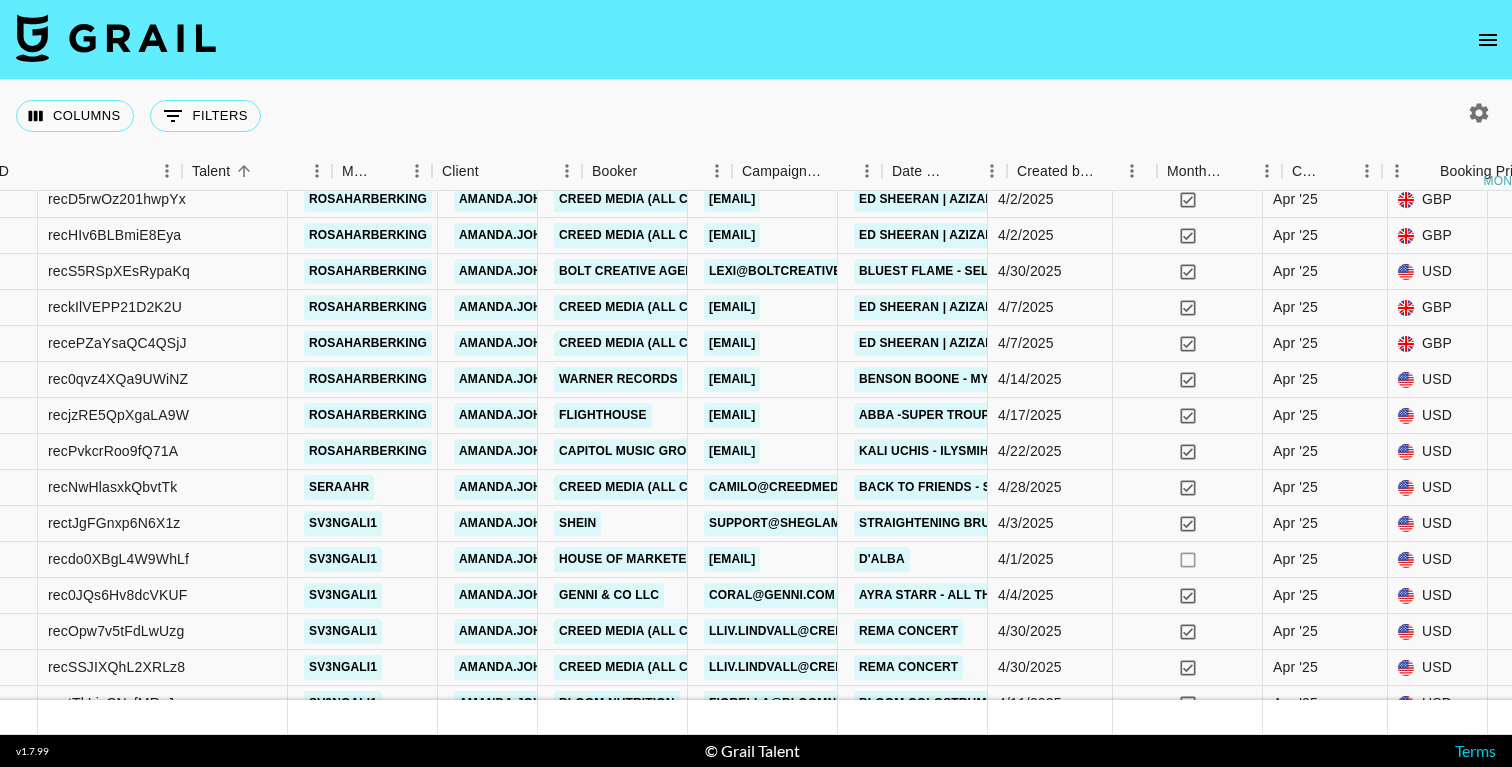 scroll, scrollTop: 3204, scrollLeft: 324, axis: both 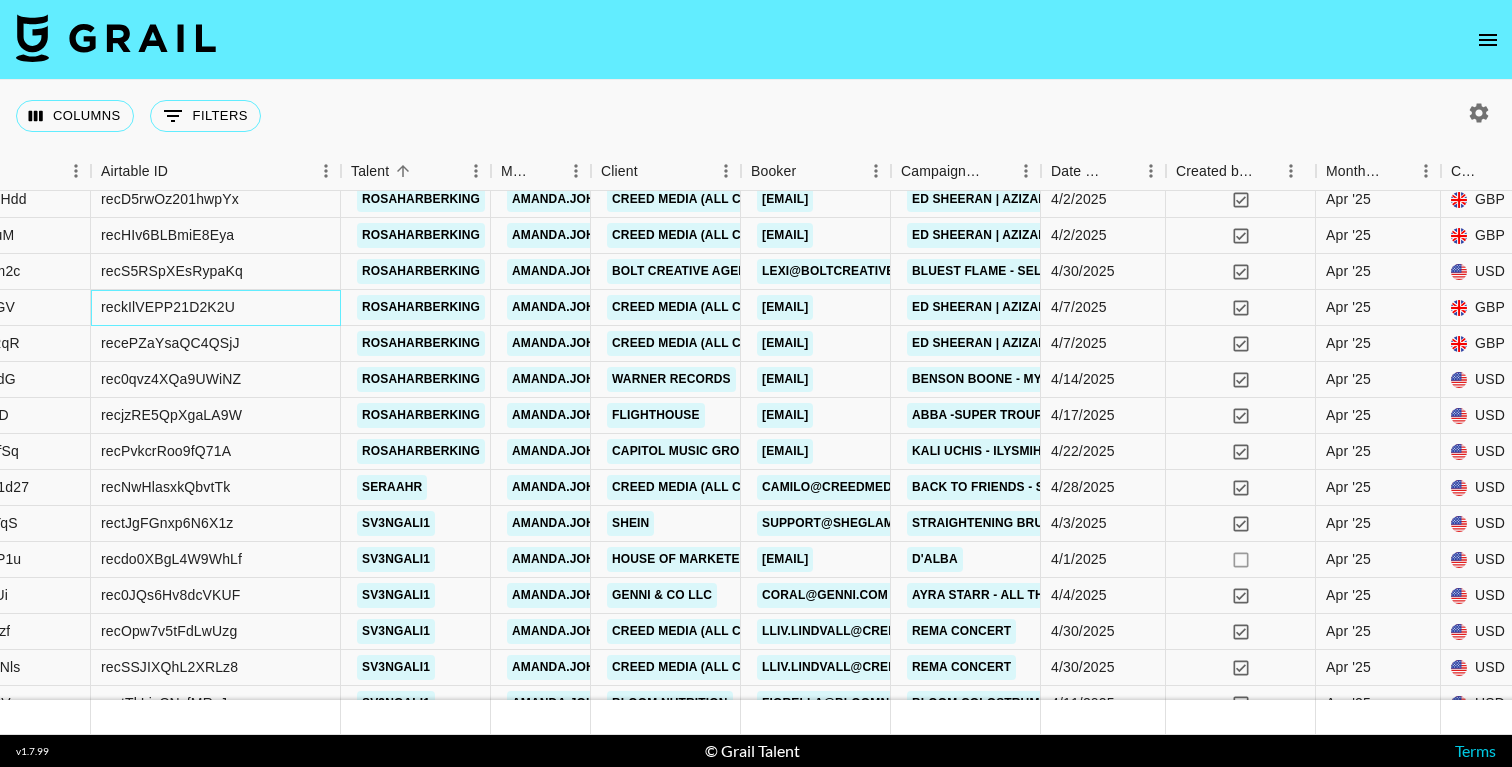 click on "reckIlVEPP21D2K2U" at bounding box center [168, 307] 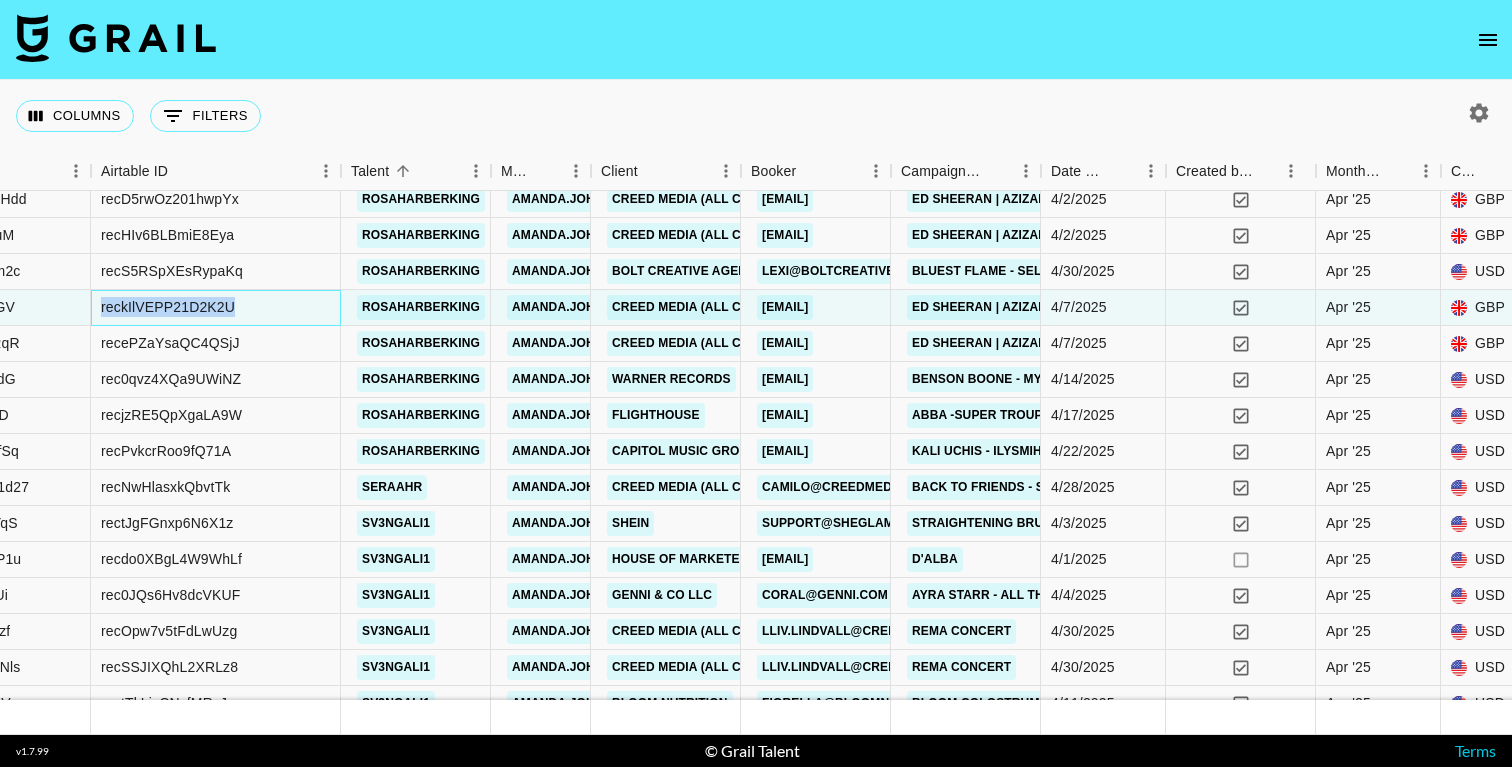 click on "reckIlVEPP21D2K2U" at bounding box center (168, 307) 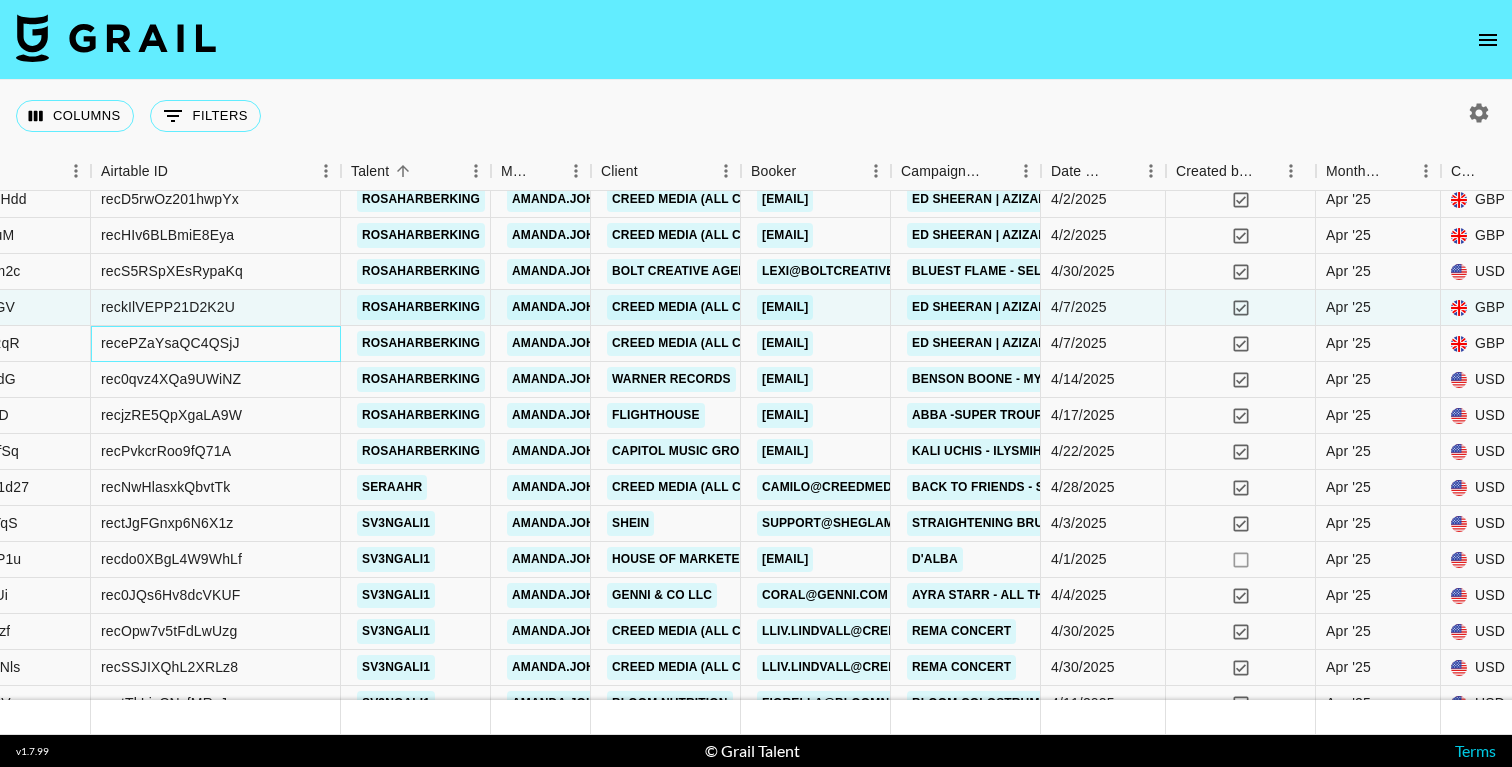 click on "recePZaYsaQC4QSjJ" at bounding box center [170, 343] 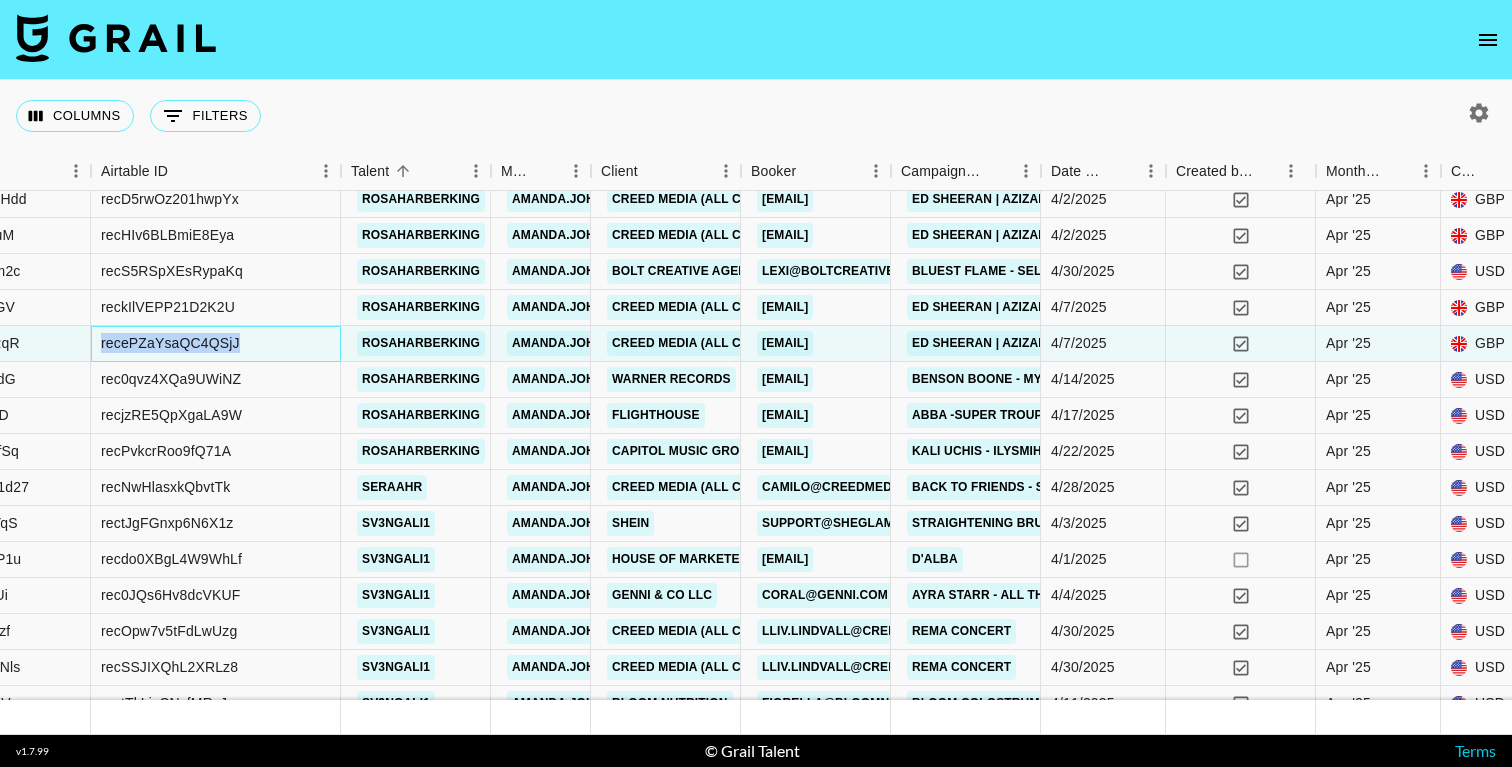 click on "recePZaYsaQC4QSjJ" at bounding box center (170, 343) 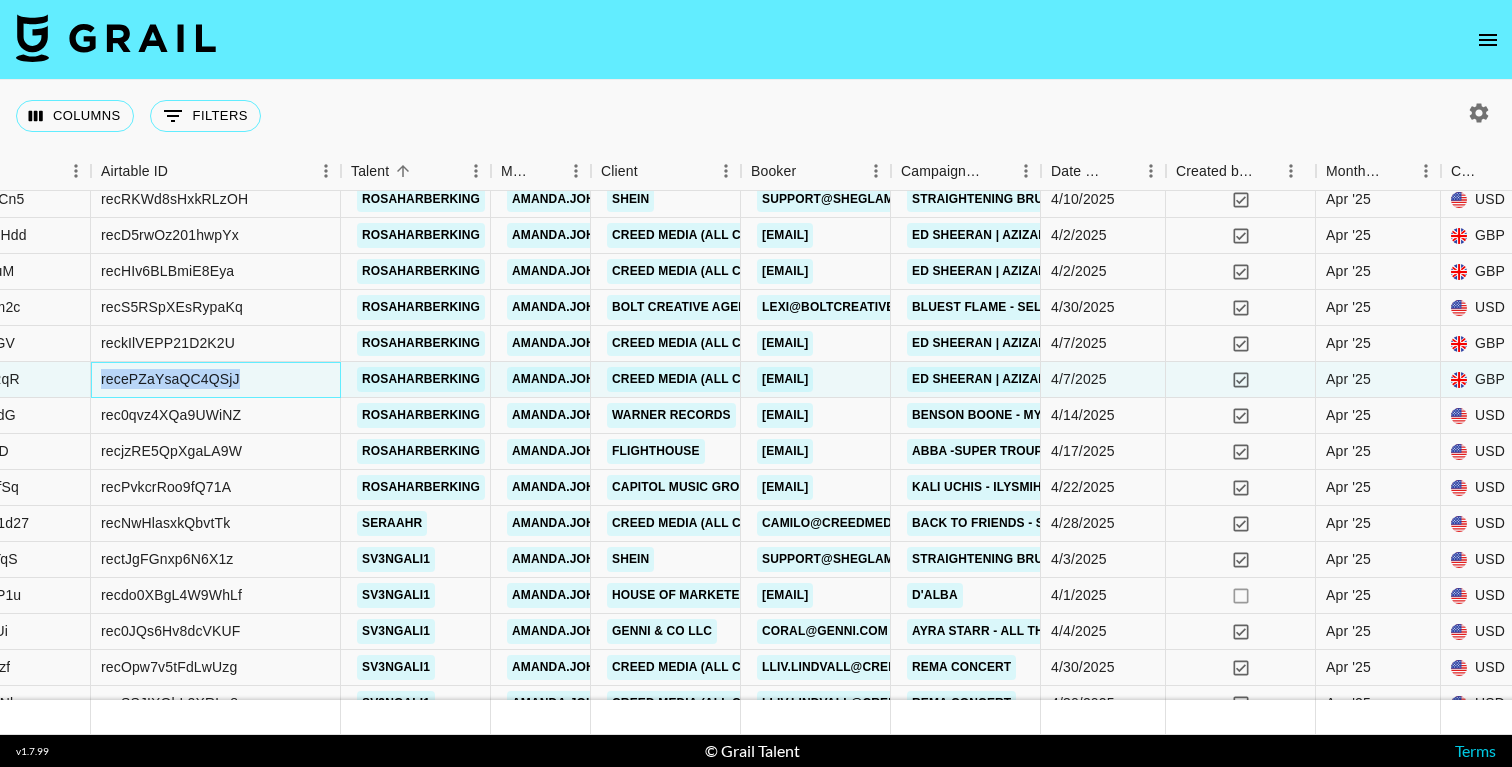 scroll, scrollTop: 3129, scrollLeft: 324, axis: both 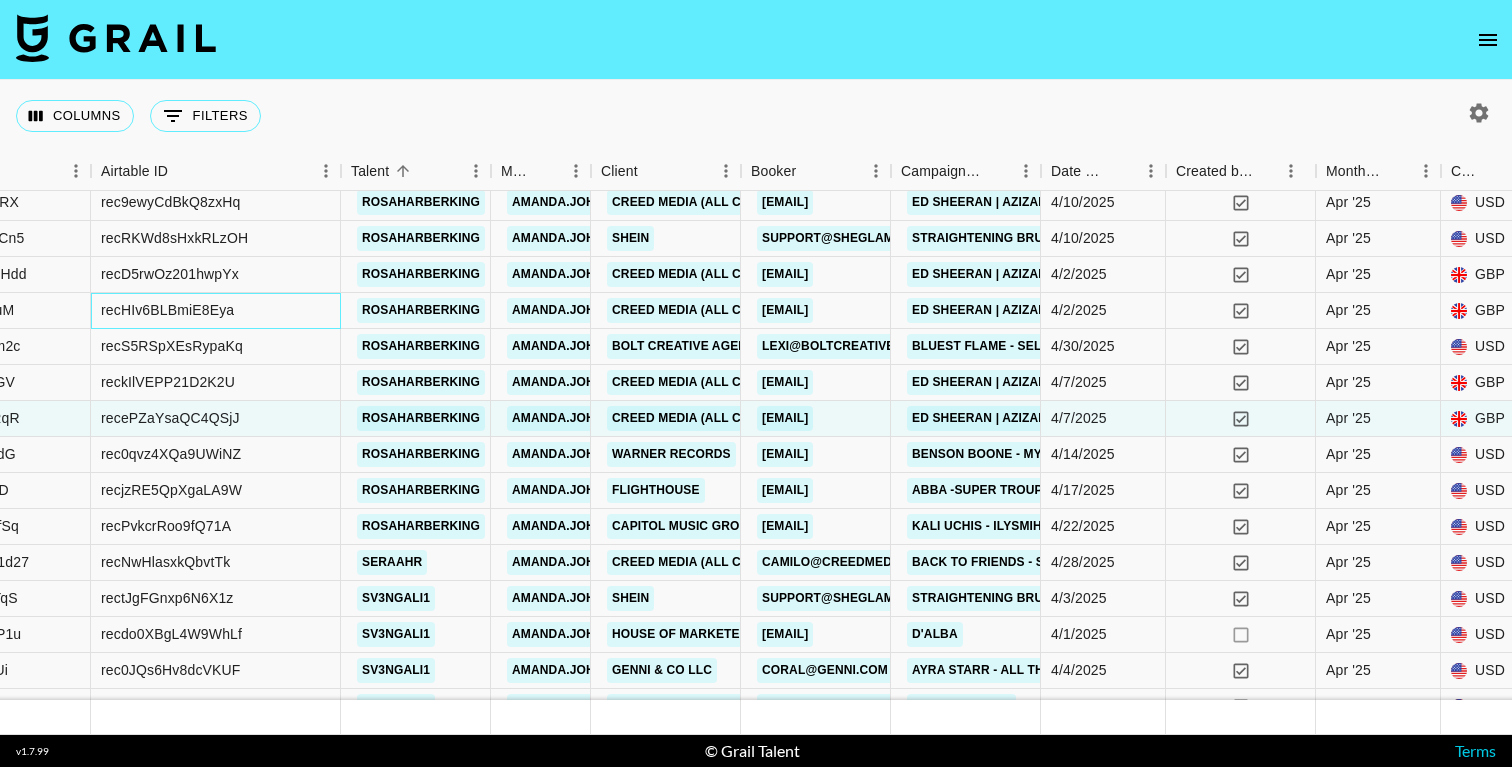 click on "recHIv6BLBmiE8Eya" at bounding box center (167, 310) 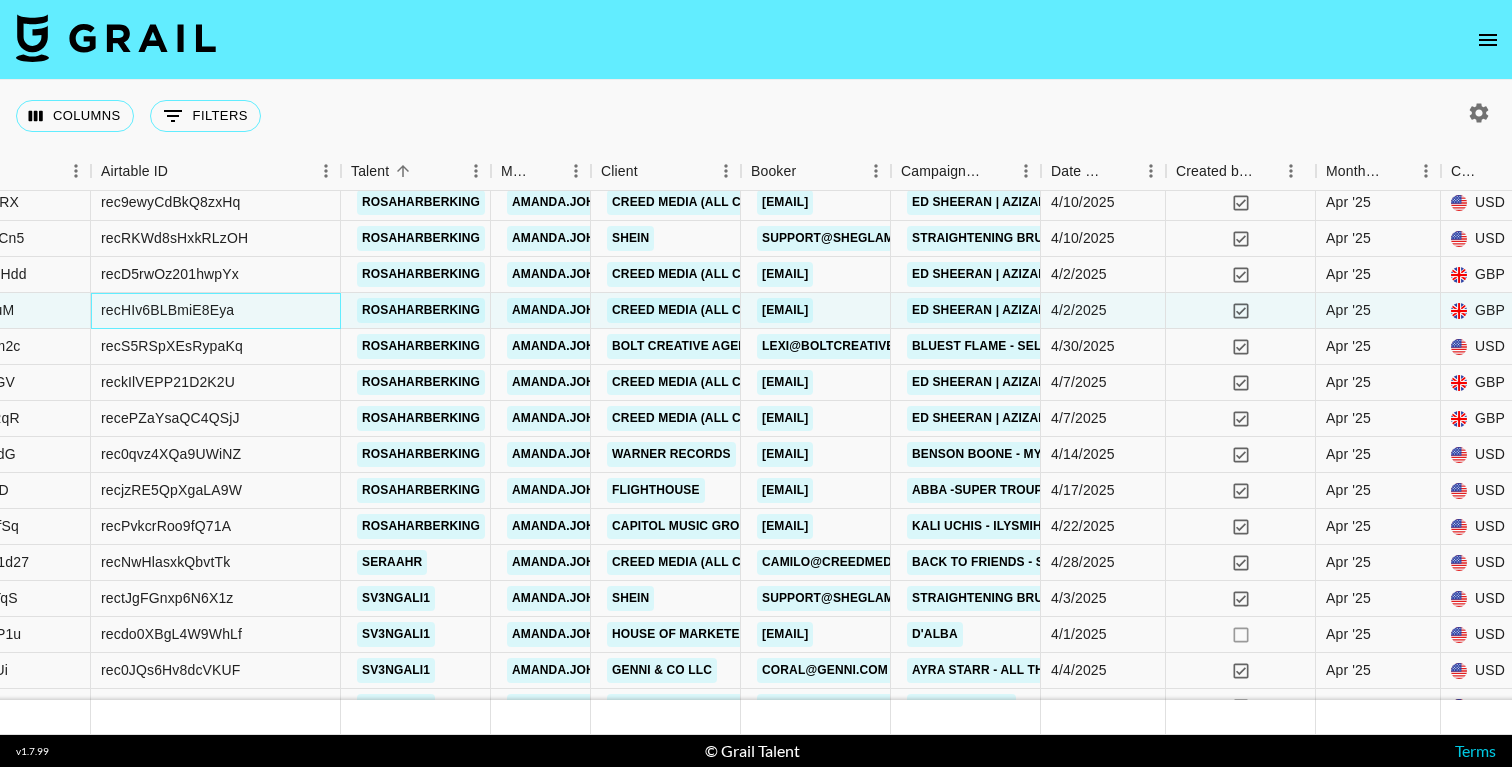 click on "recHIv6BLBmiE8Eya" at bounding box center (167, 310) 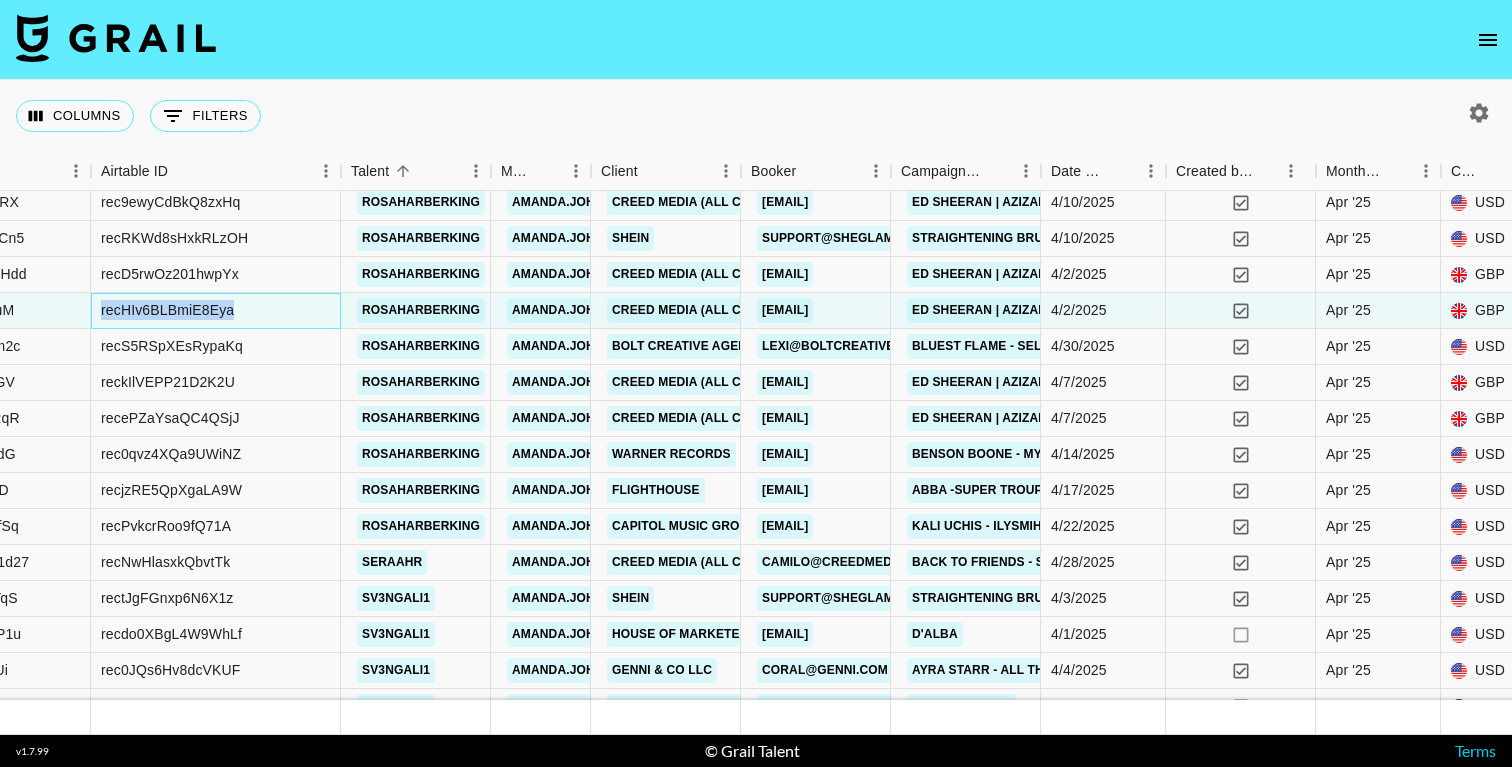 click on "recHIv6BLBmiE8Eya" at bounding box center [167, 310] 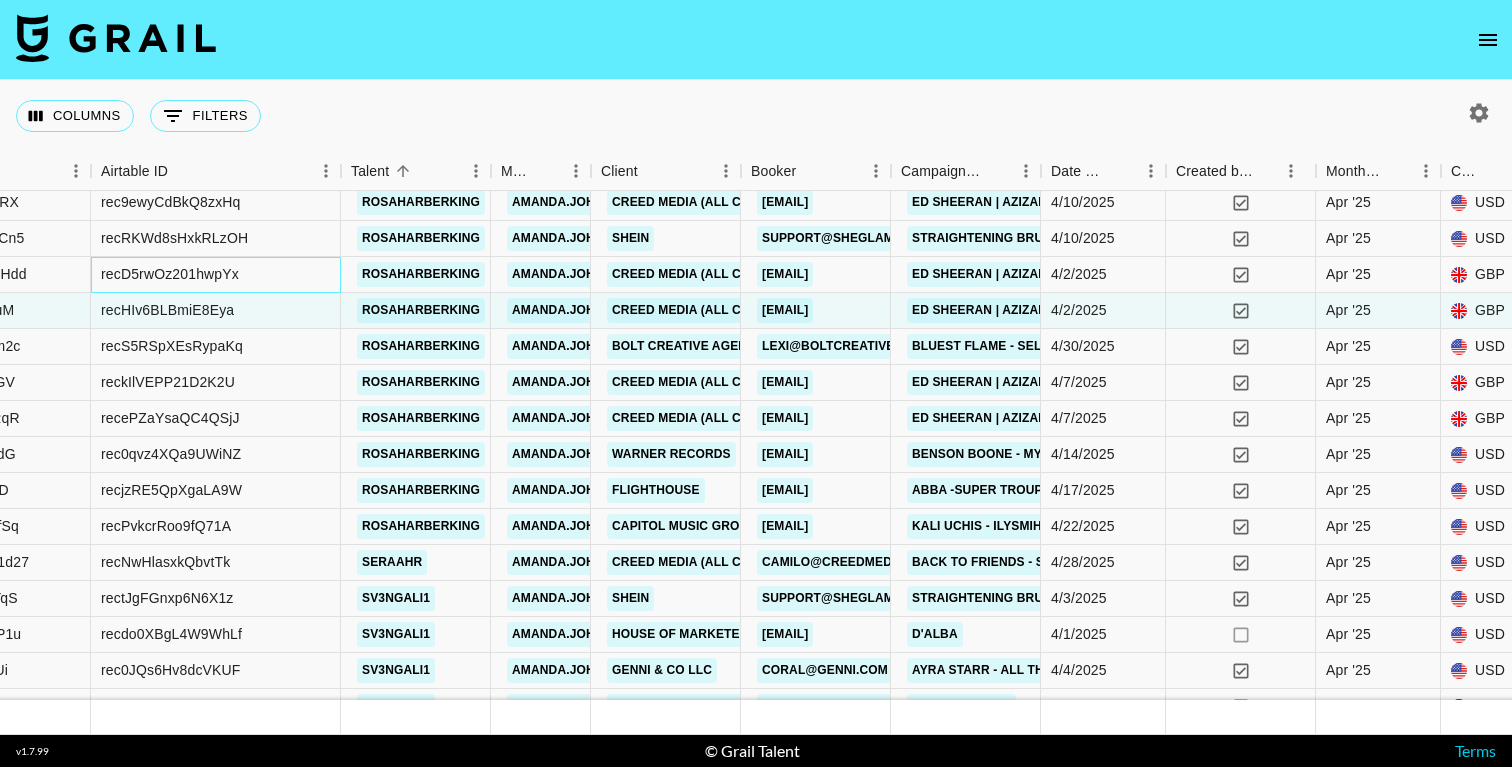 click on "recD5rwOz201hwpYx" at bounding box center [170, 274] 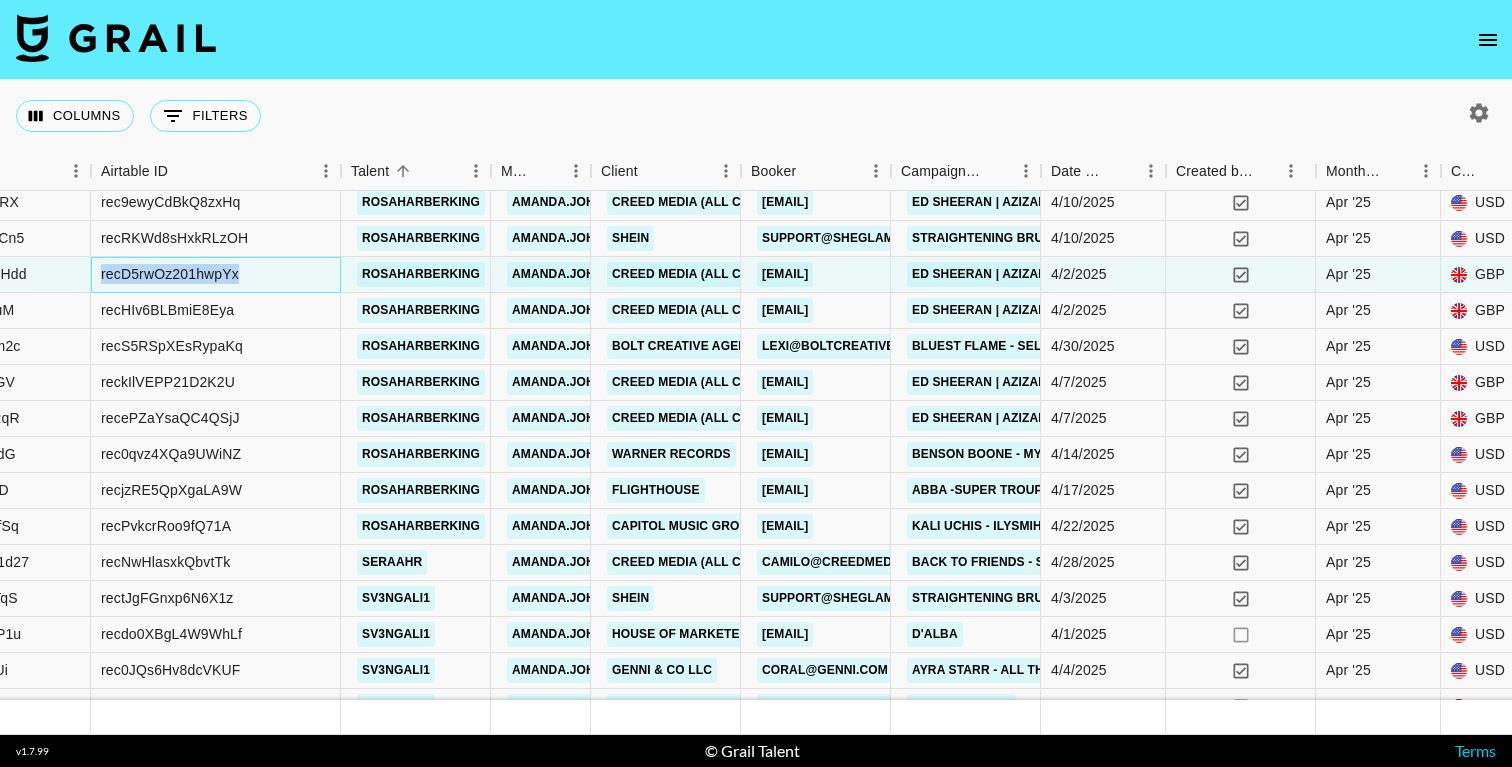 click on "recD5rwOz201hwpYx" at bounding box center [170, 274] 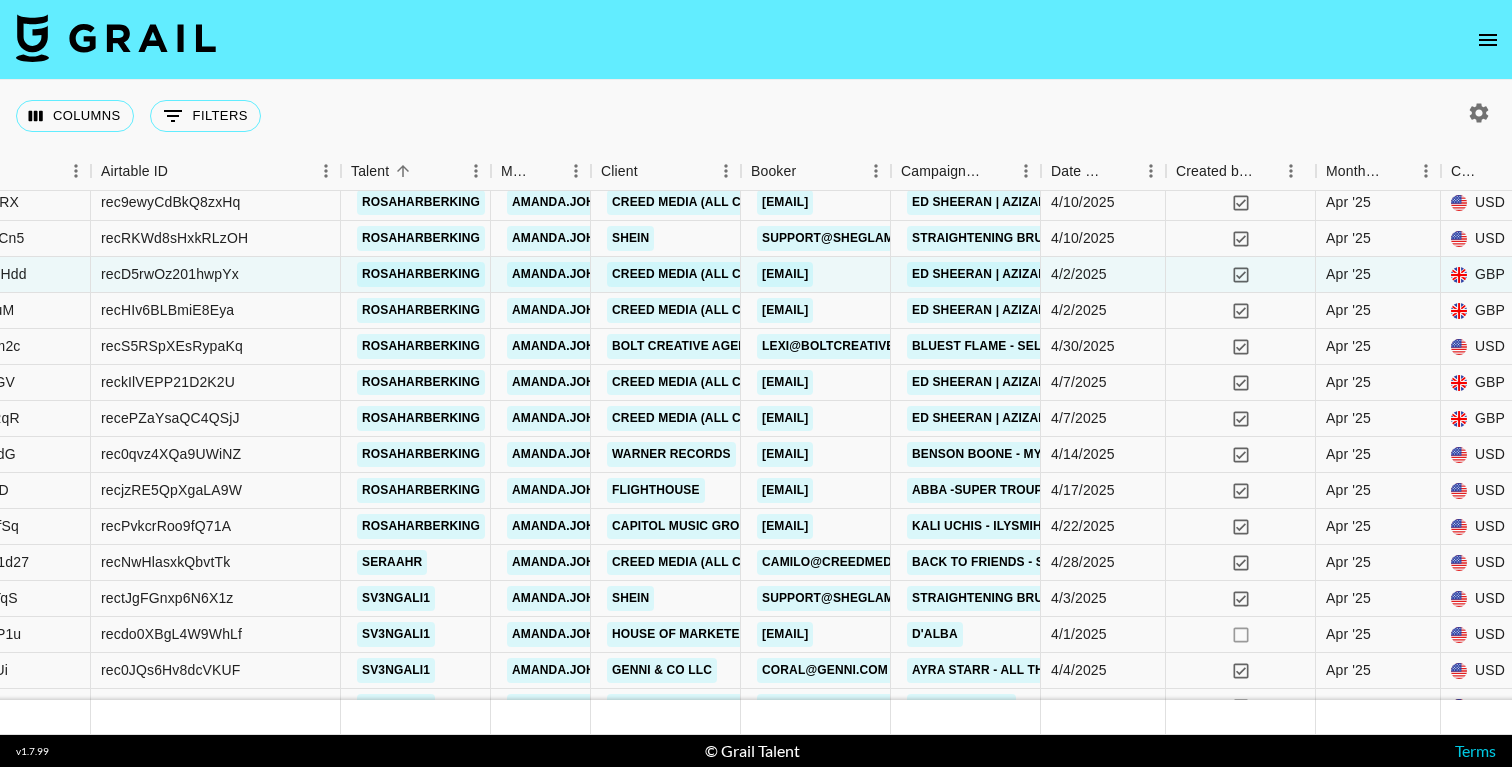 scroll, scrollTop: 3226, scrollLeft: 324, axis: both 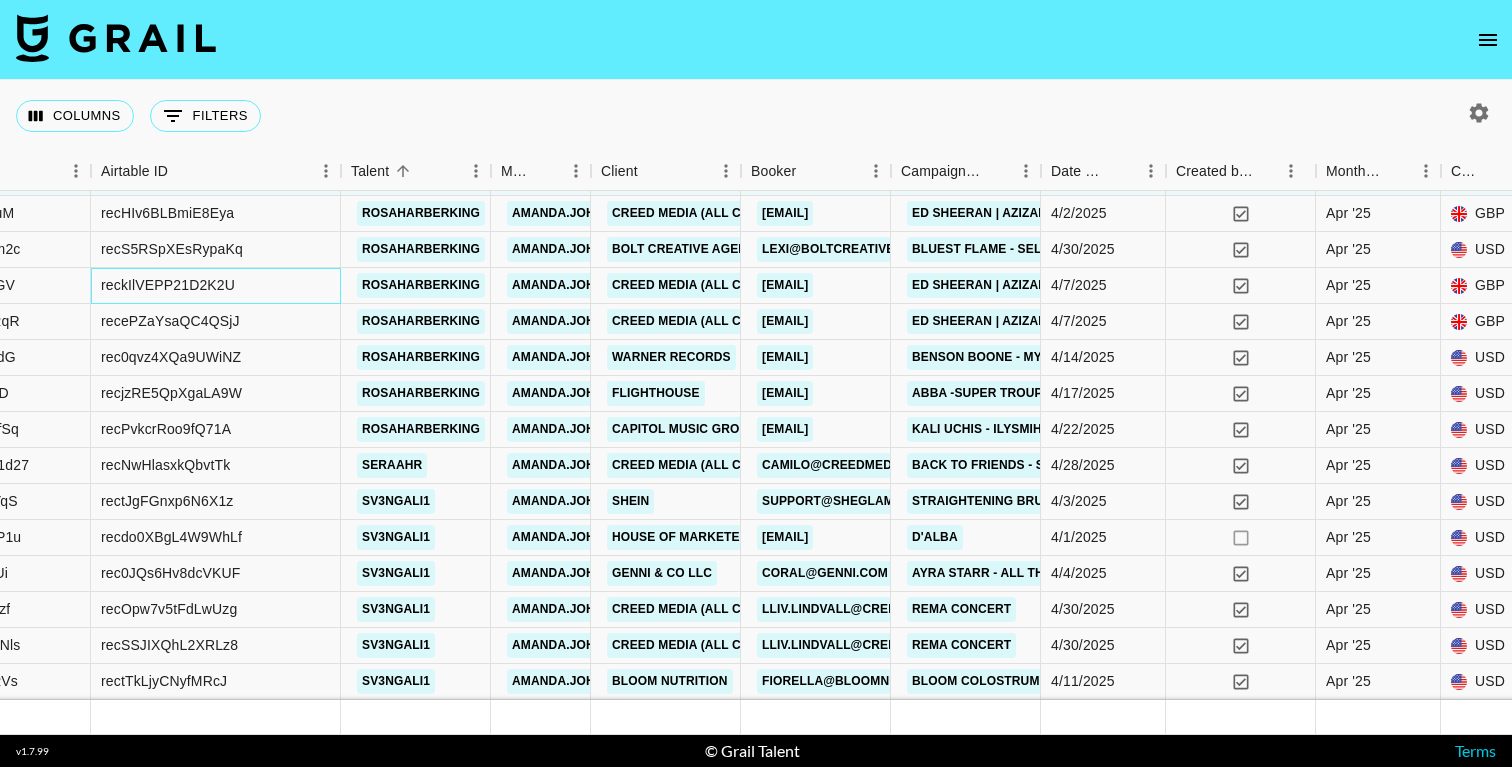 click on "reckIlVEPP21D2K2U" at bounding box center (168, 285) 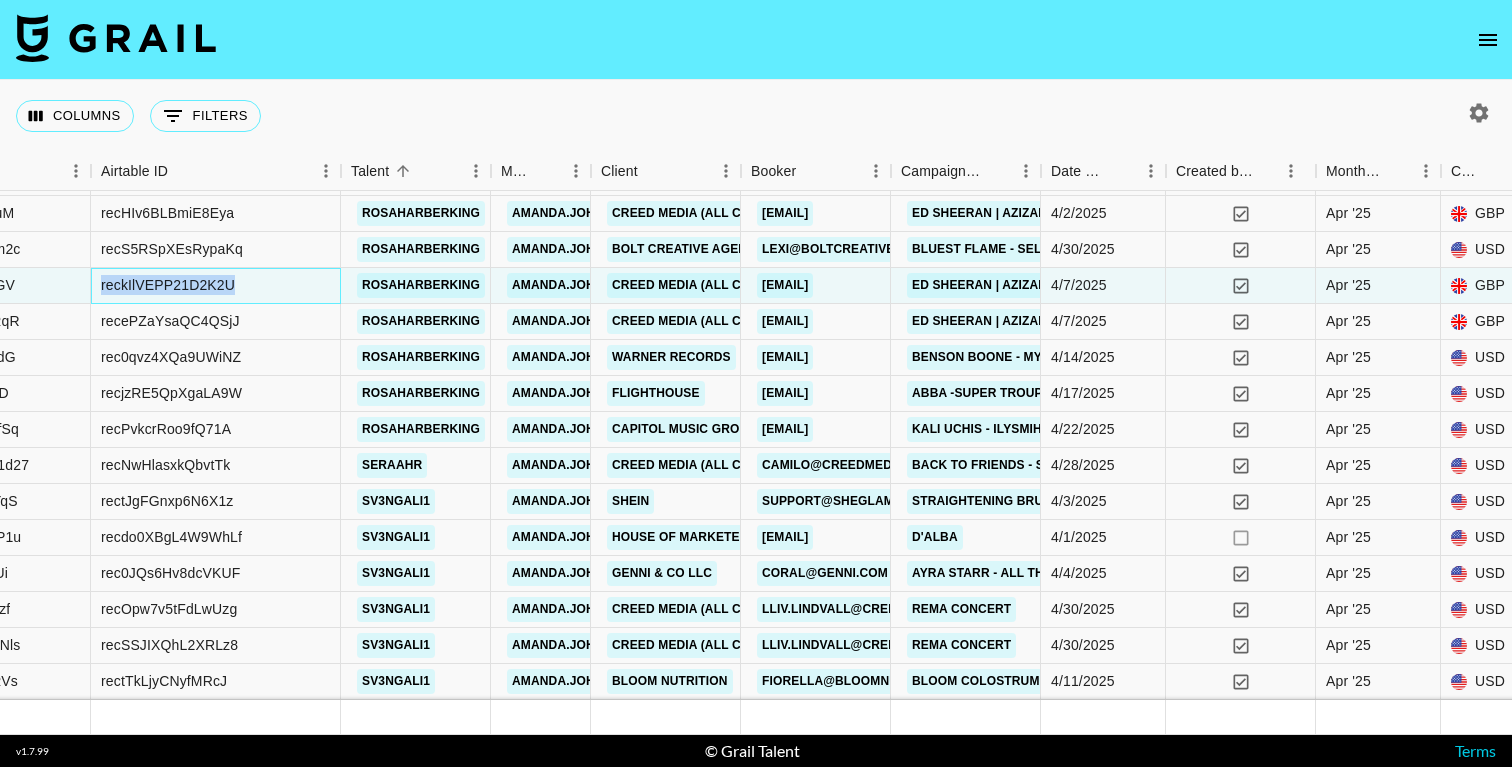 click on "reckIlVEPP21D2K2U" at bounding box center [168, 285] 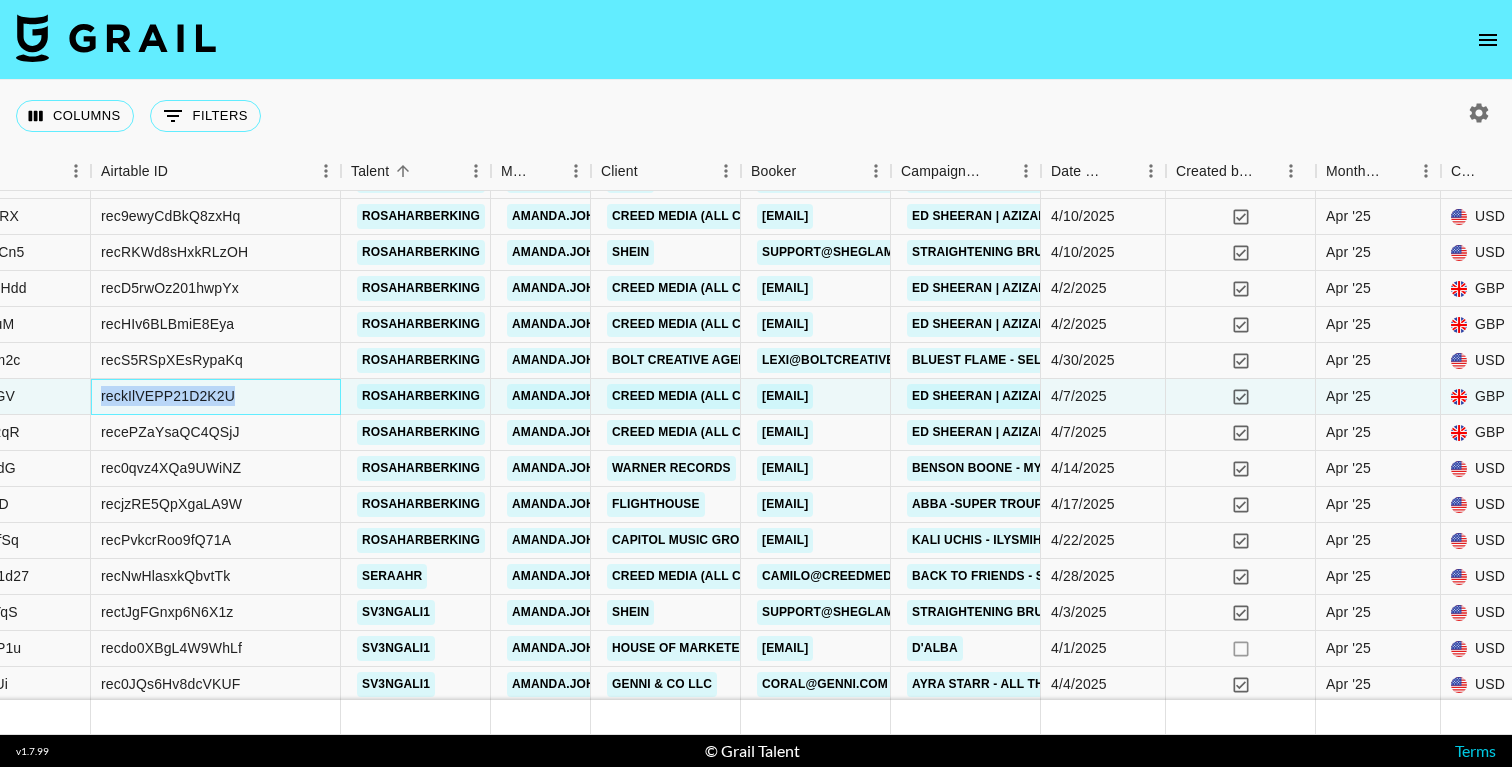 scroll, scrollTop: 3108, scrollLeft: 324, axis: both 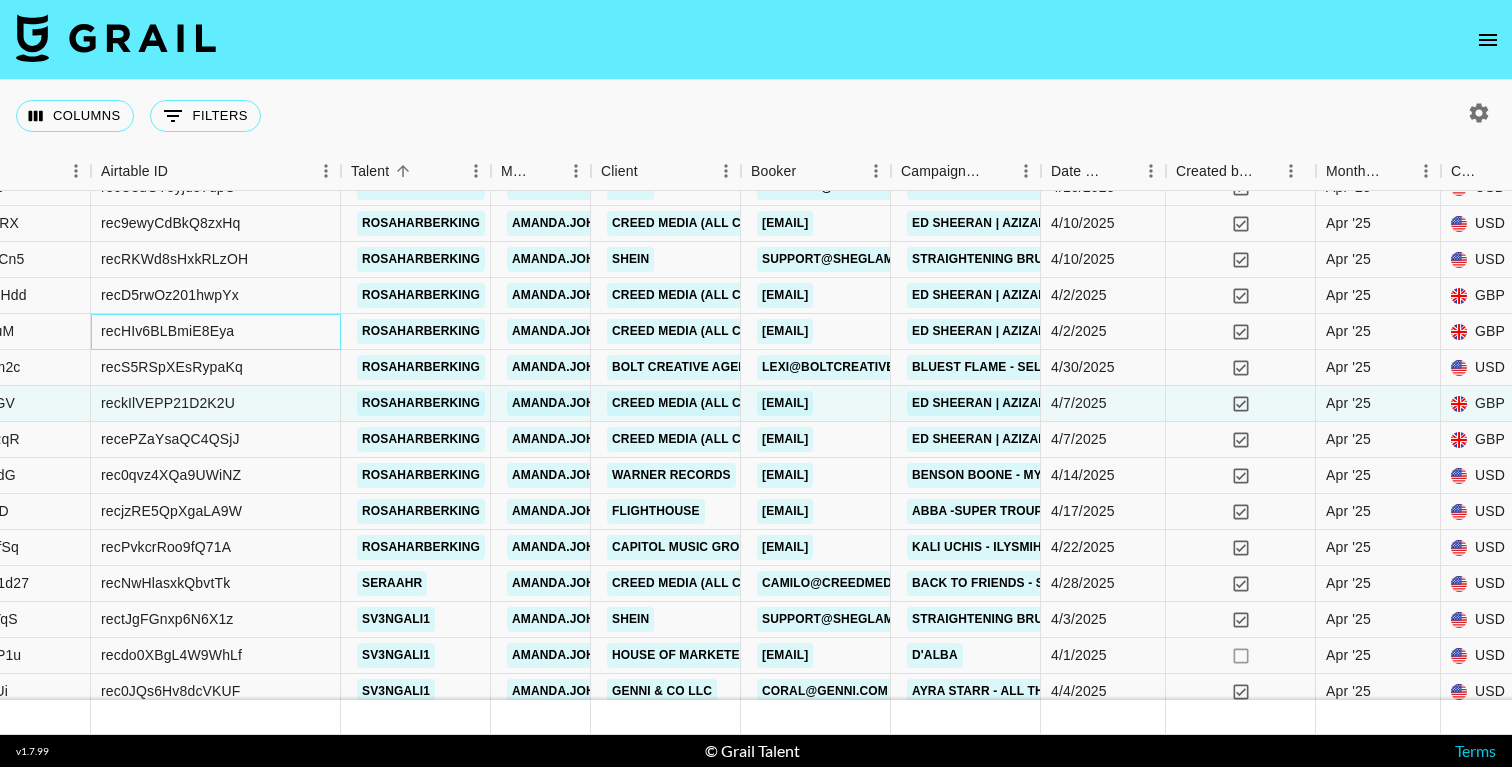 click on "recHIv6BLBmiE8Eya" at bounding box center (167, 331) 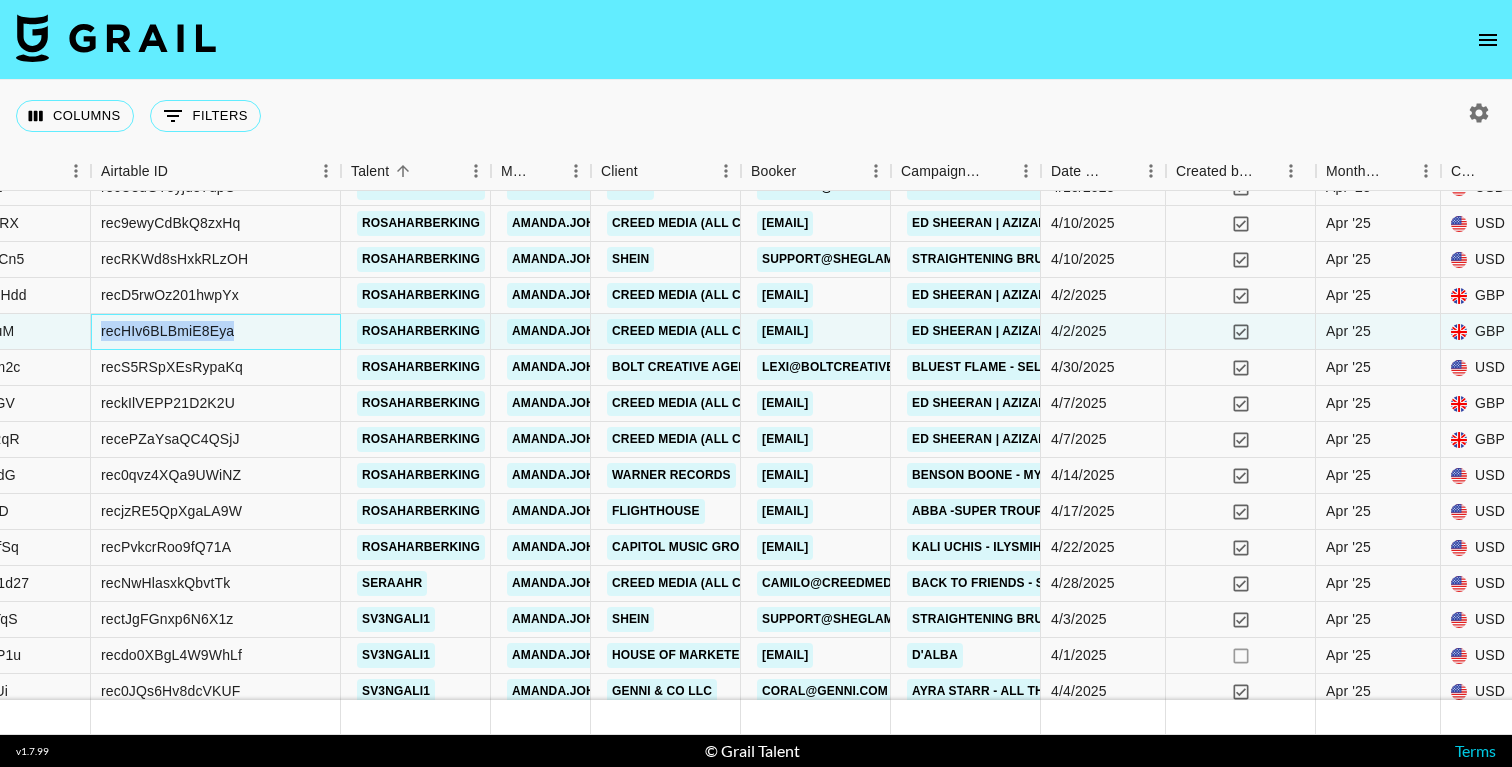 click on "recHIv6BLBmiE8Eya" at bounding box center (167, 331) 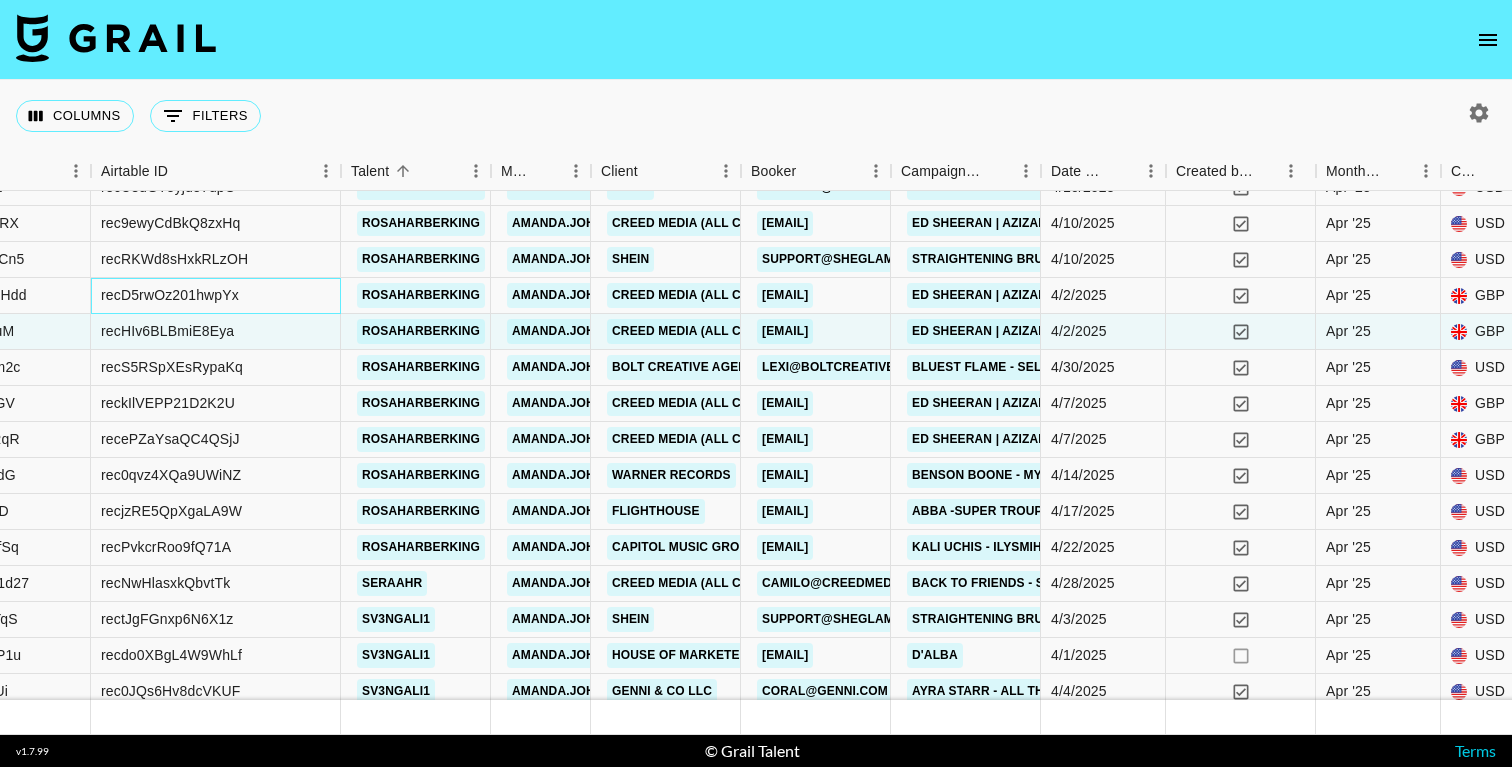 click on "recD5rwOz201hwpYx" at bounding box center (170, 295) 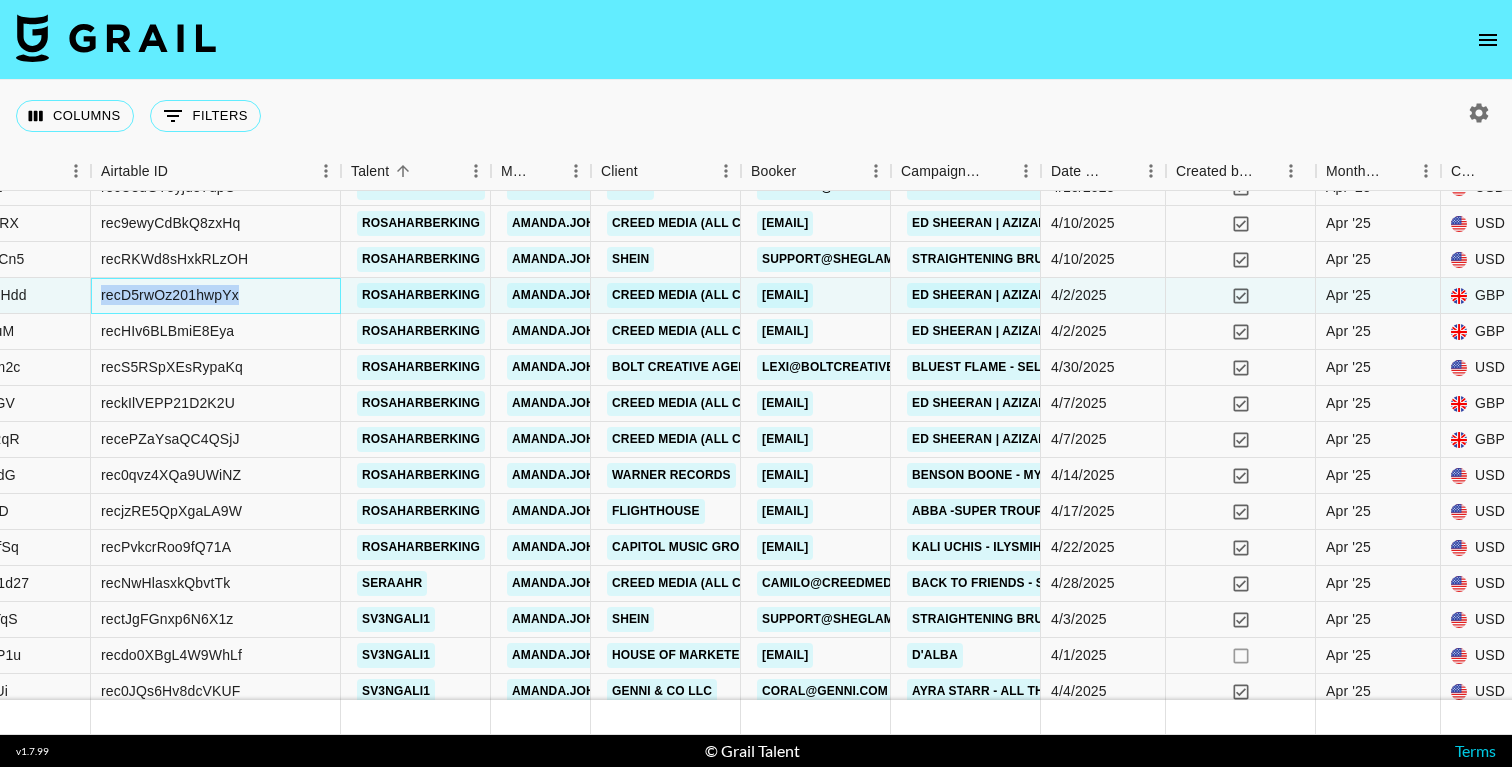 click on "recD5rwOz201hwpYx" at bounding box center [170, 295] 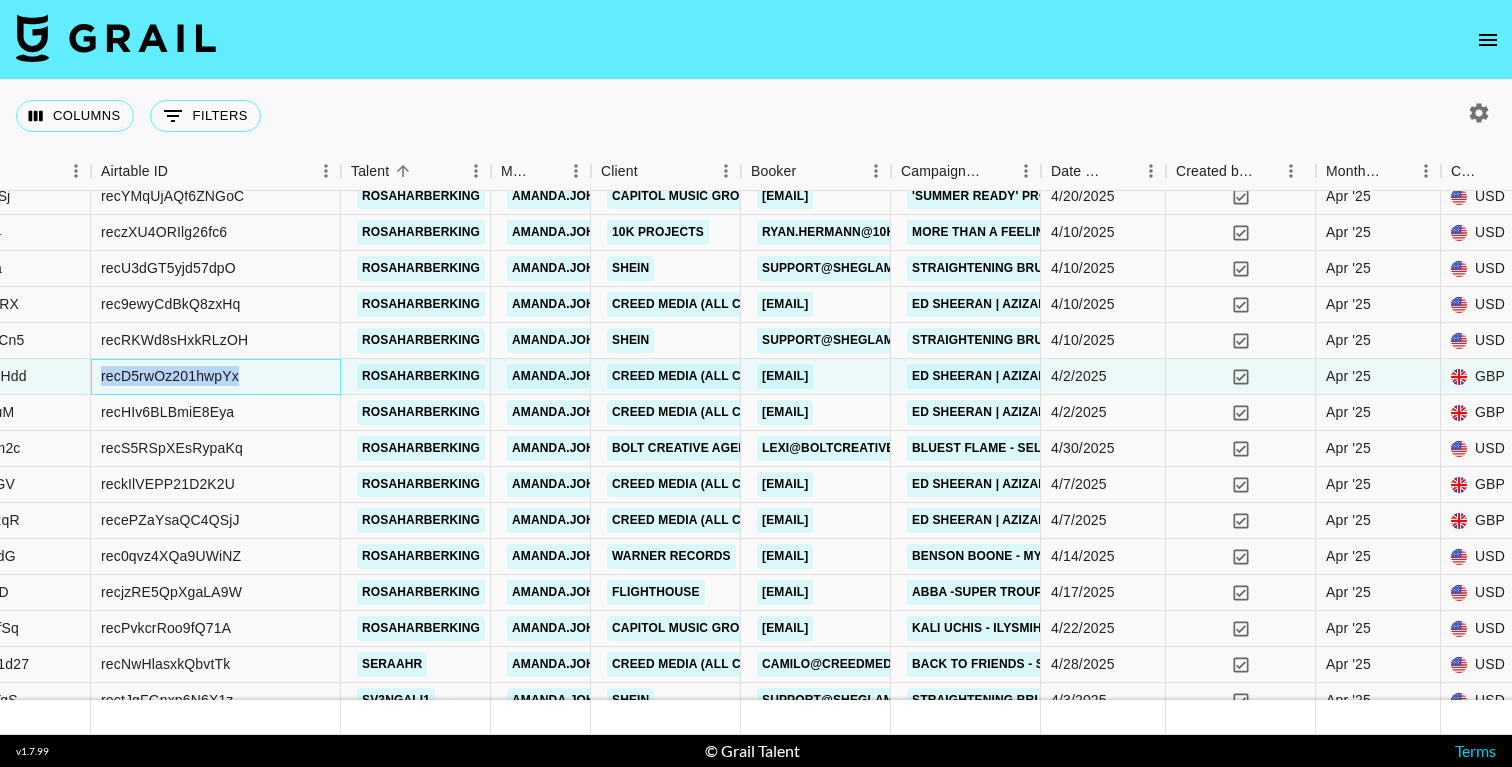 scroll, scrollTop: 3009, scrollLeft: 324, axis: both 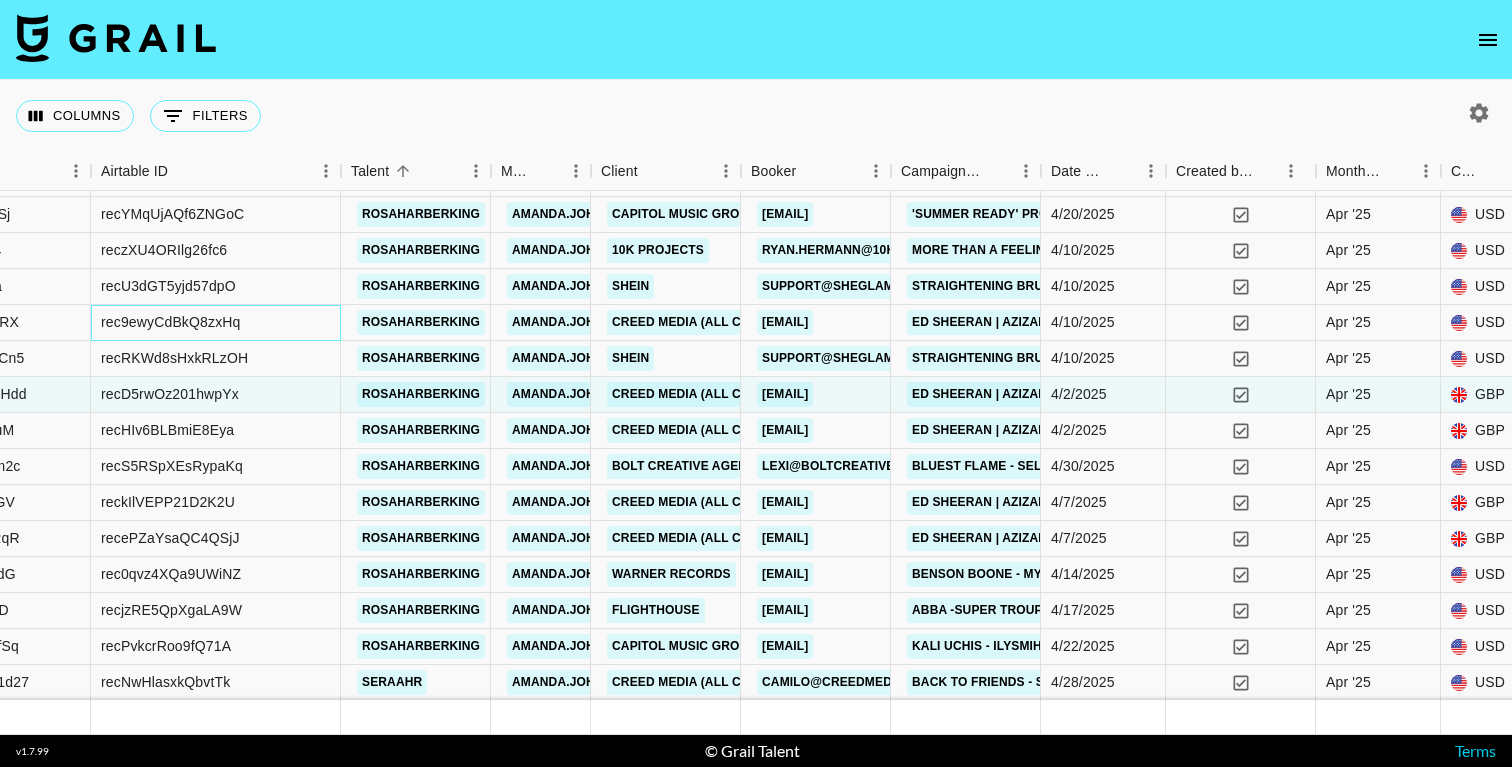 click on "rec9ewyCdBkQ8zxHq" at bounding box center [171, 322] 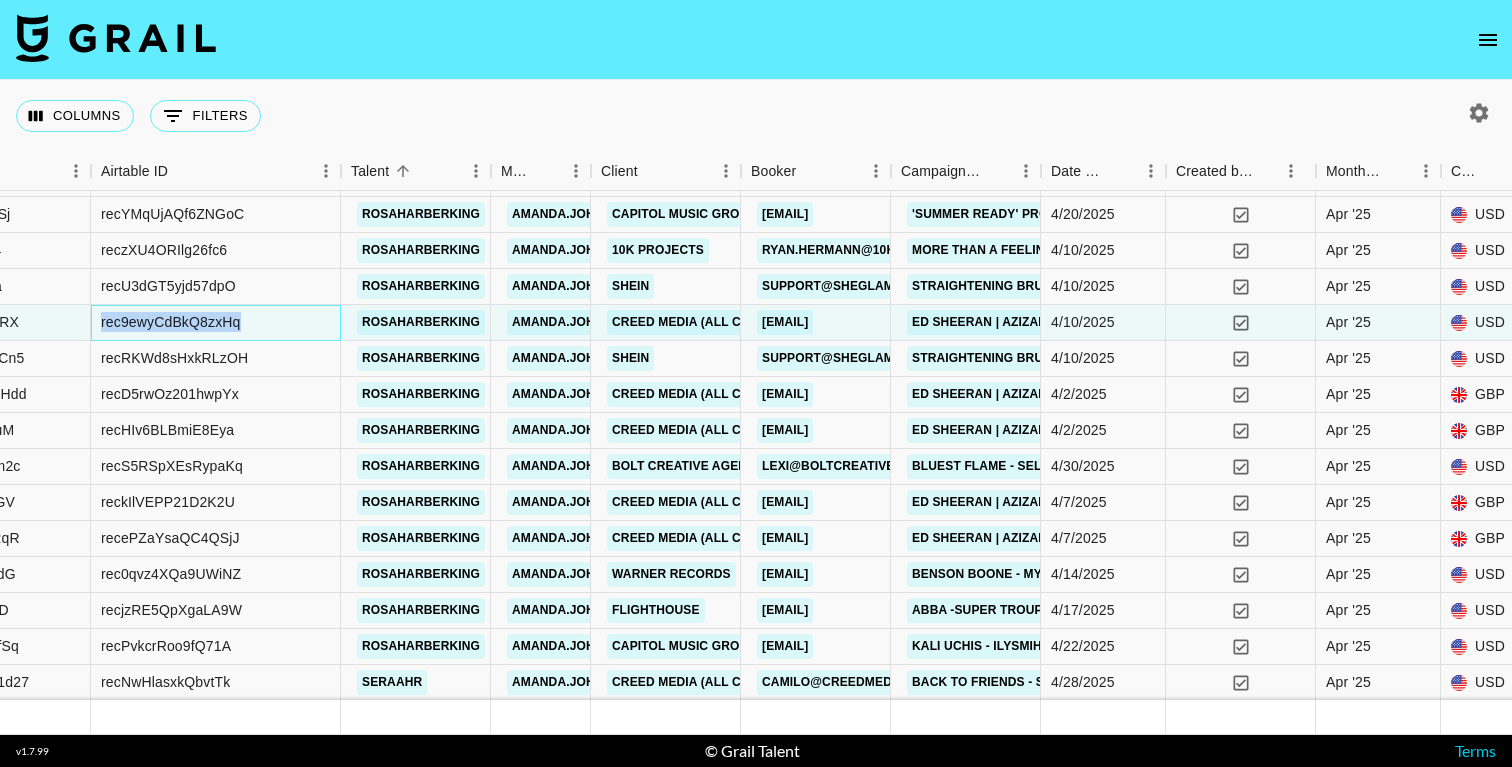 click on "rec9ewyCdBkQ8zxHq" at bounding box center (171, 322) 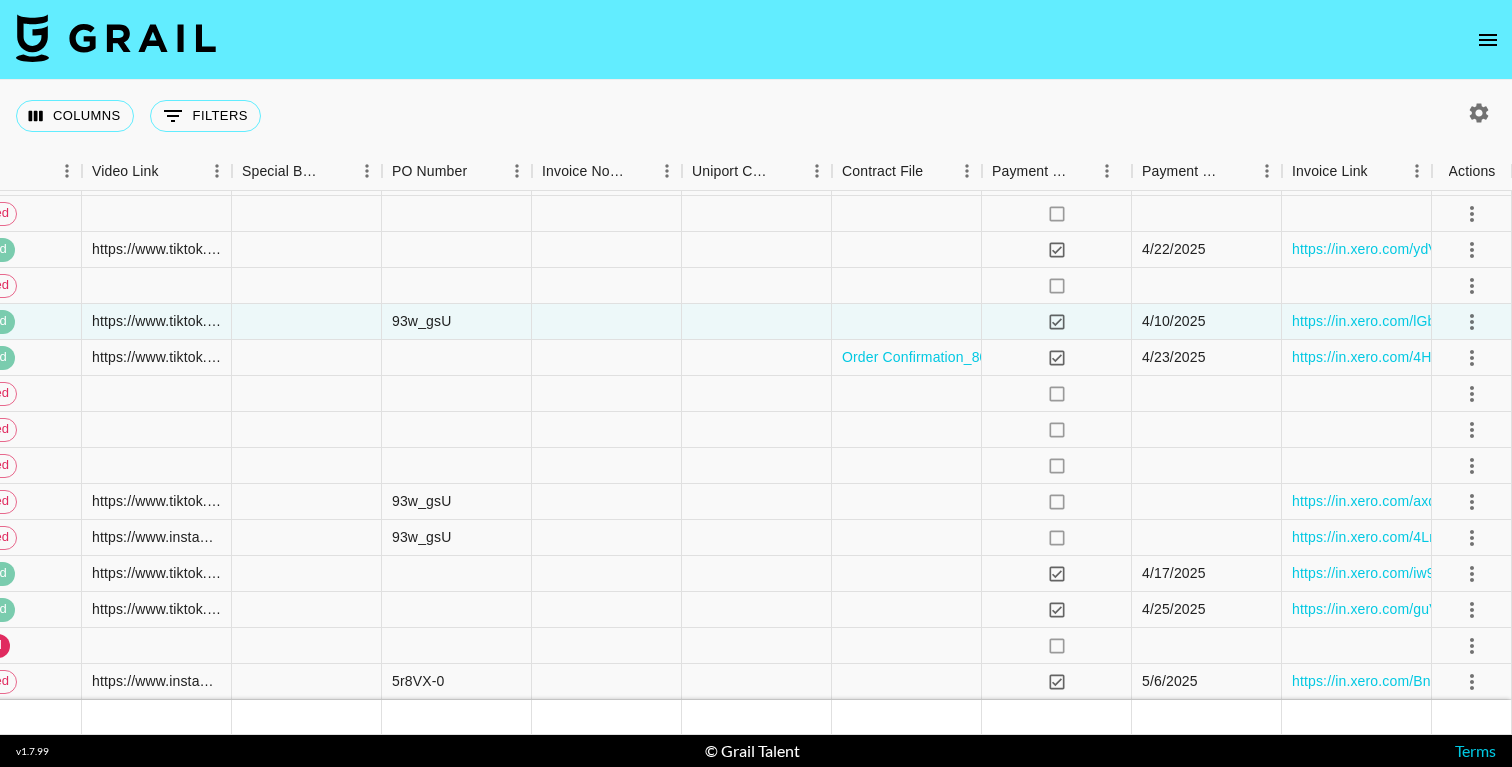 scroll, scrollTop: 3010, scrollLeft: 2333, axis: both 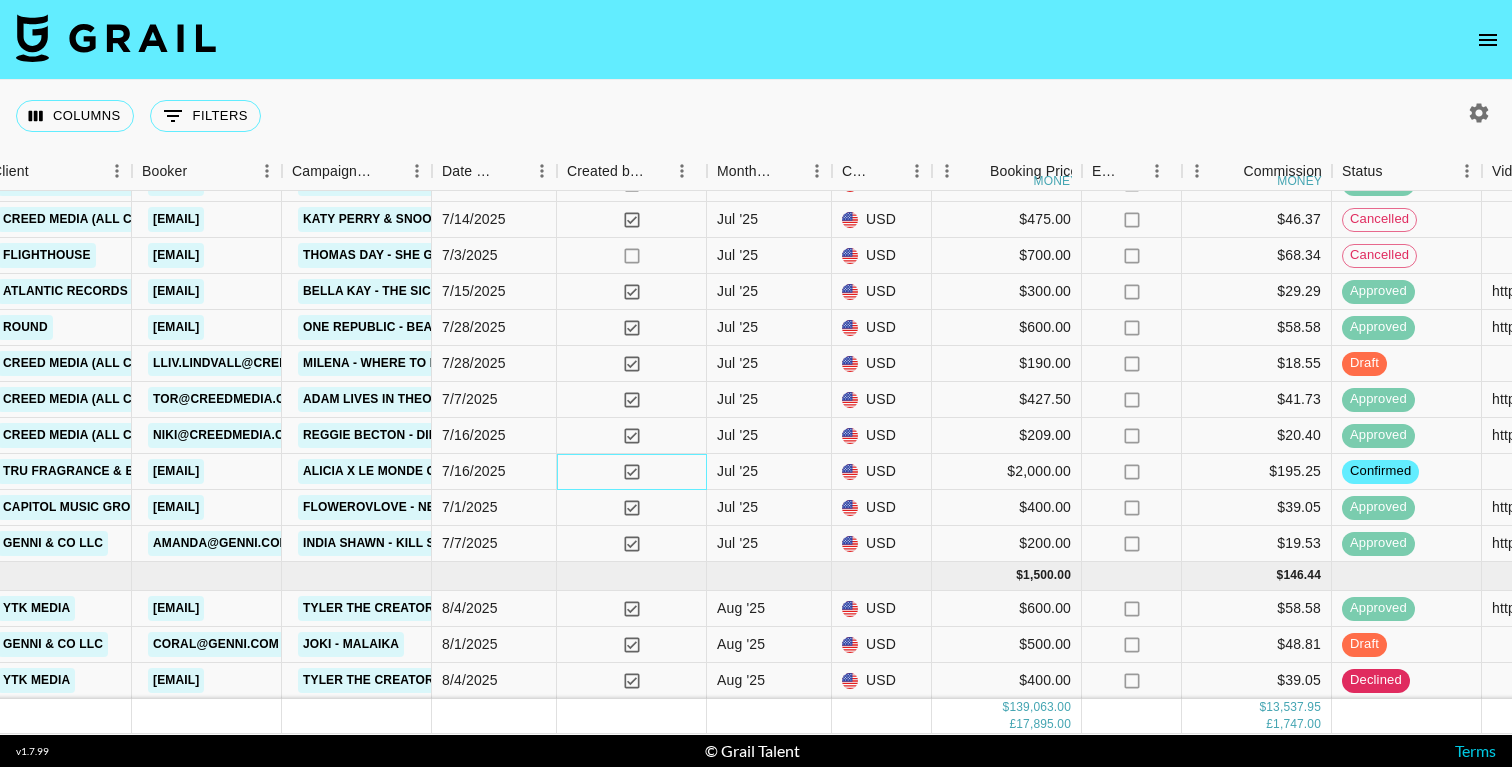 click on "yes" at bounding box center (632, 472) 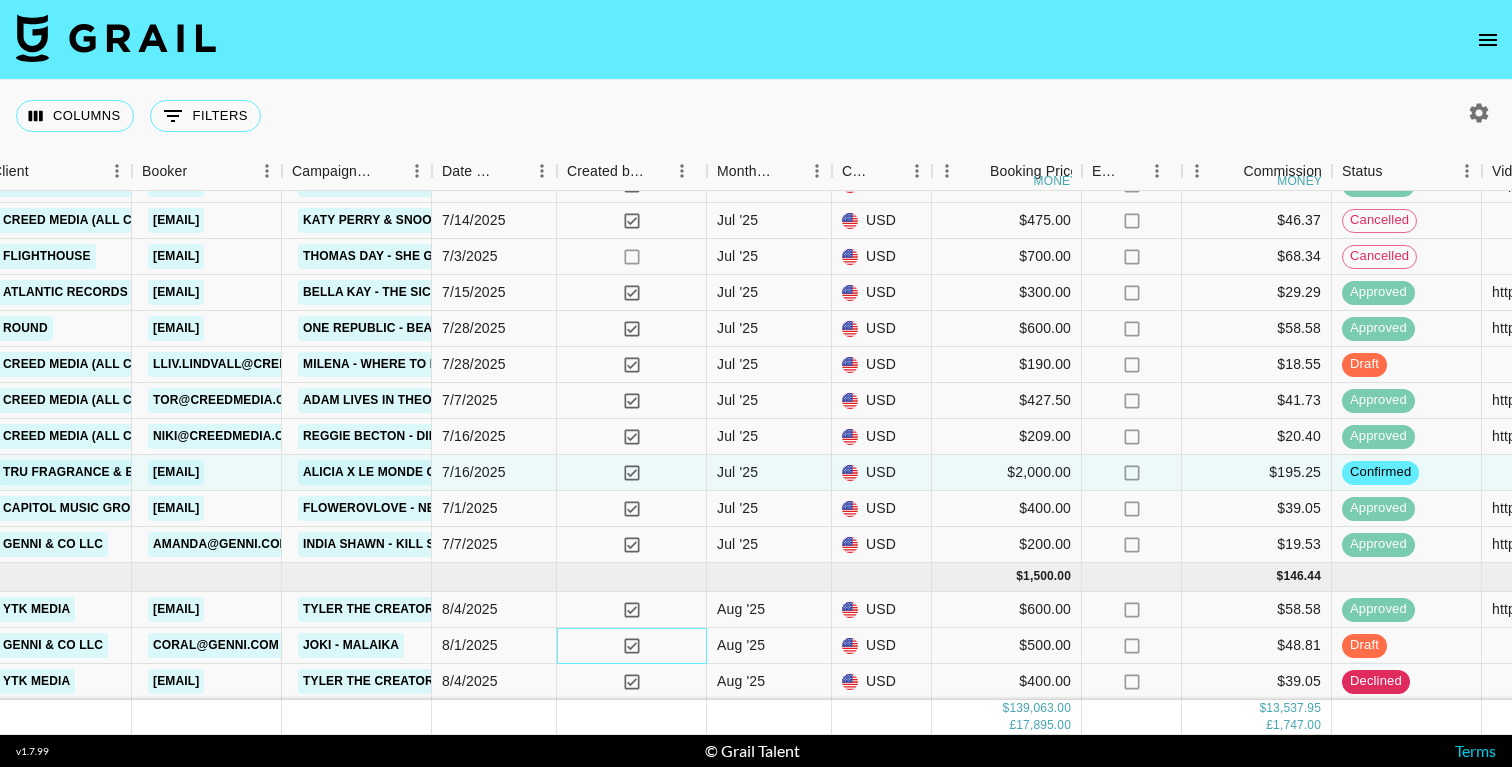 click on "yes" at bounding box center (632, 646) 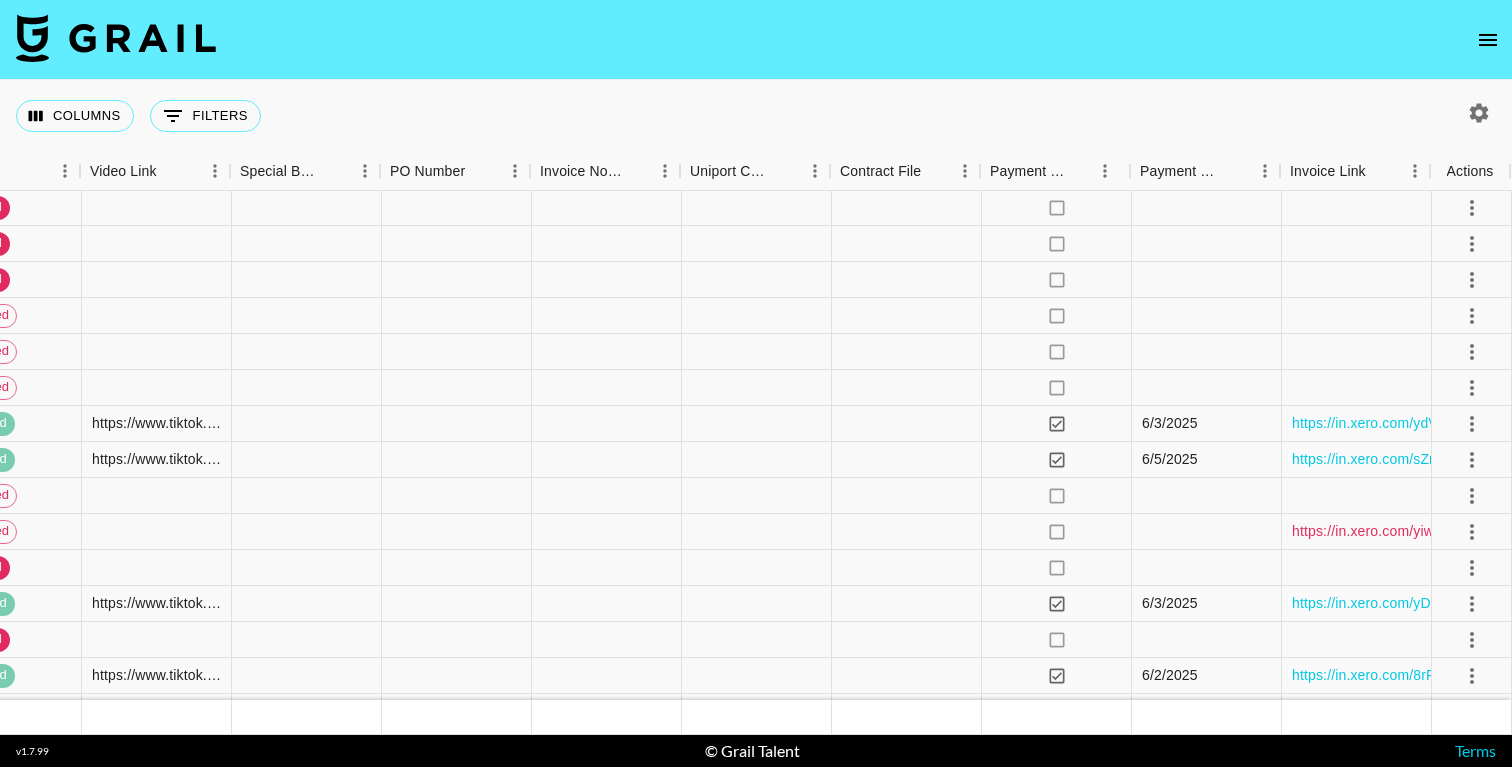 scroll, scrollTop: 1432, scrollLeft: 2333, axis: both 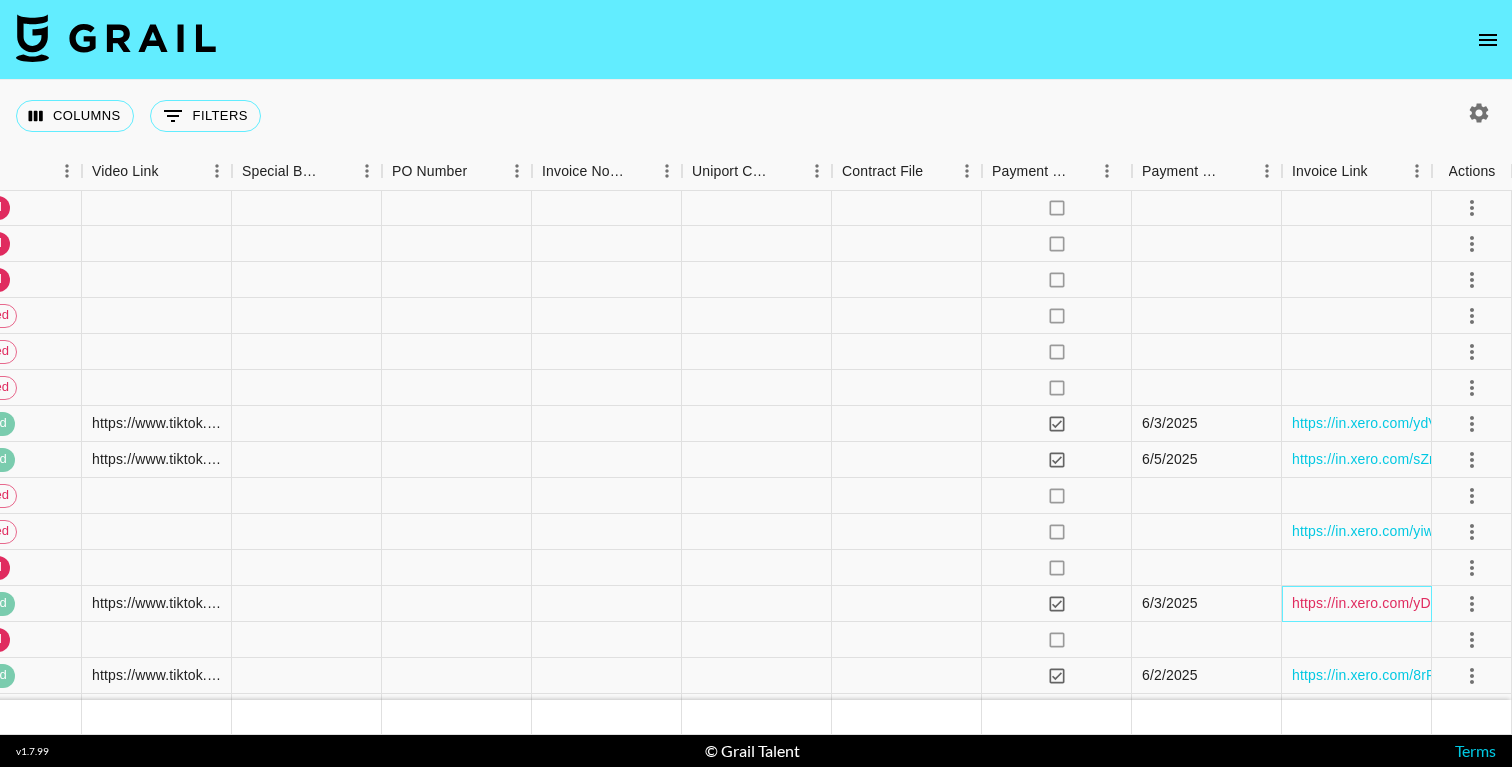 click on "https://in.xero.com/yDp2fJ4l5qCSW24P5VbjrVZe40RfeeCaQlNi5E3E" at bounding box center [1511, 603] 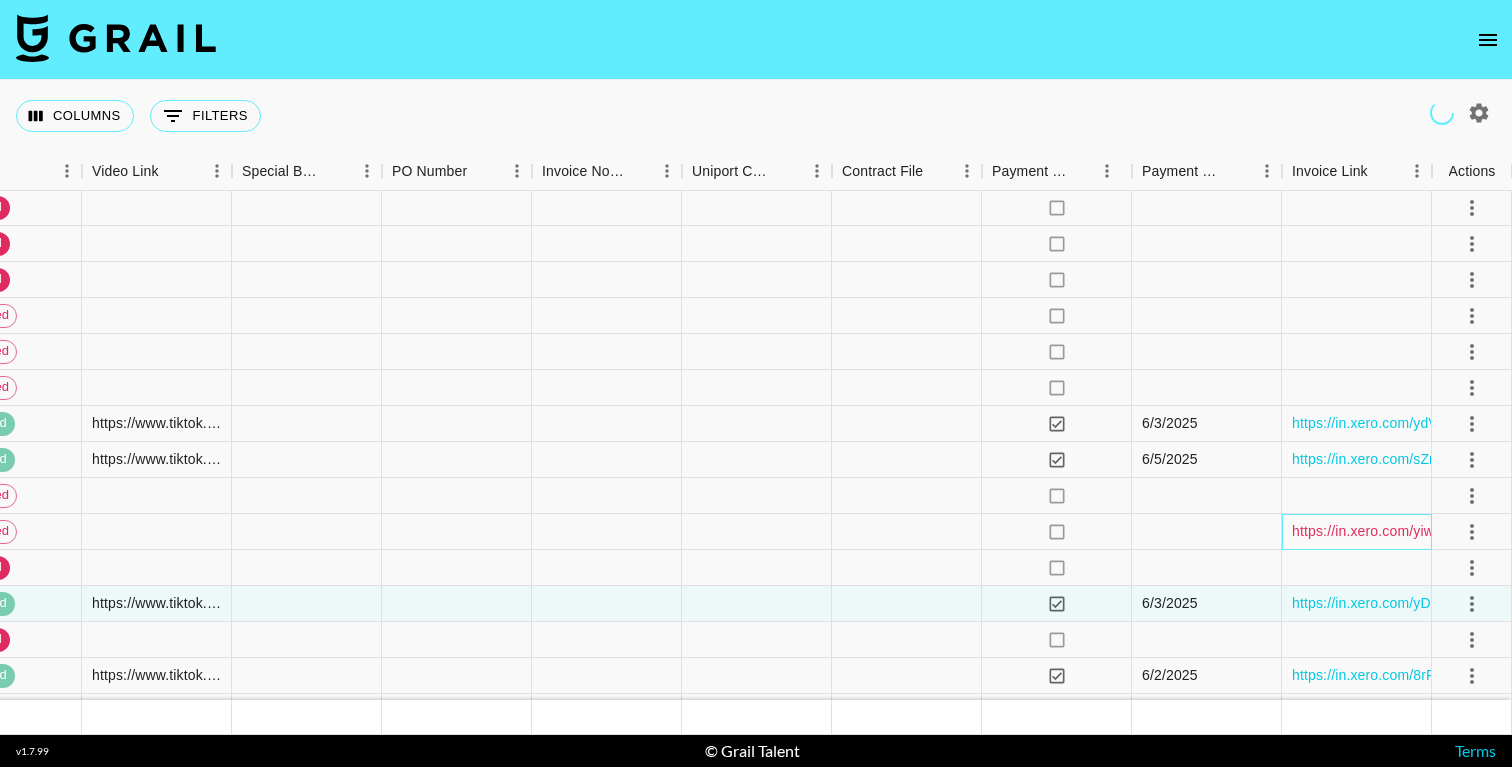 click on "https://in.xero.com/yiwyOuw8pVjGaoHg3tDXFUR3jtAfV316S7lroeA3" at bounding box center (1509, 531) 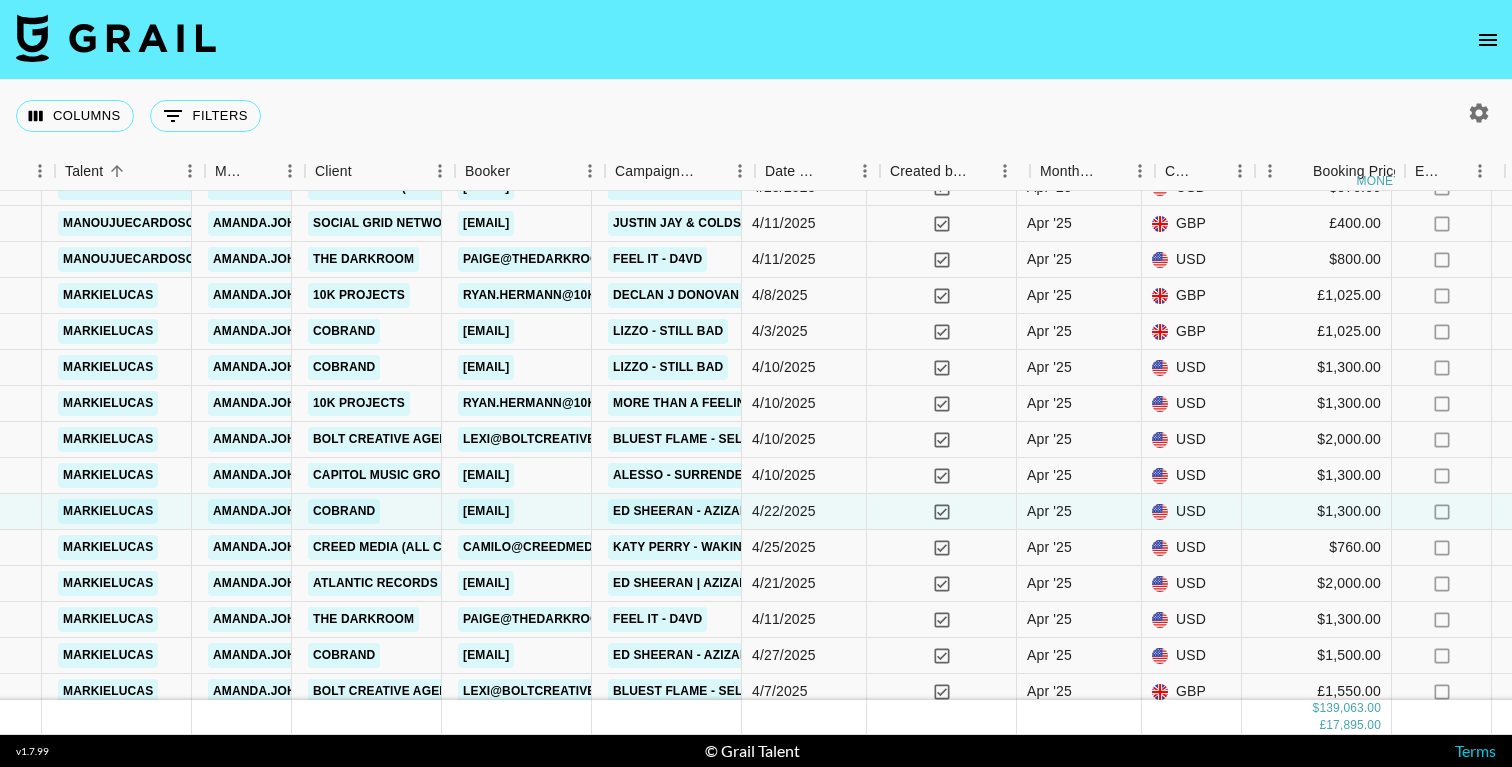 scroll, scrollTop: 1452, scrollLeft: 596, axis: both 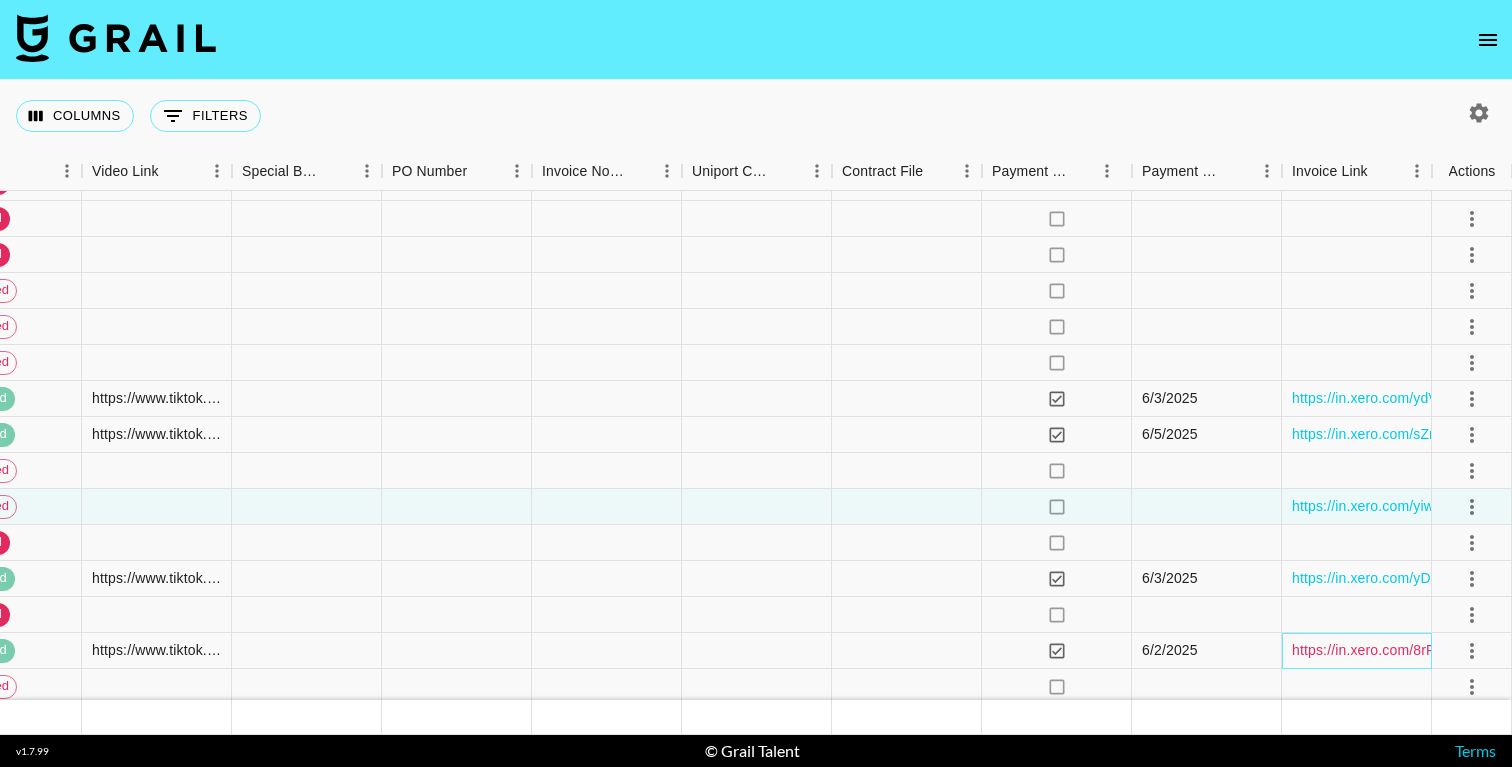 click on "https://in.xero.com/8rP5RDfIVdhYwYLTbTcSsANLHoHfNBDu2UVh5N1r" at bounding box center [1519, 650] 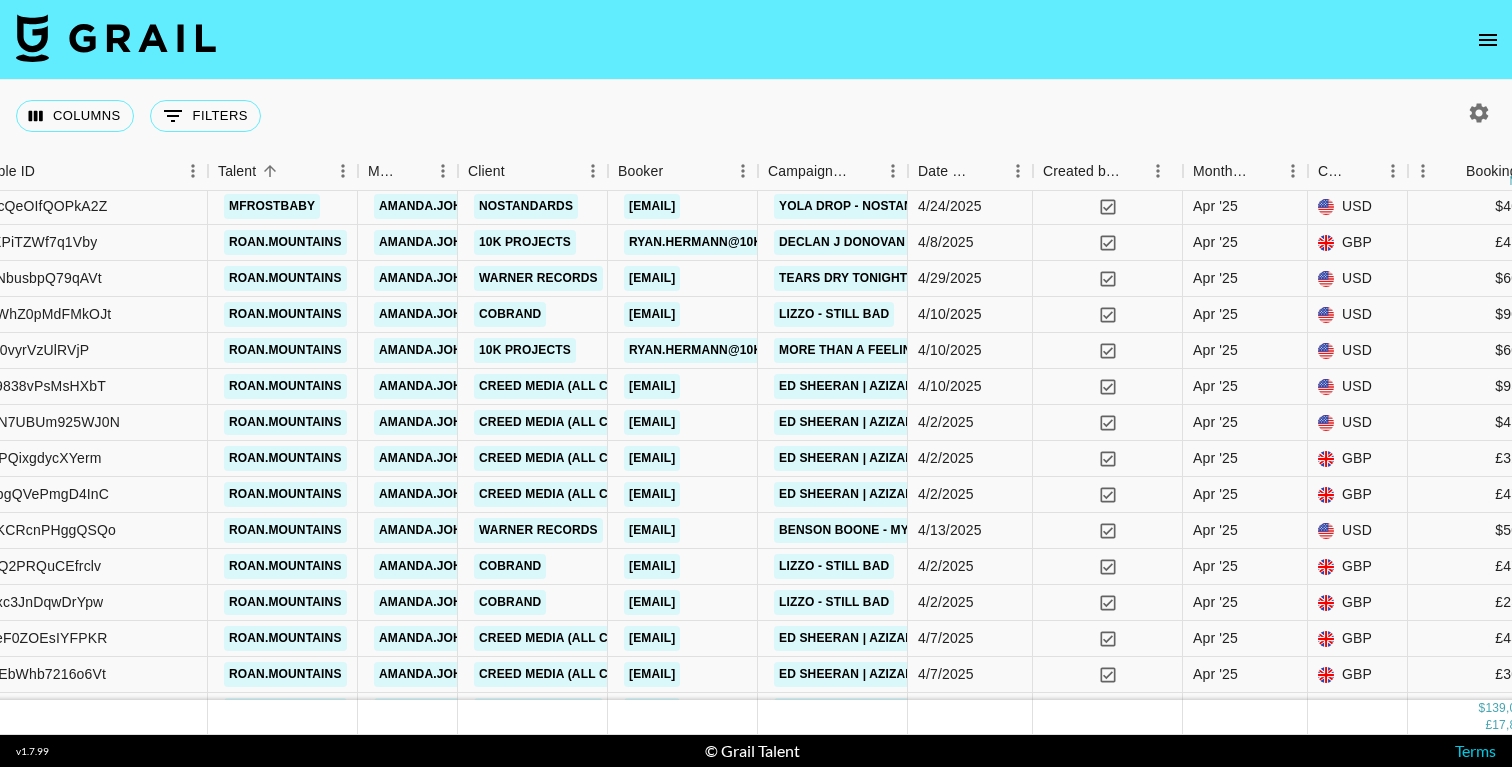 scroll, scrollTop: 2159, scrollLeft: 457, axis: both 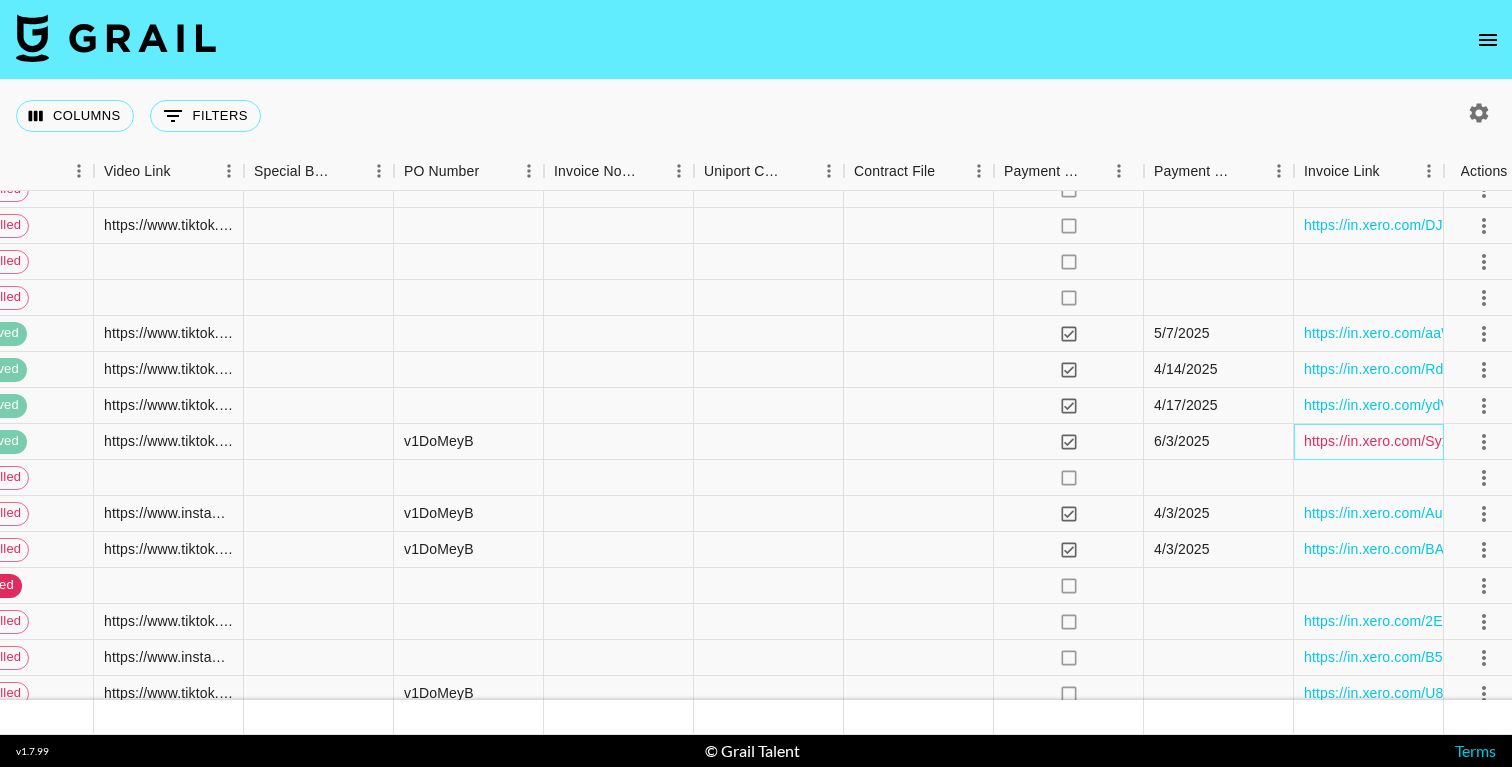 click on "https://in.xero.com/SyxZjd8M0V6X3mMgOATVORMEB9GaDqO4rALGeKHU" at bounding box center [1546, 441] 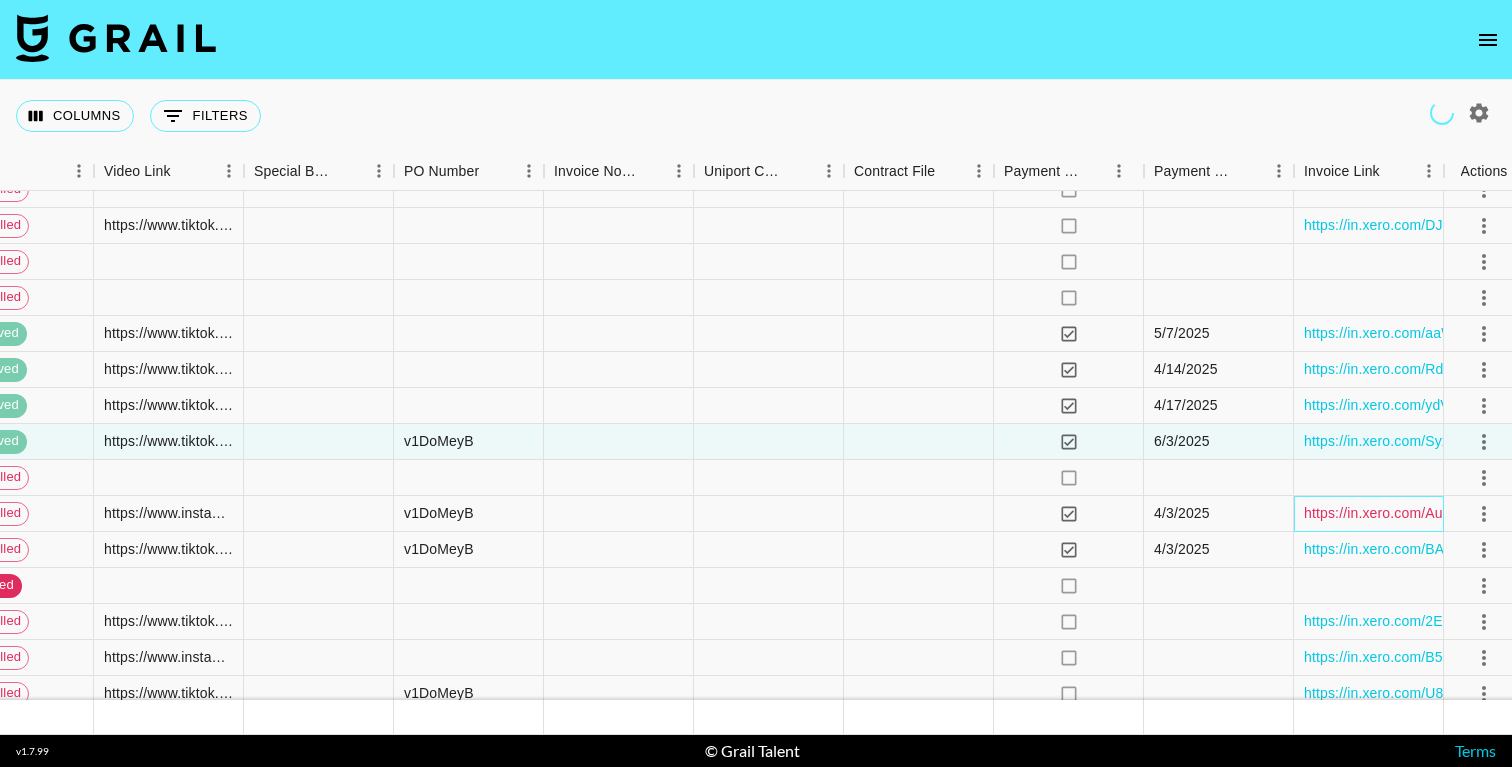 click on "https://in.xero.com/AuNSt3J54LeAexsbUxfeqVTQRWMxERRO1cYcYUwq" at bounding box center (1538, 513) 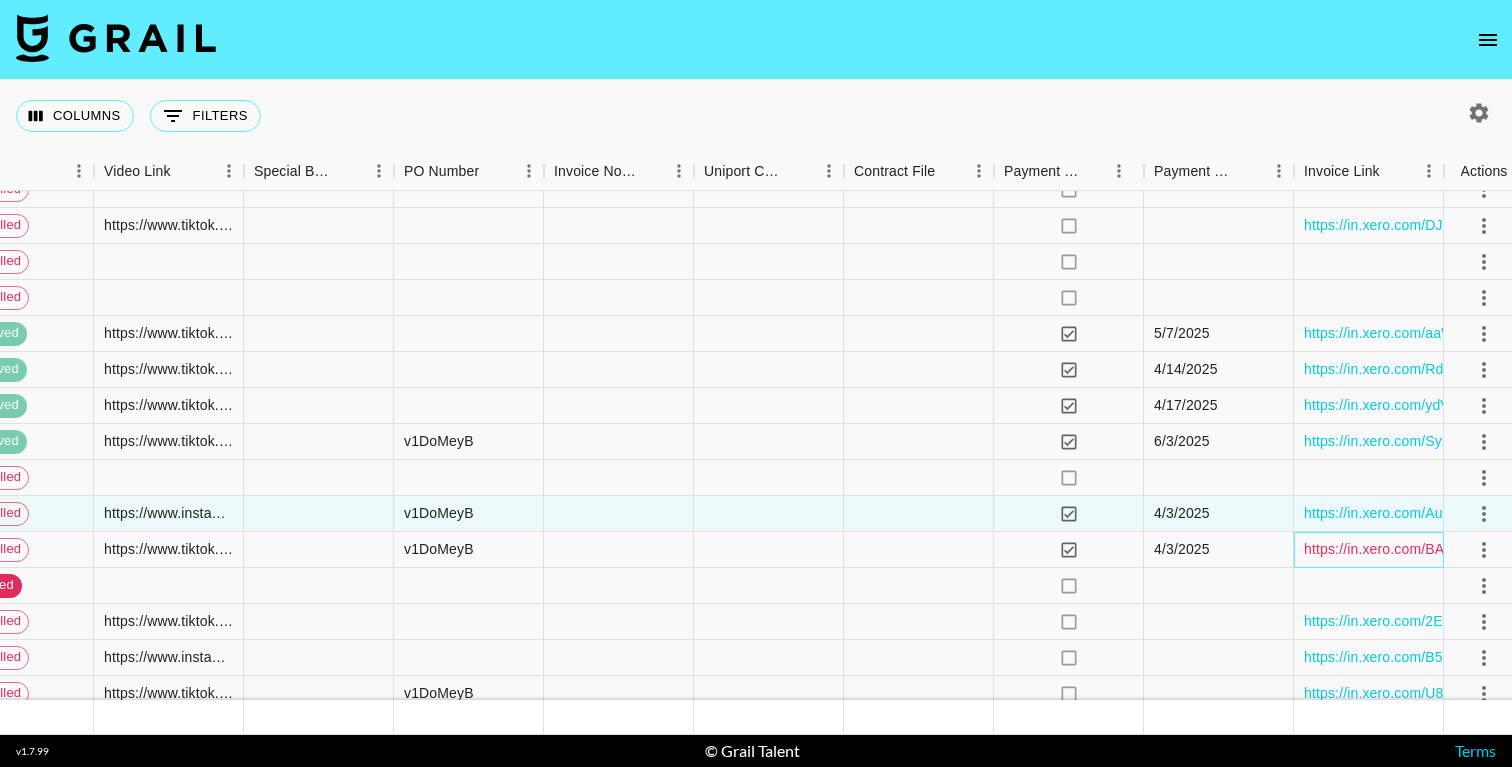 click on "https://in.xero.com/BAUW1DQKbreFMdqNcosfJX7EFhoqBif0qWviADUl" at bounding box center [1530, 549] 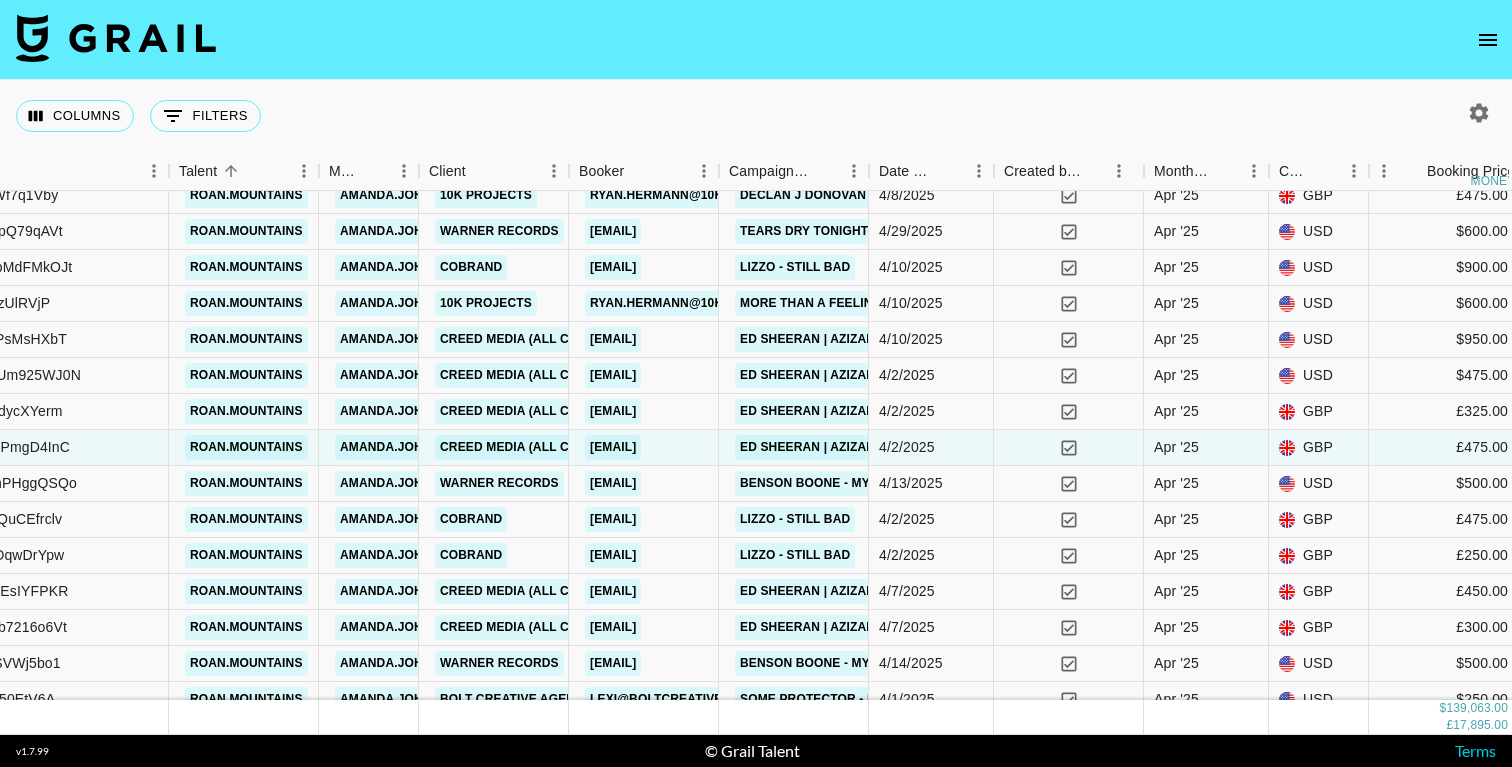 scroll, scrollTop: 2258, scrollLeft: 497, axis: both 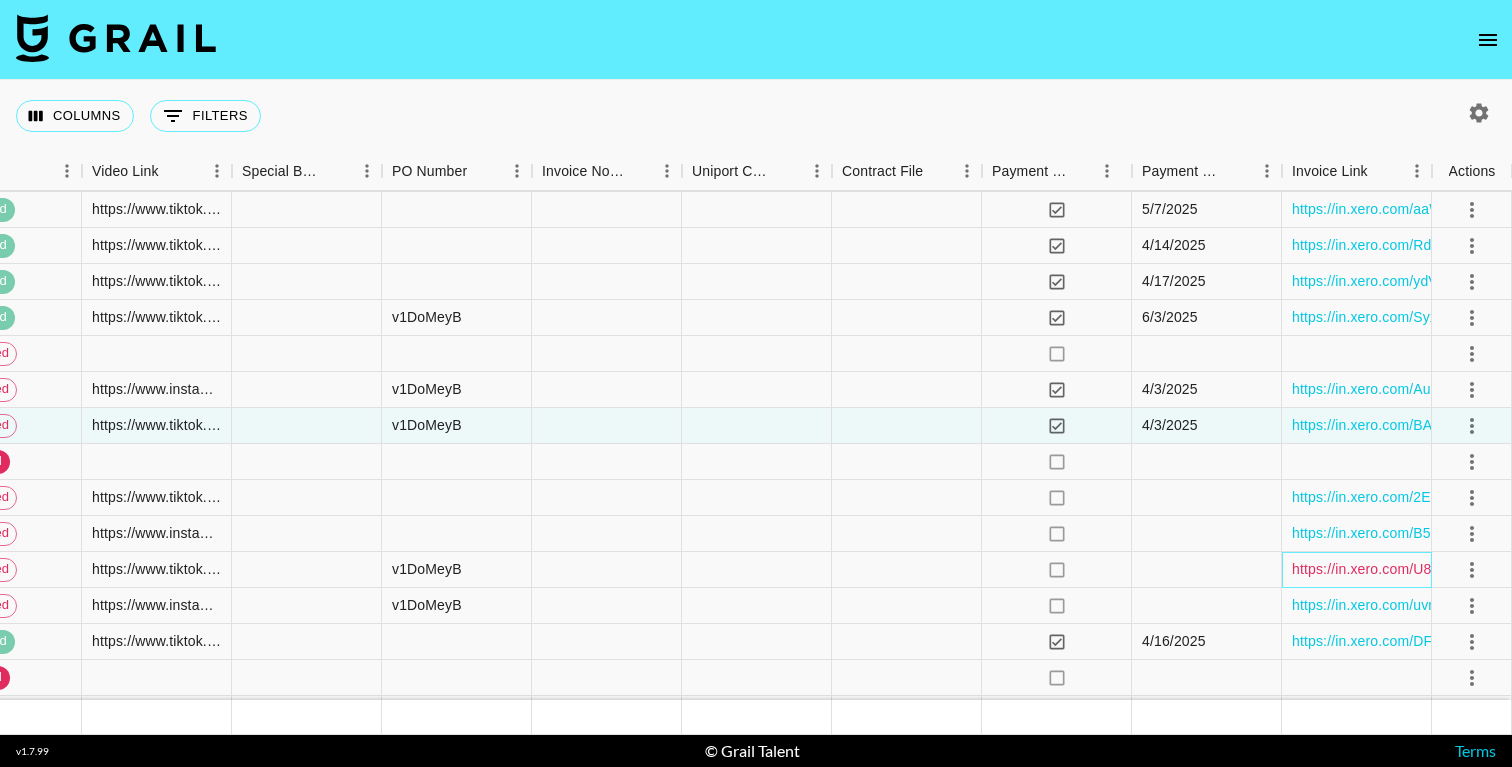 click on "https://in.xero.com/U8zP6shK6hyMwX1sk5ZUXokyRy4twCk9rJbDxYWL" at bounding box center [1520, 569] 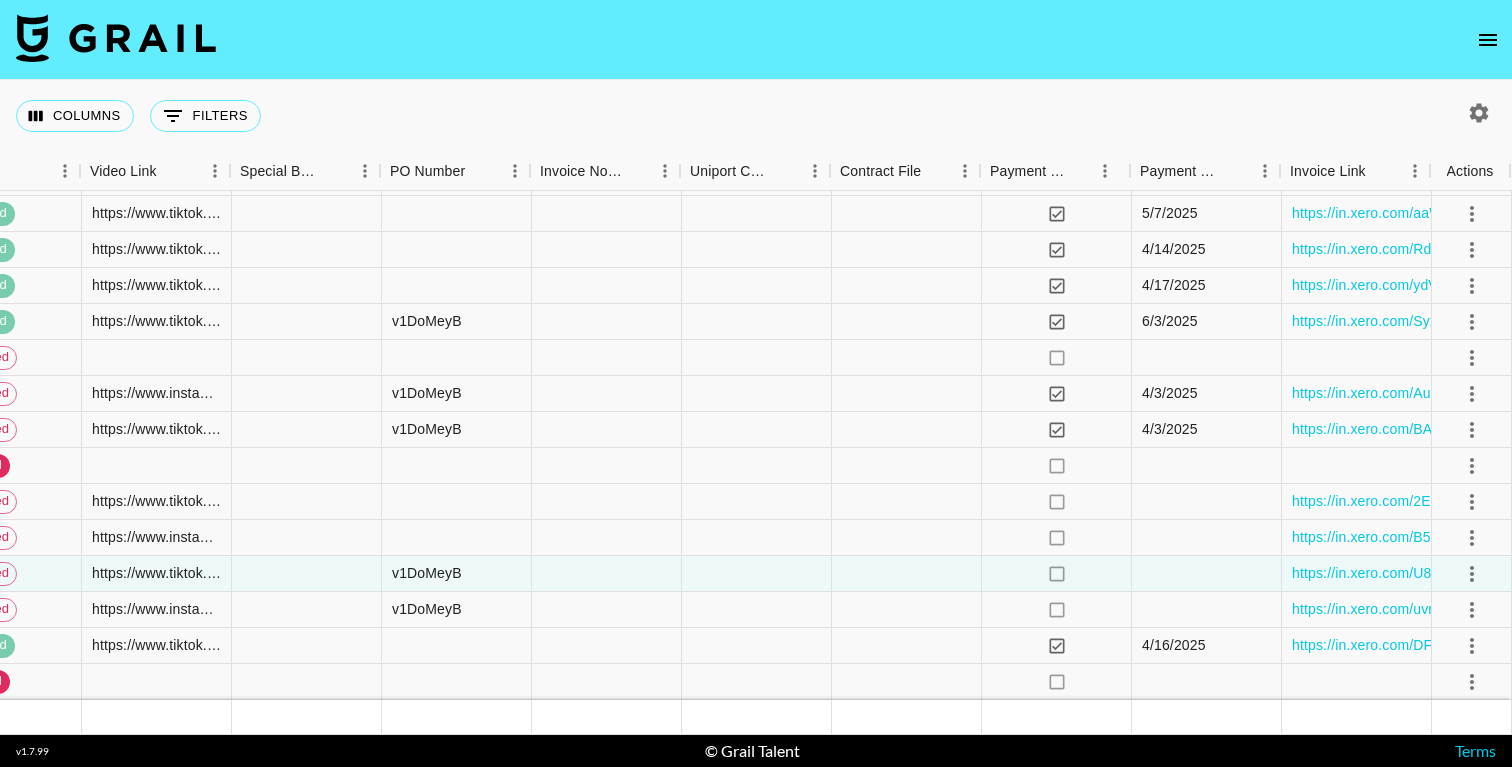 scroll, scrollTop: 2254, scrollLeft: 2333, axis: both 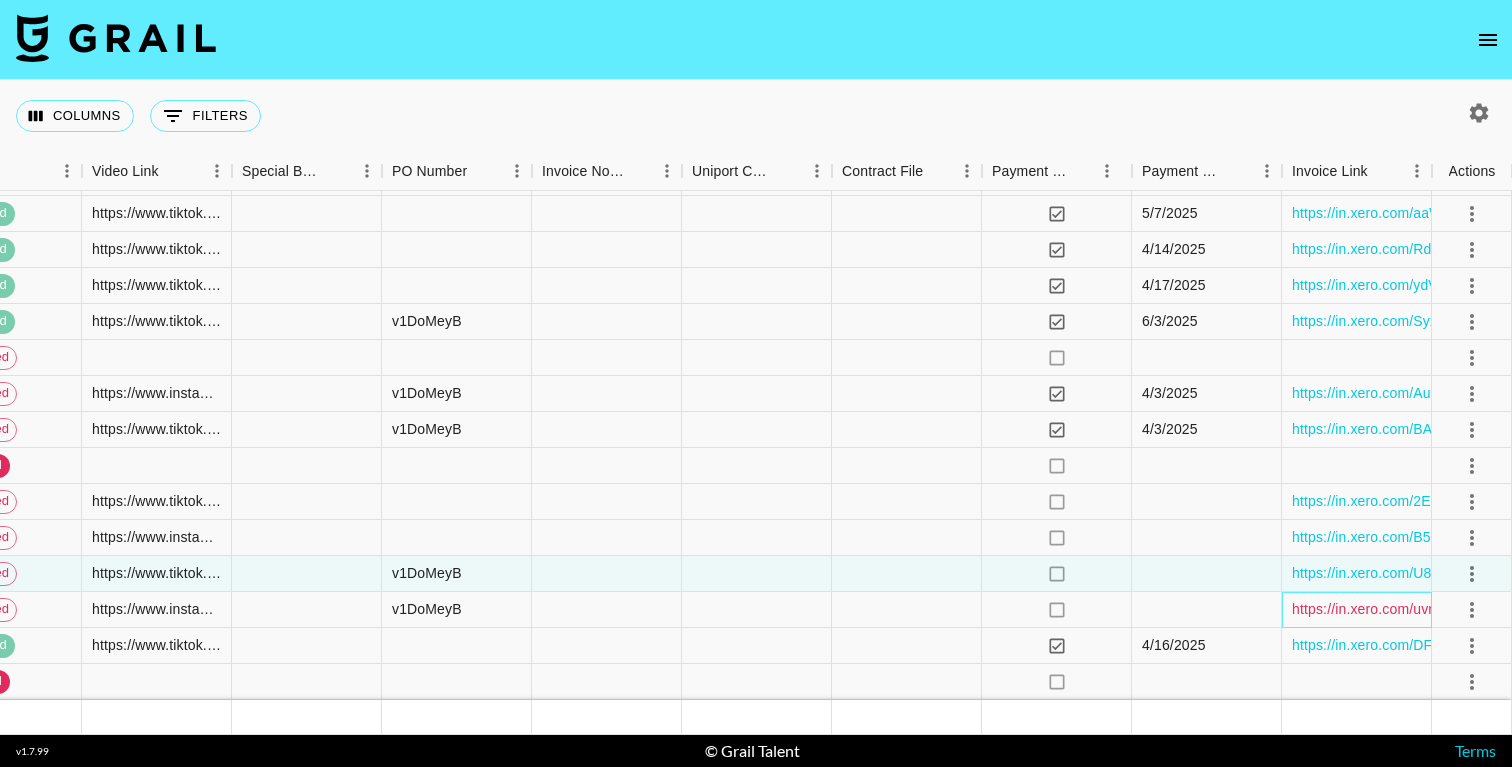 click on "https://in.xero.com/uvnVJrFm7UjGOQv4ULzD9AmNlgNfo2VkCjHUfD4N" at bounding box center (1520, 609) 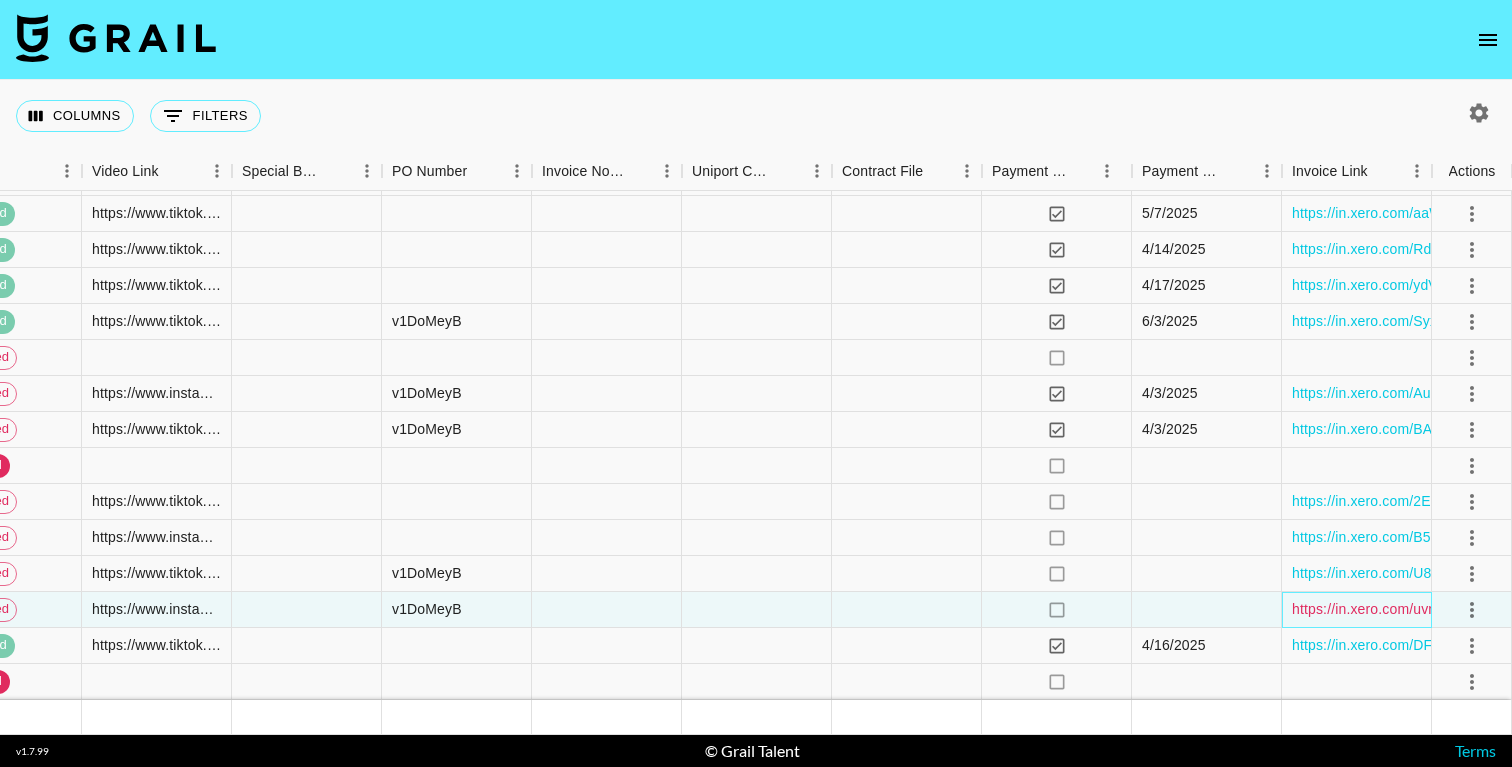 click on "https://in.xero.com/uvnVJrFm7UjGOQv4ULzD9AmNlgNfo2VkCjHUfD4N" at bounding box center [1520, 609] 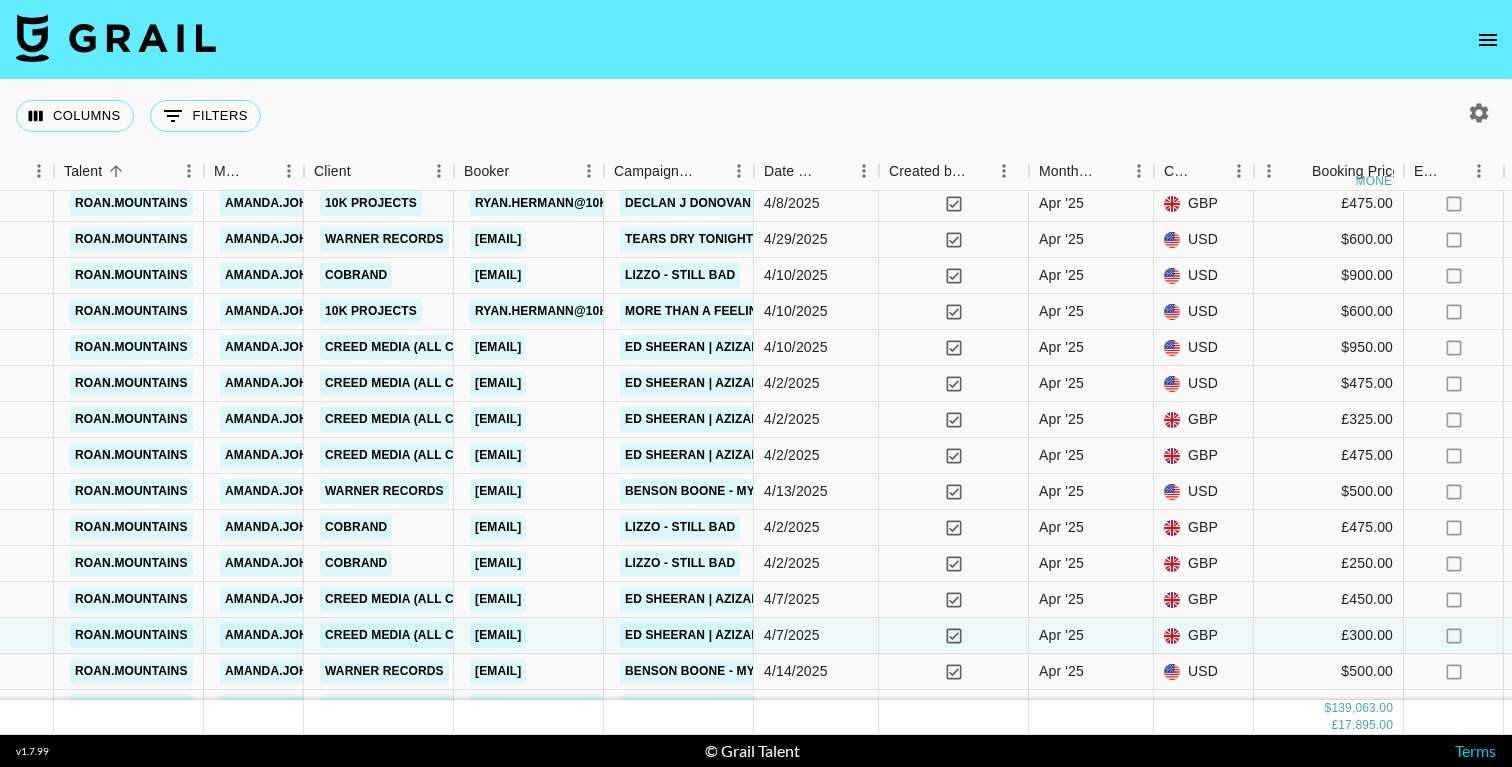 scroll, scrollTop: 2235, scrollLeft: 612, axis: both 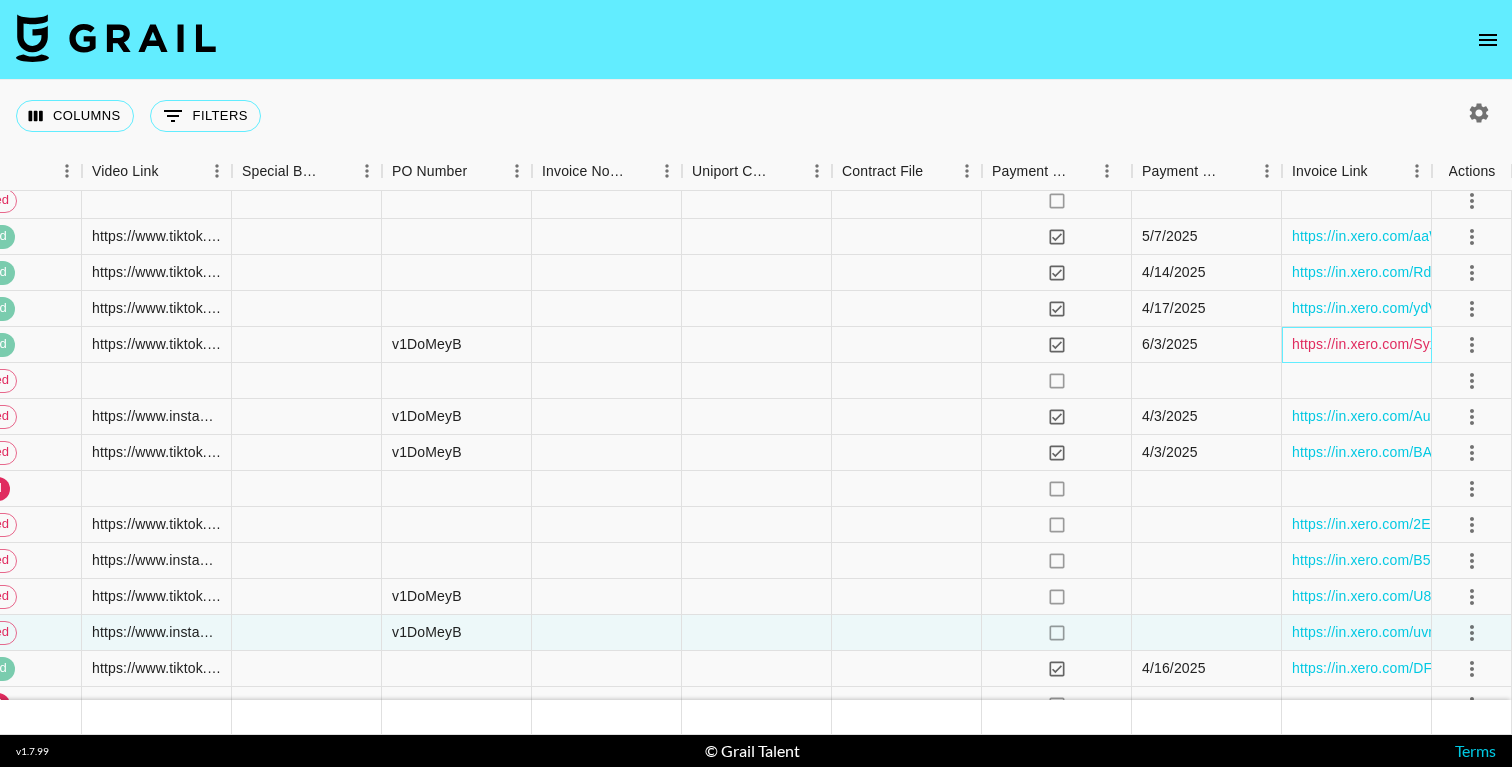 click on "https://in.xero.com/SyxZjd8M0V6X3mMgOATVORMEB9GaDqO4rALGeKHU" at bounding box center (1534, 344) 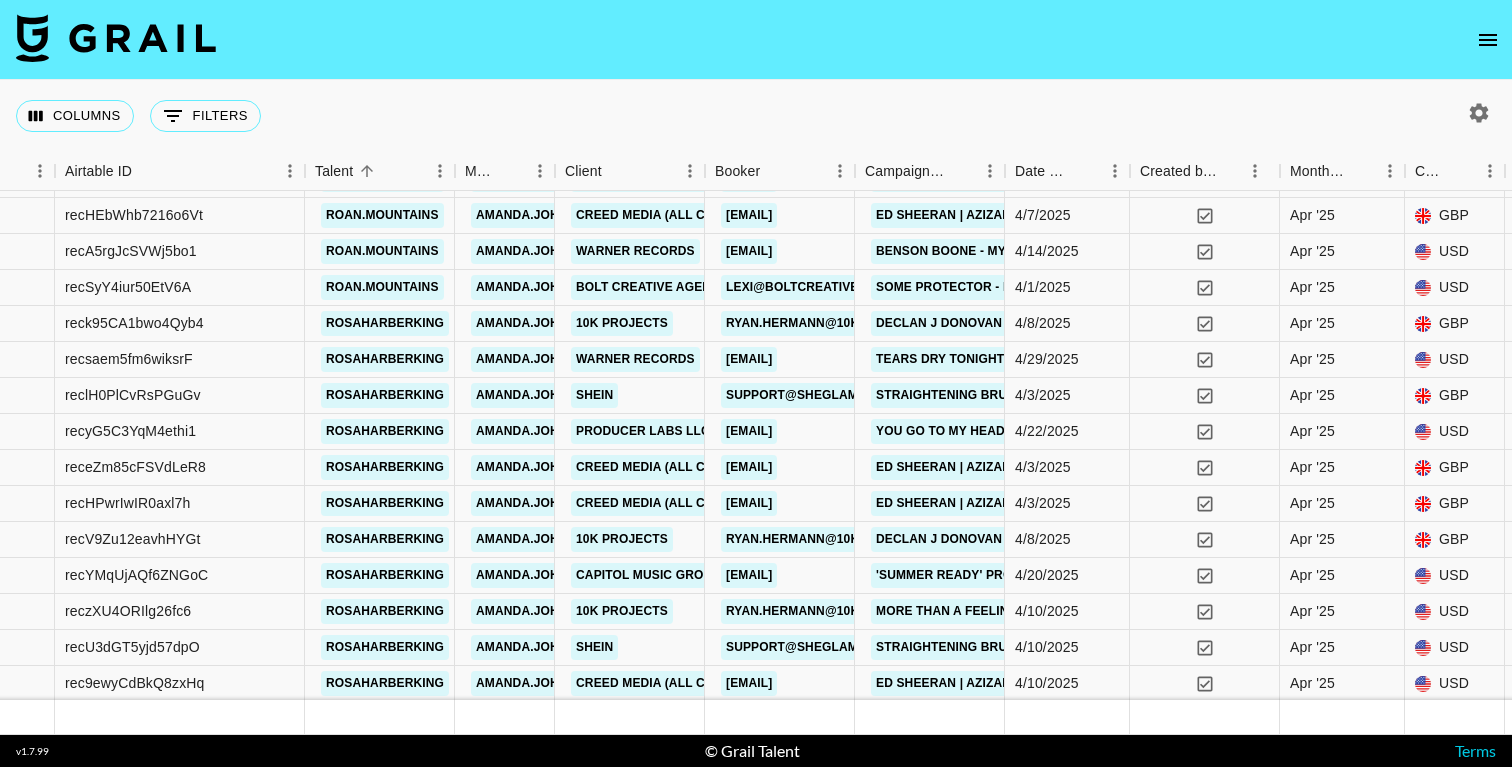 scroll, scrollTop: 2649, scrollLeft: 360, axis: both 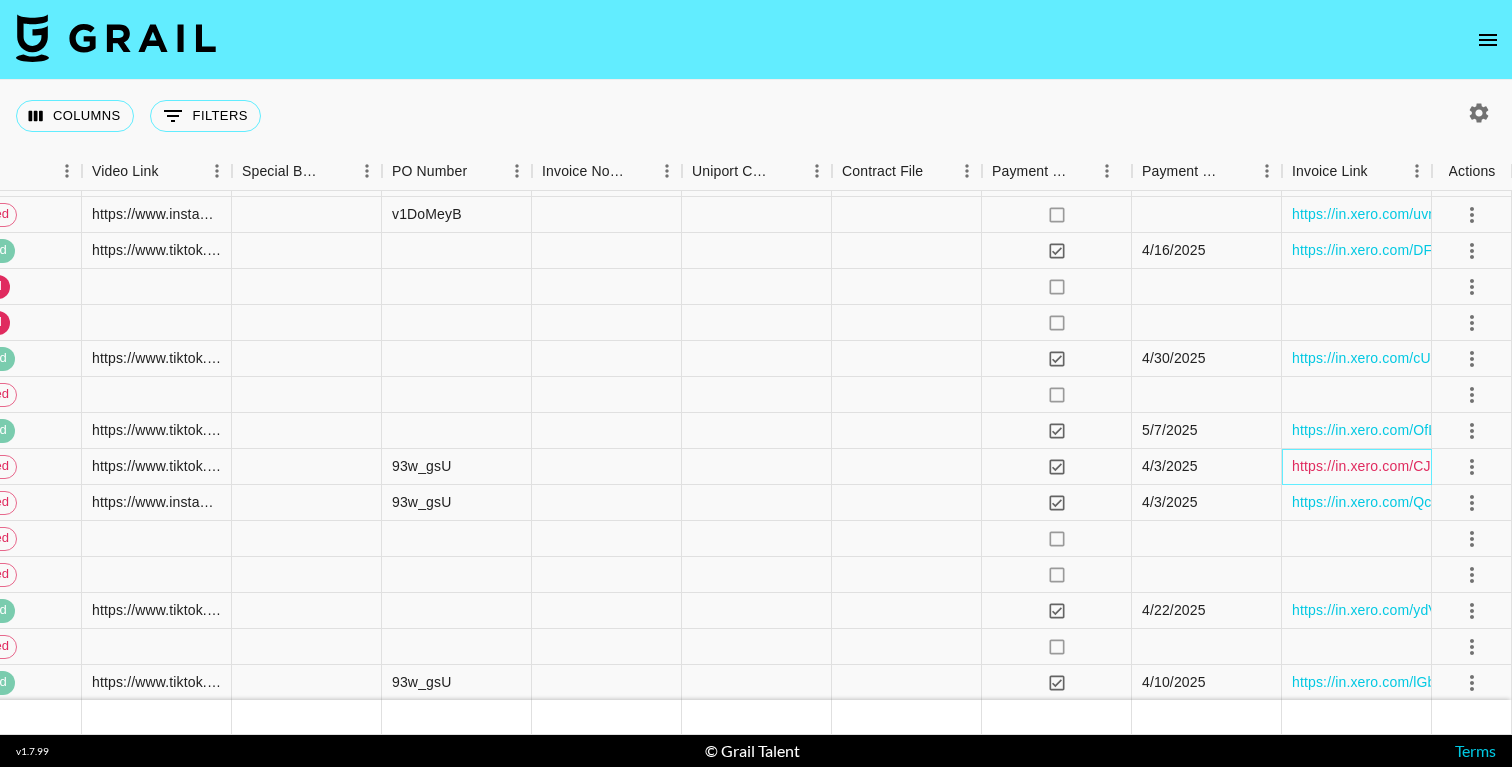 click on "https://in.xero.com/CJUDrjgRUbmwqFMGxP1UQTiVNZ4g2kDhfr1SHtIn" at bounding box center [1518, 466] 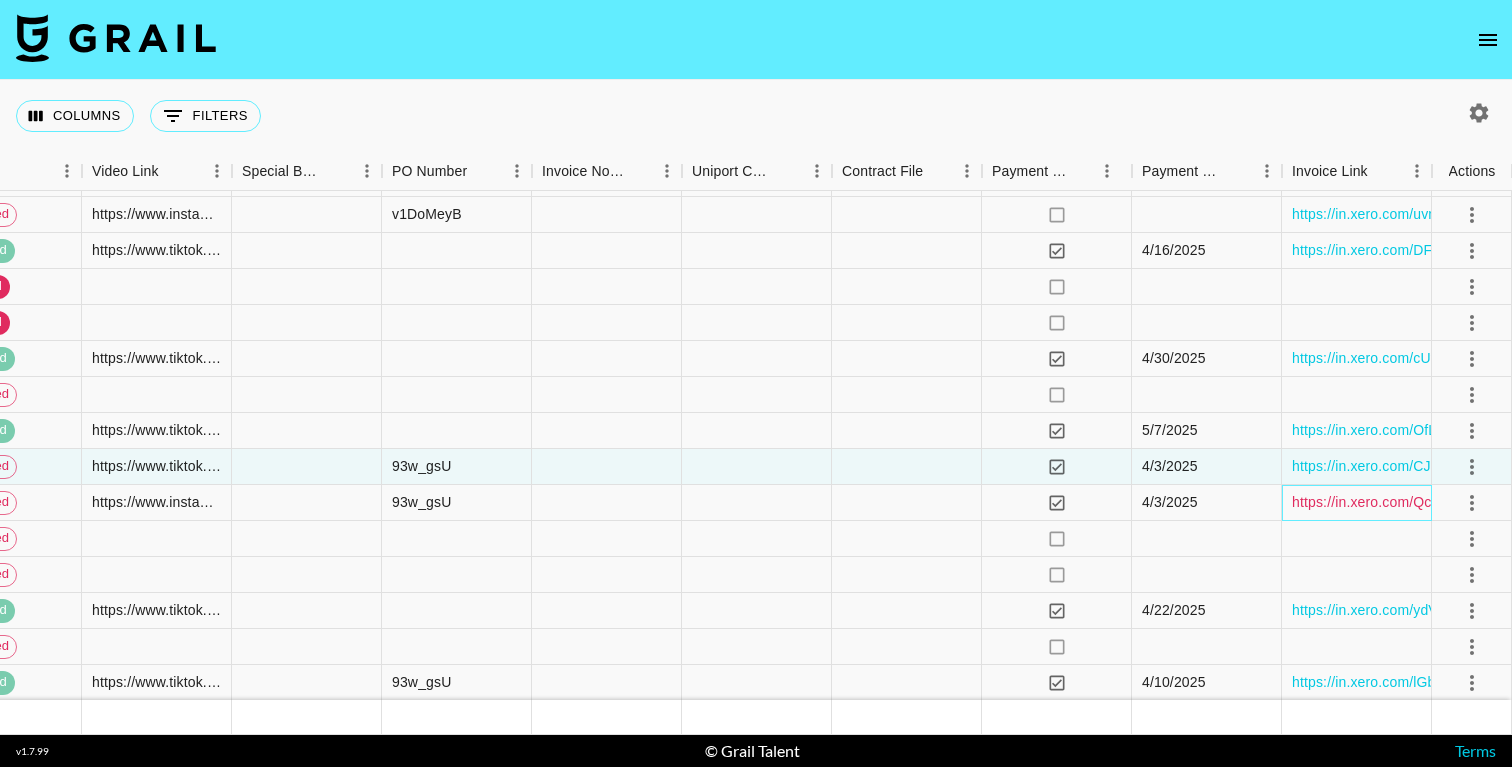click on "https://in.xero.com/QchgIWWXoDMktlOwh7ihpFeE4FsNY2uhMENTFnpL" at bounding box center [1523, 502] 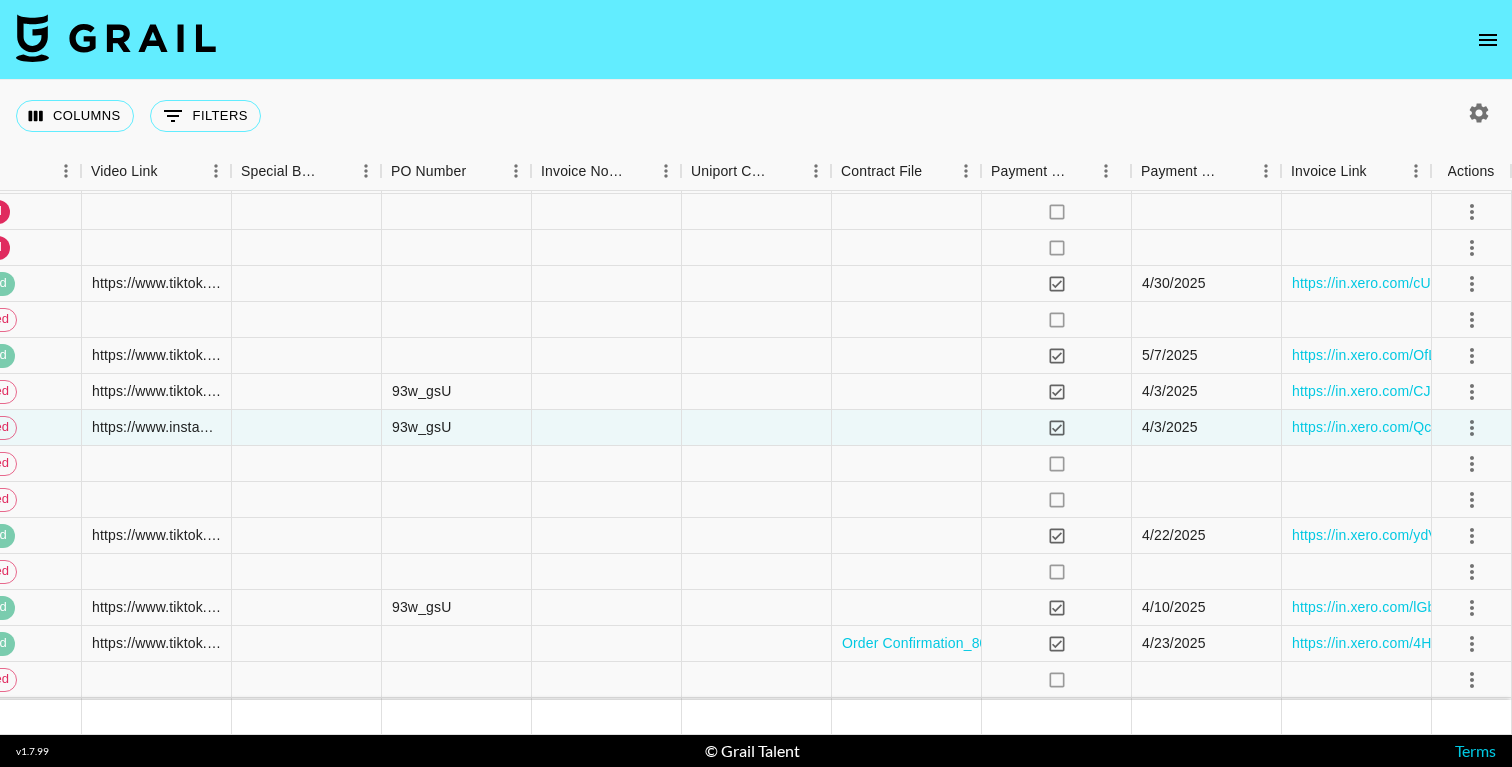 scroll, scrollTop: 2724, scrollLeft: 2333, axis: both 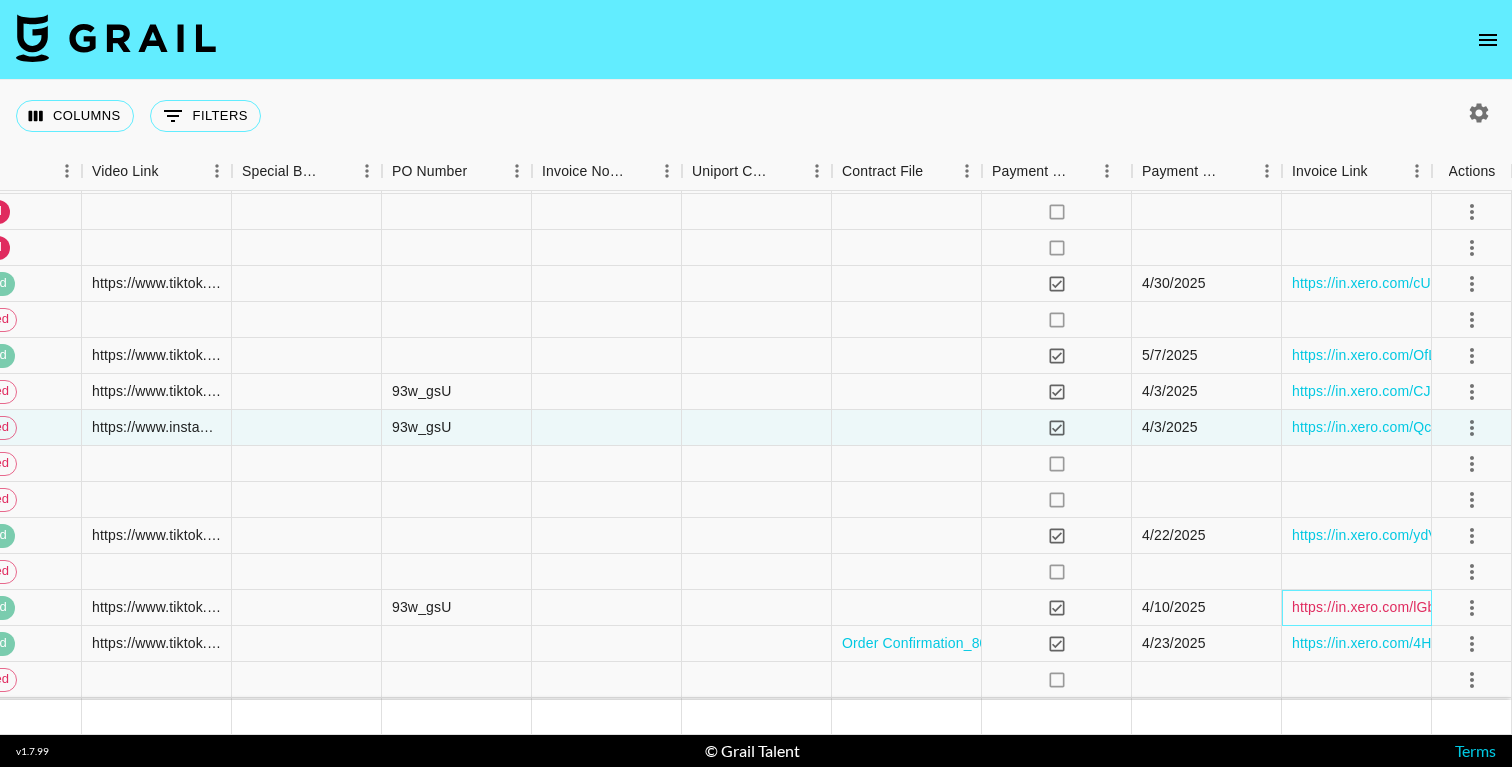 click on "https://in.xero.com/lGbo72aulDX9yZGlzFCWzYp3JYfm71gngUpODaOU" at bounding box center [1520, 607] 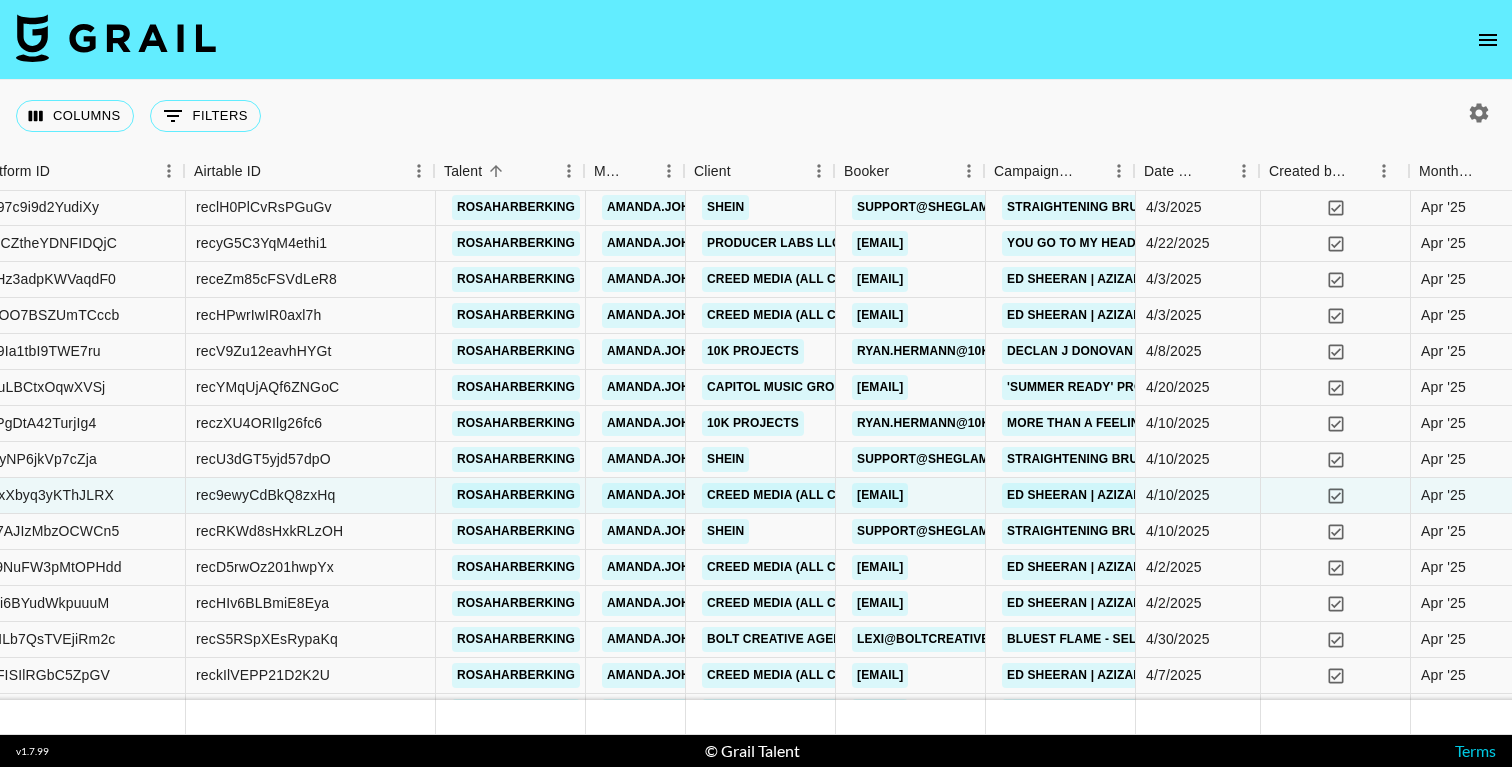scroll, scrollTop: 2854, scrollLeft: 233, axis: both 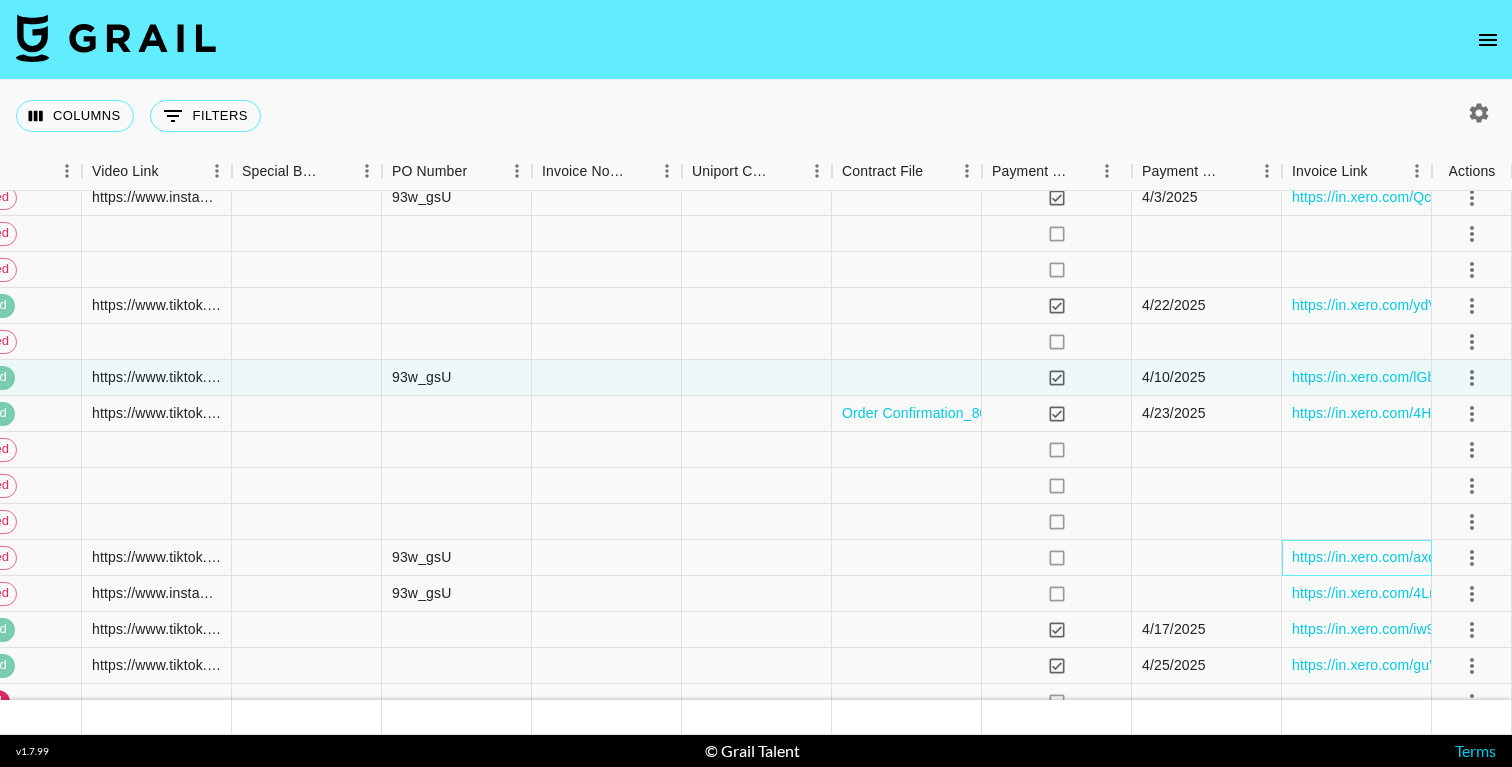 click on "https://in.xero.com/axqPOfEVWrcSkWCGDdLzU8waeY83NkLexaxRMIxX" at bounding box center (1357, 558) 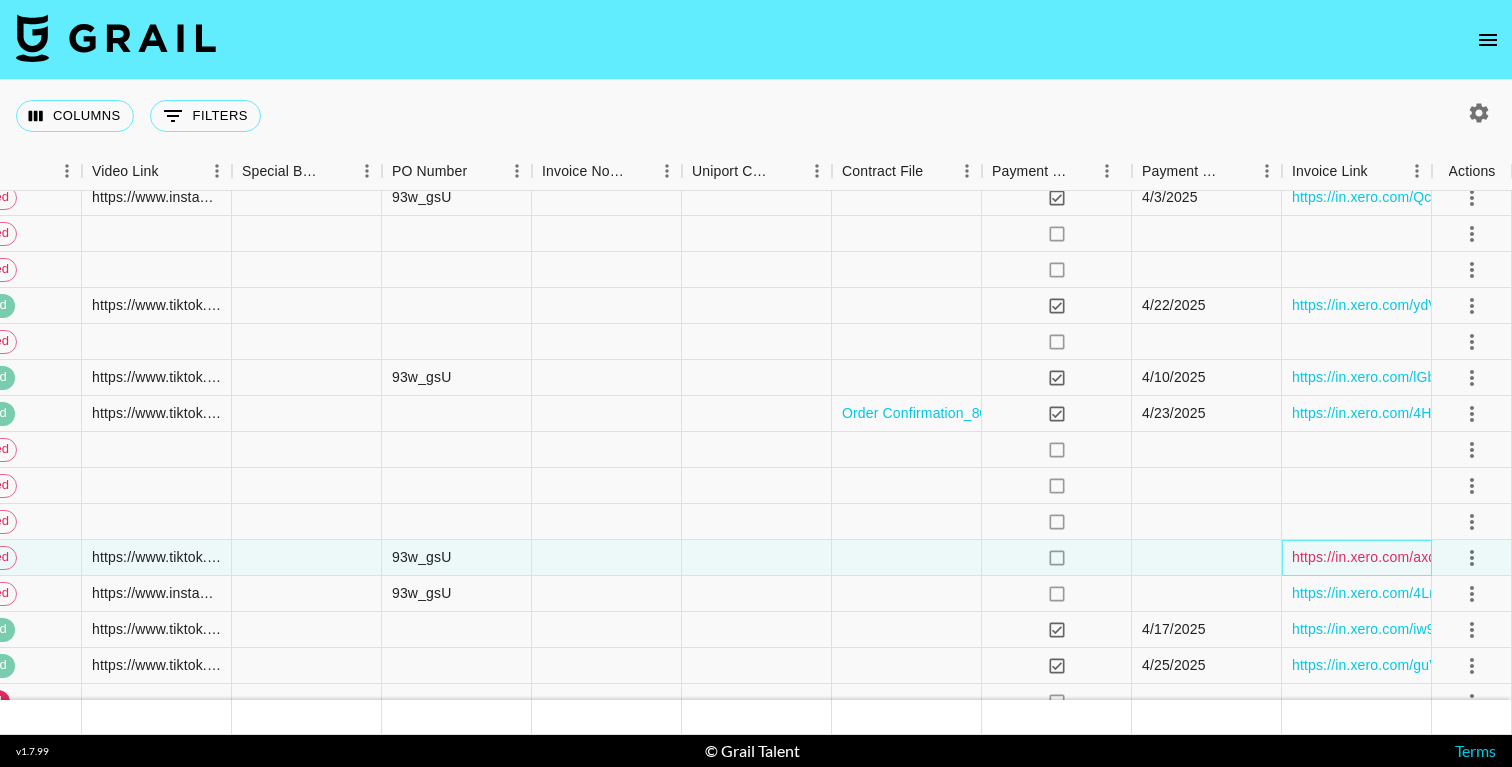 click on "https://in.xero.com/axqPOfEVWrcSkWCGDdLzU8waeY83NkLexaxRMIxX" at bounding box center [1524, 557] 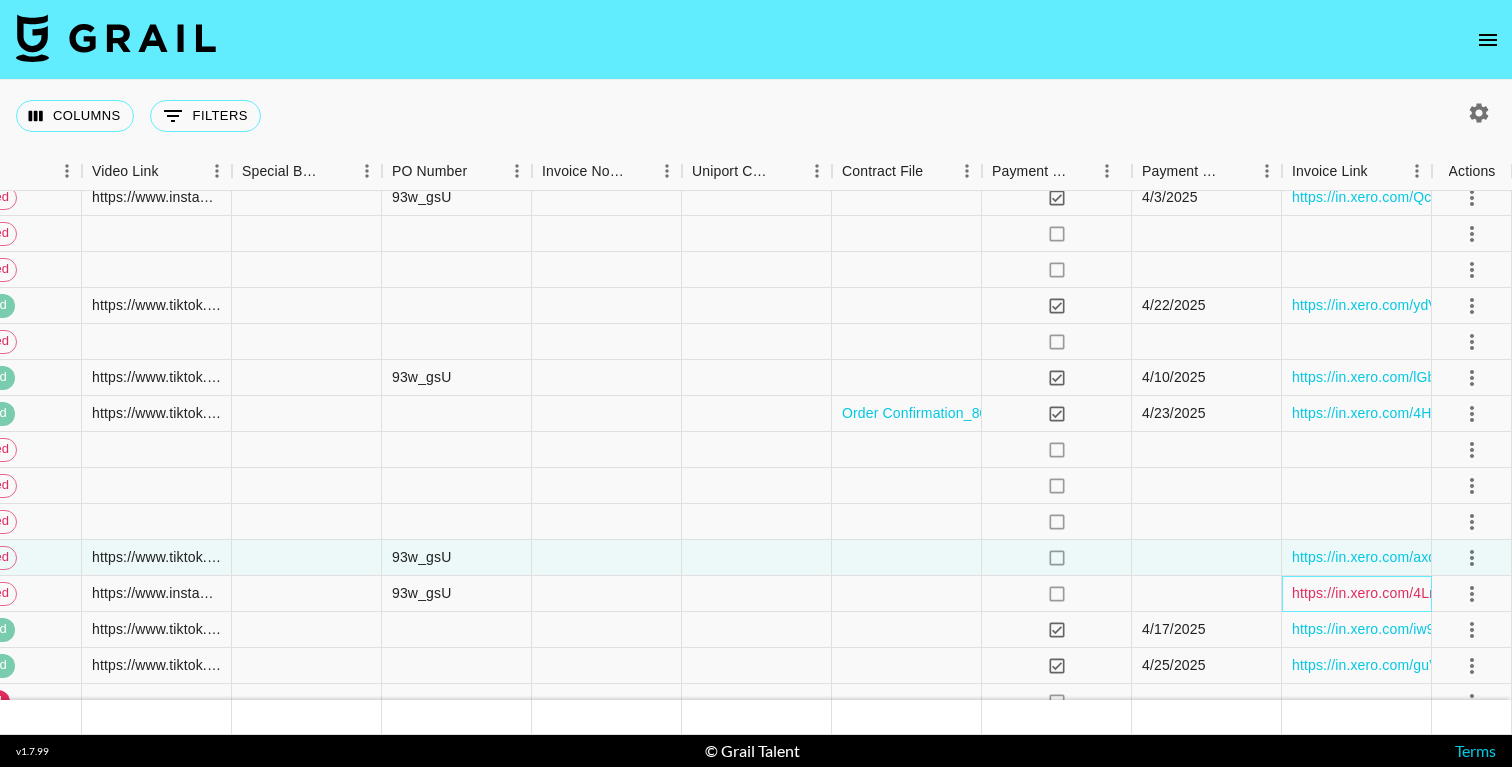 click on "https://in.xero.com/4LmtnmYt6DG0GW8xPbD5Pvwi7XuqWXH1ykyVMLsC" at bounding box center (1527, 593) 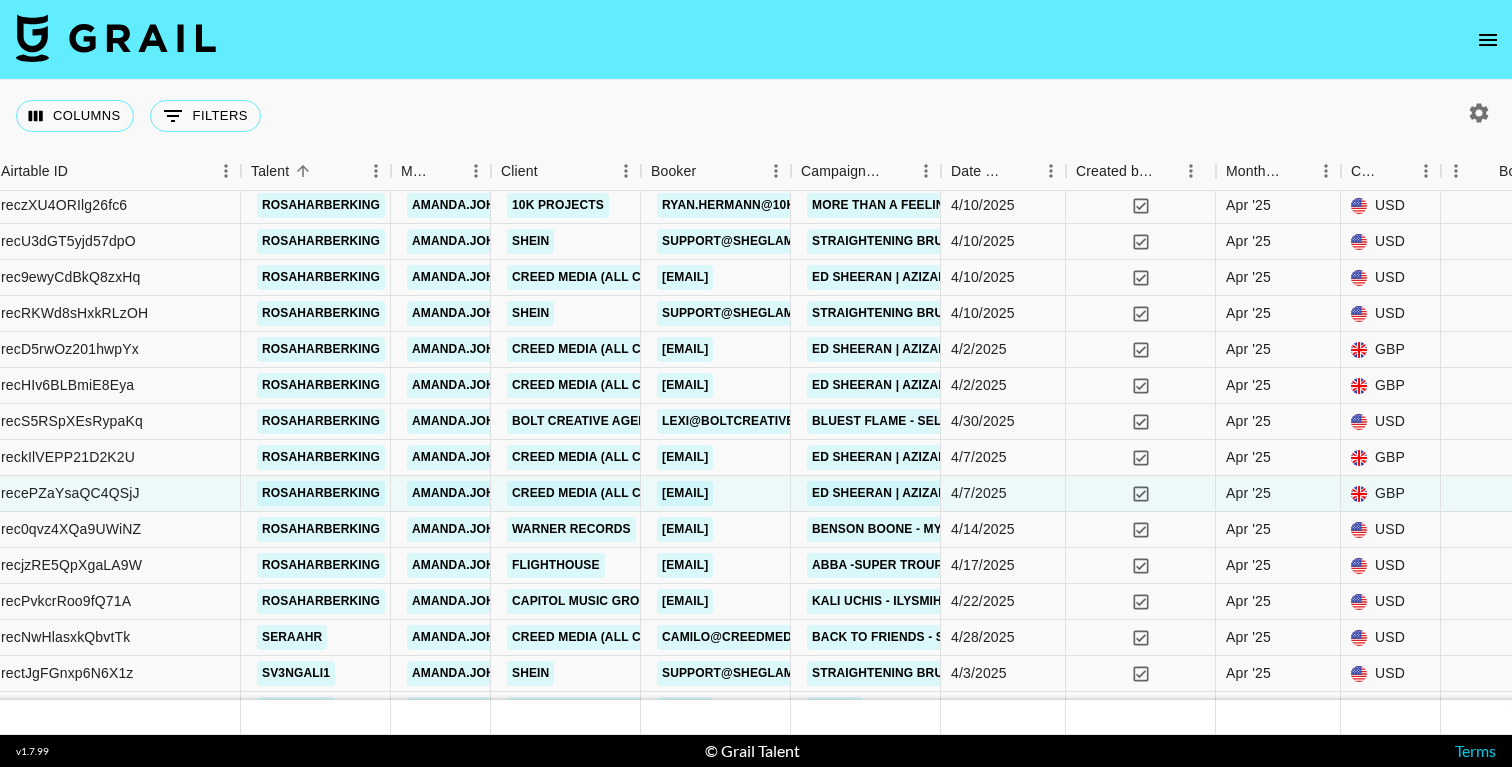scroll, scrollTop: 3073, scrollLeft: 424, axis: both 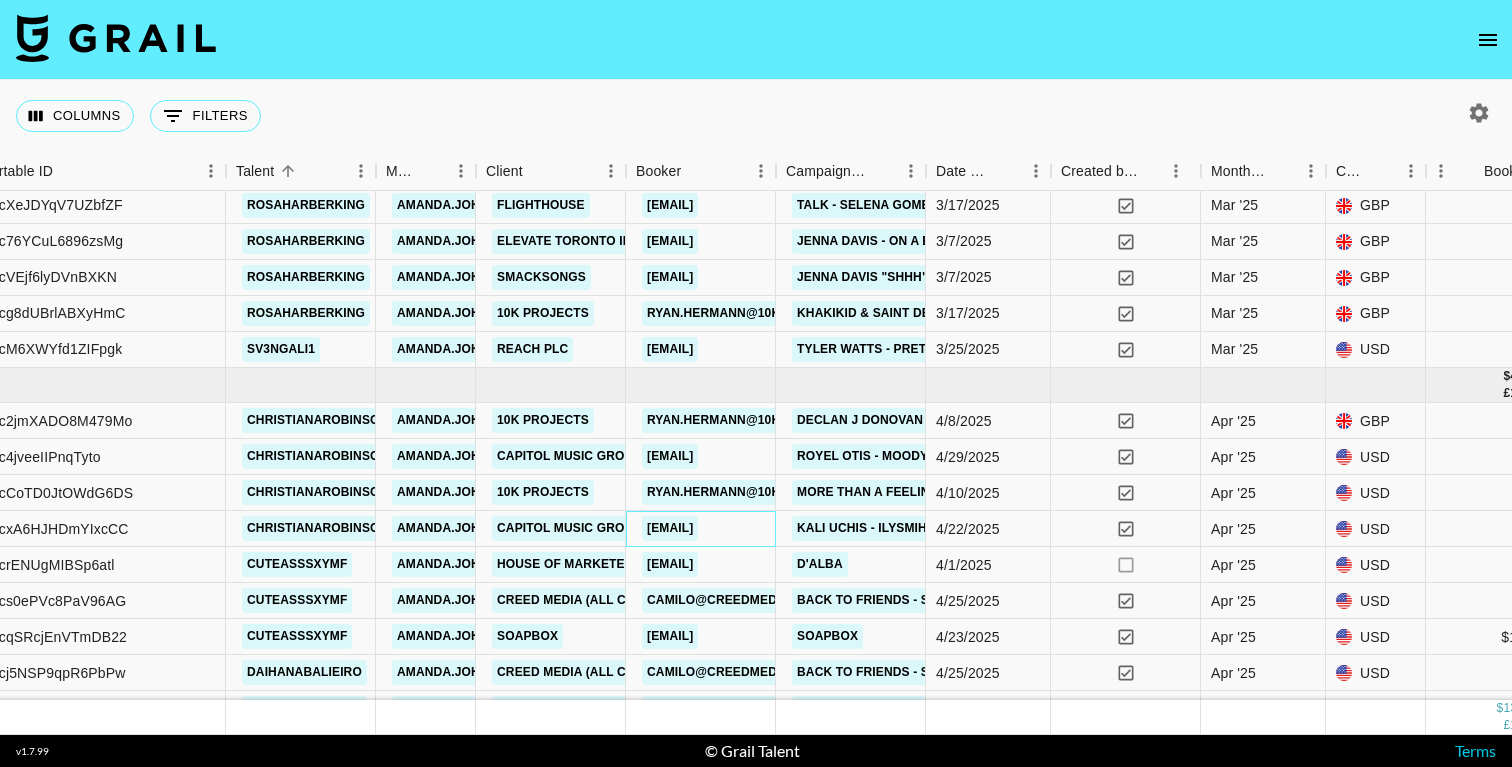 click on "jess.kim@umusic.com" at bounding box center [670, 528] 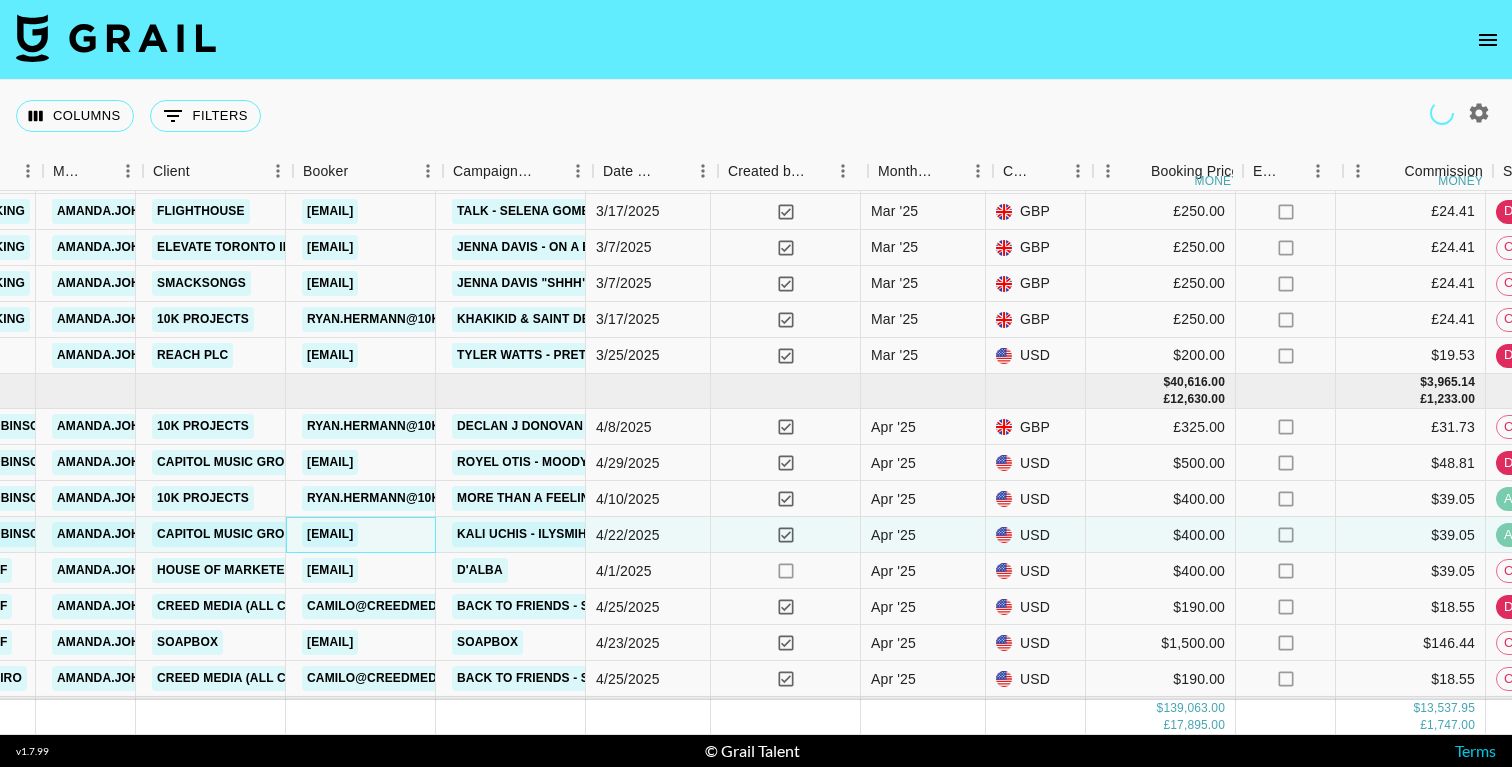 scroll, scrollTop: 493, scrollLeft: 844, axis: both 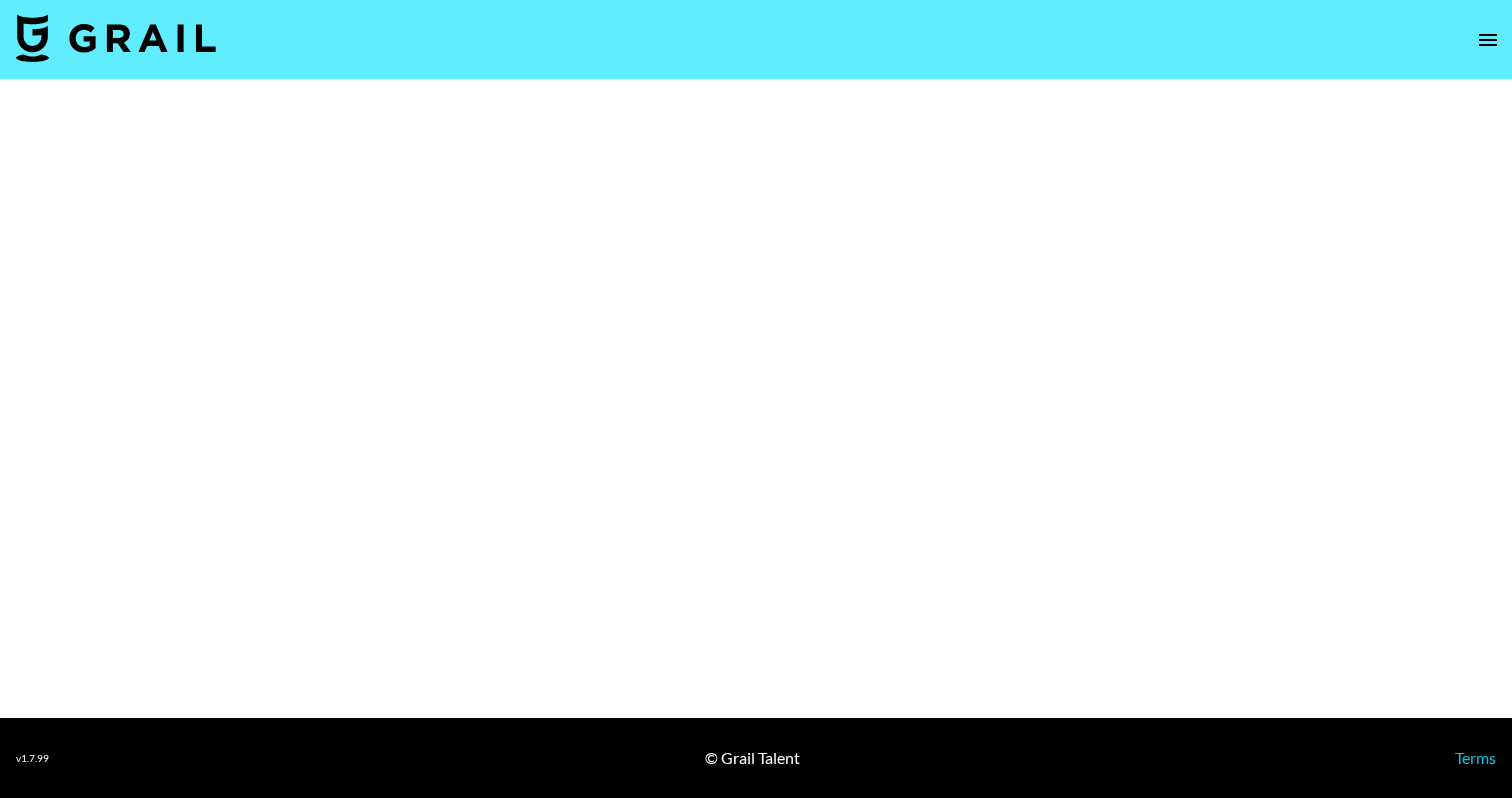 select on "Song" 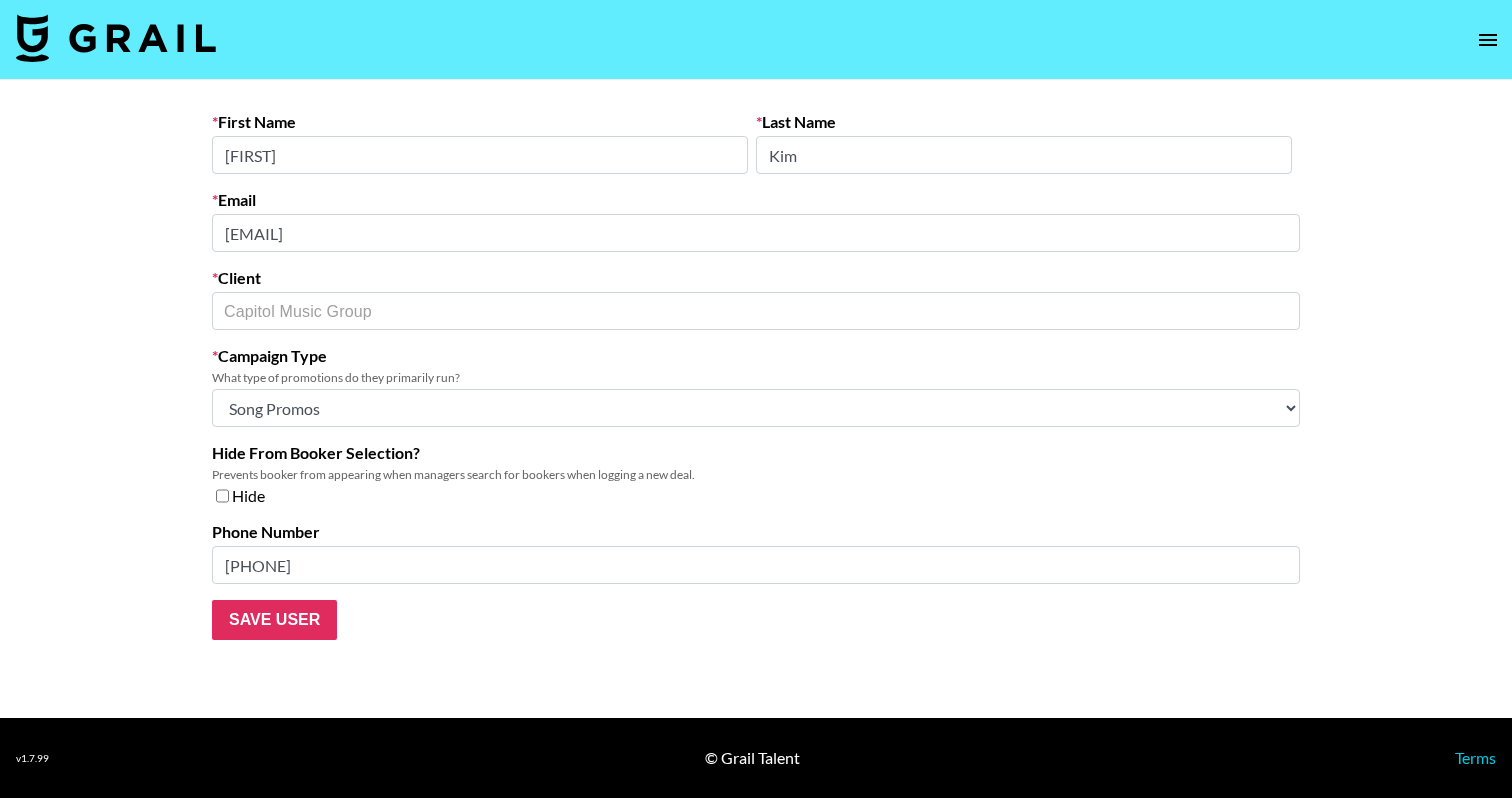click on "First Name [FIRST] Last Name [LAST] Email [EMAIL] Client Capitol Music Group ​ Campaign Type What type of promotions do they primarily run? Choose Type... Song Promos Brand Promos Both (They work at an agency) Hide From Booker Selection? Prevents booker from appearing when managers search for bookers when logging a new deal.   Hide Phone Number [PHONE] Save User" at bounding box center (756, 376) 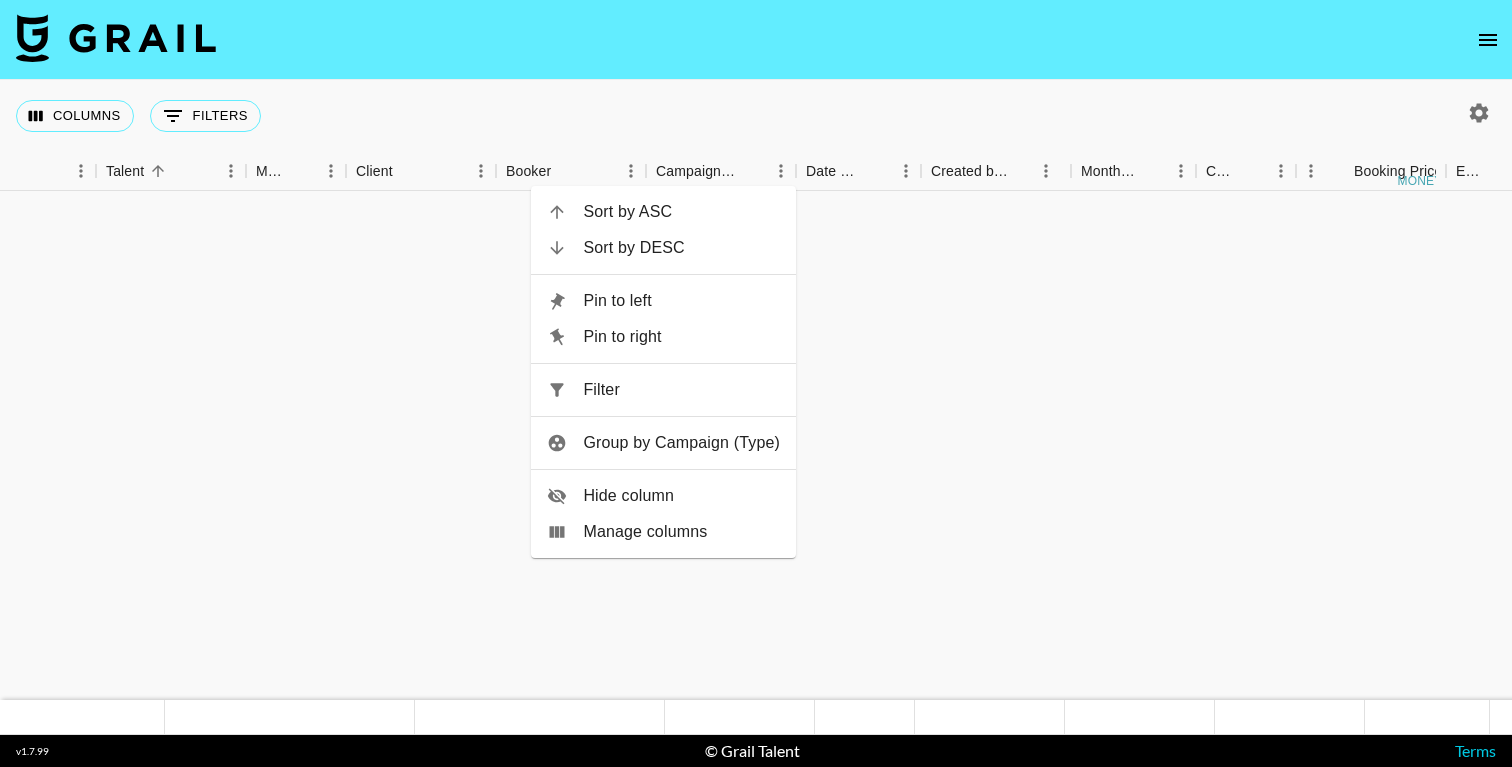 scroll, scrollTop: 0, scrollLeft: 0, axis: both 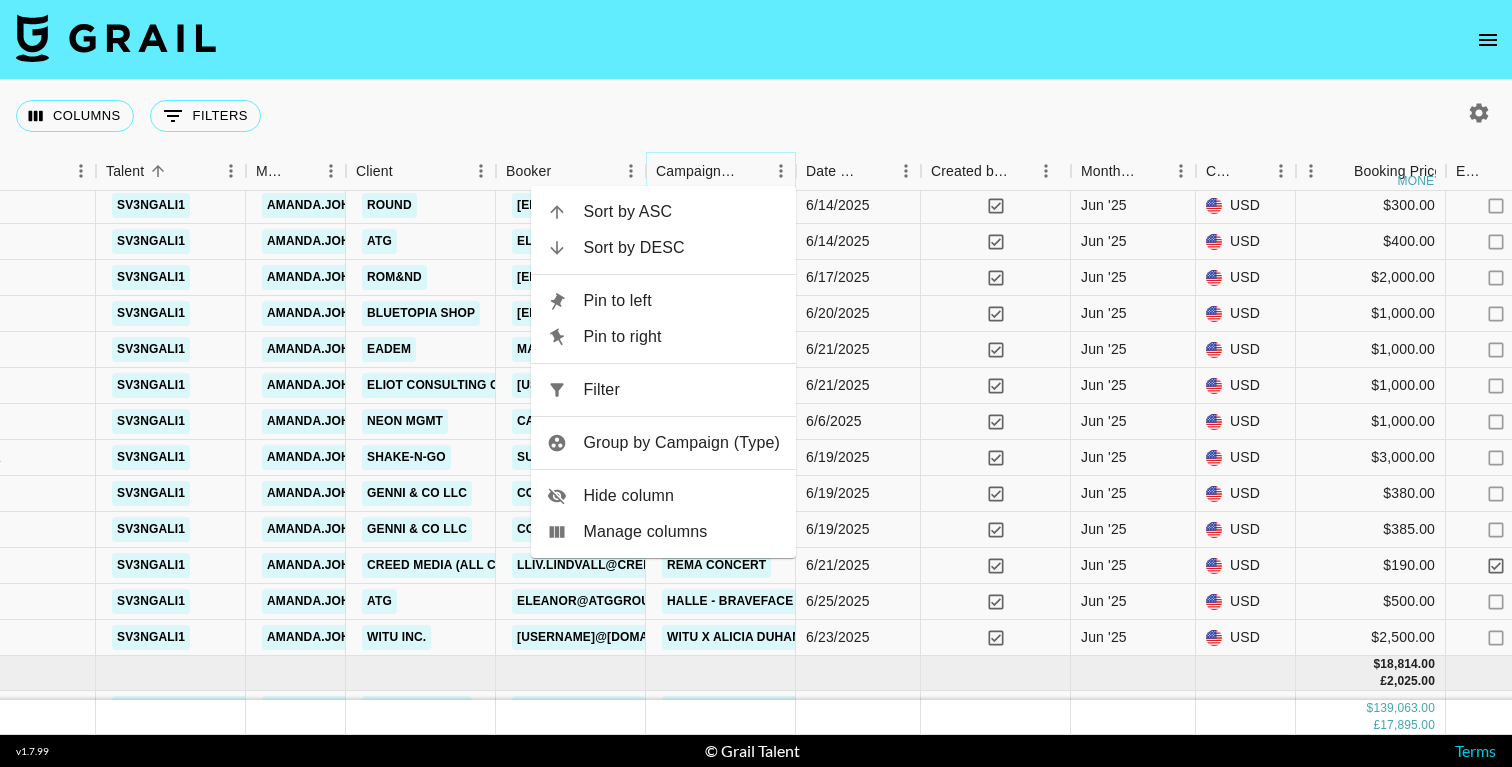 click 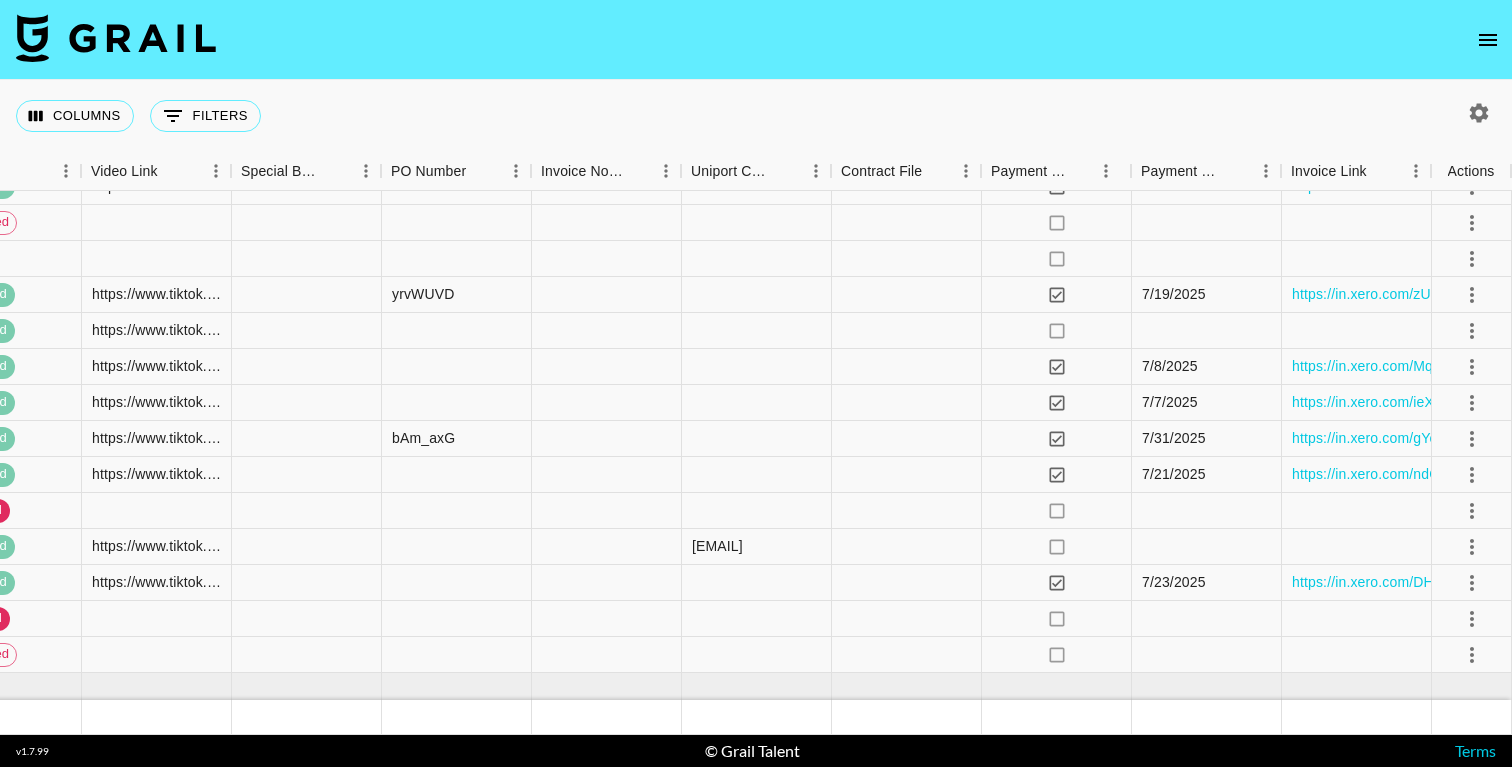 scroll, scrollTop: 9010, scrollLeft: 2333, axis: both 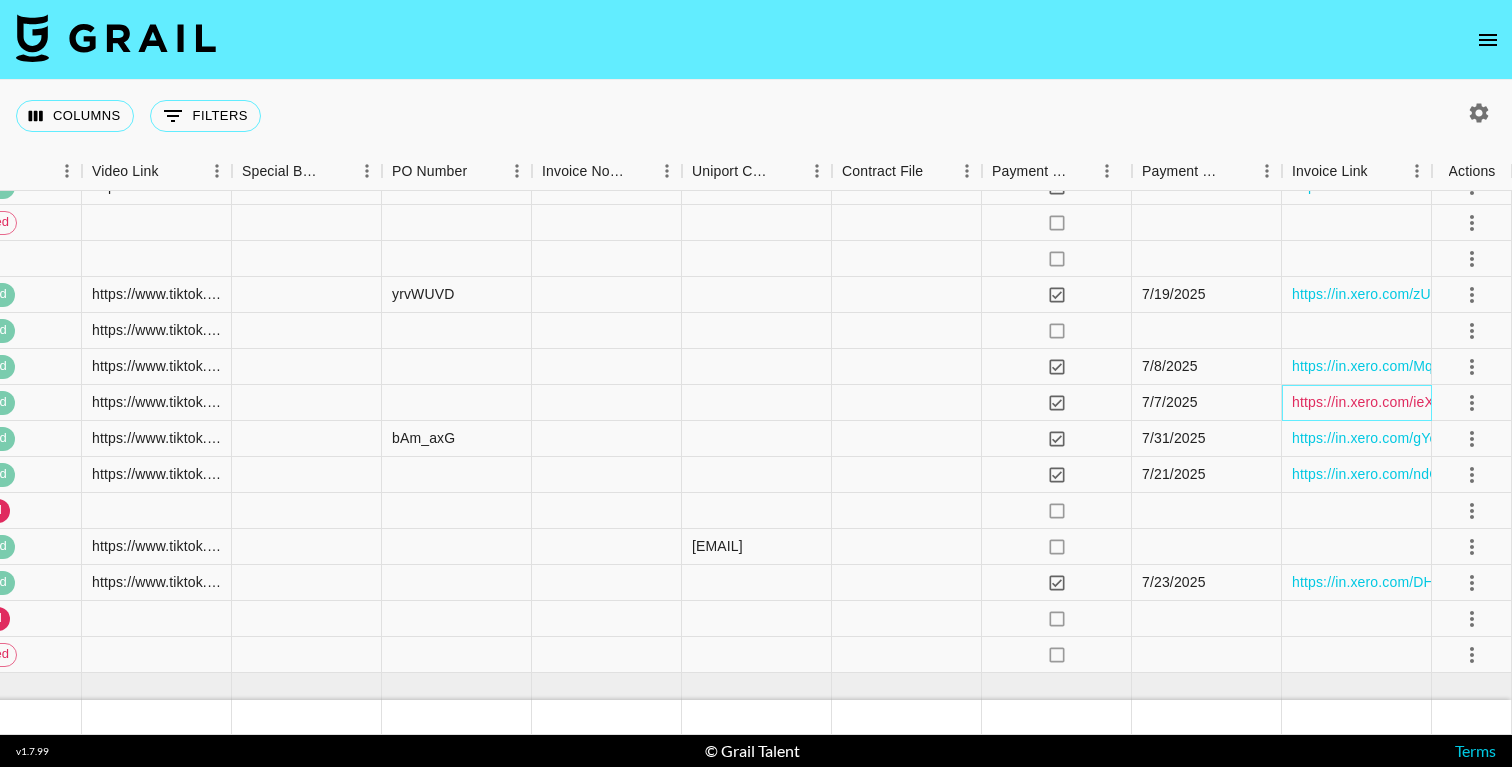 click on "https://in.xero.com/ieXhLT4XMum4td9K1DWFcfui0FhcBsDymKfUUtDF" at bounding box center (1516, 402) 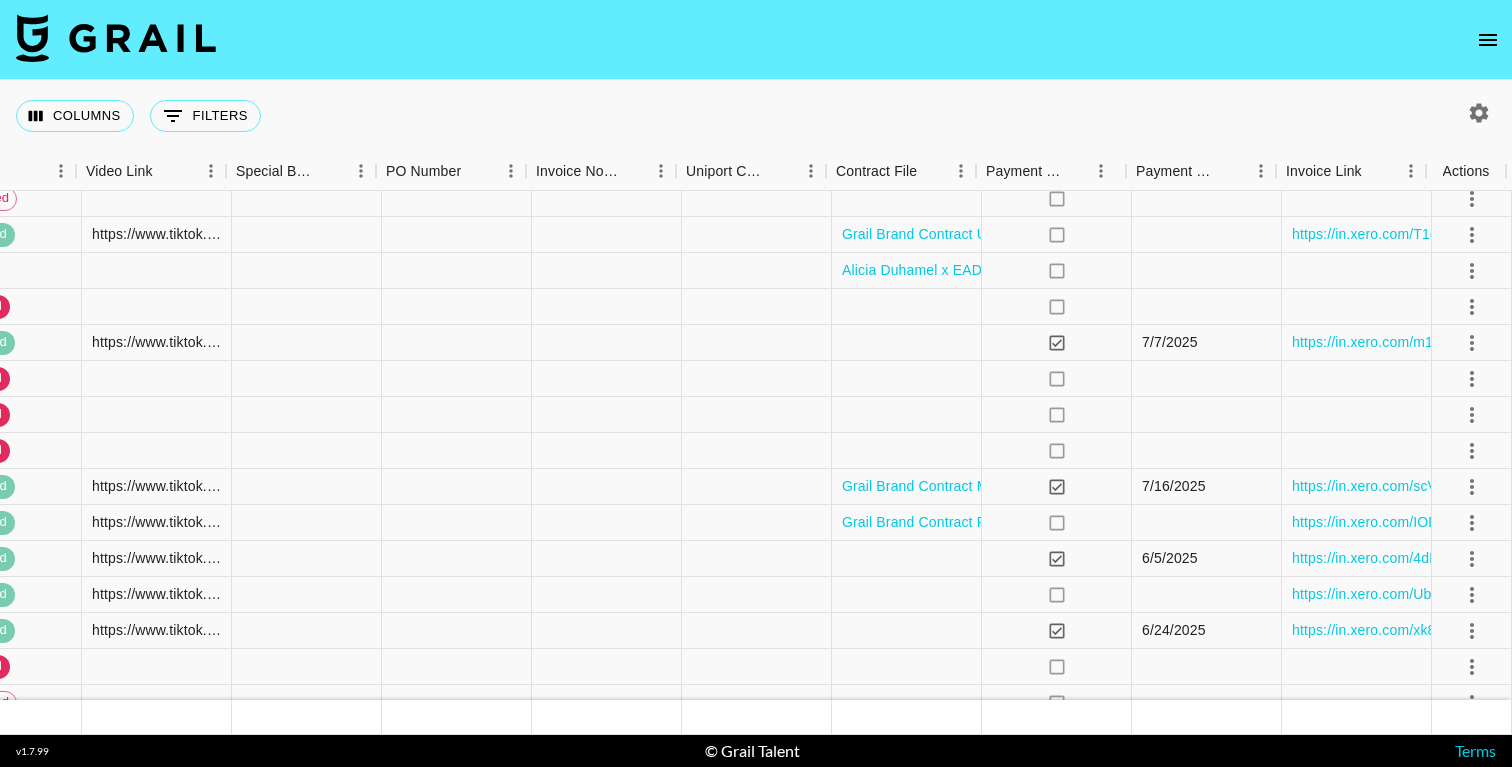 scroll, scrollTop: 6479, scrollLeft: 2333, axis: both 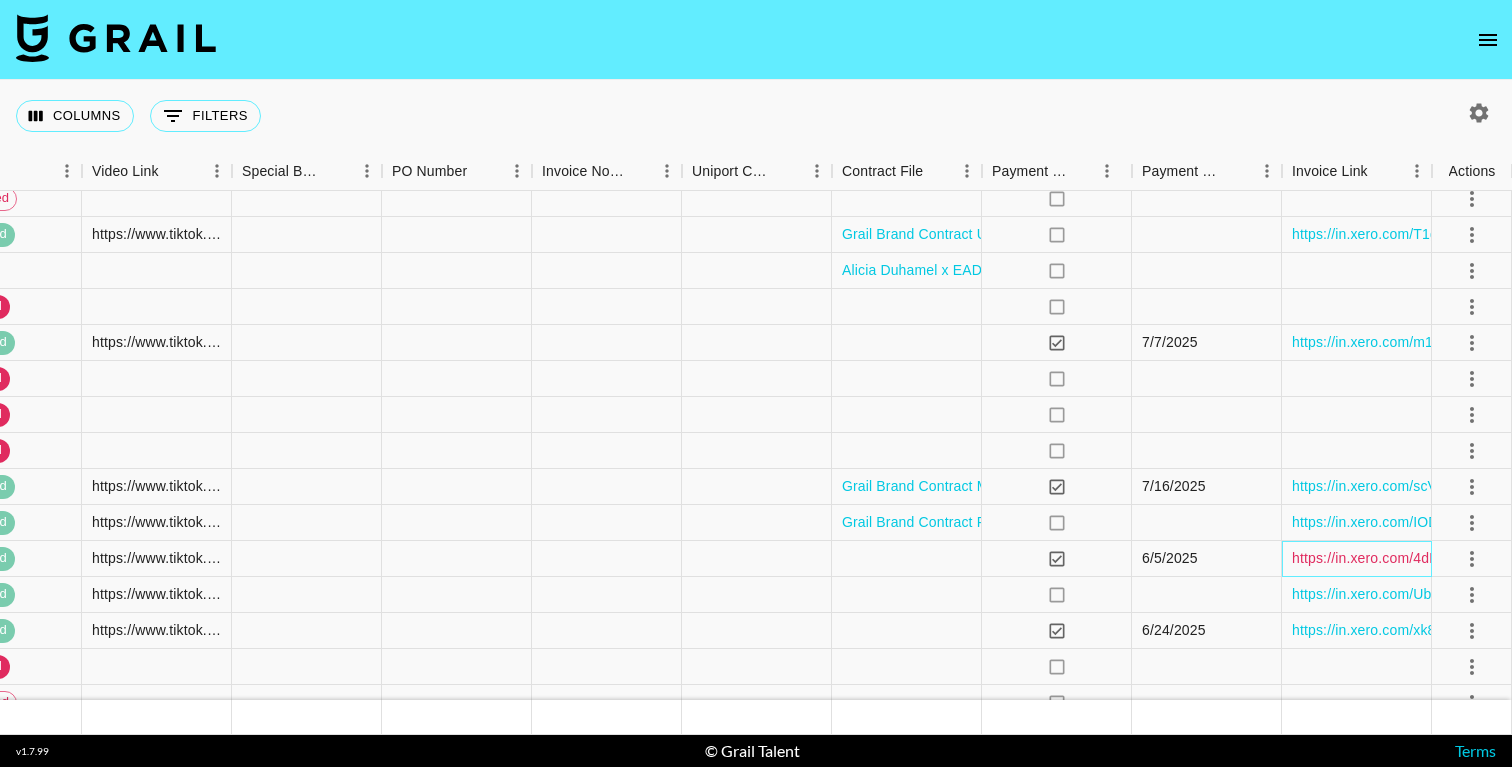 click on "https://in.xero.com/4dPzm1GnJvmmSUpHBfoBeFgXsAxMm6enfgoutGWn" at bounding box center (1526, 558) 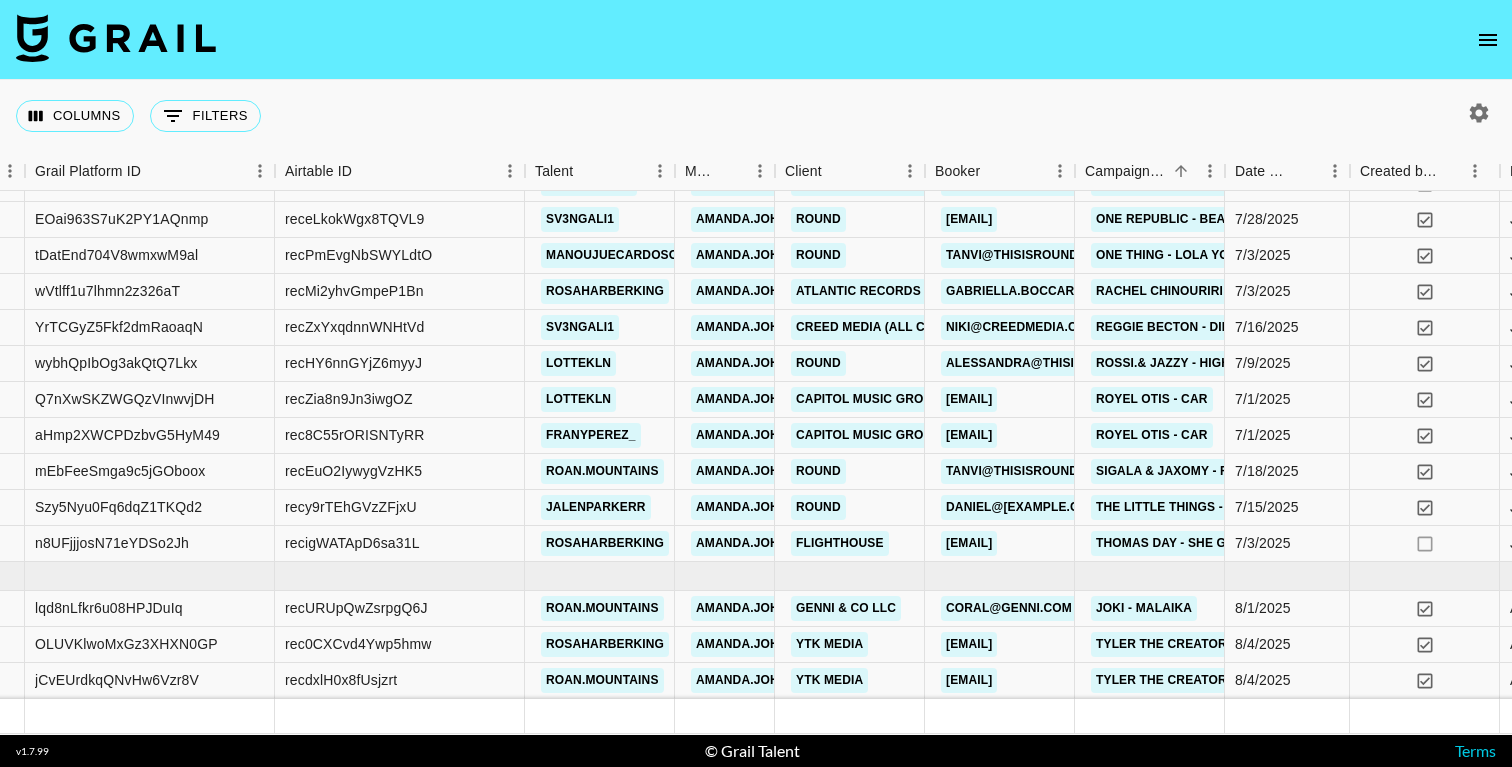 scroll, scrollTop: 9121, scrollLeft: 140, axis: both 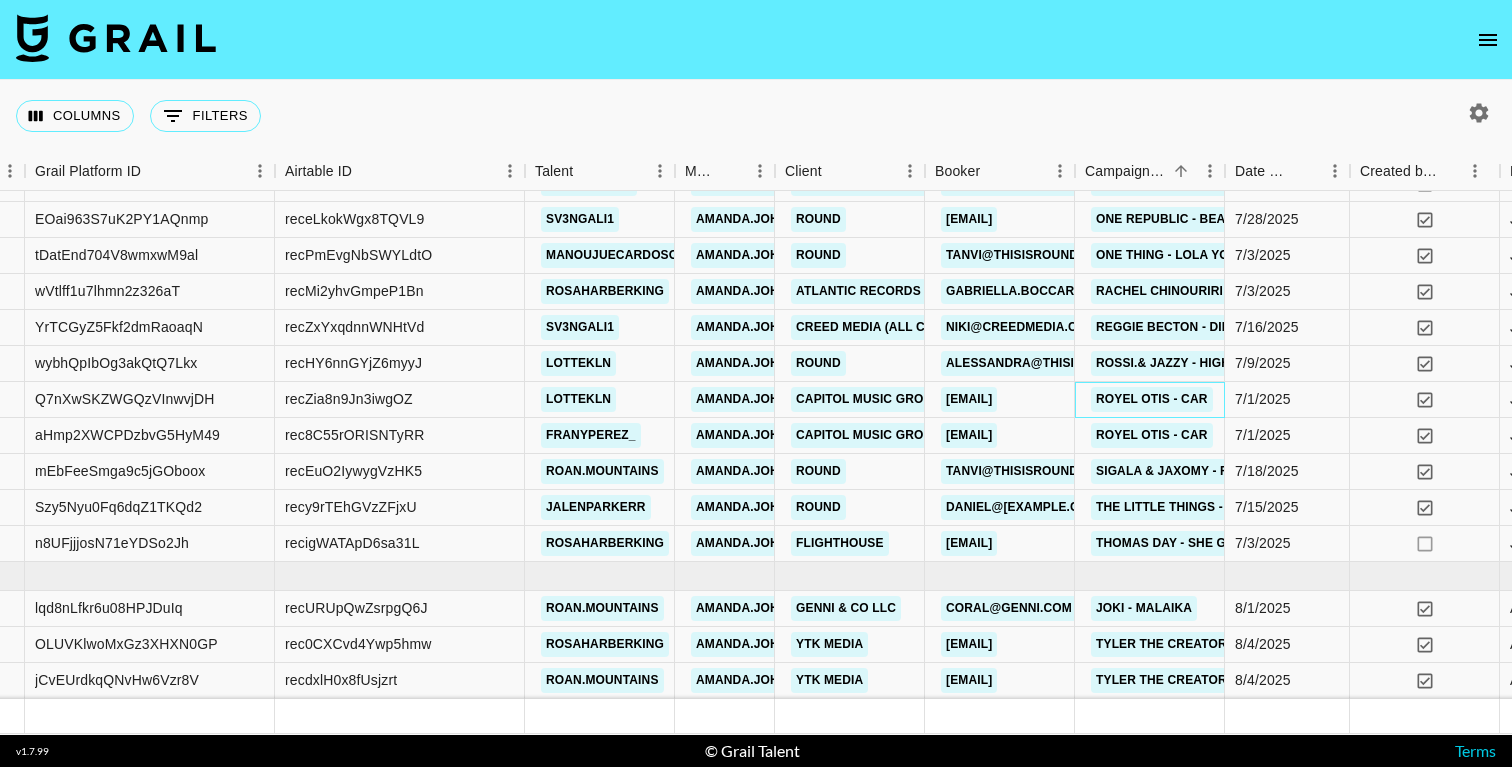 click on "Royel Otis - Car" at bounding box center (1152, 399) 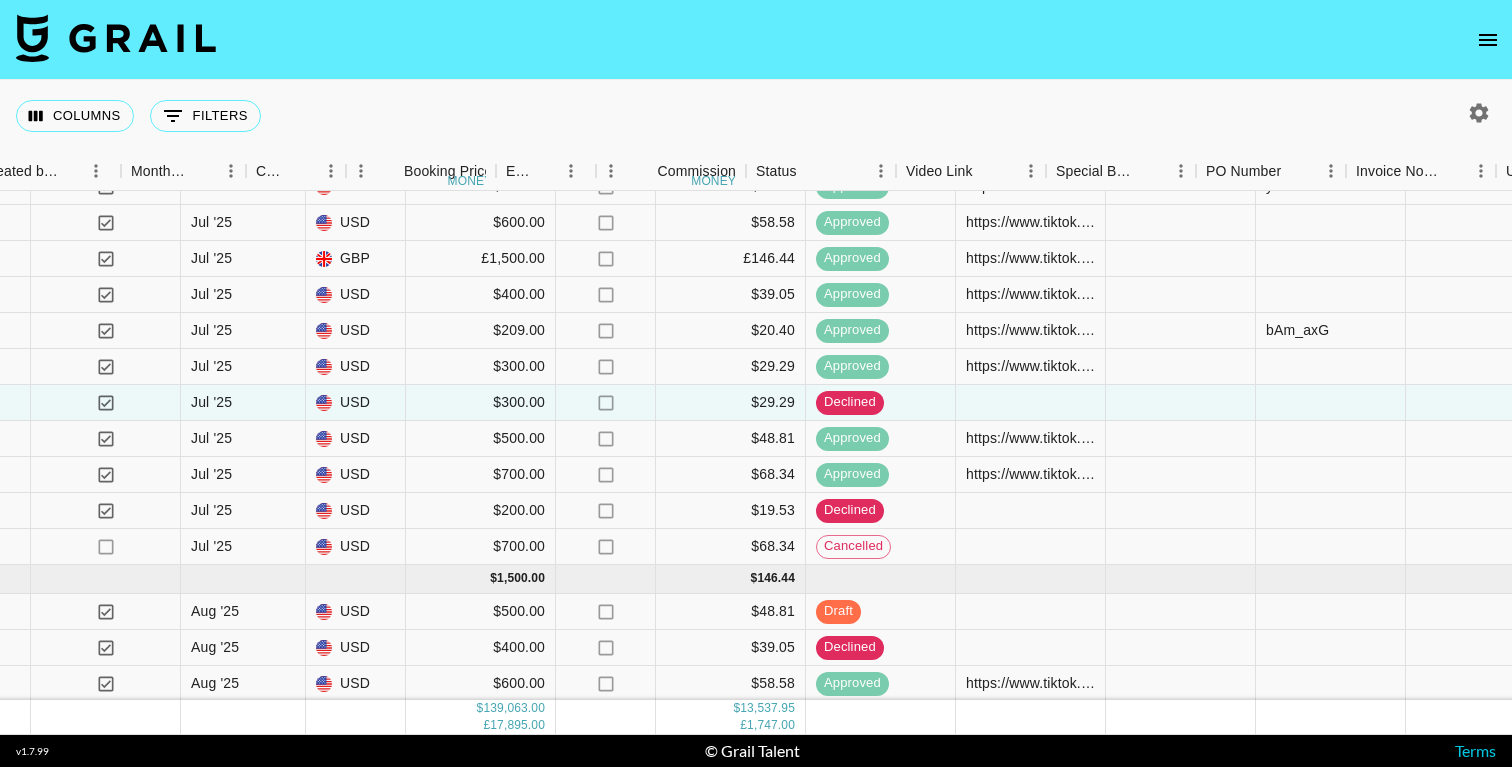scroll, scrollTop: 9118, scrollLeft: 1079, axis: both 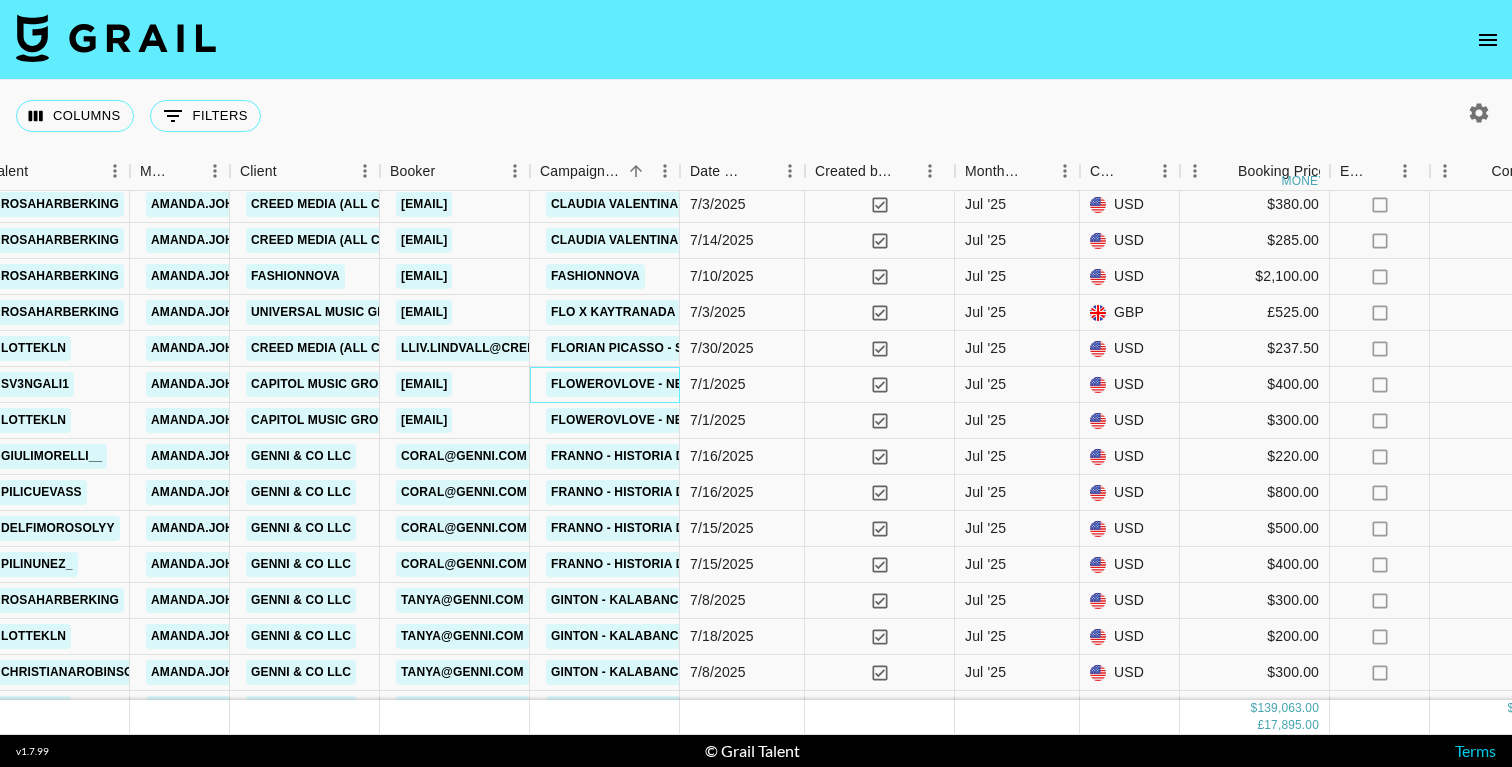 click on "Flowerovlove - New friends" at bounding box center (651, 384) 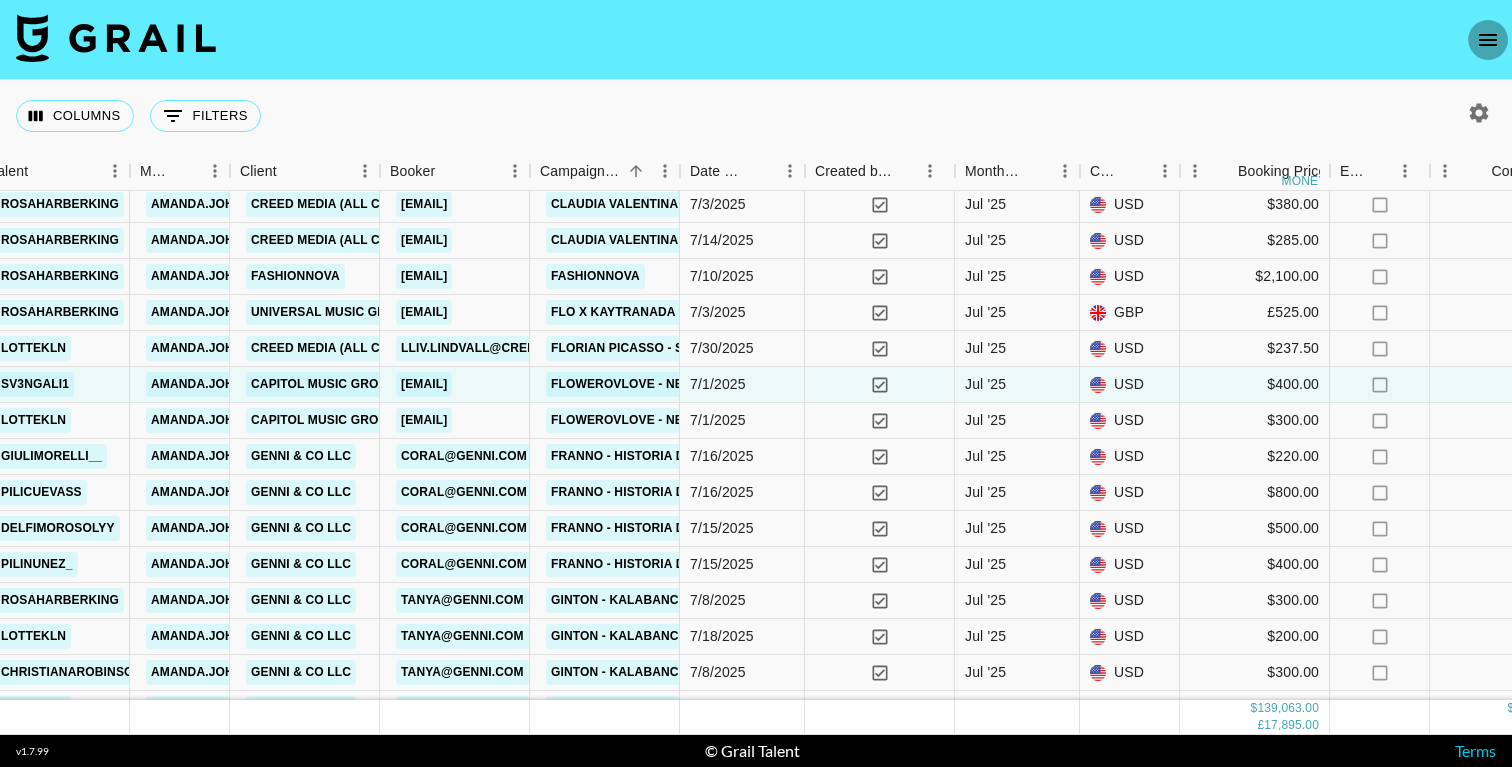 click 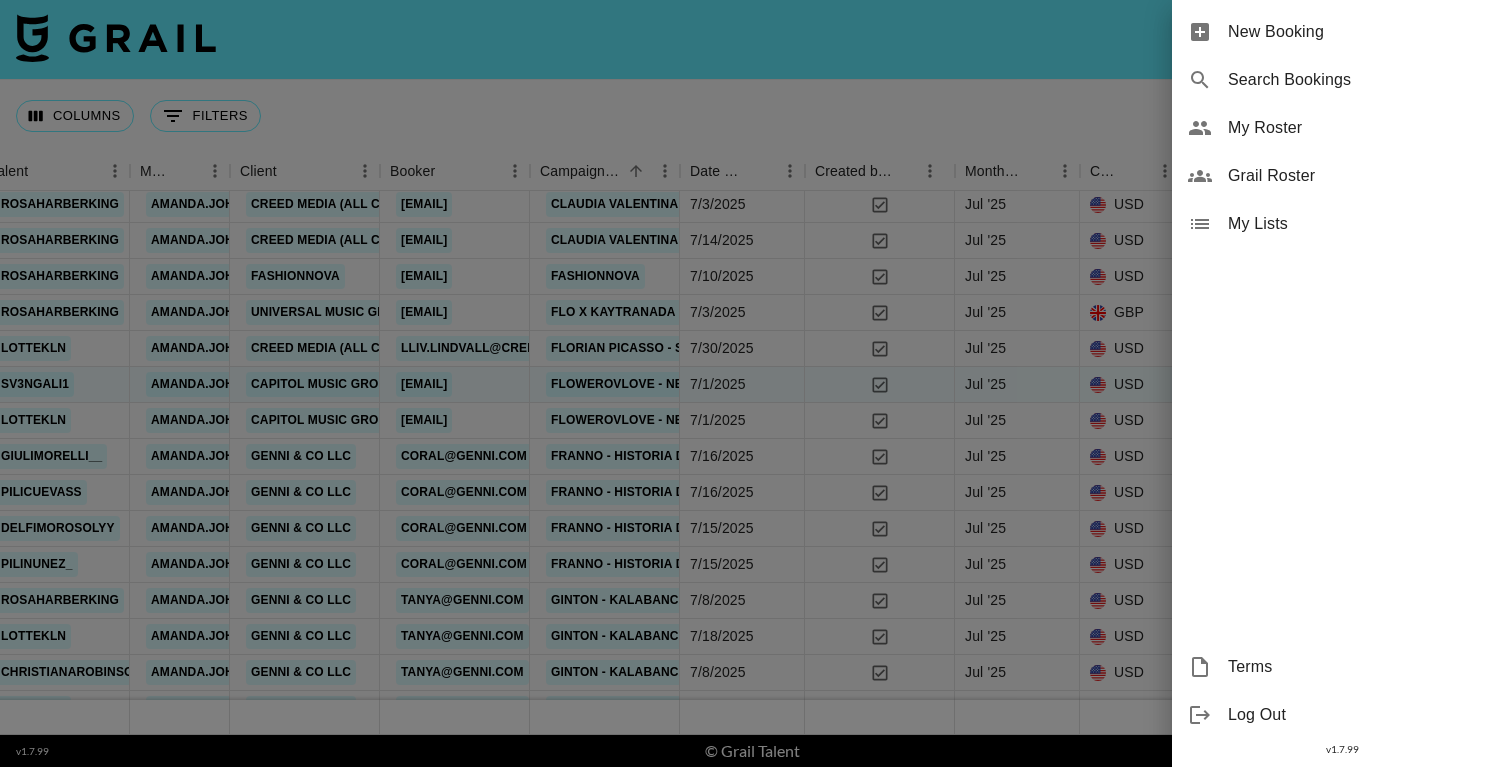 click at bounding box center [756, 383] 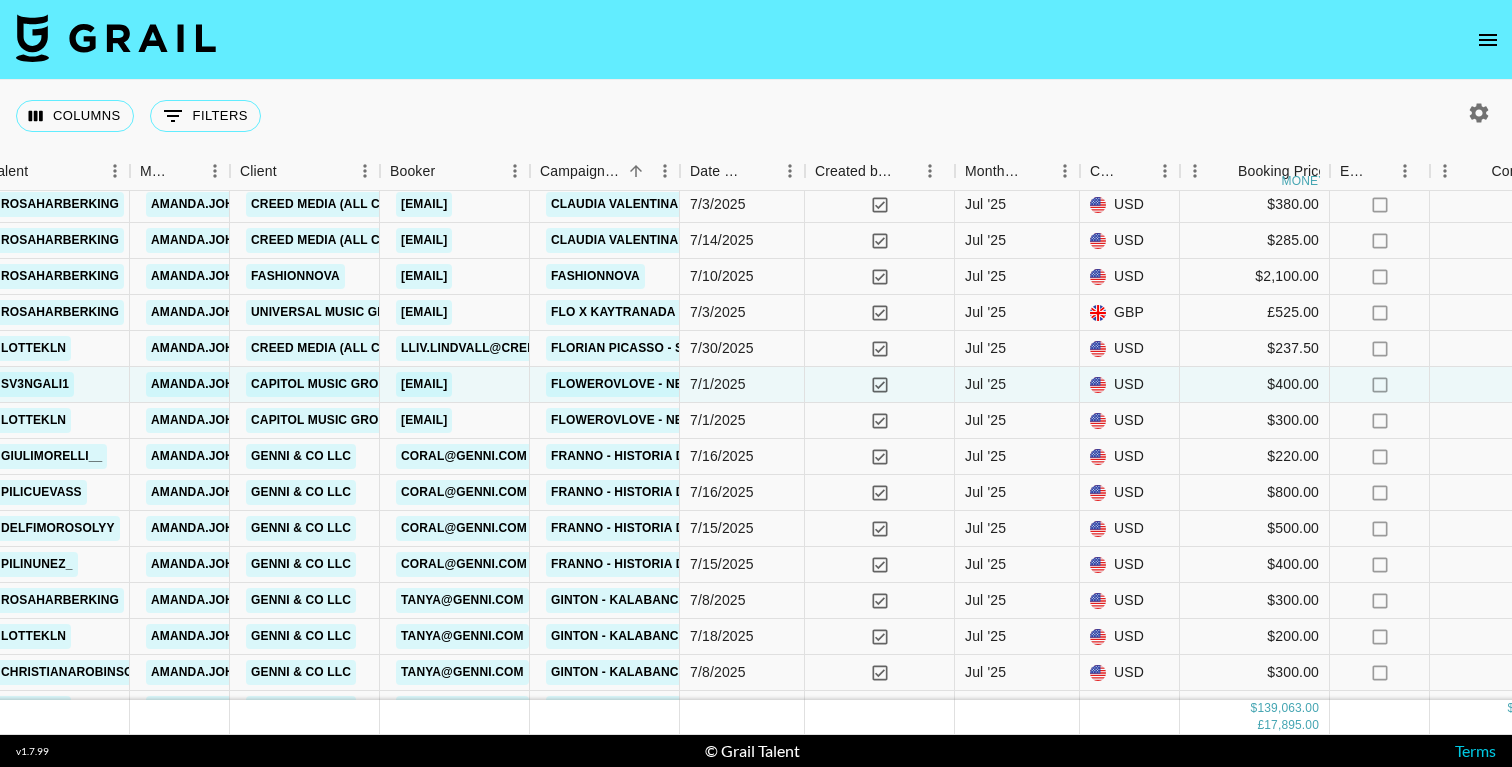 click 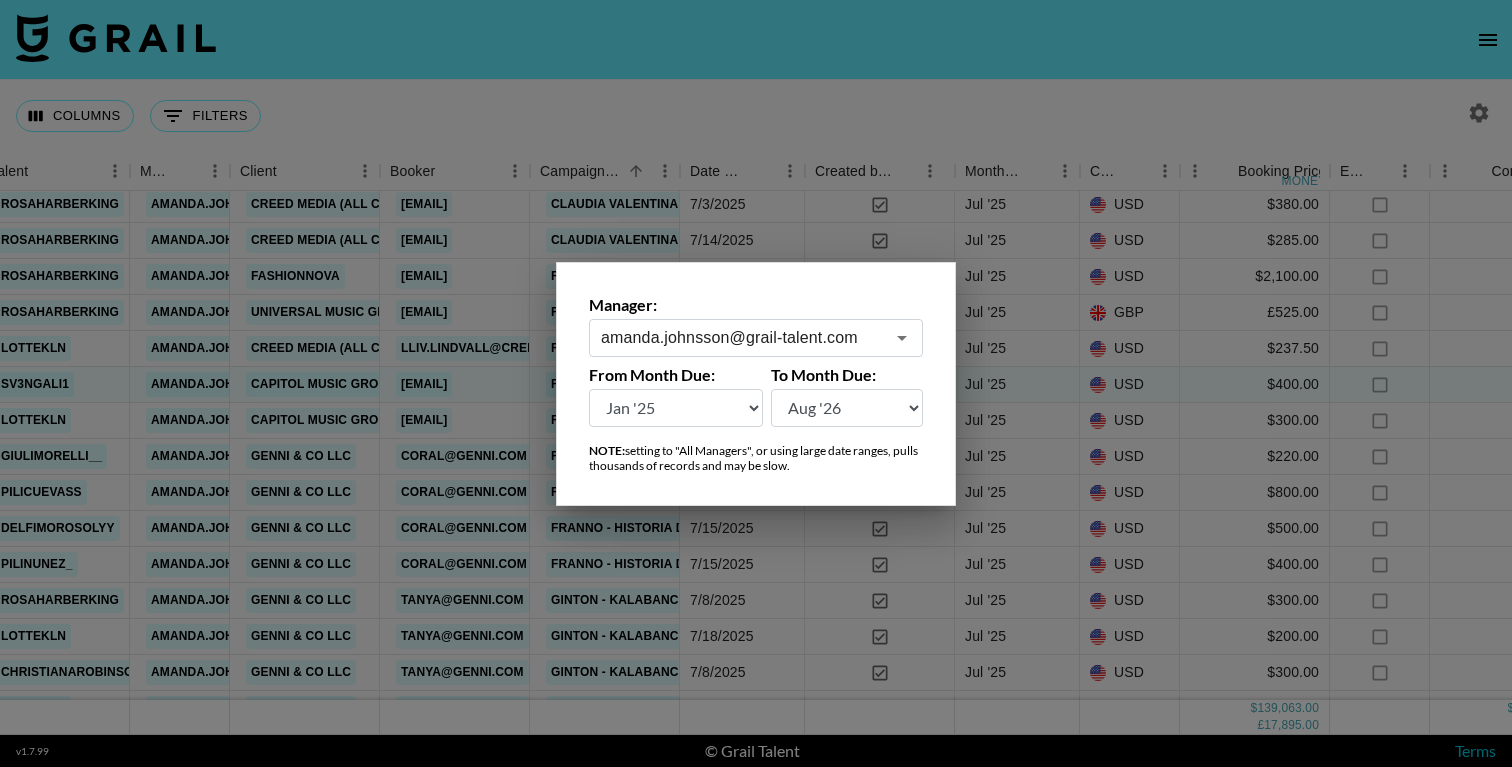 click on "amanda.johnsson@grail-talent.com" at bounding box center (742, 337) 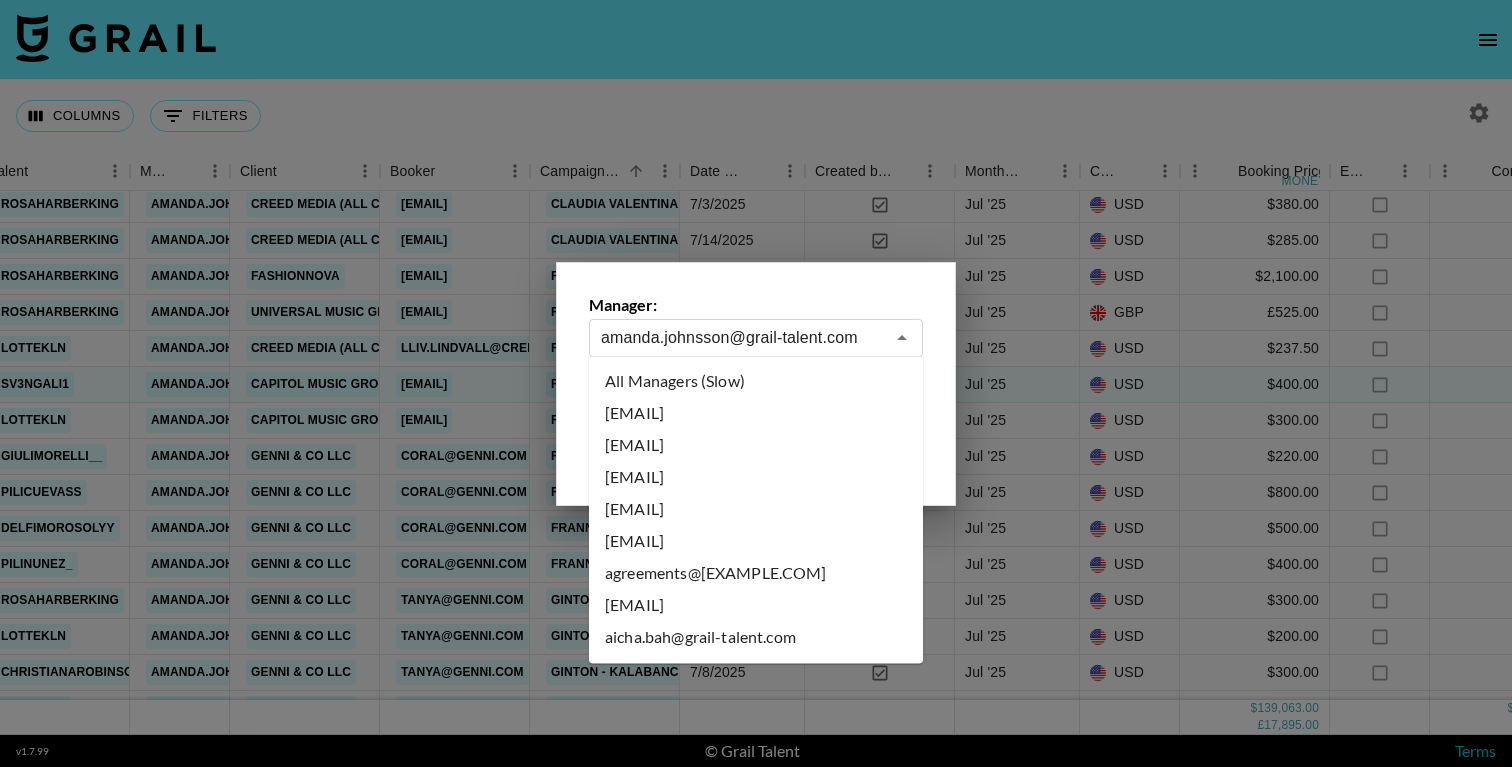 scroll, scrollTop: -1, scrollLeft: 0, axis: vertical 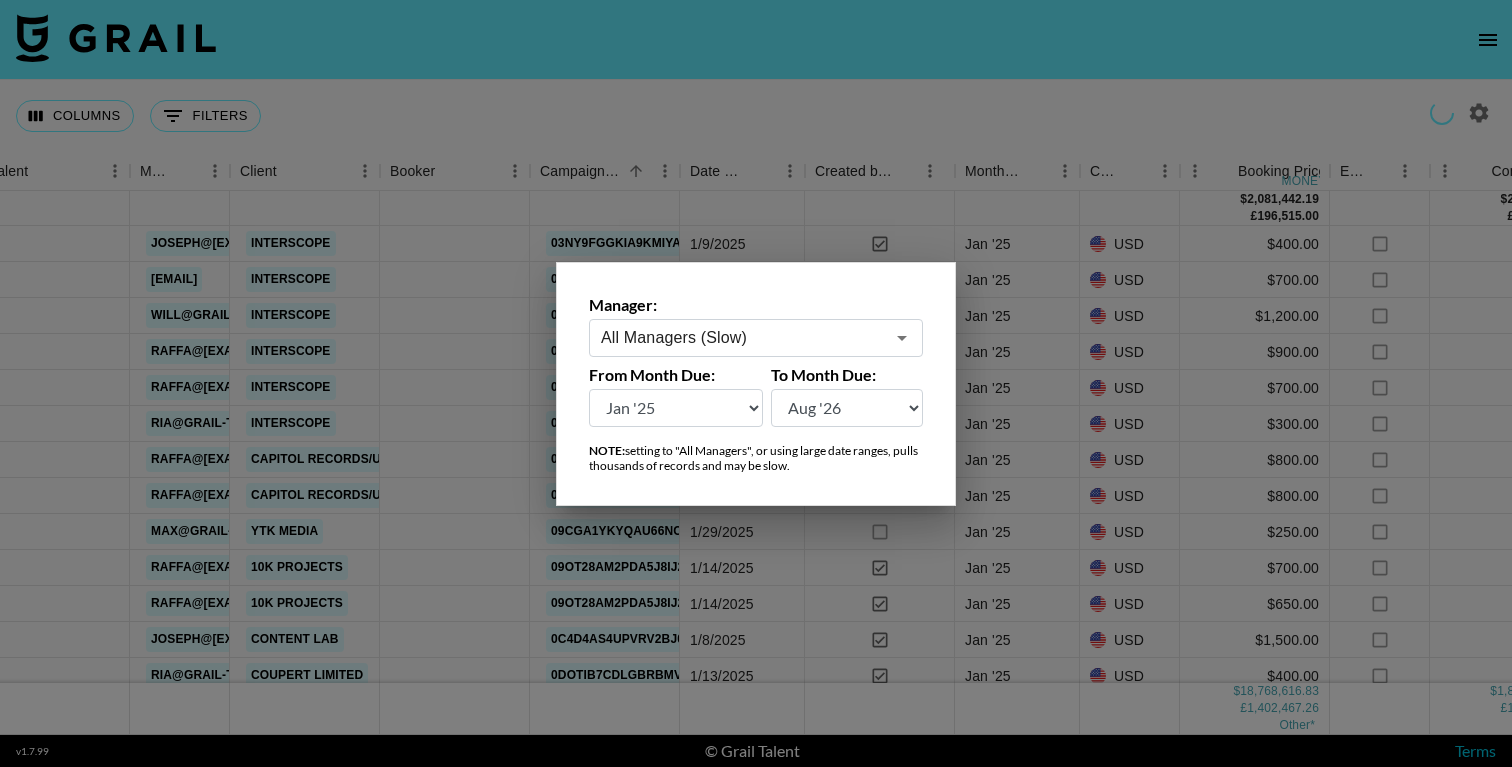 drag, startPoint x: 1022, startPoint y: 213, endPoint x: 938, endPoint y: 204, distance: 84.48077 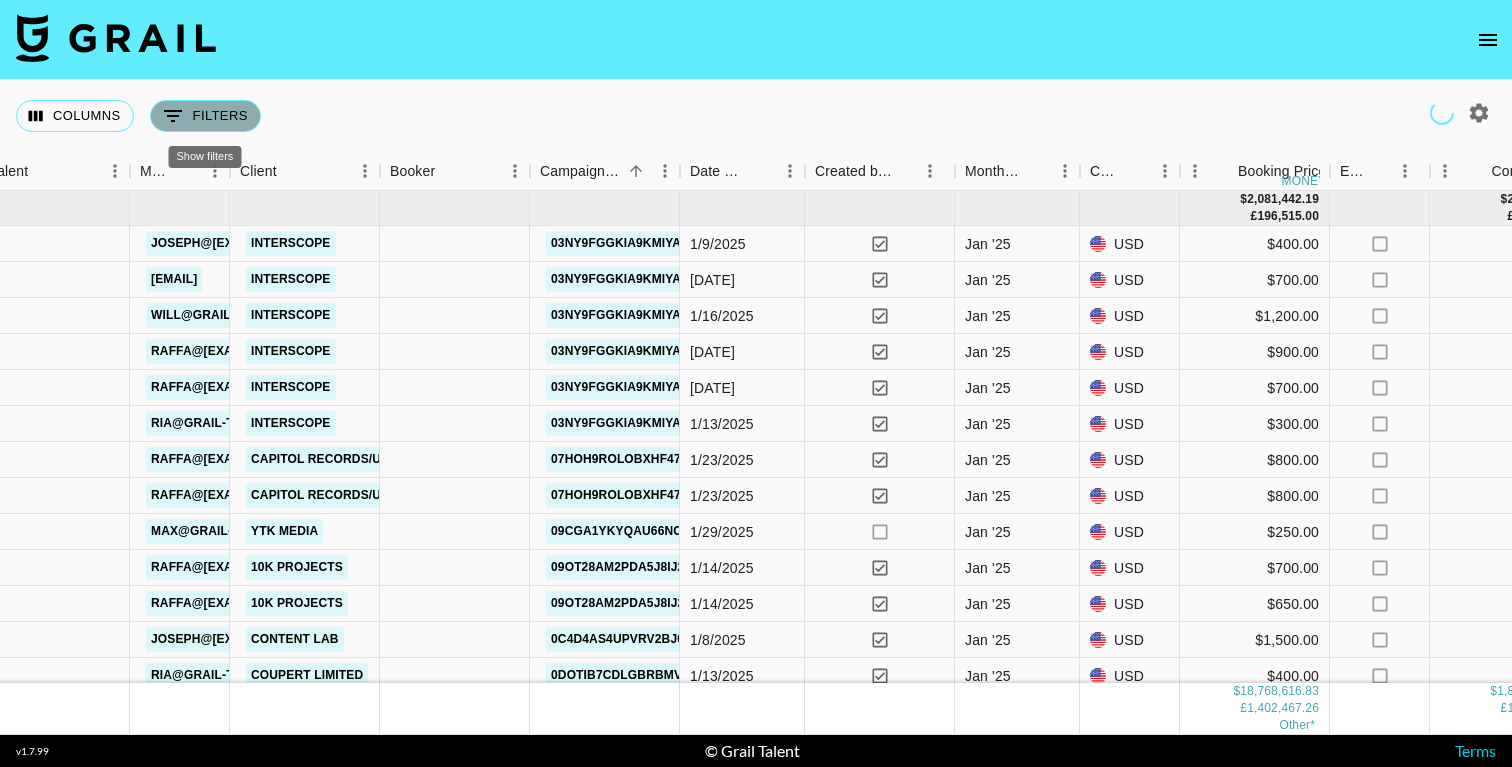 click on "0 Filters" at bounding box center (205, 116) 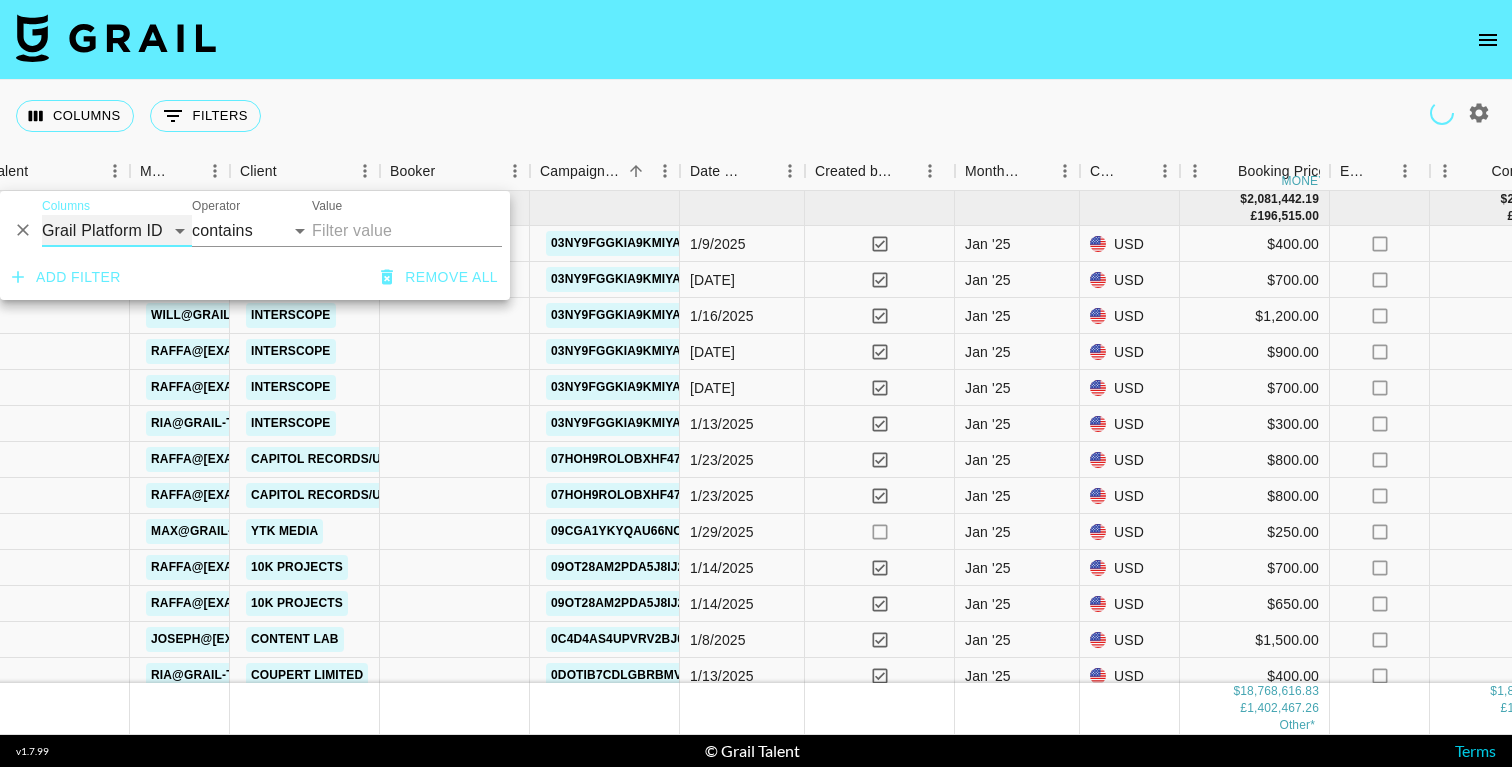 select on "bookerId" 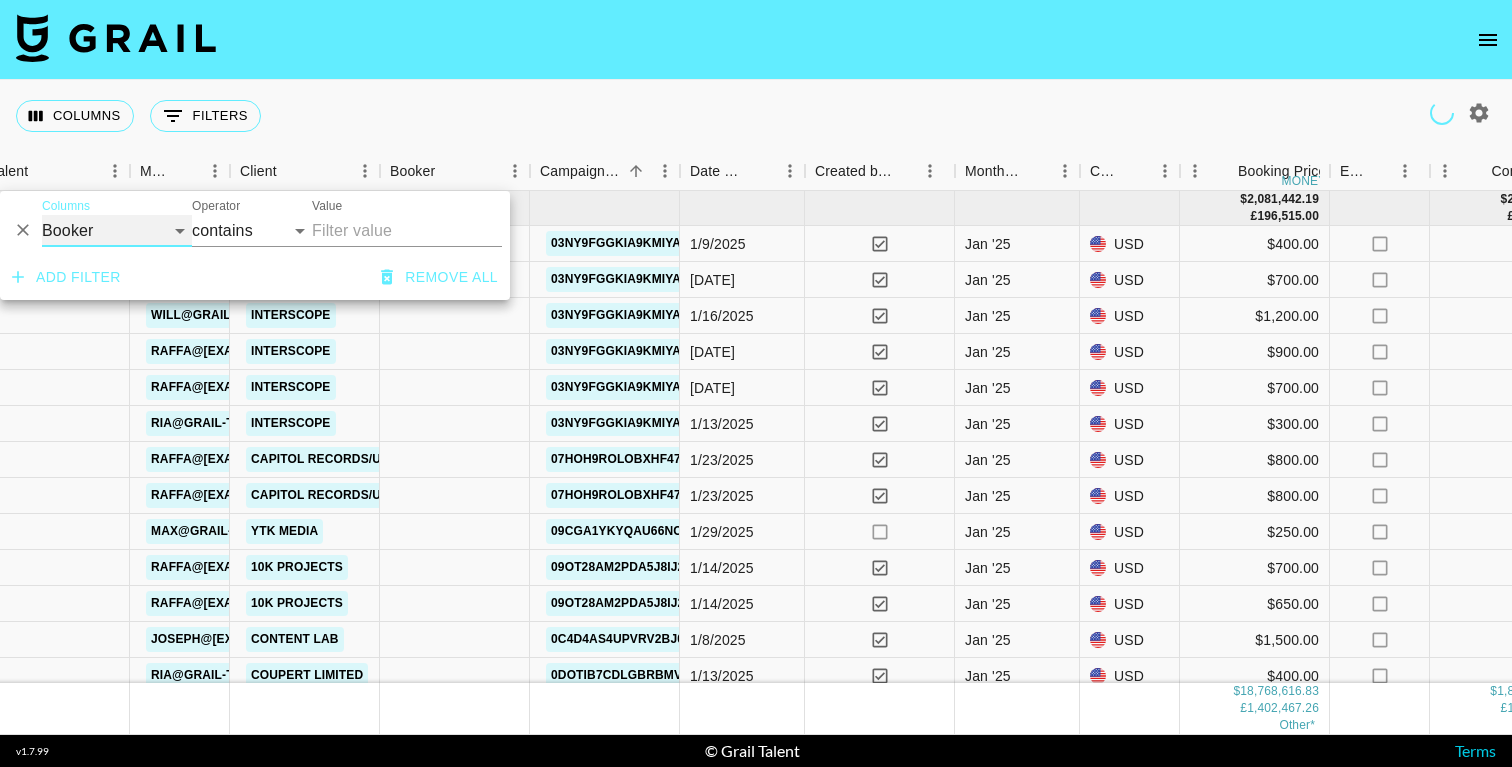 select on "is" 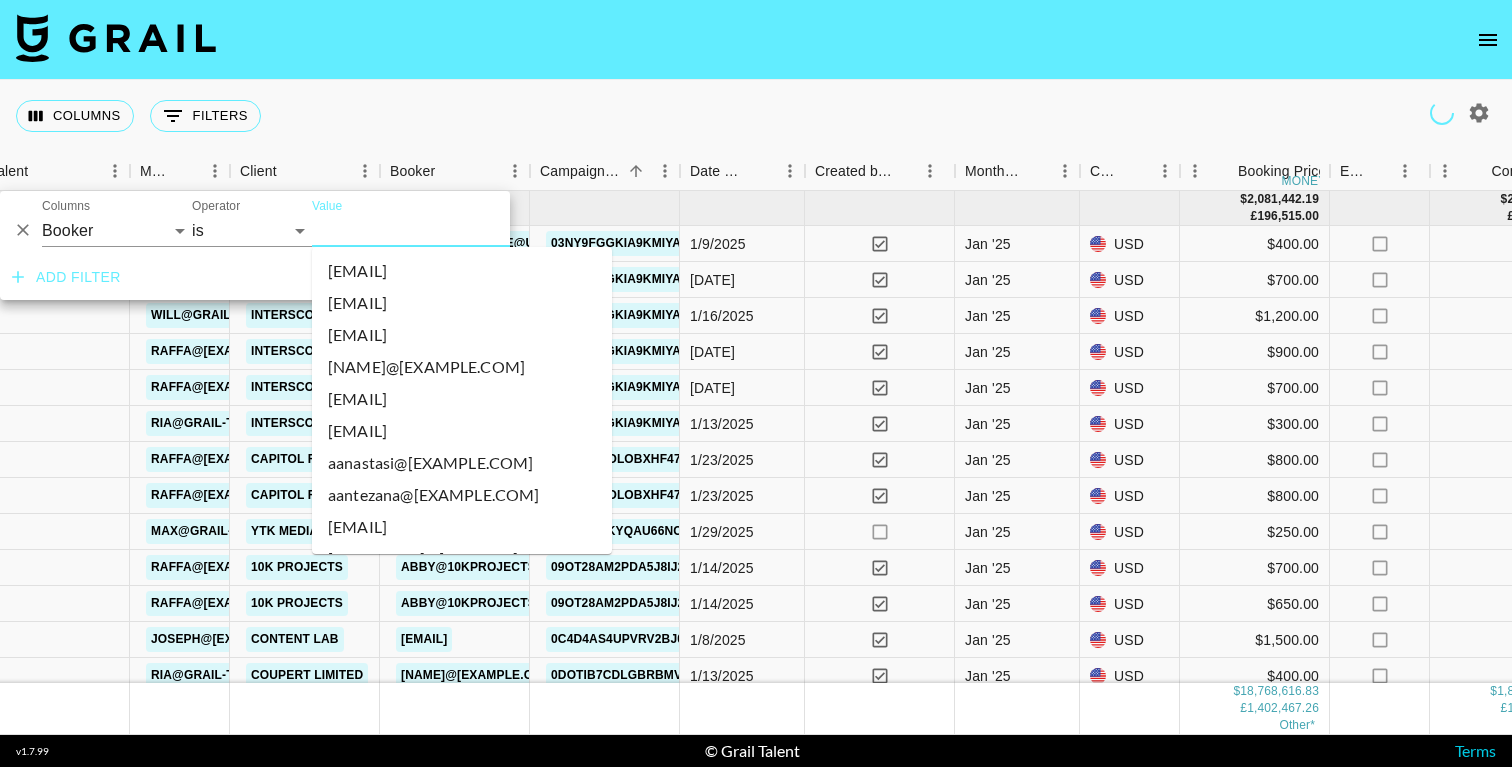 click on "Value" at bounding box center (447, 230) 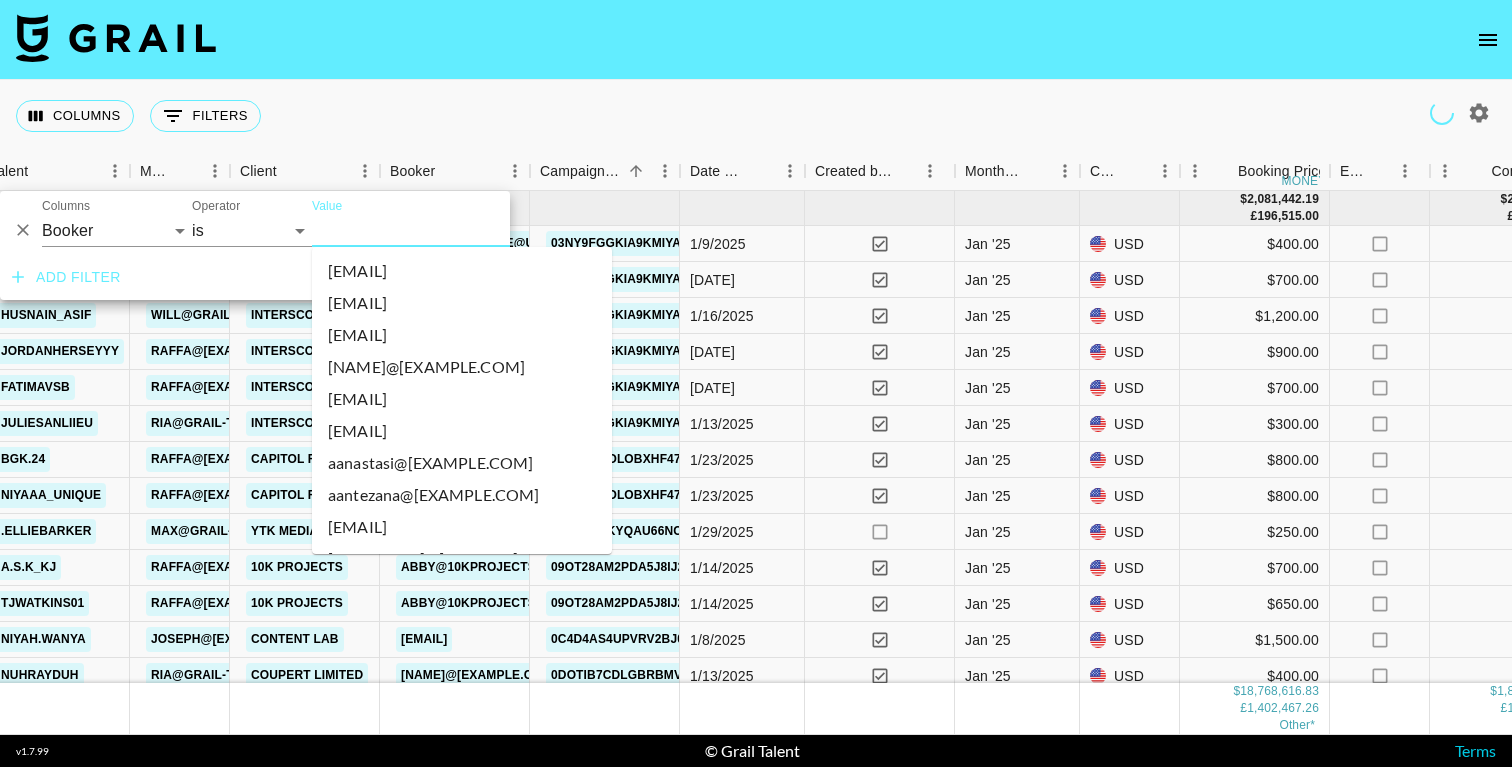 click on "Value" at bounding box center (447, 230) 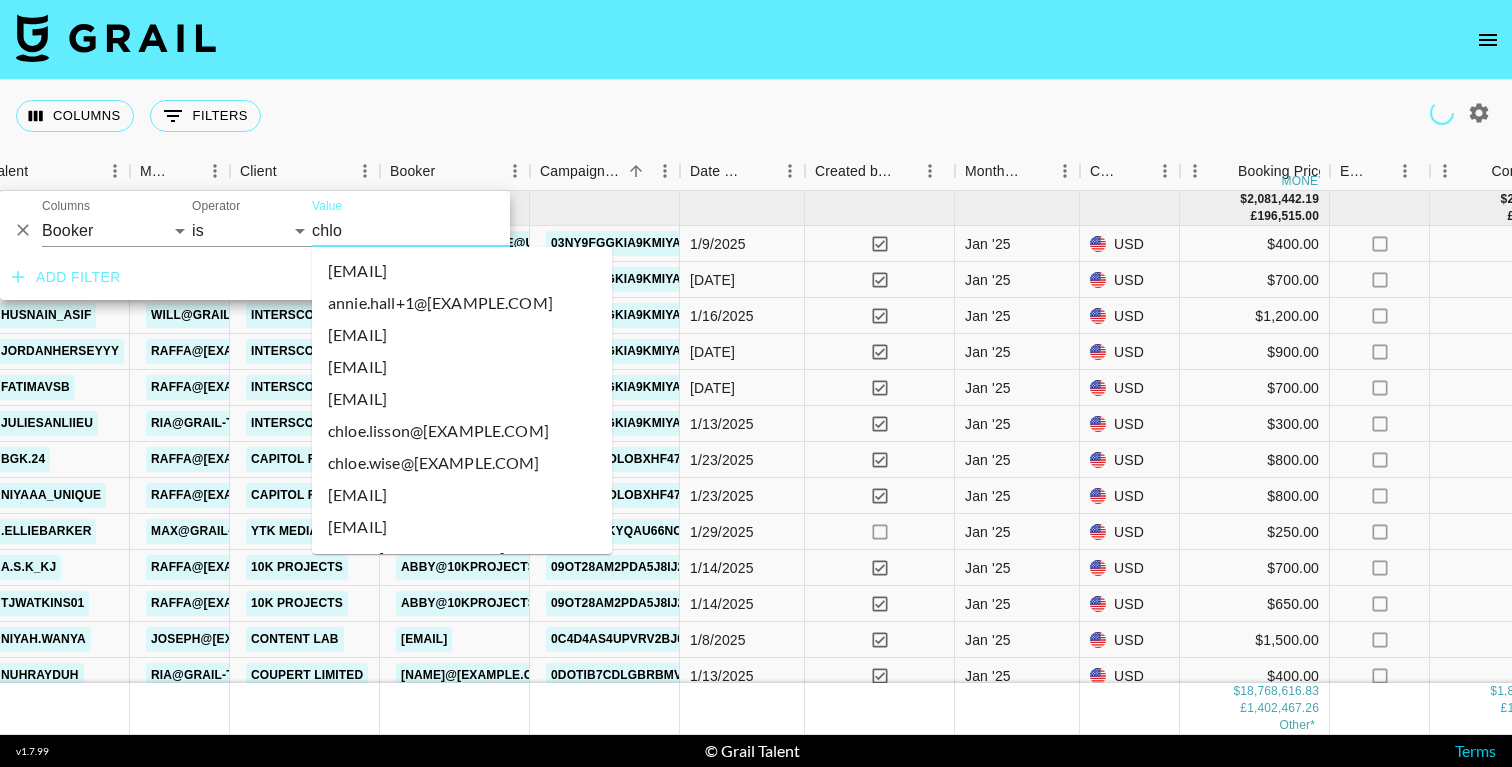type on "chloe" 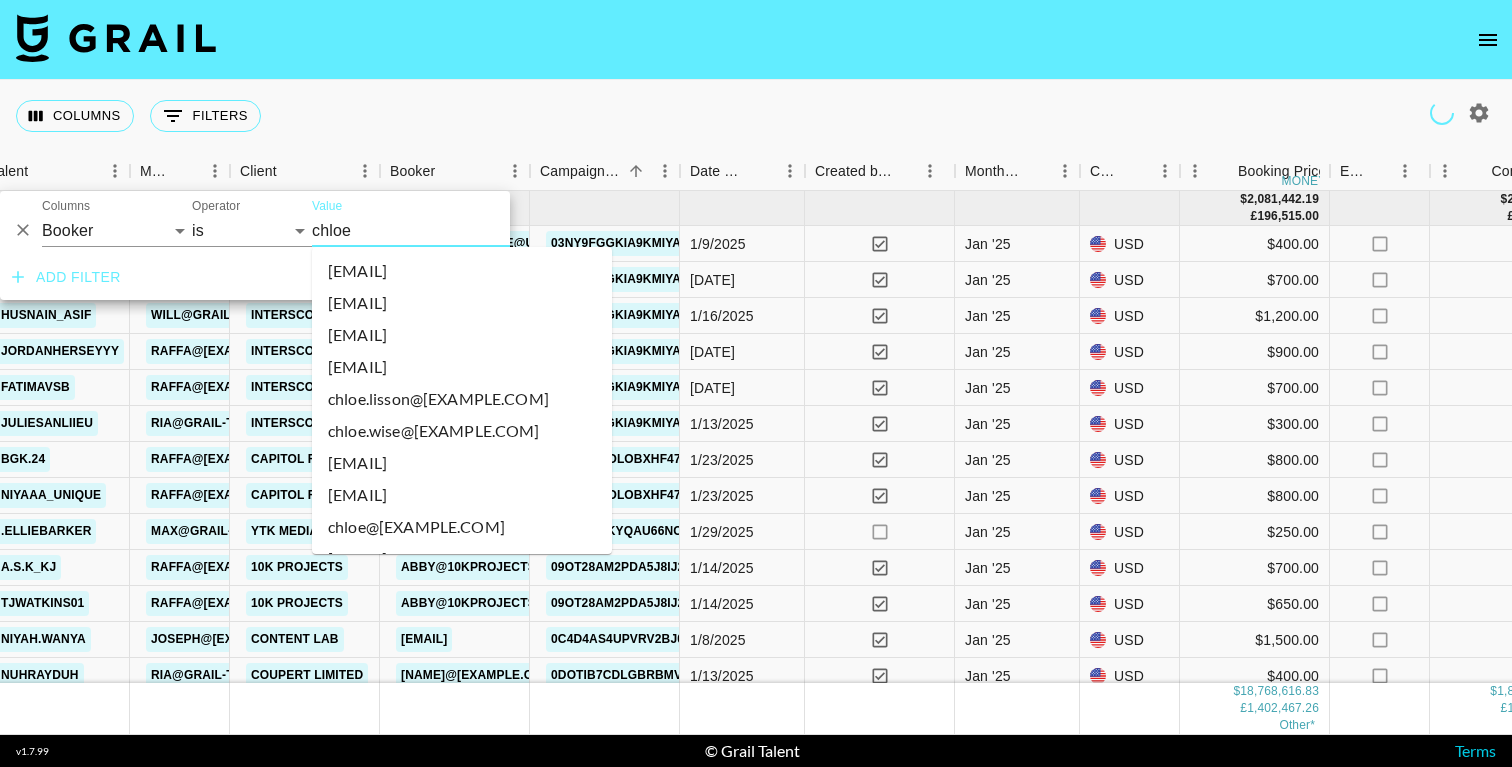 click on "chloe.yuan@umusic.com" at bounding box center (462, 463) 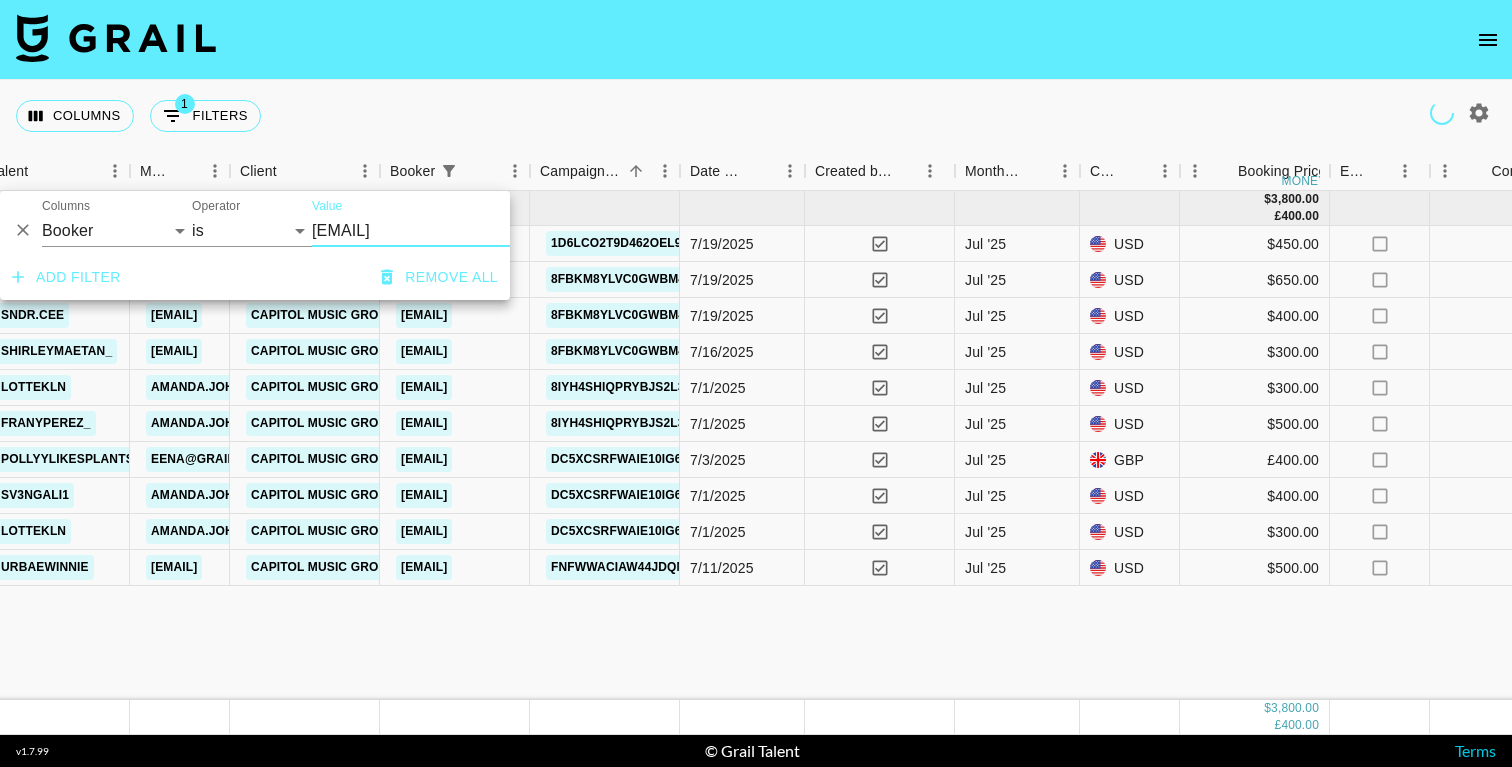 click on "Columns 1 Filters + Booking" at bounding box center [756, 116] 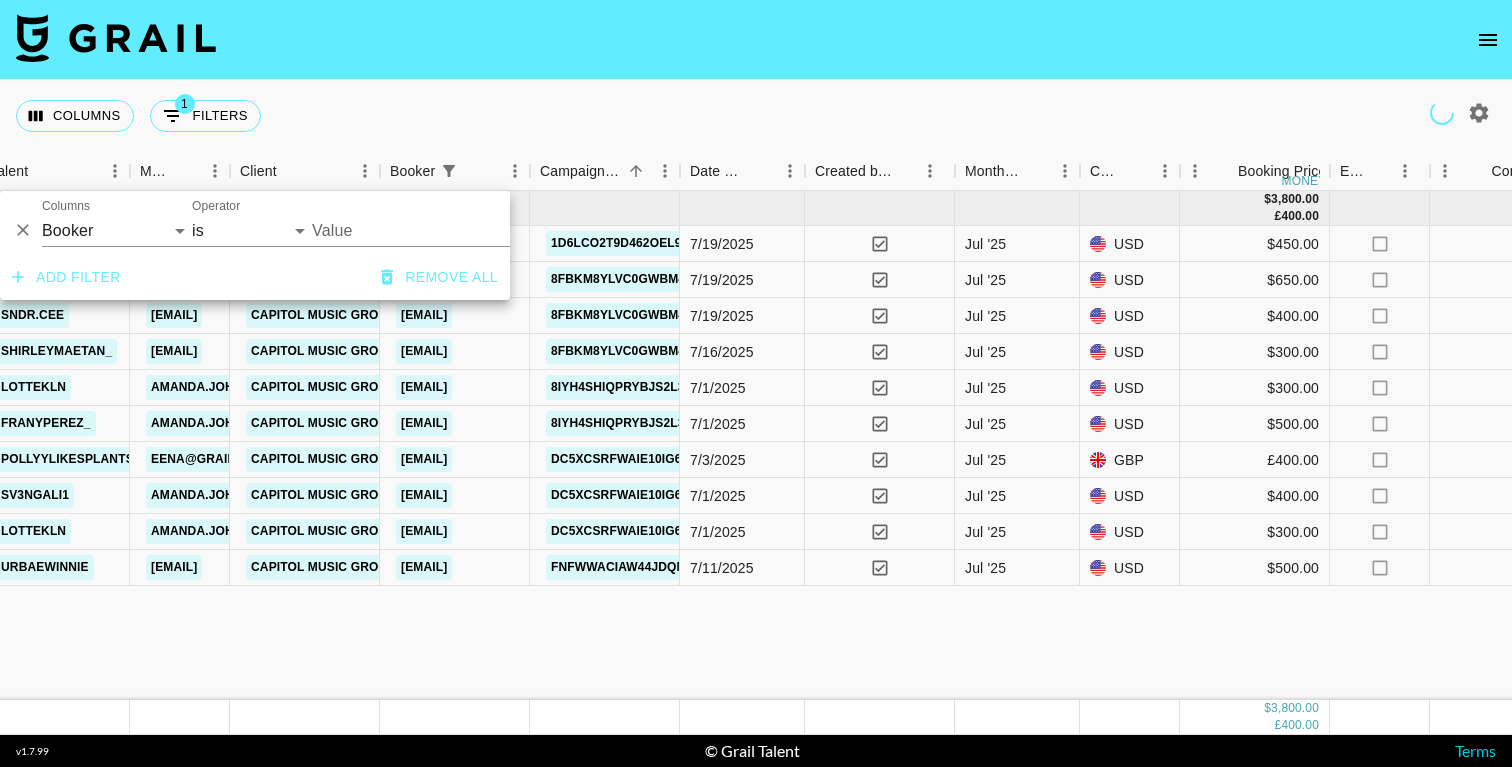 click on "Columns 1 Filters + Booking" at bounding box center (756, 116) 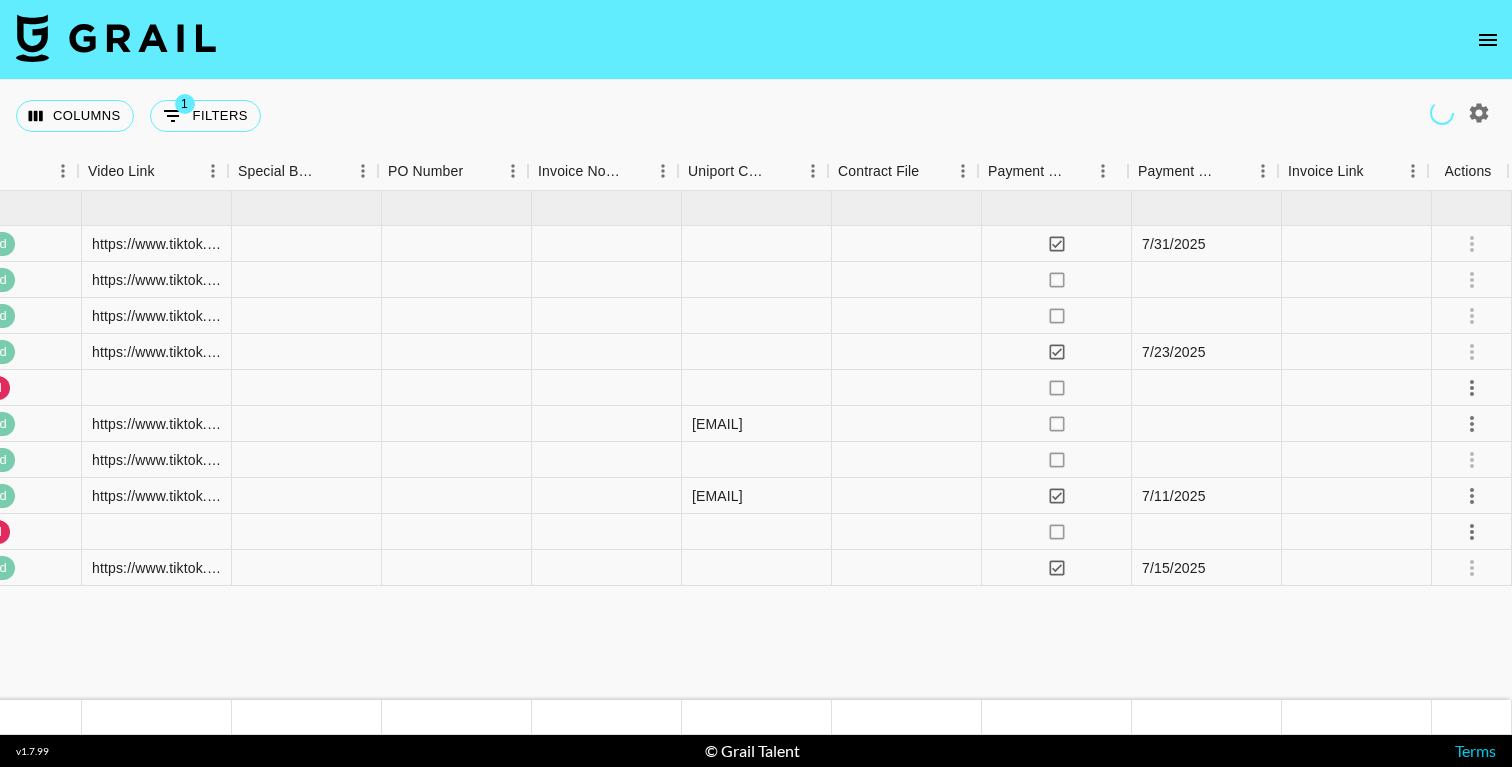 scroll, scrollTop: 0, scrollLeft: 2333, axis: horizontal 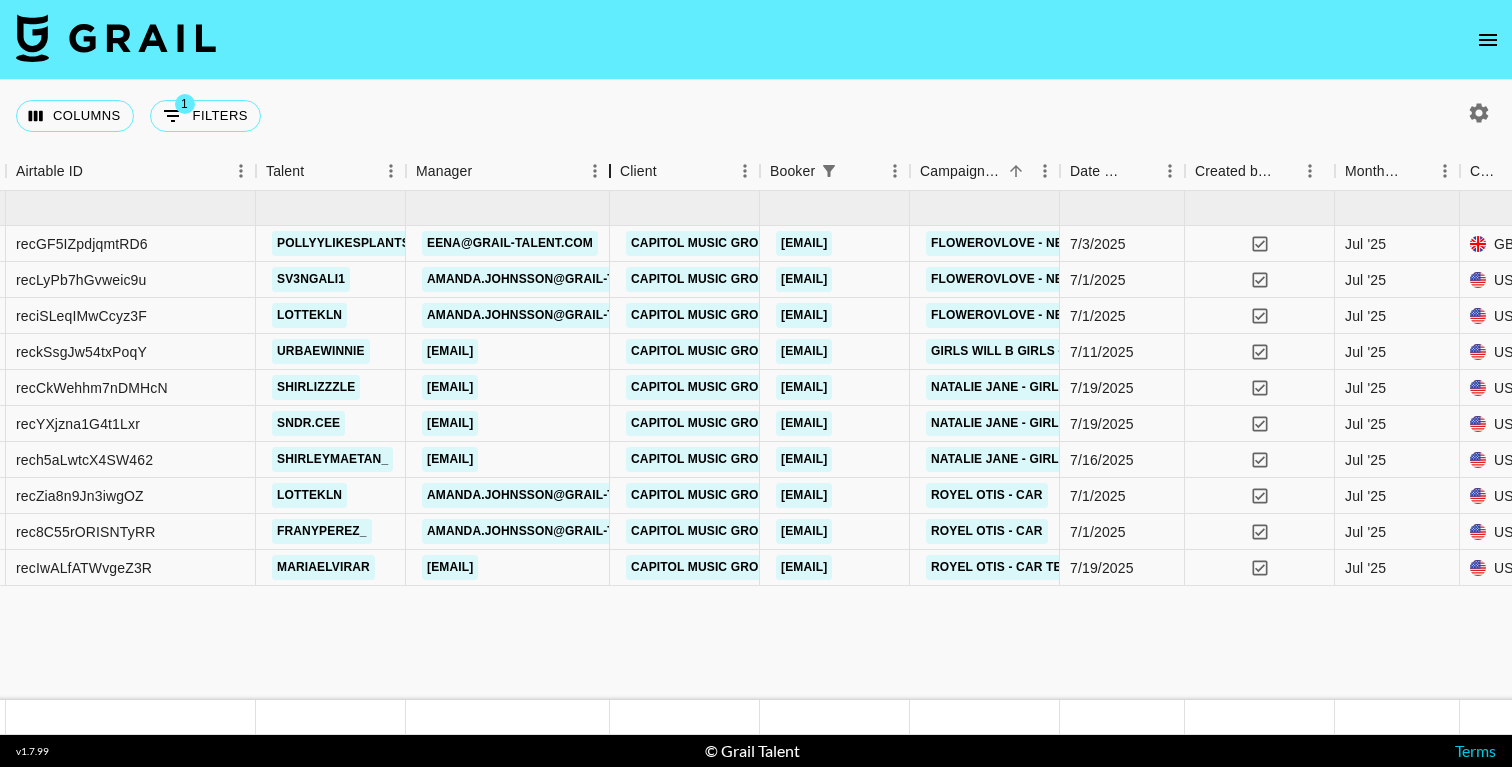 drag, startPoint x: 507, startPoint y: 176, endPoint x: 634, endPoint y: 175, distance: 127.00394 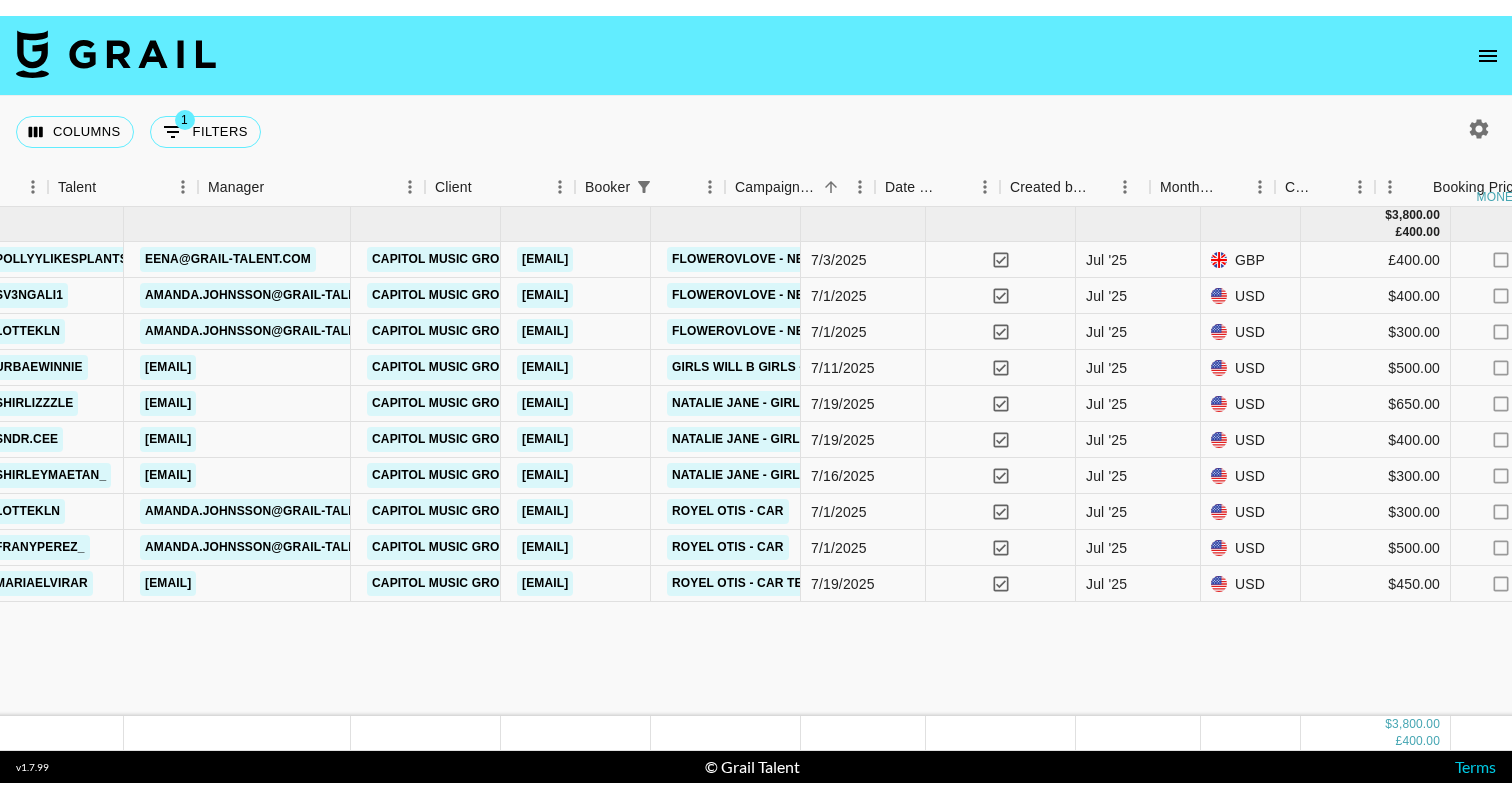 scroll, scrollTop: 0, scrollLeft: 617, axis: horizontal 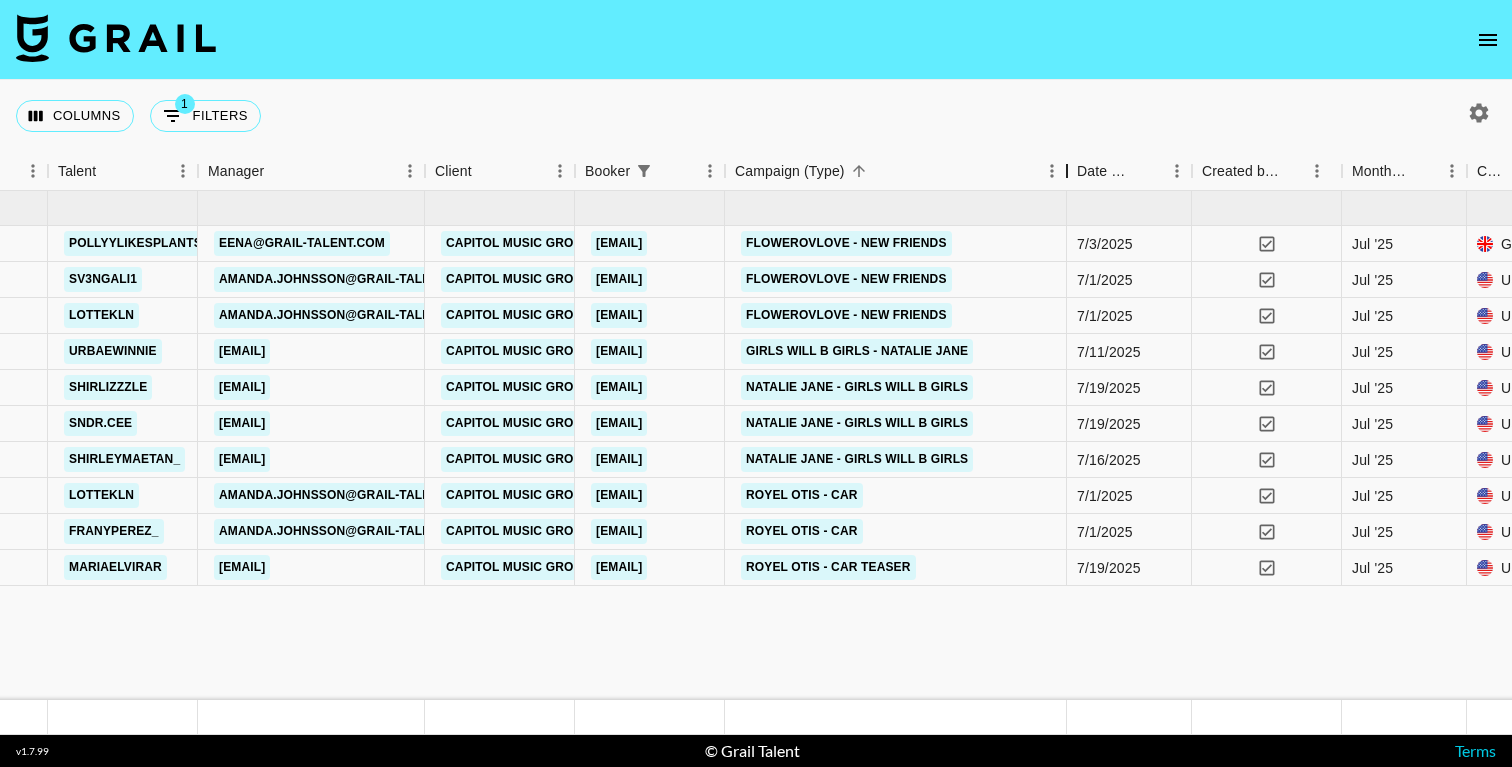 drag, startPoint x: 876, startPoint y: 178, endPoint x: 1068, endPoint y: 181, distance: 192.02344 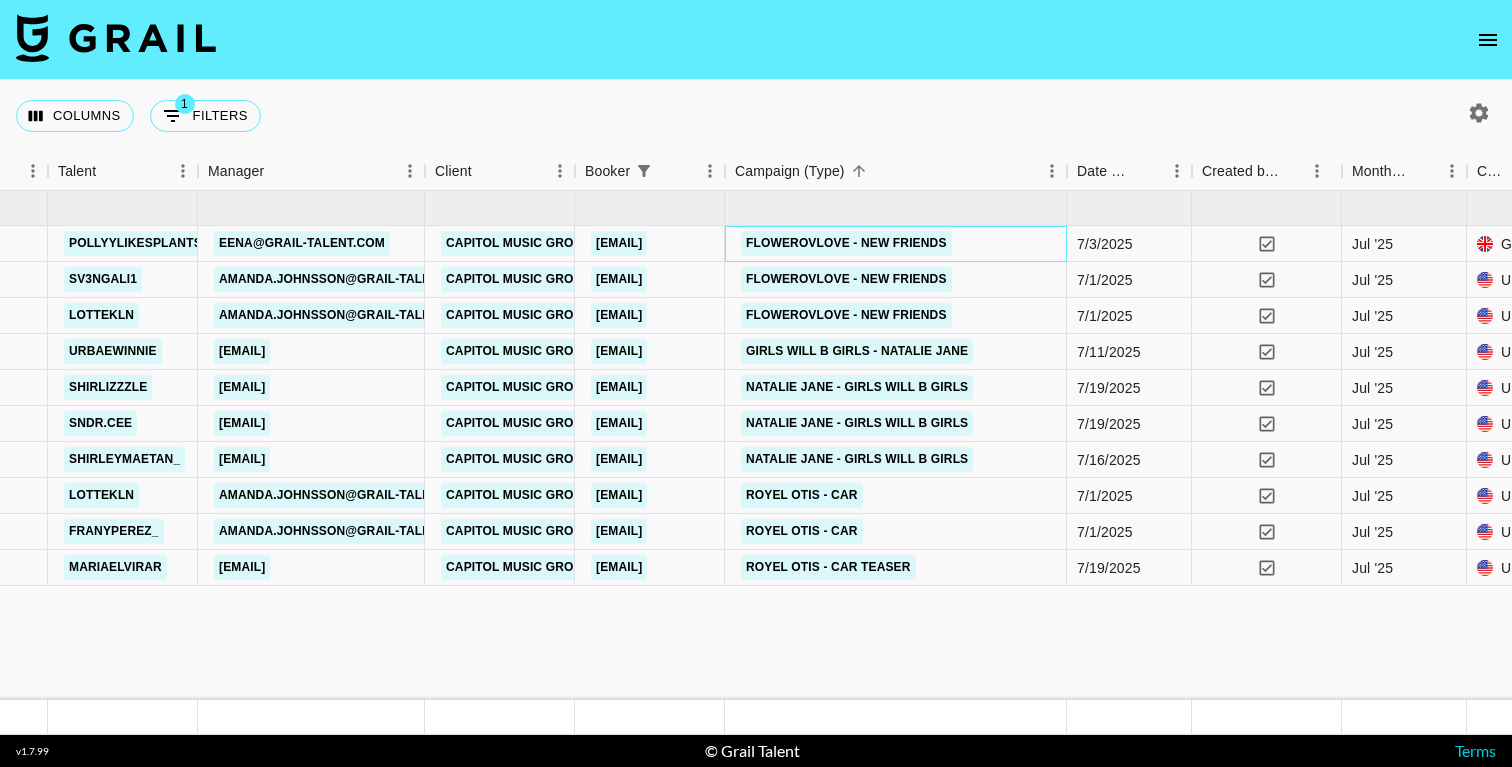 click on "Flowerovlove - New friends" at bounding box center (846, 243) 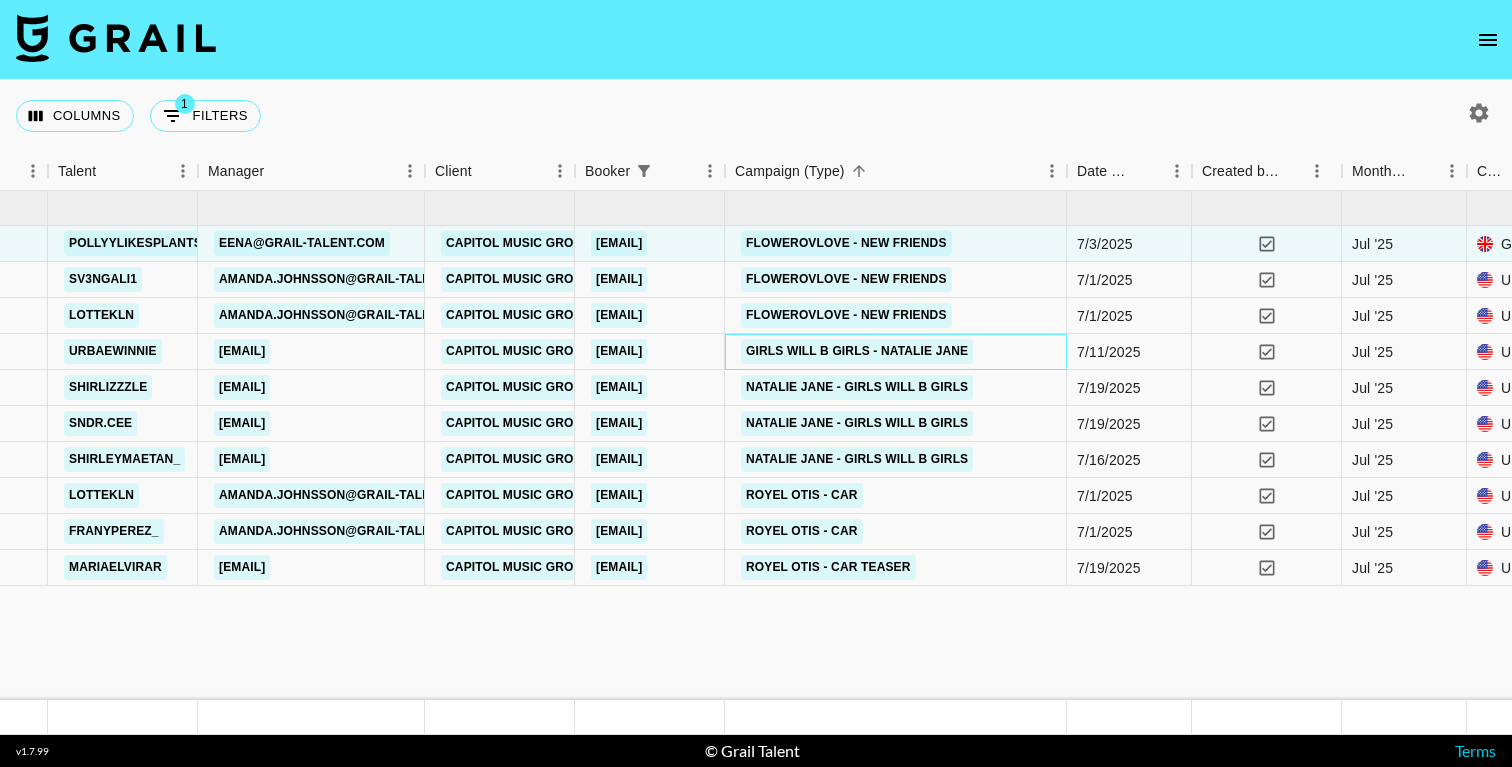 click on "girls will b girls - Natalie Jane" at bounding box center [857, 351] 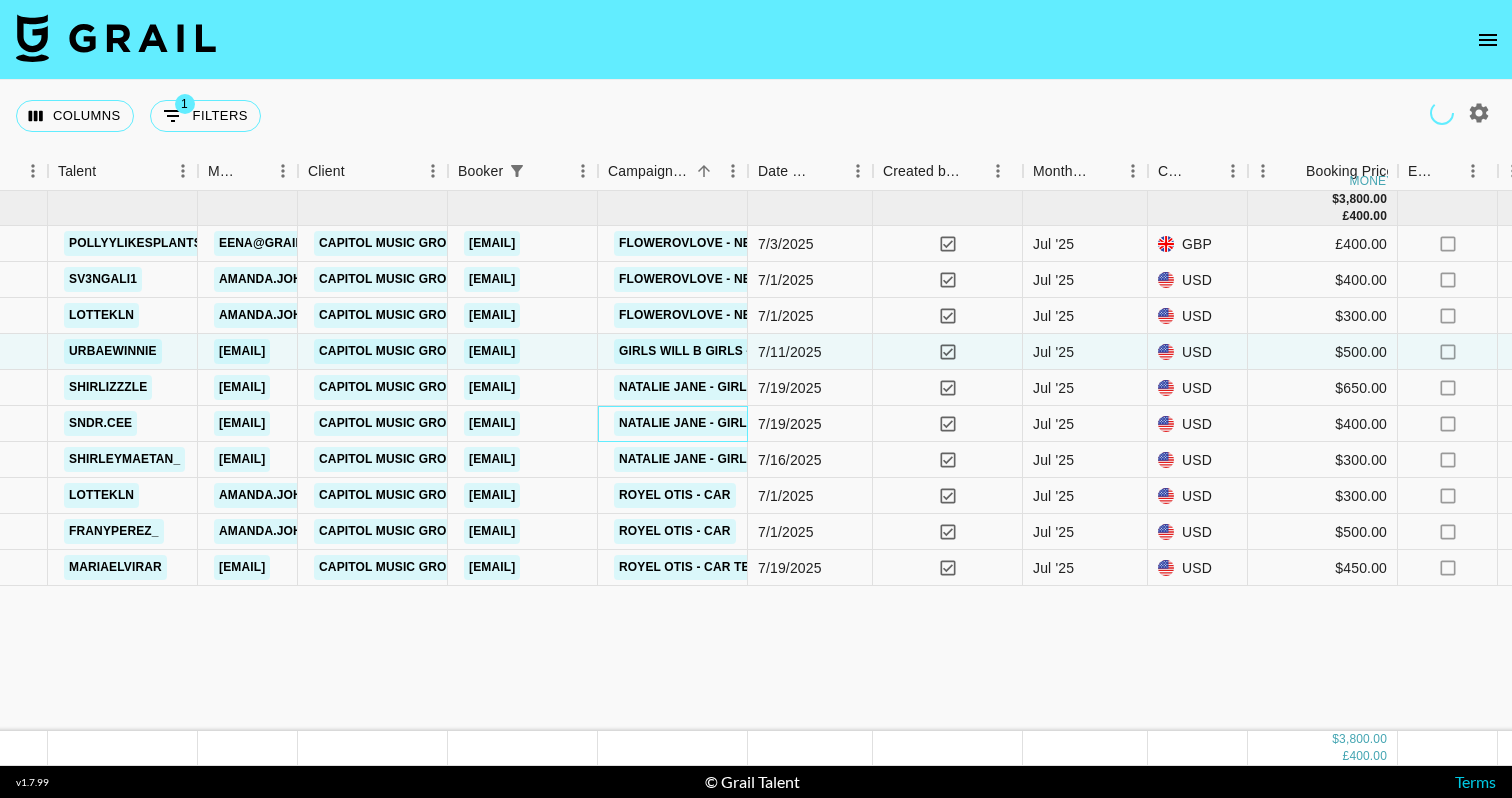 click on "Natalie Jane - girls will b girls" at bounding box center (730, 423) 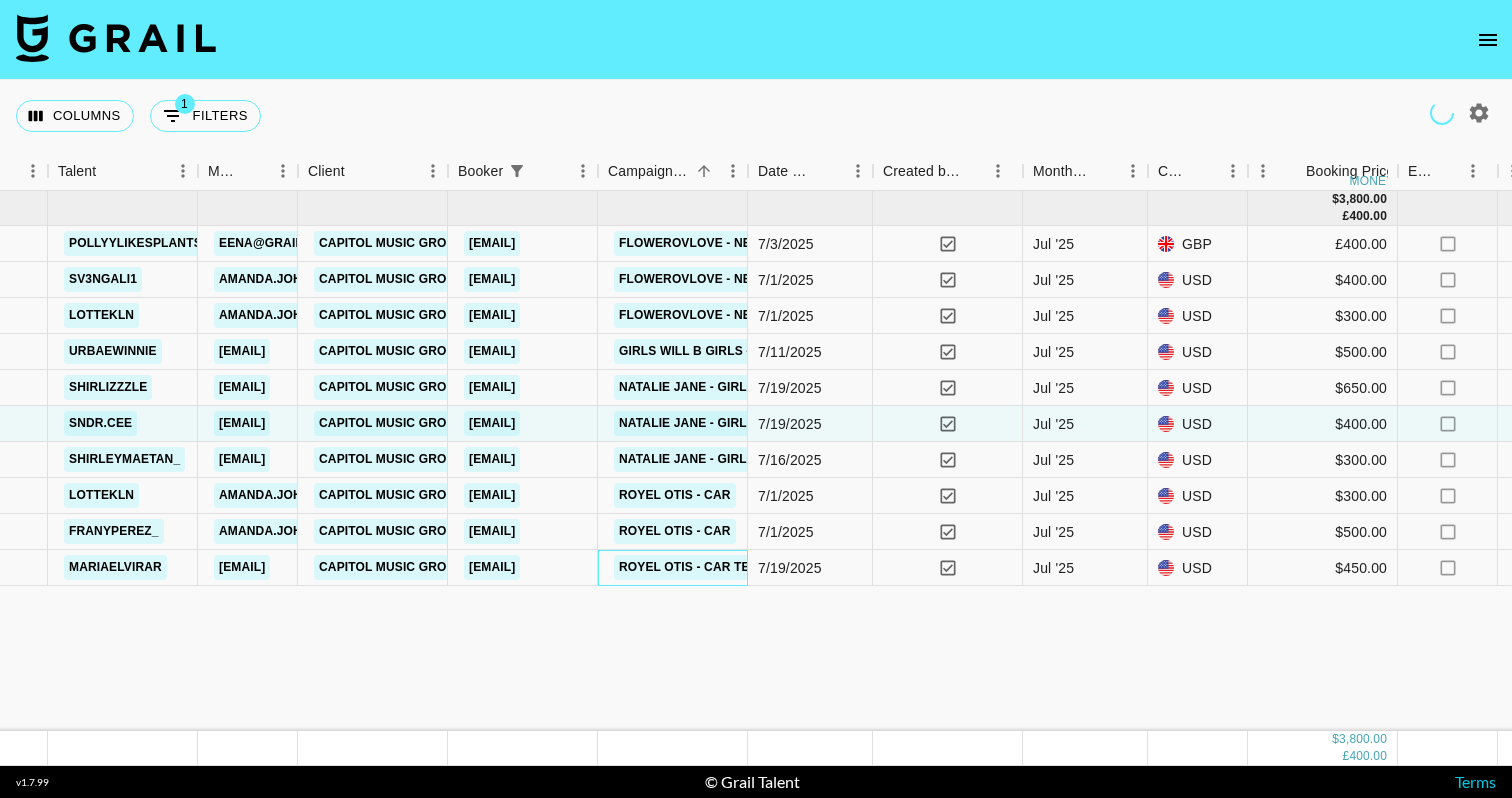 click on "Royel Otis - Car teaser" at bounding box center [701, 567] 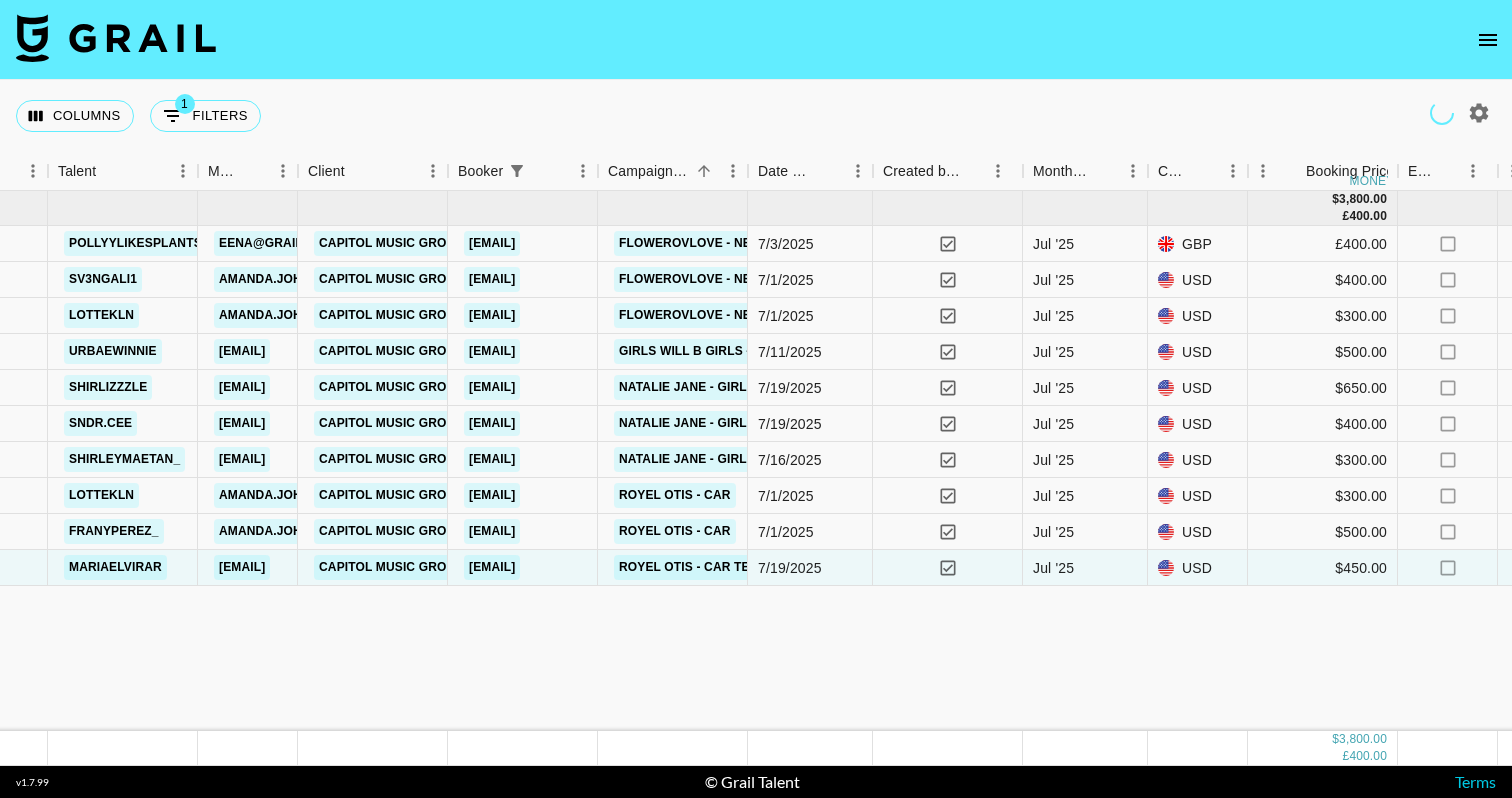 click on "Royel Otis - Car teaser" at bounding box center [701, 567] 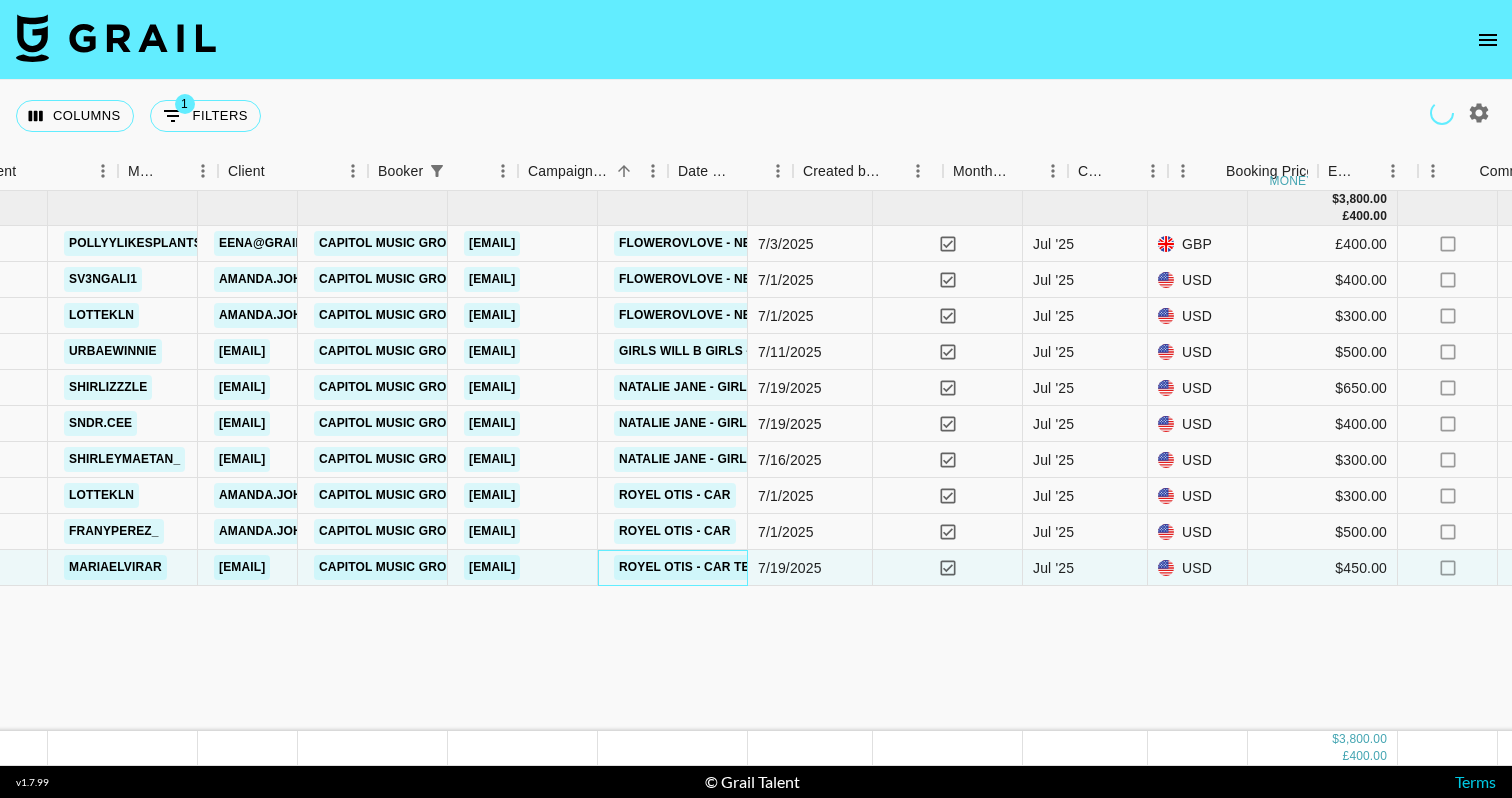 scroll, scrollTop: 0, scrollLeft: 931, axis: horizontal 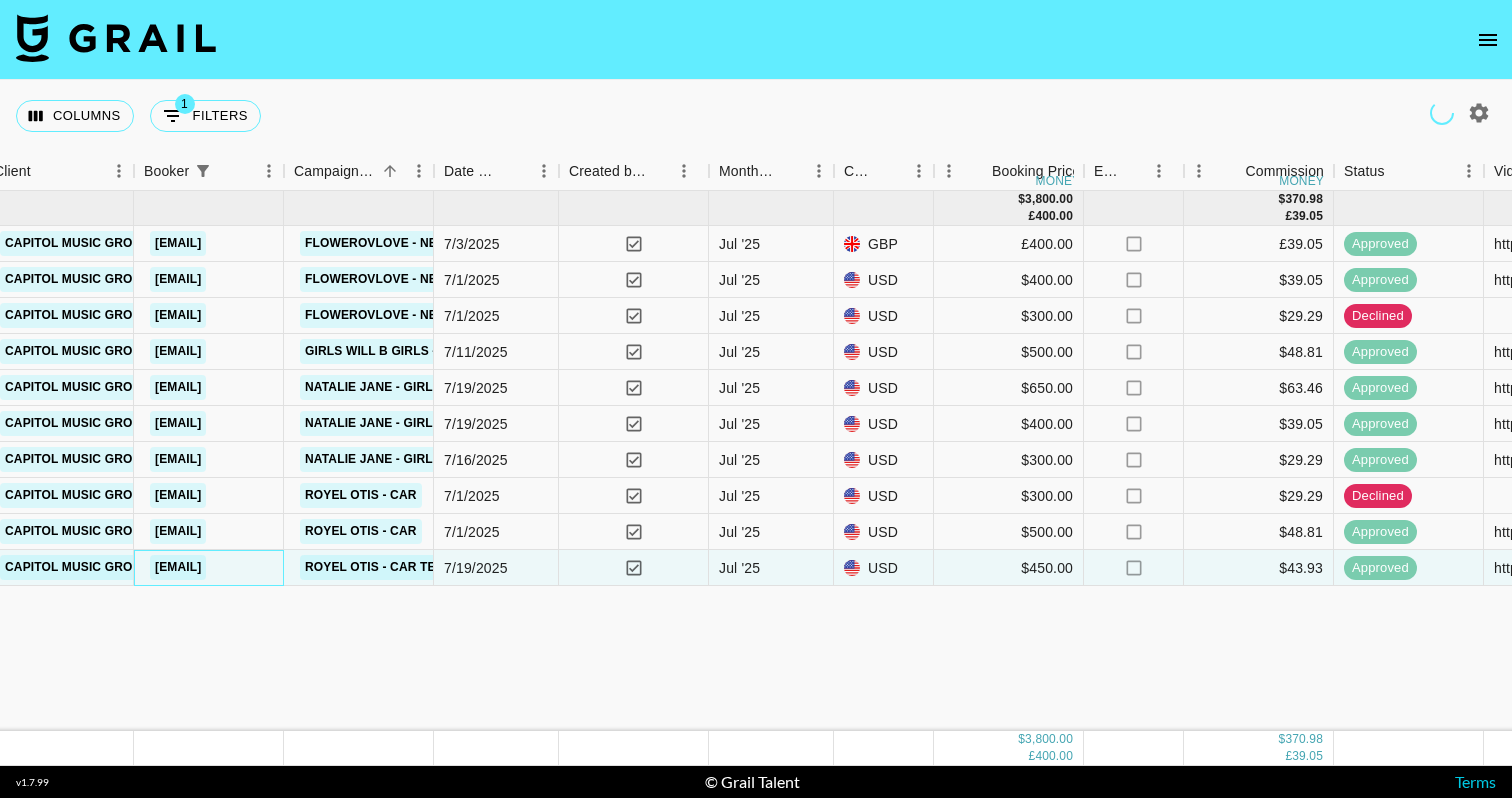 click on "chloe.yuan@umusic.com" at bounding box center (178, 567) 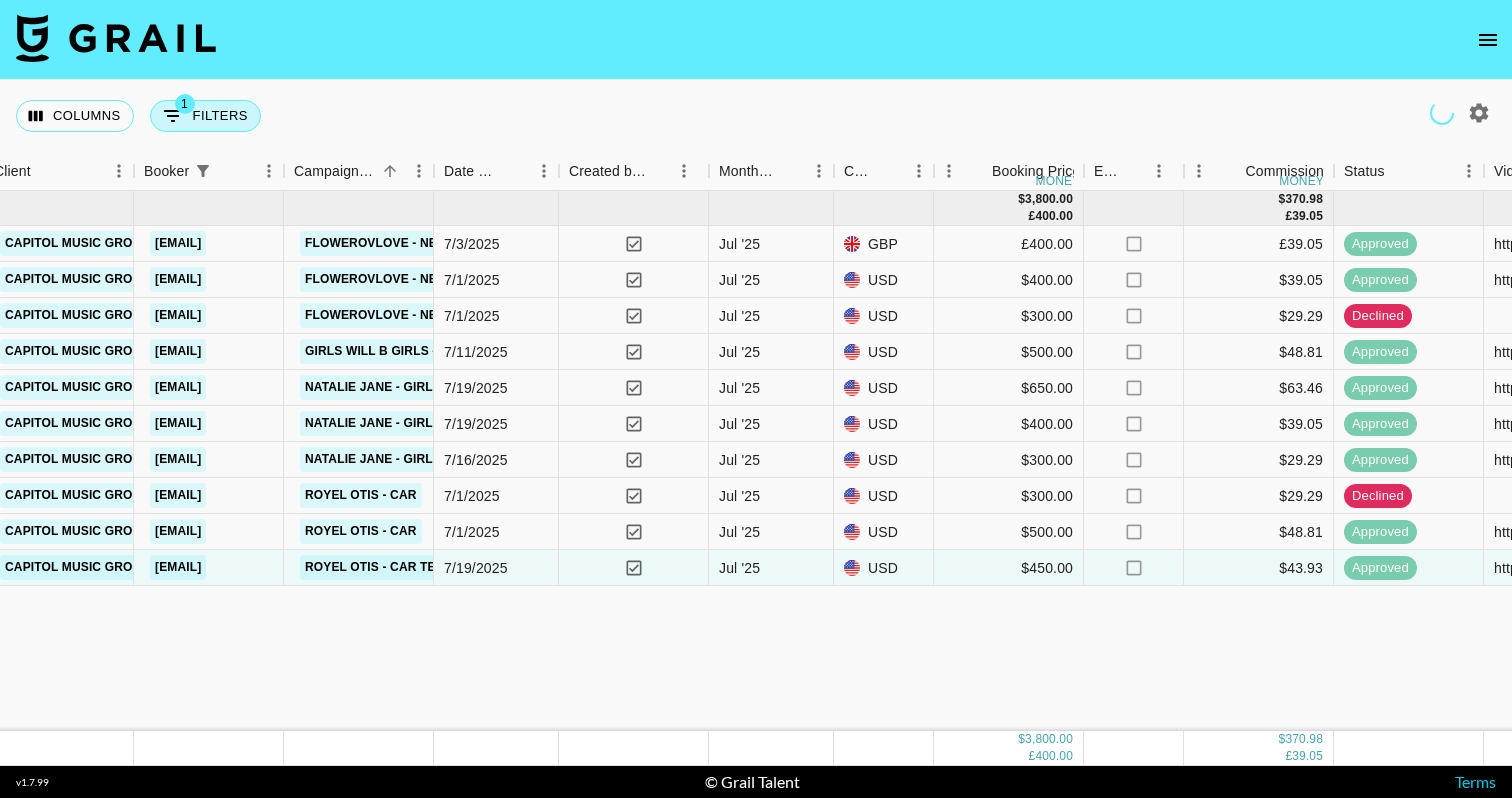 click on "1 Filters" at bounding box center [205, 116] 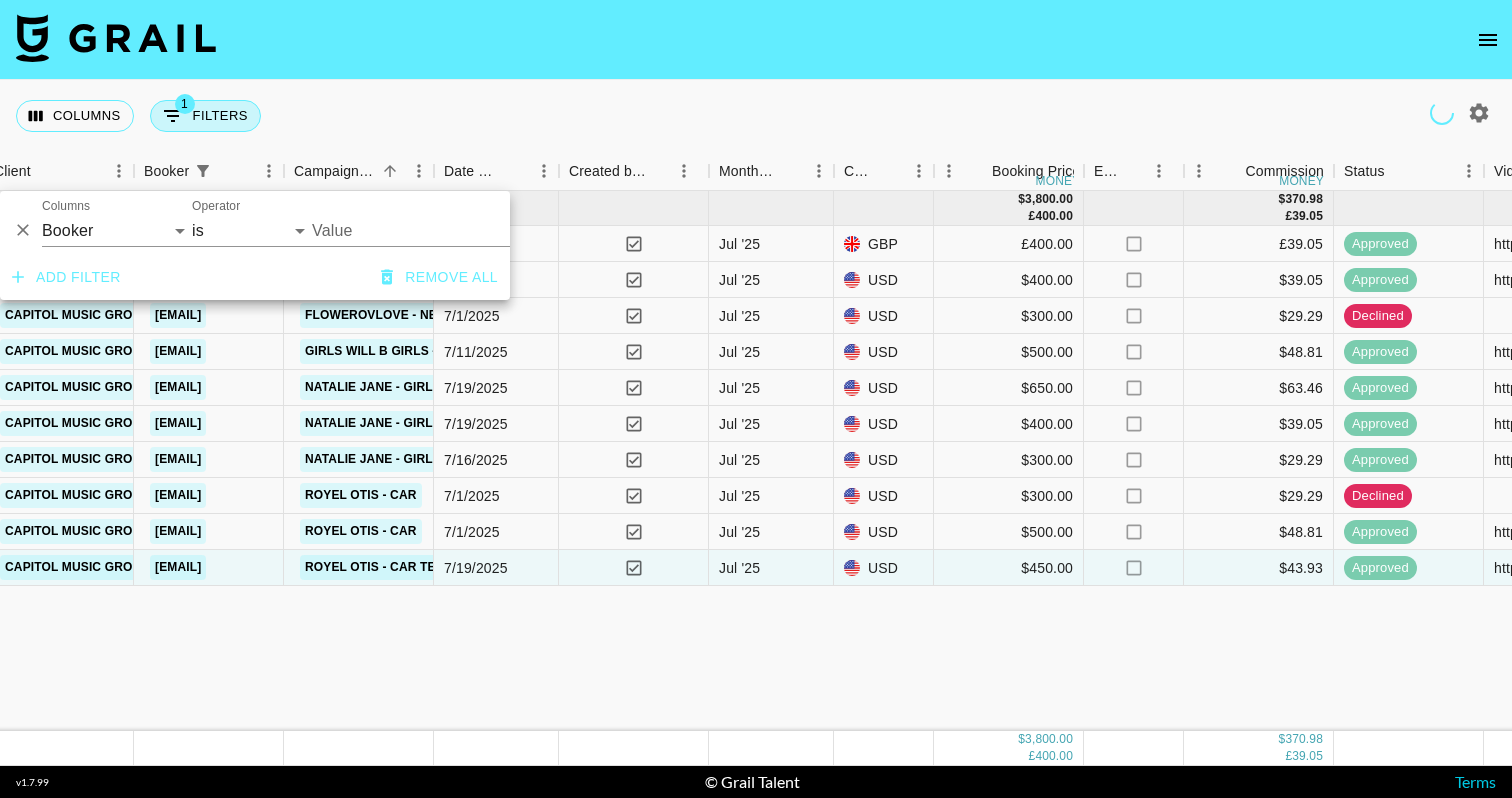 type on "chloe.yuan@umusic.com" 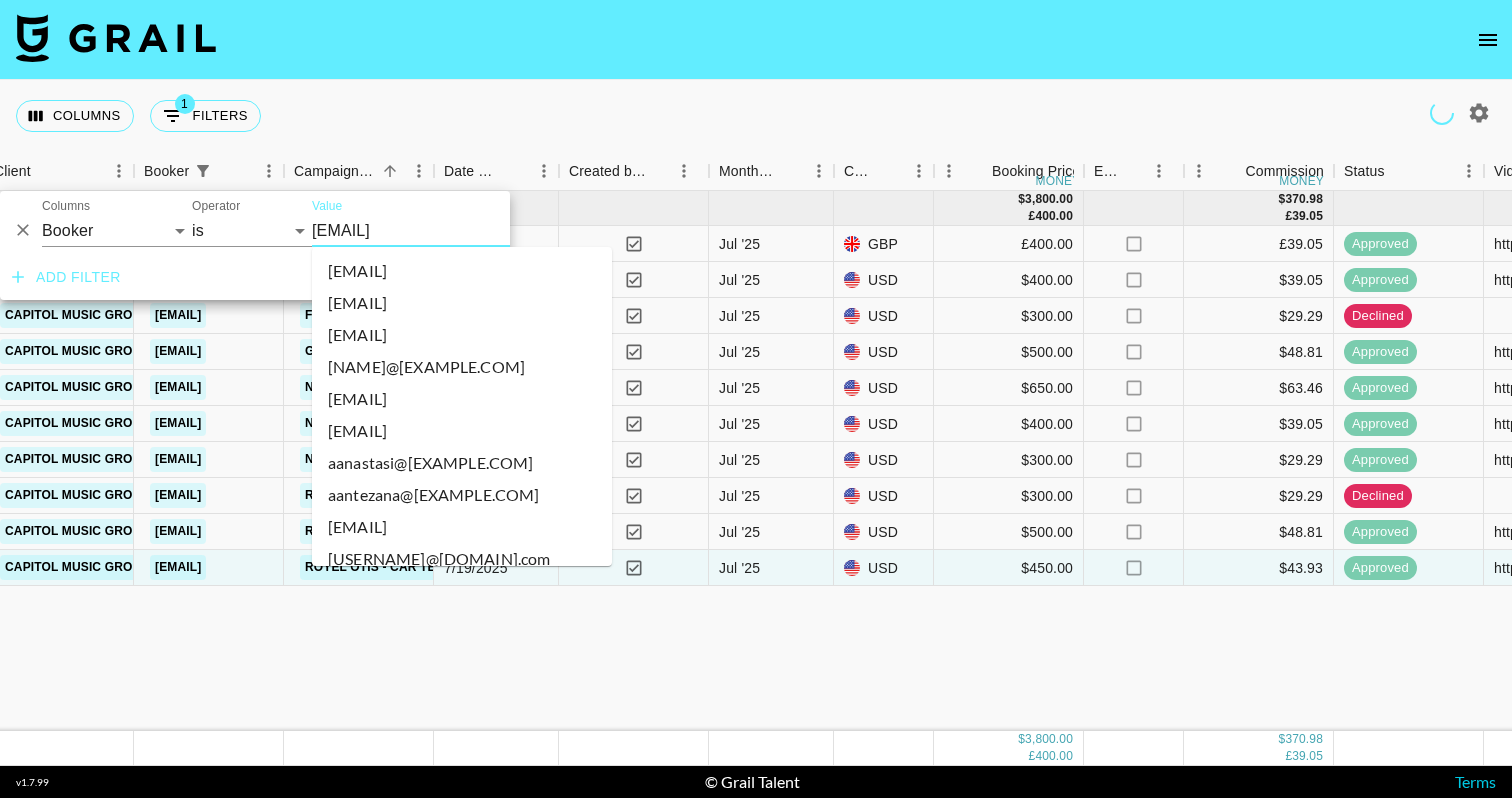click on "chloe.yuan@umusic.com" at bounding box center [434, 230] 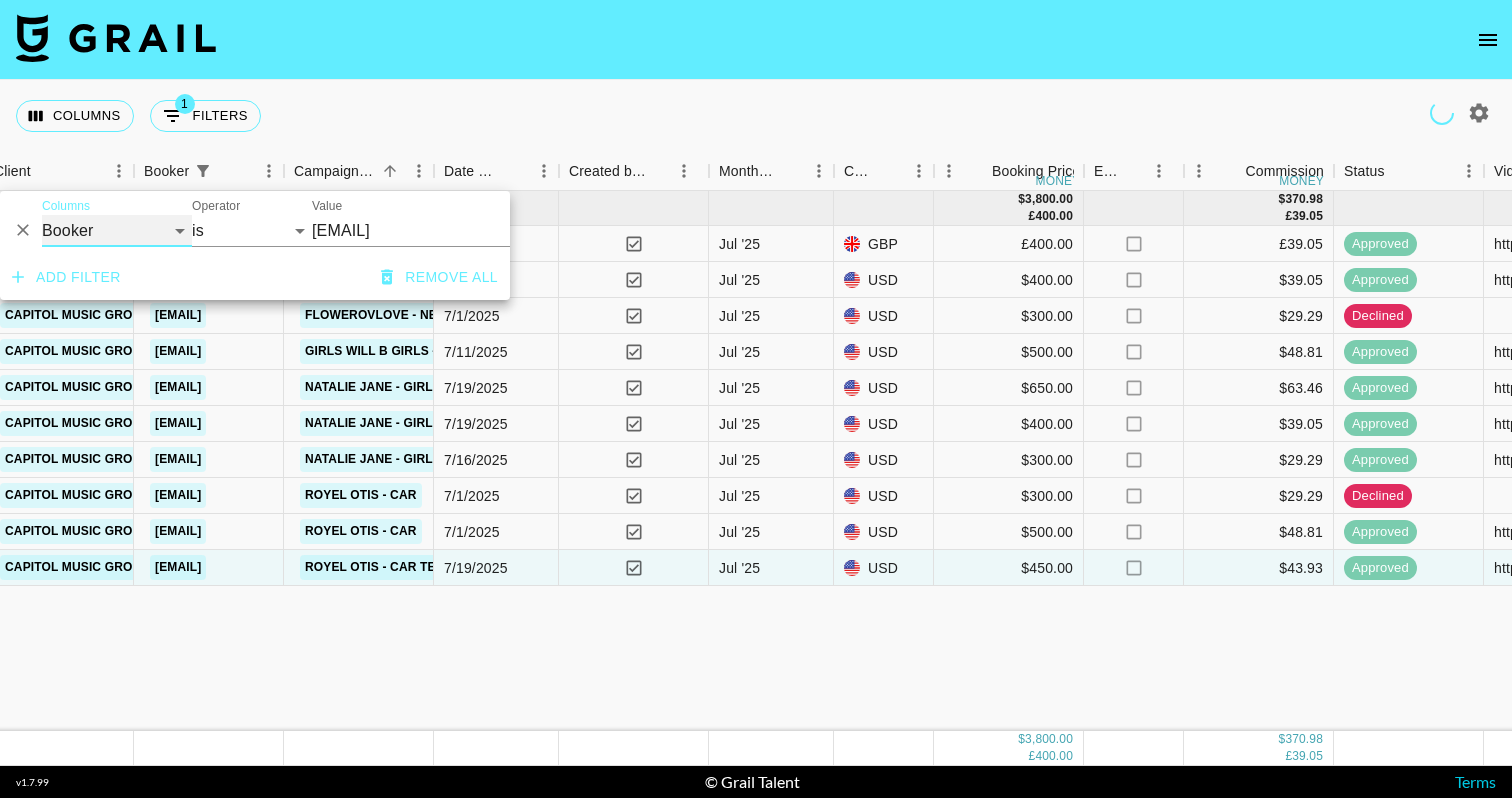 select on "clientId" 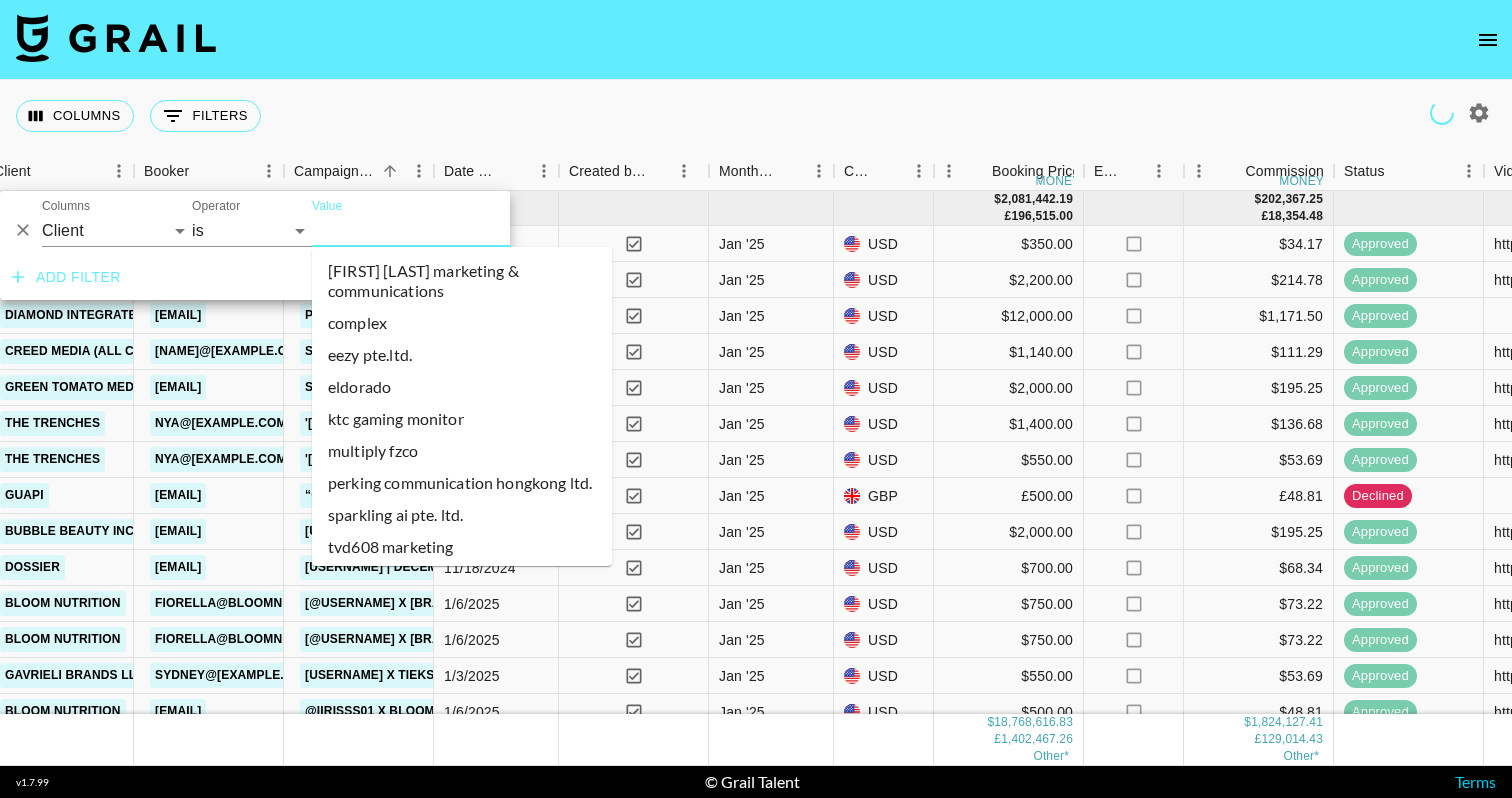 click on "Value" at bounding box center [447, 230] 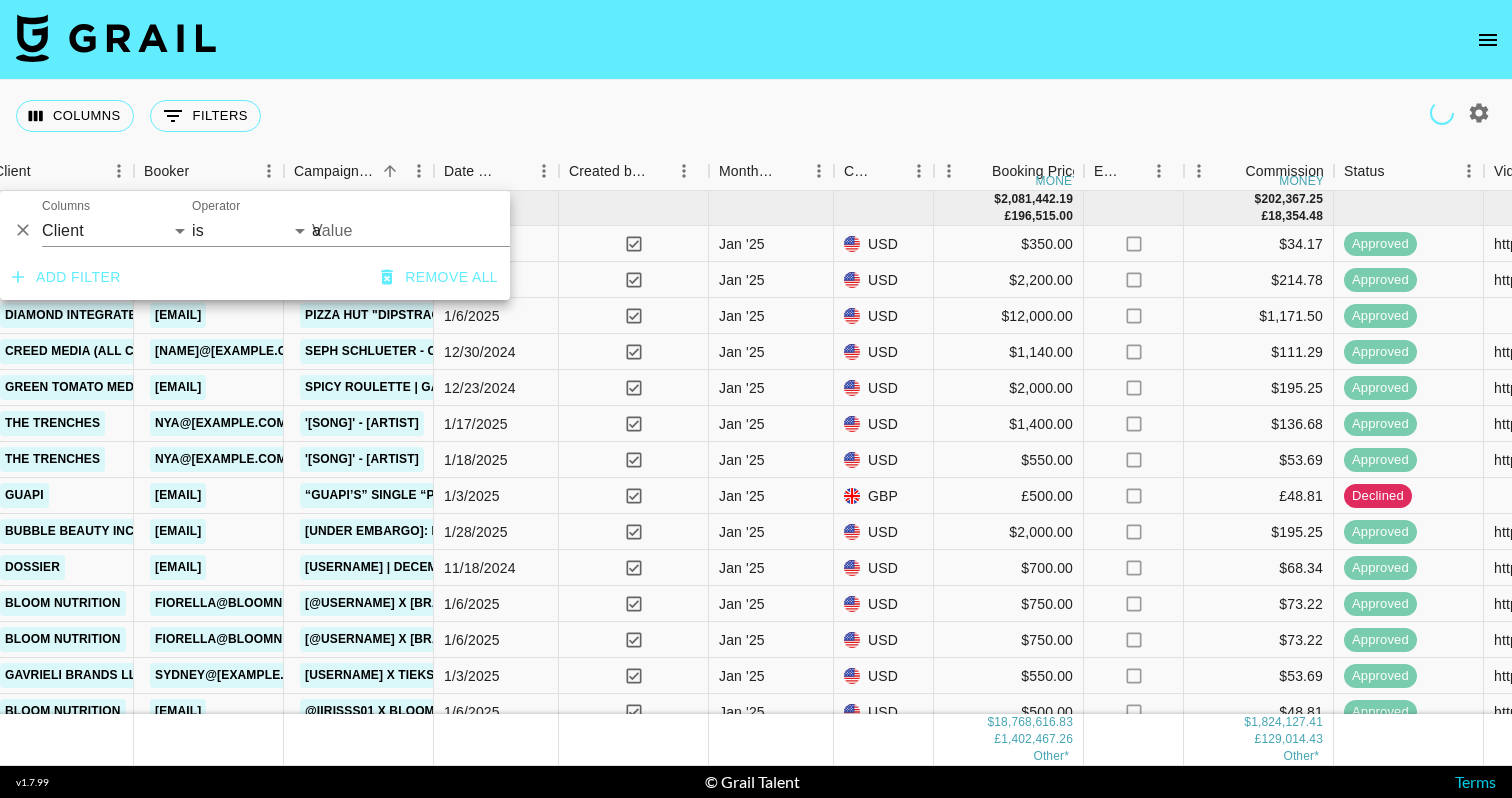 click on "a" at bounding box center [447, 230] 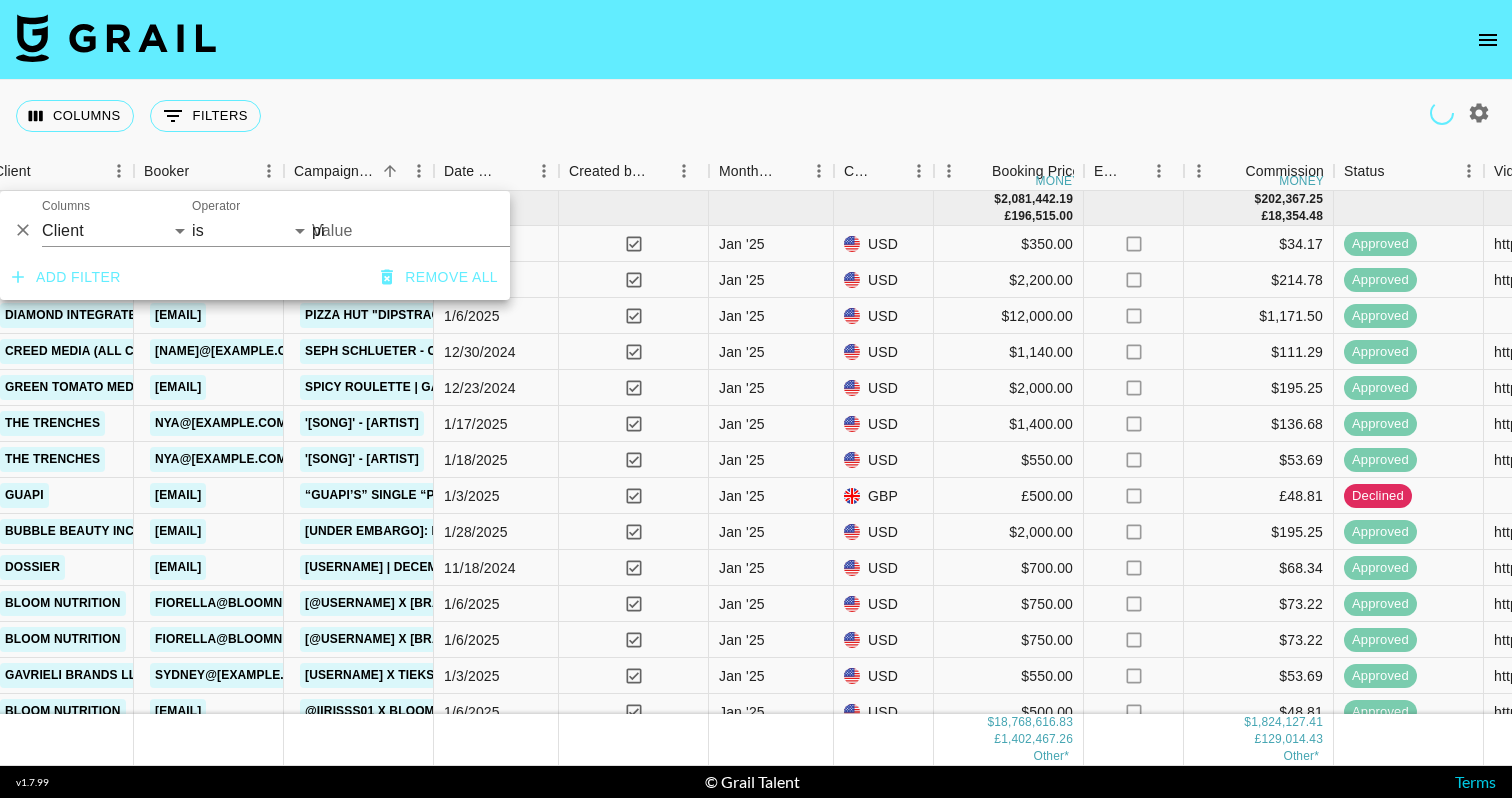 click on "pi" at bounding box center (447, 230) 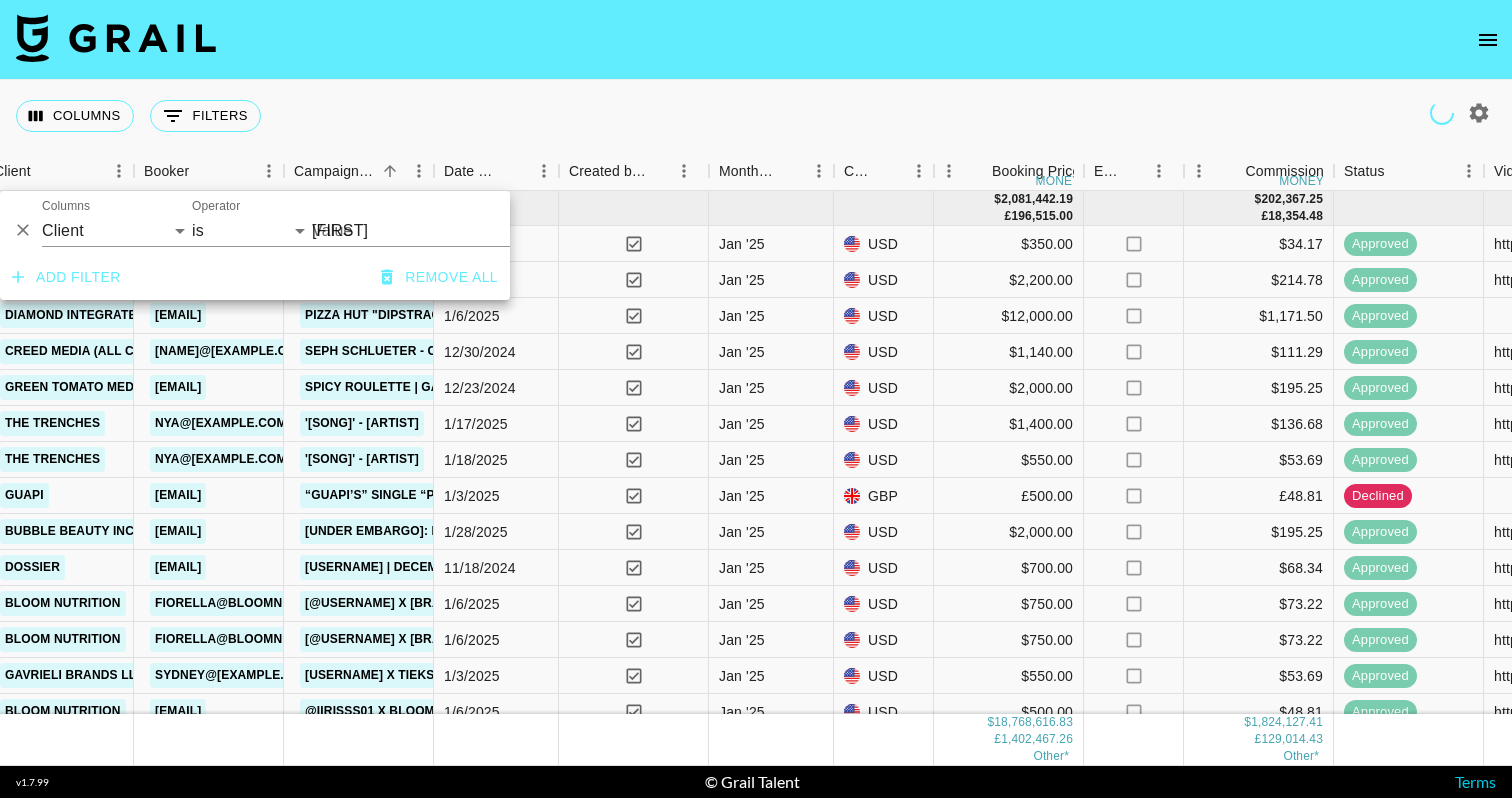 type on "pitol" 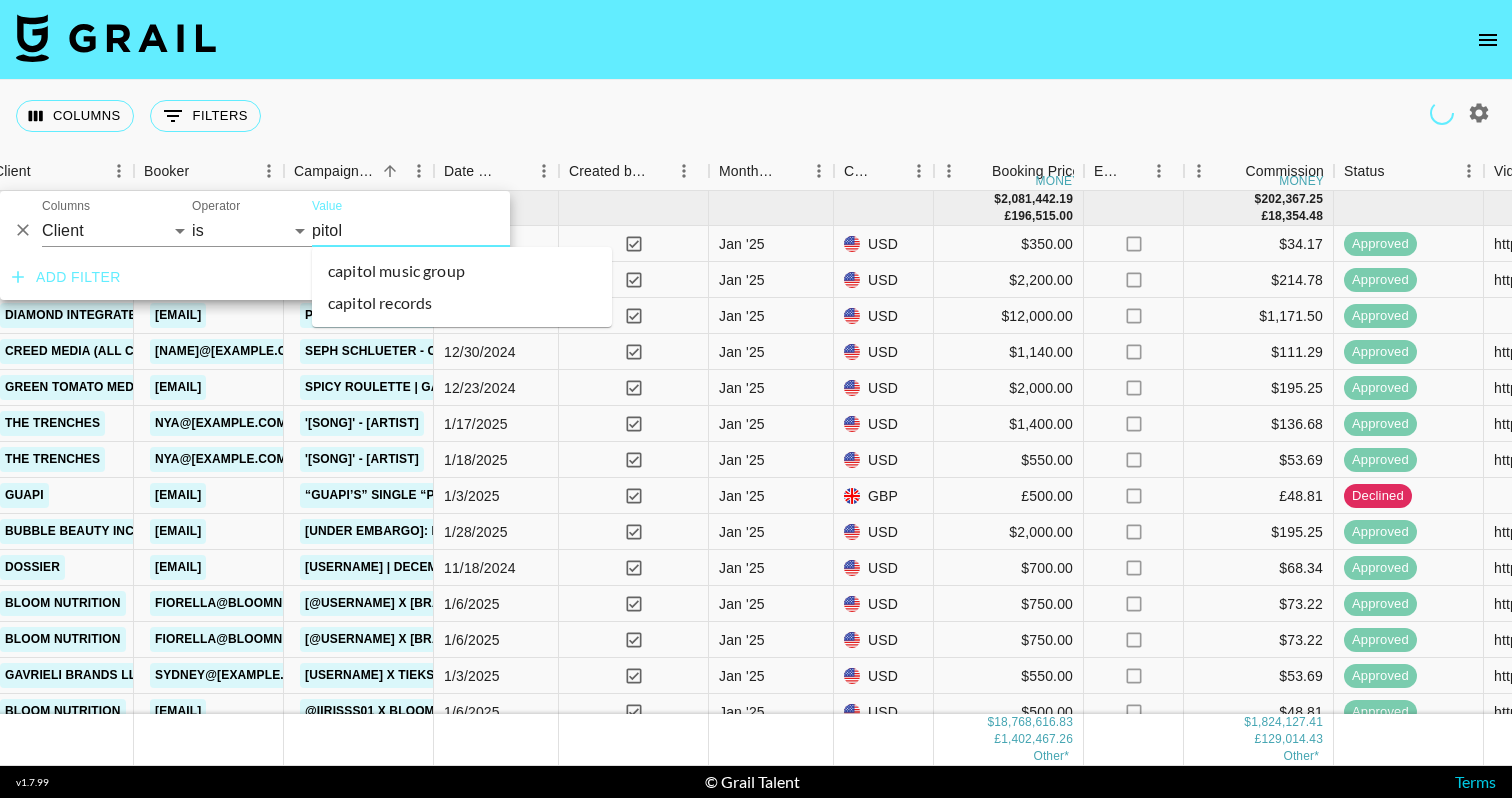 click on "capitol music group" at bounding box center (462, 271) 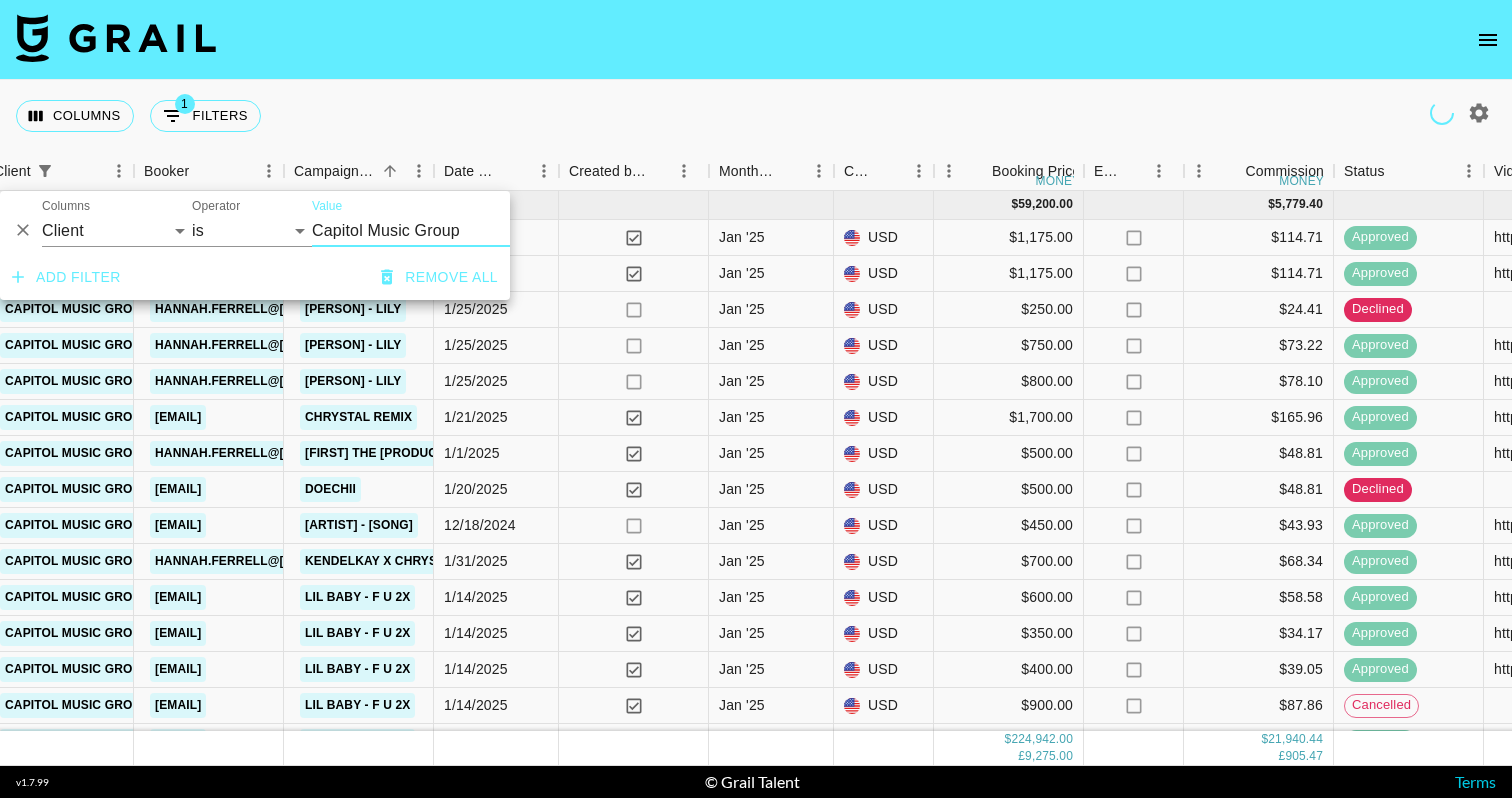 click 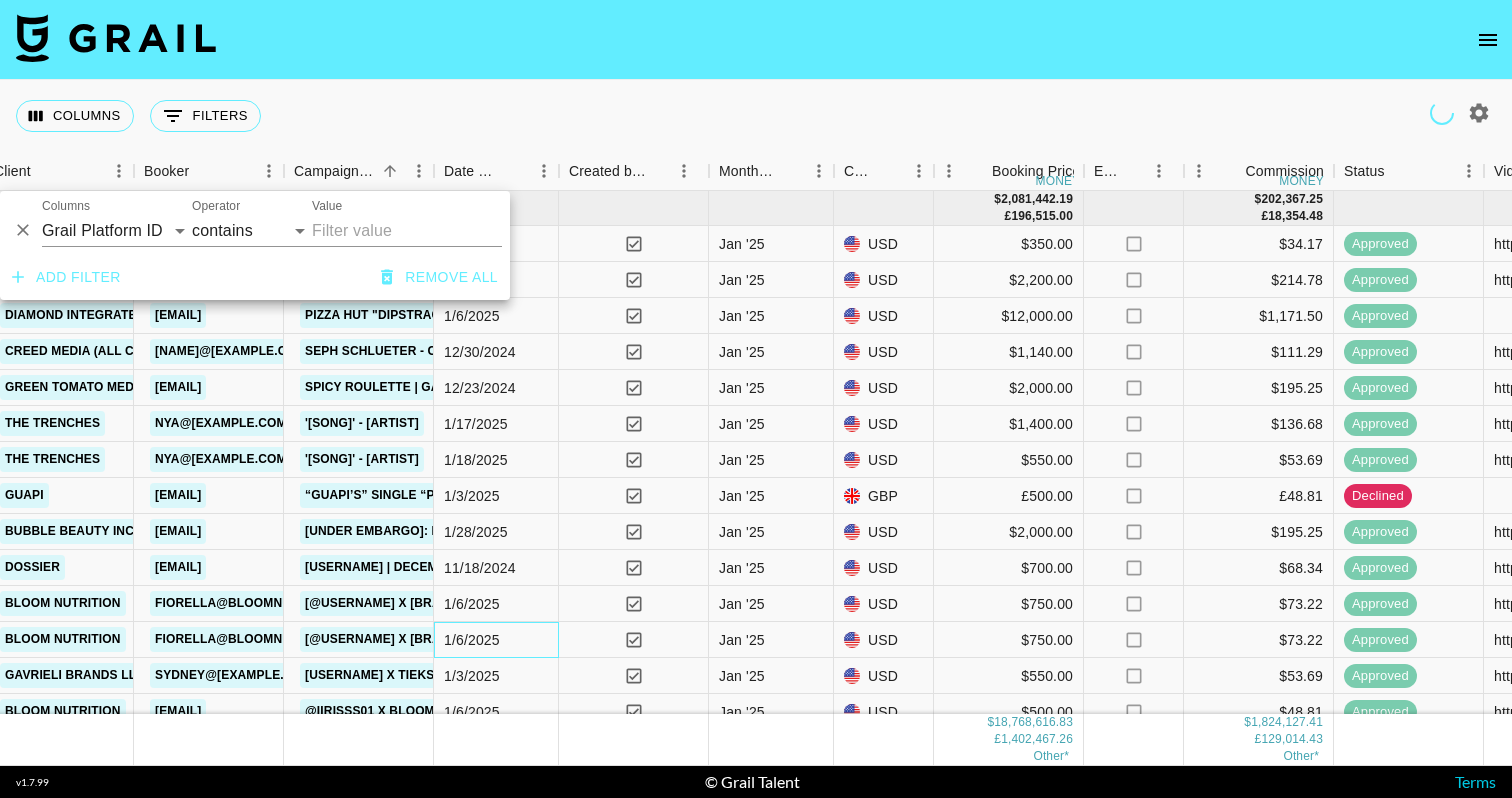click on "1/6/2025" at bounding box center [496, 640] 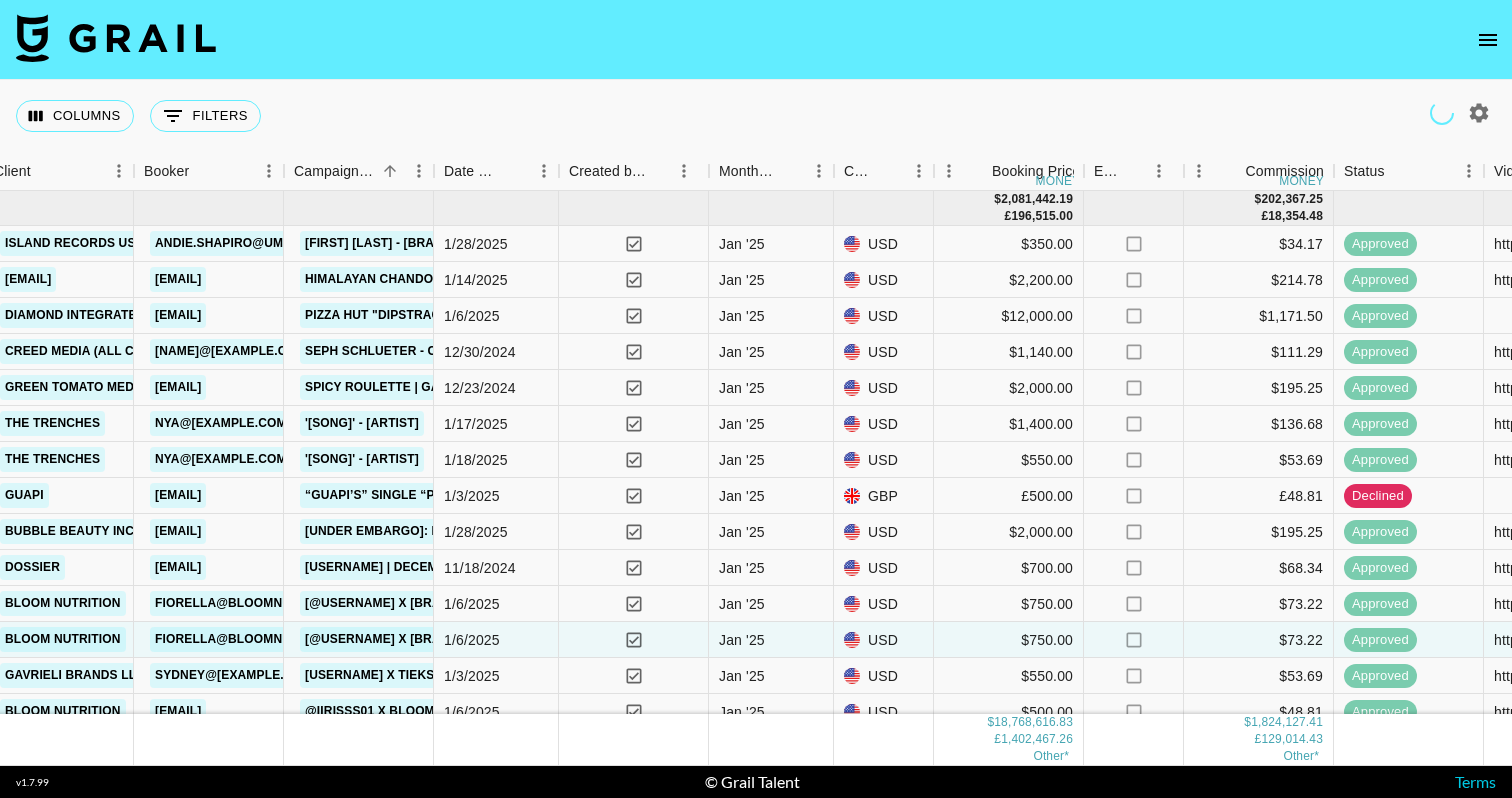 click on "Columns 0 Filters + Booking" at bounding box center [756, 116] 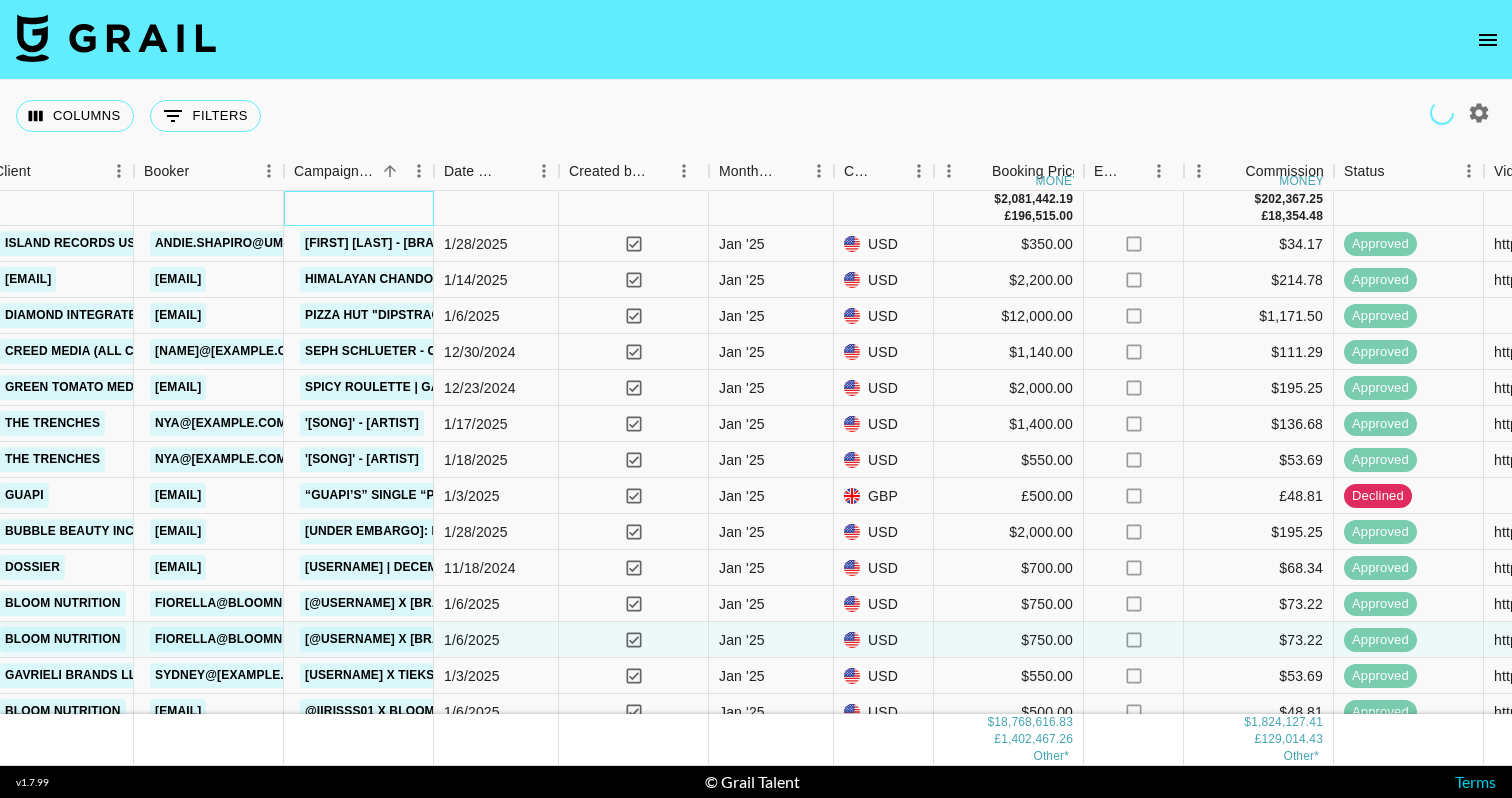 click at bounding box center [359, 208] 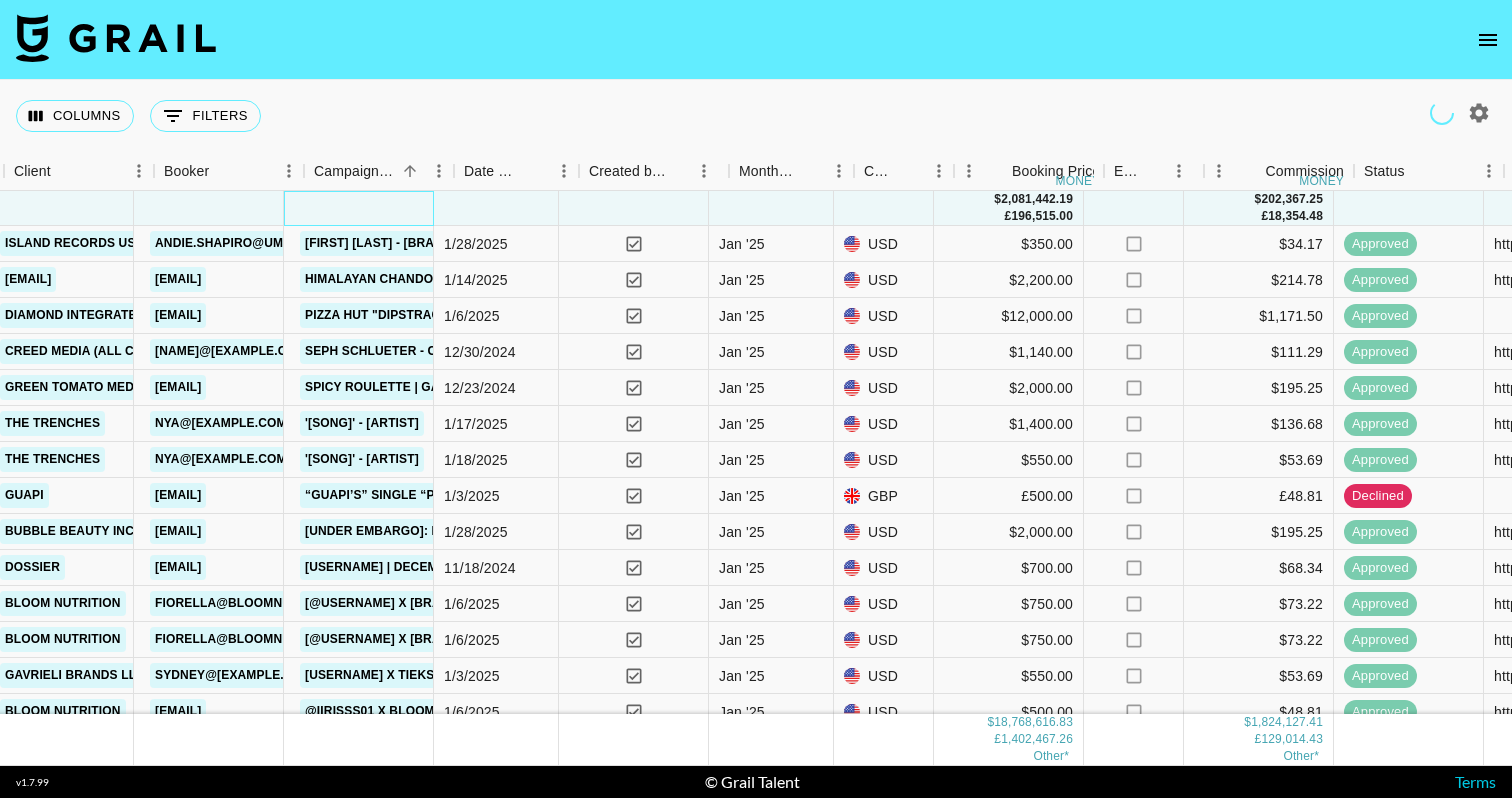 scroll, scrollTop: 0, scrollLeft: 860, axis: horizontal 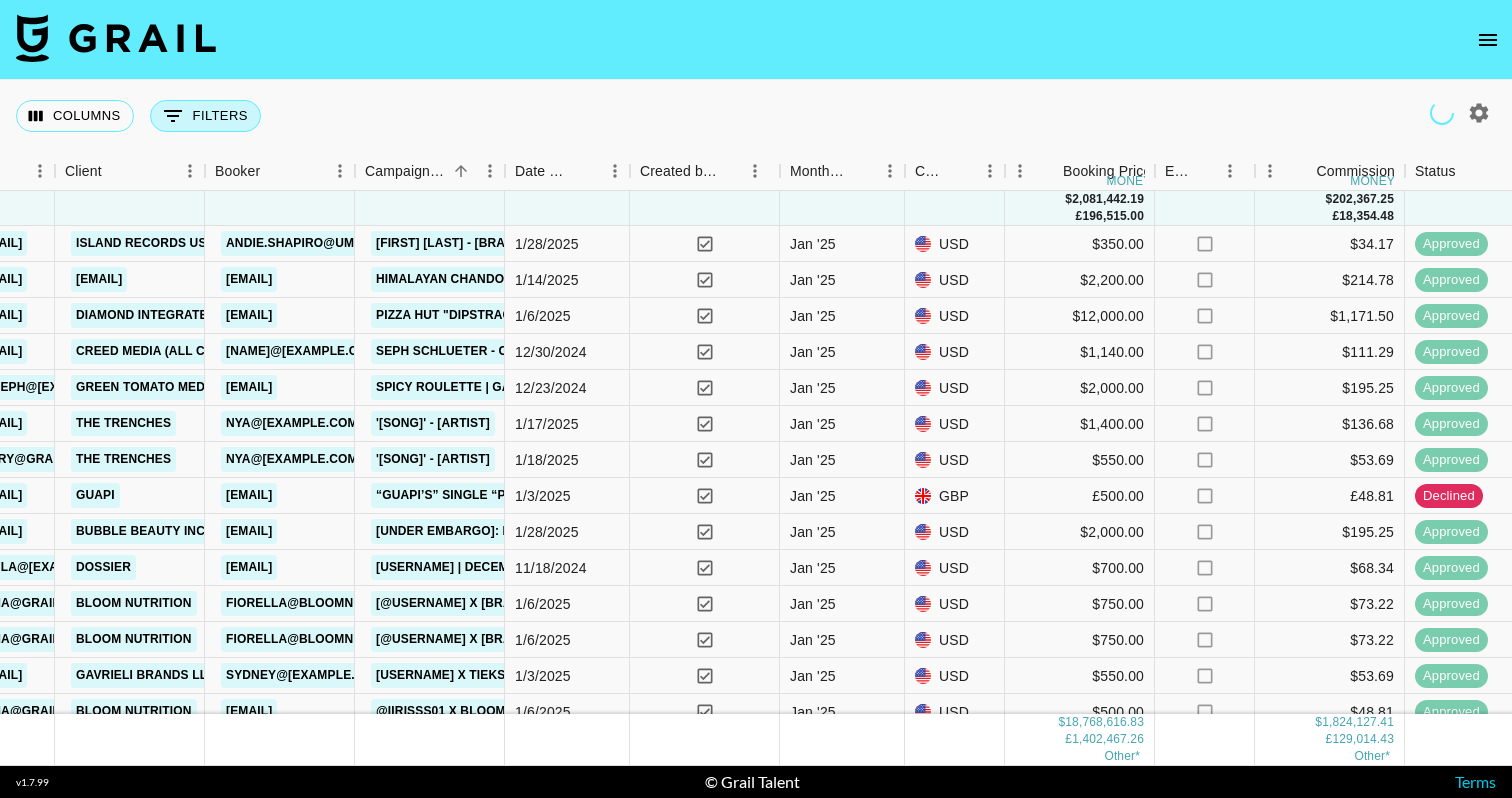 click on "0 Filters" at bounding box center (205, 116) 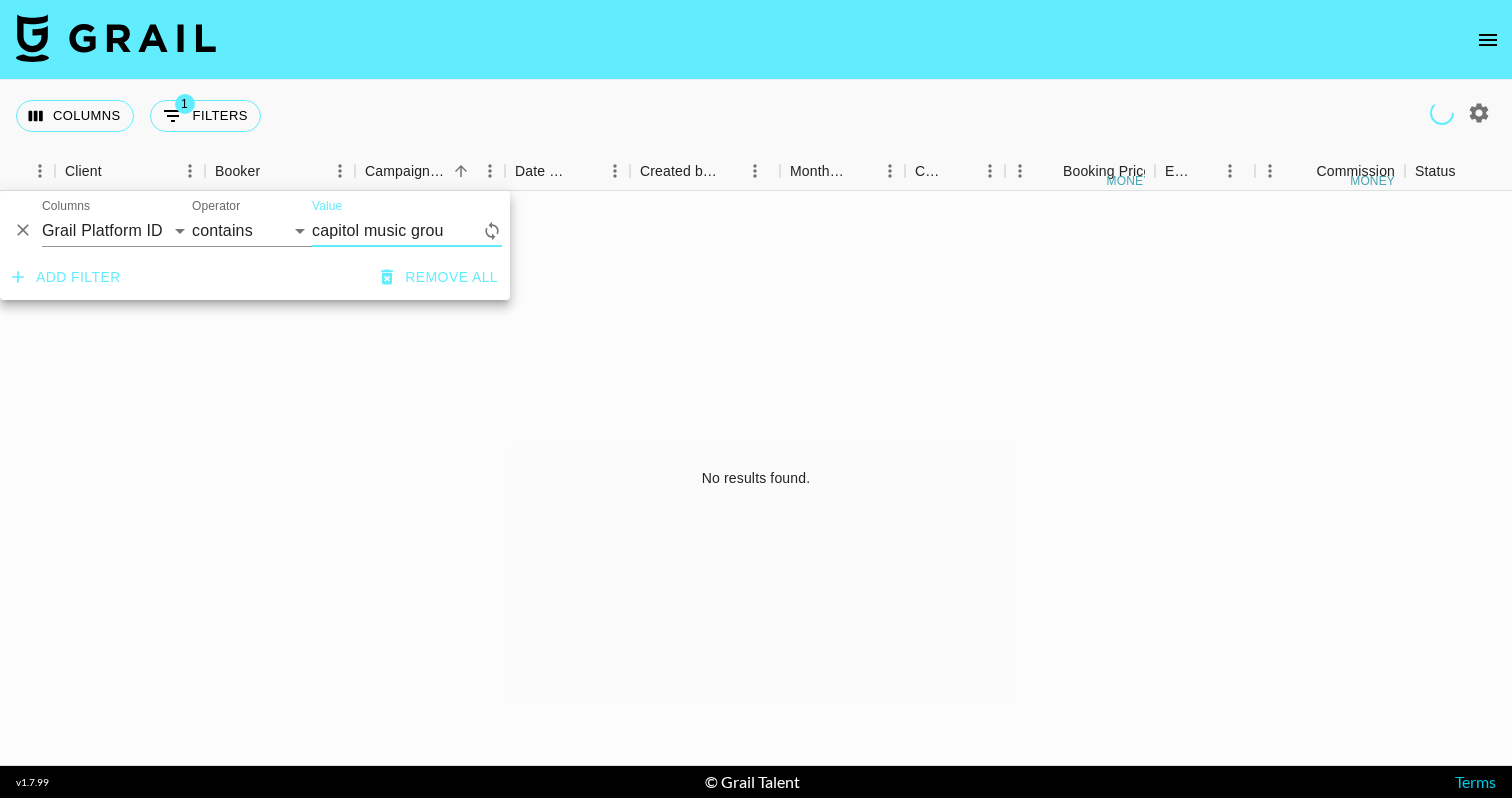 type on "capitol music group" 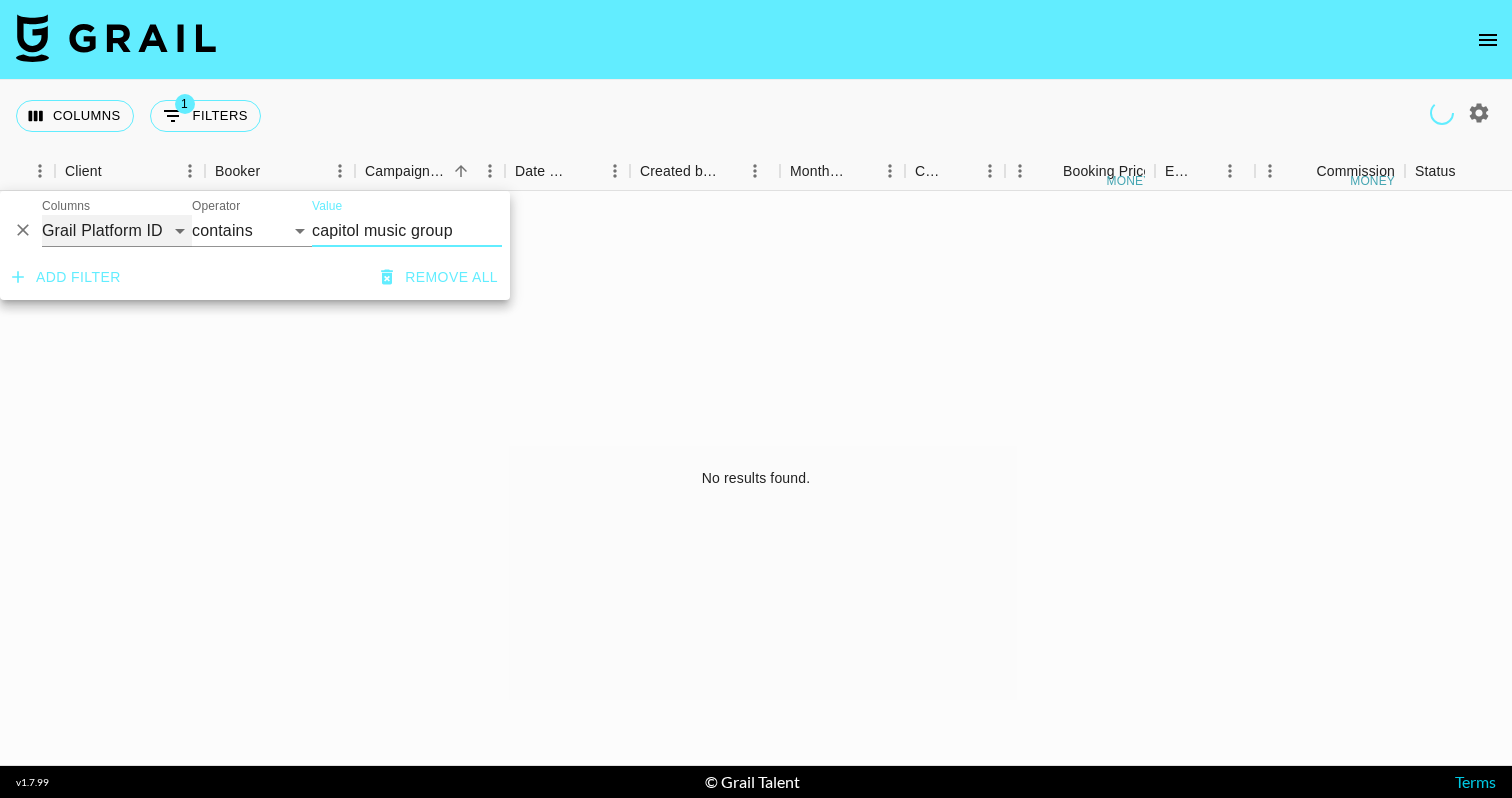 select on "clientId" 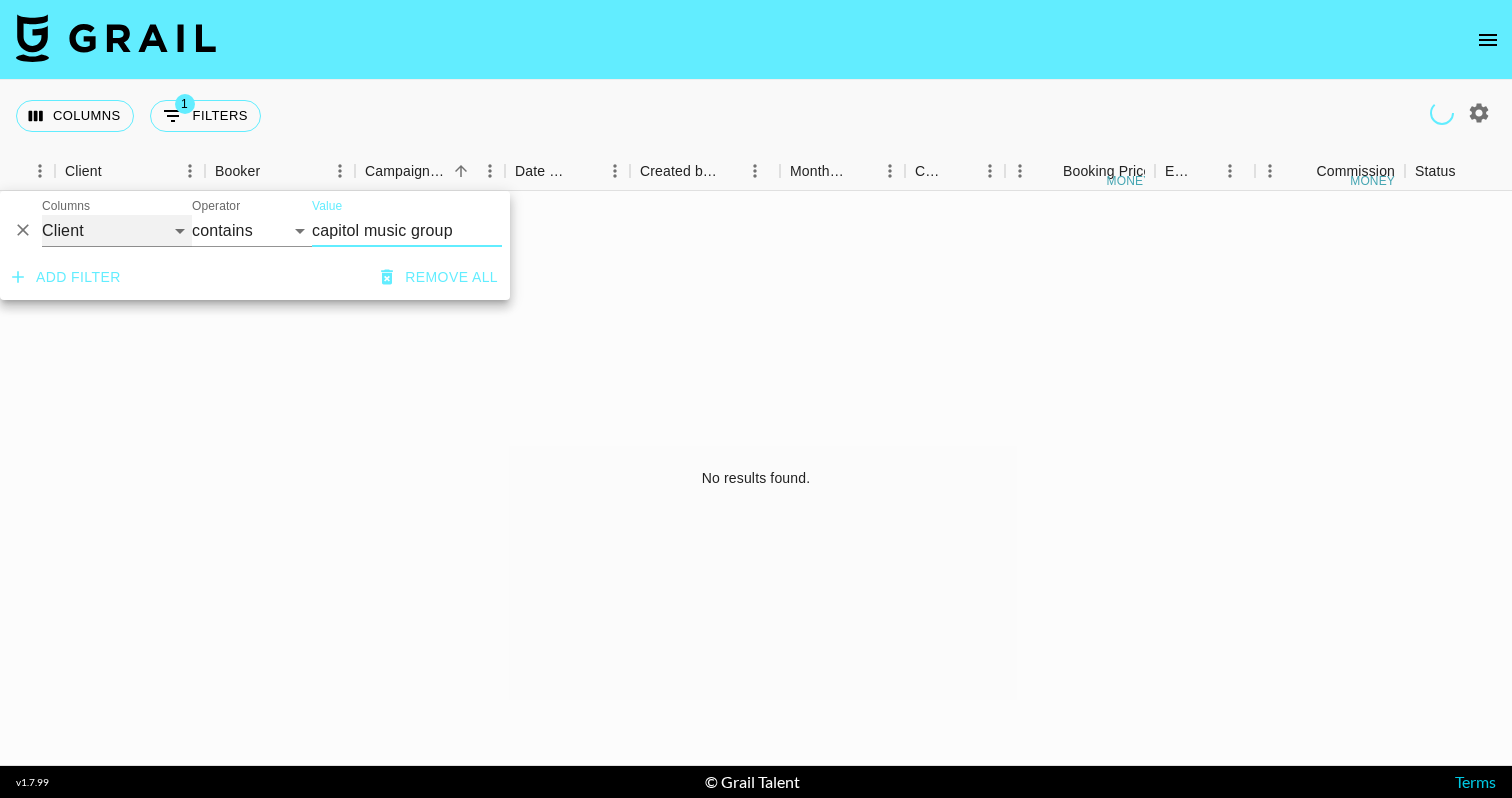 click on "Grail Platform ID Airtable ID Talent Manager Client Booker Campaign (Type) Date Created Created by Grail Team Month Due Currency Booking Price Creator Commmission Override External Commission Expenses: Remove Commission? Commission Status Video Link Boost Code Special Booking Type PO Number Invoice Notes Uniport Contact Email Contract File Payment Sent Payment Sent Date Invoice Link" at bounding box center [117, 231] 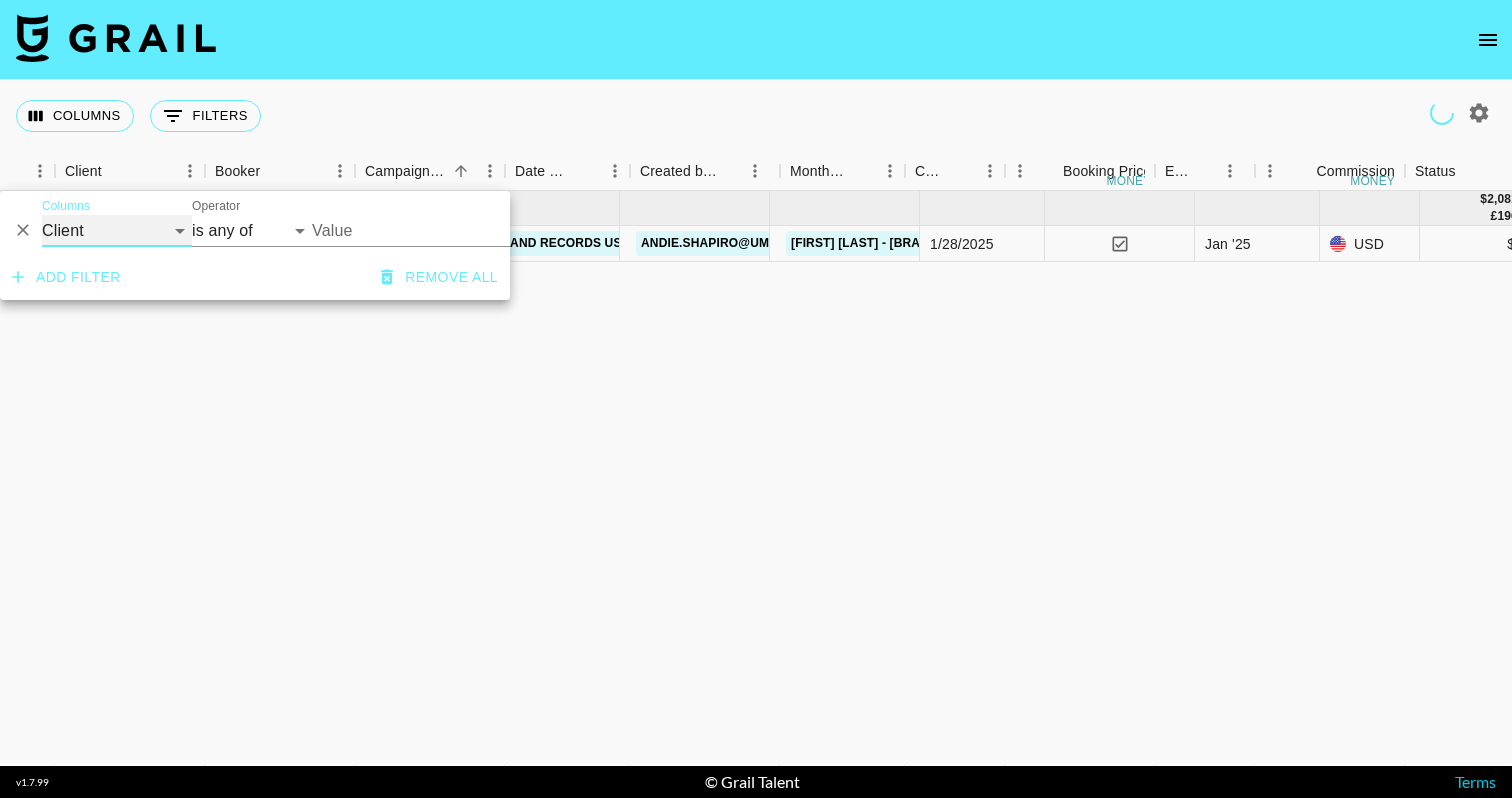 select on "is" 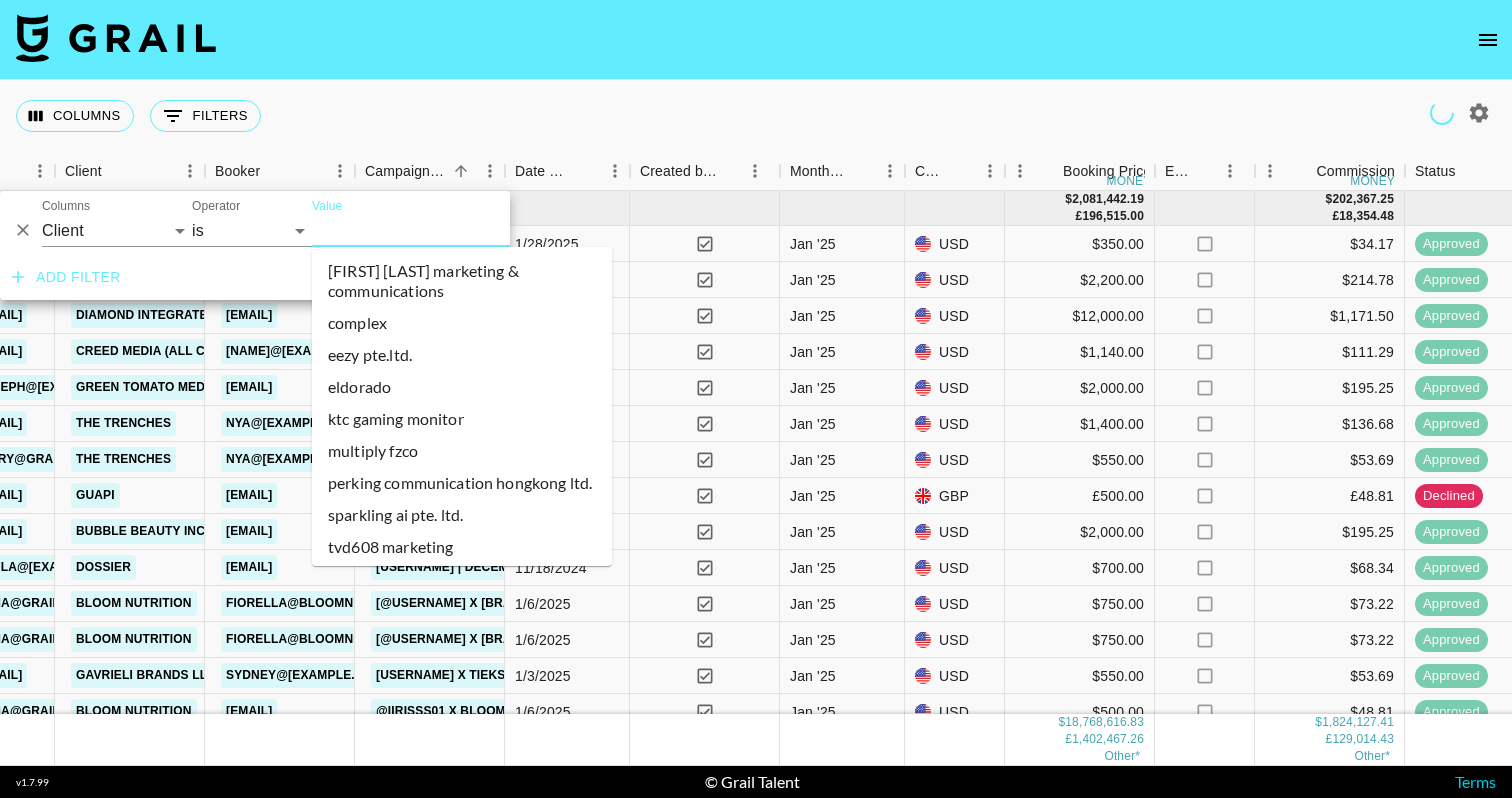 click on "Value" at bounding box center (447, 230) 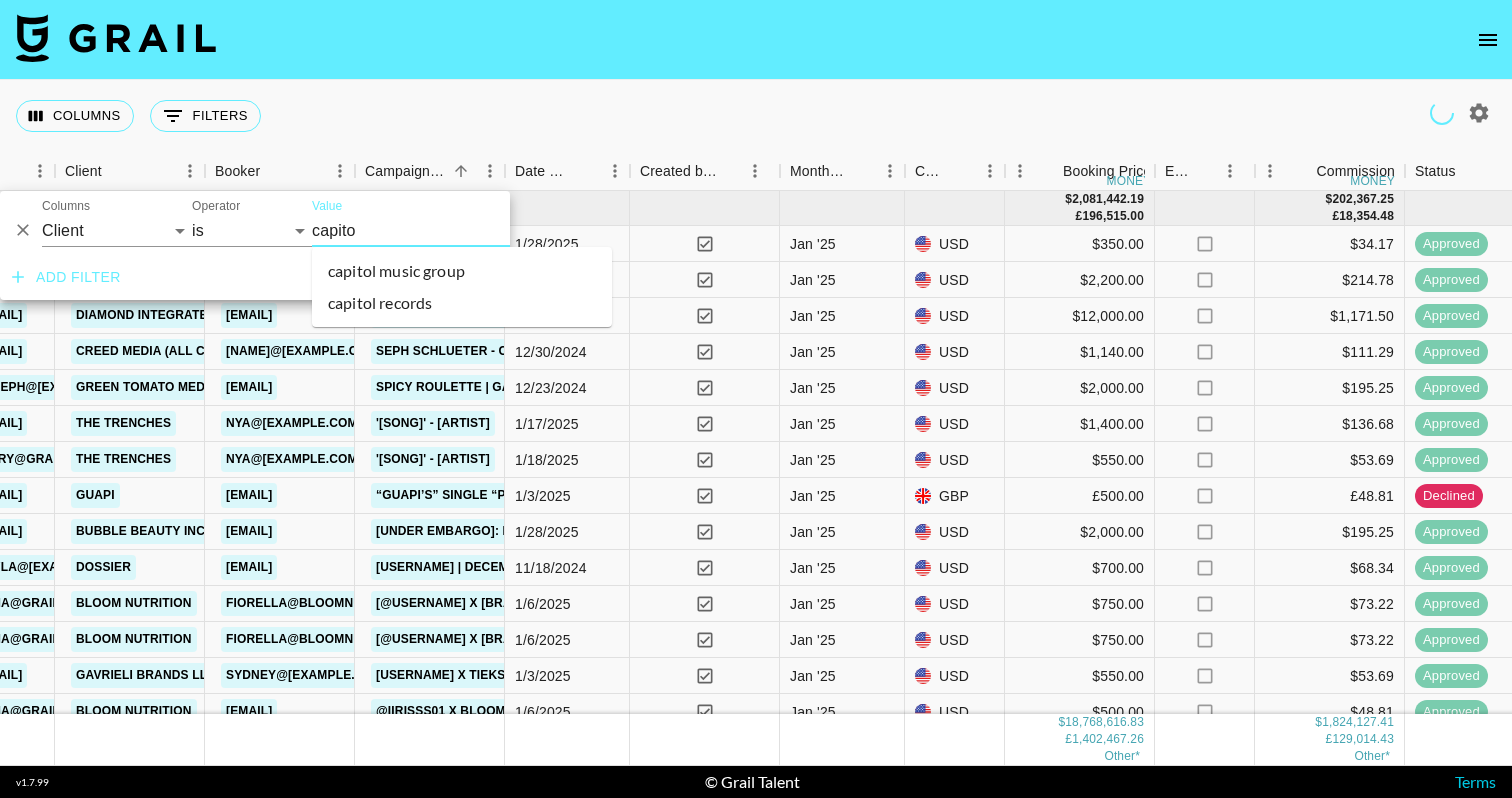 type on "capitol" 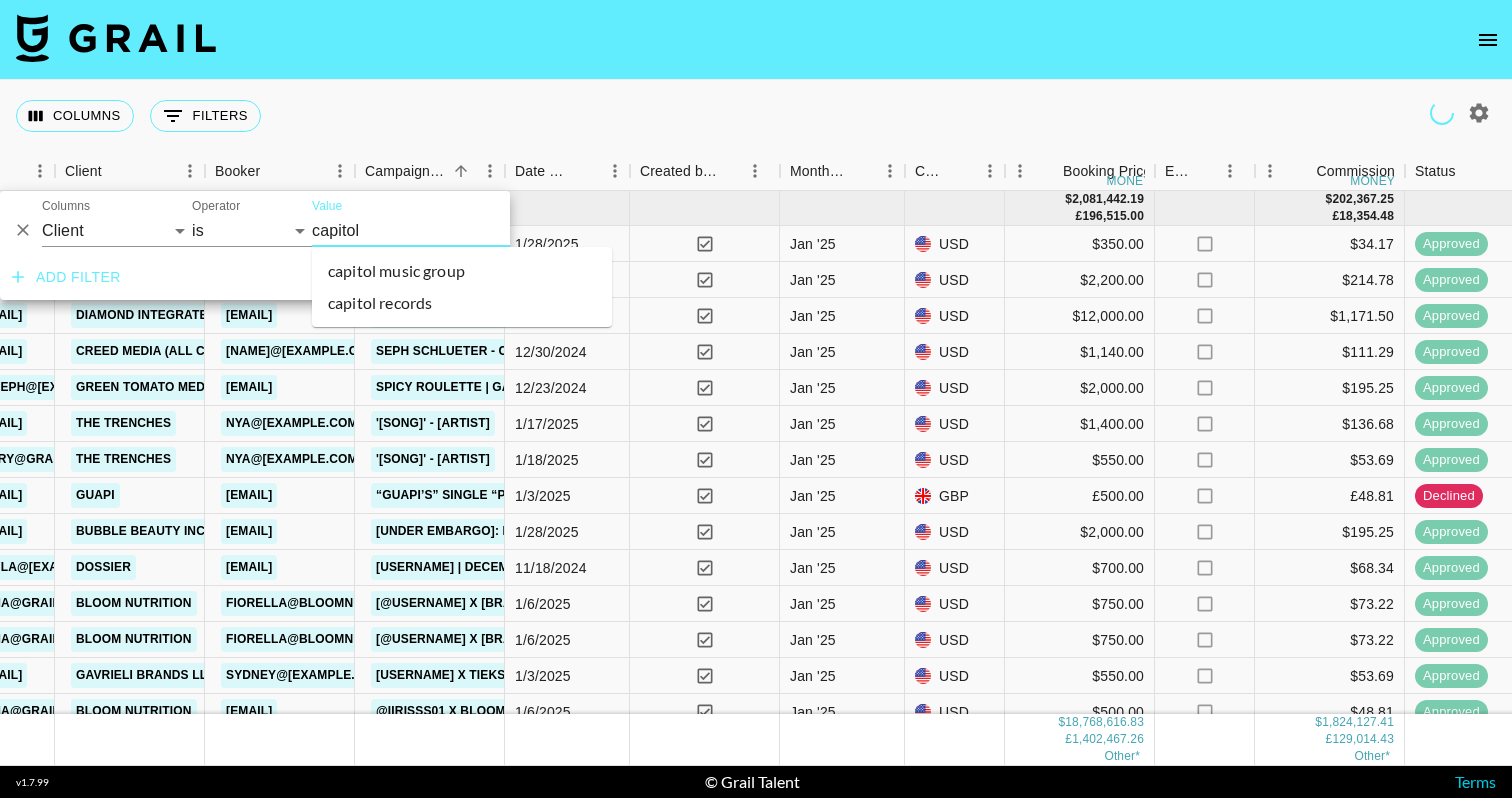 click on "capitol music group" at bounding box center [462, 271] 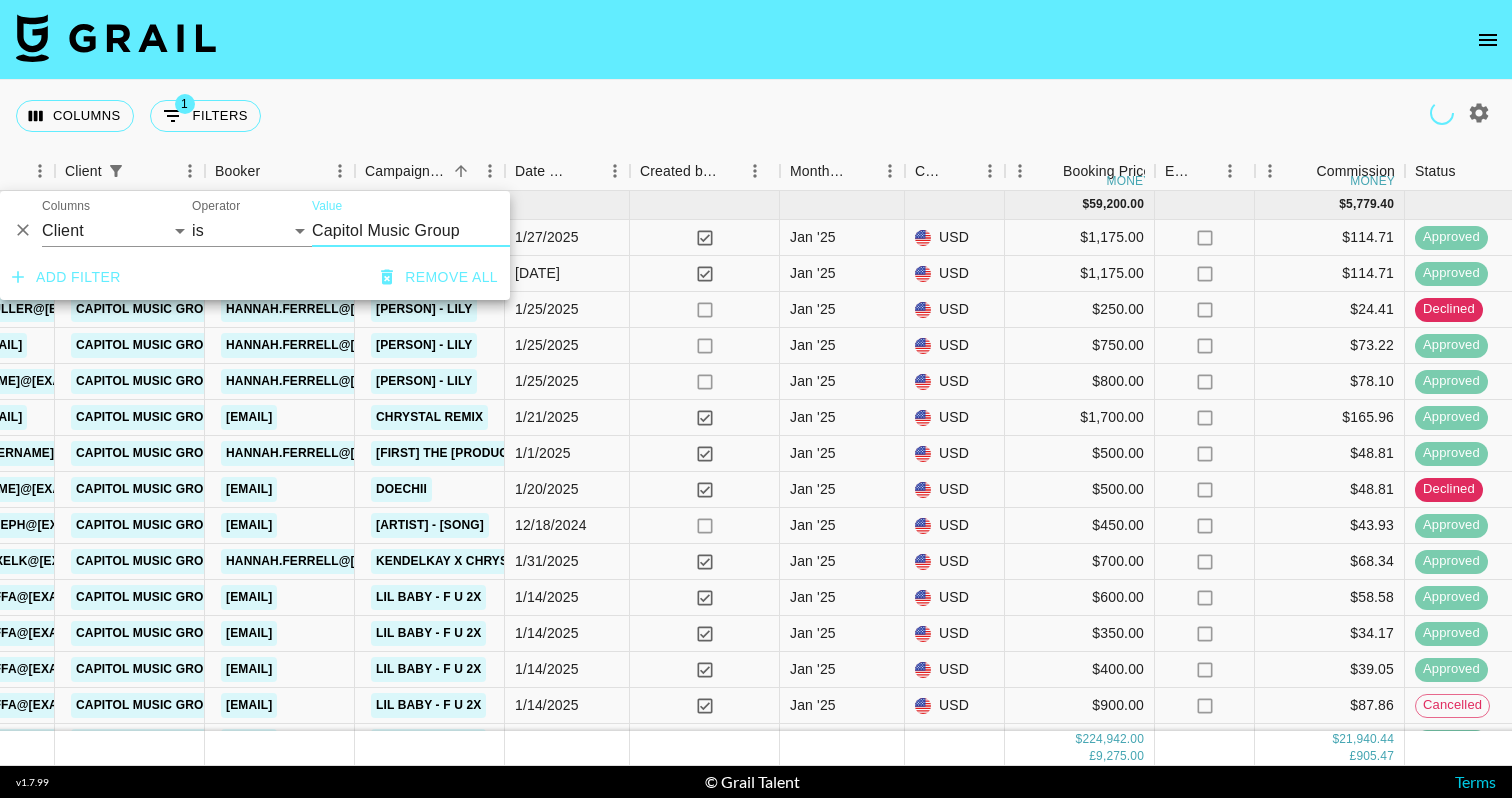 click on "Columns 1 Filters + Booking" at bounding box center [756, 116] 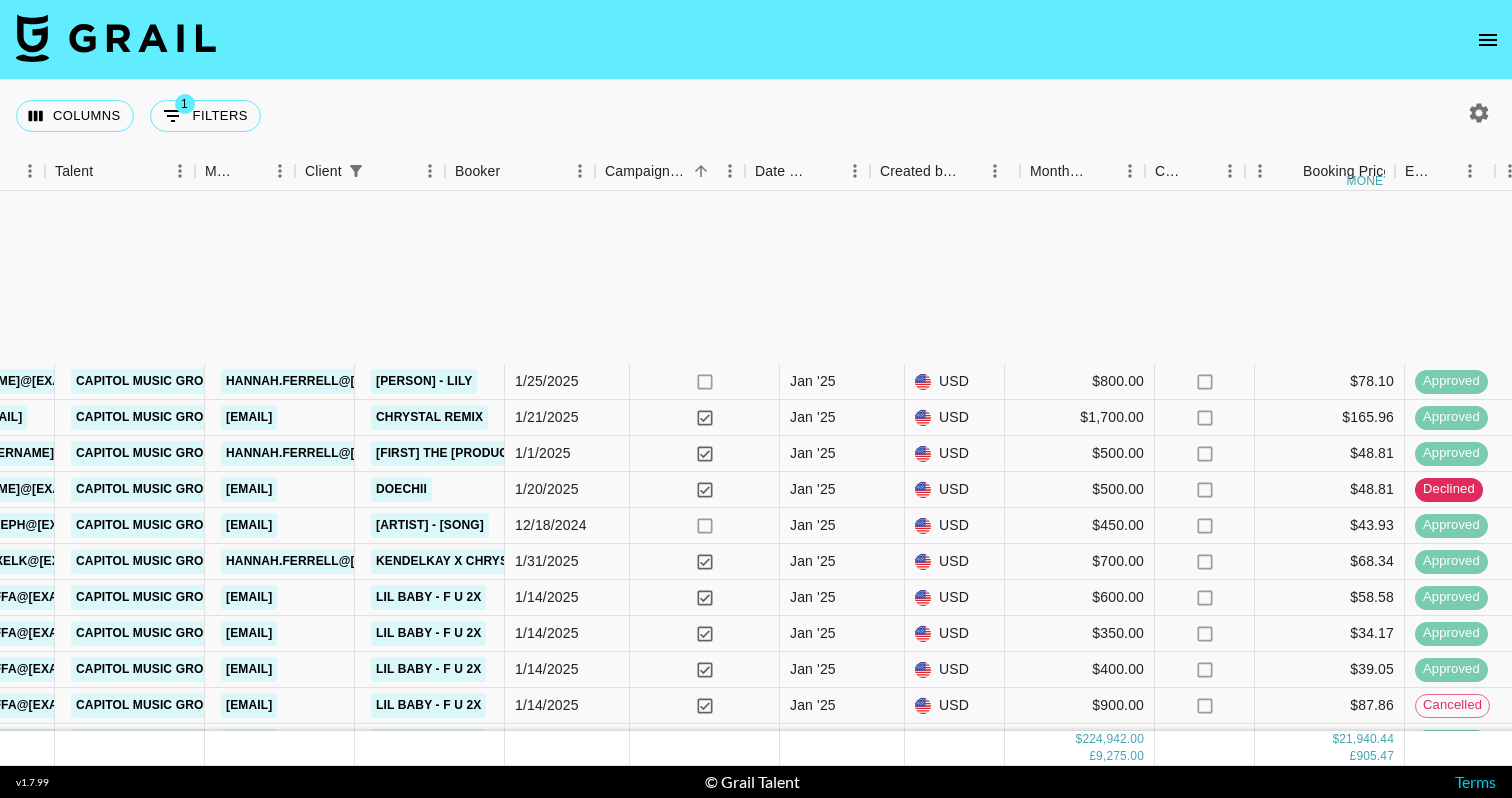 scroll, scrollTop: 0, scrollLeft: 0, axis: both 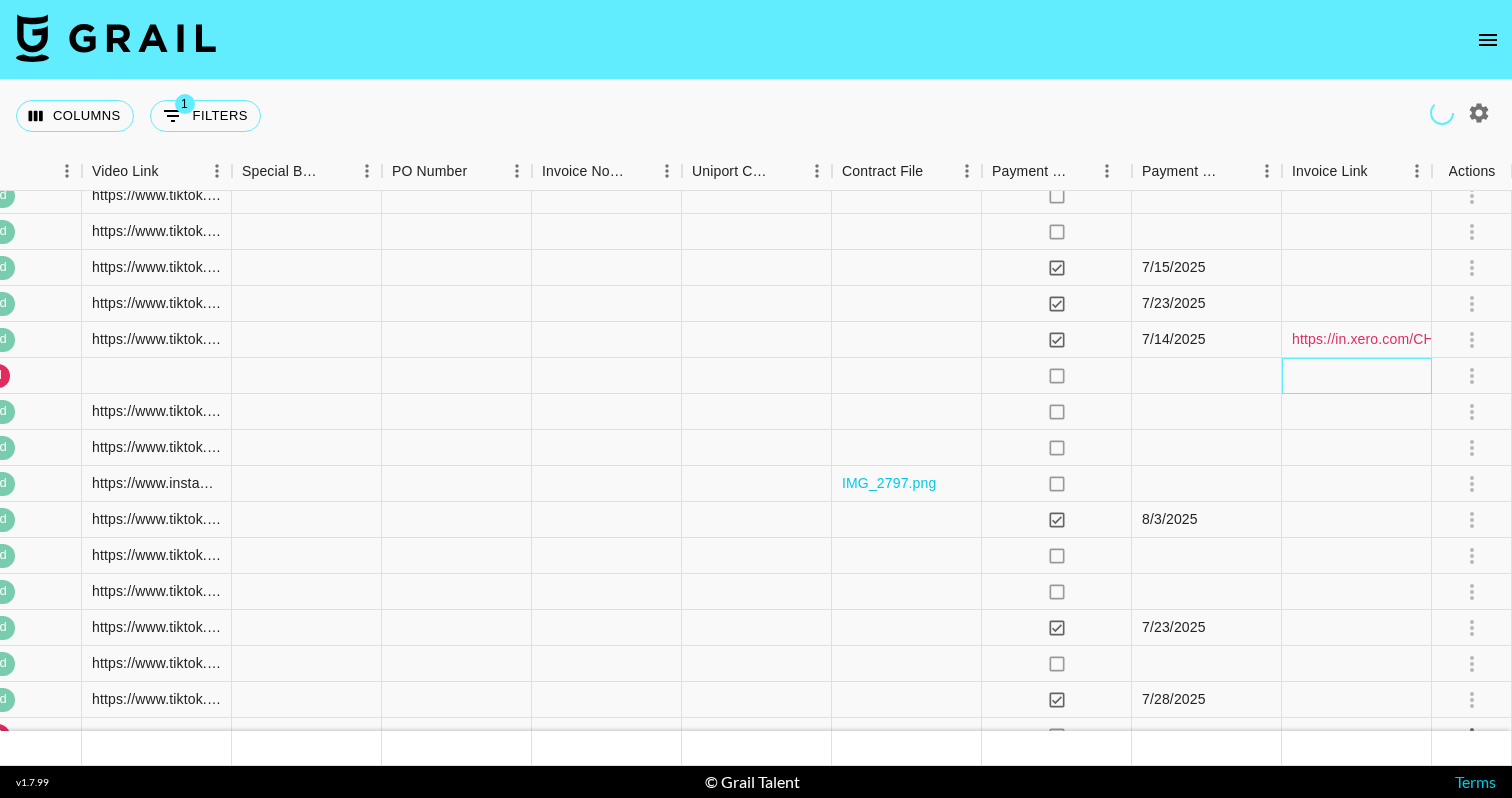 click at bounding box center (1357, 376) 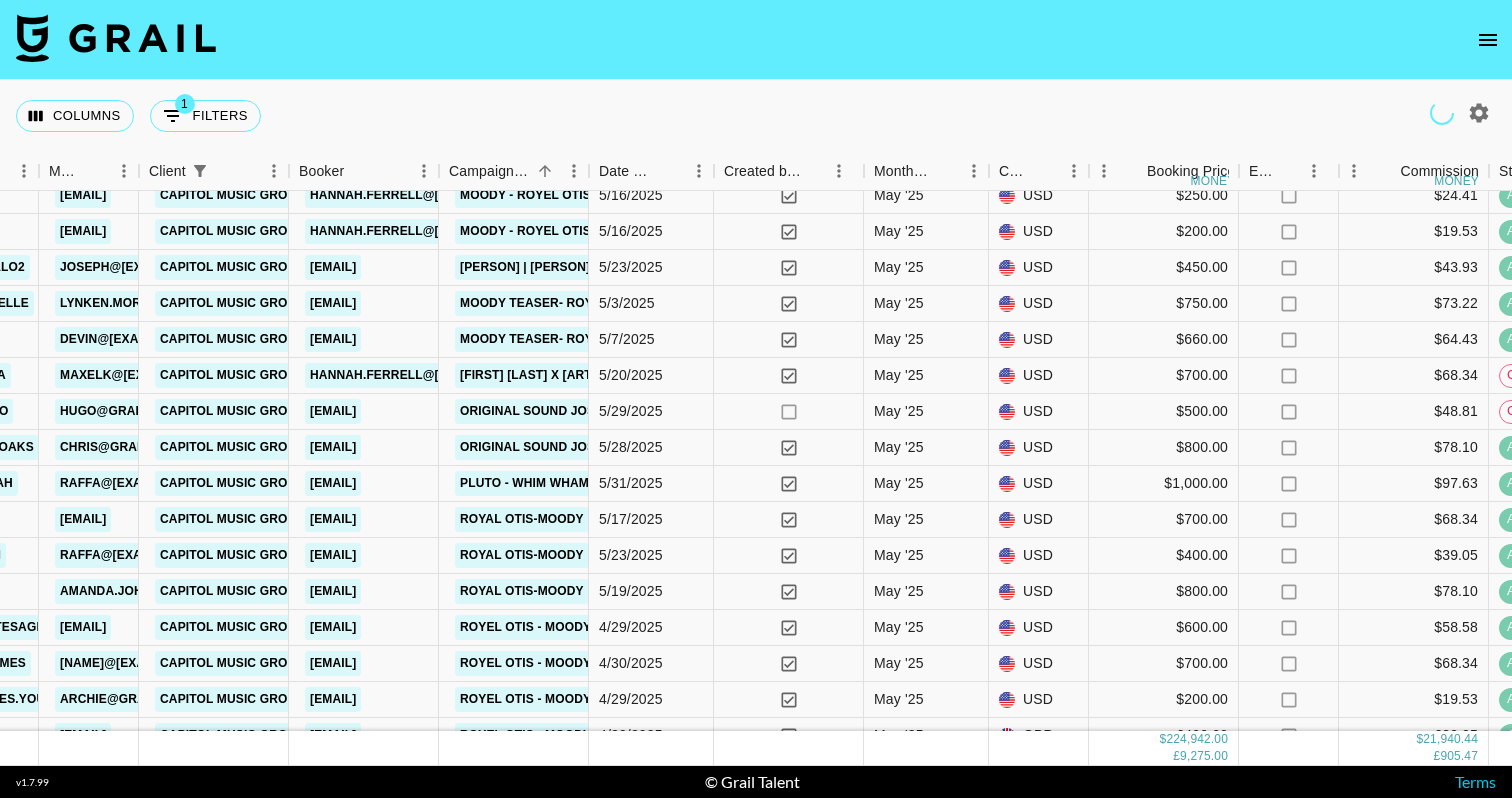 scroll, scrollTop: 8888, scrollLeft: 542, axis: both 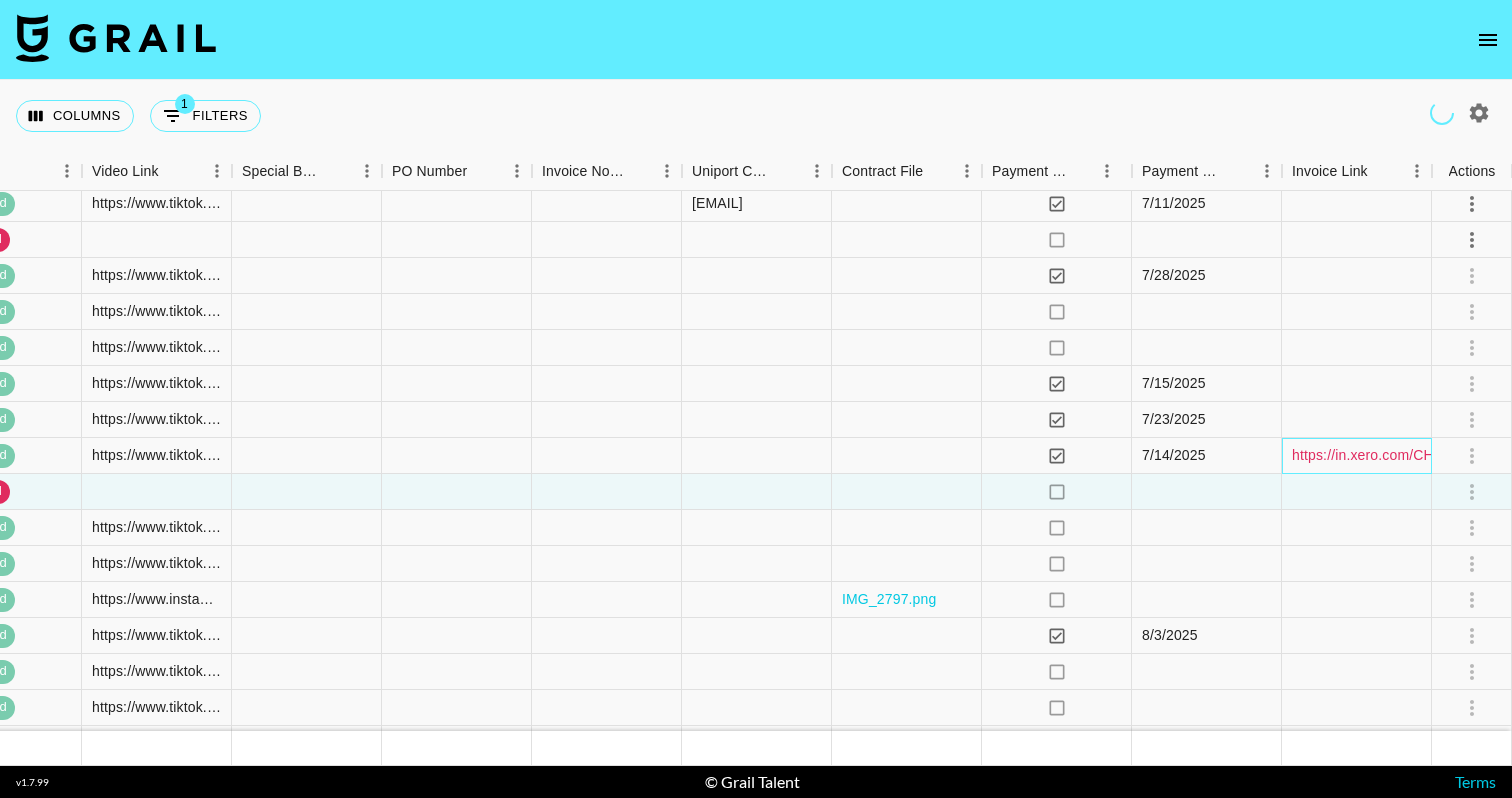 click on "https://in.xero.com/CHay3U6khO5vHUvCVm6uRJQ6e4bpik80h1G4pcaf" at bounding box center [1520, 455] 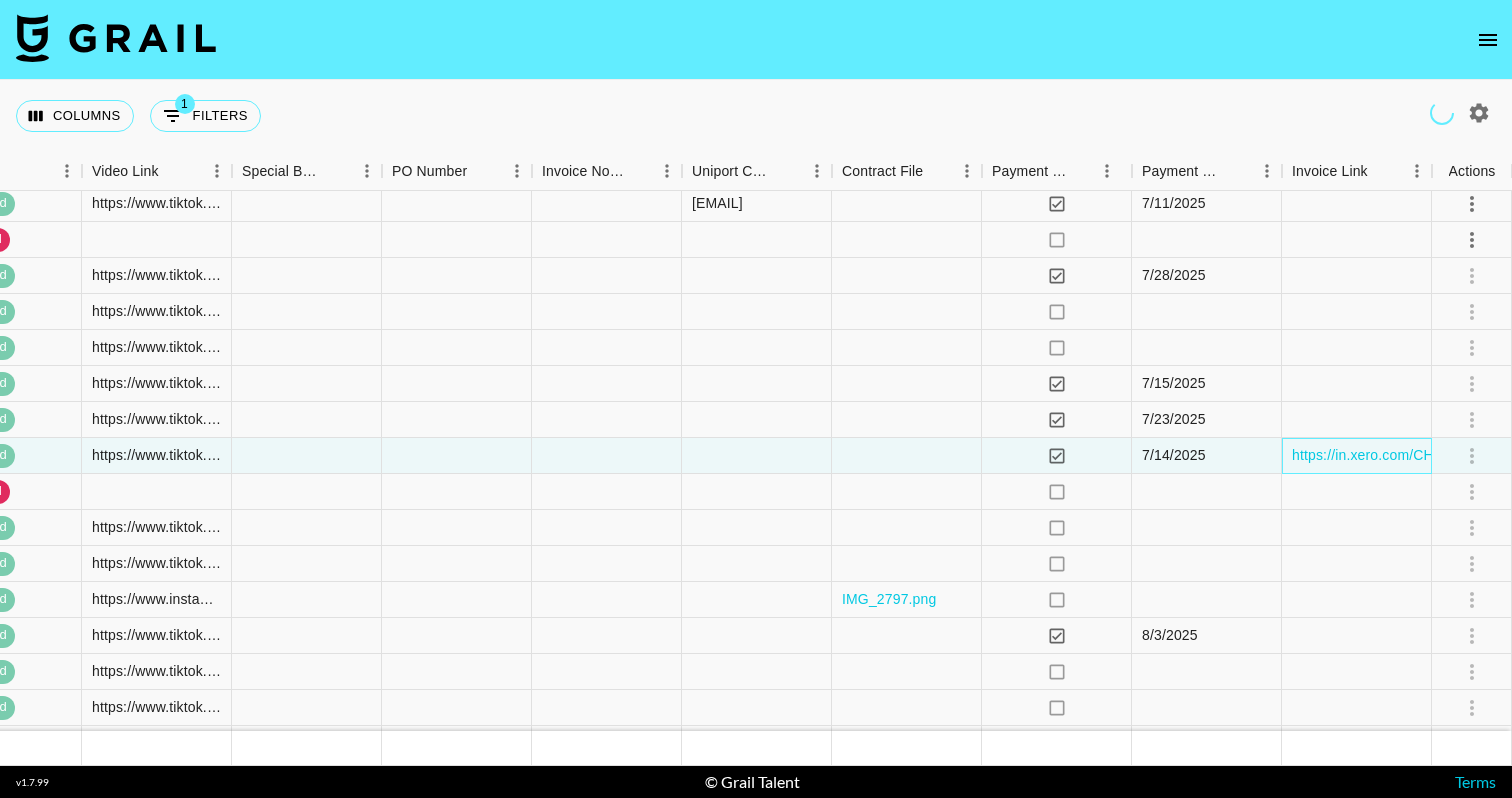 scroll, scrollTop: 10642, scrollLeft: 2333, axis: both 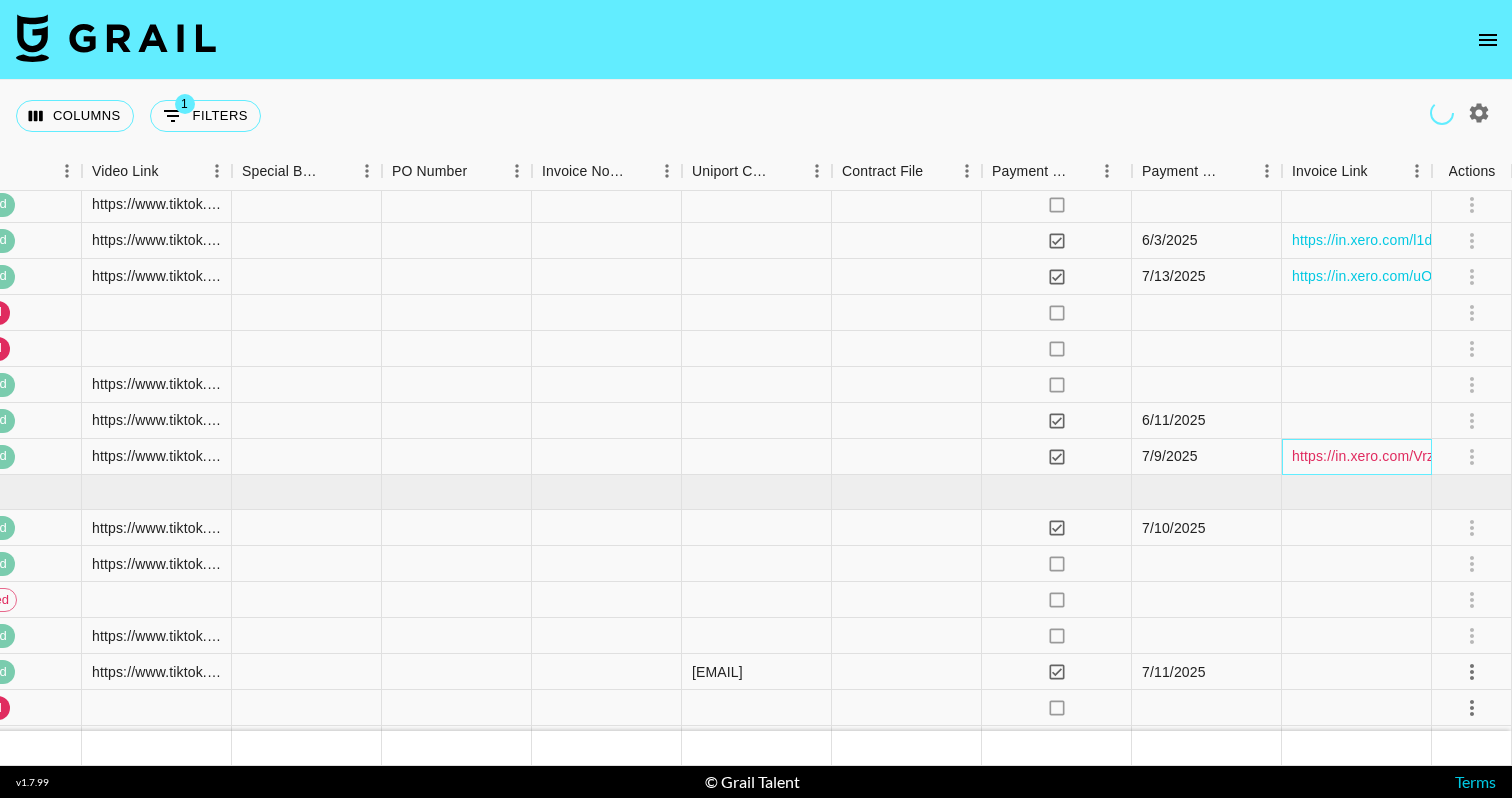 click on "https://in.xero.com/VrzG1wKju2bRMq29snrDenLN8cmWn9YA16btBUaA" at bounding box center [1520, 456] 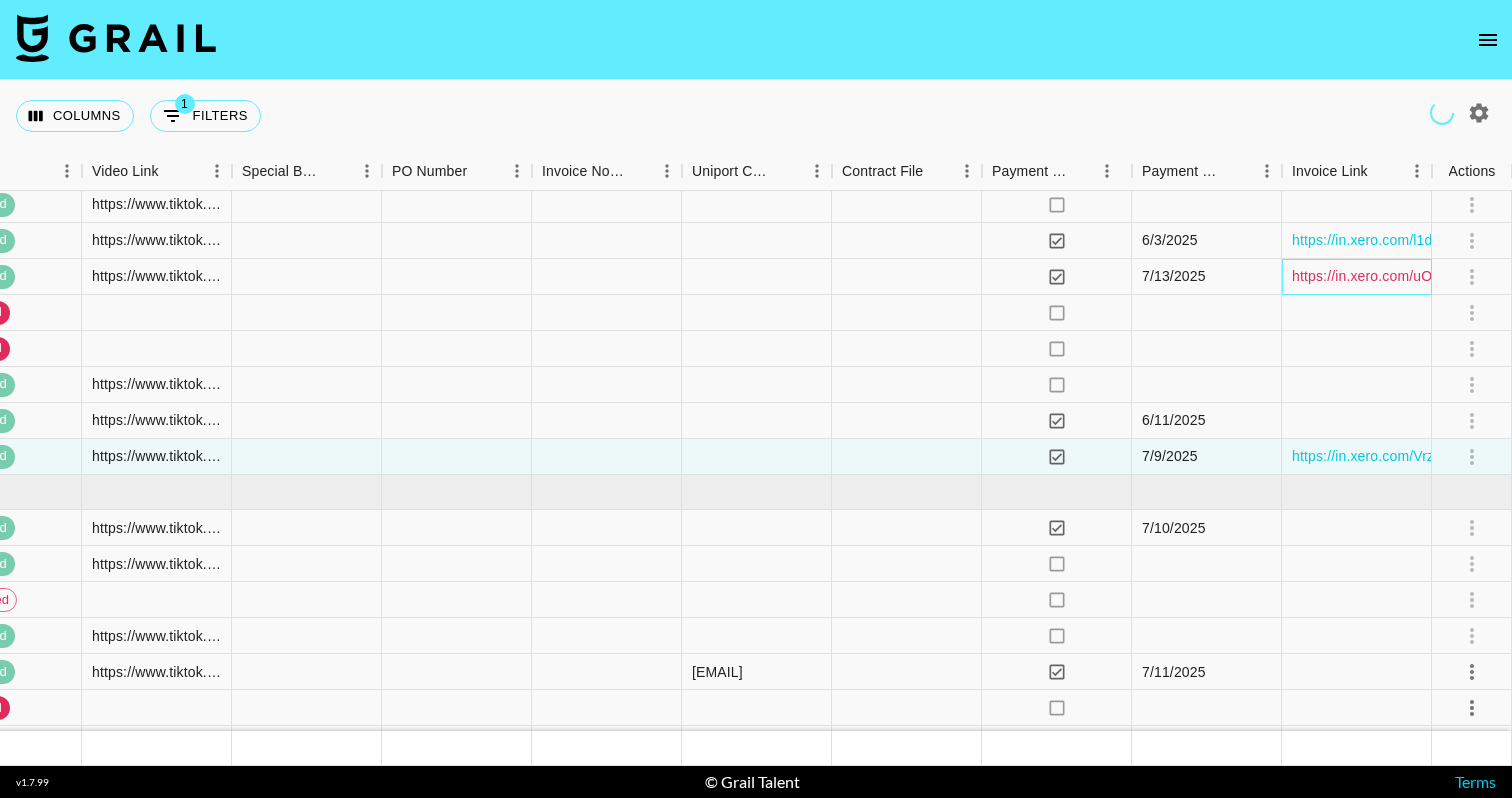 click on "https://in.xero.com/uOv8B7u7dHEA70fhh2qM5D4dfNkFGwphyA61Tlct" at bounding box center [1515, 276] 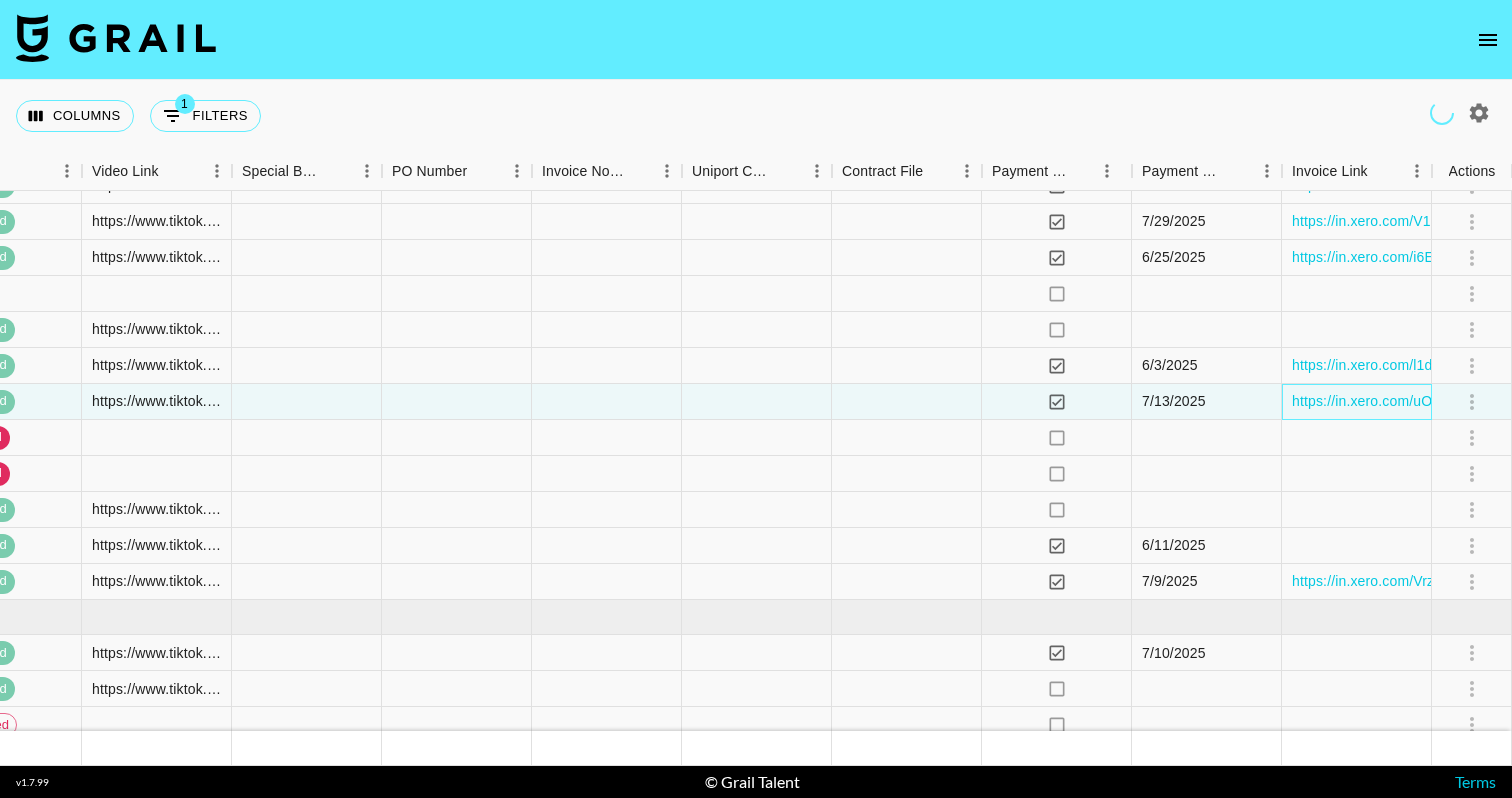 scroll, scrollTop: 10445, scrollLeft: 2333, axis: both 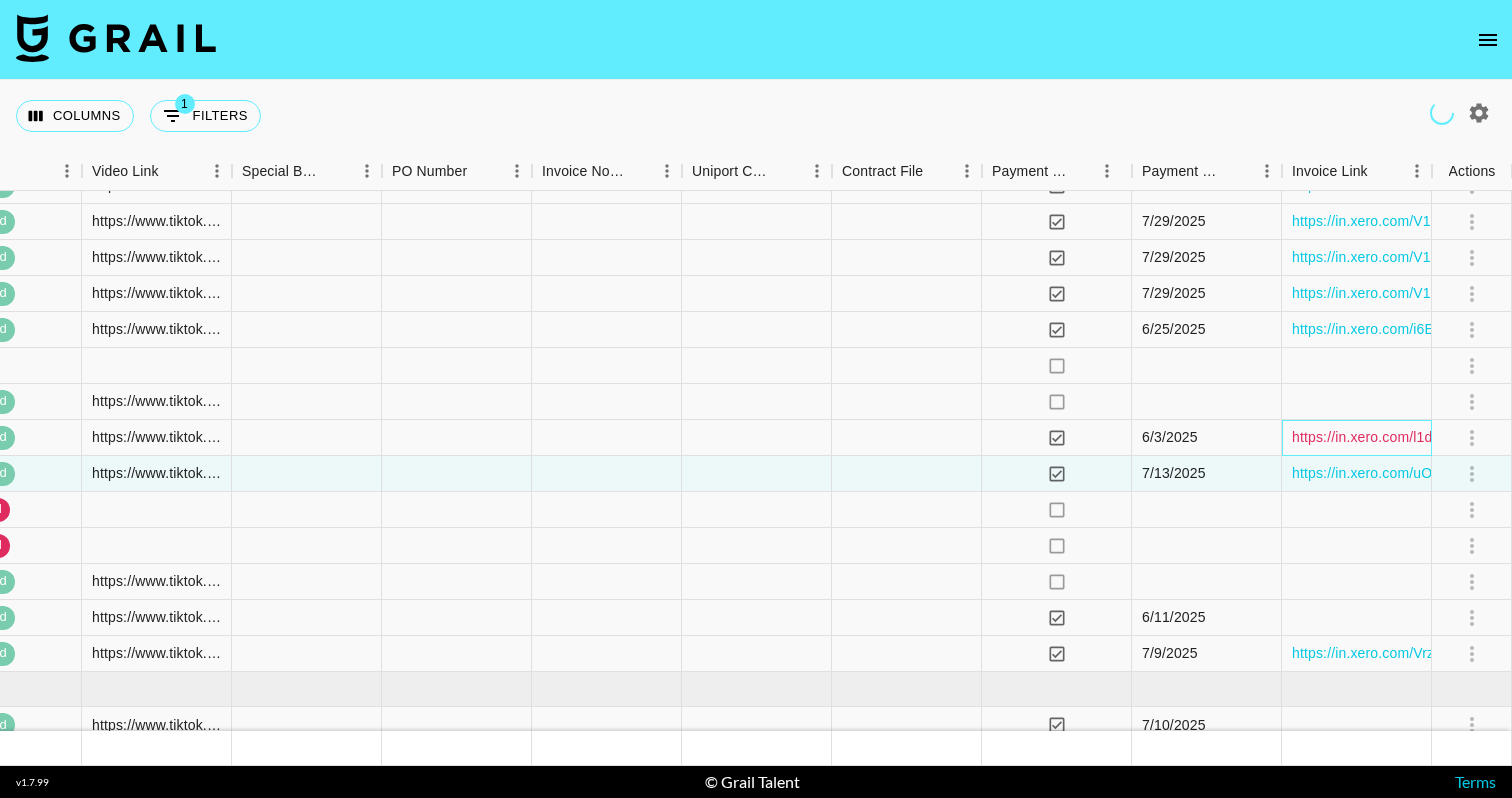 click on "https://in.xero.com/l1dhUUWbEXmEib6G8heoFdDOsKGrXfe4NQtv0tJo" at bounding box center (1518, 437) 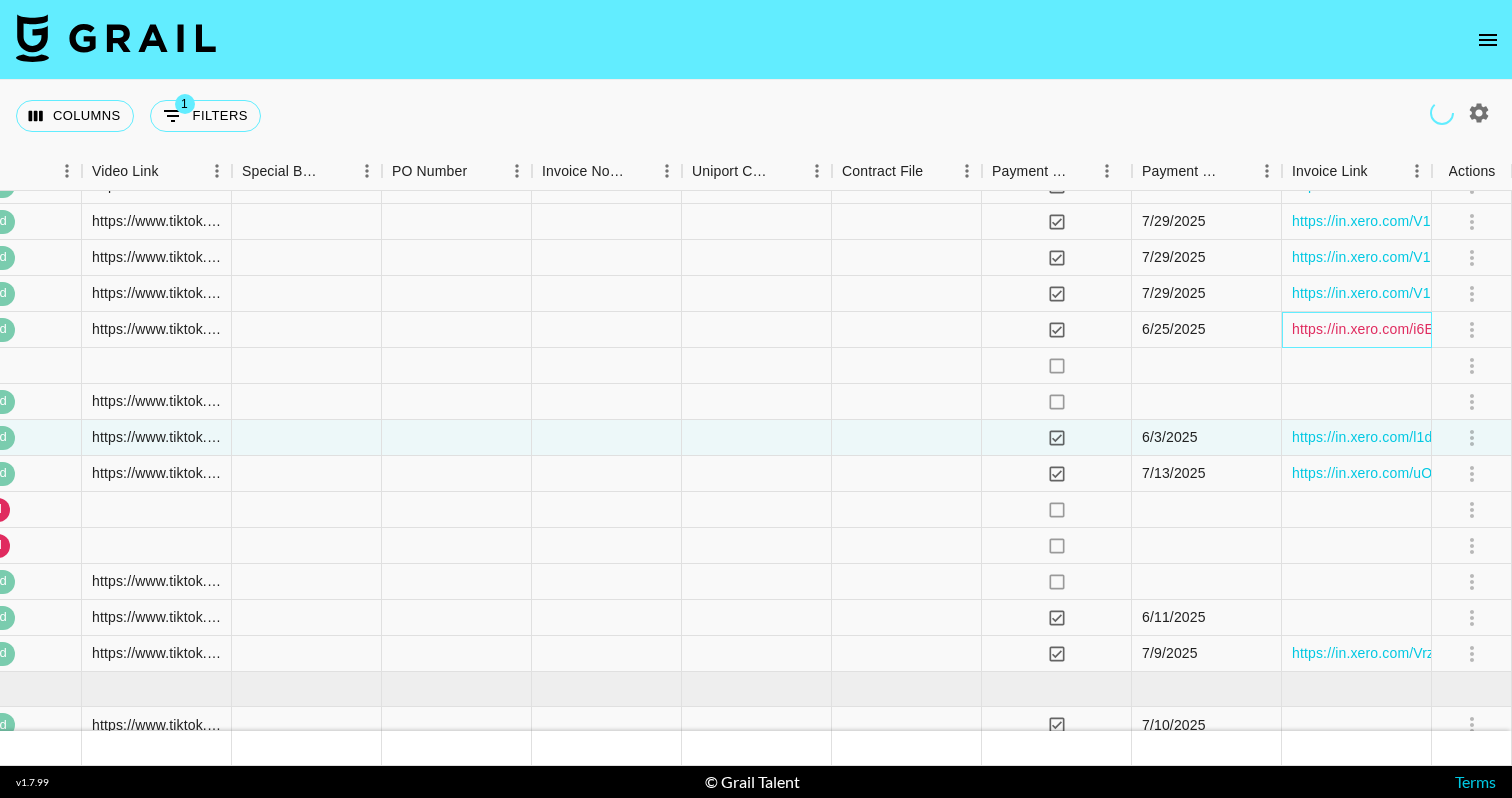 click on "https://in.xero.com/i6EDn9zdKensHHg3eFofRjqXIlc01dRiW0q9PTXi" at bounding box center (1508, 329) 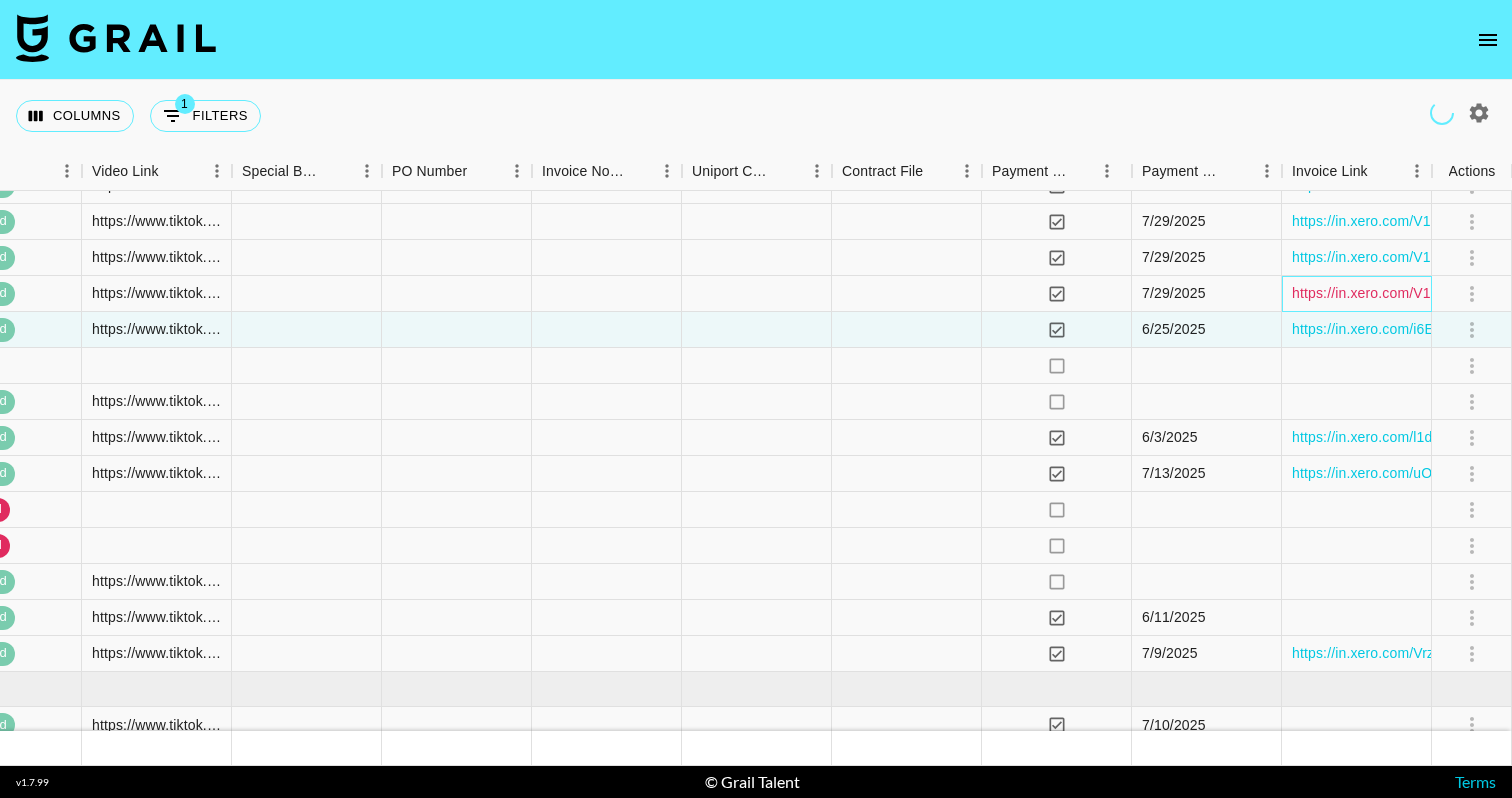 click on "https://in.xero.com/V1NiN4dt3BKzpLnnv5Xeq7Q83QECfnYUDErcOXPw" at bounding box center [1521, 293] 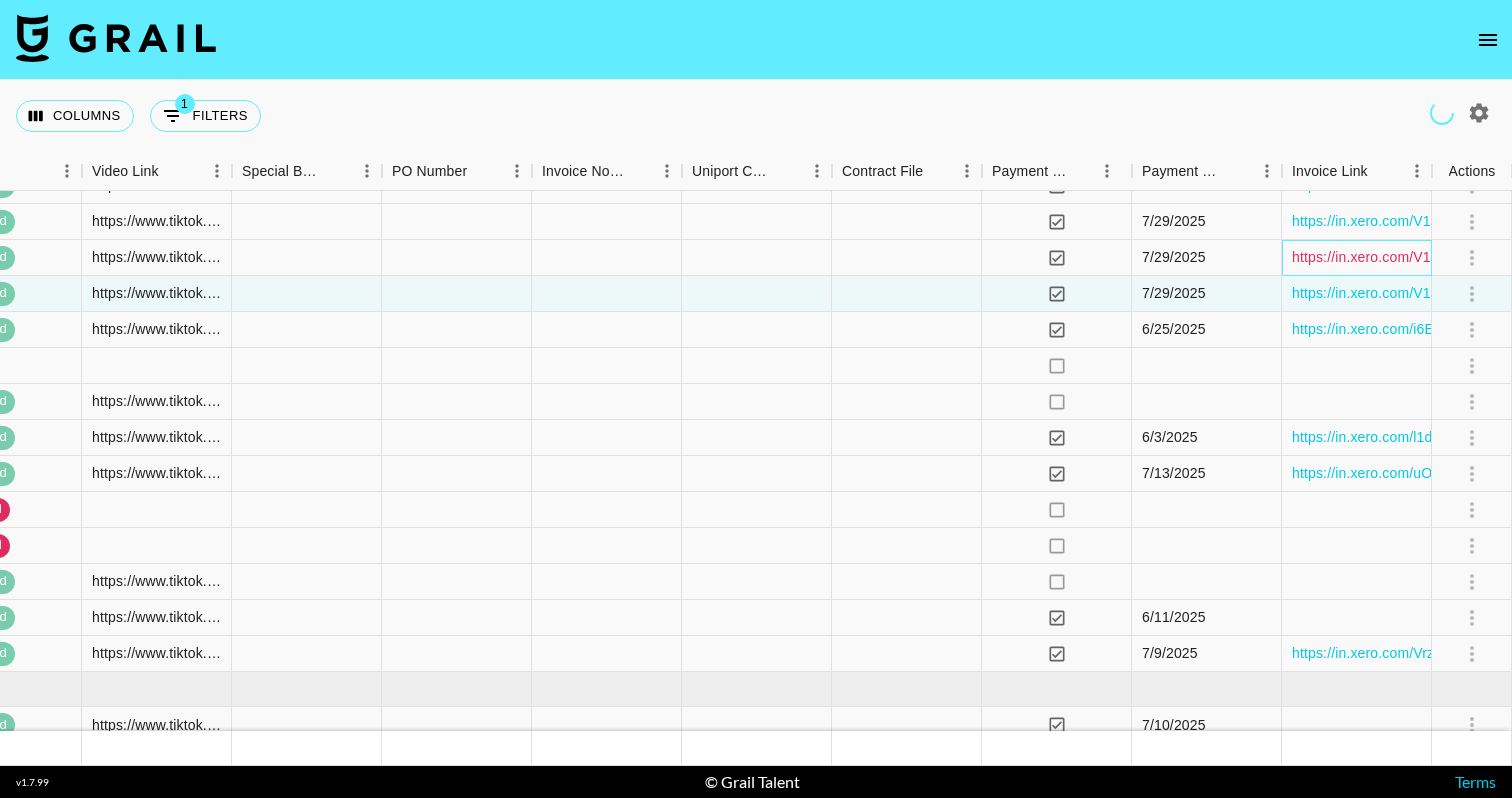 click on "https://in.xero.com/V1NiN4dt3BKzpLnnv5Xeq7Q83QECfnYUDErcOXPw" at bounding box center (1521, 257) 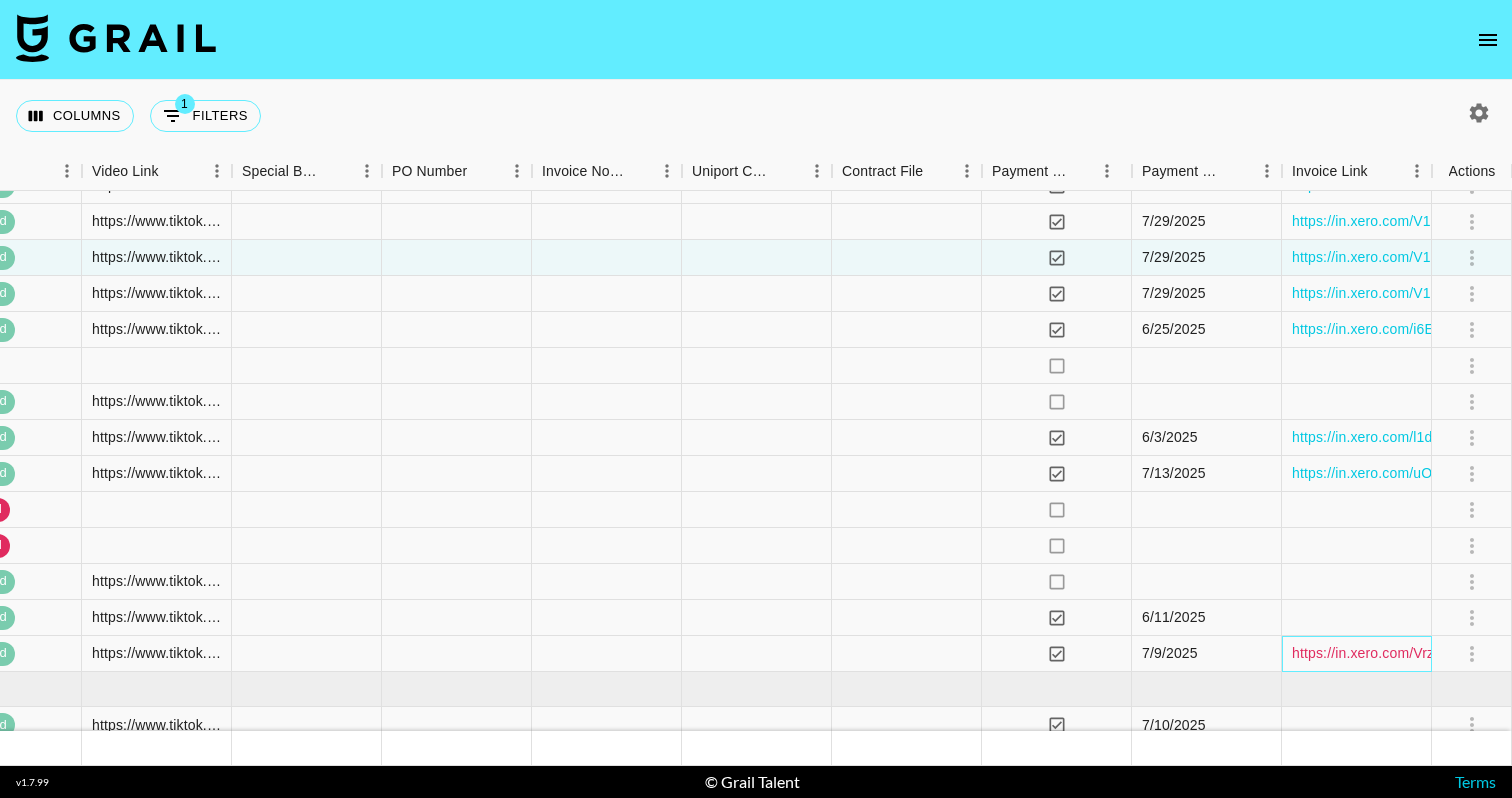 click on "https://in.xero.com/VrzG1wKju2bRMq29snrDenLN8cmWn9YA16btBUaA" at bounding box center [1520, 653] 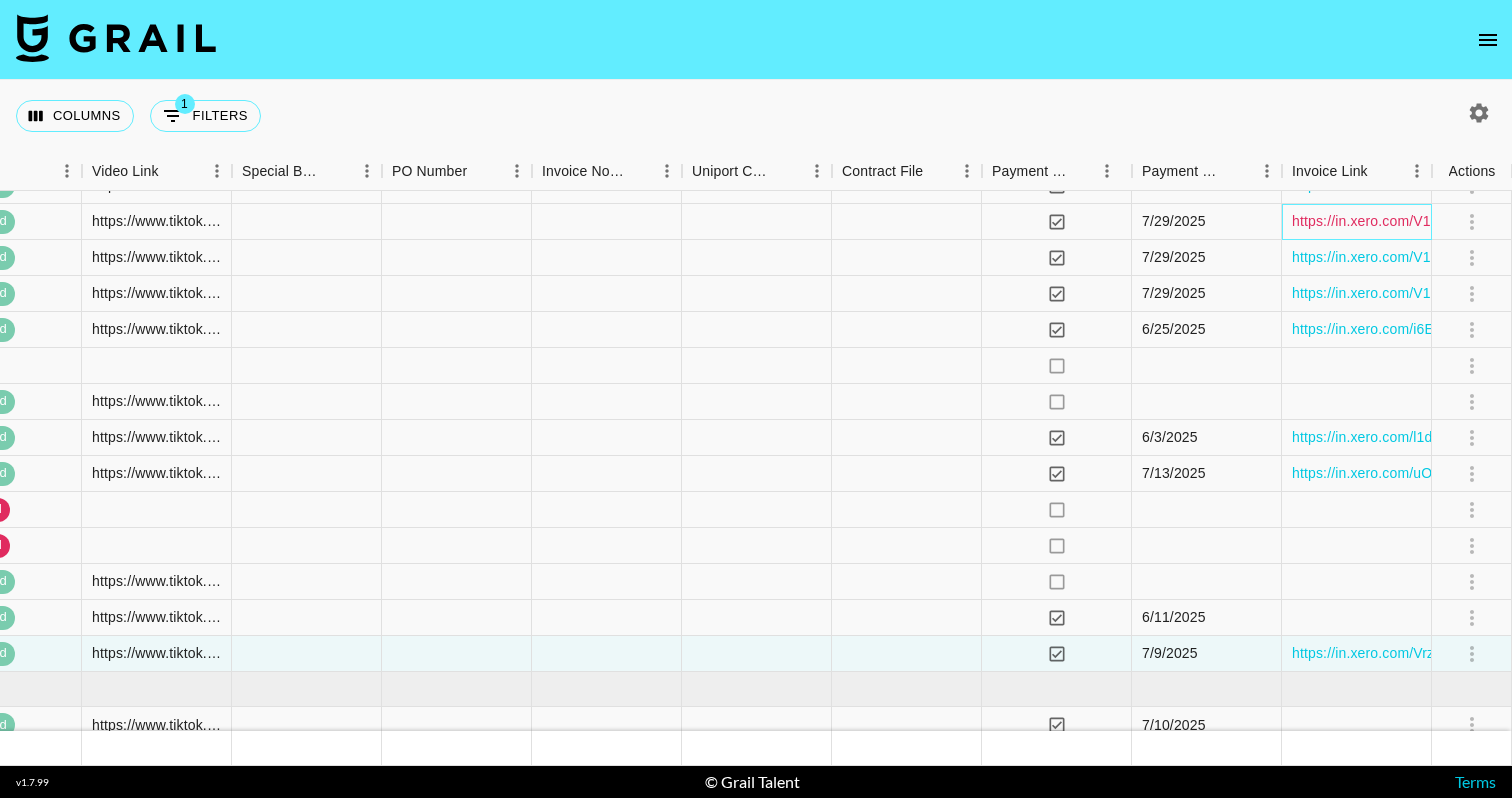 click on "https://in.xero.com/V1NiN4dt3BKzpLnnv5Xeq7Q83QECfnYUDErcOXPw" at bounding box center [1521, 221] 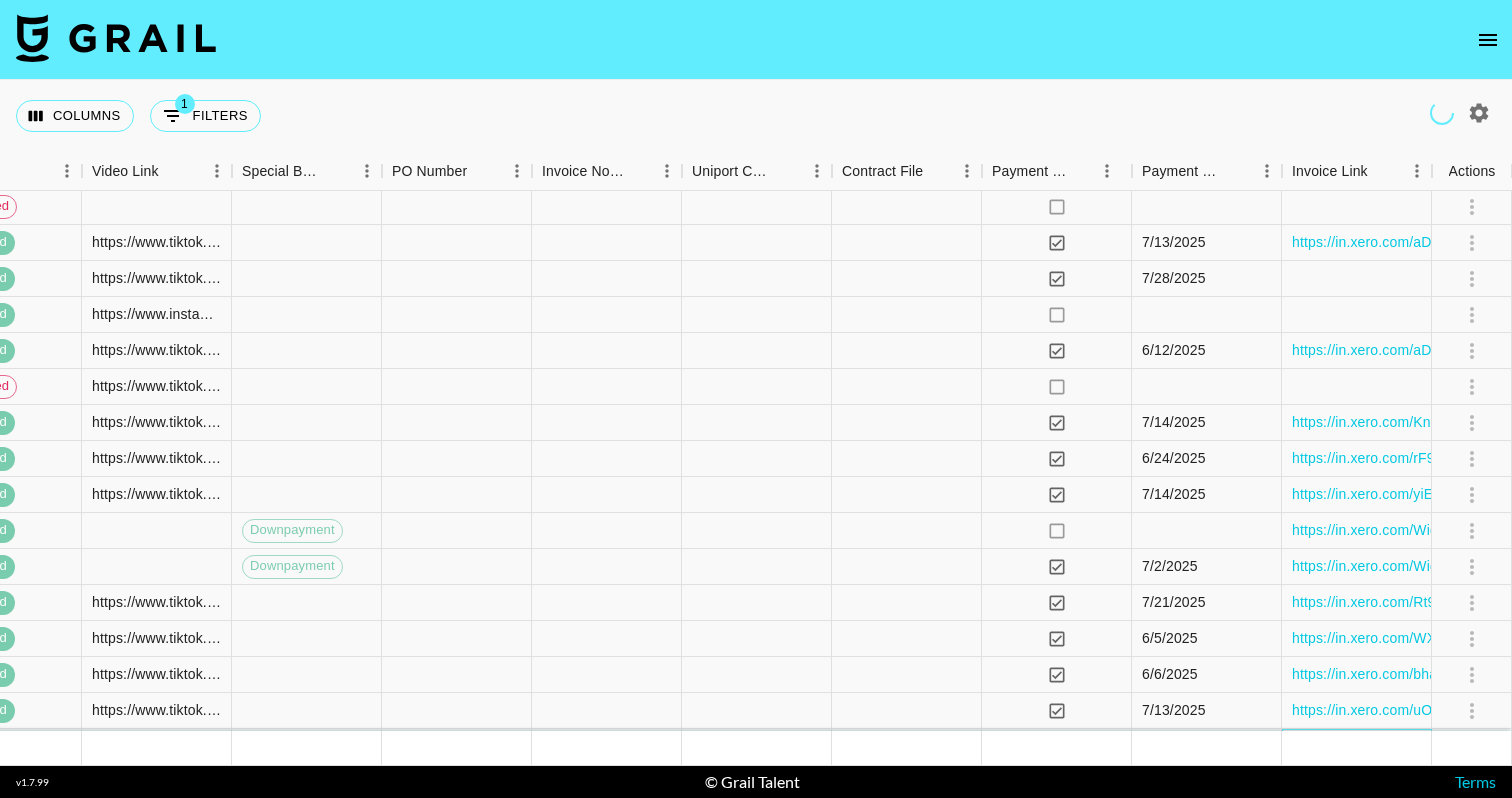 scroll, scrollTop: 9919, scrollLeft: 2331, axis: both 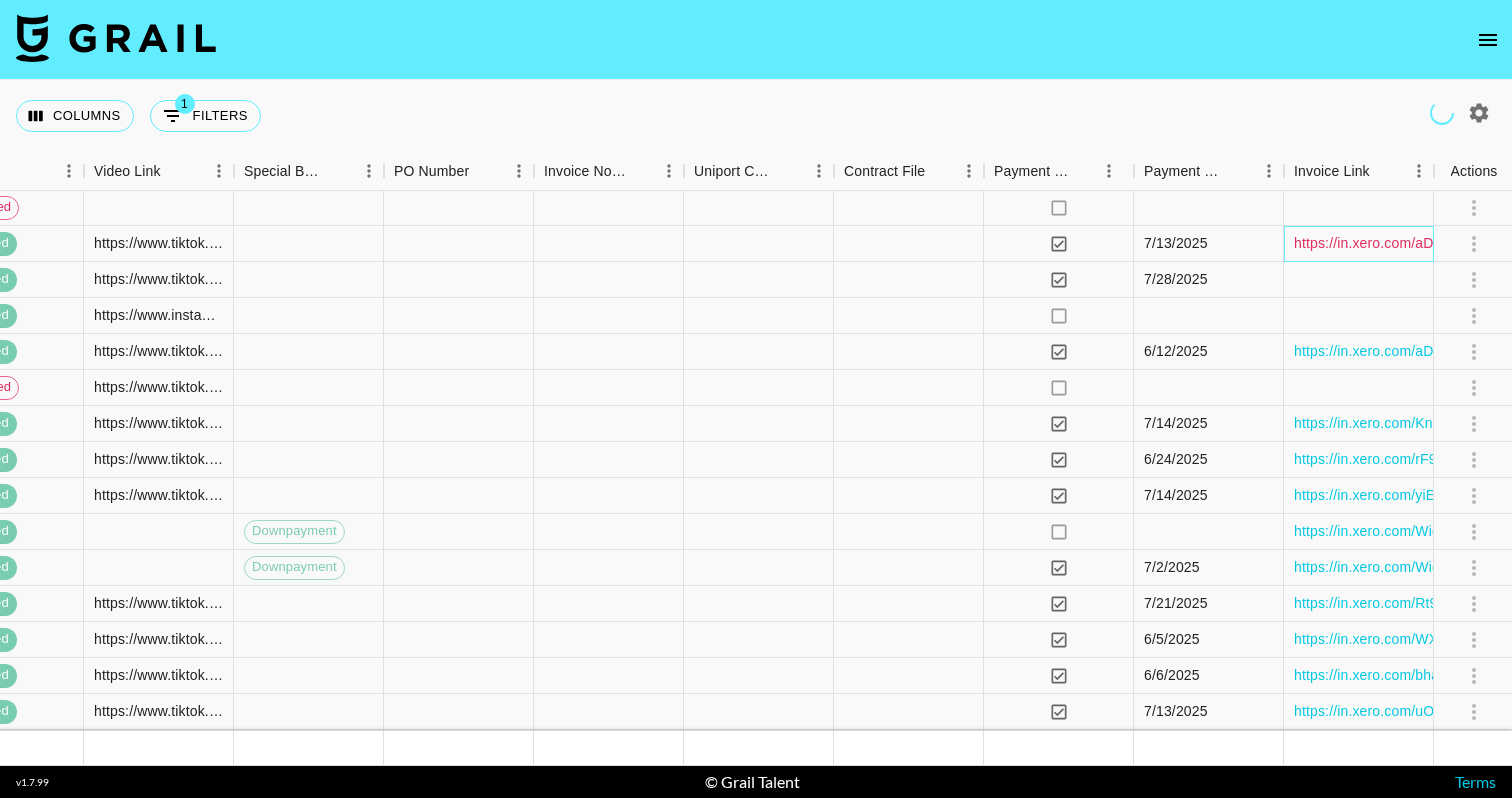 click on "https://in.xero.com/aDXgkh7LMgUXqgk7JViuSTffqPDv9yoypCsCWEUK" at bounding box center [1521, 243] 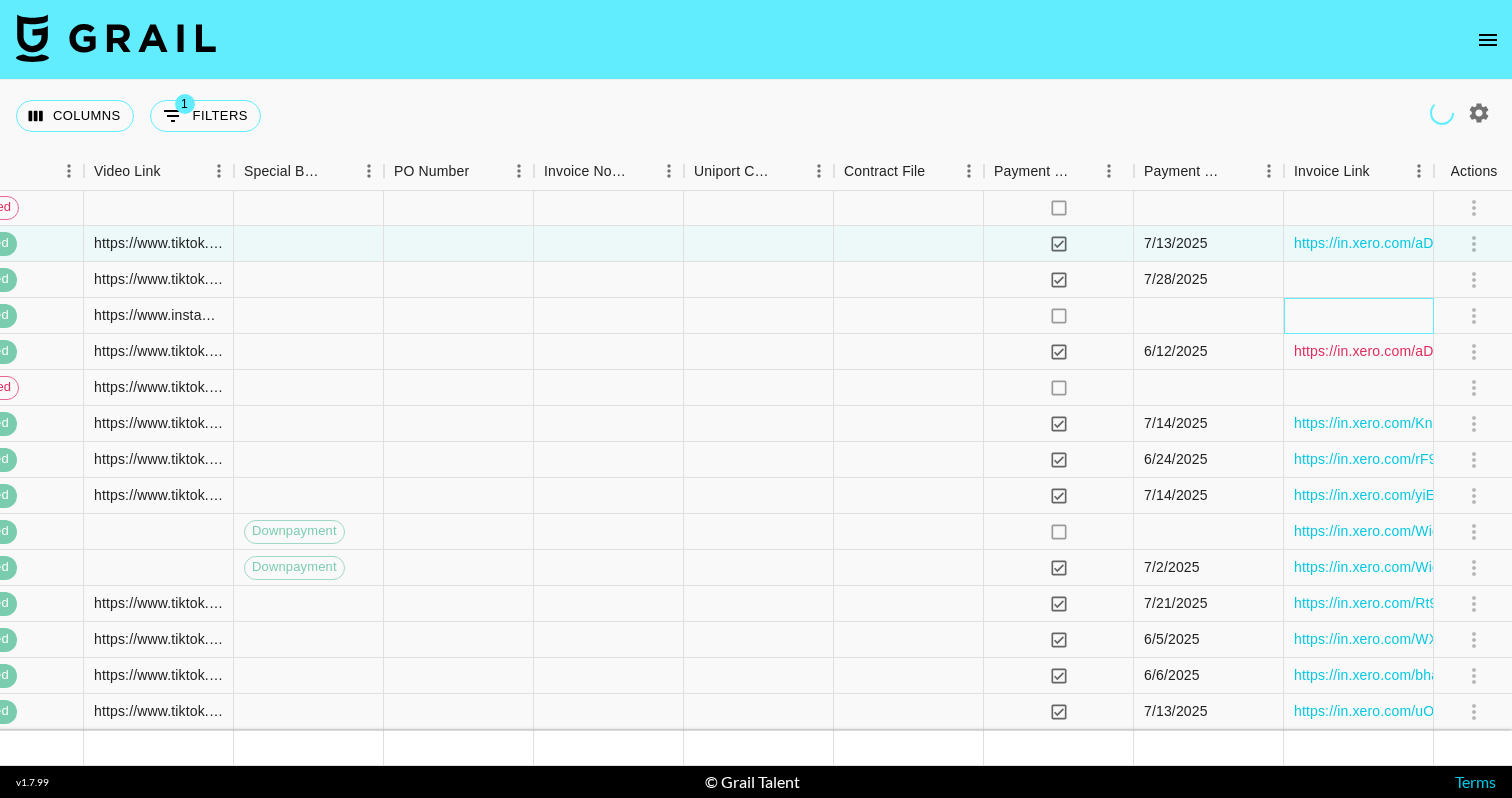 click at bounding box center [1359, 316] 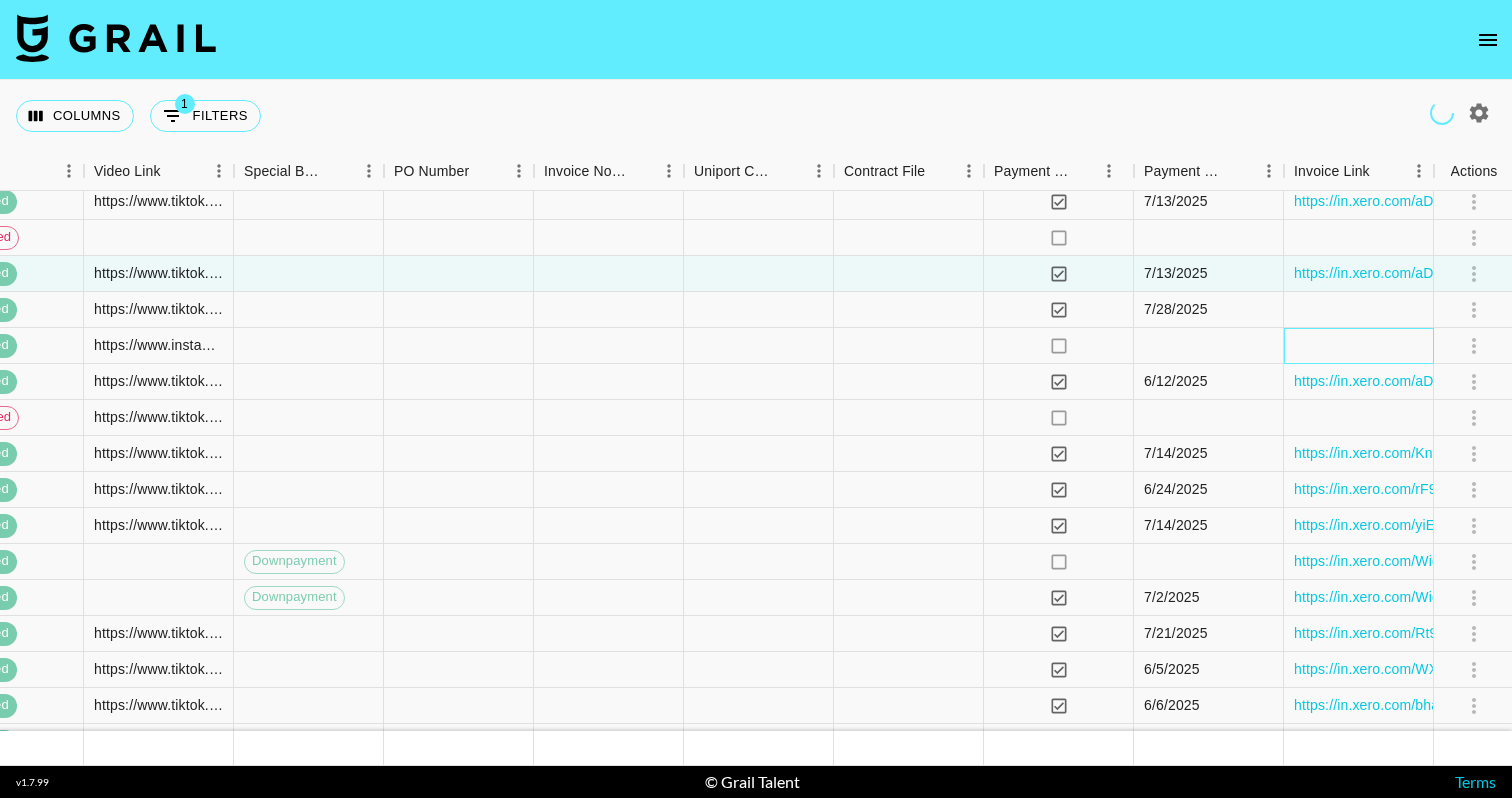 click at bounding box center [1359, 346] 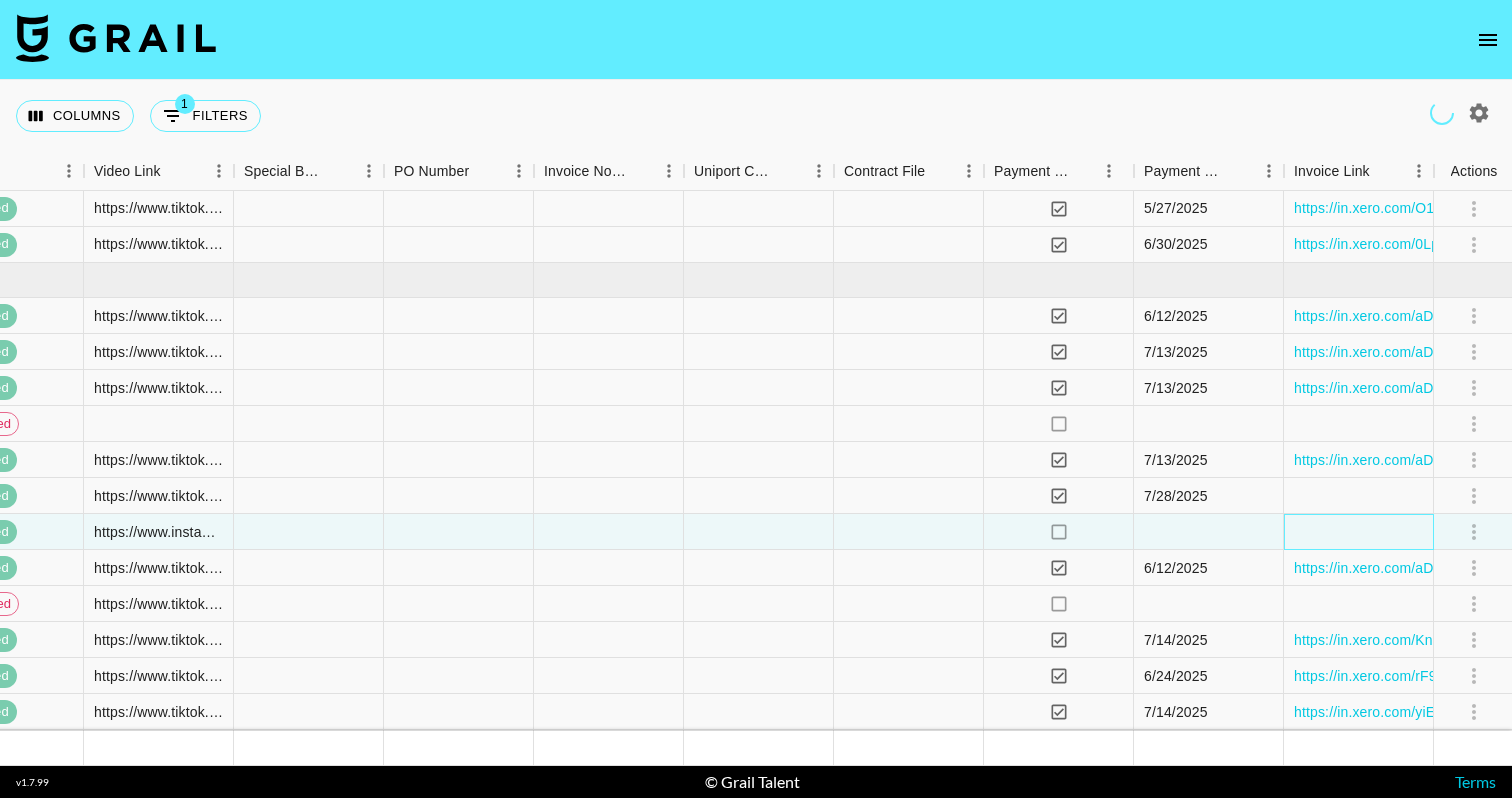 scroll, scrollTop: 9740, scrollLeft: 2331, axis: both 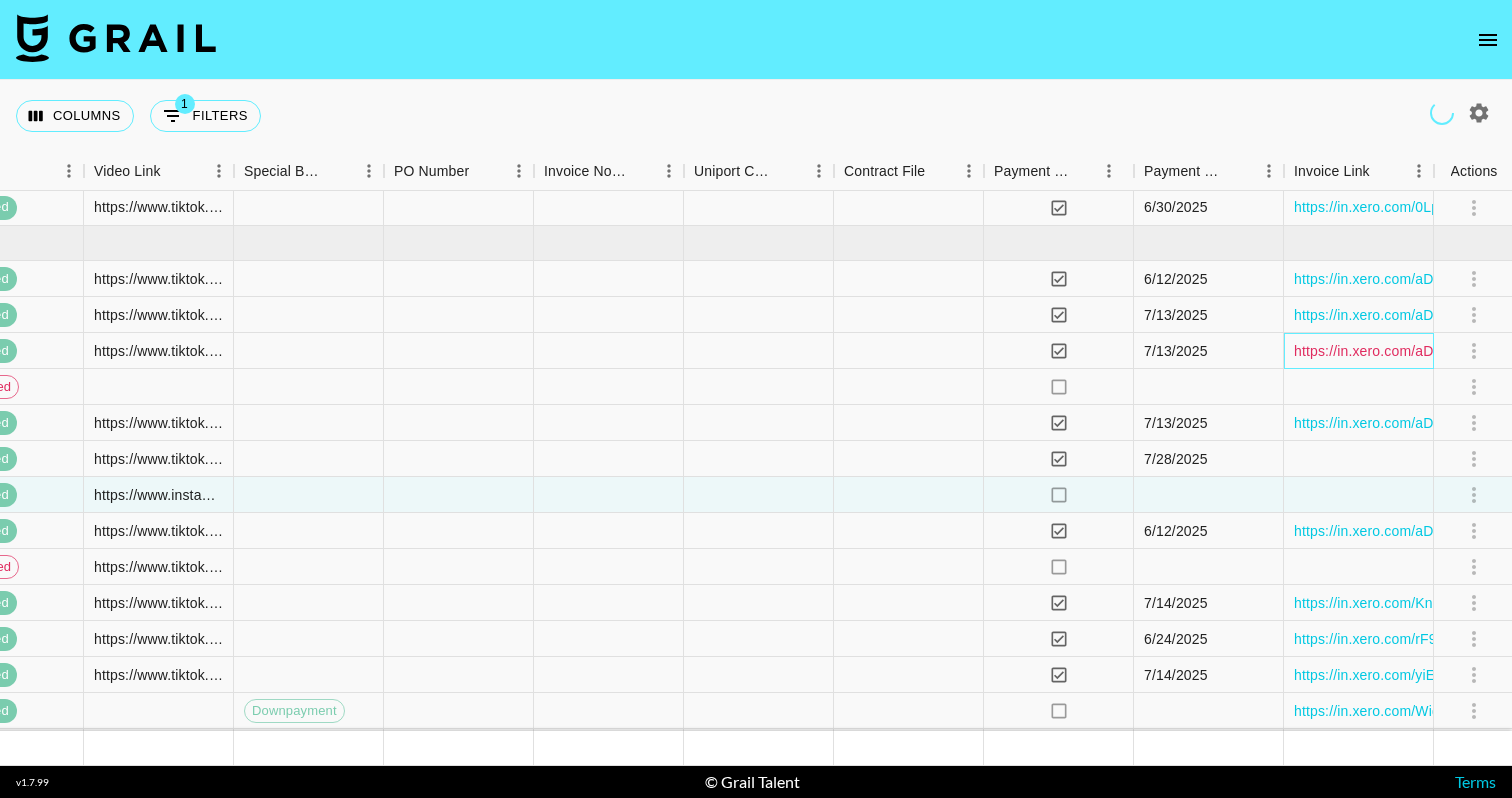click on "https://in.xero.com/aDXgkh7LMgUXqgk7JViuSTffqPDv9yoypCsCWEUK" at bounding box center [1521, 351] 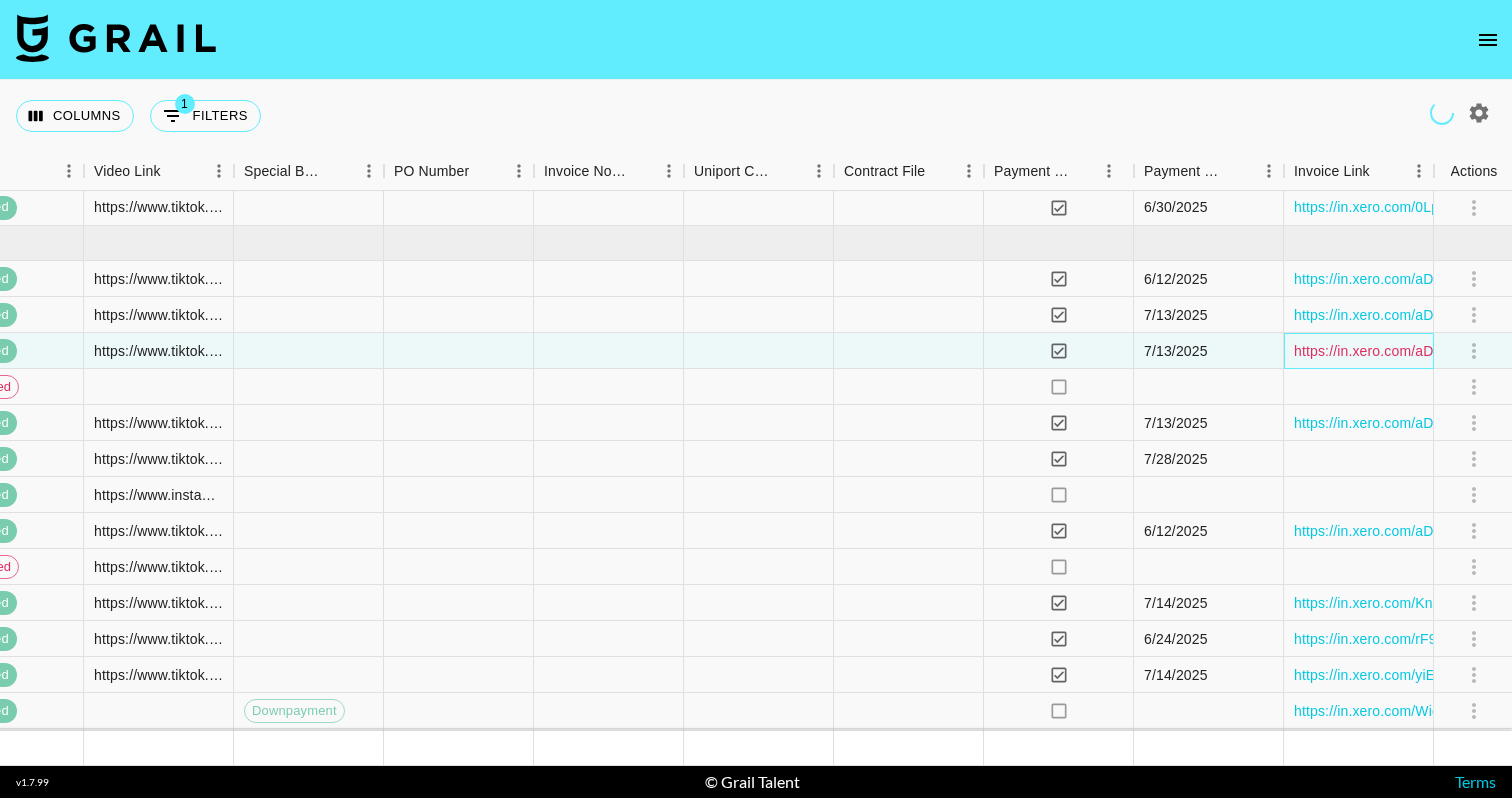 click on "https://in.xero.com/aDXgkh7LMgUXqgk7JViuSTffqPDv9yoypCsCWEUK" at bounding box center (1521, 351) 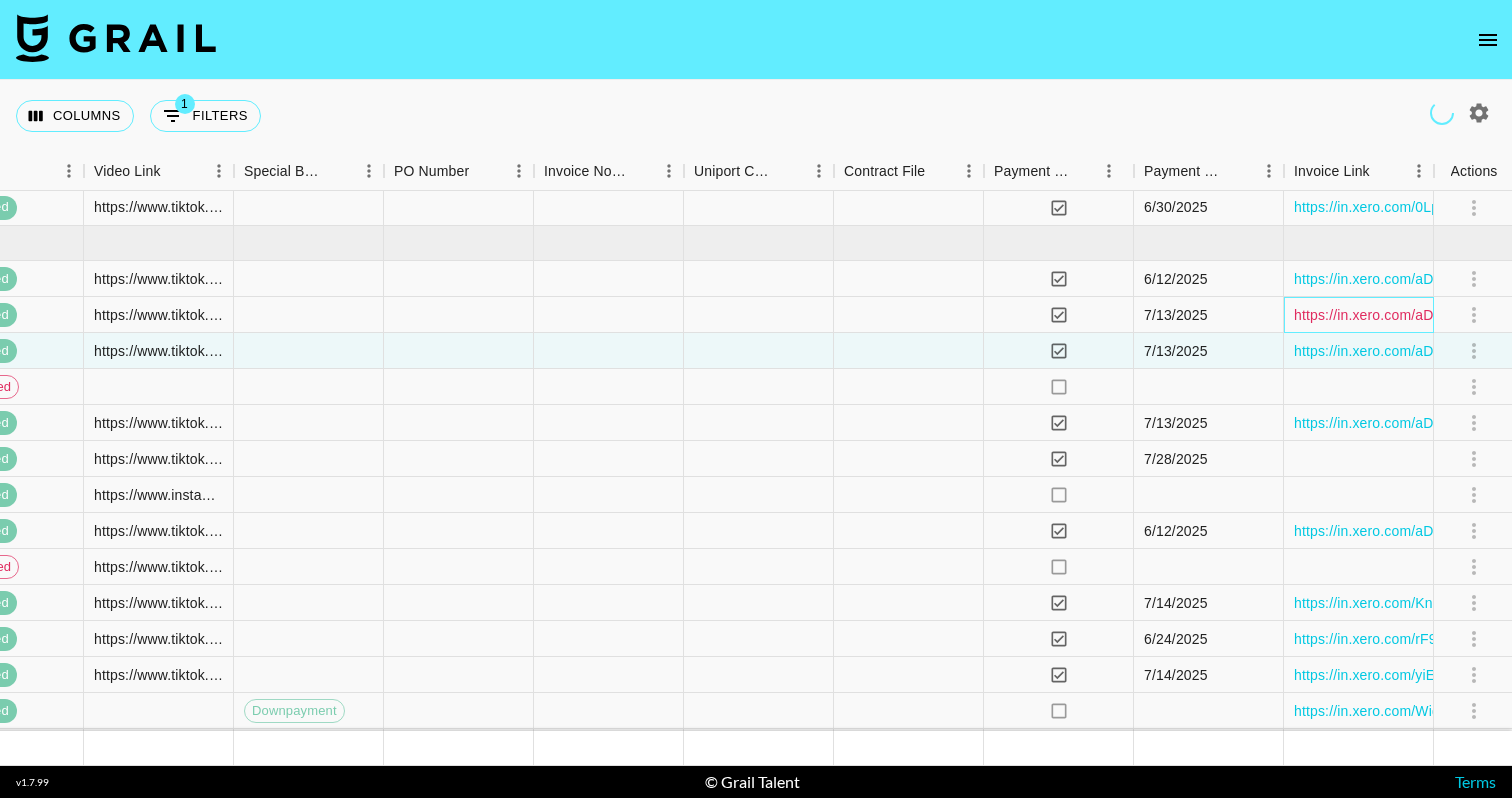 click on "https://in.xero.com/aDXgkh7LMgUXqgk7JViuSTffqPDv9yoypCsCWEUK" at bounding box center [1521, 315] 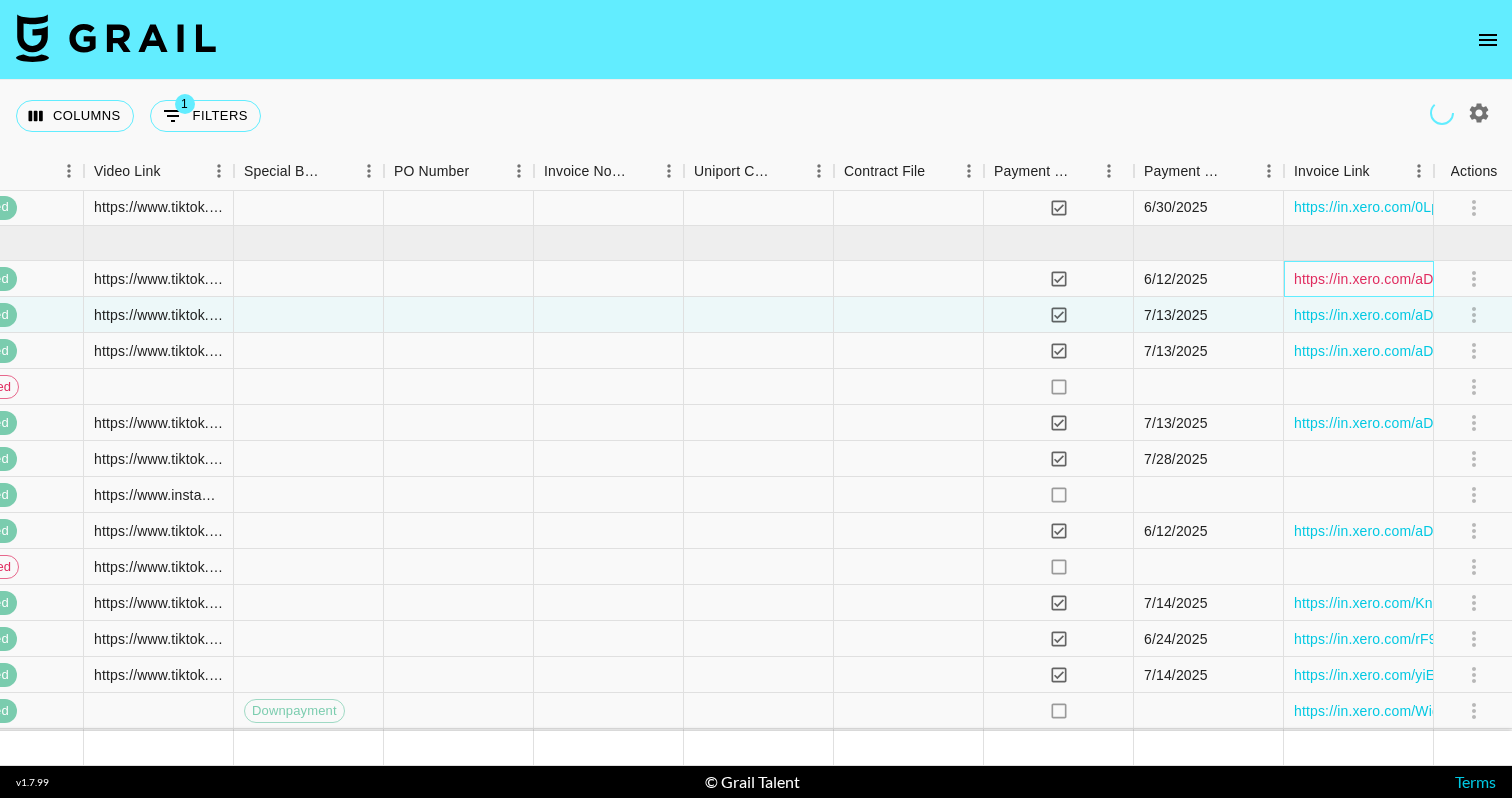 click on "https://in.xero.com/aDXgkh7LMgUXqgk7JViuSTffqPDv9yoypCsCWEUK" at bounding box center (1521, 279) 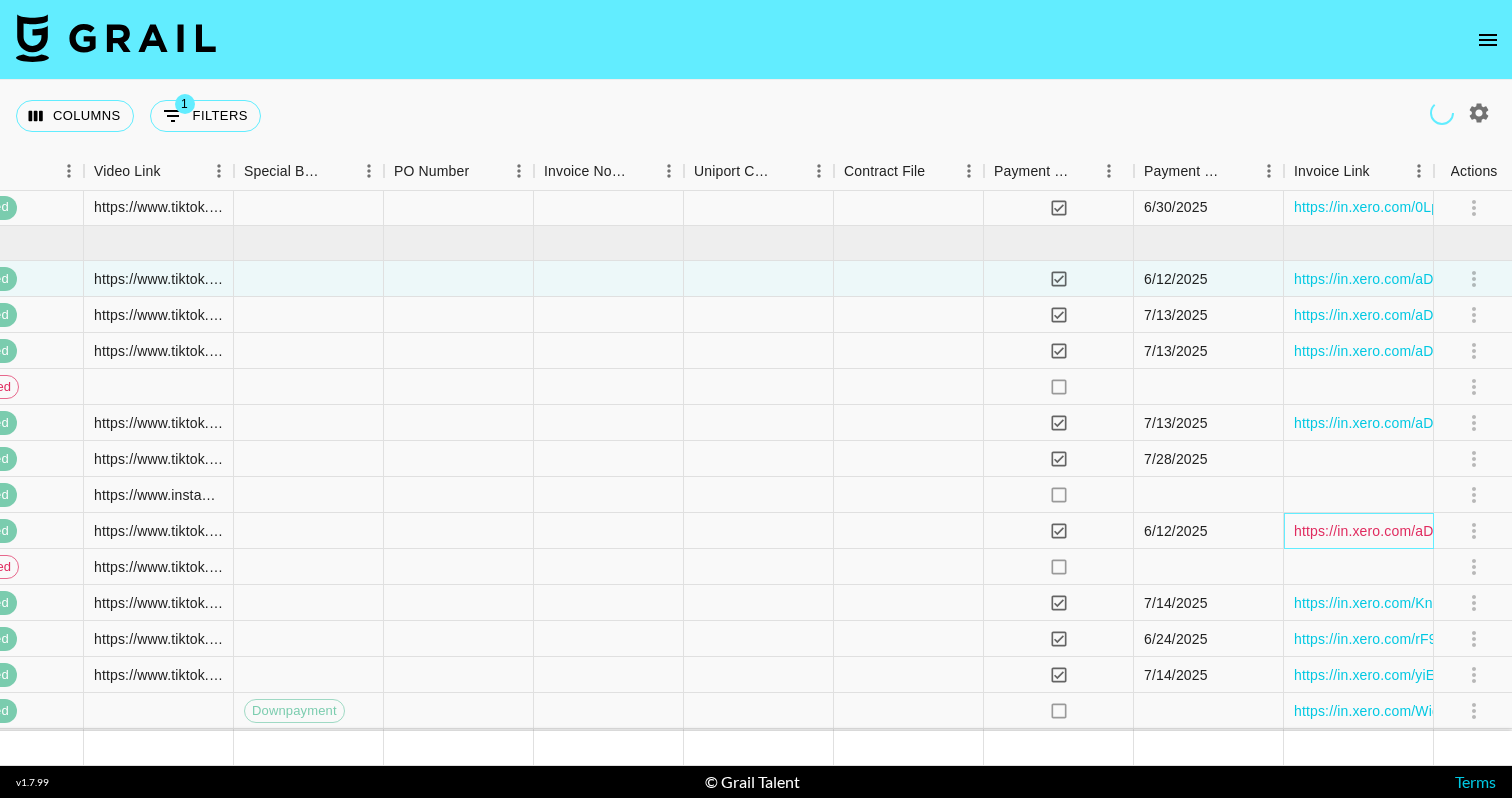click on "https://in.xero.com/aDXgkh7LMgUXqgk7JViuSTffqPDv9yoypCsCWEUK" at bounding box center [1521, 531] 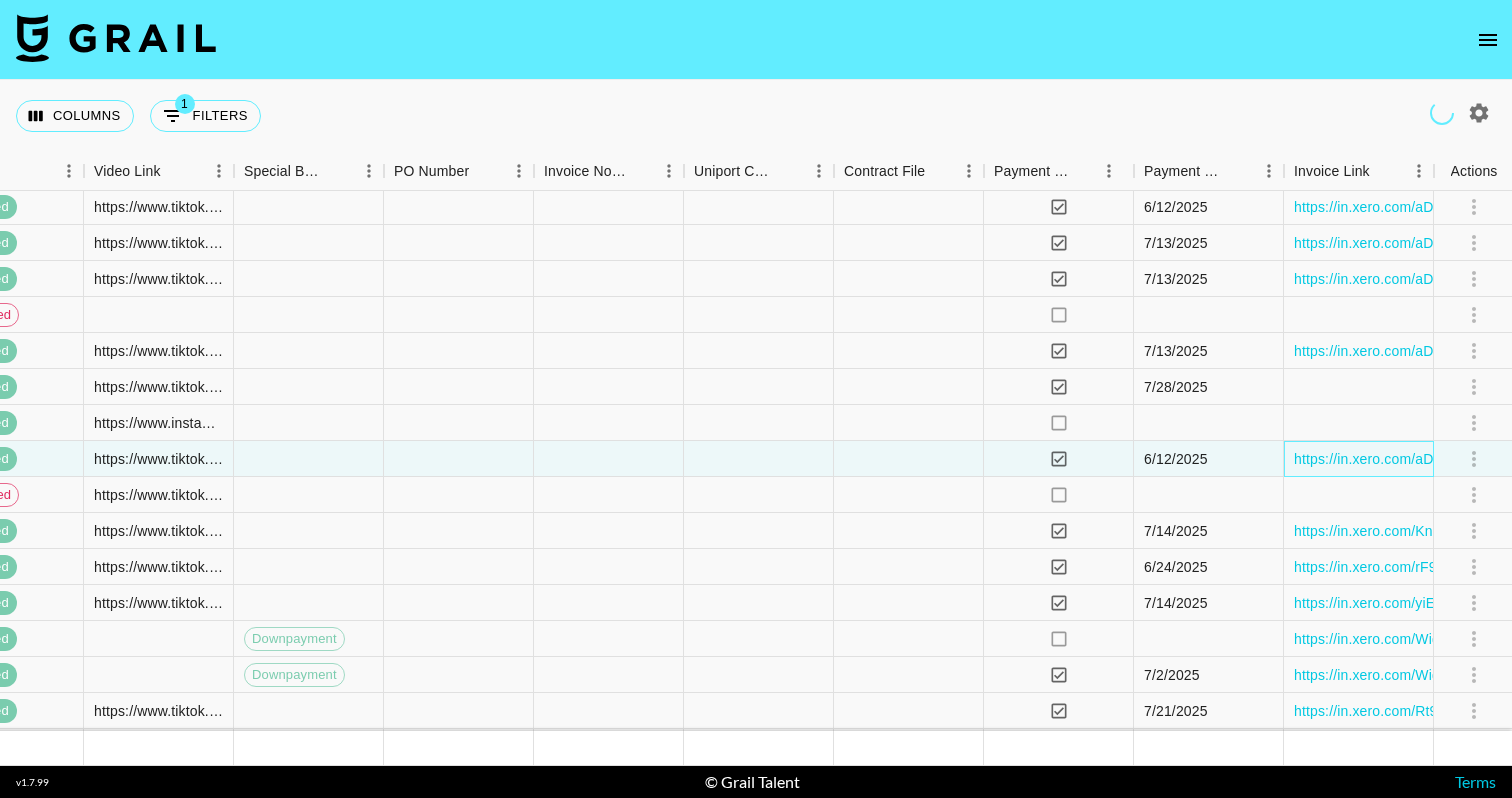 scroll, scrollTop: 9817, scrollLeft: 2331, axis: both 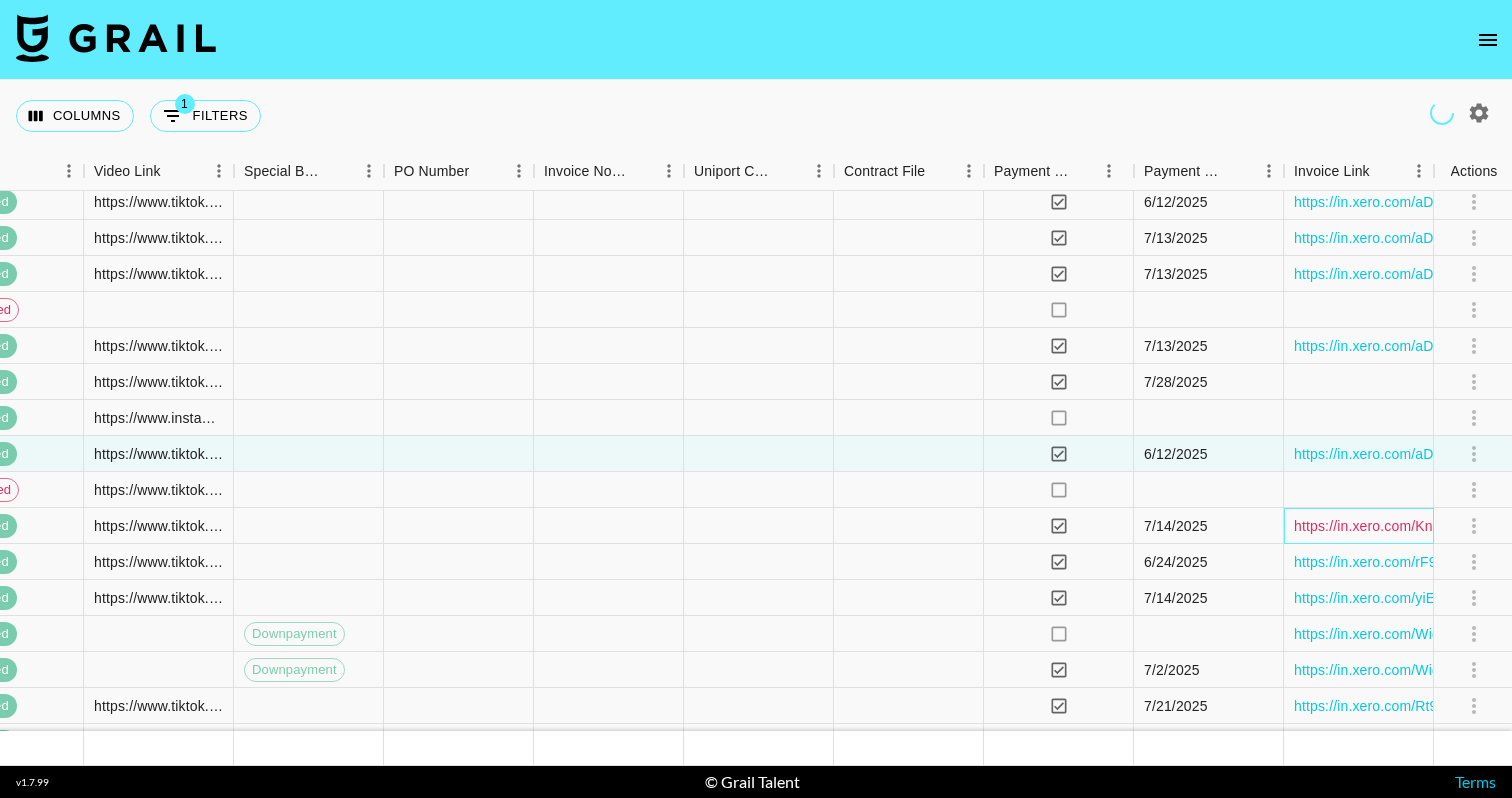 click on "https://in.xero.com/KnlGepalAKxqPW7iFvYzUeVDsS0CDDINx35uiQxU" at bounding box center (1519, 526) 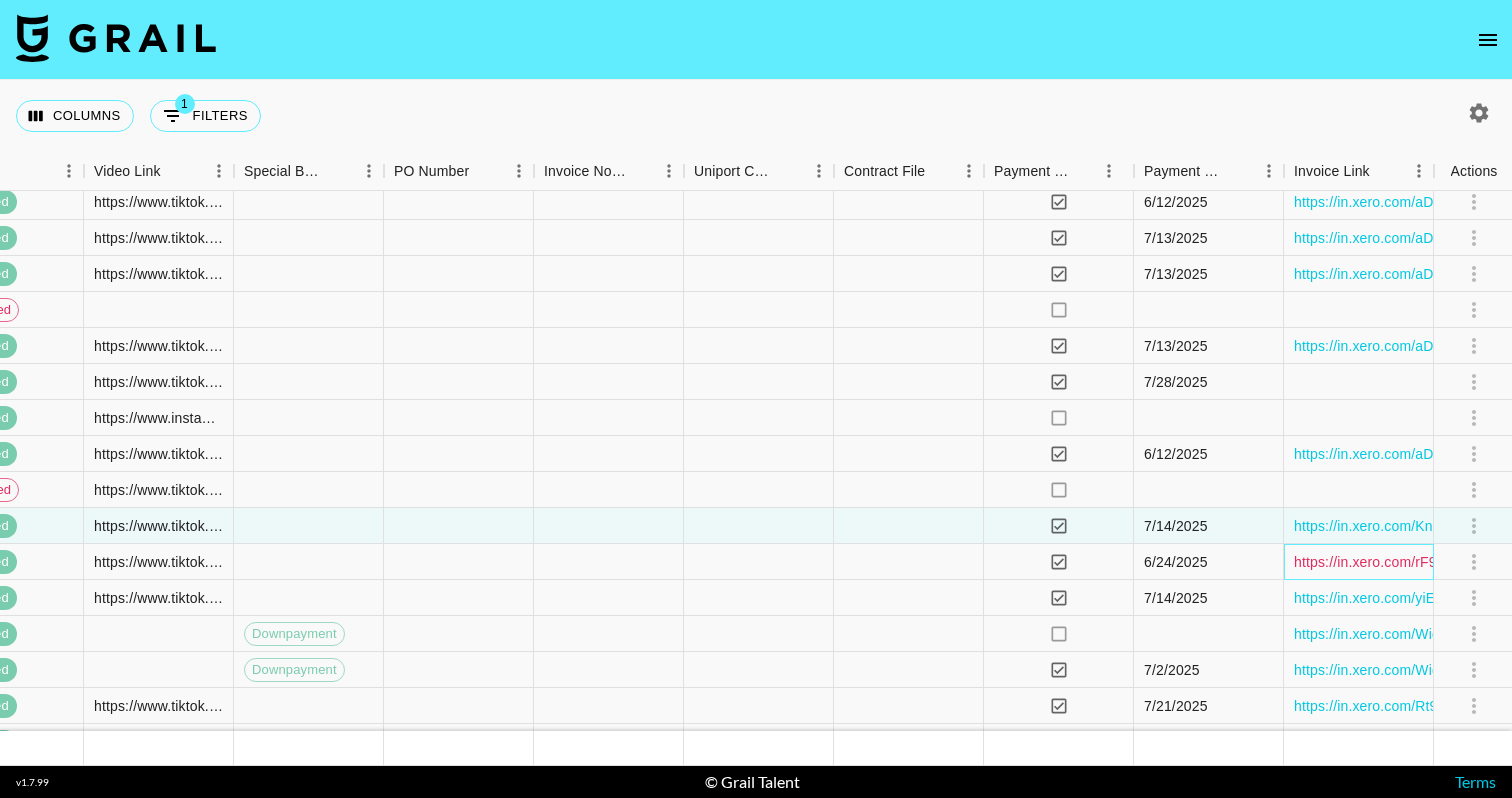 click on "https://in.xero.com/rF9ZBfIIHRMmyOD6zV6cWcfm0V0Igs1hDb0kAO5K" at bounding box center (1520, 562) 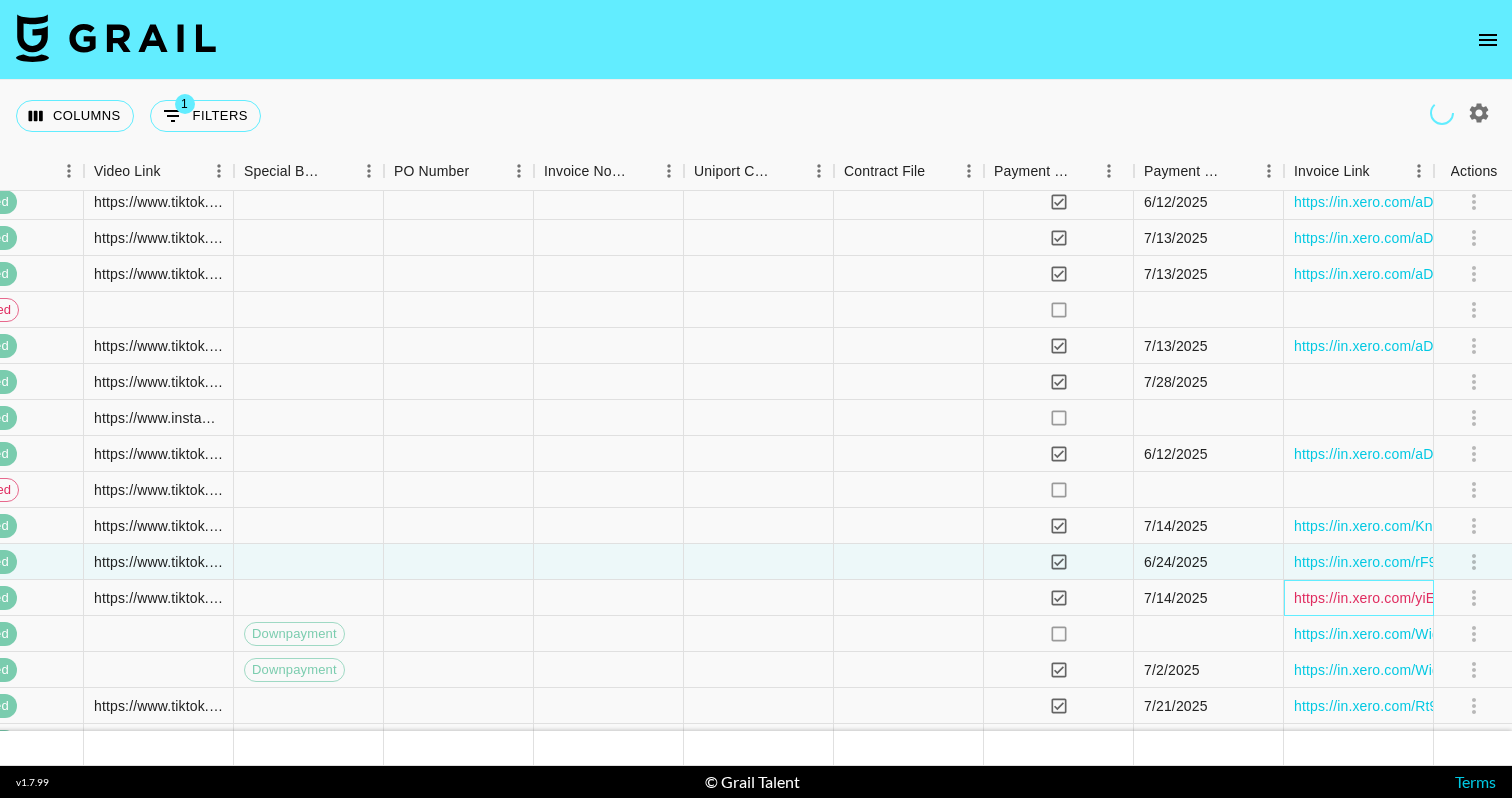 click on "https://in.xero.com/yiE8RuGgFv9UhXZY5bN9EwKJ4RBfocgkSkT56mBf" at bounding box center (1521, 598) 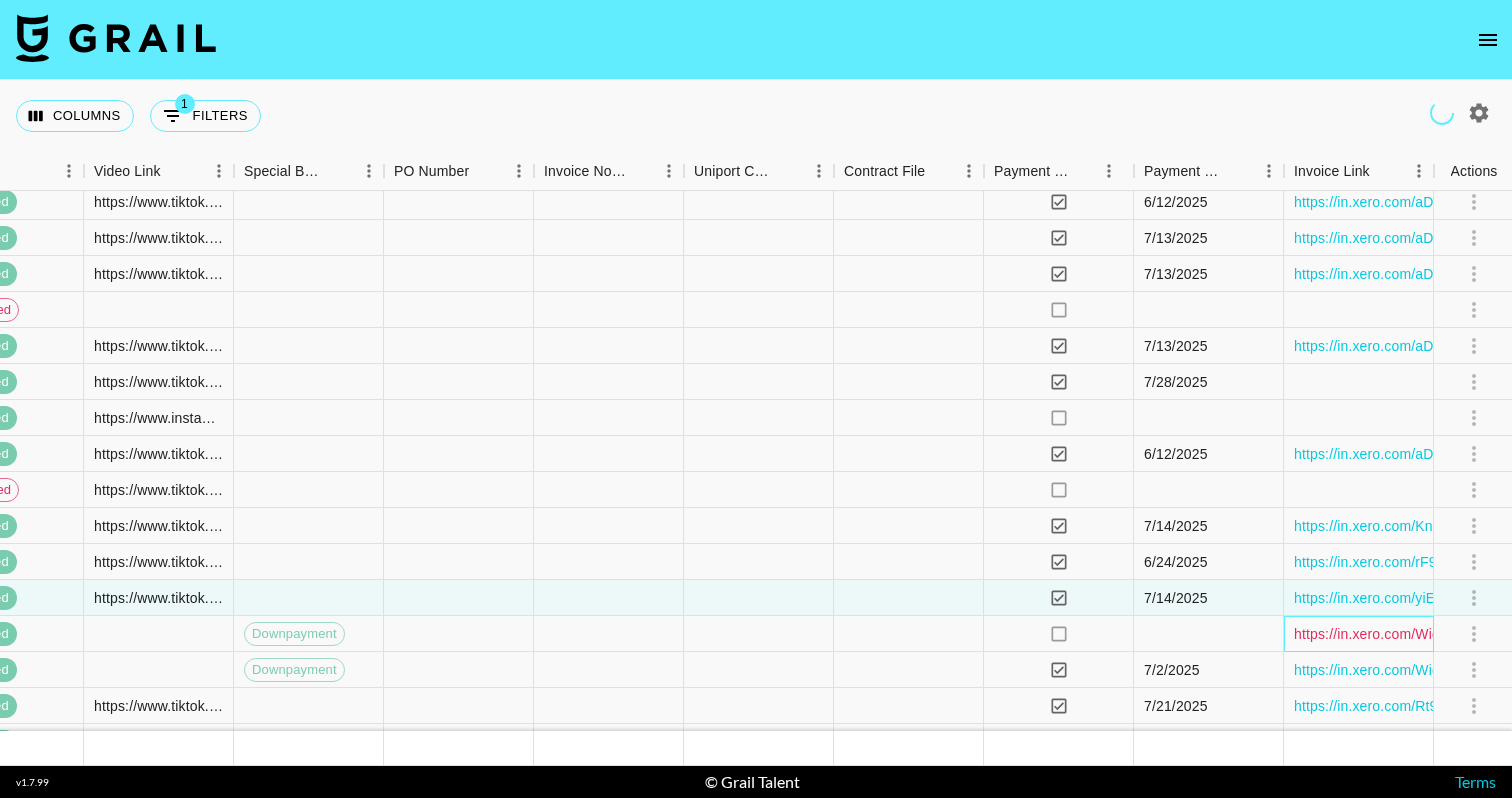 click on "https://in.xero.com/Wigu06pbcBKUqg8DwnSLpp4onZi5rtGWjdj5LY6Z" at bounding box center (1514, 634) 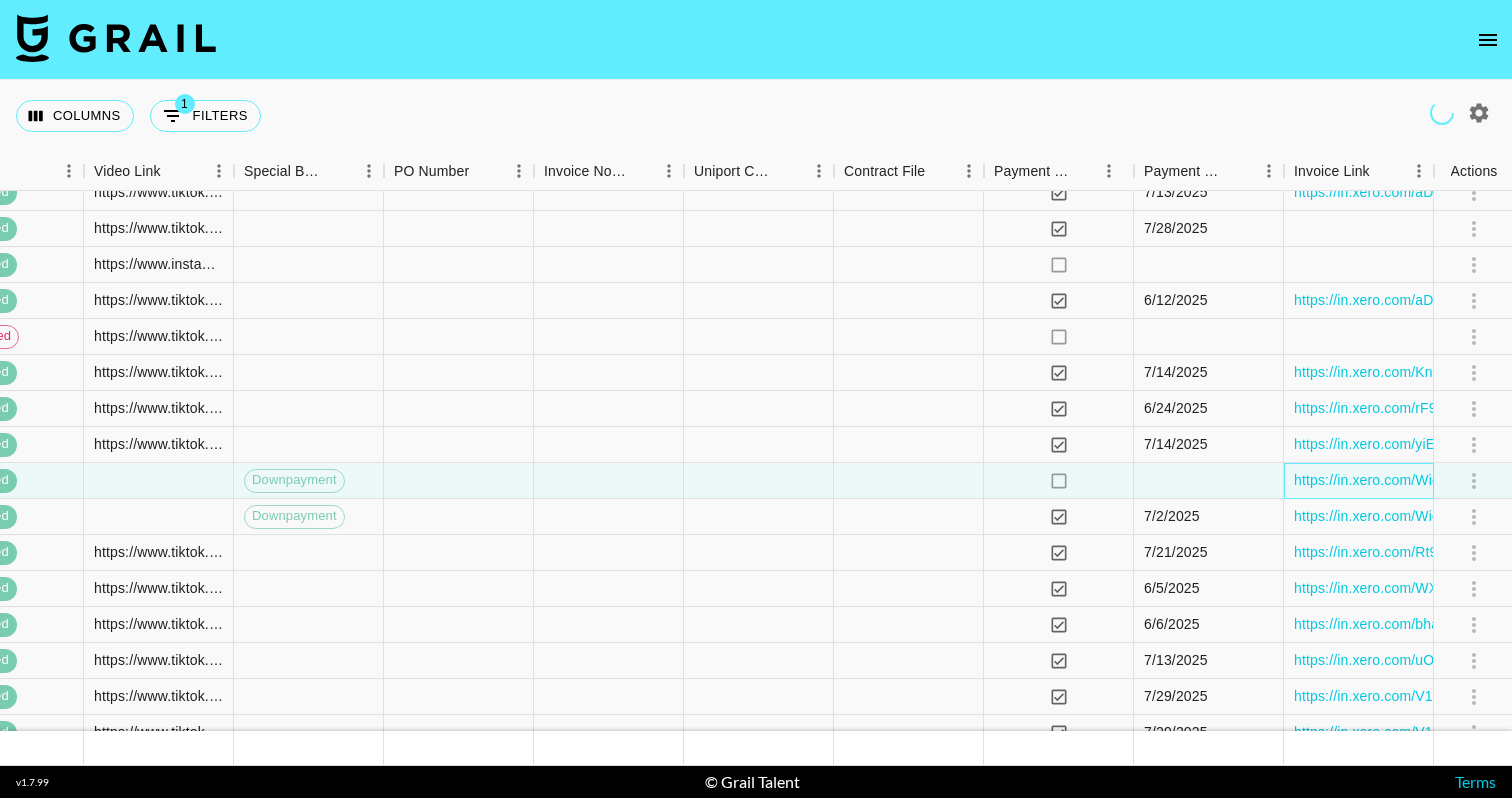 scroll, scrollTop: 10048, scrollLeft: 2331, axis: both 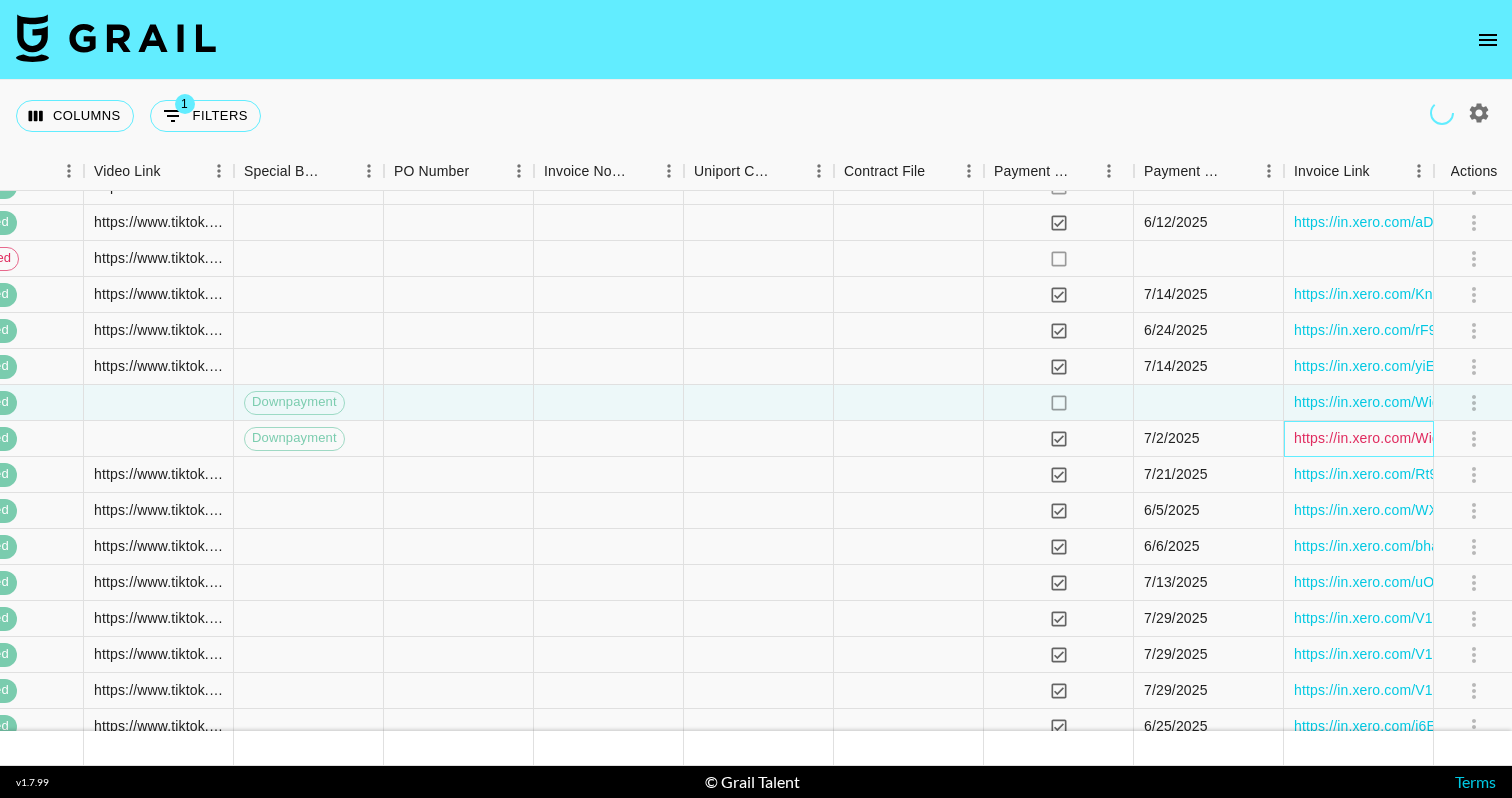 click on "https://in.xero.com/Wigu06pbcBKUqg8DwnSLpp4onZi5rtGWjdj5LY6Z" at bounding box center (1514, 438) 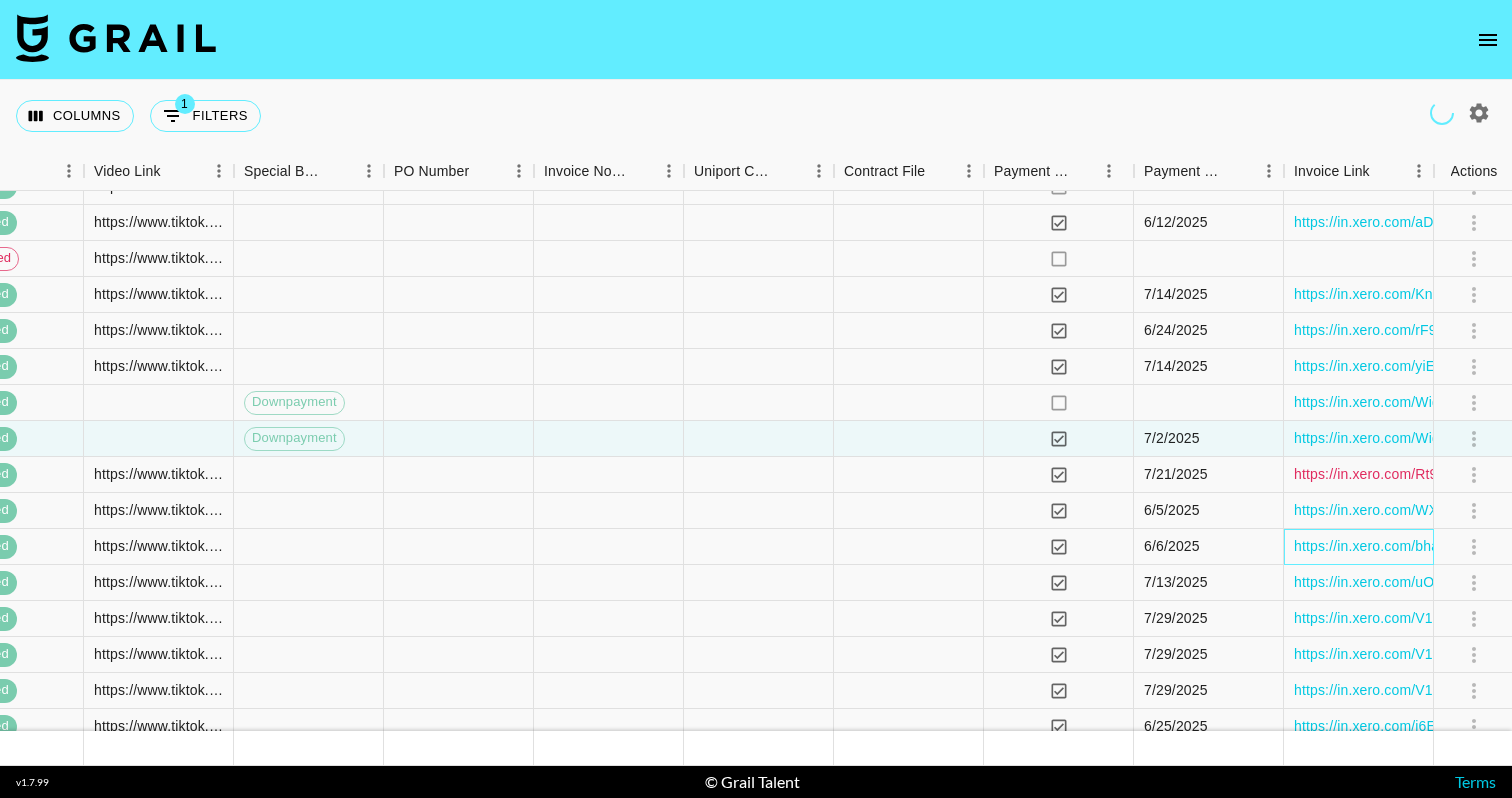 click on "https://in.xero.com/bhaiHuIqk83y0Jrtoj83XkHxfmUZoIg9dstVvPKU" at bounding box center [1359, 547] 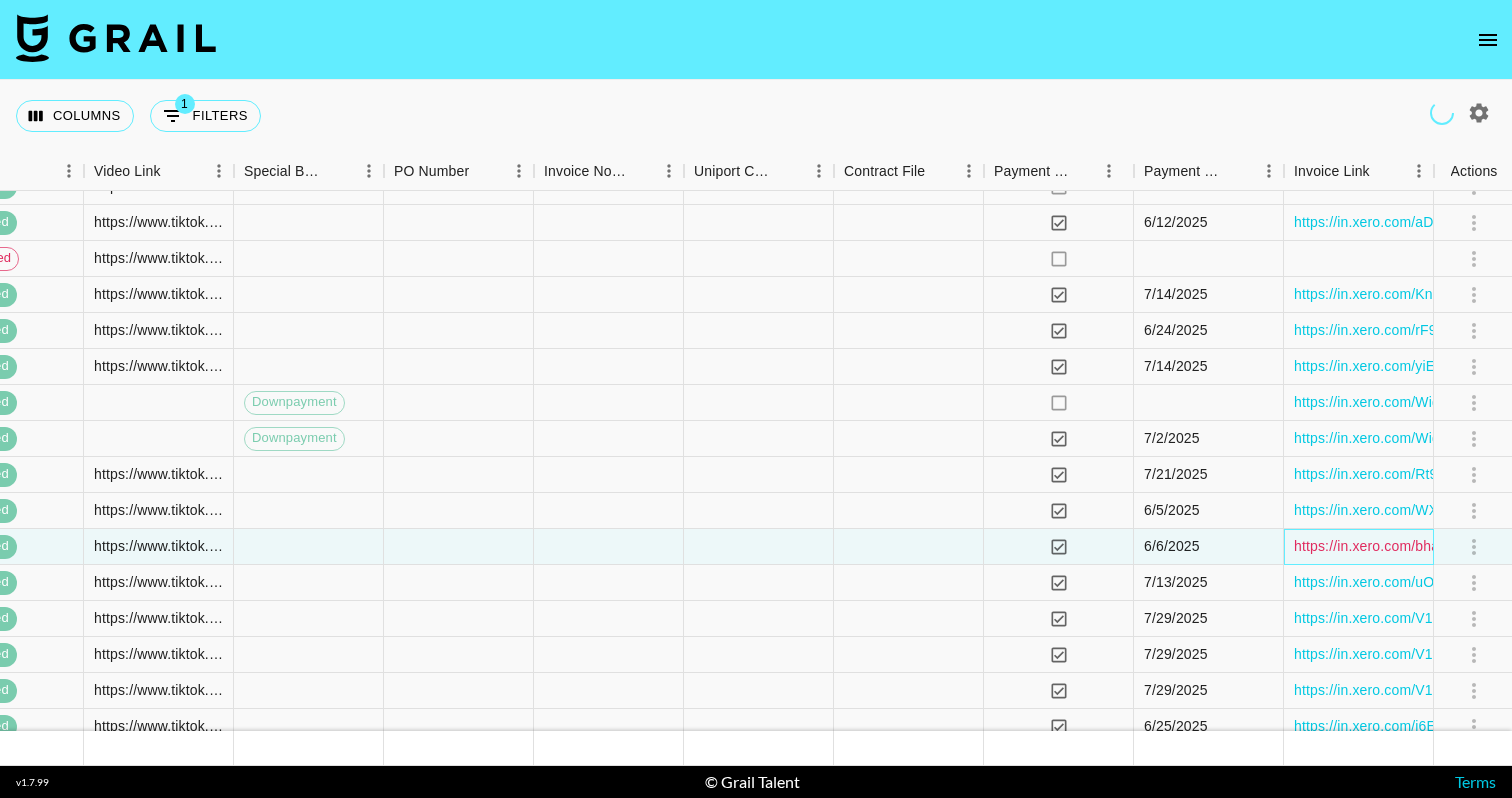 click on "https://in.xero.com/bhaiHuIqk83y0Jrtoj83XkHxfmUZoIg9dstVvPKU" at bounding box center [1504, 546] 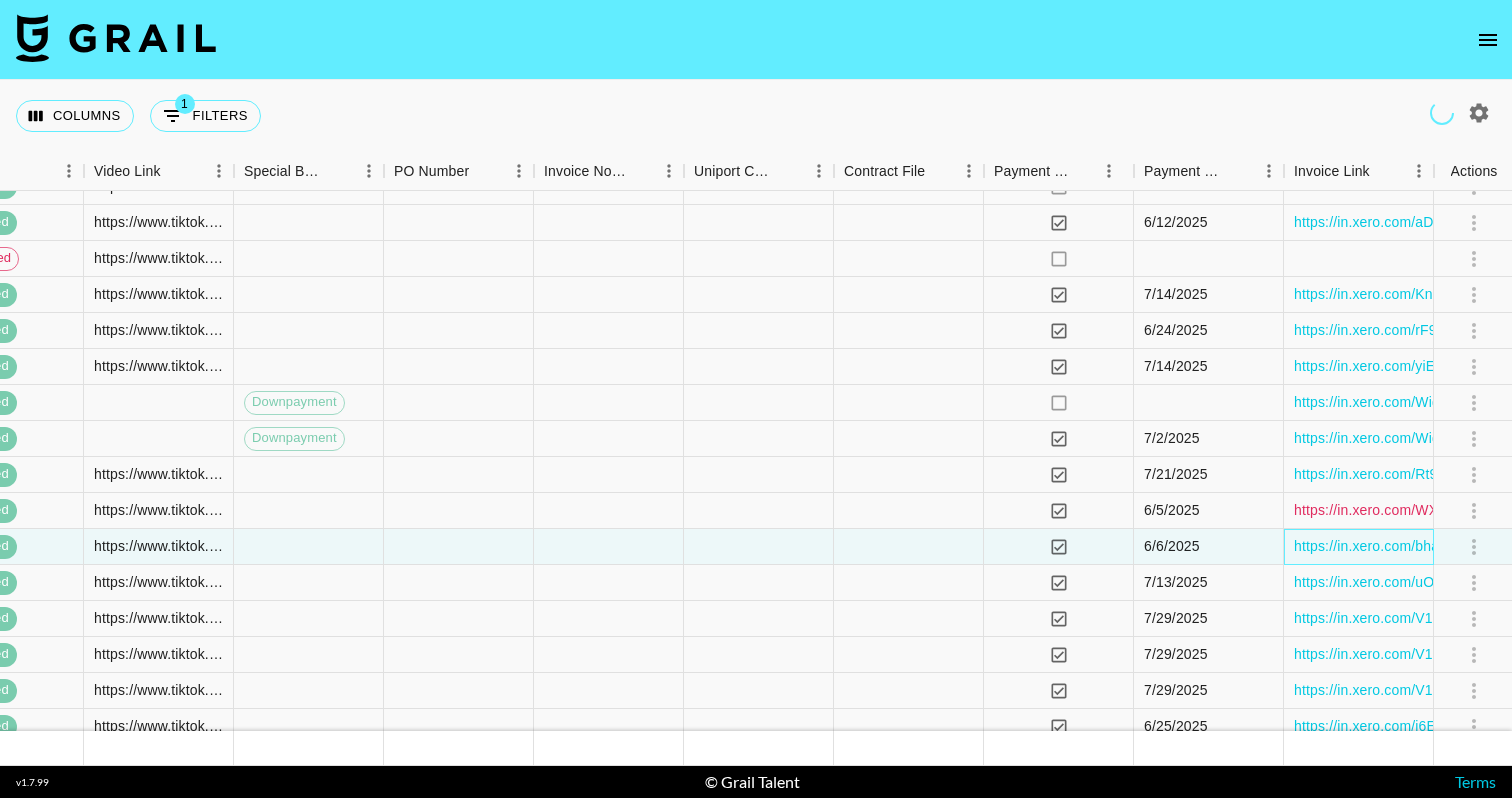 scroll, scrollTop: 10104, scrollLeft: 2331, axis: both 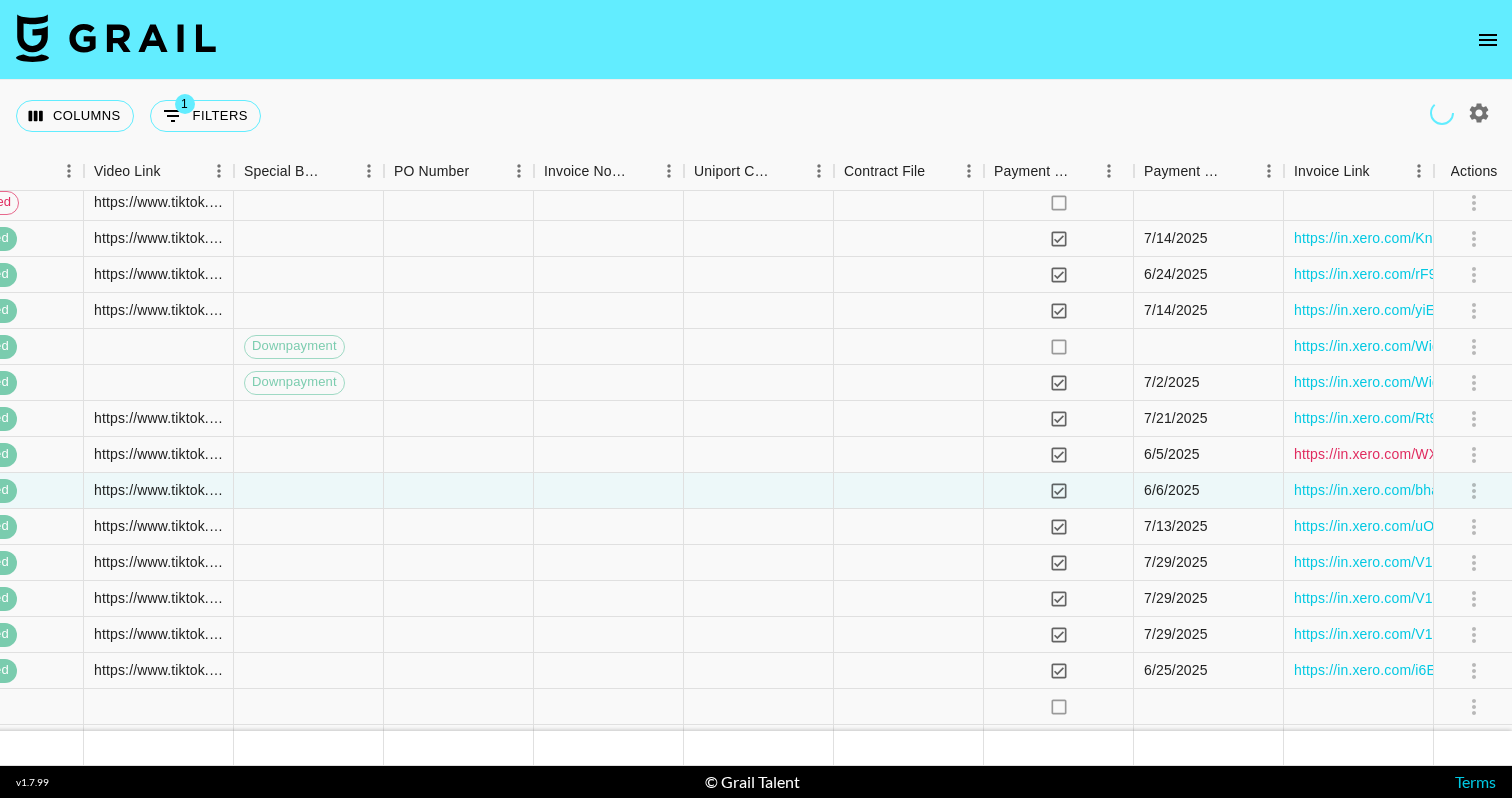 click on "https://in.xero.com/WXTIRMvd9XMJP53DGKaH1BPFY9ZWLYTlkTmTadB9" at bounding box center (1532, 454) 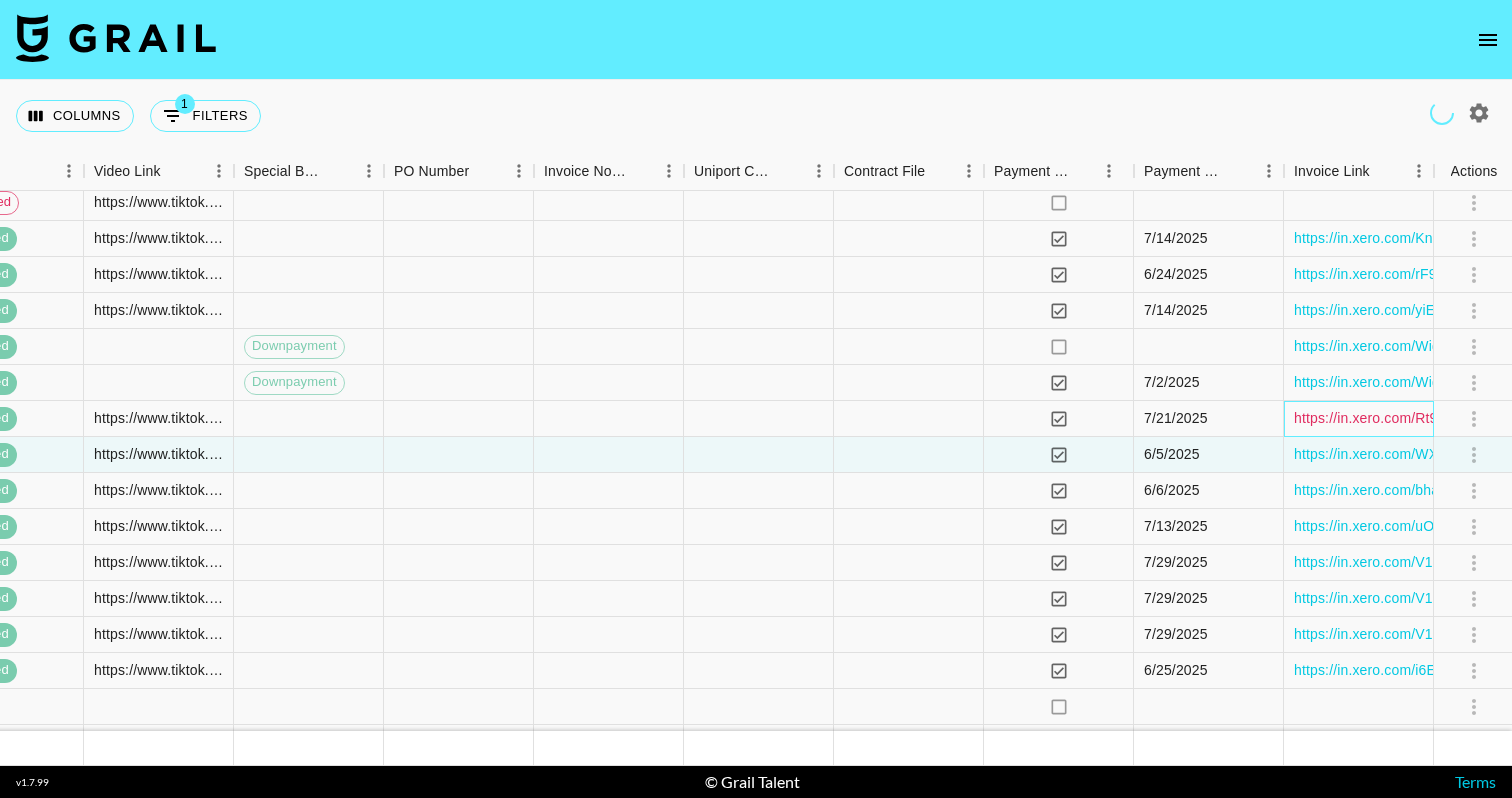 drag, startPoint x: 1371, startPoint y: 459, endPoint x: 1370, endPoint y: 419, distance: 40.012497 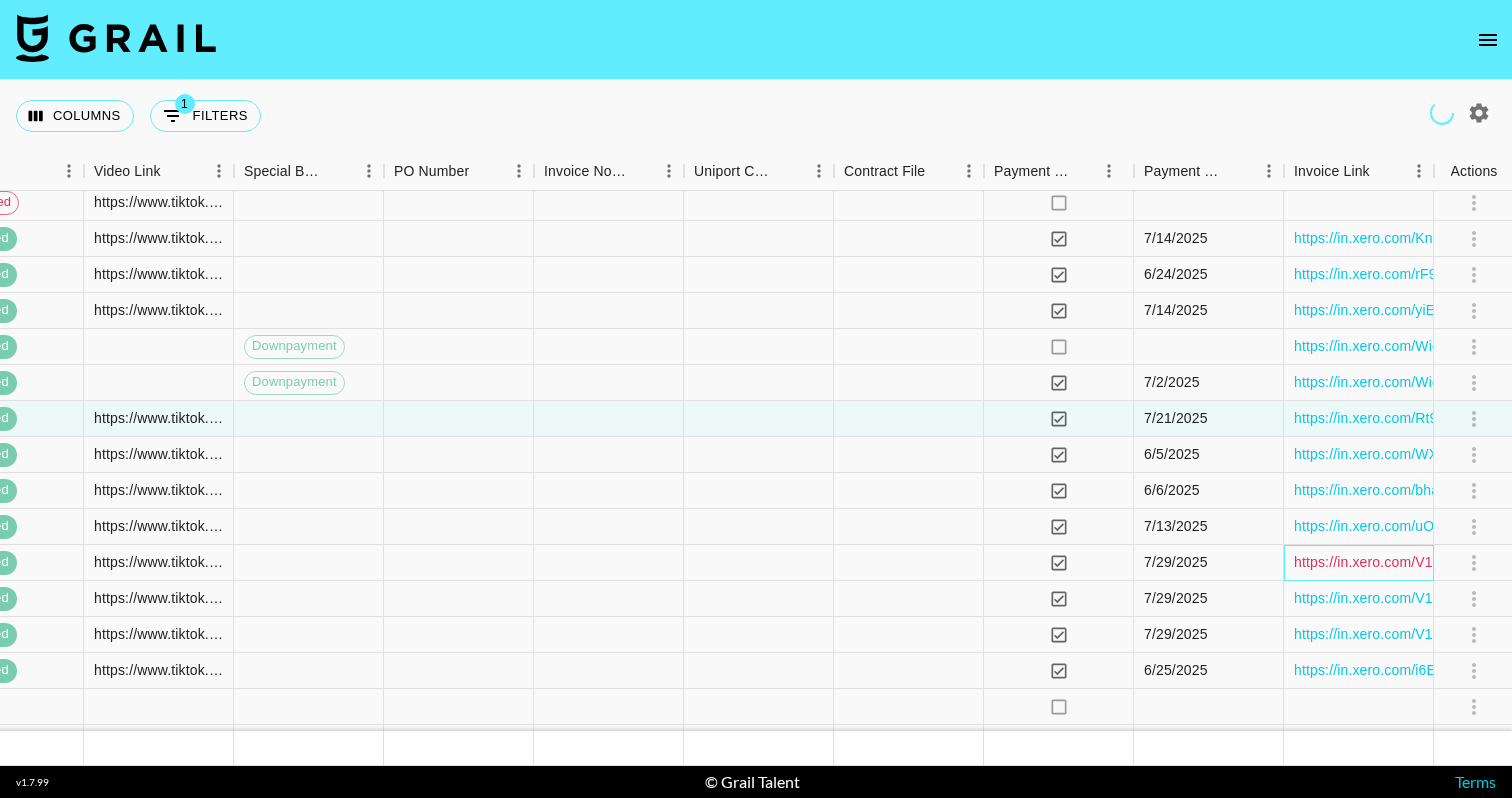 click on "https://in.xero.com/V1NiN4dt3BKzpLnnv5Xeq7Q83QECfnYUDErcOXPw" at bounding box center (1523, 562) 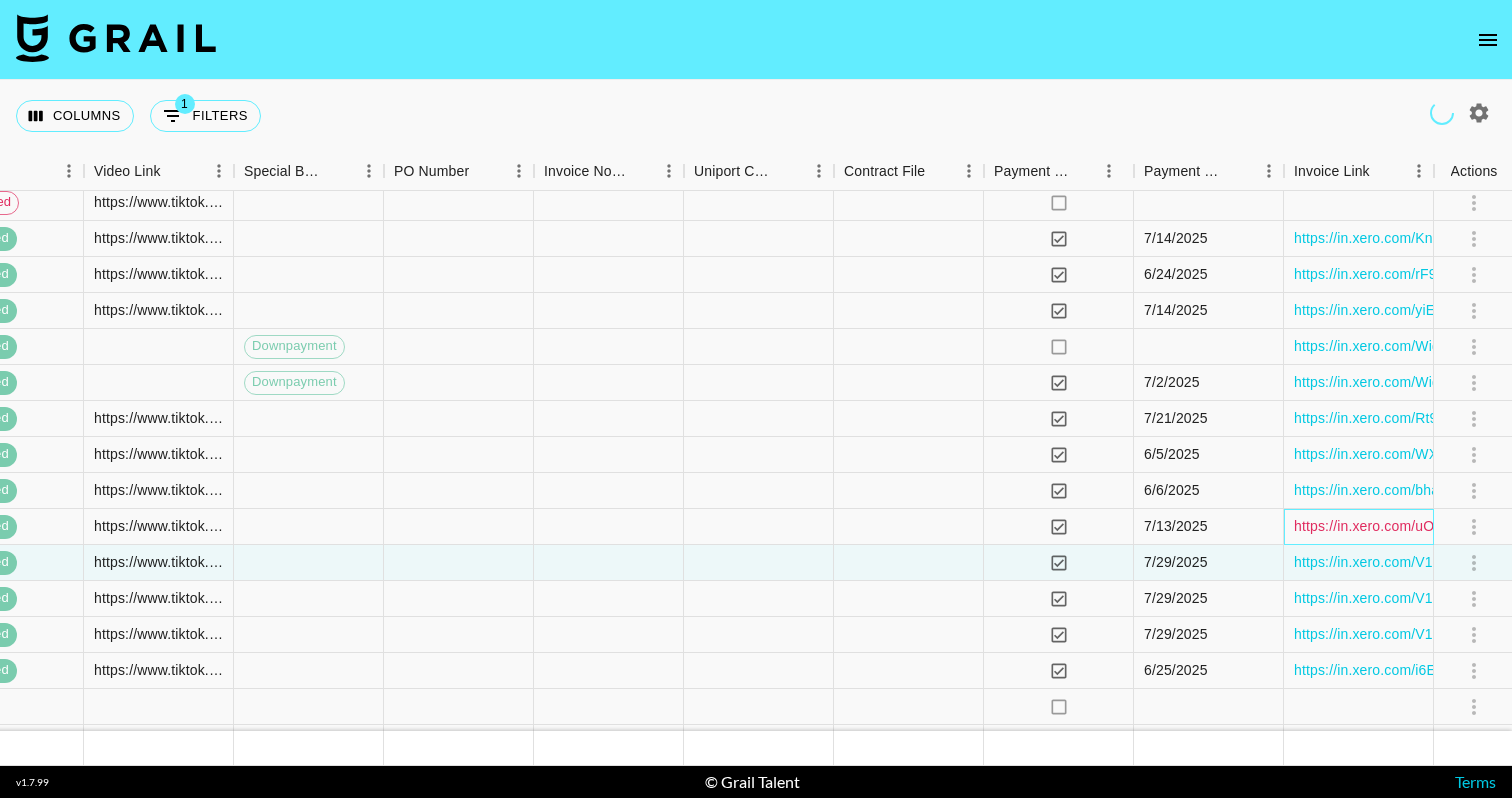 click on "https://in.xero.com/uOv8B7u7dHEA70fhh2qM5D4dfNkFGwphyA61Tlct" at bounding box center (1517, 526) 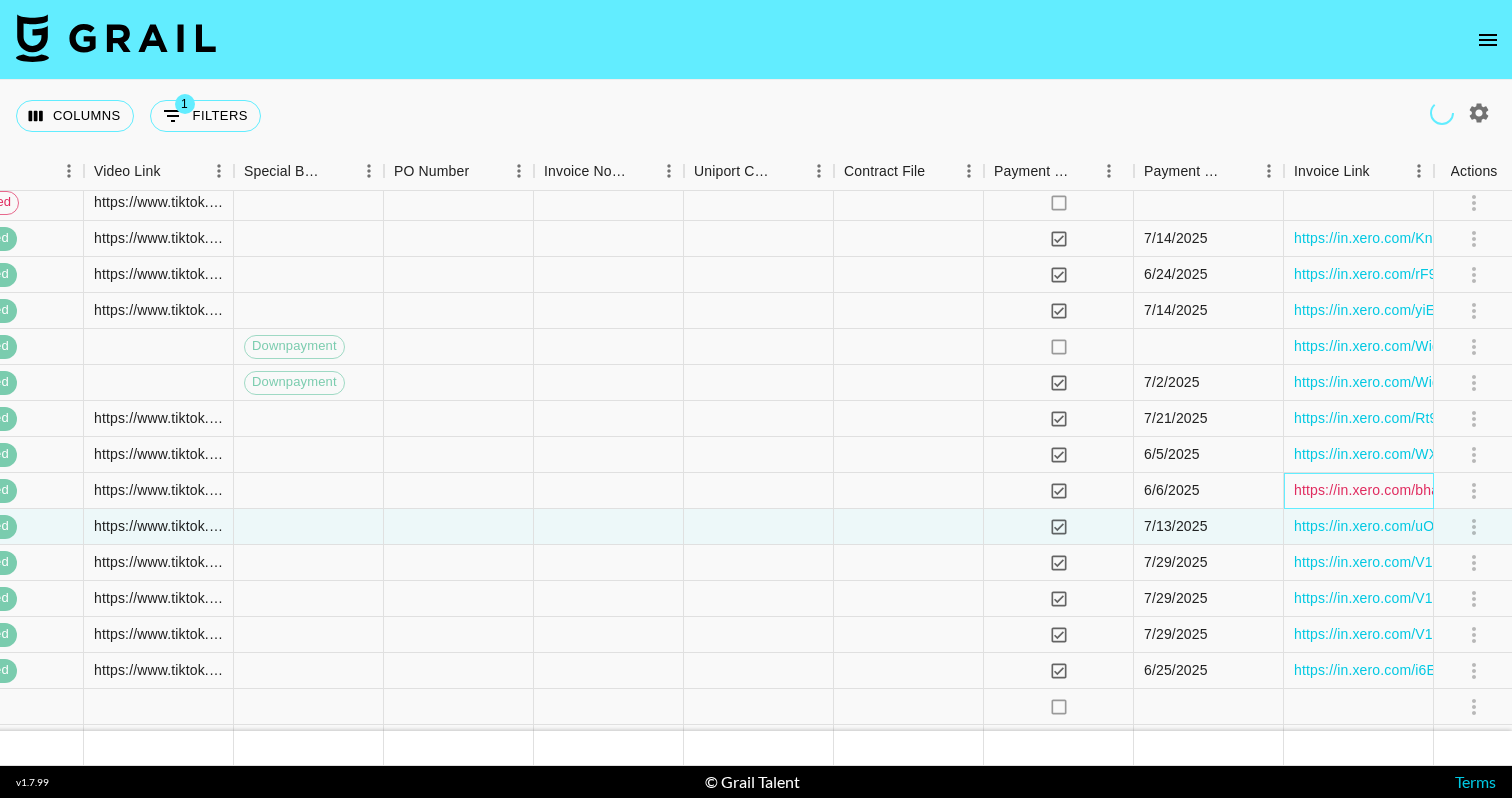 click on "https://in.xero.com/bhaiHuIqk83y0Jrtoj83XkHxfmUZoIg9dstVvPKU" at bounding box center [1504, 490] 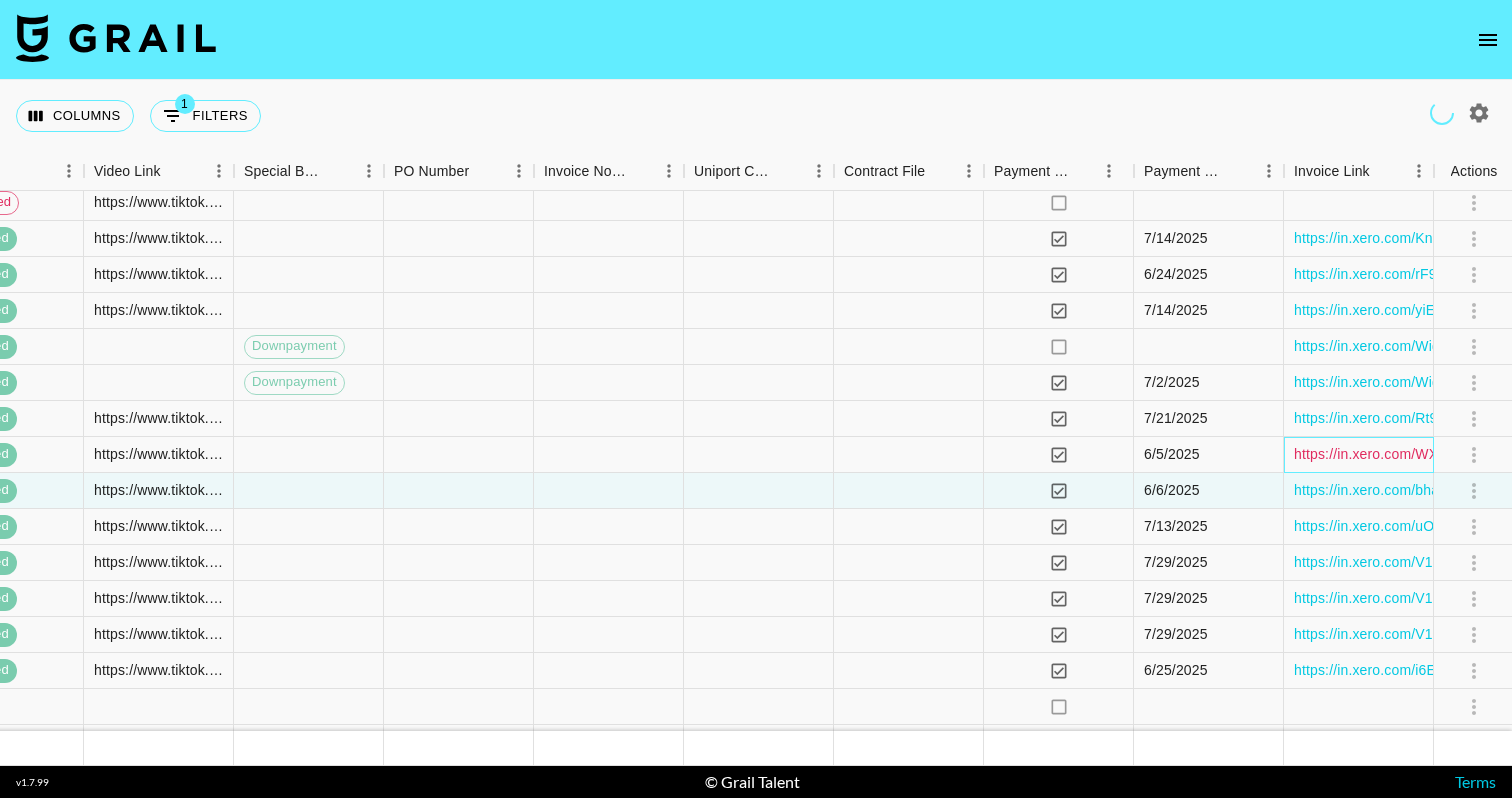 click on "https://in.xero.com/WXTIRMvd9XMJP53DGKaH1BPFY9ZWLYTlkTmTadB9" at bounding box center [1532, 454] 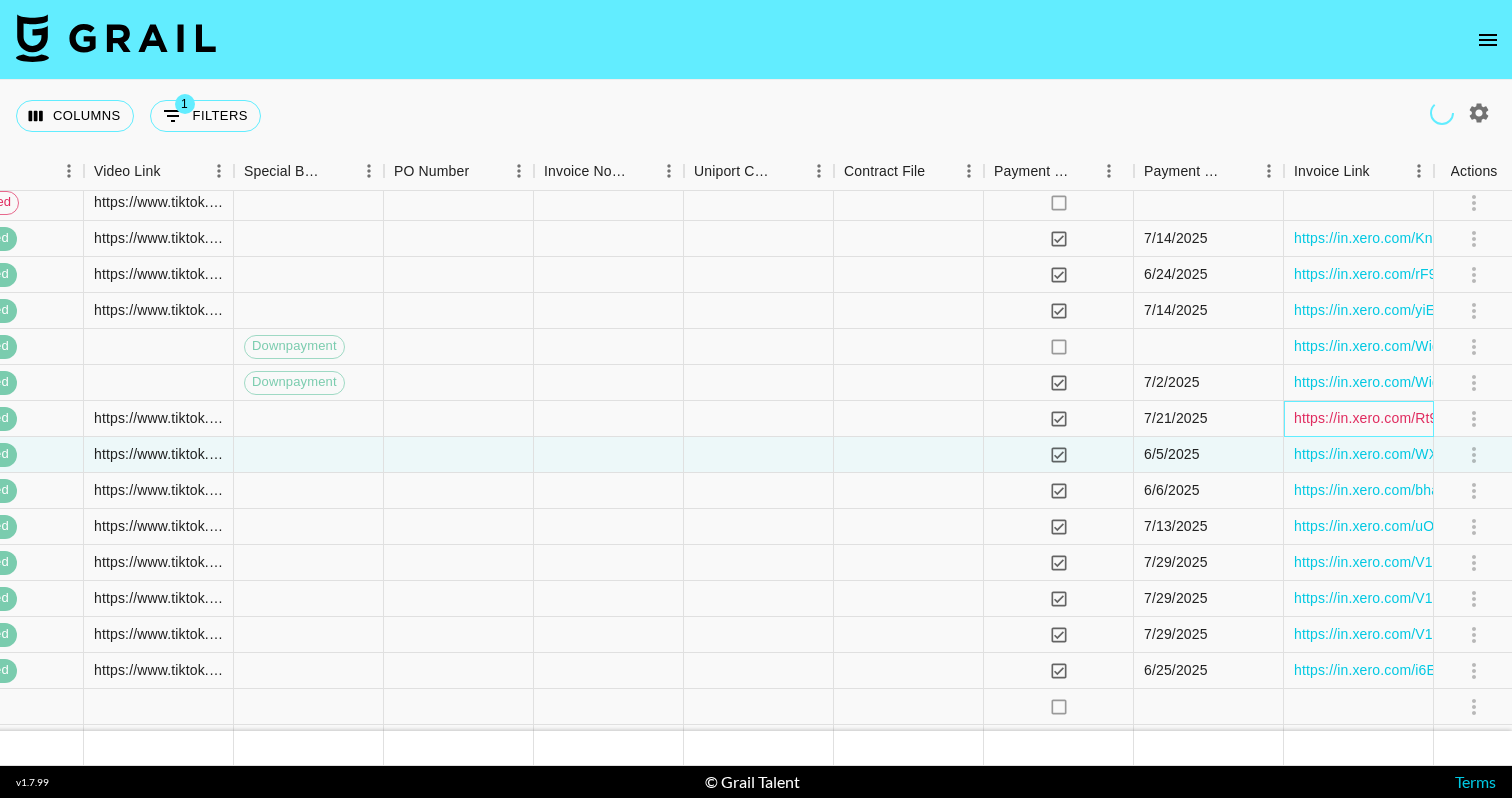 click on "https://in.xero.com/Rt9CgZLaB9OPs3oL3Uvmj3rFJzd7SkB5LE2FoB24" at bounding box center [1518, 418] 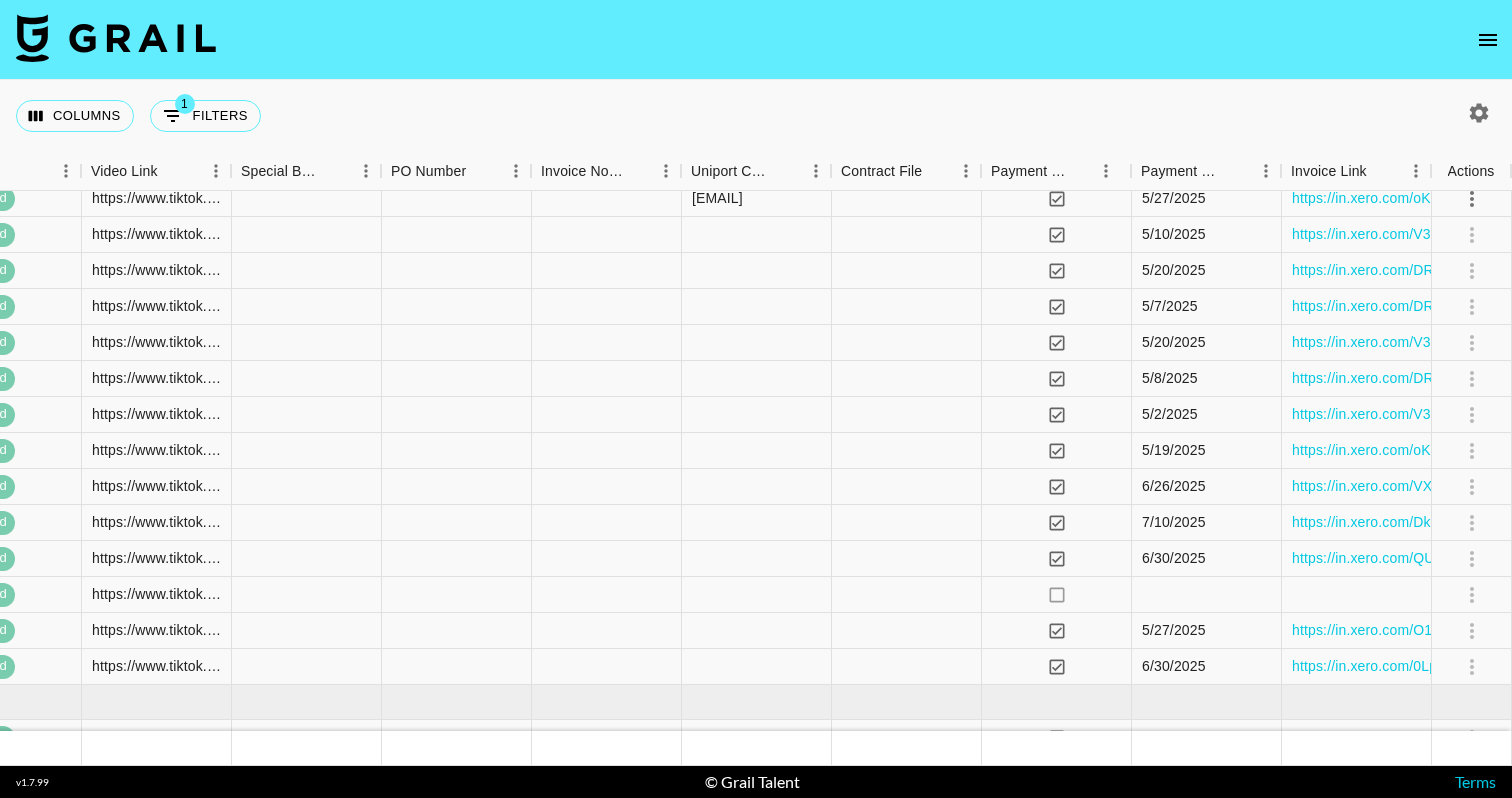 scroll, scrollTop: 9281, scrollLeft: 2333, axis: both 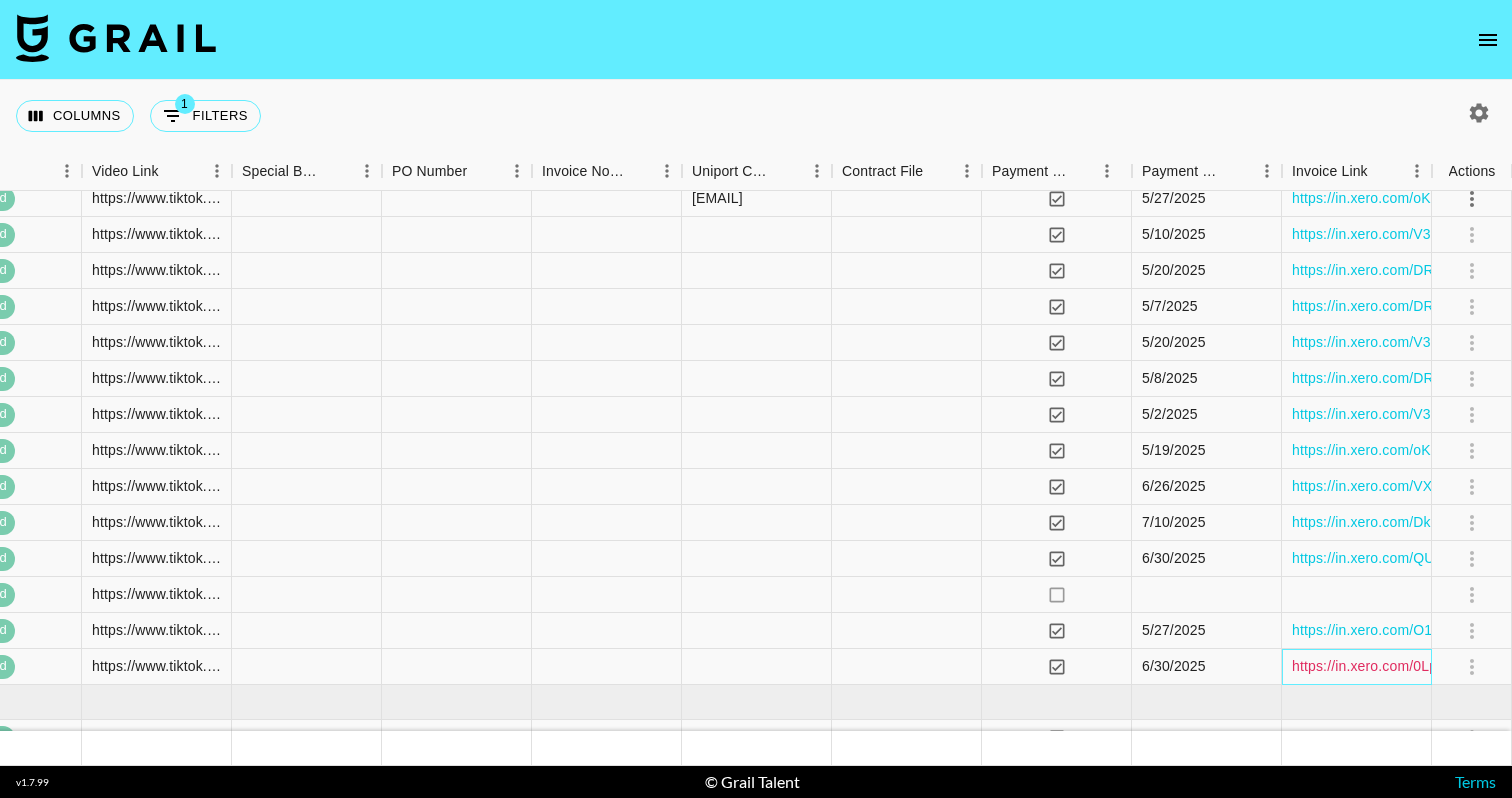 click on "https://in.xero.com/0Lp65yEvpuVaRbPk2ShAlh65UJGEm9AMMGAuxgYH" at bounding box center [1526, 666] 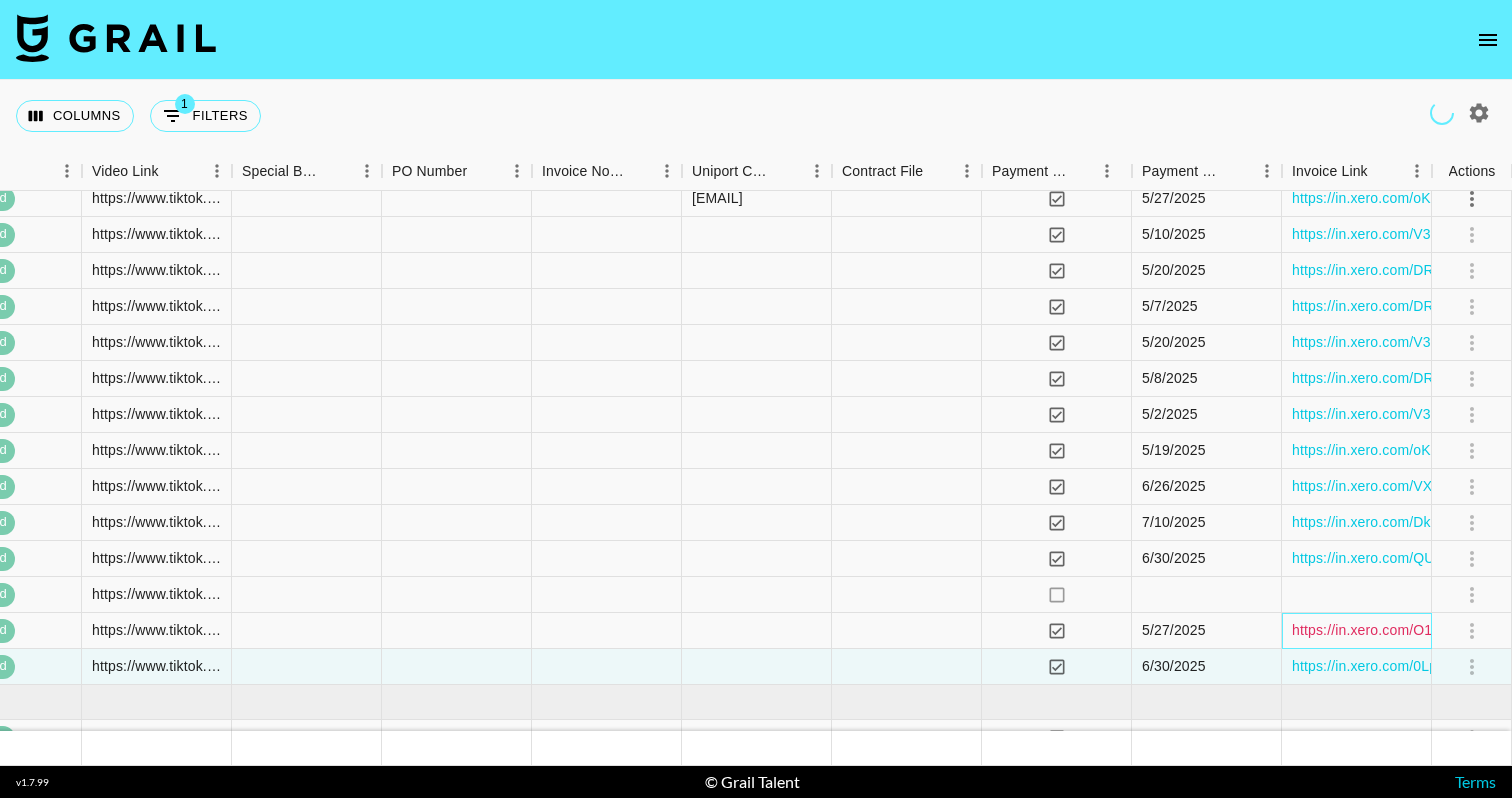 click on "https://in.xero.com/O1Hsf6TvzqoDzbFXK9ORPDe9BKUnQFWDOQUiz4IA" at bounding box center (1527, 630) 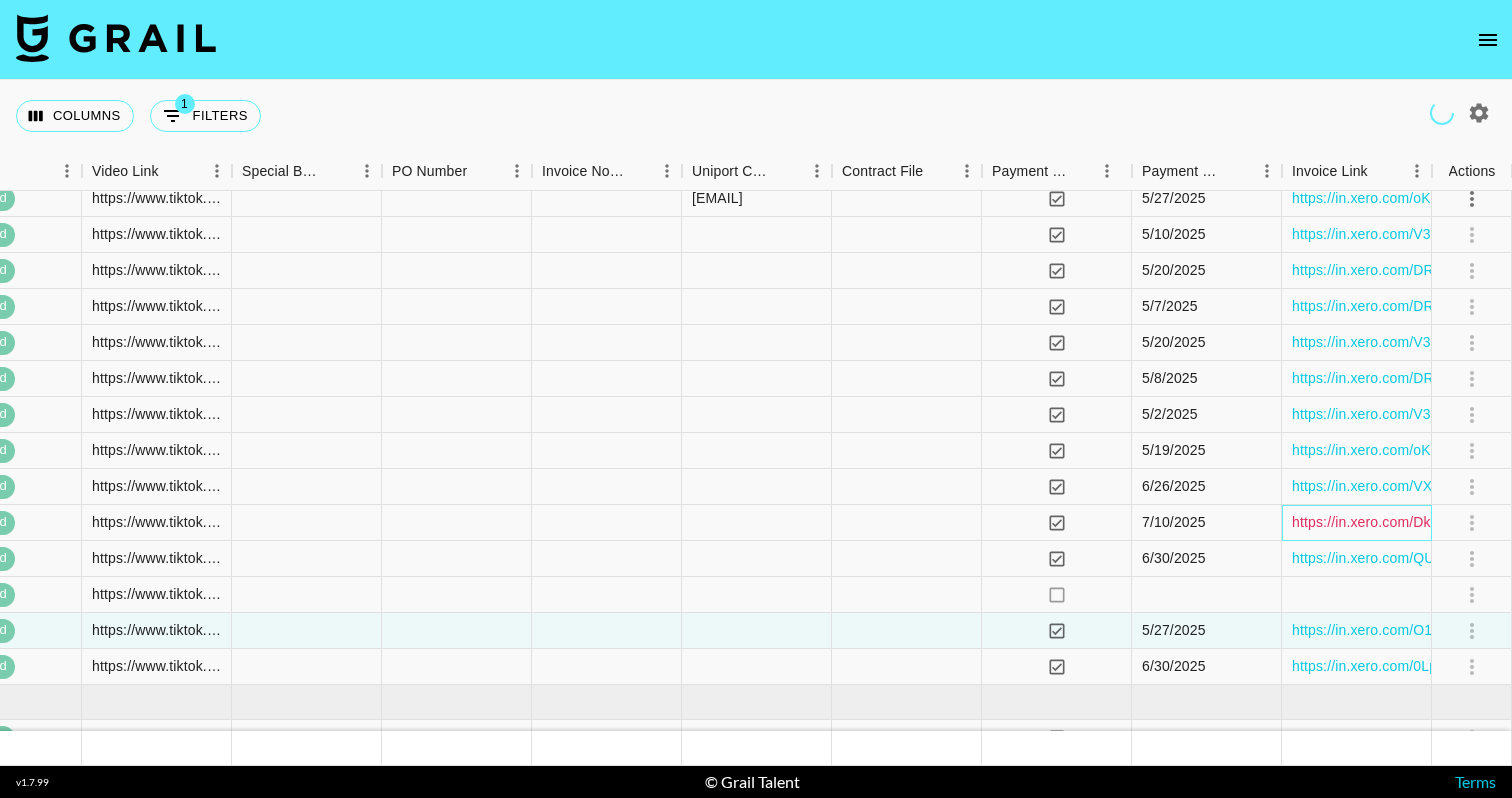 click on "https://in.xero.com/Dkz341fWmF2UxpDYdkRPBzRW1DjD3kJOn1FpX30Y" at bounding box center [1526, 522] 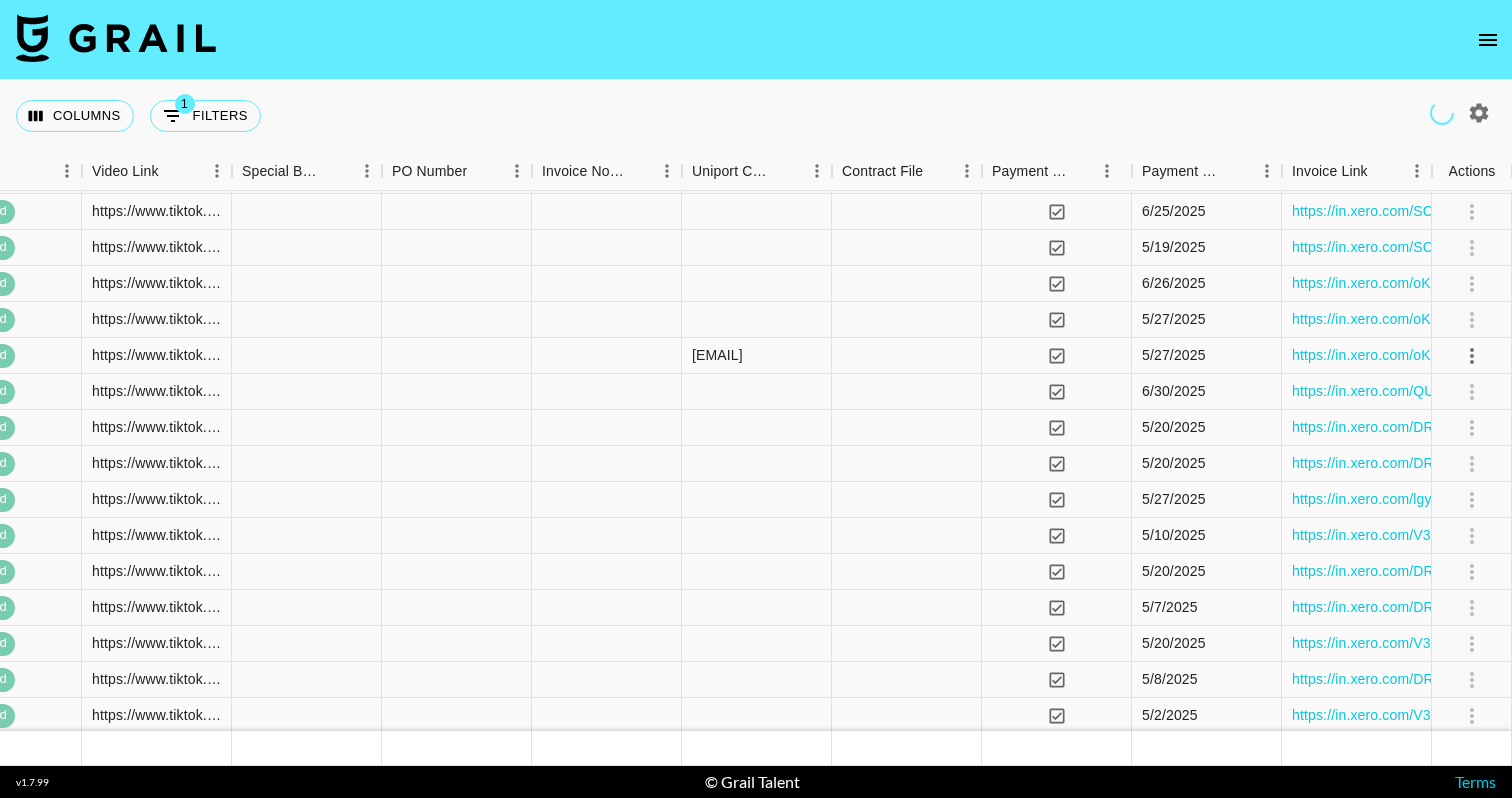 scroll, scrollTop: 9004, scrollLeft: 2333, axis: both 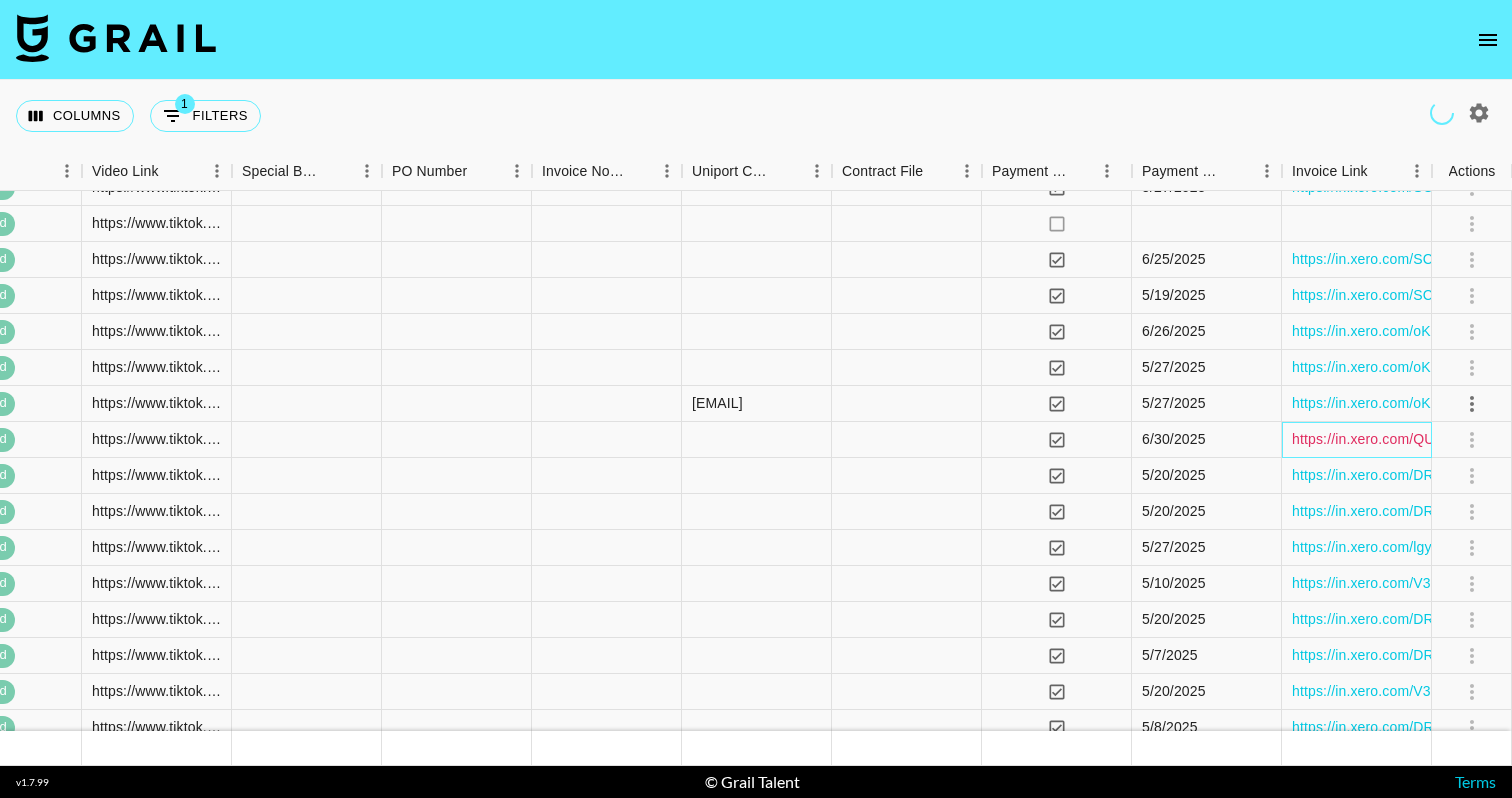 click on "https://in.xero.com/QUwVxtXfjXxV3cuK7PnDB3lxTUfUTBCUYbxwTbnw" at bounding box center (1519, 439) 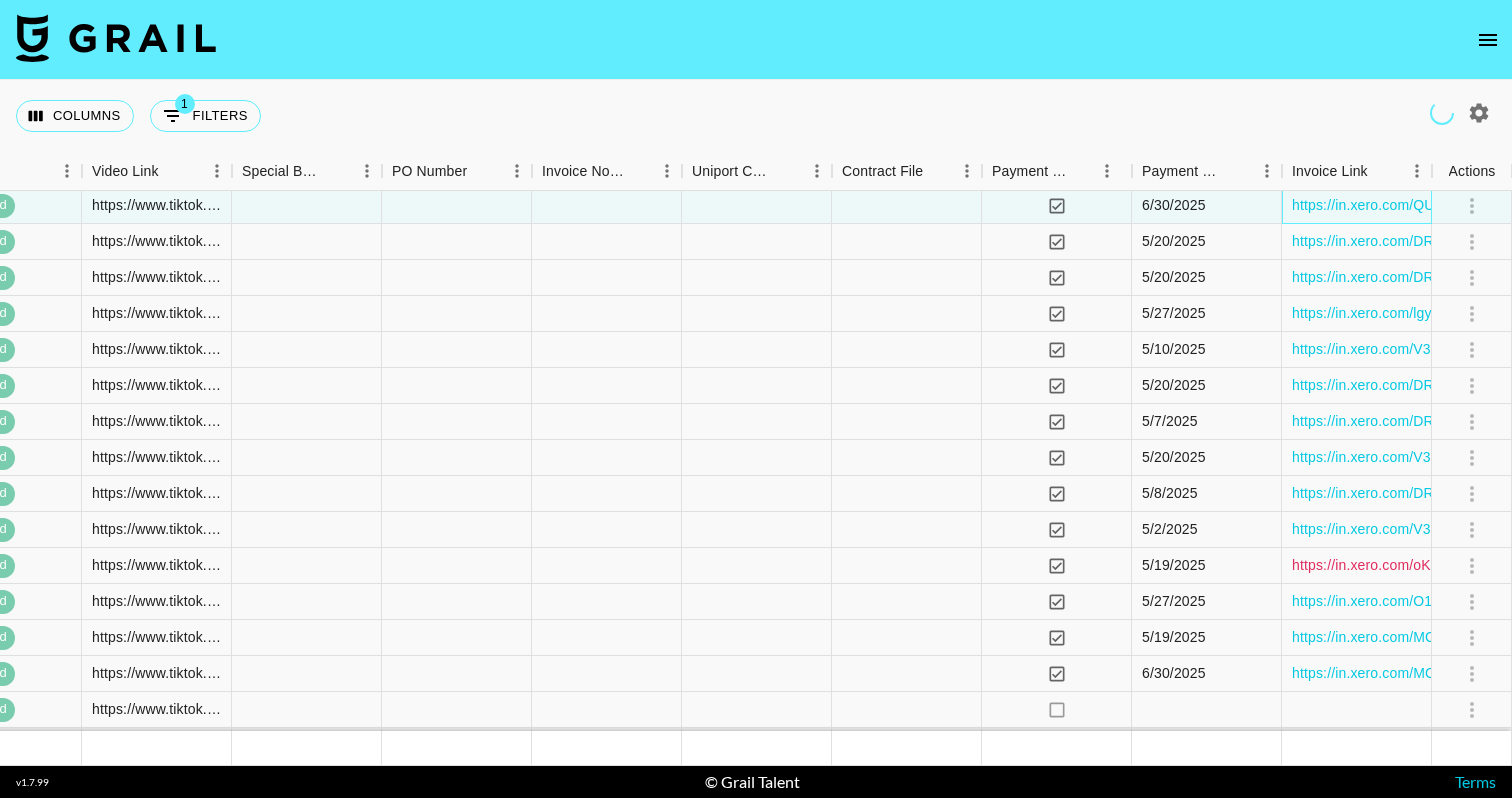 scroll, scrollTop: 9251, scrollLeft: 2333, axis: both 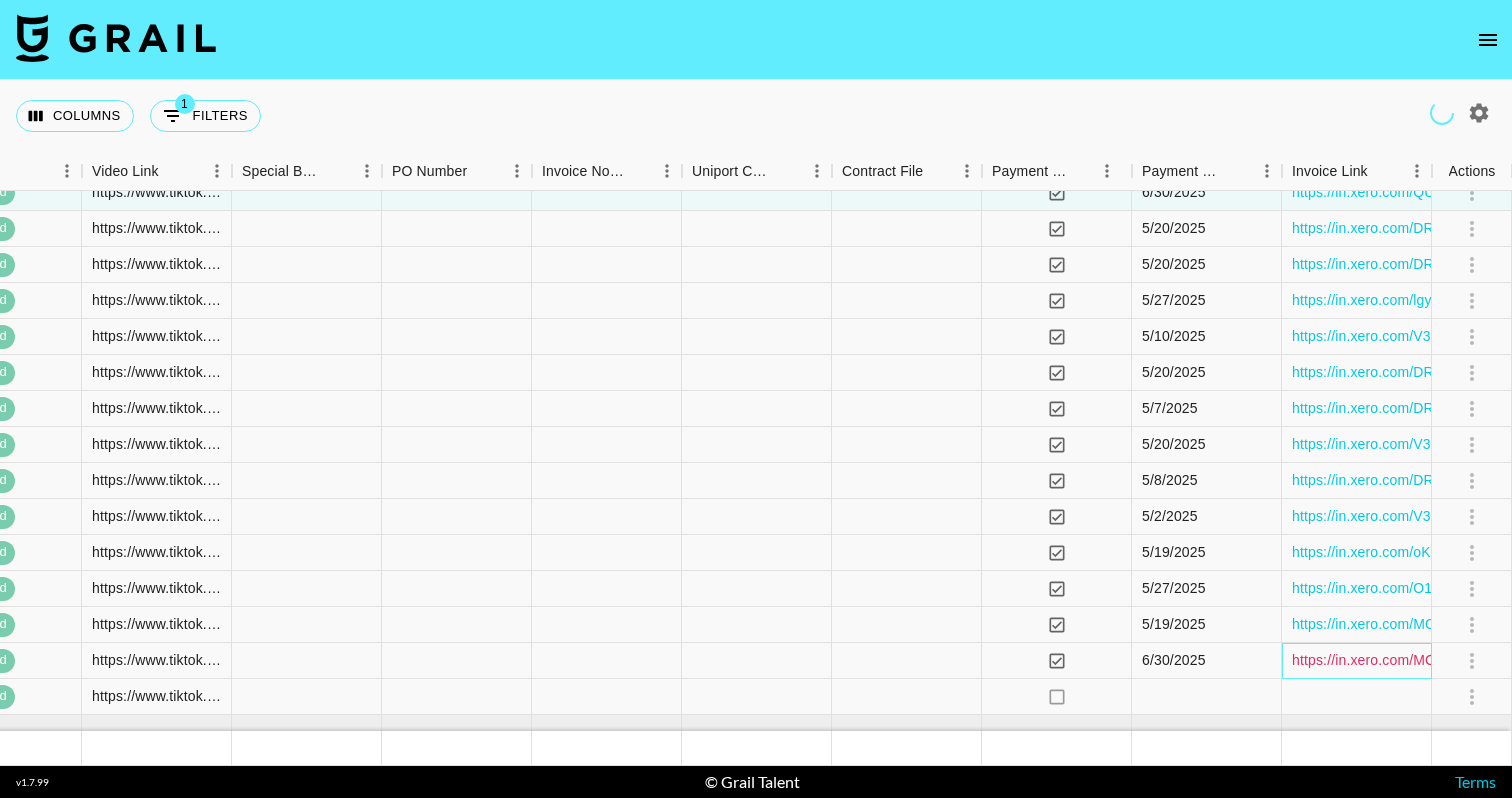 click on "https://in.xero.com/MC3spNvzyqxI46d4yoTuSwAhRWxPRDzO1QsIu4rv" at bounding box center (1519, 660) 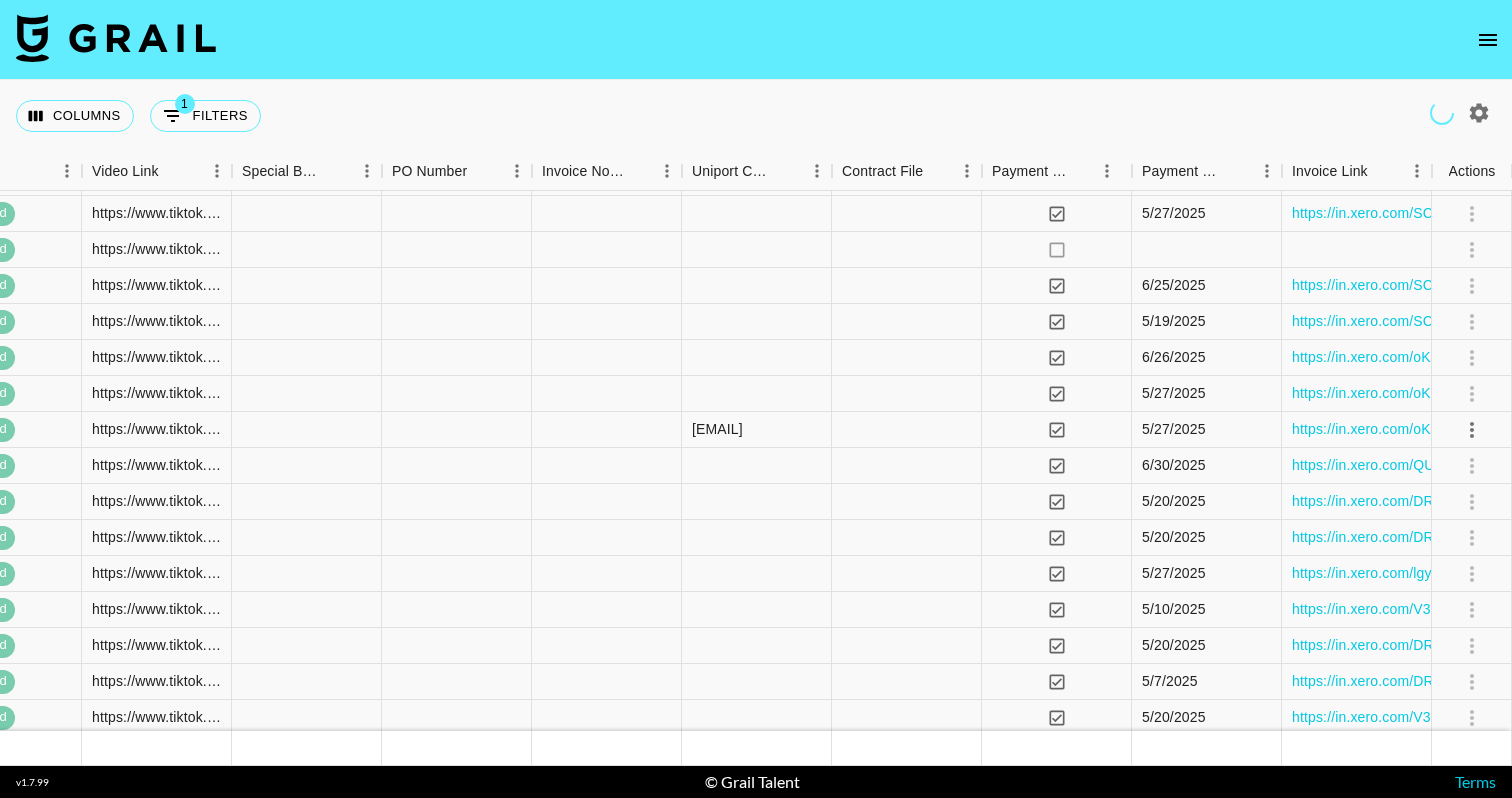 scroll, scrollTop: 8945, scrollLeft: 2333, axis: both 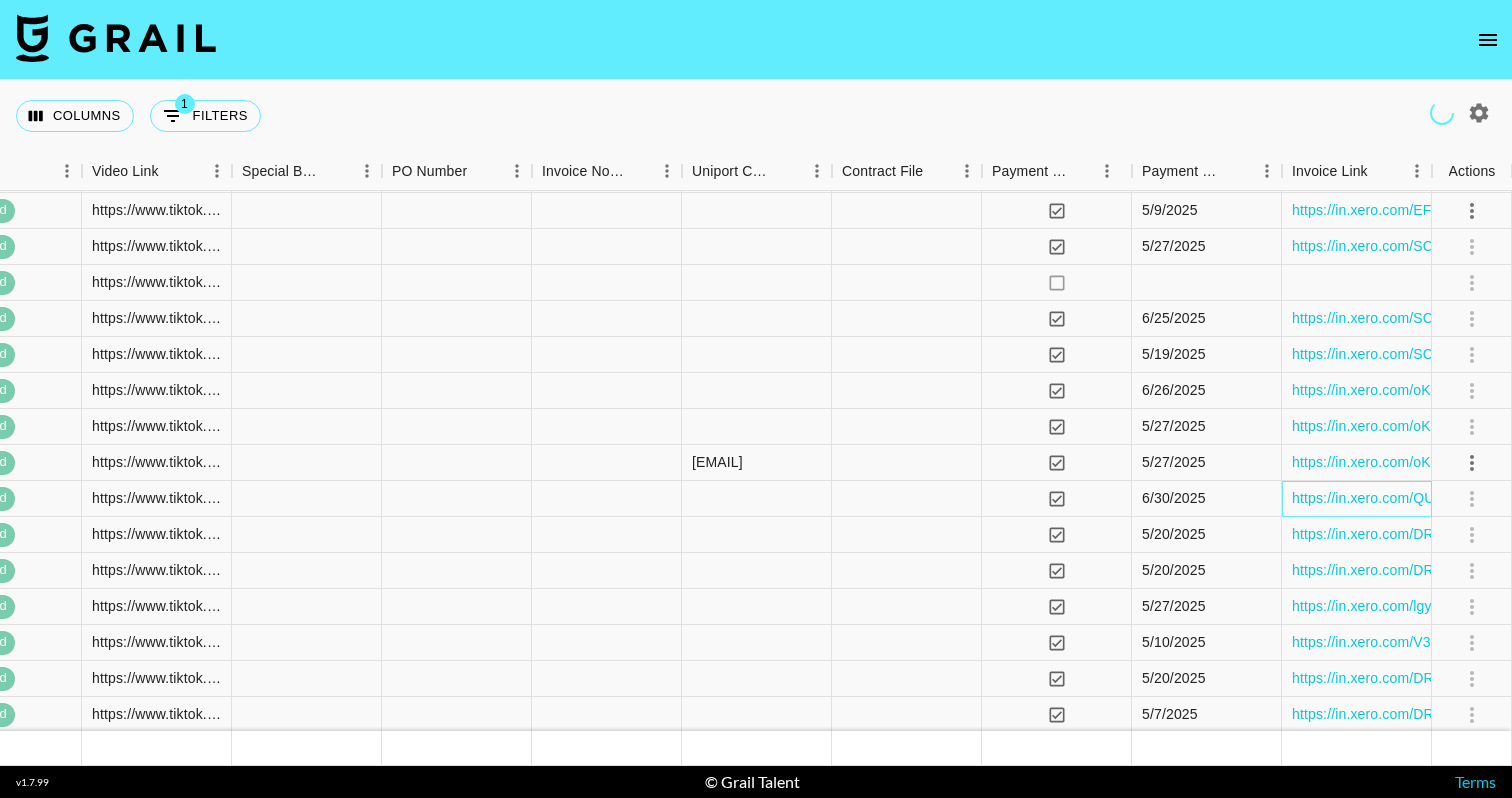 click on "https://in.xero.com/QUwVxtXfjXxV3cuK7PnDB3lxTUfUTBCUYbxwTbnw" at bounding box center (1357, 499) 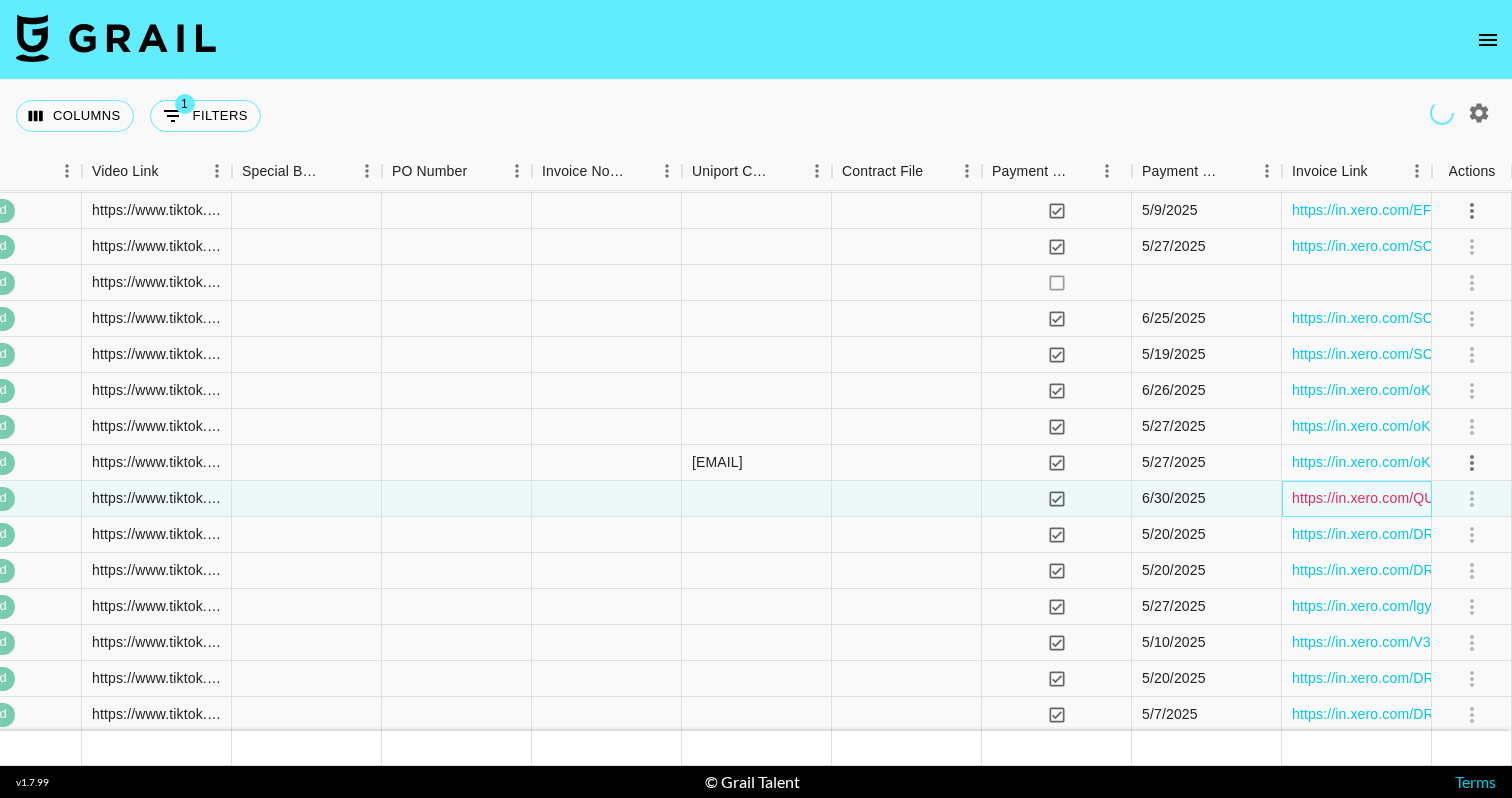 click on "https://in.xero.com/QUwVxtXfjXxV3cuK7PnDB3lxTUfUTBCUYbxwTbnw" at bounding box center (1519, 498) 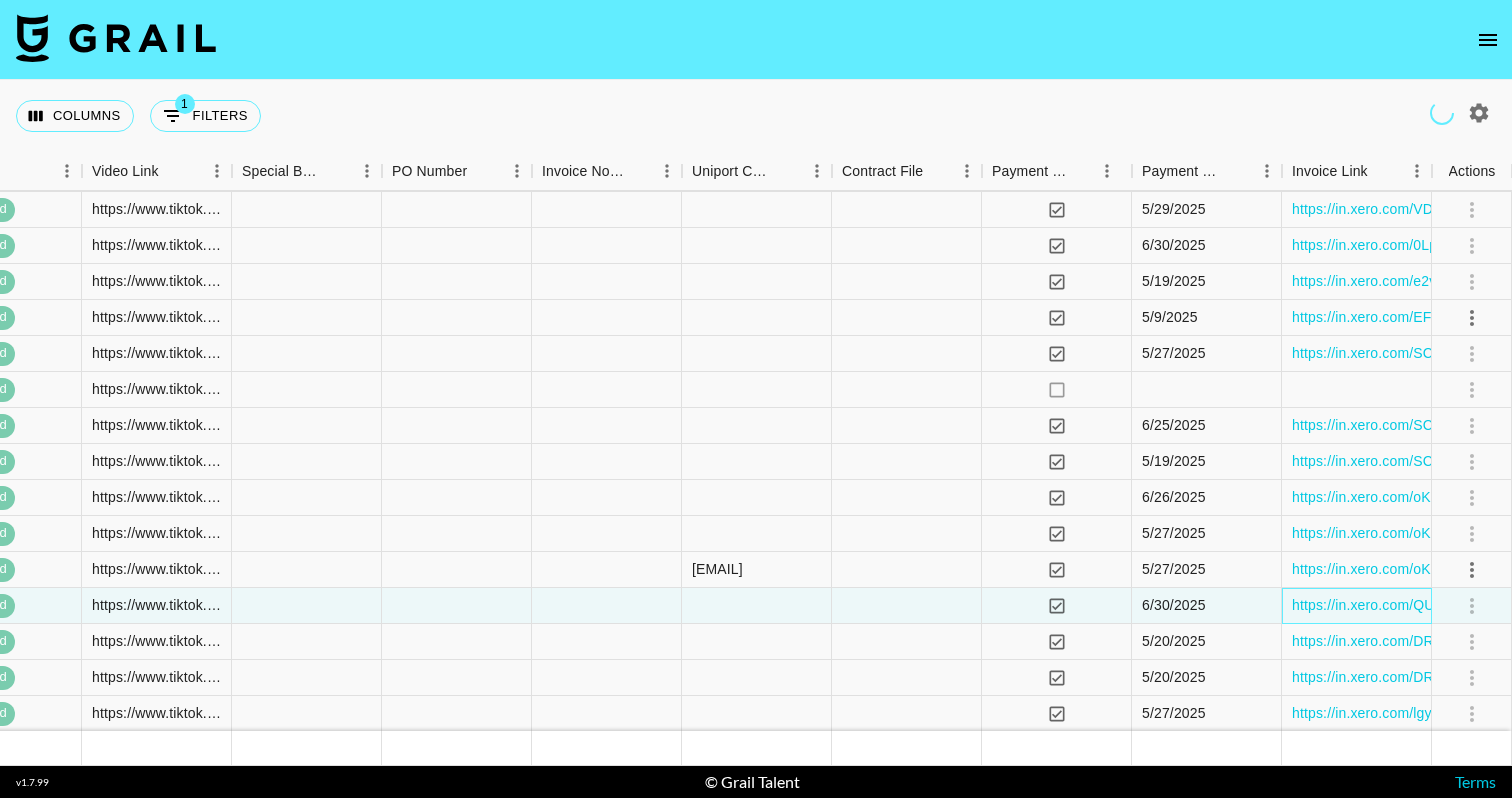 scroll, scrollTop: 8815, scrollLeft: 2333, axis: both 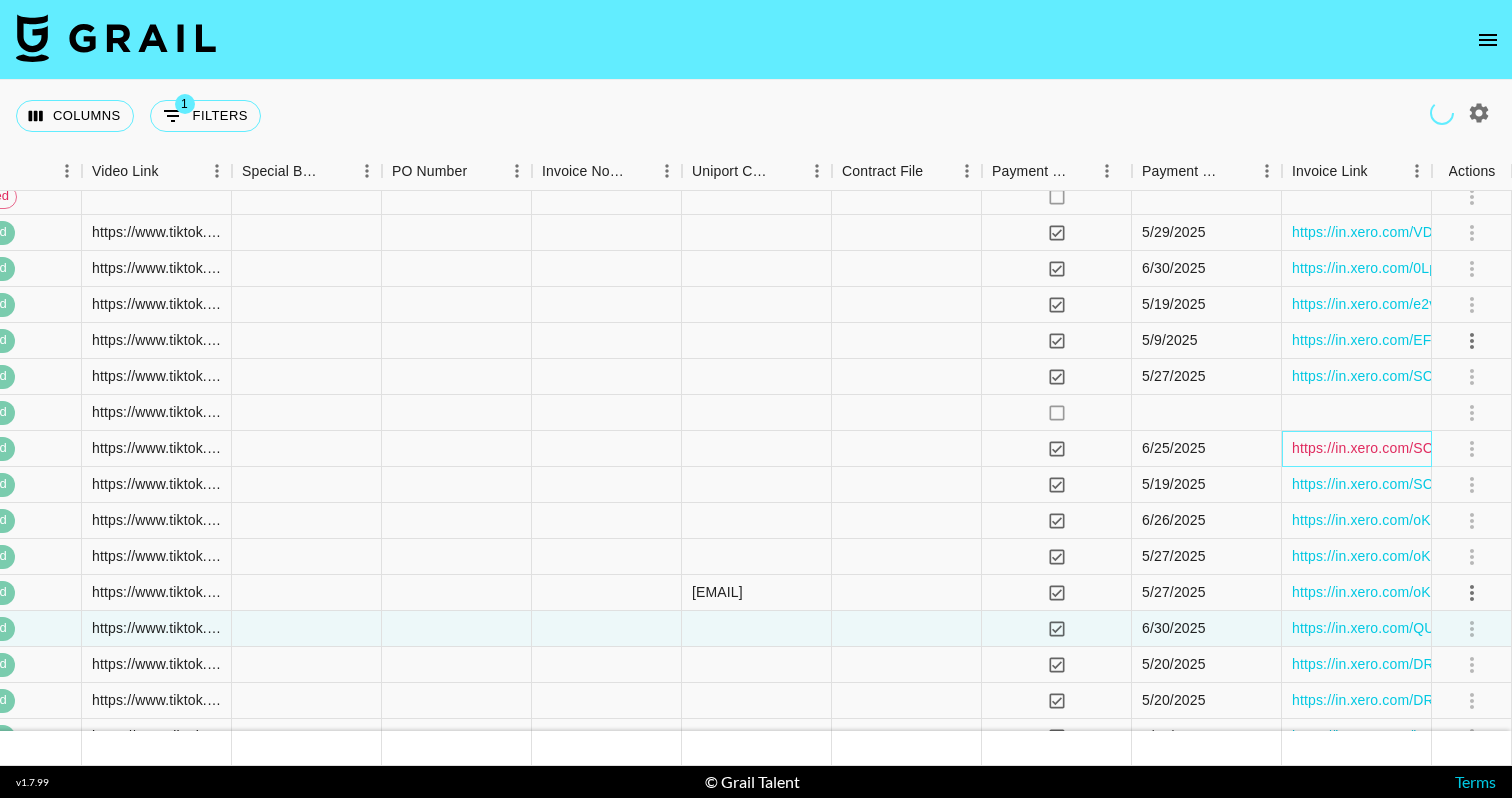 click on "https://in.xero.com/SC6z6foy3YZO1FGyqZ1qUKMuoif8PJ6Kie8gCUnU" at bounding box center [1517, 448] 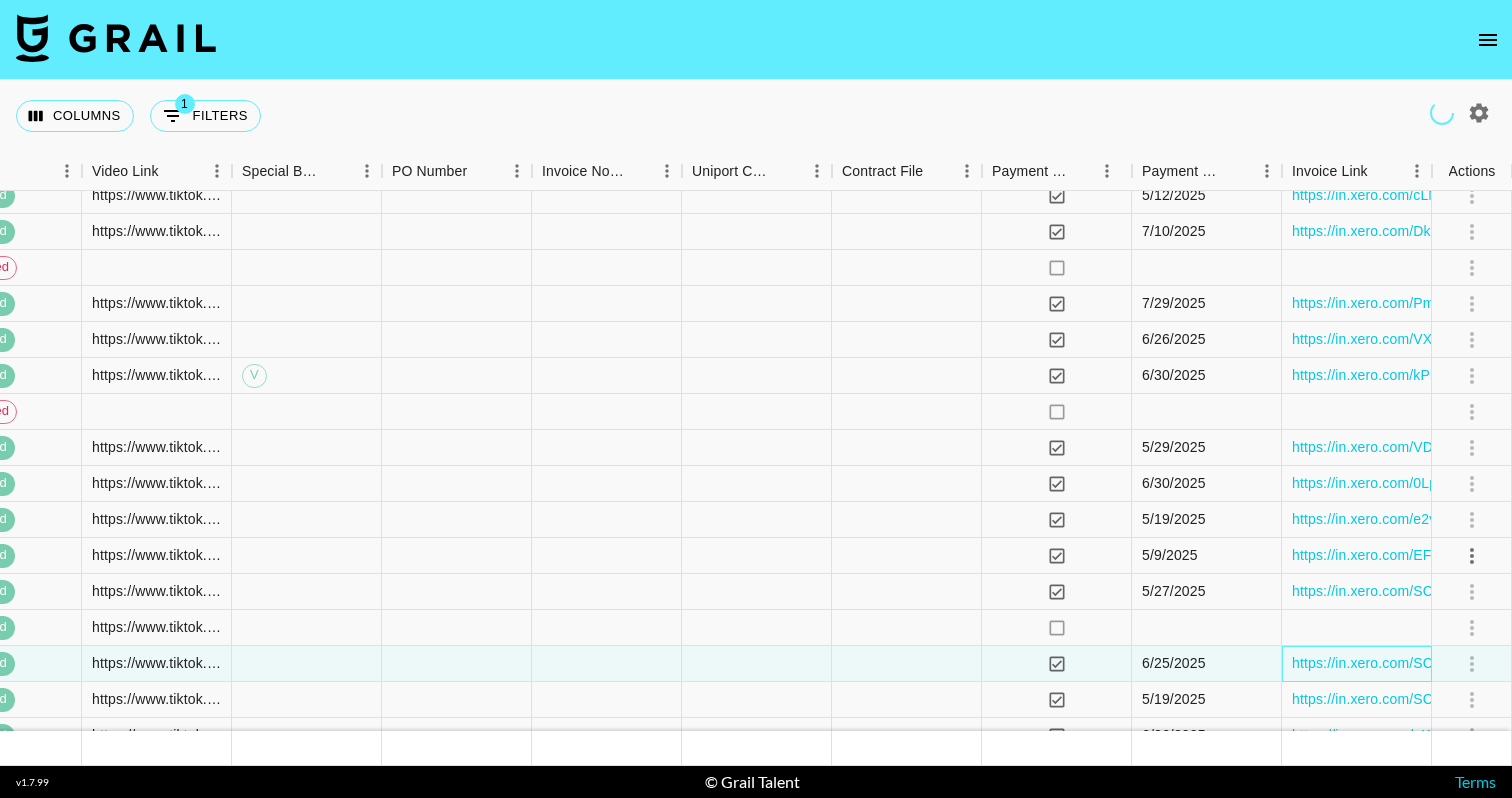 scroll, scrollTop: 8575, scrollLeft: 2333, axis: both 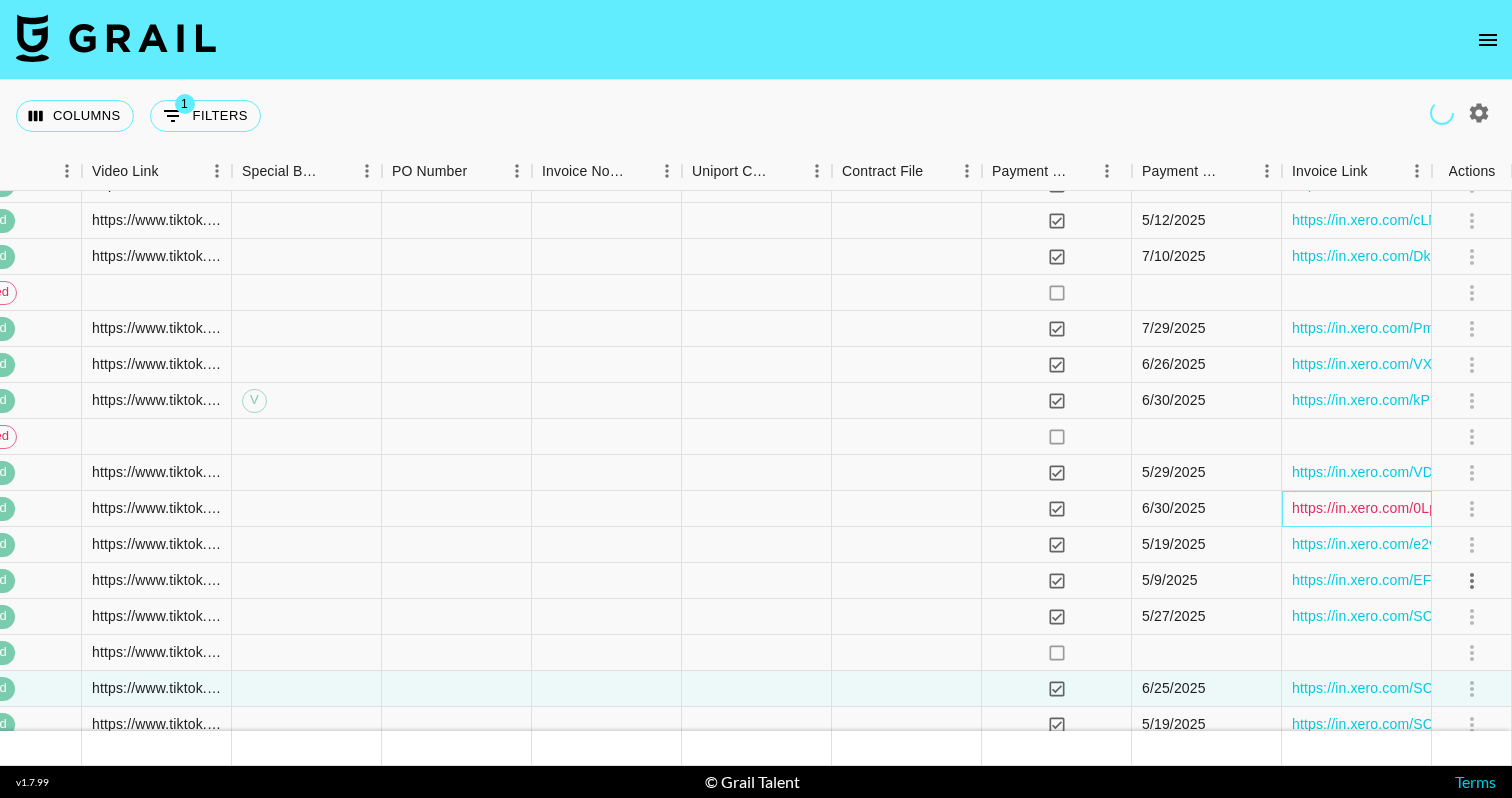 click on "https://in.xero.com/0Lp65yEvpuVaRbPk2ShAlh65UJGEm9AMMGAuxgYH" at bounding box center (1526, 508) 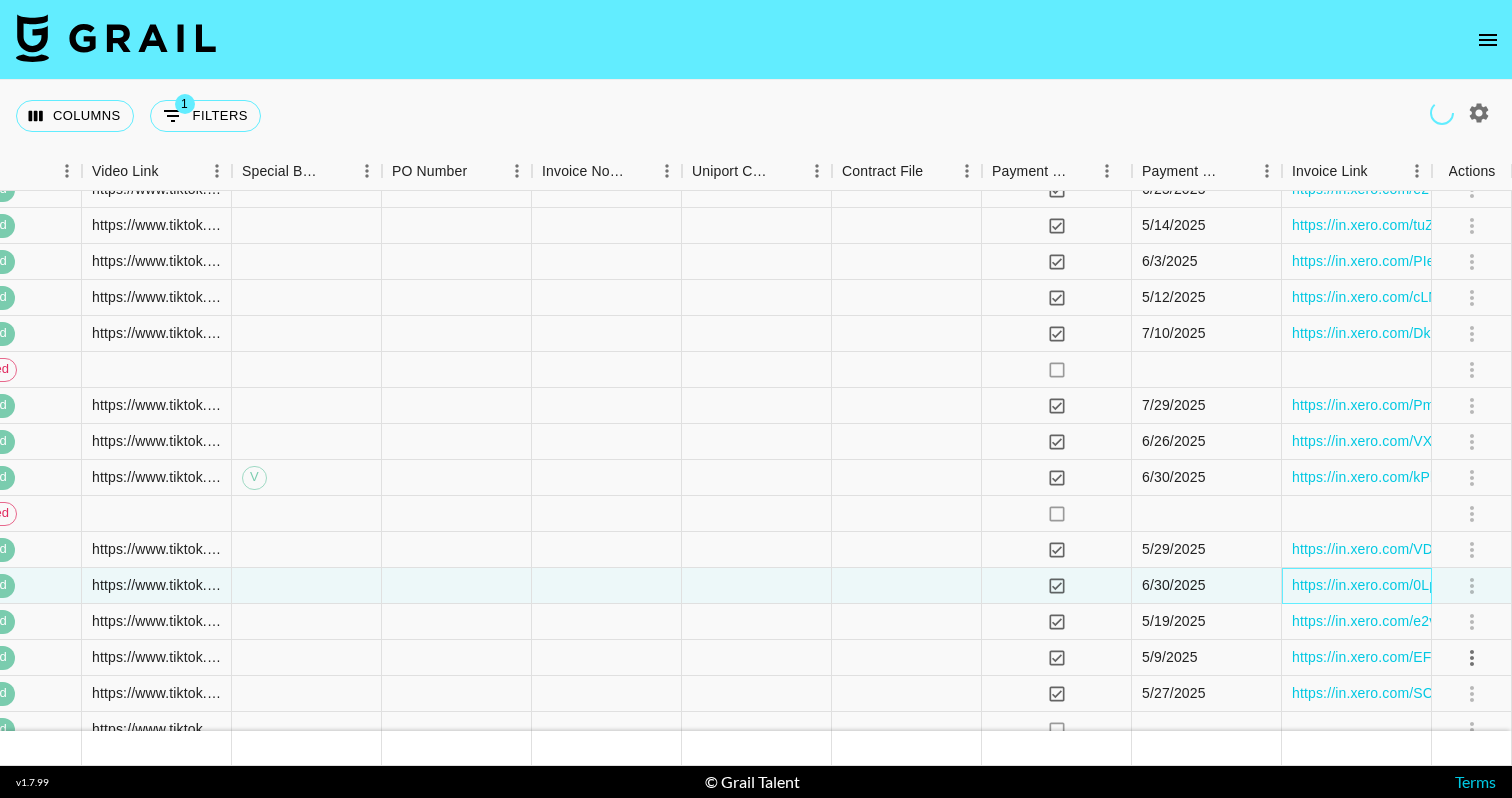 scroll, scrollTop: 8470, scrollLeft: 2333, axis: both 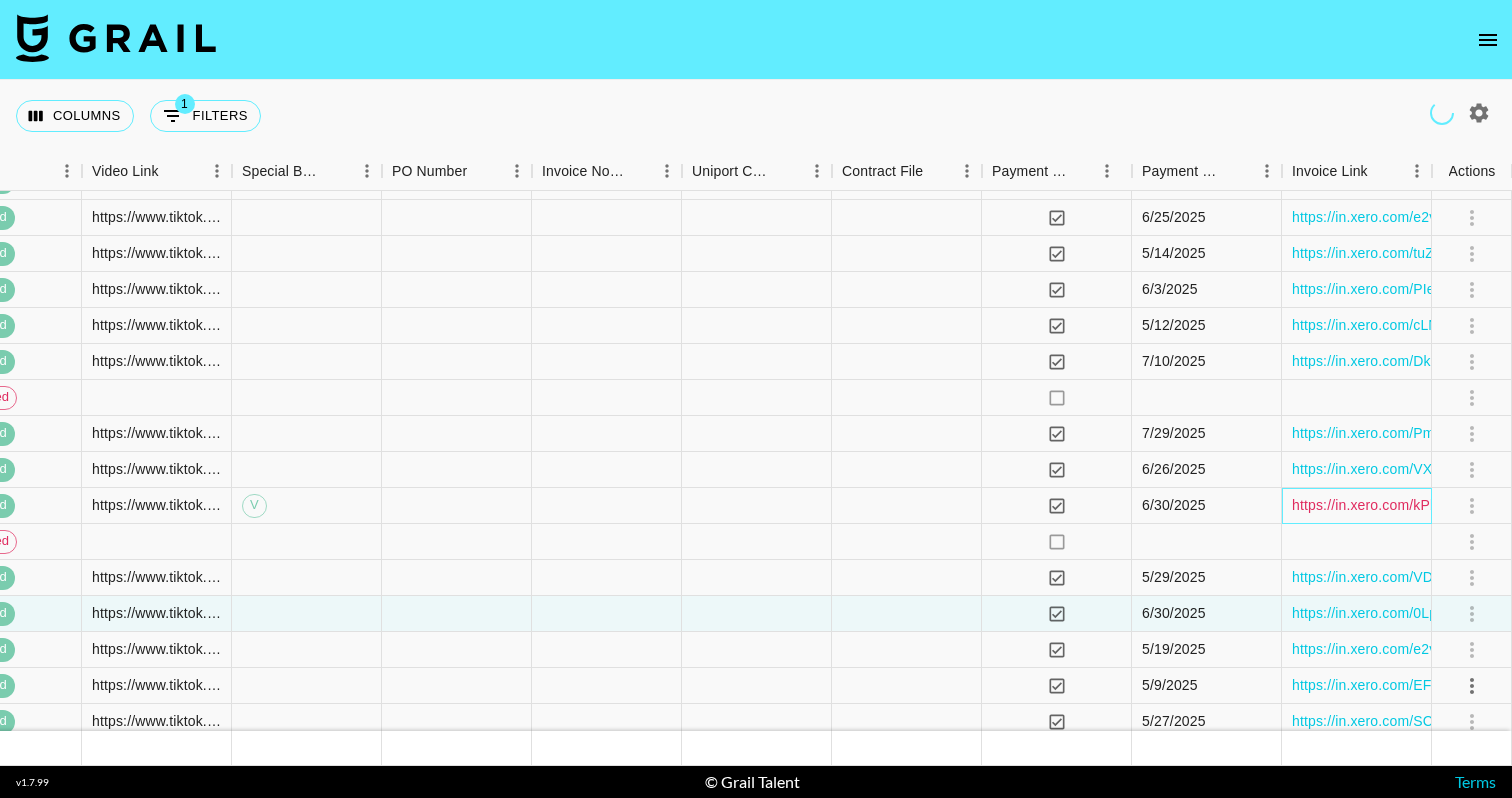 click on "https://in.xero.com/kPb0hxuaW2wn876dugnXzX1CDQyODIHQpDRfg9sU" at bounding box center [1524, 505] 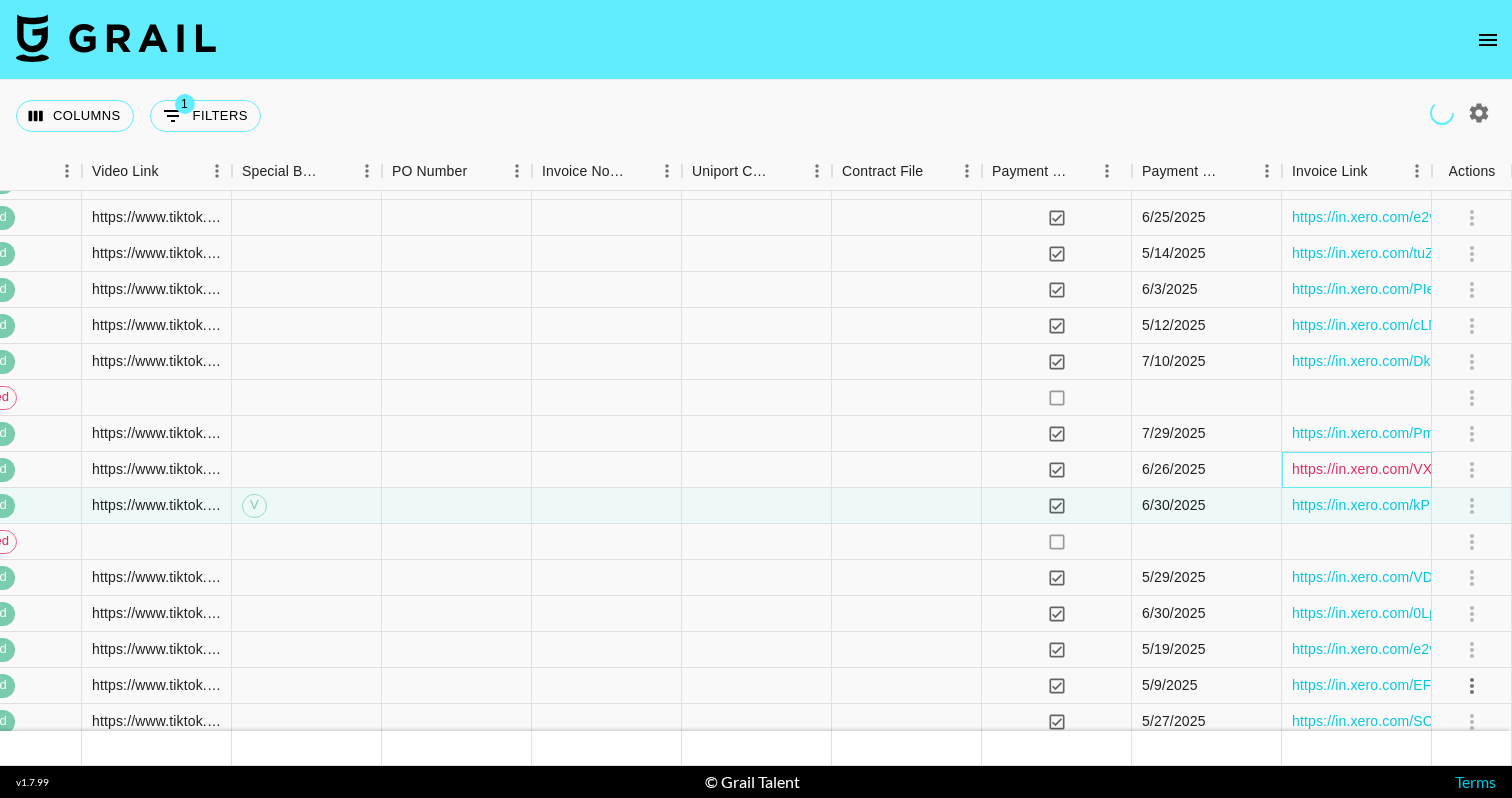 click on "https://in.xero.com/VX3G8U18bVijSngyOEogMLPVAkqXZoecFDYFwgH9" at bounding box center (1523, 469) 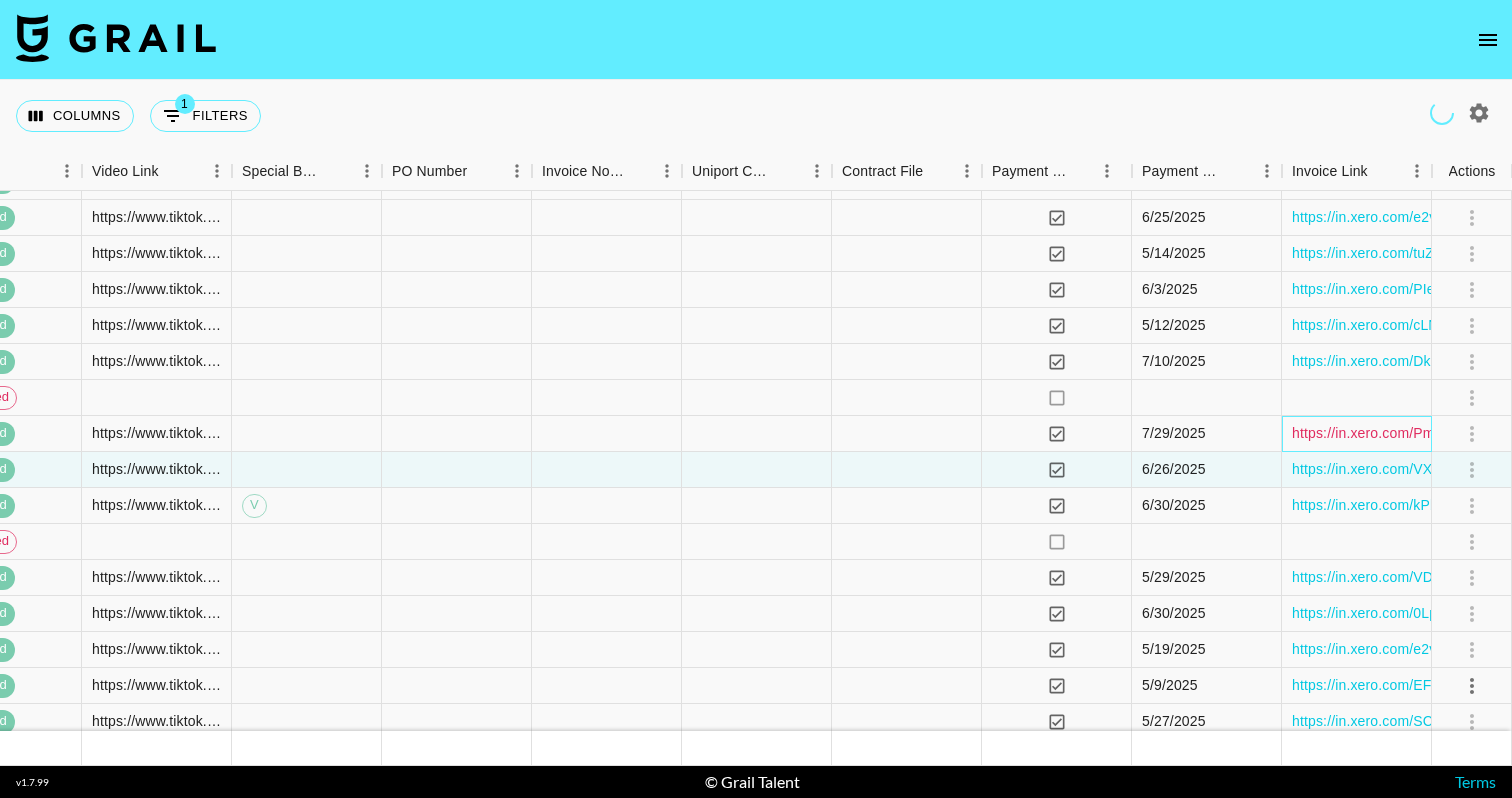 click on "https://in.xero.com/PmJrLRhjpDXm8fISWtNTwm89EHTBHYyZMjGIpDsc" at bounding box center [1521, 433] 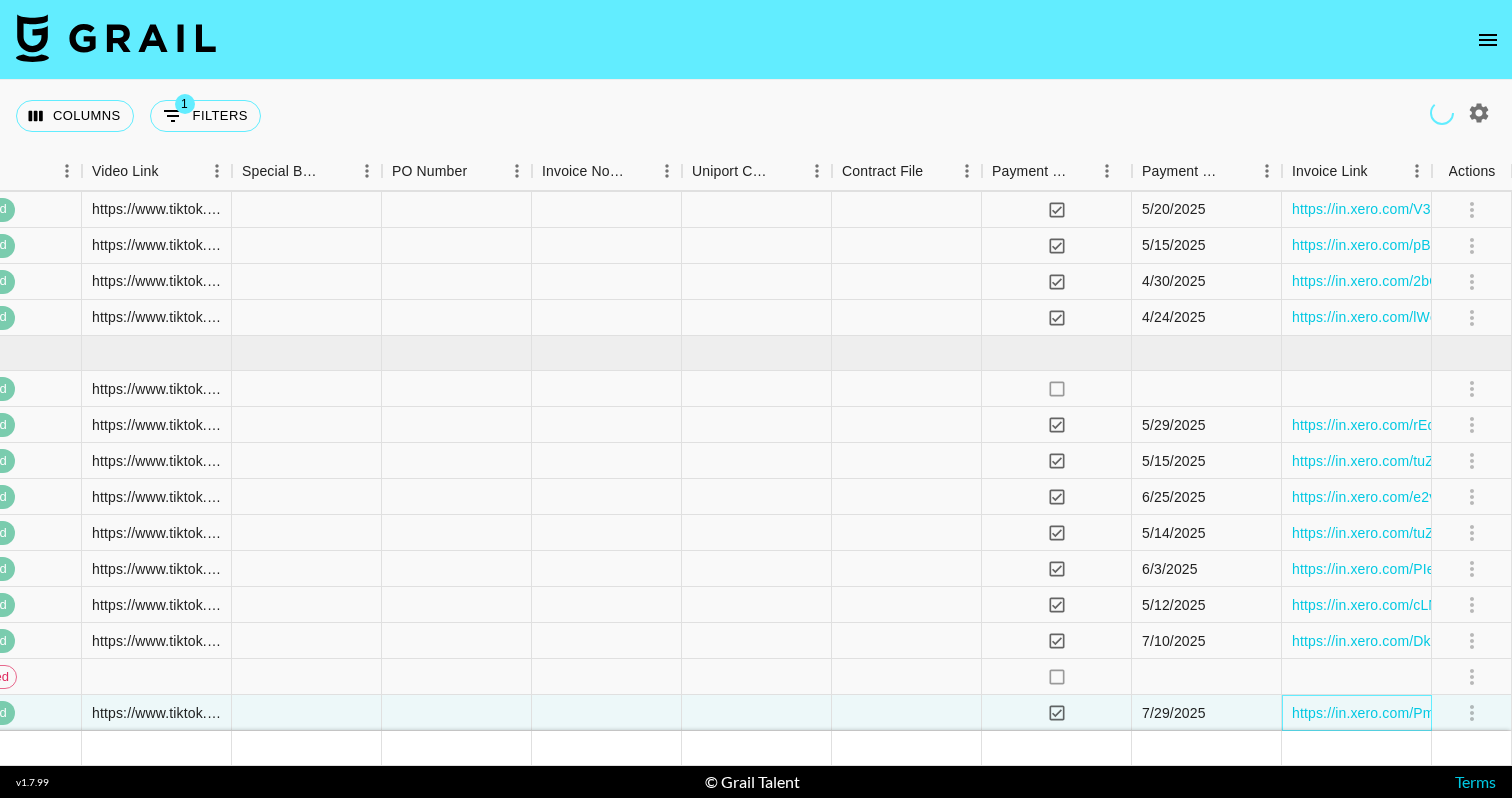 scroll, scrollTop: 8150, scrollLeft: 2333, axis: both 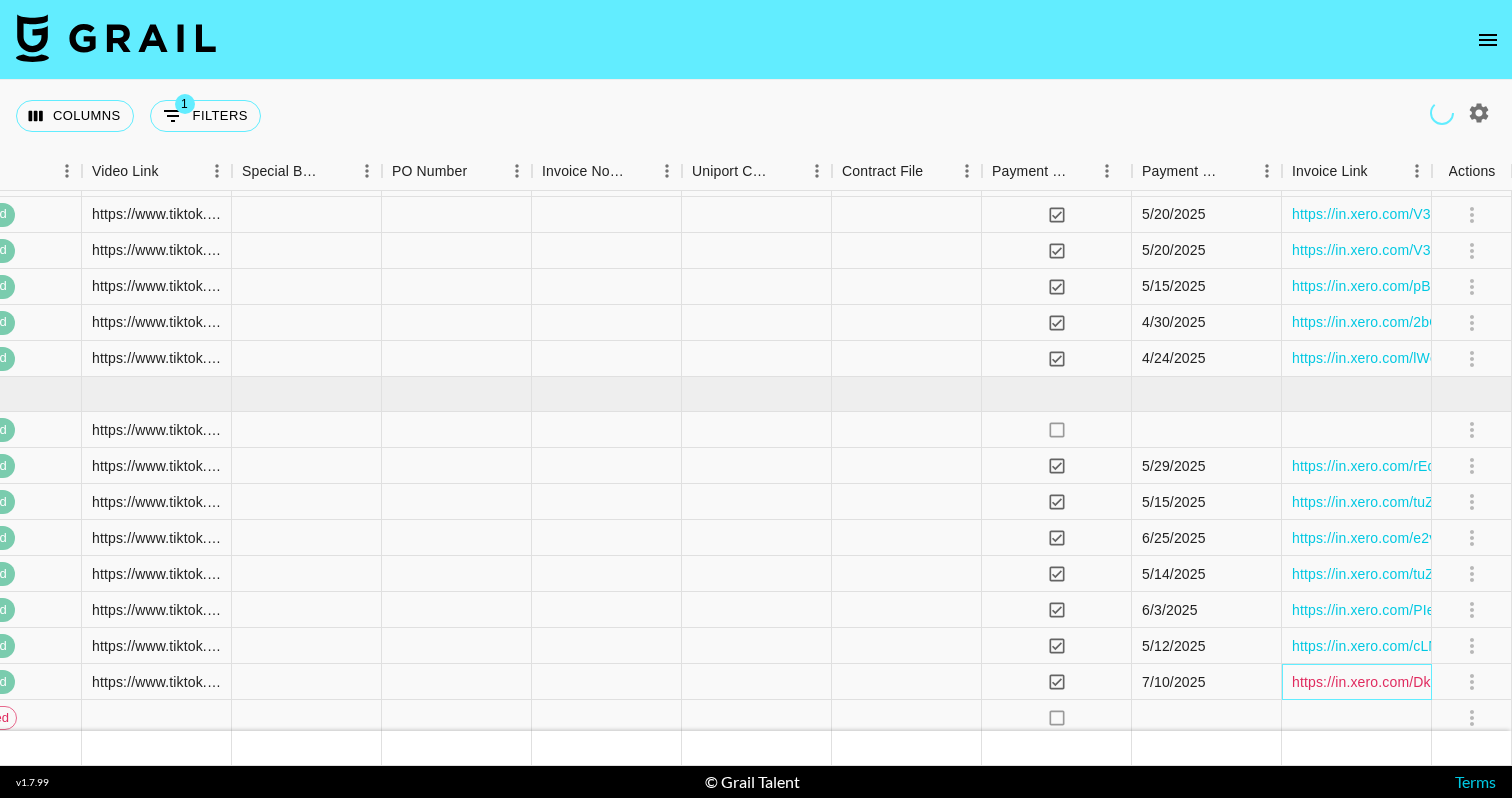 click on "https://in.xero.com/Dkz341fWmF2UxpDYdkRPBzRW1DjD3kJOn1FpX30Y" at bounding box center [1526, 682] 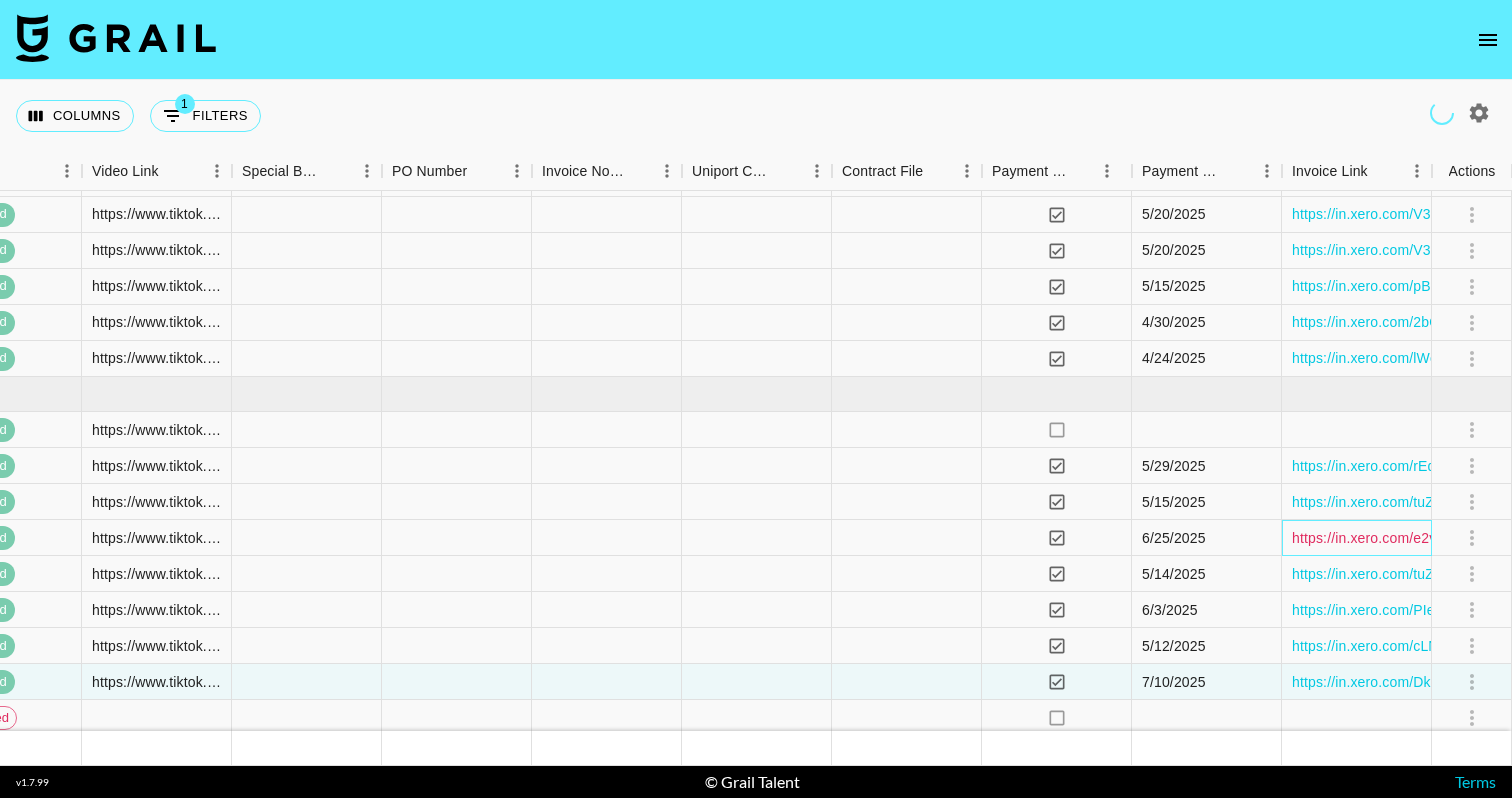 click on "https://in.xero.com/e2vcyr3RJbdLolR4wyf37Zt5qbqcSBFMaskAPi15" at bounding box center (1507, 538) 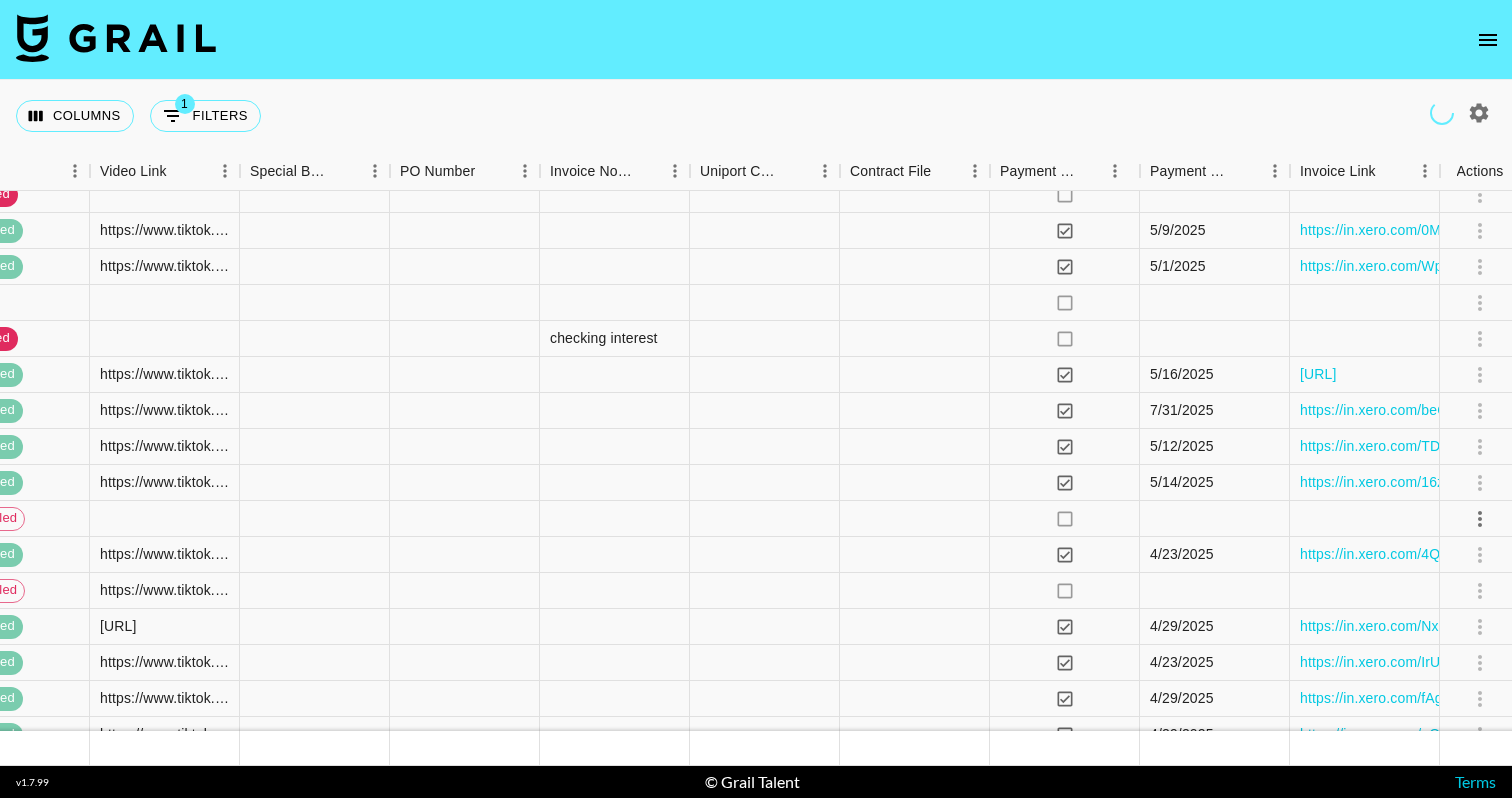 scroll, scrollTop: 6959, scrollLeft: 2325, axis: both 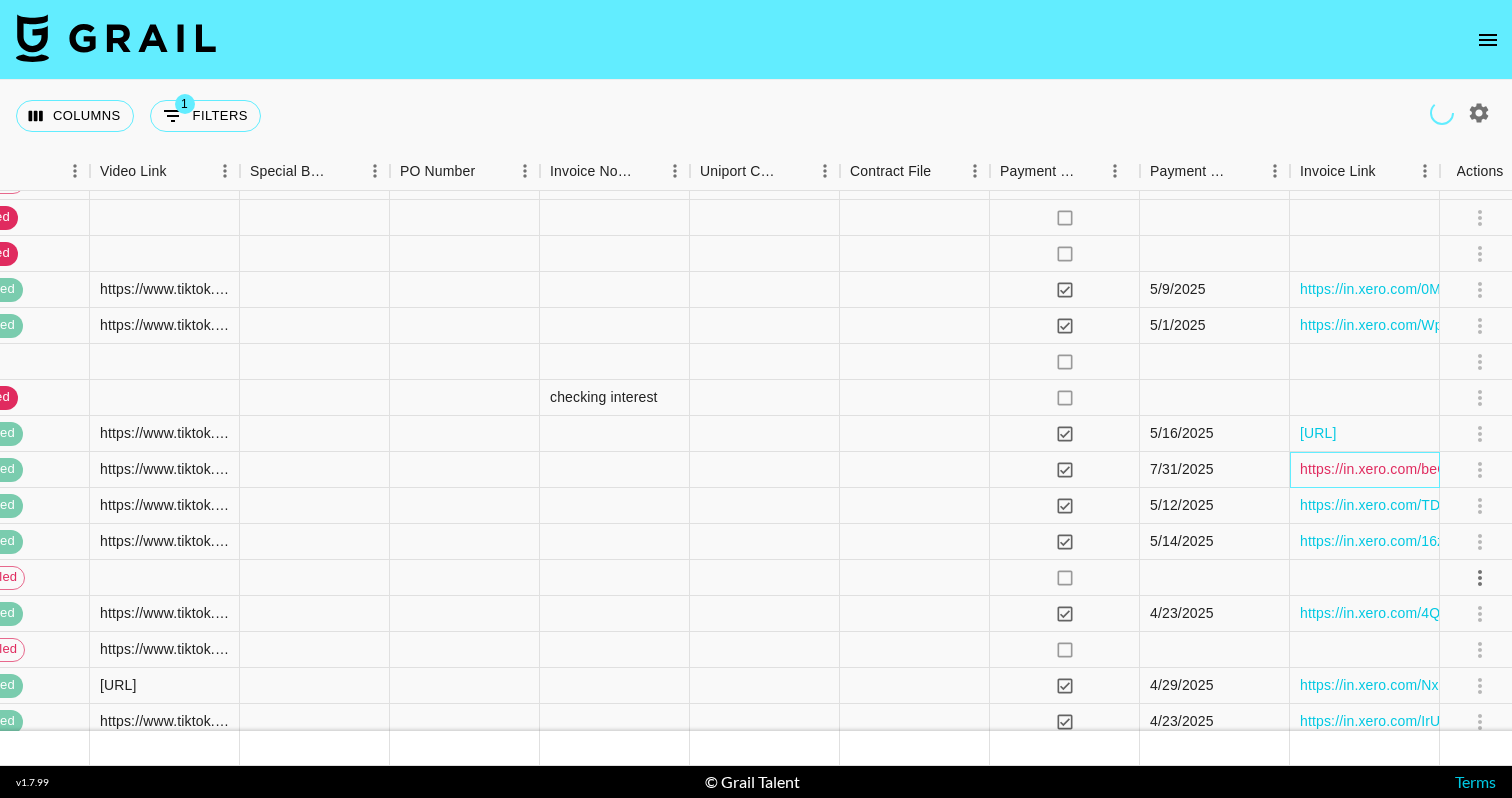 click on "https://in.xero.com/beC9Dmp9XY58N82VbjkRGmVRHUCW3CnkmXfauSNe" at bounding box center [1540, 469] 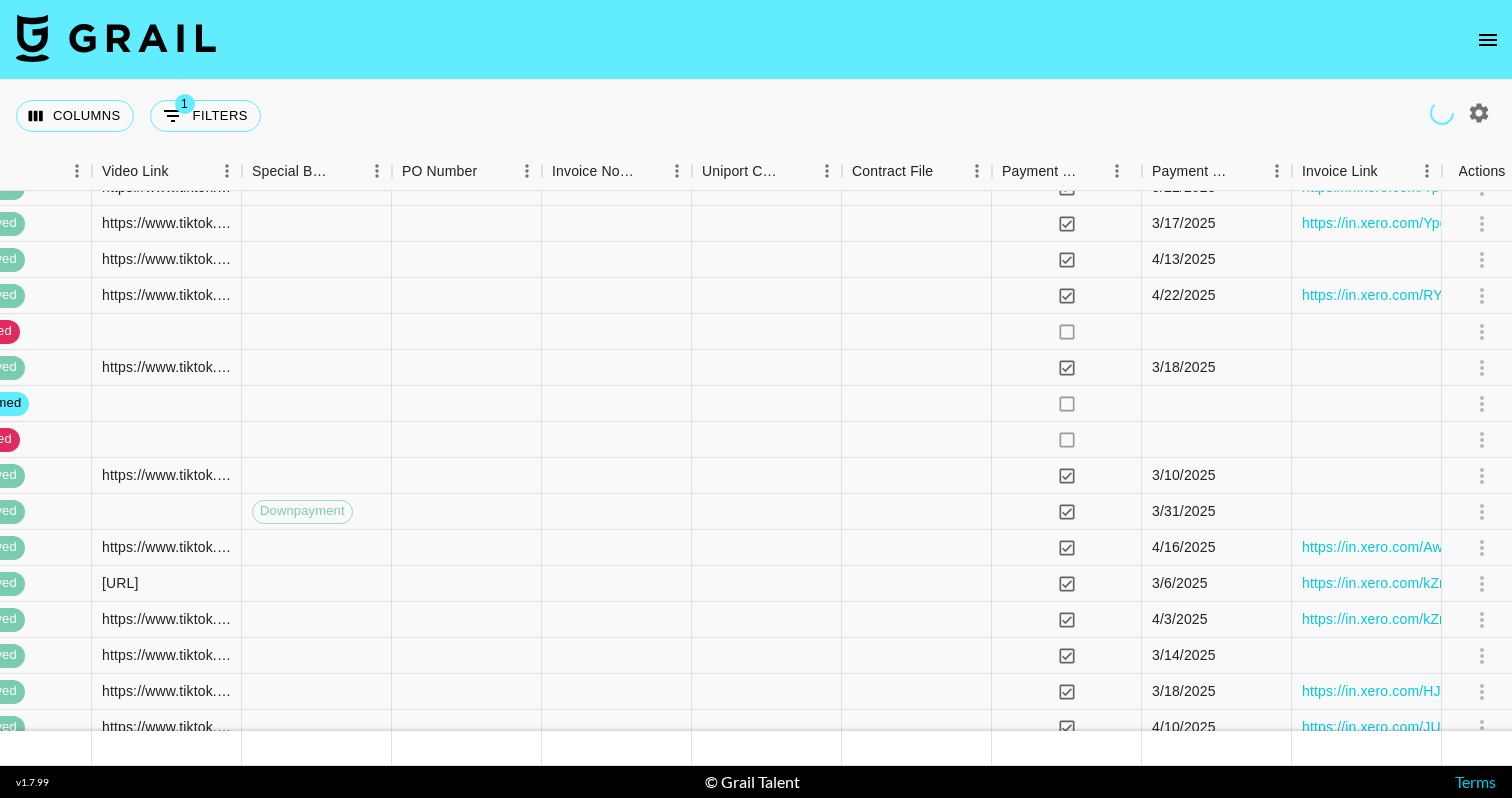 scroll, scrollTop: 5159, scrollLeft: 2323, axis: both 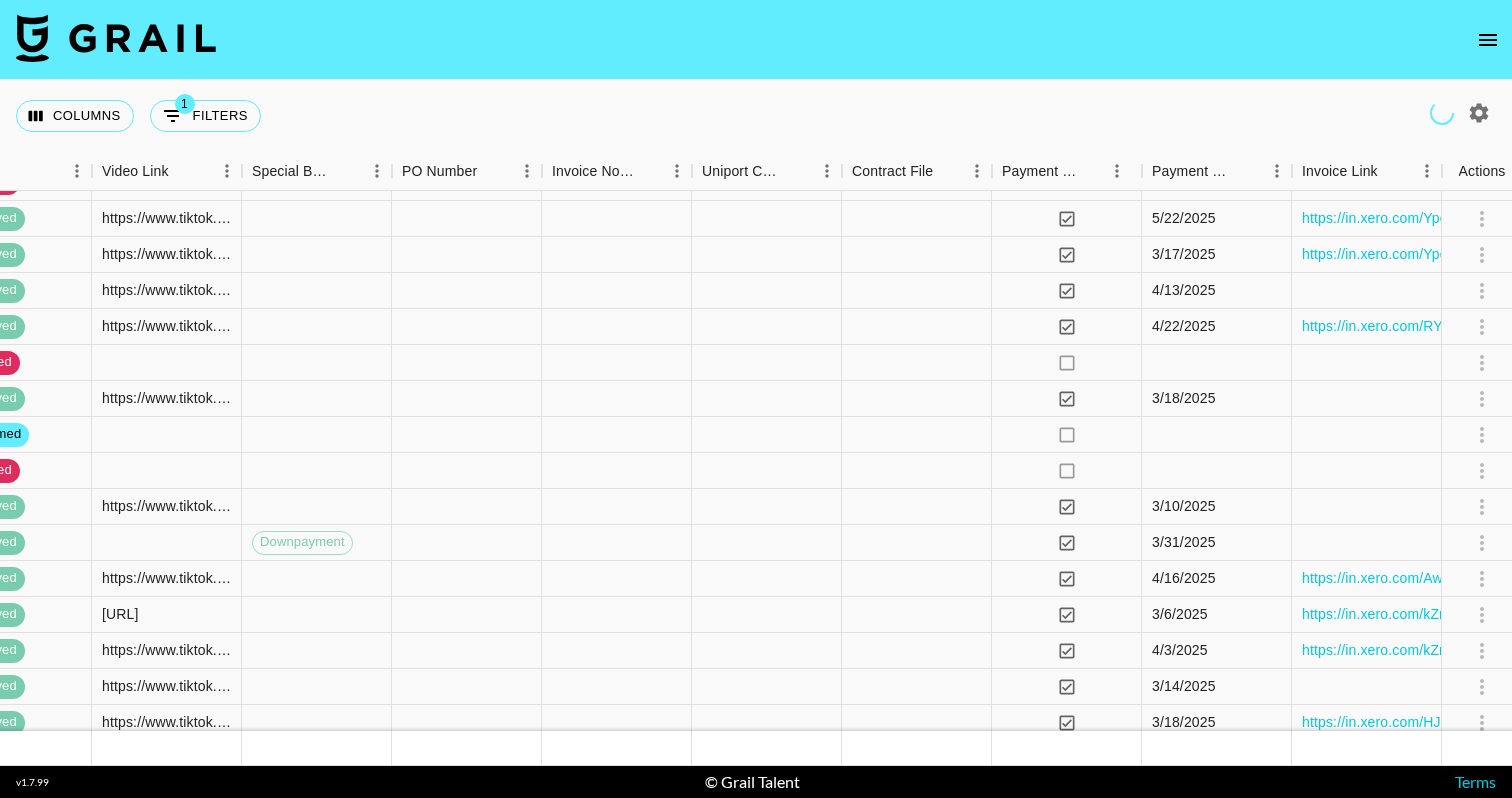 click at bounding box center (116, 38) 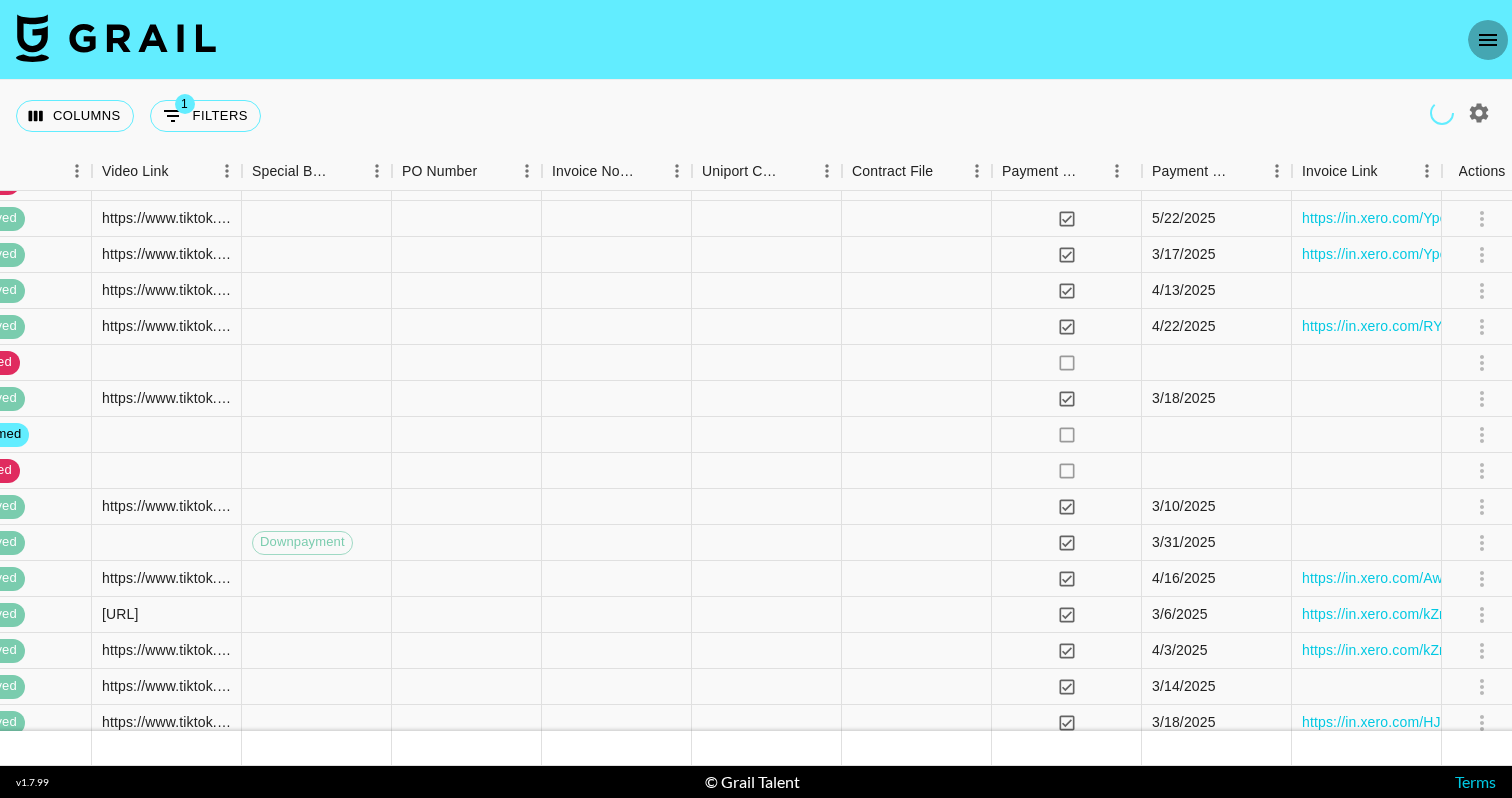 click at bounding box center [1488, 40] 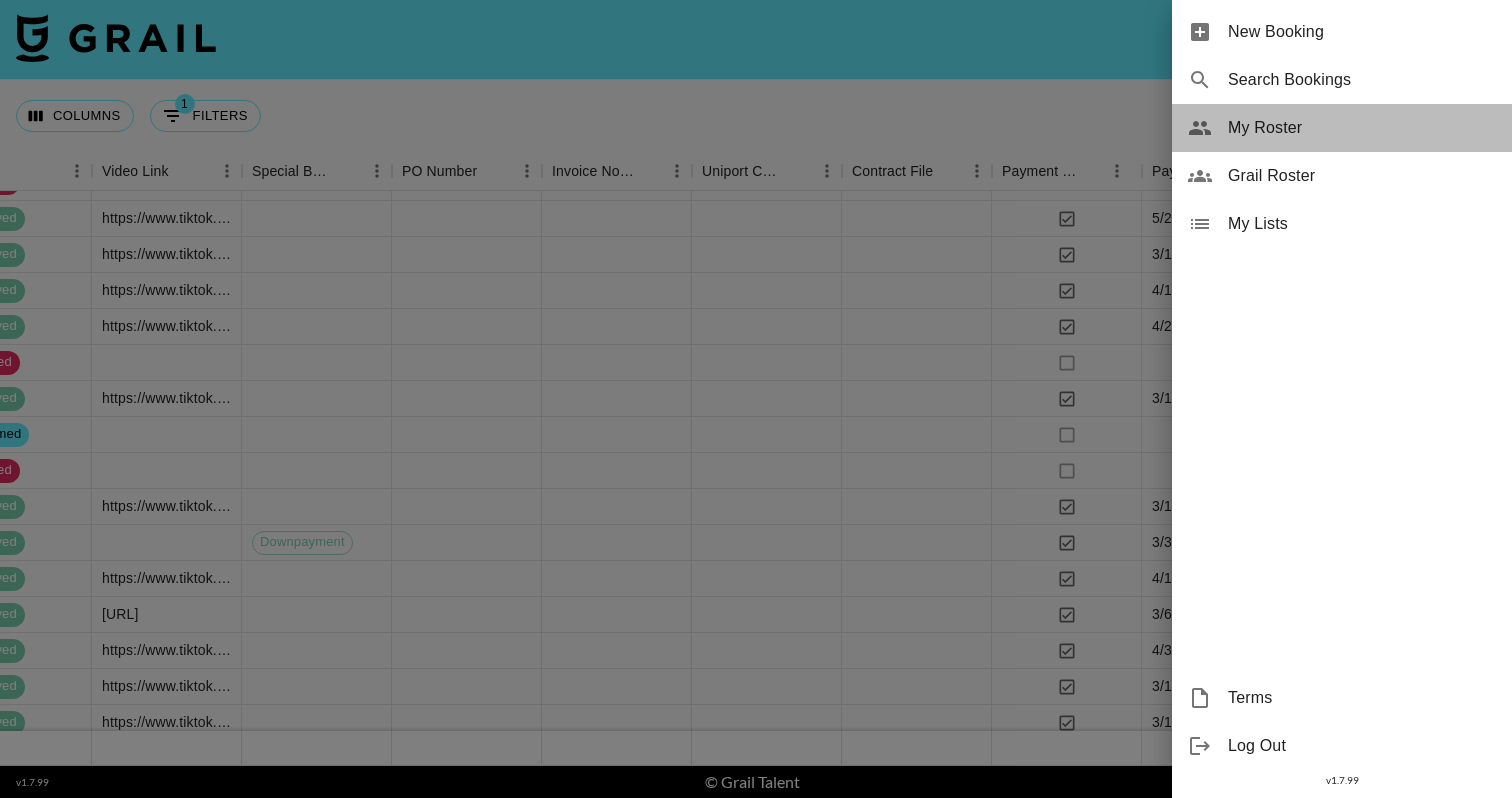 click on "My Roster" at bounding box center [1362, 128] 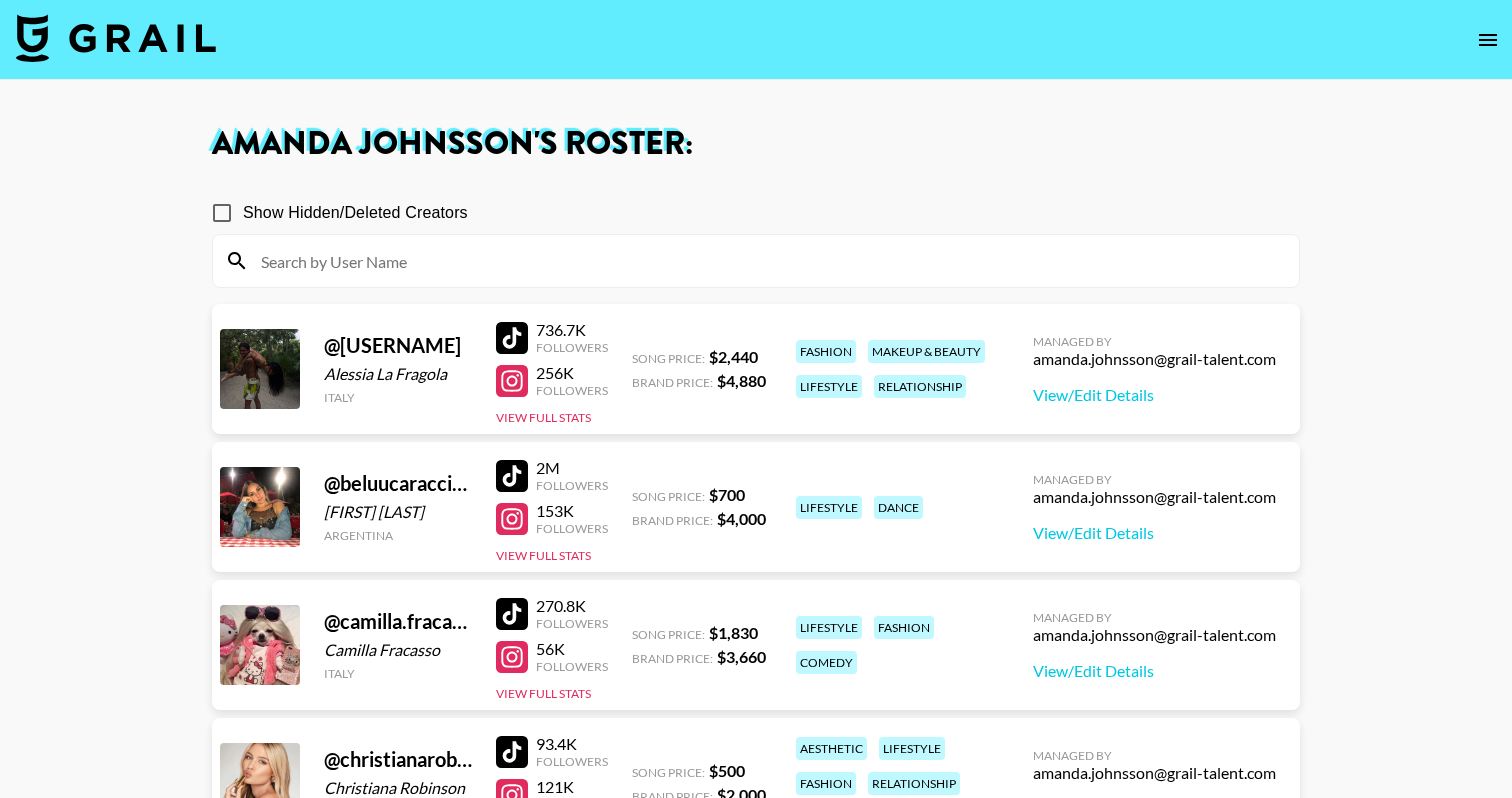 click 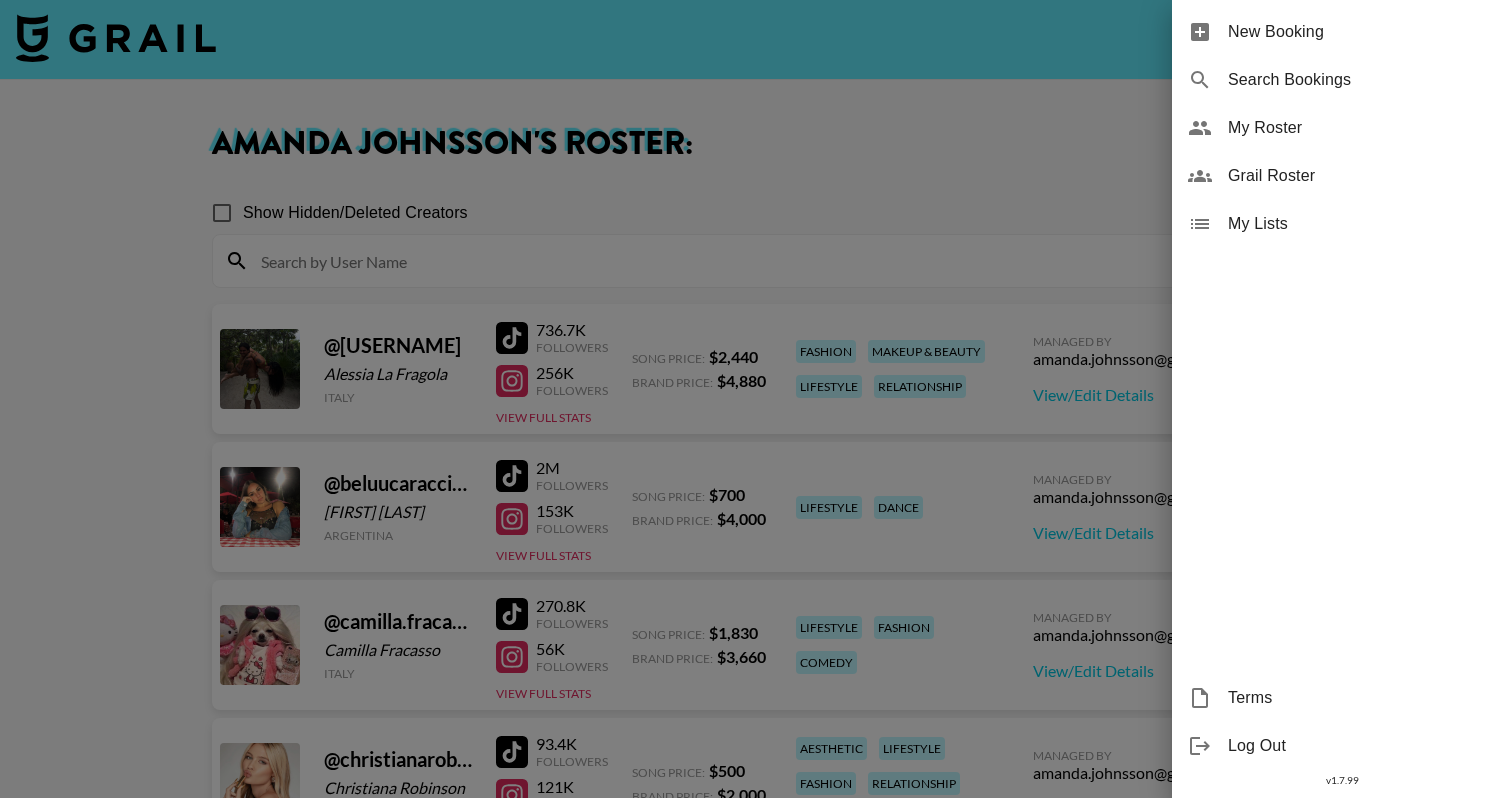 click on "Grail Roster" at bounding box center [1362, 176] 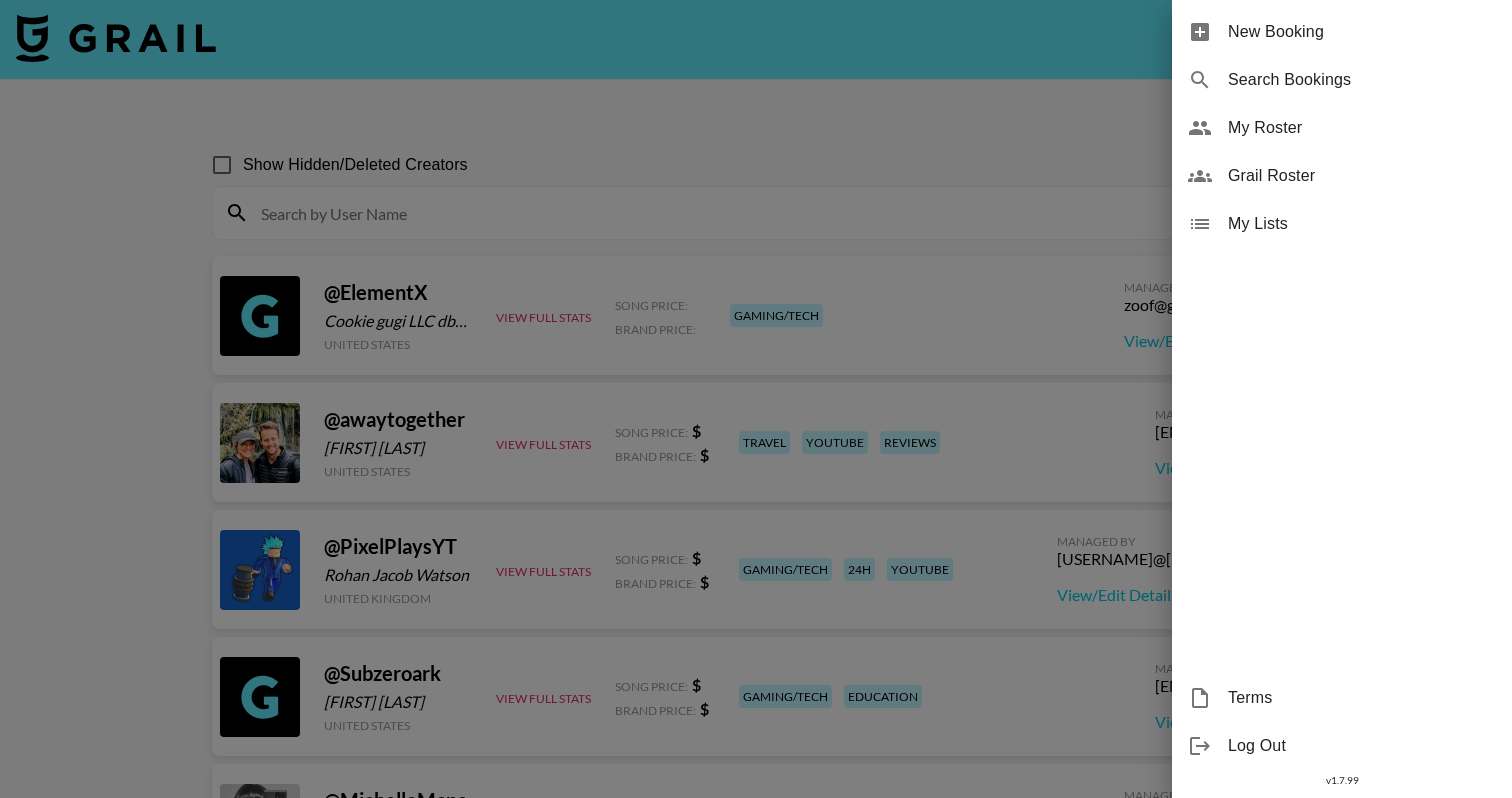 click at bounding box center (756, 399) 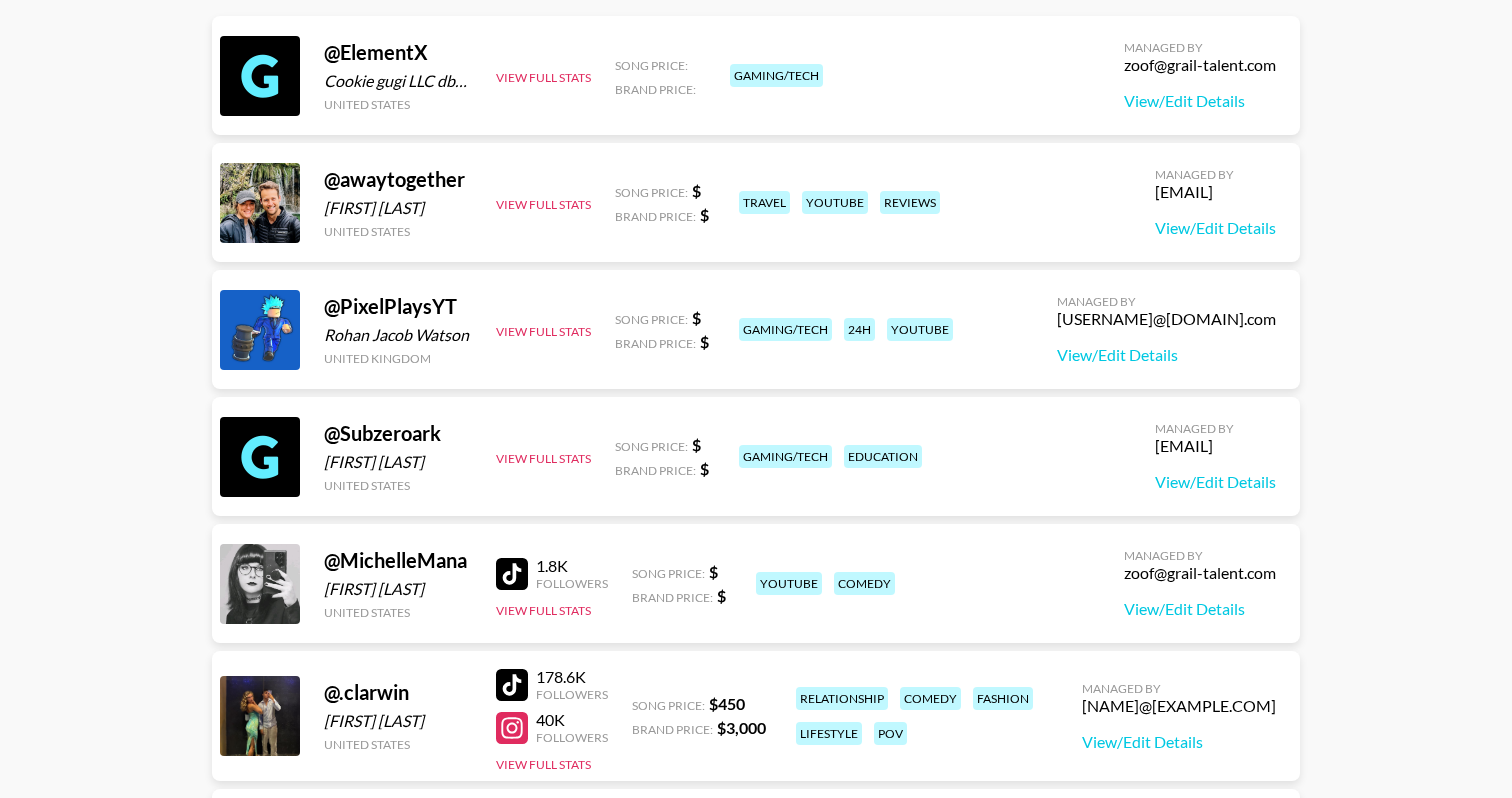scroll, scrollTop: 254, scrollLeft: 0, axis: vertical 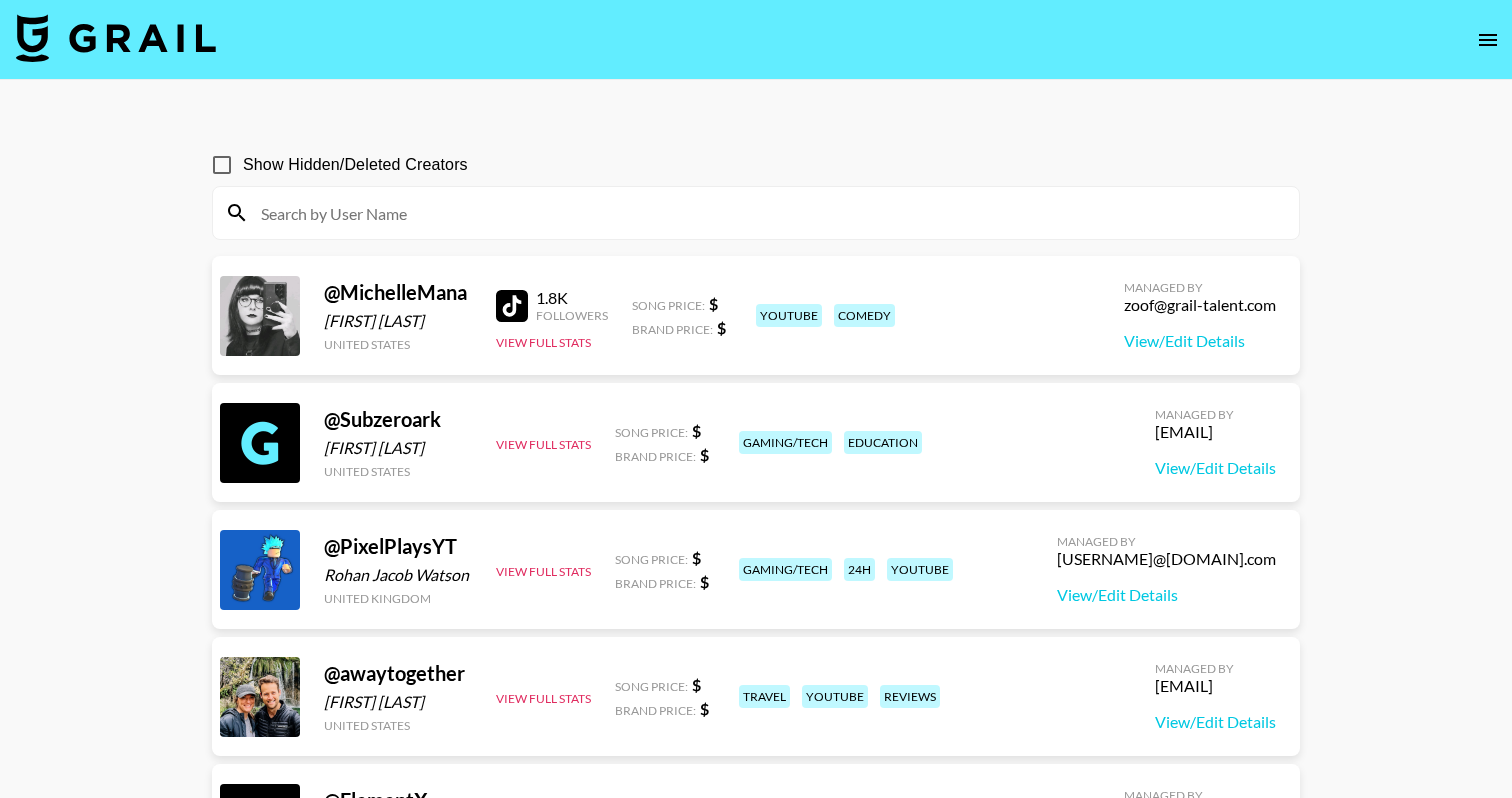 click at bounding box center (768, 213) 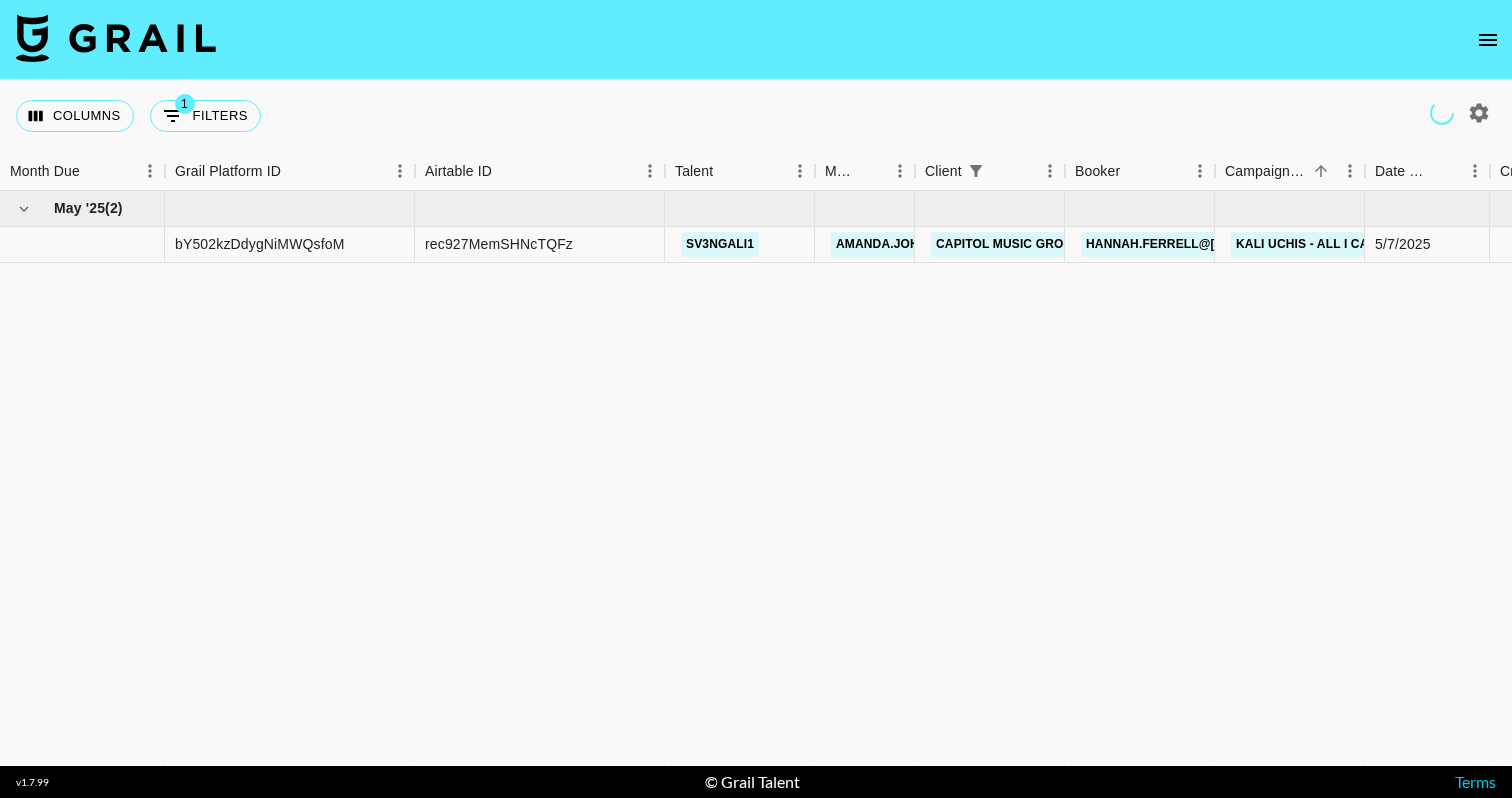 click 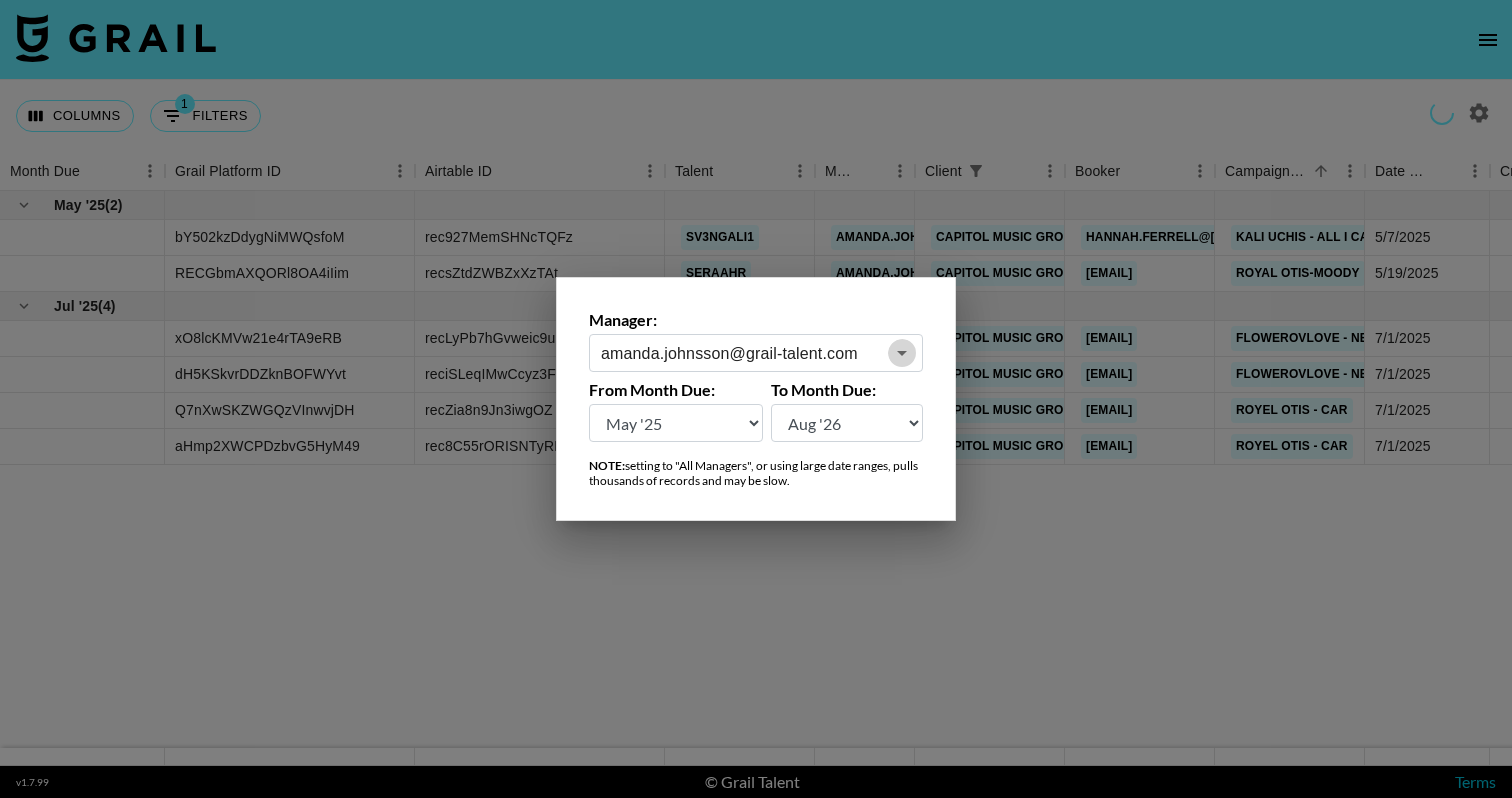click 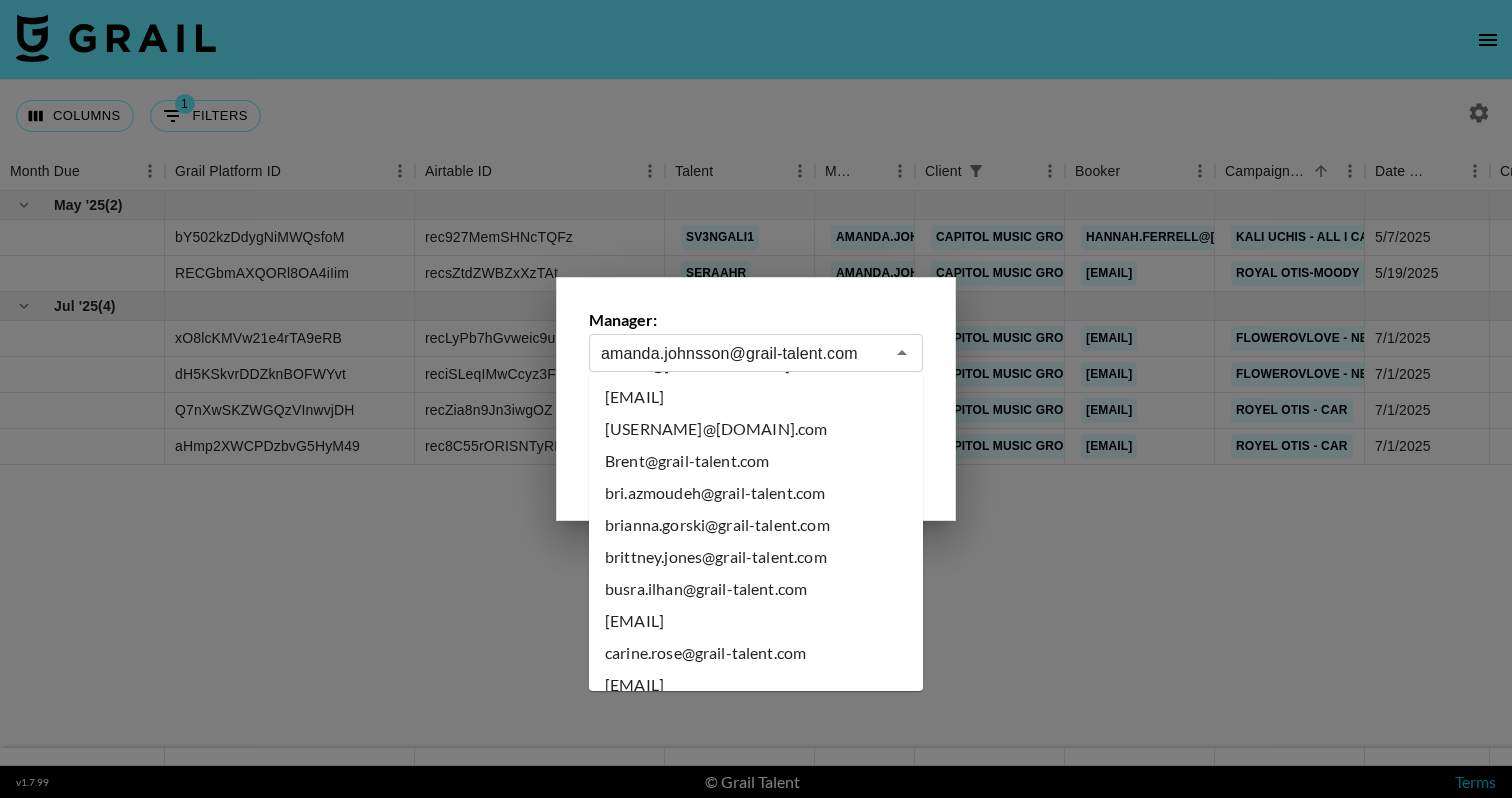 scroll, scrollTop: 1667, scrollLeft: 0, axis: vertical 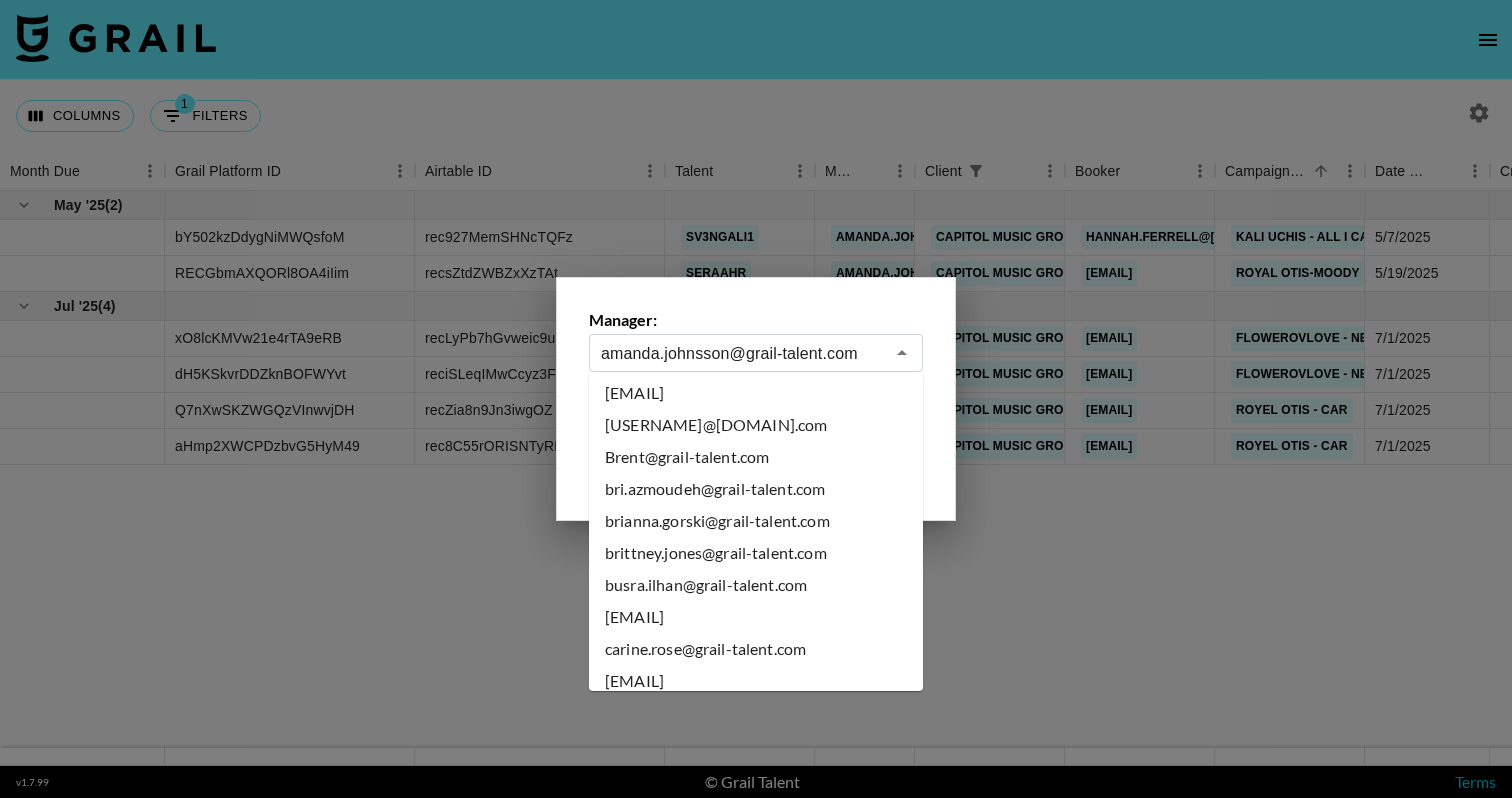 click on "busra.ilhan@grail-talent.com" at bounding box center (756, 585) 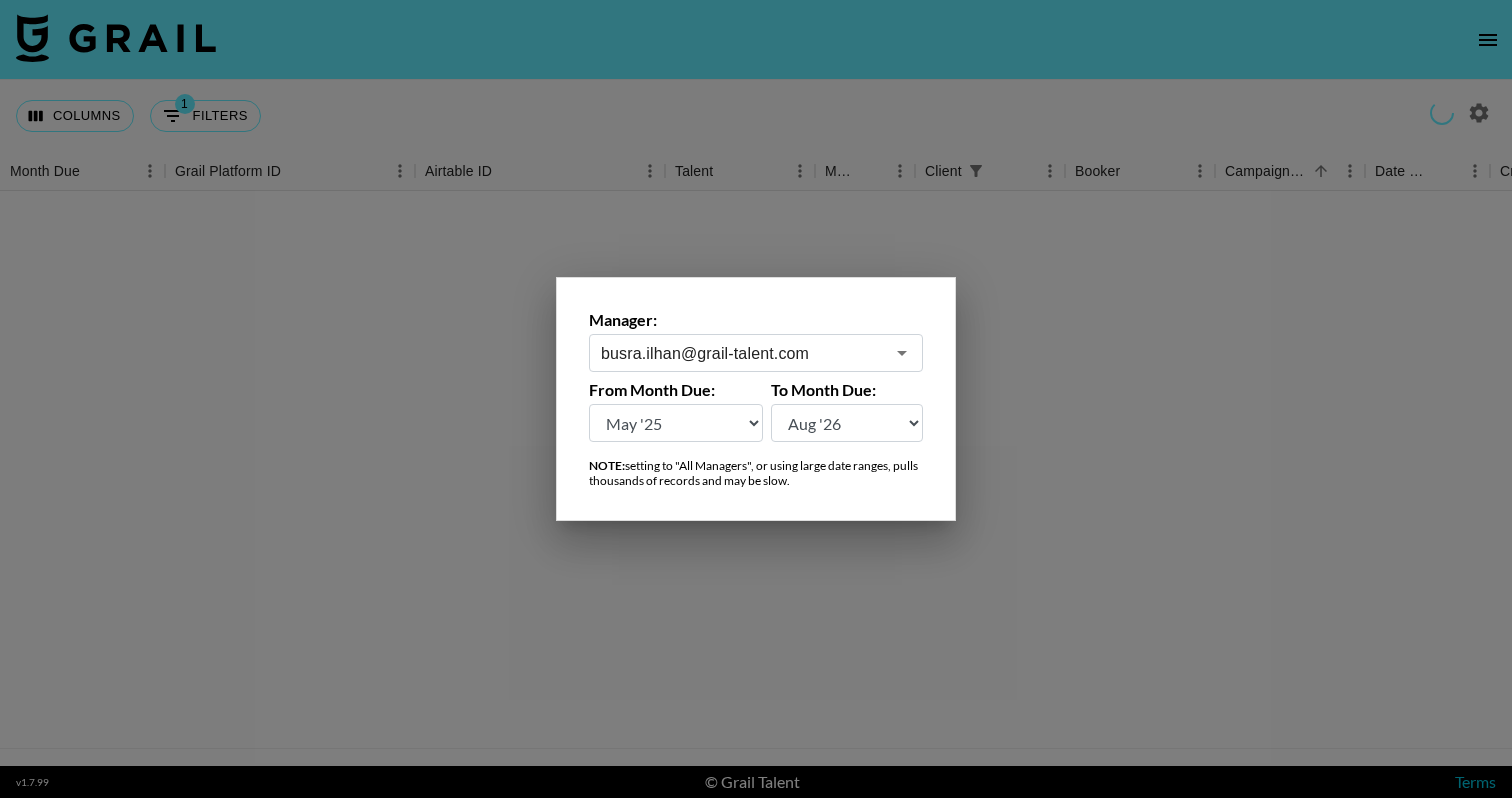 click on "Aug '26 Jul '26 Jun '26 May '26 Apr '26 Mar '26 Feb '26 Jan '26 Dec '25 Nov '25 Oct '25 Sep '25 Aug '25 Jul '25 Jun '25 May '25 Apr '25 Mar '25 Feb '25 Jan '25 Dec '24 Nov '24 Oct '24 Sep '24 Aug '24" at bounding box center (676, 423) 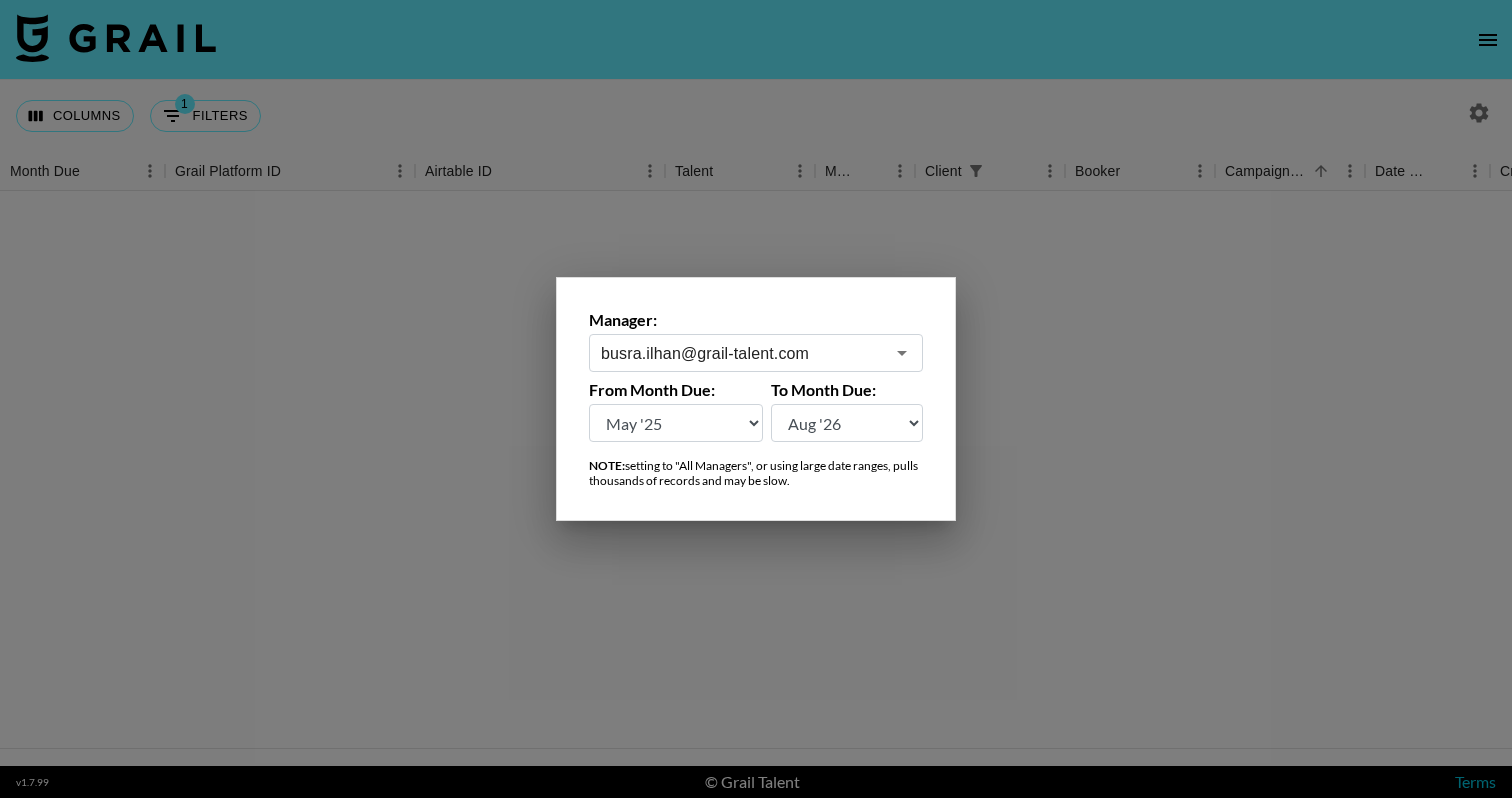 select on "Jan '25" 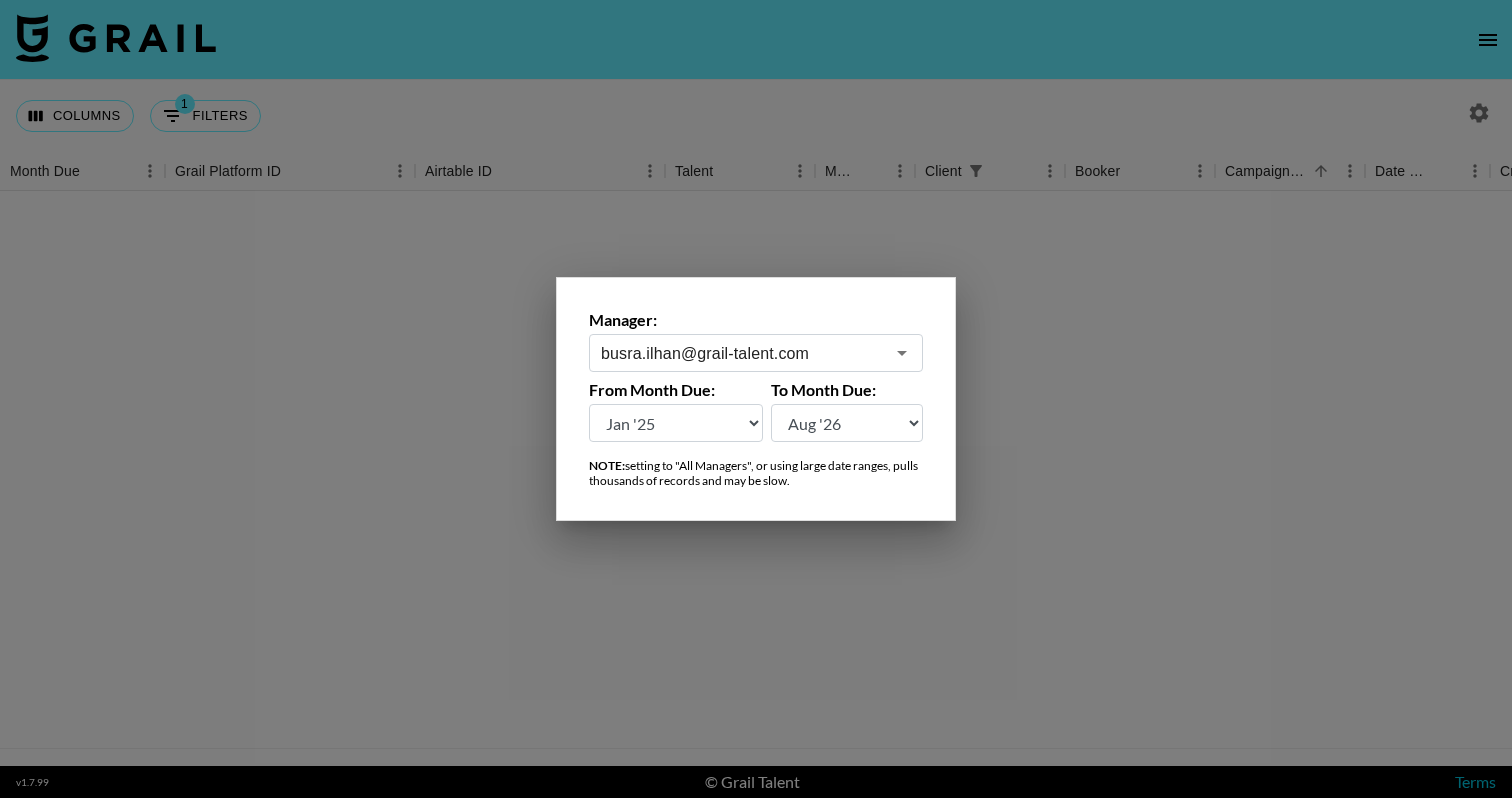 click at bounding box center (756, 399) 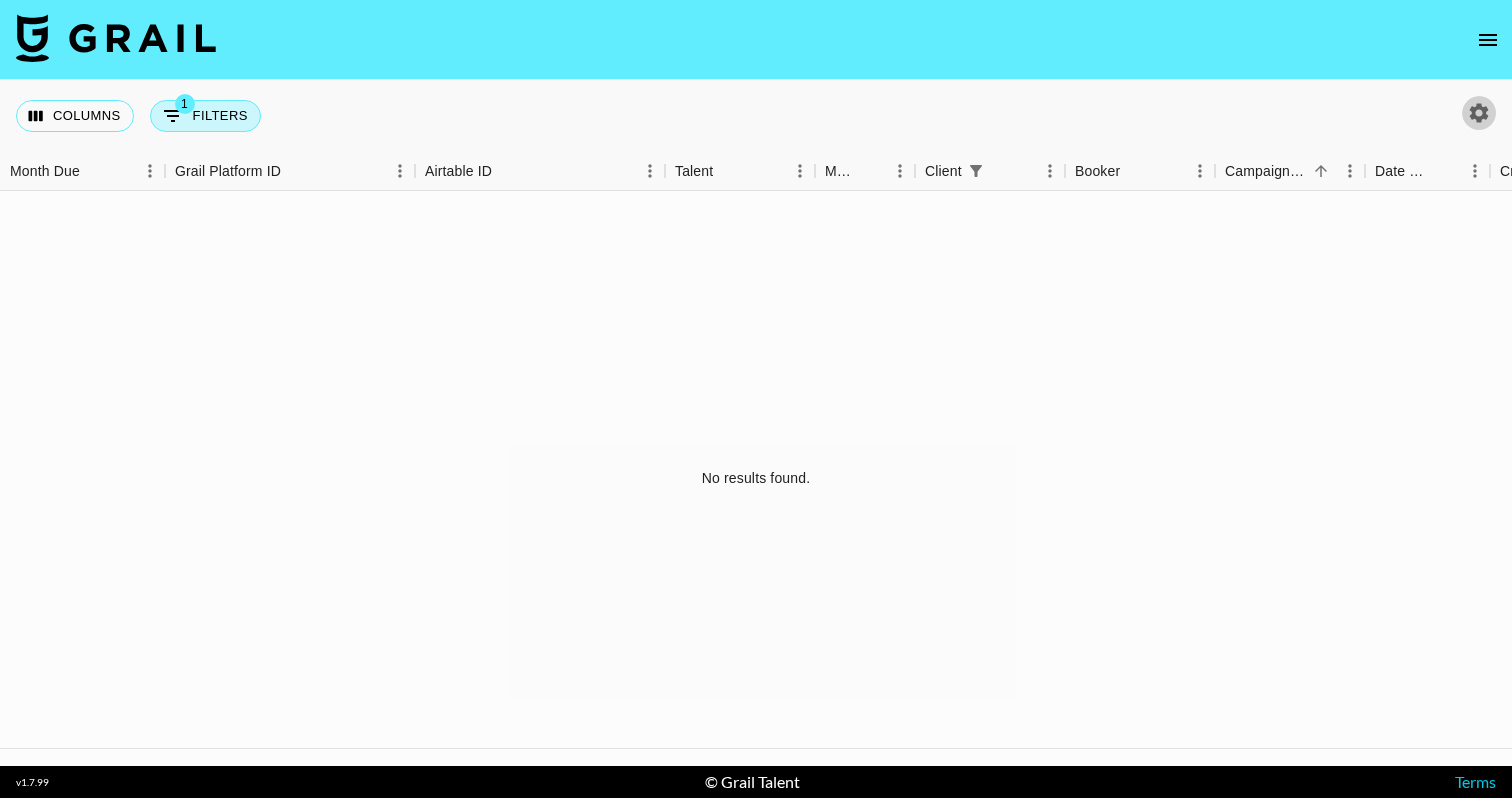 click on "1 Filters" at bounding box center [205, 116] 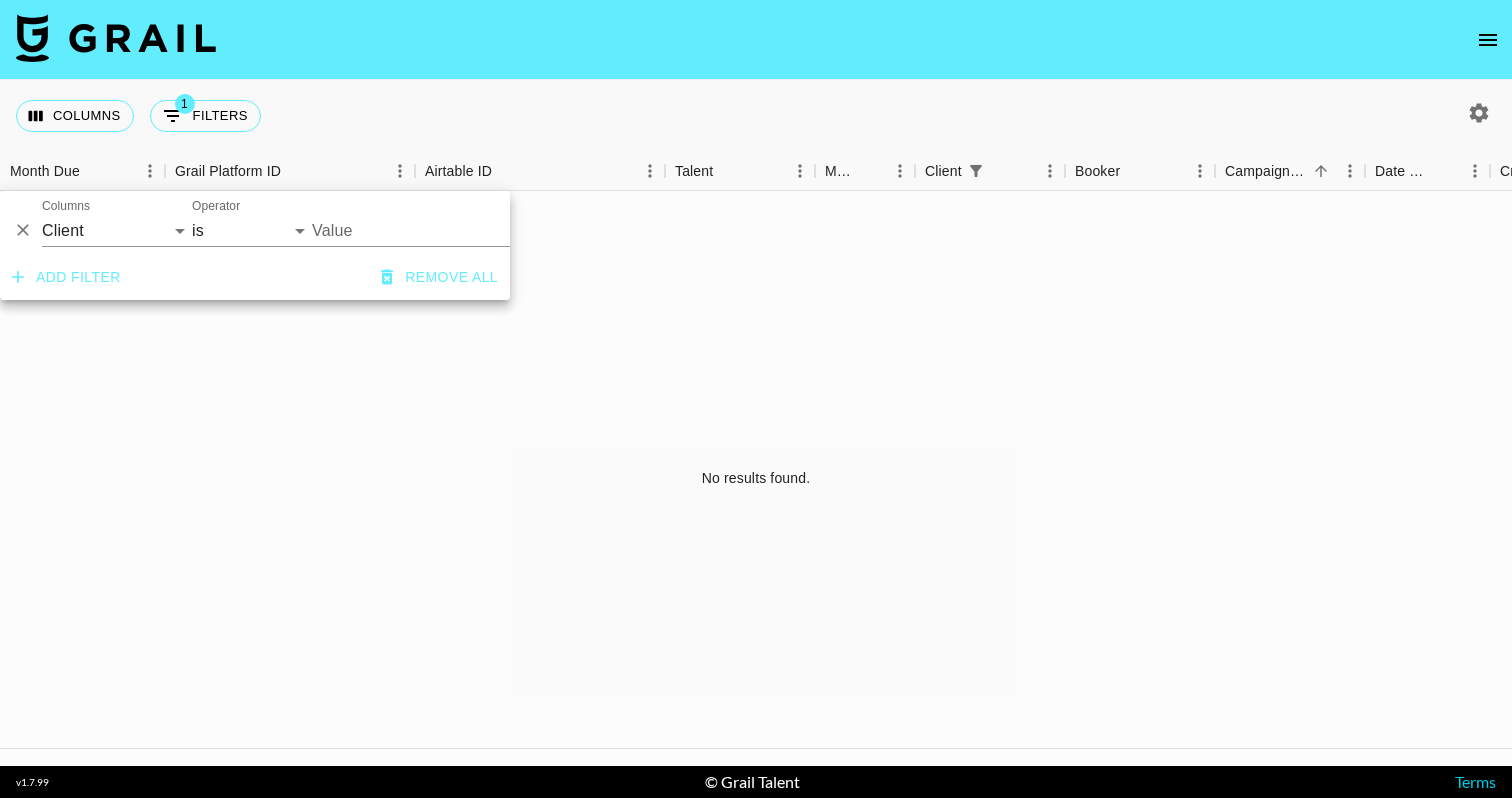click on "Remove all" at bounding box center [439, 277] 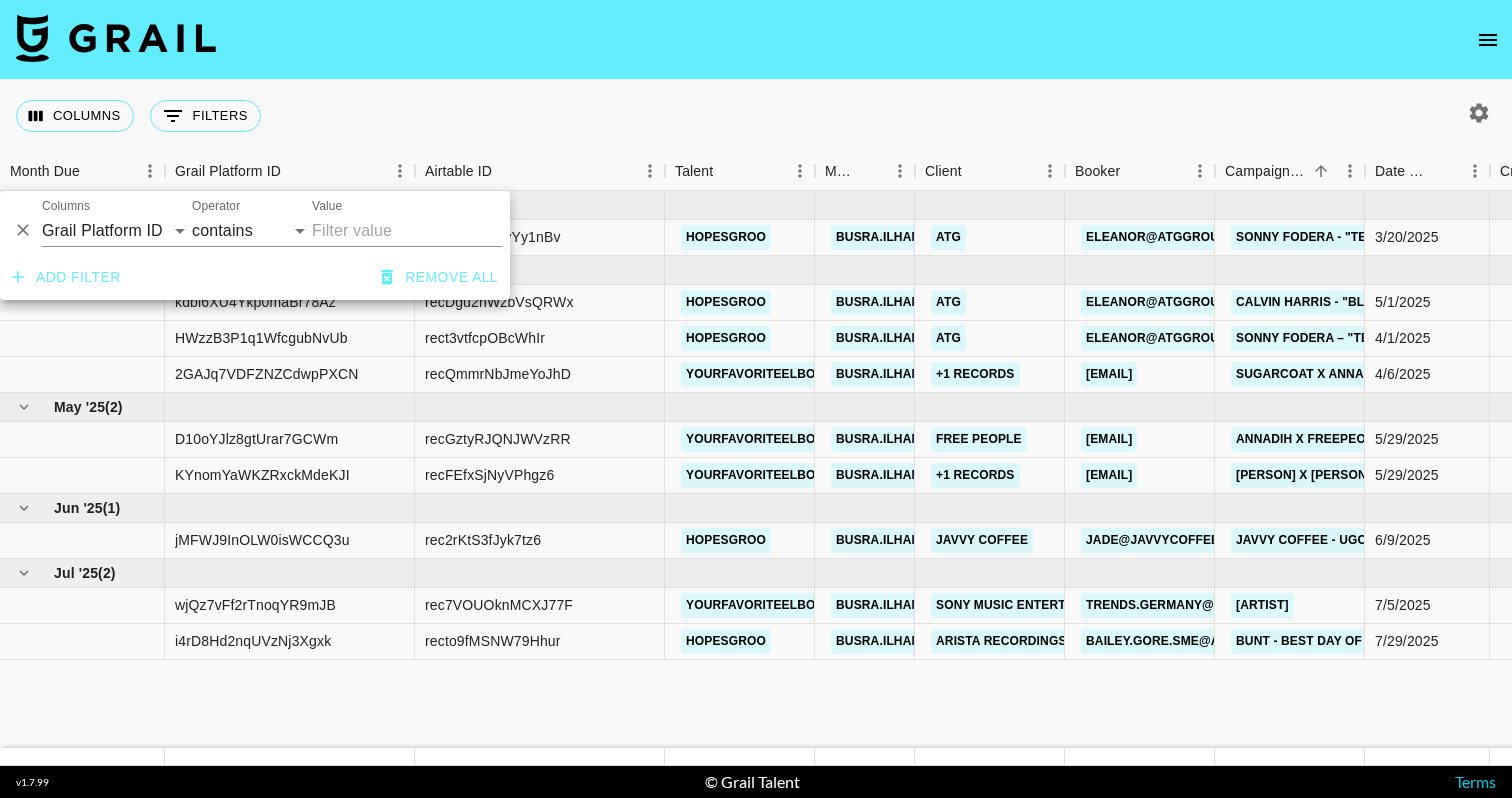click 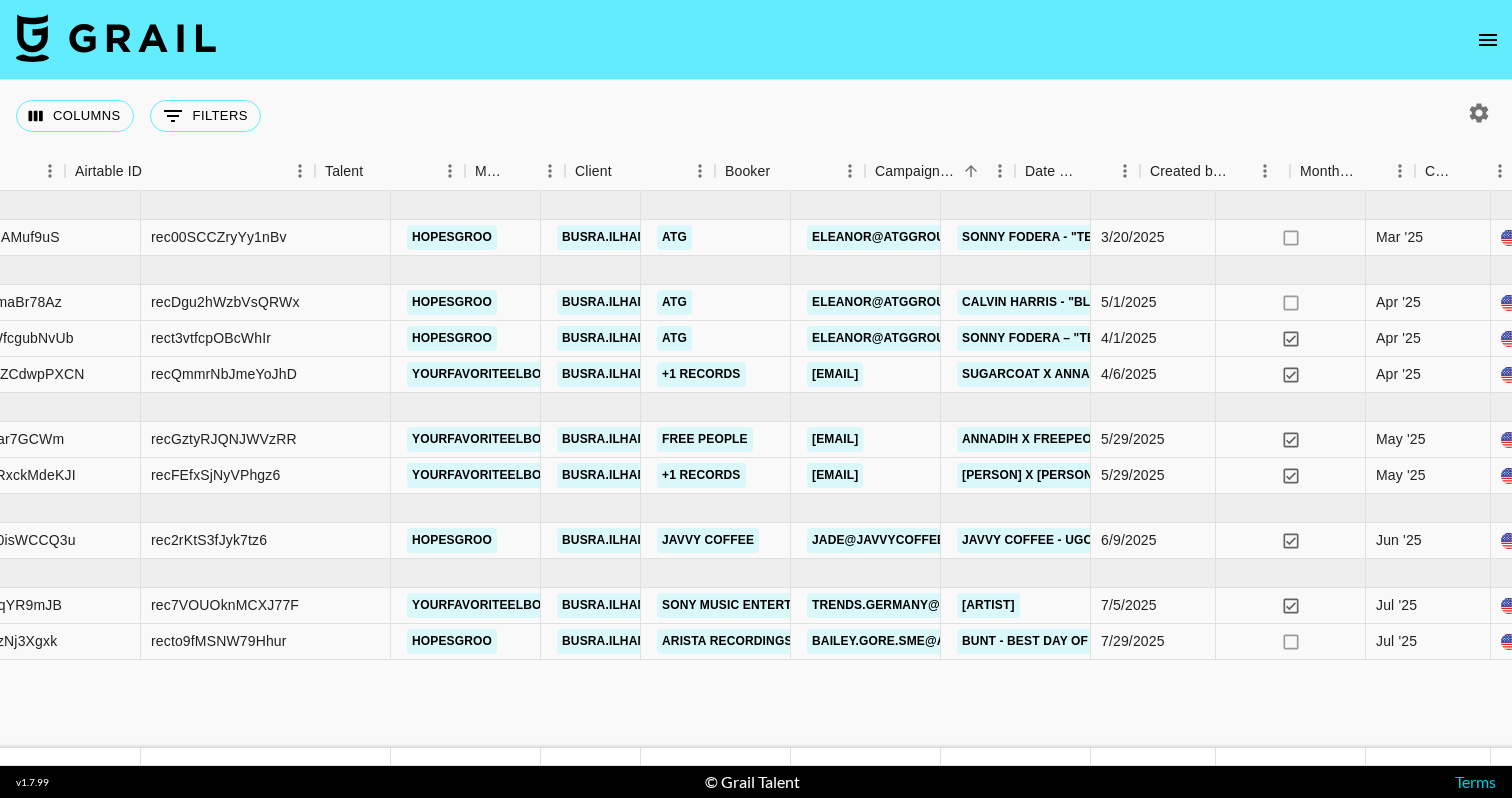 scroll, scrollTop: 0, scrollLeft: 172, axis: horizontal 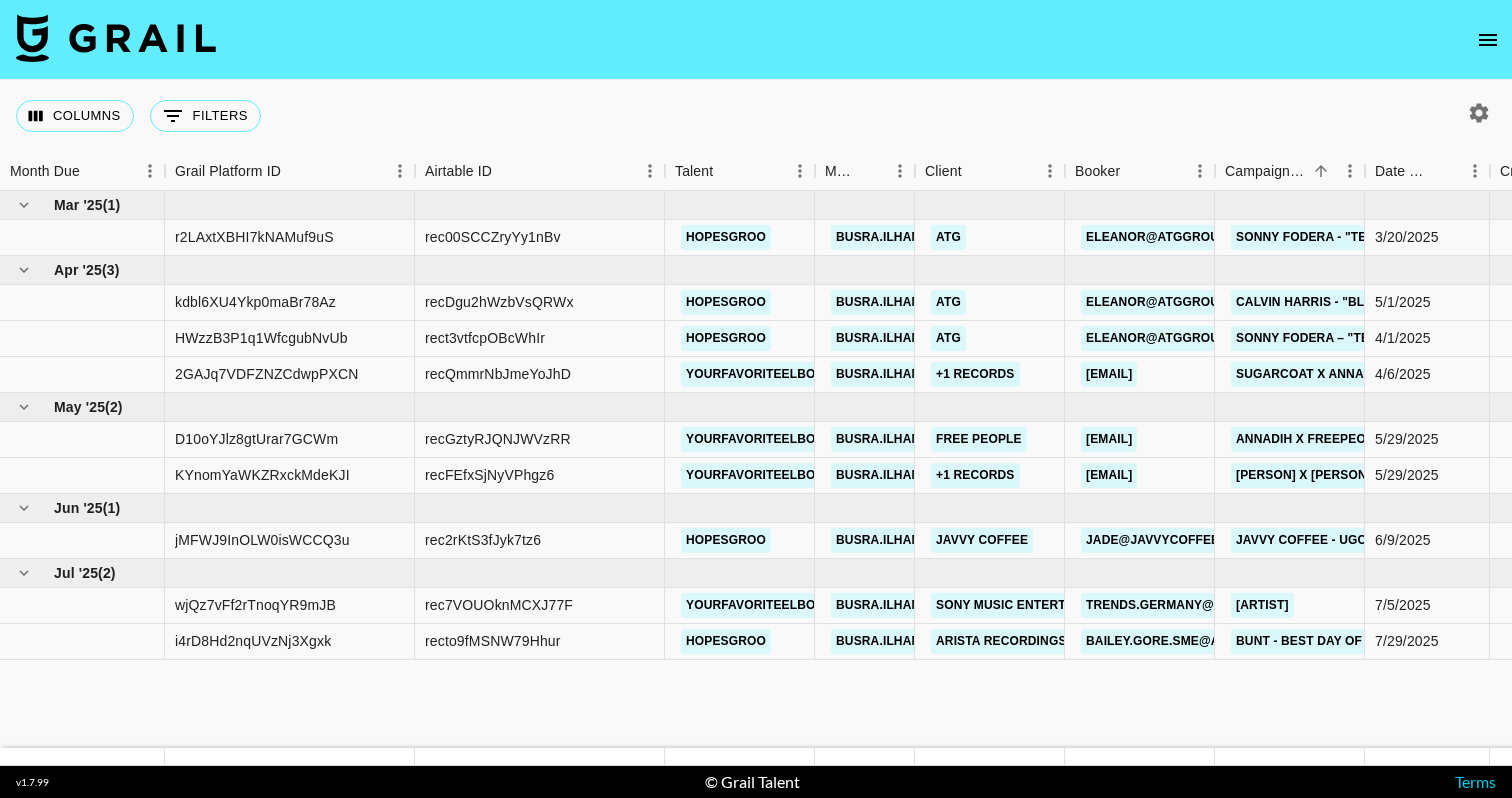 click 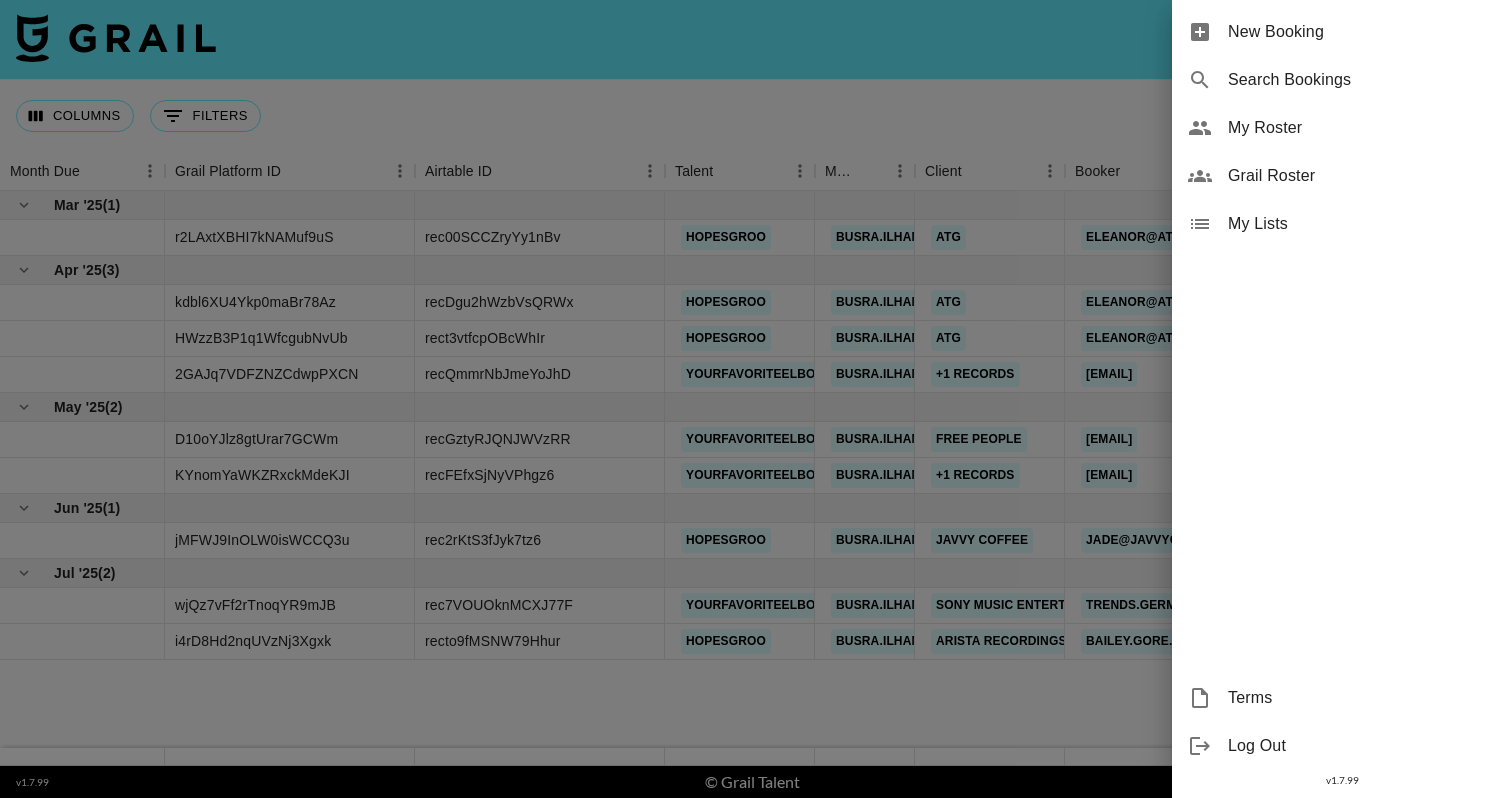 click at bounding box center [756, 399] 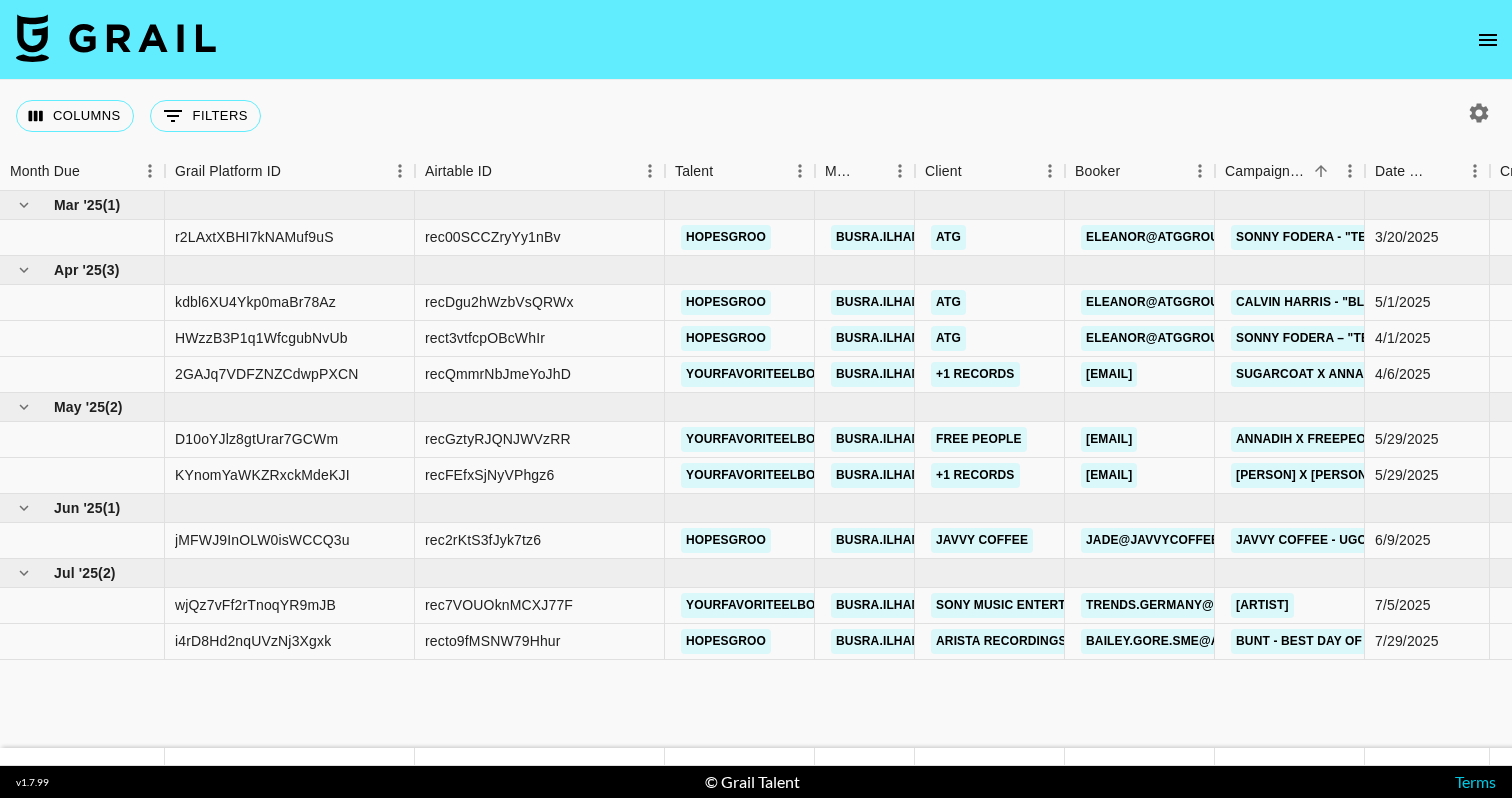 click at bounding box center [1475, 113] 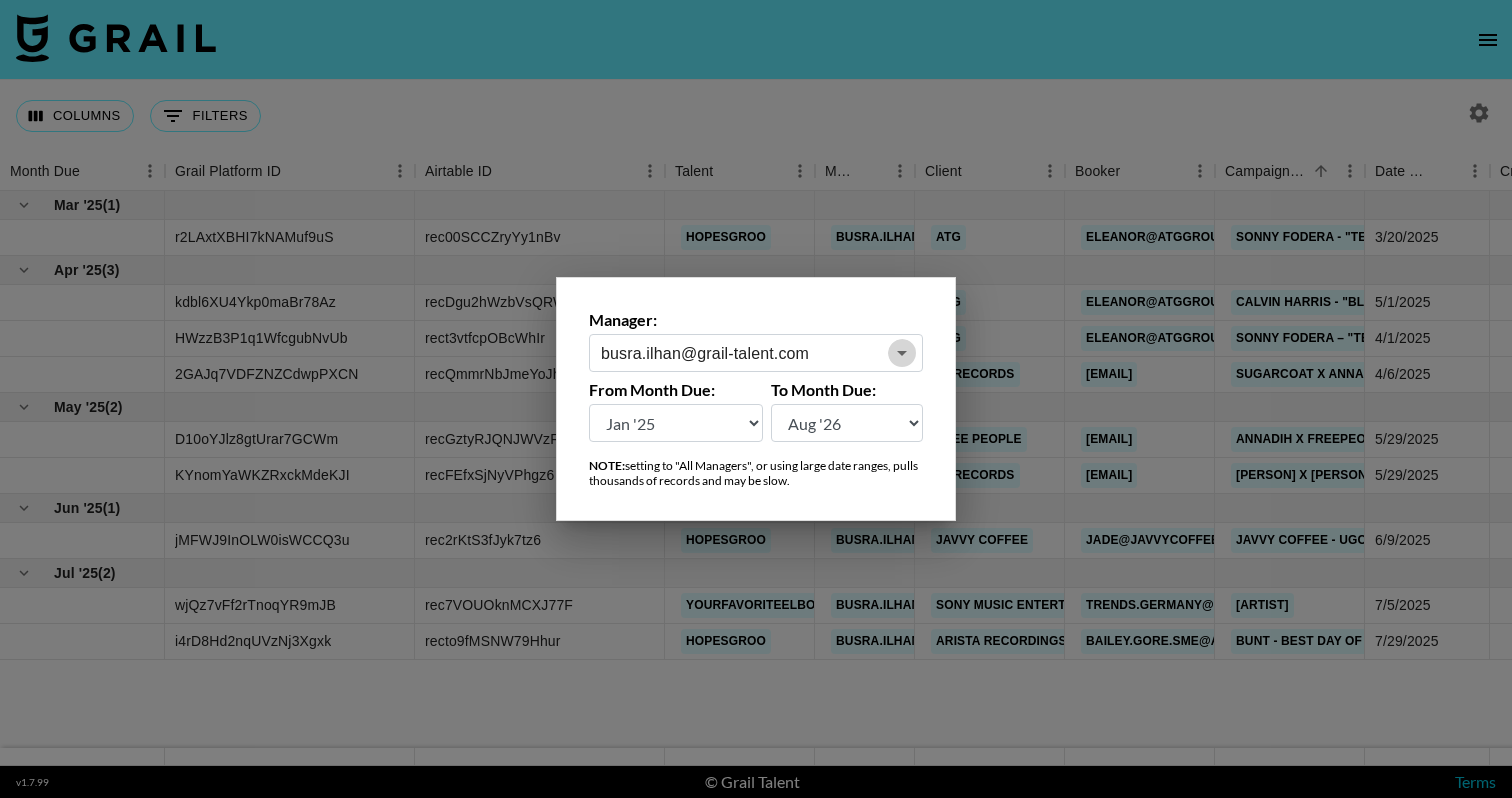 click 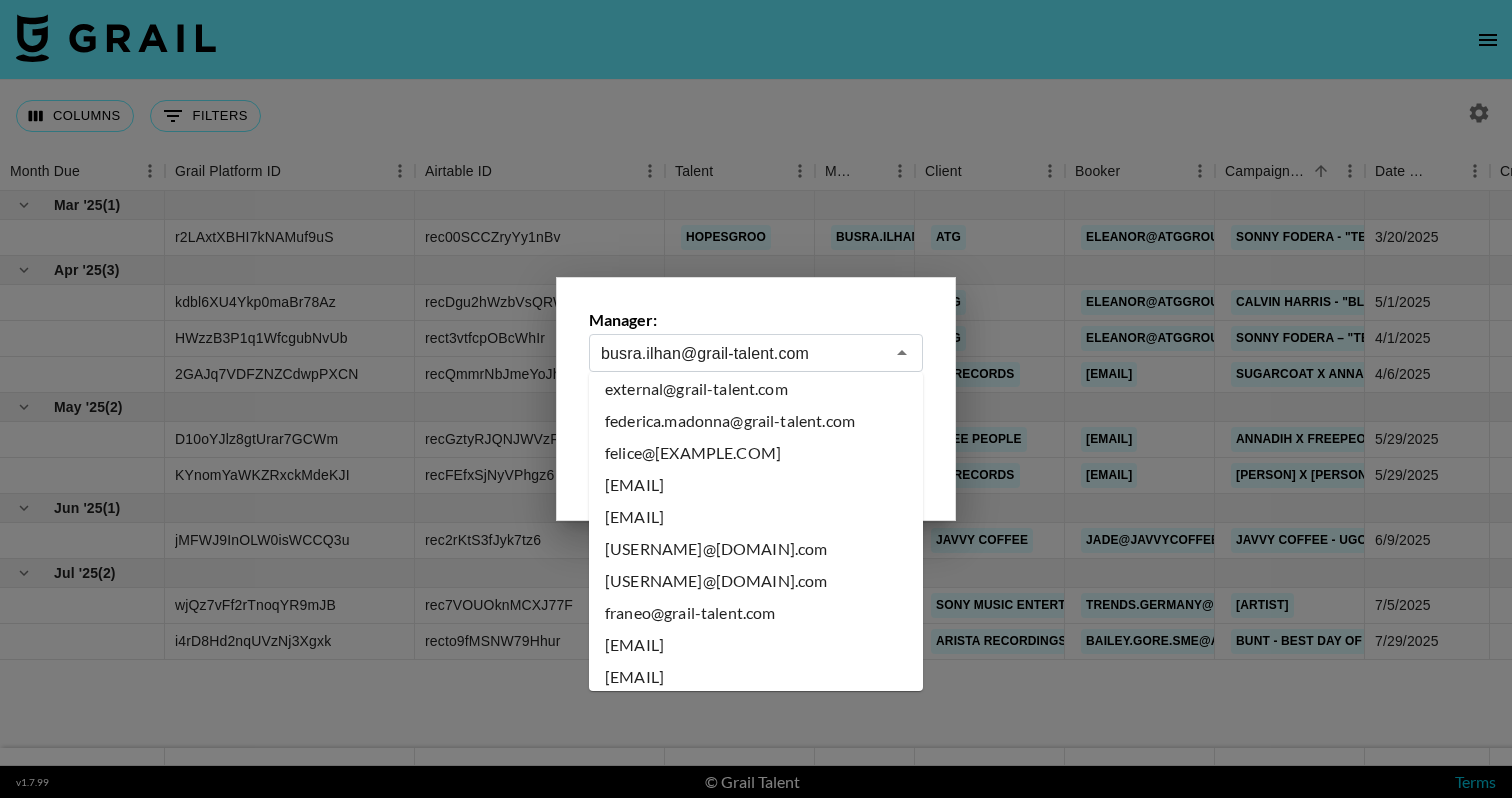 scroll, scrollTop: 3915, scrollLeft: 0, axis: vertical 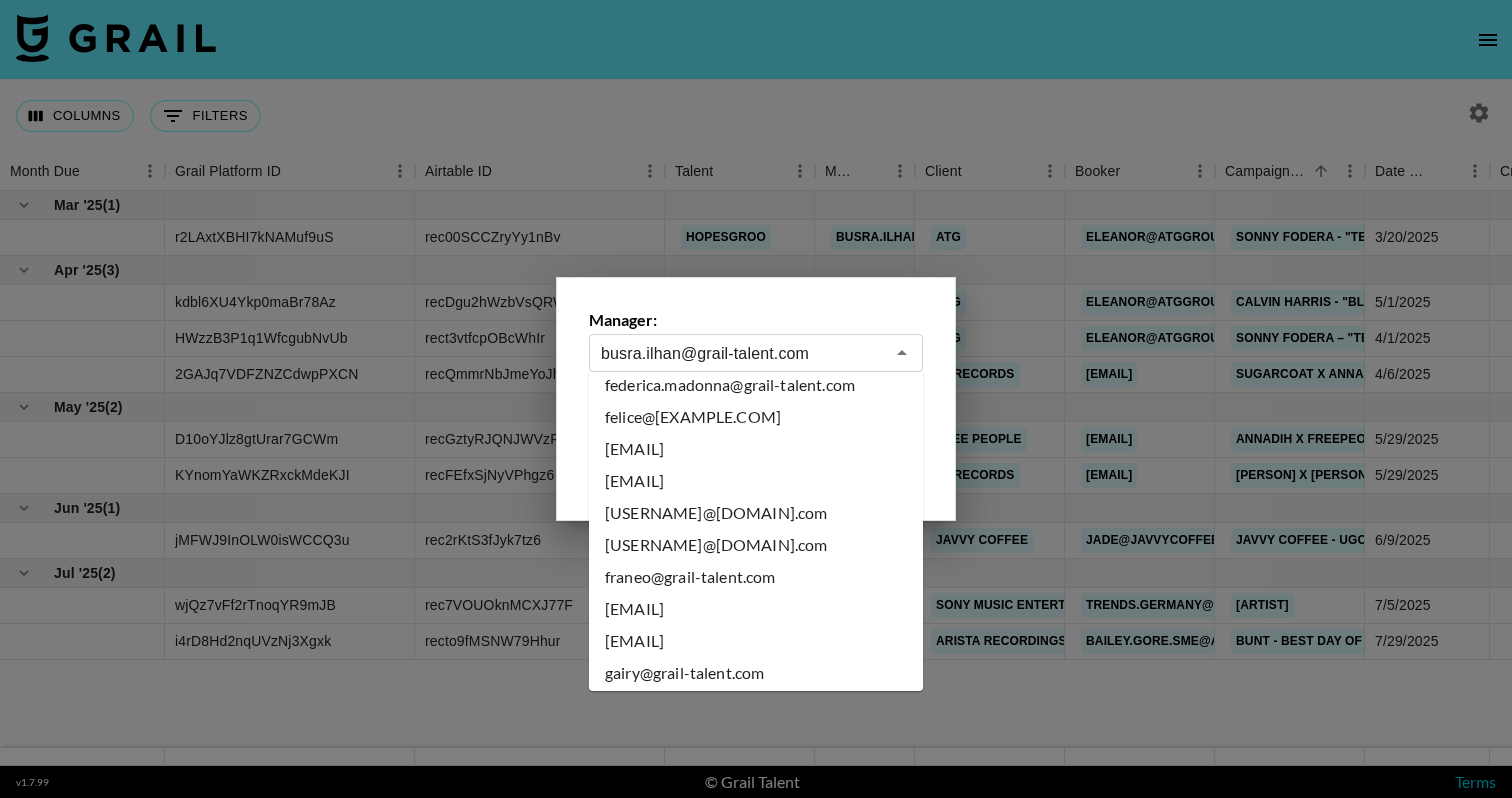 click on "[EMAIL]" at bounding box center (756, 609) 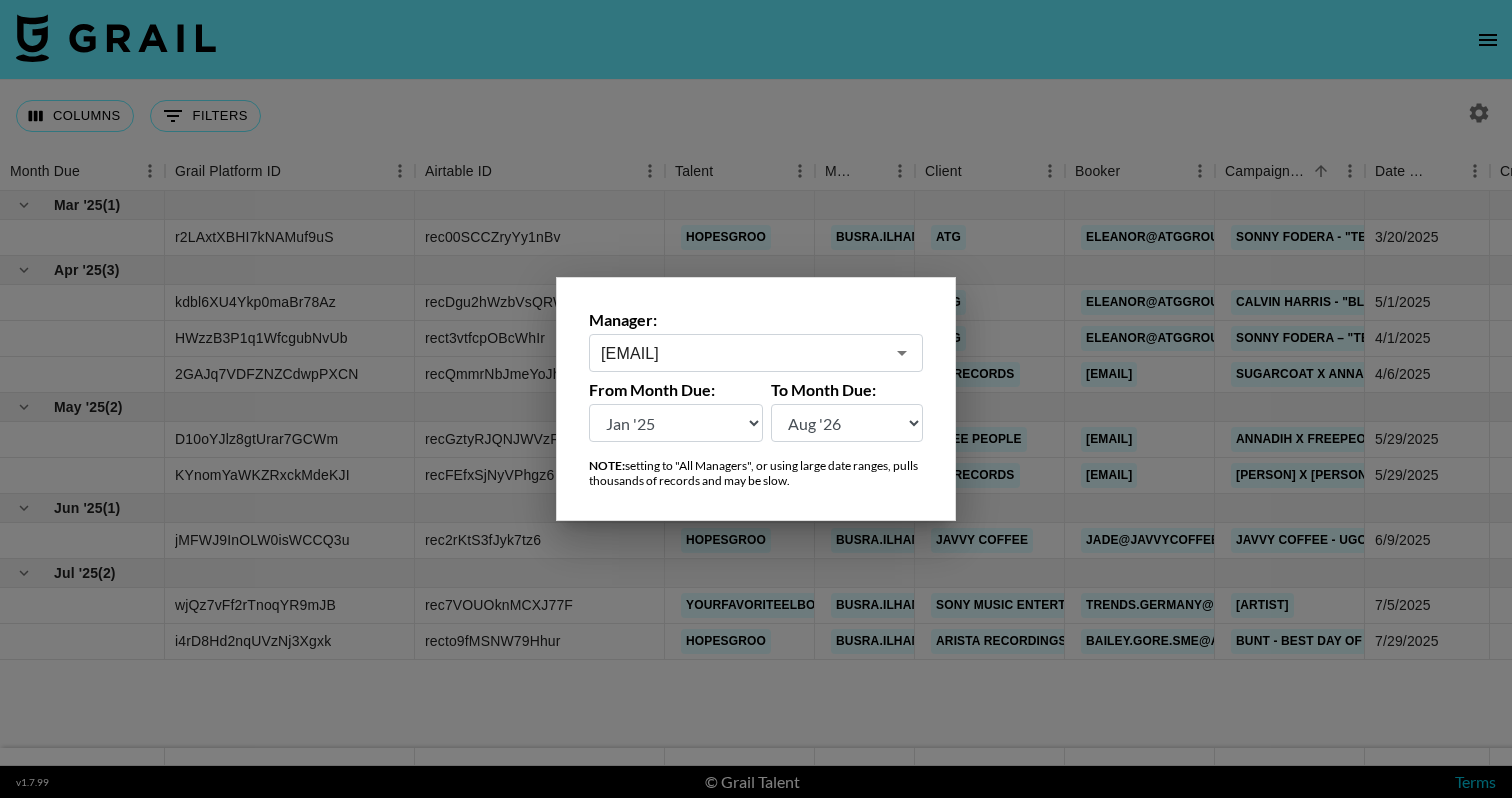 type on "[EMAIL]" 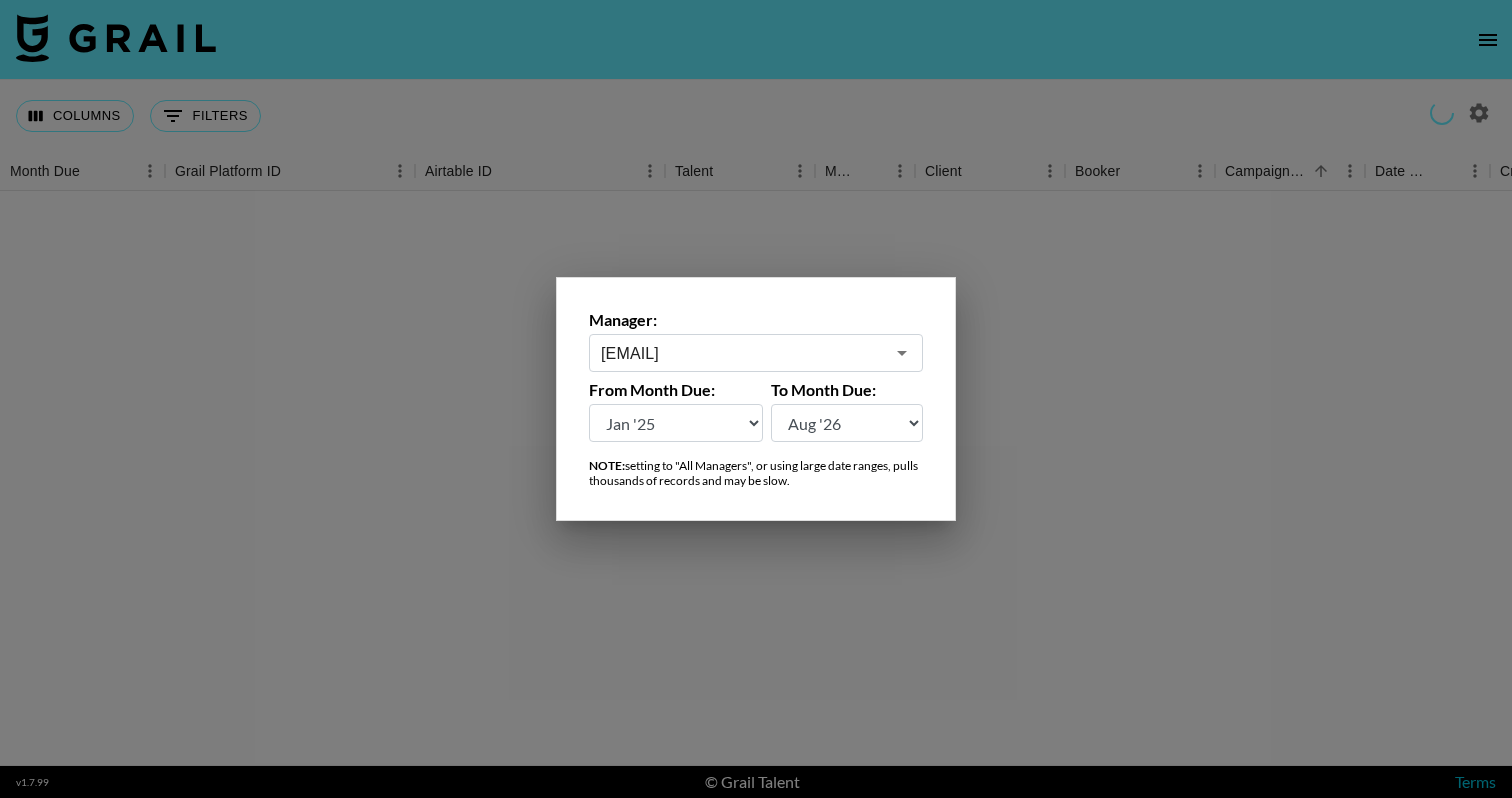 click at bounding box center (756, 399) 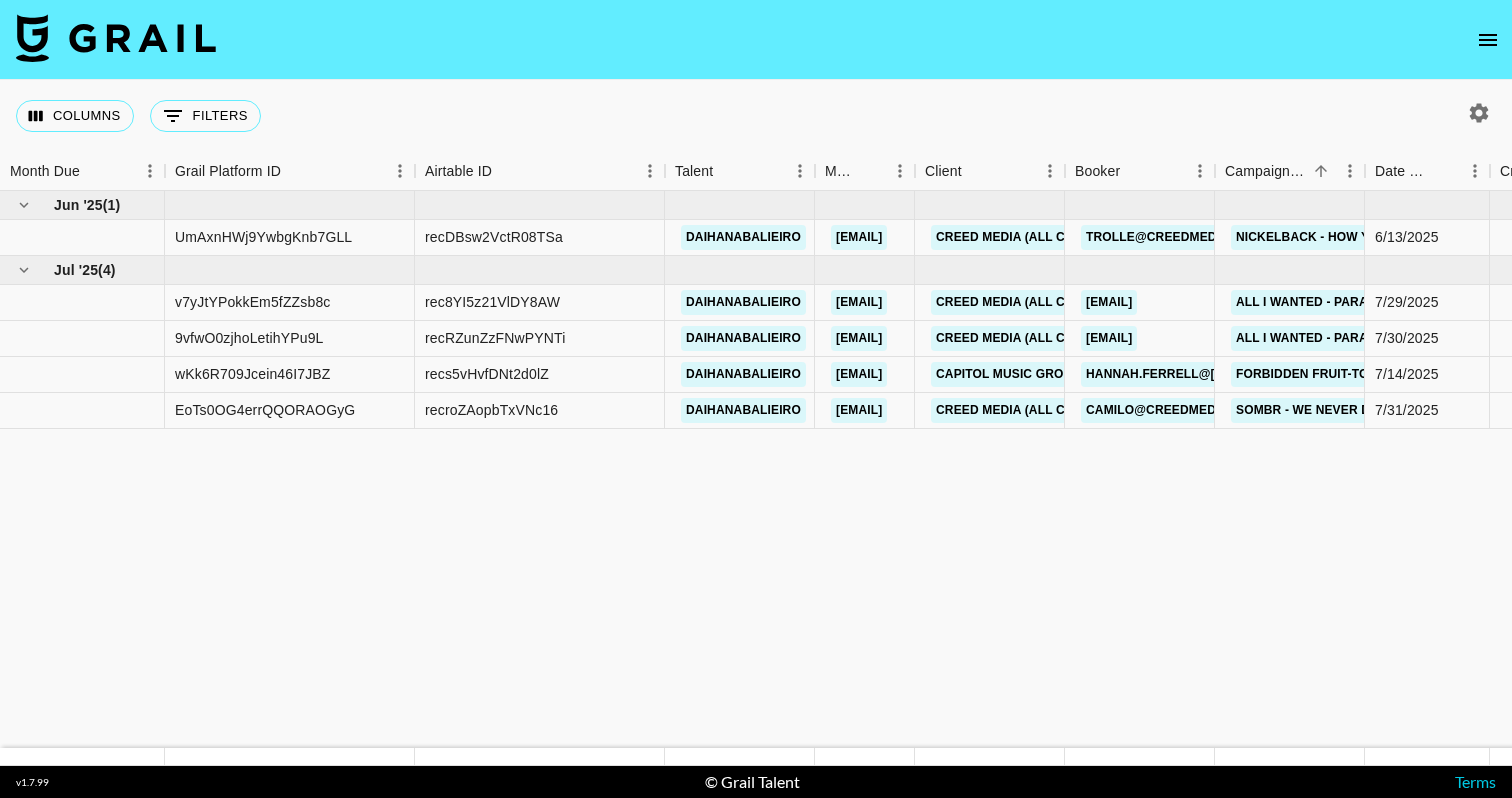 scroll, scrollTop: 0, scrollLeft: 0, axis: both 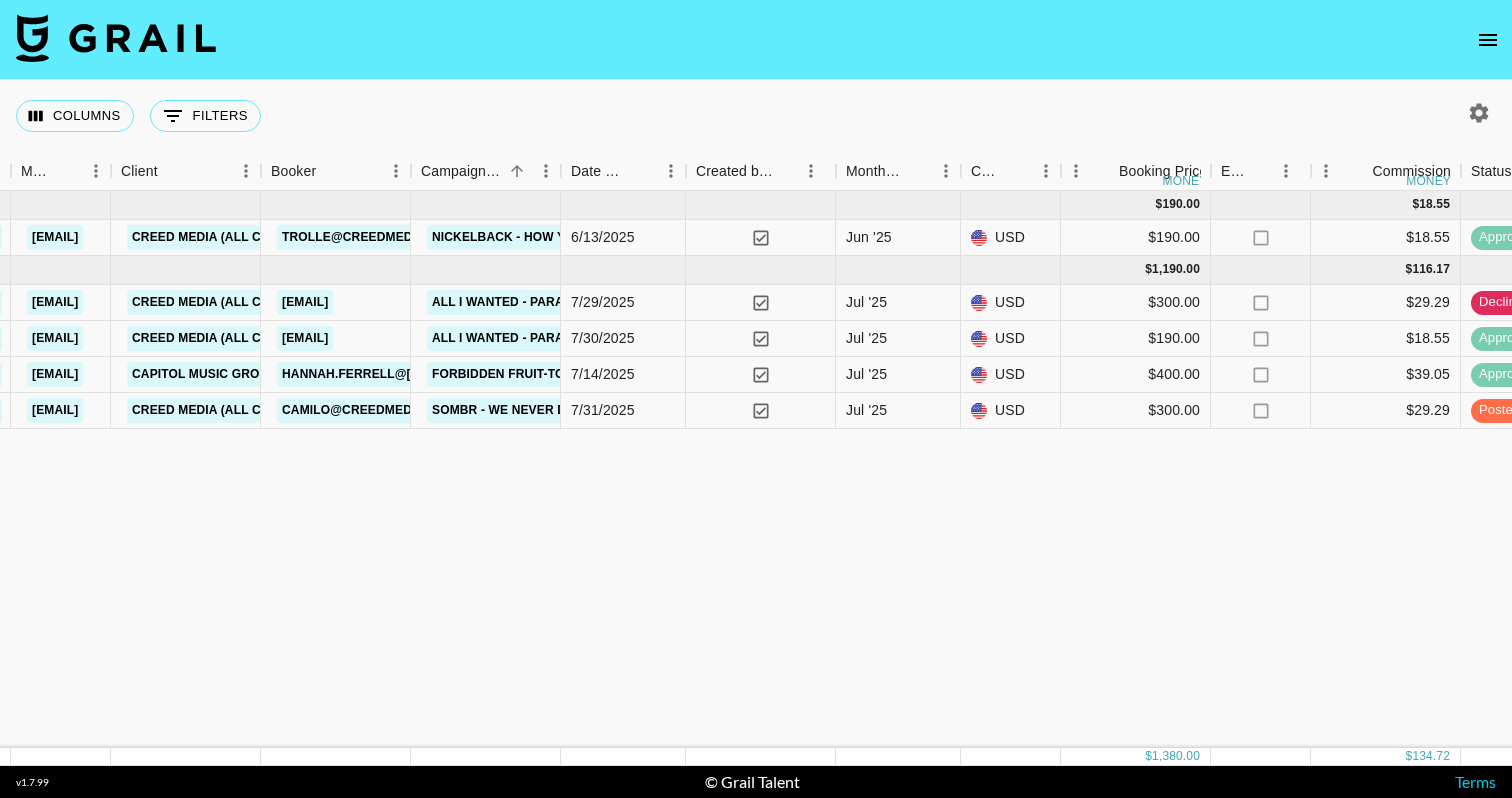 click 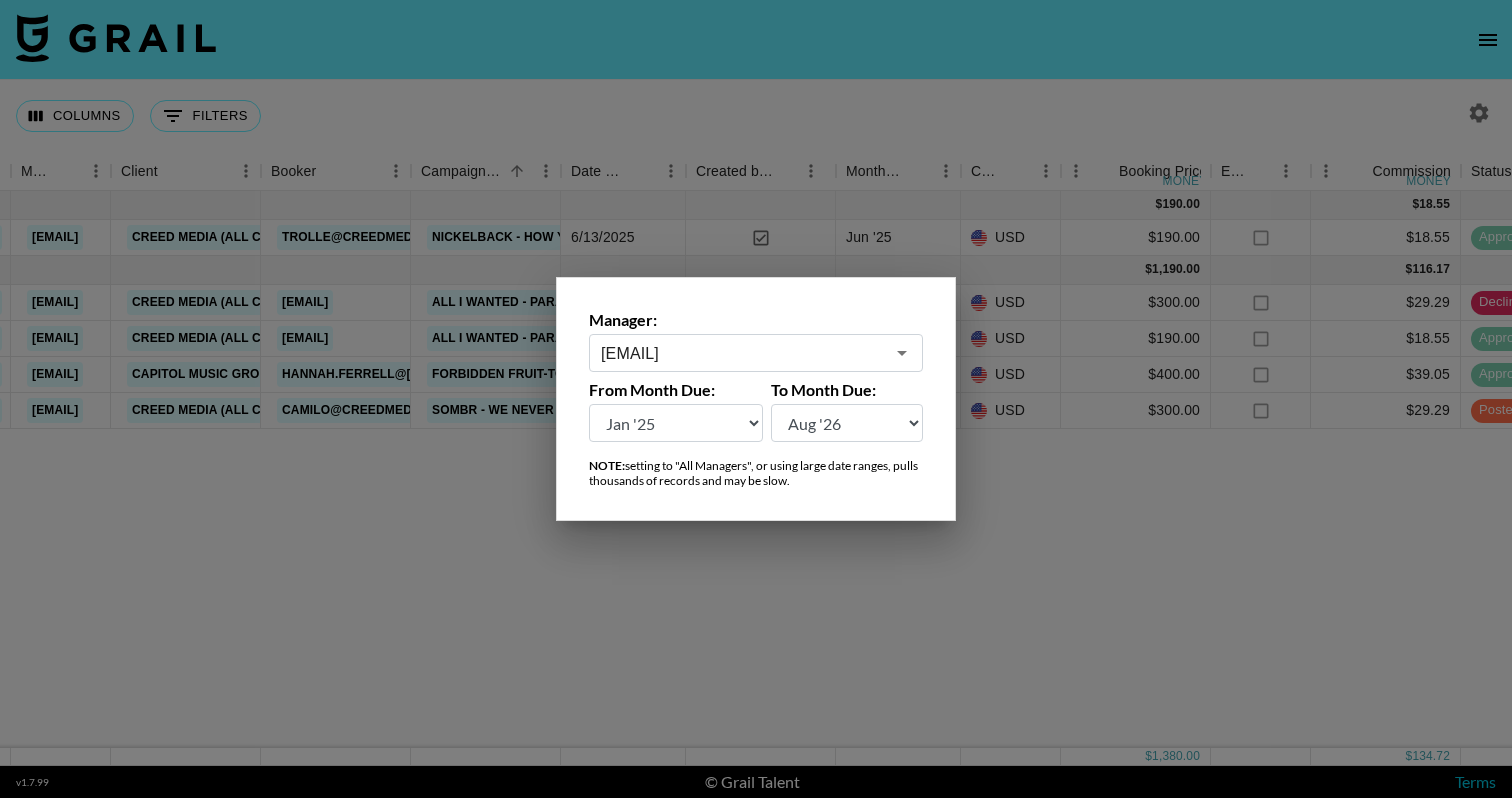 click 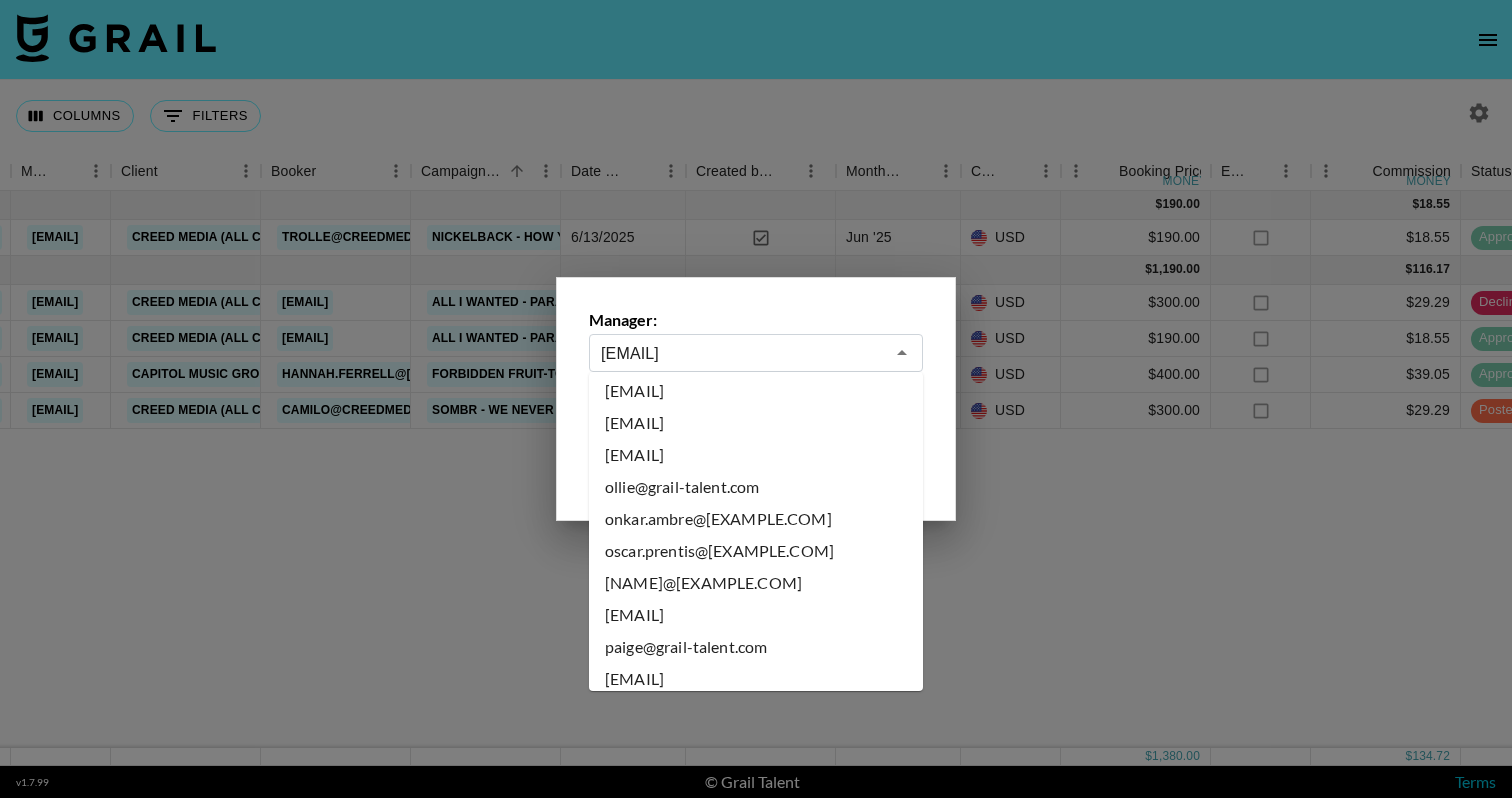 scroll, scrollTop: 8831, scrollLeft: 0, axis: vertical 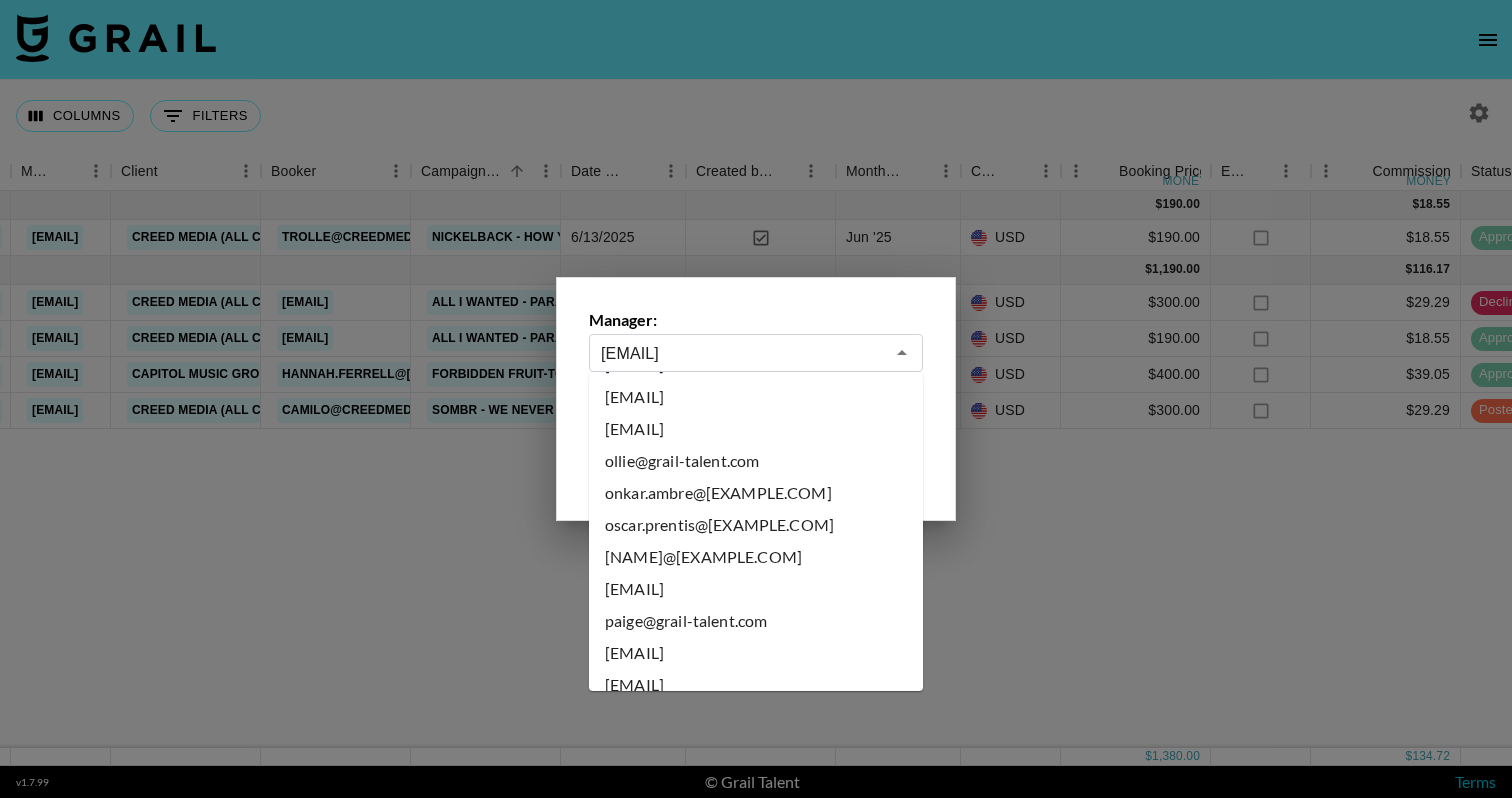 click on "[USERNAME]@[DOMAIN].com" at bounding box center [756, 525] 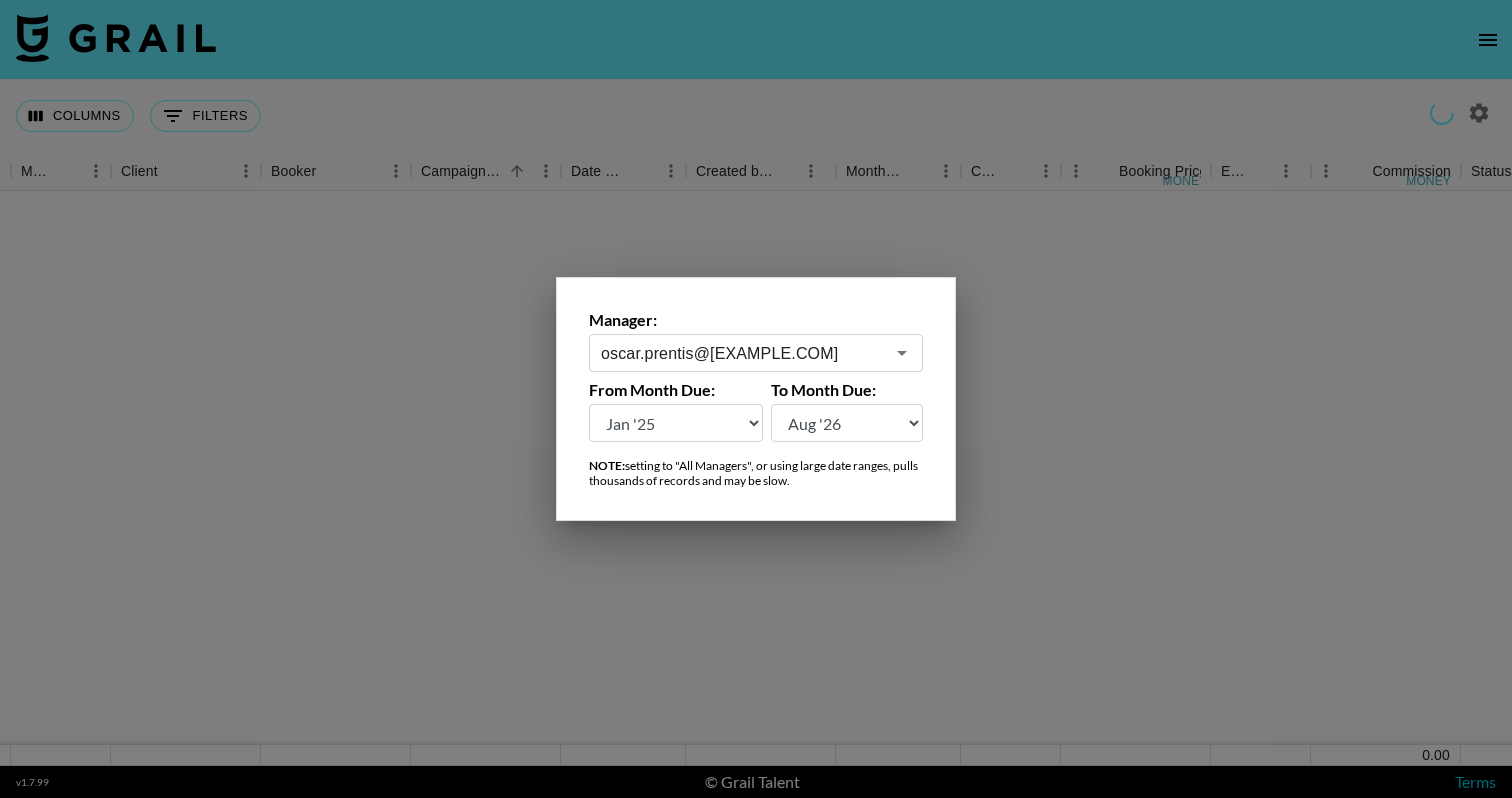 click at bounding box center (756, 399) 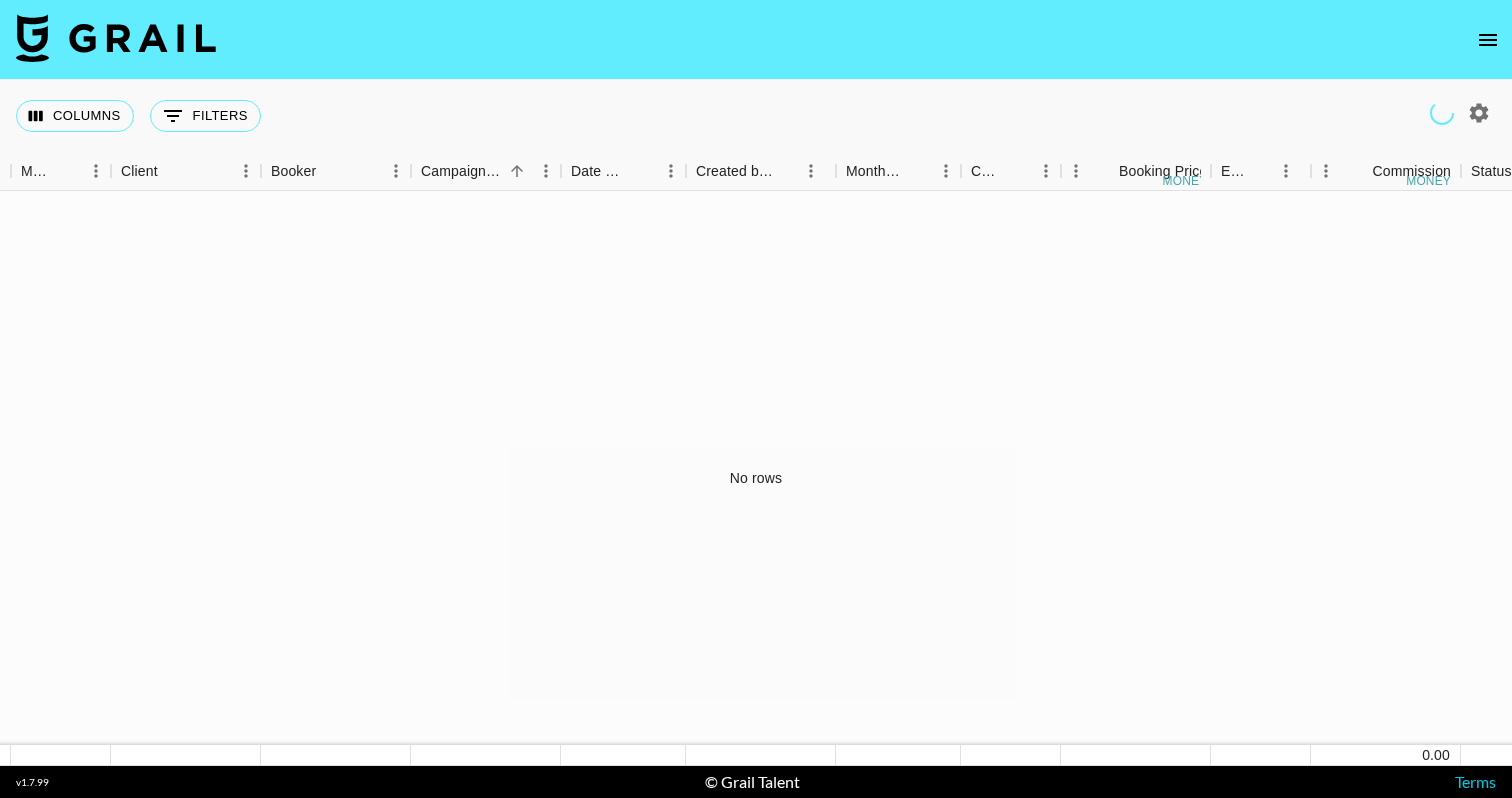click 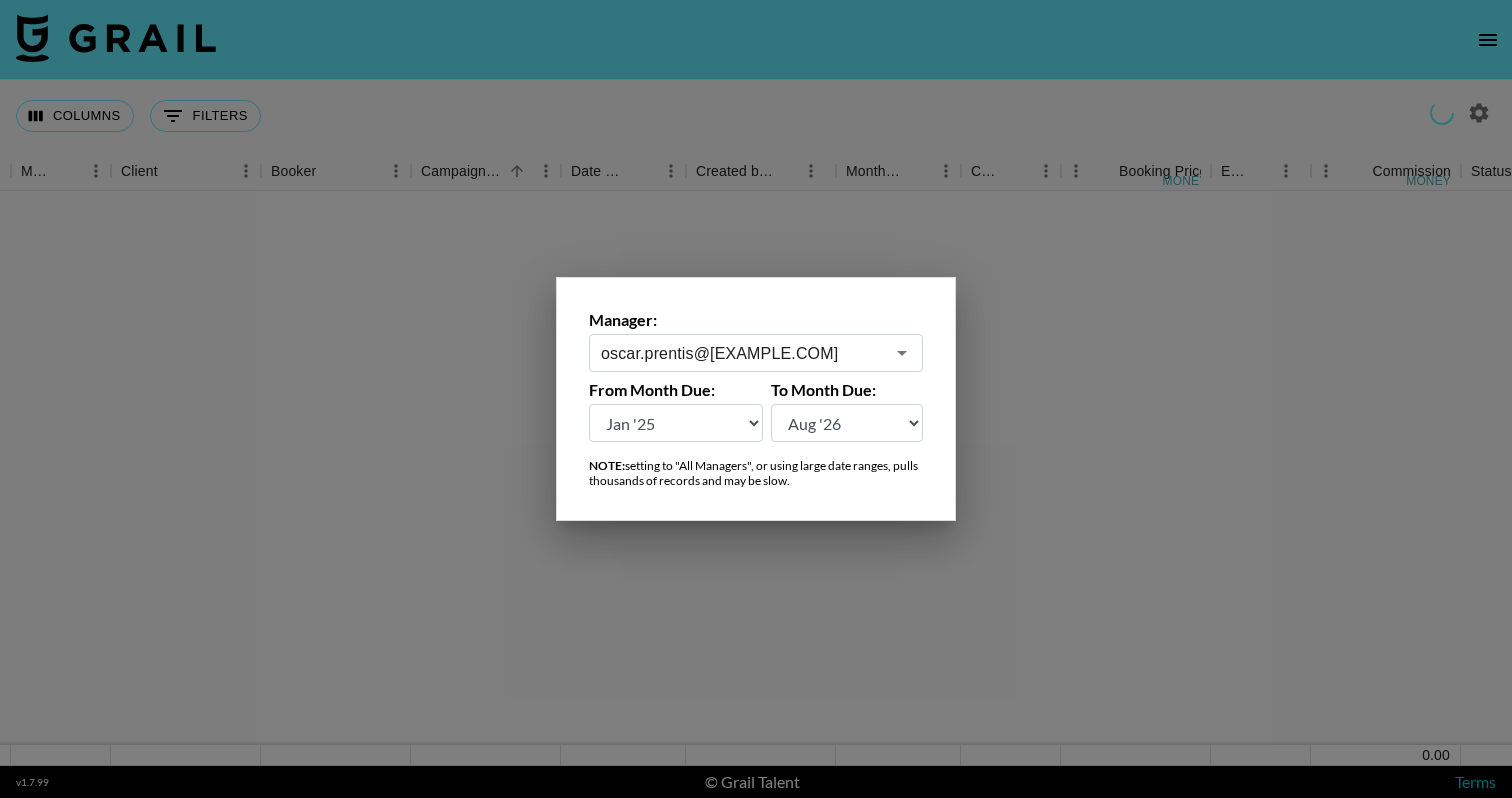 click on "oscar.prentis@grail-talent.com ​" at bounding box center (756, 353) 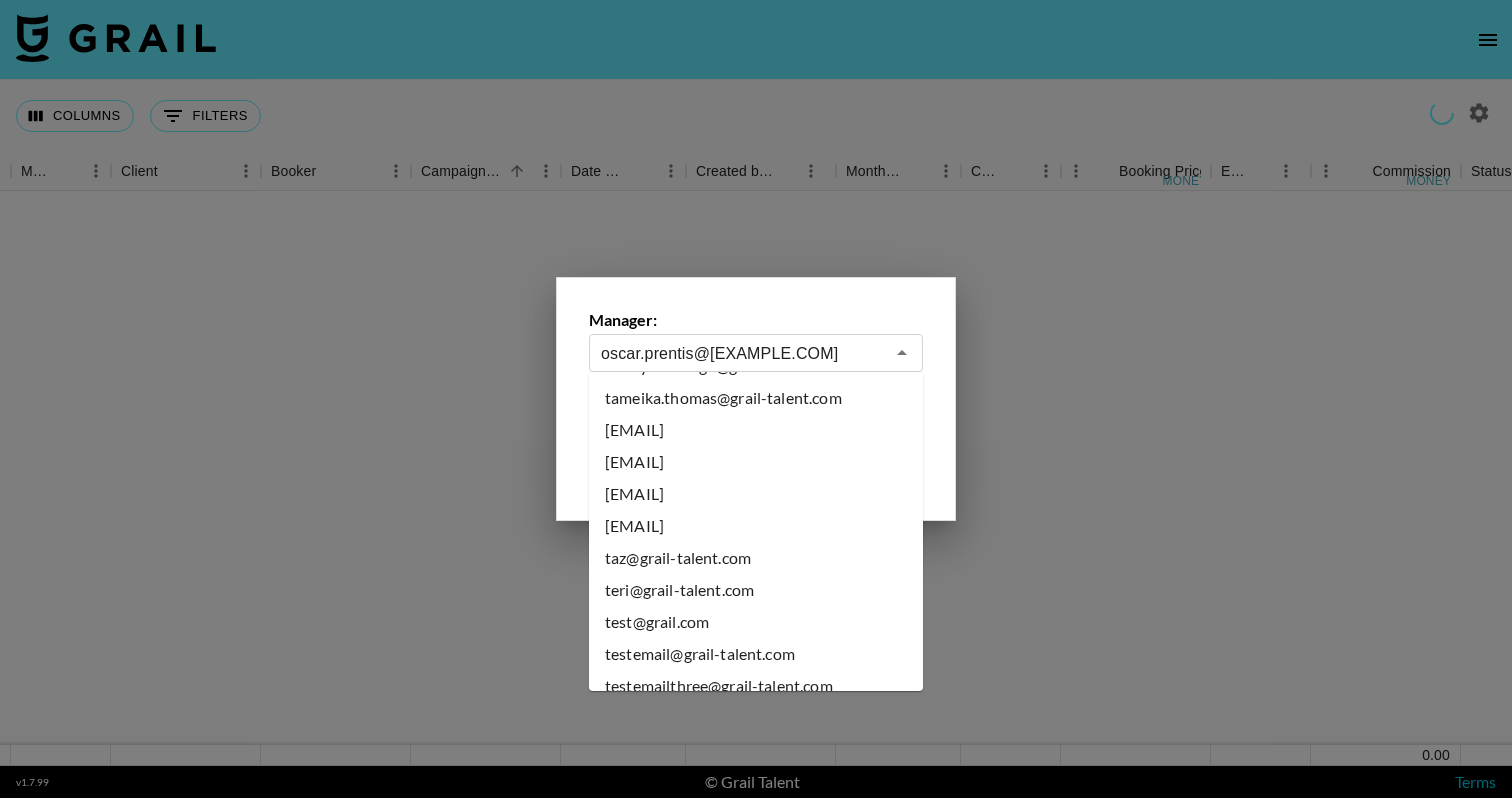 scroll, scrollTop: 10524, scrollLeft: 0, axis: vertical 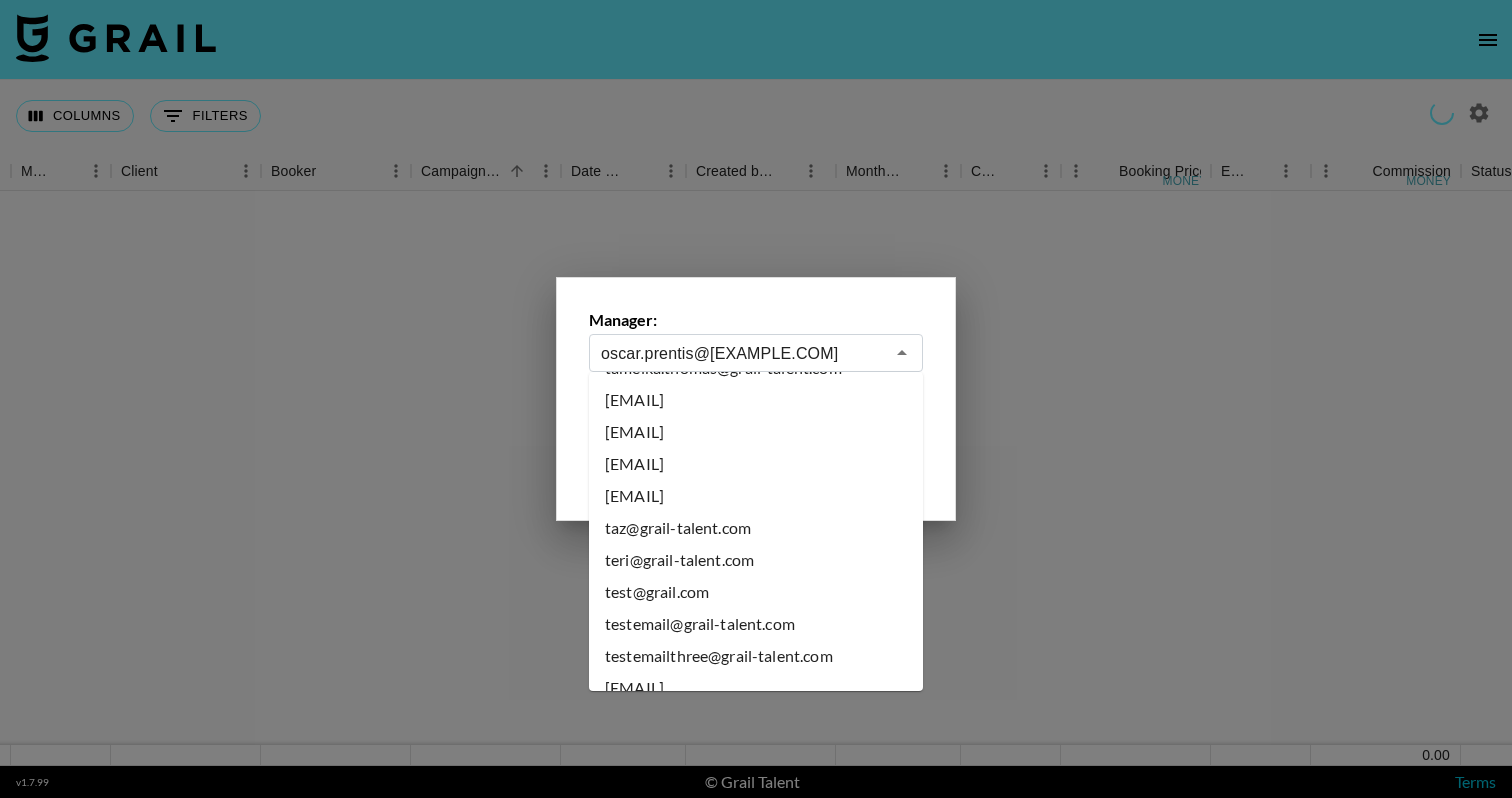 click on "[EMAIL]" at bounding box center (756, 432) 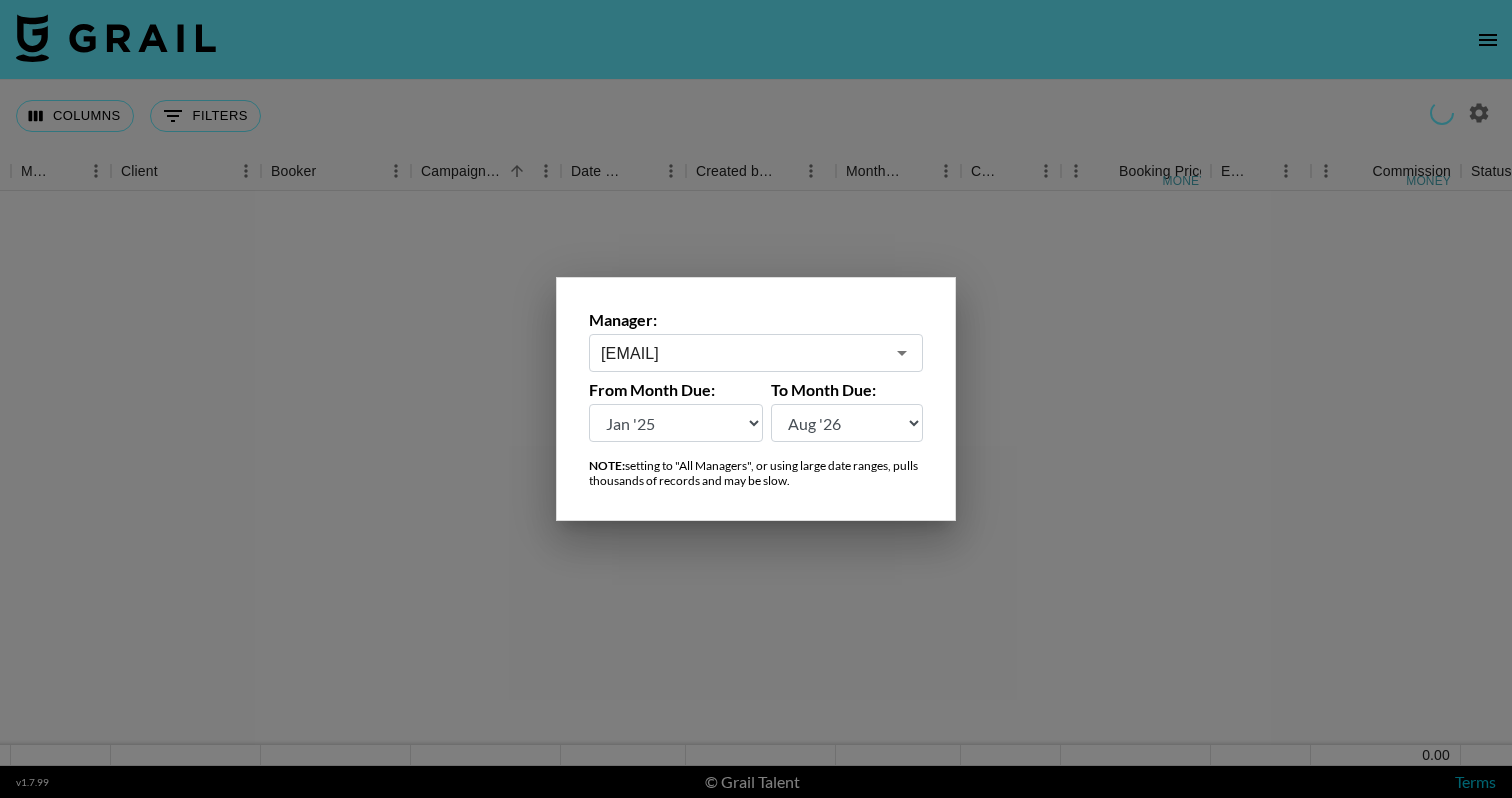 click at bounding box center (756, 399) 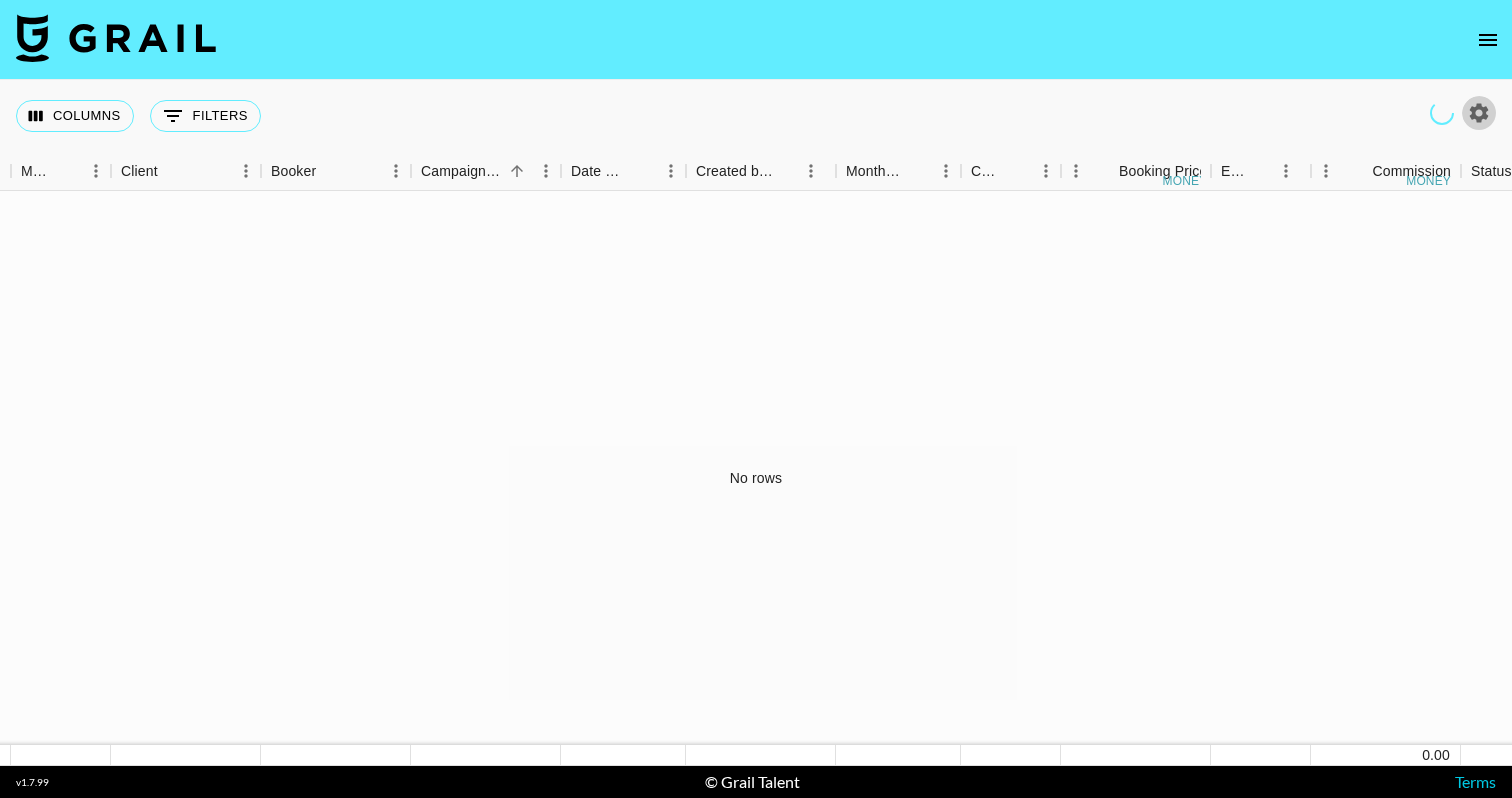 click 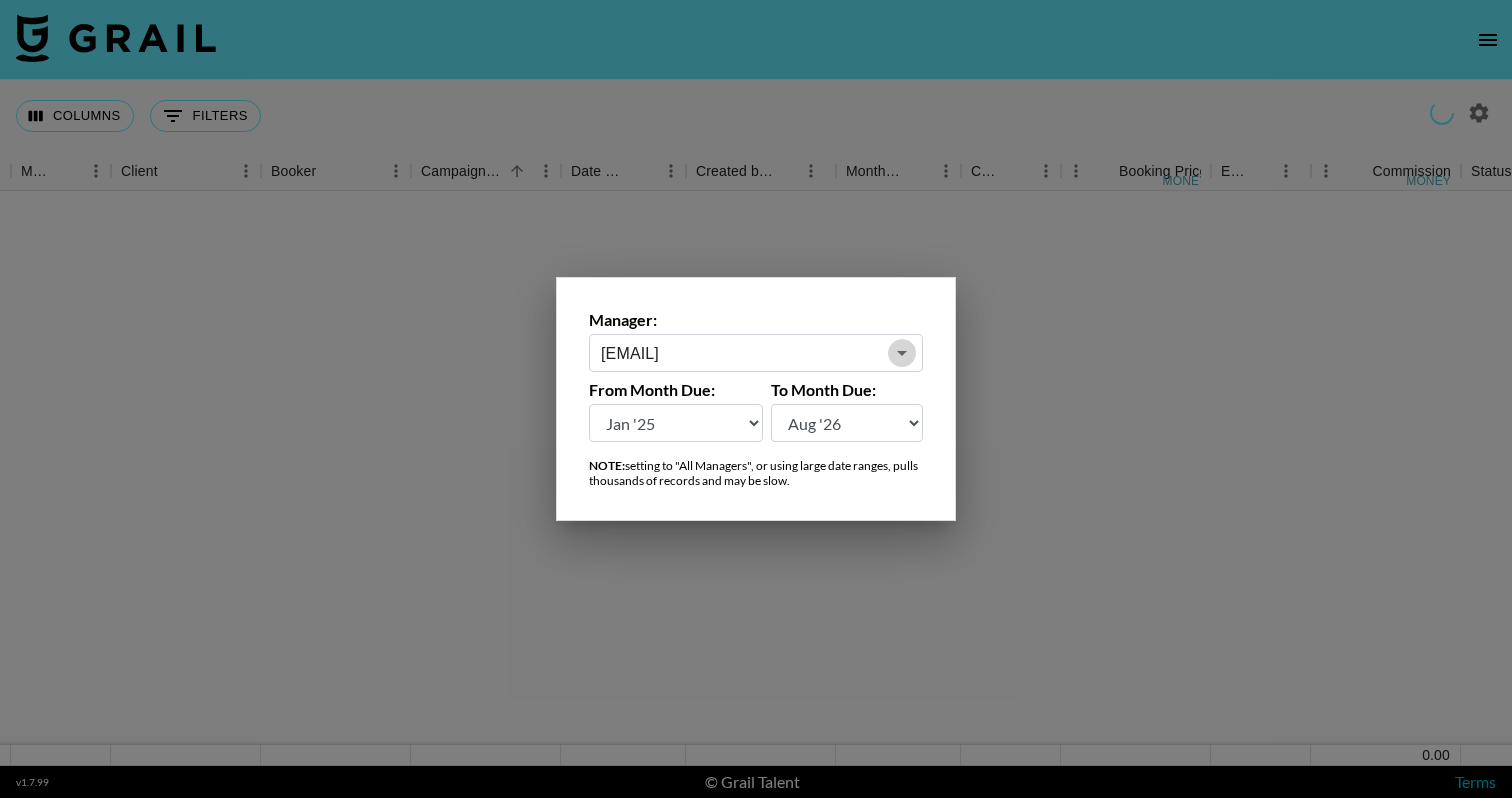 click 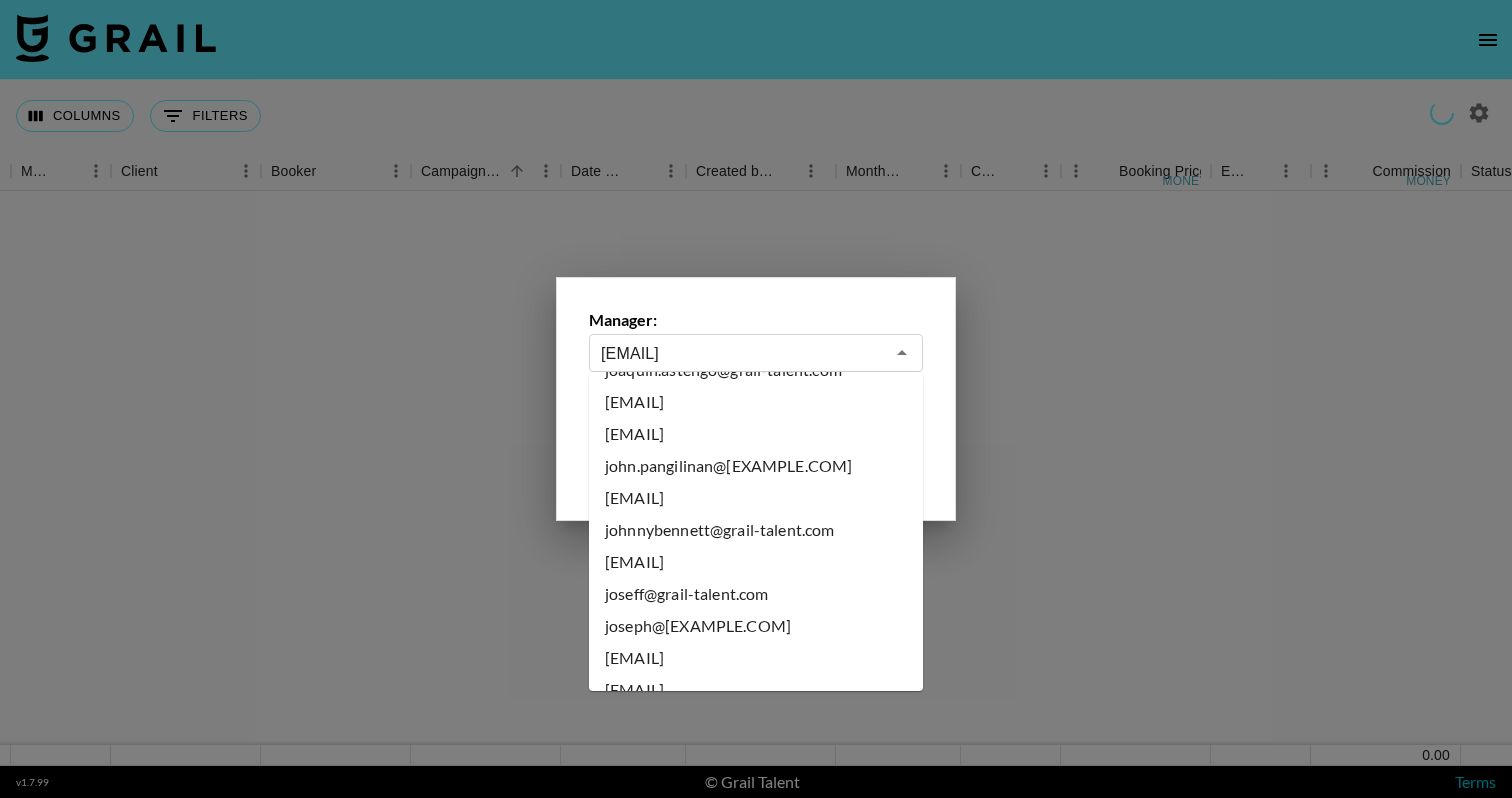 scroll, scrollTop: 5602, scrollLeft: 0, axis: vertical 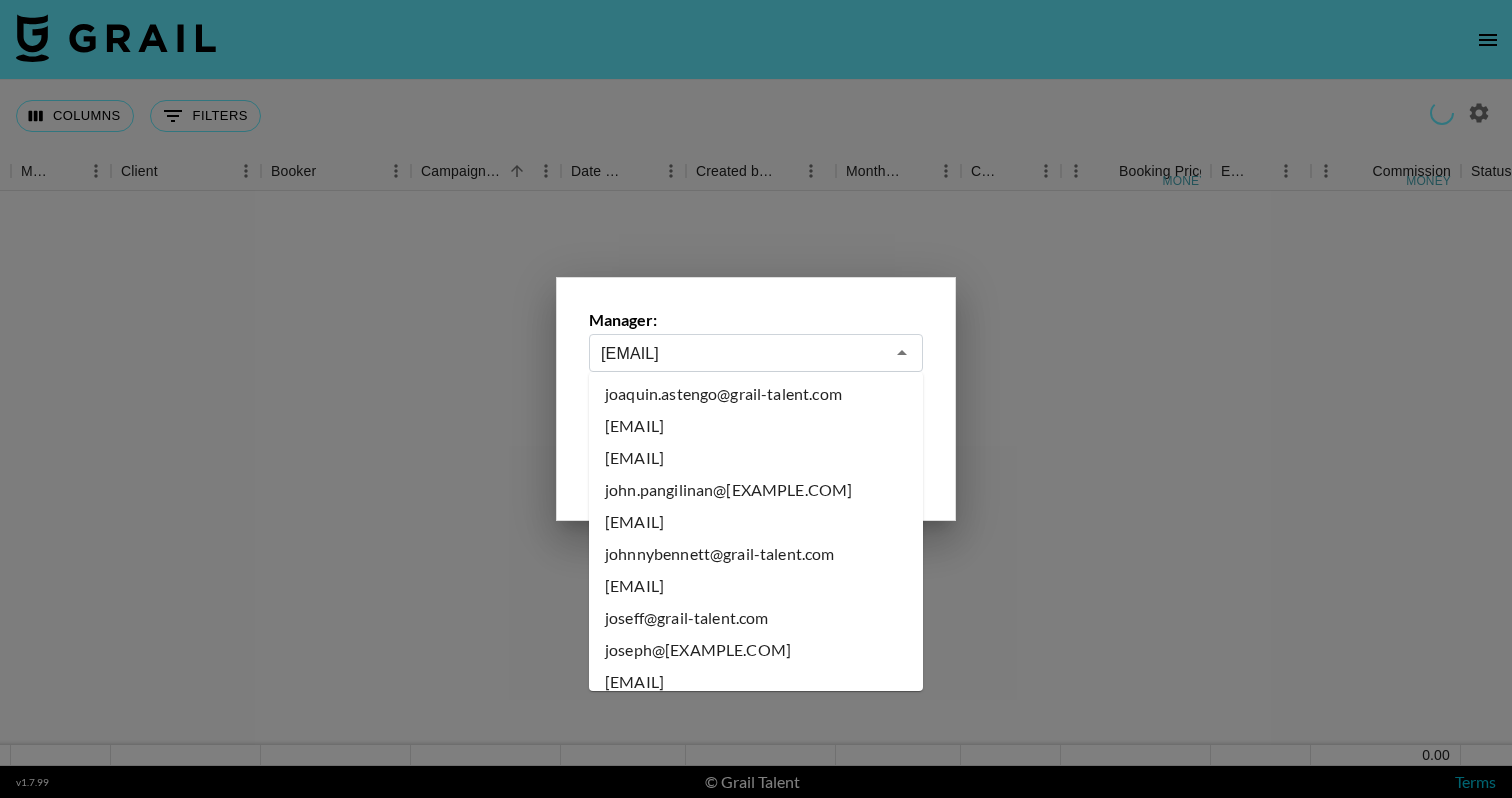 click on "support@example.com" at bounding box center [756, 458] 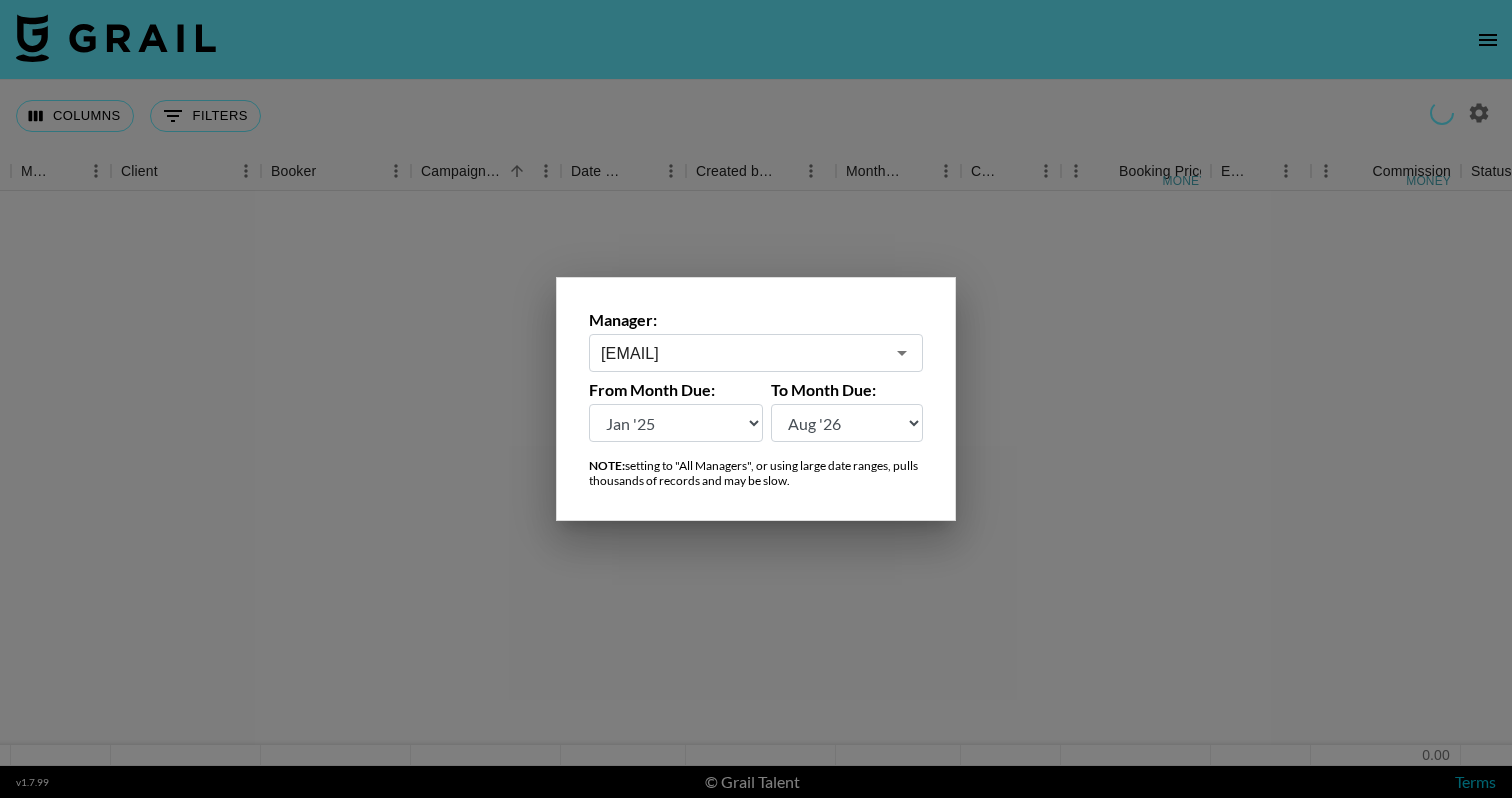 click at bounding box center [756, 399] 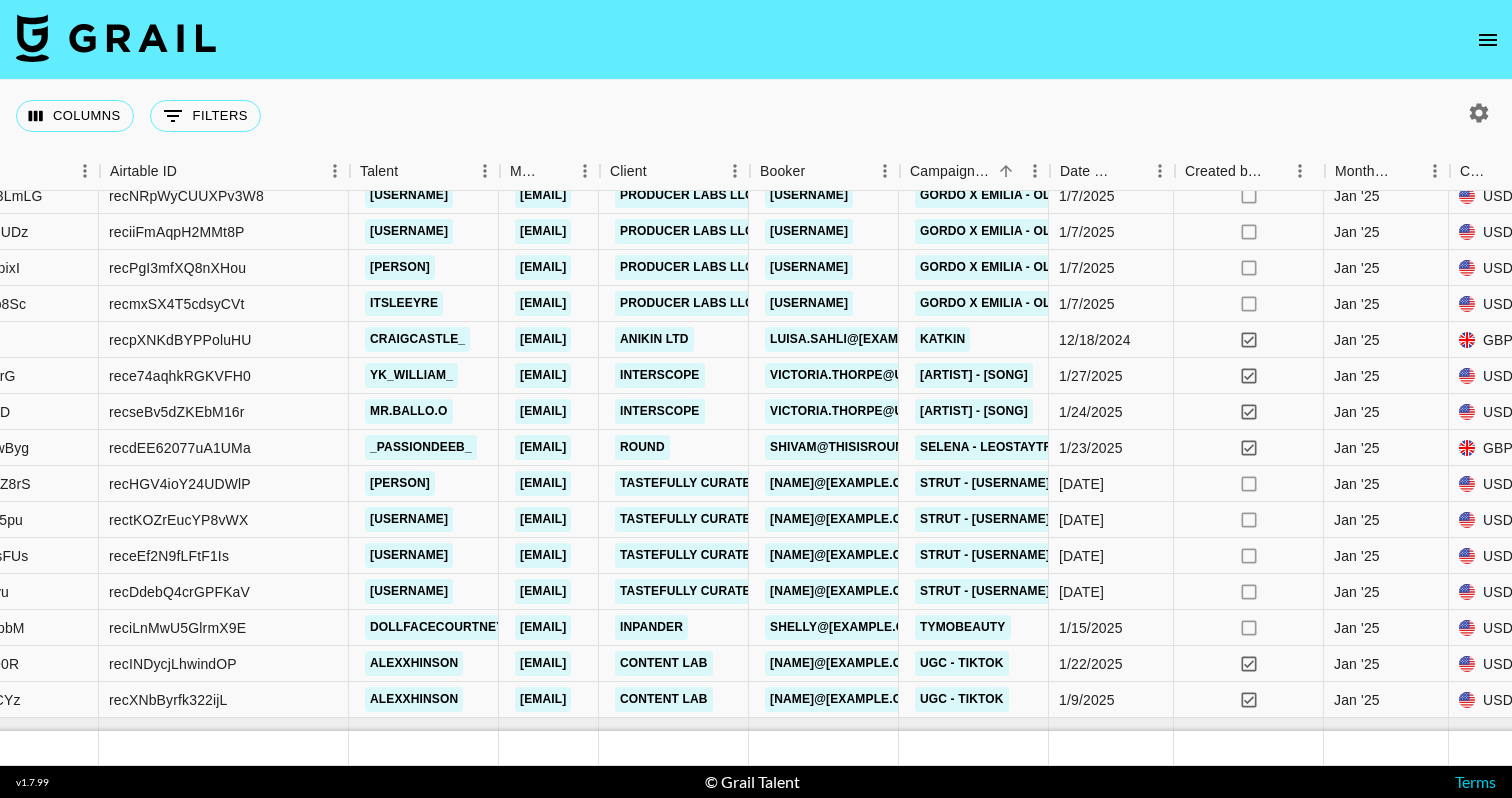 scroll, scrollTop: 123, scrollLeft: 315, axis: both 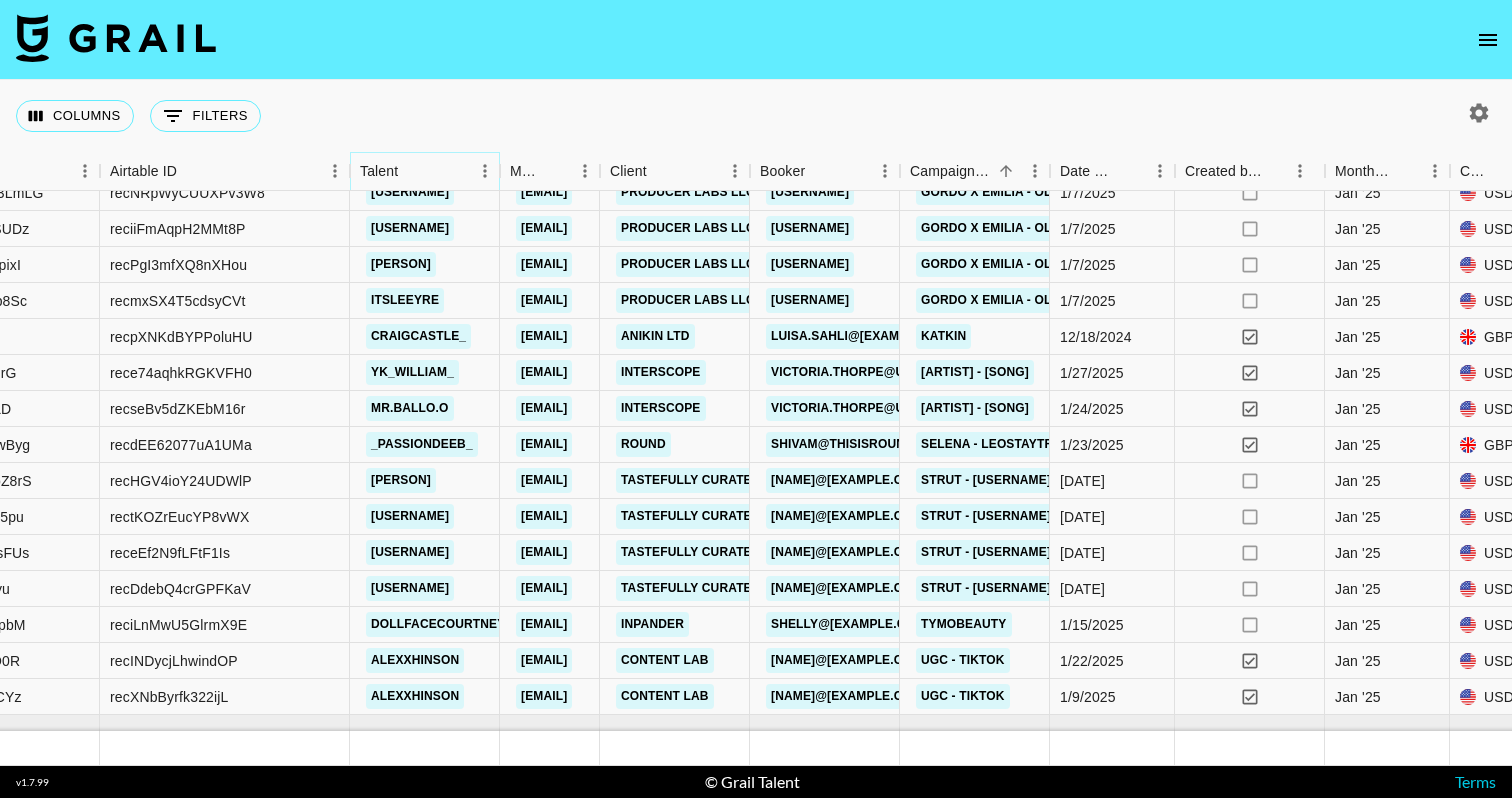 click at bounding box center (412, 171) 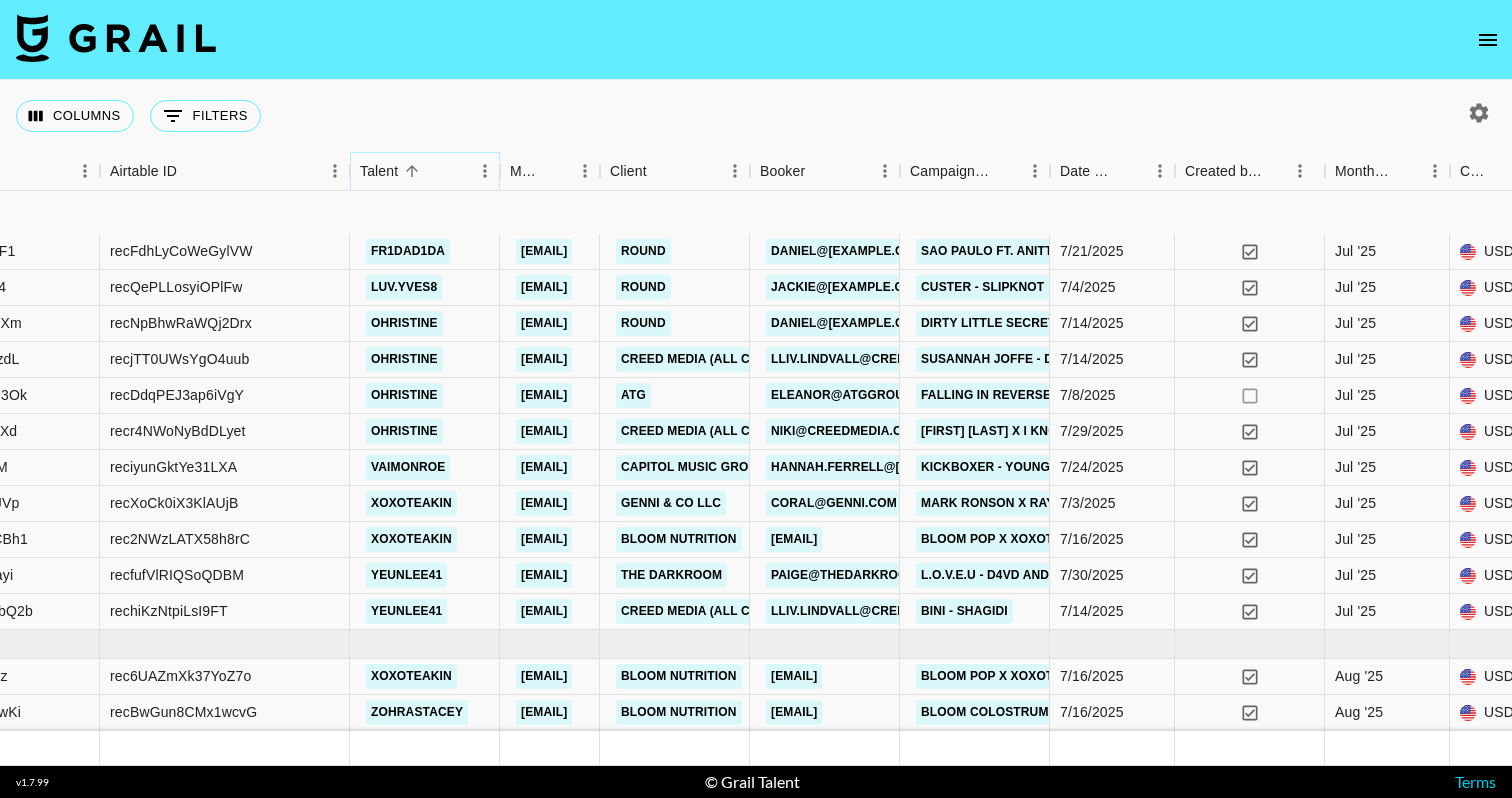 scroll, scrollTop: 4494, scrollLeft: 315, axis: both 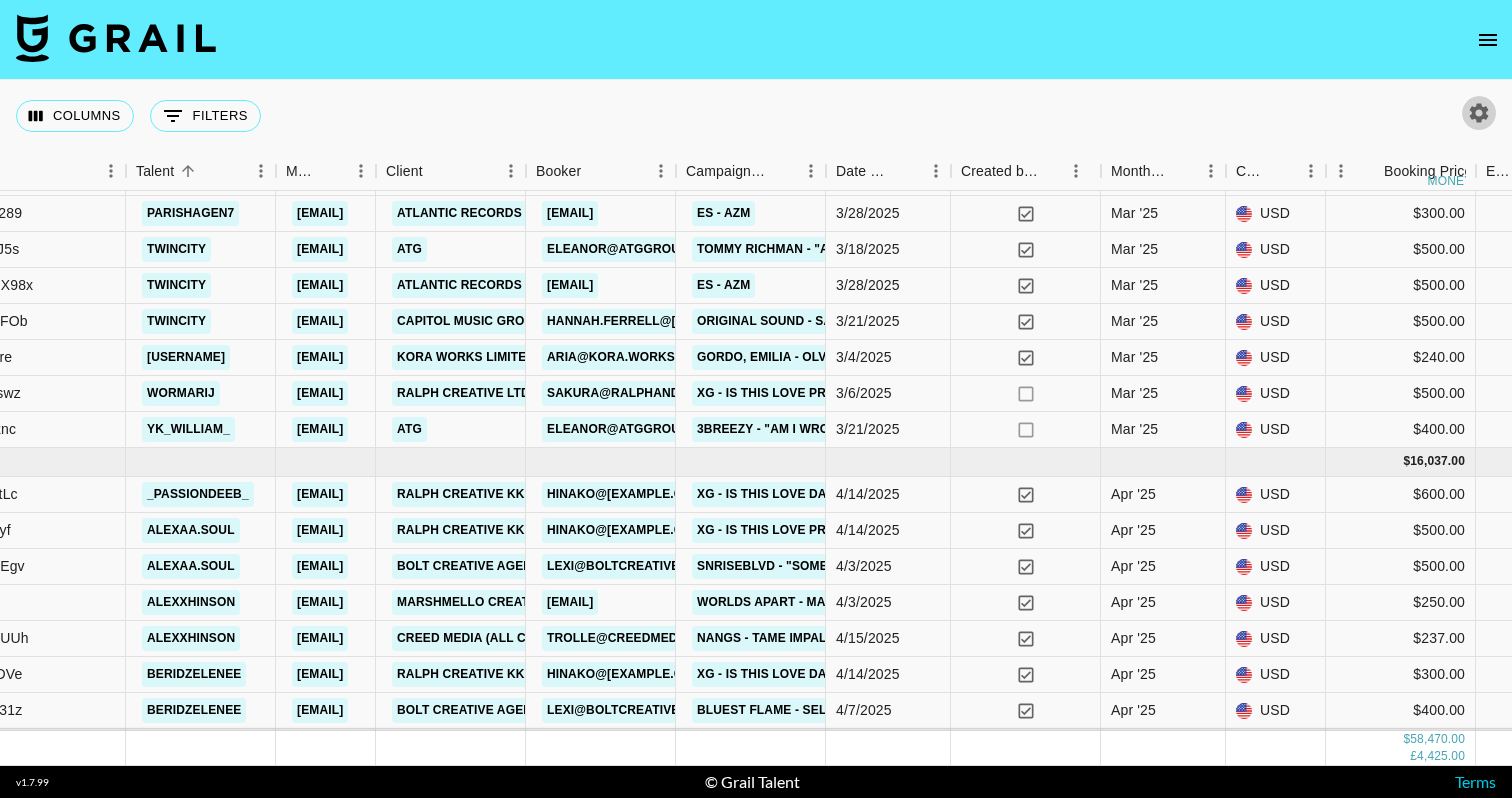 click 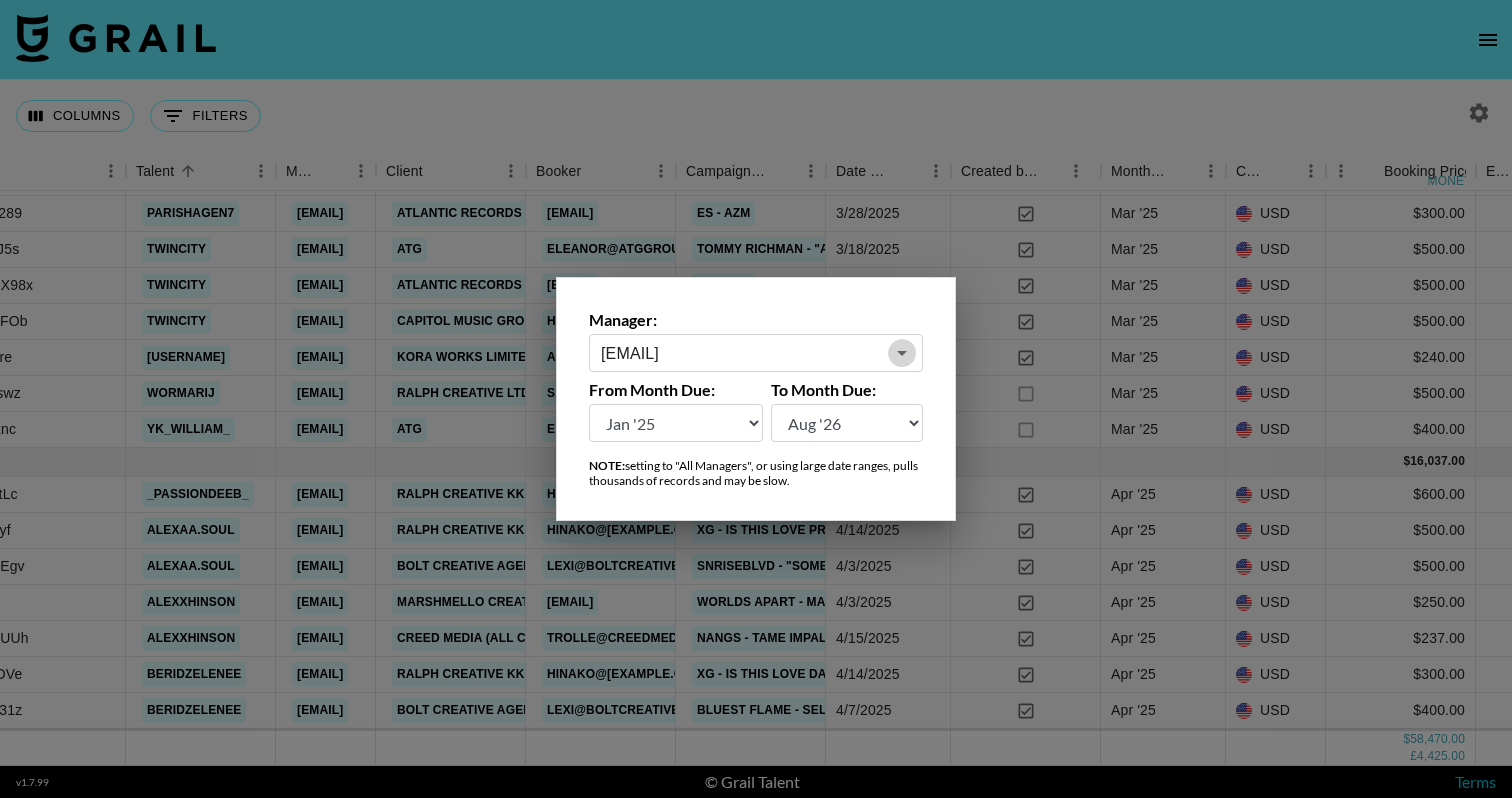 click 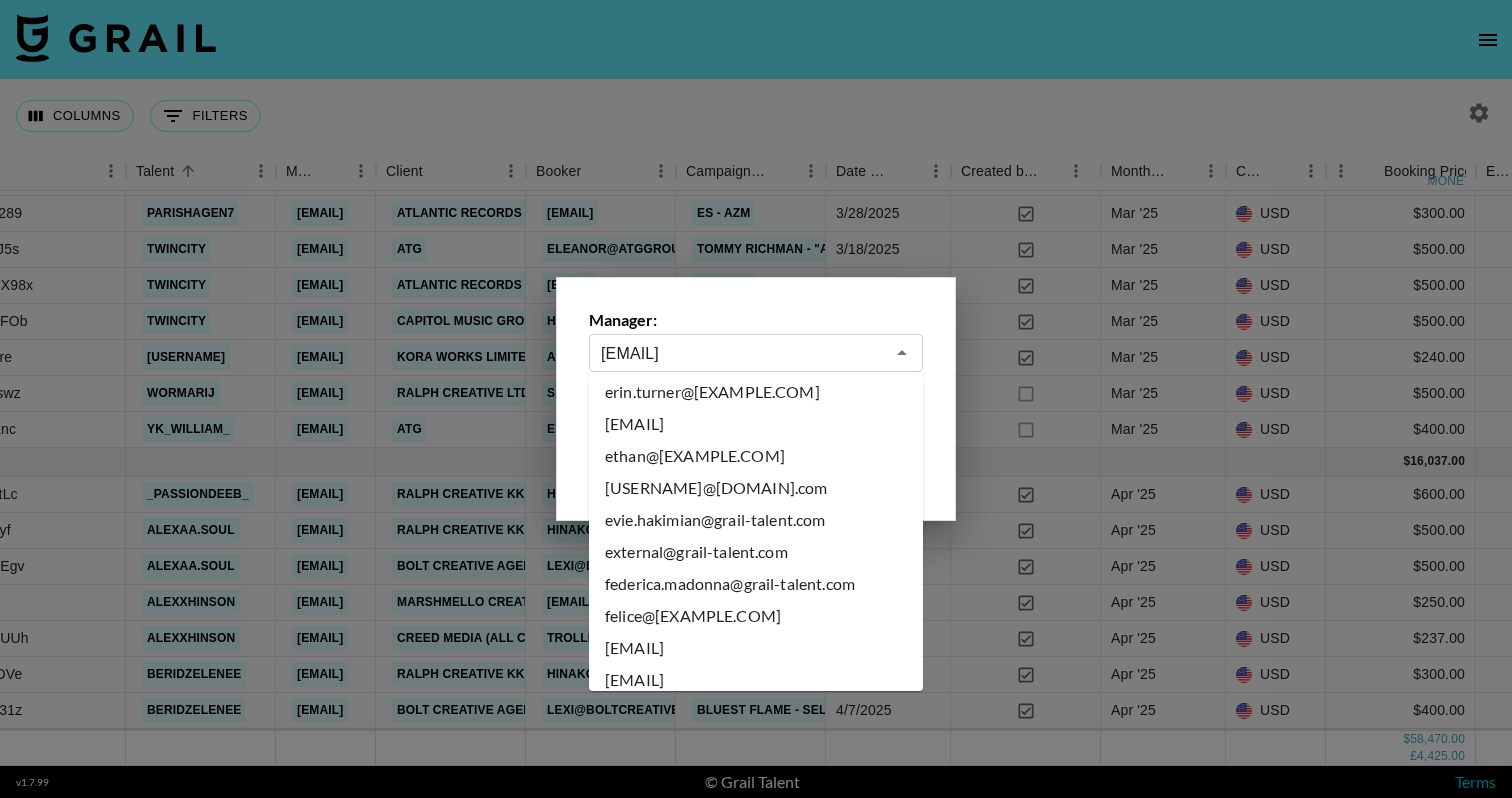 scroll, scrollTop: 3798, scrollLeft: 0, axis: vertical 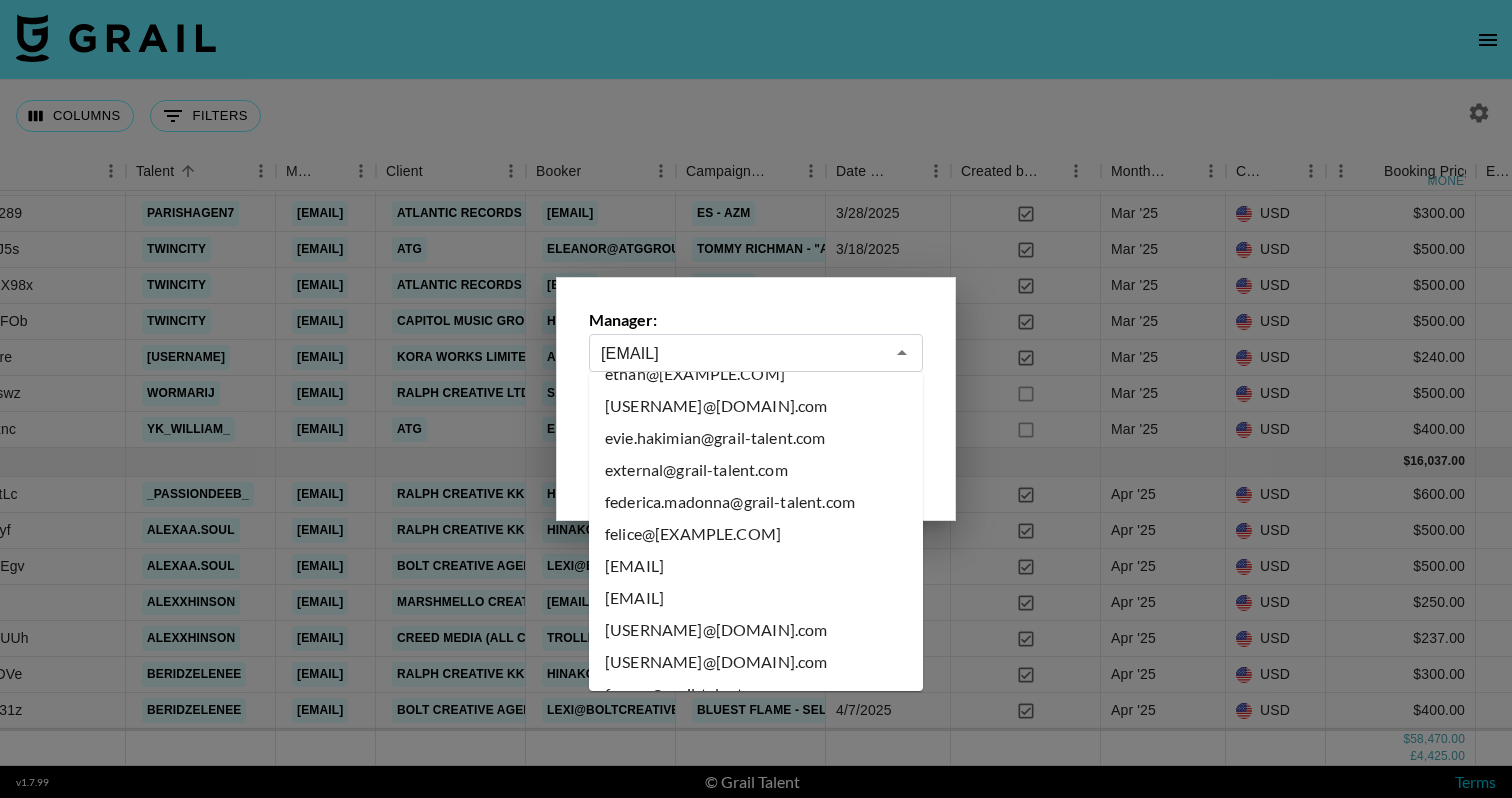 click on "felipe@[example.com]" at bounding box center (756, 566) 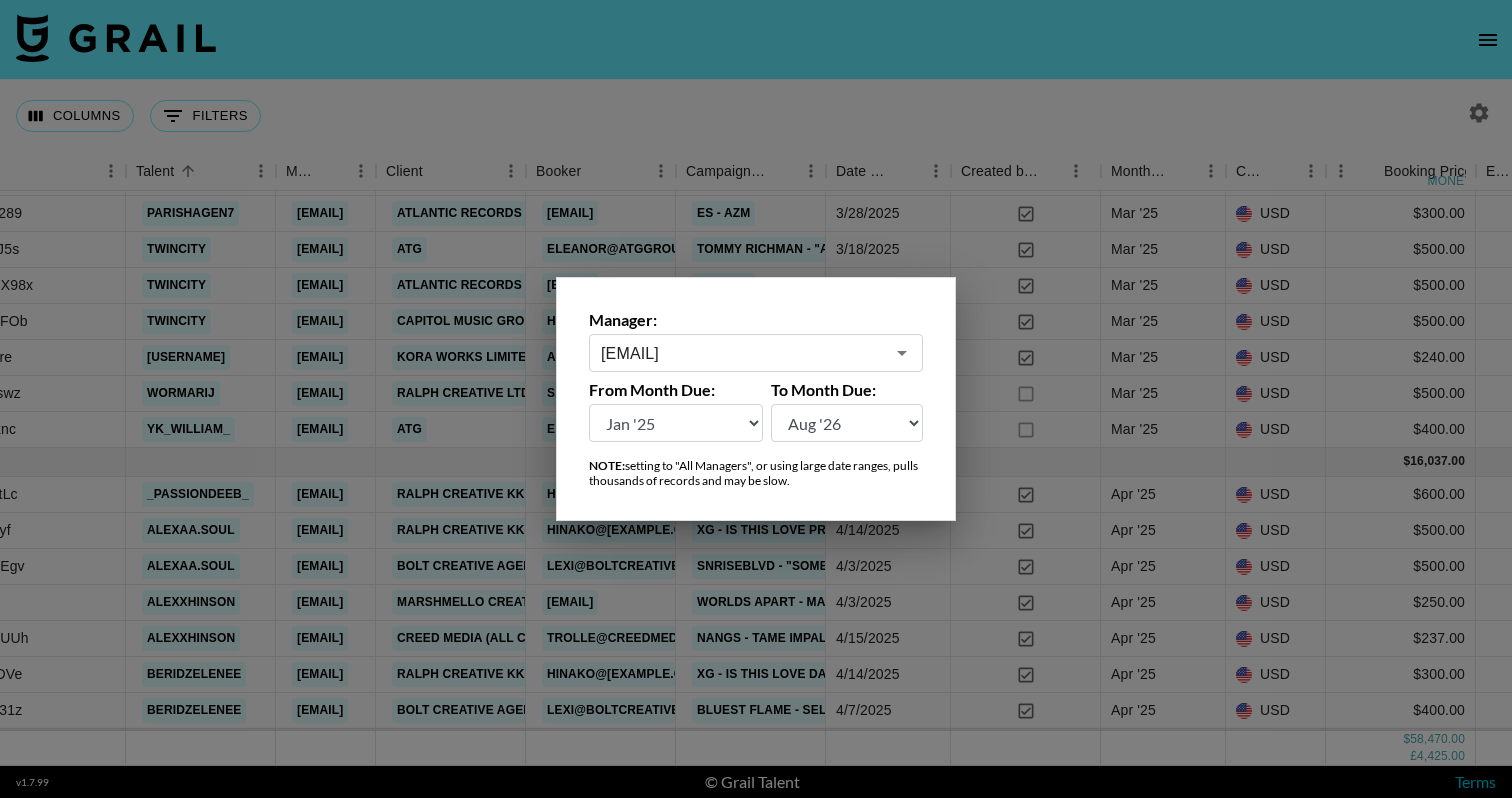 type on "felipe@[example.com]" 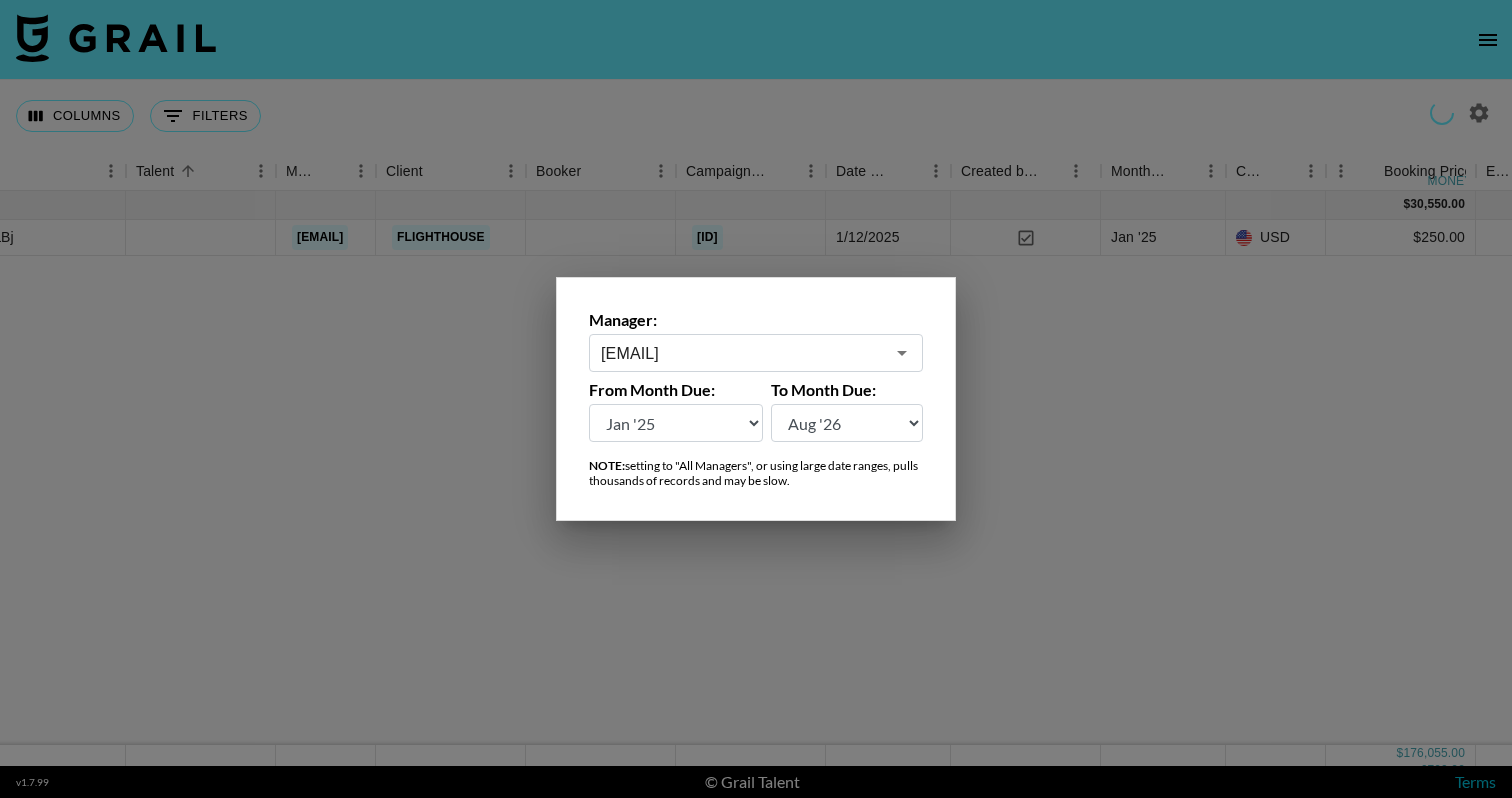 click at bounding box center (756, 399) 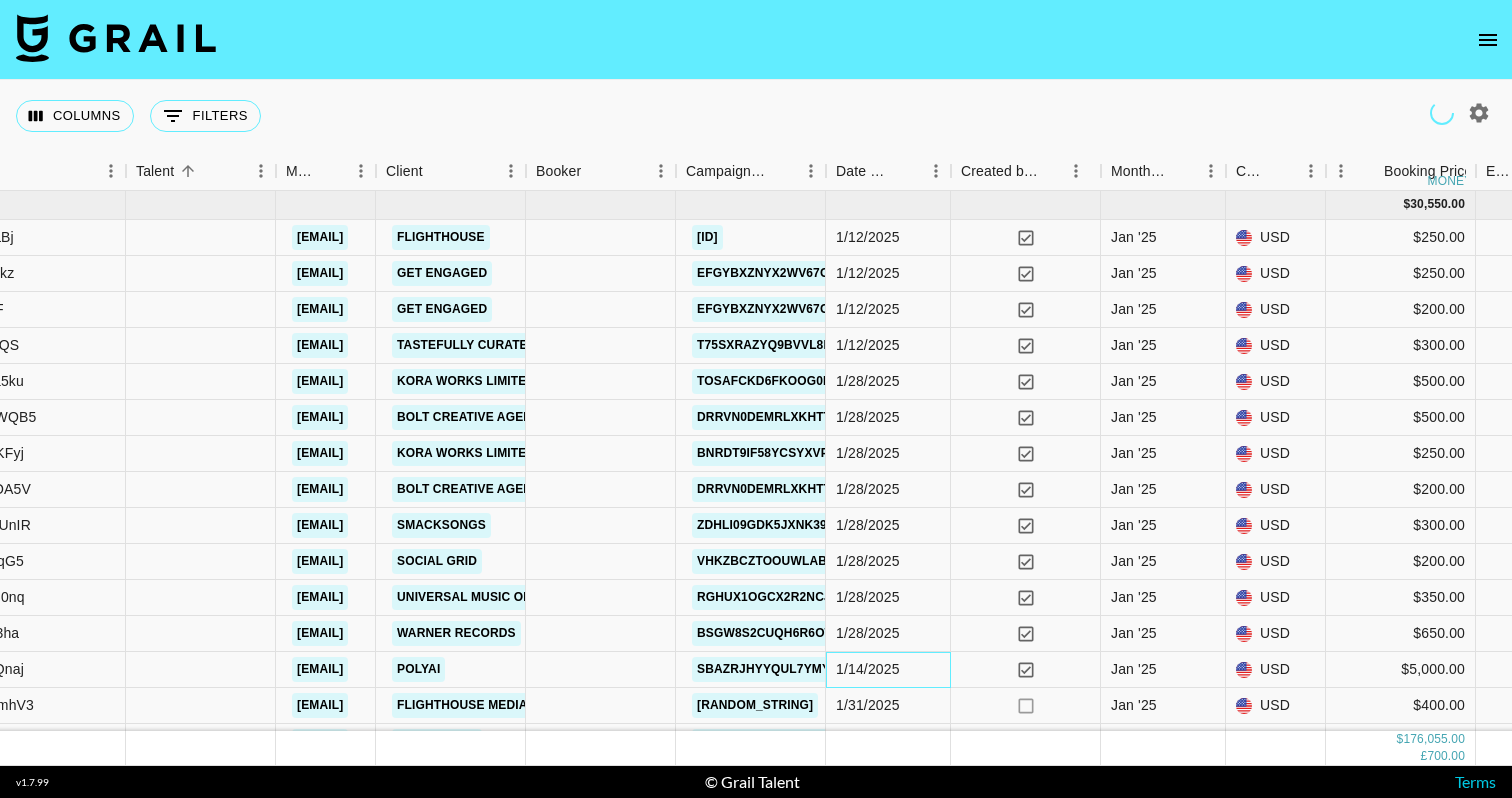 drag, startPoint x: 727, startPoint y: 631, endPoint x: 836, endPoint y: 661, distance: 113.053085 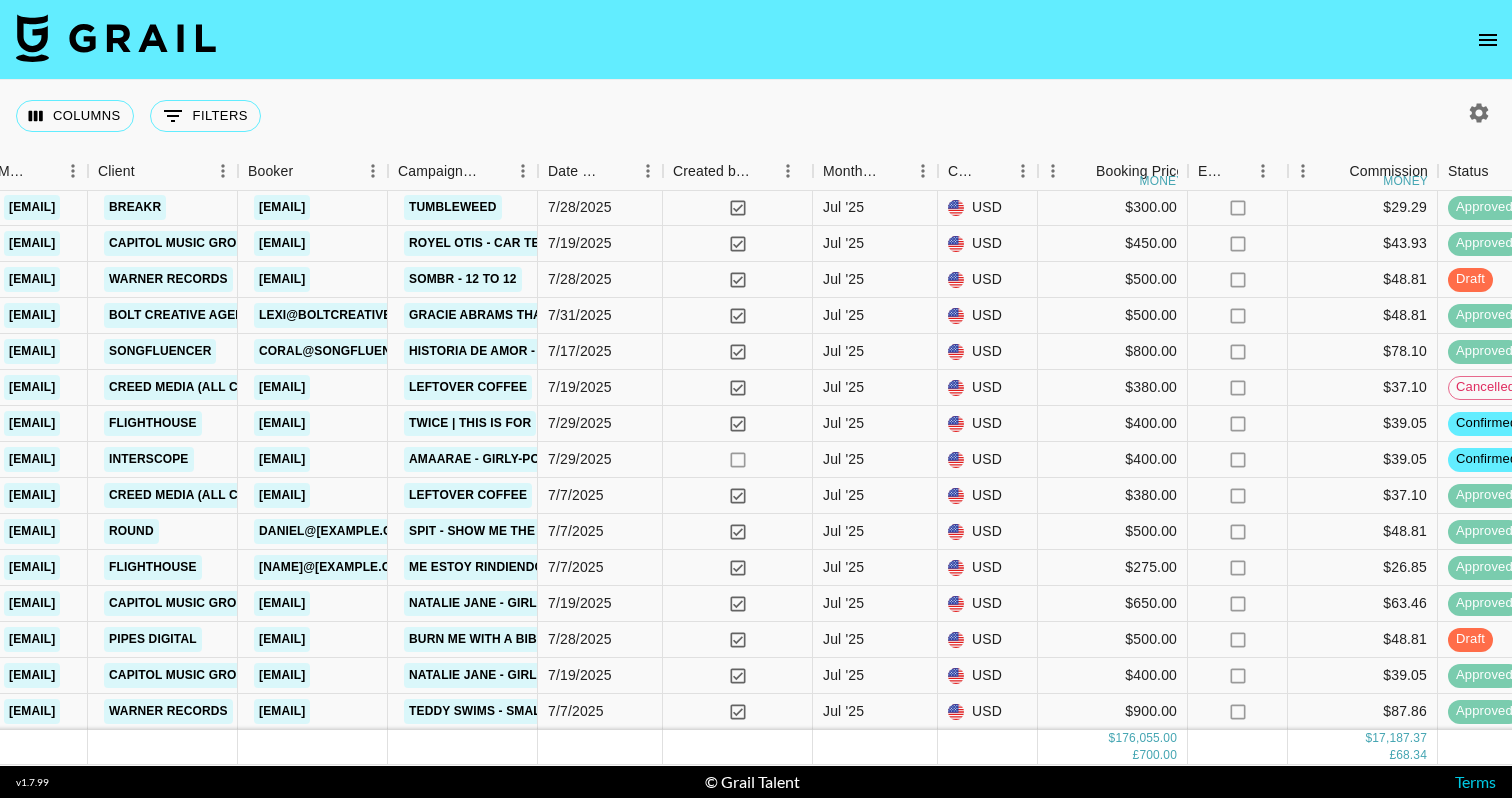 scroll, scrollTop: 5396, scrollLeft: 827, axis: both 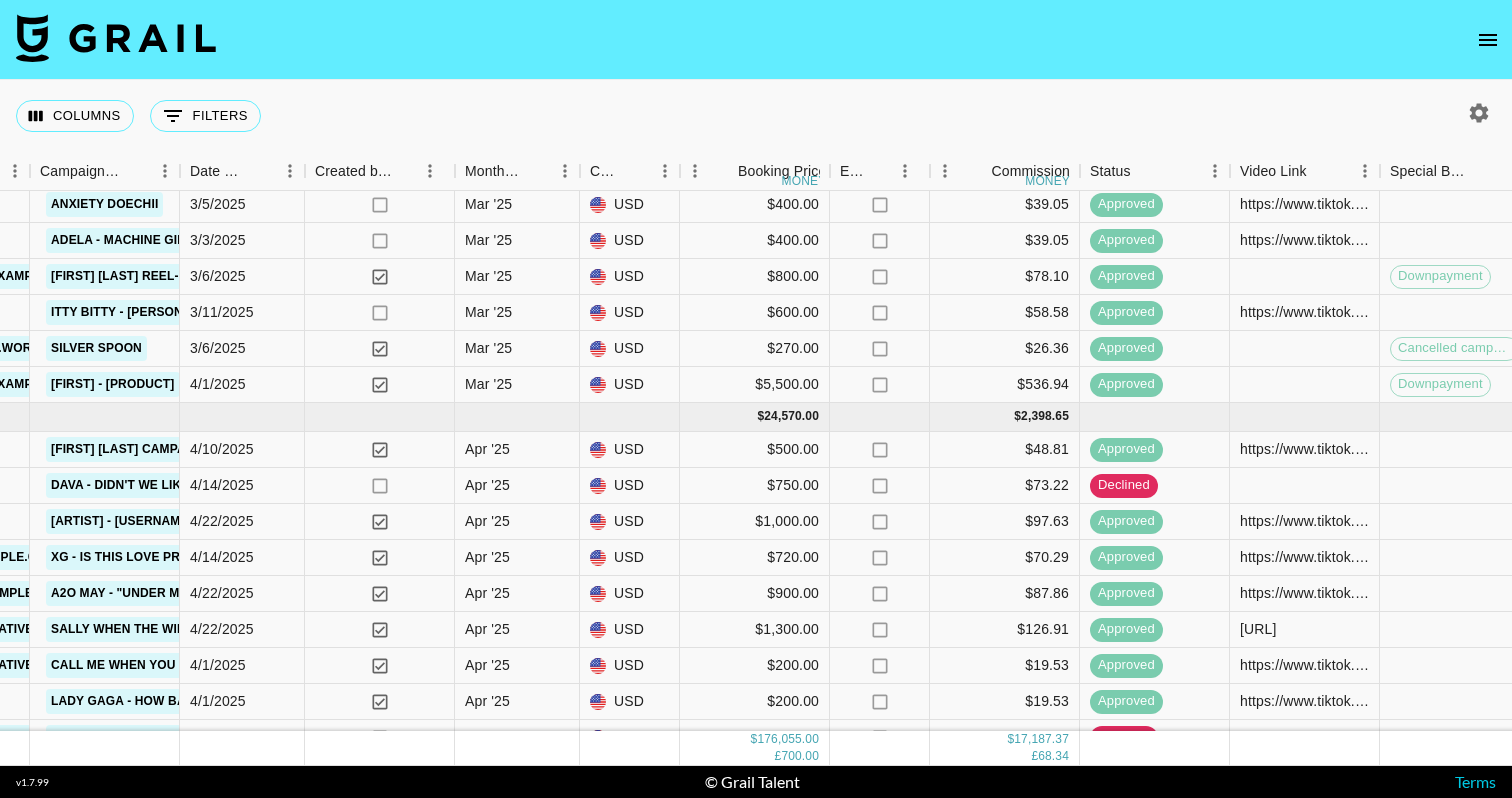 click 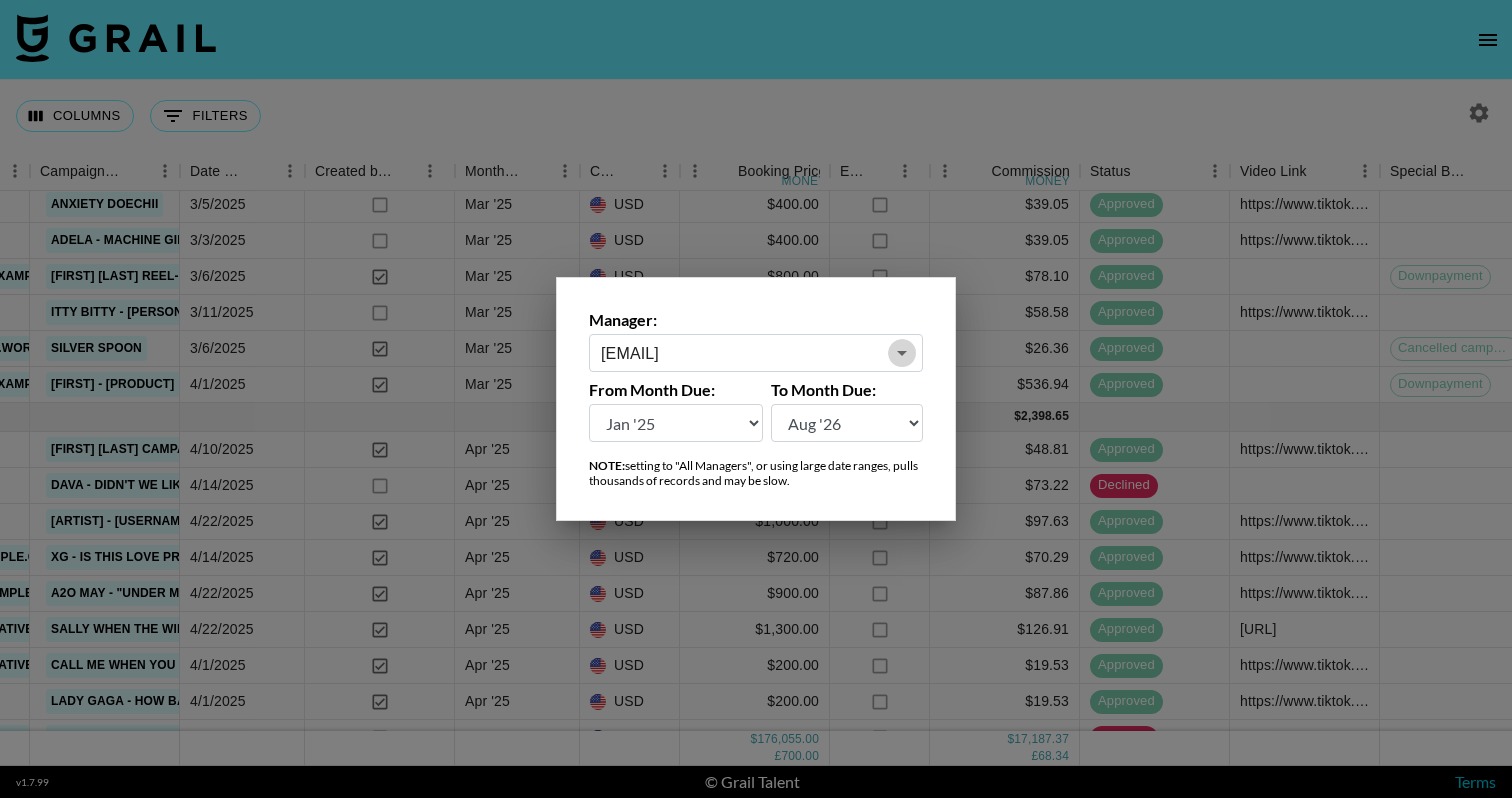 click 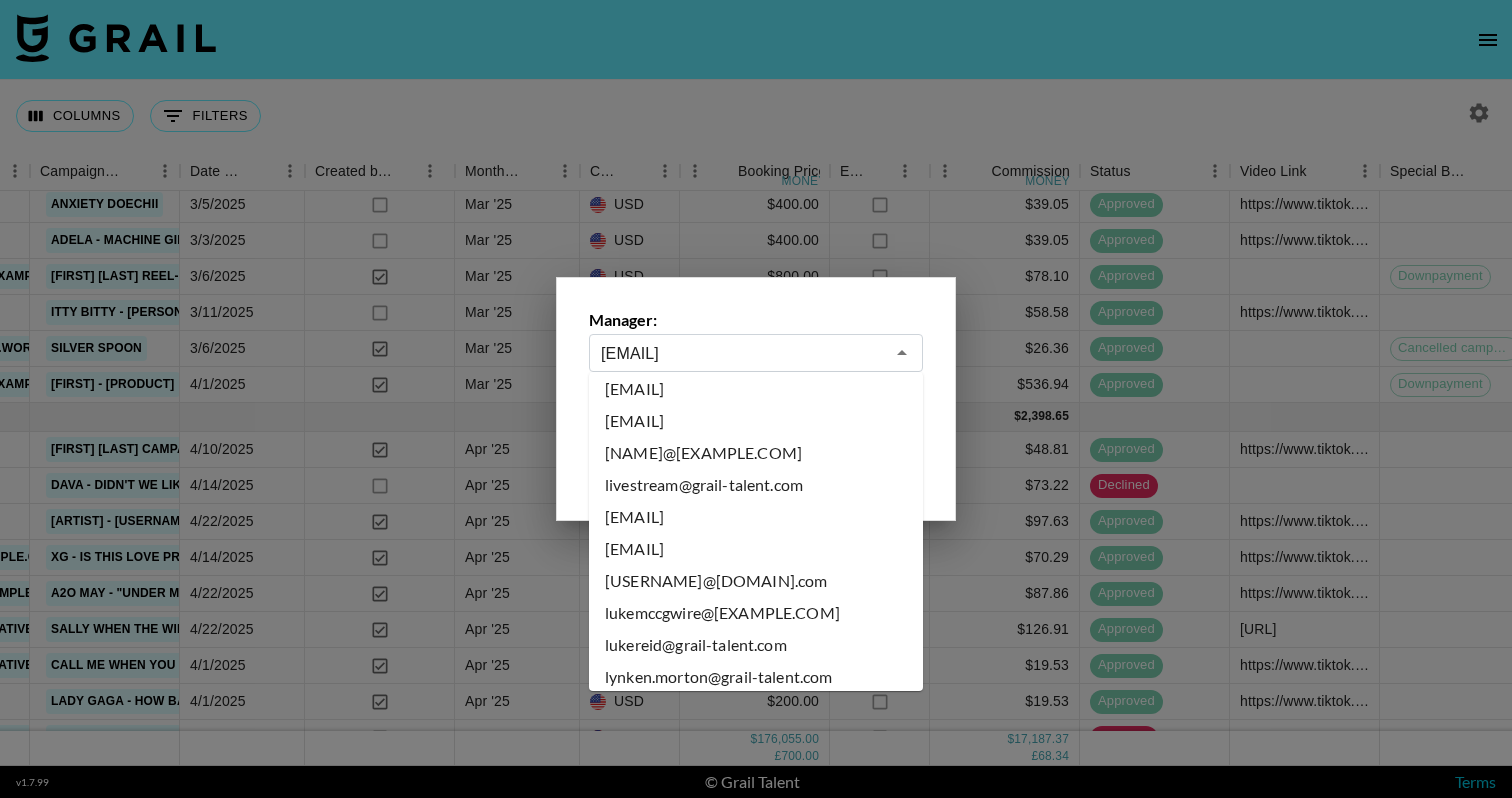 scroll, scrollTop: 6942, scrollLeft: 0, axis: vertical 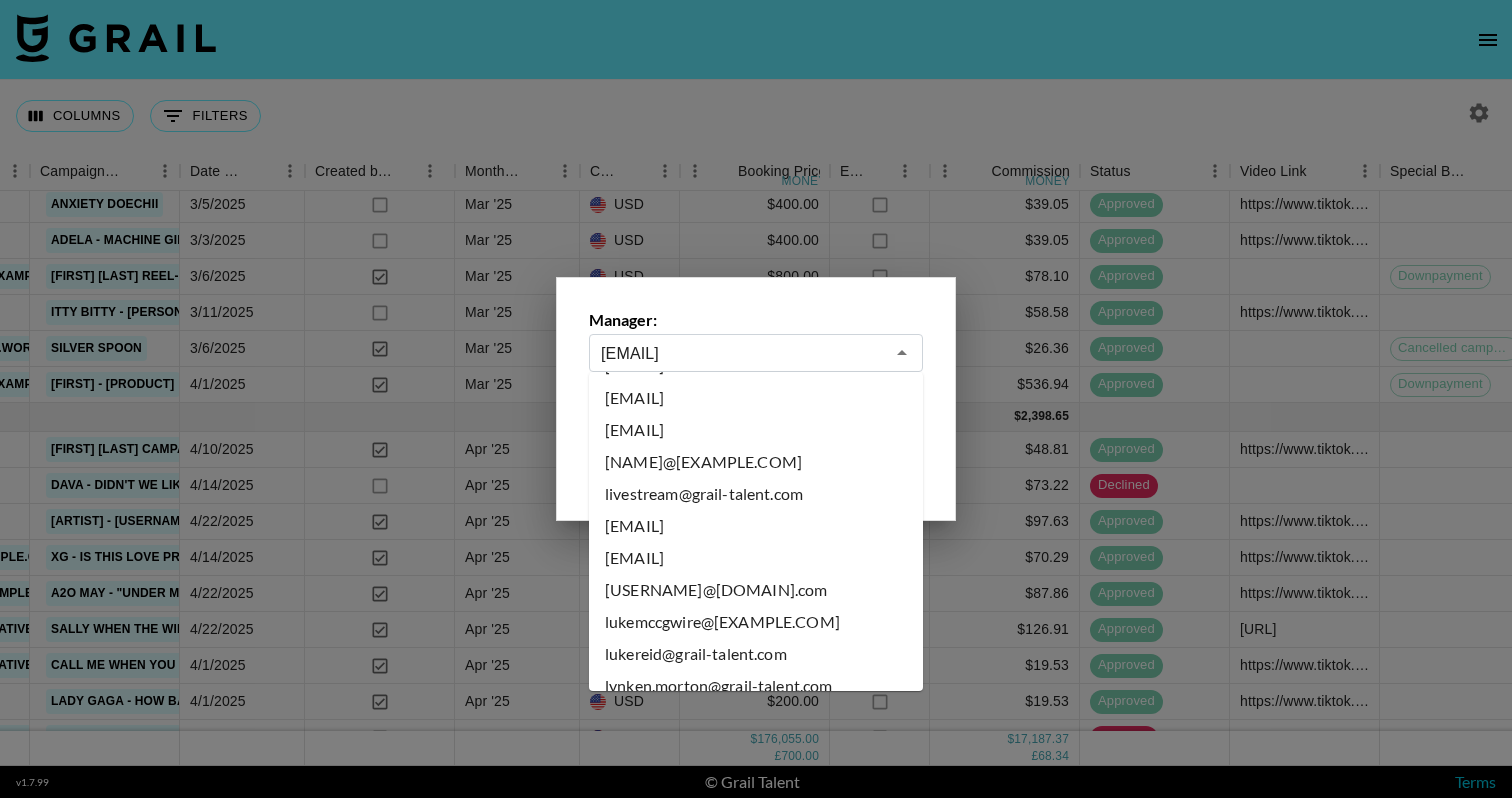 click on "[USERNAME]@[DOMAIN].com" at bounding box center (756, 462) 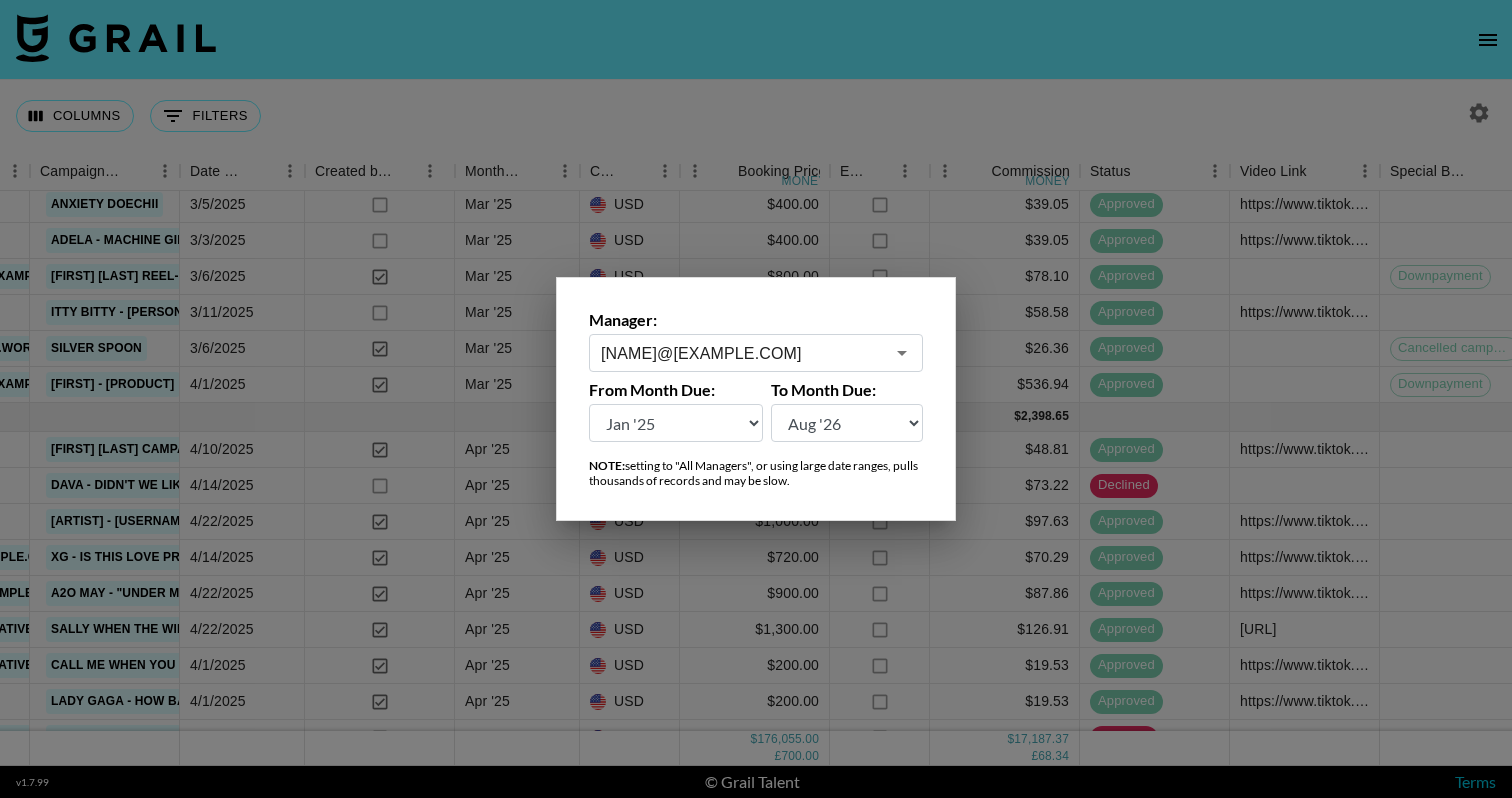 type on "[USERNAME]@[DOMAIN].com" 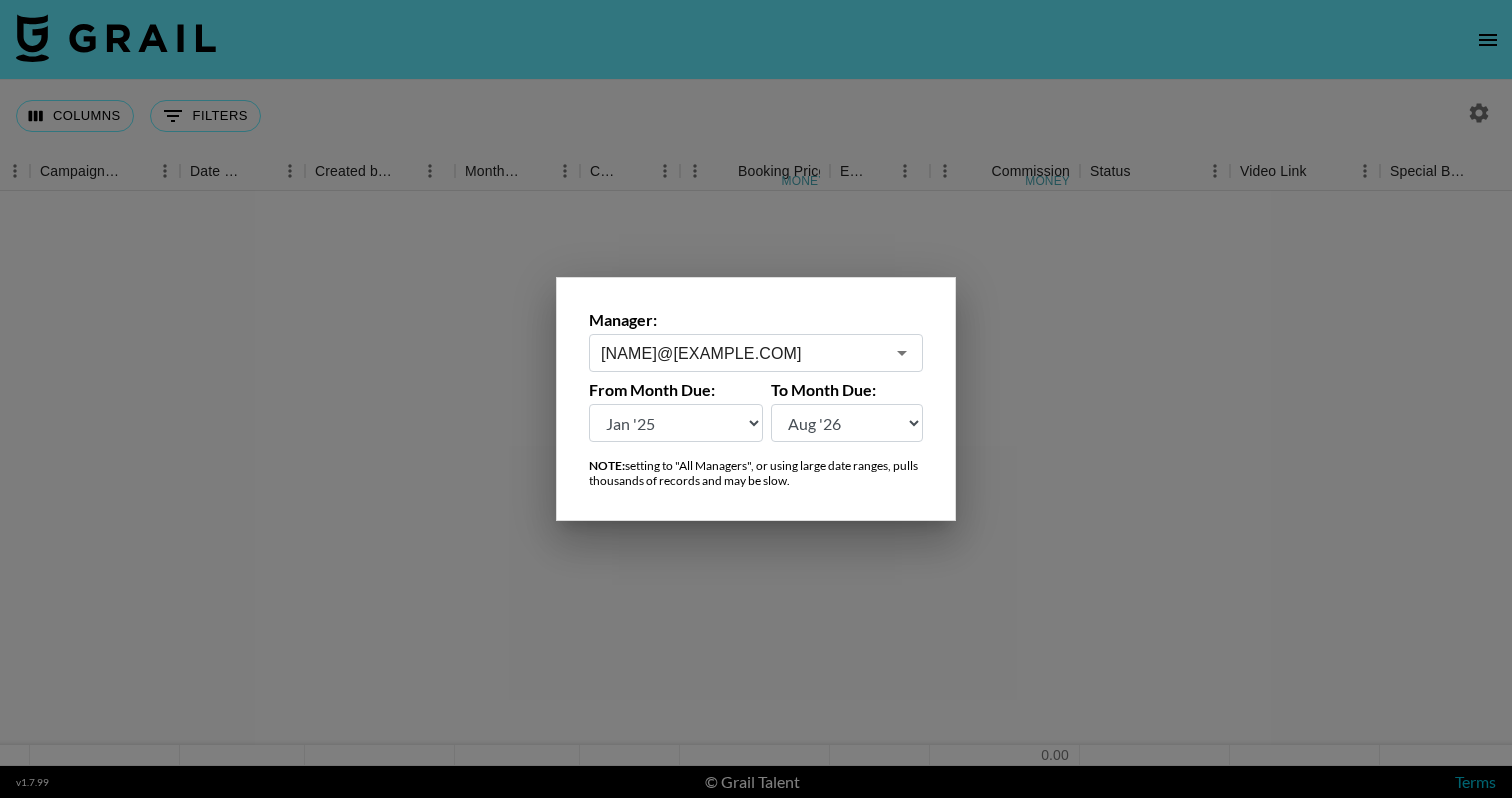 click at bounding box center [756, 399] 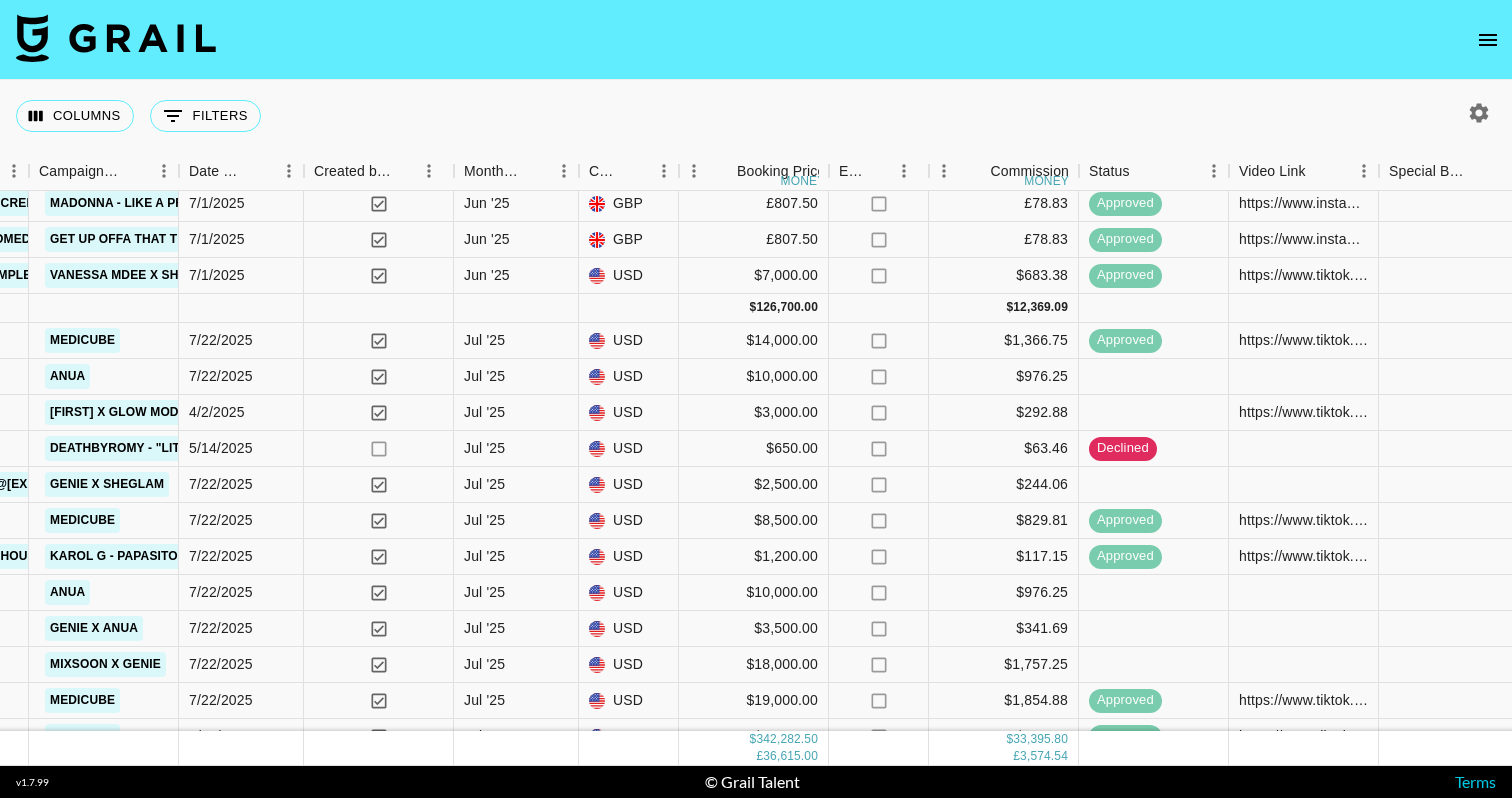 scroll, scrollTop: 2678, scrollLeft: 1186, axis: both 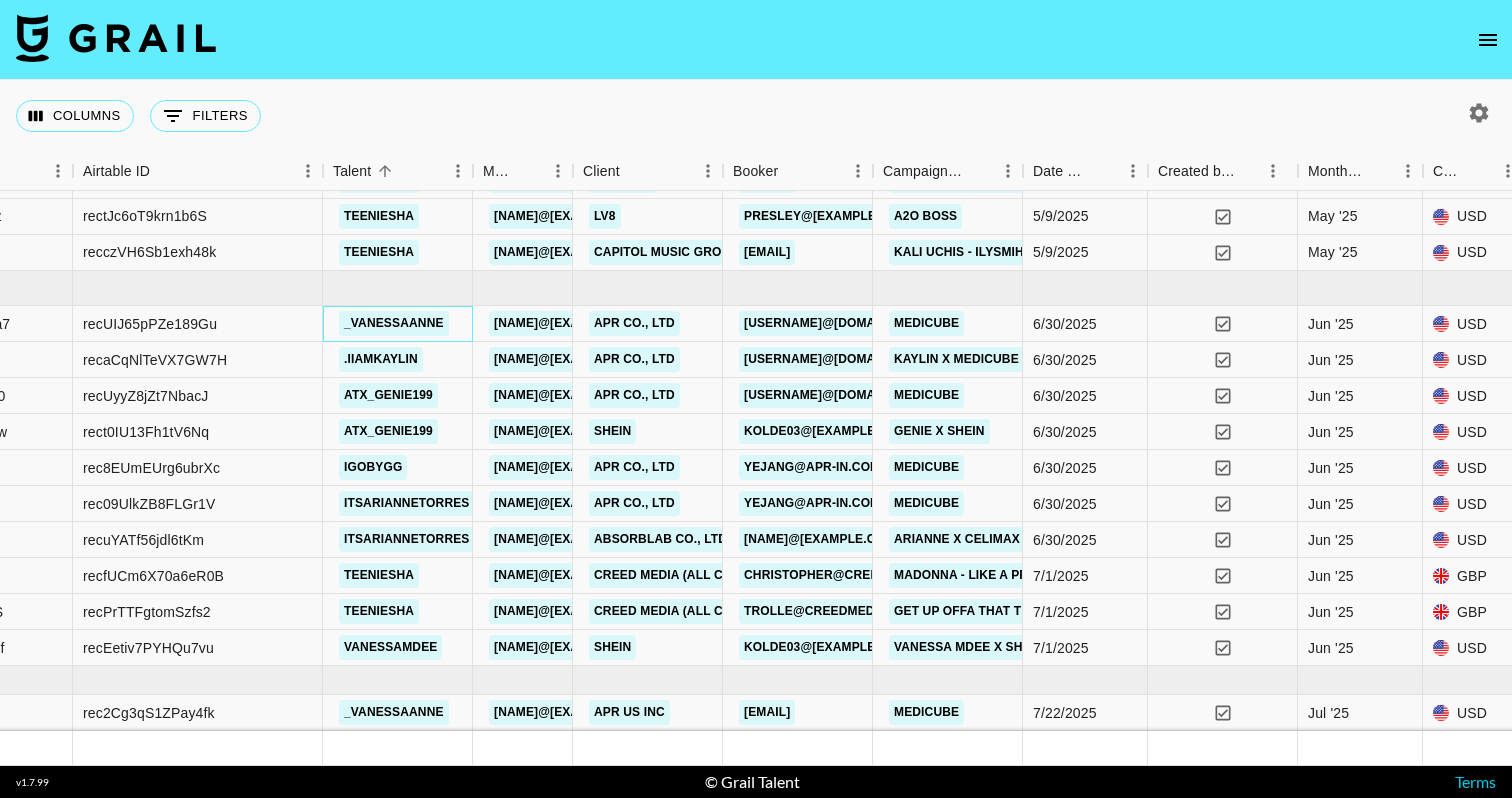 click on "_vanessaanne" at bounding box center [394, 323] 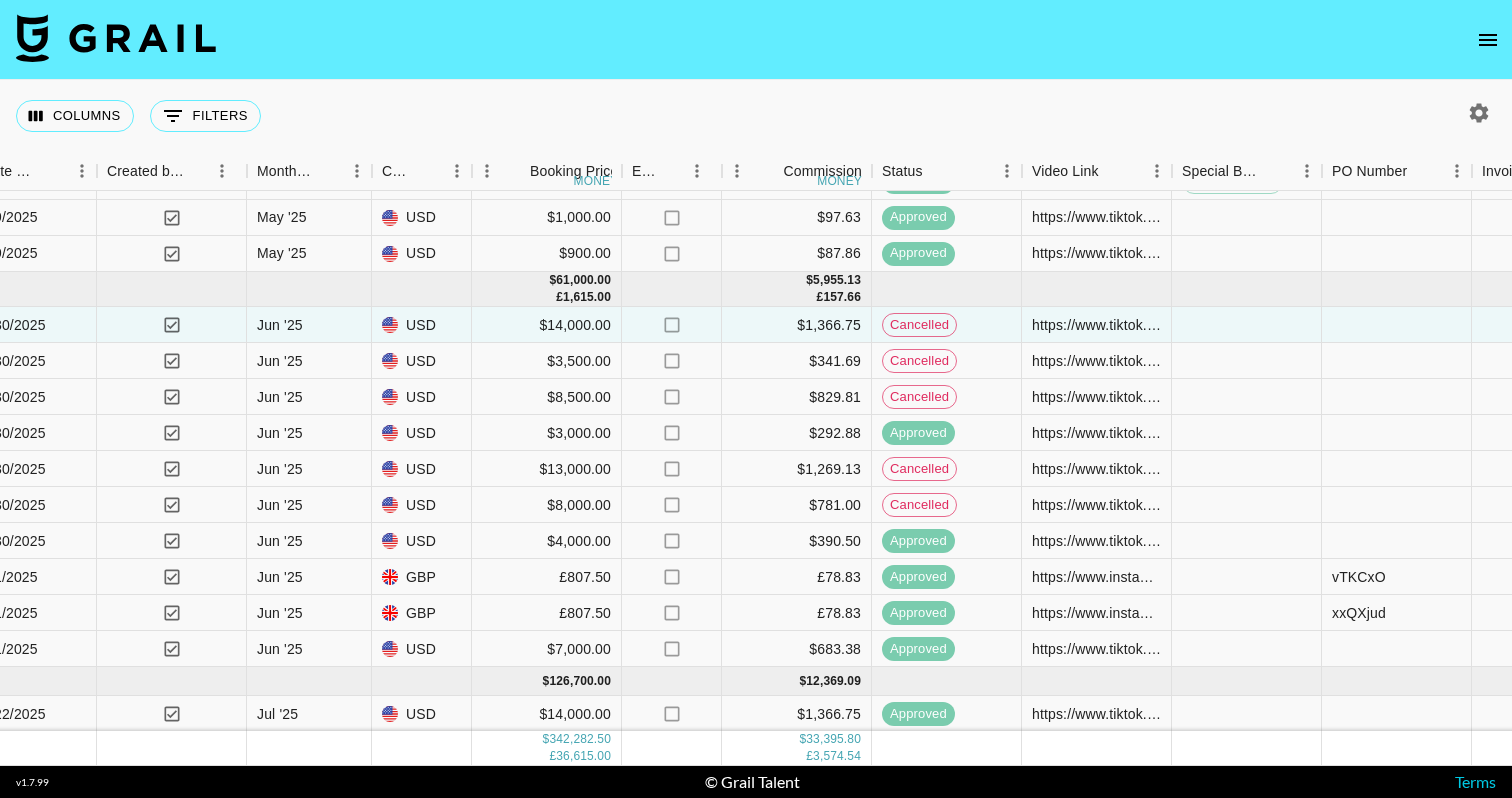 scroll, scrollTop: 2128, scrollLeft: 1440, axis: both 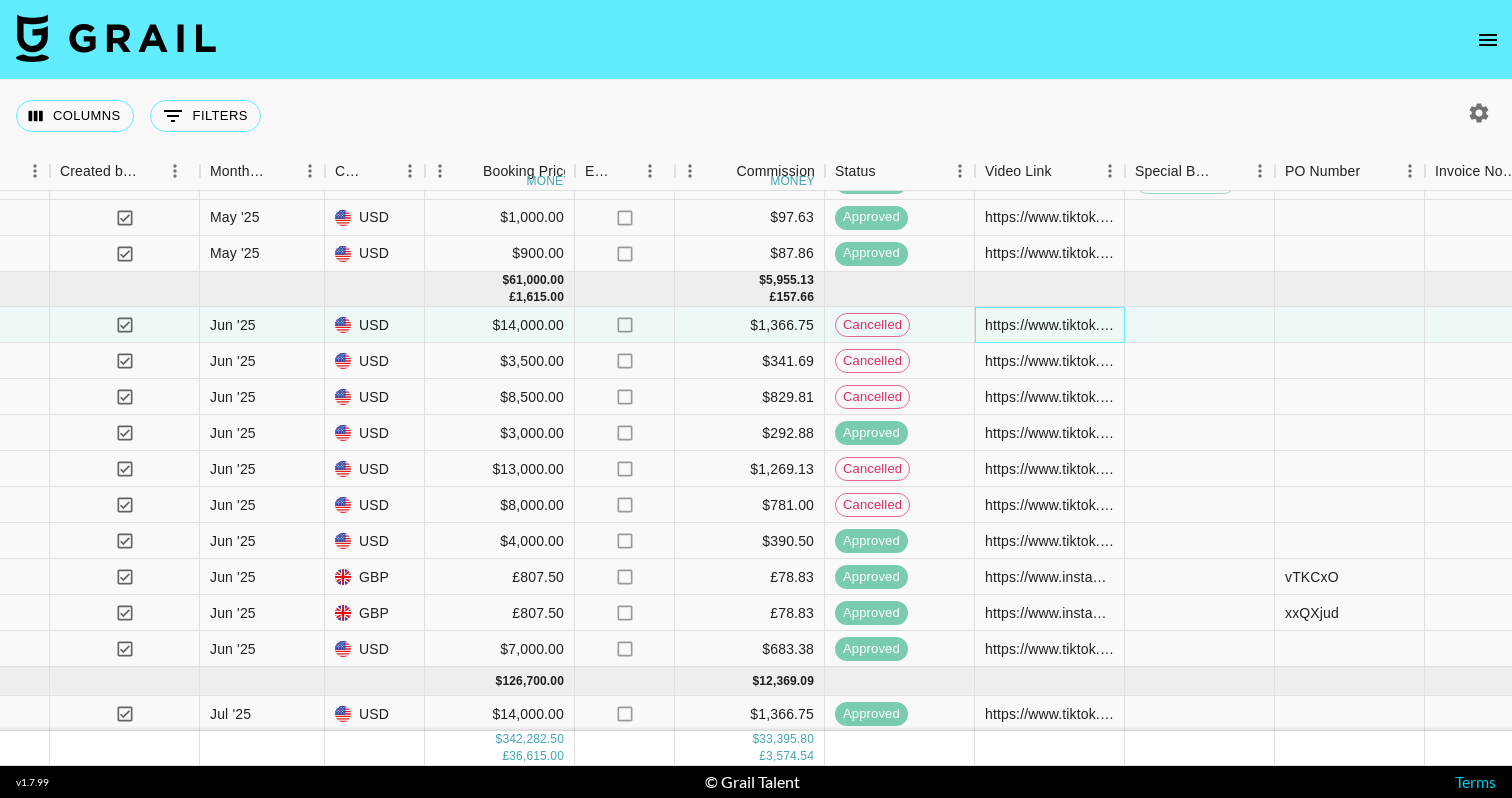 click on "https://www.tiktok.com/@_vanessaanne/video/7233033750693645610?q=vanessa%20anne%20williams&t=1751322834380" at bounding box center [1049, 325] 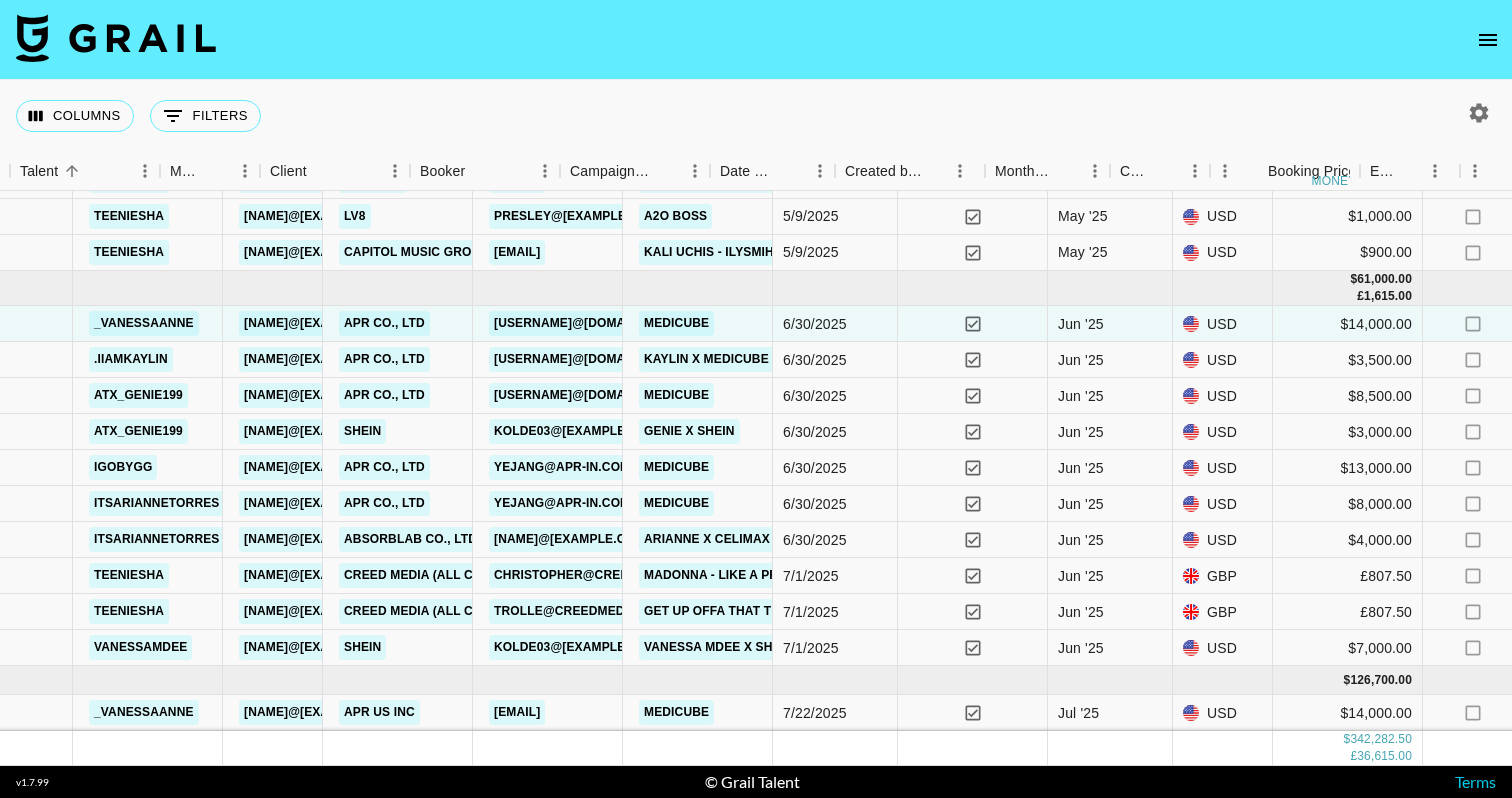 scroll, scrollTop: 2129, scrollLeft: 539, axis: both 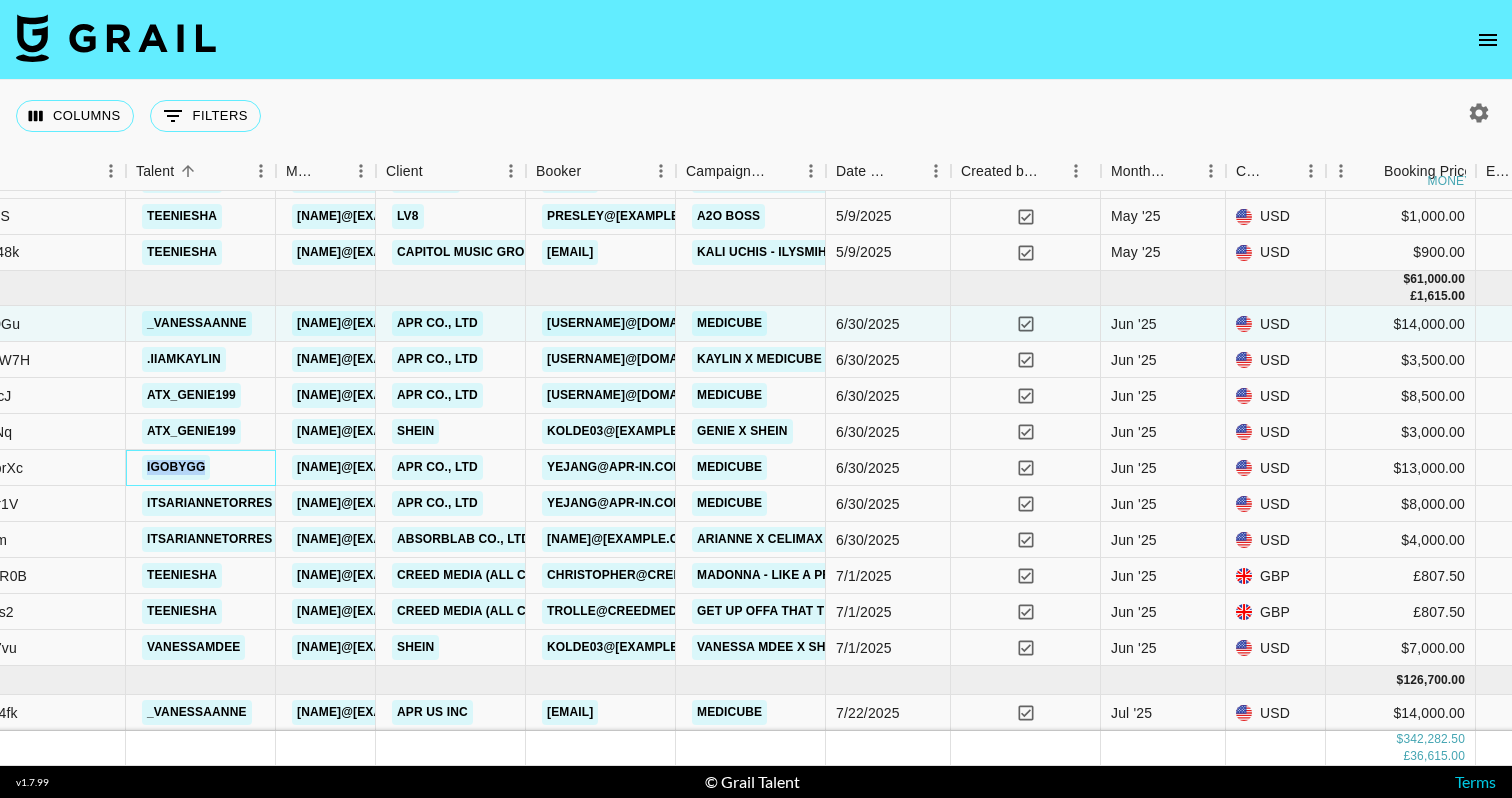 drag, startPoint x: 227, startPoint y: 468, endPoint x: 135, endPoint y: 467, distance: 92.00543 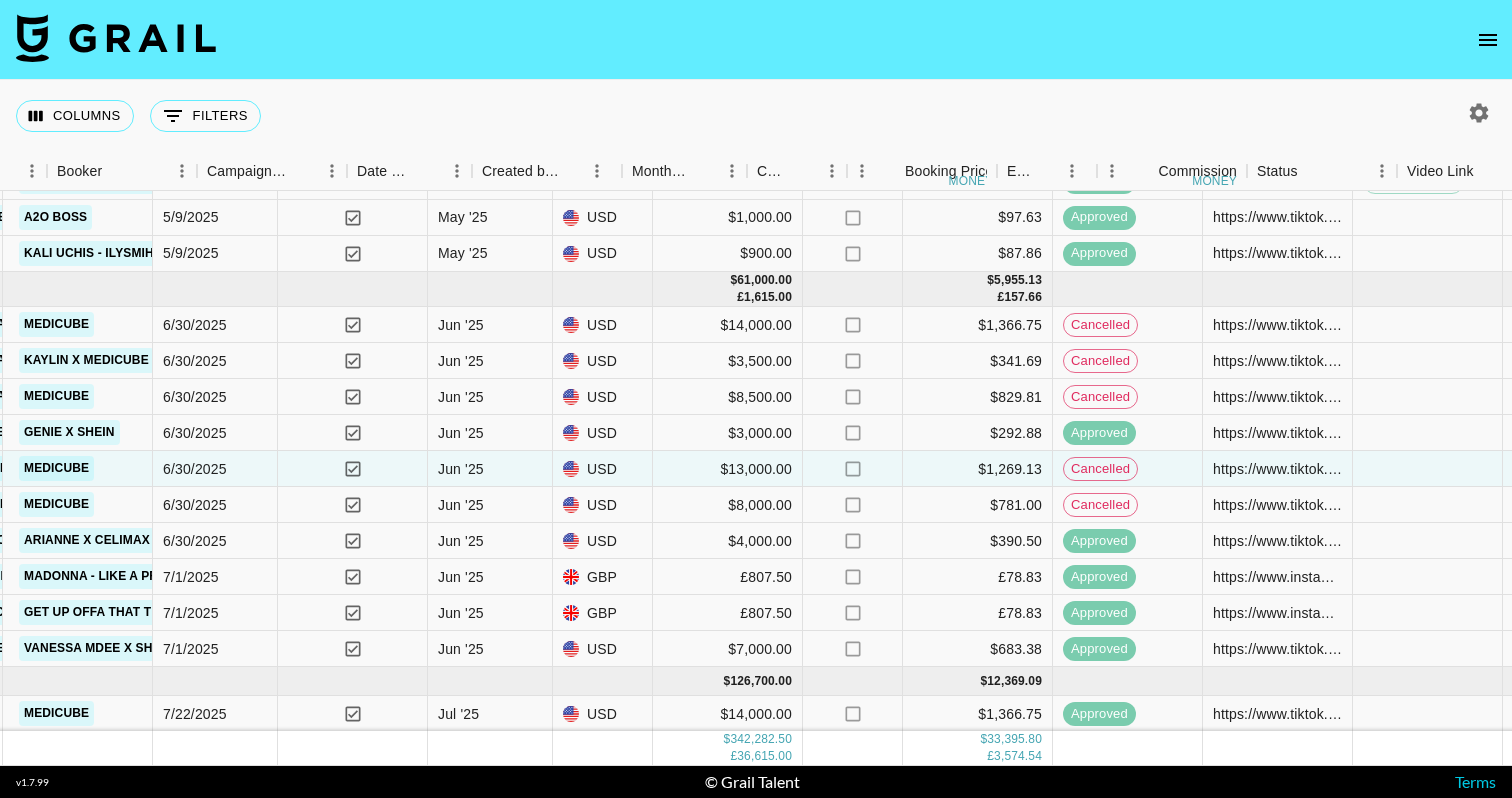 scroll, scrollTop: 2128, scrollLeft: 1238, axis: both 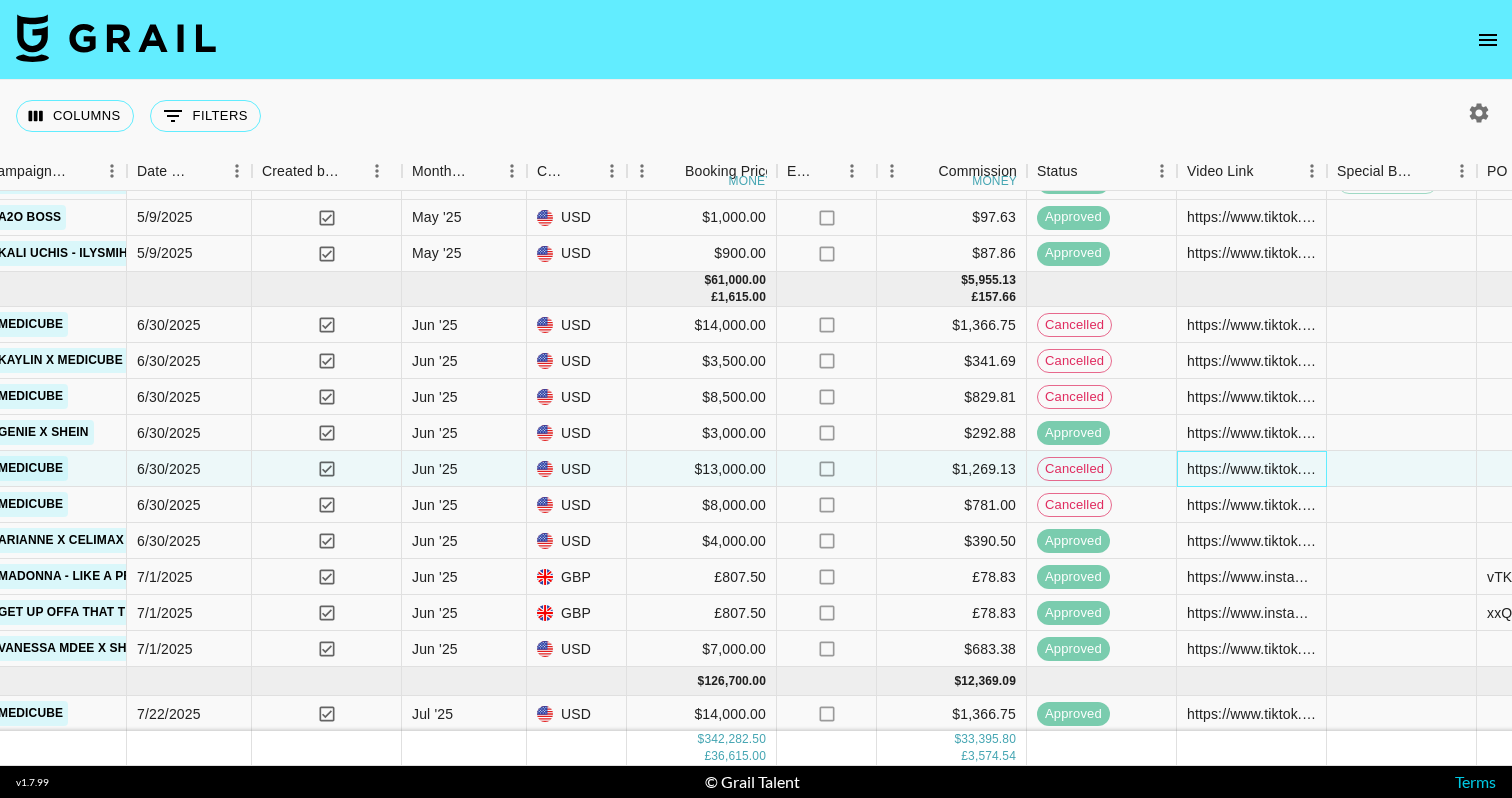 click on "https://www.tiktok.com/@igobygg/video/7505160719650901291" at bounding box center (1251, 469) 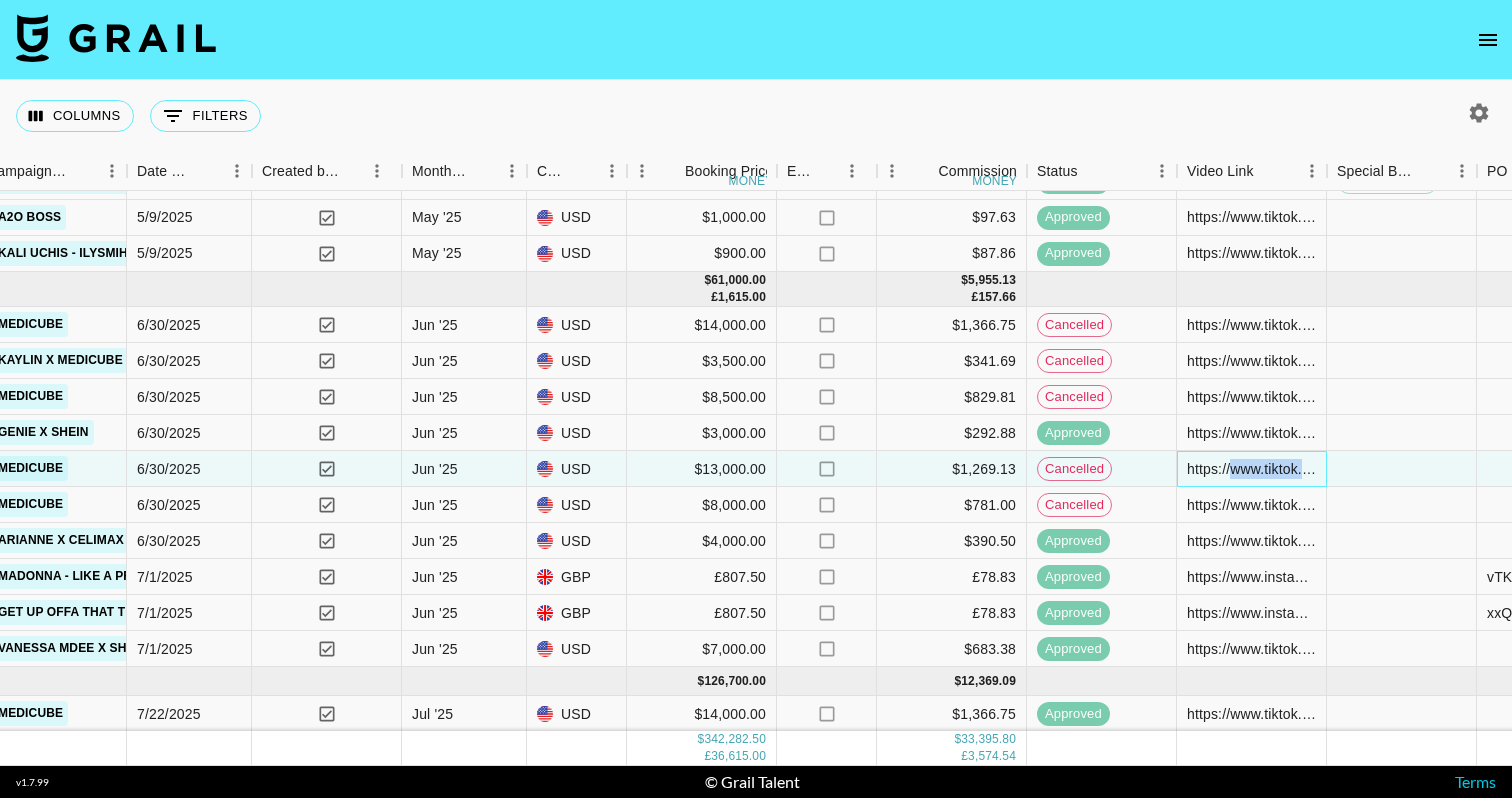 click on "https://www.tiktok.com/@igobygg/video/7505160719650901291" at bounding box center (1251, 469) 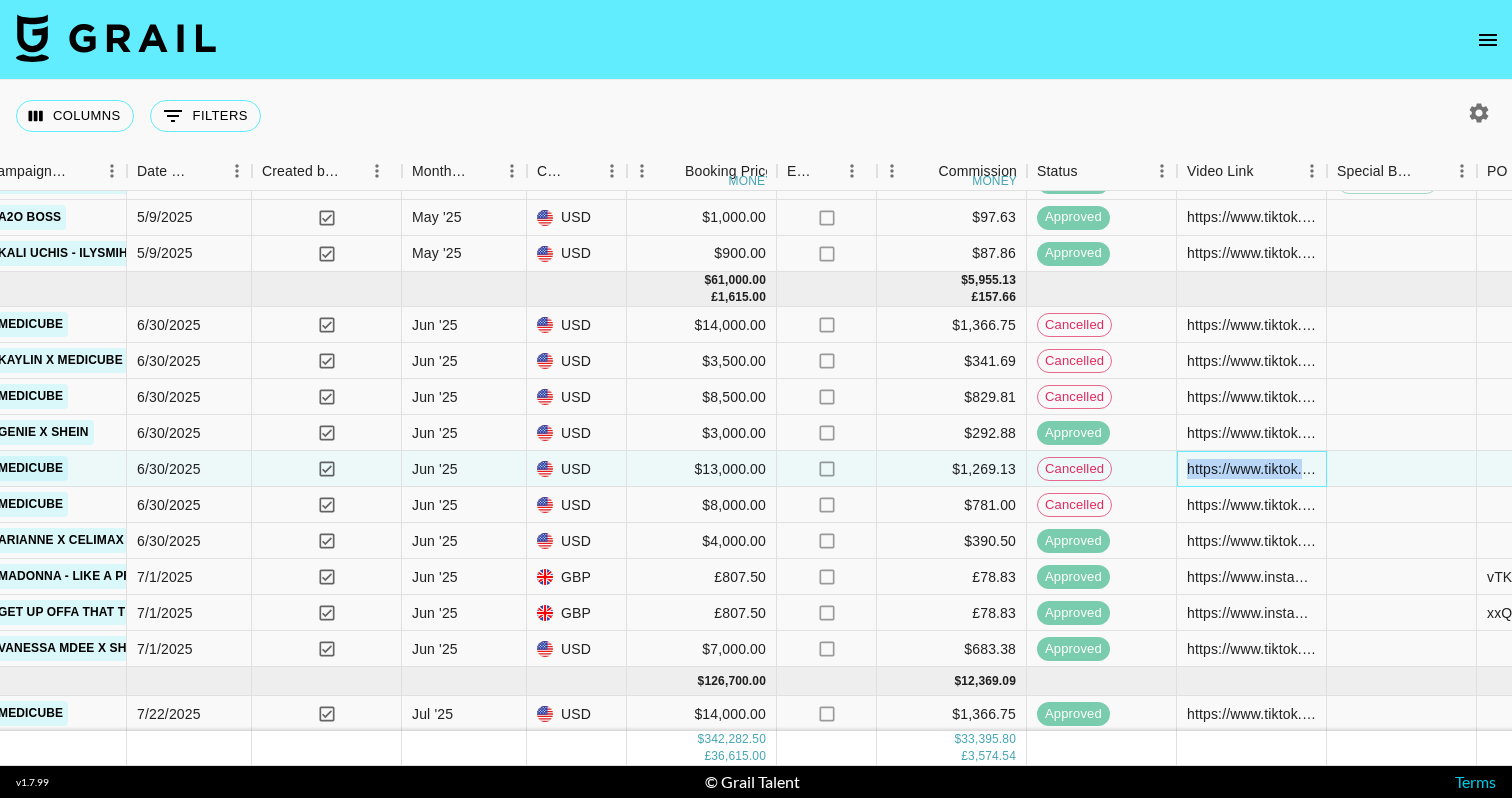 click on "https://www.tiktok.com/@igobygg/video/7505160719650901291" at bounding box center (1251, 469) 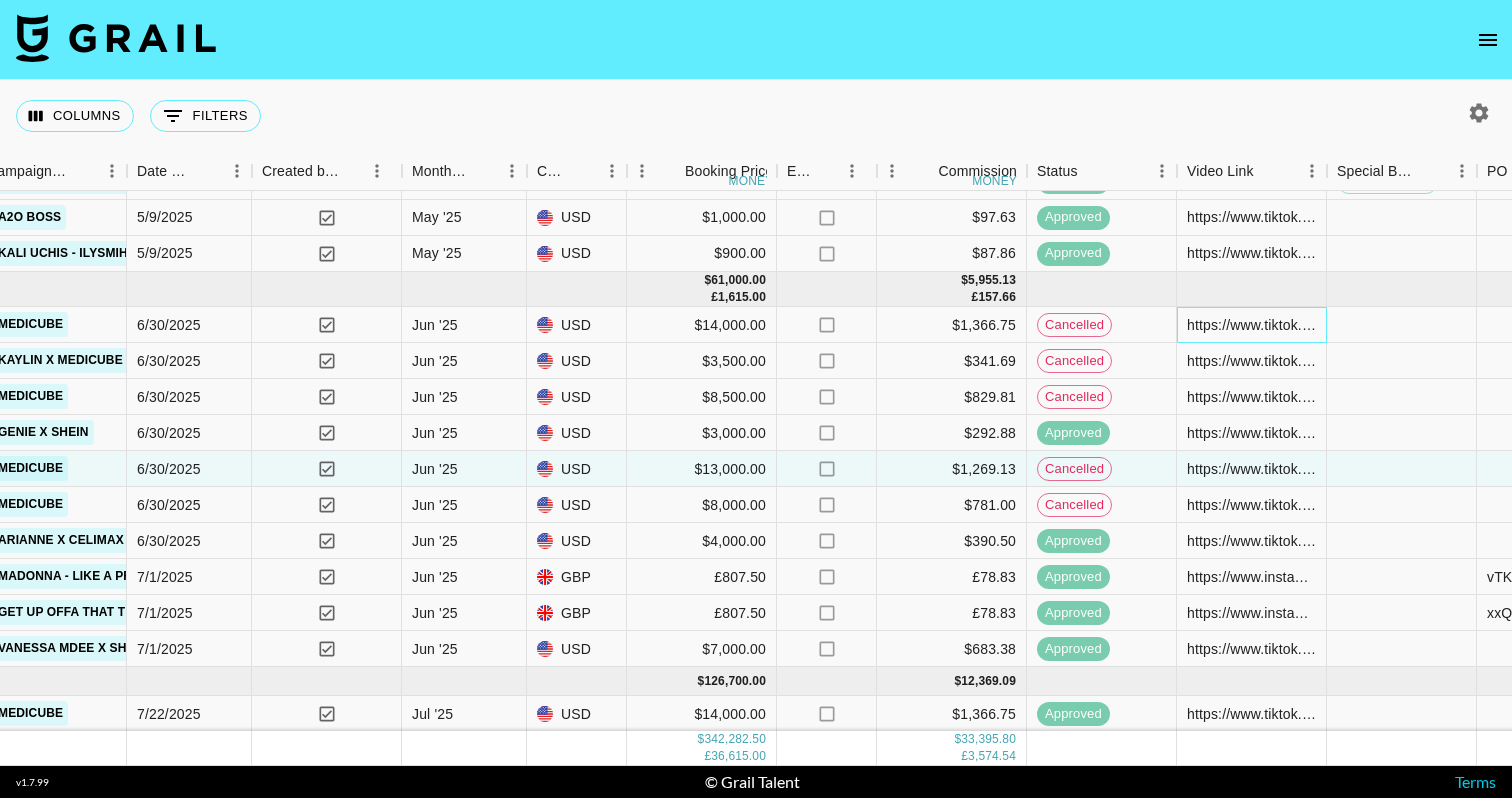 click on "https://www.tiktok.com/@_vanessaanne/video/7233033750693645610?q=vanessa%20anne%20williams&t=1751322834380" at bounding box center [1251, 325] 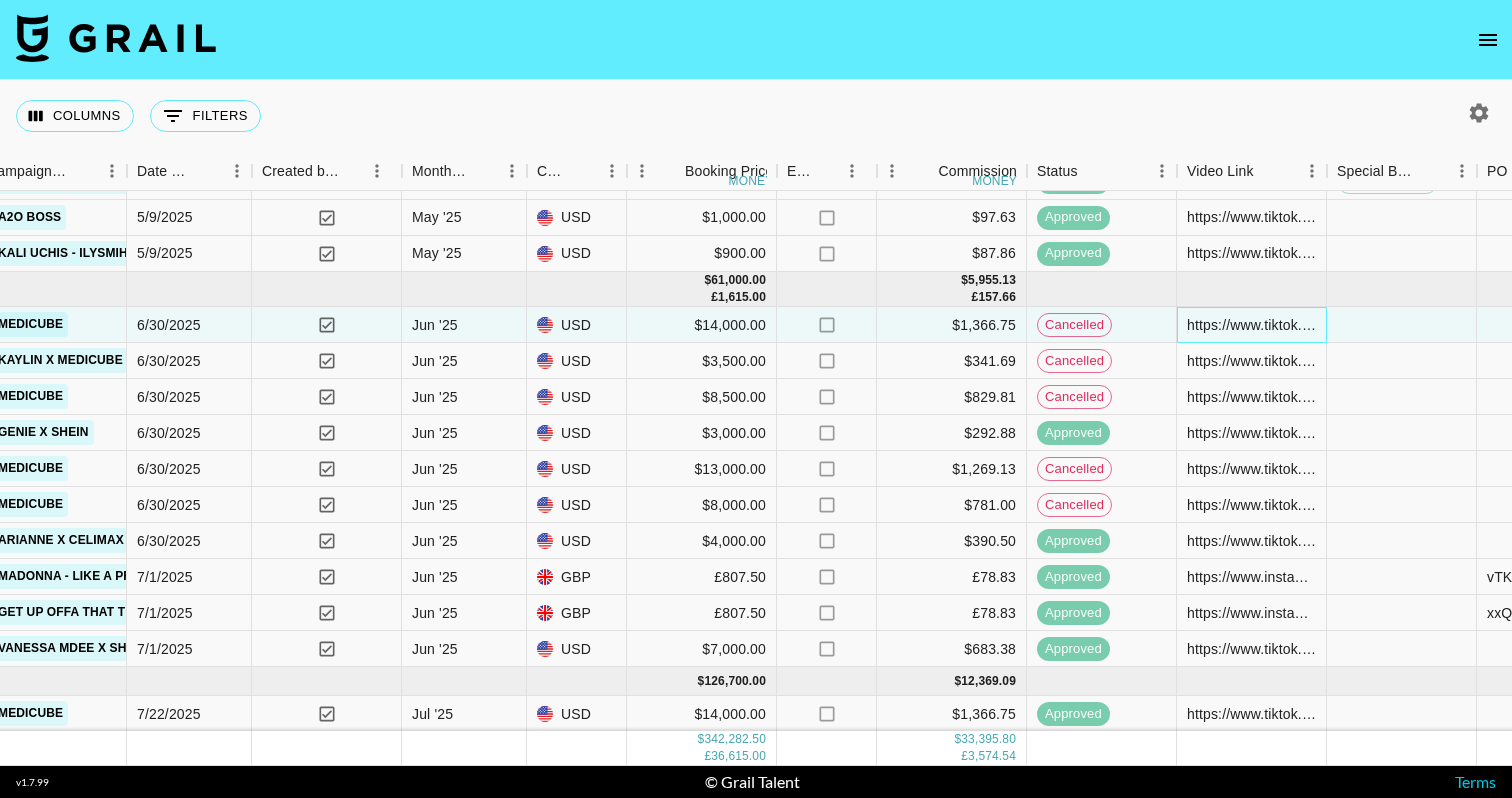 click on "https://www.tiktok.com/@_vanessaanne/video/7233033750693645610?q=vanessa%20anne%20williams&t=1751322834380" at bounding box center (1251, 325) 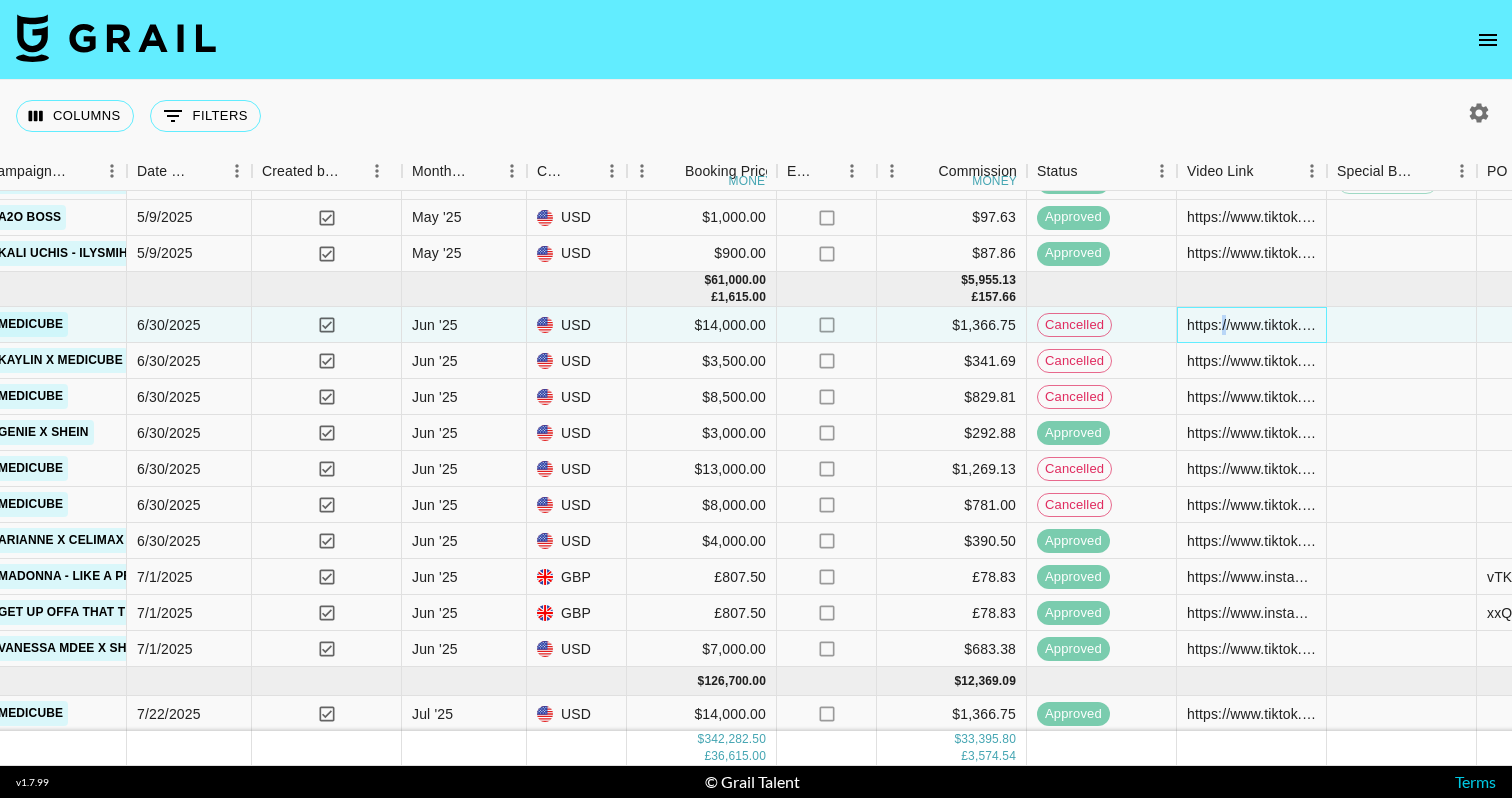 click on "https://www.tiktok.com/@_vanessaanne/video/7233033750693645610?q=vanessa%20anne%20williams&t=1751322834380" at bounding box center (1251, 325) 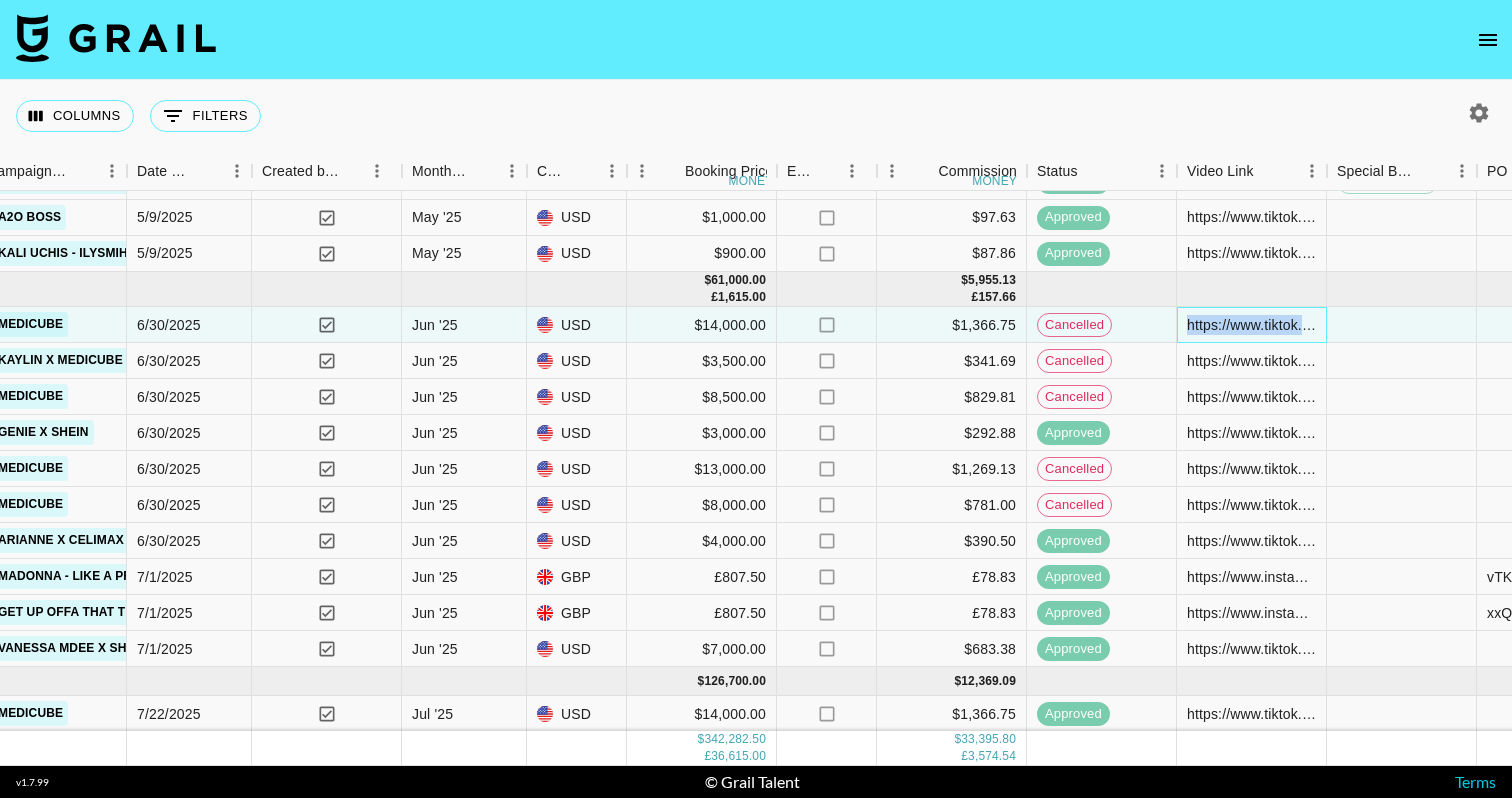 click on "https://www.tiktok.com/@_vanessaanne/video/7233033750693645610?q=vanessa%20anne%20williams&t=1751322834380" at bounding box center [1251, 325] 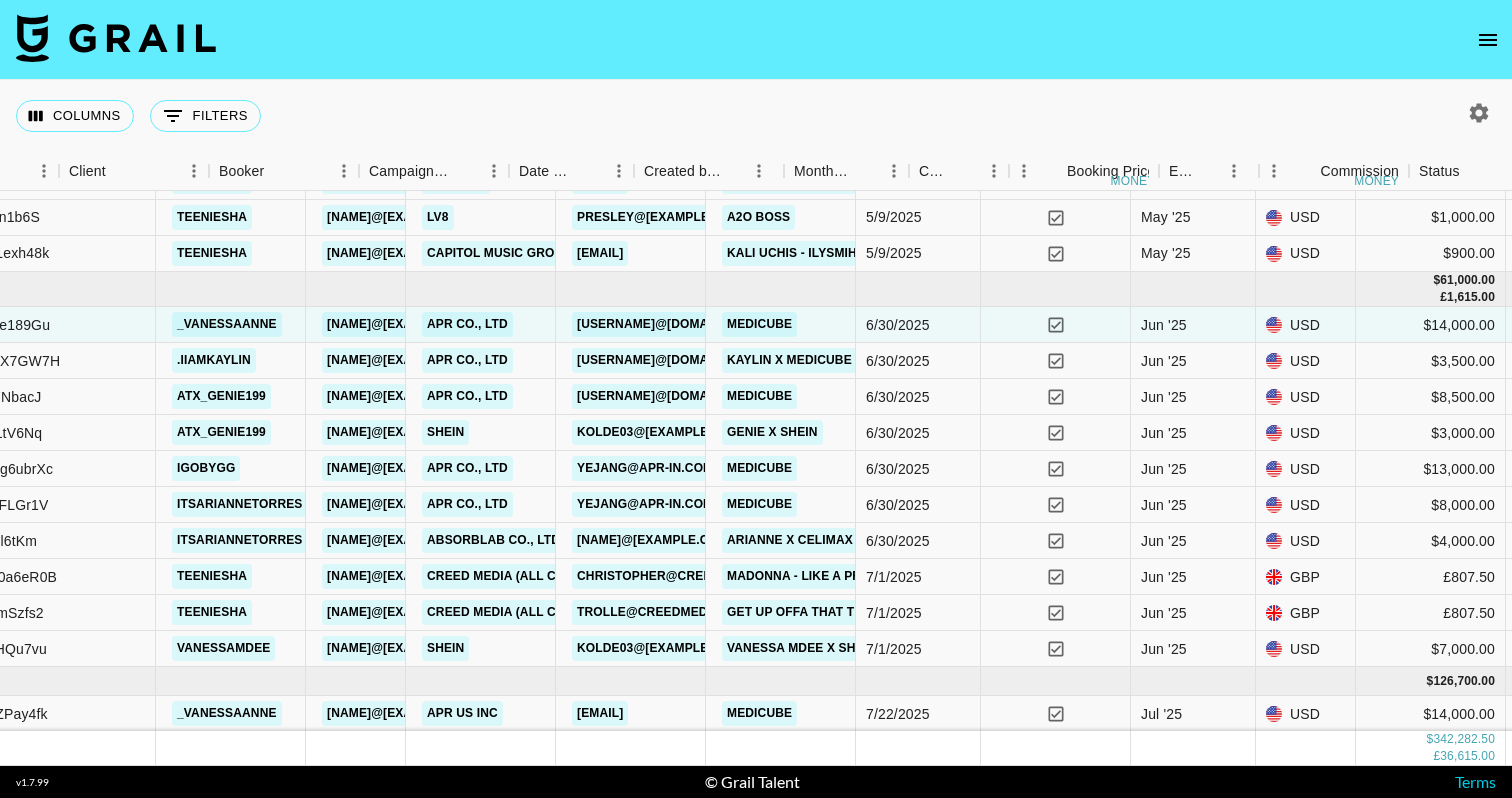 scroll, scrollTop: 2128, scrollLeft: 491, axis: both 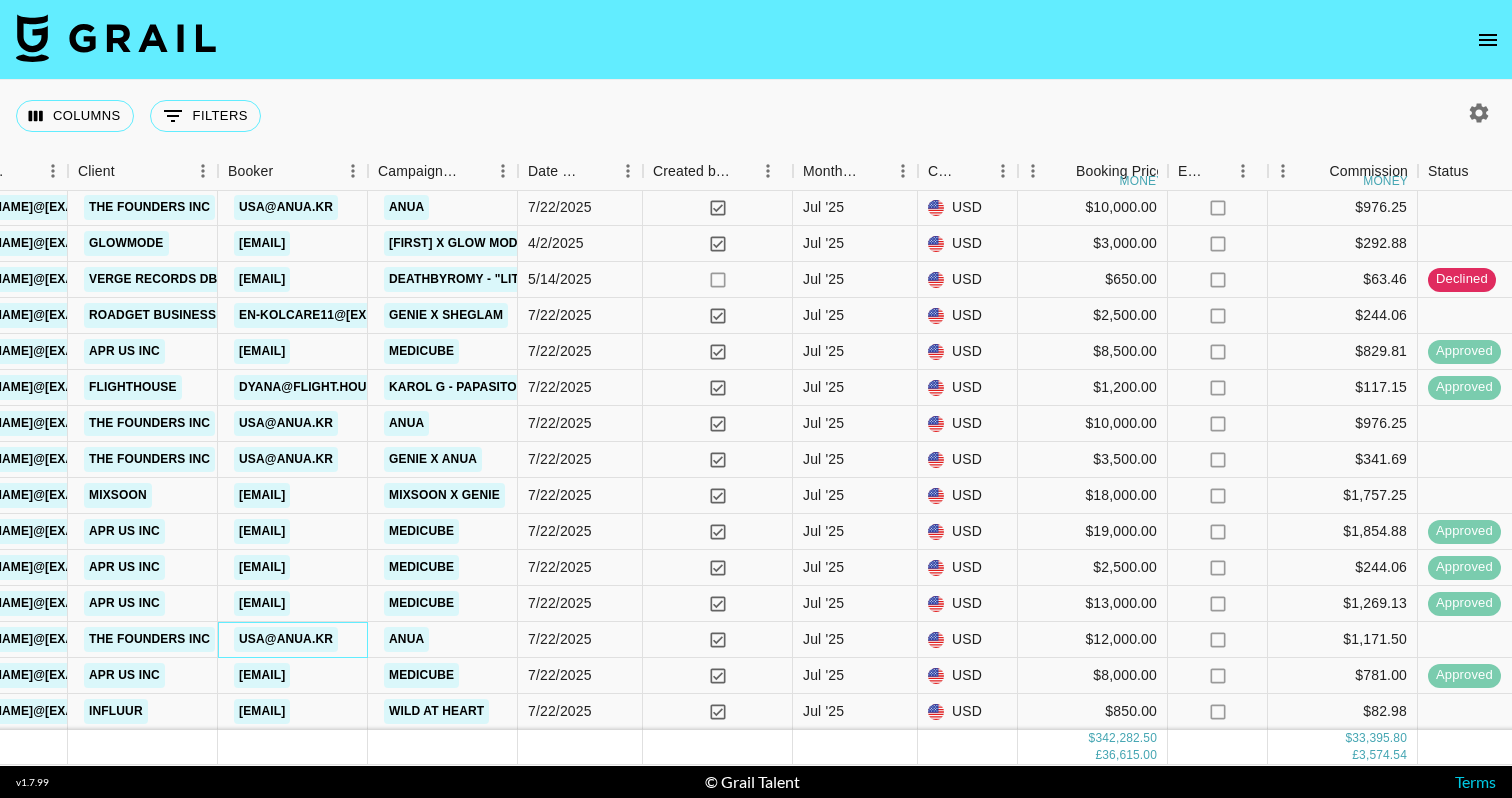 click on "usa@anua.kr" at bounding box center [286, 639] 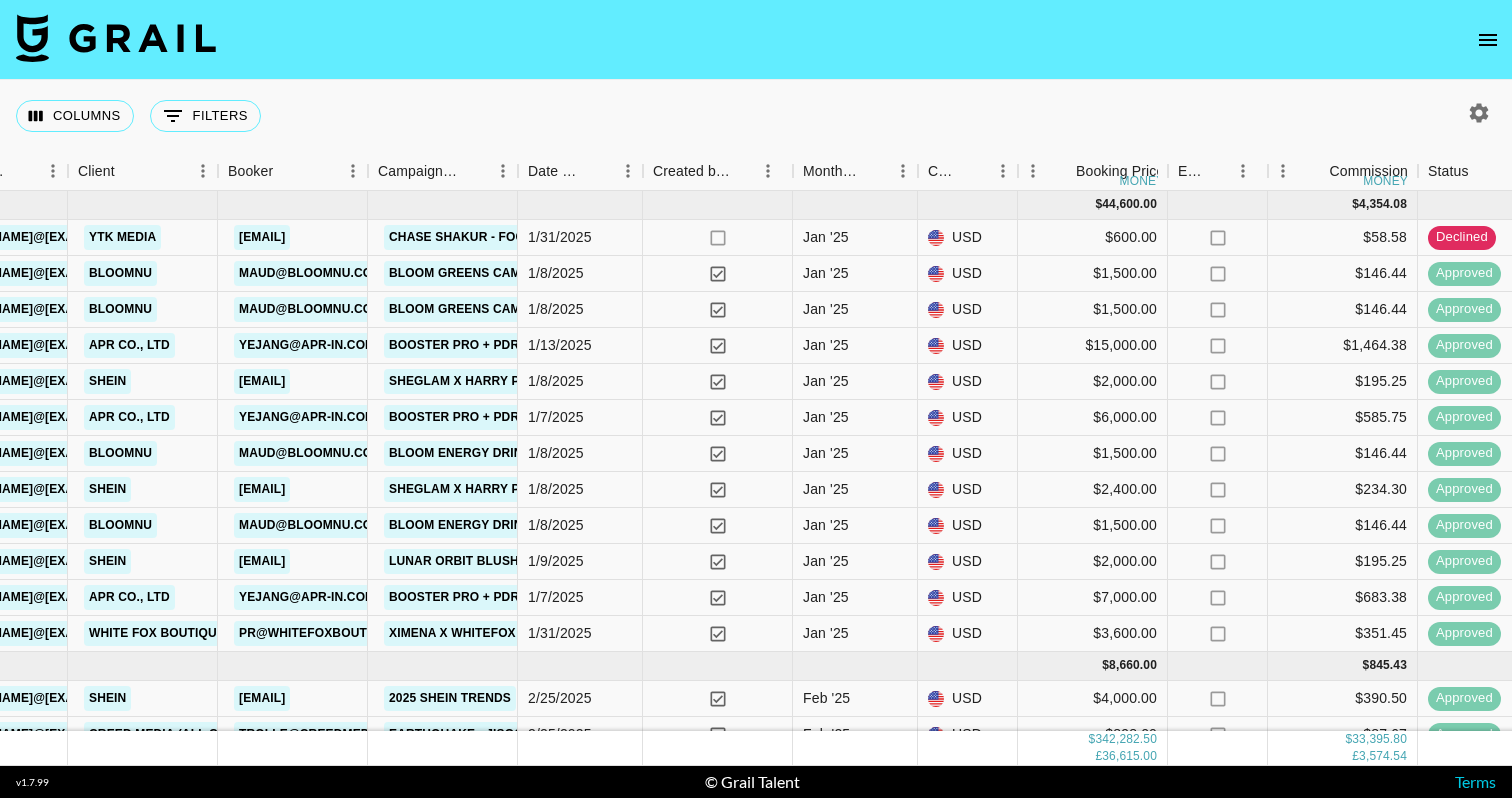 scroll, scrollTop: -12, scrollLeft: 847, axis: both 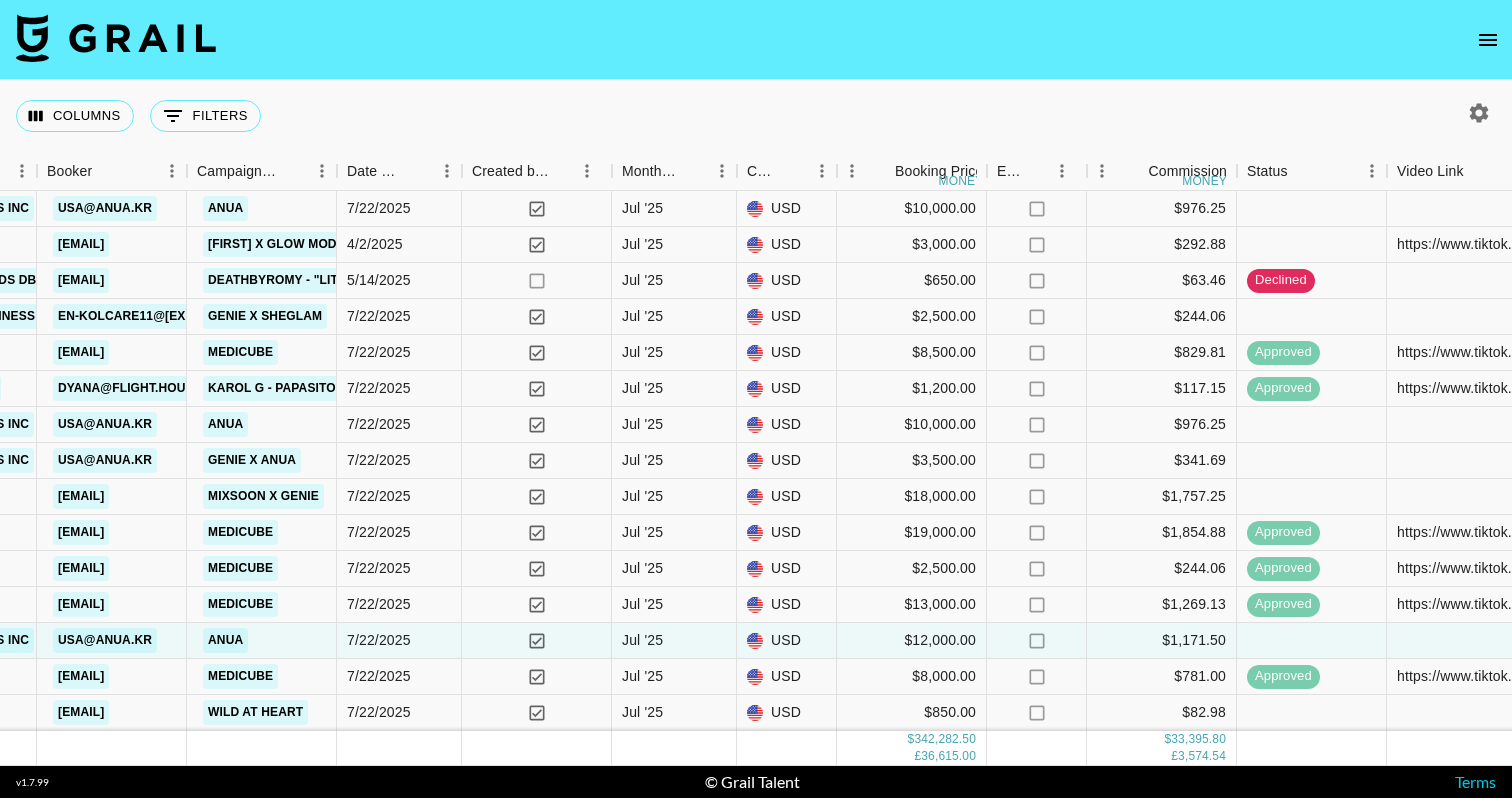 click 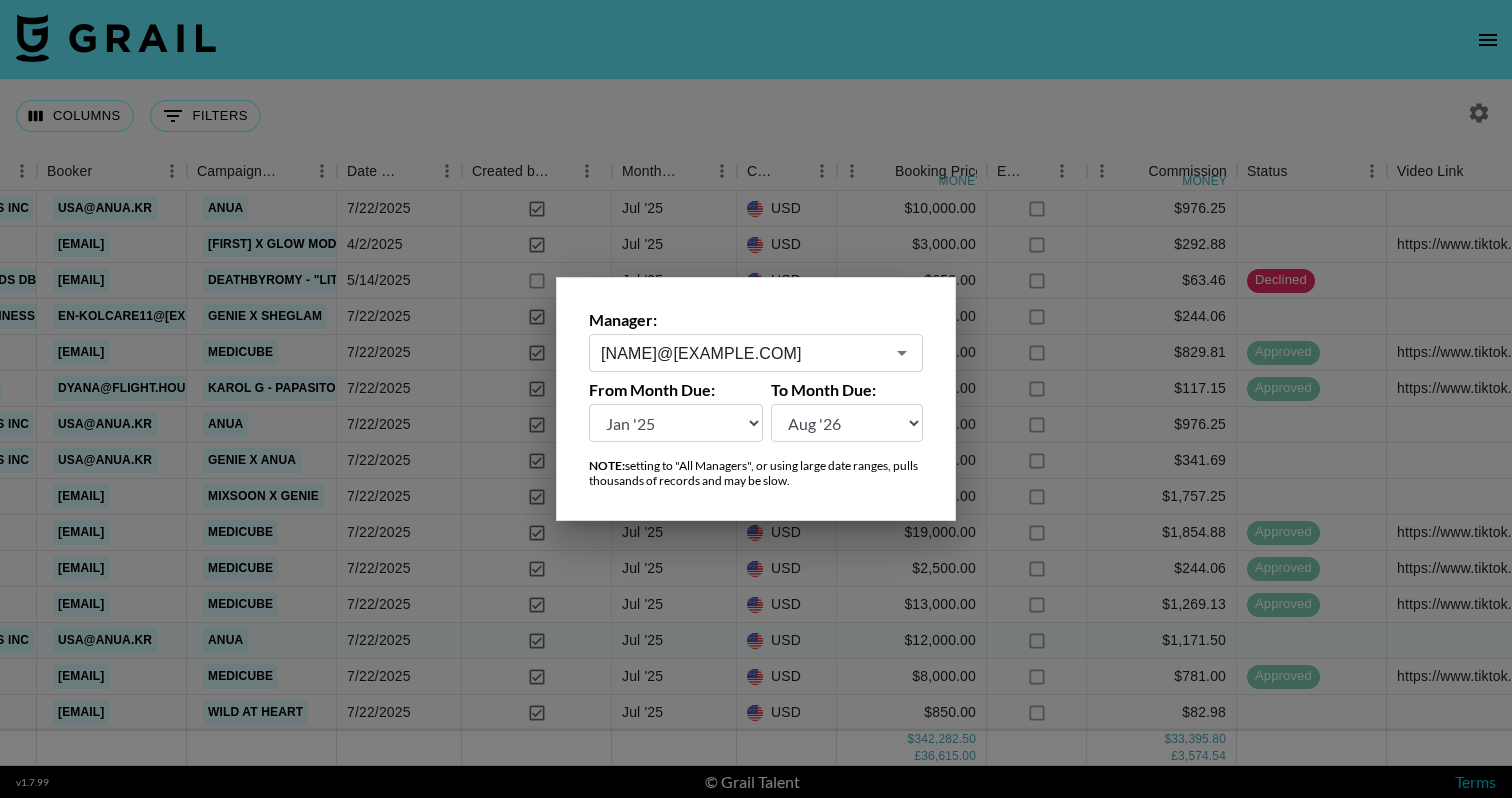 click 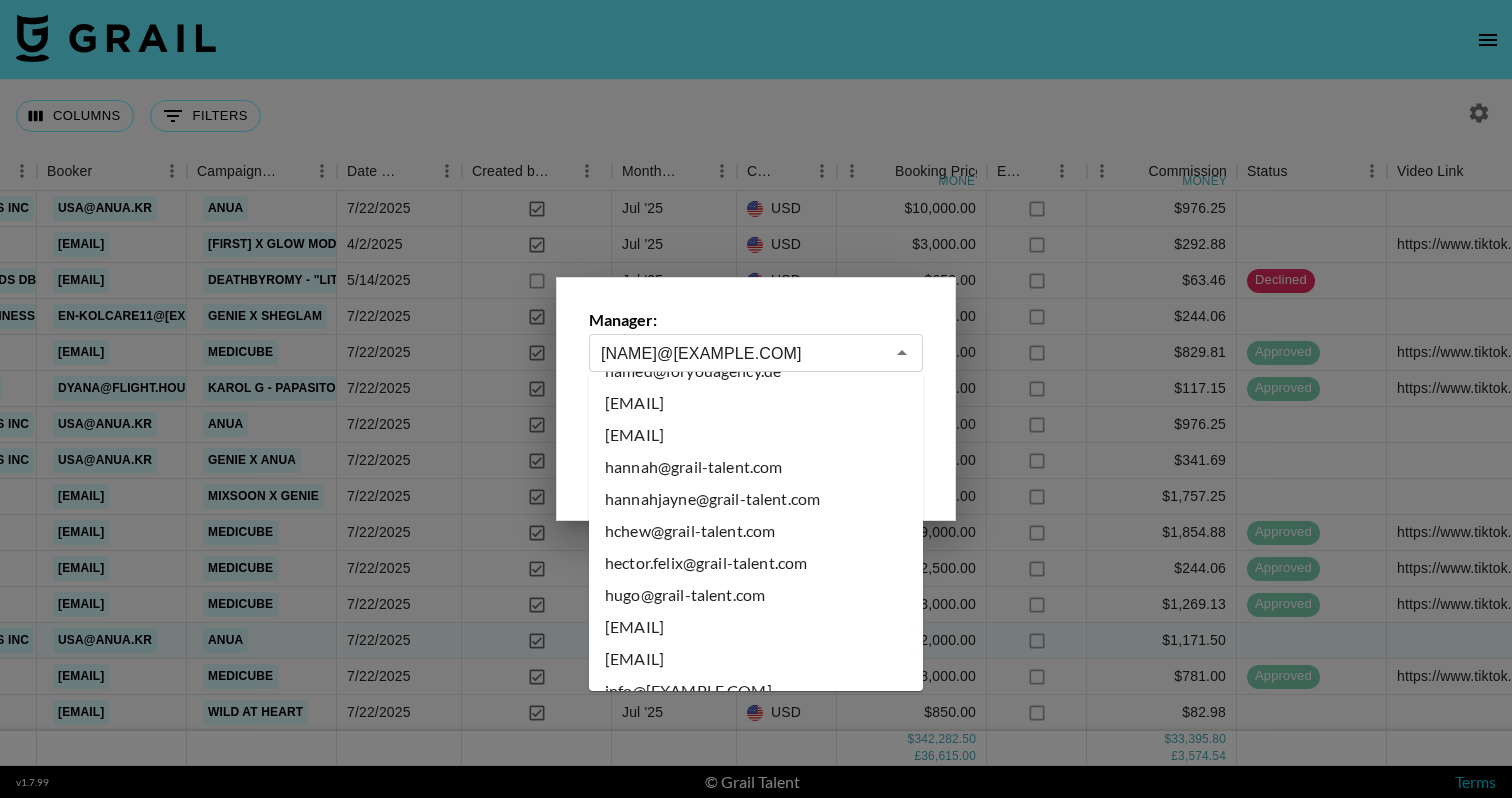click on "hannah@grail-talent.com" at bounding box center [756, 467] 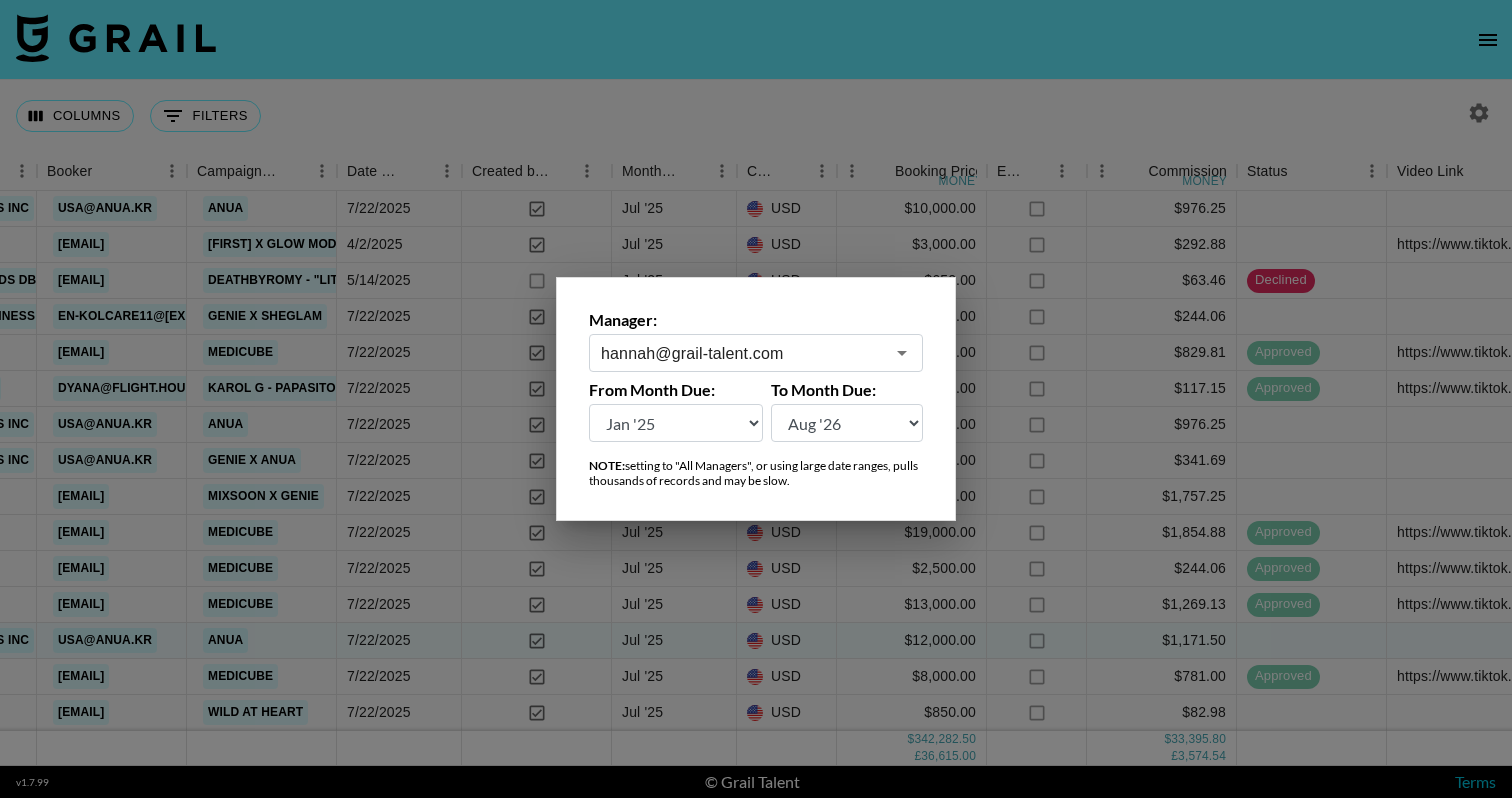 type on "hannah@grail-talent.com" 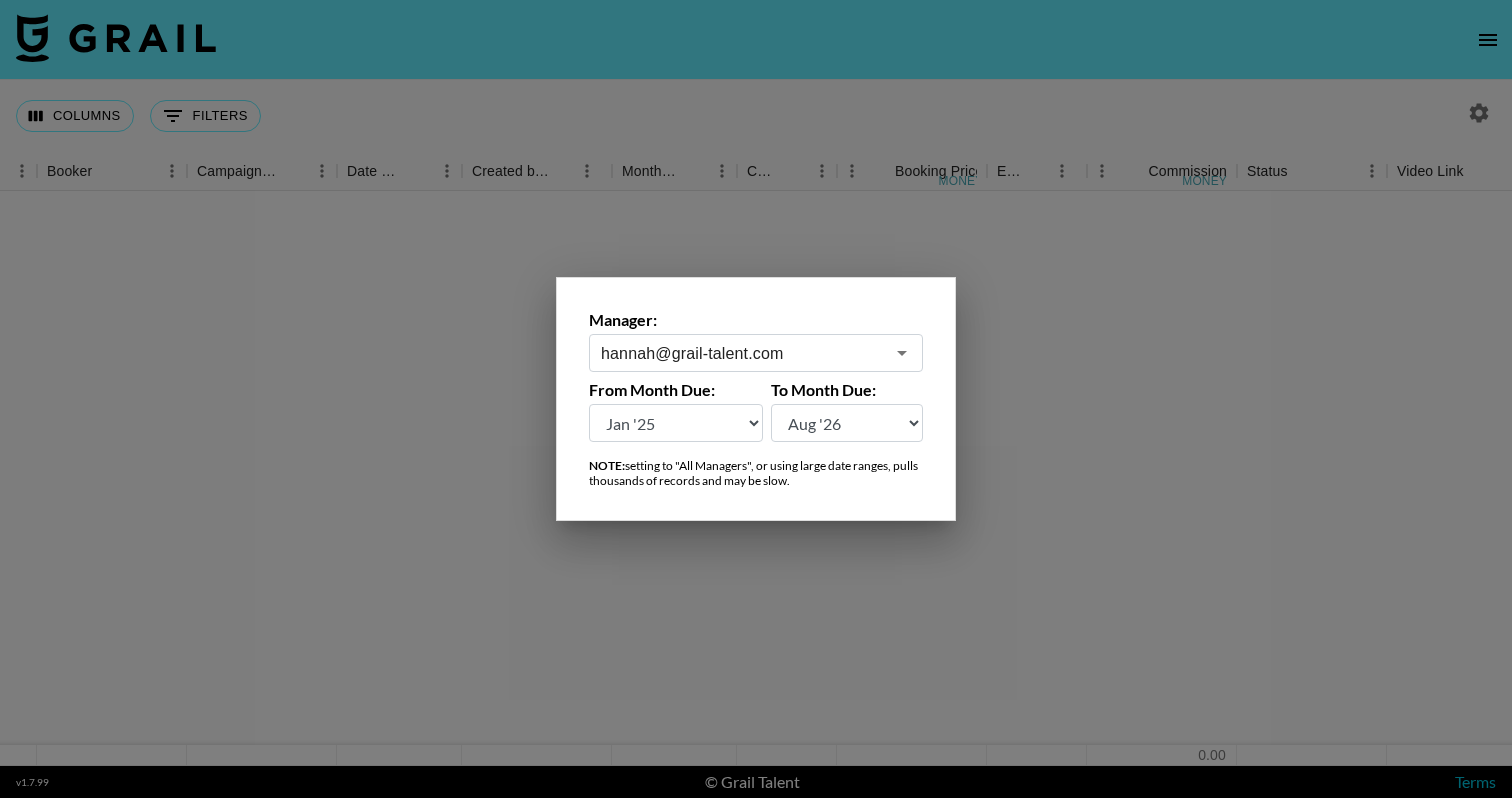 scroll, scrollTop: 0, scrollLeft: 1028, axis: horizontal 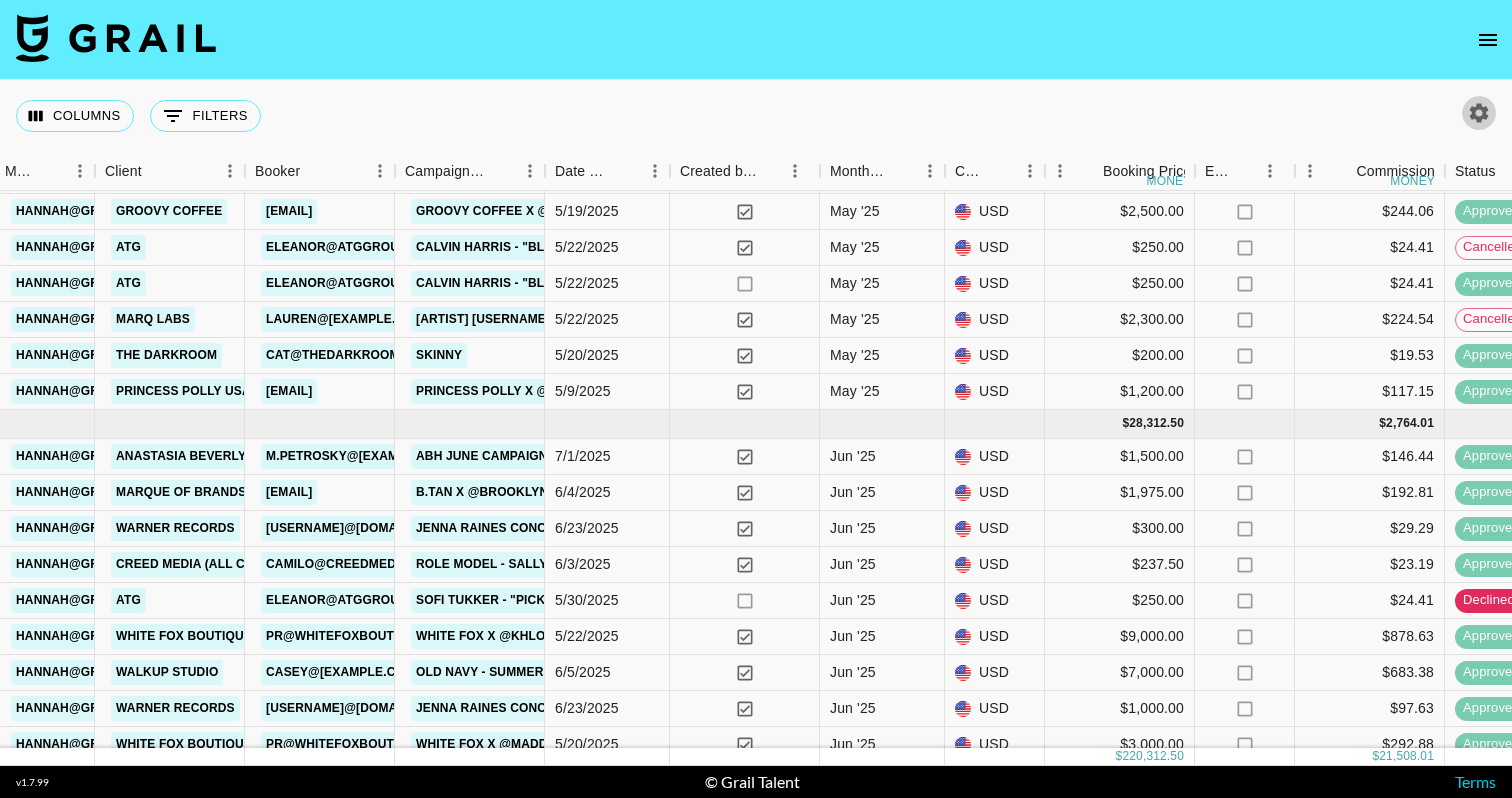 click 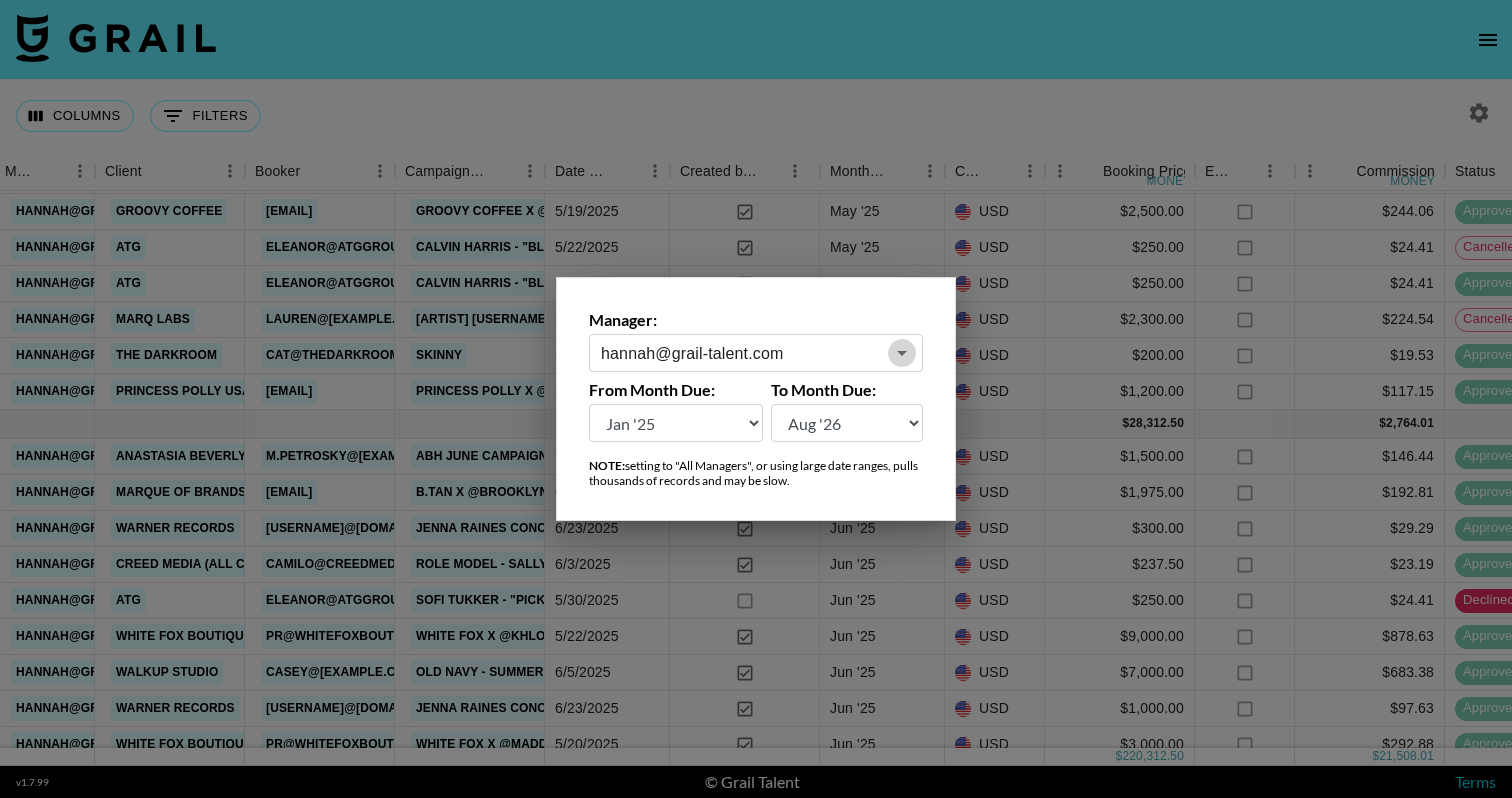 click 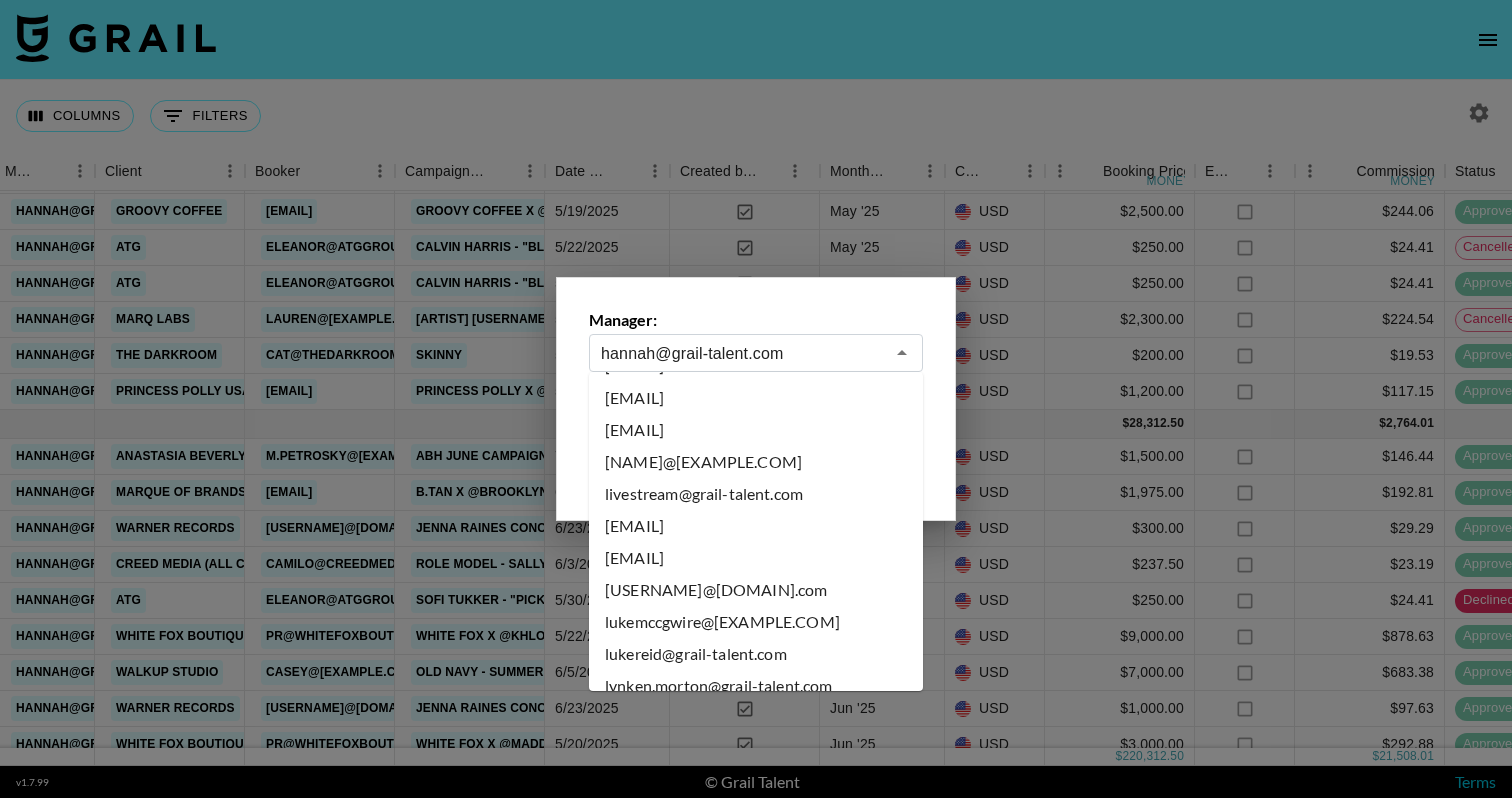 scroll, scrollTop: 6914, scrollLeft: 0, axis: vertical 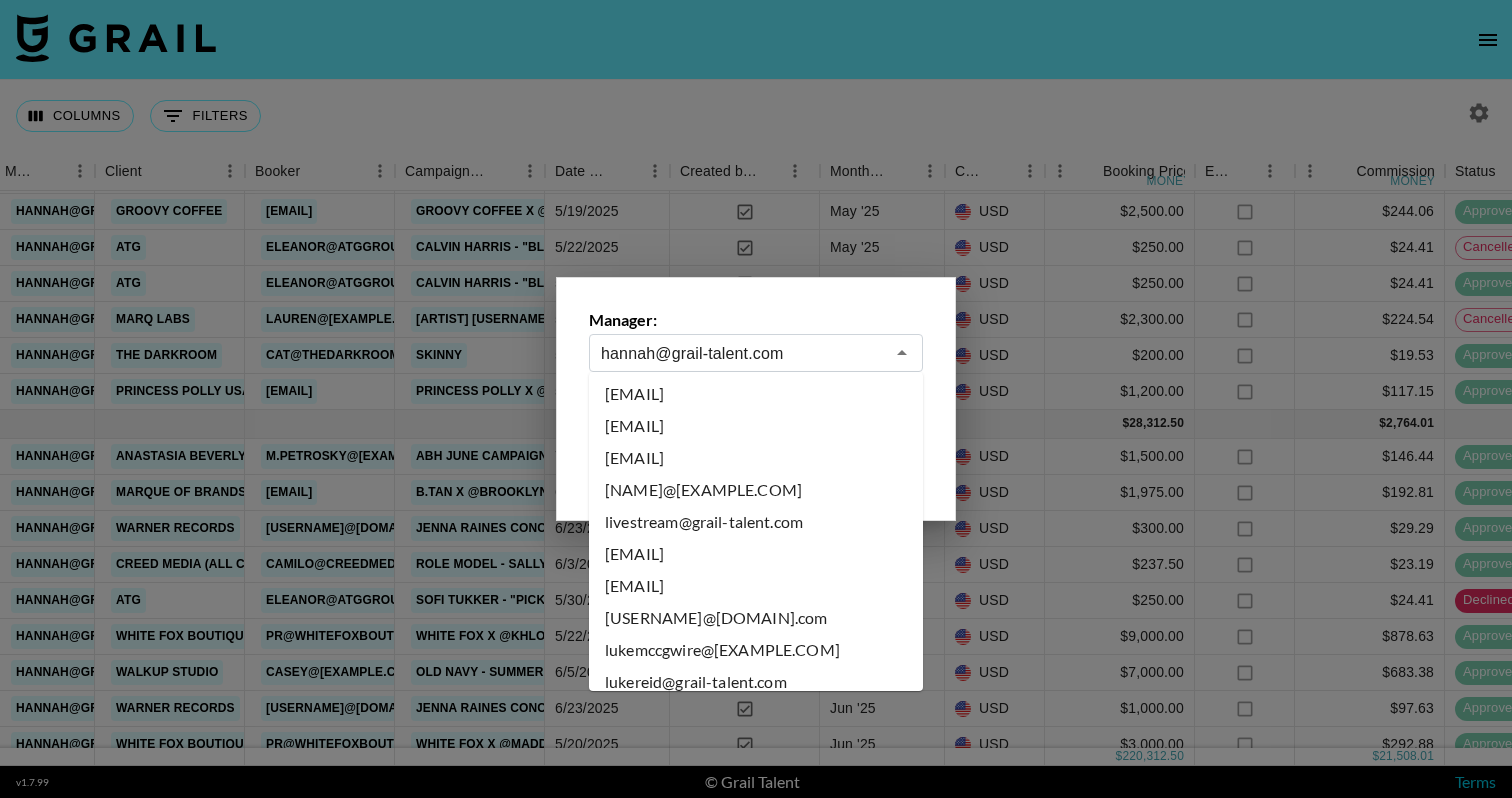 click on "[USERNAME]@[DOMAIN].com" at bounding box center (756, 490) 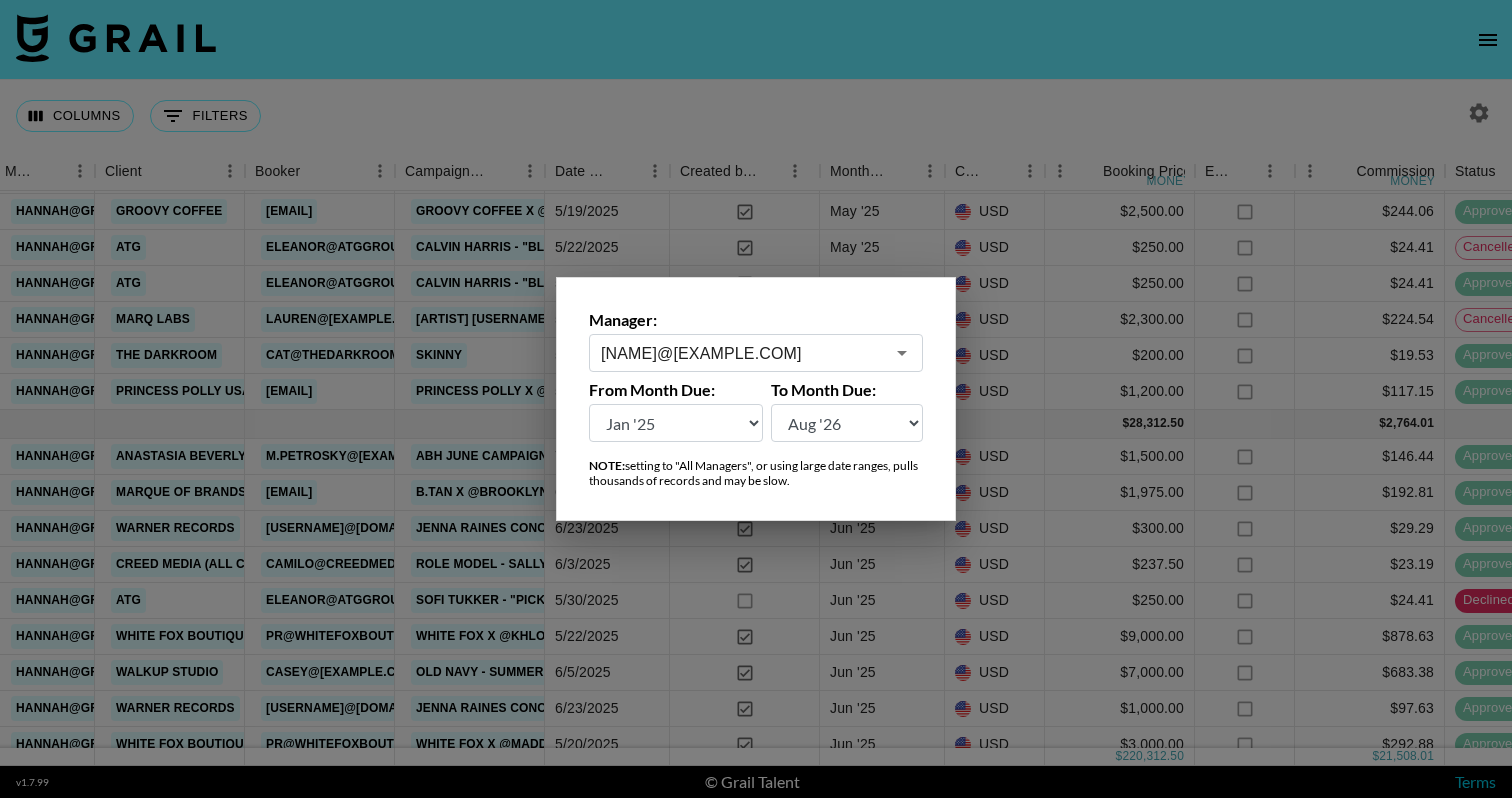 scroll, scrollTop: 0, scrollLeft: 820, axis: horizontal 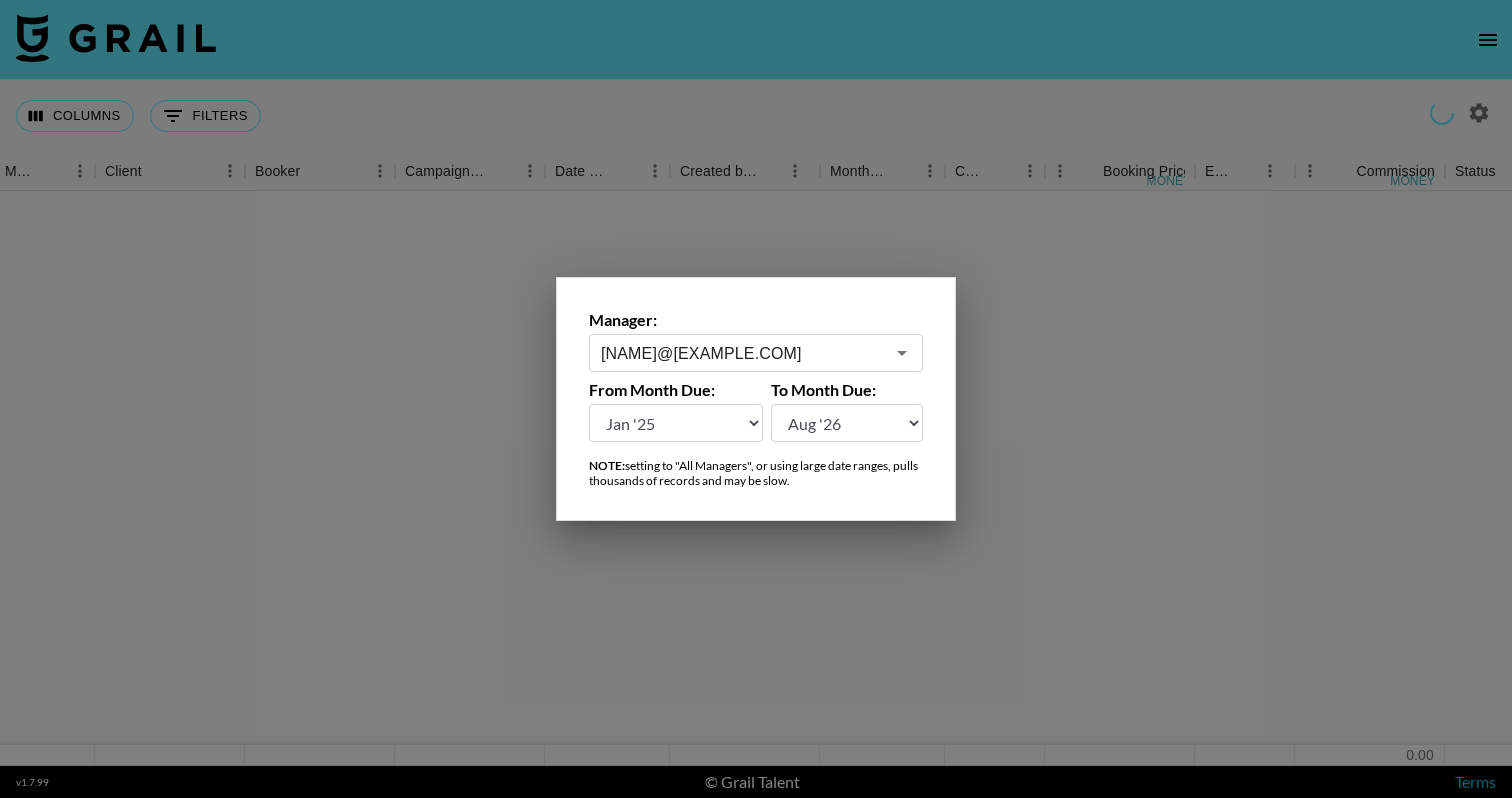 click at bounding box center [756, 399] 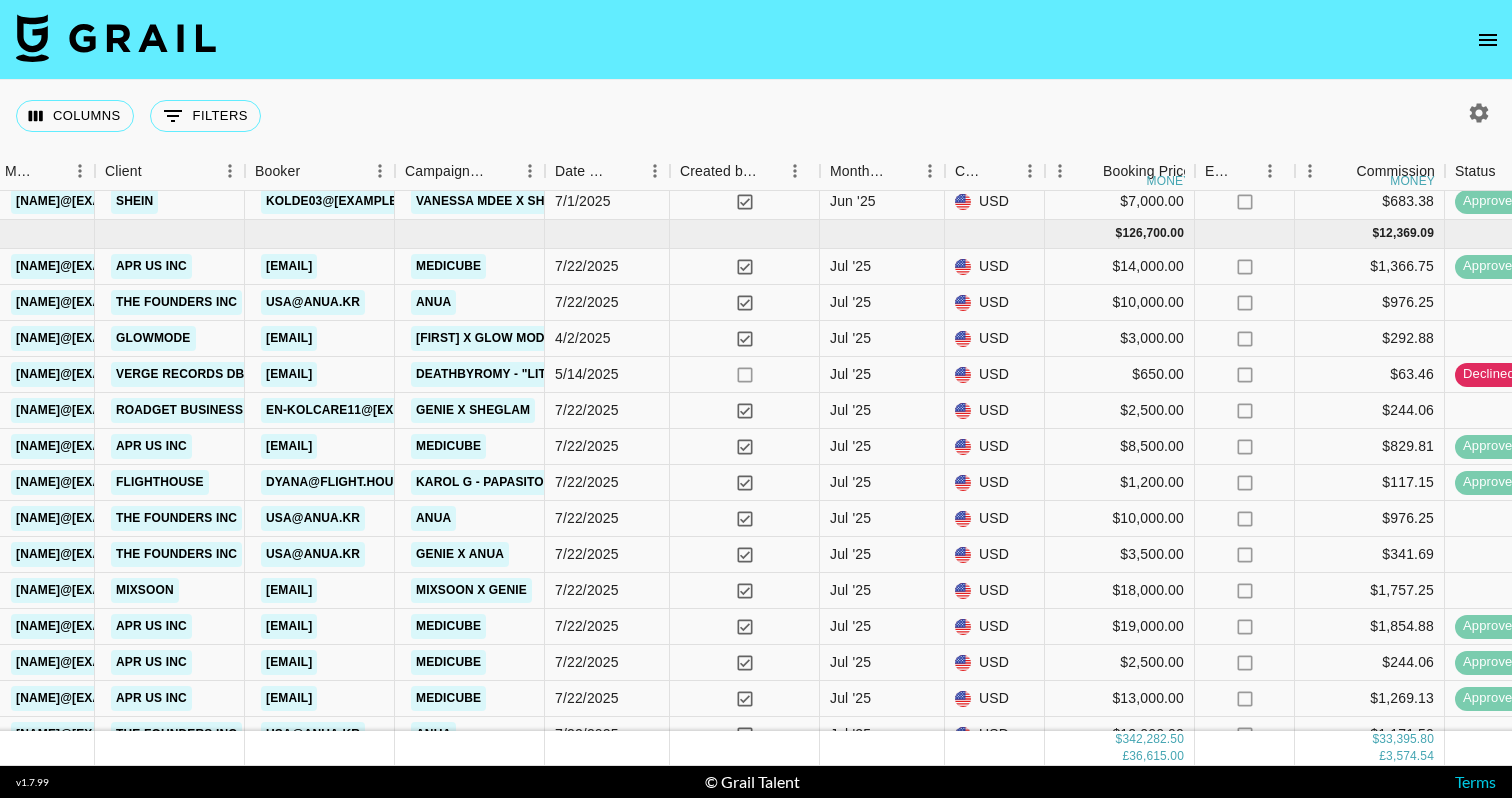 scroll, scrollTop: 2479, scrollLeft: 820, axis: both 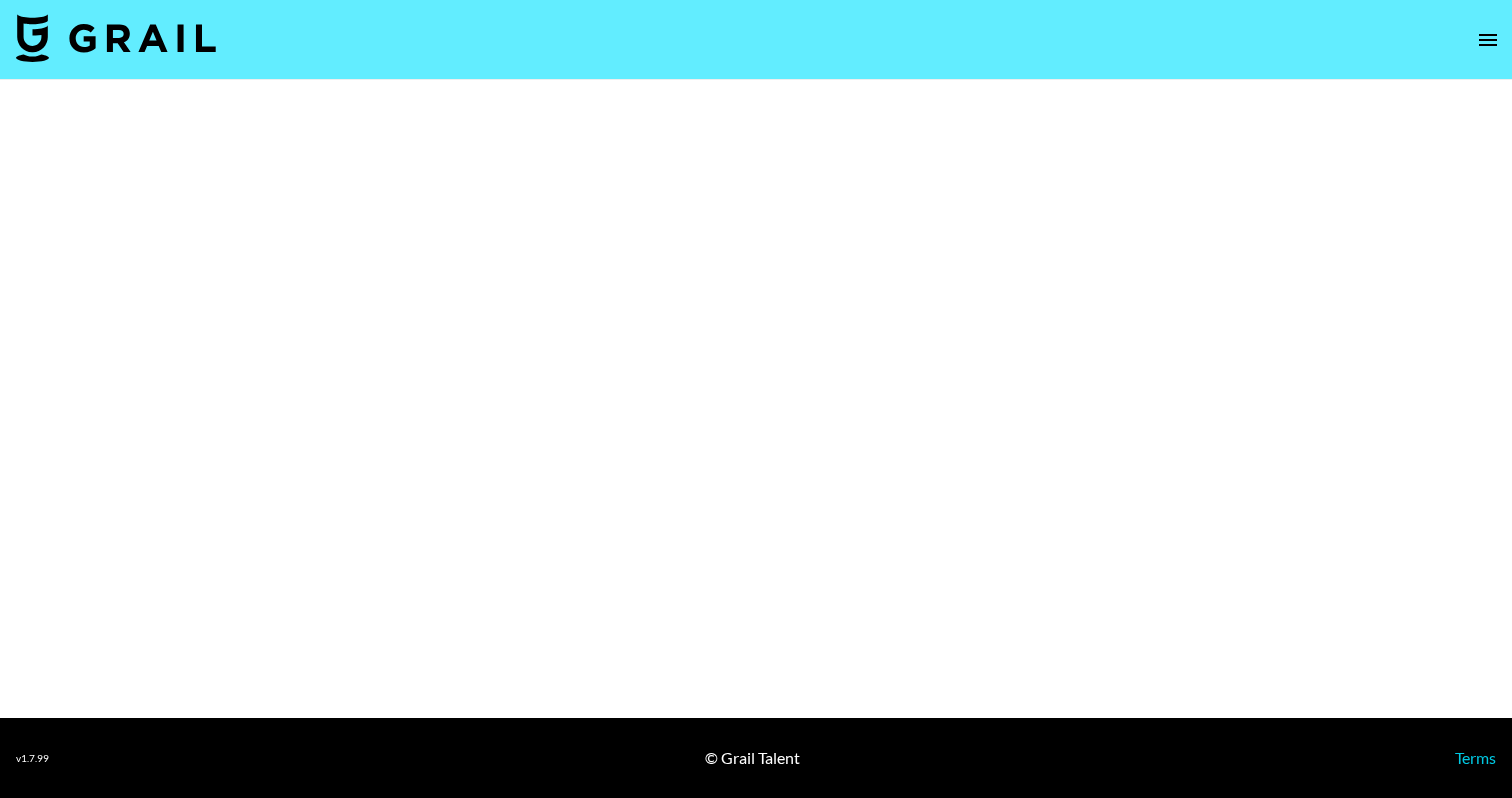 select on "Song" 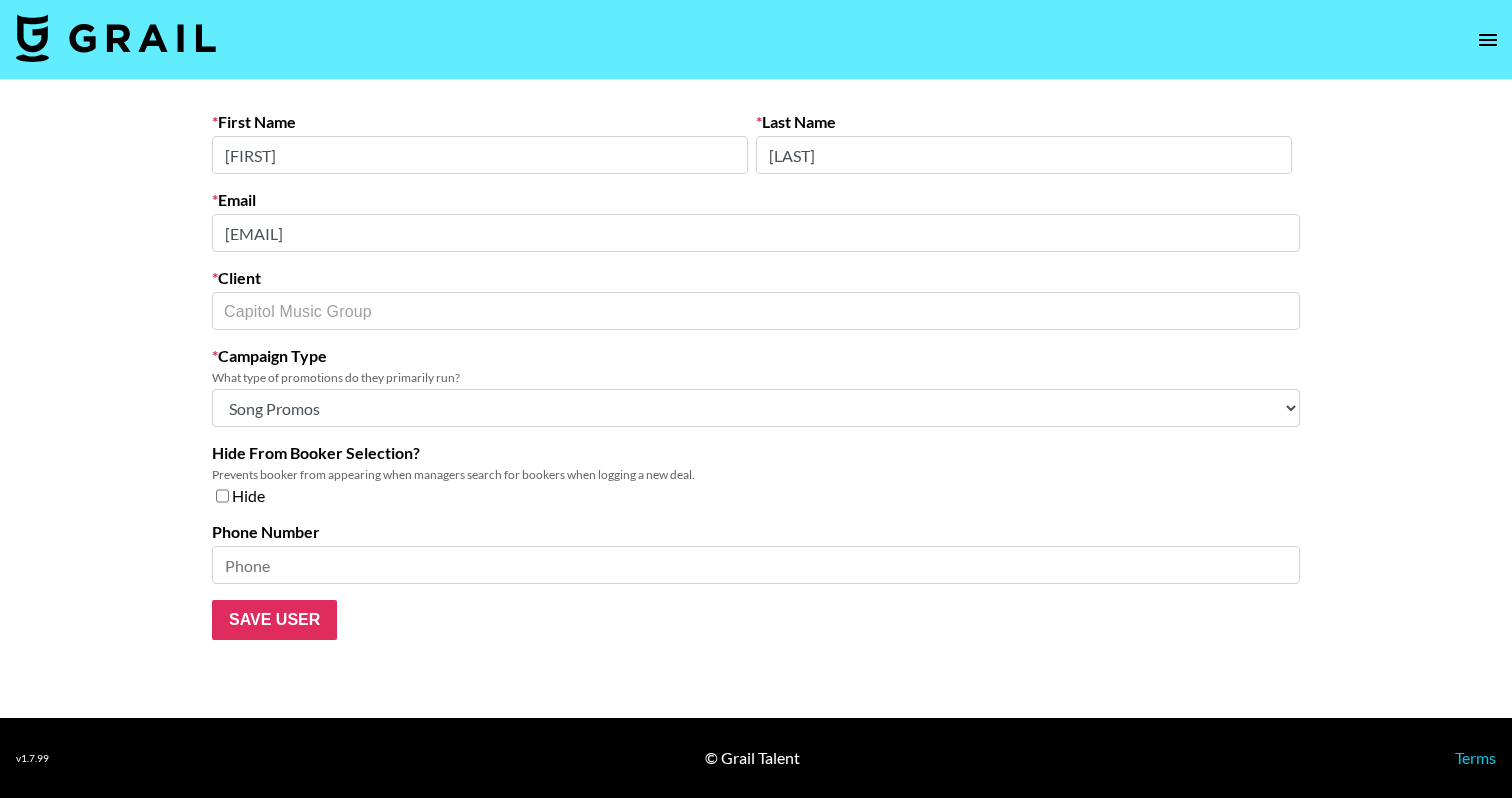 click on "First Name [FIRST] Last Name [LAST] Email chloe.yuan@example.com Client Capitol Music Group ​ Campaign Type What type of promotions do they primarily run? Choose Type... Song Promos Brand Promos Both (They work at an agency) Hide From Booker Selection? Prevents booker from appearing when managers search for bookers when logging a new deal.   Hide Phone Number Save User" at bounding box center (756, 399) 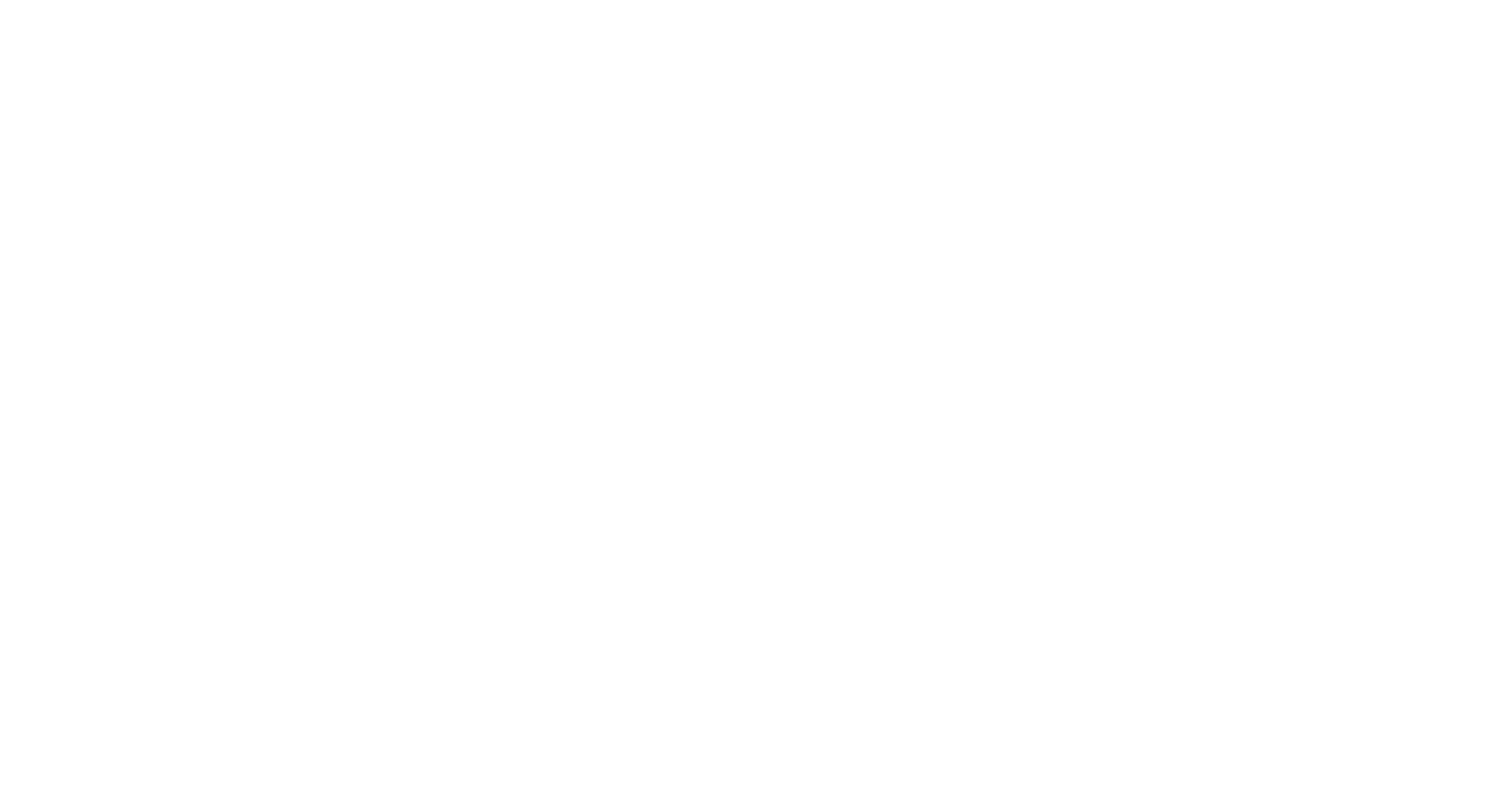 scroll, scrollTop: 0, scrollLeft: 0, axis: both 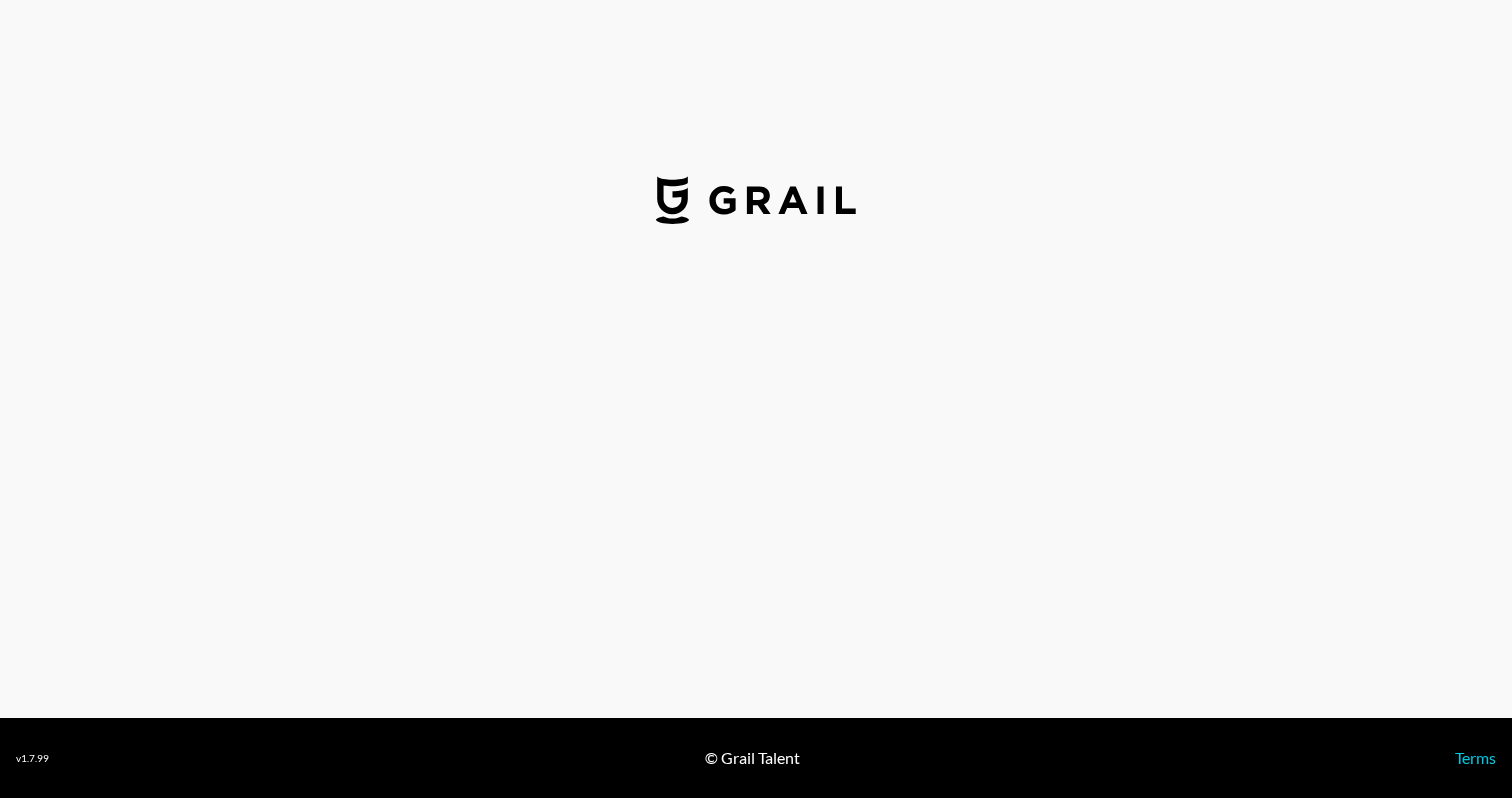 select on "USD" 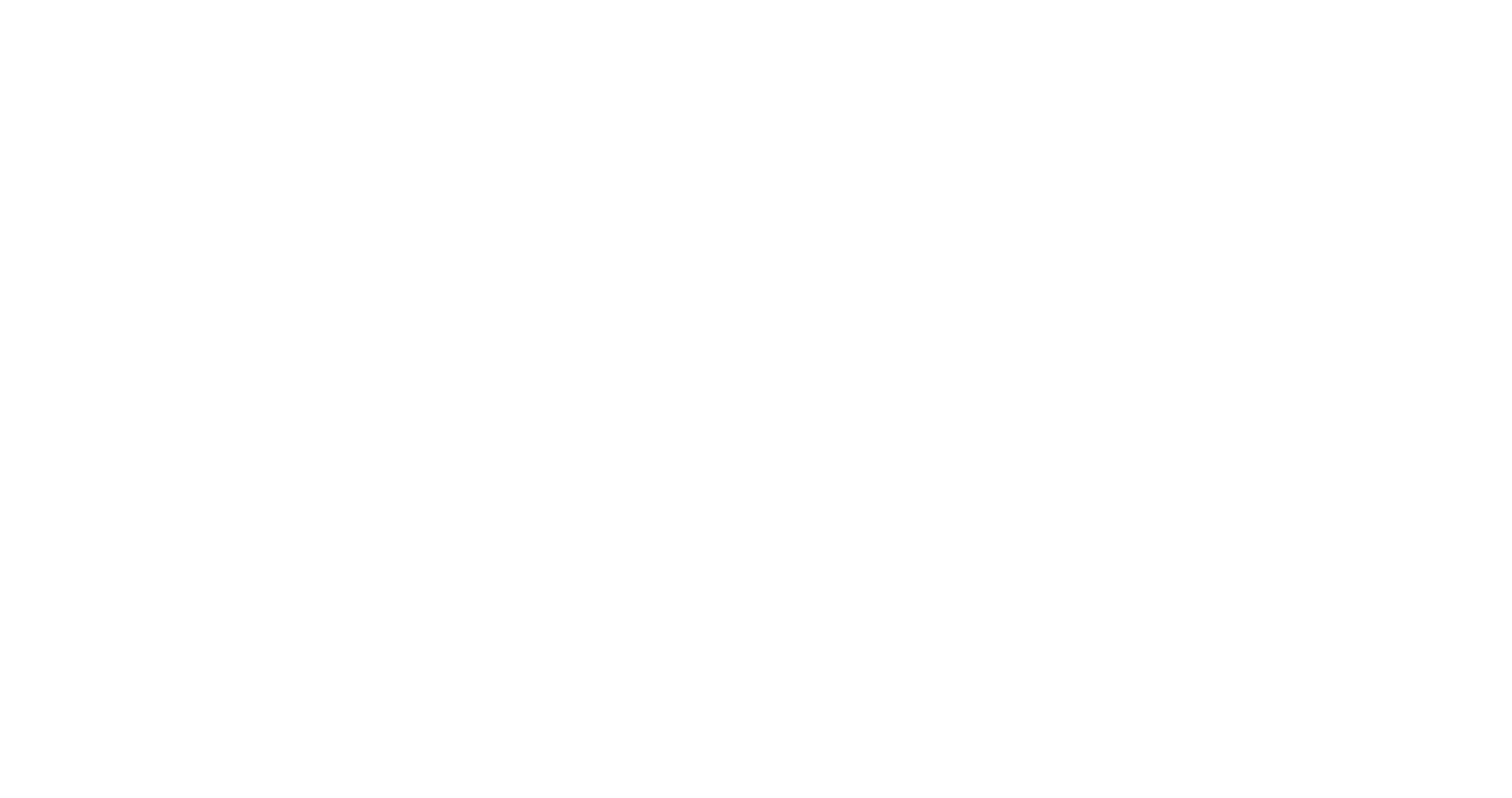scroll, scrollTop: 0, scrollLeft: 0, axis: both 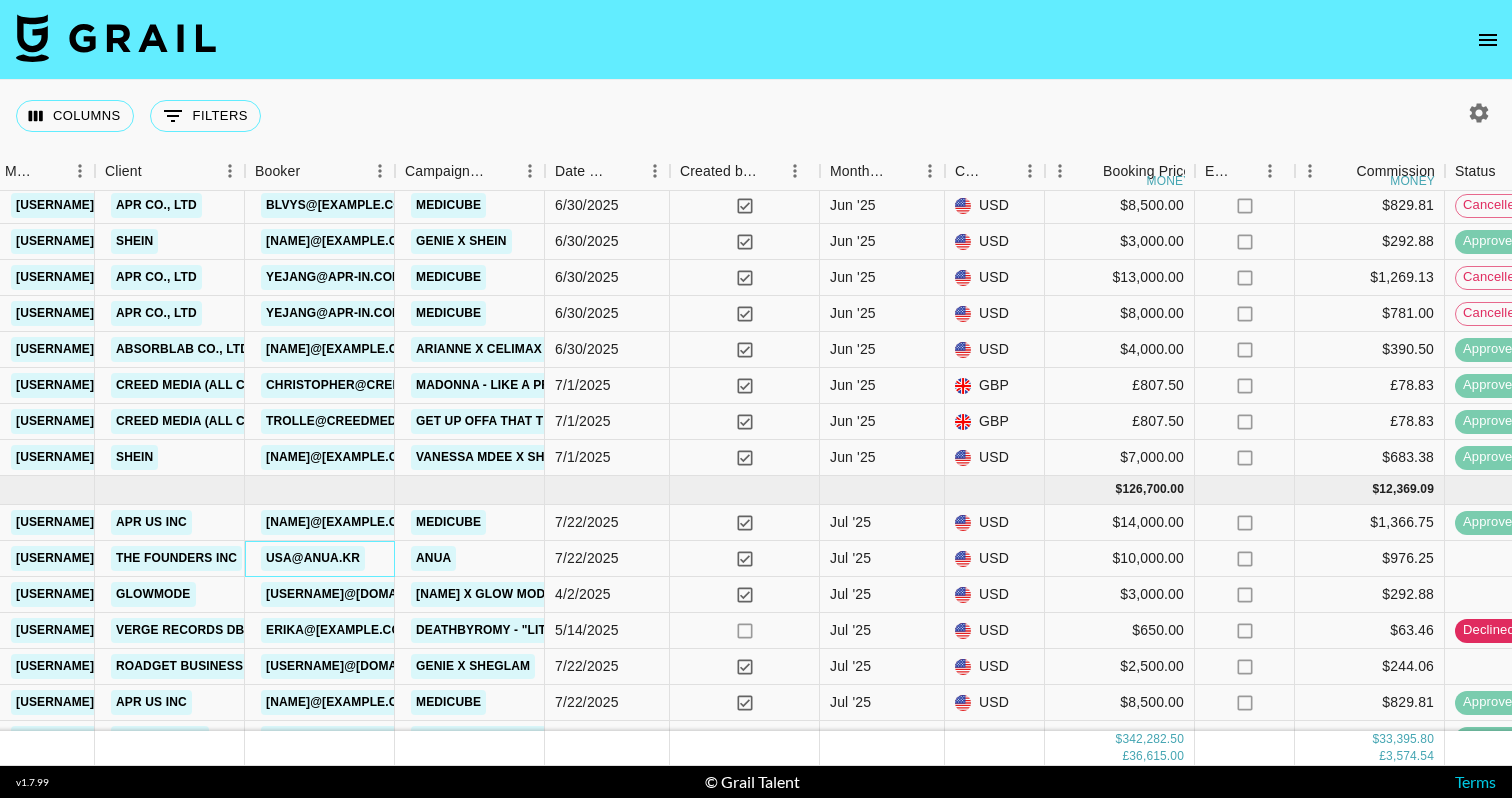 click on "usa@anua.kr" at bounding box center (313, 558) 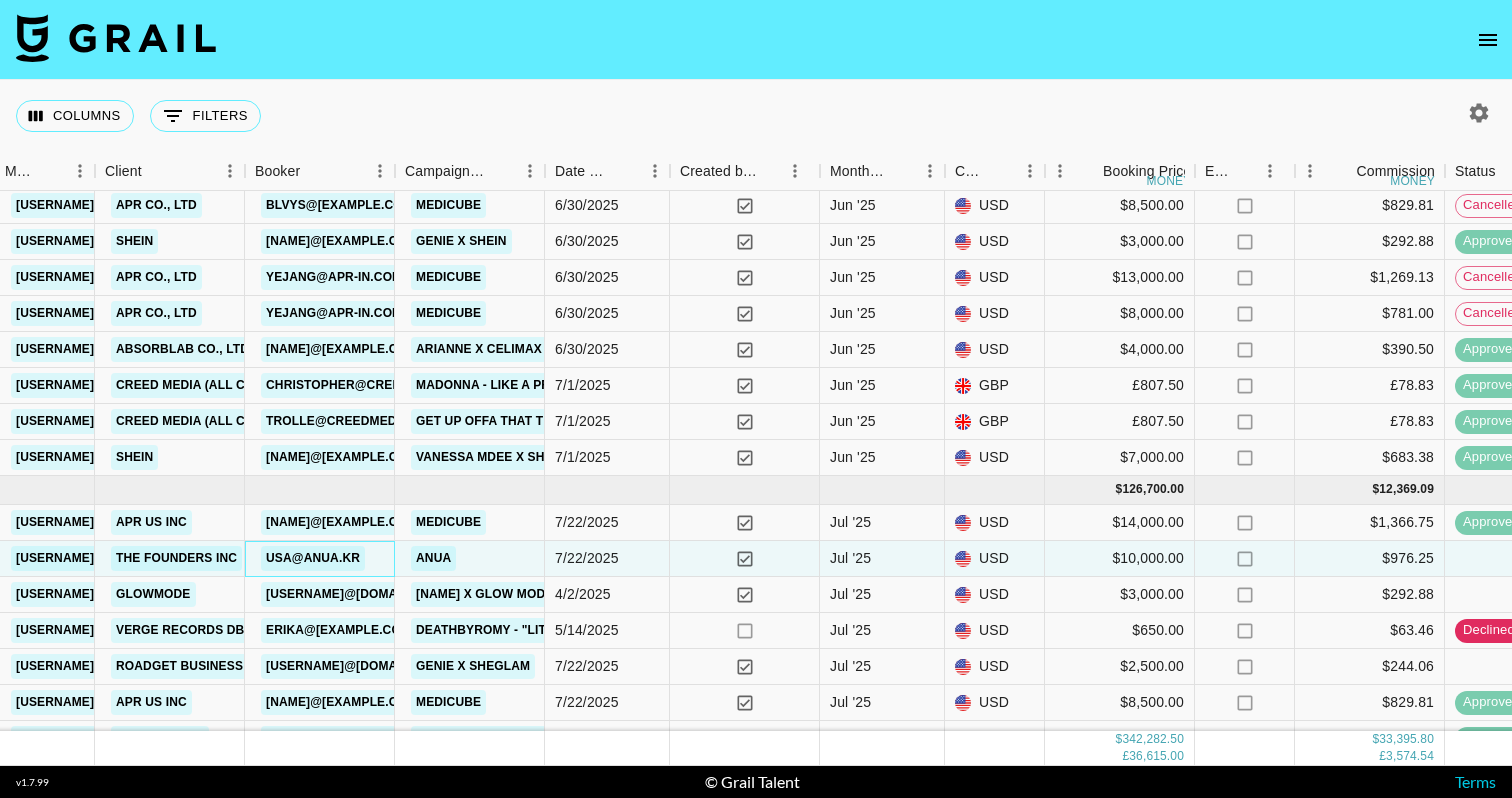 click on "usa@anua.kr" at bounding box center [313, 558] 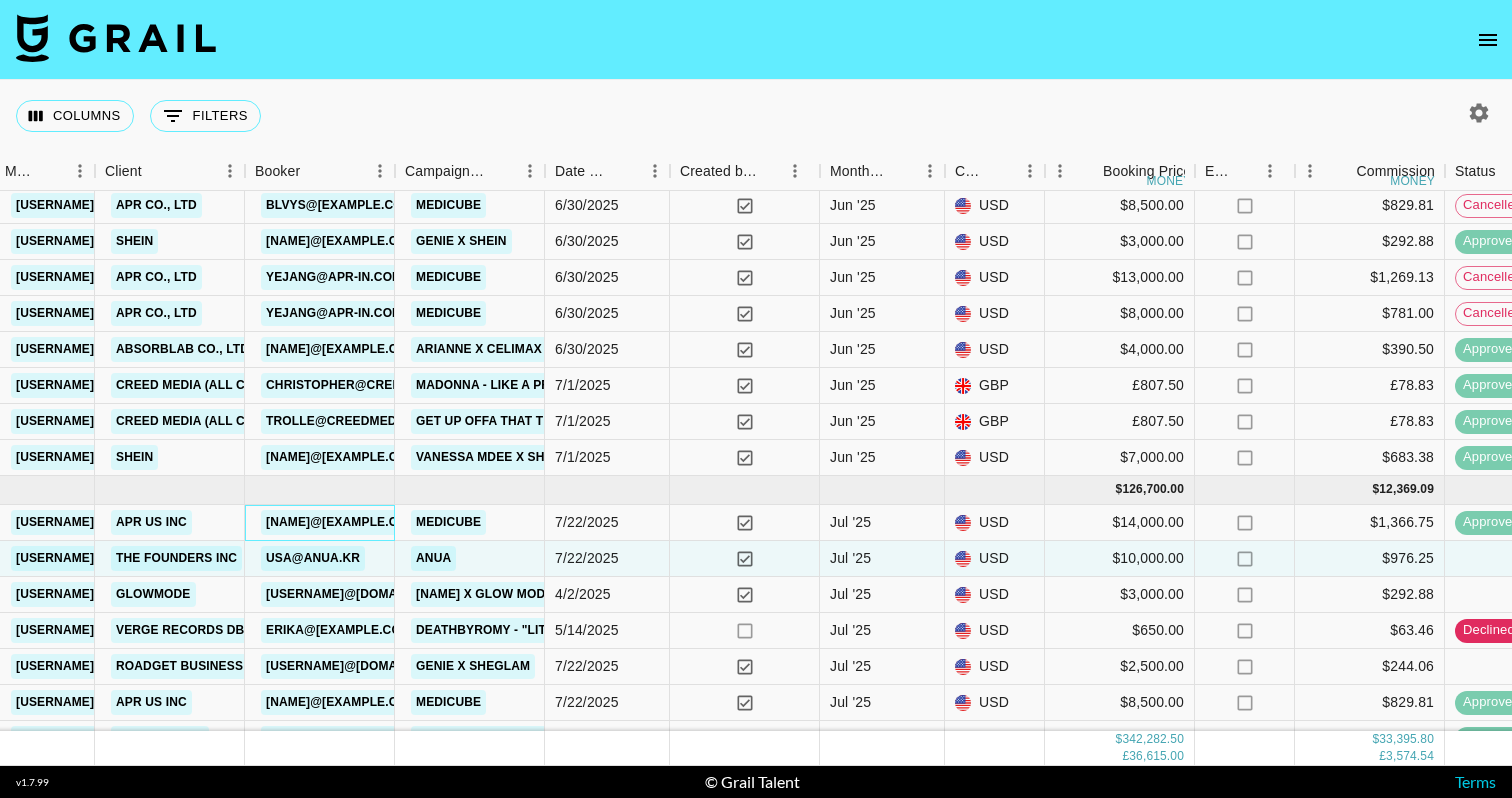click on "[NAME]@[EXAMPLE.COM]" at bounding box center (343, 522) 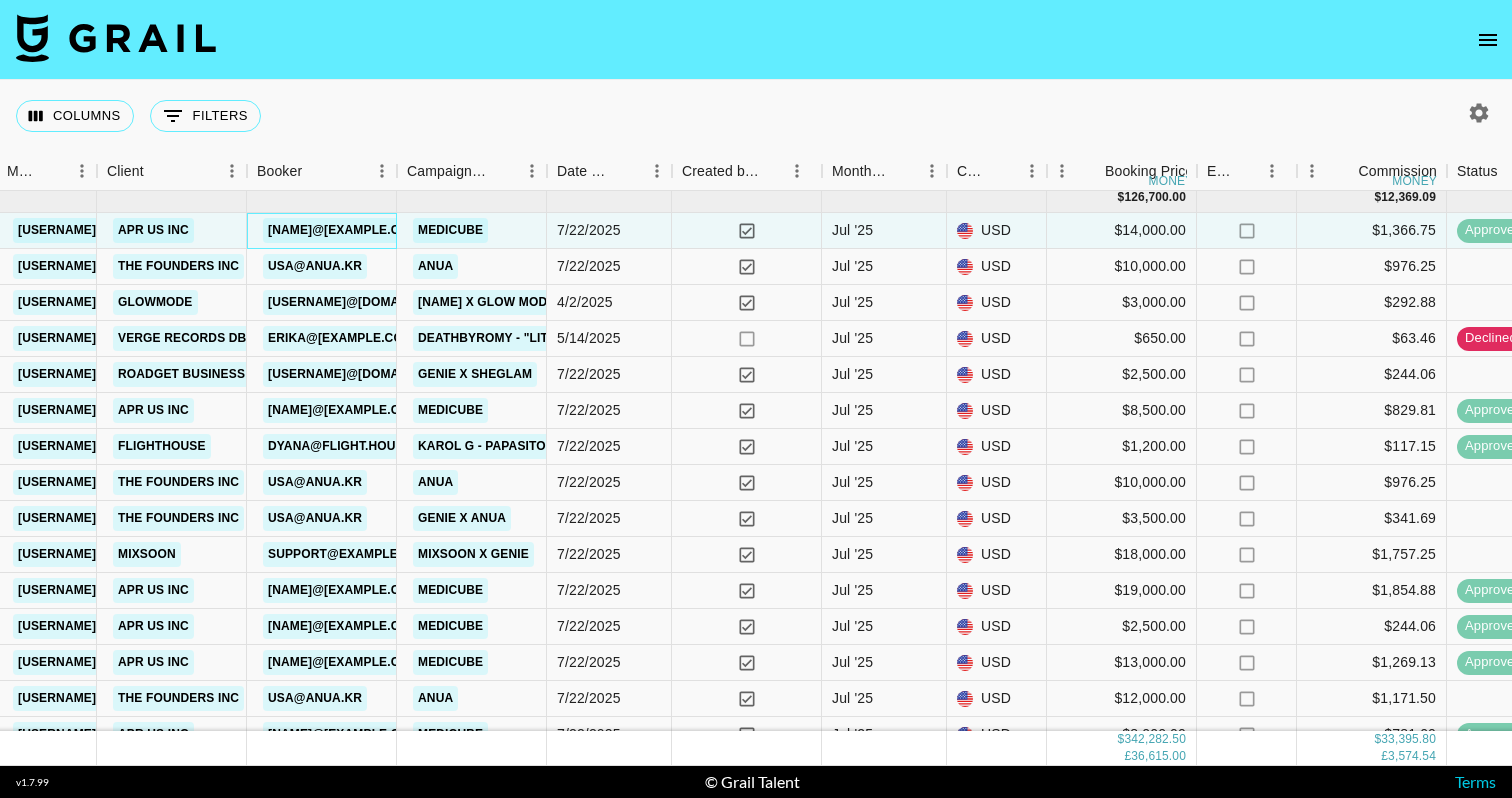 scroll, scrollTop: 2654, scrollLeft: 818, axis: both 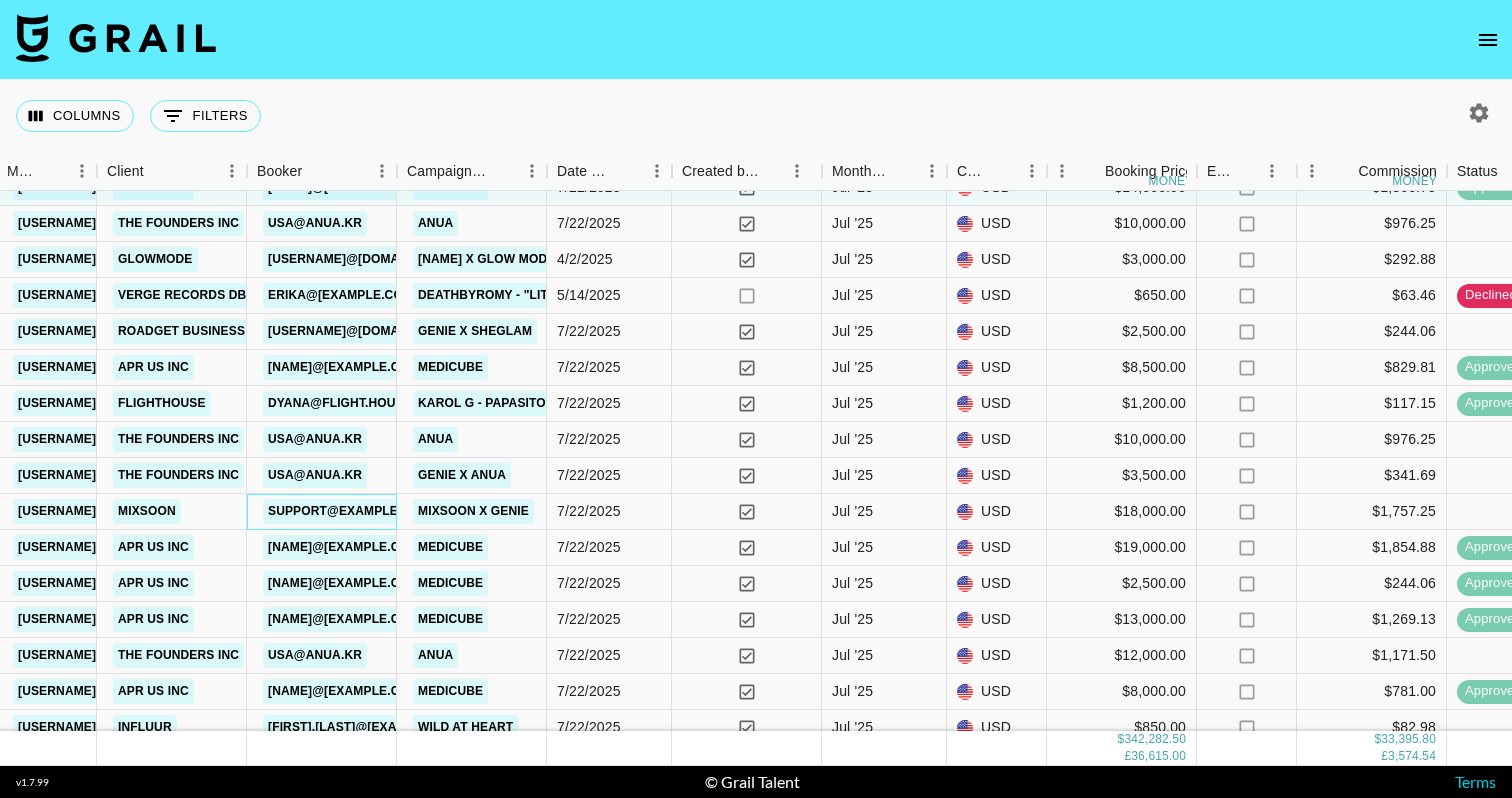 click on "support@example.com" at bounding box center (349, 511) 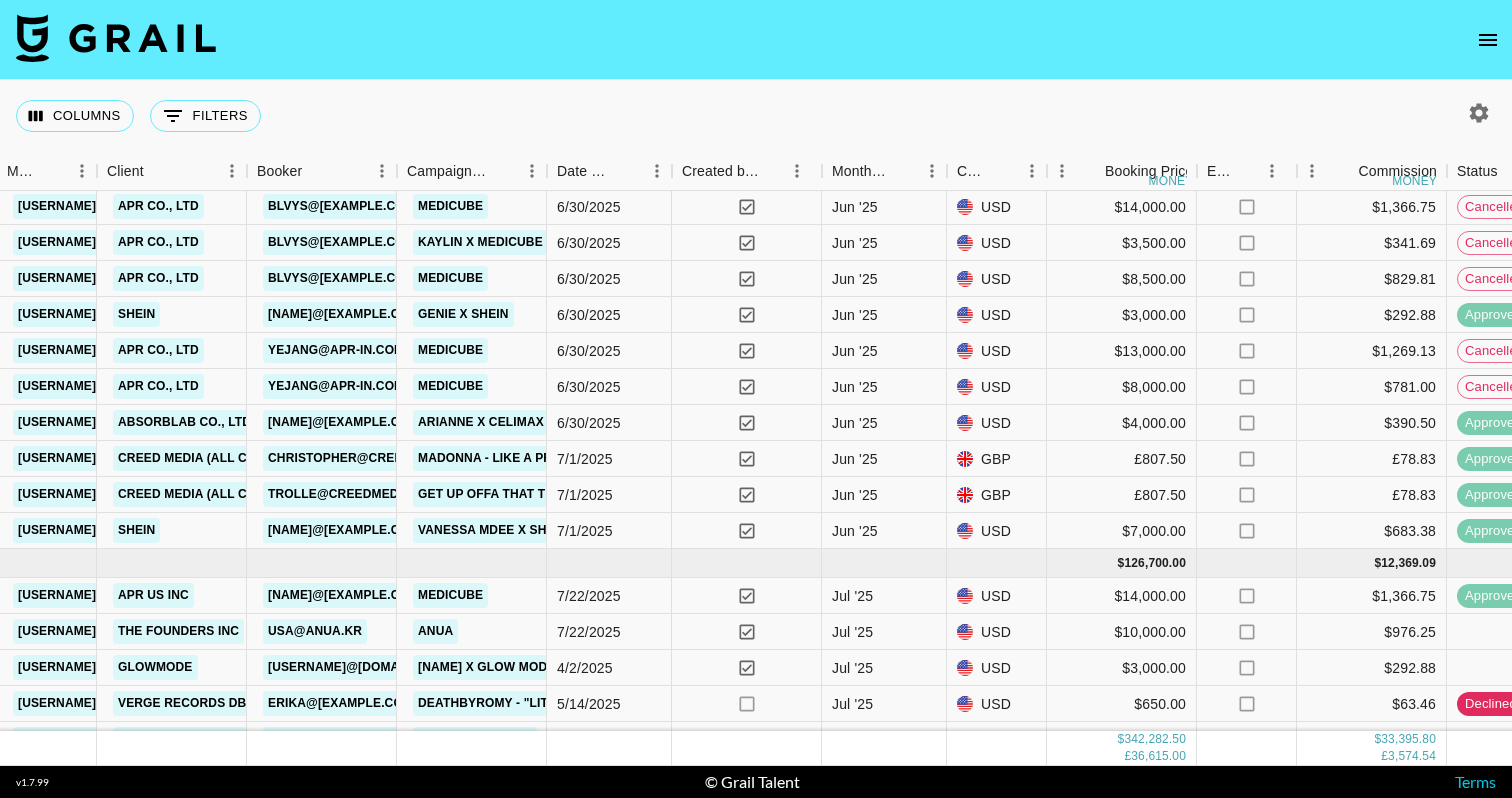 scroll, scrollTop: 2202, scrollLeft: 818, axis: both 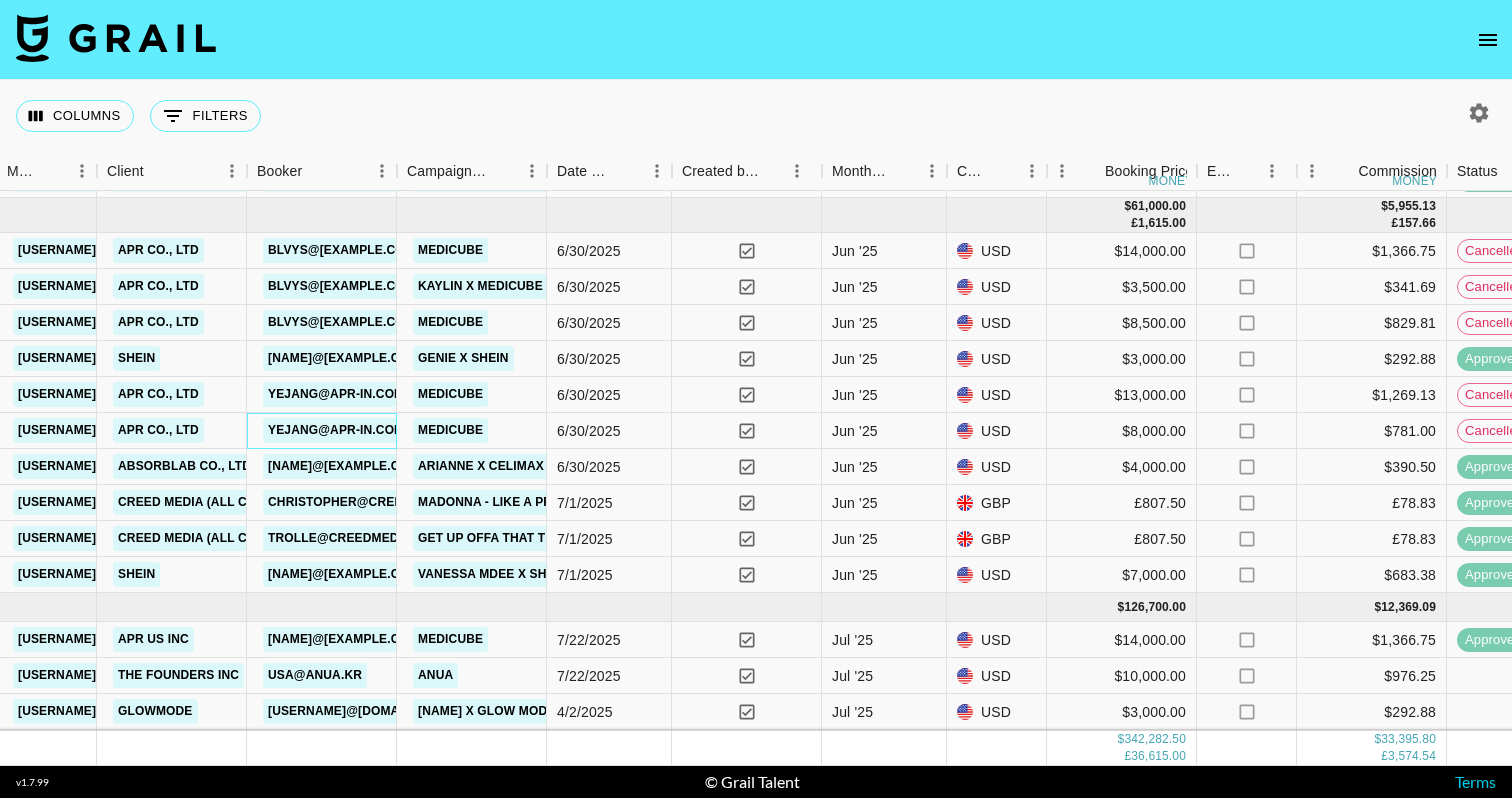 click on "yejang@apr-in.com" at bounding box center (336, 430) 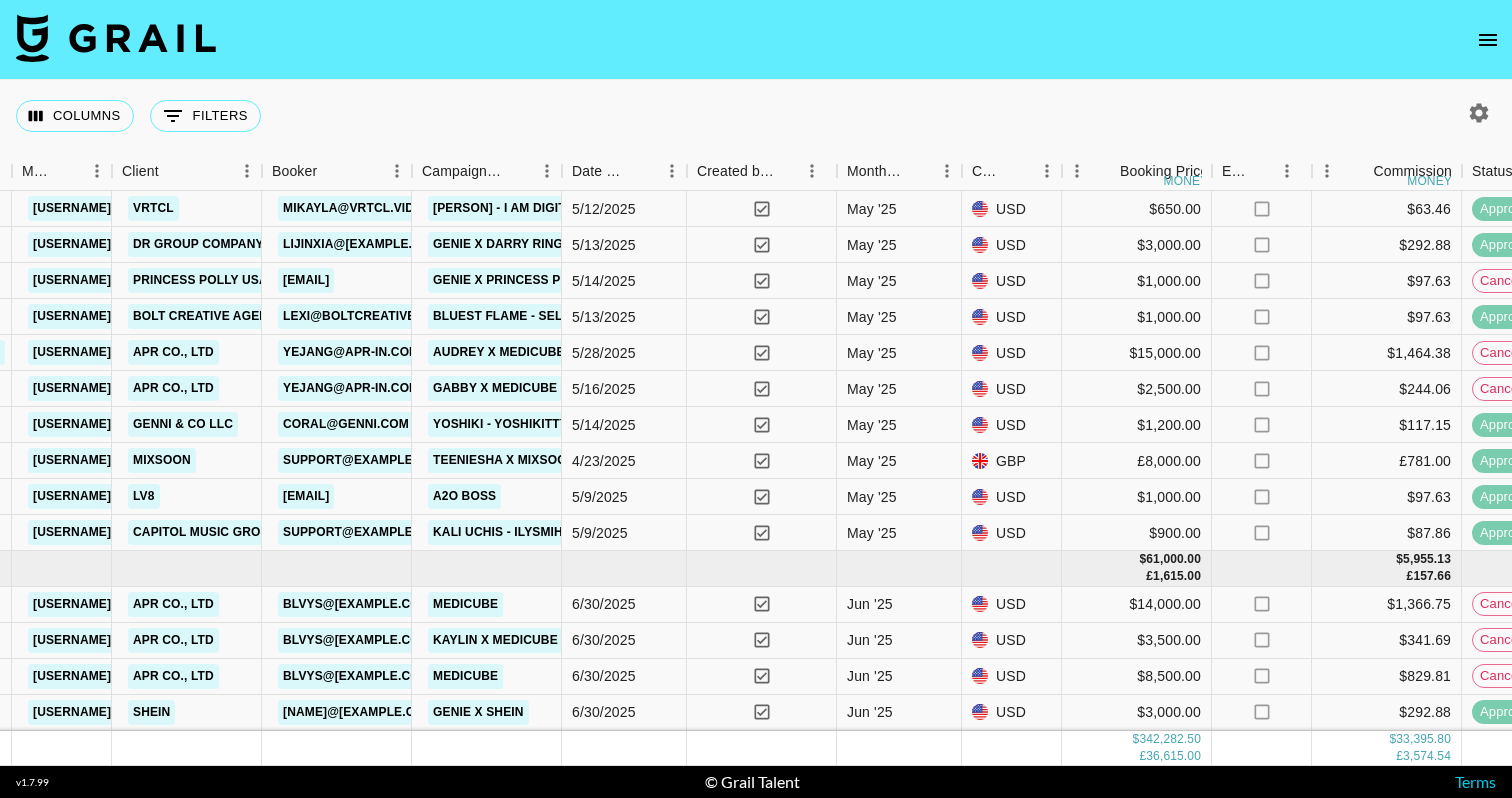 scroll, scrollTop: 1855, scrollLeft: 786, axis: both 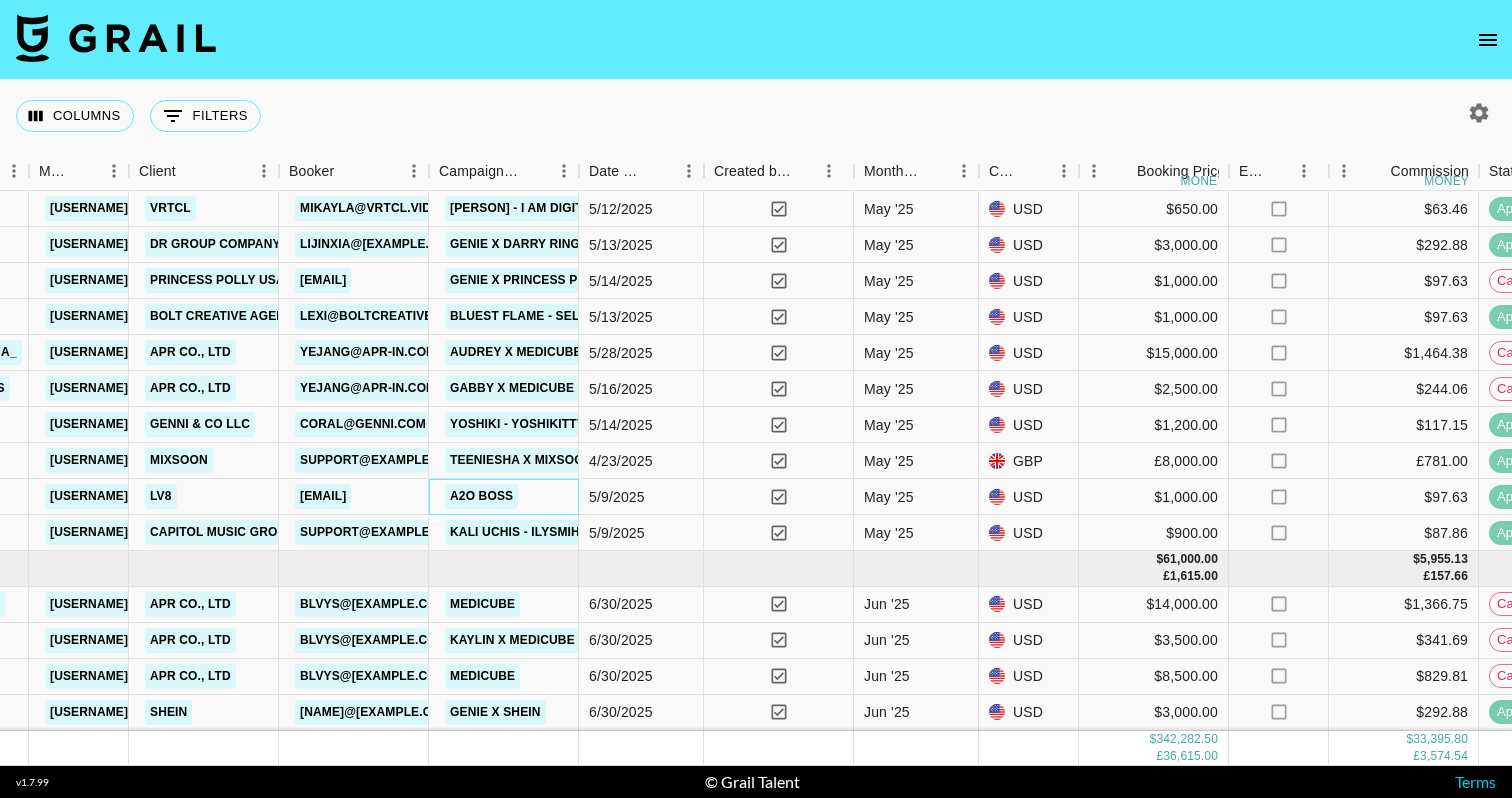 click on "A2O BOSS" at bounding box center [481, 496] 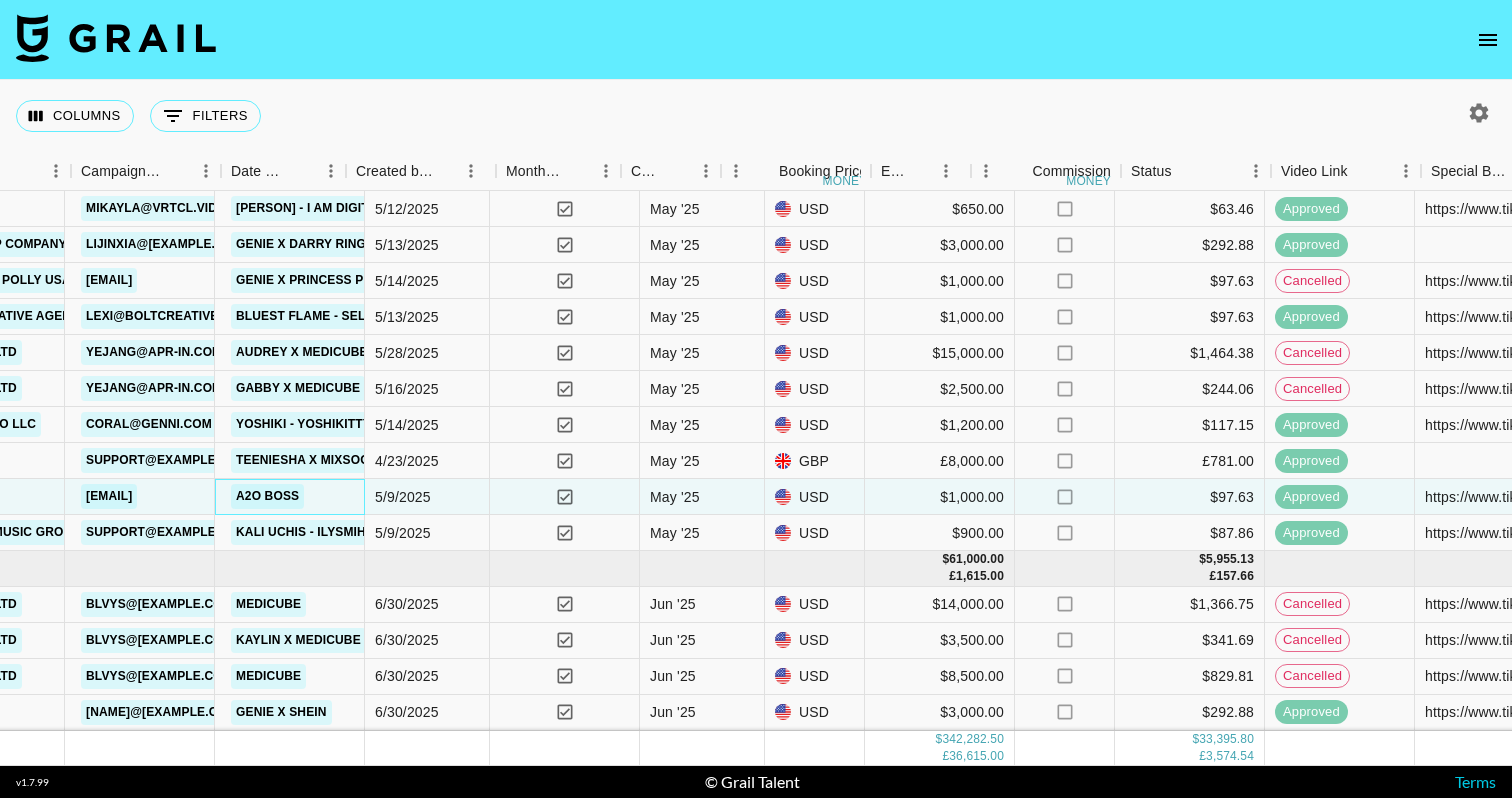 scroll, scrollTop: 1855, scrollLeft: 1243, axis: both 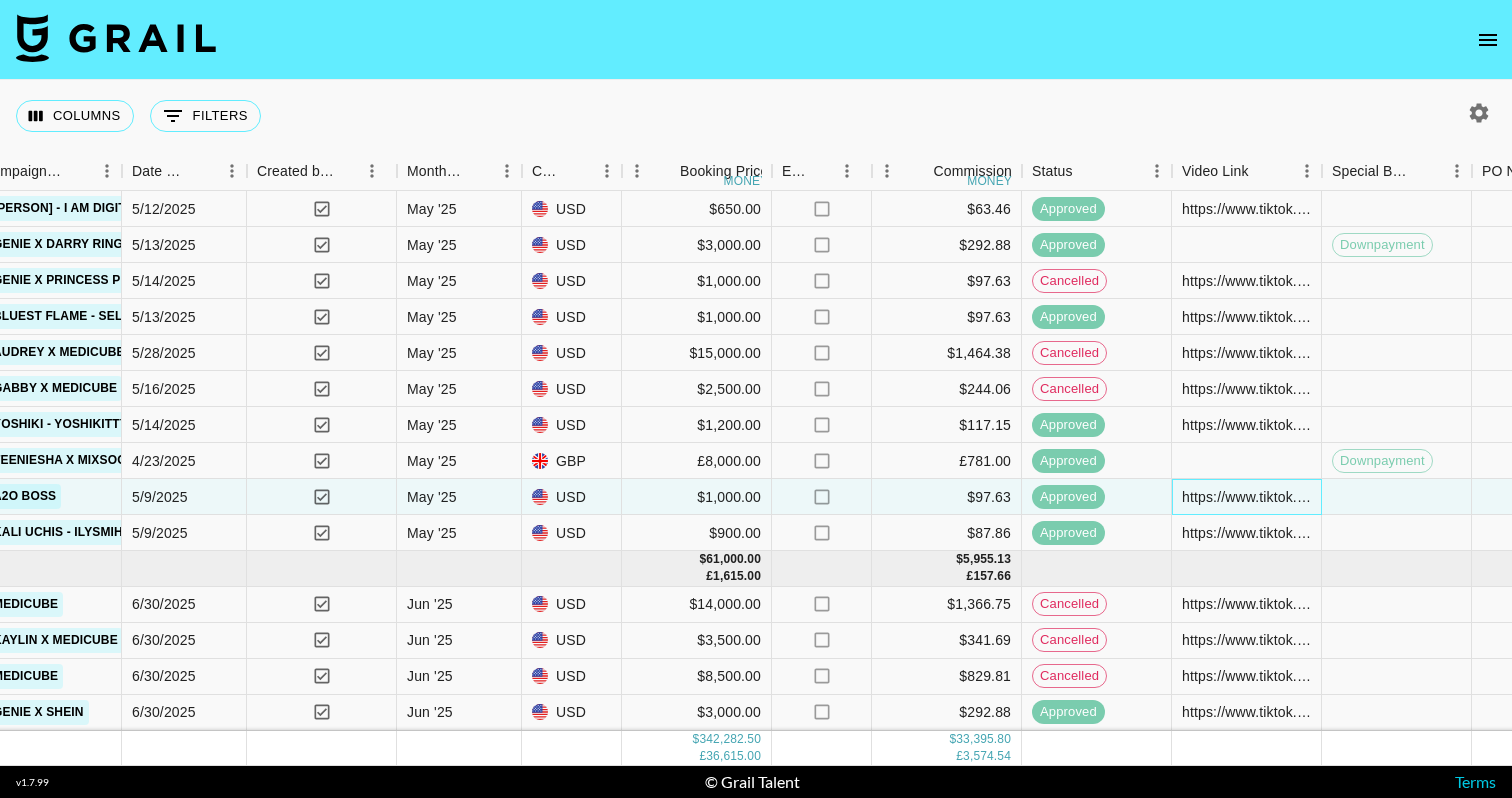 click on "https://www.tiktok.com/@teeniesha/video/7508463578261785879?lang=en-GB" at bounding box center (1246, 497) 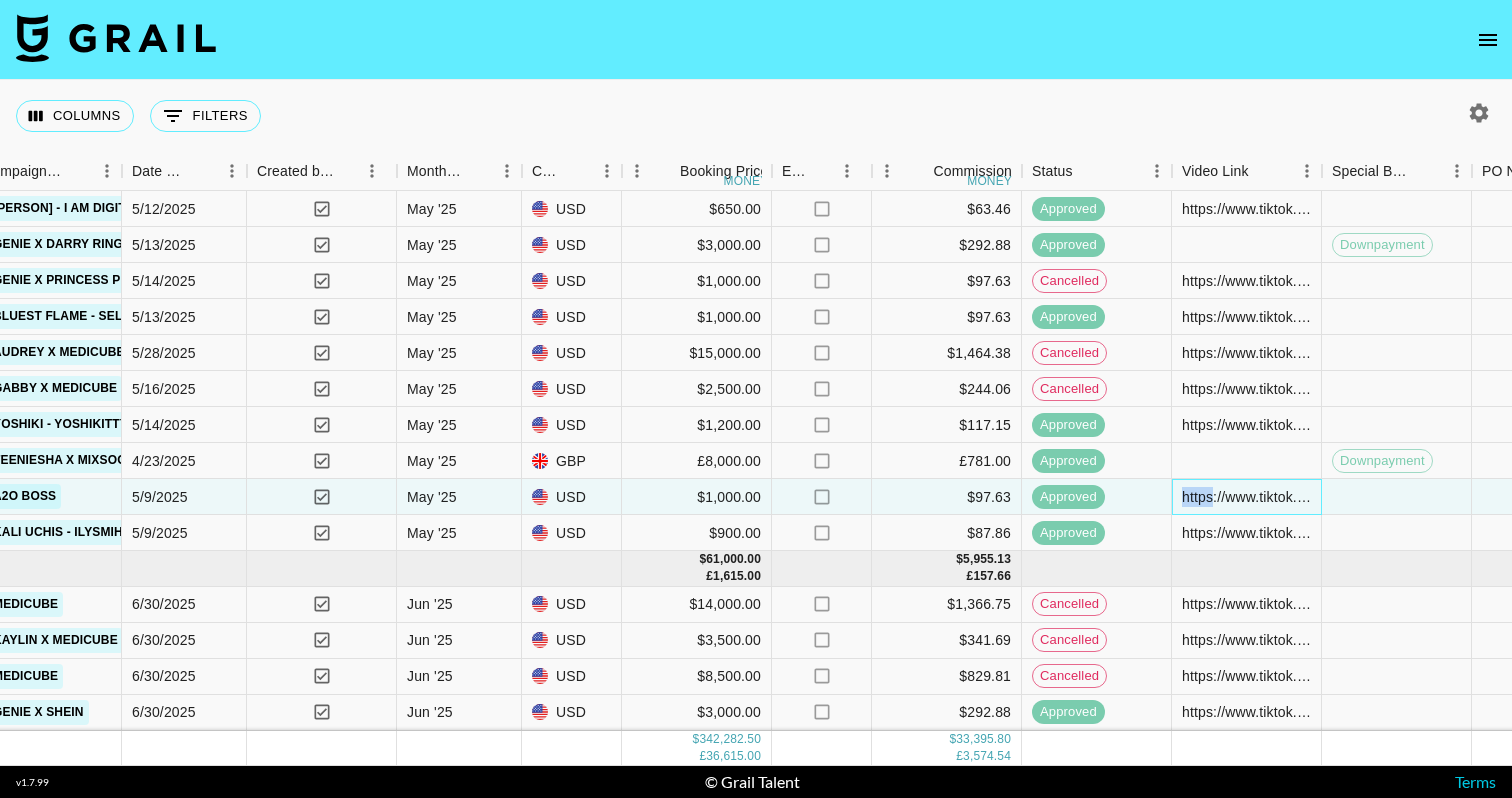click on "https://www.tiktok.com/@teeniesha/video/7508463578261785879?lang=en-GB" at bounding box center [1246, 497] 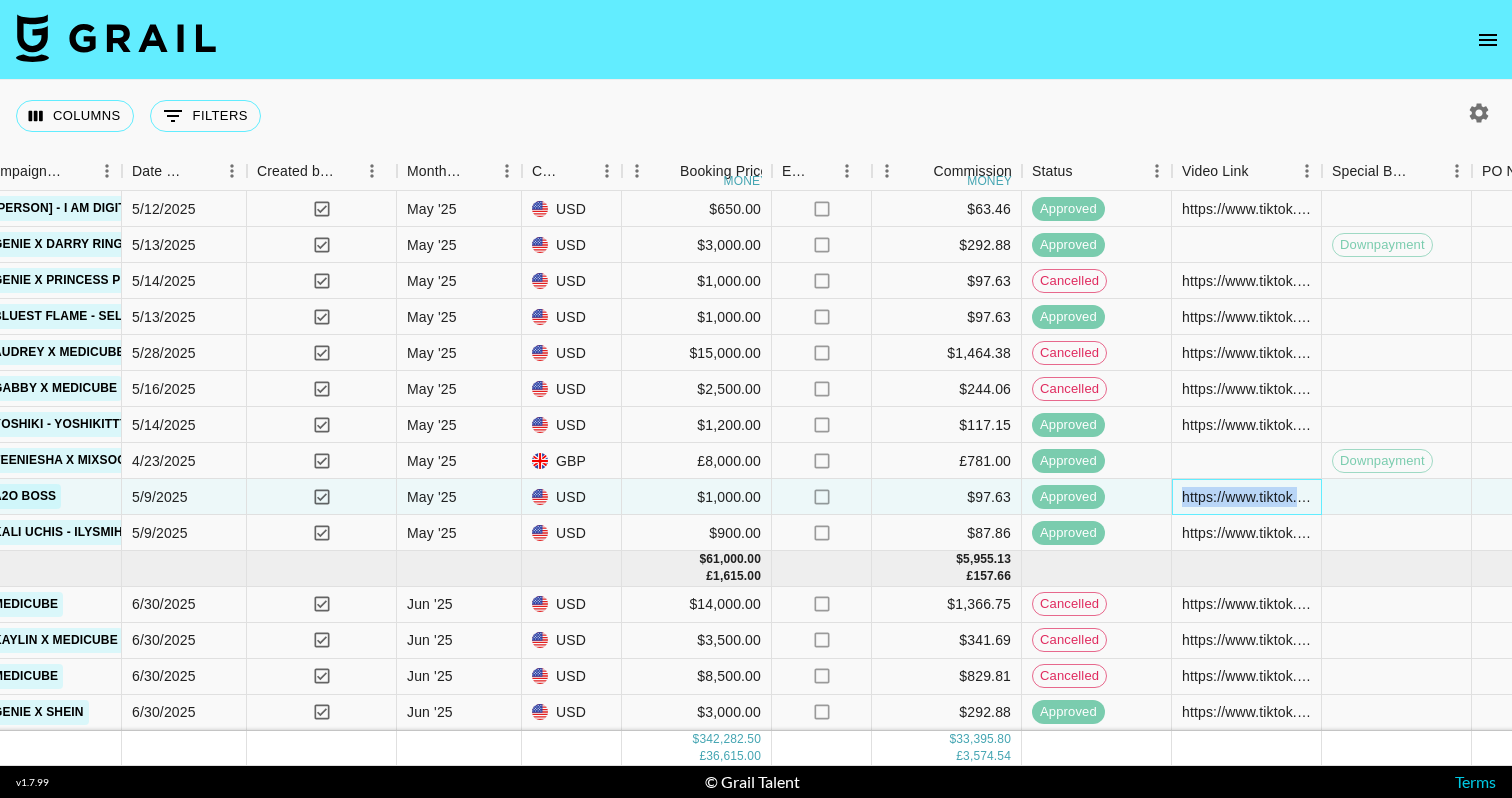 click on "https://www.tiktok.com/@teeniesha/video/7508463578261785879?lang=en-GB" at bounding box center (1246, 497) 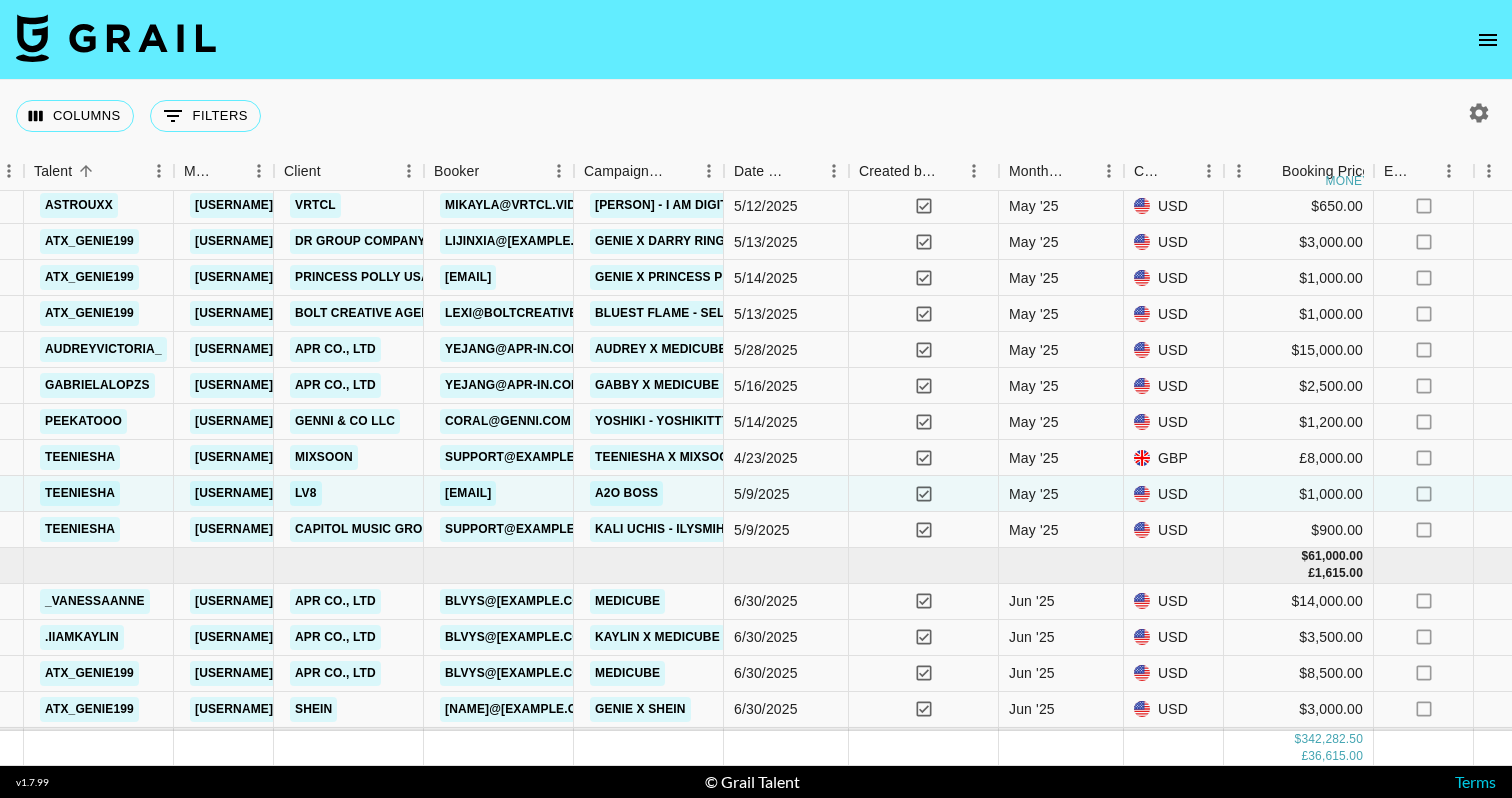 scroll, scrollTop: 1856, scrollLeft: 640, axis: both 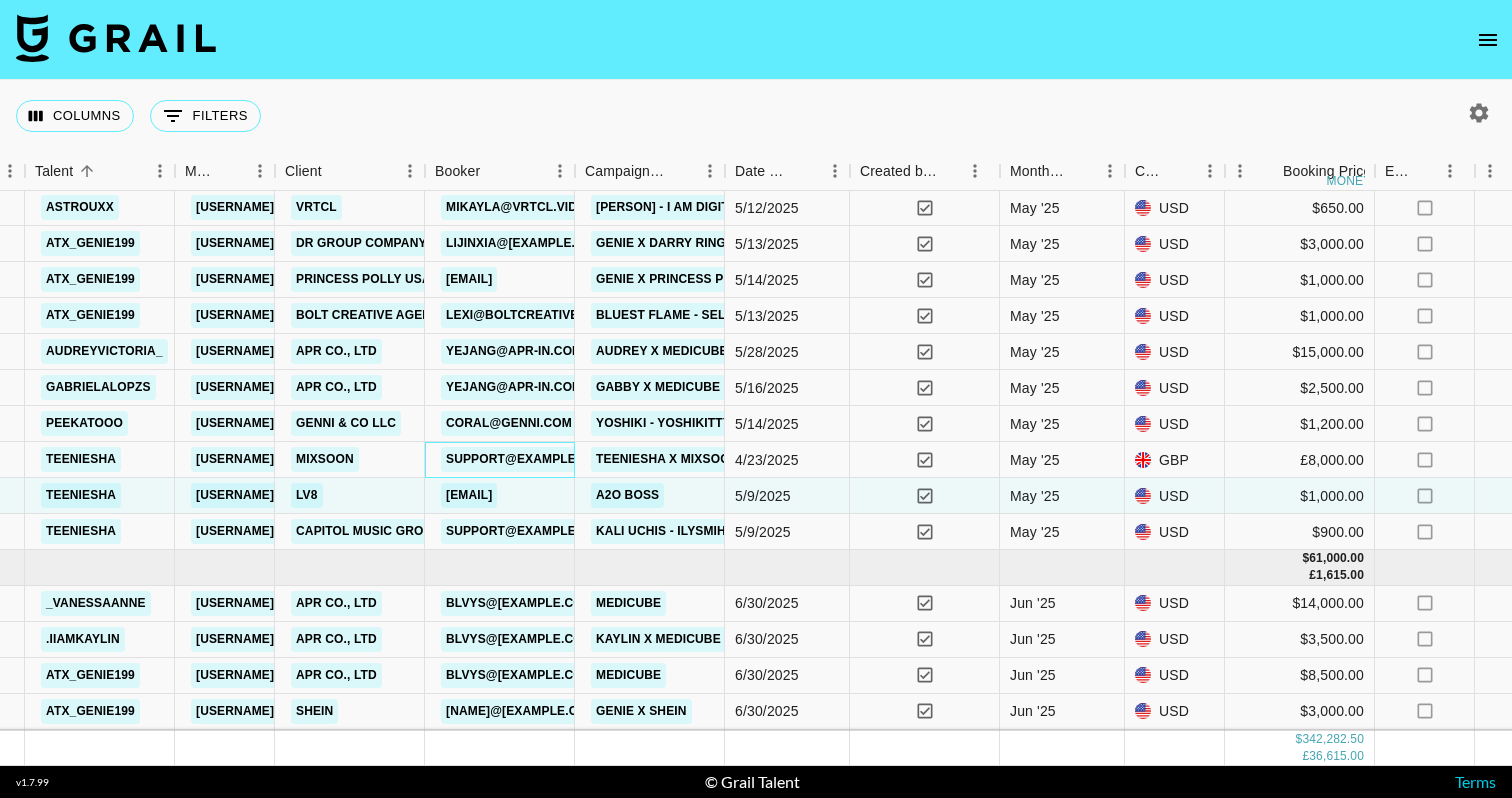 click on "support@example.com" at bounding box center [527, 459] 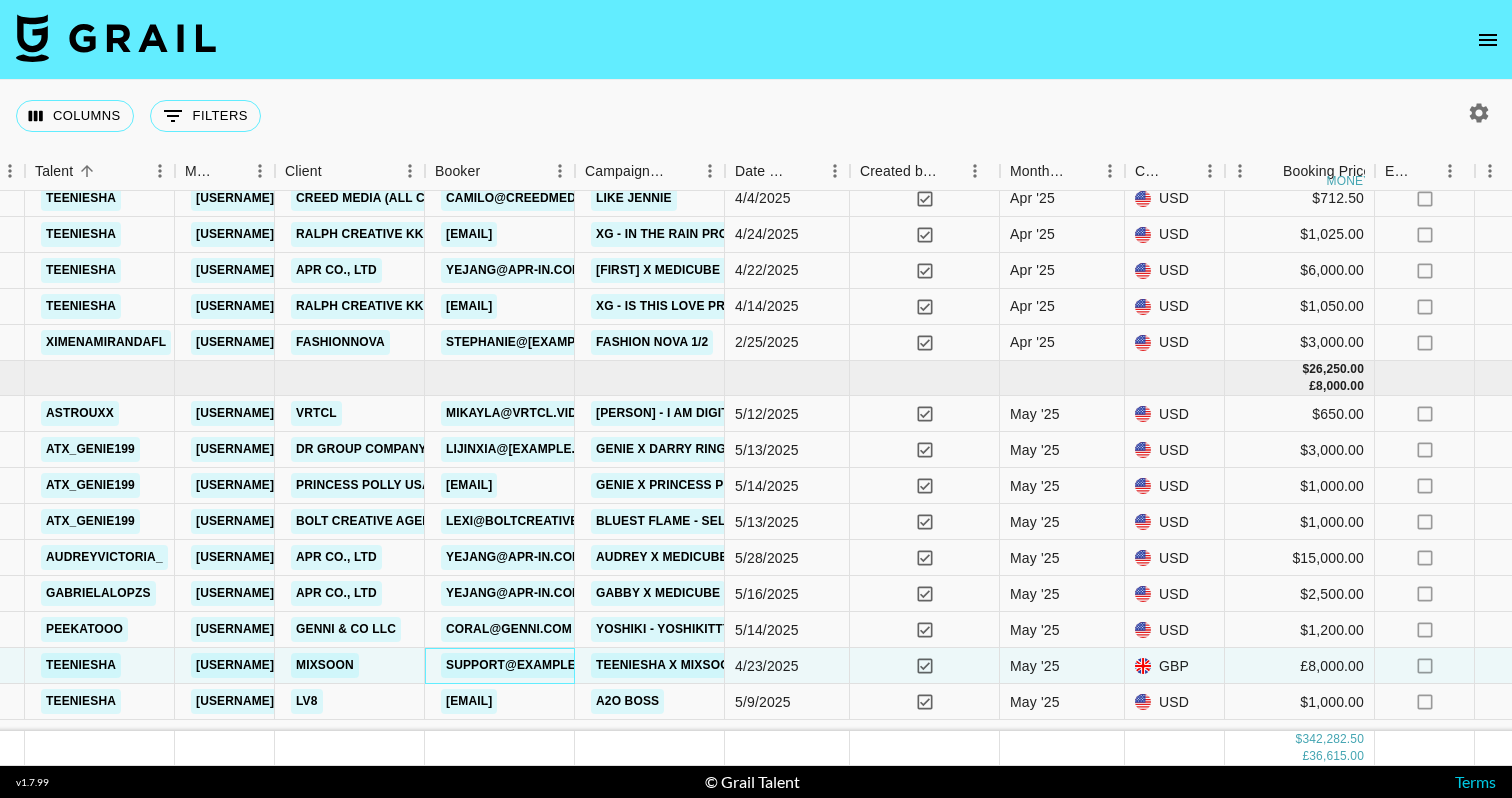 scroll, scrollTop: -44, scrollLeft: 640, axis: both 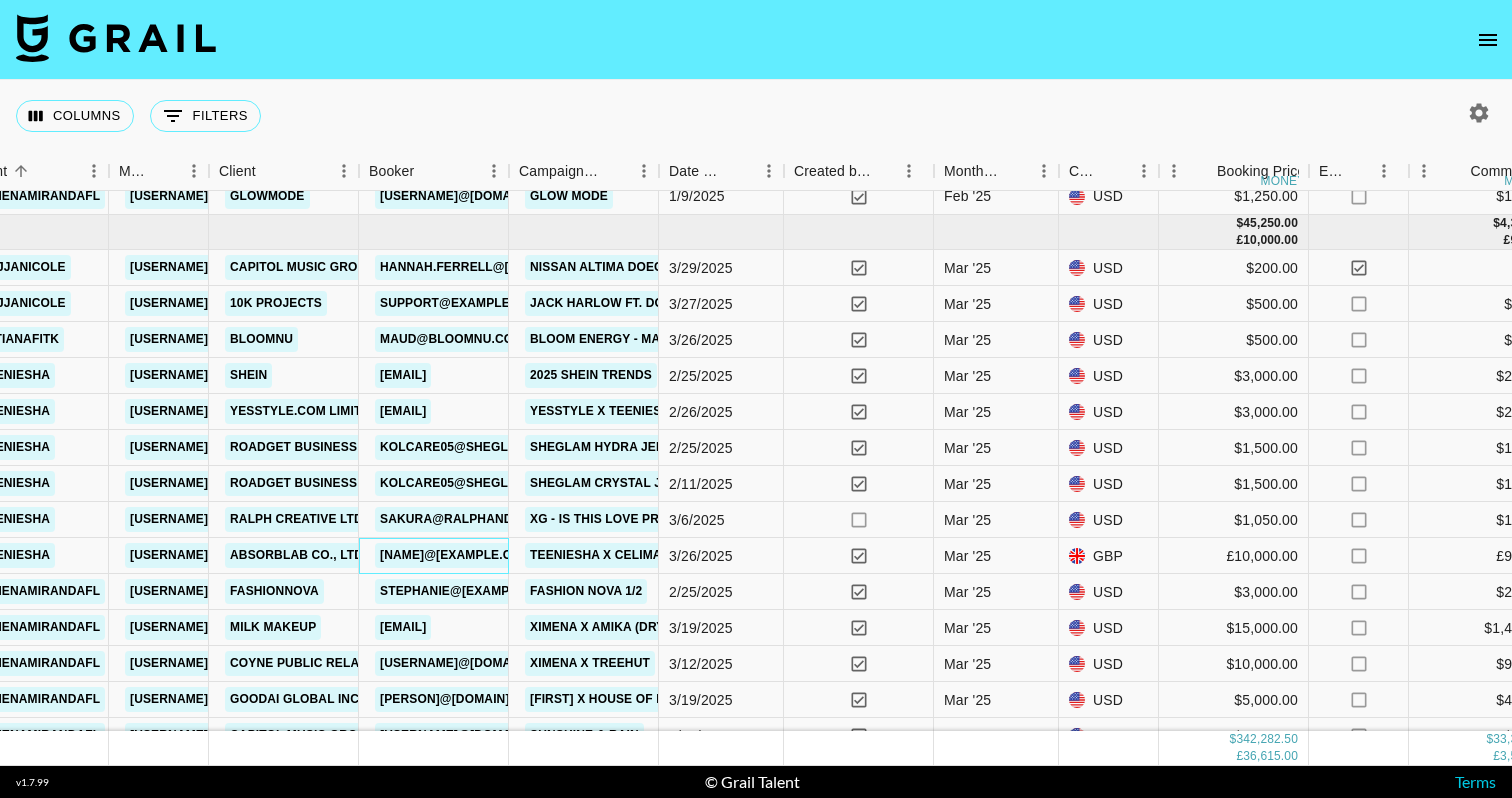 click on "[NAME]@[EXAMPLE.COM]" at bounding box center [457, 555] 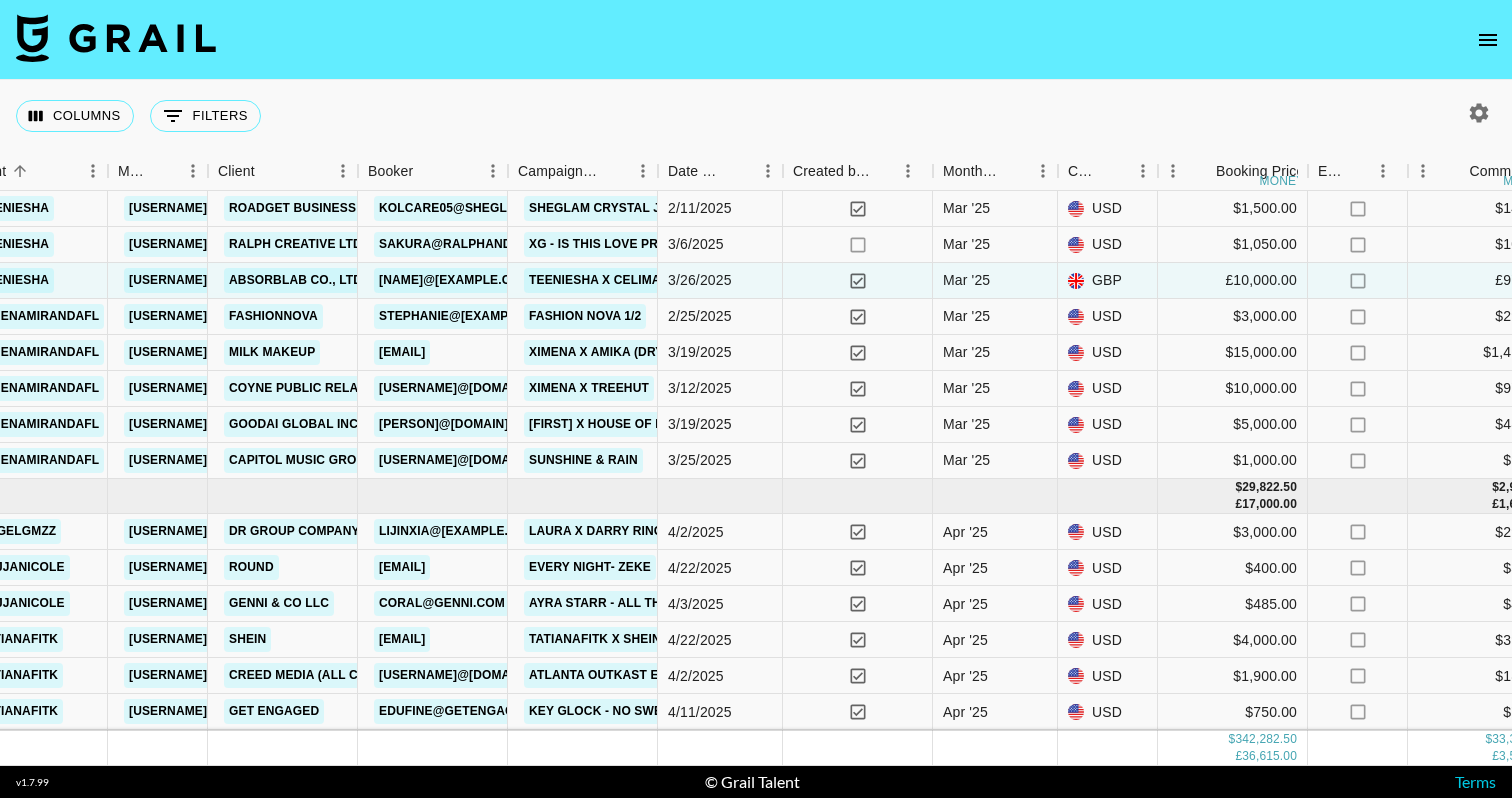 scroll, scrollTop: 975, scrollLeft: 707, axis: both 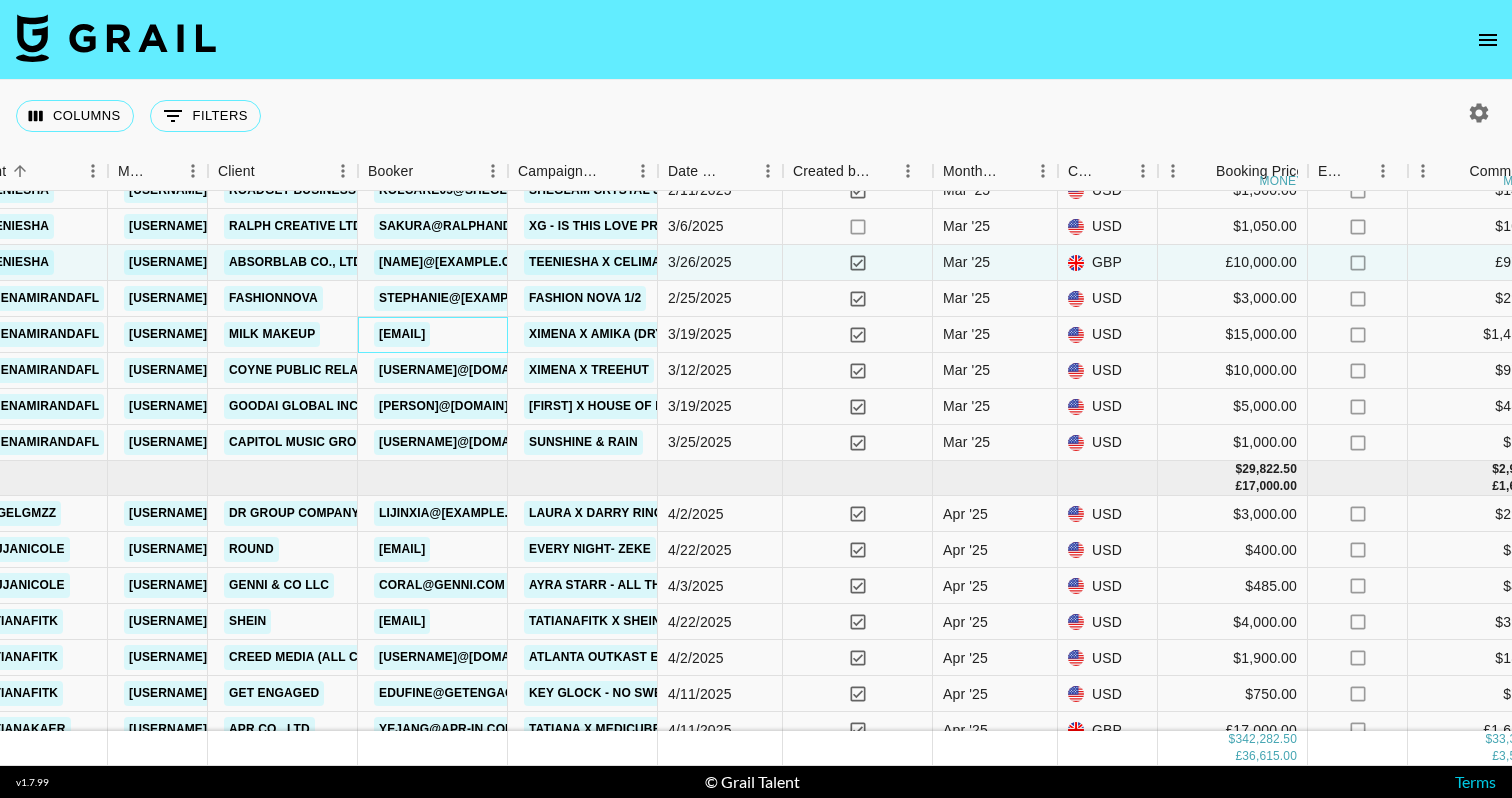 click on "[EMAIL]" at bounding box center [402, 334] 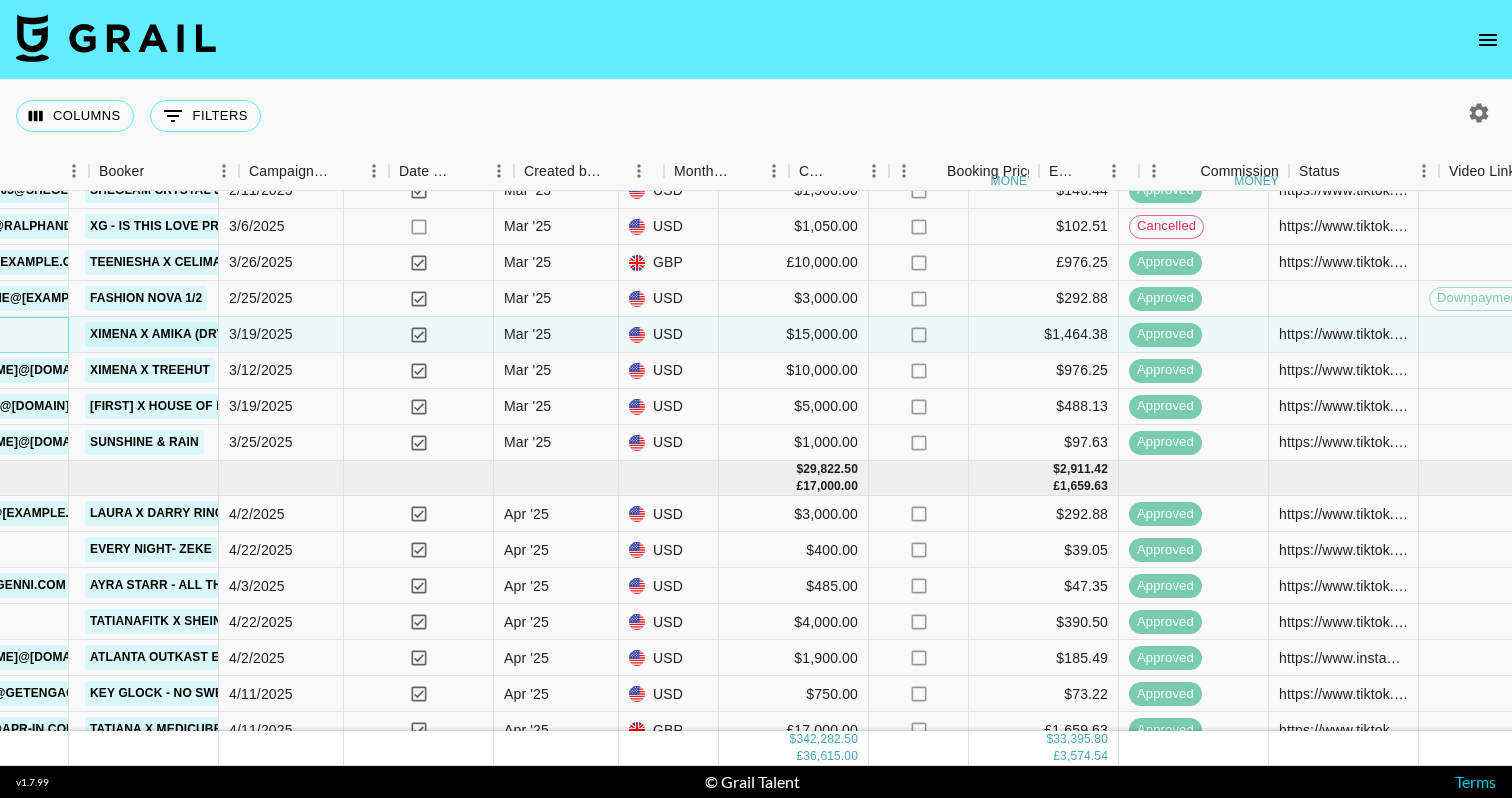 scroll, scrollTop: 975, scrollLeft: 1165, axis: both 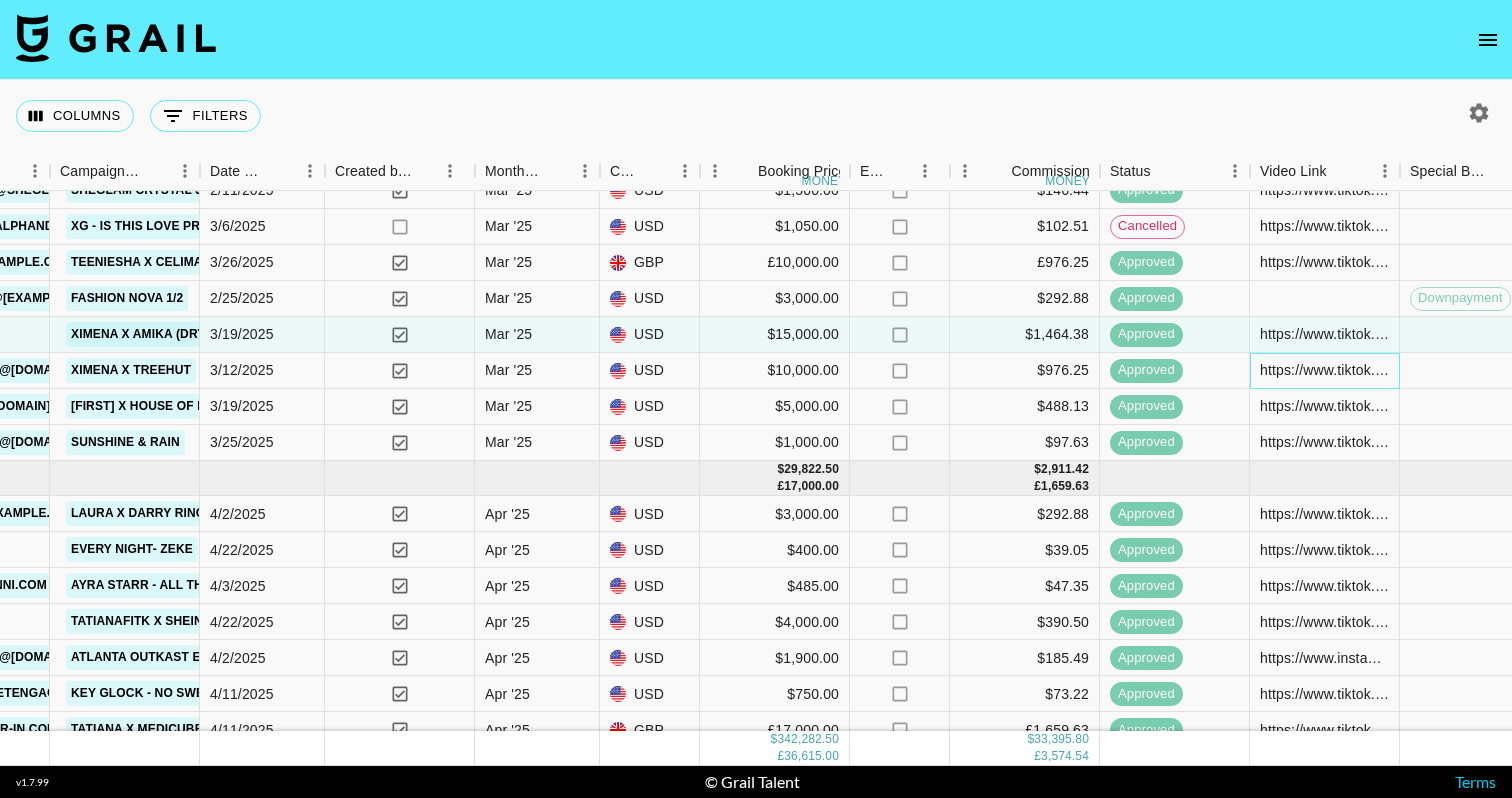 click on "https://www.tiktok.com/@ximenamirandafl/video/7466607010516045098" at bounding box center (1324, 370) 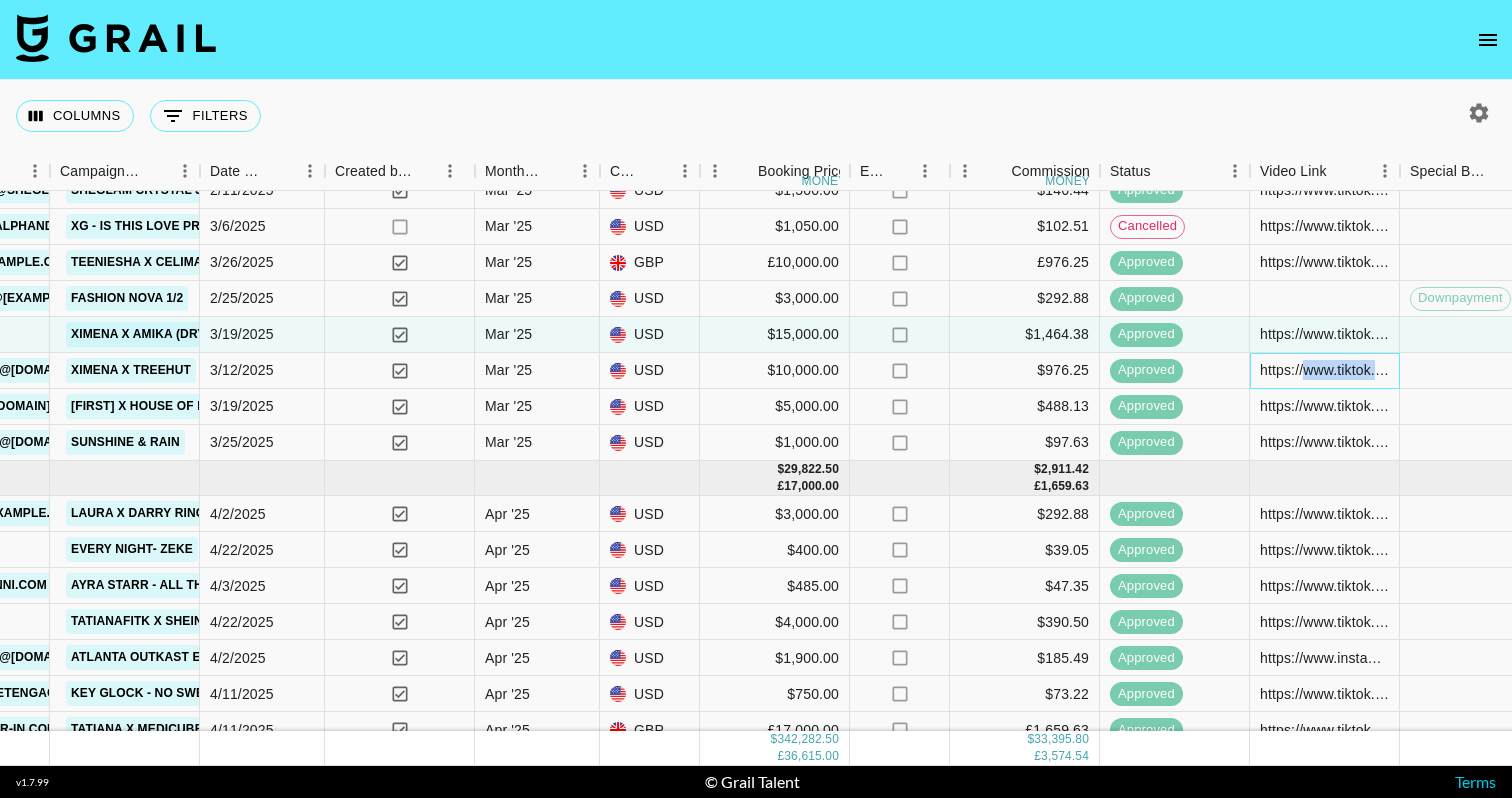 click on "https://www.tiktok.com/@ximenamirandafl/video/7466607010516045098" at bounding box center [1324, 370] 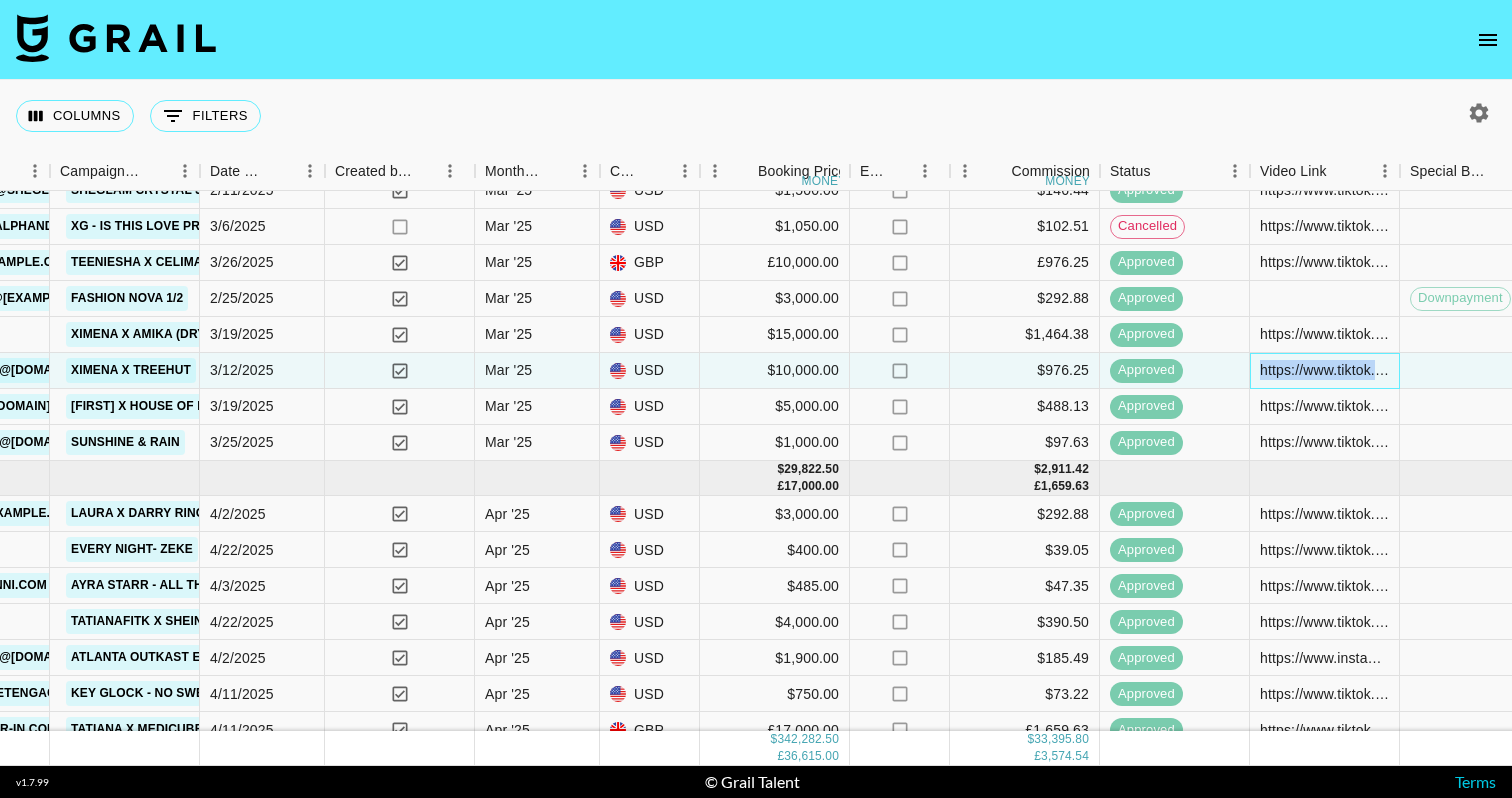 click on "https://www.tiktok.com/@ximenamirandafl/video/7466607010516045098" at bounding box center [1324, 370] 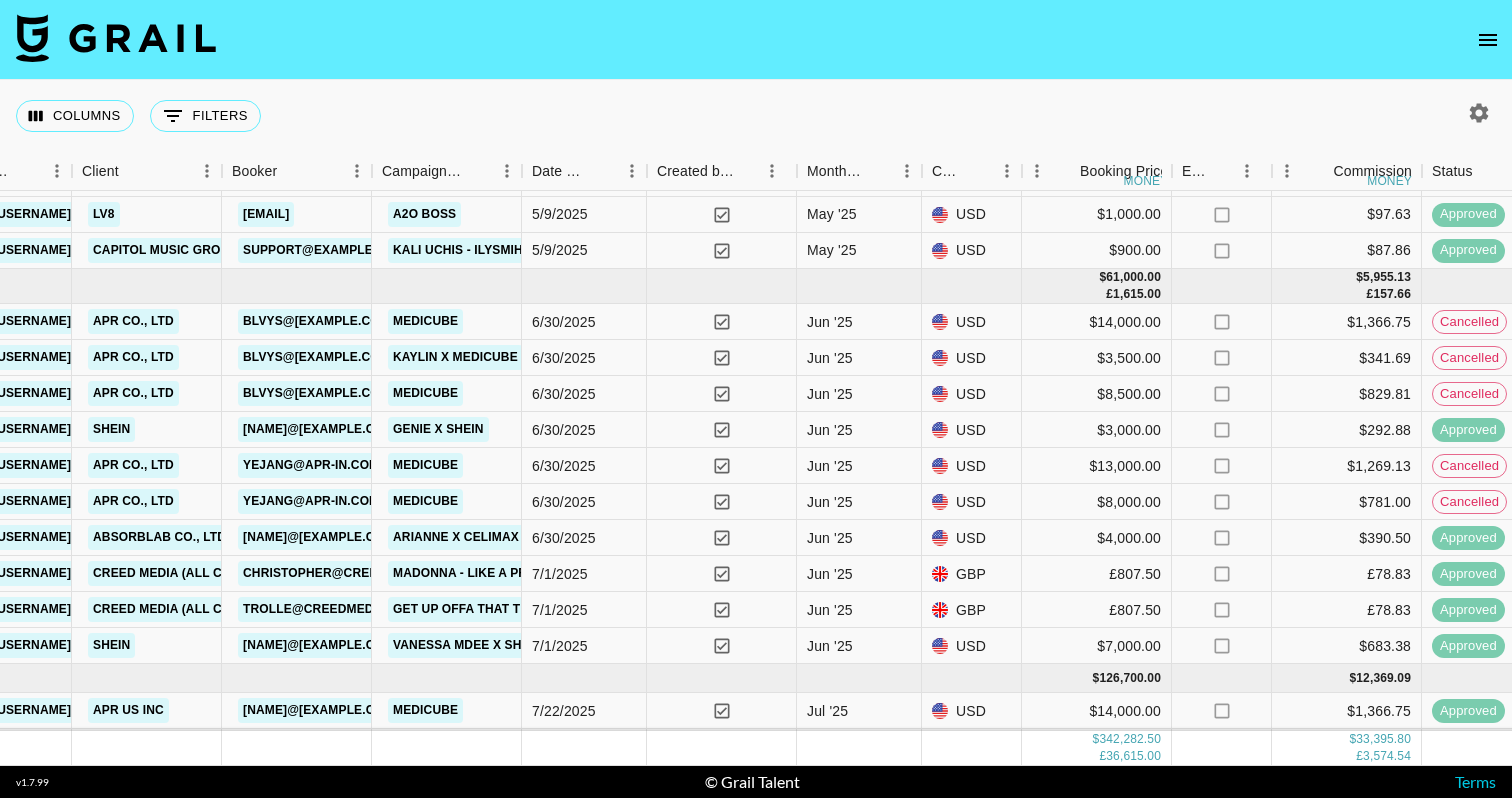 scroll, scrollTop: 2178, scrollLeft: 843, axis: both 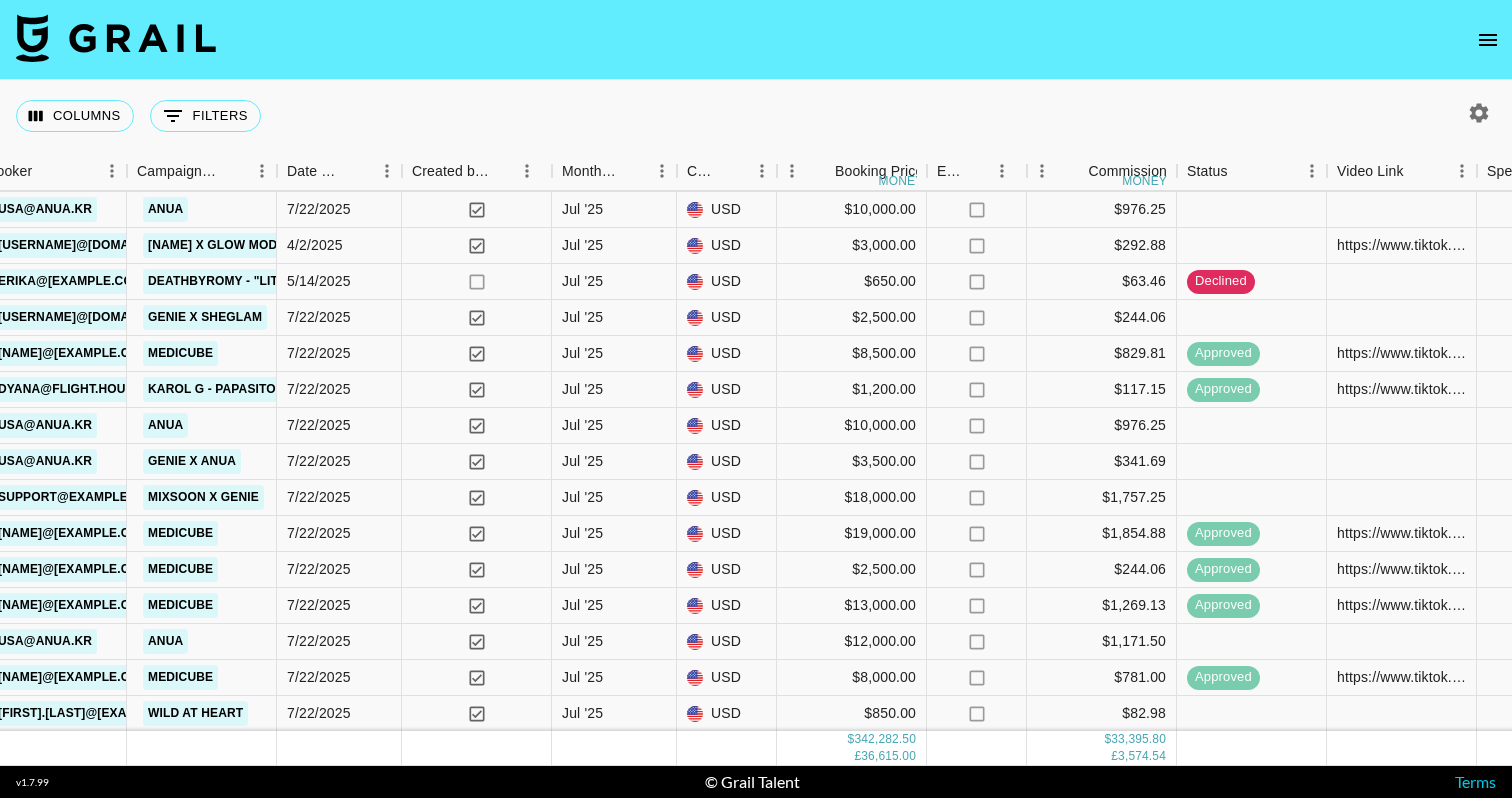 click 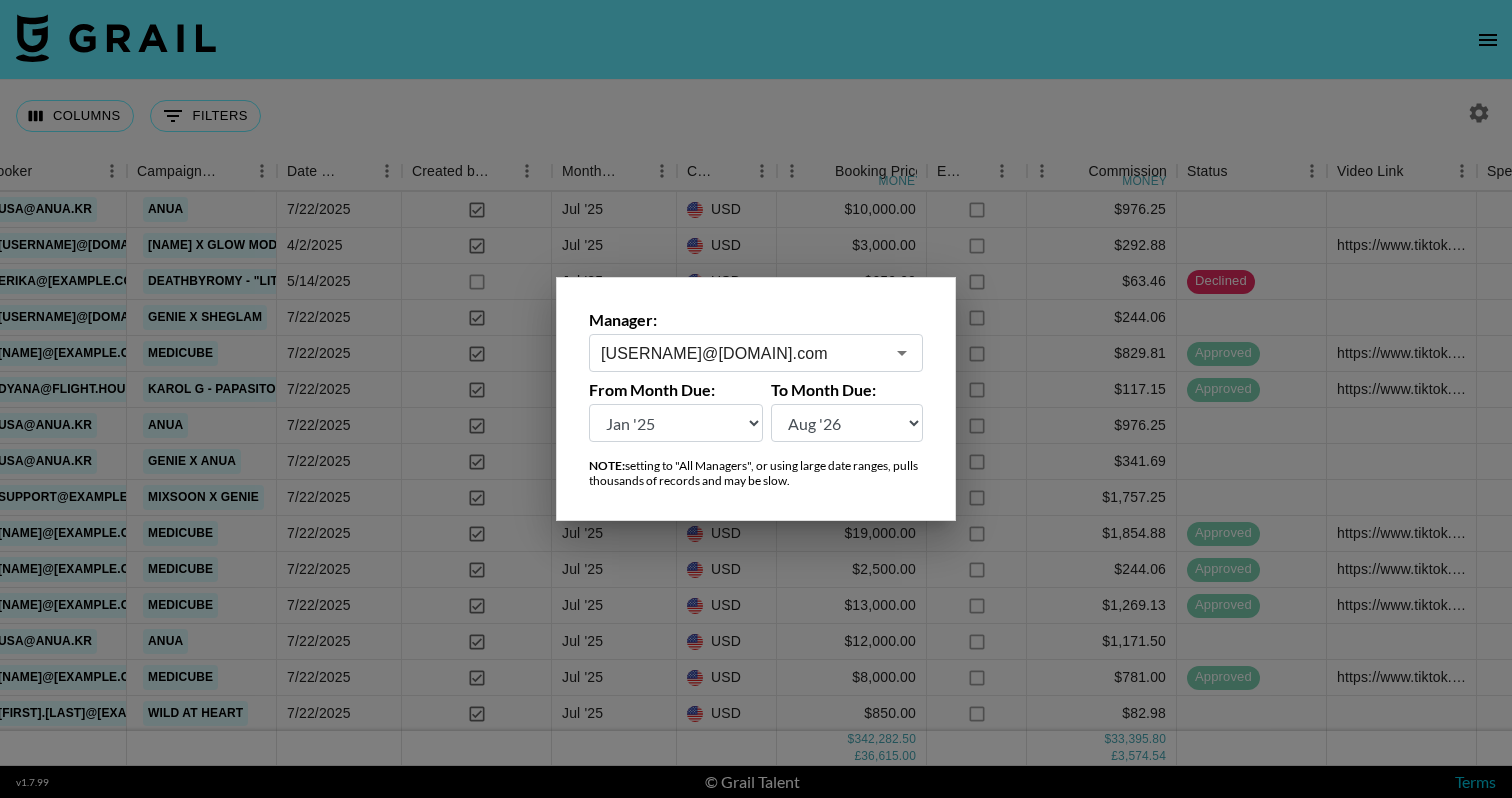 click on "[PERSON]@[DOMAIN].com" at bounding box center (756, 353) 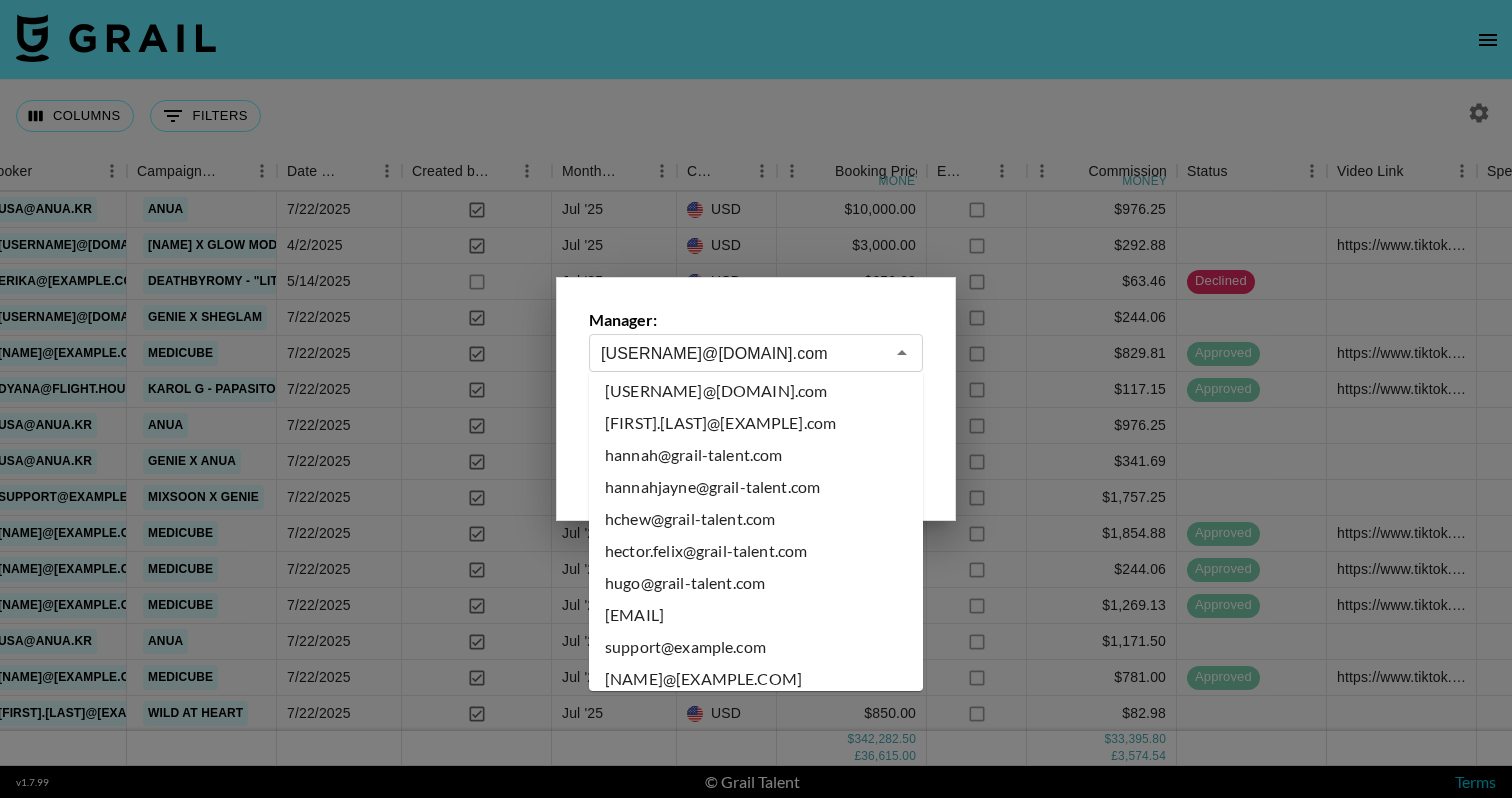 scroll, scrollTop: 4451, scrollLeft: 0, axis: vertical 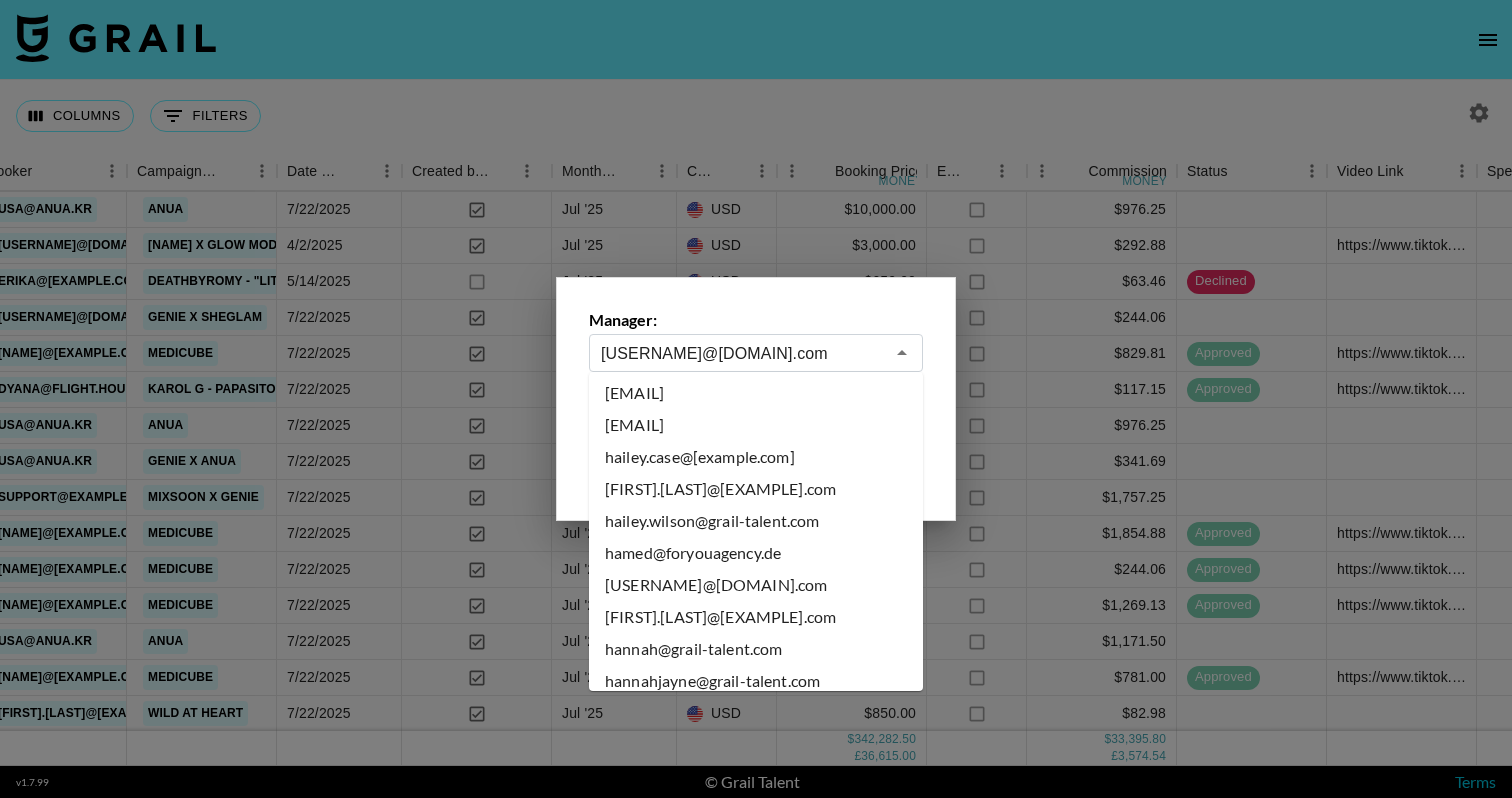 click on "hannah@grail-talent.com" at bounding box center [756, 649] 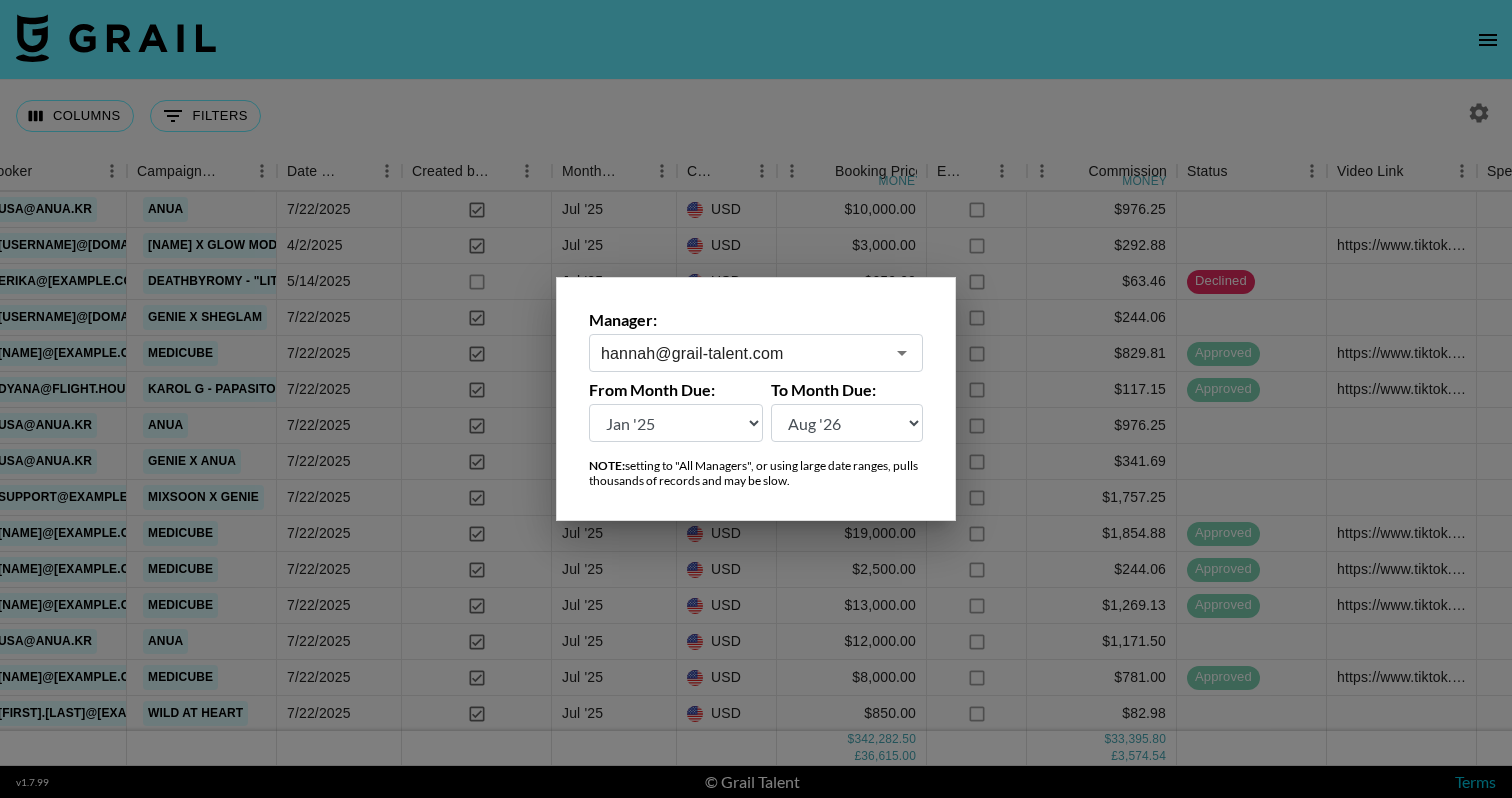 scroll, scrollTop: 0, scrollLeft: 1088, axis: horizontal 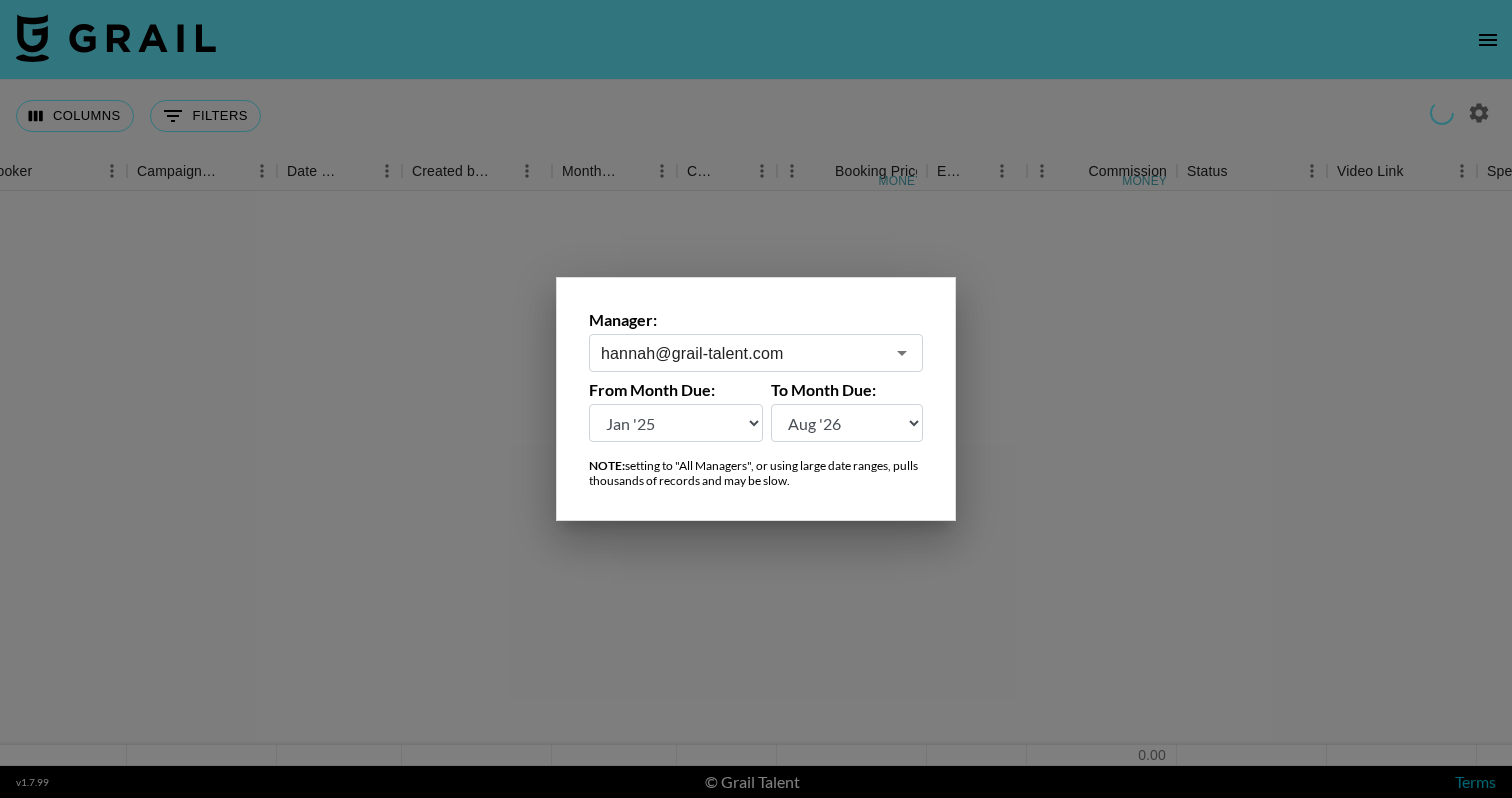 click at bounding box center (756, 399) 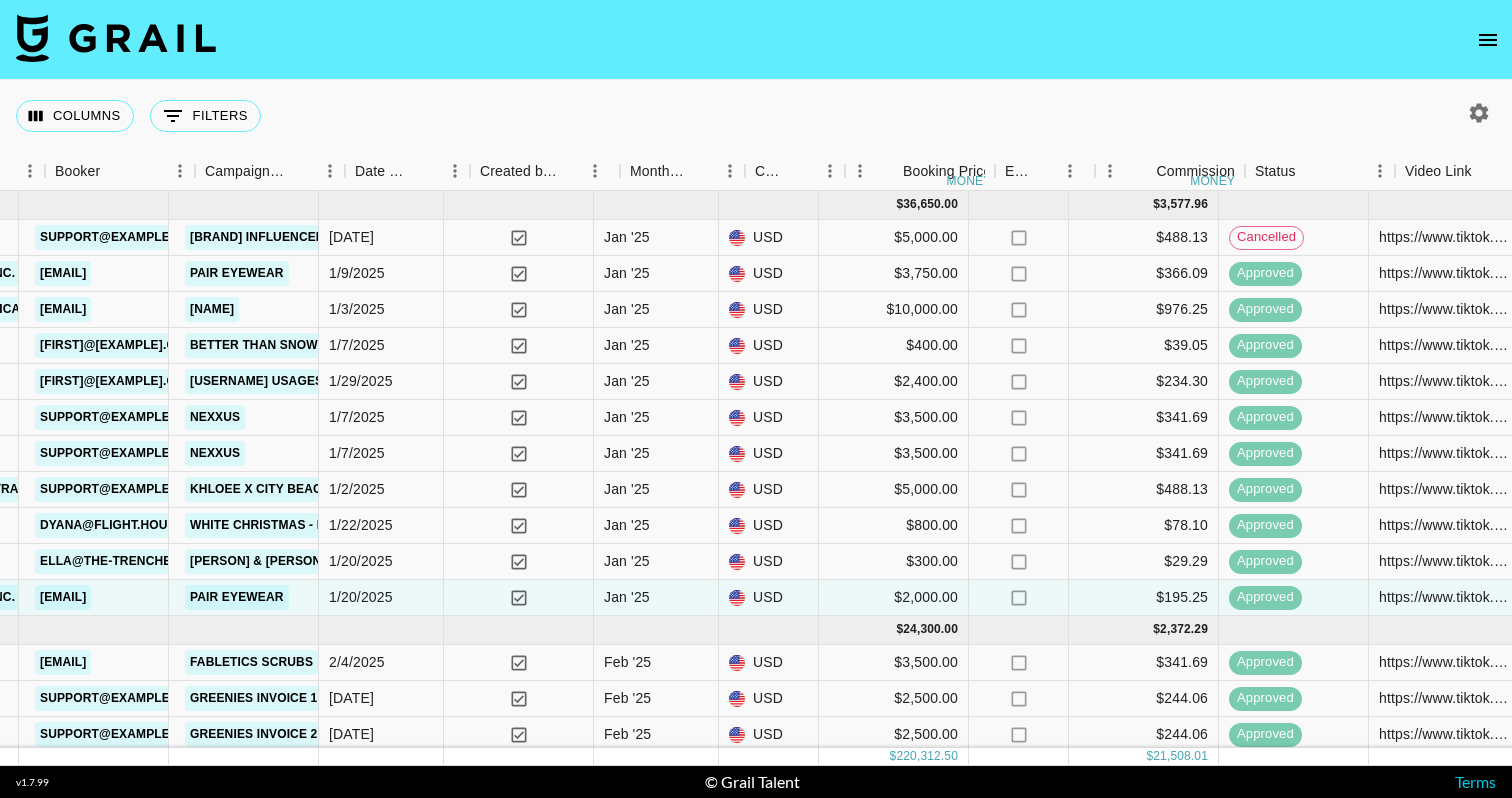 scroll, scrollTop: 0, scrollLeft: 1072, axis: horizontal 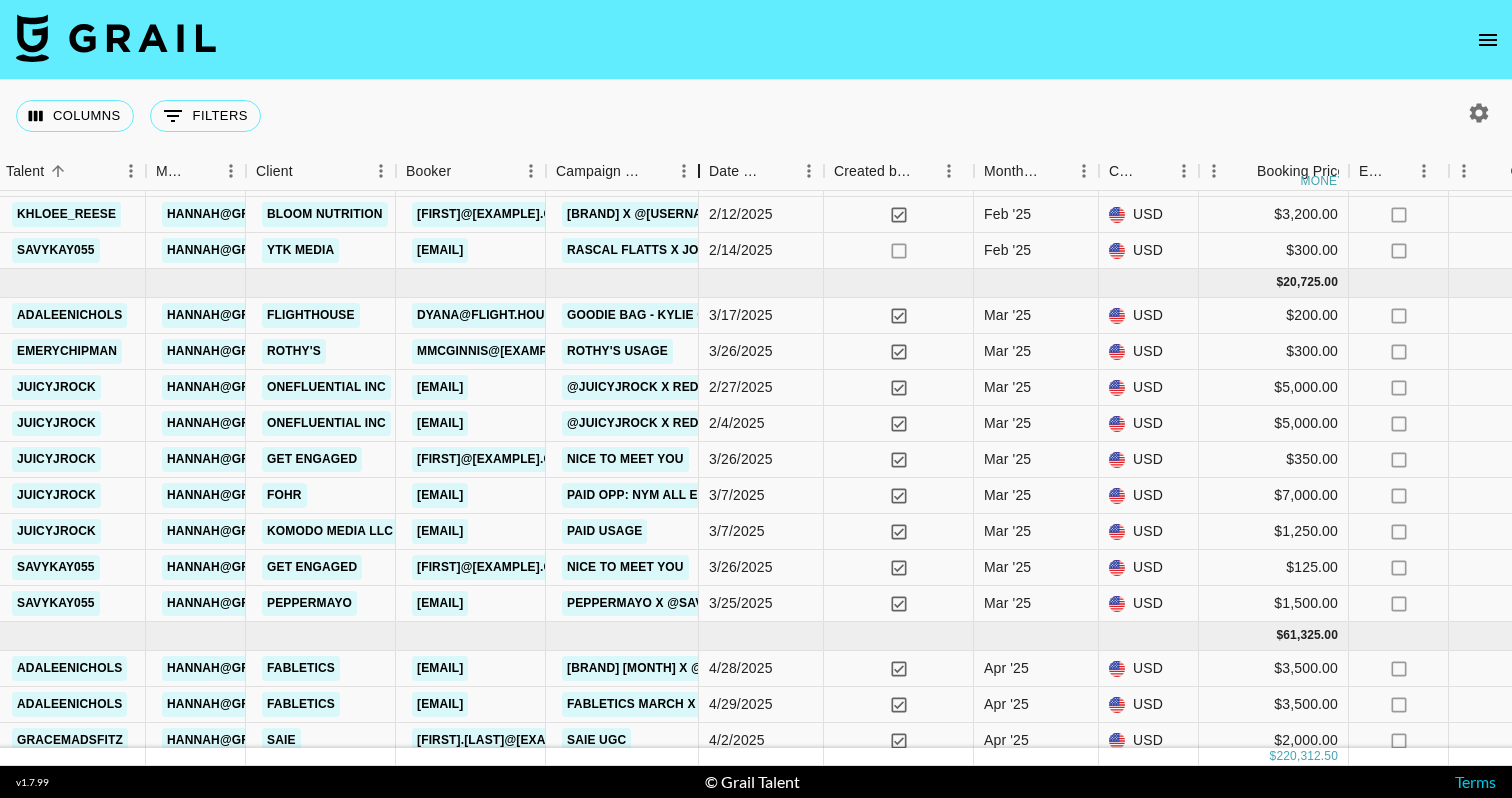 drag, startPoint x: 692, startPoint y: 183, endPoint x: 695, endPoint y: 209, distance: 26.172504 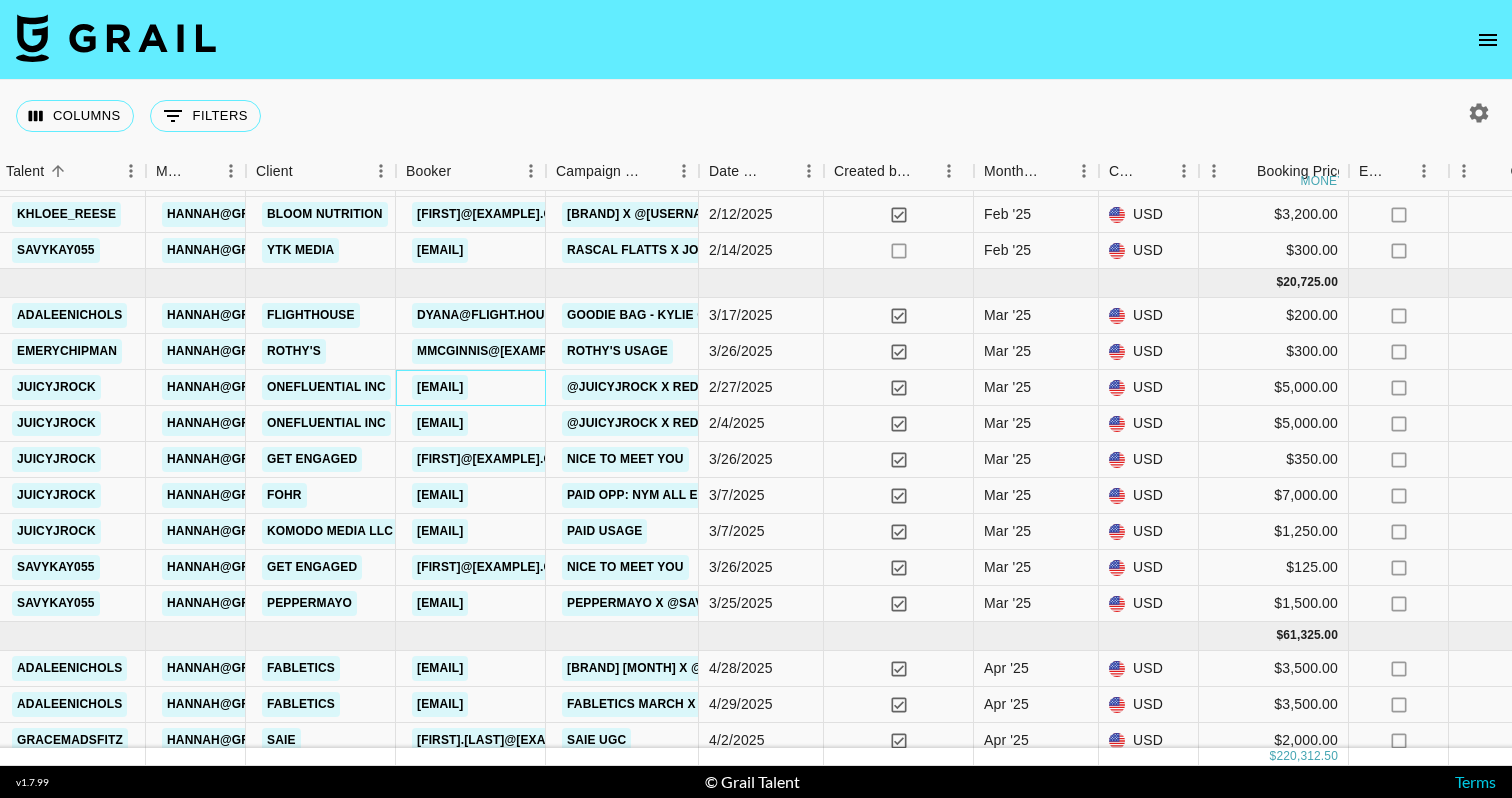 click on "[EMAIL]" at bounding box center [440, 387] 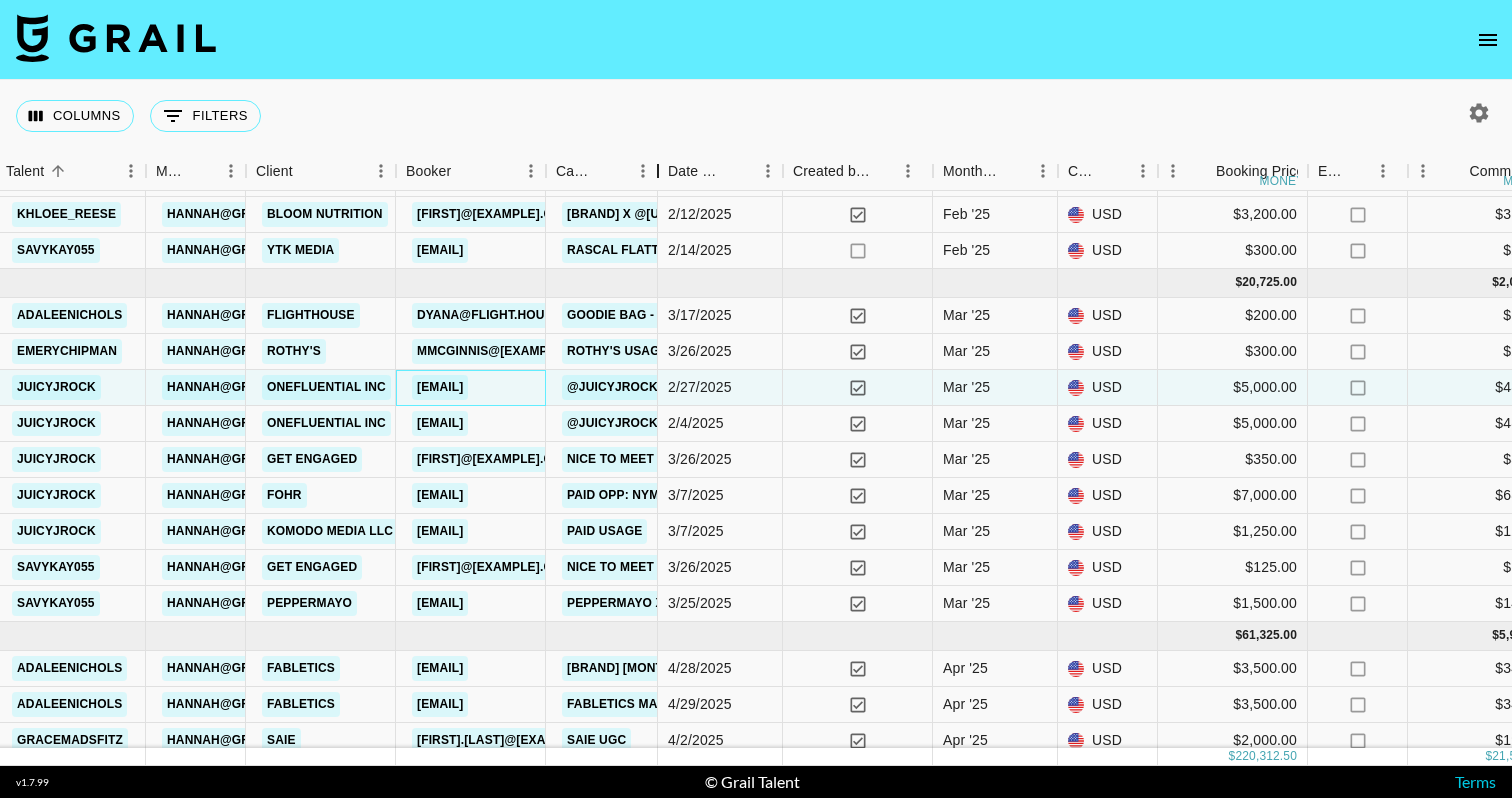 drag, startPoint x: 705, startPoint y: 165, endPoint x: 653, endPoint y: 186, distance: 56.0803 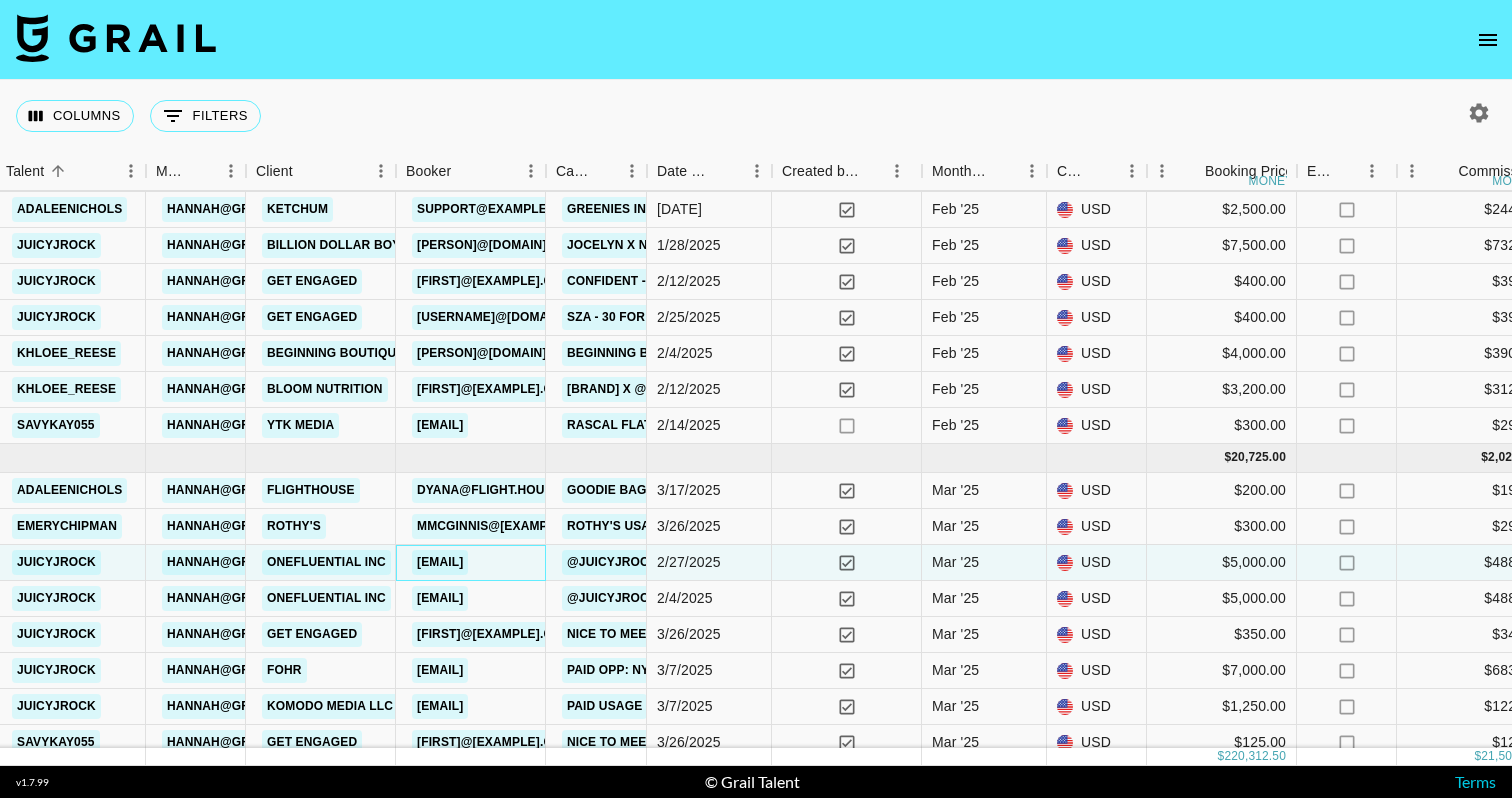 scroll, scrollTop: 444, scrollLeft: 669, axis: both 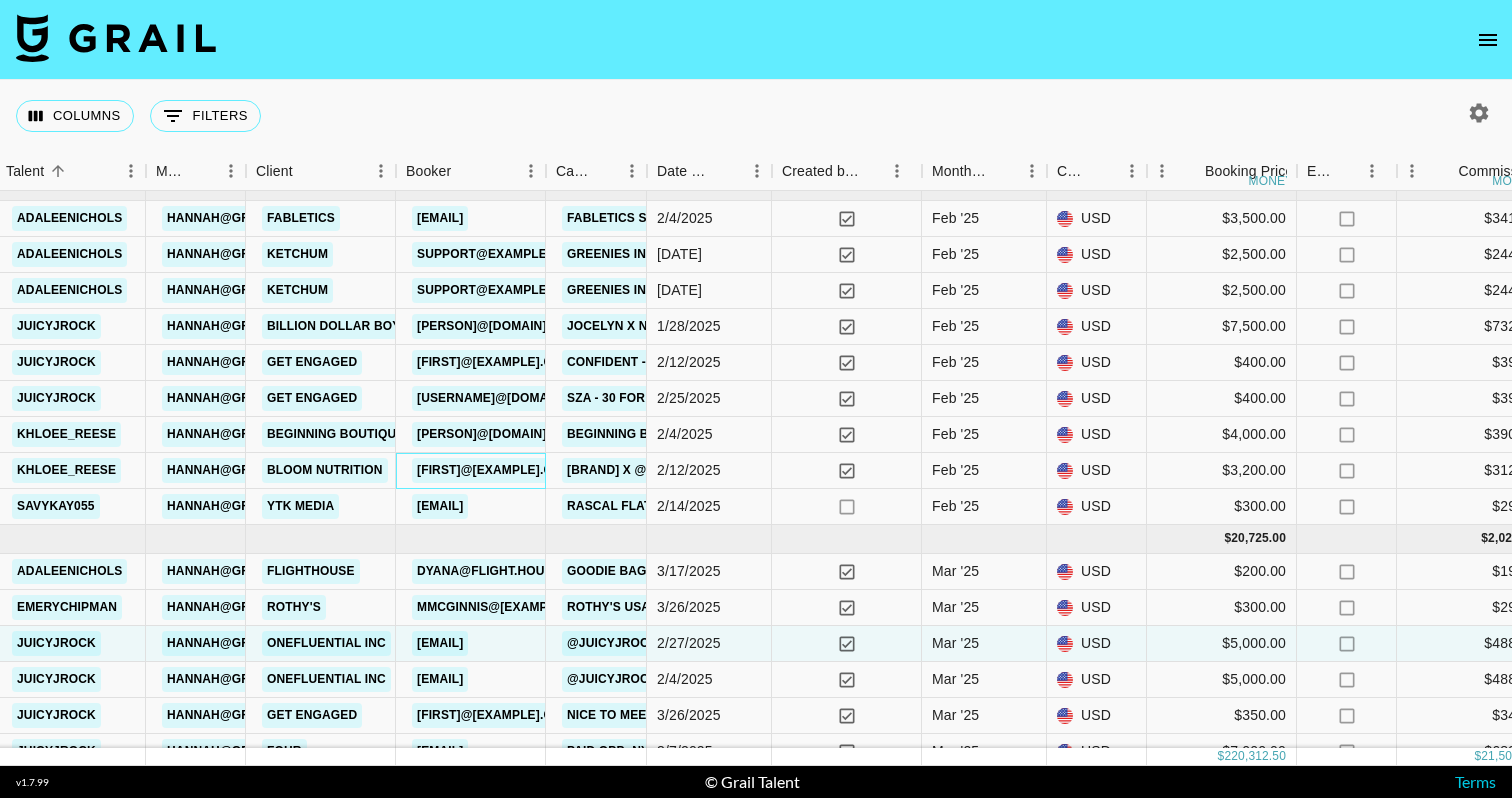 click on "[FIRST]@[EXAMPLE].com" at bounding box center [494, 470] 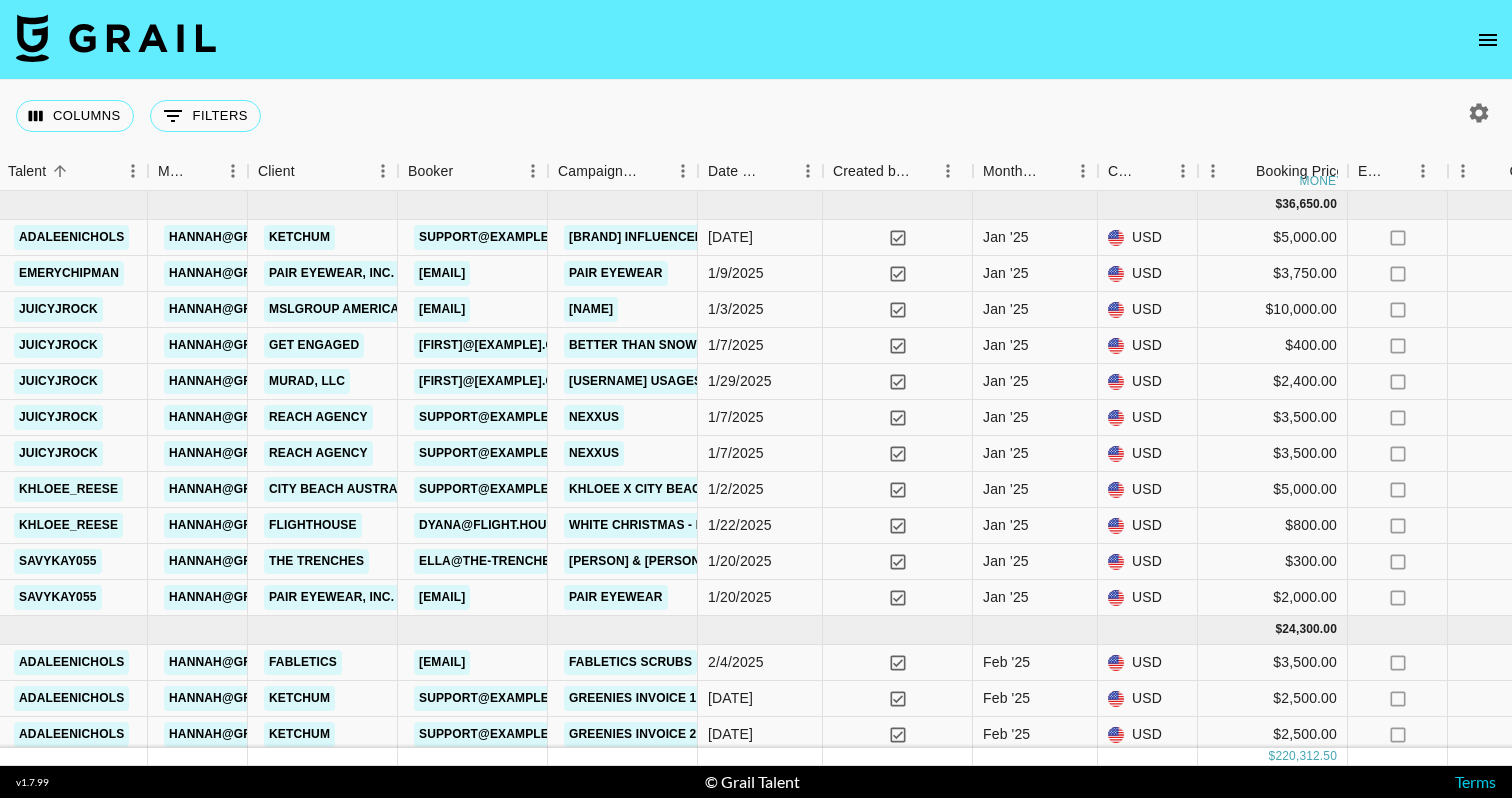 scroll, scrollTop: 0, scrollLeft: 667, axis: horizontal 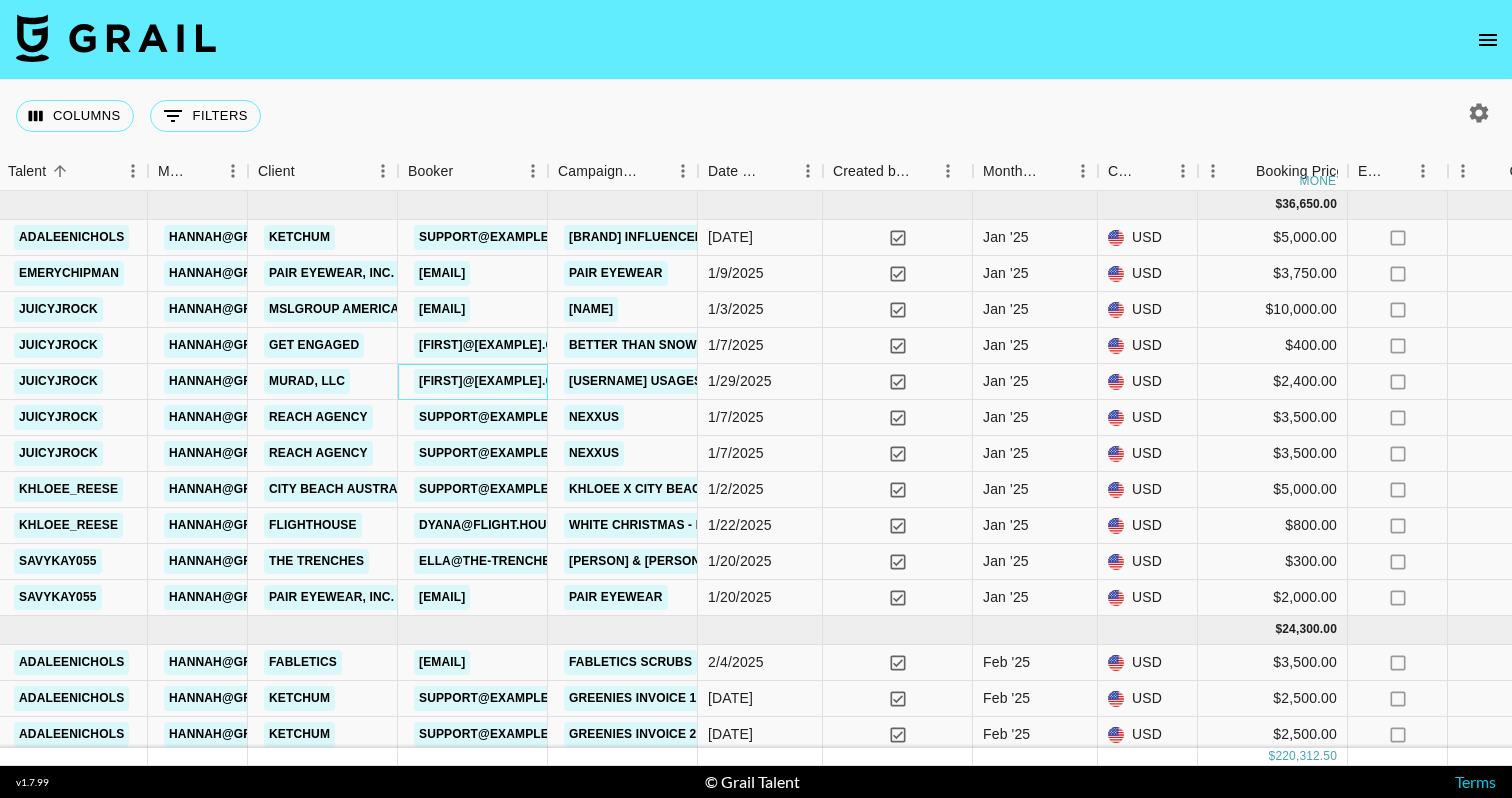 click on "[FIRST]@[EXAMPLE].com" at bounding box center (496, 381) 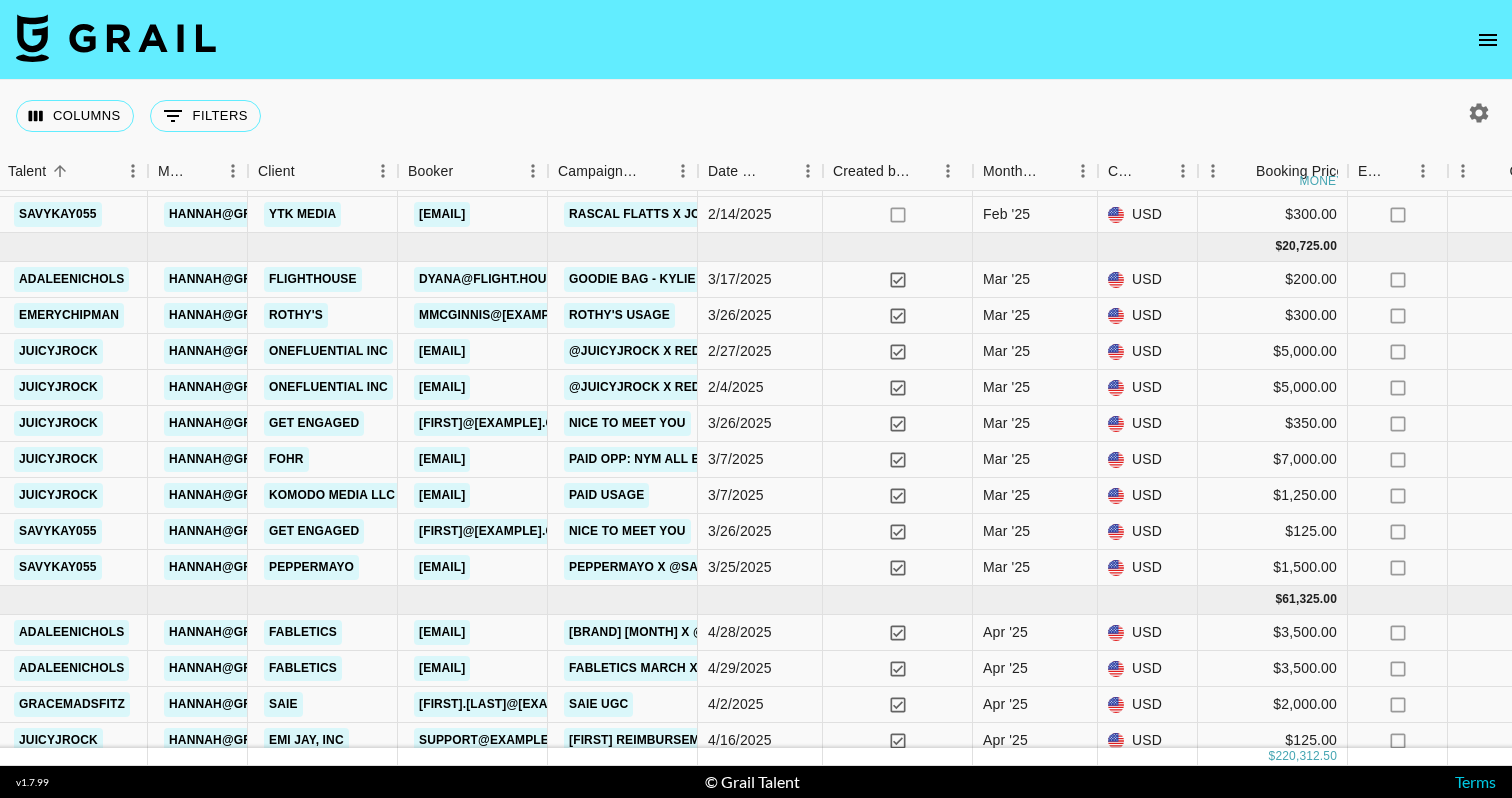 scroll, scrollTop: 790, scrollLeft: 667, axis: both 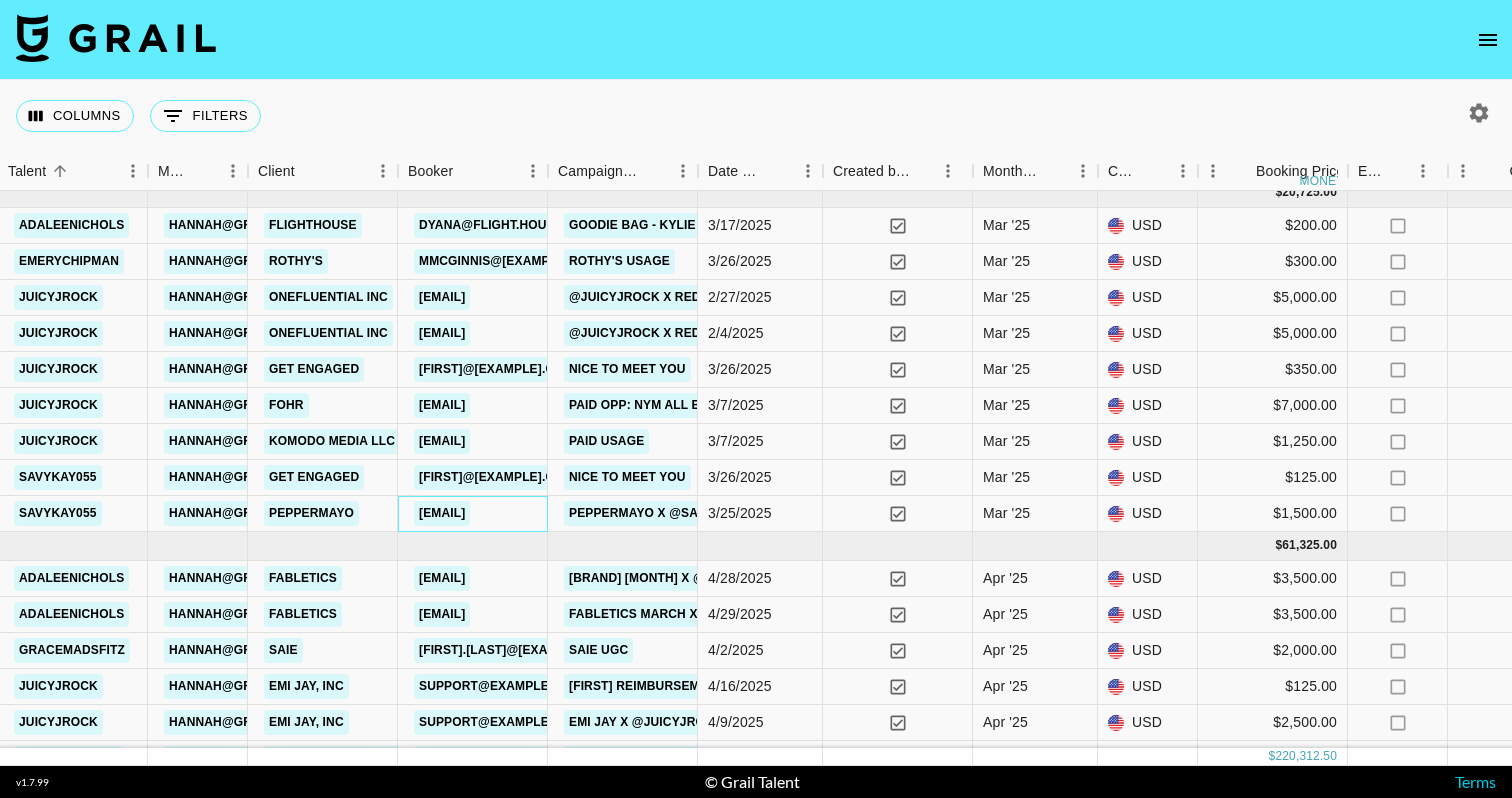 click on "[EMAIL]" at bounding box center [442, 513] 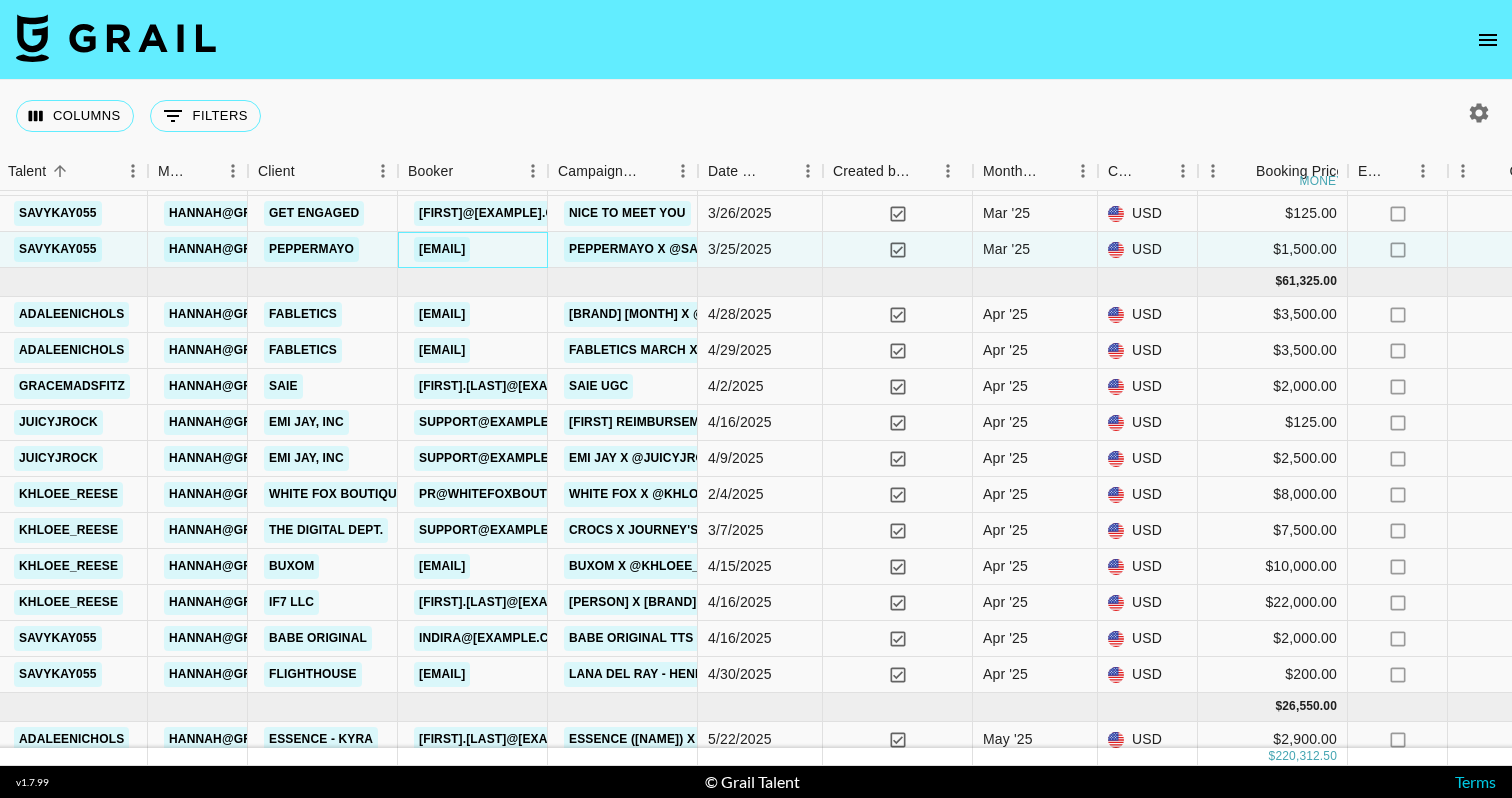 scroll, scrollTop: 1055, scrollLeft: 667, axis: both 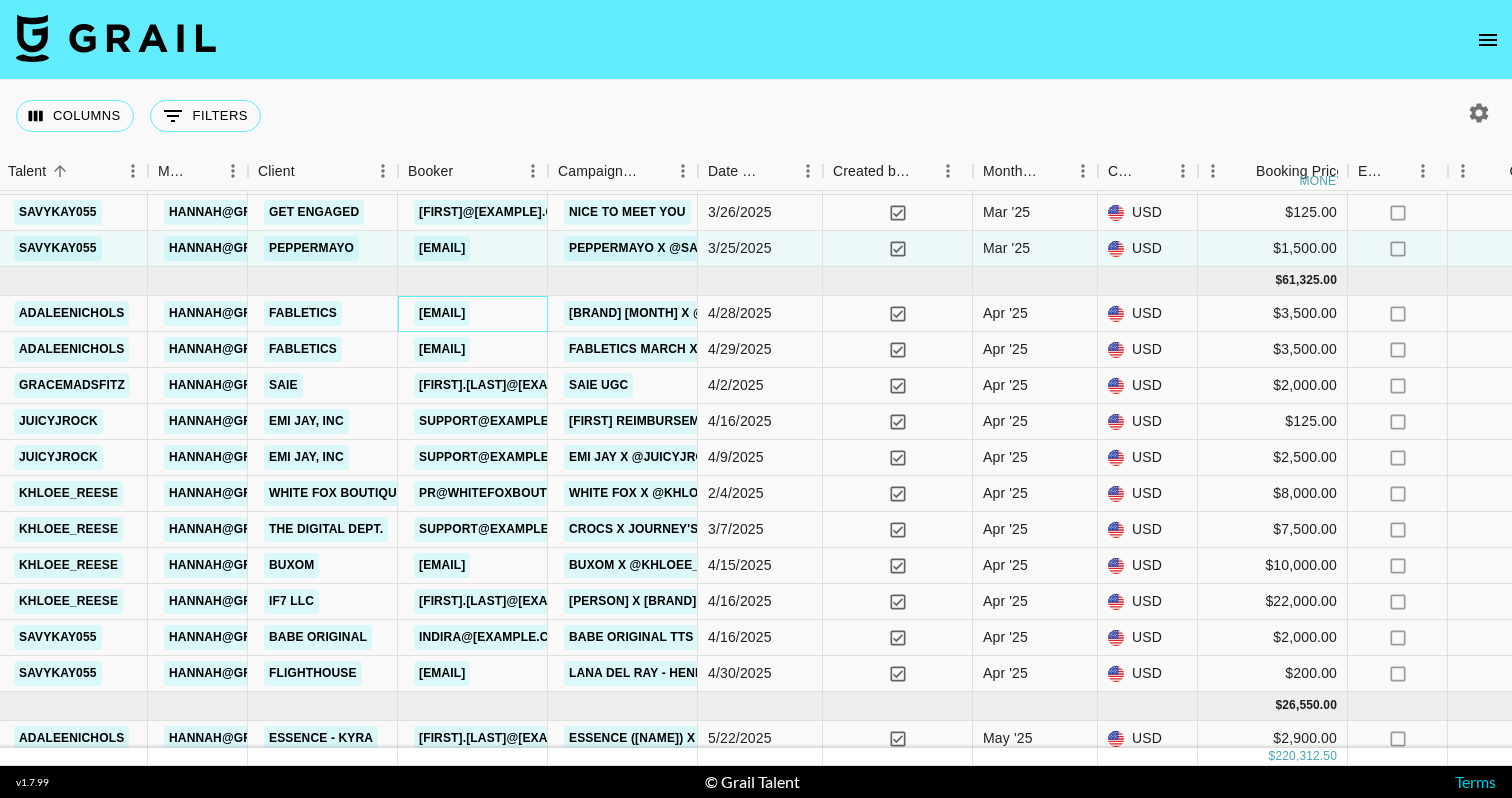 click on "[EMAIL]" at bounding box center (442, 313) 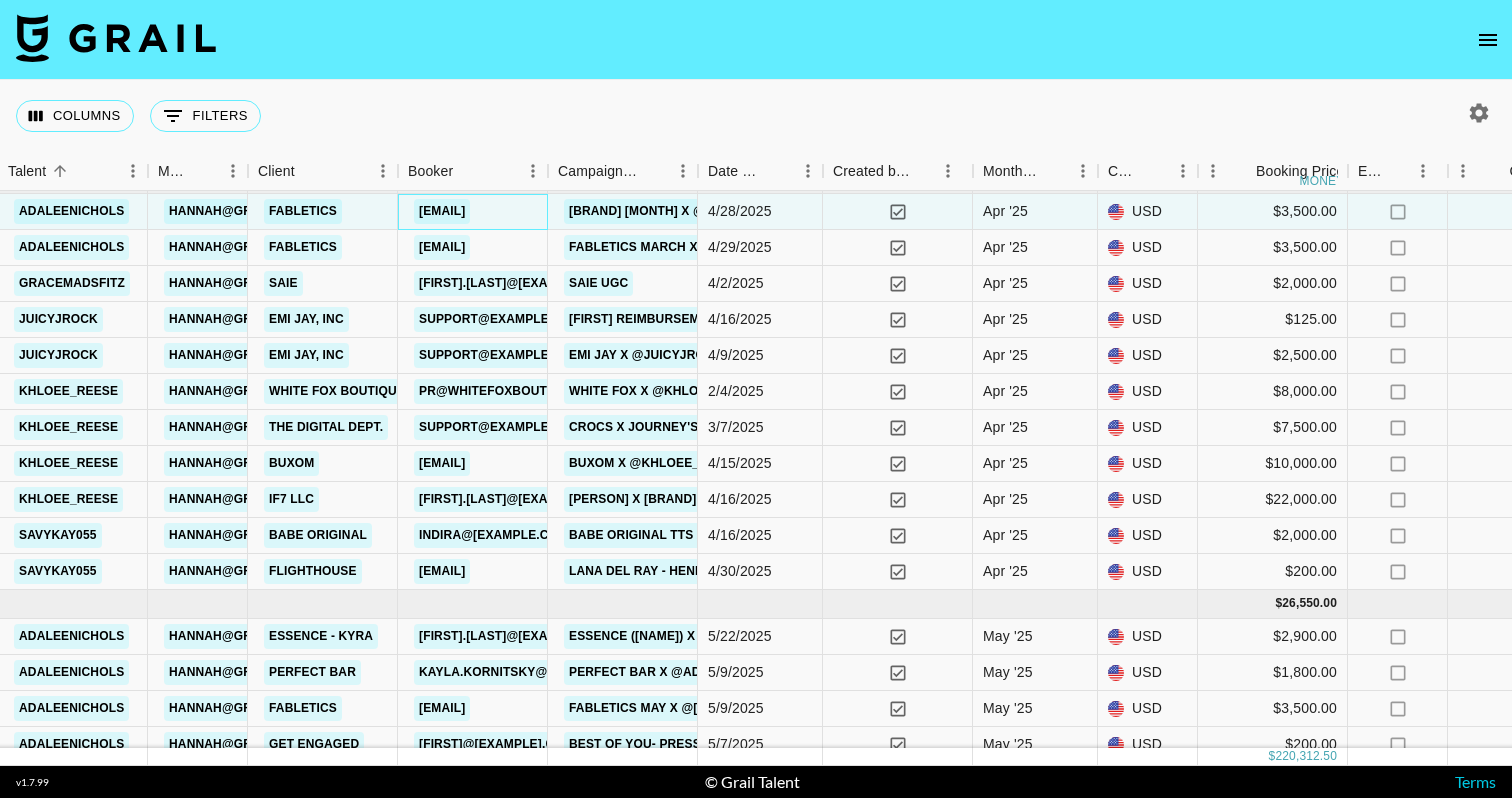 scroll, scrollTop: 1179, scrollLeft: 667, axis: both 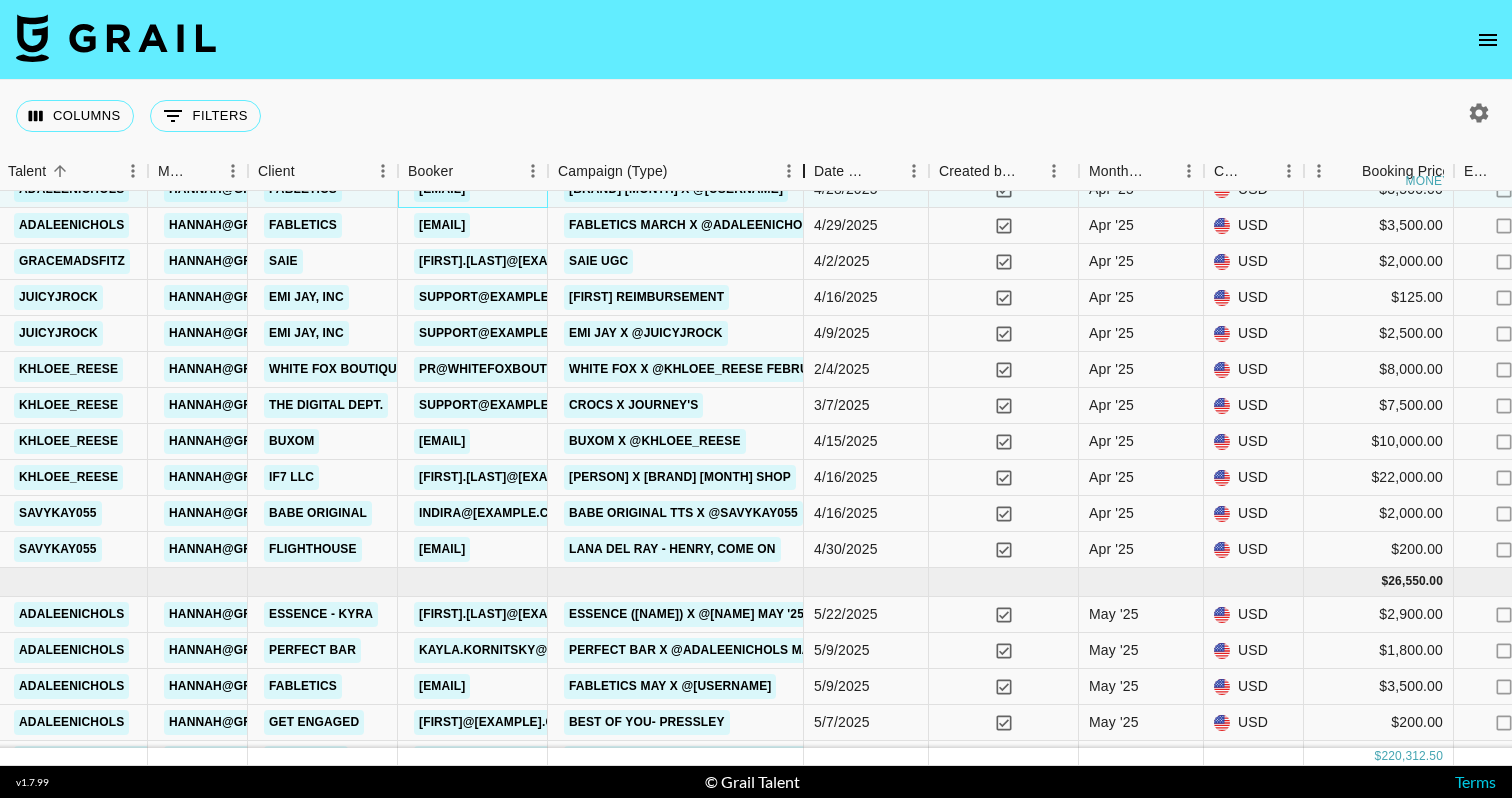 drag, startPoint x: 701, startPoint y: 178, endPoint x: 824, endPoint y: 229, distance: 133.15405 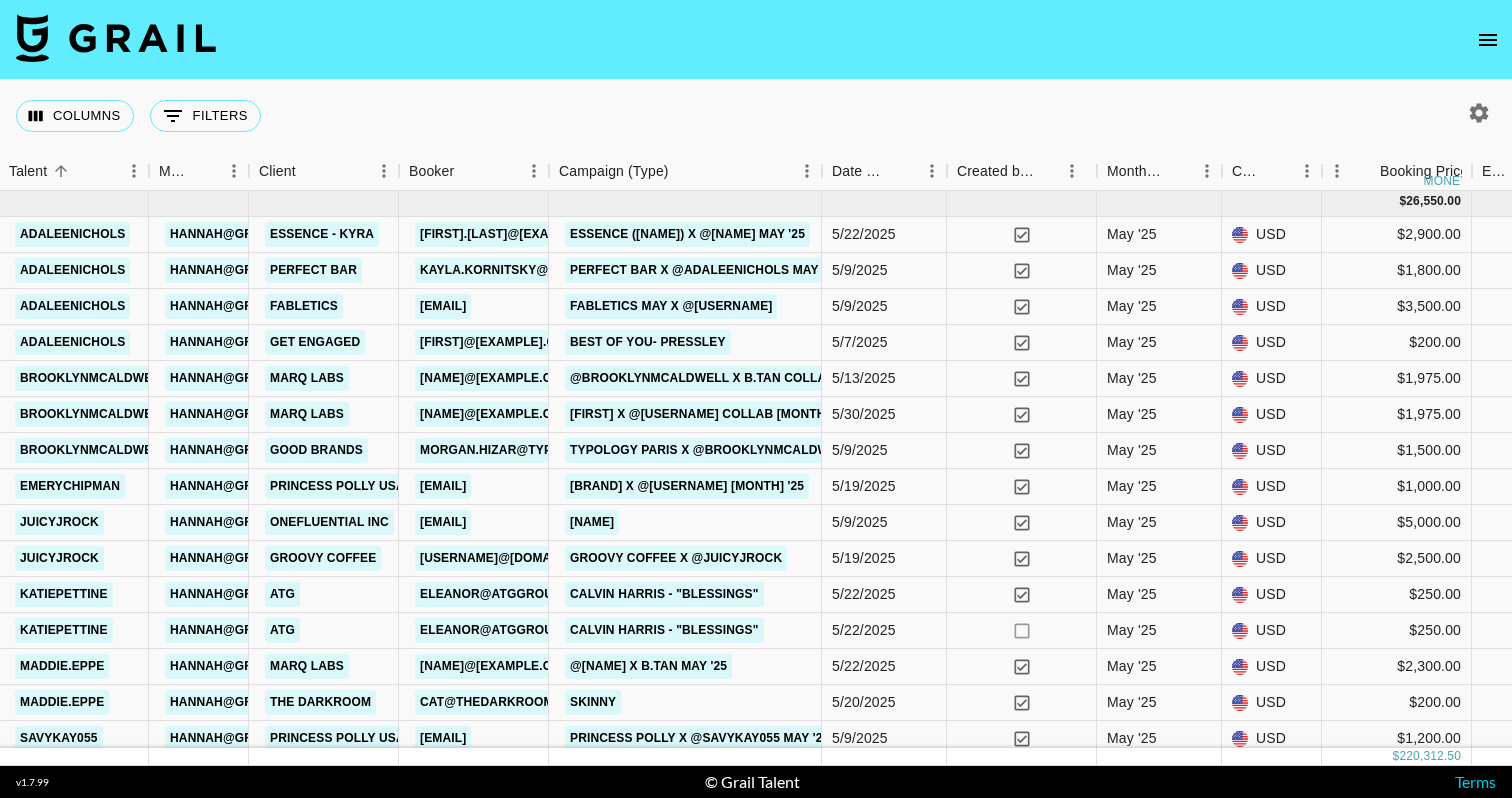 scroll, scrollTop: 1574, scrollLeft: 666, axis: both 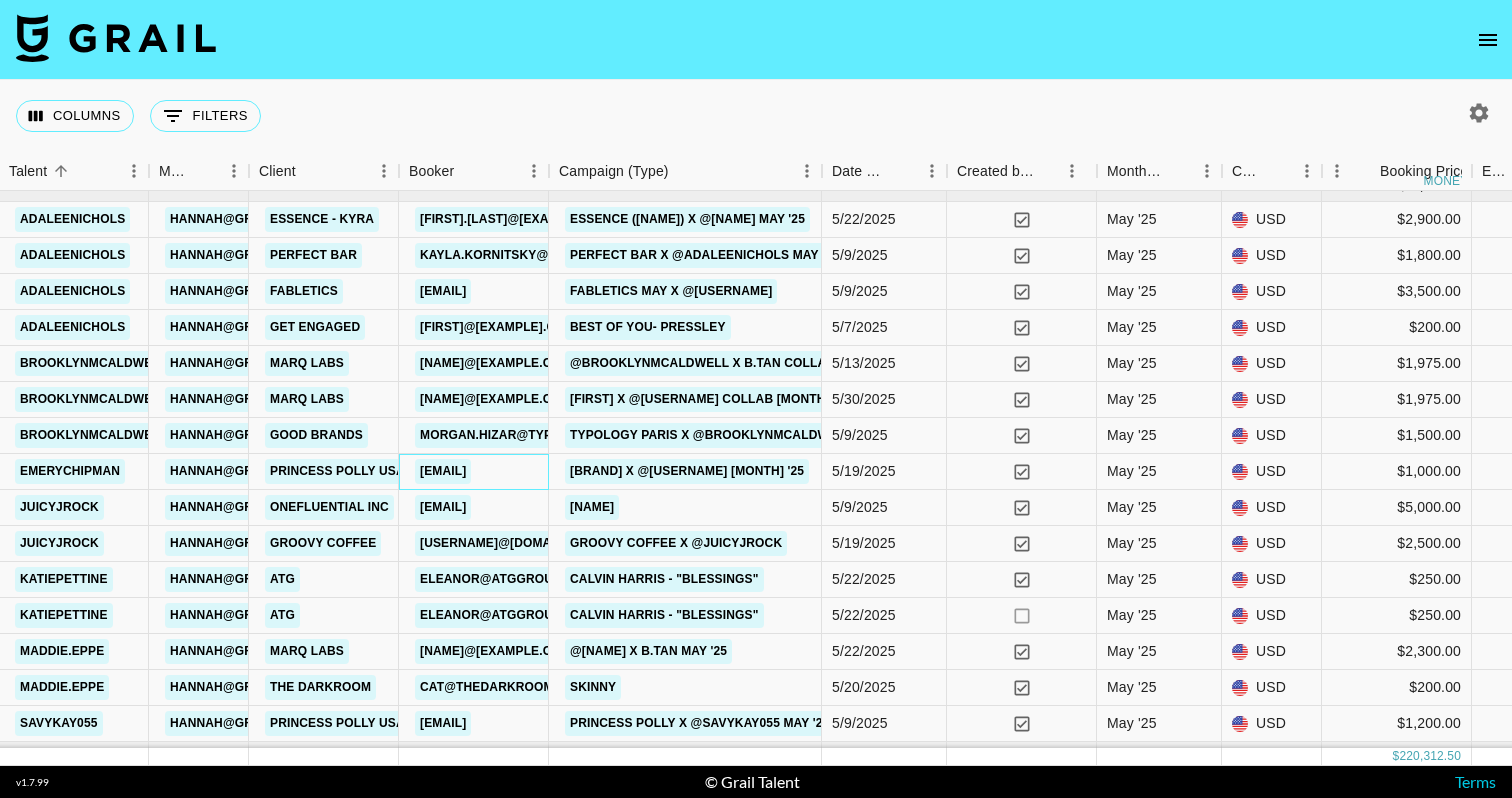 click on "[EMAIL]" at bounding box center (443, 471) 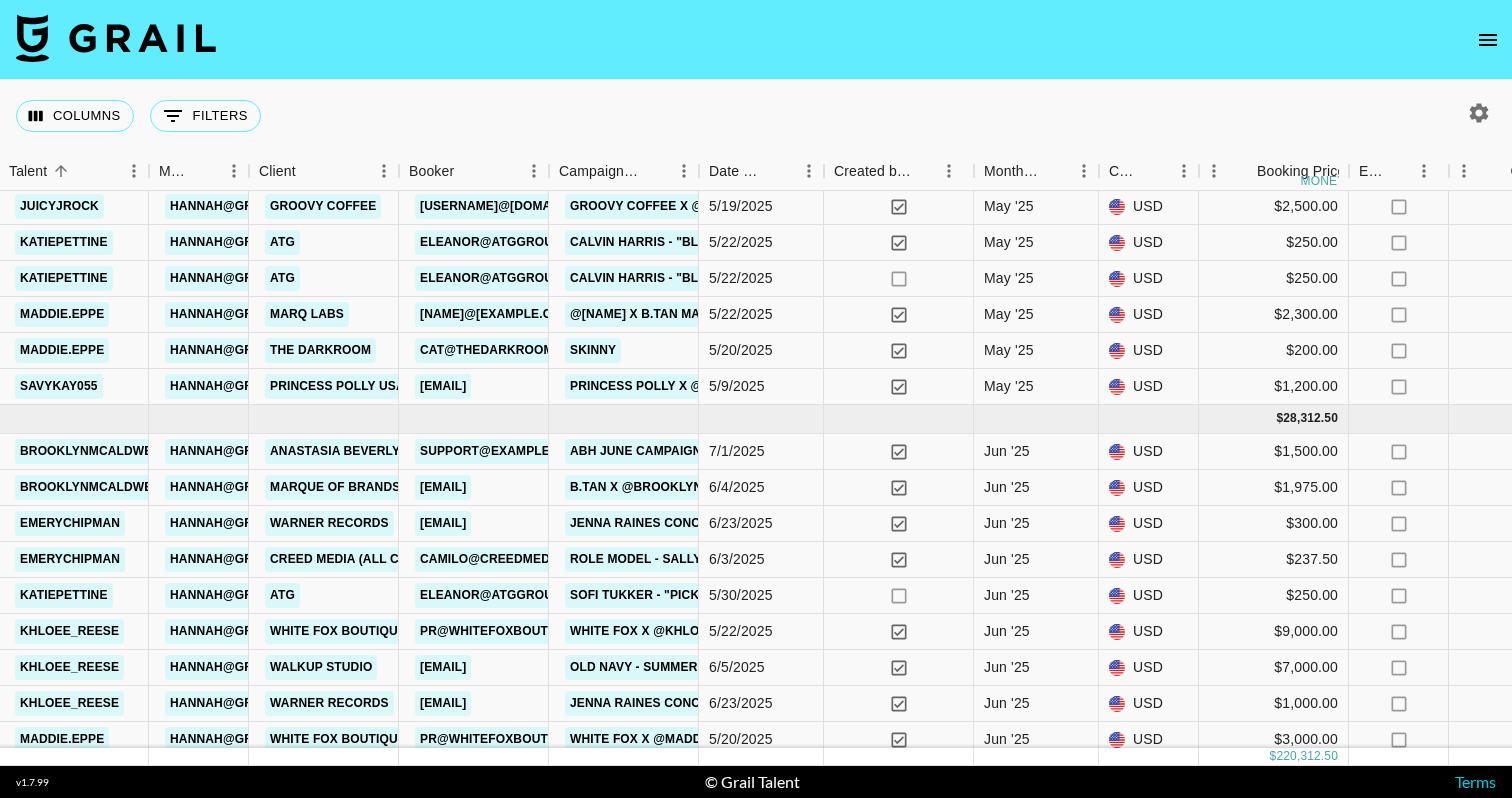 scroll, scrollTop: 1936, scrollLeft: 666, axis: both 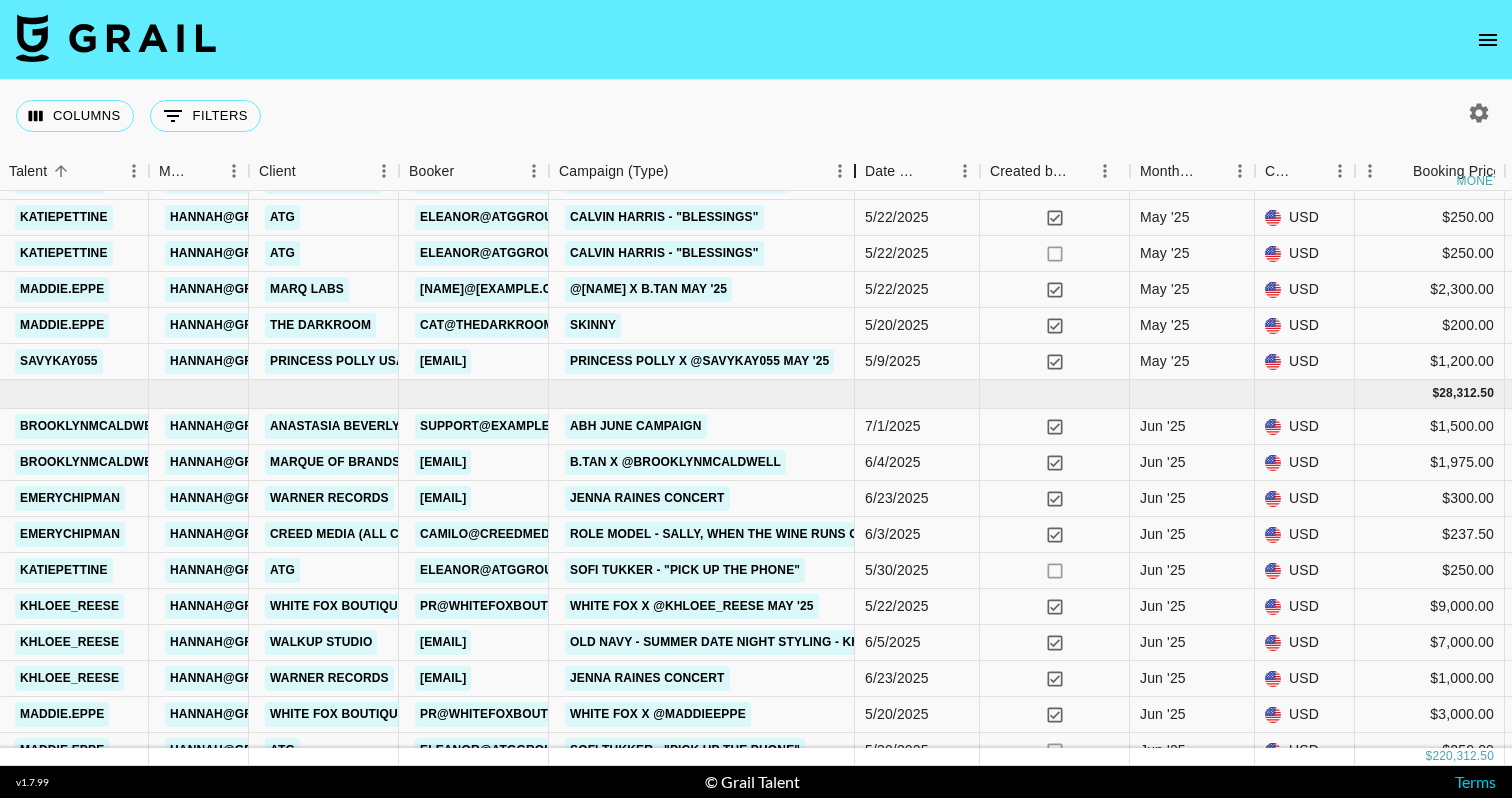 drag, startPoint x: 696, startPoint y: 170, endPoint x: 852, endPoint y: 170, distance: 156 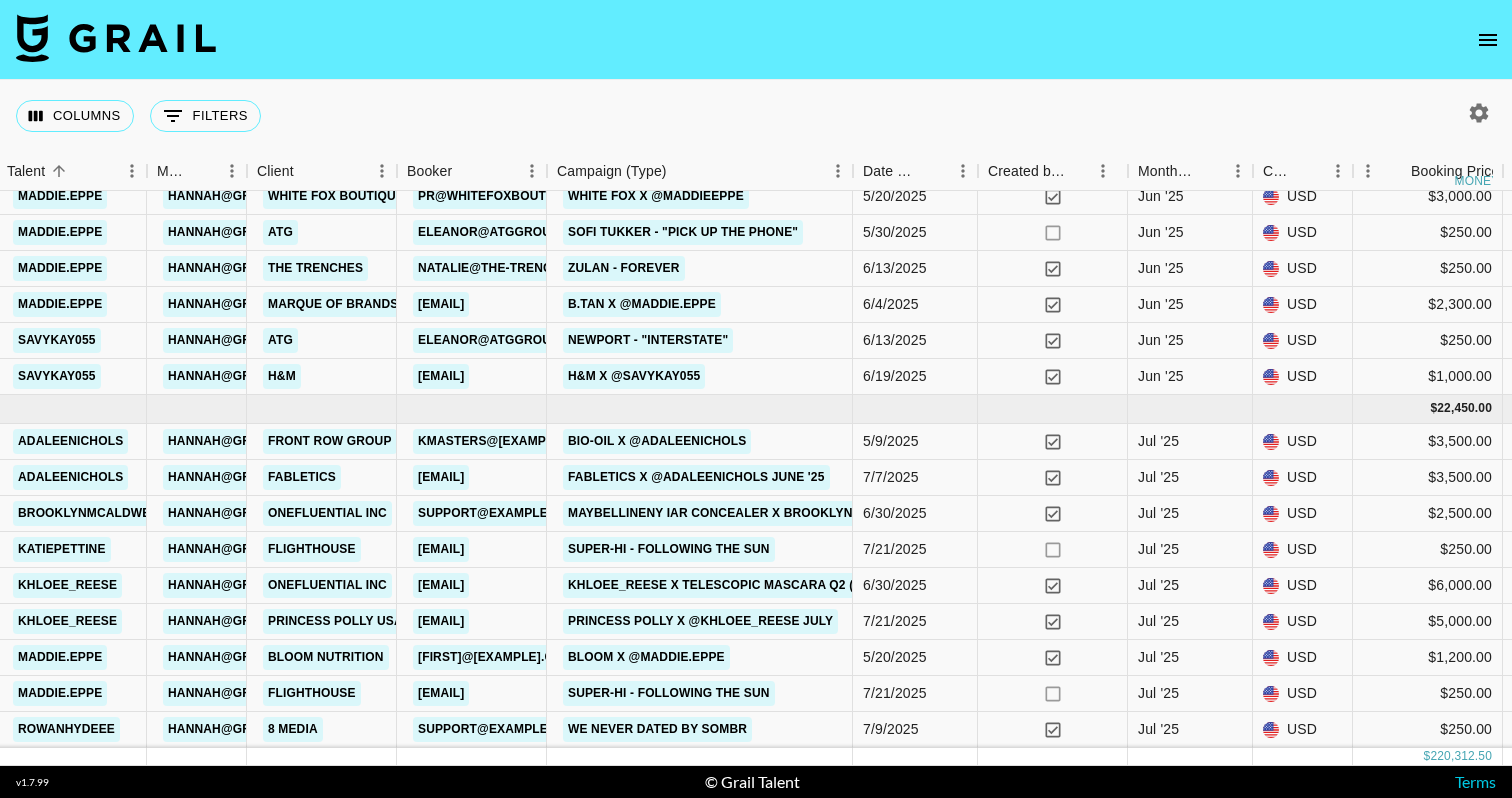 scroll, scrollTop: 2454, scrollLeft: 668, axis: both 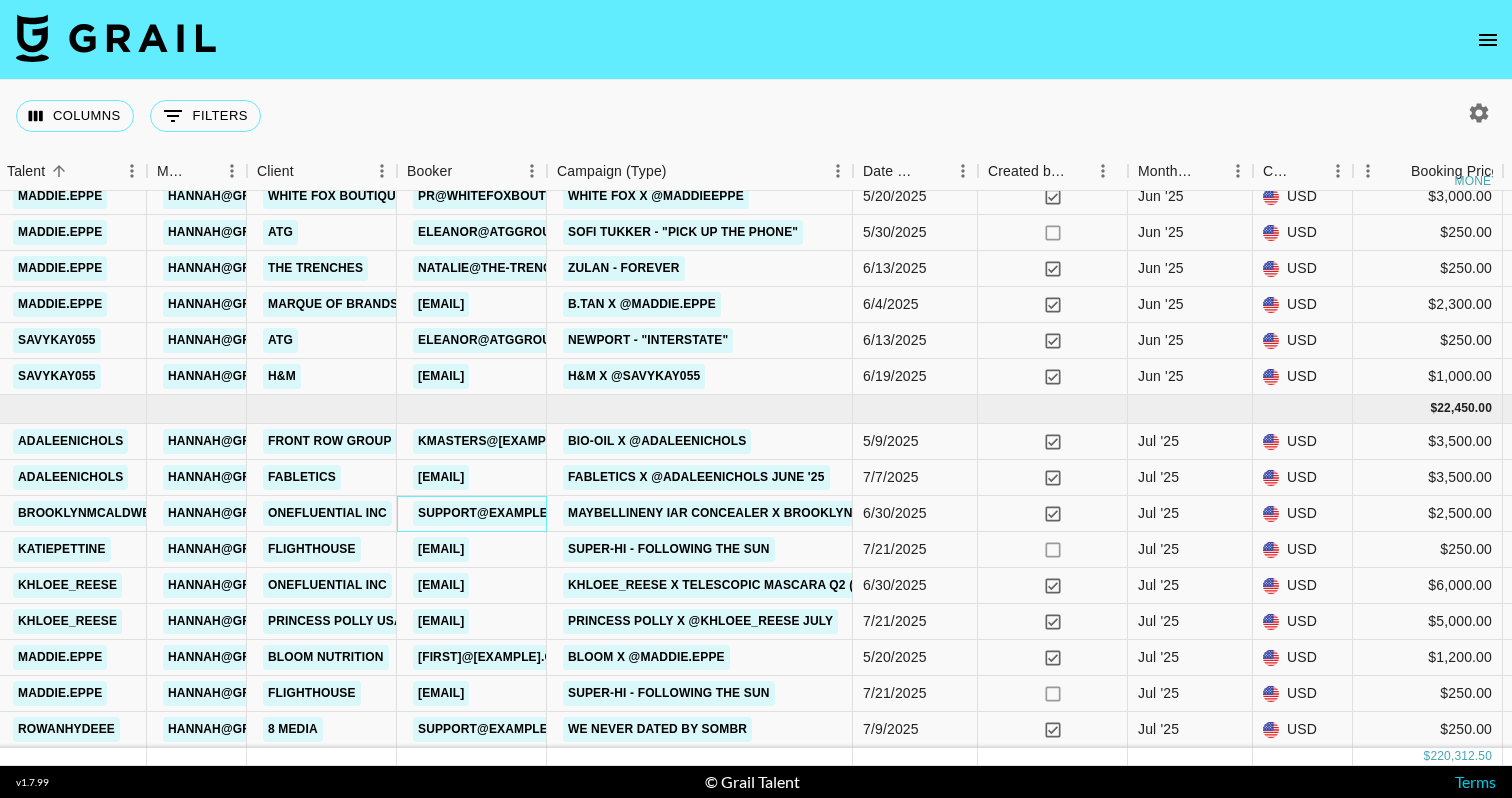 click on "ariana.corney@onefluential.com" at bounding box center (499, 513) 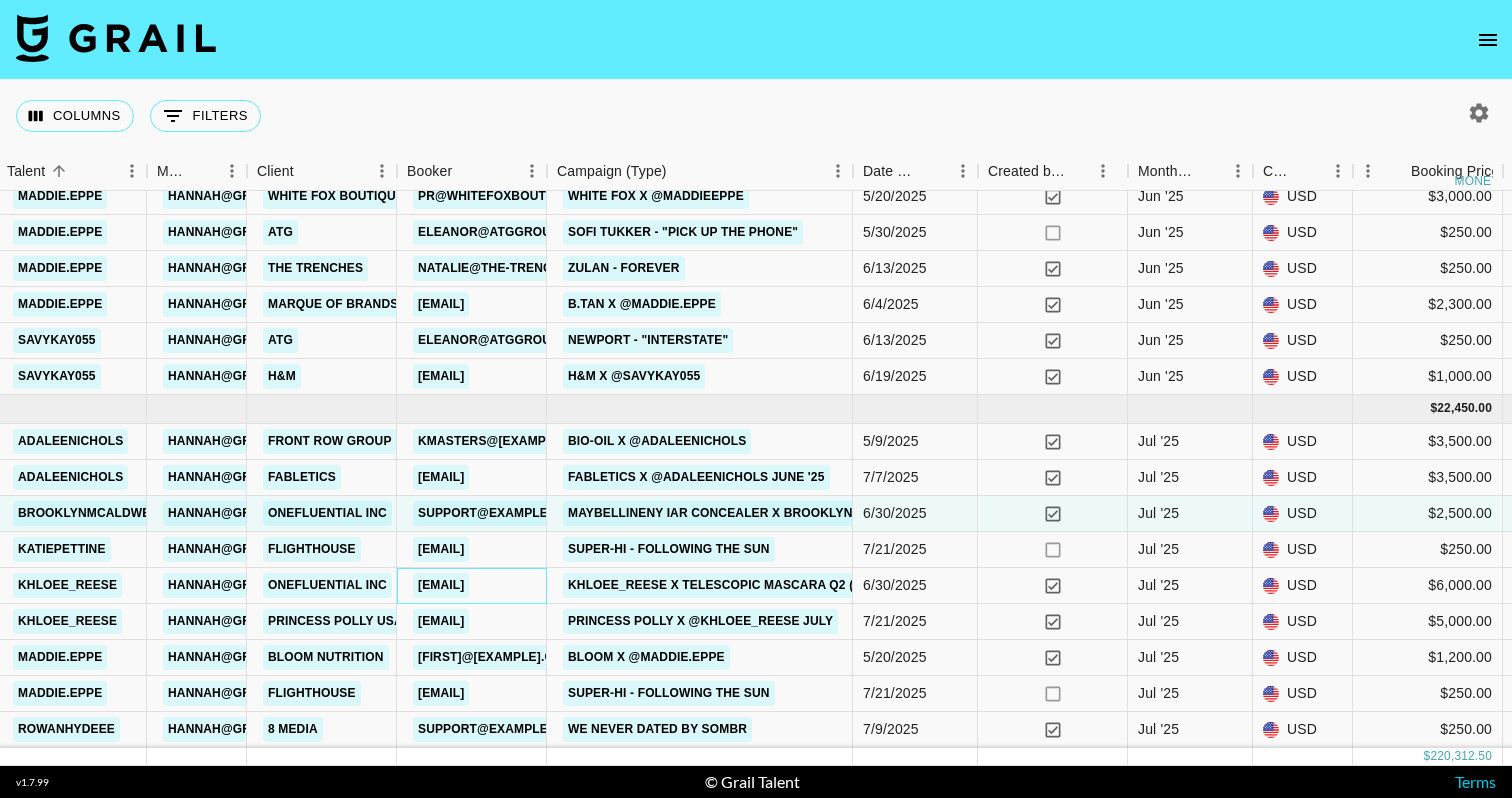 click on "charlotte.drinkwater@onefluential.com" at bounding box center (441, 585) 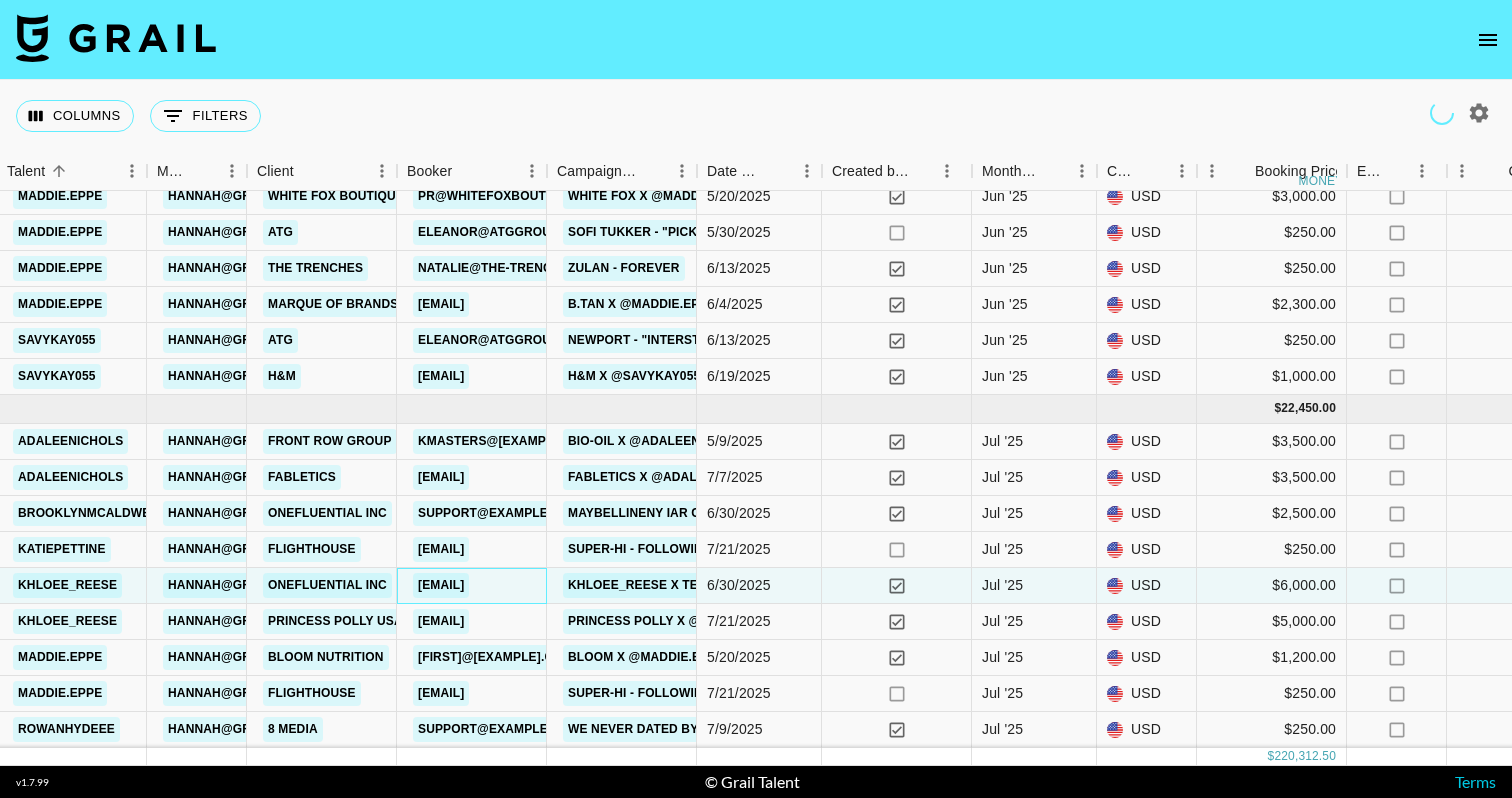 scroll, scrollTop: 0, scrollLeft: 0, axis: both 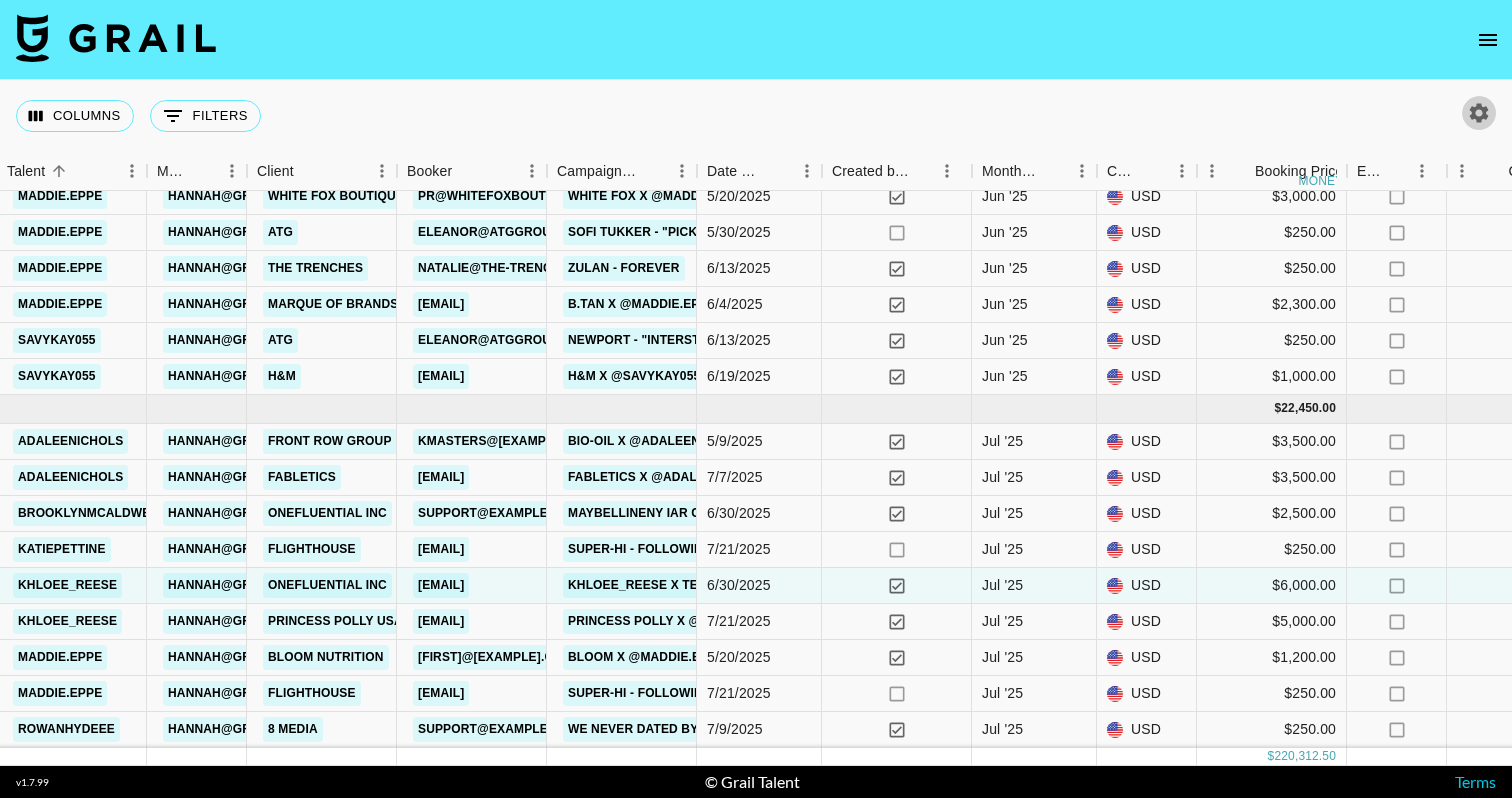 click 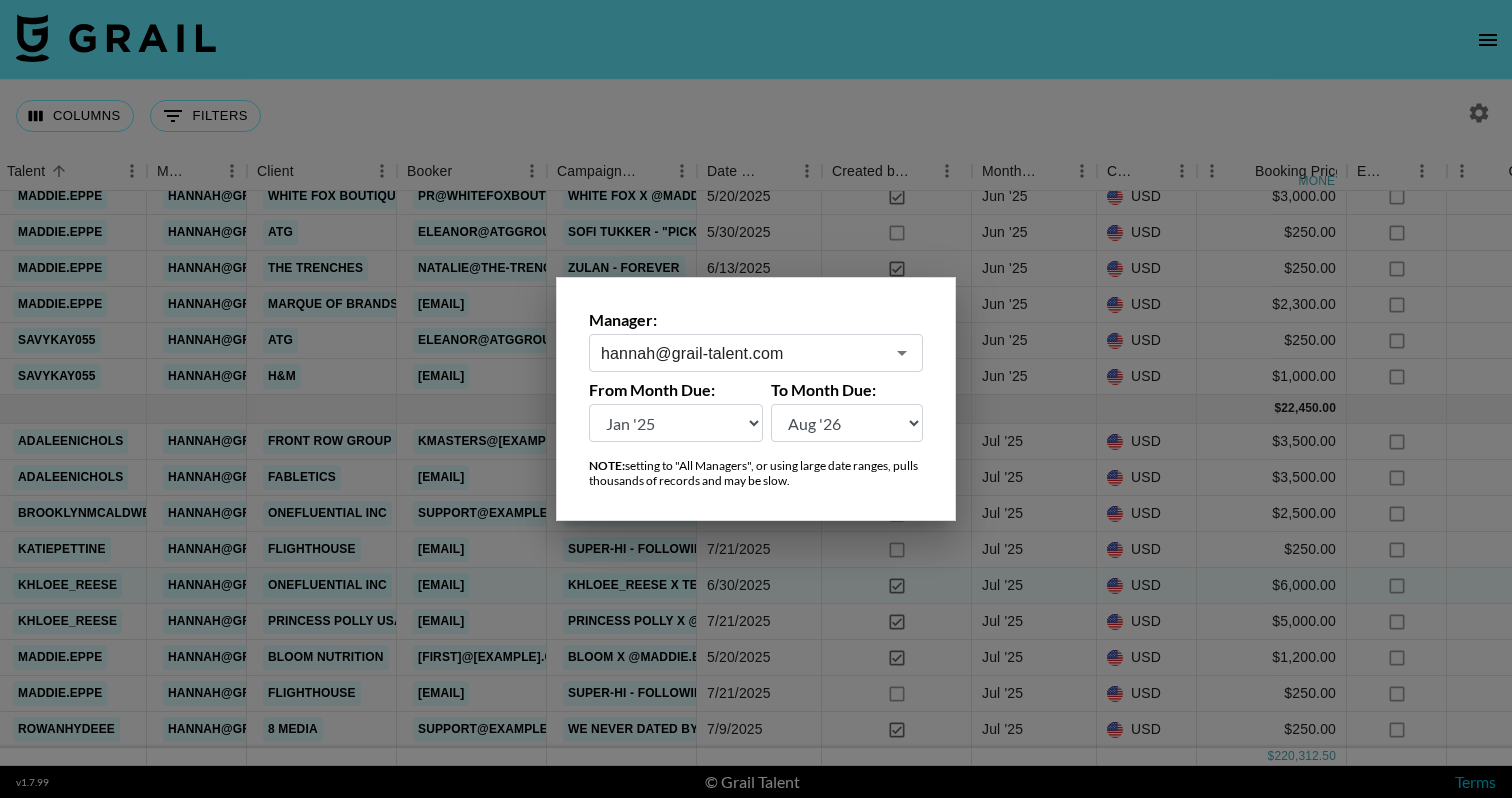click 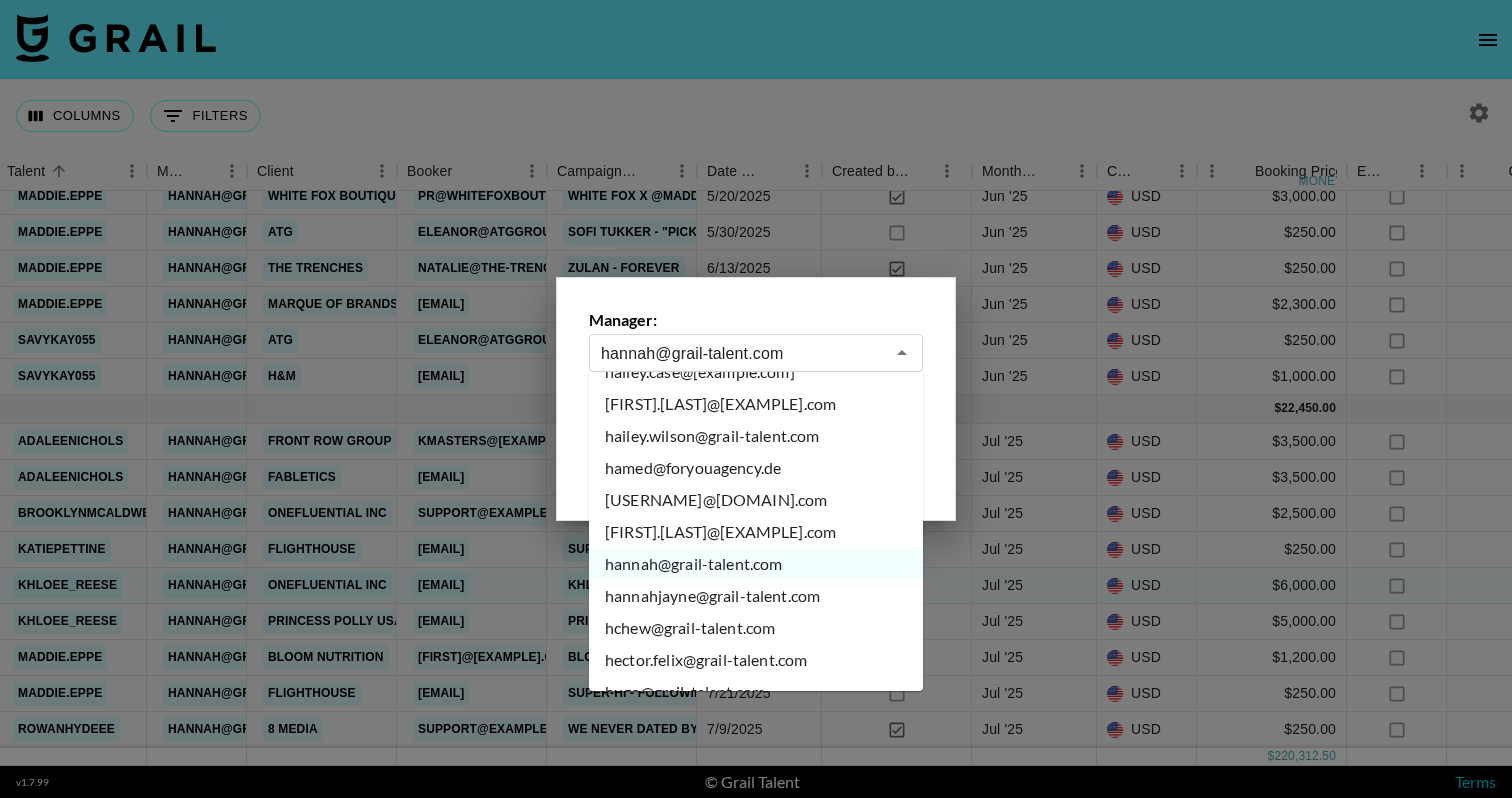 scroll, scrollTop: 4564, scrollLeft: 0, axis: vertical 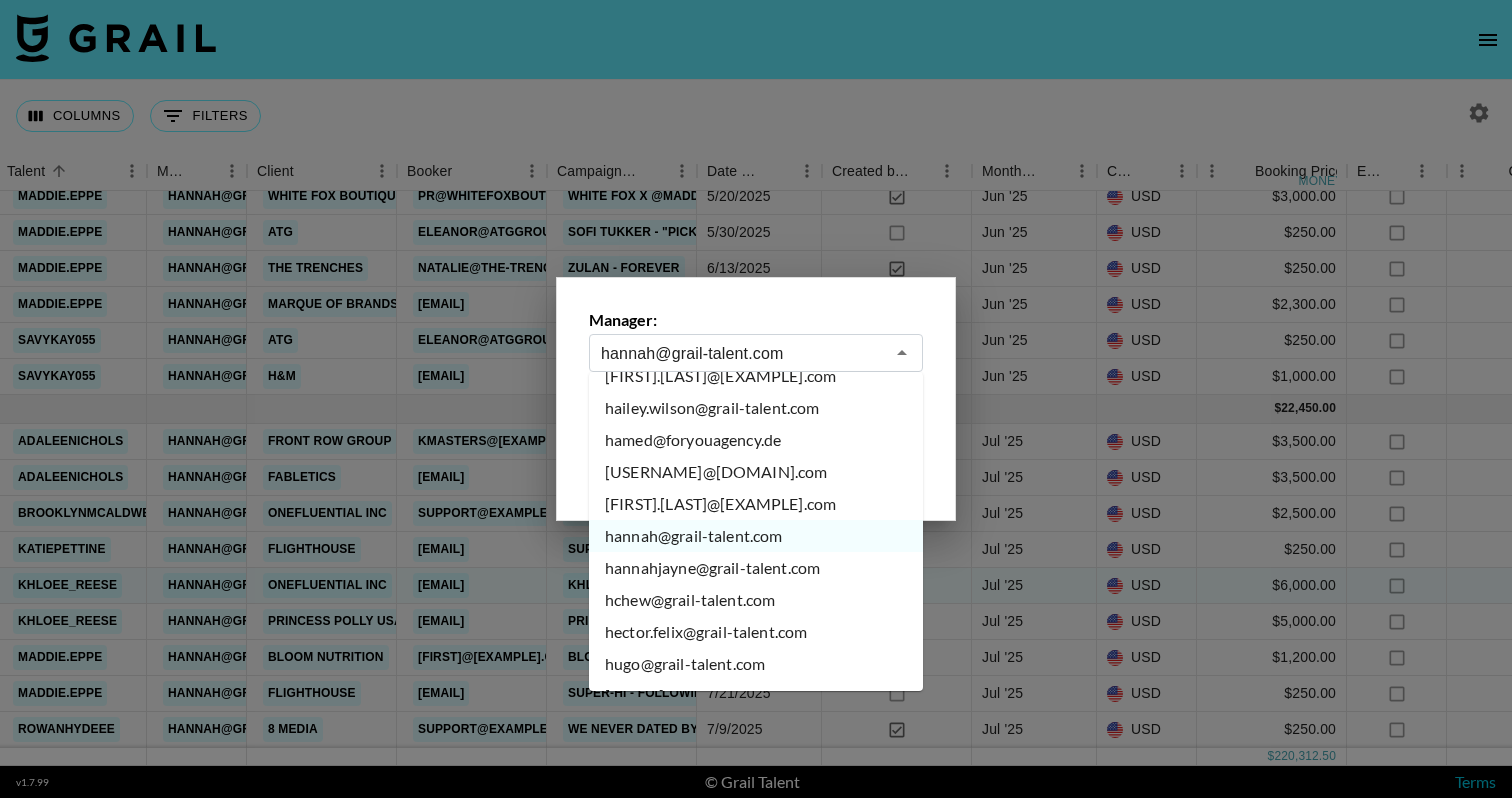 click on "hannahjayne@grail-talent.com" at bounding box center [756, 568] 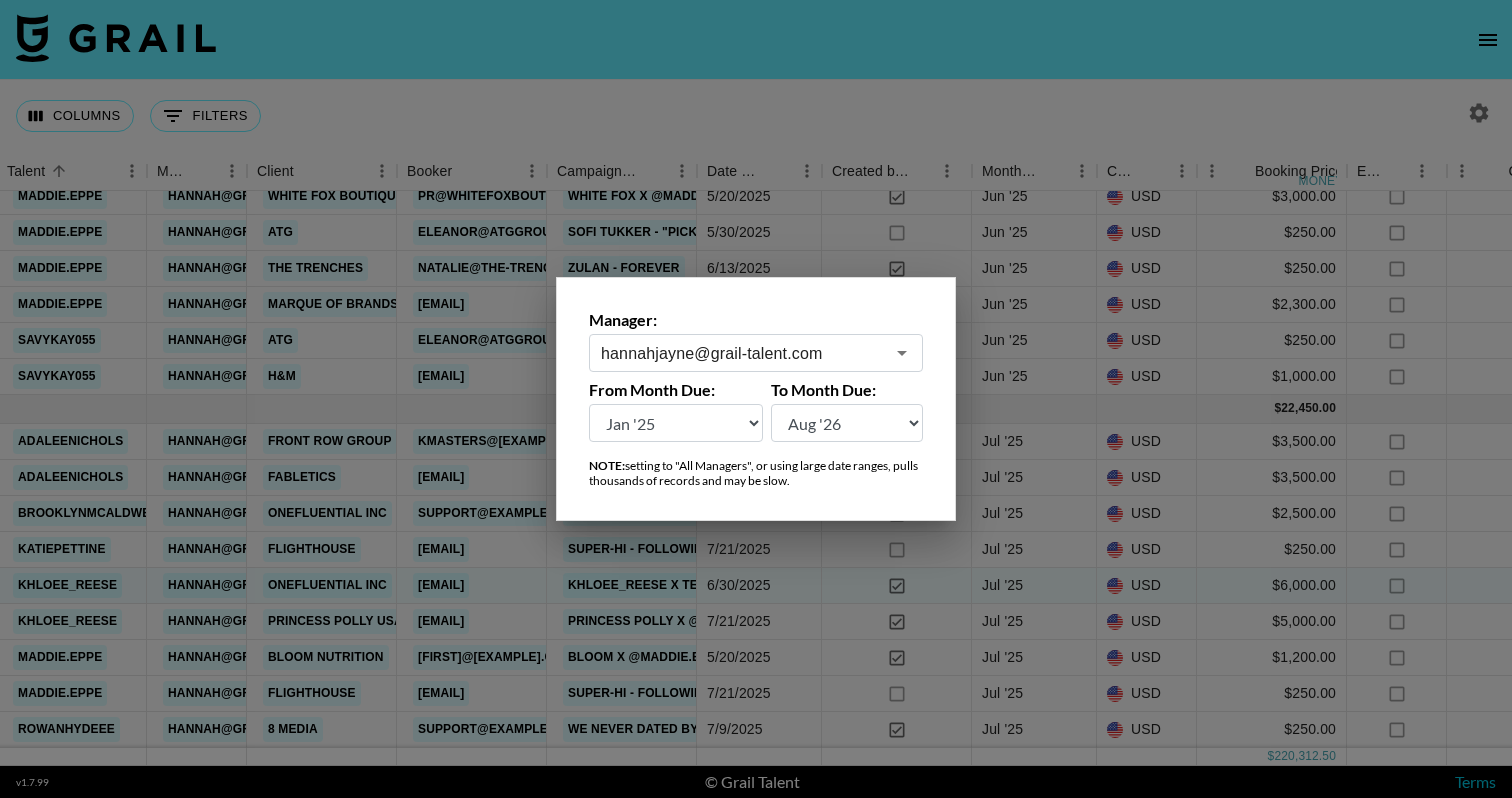 scroll, scrollTop: 3, scrollLeft: 668, axis: both 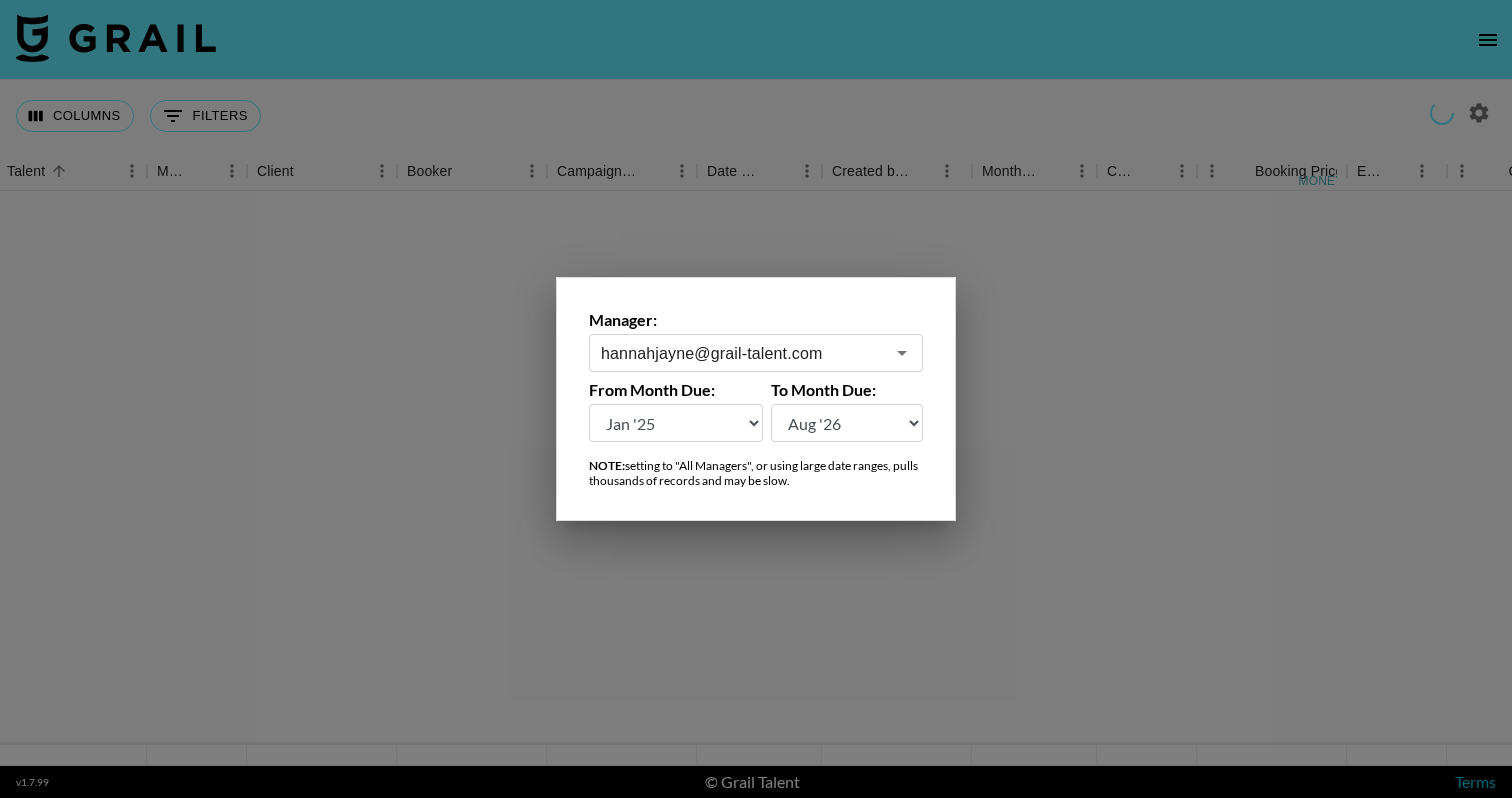 click at bounding box center (756, 399) 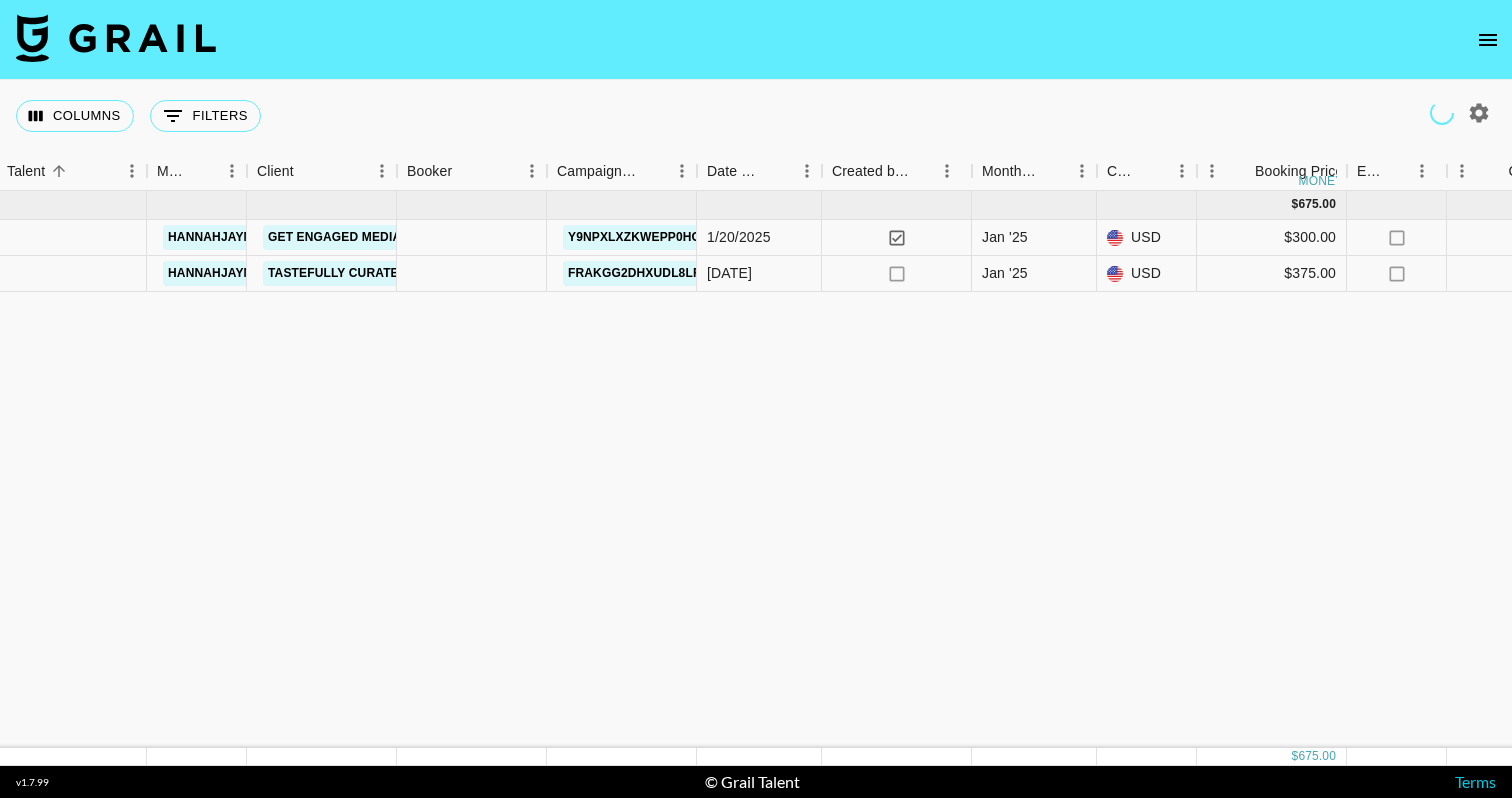 click on "Jan '25  ( 2 ) $ 675.00 $ 65.90 TLhZYMpTd0Pr6h0LnJ7q recshpVCZ8WyqrRCc hannahjayne@grail-talent.com Get Engaged Media y9npXLXzkWepP0hO80g8 1/20/2025 yes Jan '25  USD $300.00 no $29.29 approved yes 1/21/2025 https://in.xero.com/t9CMB7IKa9u8aOSnX52xRUnpvdGXenP4Yua2yolB XexNCrQgTczTbBscQFRb recwgRmKWA1qhiHAF hannahjayne@grail-talent.com Tastefully Curated LLC FrAkGg2DHxUDl8lrmOk1 1/10/2025 no Jan '25  USD $375.00 no $36.61 declined no" at bounding box center [1254, 469] 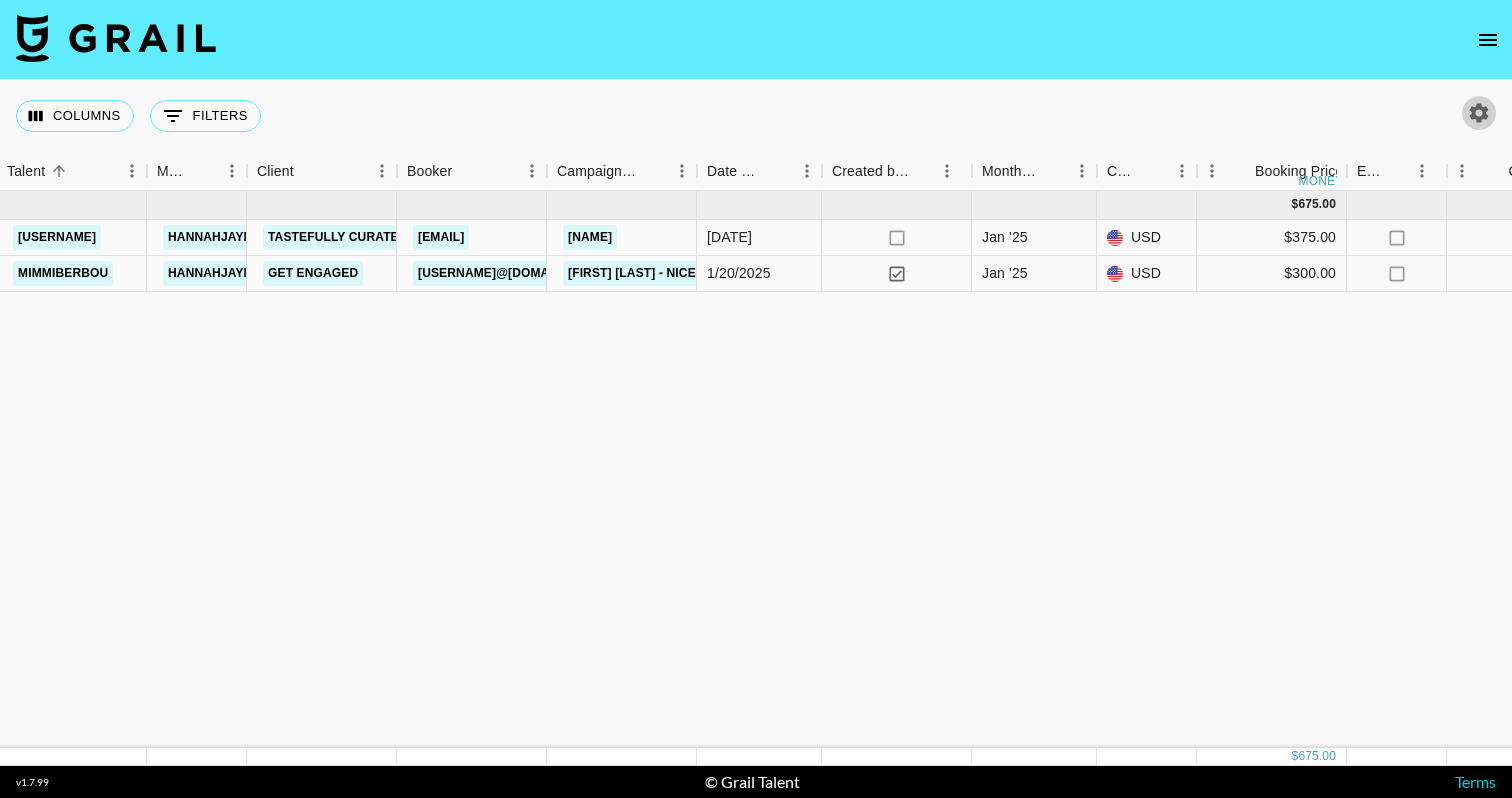 click 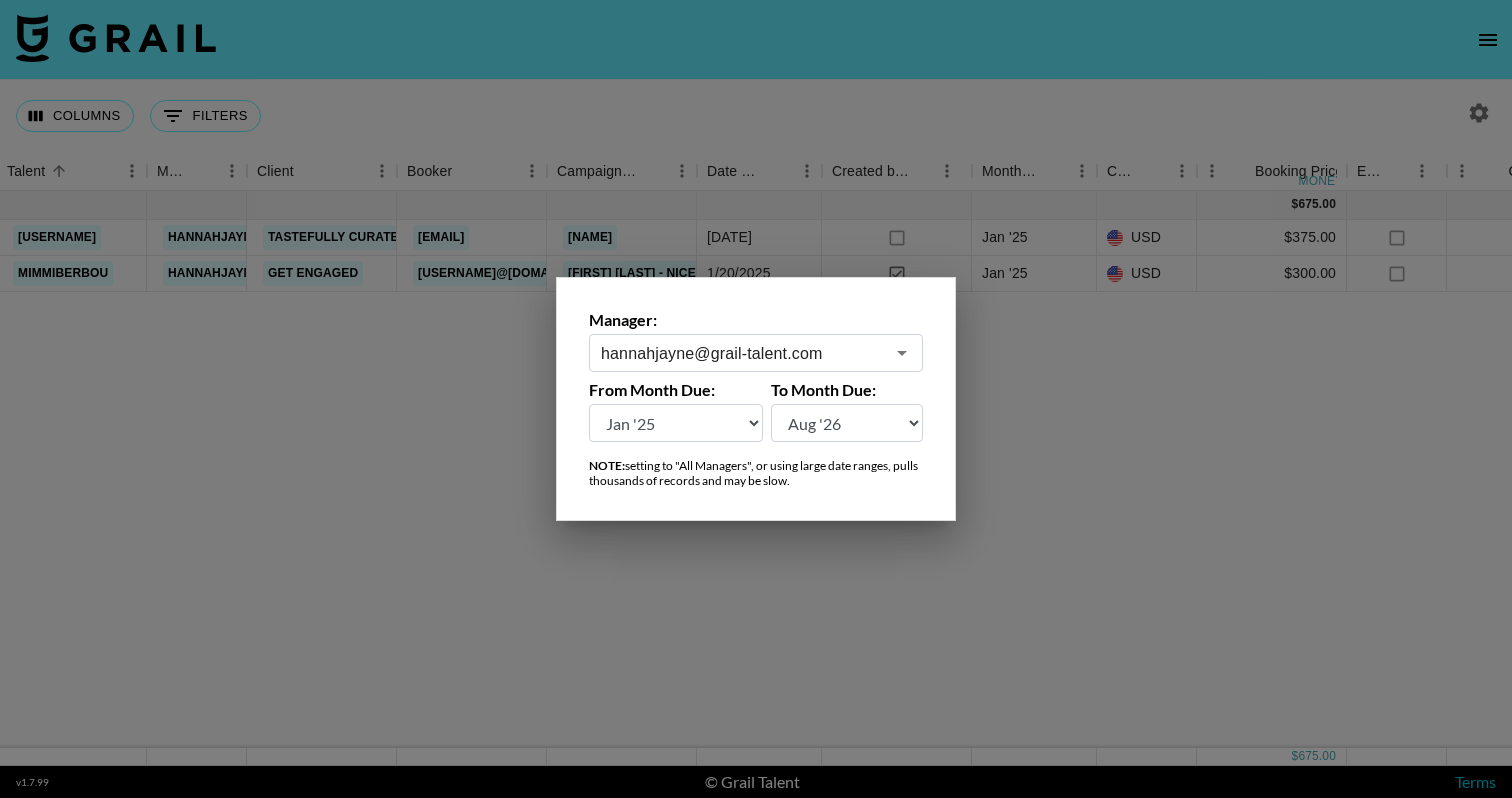 click on "Manager: hannahjayne@grail-talent.com ​ From Month Due: Aug '26 Jul '26 Jun '26 May '26 Apr '26 Mar '26 Feb '26 Jan '26 Dec '25 Nov '25 Oct '25 Sep '25 Aug '25 Jul '25 Jun '25 May '25 Apr '25 Mar '25 Feb '25 Jan '25 Dec '24 Nov '24 Oct '24 Sep '24 Aug '24 To Month Due: Aug '26 Jul '26 Jun '26 May '26 Apr '26 Mar '26 Feb '26 Jan '26 Dec '25 Nov '25 Oct '25 Sep '25 Aug '25 Jul '25 Jun '25 May '25 Apr '25 Mar '25 Feb '25 Jan '25 Dec '24 Nov '24 Oct '24 Sep '24 Aug '24 NOTE:  setting to "All Managers", or using large date ranges, pulls thousands of records and may be slow." at bounding box center [756, 399] 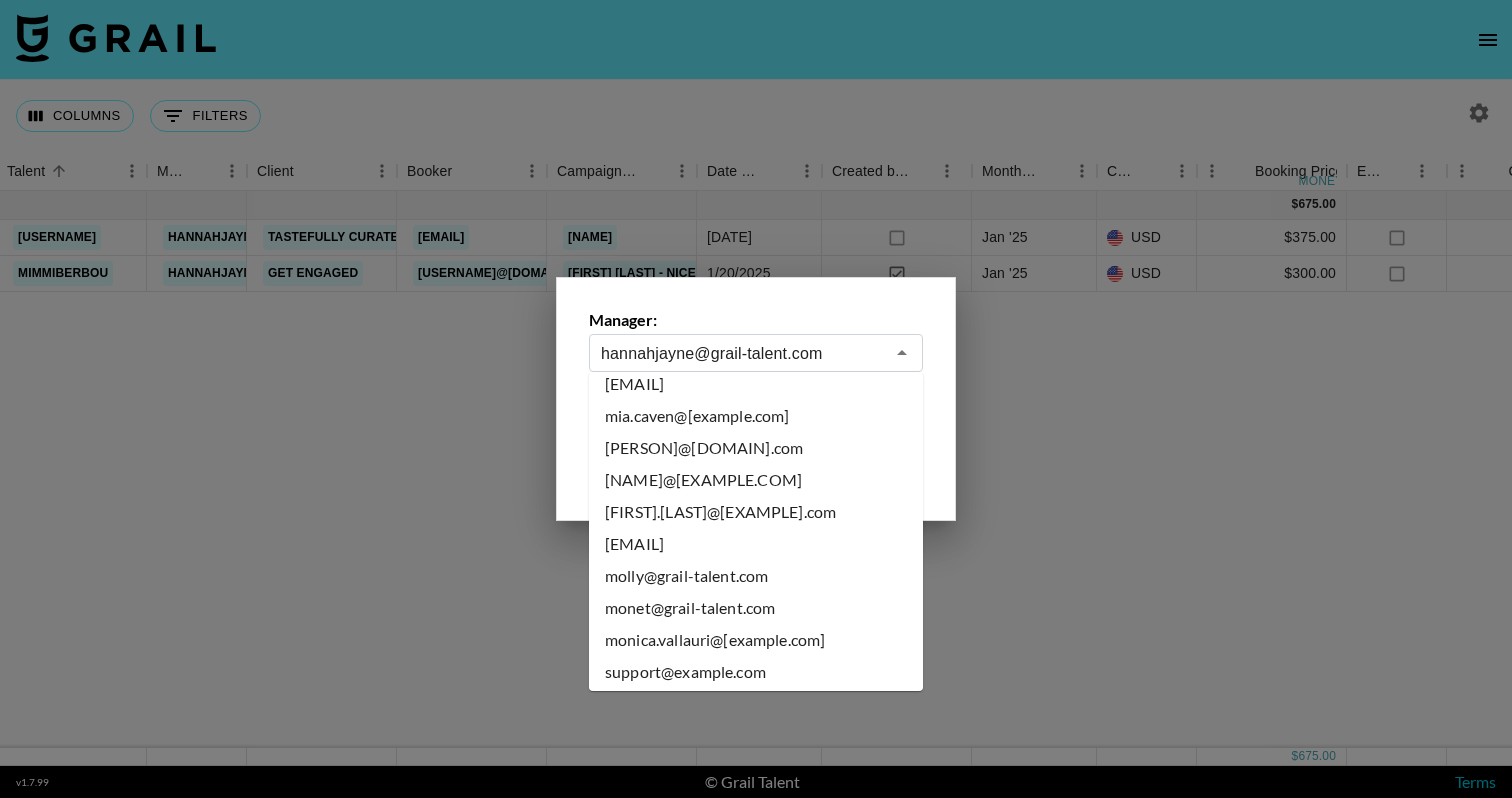scroll, scrollTop: 7825, scrollLeft: 0, axis: vertical 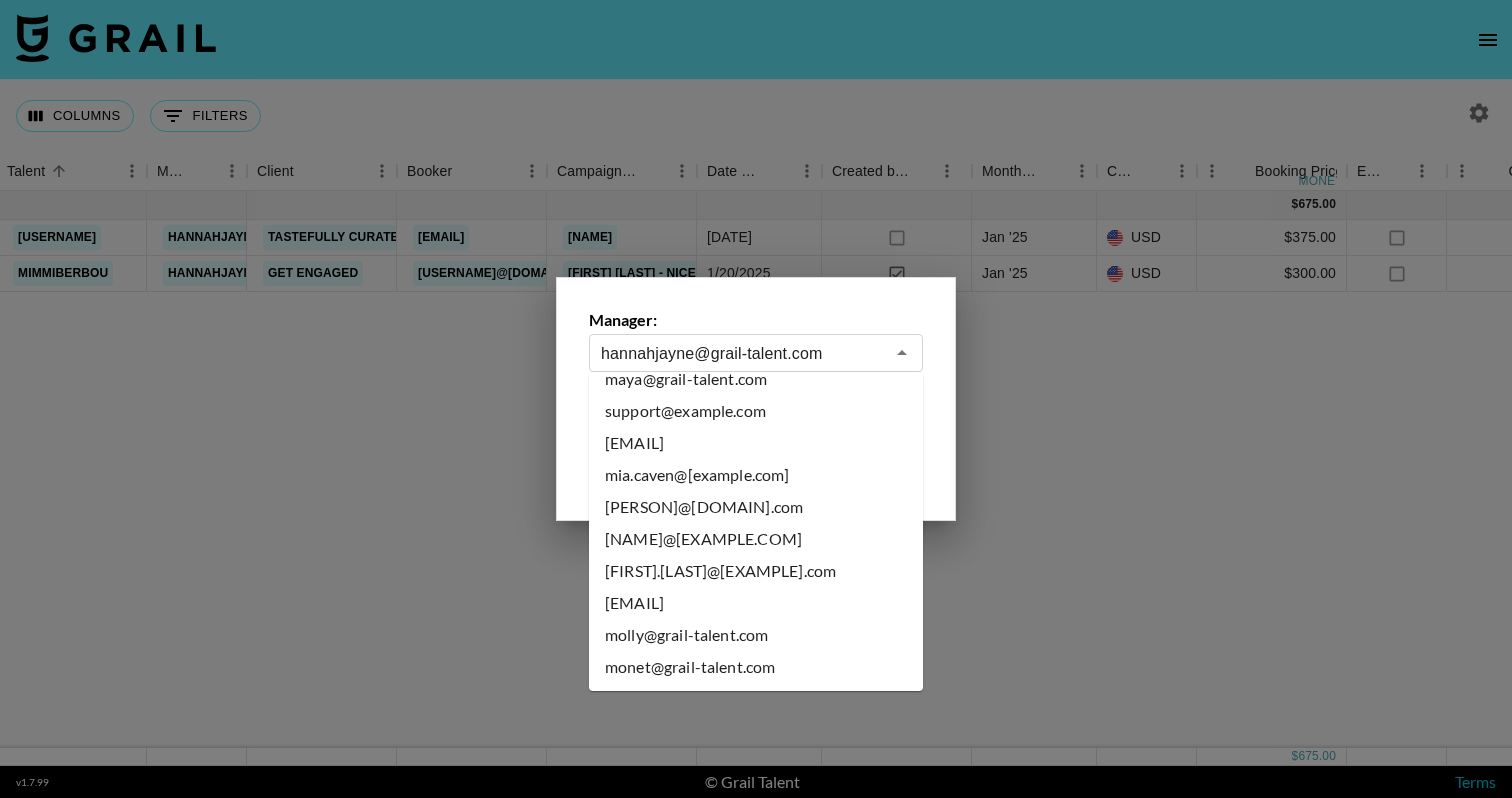click on "miranda@grail-talent.com" at bounding box center [756, 603] 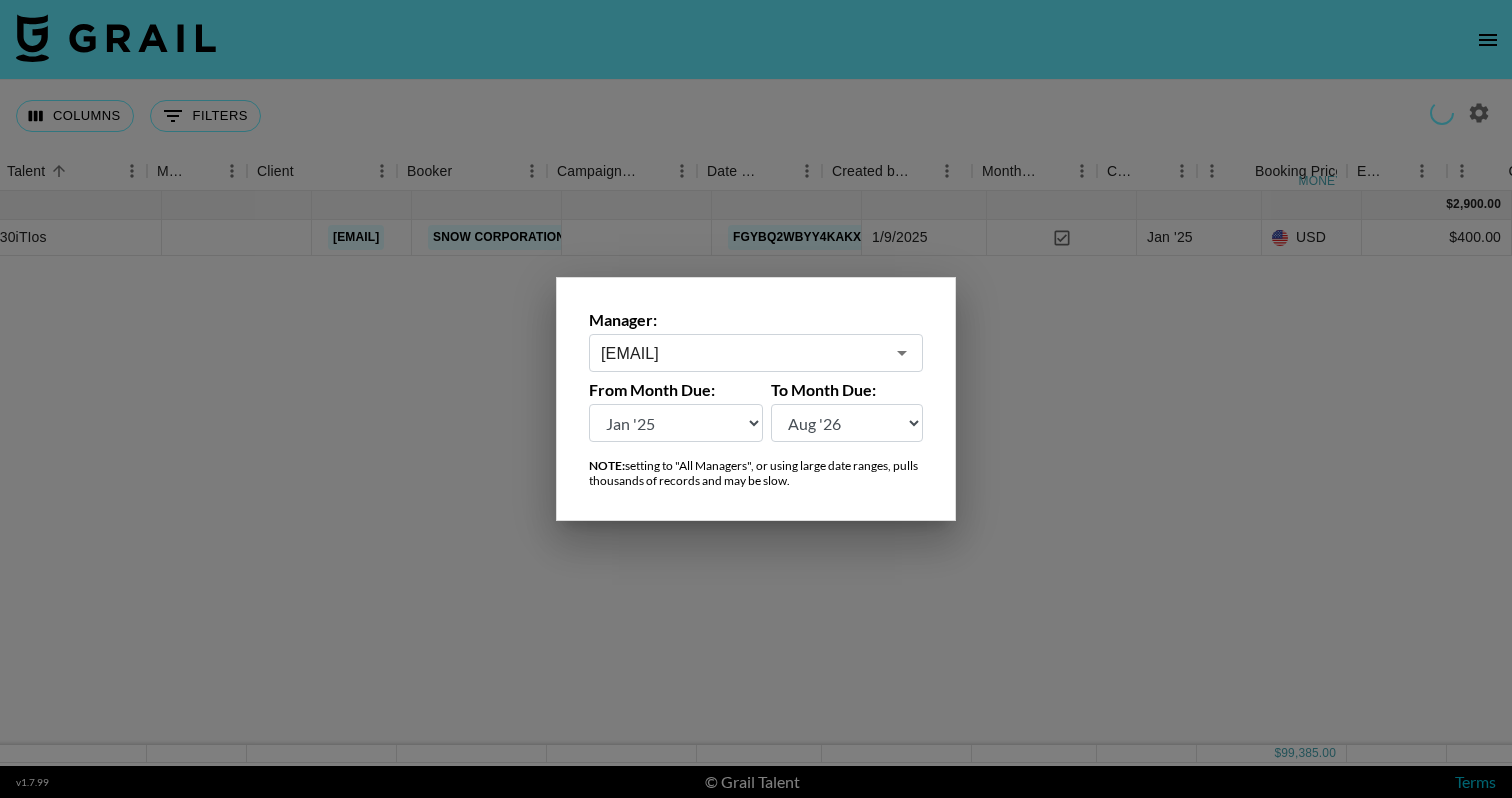 click at bounding box center (756, 399) 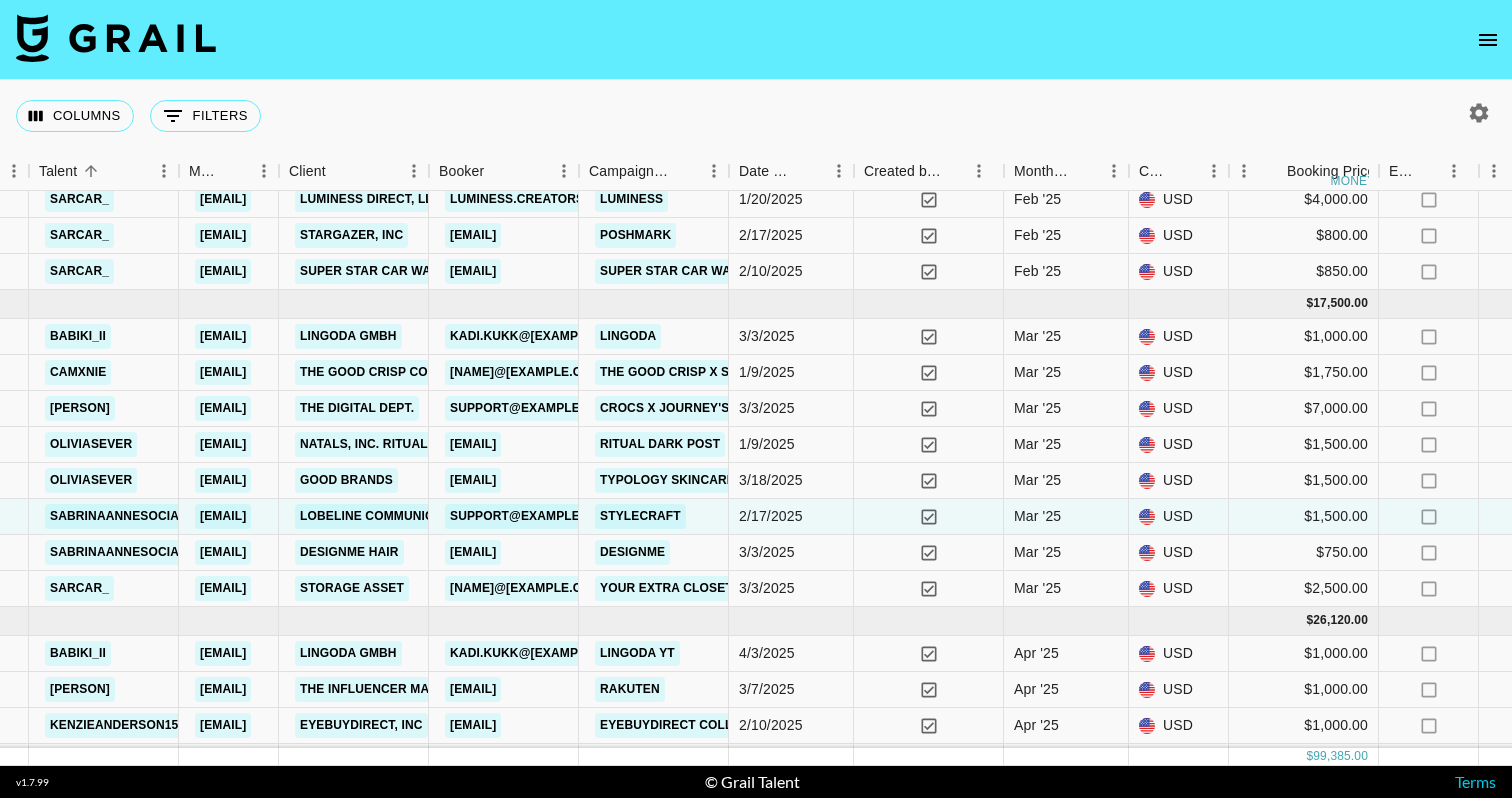 scroll, scrollTop: 250, scrollLeft: 636, axis: both 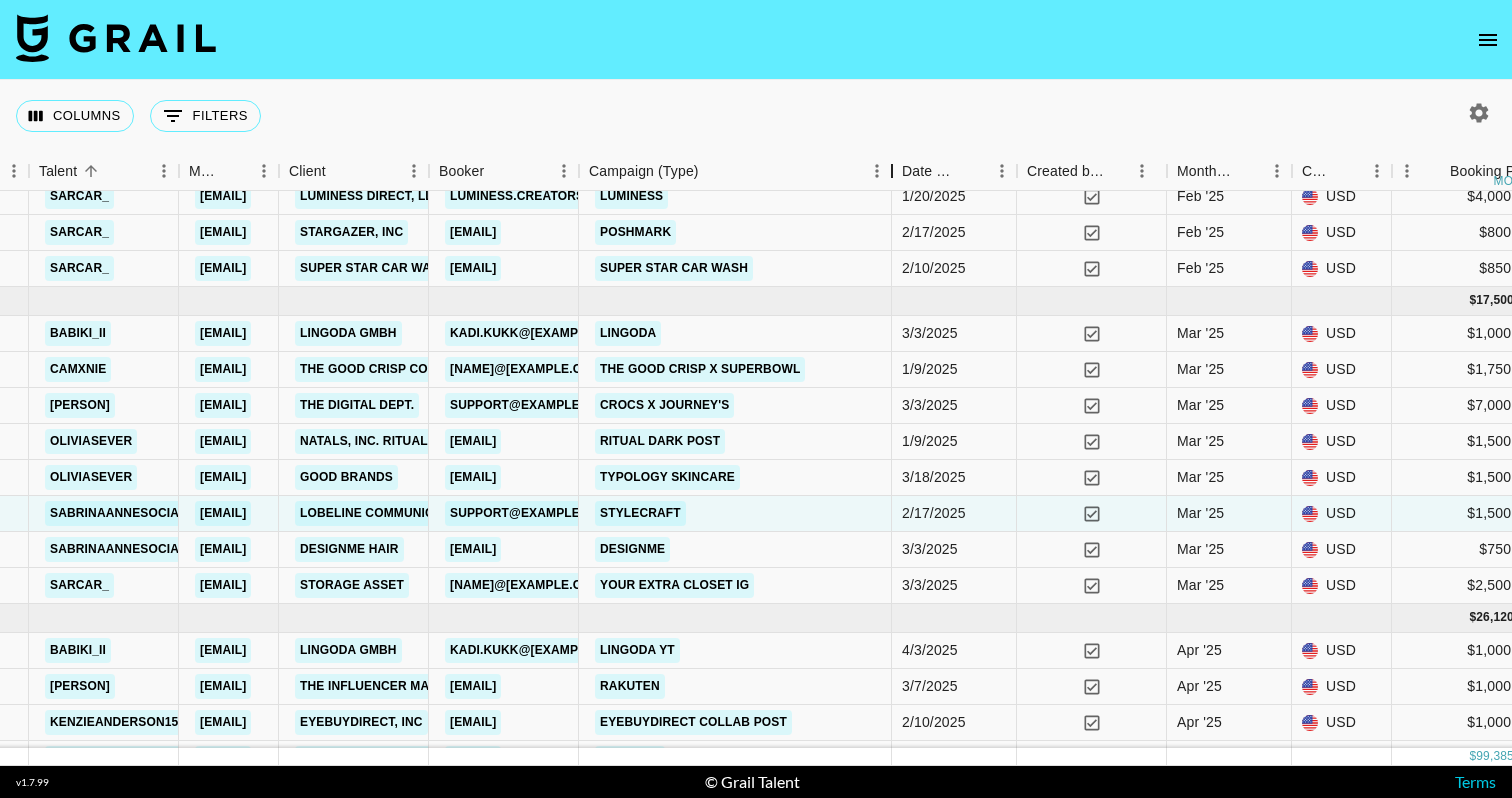drag, startPoint x: 728, startPoint y: 160, endPoint x: 890, endPoint y: 180, distance: 163.2299 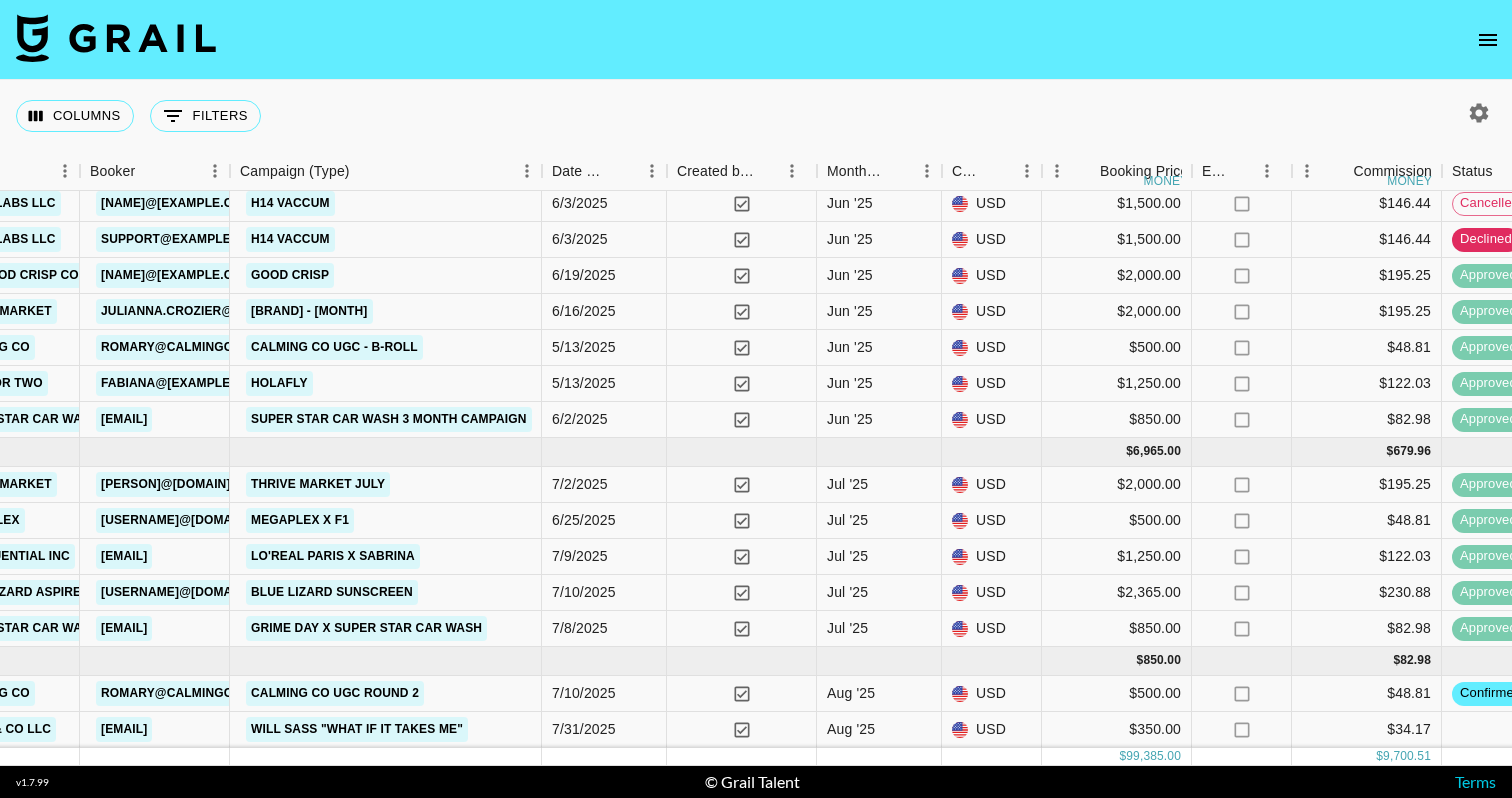 scroll, scrollTop: 1584, scrollLeft: 985, axis: both 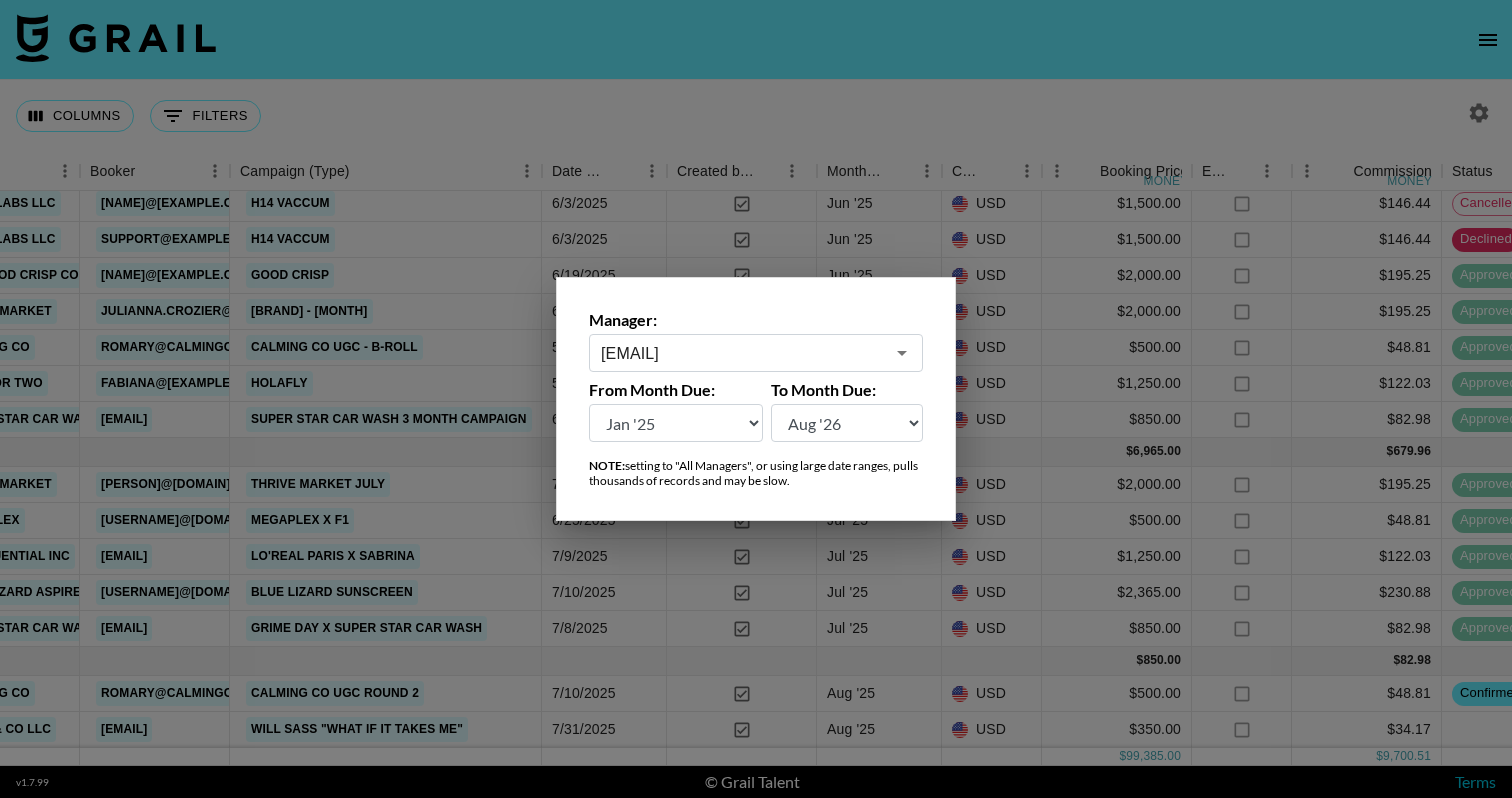 click 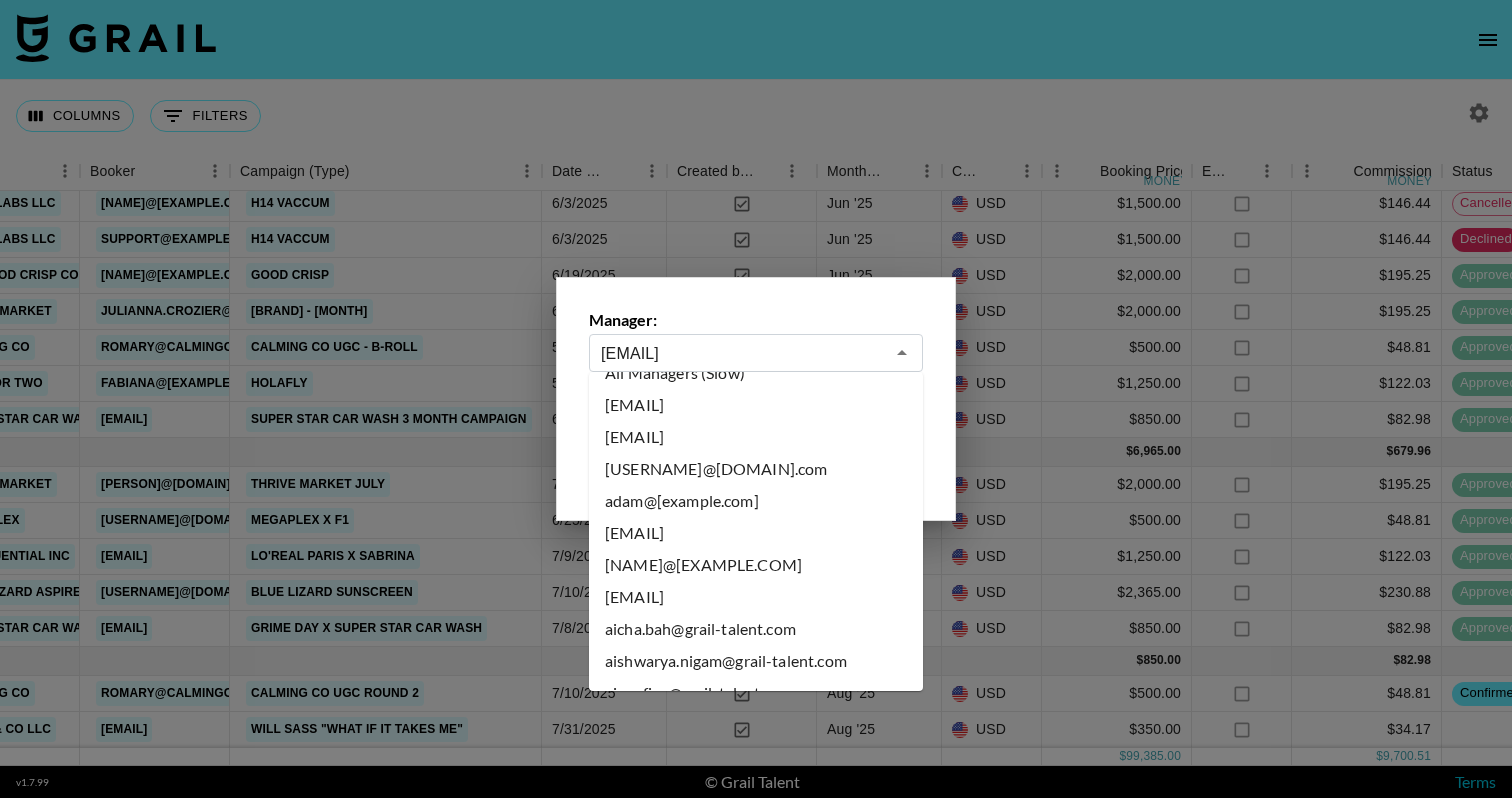 scroll, scrollTop: 53, scrollLeft: 0, axis: vertical 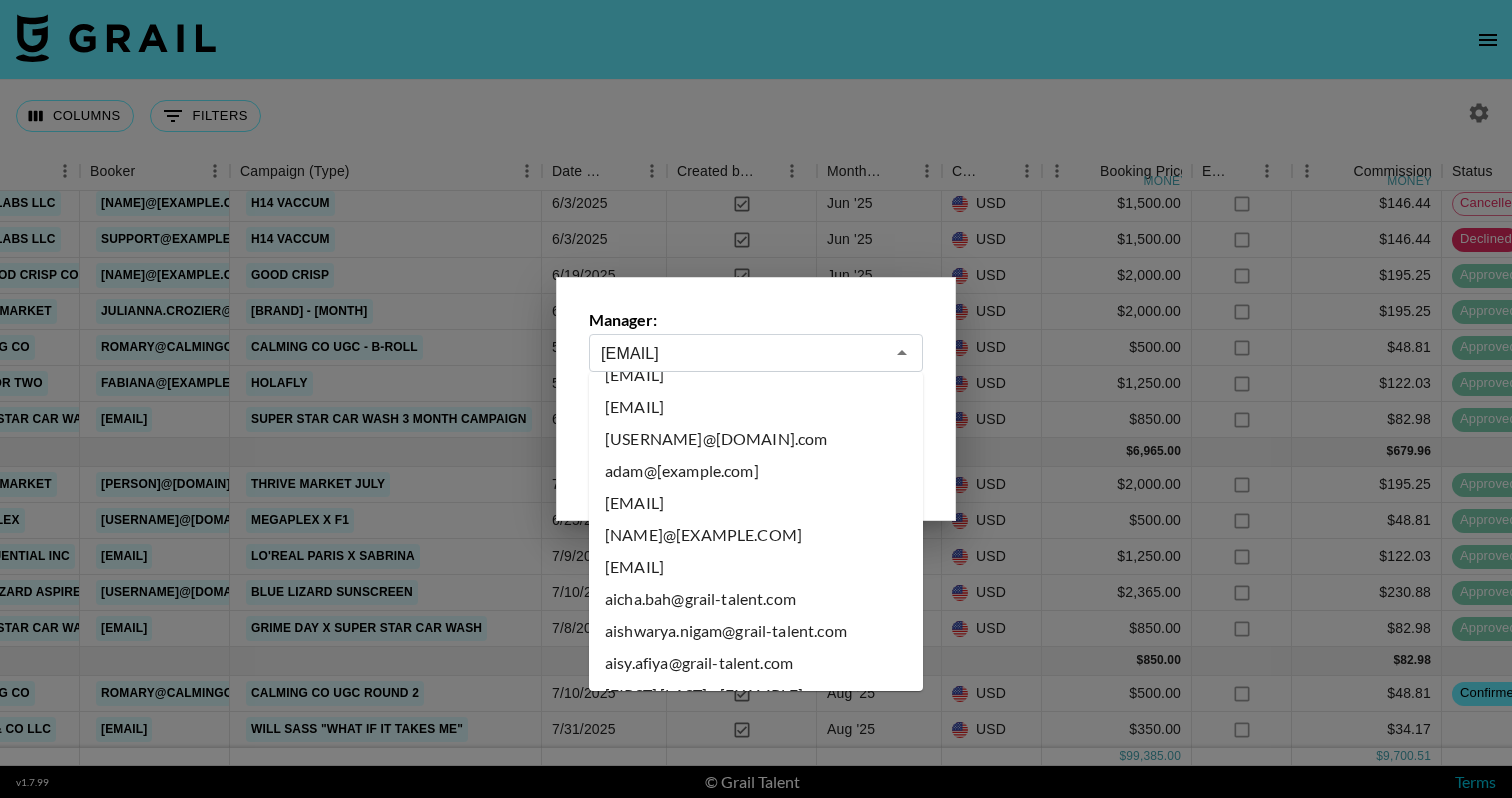 click on "aicha.bah@grail-talent.com" at bounding box center [756, 599] 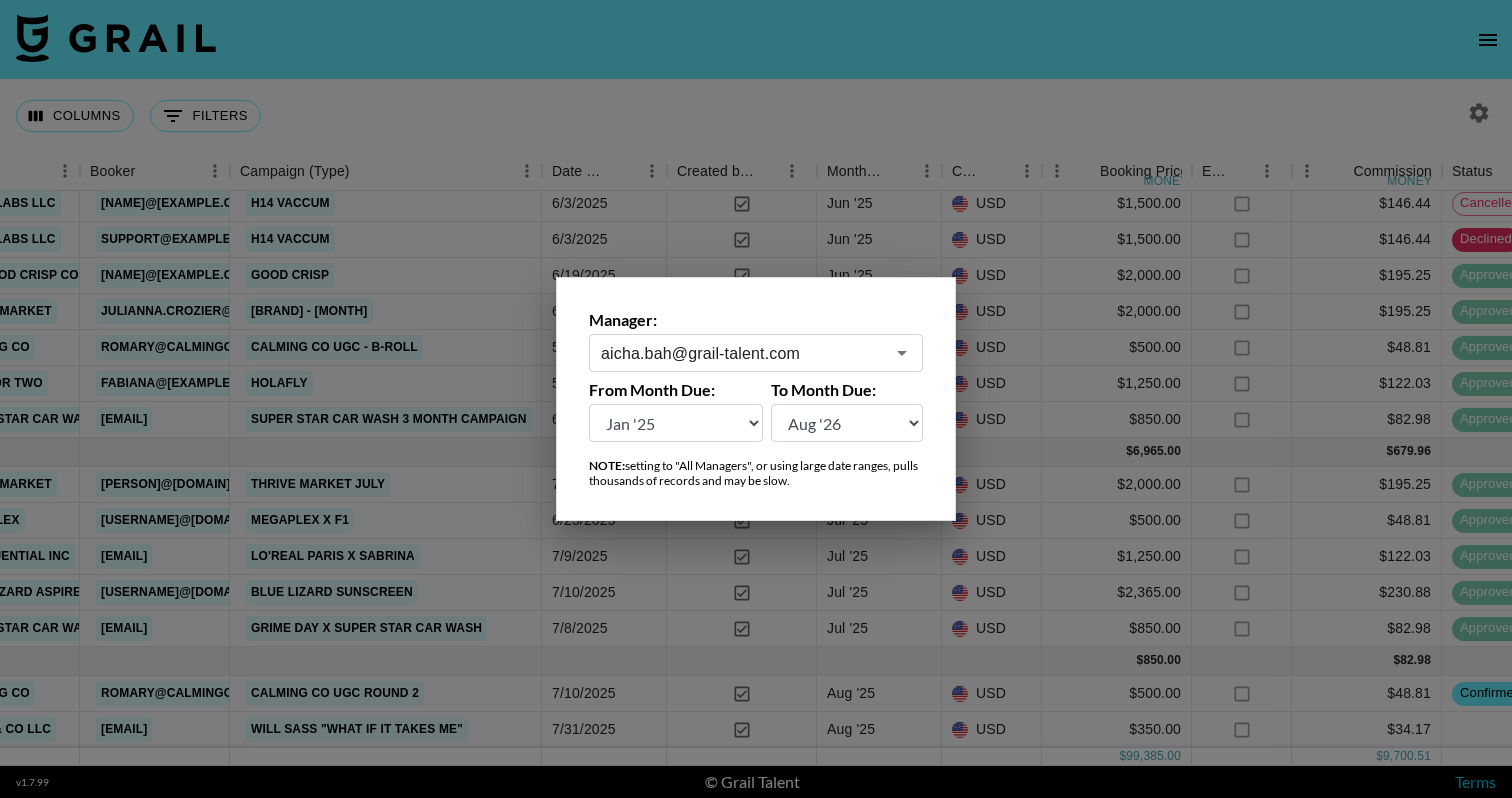scroll, scrollTop: 0, scrollLeft: 985, axis: horizontal 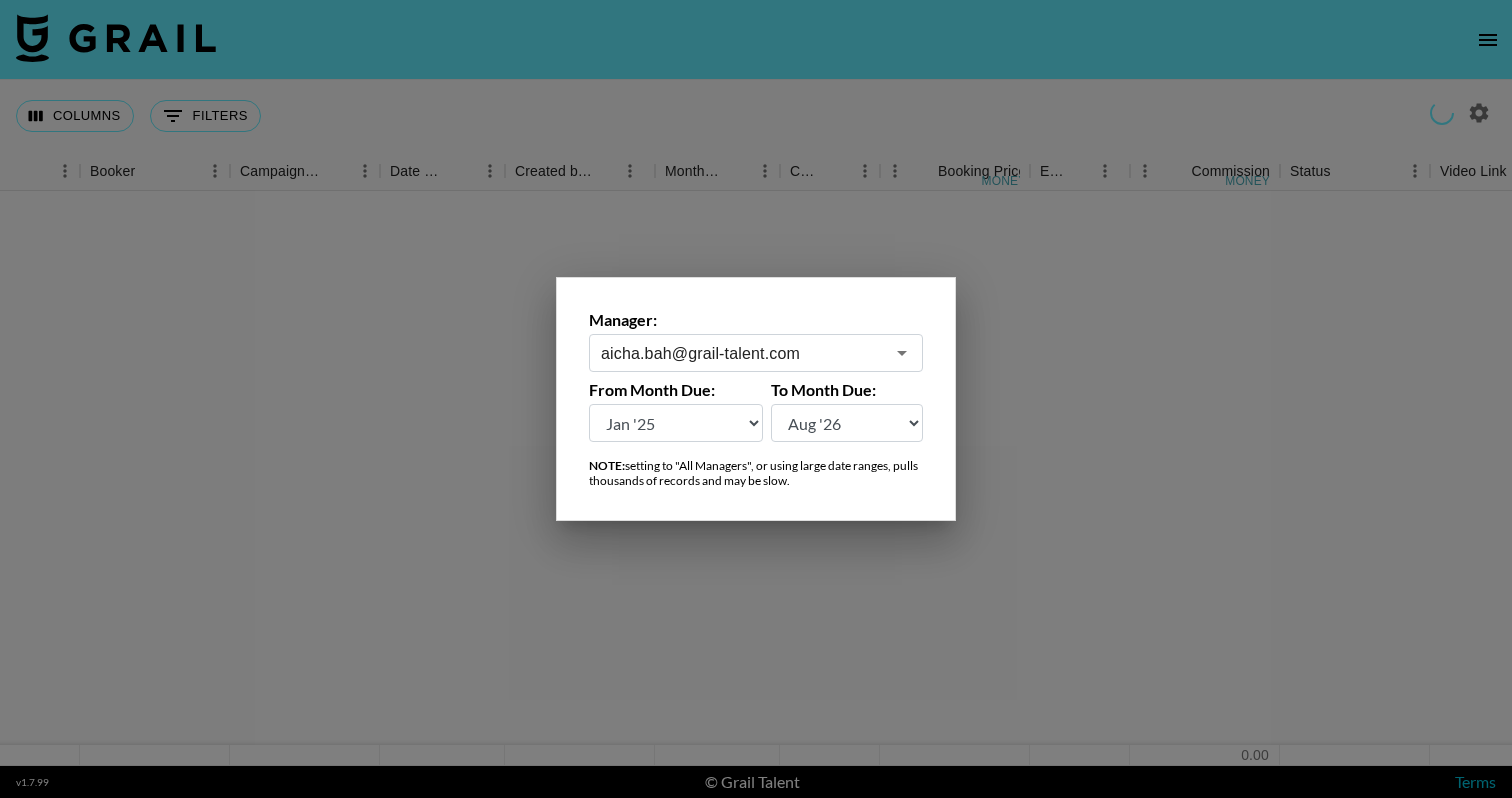click at bounding box center [756, 399] 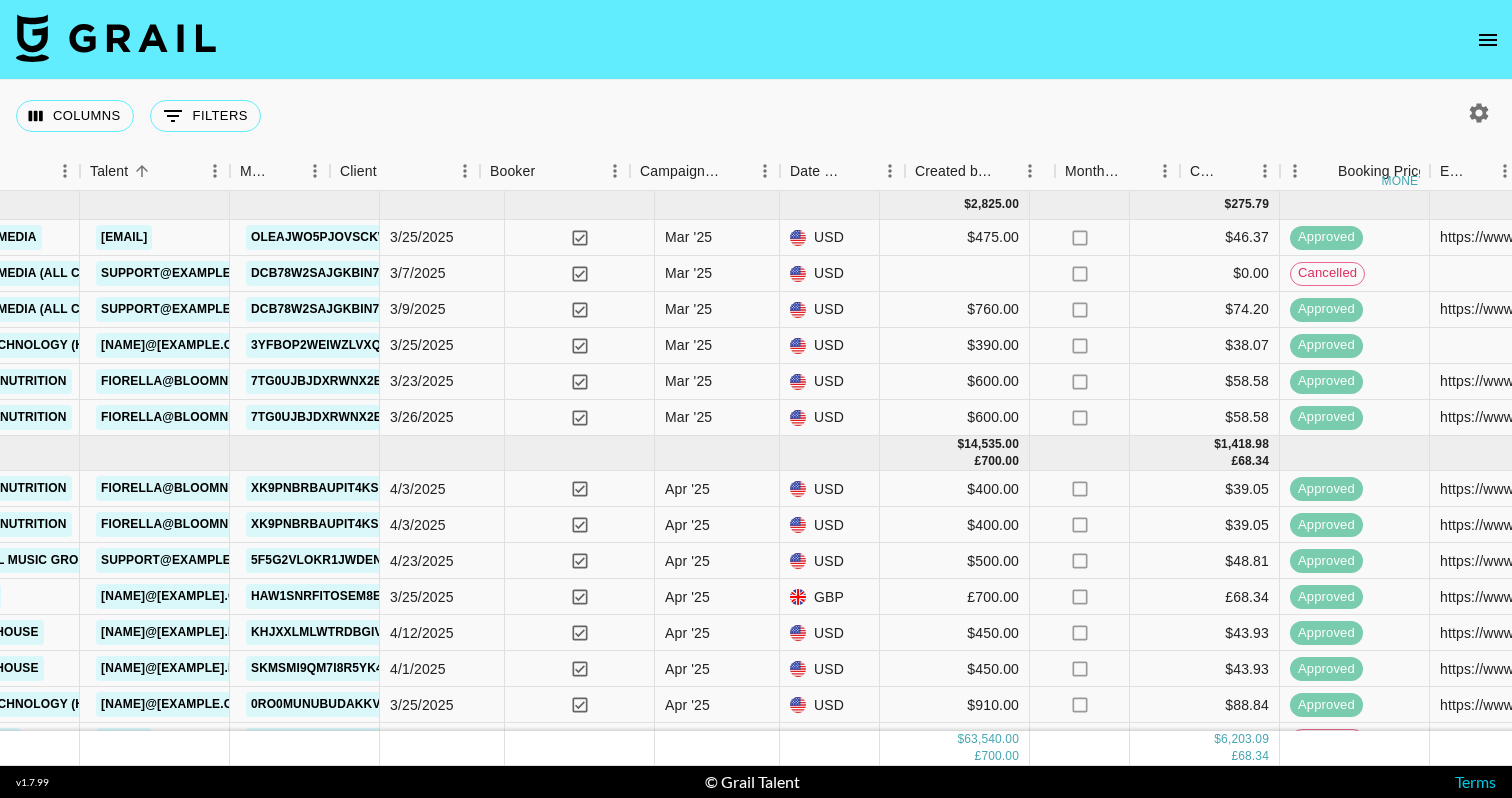scroll, scrollTop: 0, scrollLeft: 580, axis: horizontal 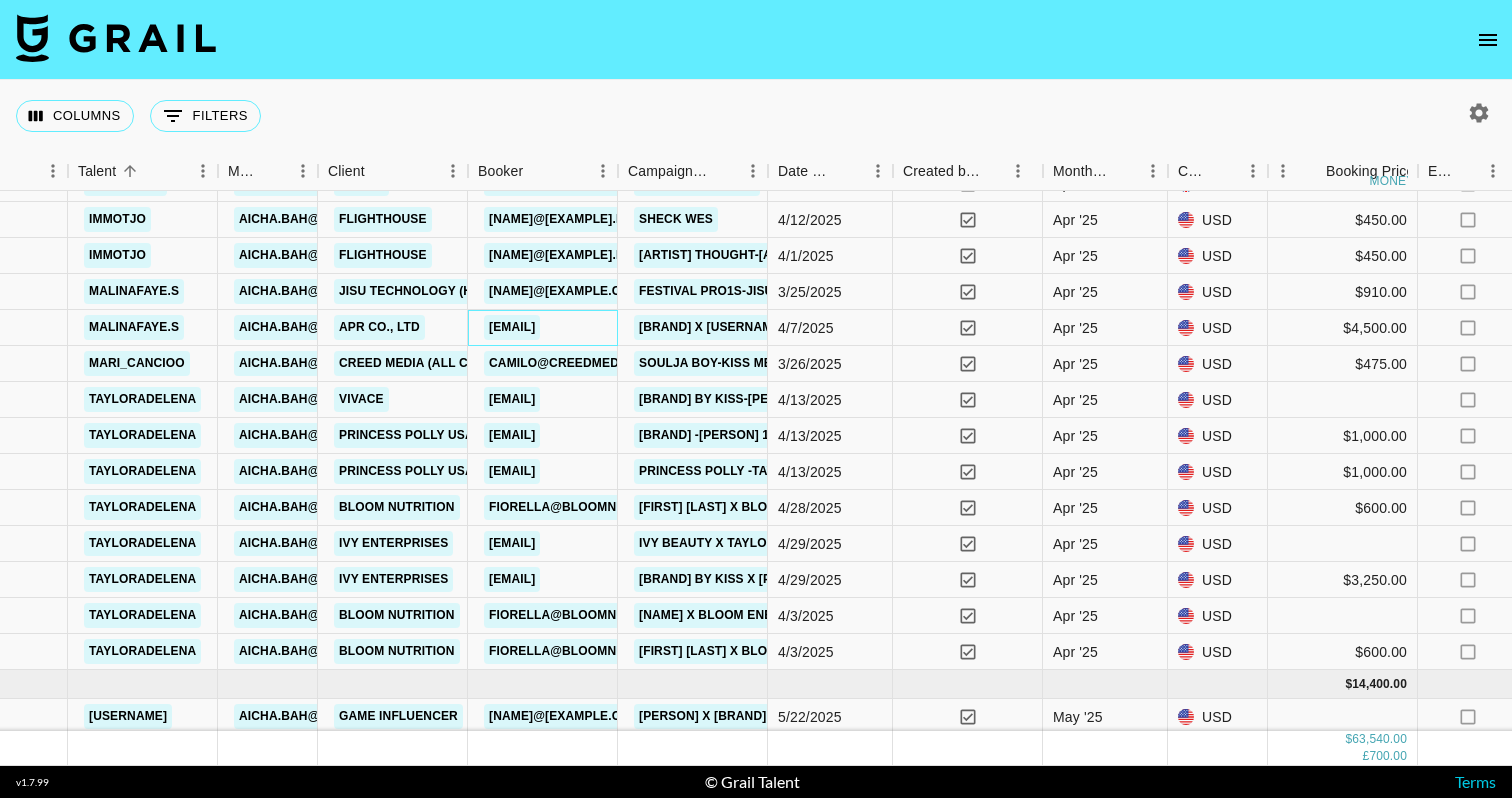 click on "minsun@apr-in.com" at bounding box center (512, 327) 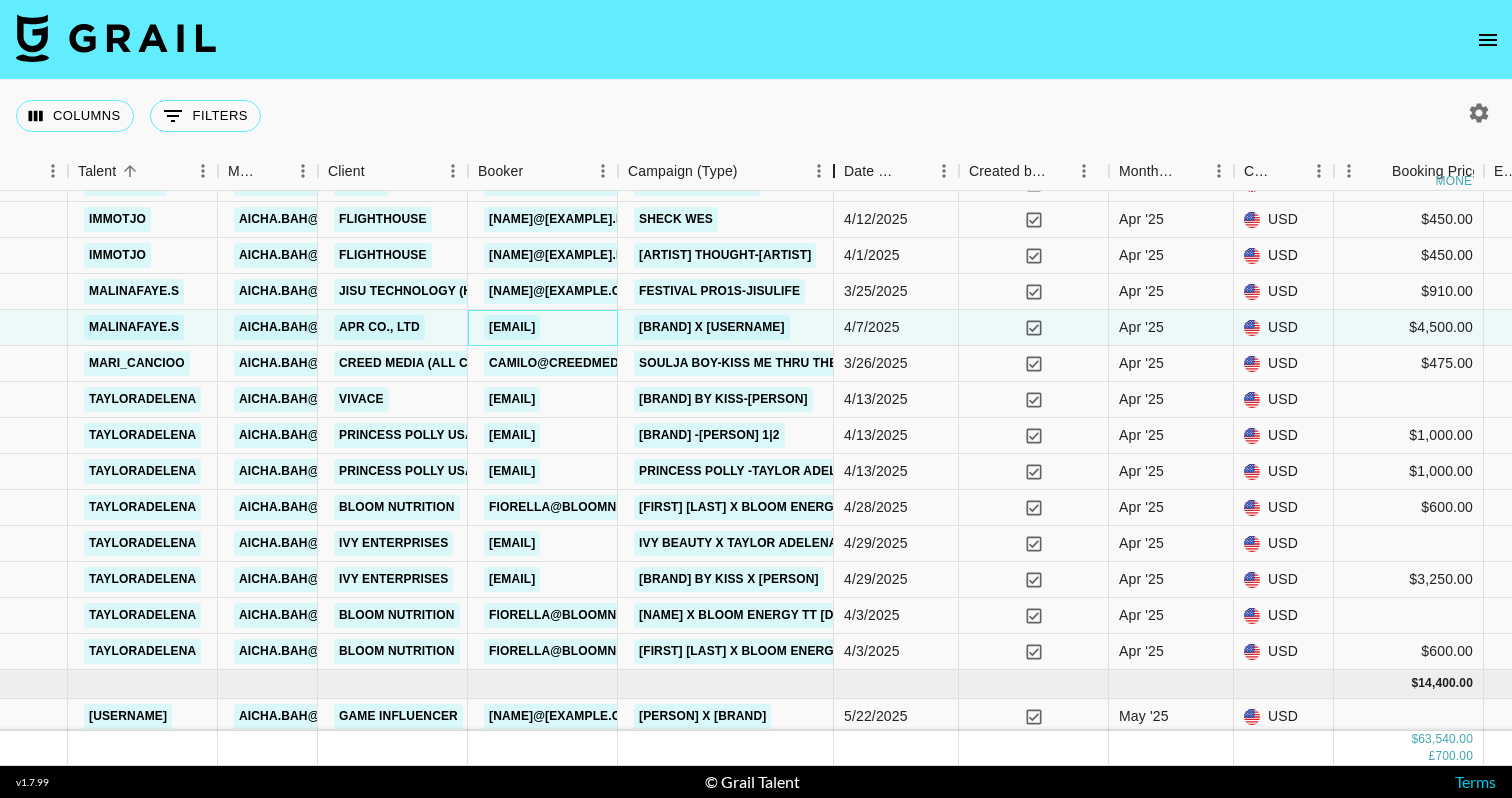 drag, startPoint x: 767, startPoint y: 176, endPoint x: 834, endPoint y: 176, distance: 67 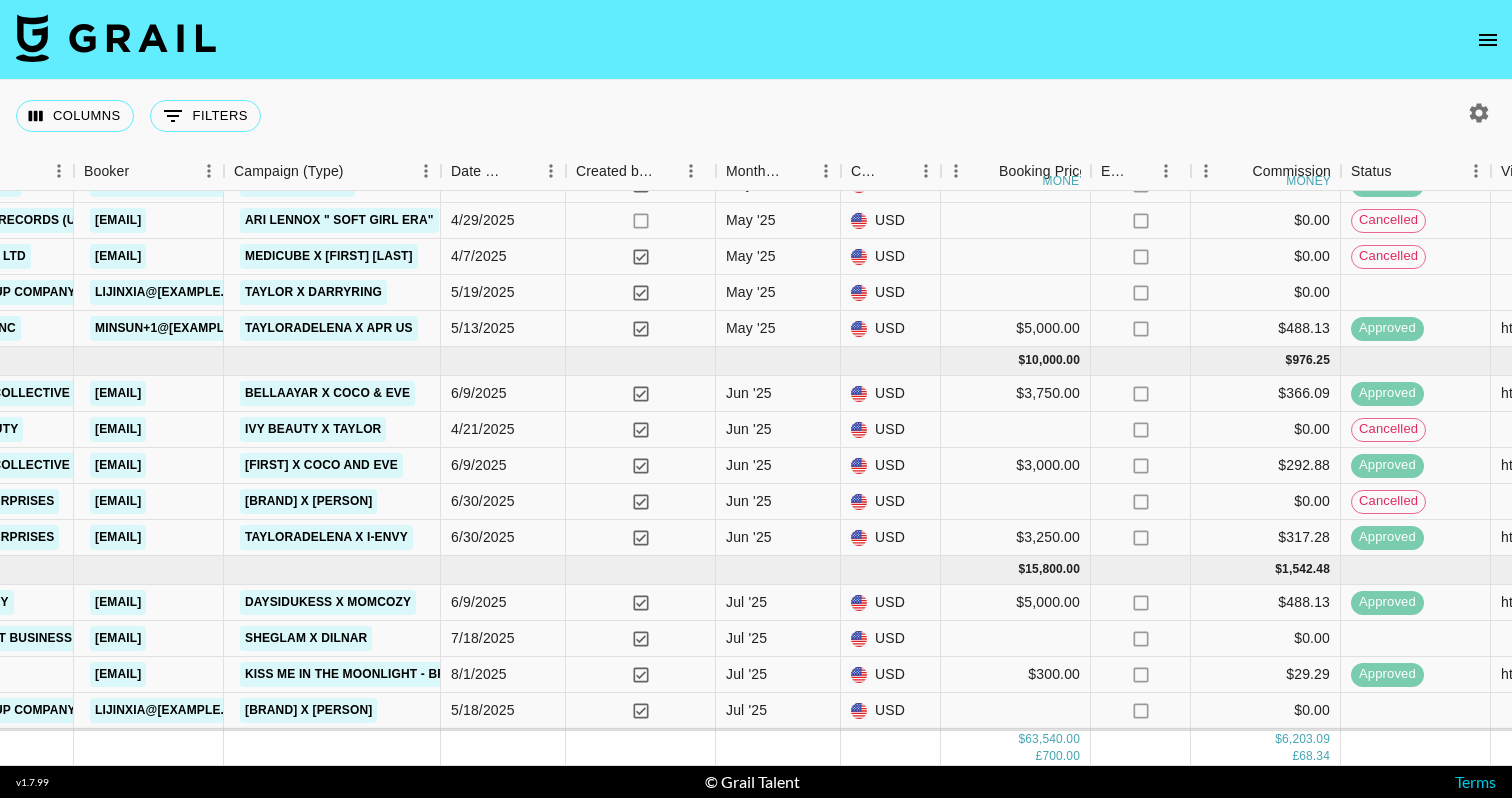 scroll, scrollTop: 1126, scrollLeft: 991, axis: both 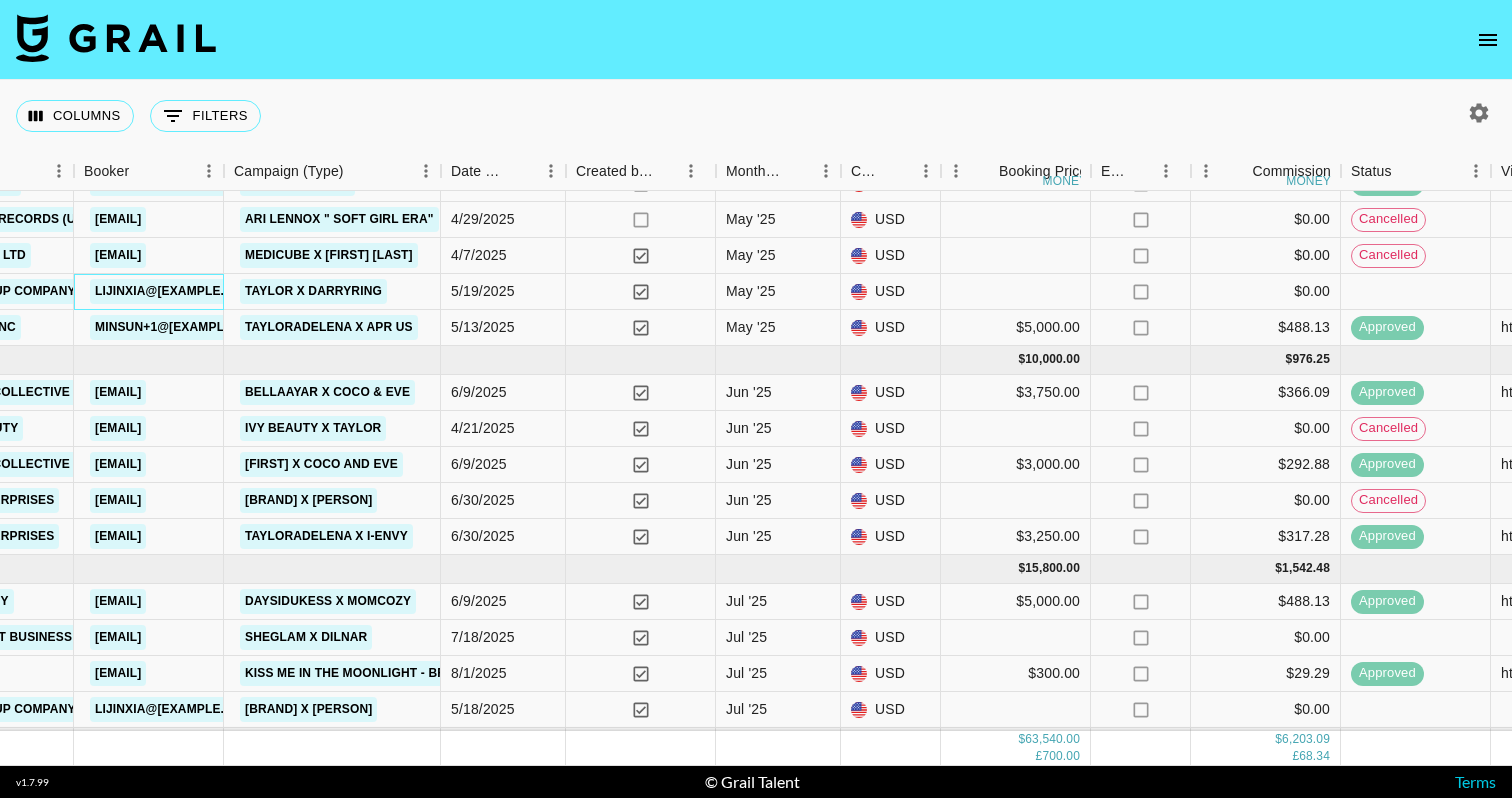 click on "lijinxia@darryring.com" at bounding box center (176, 291) 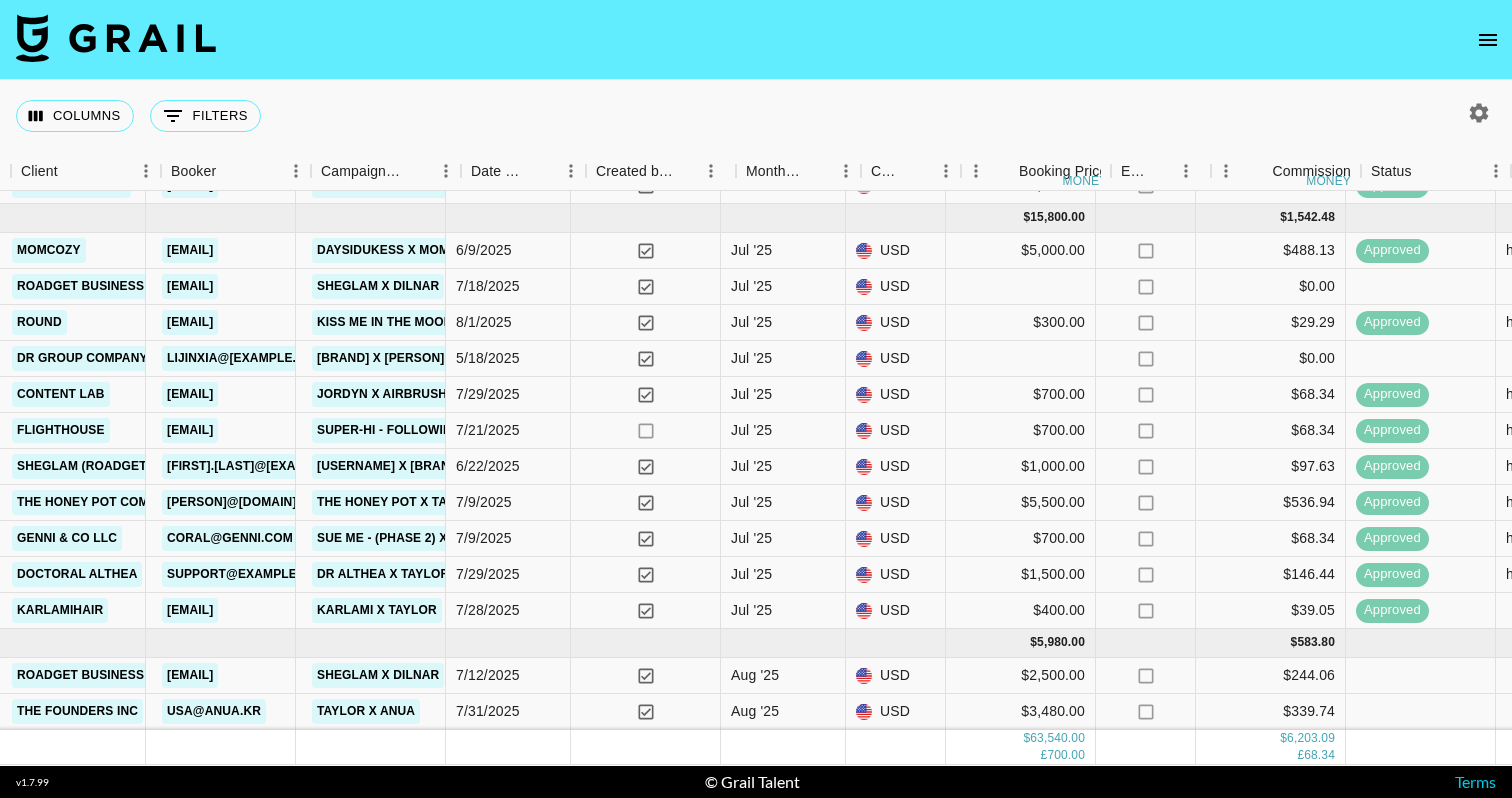 scroll, scrollTop: 1477, scrollLeft: 904, axis: both 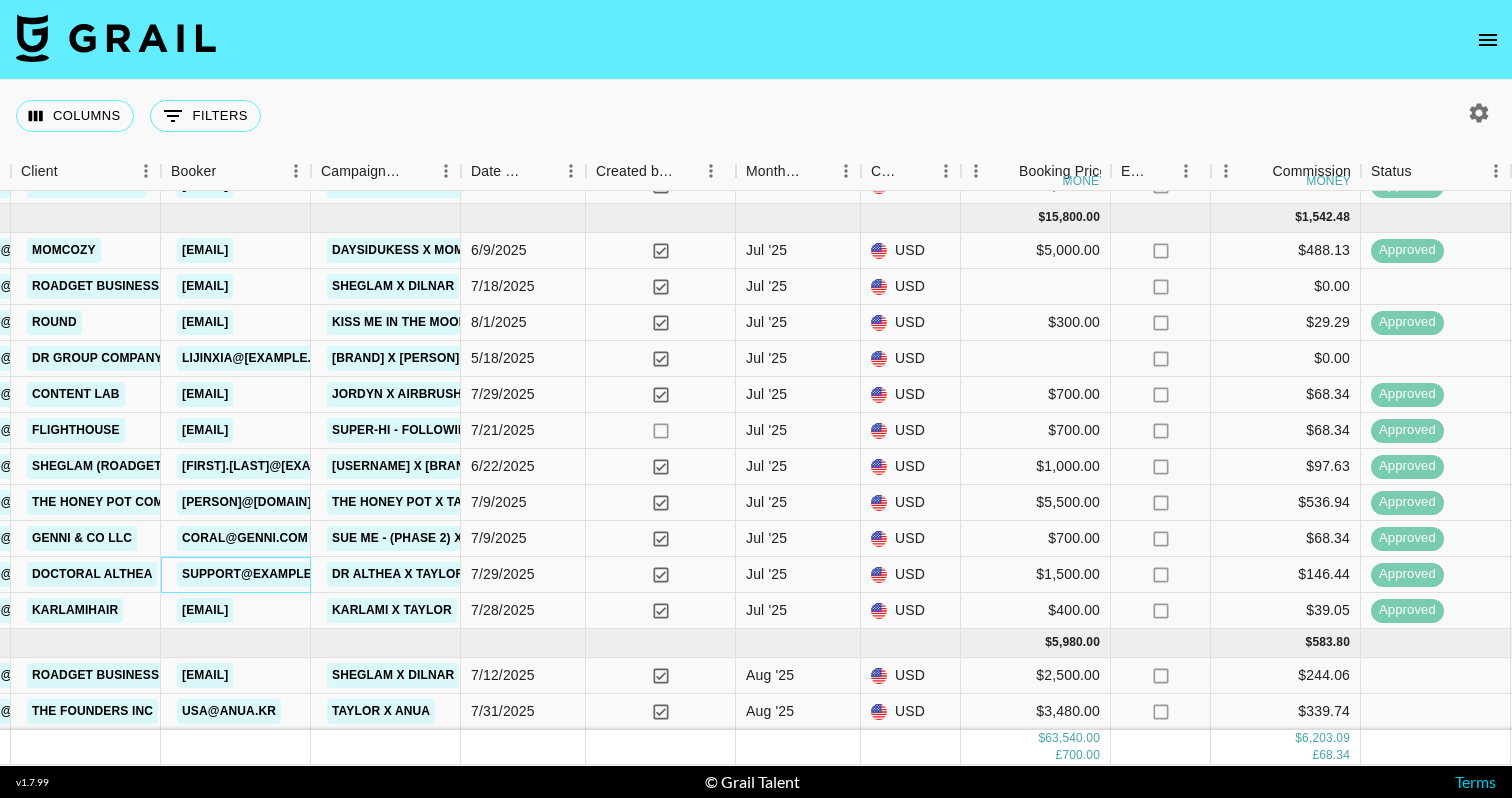 click on "mpetrac@doctoralthea.co.kr" at bounding box center (263, 574) 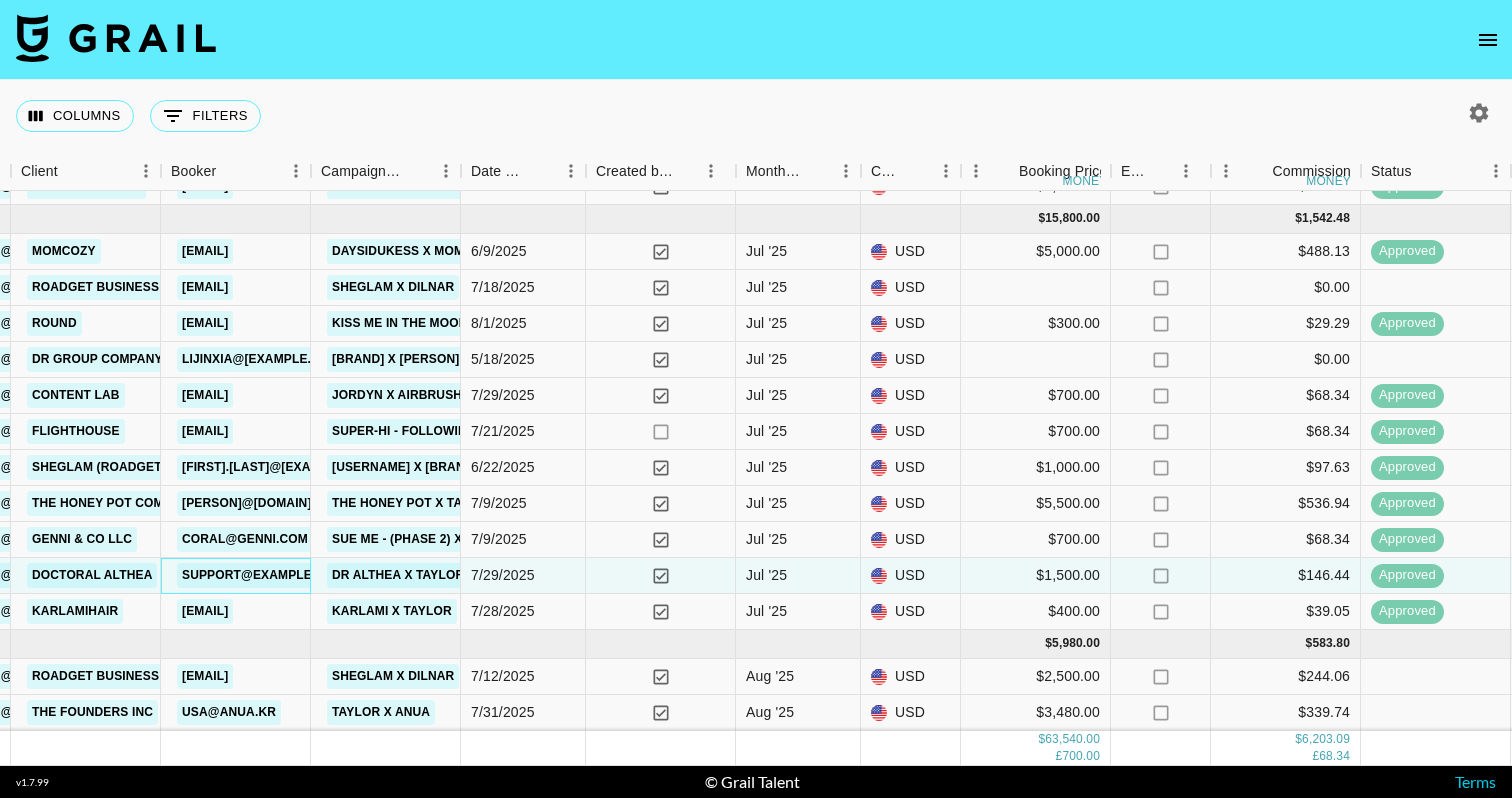 scroll, scrollTop: 1476, scrollLeft: 904, axis: both 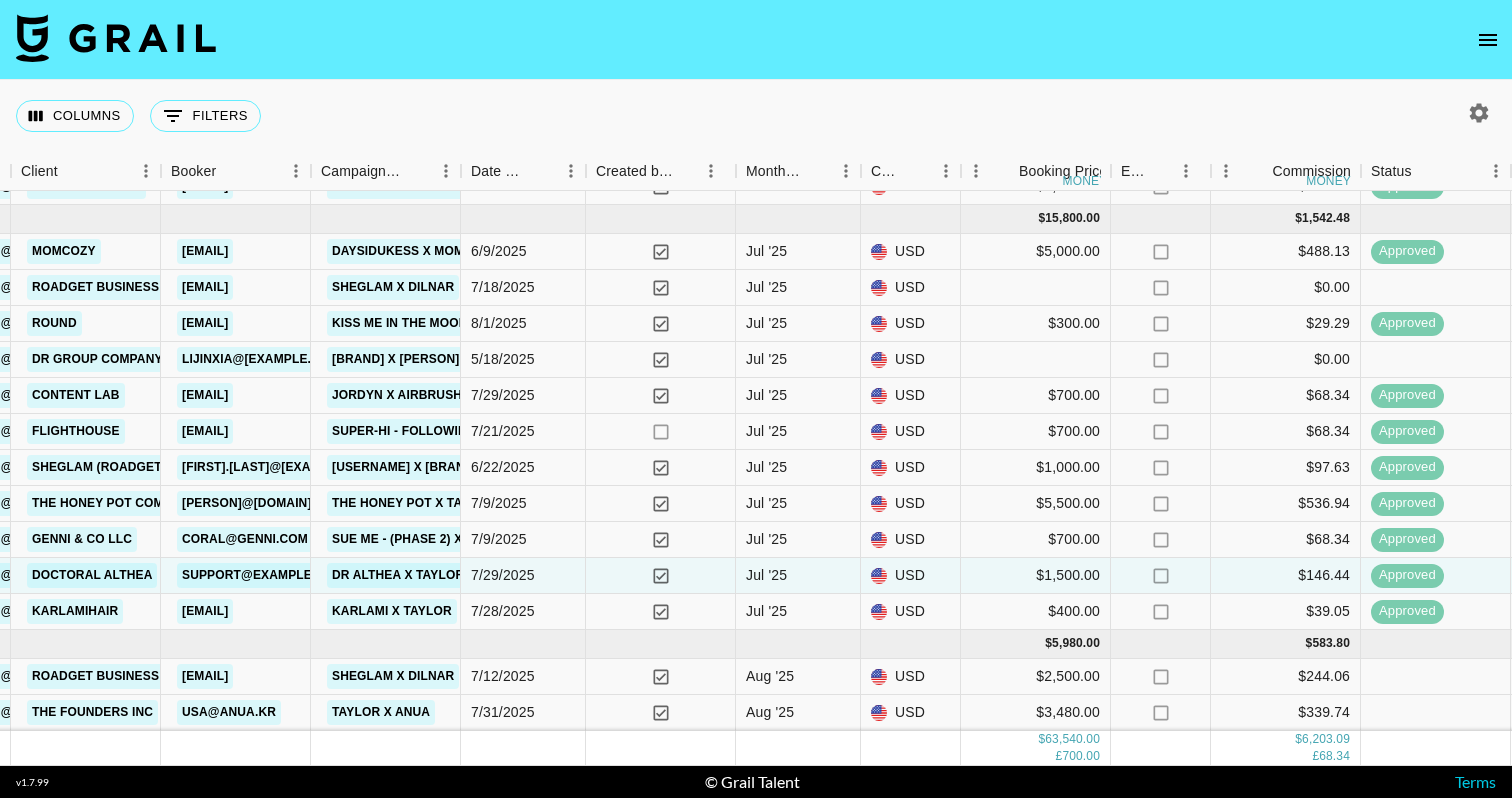 click 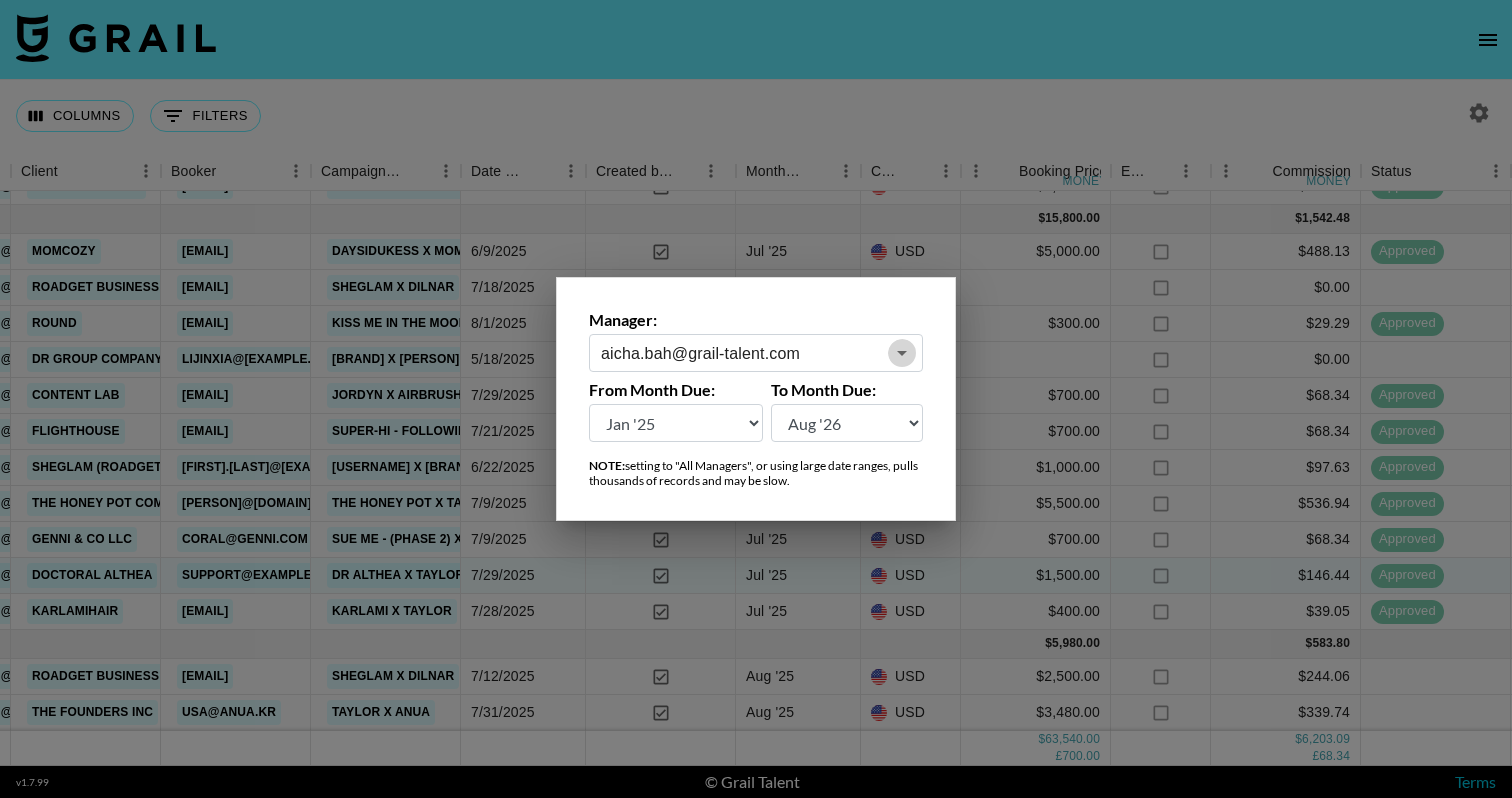 click 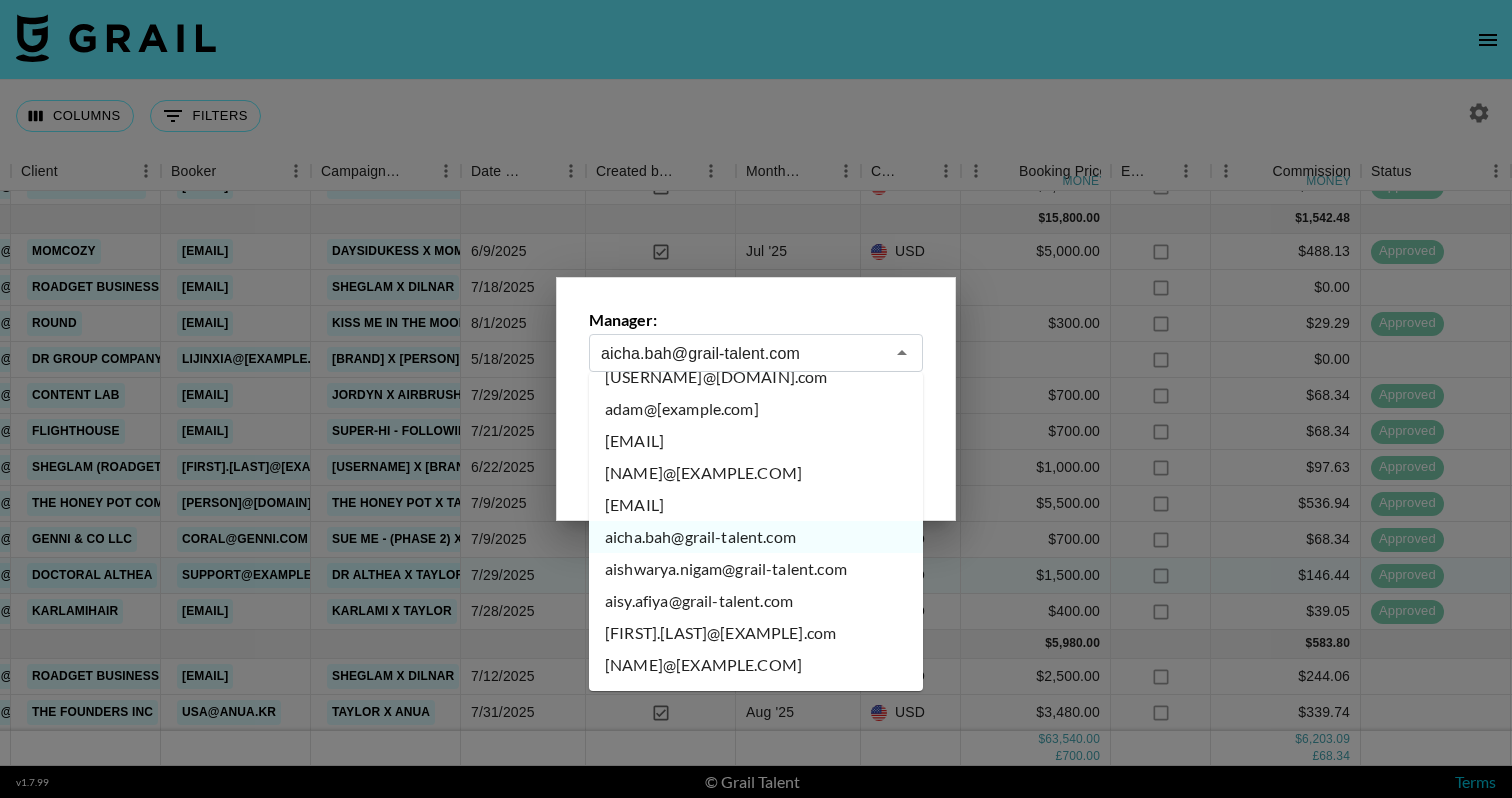 scroll, scrollTop: 125, scrollLeft: 0, axis: vertical 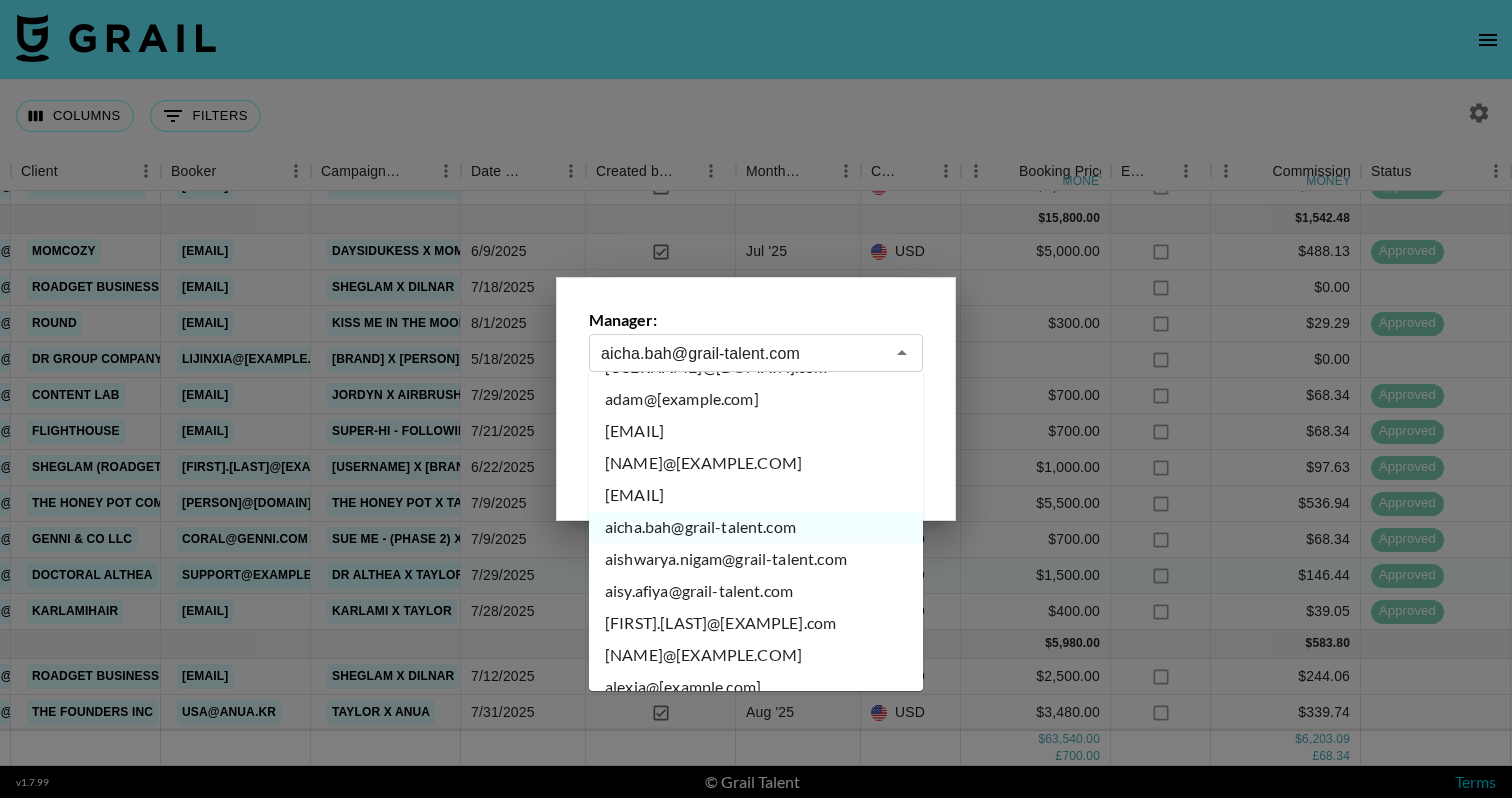 click on "agreements@grail-talent.com" at bounding box center (756, 463) 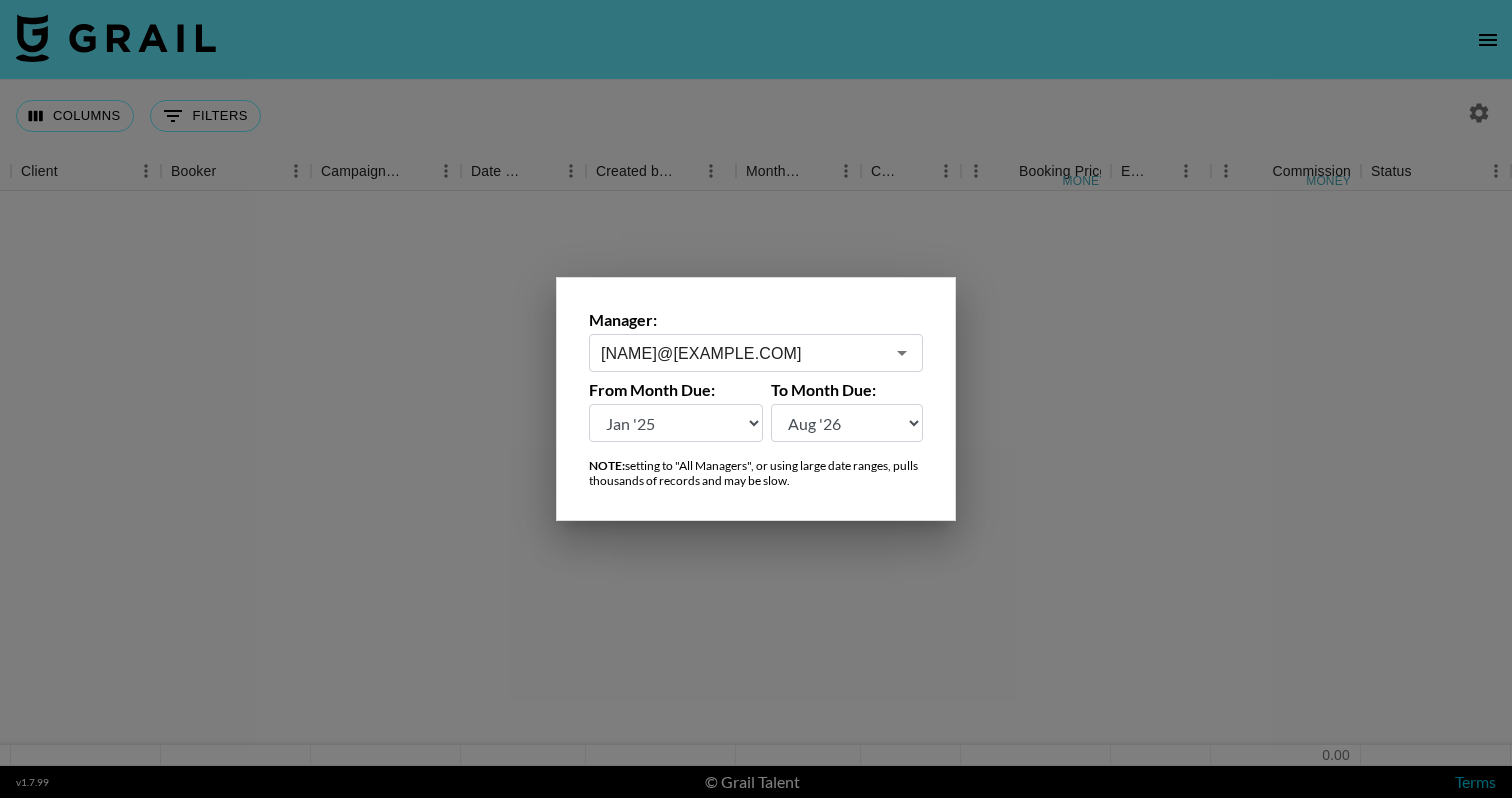 click at bounding box center (756, 399) 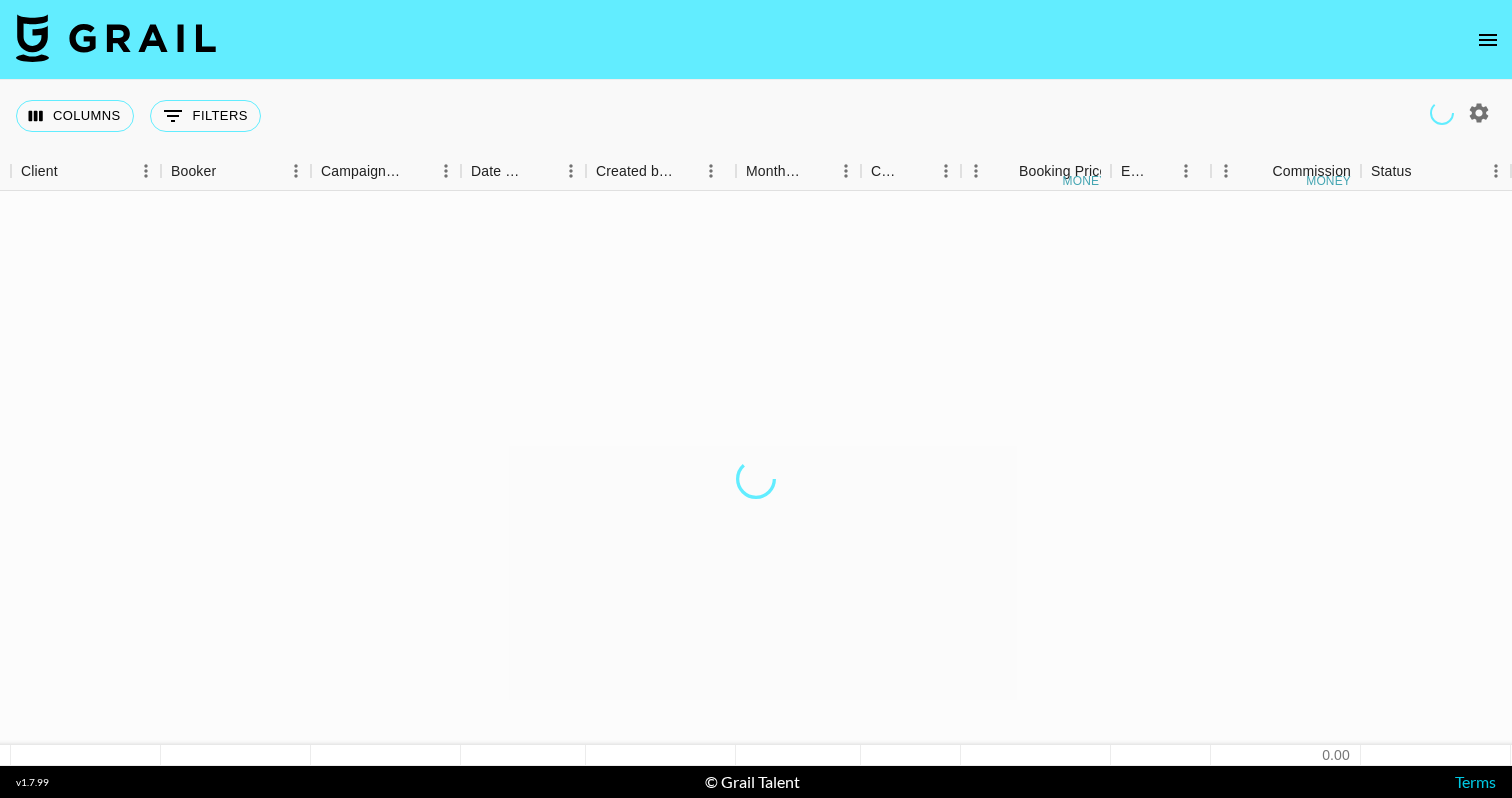 scroll, scrollTop: 0, scrollLeft: 0, axis: both 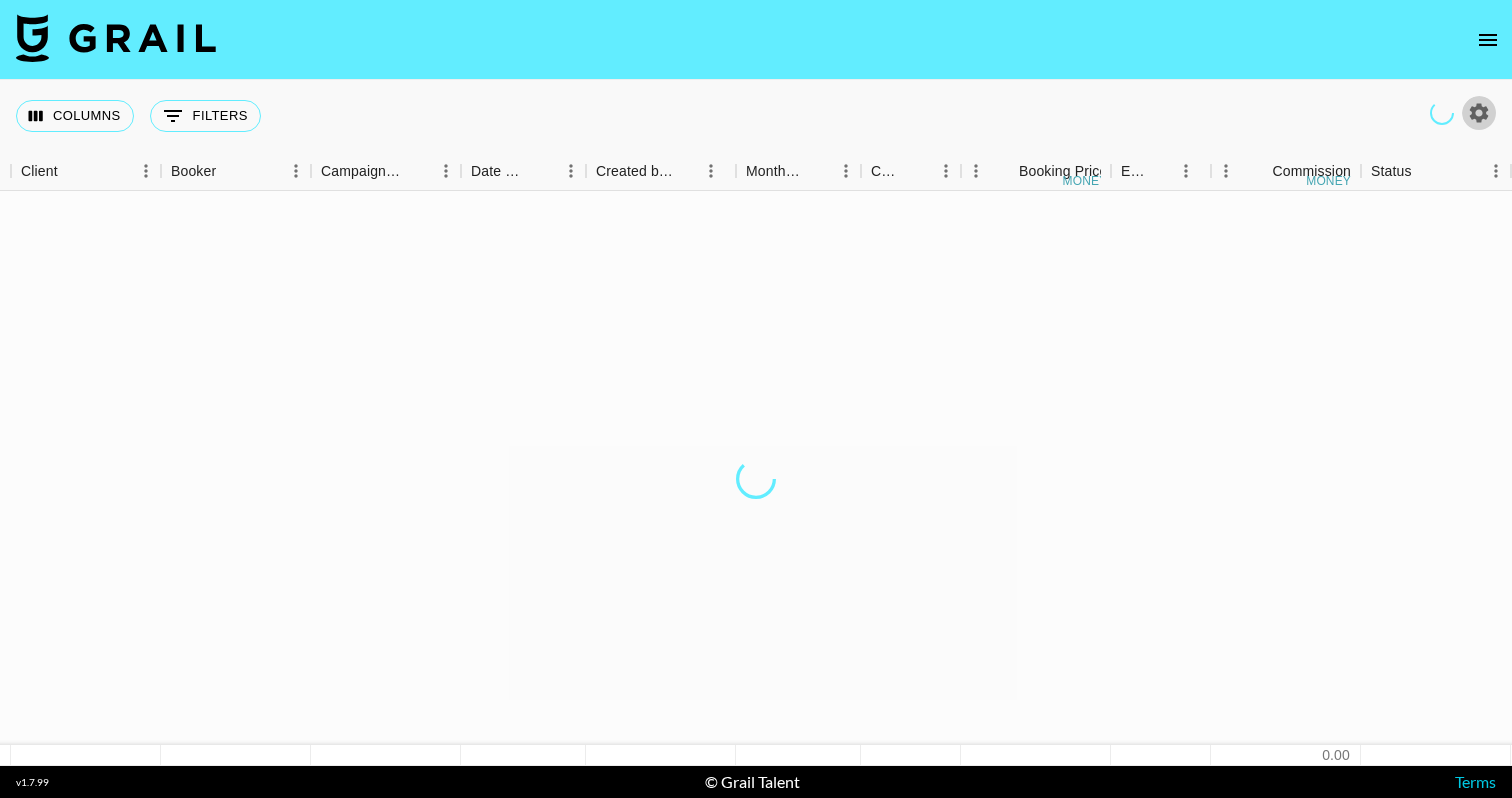 click 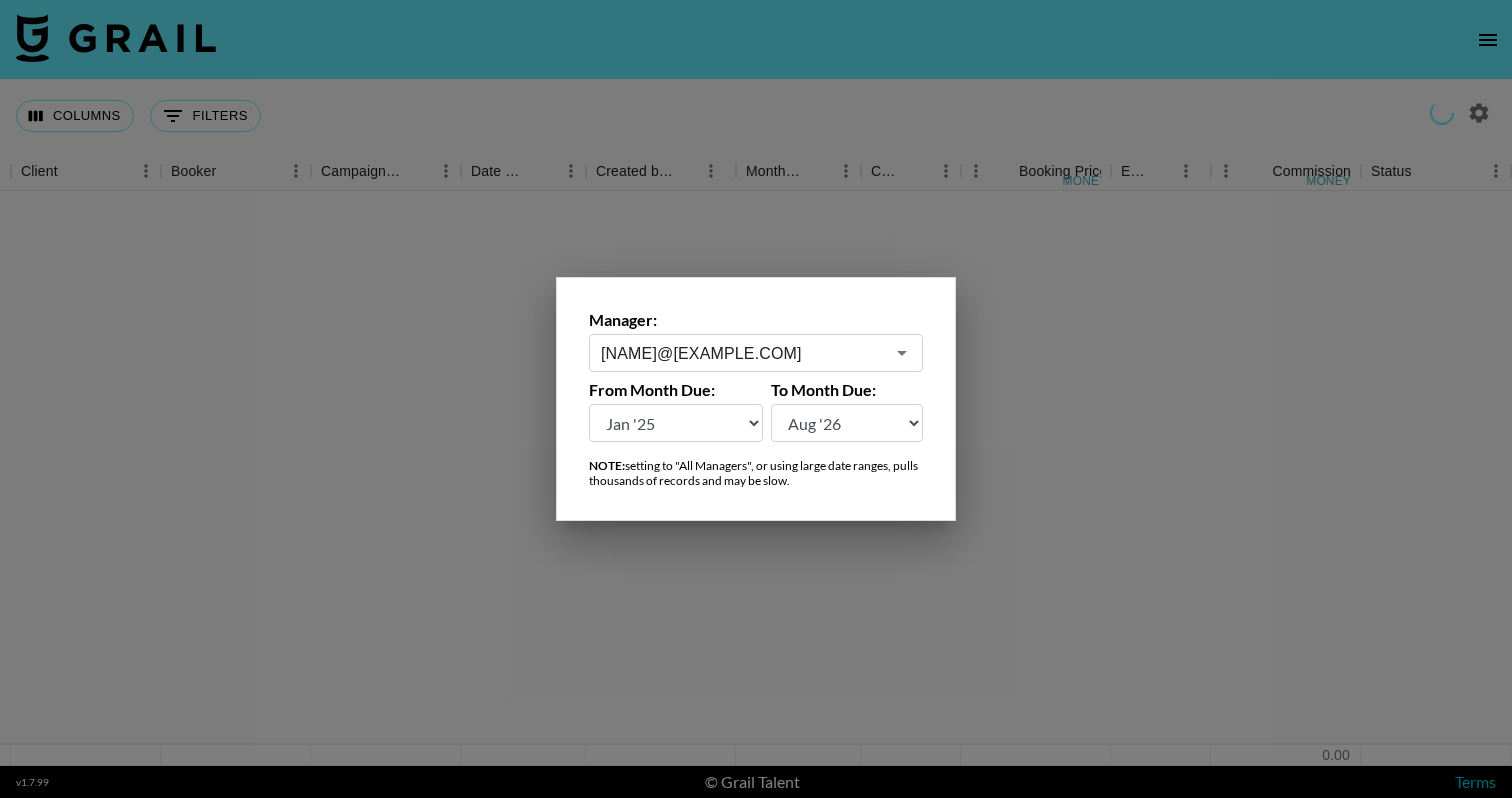 click 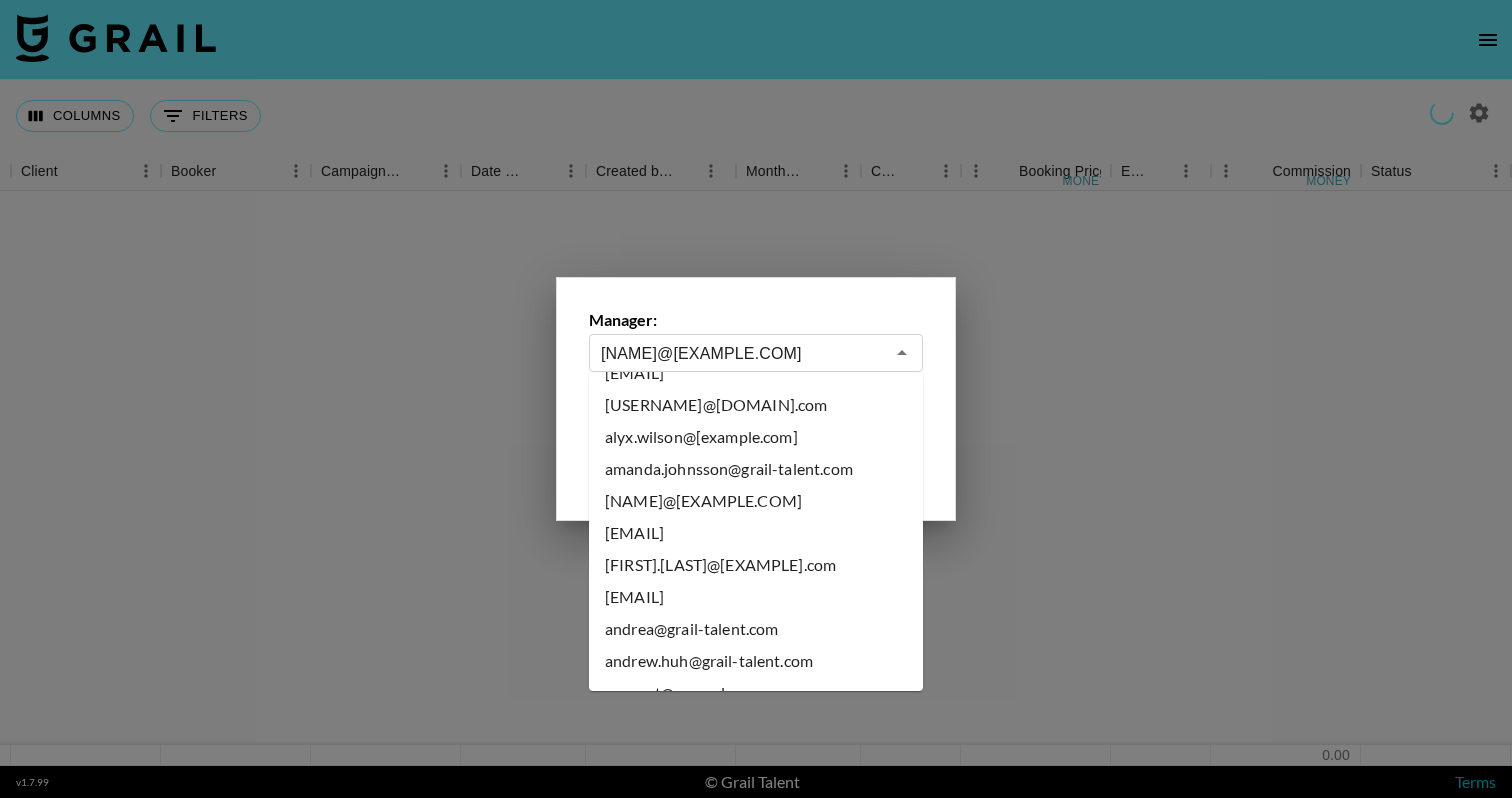 scroll, scrollTop: 603, scrollLeft: 0, axis: vertical 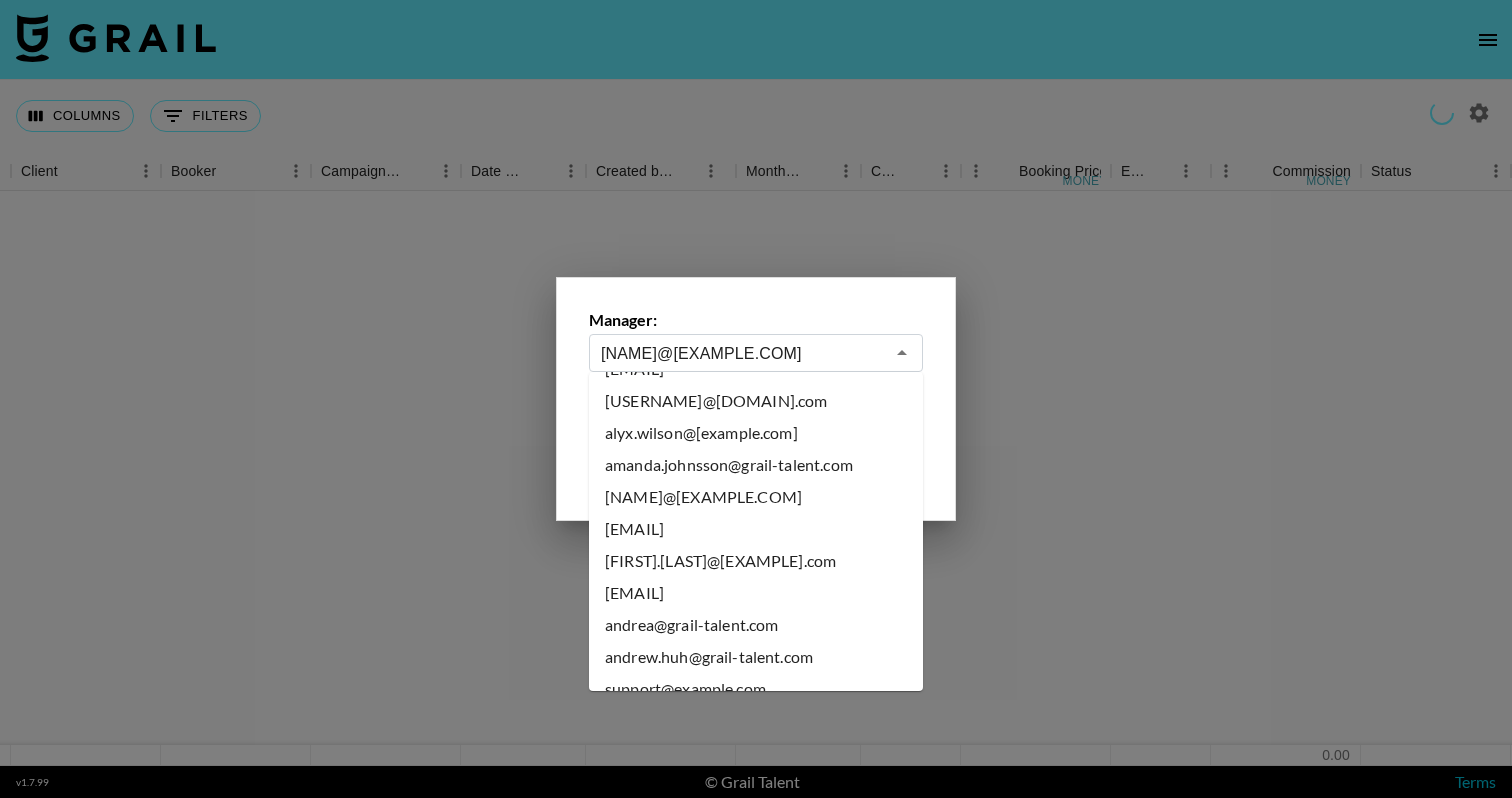 click at bounding box center (756, 399) 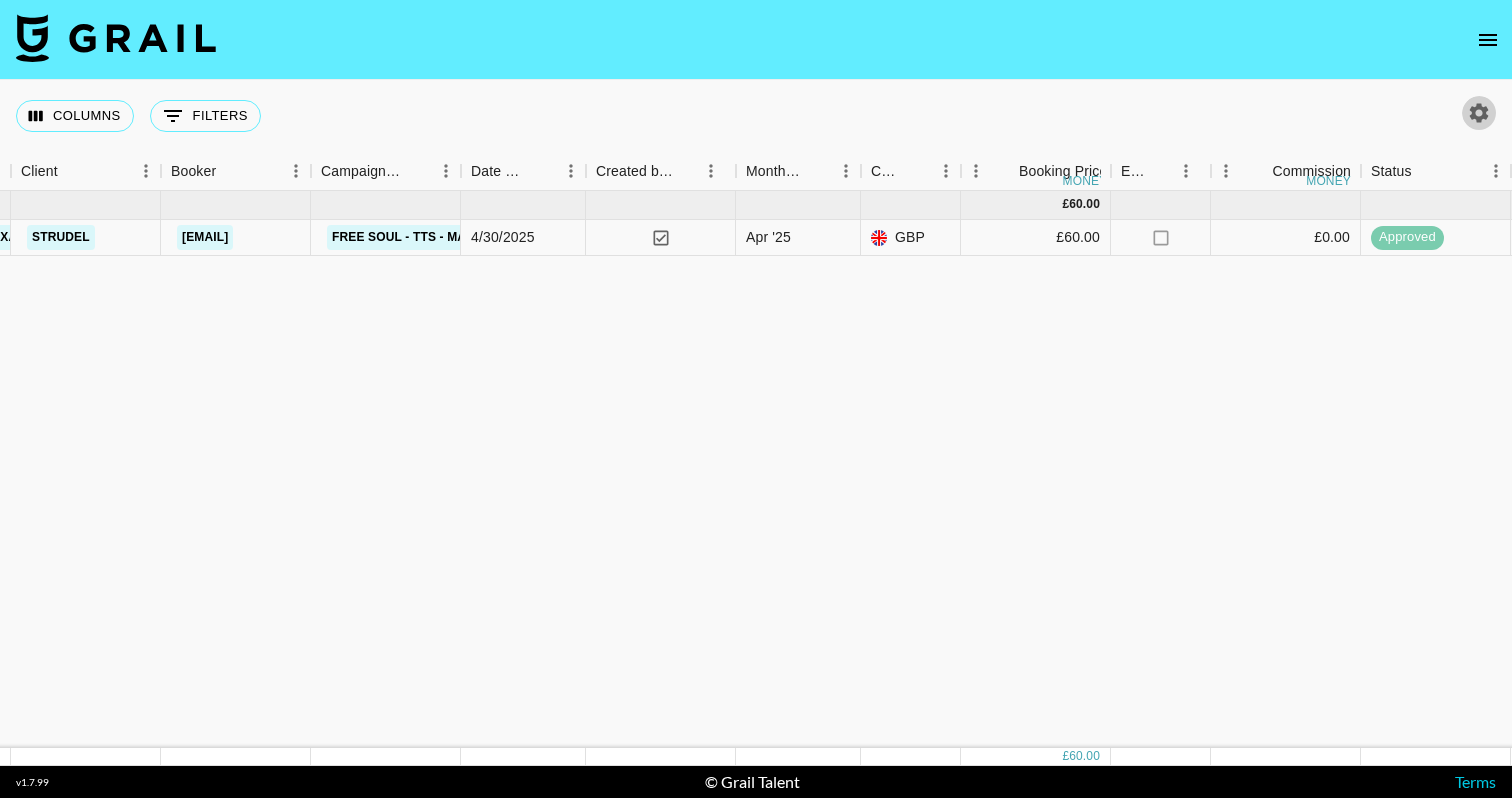 click 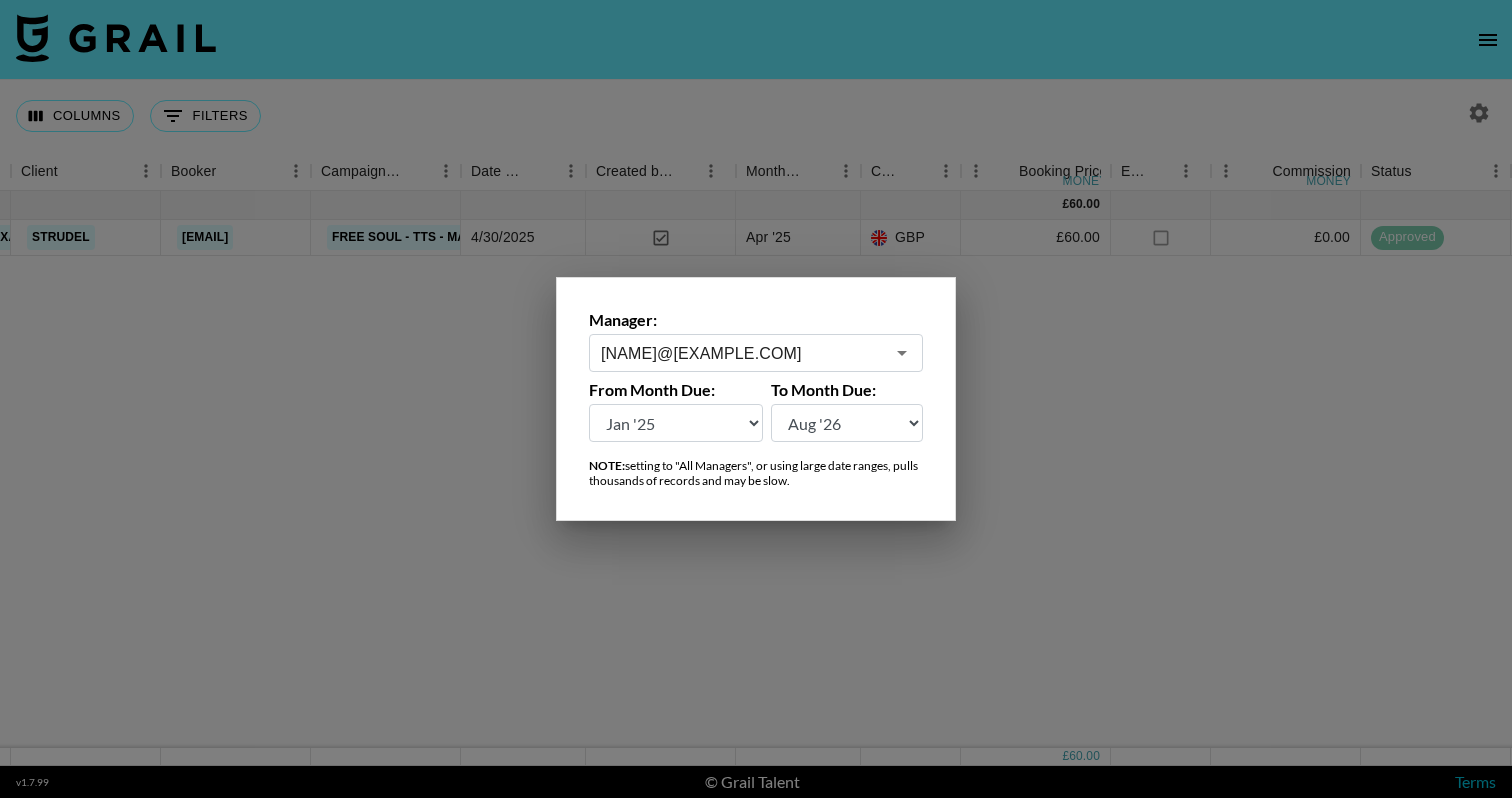 click 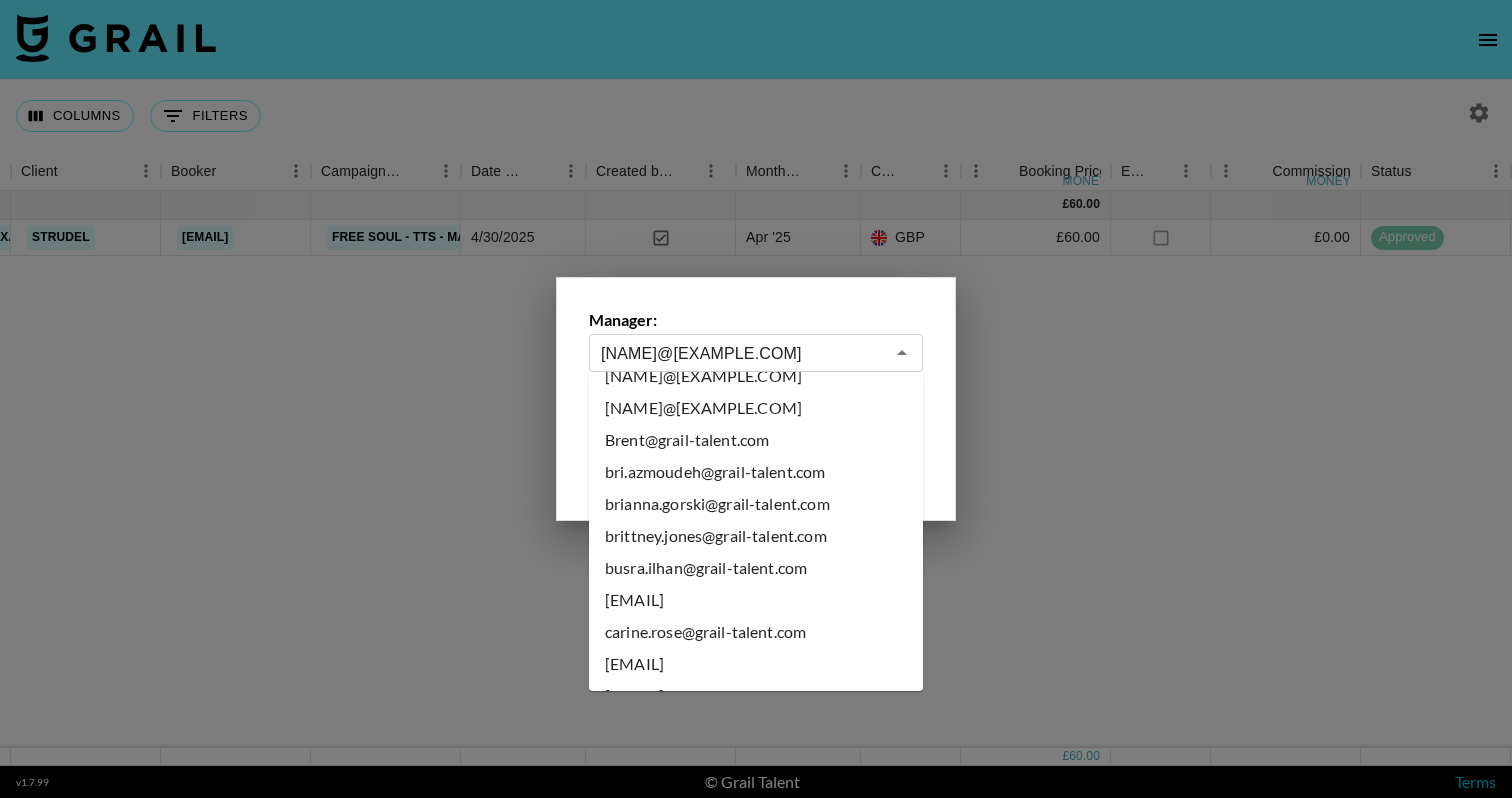 scroll, scrollTop: 1667, scrollLeft: 0, axis: vertical 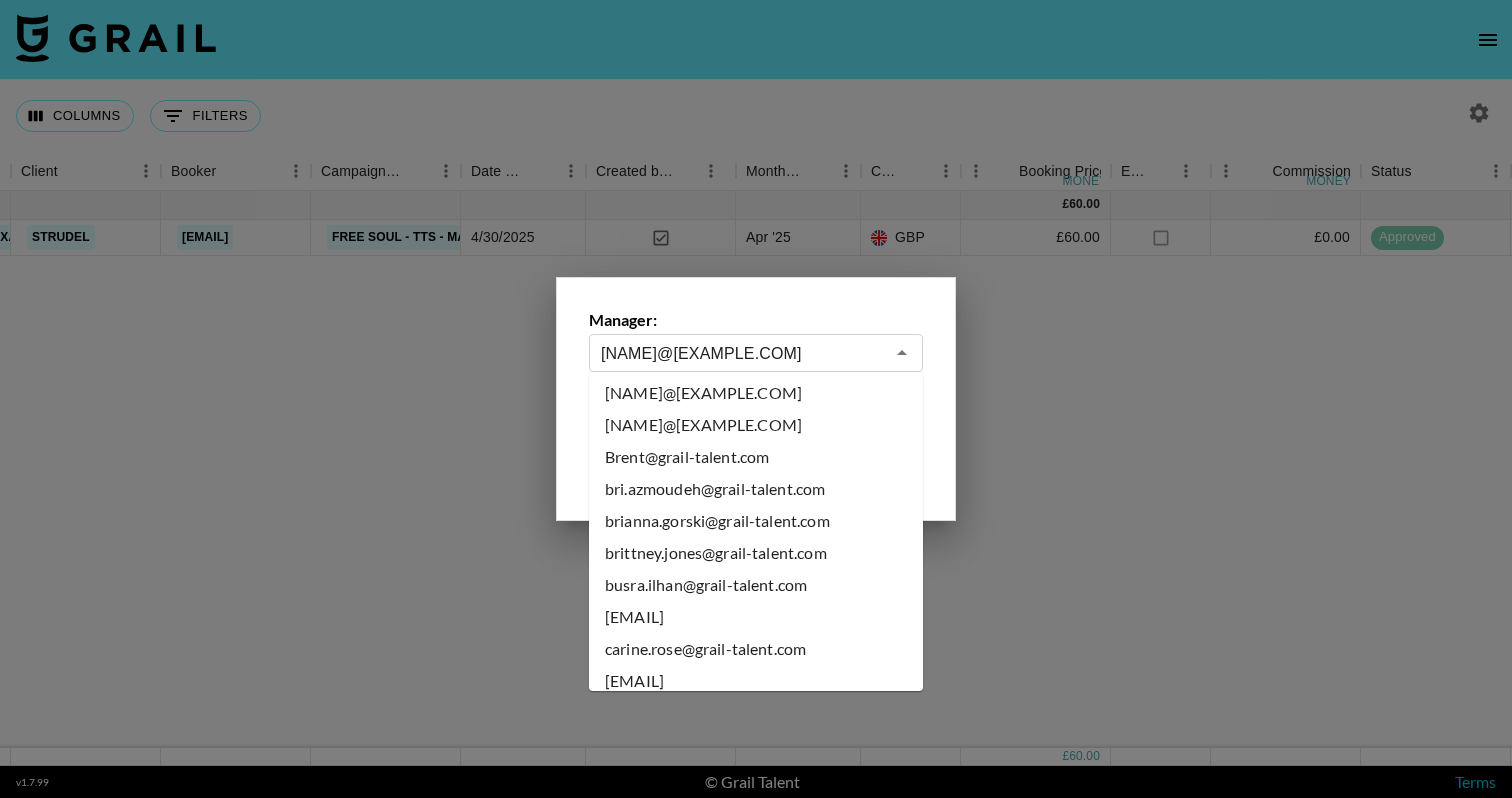 click on "Brent@grail-talent.com" at bounding box center [756, 457] 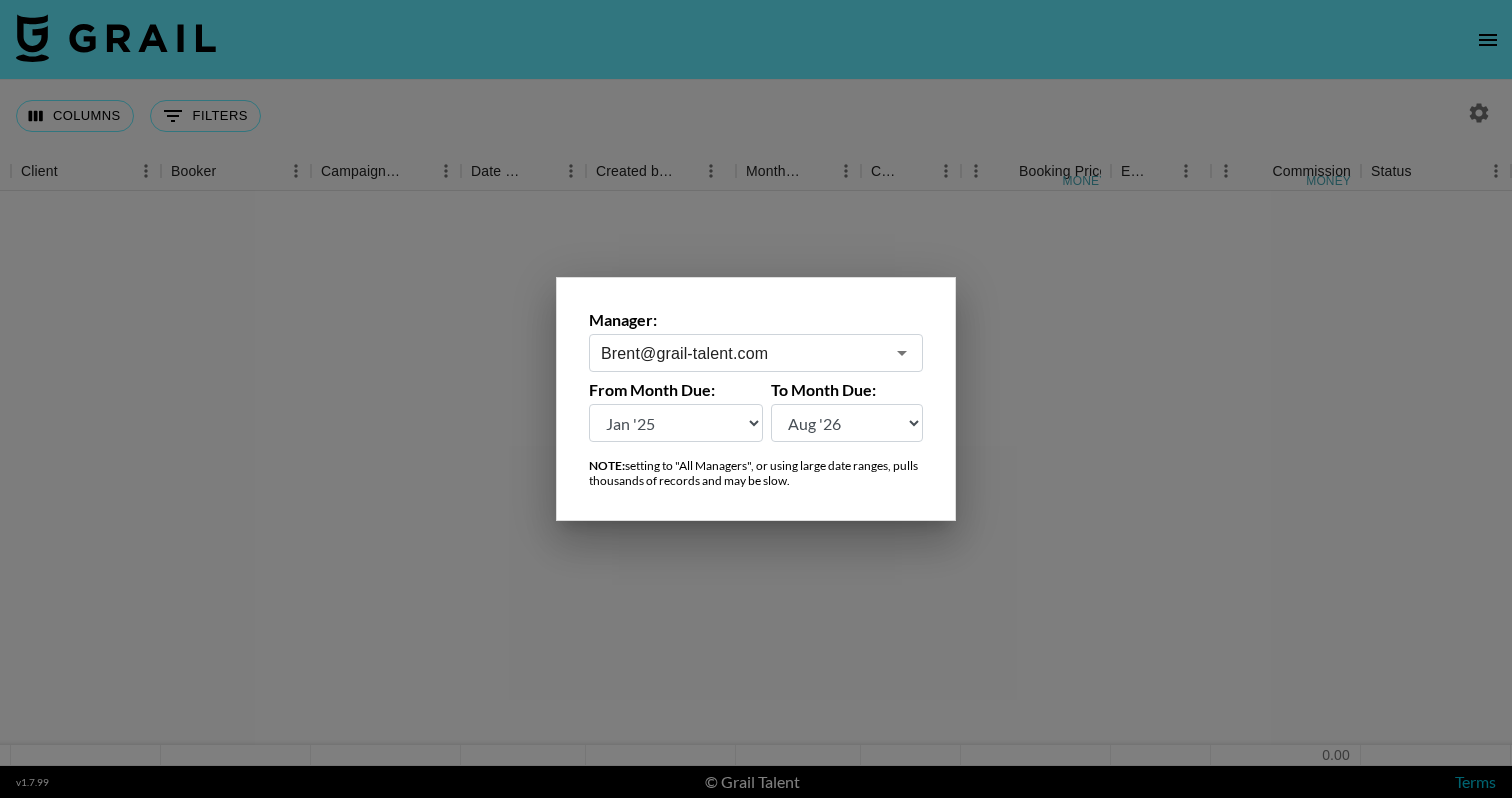 click at bounding box center [756, 399] 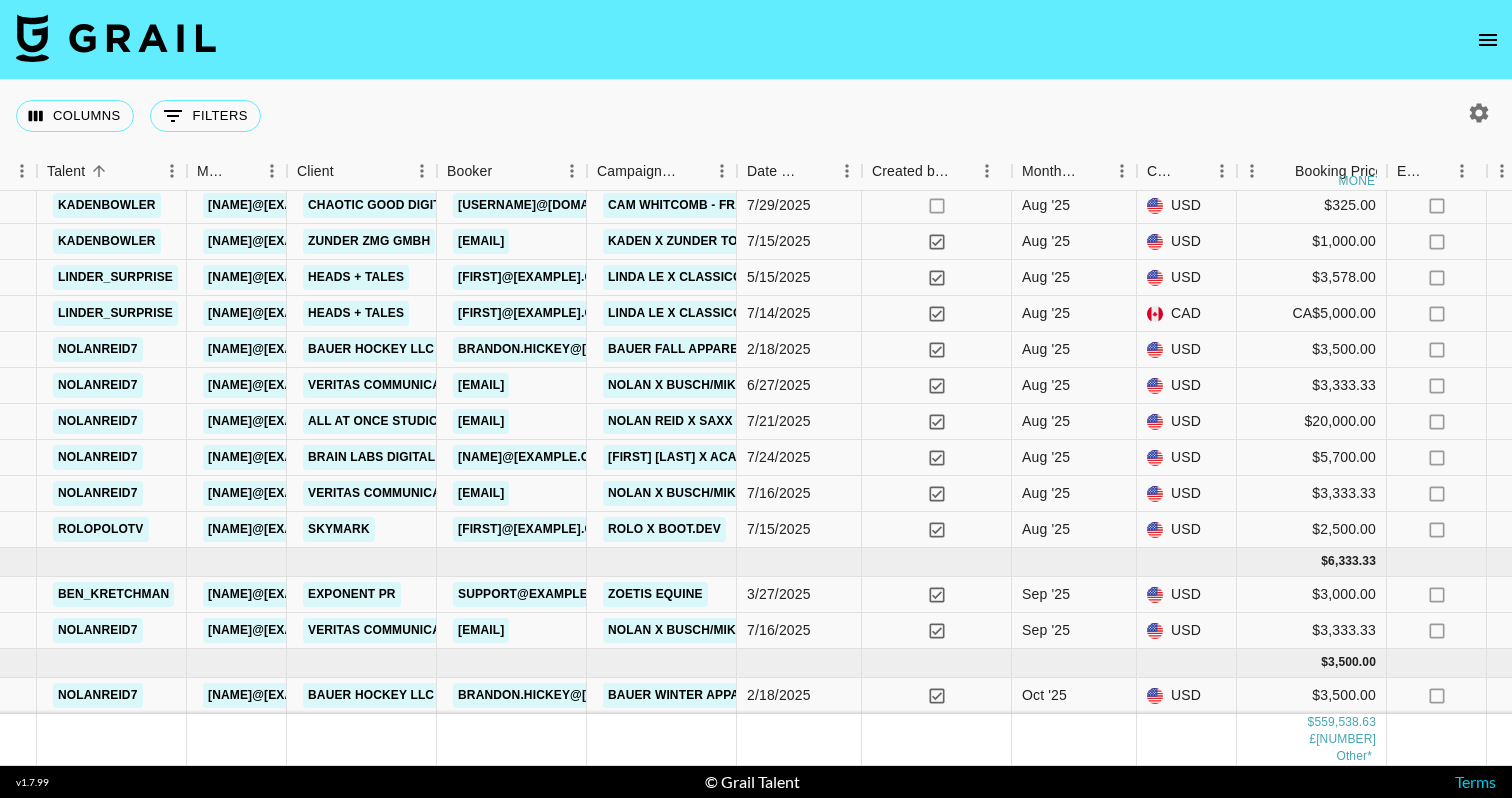 scroll, scrollTop: 4546, scrollLeft: 628, axis: both 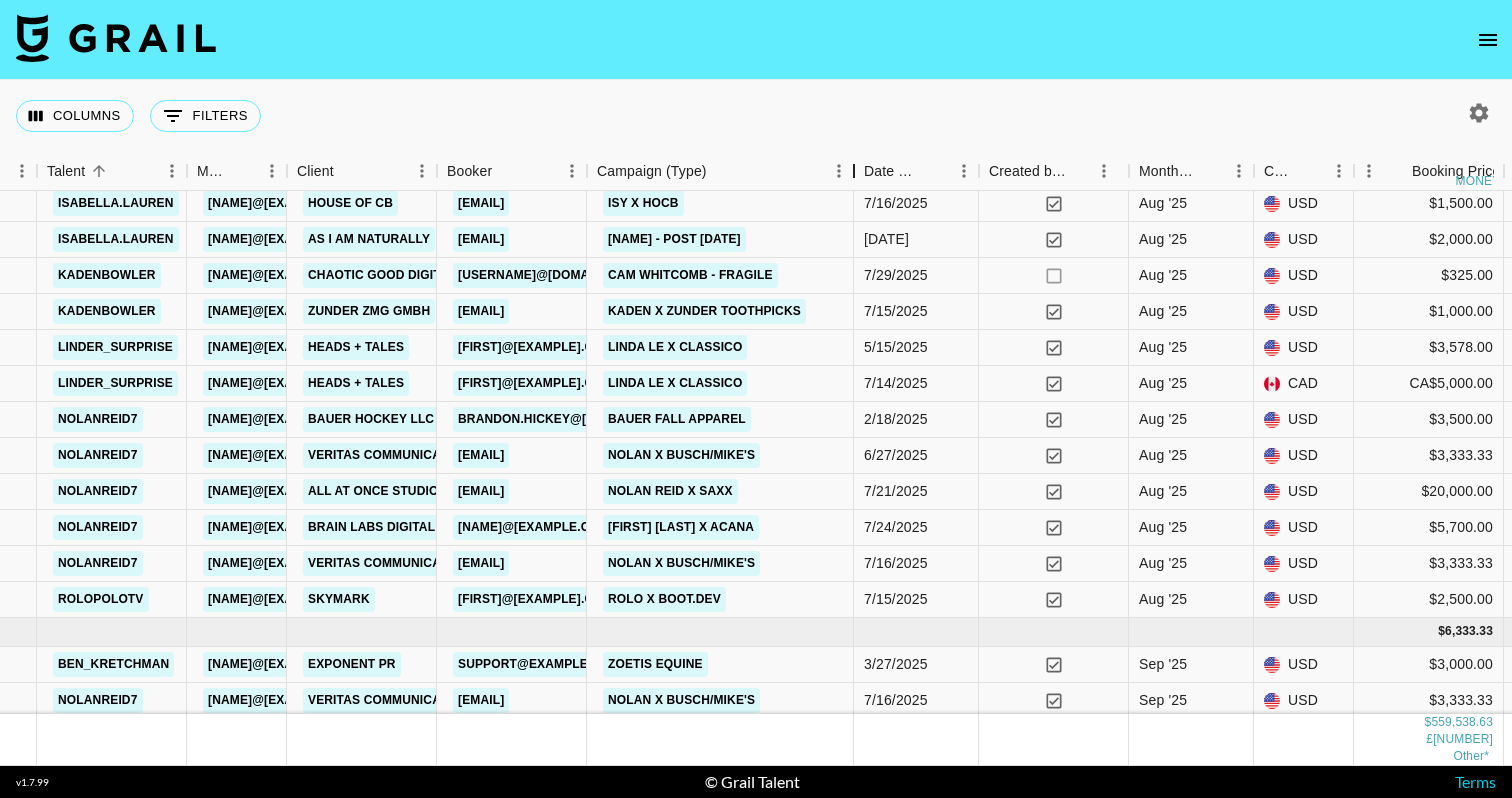 drag, startPoint x: 742, startPoint y: 171, endPoint x: 877, endPoint y: 171, distance: 135 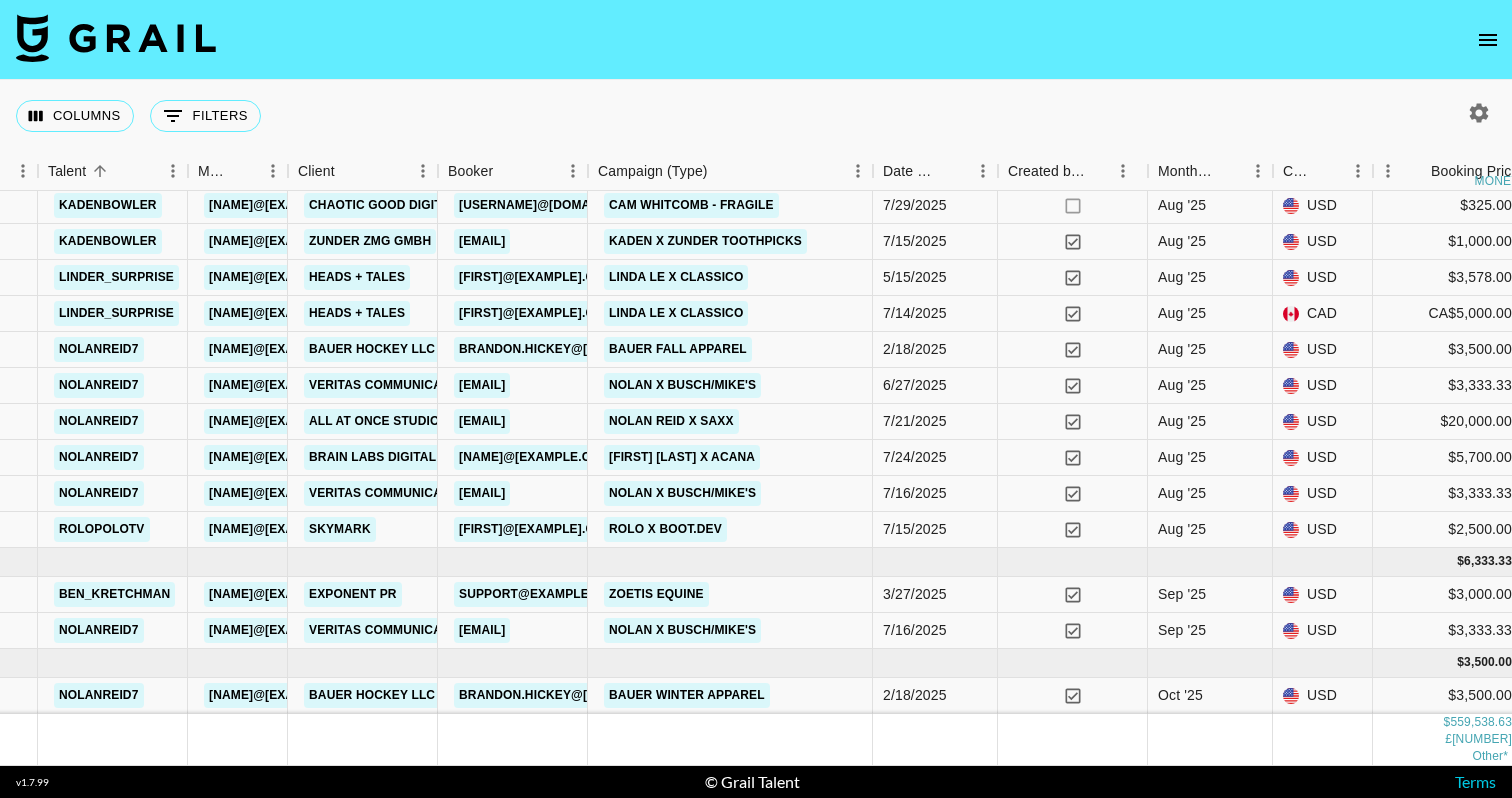 scroll, scrollTop: 4544, scrollLeft: 627, axis: both 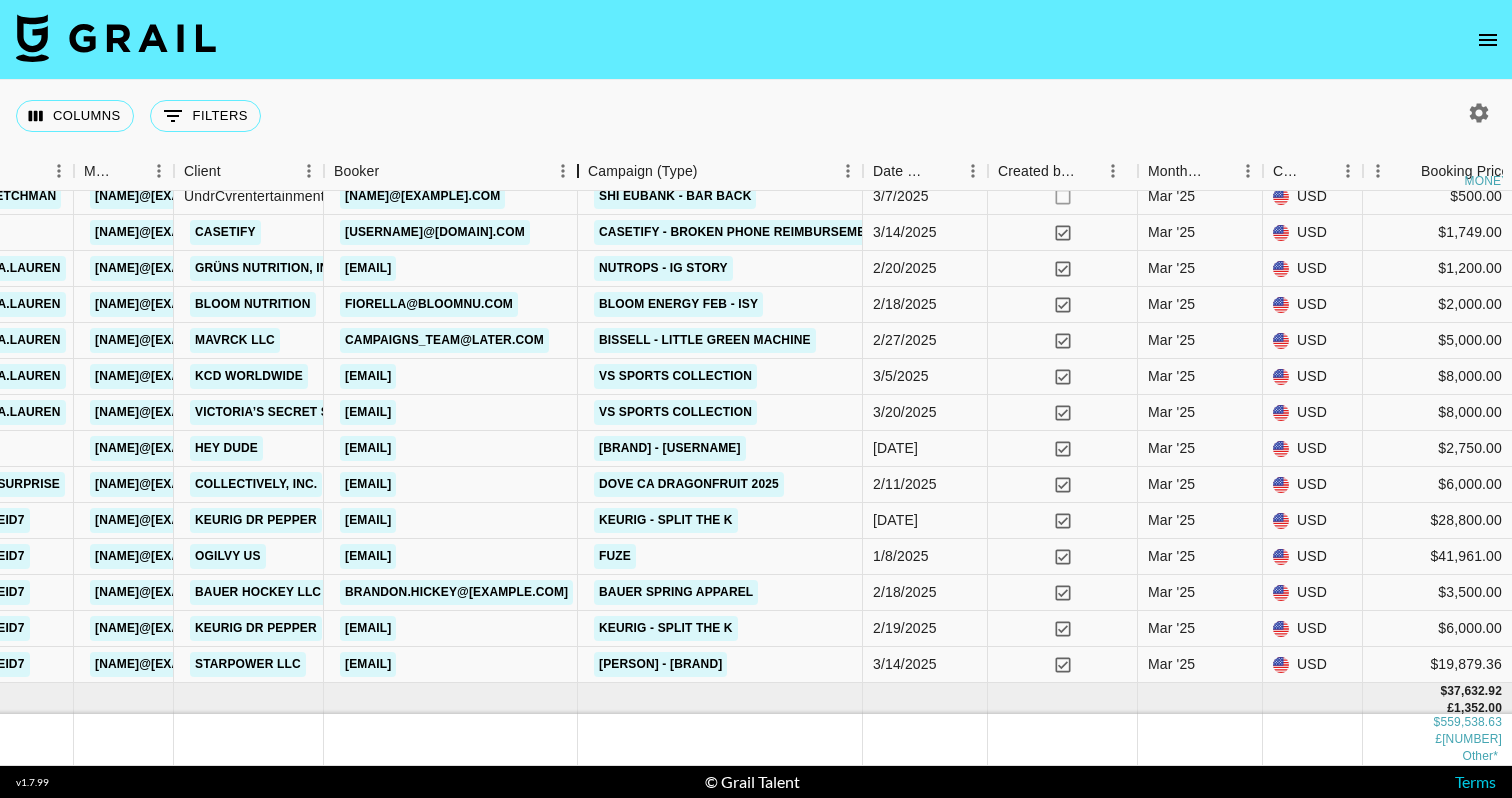 drag, startPoint x: 473, startPoint y: 171, endPoint x: 588, endPoint y: 173, distance: 115.01739 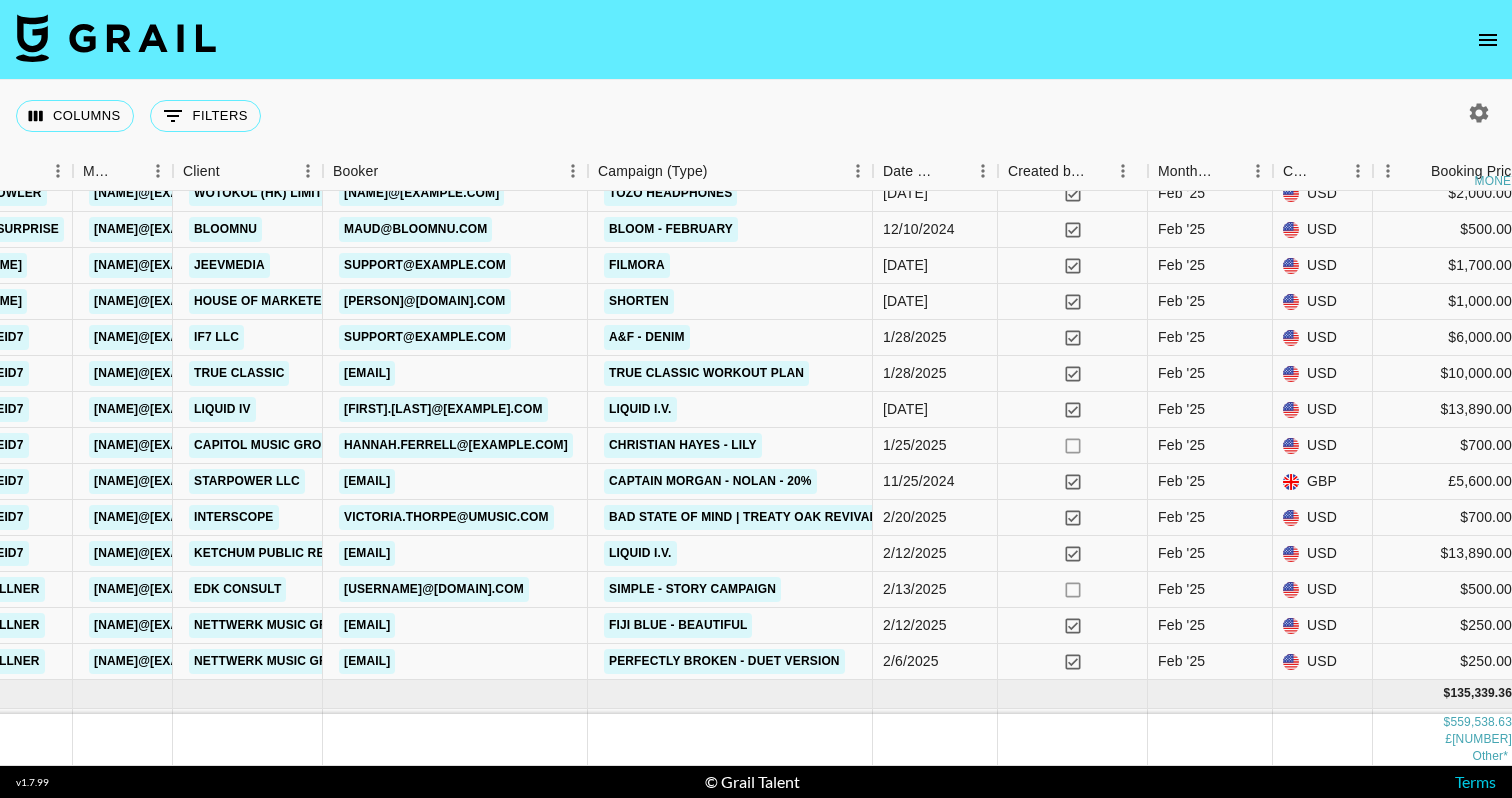 scroll, scrollTop: 1024, scrollLeft: 742, axis: both 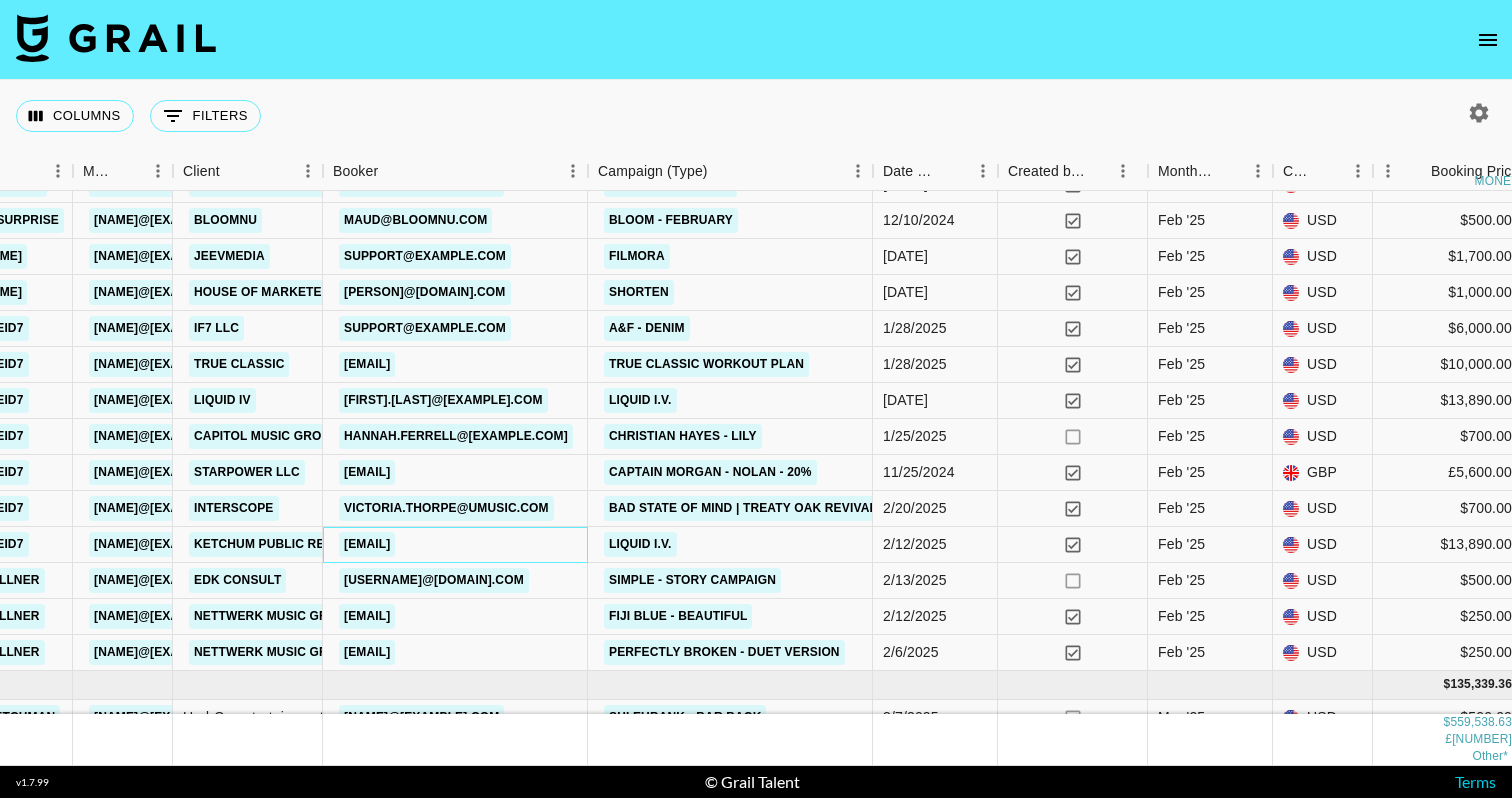 click on "melissa.coombes+1@ketchum.com" at bounding box center [367, 544] 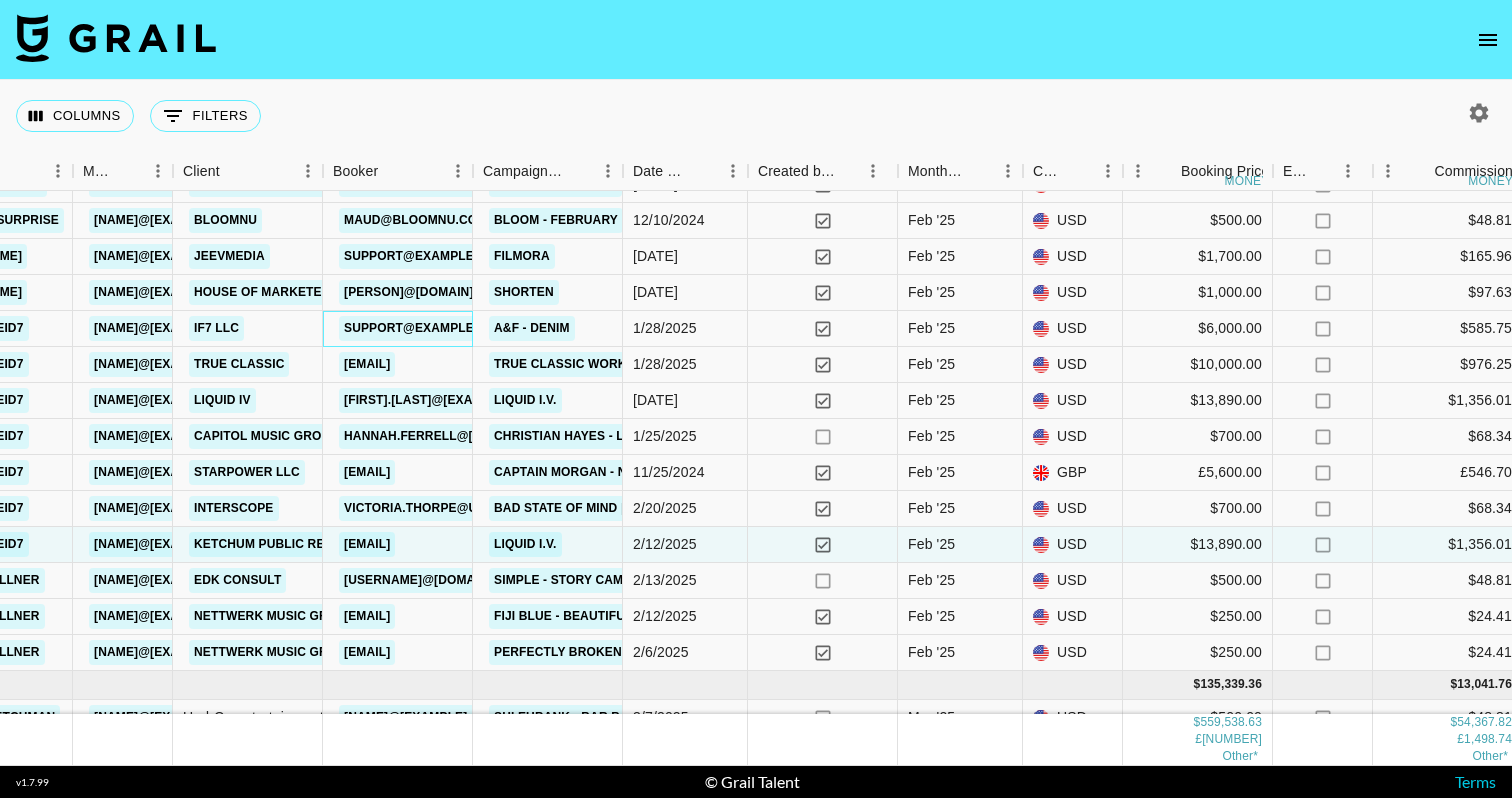click on "michael@if7.co" at bounding box center [425, 328] 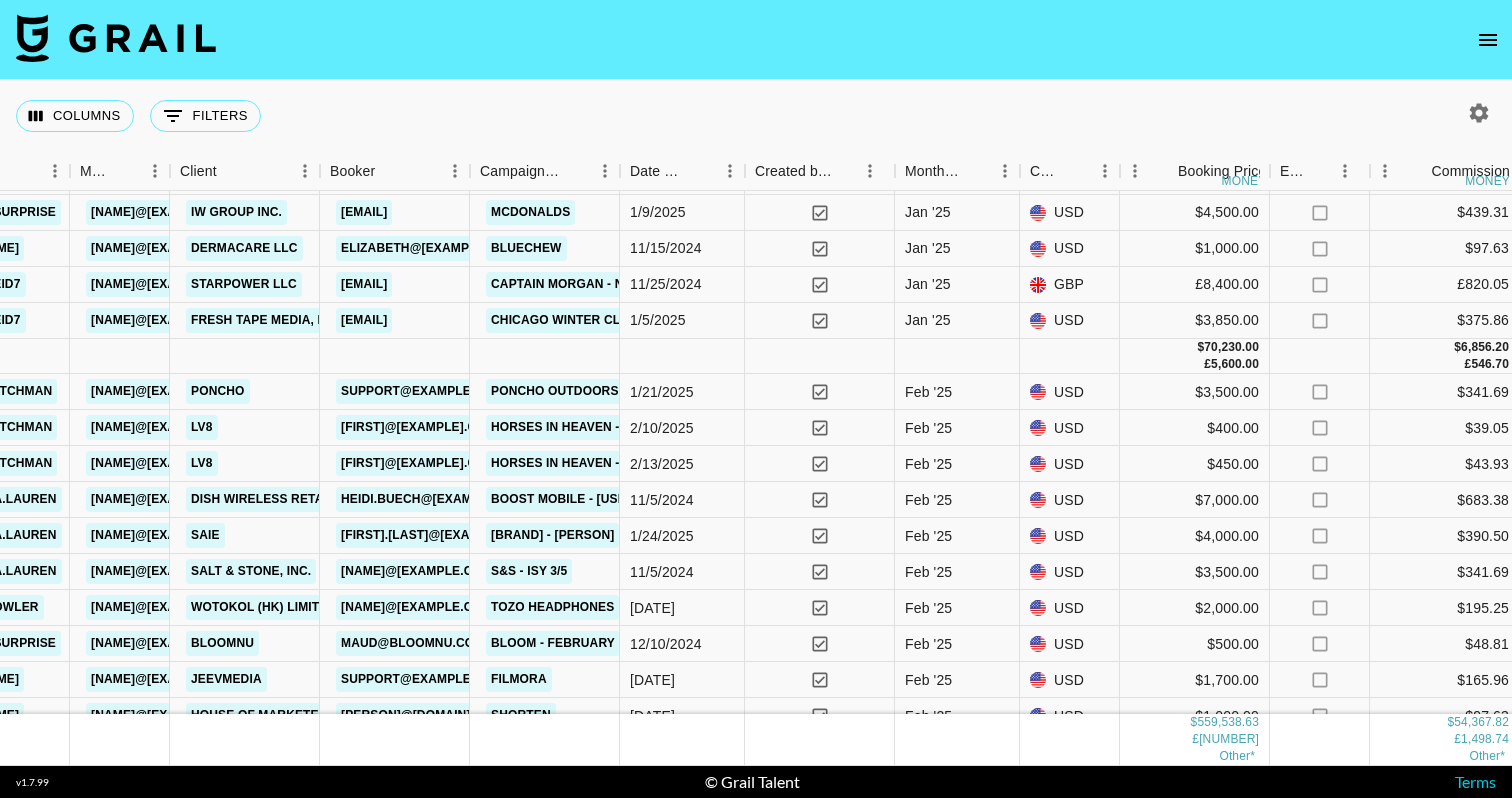 scroll, scrollTop: 609, scrollLeft: 747, axis: both 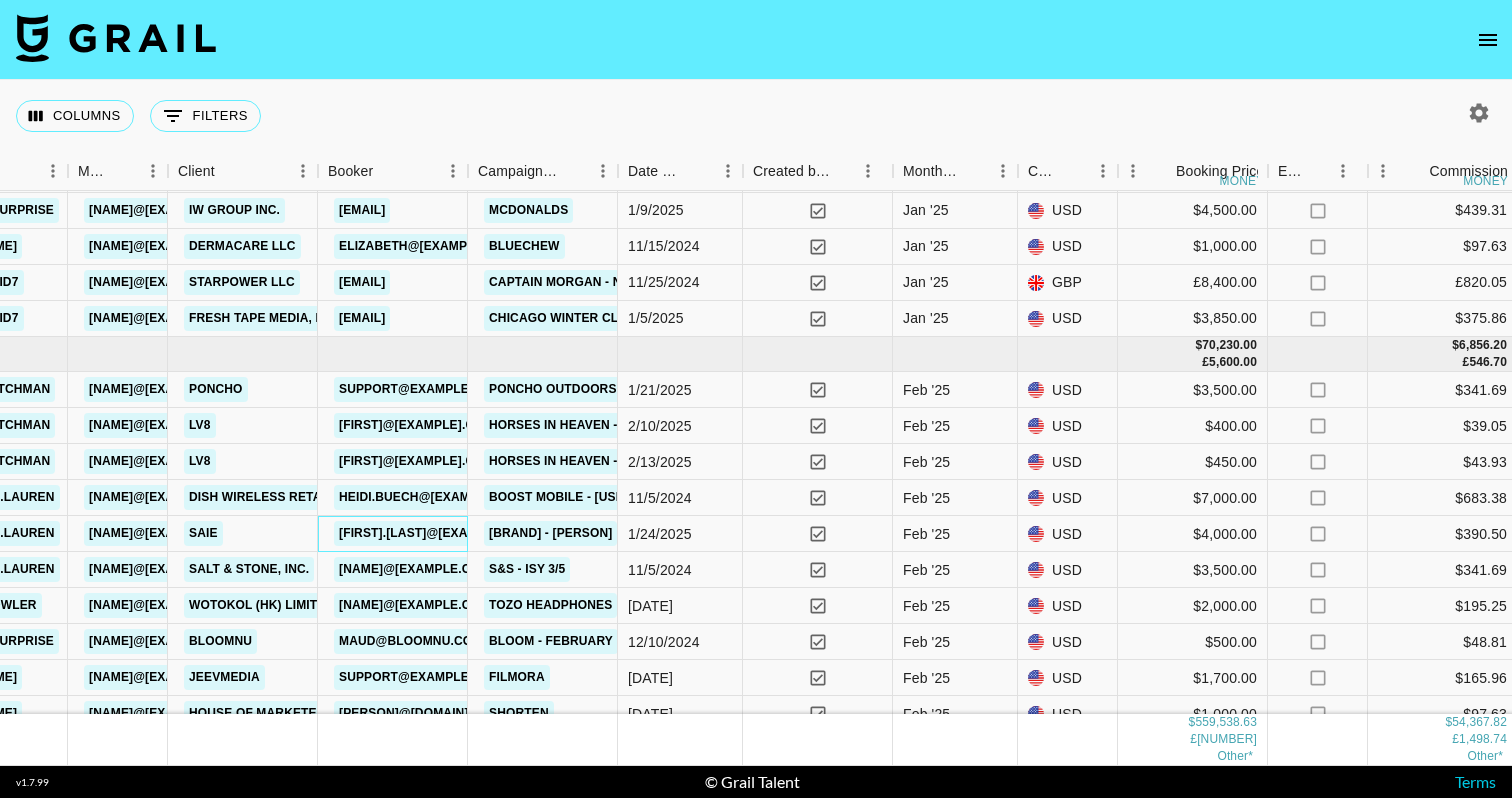 click on "sarah.edelman@saiehello.com" at bounding box center [438, 533] 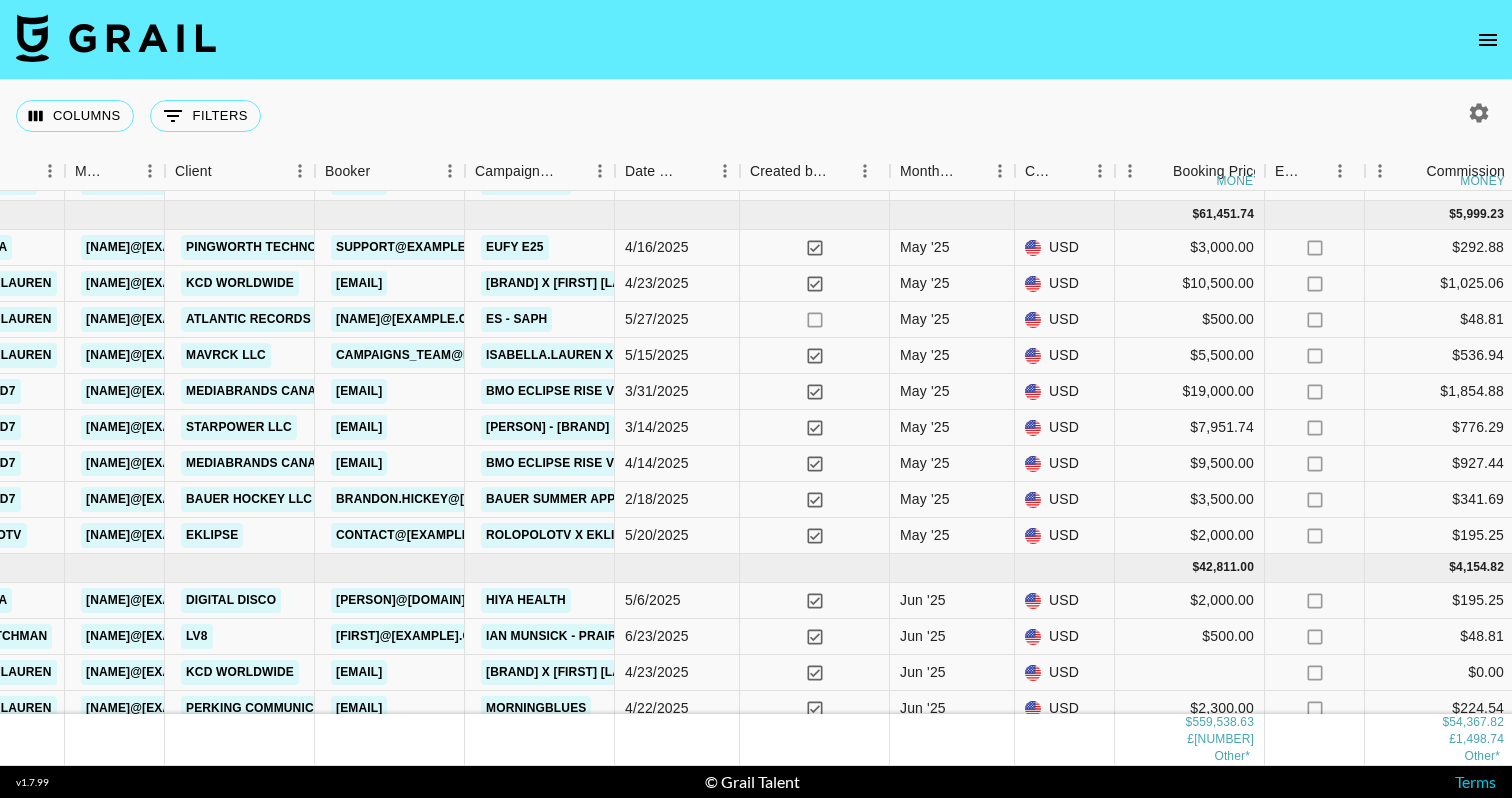 scroll, scrollTop: 2586, scrollLeft: 750, axis: both 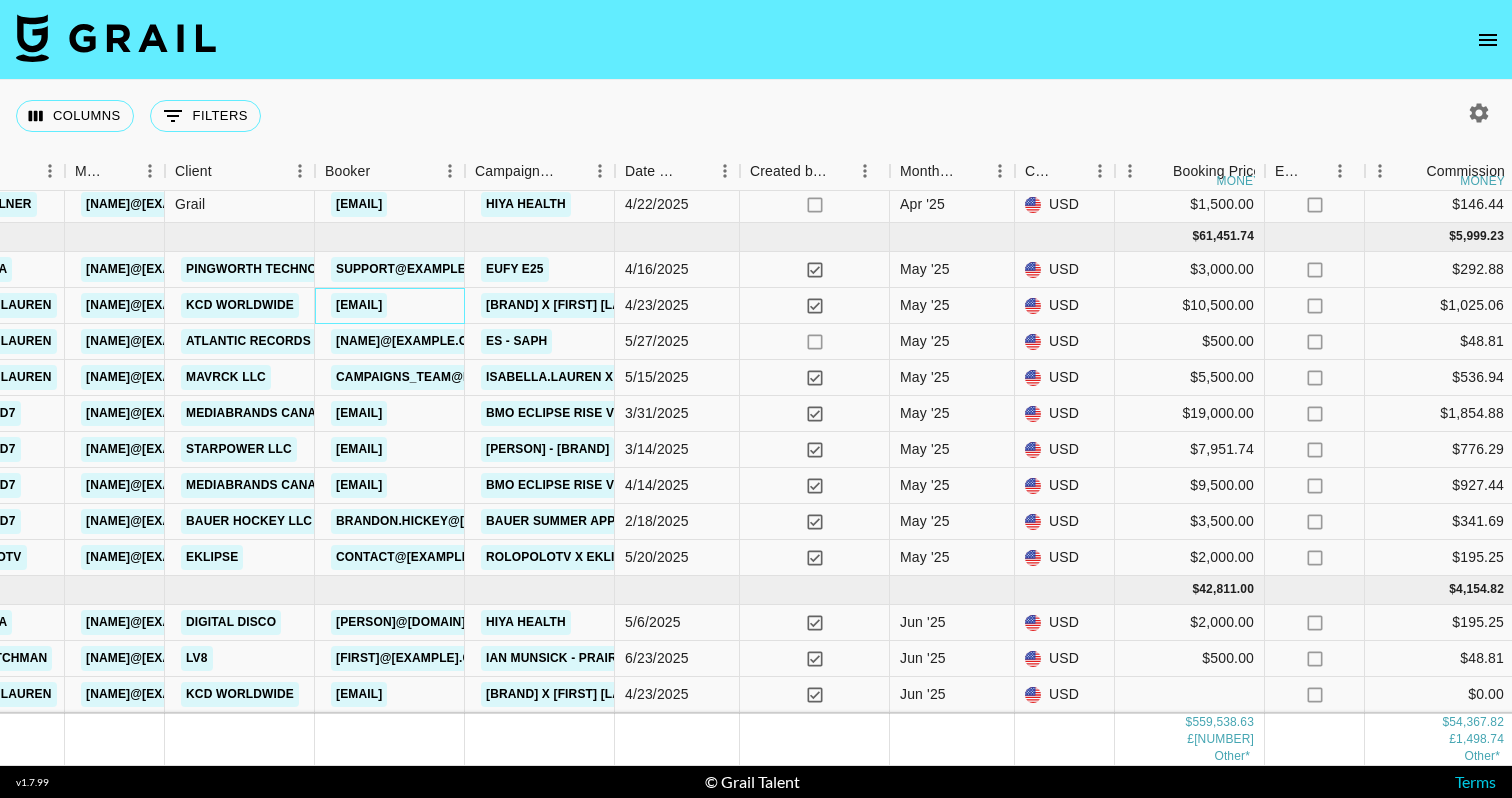 click on "mcguinness@kcdworldwide.com" at bounding box center [359, 305] 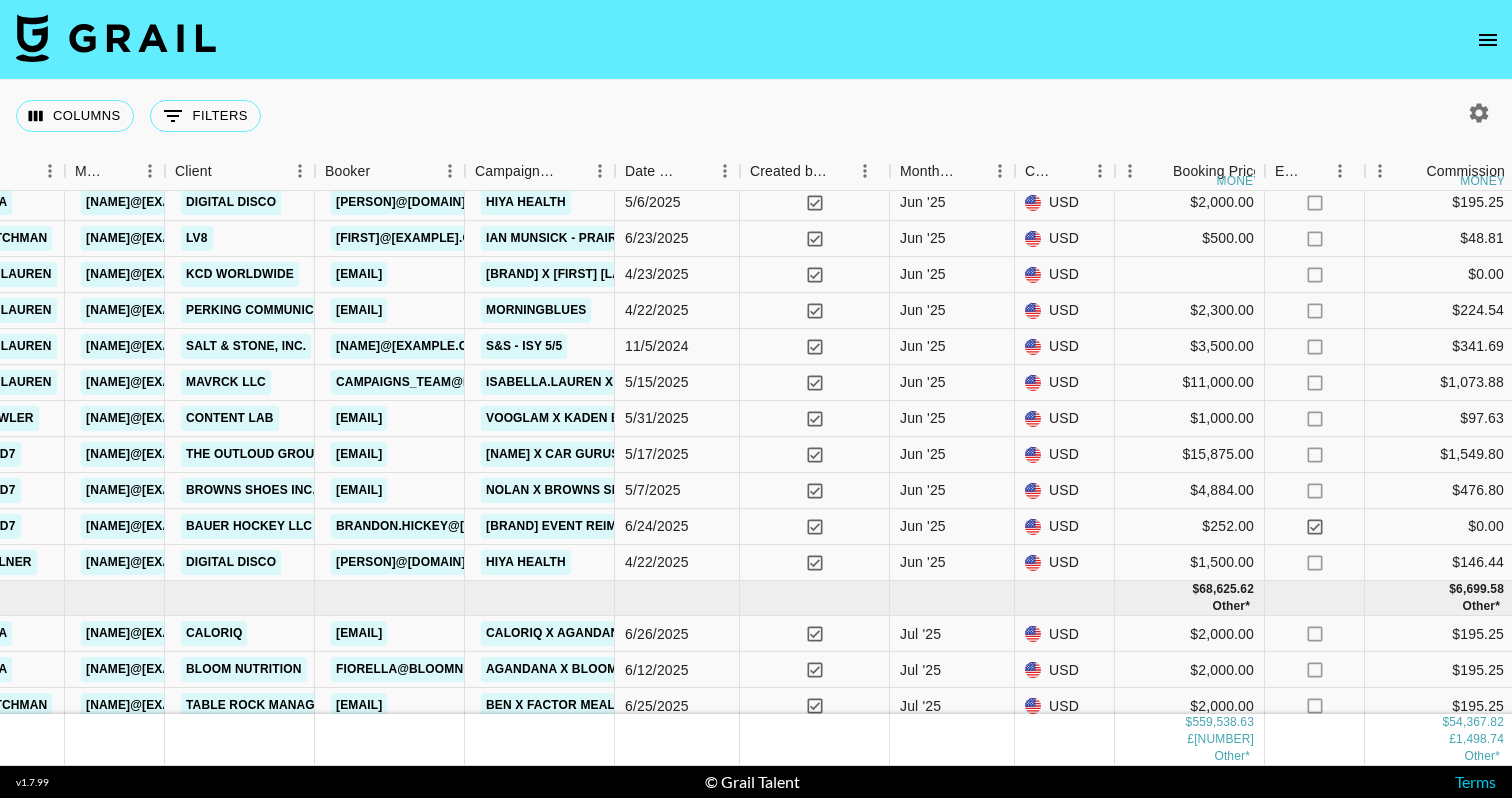 scroll, scrollTop: 3009, scrollLeft: 750, axis: both 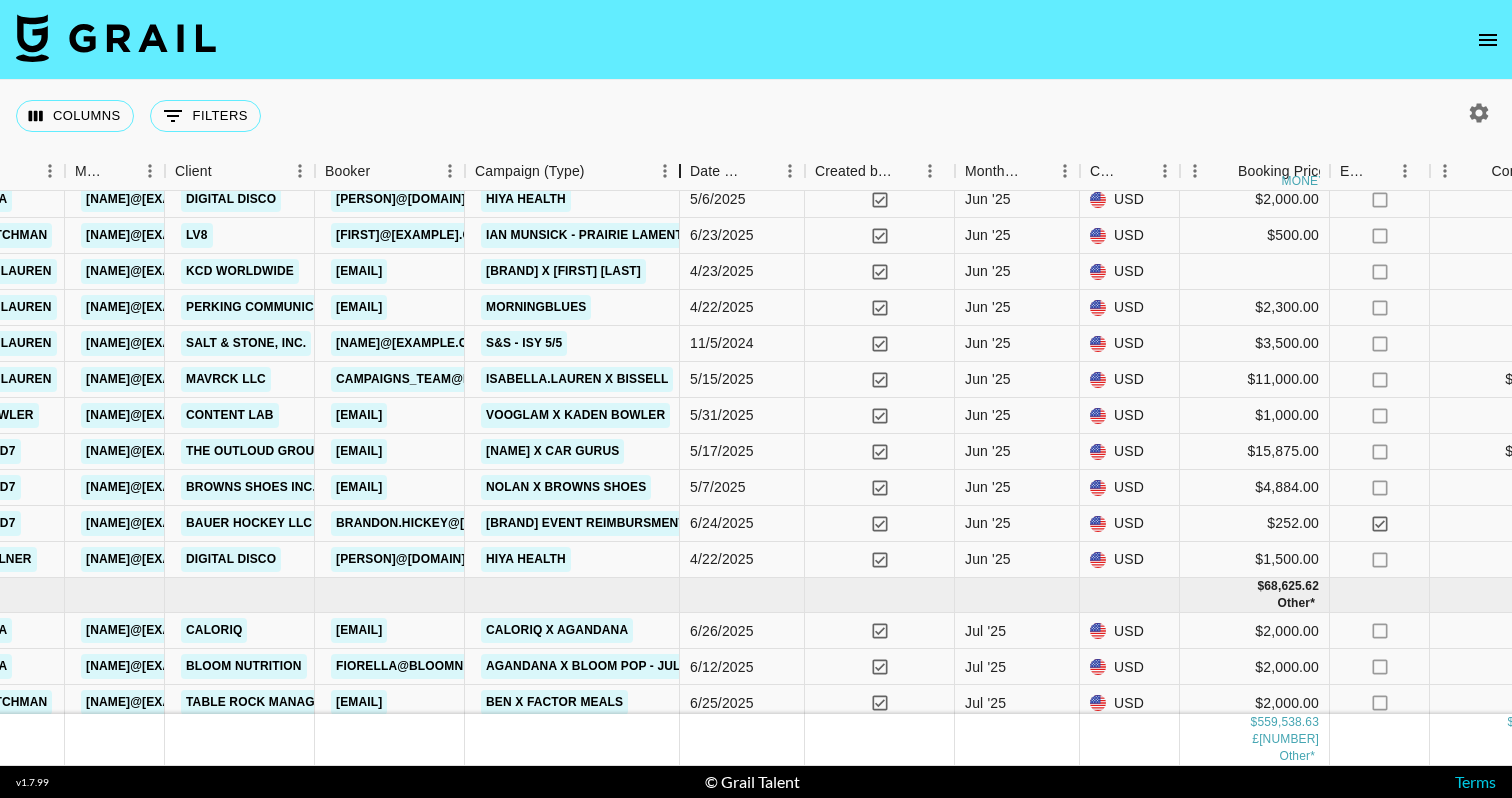 drag, startPoint x: 616, startPoint y: 182, endPoint x: 681, endPoint y: 178, distance: 65.12296 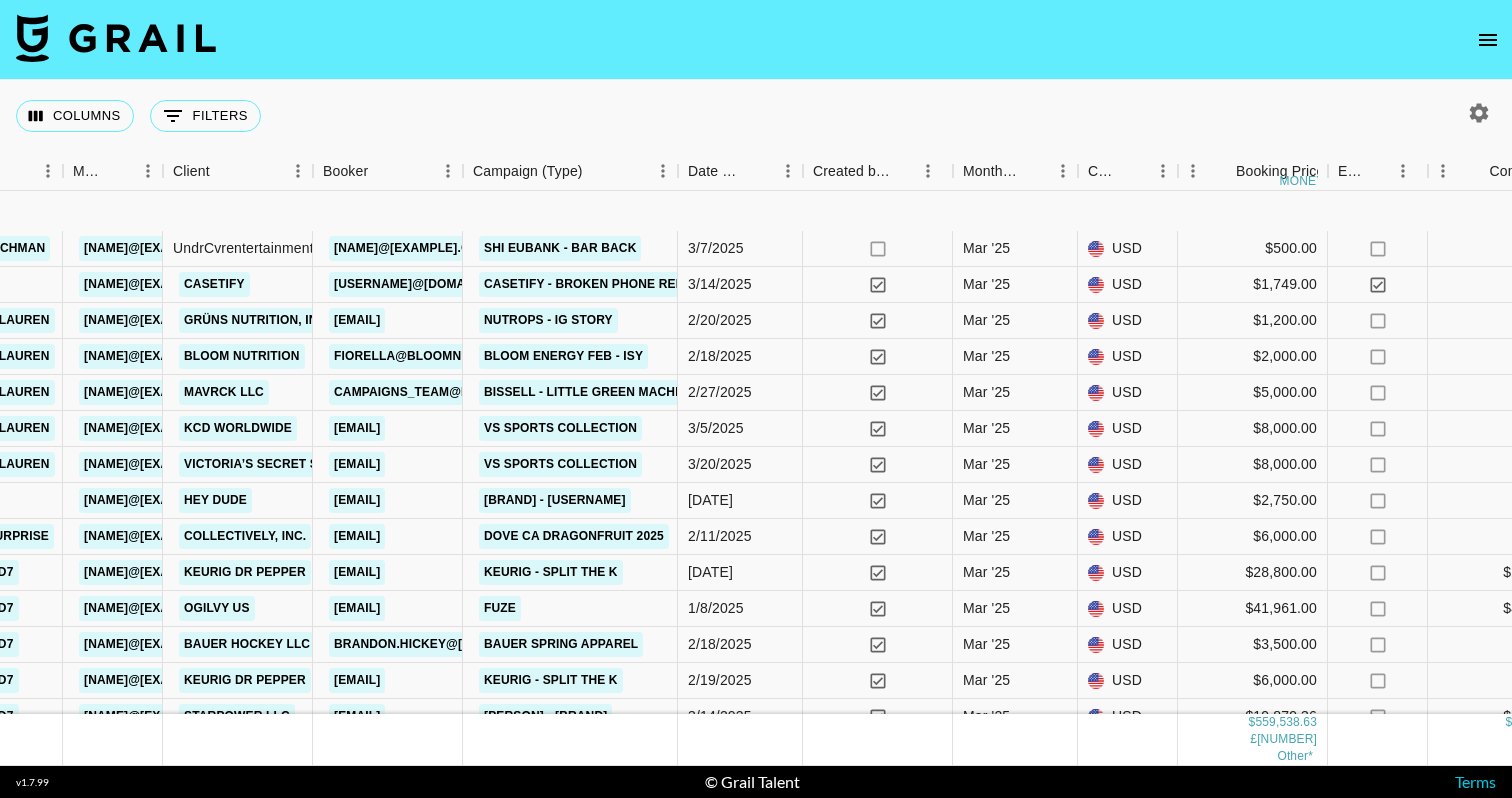 scroll, scrollTop: 1439, scrollLeft: 752, axis: both 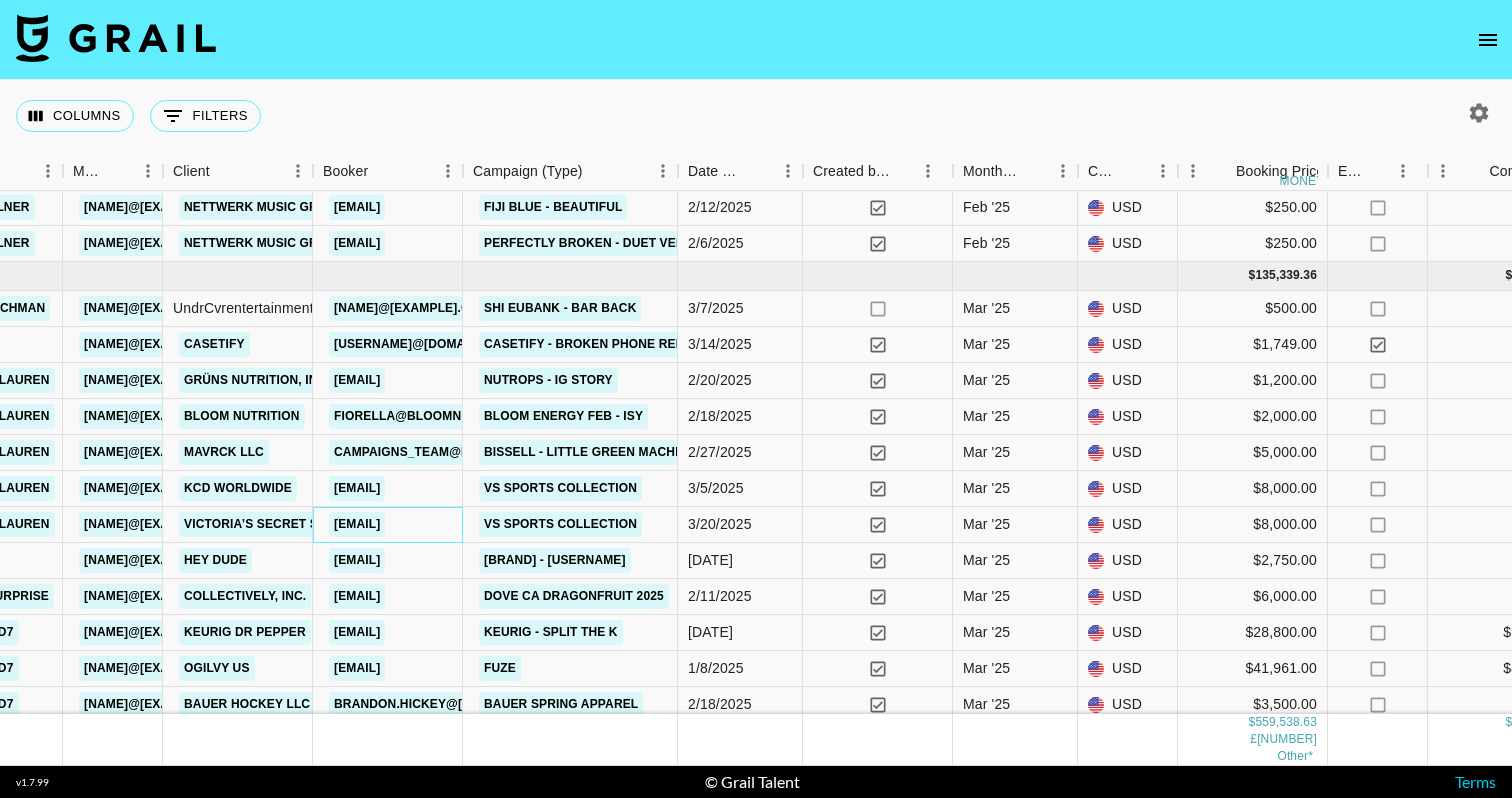 click on "ESchmitz@victoria.com" at bounding box center (357, 524) 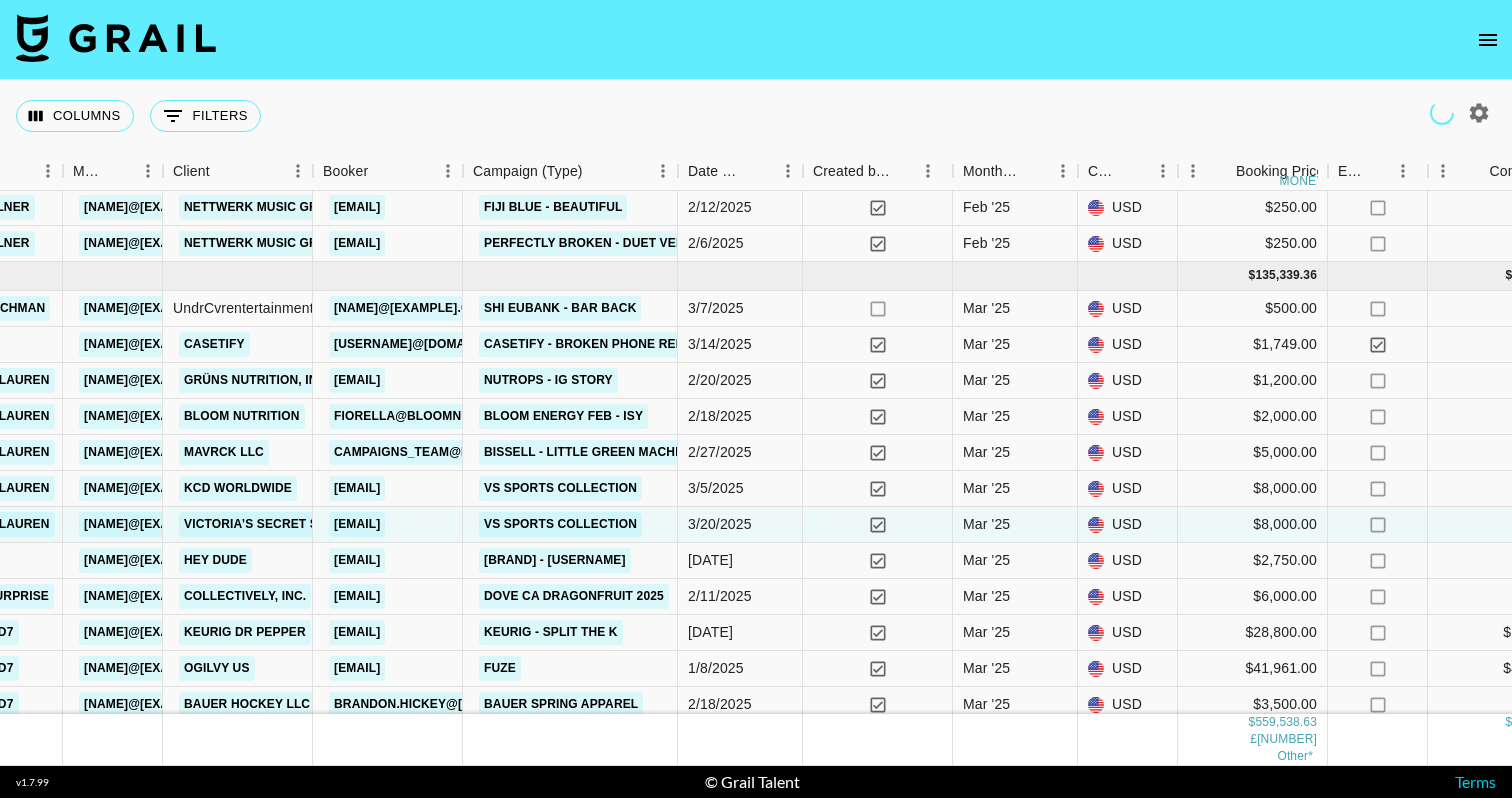 click 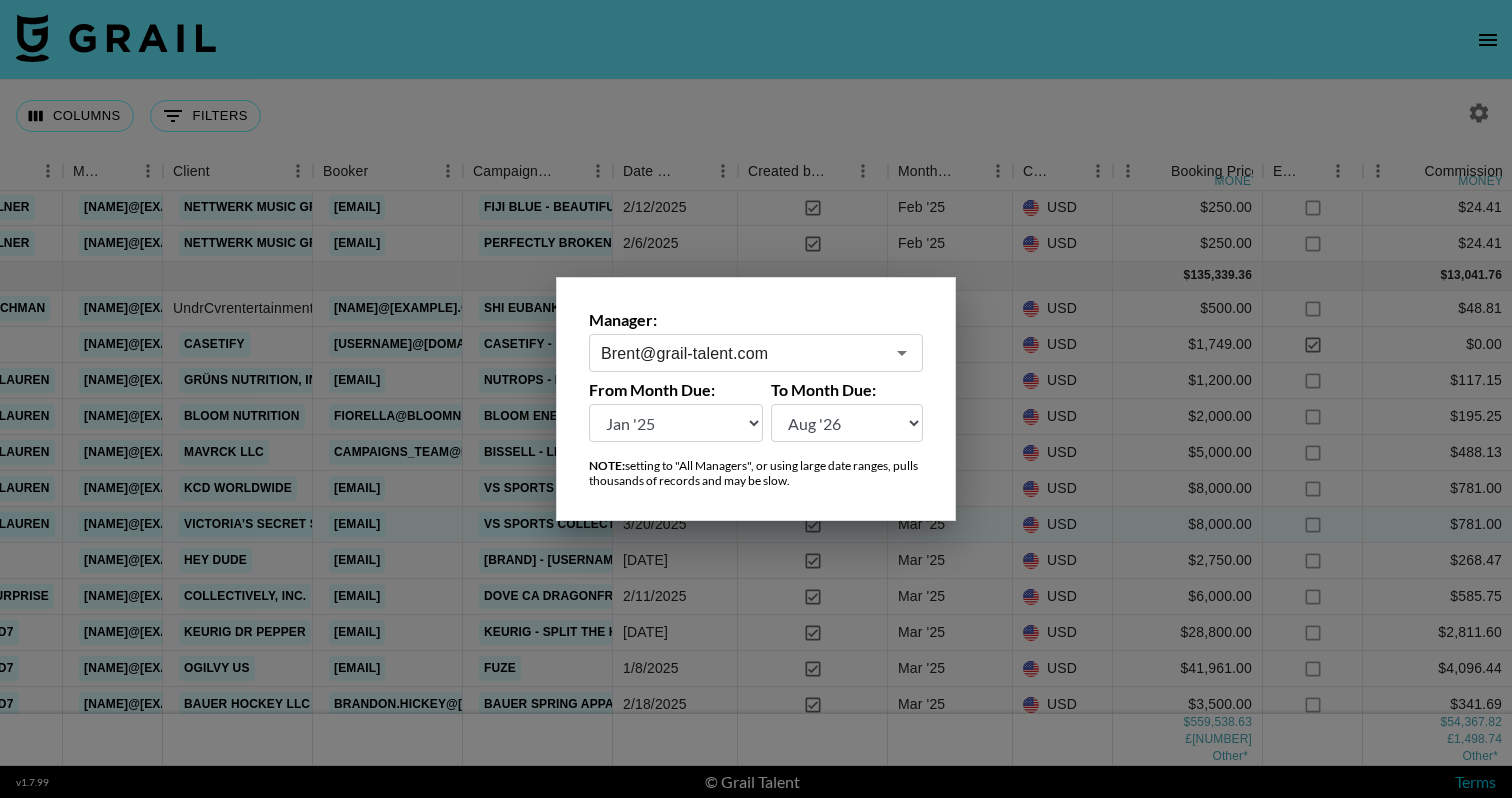 click 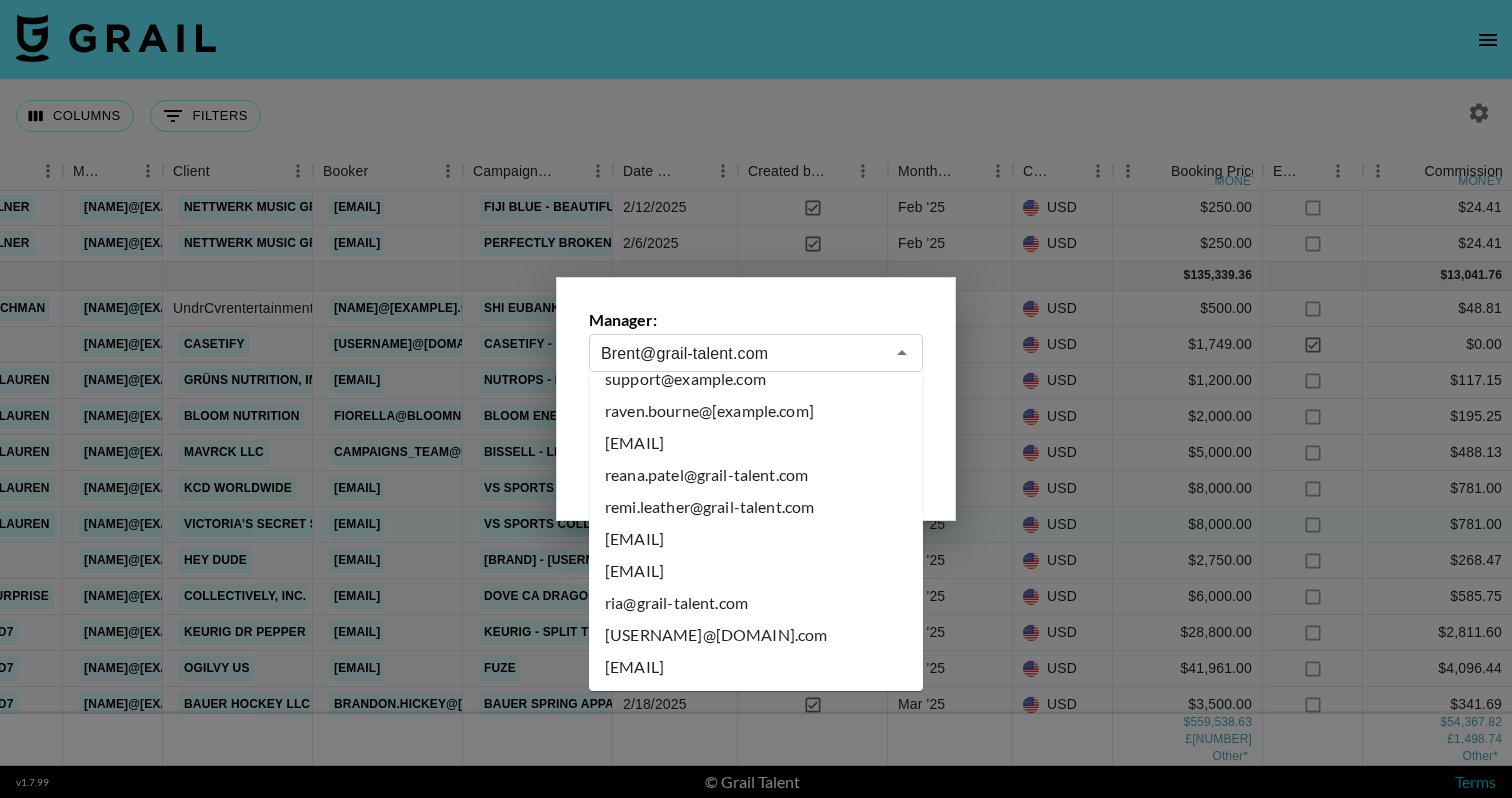 scroll, scrollTop: 9371, scrollLeft: 0, axis: vertical 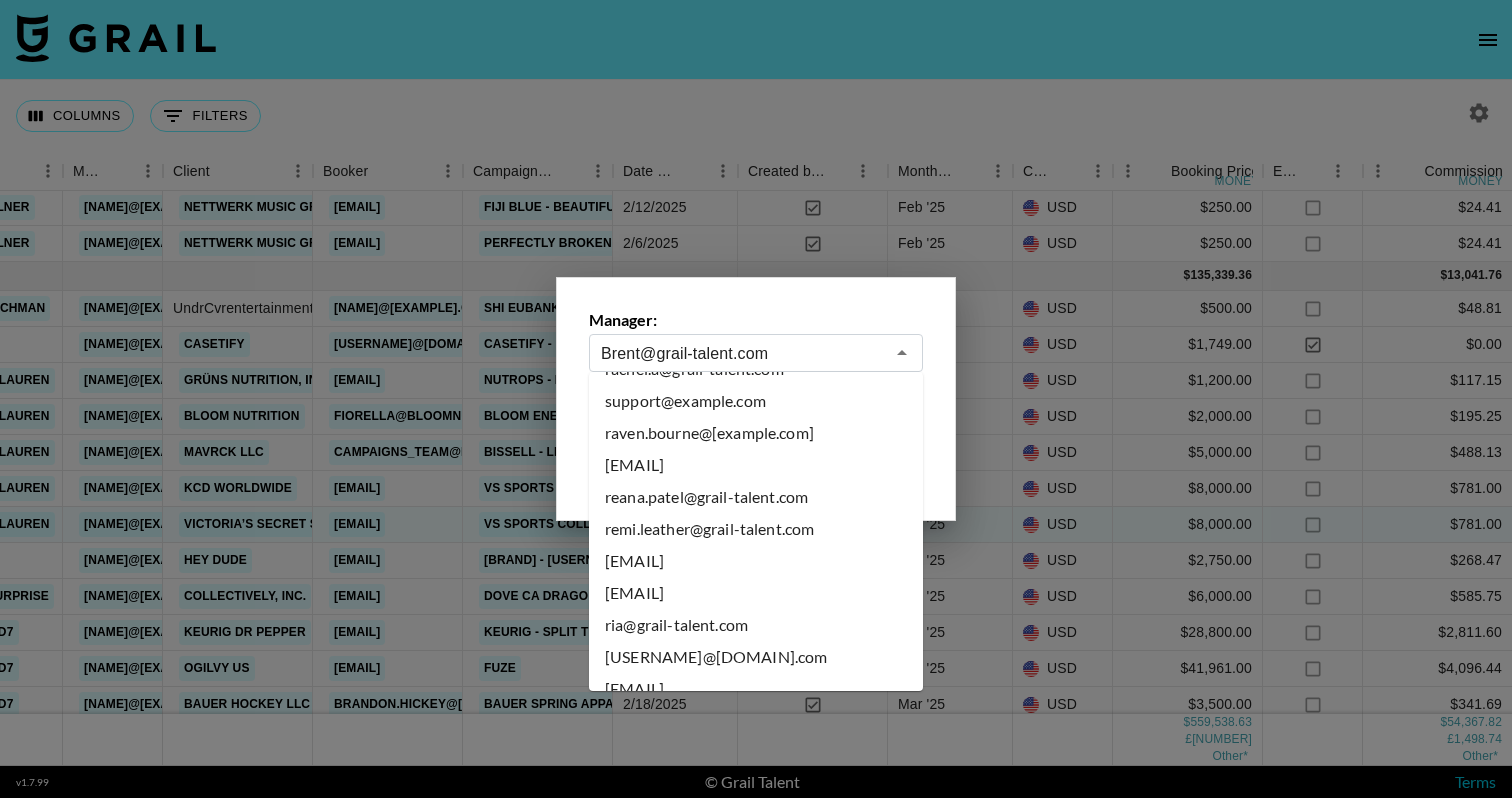 click on "raffa@grail-talent.com" at bounding box center (756, 401) 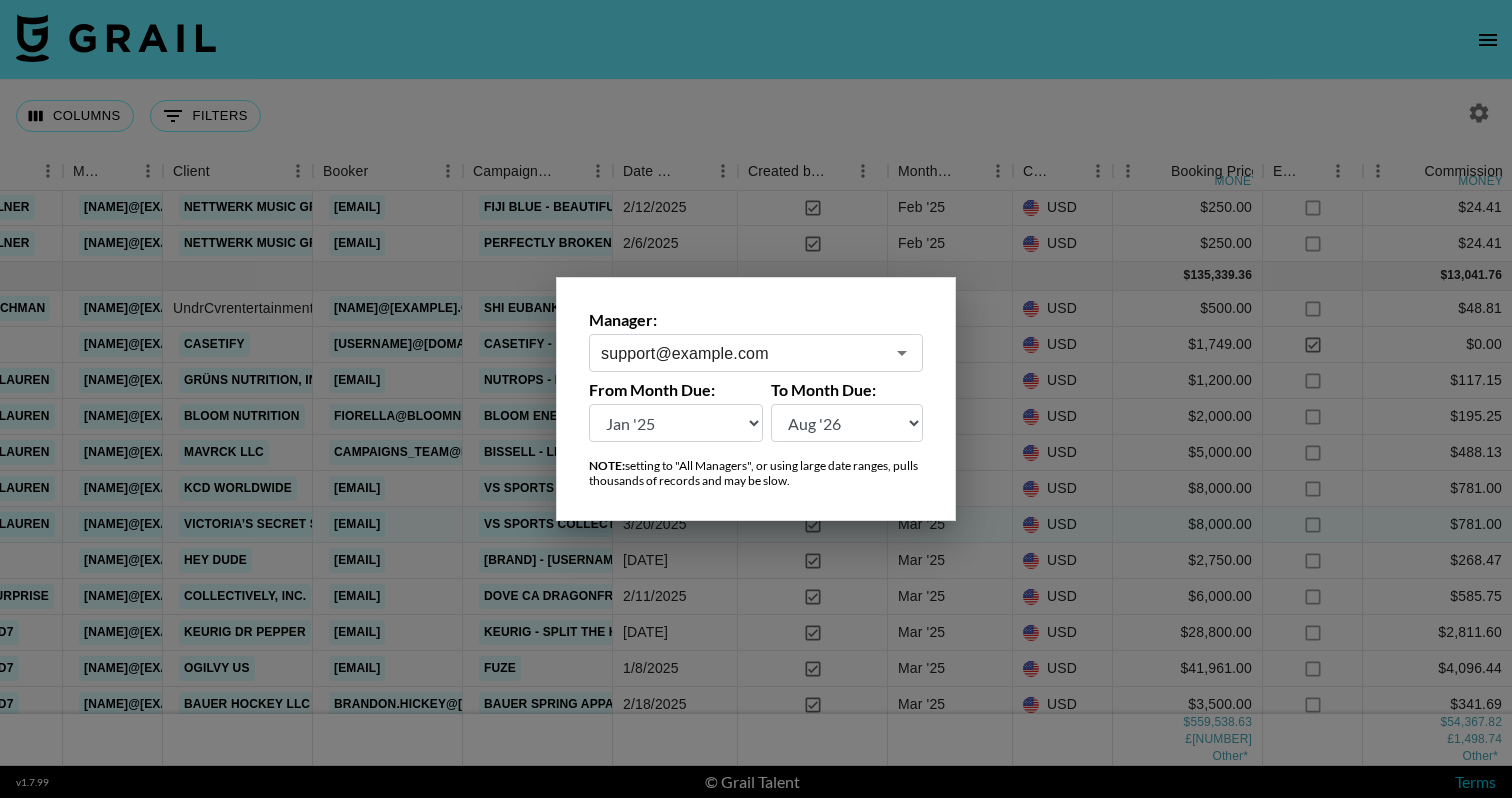 scroll, scrollTop: 0, scrollLeft: 752, axis: horizontal 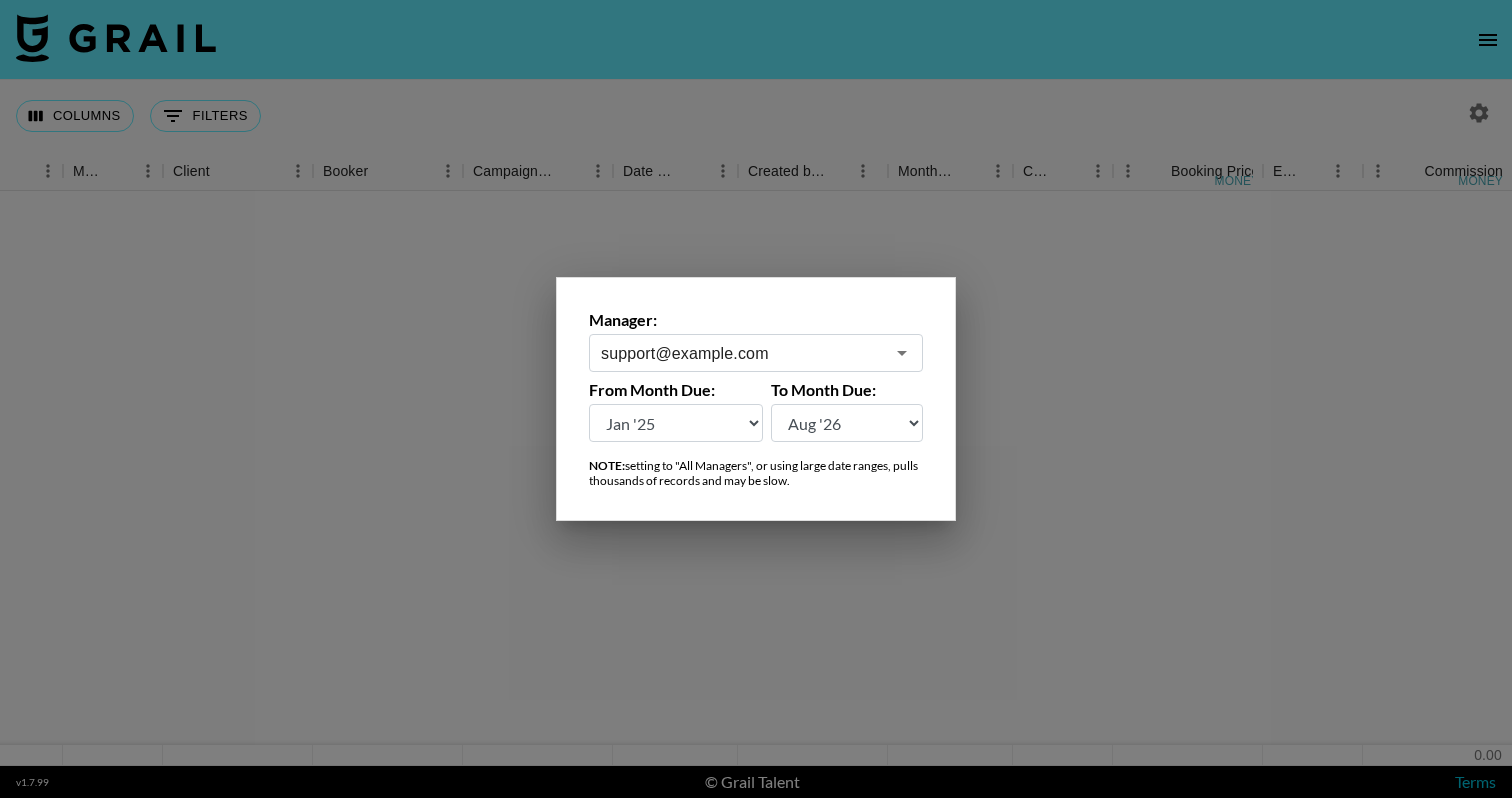 click at bounding box center [756, 399] 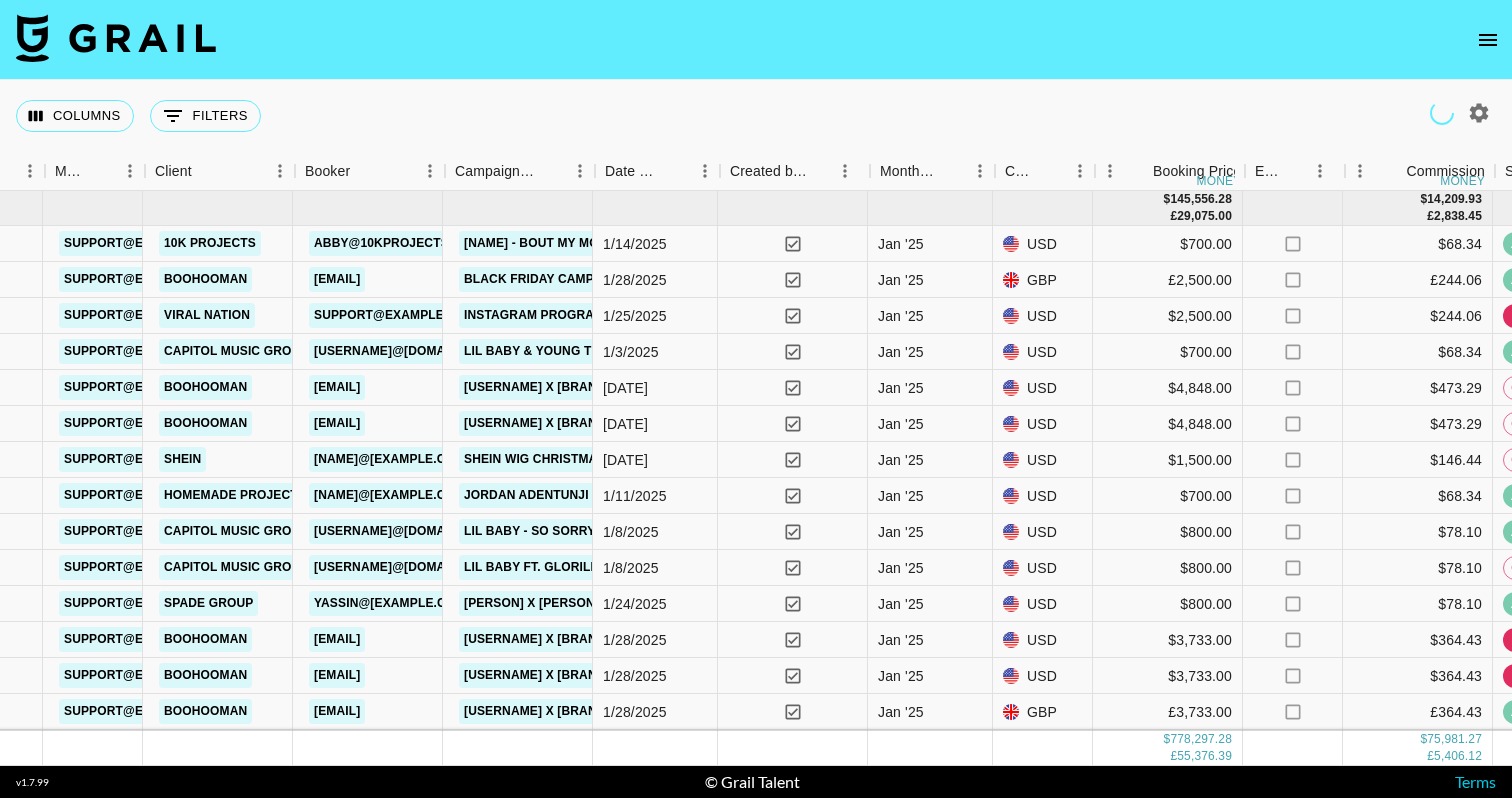 scroll, scrollTop: 0, scrollLeft: 770, axis: horizontal 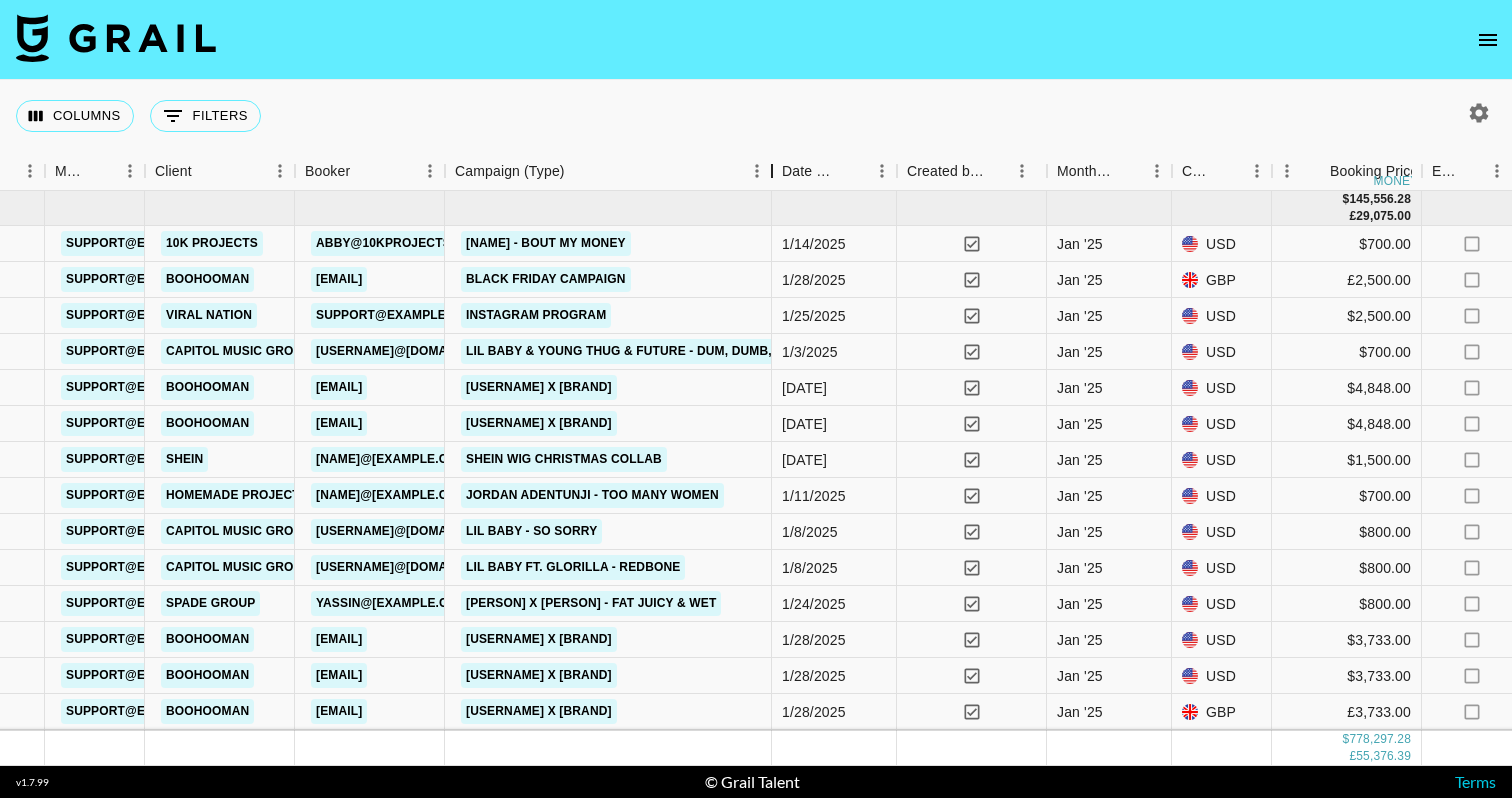 drag, startPoint x: 619, startPoint y: 161, endPoint x: 774, endPoint y: 166, distance: 155.08063 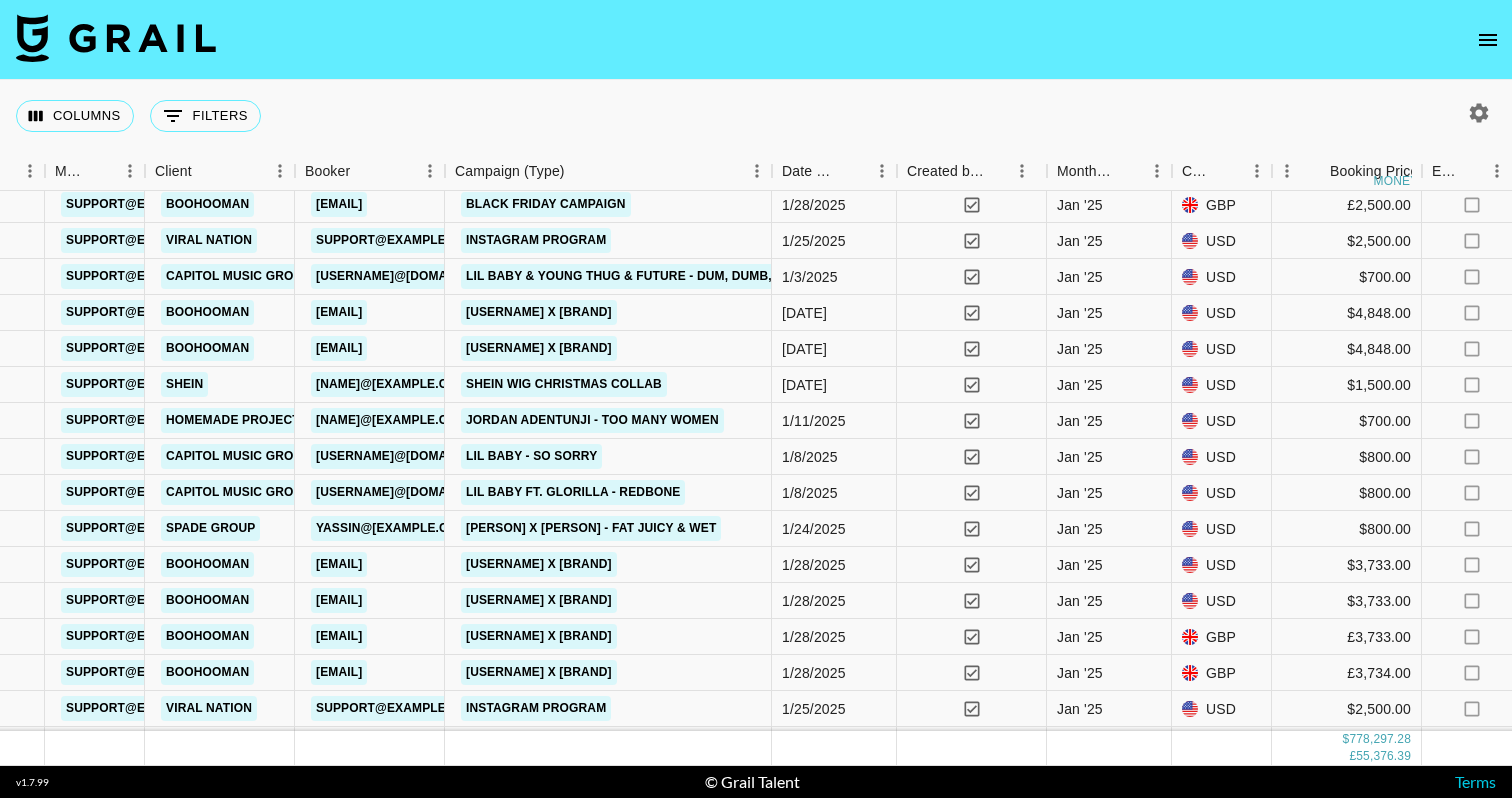 scroll, scrollTop: 75, scrollLeft: 762, axis: both 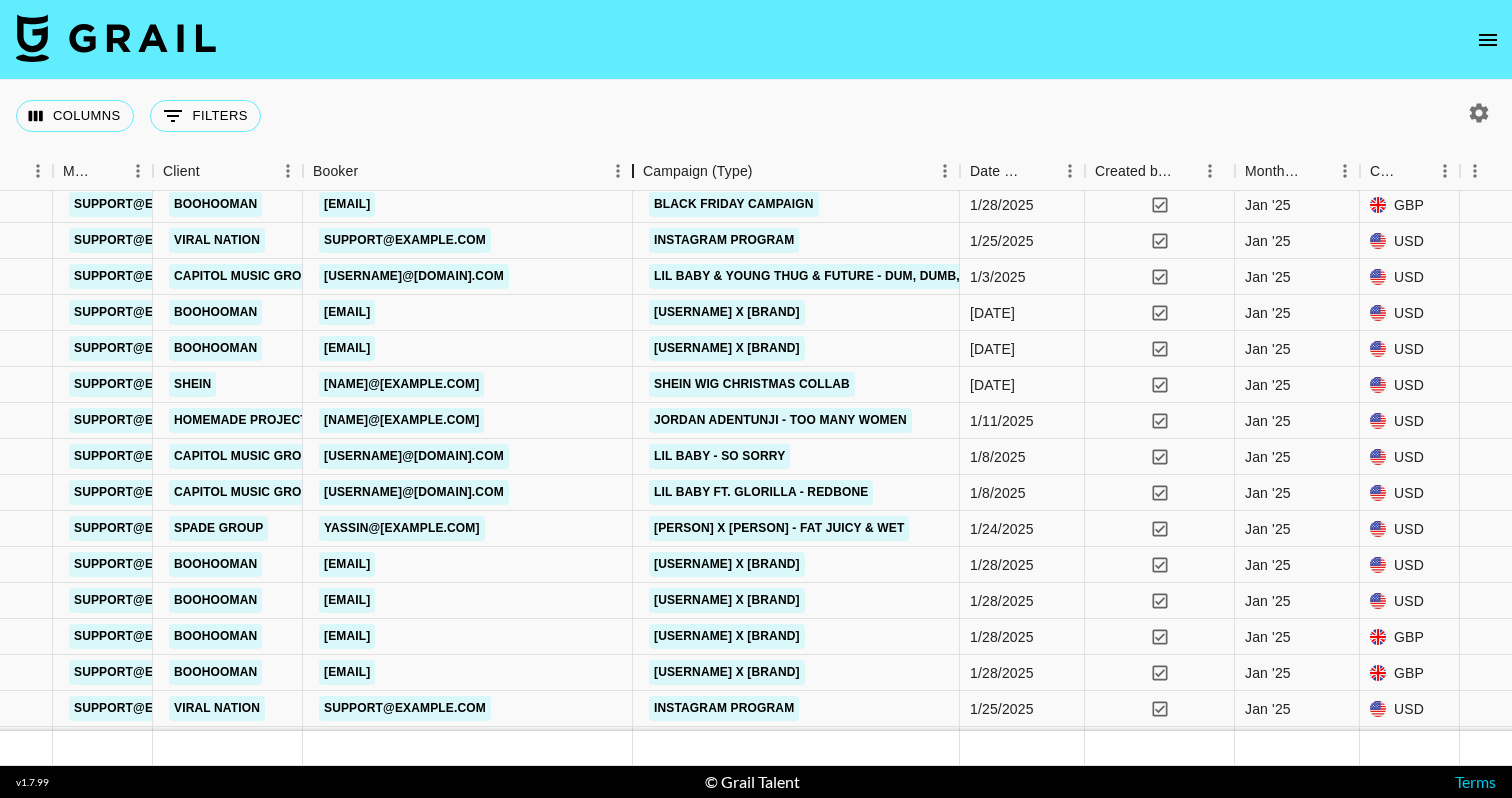 drag, startPoint x: 458, startPoint y: 174, endPoint x: 688, endPoint y: 190, distance: 230.55585 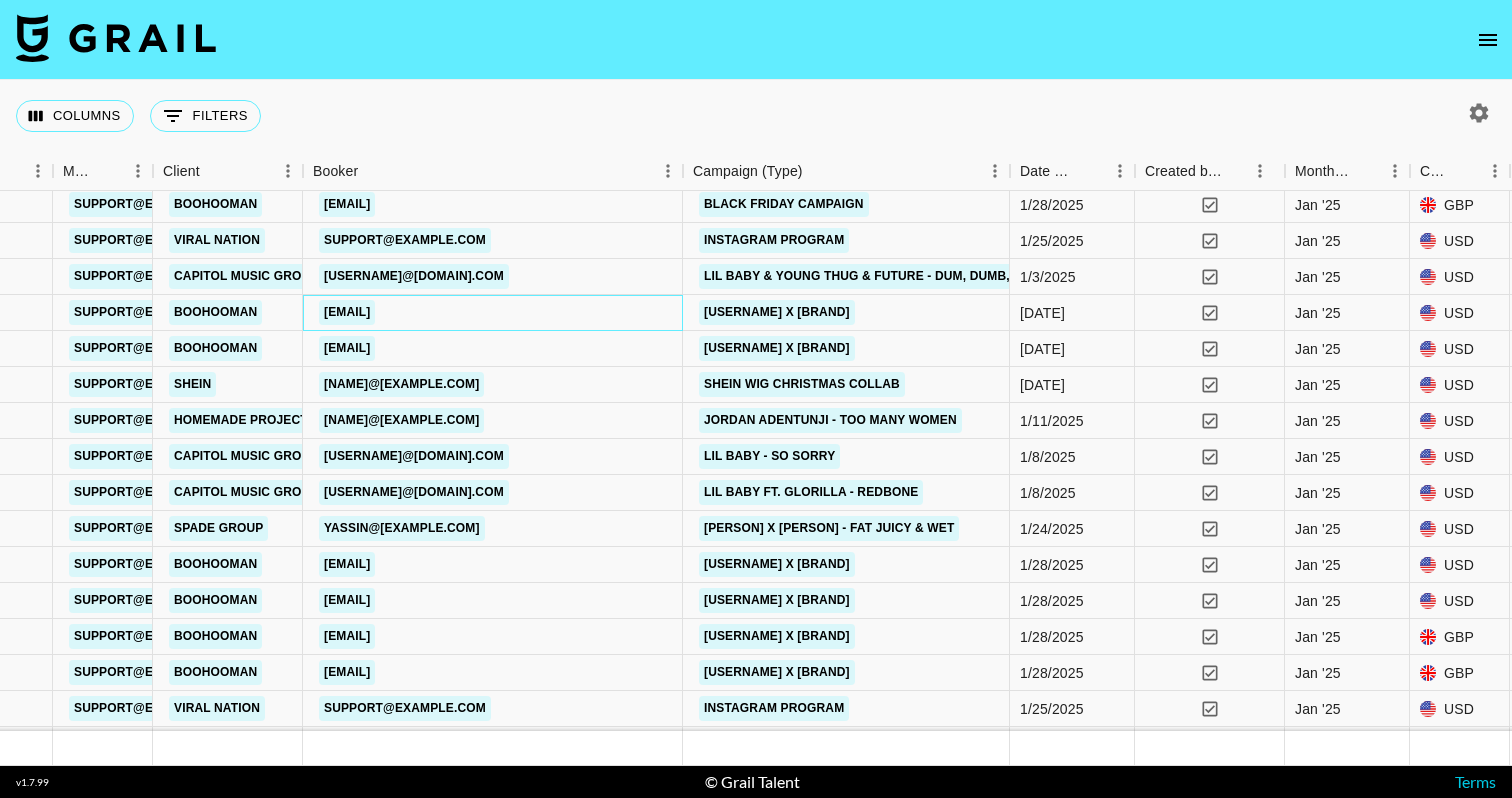 click on "boohoogroupnonstockinvoices@boohoo.com" at bounding box center [347, 312] 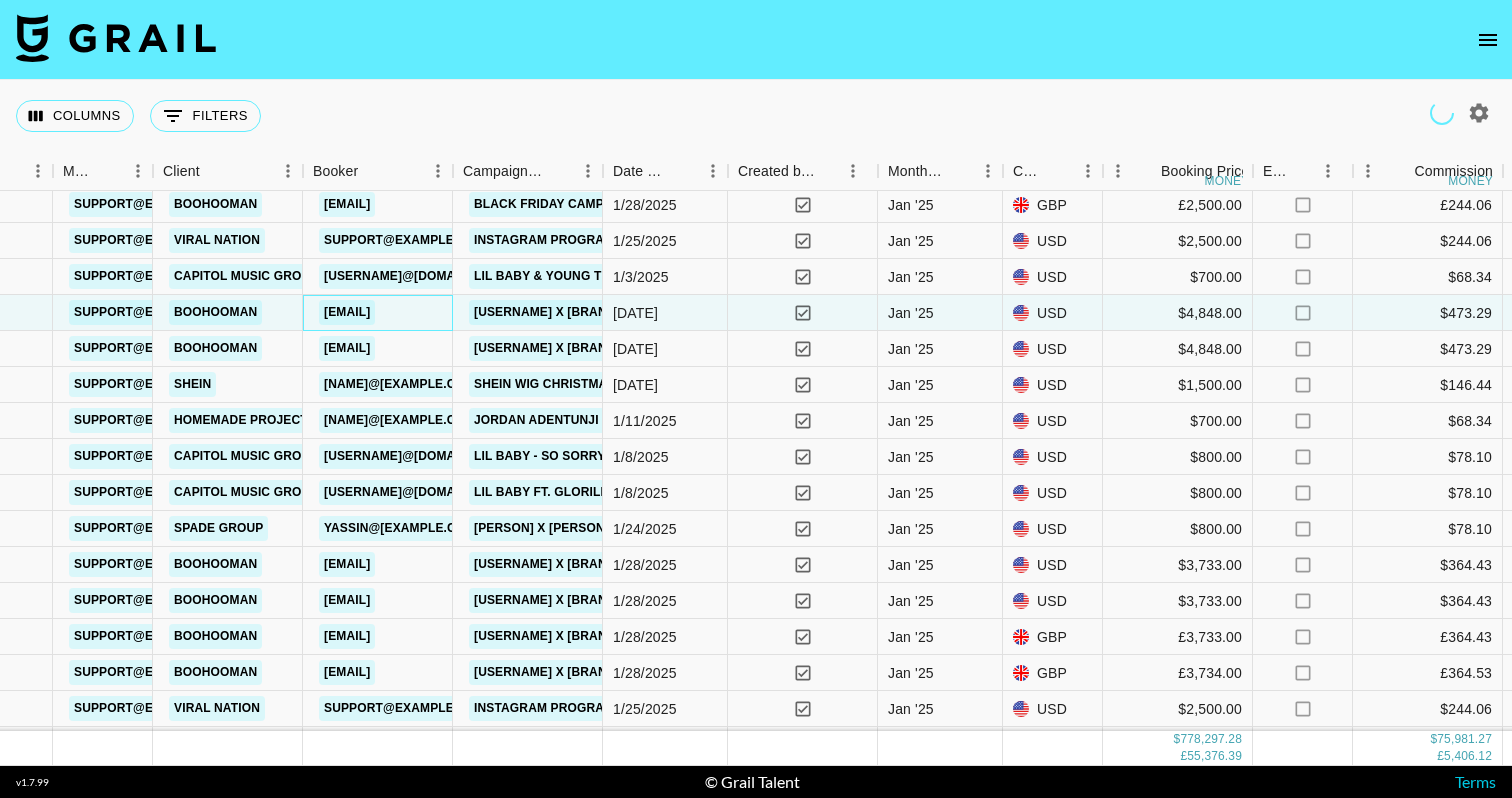 scroll, scrollTop: 88, scrollLeft: 760, axis: both 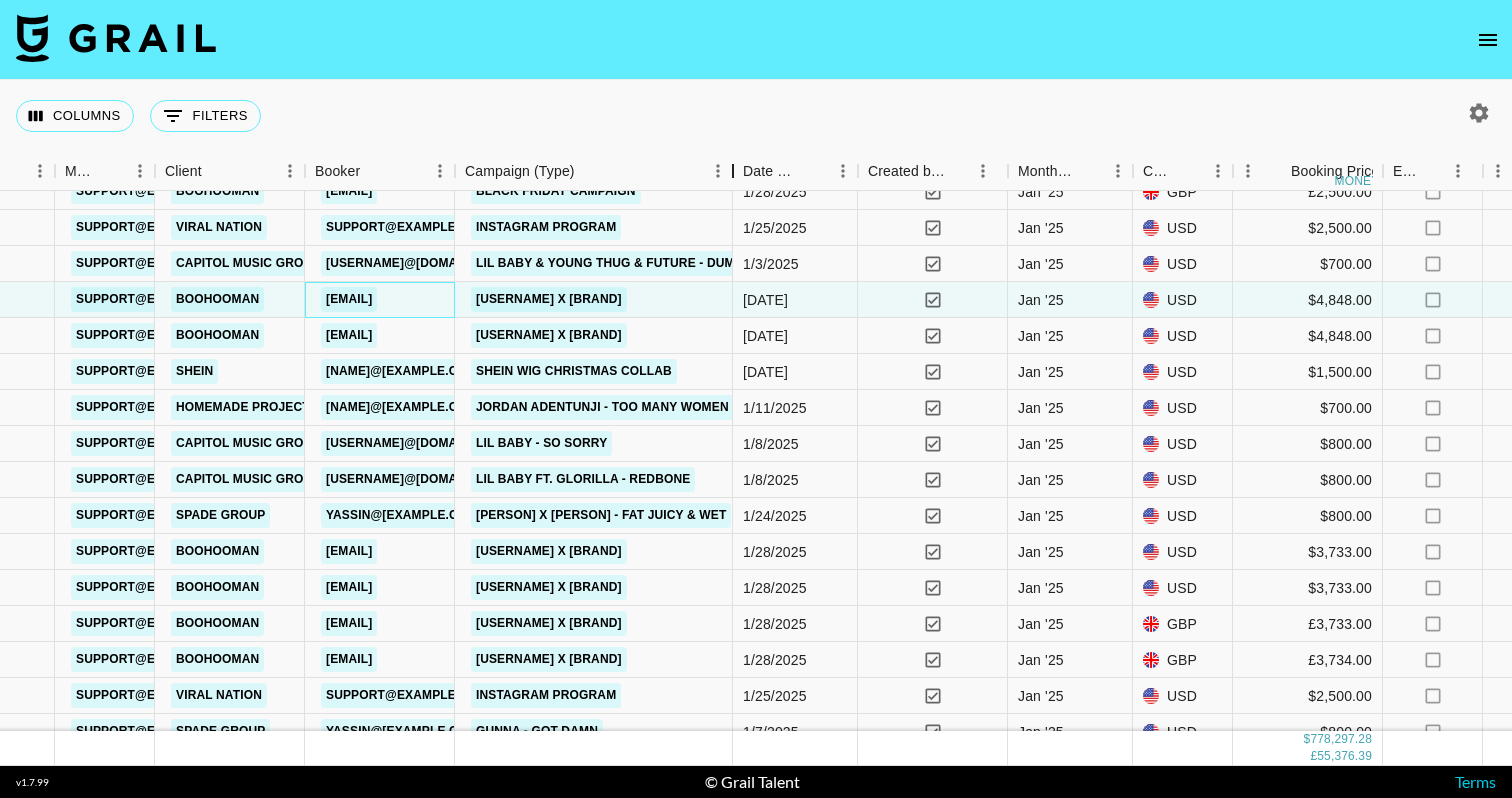drag, startPoint x: 607, startPoint y: 165, endPoint x: 742, endPoint y: 166, distance: 135.00371 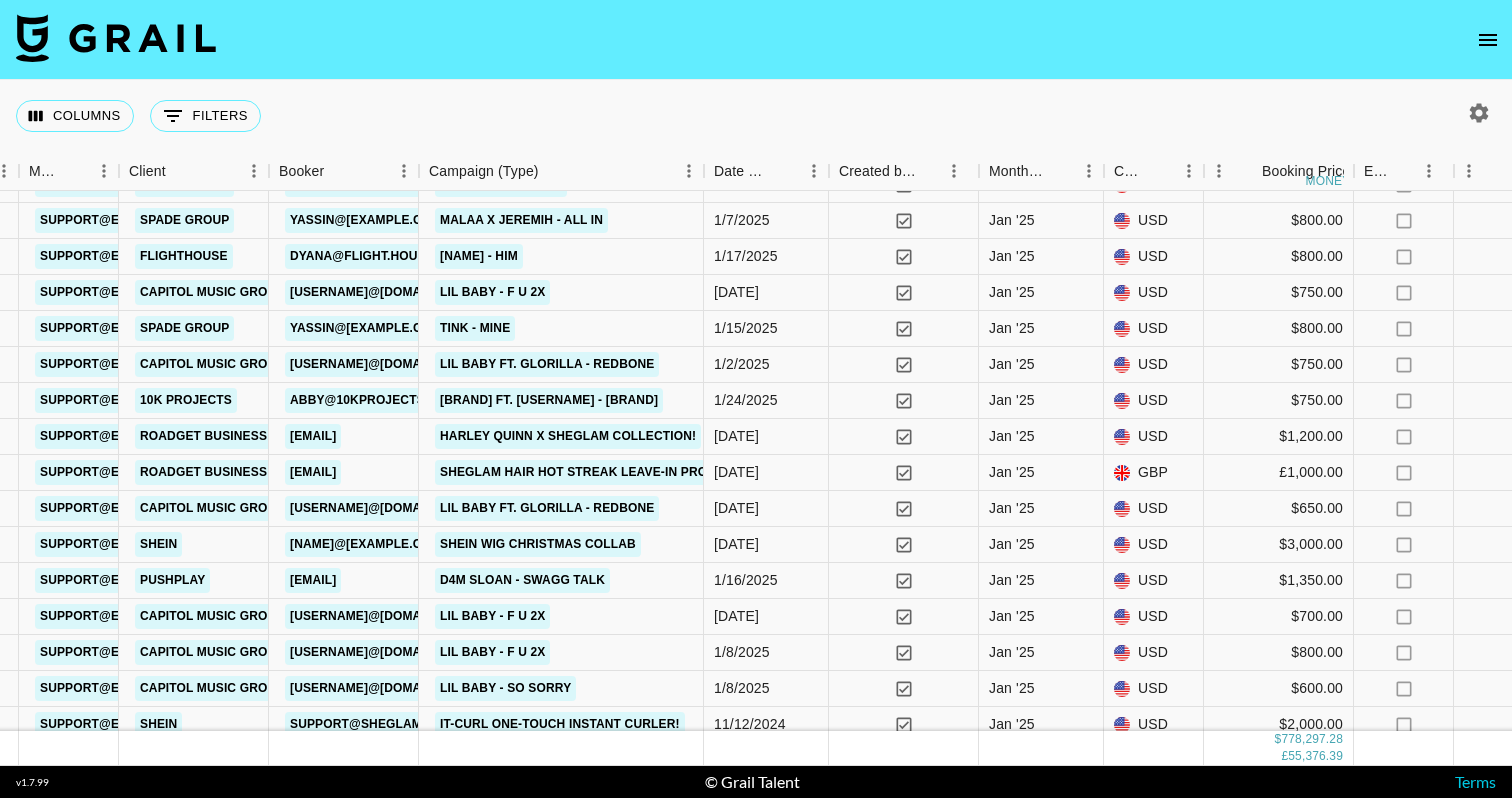 scroll, scrollTop: 662, scrollLeft: 796, axis: both 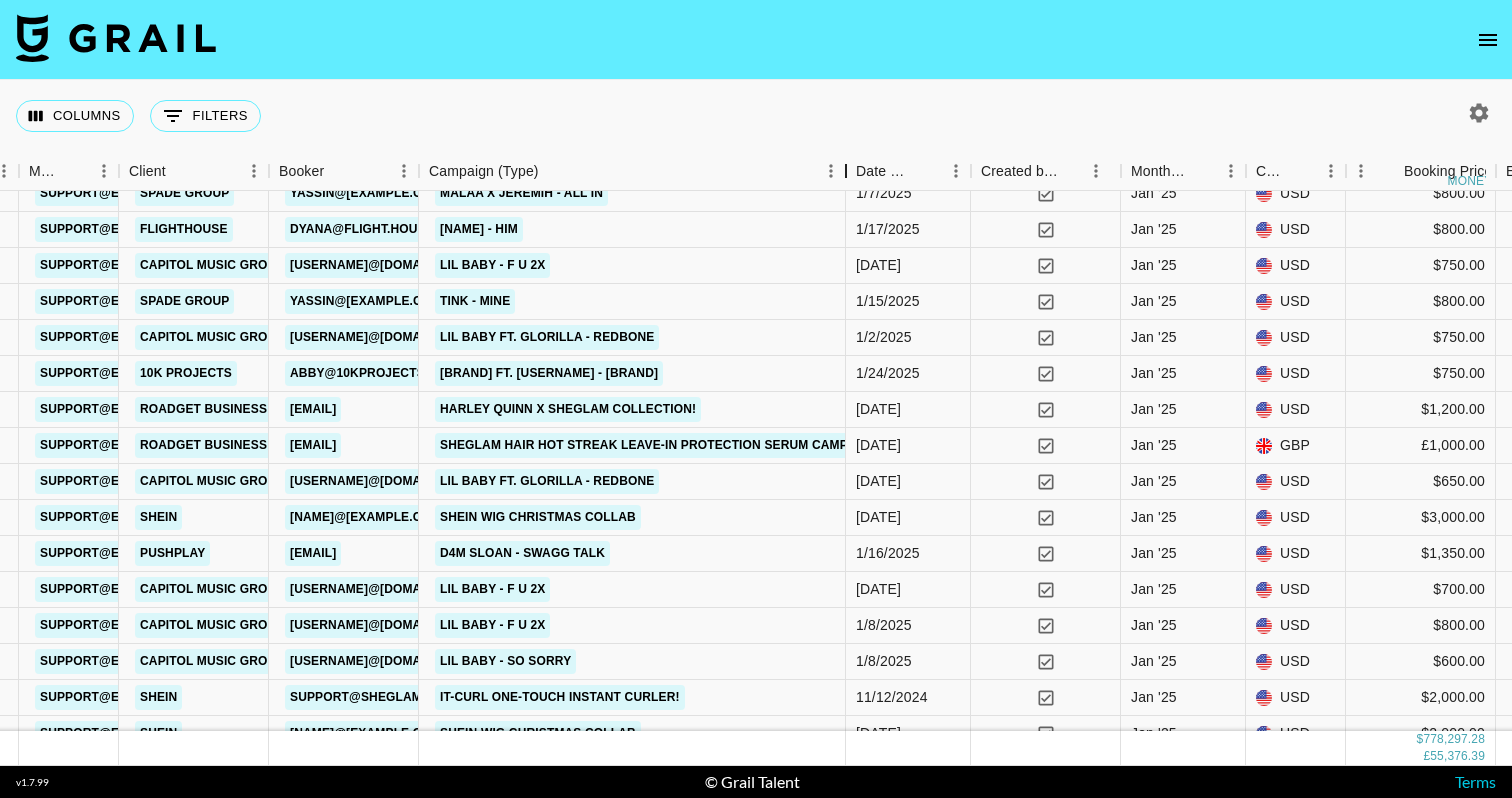 drag, startPoint x: 570, startPoint y: 169, endPoint x: 847, endPoint y: 193, distance: 278.03778 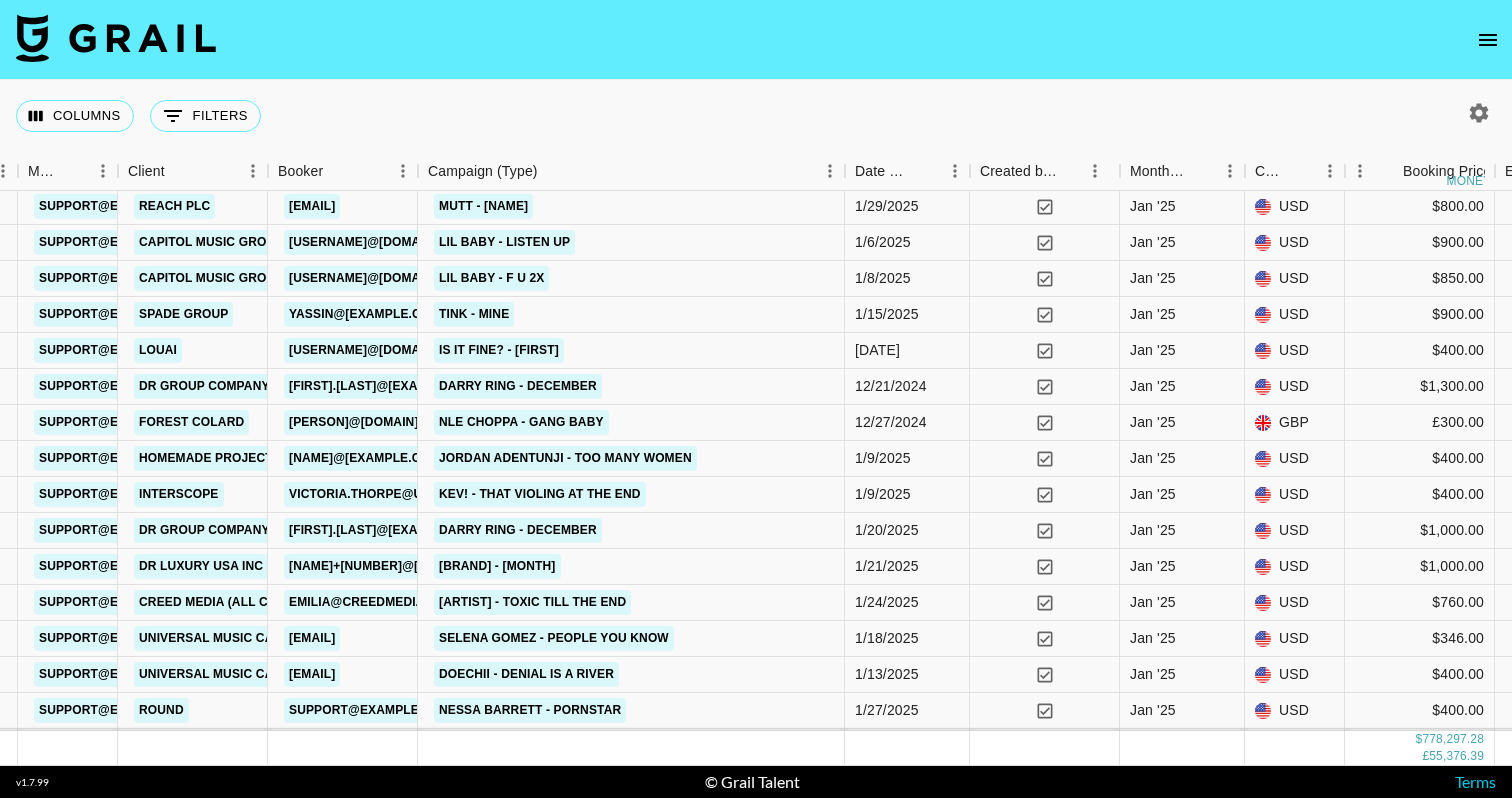 scroll, scrollTop: 3531, scrollLeft: 797, axis: both 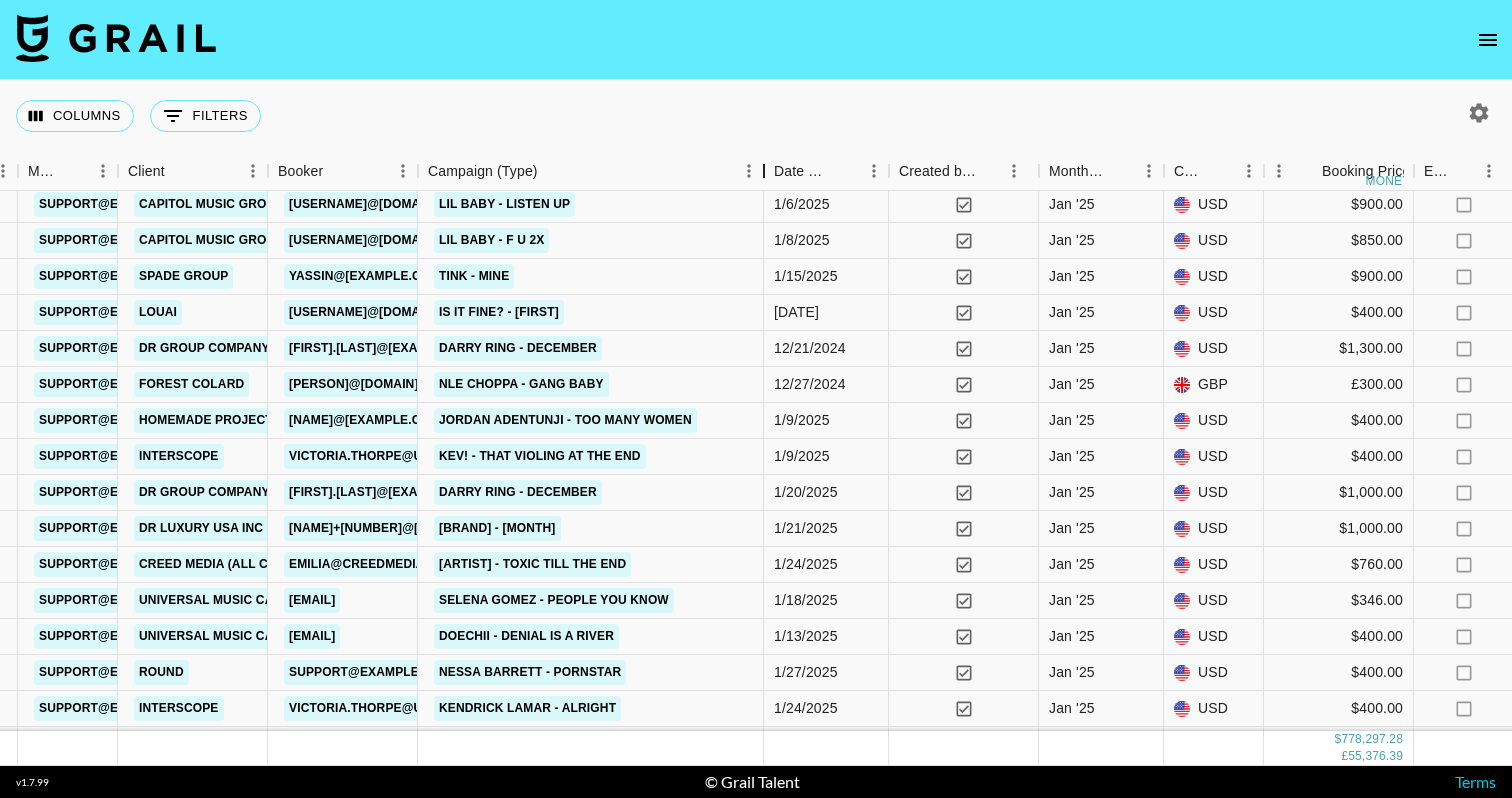 drag, startPoint x: 846, startPoint y: 178, endPoint x: 765, endPoint y: 179, distance: 81.00617 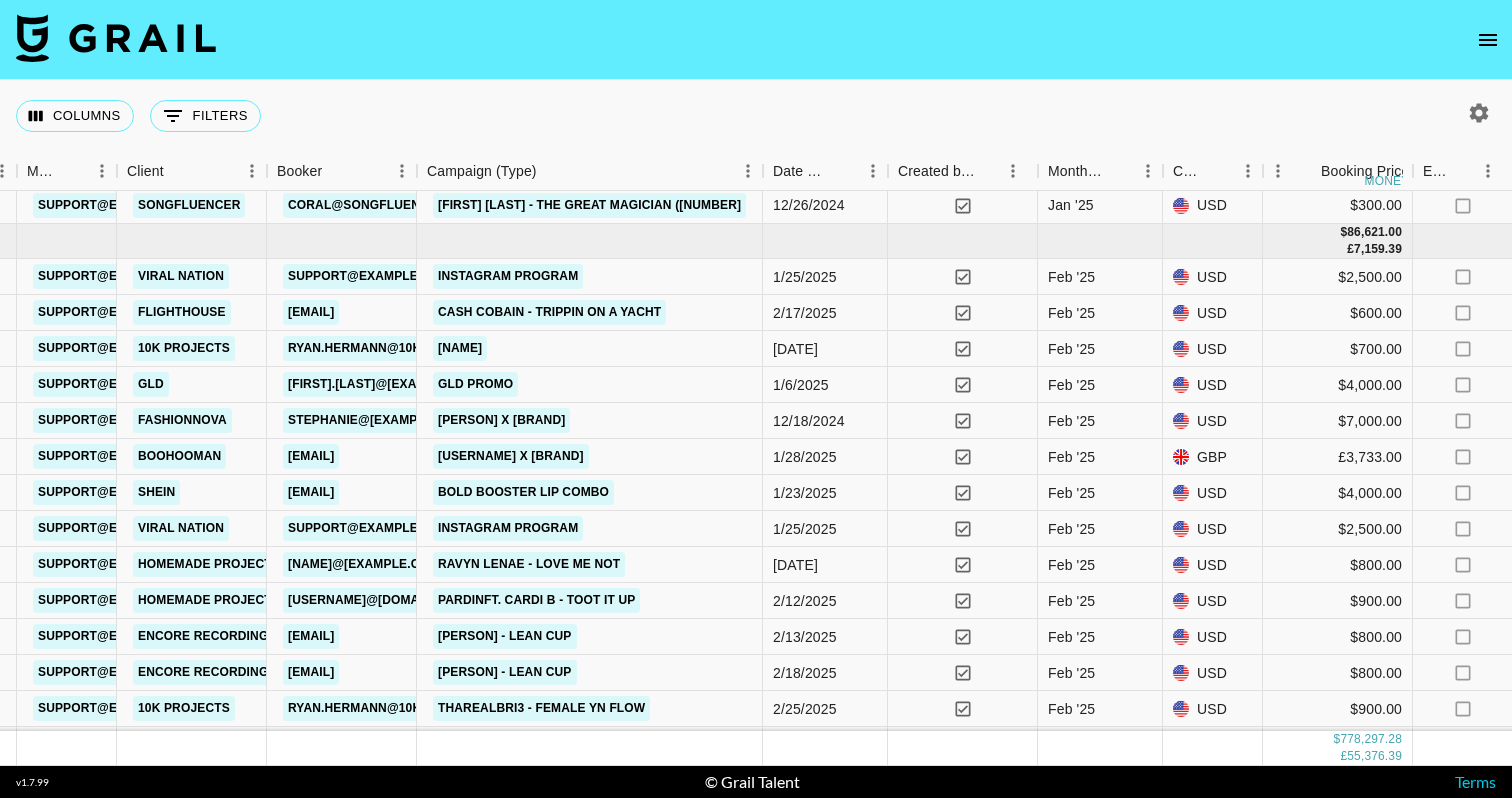 scroll, scrollTop: 5556, scrollLeft: 798, axis: both 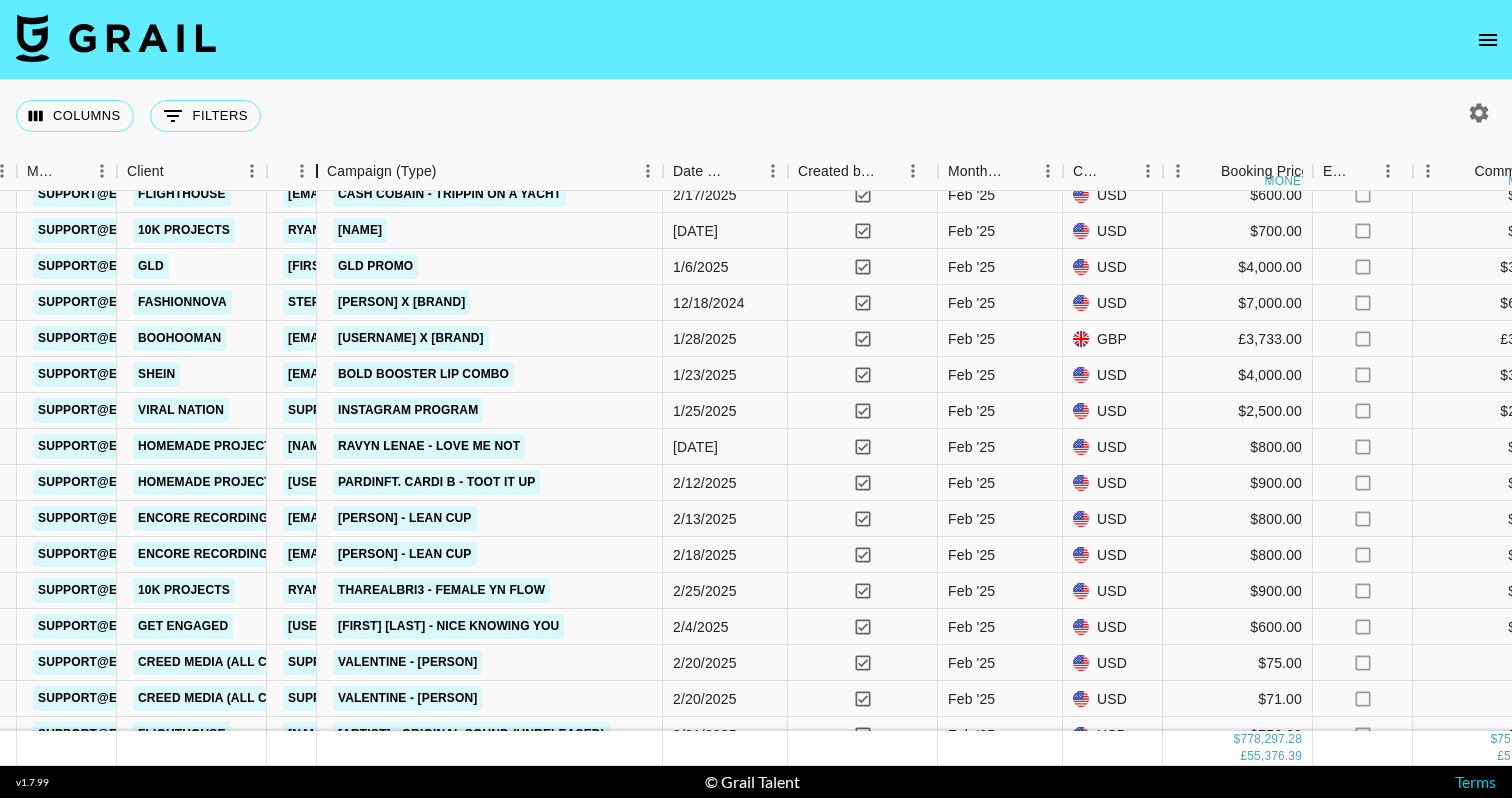 drag, startPoint x: 422, startPoint y: 173, endPoint x: 320, endPoint y: 168, distance: 102.122475 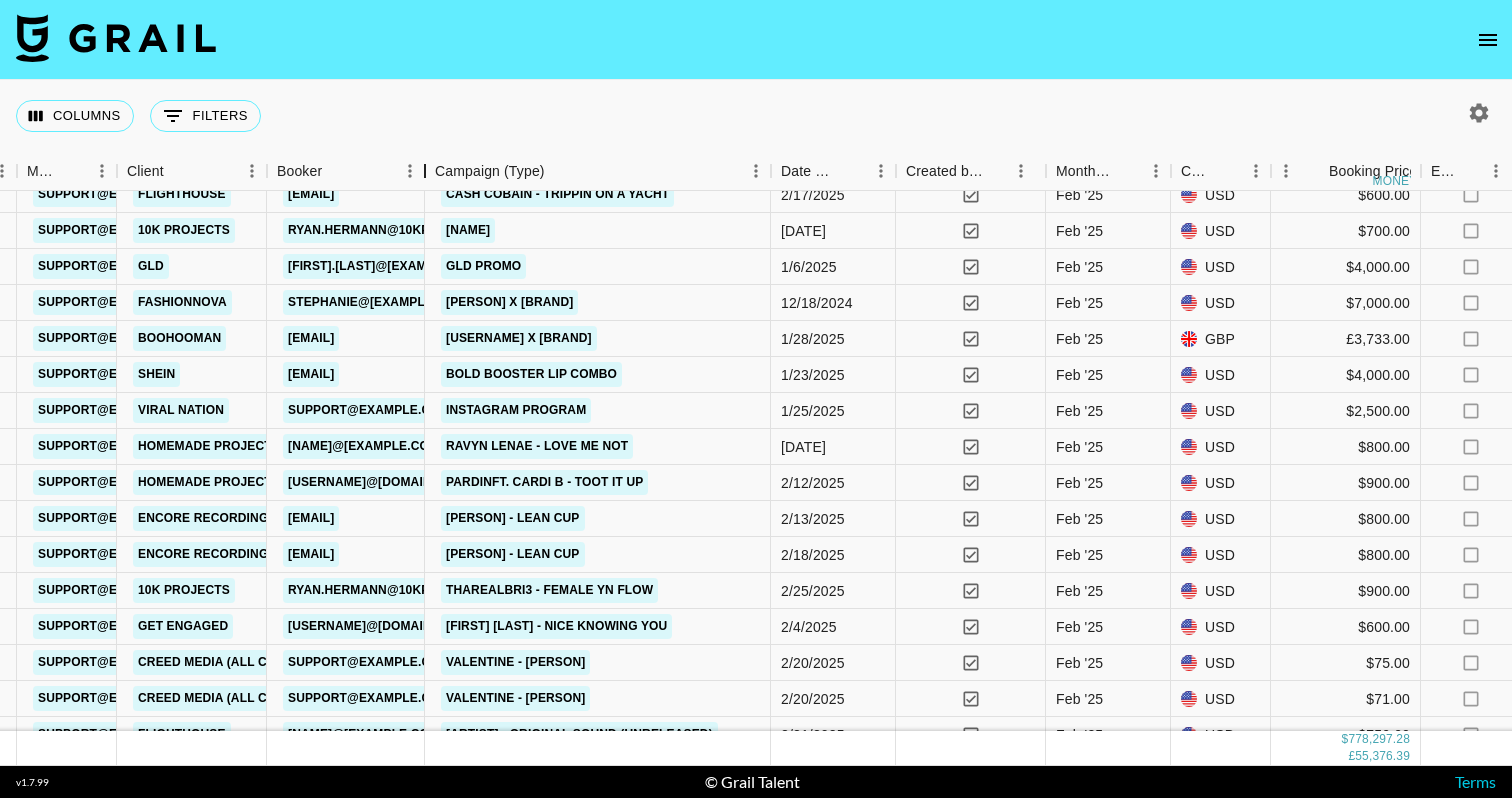 drag, startPoint x: 321, startPoint y: 179, endPoint x: 429, endPoint y: 202, distance: 110.42192 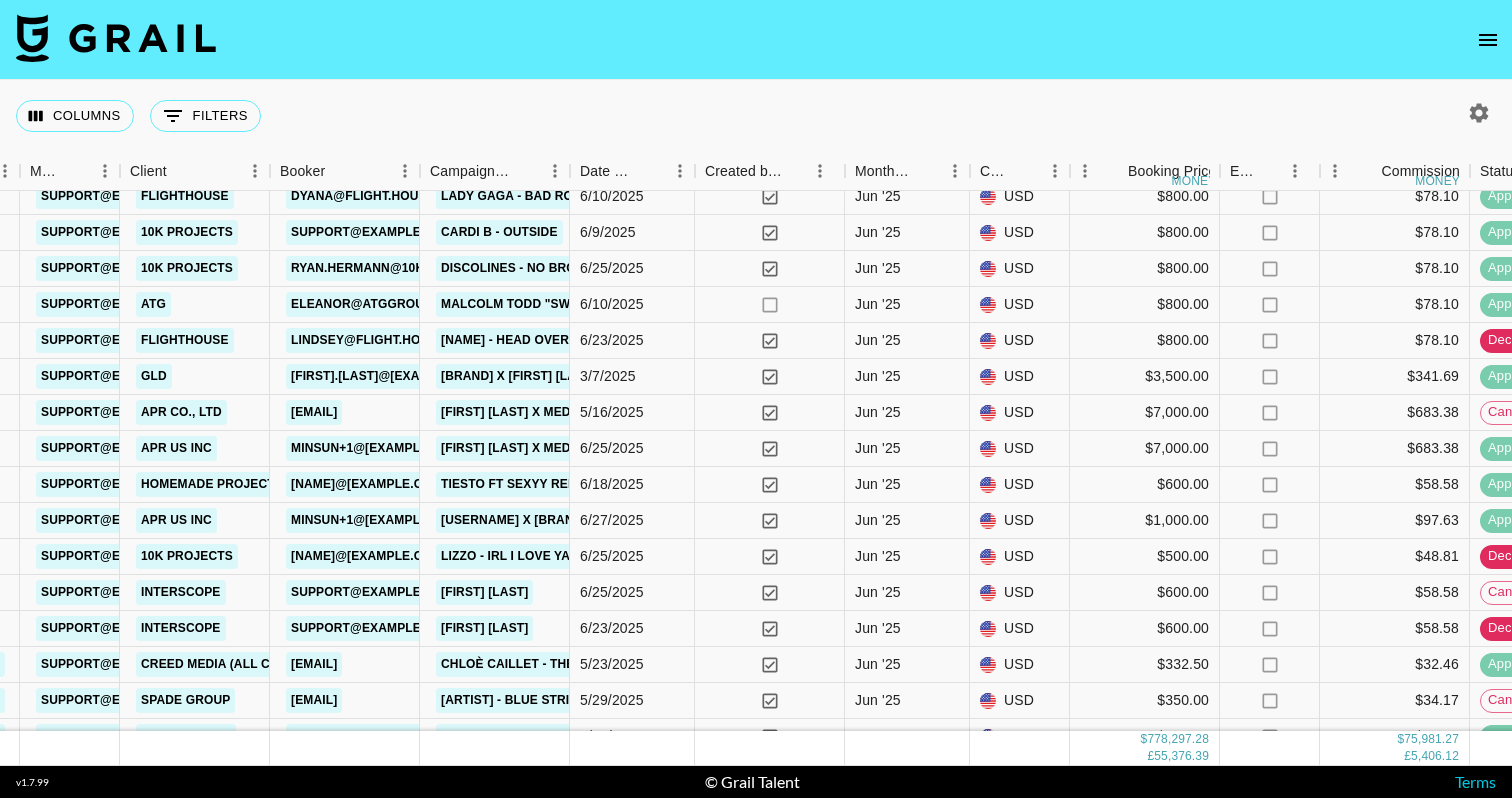 scroll, scrollTop: 21397, scrollLeft: 794, axis: both 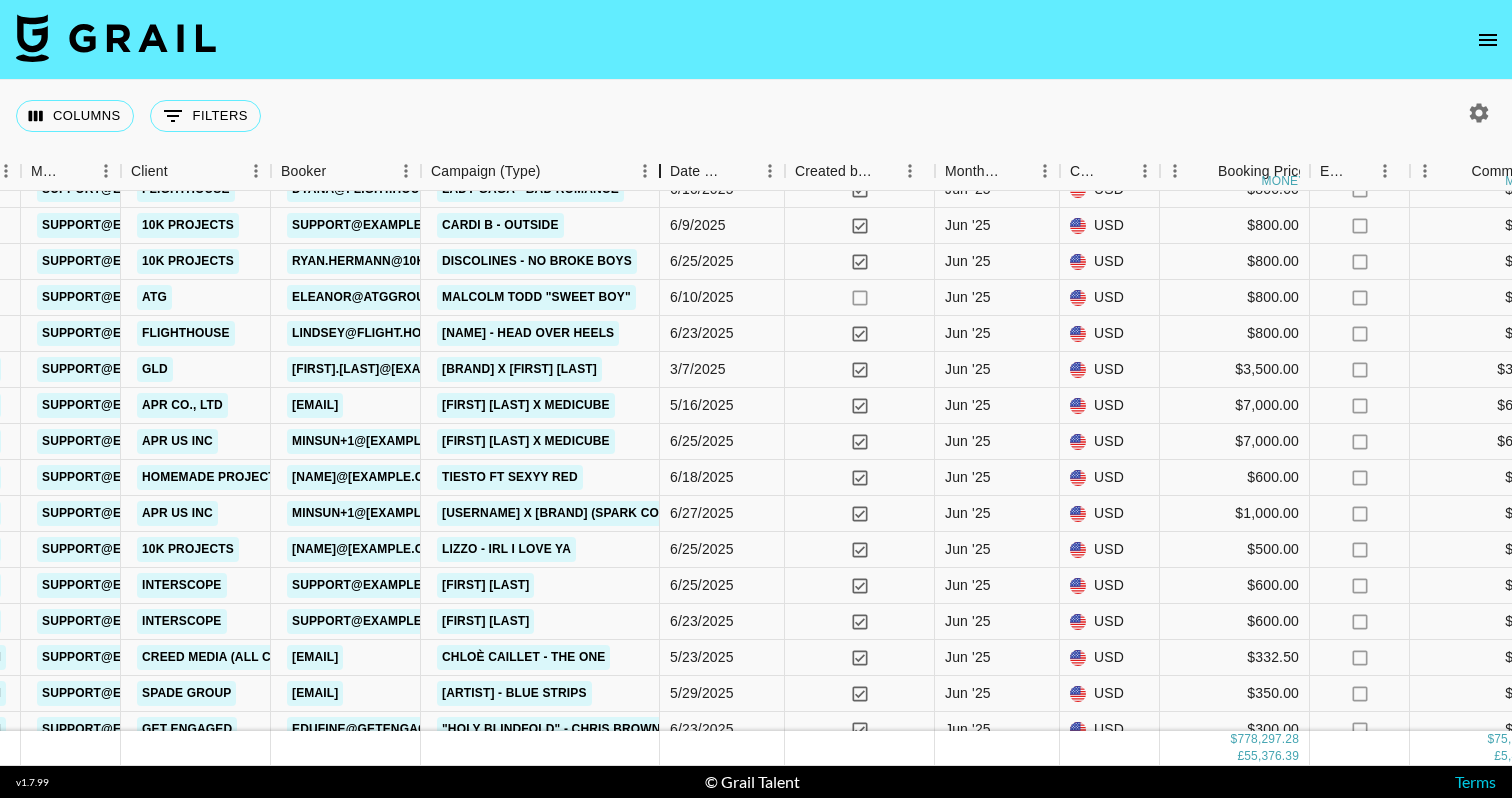drag, startPoint x: 575, startPoint y: 180, endPoint x: 664, endPoint y: 179, distance: 89.005615 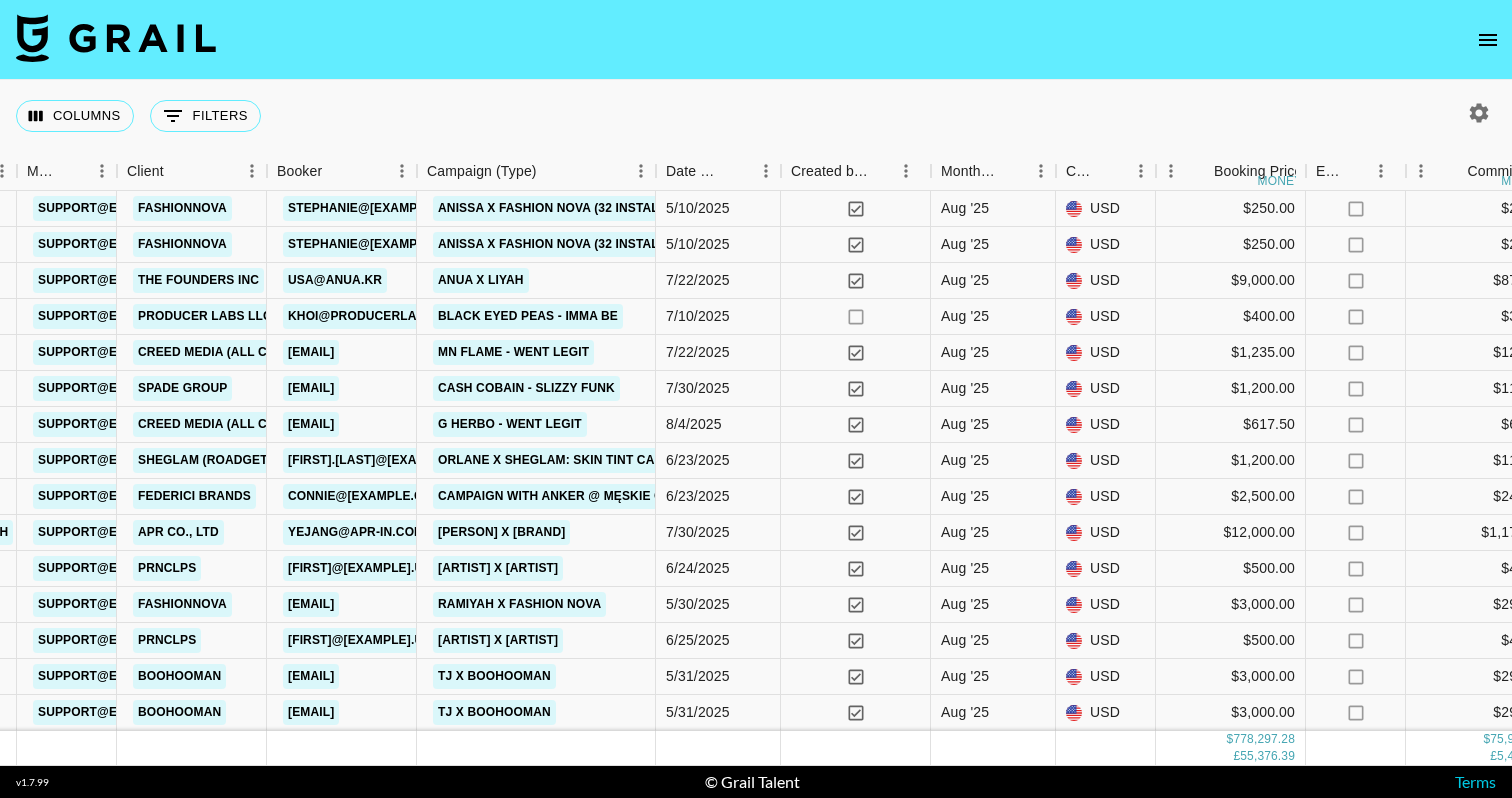 scroll, scrollTop: 24394, scrollLeft: 798, axis: both 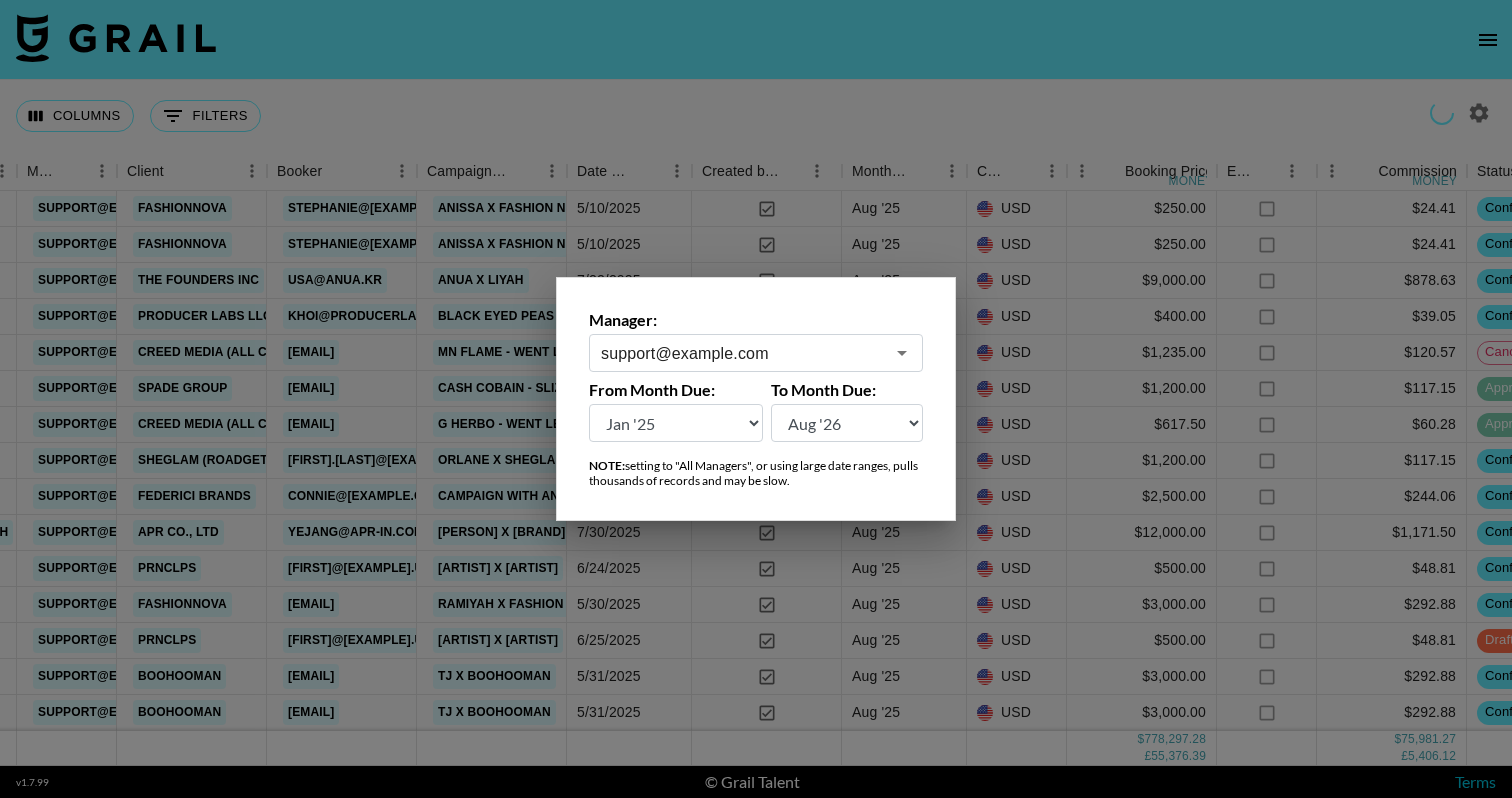 click at bounding box center (902, 353) 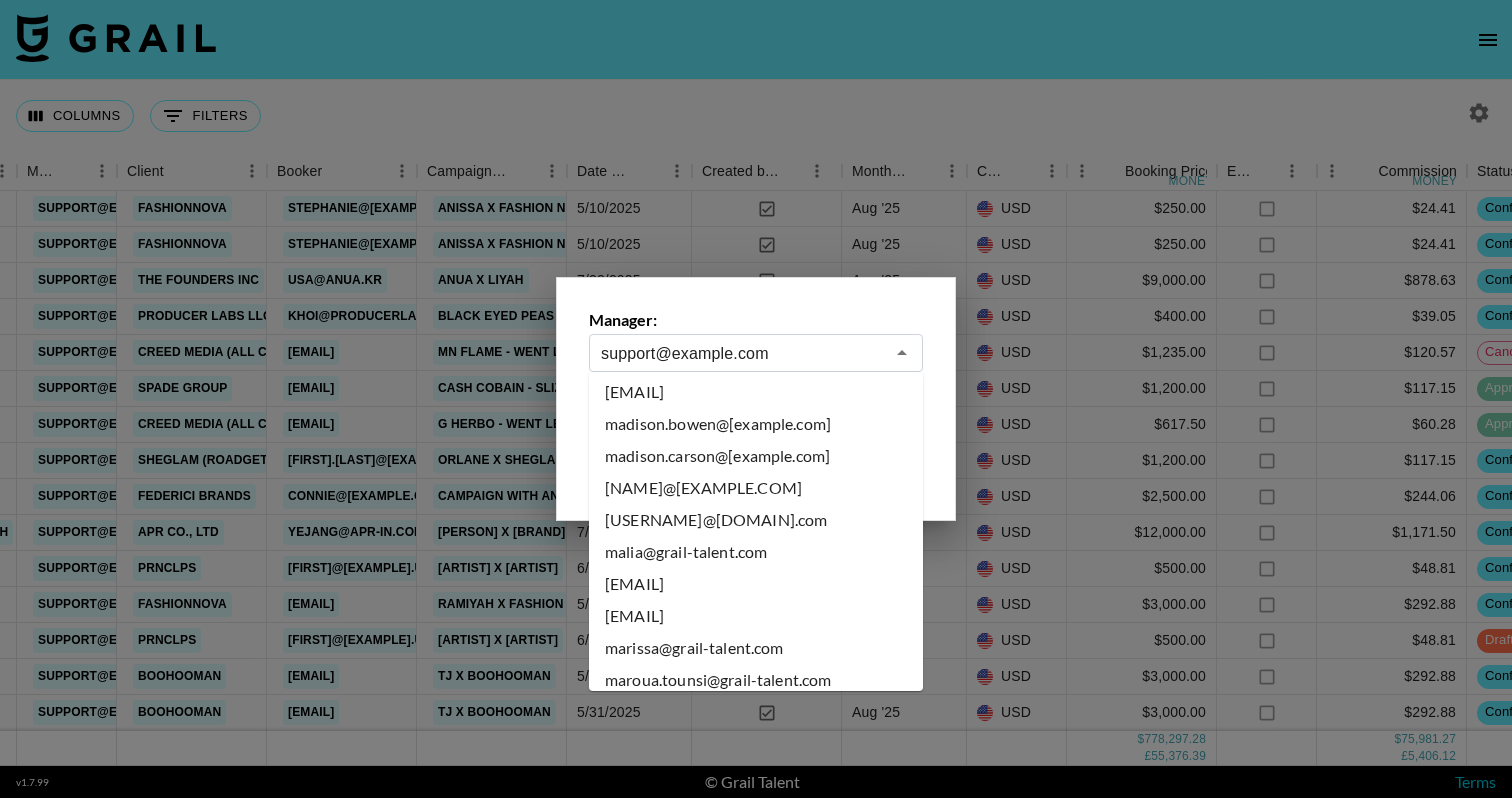 scroll, scrollTop: 7378, scrollLeft: 0, axis: vertical 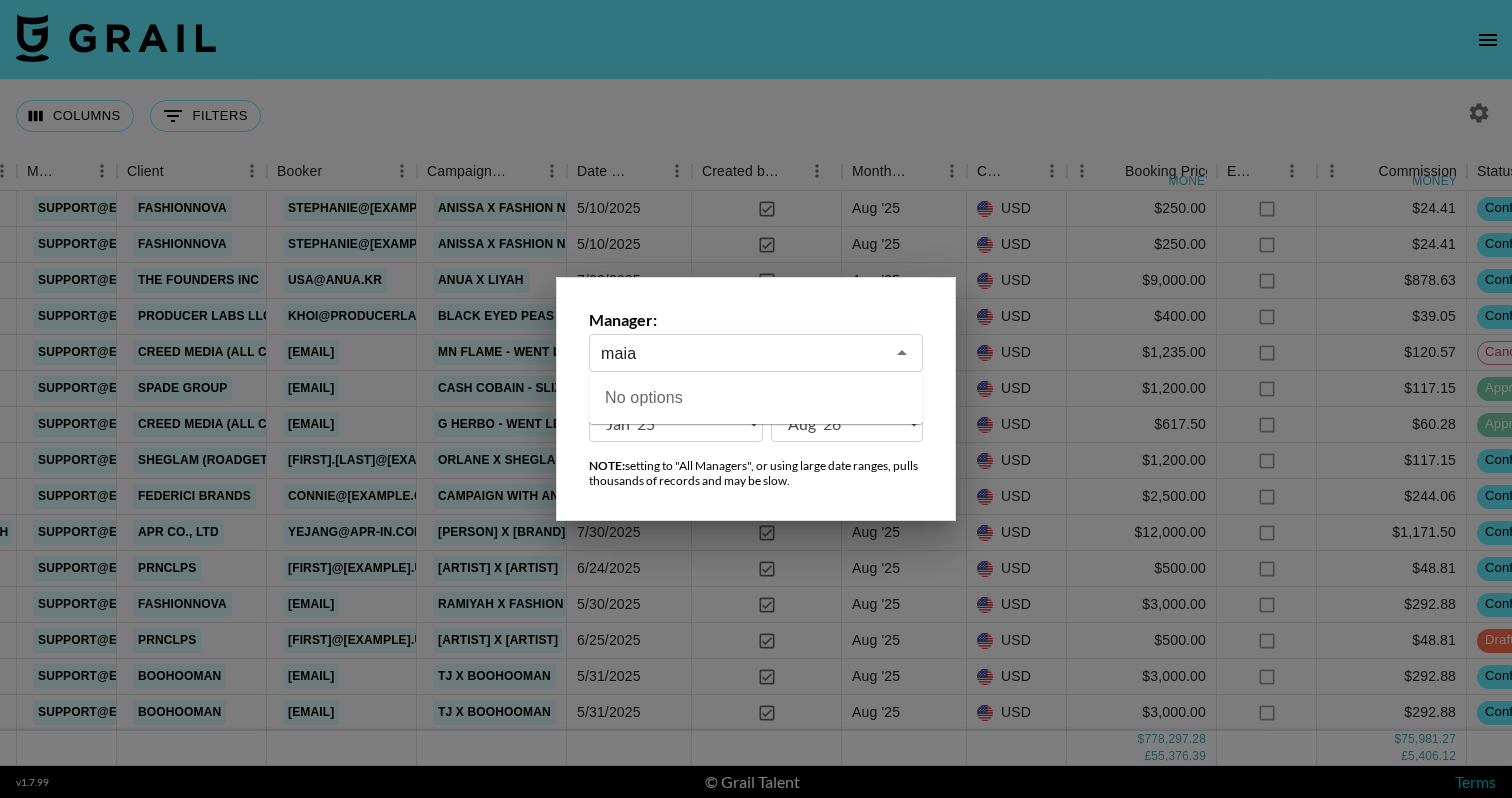 click on "maia ​" at bounding box center [756, 353] 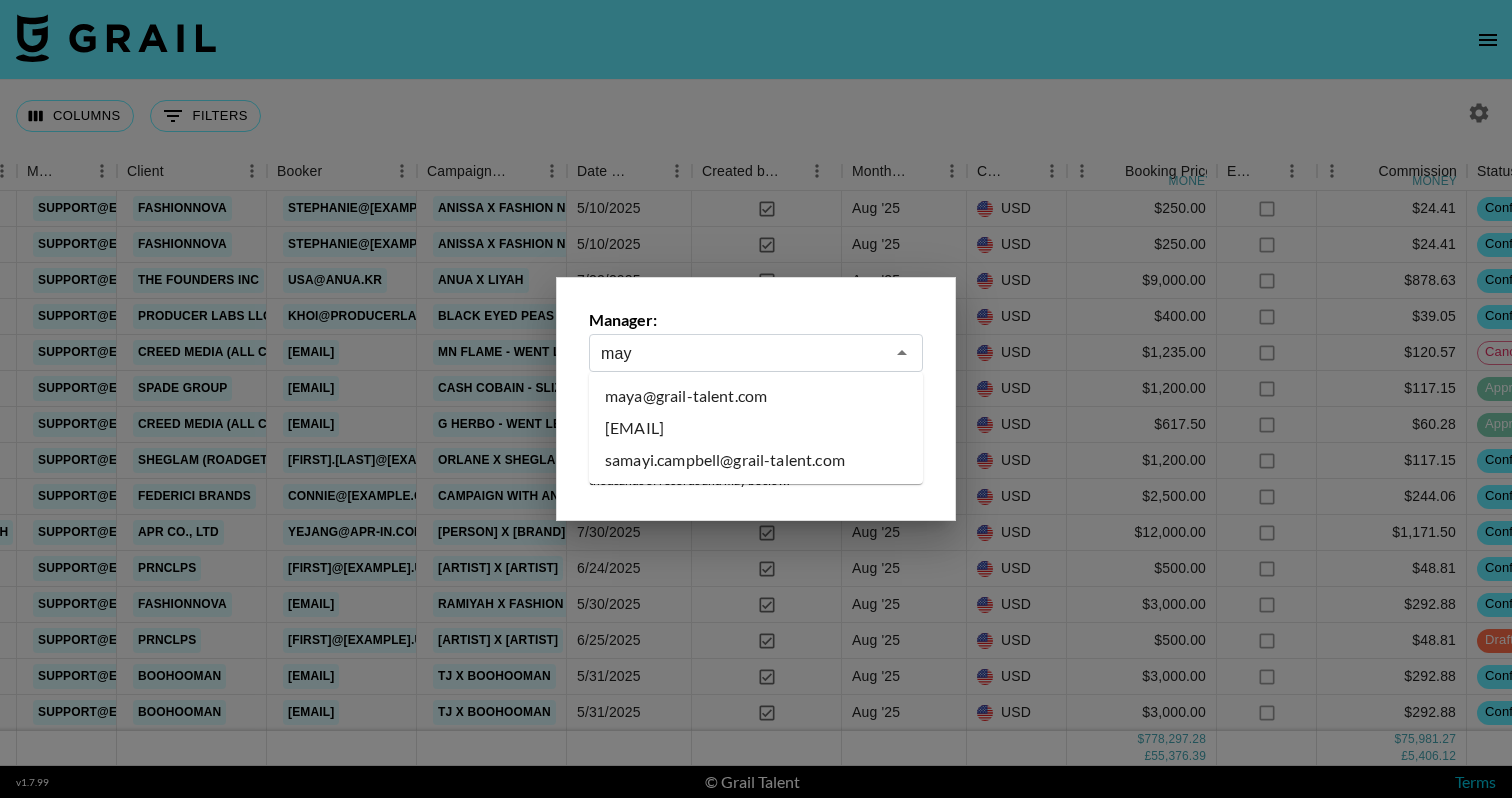 click on "maya@grail-talent.com" at bounding box center (756, 396) 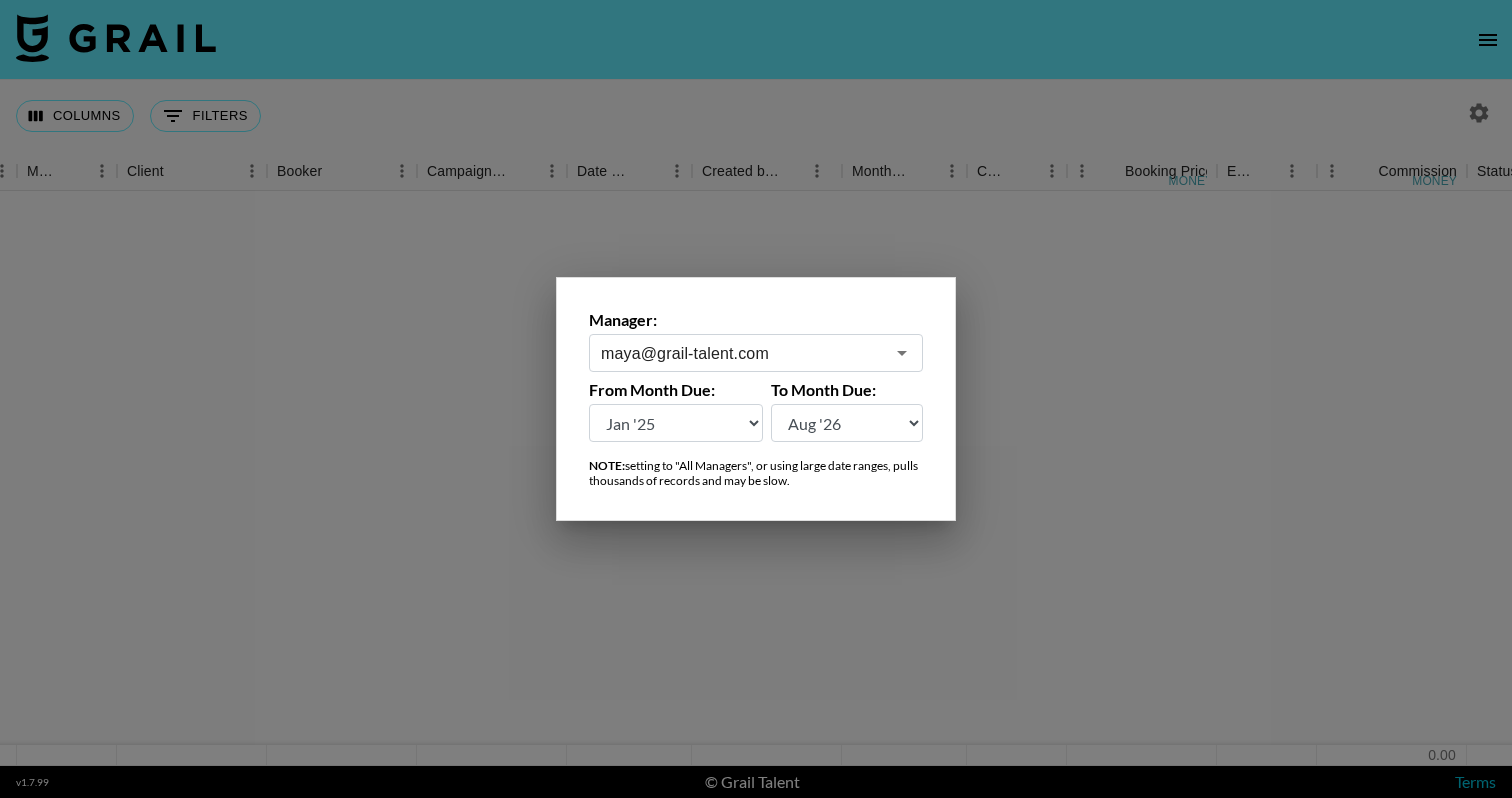 scroll, scrollTop: 0, scrollLeft: 798, axis: horizontal 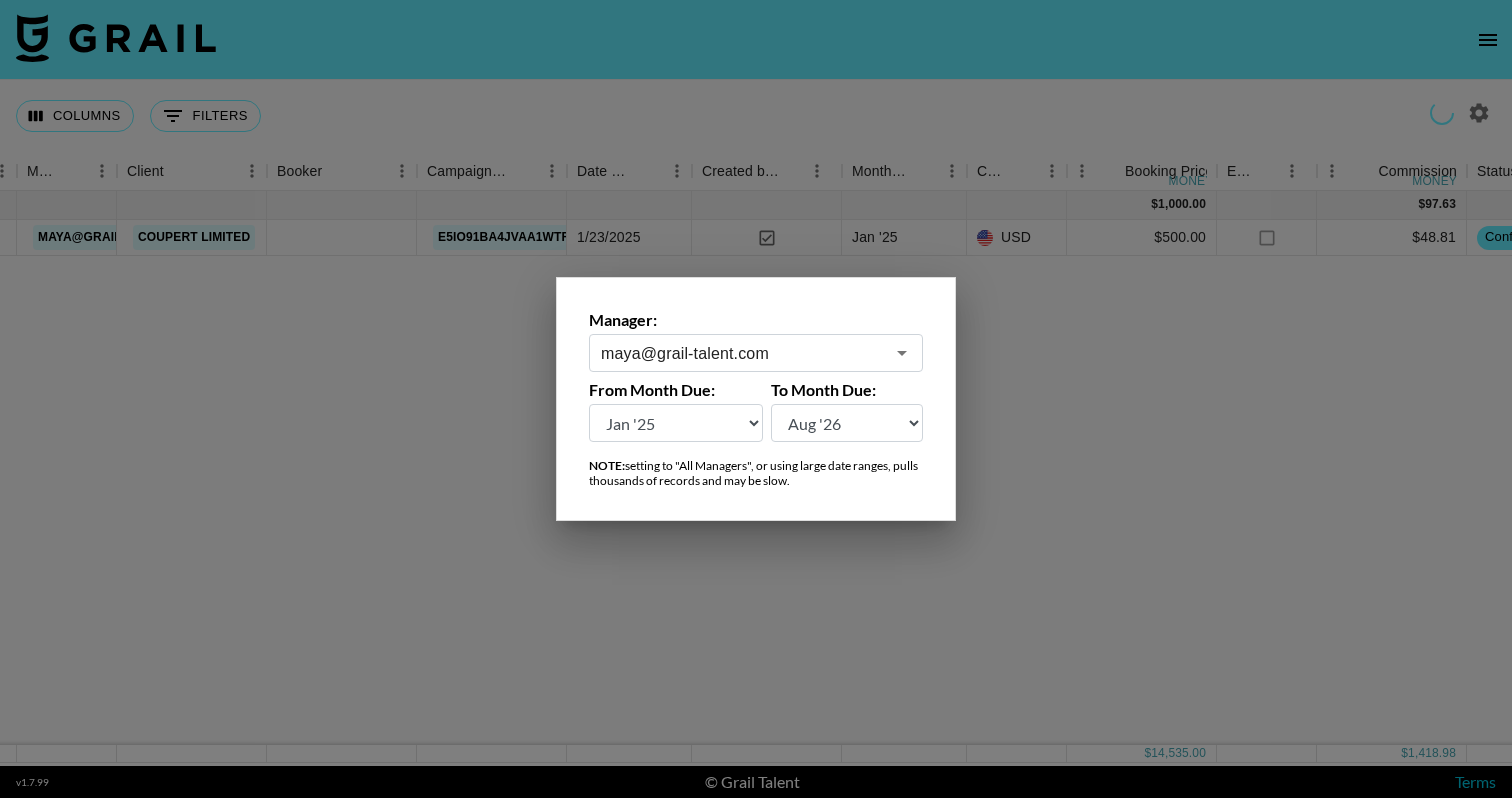 click at bounding box center (756, 399) 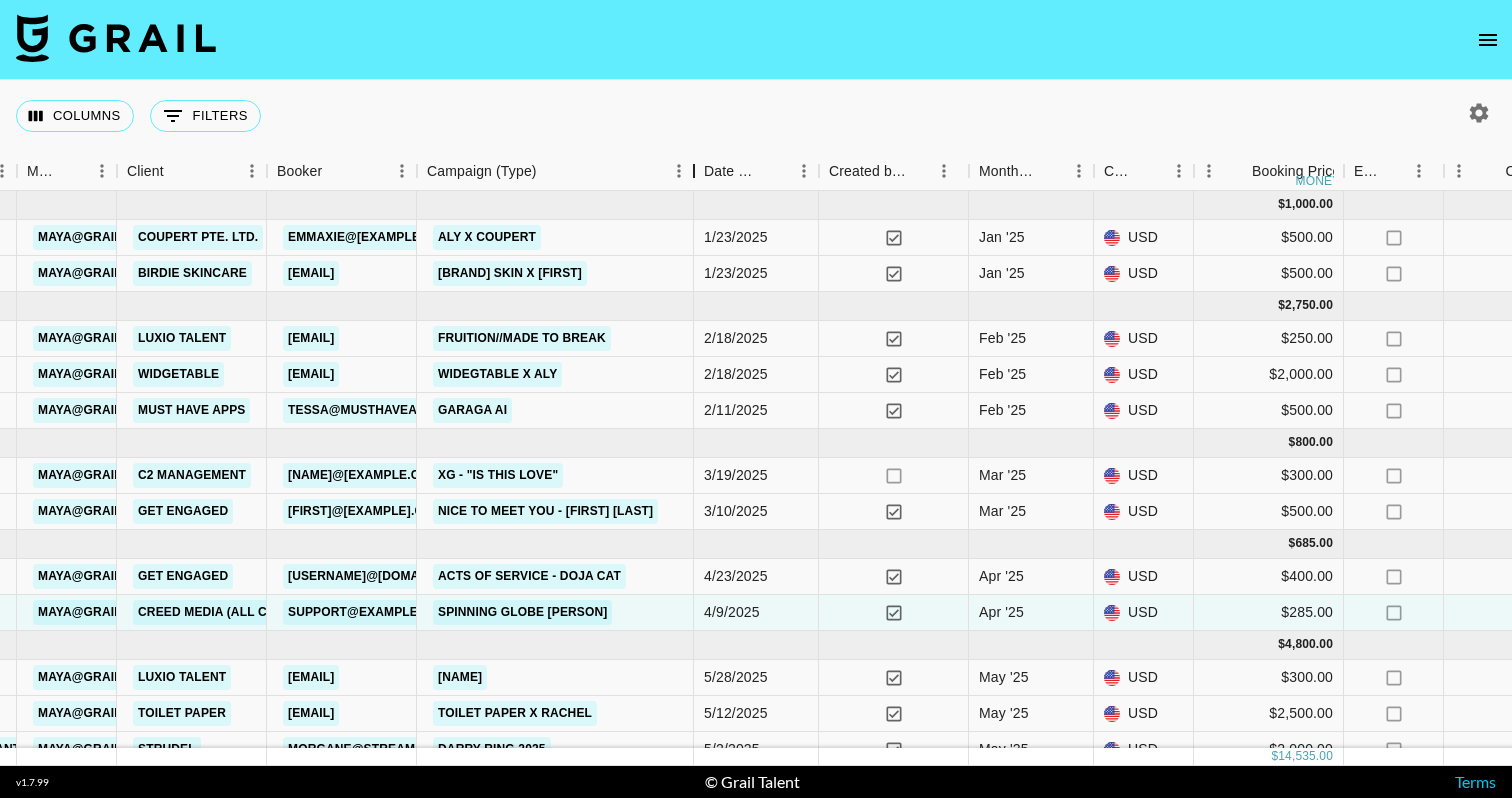 drag, startPoint x: 571, startPoint y: 154, endPoint x: 698, endPoint y: 154, distance: 127 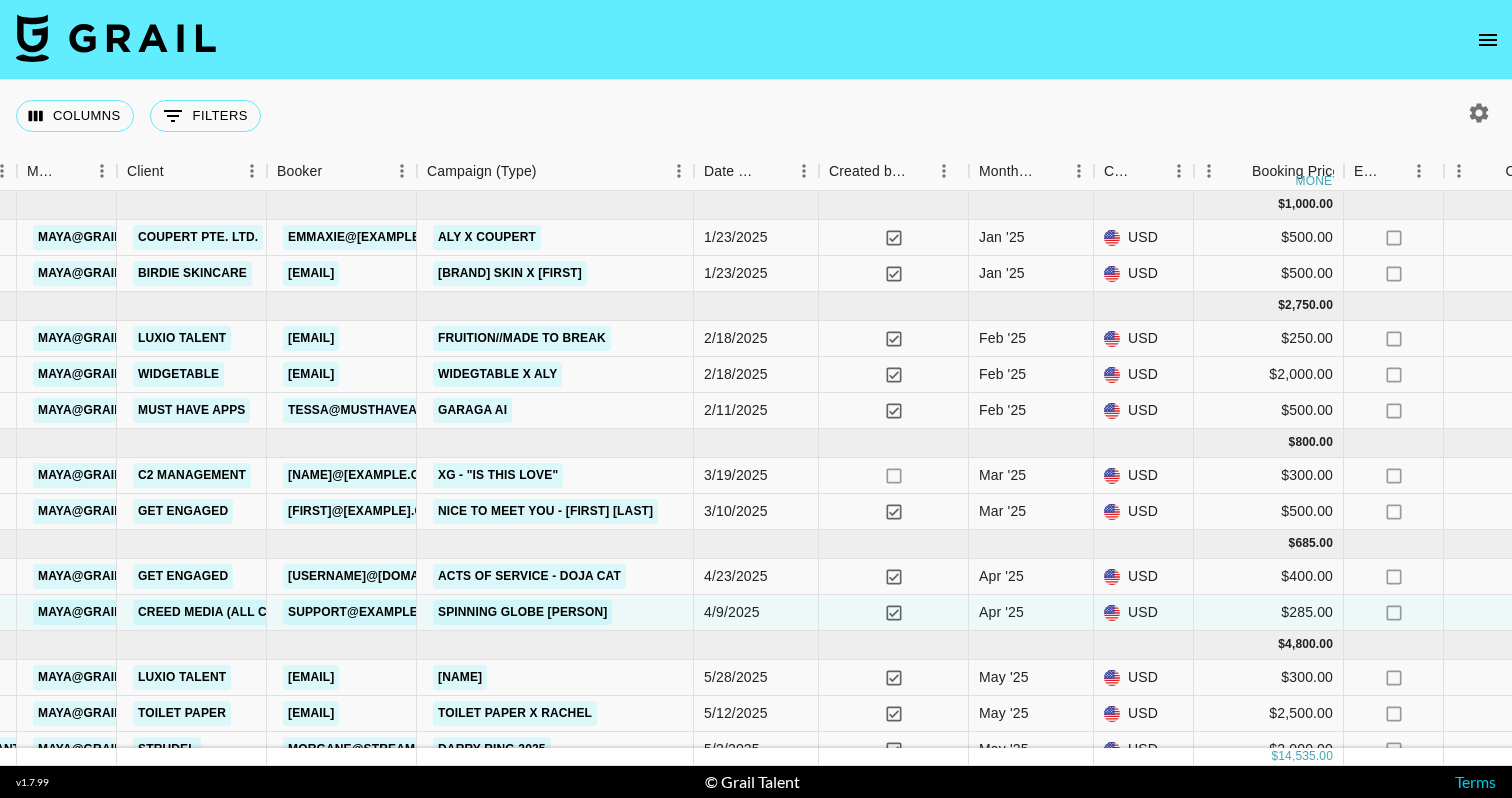 scroll, scrollTop: 0, scrollLeft: 0, axis: both 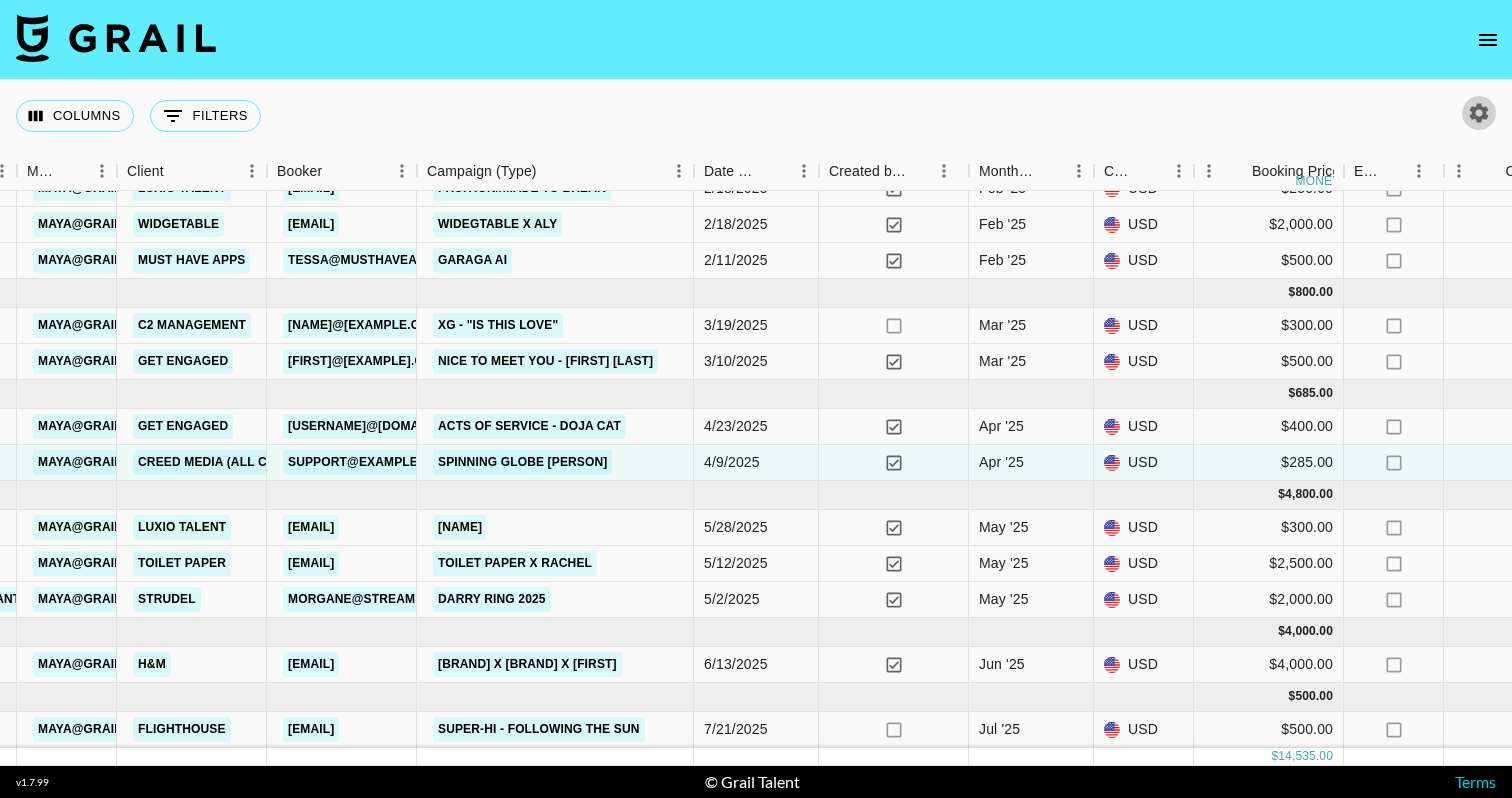 click 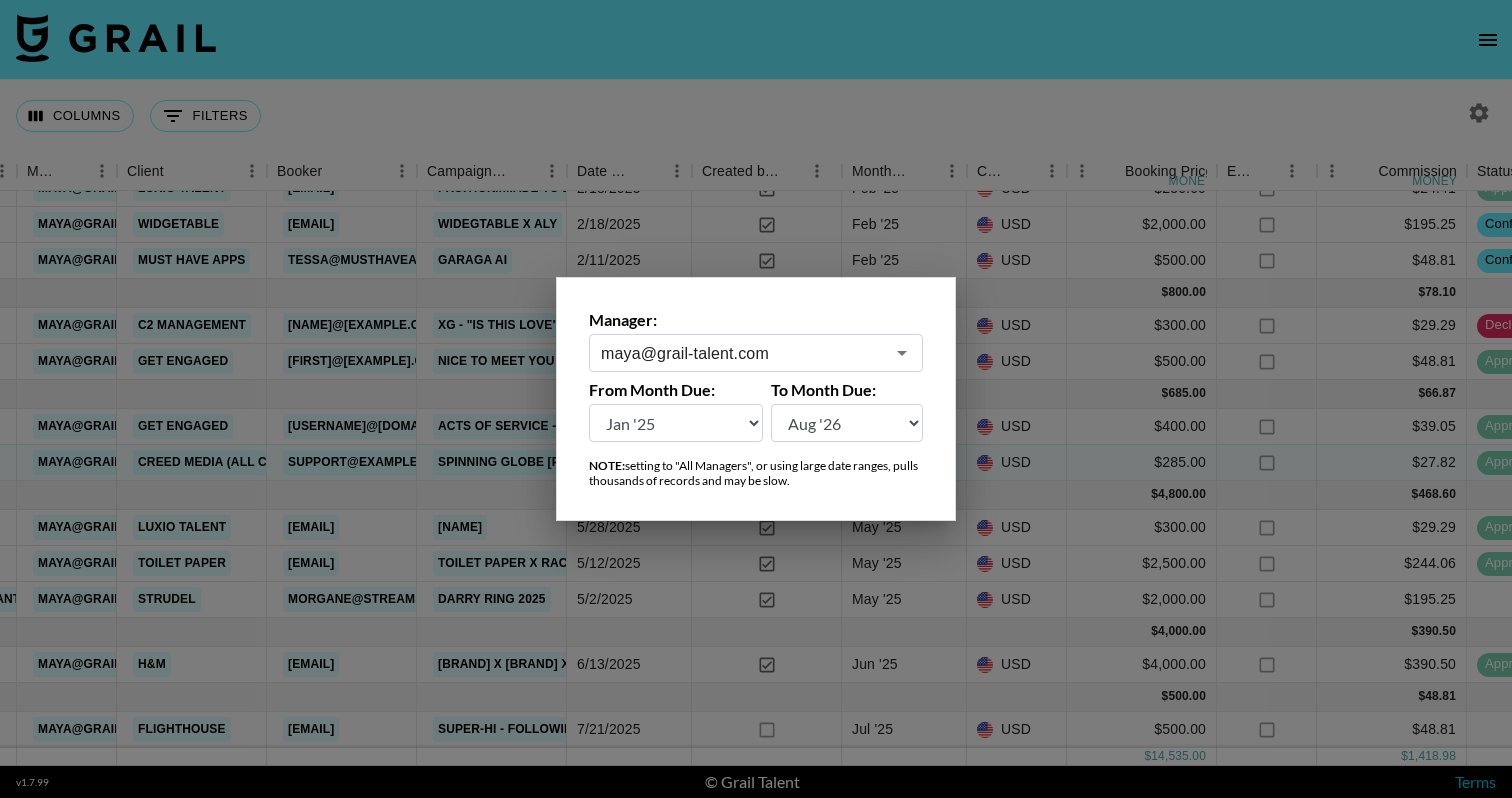 click 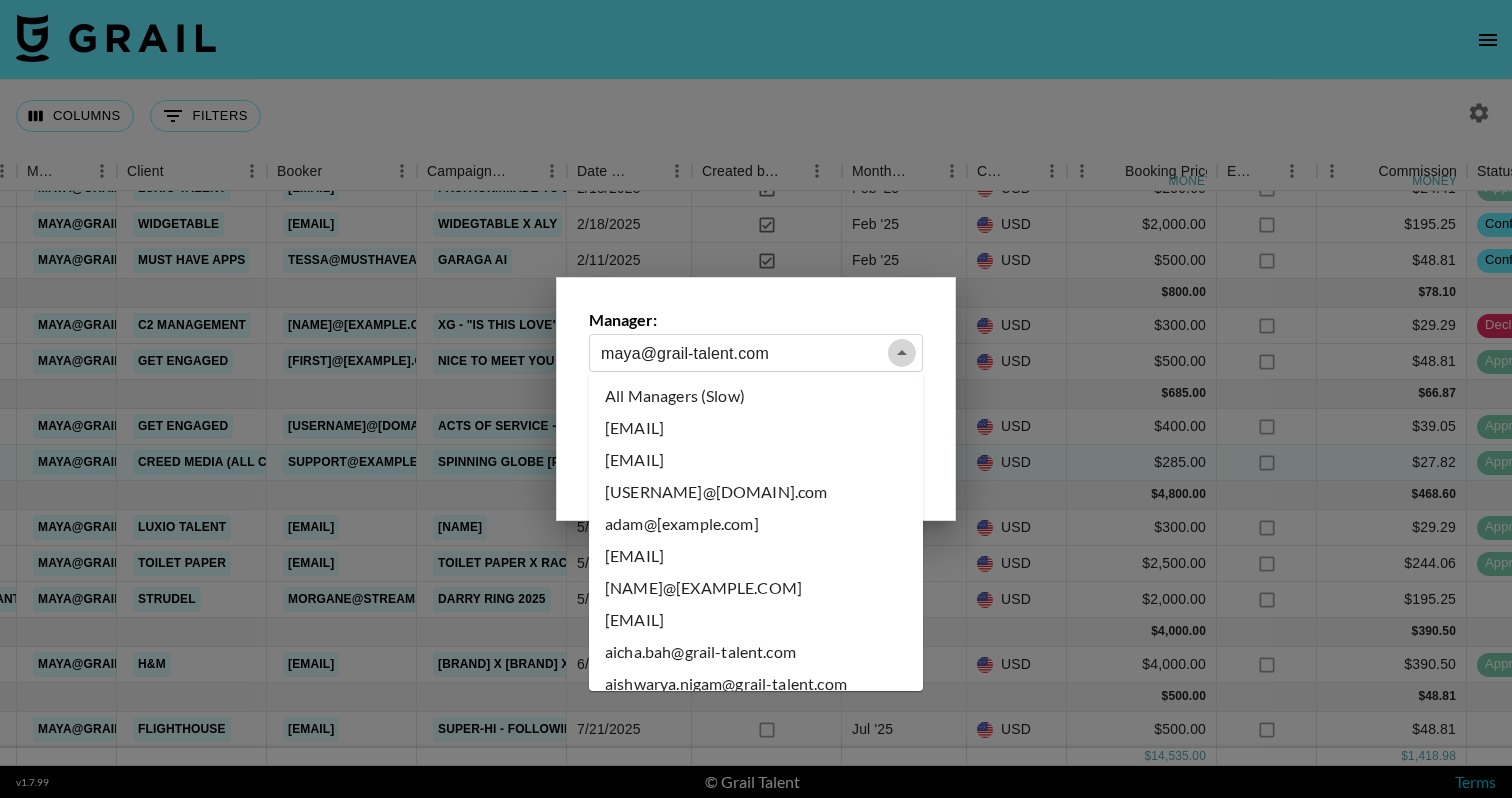 click 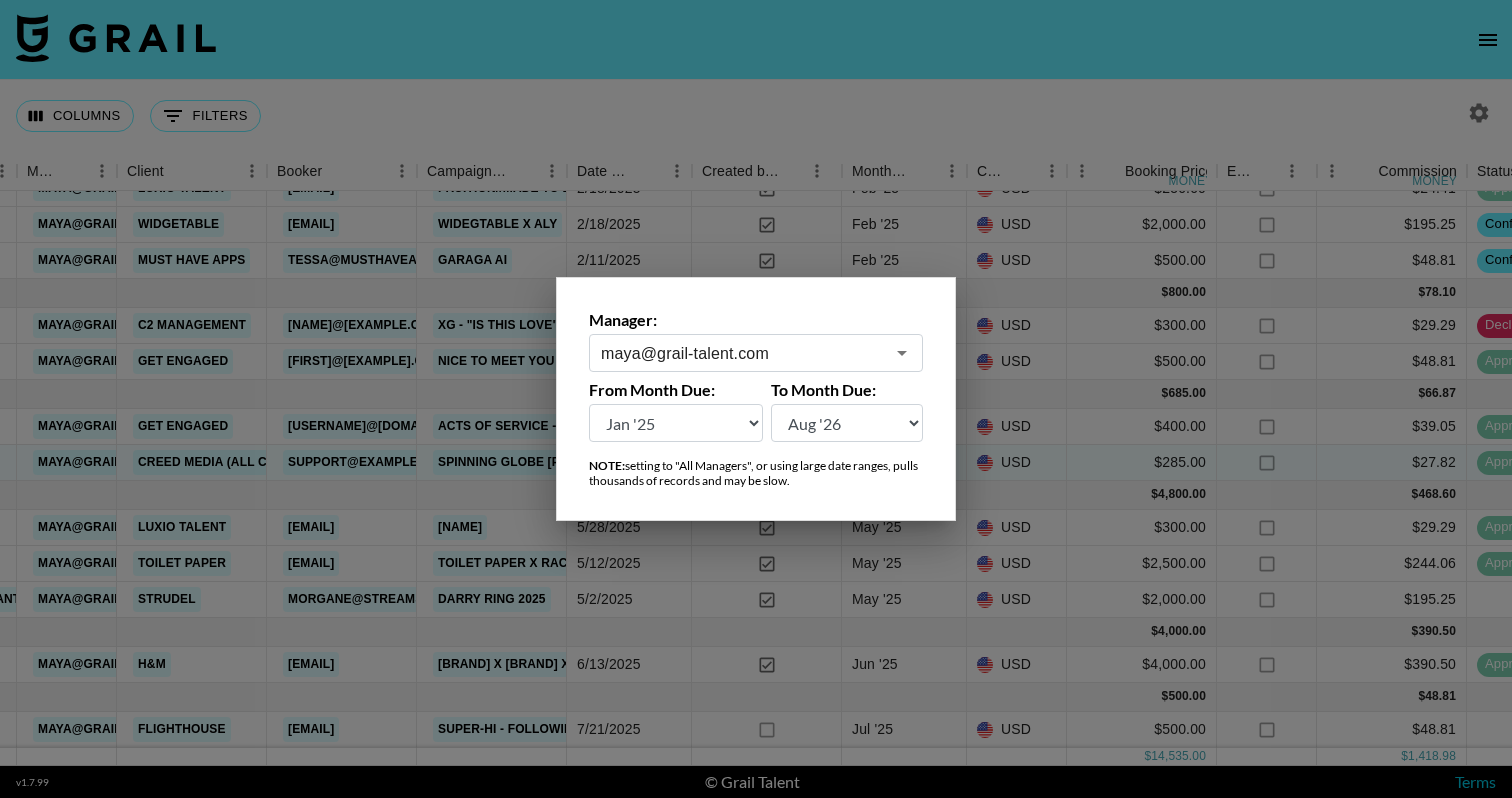 click 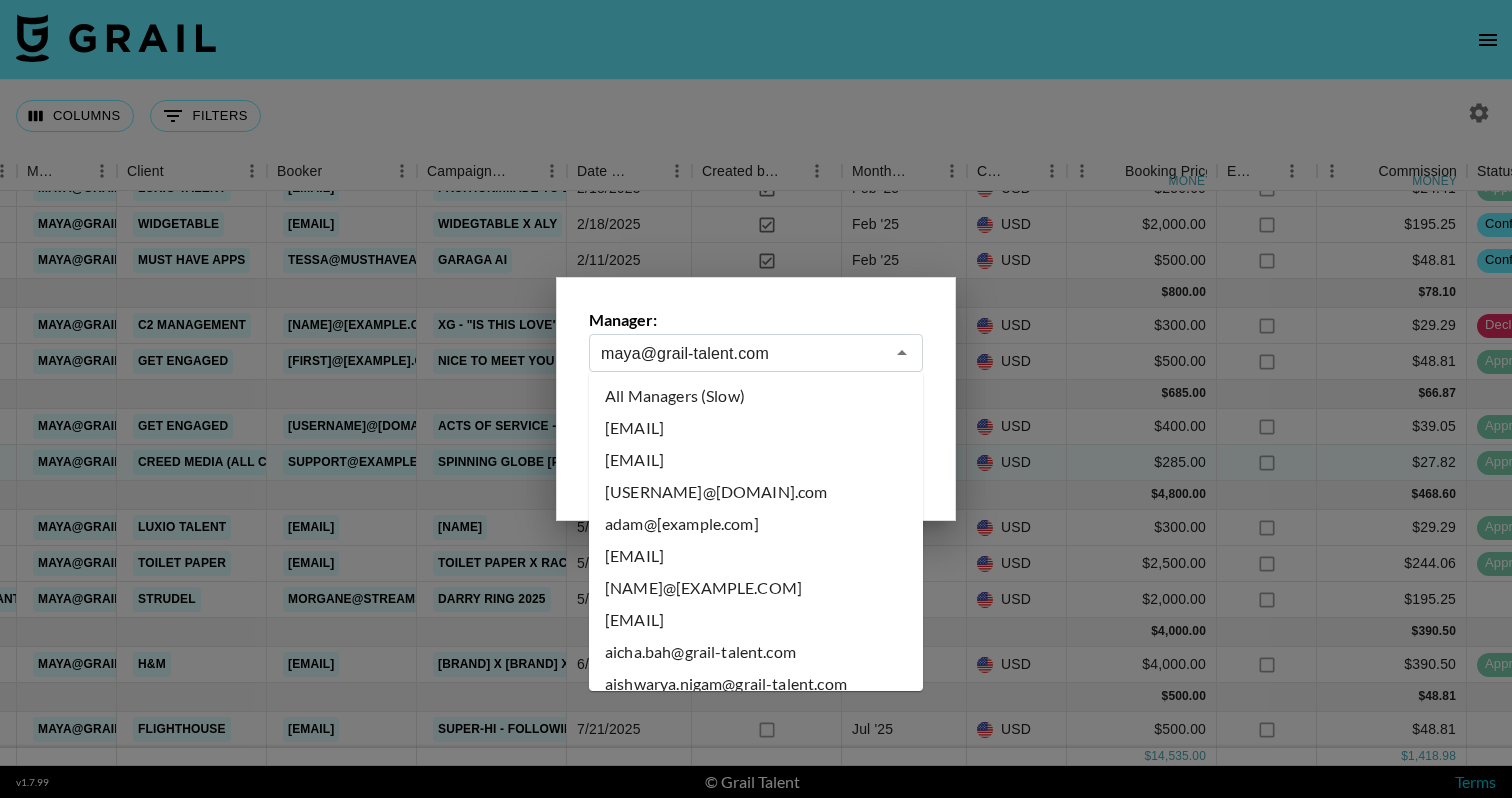 scroll, scrollTop: 0, scrollLeft: 0, axis: both 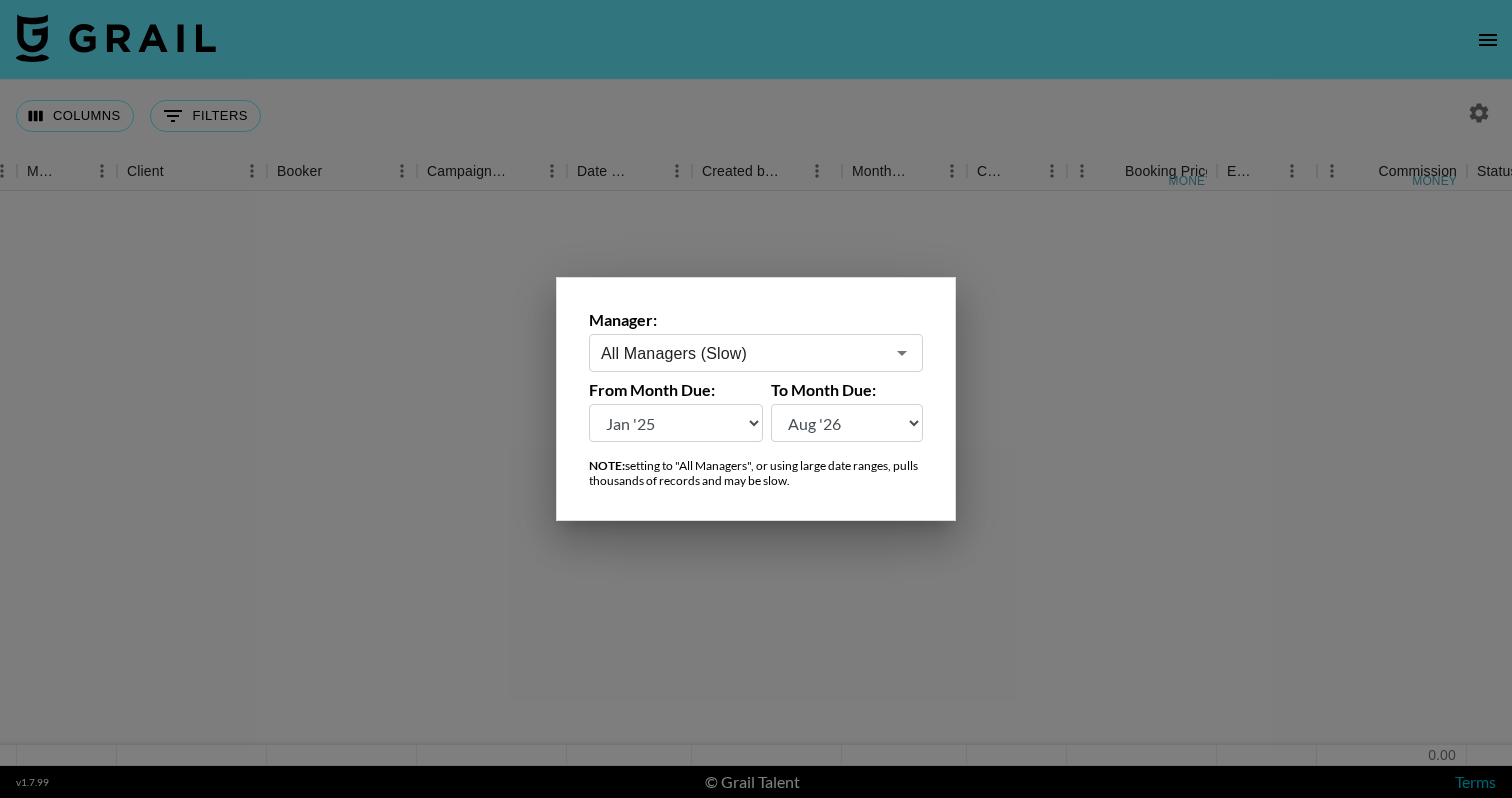 select on "Apr '25" 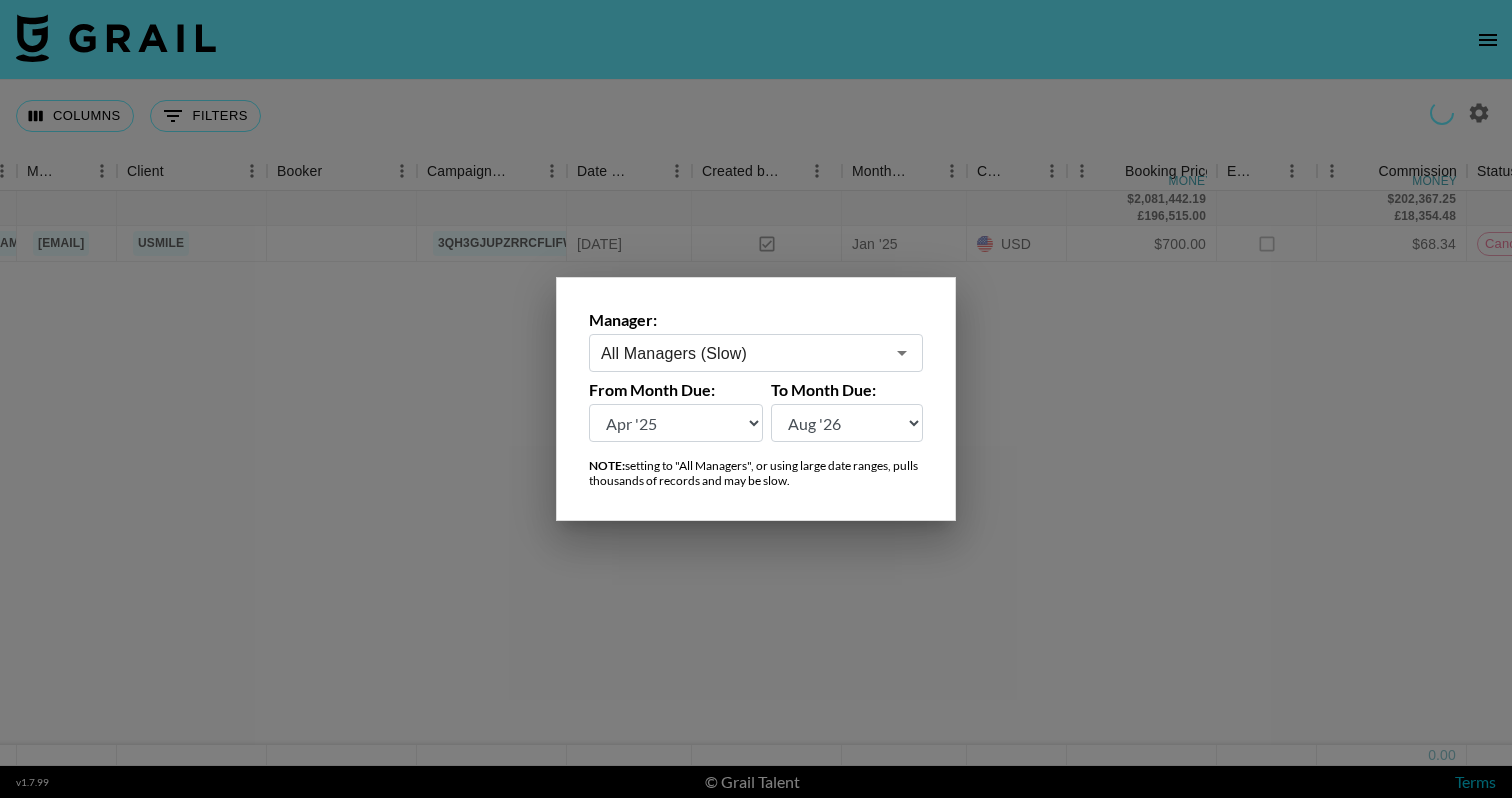 click on "Aug '26 Jul '26 Jun '26 May '26 Apr '26 Mar '26 Feb '26 Jan '26 Dec '25 Nov '25 Oct '25 Sep '25 Aug '25 Jul '25 Jun '25 May '25 Apr '25 Mar '25 Feb '25 Jan '25 Dec '24 Nov '24 Oct '24 Sep '24 Aug '24" at bounding box center (847, 423) 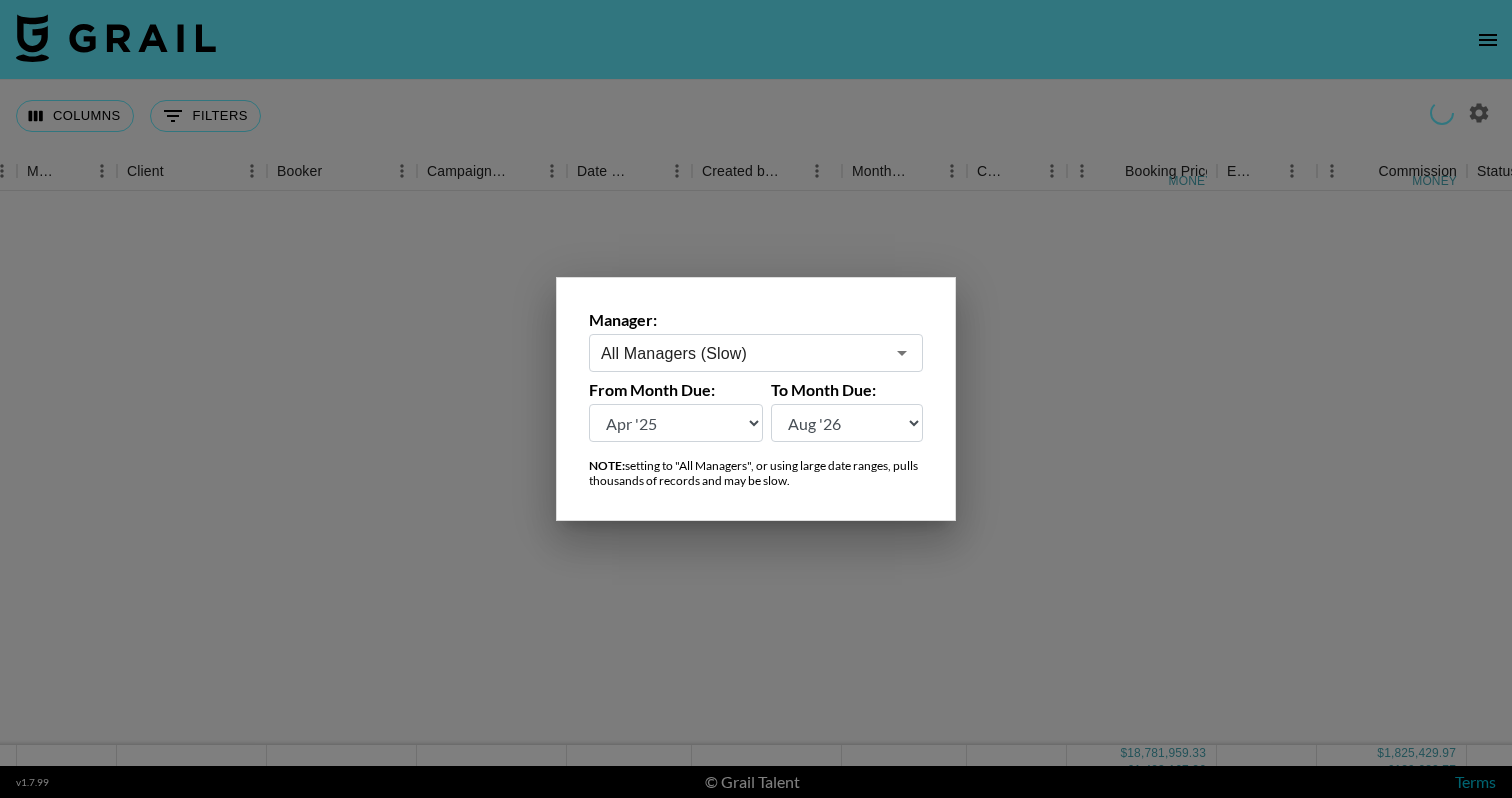 scroll, scrollTop: 0, scrollLeft: 798, axis: horizontal 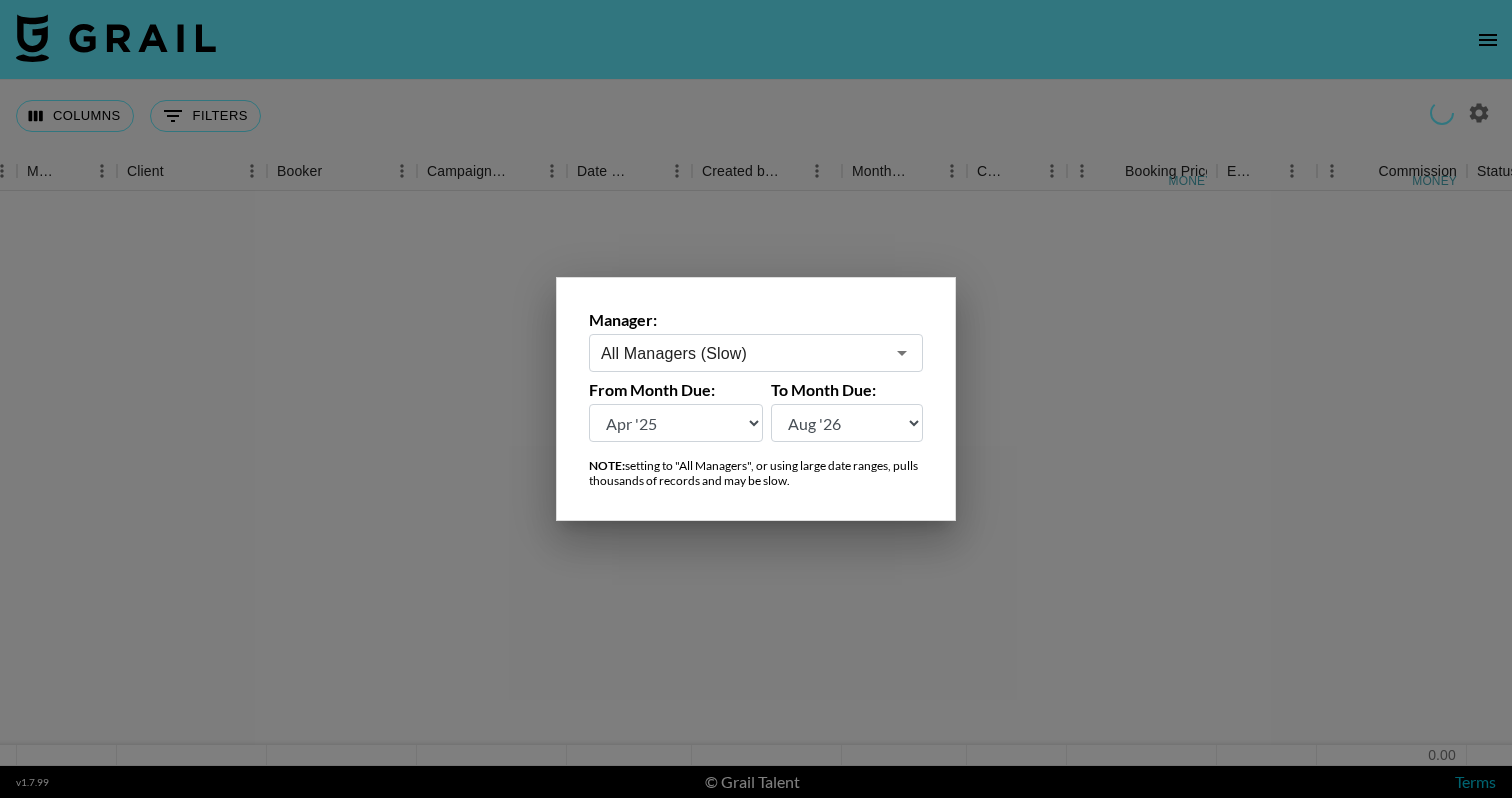 click on "All Managers (Slow) ​" at bounding box center [756, 353] 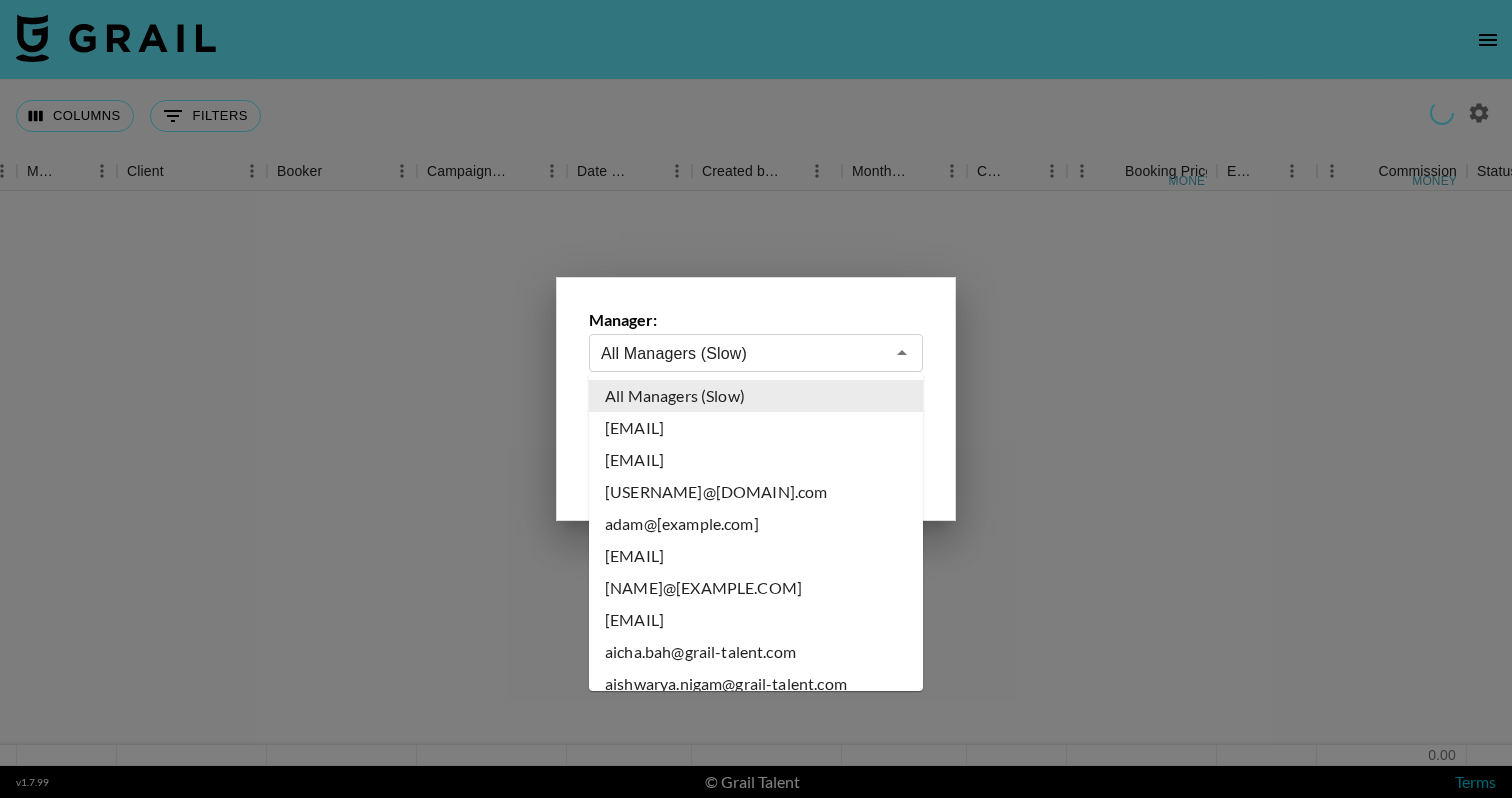 click on "Manager: All Managers (Slow) ​ From Month Due: Aug '26 Jul '26 Jun '26 May '26 Apr '26 Mar '26 Feb '26 Jan '26 Dec '25 Nov '25 Oct '25 Sep '25 Aug '25 Jul '25 Jun '25 May '25 Apr '25 Mar '25 Feb '25 Jan '25 Dec '24 Nov '24 Oct '24 Sep '24 Aug '24 To Month Due: Aug '26 Jul '26 Jun '26 May '26 Apr '26 Mar '26 Feb '26 Jan '26 Dec '25 Nov '25 Oct '25 Sep '25 Aug '25 Jul '25 Jun '25 May '25 Apr '25 Mar '25 Feb '25 Jan '25 Dec '24 Nov '24 Oct '24 Sep '24 Aug '24 NOTE:  setting to "All Managers", or using large date ranges, pulls thousands of records and may be slow." at bounding box center (756, 399) 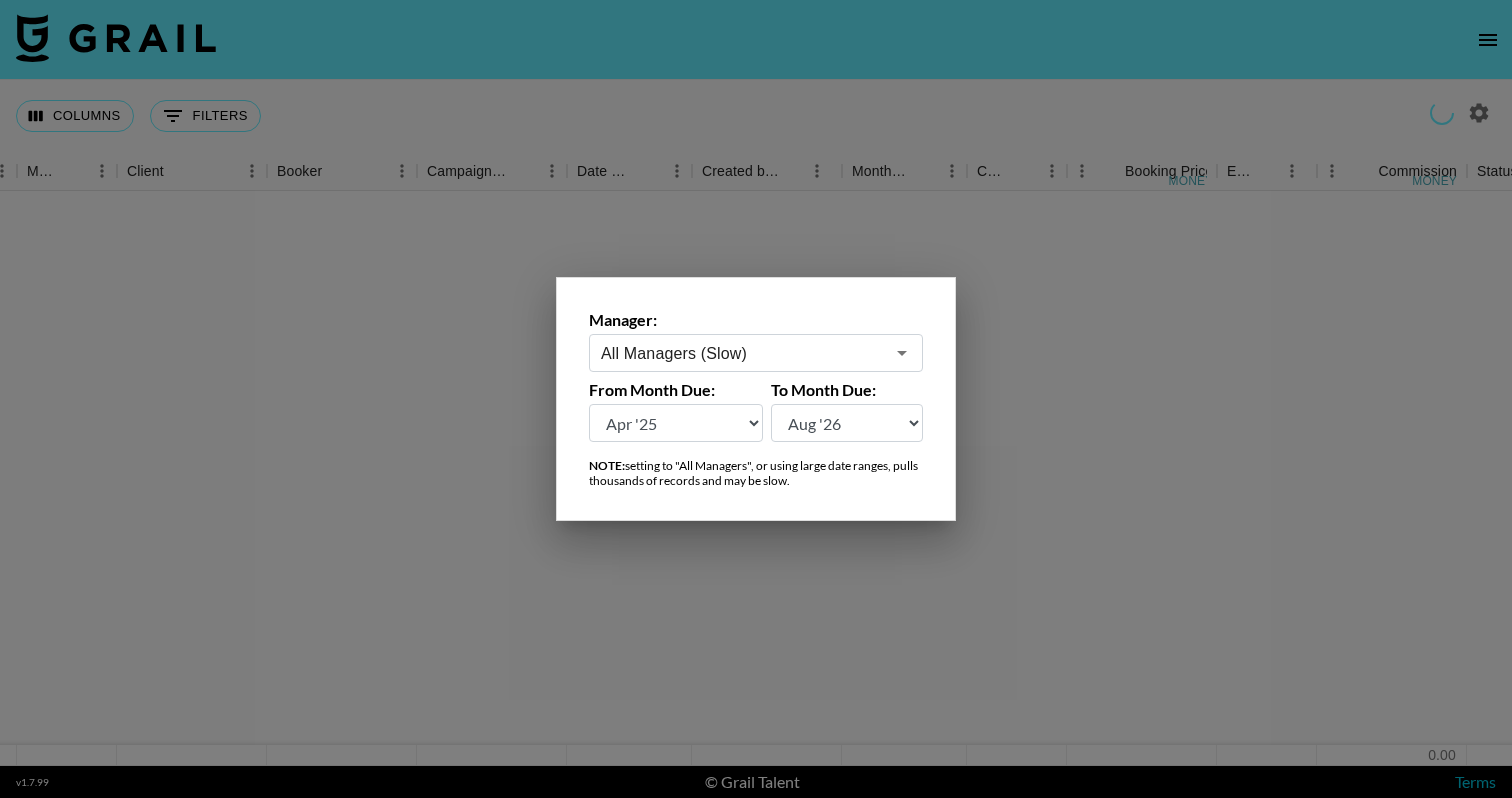 select on "Aug '26" 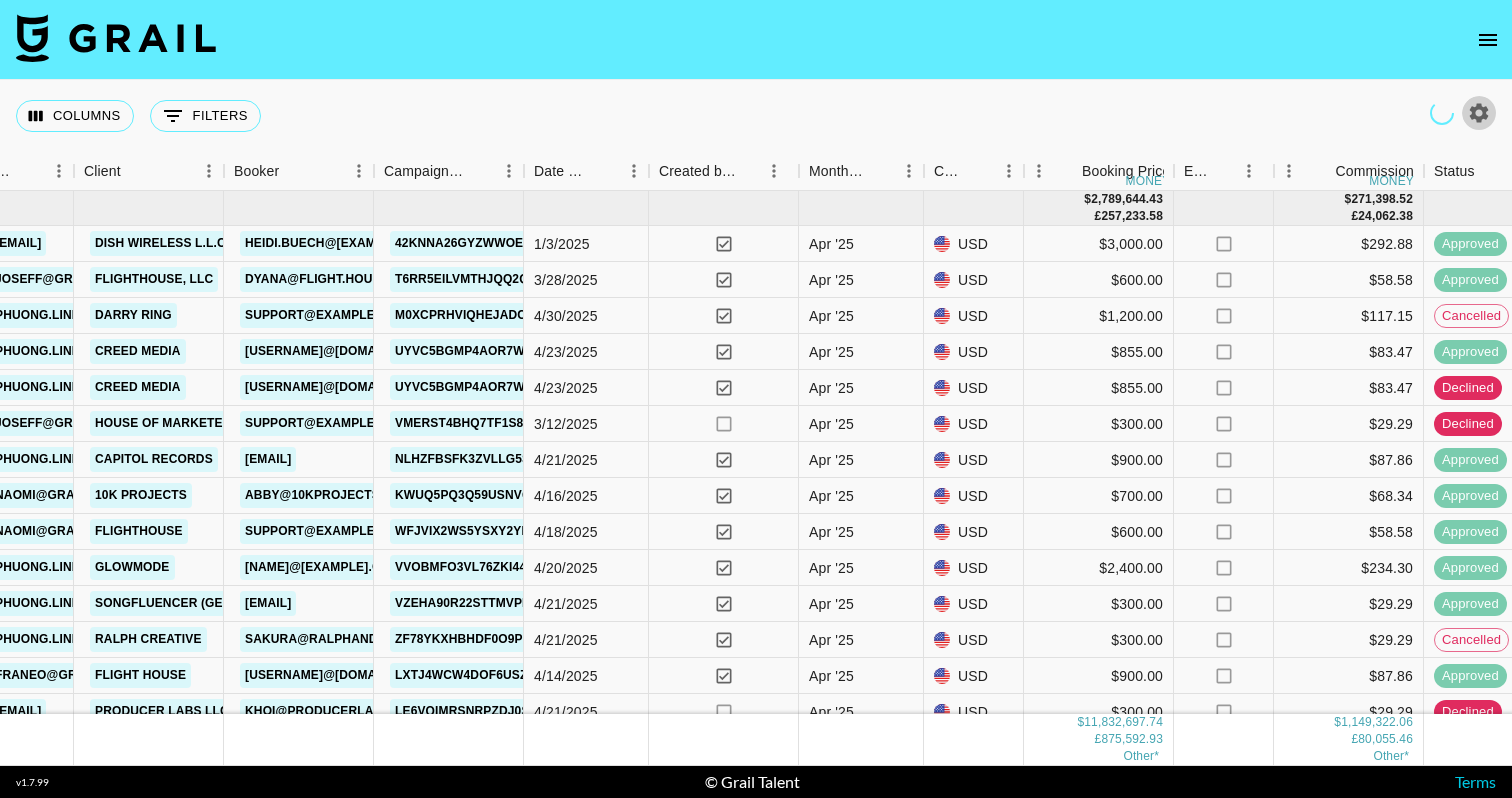 scroll, scrollTop: 0, scrollLeft: 844, axis: horizontal 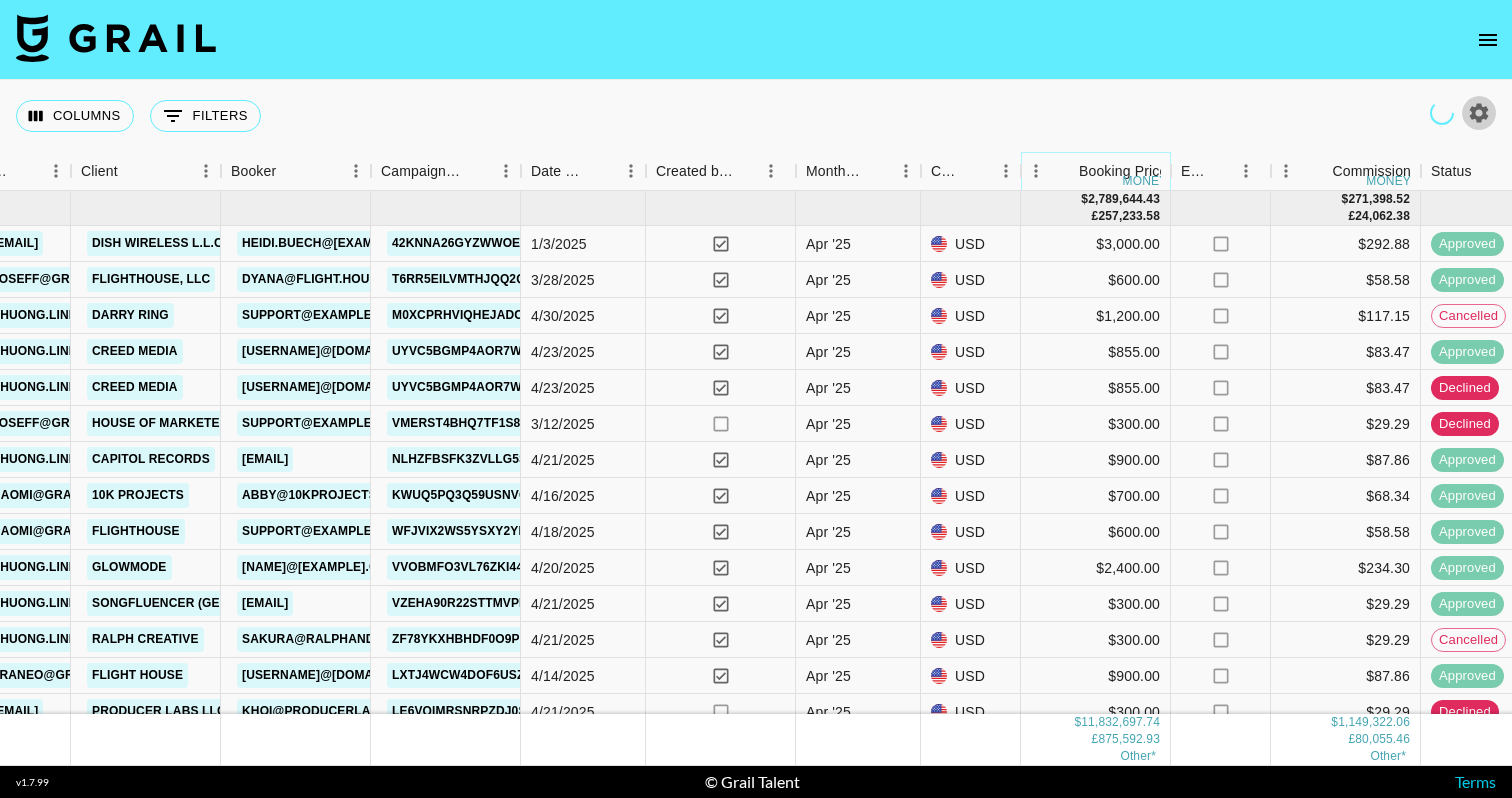 click 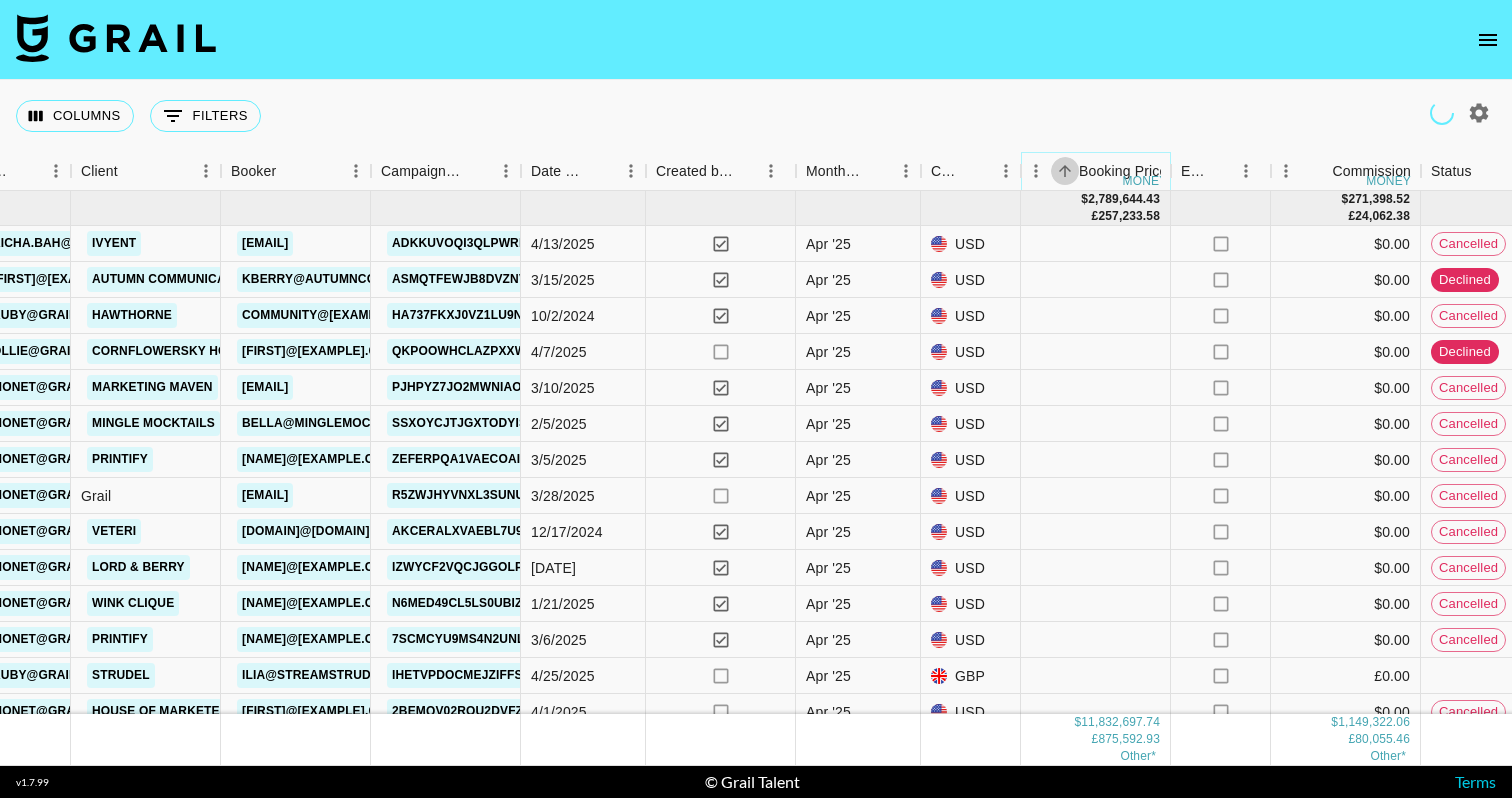 click 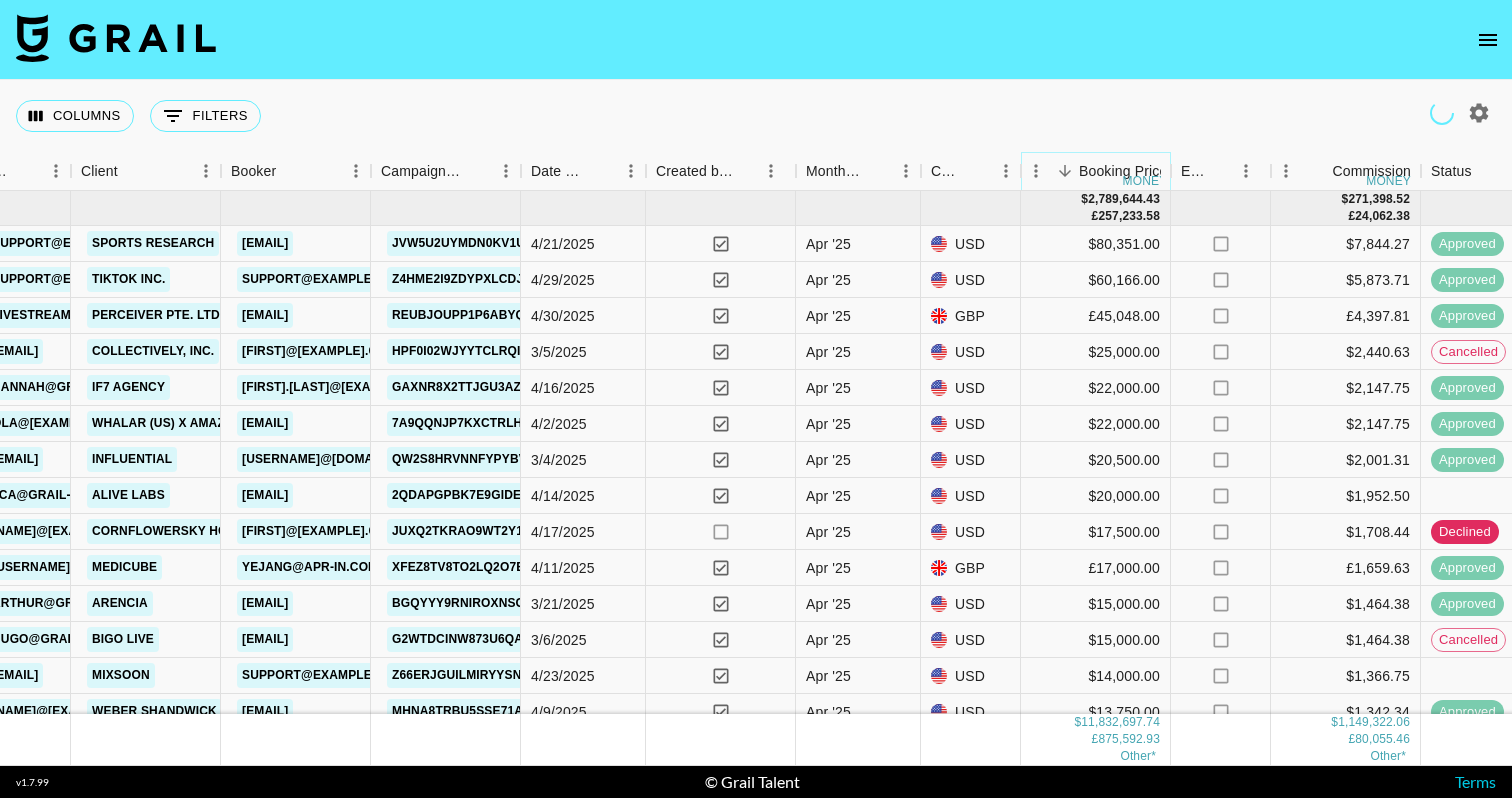 scroll, scrollTop: 0, scrollLeft: 0, axis: both 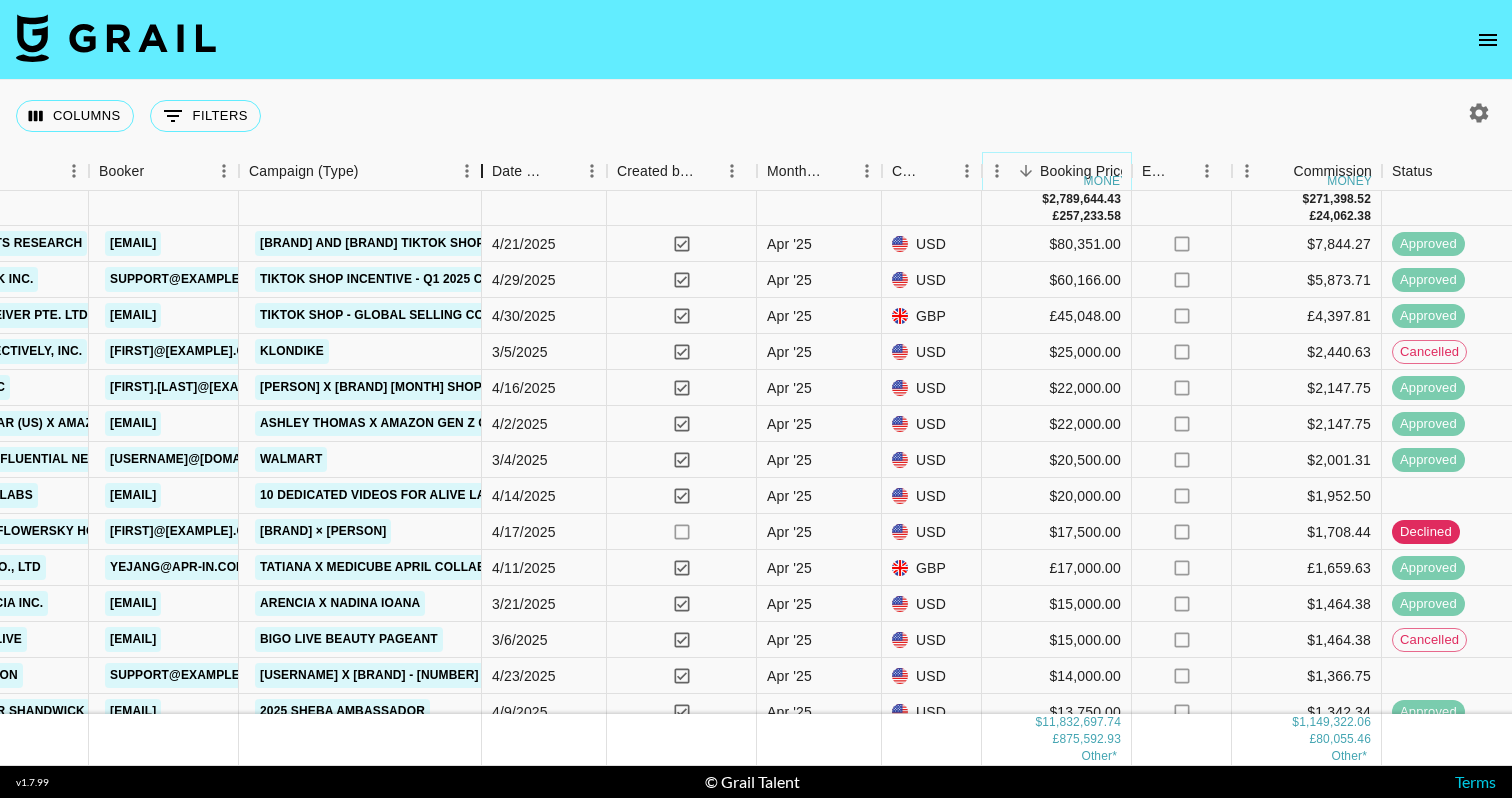 drag, startPoint x: 391, startPoint y: 168, endPoint x: 484, endPoint y: 212, distance: 102.88343 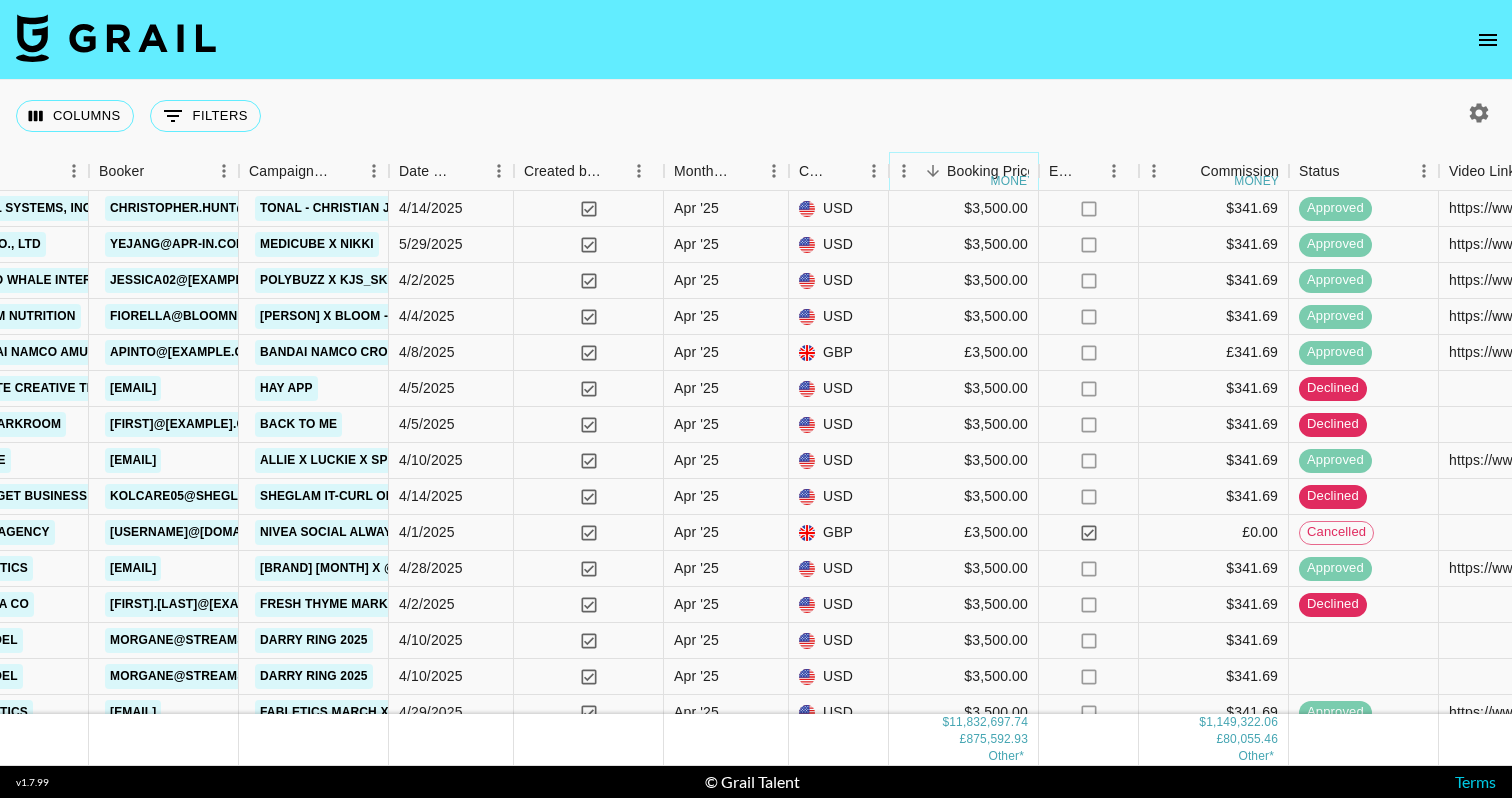 scroll, scrollTop: 5727, scrollLeft: 976, axis: both 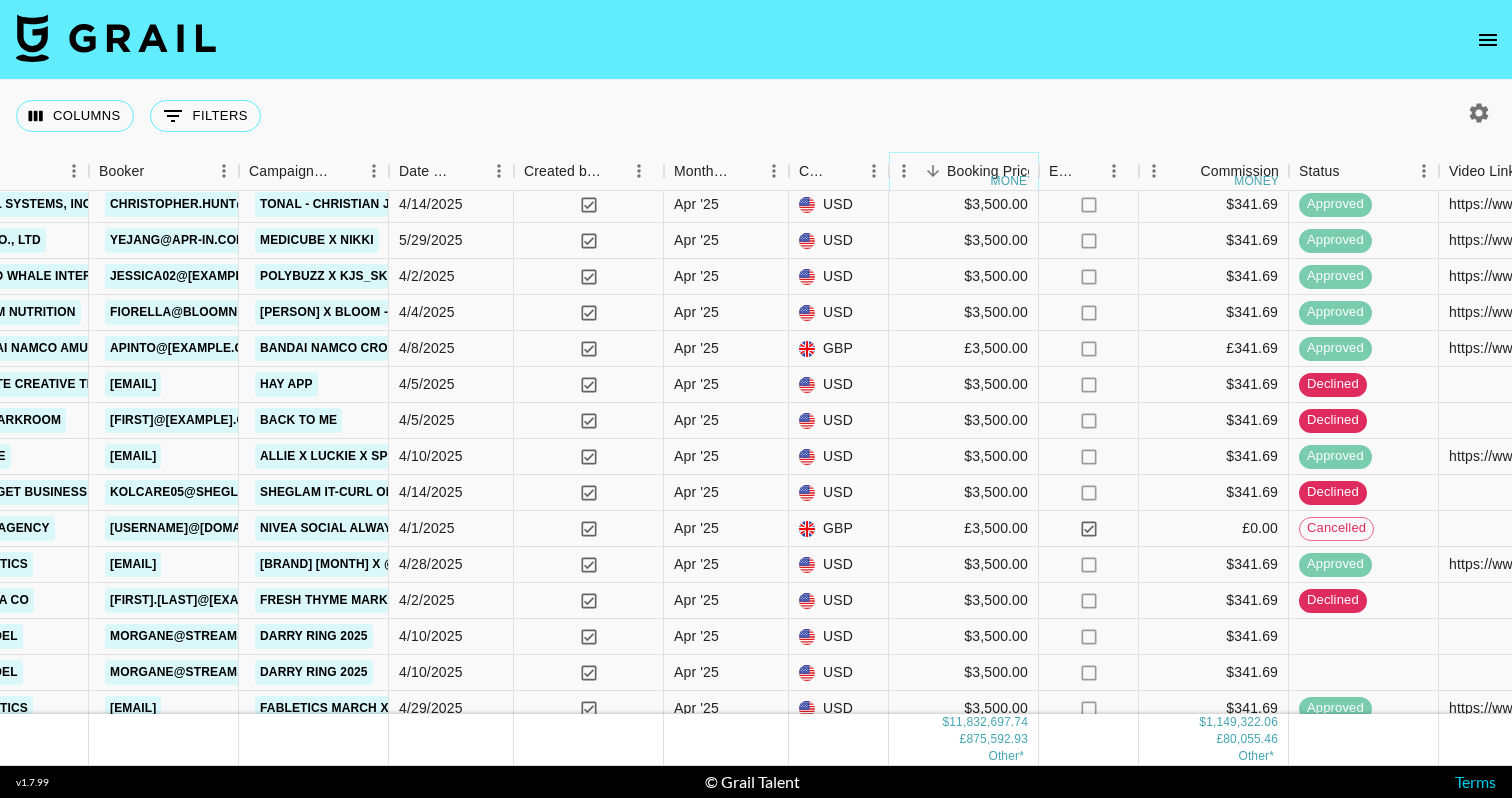 drag, startPoint x: 392, startPoint y: 163, endPoint x: 464, endPoint y: 163, distance: 72 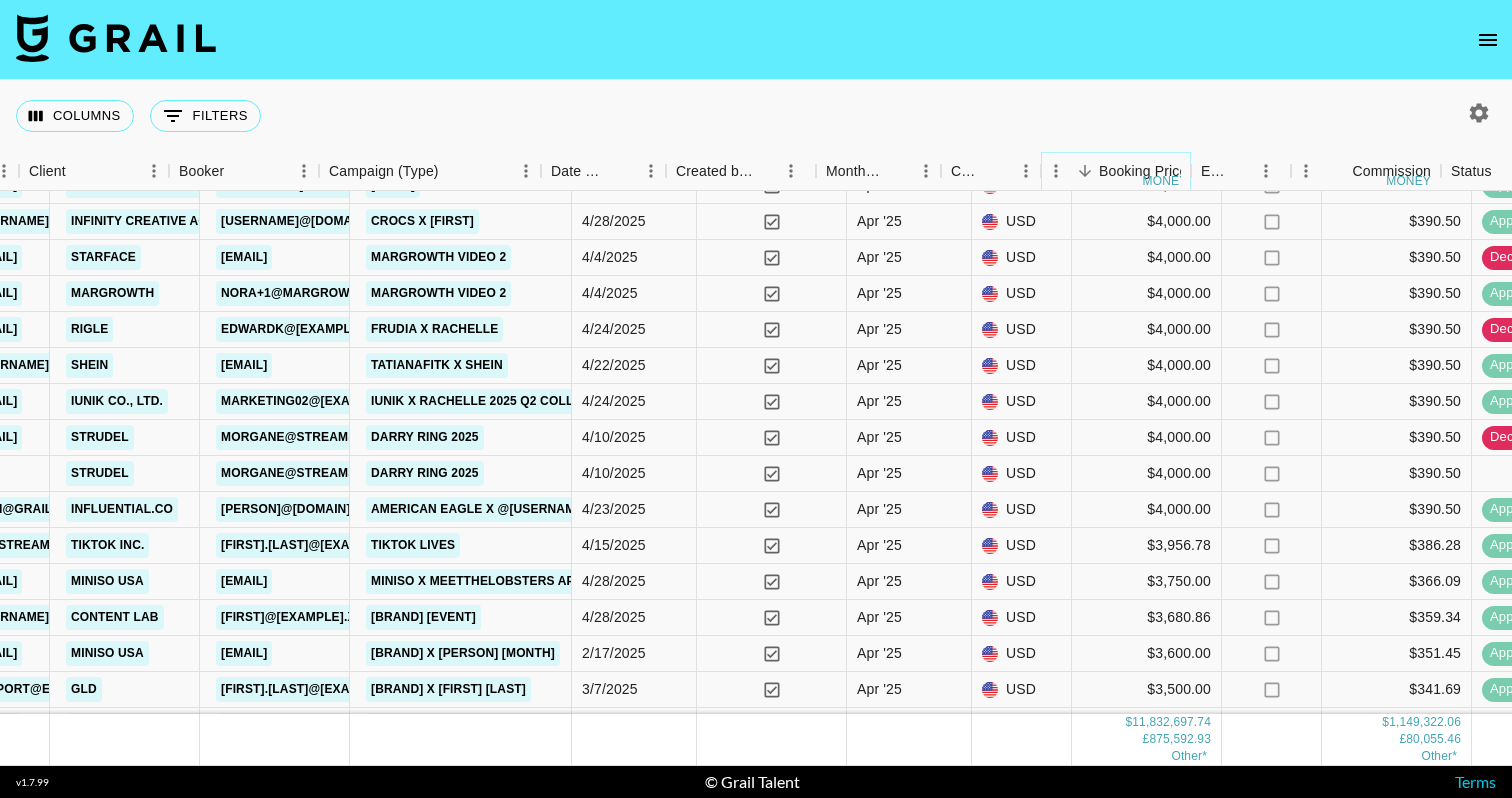 scroll, scrollTop: 4774, scrollLeft: 803, axis: both 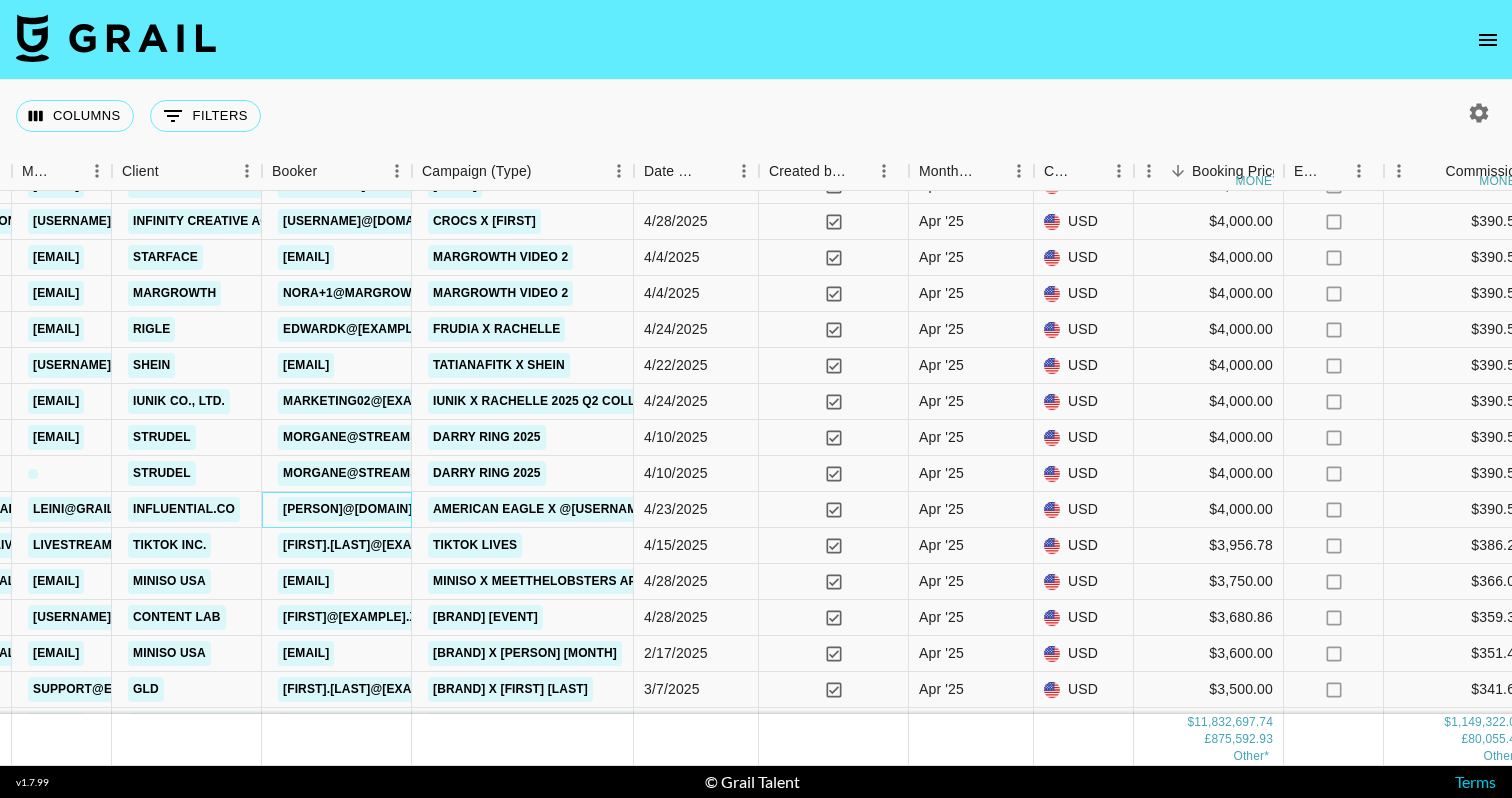 click on "smizzi@influential.co" at bounding box center (358, 509) 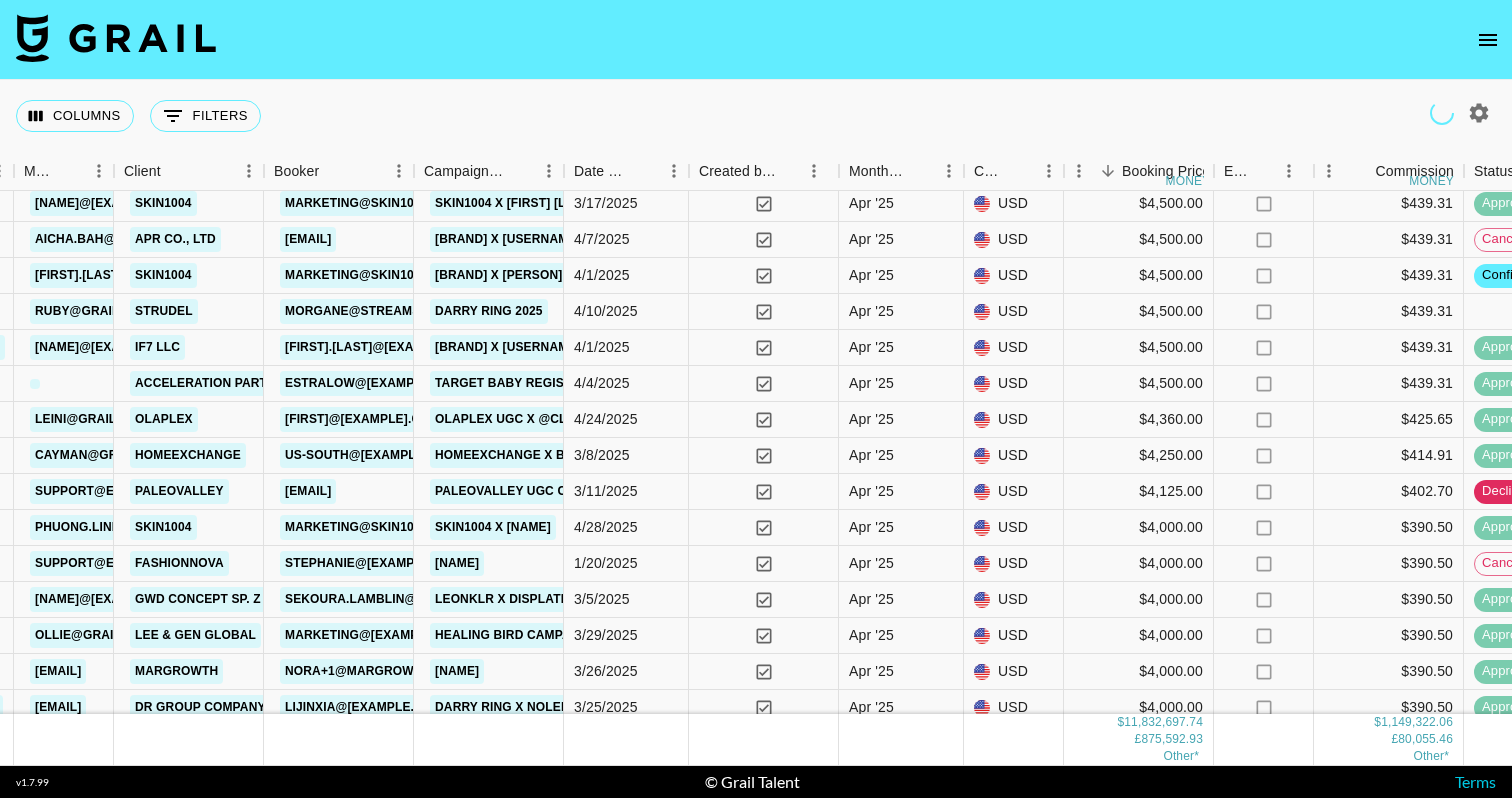 scroll, scrollTop: 3948, scrollLeft: 801, axis: both 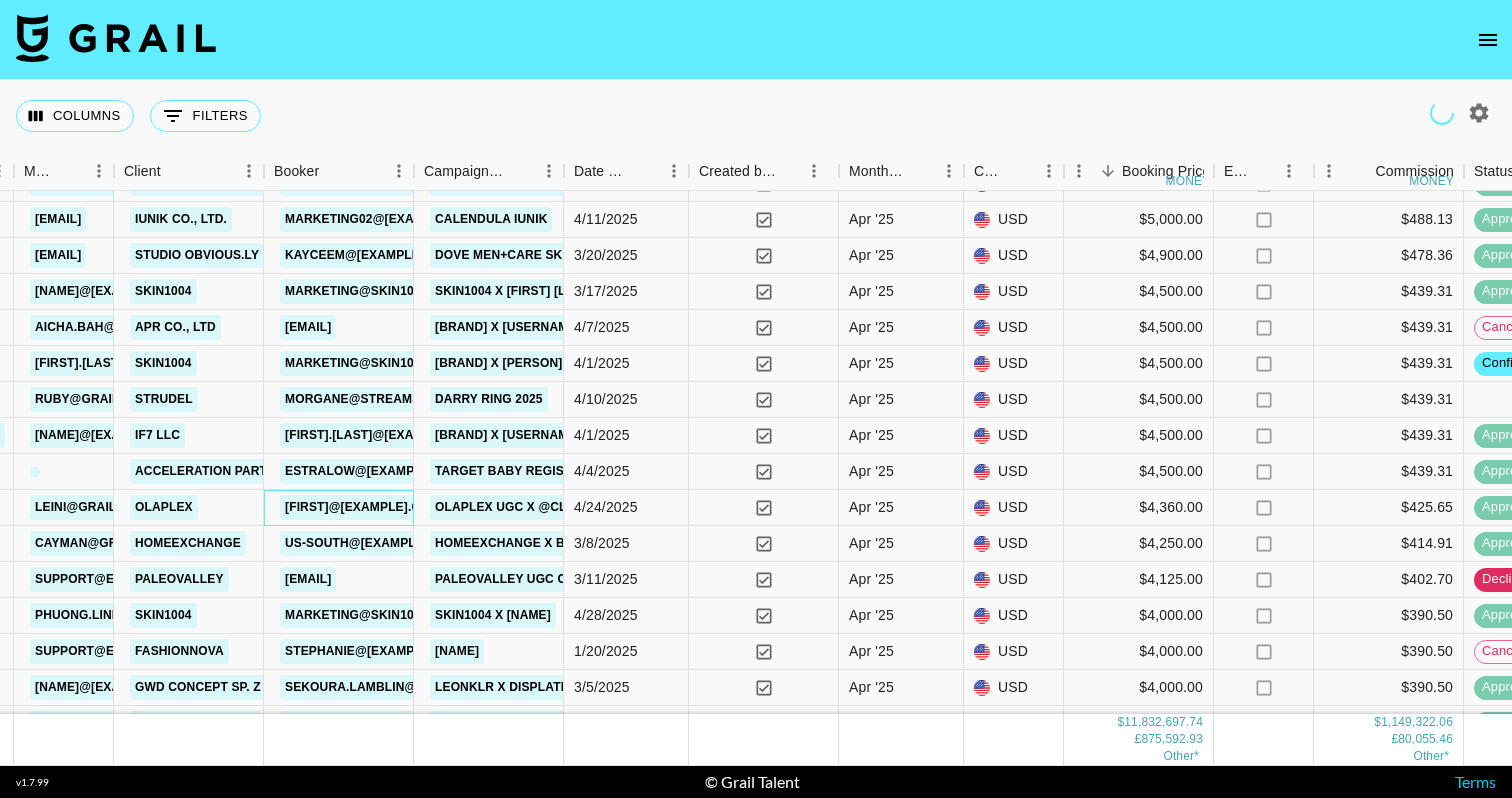 click on "ashley@olaplex.com" at bounding box center (362, 507) 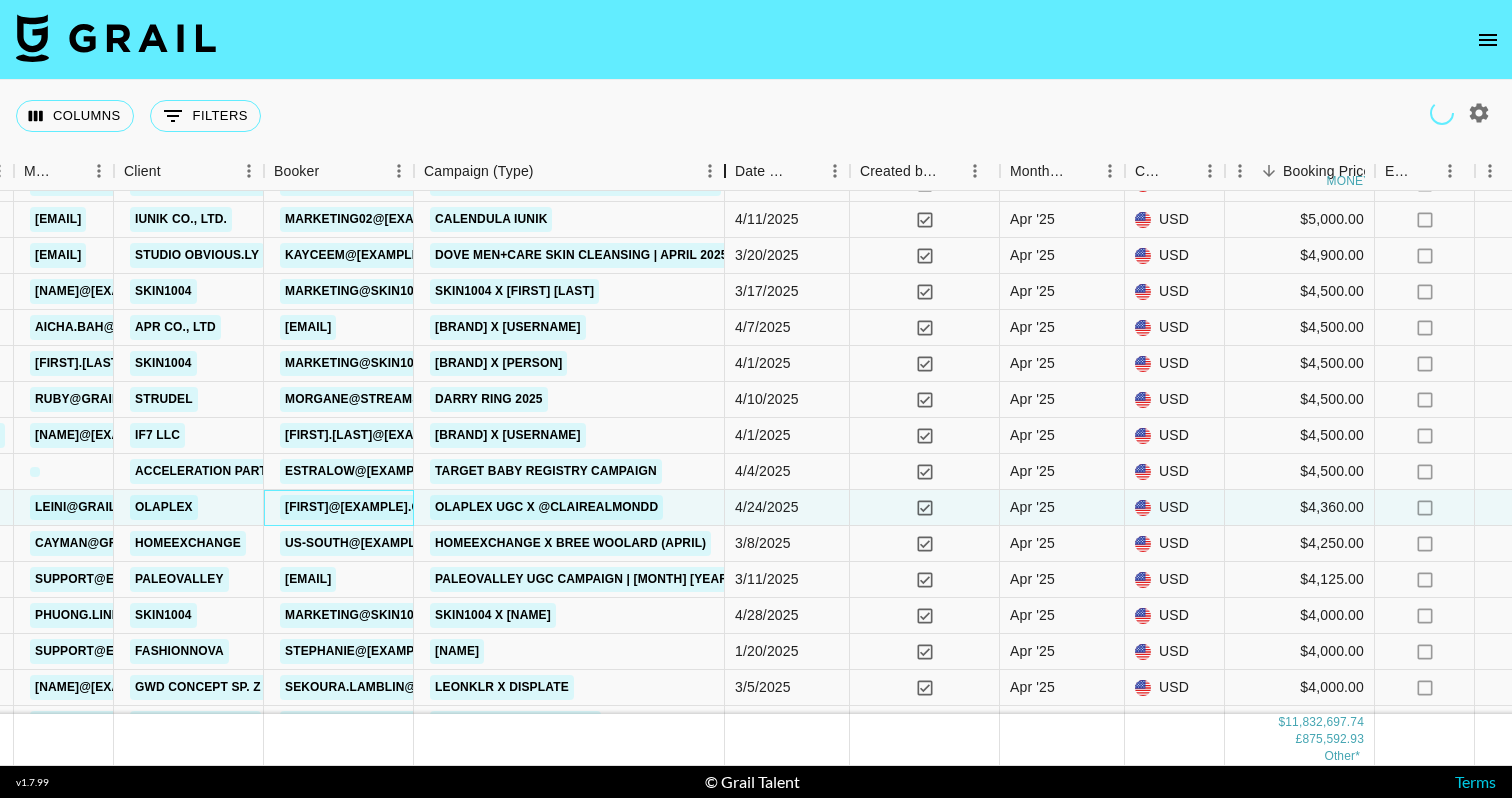 drag, startPoint x: 572, startPoint y: 164, endPoint x: 733, endPoint y: 177, distance: 161.52399 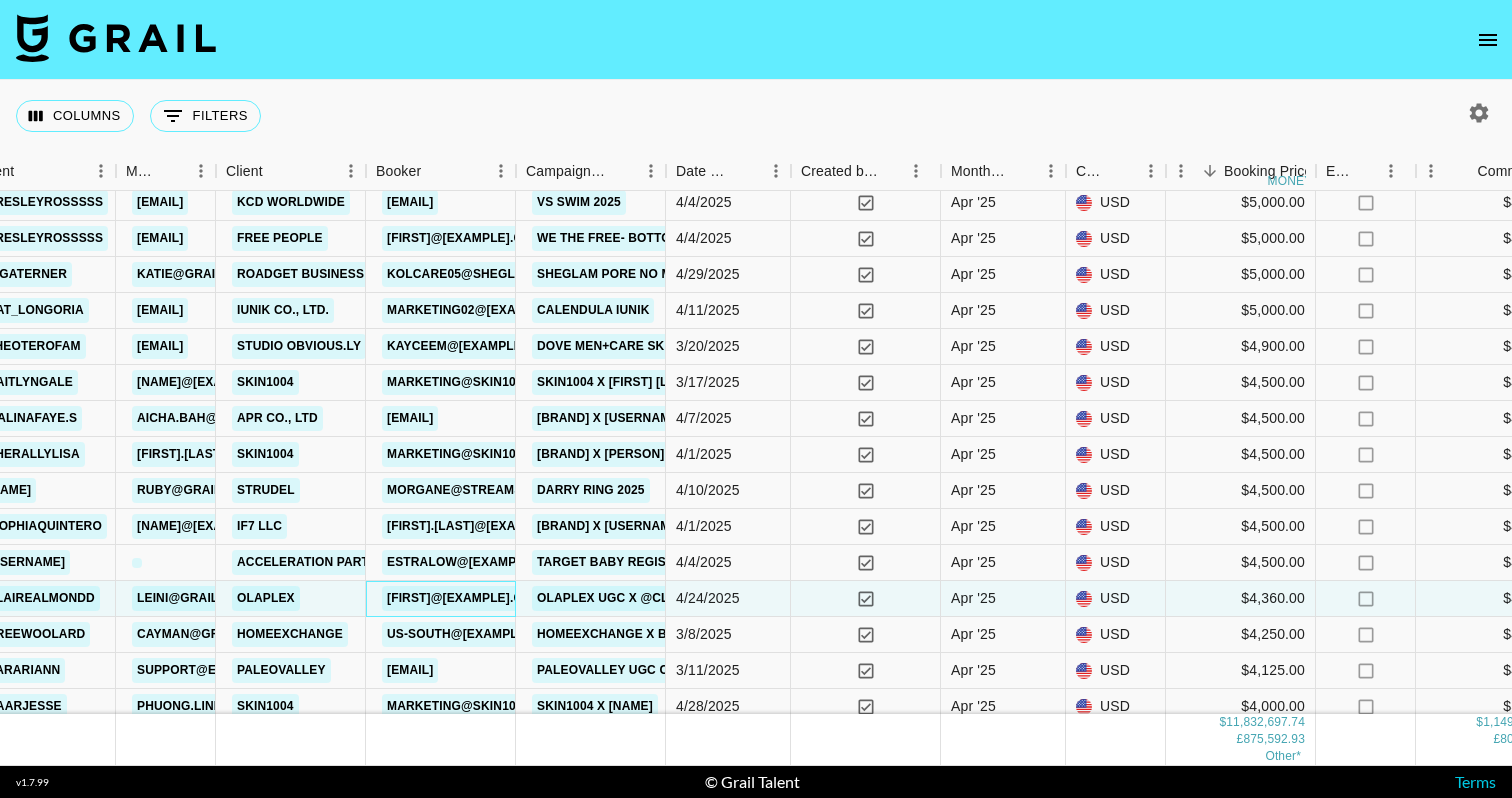 scroll, scrollTop: 3832, scrollLeft: 699, axis: both 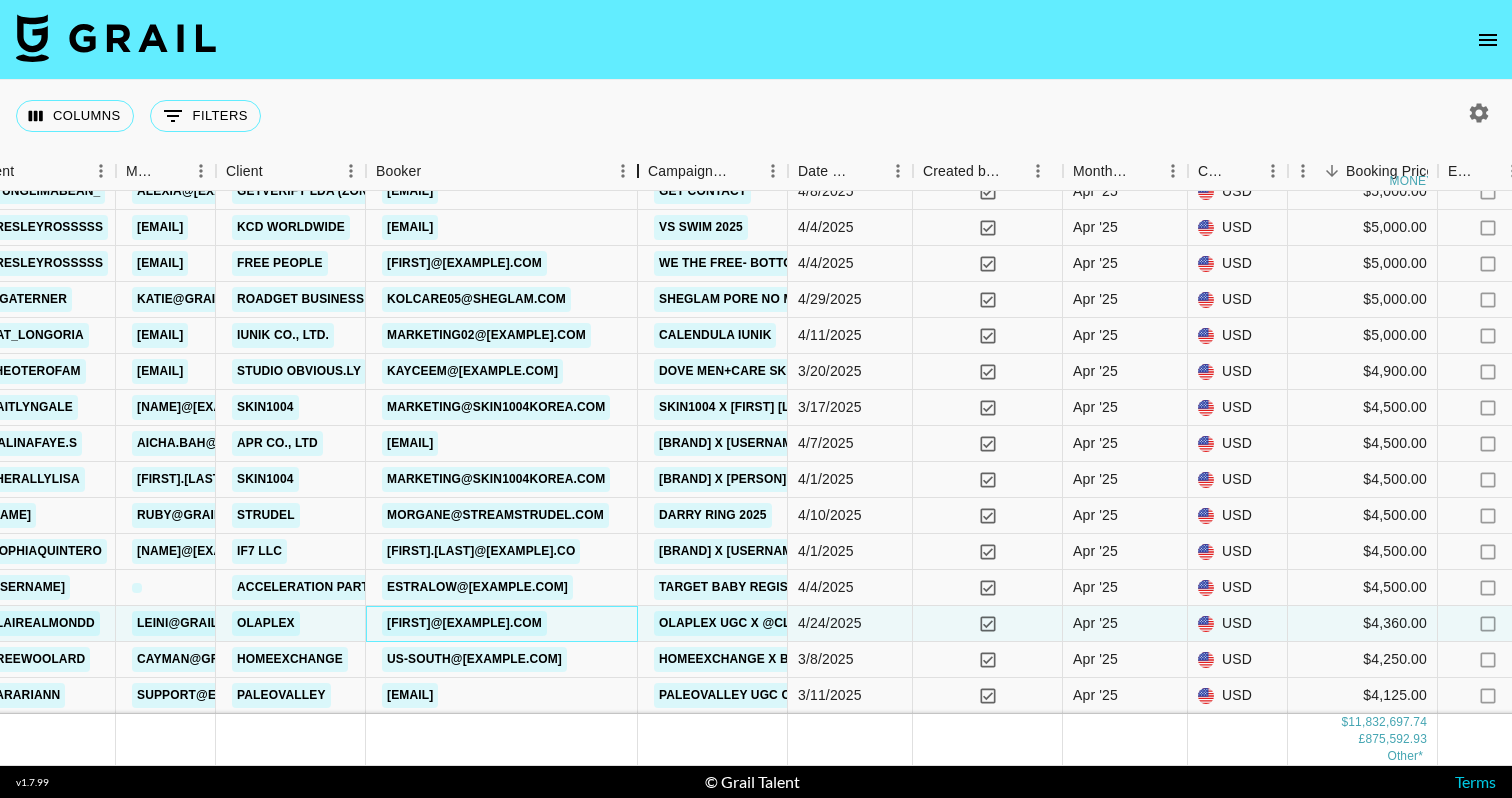 drag, startPoint x: 514, startPoint y: 156, endPoint x: 621, endPoint y: 173, distance: 108.34205 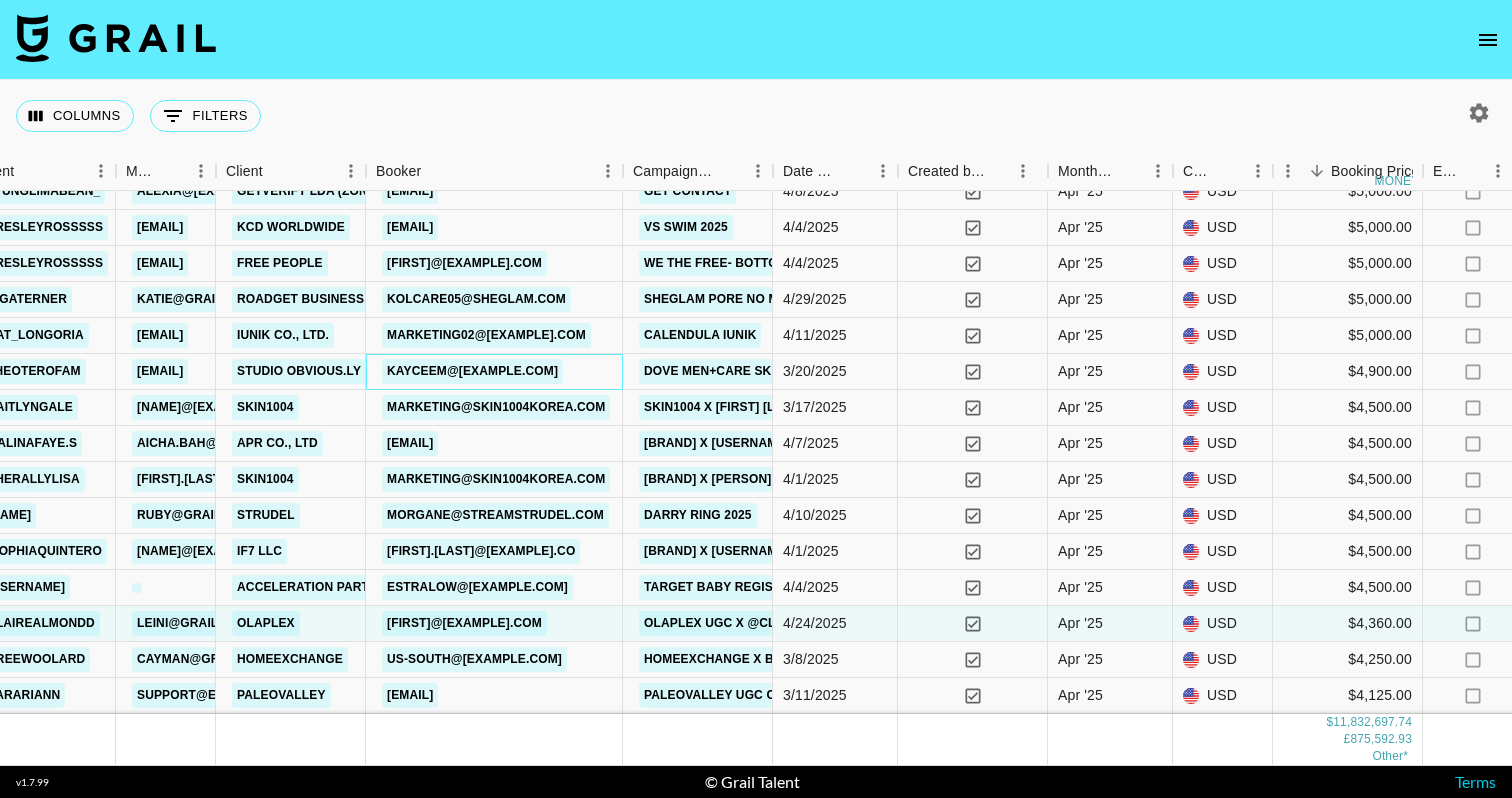 click on "kayceem@obvious.ly" at bounding box center [472, 371] 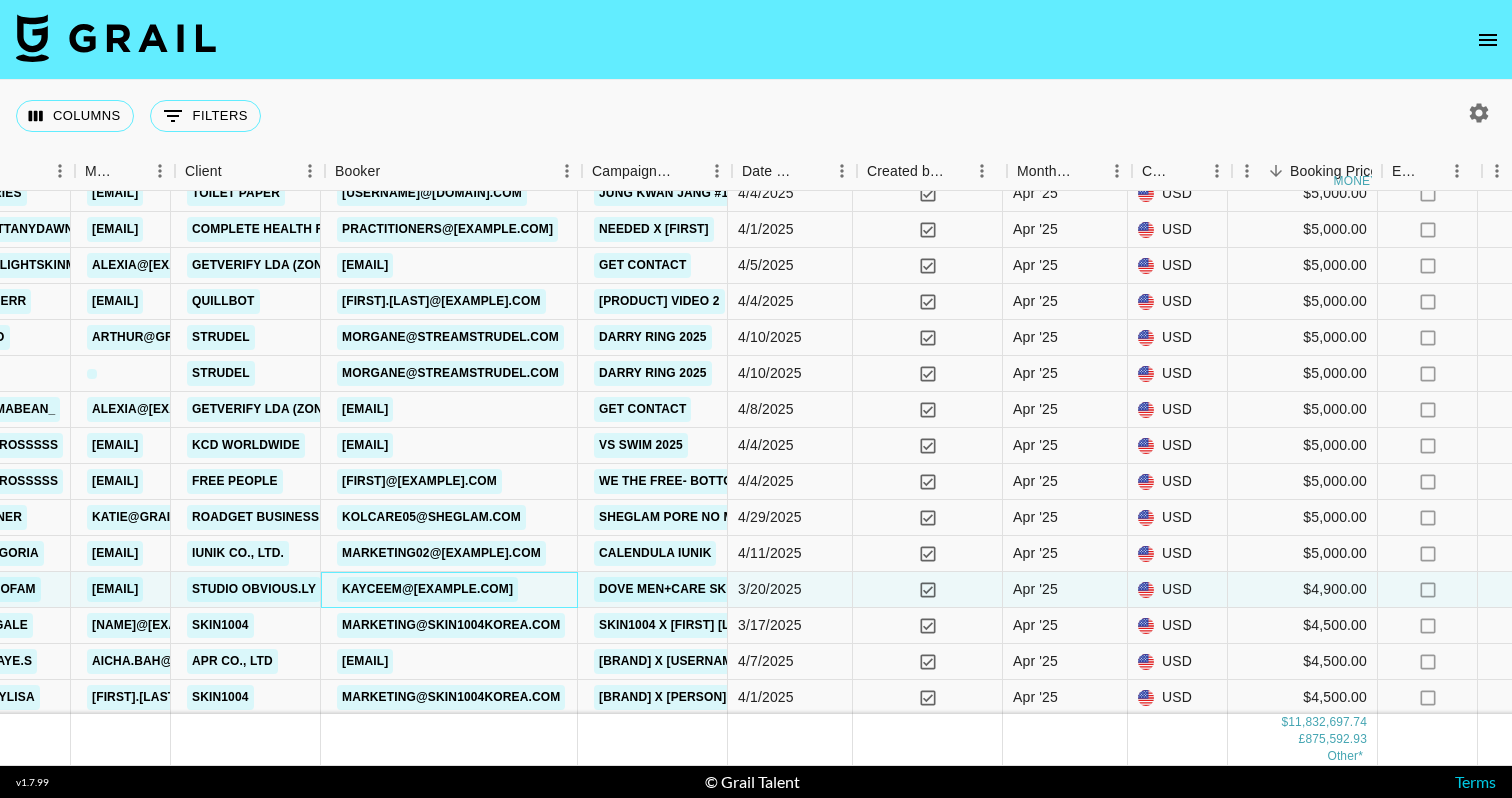 scroll, scrollTop: 3614, scrollLeft: 745, axis: both 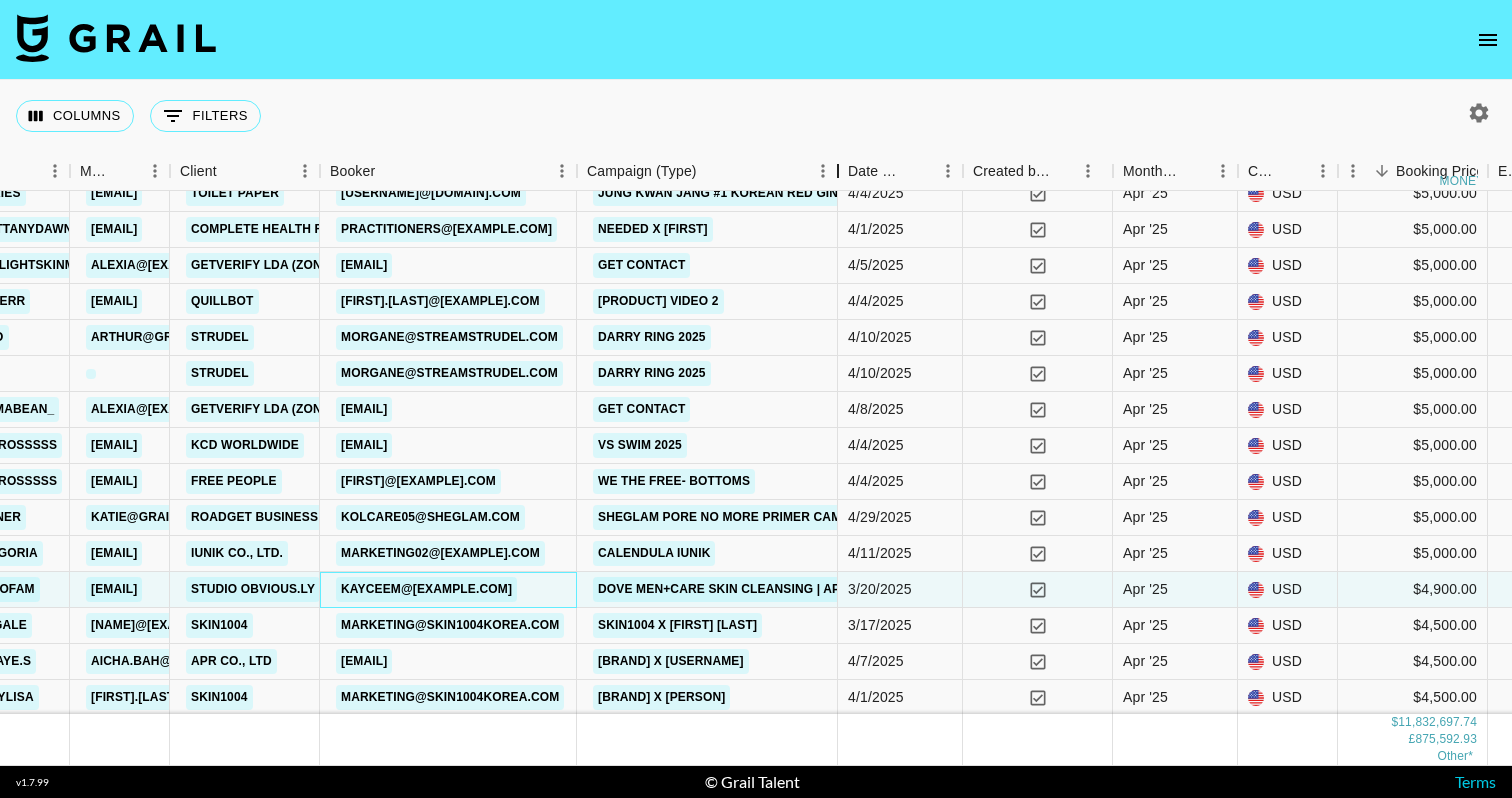 drag, startPoint x: 724, startPoint y: 180, endPoint x: 835, endPoint y: 196, distance: 112.147224 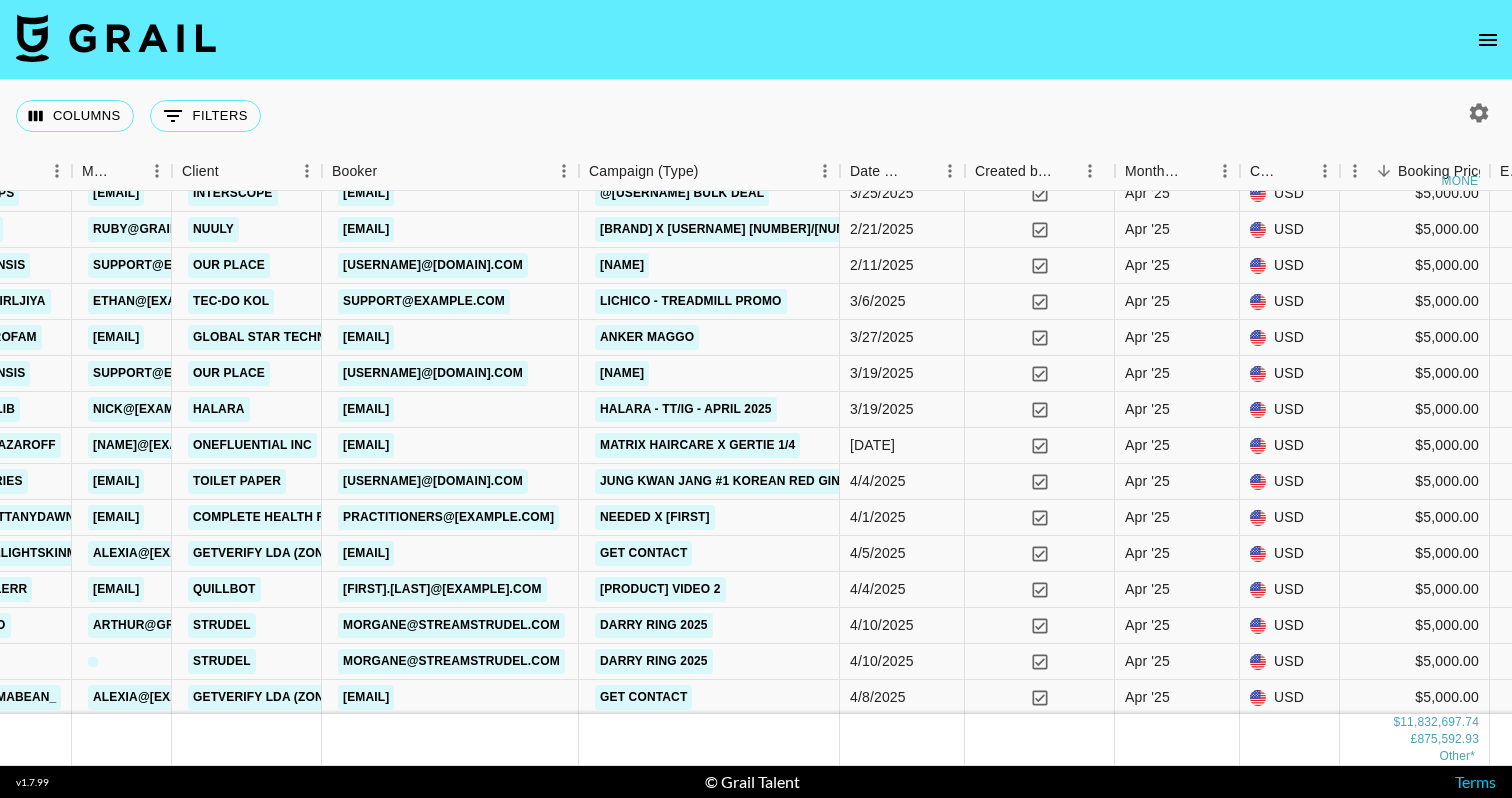 scroll, scrollTop: 3297, scrollLeft: 741, axis: both 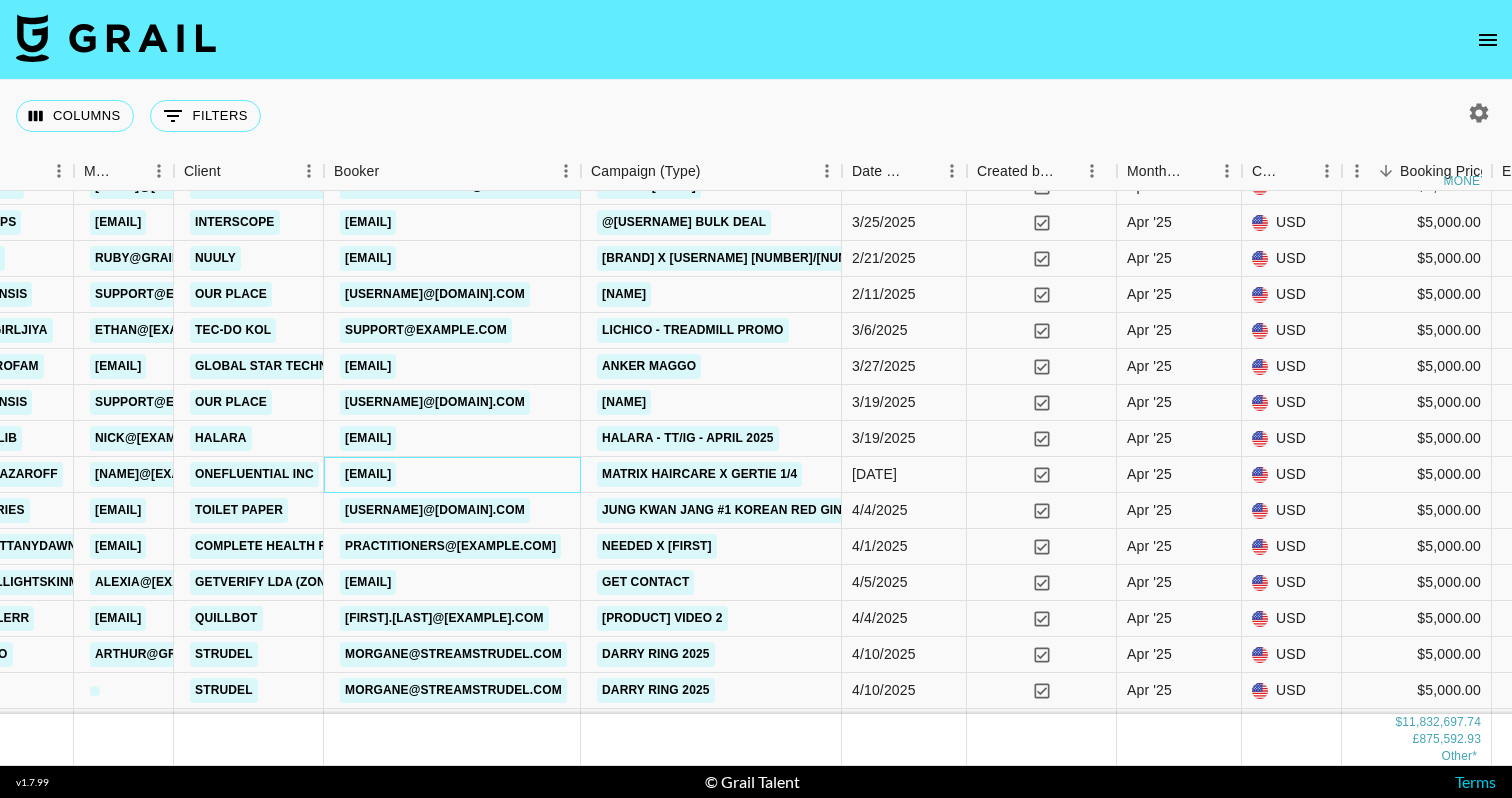 click on "brielle.cunningham@onefluential.com" at bounding box center [368, 474] 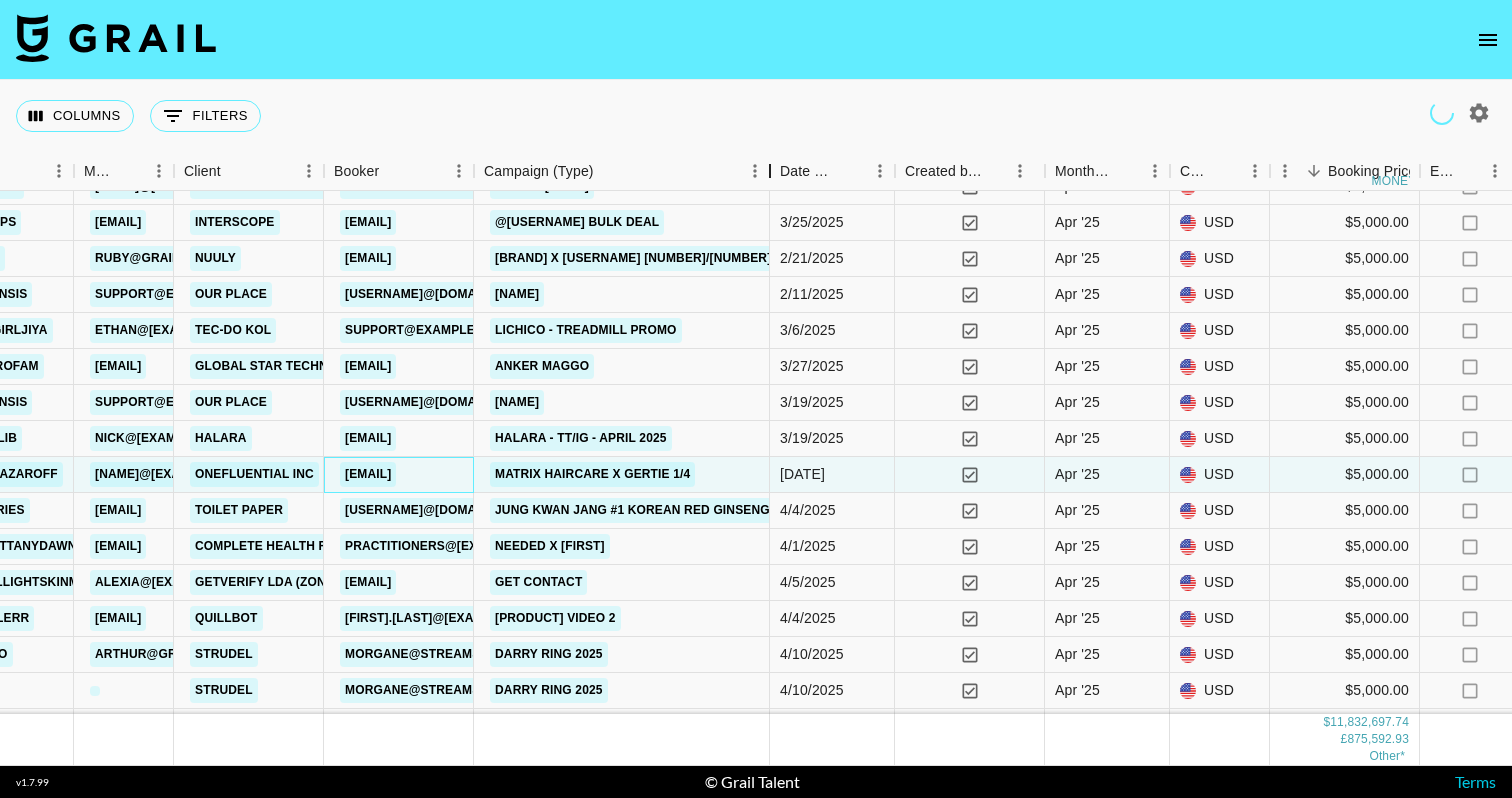 drag, startPoint x: 628, startPoint y: 163, endPoint x: 774, endPoint y: 163, distance: 146 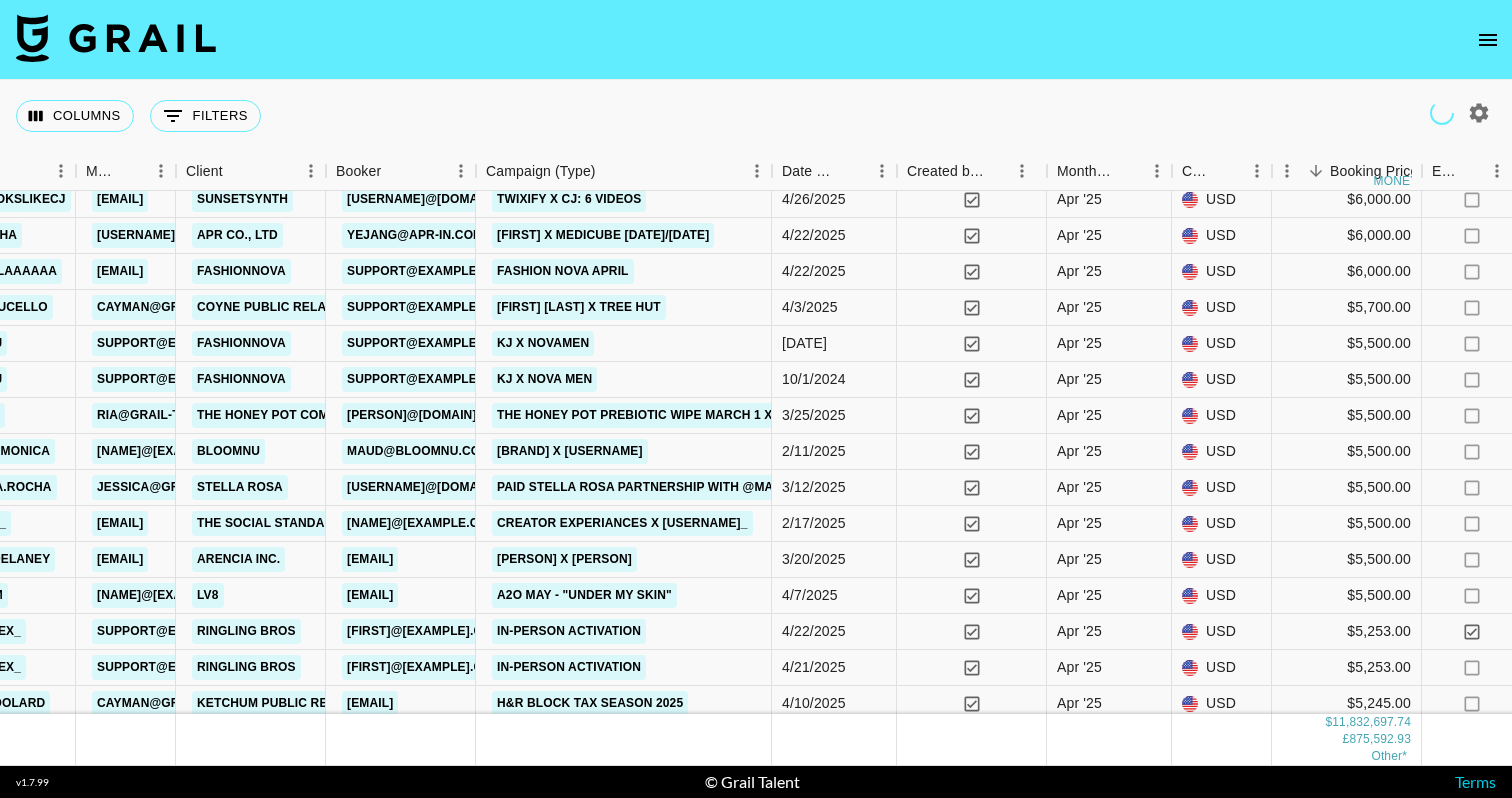 scroll, scrollTop: 2729, scrollLeft: 739, axis: both 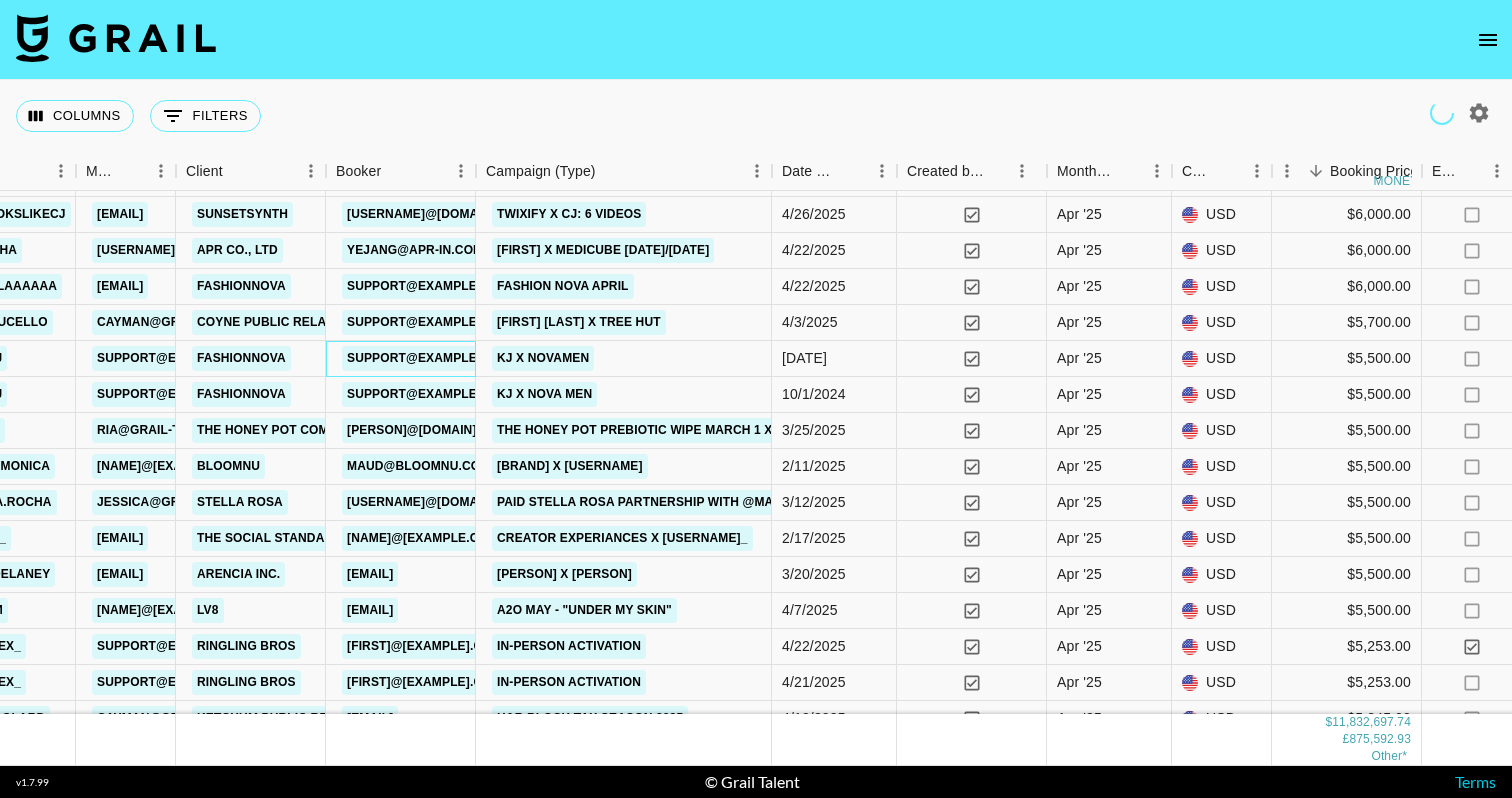 click on "ricki@fashionnova.com" at bounding box center [428, 358] 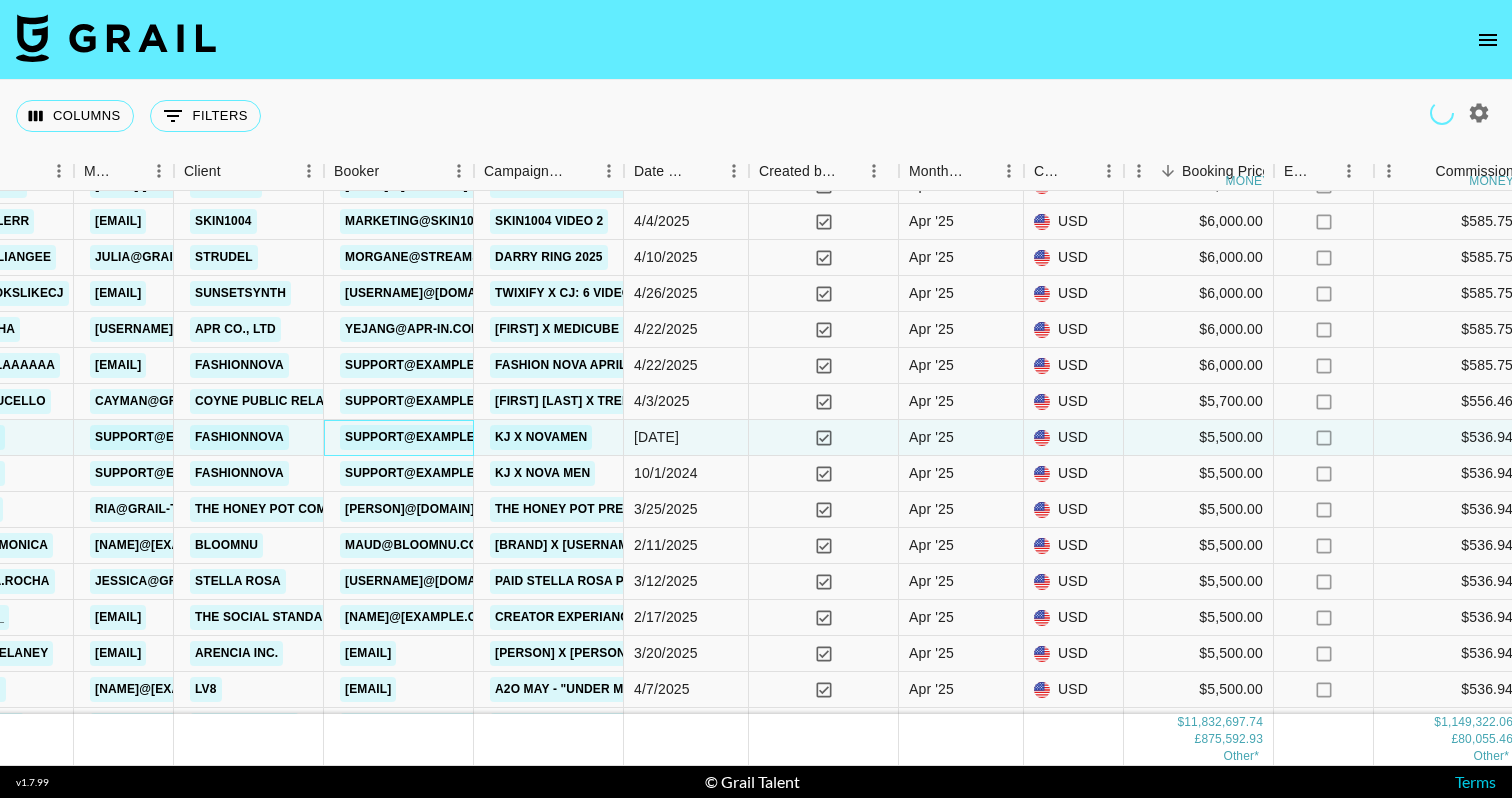 scroll, scrollTop: 2640, scrollLeft: 739, axis: both 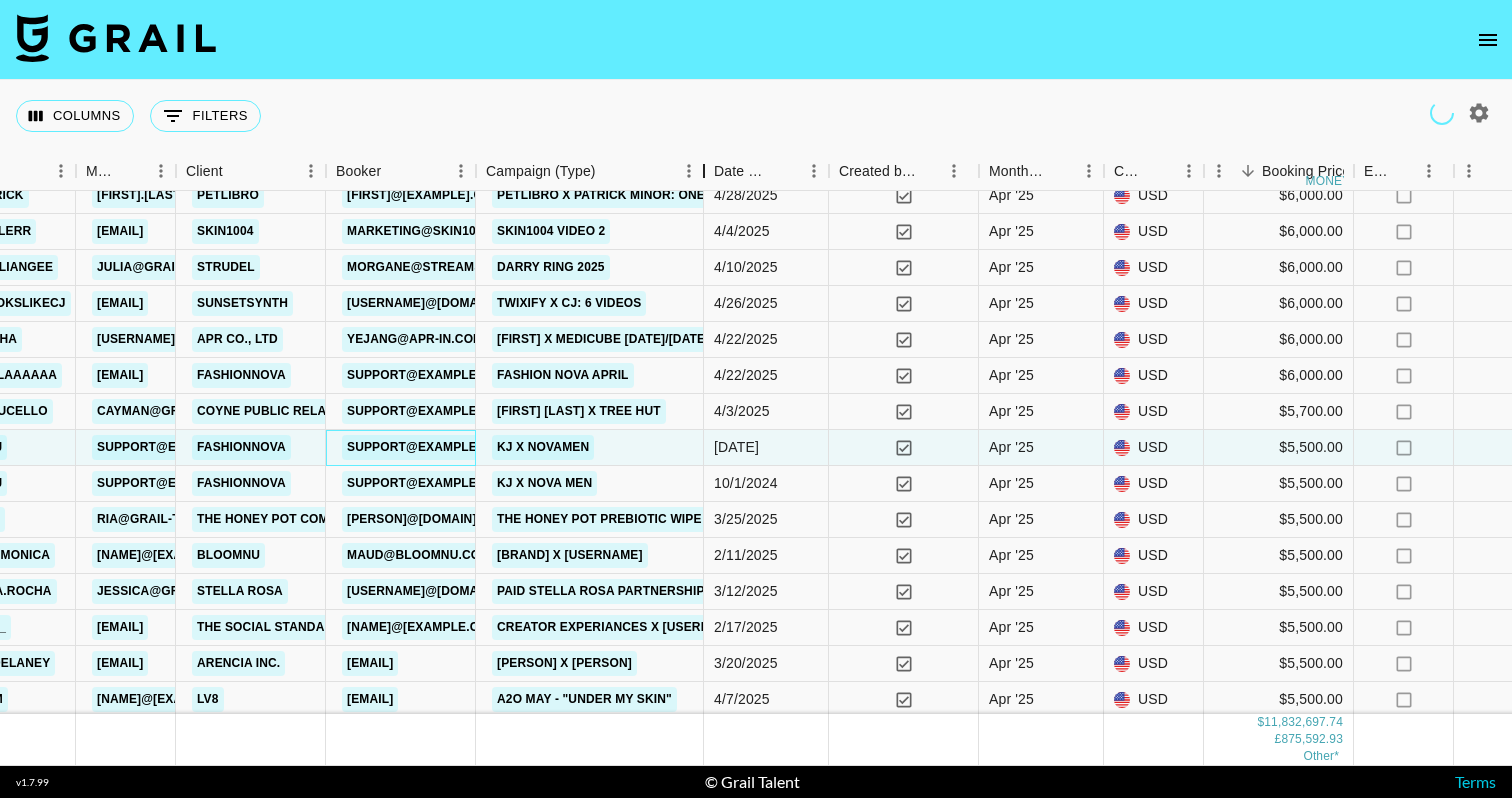 drag, startPoint x: 628, startPoint y: 167, endPoint x: 706, endPoint y: 167, distance: 78 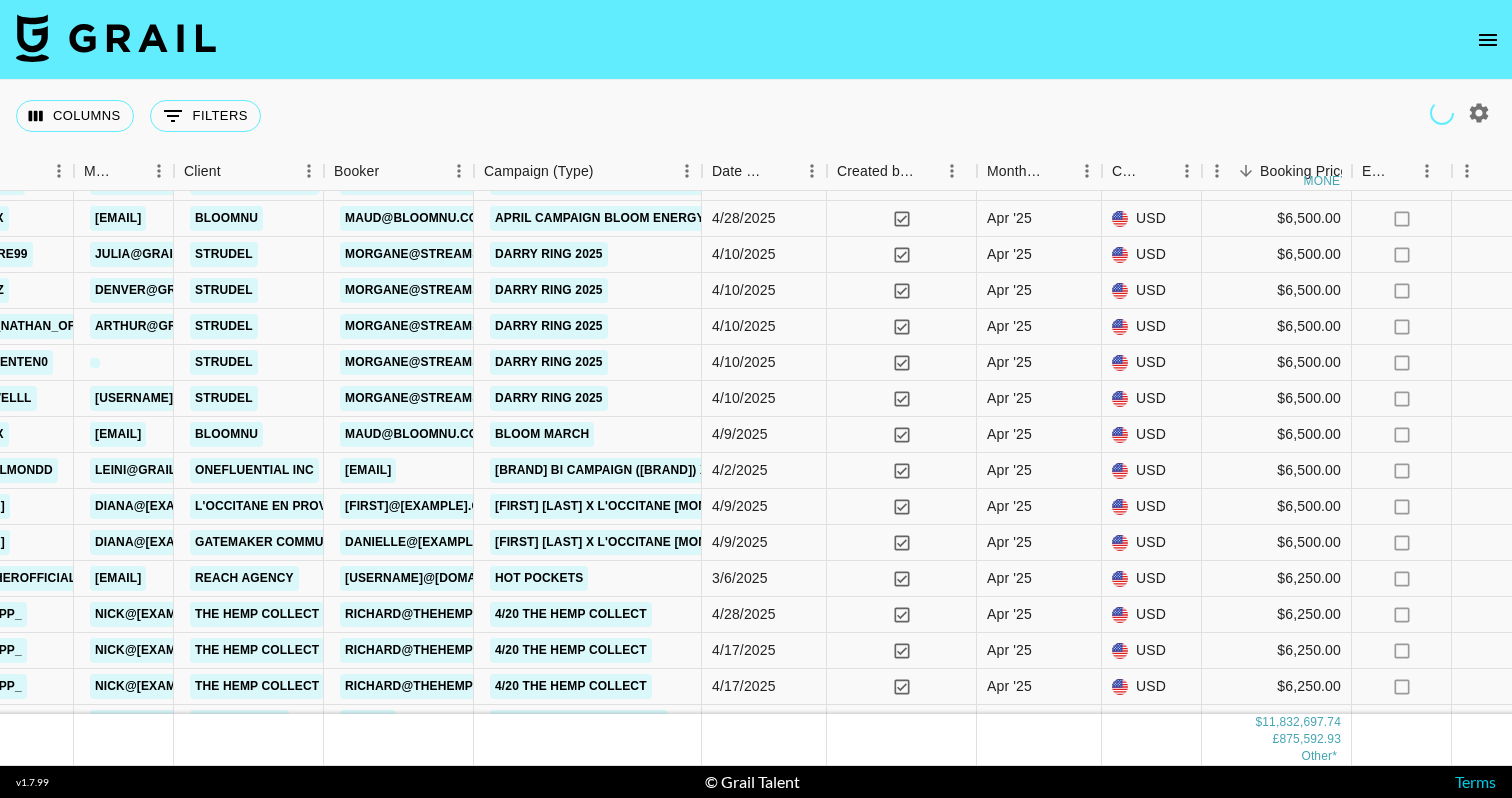 scroll, scrollTop: 1953, scrollLeft: 741, axis: both 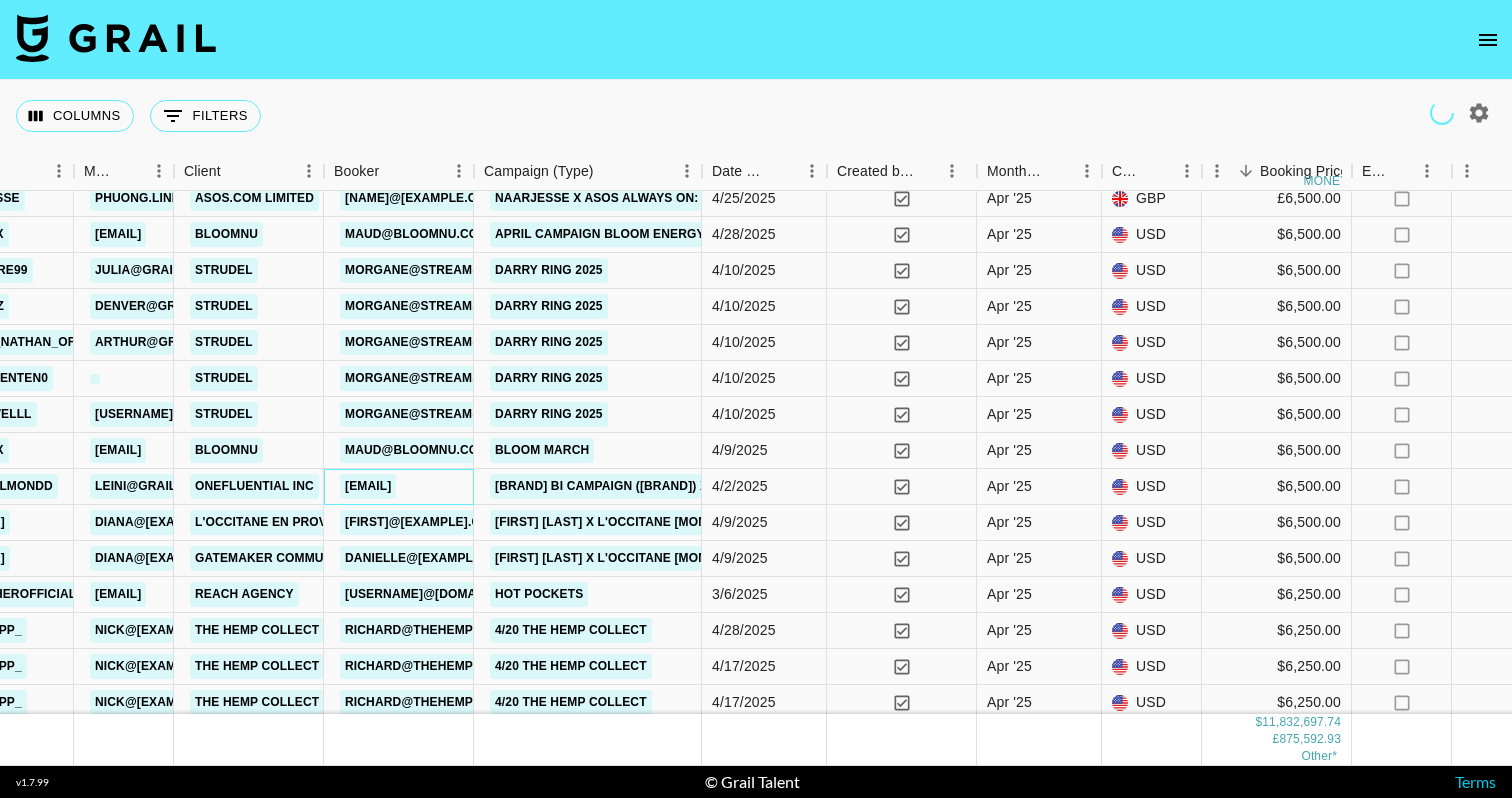 click on "naya.hutchinson@onefluential.com" at bounding box center [368, 486] 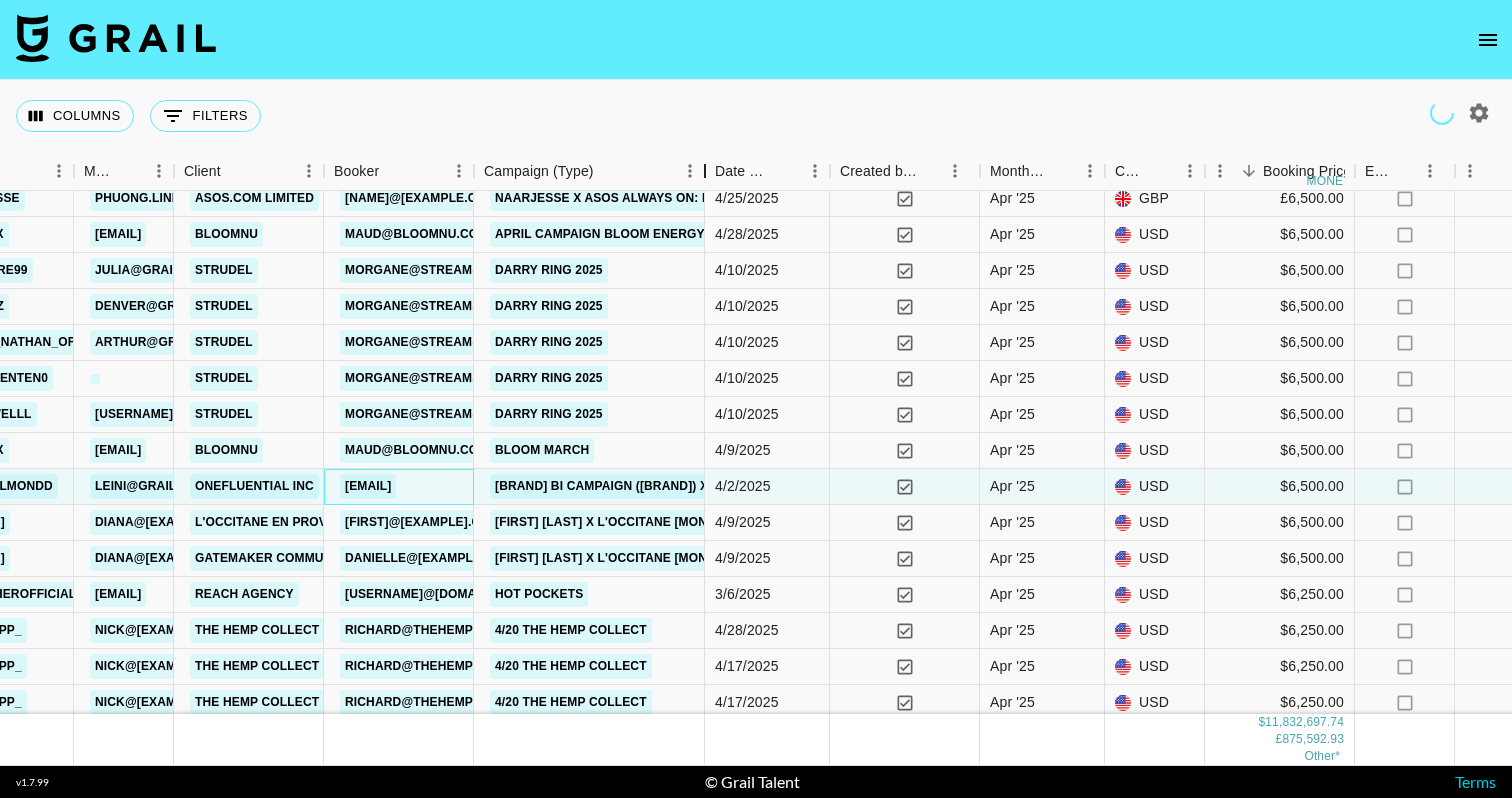 drag, startPoint x: 626, startPoint y: 176, endPoint x: 717, endPoint y: 177, distance: 91.00549 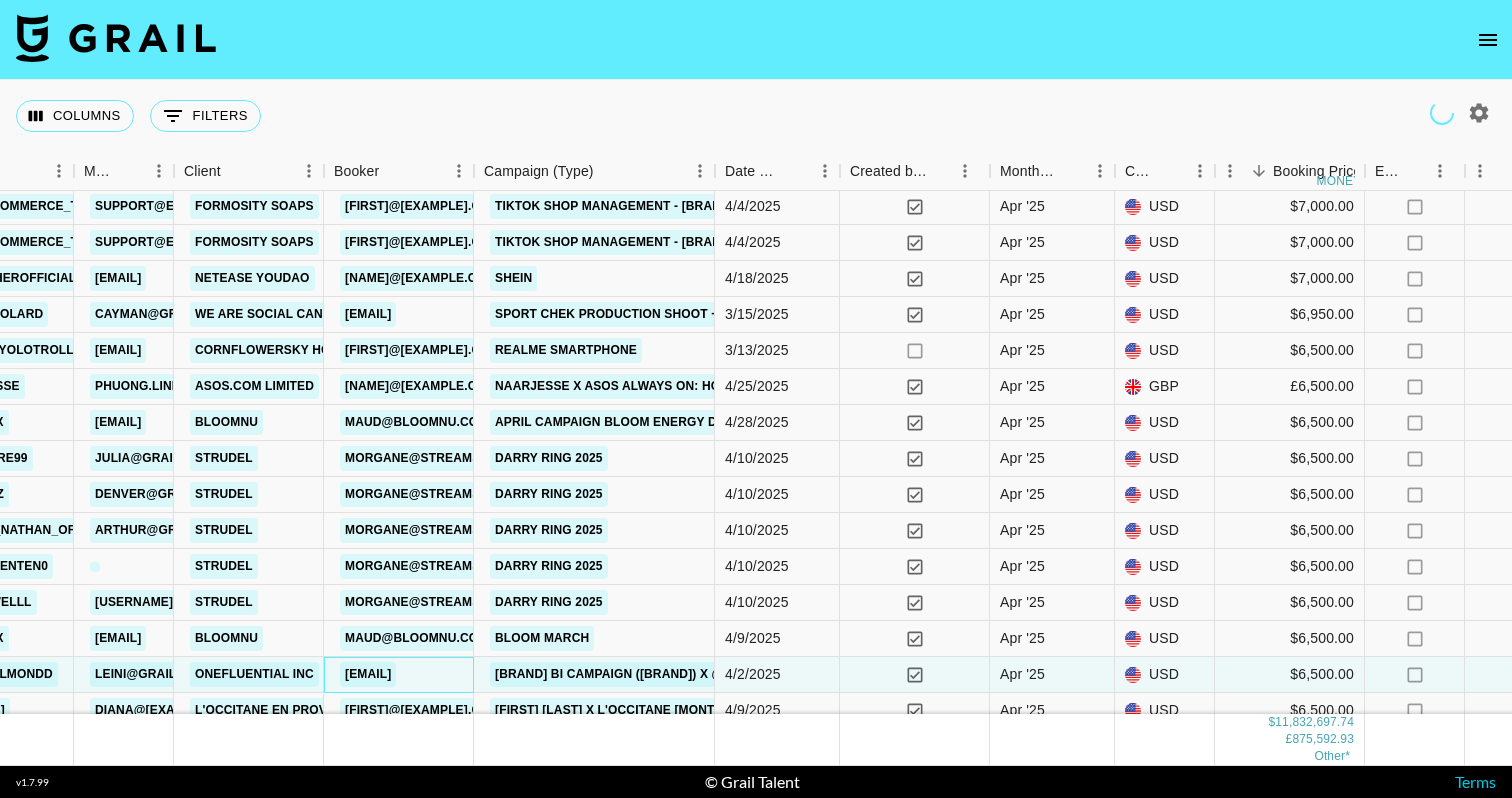 scroll, scrollTop: 1739, scrollLeft: 741, axis: both 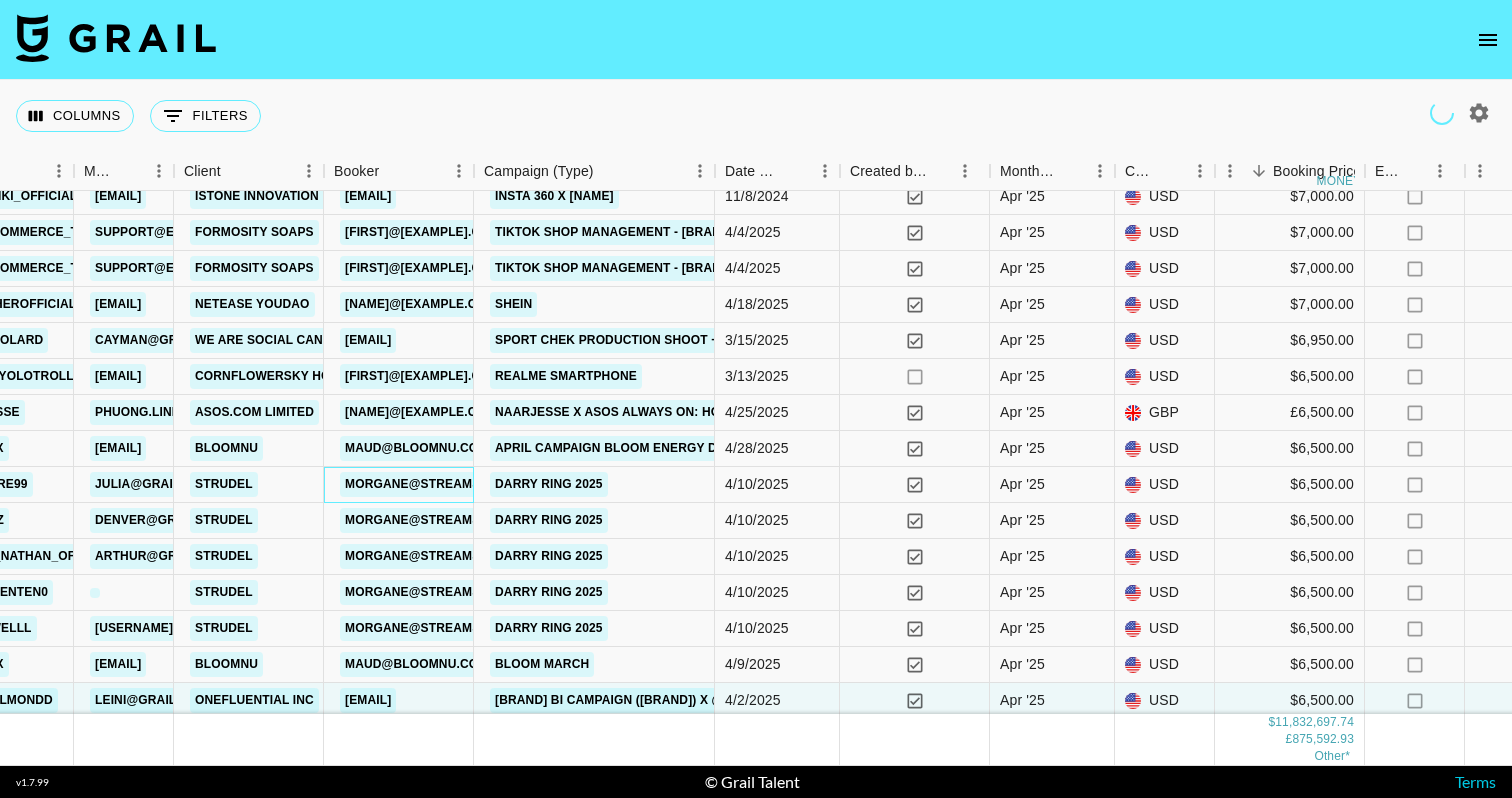 click on "morgane@streamstrudel.com" at bounding box center (453, 484) 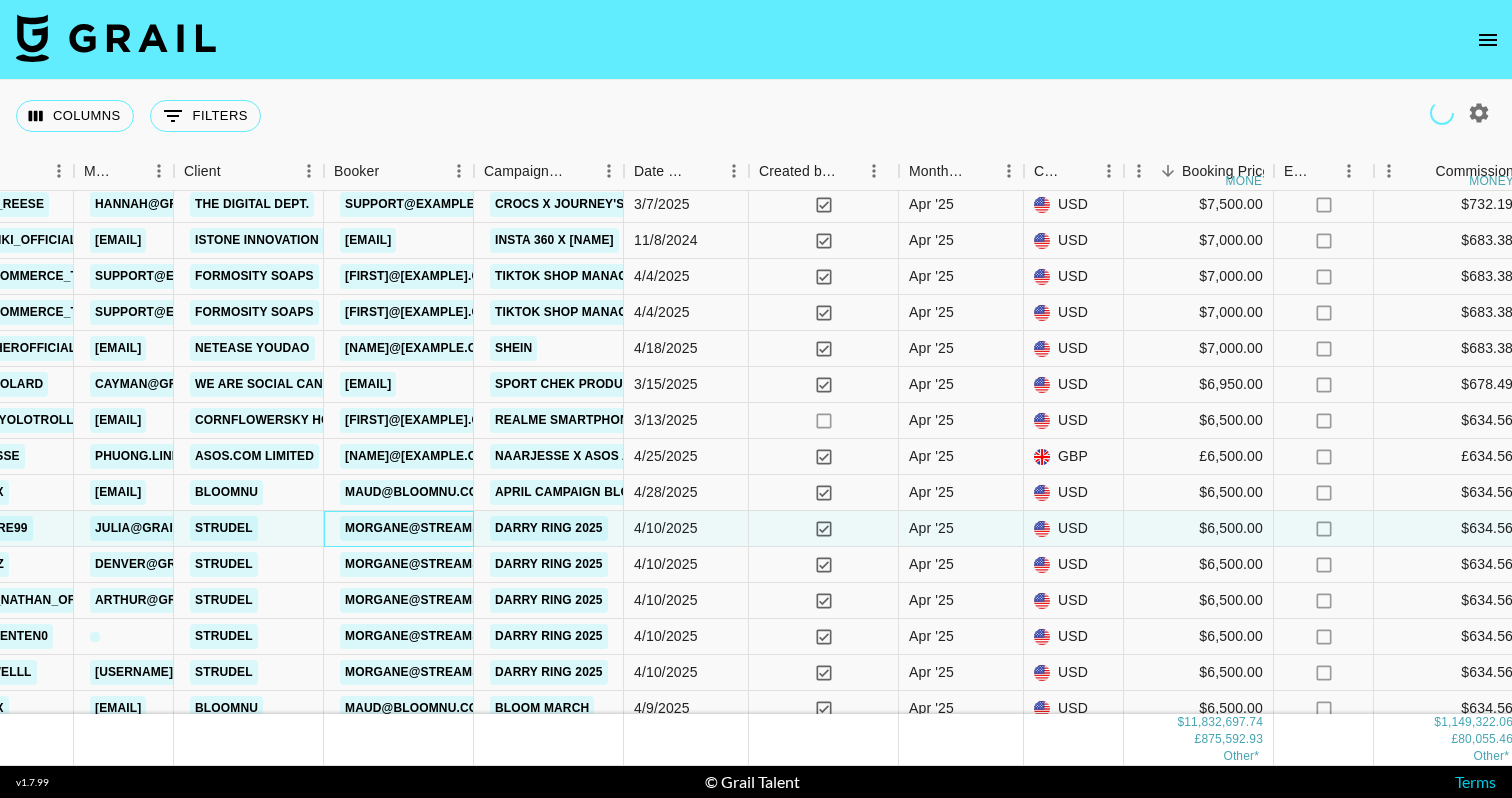 scroll, scrollTop: 1687, scrollLeft: 741, axis: both 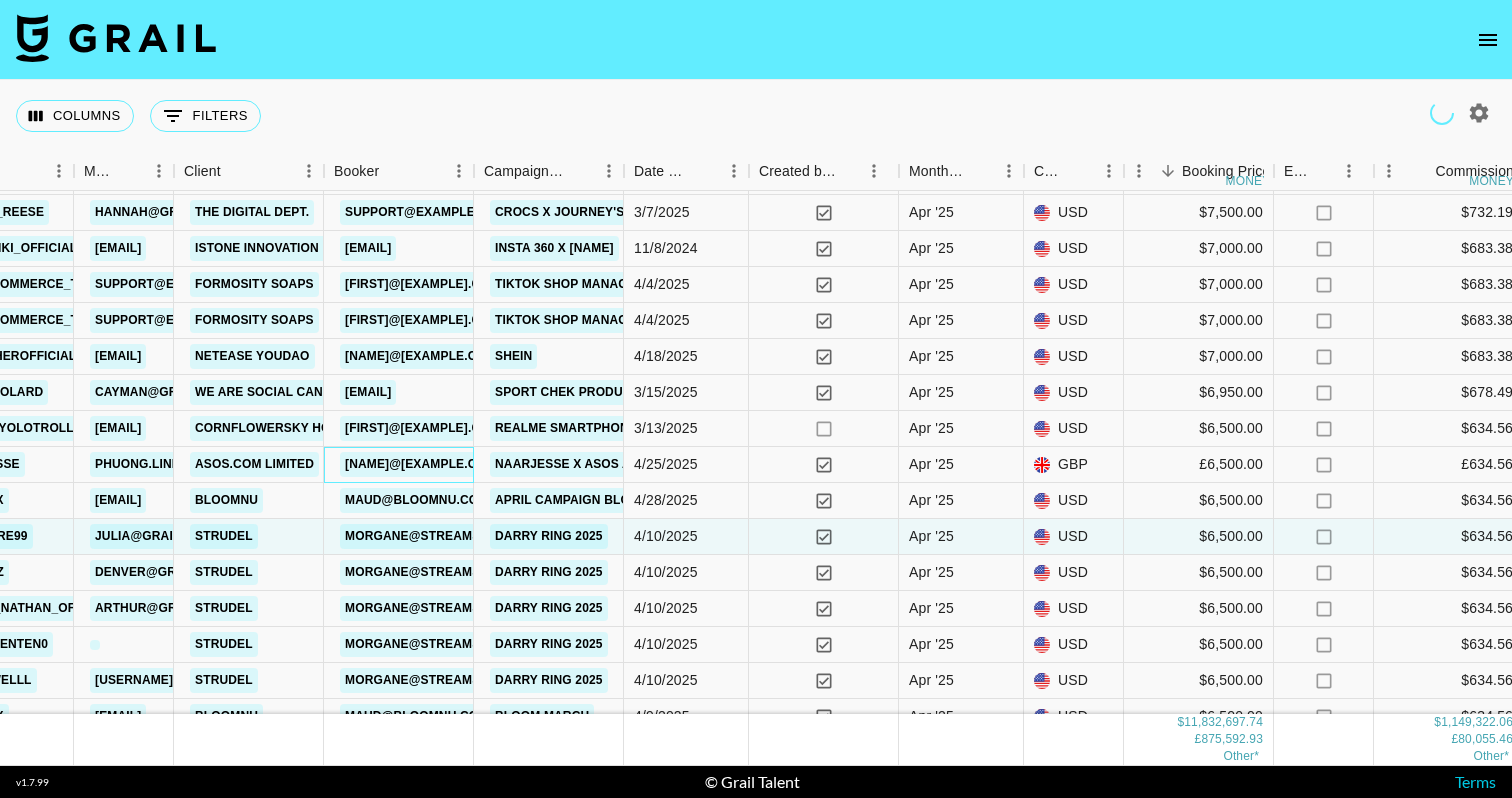 click on "lewis.jones@asos.com" at bounding box center (422, 464) 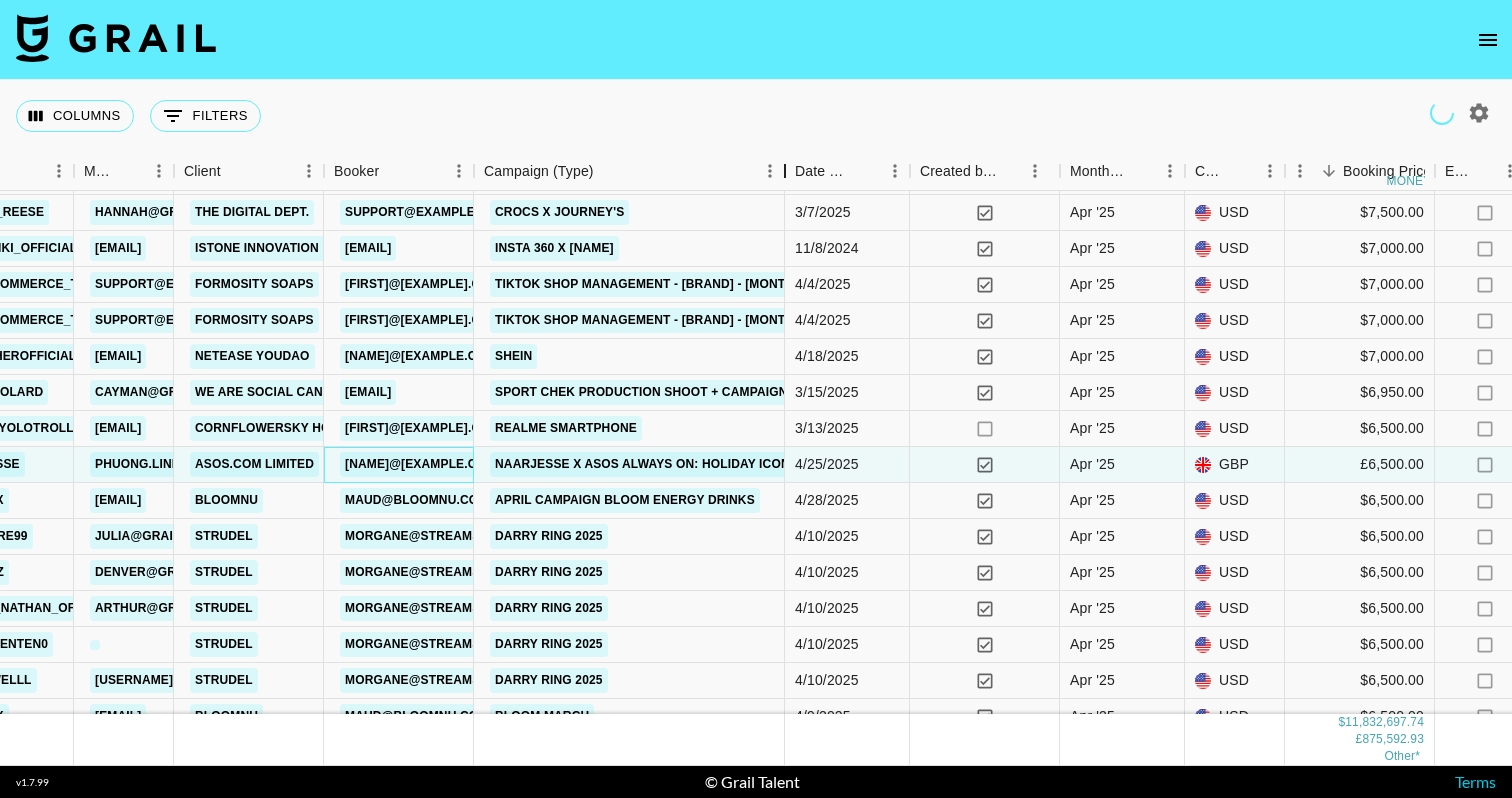 drag, startPoint x: 631, startPoint y: 163, endPoint x: 828, endPoint y: 171, distance: 197.16237 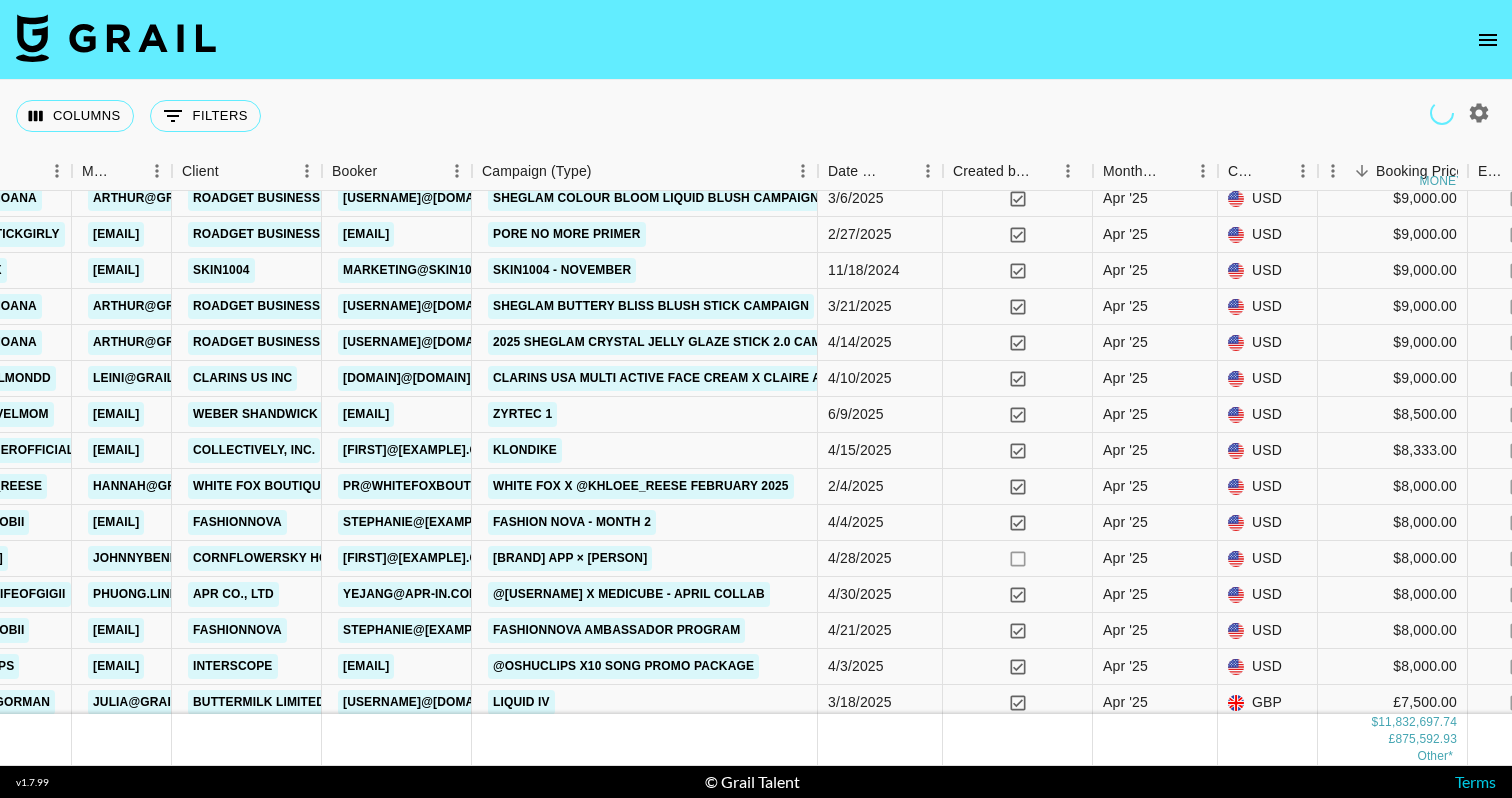 scroll, scrollTop: 1090, scrollLeft: 743, axis: both 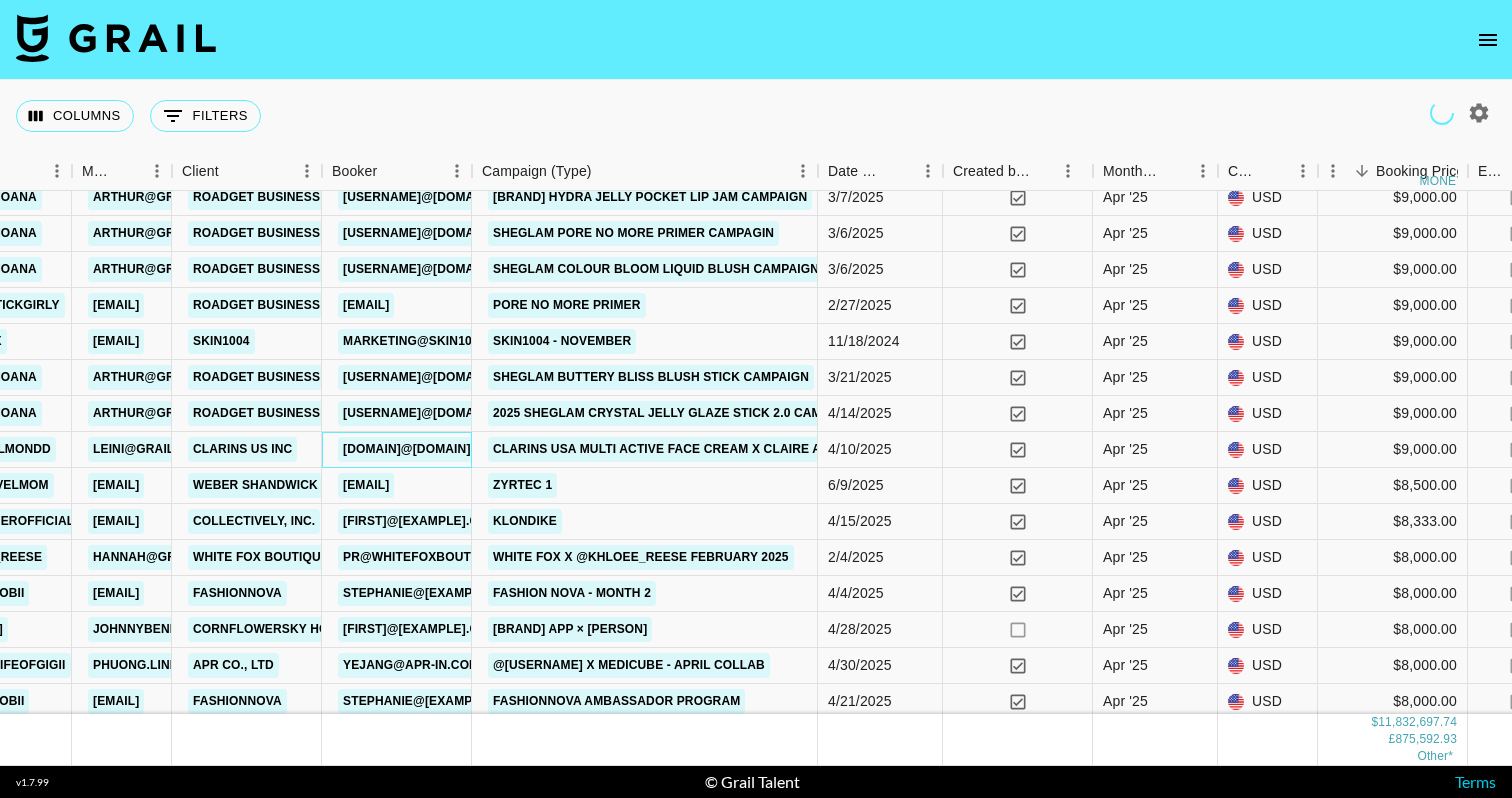 click on "clarinsus@gatemakercommunity.com" at bounding box center [423, 449] 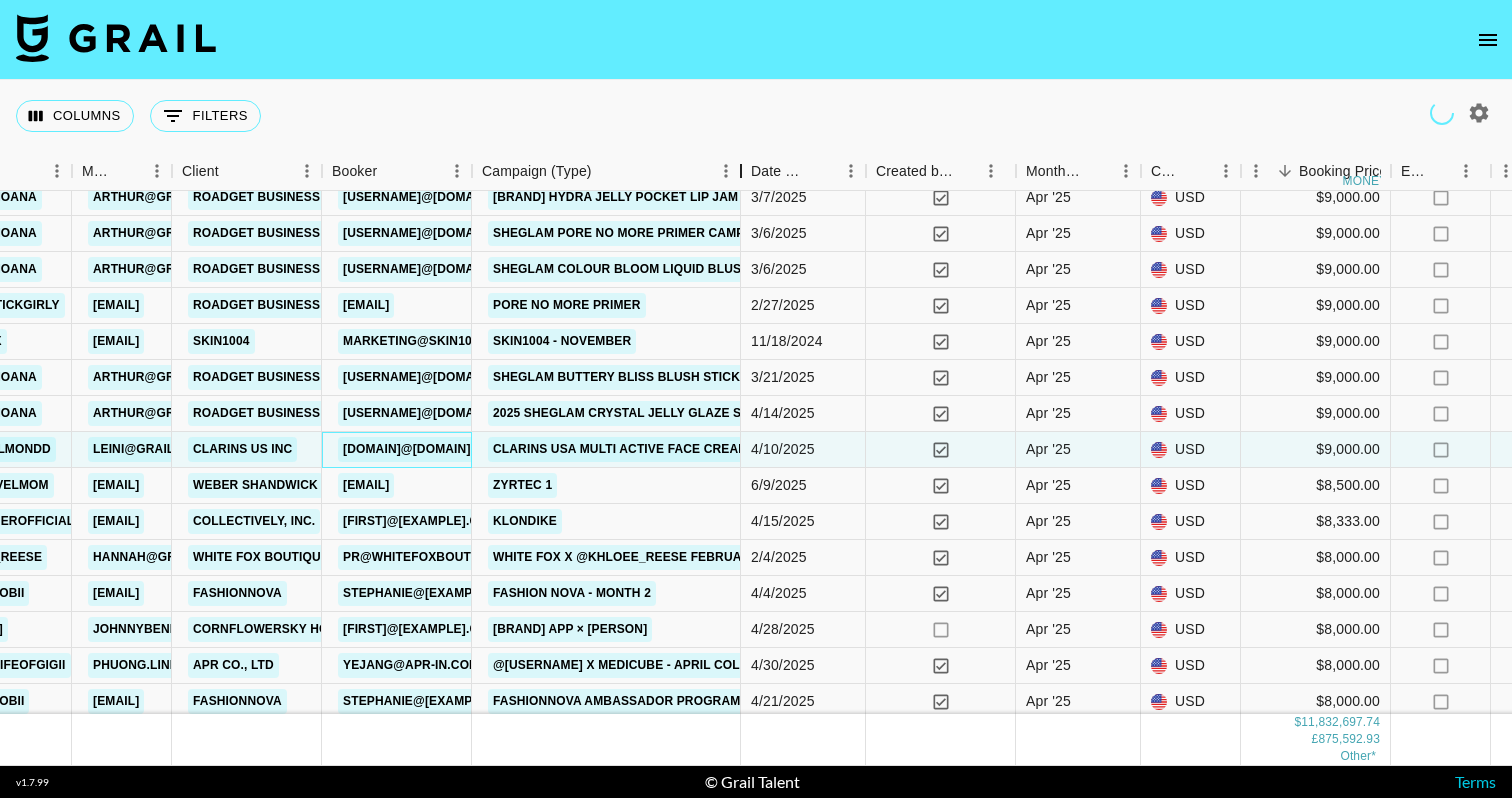 drag, startPoint x: 626, startPoint y: 165, endPoint x: 745, endPoint y: 165, distance: 119 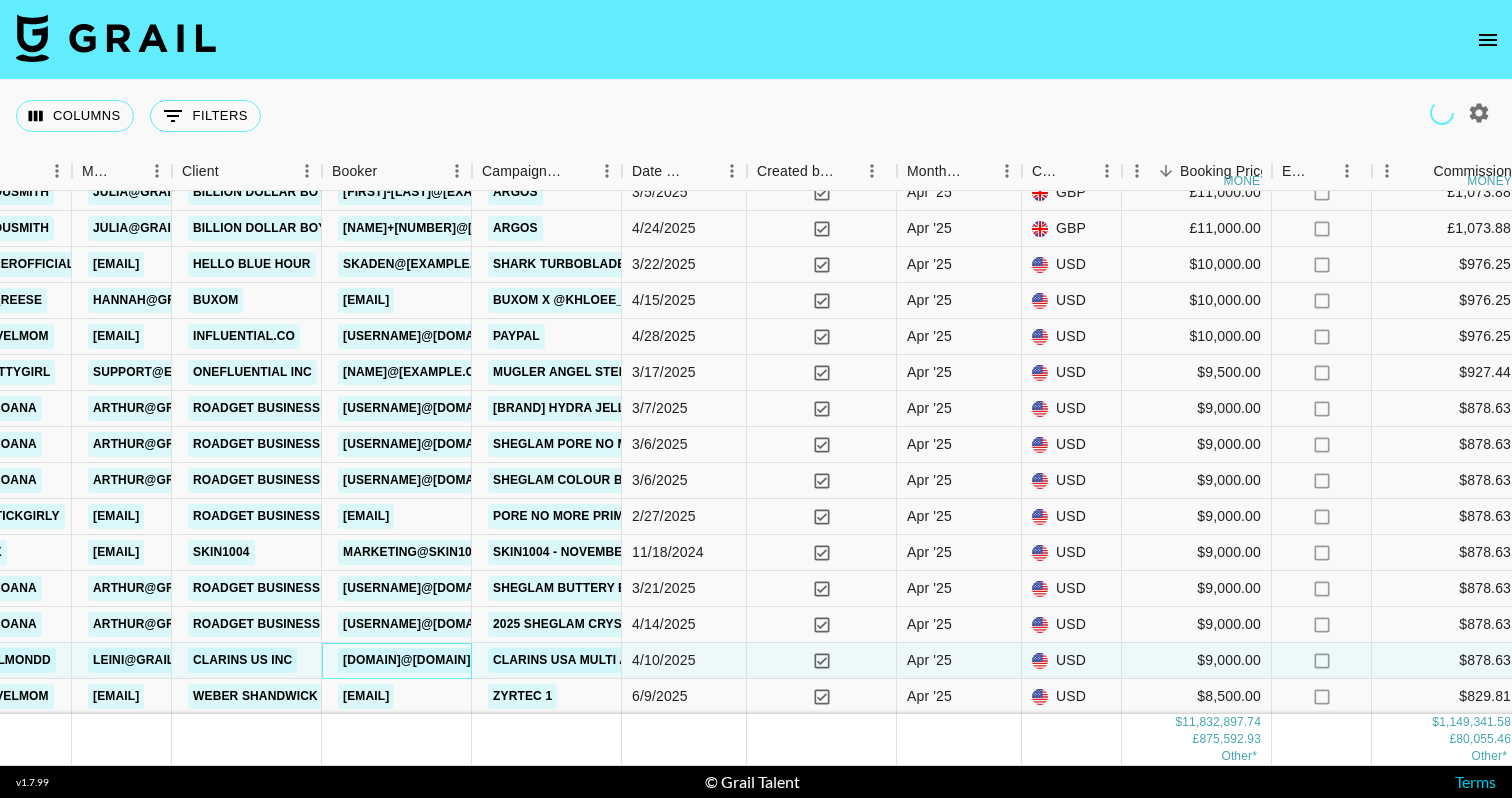 scroll, scrollTop: 839, scrollLeft: 743, axis: both 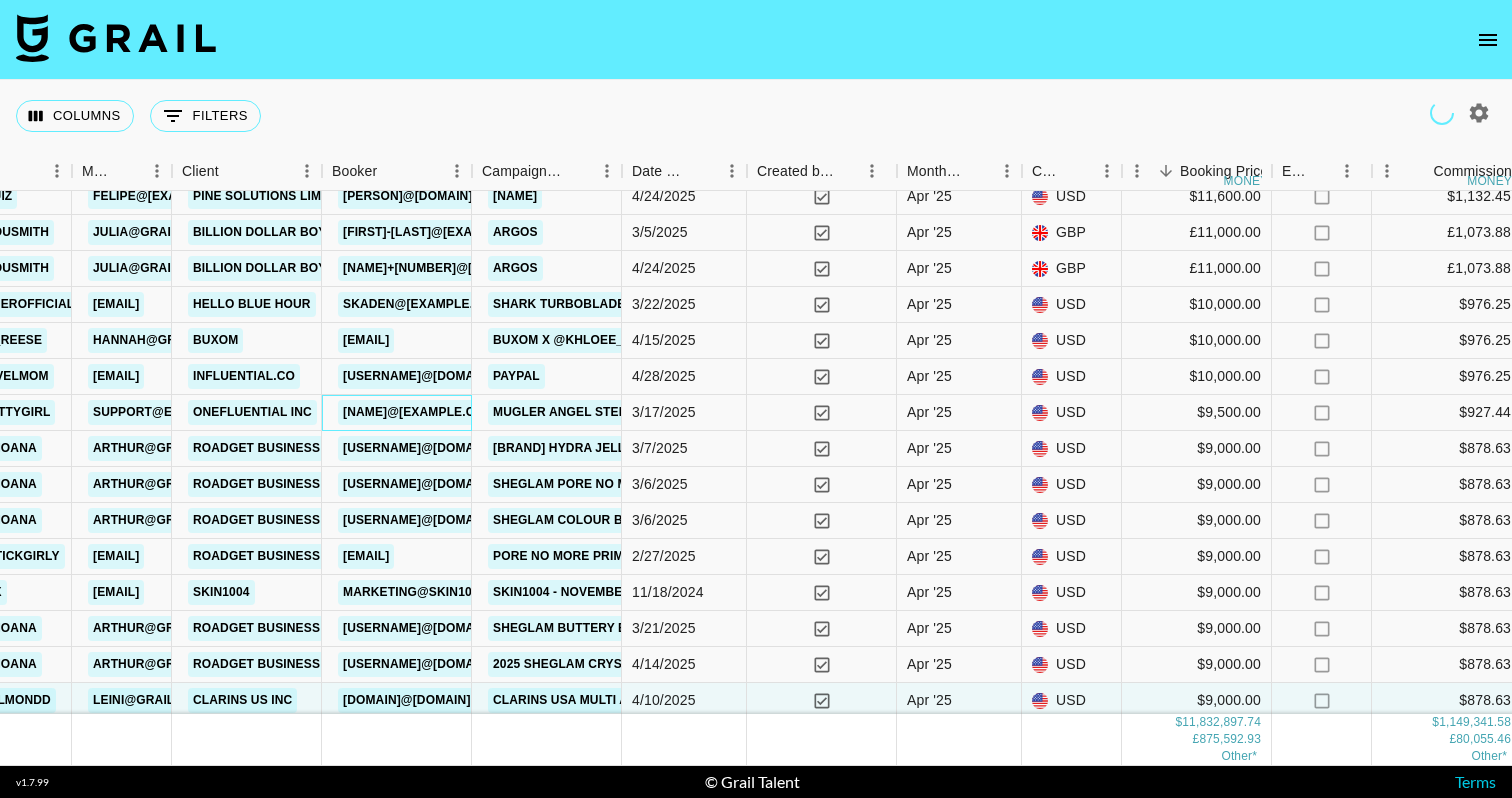 click on "madison.hofert@onefluential.com" at bounding box center (420, 412) 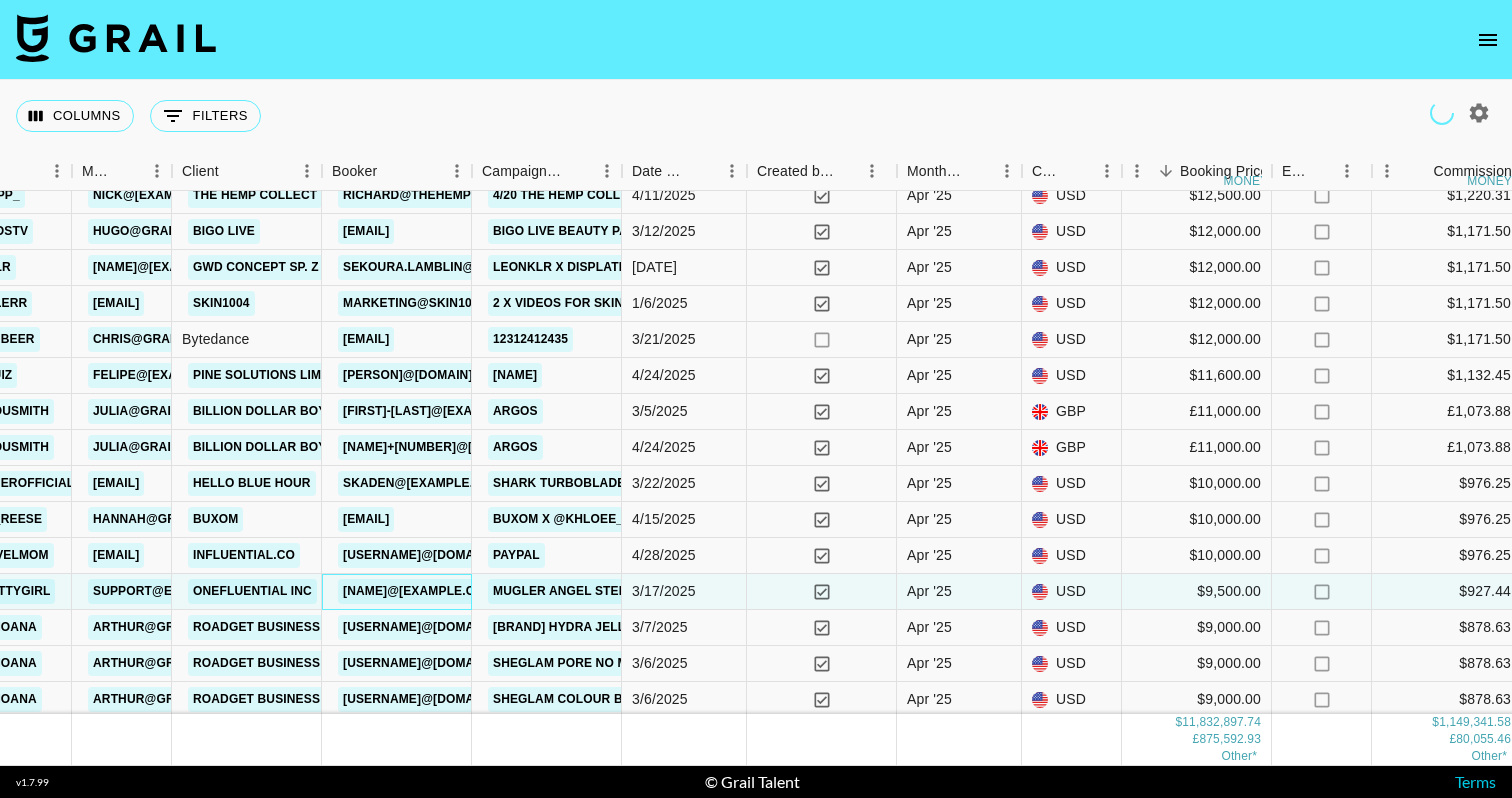 scroll, scrollTop: 606, scrollLeft: 743, axis: both 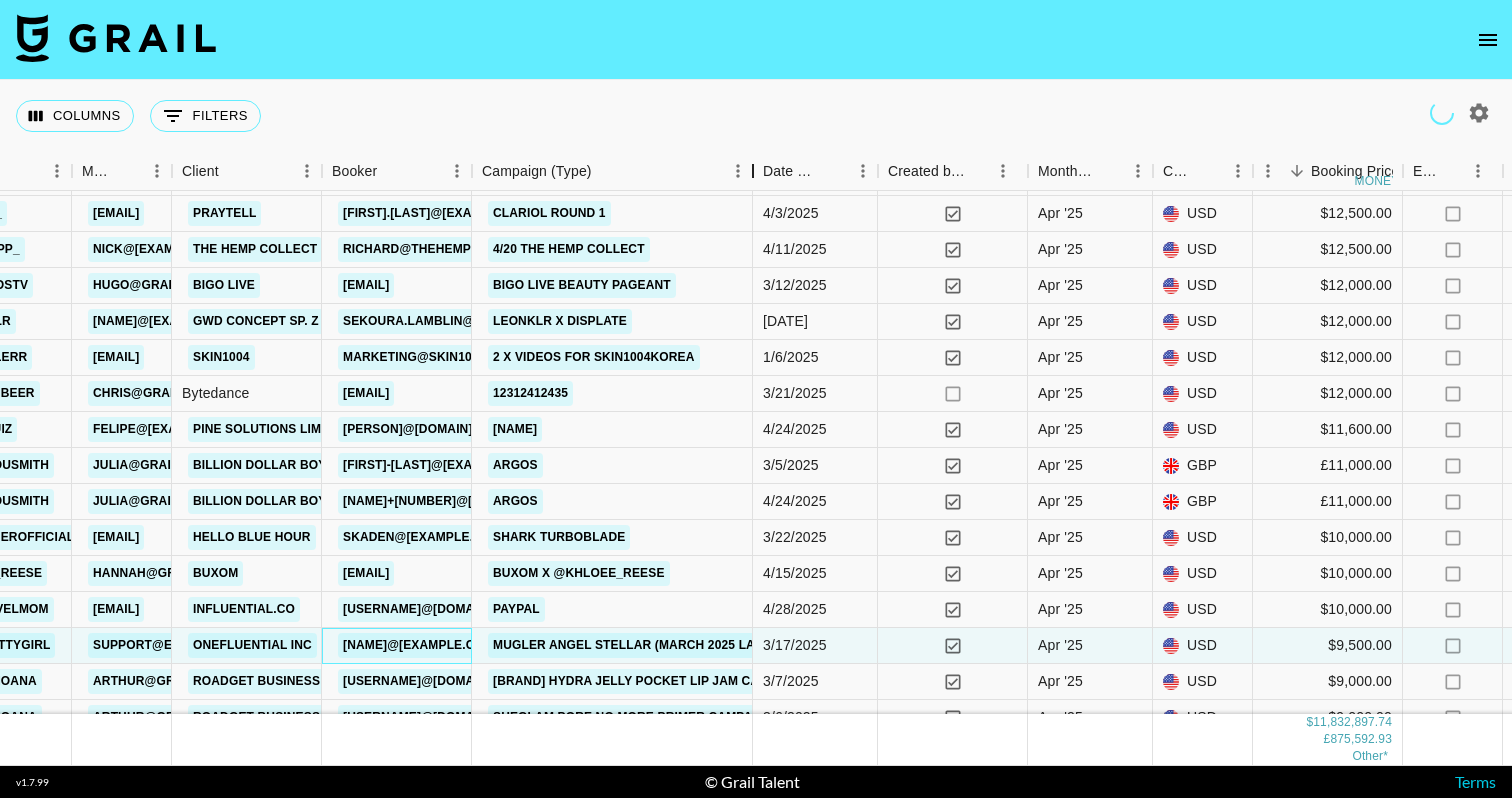 drag, startPoint x: 625, startPoint y: 168, endPoint x: 756, endPoint y: 187, distance: 132.3707 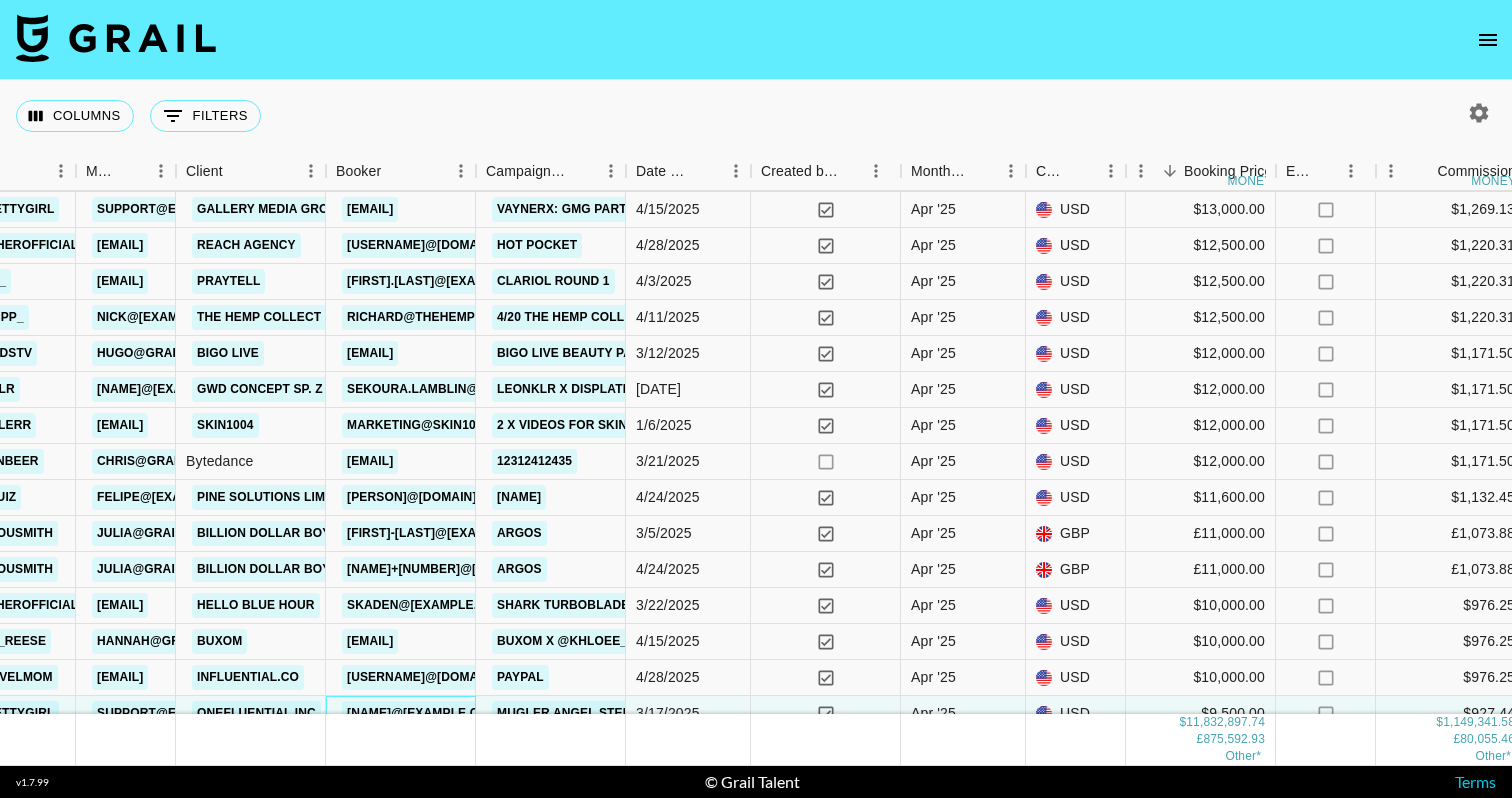 scroll, scrollTop: 539, scrollLeft: 727, axis: both 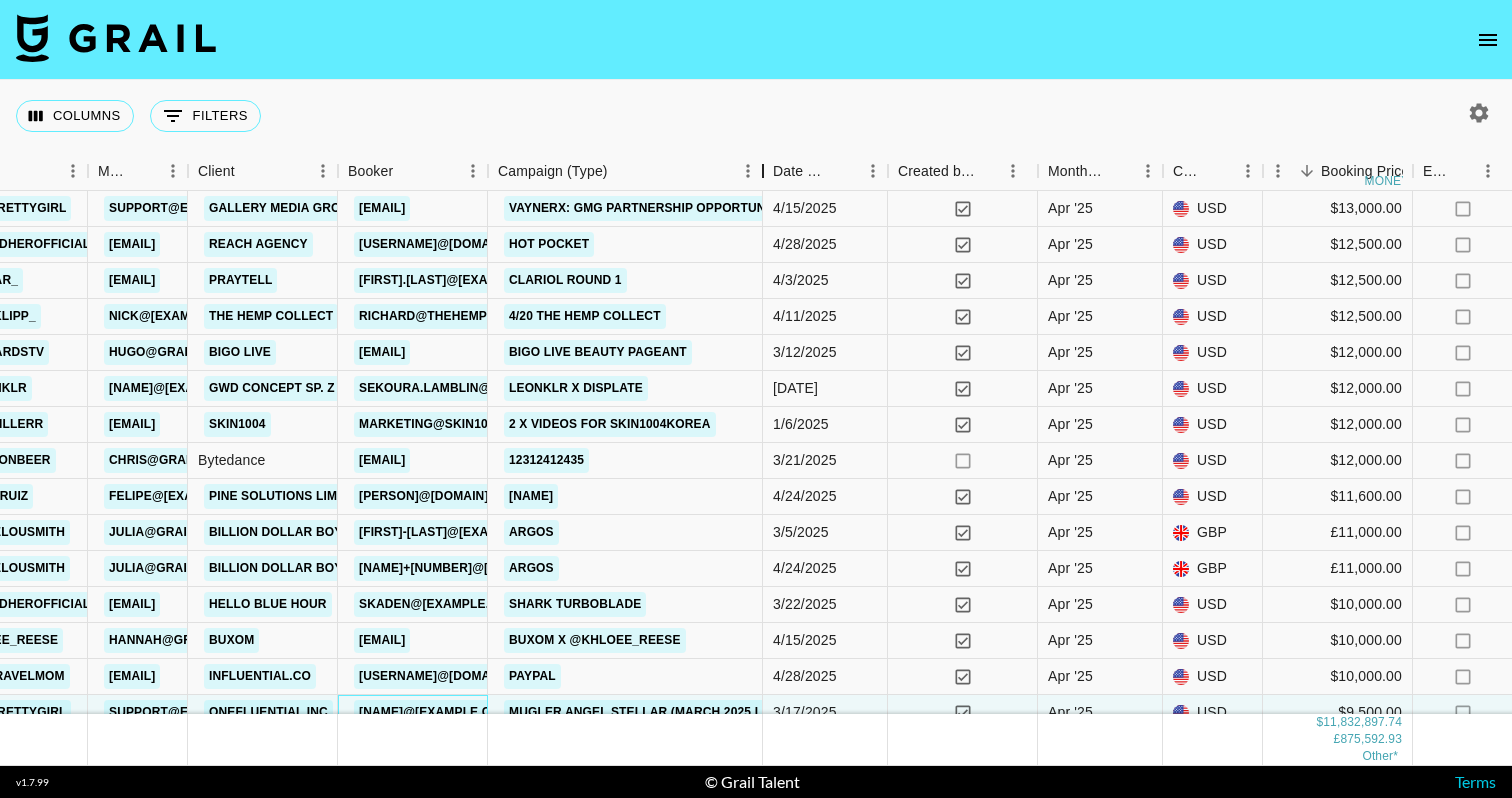 drag, startPoint x: 642, startPoint y: 153, endPoint x: 767, endPoint y: 159, distance: 125.14392 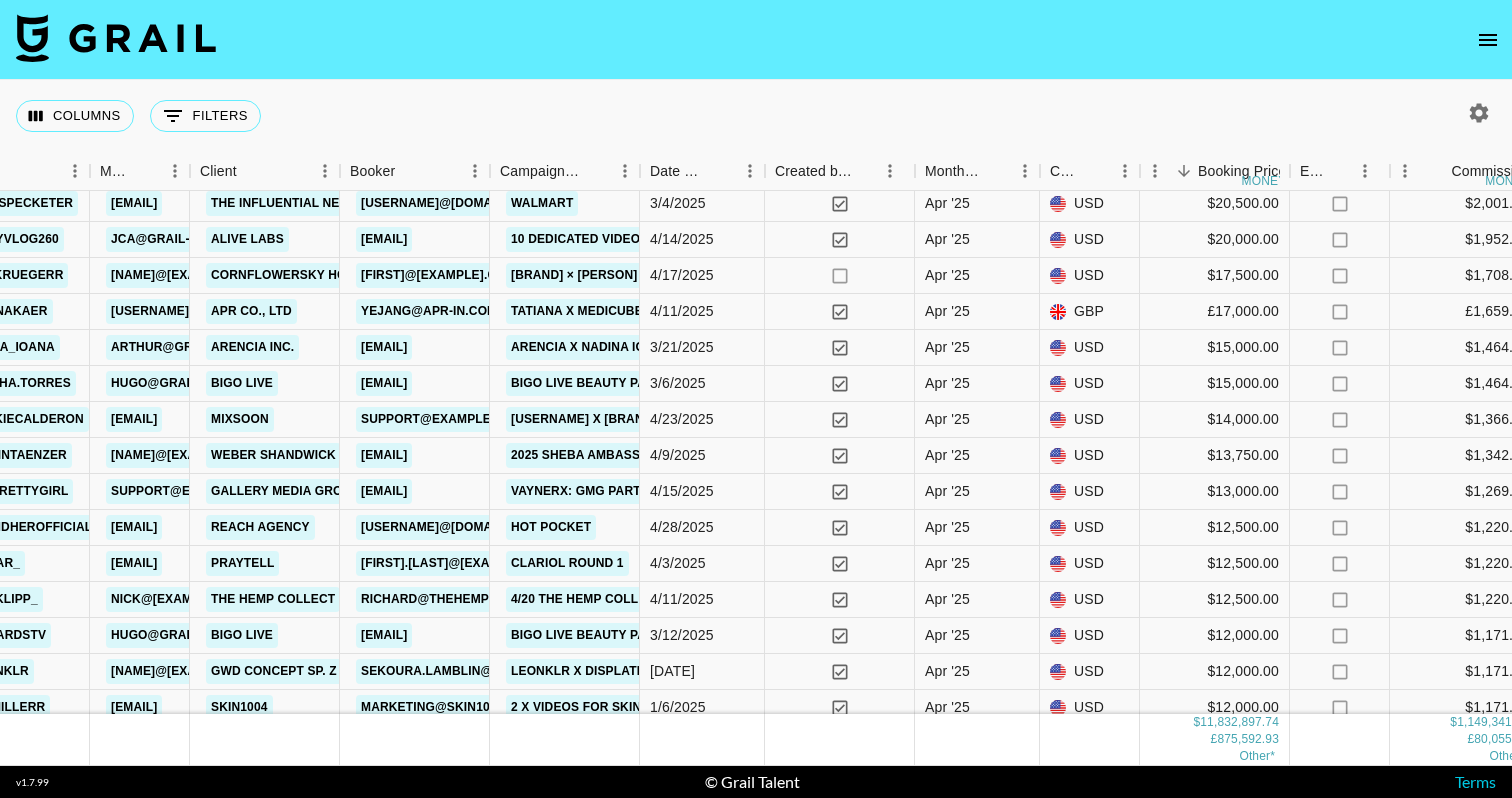 scroll, scrollTop: 210, scrollLeft: 725, axis: both 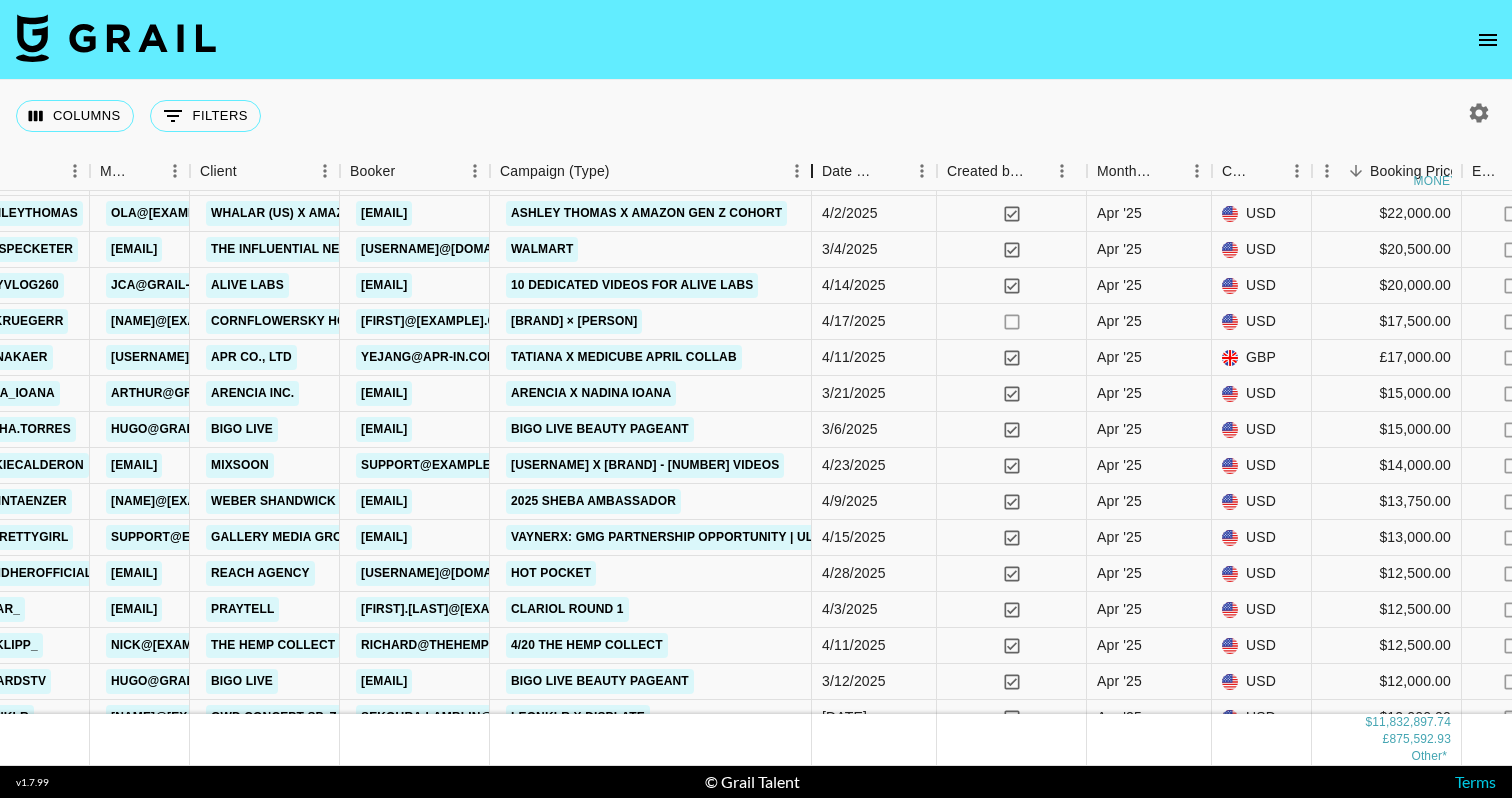 drag, startPoint x: 633, startPoint y: 183, endPoint x: 807, endPoint y: 190, distance: 174.14075 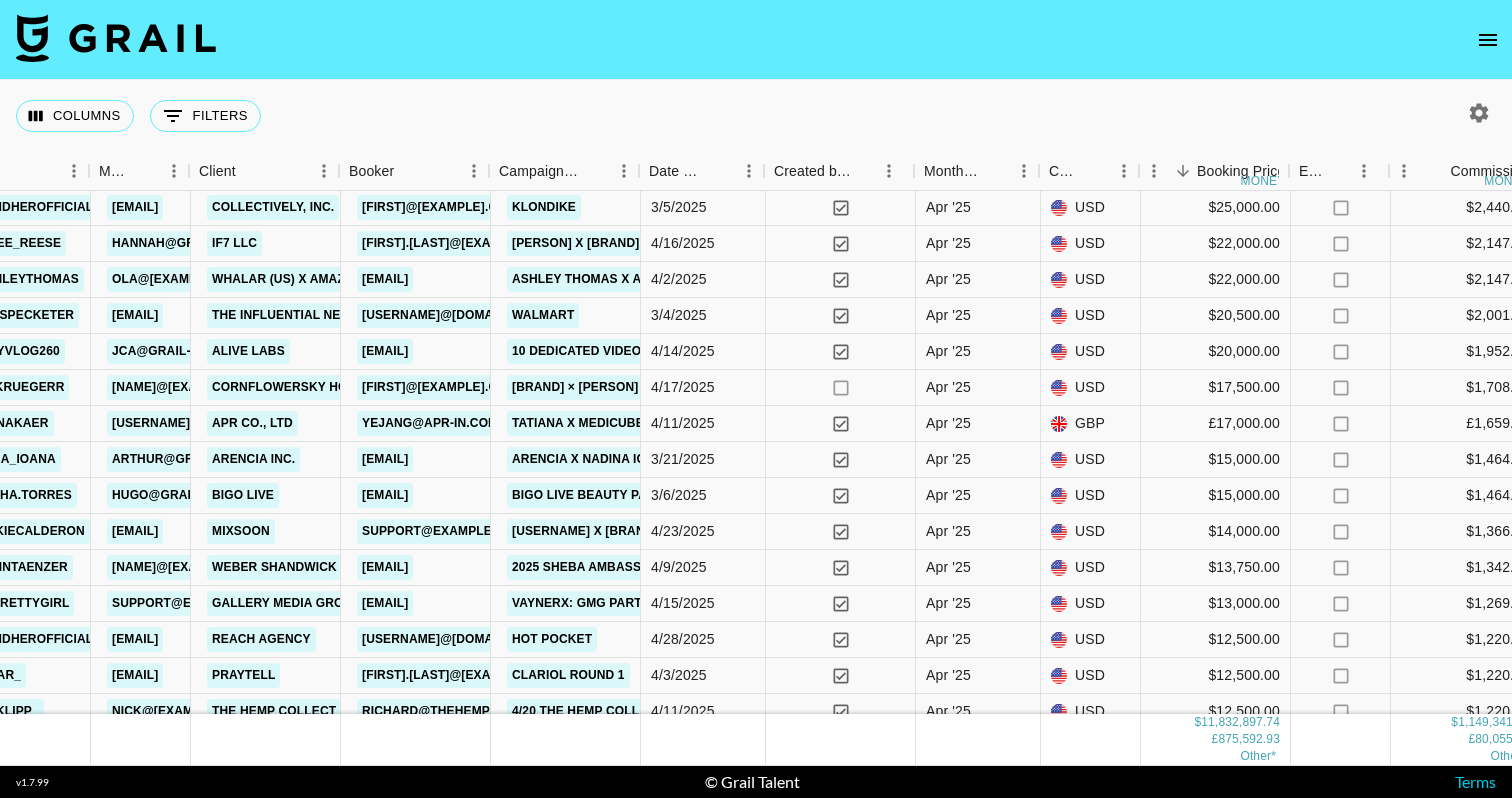 scroll, scrollTop: 136, scrollLeft: 726, axis: both 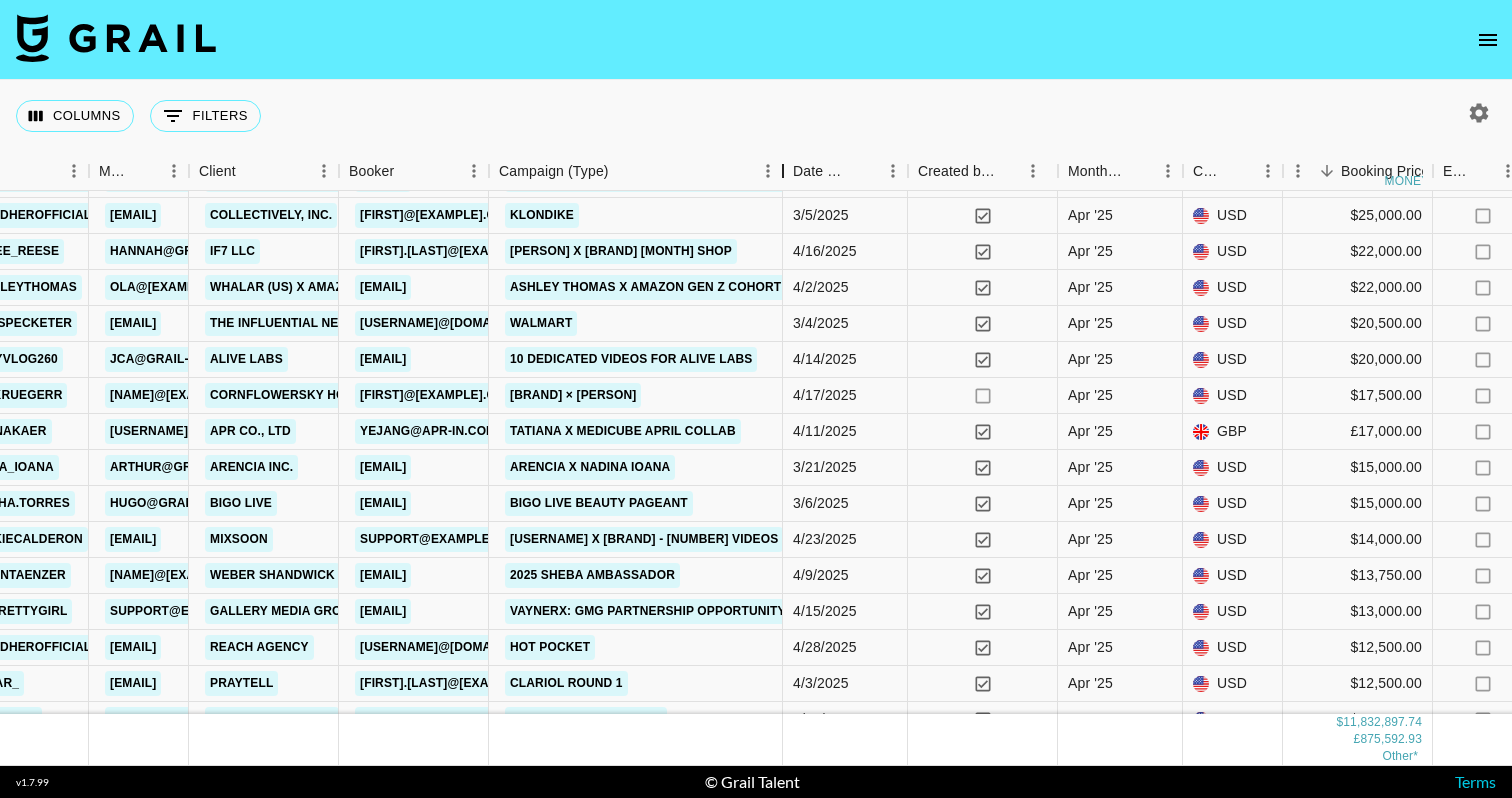 click at bounding box center (783, 171) 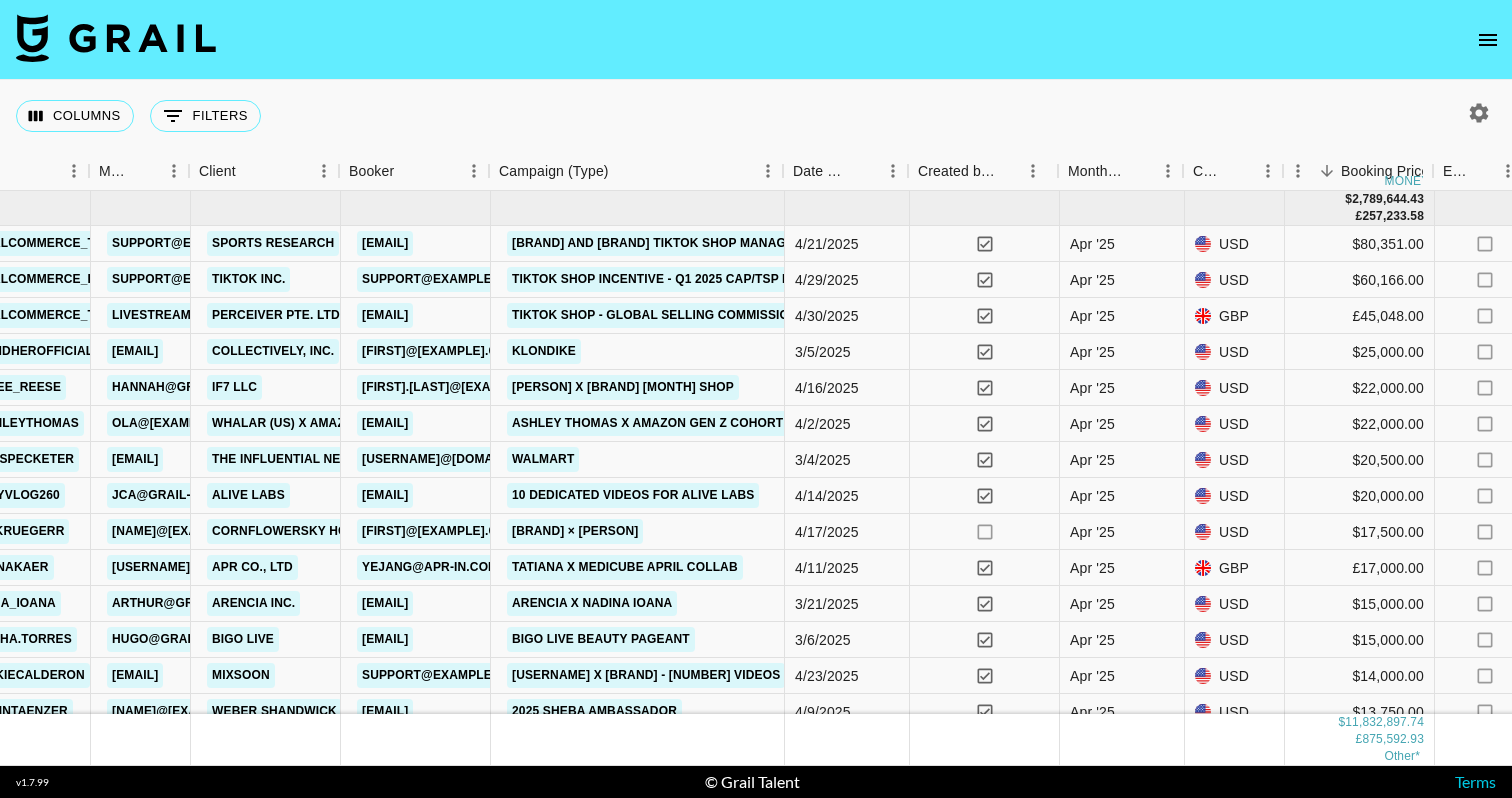 scroll, scrollTop: 0, scrollLeft: 724, axis: horizontal 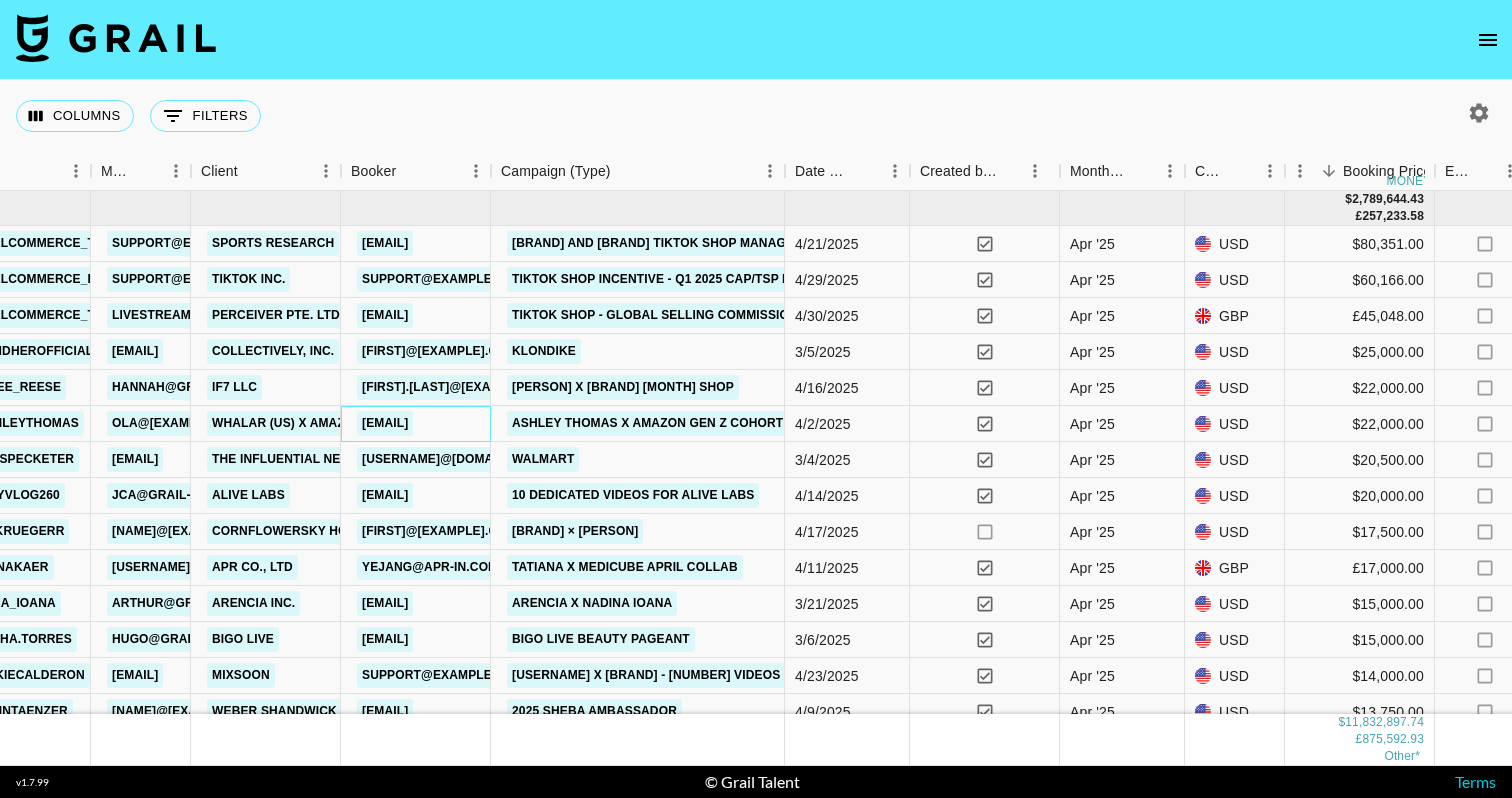 click on "carolina.torres@whalar.com" at bounding box center (385, 423) 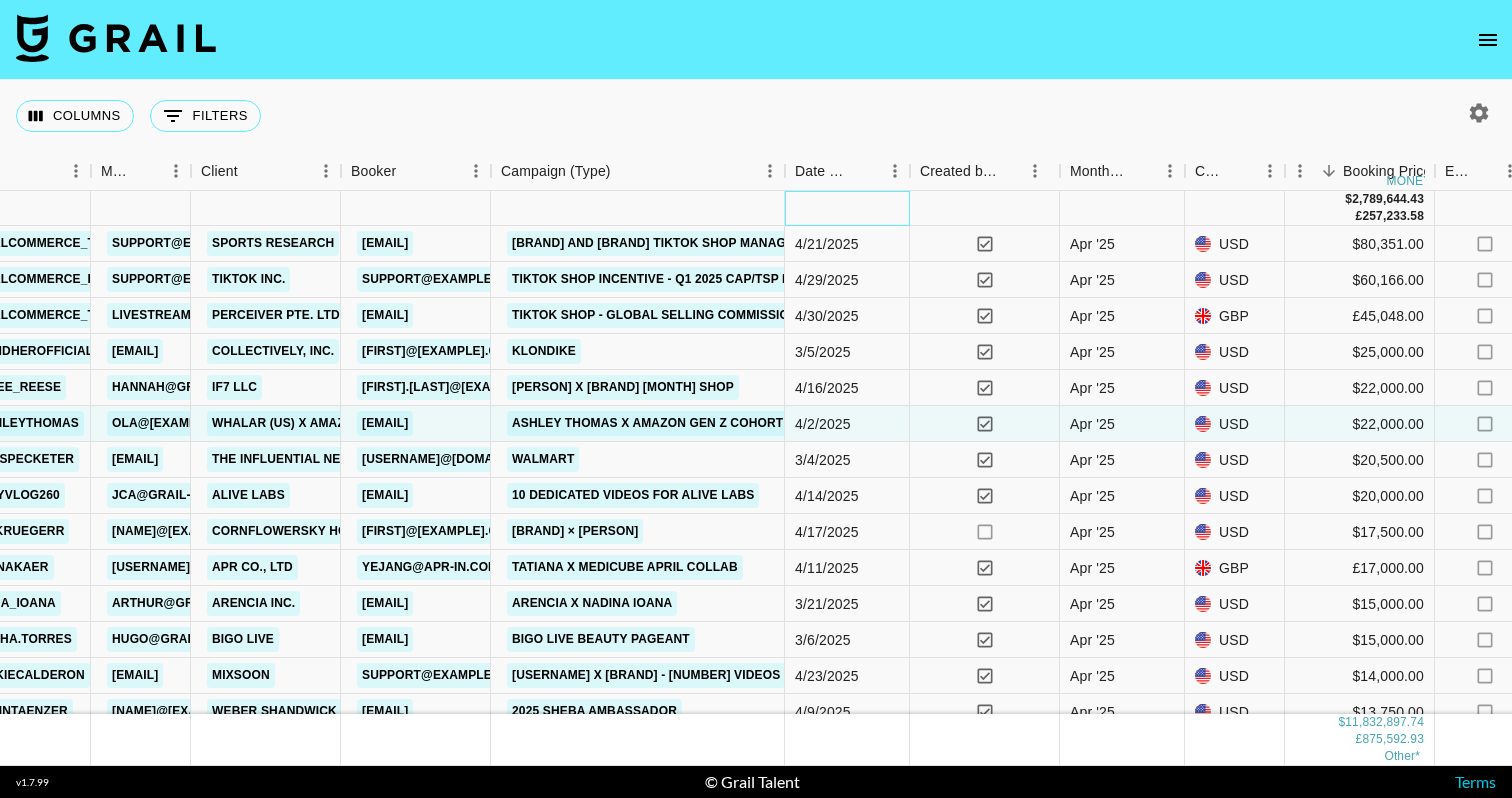 click at bounding box center [847, 208] 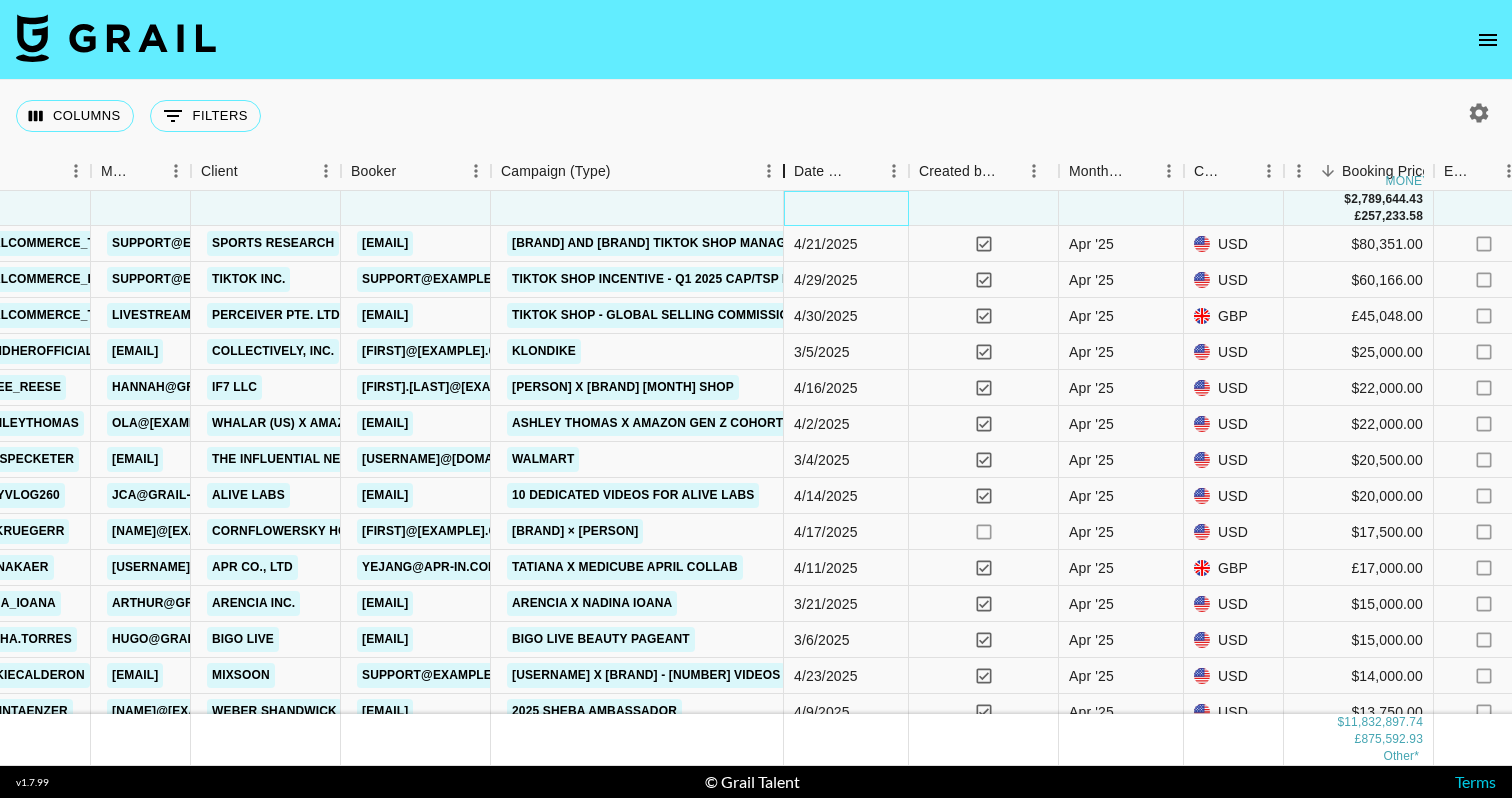 drag, startPoint x: 789, startPoint y: 157, endPoint x: 788, endPoint y: 184, distance: 27.018513 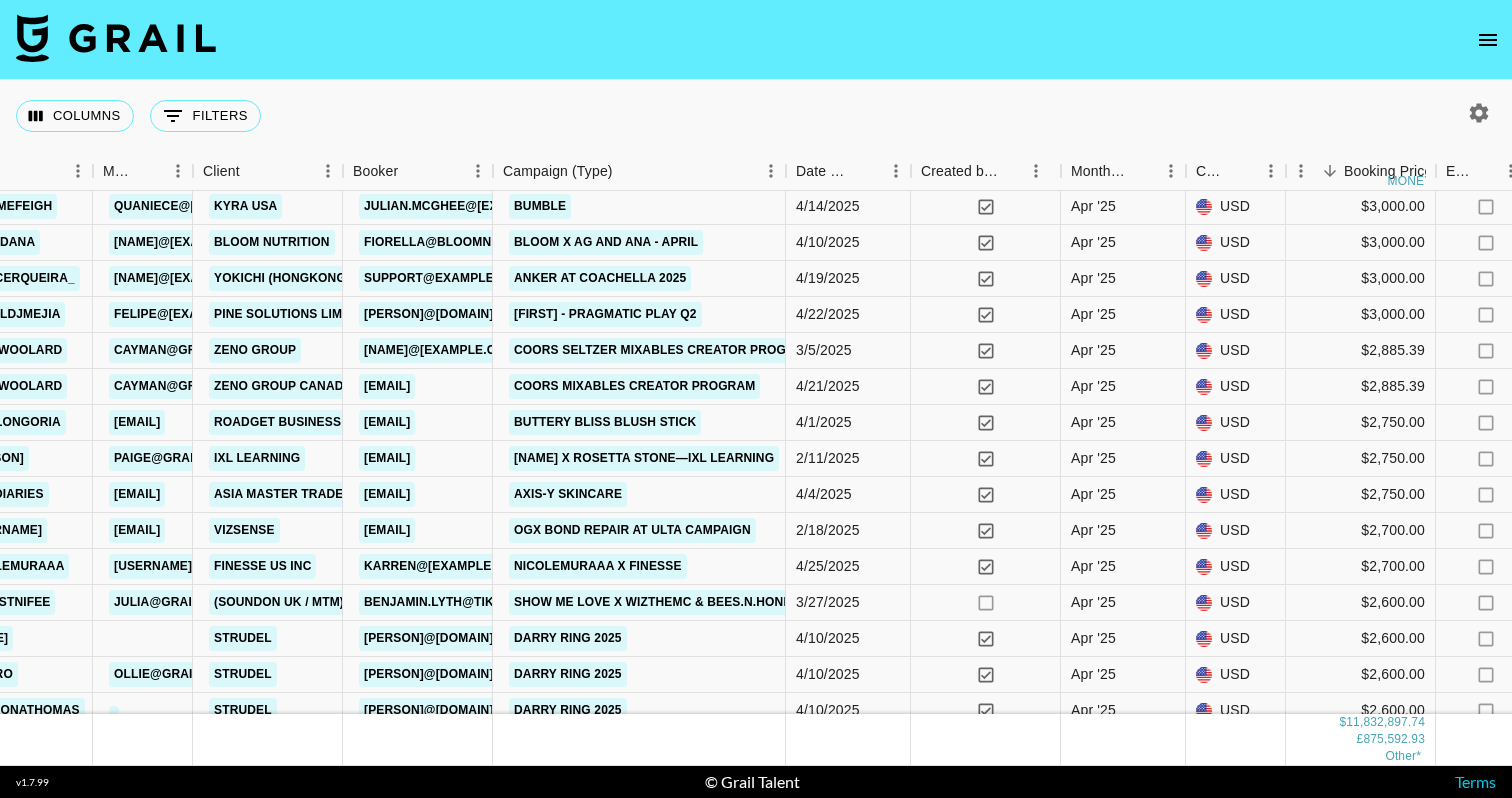 scroll, scrollTop: 8499, scrollLeft: 722, axis: both 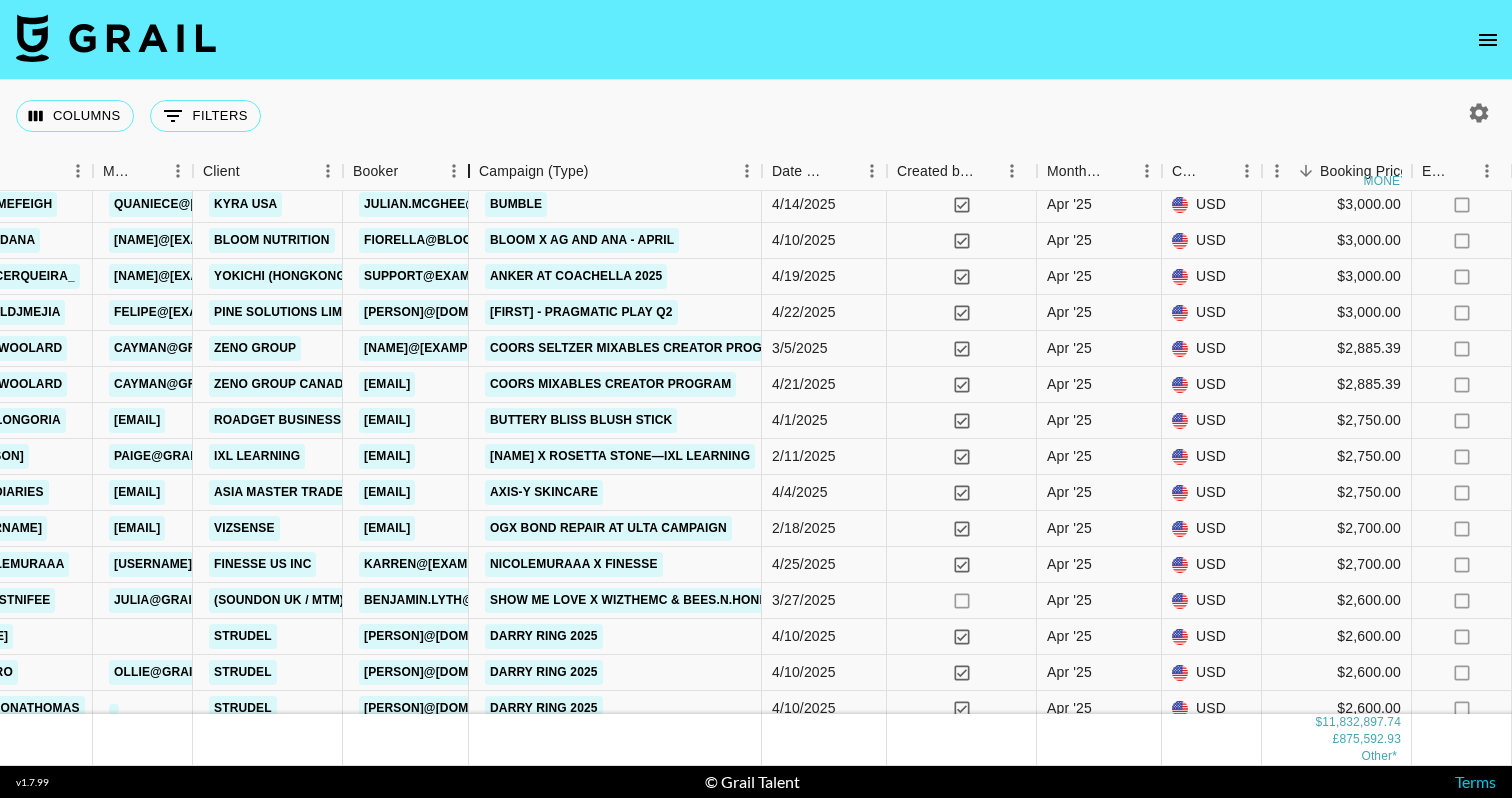 drag, startPoint x: 489, startPoint y: 161, endPoint x: 465, endPoint y: 175, distance: 27.784887 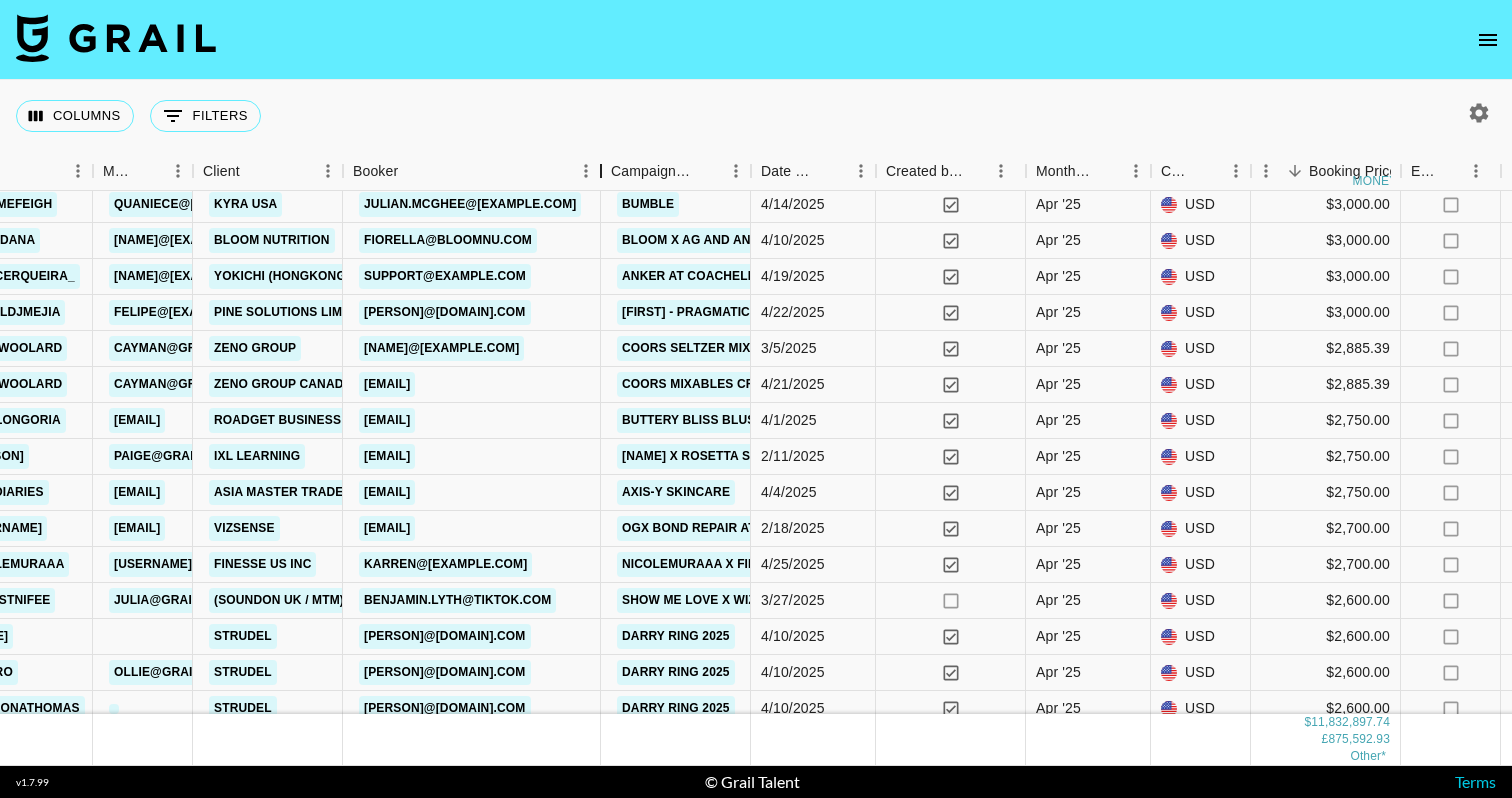 drag, startPoint x: 499, startPoint y: 165, endPoint x: 607, endPoint y: 202, distance: 114.16216 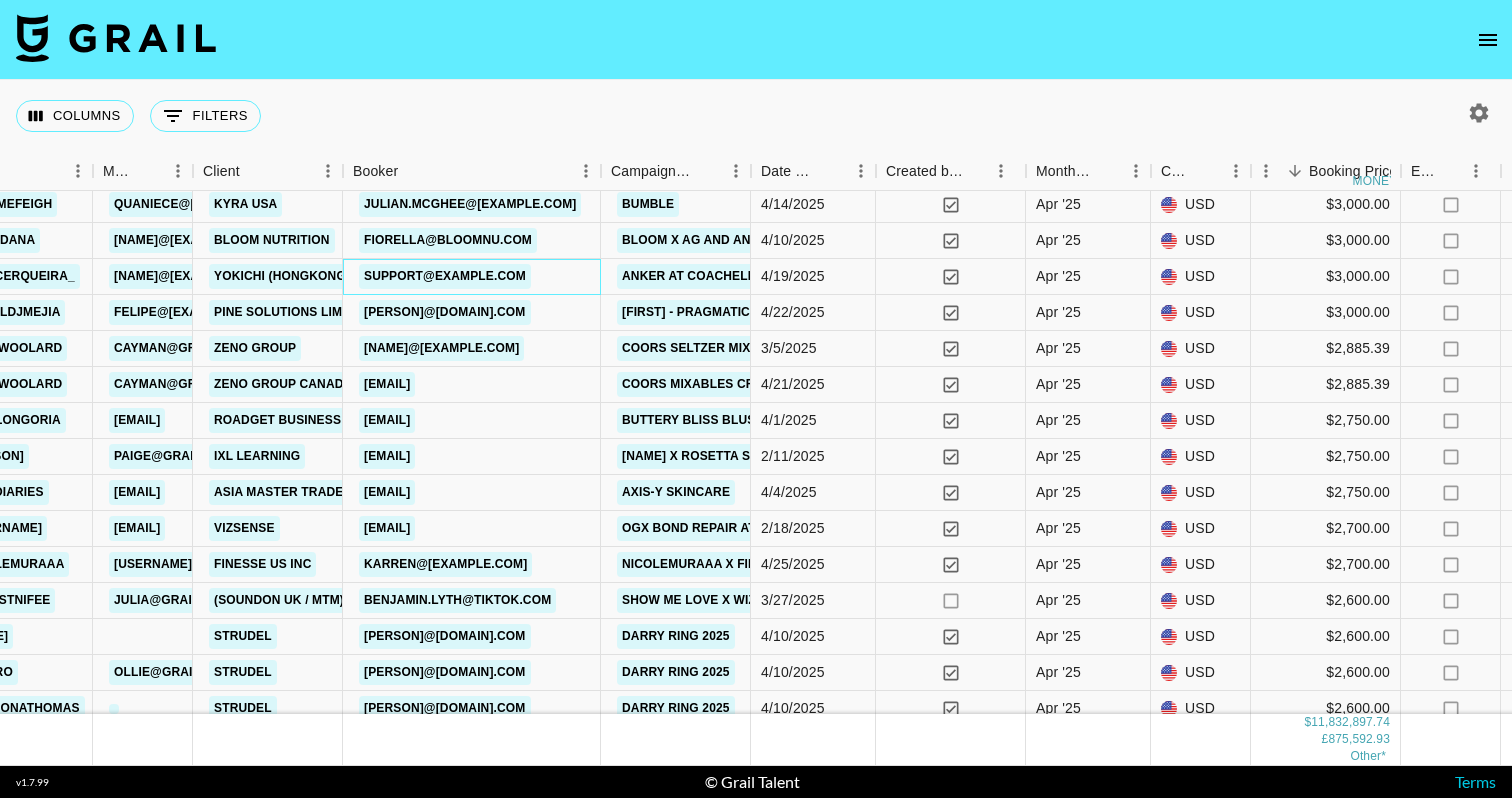 click on "influencerbd@yokichitalent.com" at bounding box center [445, 276] 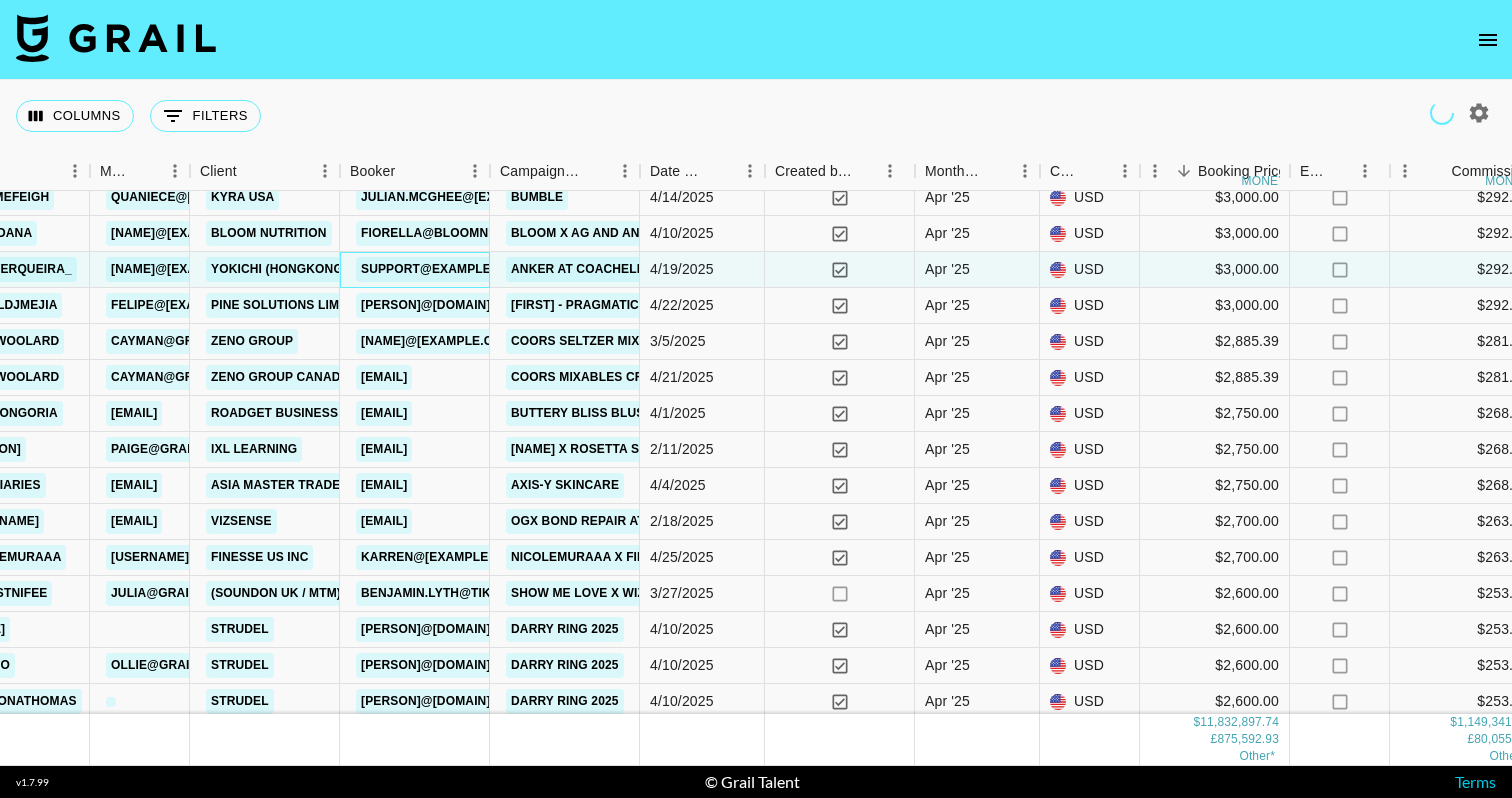 scroll, scrollTop: 8507, scrollLeft: 725, axis: both 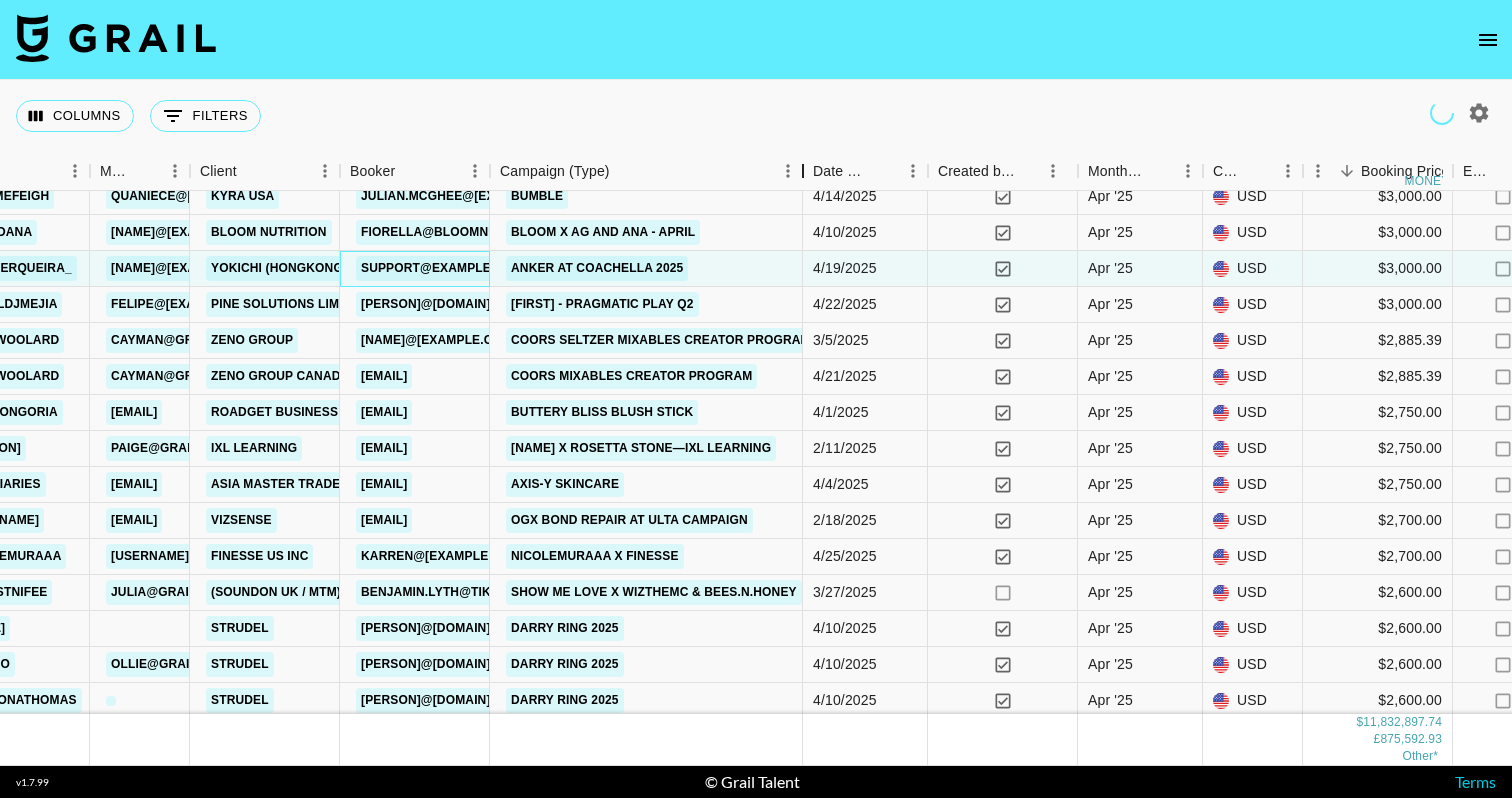 drag, startPoint x: 633, startPoint y: 179, endPoint x: 796, endPoint y: 182, distance: 163.0276 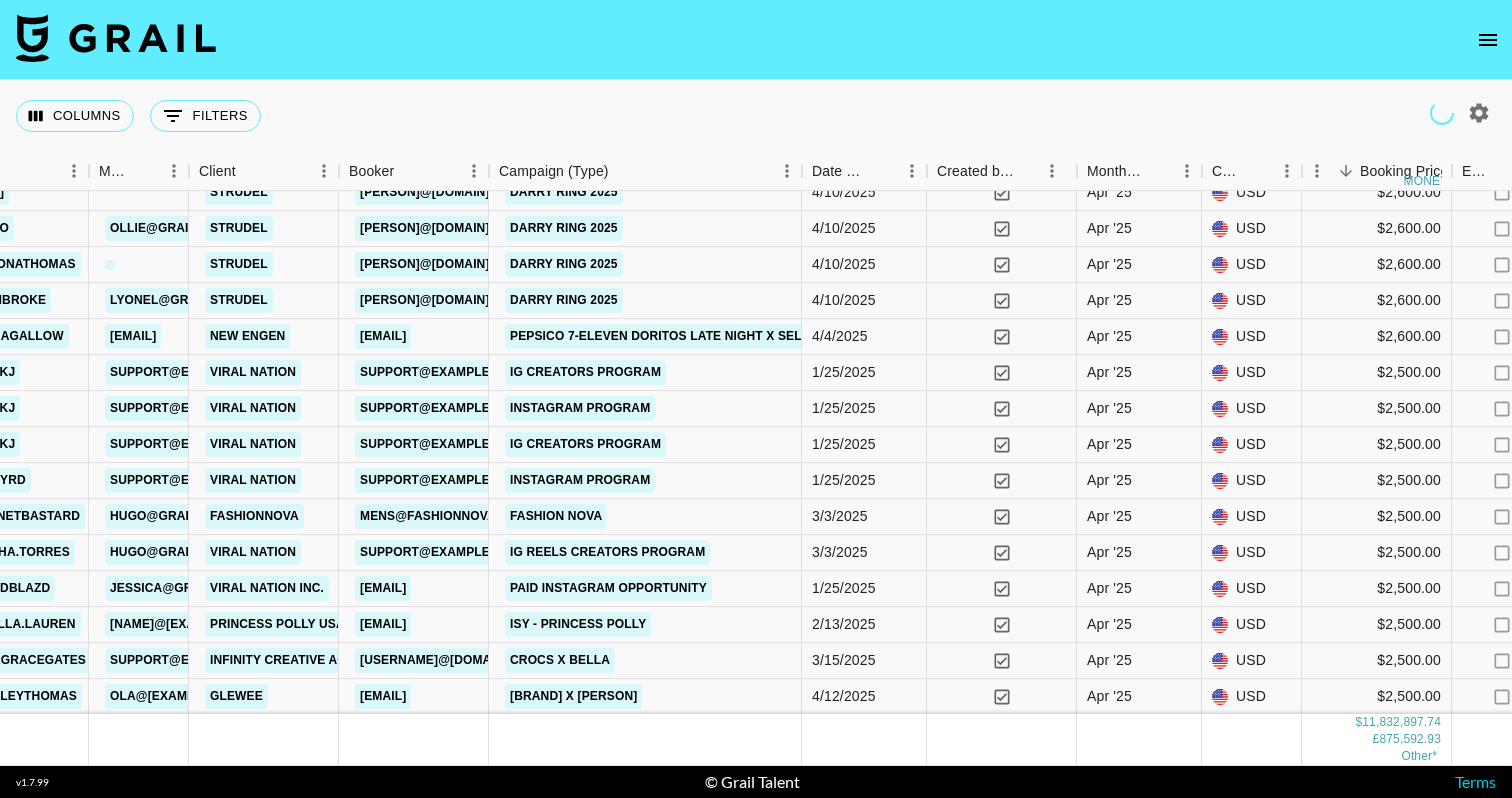 scroll, scrollTop: 8945, scrollLeft: 726, axis: both 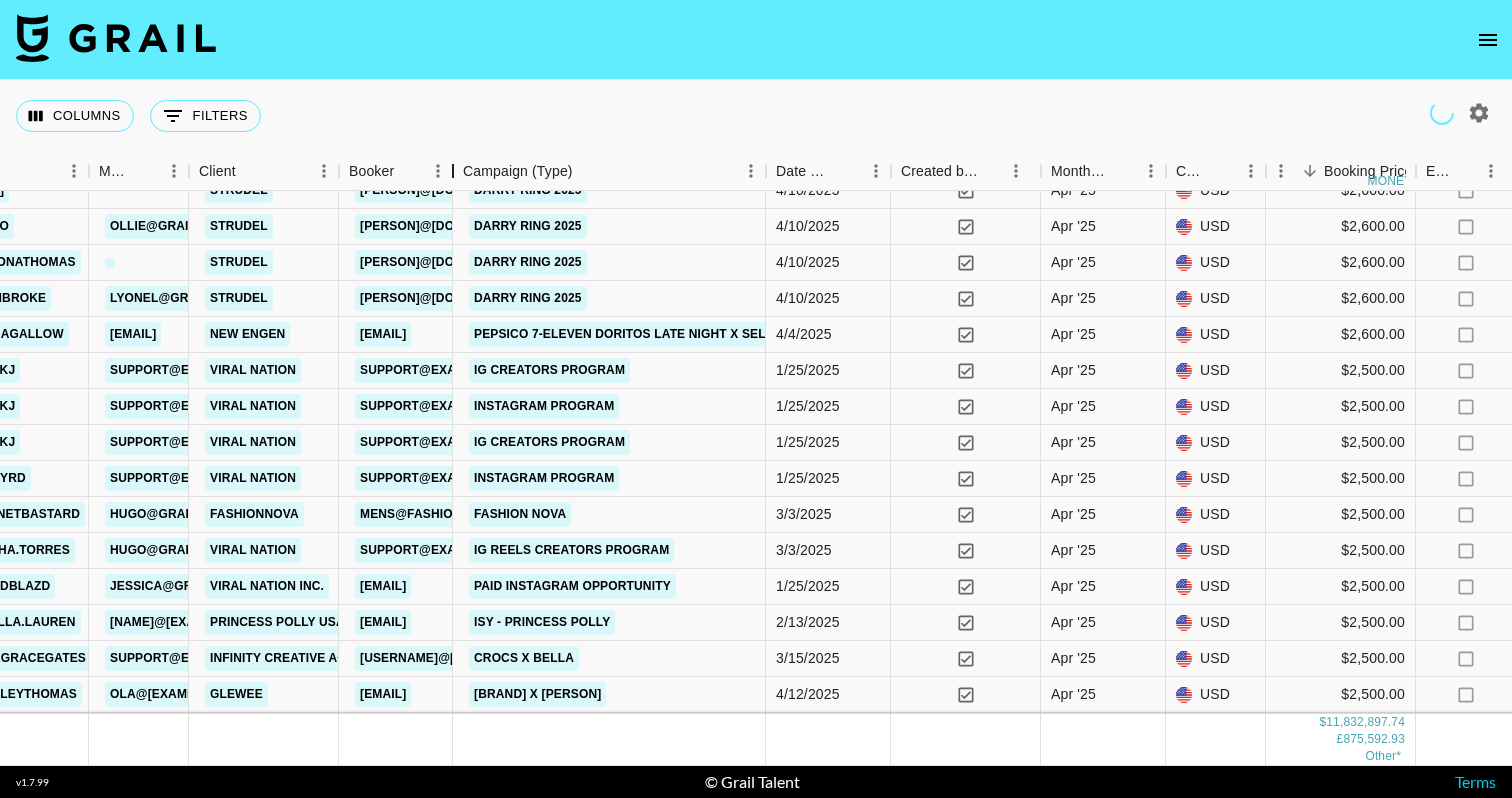 drag, startPoint x: 494, startPoint y: 183, endPoint x: 459, endPoint y: 186, distance: 35.128338 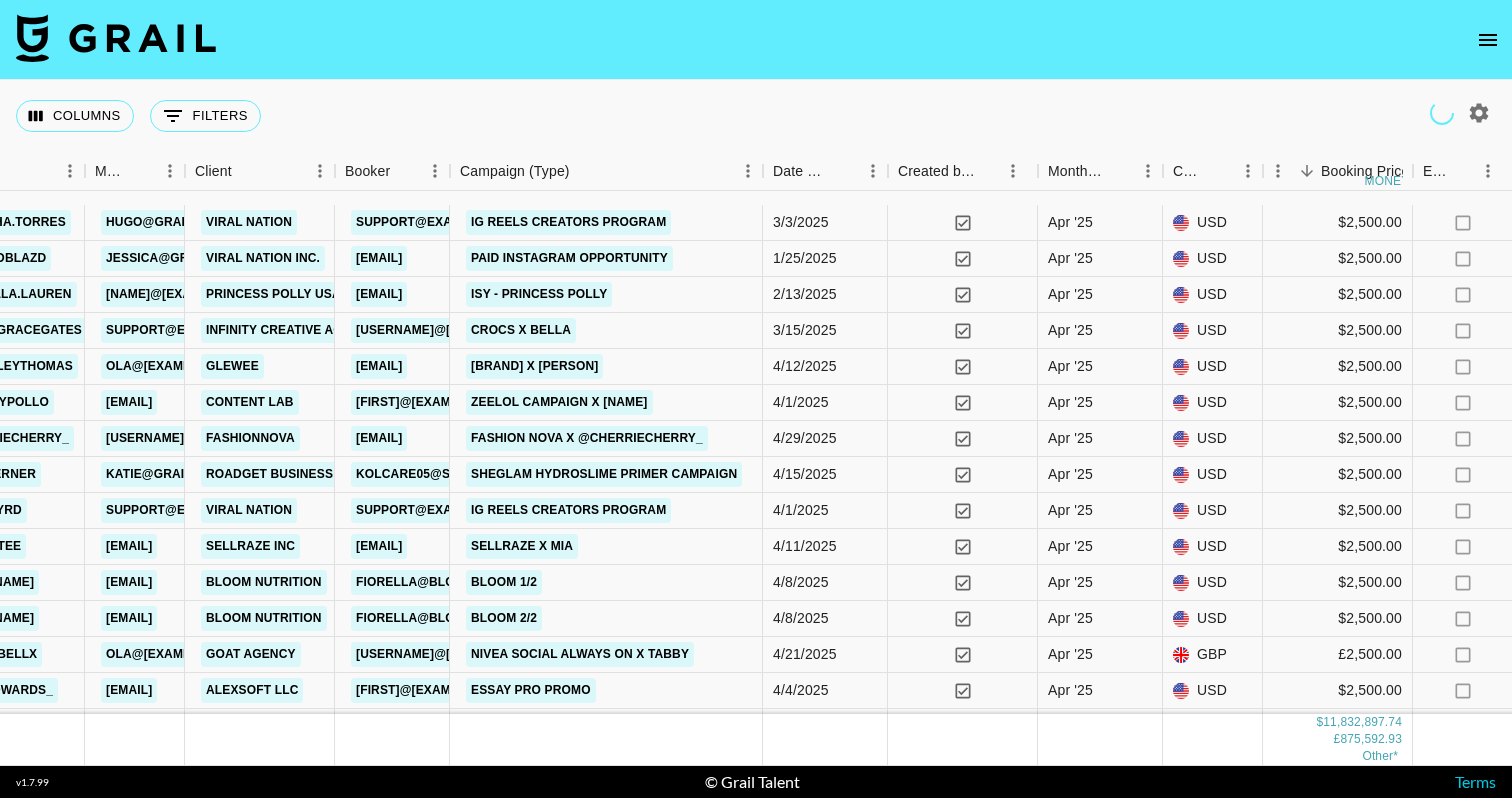 scroll, scrollTop: 9405, scrollLeft: 730, axis: both 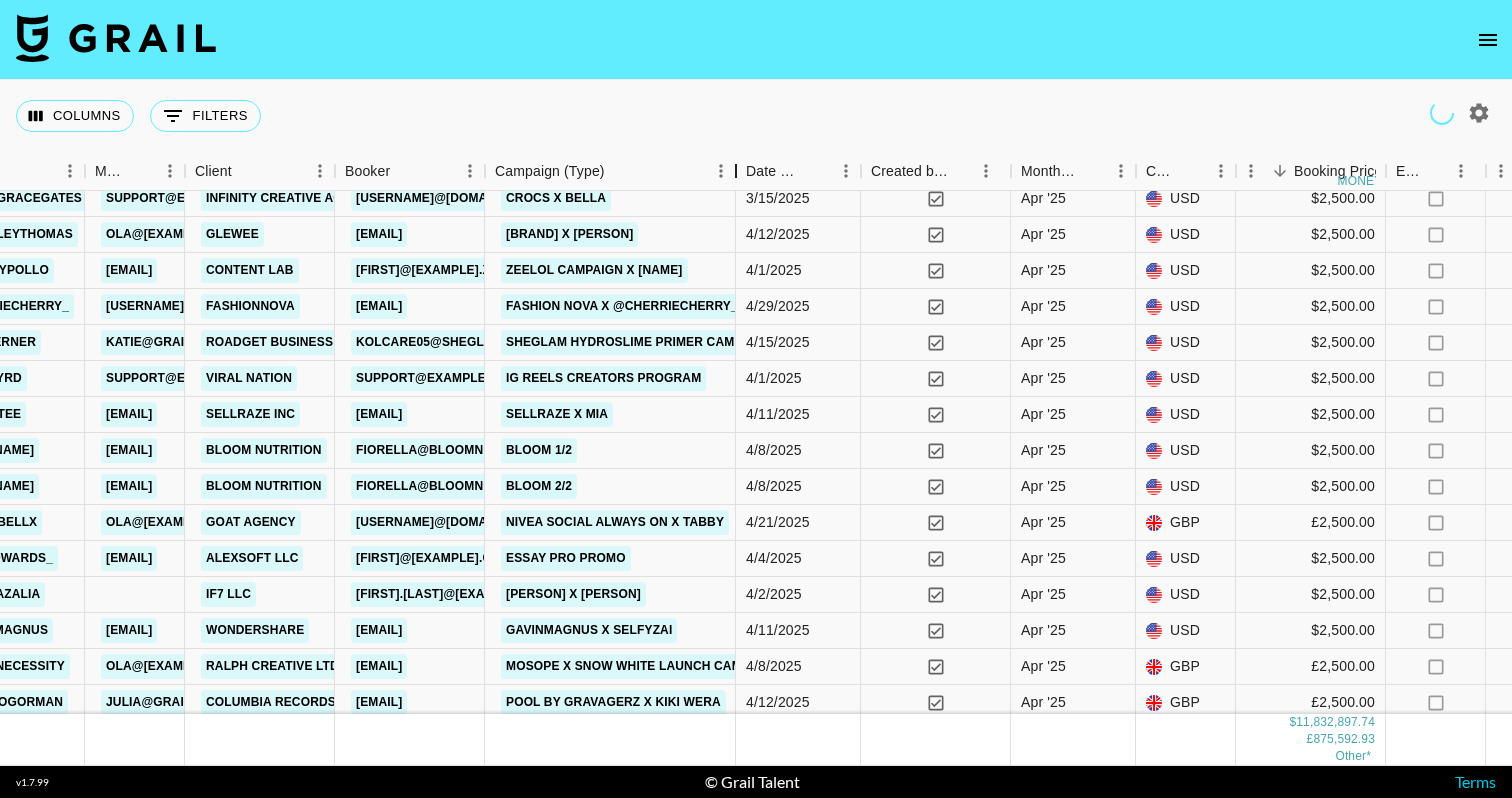 drag, startPoint x: 637, startPoint y: 179, endPoint x: 759, endPoint y: 213, distance: 126.649124 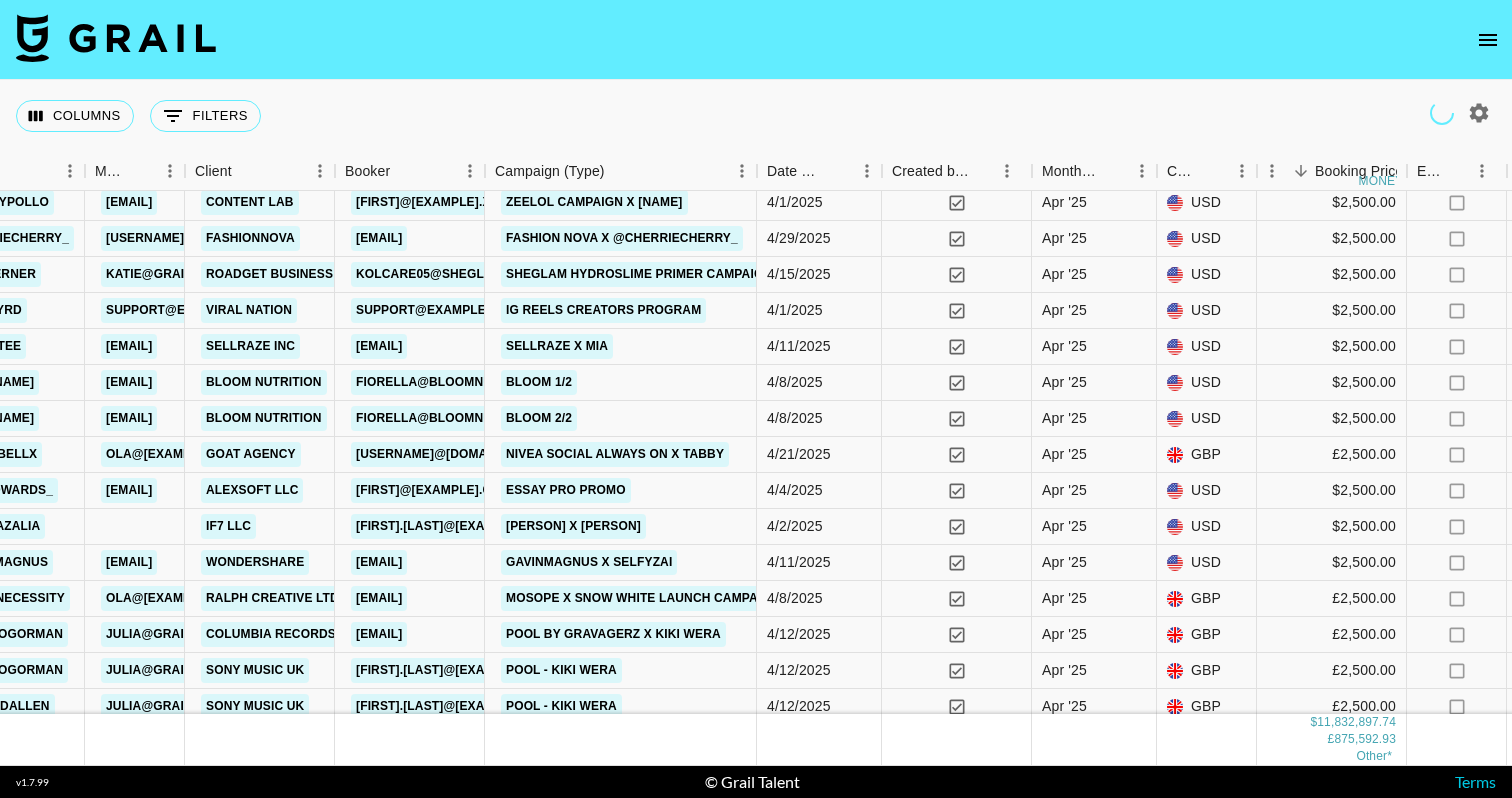 scroll, scrollTop: 9501, scrollLeft: 730, axis: both 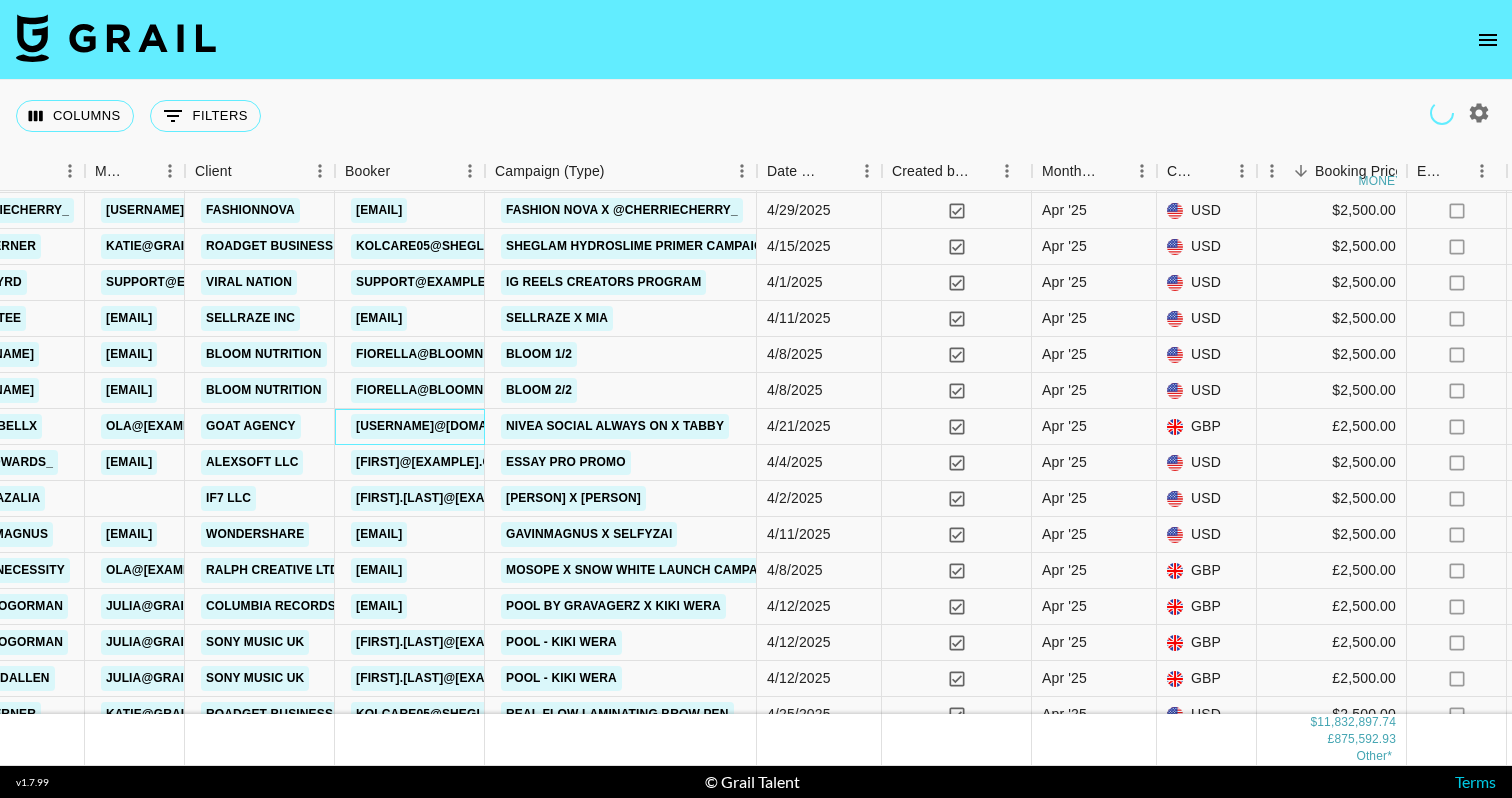 click on "olivia.nazari@goatagency.com" at bounding box center (446, 426) 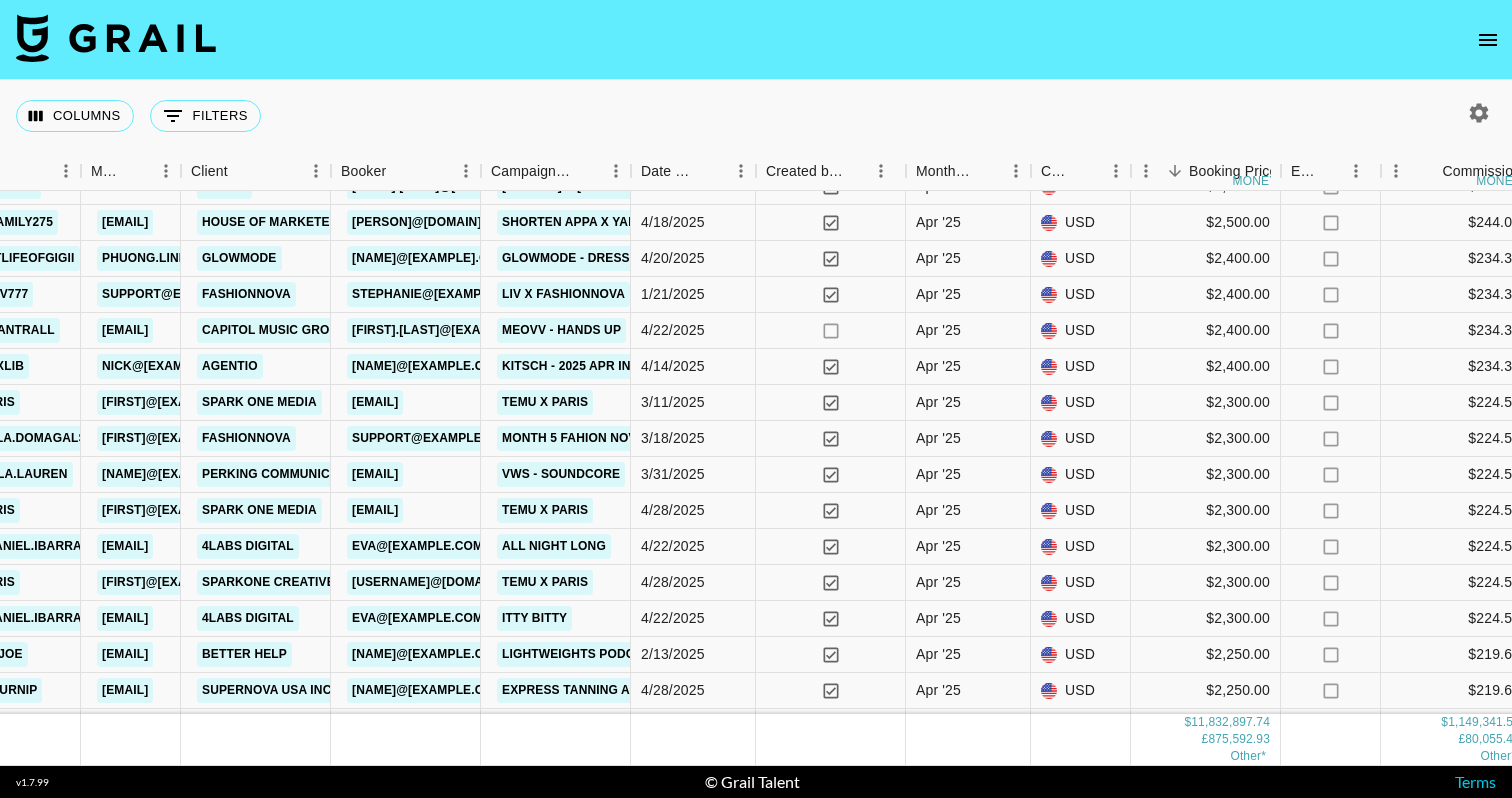 scroll, scrollTop: 10390, scrollLeft: 734, axis: both 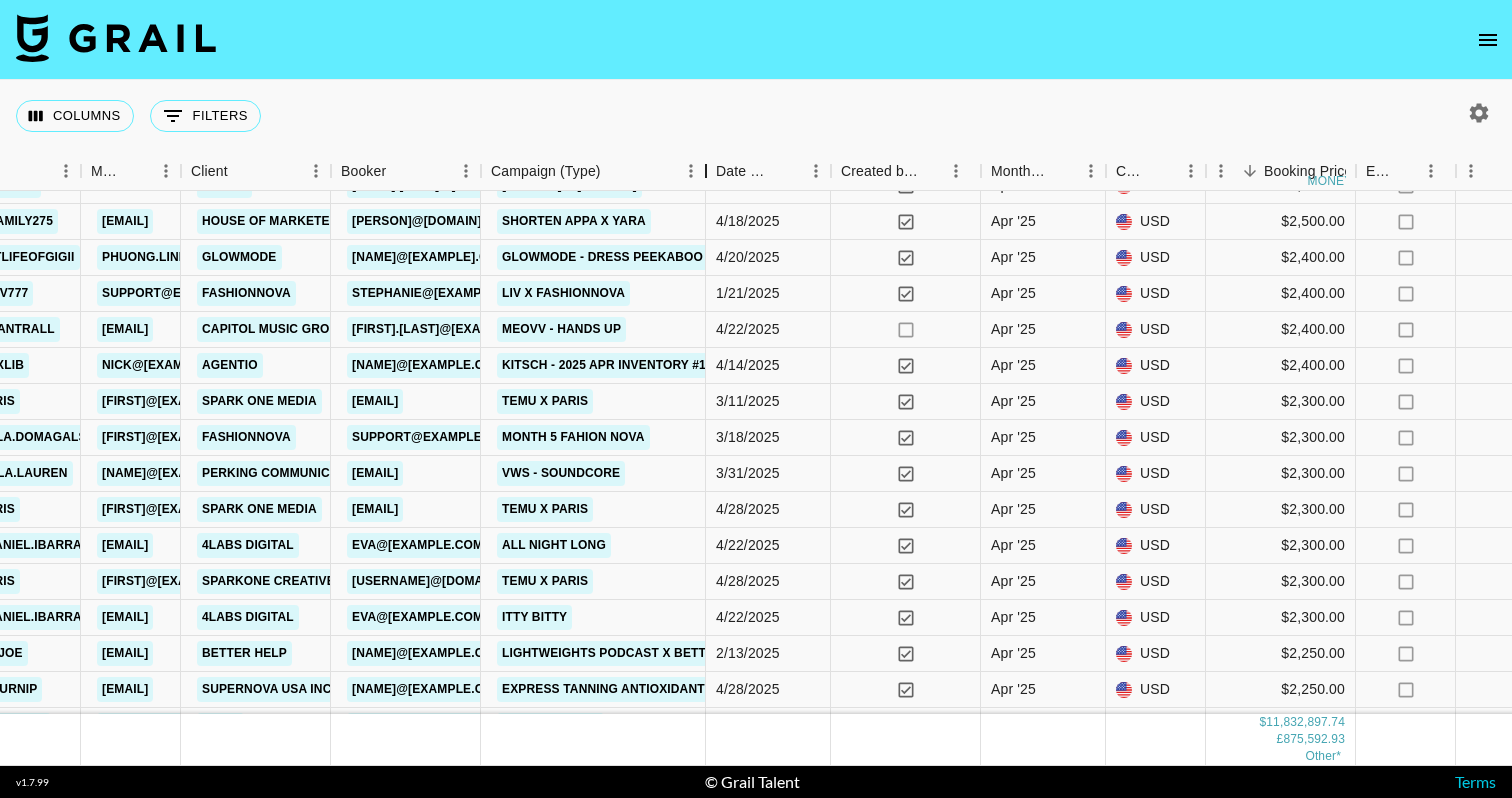 drag, startPoint x: 635, startPoint y: 164, endPoint x: 711, endPoint y: 170, distance: 76.23647 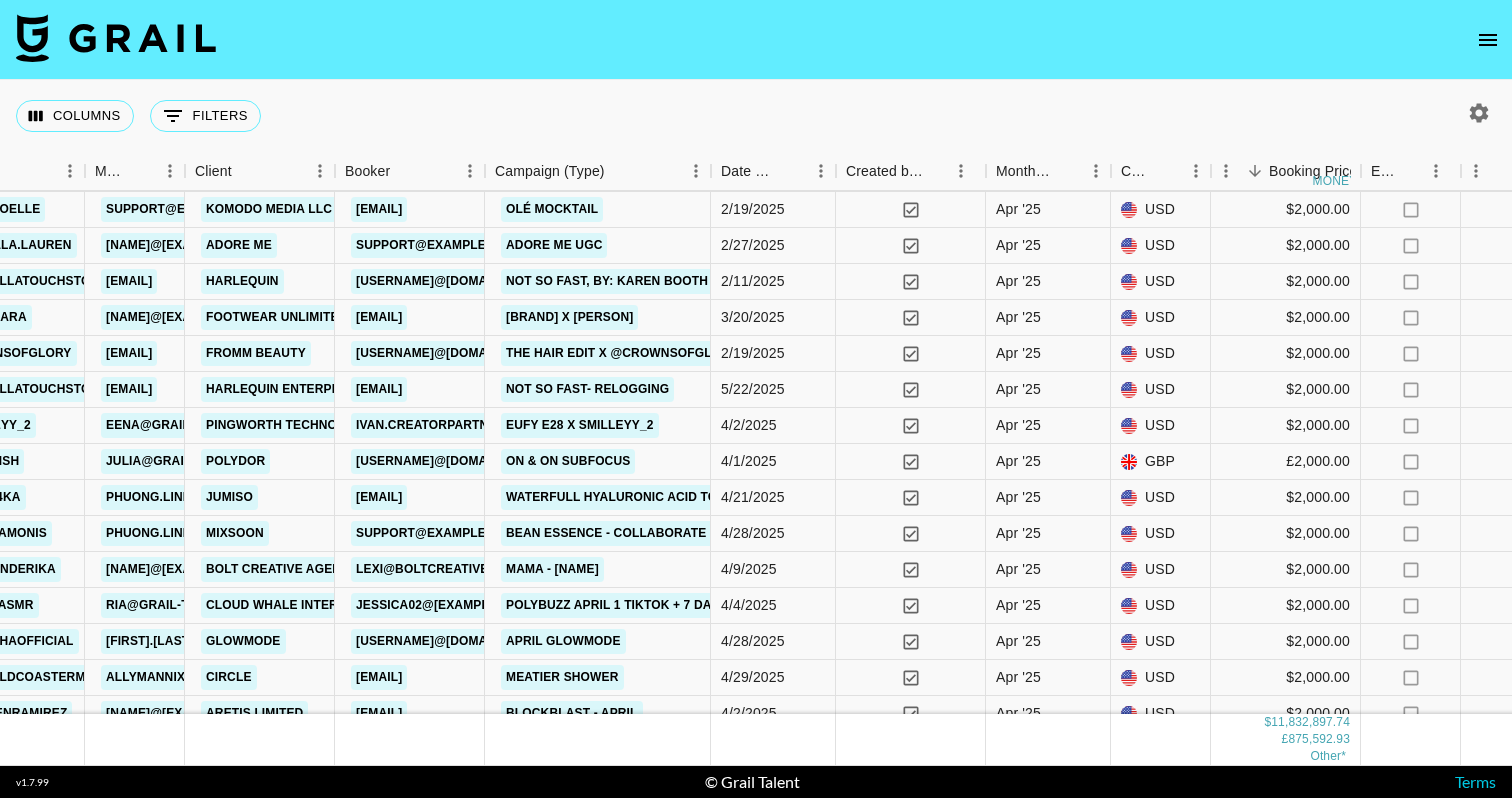 scroll, scrollTop: 11783, scrollLeft: 730, axis: both 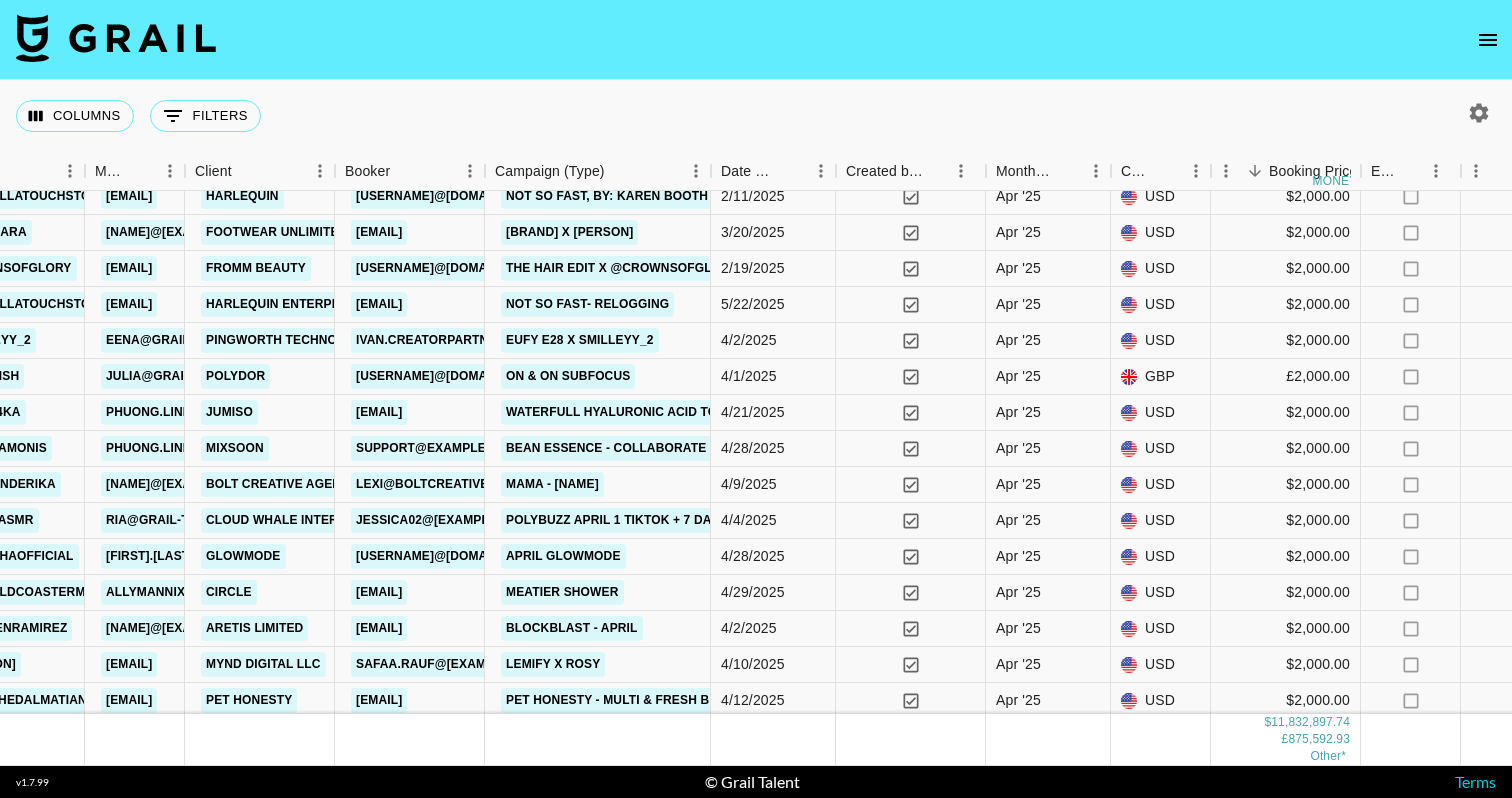 click 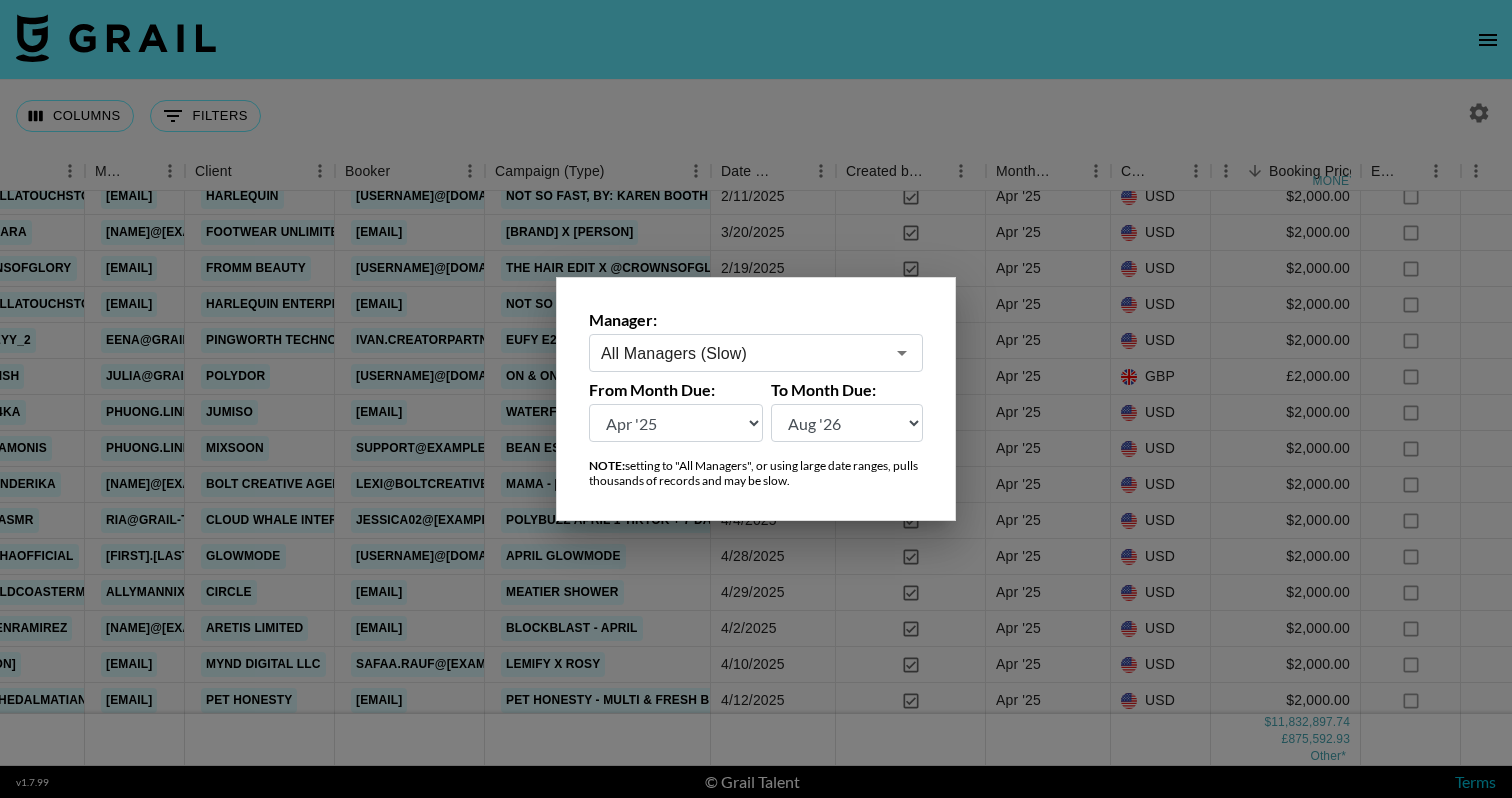 click at bounding box center [756, 399] 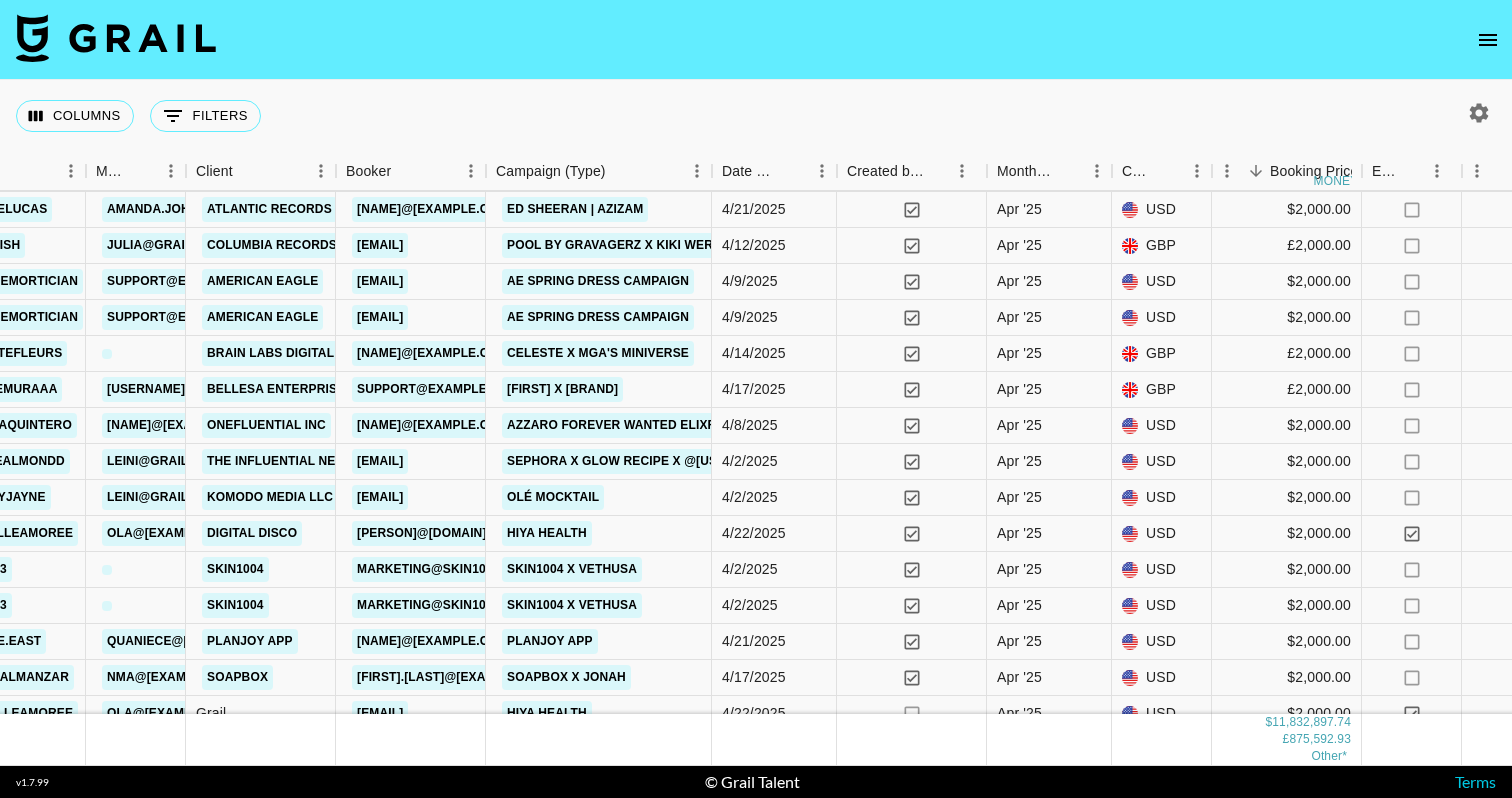 scroll, scrollTop: 13085, scrollLeft: 727, axis: both 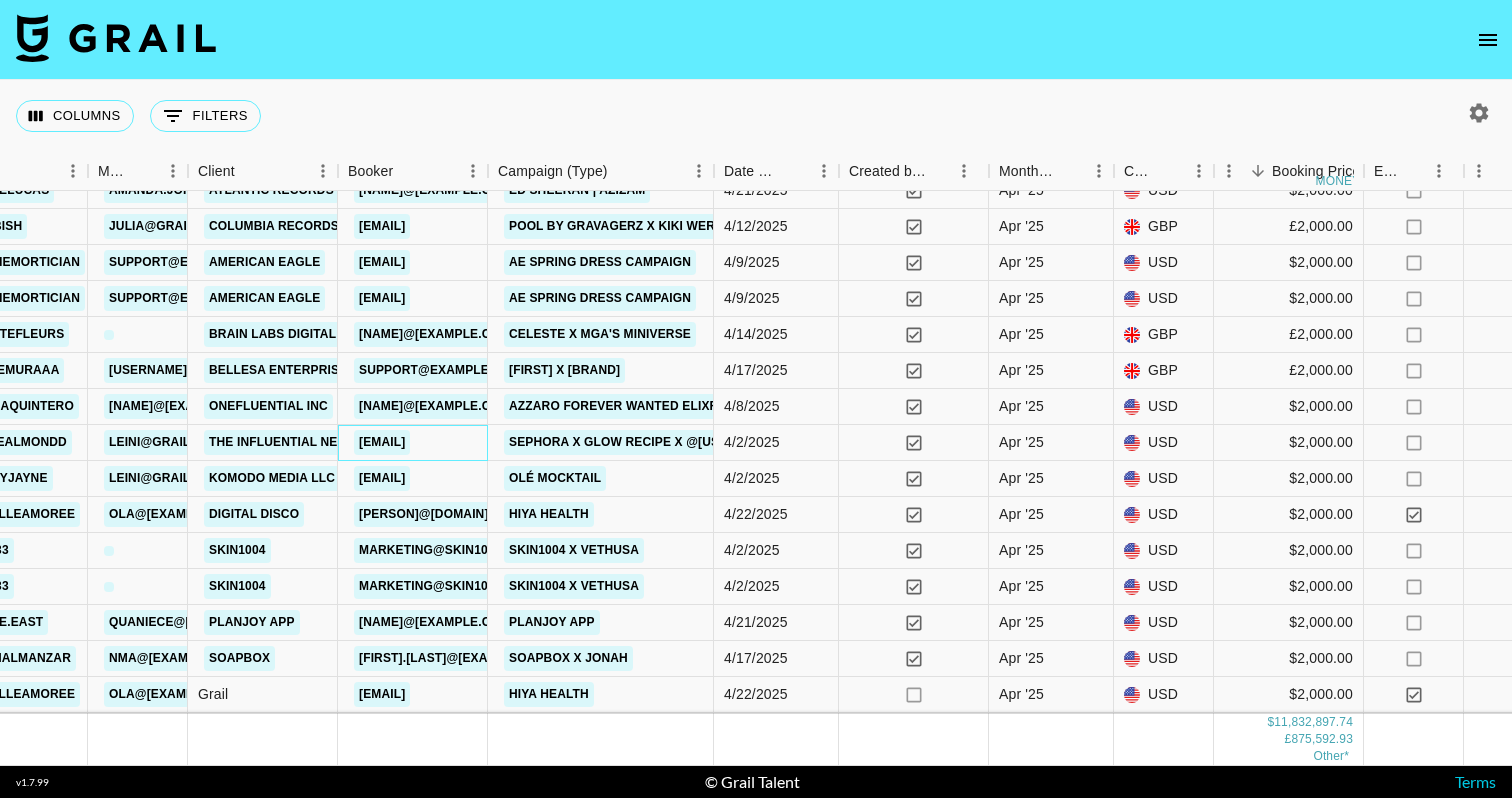 click on "jrubin@influential.co" at bounding box center (382, 442) 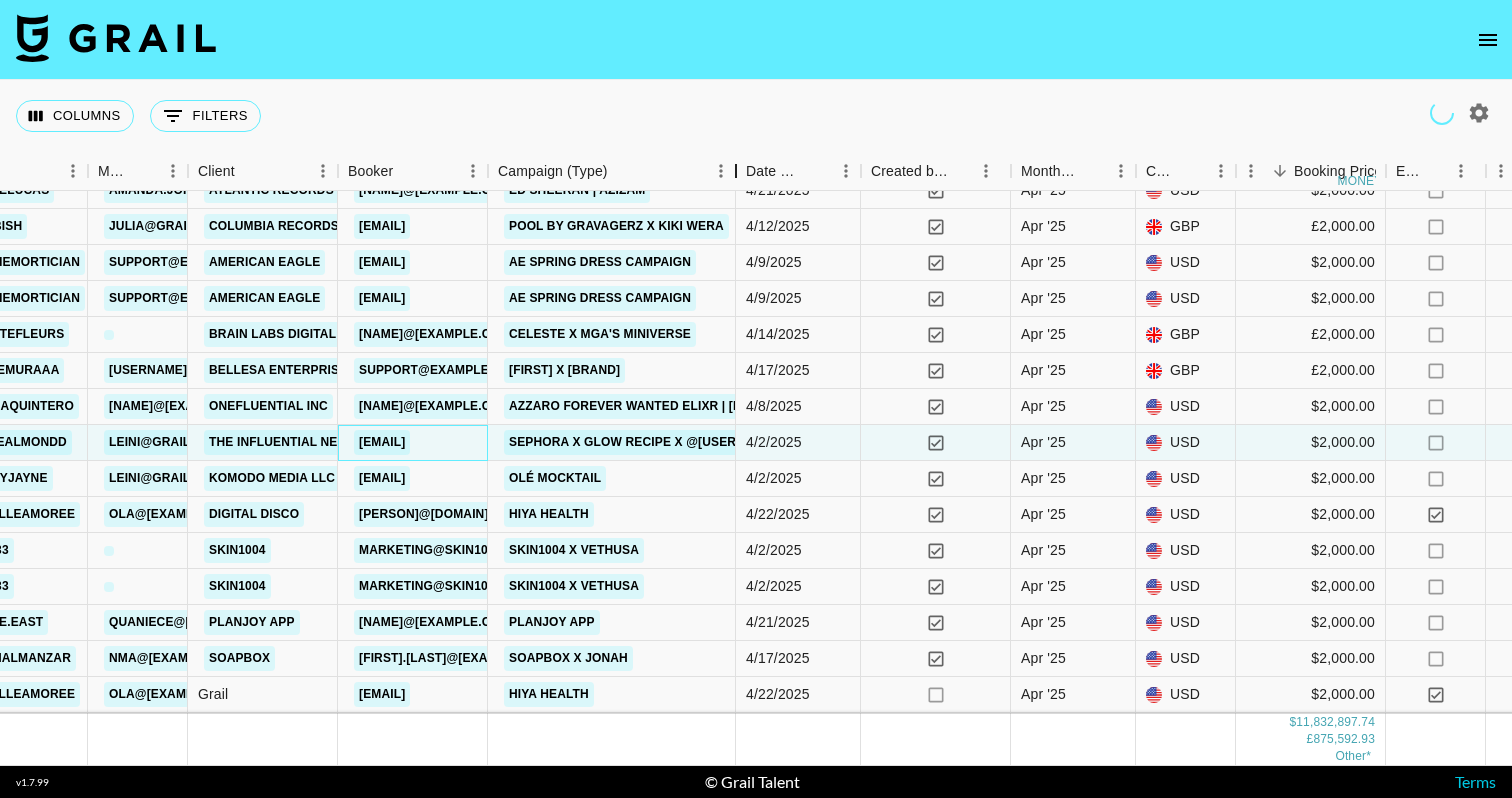 drag, startPoint x: 645, startPoint y: 174, endPoint x: 743, endPoint y: 174, distance: 98 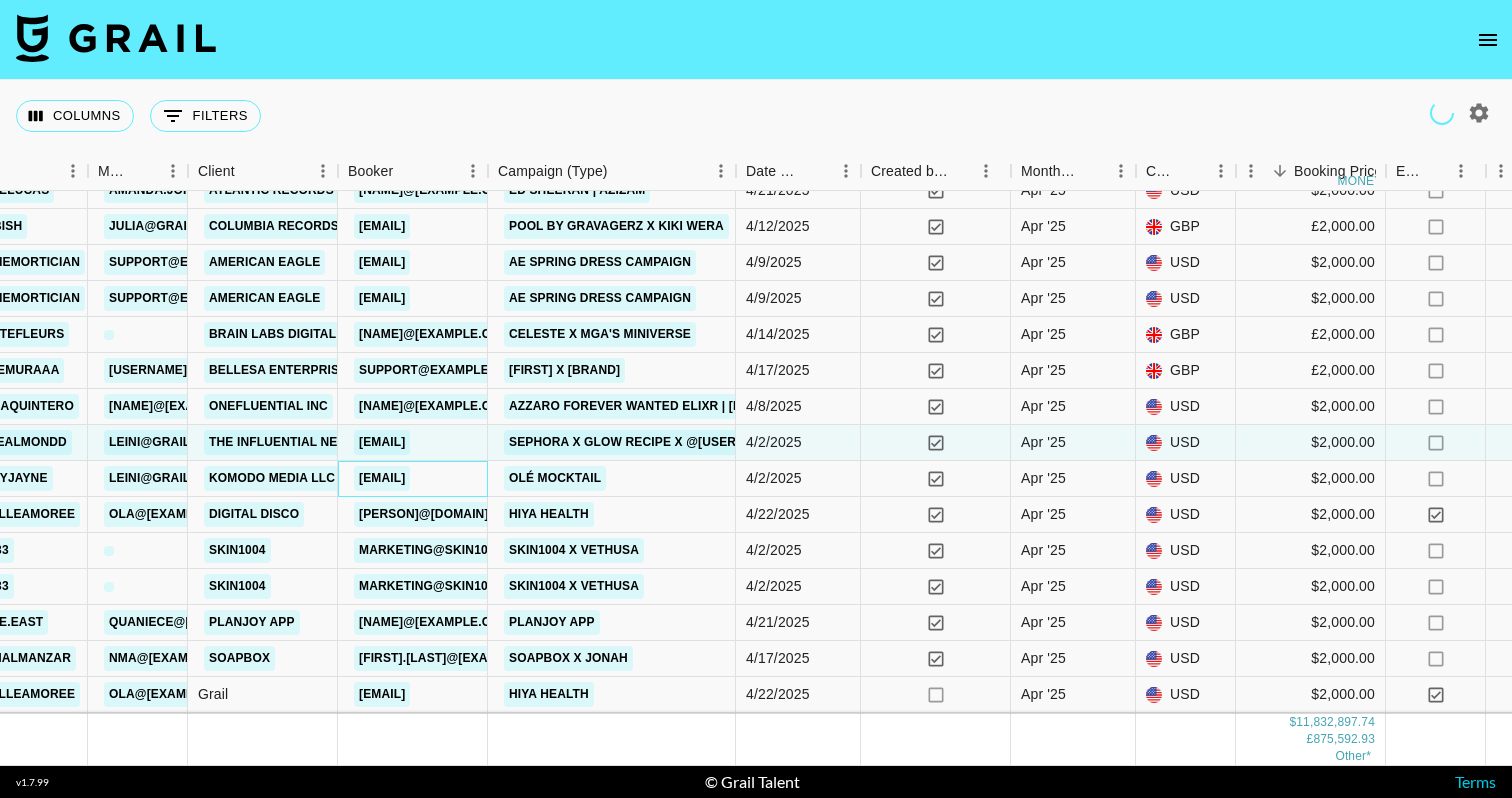 click on "bella.didomenico@wearekomodo.com" at bounding box center [382, 478] 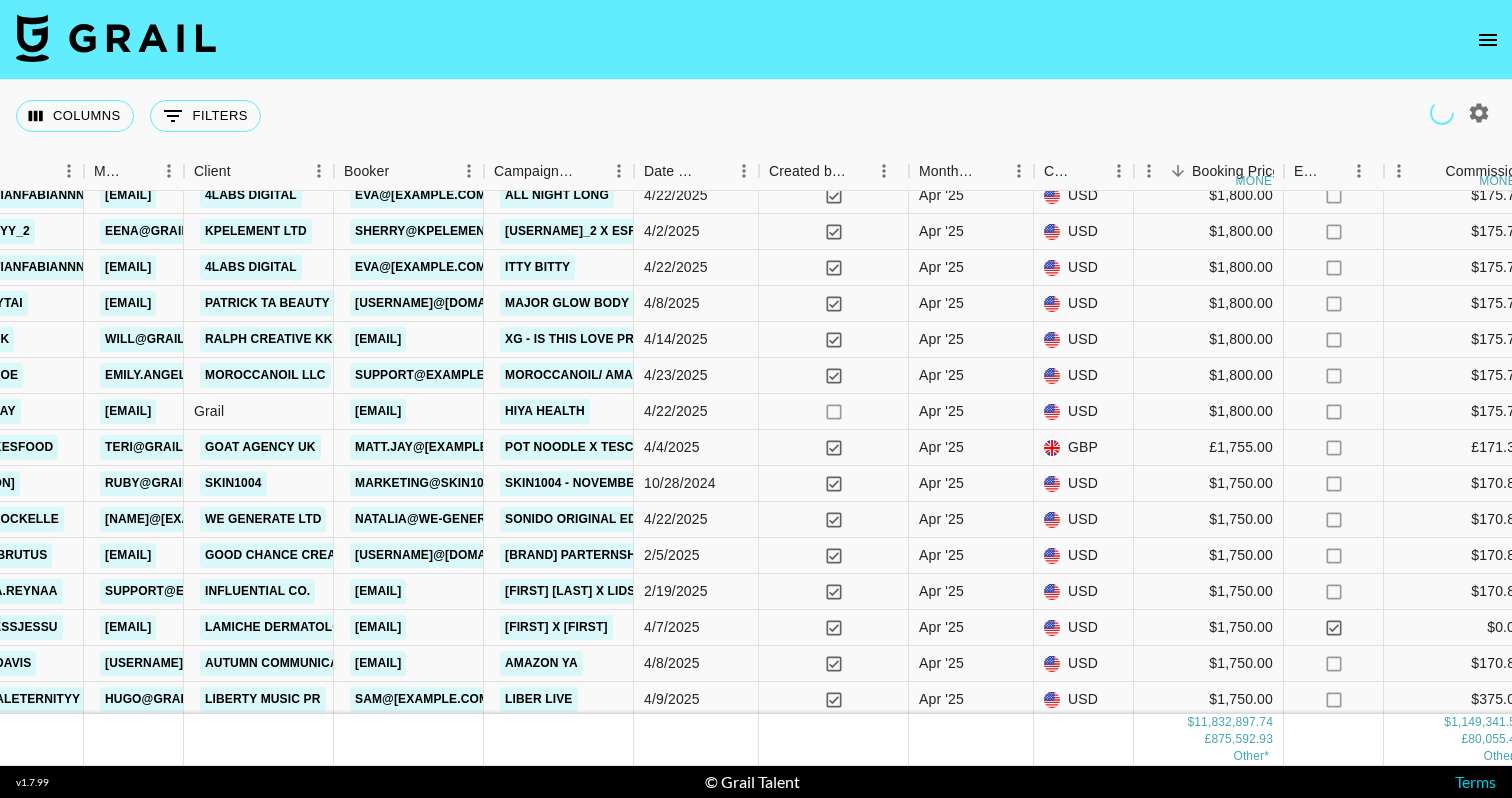 scroll, scrollTop: 14569, scrollLeft: 731, axis: both 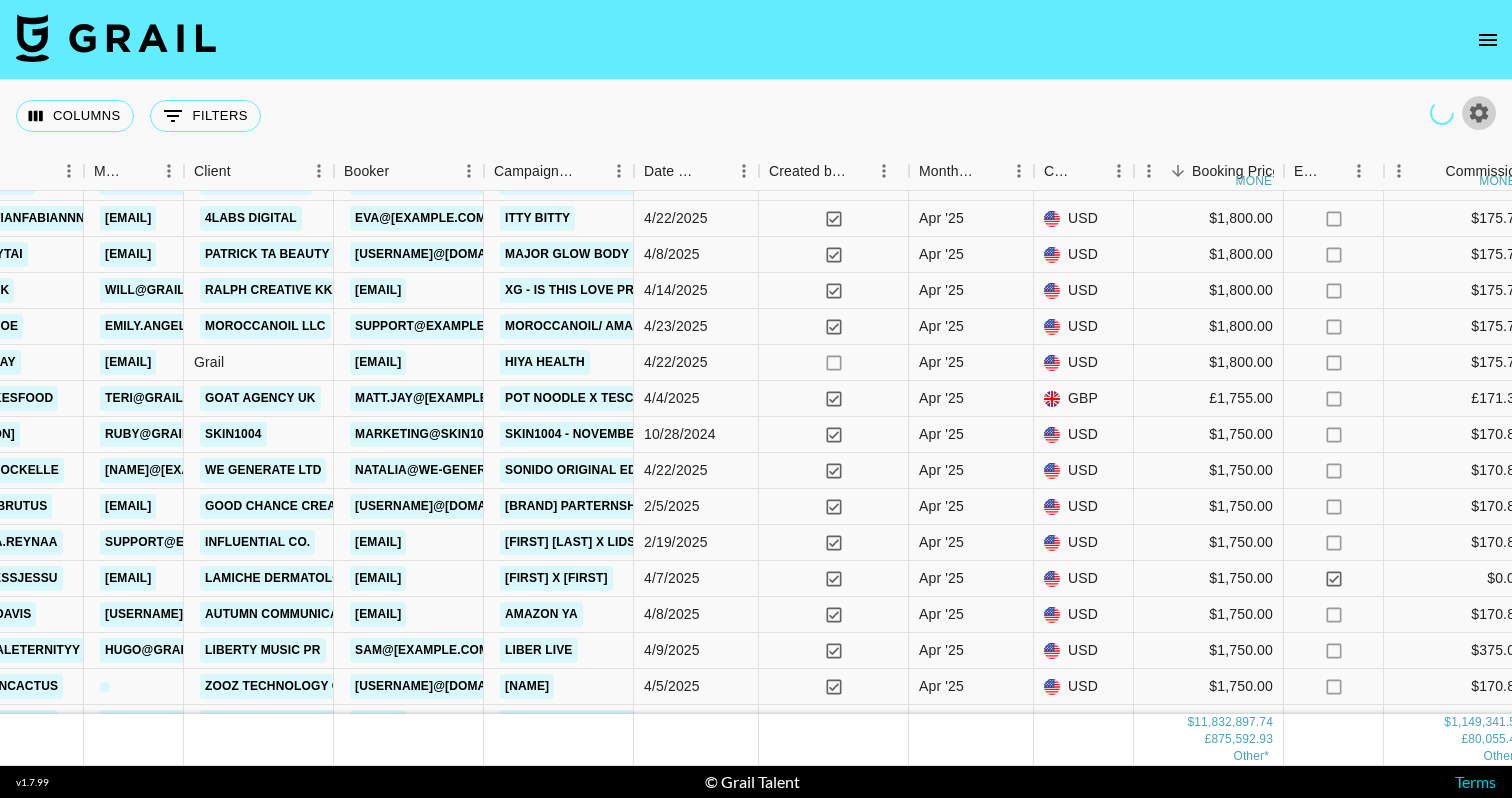 click 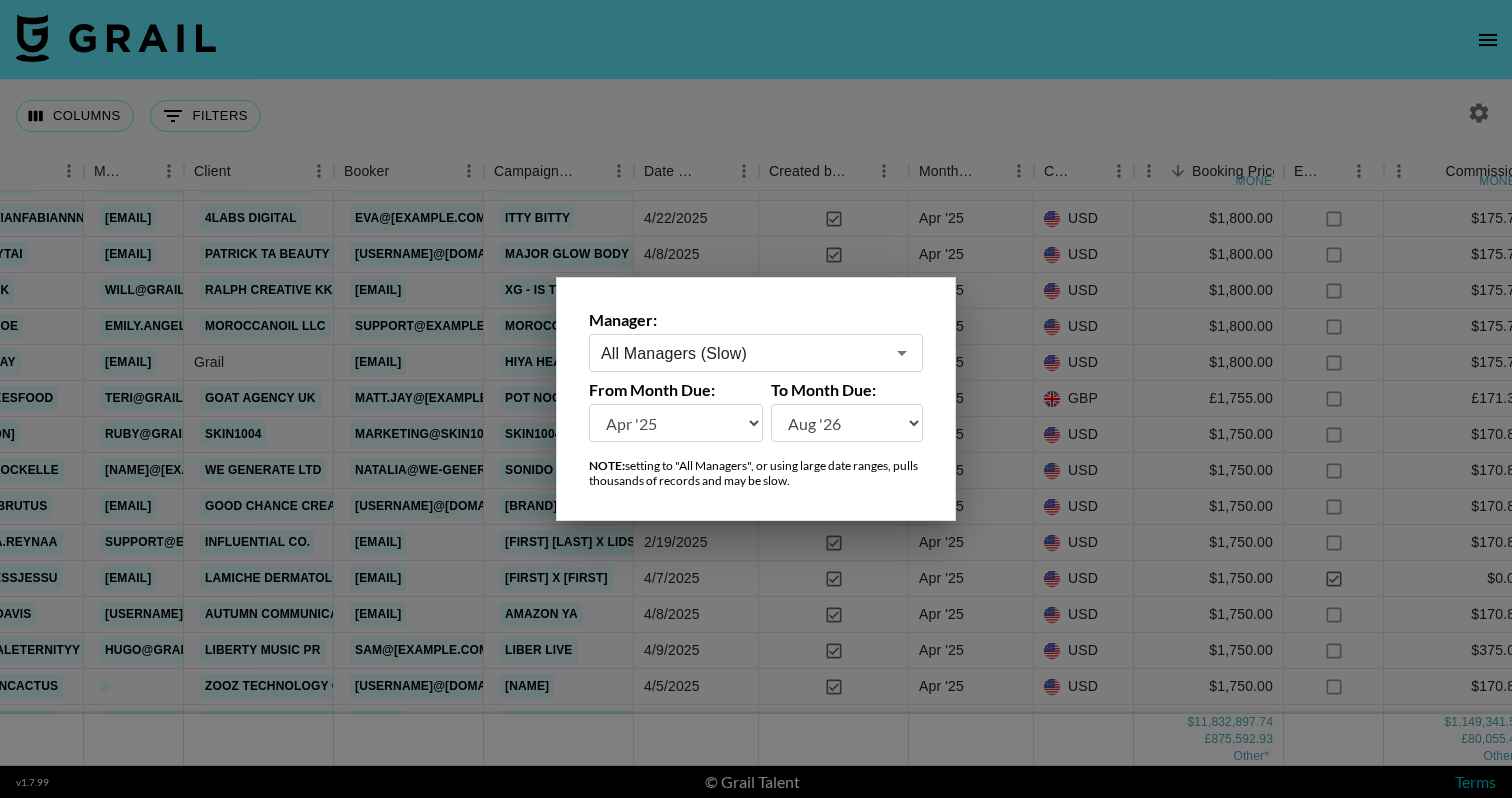 click on "Aug '26 Jul '26 Jun '26 May '26 Apr '26 Mar '26 Feb '26 Jan '26 Dec '25 Nov '25 Oct '25 Sep '25 Aug '25 Jul '25 Jun '25 May '25 Apr '25 Mar '25 Feb '25 Jan '25 Dec '24 Nov '24 Oct '24 Sep '24 Aug '24" at bounding box center (676, 423) 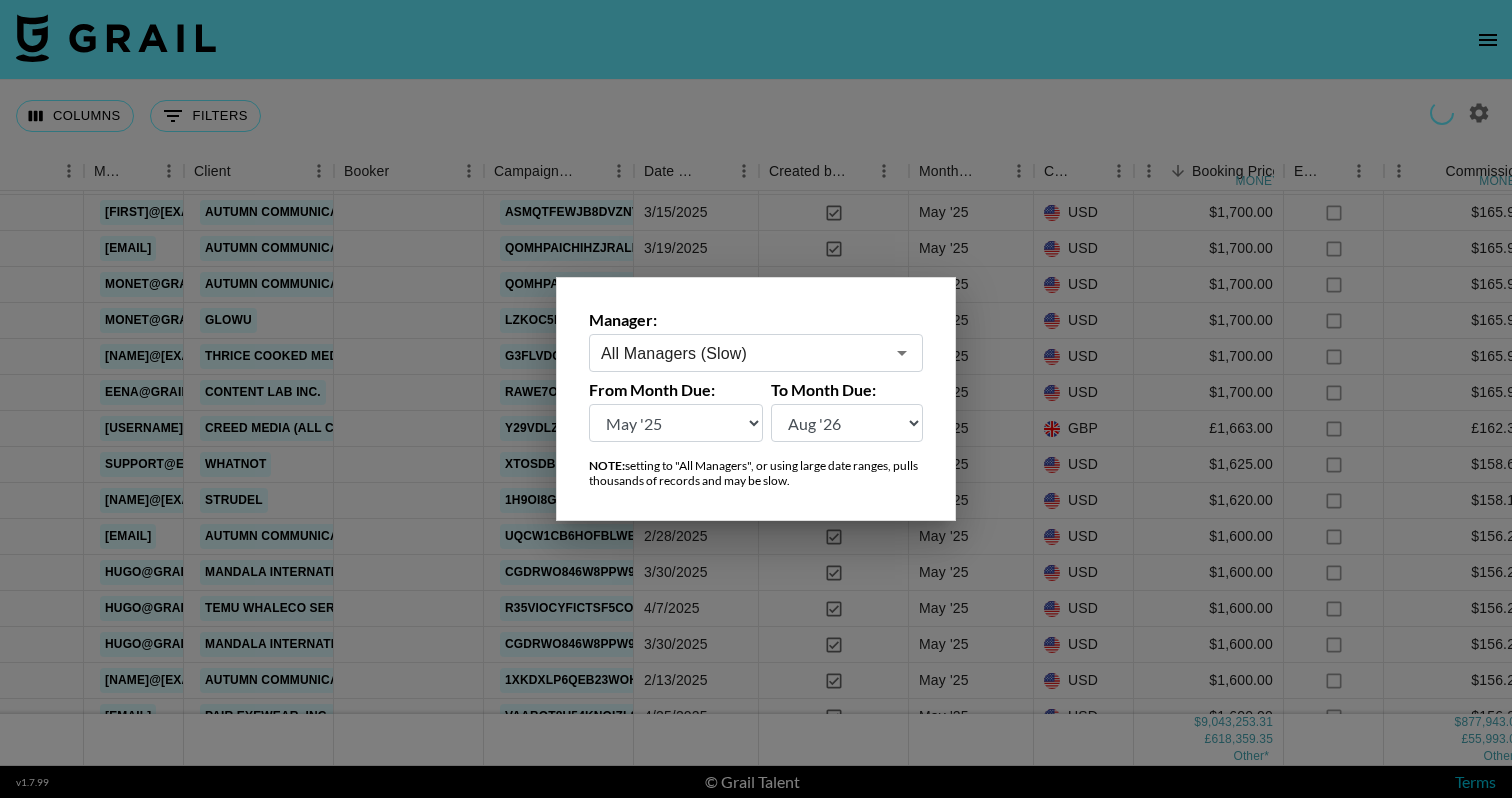 click at bounding box center (756, 399) 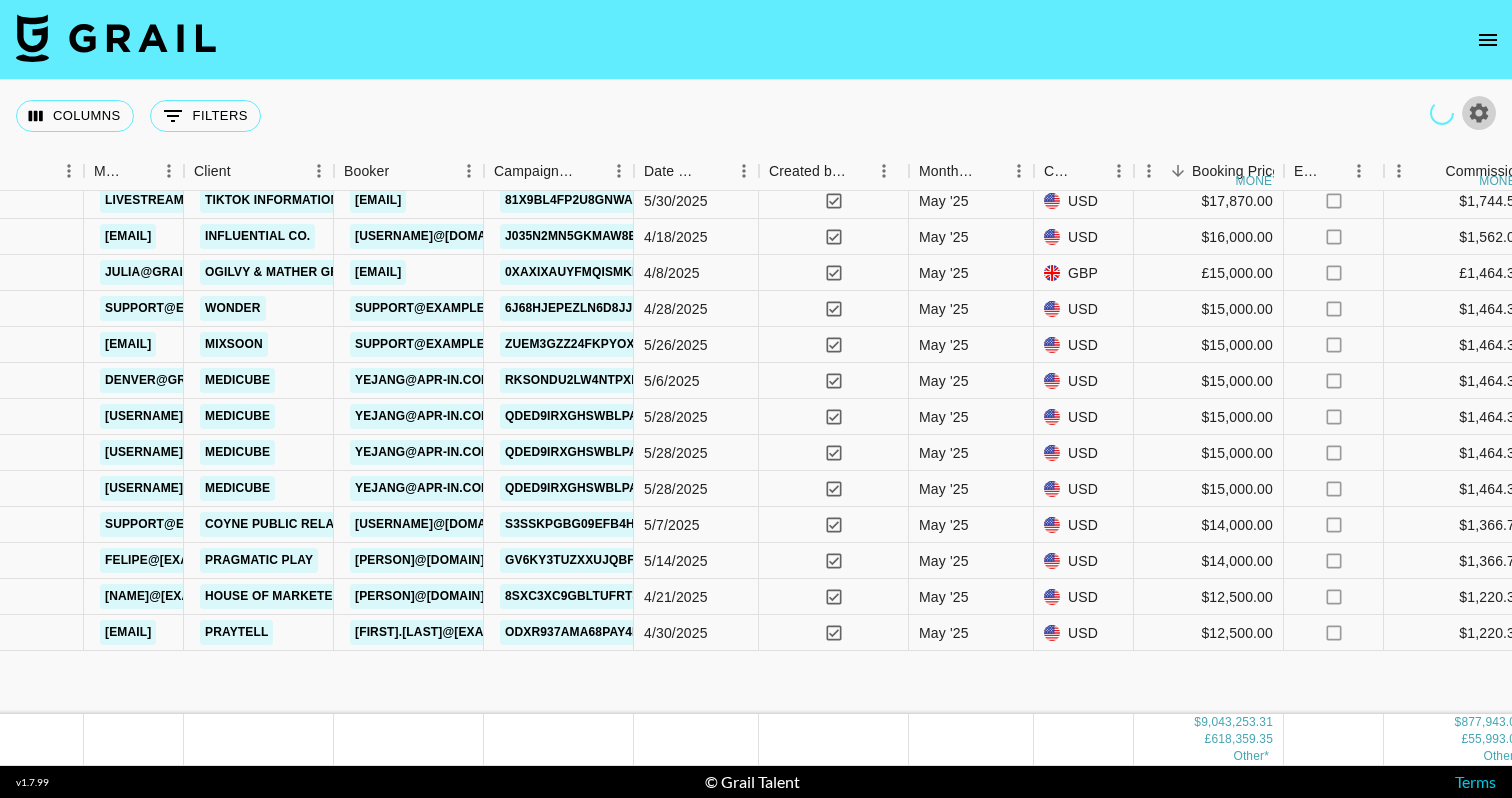 scroll, scrollTop: -12, scrollLeft: 731, axis: both 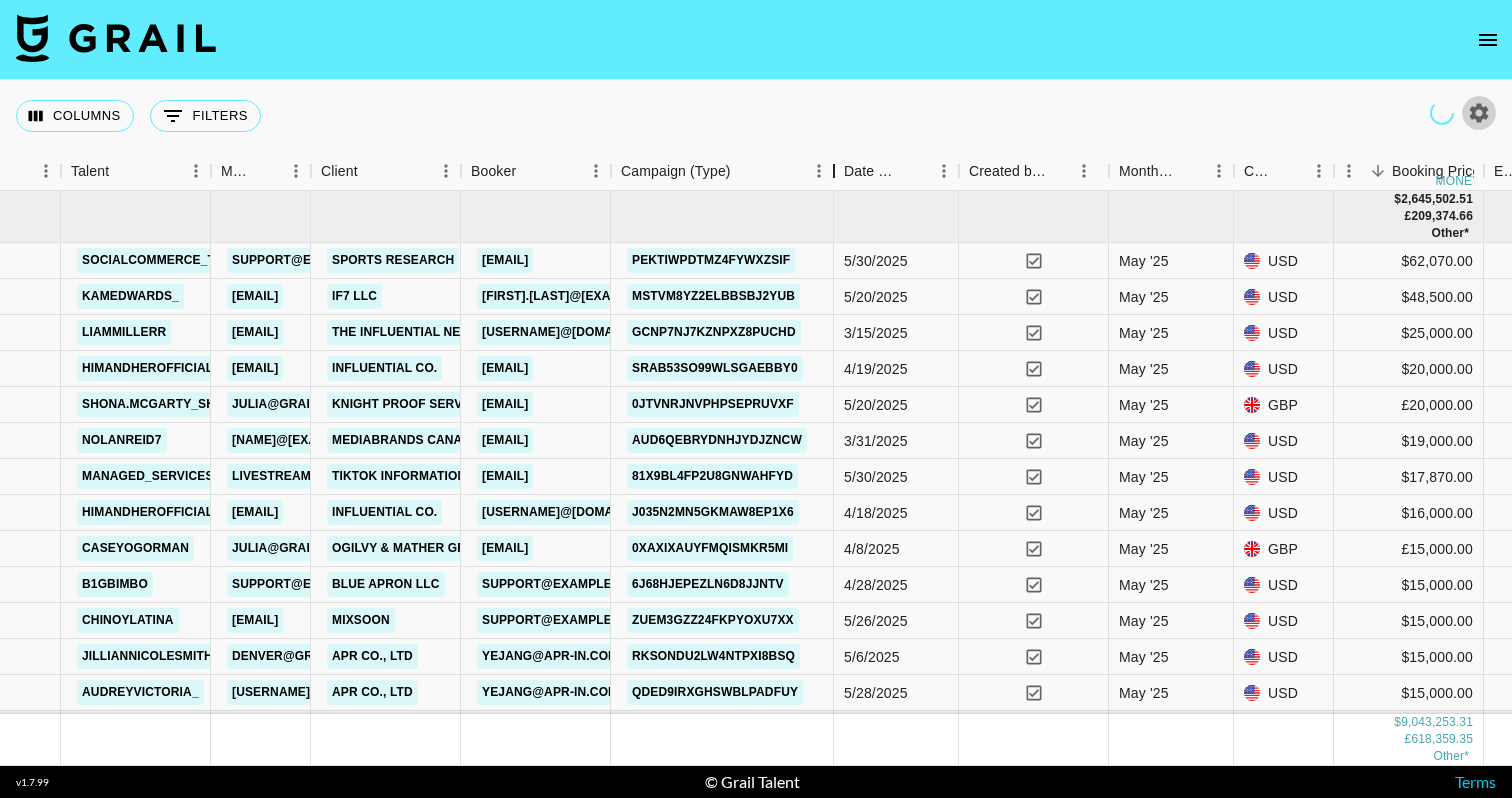 drag, startPoint x: 763, startPoint y: 164, endPoint x: 836, endPoint y: 164, distance: 73 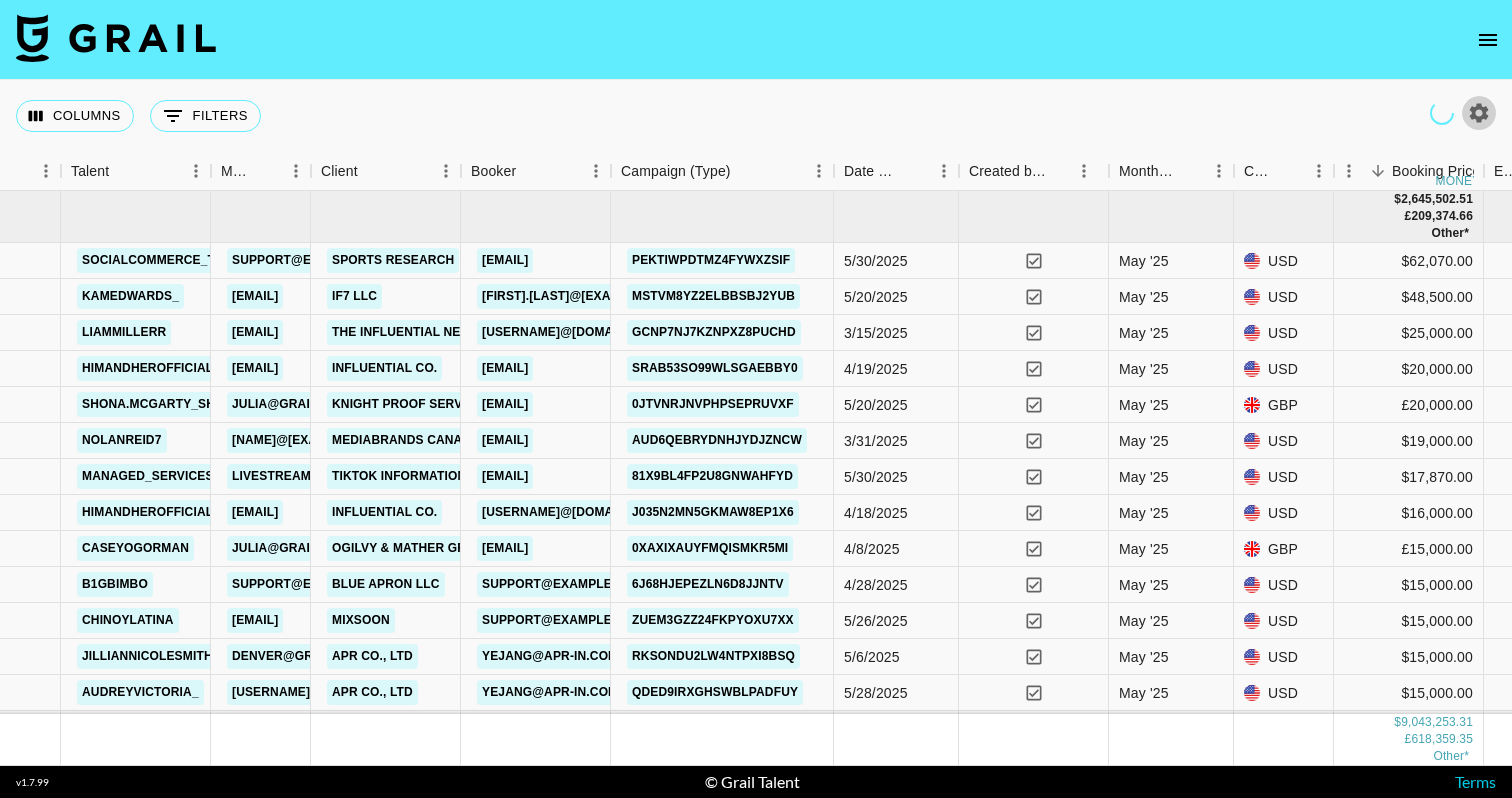 scroll, scrollTop: -12, scrollLeft: 604, axis: both 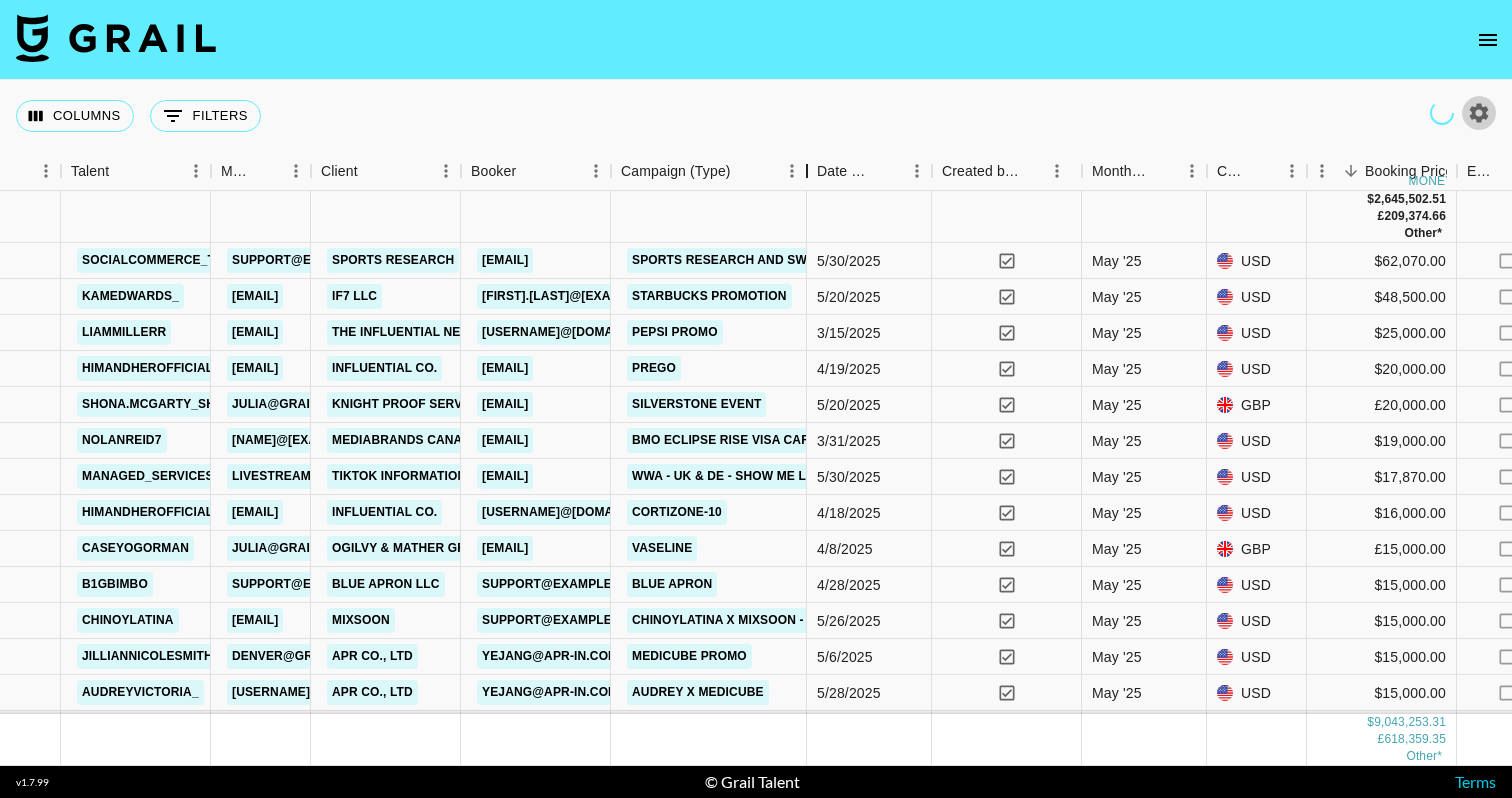 drag, startPoint x: 755, startPoint y: 170, endPoint x: 800, endPoint y: 209, distance: 59.548298 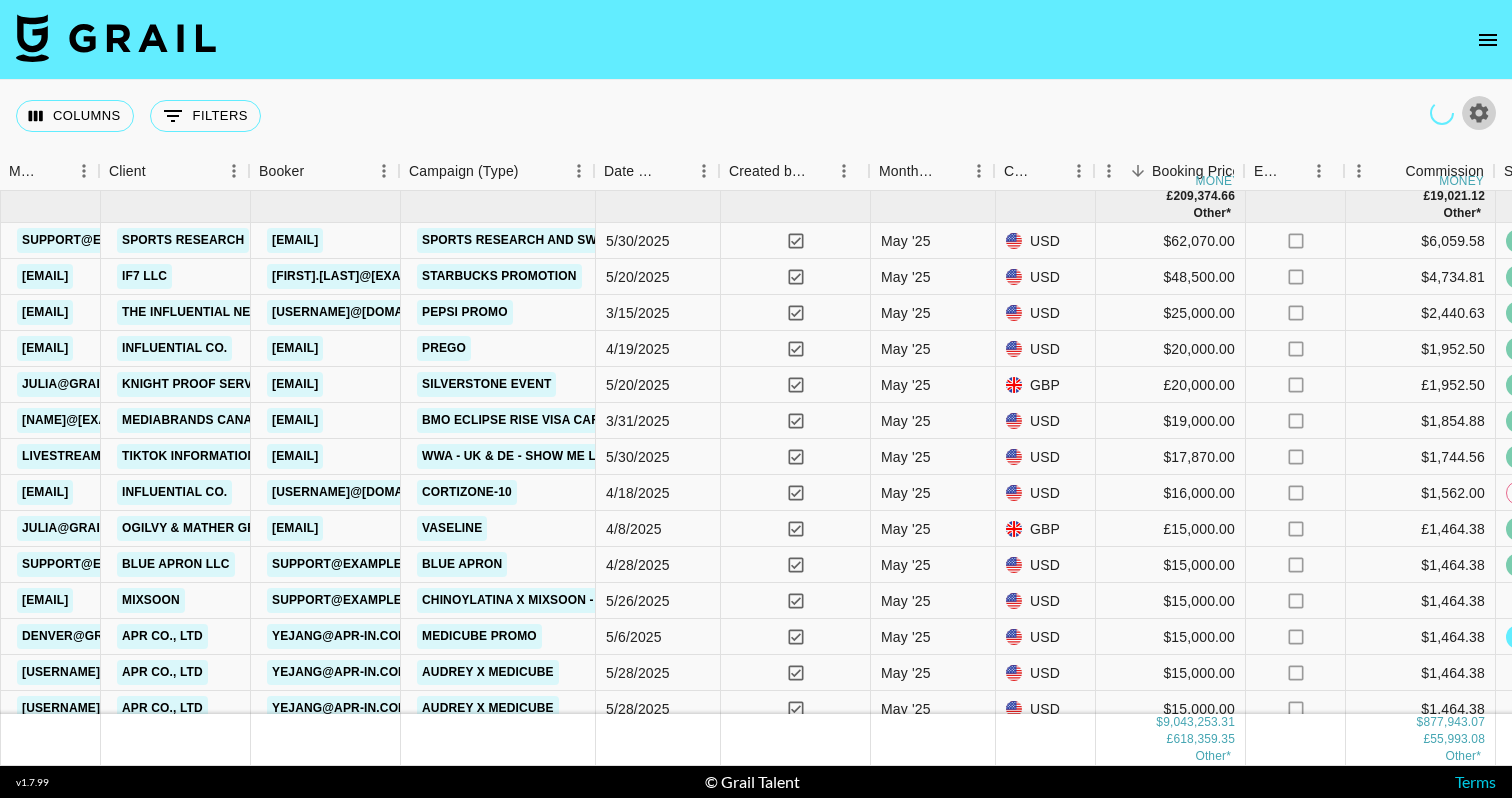 scroll, scrollTop: 24, scrollLeft: 814, axis: both 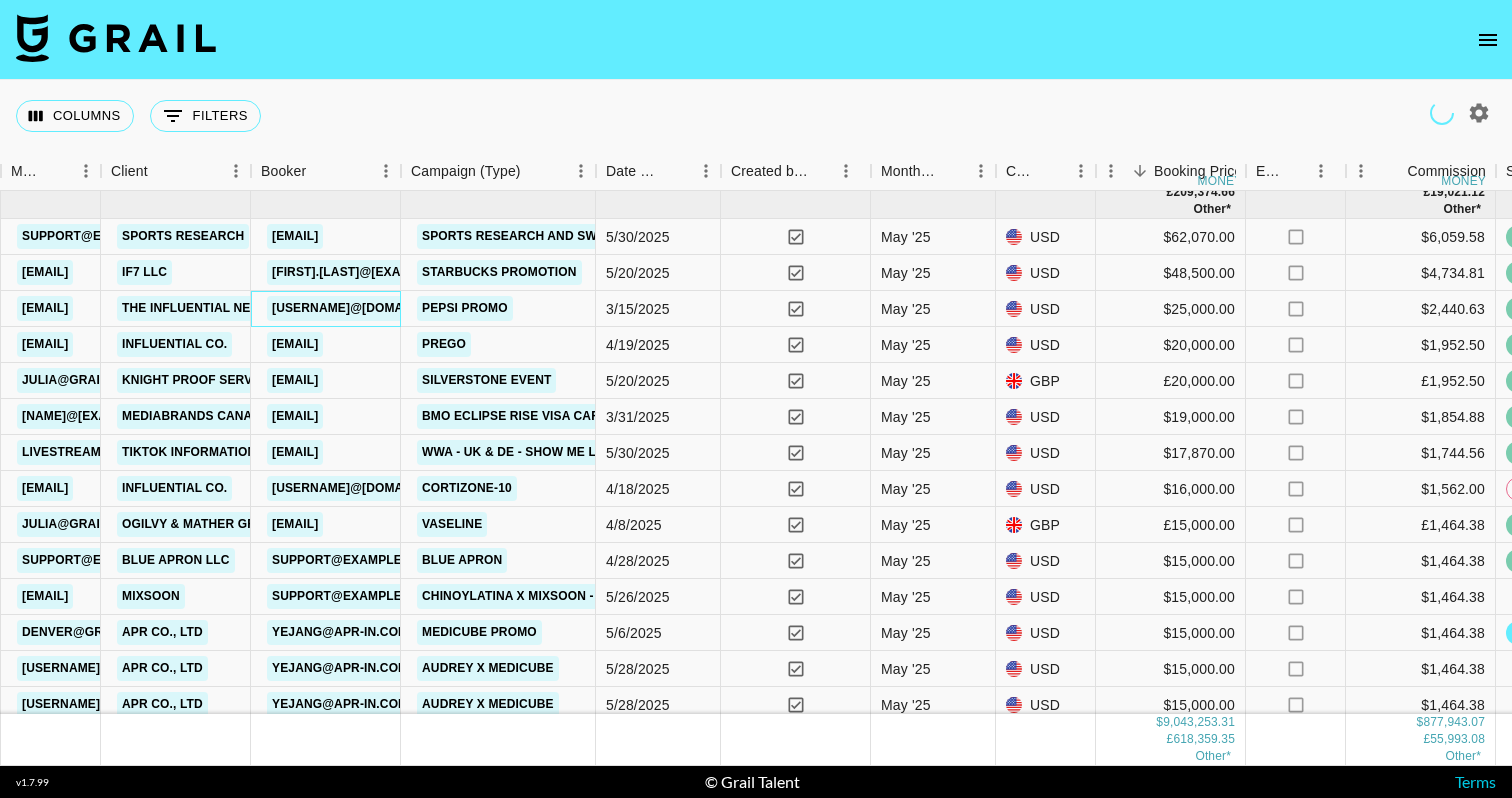 click on "cfeinberg@influential.co" at bounding box center (362, 308) 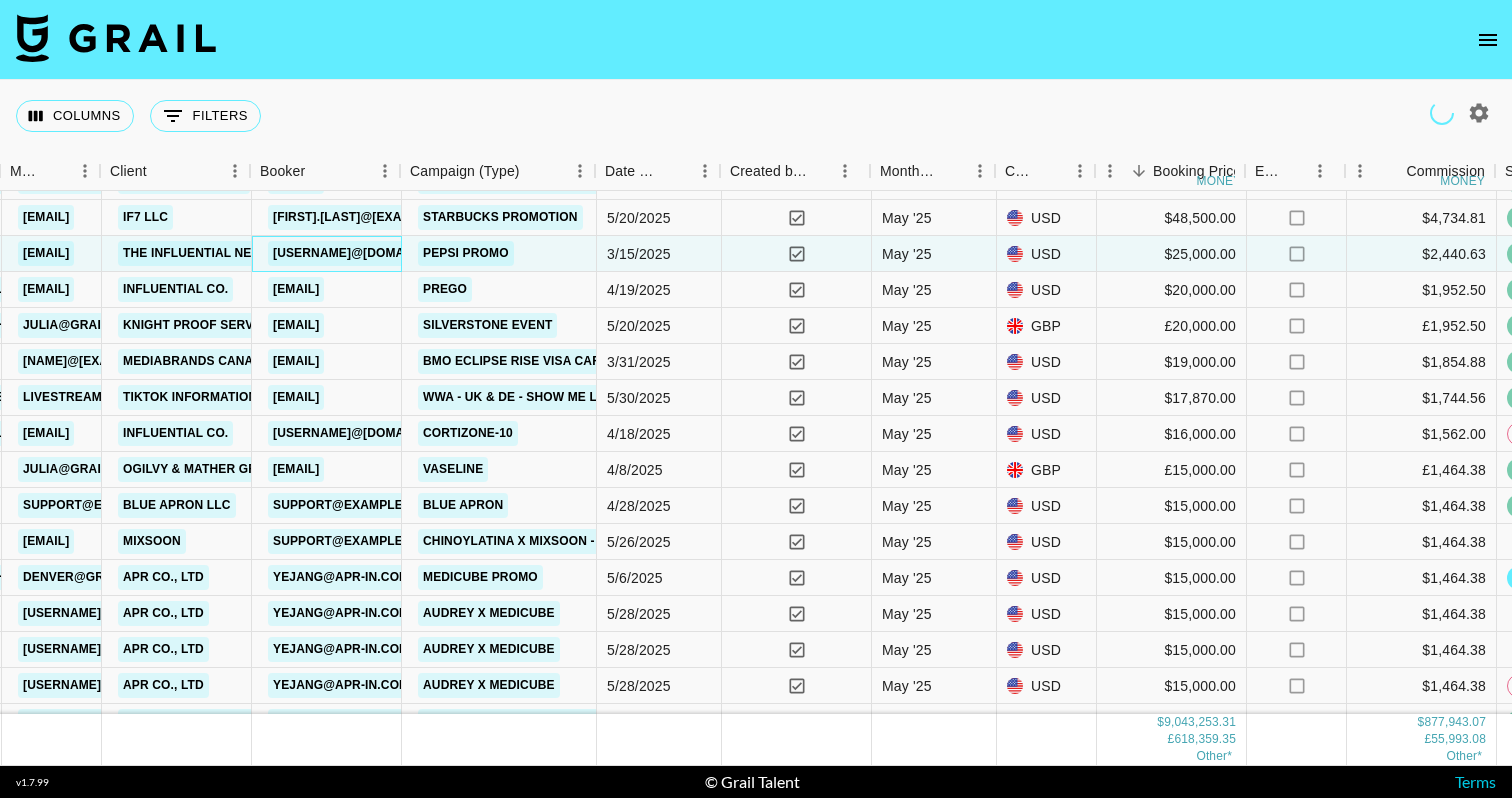 scroll, scrollTop: 79, scrollLeft: 808, axis: both 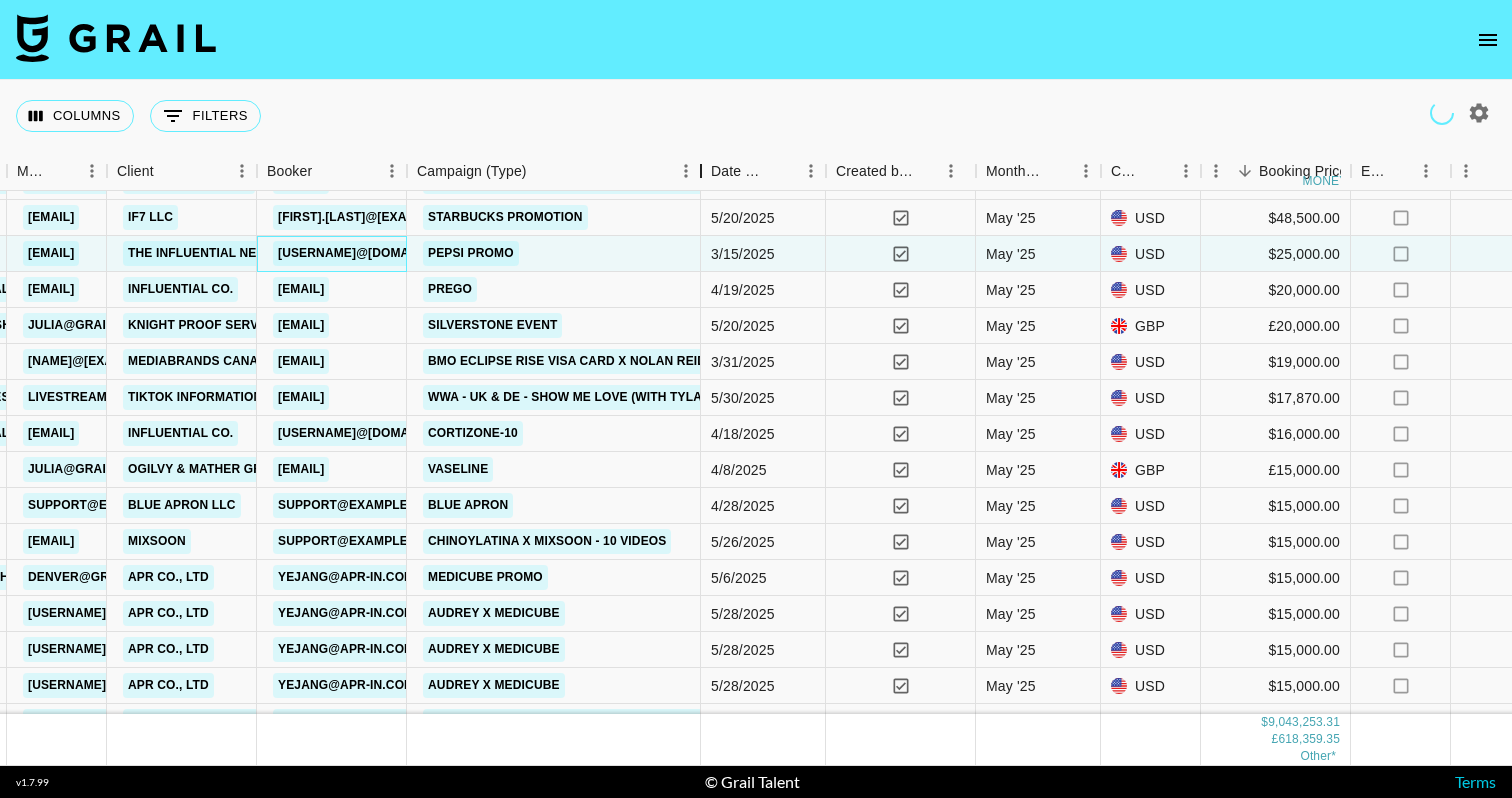 drag, startPoint x: 609, startPoint y: 176, endPoint x: 708, endPoint y: 176, distance: 99 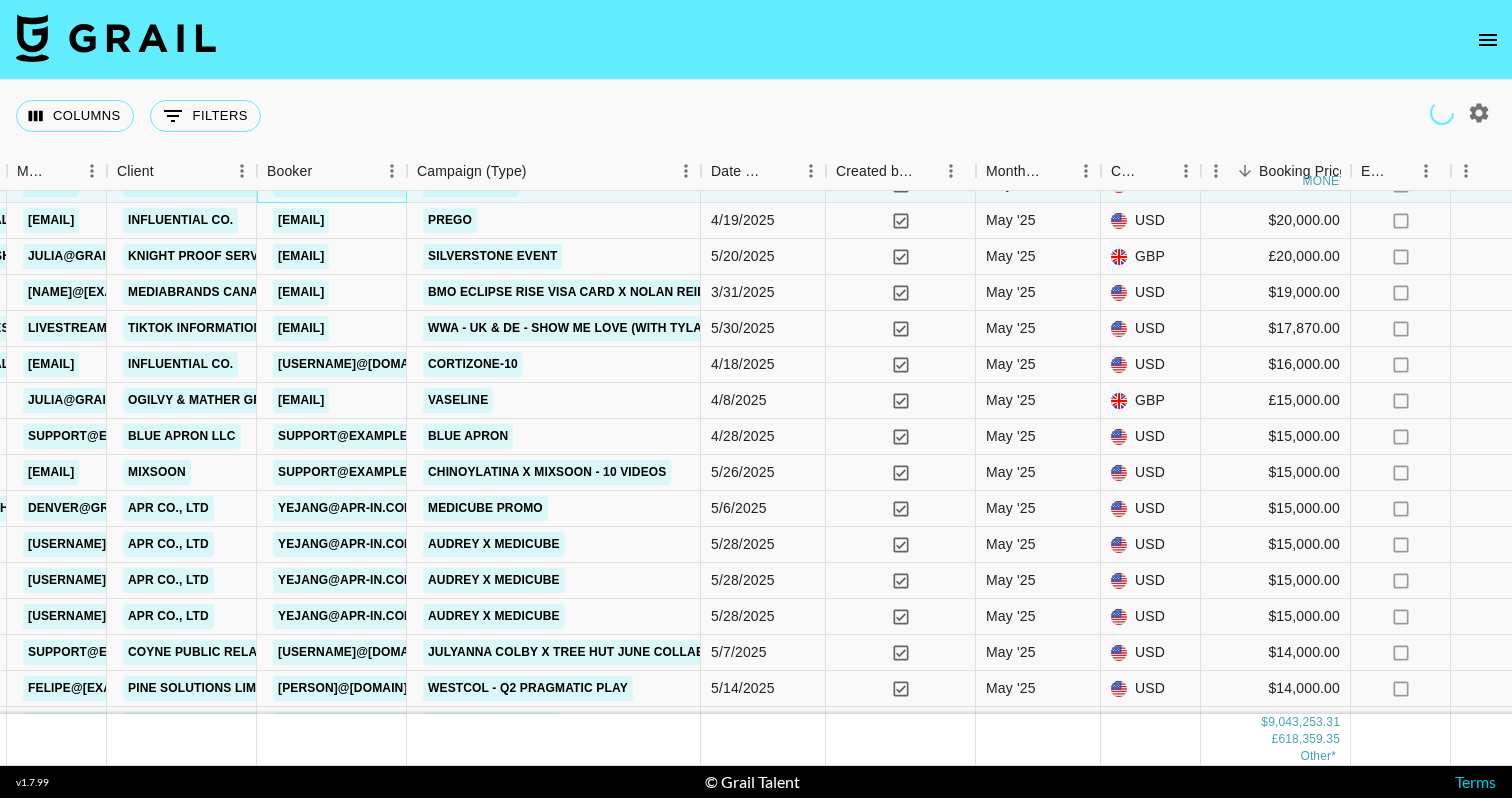 scroll, scrollTop: 155, scrollLeft: 808, axis: both 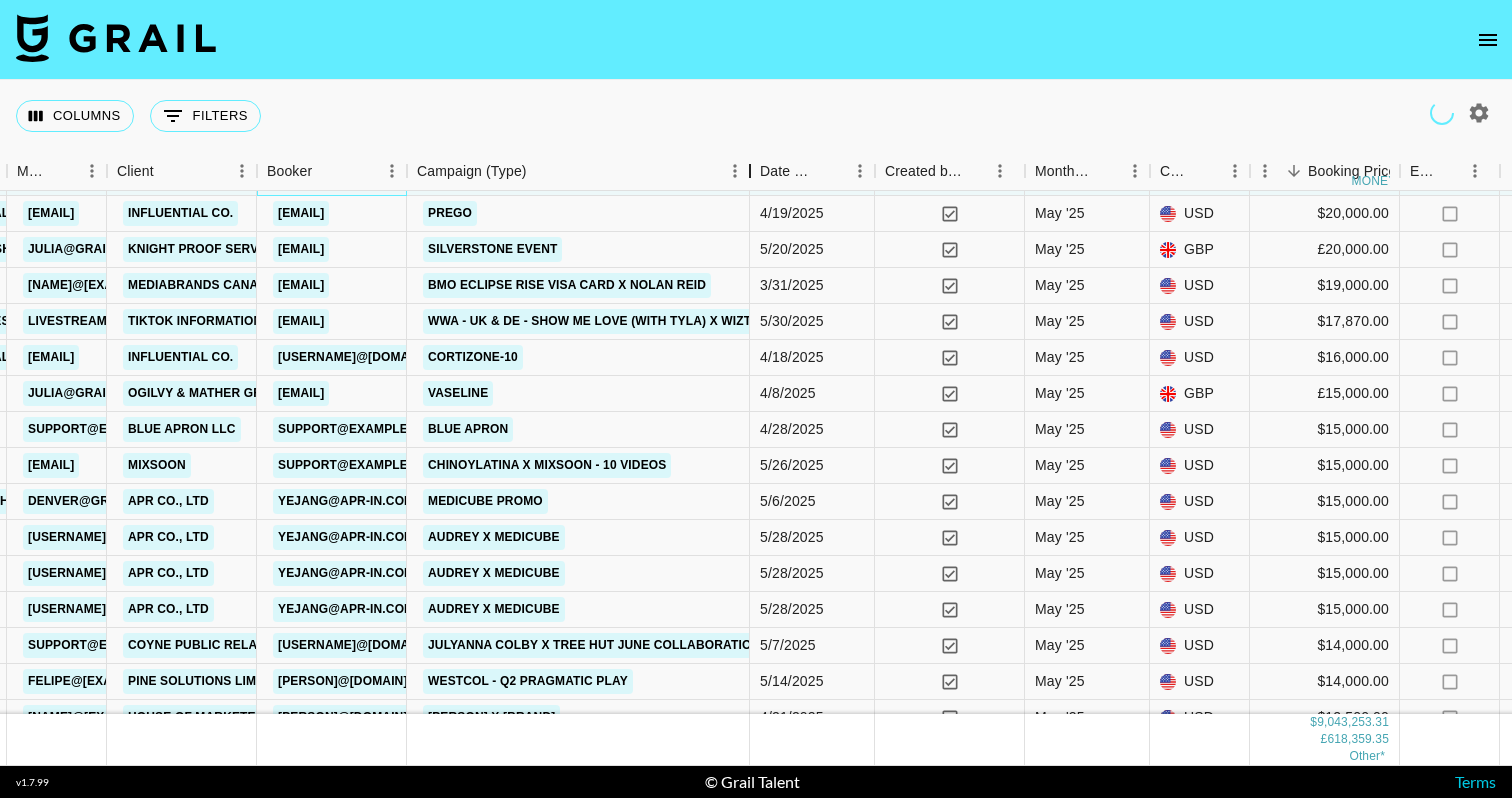 drag, startPoint x: 696, startPoint y: 171, endPoint x: 745, endPoint y: 166, distance: 49.25444 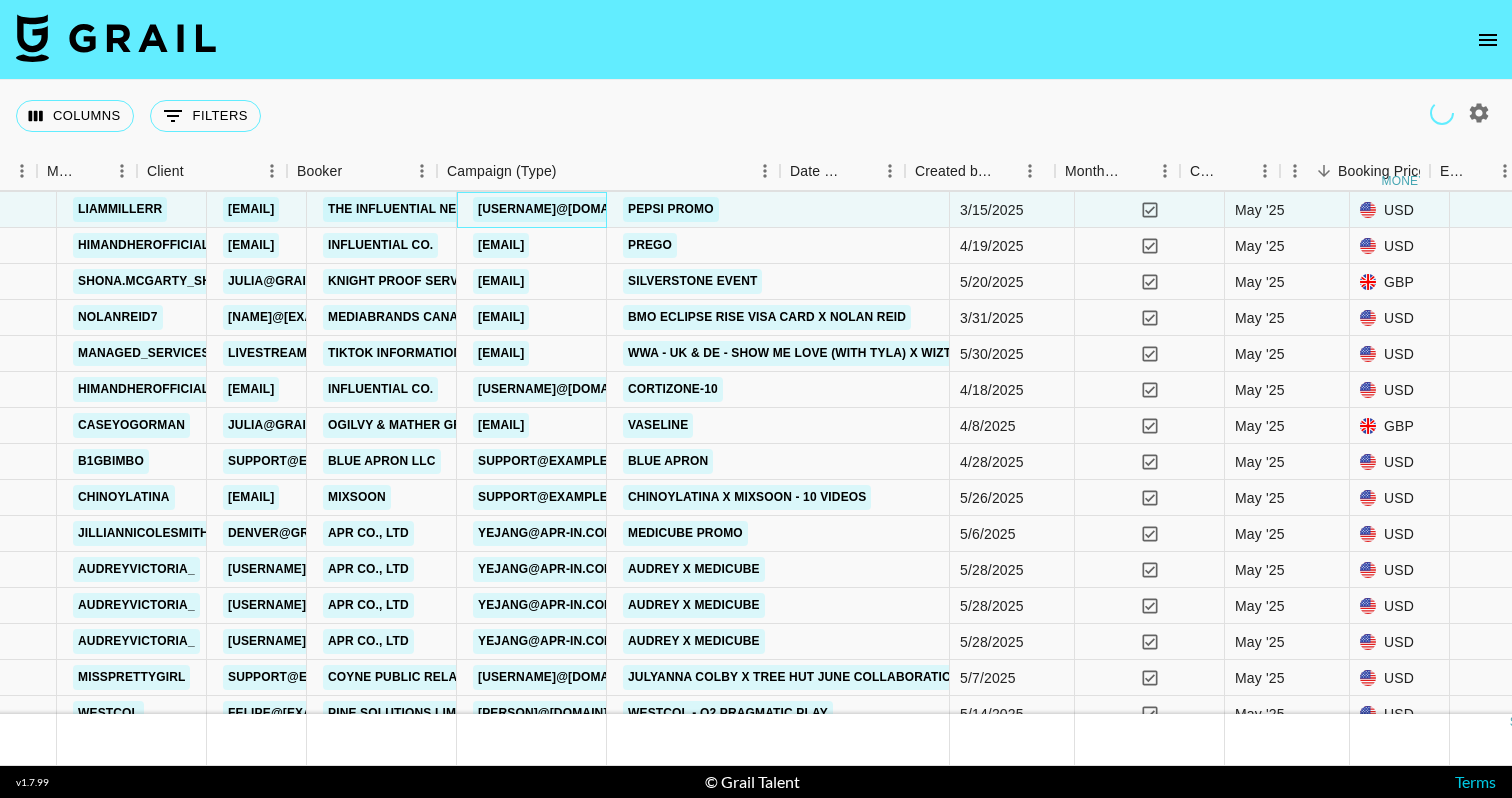 scroll, scrollTop: 123, scrollLeft: 905, axis: both 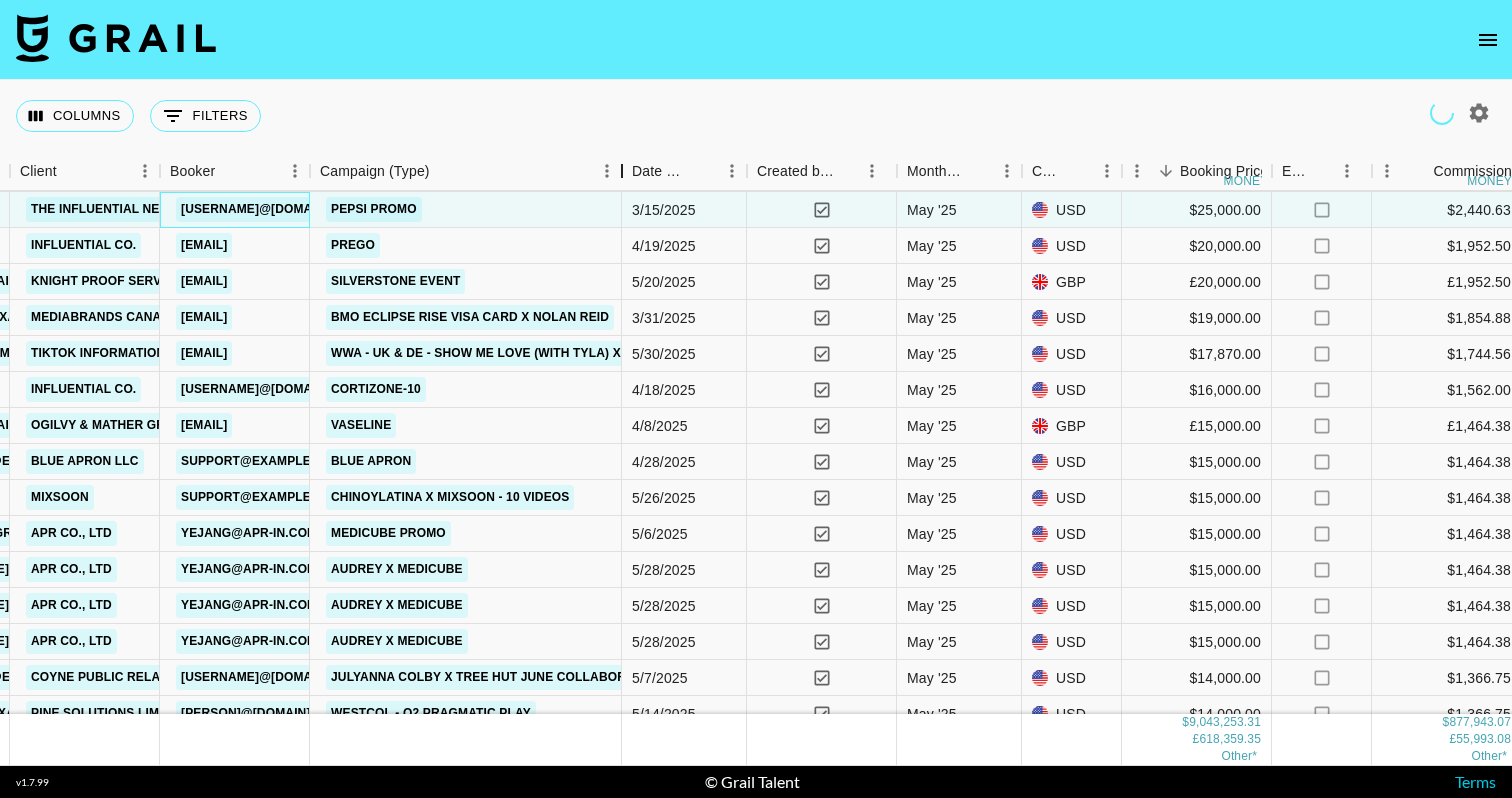 drag, startPoint x: 659, startPoint y: 175, endPoint x: 628, endPoint y: 194, distance: 36.359318 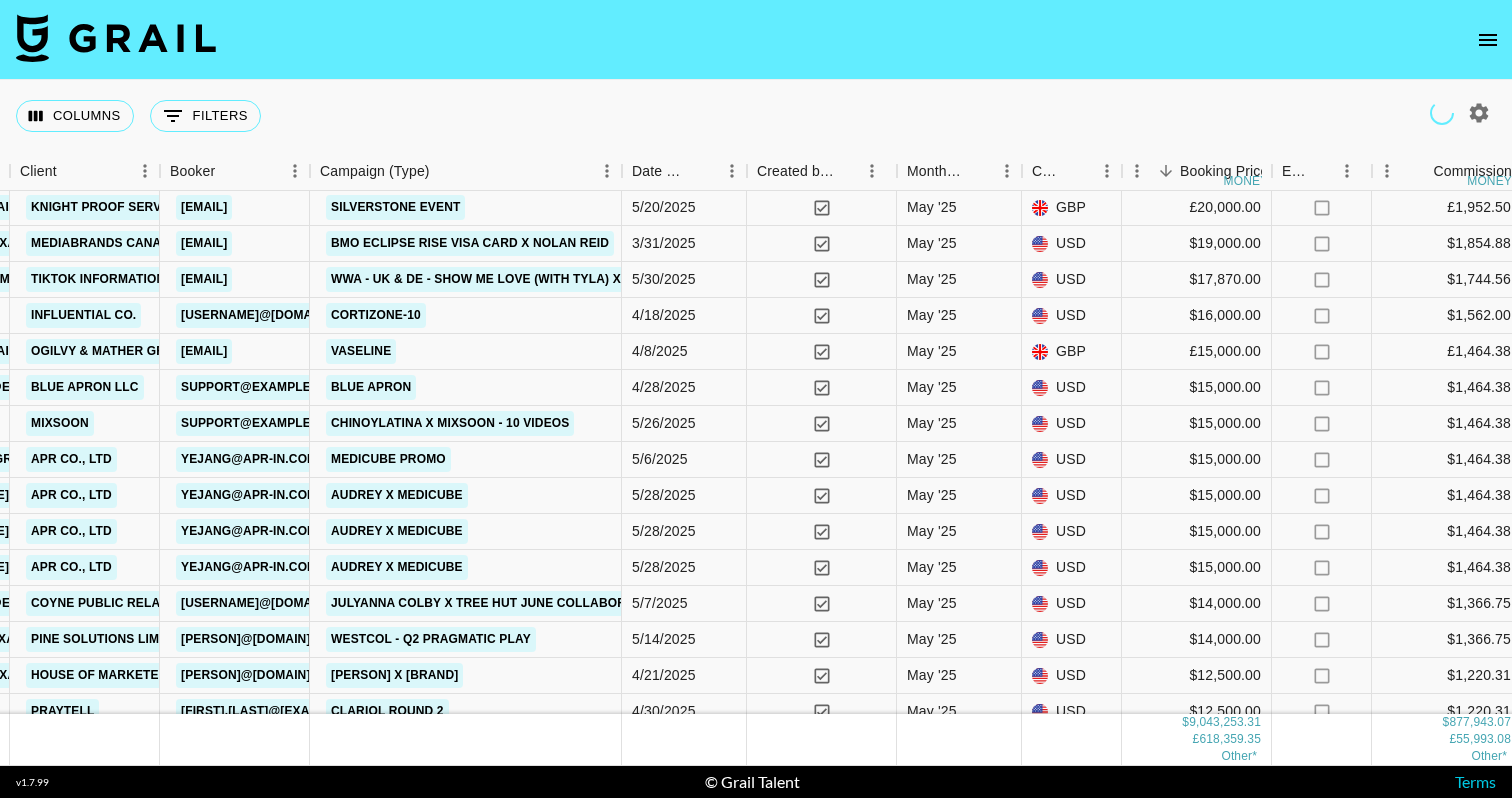 scroll, scrollTop: 199, scrollLeft: 905, axis: both 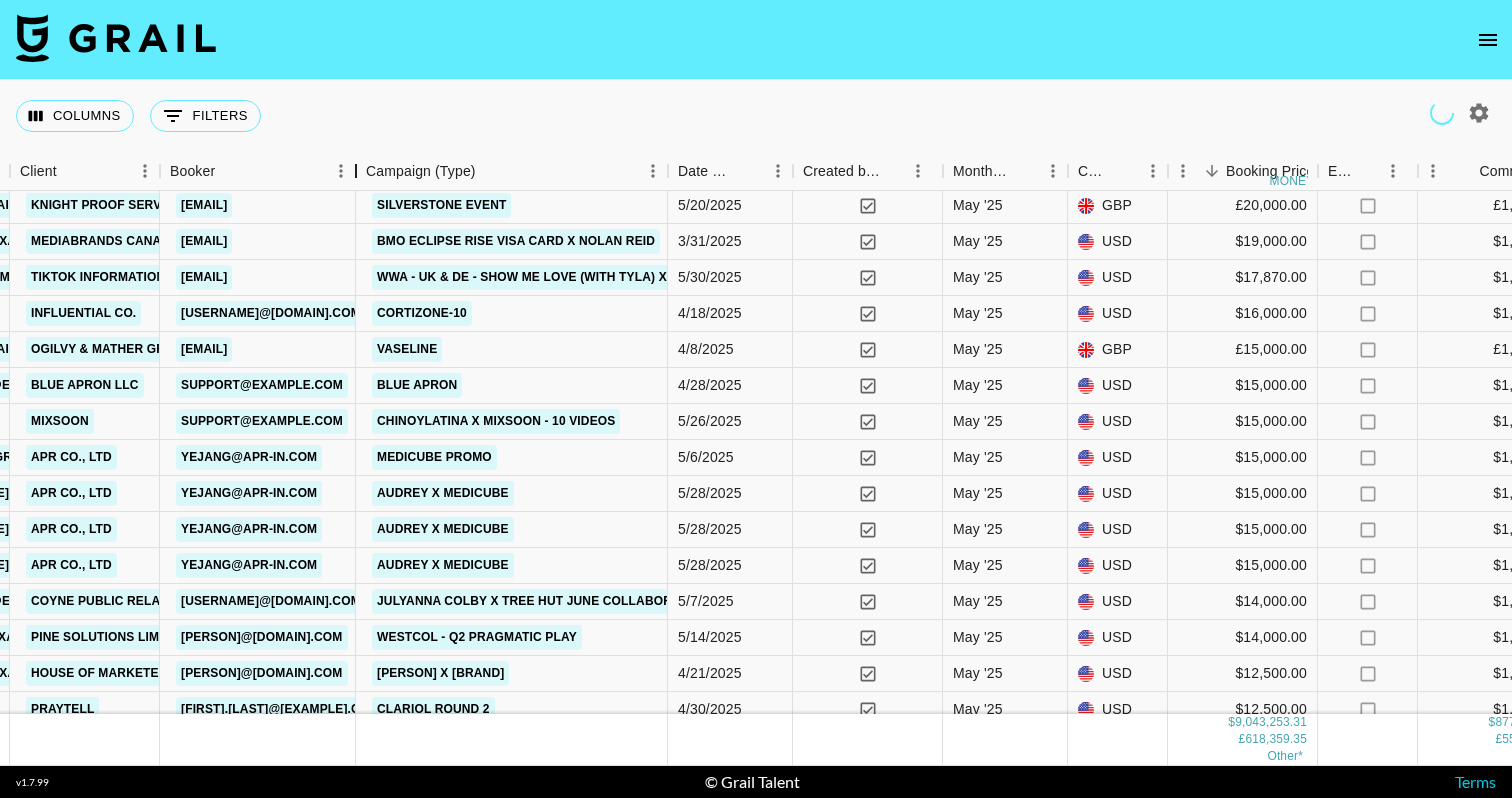 drag, startPoint x: 309, startPoint y: 164, endPoint x: 355, endPoint y: 172, distance: 46.69047 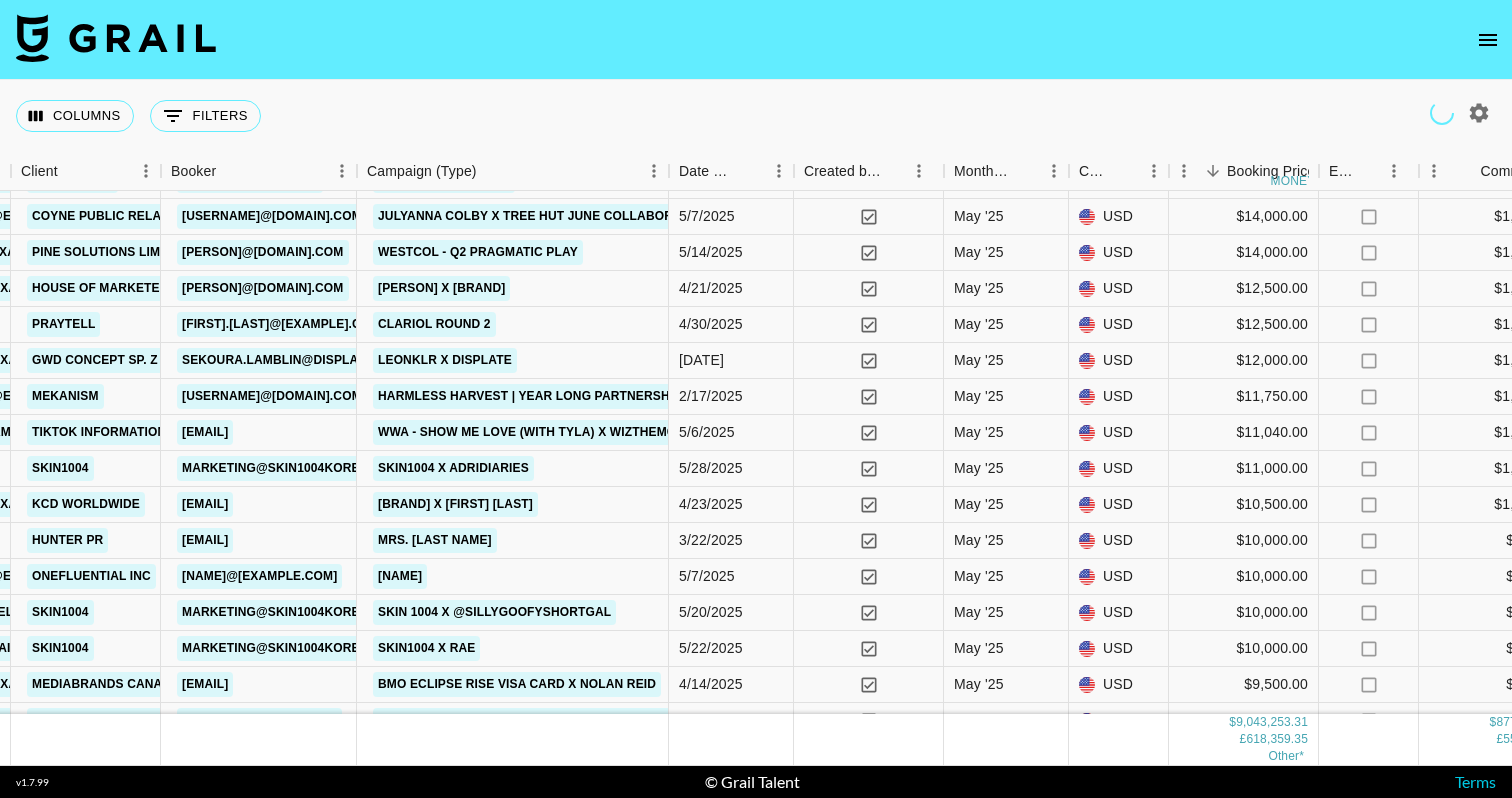 scroll, scrollTop: 596, scrollLeft: 904, axis: both 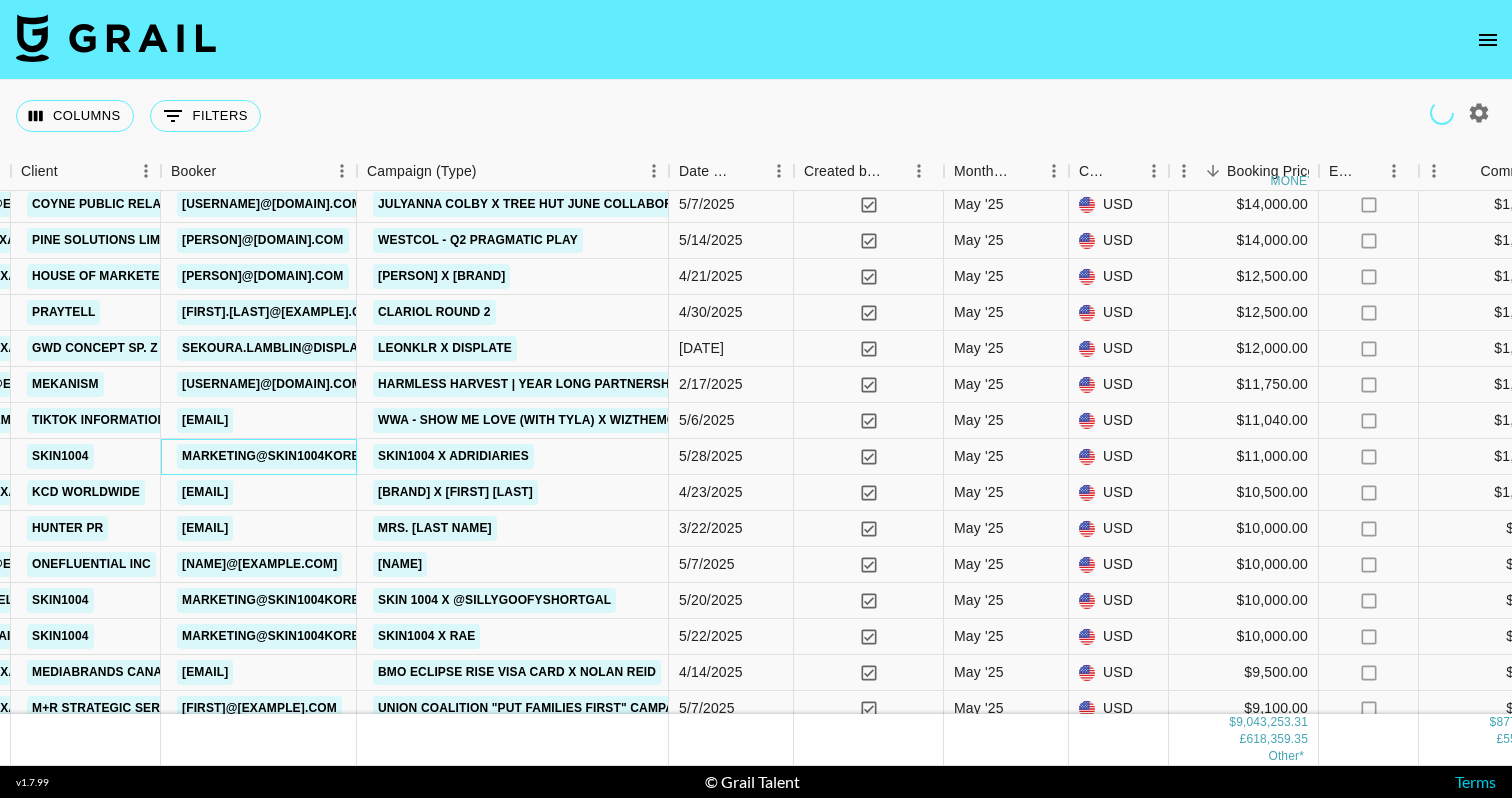 click on "marketing@skin1004korea.com" at bounding box center (291, 456) 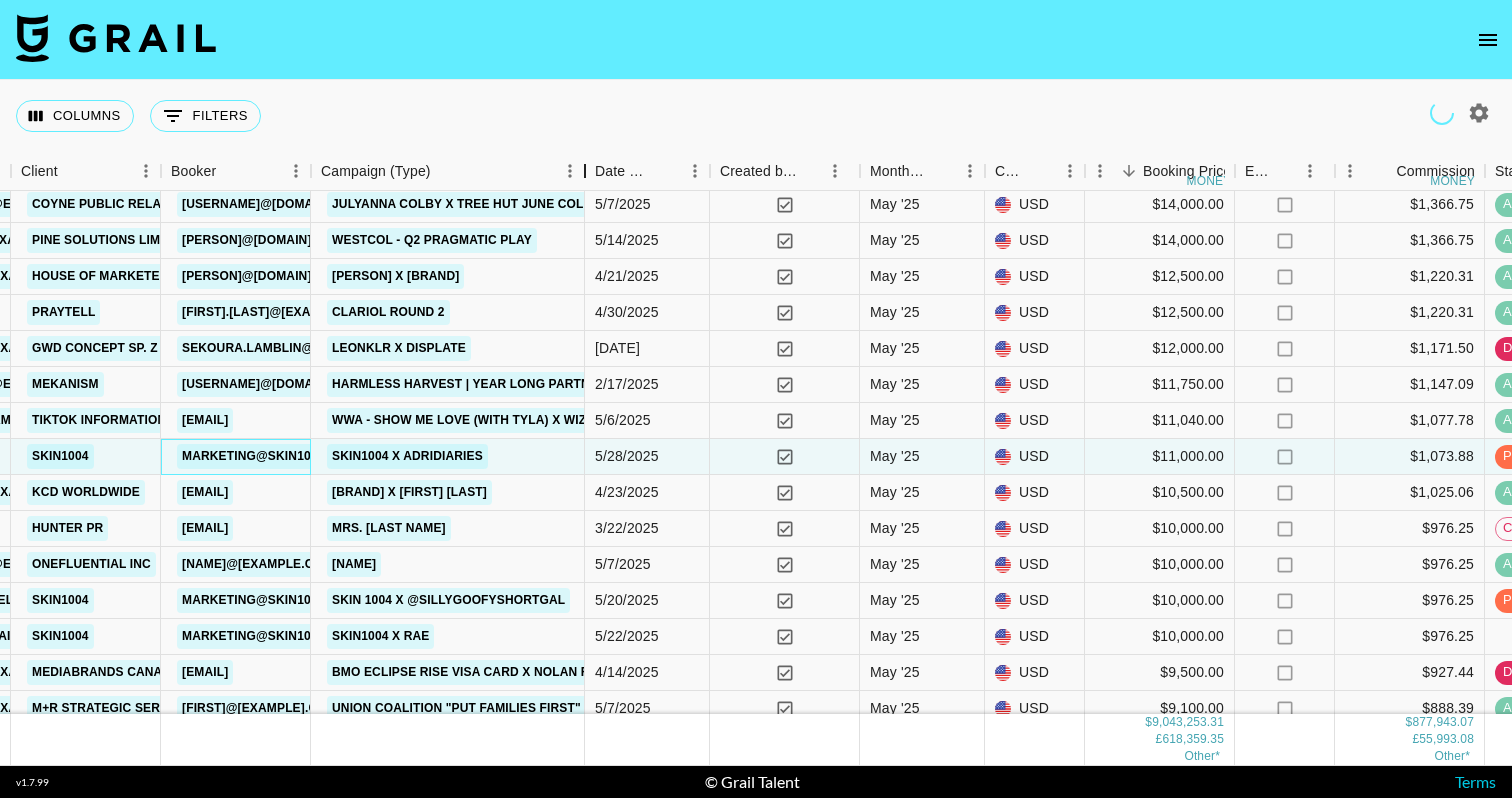drag, startPoint x: 455, startPoint y: 169, endPoint x: 580, endPoint y: 168, distance: 125.004 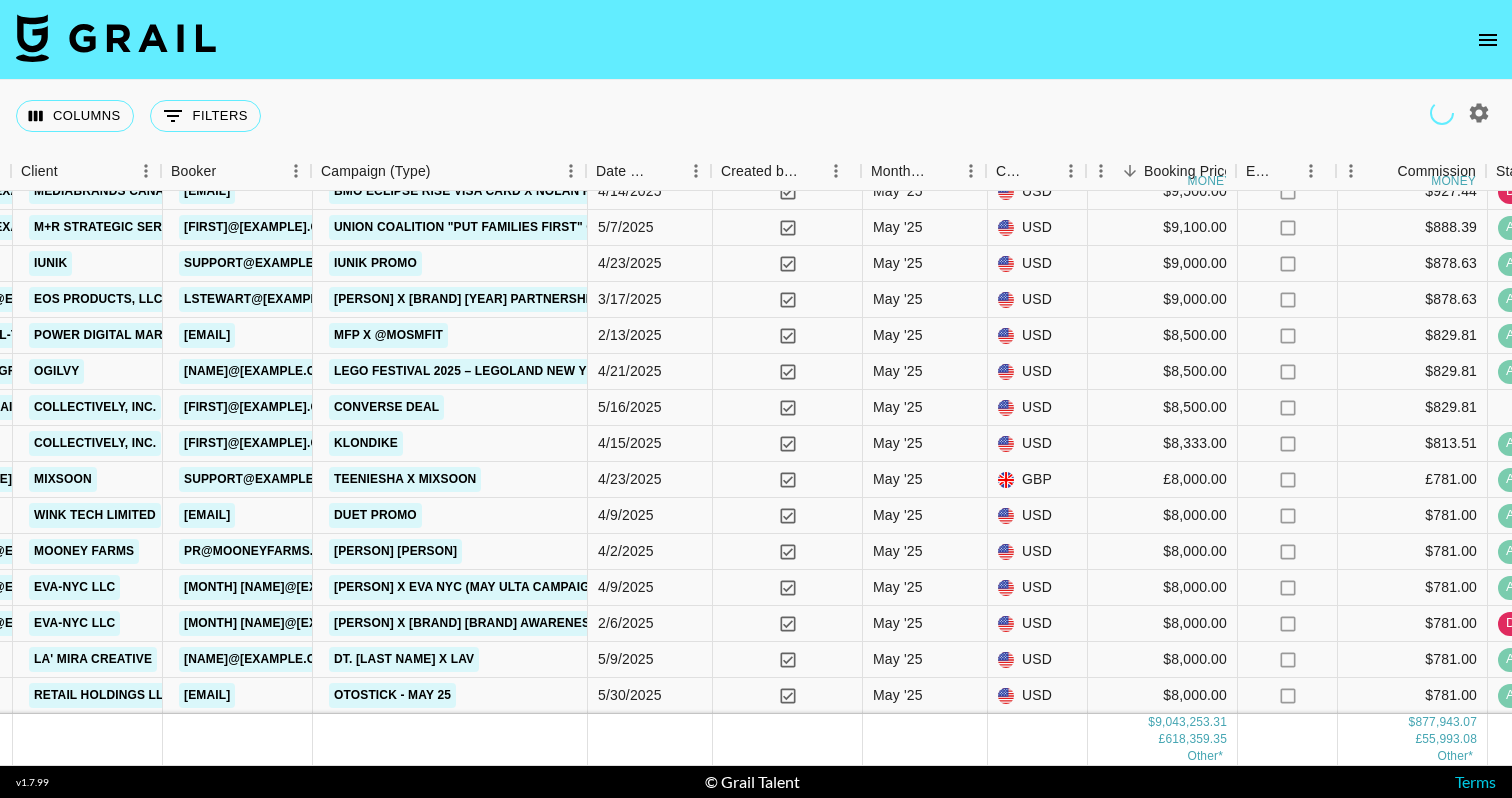 scroll, scrollTop: 1078, scrollLeft: 904, axis: both 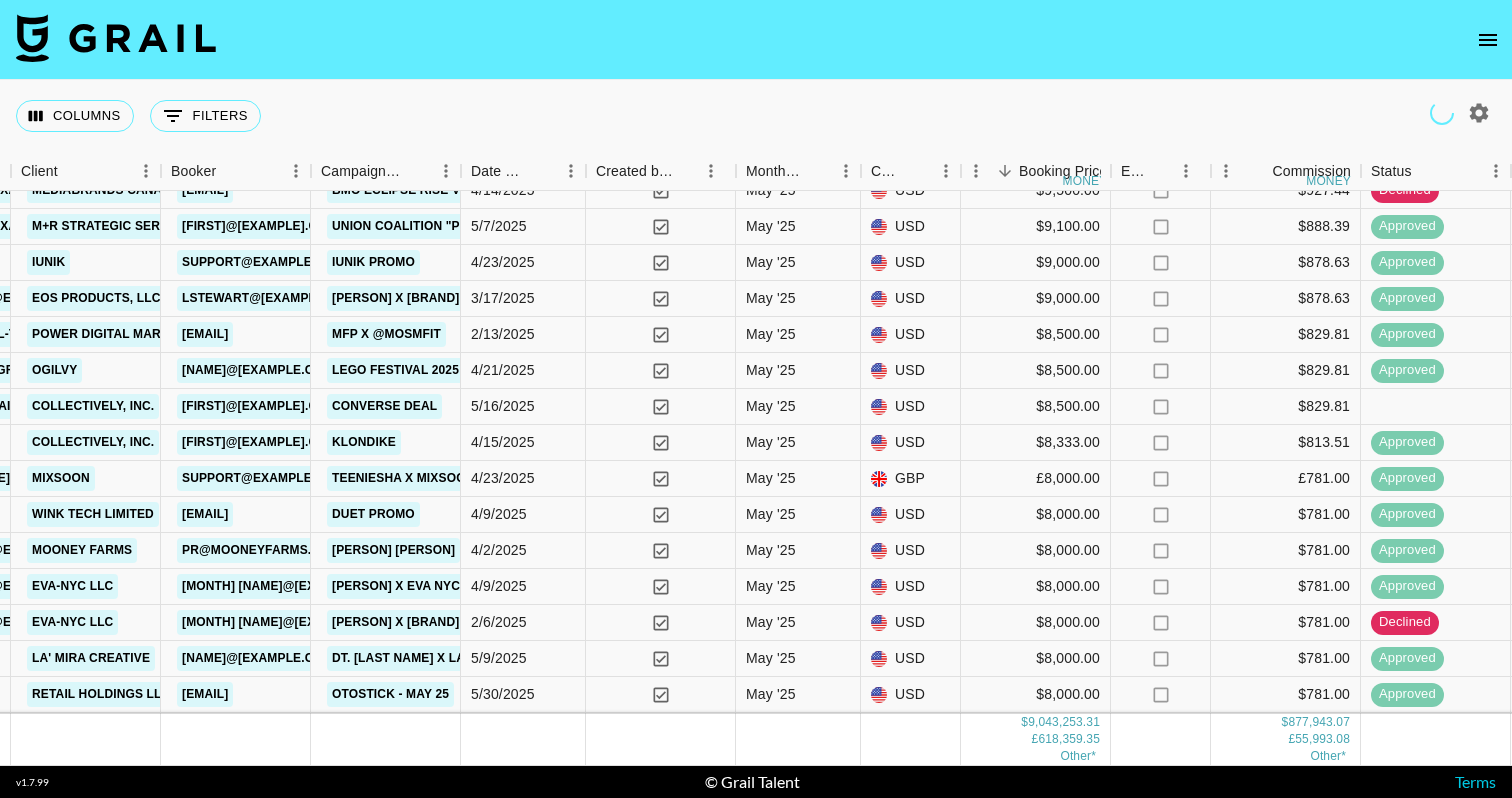 drag, startPoint x: 311, startPoint y: 173, endPoint x: 410, endPoint y: 175, distance: 99.0202 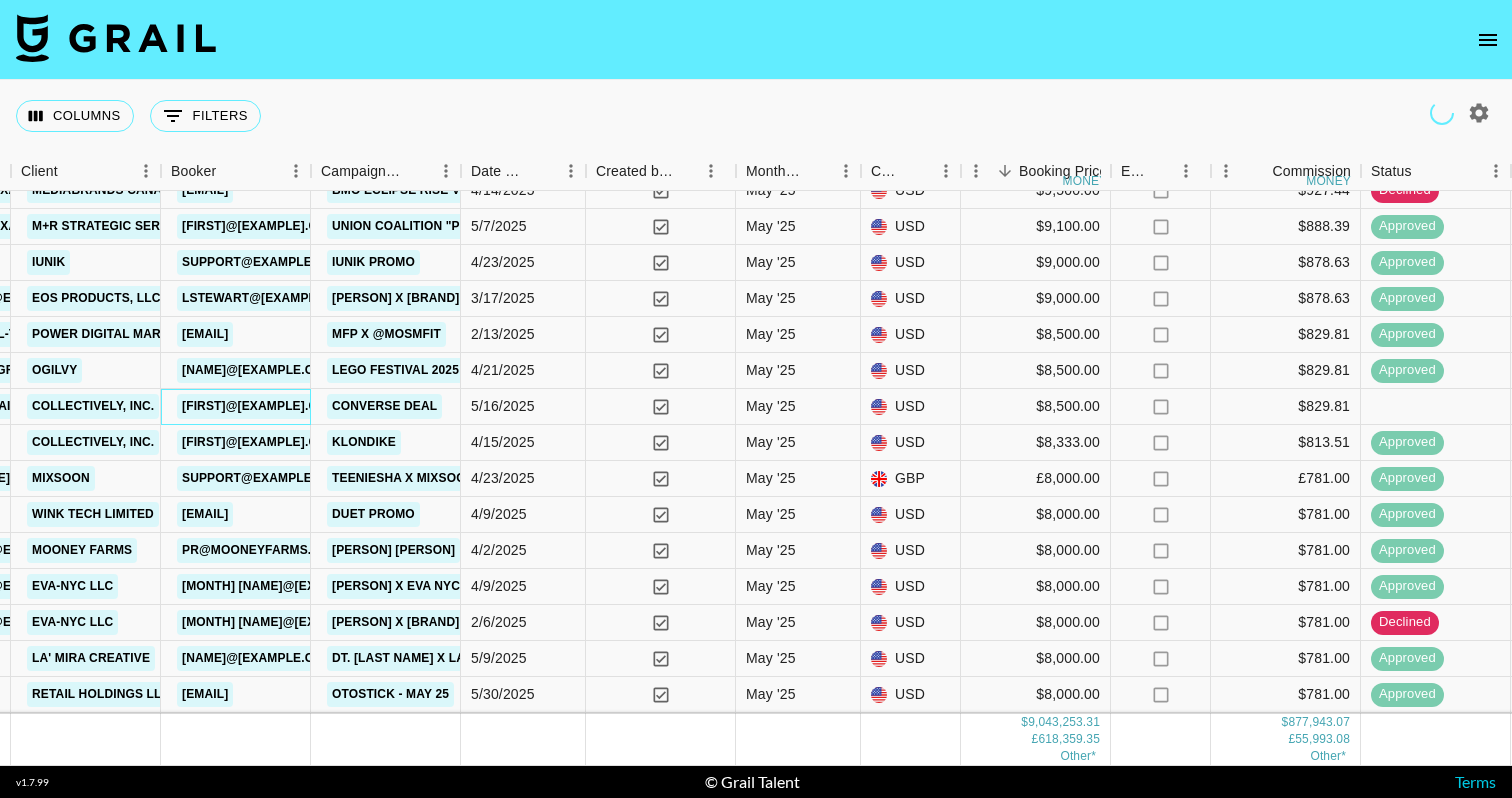 click on "cadence@collectivelyinc.com" at bounding box center [259, 406] 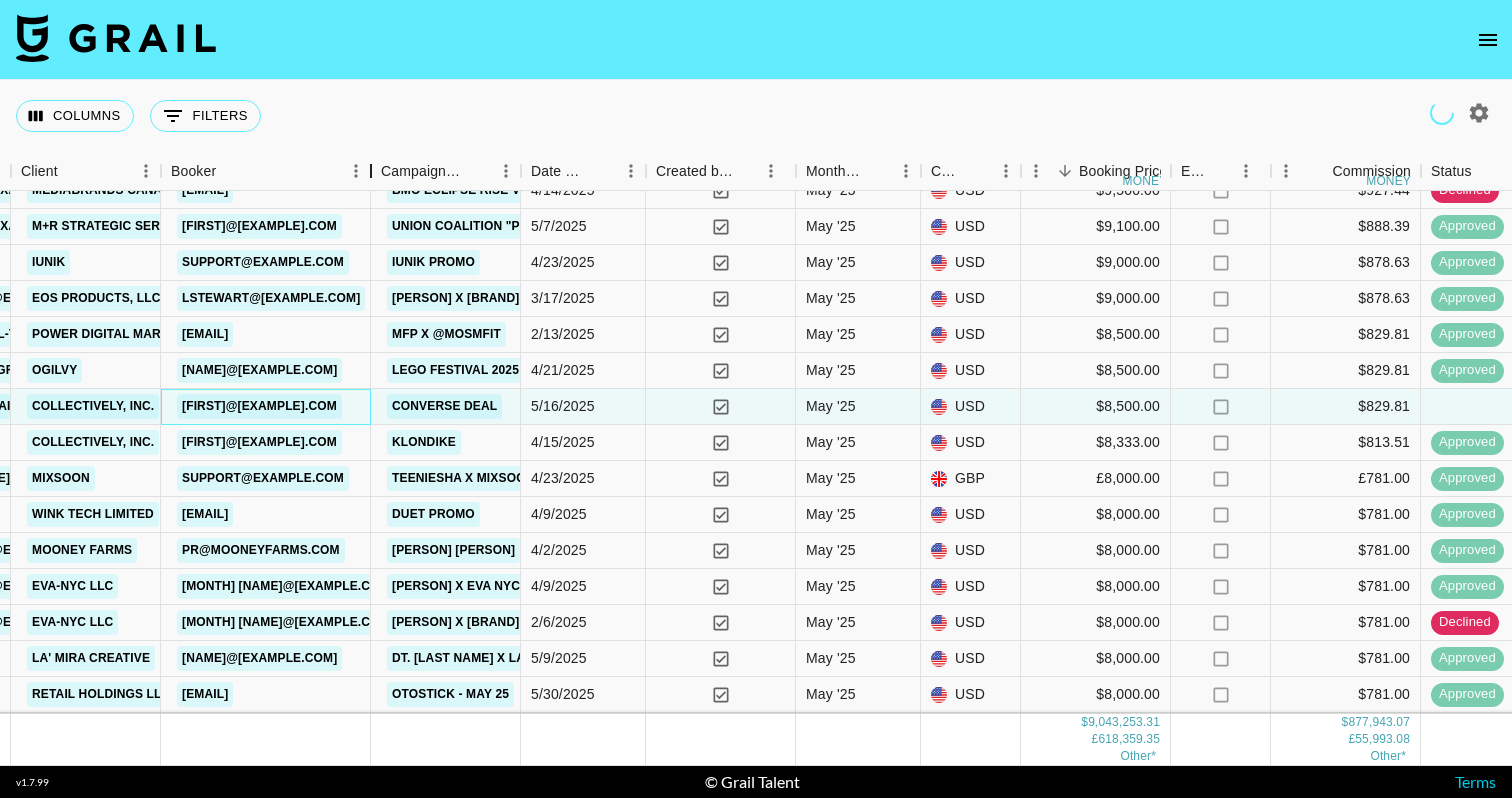 drag, startPoint x: 313, startPoint y: 177, endPoint x: 373, endPoint y: 177, distance: 60 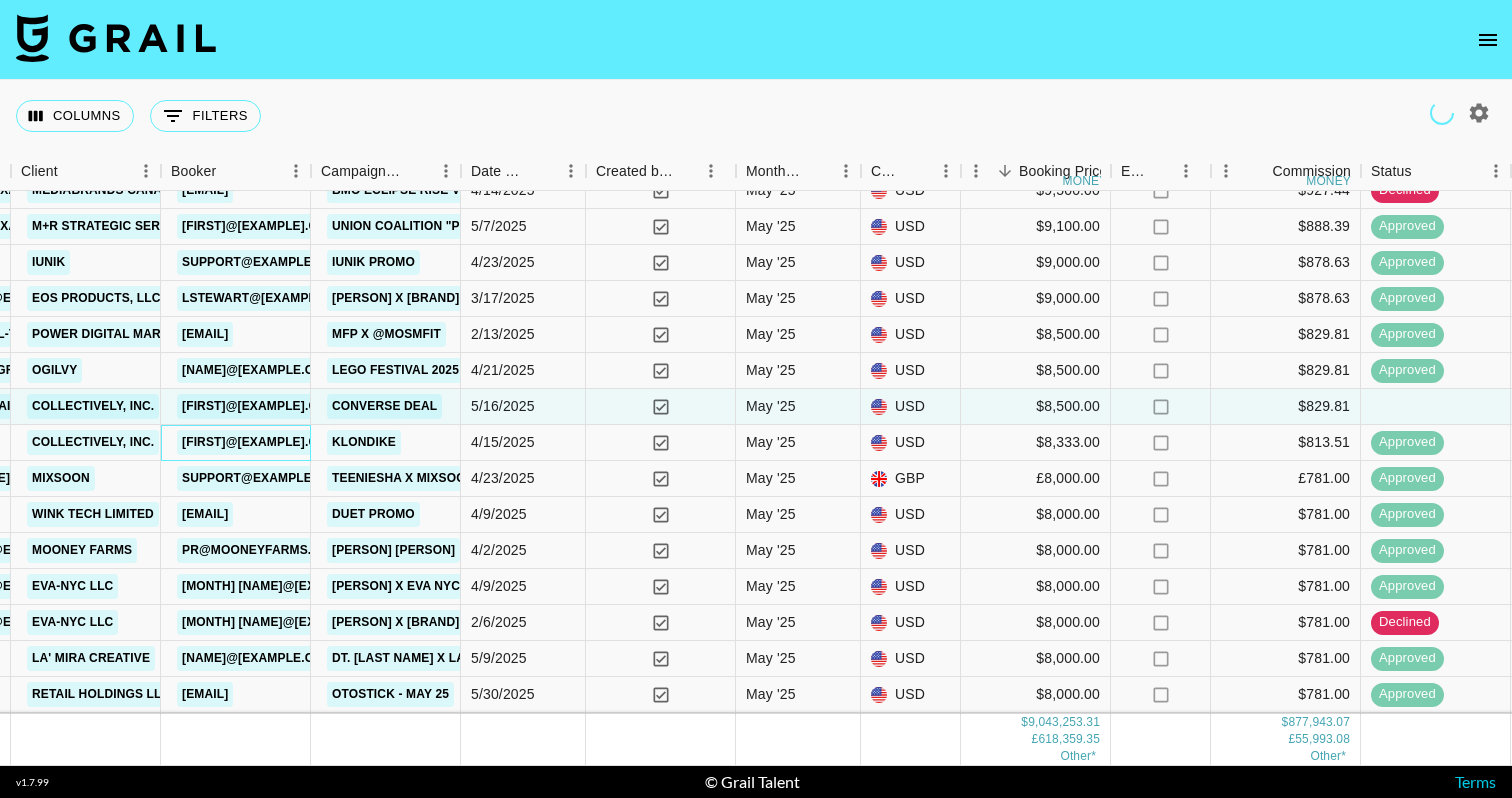 click on "aliceo@collectivelyinc.com" at bounding box center (259, 442) 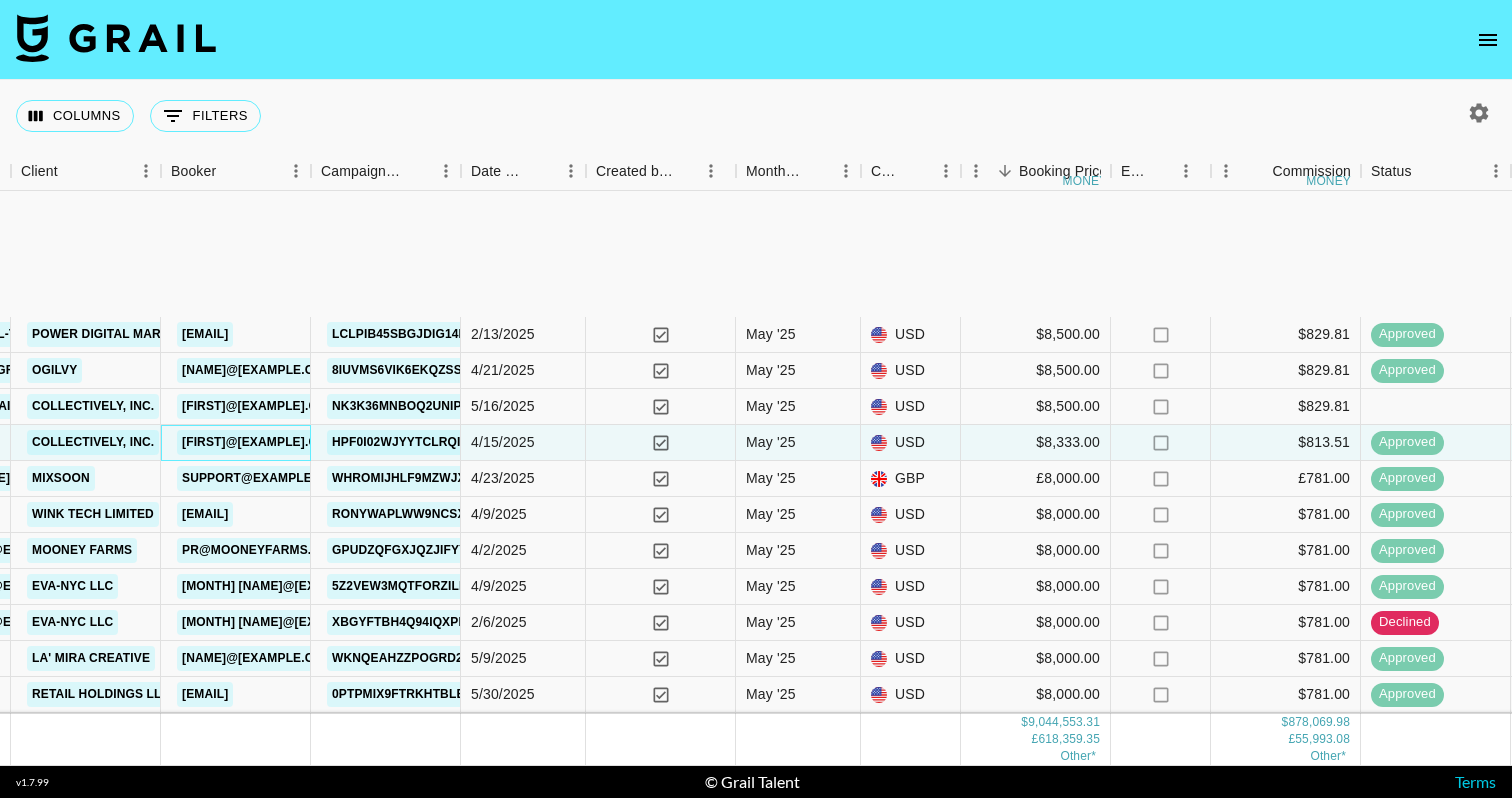 scroll, scrollTop: 1299, scrollLeft: 904, axis: both 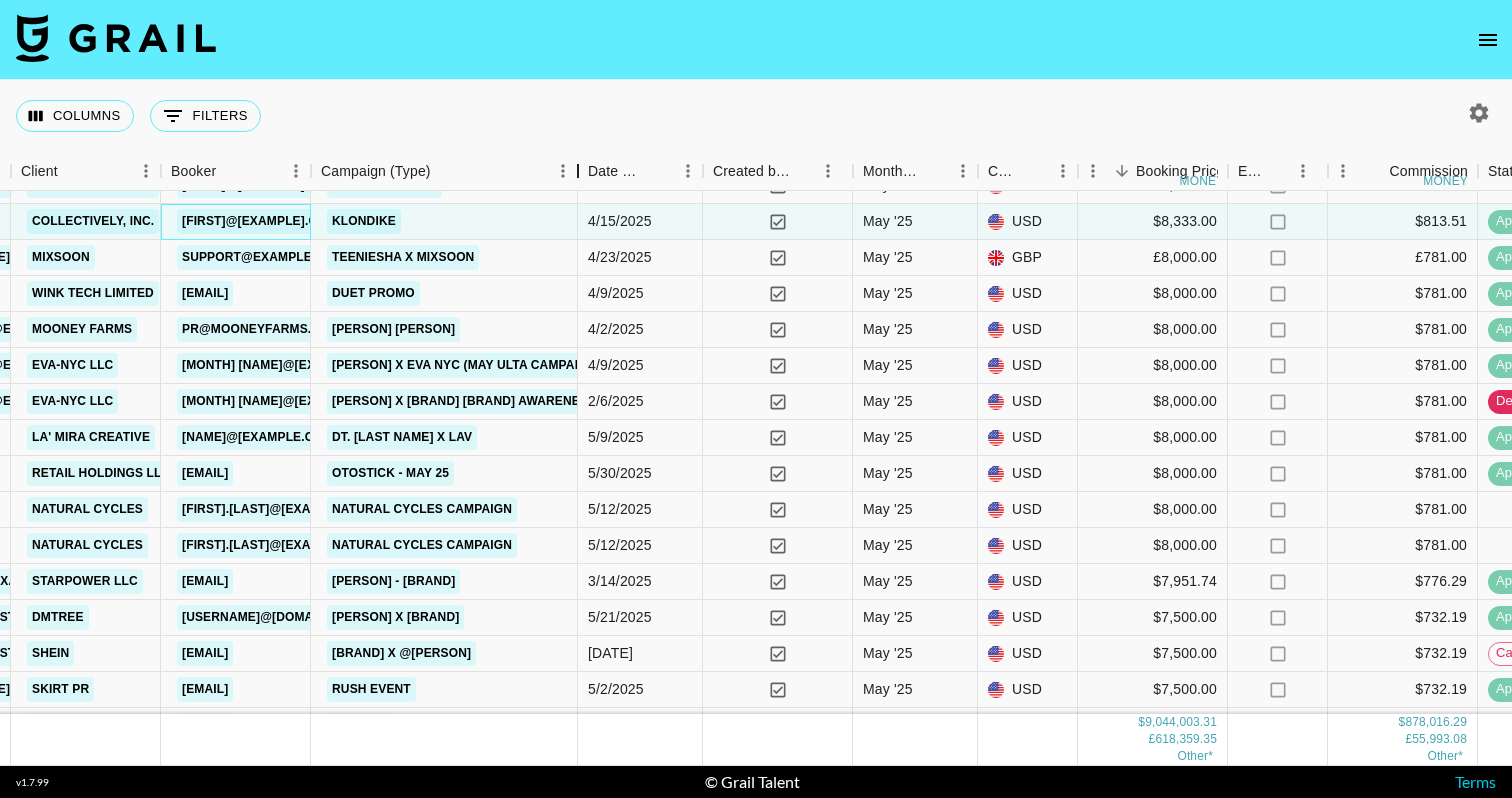 drag, startPoint x: 465, startPoint y: 167, endPoint x: 625, endPoint y: 167, distance: 160 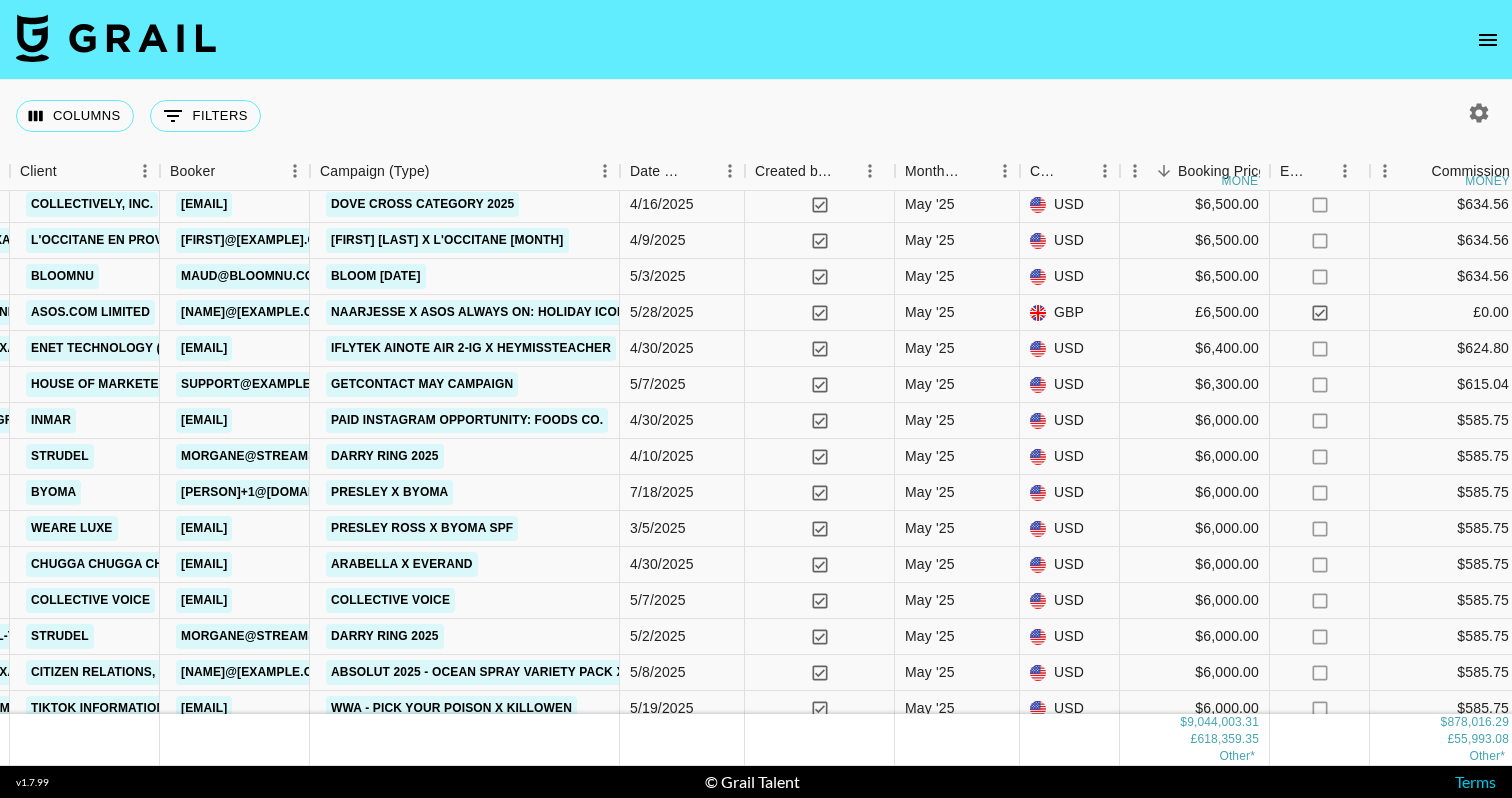 scroll, scrollTop: 2151, scrollLeft: 904, axis: both 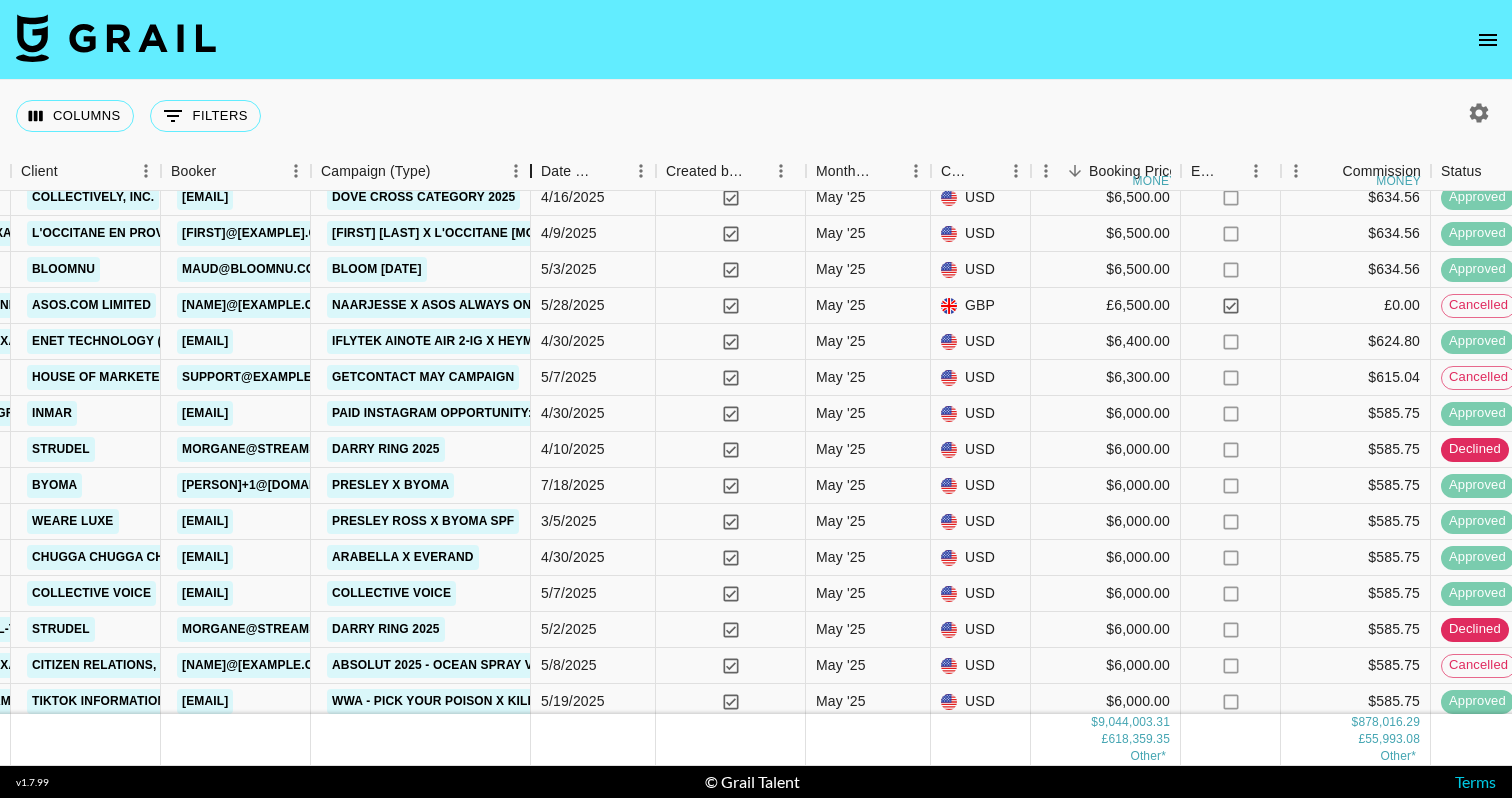 drag, startPoint x: 465, startPoint y: 167, endPoint x: 580, endPoint y: 170, distance: 115.03912 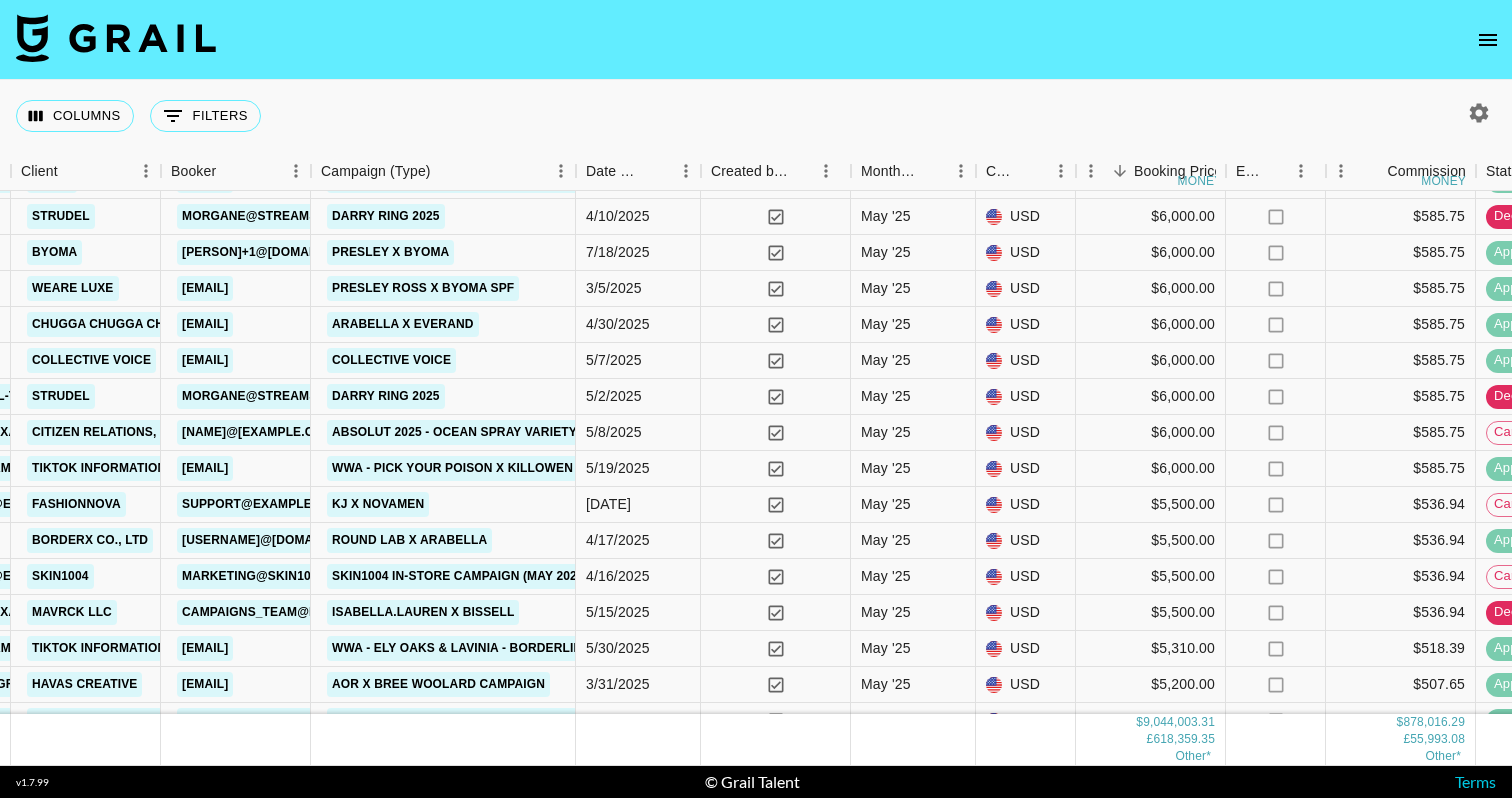 scroll, scrollTop: 2387, scrollLeft: 904, axis: both 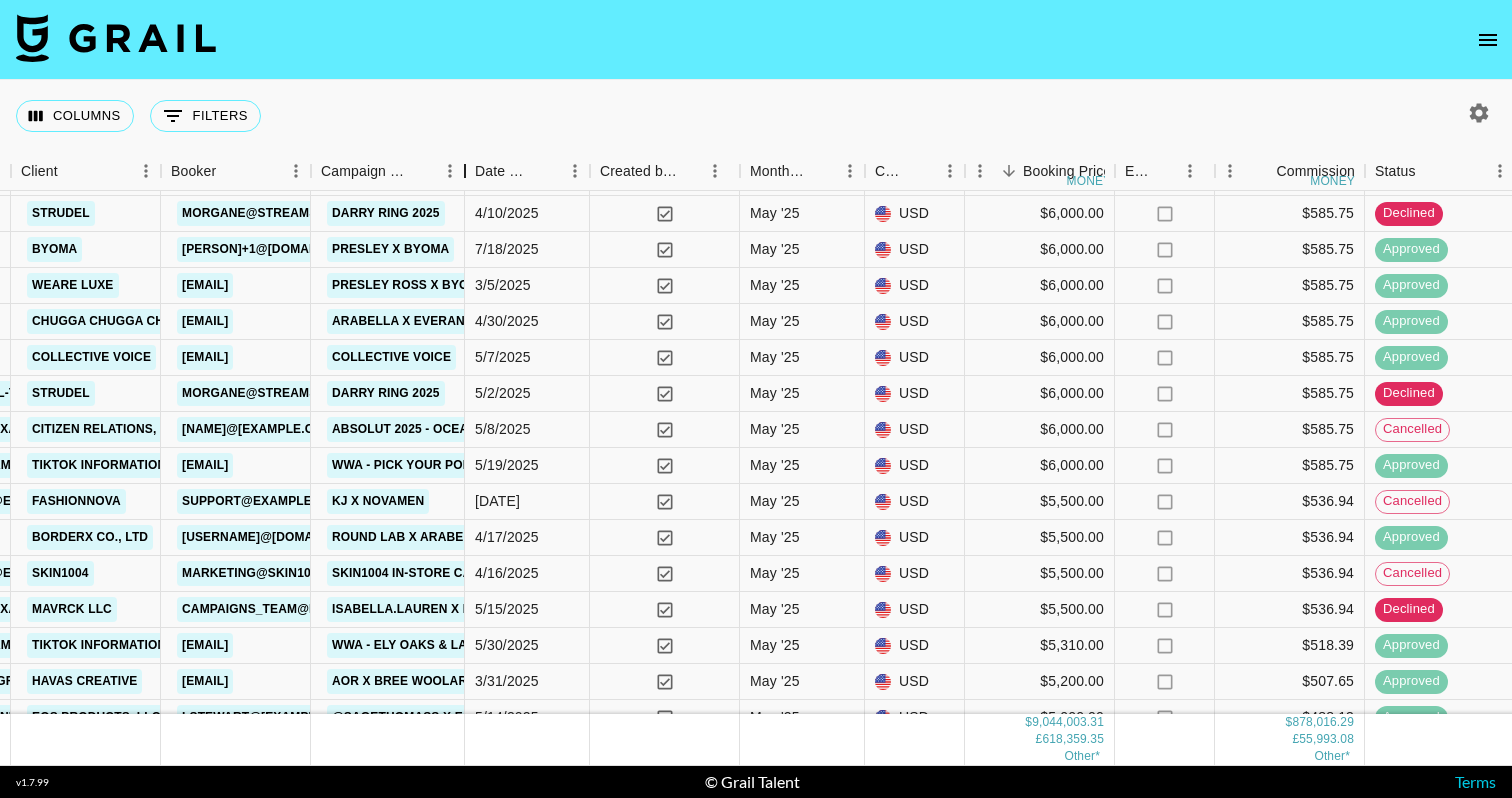 drag, startPoint x: 466, startPoint y: 173, endPoint x: 539, endPoint y: 174, distance: 73.00685 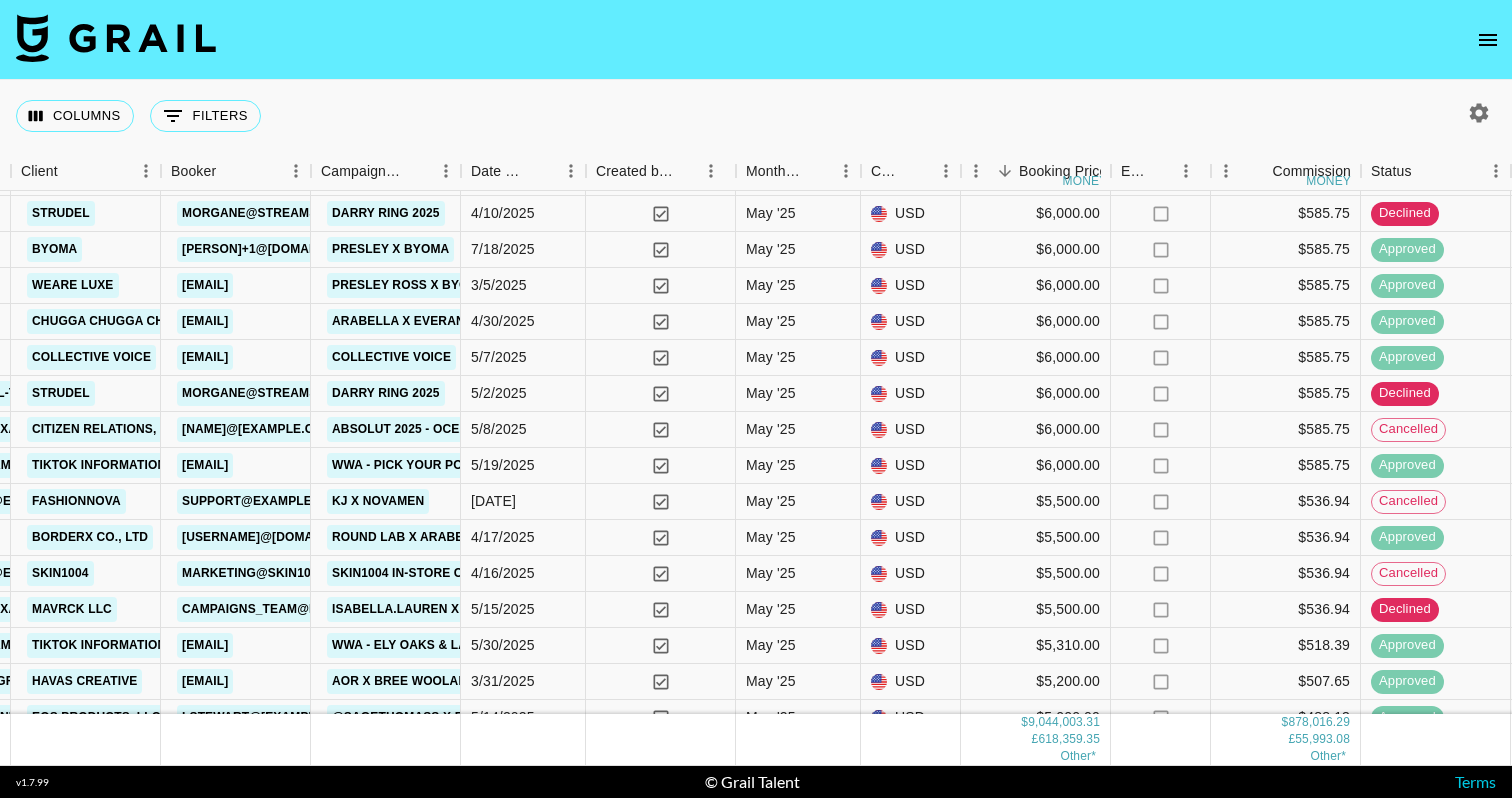 scroll, scrollTop: 2646, scrollLeft: 904, axis: both 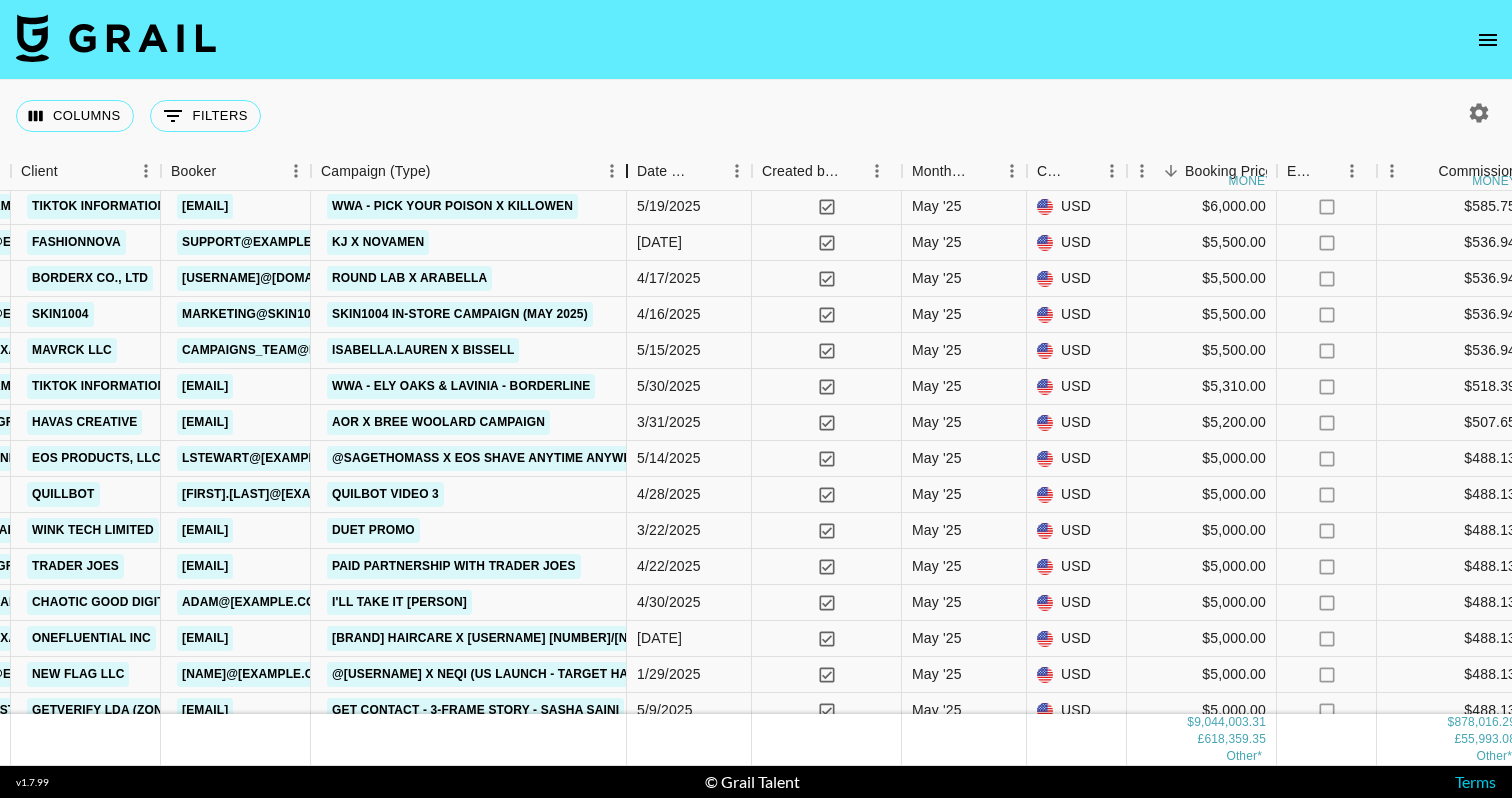 drag, startPoint x: 470, startPoint y: 172, endPoint x: 636, endPoint y: 182, distance: 166.30093 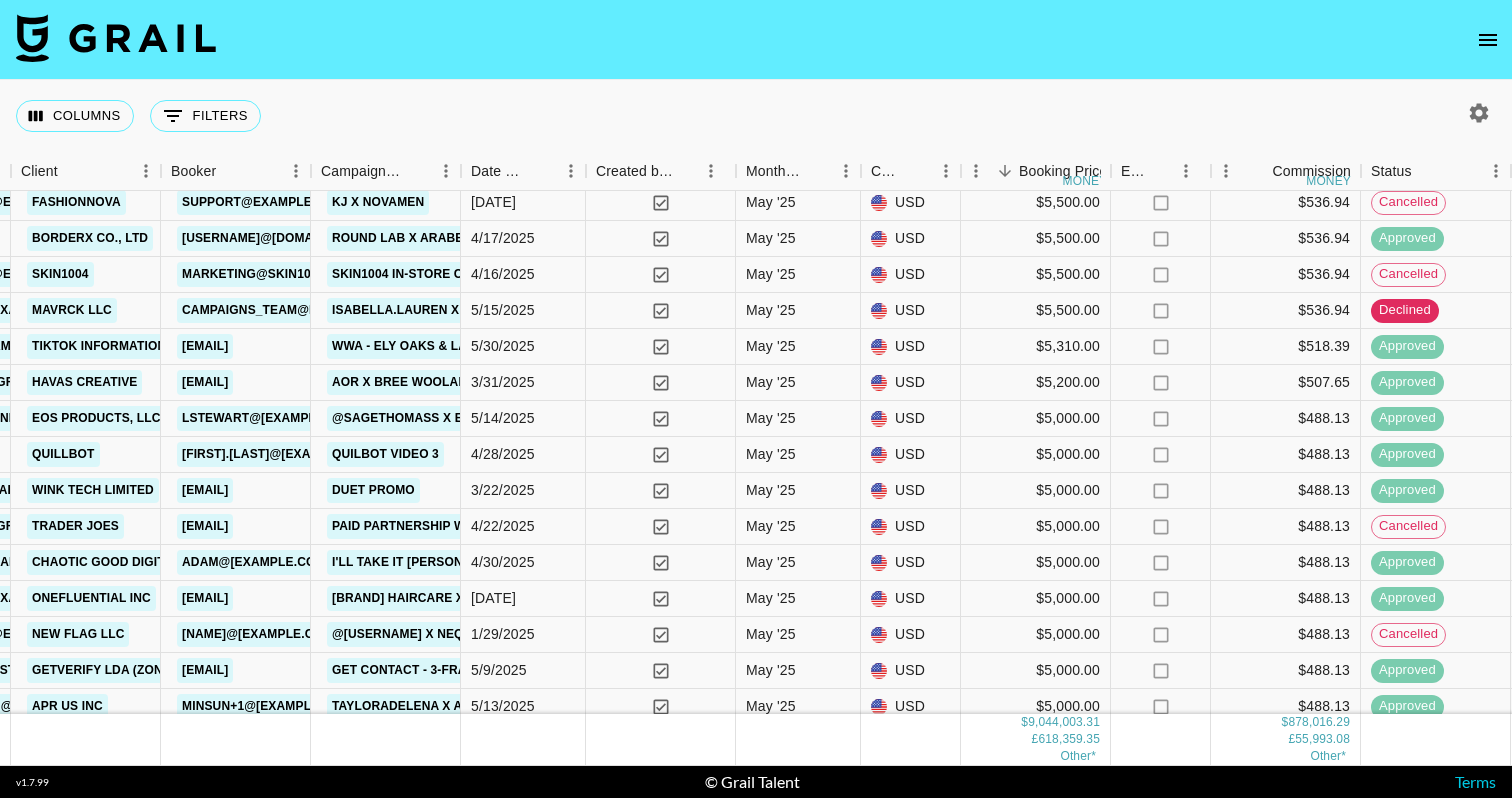 scroll, scrollTop: 2720, scrollLeft: 900, axis: both 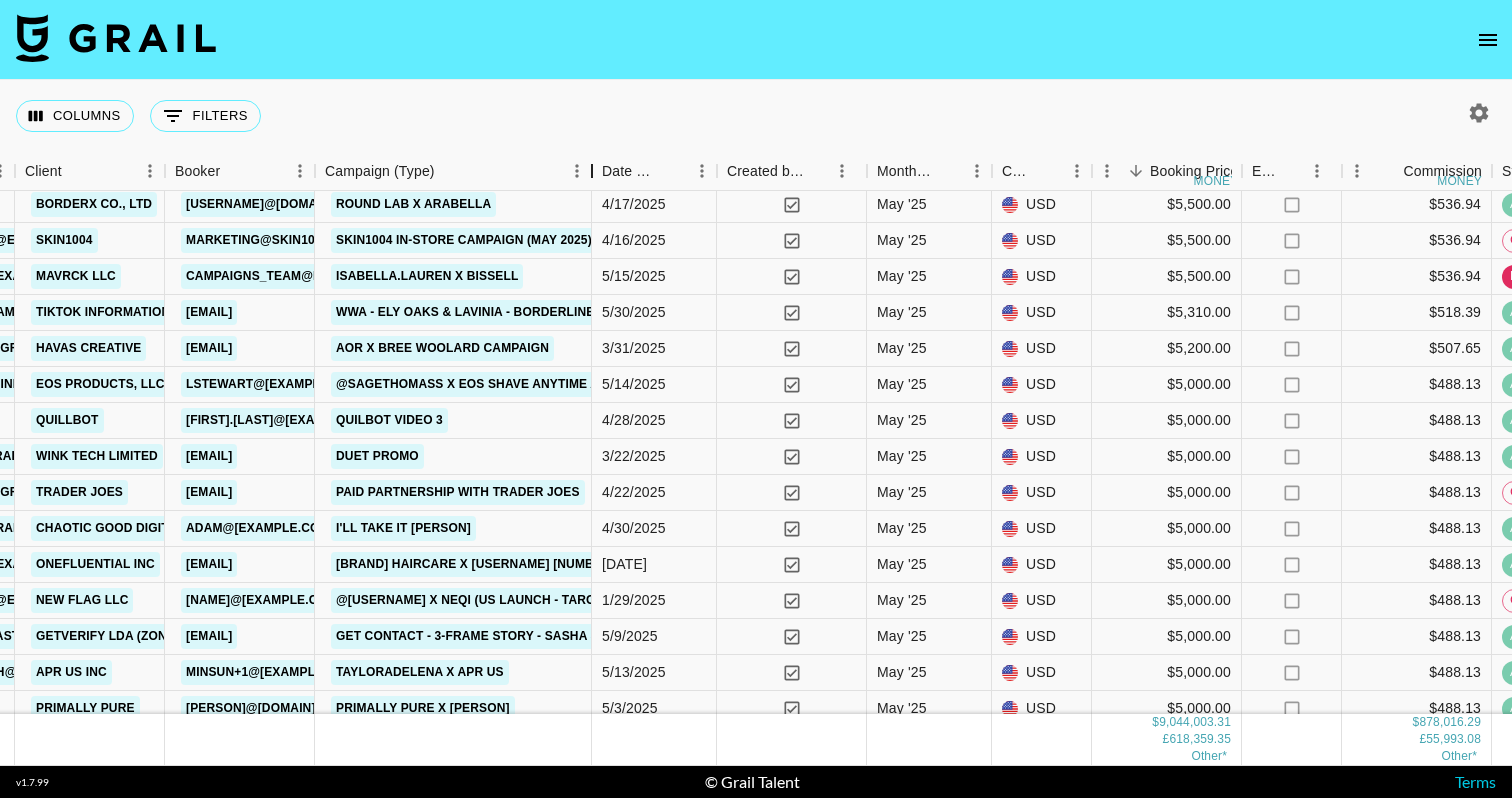 drag, startPoint x: 464, startPoint y: 176, endPoint x: 609, endPoint y: 179, distance: 145.03104 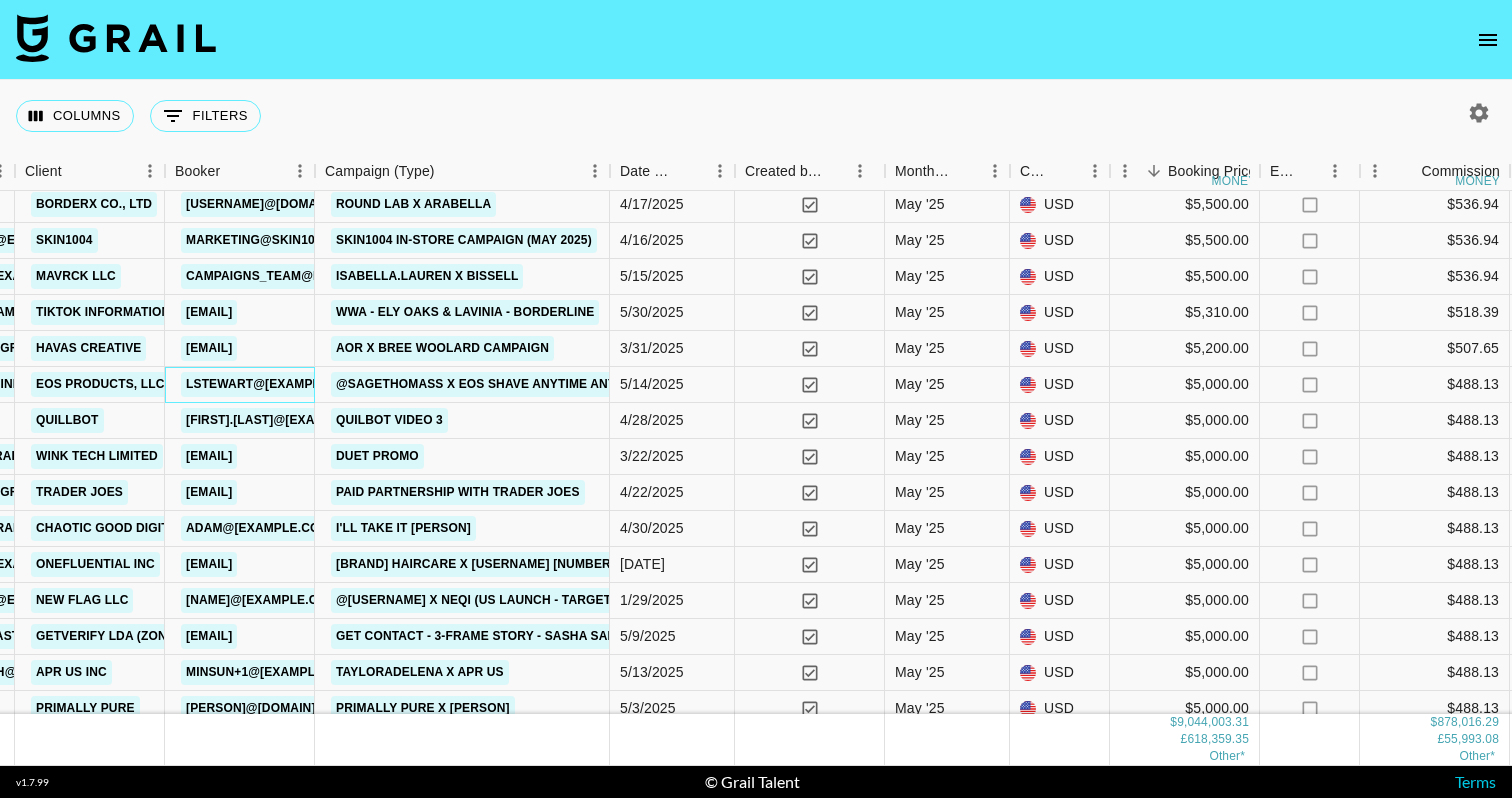 click on "lstewart@evolutionofsmooth.com" at bounding box center (275, 384) 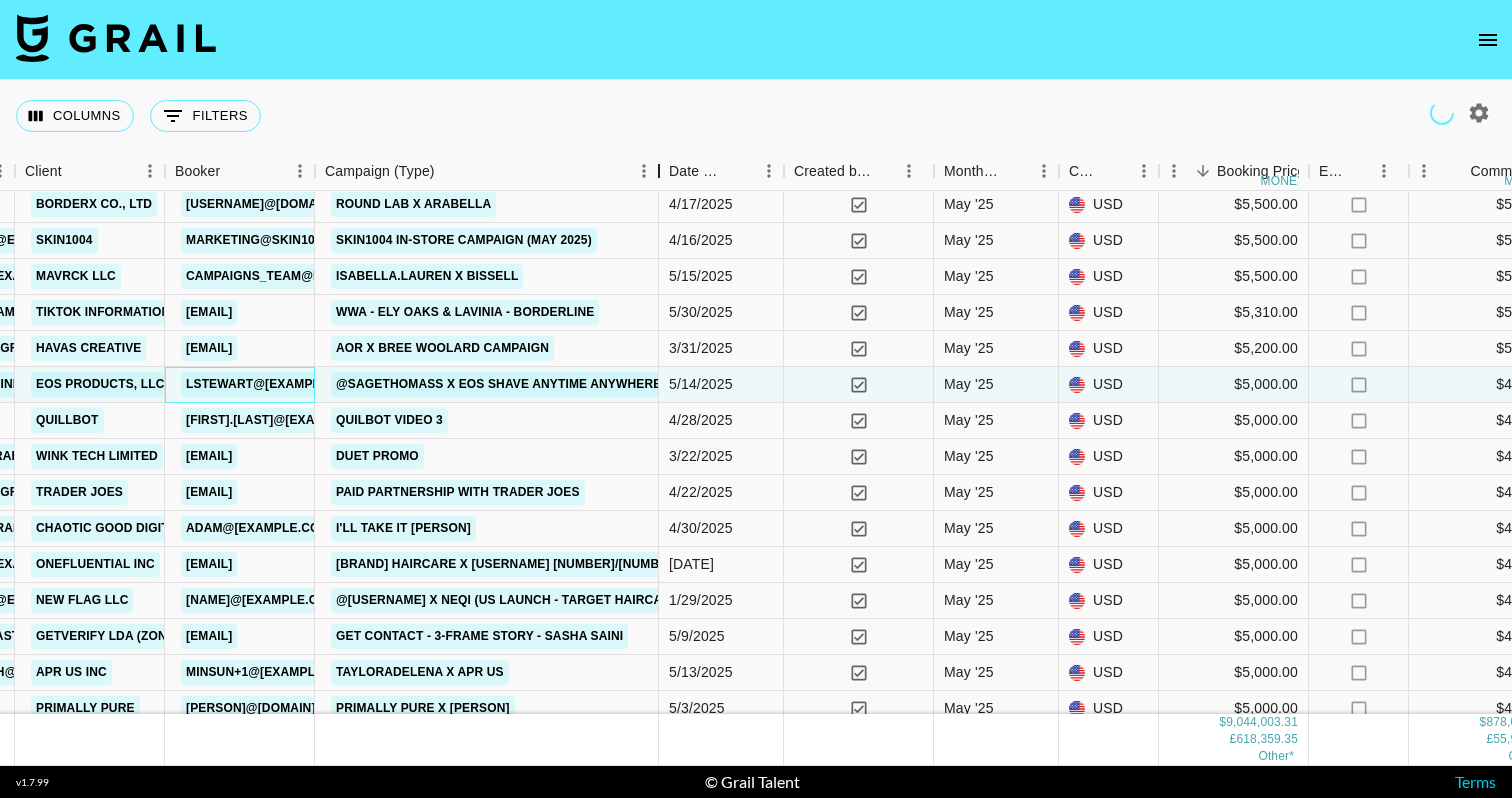 drag, startPoint x: 467, startPoint y: 169, endPoint x: 661, endPoint y: 169, distance: 194 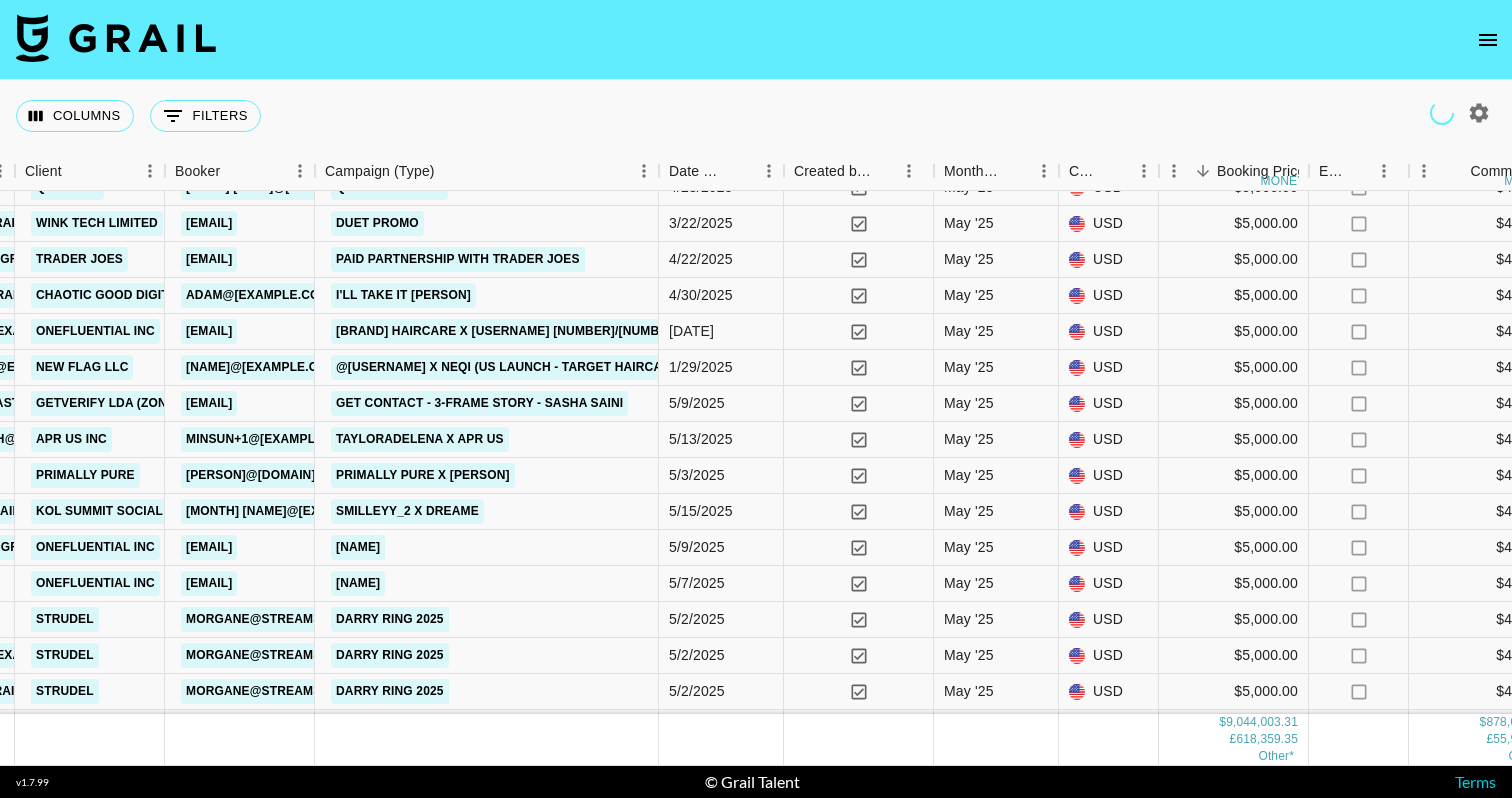scroll, scrollTop: 3077, scrollLeft: 900, axis: both 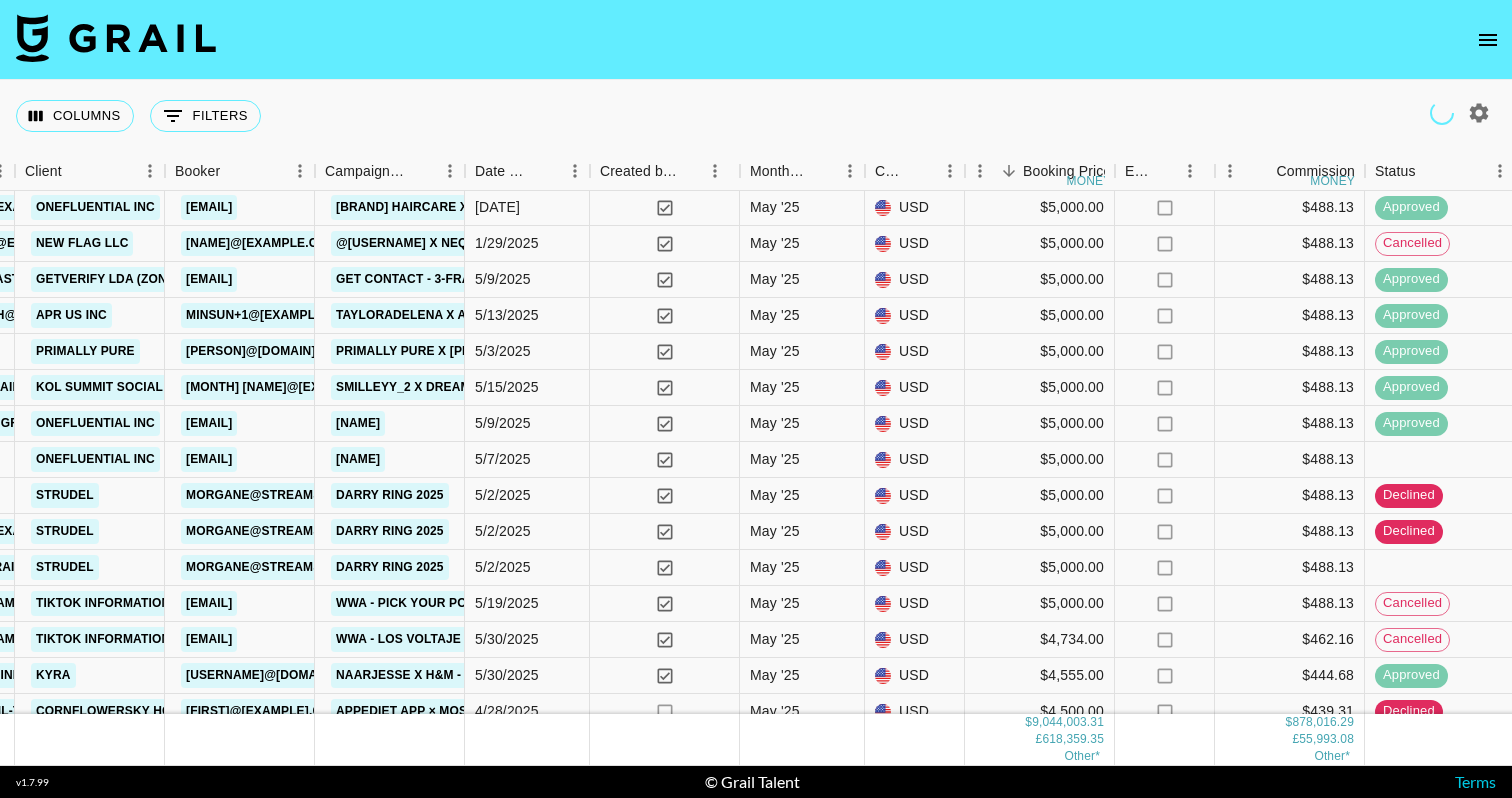 drag, startPoint x: 467, startPoint y: 155, endPoint x: 457, endPoint y: 170, distance: 18.027756 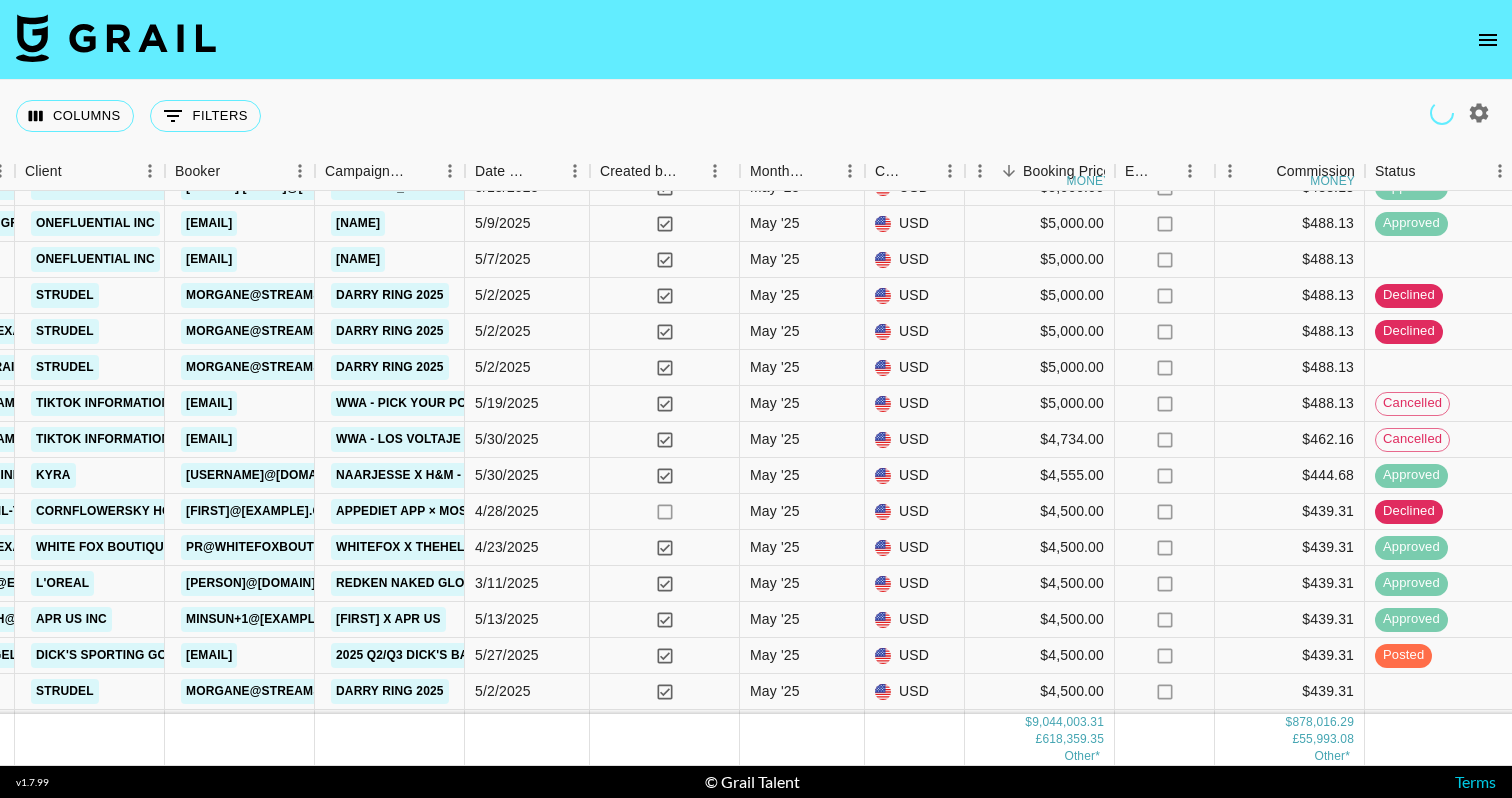 scroll, scrollTop: 3388, scrollLeft: 900, axis: both 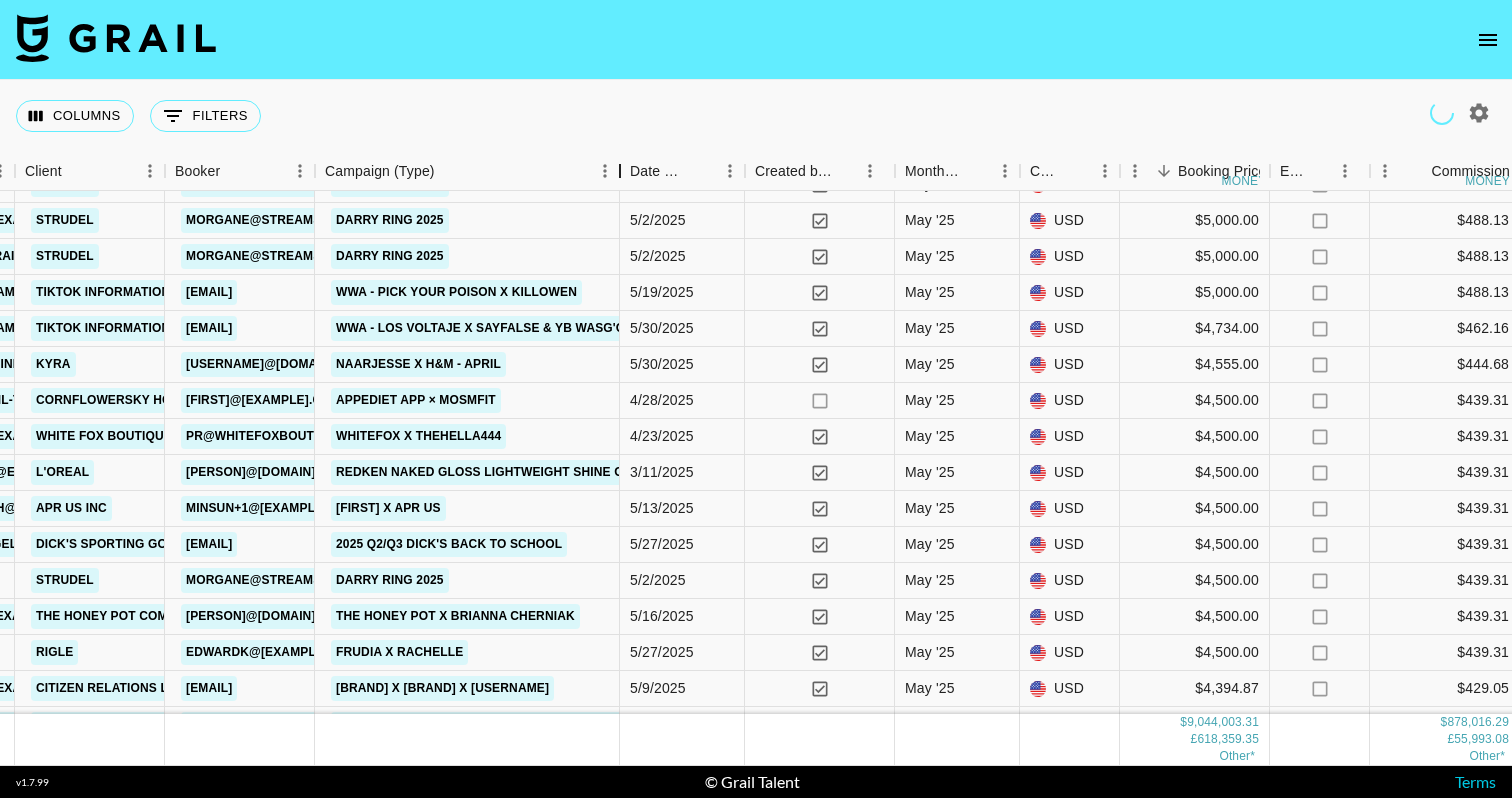drag, startPoint x: 461, startPoint y: 176, endPoint x: 616, endPoint y: 177, distance: 155.00322 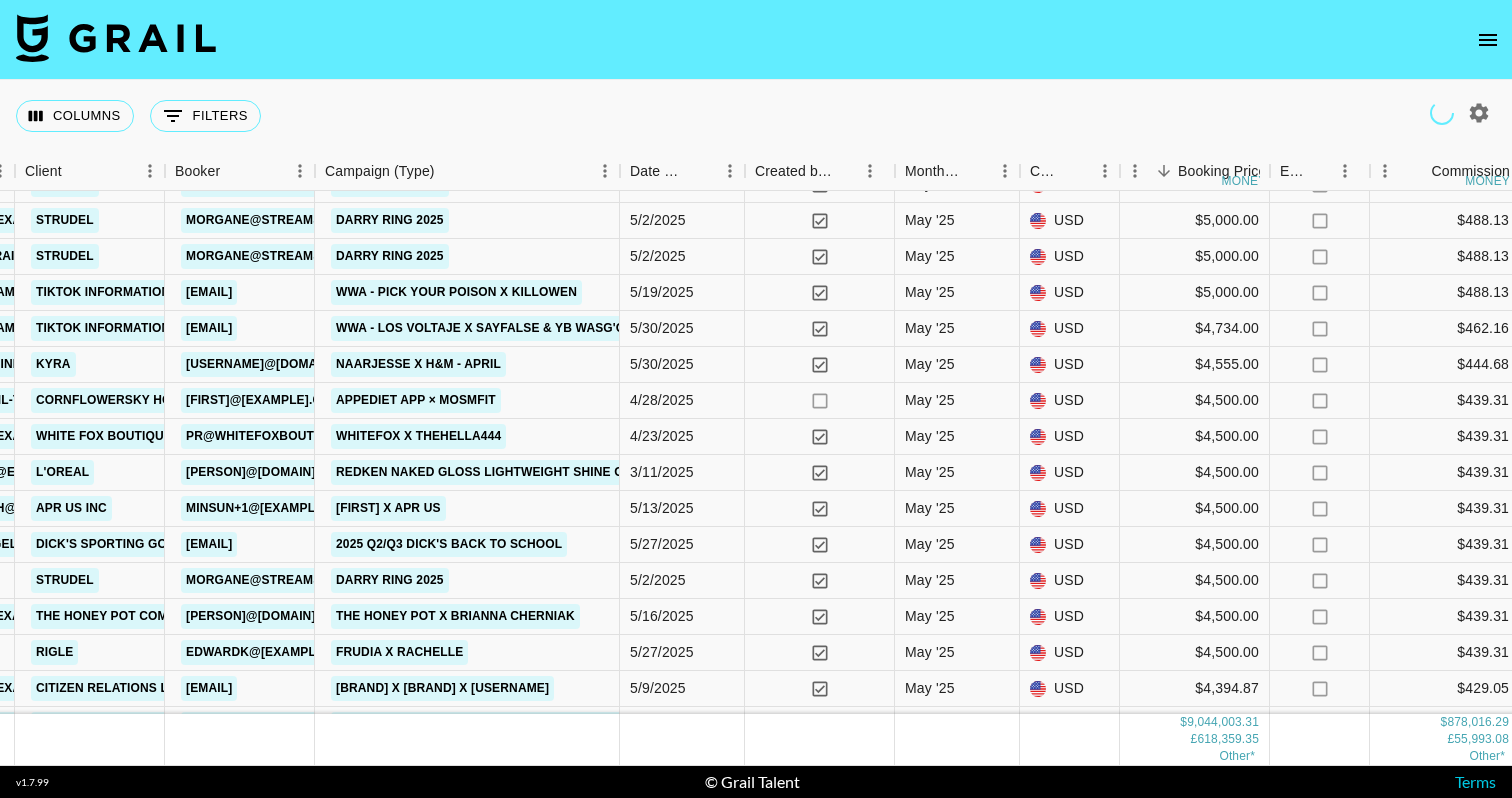 scroll, scrollTop: 3460, scrollLeft: 900, axis: both 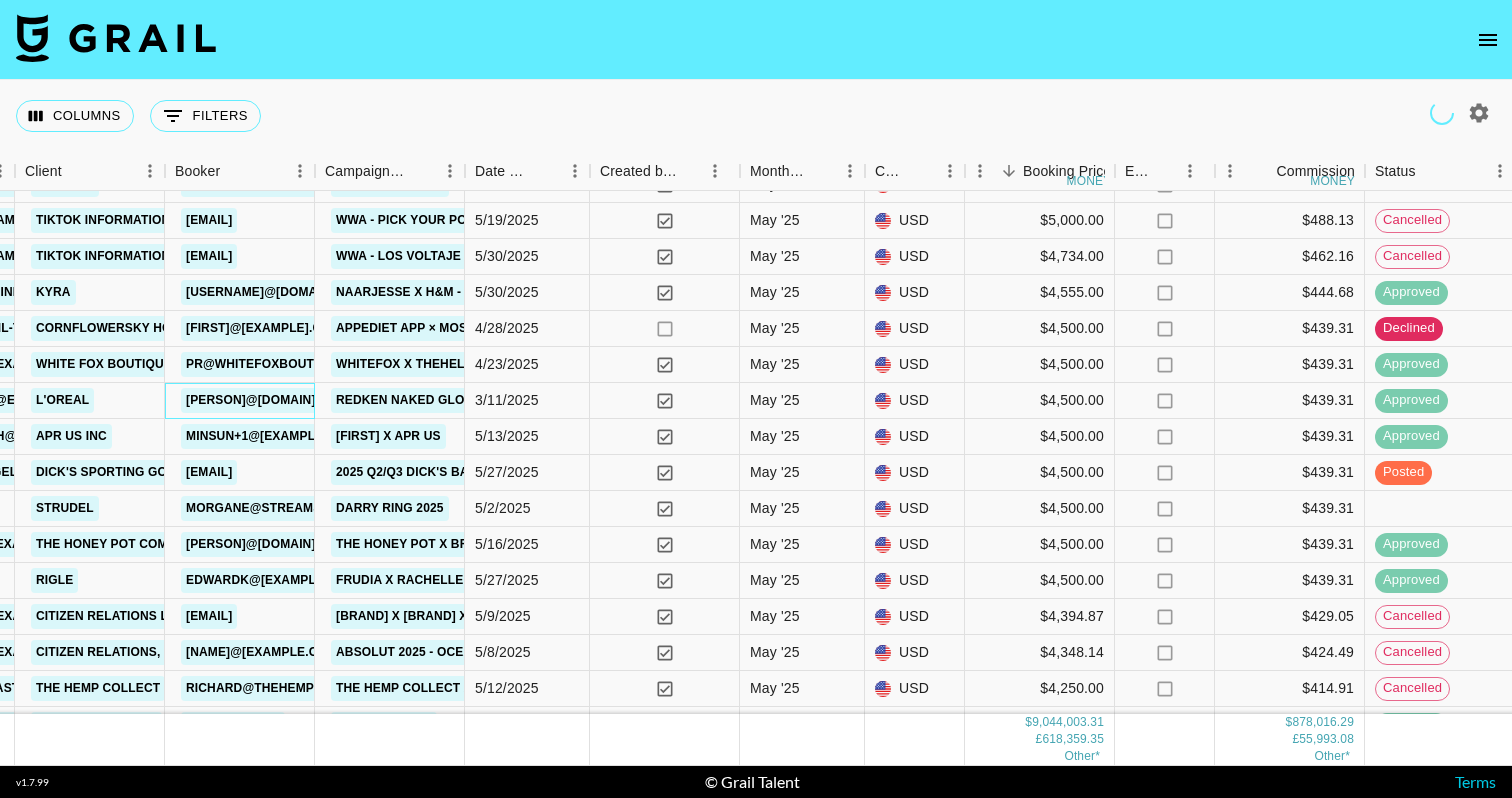 click on "astra.kidani@loreal.com" at bounding box center (267, 400) 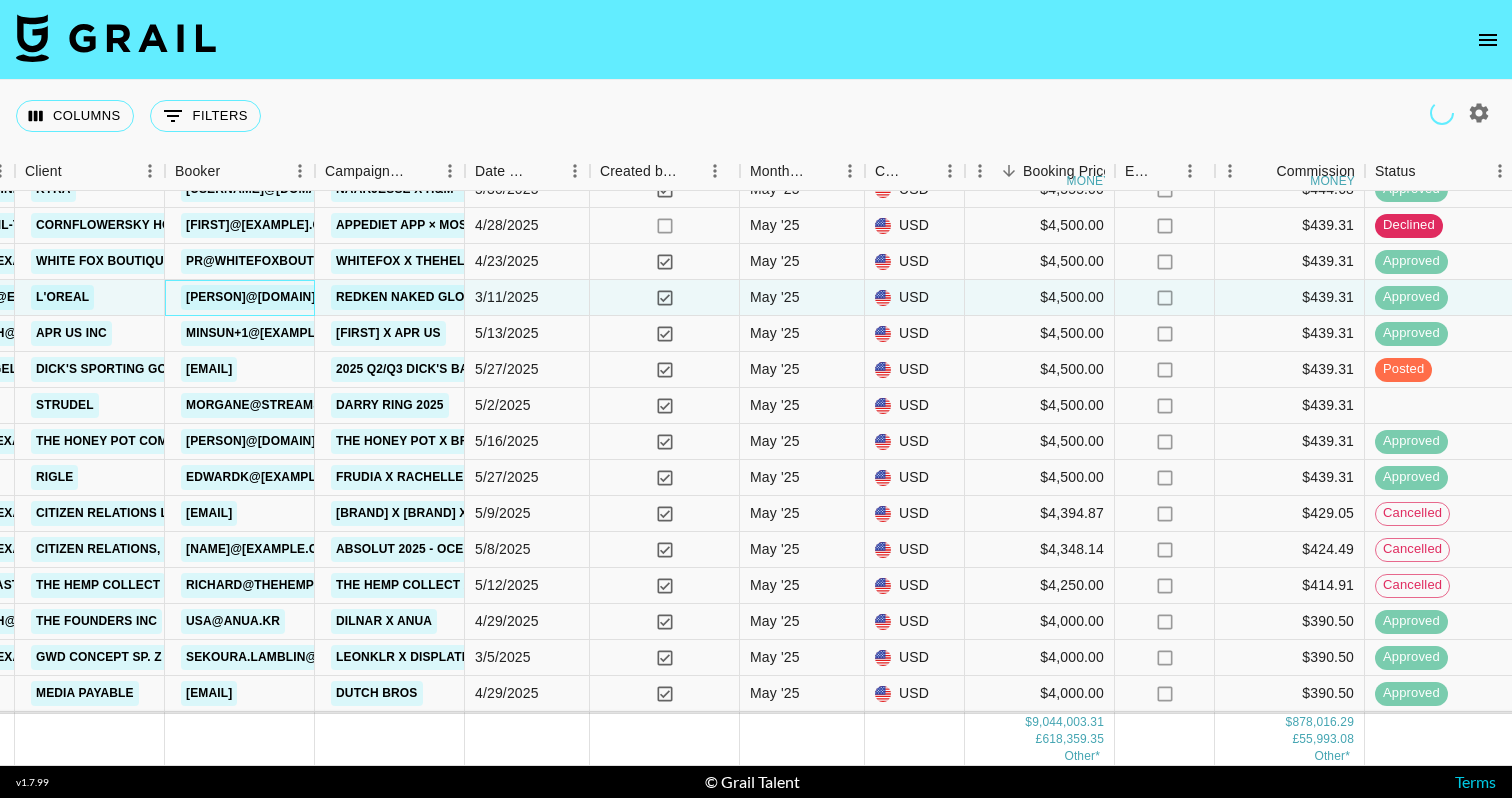 scroll, scrollTop: 3565, scrollLeft: 900, axis: both 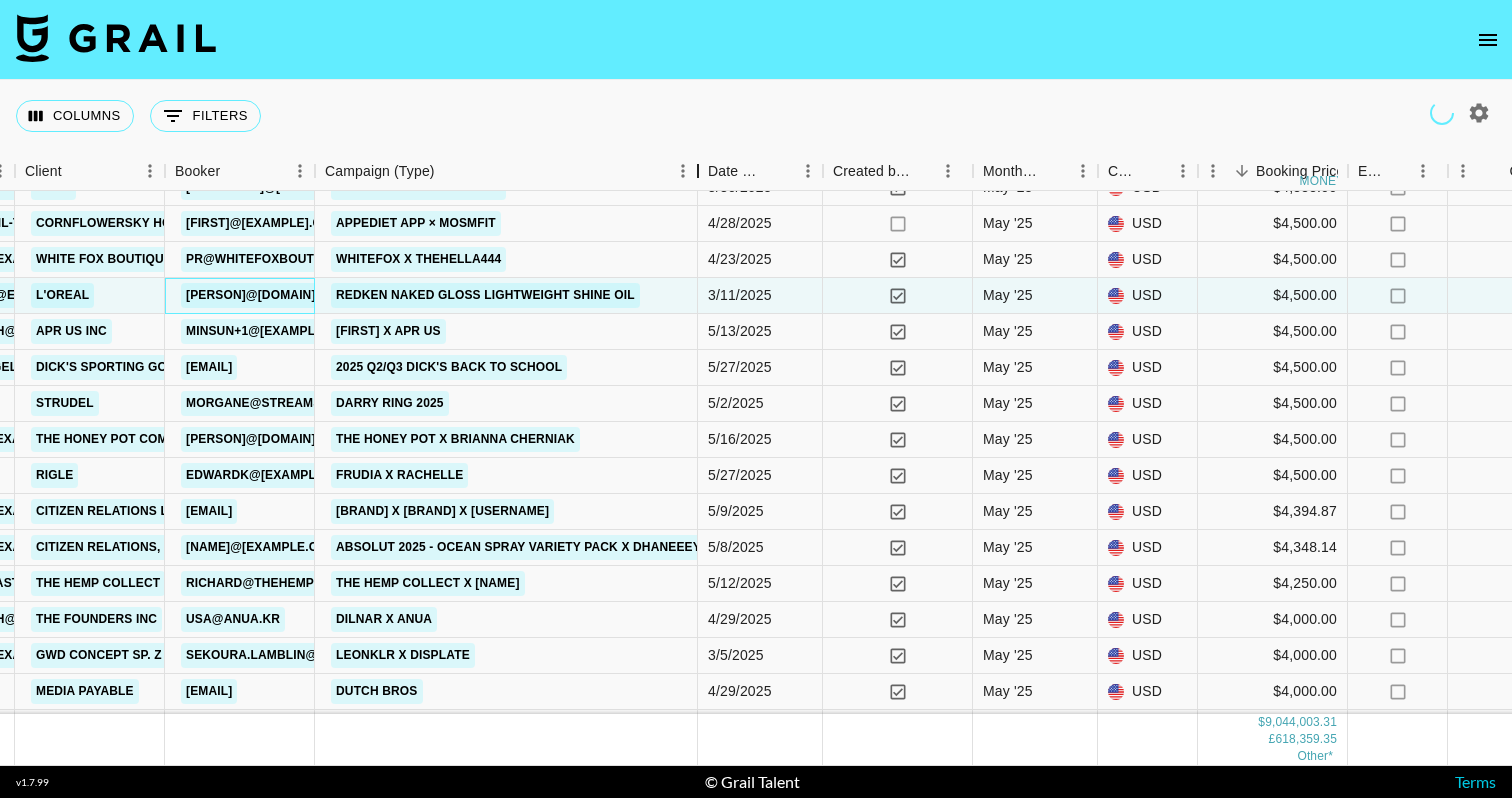 drag, startPoint x: 468, startPoint y: 166, endPoint x: 701, endPoint y: 172, distance: 233.07724 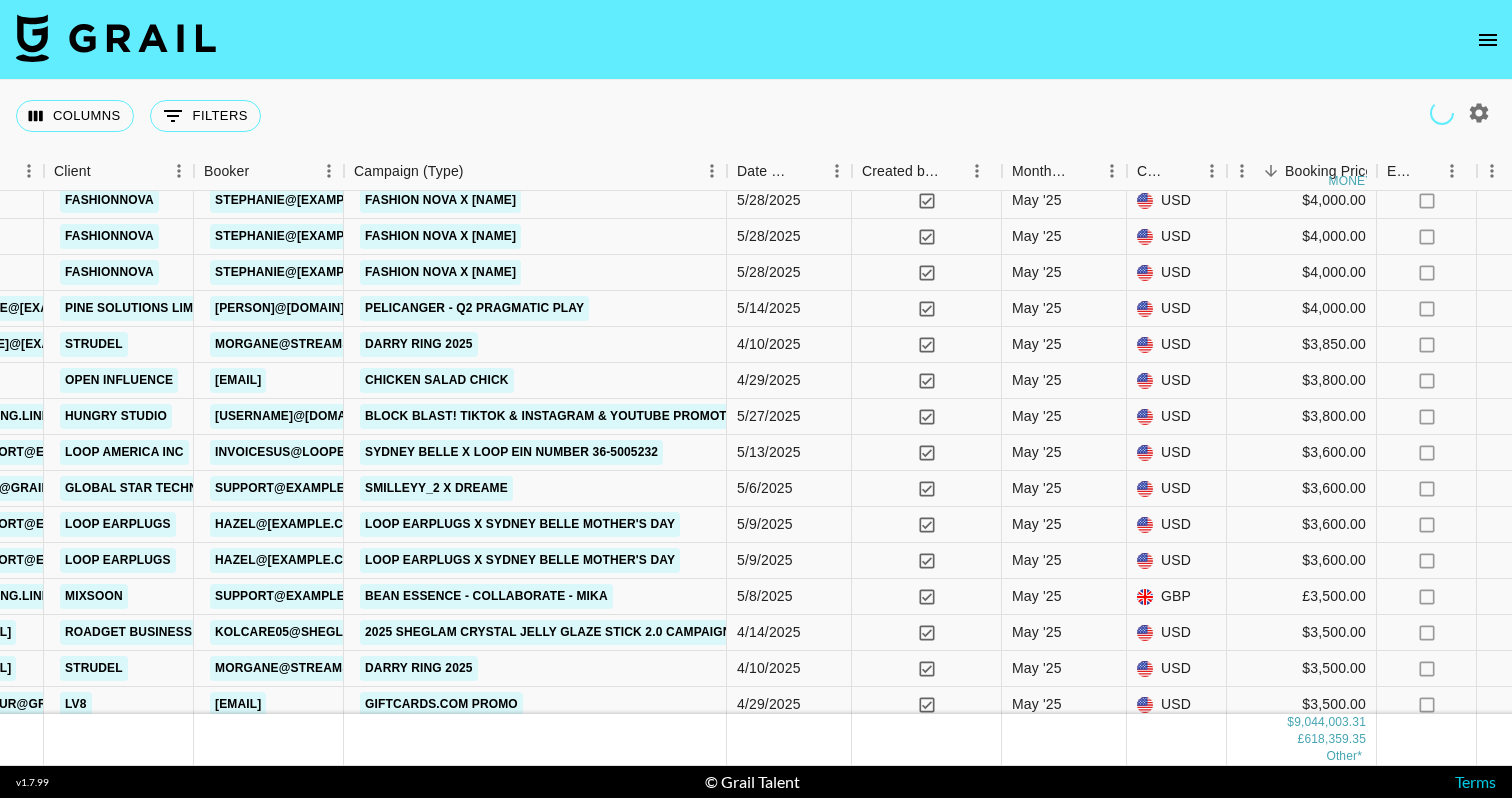 scroll, scrollTop: 4654, scrollLeft: 867, axis: both 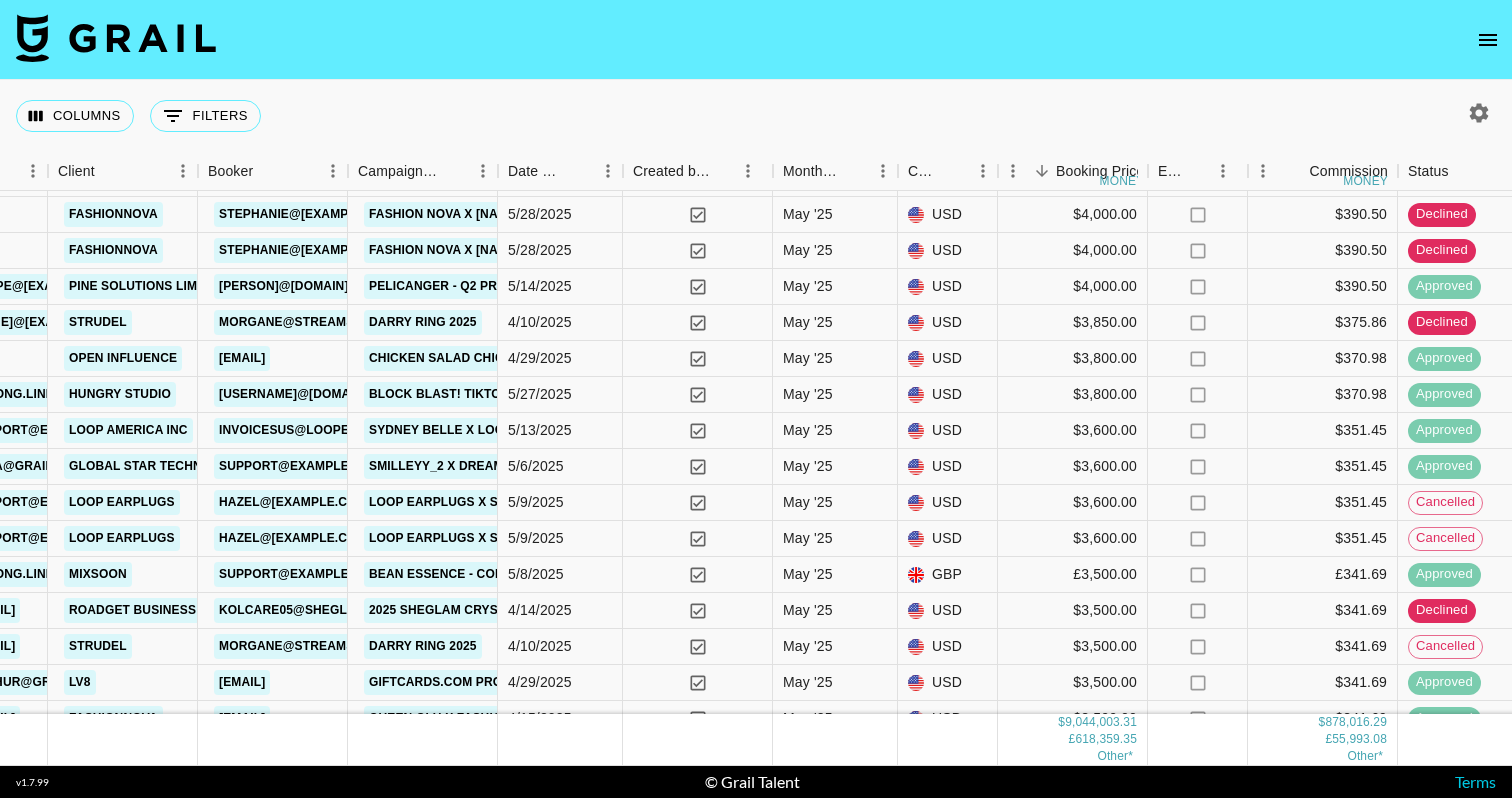 drag, startPoint x: 498, startPoint y: 168, endPoint x: 555, endPoint y: 168, distance: 57 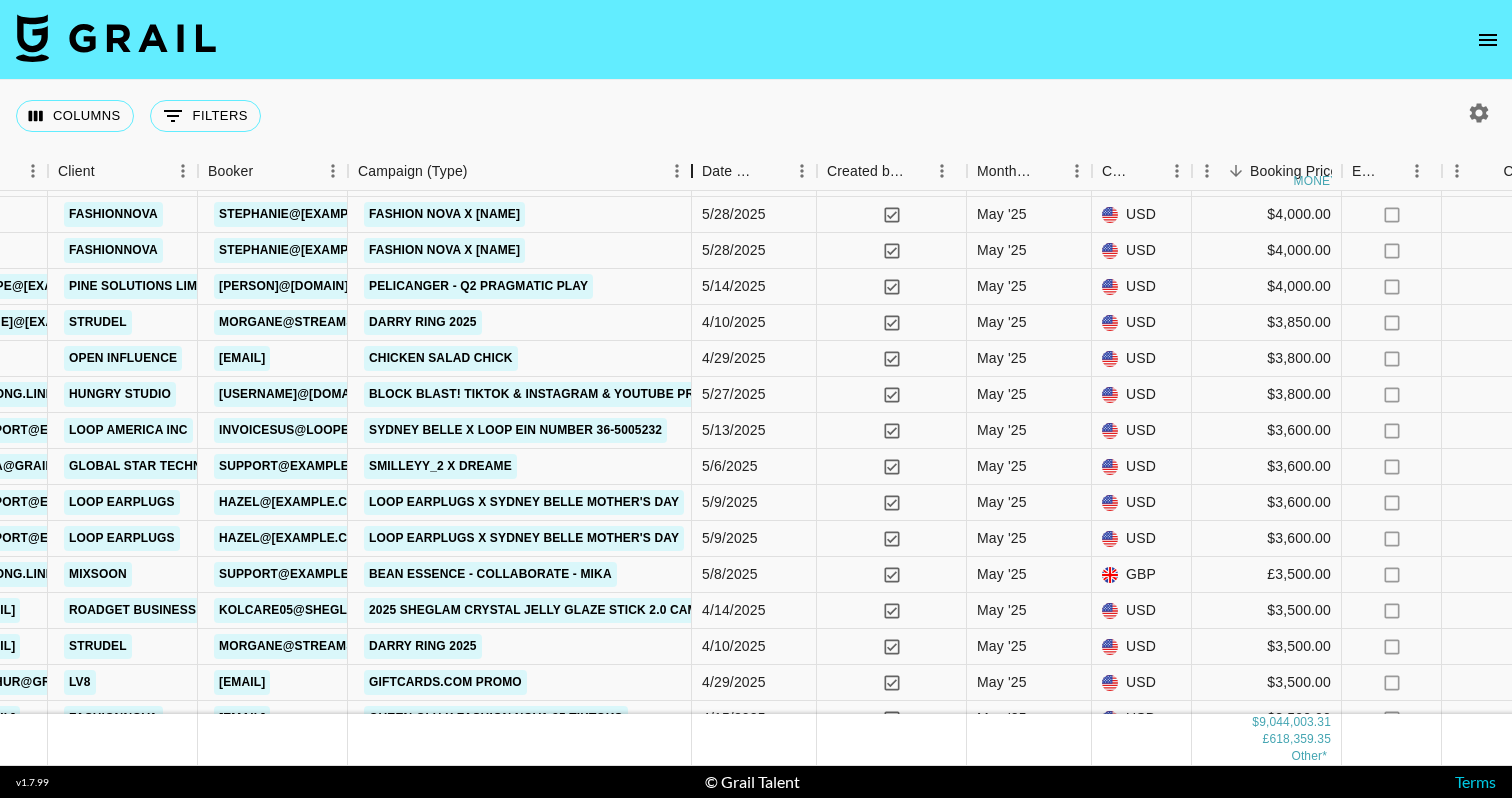 drag, startPoint x: 555, startPoint y: 173, endPoint x: 705, endPoint y: 173, distance: 150 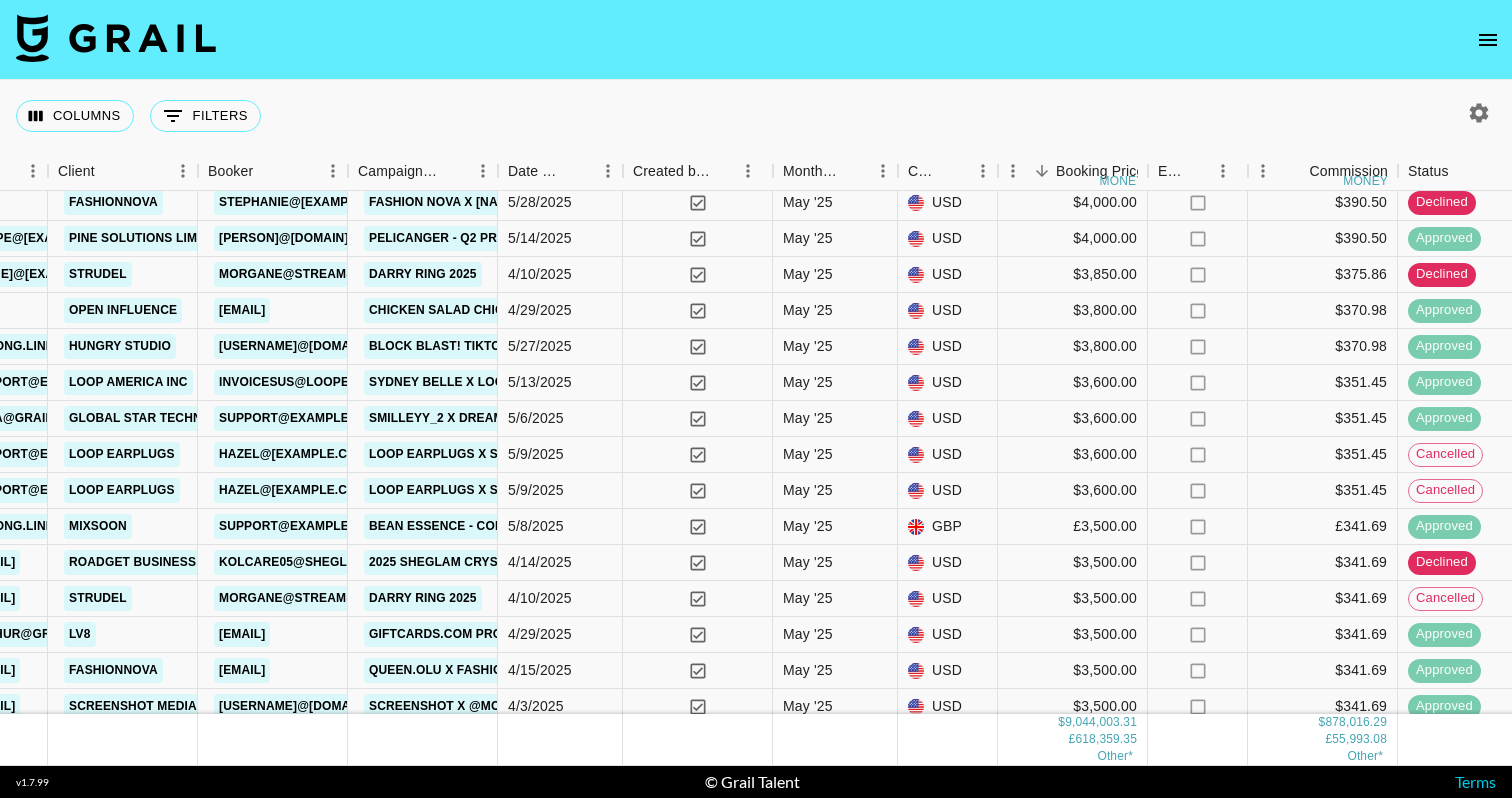 scroll, scrollTop: 4774, scrollLeft: 867, axis: both 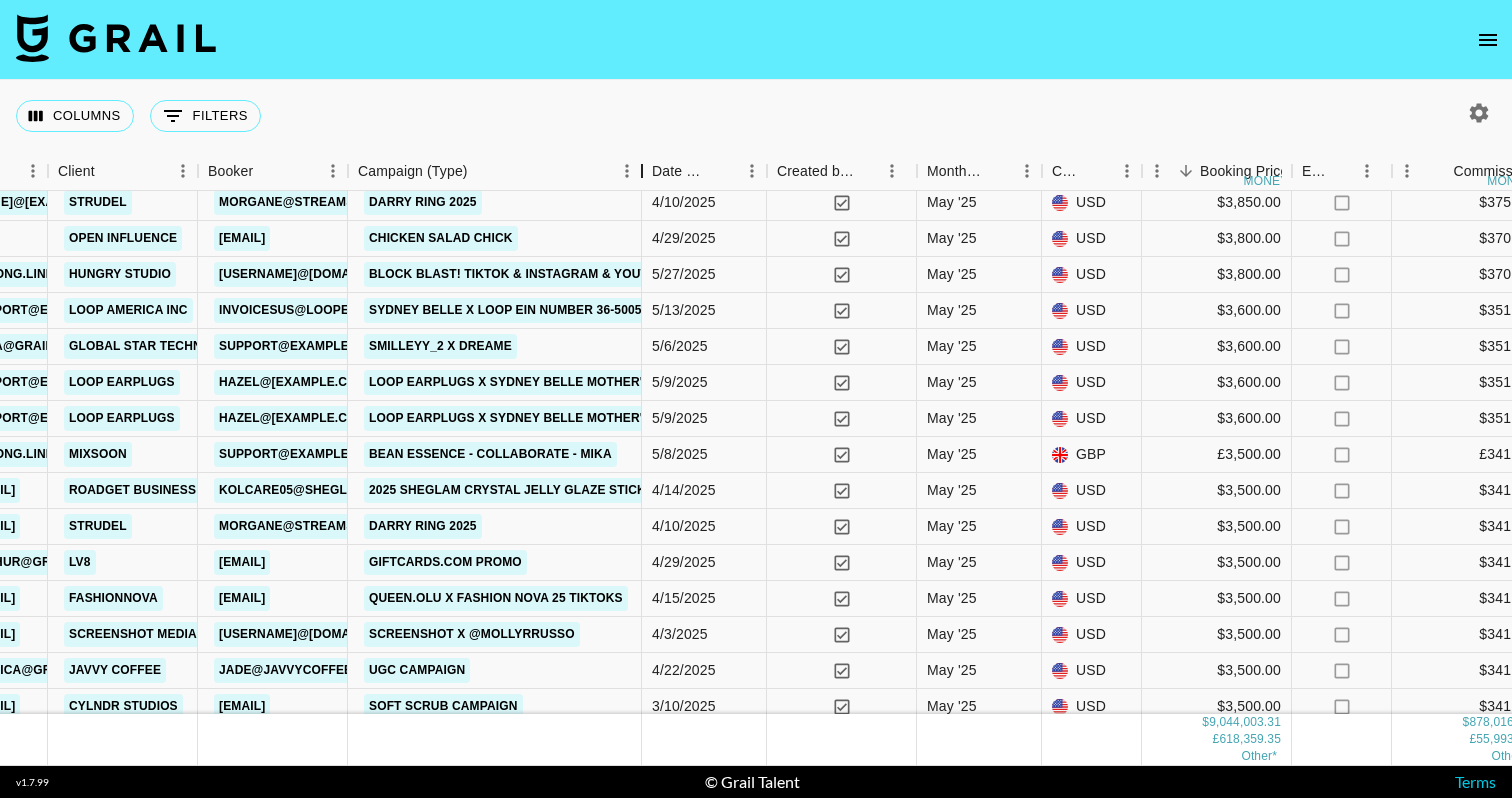 drag, startPoint x: 502, startPoint y: 168, endPoint x: 646, endPoint y: 175, distance: 144.17004 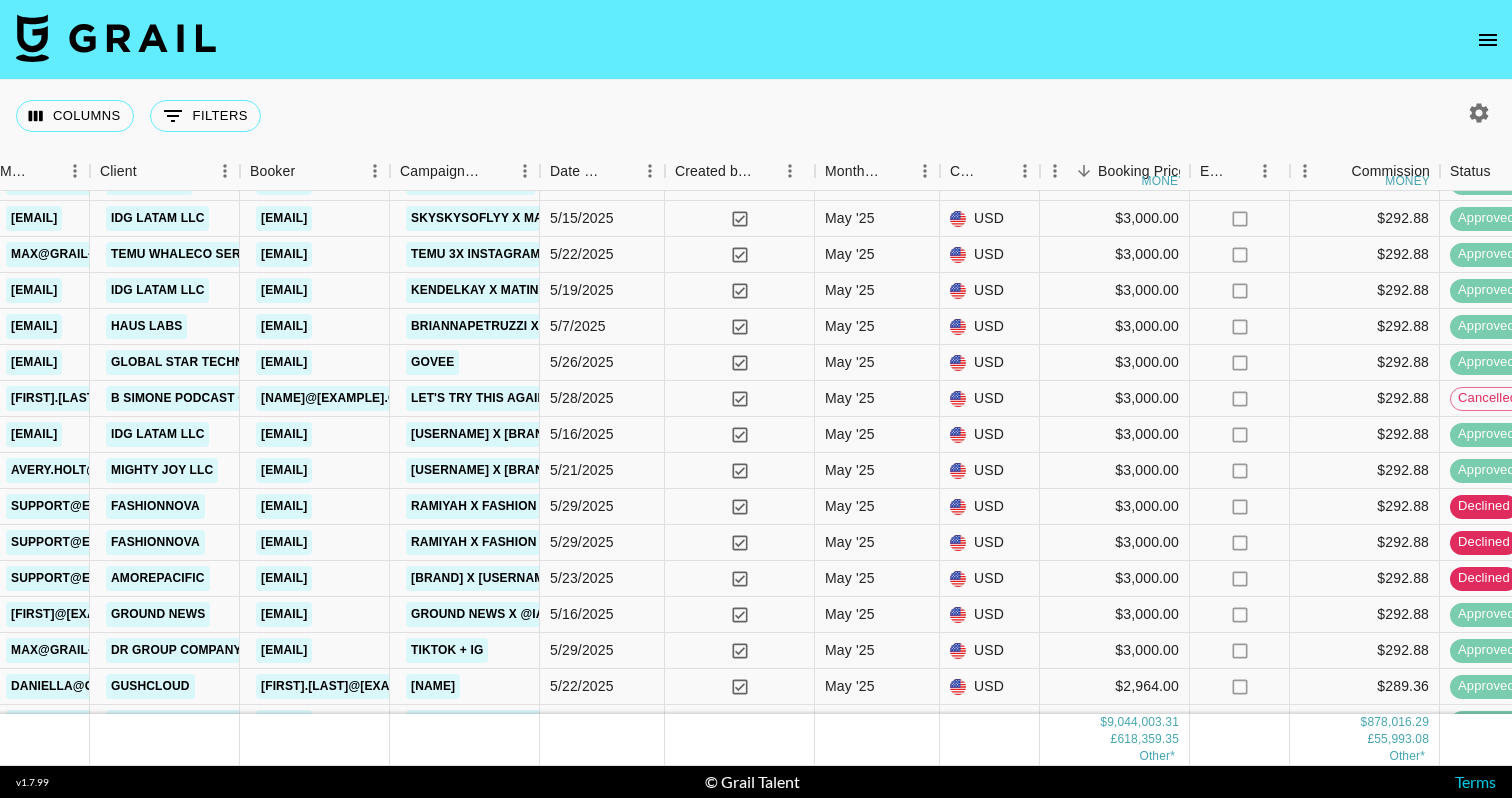 scroll, scrollTop: 7580, scrollLeft: 825, axis: both 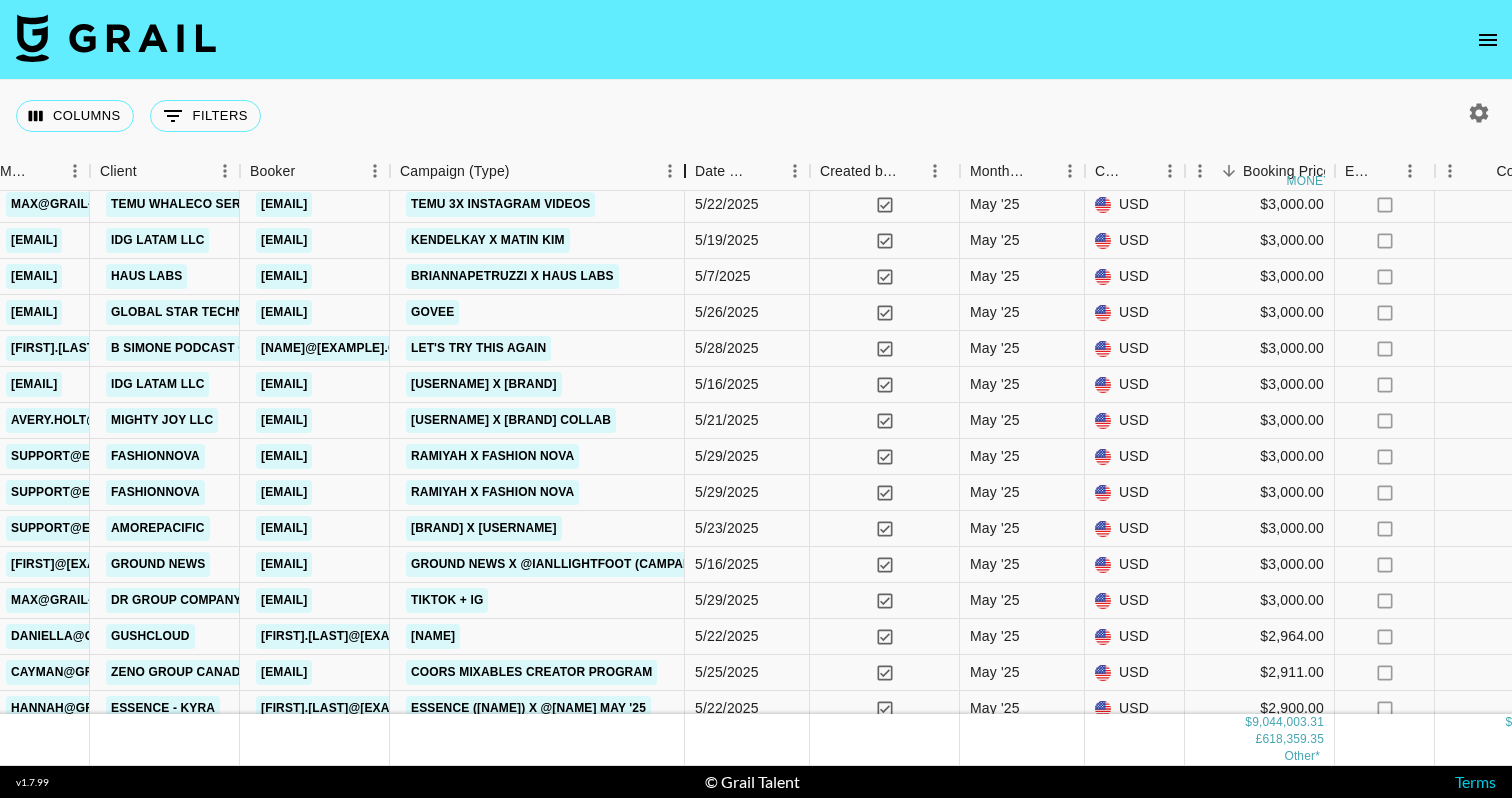 drag, startPoint x: 539, startPoint y: 163, endPoint x: 684, endPoint y: 203, distance: 150.41609 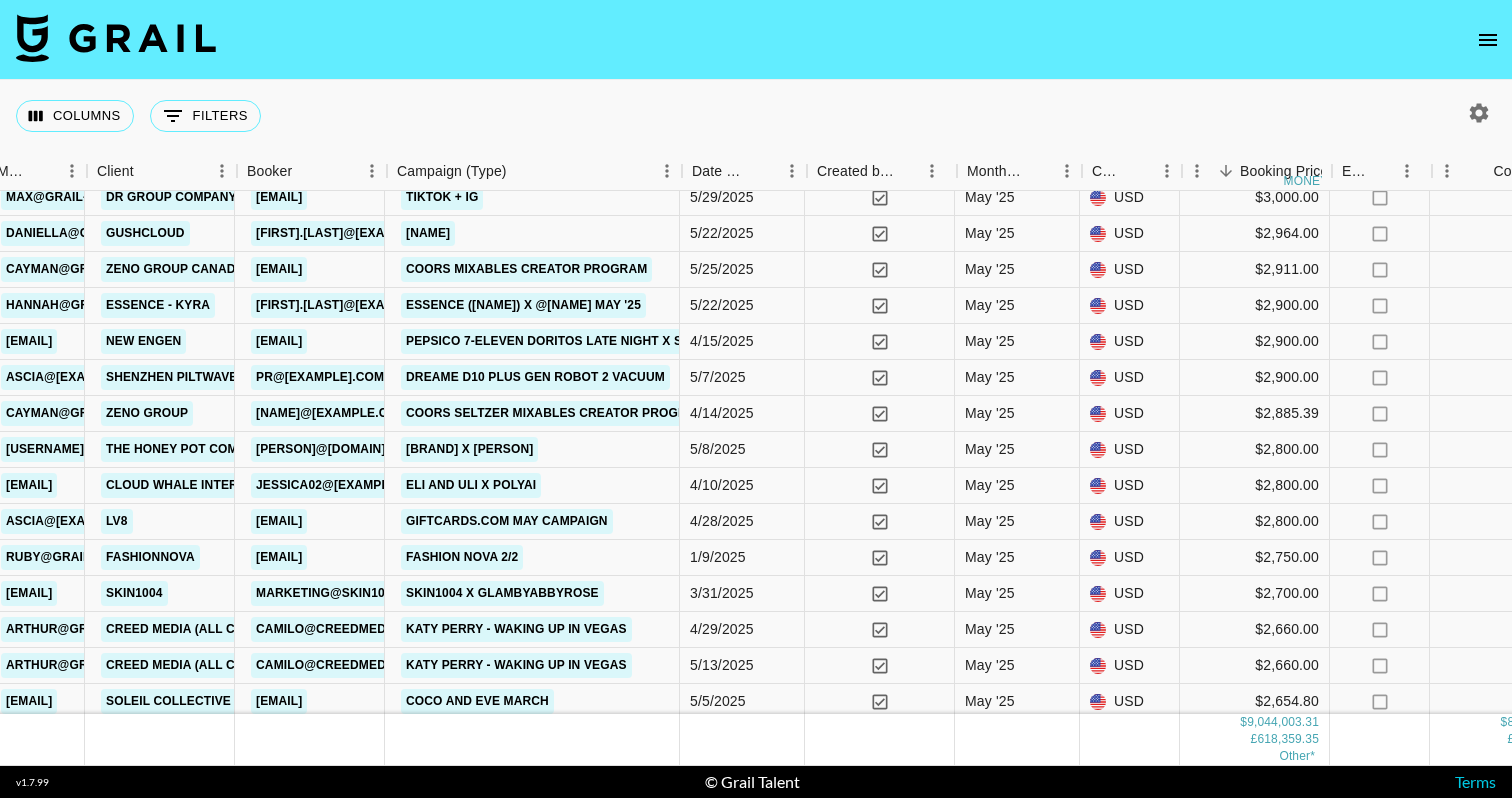 scroll, scrollTop: 7996, scrollLeft: 833, axis: both 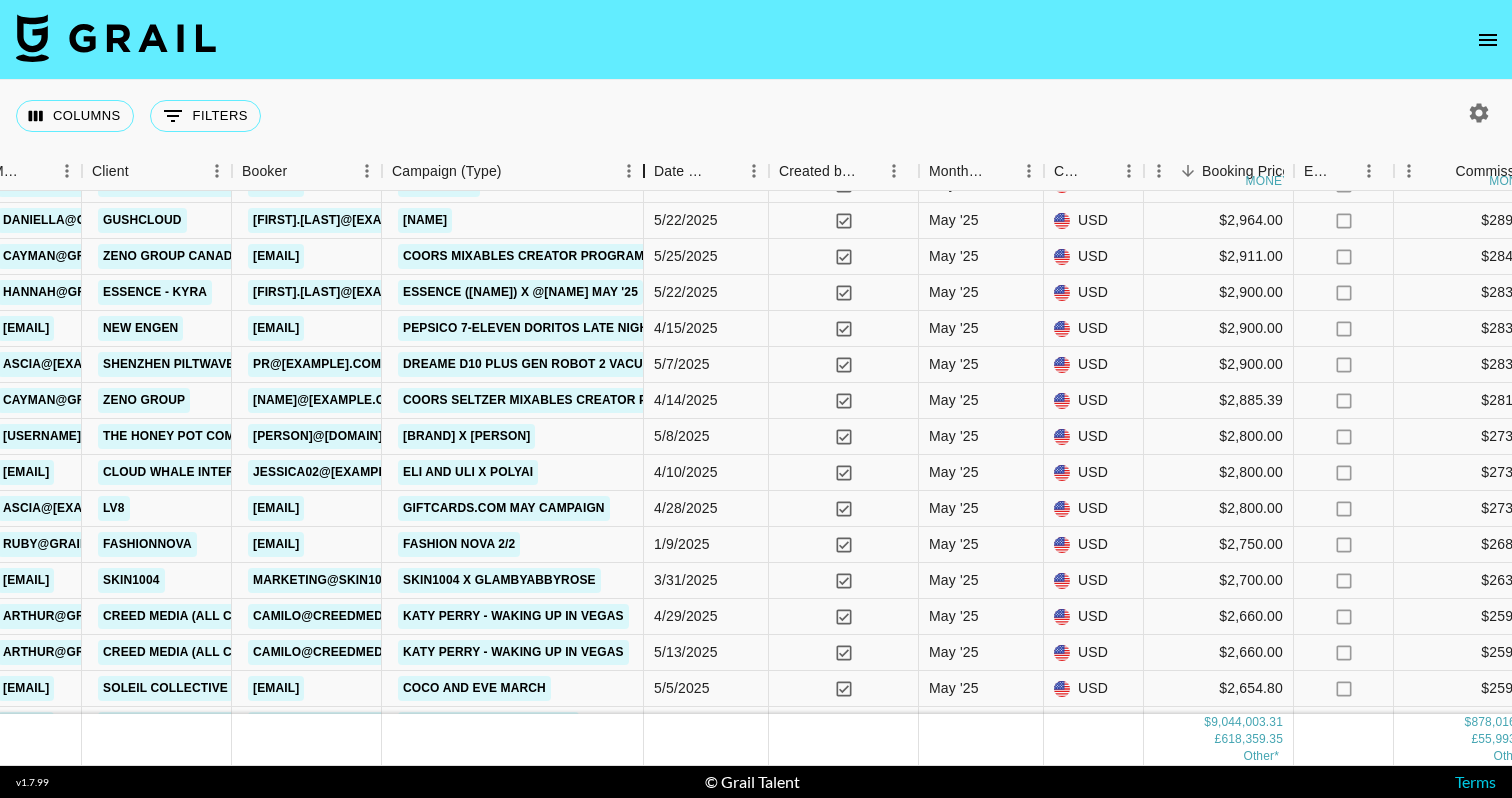 drag, startPoint x: 529, startPoint y: 177, endPoint x: 641, endPoint y: 177, distance: 112 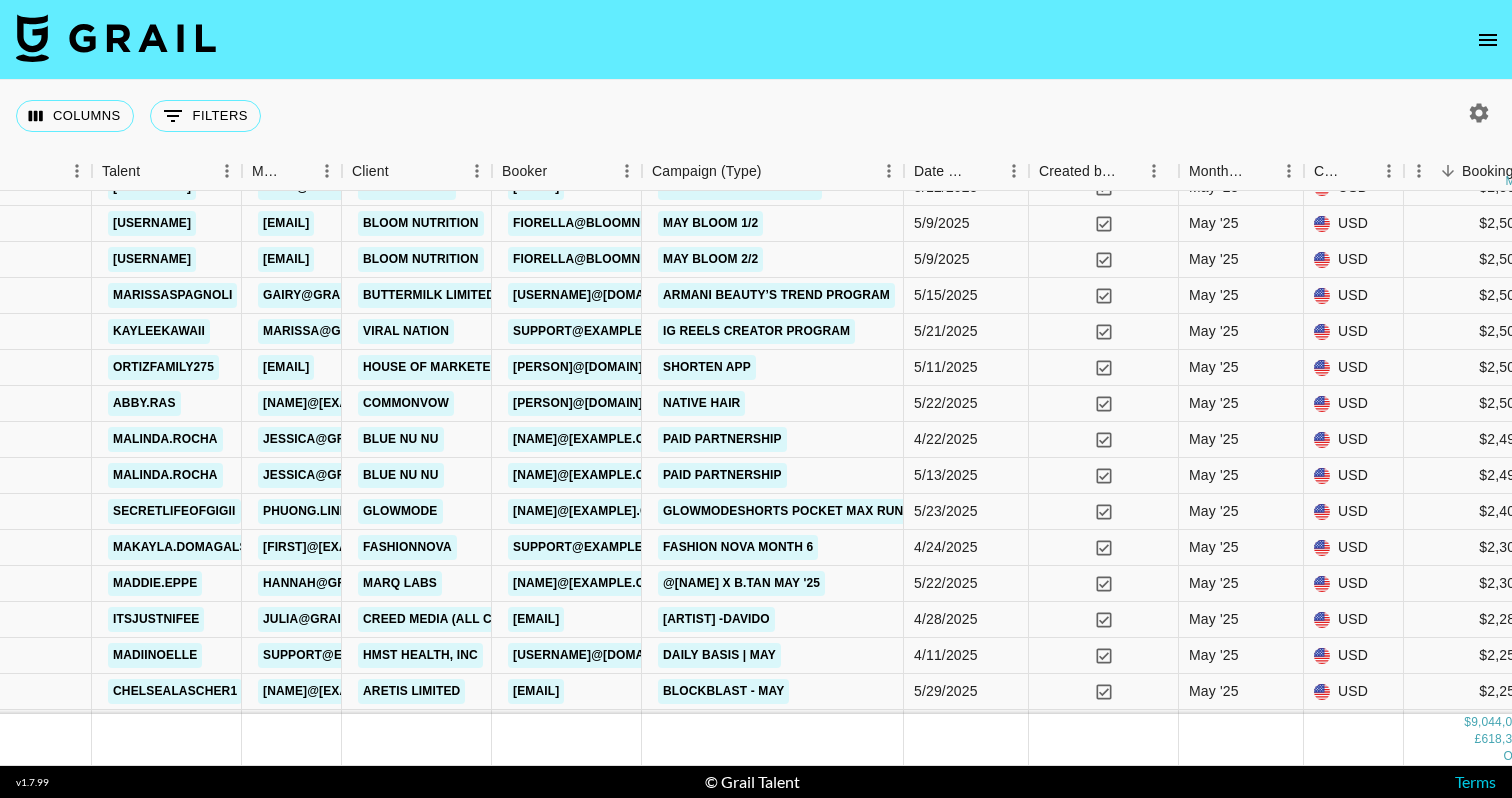 scroll, scrollTop: 10117, scrollLeft: 520, axis: both 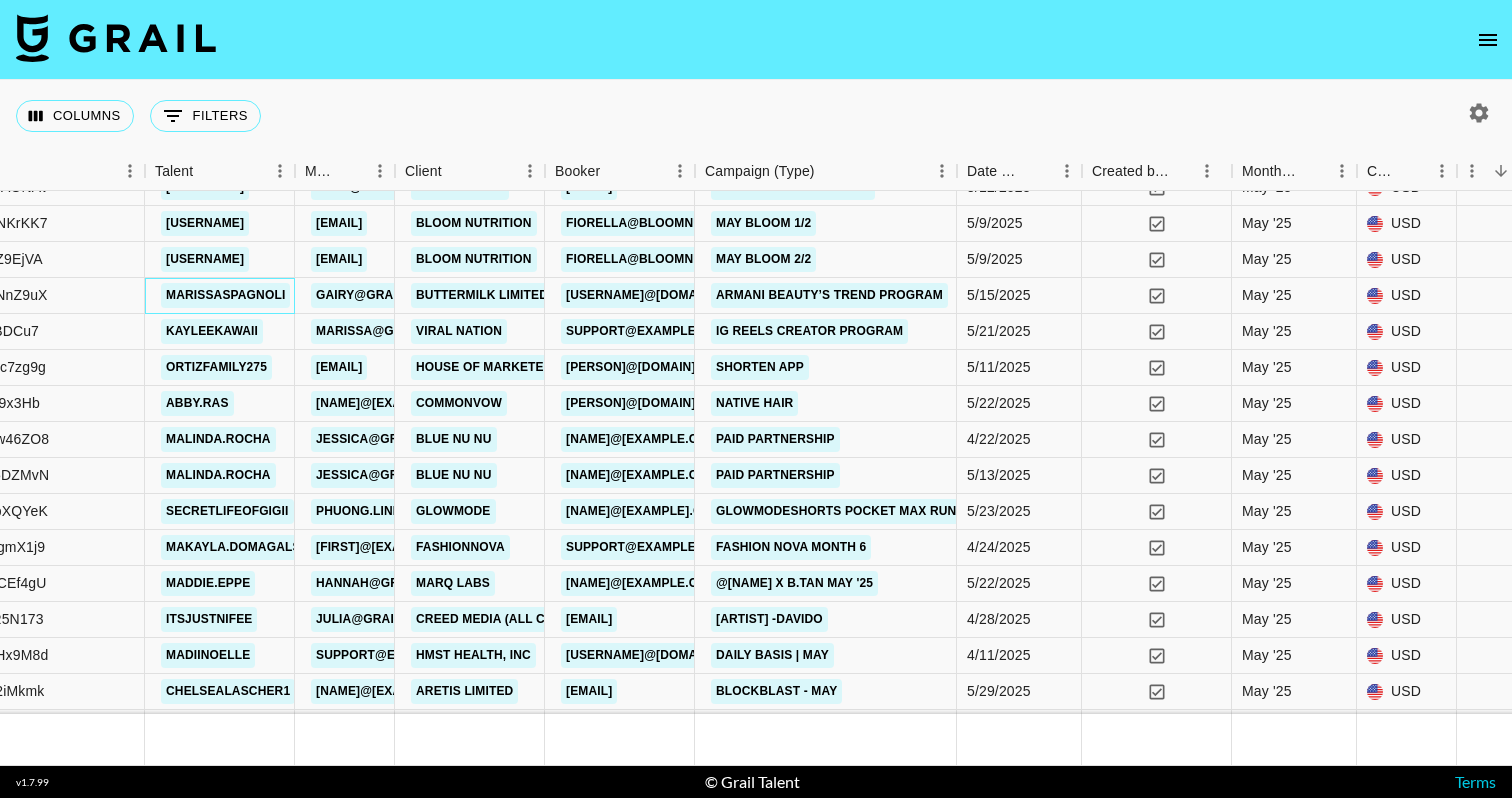 click on "marissaspagnoli" at bounding box center (225, 295) 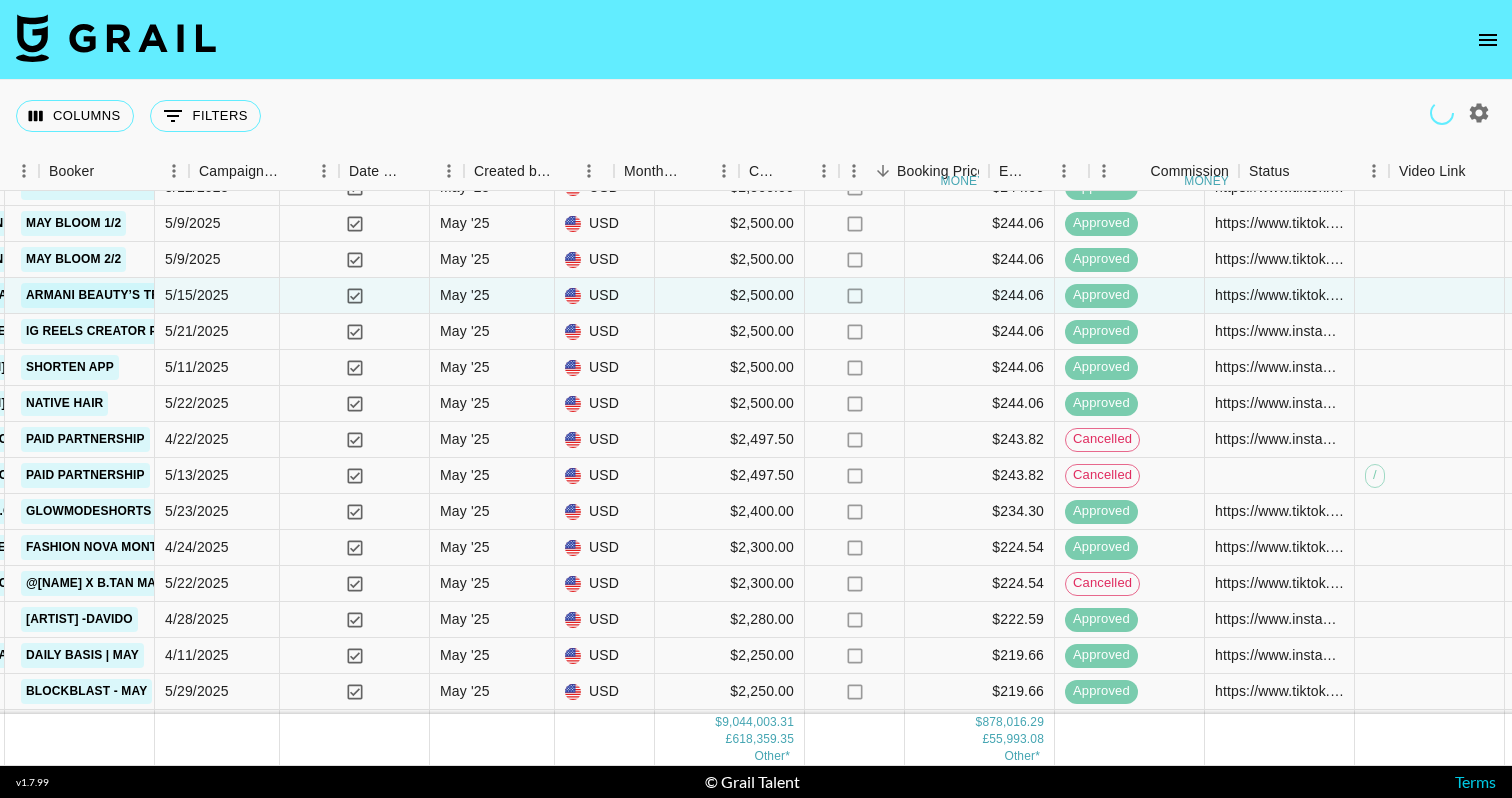 scroll, scrollTop: 10117, scrollLeft: 1272, axis: both 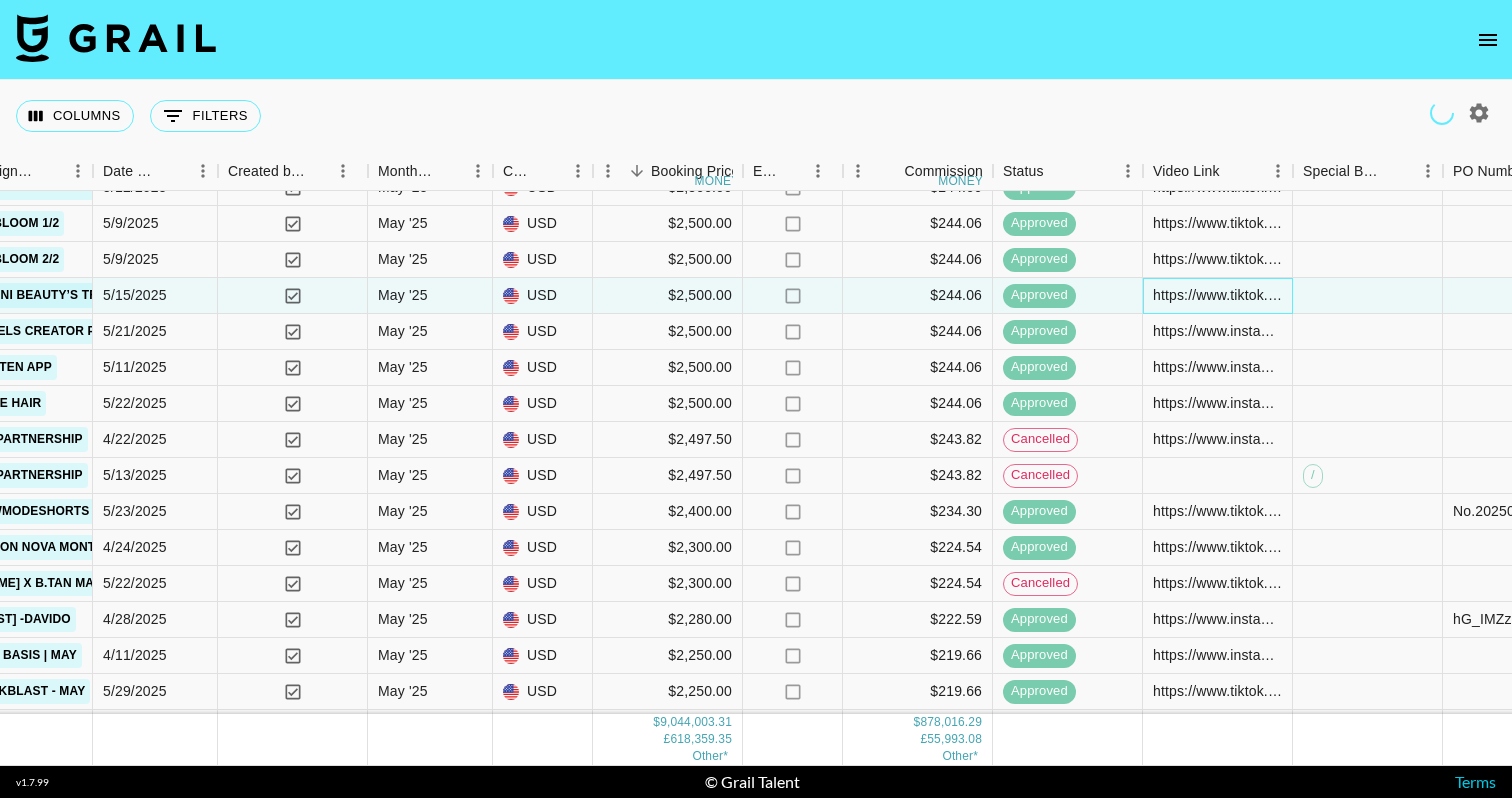 click on "https://www.tiktok.com/@marissaspagnoli/video/7509242136689249566" at bounding box center [1217, 295] 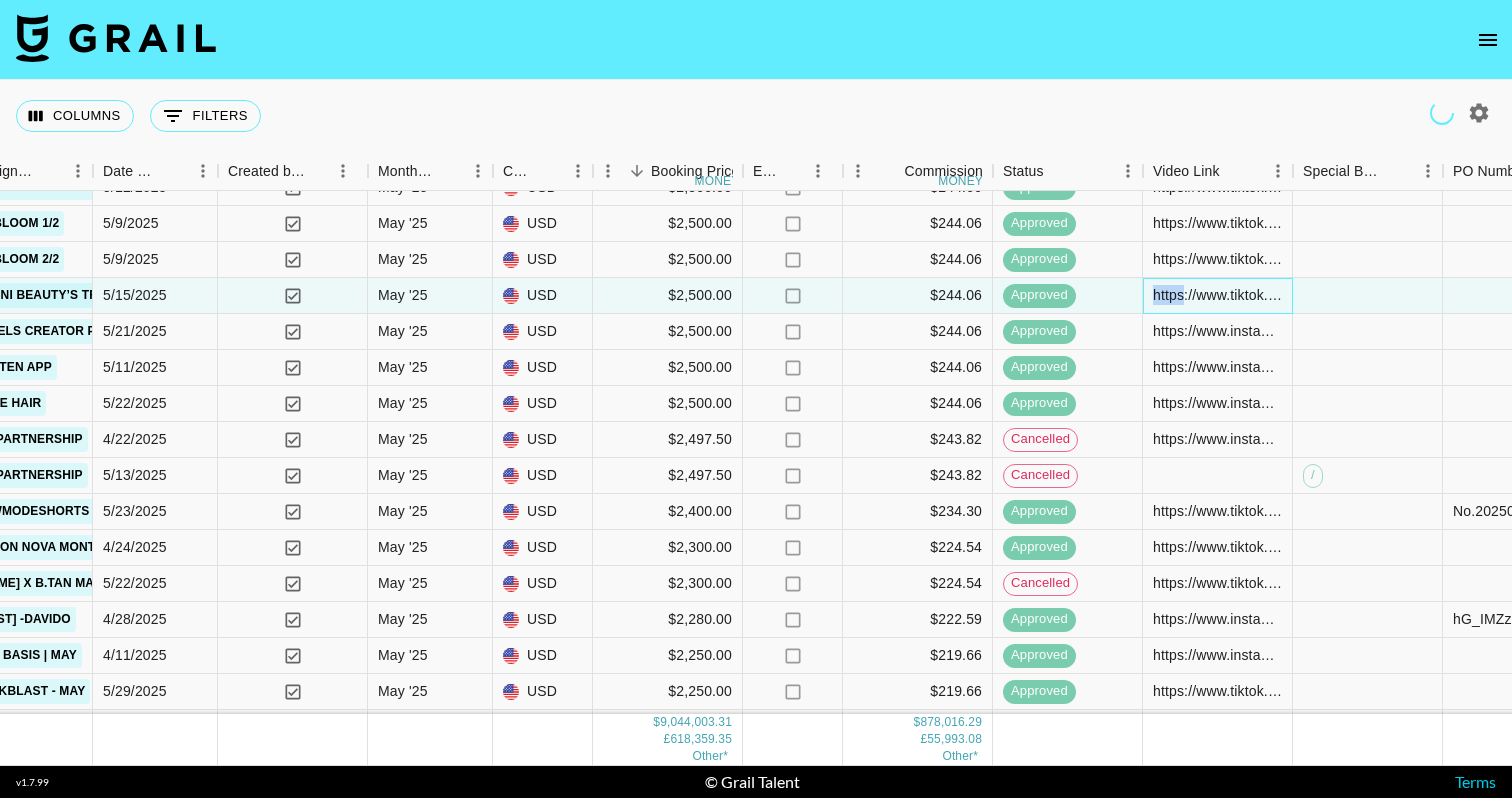 click on "https://www.tiktok.com/@marissaspagnoli/video/7509242136689249566" at bounding box center (1217, 295) 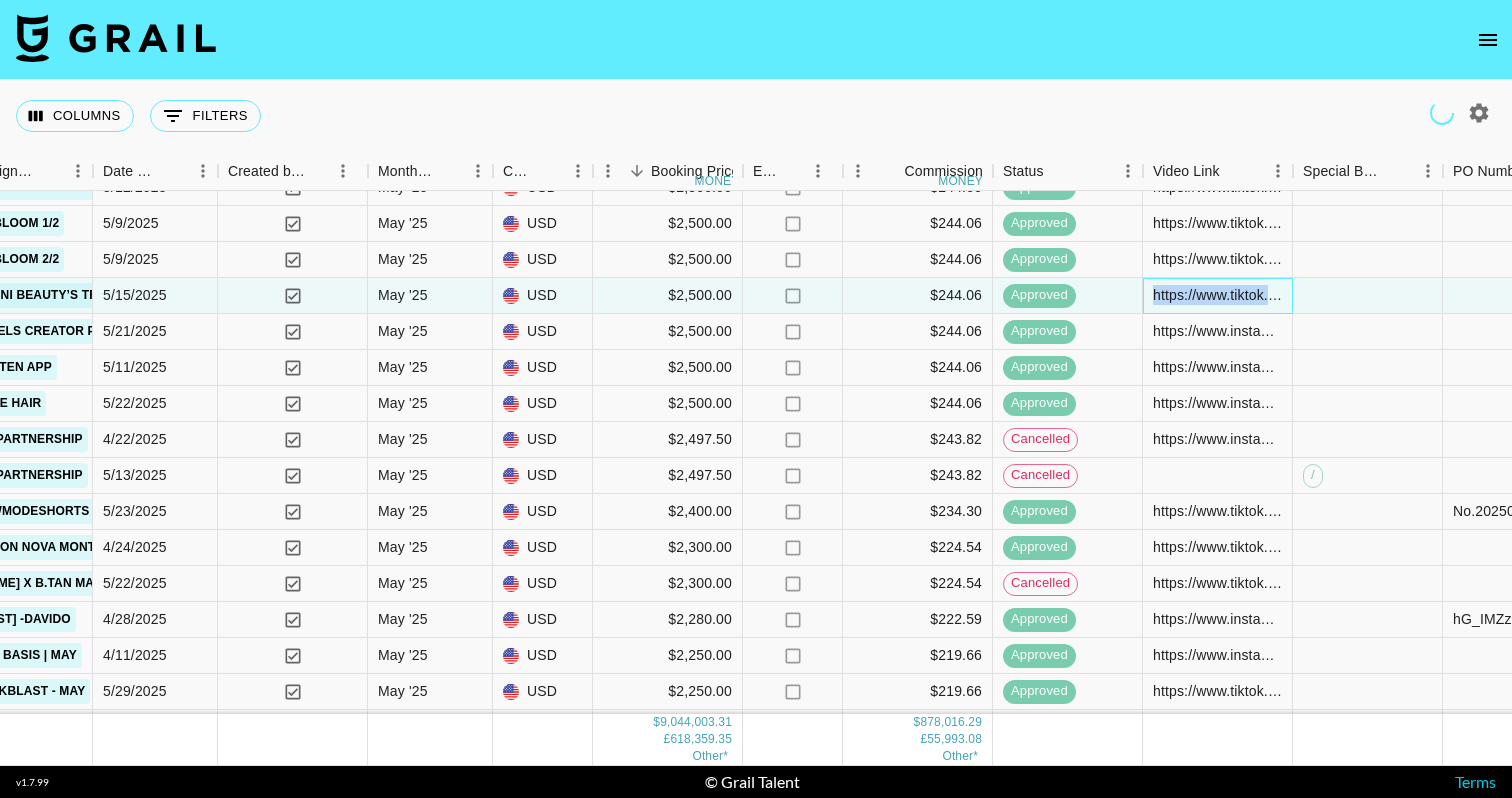 click on "https://www.tiktok.com/@marissaspagnoli/video/7509242136689249566" at bounding box center [1217, 295] 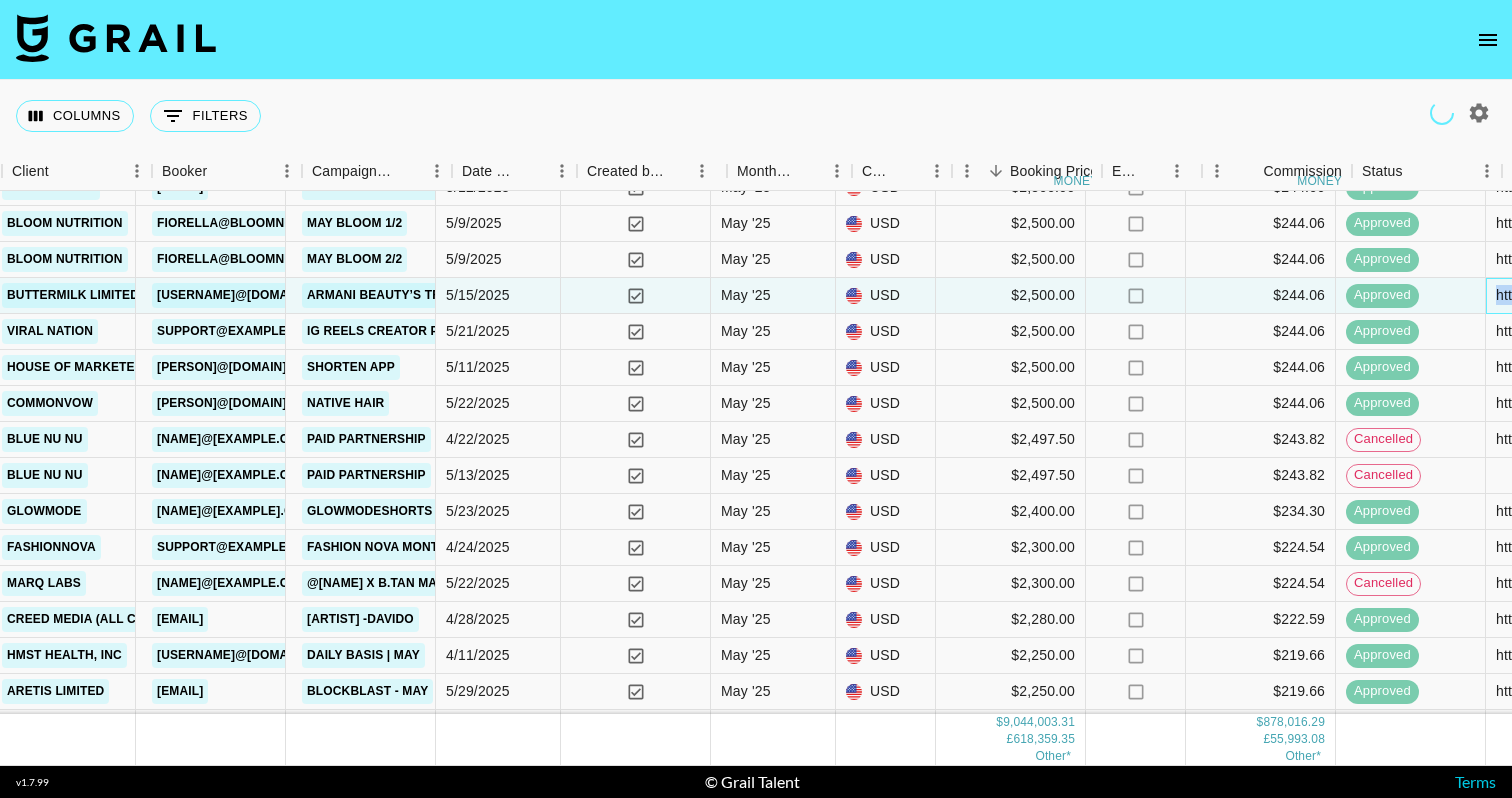 scroll, scrollTop: 10117, scrollLeft: 859, axis: both 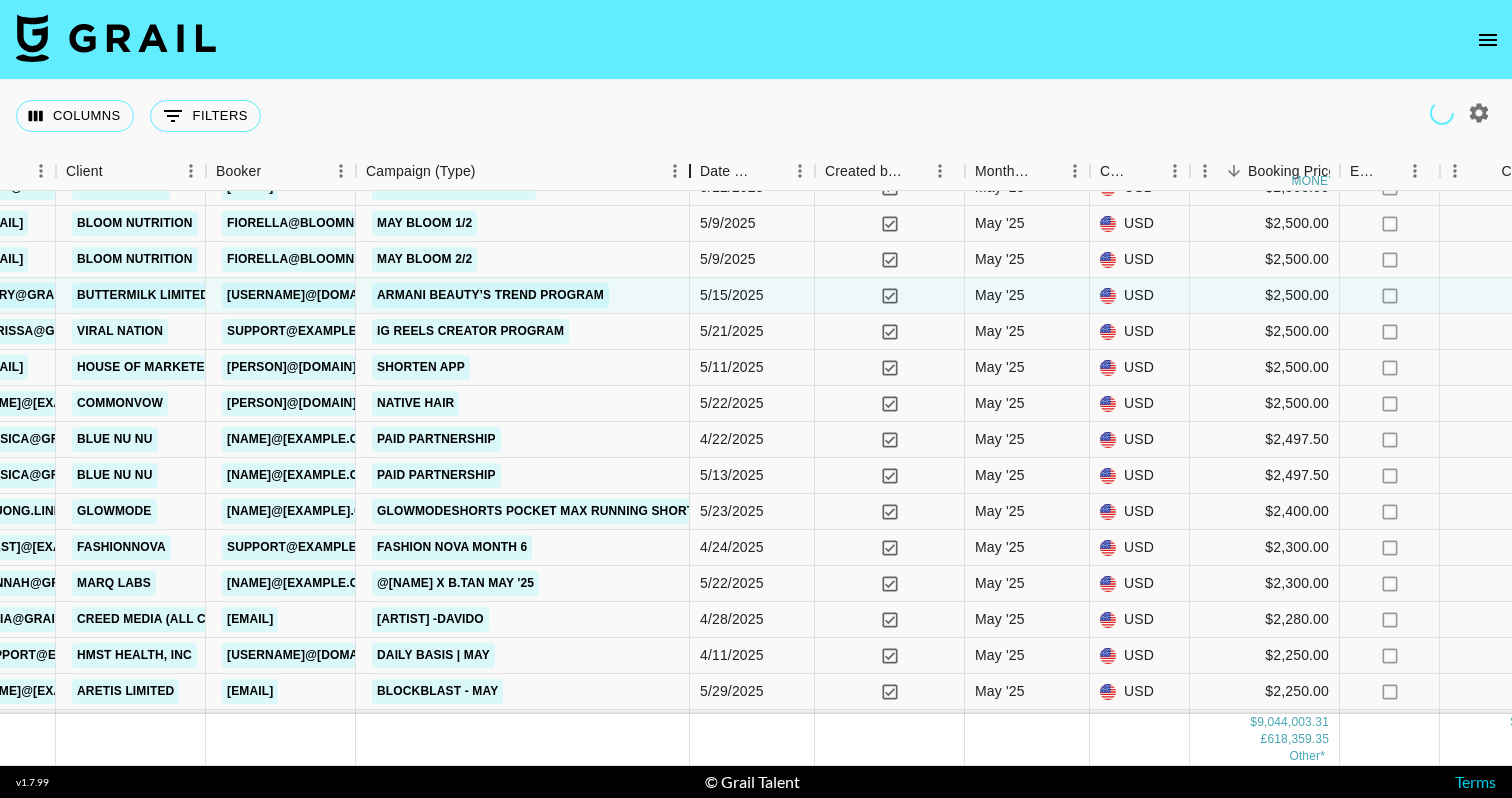 drag, startPoint x: 507, startPoint y: 166, endPoint x: 604, endPoint y: 425, distance: 276.56827 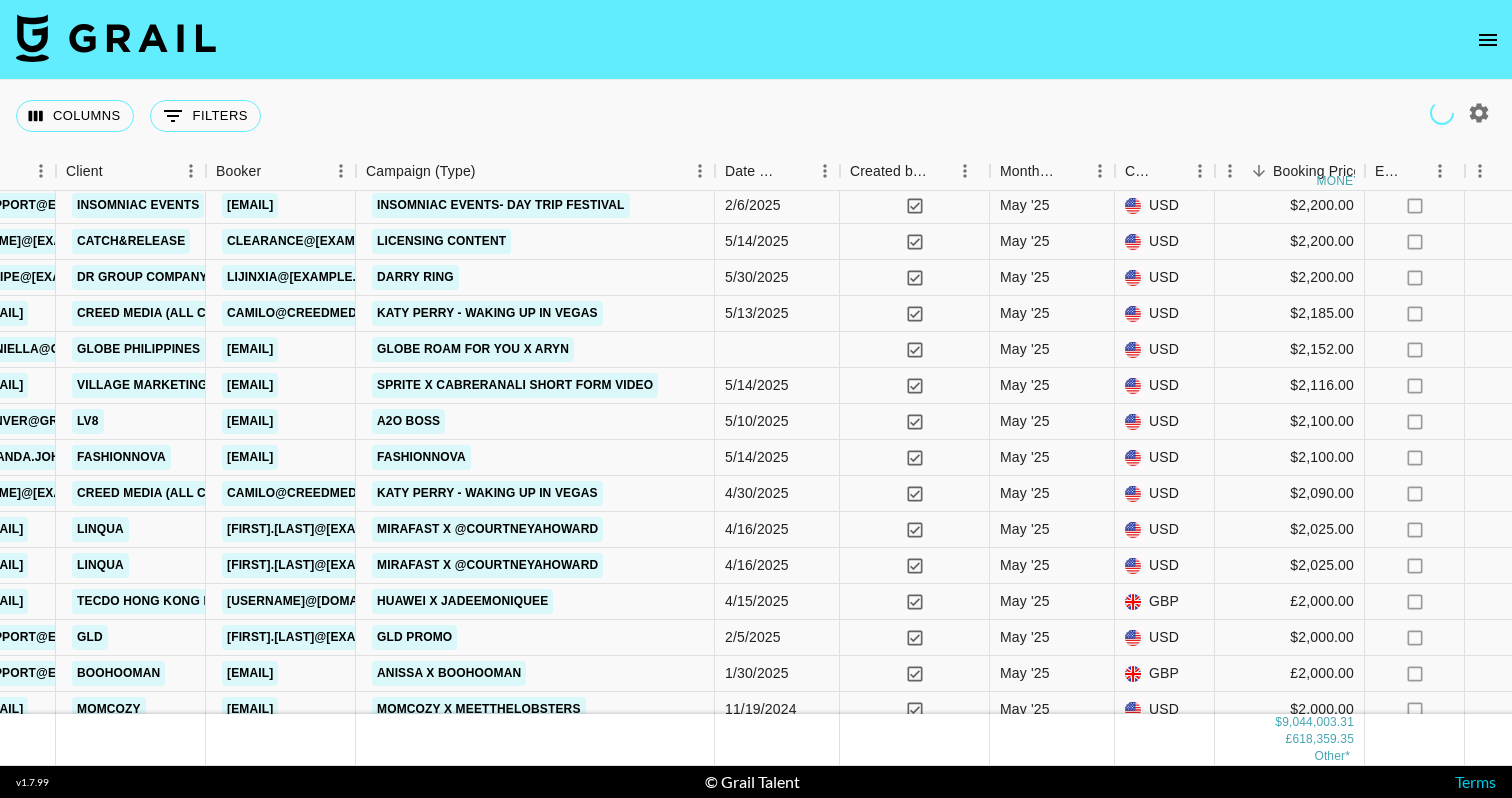 scroll, scrollTop: 10831, scrollLeft: 859, axis: both 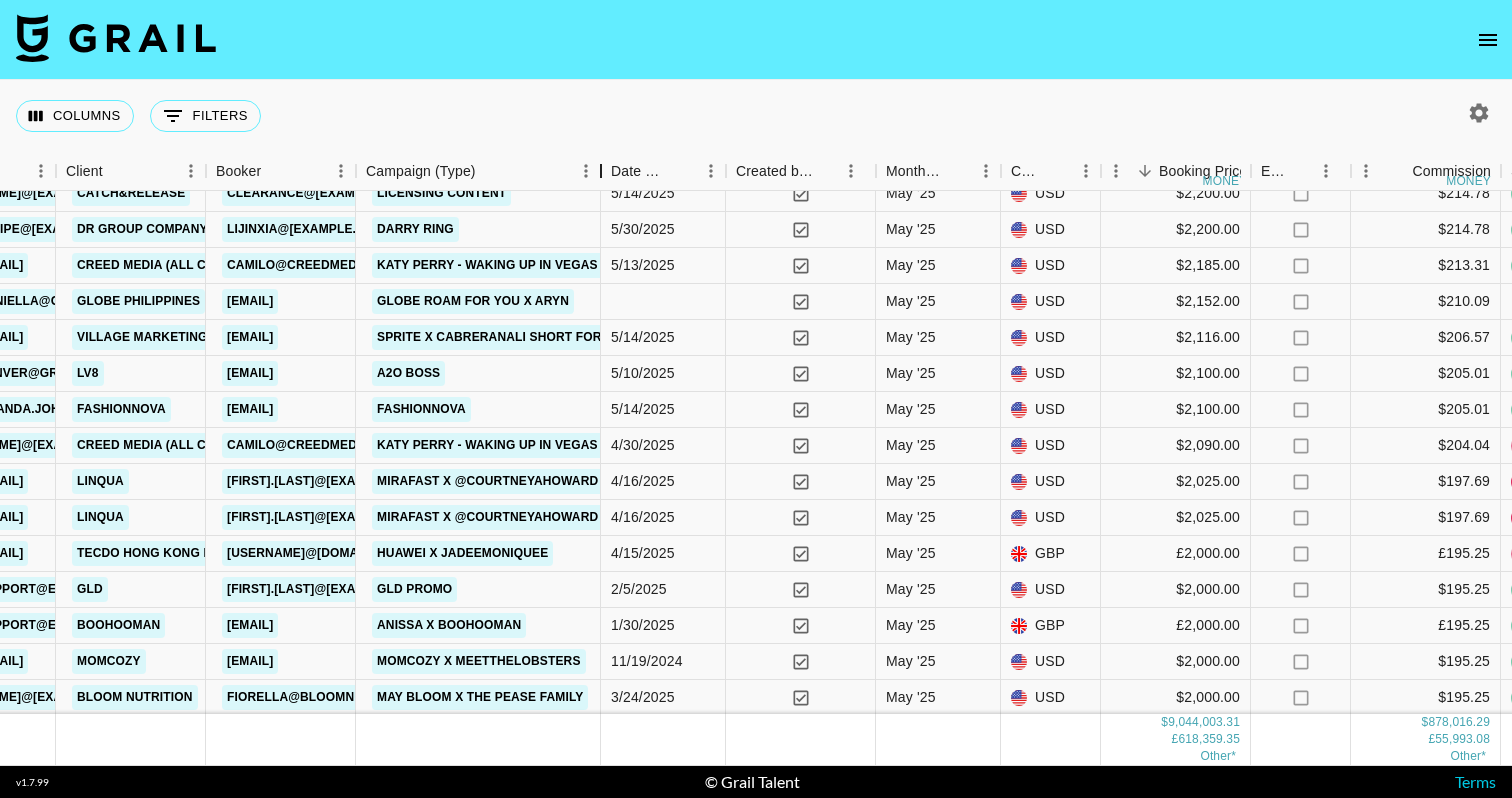 drag, startPoint x: 514, startPoint y: 158, endPoint x: 615, endPoint y: 166, distance: 101.31634 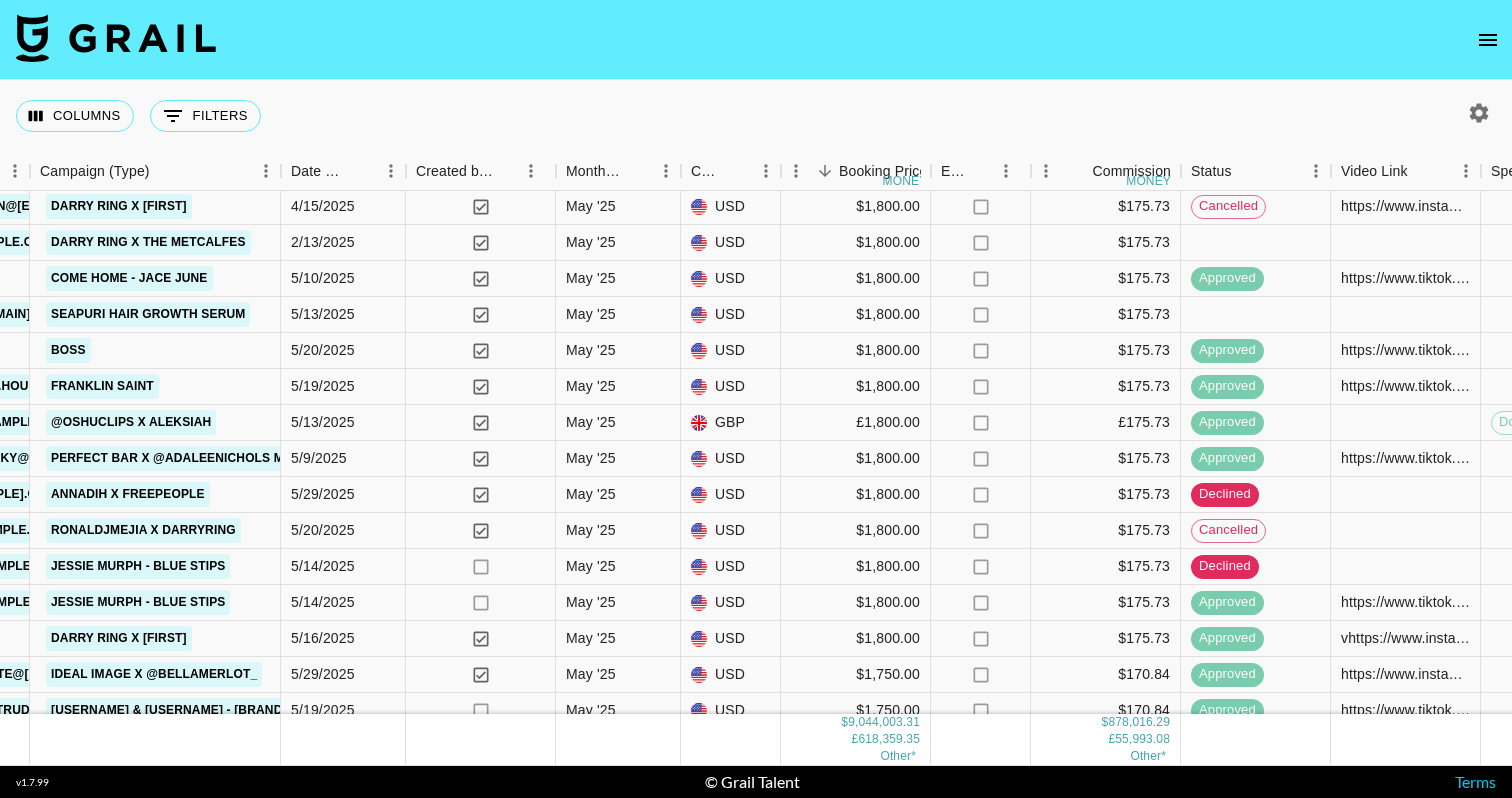scroll, scrollTop: 13878, scrollLeft: 1190, axis: both 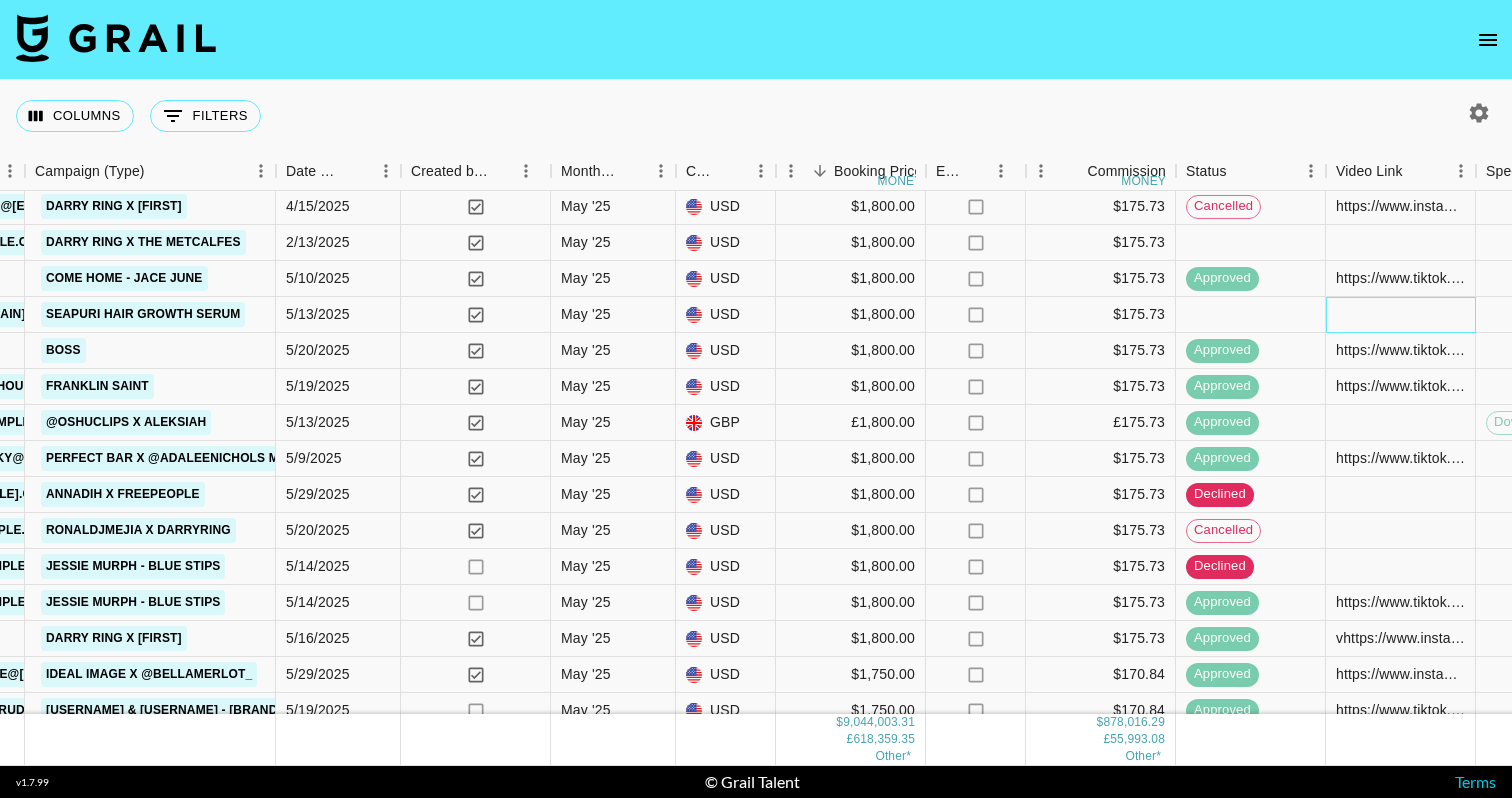click at bounding box center [1401, 315] 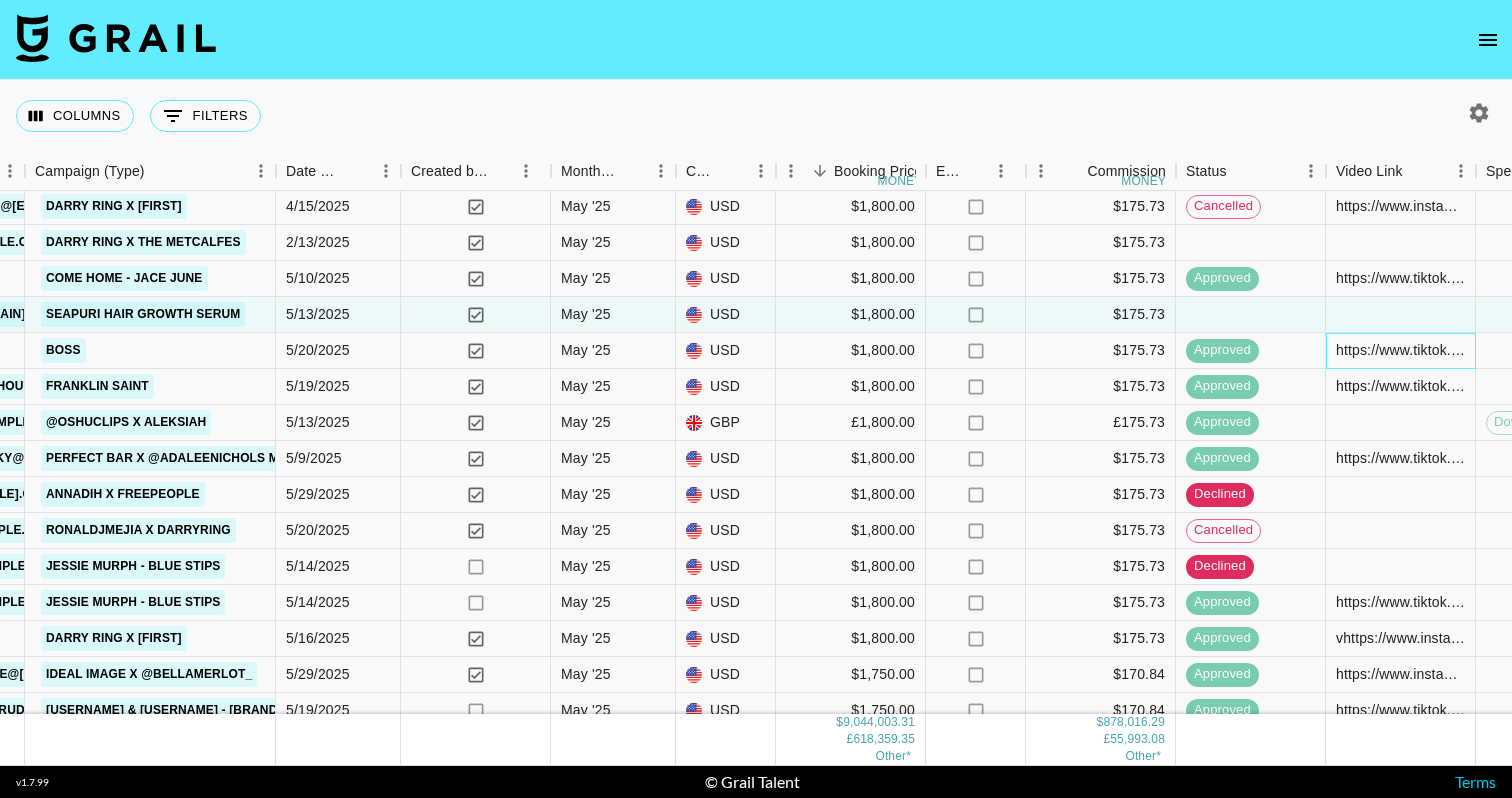 click on "https://www.tiktok.com/@liammillerr/video/7504394322544954654" at bounding box center (1400, 350) 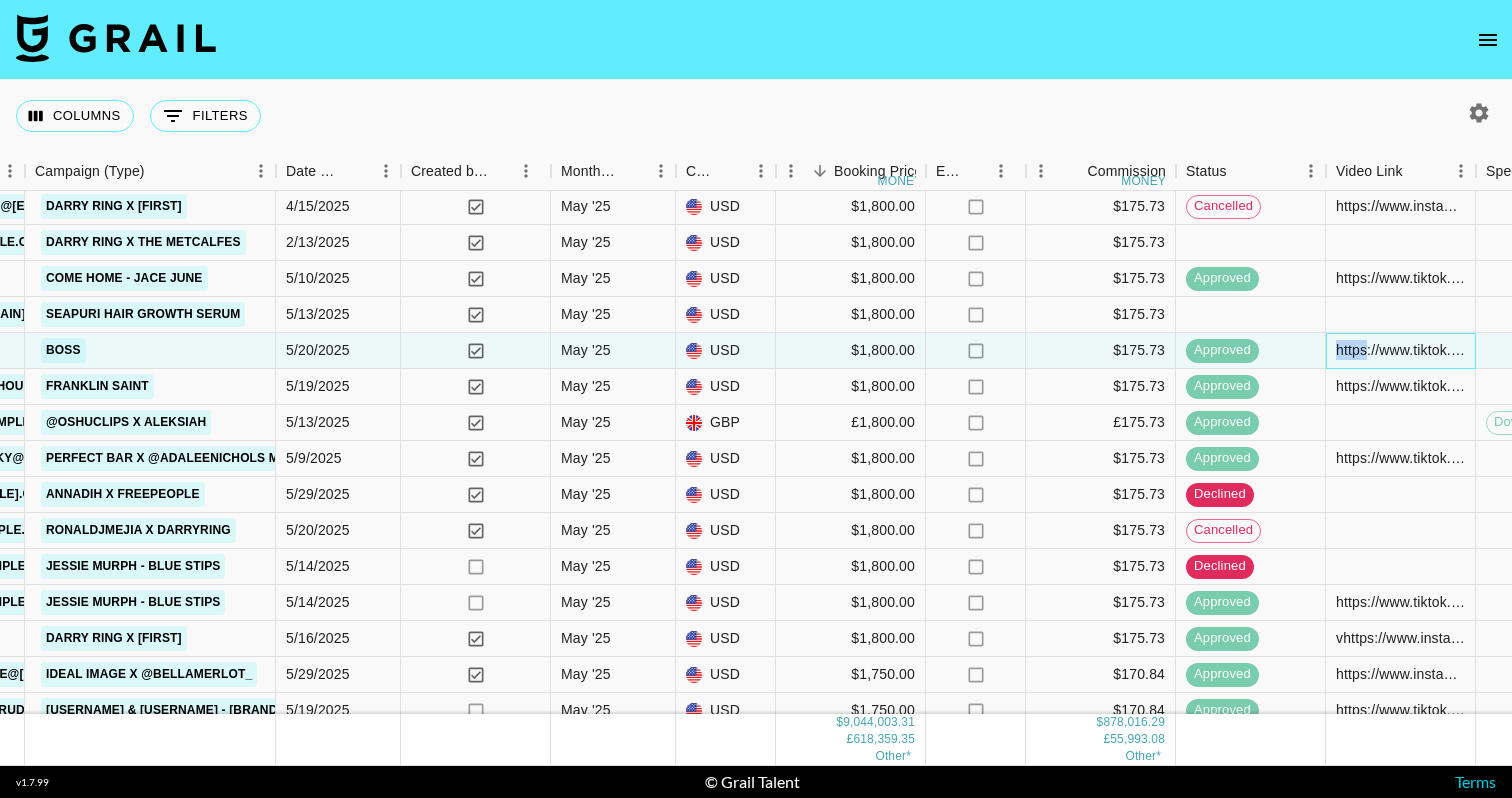click on "https://www.tiktok.com/@liammillerr/video/7504394322544954654" at bounding box center (1400, 350) 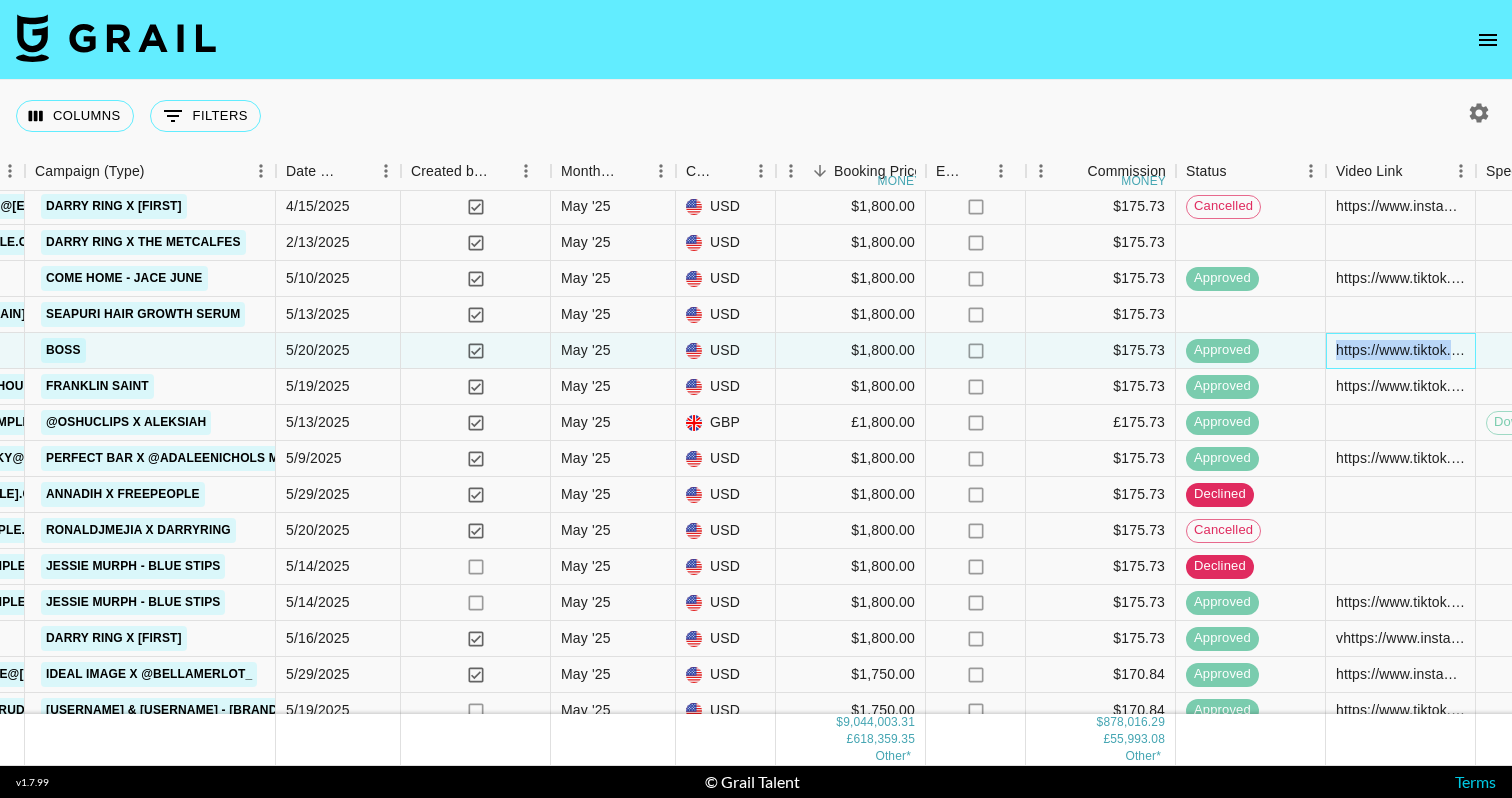 click on "https://www.tiktok.com/@liammillerr/video/7504394322544954654" at bounding box center [1400, 350] 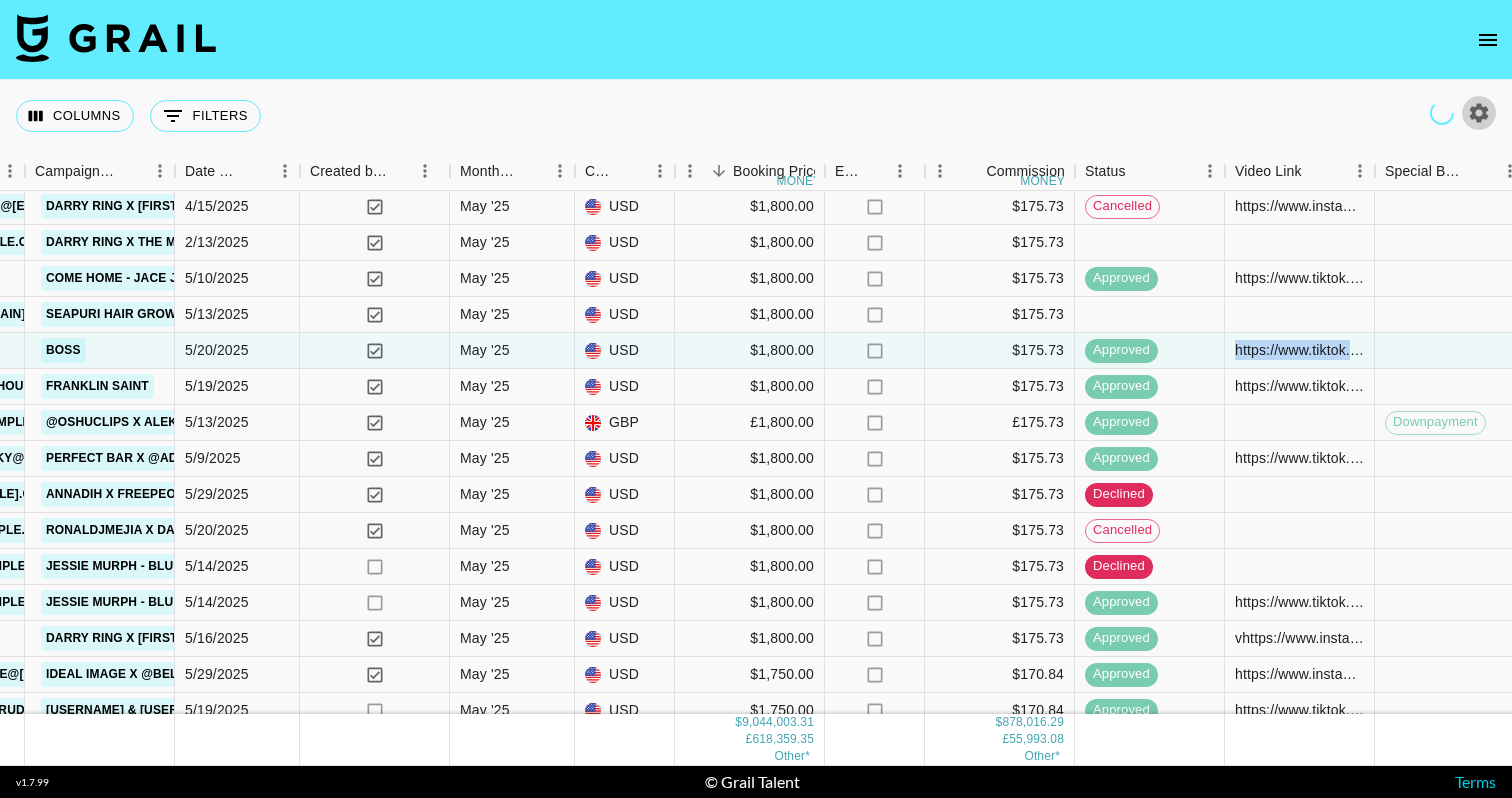 click at bounding box center (1479, 113) 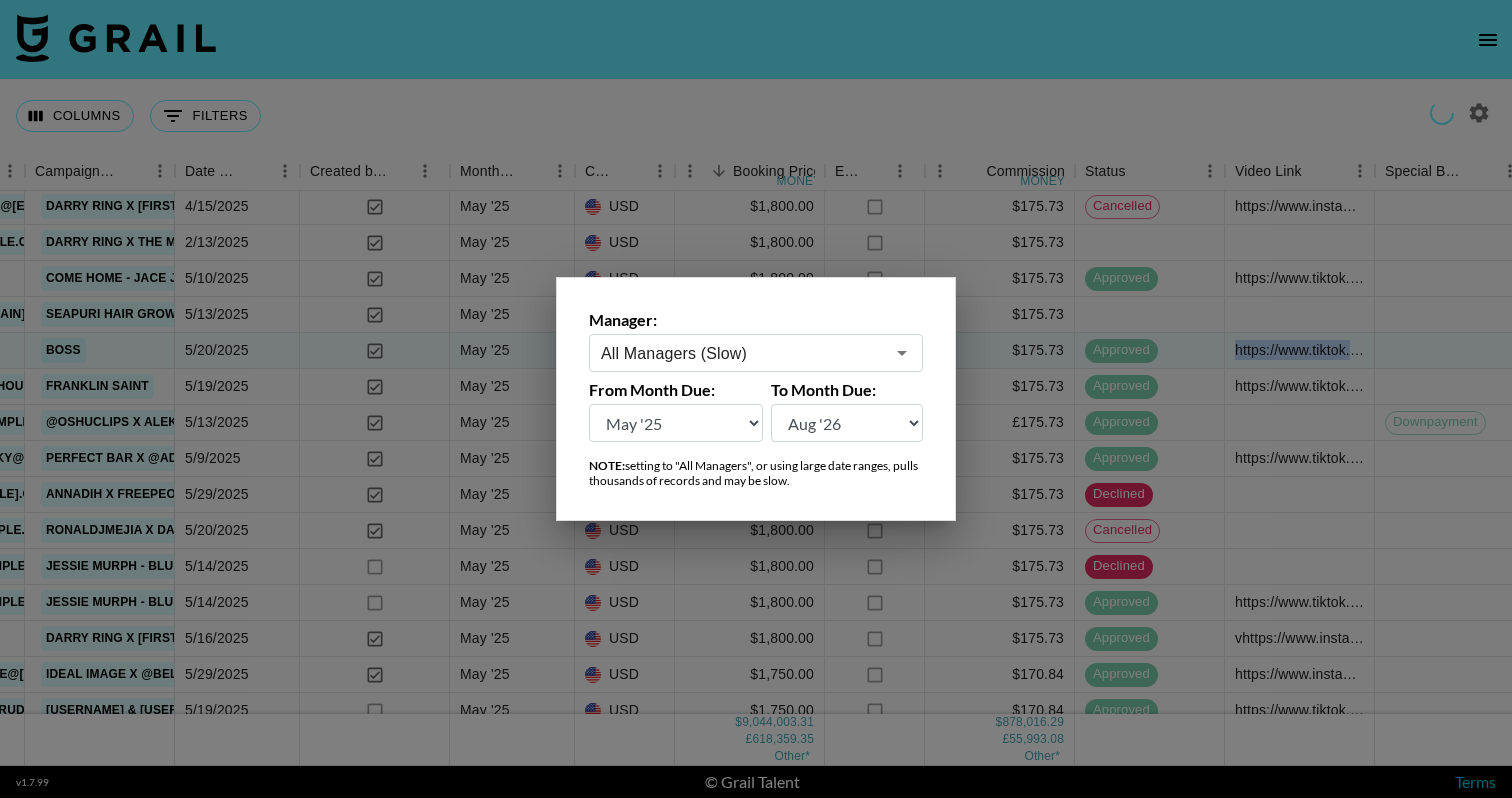 select on "Jun '25" 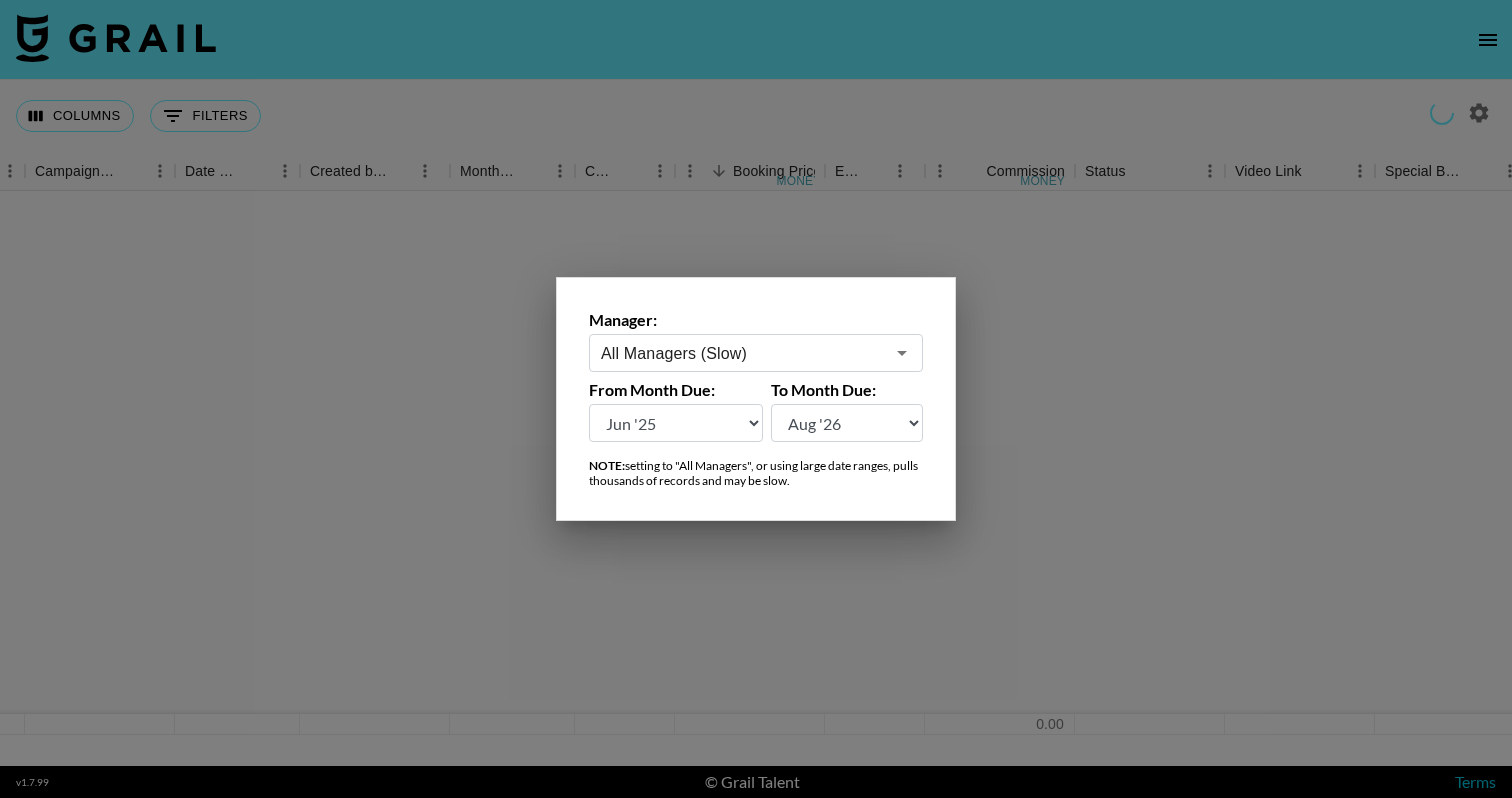 scroll, scrollTop: 0, scrollLeft: 1190, axis: horizontal 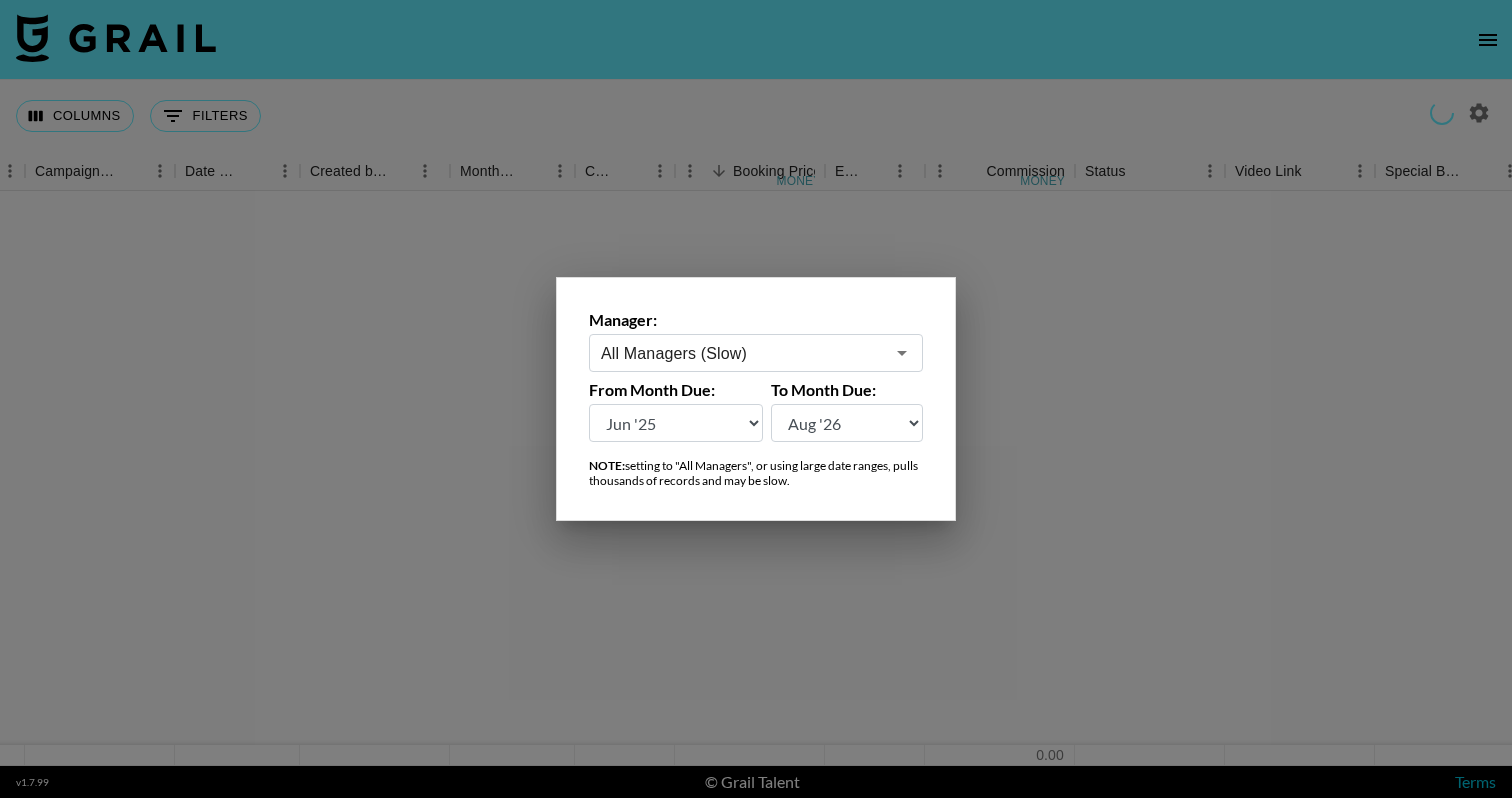 click at bounding box center (756, 399) 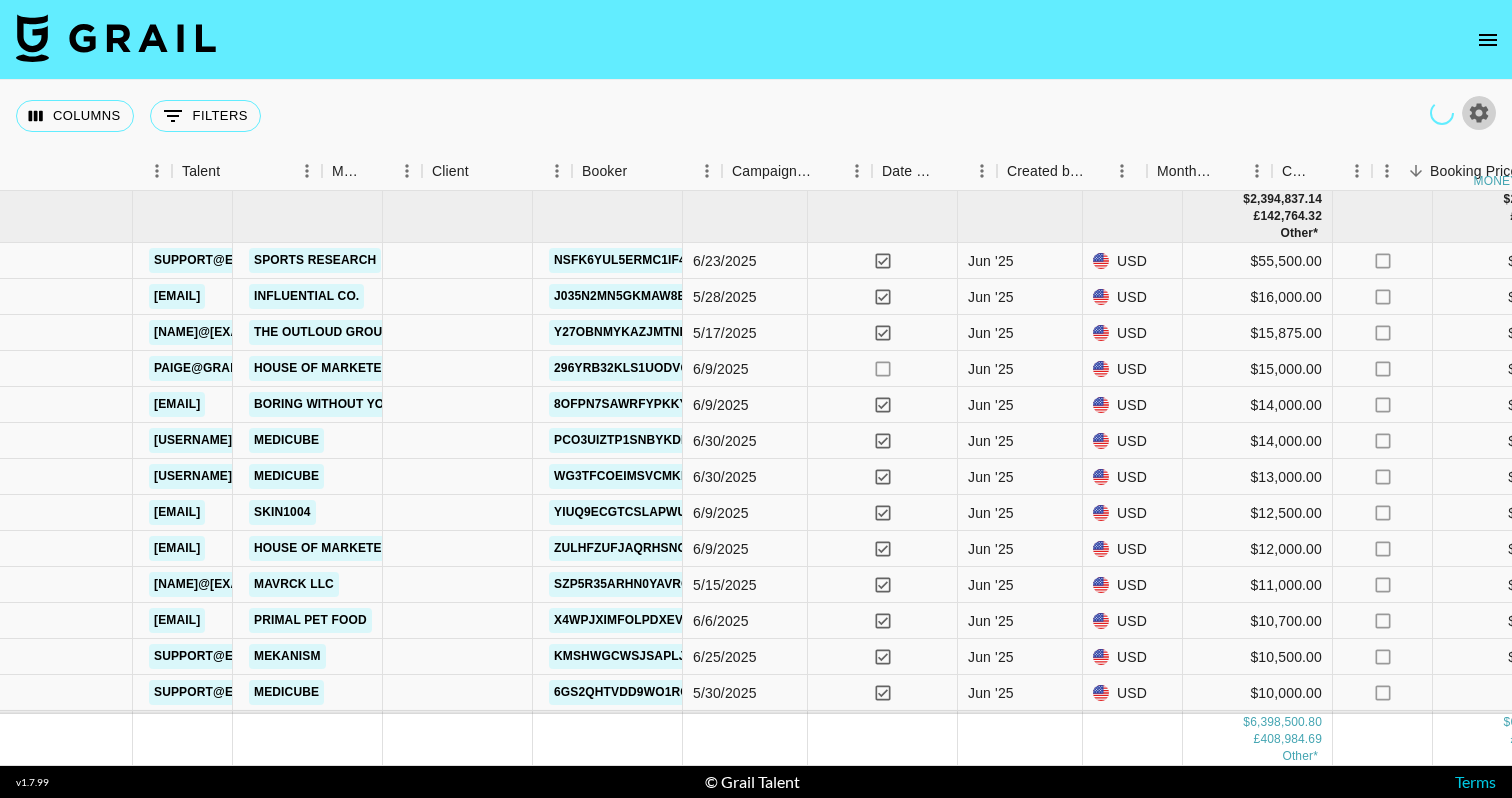 scroll, scrollTop: 0, scrollLeft: 493, axis: horizontal 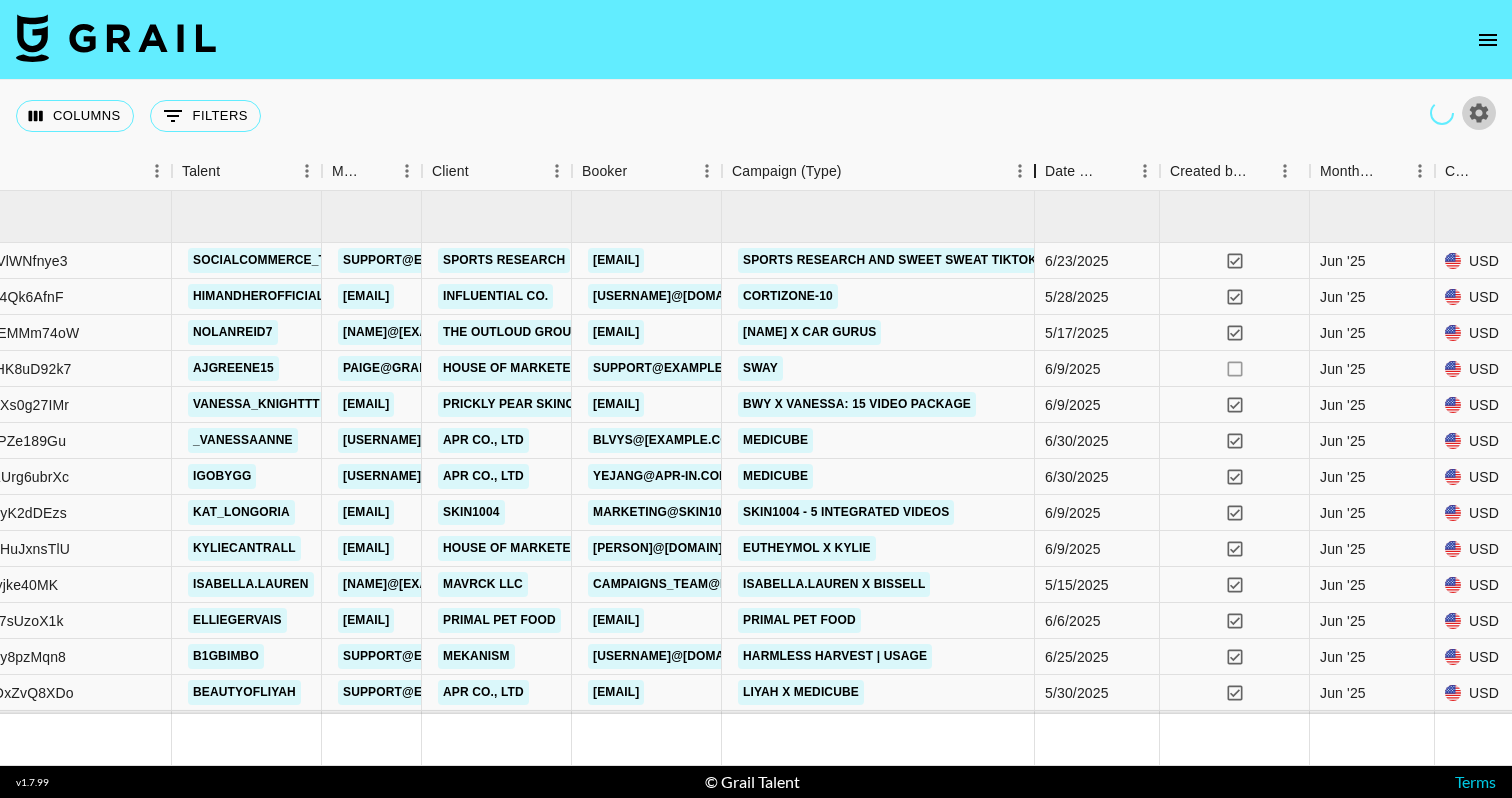 drag, startPoint x: 883, startPoint y: 170, endPoint x: 1046, endPoint y: 160, distance: 163.30646 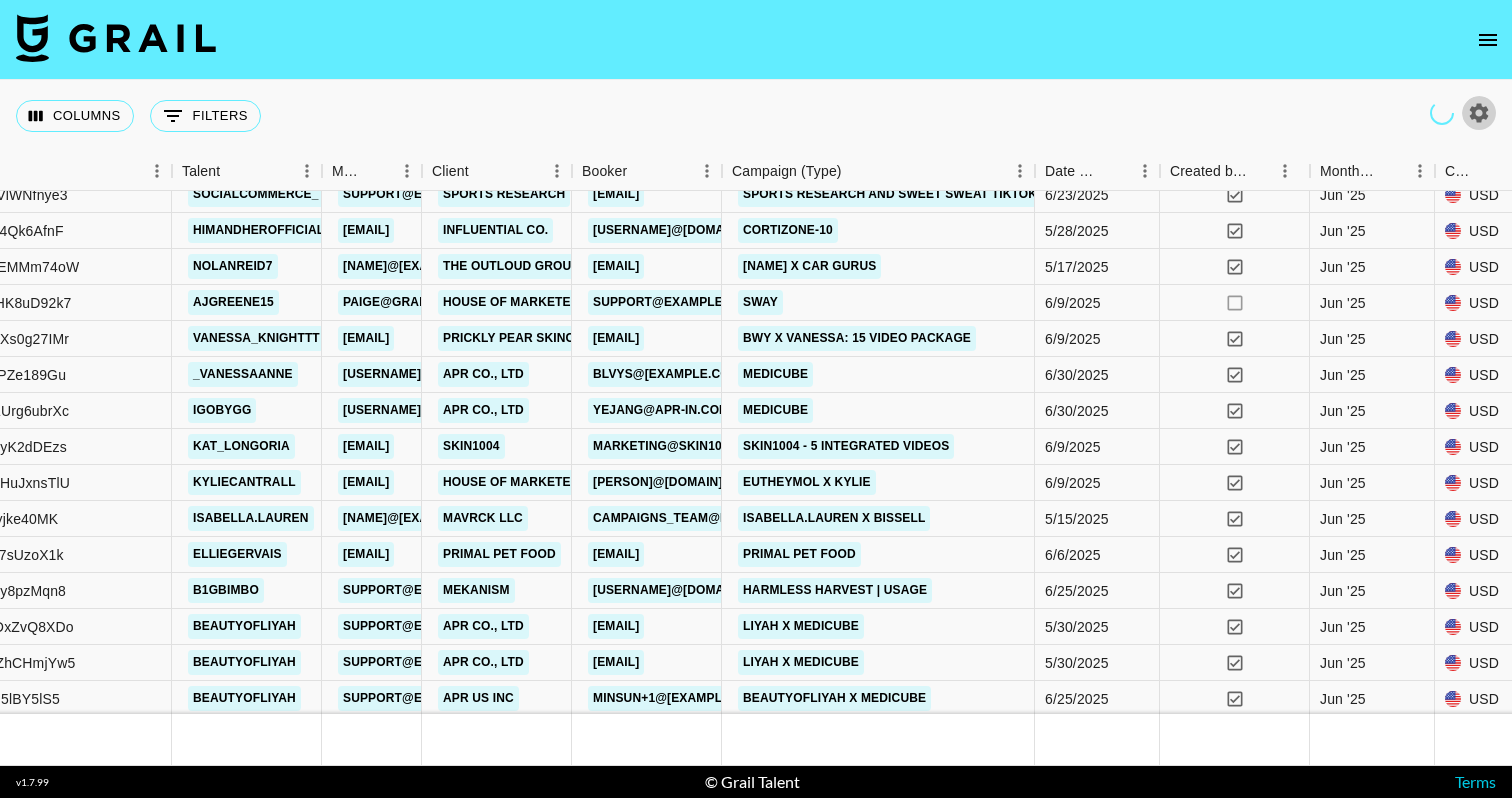 scroll, scrollTop: 83, scrollLeft: 493, axis: both 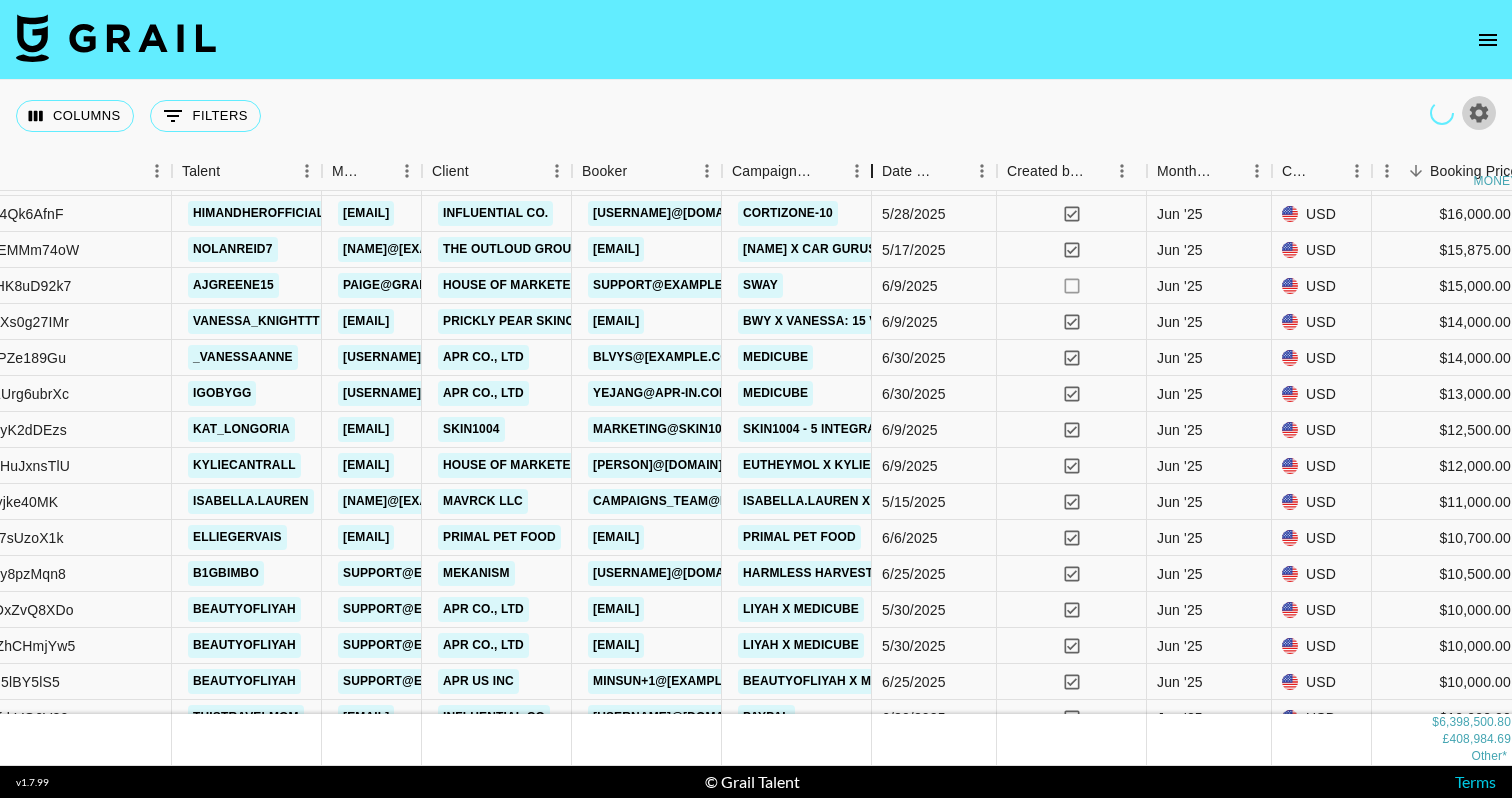 drag, startPoint x: 871, startPoint y: 162, endPoint x: 959, endPoint y: 165, distance: 88.051125 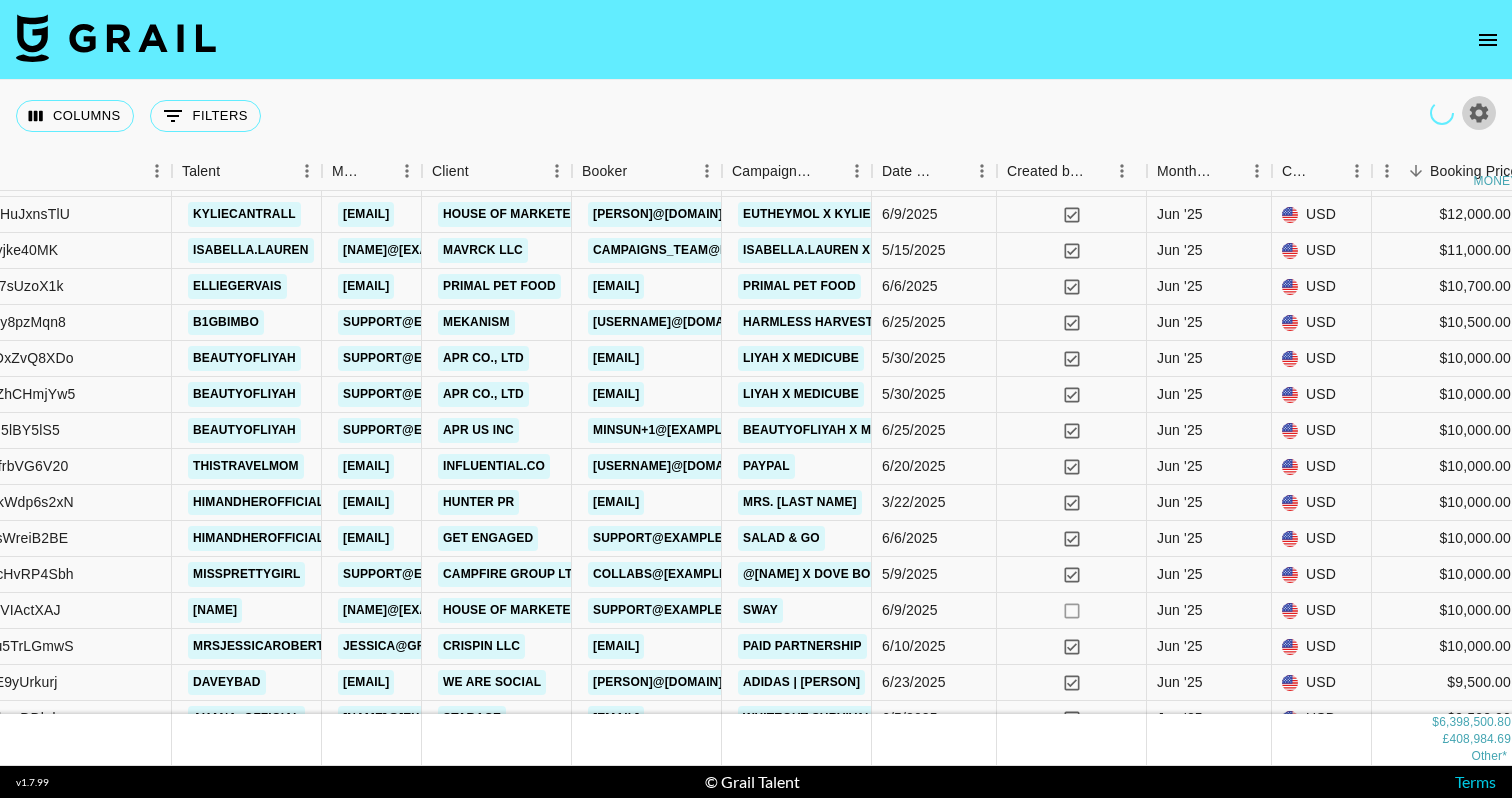 scroll, scrollTop: 317, scrollLeft: 493, axis: both 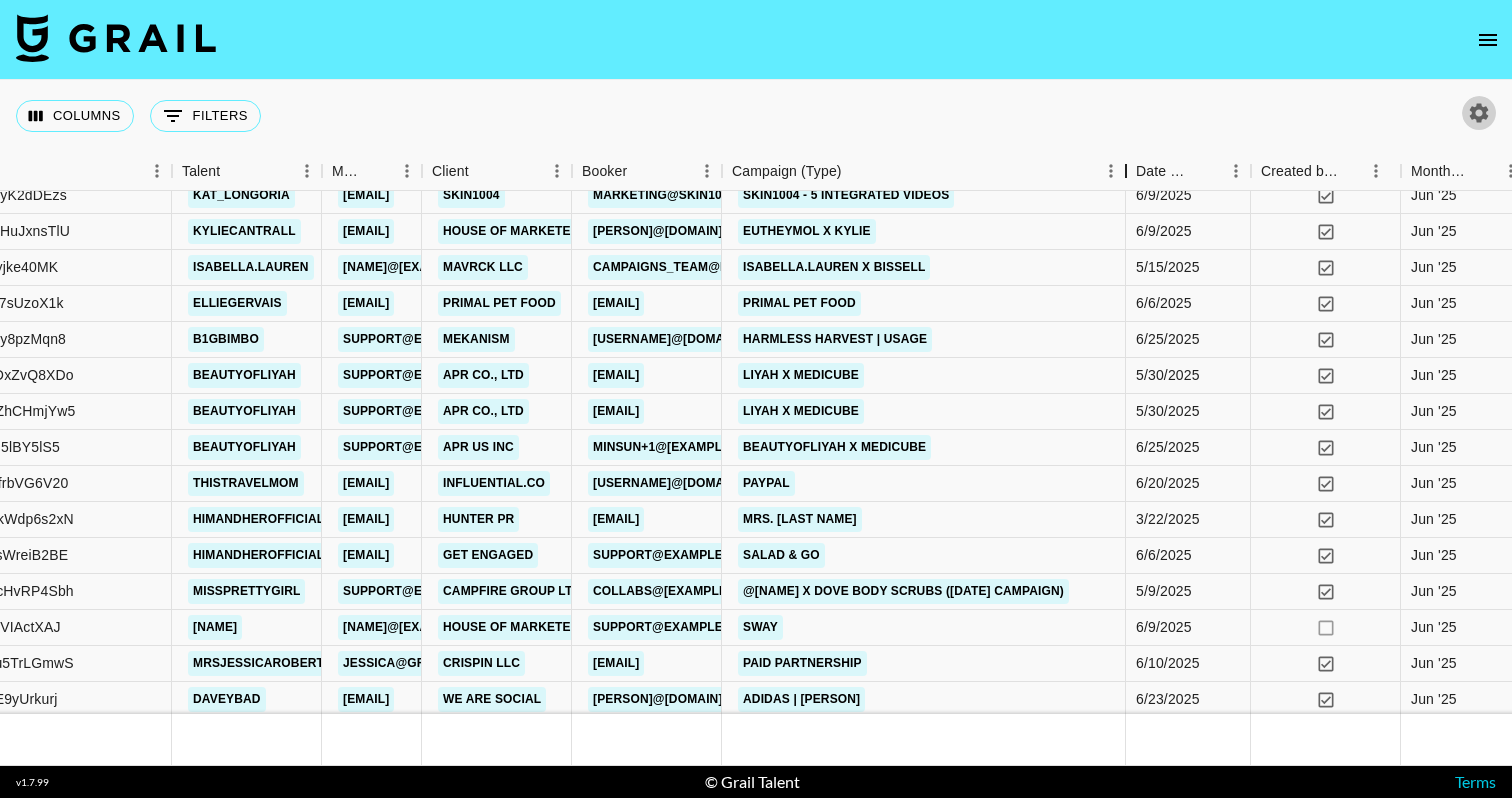 drag, startPoint x: 870, startPoint y: 176, endPoint x: 1124, endPoint y: 175, distance: 254.00197 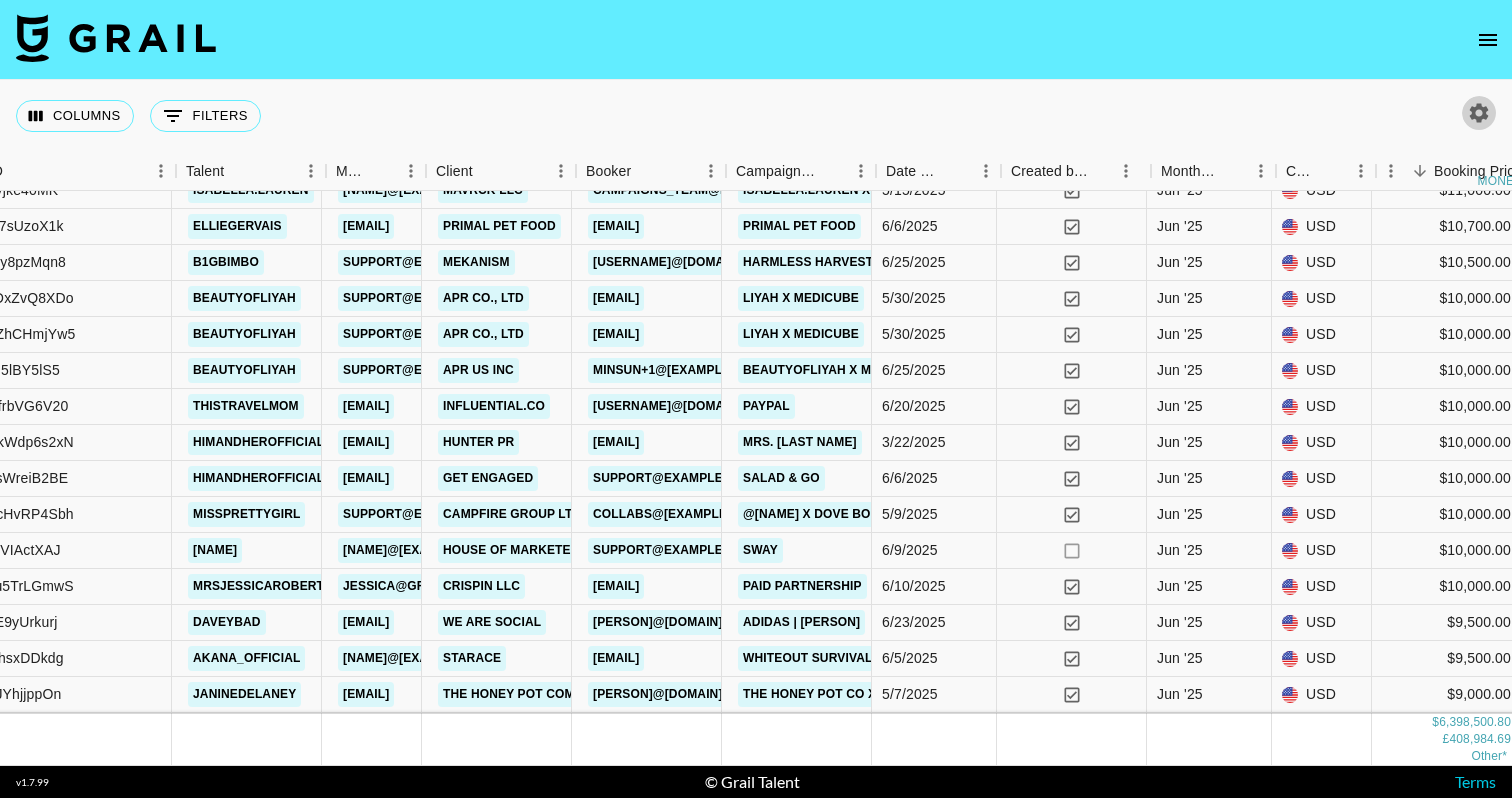 scroll, scrollTop: 401, scrollLeft: 489, axis: both 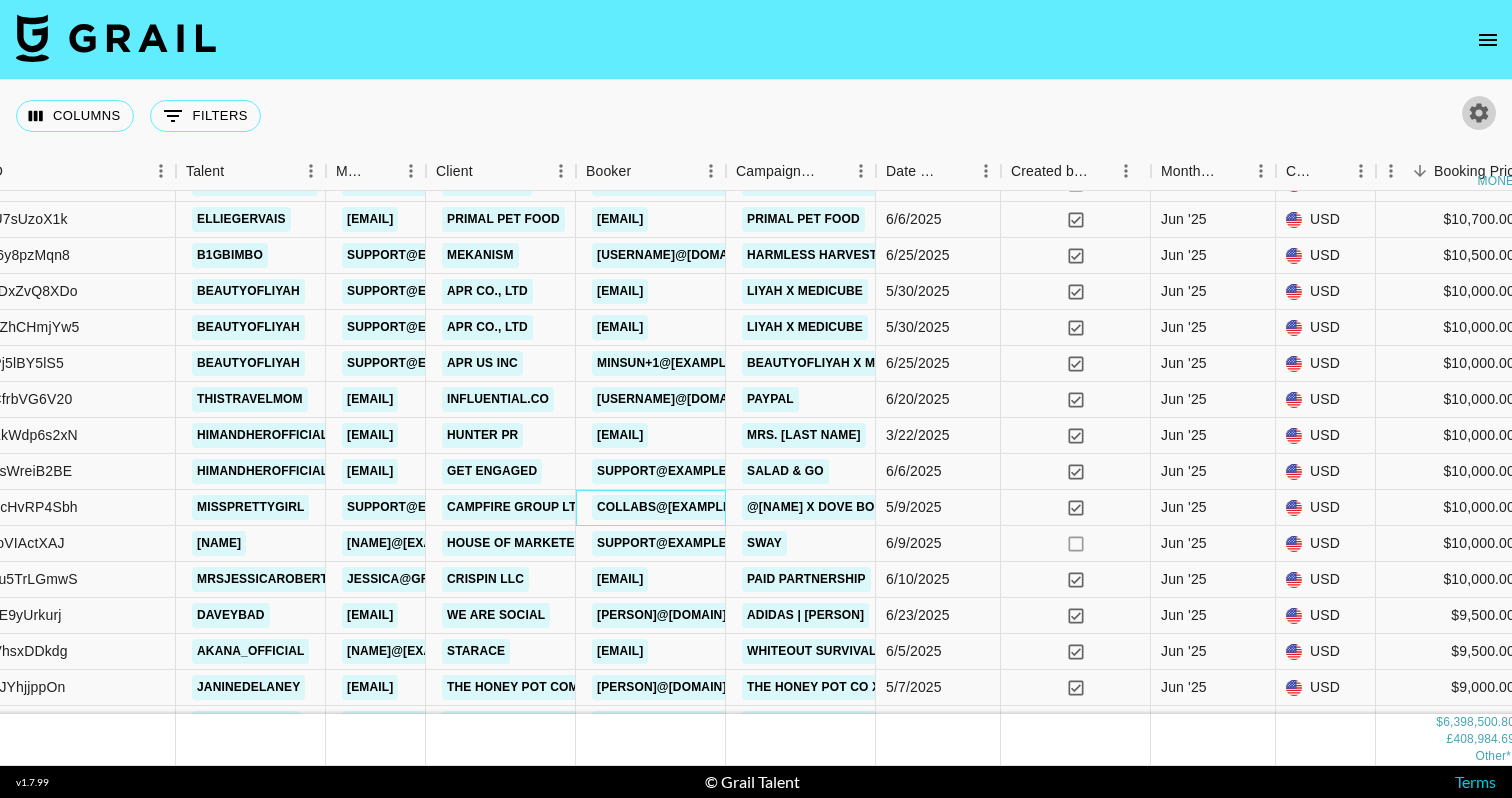 click on "collabs@campfire.co.uk" at bounding box center [687, 507] 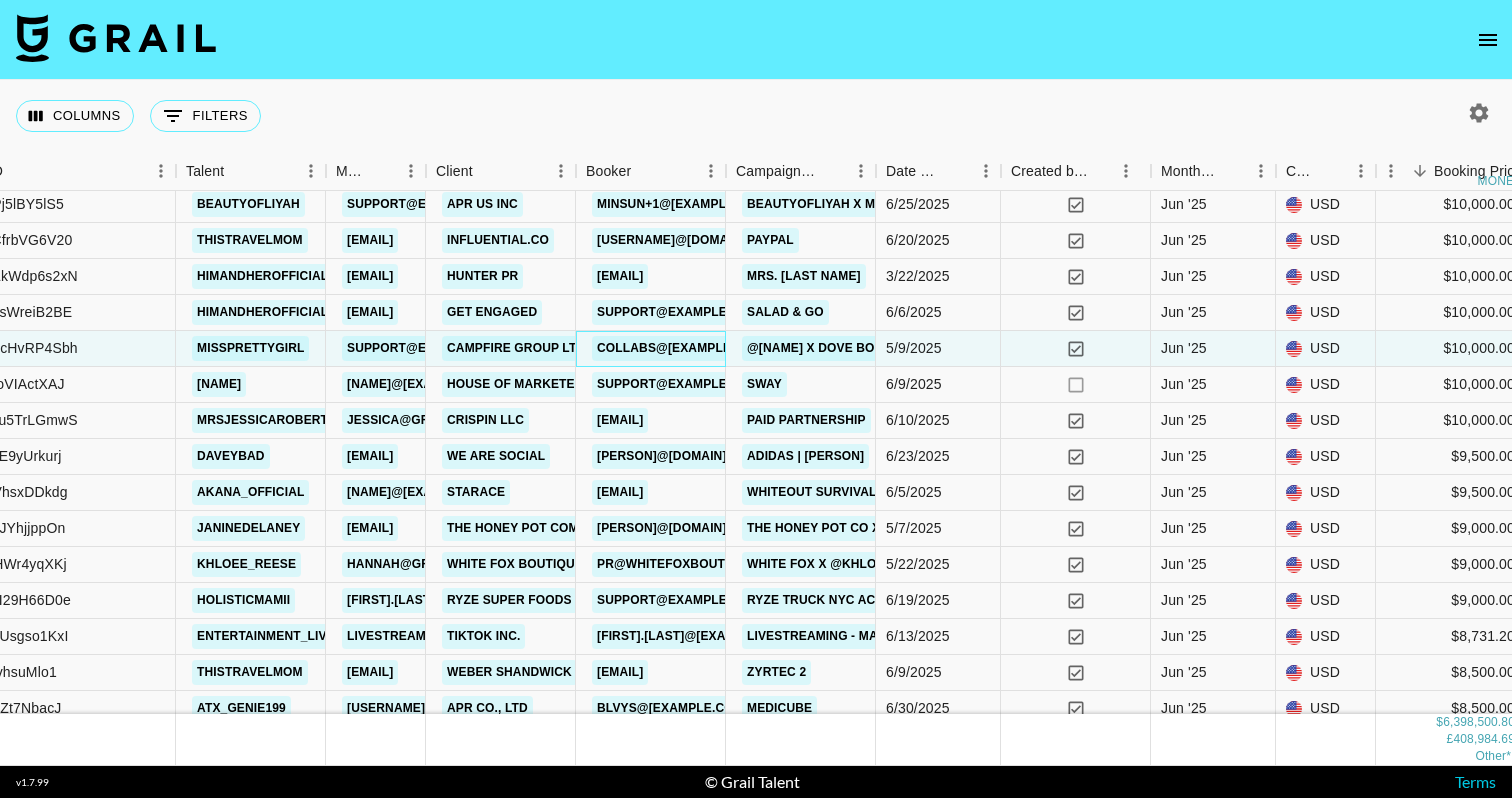 scroll, scrollTop: 601, scrollLeft: 489, axis: both 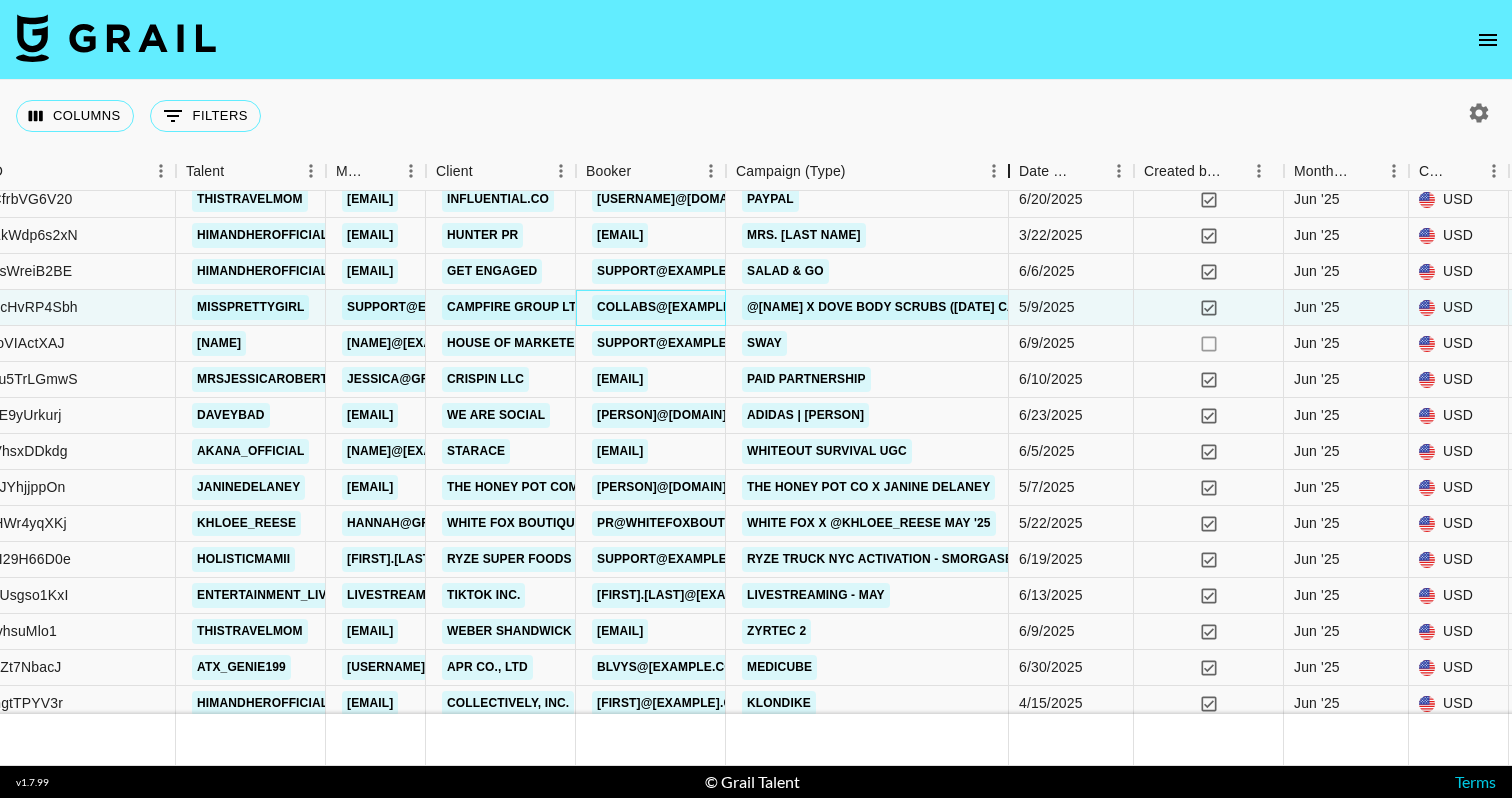 drag, startPoint x: 872, startPoint y: 168, endPoint x: 1005, endPoint y: 168, distance: 133 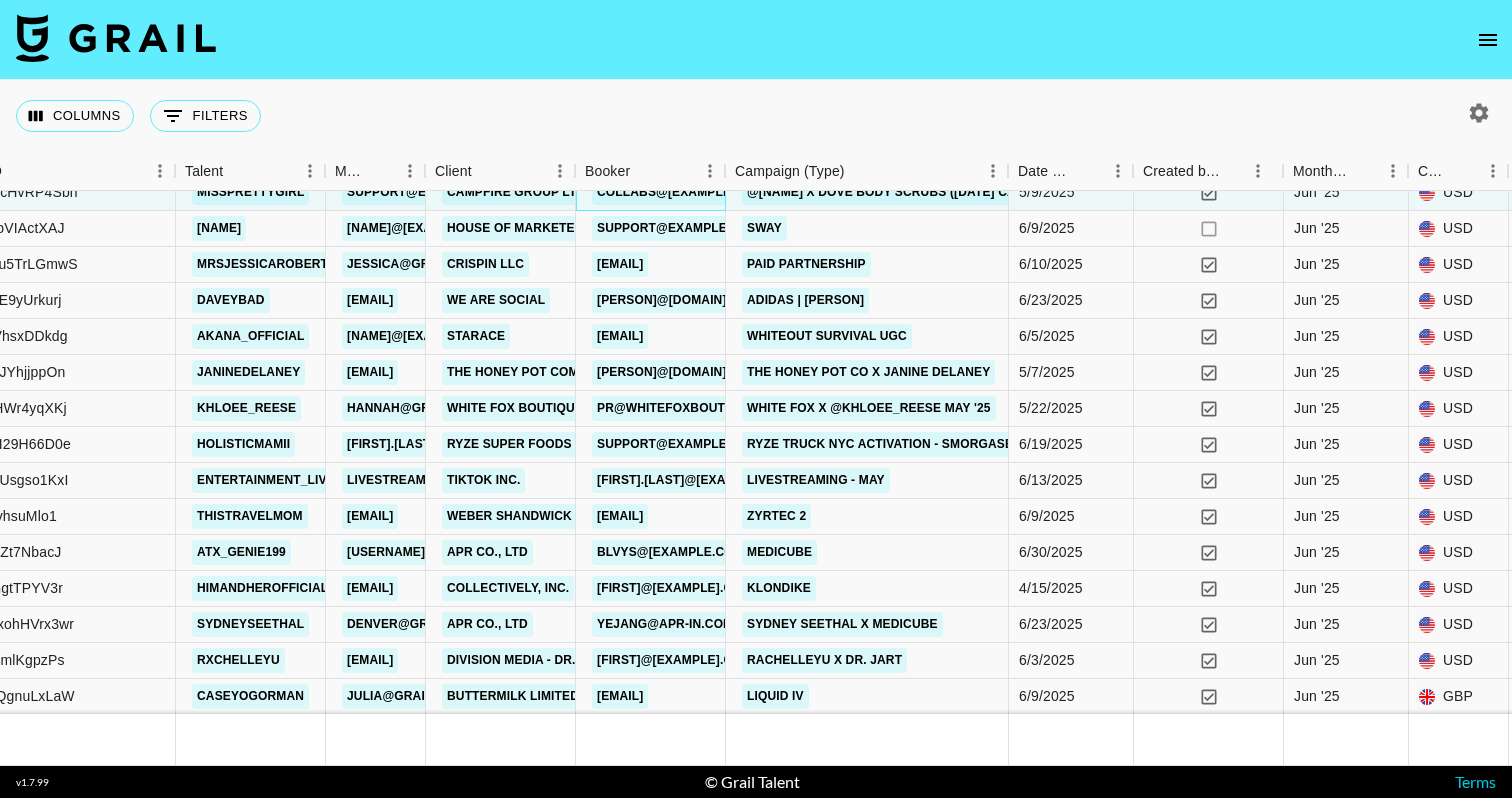 scroll, scrollTop: 718, scrollLeft: 490, axis: both 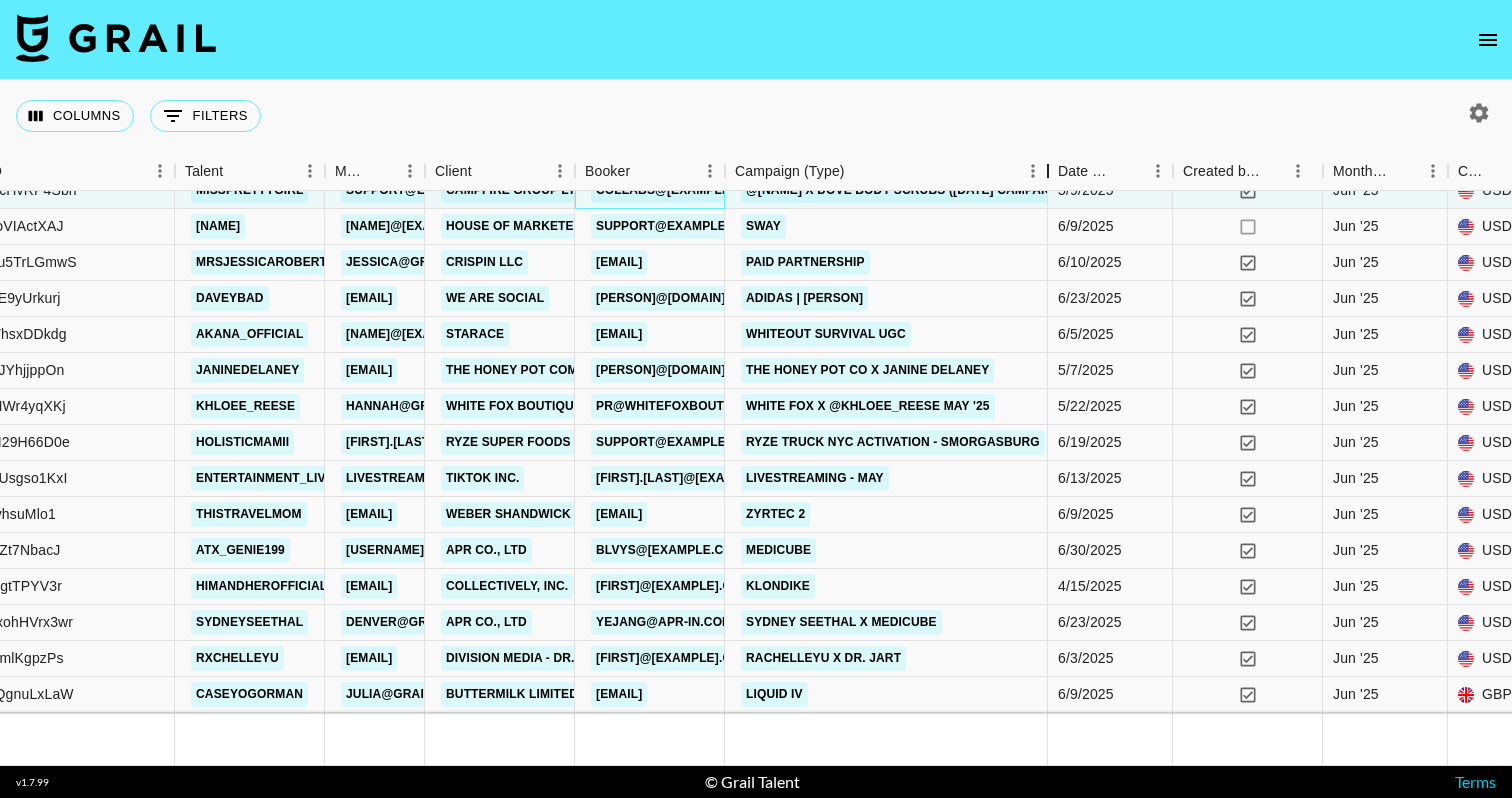 drag, startPoint x: 874, startPoint y: 175, endPoint x: 1047, endPoint y: 175, distance: 173 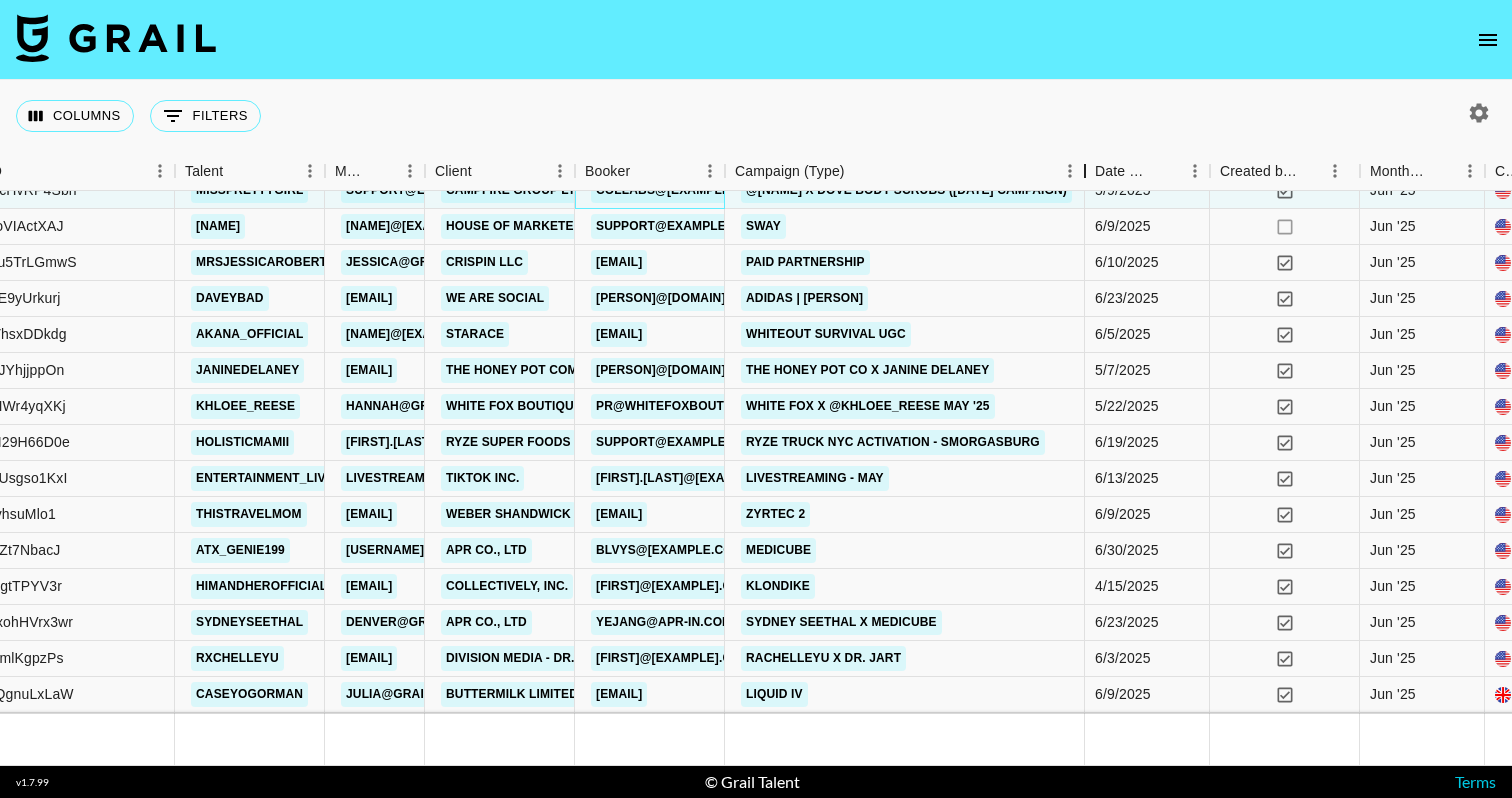 drag, startPoint x: 874, startPoint y: 168, endPoint x: 1084, endPoint y: 178, distance: 210.23796 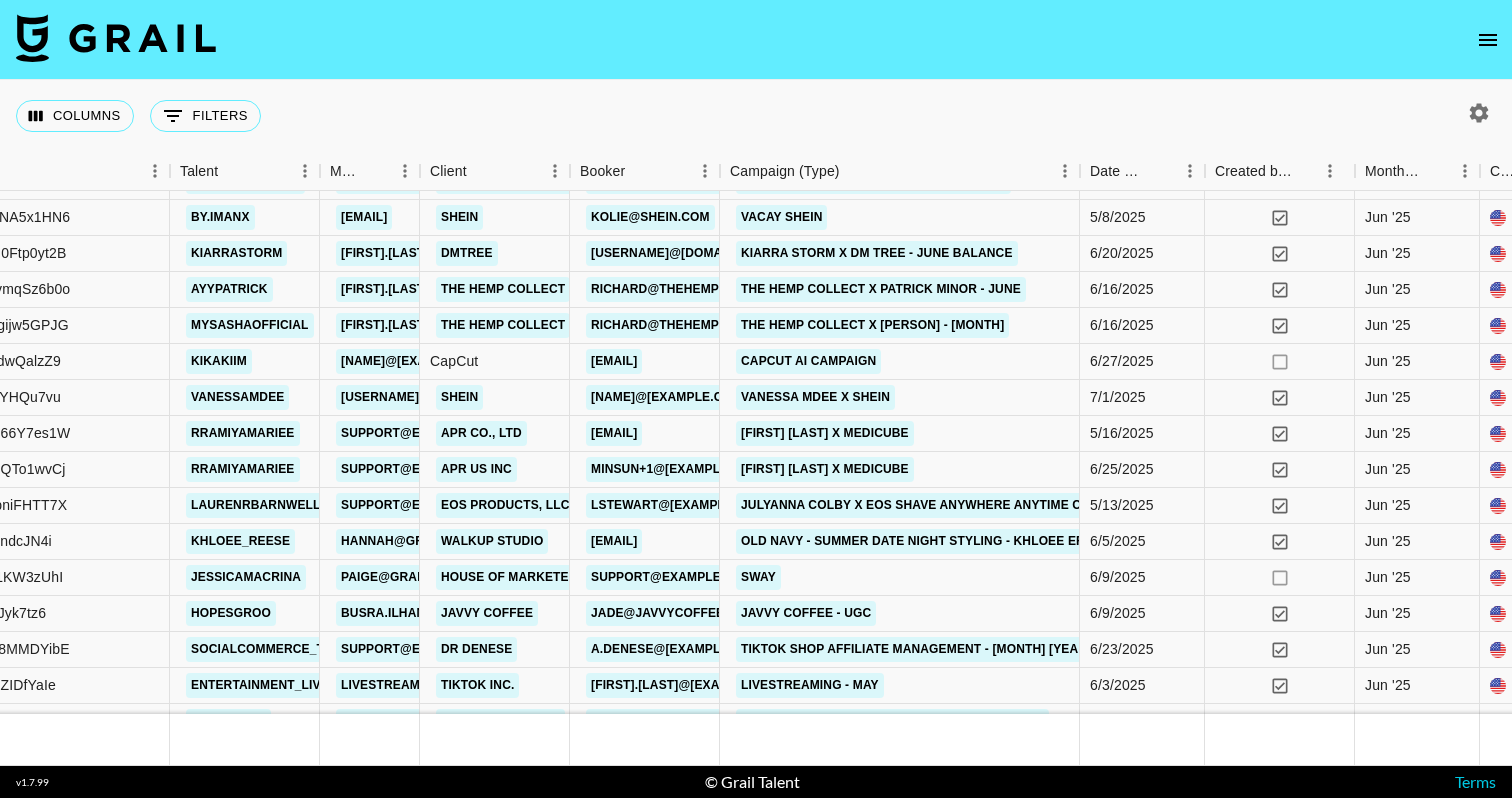 scroll, scrollTop: 1343, scrollLeft: 495, axis: both 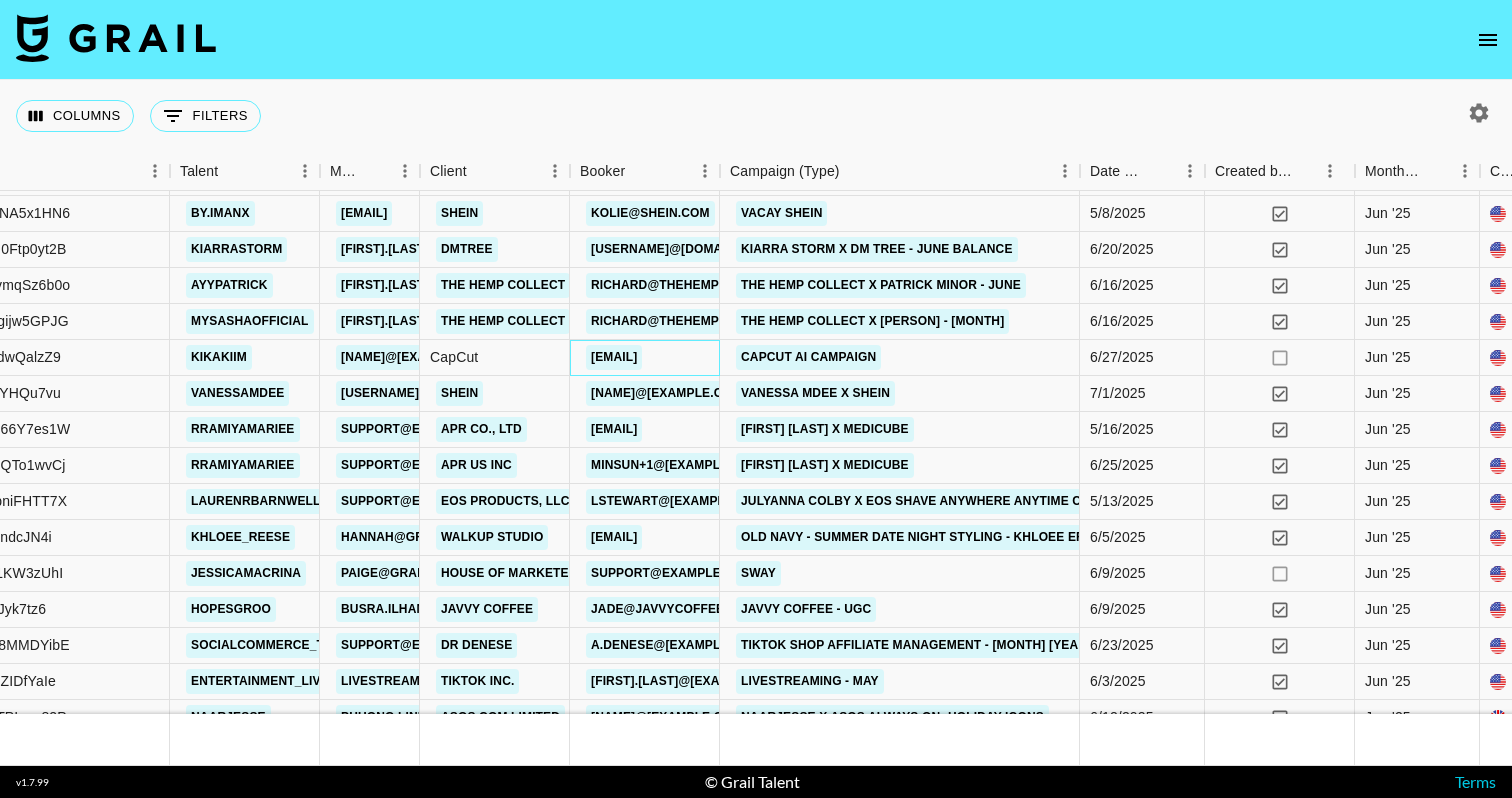 click on "saraamcnutt@gmail.com" at bounding box center (614, 357) 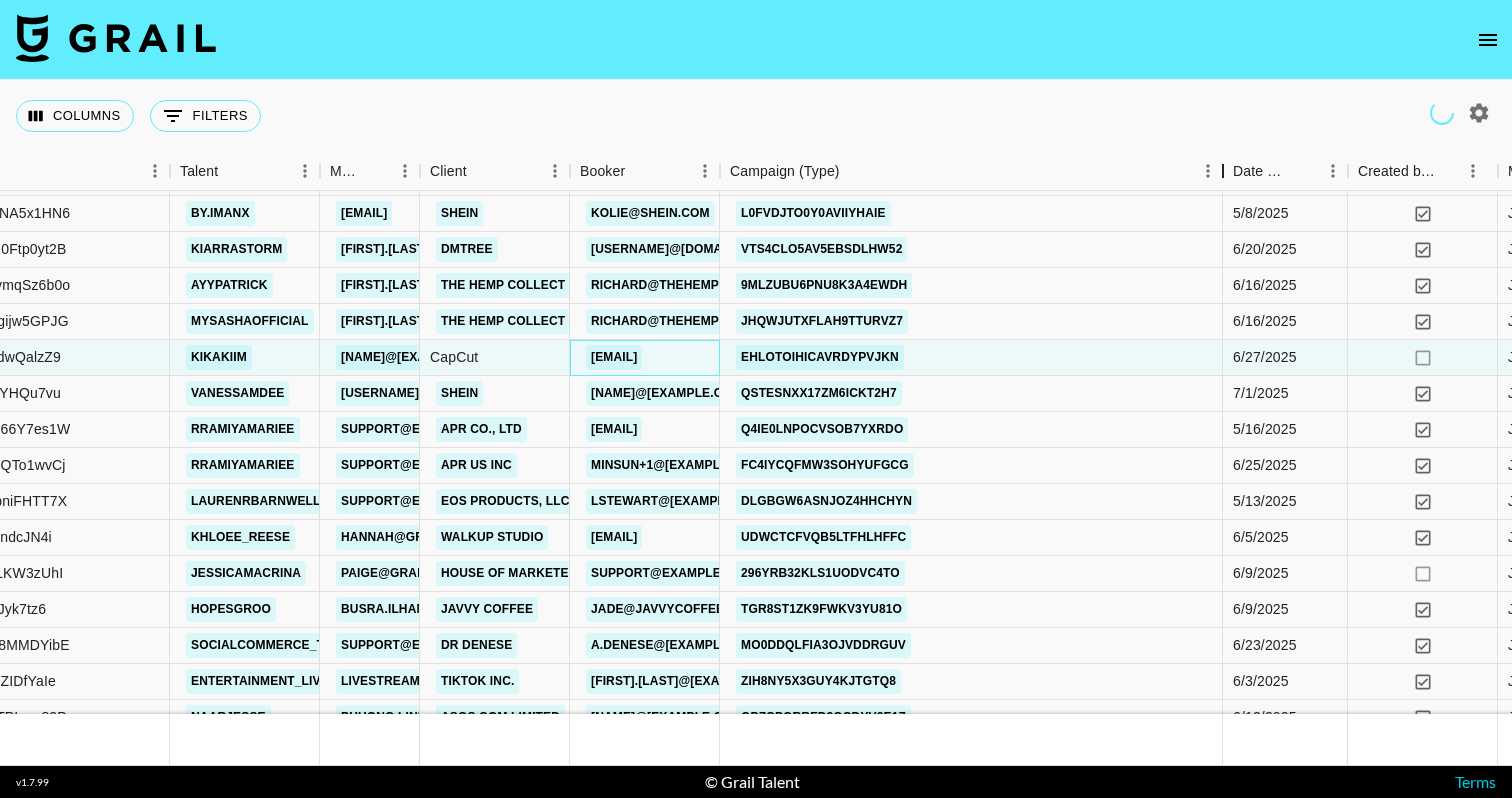 drag, startPoint x: 864, startPoint y: 164, endPoint x: 1217, endPoint y: 191, distance: 354.03107 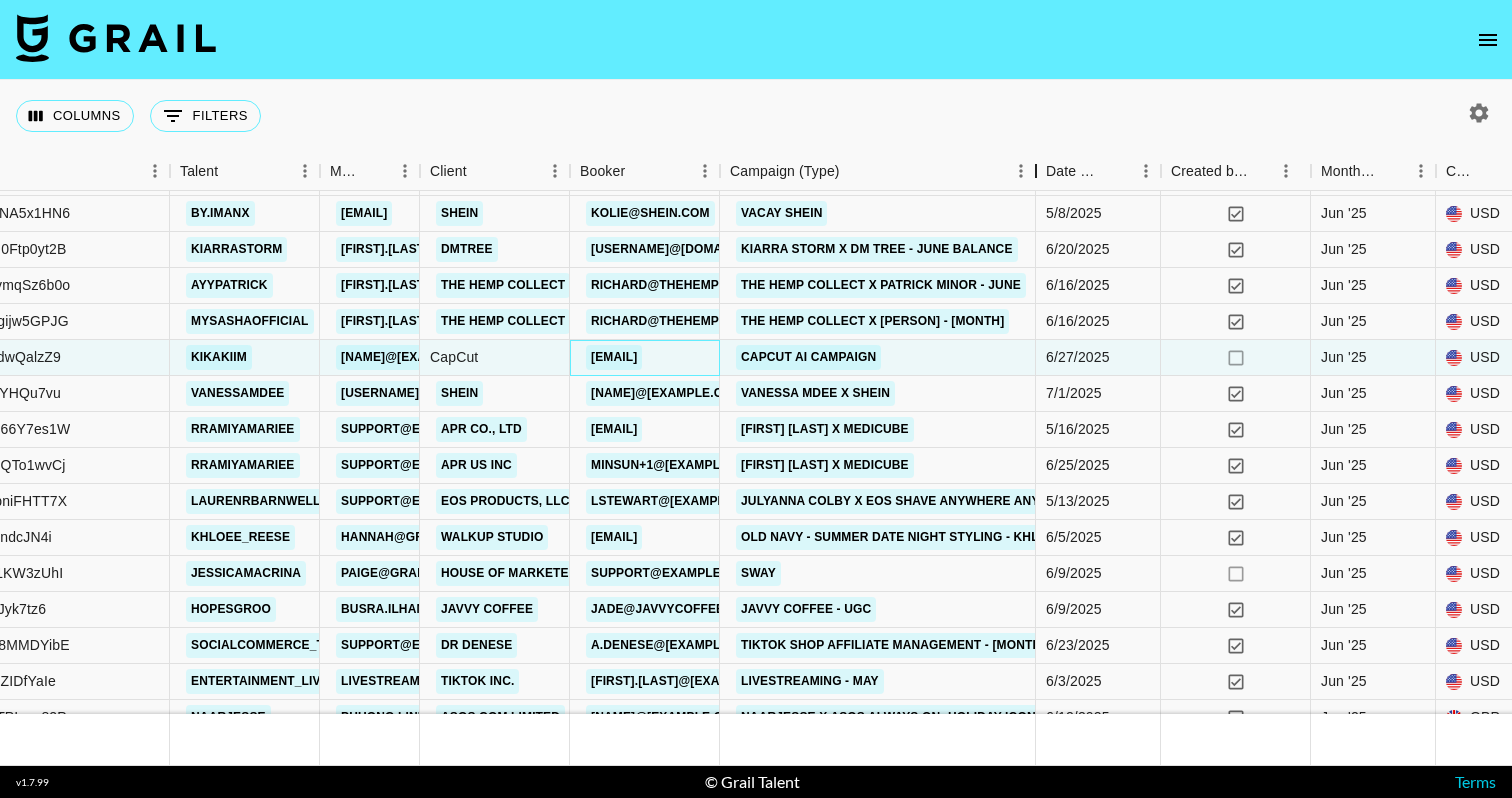 drag, startPoint x: 864, startPoint y: 166, endPoint x: 1048, endPoint y: 175, distance: 184.21997 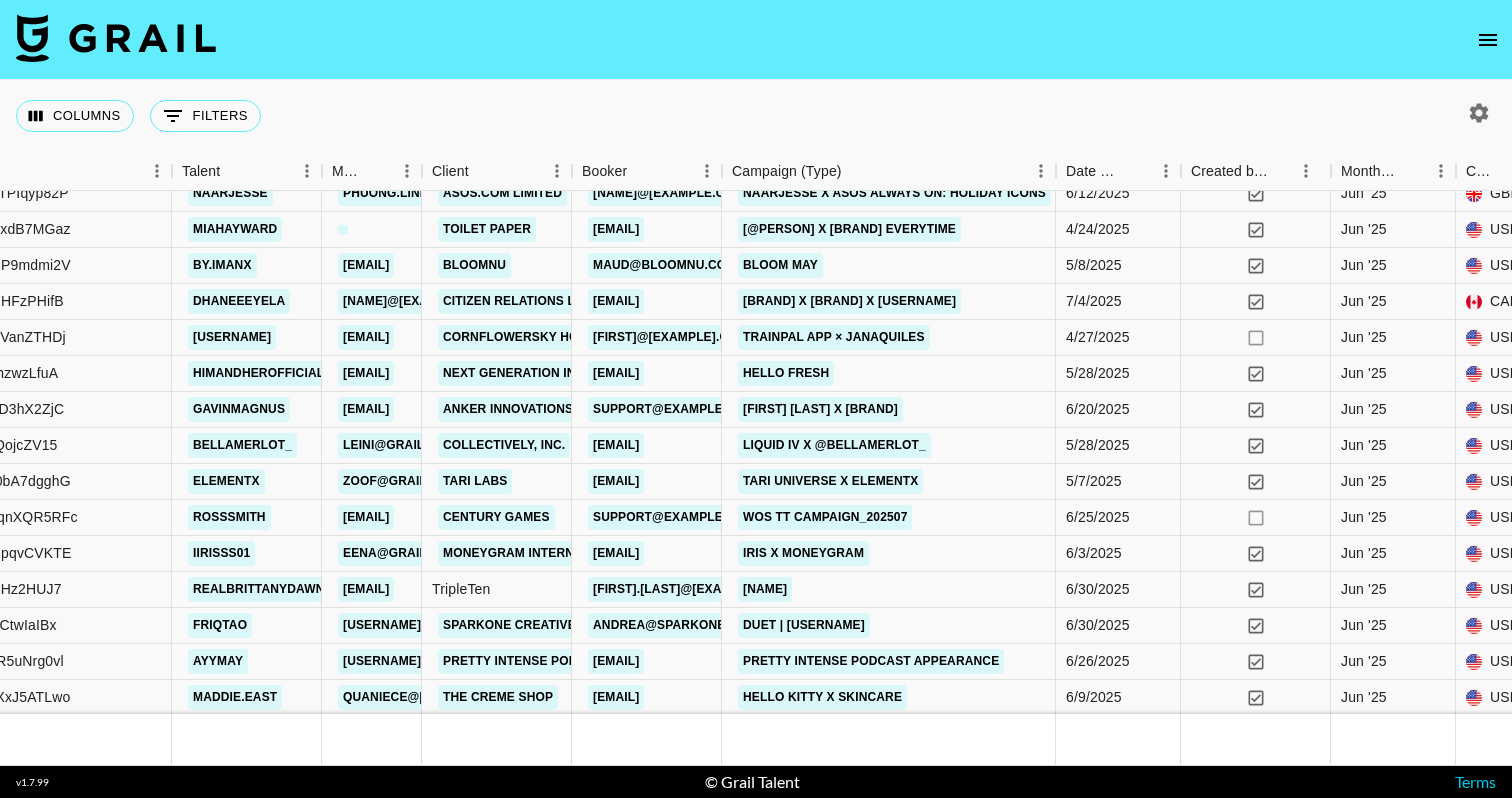 scroll, scrollTop: 1871, scrollLeft: 493, axis: both 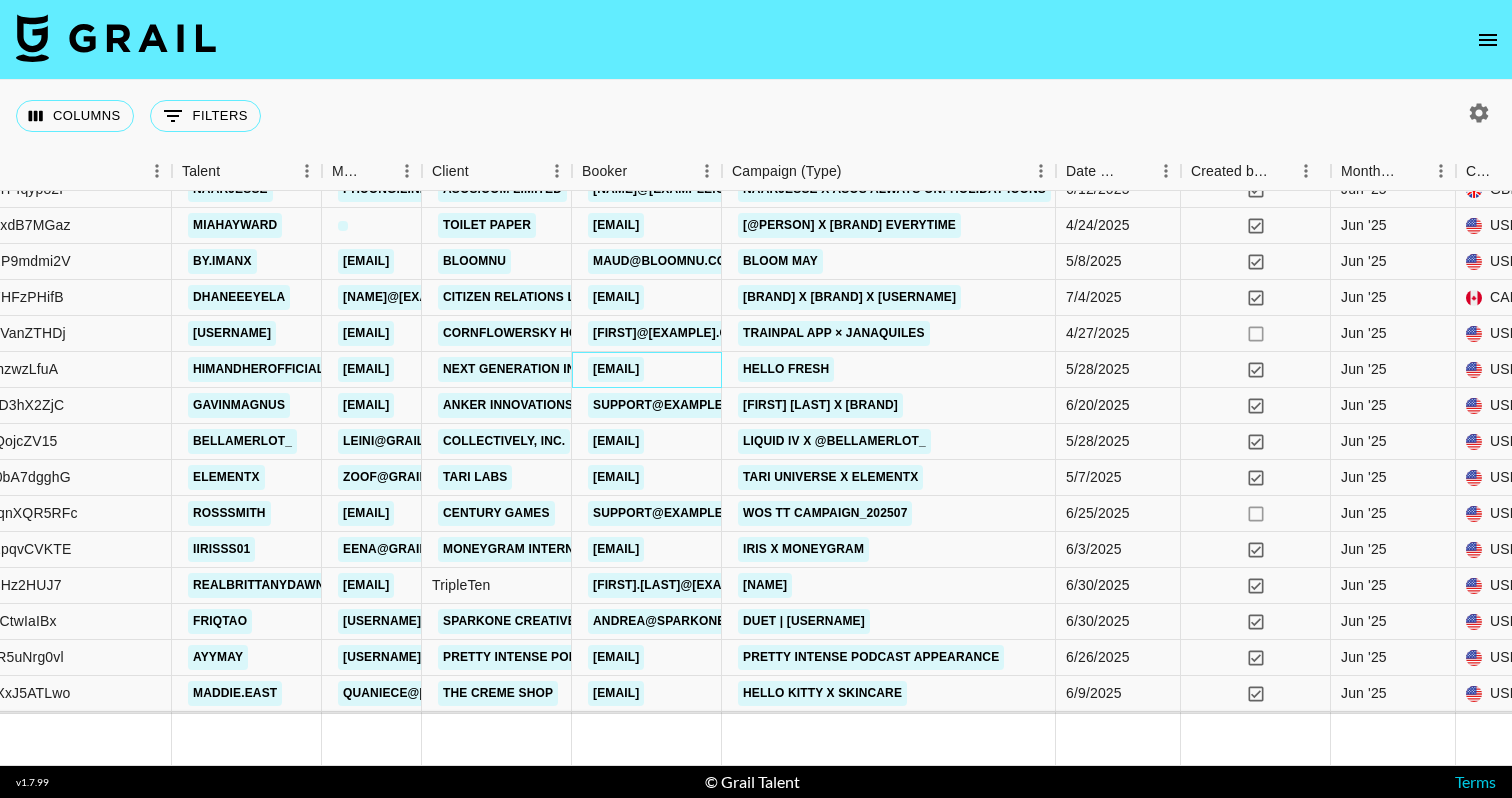 click on "alec@nextgenerationinfluencers.com" at bounding box center (616, 369) 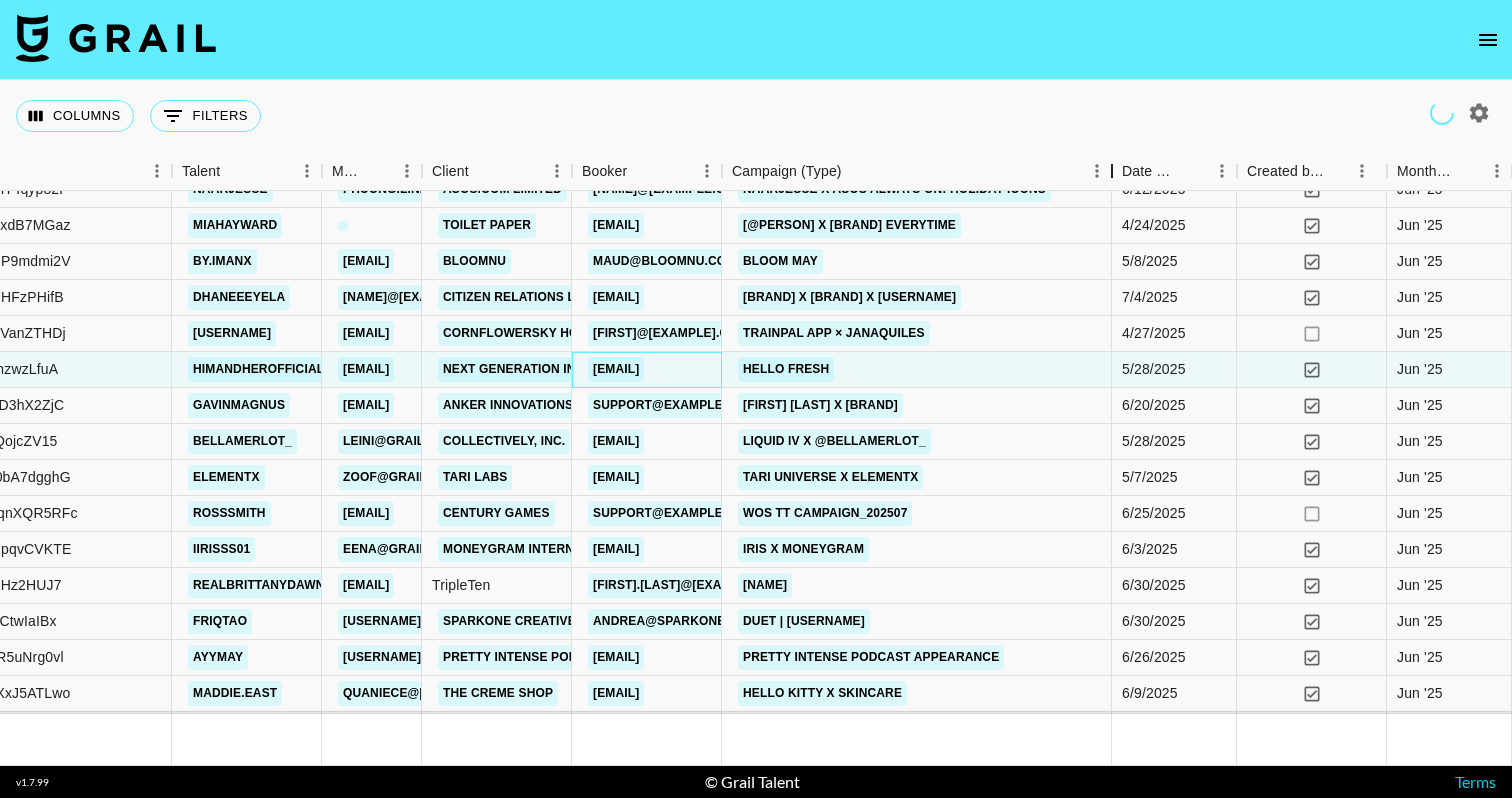 drag, startPoint x: 875, startPoint y: 169, endPoint x: 1115, endPoint y: 169, distance: 240 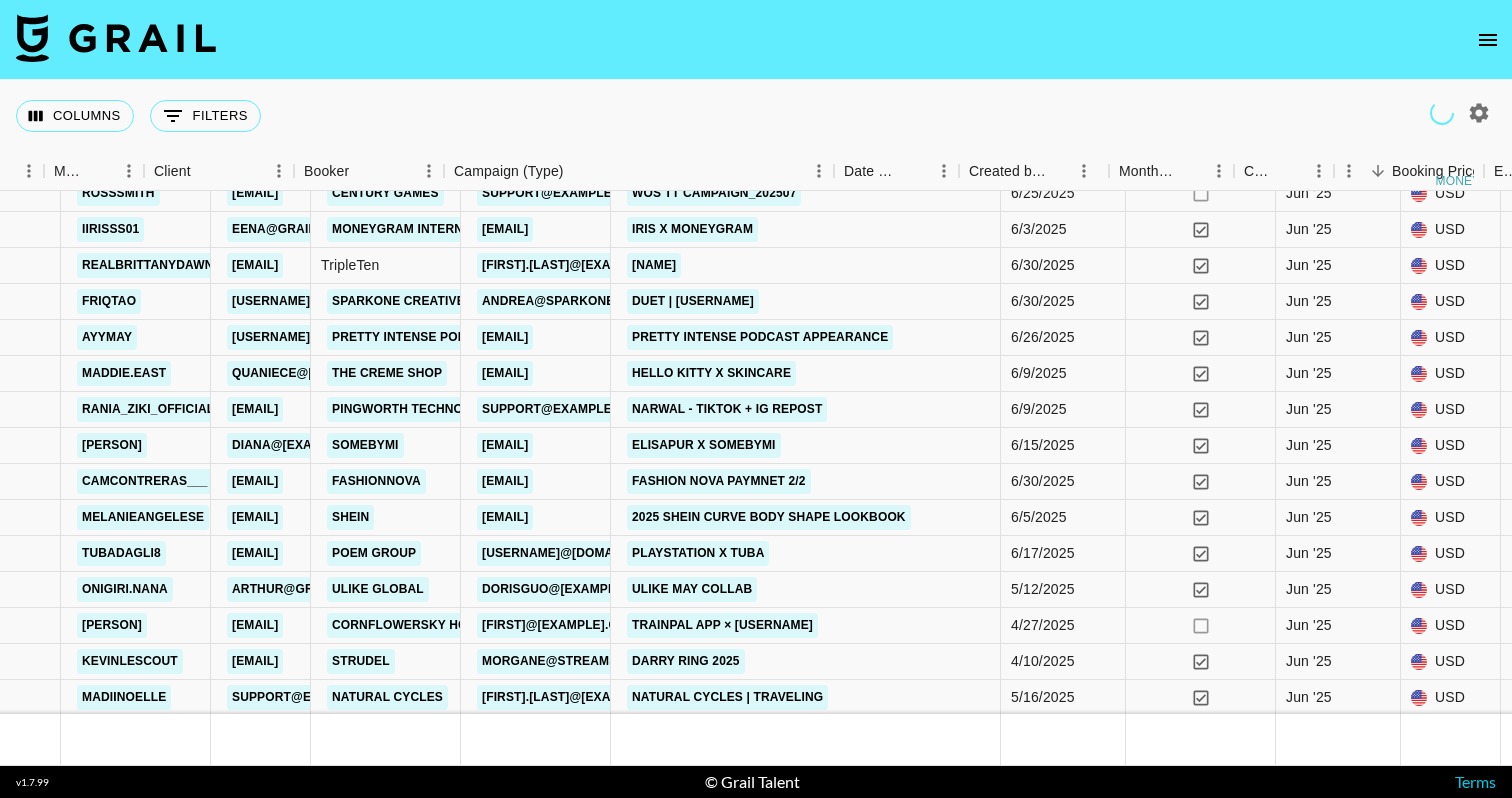 scroll, scrollTop: 2191, scrollLeft: 964, axis: both 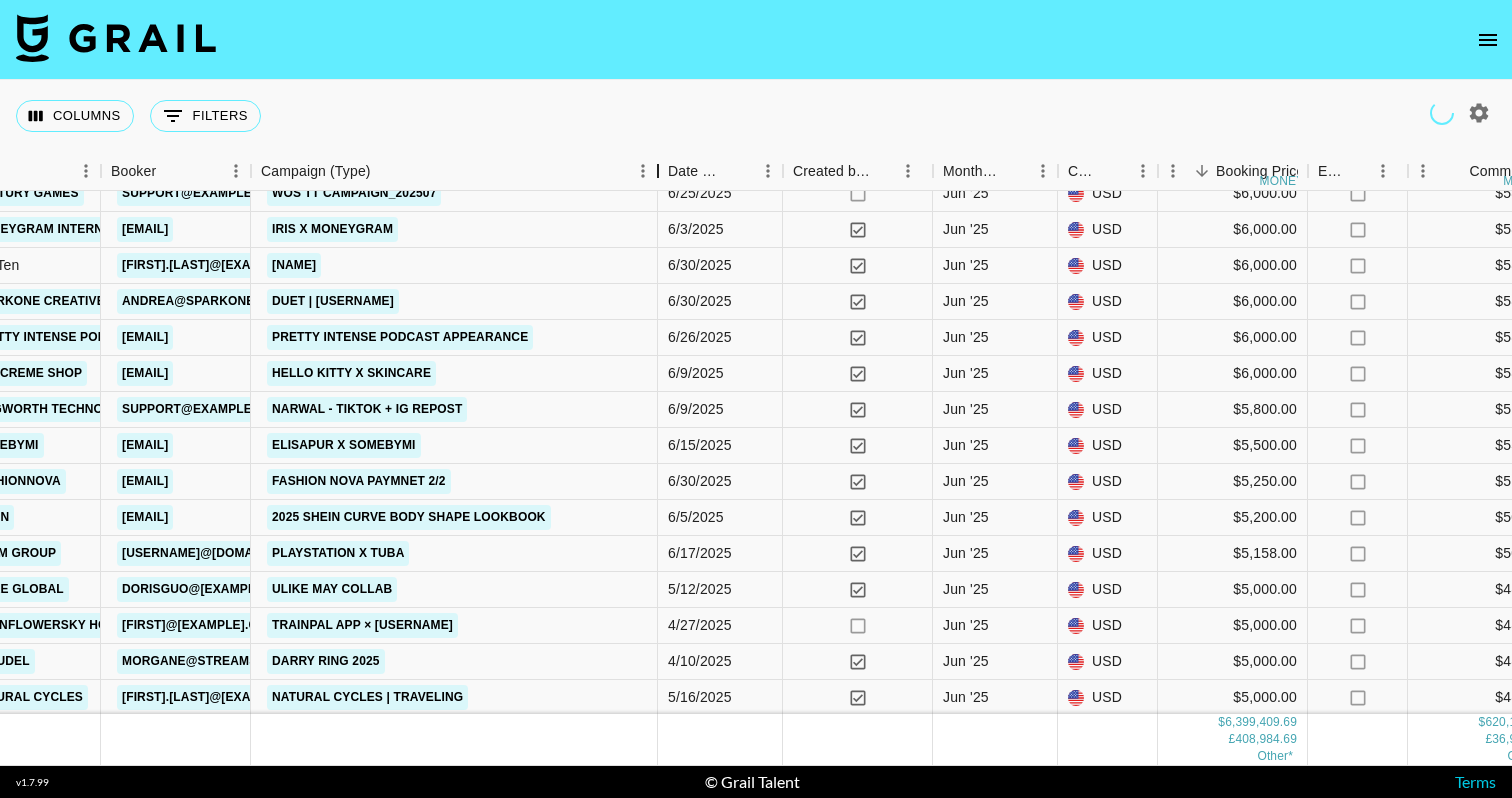 drag, startPoint x: 402, startPoint y: 180, endPoint x: 659, endPoint y: 198, distance: 257.62958 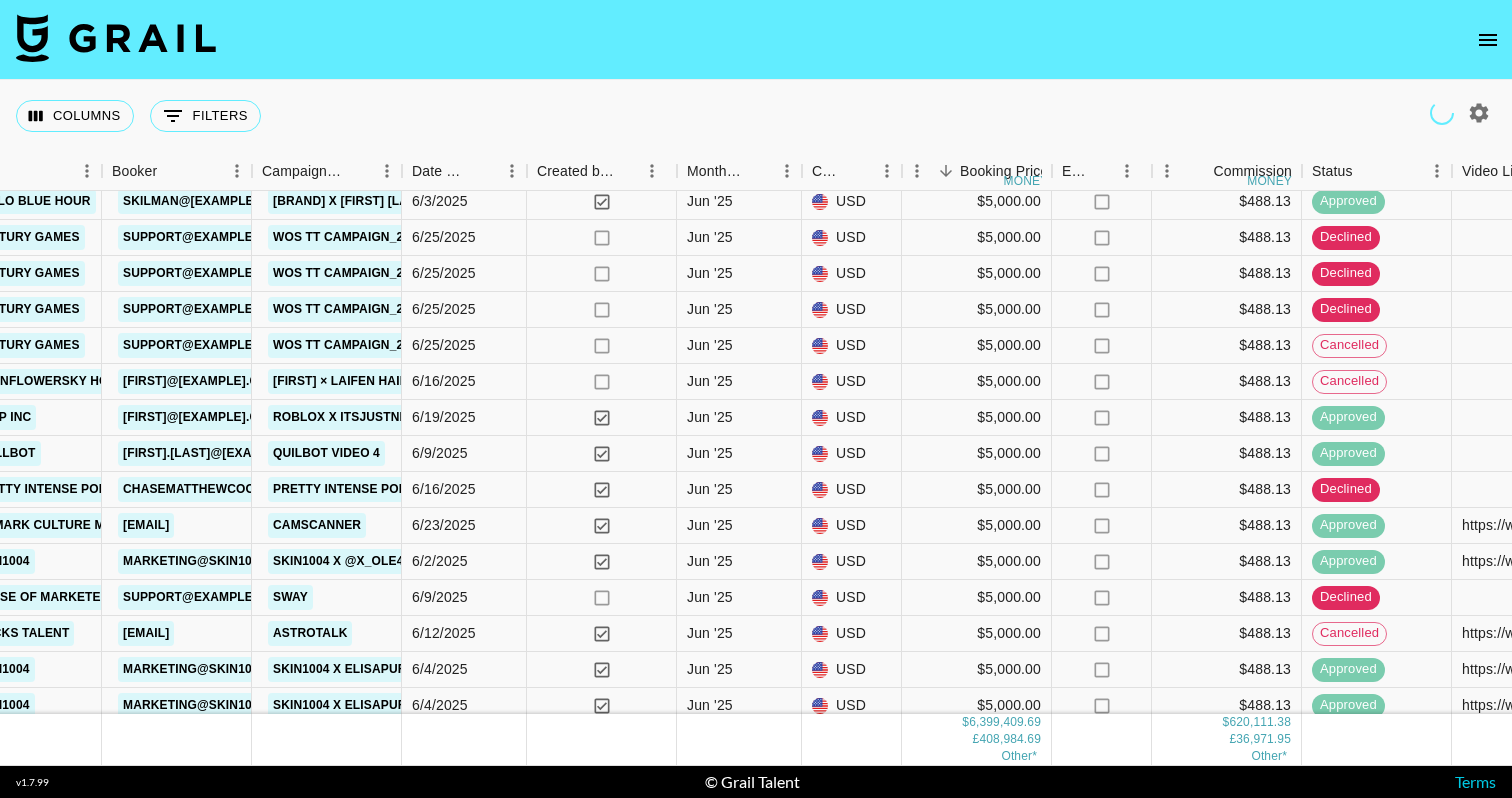 scroll, scrollTop: 2870, scrollLeft: 963, axis: both 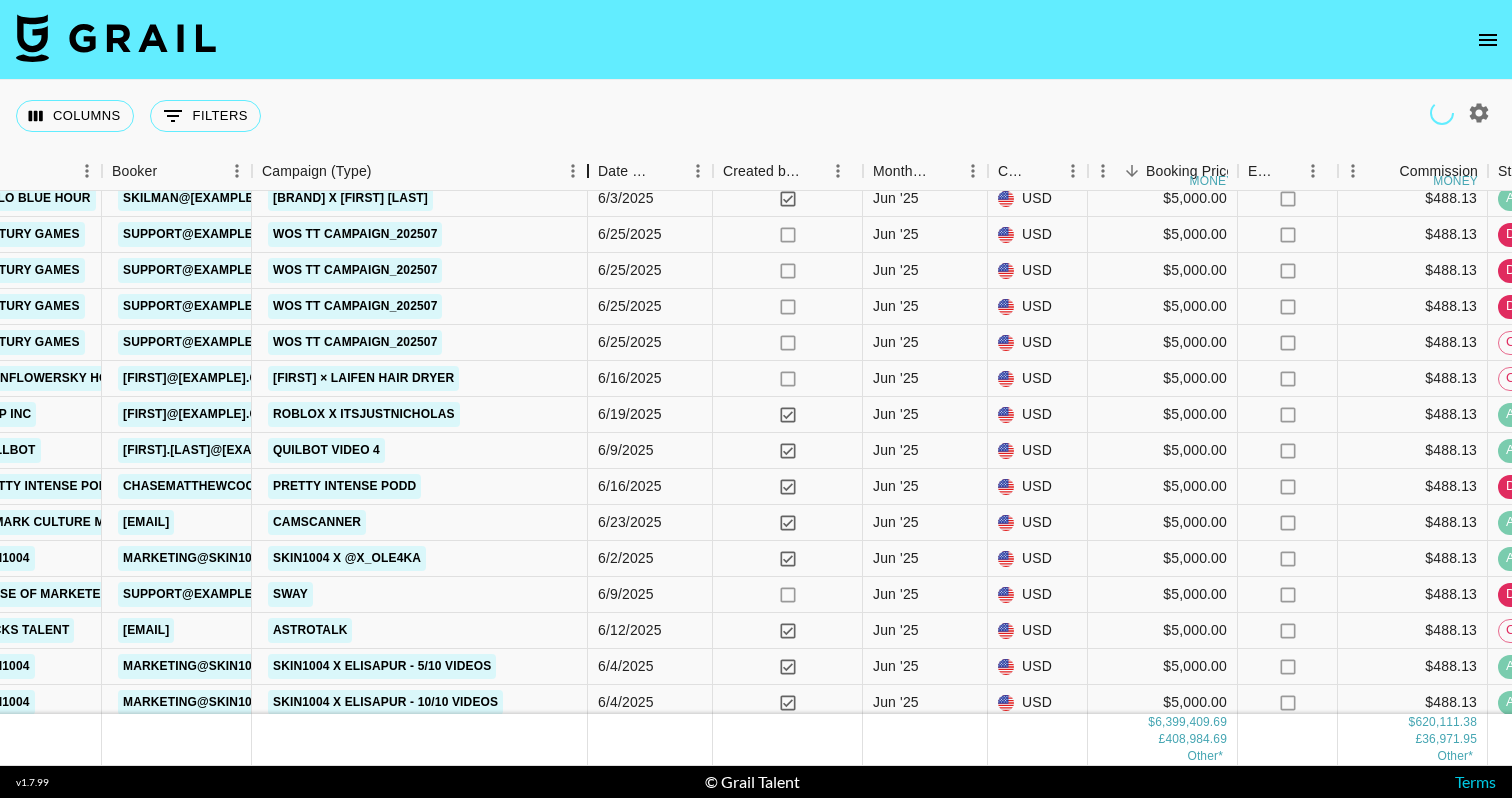 drag, startPoint x: 408, startPoint y: 180, endPoint x: 596, endPoint y: 182, distance: 188.01064 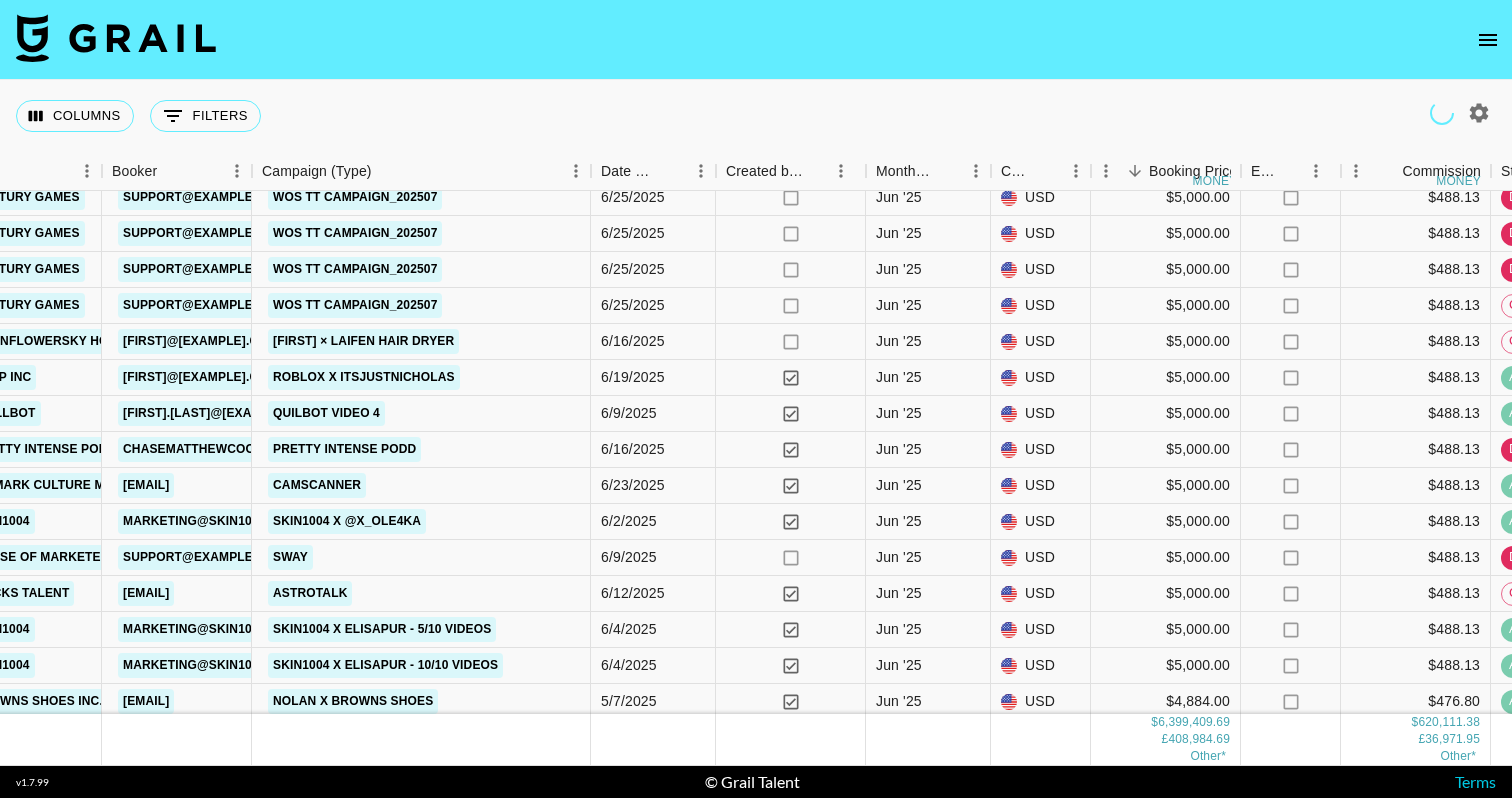 scroll, scrollTop: 2987, scrollLeft: 963, axis: both 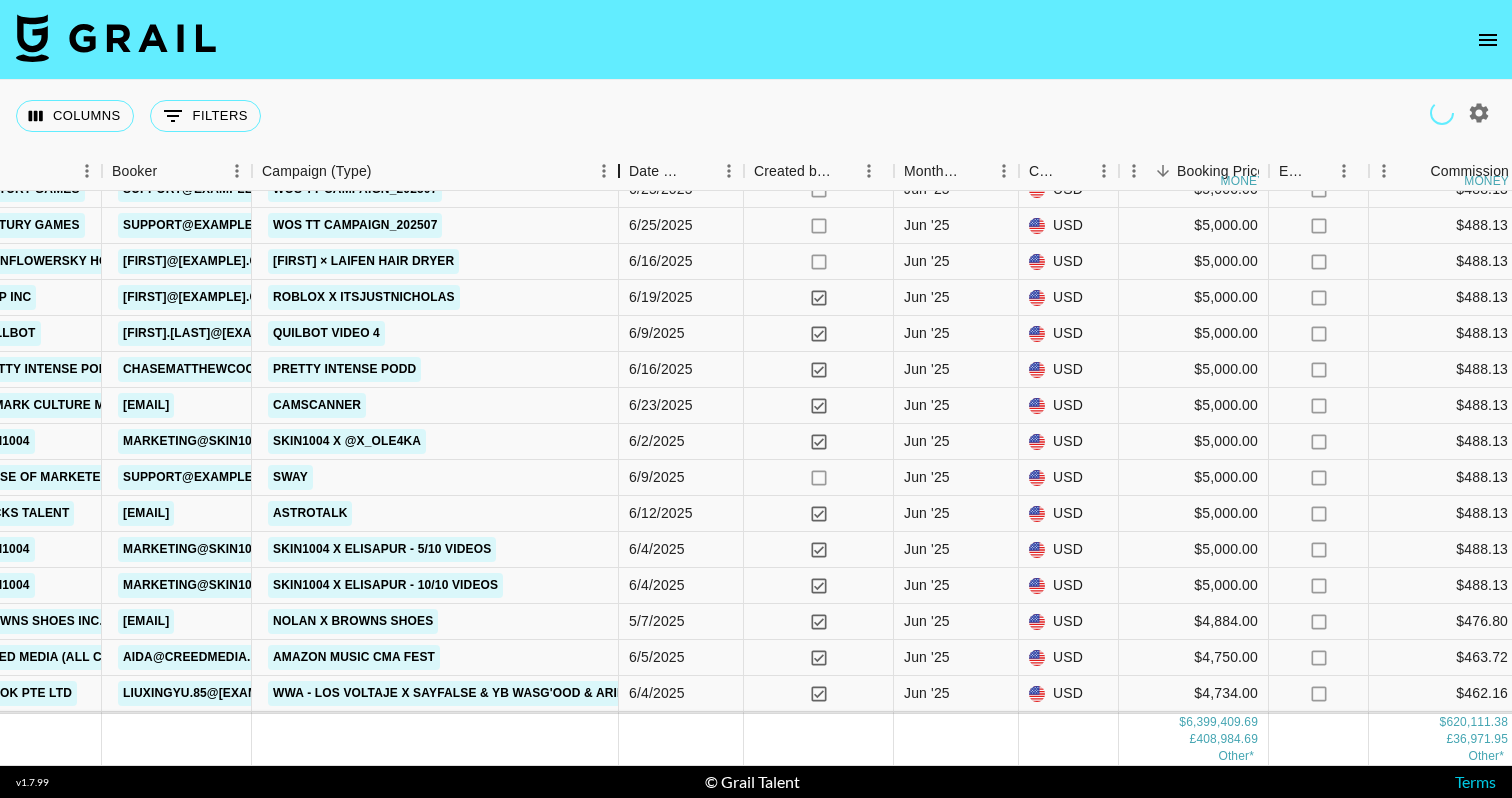drag, startPoint x: 407, startPoint y: 169, endPoint x: 624, endPoint y: 171, distance: 217.00922 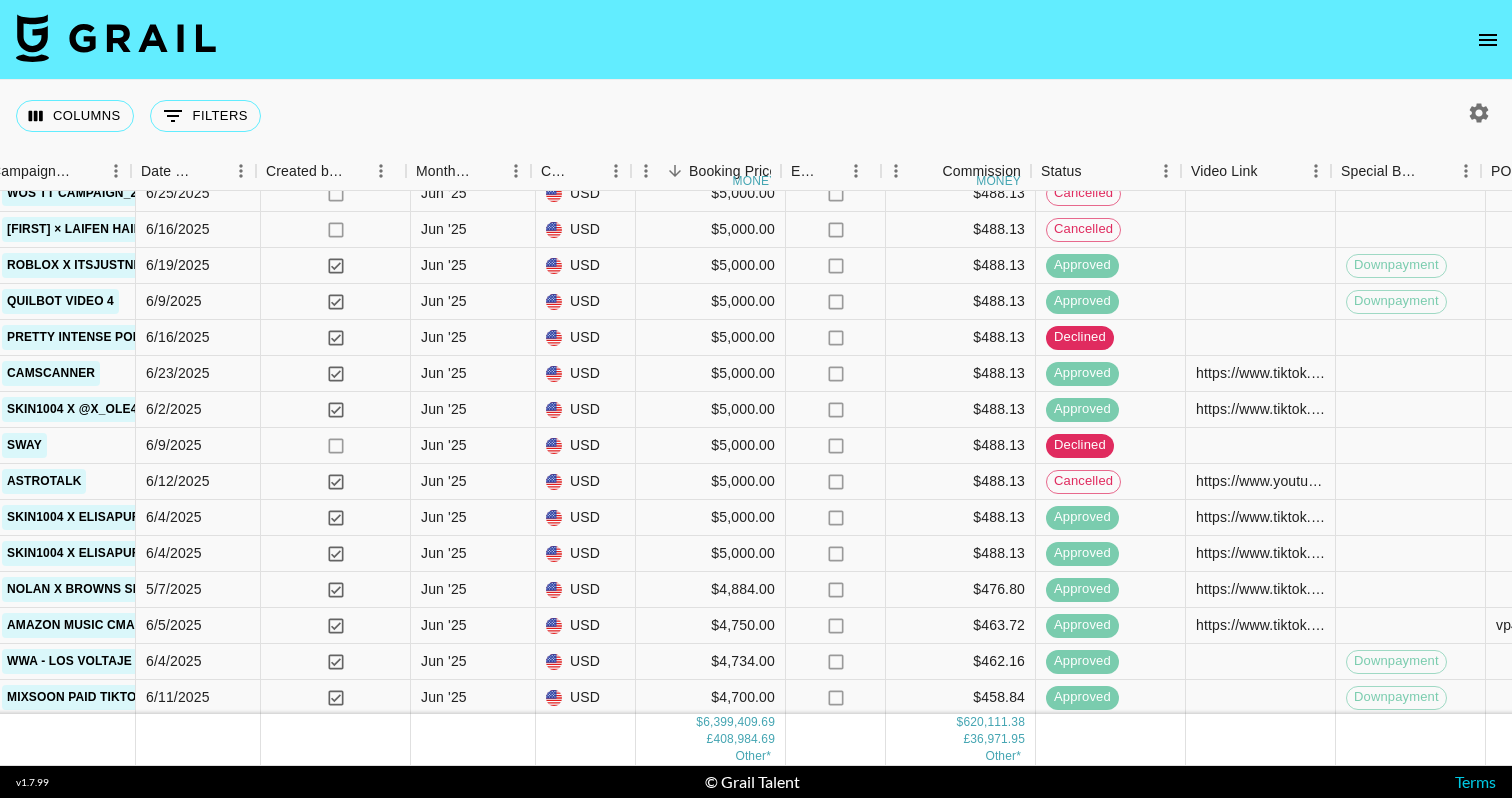 scroll, scrollTop: 3021, scrollLeft: 1219, axis: both 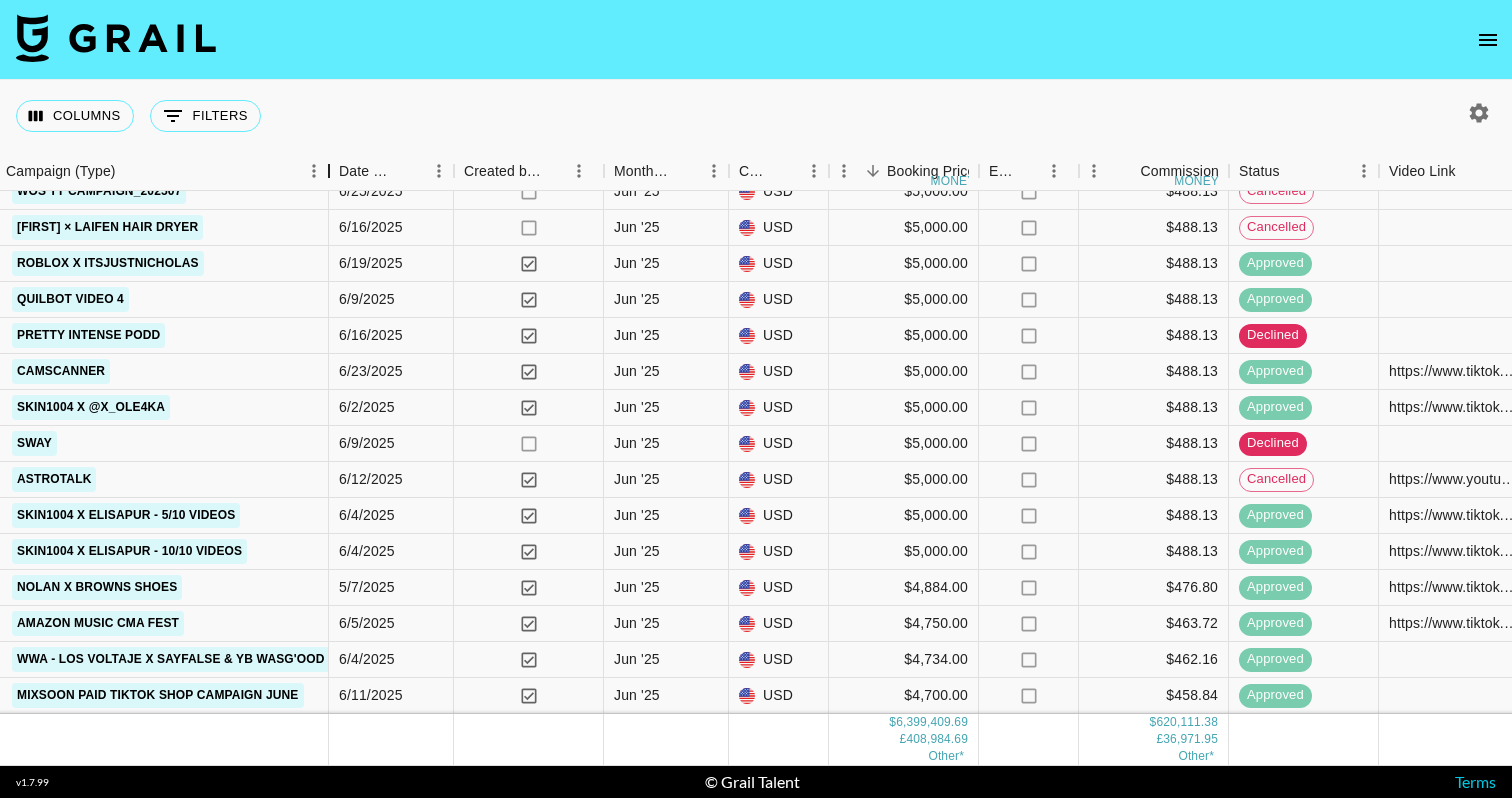 drag, startPoint x: 145, startPoint y: 166, endPoint x: 356, endPoint y: 174, distance: 211.15161 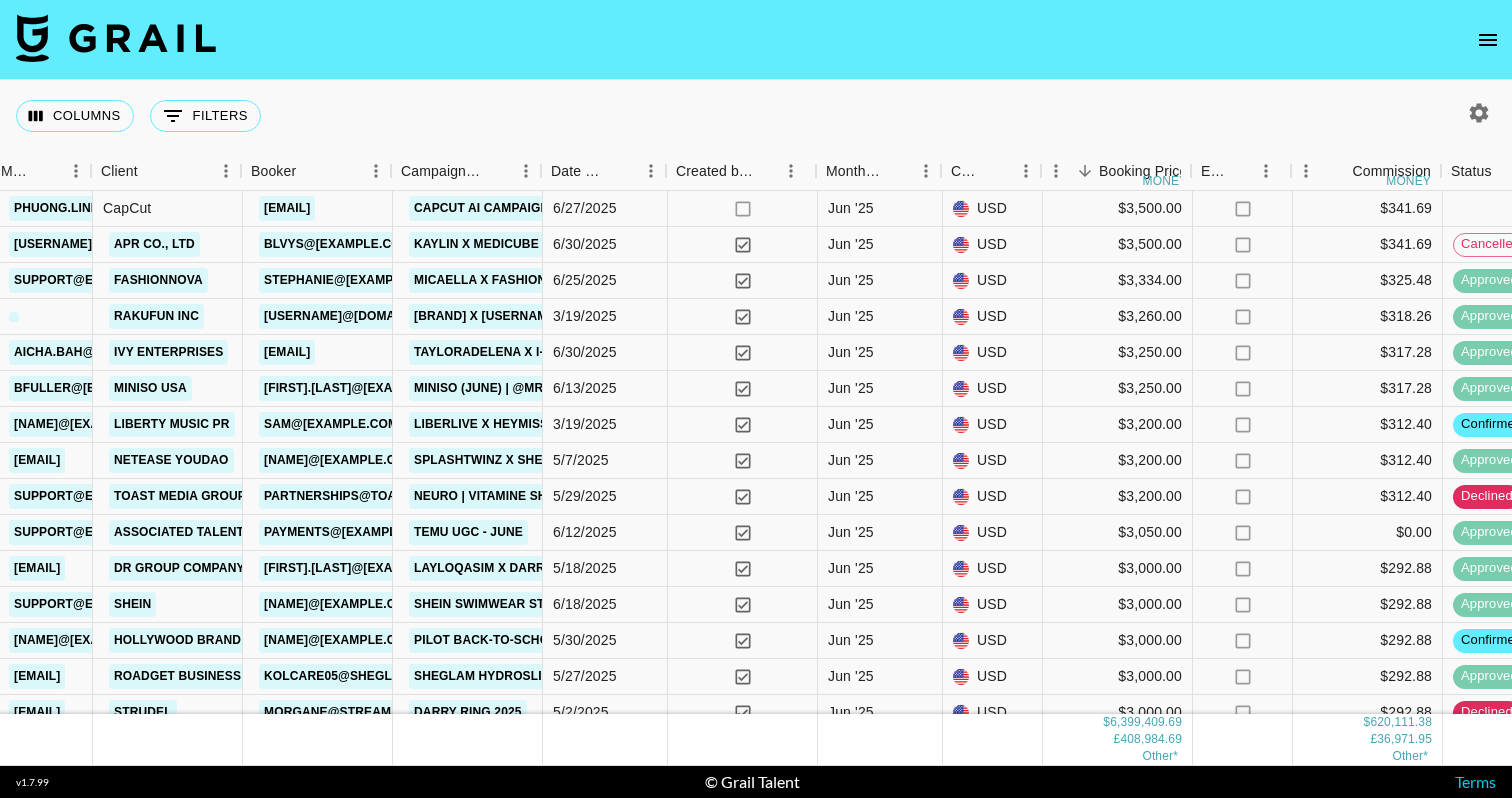 scroll, scrollTop: 5828, scrollLeft: 824, axis: both 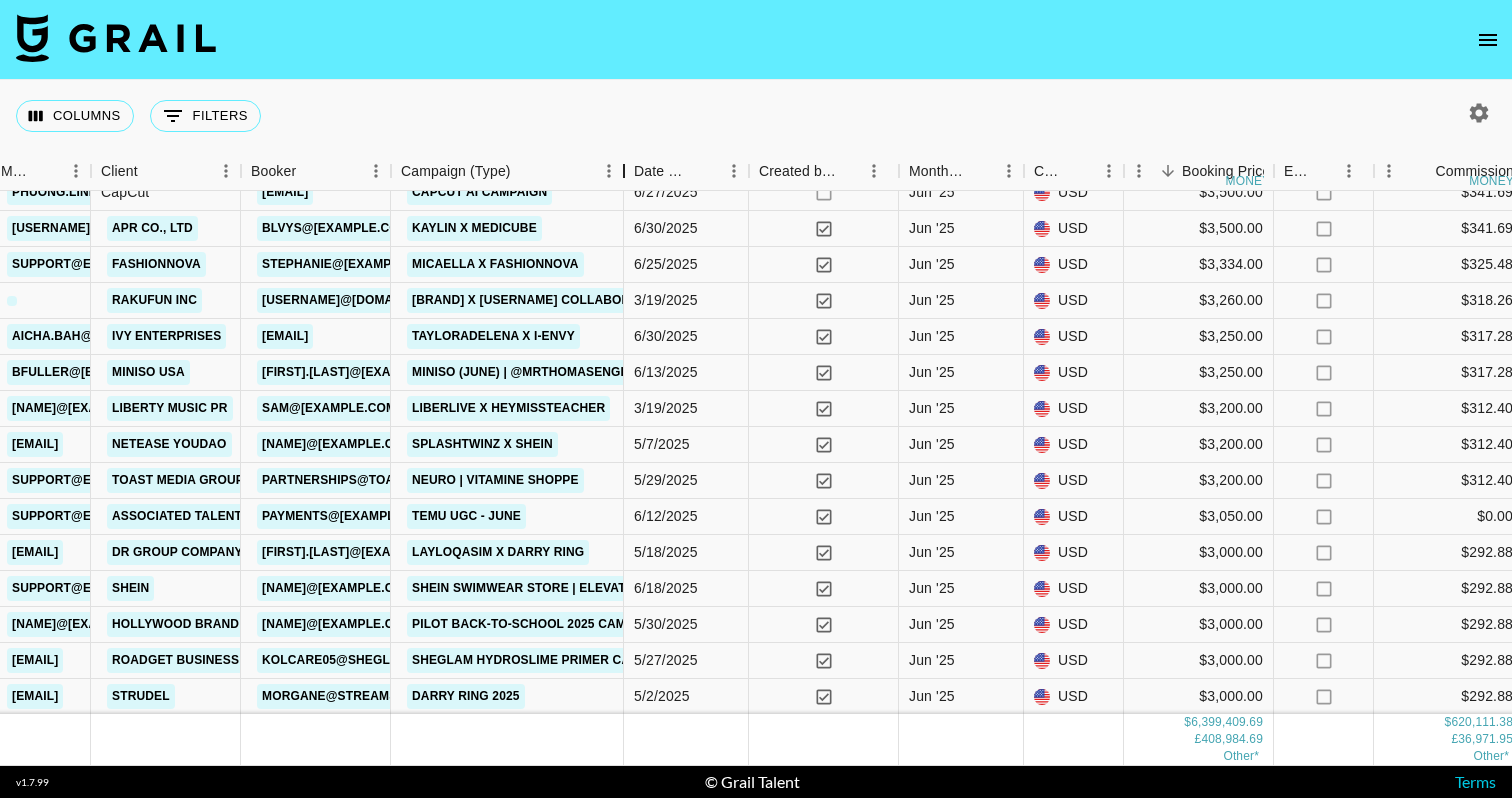 drag, startPoint x: 537, startPoint y: 175, endPoint x: 620, endPoint y: 175, distance: 83 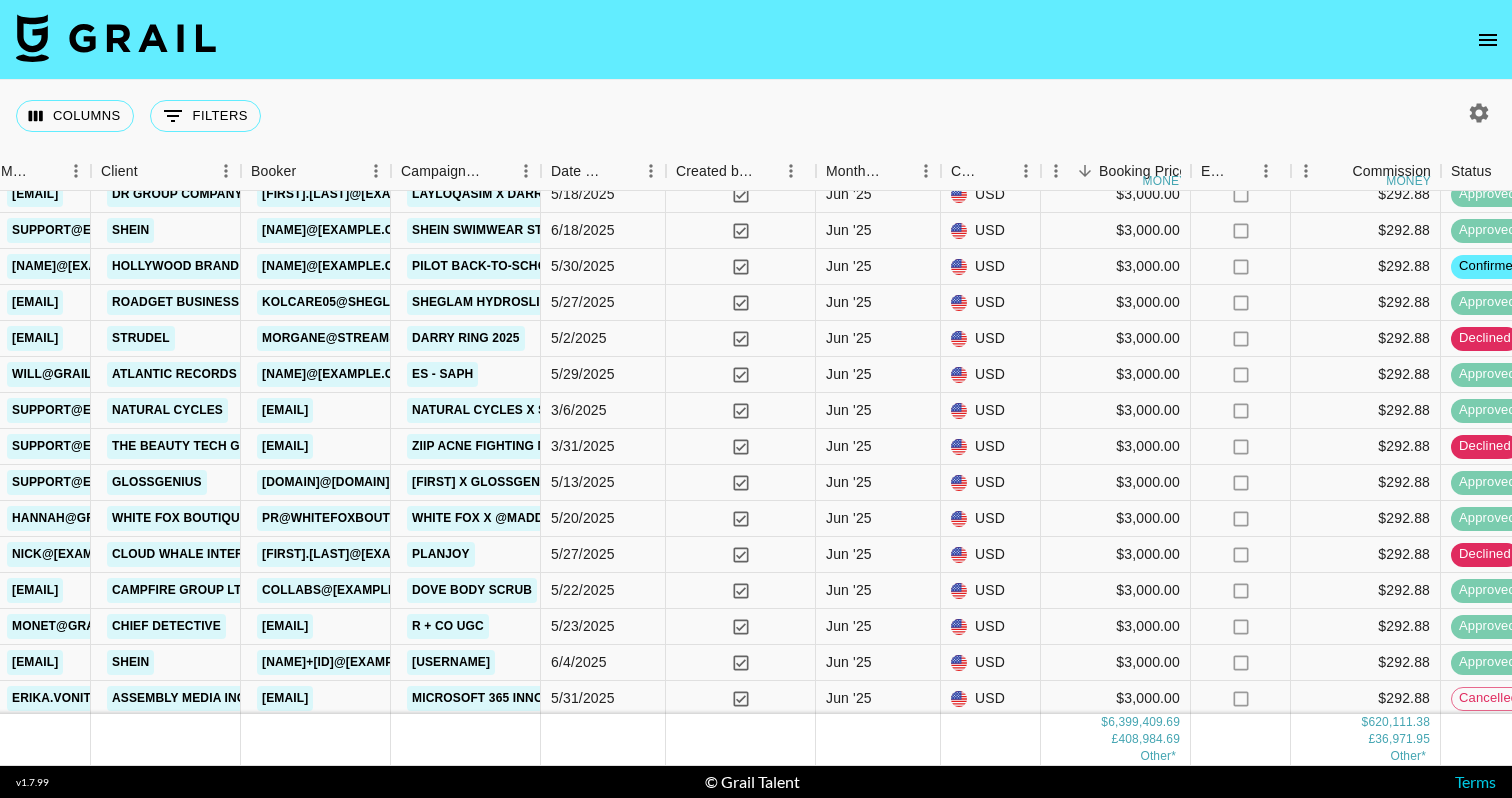 scroll, scrollTop: 6189, scrollLeft: 824, axis: both 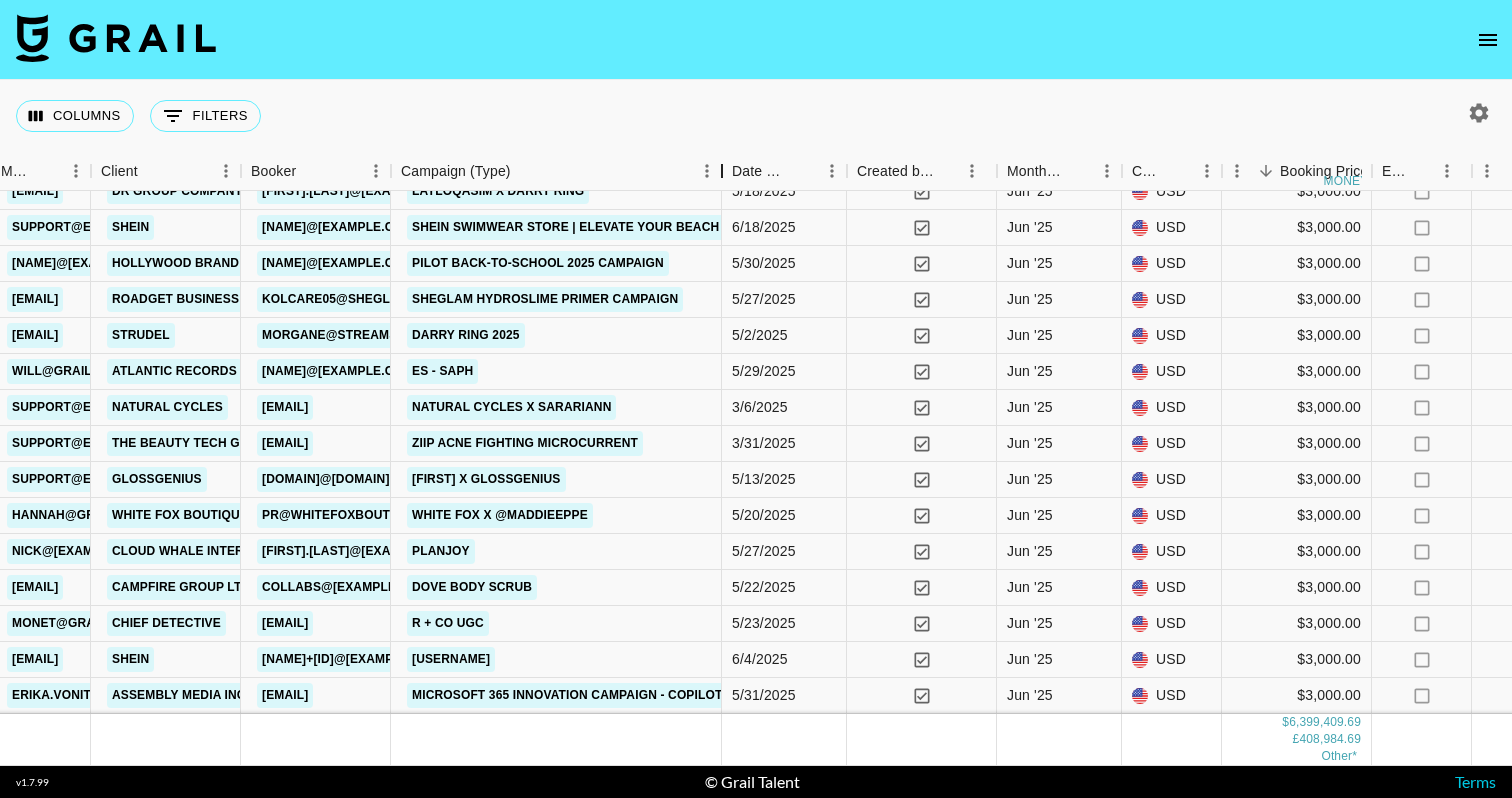 drag, startPoint x: 541, startPoint y: 172, endPoint x: 728, endPoint y: 212, distance: 191.23022 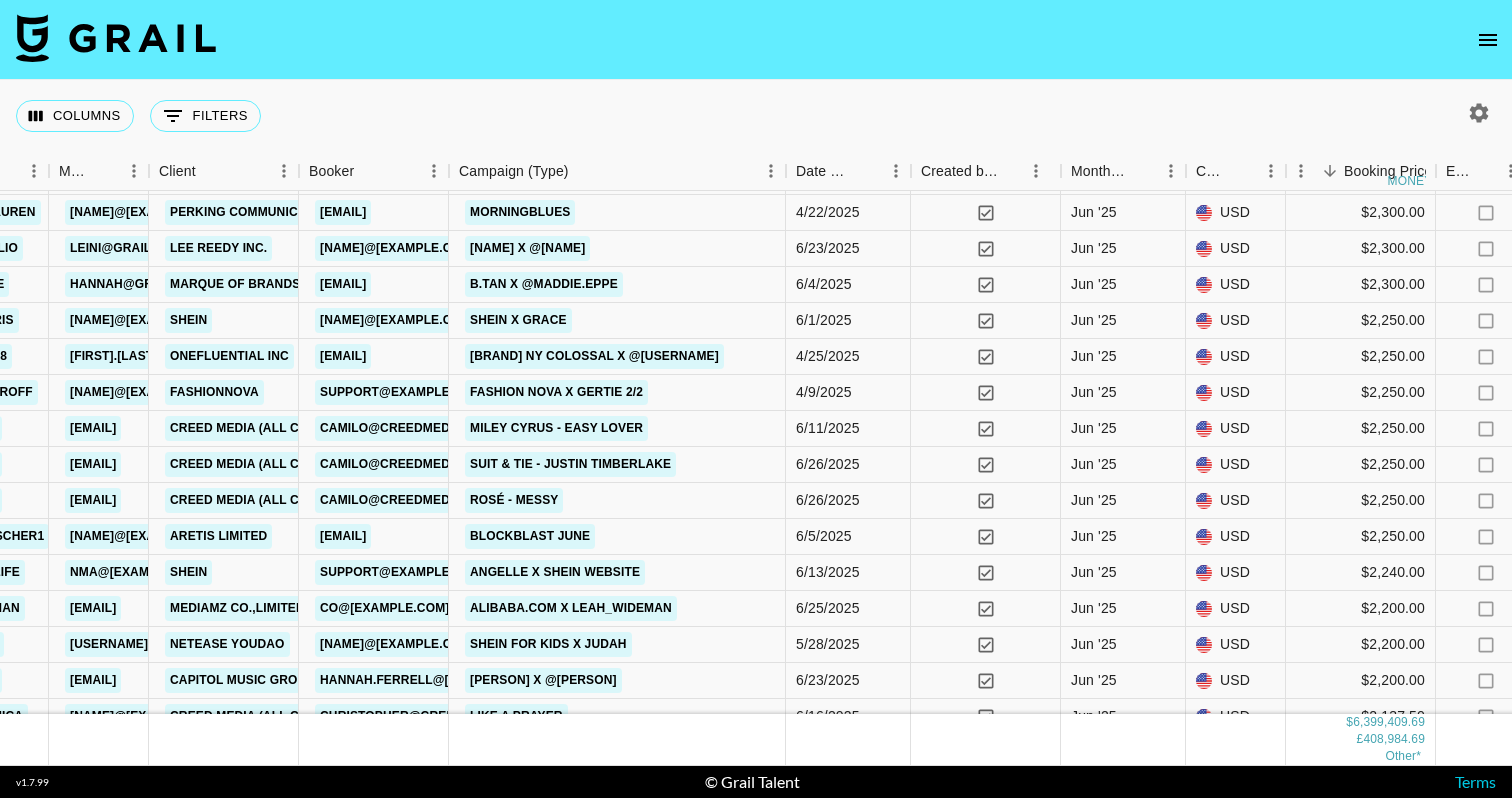 scroll, scrollTop: 9518, scrollLeft: 766, axis: both 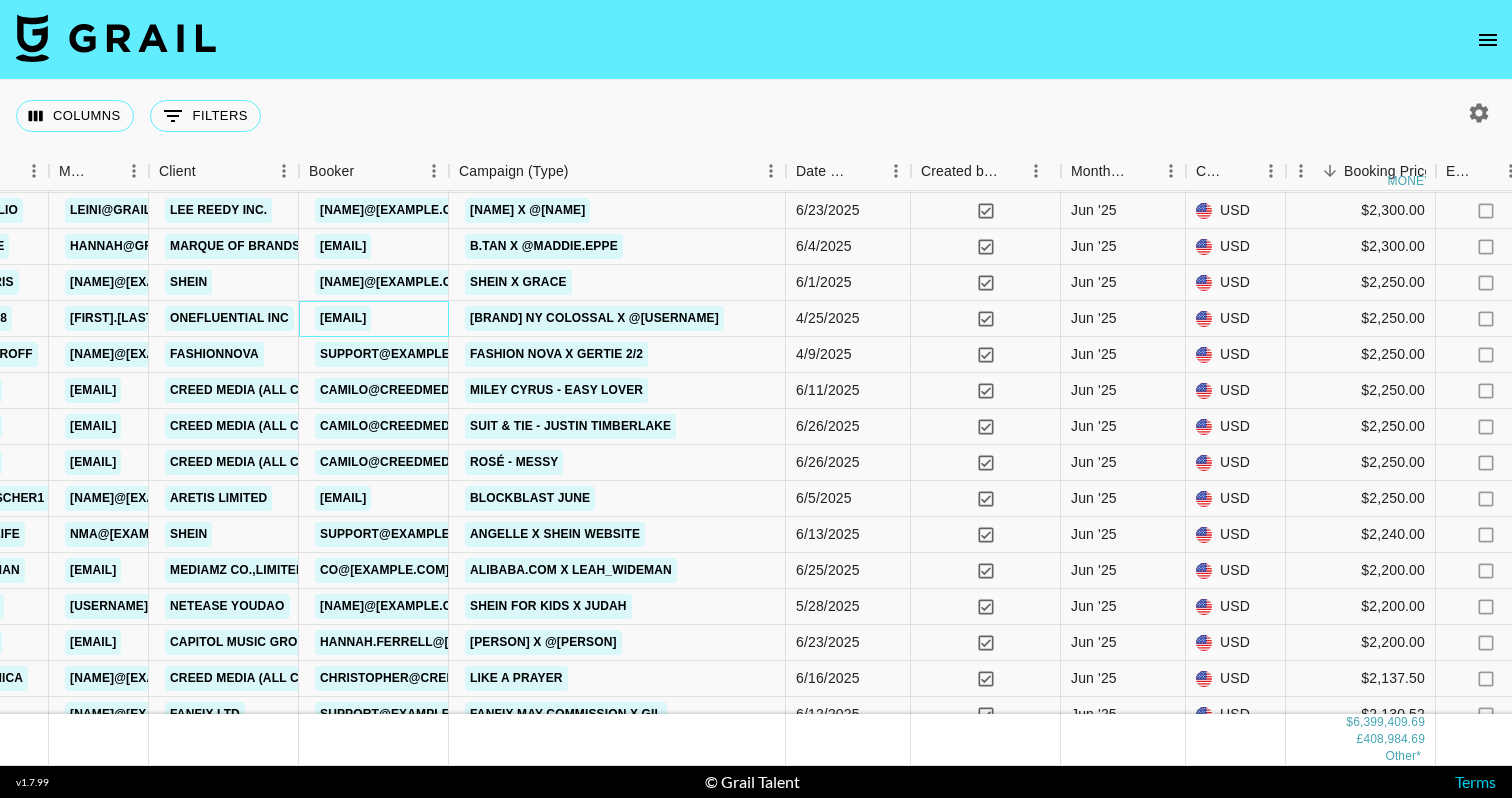 click on "gladys.brea@onefluential.com" at bounding box center (343, 318) 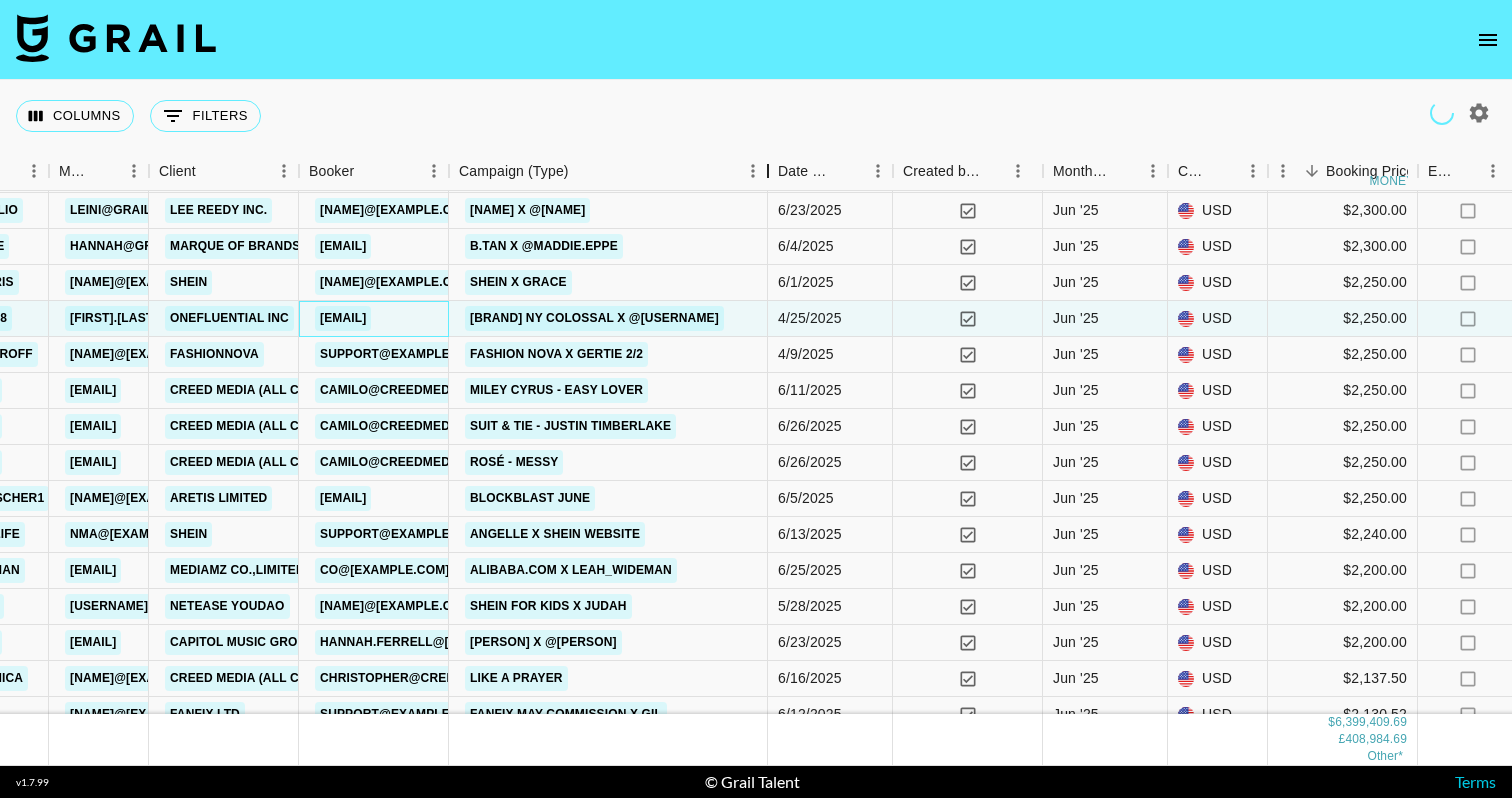 drag, startPoint x: 601, startPoint y: 163, endPoint x: 770, endPoint y: 163, distance: 169 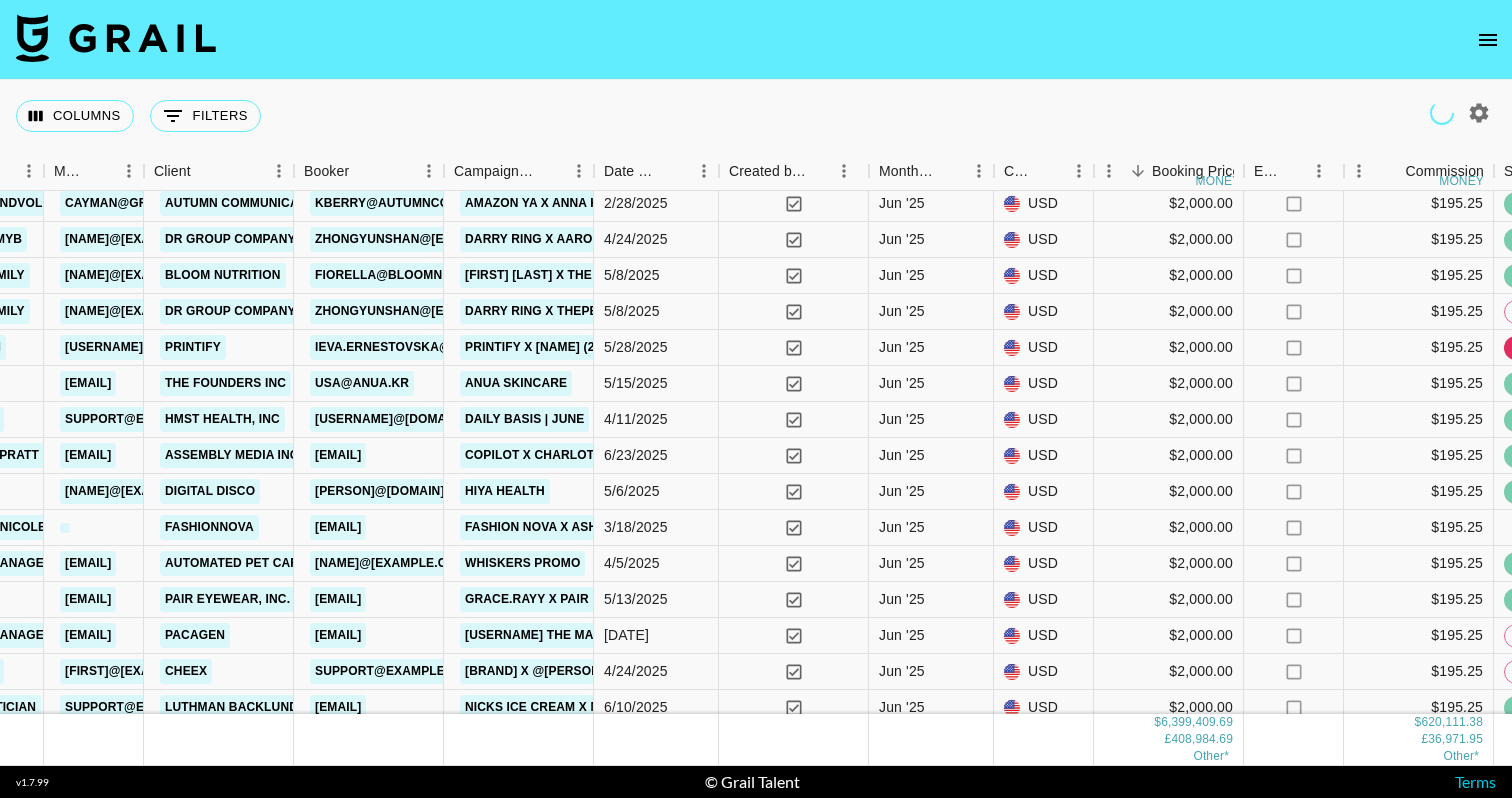 scroll, scrollTop: 10286, scrollLeft: 771, axis: both 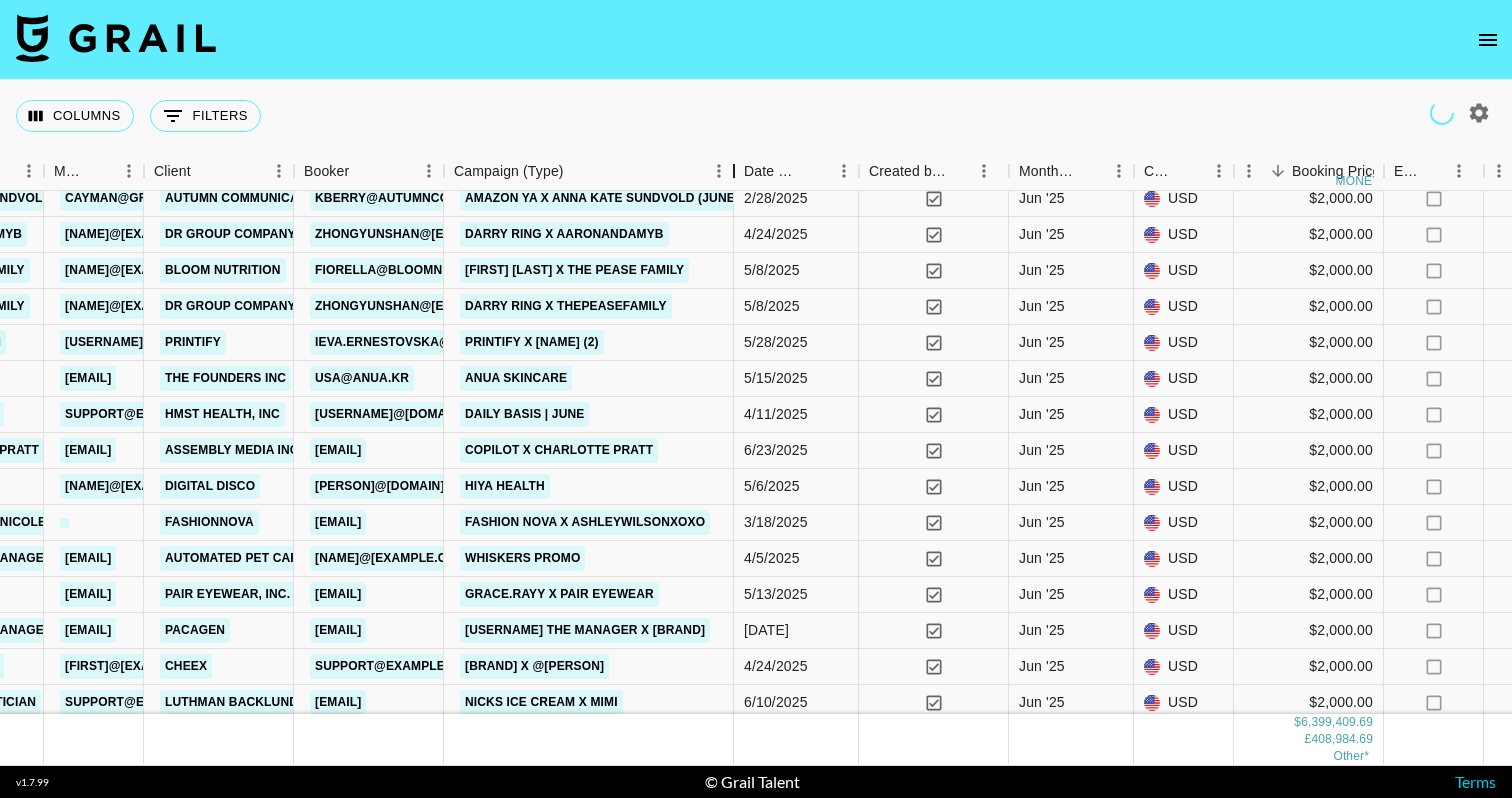 drag, startPoint x: 589, startPoint y: 163, endPoint x: 756, endPoint y: 181, distance: 167.96725 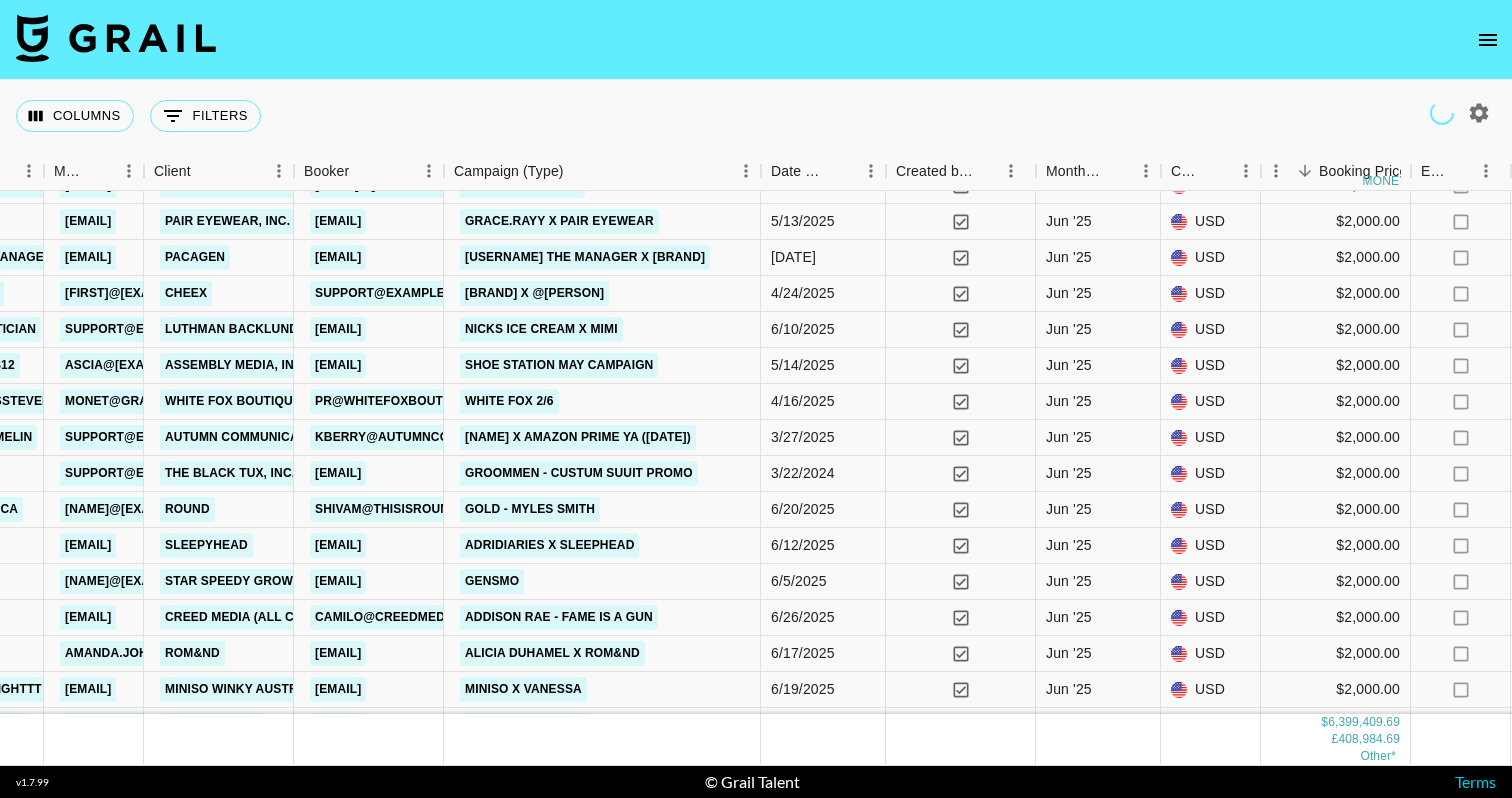 scroll, scrollTop: 10728, scrollLeft: 771, axis: both 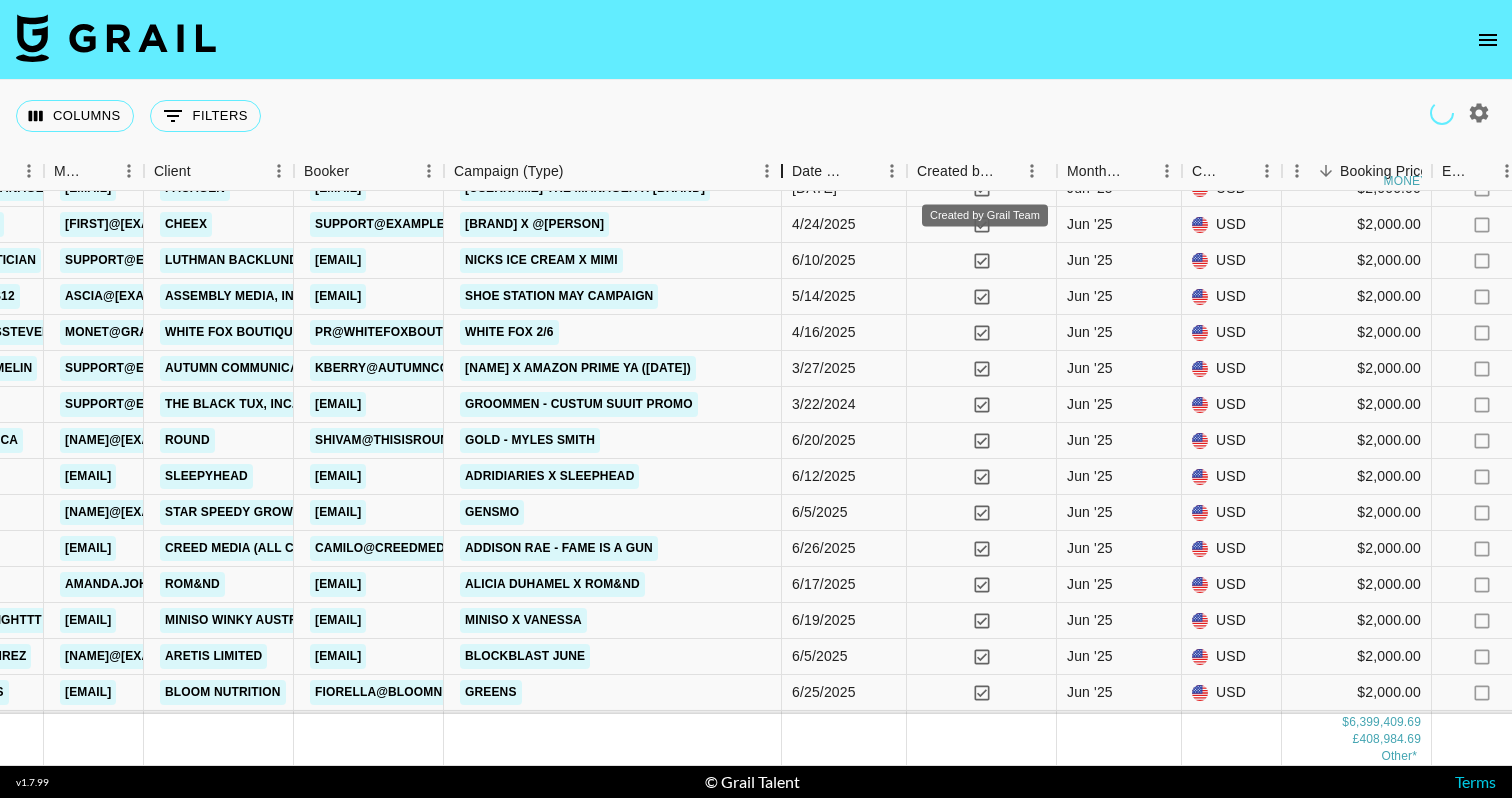 click at bounding box center [782, 171] 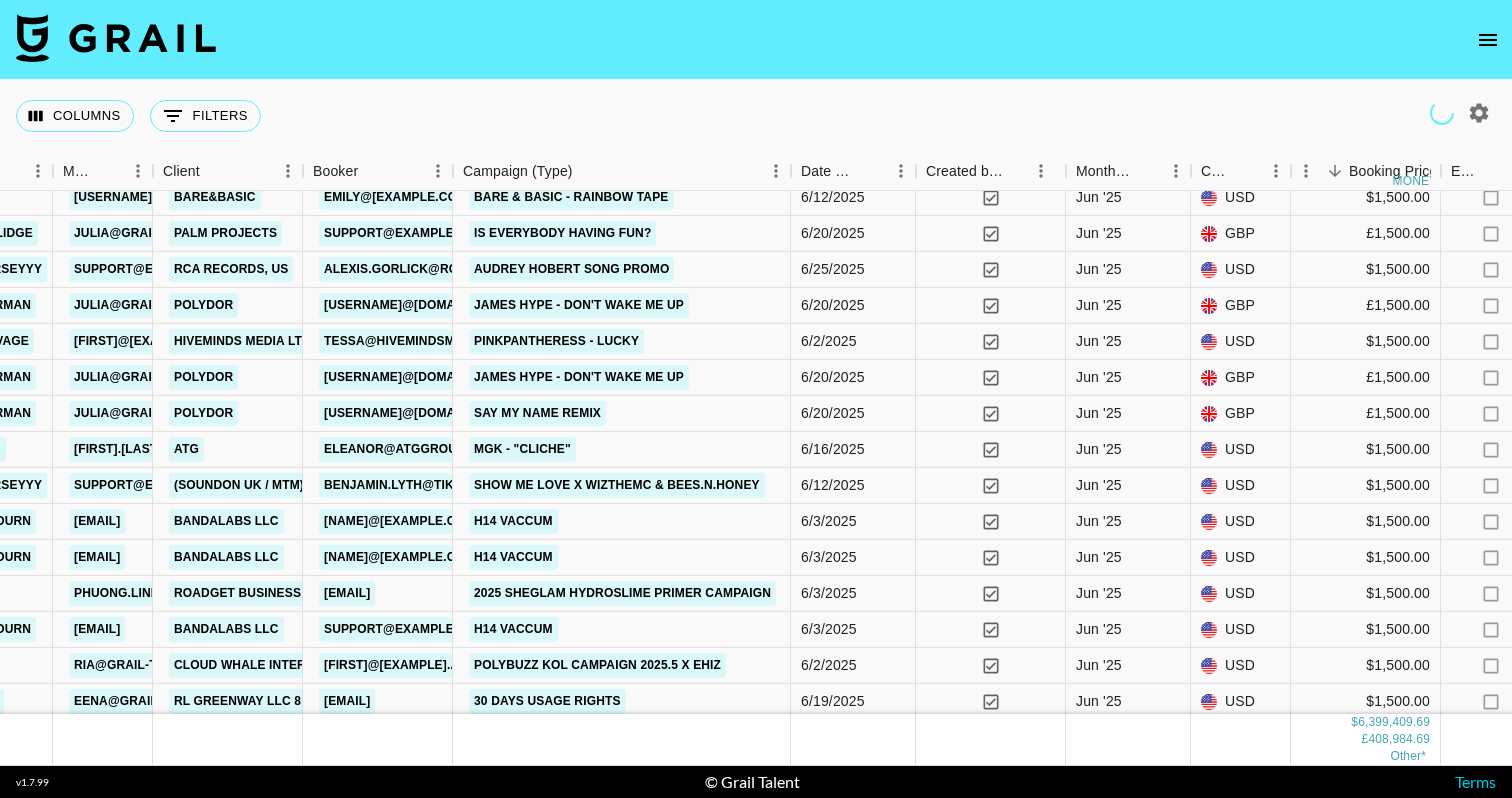 scroll, scrollTop: 15472, scrollLeft: 762, axis: both 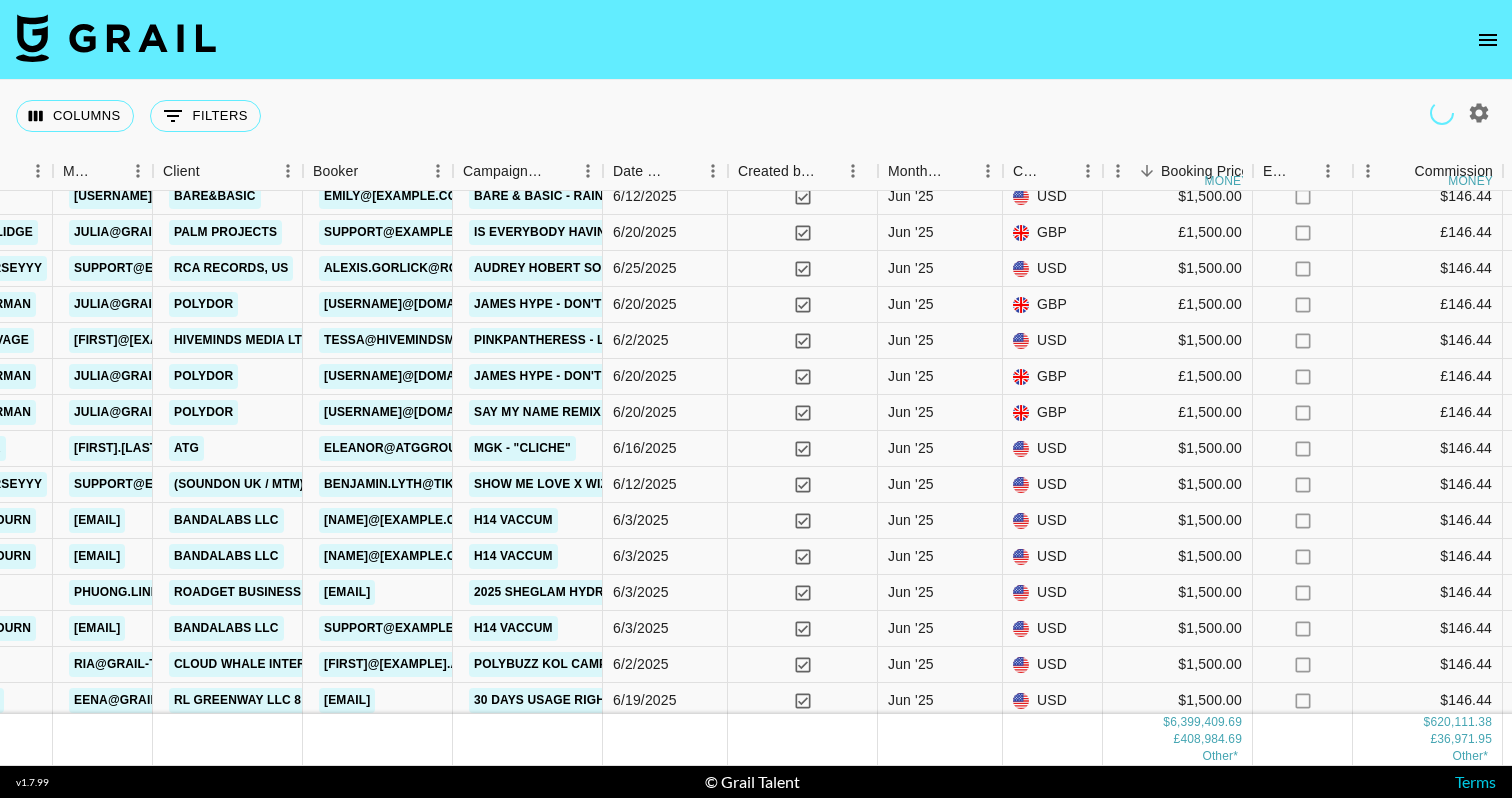 click 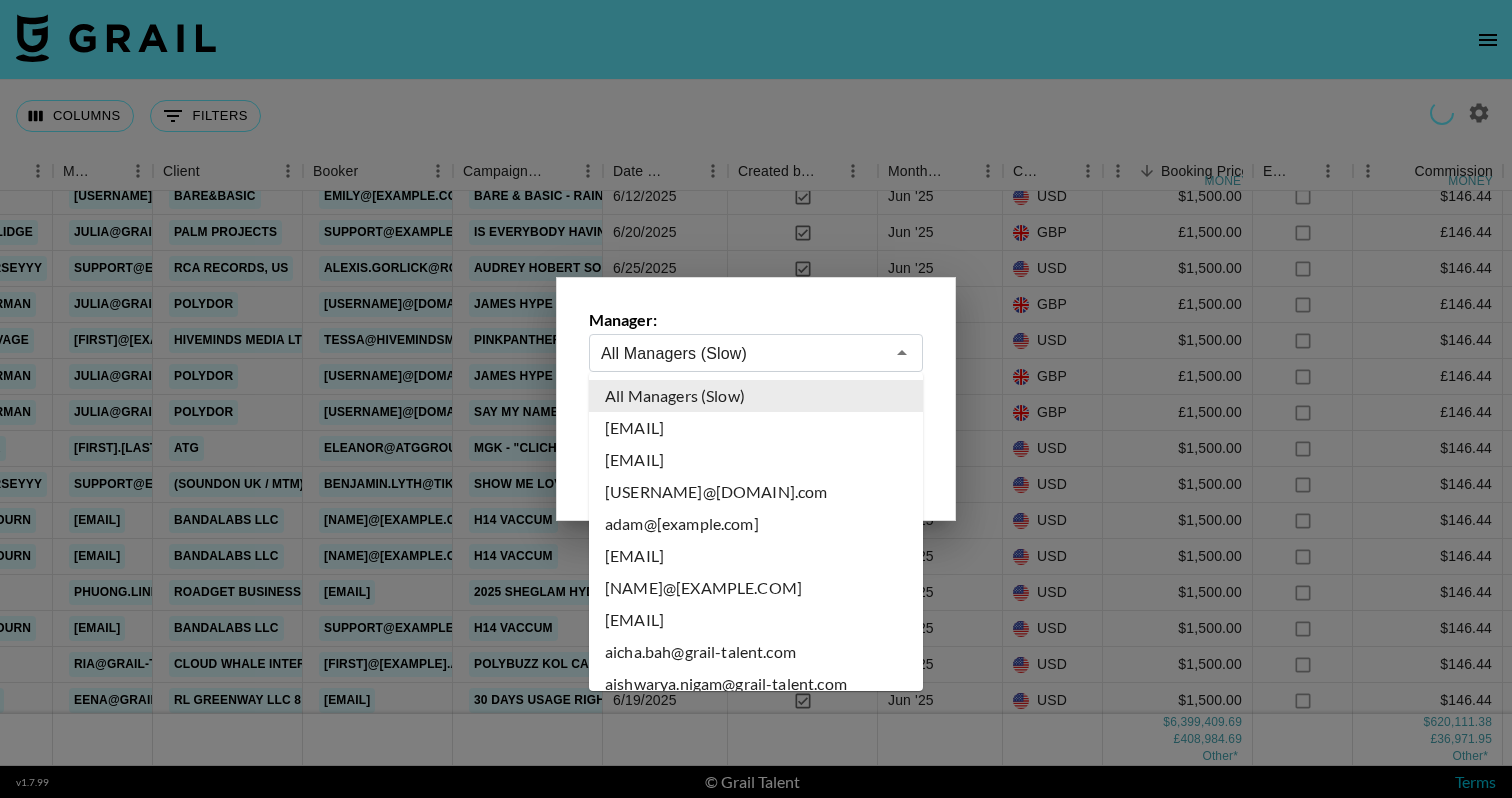 click on "All Managers (Slow)" at bounding box center (742, 353) 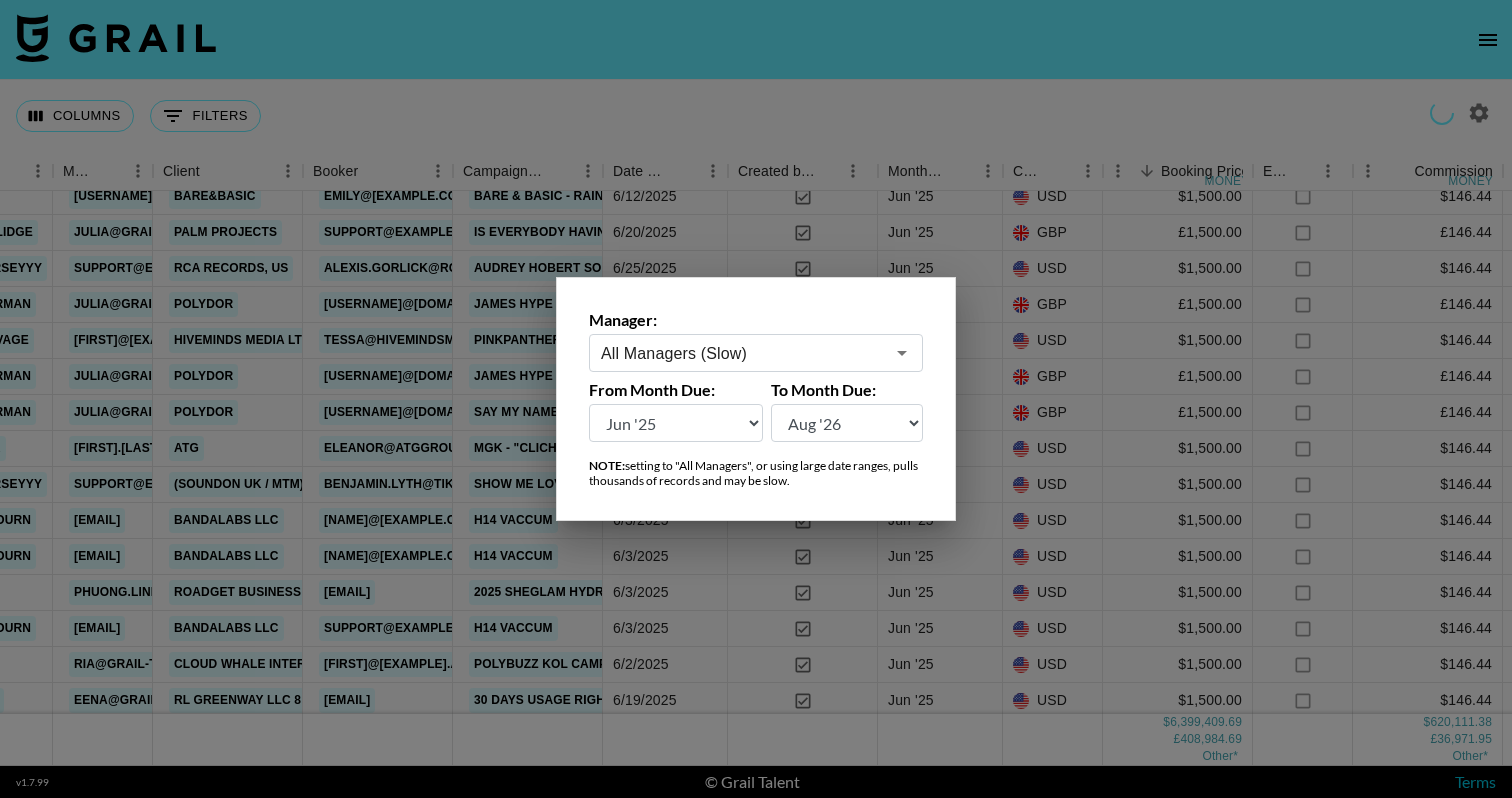select on "Jul '25" 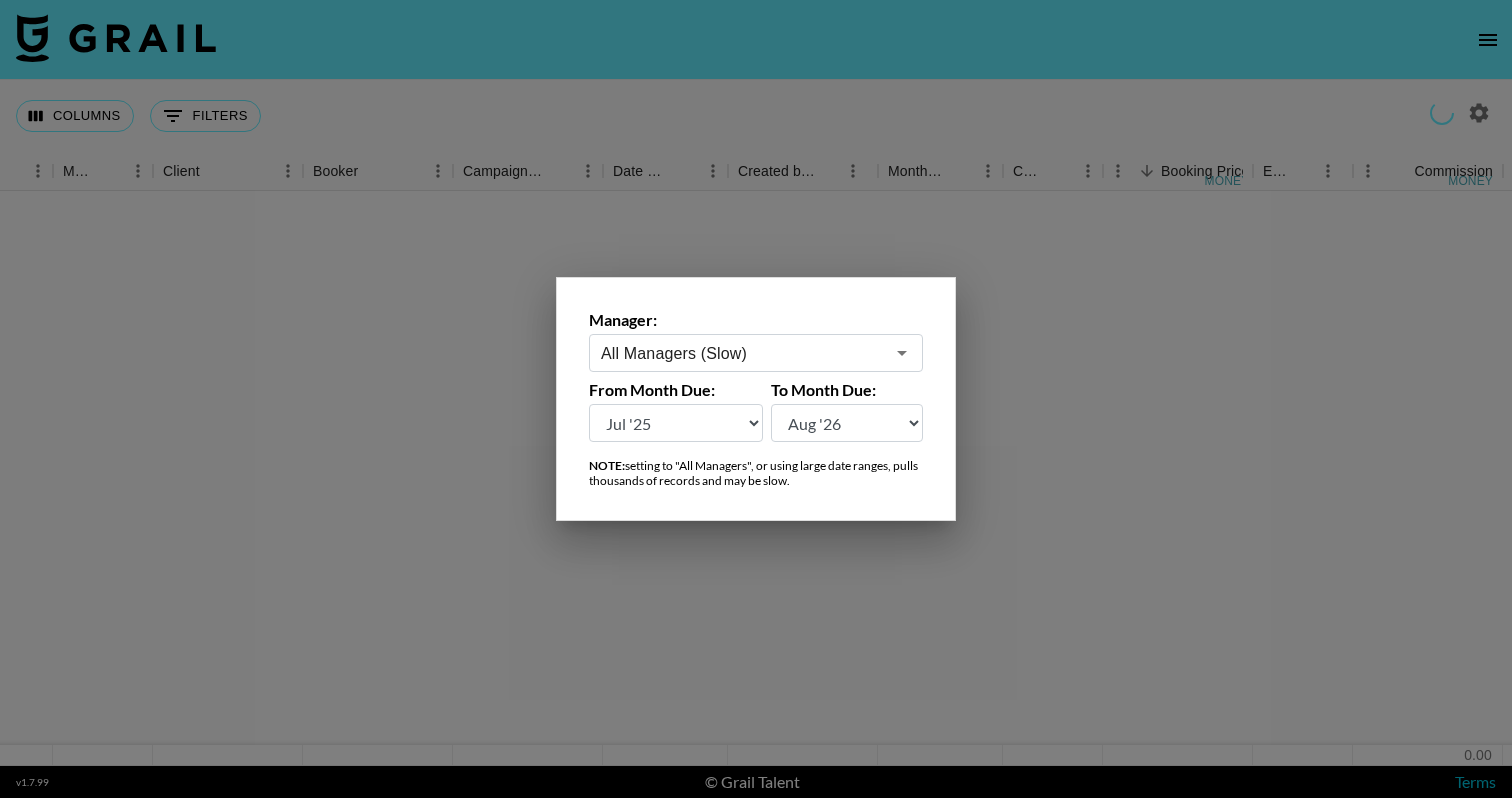scroll, scrollTop: 0, scrollLeft: 762, axis: horizontal 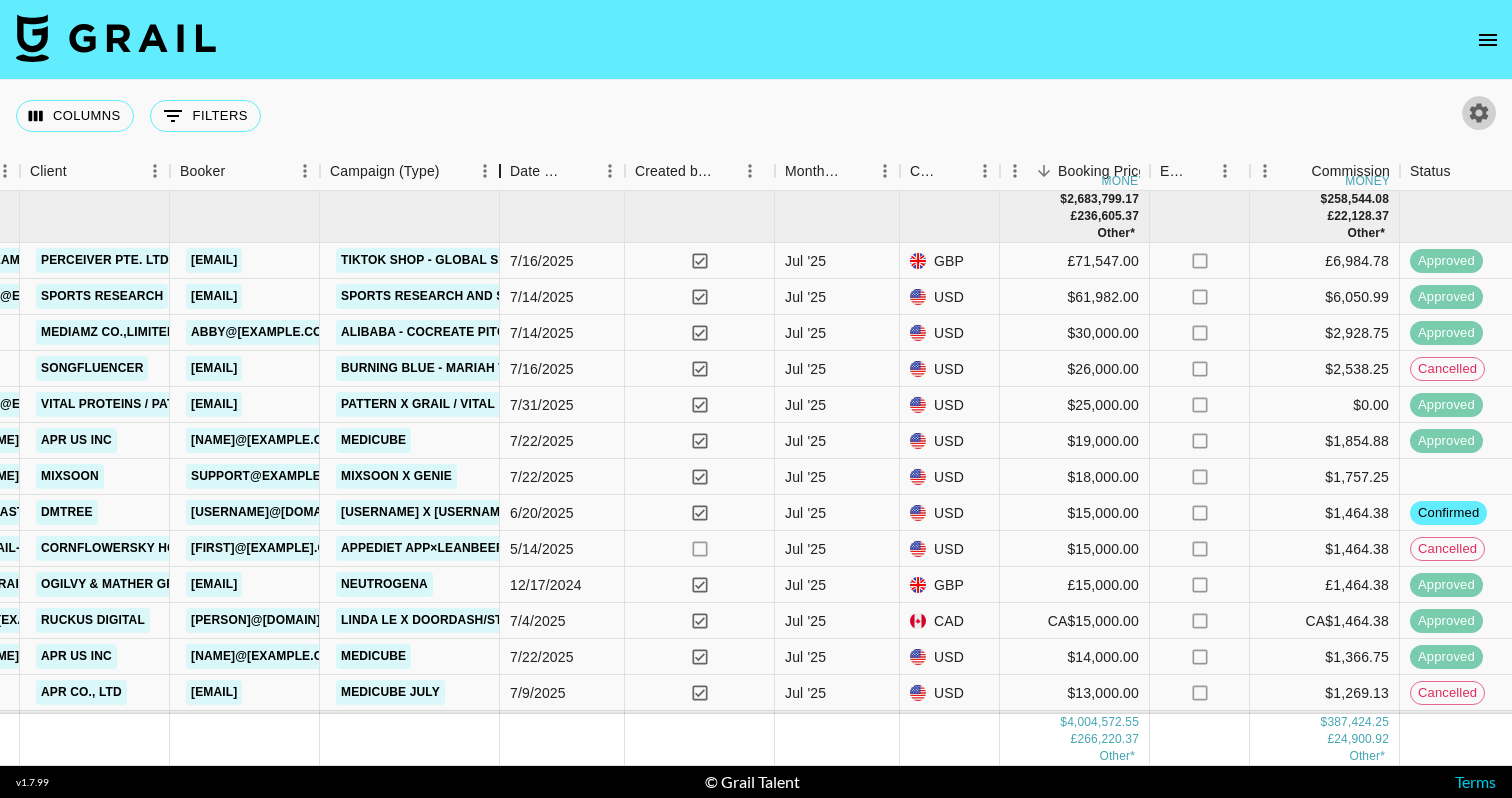 drag, startPoint x: 467, startPoint y: 165, endPoint x: 498, endPoint y: 173, distance: 32.01562 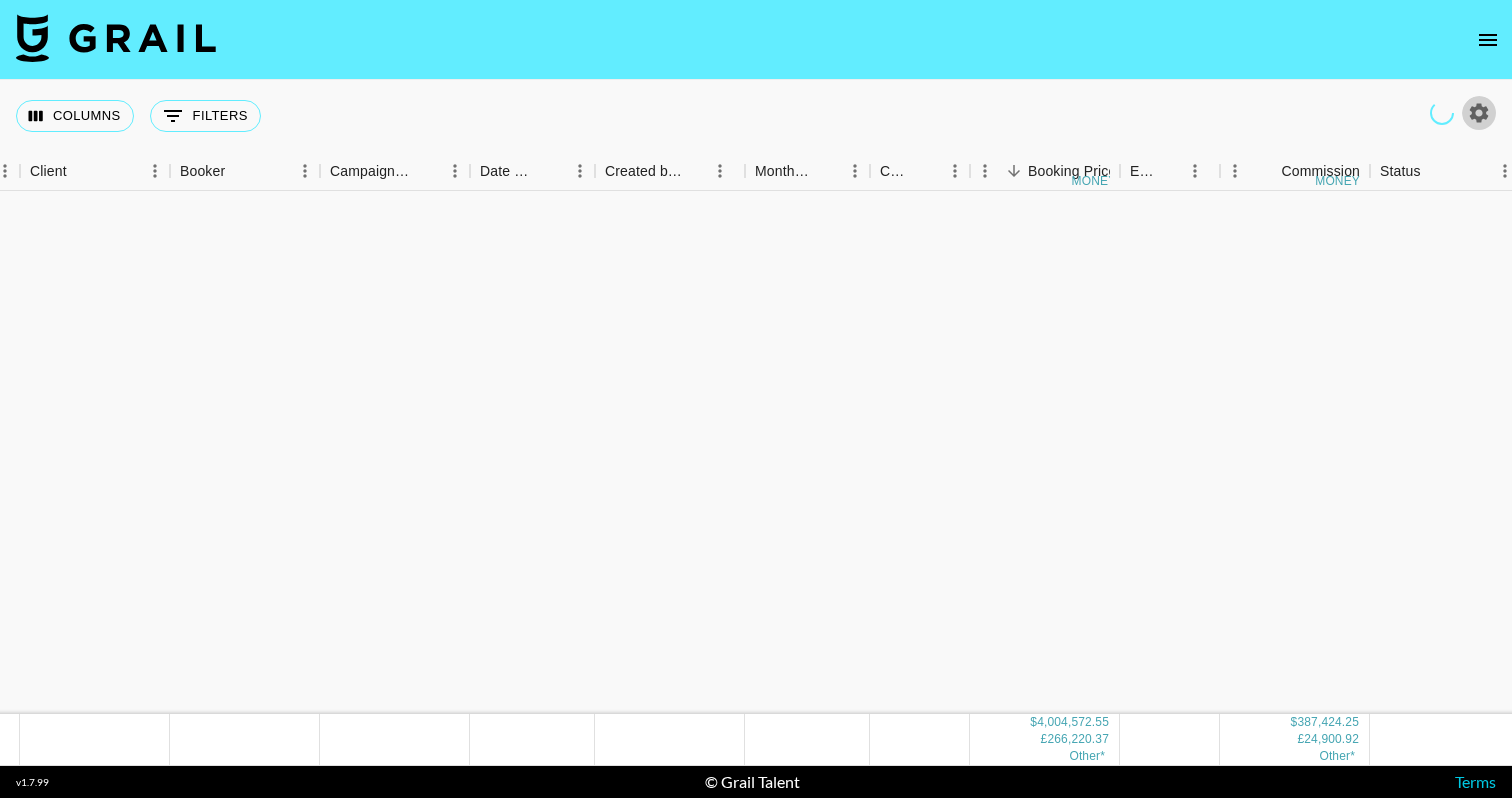 scroll, scrollTop: 0, scrollLeft: 895, axis: horizontal 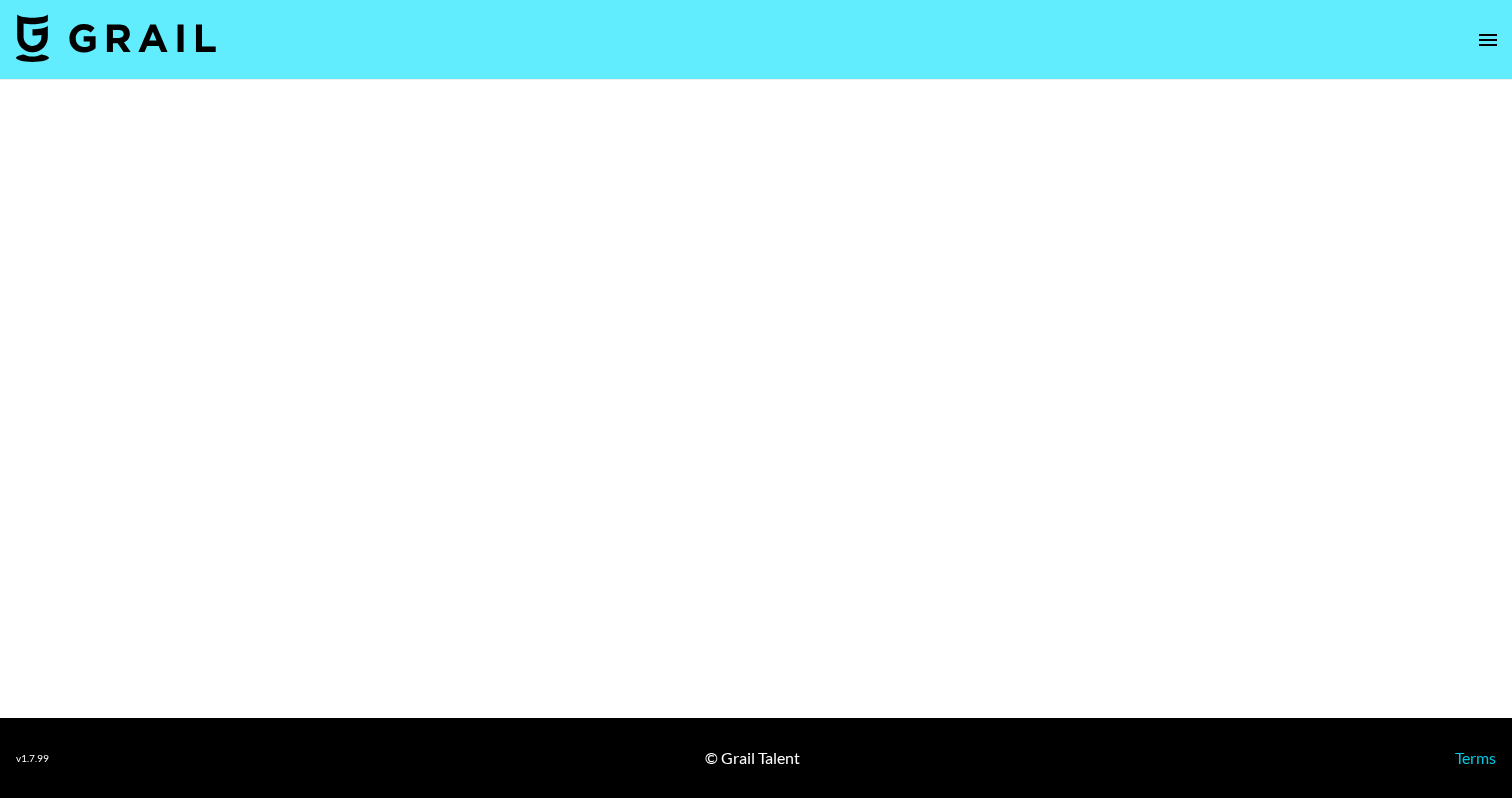 select on "Brand" 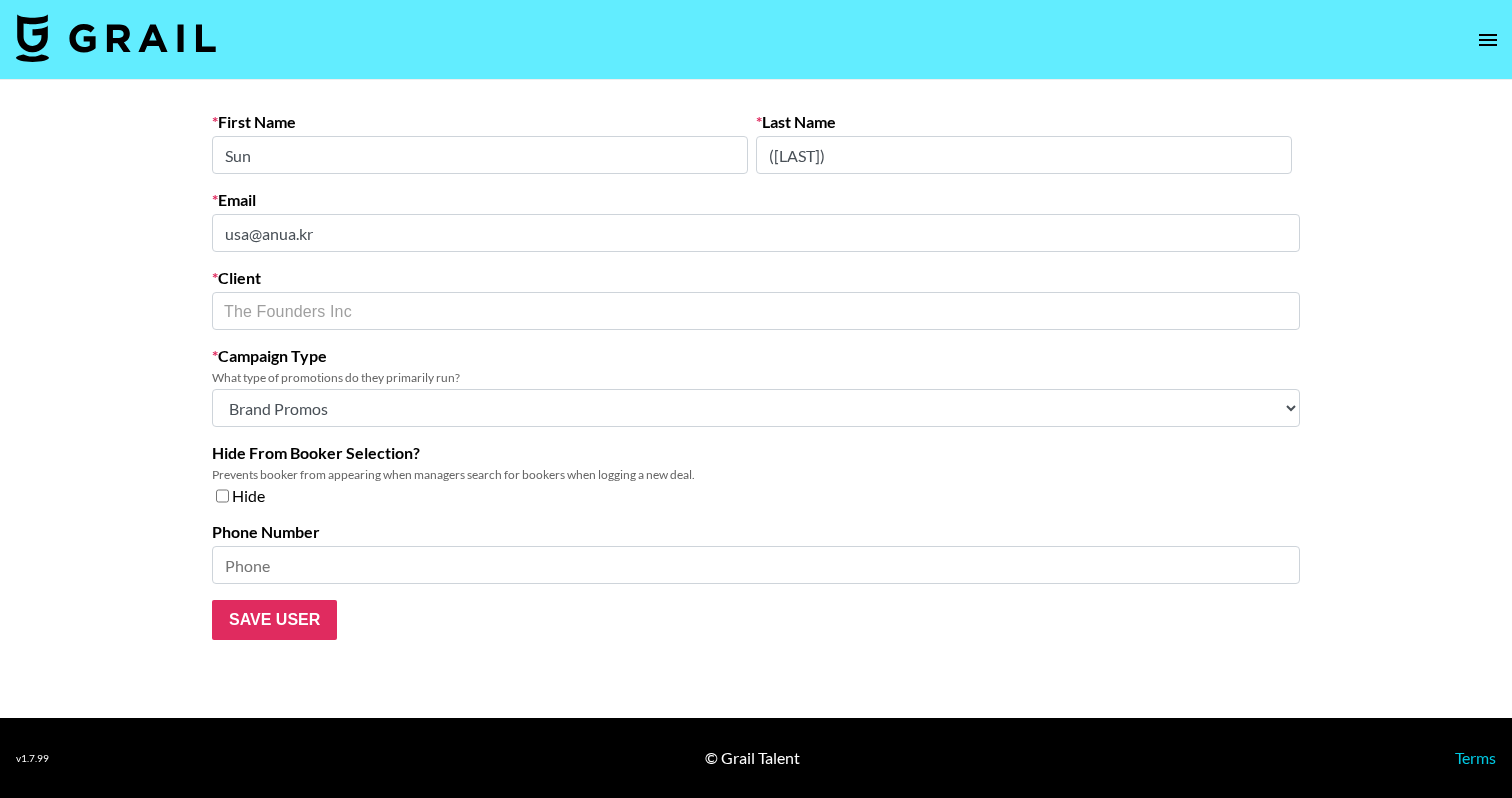 click on "First Name [FIRST] Last Name ([LAST]) Email [EMAIL] Client [ORGANIZATION] ​ Campaign Type What type of promotions do they primarily run? Choose Type... Song Promos Brand Promos Both (They work at an agency) Hide From Booker Selection? Prevents booker from appearing when managers search for bookers when logging a new deal.   Hide Phone Number Save User" at bounding box center (756, 376) 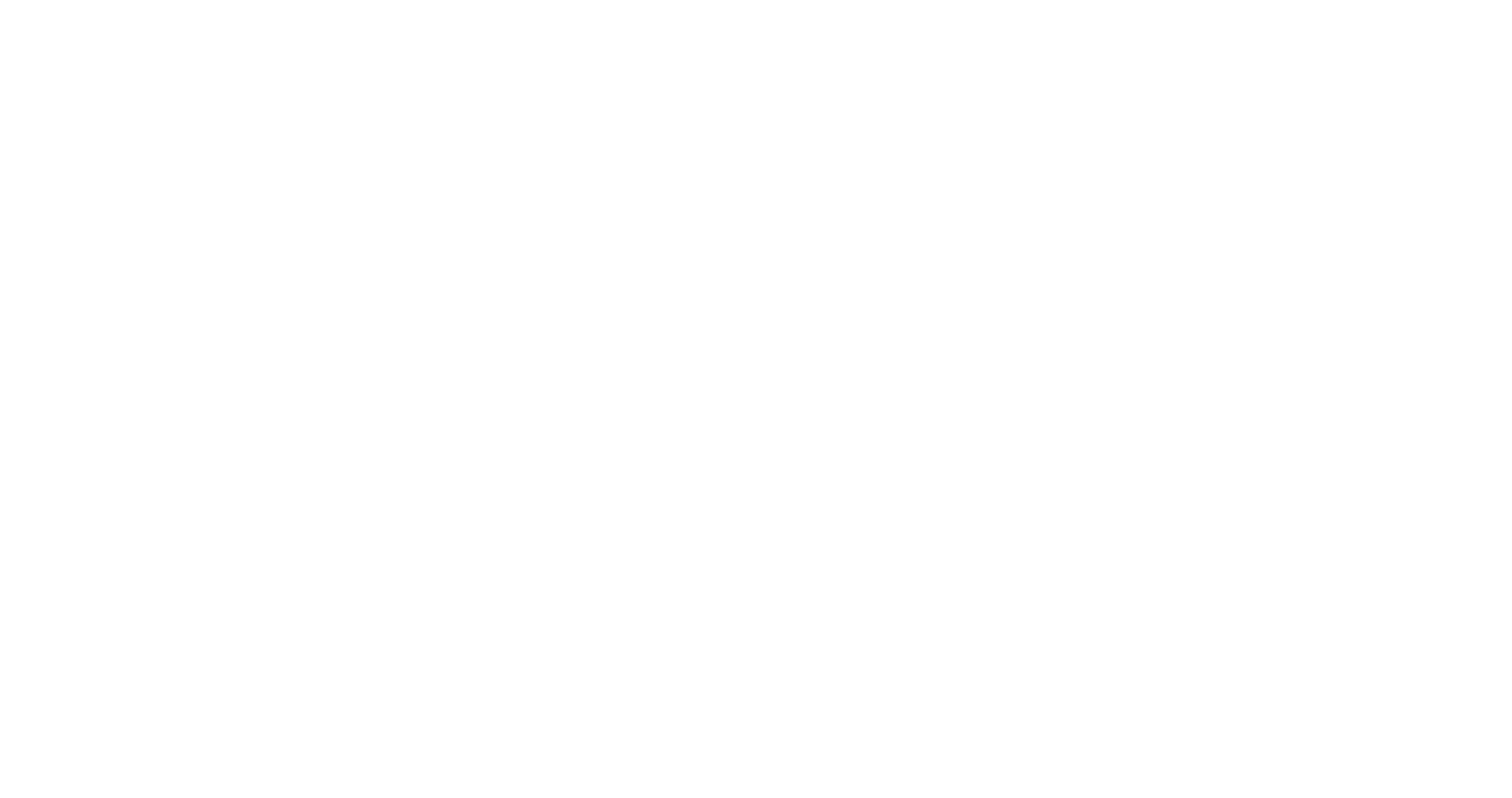 scroll, scrollTop: 0, scrollLeft: 0, axis: both 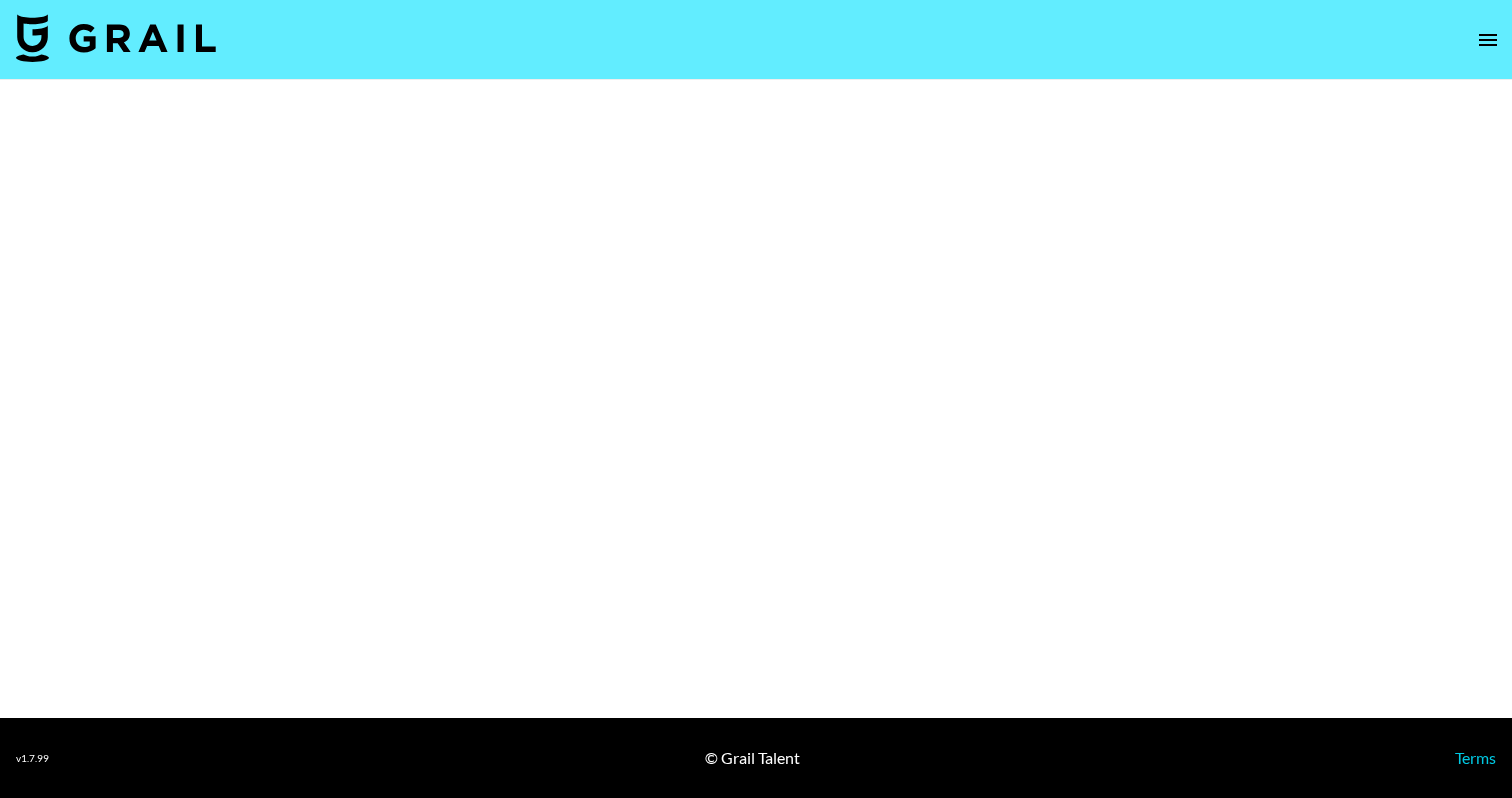 select on "Brand" 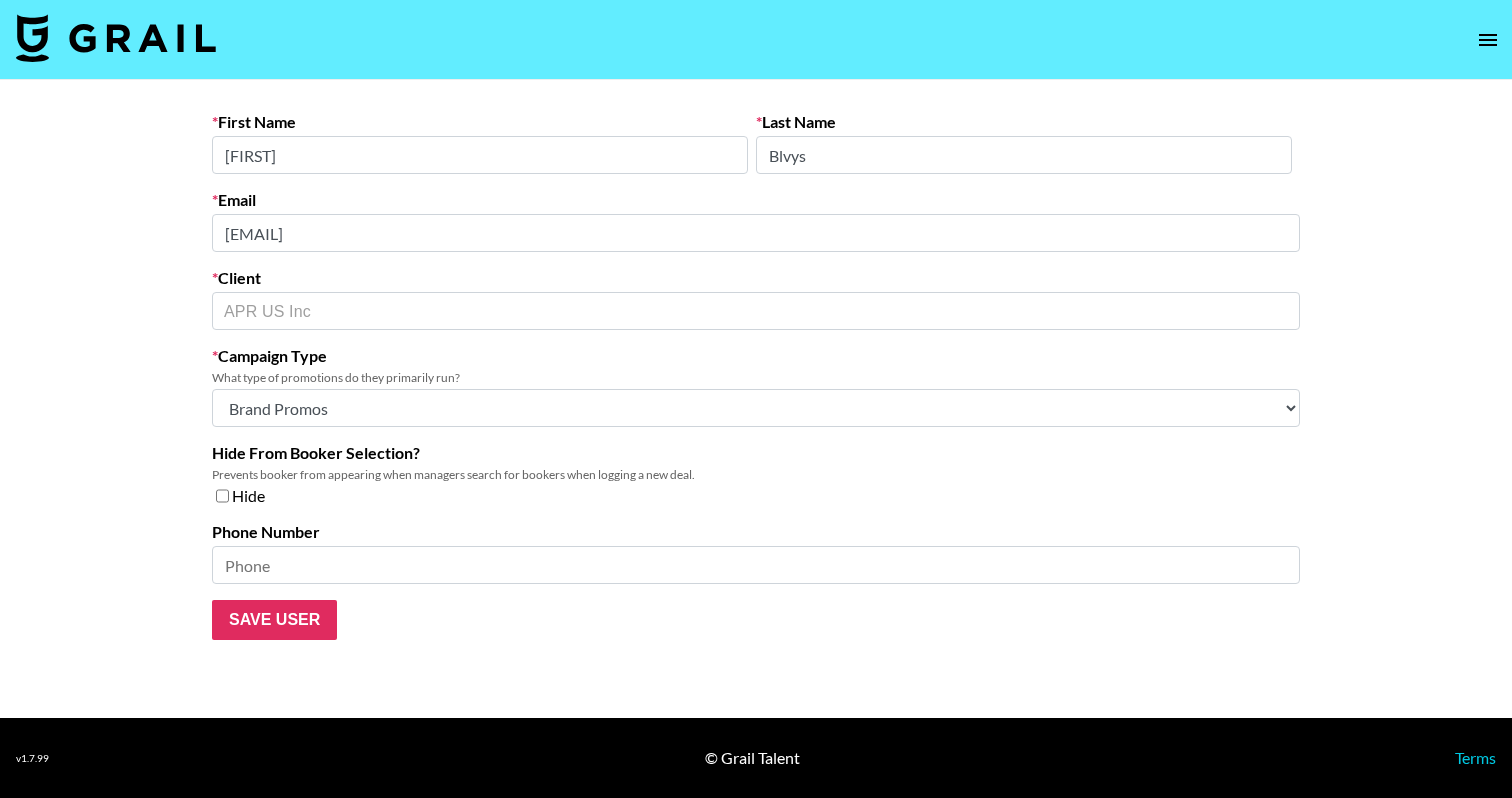 click on "First Name [FIRST] Last Name [LAST] Email [EMAIL] Client APR US Inc ​ Campaign Type What type of promotions do they primarily run? Choose Type... Song Promos Brand Promos Both (They work at an agency) Hide From Booker Selection? Prevents booker from appearing when managers search for bookers when logging a new deal.   Hide Phone Number Save User" at bounding box center [756, 399] 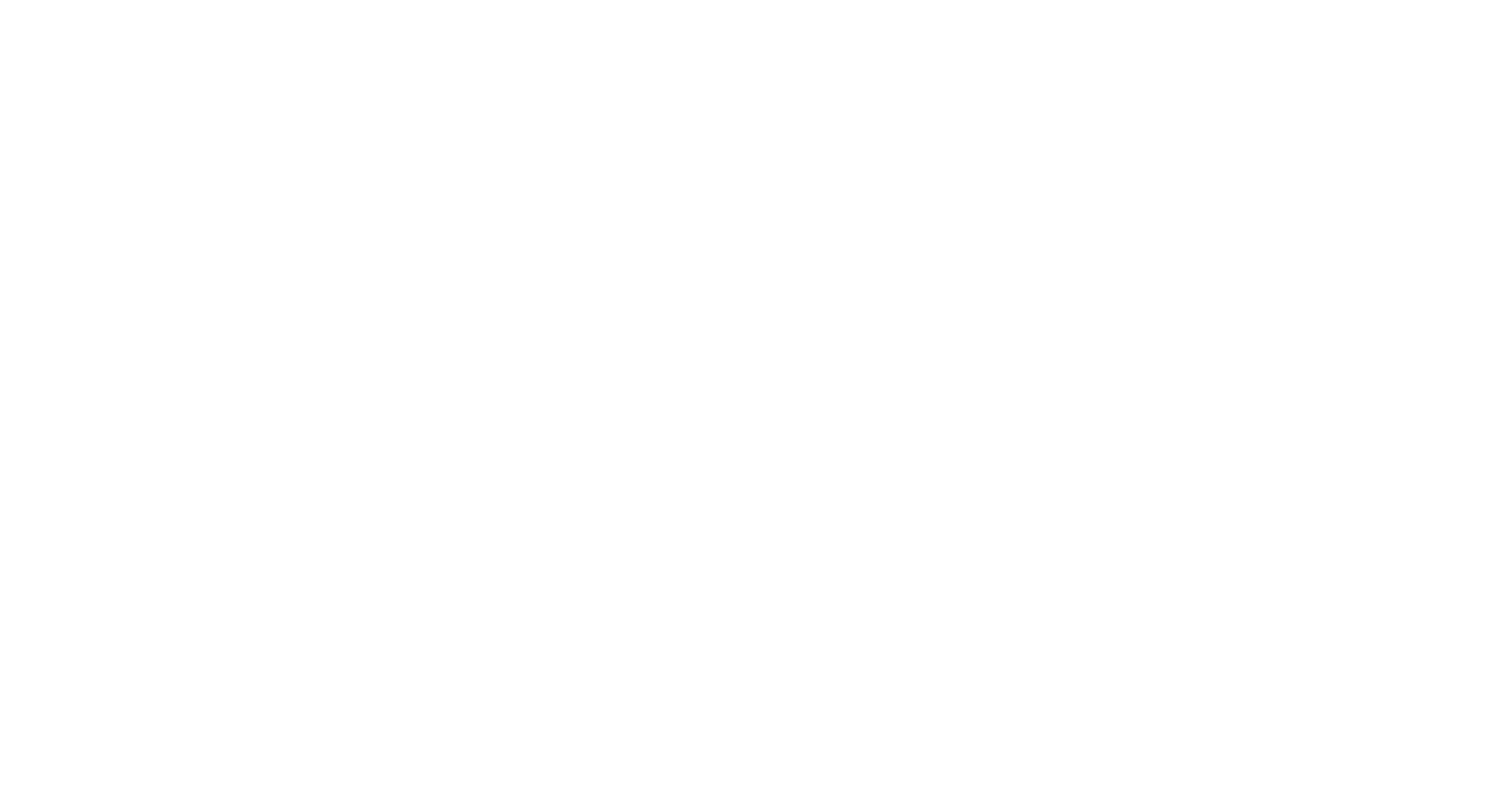 scroll, scrollTop: 0, scrollLeft: 0, axis: both 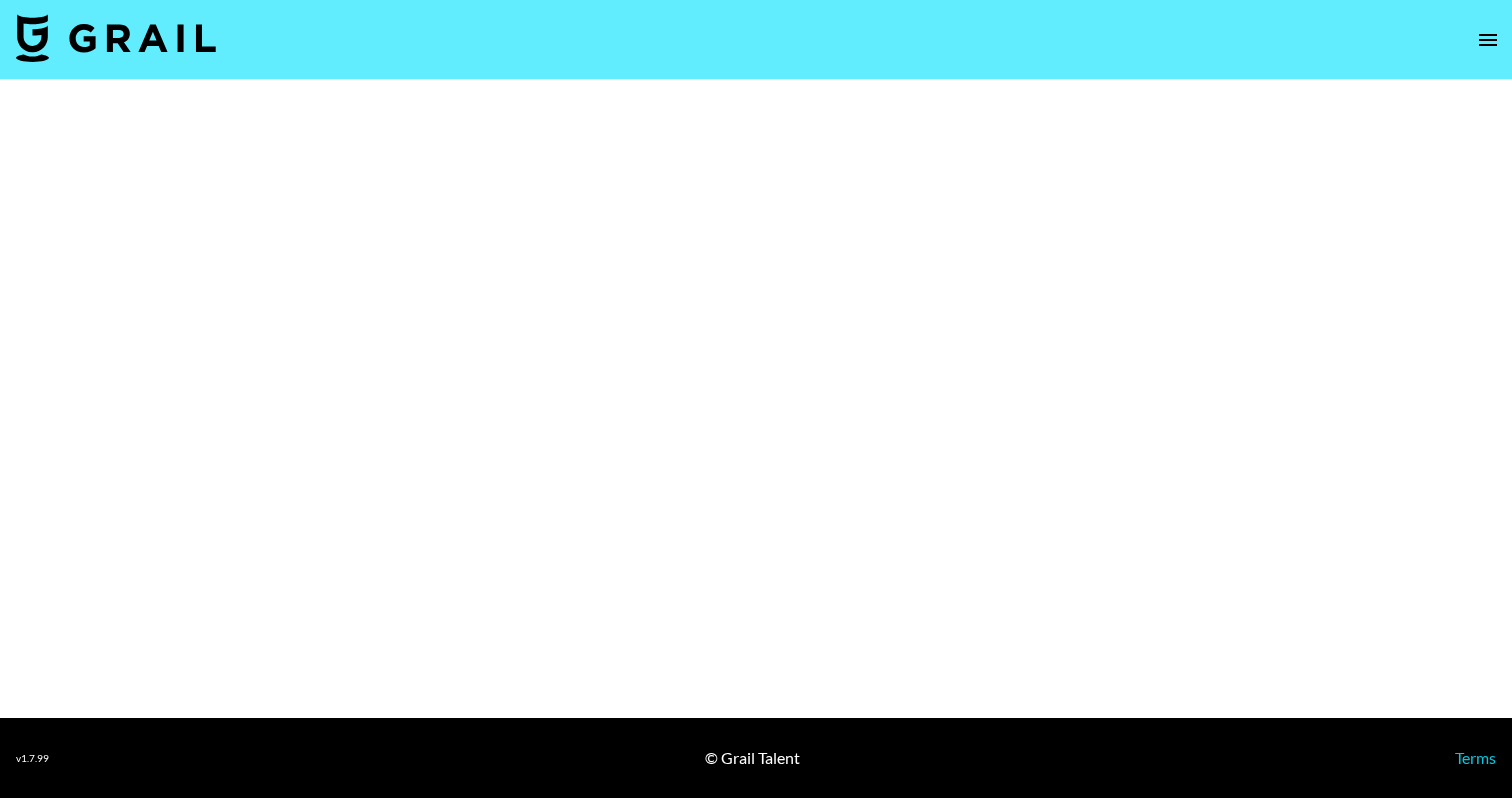 select on "Brand" 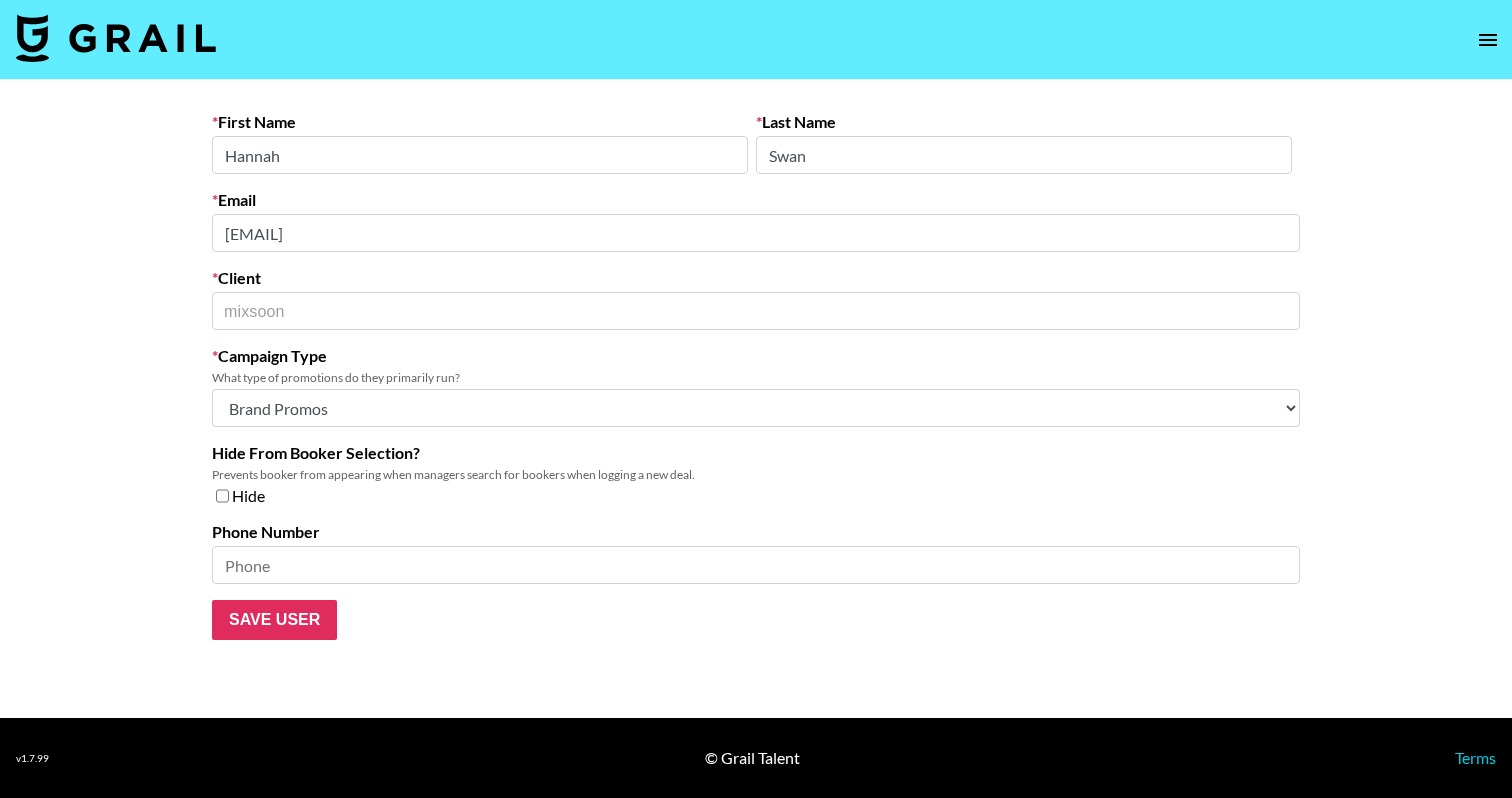 click on "First Name [FIRST] Last Name [LAST] Email [EMAIL] Client mixsoon ​ Campaign Type What type of promotions do they primarily run? Choose Type... Song Promos Brand Promos Both (They work at an agency) Hide From Booker Selection? Prevents booker from appearing when managers search for bookers when logging a new deal.   Hide Phone Number Save User" at bounding box center (756, 376) 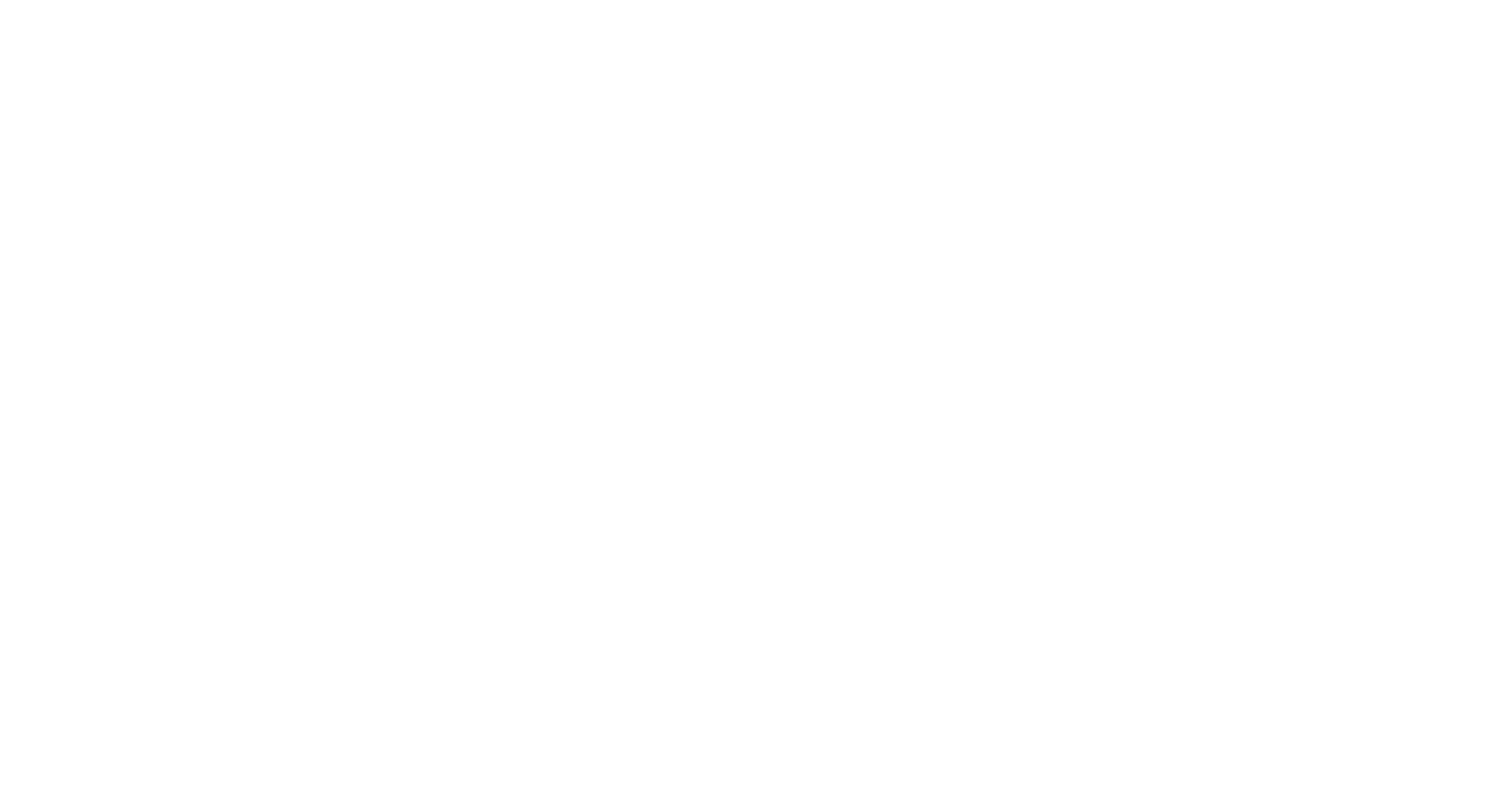 scroll, scrollTop: 0, scrollLeft: 0, axis: both 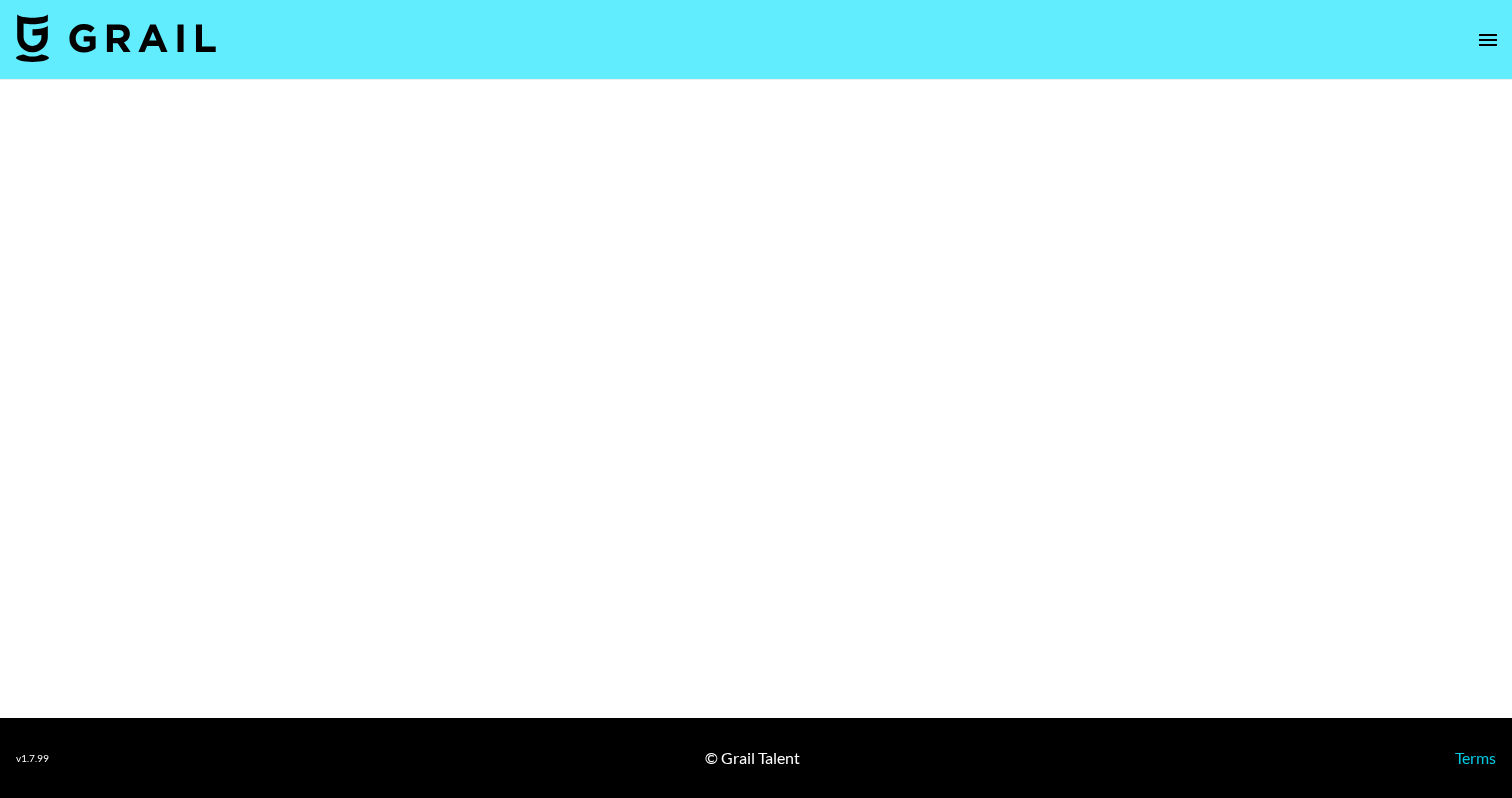 select on "Brand" 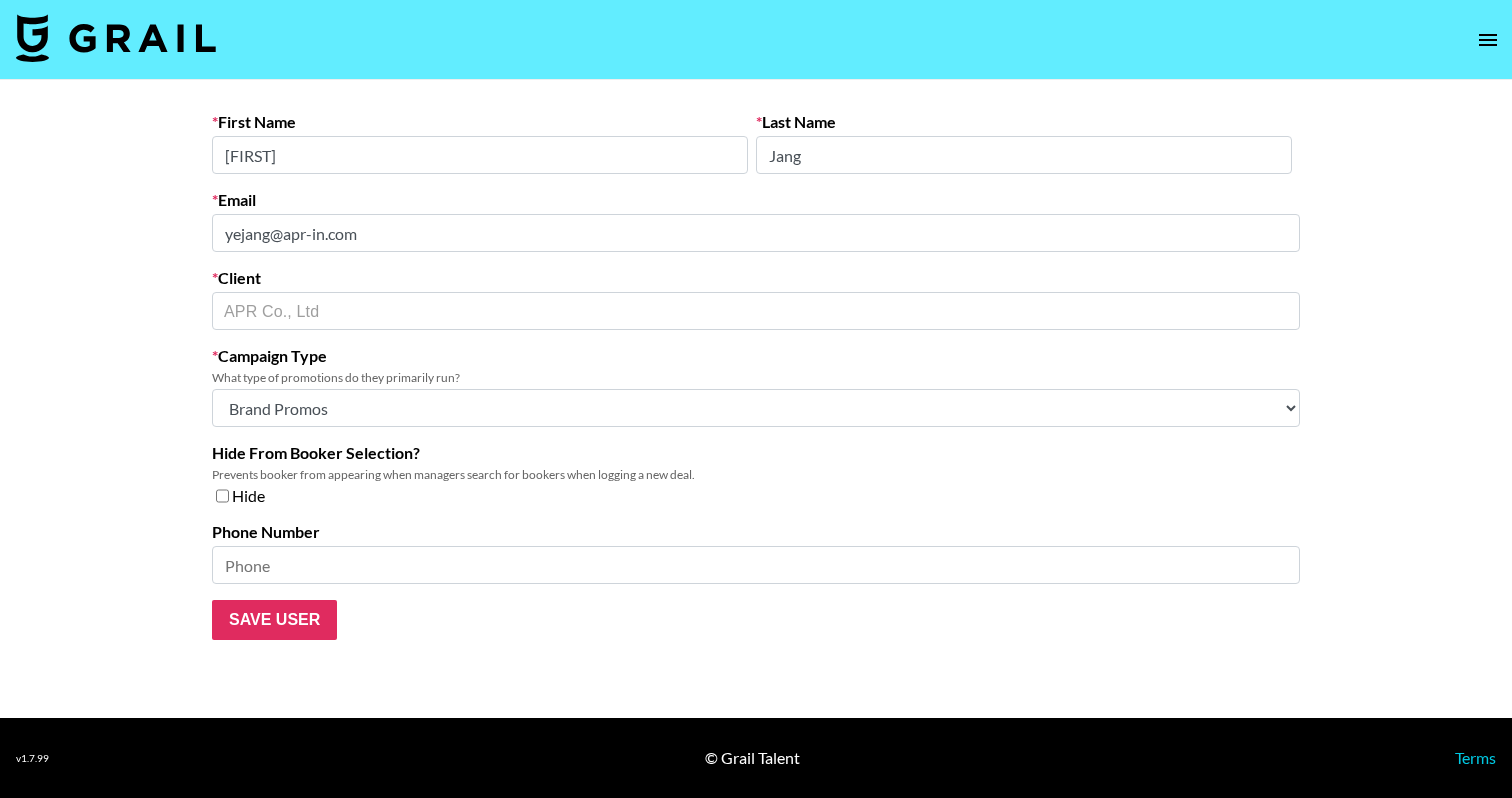 click on "First Name [FIRST] Last Name [LAST] Email [EMAIL] Client APR Co., Ltd ​ Campaign Type What type of promotions do they primarily run? Choose Type... Song Promos Brand Promos Both (They work at an agency) Hide From Booker Selection? Prevents booker from appearing when managers search for bookers when logging a new deal.   Hide Phone Number Save User" at bounding box center (756, 399) 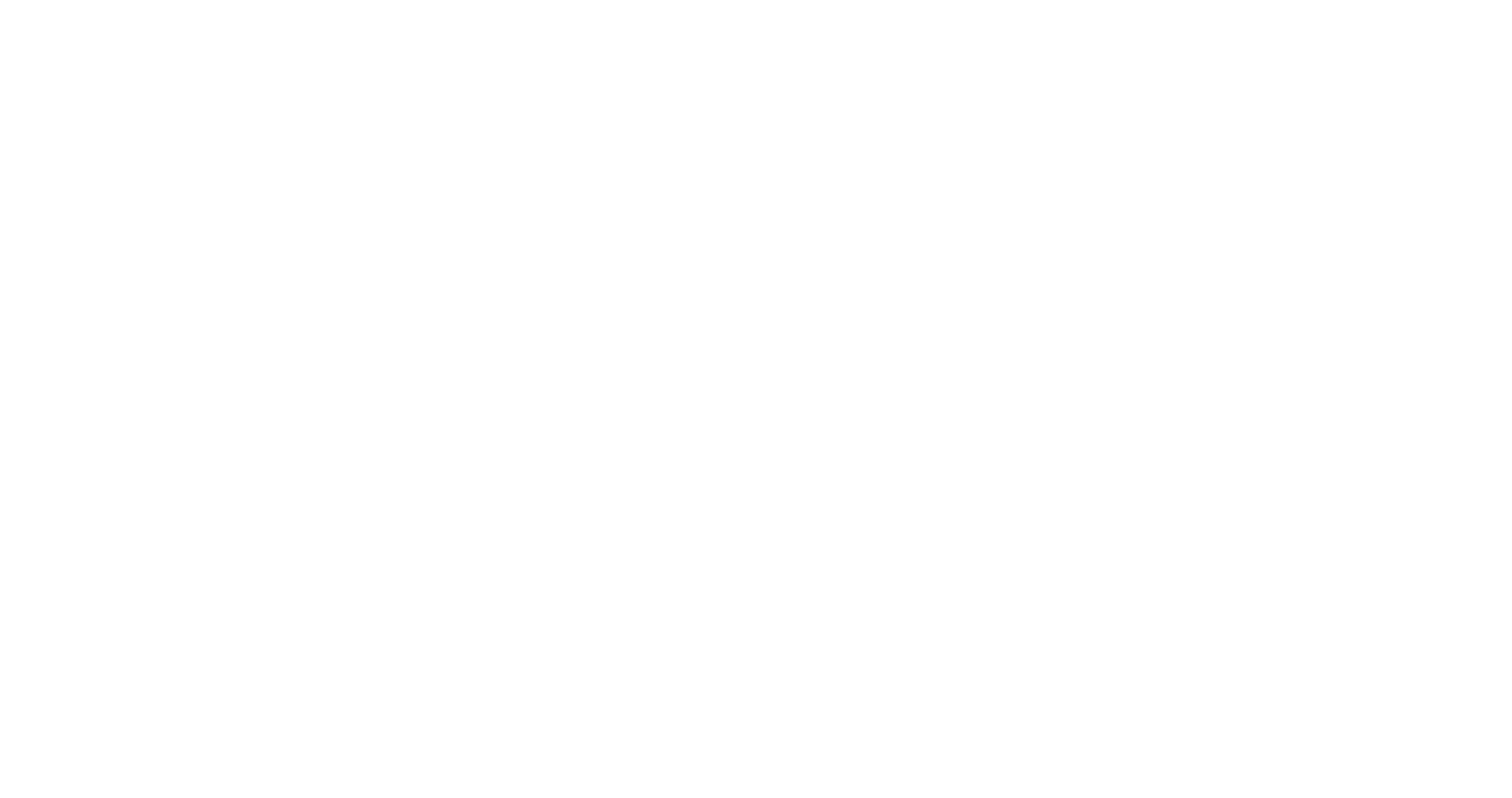 scroll, scrollTop: 0, scrollLeft: 0, axis: both 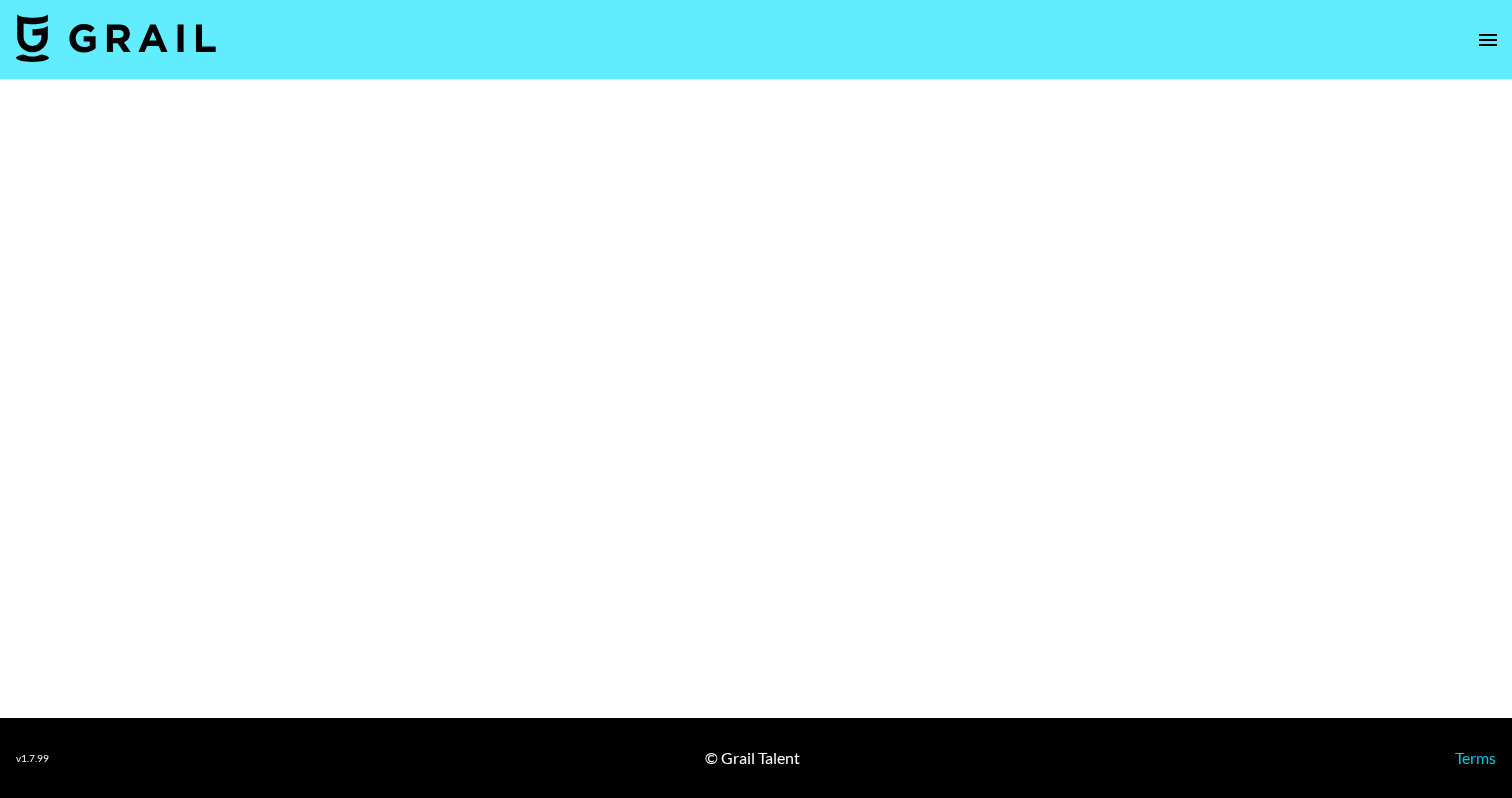 select on "Brand" 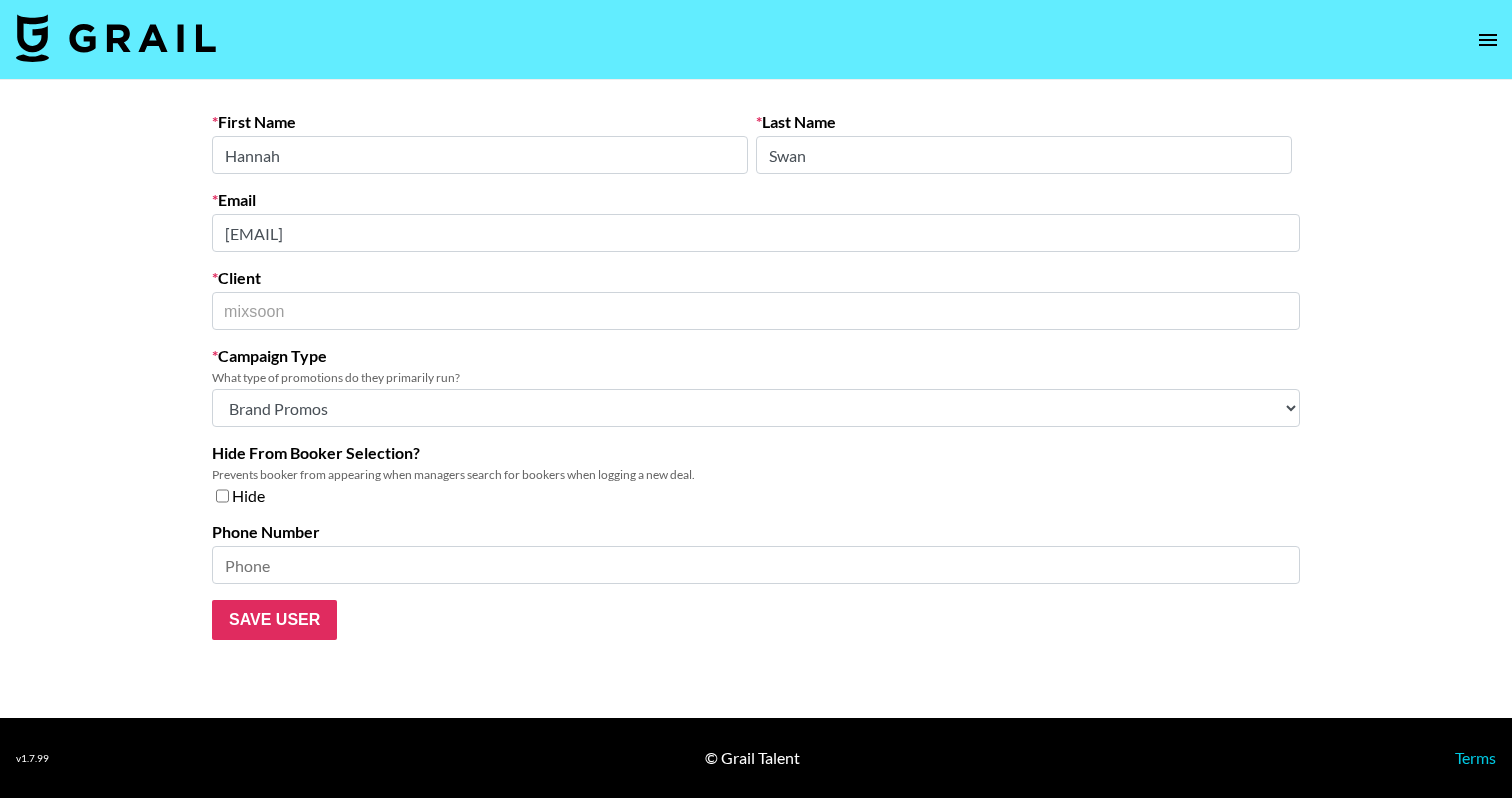 click on "First Name Hannah Last Name Swan Email influencer@pkcosm.com Client mixsoon ​ Campaign Type What type of promotions do they primarily run? Choose Type... Song Promos Brand Promos Both (They work at an agency) Hide From Booker Selection? Prevents booker from appearing when managers search for bookers when logging a new deal.   Hide Phone Number Save User" at bounding box center [756, 399] 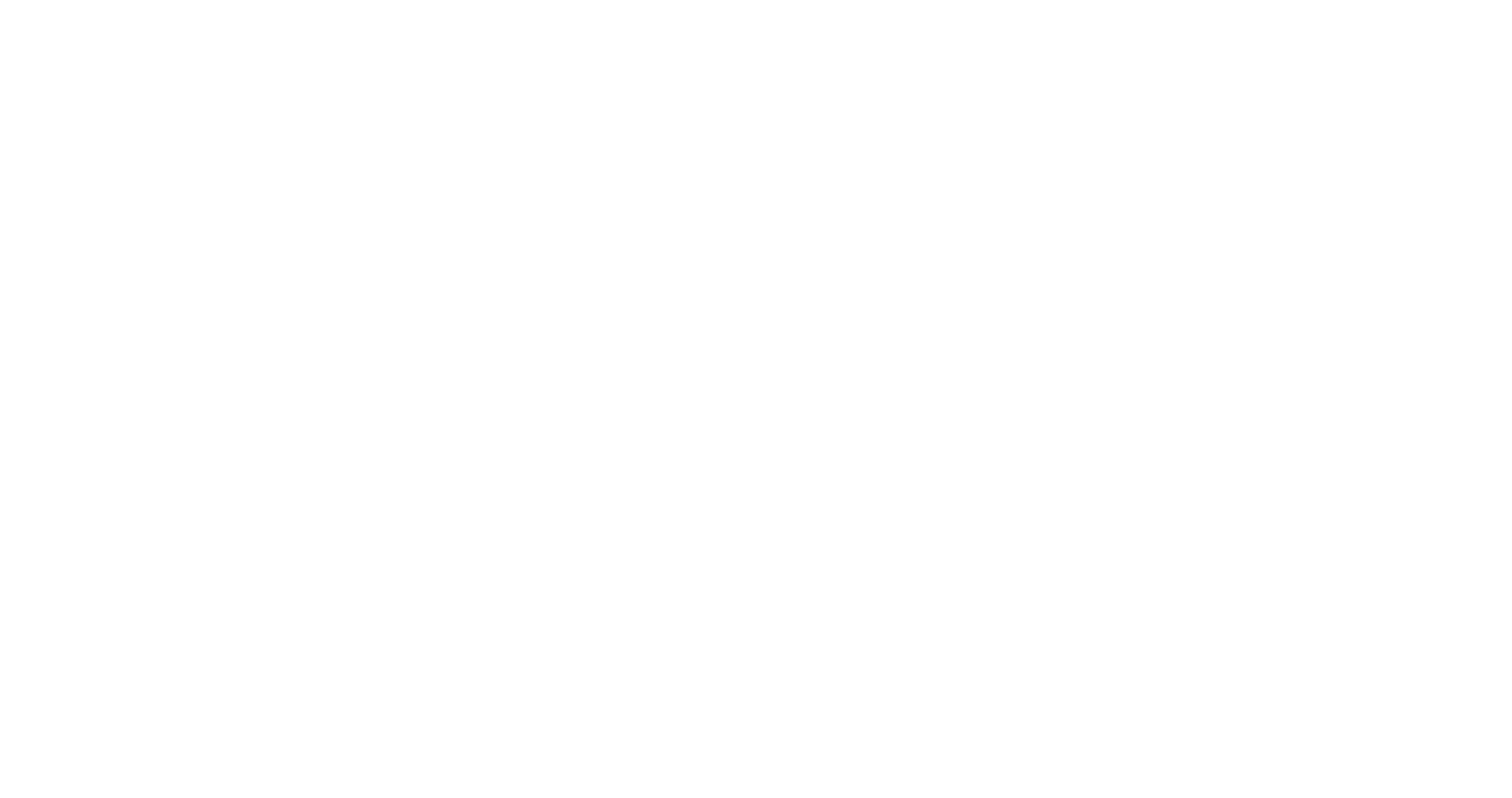 scroll, scrollTop: 0, scrollLeft: 0, axis: both 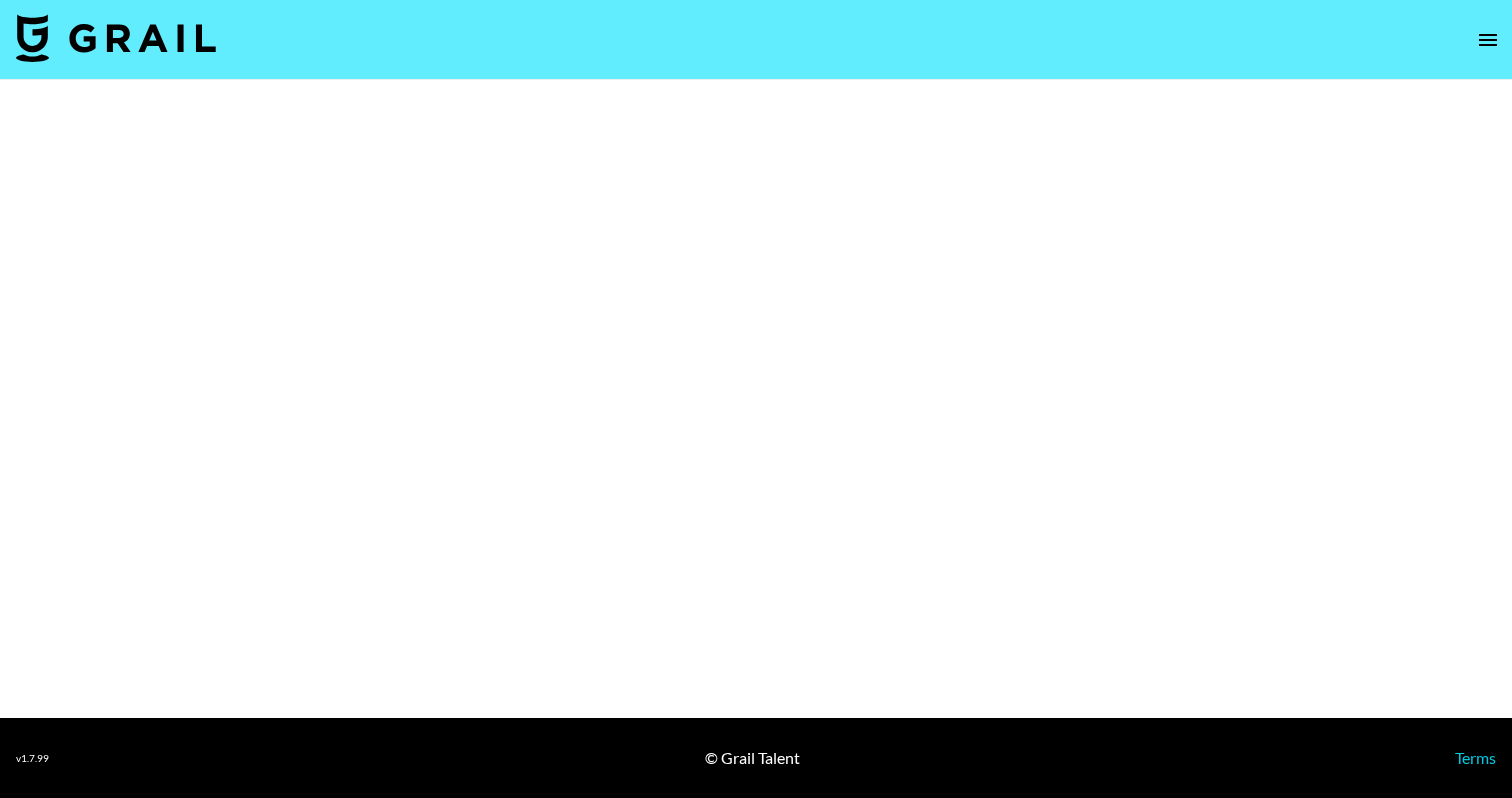 select on "Brand" 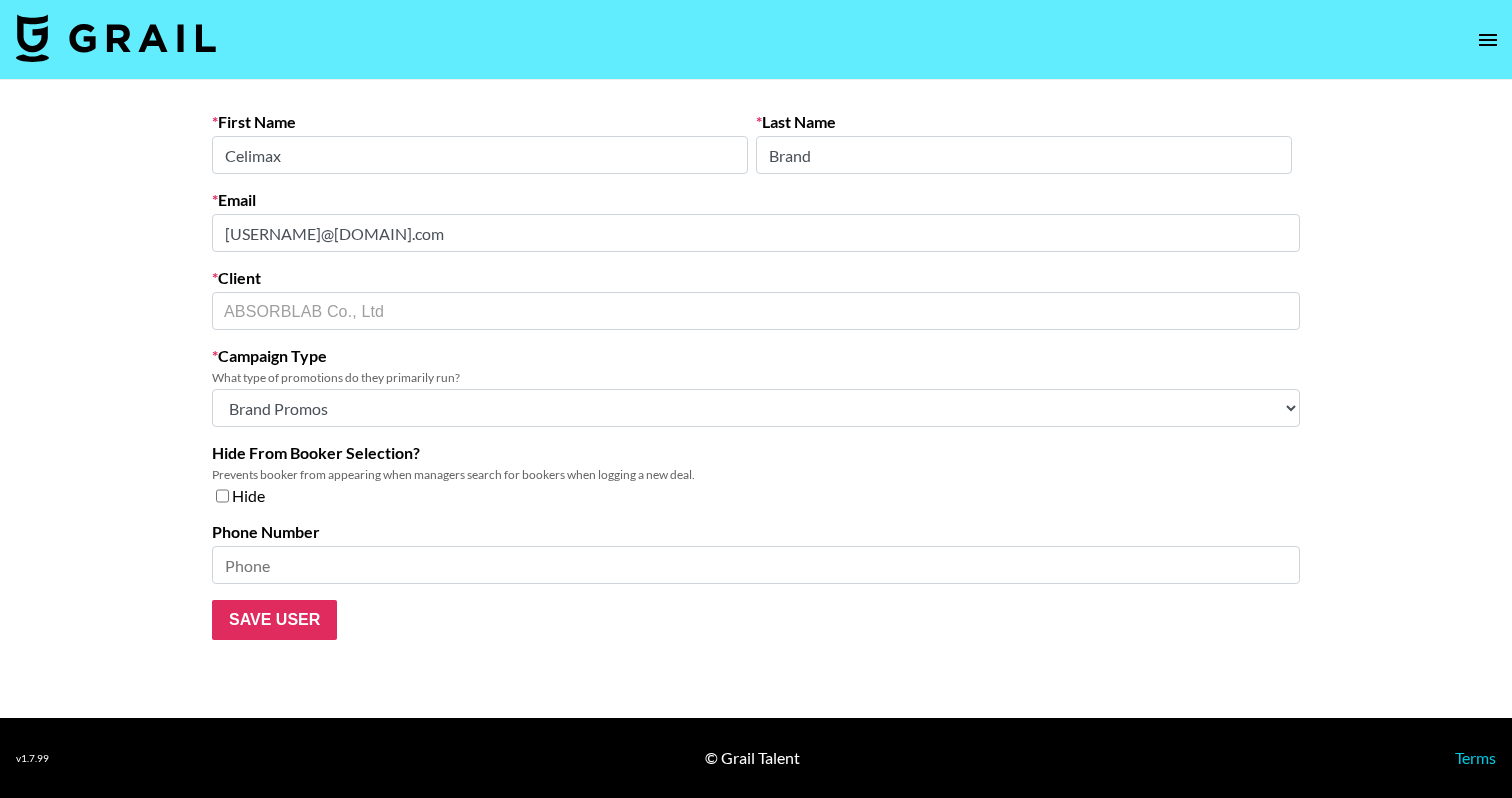 click on "First Name Celimax Last Name Brand Email globalmkt@celimax.co.kr Client ABSORBLAB Co., Ltd ​ Campaign Type What type of promotions do they primarily run? Choose Type... Song Promos Brand Promos Both (They work at an agency) Hide From Booker Selection? Prevents booker from appearing when managers search for bookers when logging a new deal.   Hide Phone Number Save User" at bounding box center (756, 399) 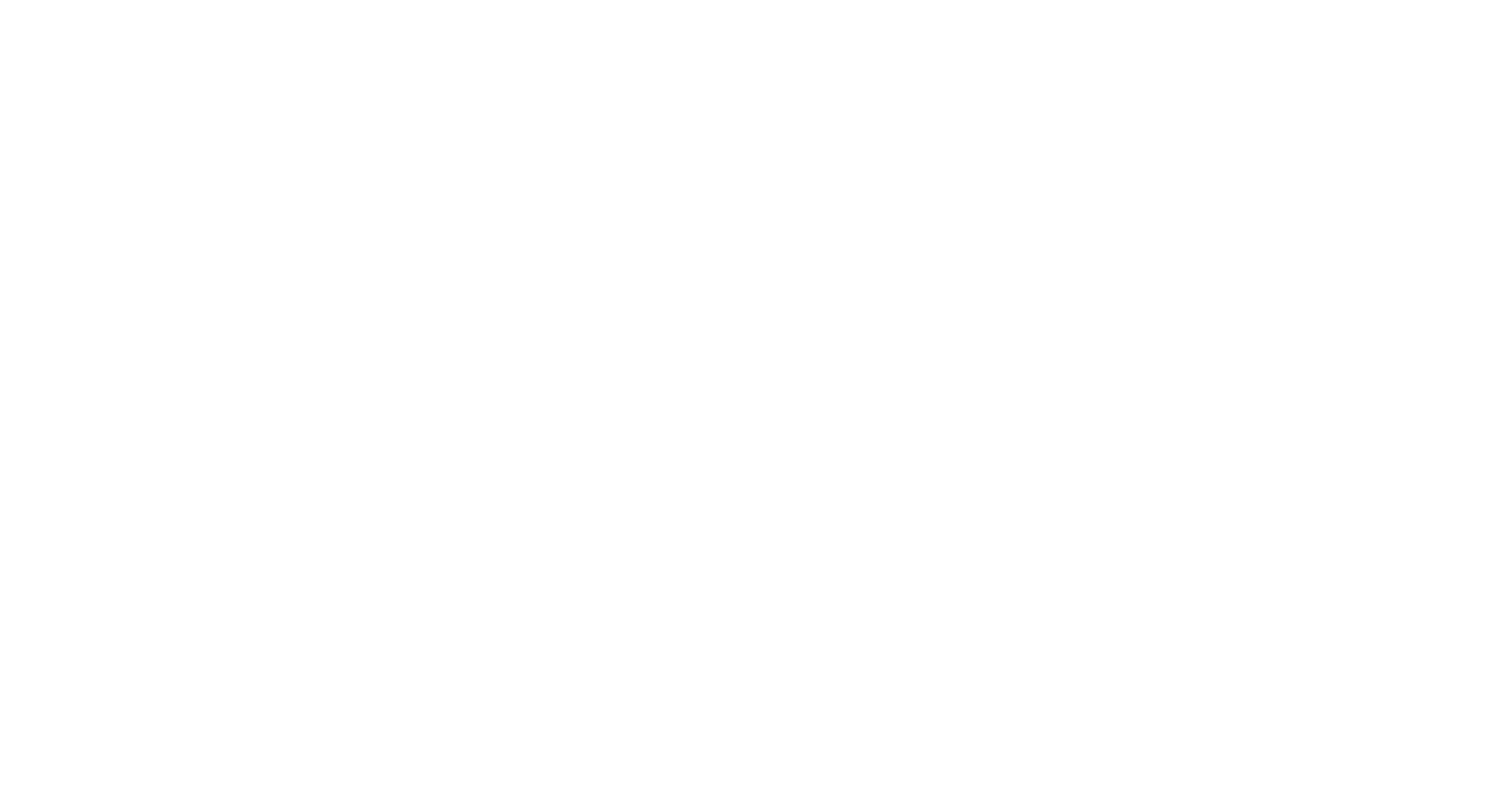 scroll, scrollTop: 0, scrollLeft: 0, axis: both 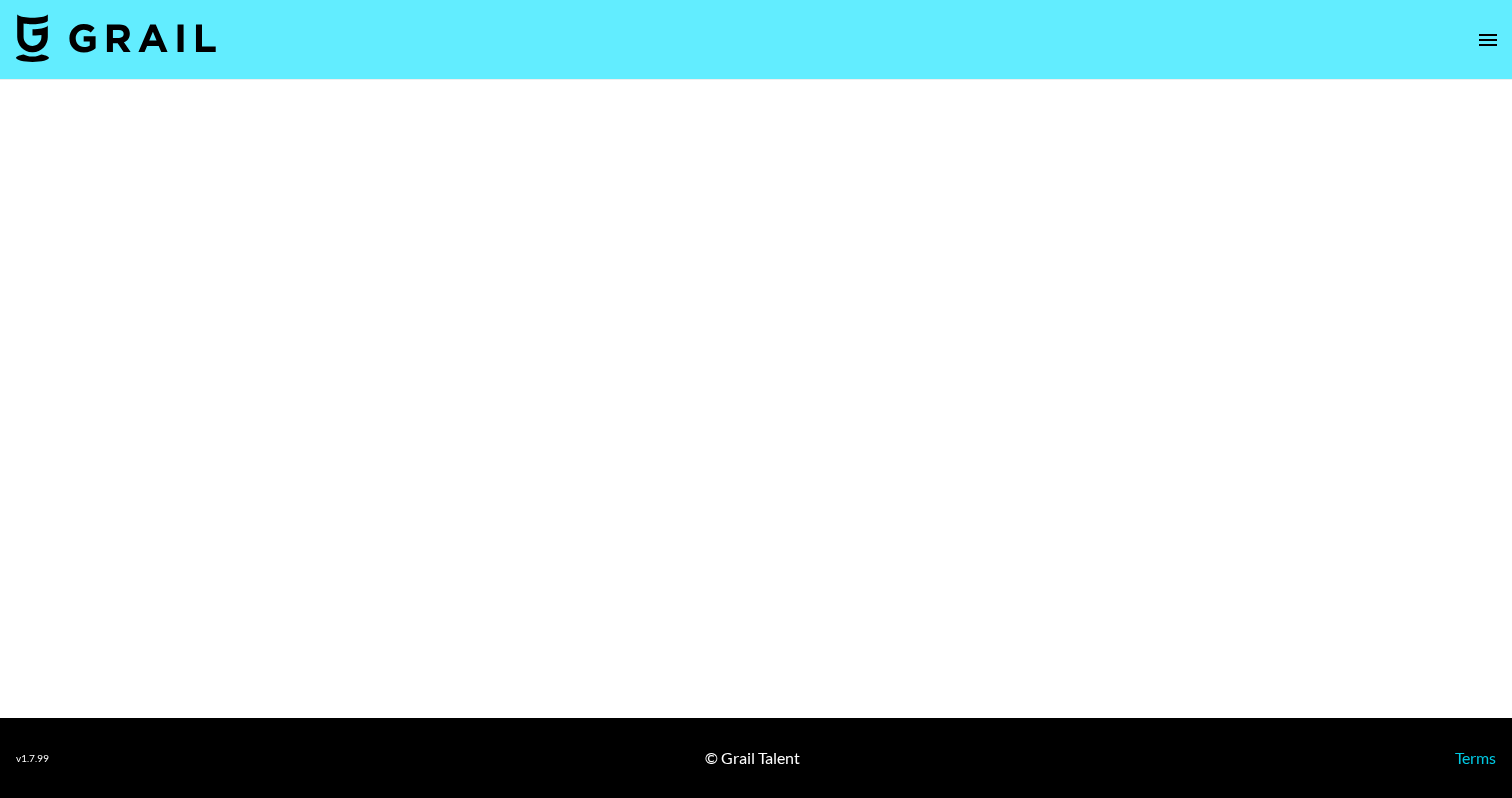 select on "Brand" 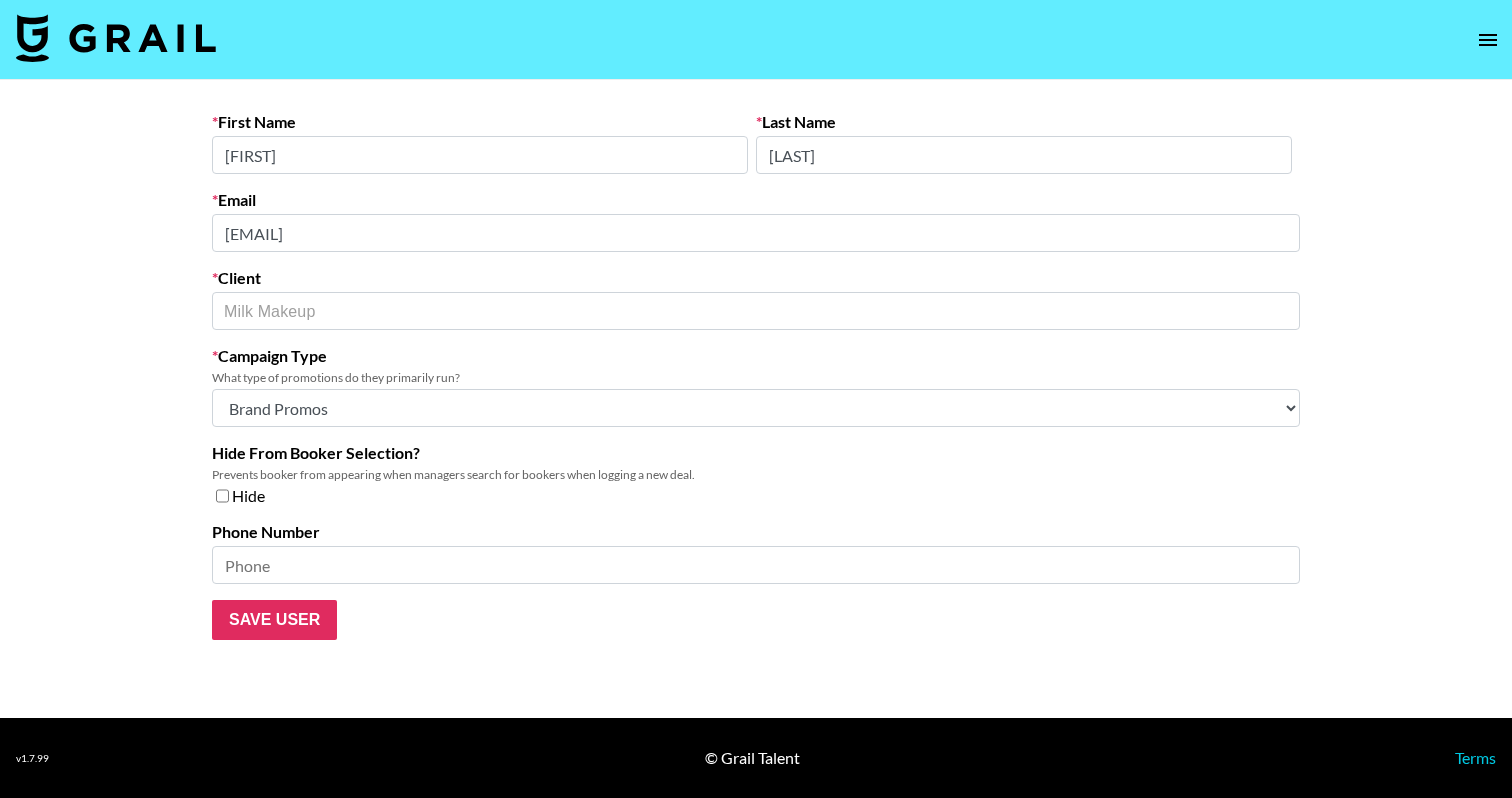 click on "First Name [FIRST] Last Name [LAST] Email [EMAIL] Client Milk Makeup ​ Campaign Type What type of promotions do they primarily run? Choose Type... Song Promos Brand Promos Both (They work at an agency) Hide From Booker Selection? Prevents booker from appearing when managers search for bookers when logging a new deal.   Hide [PHONE] Save User" at bounding box center [756, 399] 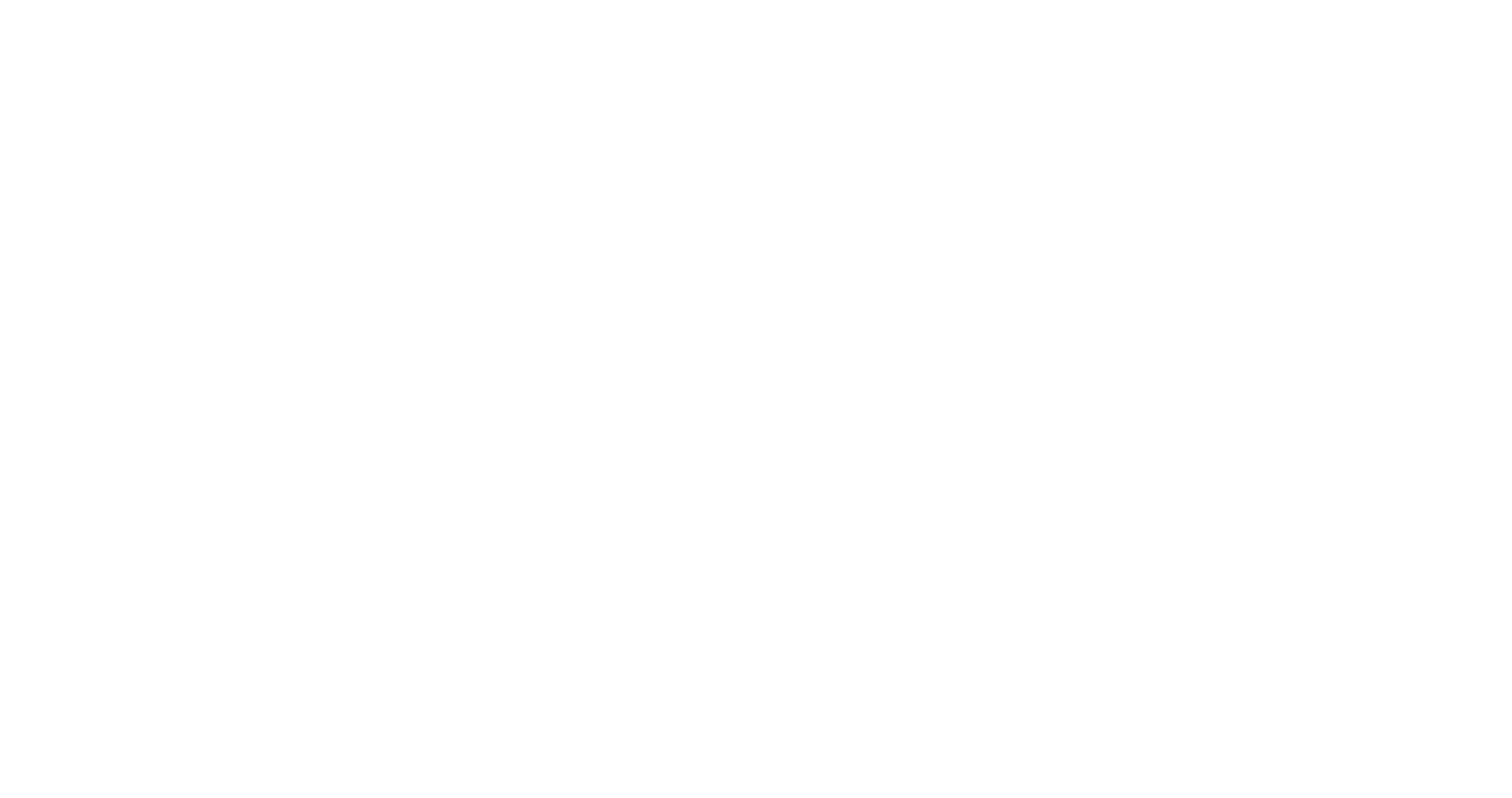 scroll, scrollTop: 0, scrollLeft: 0, axis: both 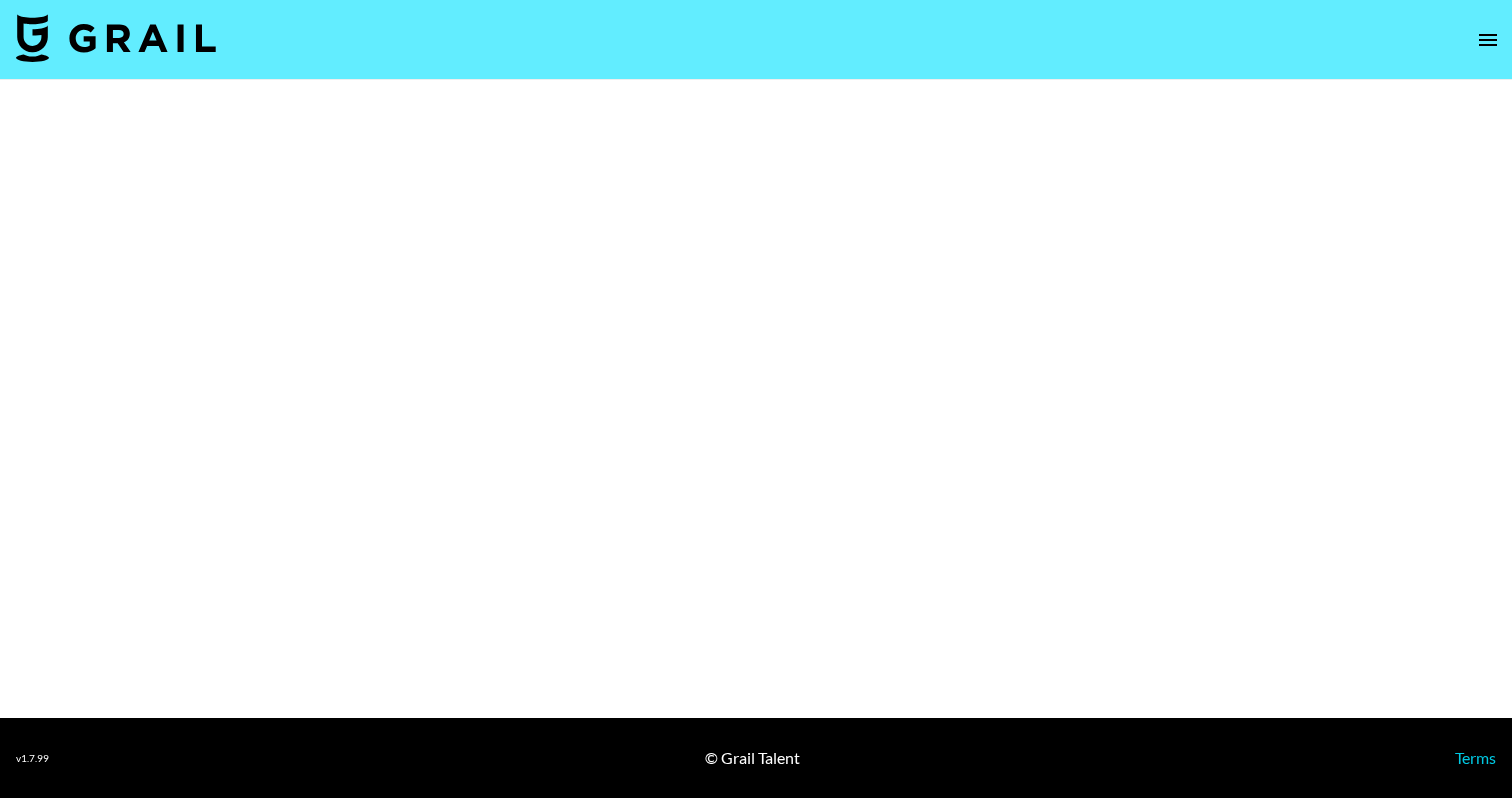 select on "Brand" 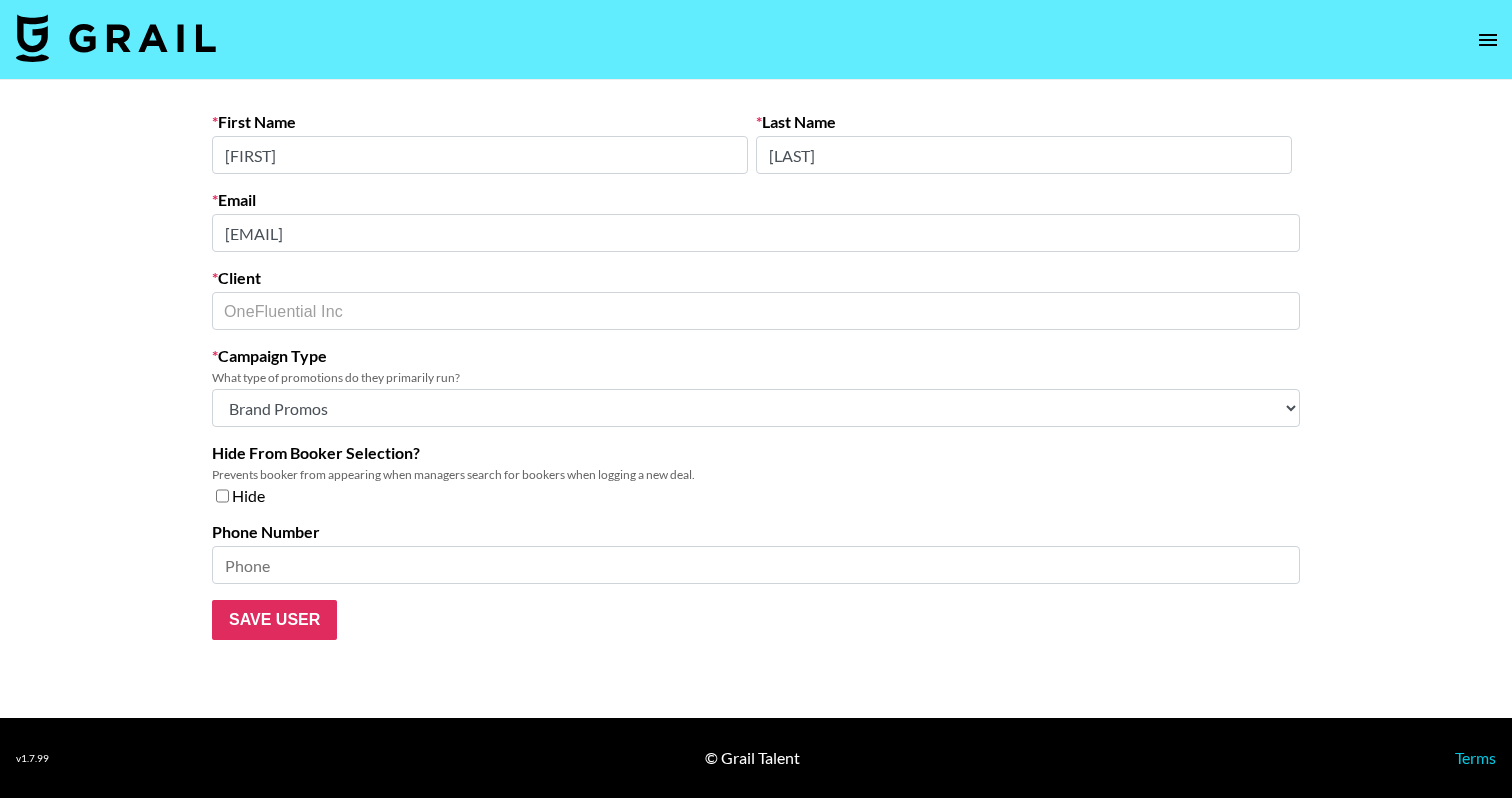 click on "First Name Amber Last Name Torres Email amber.torres@onefluential.com Client OneFluential Inc ​ Campaign Type What type of promotions do they primarily run? Choose Type... Song Promos Brand Promos Both (They work at an agency) Hide From Booker Selection? Prevents booker from appearing when managers search for bookers when logging a new deal.   Hide Phone Number Save User" at bounding box center [756, 399] 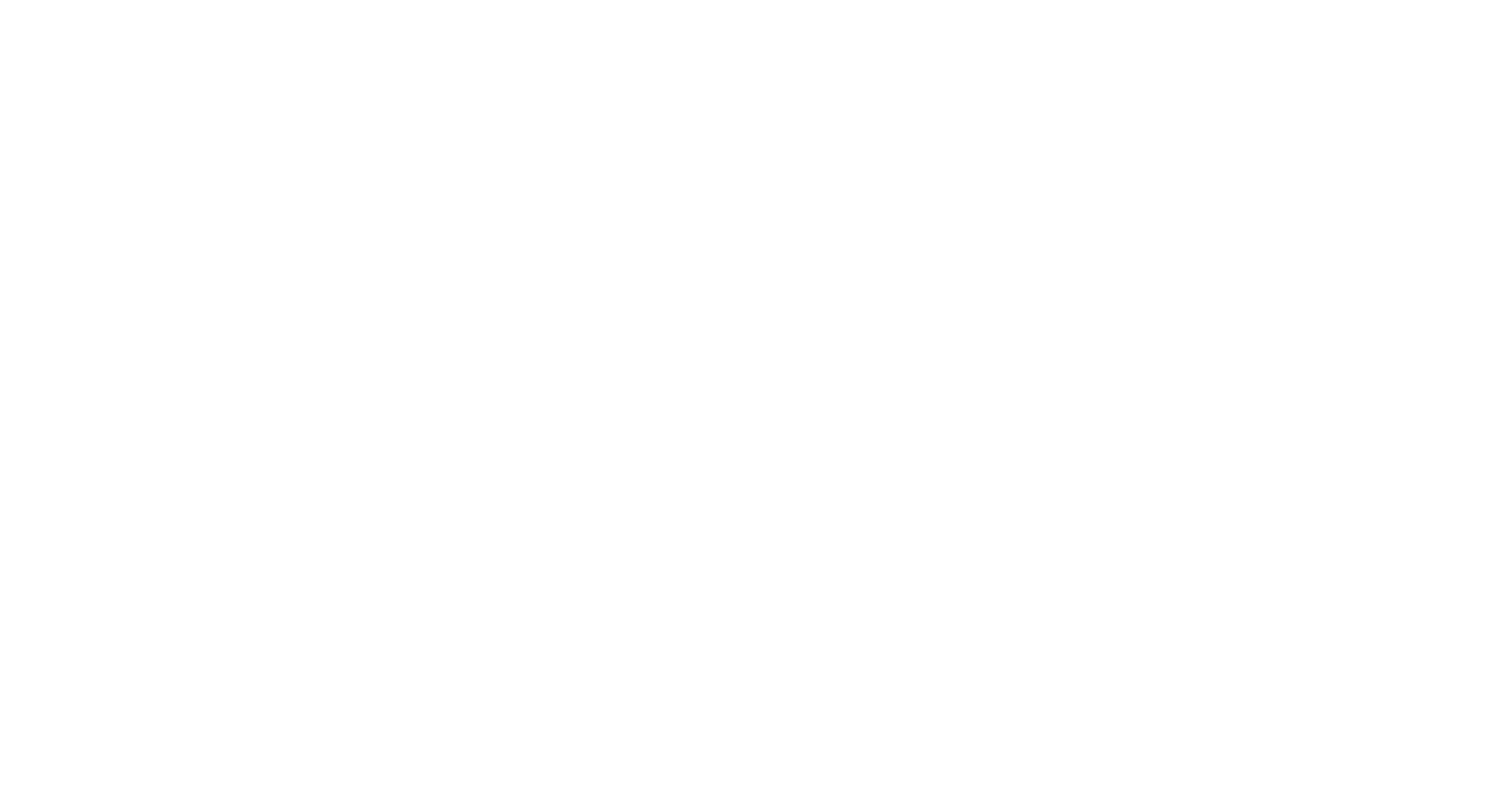 scroll, scrollTop: 0, scrollLeft: 0, axis: both 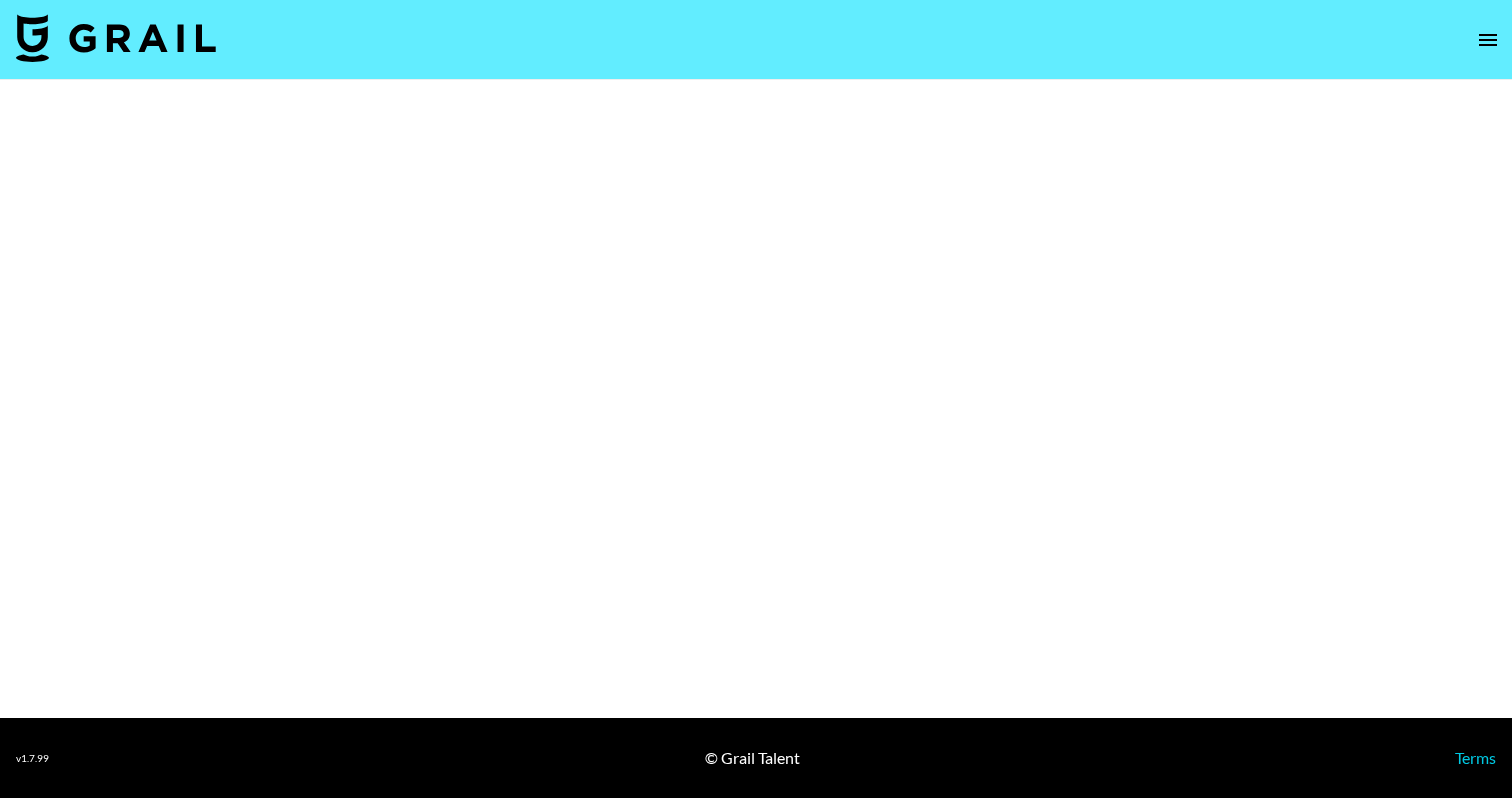 select on "Brand" 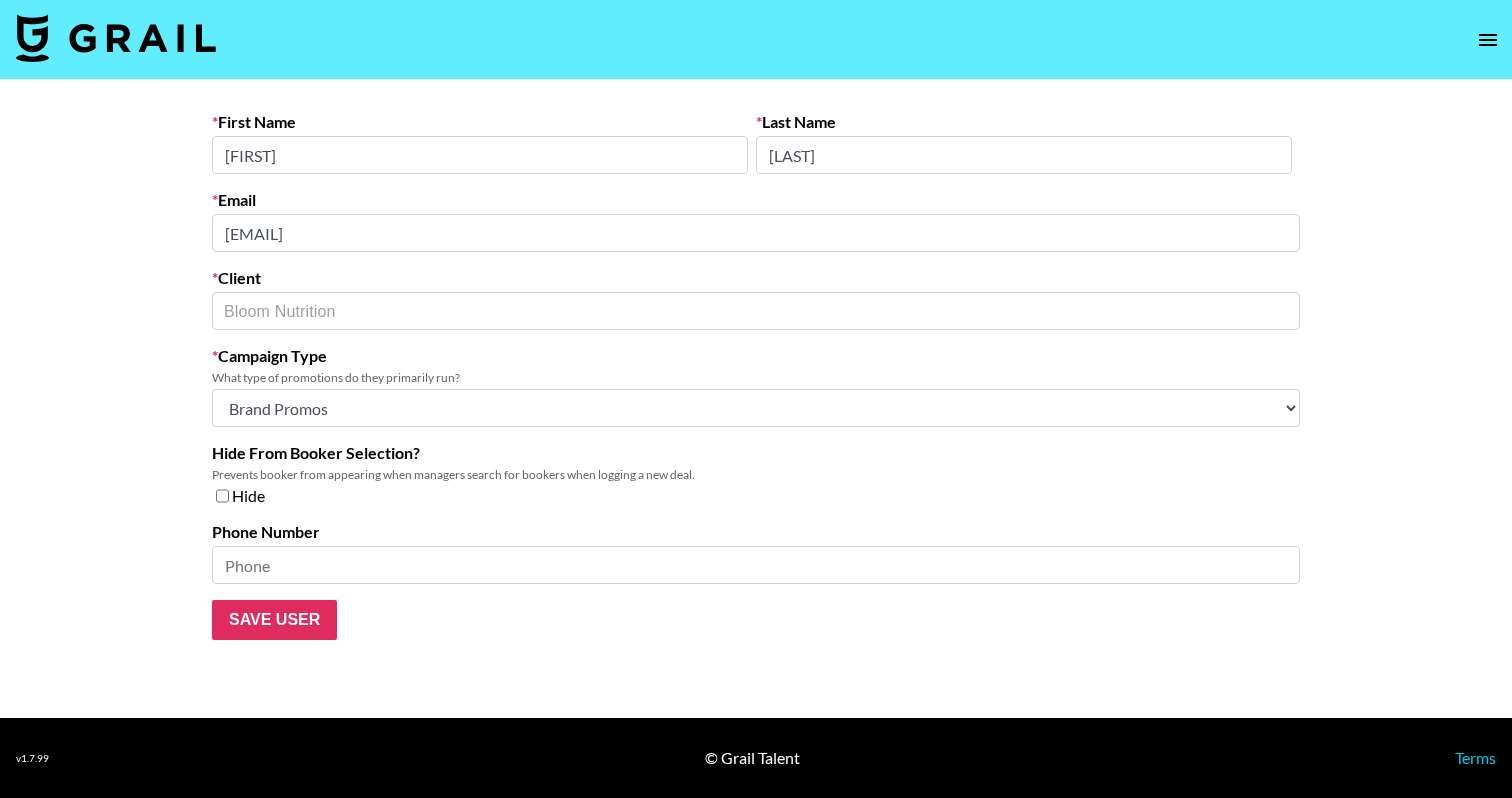click on "First Name [FIRST] Last Name [LAST] Email [EMAIL] Client Bloom Nutrition ​ Campaign Type What type of promotions do they primarily run? Choose Type... Song Promos Brand Promos Both (They work at an agency) Hide From Booker Selection? Prevents booker from appearing when managers search for bookers when logging a new deal.   Hide Phone Number Save User" at bounding box center [756, 399] 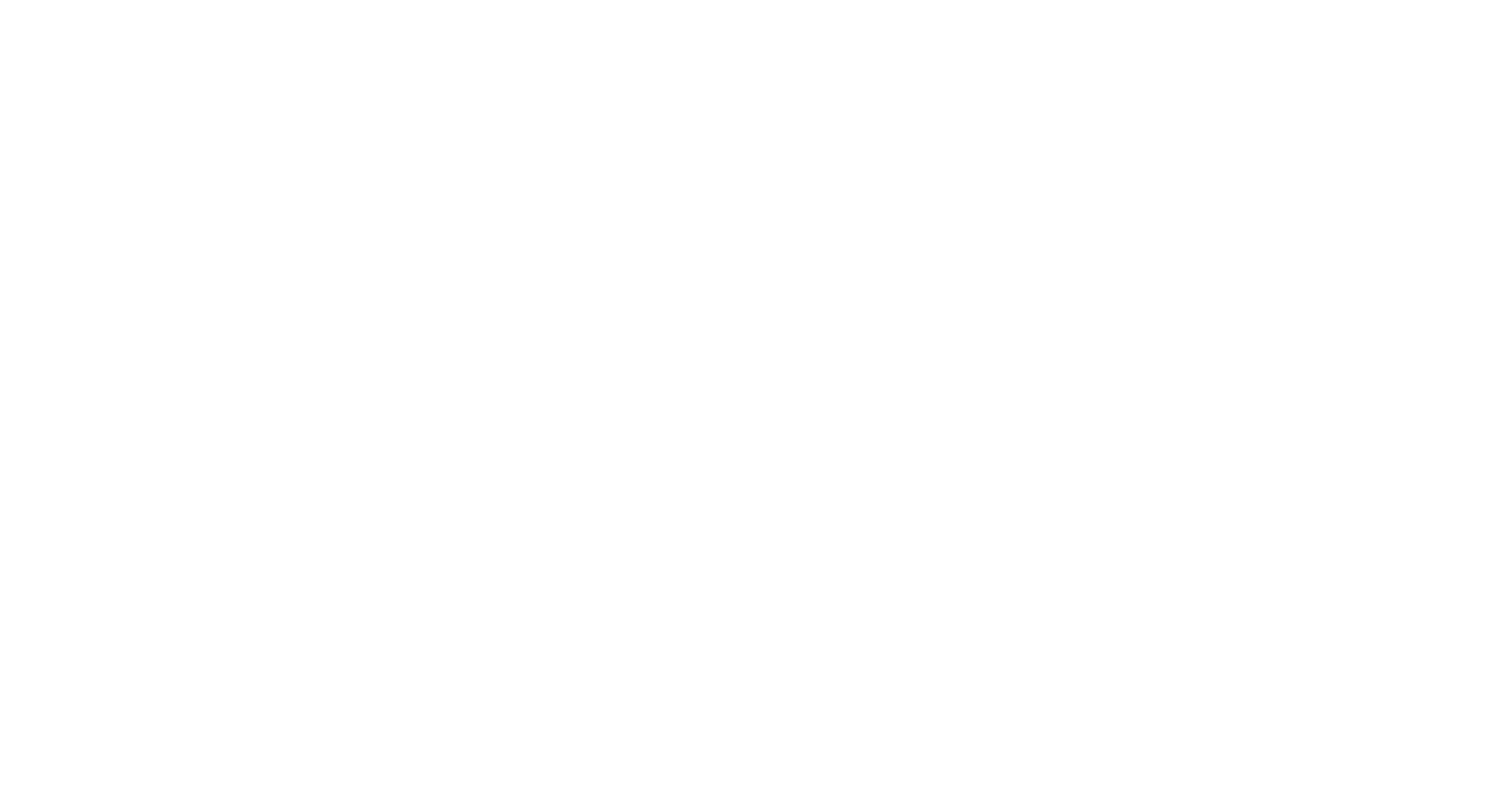 scroll, scrollTop: 0, scrollLeft: 0, axis: both 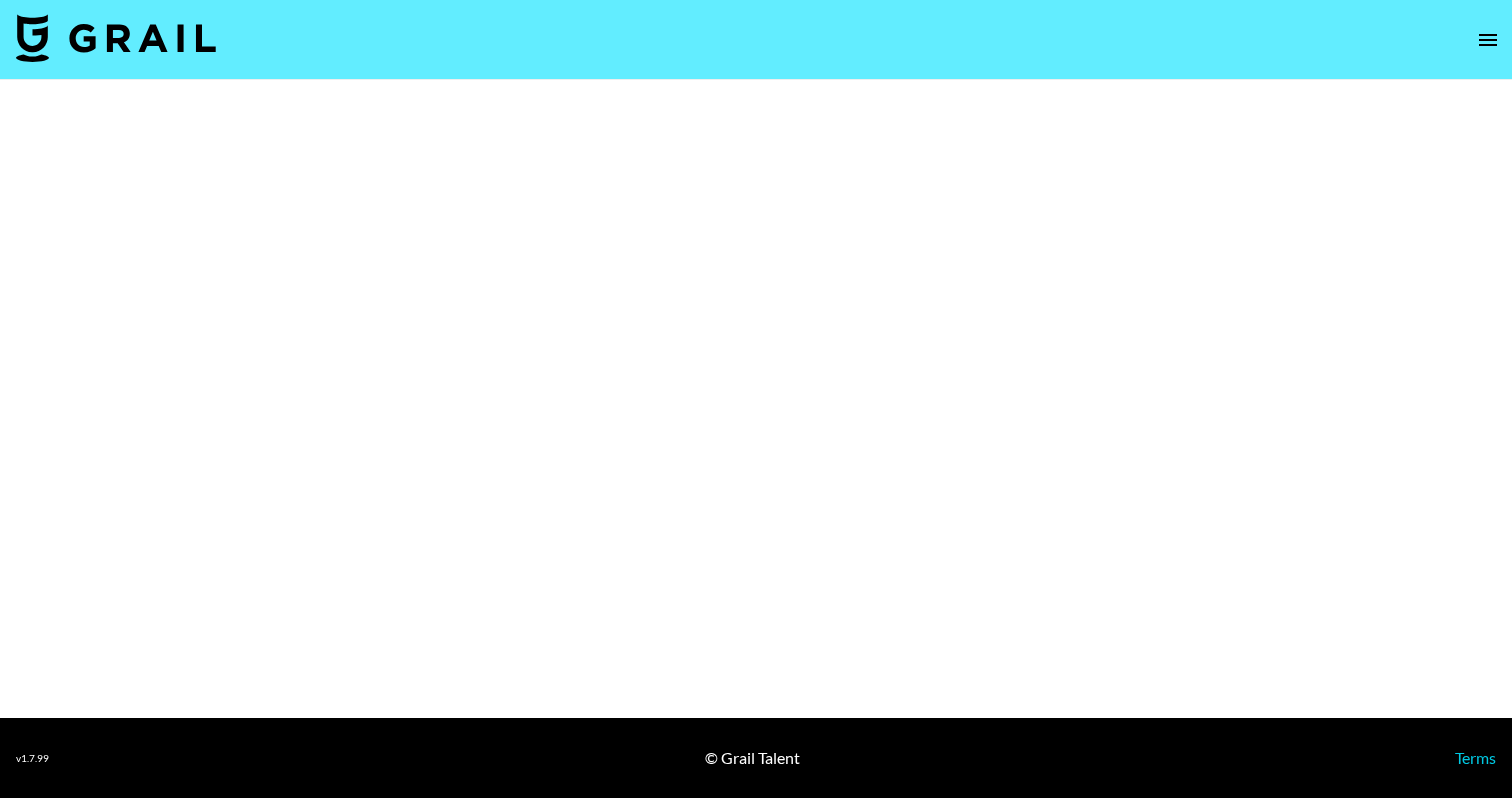 select on "Brand" 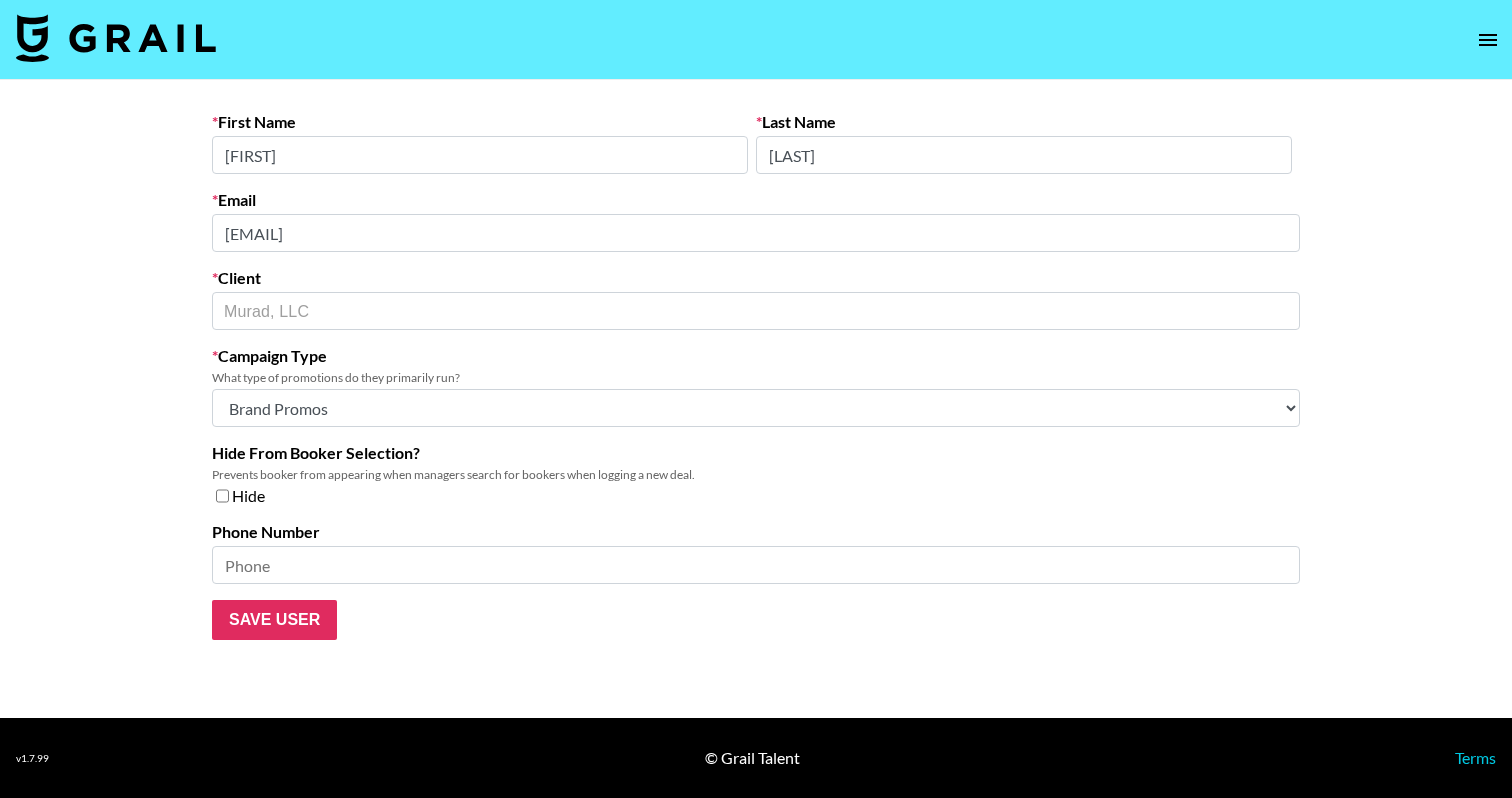 click on "First Name Ivana Last Name Cebrowski Email icebrowski@murad.com Client Murad, LLC ​ Campaign Type What type of promotions do they primarily run? Choose Type... Song Promos Brand Promos Both (They work at an agency) Hide From Booker Selection? Prevents booker from appearing when managers search for bookers when logging a new deal.   Hide Phone Number Save User" at bounding box center [756, 399] 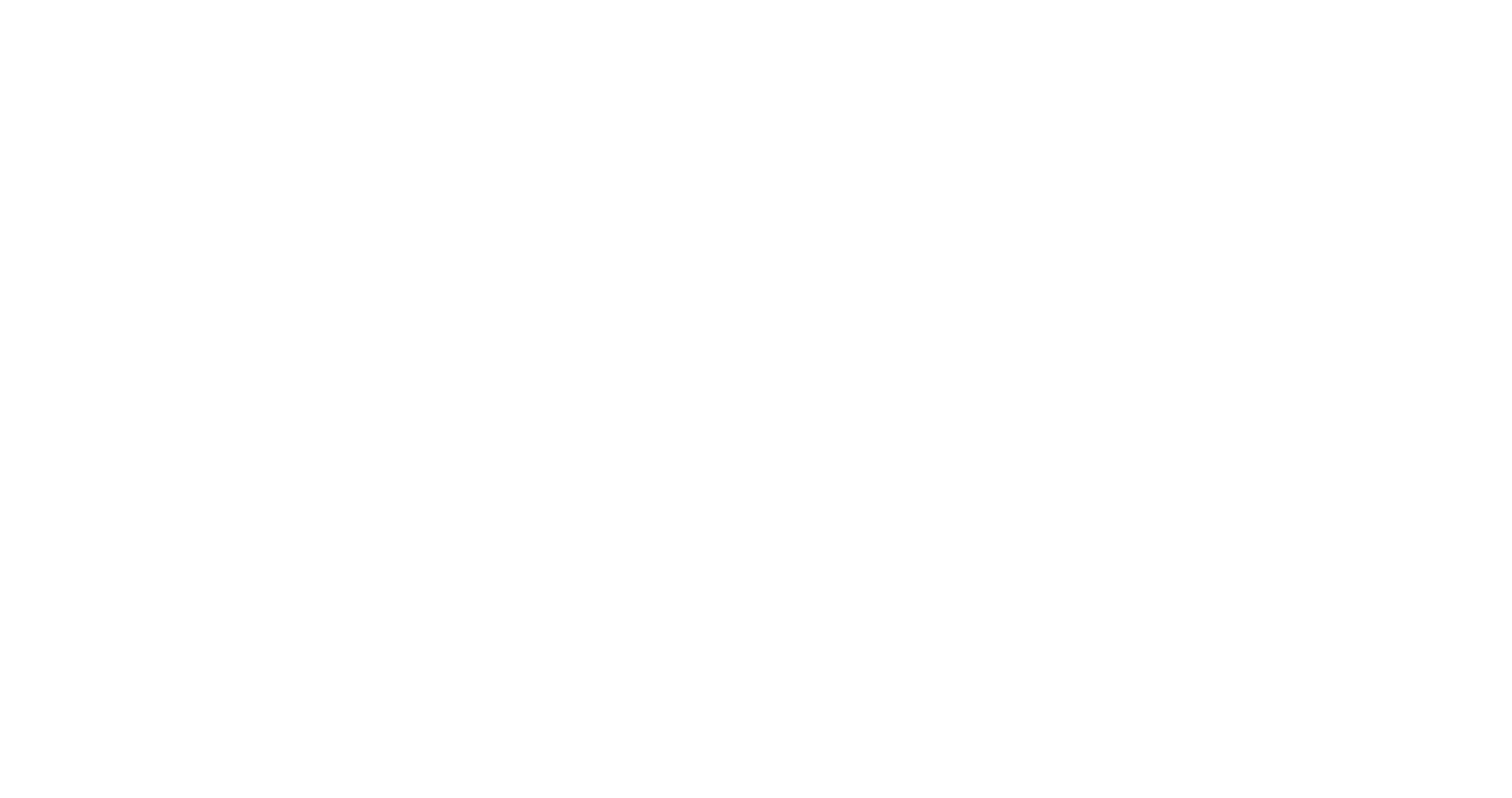 scroll, scrollTop: 0, scrollLeft: 0, axis: both 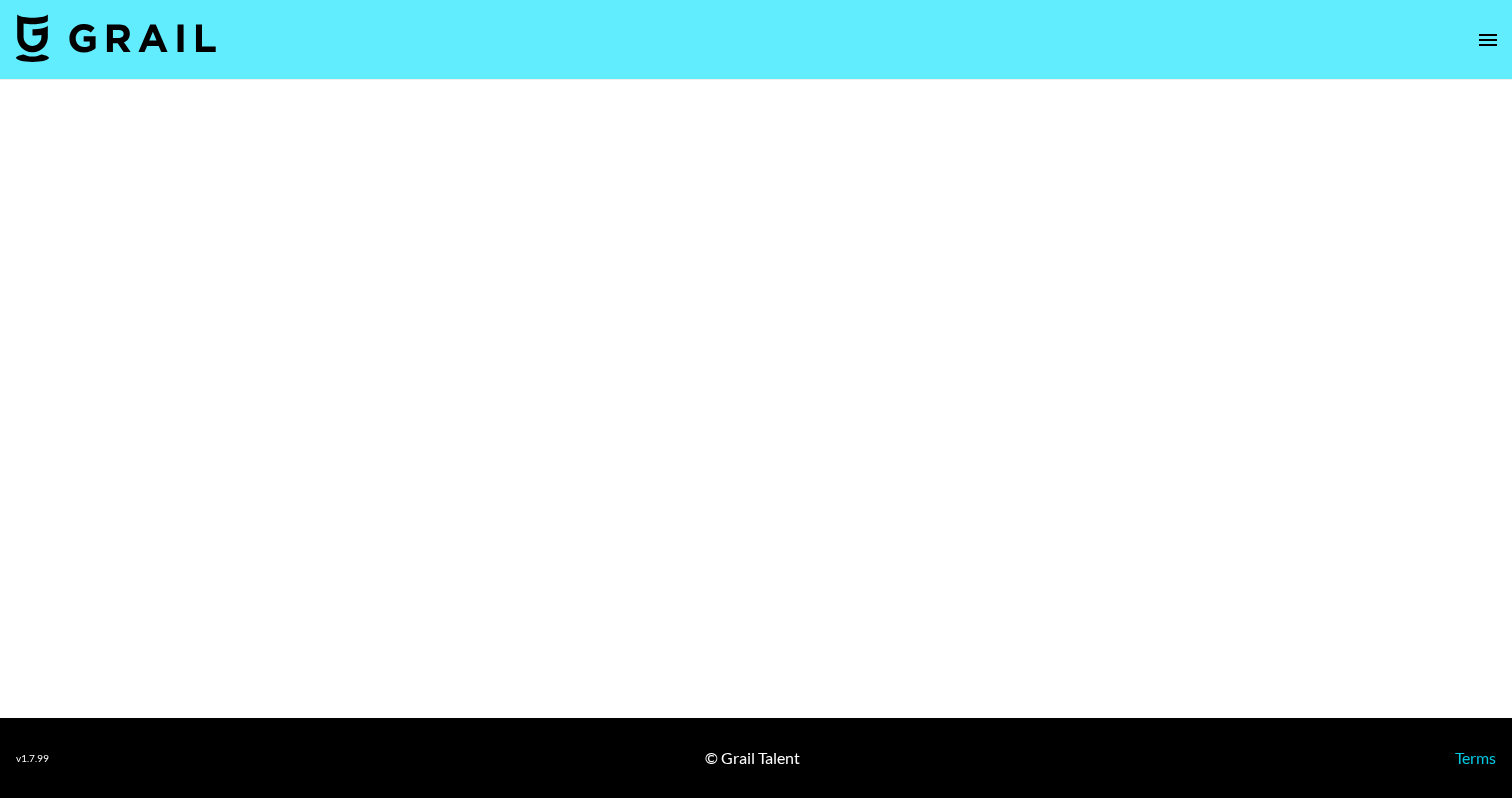 select on "Brand" 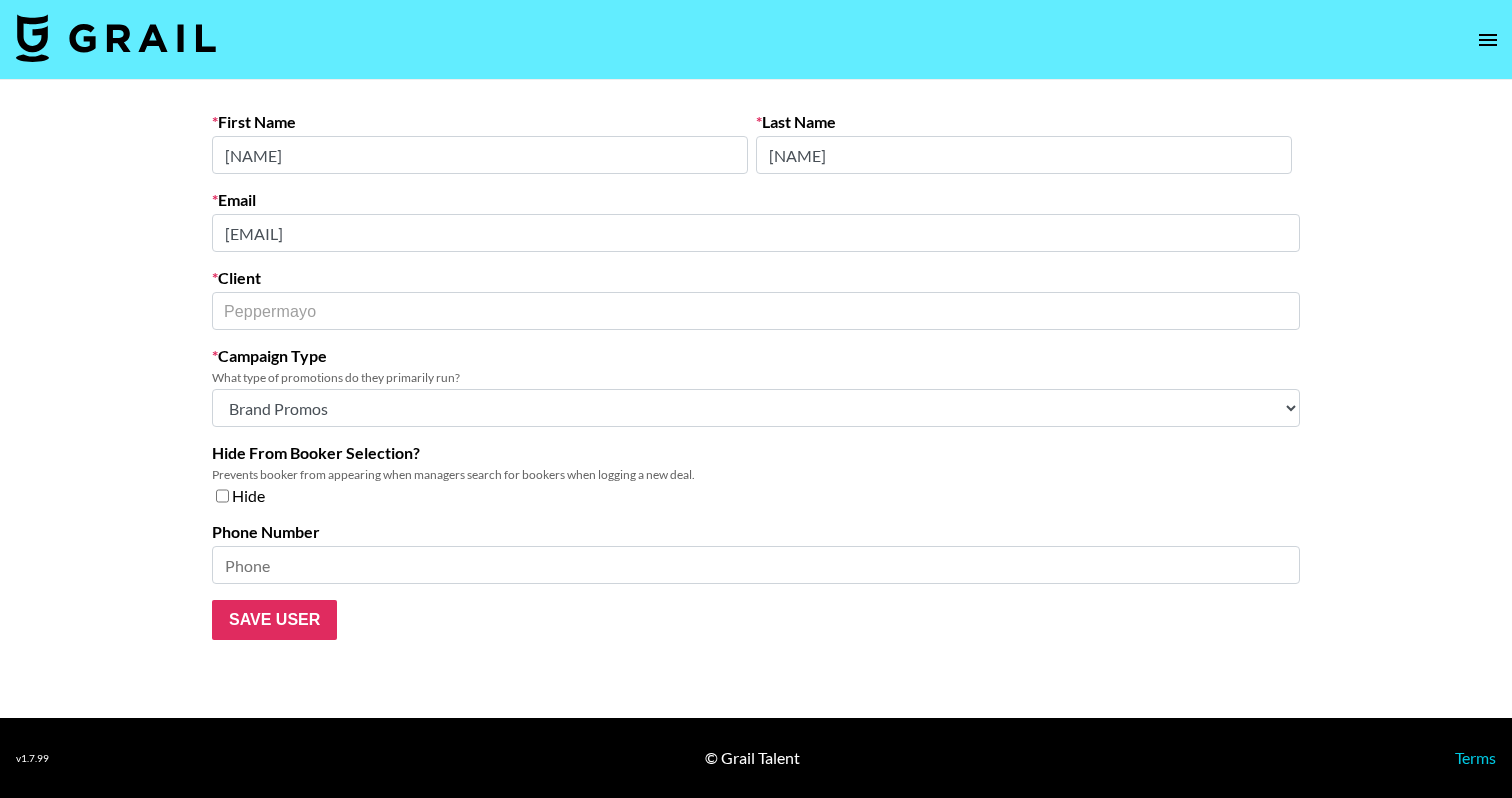 click on "First Name [FIRST] Last Name [LAST] Email [EMAIL] Client Peppermayo ​ Campaign Type What type of promotions do they primarily run? Choose Type... Song Promos Brand Promos Both (They work at an agency) Hide From Booker Selection? Prevents booker from appearing when managers search for bookers when logging a new deal.   Hide Phone Number Save User" at bounding box center (756, 376) 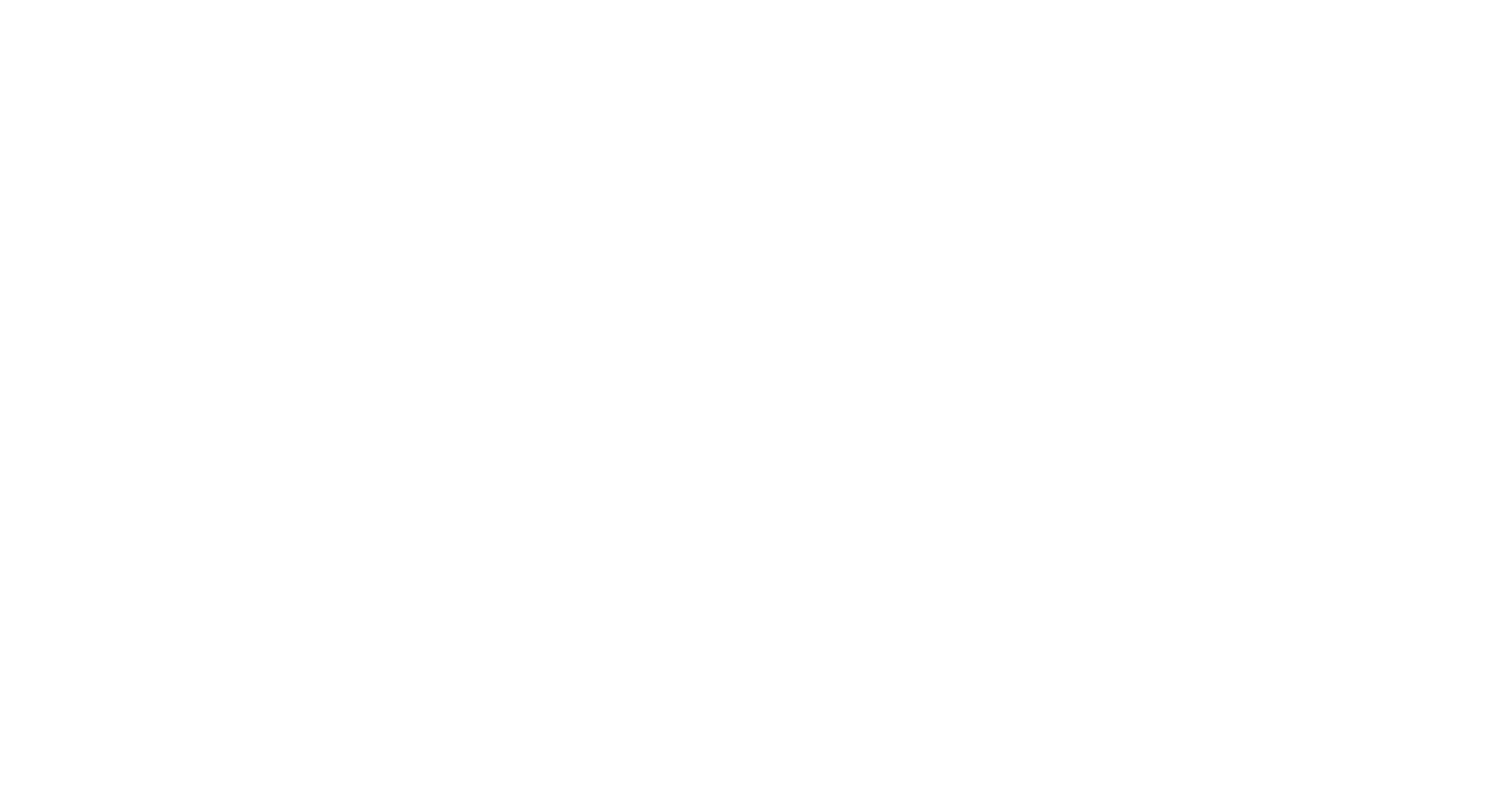 scroll, scrollTop: 0, scrollLeft: 0, axis: both 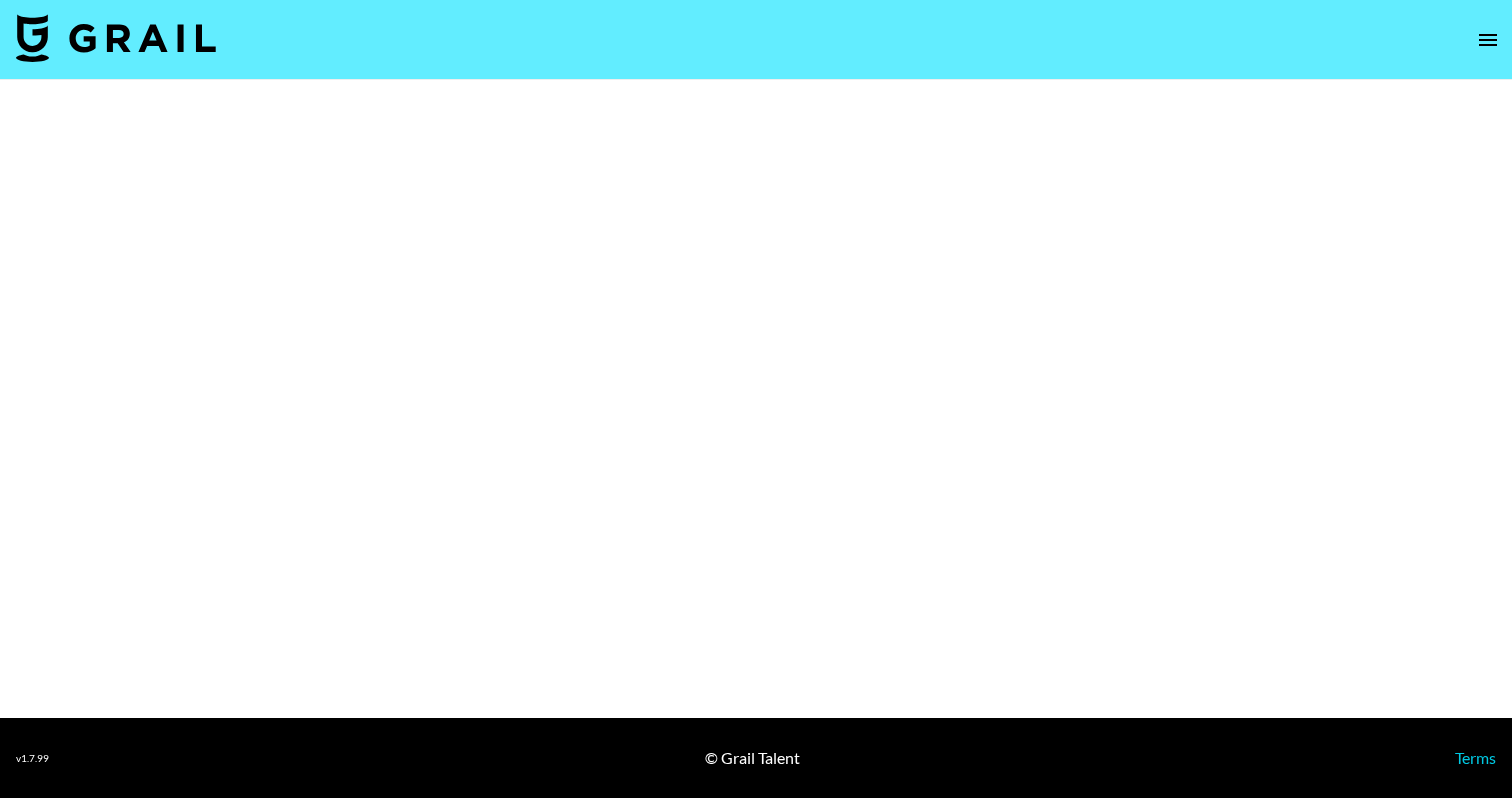 select on "Brand" 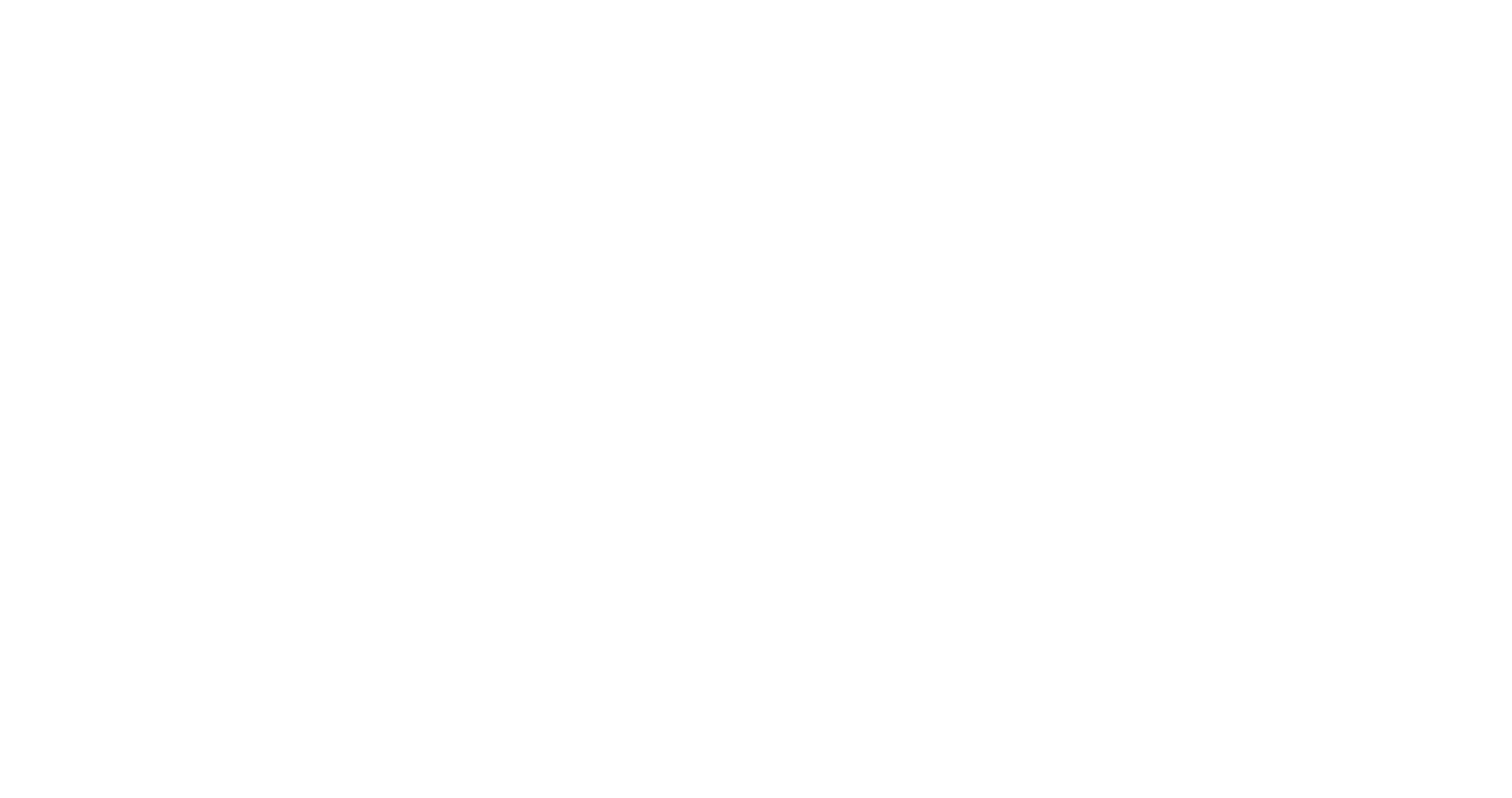 scroll, scrollTop: 0, scrollLeft: 0, axis: both 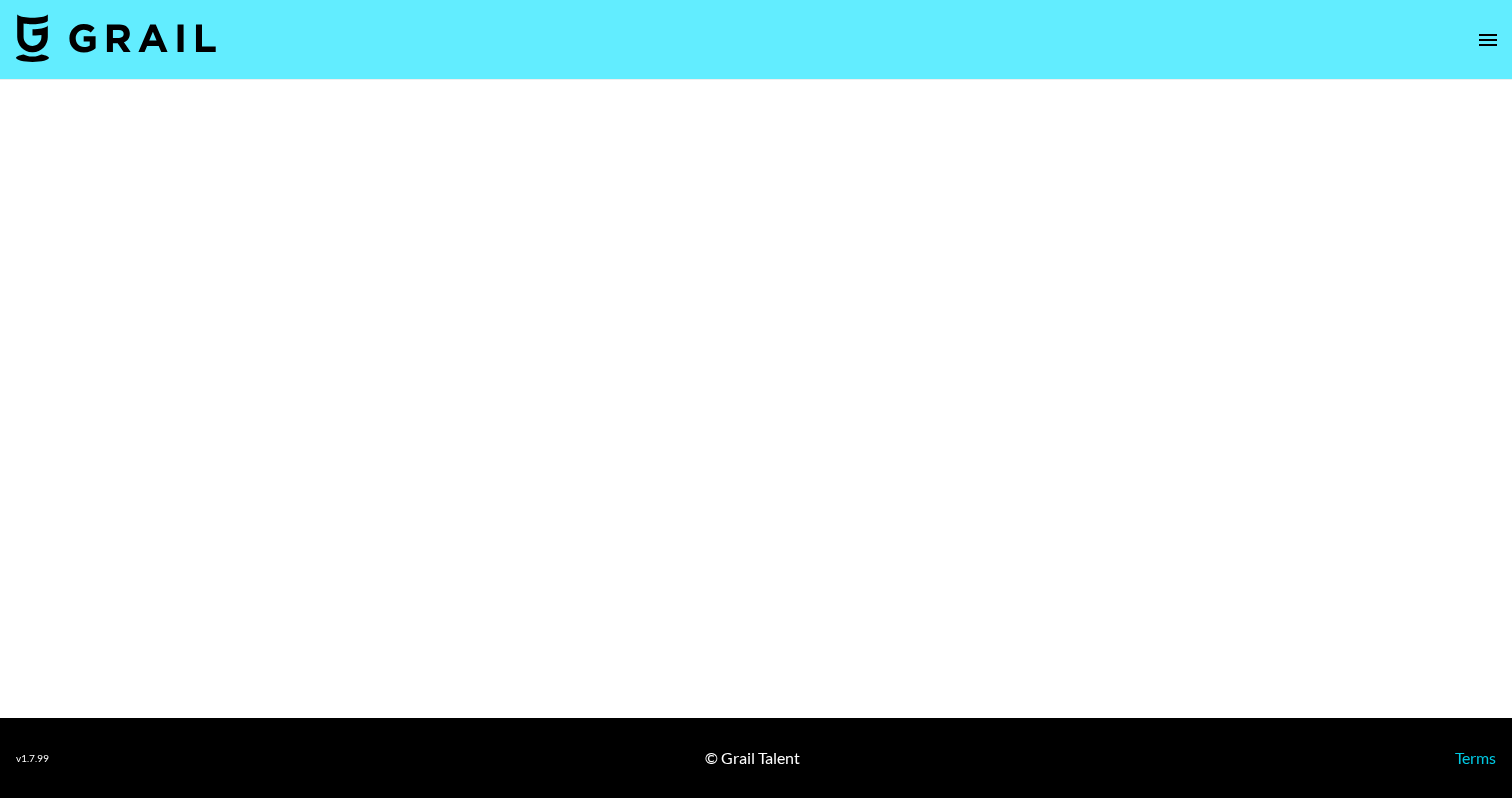 select on "Brand" 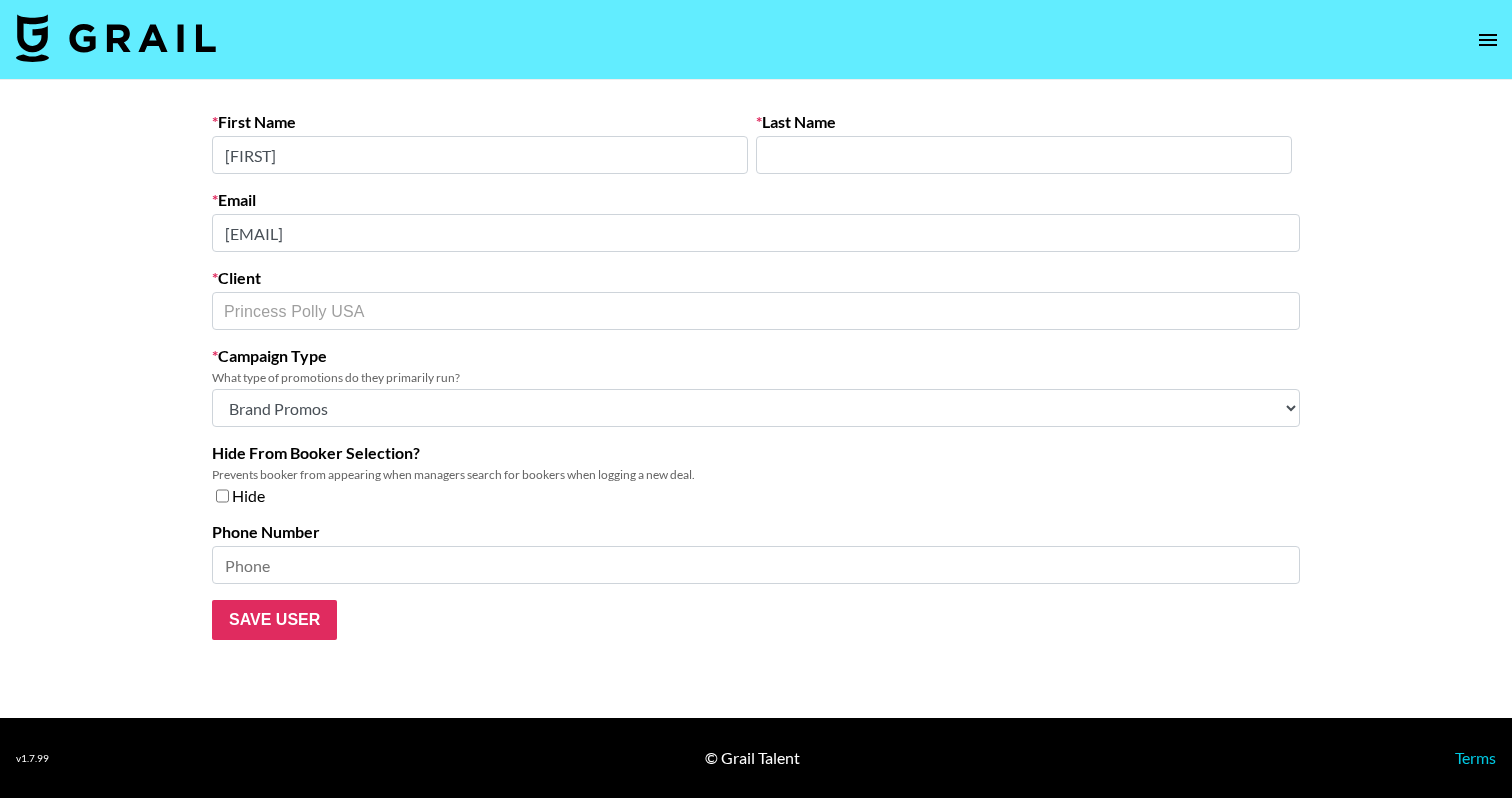 click on "First Name [FIRST] Last Name [LAST] Email [EMAIL] Client Princess Polly [COUNTRY] ​ Campaign Type What type of promotions do they primarily run? Choose Type... Song Promos Brand Promos Both (They work at an agency) Hide From Booker Selection? Prevents booker from appearing when managers search for bookers when logging a new deal.   Hide Phone Number Save User" at bounding box center [756, 376] 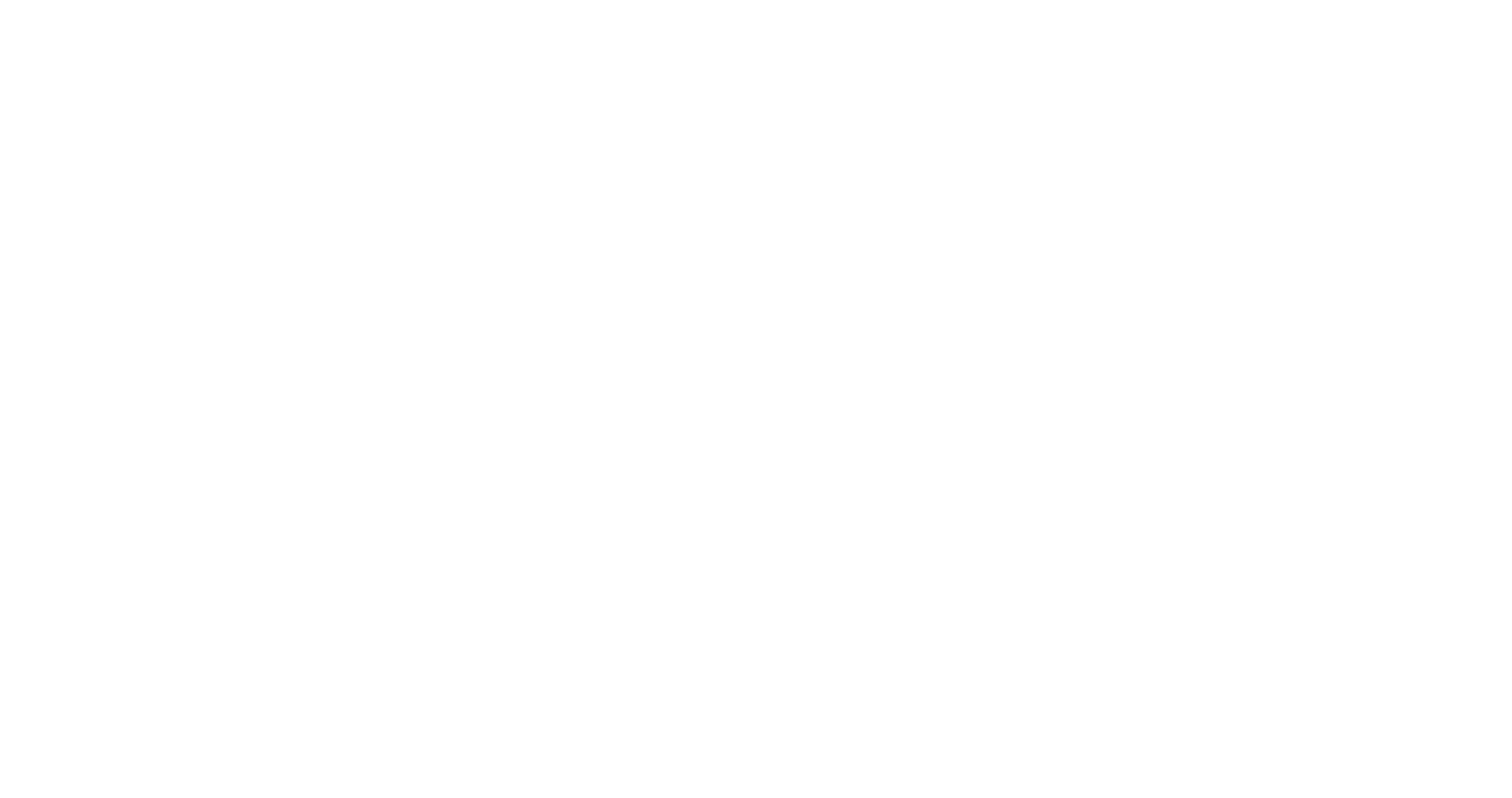 scroll, scrollTop: 0, scrollLeft: 0, axis: both 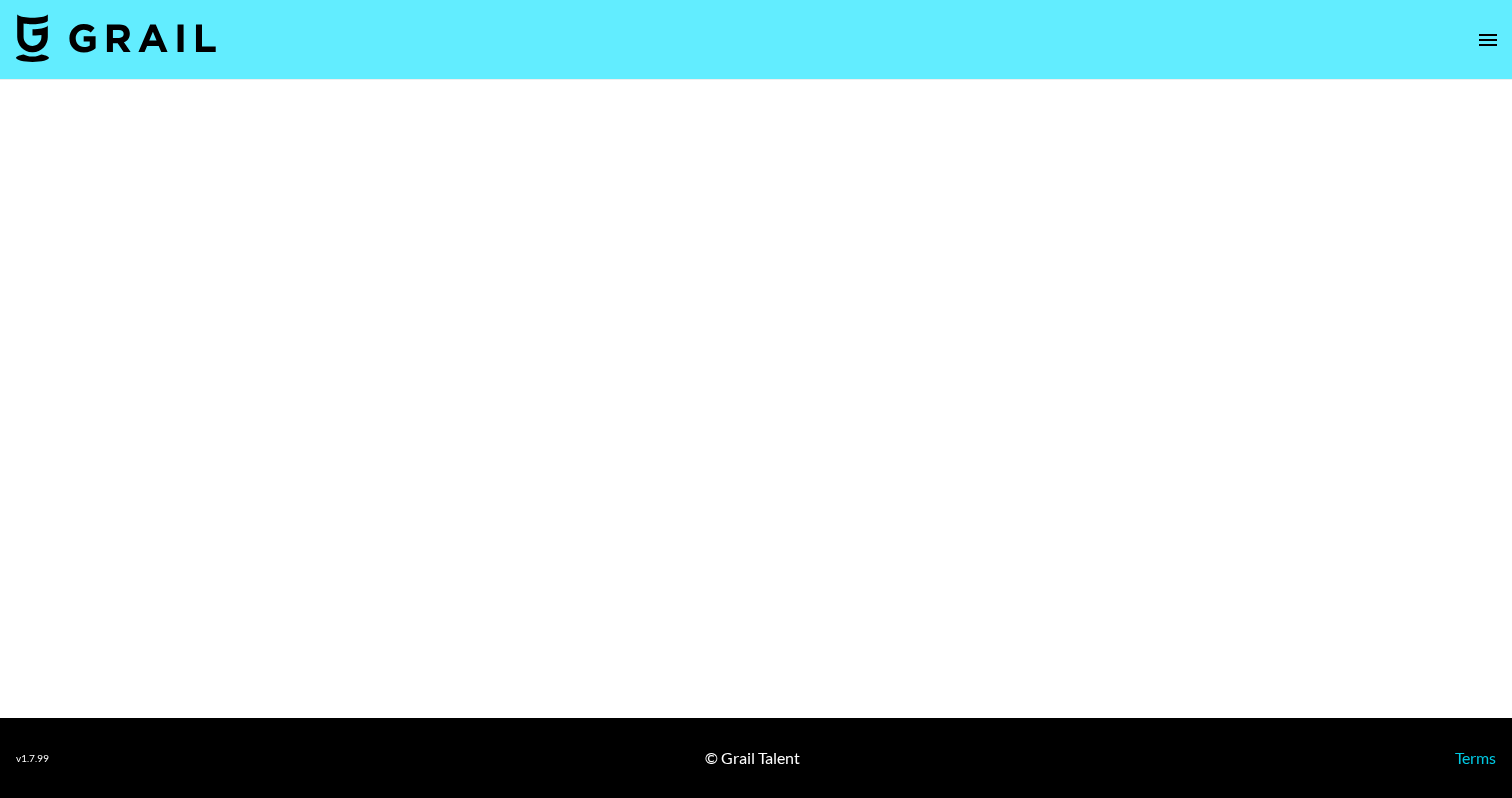 select on "Brand" 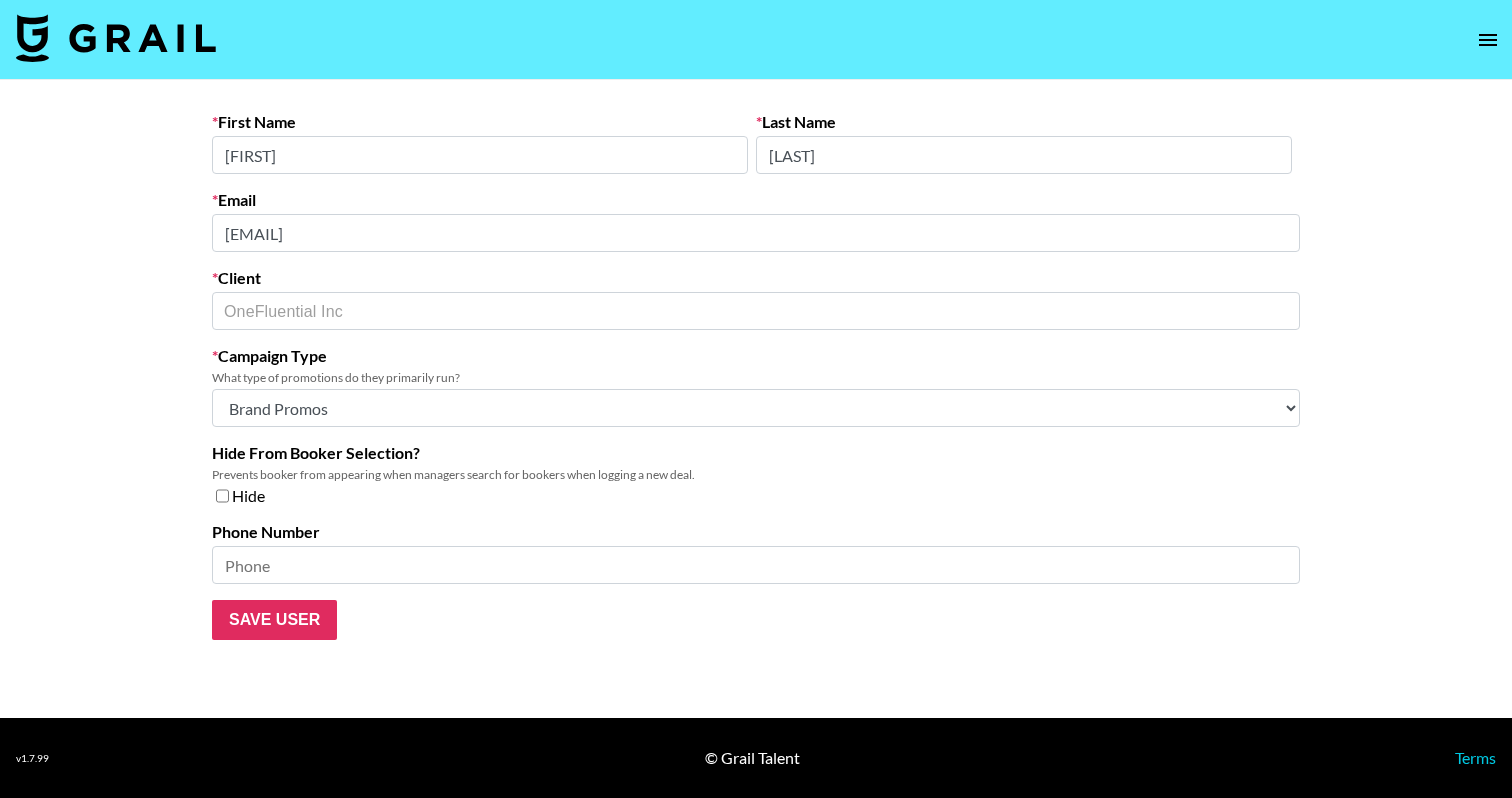 click on "First Name Ariana Last Name Corney Email ariana.corney@onefluential.com Client OneFluential Inc ​ Campaign Type What type of promotions do they primarily run? Choose Type... Song Promos Brand Promos Both (They work at an agency) Hide From Booker Selection? Prevents booker from appearing when managers search for bookers when logging a new deal.   Hide Phone Number Save User" at bounding box center (756, 376) 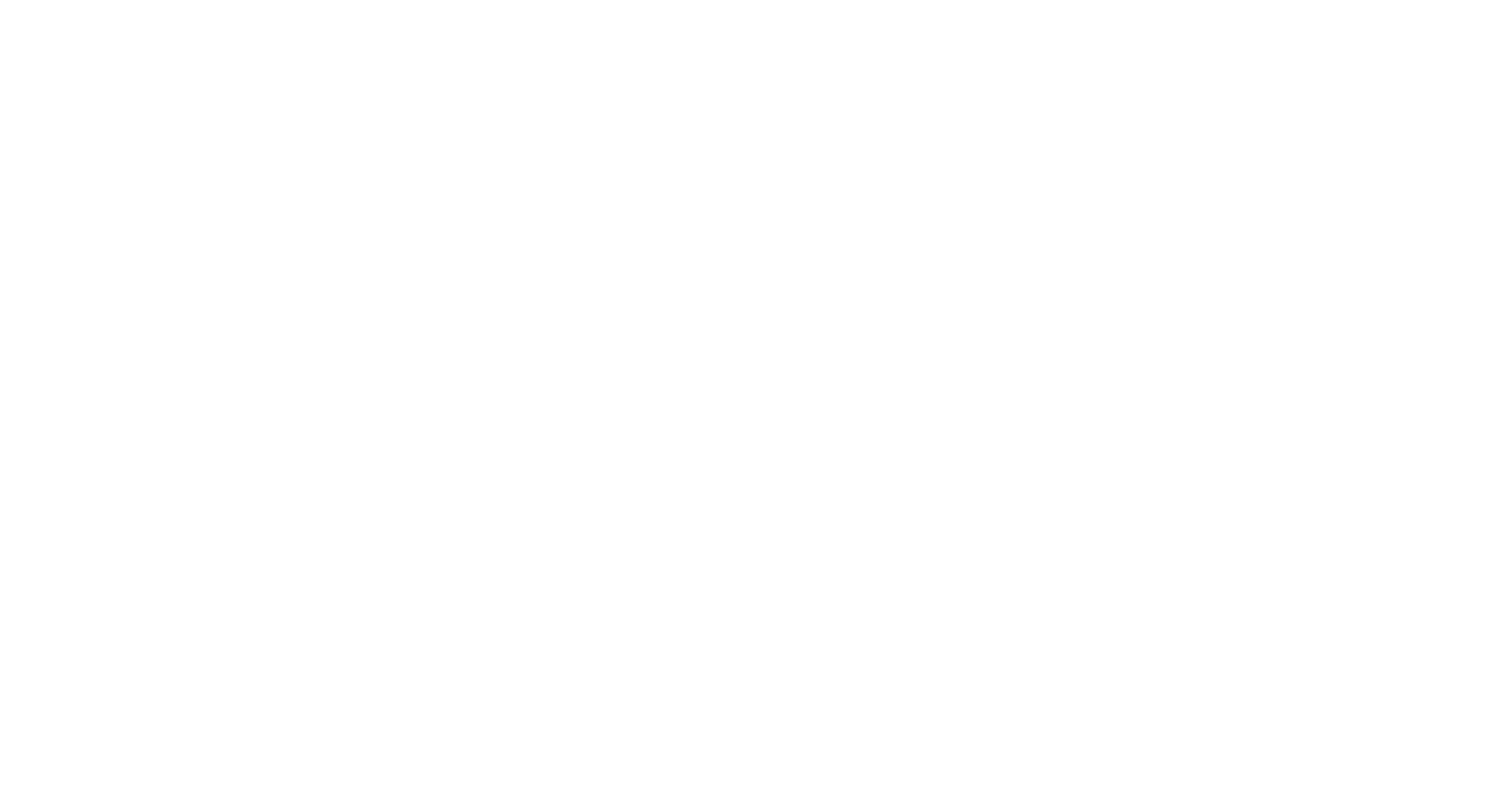 scroll, scrollTop: 0, scrollLeft: 0, axis: both 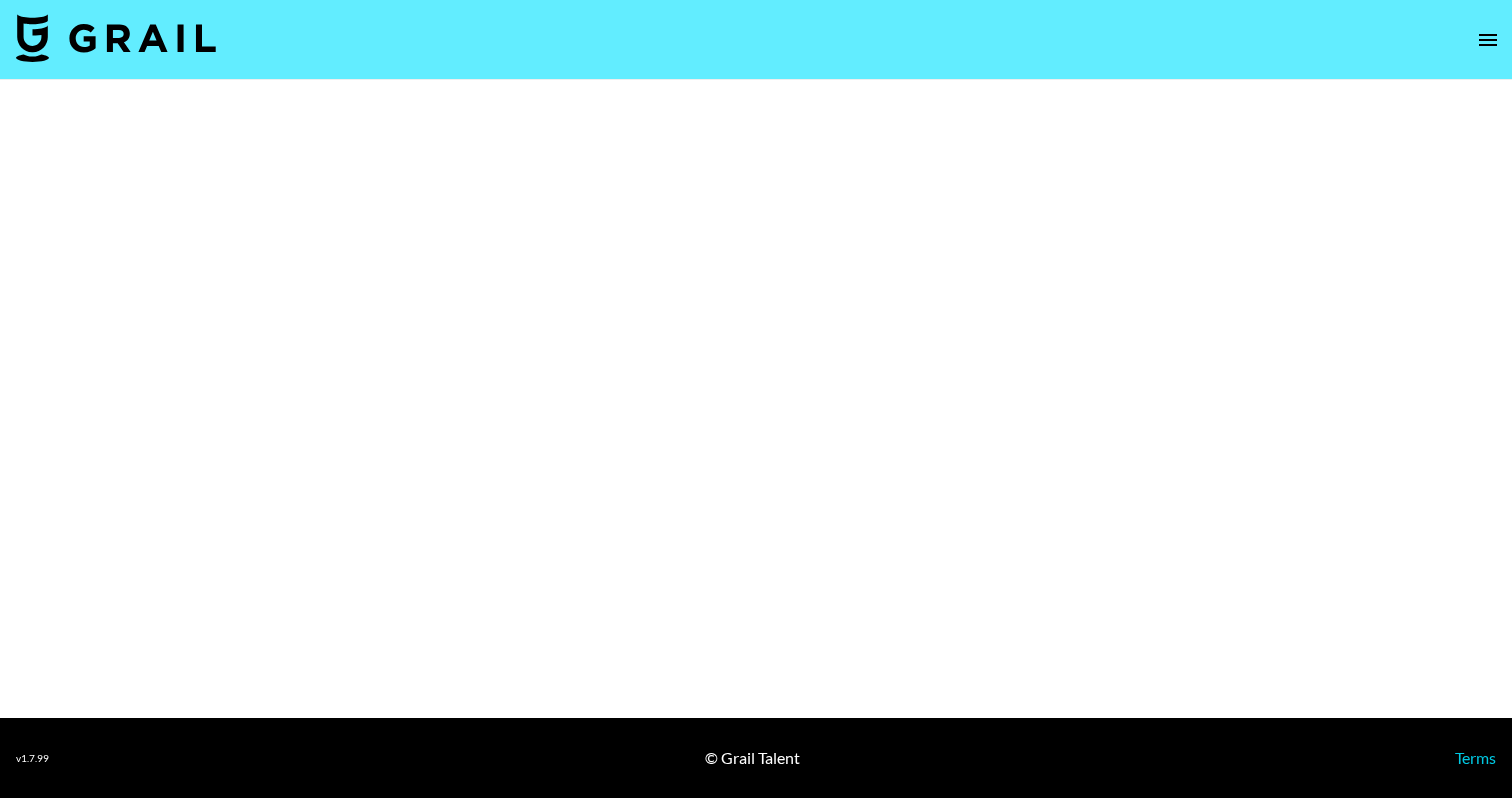 select on "Brand" 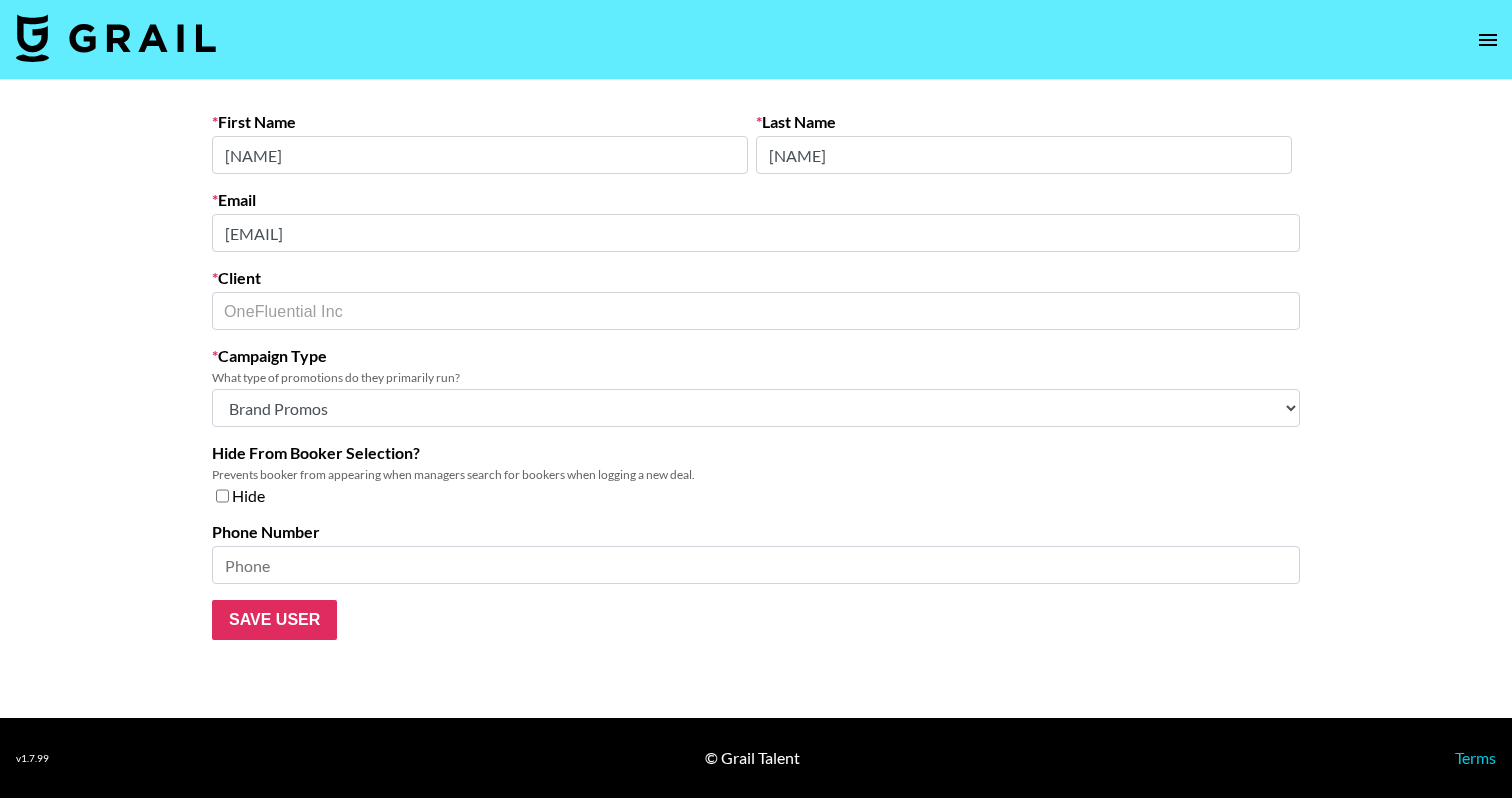 click on "First Name Charlotte Last Name Drinkwater Email charlotte.drinkwater@onefluential.com Client OneFluential Inc ​ Campaign Type What type of promotions do they primarily run? Choose Type... Song Promos Brand Promos Both (They work at an agency) Hide From Booker Selection? Prevents booker from appearing when managers search for bookers when logging a new deal.   Hide Phone Number Save User" at bounding box center [756, 399] 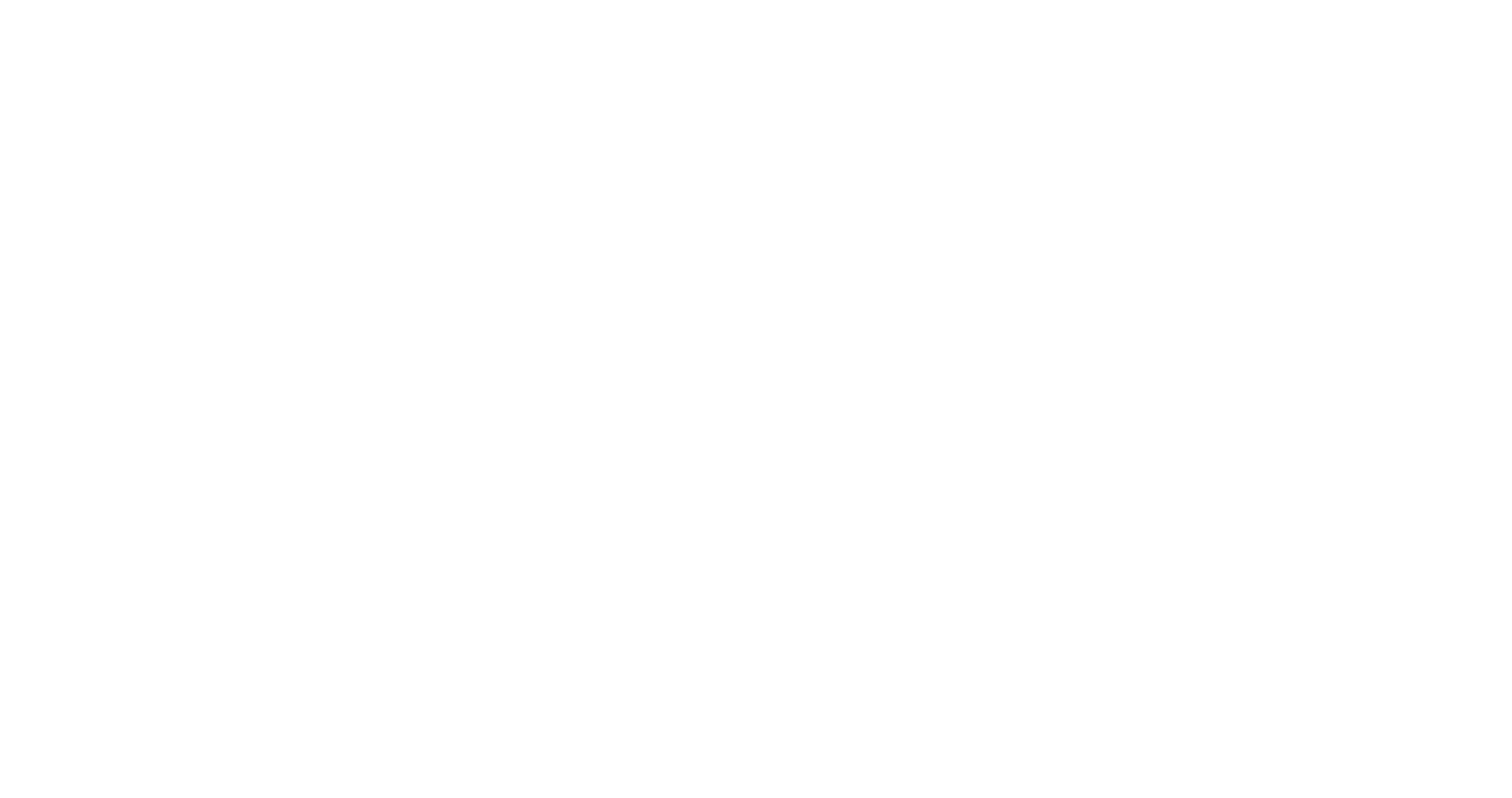 scroll, scrollTop: 0, scrollLeft: 0, axis: both 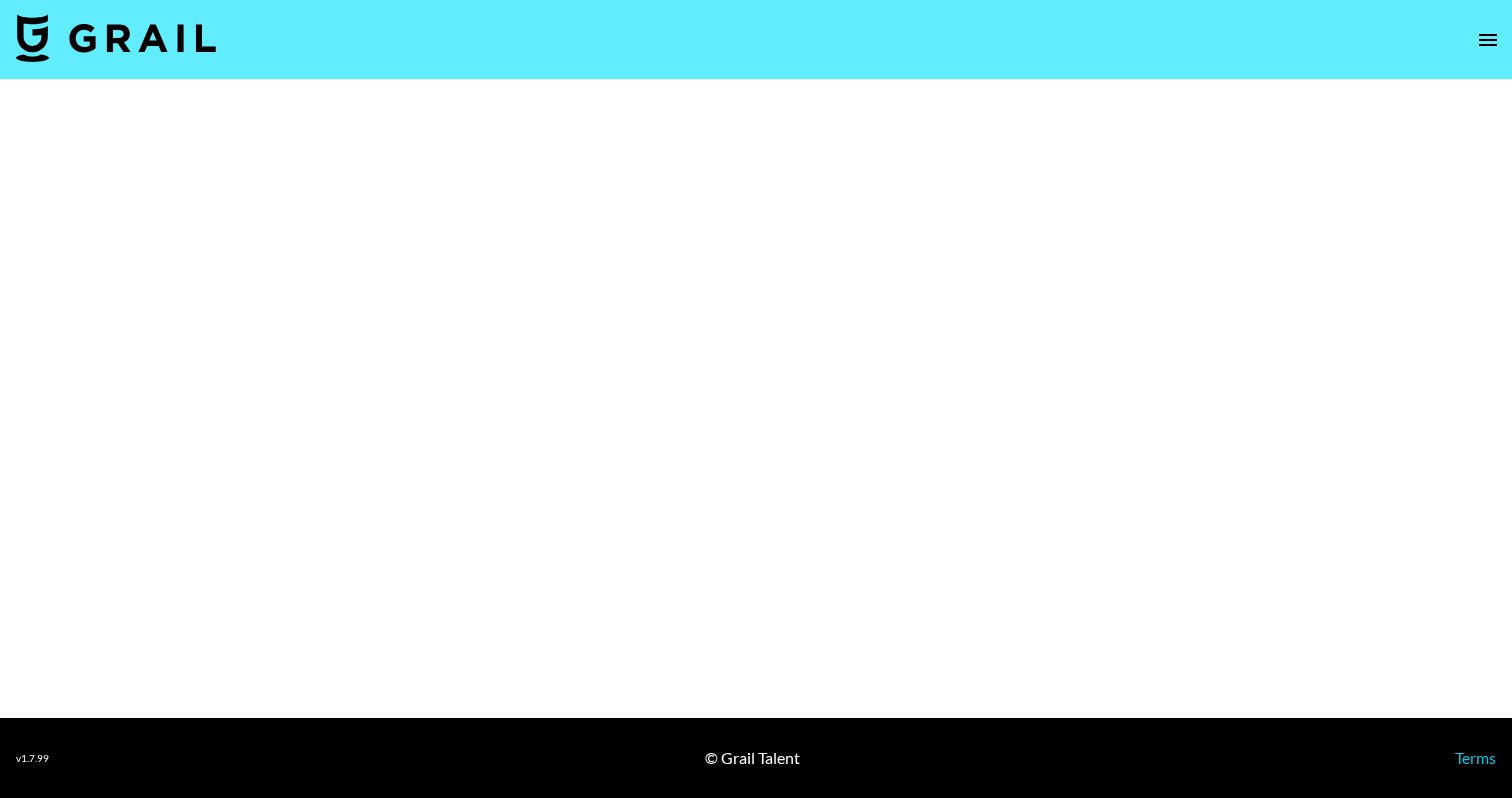 click at bounding box center (756, 40) 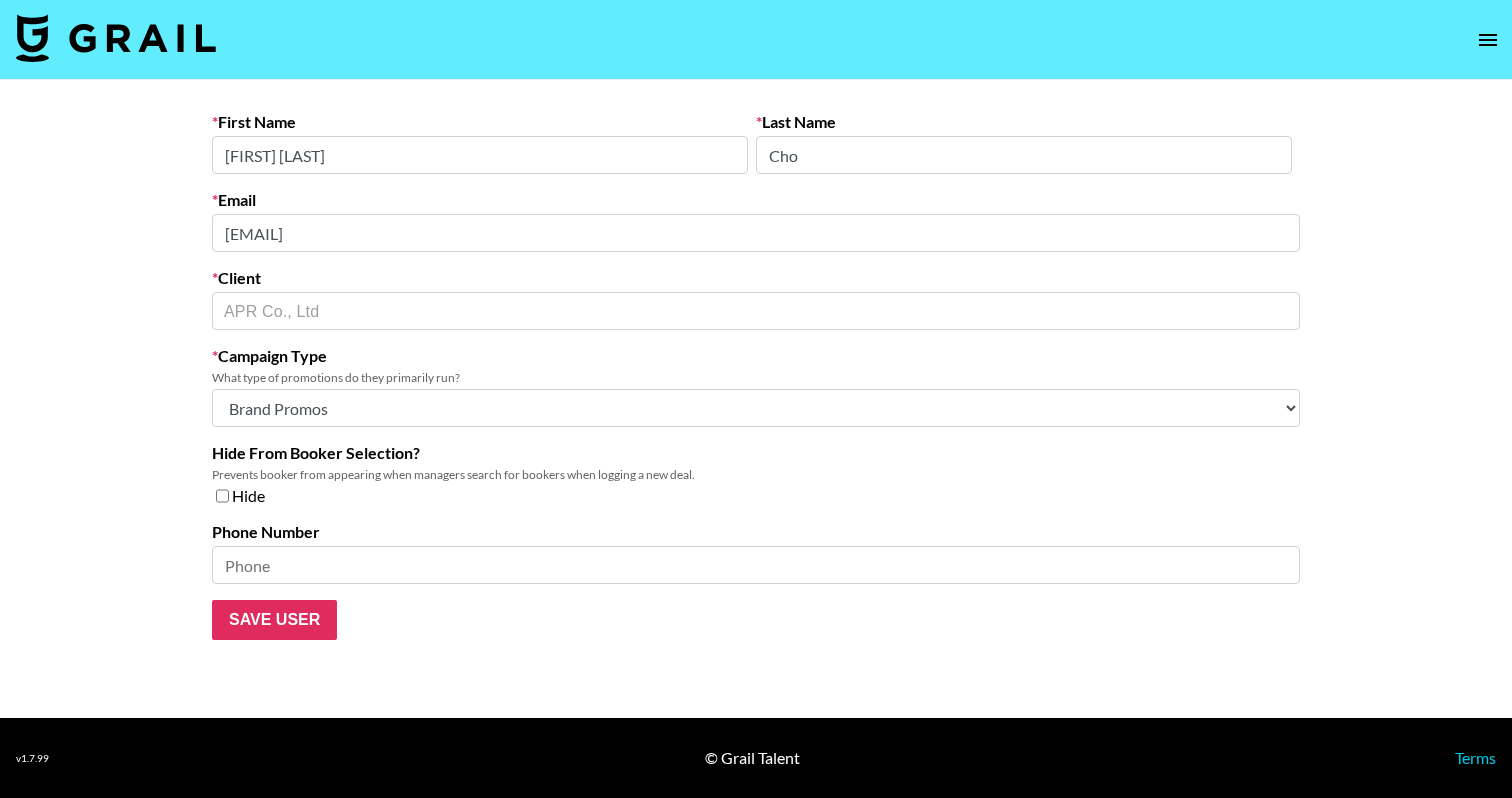 click on "[FIRST] [LAST] [EMAIL] [COMPANY] ​ [CAMPAIGN] [TYPE] [PROMOTIONS] [PRIMARILY] [RUN]? [CHOOSE] [TYPE]... [SONG] [PROMOS] [BRAND] [PROMOS] [BOTH] ([THEY] [WORK] [AT] [AN] [AGENCY]) [HIDE] [FROM] [BOOKER] [SELECTION]? [PREVENTS] [BOOKER] [FROM] [APPEARING] [WHEN] [MANAGERS] [SEARCH] [FOR] [BOOKERS] [WHEN] [LOGGING] [A] [NEW] [DEAL].   [HIDE] [PHONE] [NUMBER] [SAVE] [USER]" at bounding box center (756, 376) 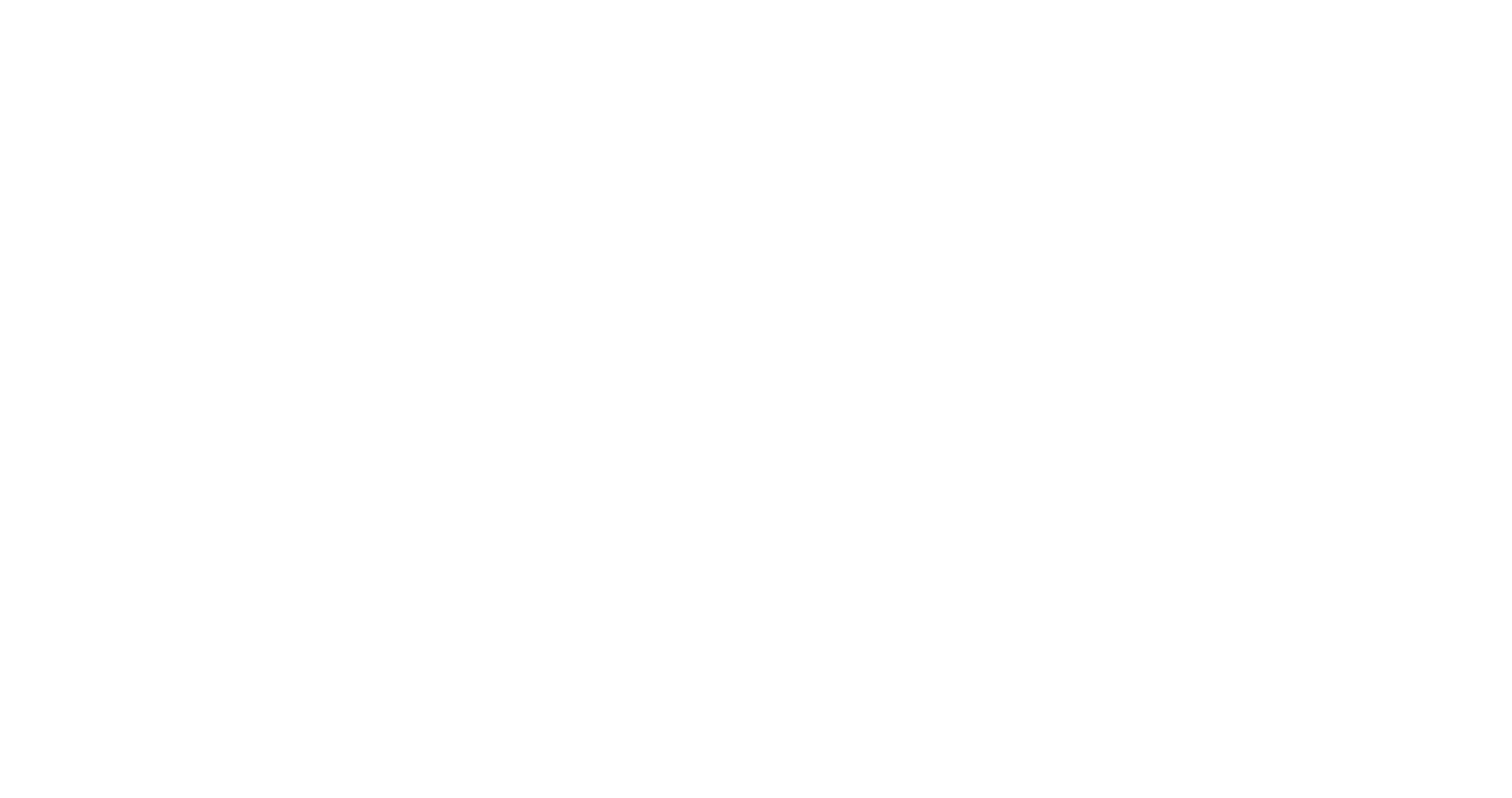 scroll, scrollTop: 0, scrollLeft: 0, axis: both 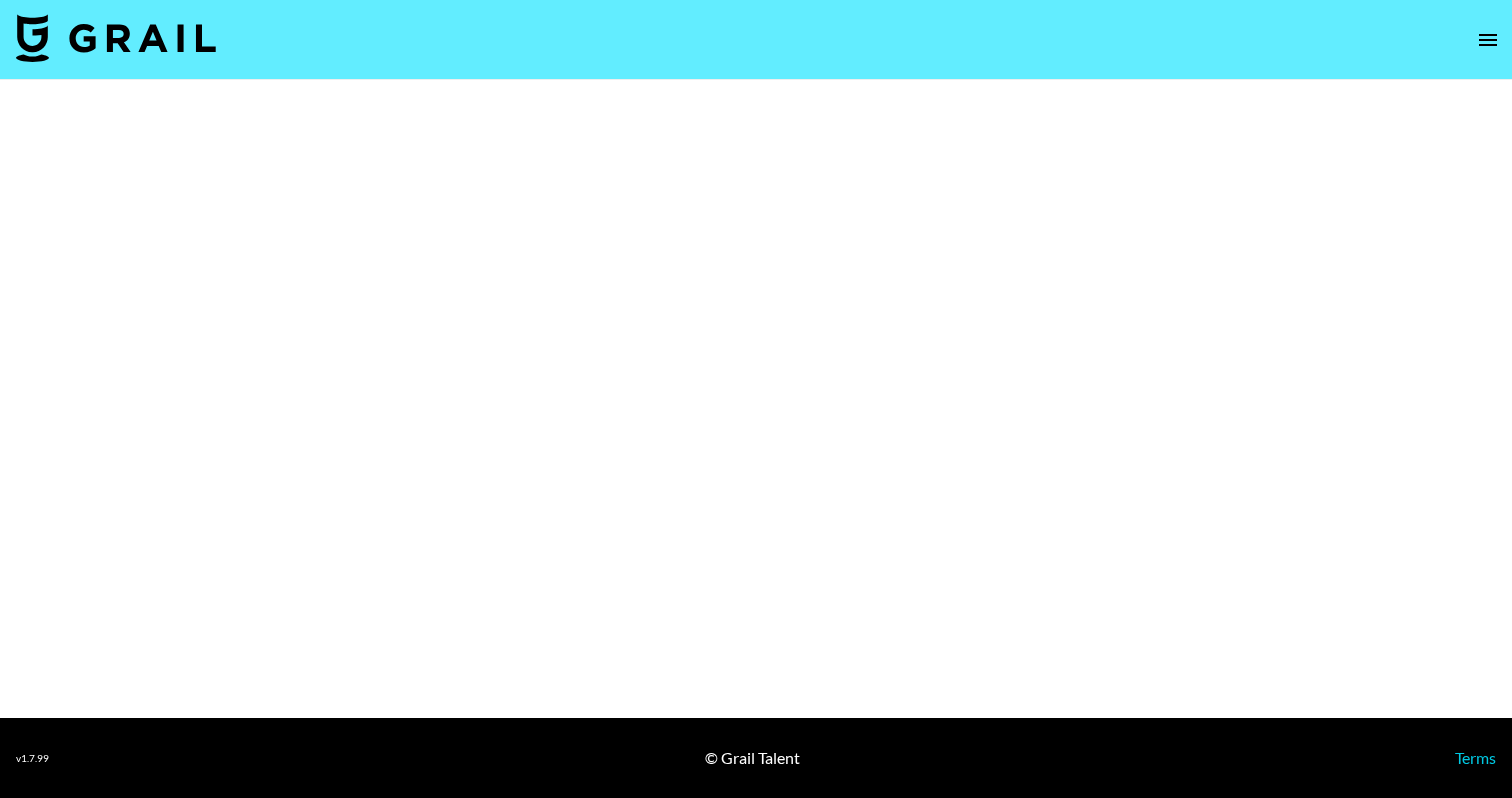 select on "Brand" 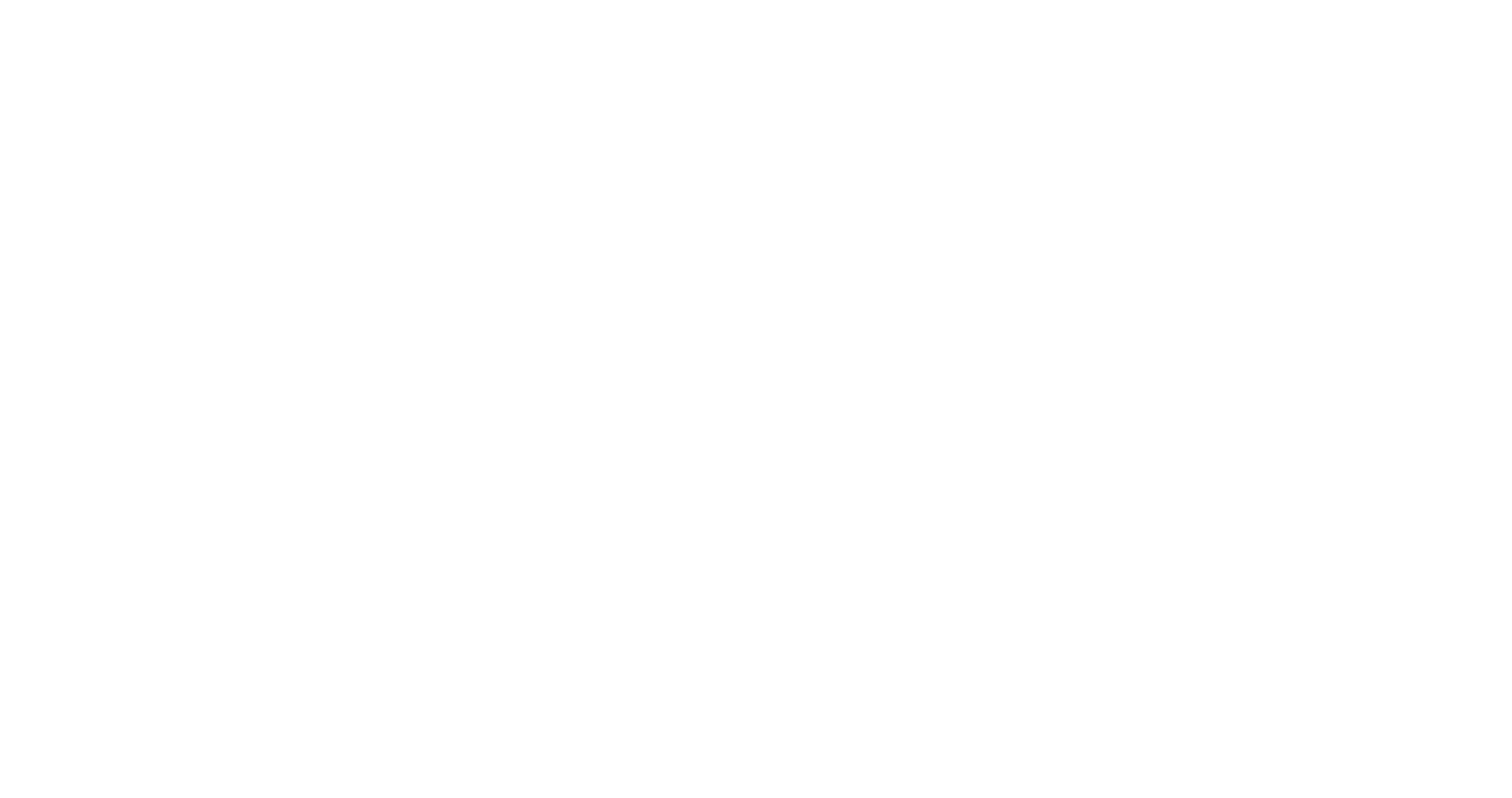 scroll, scrollTop: 0, scrollLeft: 0, axis: both 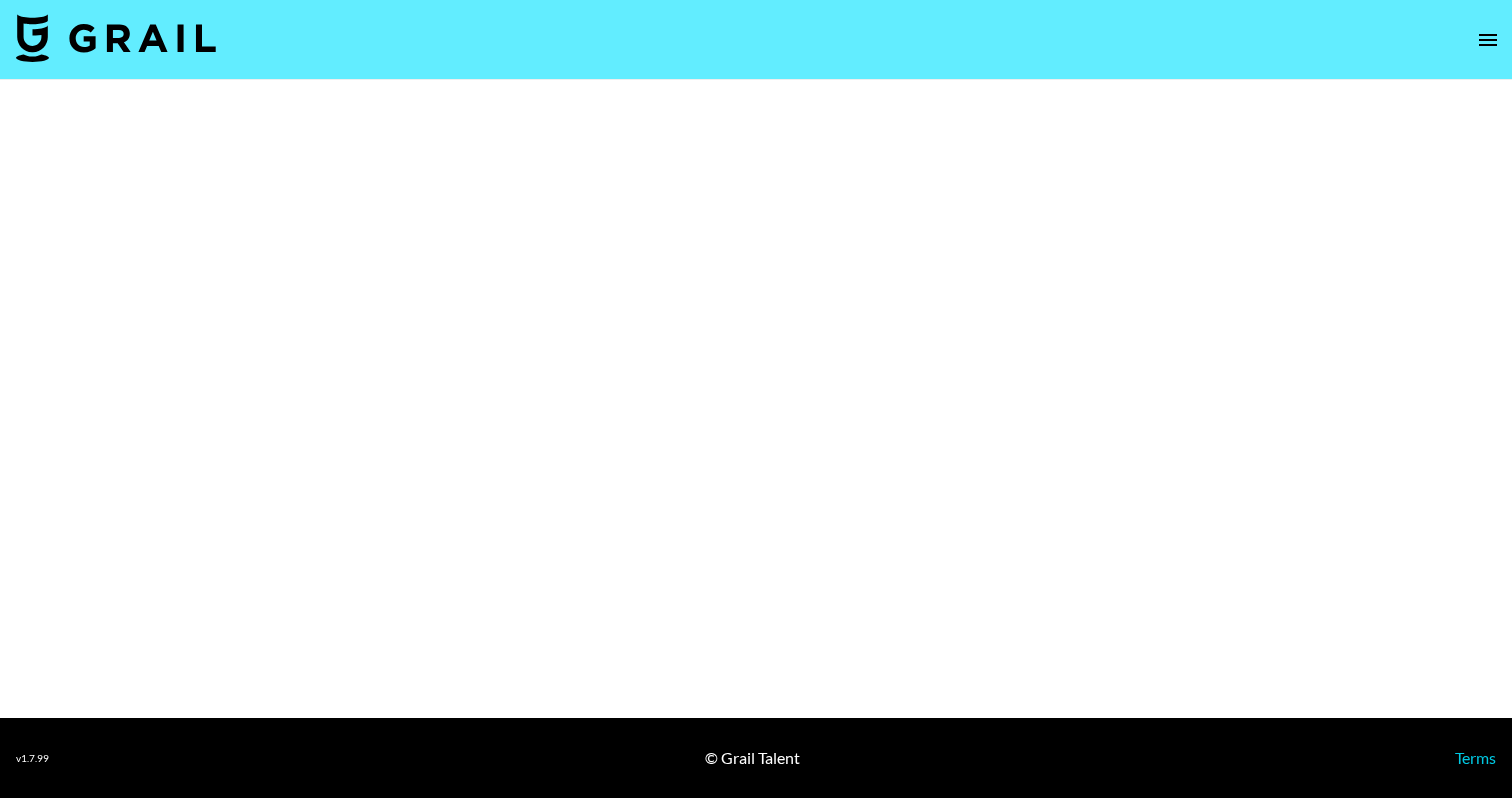 select on "Brand" 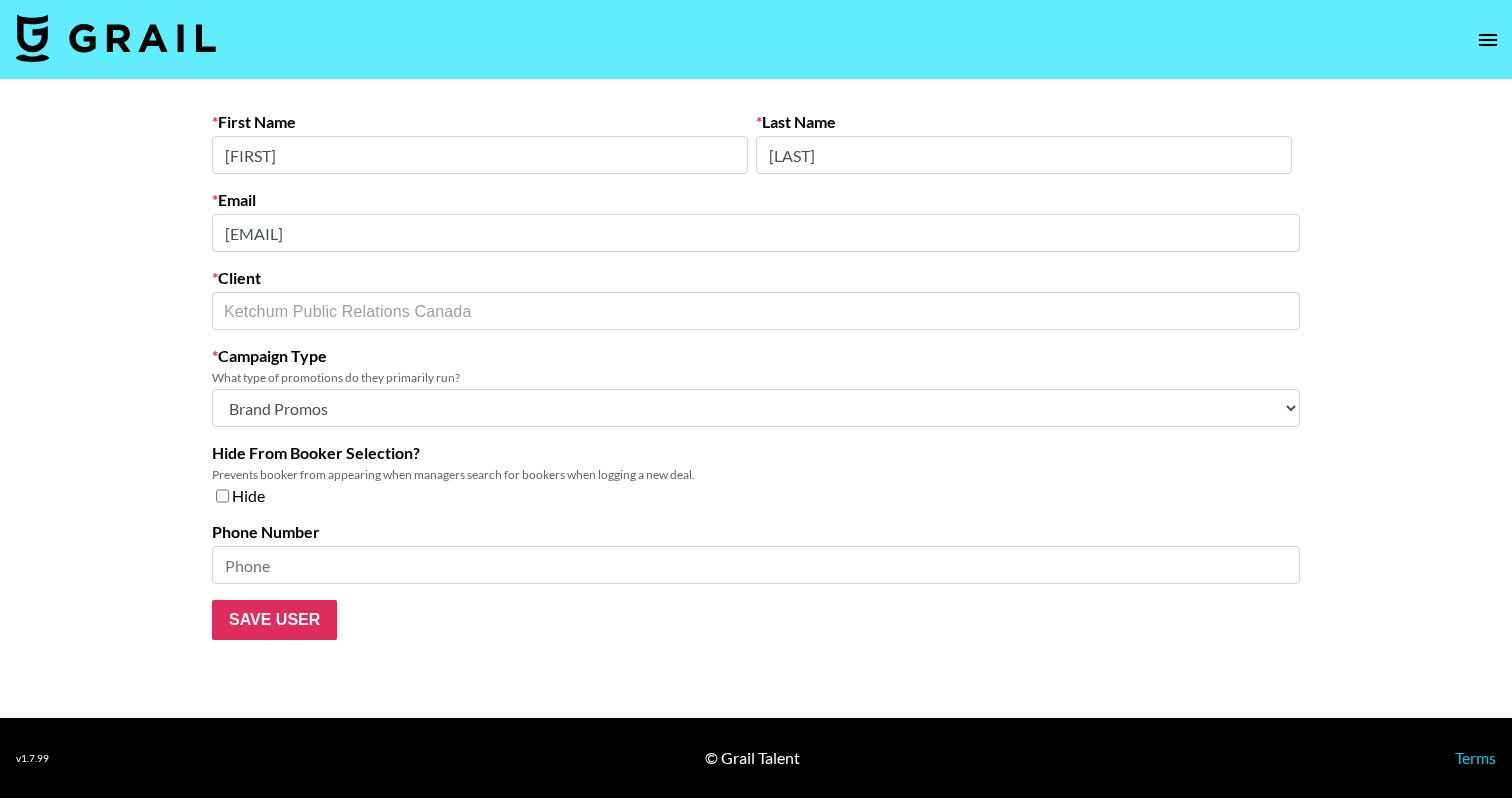 click on "First Name [FIRST] Last Name [LAST] Email [EMAIL] Client [COMPANY] Public Relations [COUNTRY] ​ Campaign Type What type of promotions do they primarily run? Choose Type... Song Promos Brand Promos Both (They work at an agency) Hide From Booker Selection? Prevents booker from appearing when managers search for bookers when logging a new deal.   Hide Phone Number Save User" at bounding box center (756, 376) 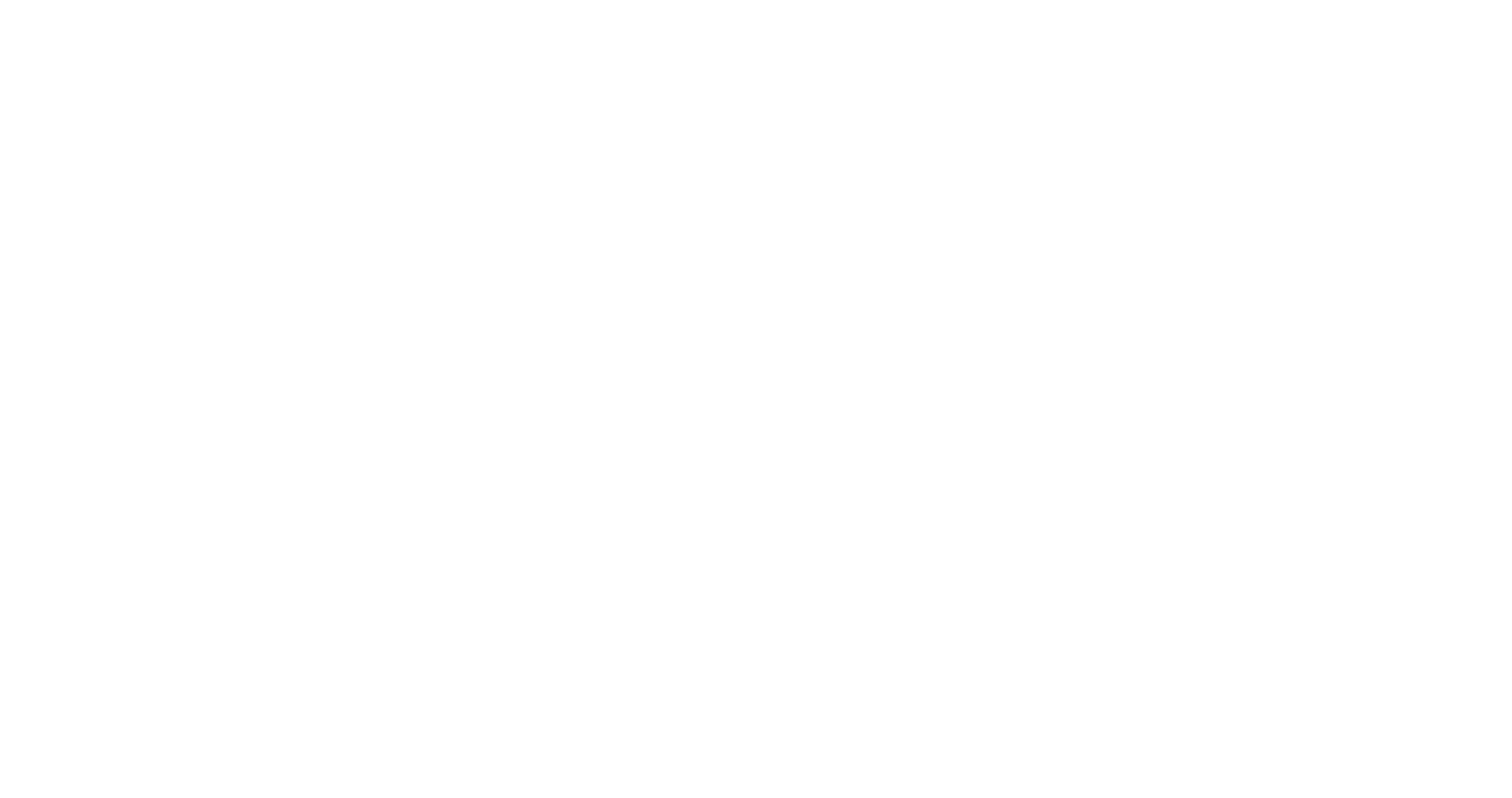 scroll, scrollTop: 0, scrollLeft: 0, axis: both 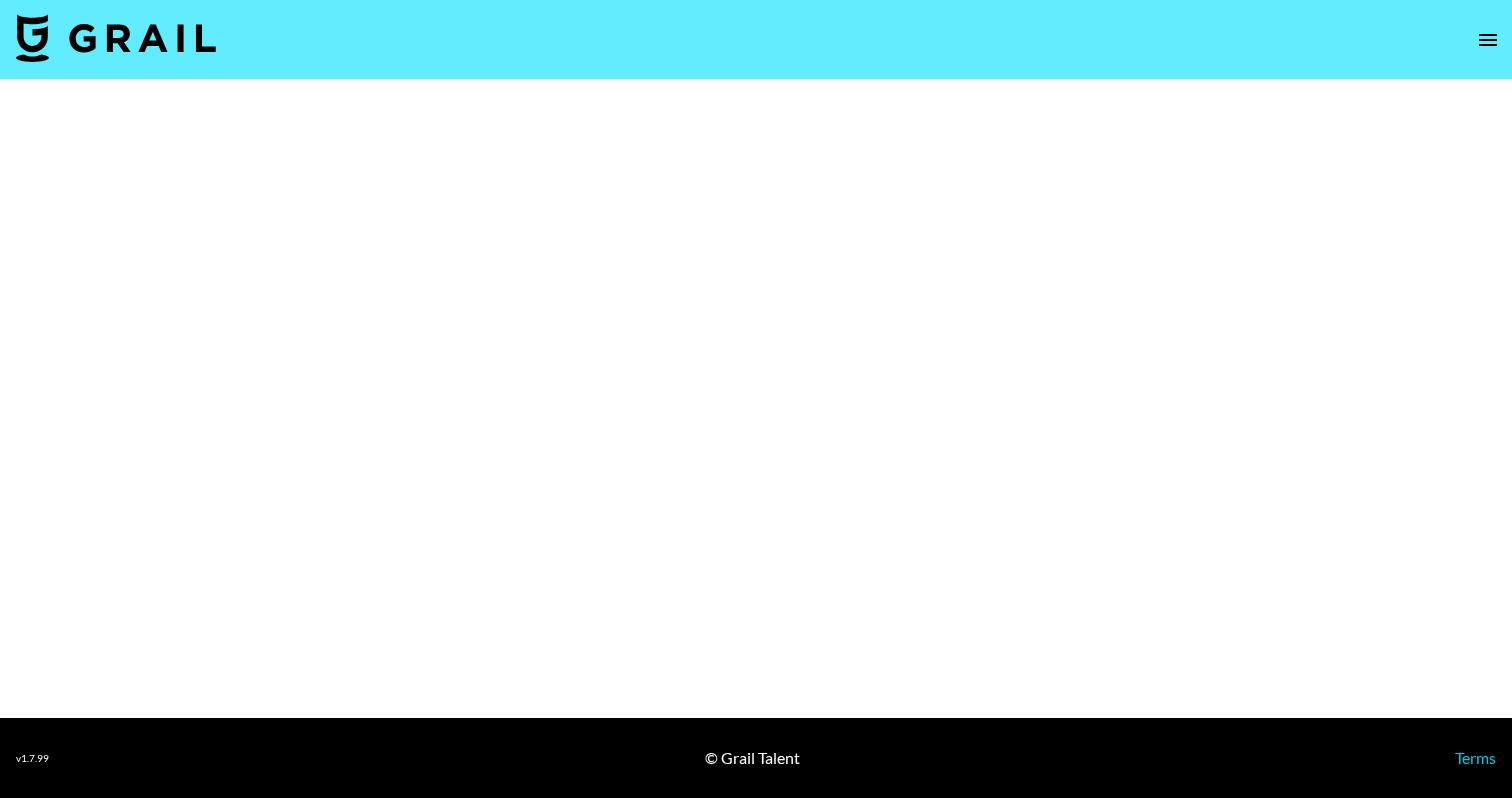 select on "Brand" 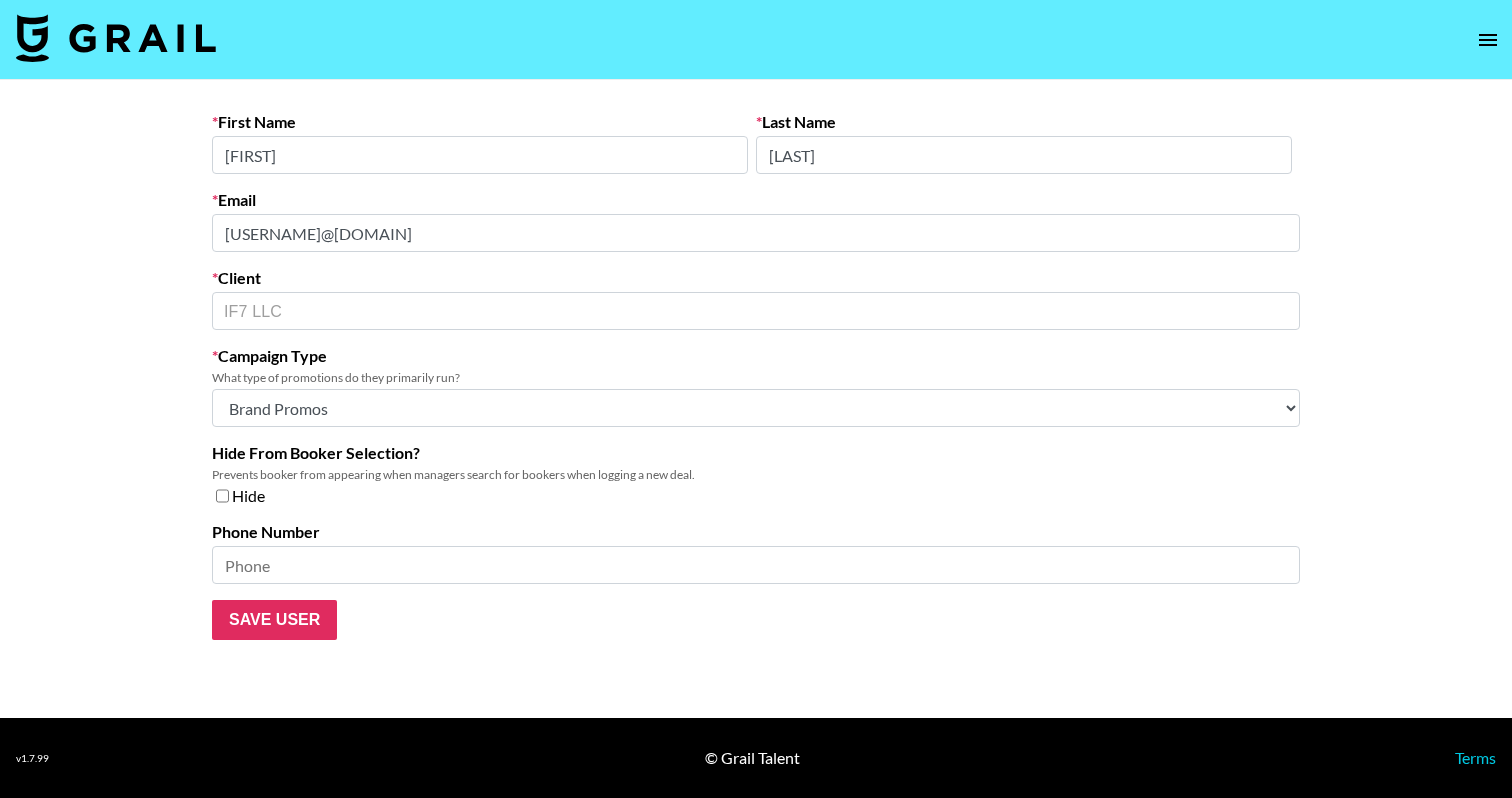 click on "First Name Michael Last Name Xavier Email michael@if7.co Client IF7 LLC ​ Campaign Type What type of promotions do they primarily run? Choose Type... Song Promos Brand Promos Both (They work at an agency) Hide From Booker Selection? Prevents booker from appearing when managers search for bookers when logging a new deal.   Hide Phone Number Save User" at bounding box center (756, 399) 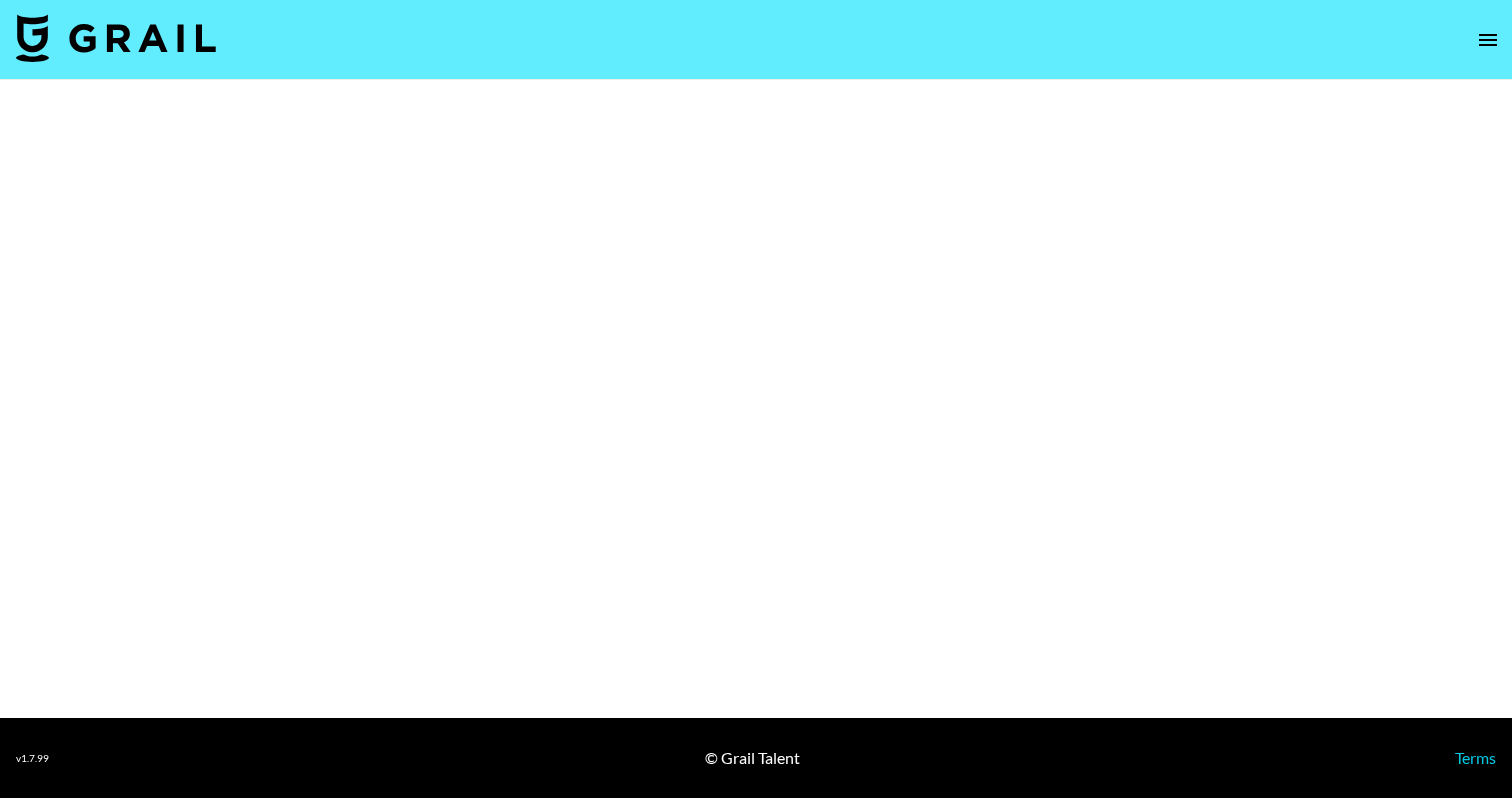 select on "Brand" 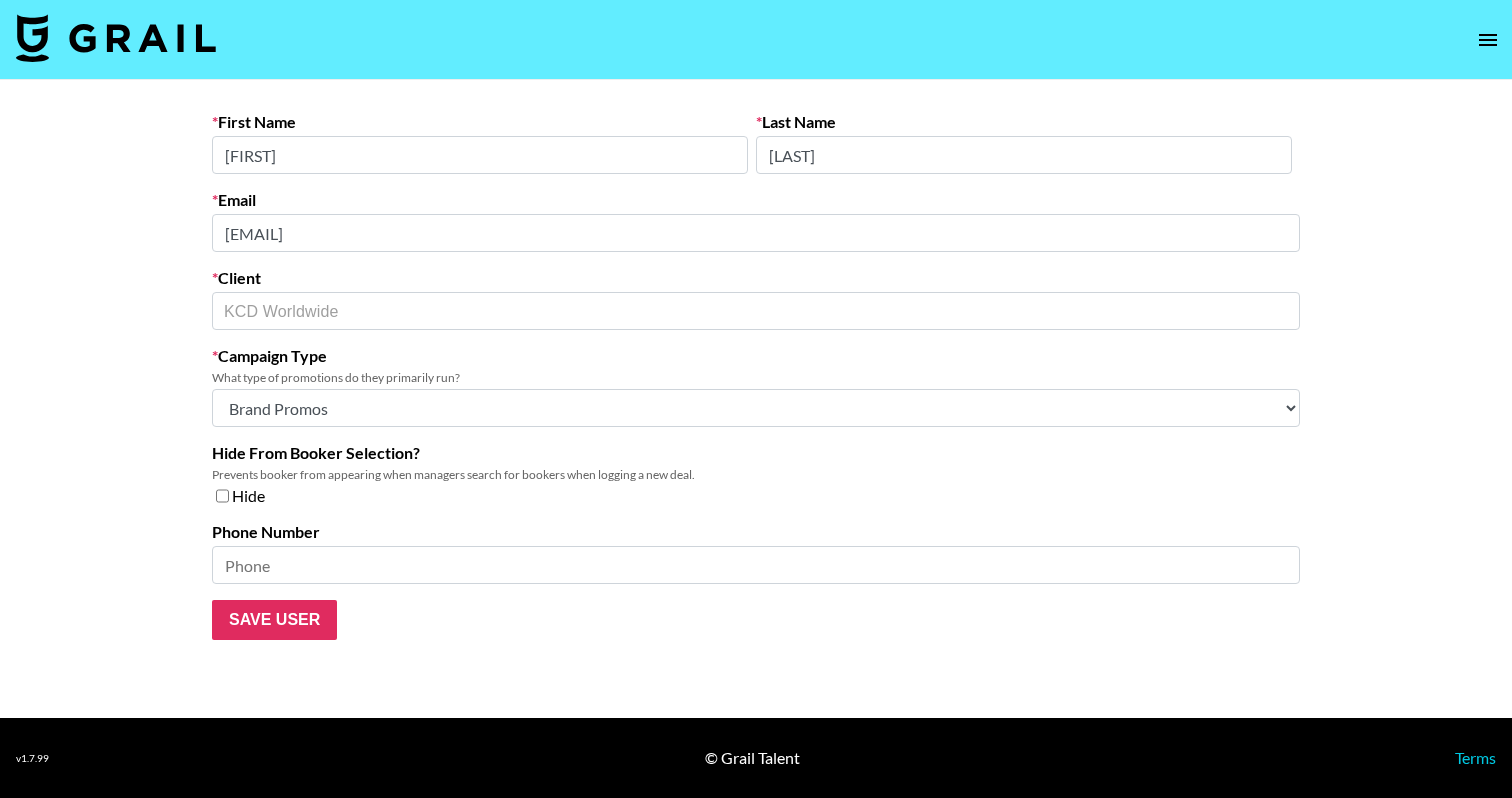 scroll, scrollTop: 0, scrollLeft: 0, axis: both 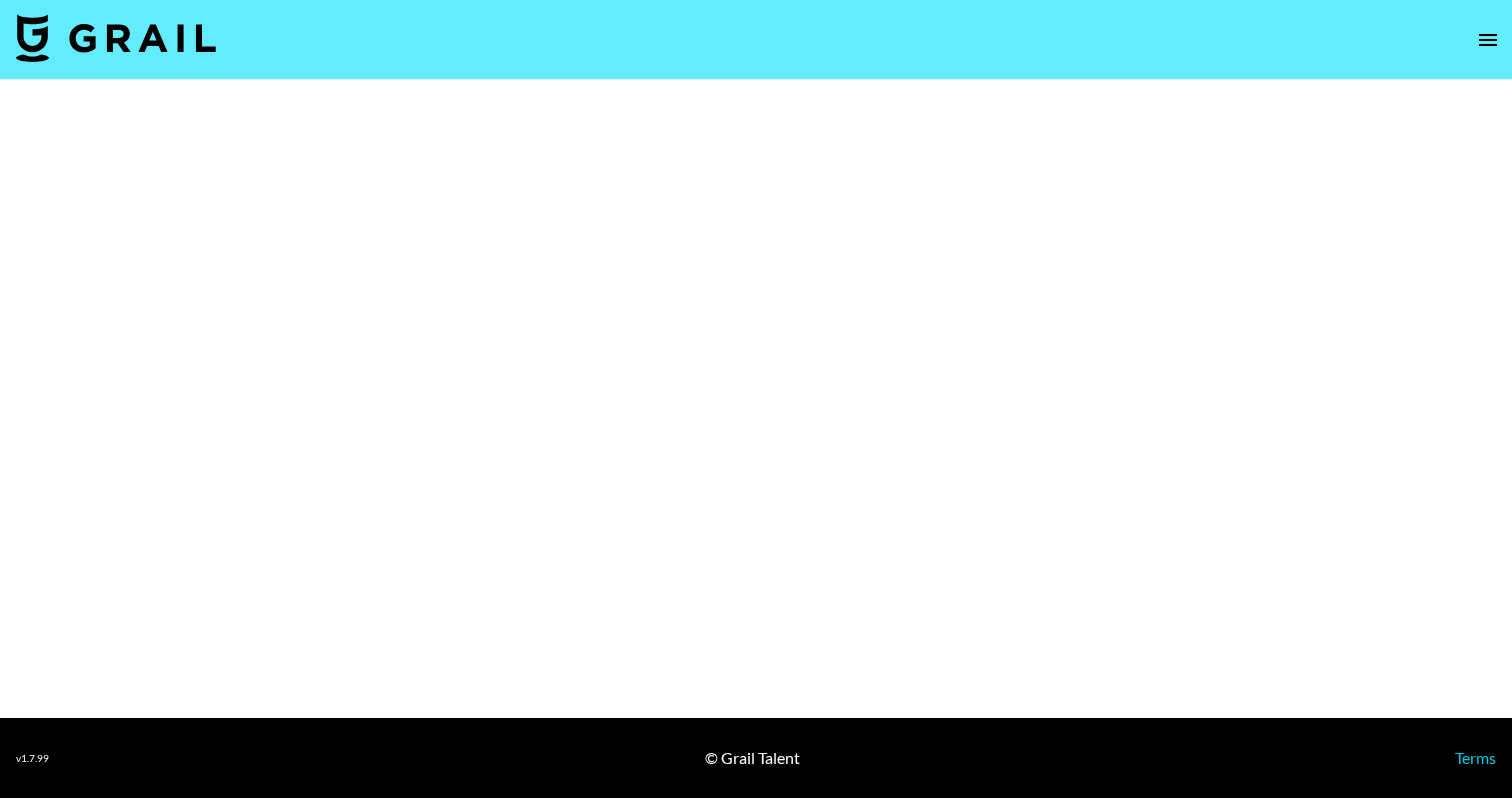 select on "Brand" 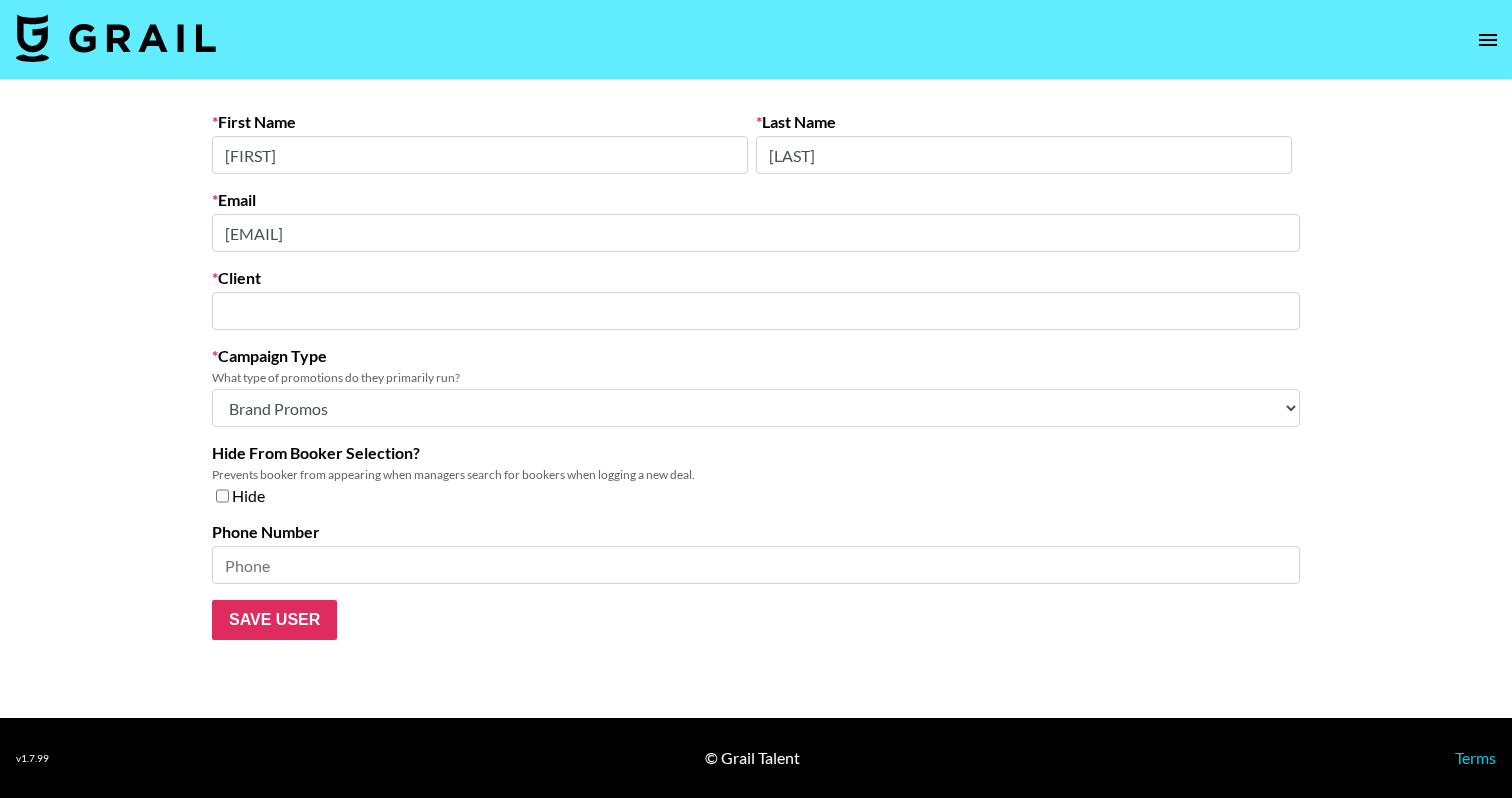 type on "Victoria’s Secret Stores Brand Management, LLC" 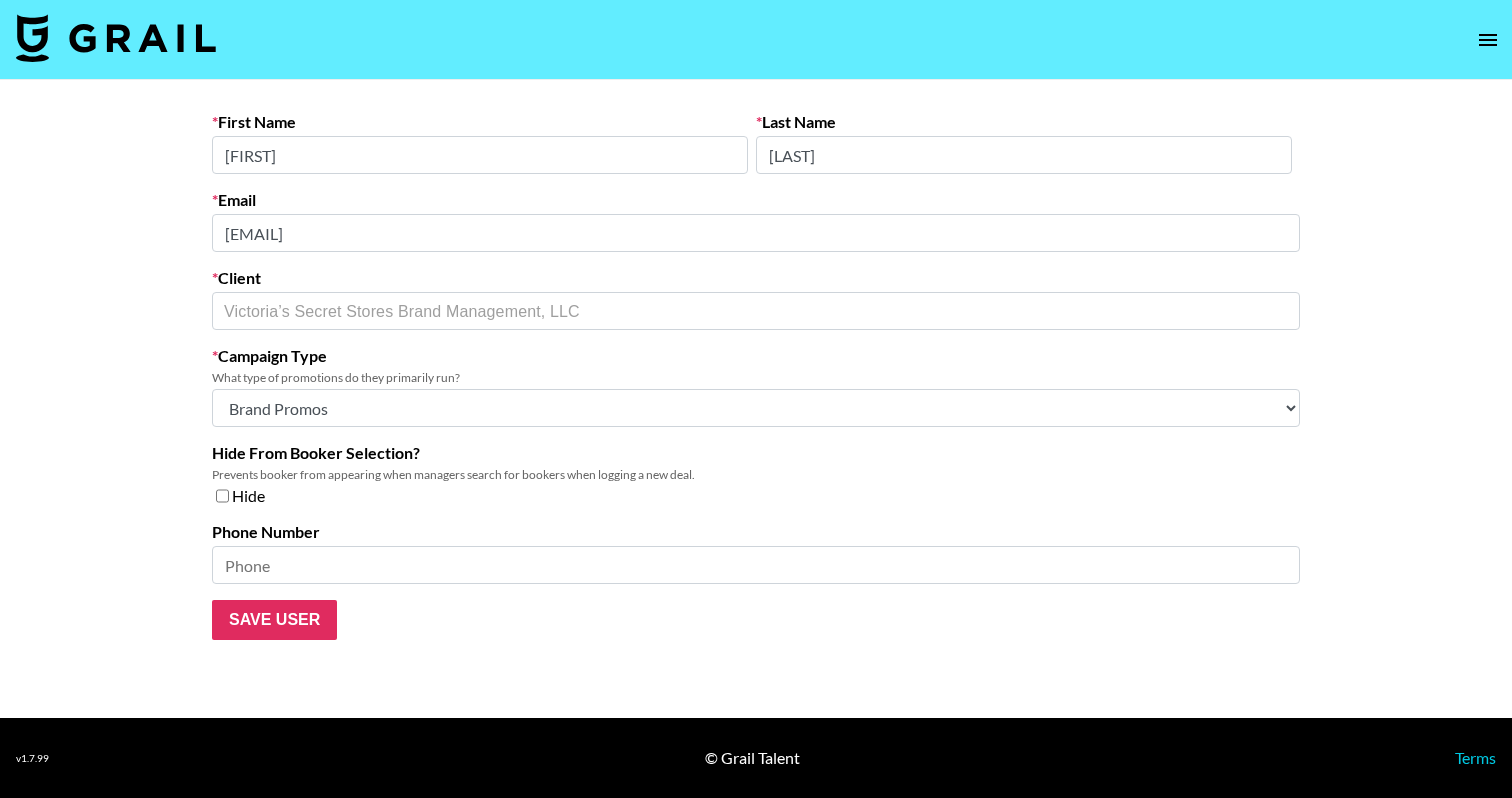click on "First Name Eden Last Name Schmitz Email ESchmitz@victoria.com Client Victoria’s Secret Stores Brand Management, LLC ​ Campaign Type What type of promotions do they primarily run? Choose Type... Song Promos Brand Promos Both (They work at an agency) Hide From Booker Selection? Prevents booker from appearing when managers search for bookers when logging a new deal.   Hide Phone Number Save User" at bounding box center (756, 399) 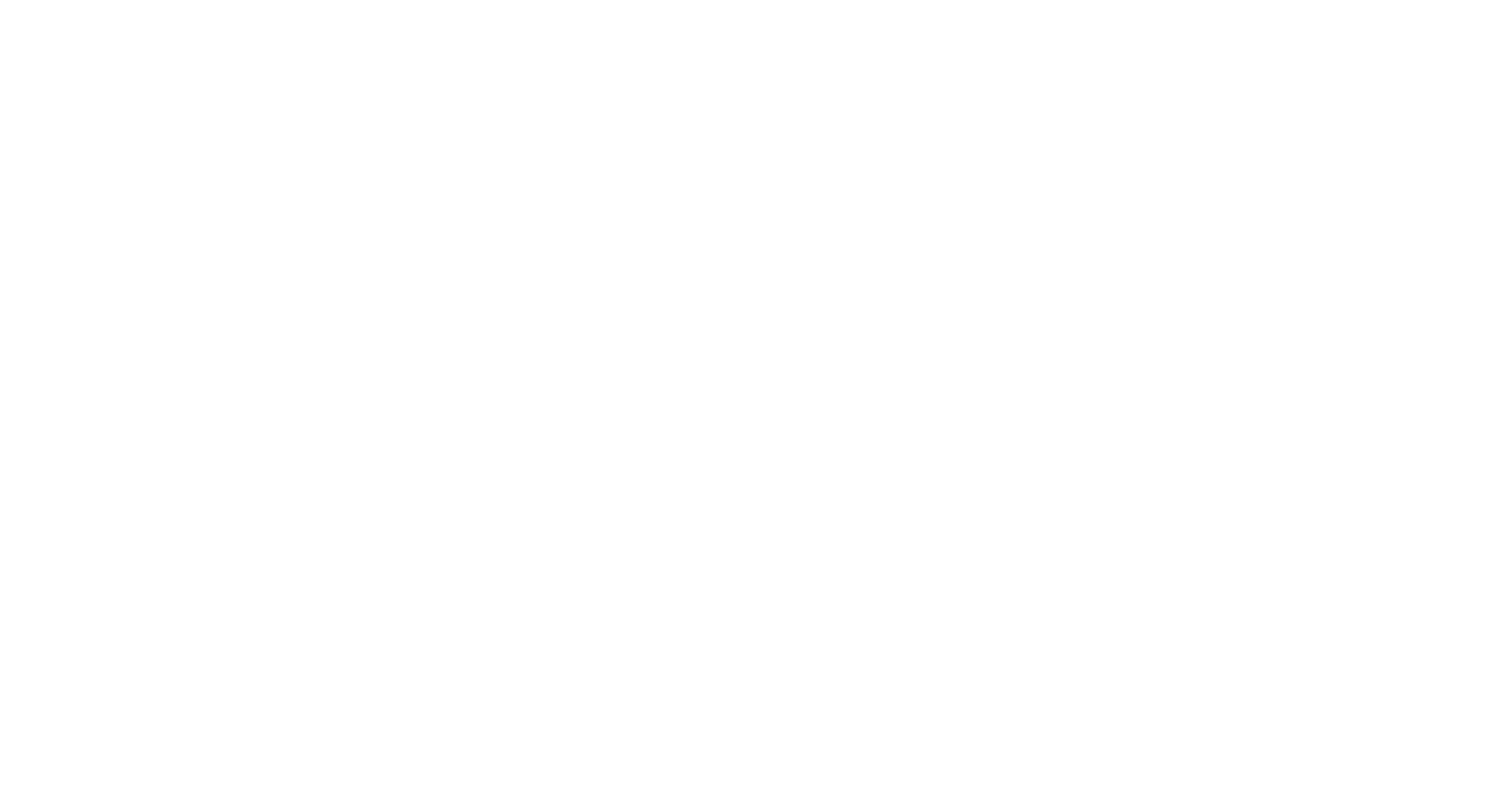 scroll, scrollTop: 0, scrollLeft: 0, axis: both 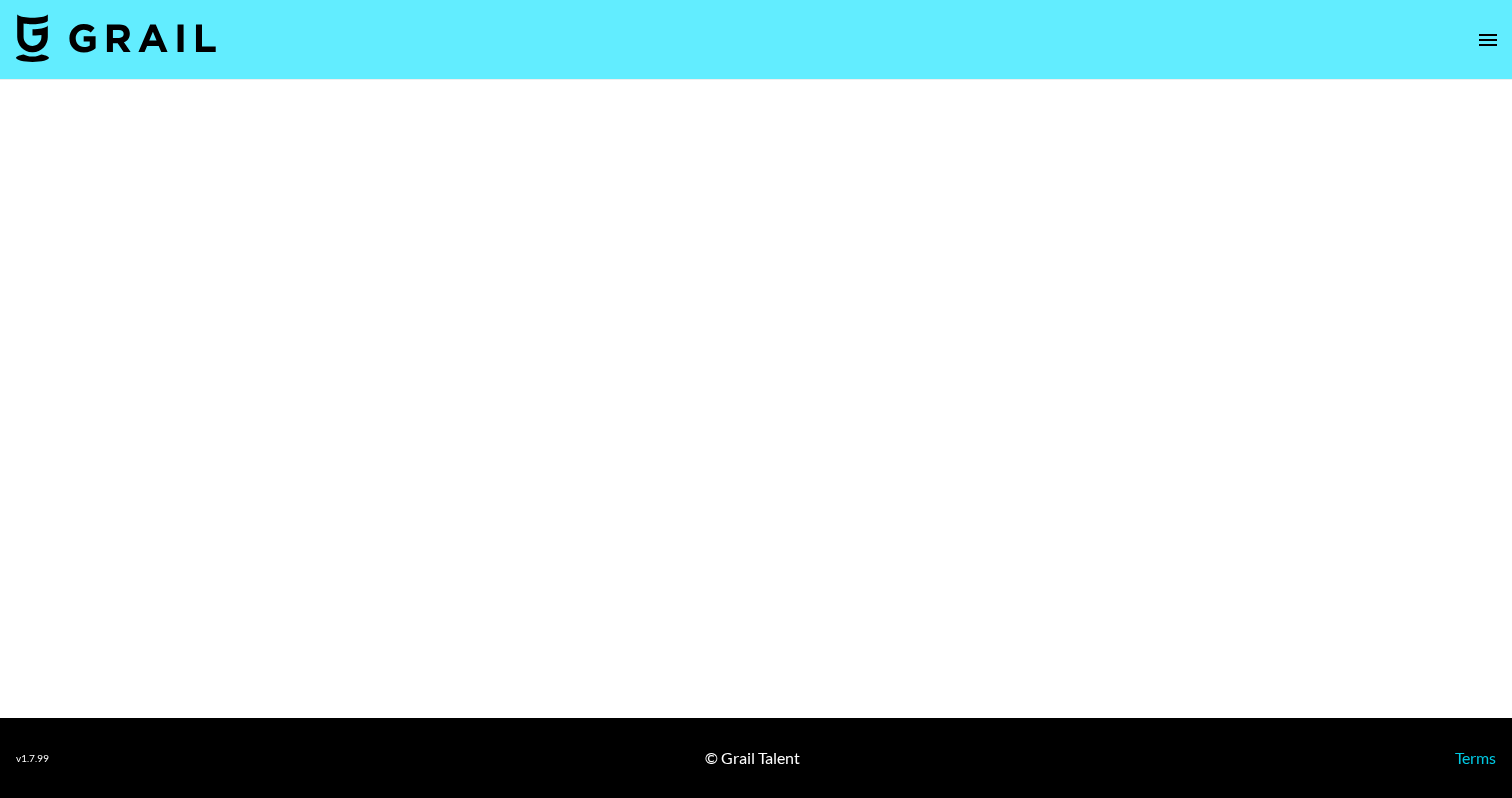 select on "Brand" 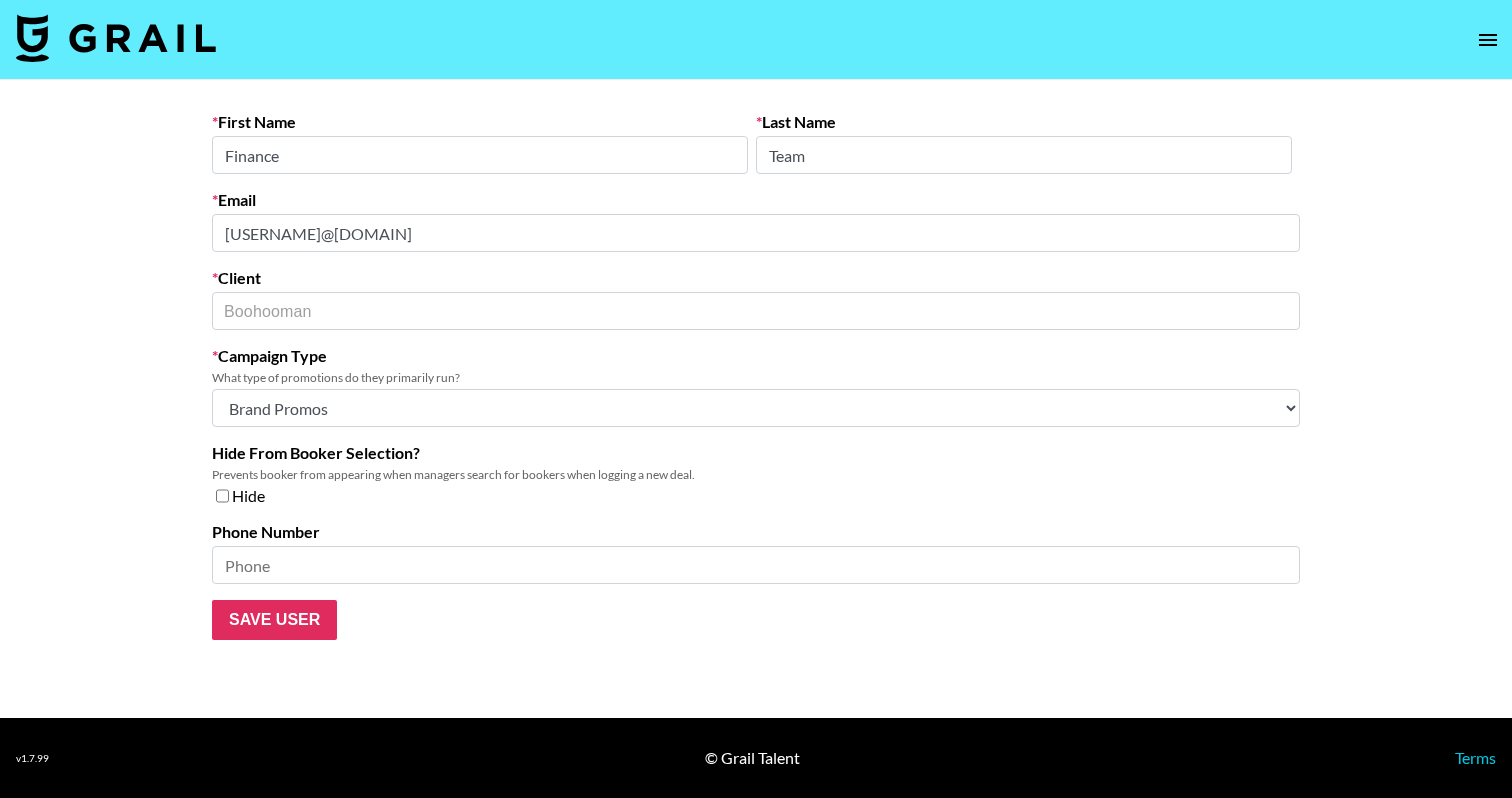 click on "[USERNAME]@[DOMAIN] Client [BRAND] ​ Campaign Type What type of promotions do they primarily run? Choose Type... Song Promos Brand Promos Both (They work at an agency) Hide From Booker Selection? Prevents booker from appearing when managers search for bookers when logging a new deal.   Hide [PHONE] Save User" at bounding box center [756, 399] 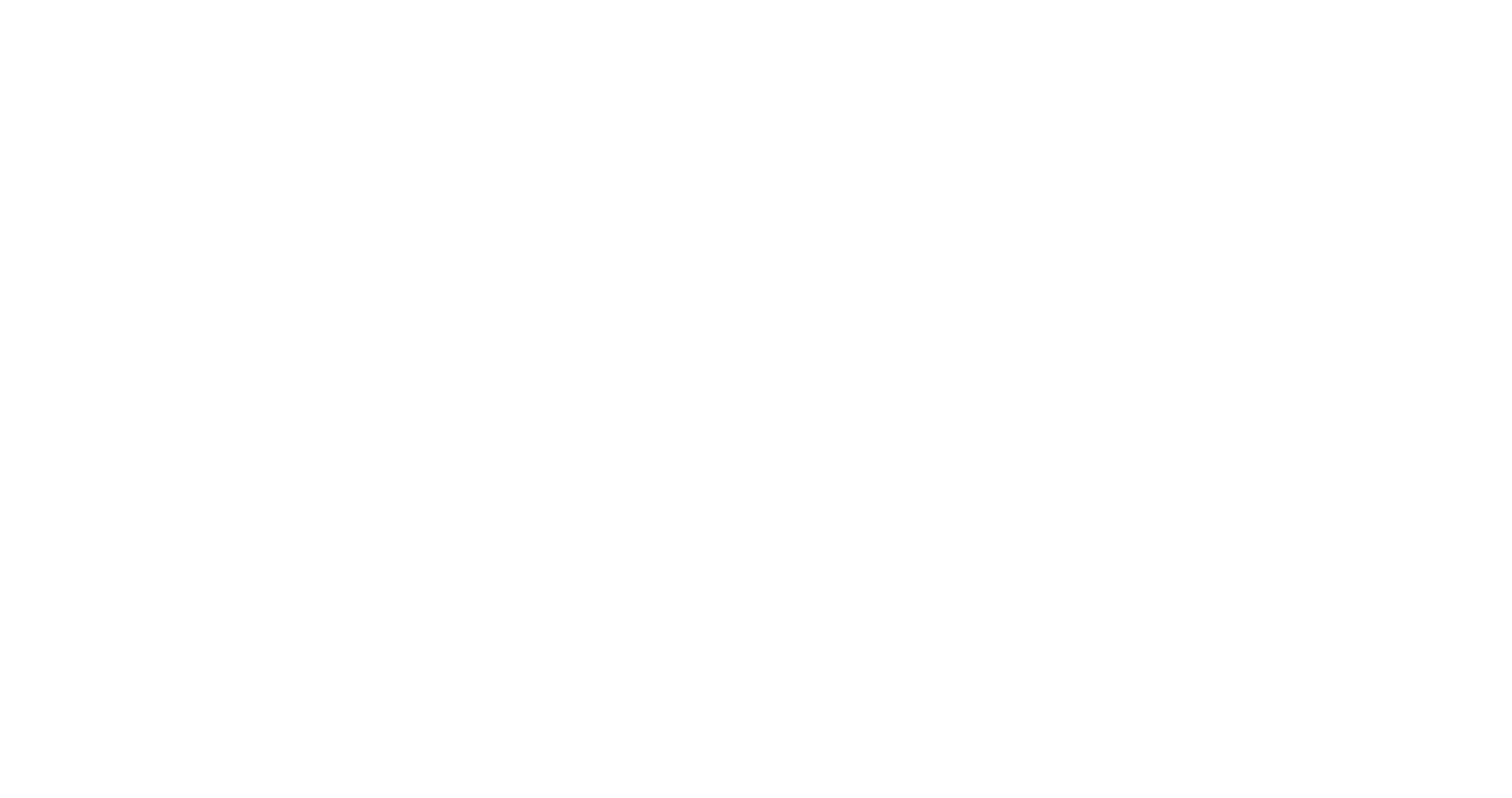 scroll, scrollTop: 0, scrollLeft: 0, axis: both 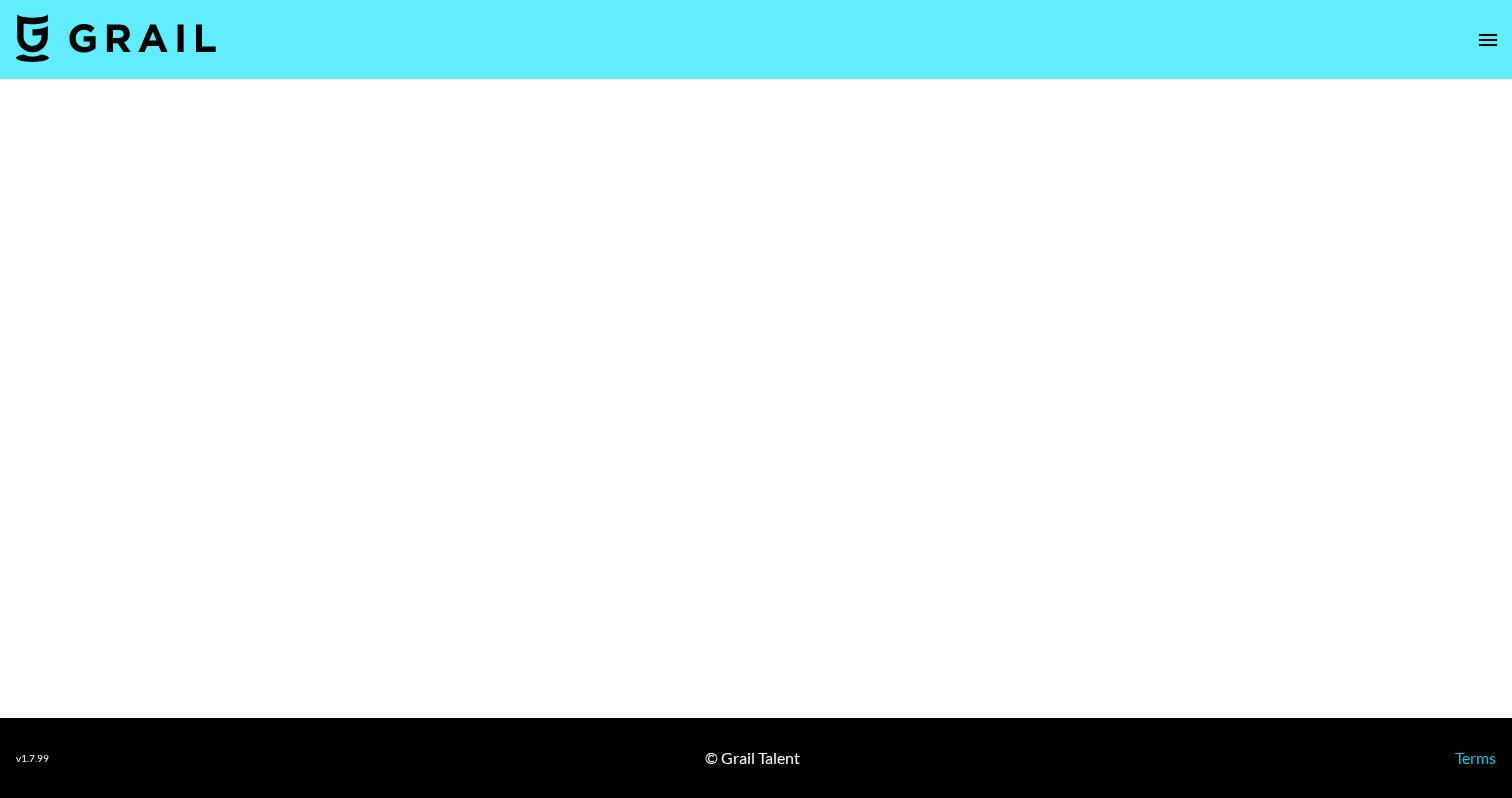 select on "Brand" 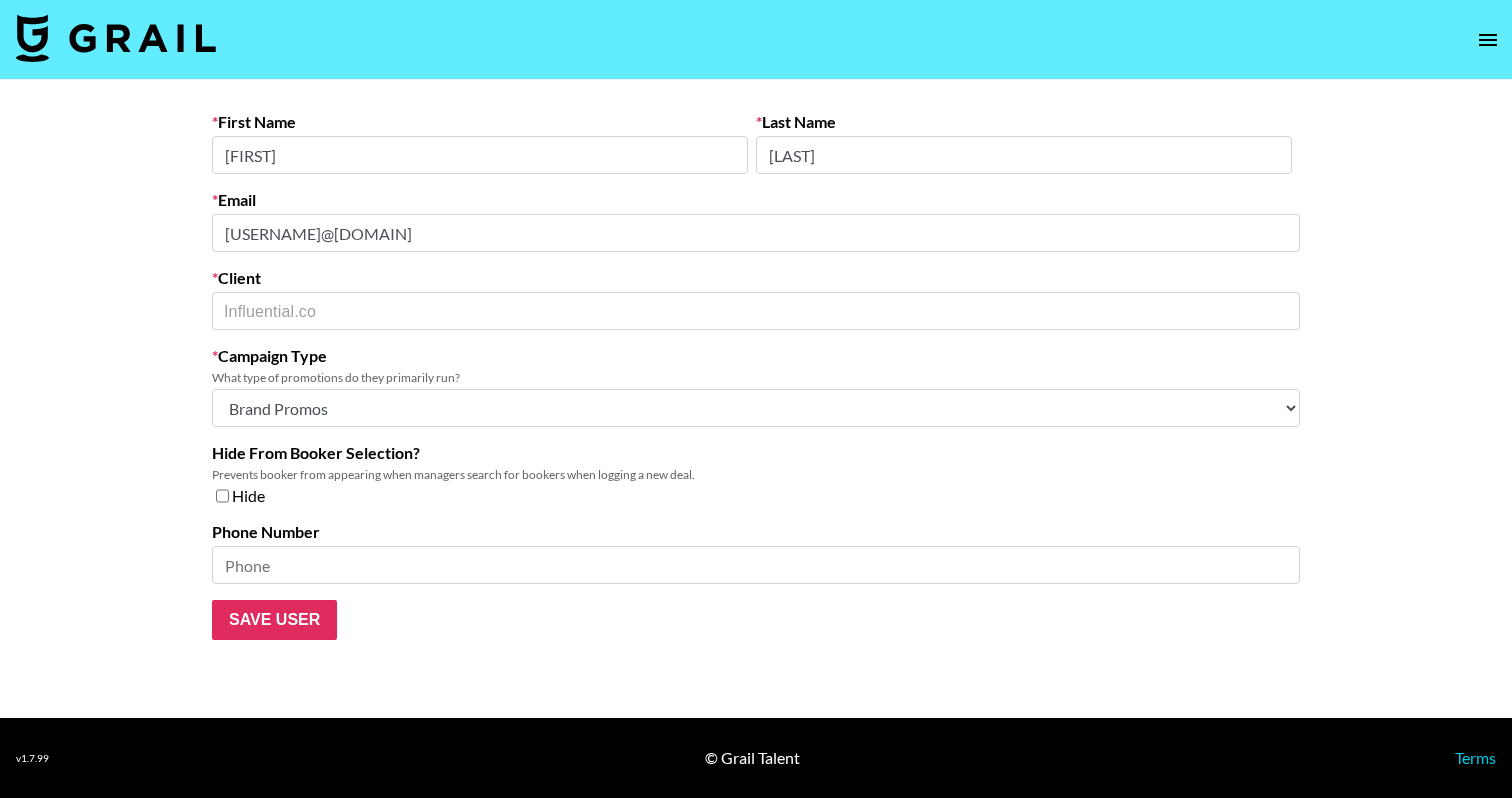 click on "First Name Sharon Last Name Mizzi Email smizzi@influential.co Client Influential.co ​ Campaign Type What type of promotions do they primarily run? Choose Type... Song Promos Brand Promos Both (They work at an agency) Hide From Booker Selection? Prevents booker from appearing when managers search for bookers when logging a new deal.   Hide Phone Number Save User" at bounding box center [756, 399] 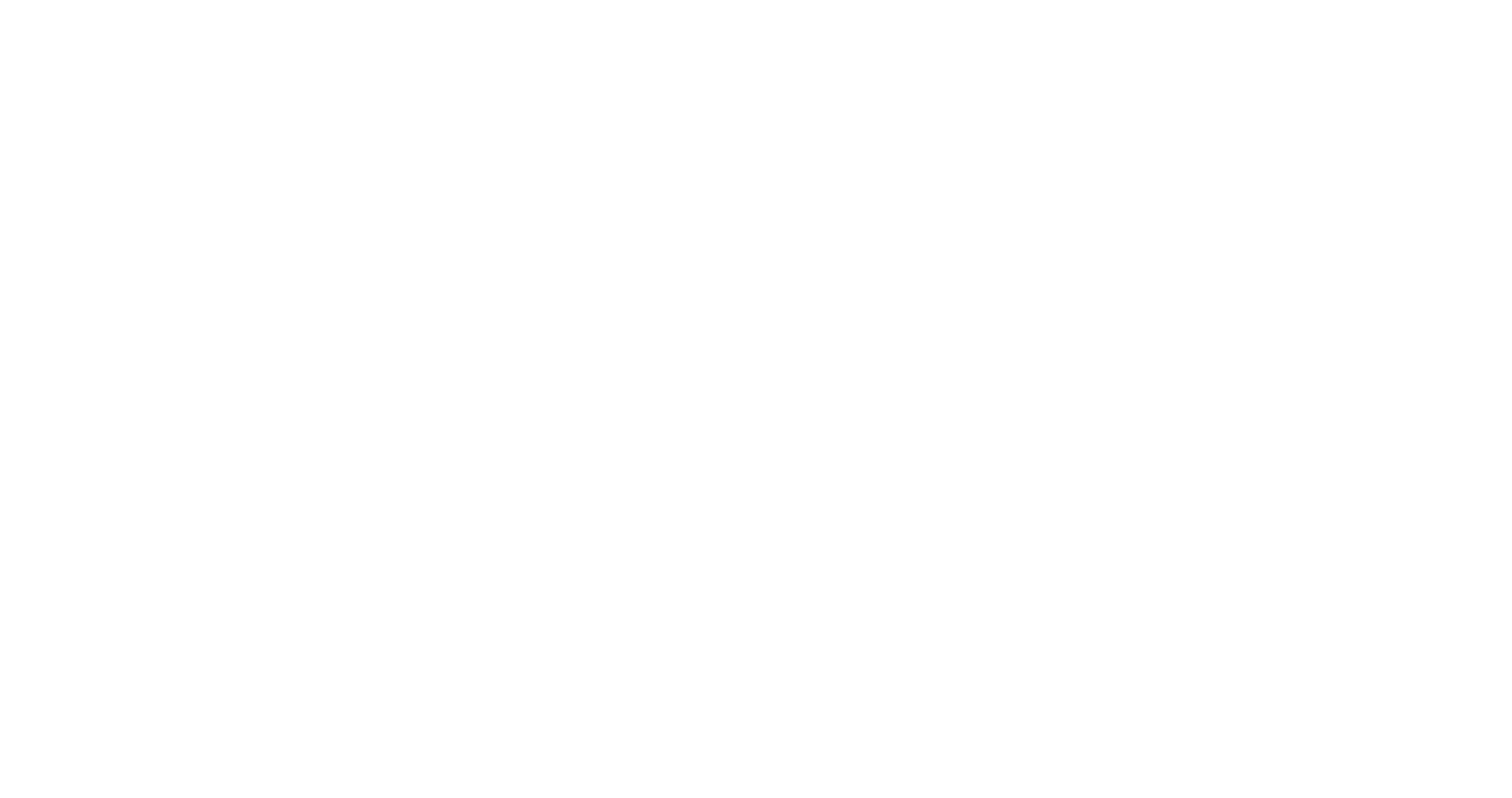 scroll, scrollTop: 0, scrollLeft: 0, axis: both 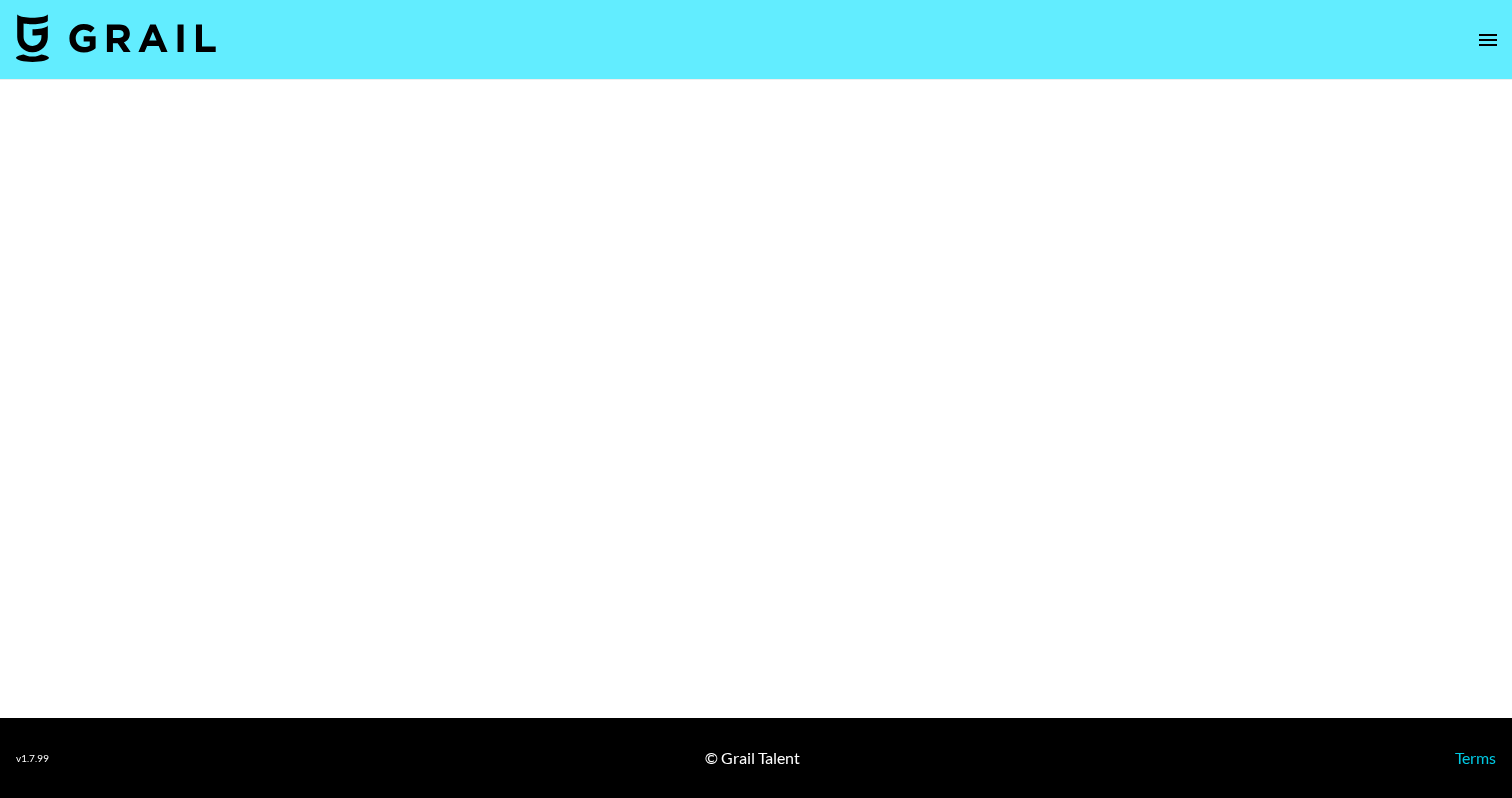 select on "Brand" 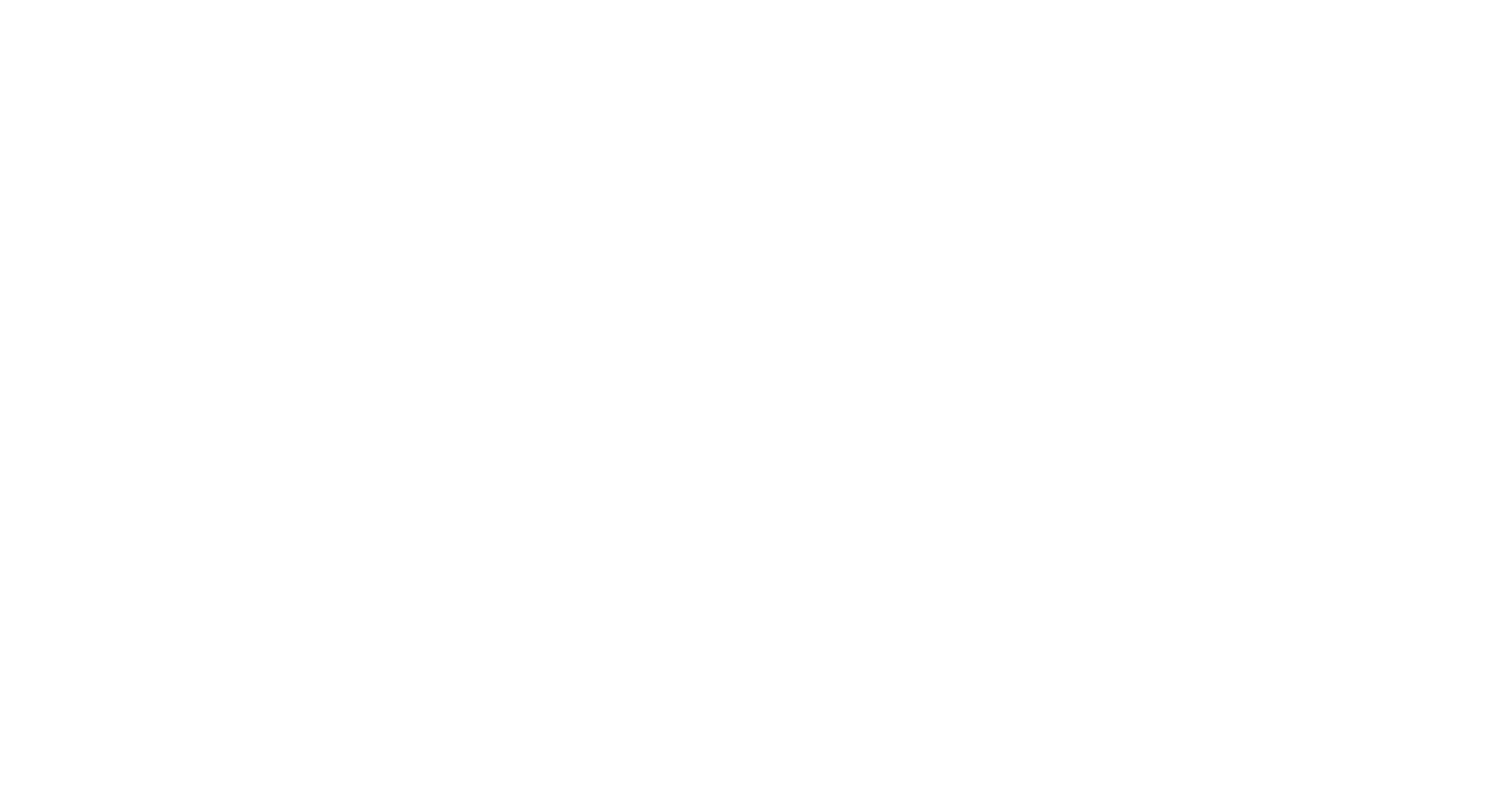 scroll, scrollTop: 0, scrollLeft: 0, axis: both 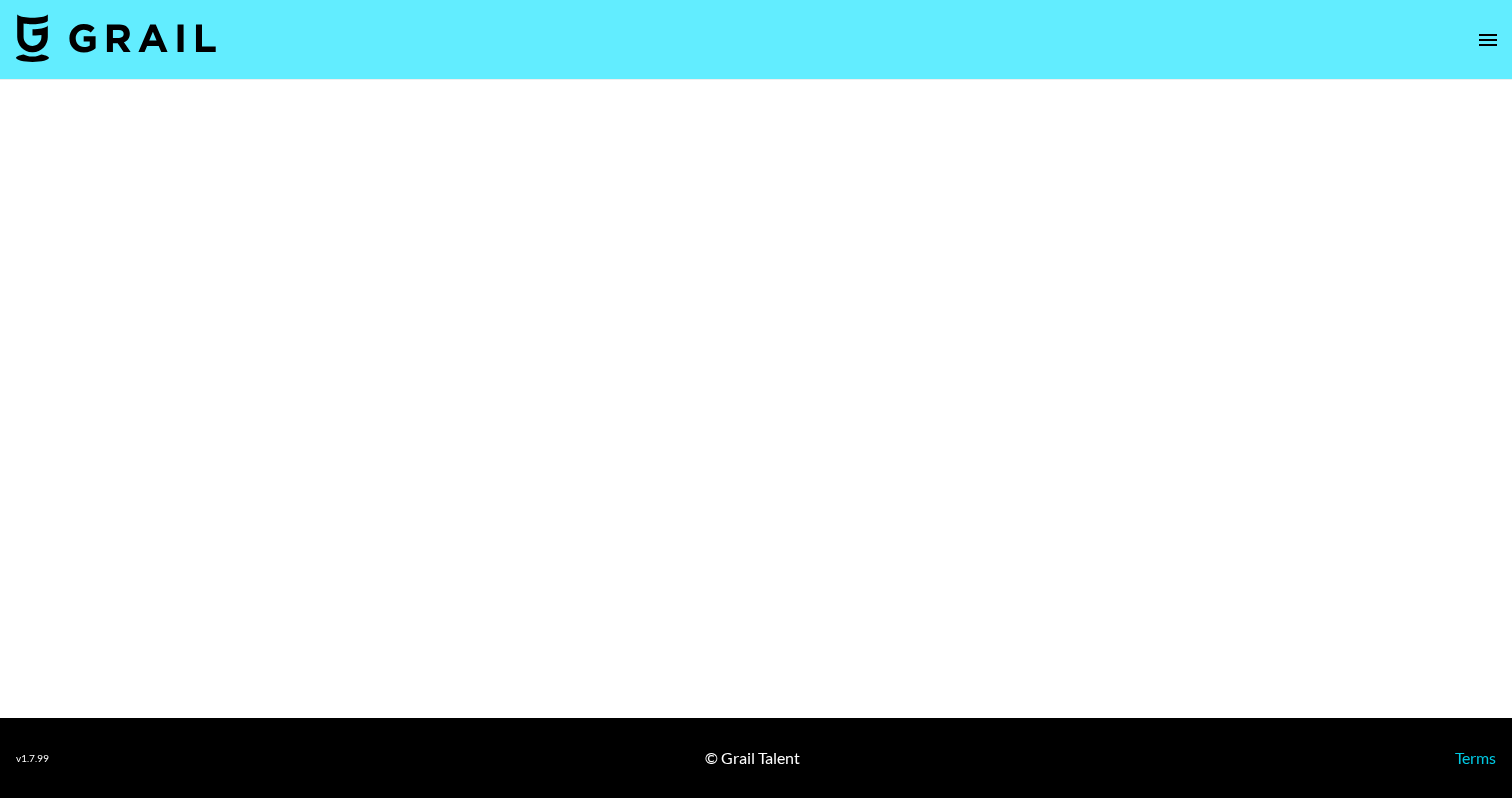 select on "Brand" 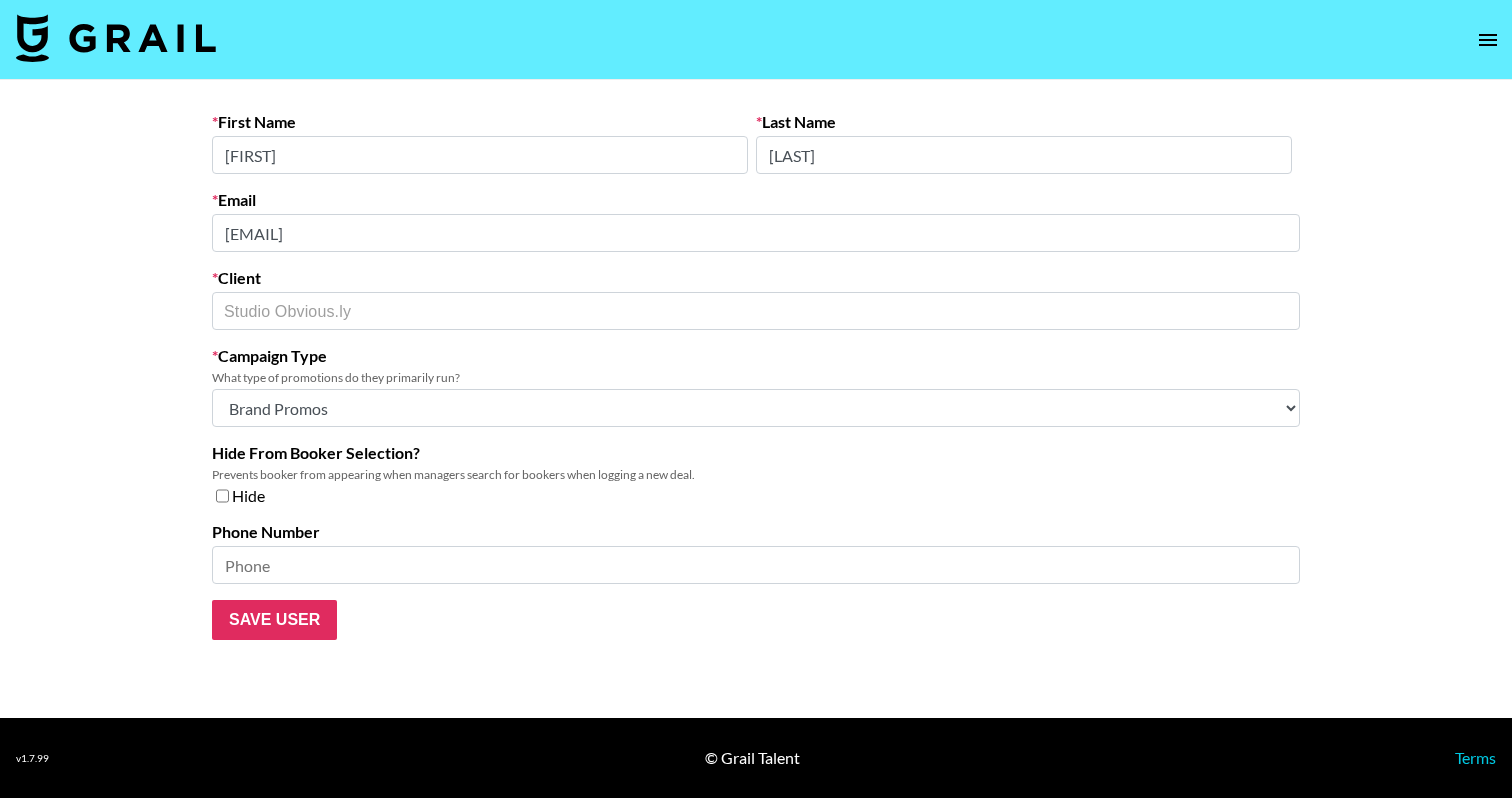 click on "First Name [FIRST] Last Name [LAST] Email [EMAIL] Client Studio Obvious.ly ​ Campaign Type What type of promotions do they primarily run? Choose Type... Song Promos Brand Promos Both (They work at an agency) Hide From Booker Selection? Prevents booker from appearing when managers search for bookers when logging a new deal.   Hide Phone Number Save User" at bounding box center (756, 399) 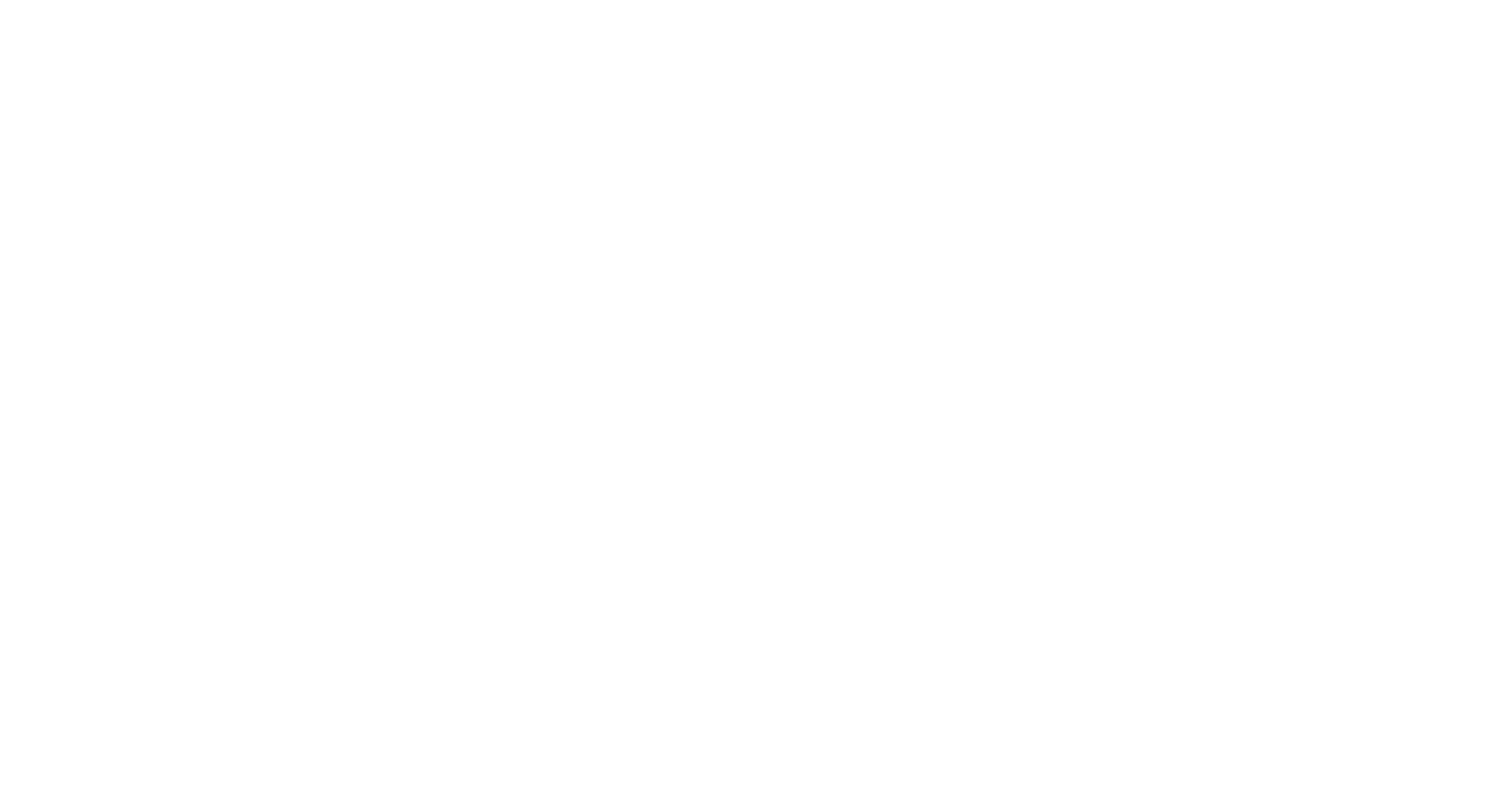 scroll, scrollTop: 0, scrollLeft: 0, axis: both 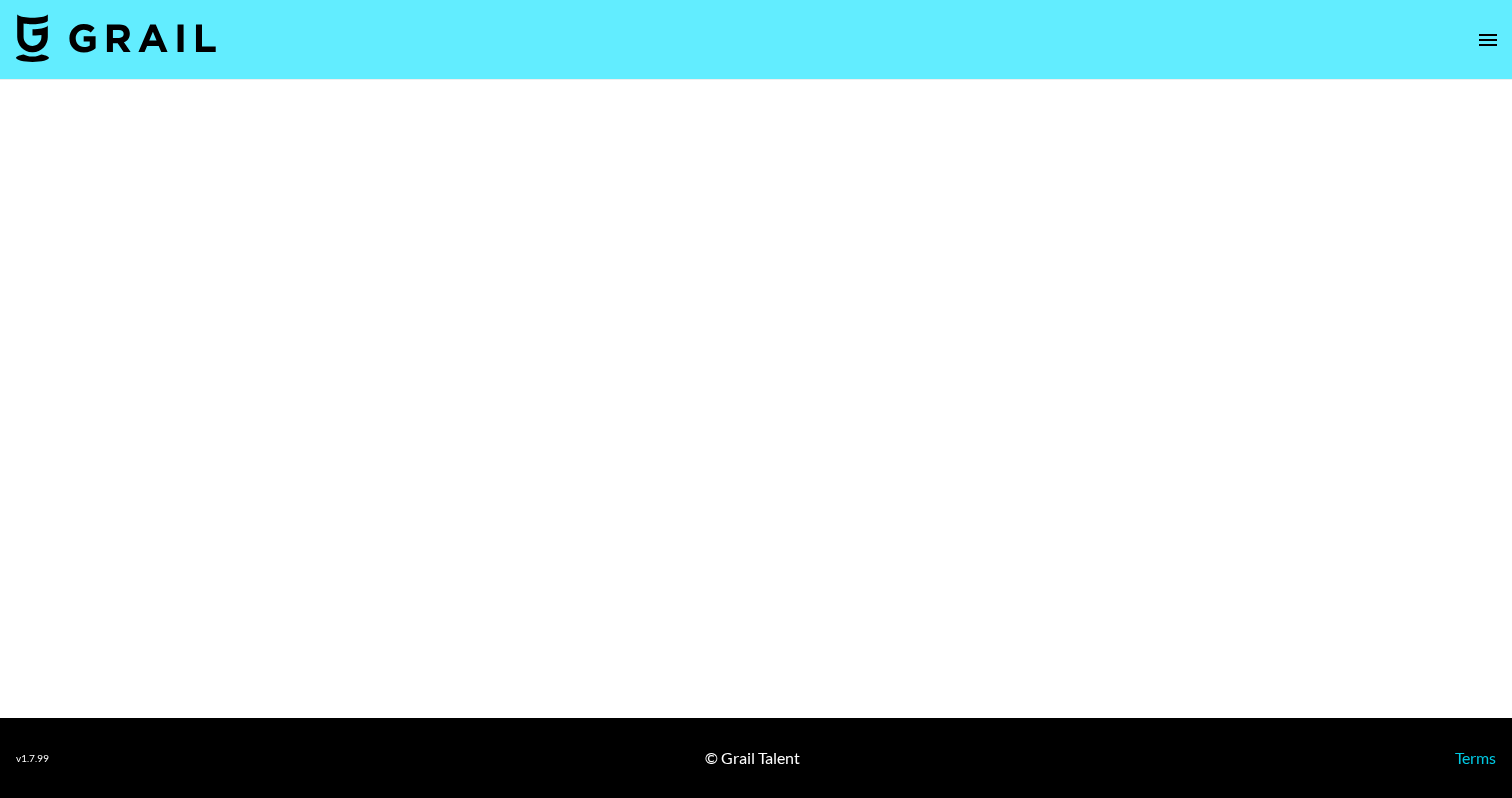select on "Brand" 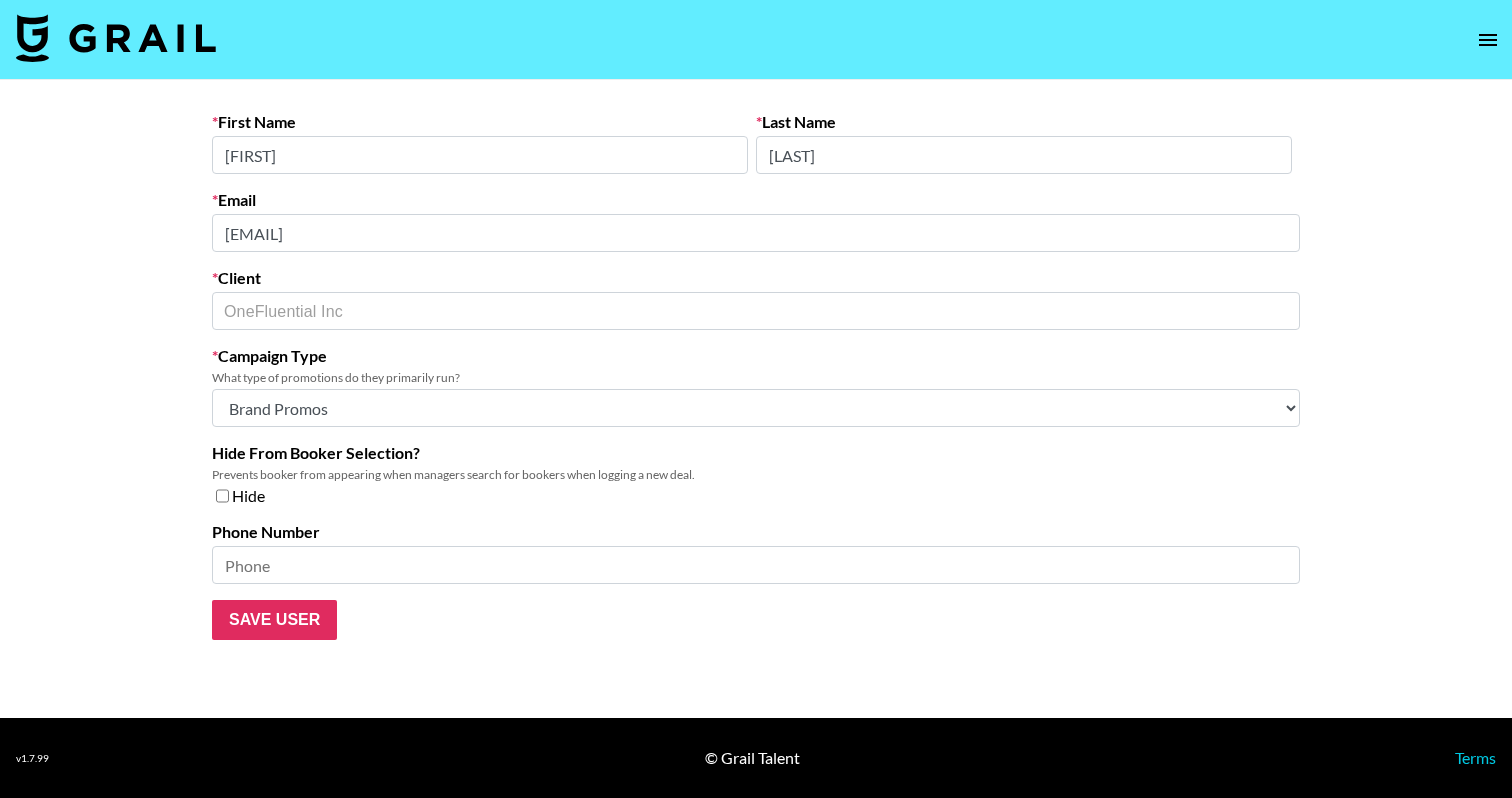 click on "First Name Brielle Last Name Cunningham Email brielle.cunningham@onefluential.com Client OneFluential Inc ​ Campaign Type What type of promotions do they primarily run? Choose Type... Song Promos Brand Promos Both (They work at an agency) Hide From Booker Selection? Prevents booker from appearing when managers search for bookers when logging a new deal.   Hide Phone Number Save User" at bounding box center (756, 376) 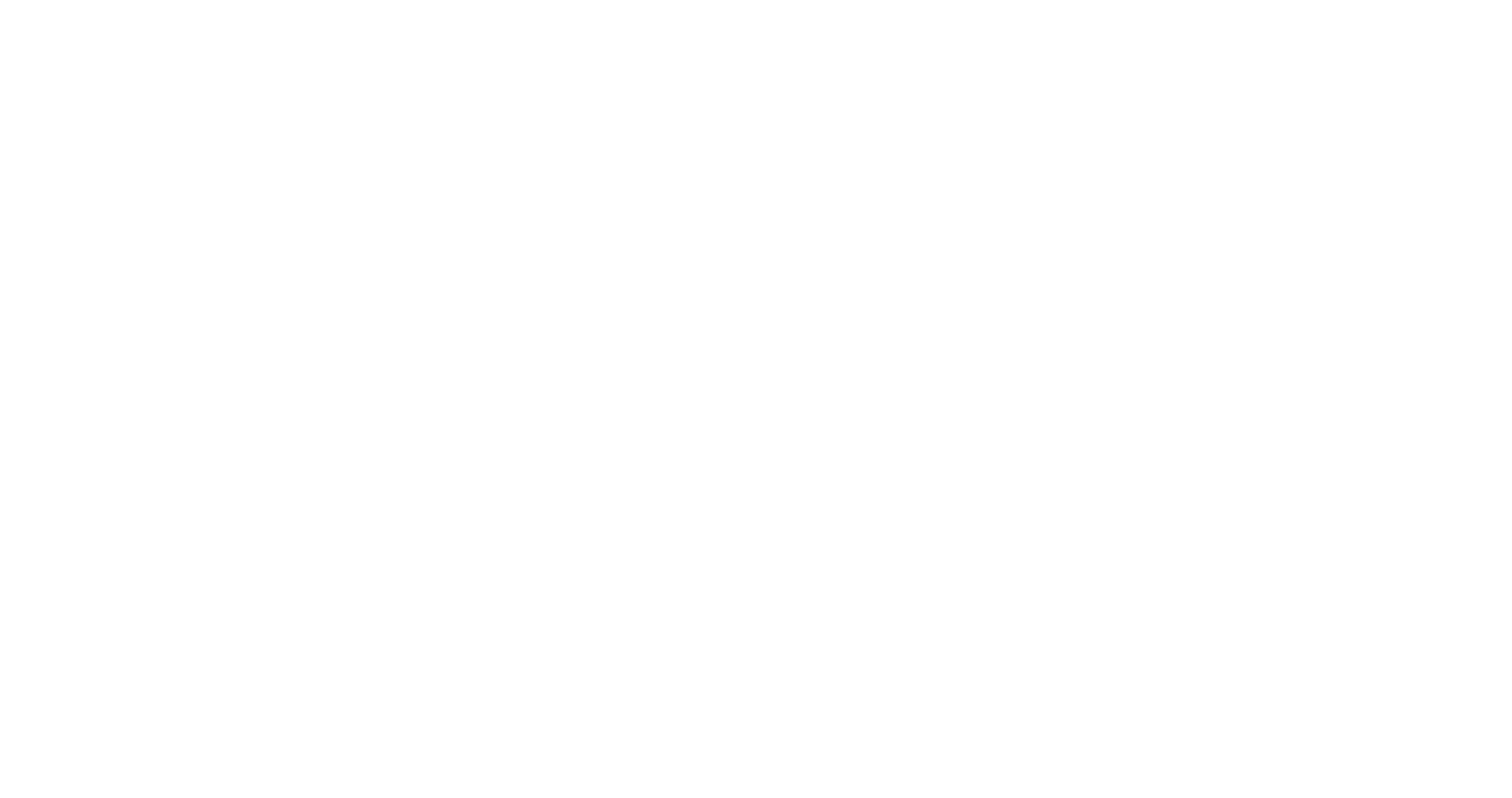 scroll, scrollTop: 0, scrollLeft: 0, axis: both 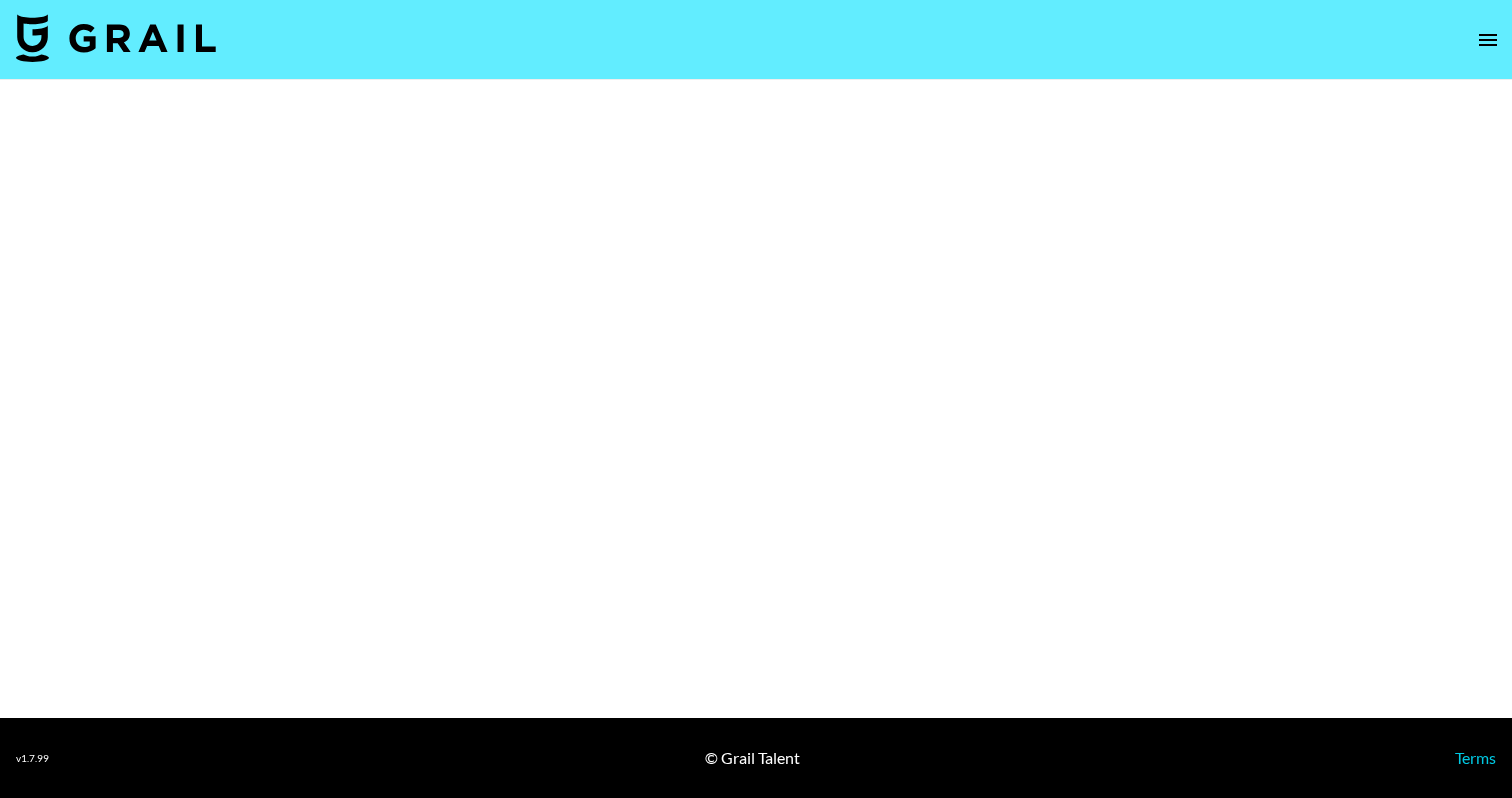 select on "Multi" 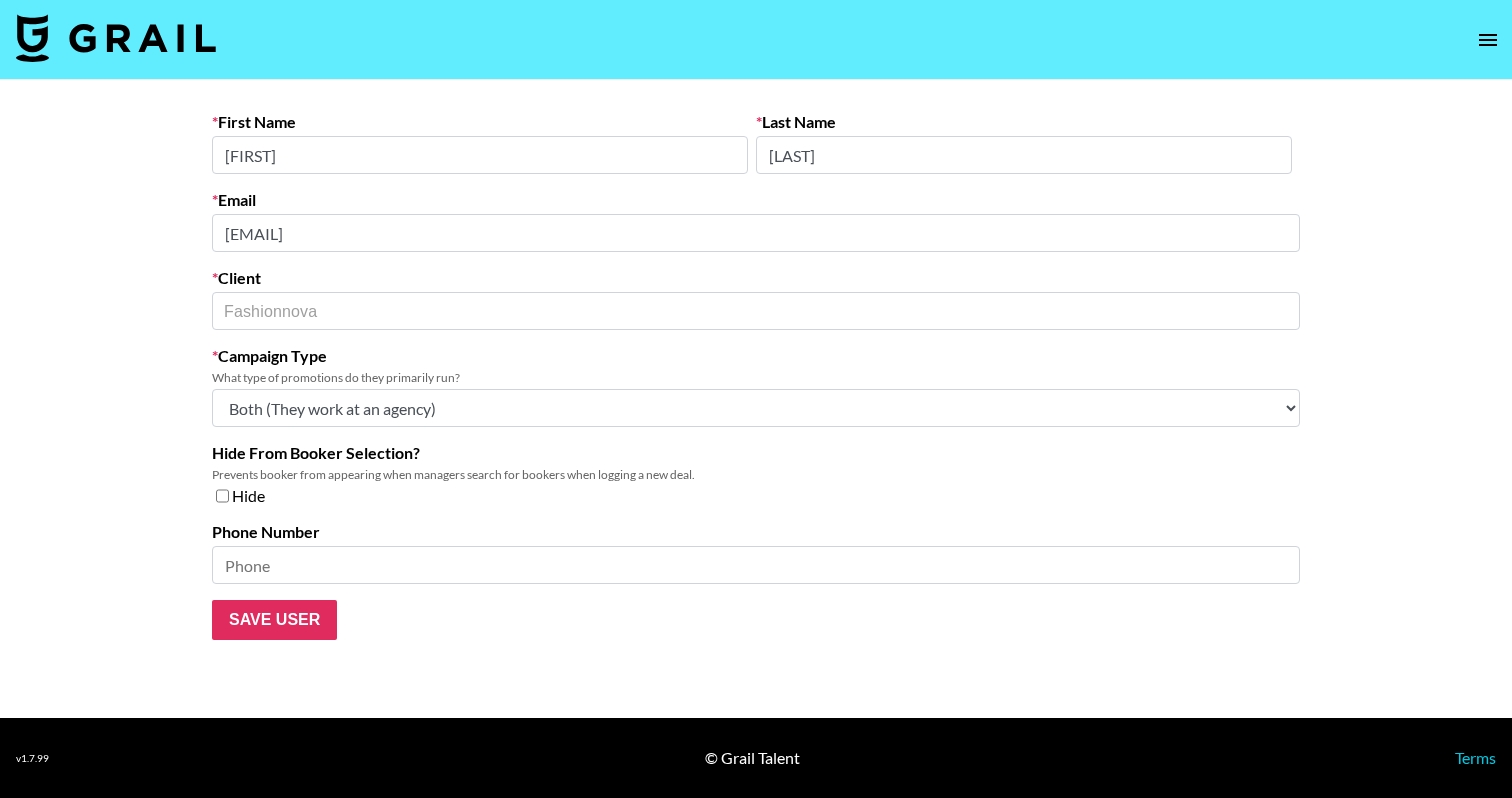 click on "First Name Ricki Last Name Lopez Email ricki@fashionnova.com Client Fashionnova ​ Campaign Type What type of promotions do they primarily run? Choose Type... Song Promos Brand Promos Both (They work at an agency) Hide From Booker Selection? Prevents booker from appearing when managers search for bookers when logging a new deal.   Hide Phone Number Save User" at bounding box center [756, 376] 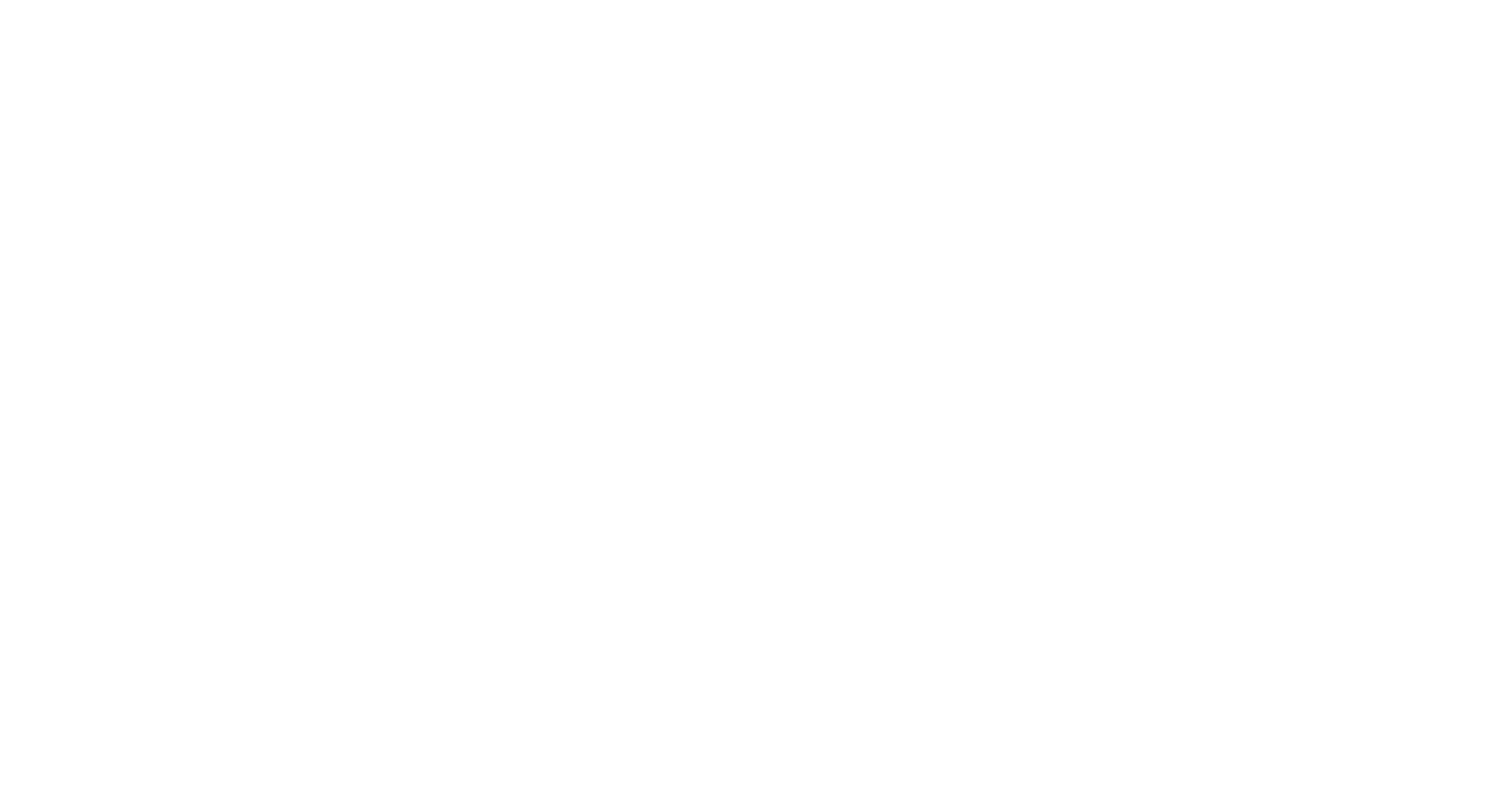 scroll, scrollTop: 0, scrollLeft: 0, axis: both 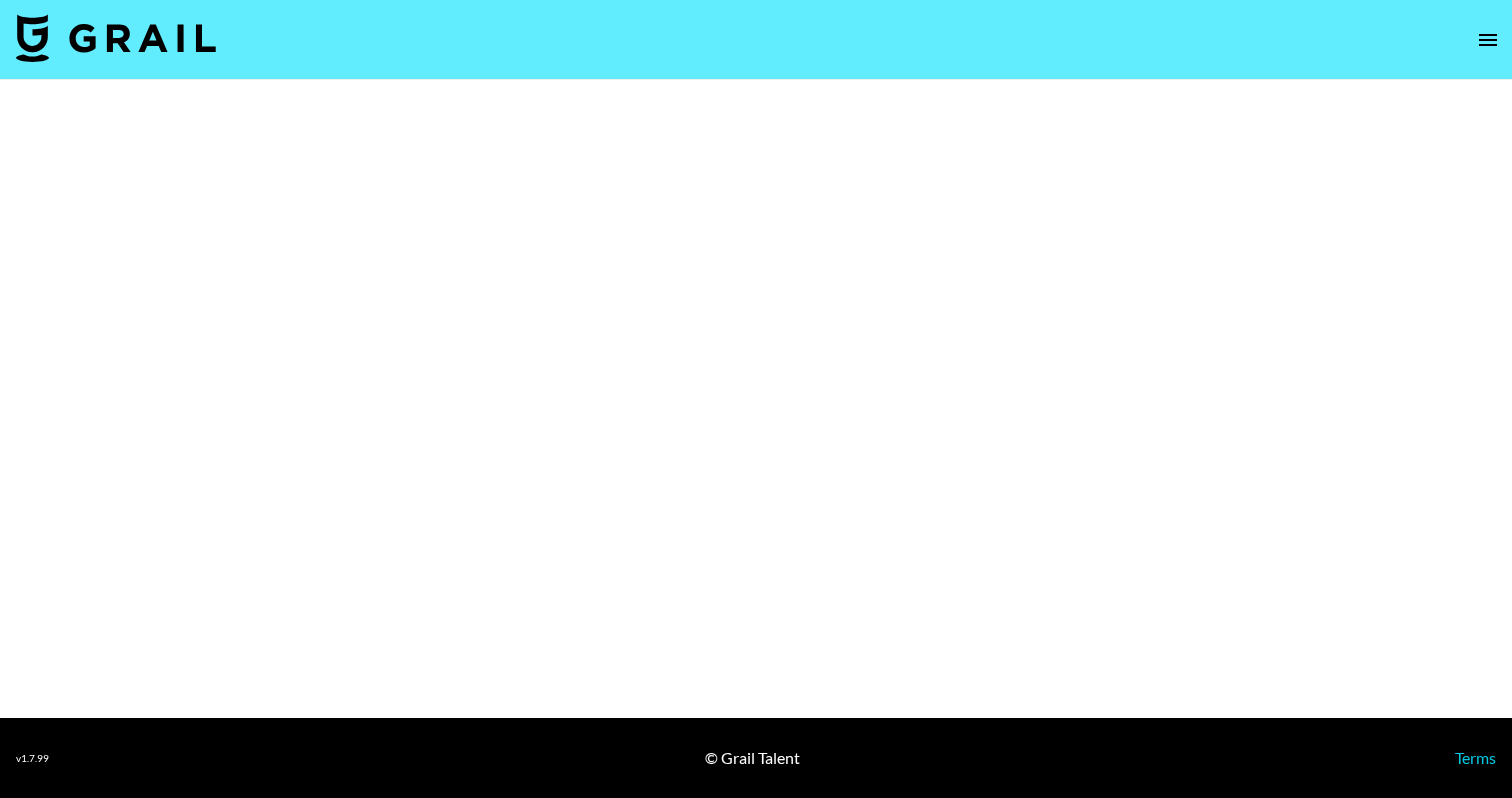 select on "Brand" 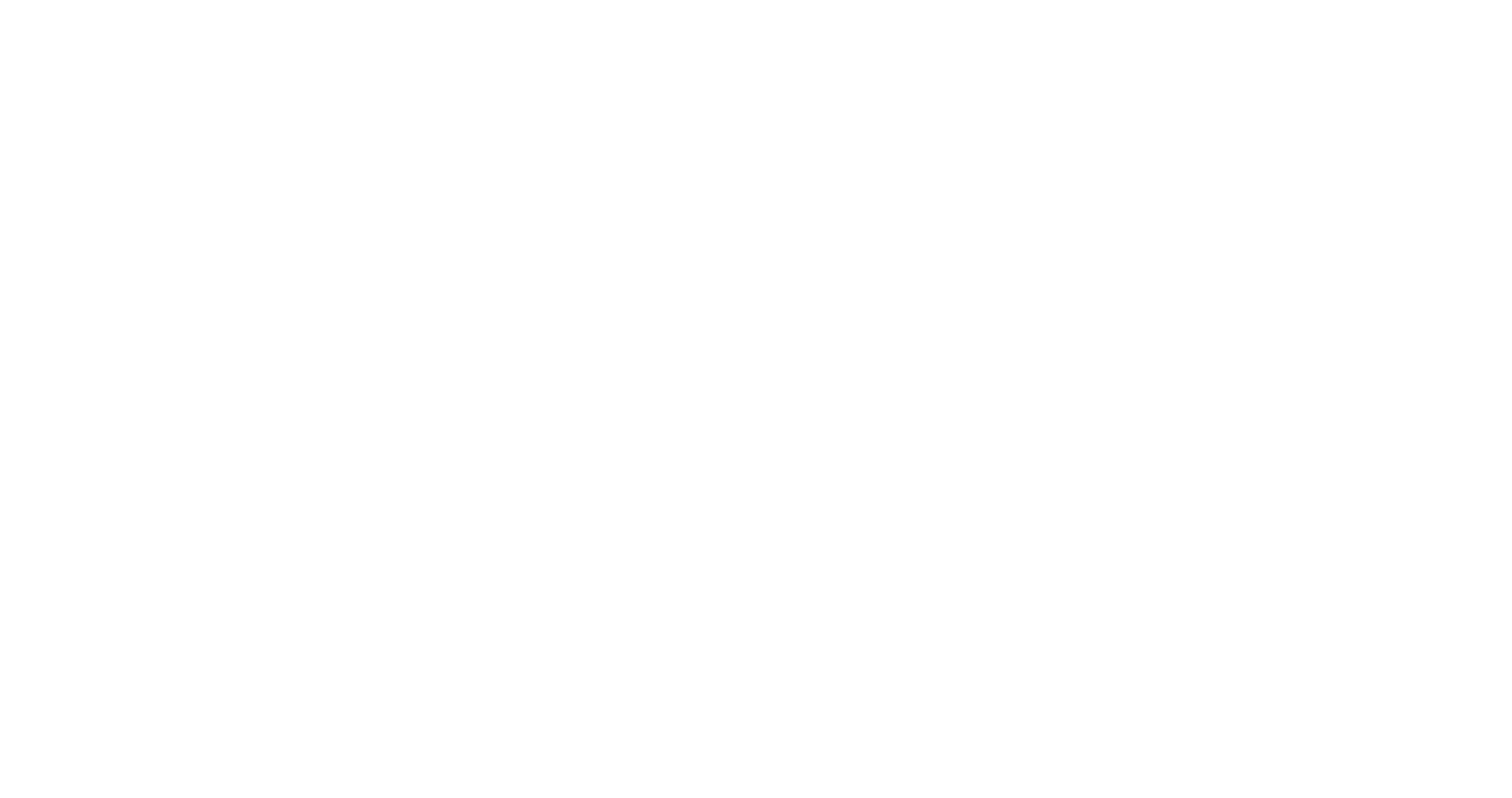 scroll, scrollTop: 0, scrollLeft: 0, axis: both 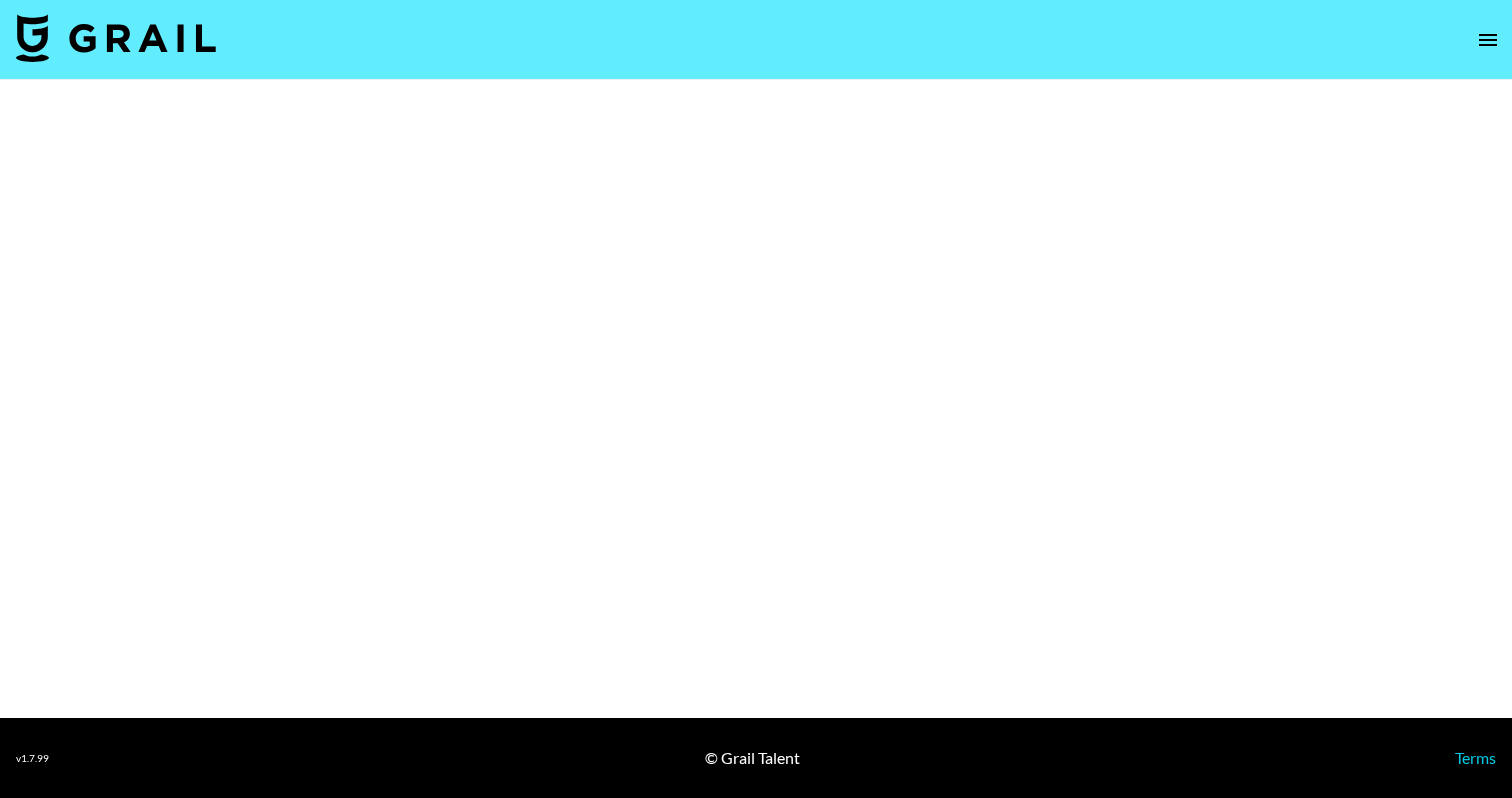 select on "Multi" 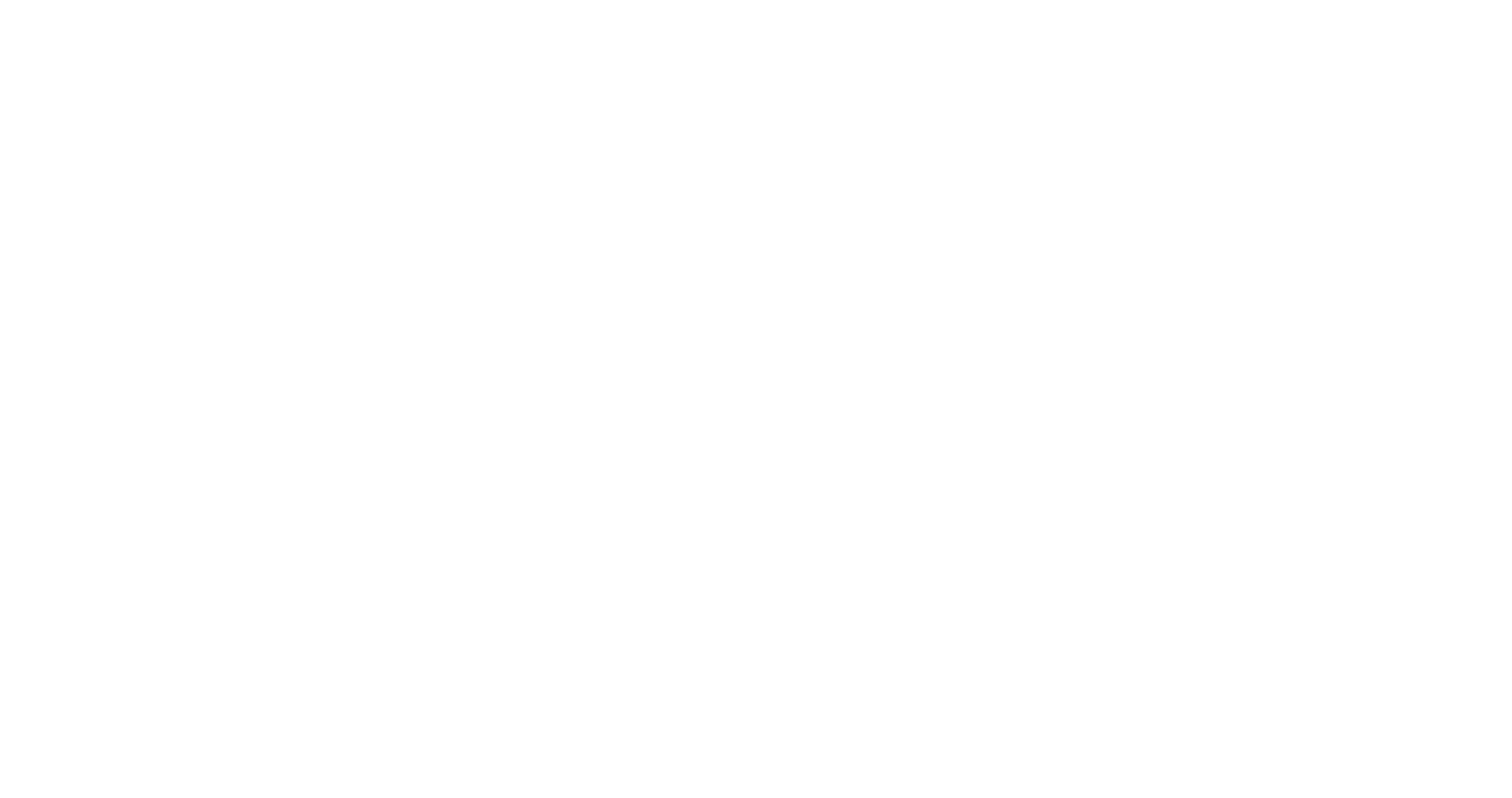 scroll, scrollTop: 0, scrollLeft: 0, axis: both 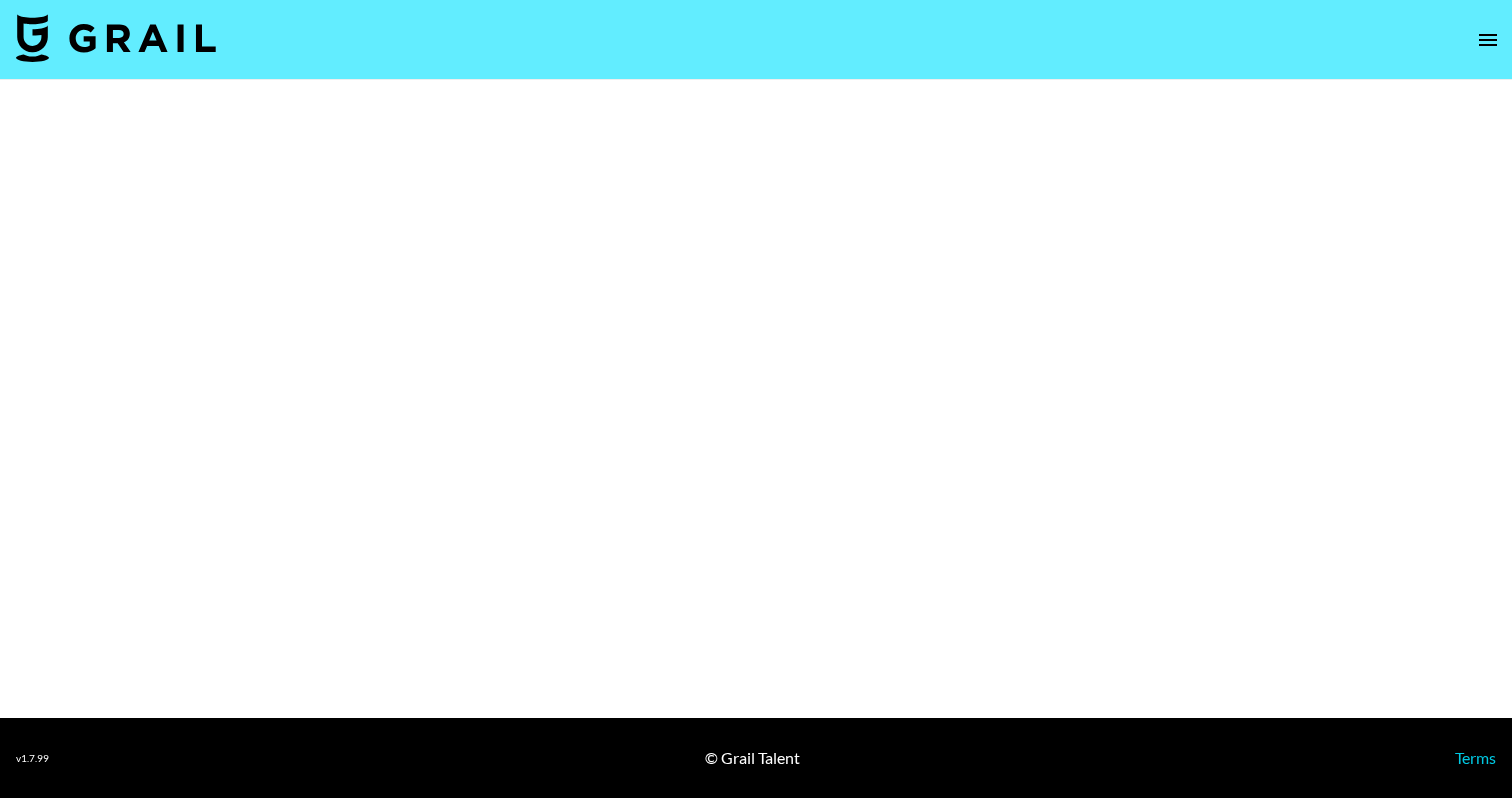 select on "Brand" 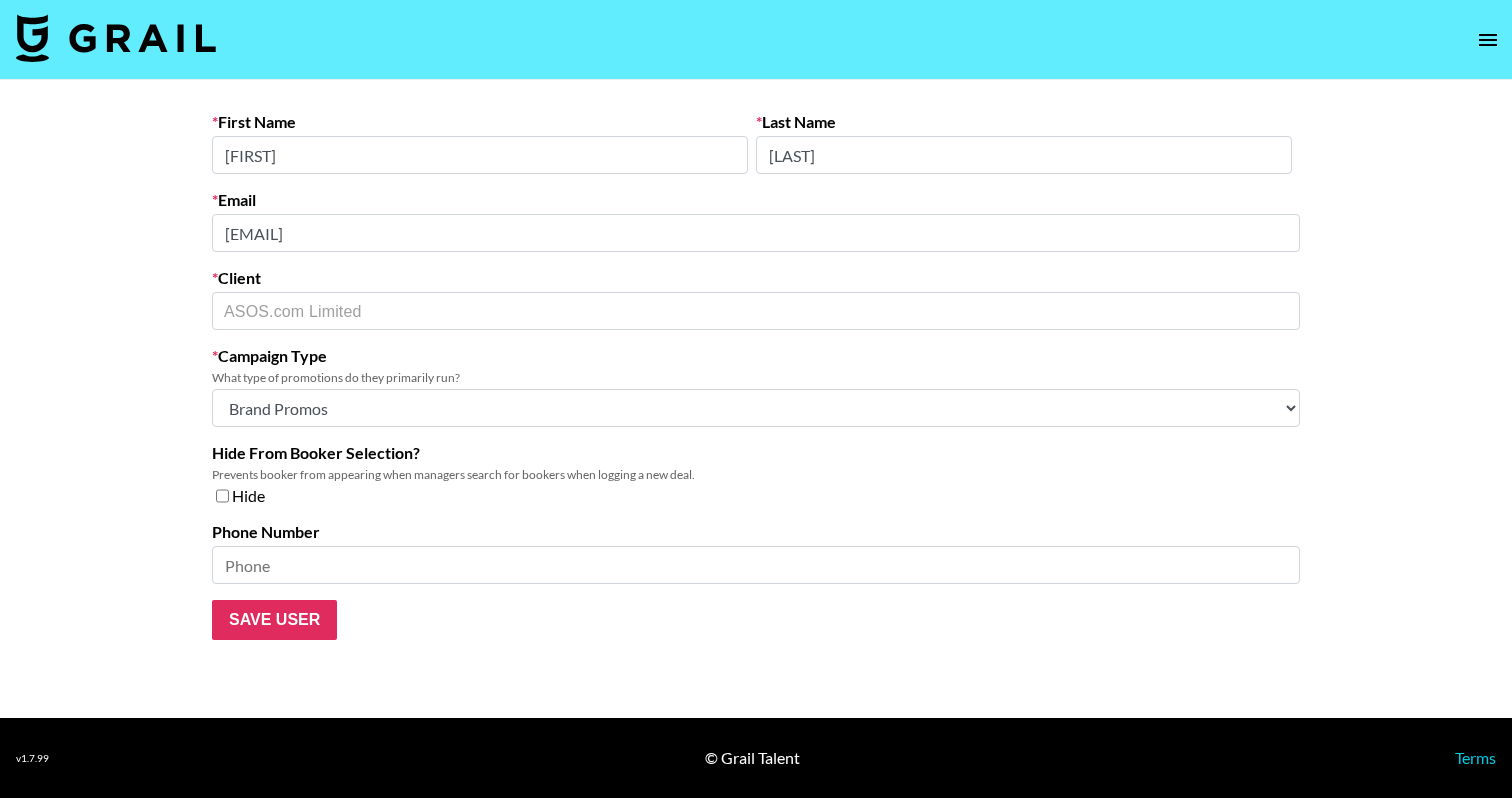 click on "First Name Lewis Last Name Jones Email lewis.jones@asos.com Client ASOS.com Limited ​ Campaign Type What type of promotions do they primarily run? Choose Type... Song Promos Brand Promos Both (They work at an agency) Hide From Booker Selection? Prevents booker from appearing when managers search for bookers when logging a new deal.   Hide Phone Number Save User" at bounding box center [756, 399] 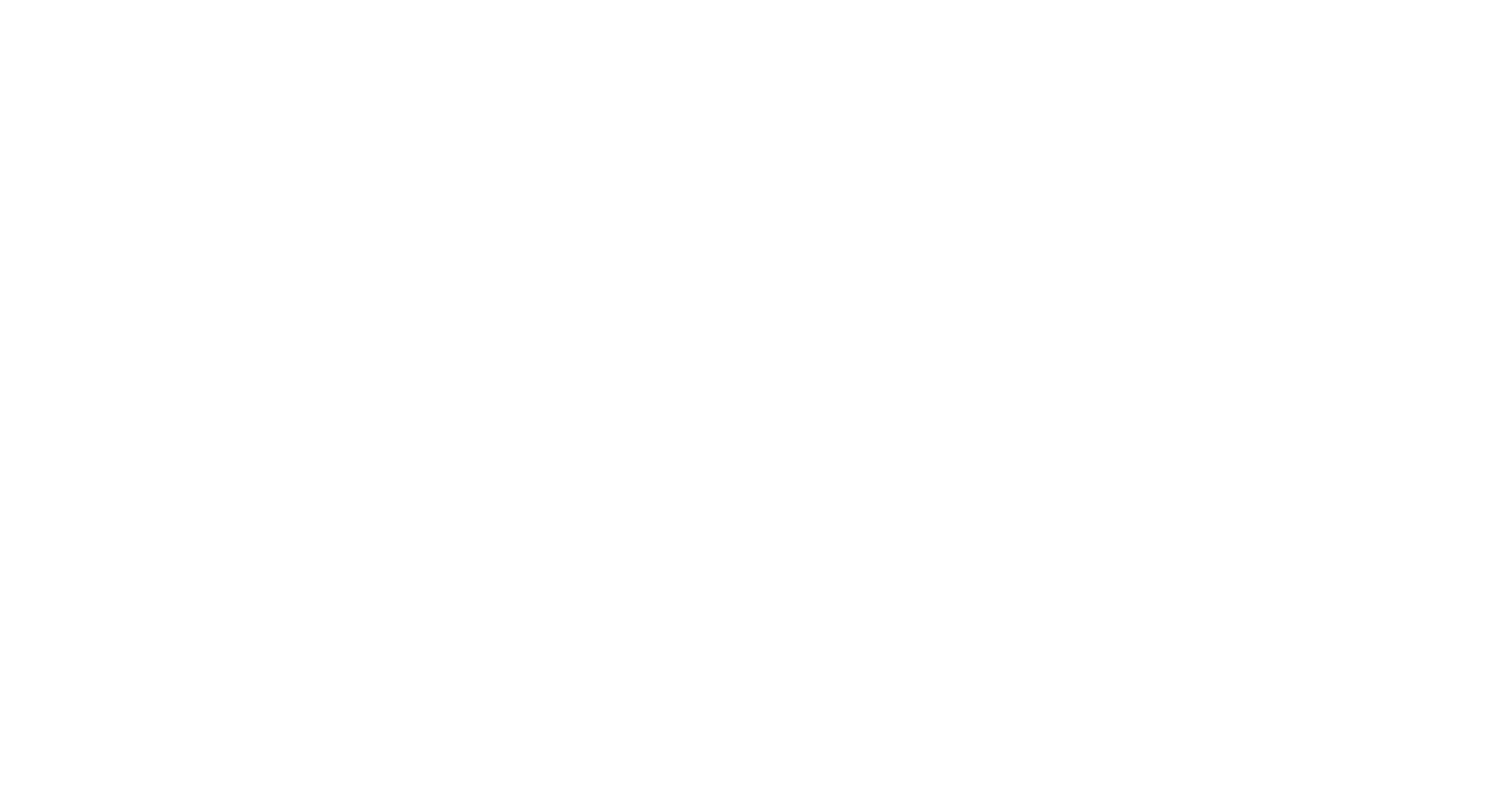 scroll, scrollTop: 0, scrollLeft: 0, axis: both 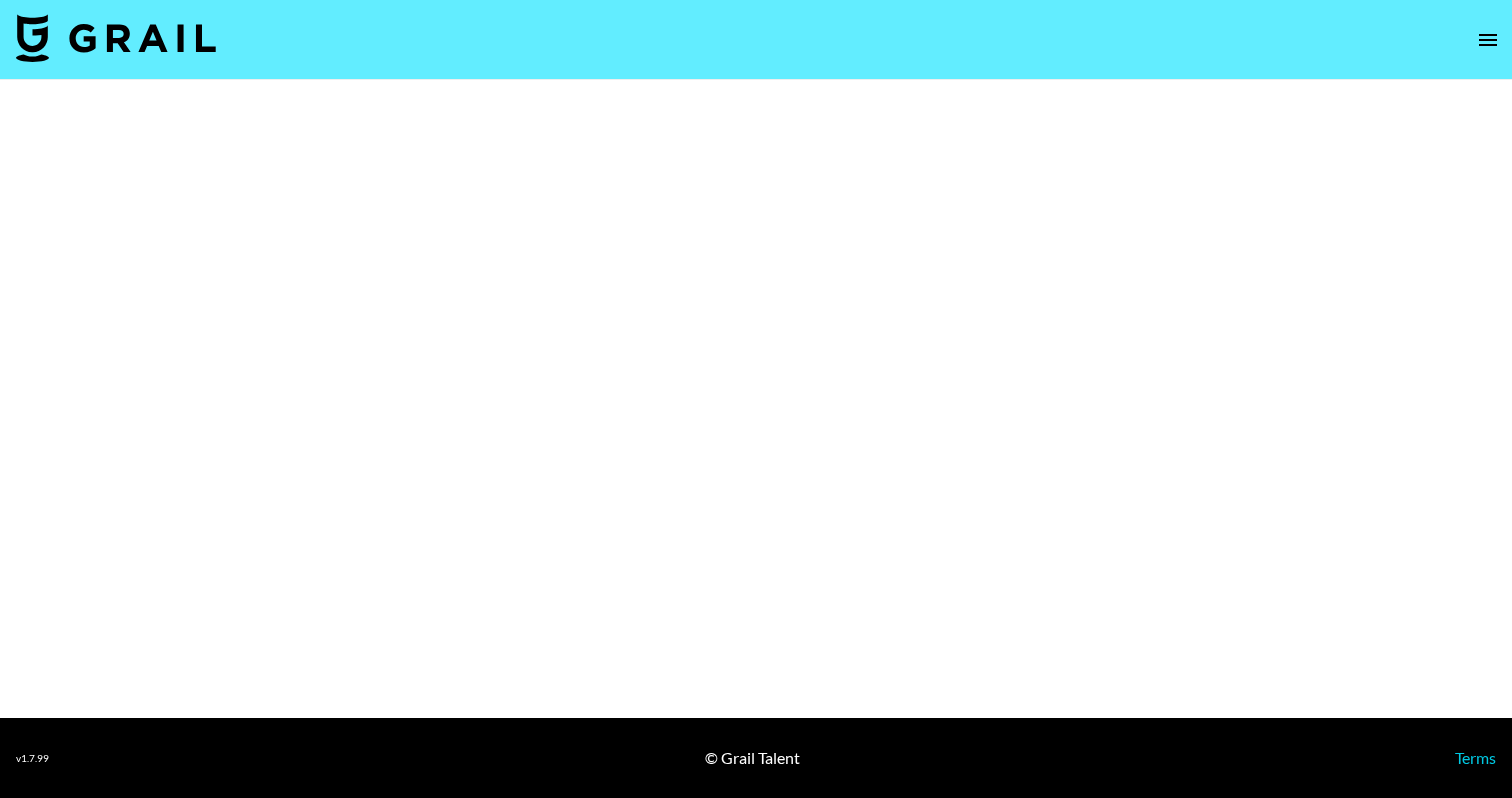 select on "Brand" 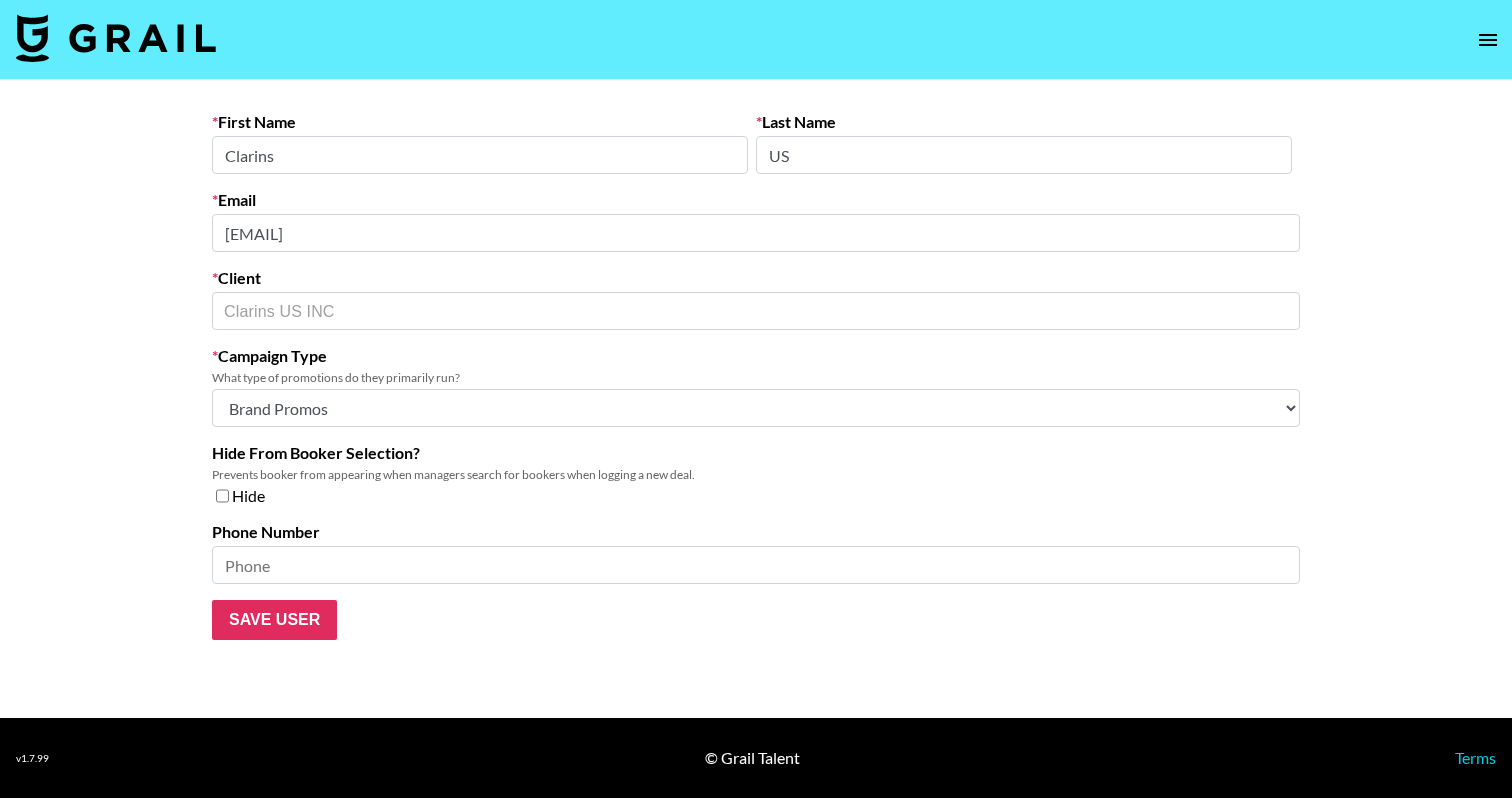 click on "First Name [FIRST] Last Name [LAST] Email [EMAIL] Client [BRAND] ​ Campaign Type What type of promotions do they primarily run? Choose Type... Song Promos Brand Promos Both (They work at an agency) Hide From Booker Selection? Prevents booker from appearing when managers search for bookers when logging a new deal.   Hide [PHONE] Save User" at bounding box center (756, 399) 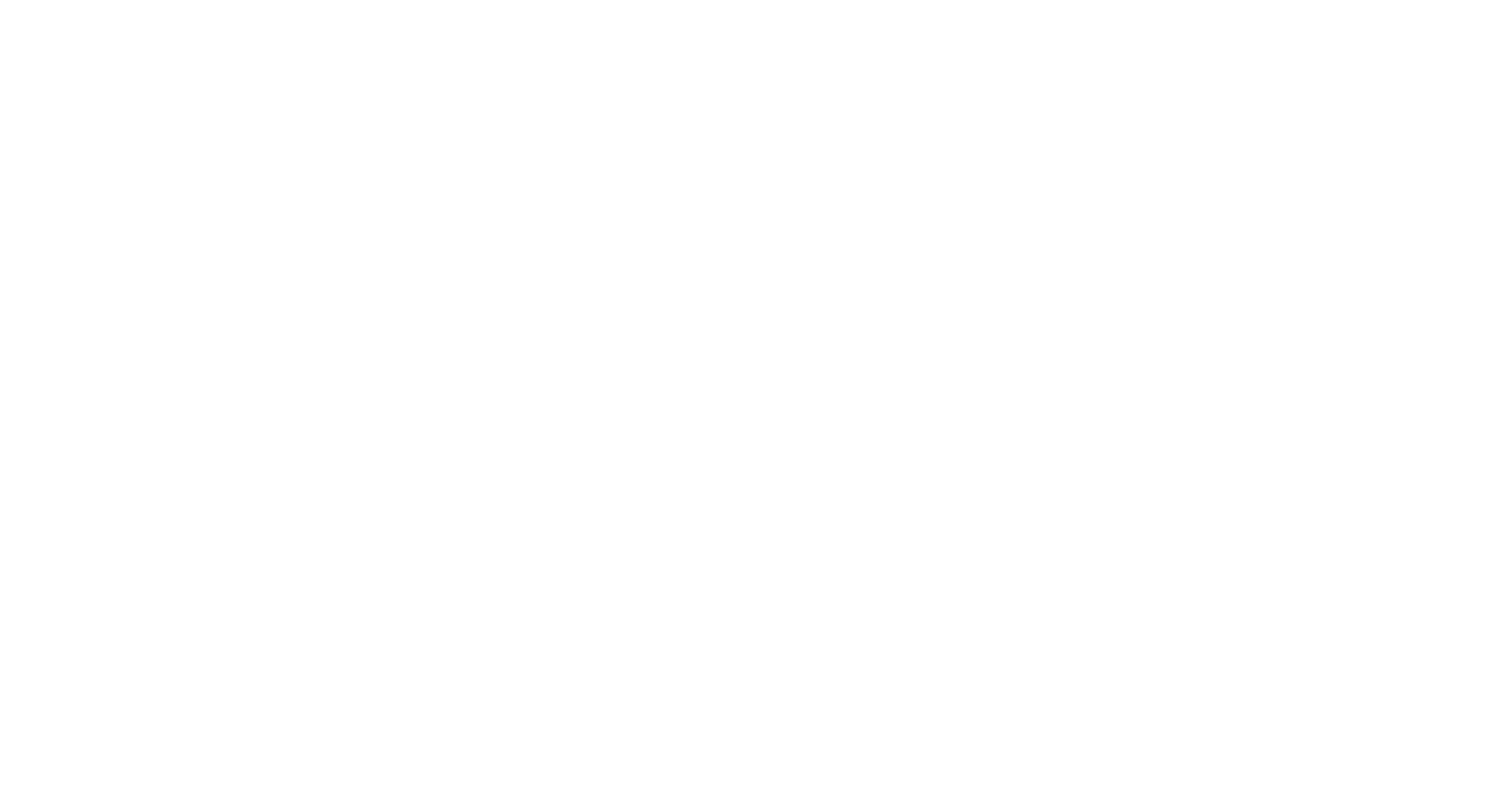 scroll, scrollTop: 0, scrollLeft: 0, axis: both 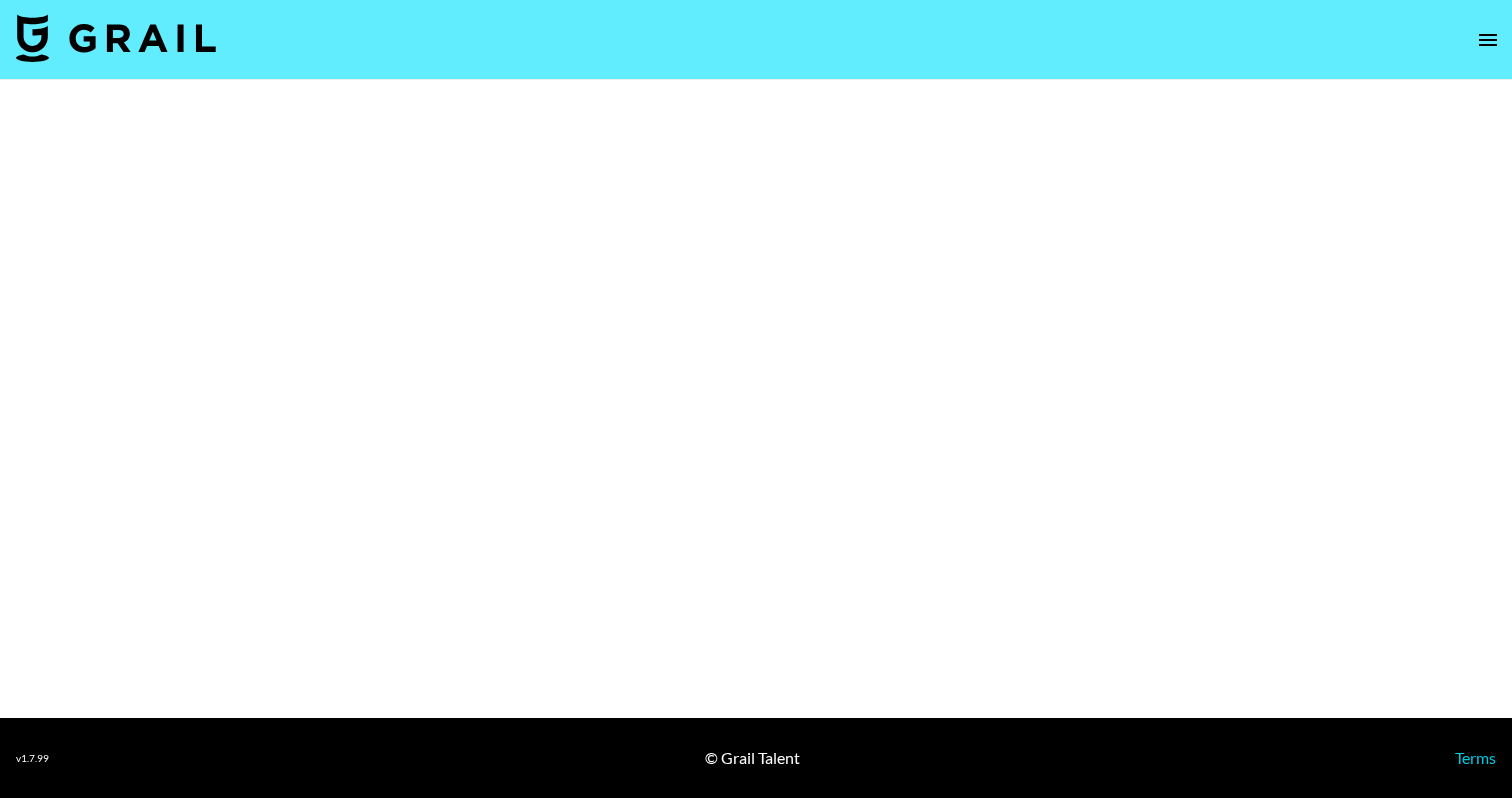 select on "Brand" 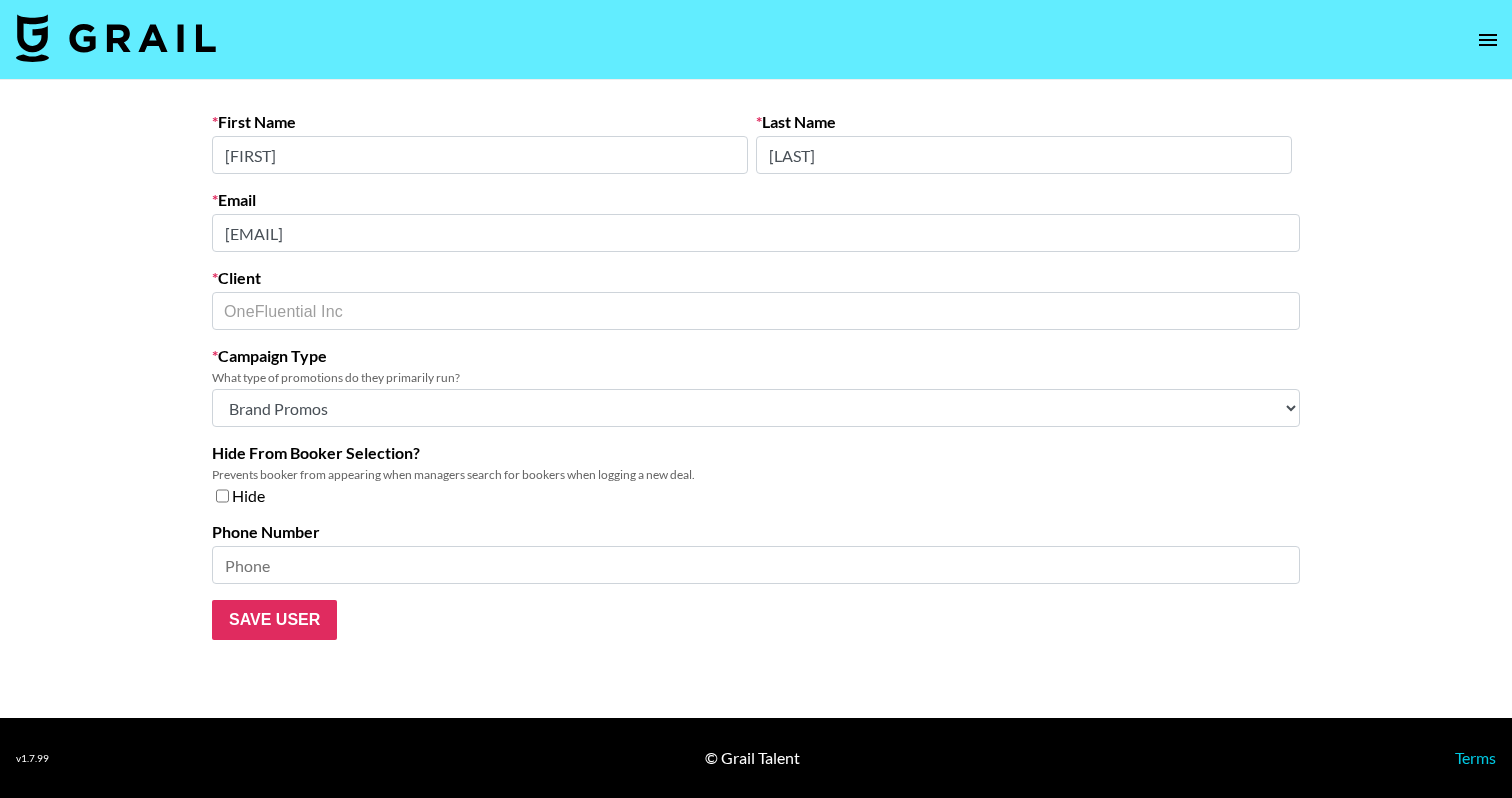 click on "First Name [FIRST] Last Name [LAST] Email [EMAIL] Client OneFluential Inc ​ Campaign Type What type of promotions do they primarily run? Choose Type... Song Promos Brand Promos Both (They work at an agency) Hide From Booker Selection? Prevents booker from appearing when managers search for bookers when logging a new deal.   Hide Phone Number Save User" at bounding box center [756, 399] 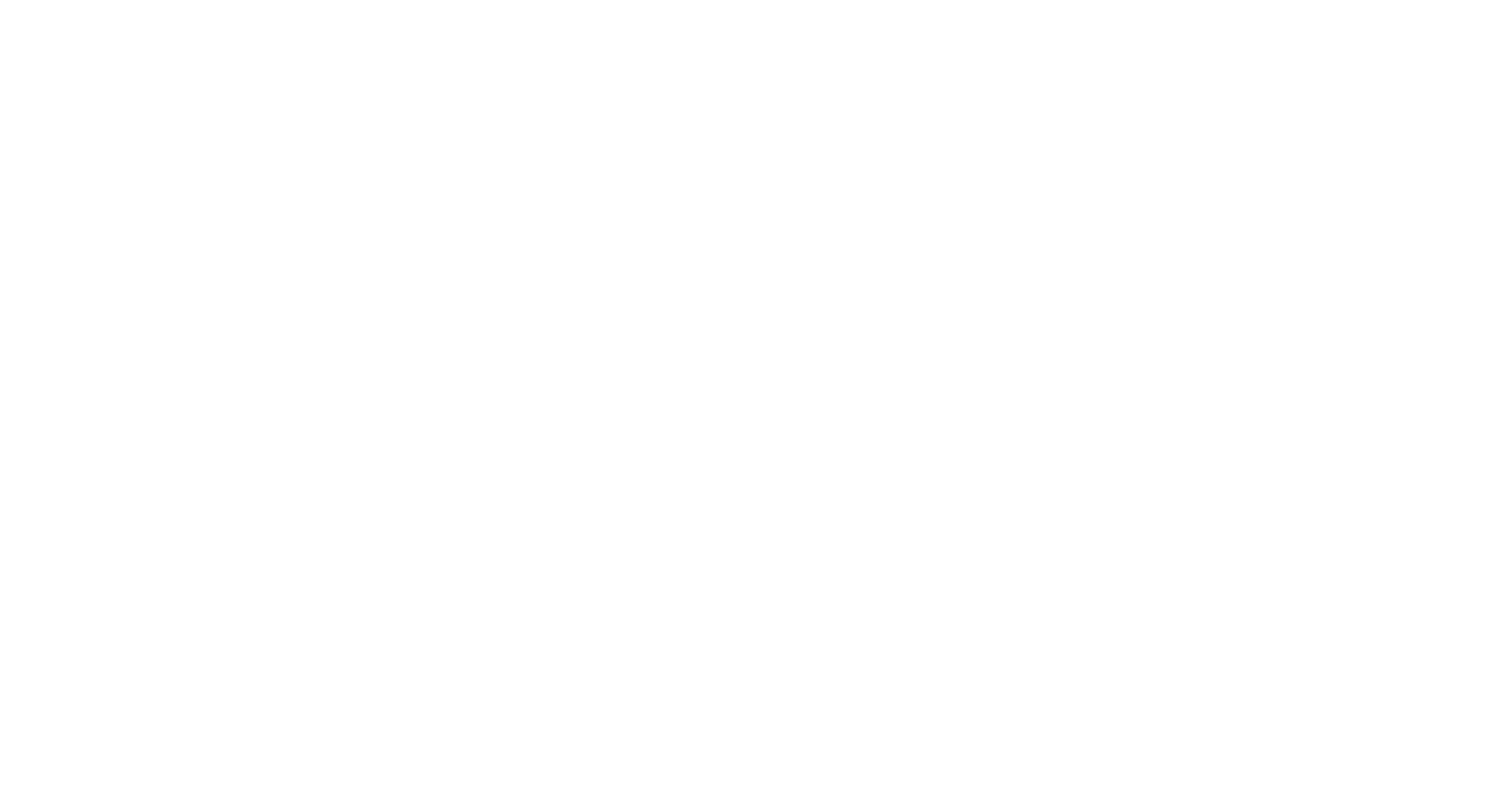 scroll, scrollTop: 0, scrollLeft: 0, axis: both 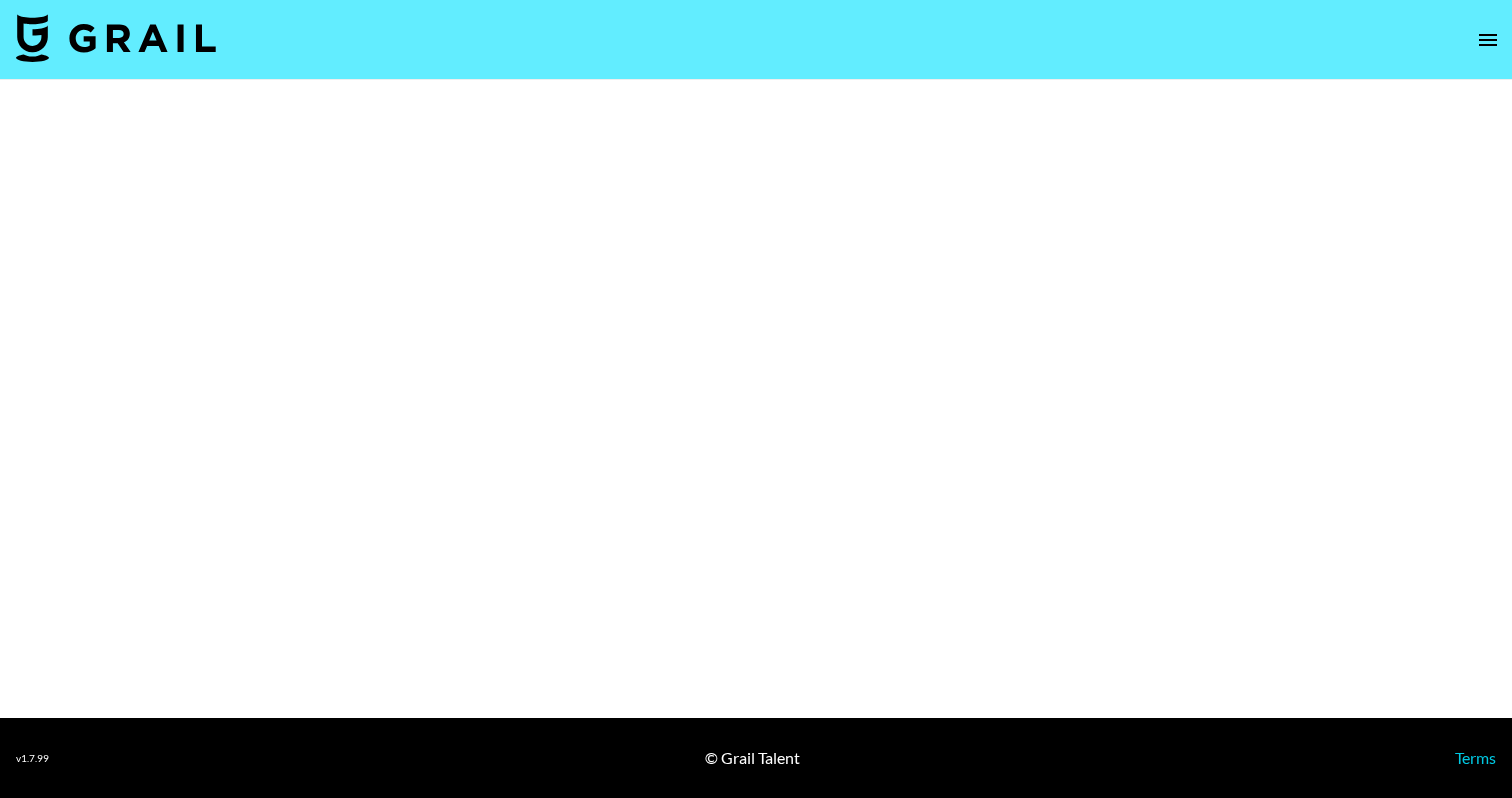 select on "Brand" 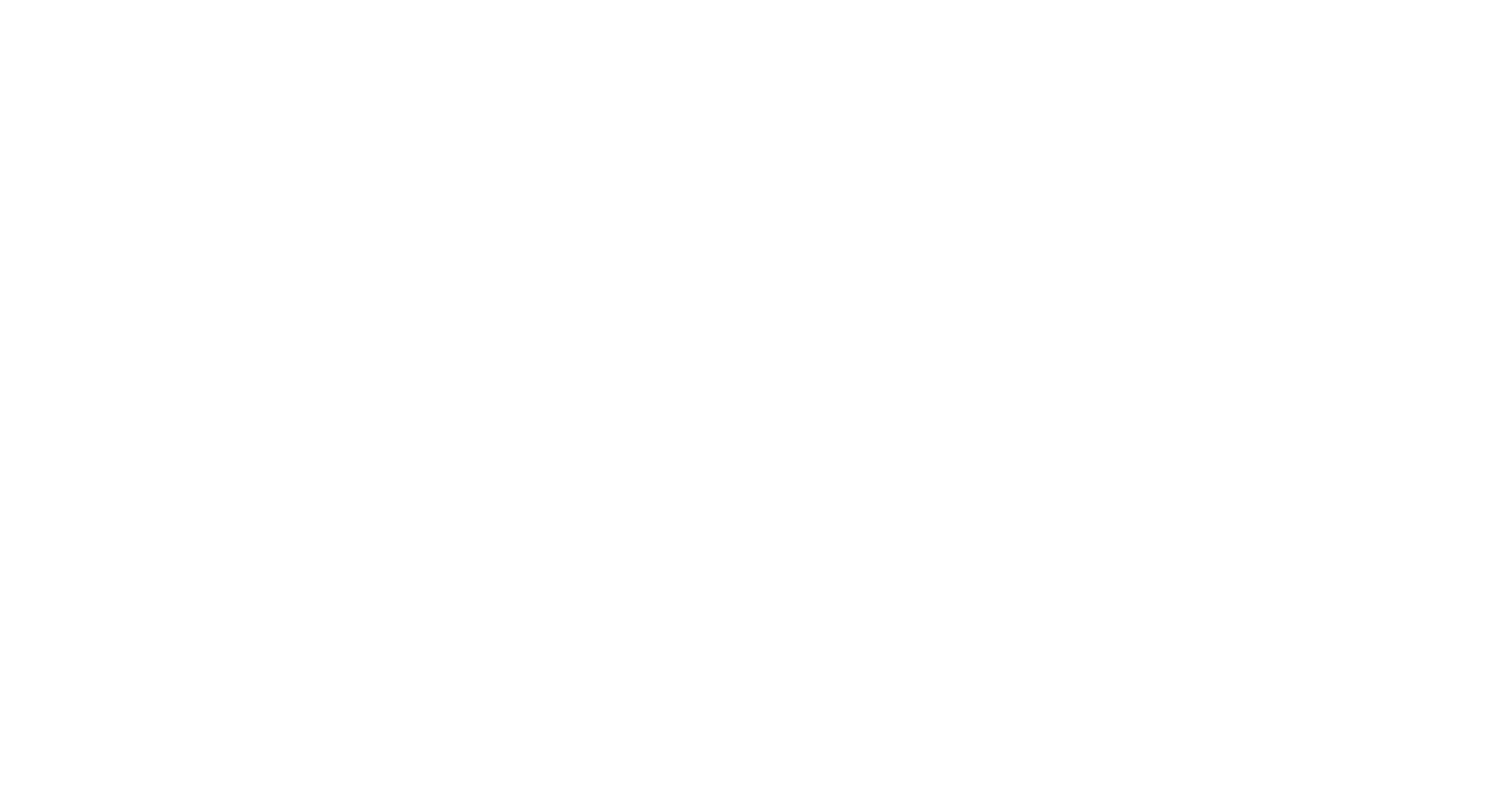 scroll, scrollTop: 0, scrollLeft: 0, axis: both 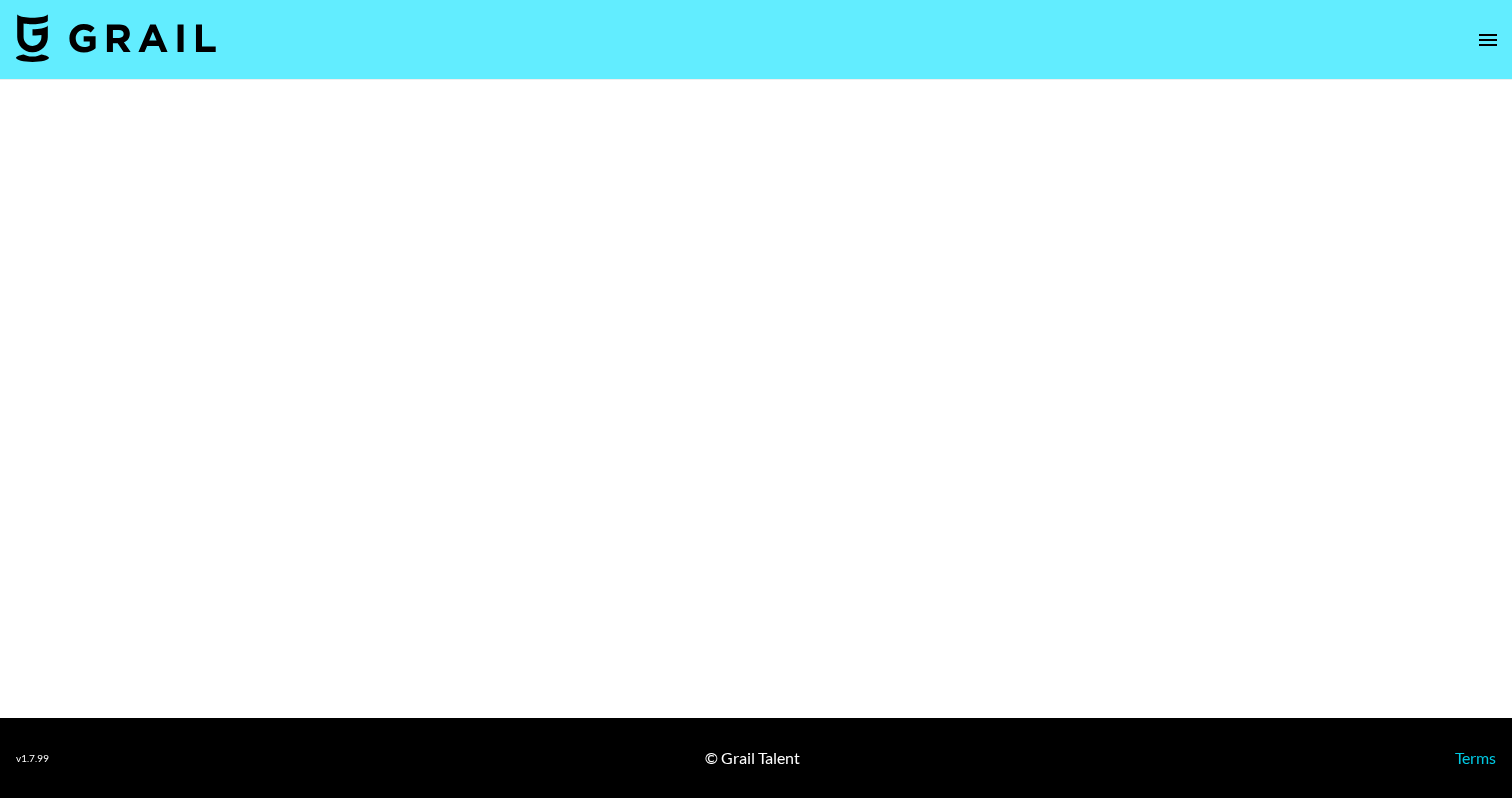 select on "Brand" 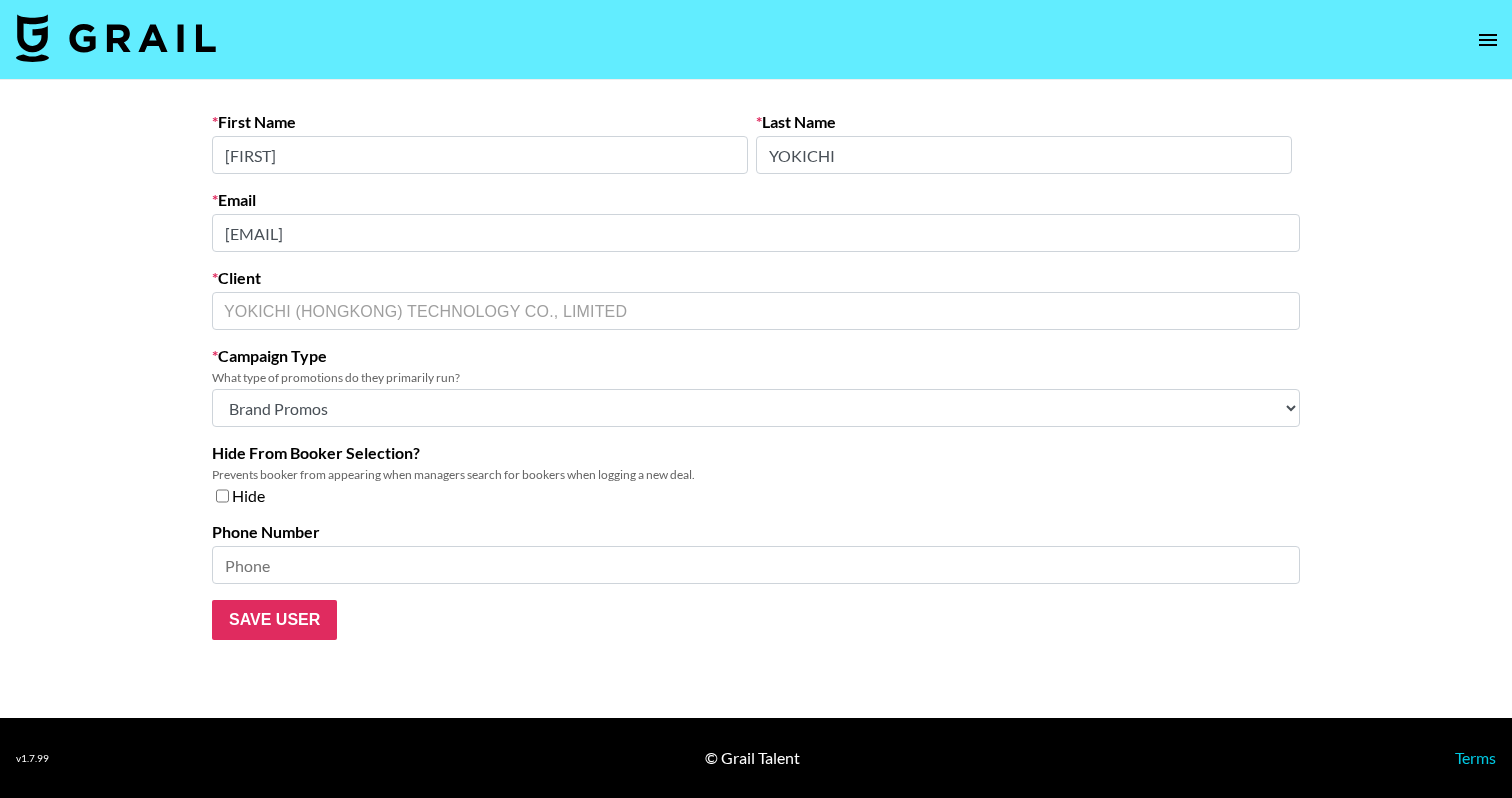 click on "First Name Jing Last Name YOKICHI Email influencerbd@yokichitalent.com Client YOKICHI (HONGKONG) TECHNOLOGY CO., LIMITED ​ Campaign Type What type of promotions do they primarily run? Choose Type... Song Promos Brand Promos Both (They work at an agency) Hide From Booker Selection? Prevents booker from appearing when managers search for bookers when logging a new deal.   Hide Phone Number Save User" at bounding box center [756, 399] 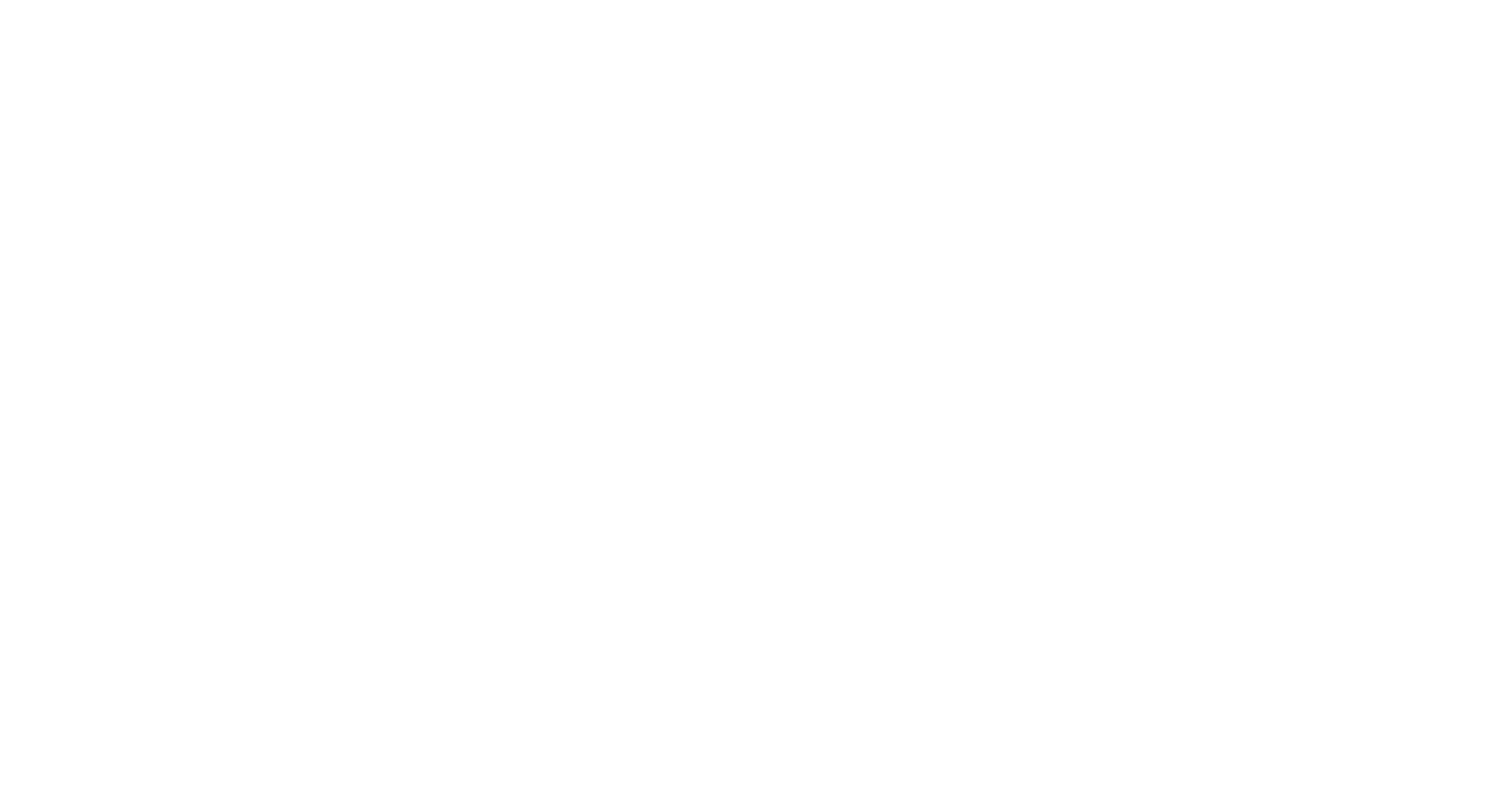 scroll, scrollTop: 0, scrollLeft: 0, axis: both 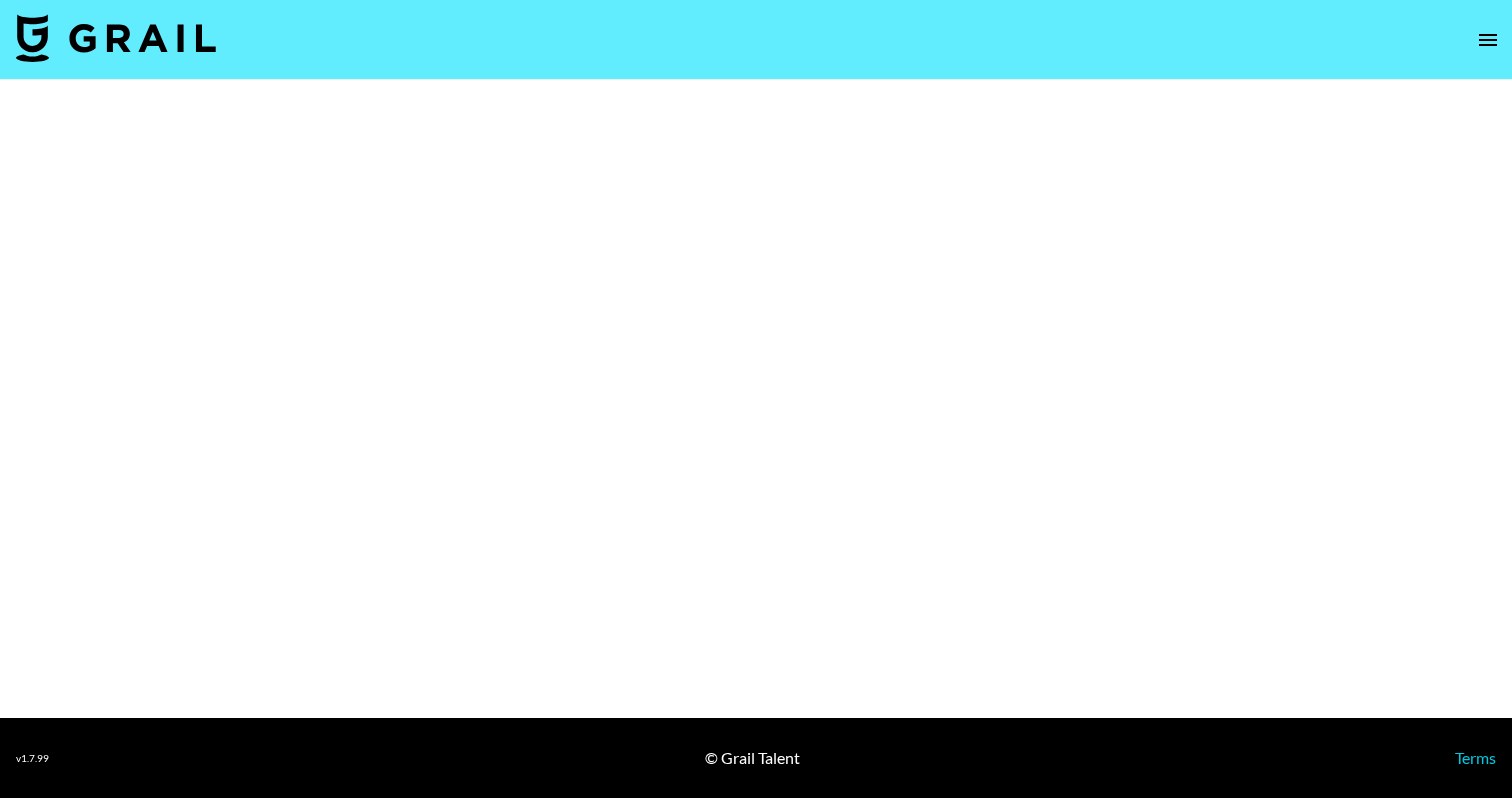 select on "Brand" 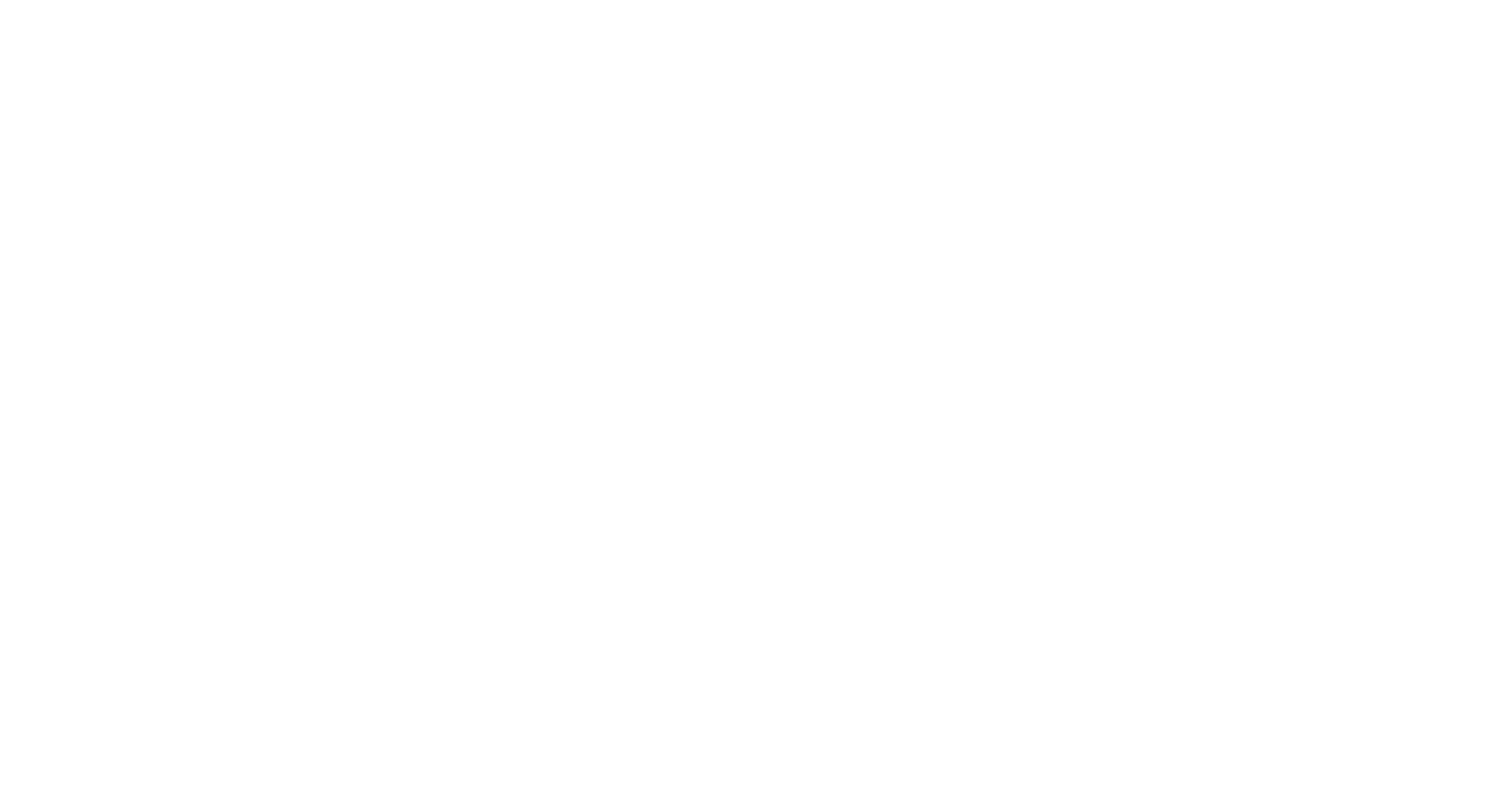 scroll, scrollTop: 0, scrollLeft: 0, axis: both 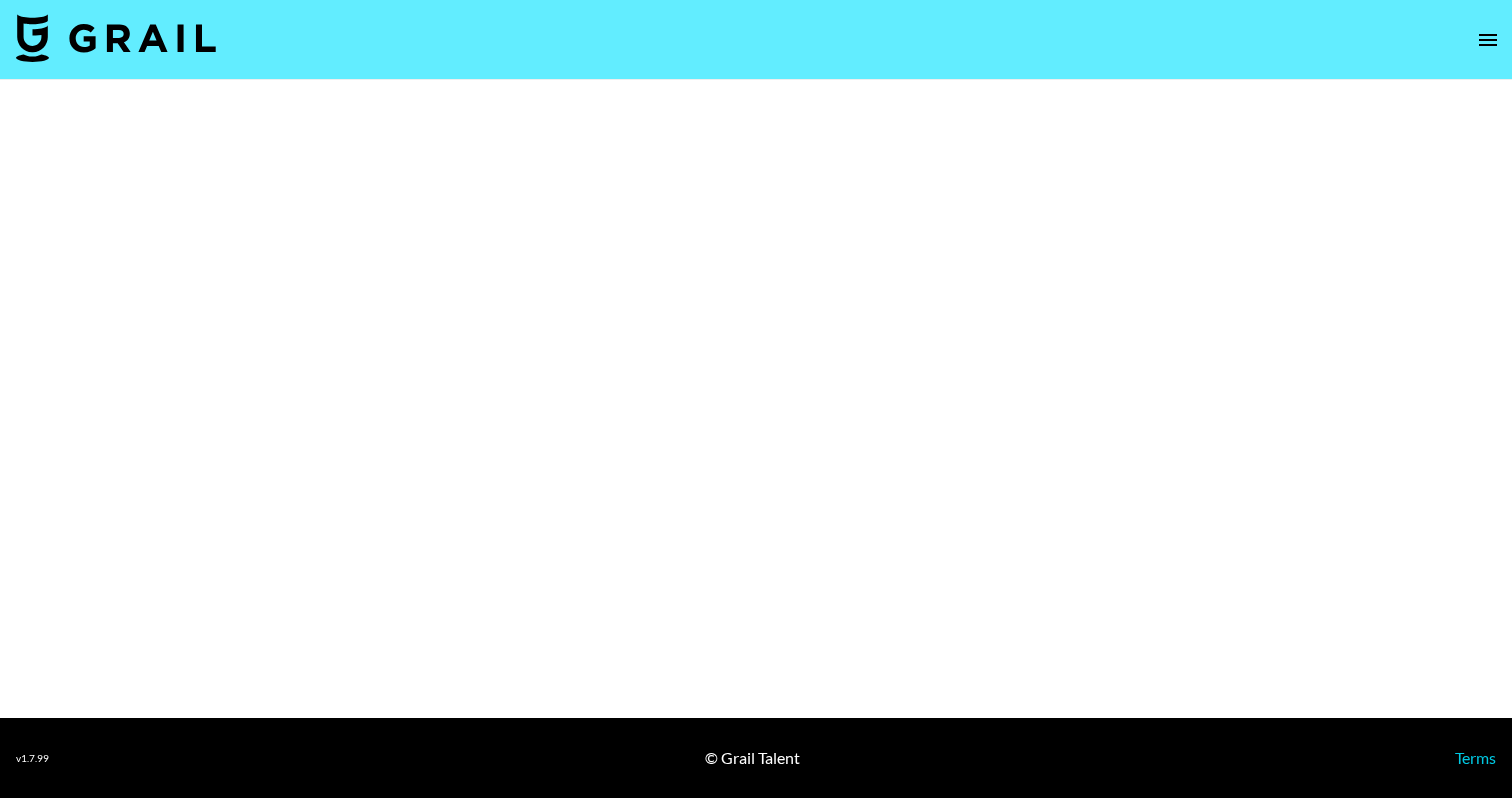 select on "Brand" 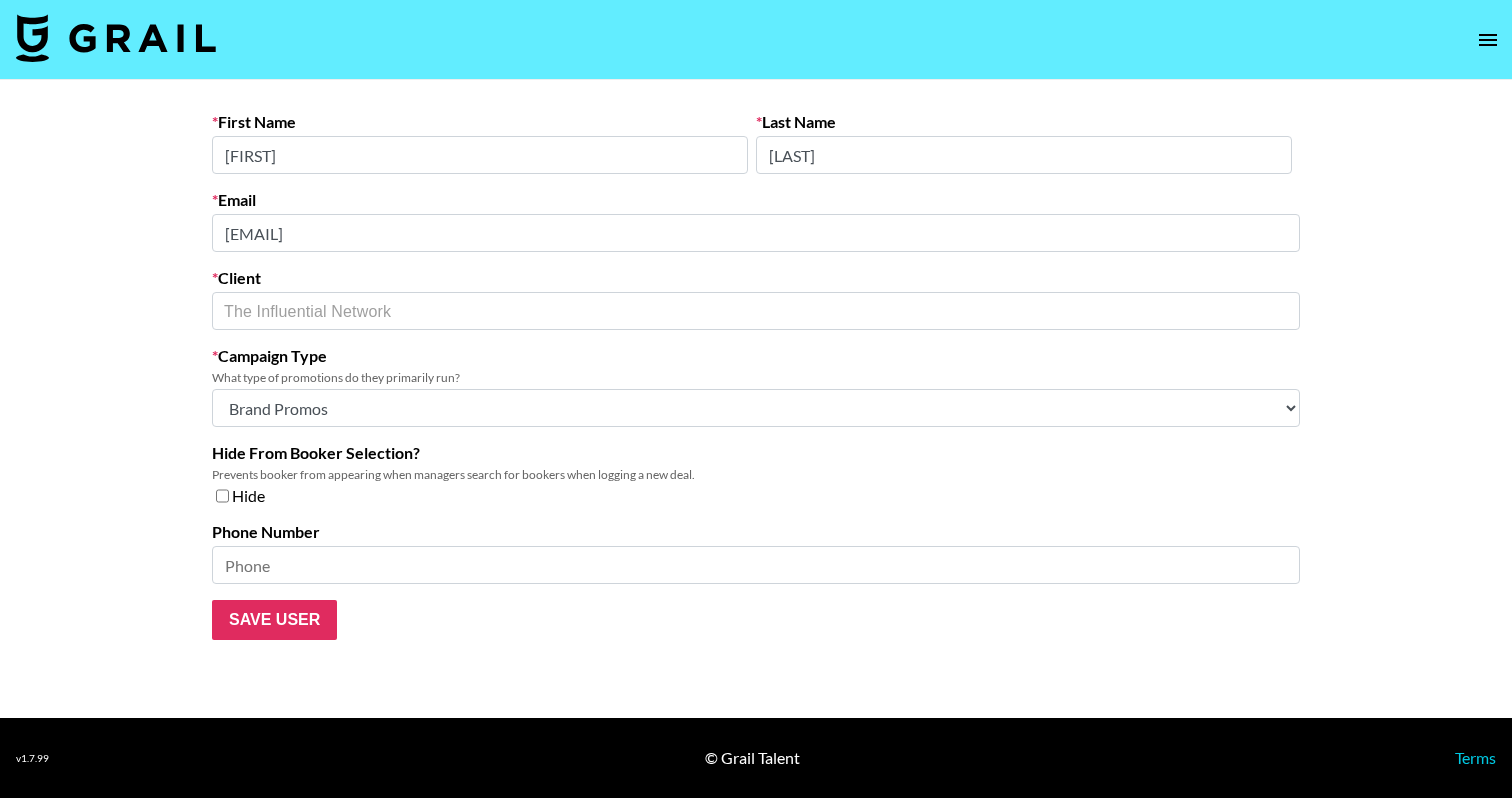 click on "First Name [FIRST] Last Name [LAST] Email [EMAIL] Client The Influential Network ​ Campaign Type What type of promotions do they primarily run? Choose Type... Song Promos Brand Promos Both (They work at an agency) Hide From Booker Selection? Prevents booker from appearing when managers search for bookers when logging a new deal.   Hide Phone Number Save User" at bounding box center [756, 376] 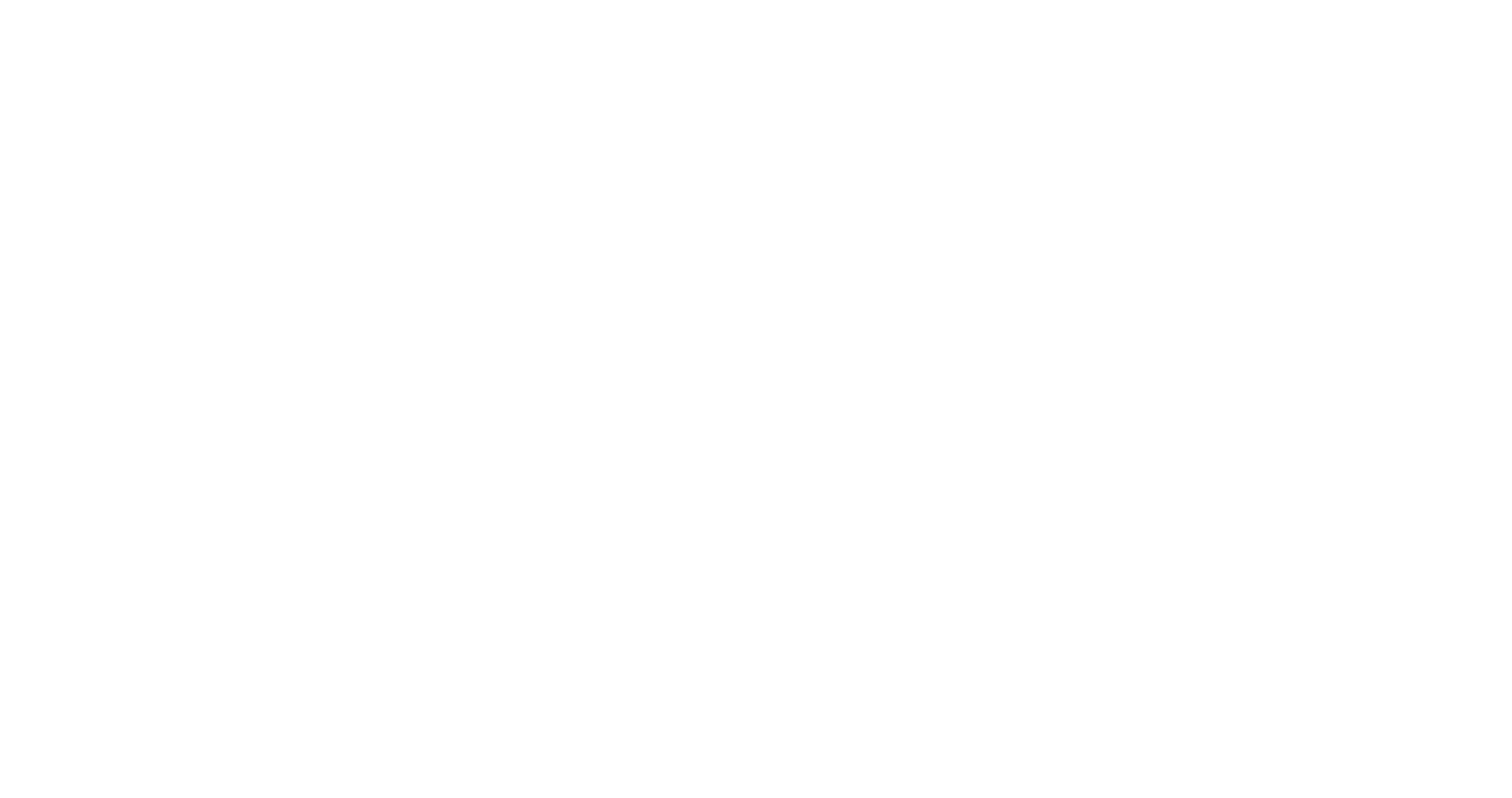 scroll, scrollTop: 0, scrollLeft: 0, axis: both 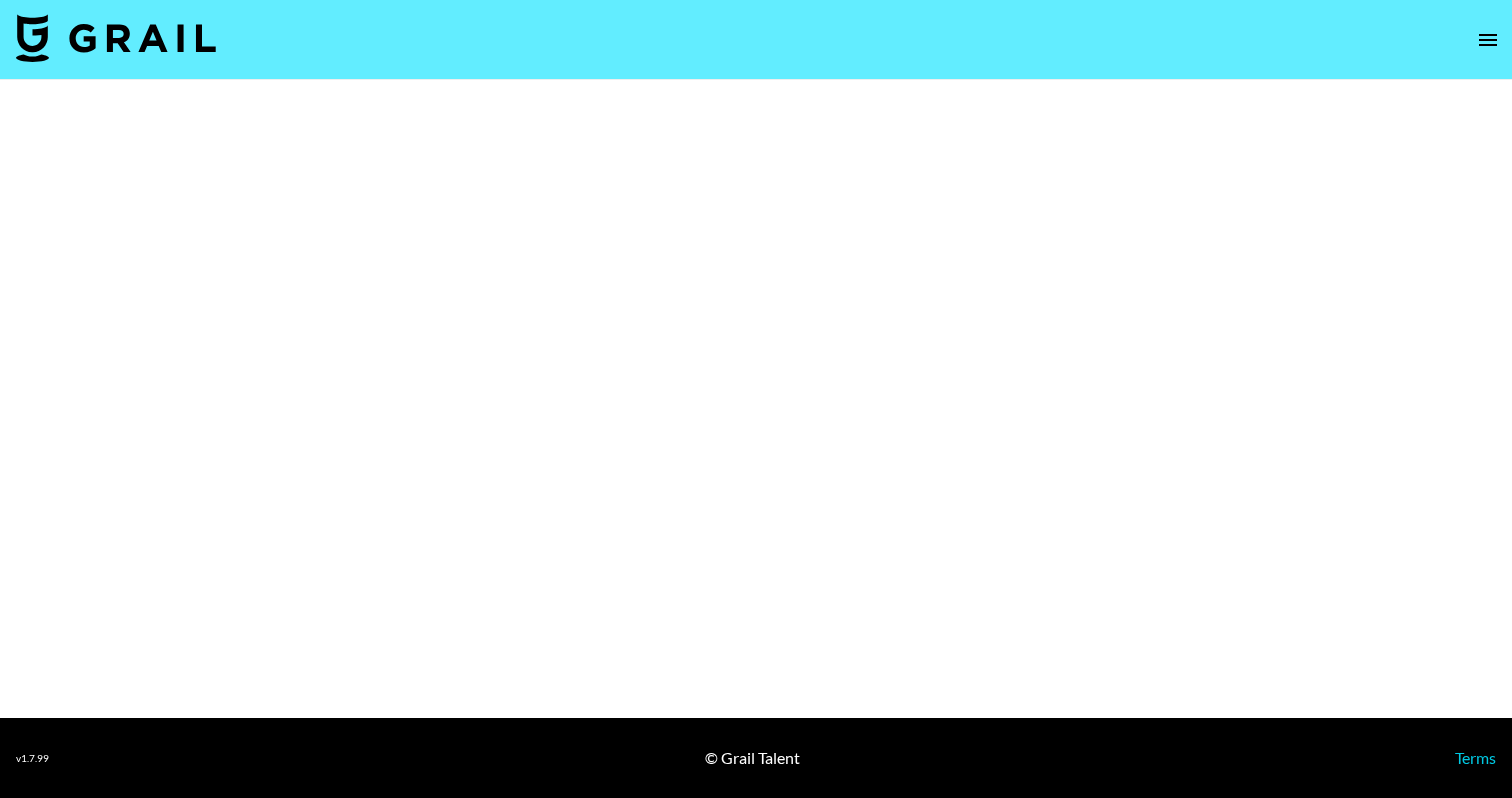 select on "Brand" 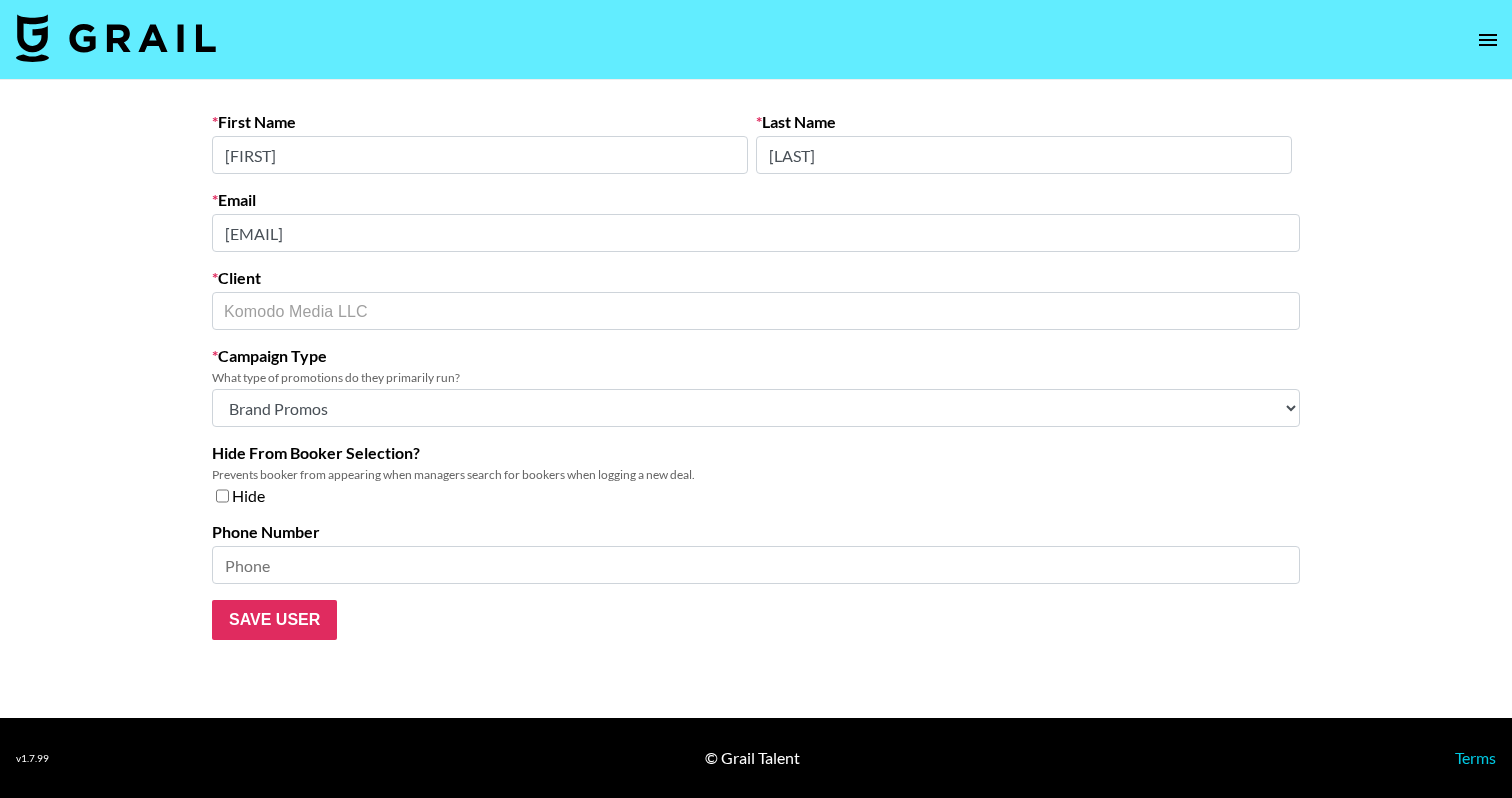 click on "First Name [FIRST] Last Name [LAST] Email [EMAIL] Client [COMPANY] ​ Campaign Type What type of promotions do they primarily run? Choose Type... Song Promos Brand Promos Both (They work at an agency) Hide From Booker Selection? Prevents booker from appearing when managers search for bookers when logging a new deal.   Hide Phone Number Save User" at bounding box center [756, 399] 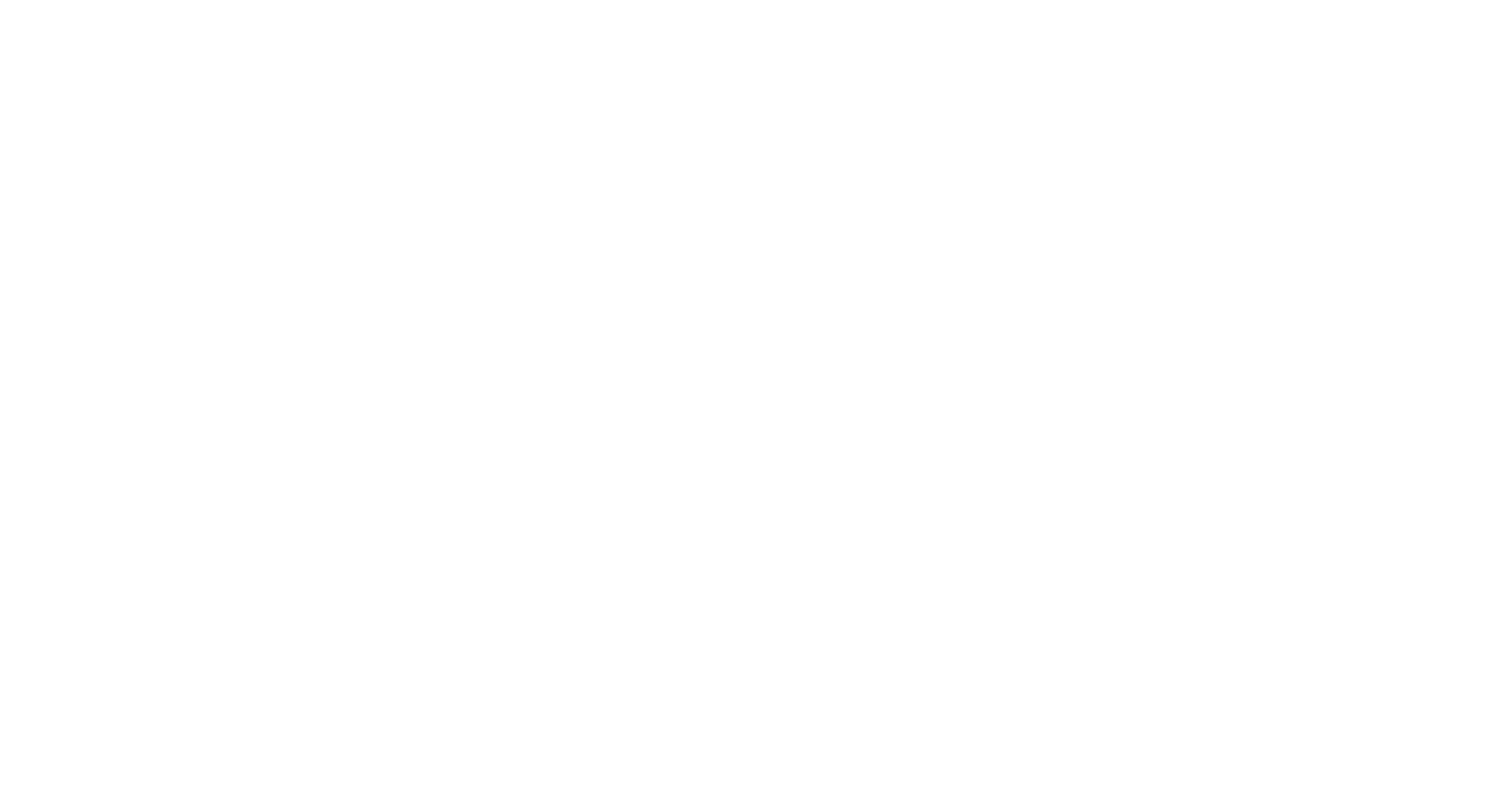 scroll, scrollTop: 0, scrollLeft: 0, axis: both 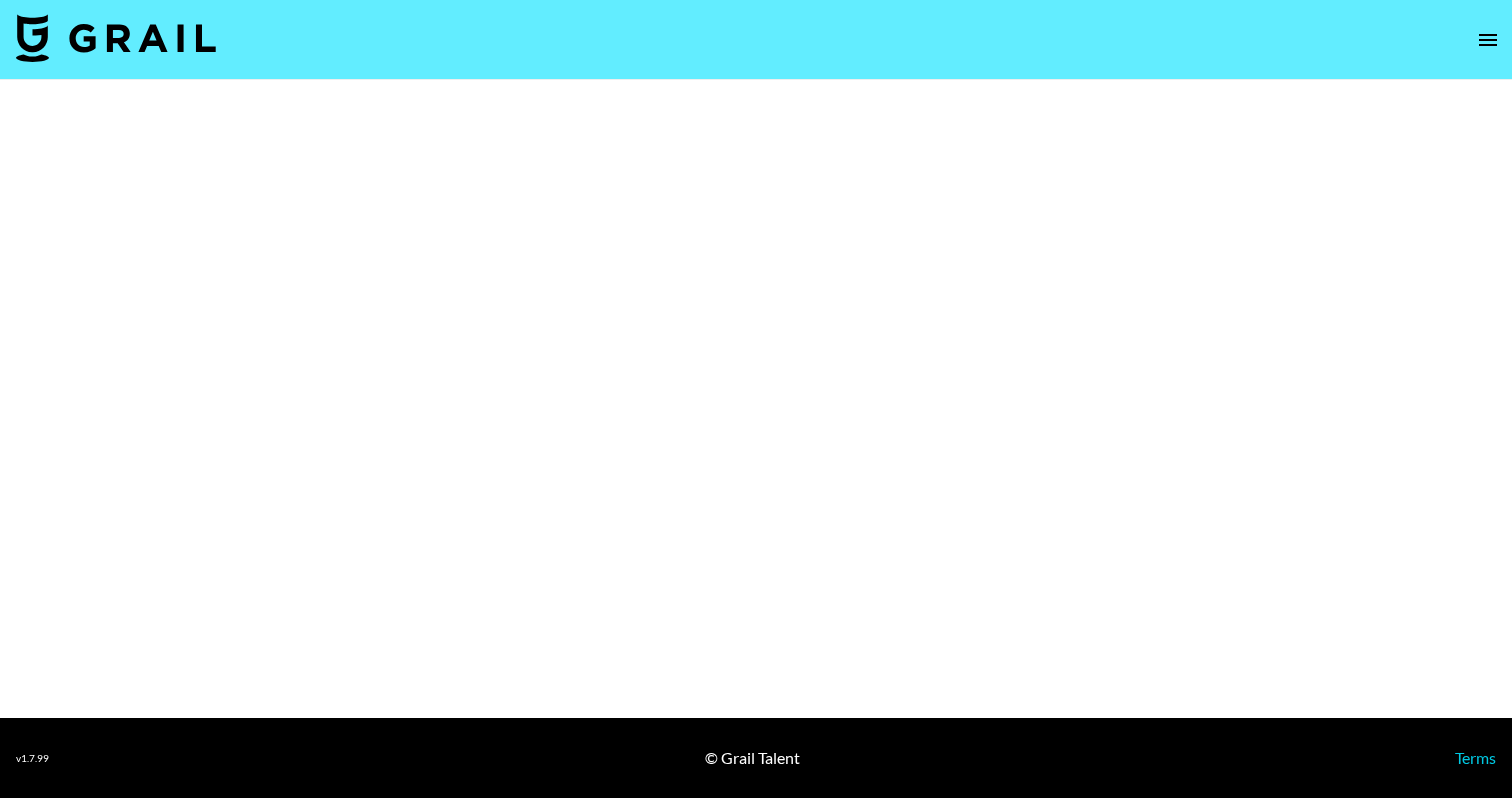 select on "Brand" 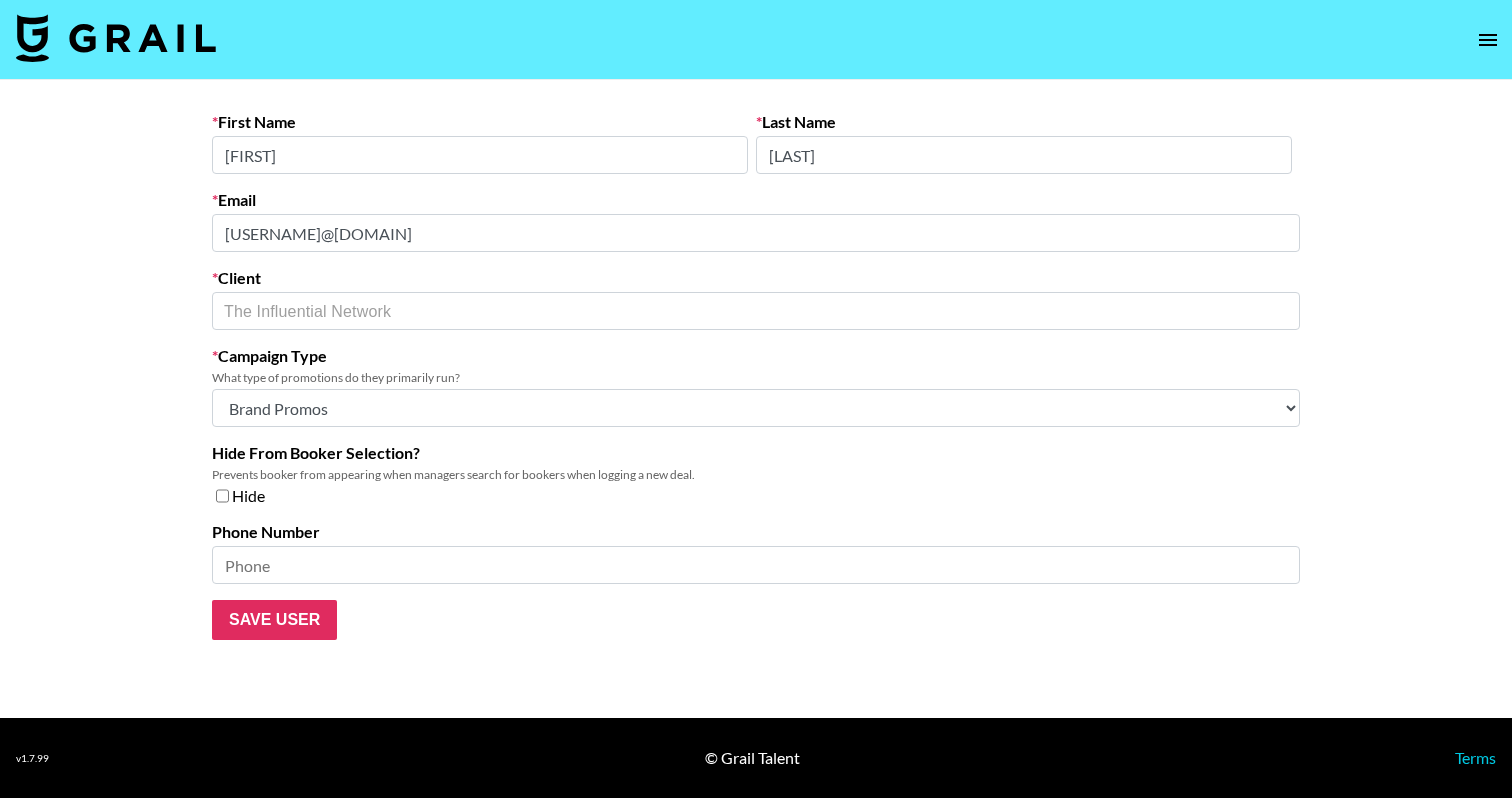 click on "First Name [FIRST] Last Name [LAST] Email [EMAIL] Client The Influential Network ​ Campaign Type What type of promotions do they primarily run? Choose Type... Song Promos Brand Promos Both (They work at an agency) Hide From Booker Selection? Prevents booker from appearing when managers search for bookers when logging a new deal.   Hide Phone Number Save User" at bounding box center [756, 376] 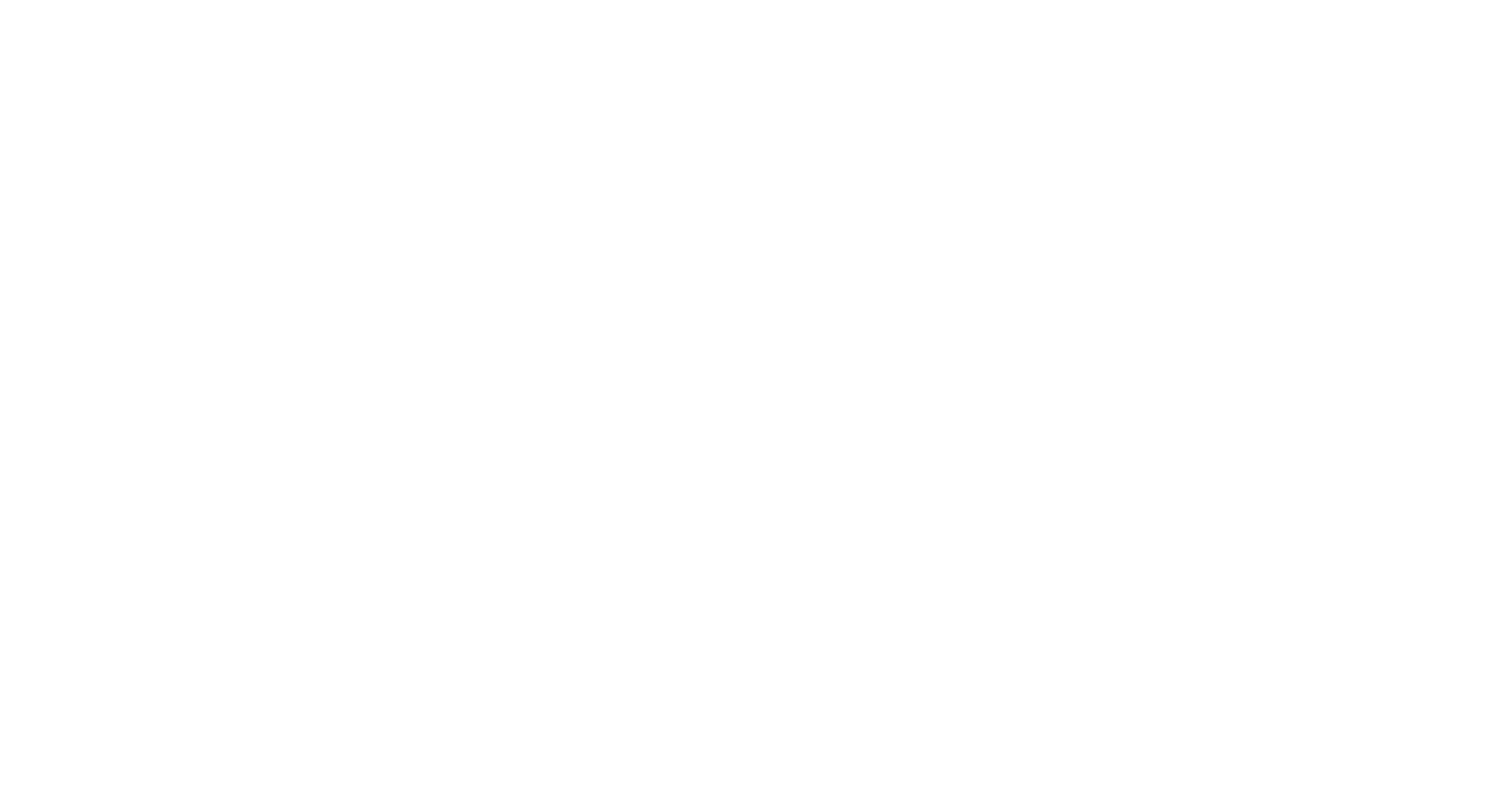 scroll, scrollTop: 0, scrollLeft: 0, axis: both 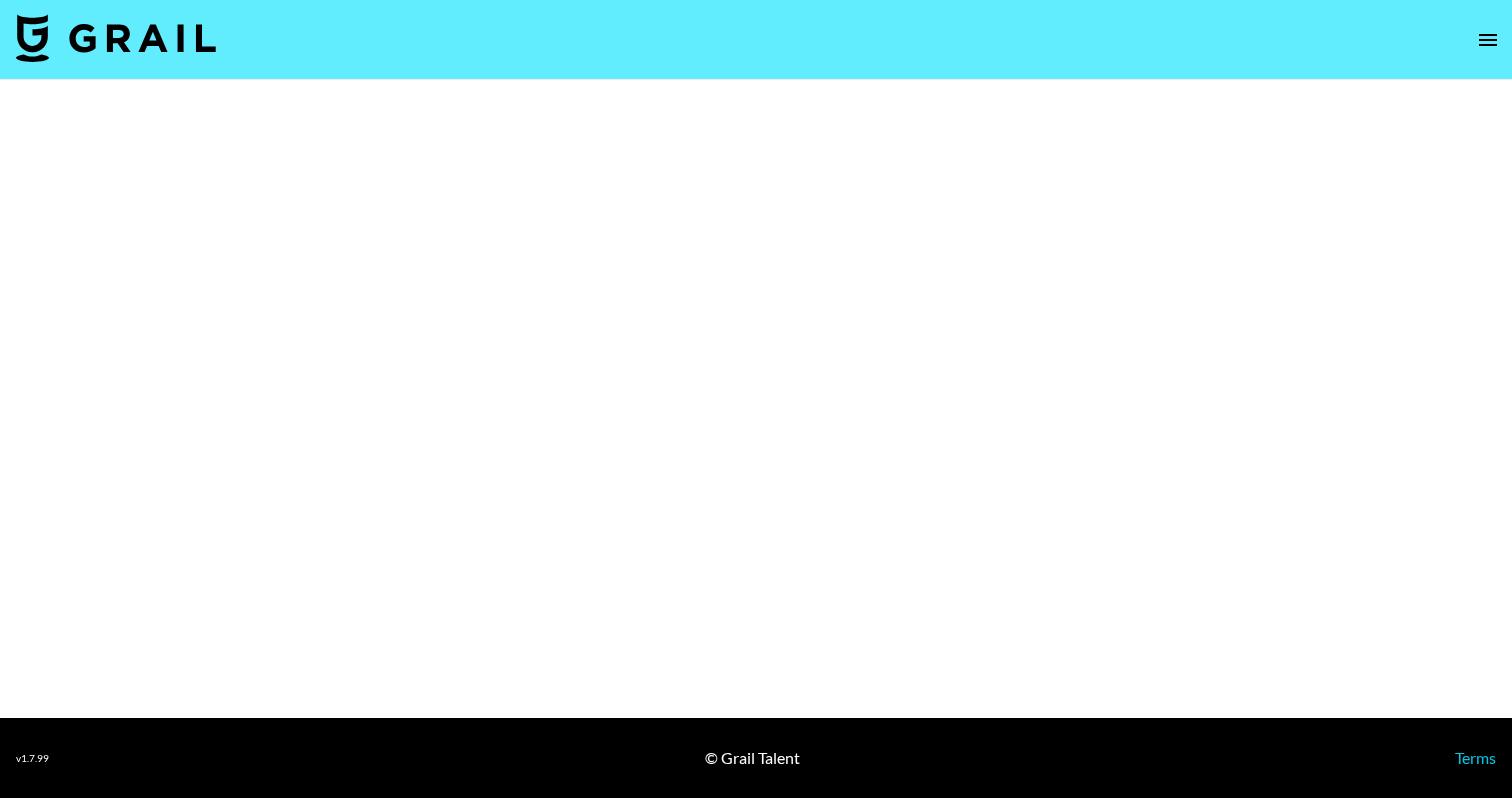 select on "Brand" 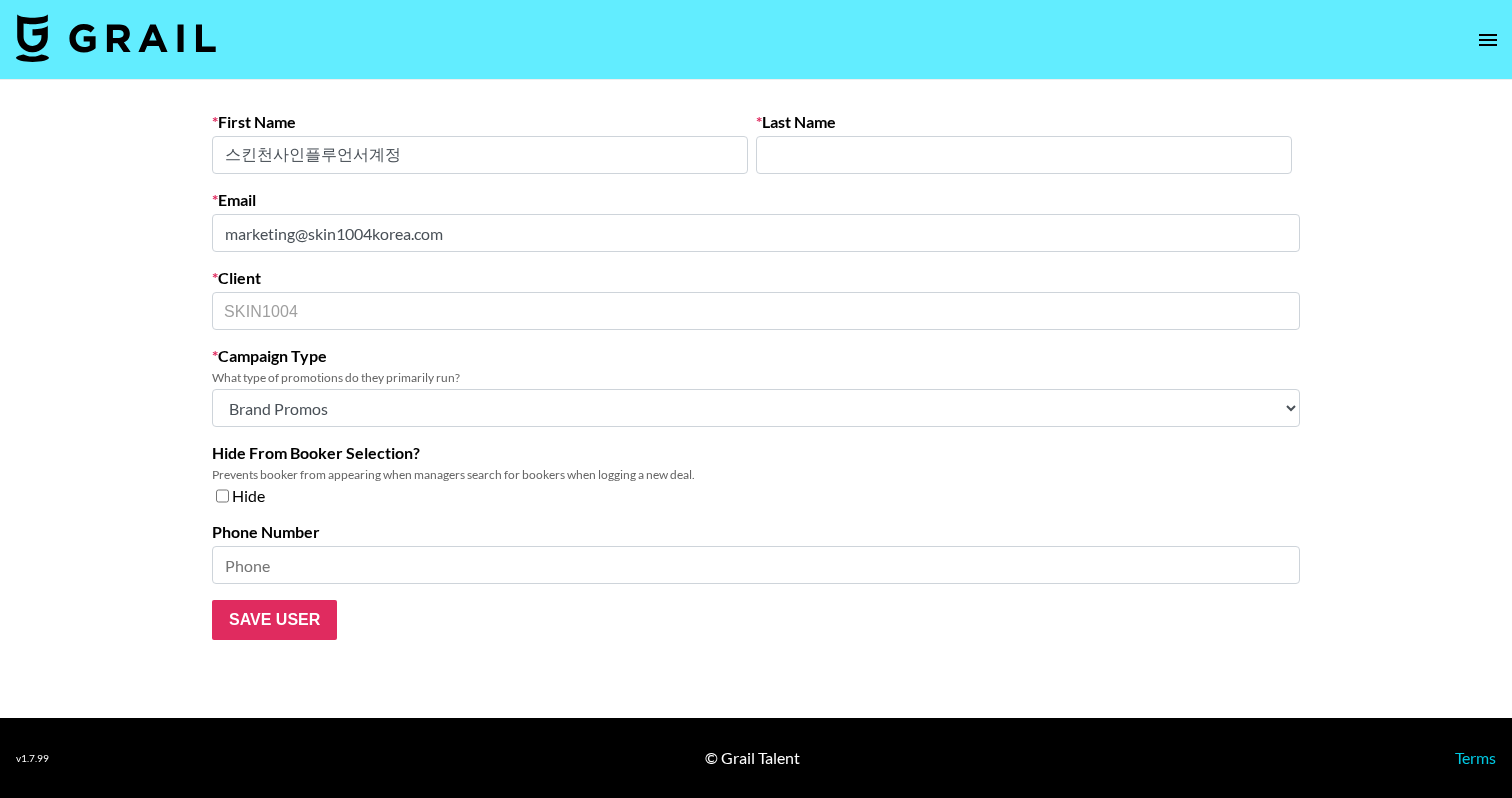 click on "First Name 스킨천사인플루언서계정 Last Name Email marketing@skin1004korea.com Client SKIN1004 ​ Campaign Type What type of promotions do they primarily run? Choose Type... Song Promos Brand Promos Both (They work at an agency) Hide From Booker Selection? Prevents booker from appearing when managers search for bookers when logging a new deal.   Hide Phone Number Save User" at bounding box center (756, 399) 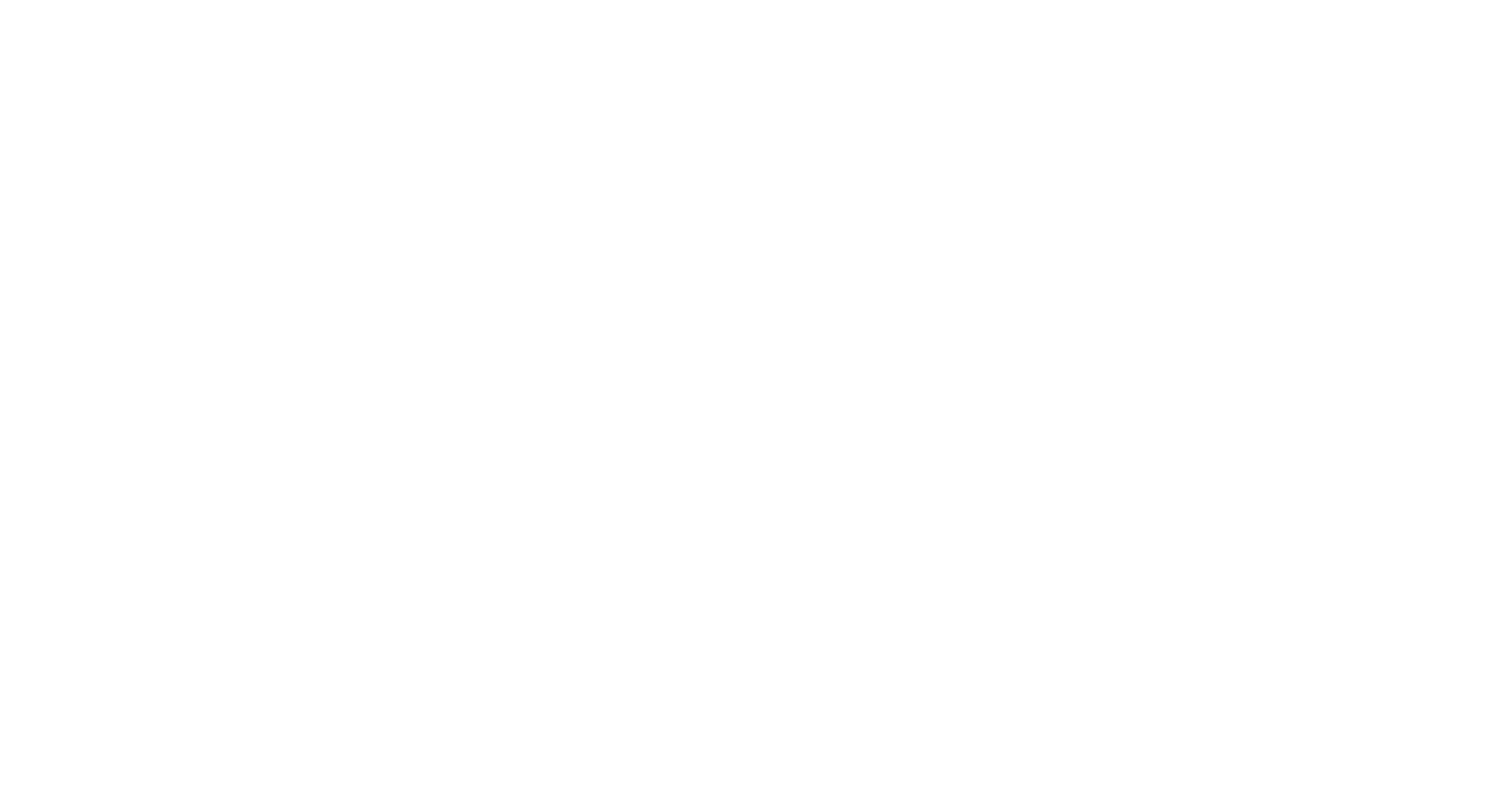 scroll, scrollTop: 0, scrollLeft: 0, axis: both 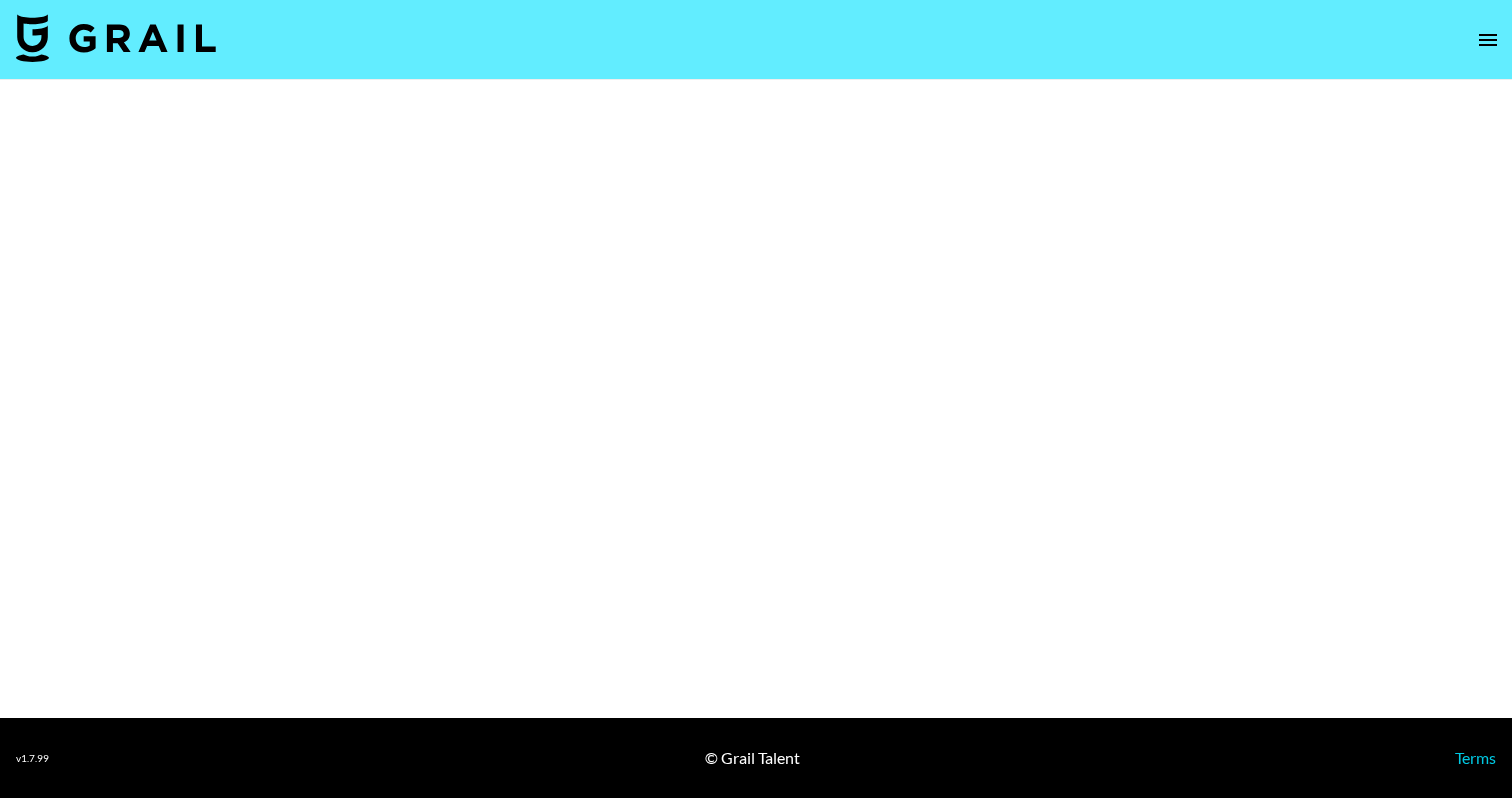select on "Brand" 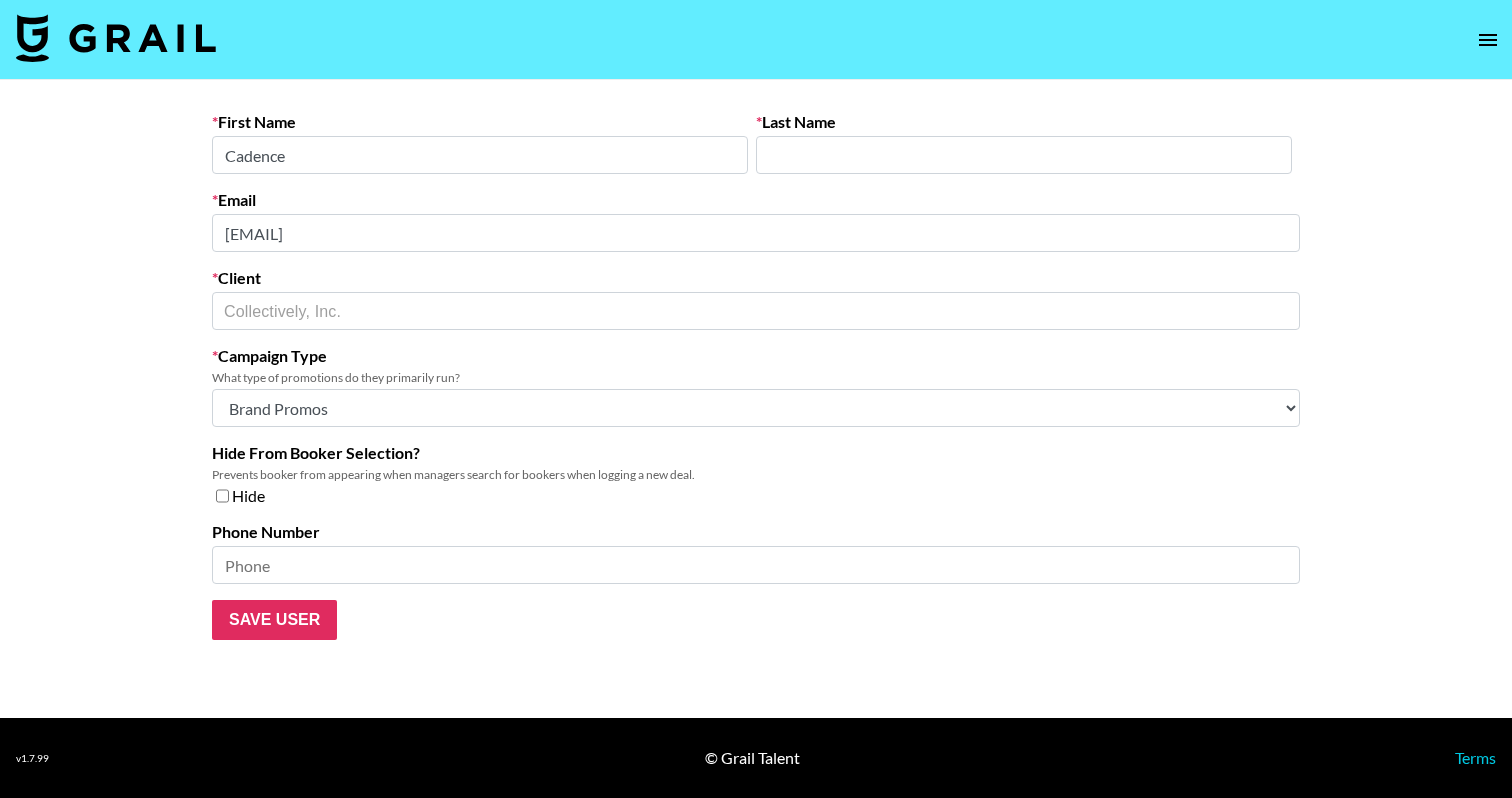 click on "First Name [FIRST] Last Name Email [EMAIL] Client Collectively, Inc. ​ Campaign Type What type of promotions do they primarily run? Choose Type... Song Promos Brand Promos Both (They work at an agency) Hide From Booker Selection? Prevents booker from appearing when managers search for bookers when logging a new deal.   Hide Phone Number Save User" at bounding box center [756, 399] 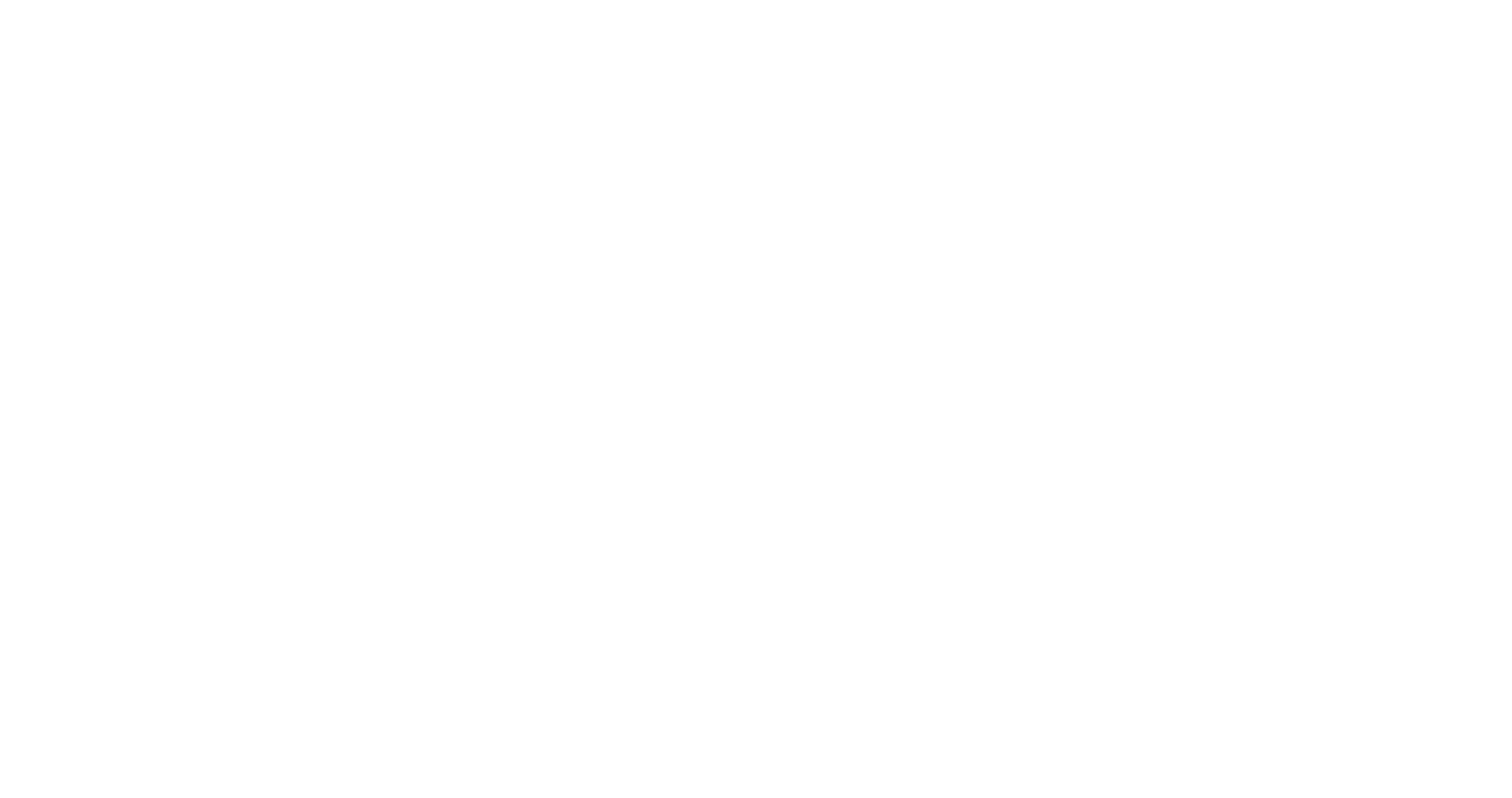 scroll, scrollTop: 0, scrollLeft: 0, axis: both 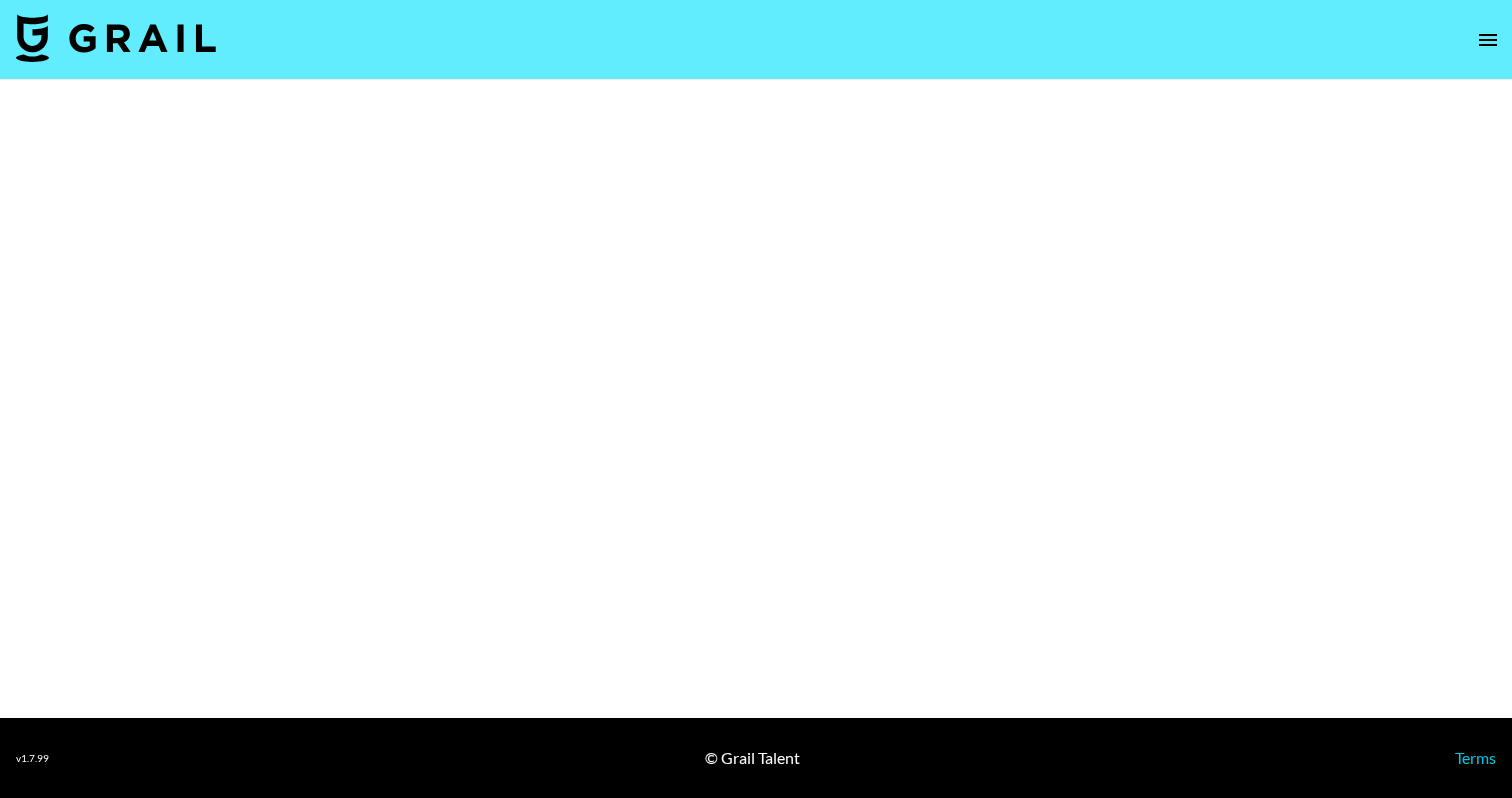 select on "Brand" 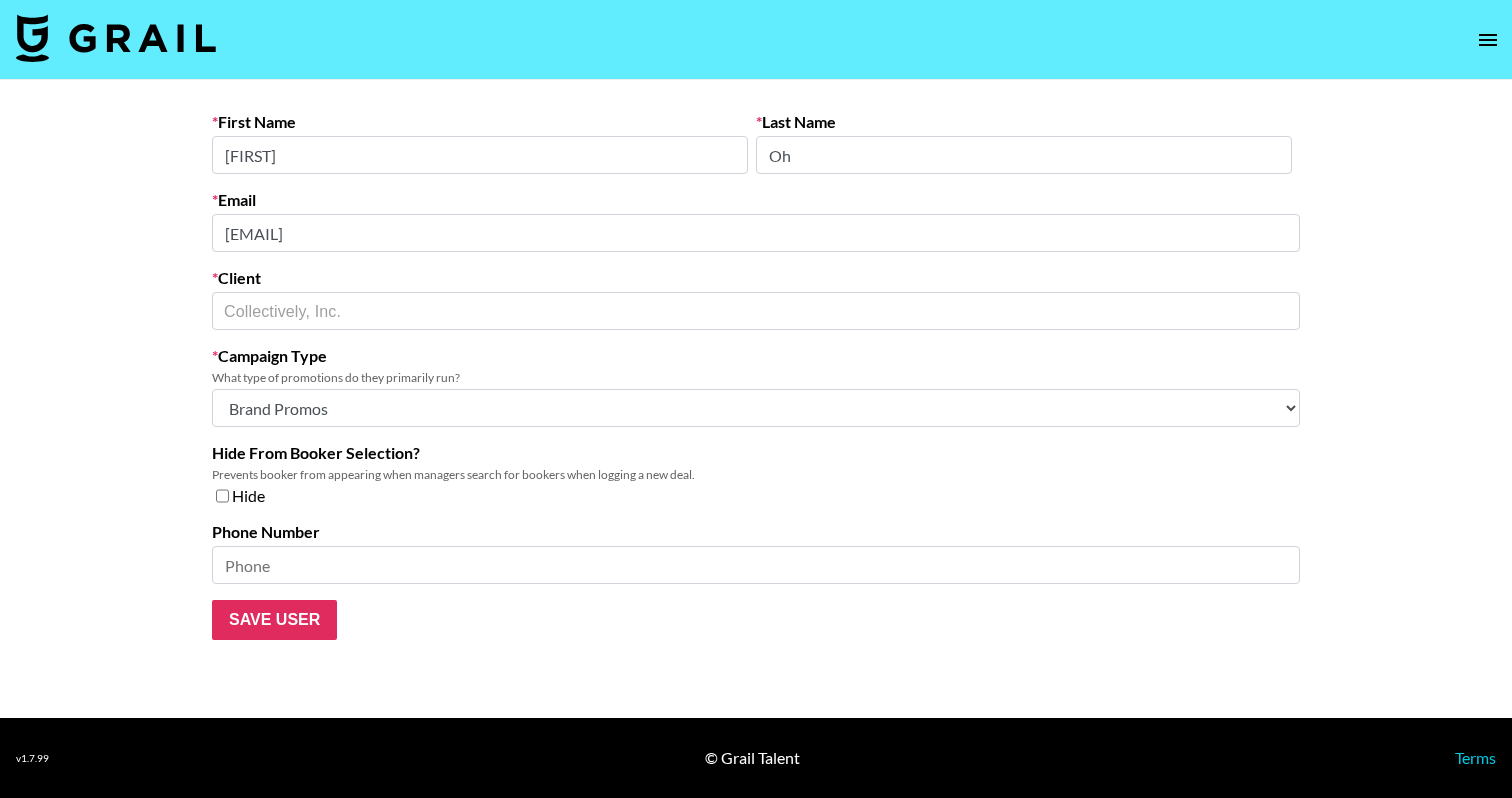 click on "First Name [FIRST] Last Name [LAST] Email [EMAIL] Client Collectively, Inc. ​ Campaign Type What type of promotions do they primarily run? Choose Type... Song Promos Brand Promos Both (They work at an agency) Hide From Booker Selection? Prevents booker from appearing when managers search for bookers when logging a new deal.   Hide Phone Number Save User" at bounding box center (756, 376) 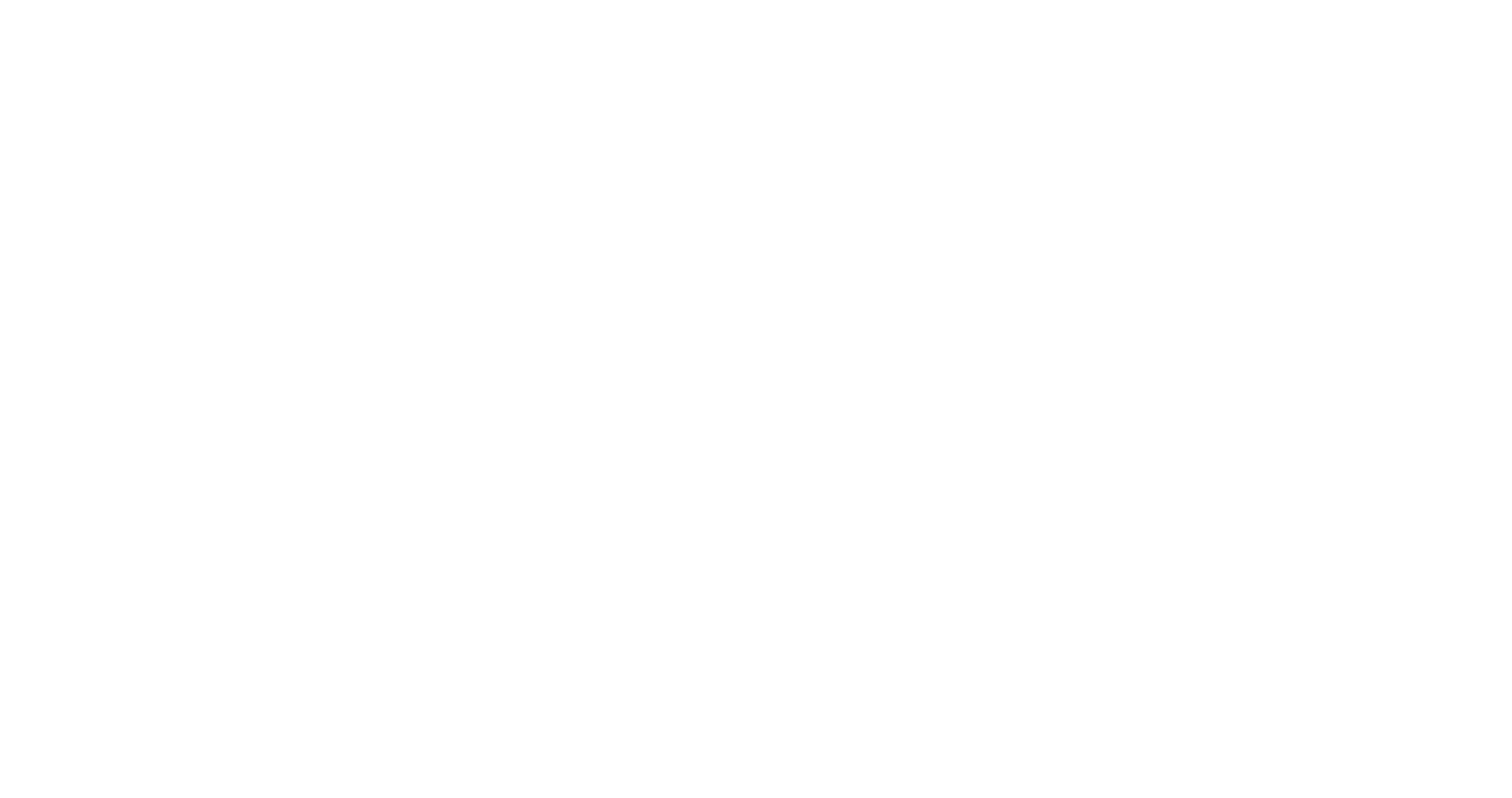scroll, scrollTop: 0, scrollLeft: 0, axis: both 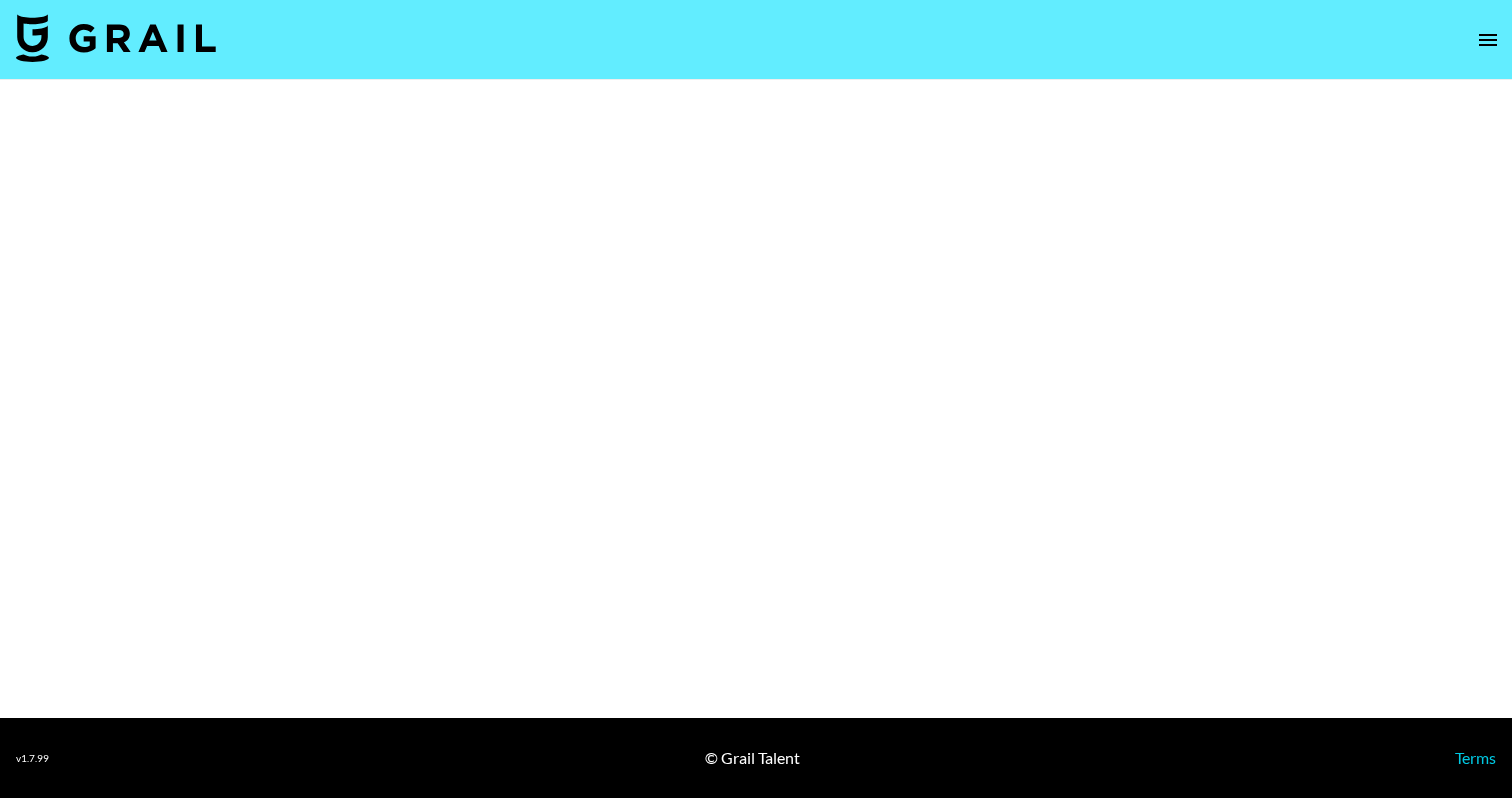 select on "Brand" 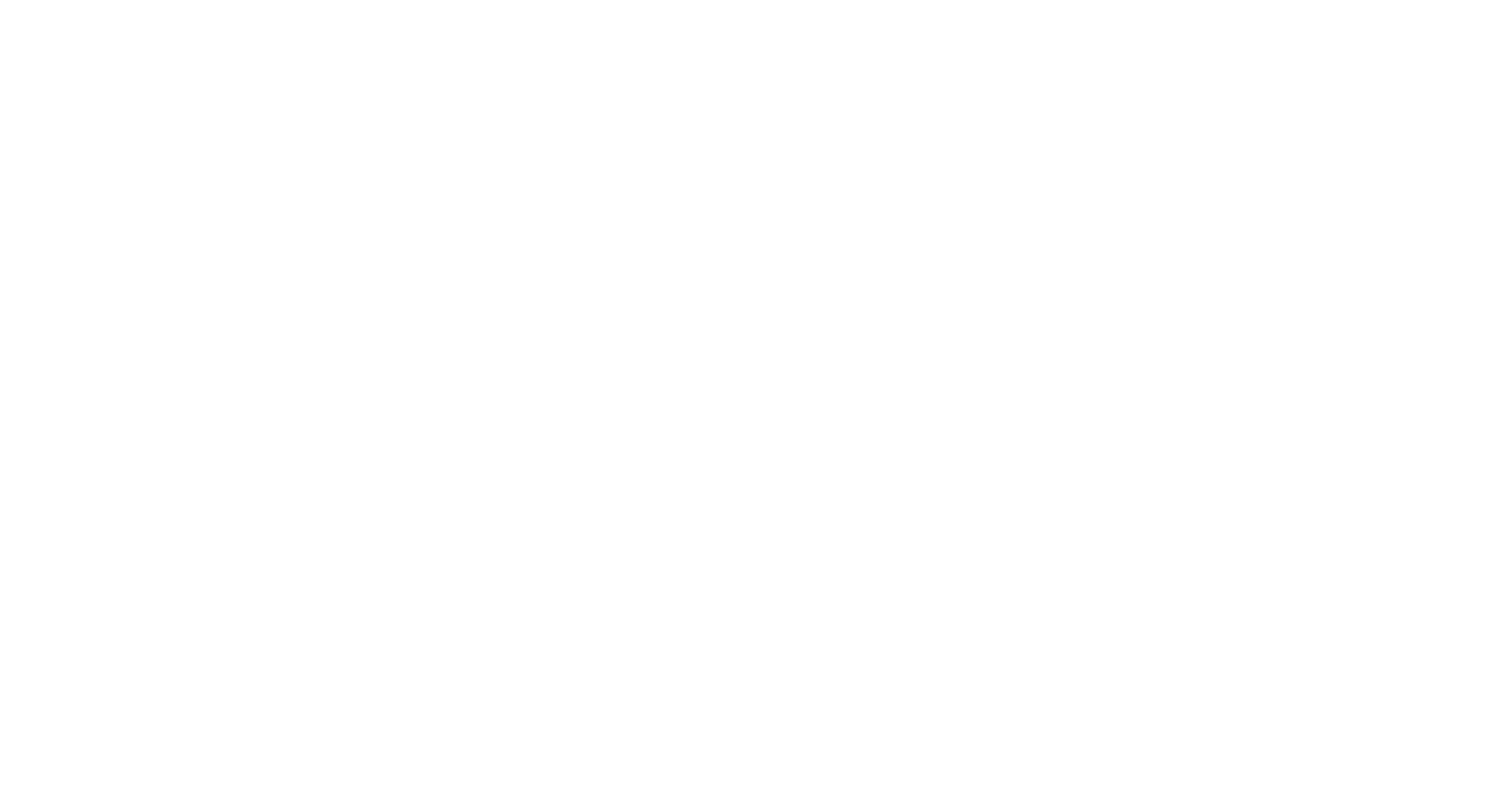 scroll, scrollTop: 0, scrollLeft: 0, axis: both 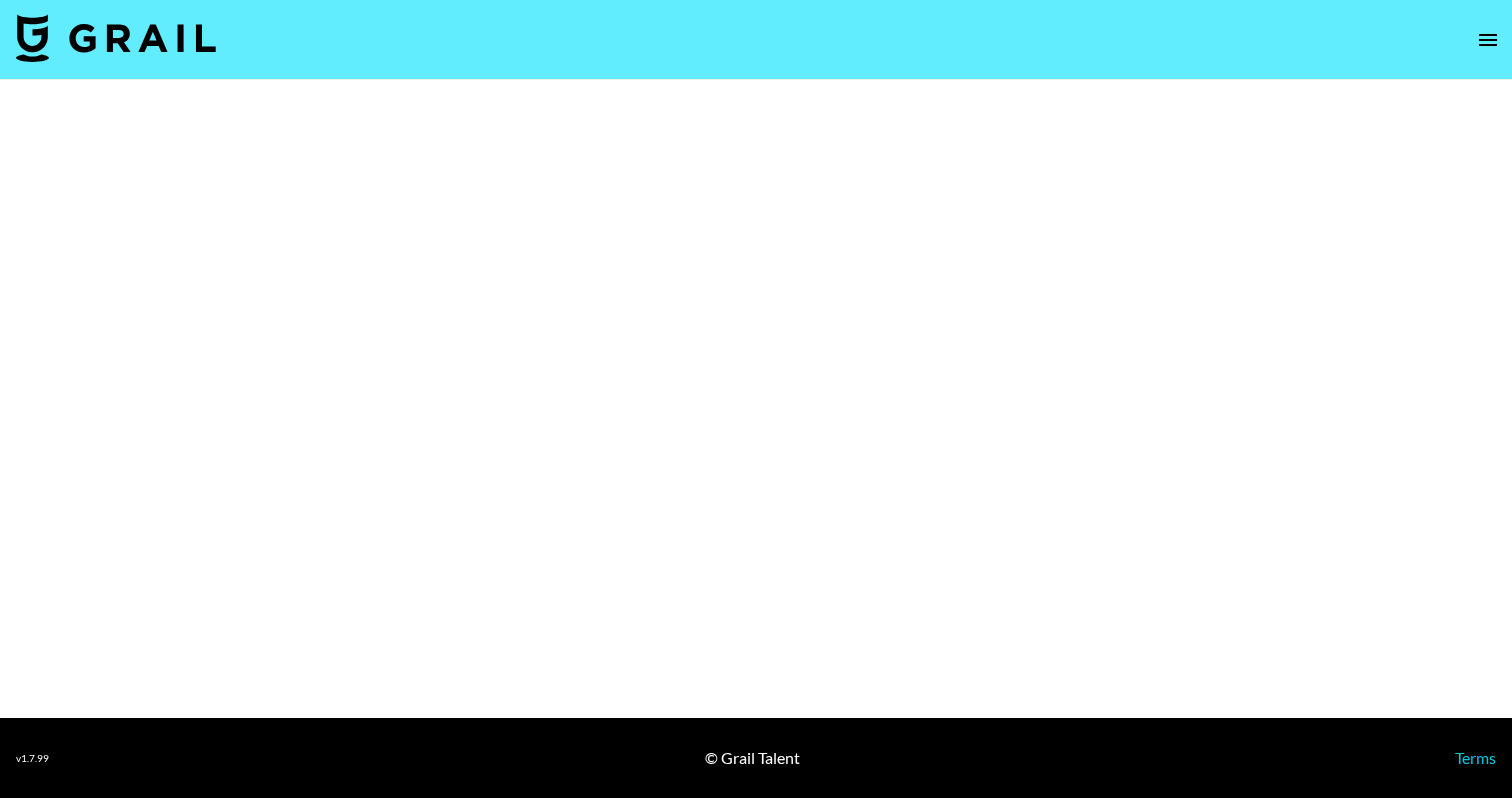select on "Brand" 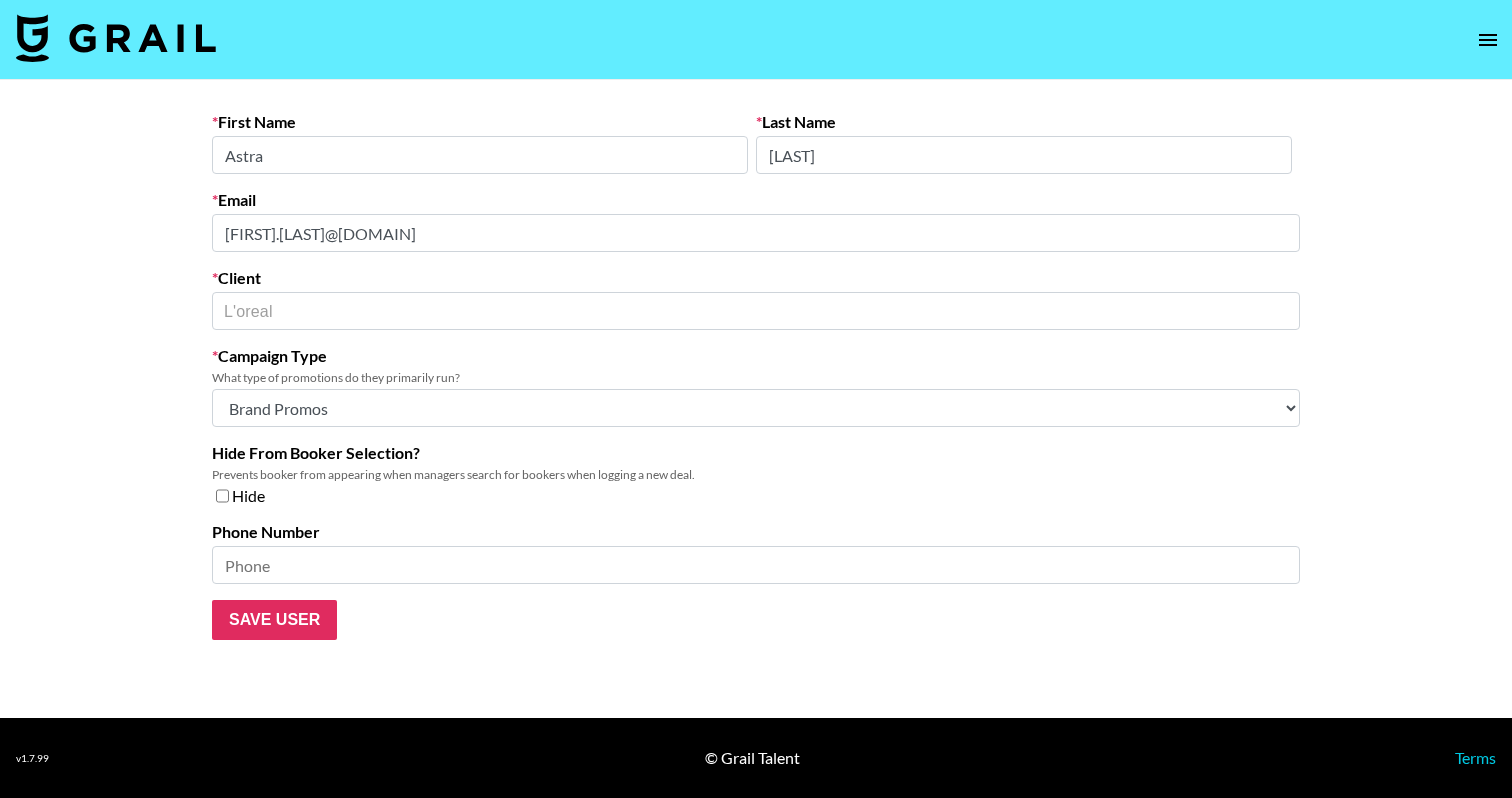 click on "First Name [FIRST] Last Name [LAST] Email [FIRST].[LAST]@[DOMAIN] Client L'oreal ​ Campaign Type What type of promotions do they primarily run? Choose Type... Song Promos Brand Promos Both (They work at an agency) Hide From Booker Selection? Prevents booker from appearing when managers search for bookers when logging a new deal.   Hide [PHONE] Save User" at bounding box center [756, 399] 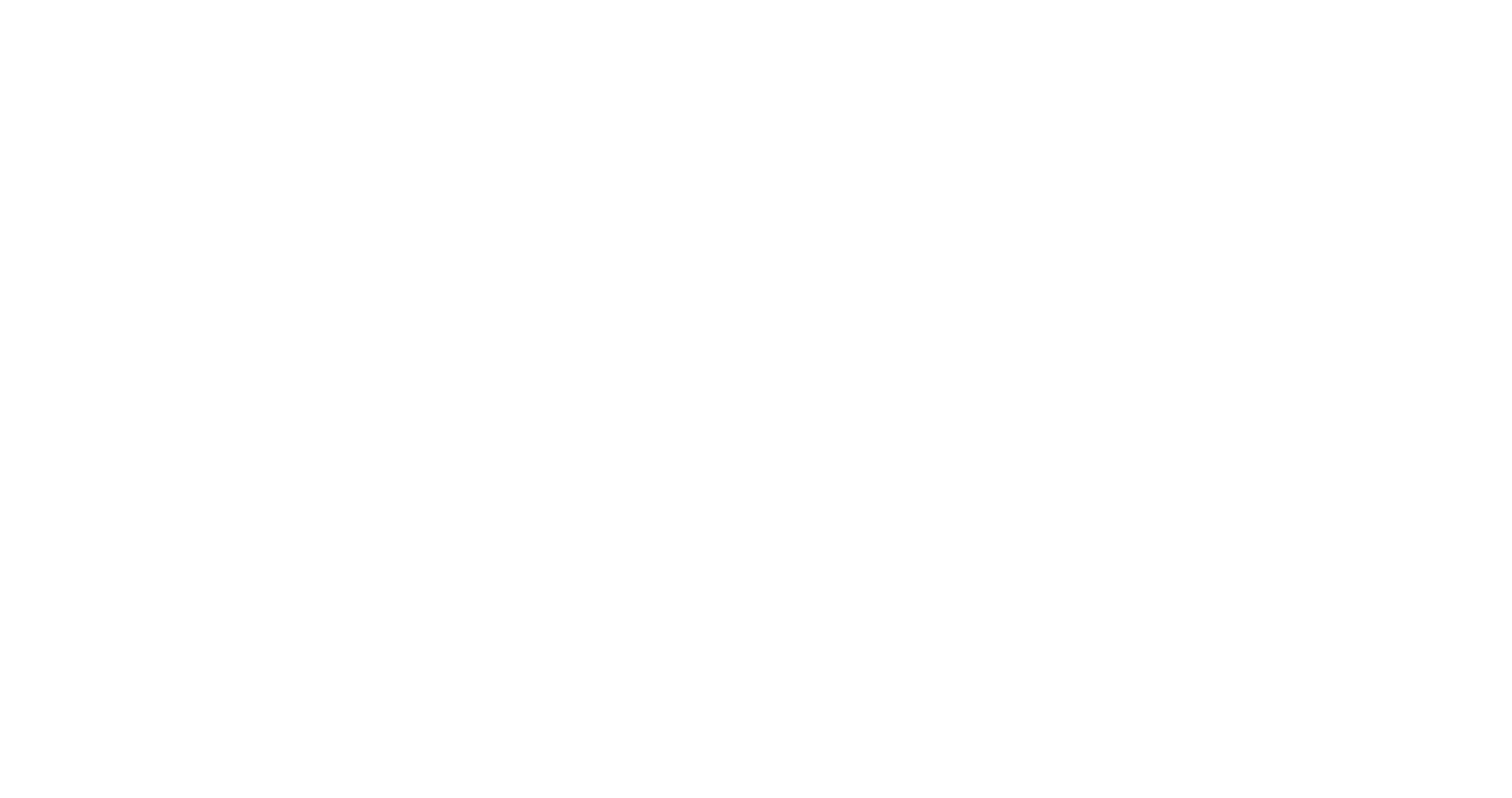 scroll, scrollTop: 0, scrollLeft: 0, axis: both 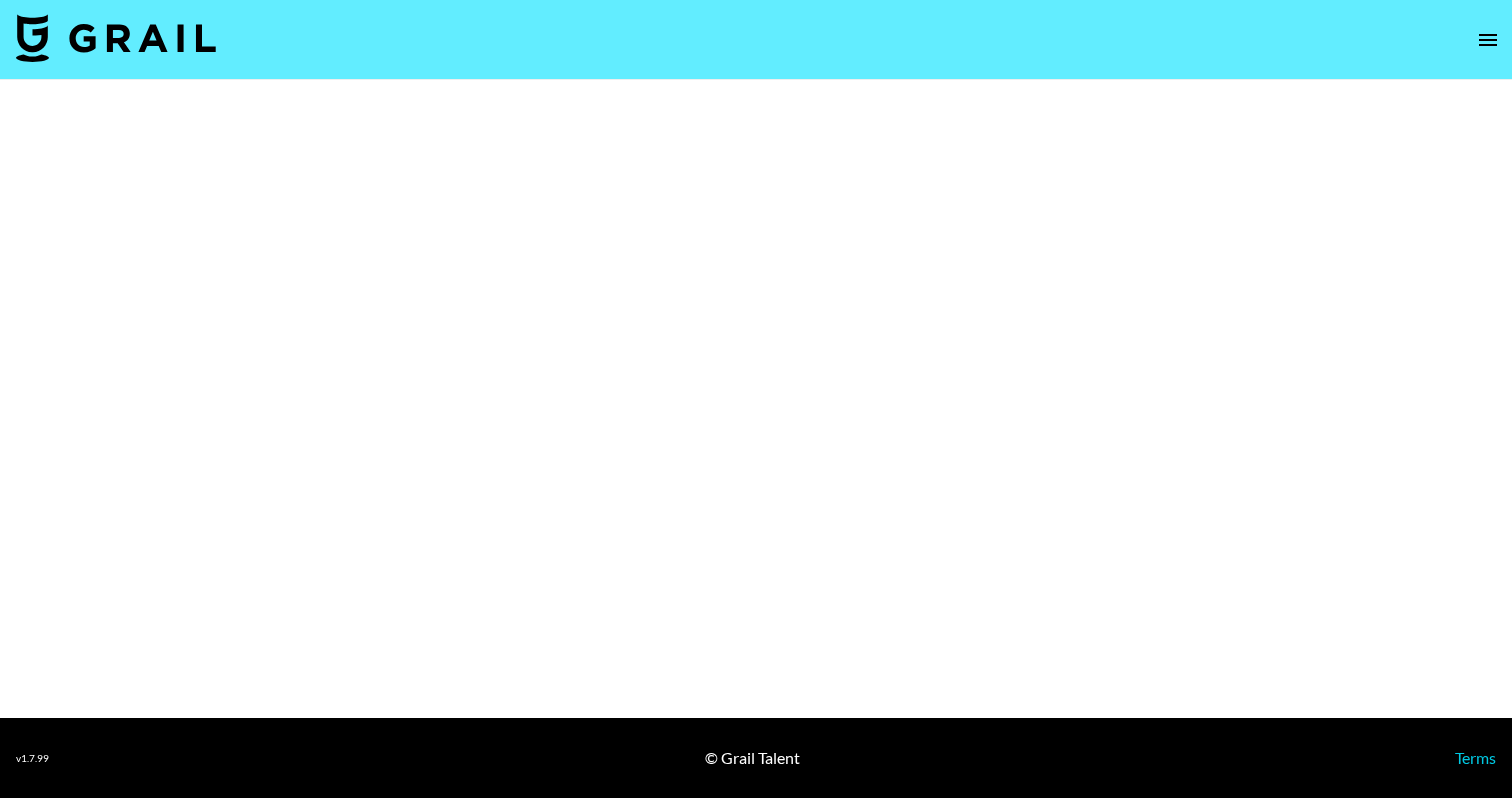 select on "Multi" 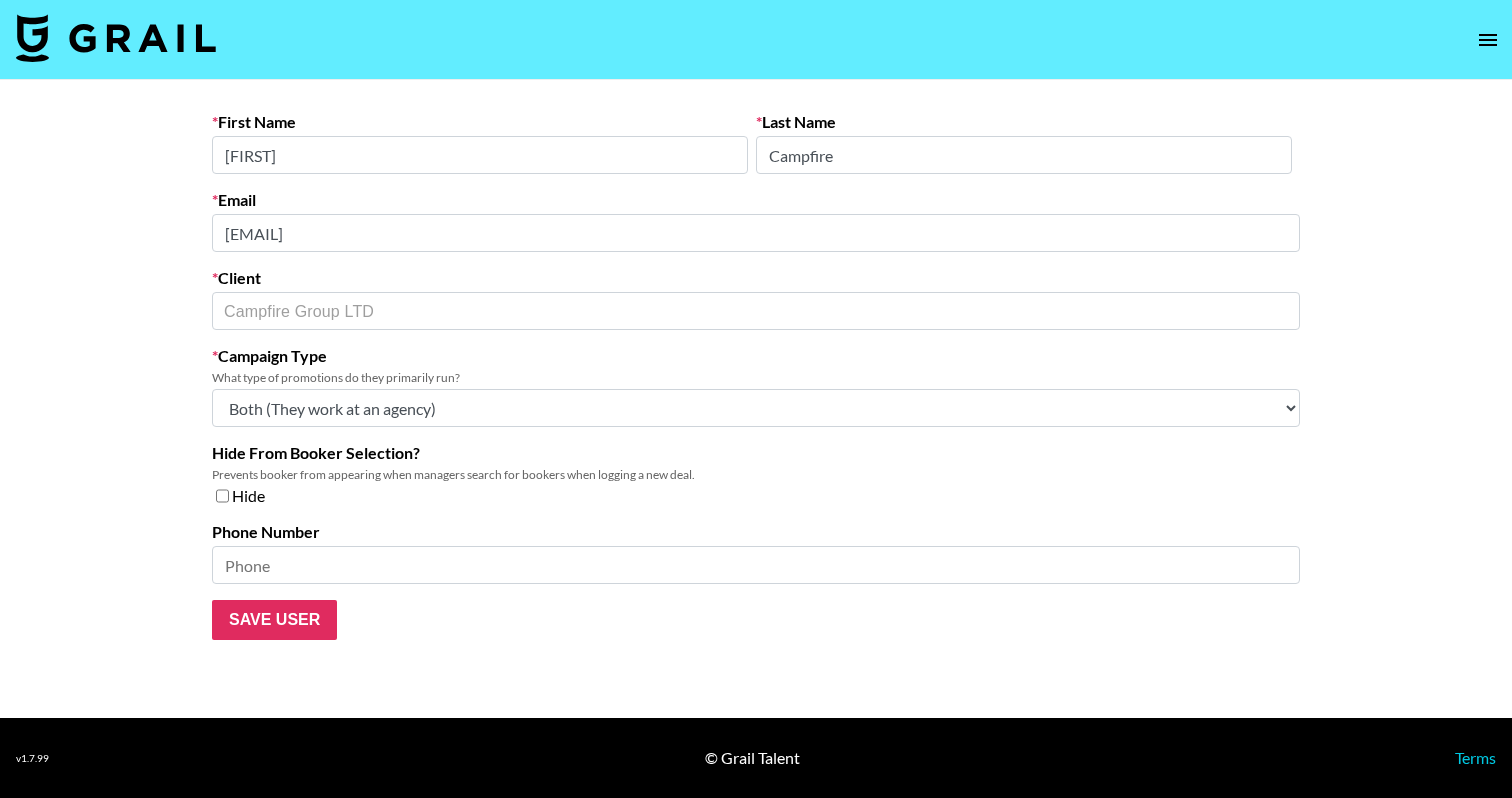 click on "First Name [FIRST] Last Name [LAST] Email [EMAIL] Client [ORGANIZATION] ​ Campaign Type What type of promotions do they primarily run? Choose Type... Song Promos Brand Promos Both (They work at an agency) Hide From Booker Selection? Prevents booker from appearing when managers search for bookers when logging a new deal.   Hide [PHONE] Save User" at bounding box center [756, 399] 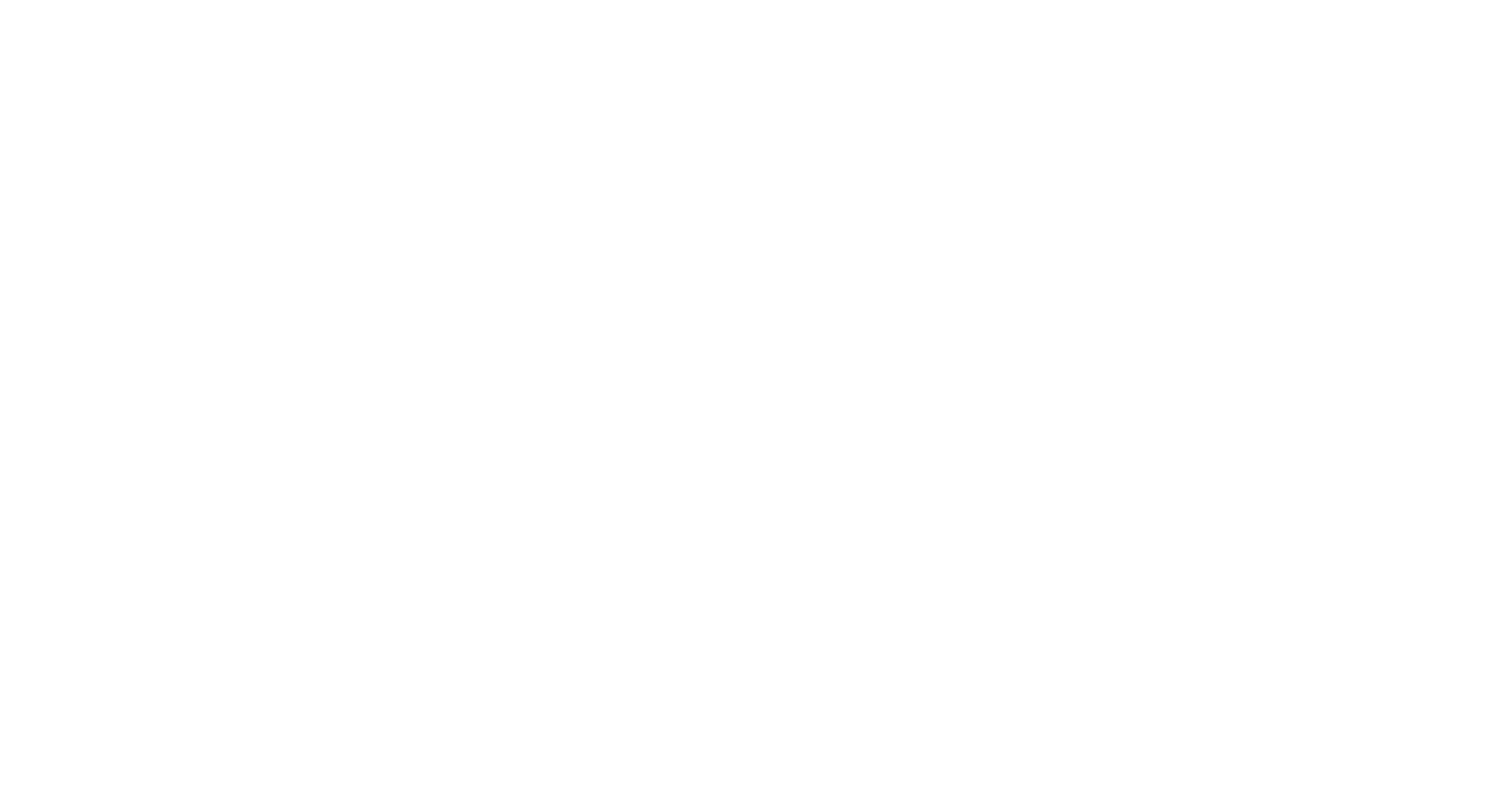 scroll, scrollTop: 0, scrollLeft: 0, axis: both 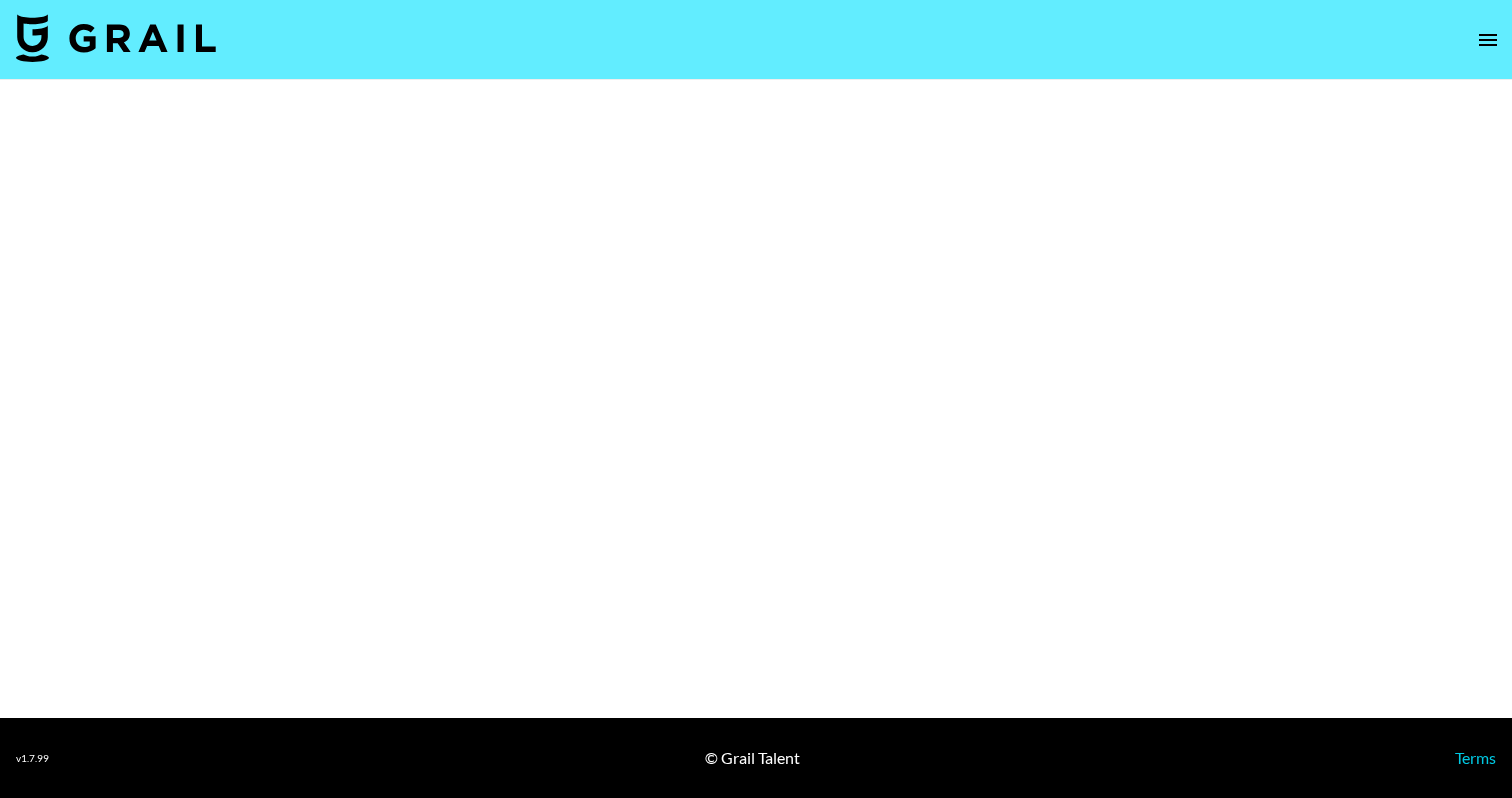 select on "Brand" 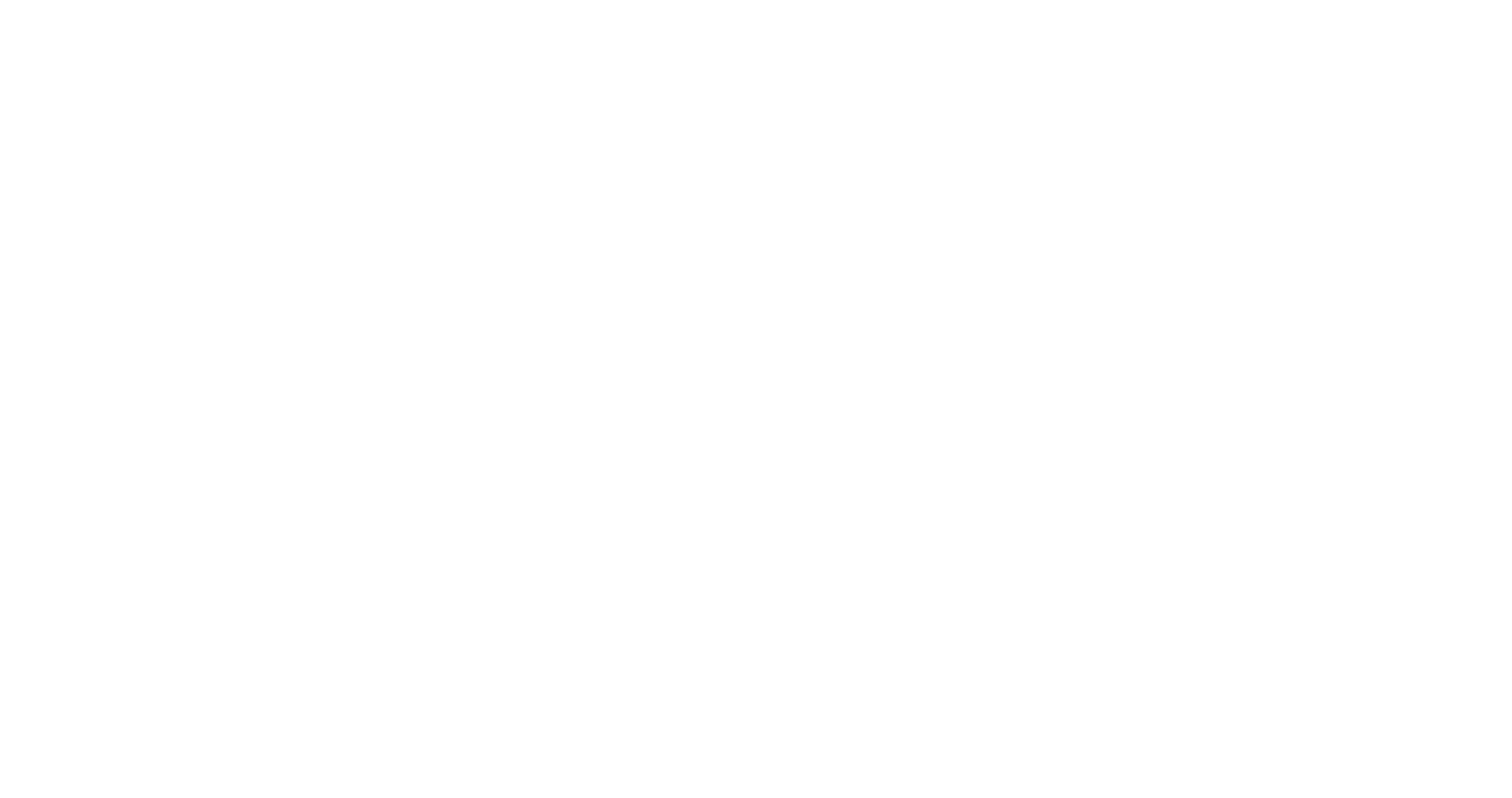scroll, scrollTop: 0, scrollLeft: 0, axis: both 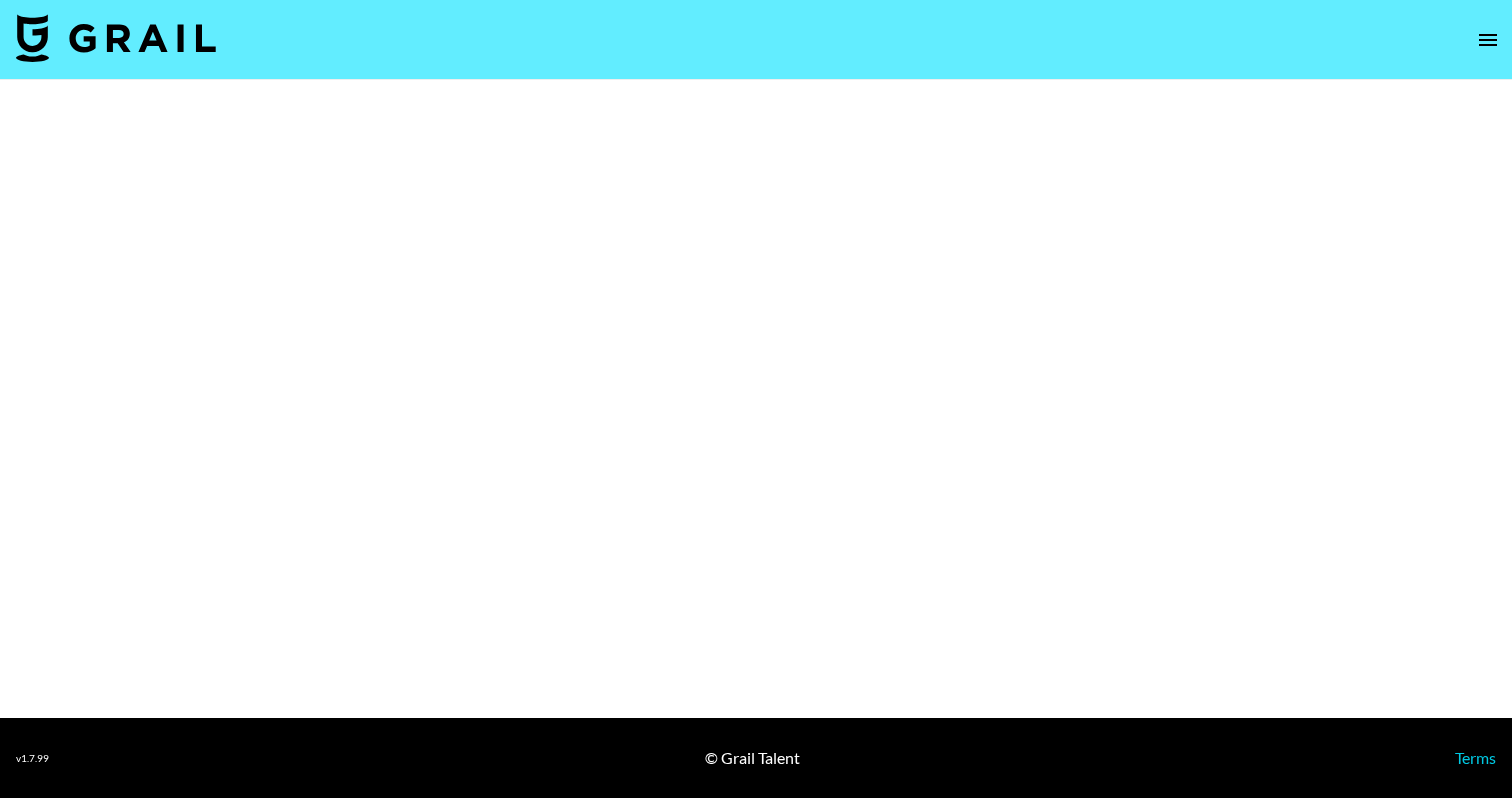 select on "Brand" 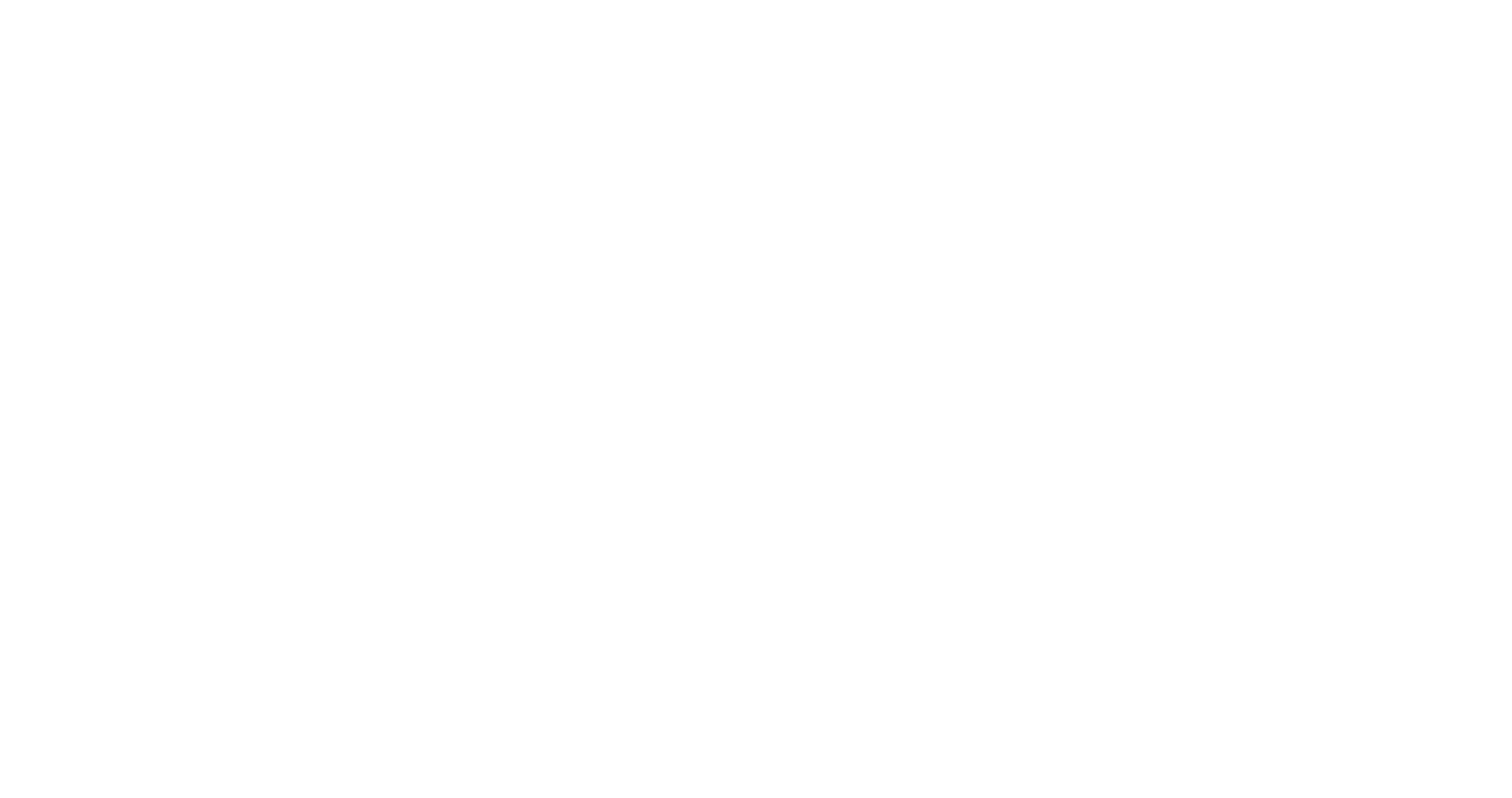 scroll, scrollTop: 0, scrollLeft: 0, axis: both 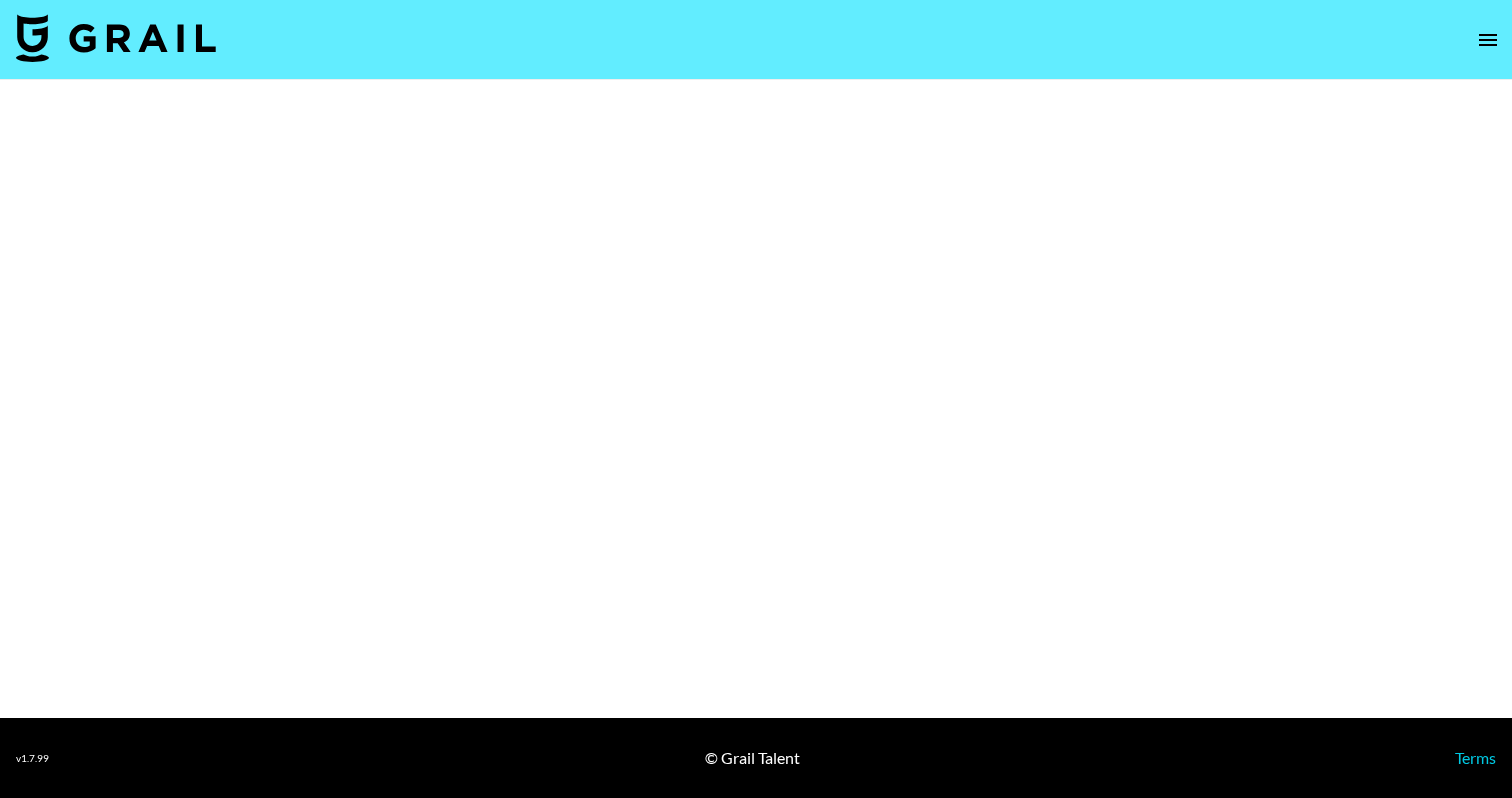 select on "Brand" 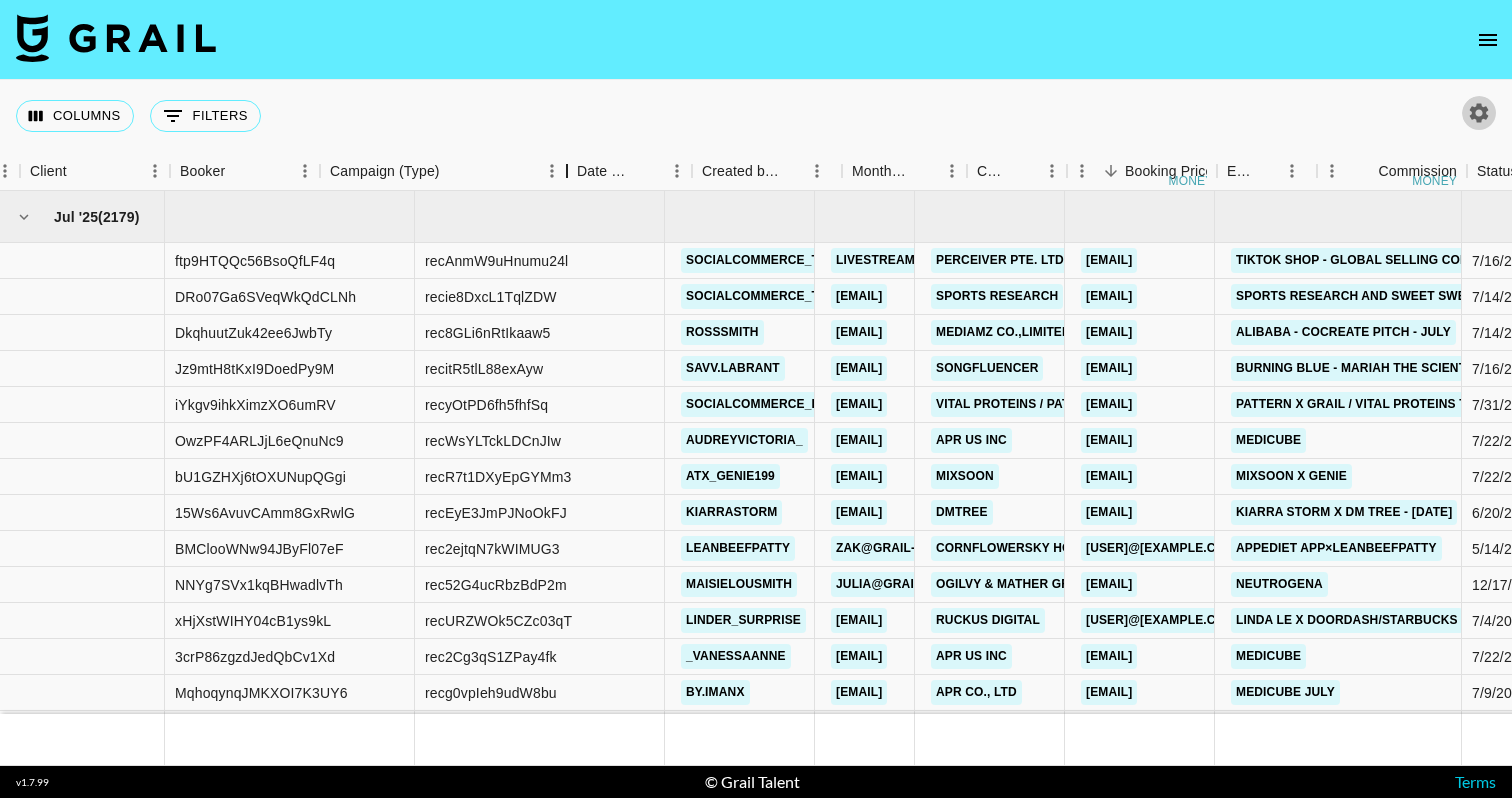 scroll, scrollTop: 0, scrollLeft: 0, axis: both 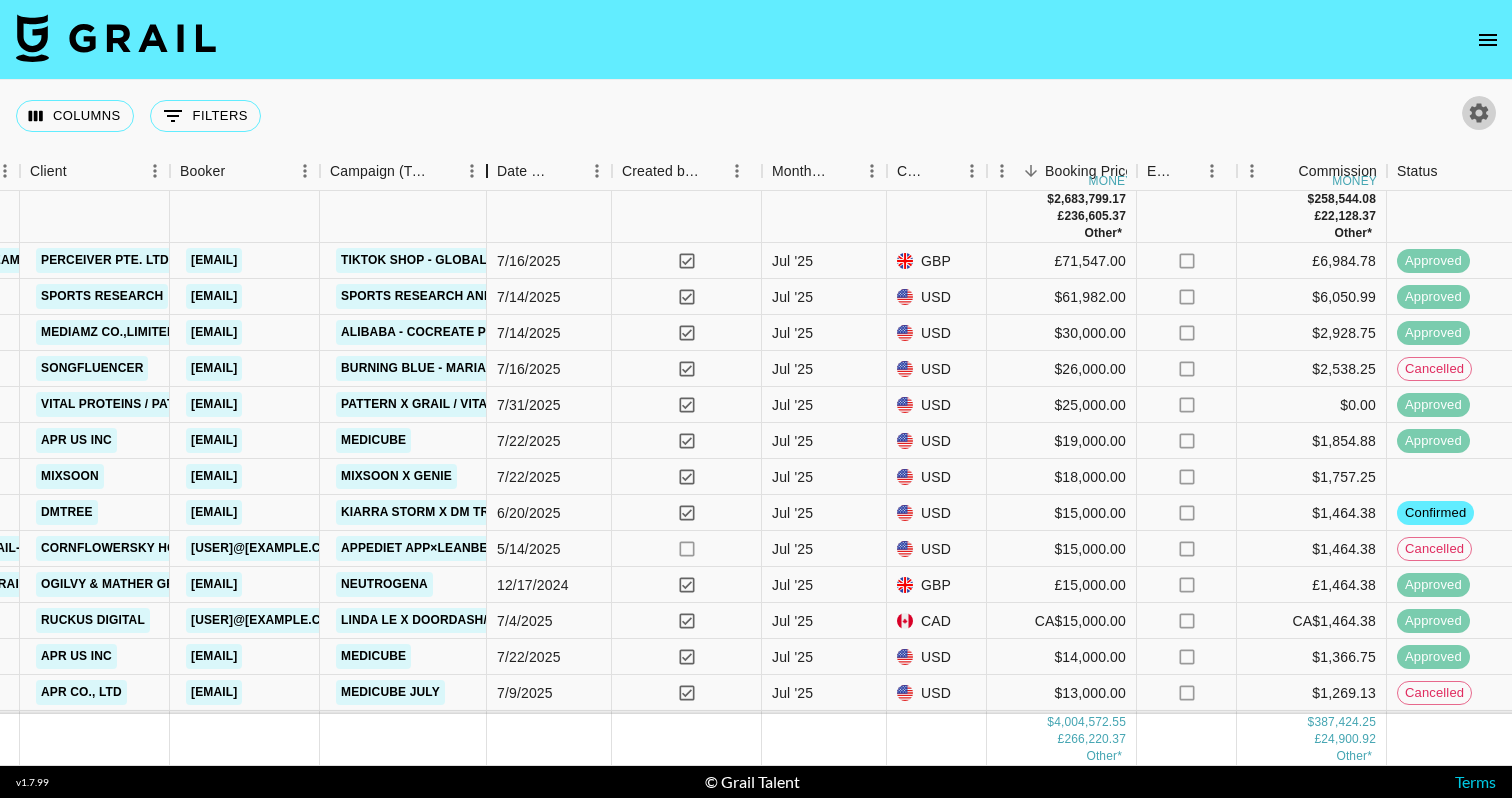 click on "Month Due Grail Platform ID Airtable ID Talent Manager Client Booker Campaign (Type) Date Created Created by Grail Team Month Due Currency Booking Price money Expenses: Remove Commission? Commission money Status Video Link Special Booking Type PO Number Invoice Notes Uniport Contact Email Contract File Payment Sent Payment Sent Date Invoice Link Actions Jul '25  ( 2179 ) $ 2,683,799.17 £ 236,605.37 Other* $ 258,544.08 £ 22,128.37 Other* ftp9HTQQc56BsoQfLF4q recAnmW9uHnumu24l socialcommerce_tap_uk livestream@grail-talent.com Perceiver Pte. Ltd harrison.willens@bytedance.com TikTok Shop - Global Selling Commission - Apr/May/June 7/16/2025 yes Jul '25  GBP £71,547.00 no £6,984.78 approved Downpayment Screenshot 2025-07-16 at 8.41.27 am.png no https://in.xero.com/pDjx38BAoLrI54pZ9mHY3XzYUPxZUFS1AfZ7pIzc DRo07Ga6SVeqWkQdCLNh recie8DxcL1TqlZDW socialcommerce_tsp_us nadia@grail-talent.com Sports Research ap@sportsresearch.com Sports Research and Sweet Sweat TikTok Shop management and affiliates - June yes  USD" at bounding box center (756, 459) 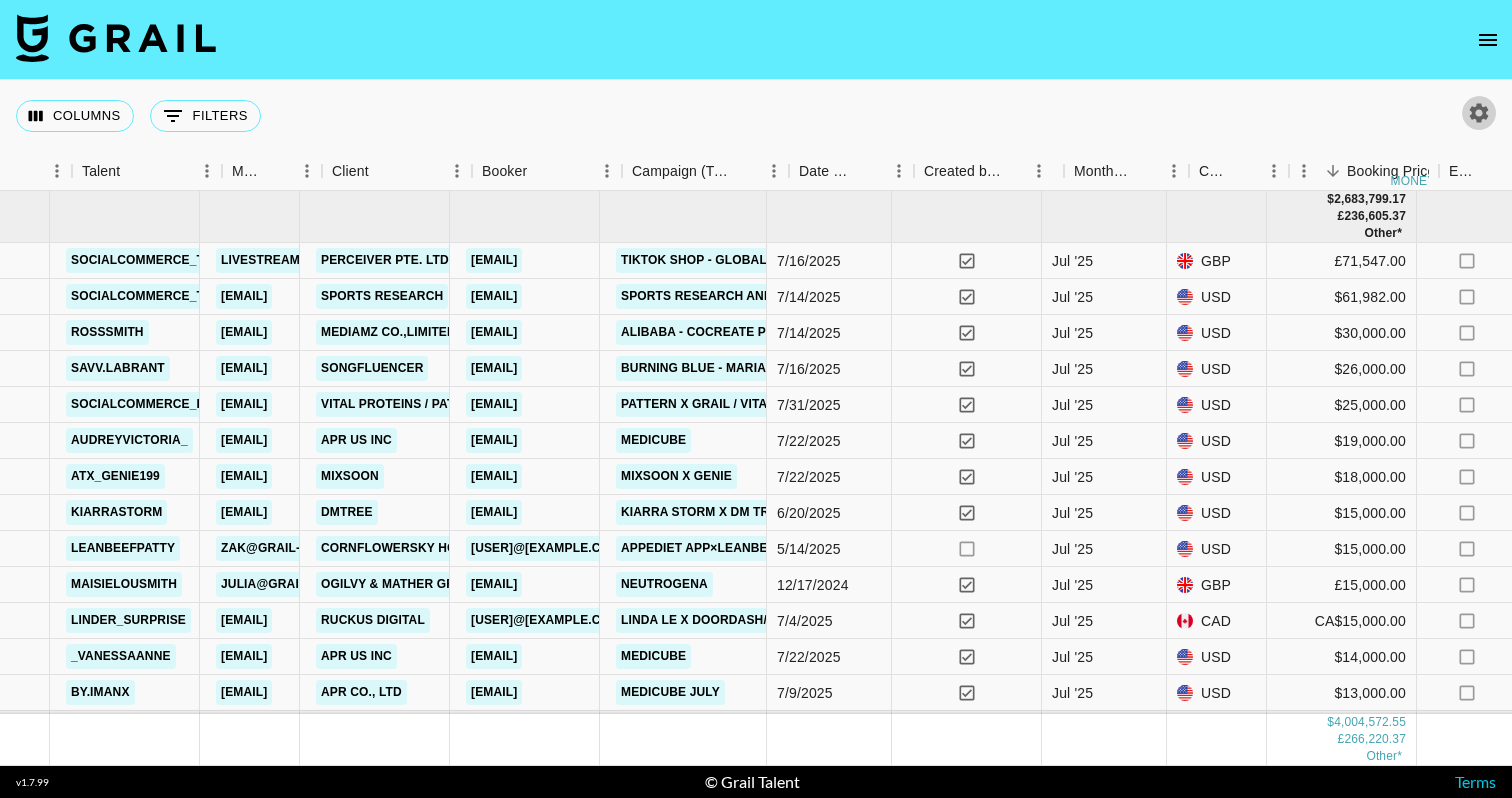 scroll, scrollTop: 0, scrollLeft: 588, axis: horizontal 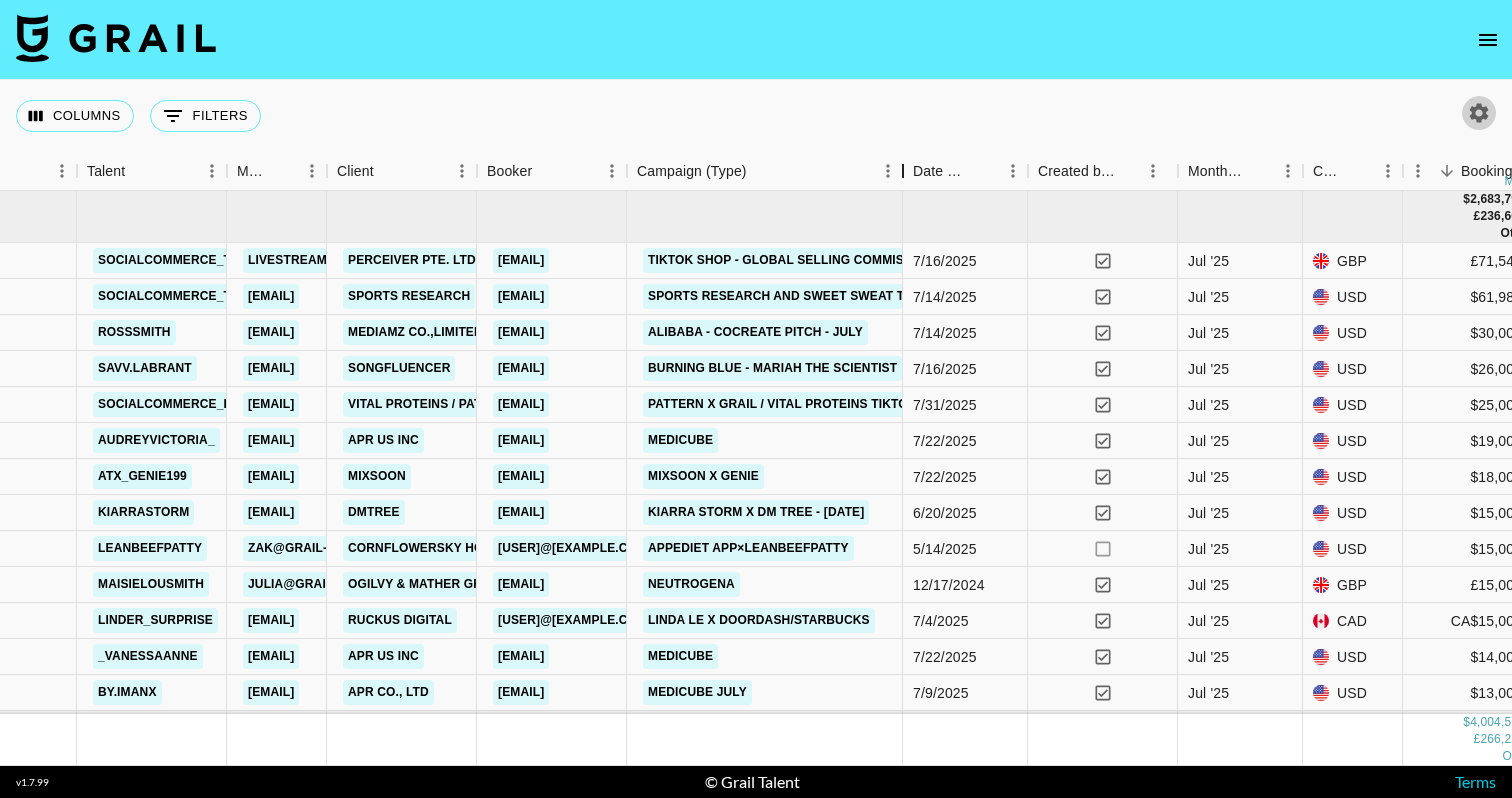 drag, startPoint x: 788, startPoint y: 164, endPoint x: 897, endPoint y: 164, distance: 109 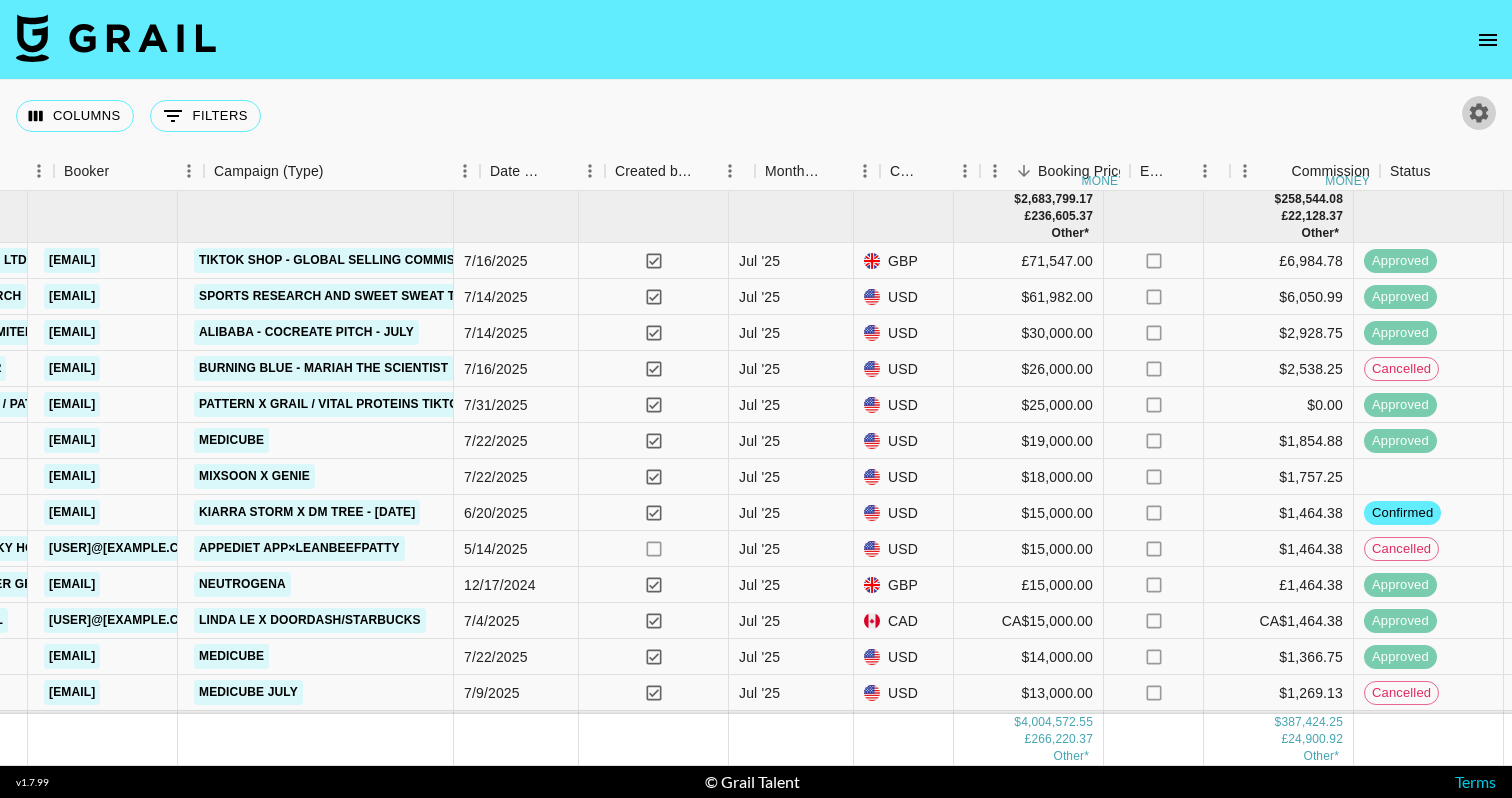scroll, scrollTop: 0, scrollLeft: 971, axis: horizontal 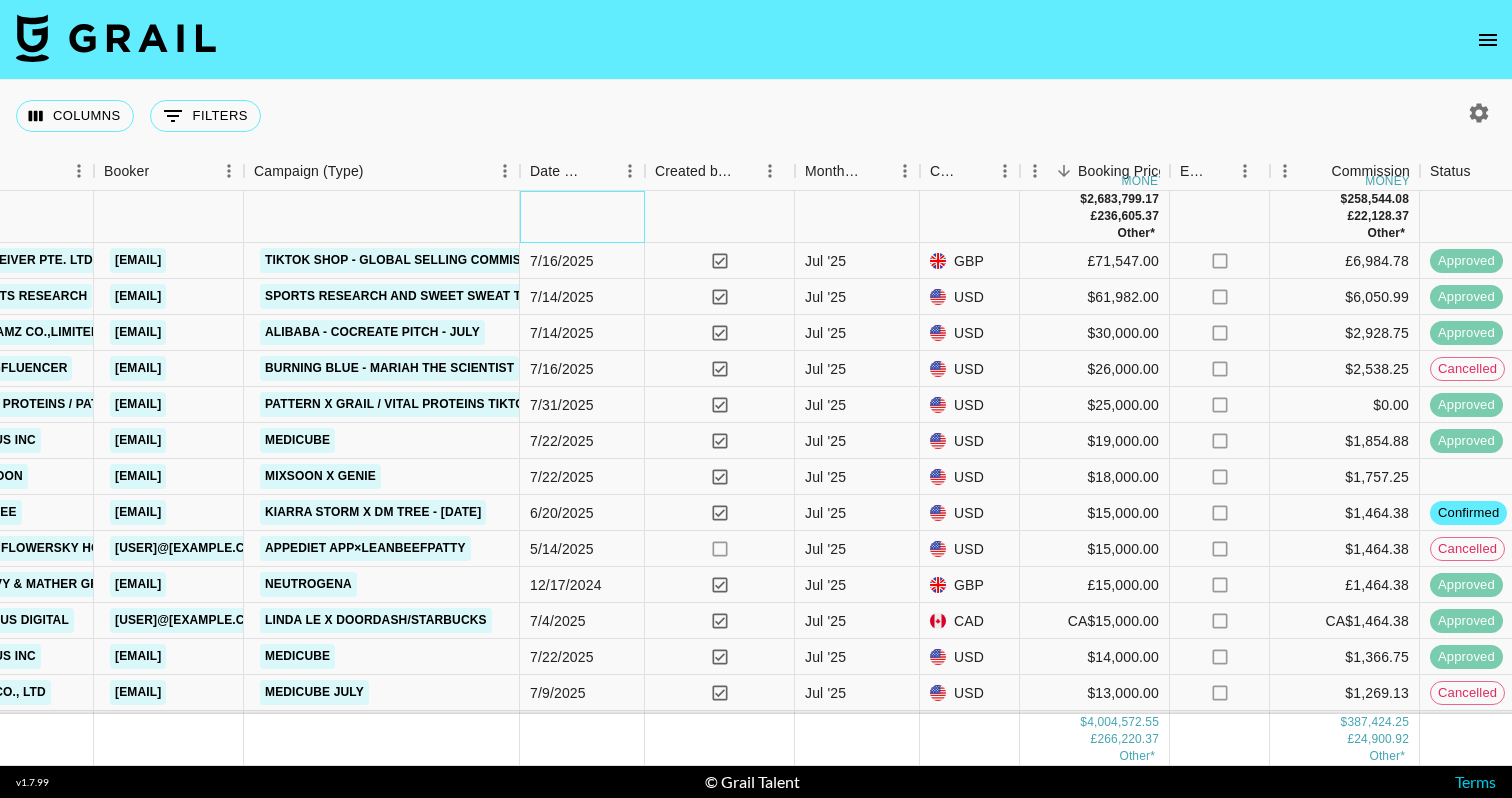 click at bounding box center (582, 217) 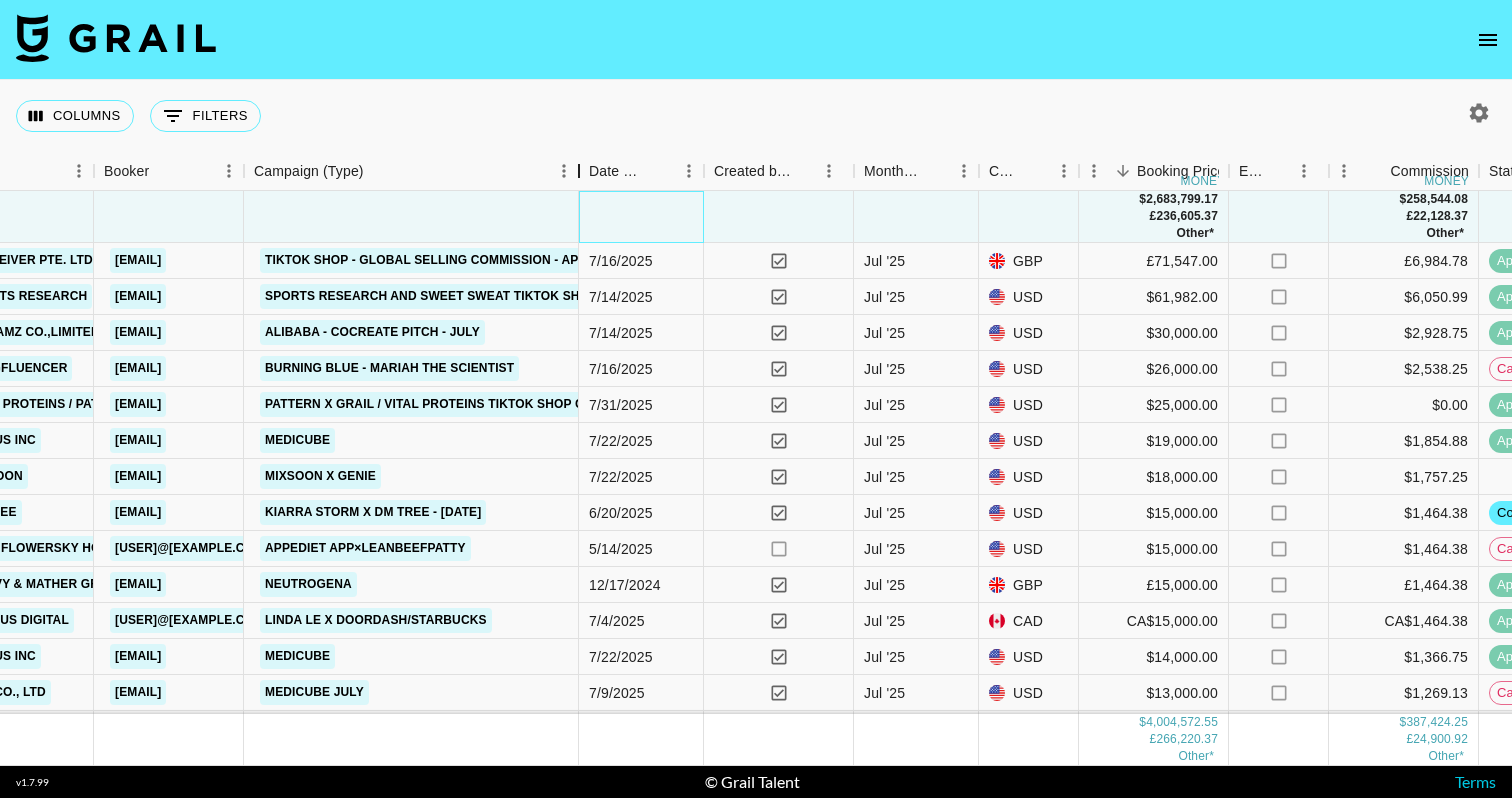 drag, startPoint x: 521, startPoint y: 173, endPoint x: 568, endPoint y: 178, distance: 47.26521 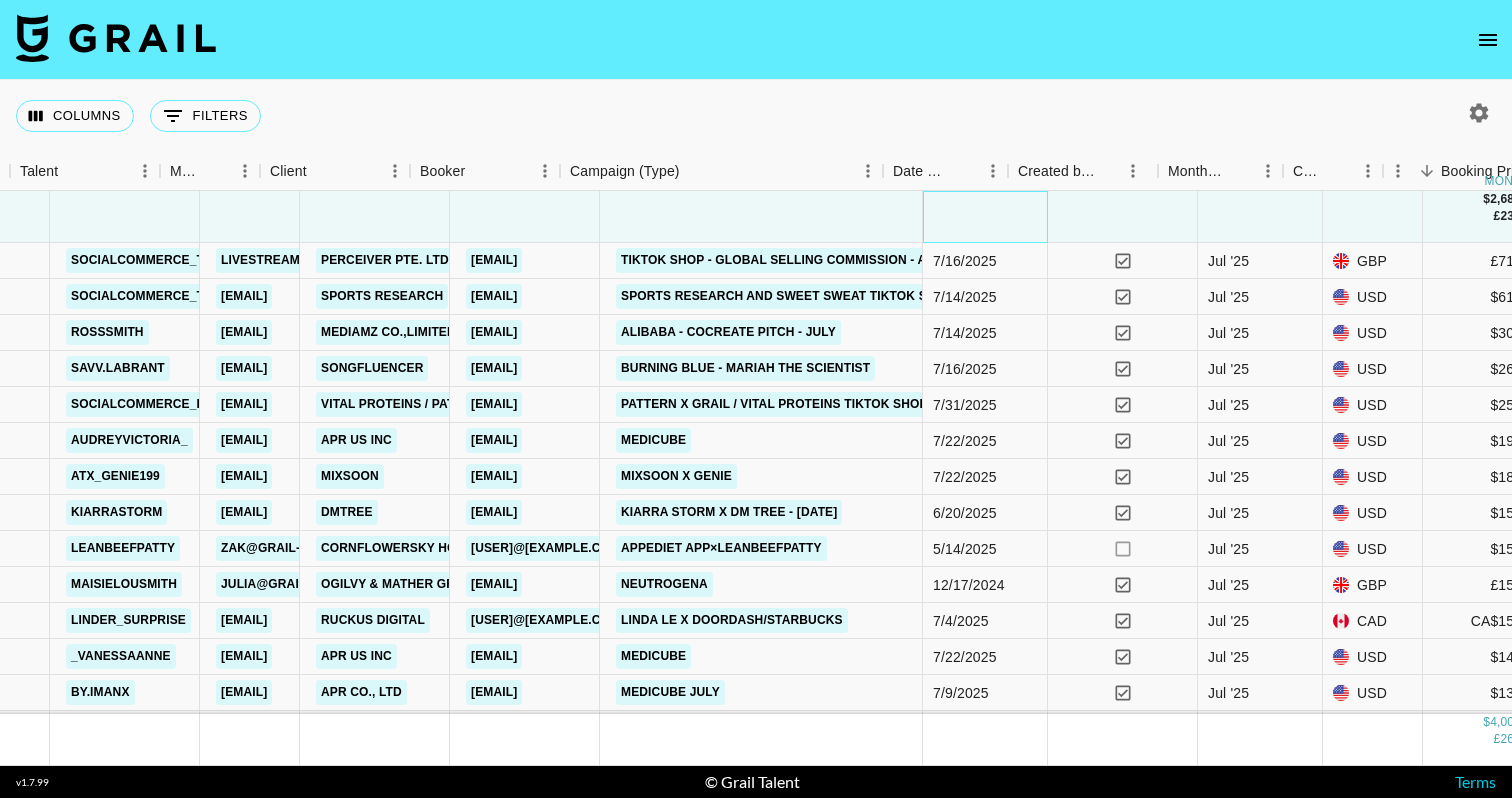 scroll, scrollTop: 0, scrollLeft: 606, axis: horizontal 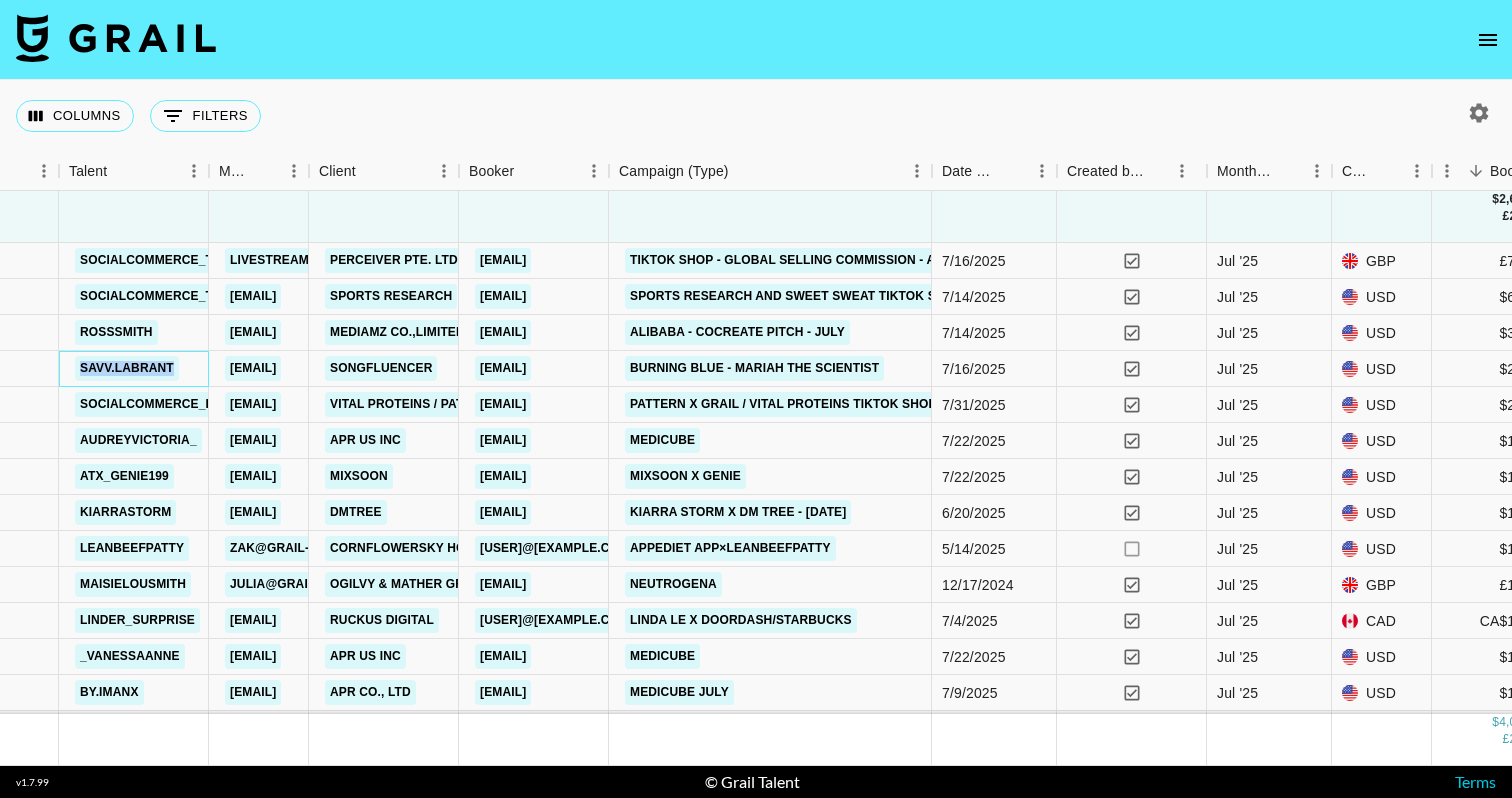 drag, startPoint x: 193, startPoint y: 365, endPoint x: 71, endPoint y: 365, distance: 122 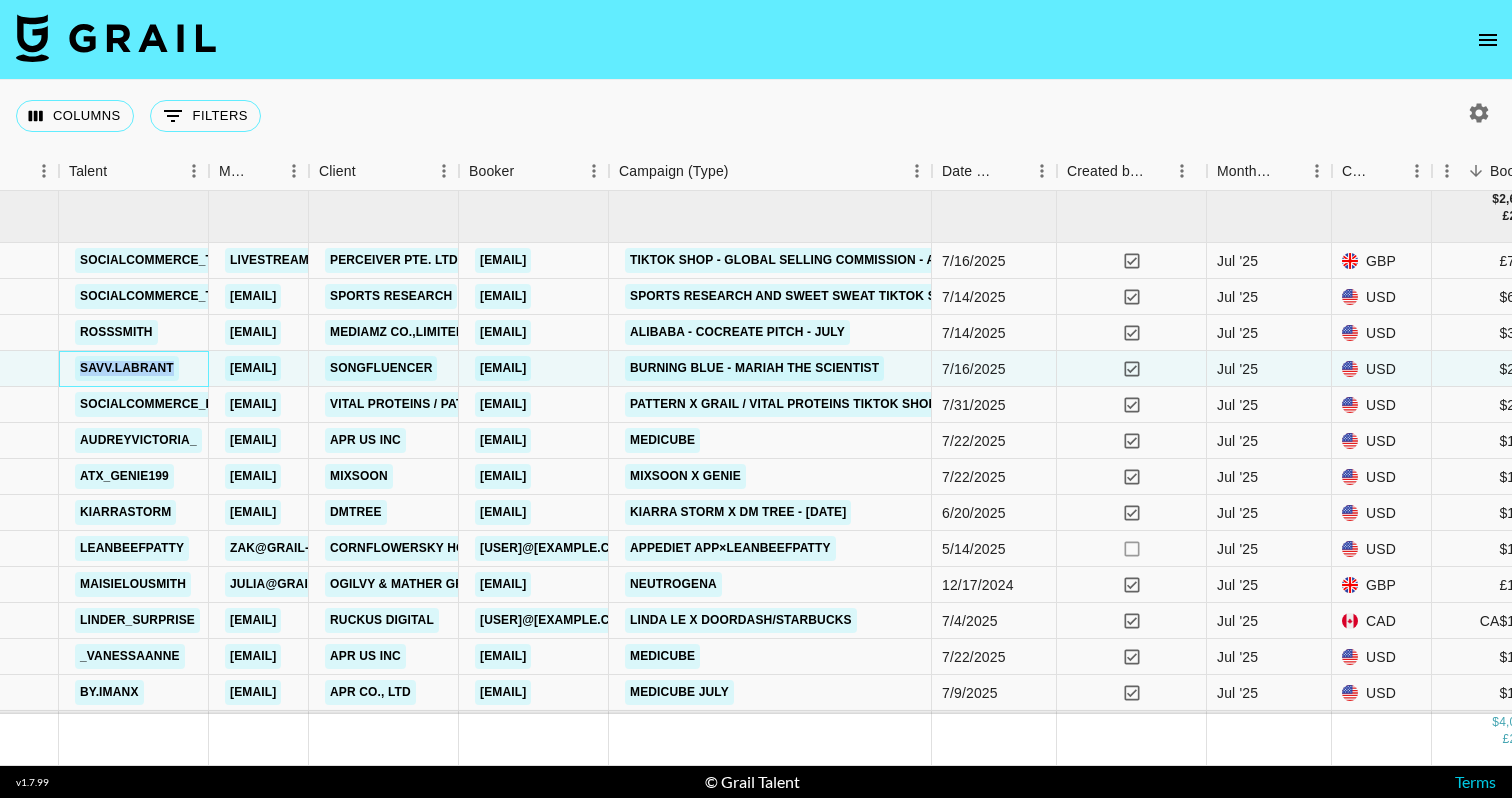 copy on "savv.labrant" 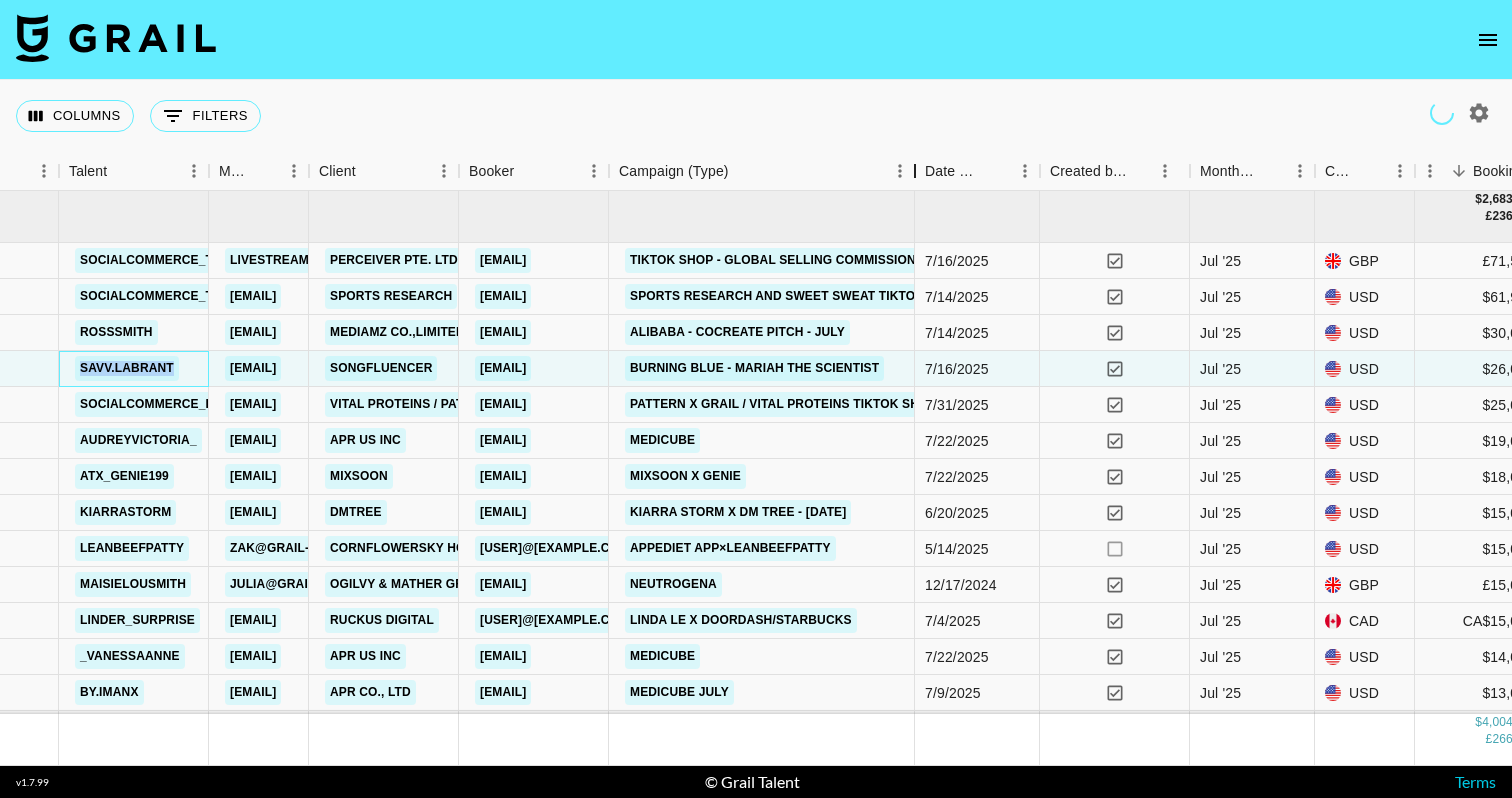 drag, startPoint x: 758, startPoint y: 163, endPoint x: 914, endPoint y: 160, distance: 156.02884 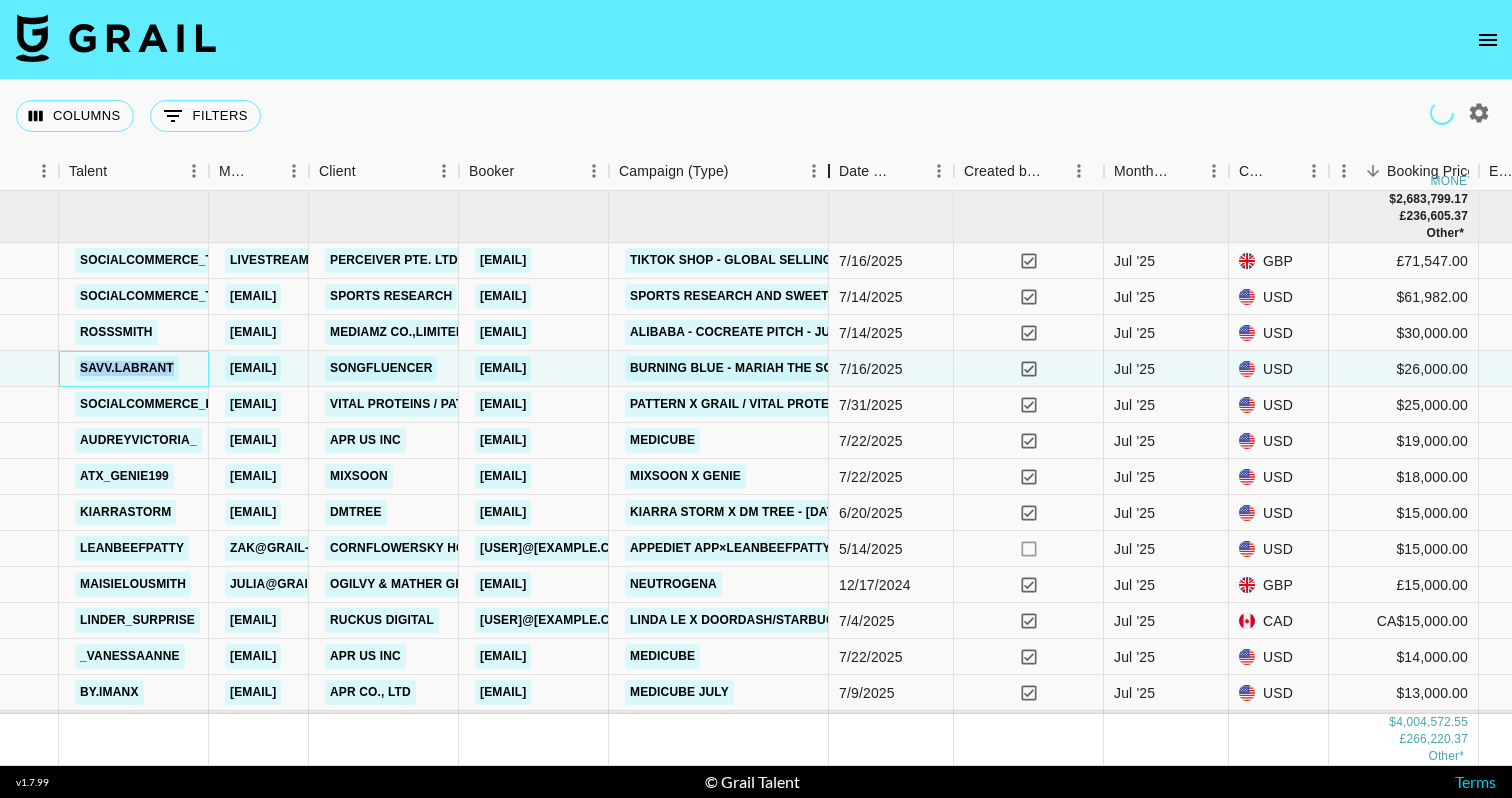 drag, startPoint x: 755, startPoint y: 174, endPoint x: 754, endPoint y: 163, distance: 11.045361 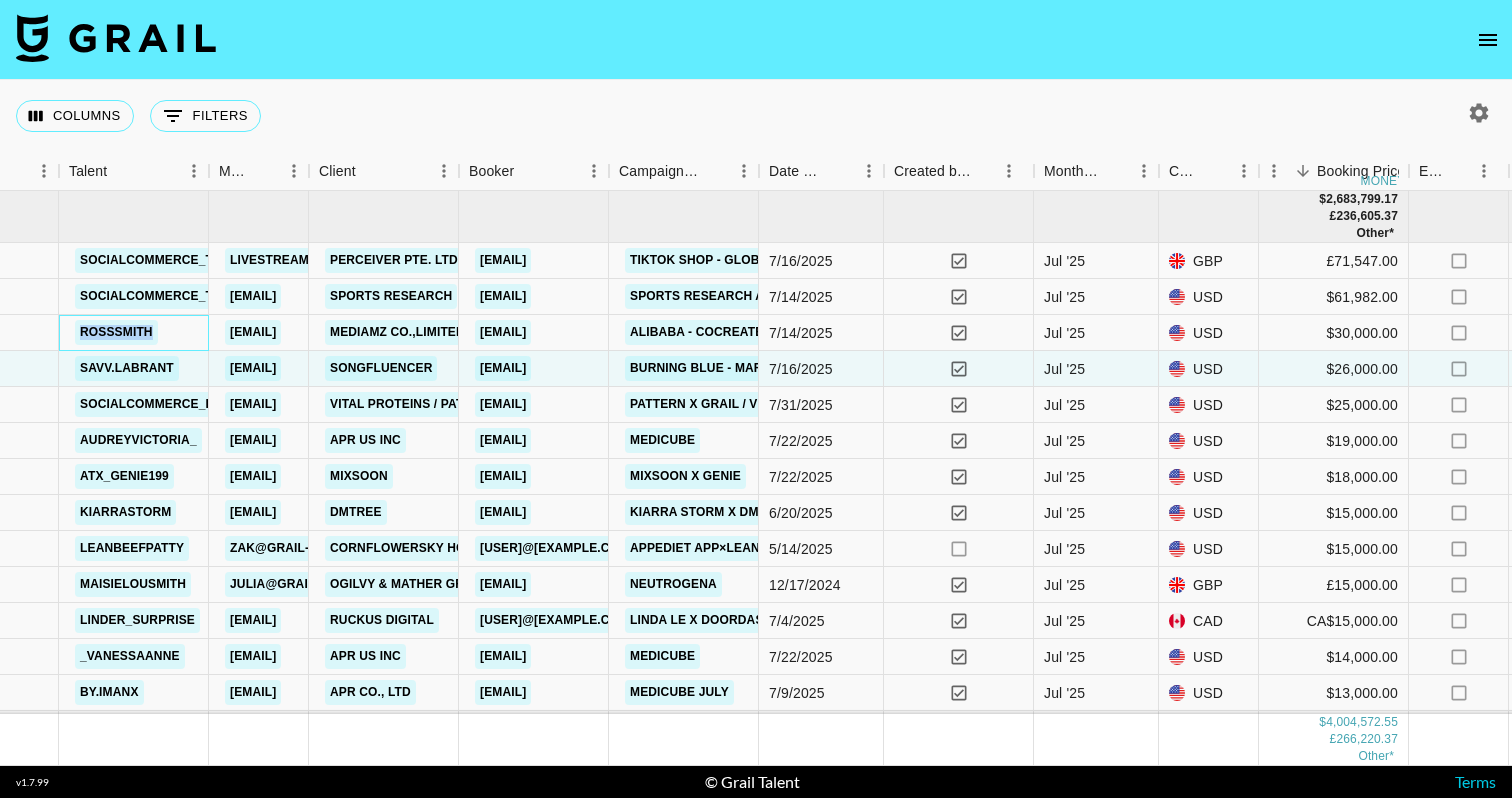 drag, startPoint x: 181, startPoint y: 321, endPoint x: 57, endPoint y: 336, distance: 124.90396 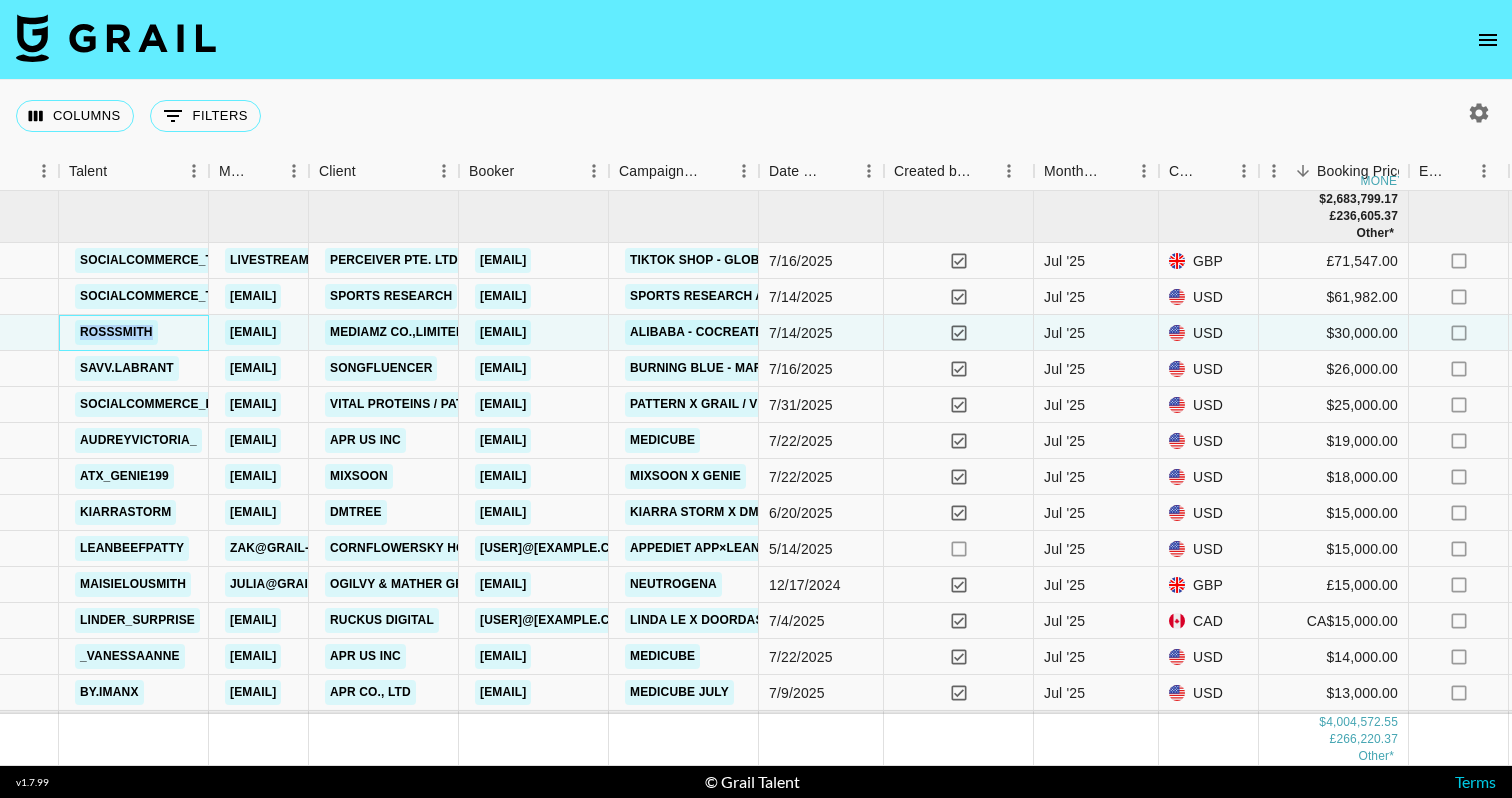 copy on "rosssmith" 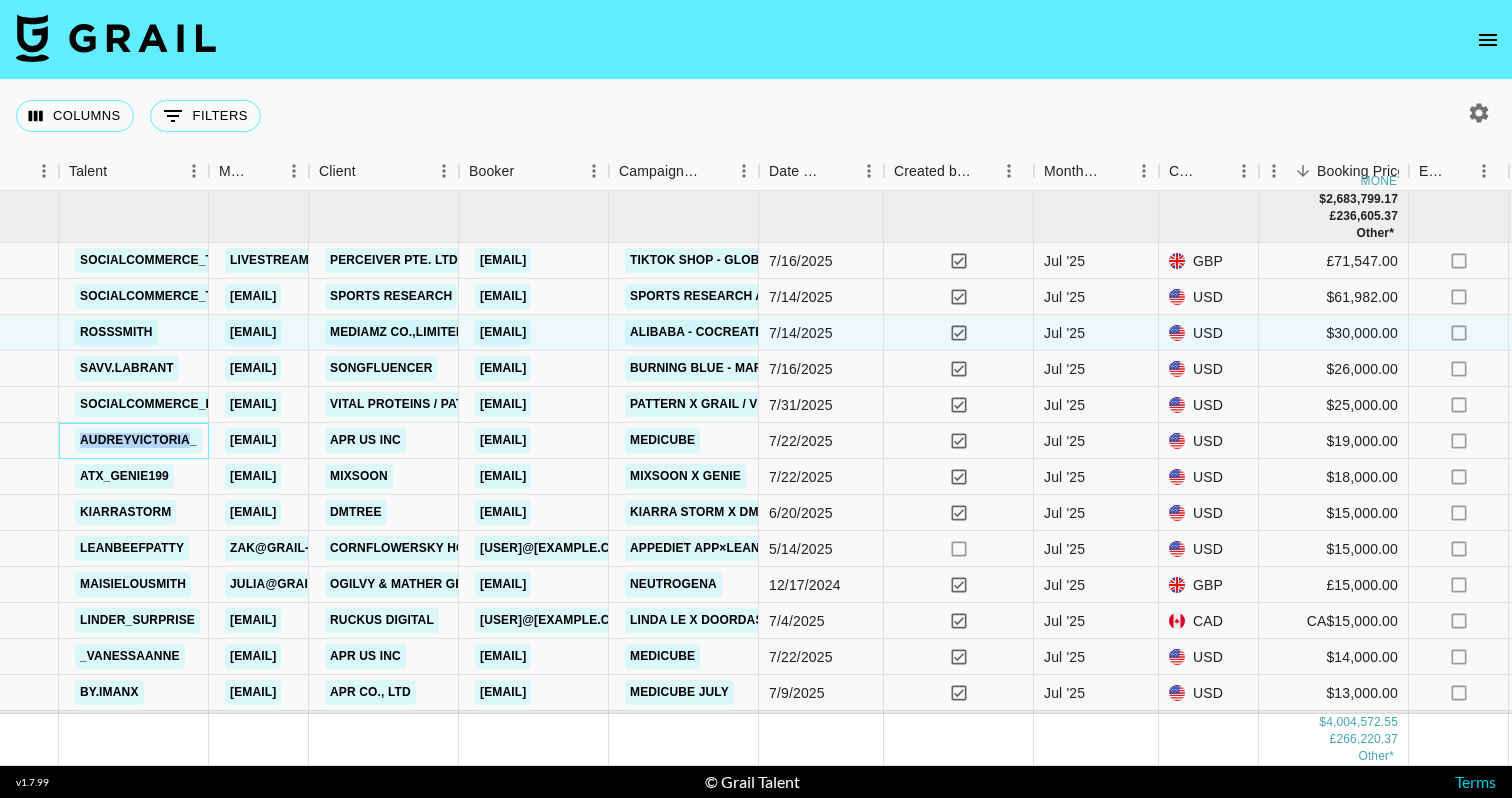 drag, startPoint x: 71, startPoint y: 434, endPoint x: 193, endPoint y: 440, distance: 122.14745 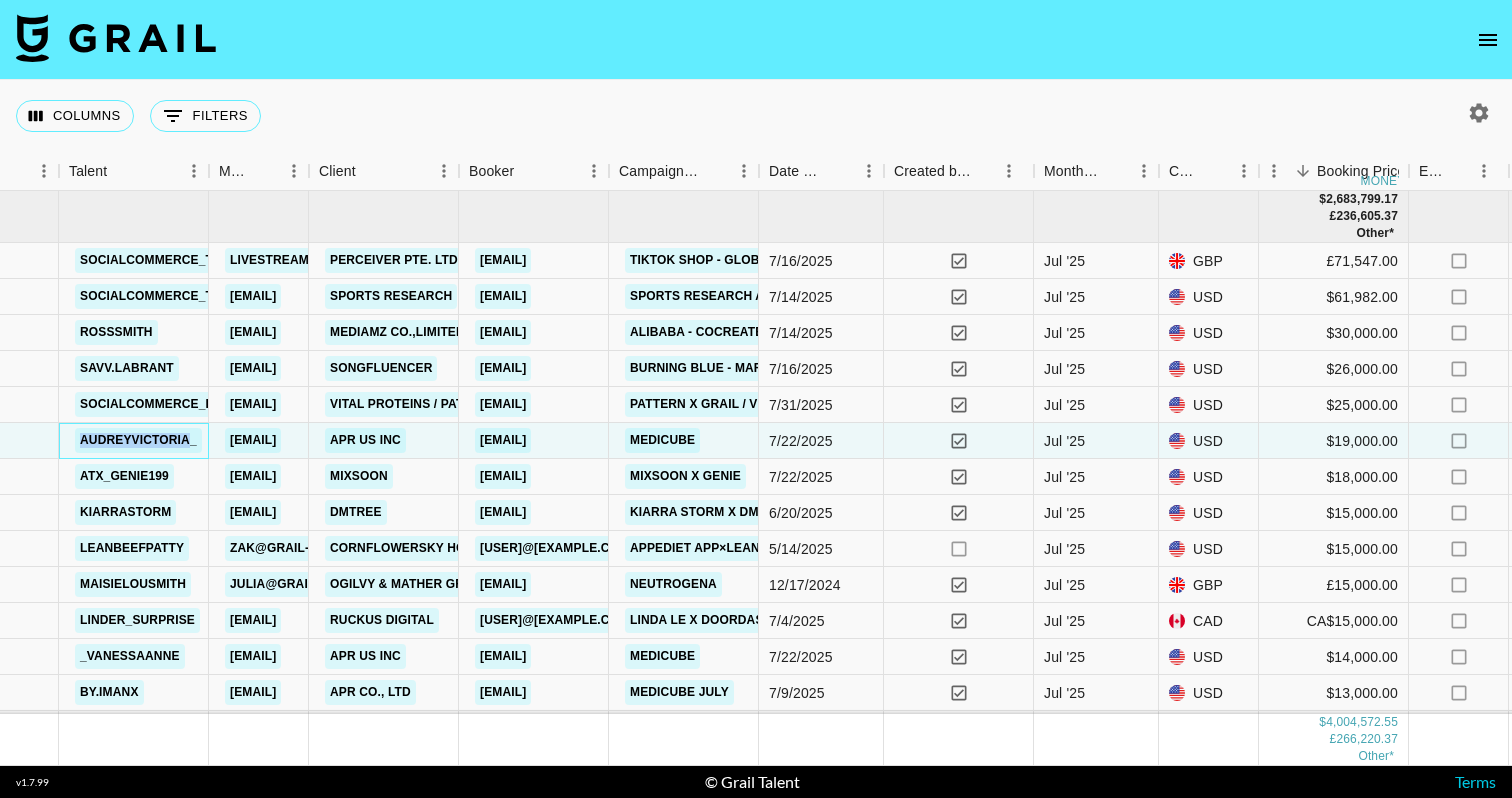 copy on "audreyvictoria" 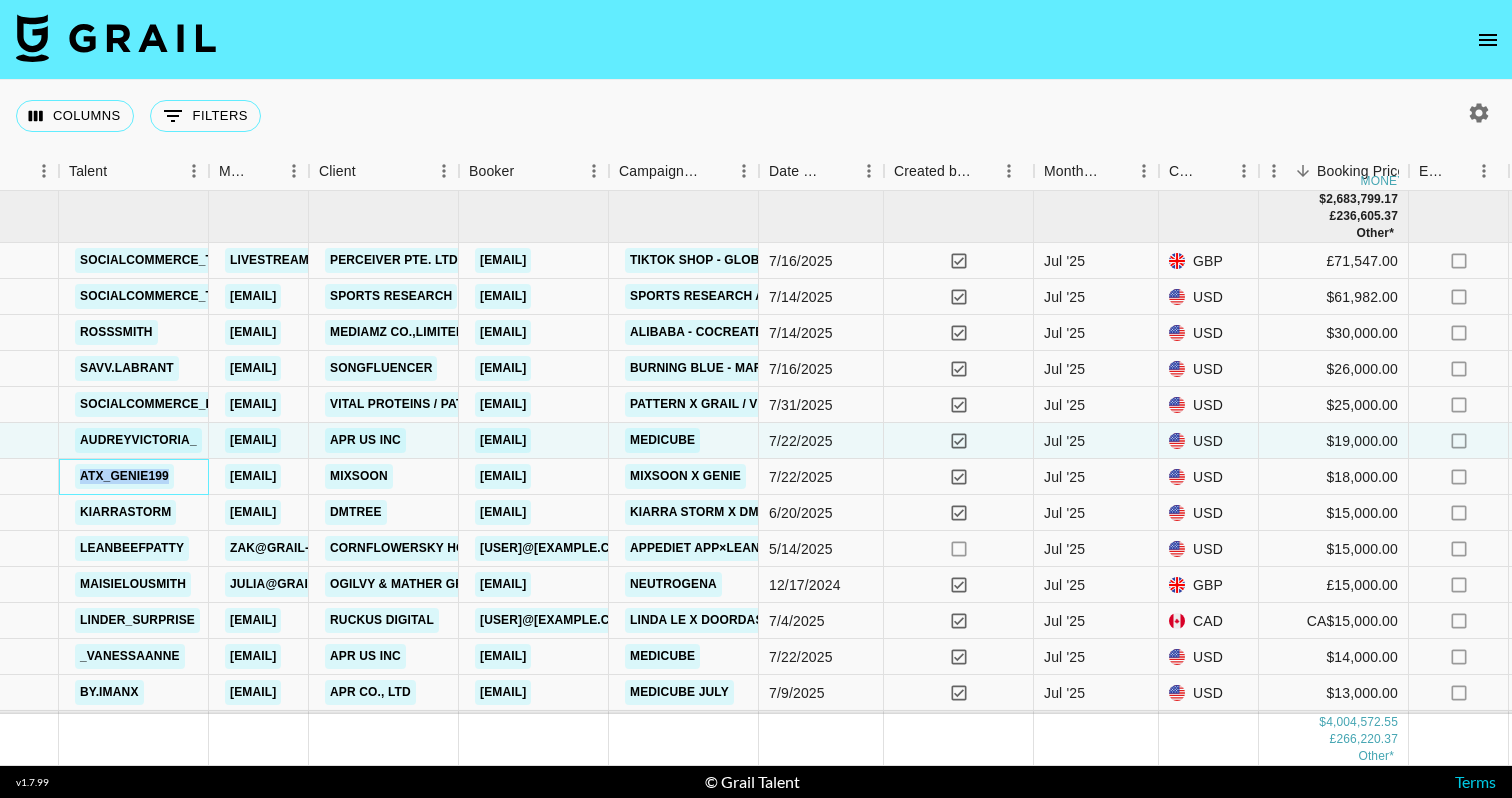 drag, startPoint x: 191, startPoint y: 470, endPoint x: 57, endPoint y: 471, distance: 134.00374 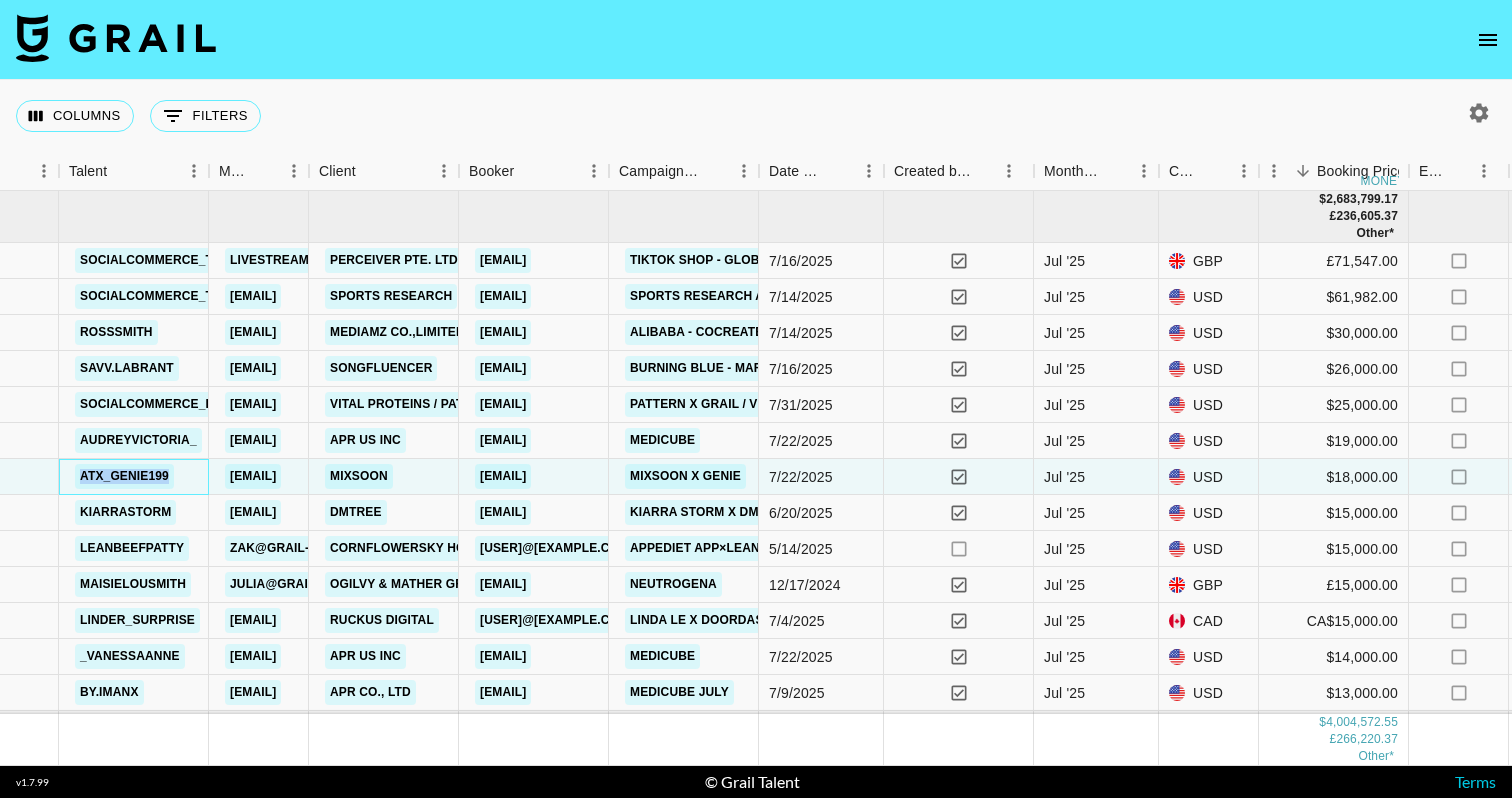 copy on "atx_genie199" 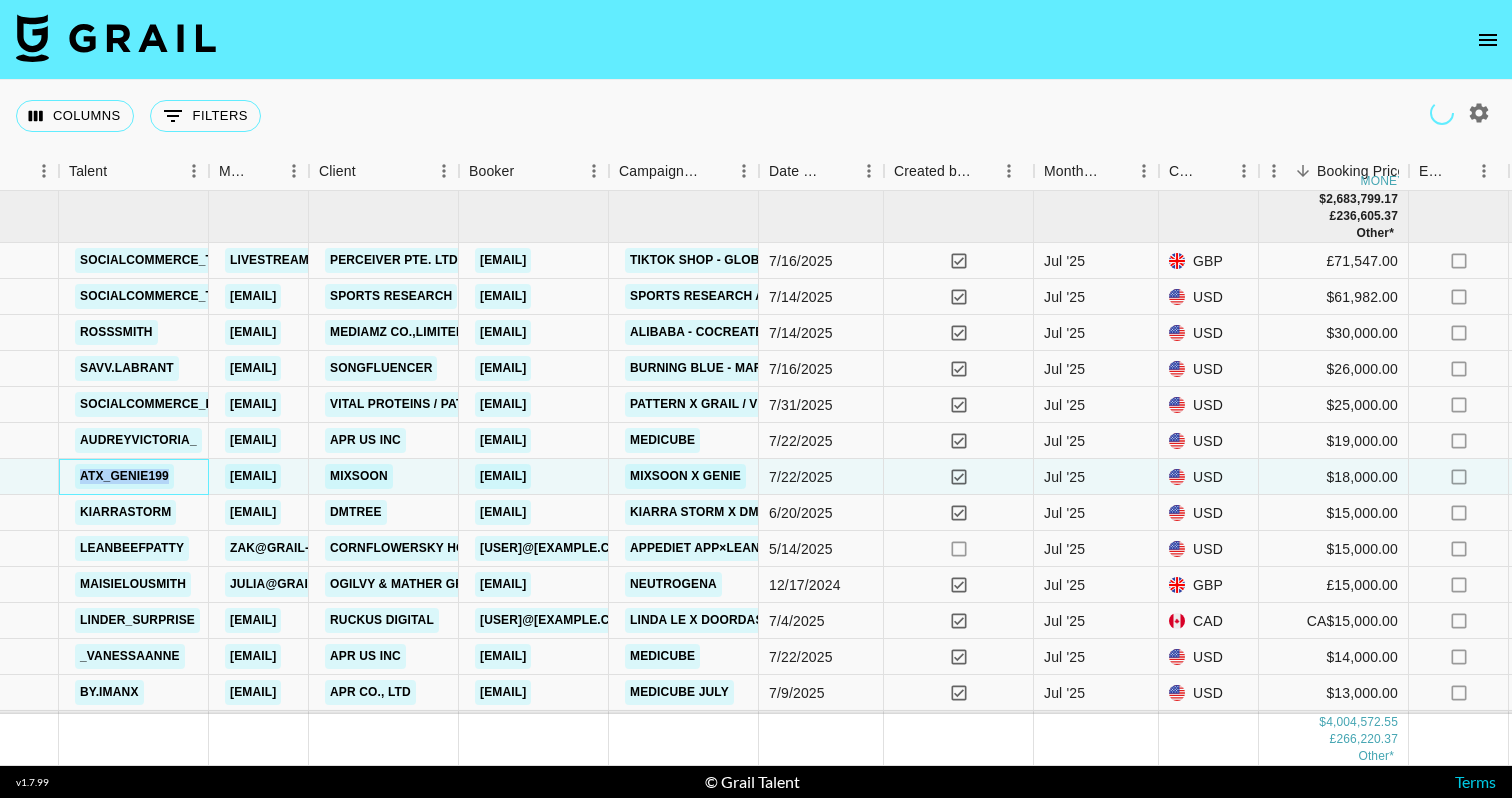 scroll, scrollTop: 0, scrollLeft: 0, axis: both 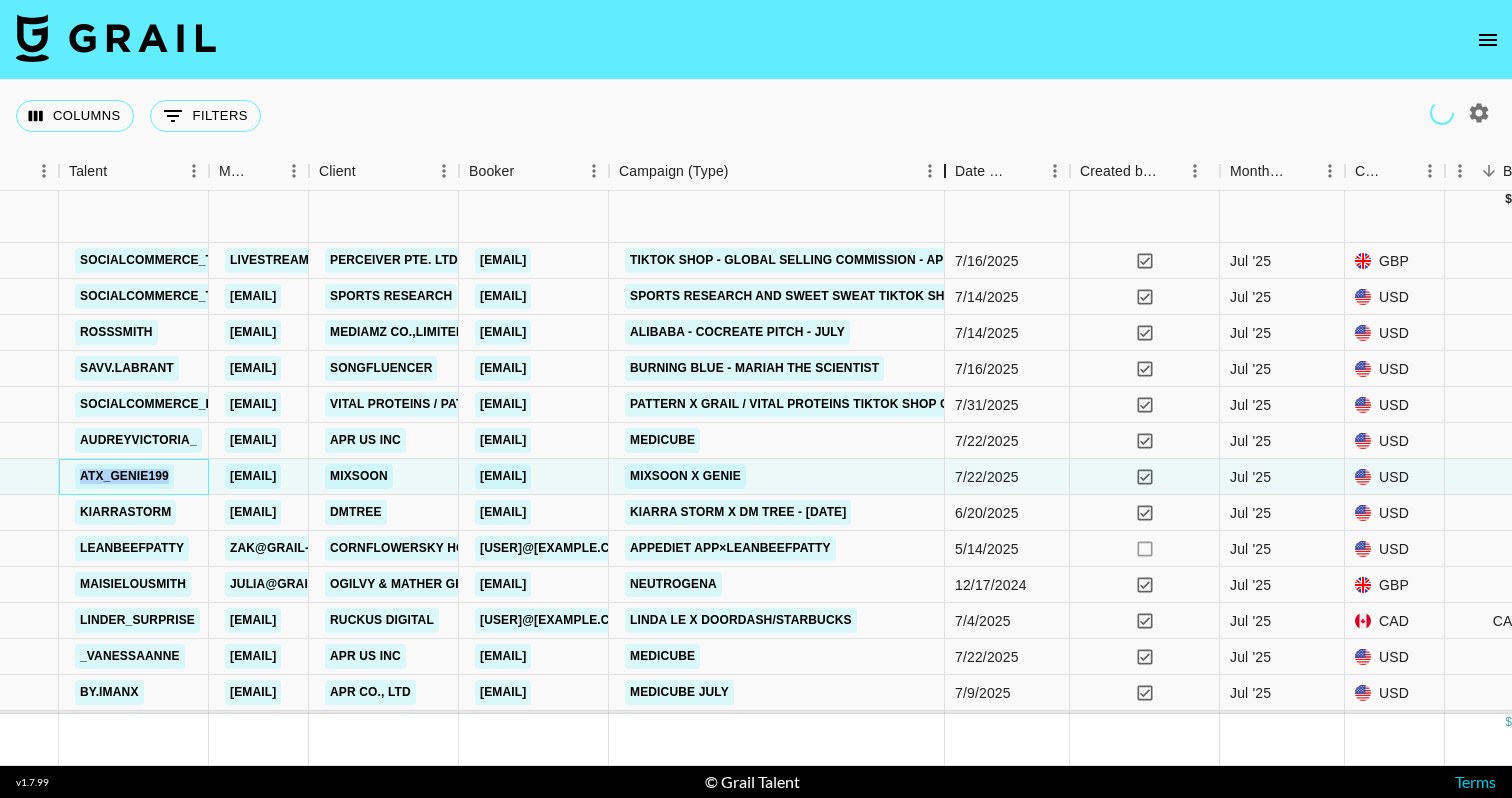drag, startPoint x: 761, startPoint y: 167, endPoint x: 947, endPoint y: 206, distance: 190.04474 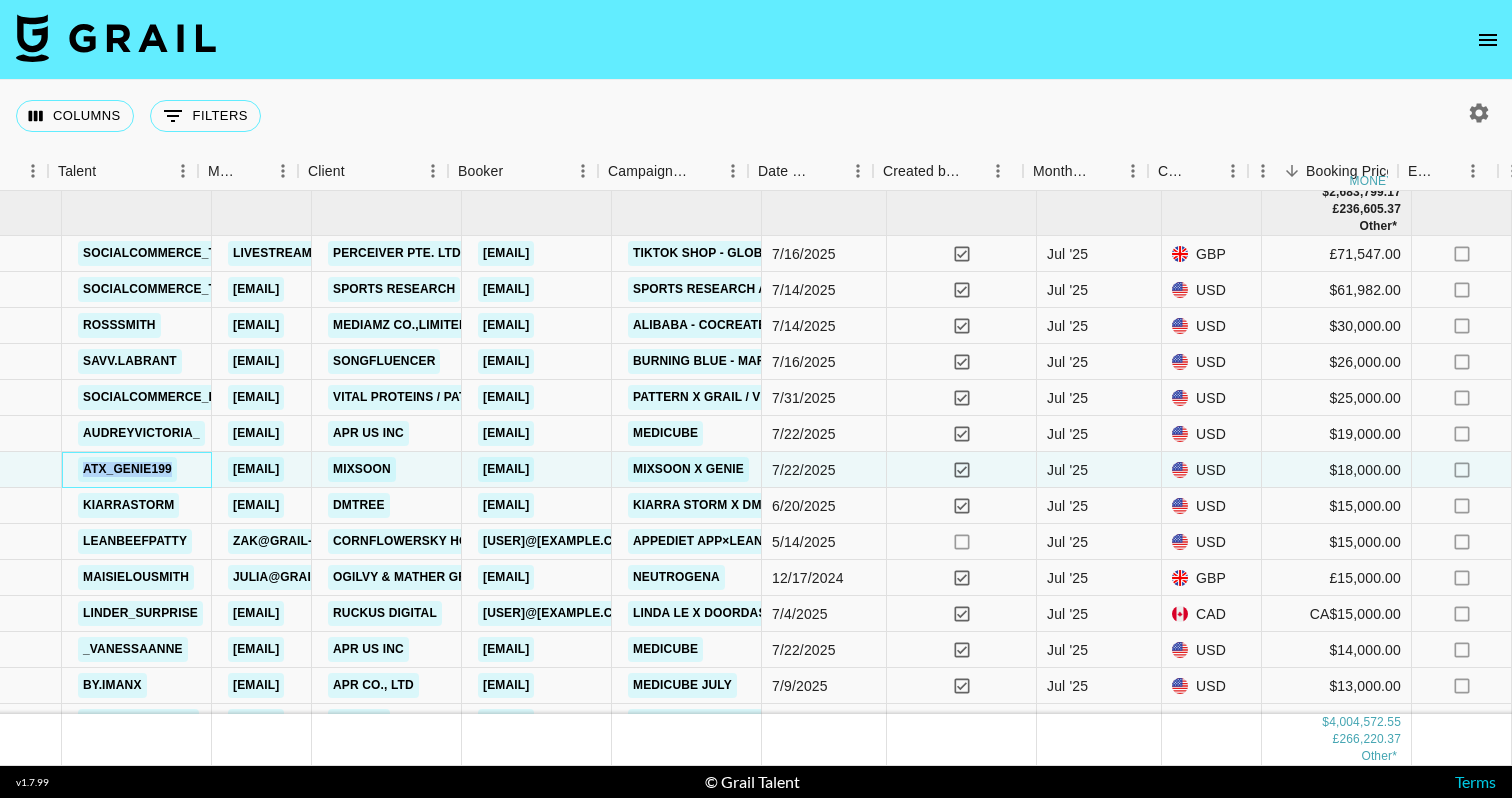 scroll, scrollTop: 7, scrollLeft: 599, axis: both 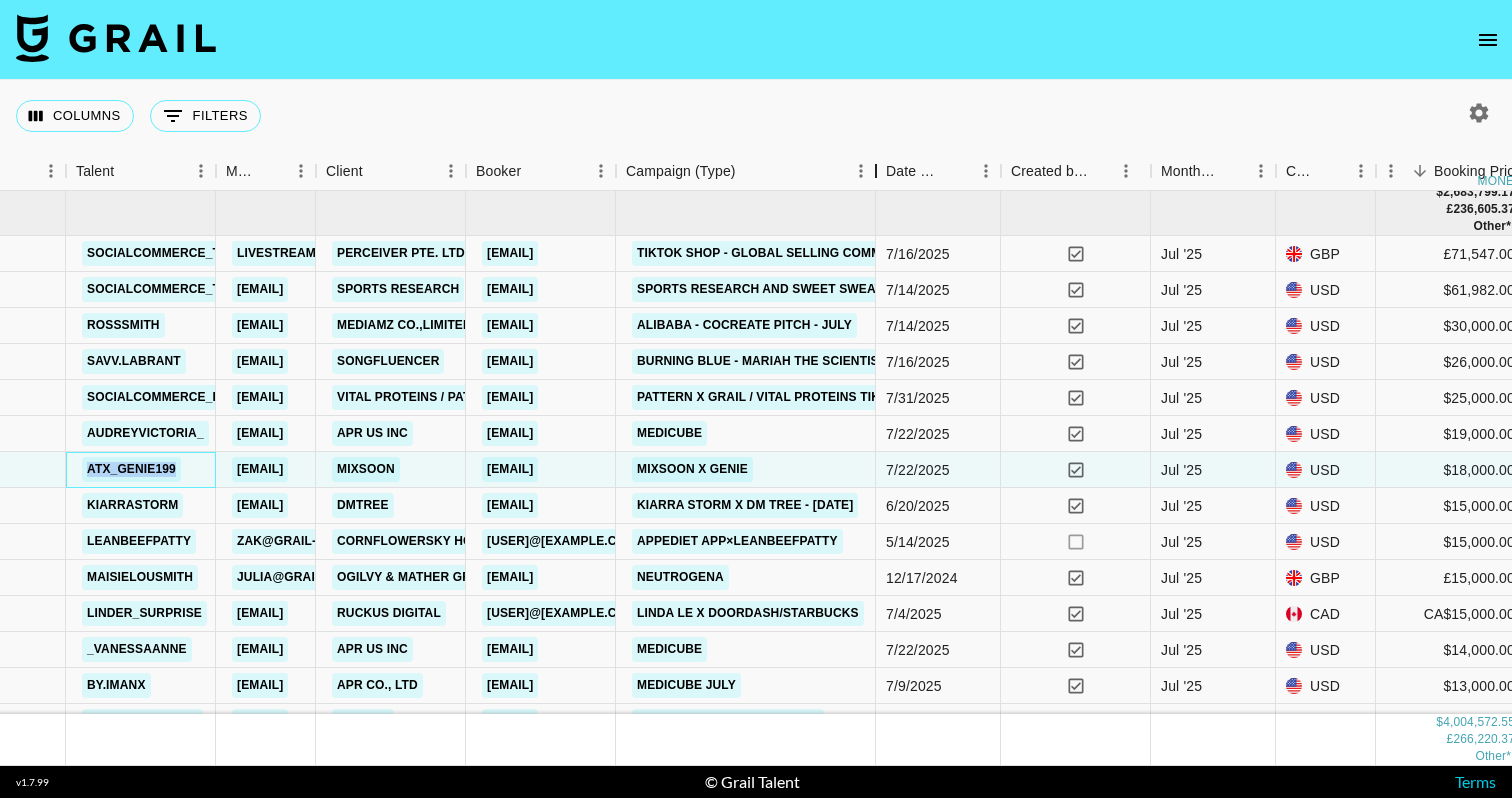 drag, startPoint x: 771, startPoint y: 162, endPoint x: 881, endPoint y: 164, distance: 110.01818 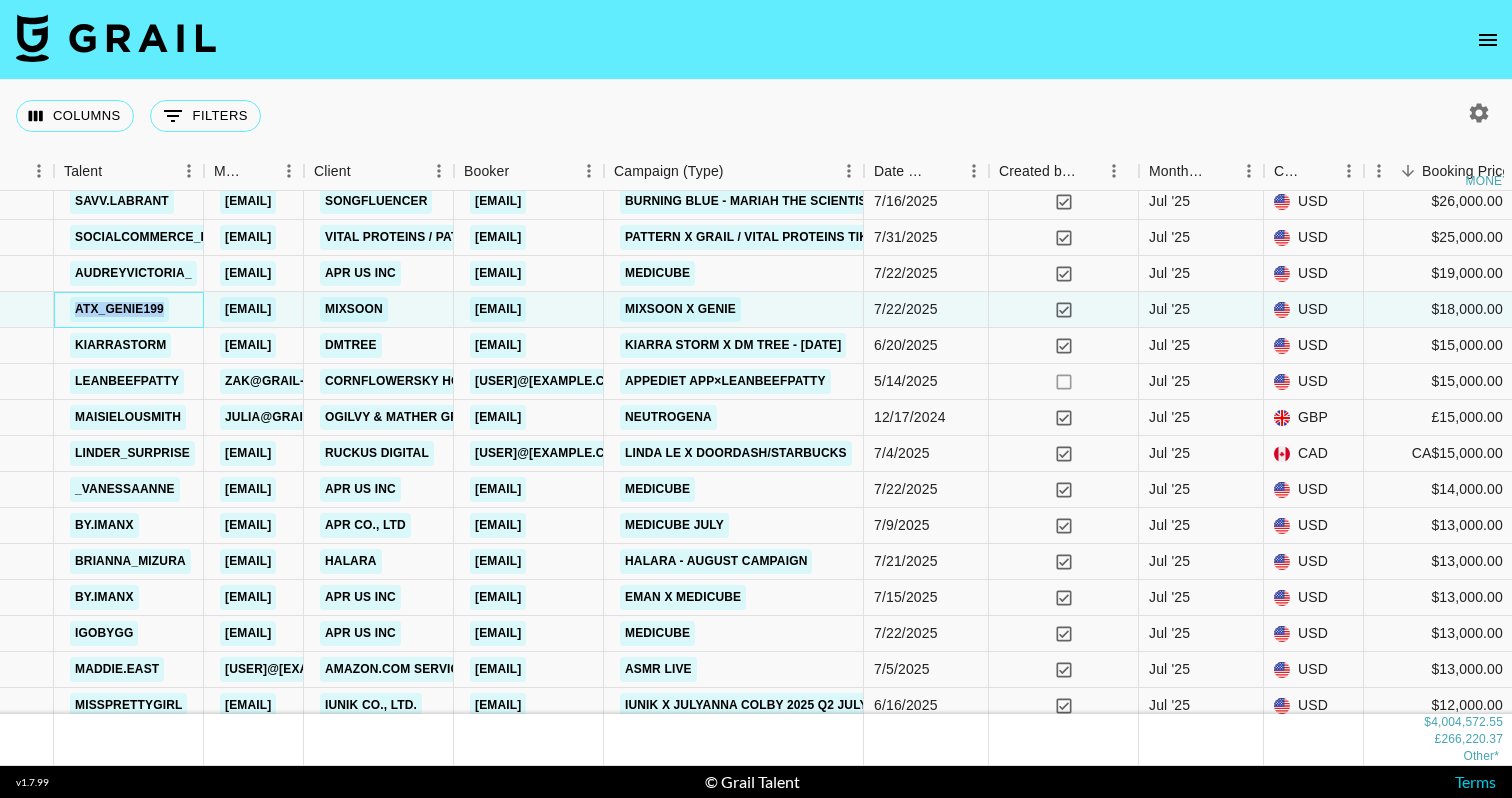 scroll, scrollTop: 179, scrollLeft: 613, axis: both 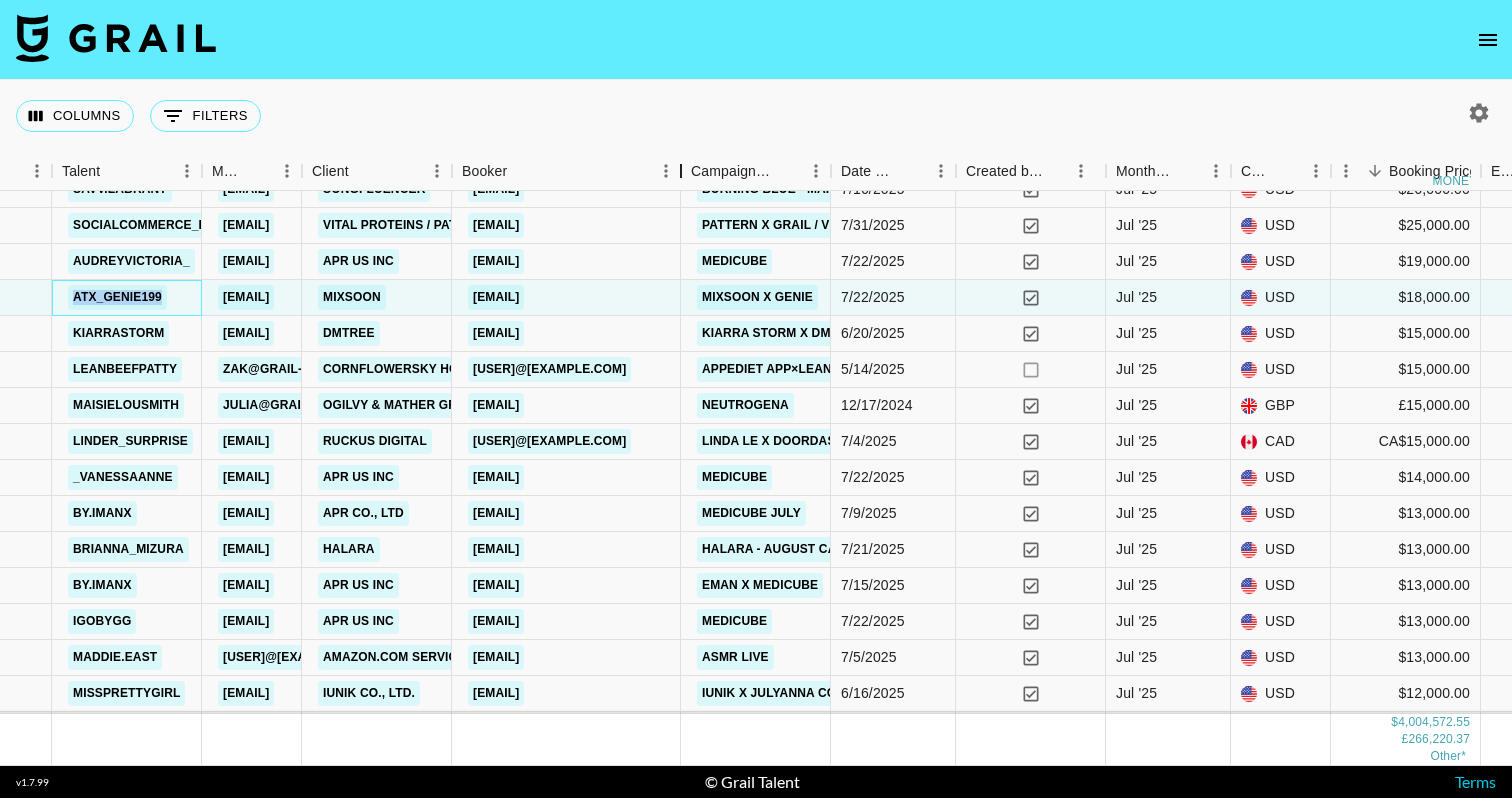 drag, startPoint x: 609, startPoint y: 176, endPoint x: 698, endPoint y: 177, distance: 89.005615 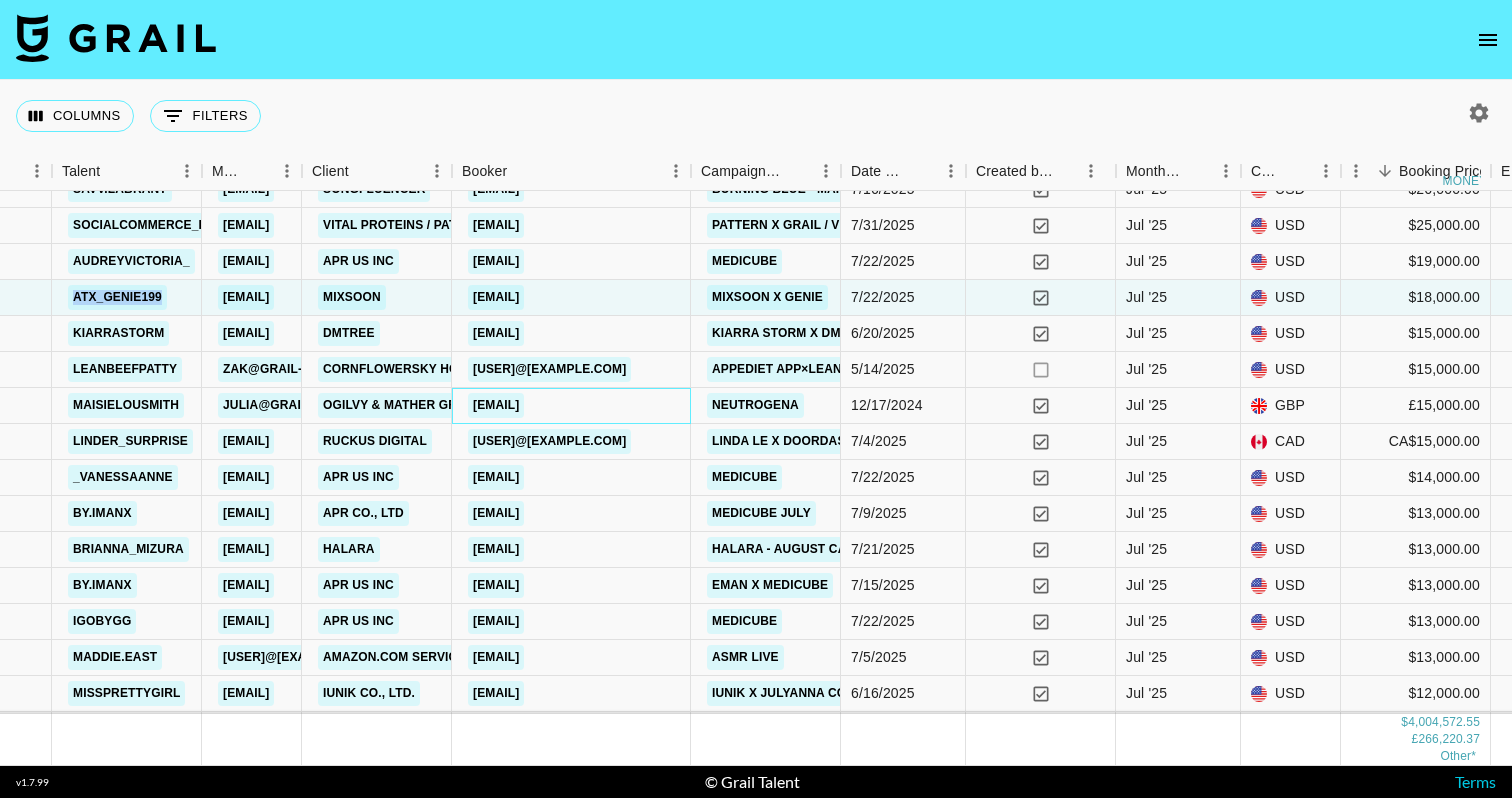drag, startPoint x: 659, startPoint y: 407, endPoint x: 465, endPoint y: 406, distance: 194.00258 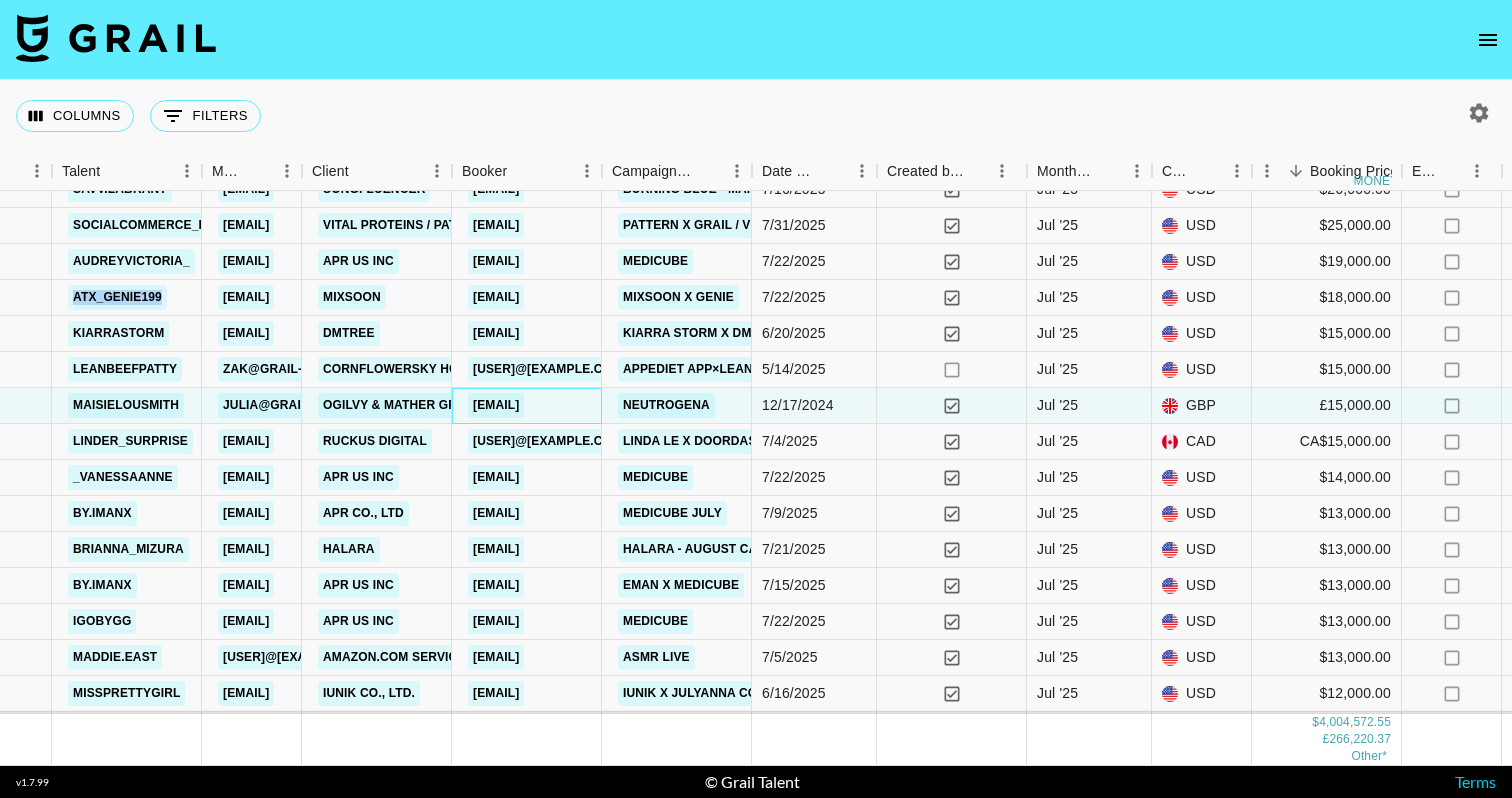 copy on "tanita.allen@ogilvy.com" 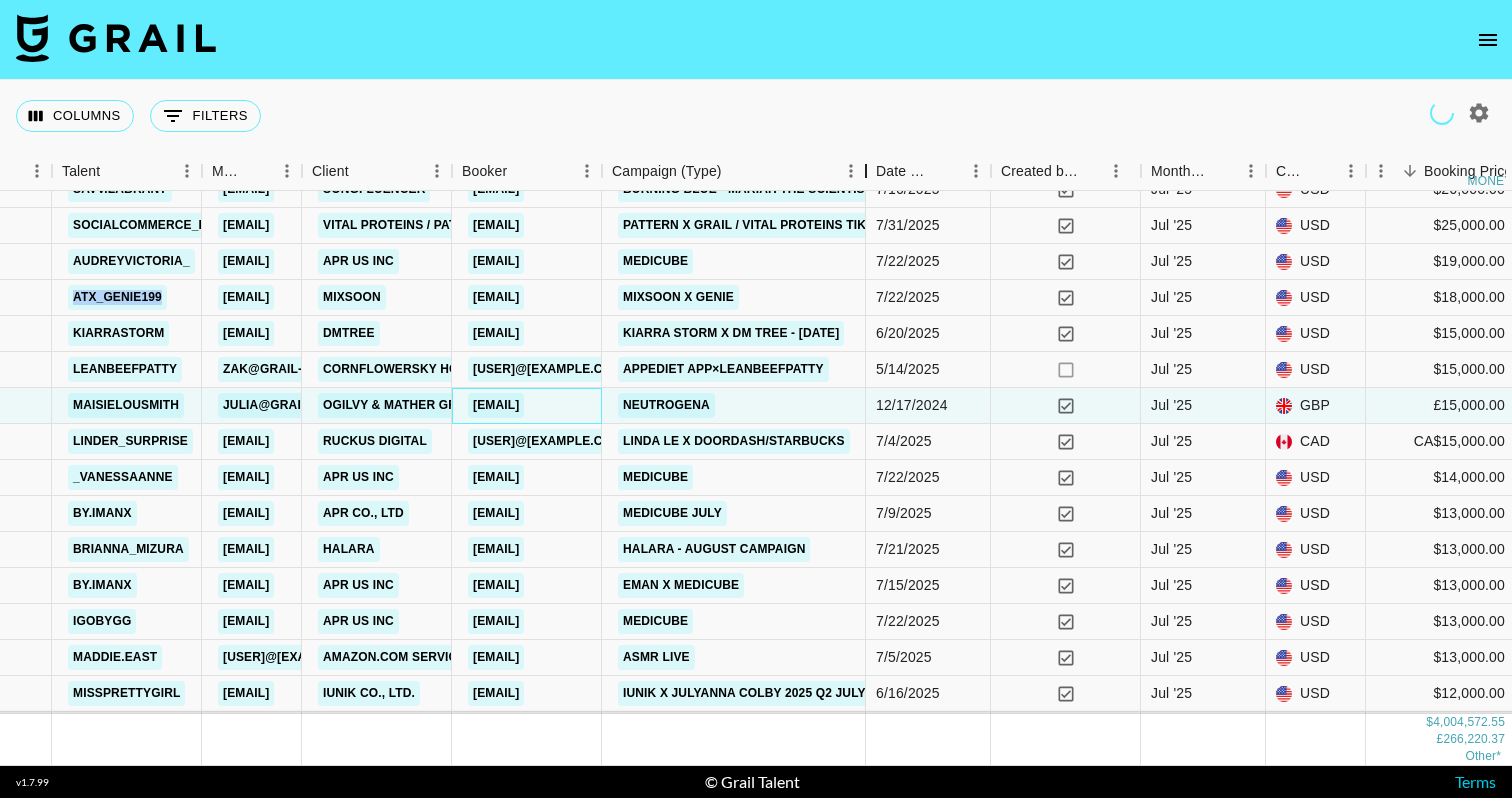 drag, startPoint x: 756, startPoint y: 169, endPoint x: 870, endPoint y: 175, distance: 114.15778 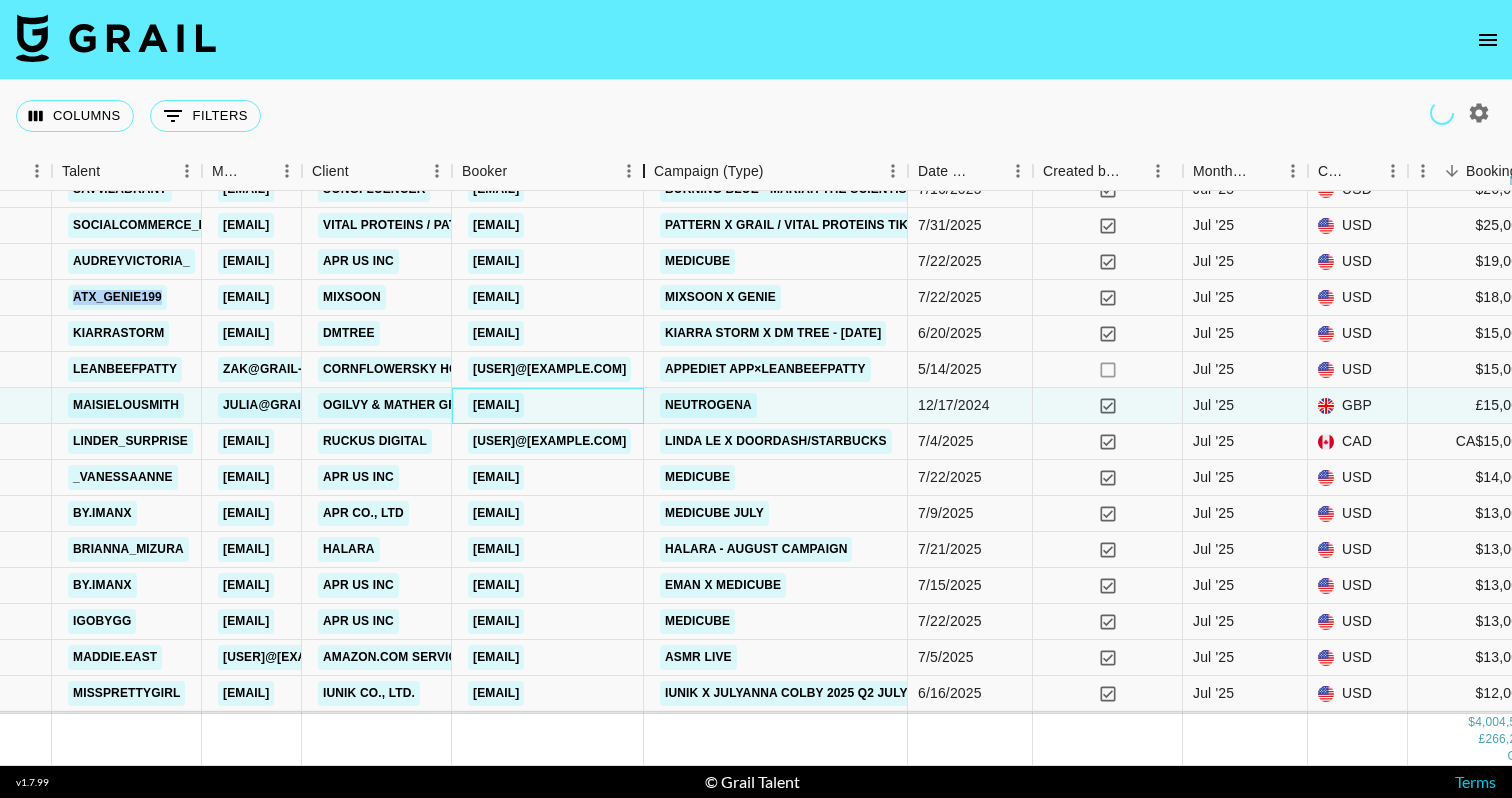 drag, startPoint x: 607, startPoint y: 177, endPoint x: 650, endPoint y: 183, distance: 43.416588 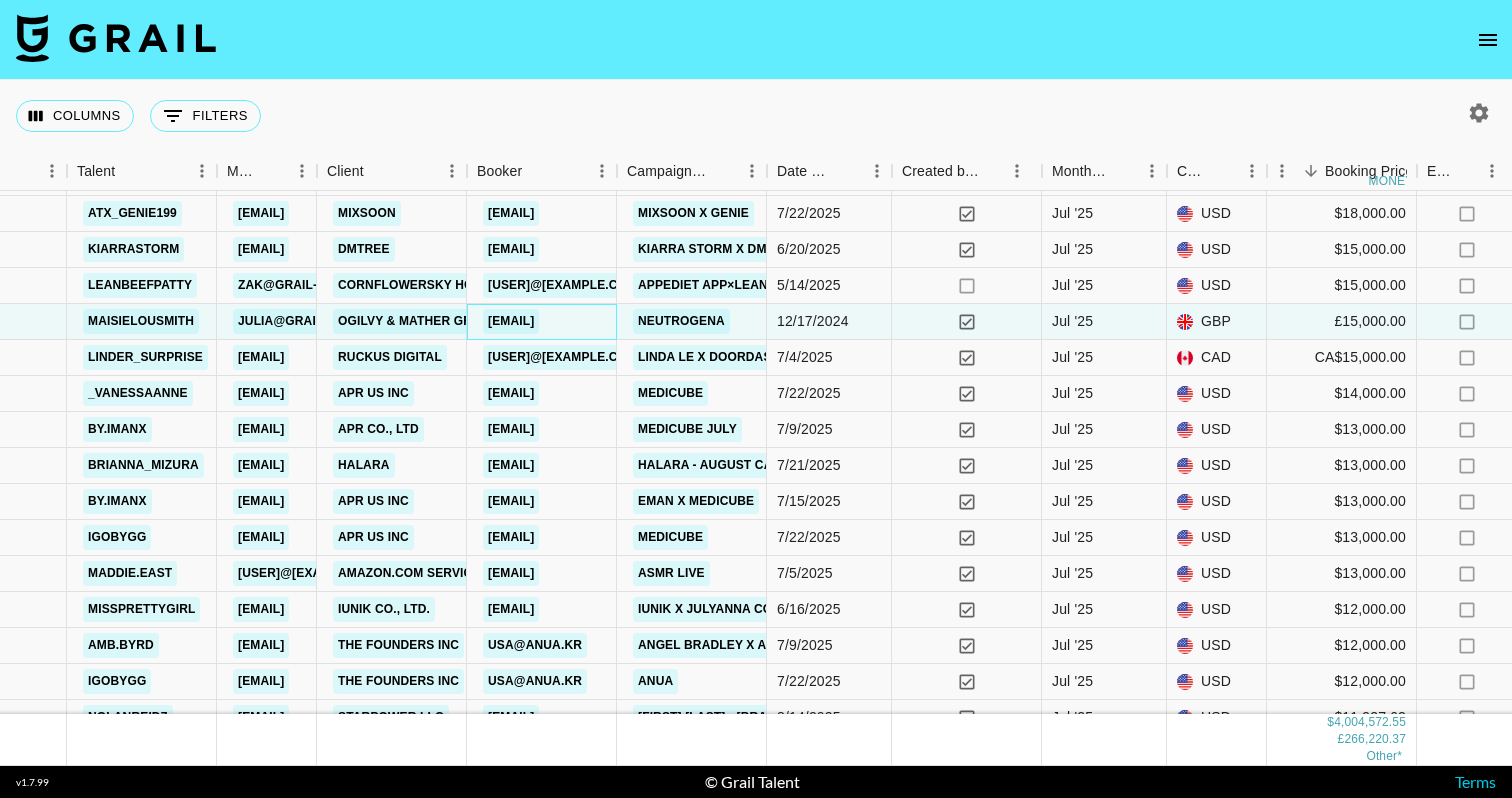 scroll, scrollTop: 276, scrollLeft: 598, axis: both 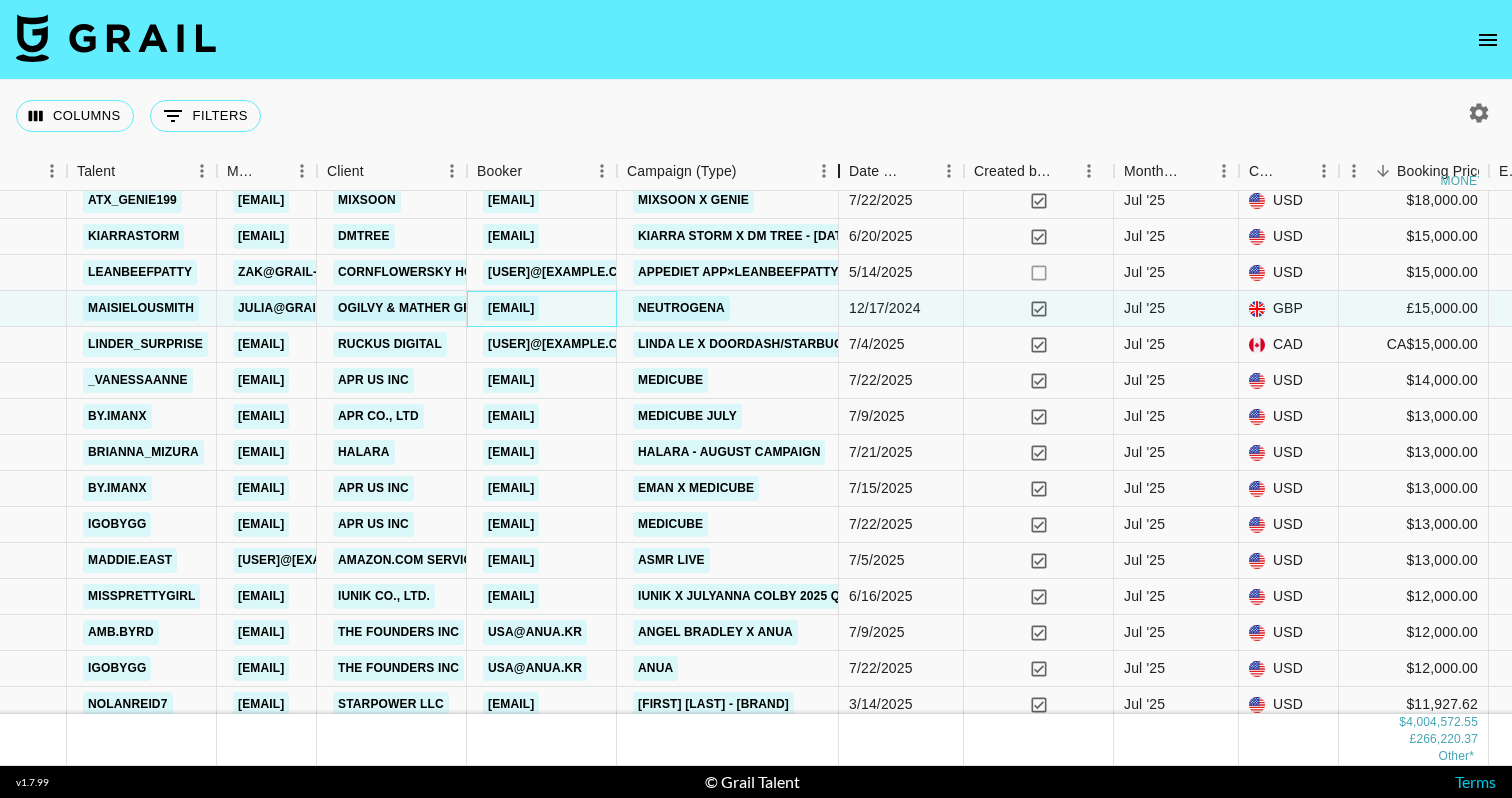 drag, startPoint x: 772, startPoint y: 157, endPoint x: 844, endPoint y: 157, distance: 72 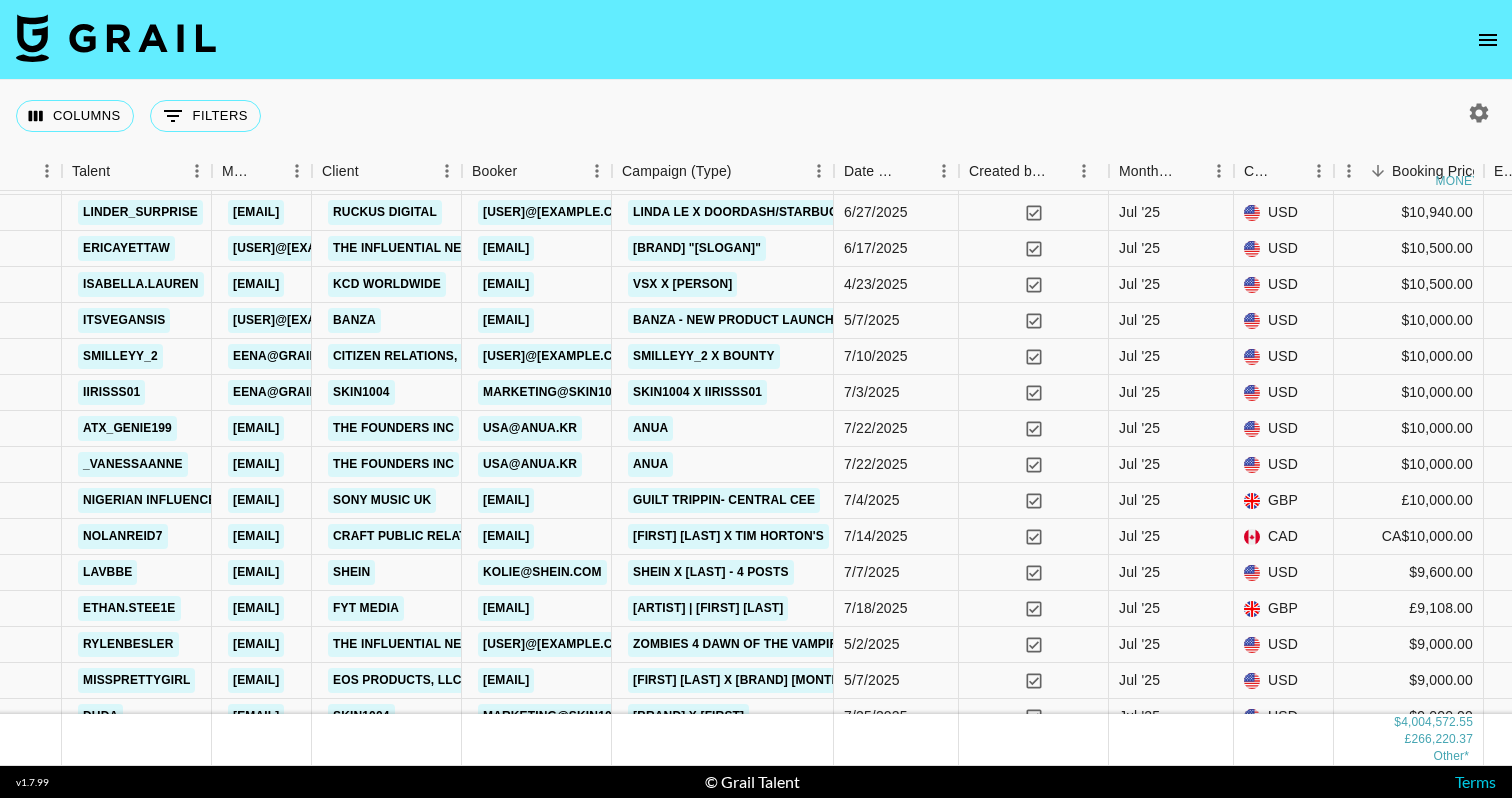 scroll, scrollTop: 883, scrollLeft: 603, axis: both 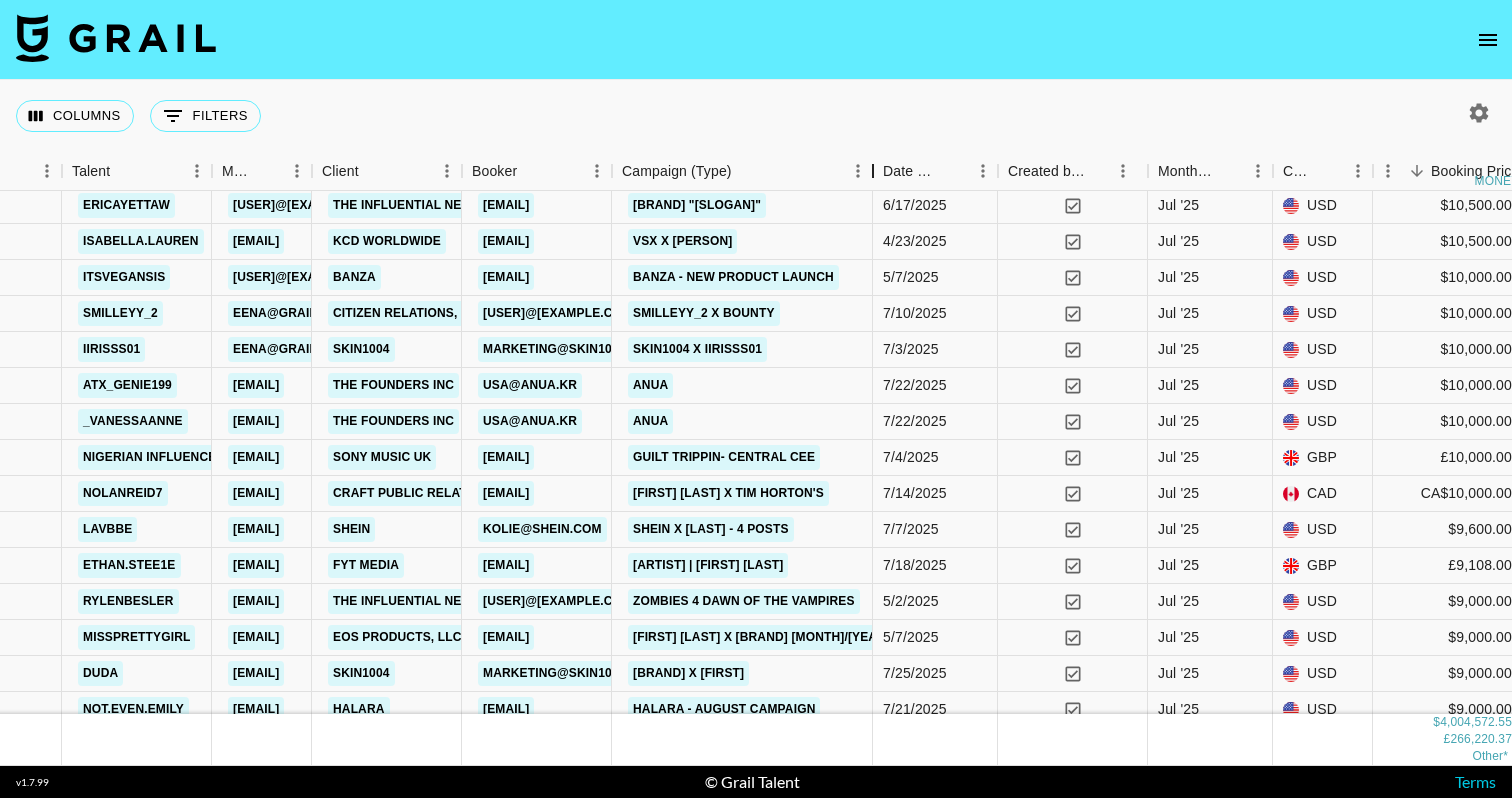 drag, startPoint x: 766, startPoint y: 163, endPoint x: 876, endPoint y: 165, distance: 110.01818 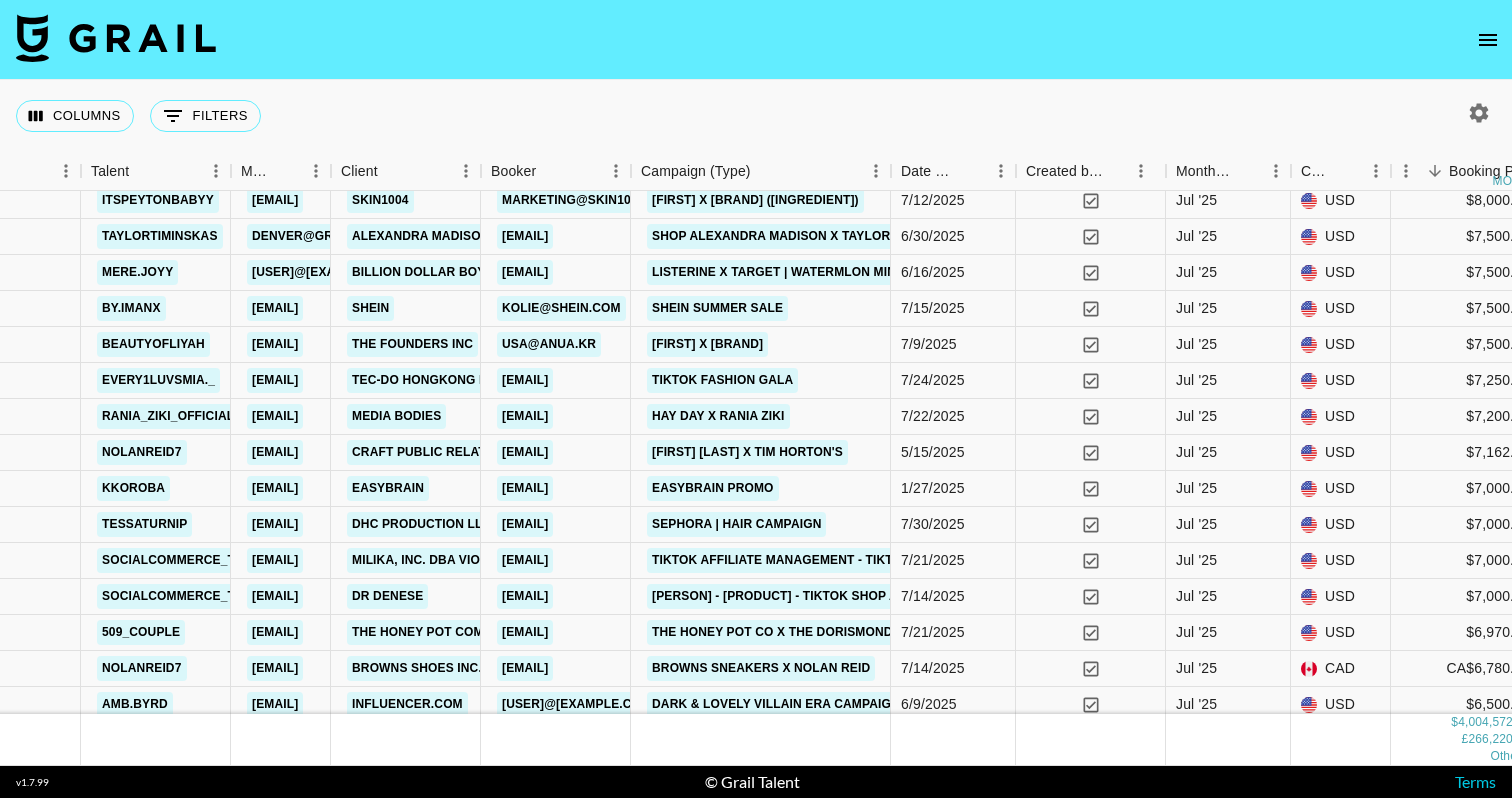 scroll, scrollTop: 1709, scrollLeft: 591, axis: both 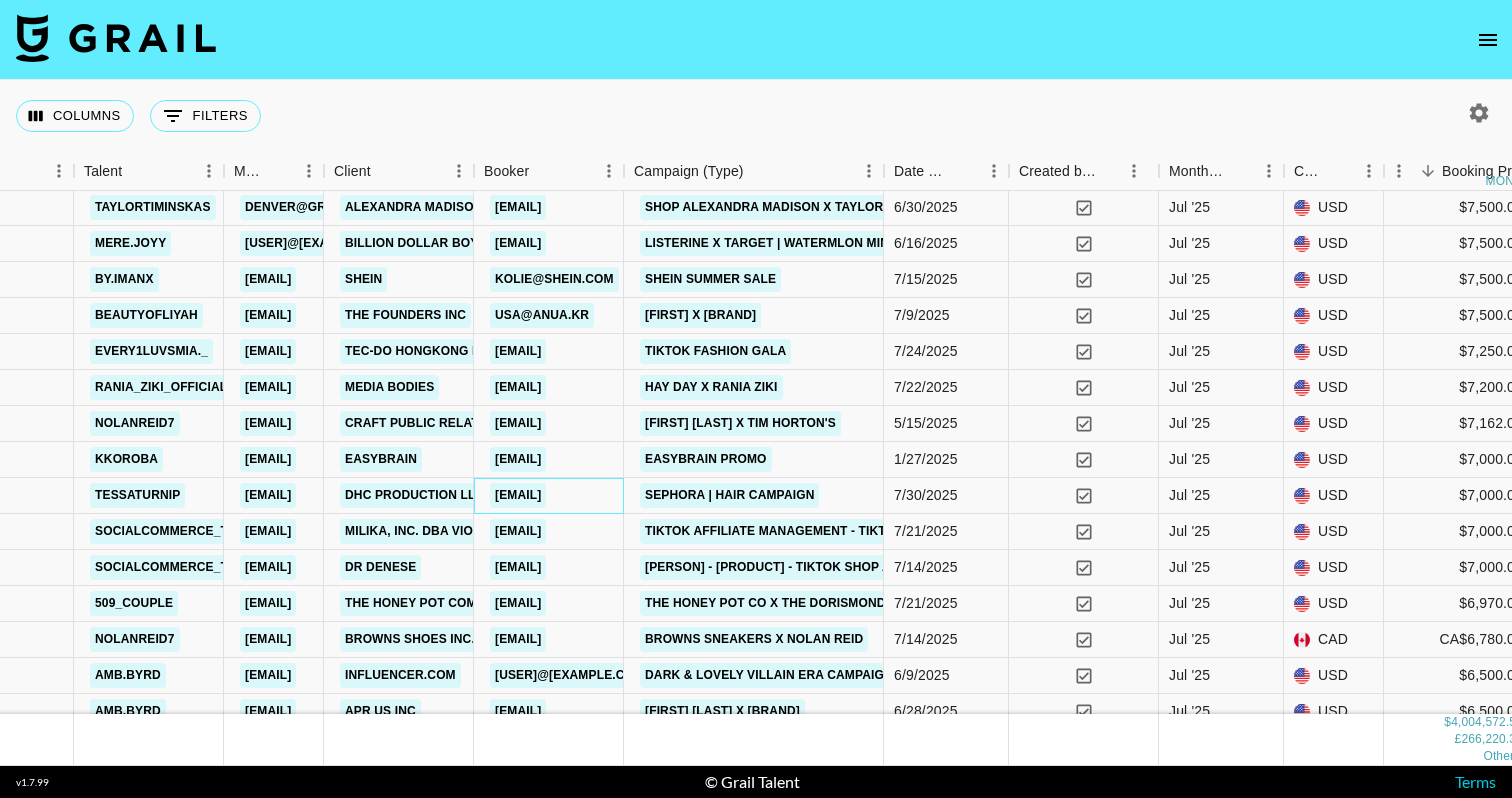 click on "dharni@daynashouse.com" at bounding box center [518, 495] 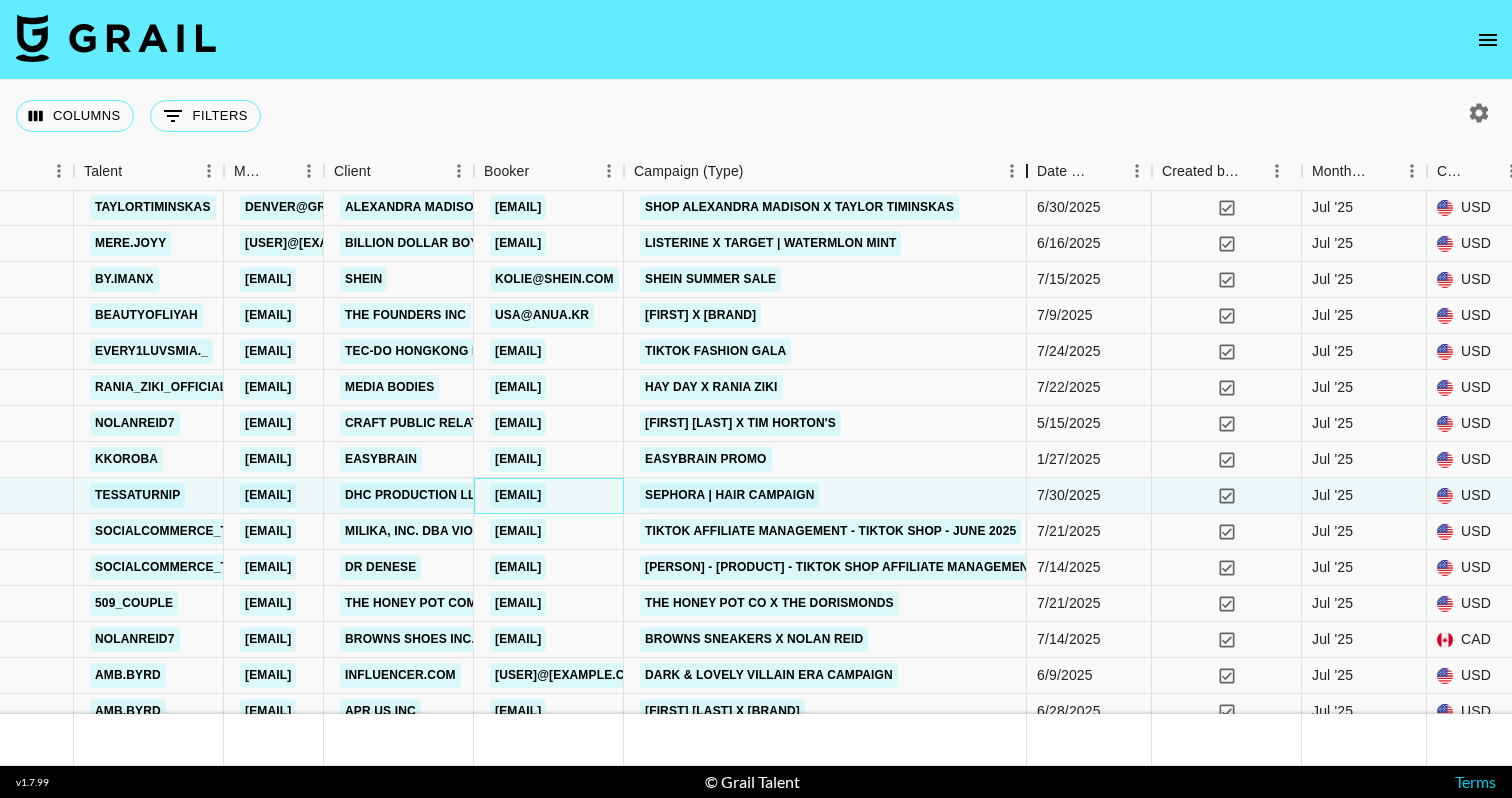 drag, startPoint x: 771, startPoint y: 167, endPoint x: 1024, endPoint y: 168, distance: 253.00198 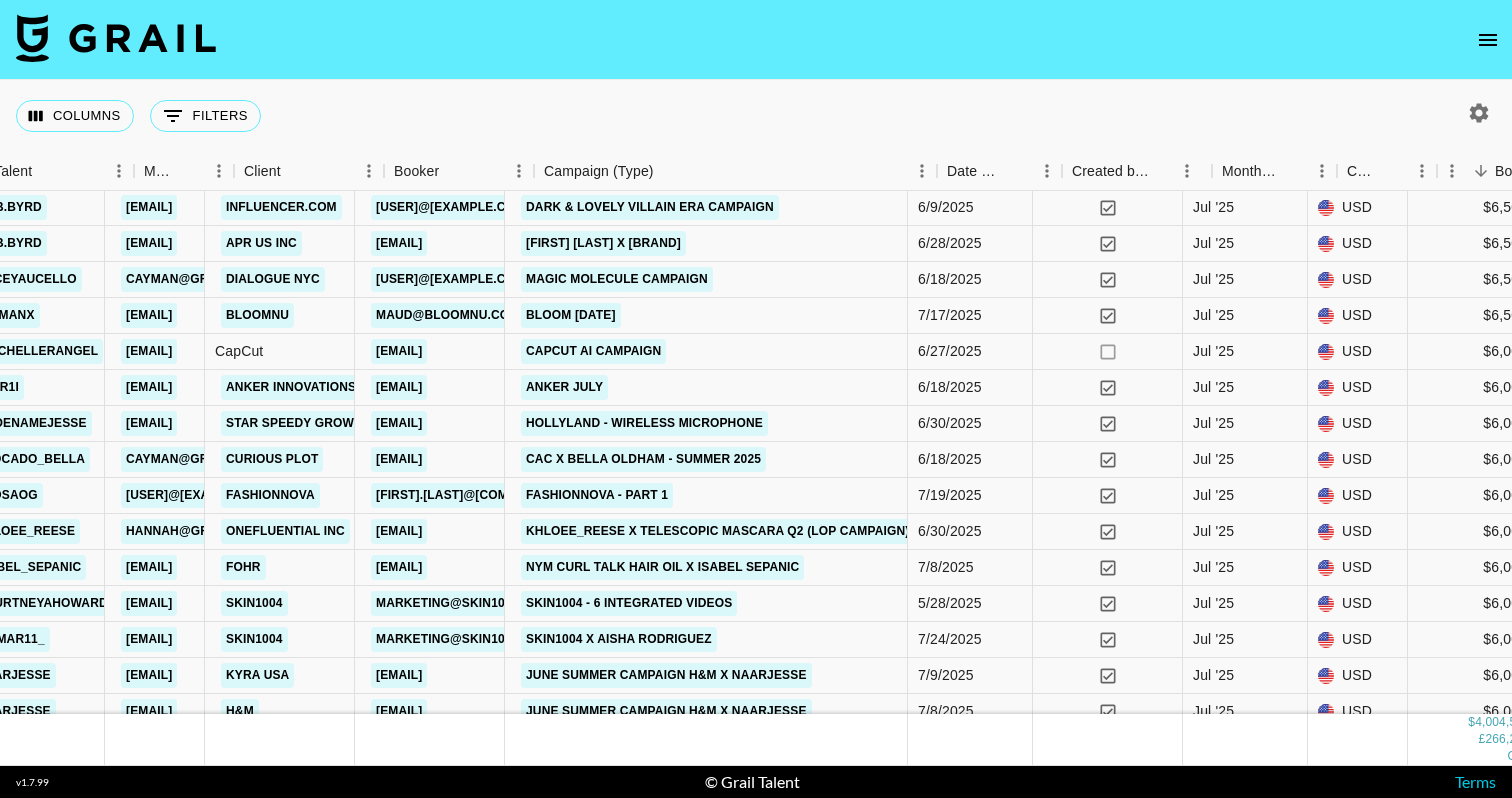 scroll, scrollTop: 2183, scrollLeft: 645, axis: both 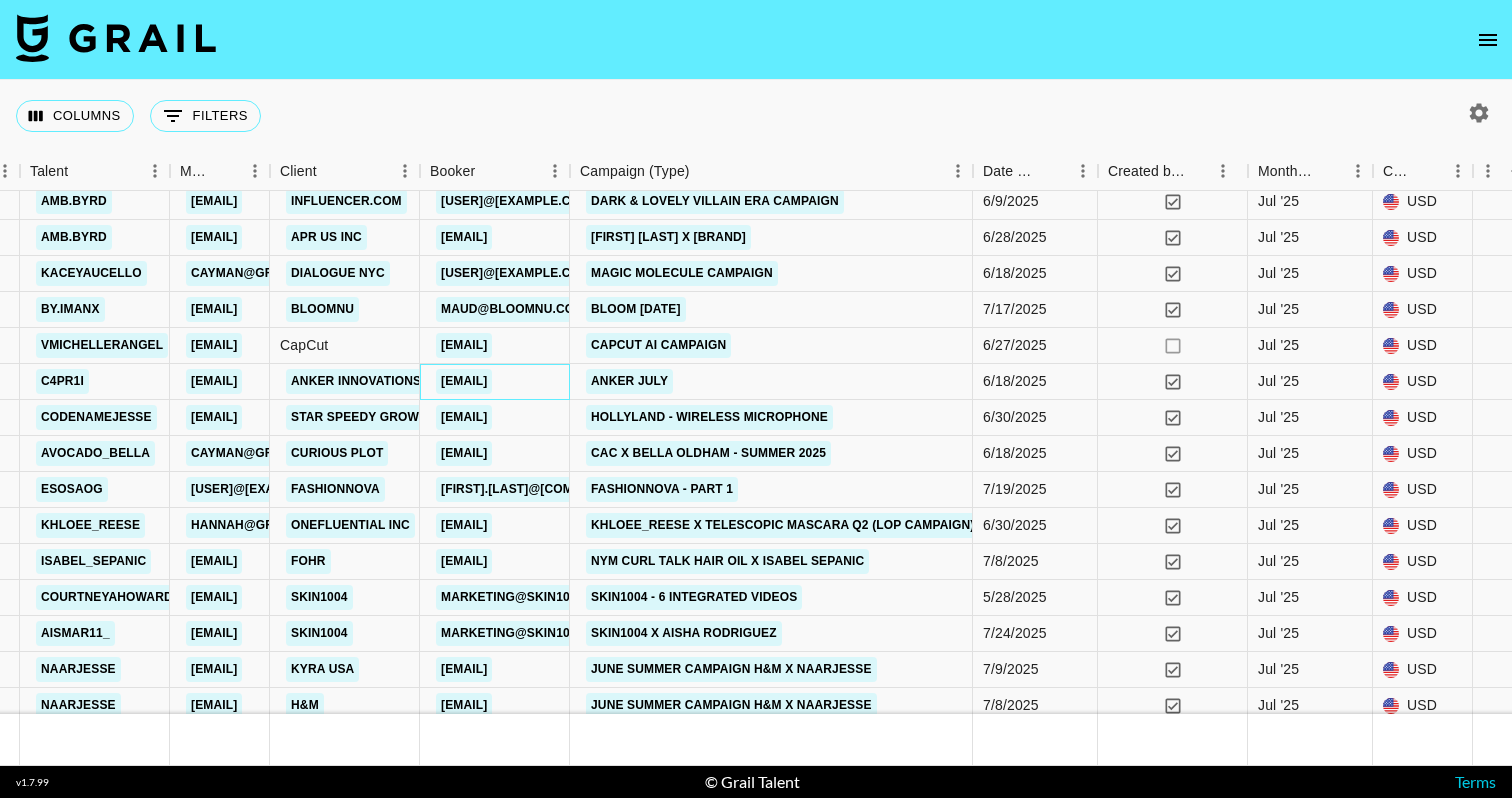 click on "icey.xiao@anker.io" at bounding box center [464, 381] 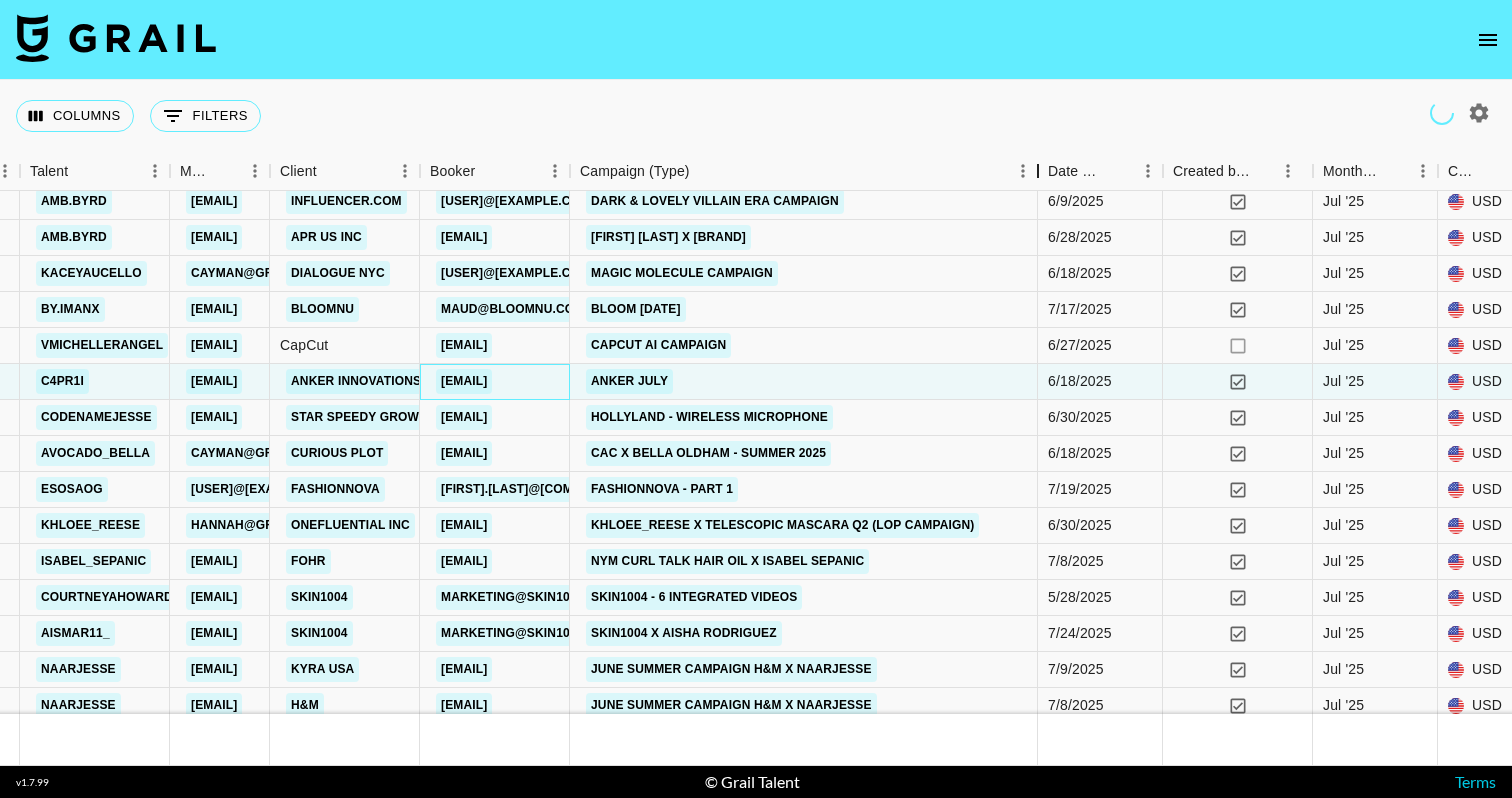 drag, startPoint x: 722, startPoint y: 171, endPoint x: 1040, endPoint y: 198, distance: 319.14417 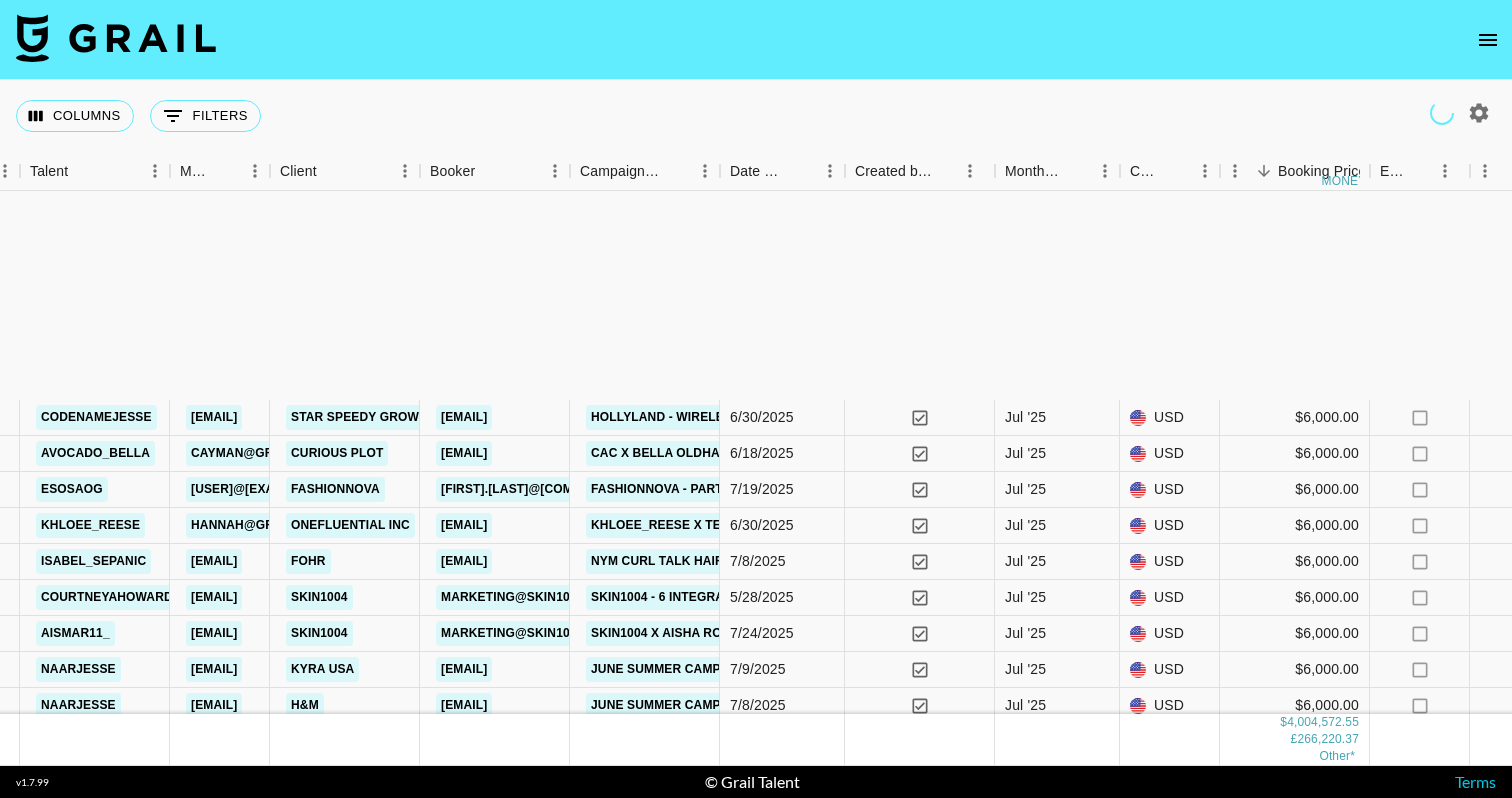 scroll, scrollTop: 2473, scrollLeft: 645, axis: both 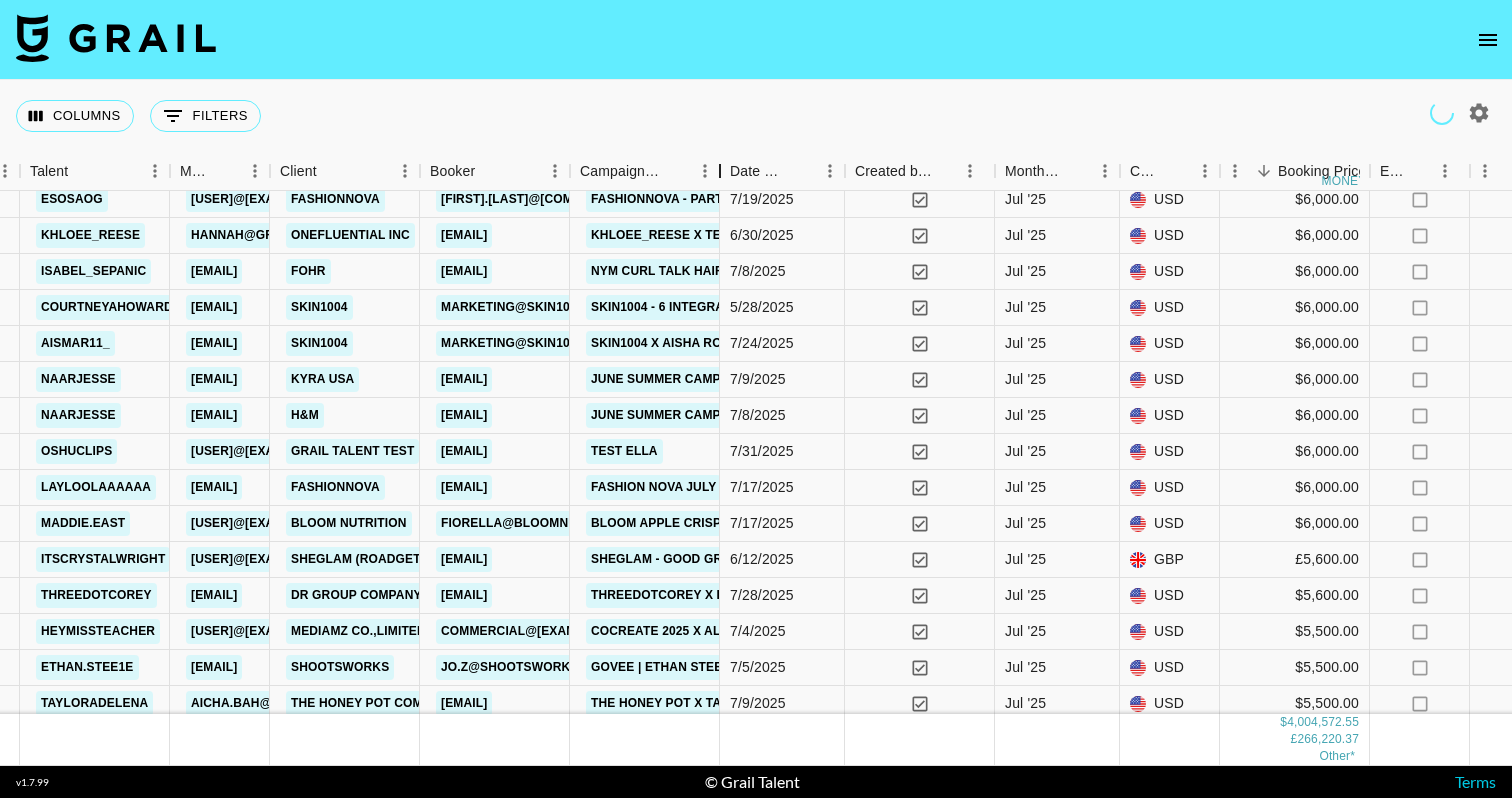 drag, startPoint x: 726, startPoint y: 164, endPoint x: 963, endPoint y: 170, distance: 237.07594 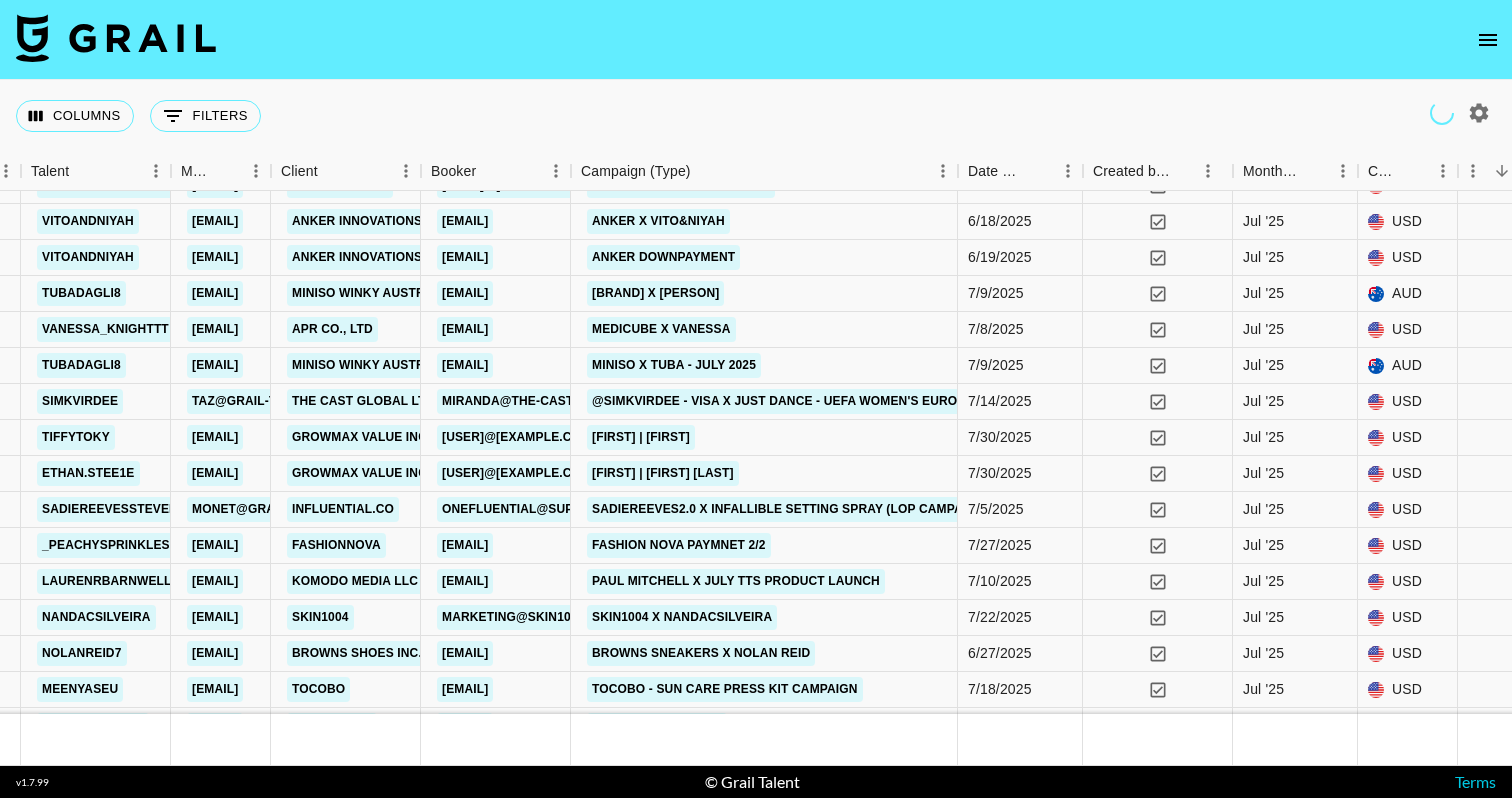 scroll, scrollTop: 4304, scrollLeft: 644, axis: both 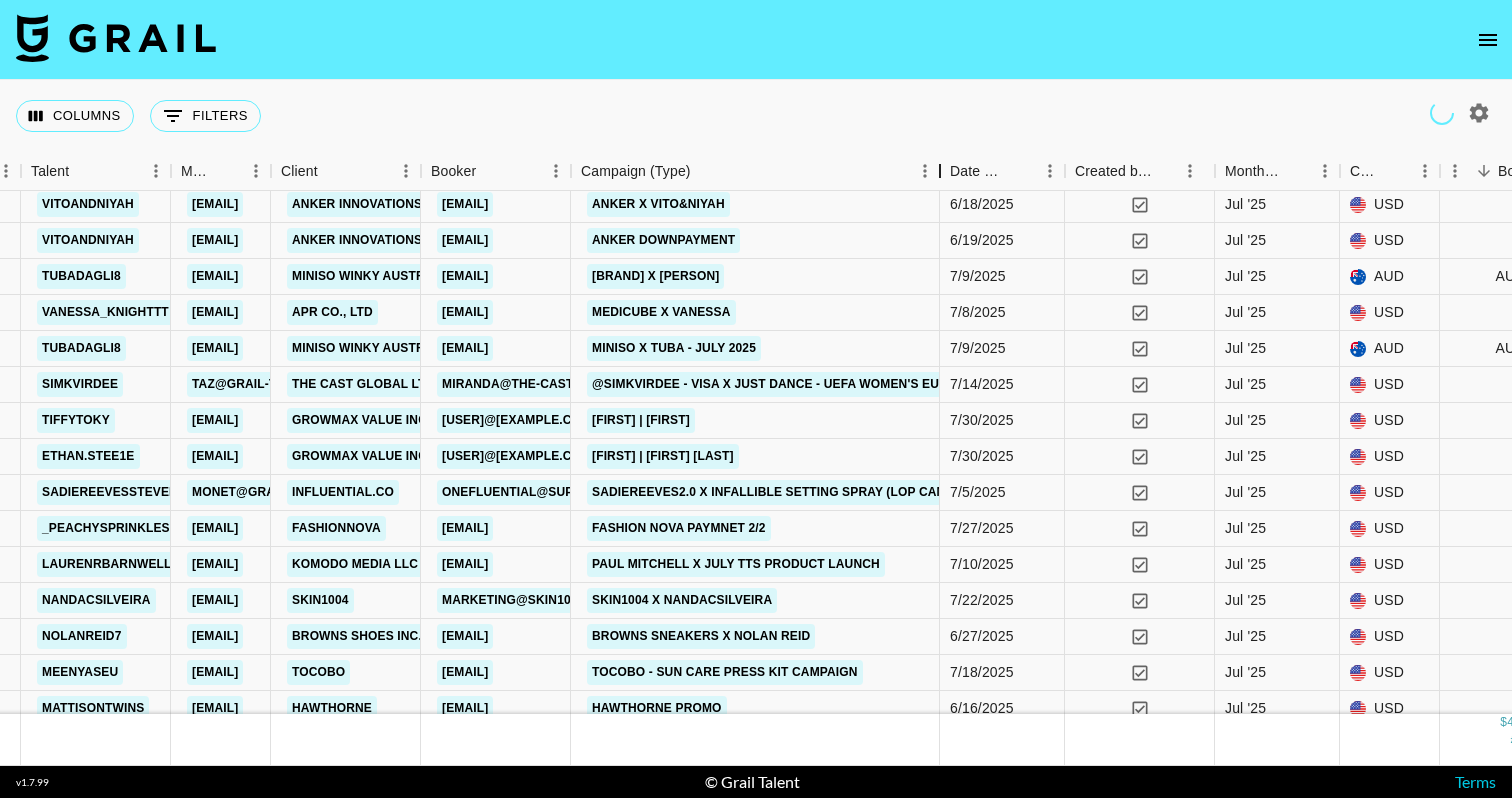 drag, startPoint x: 729, startPoint y: 180, endPoint x: 948, endPoint y: 197, distance: 219.65883 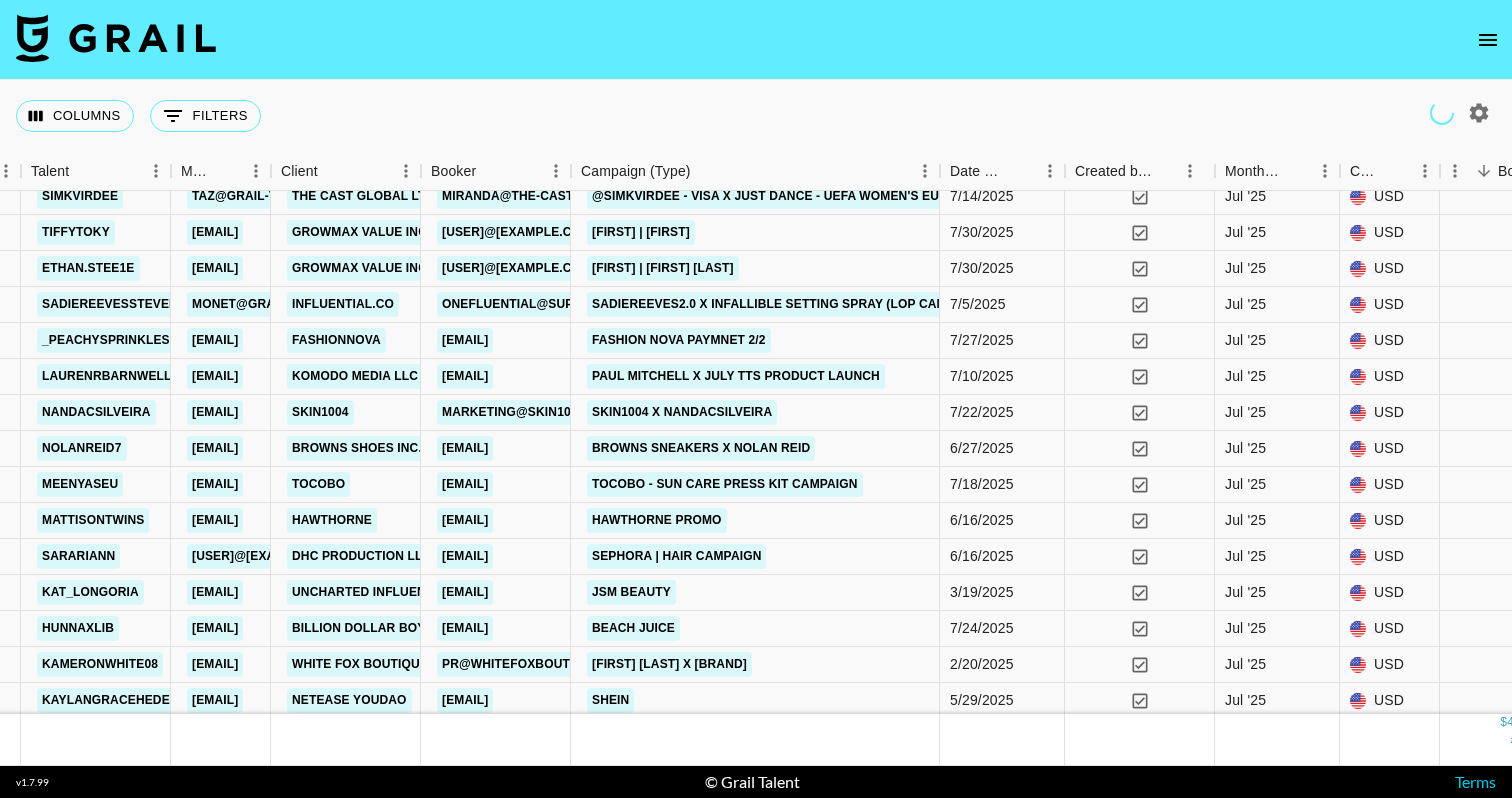 scroll, scrollTop: 4523, scrollLeft: 644, axis: both 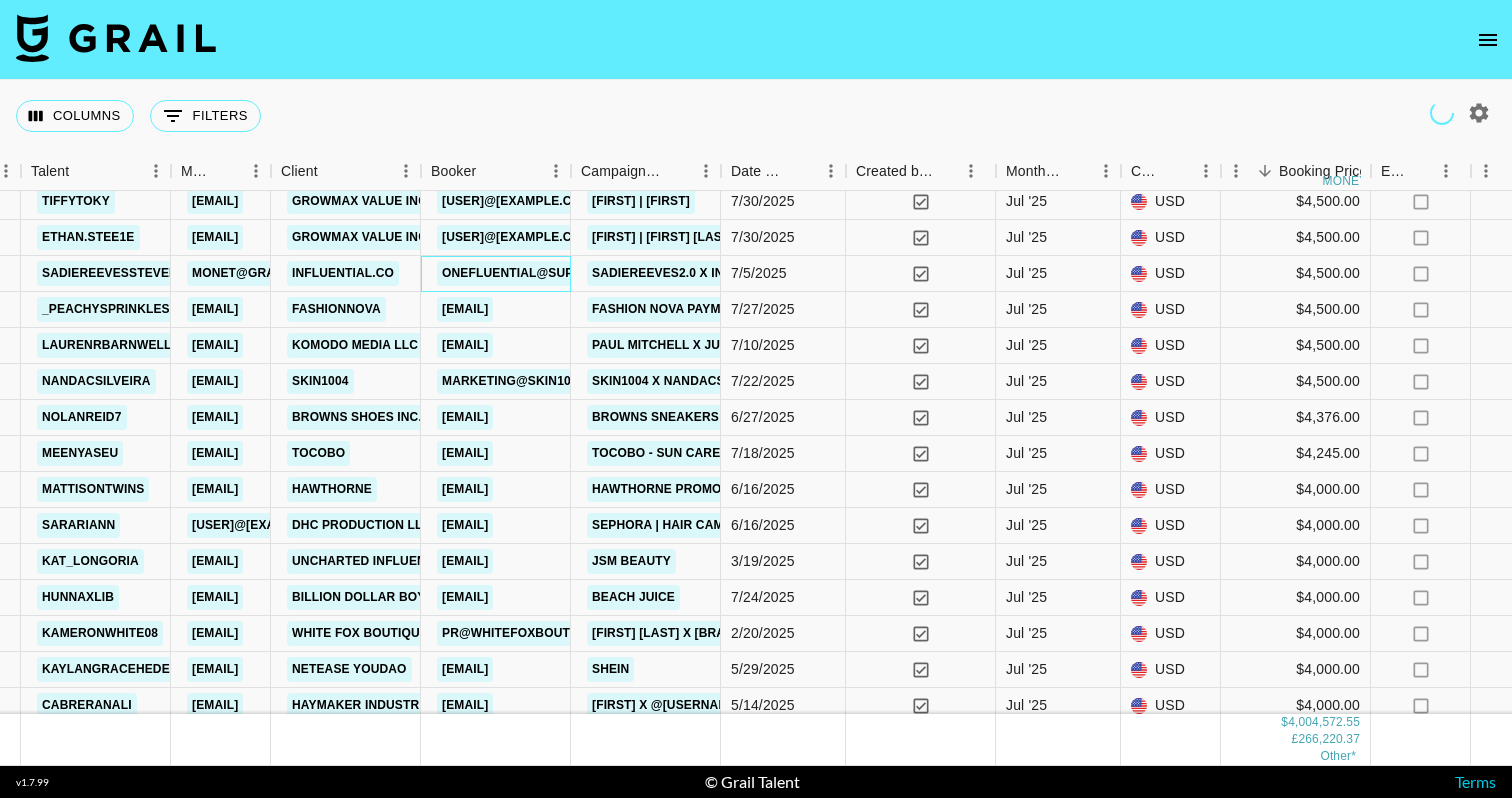 click on "onefluential@supplierinvoices.com" at bounding box center (571, 273) 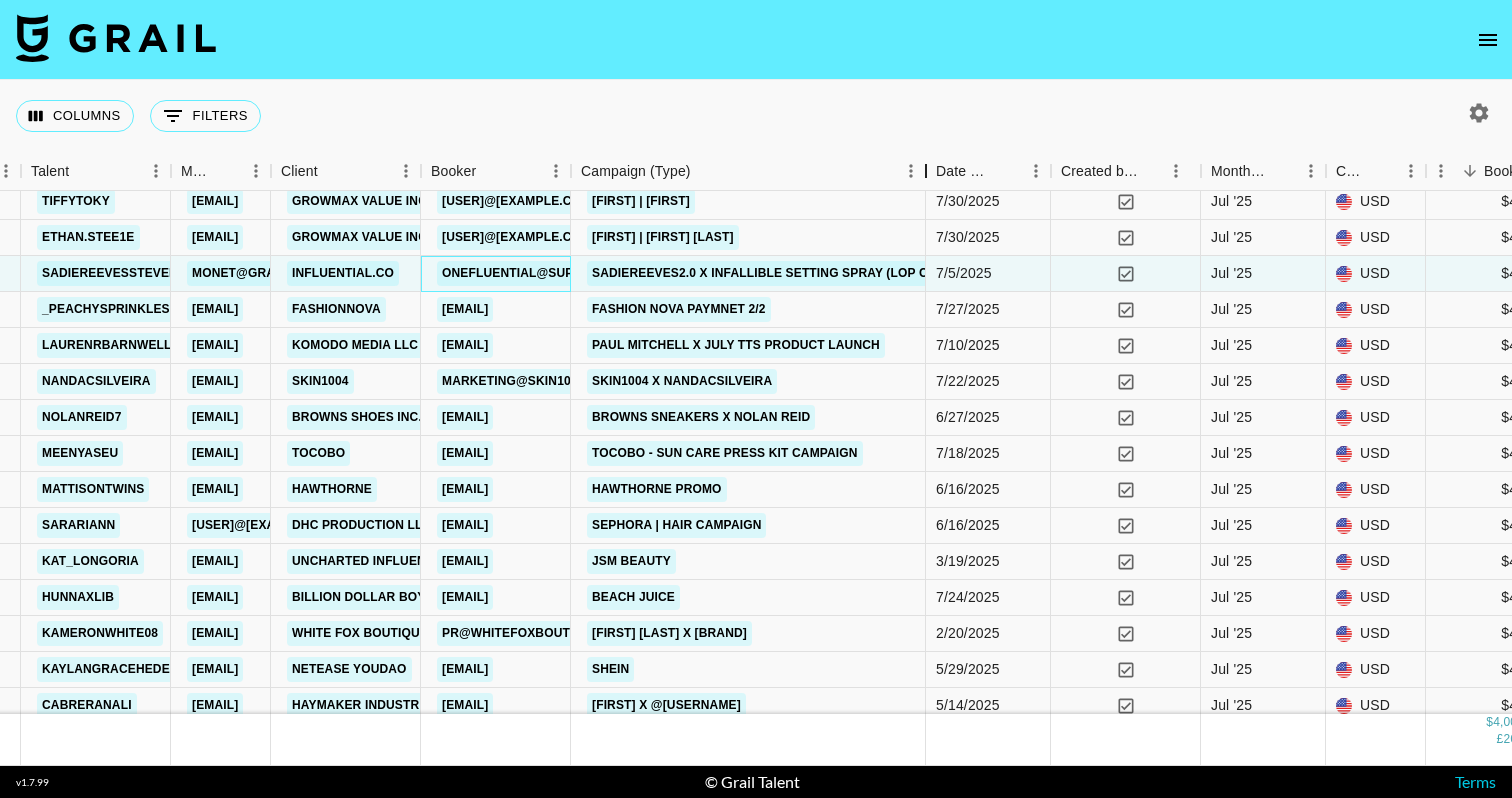drag, startPoint x: 726, startPoint y: 163, endPoint x: 931, endPoint y: 188, distance: 206.51877 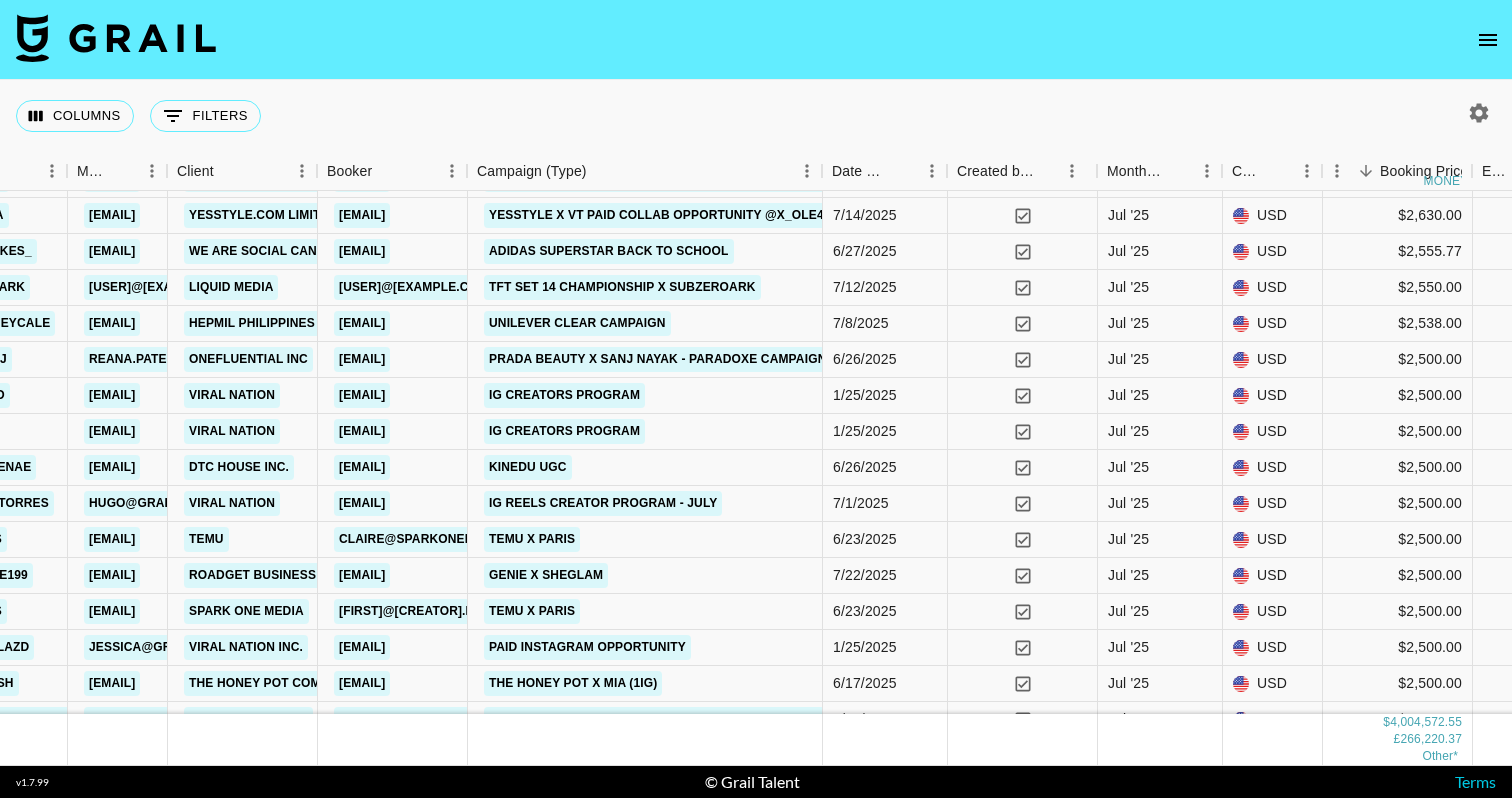 scroll, scrollTop: 9443, scrollLeft: 748, axis: both 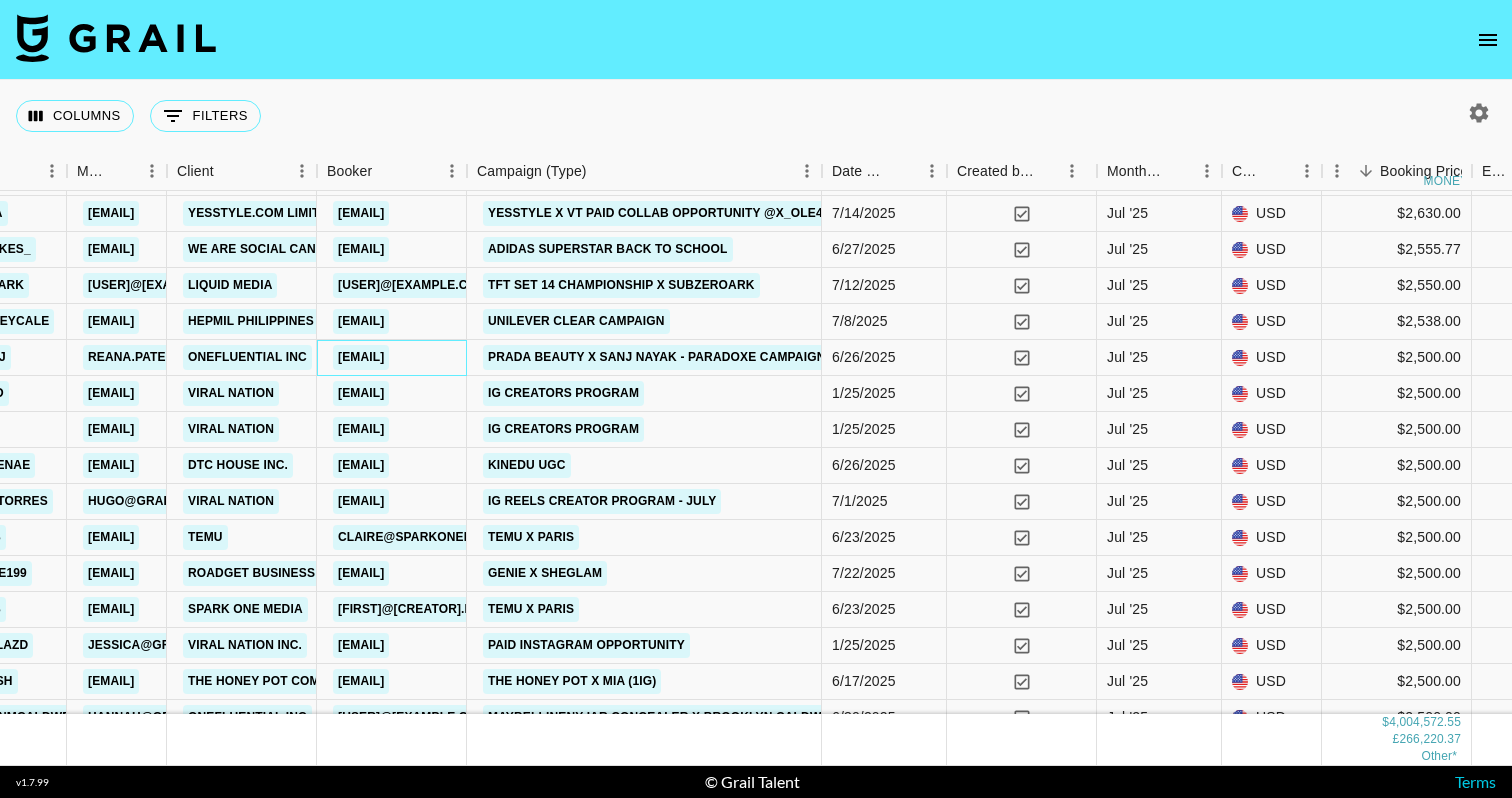 click on "nicole.mosley@loreal.com" at bounding box center (361, 357) 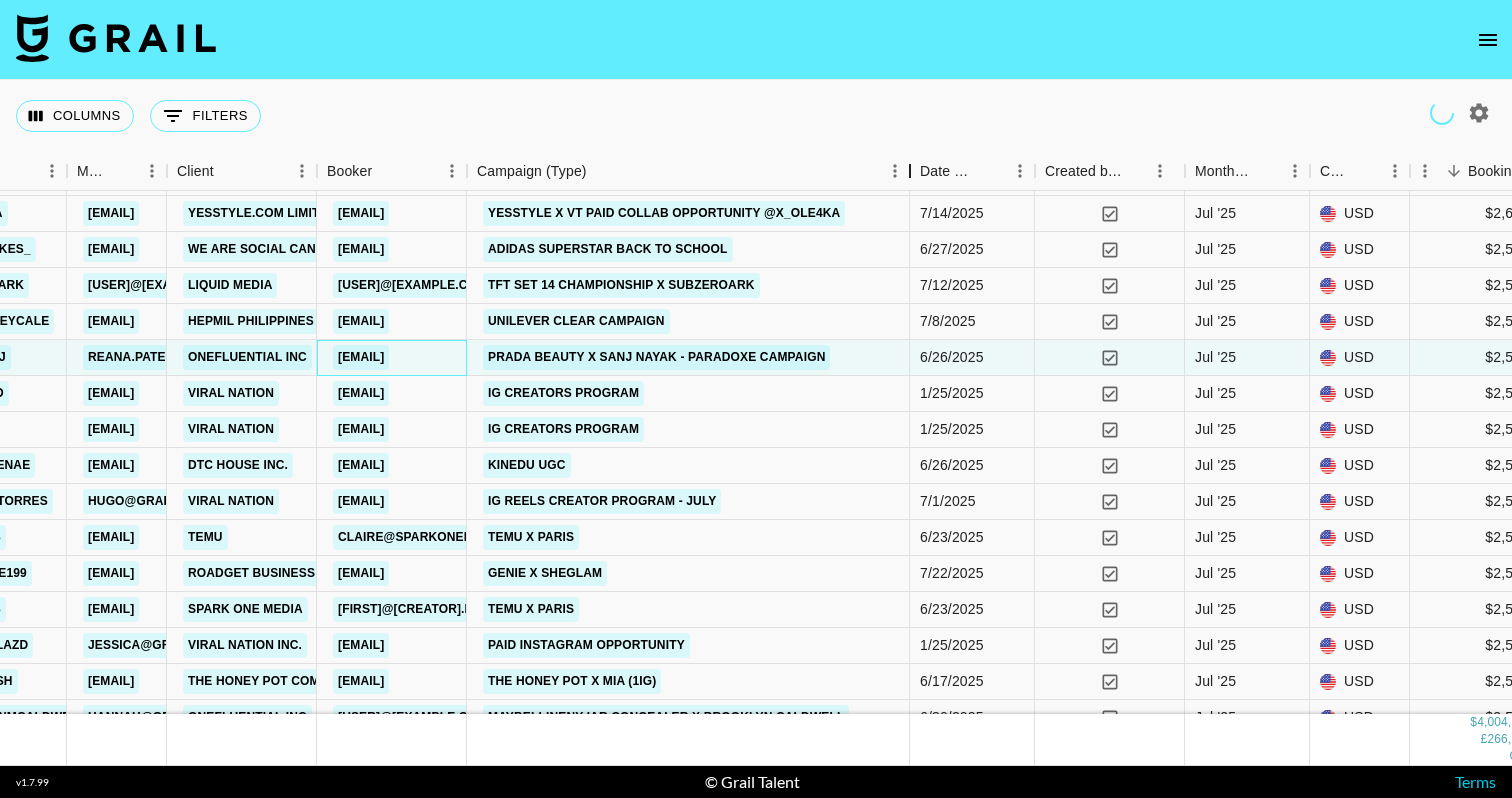 drag, startPoint x: 615, startPoint y: 165, endPoint x: 908, endPoint y: 188, distance: 293.90134 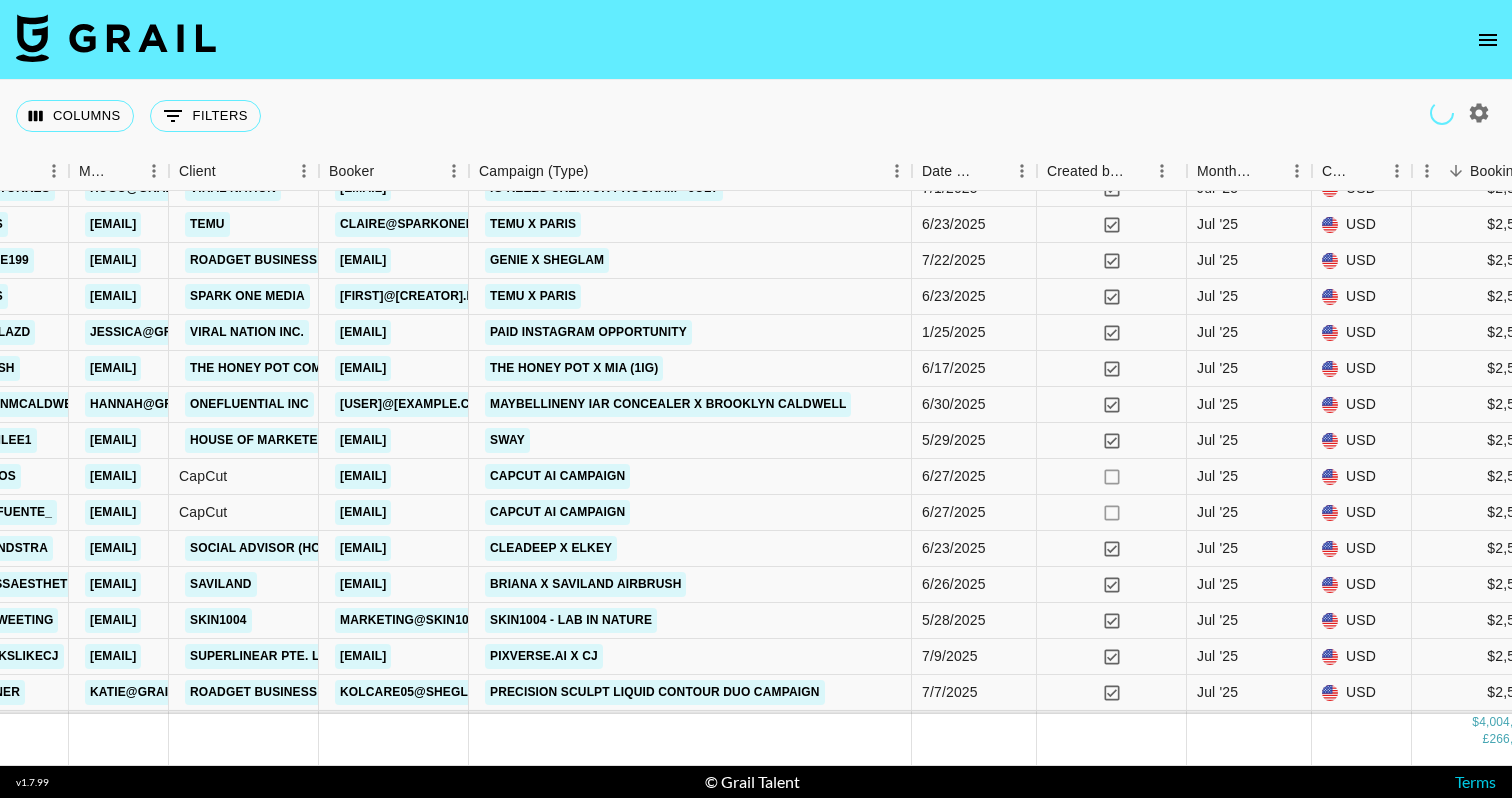 scroll, scrollTop: 9764, scrollLeft: 746, axis: both 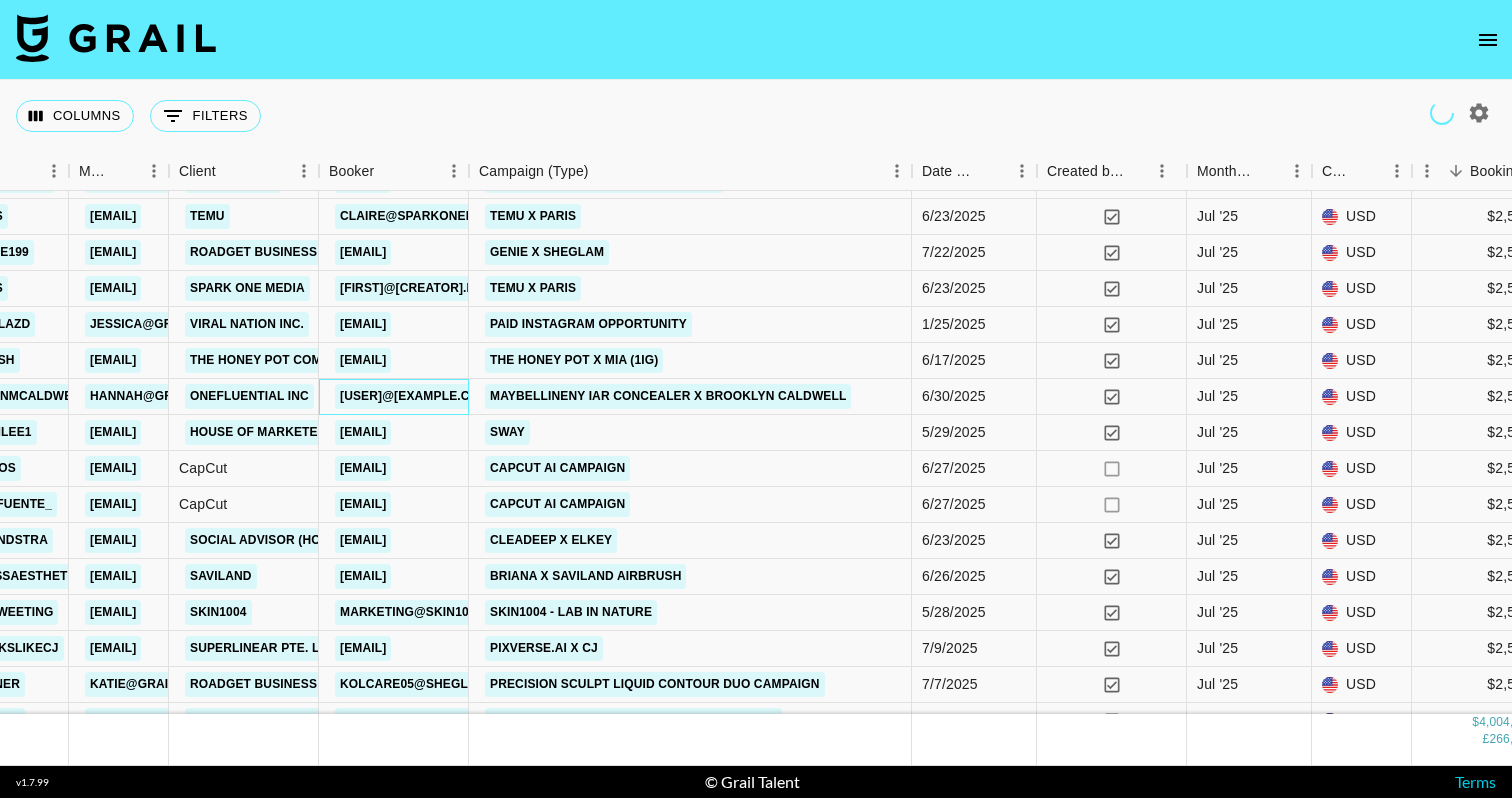 click on "ariana.corney@onefluential.com" at bounding box center (416, 396) 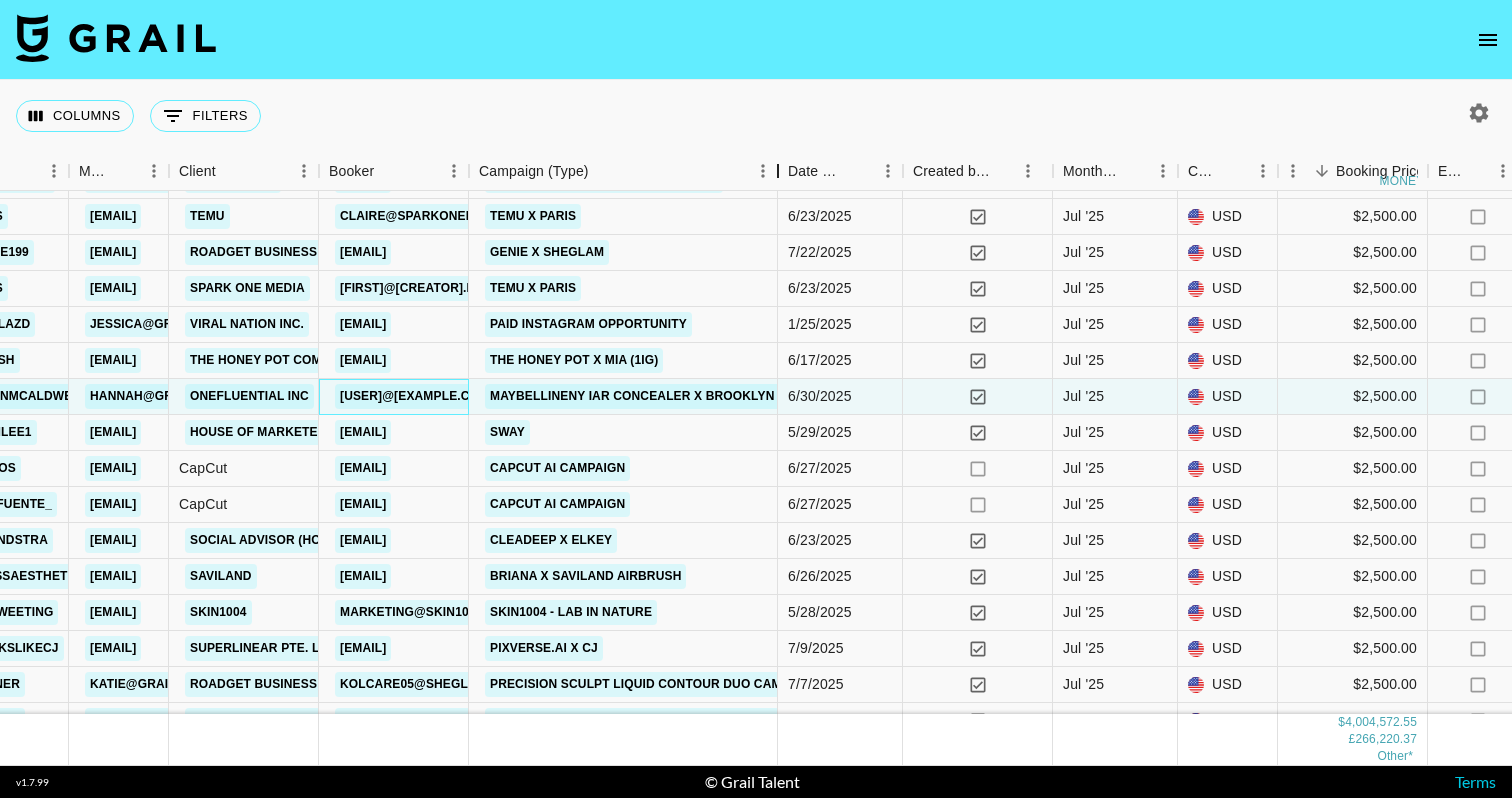 drag, startPoint x: 613, startPoint y: 173, endPoint x: 772, endPoint y: 160, distance: 159.53056 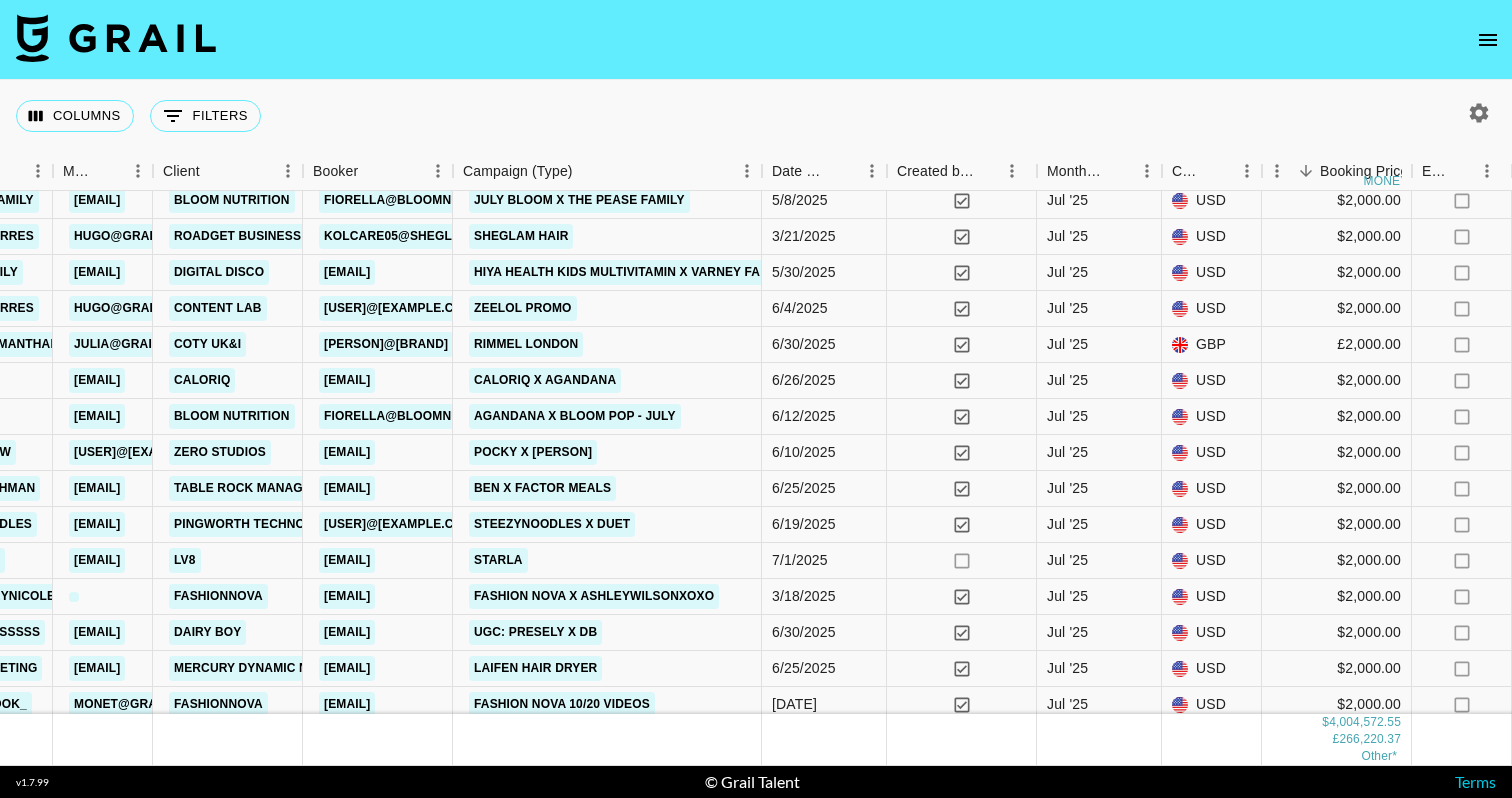 scroll, scrollTop: 12178, scrollLeft: 762, axis: both 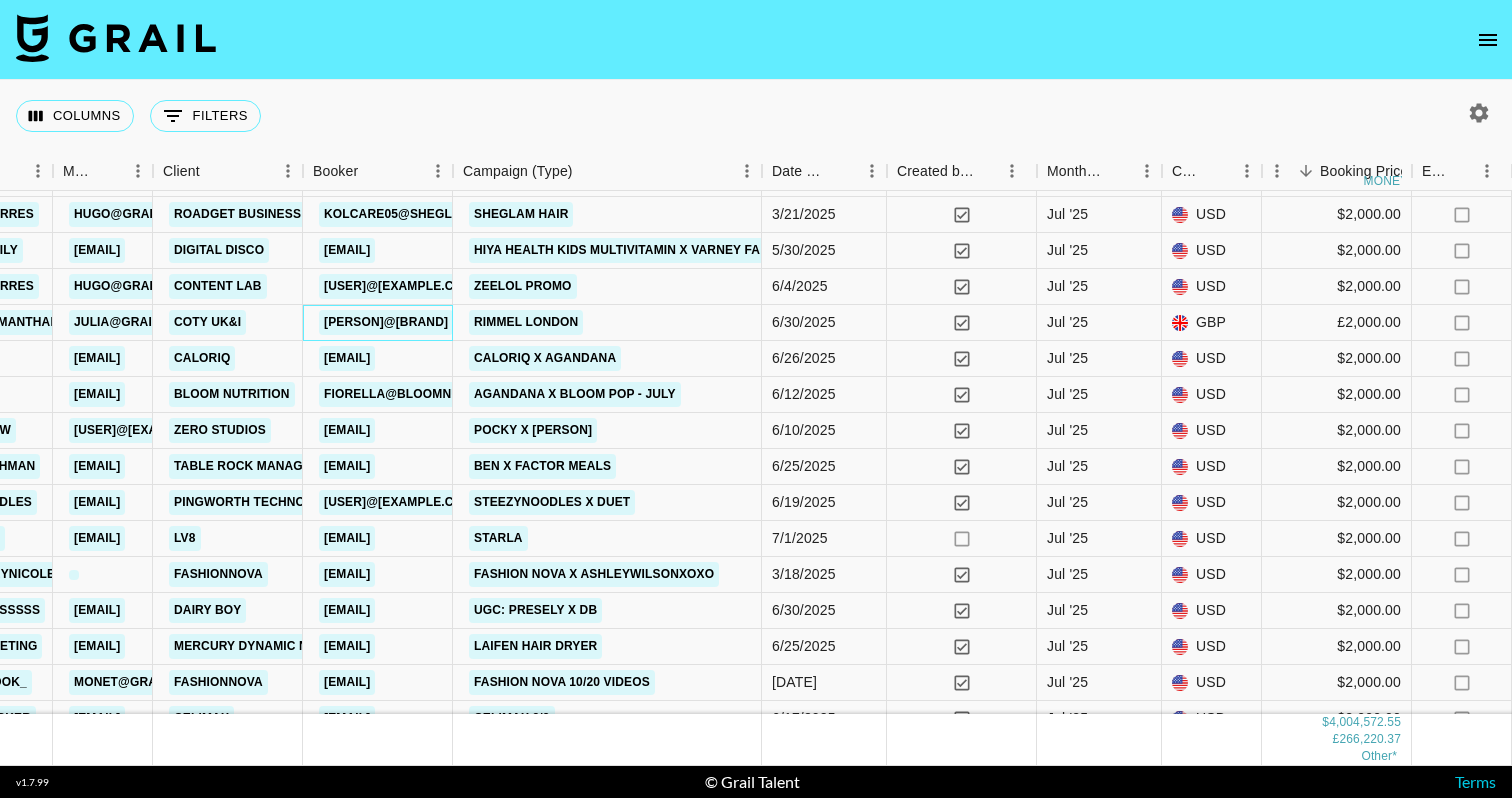 click on "Katy_Frost@cotyinc.com" at bounding box center (386, 322) 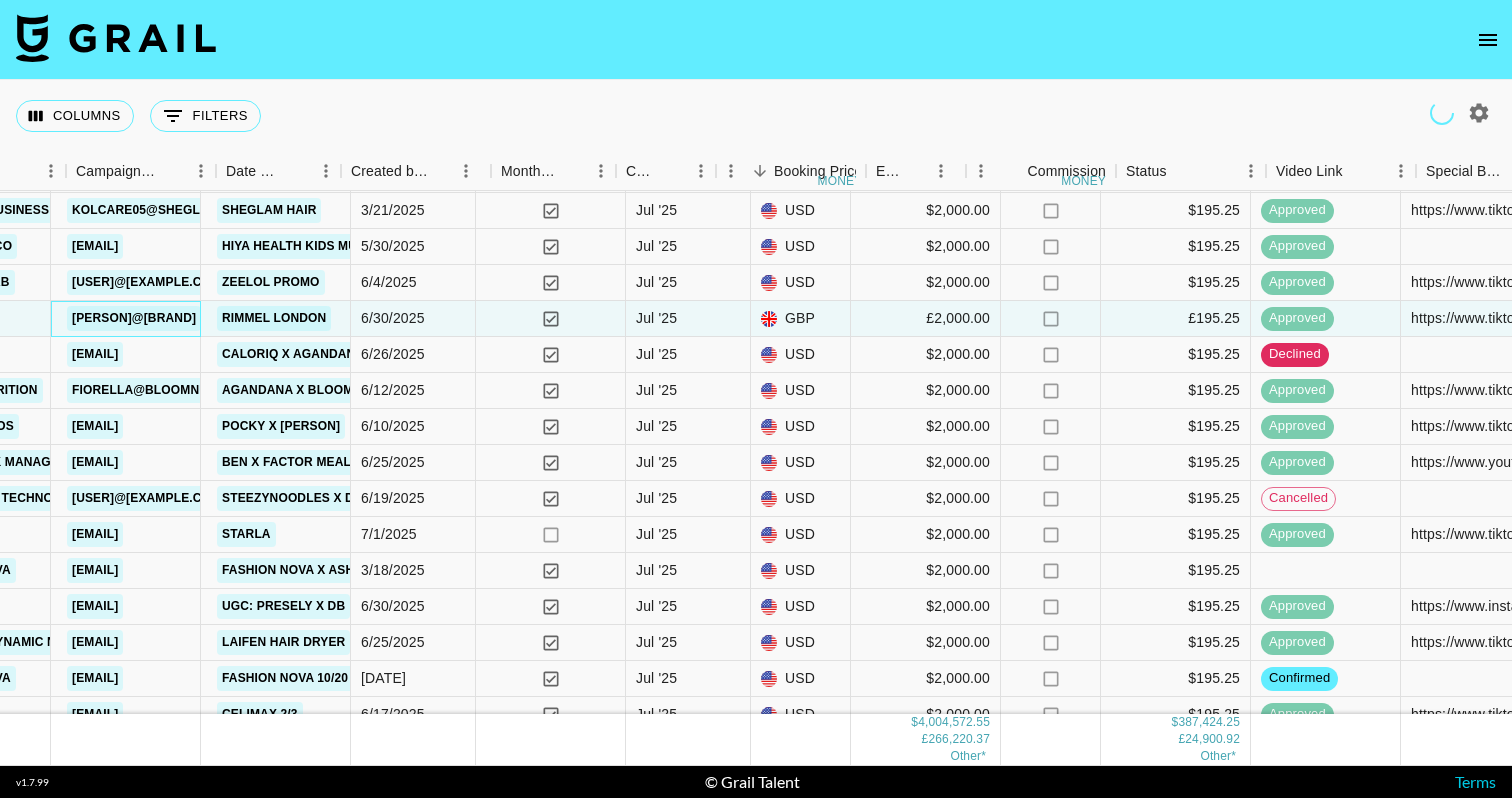 scroll, scrollTop: 12182, scrollLeft: 1166, axis: both 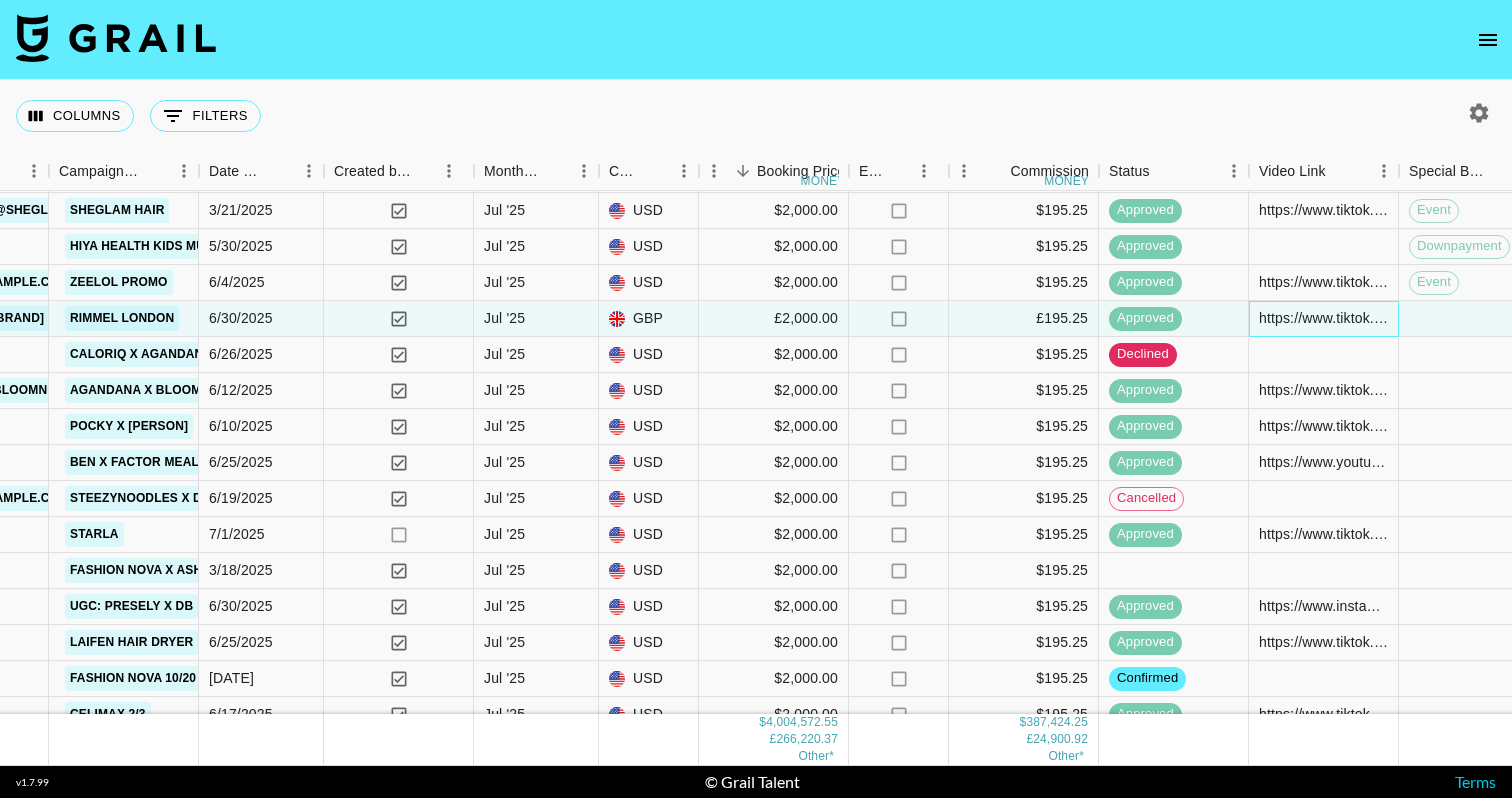 click on "https://www.tiktok.com/@officialsamanthalouise/video/7522903549408185622?is_from_webapp=1&sender_device=pc&web_id=7322902724854416928" at bounding box center [1323, 318] 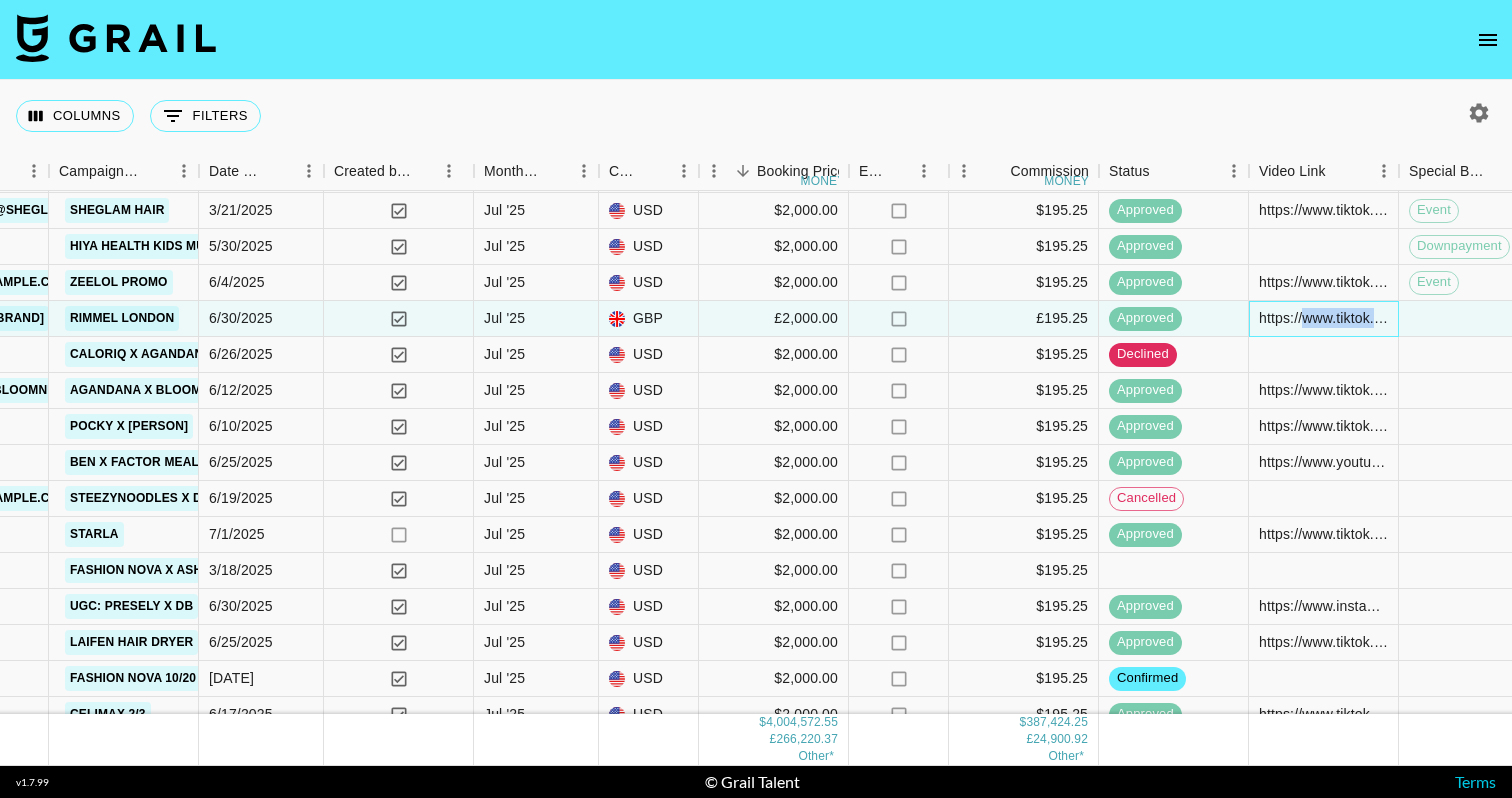click on "https://www.tiktok.com/@officialsamanthalouise/video/7522903549408185622?is_from_webapp=1&sender_device=pc&web_id=7322902724854416928" at bounding box center (1323, 318) 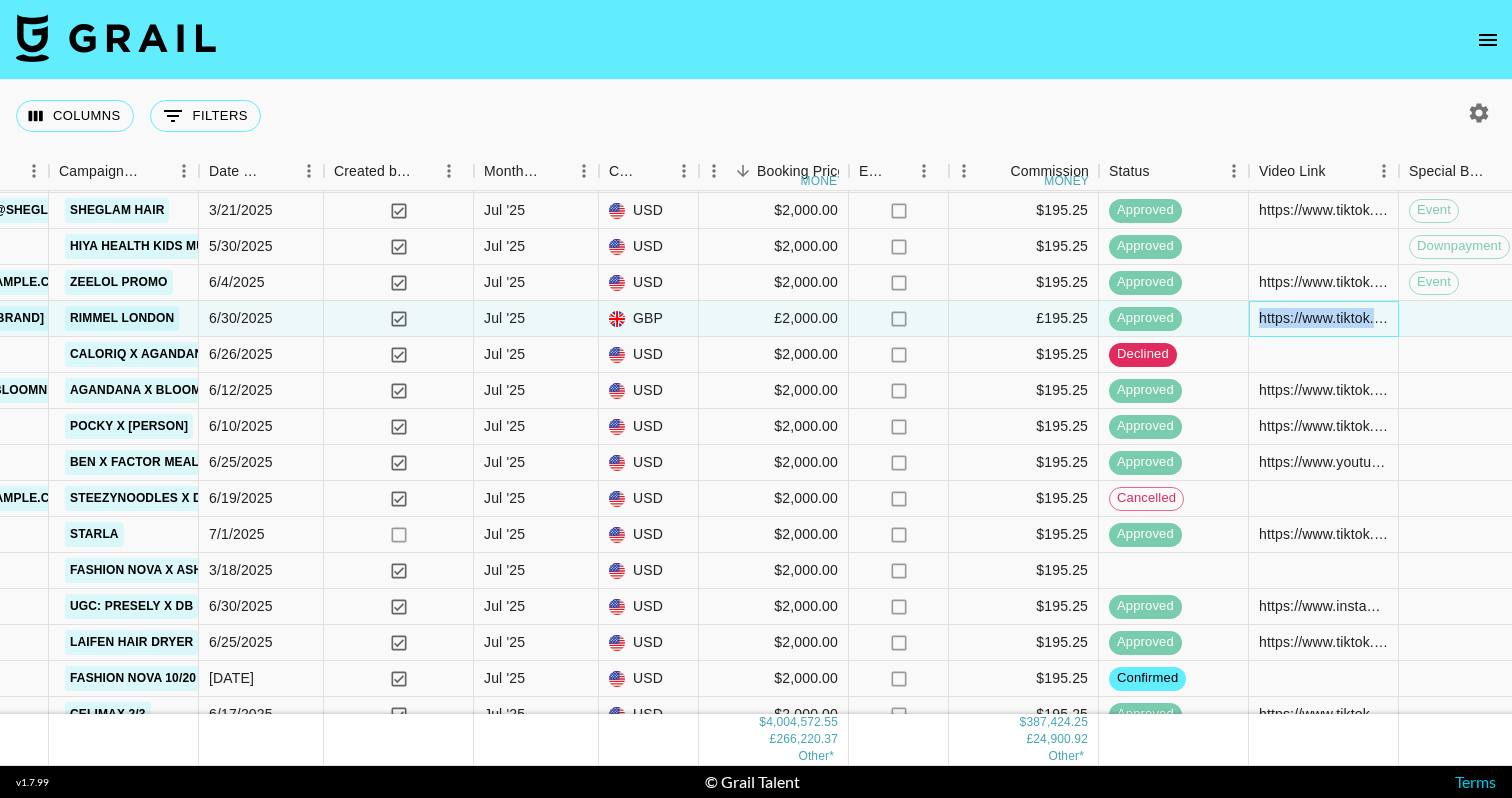 click on "https://www.tiktok.com/@officialsamanthalouise/video/7522903549408185622?is_from_webapp=1&sender_device=pc&web_id=7322902724854416928" at bounding box center [1323, 318] 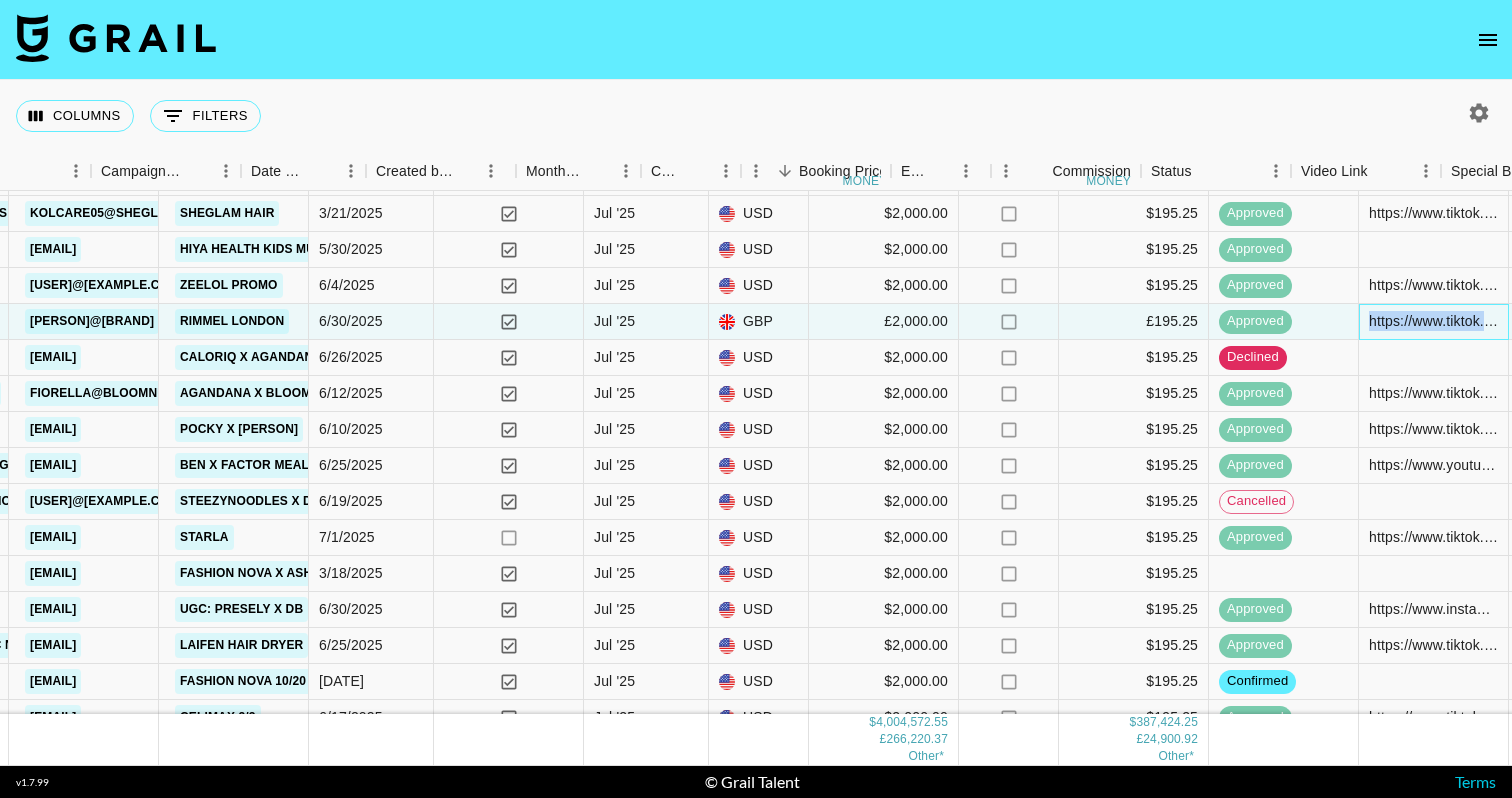 scroll, scrollTop: 12179, scrollLeft: 1032, axis: both 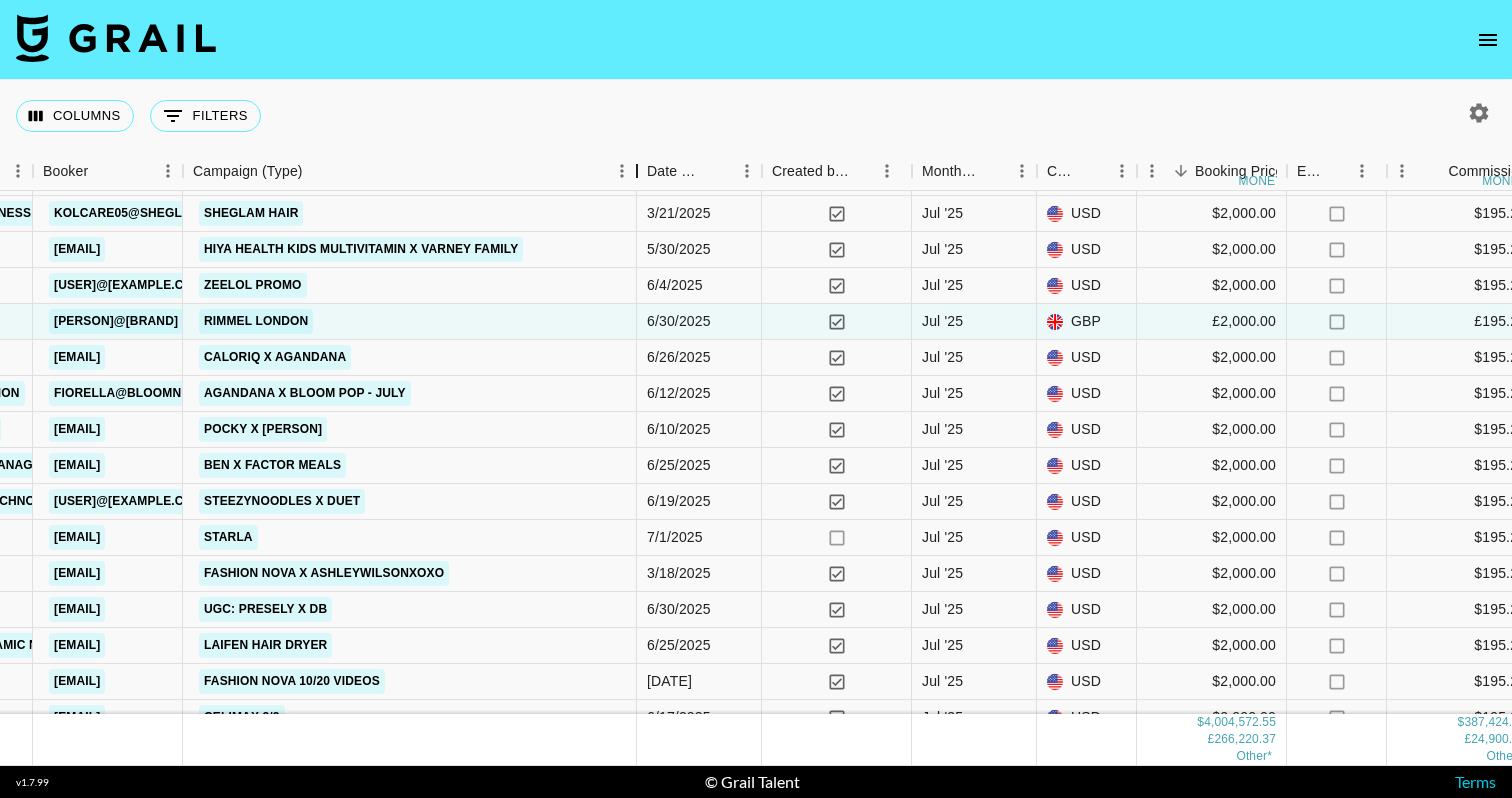 drag, startPoint x: 334, startPoint y: 164, endPoint x: 681, endPoint y: 190, distance: 347.9727 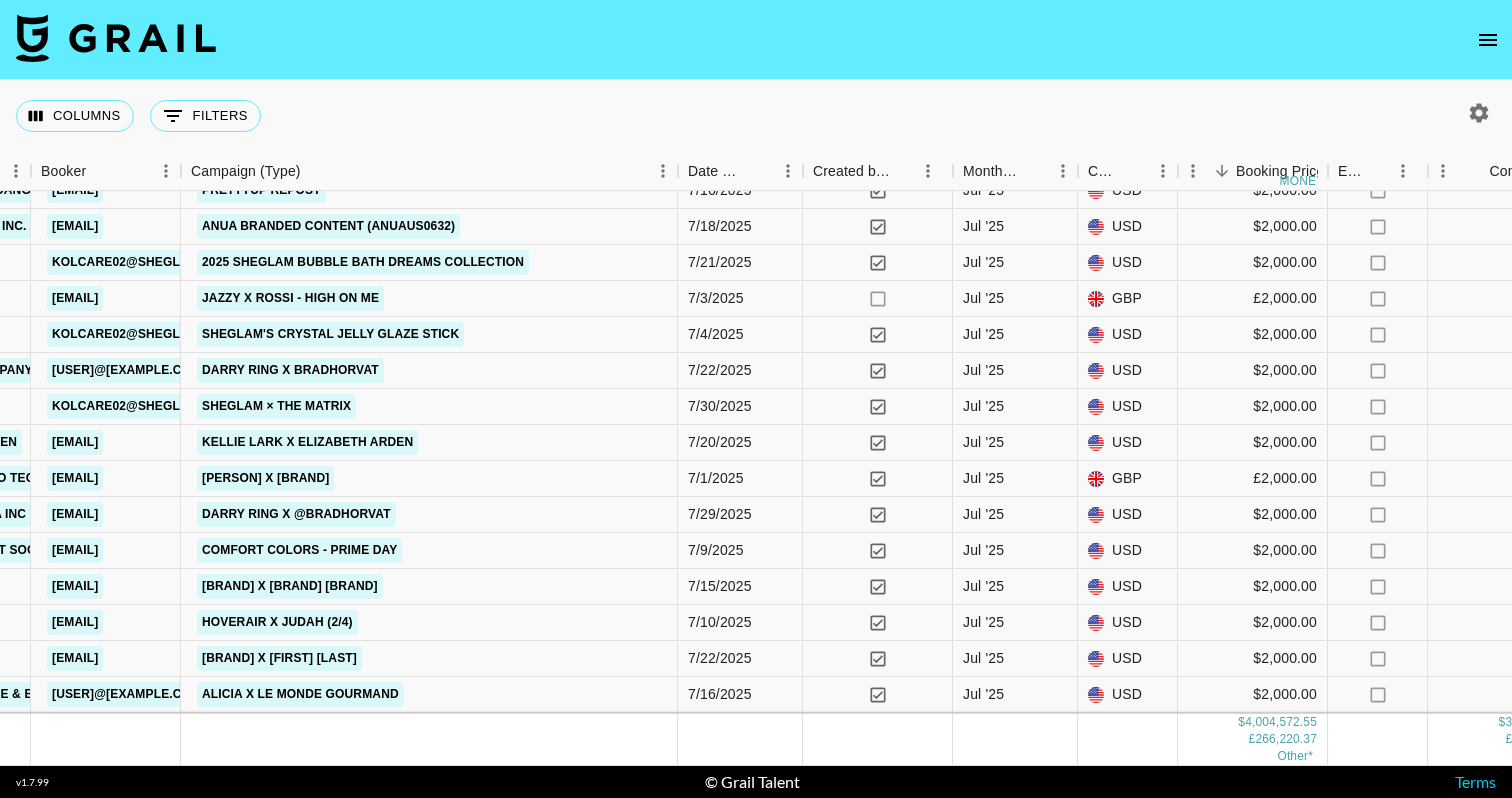 scroll, scrollTop: 13362, scrollLeft: 1034, axis: both 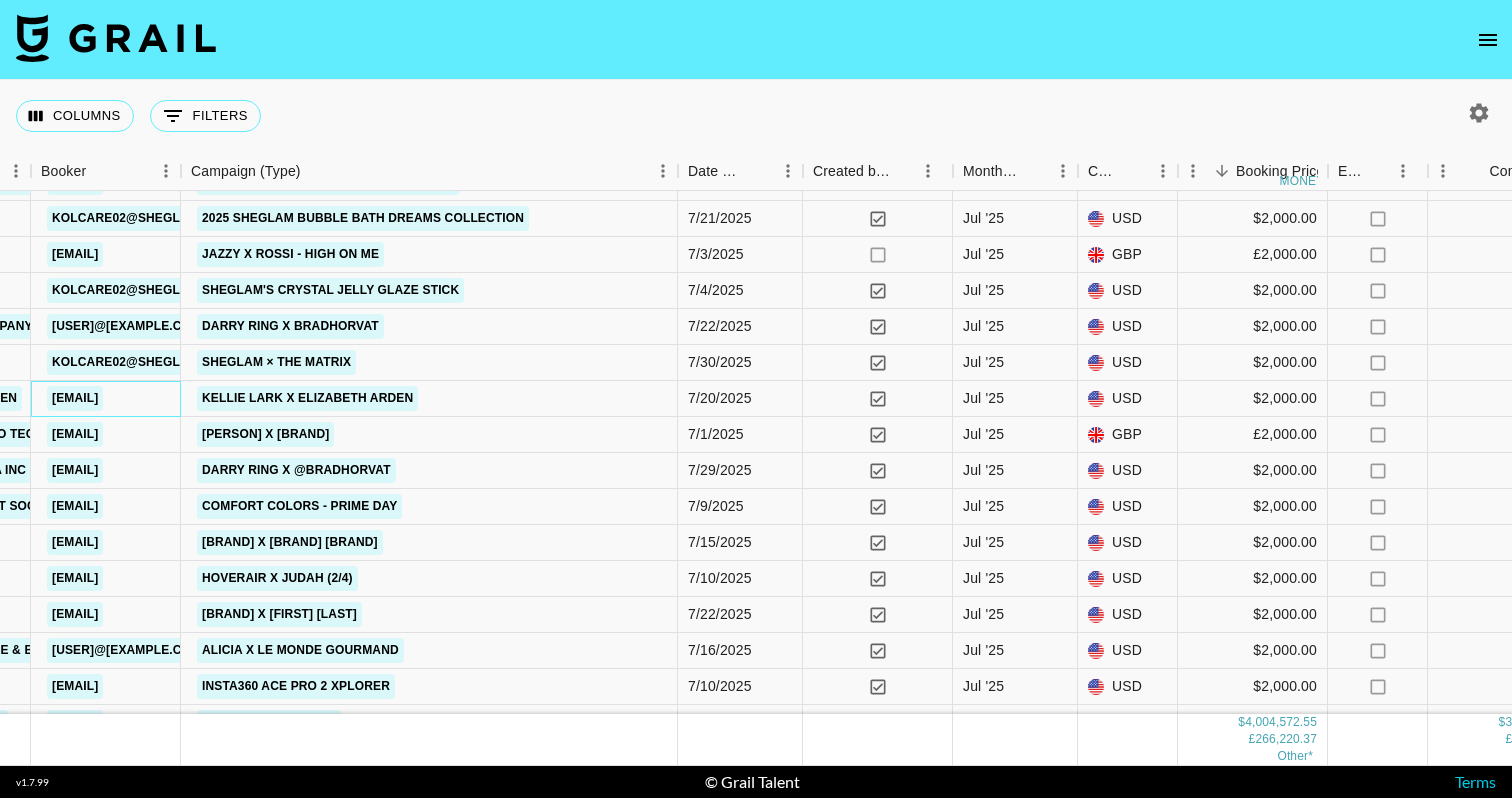 click on "ianthe.humphries@seengroup.com" at bounding box center [75, 398] 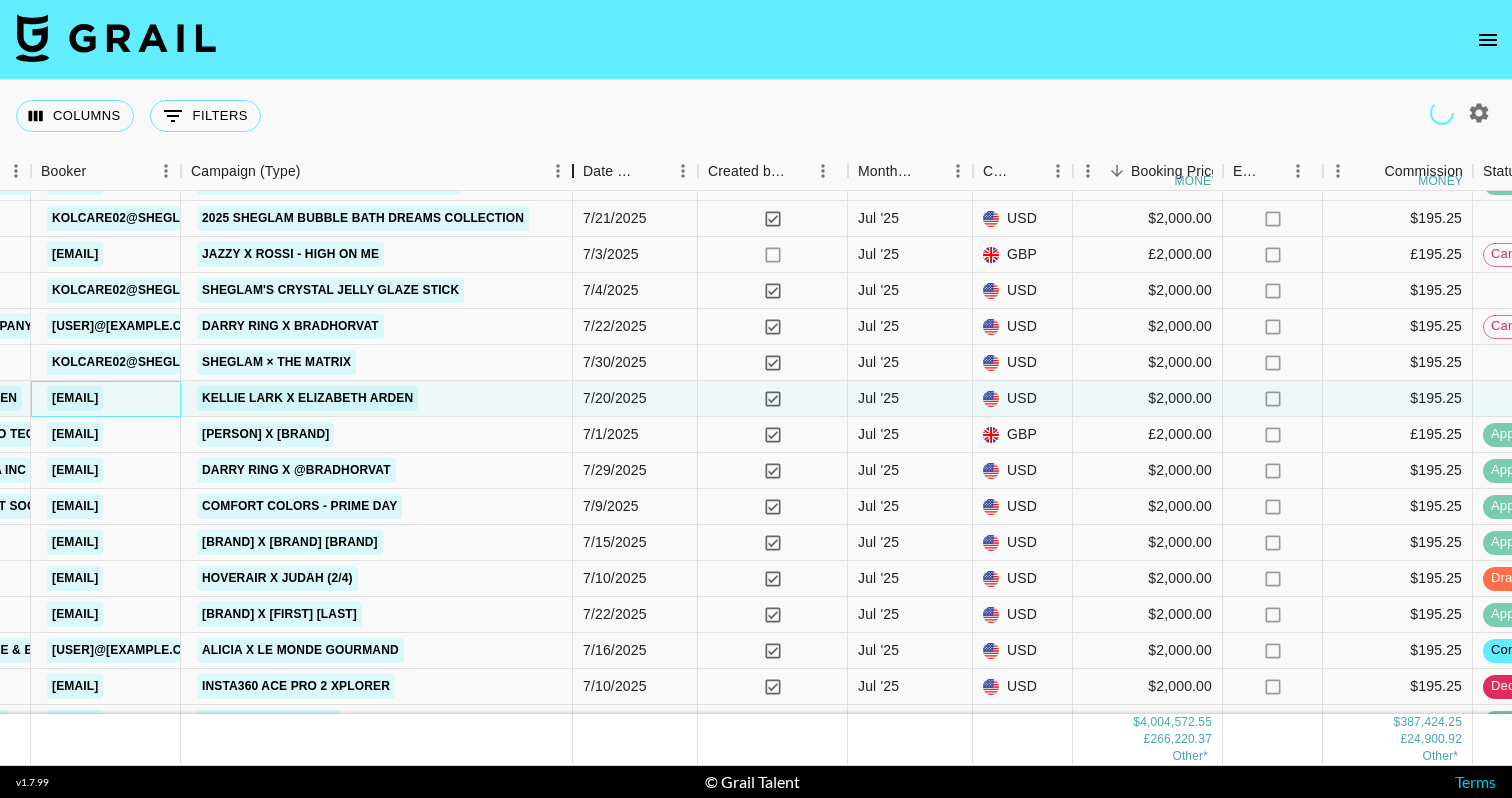 drag, startPoint x: 341, startPoint y: 172, endPoint x: 585, endPoint y: 198, distance: 245.38133 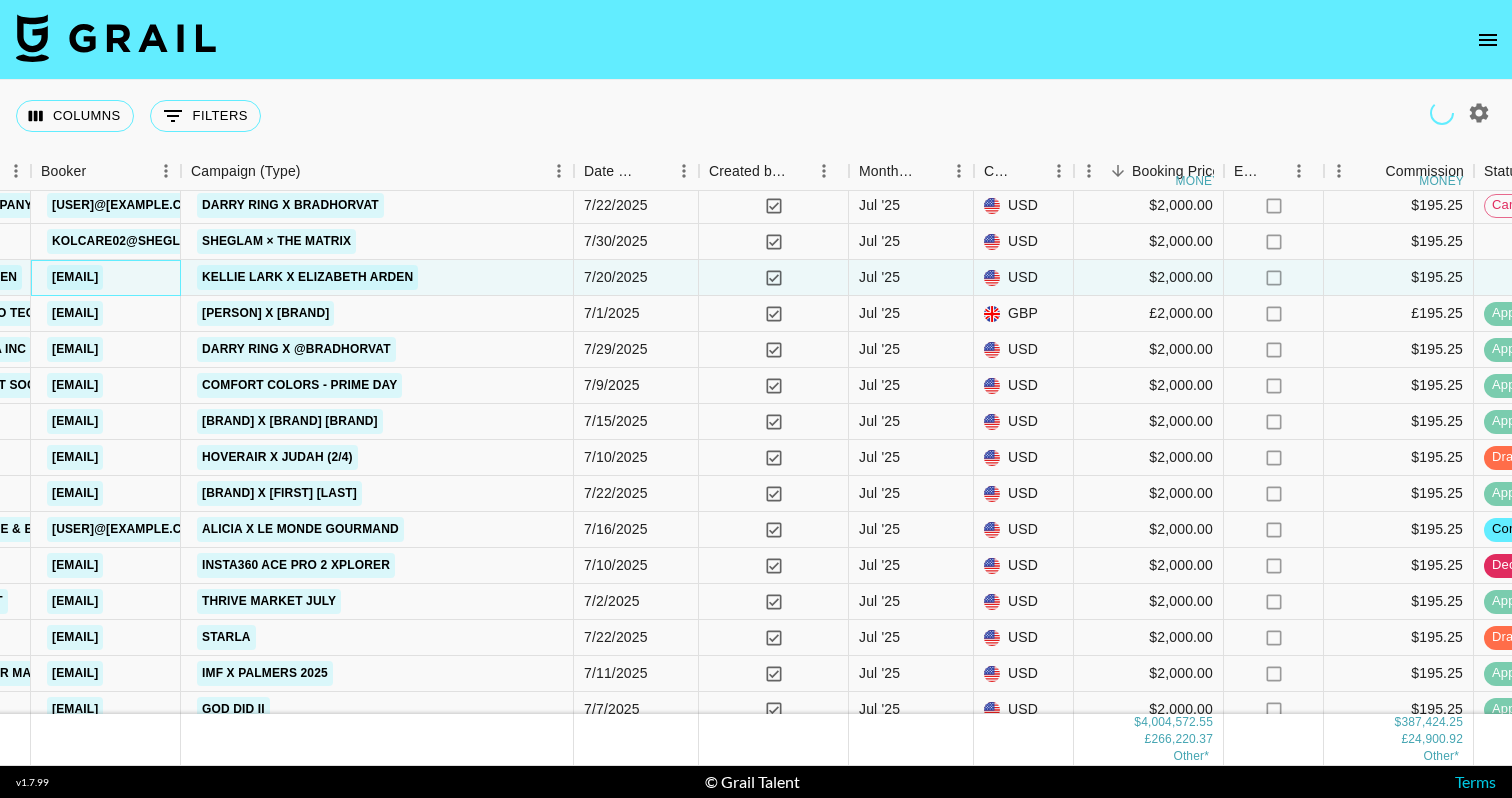 scroll, scrollTop: 13485, scrollLeft: 1034, axis: both 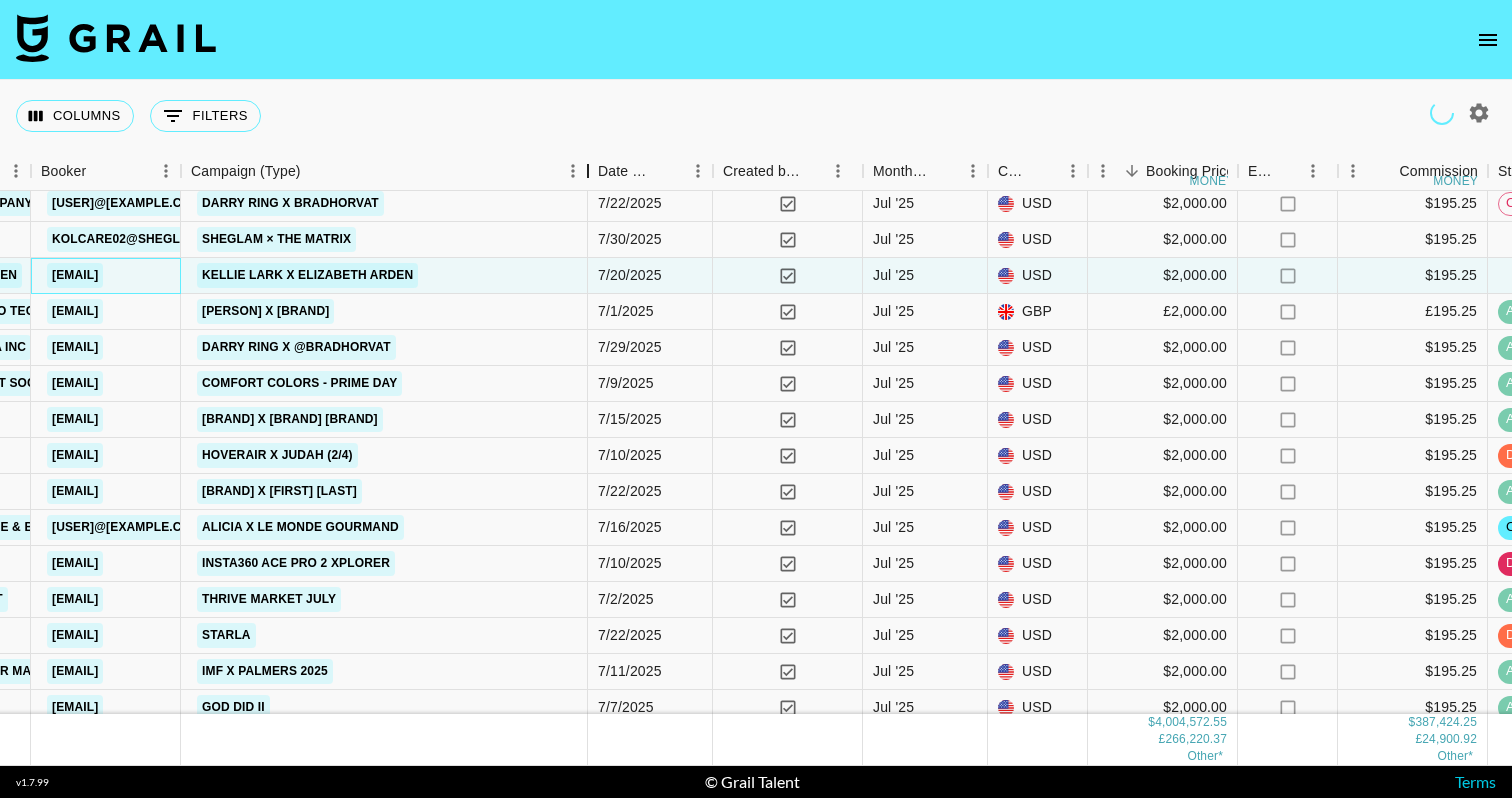 drag, startPoint x: 327, startPoint y: 165, endPoint x: 584, endPoint y: 194, distance: 258.631 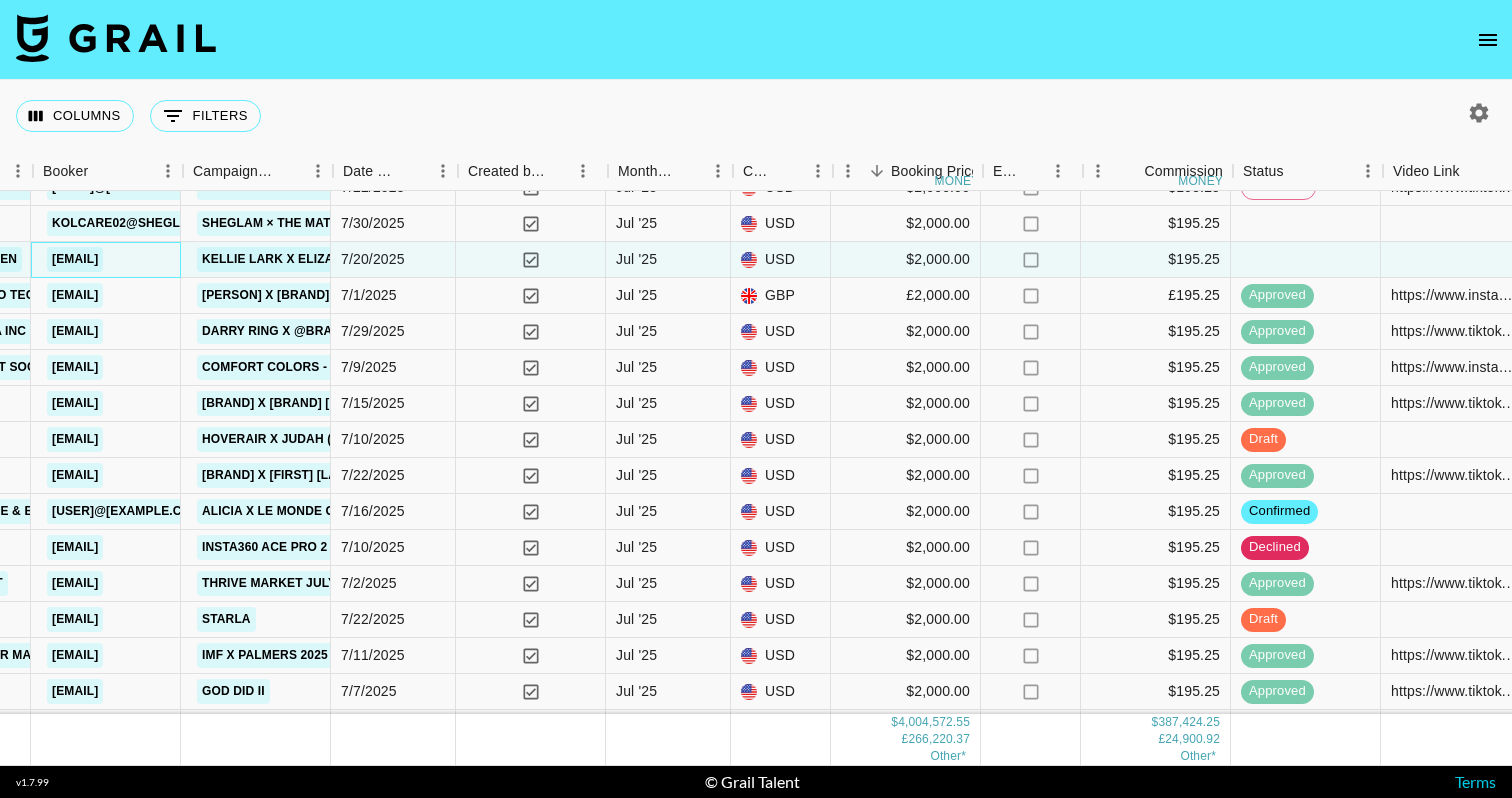 scroll, scrollTop: 13507, scrollLeft: 1032, axis: both 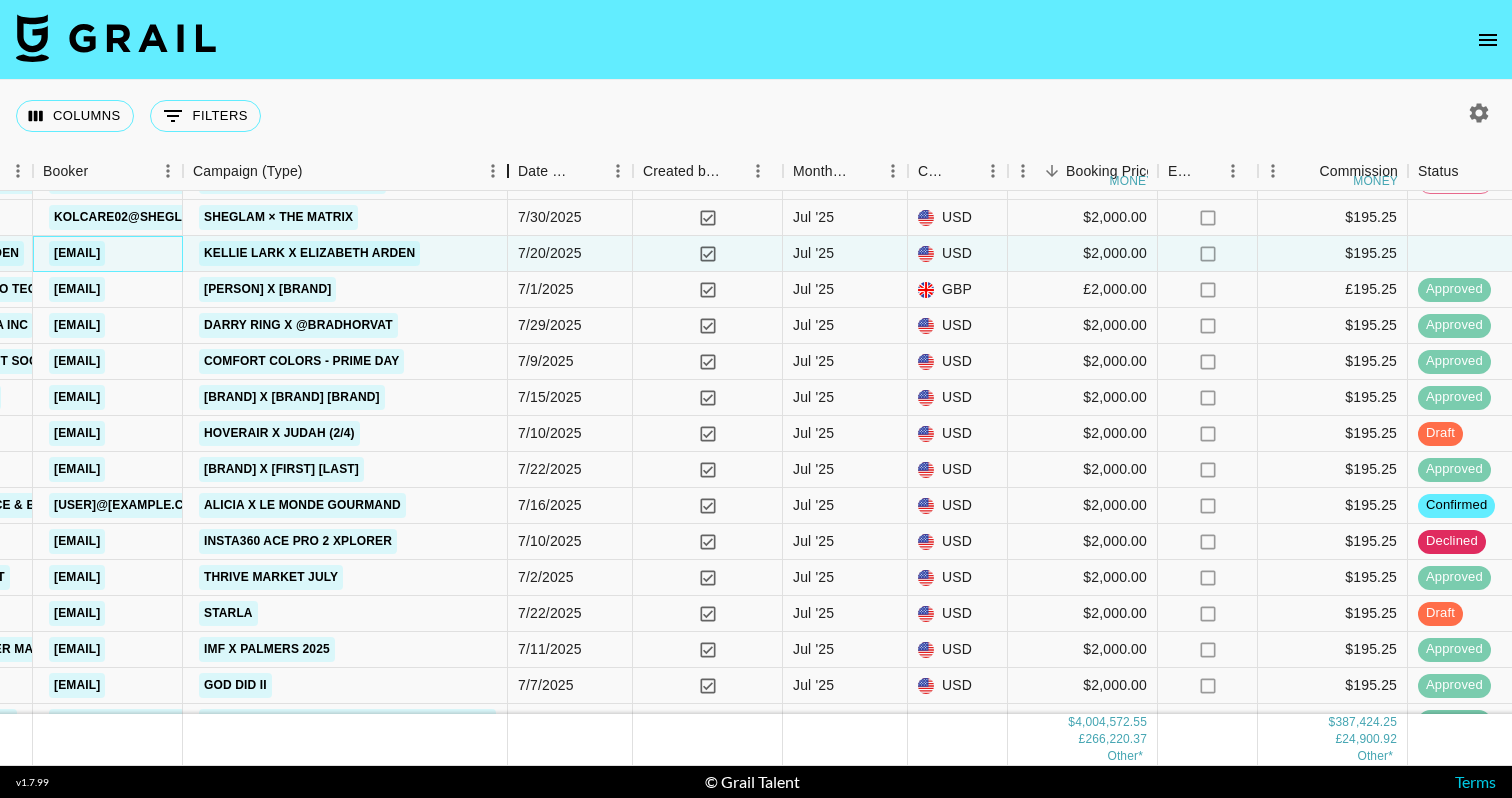 drag, startPoint x: 338, startPoint y: 167, endPoint x: 513, endPoint y: 174, distance: 175.13994 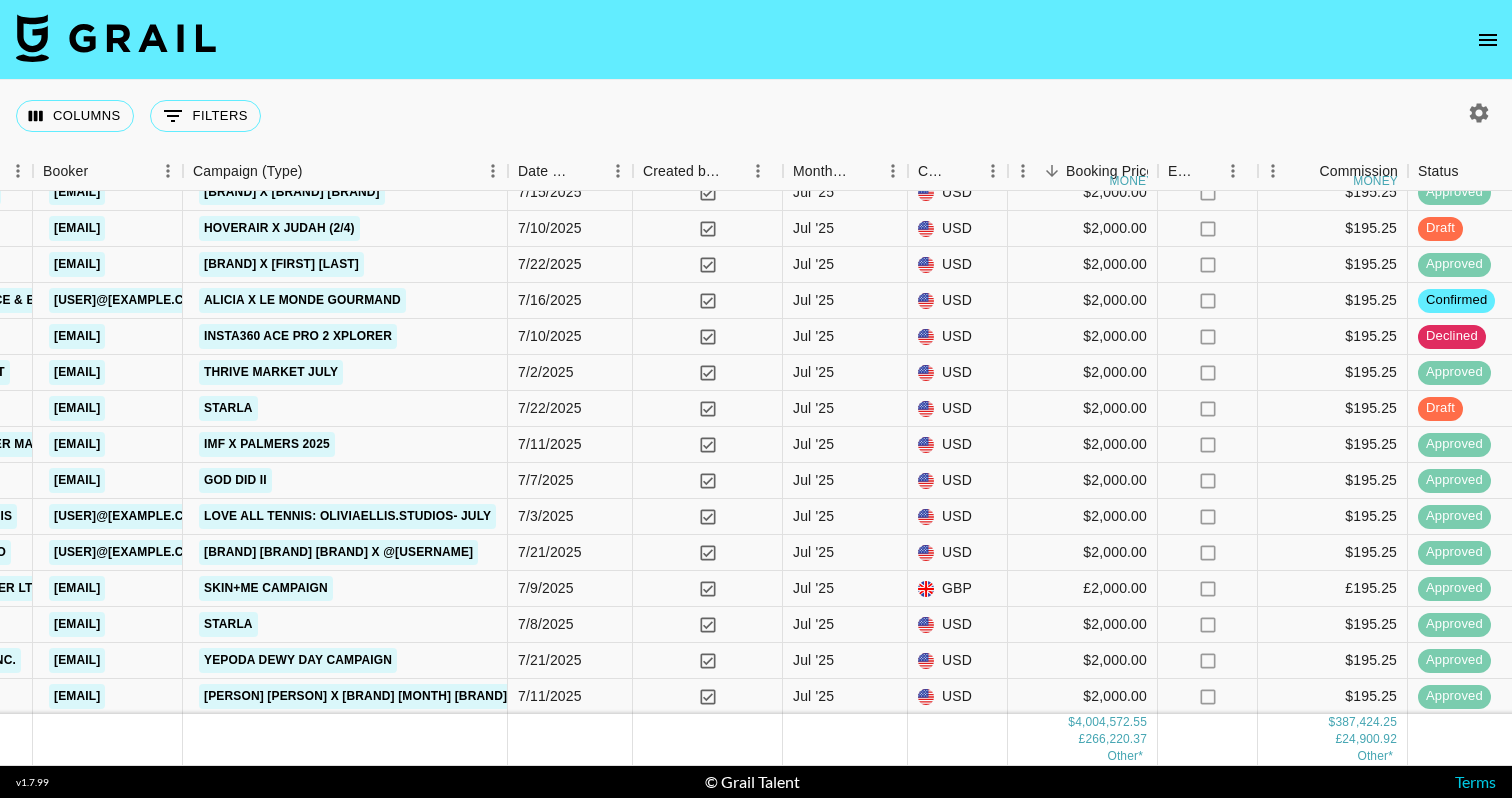 scroll, scrollTop: 13772, scrollLeft: 1032, axis: both 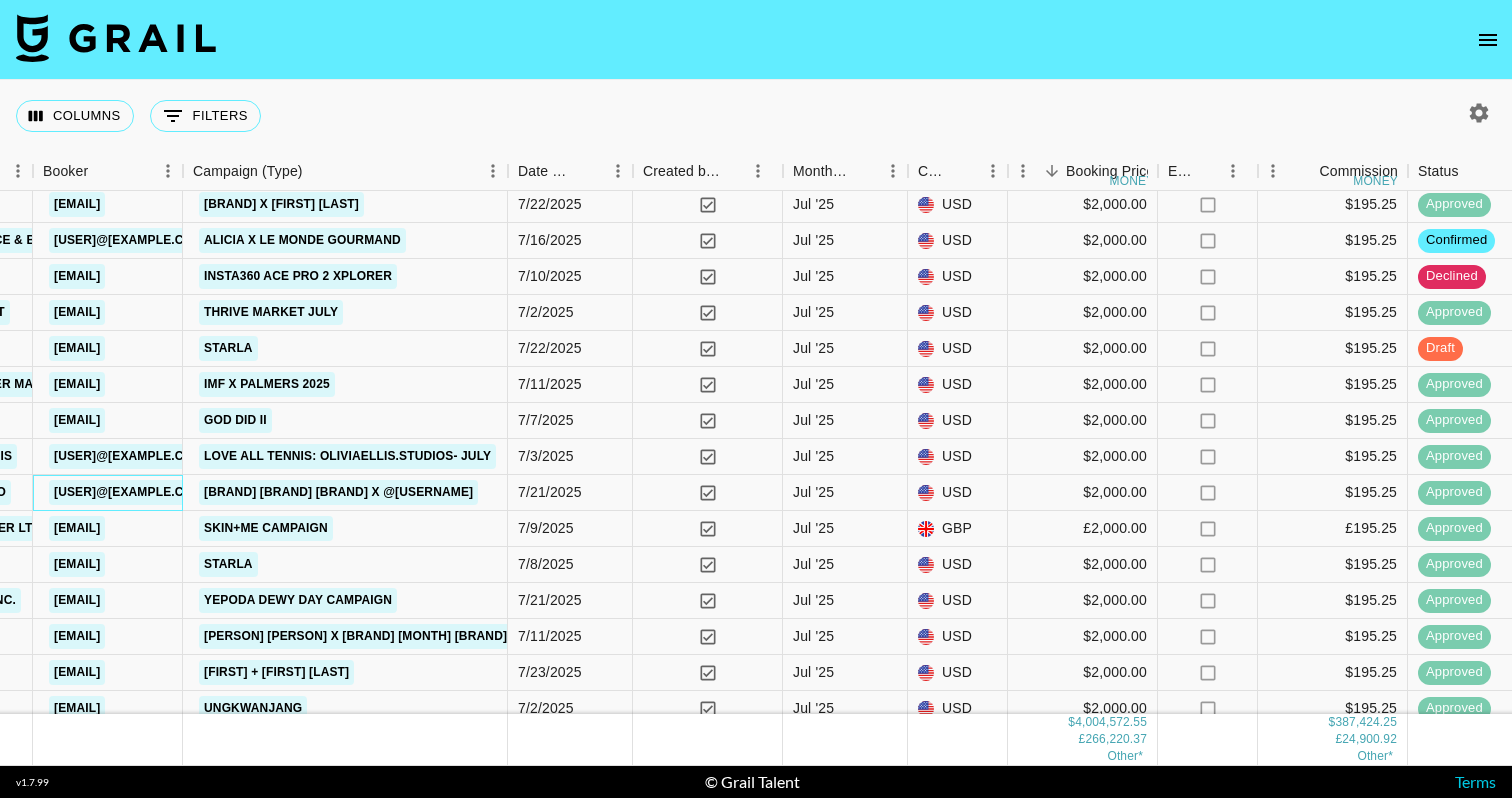 click on "lschechter@influential.co" at bounding box center [130, 492] 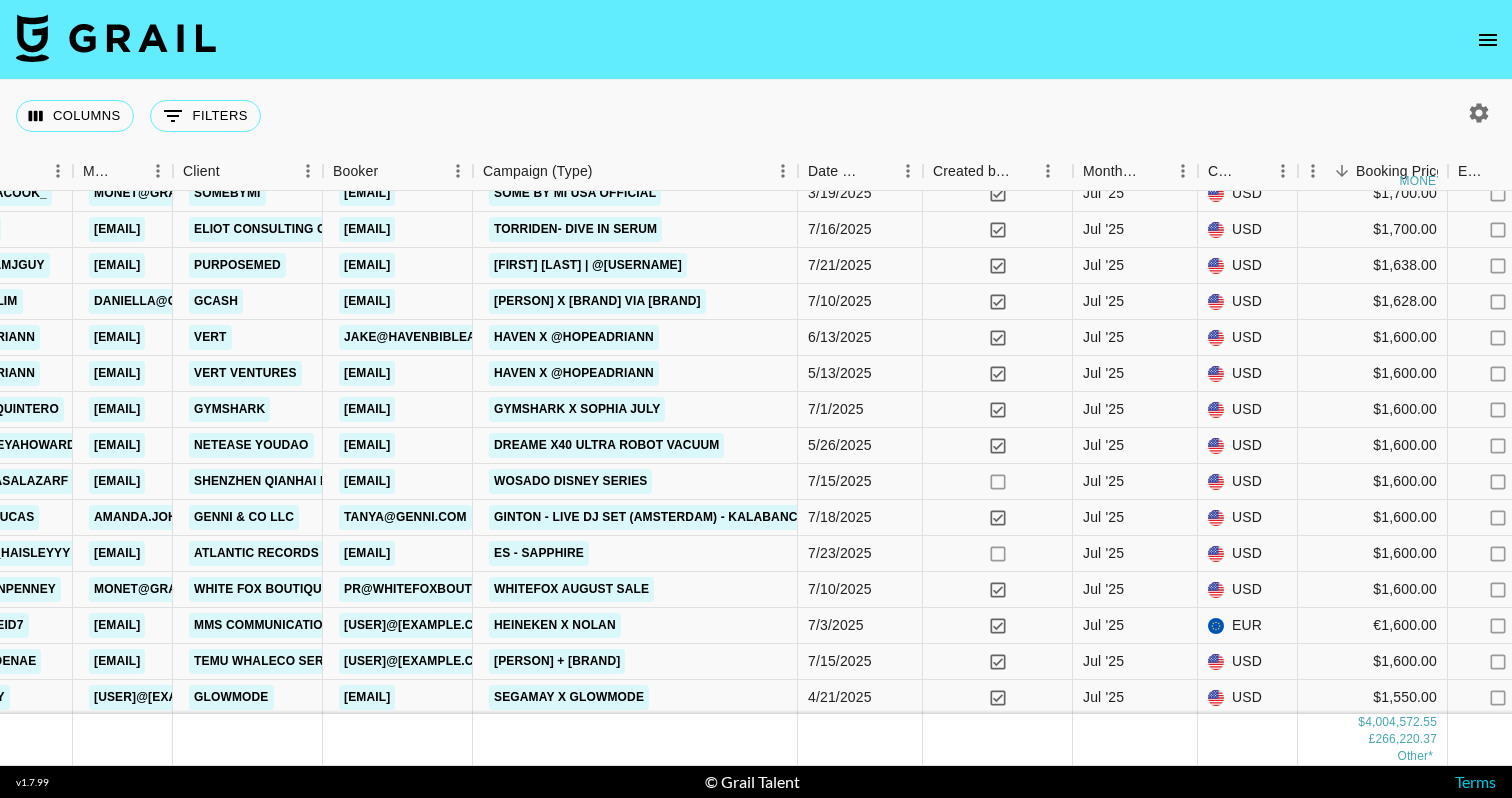 scroll, scrollTop: 15349, scrollLeft: 742, axis: both 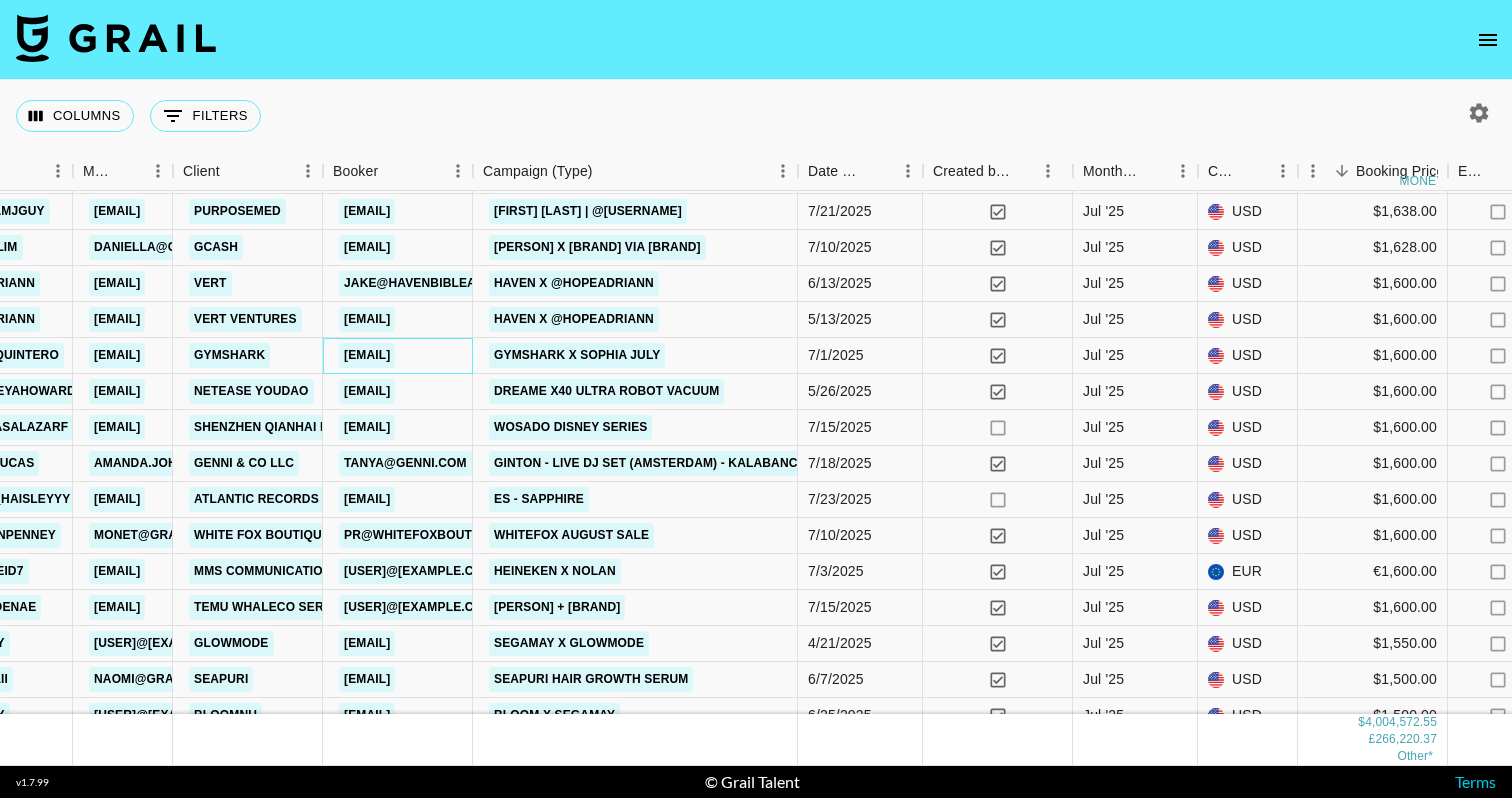click on "college@gymshark.com" at bounding box center (367, 355) 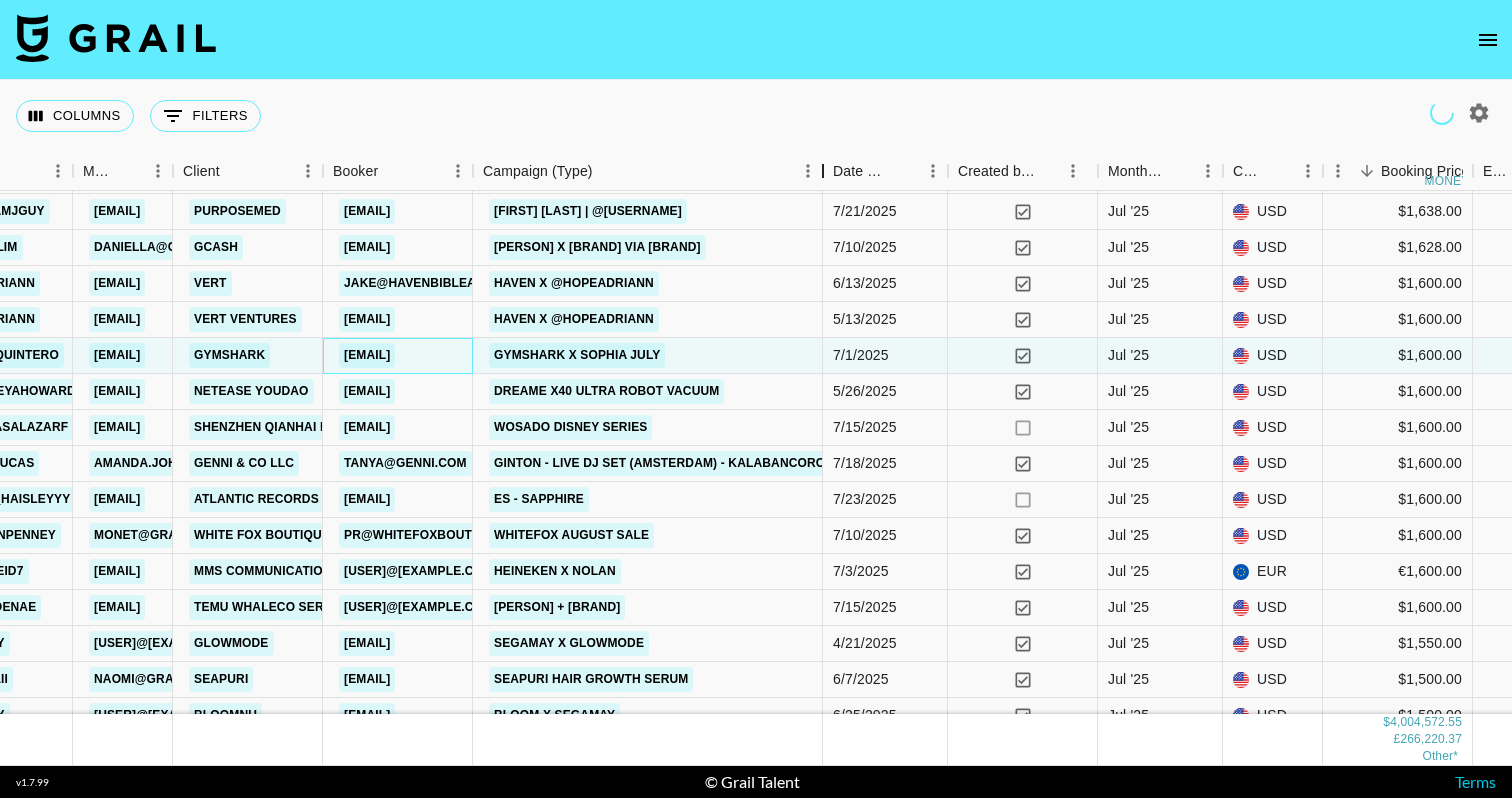 drag, startPoint x: 633, startPoint y: 157, endPoint x: 851, endPoint y: 168, distance: 218.27734 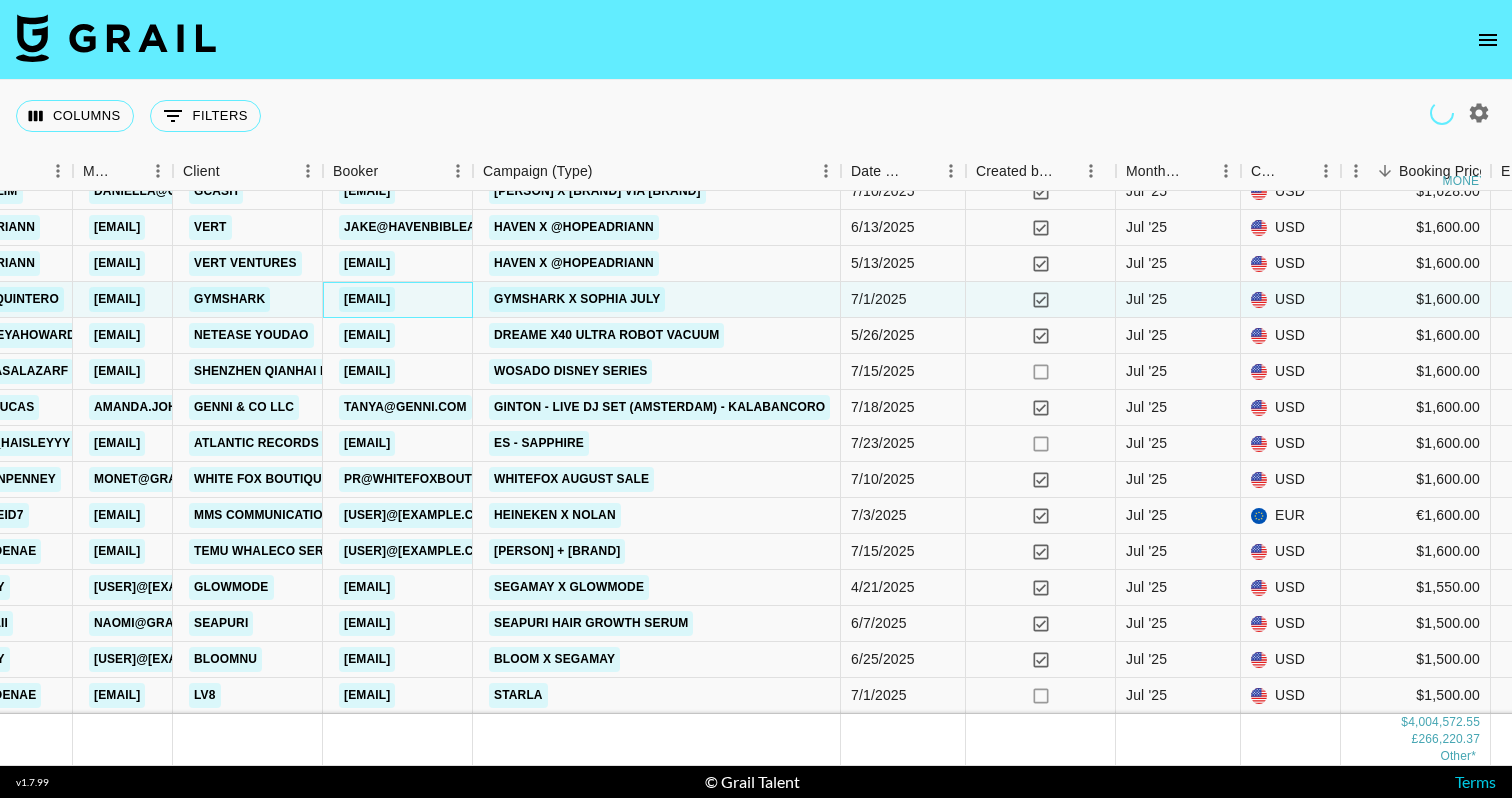 scroll, scrollTop: 15409, scrollLeft: 742, axis: both 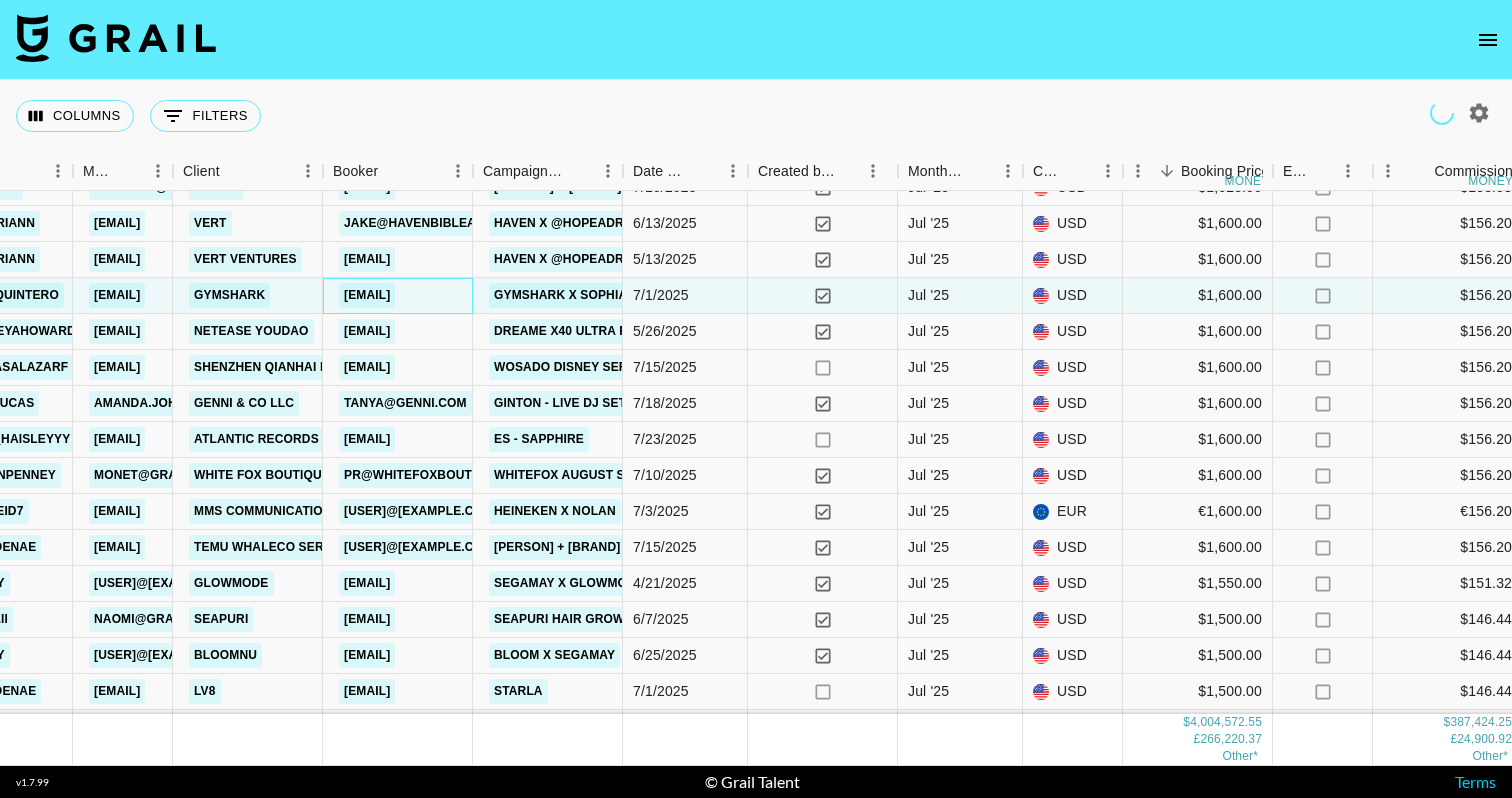 drag, startPoint x: 630, startPoint y: 173, endPoint x: 741, endPoint y: 164, distance: 111.364265 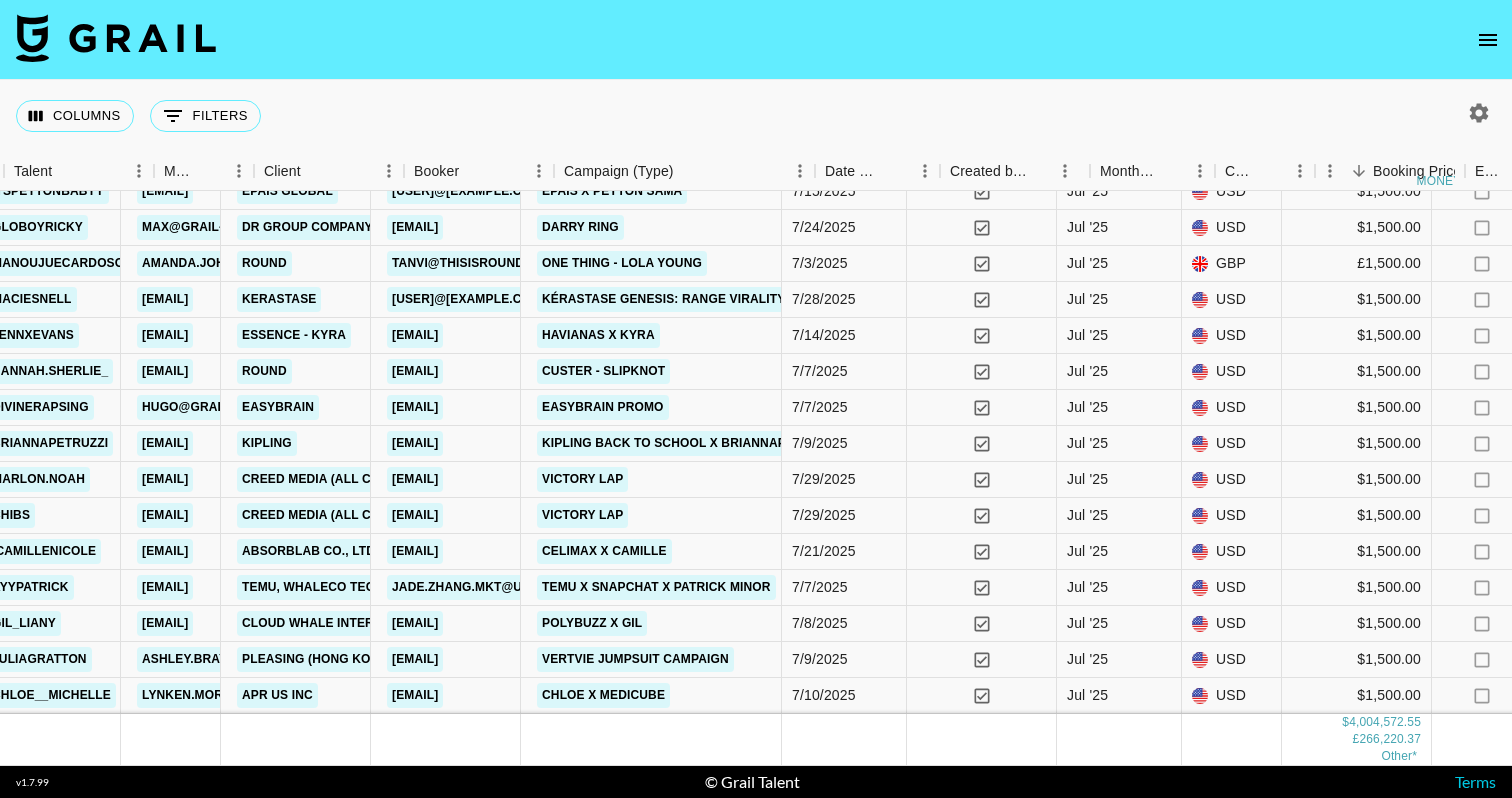 scroll, scrollTop: 16878, scrollLeft: 647, axis: both 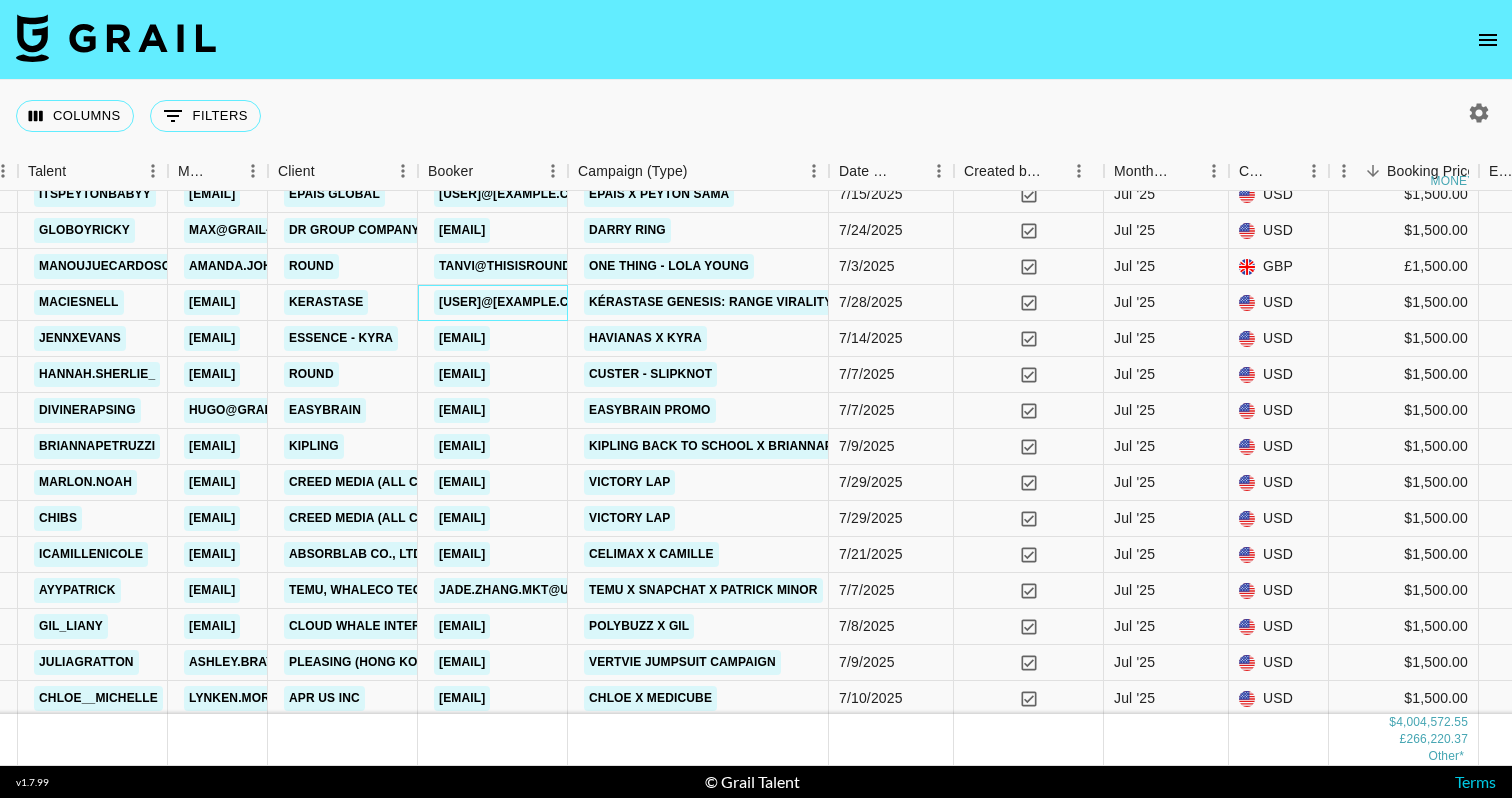 click on "amber.torres@loreal.com" at bounding box center [515, 302] 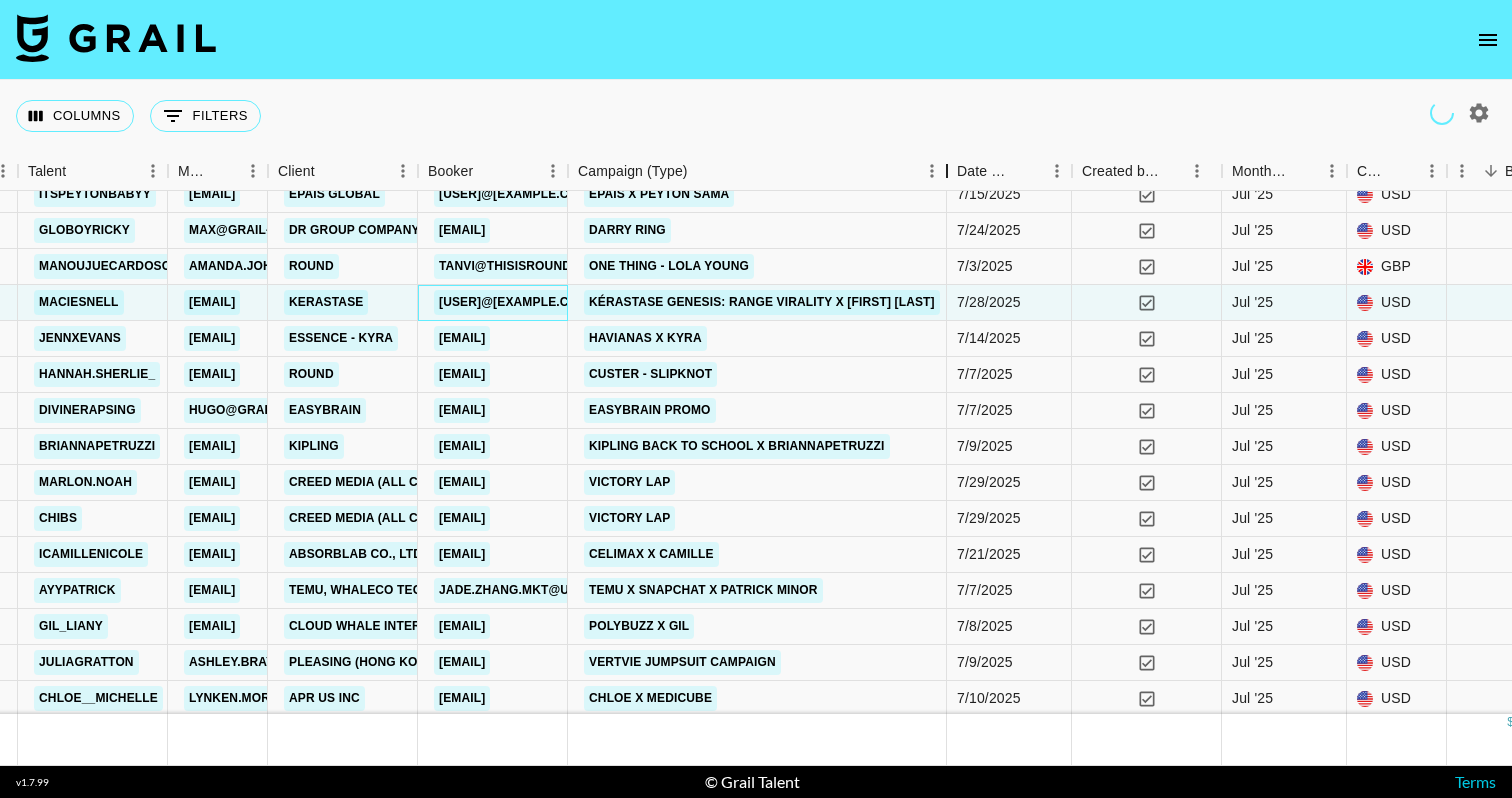 drag, startPoint x: 715, startPoint y: 177, endPoint x: 944, endPoint y: 180, distance: 229.01965 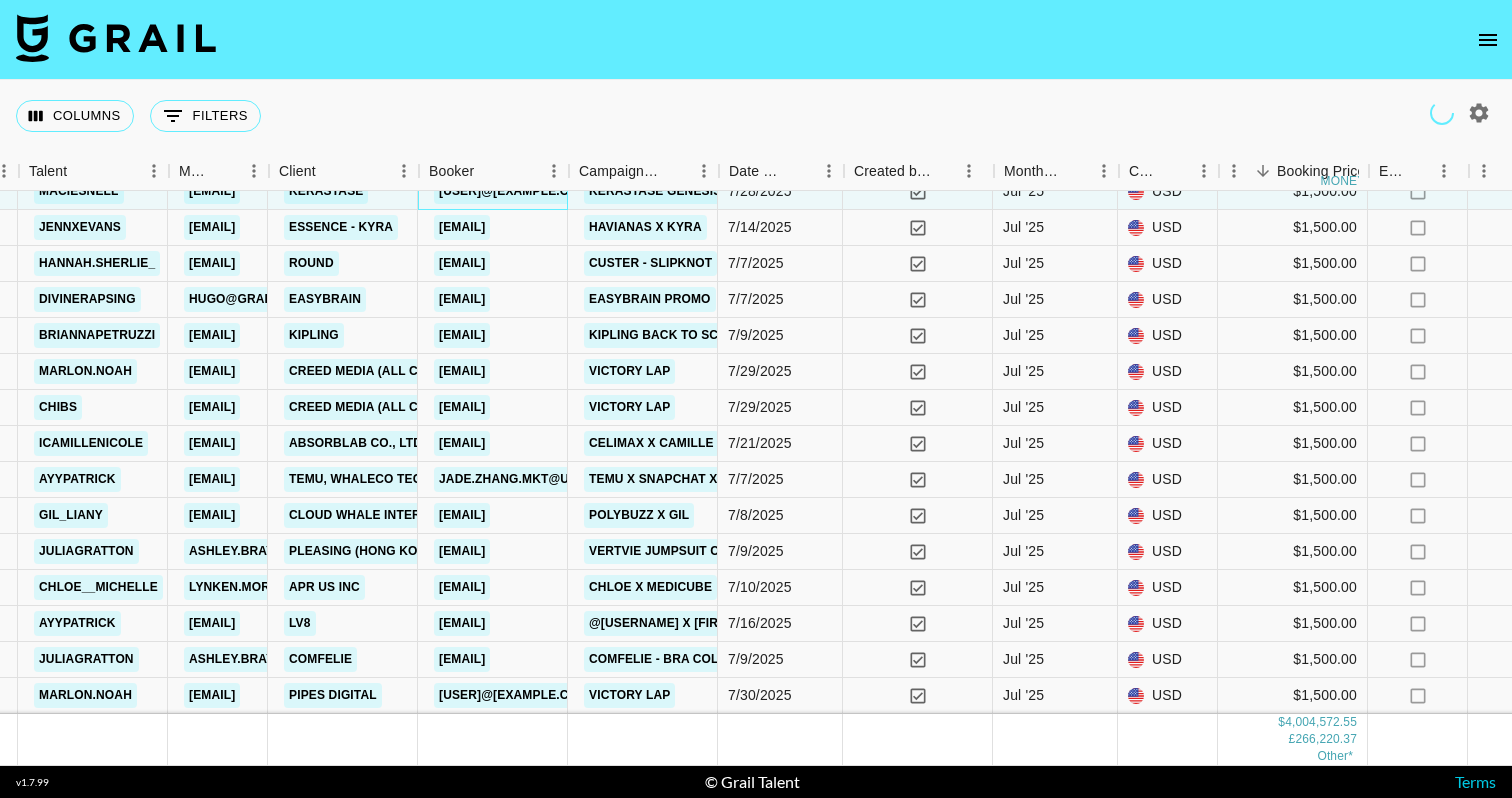scroll, scrollTop: 16991, scrollLeft: 644, axis: both 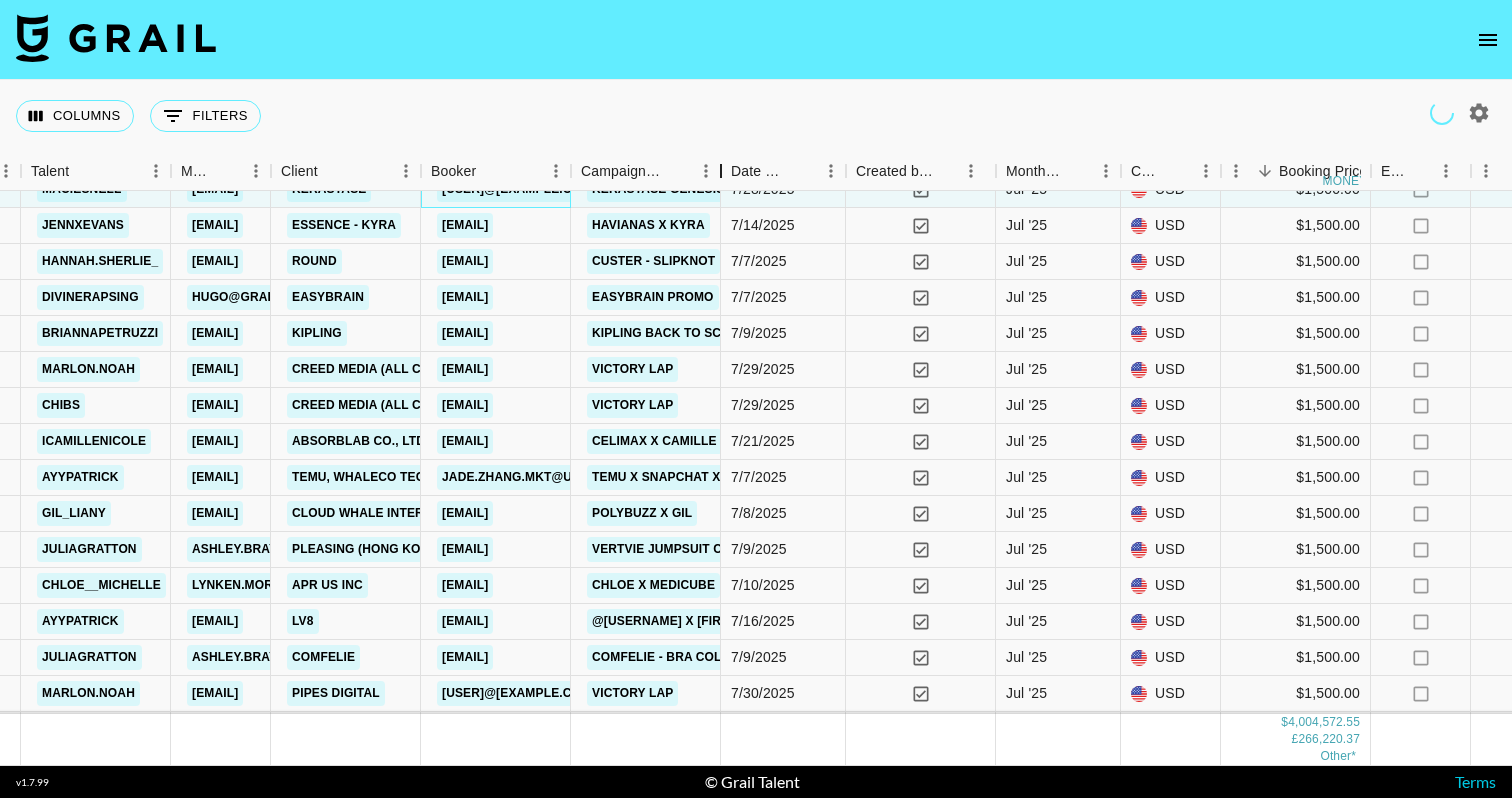 click at bounding box center (721, 171) 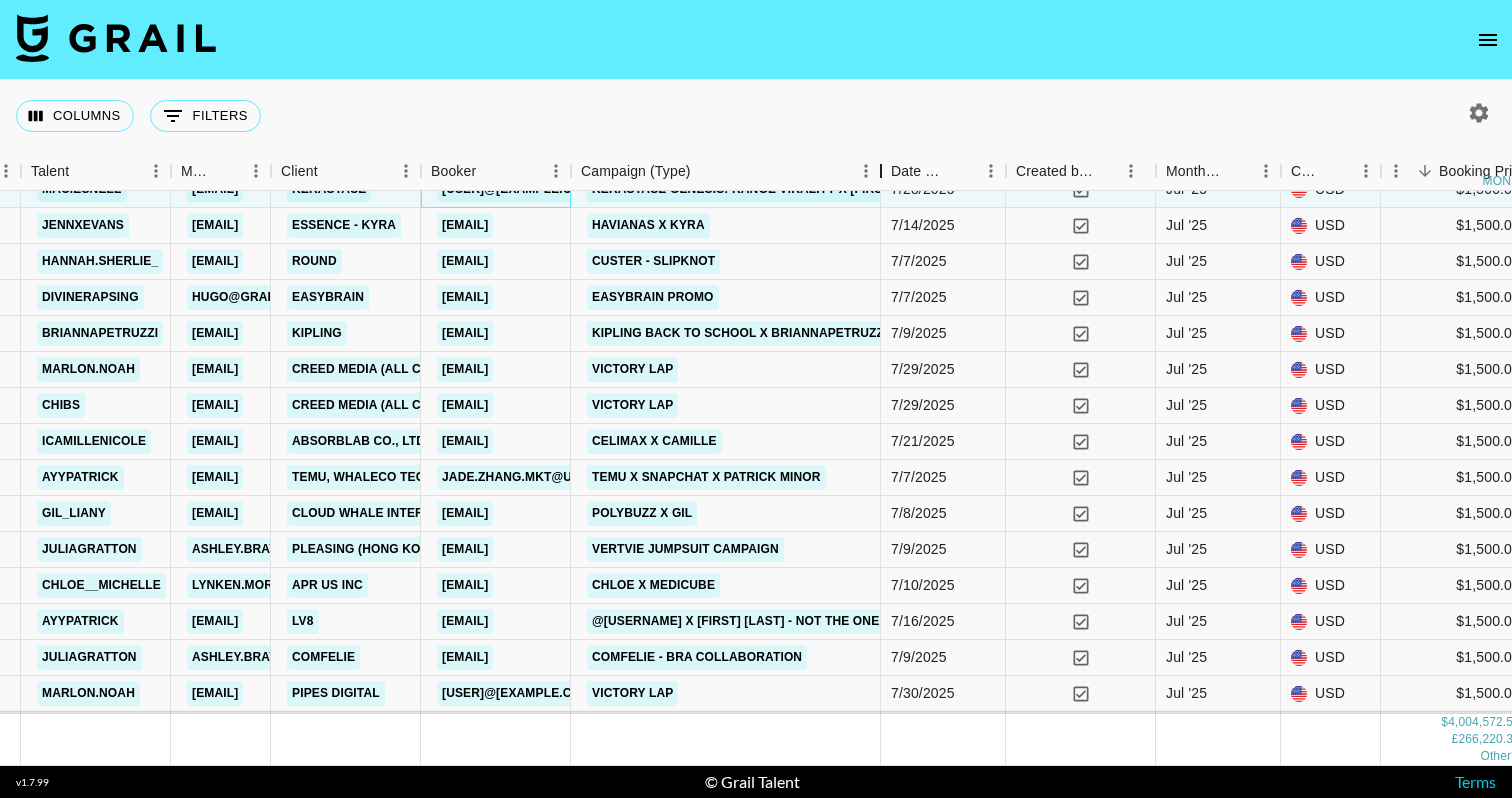drag, startPoint x: 823, startPoint y: 168, endPoint x: 881, endPoint y: 171, distance: 58.077534 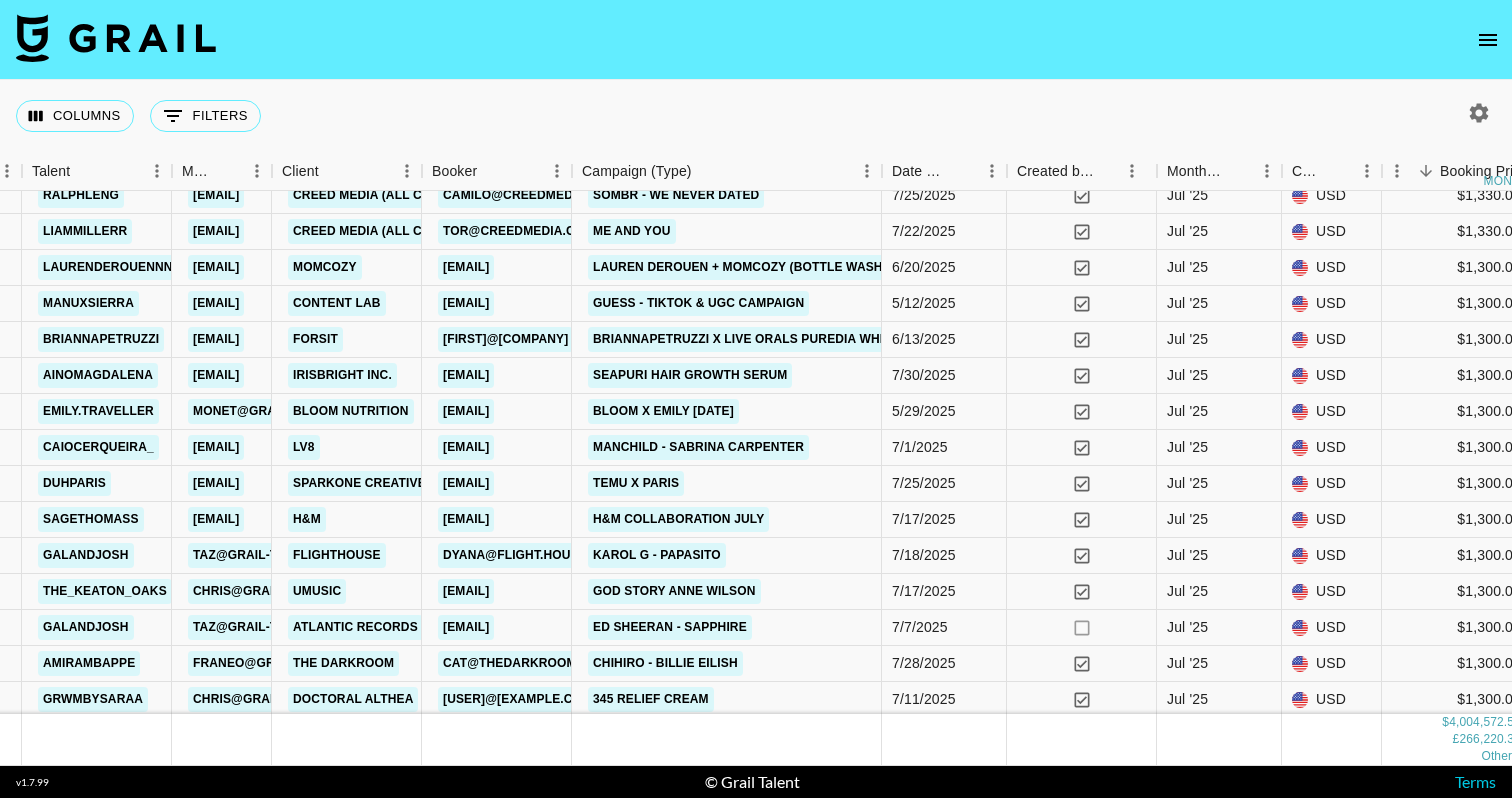 scroll, scrollTop: 19336, scrollLeft: 643, axis: both 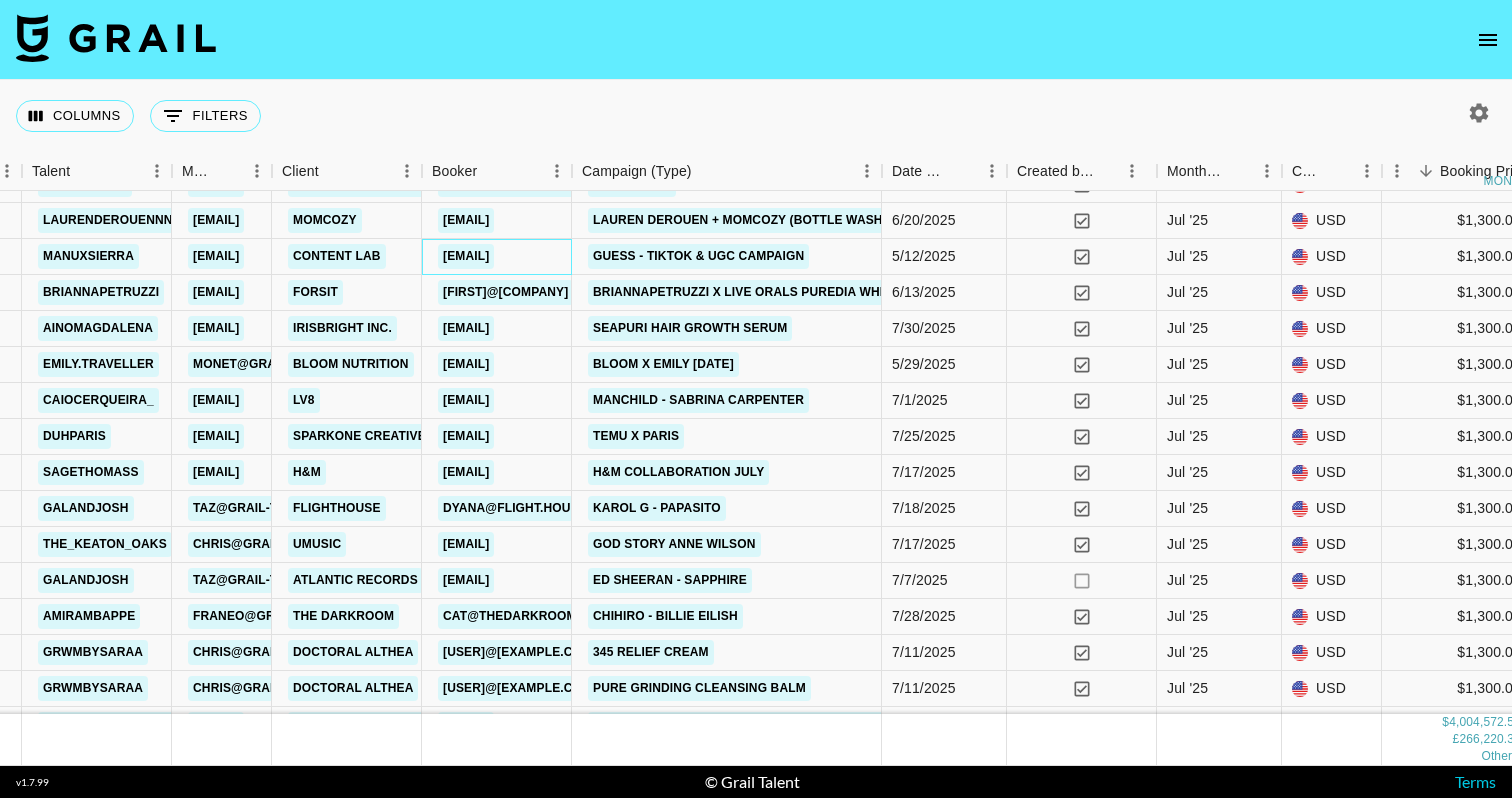 click on "erin@contentlab.xyz" at bounding box center (466, 256) 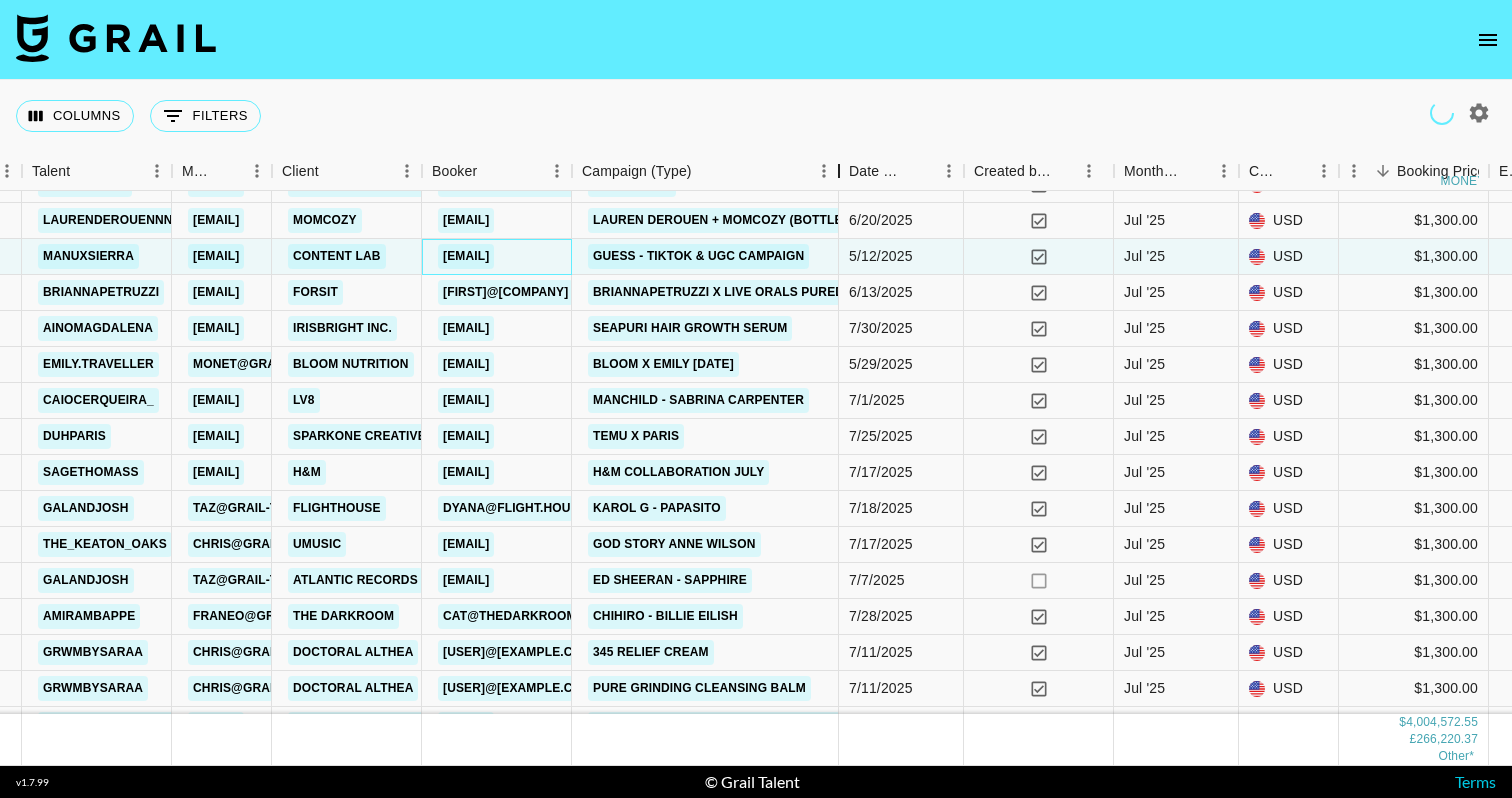 drag, startPoint x: 725, startPoint y: 167, endPoint x: 842, endPoint y: 167, distance: 117 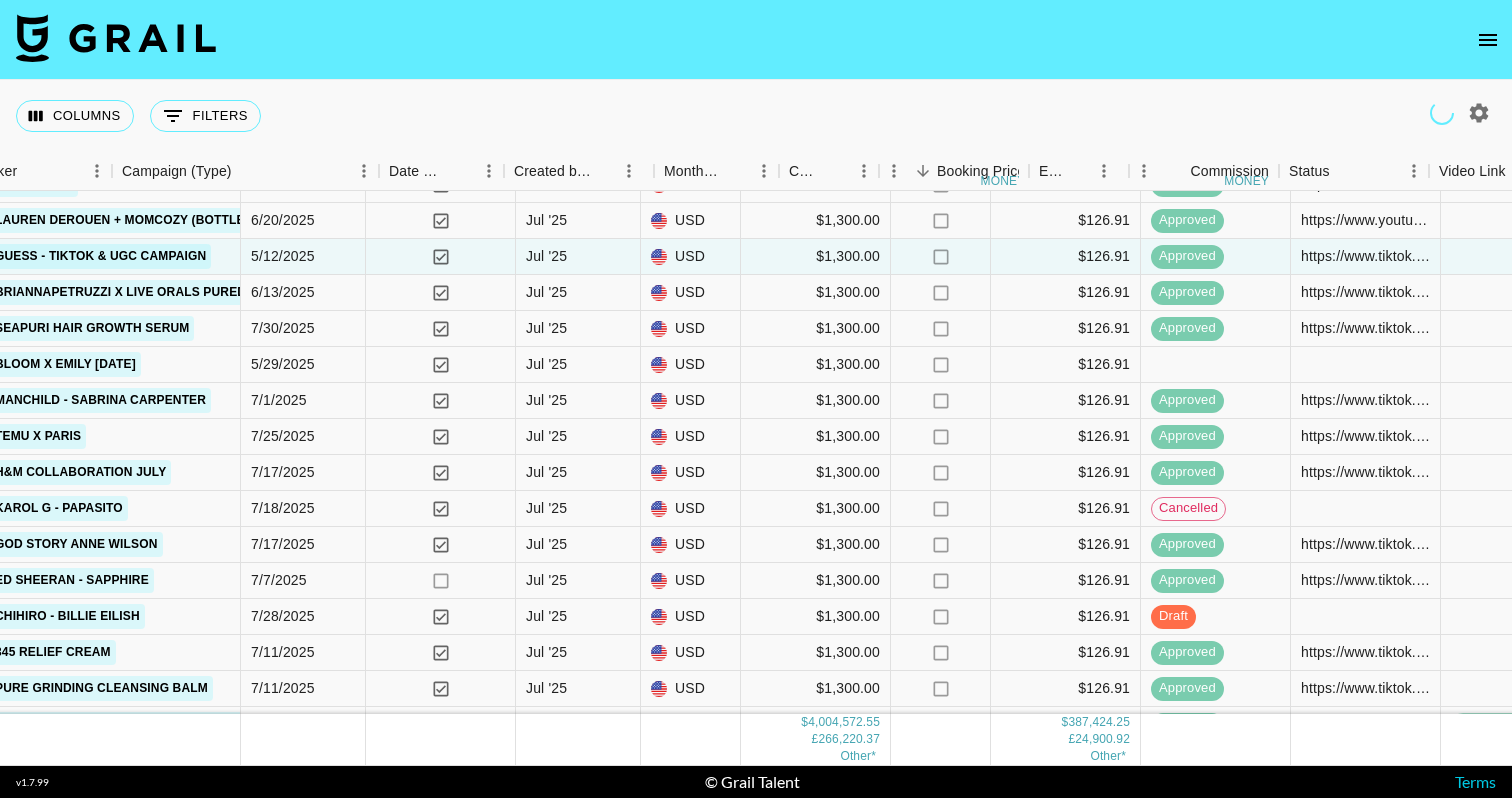 scroll, scrollTop: 19336, scrollLeft: 1436, axis: both 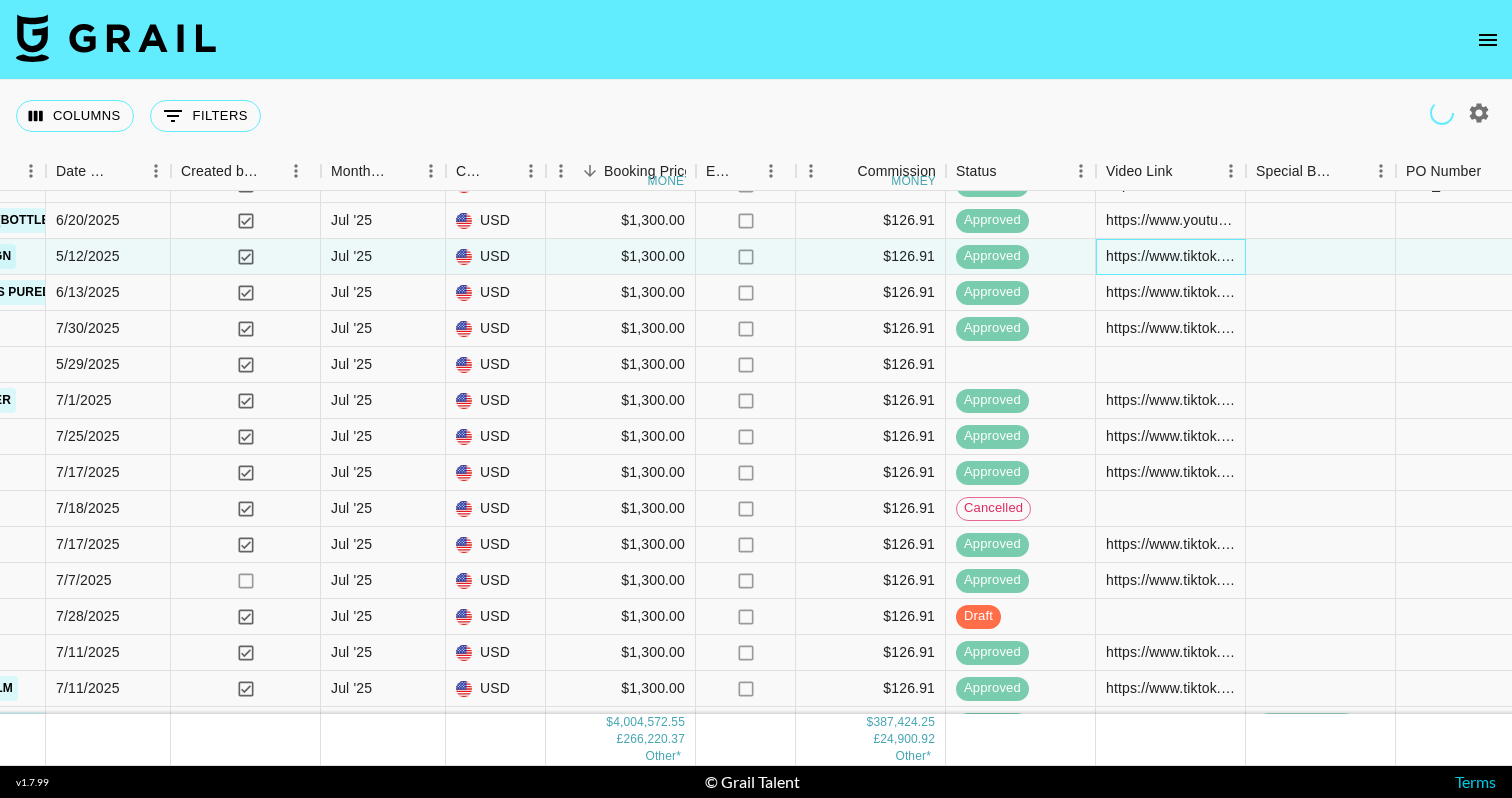 click on "https://www.tiktok.com/@manuxsierra/video/7522206144455036174?is_from_webapp=1&sender_device=pc&web_id=7518034699559634487" at bounding box center [1170, 256] 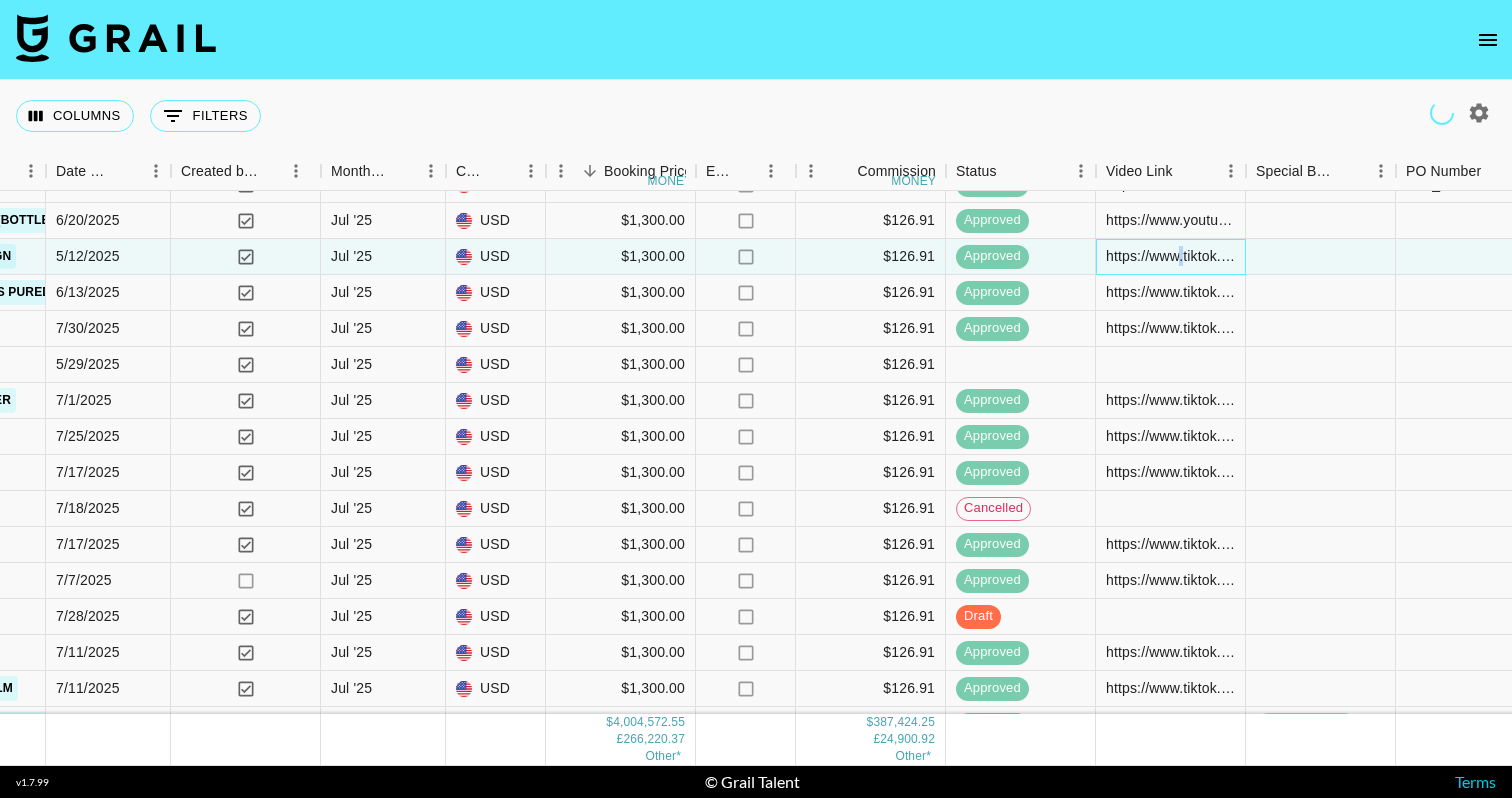click on "https://www.tiktok.com/@manuxsierra/video/7522206144455036174?is_from_webapp=1&sender_device=pc&web_id=7518034699559634487" at bounding box center [1170, 256] 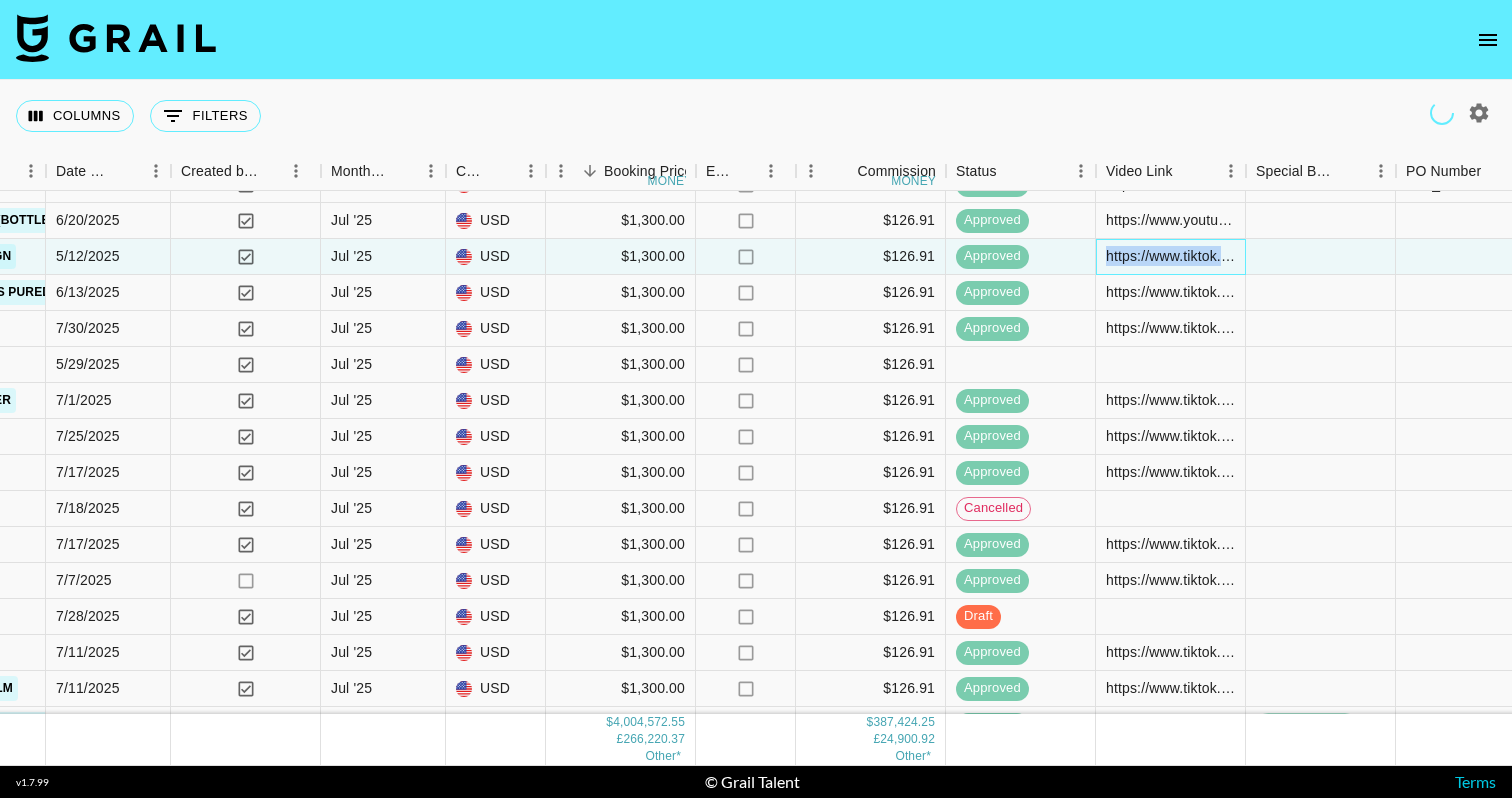 click on "https://www.tiktok.com/@manuxsierra/video/7522206144455036174?is_from_webapp=1&sender_device=pc&web_id=7518034699559634487" at bounding box center (1170, 256) 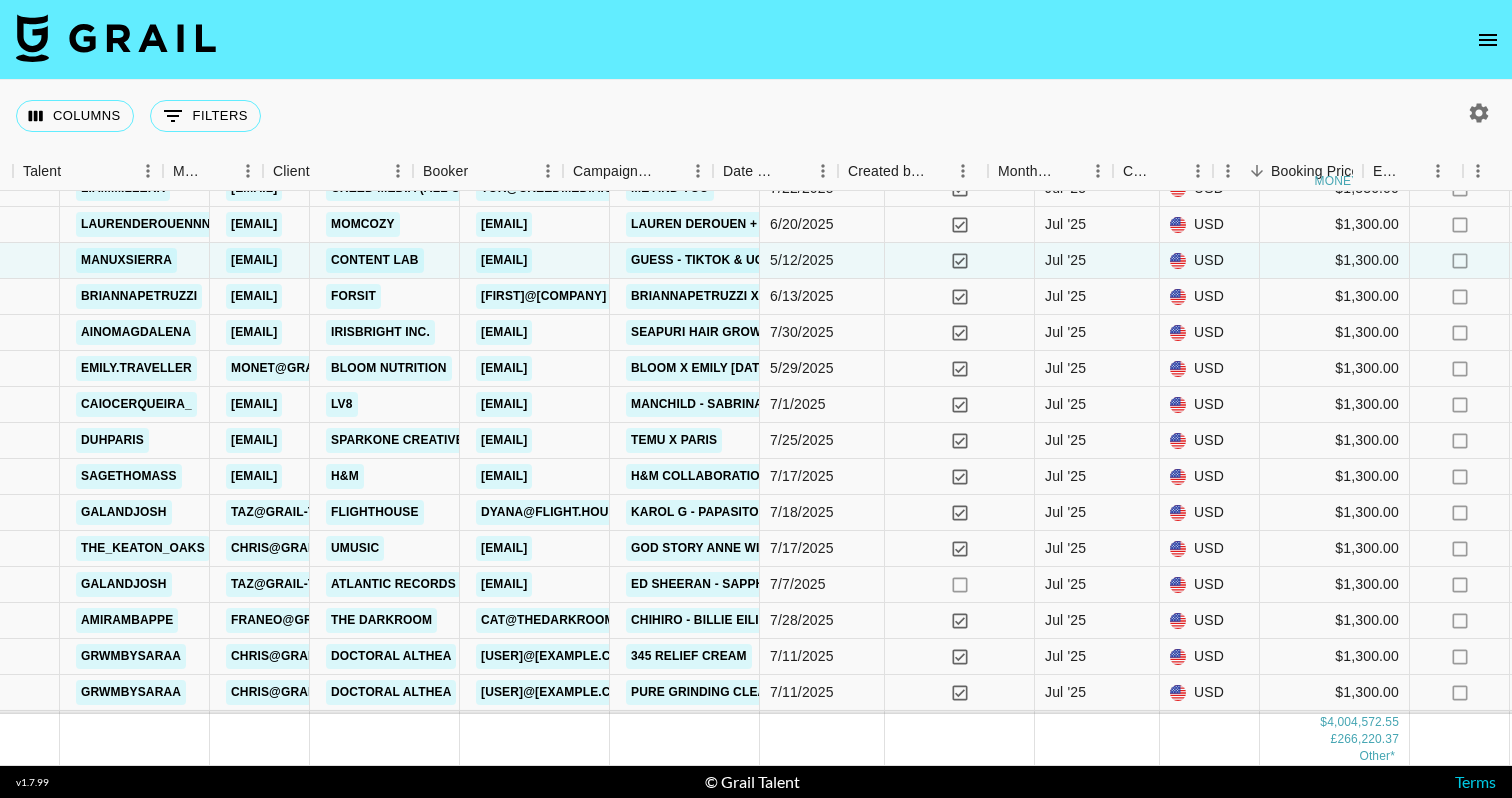 scroll, scrollTop: 19332, scrollLeft: 570, axis: both 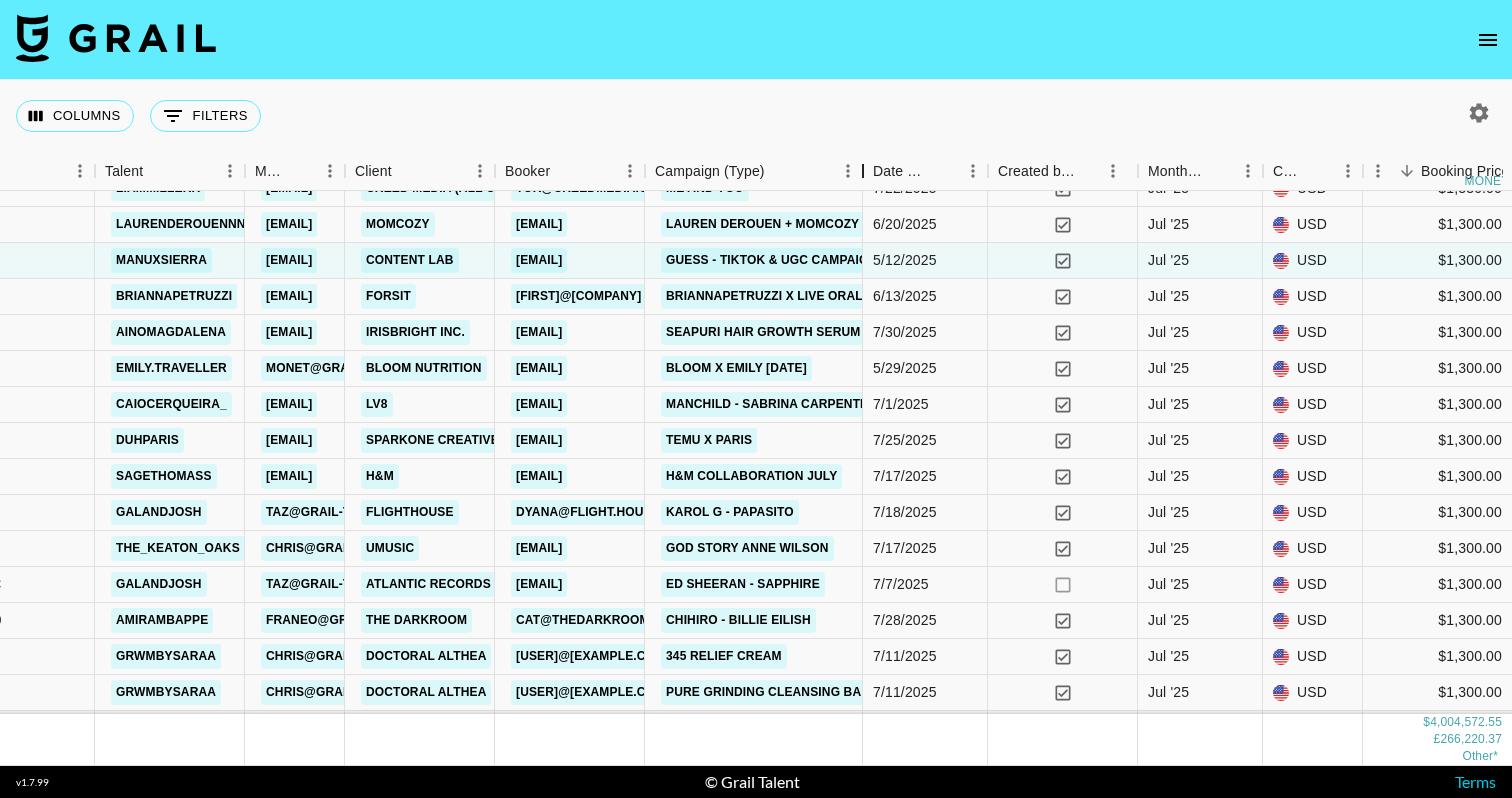 drag, startPoint x: 793, startPoint y: 168, endPoint x: 1040, endPoint y: 171, distance: 247.01822 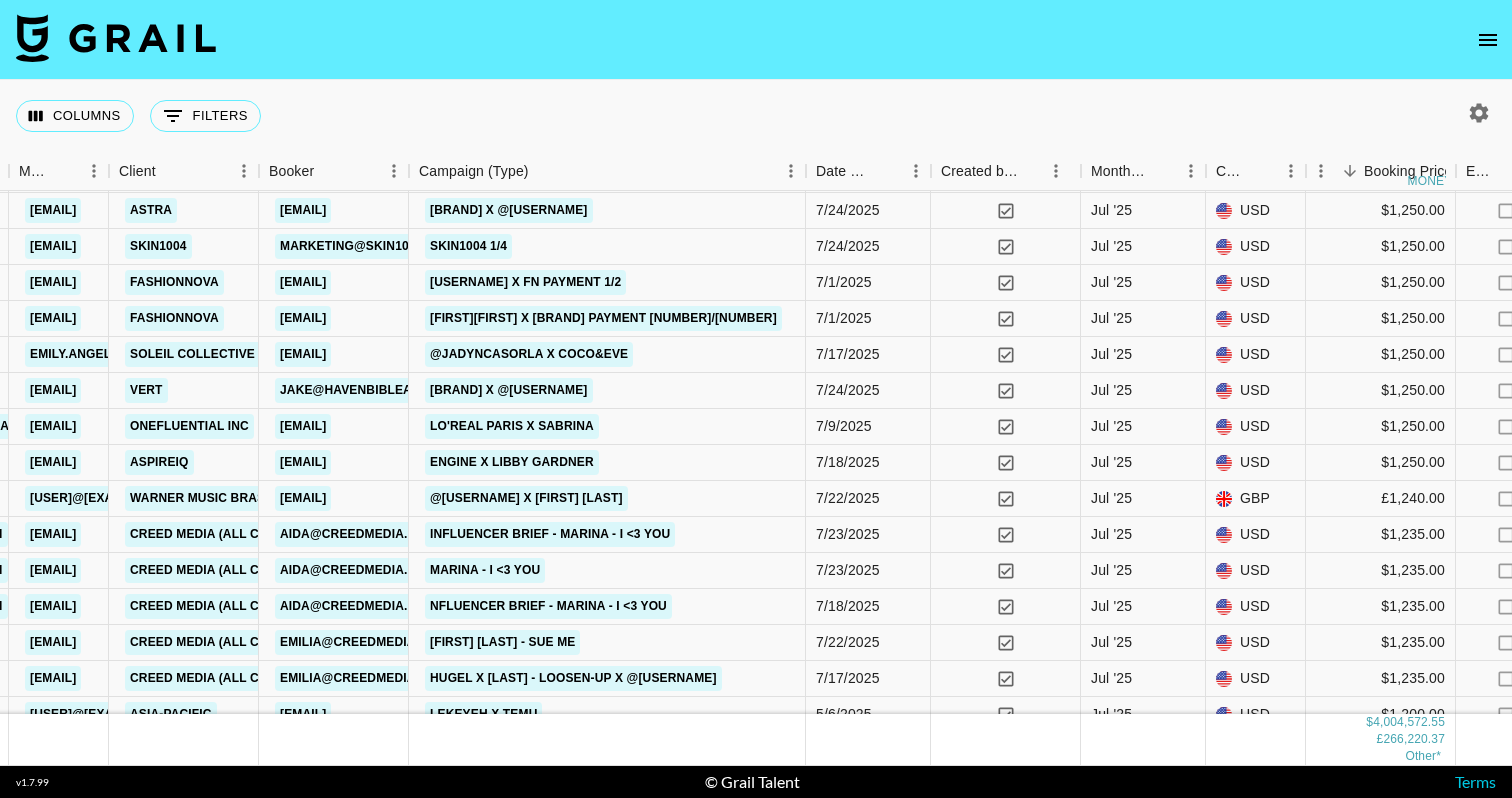 scroll, scrollTop: 20206, scrollLeft: 806, axis: both 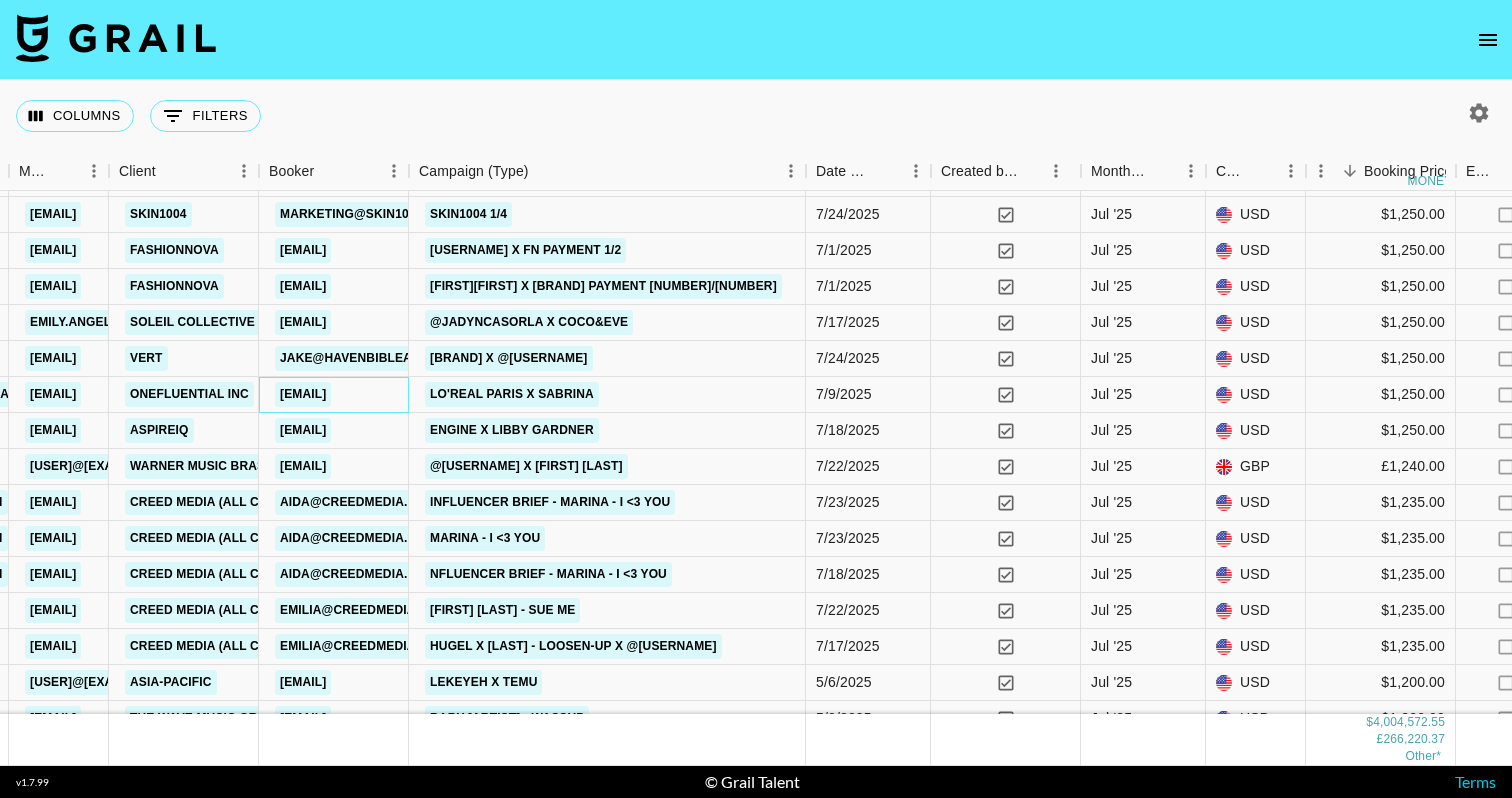 click on "laetitia.waliry@onefluential.com" at bounding box center (303, 394) 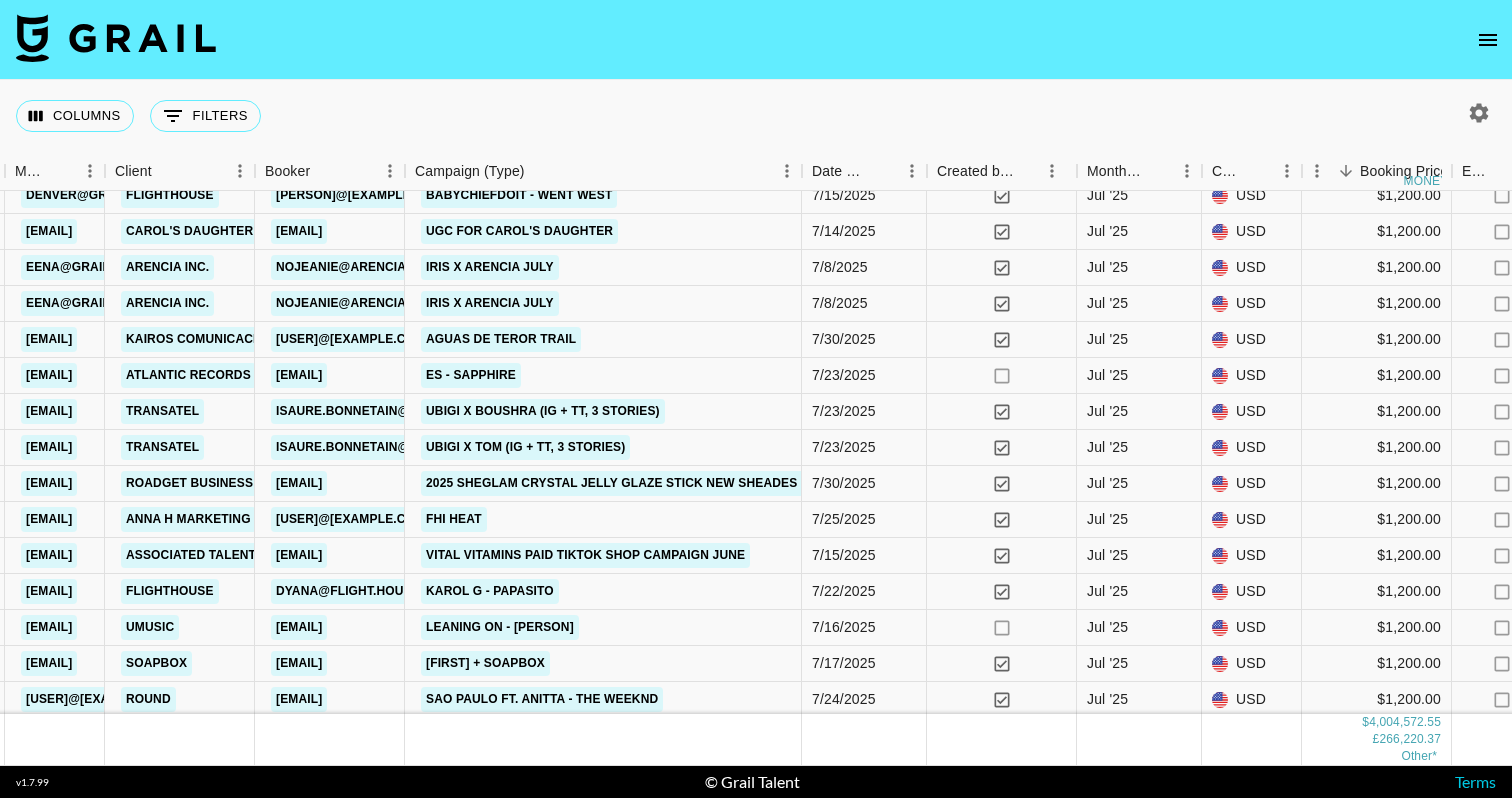 scroll, scrollTop: 21485, scrollLeft: 810, axis: both 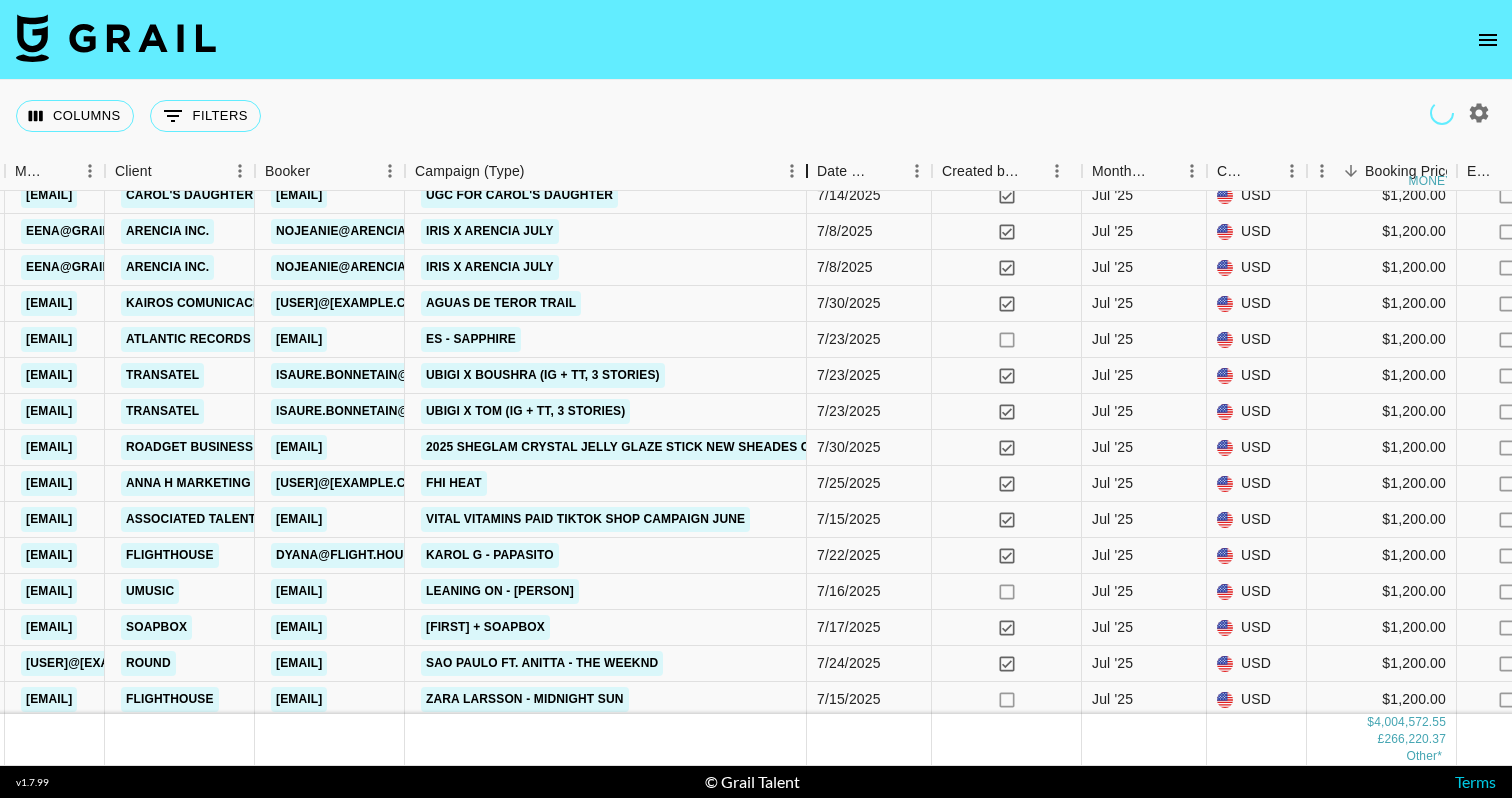 drag, startPoint x: 549, startPoint y: 159, endPoint x: 801, endPoint y: 168, distance: 252.16066 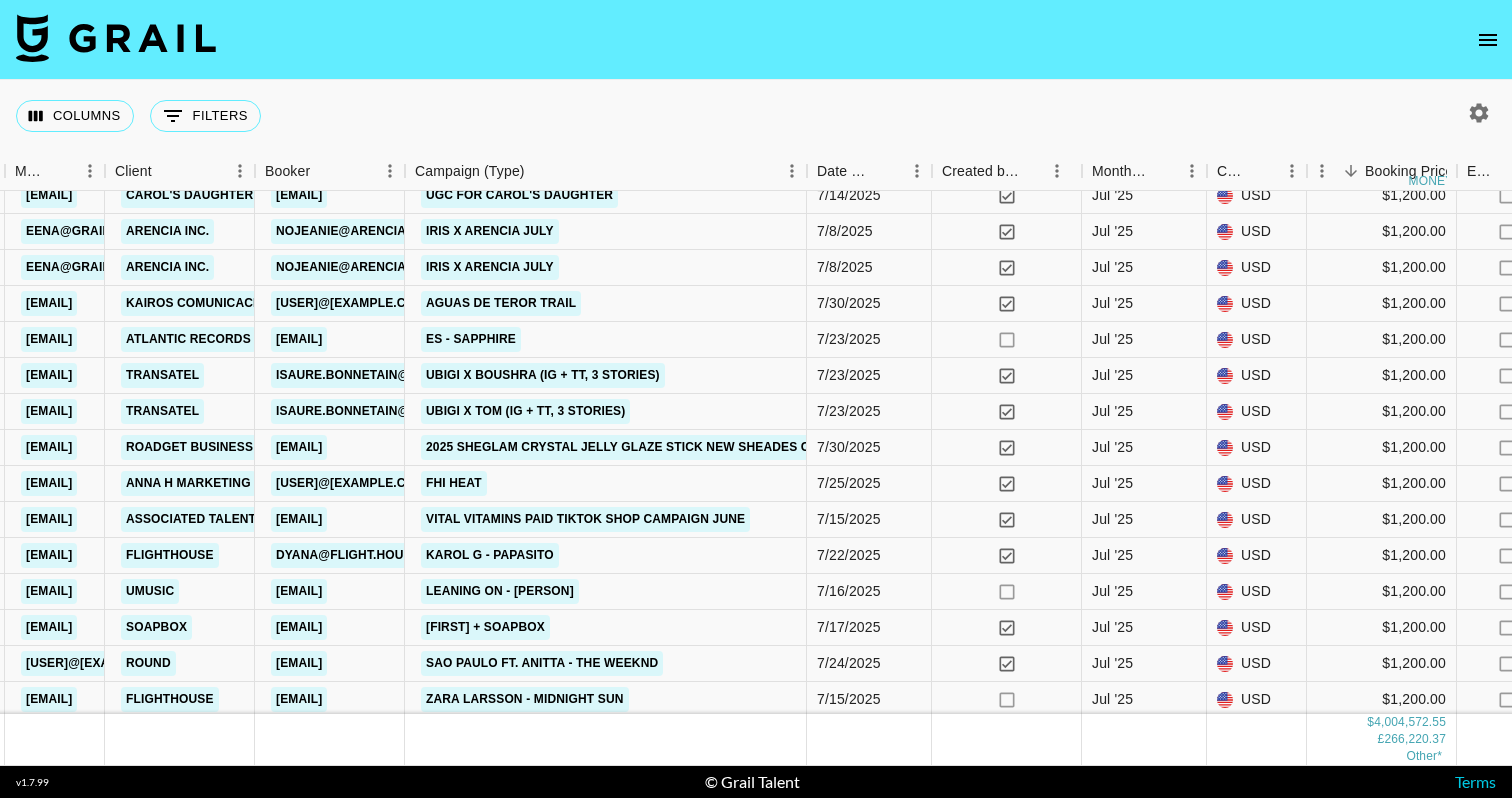 scroll, scrollTop: 21409, scrollLeft: 810, axis: both 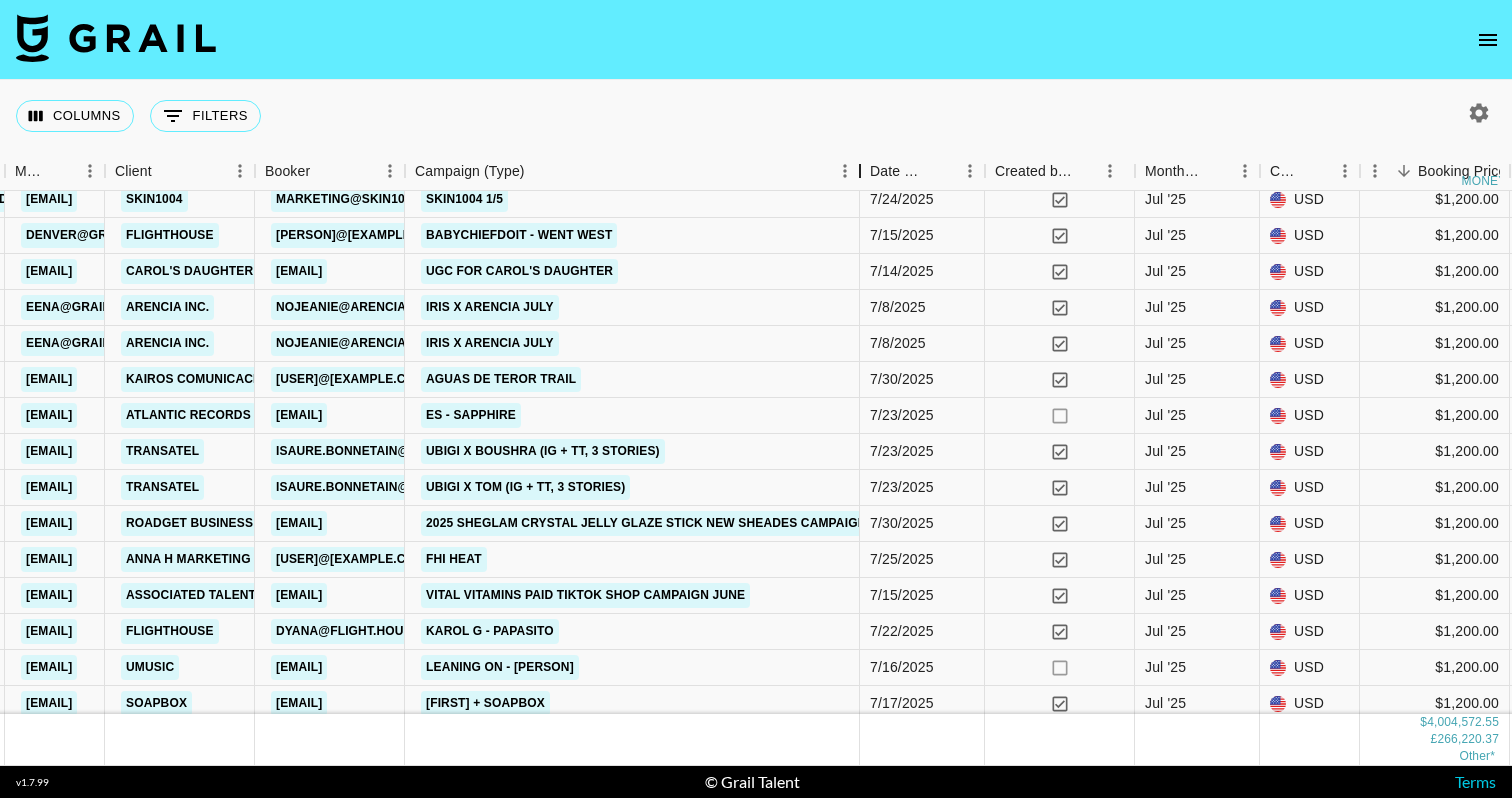 drag, startPoint x: 555, startPoint y: 163, endPoint x: 860, endPoint y: 184, distance: 305.7221 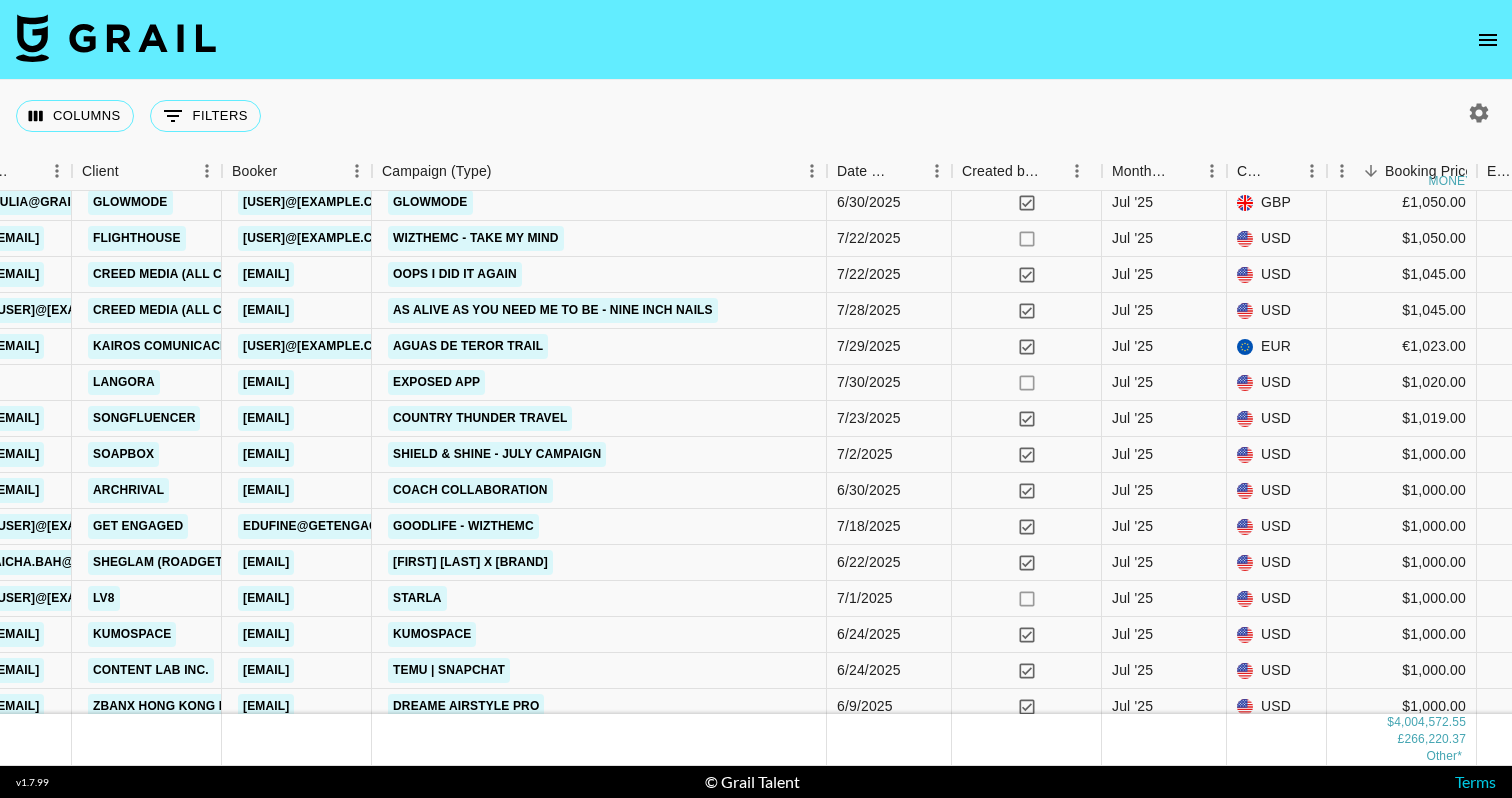 scroll, scrollTop: 22836, scrollLeft: 843, axis: both 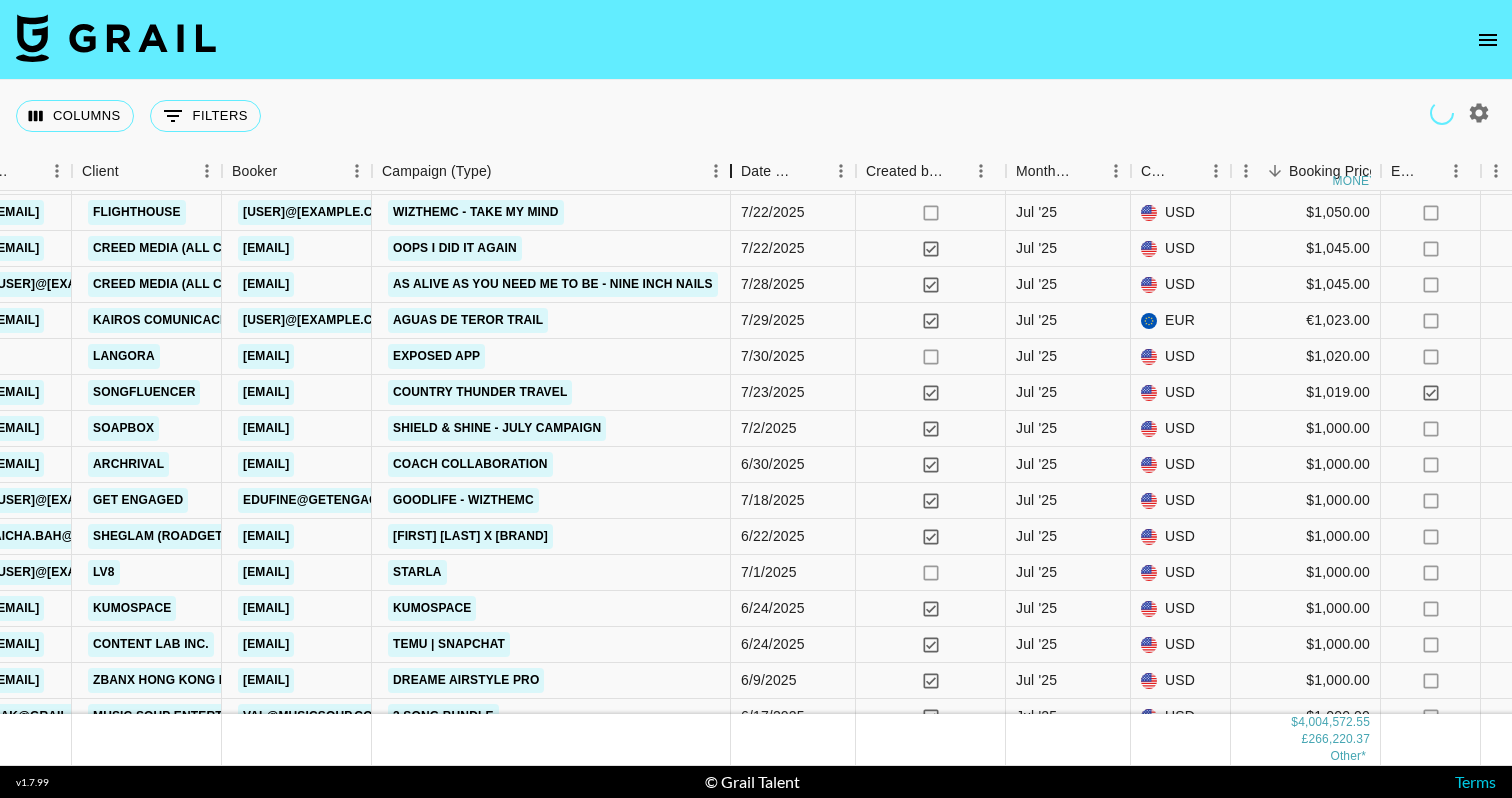 drag, startPoint x: 511, startPoint y: 174, endPoint x: 720, endPoint y: 183, distance: 209.1937 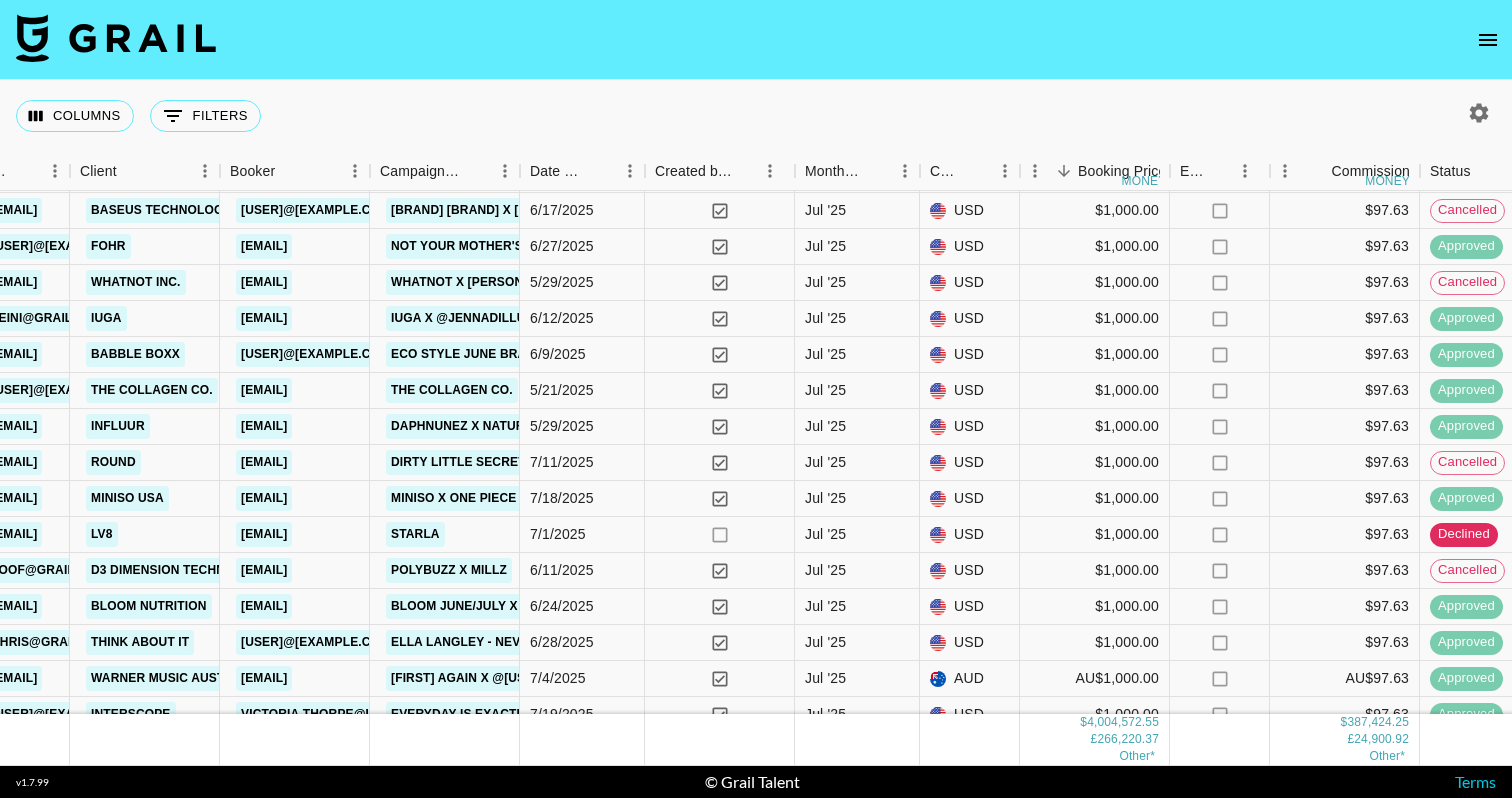 scroll, scrollTop: 23641, scrollLeft: 845, axis: both 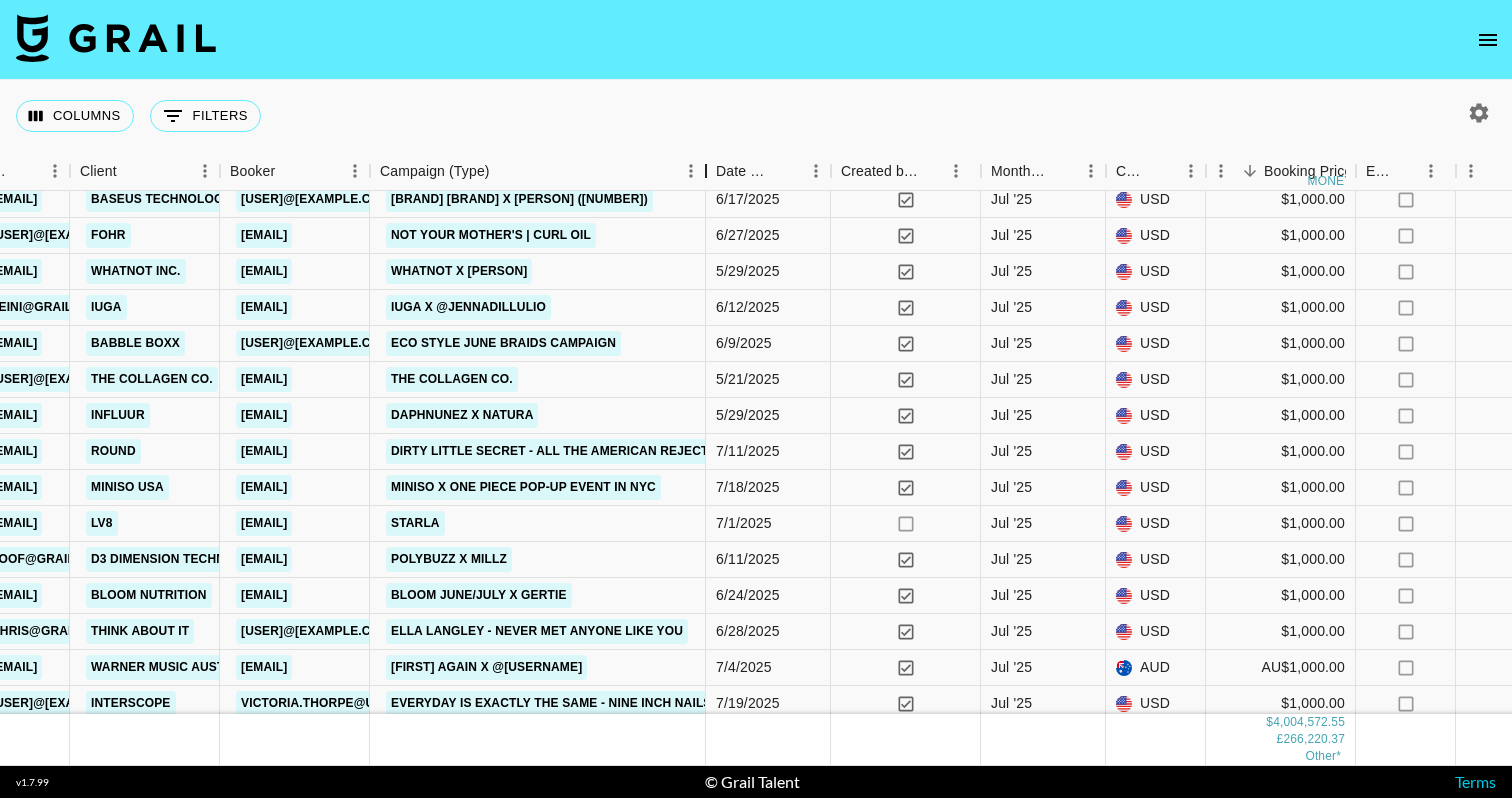 drag, startPoint x: 518, startPoint y: 162, endPoint x: 704, endPoint y: 173, distance: 186.32498 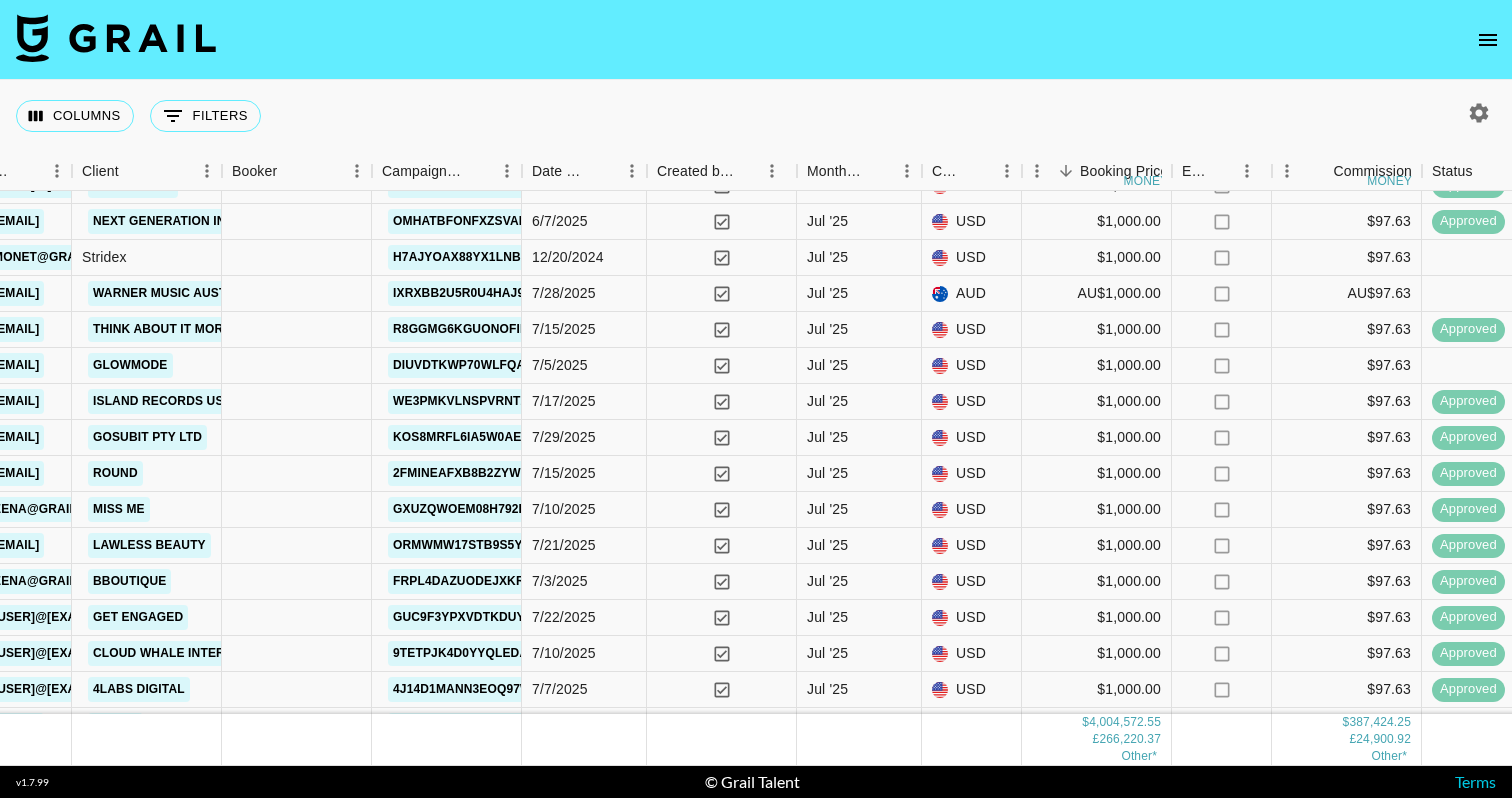 scroll, scrollTop: 24217, scrollLeft: 843, axis: both 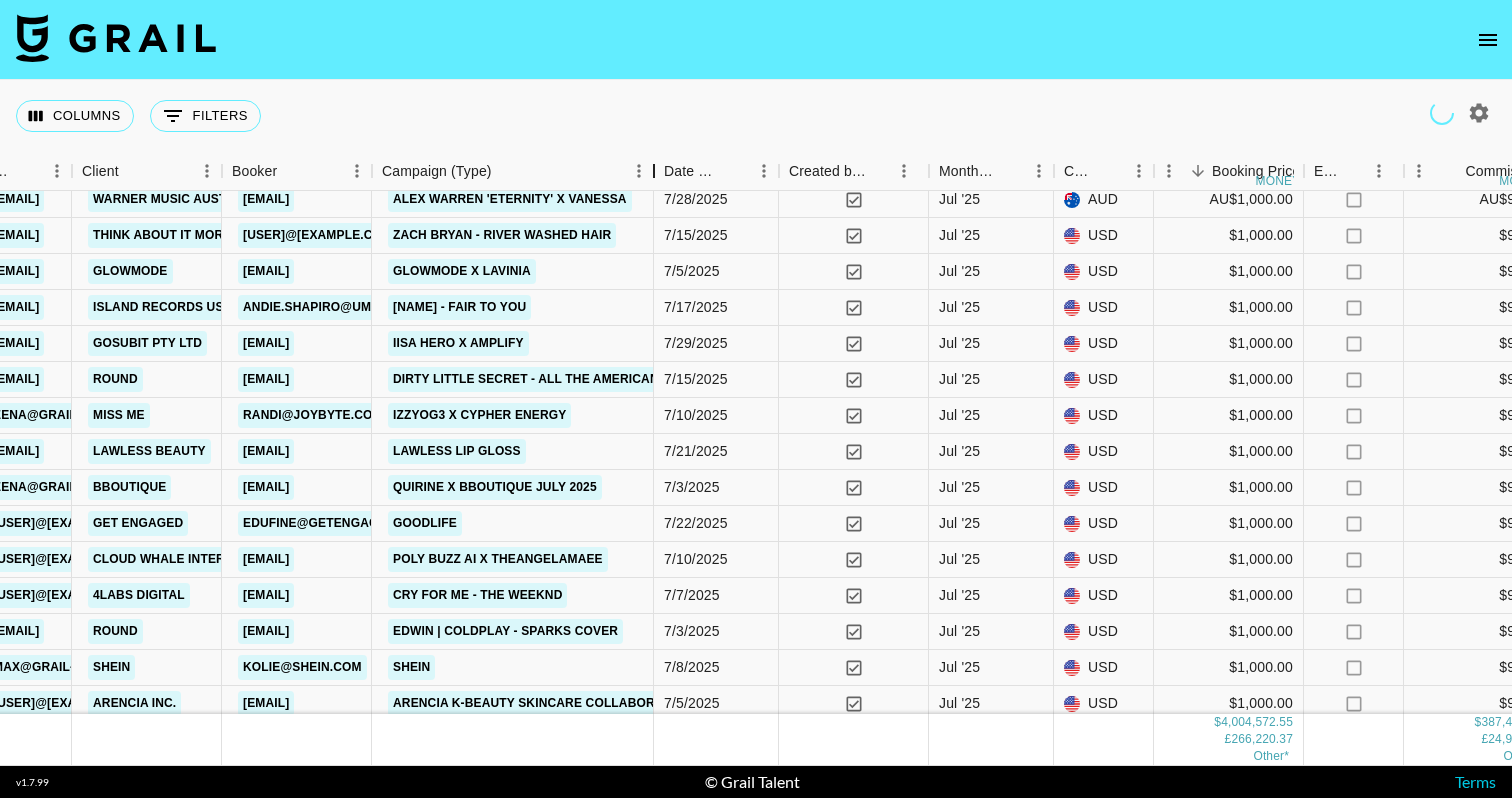 drag, startPoint x: 518, startPoint y: 170, endPoint x: 650, endPoint y: 167, distance: 132.03409 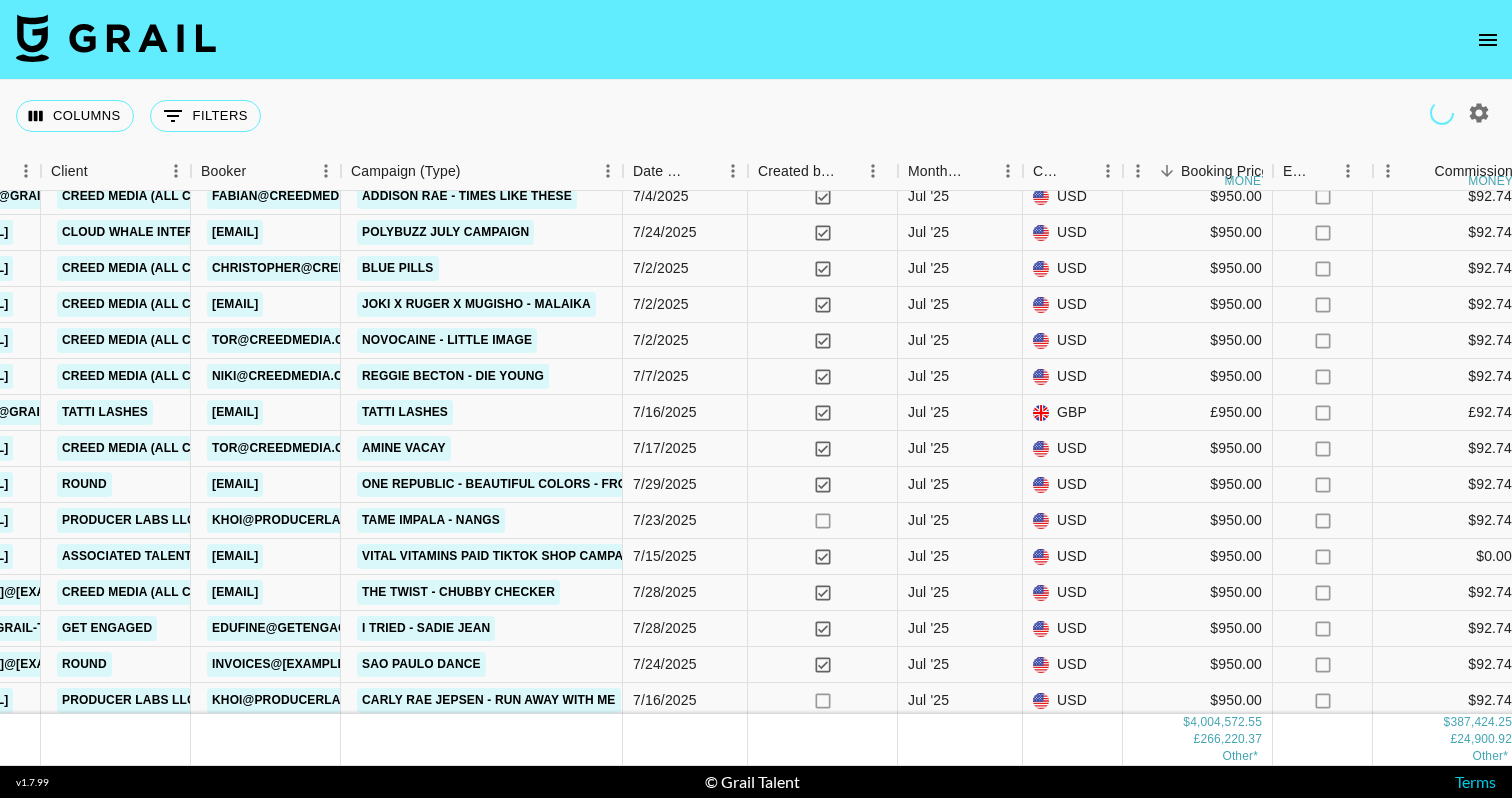 scroll, scrollTop: 27318, scrollLeft: 874, axis: both 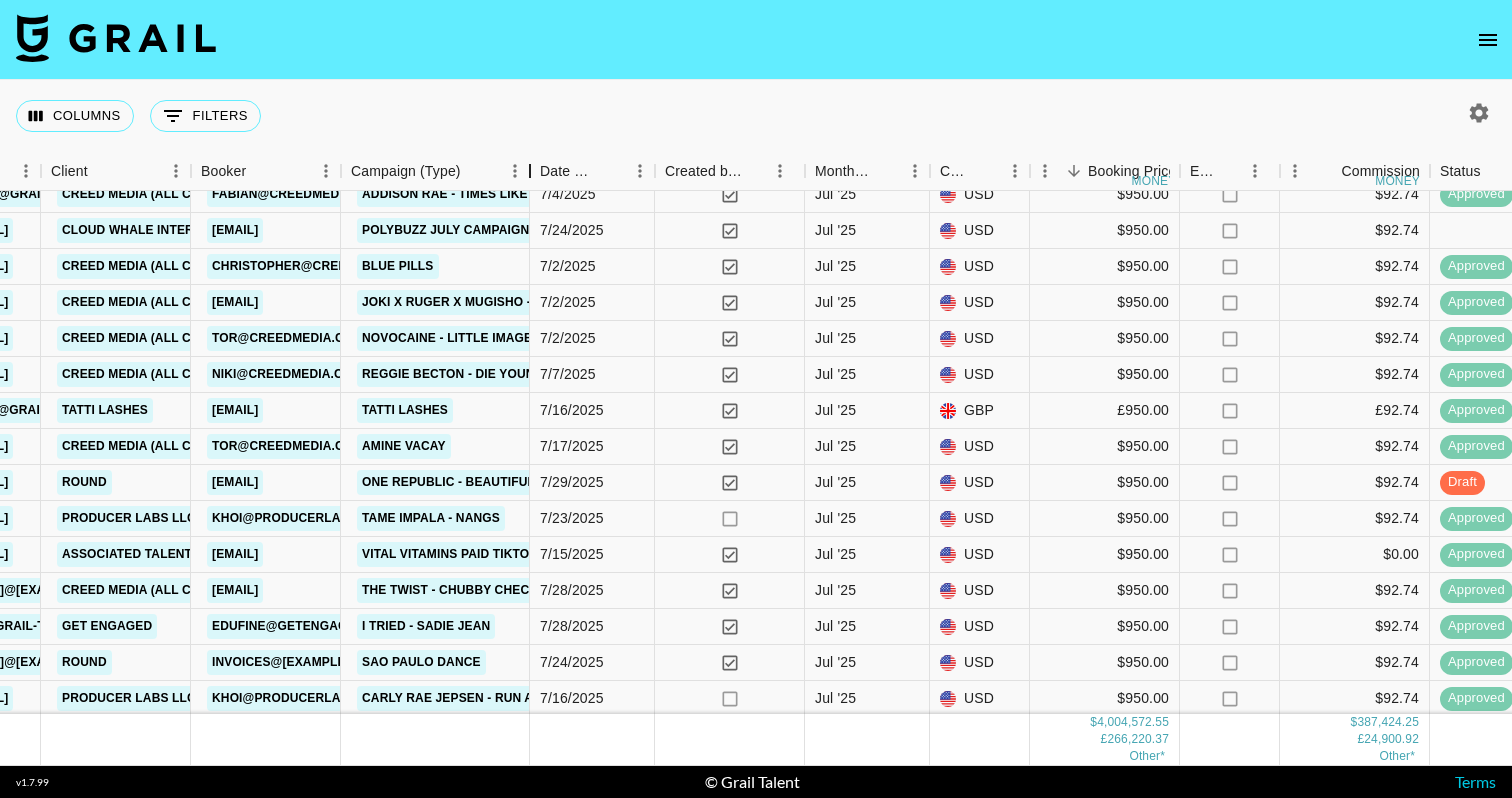 drag, startPoint x: 524, startPoint y: 169, endPoint x: 687, endPoint y: 169, distance: 163 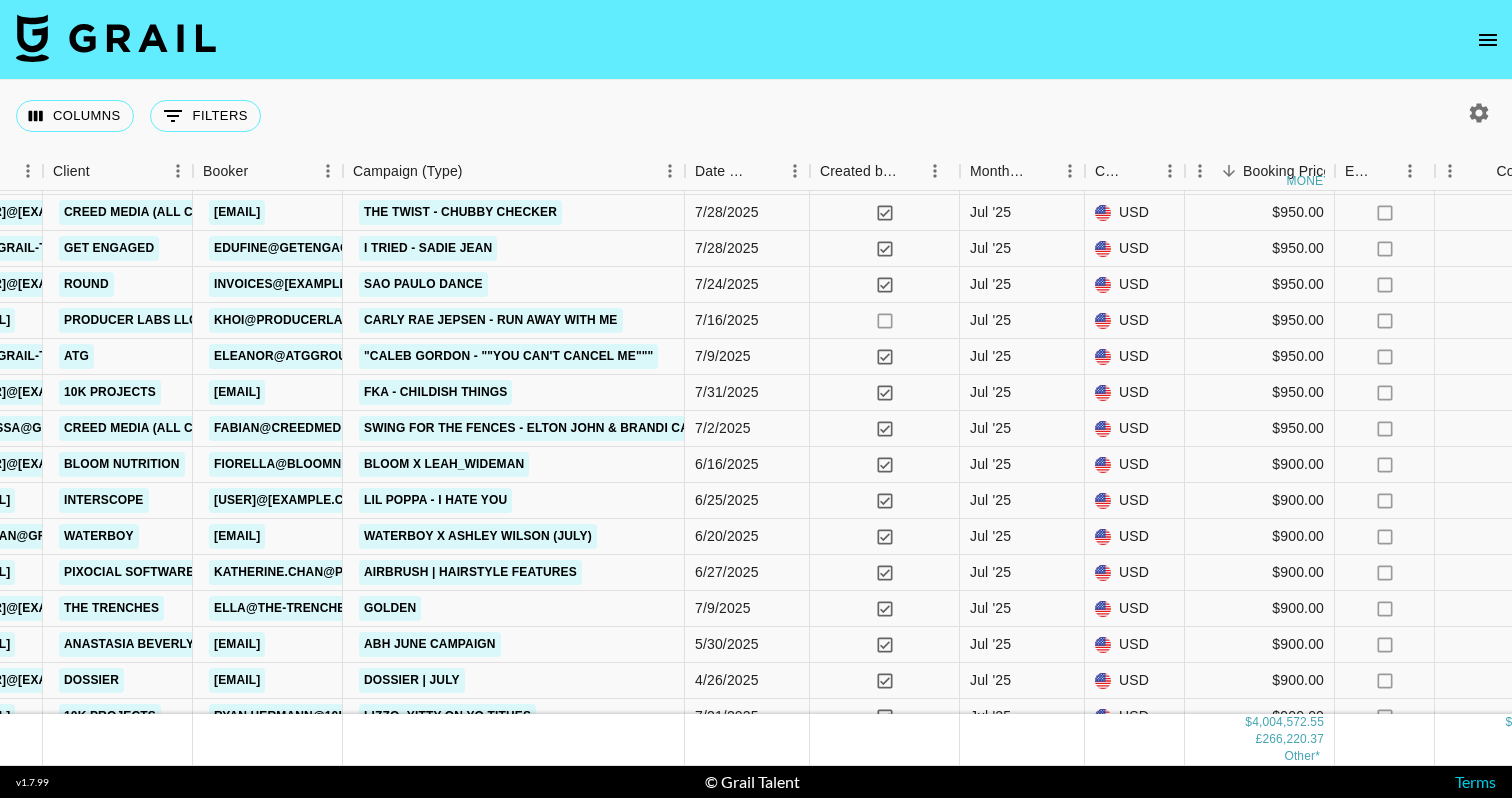 scroll, scrollTop: 27700, scrollLeft: 872, axis: both 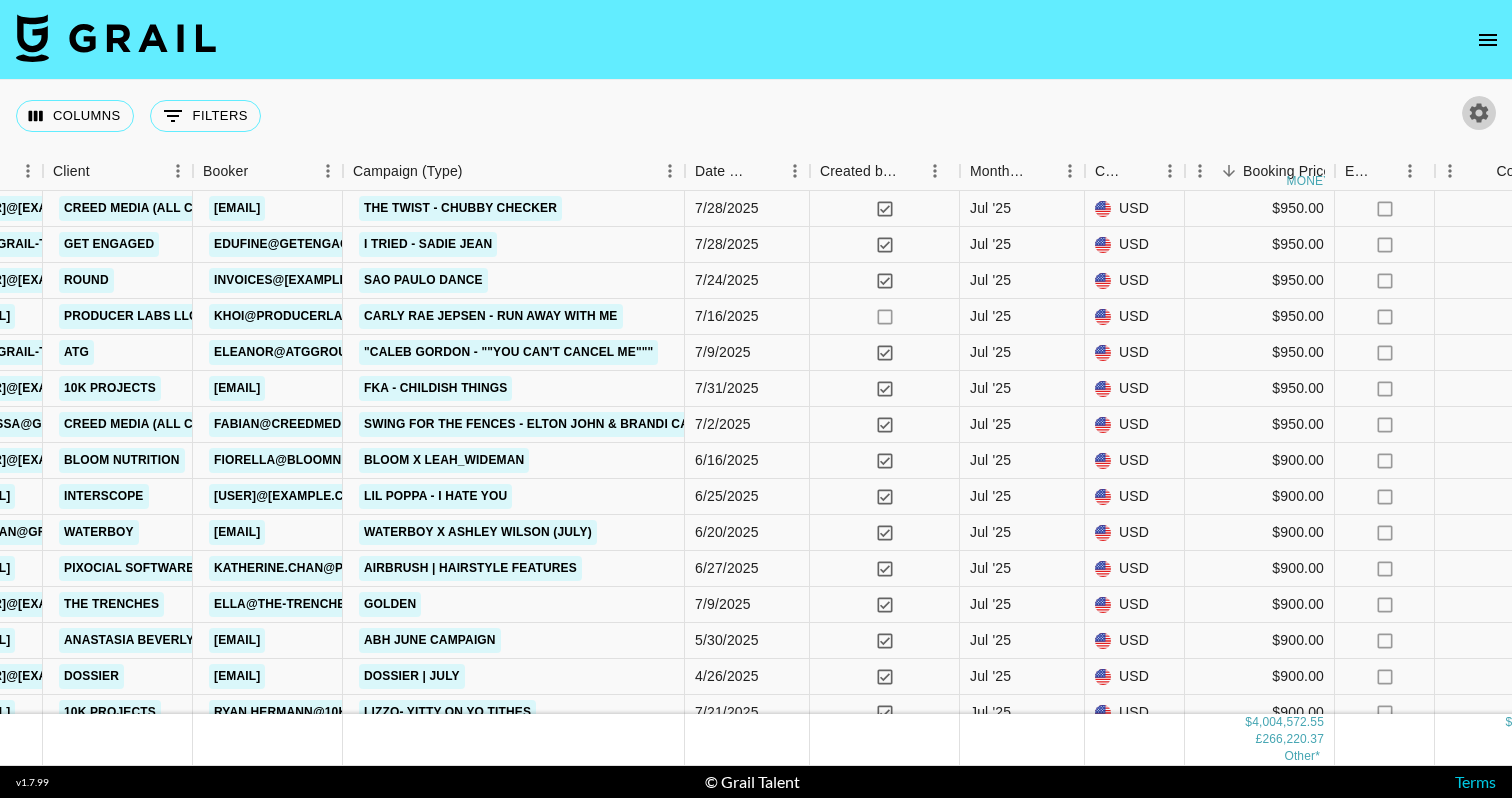 click 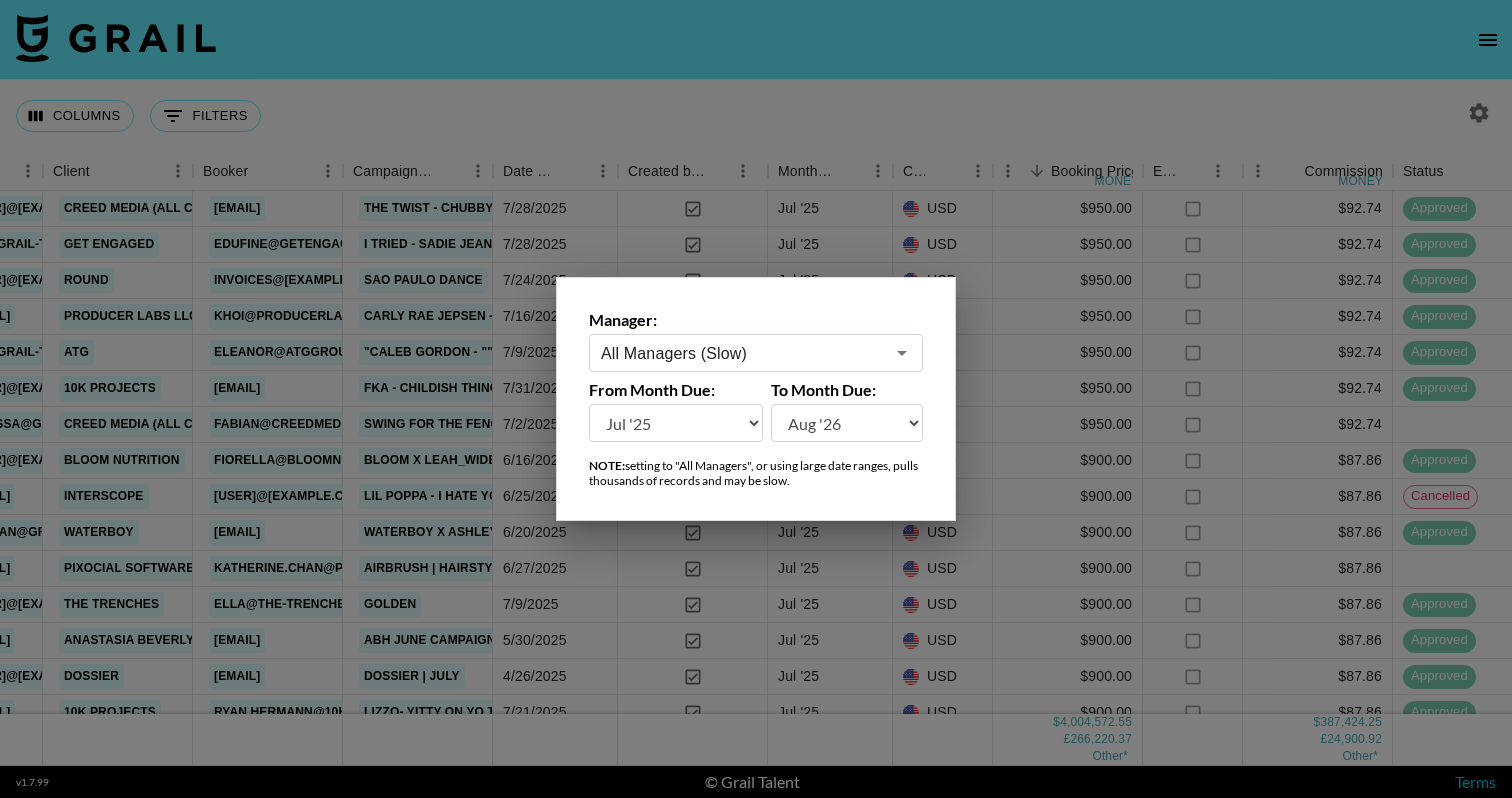 select on "Jun '25" 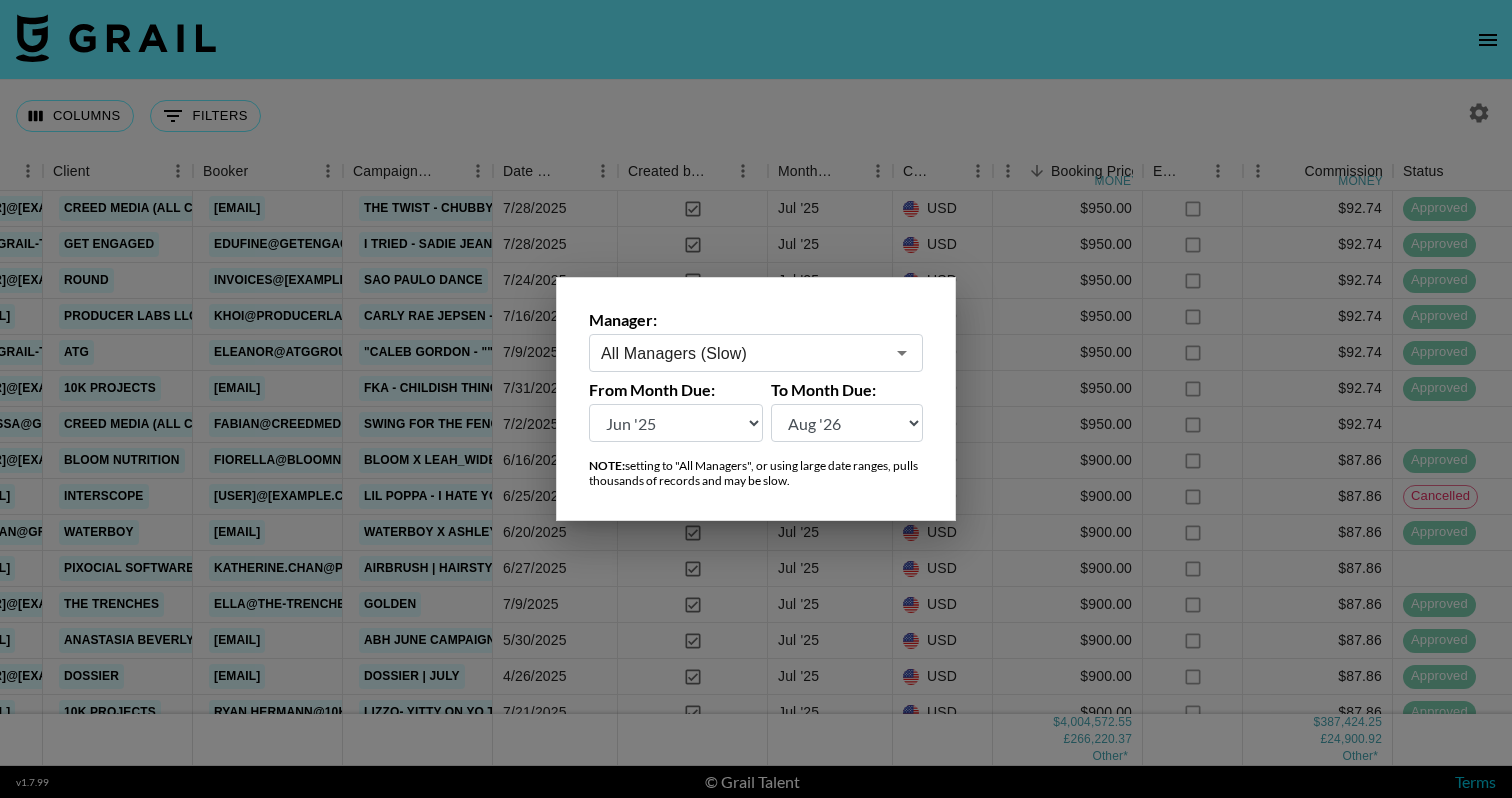 scroll, scrollTop: 0, scrollLeft: 872, axis: horizontal 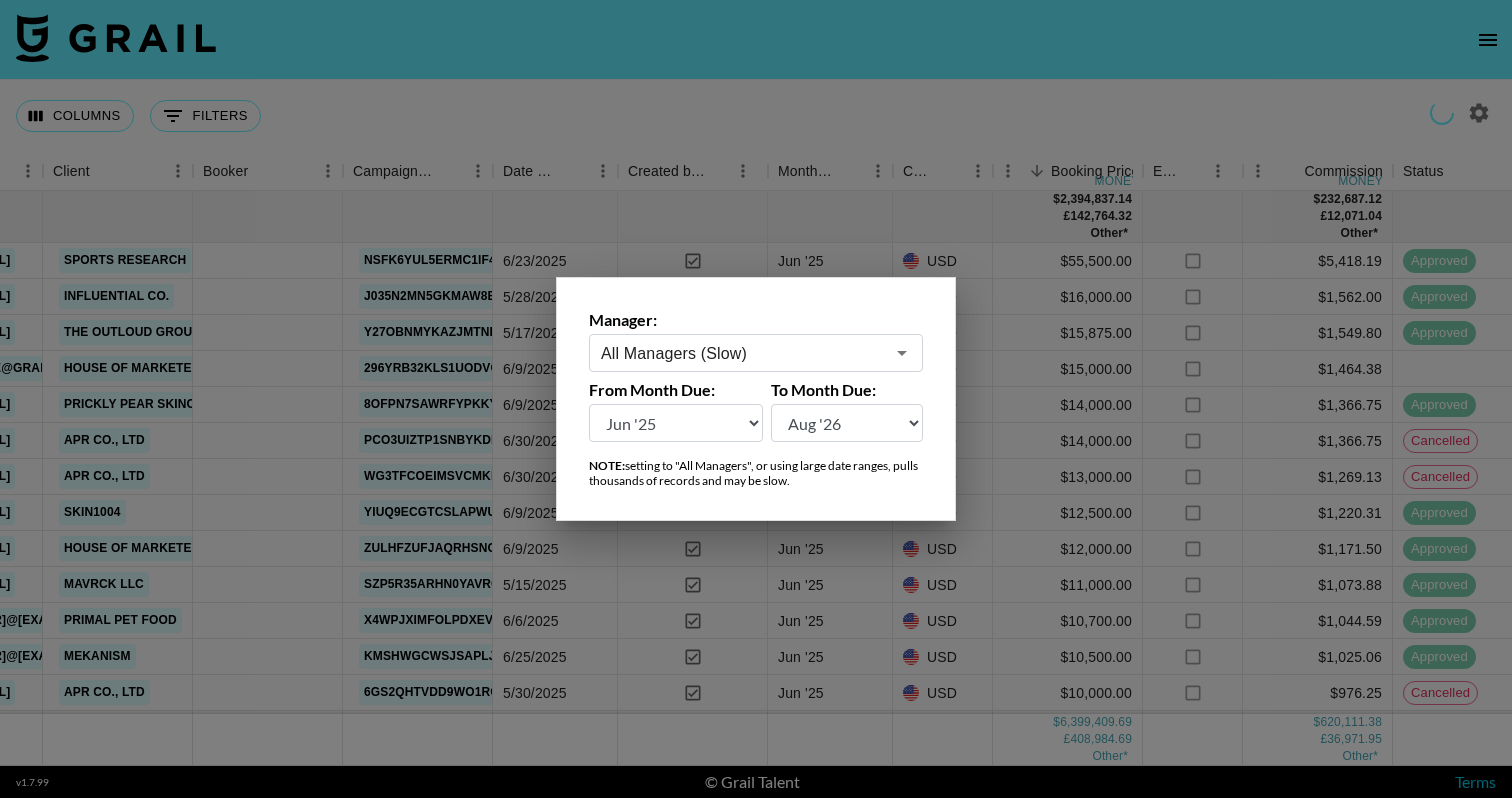 click at bounding box center [756, 399] 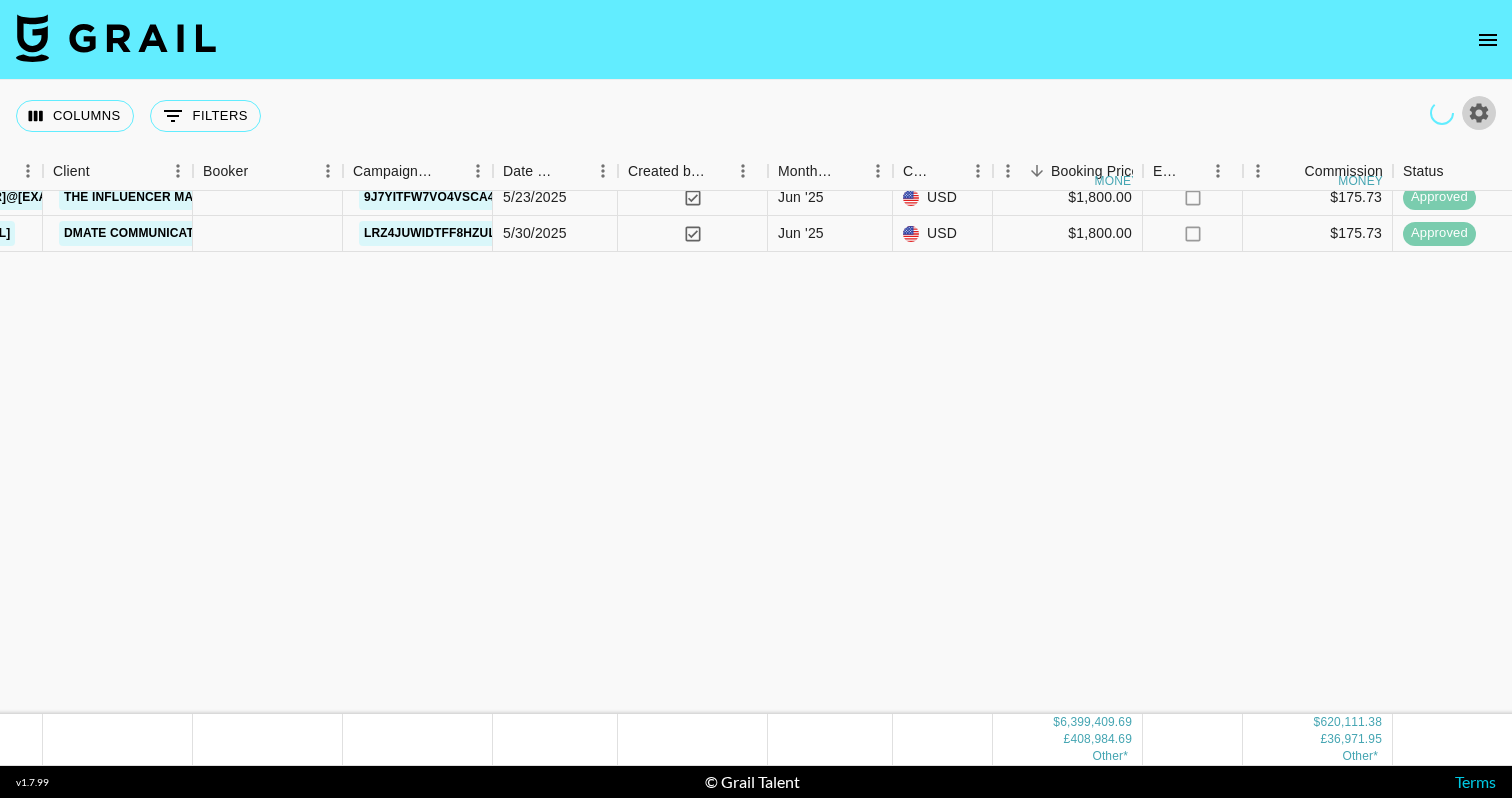 scroll, scrollTop: 11835, scrollLeft: 872, axis: both 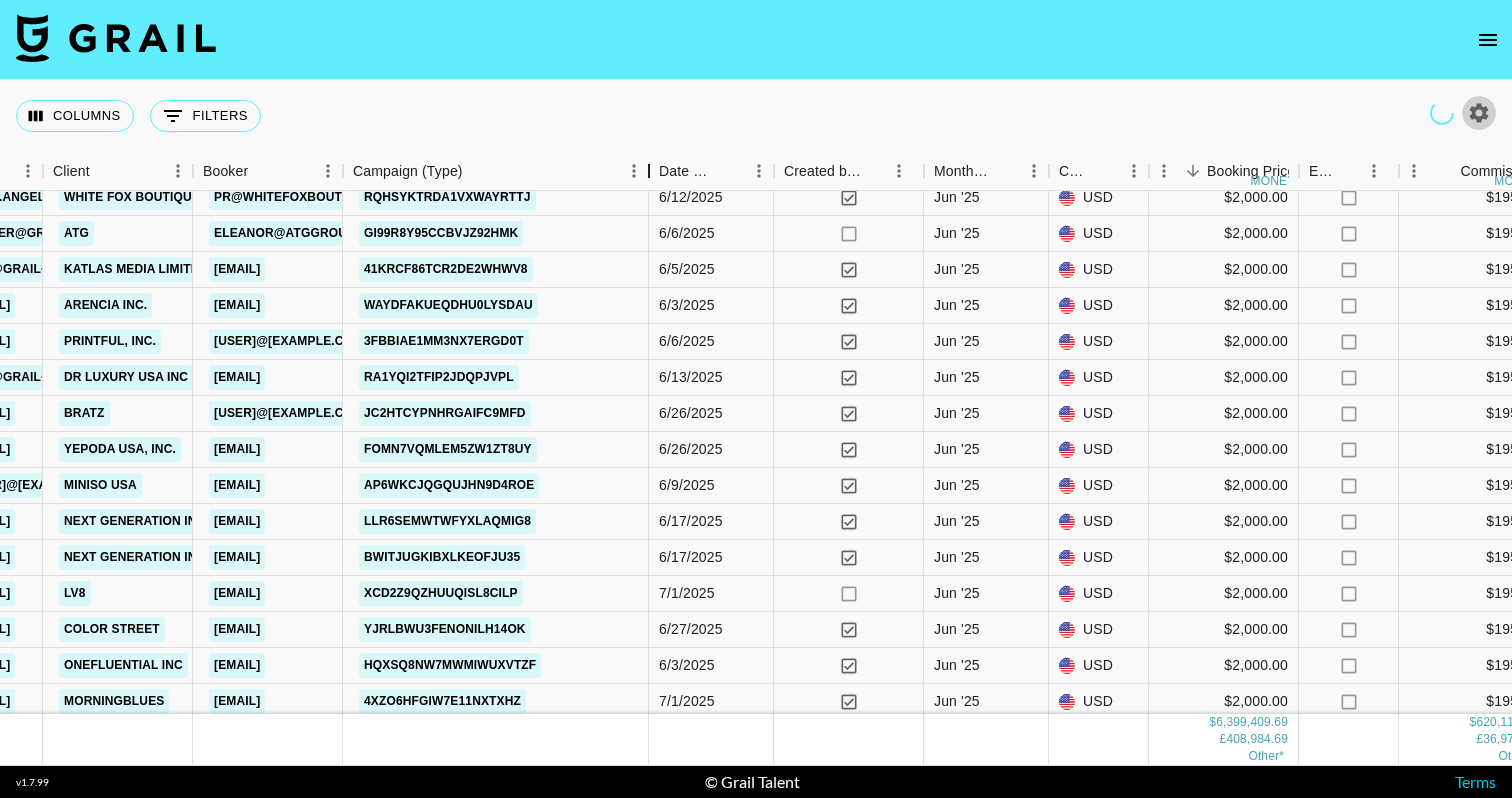 drag, startPoint x: 494, startPoint y: 170, endPoint x: 650, endPoint y: 187, distance: 156.92355 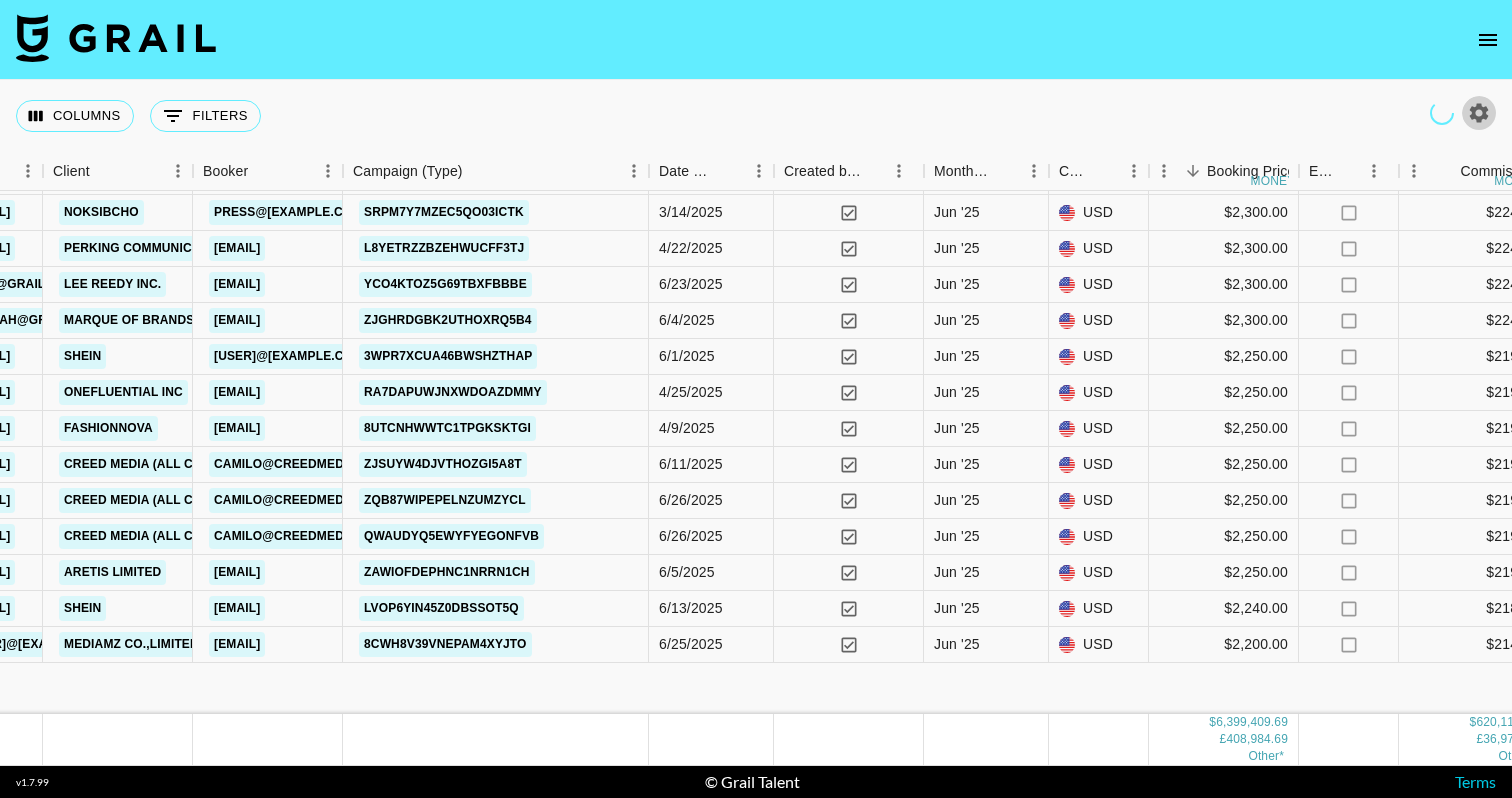 scroll, scrollTop: 9473, scrollLeft: 872, axis: both 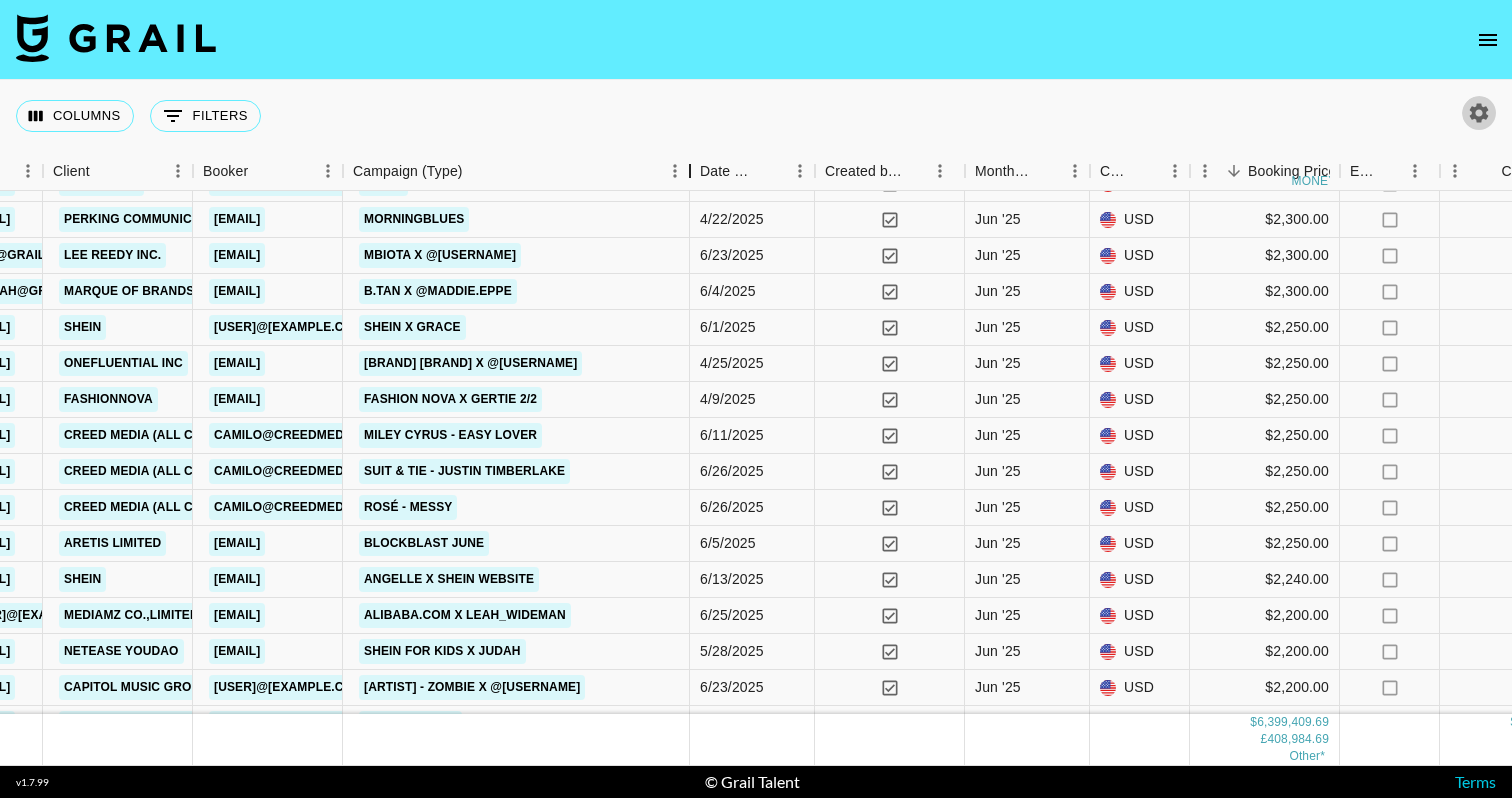 drag, startPoint x: 498, startPoint y: 161, endPoint x: 689, endPoint y: 153, distance: 191.16747 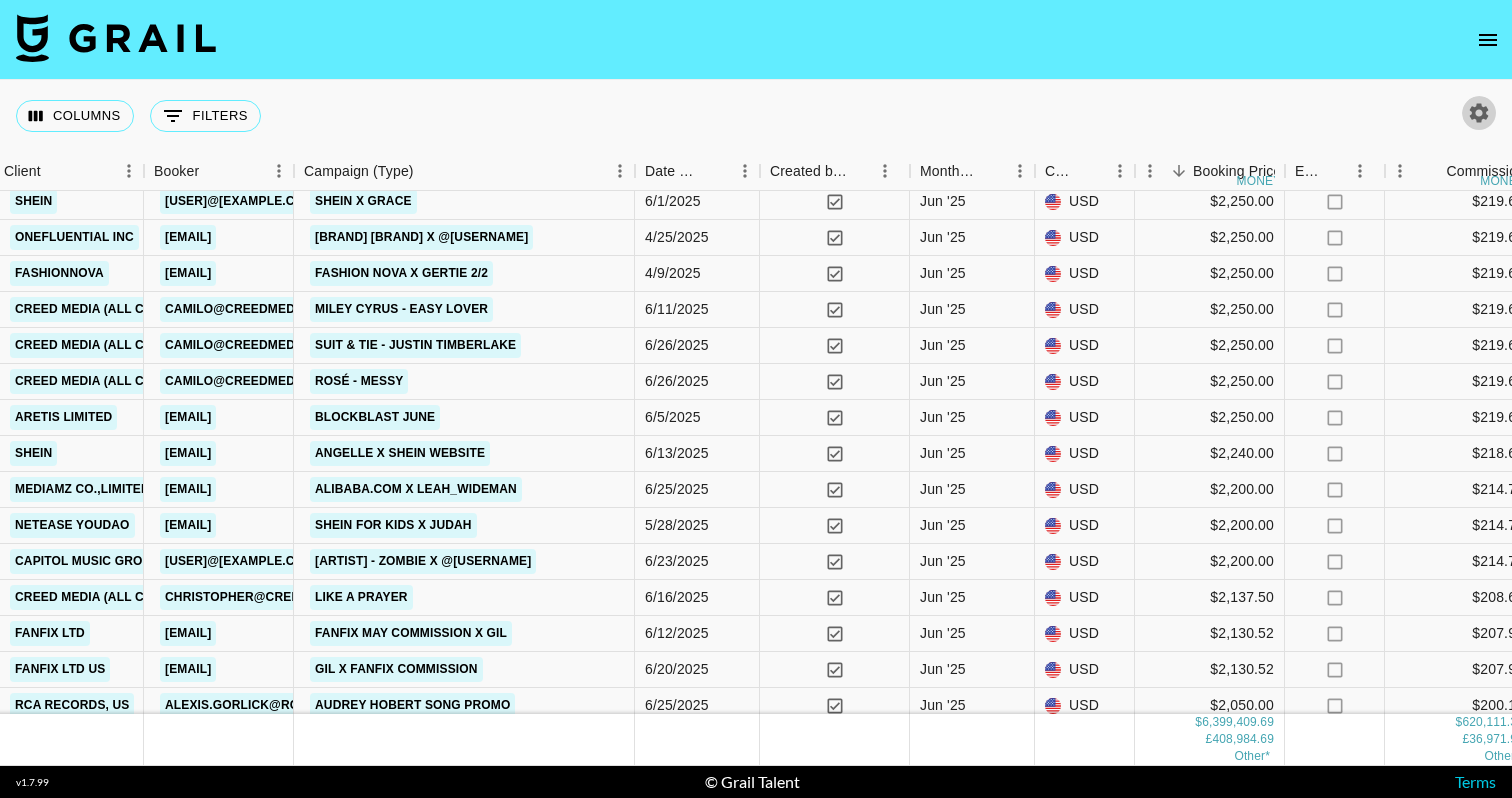 scroll, scrollTop: 9604, scrollLeft: 921, axis: both 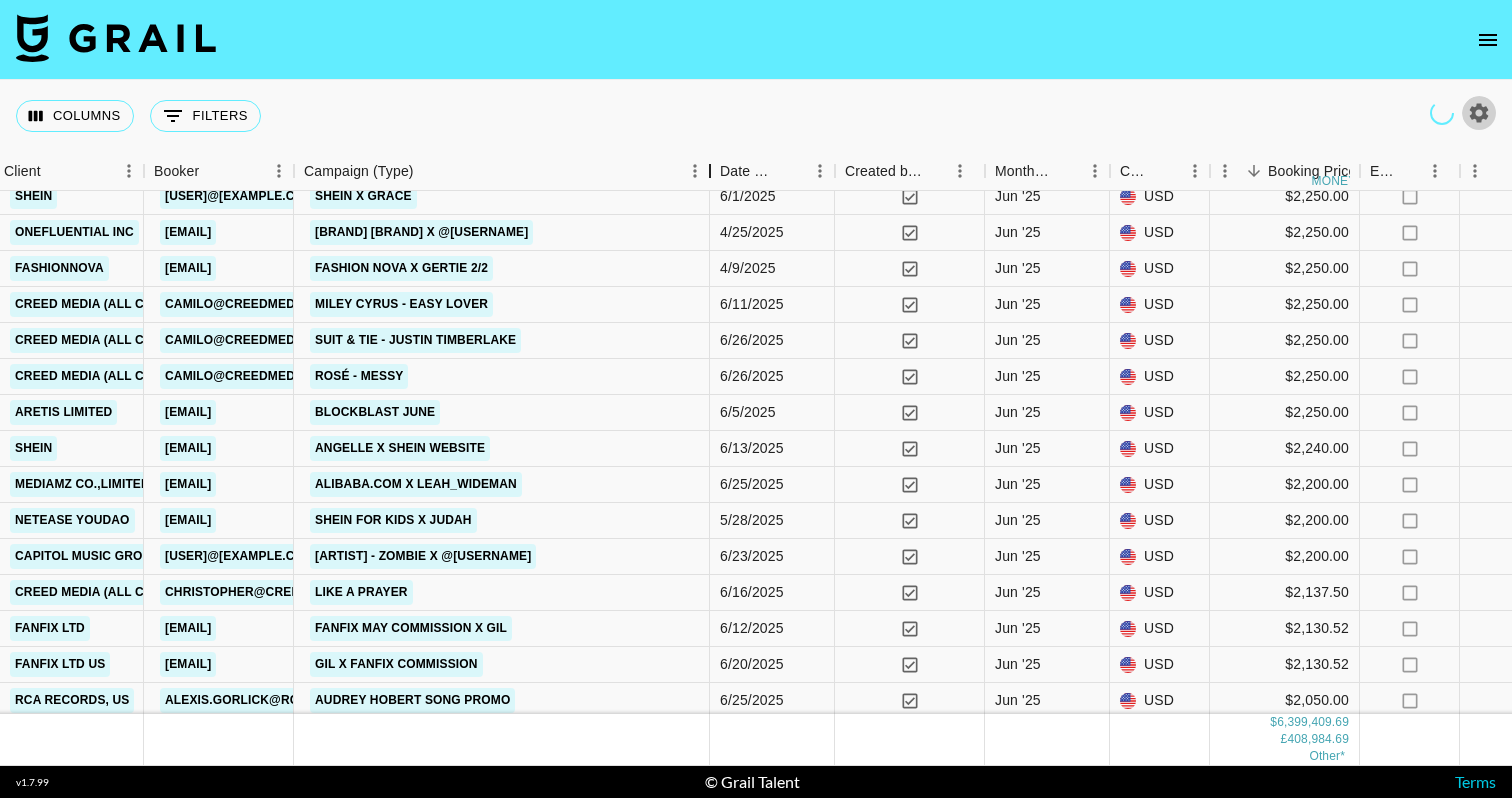 drag, startPoint x: 436, startPoint y: 164, endPoint x: 702, endPoint y: 164, distance: 266 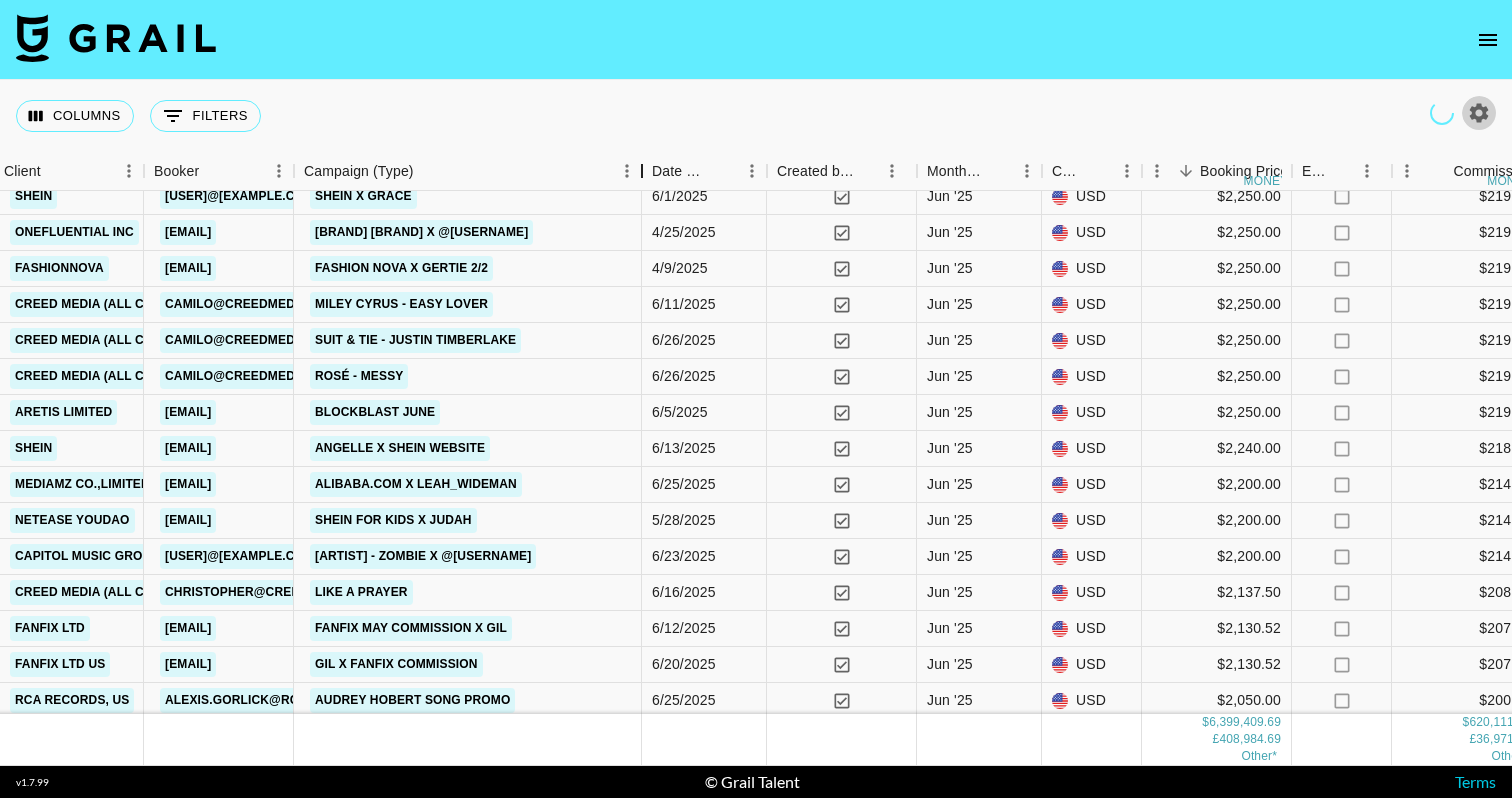 drag, startPoint x: 617, startPoint y: 172, endPoint x: 645, endPoint y: 175, distance: 28.160255 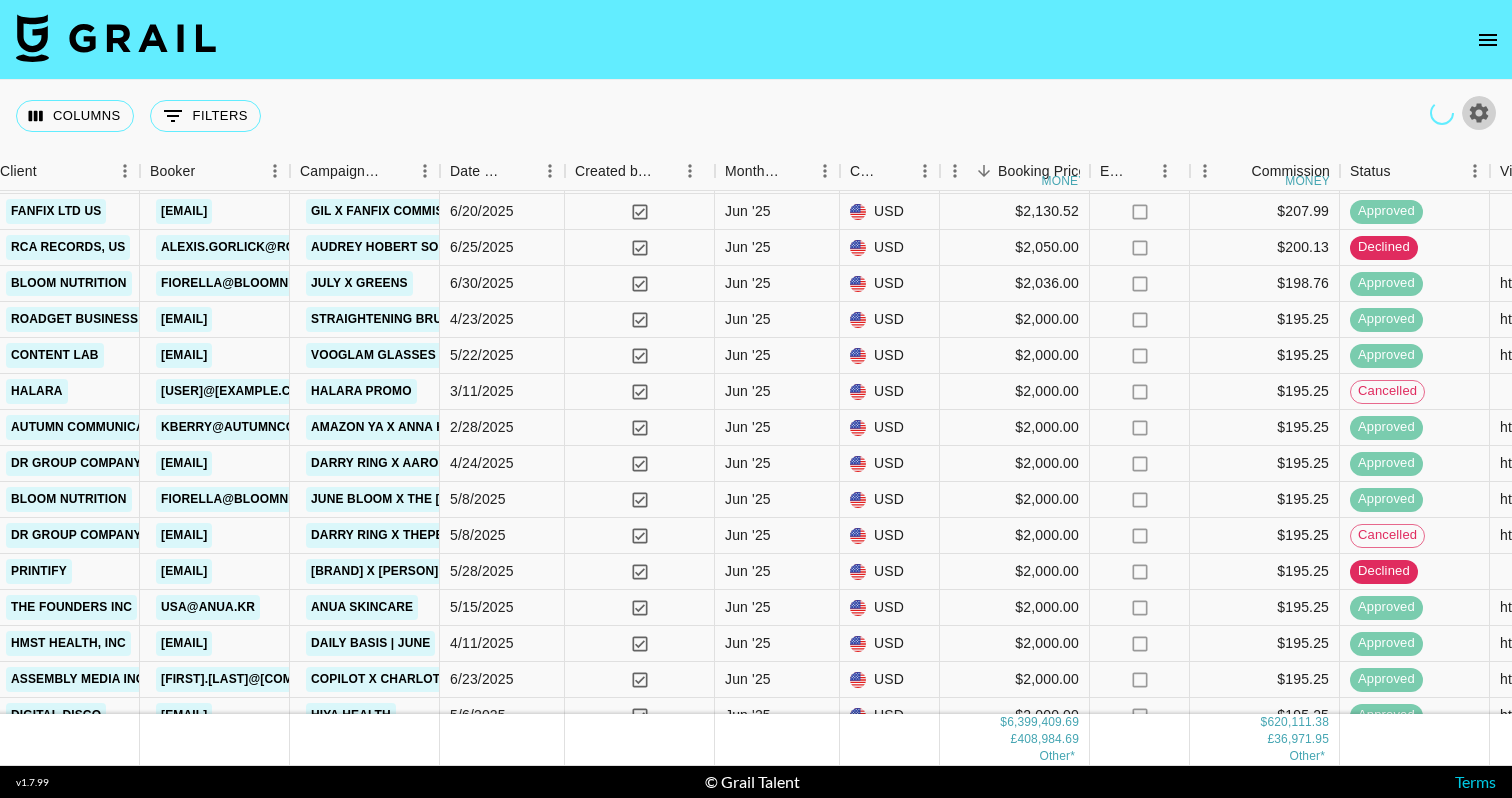 scroll, scrollTop: 10080, scrollLeft: 925, axis: both 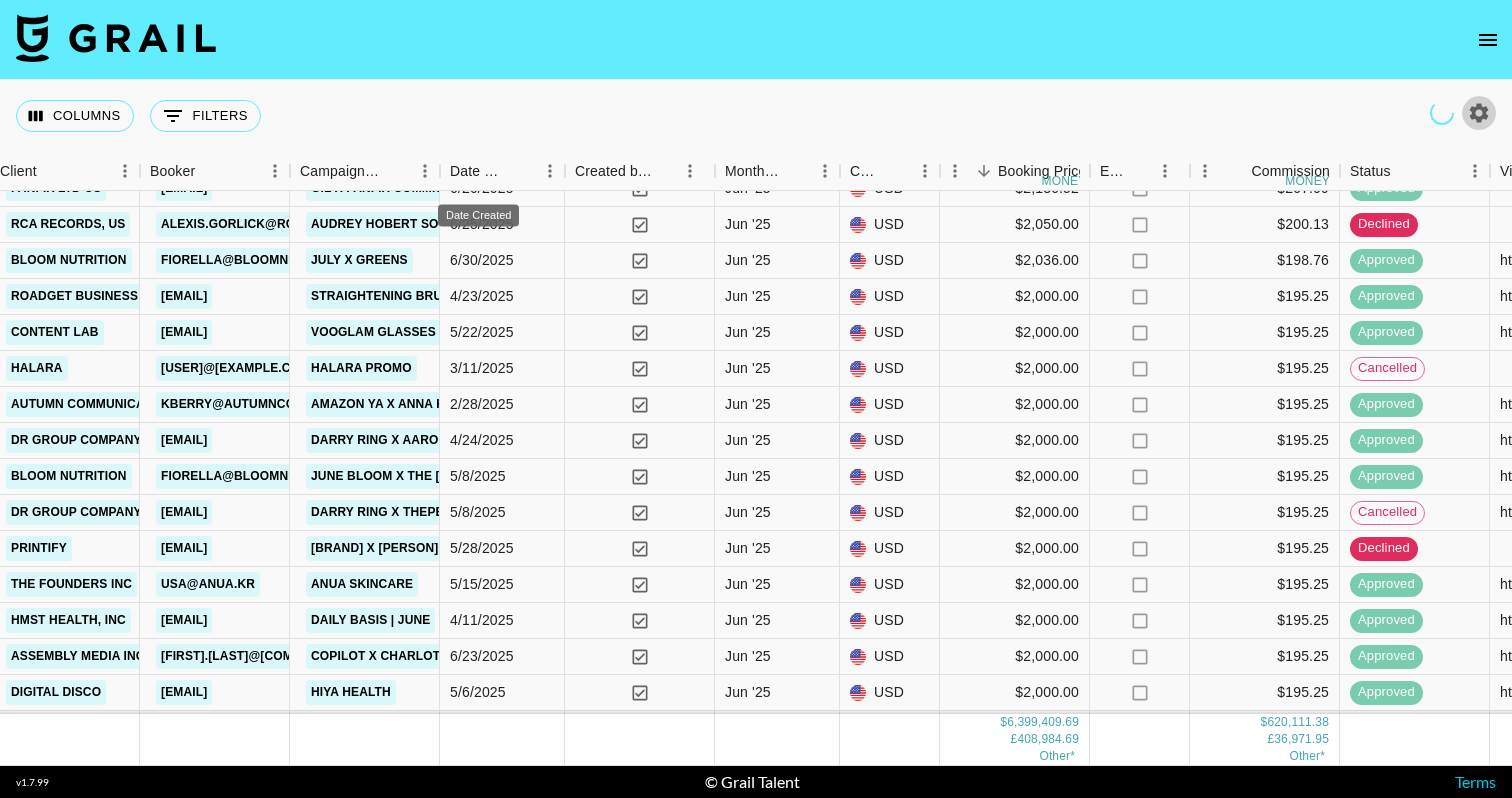 drag, startPoint x: 439, startPoint y: 165, endPoint x: 619, endPoint y: 168, distance: 180.025 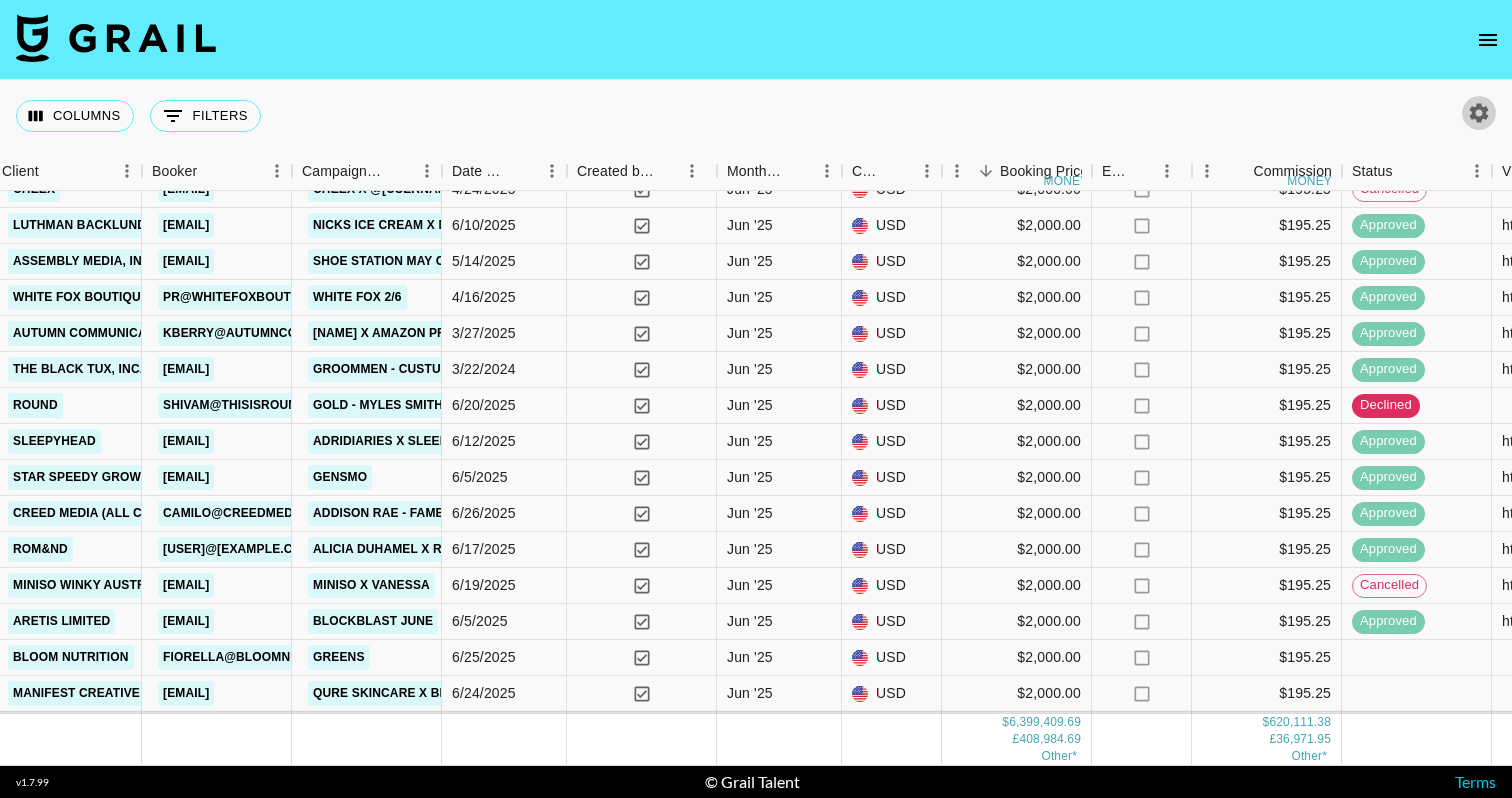 scroll, scrollTop: 10831, scrollLeft: 923, axis: both 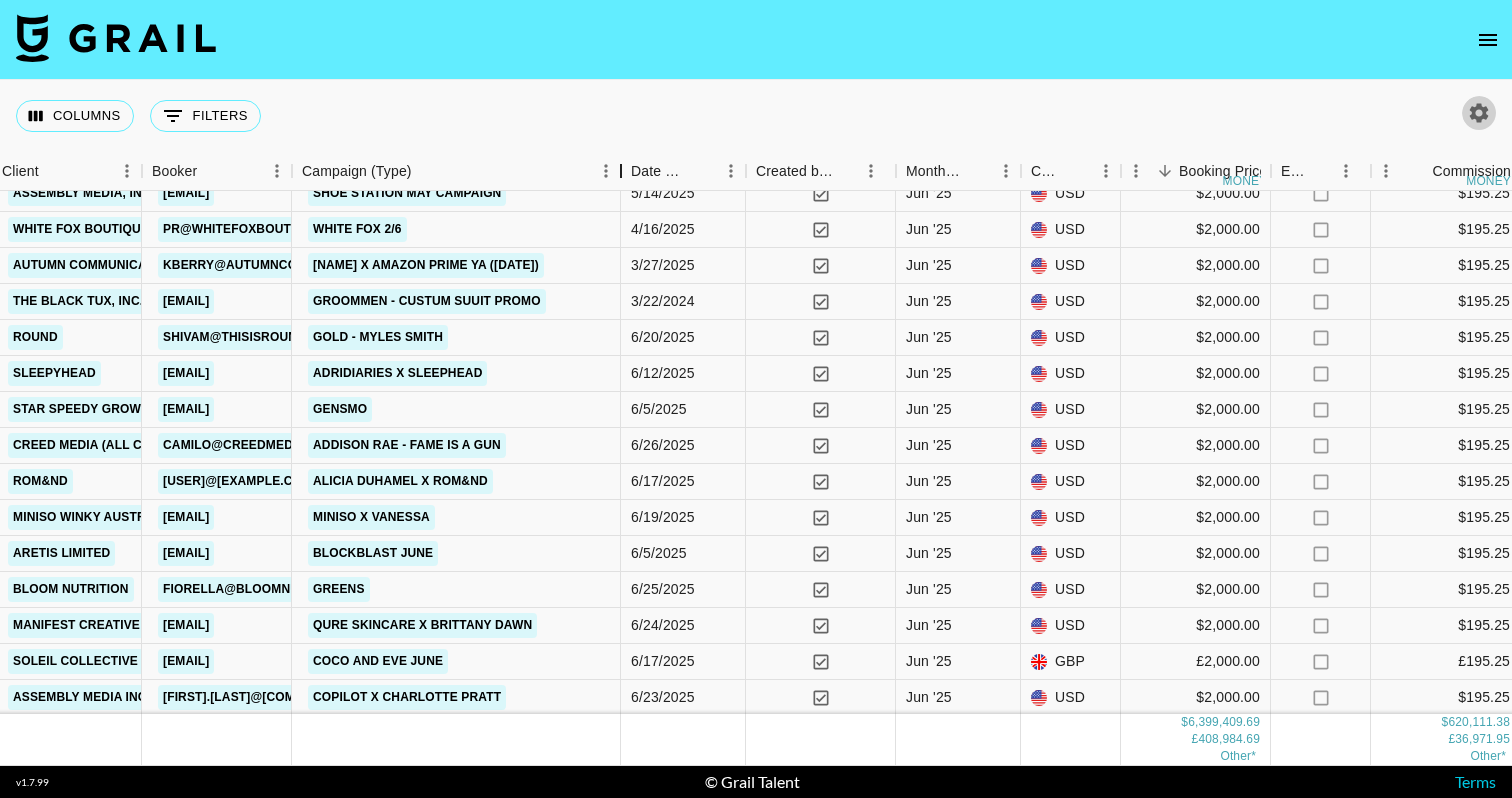 drag, startPoint x: 444, startPoint y: 175, endPoint x: 624, endPoint y: 183, distance: 180.17769 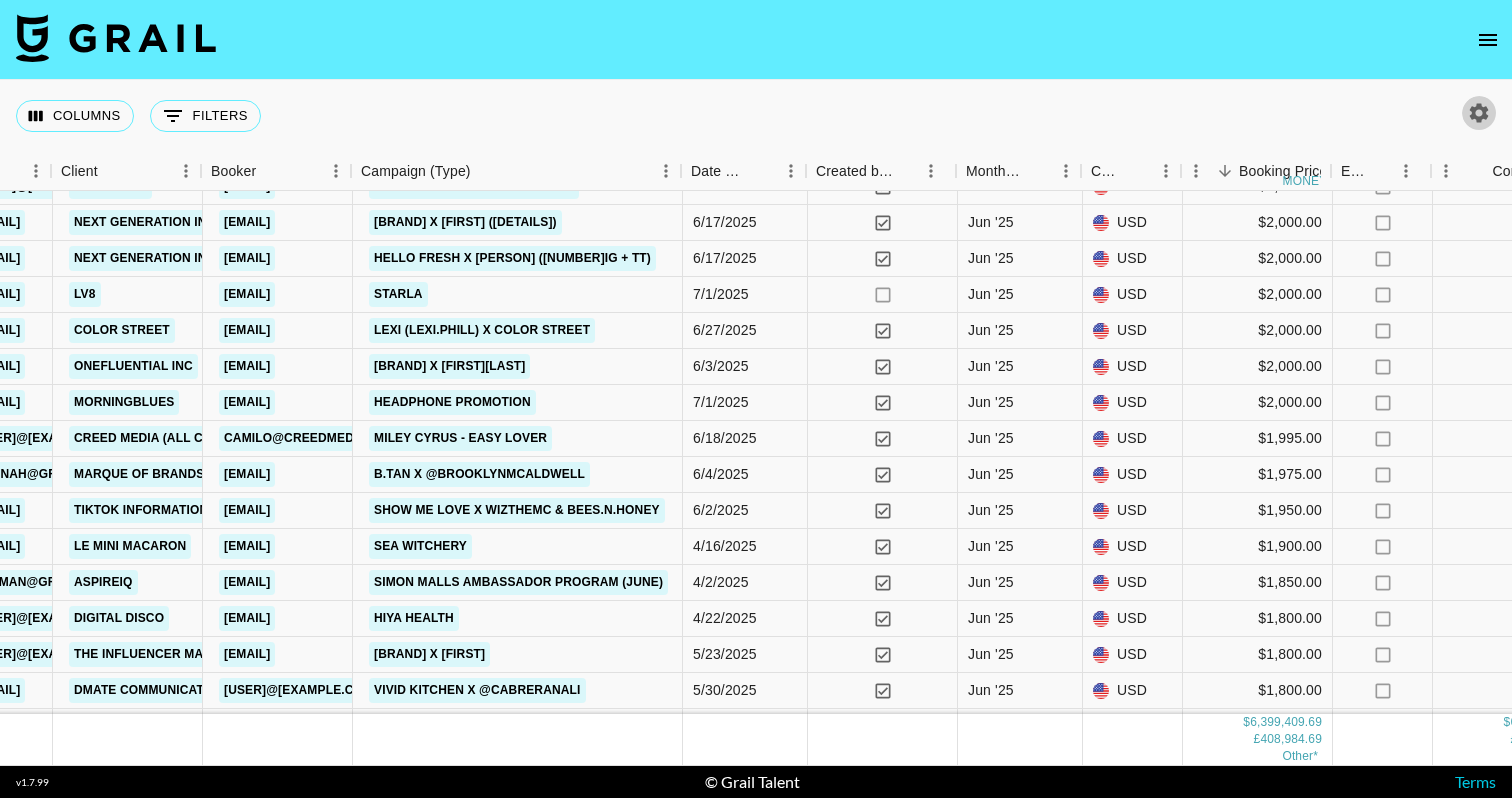 scroll, scrollTop: 12136, scrollLeft: 864, axis: both 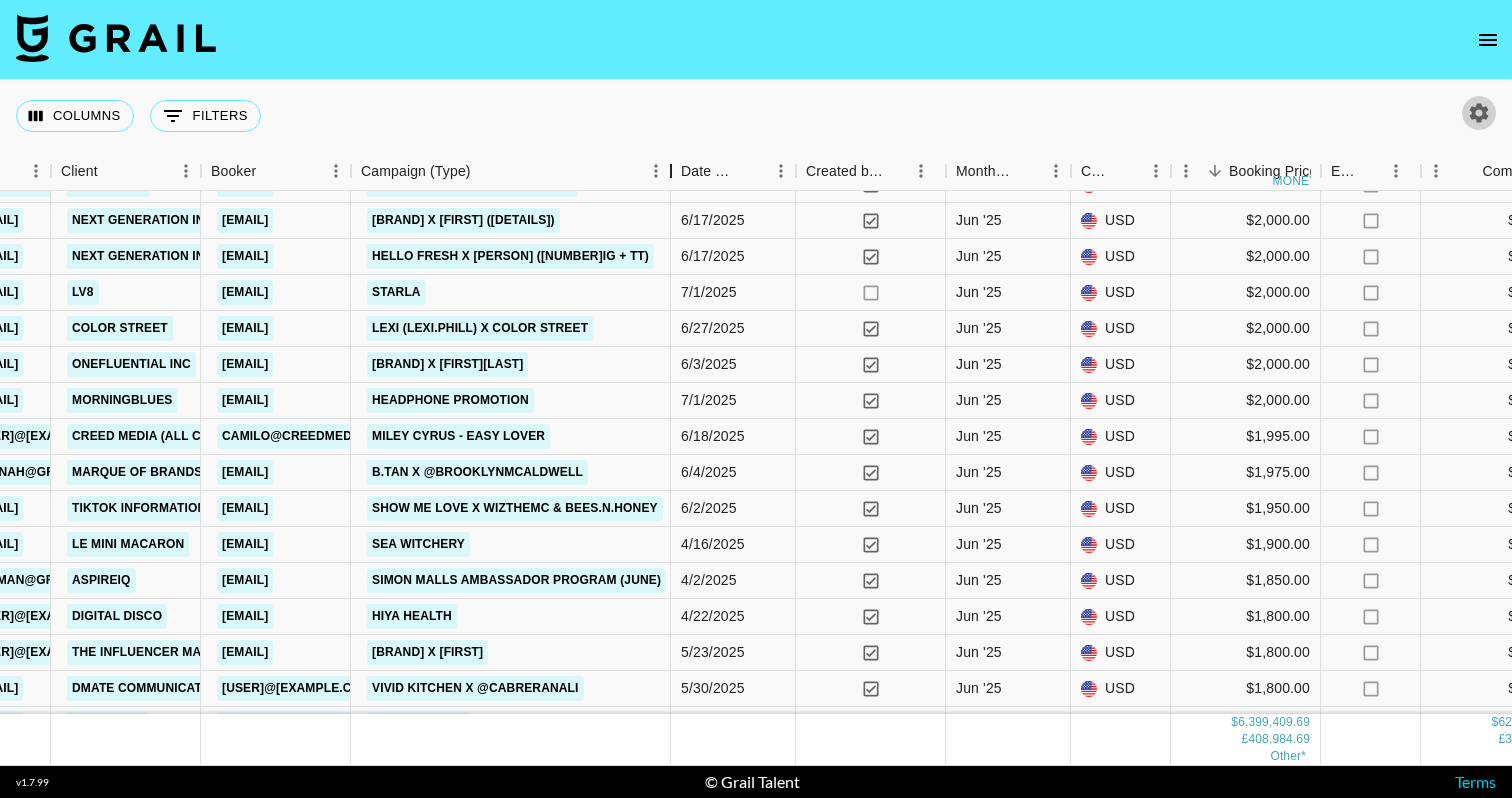 drag, startPoint x: 508, startPoint y: 173, endPoint x: 678, endPoint y: 174, distance: 170.00294 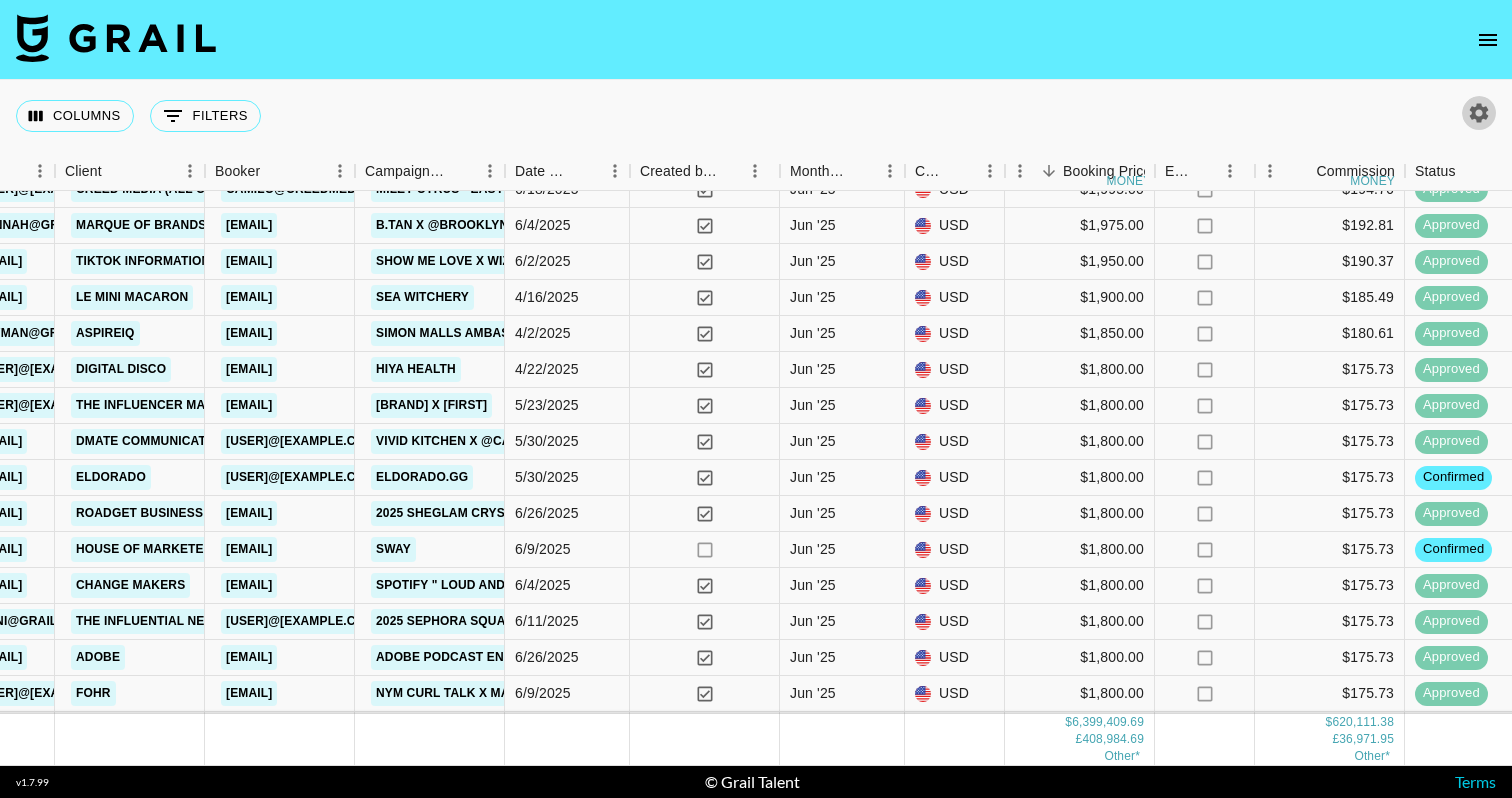 scroll, scrollTop: 12386, scrollLeft: 856, axis: both 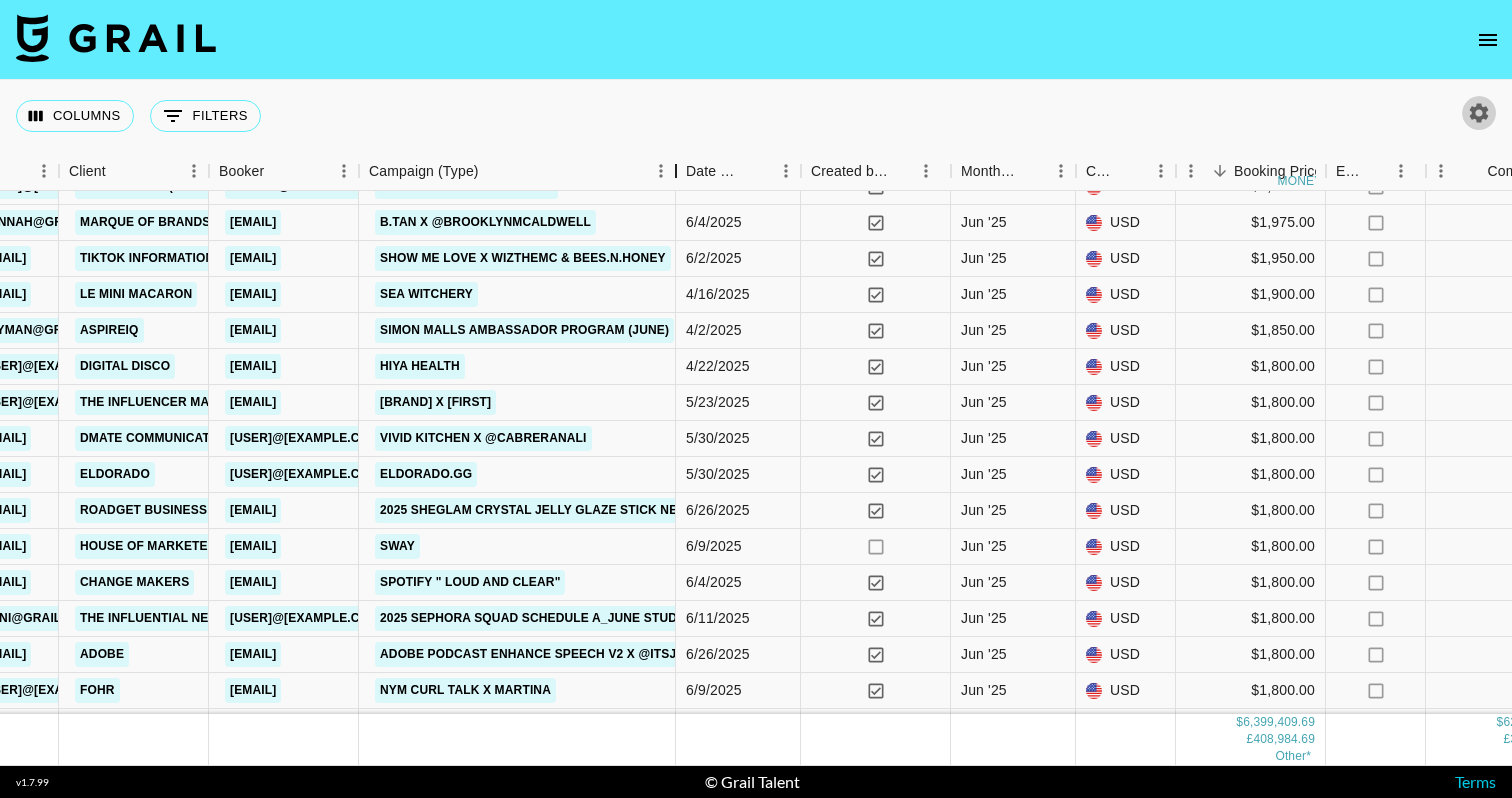 drag, startPoint x: 513, startPoint y: 178, endPoint x: 680, endPoint y: 185, distance: 167.14664 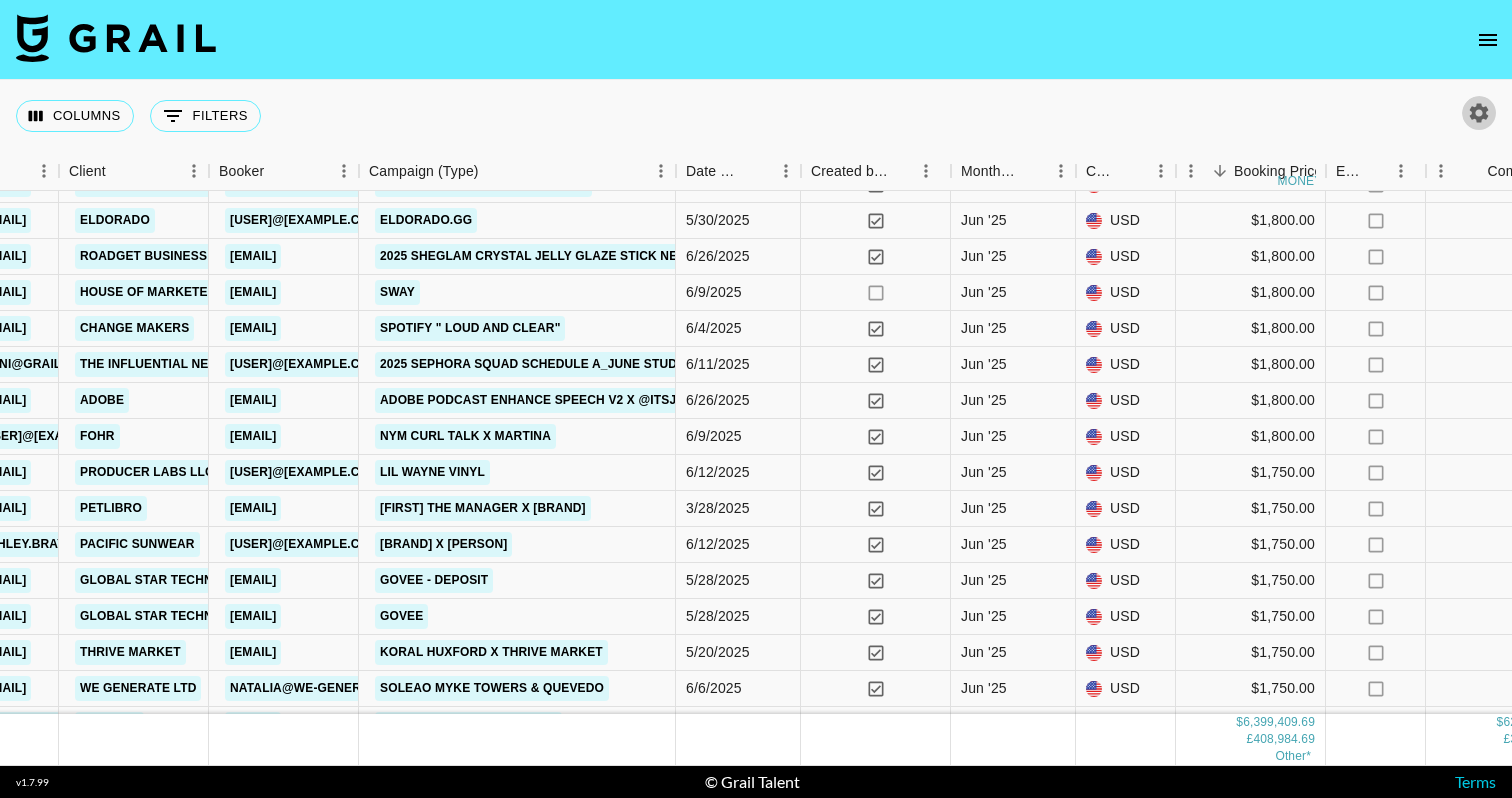scroll, scrollTop: 12660, scrollLeft: 856, axis: both 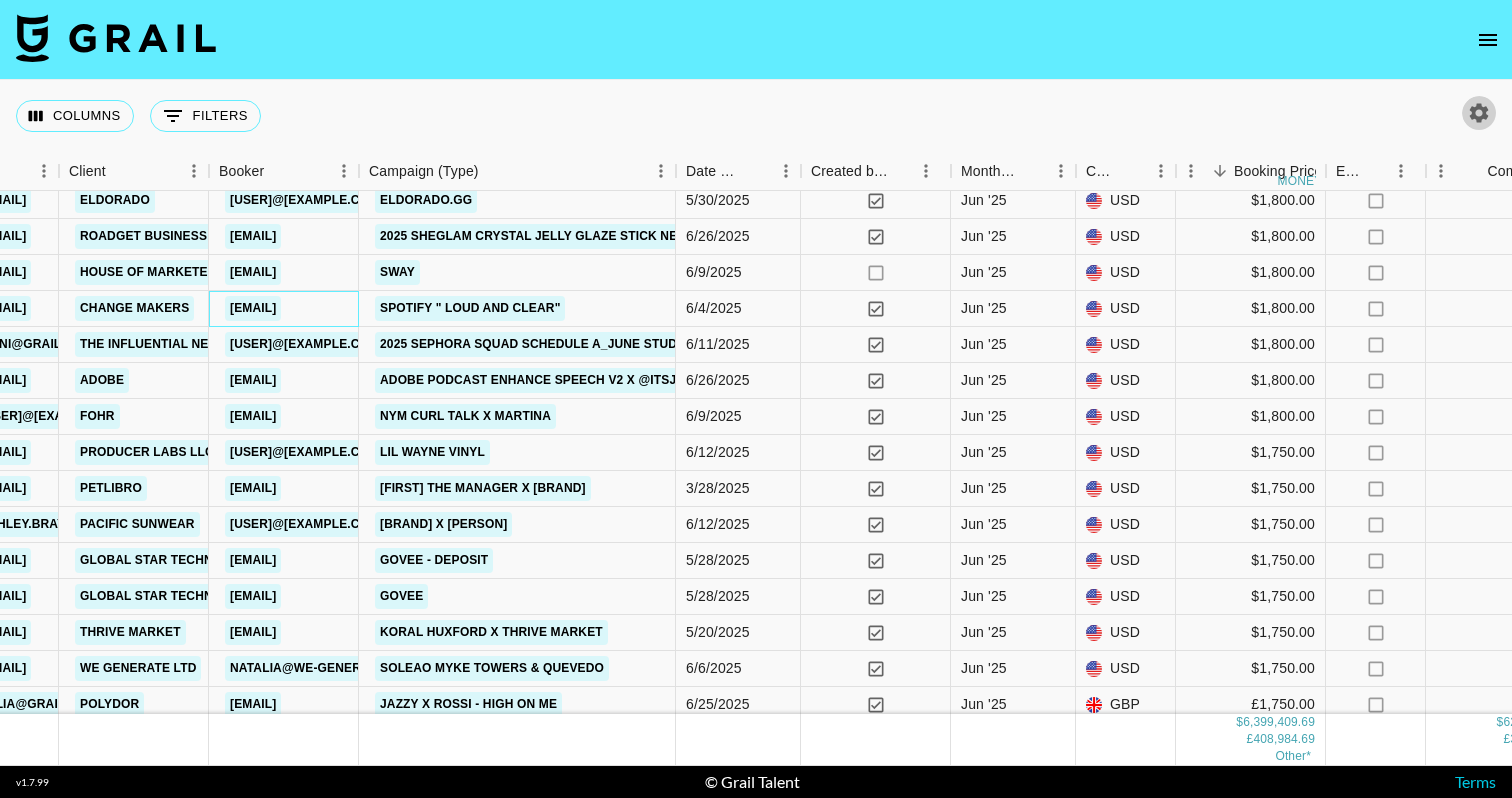 click on "michelle.gibson@thechangemakers.com" at bounding box center (253, 308) 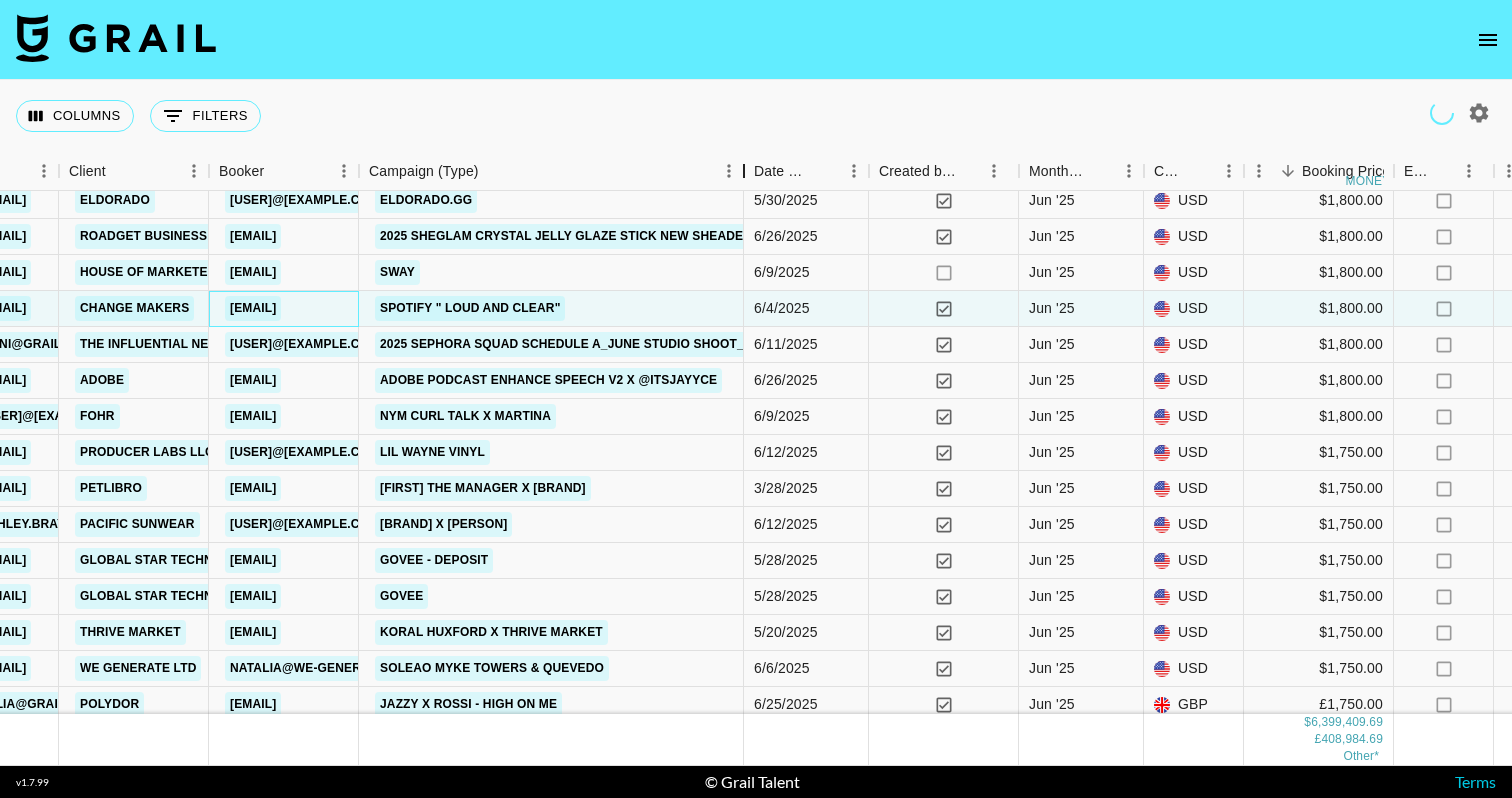 drag, startPoint x: 514, startPoint y: 164, endPoint x: 749, endPoint y: 164, distance: 235 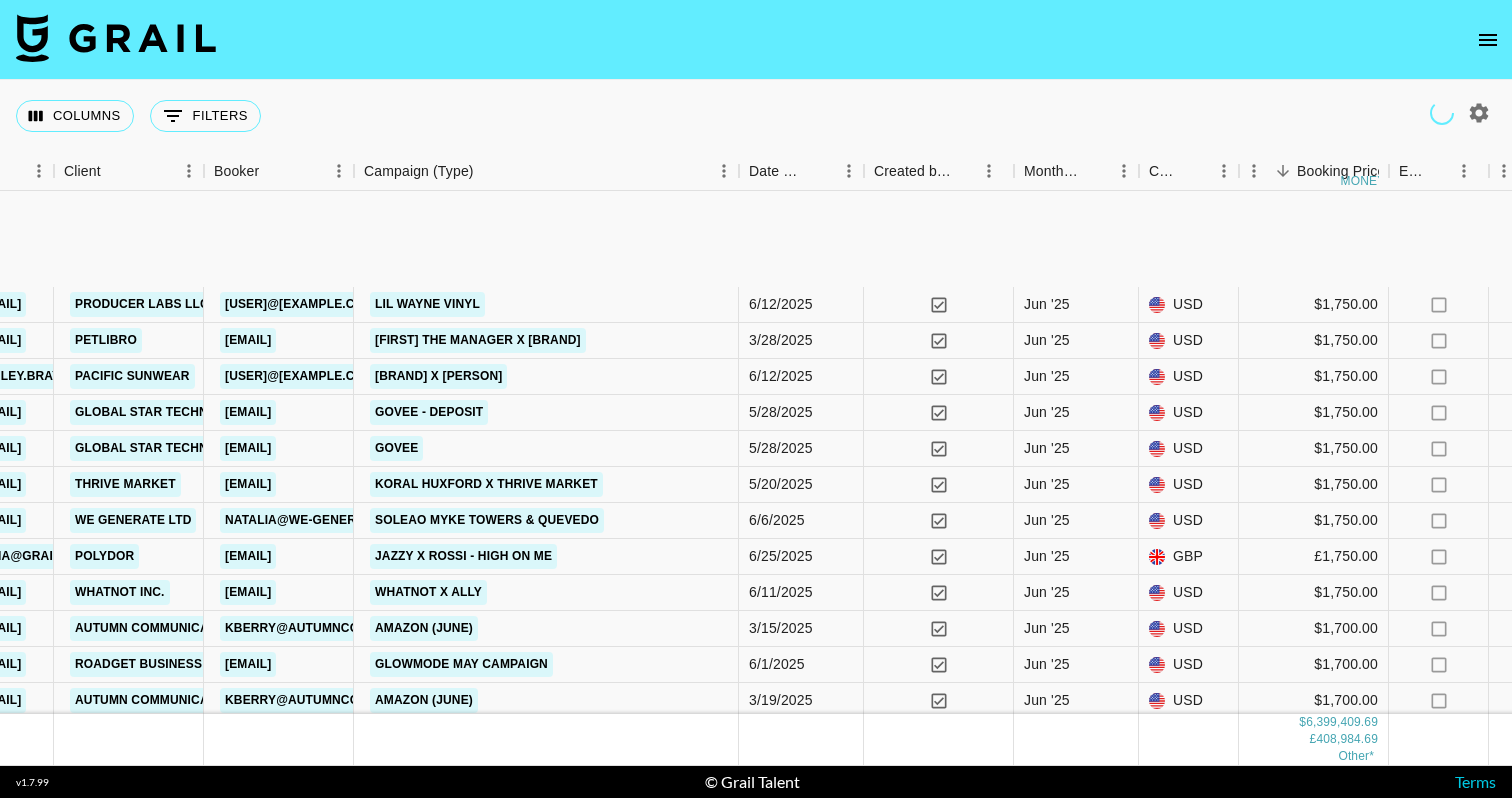 scroll, scrollTop: 12985, scrollLeft: 861, axis: both 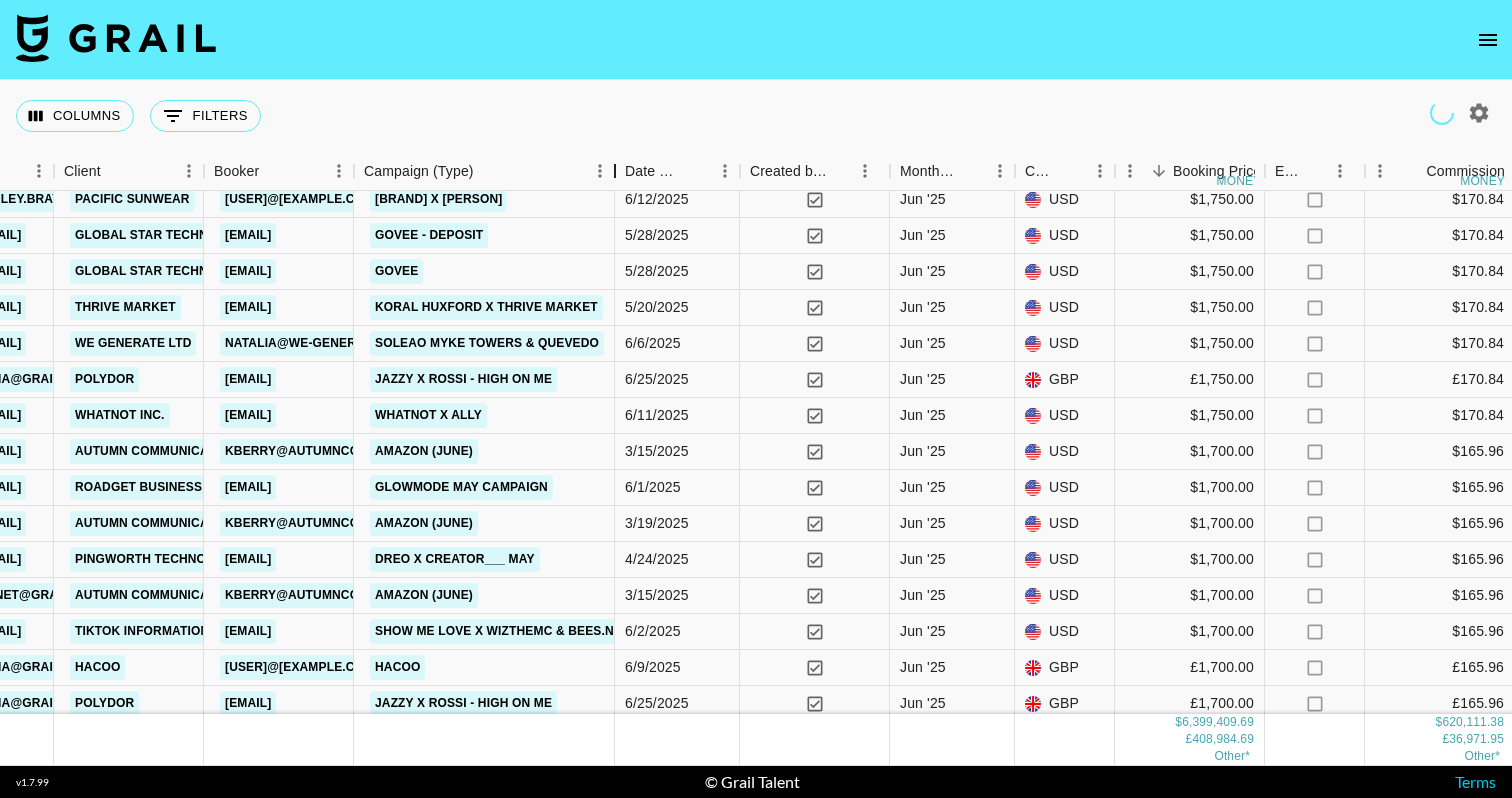 drag, startPoint x: 505, startPoint y: 173, endPoint x: 616, endPoint y: 171, distance: 111.01801 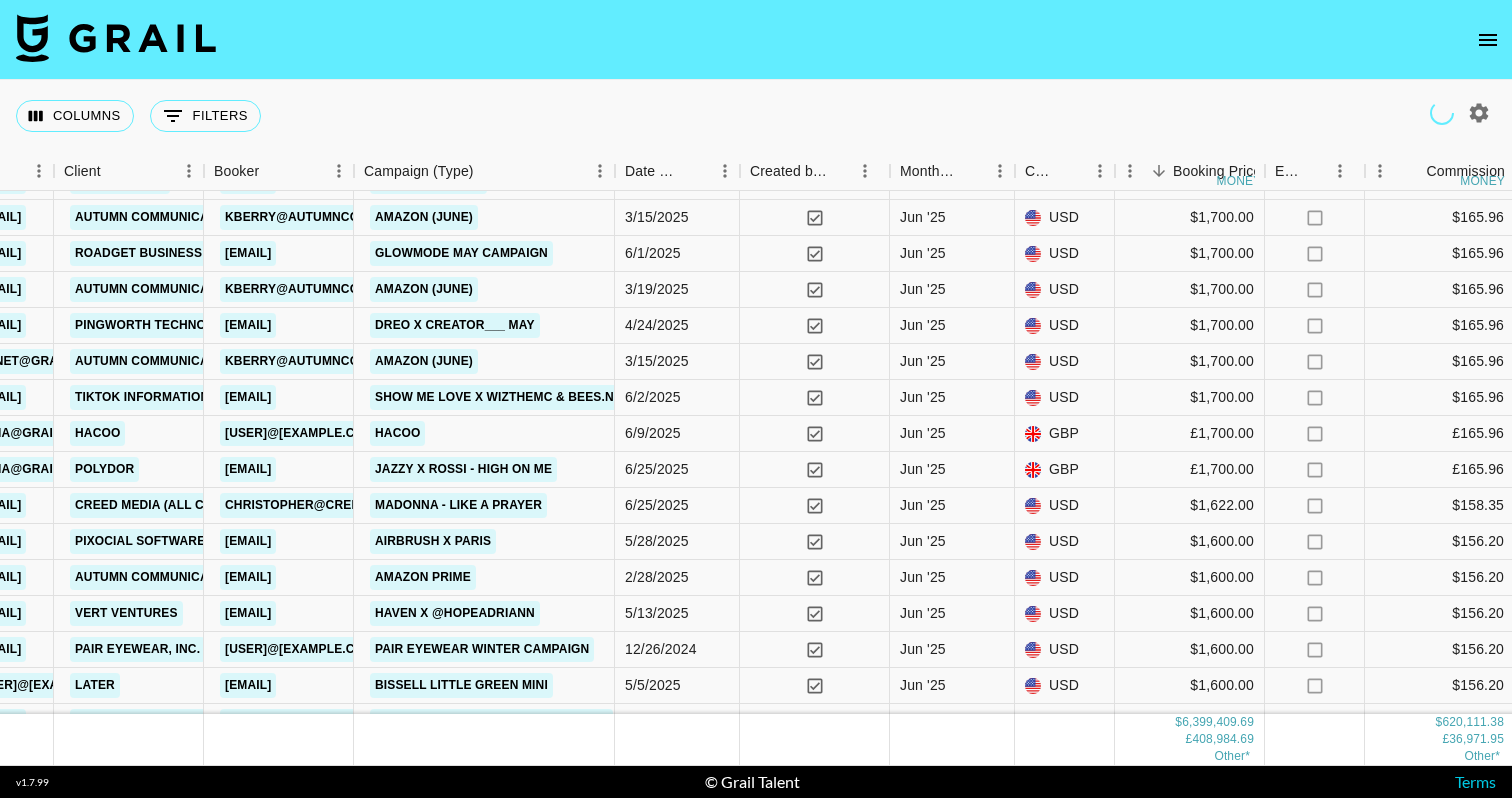 scroll, scrollTop: 13235, scrollLeft: 861, axis: both 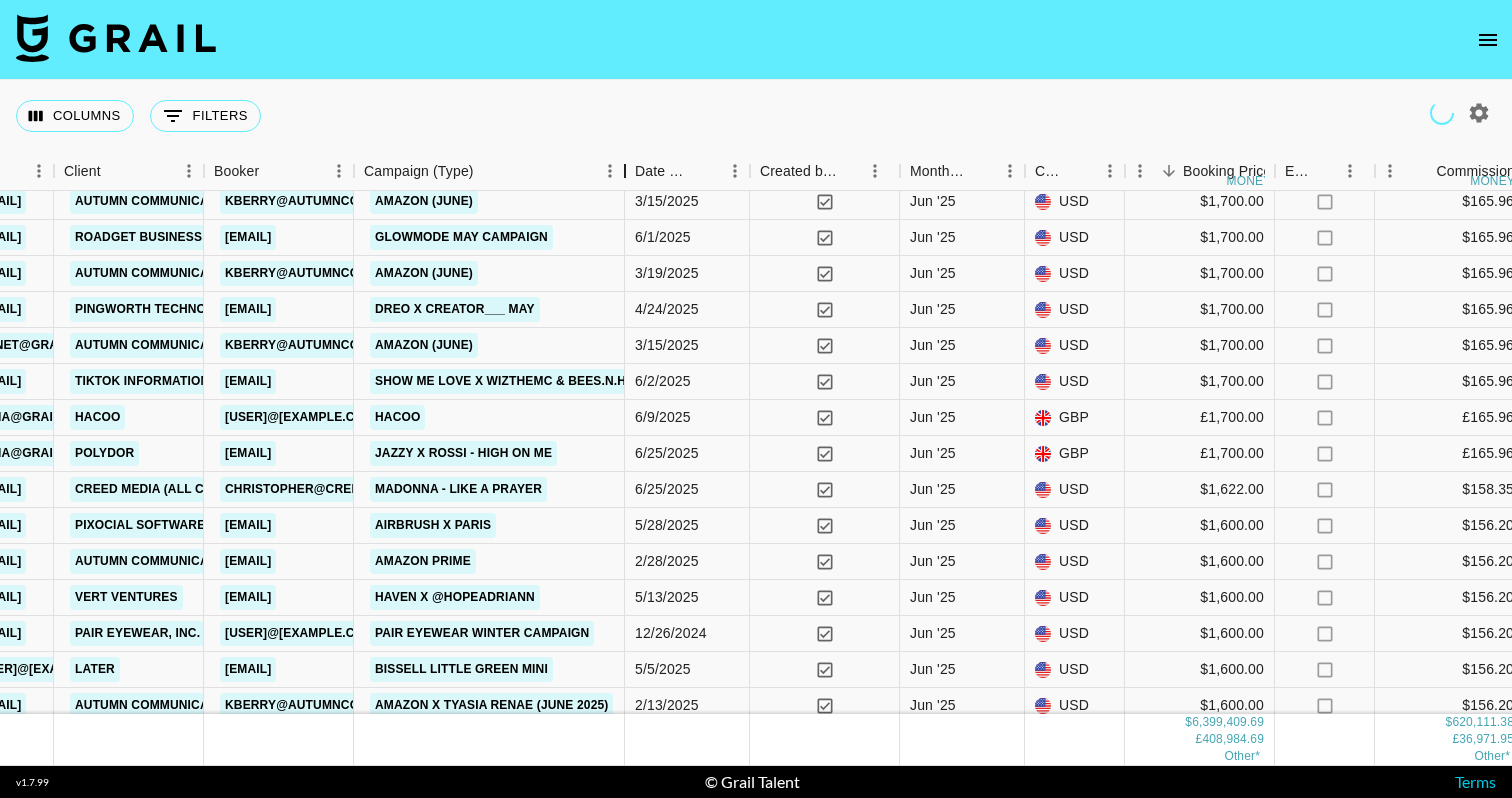 drag, startPoint x: 509, startPoint y: 170, endPoint x: 630, endPoint y: 163, distance: 121.20231 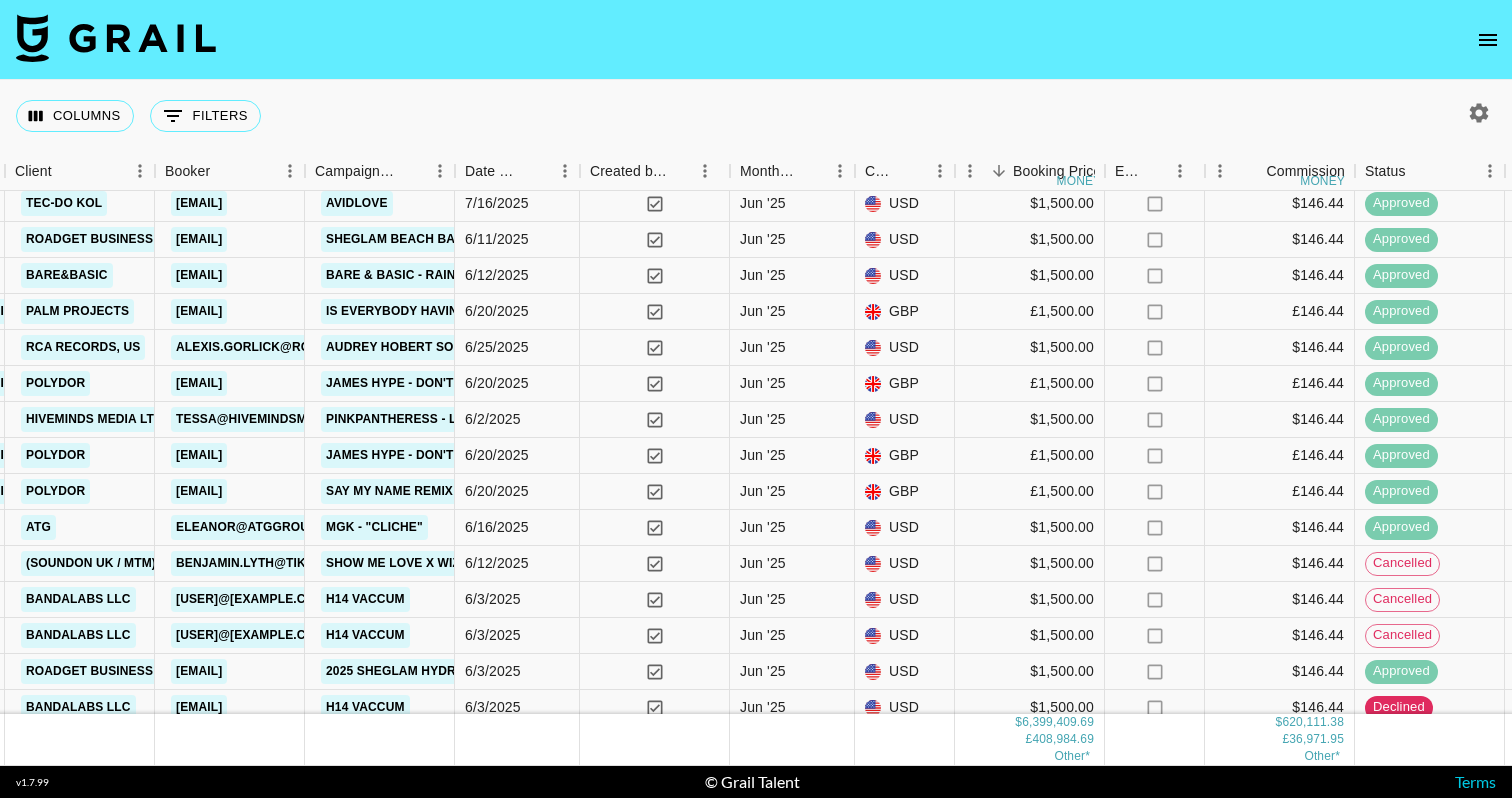 scroll, scrollTop: 15402, scrollLeft: 910, axis: both 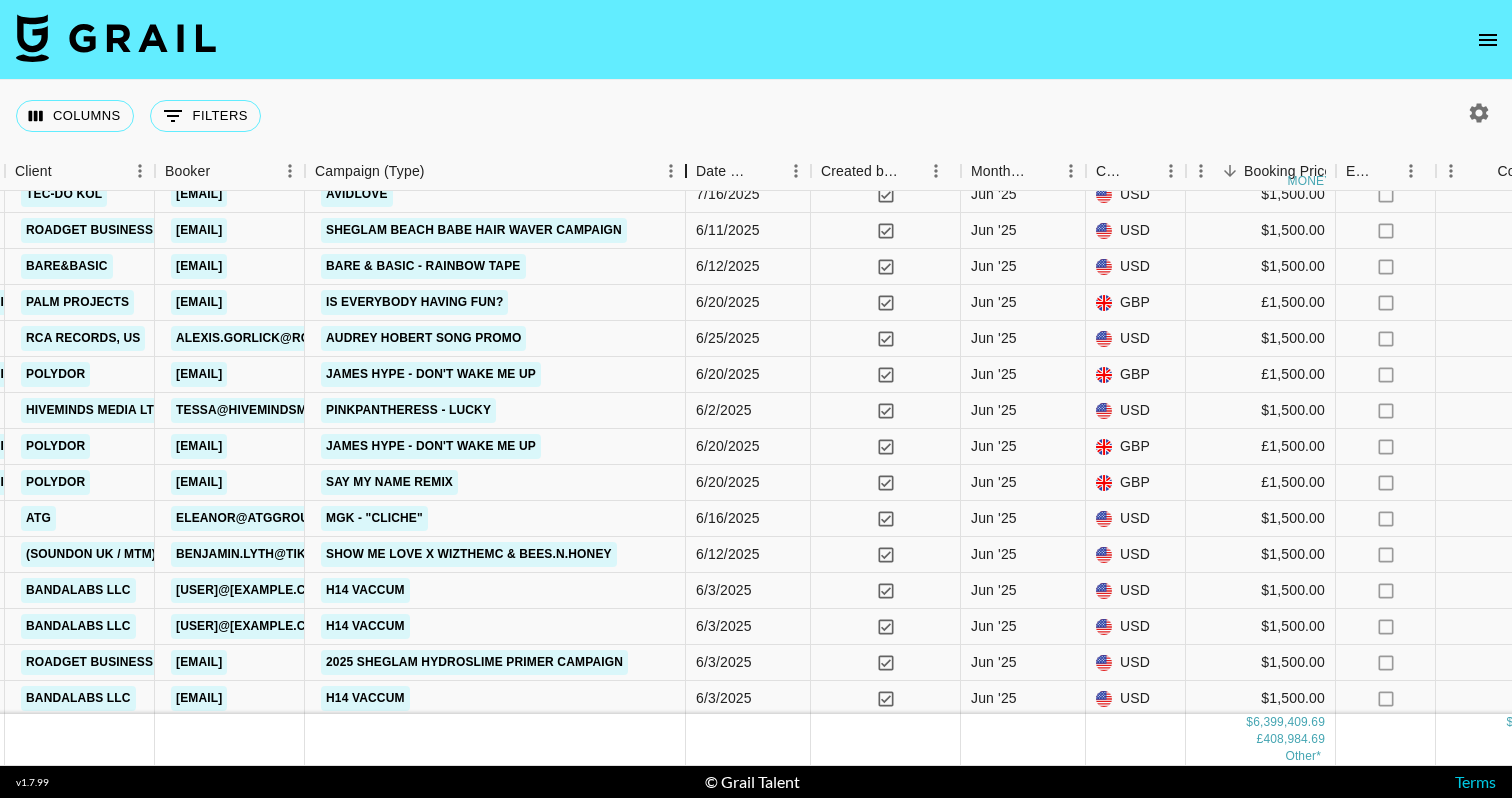 drag, startPoint x: 458, startPoint y: 168, endPoint x: 687, endPoint y: 191, distance: 230.15213 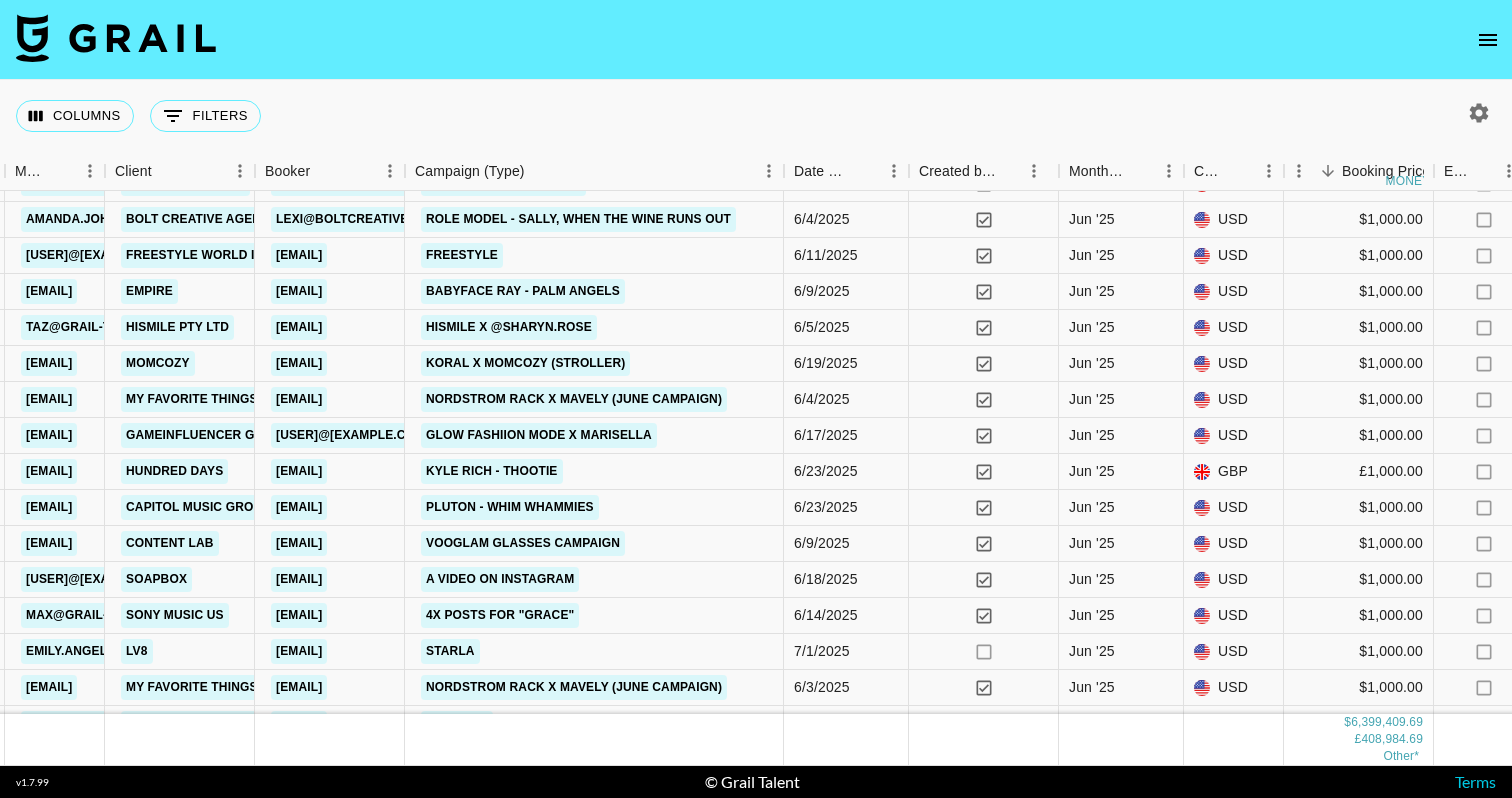 scroll, scrollTop: 22811, scrollLeft: 810, axis: both 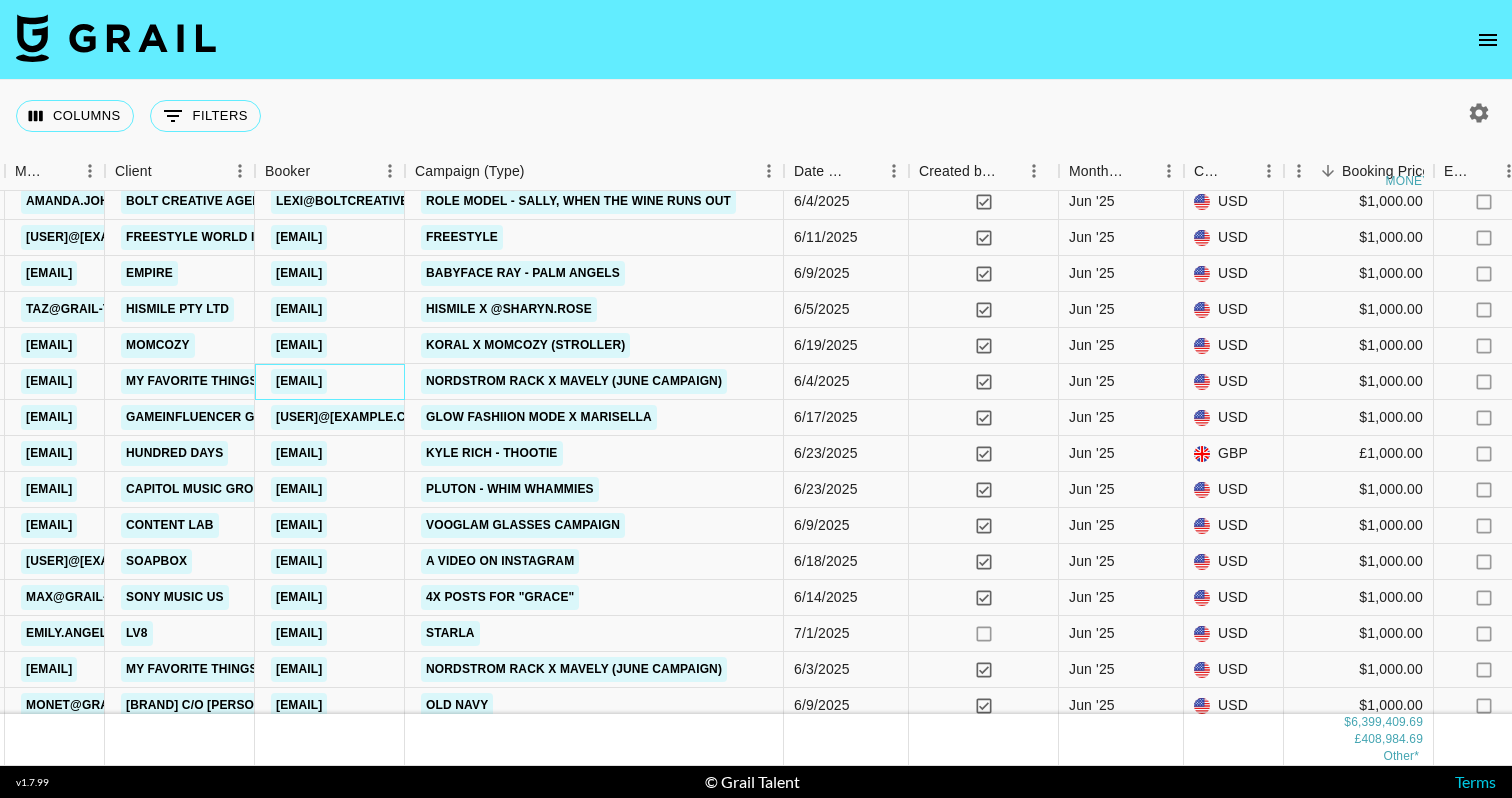 click on "ronni@joinmavely.com" at bounding box center [299, 381] 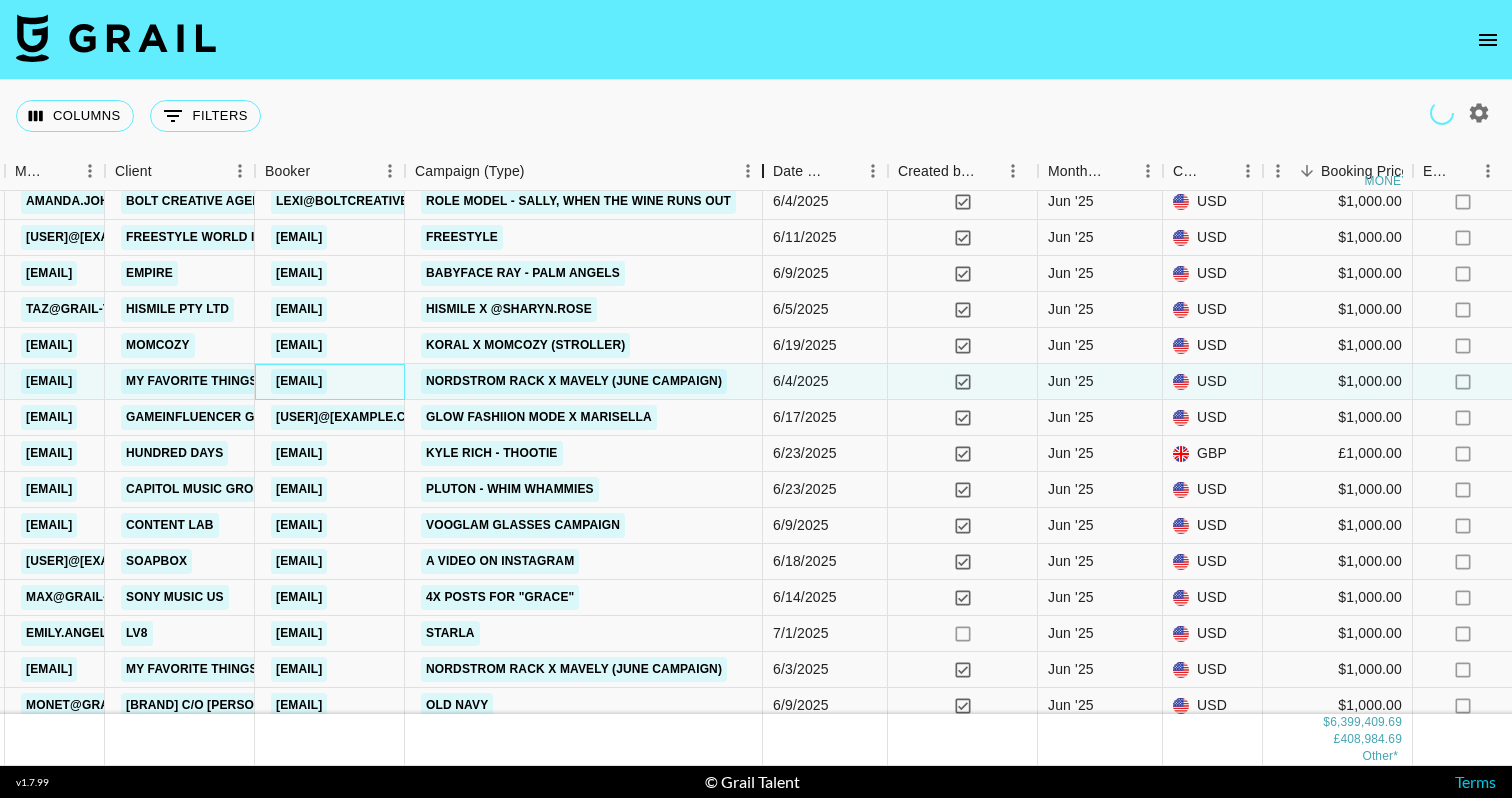 drag, startPoint x: 563, startPoint y: 179, endPoint x: 771, endPoint y: 180, distance: 208.00241 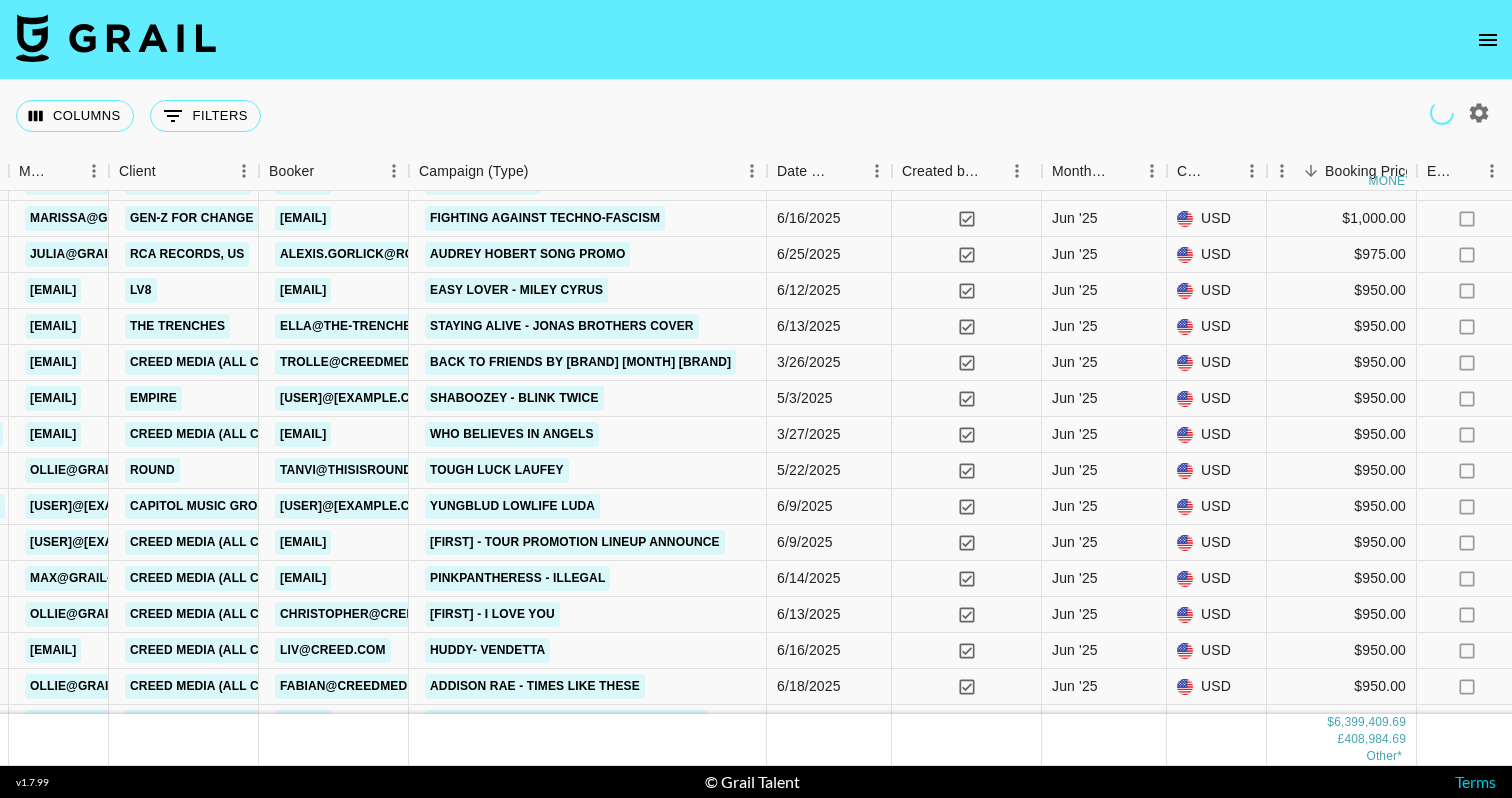 scroll, scrollTop: 23452, scrollLeft: 807, axis: both 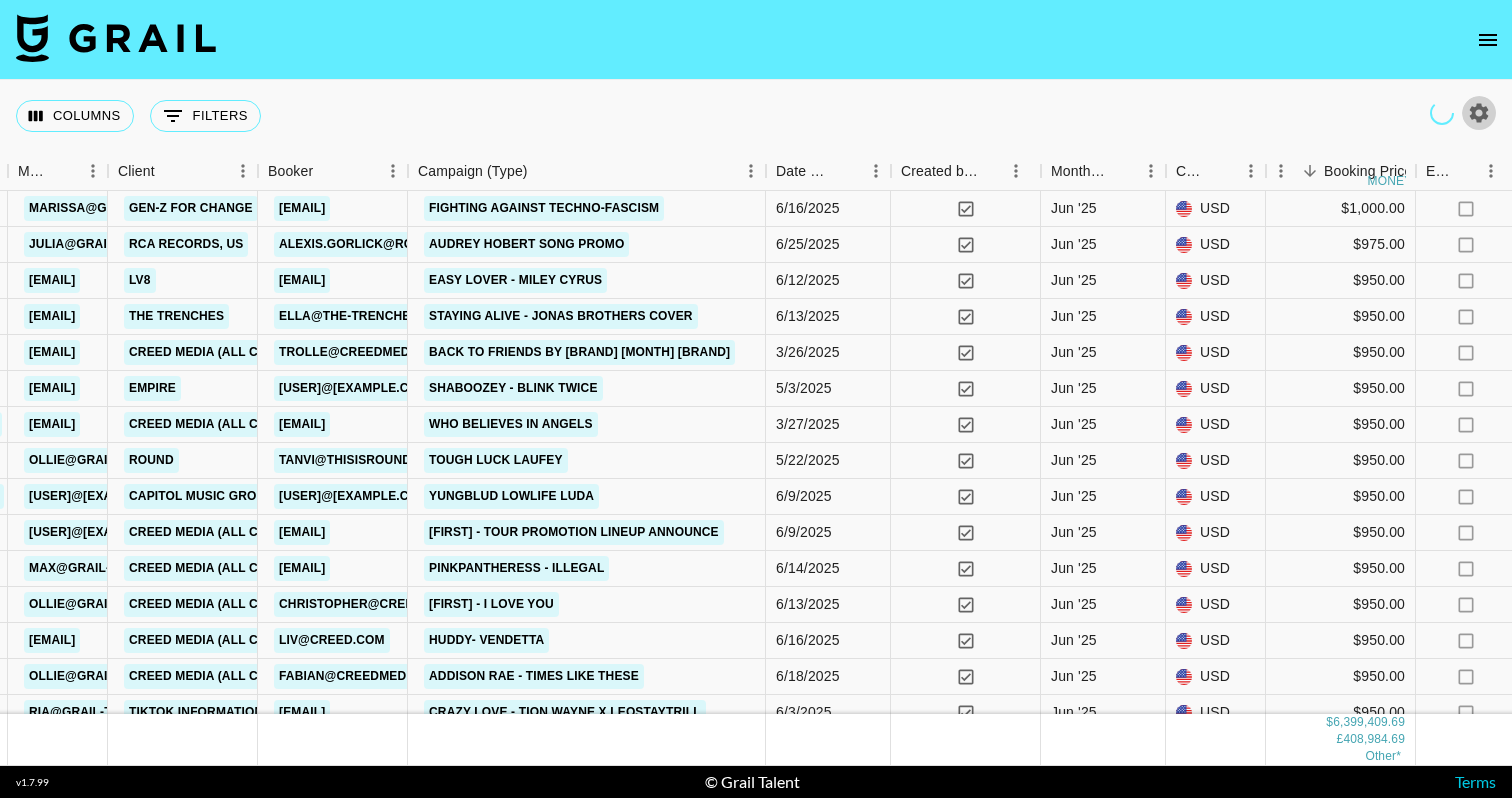 click 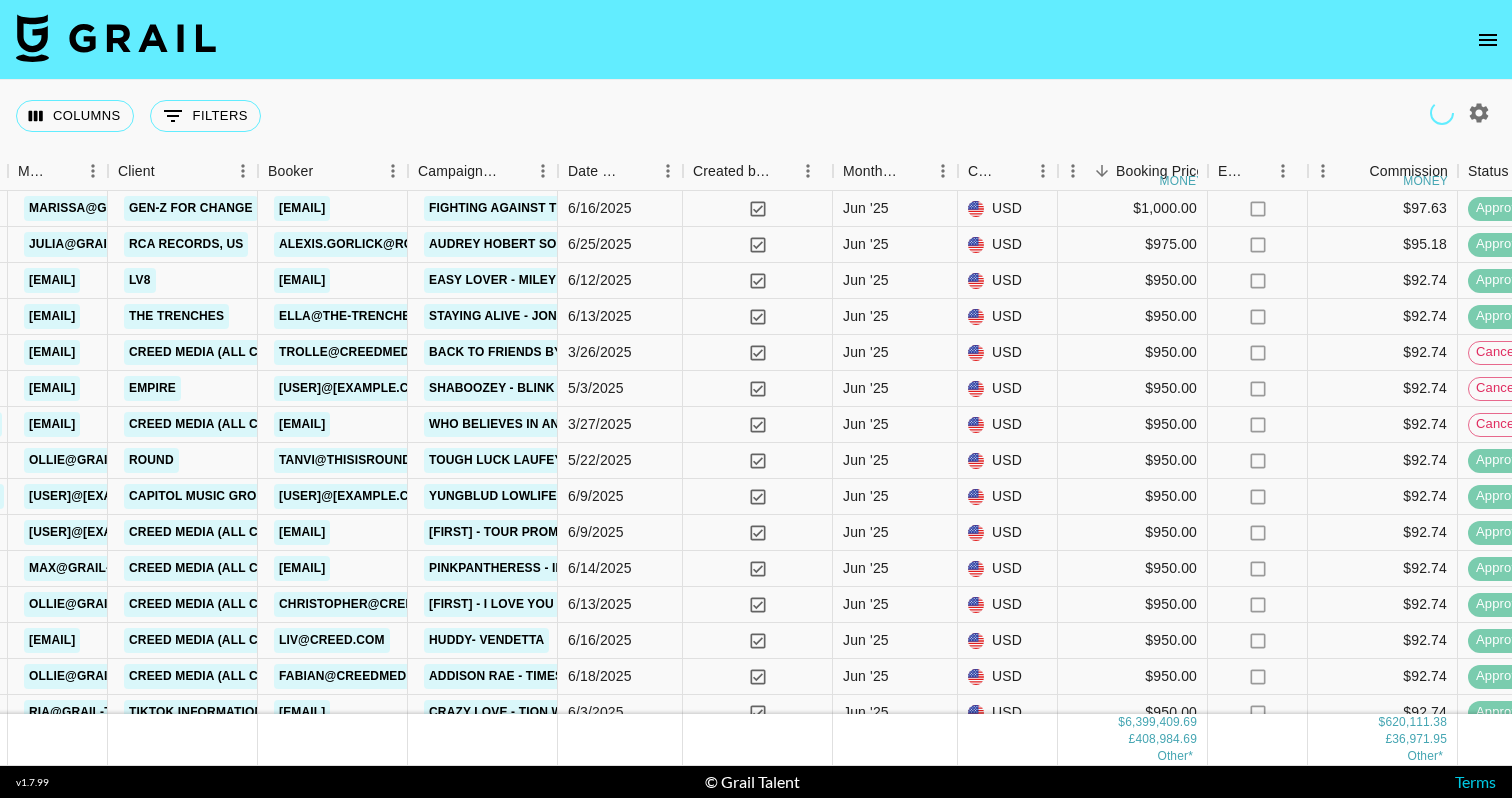 click 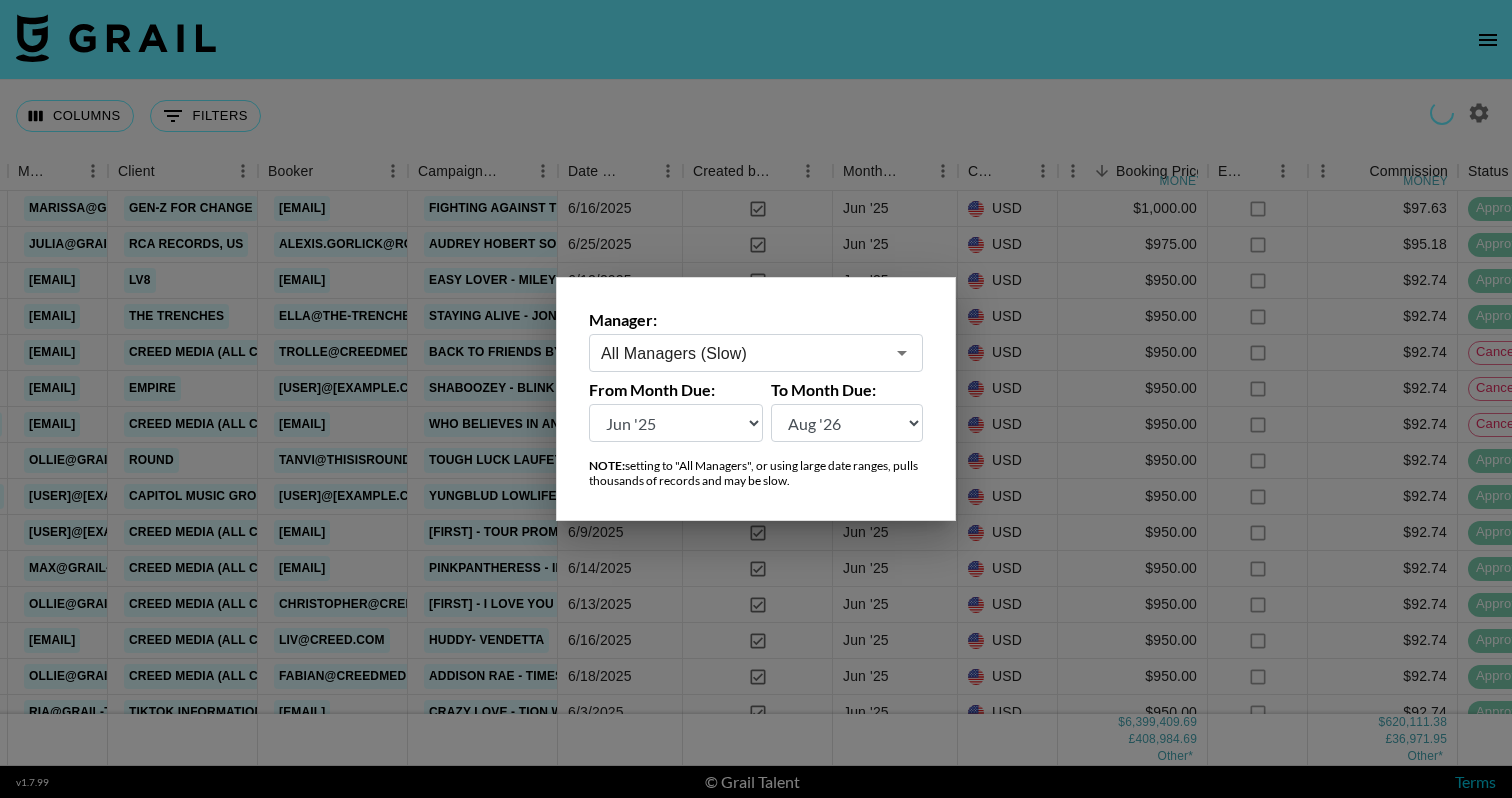 select on "May '25" 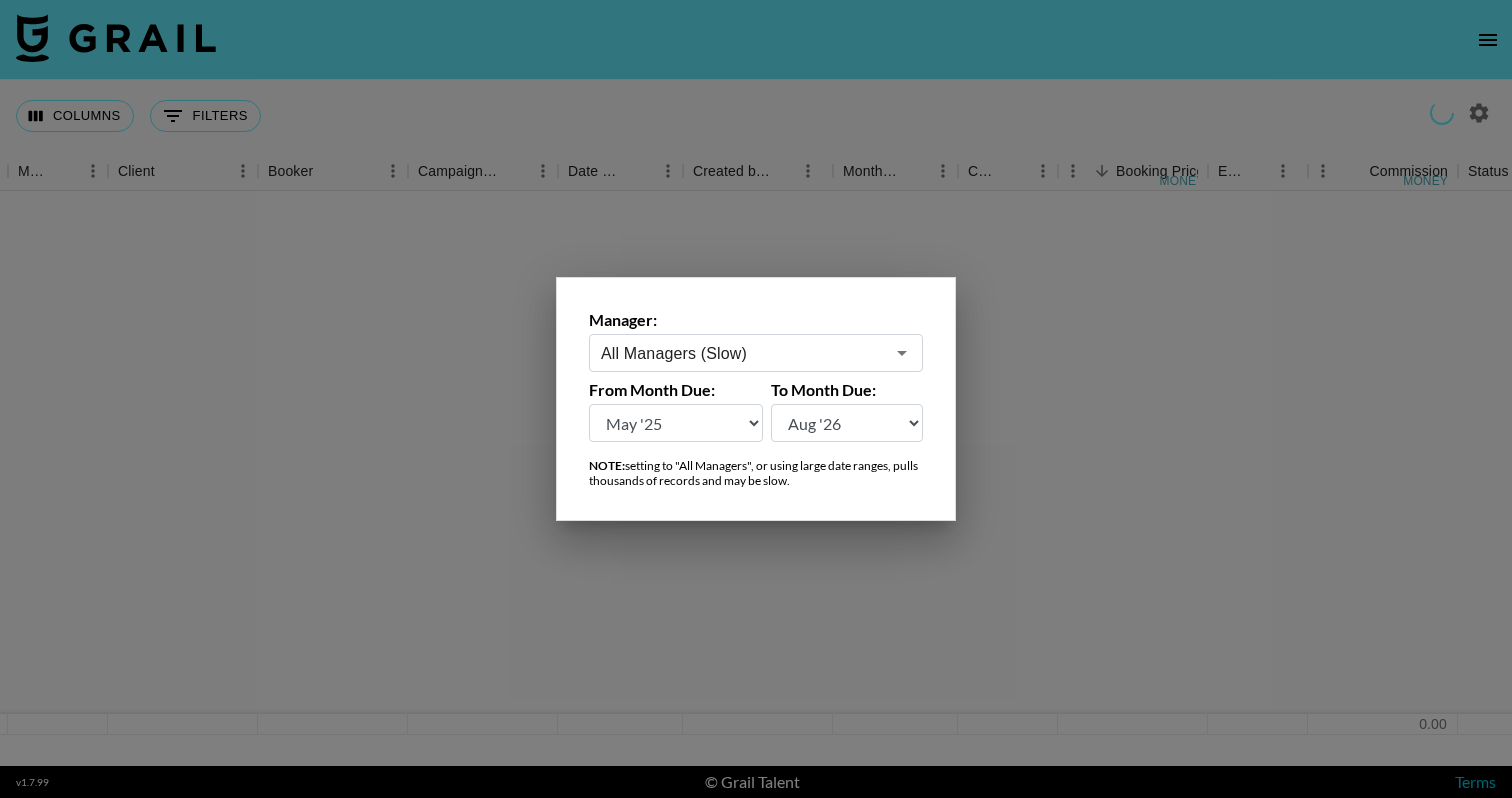scroll, scrollTop: 0, scrollLeft: 807, axis: horizontal 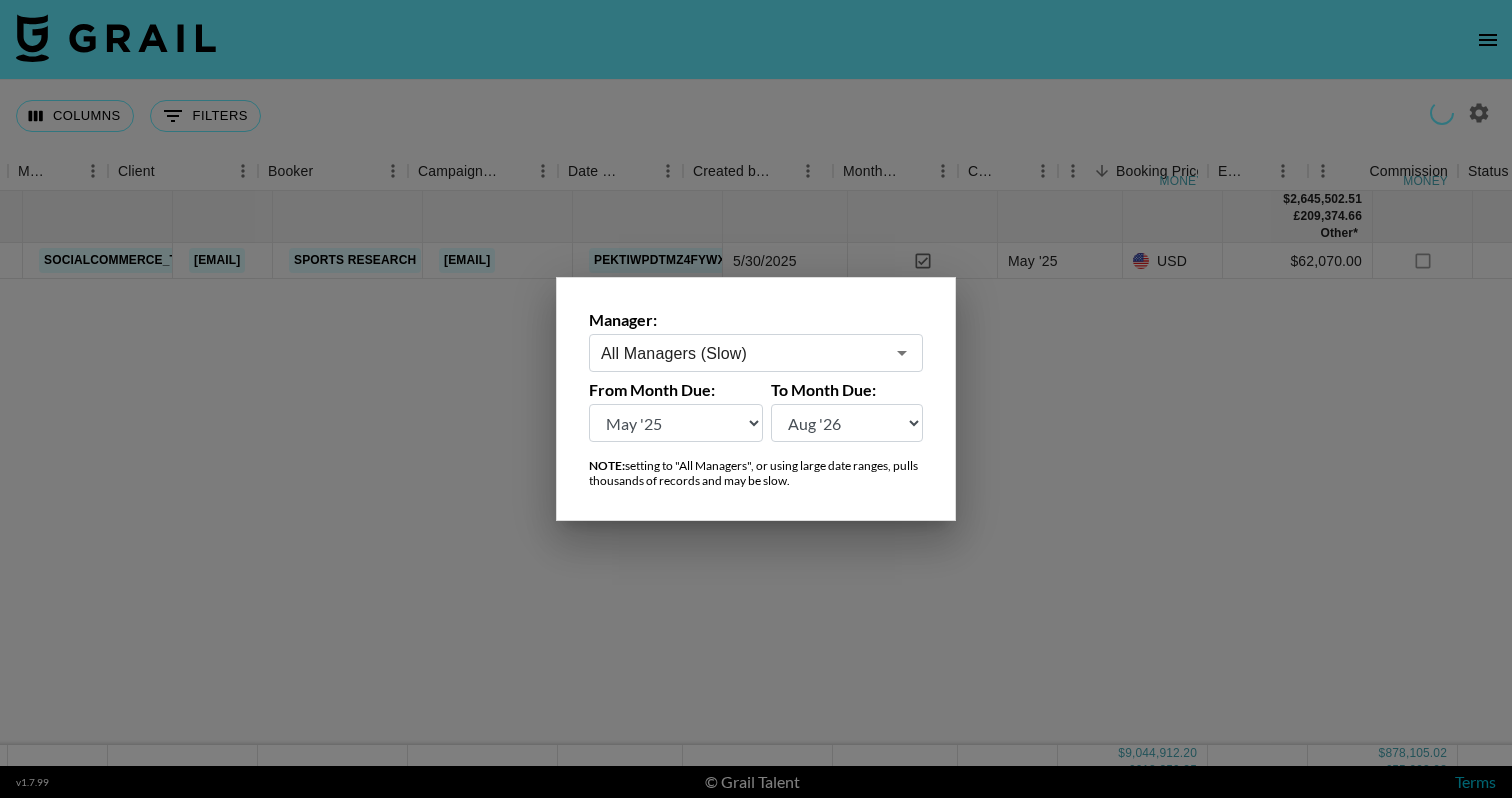 click at bounding box center (756, 399) 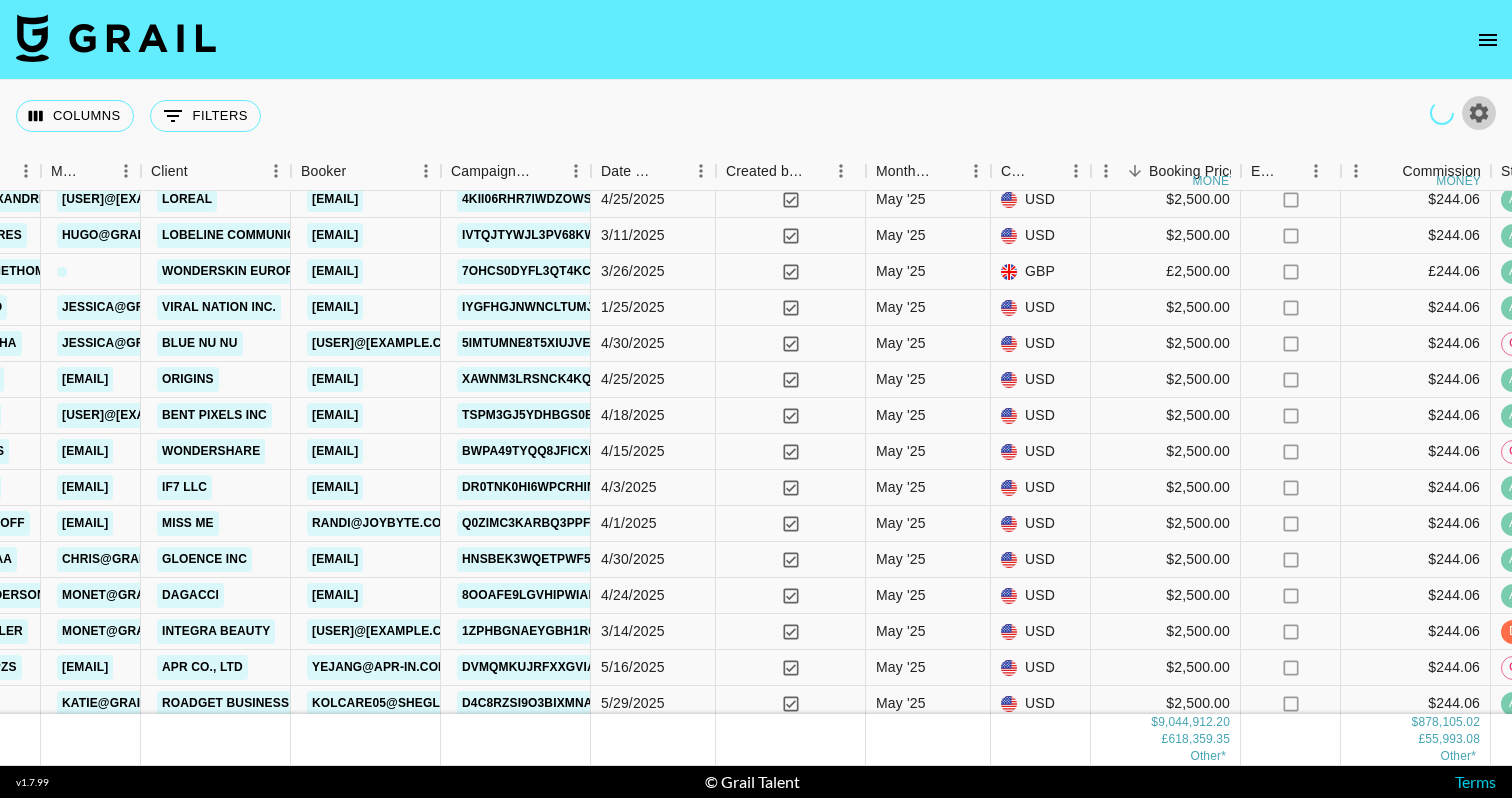 scroll, scrollTop: 8943, scrollLeft: 774, axis: both 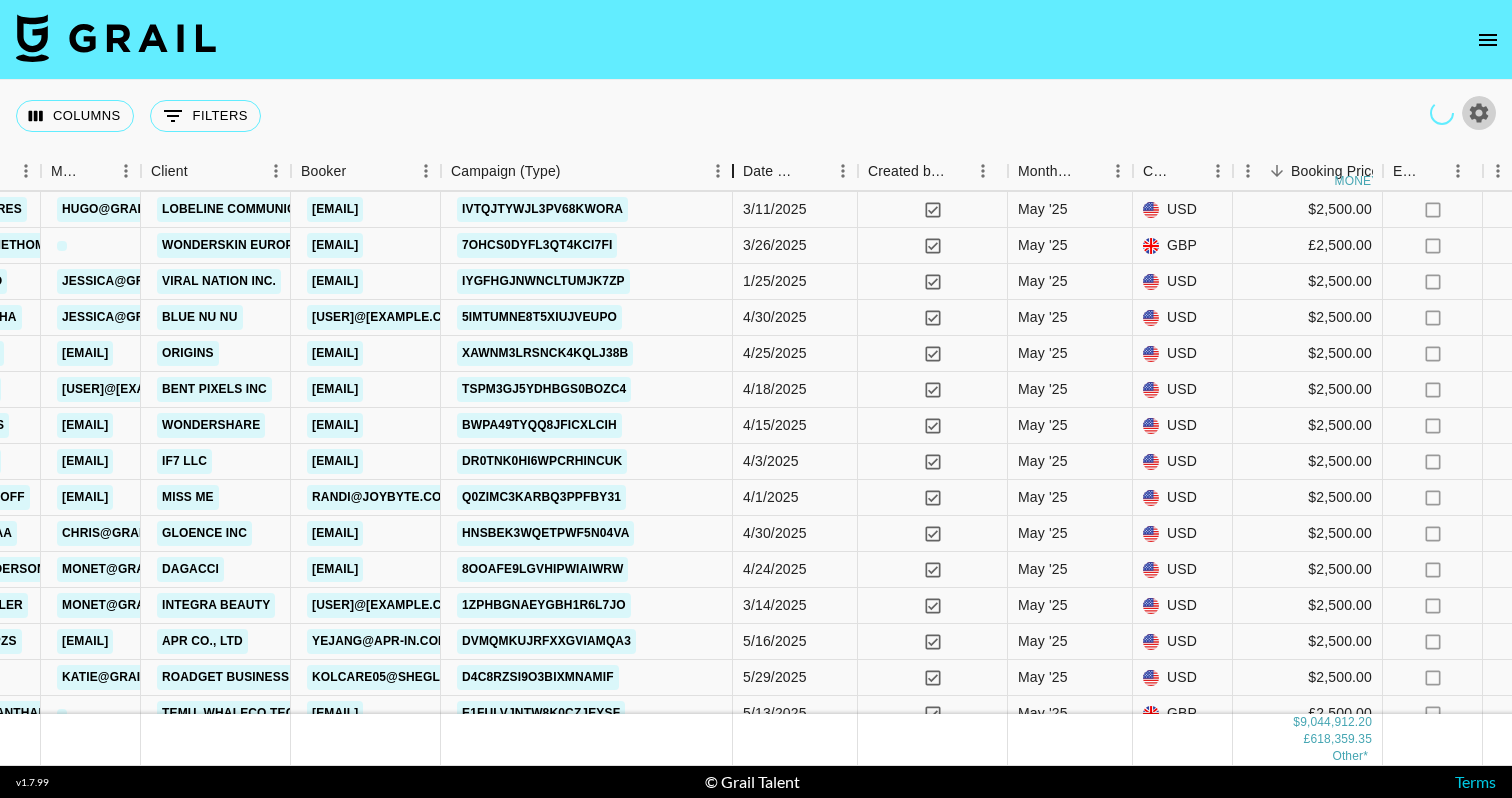 drag, startPoint x: 594, startPoint y: 159, endPoint x: 736, endPoint y: 162, distance: 142.0317 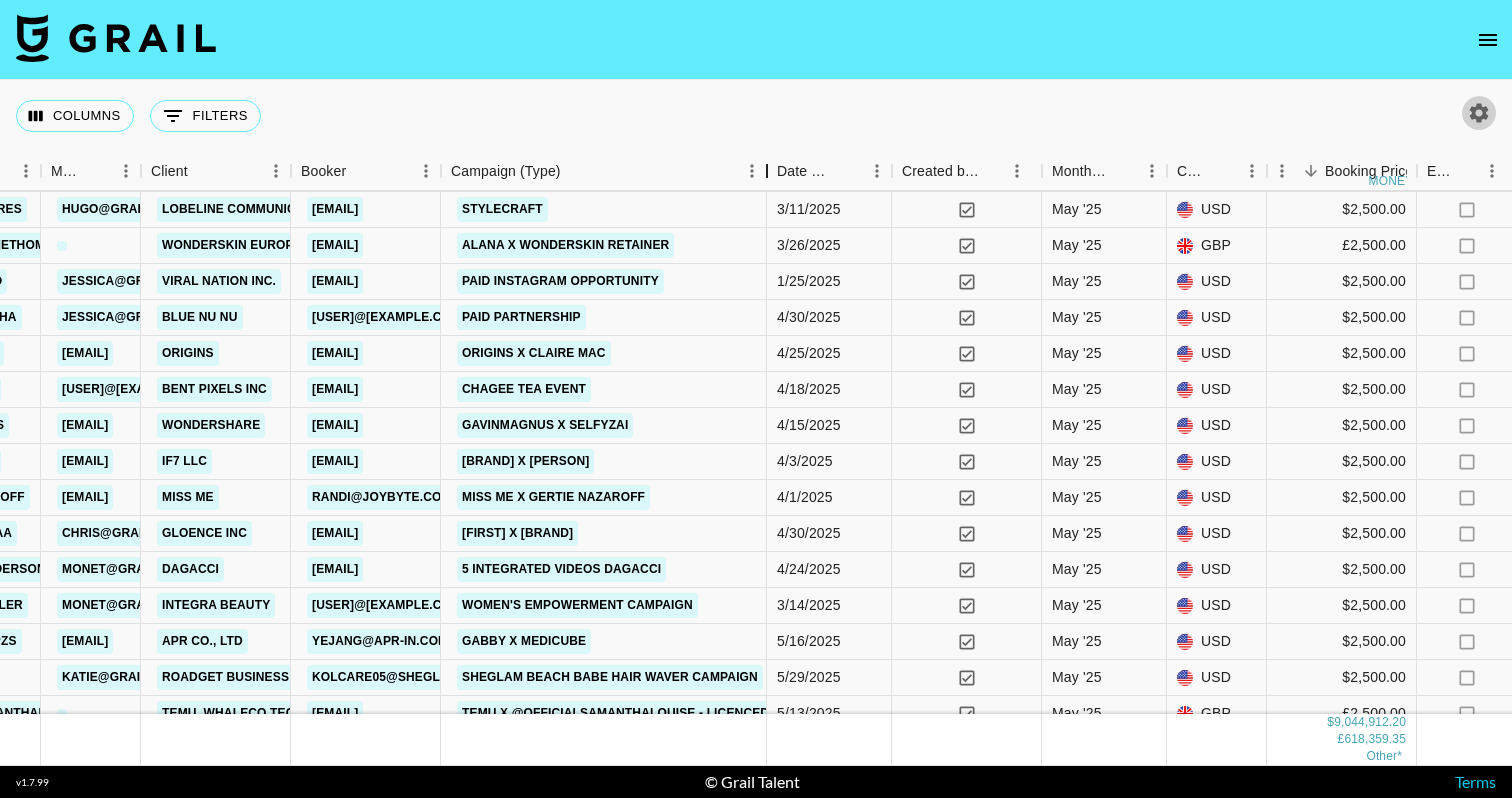 drag, startPoint x: 721, startPoint y: 175, endPoint x: 771, endPoint y: 178, distance: 50.08992 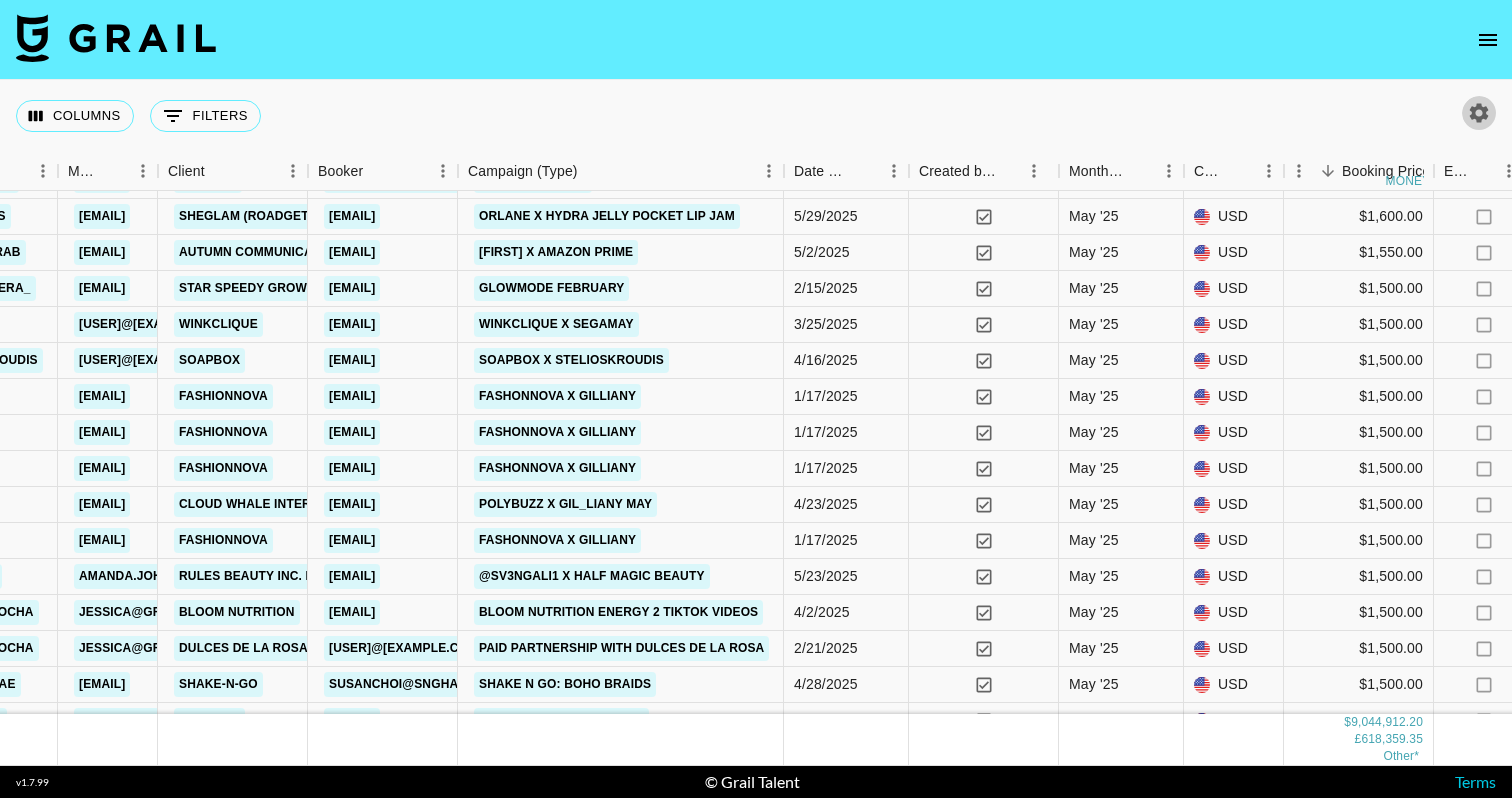 scroll, scrollTop: 15462, scrollLeft: 757, axis: both 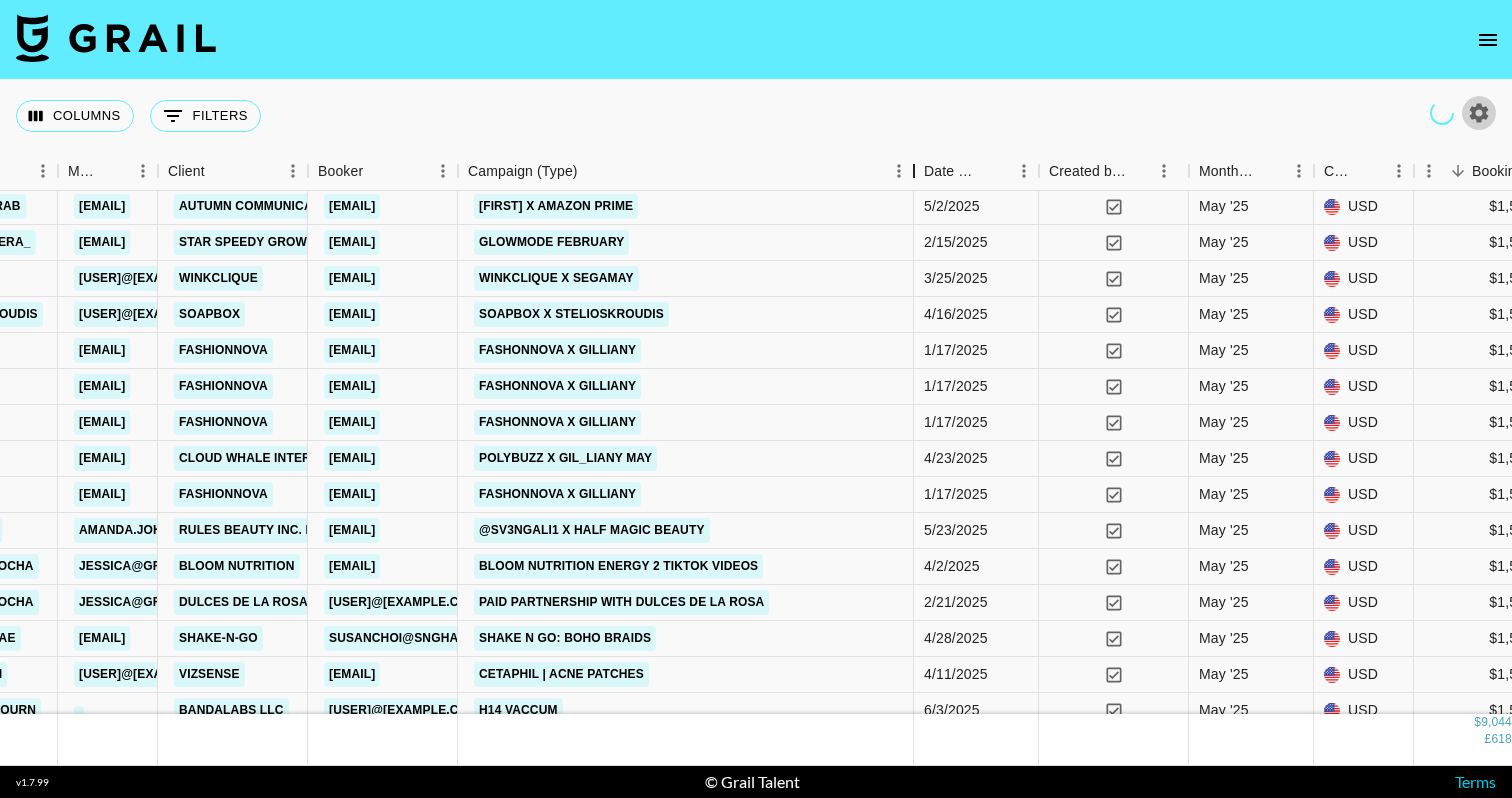 drag, startPoint x: 606, startPoint y: 159, endPoint x: 912, endPoint y: 171, distance: 306.2352 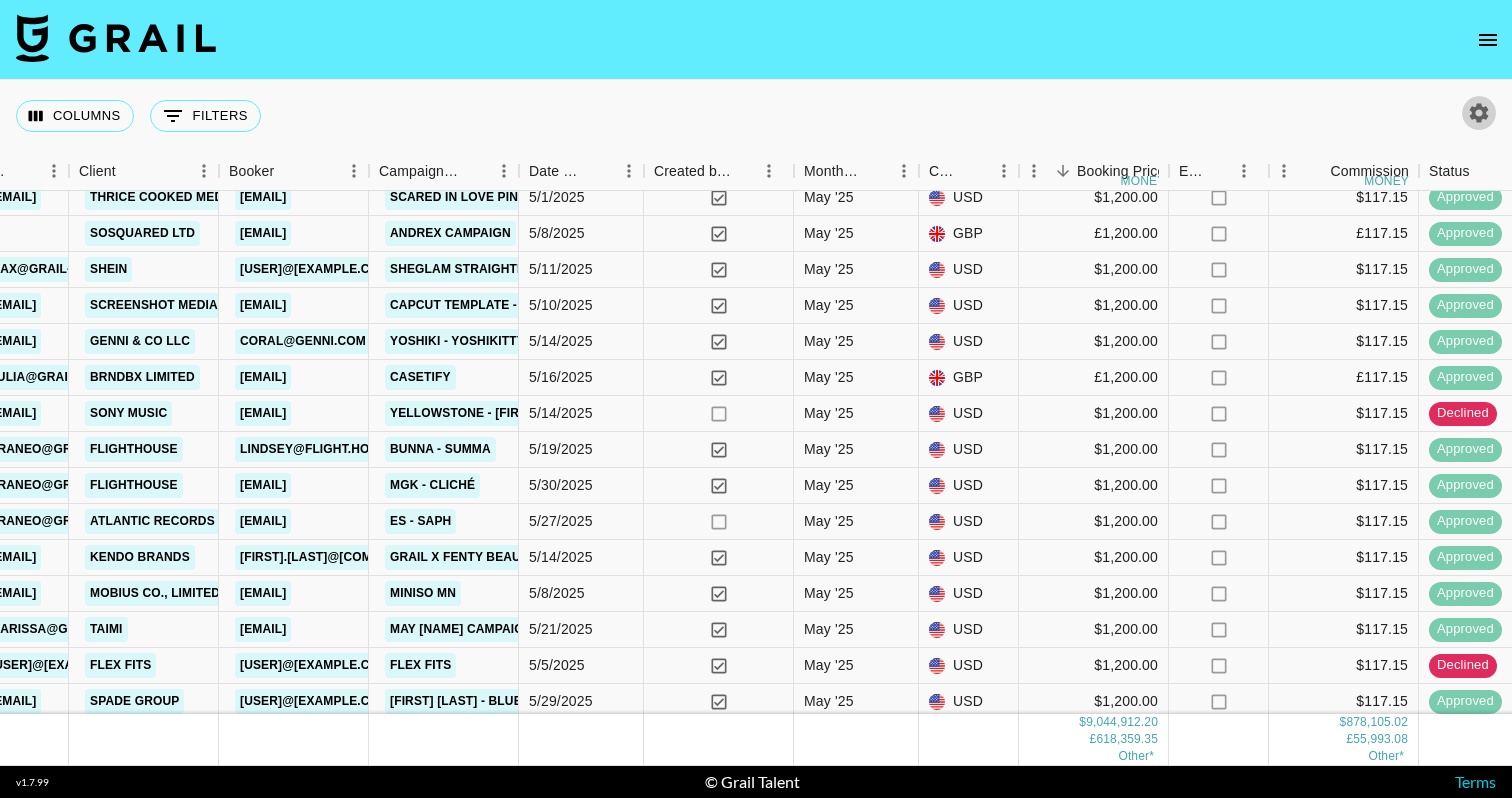 scroll, scrollTop: 21015, scrollLeft: 846, axis: both 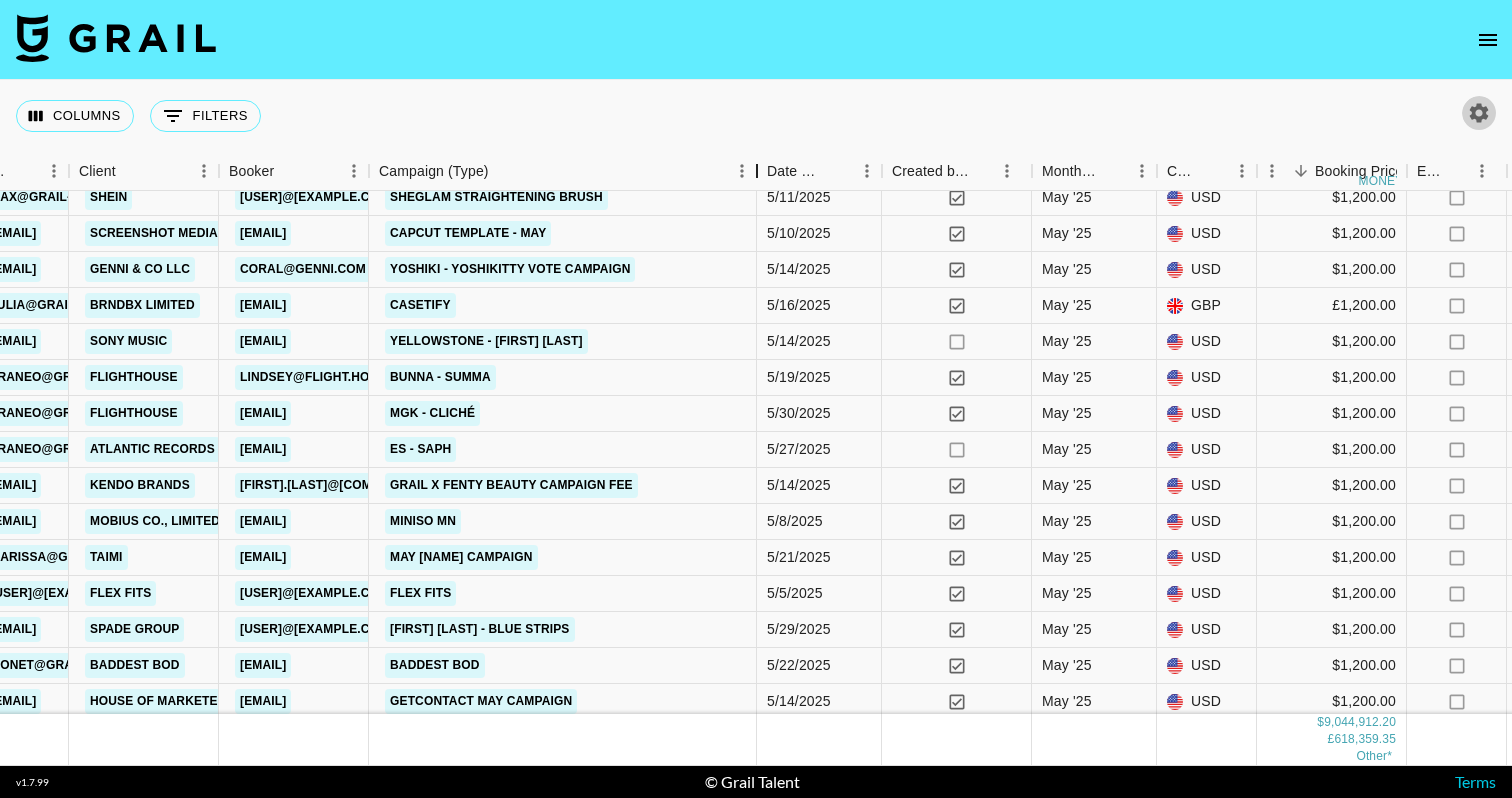drag, startPoint x: 522, startPoint y: 168, endPoint x: 760, endPoint y: 191, distance: 239.10876 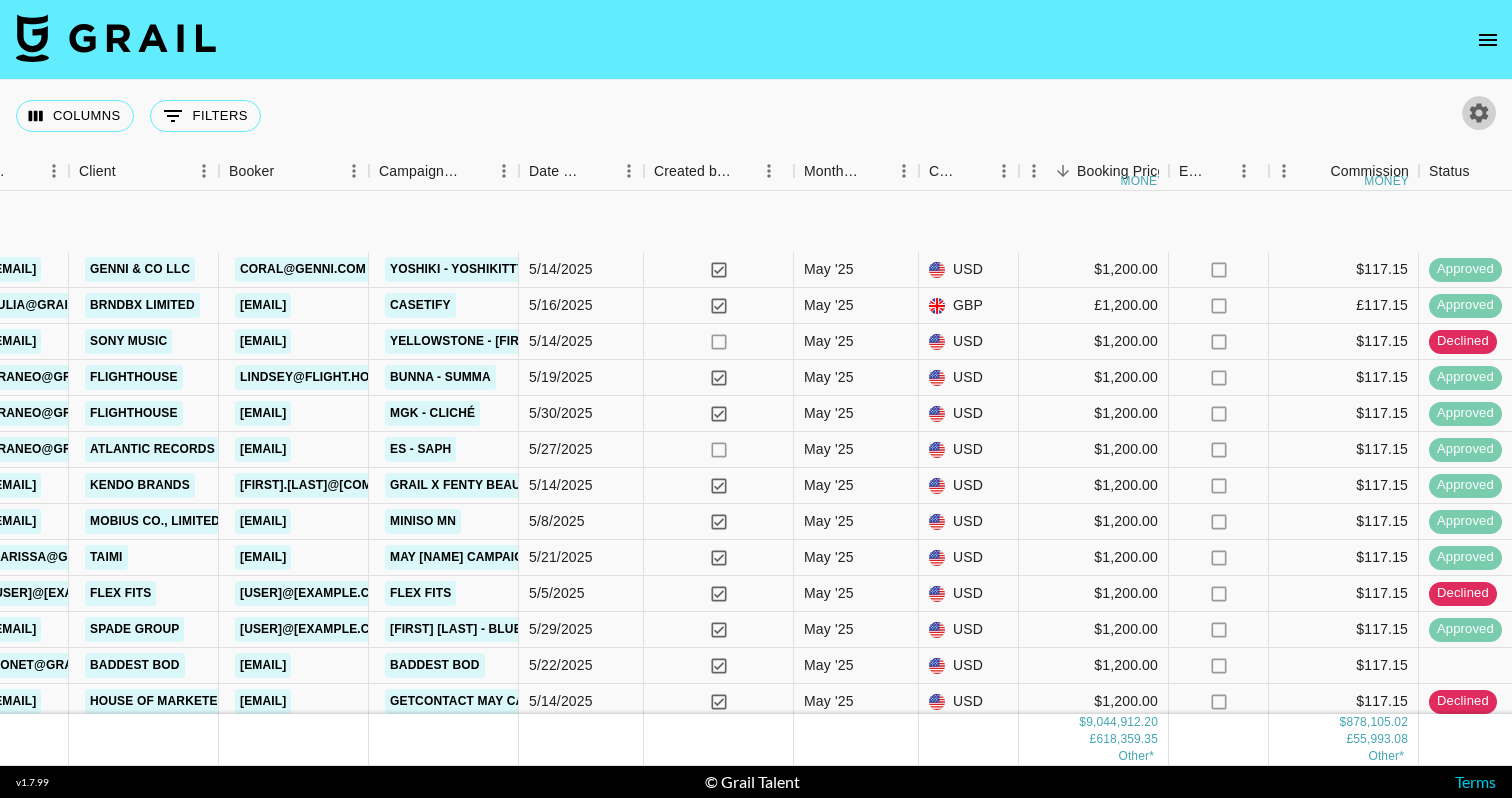 scroll, scrollTop: 21168, scrollLeft: 846, axis: both 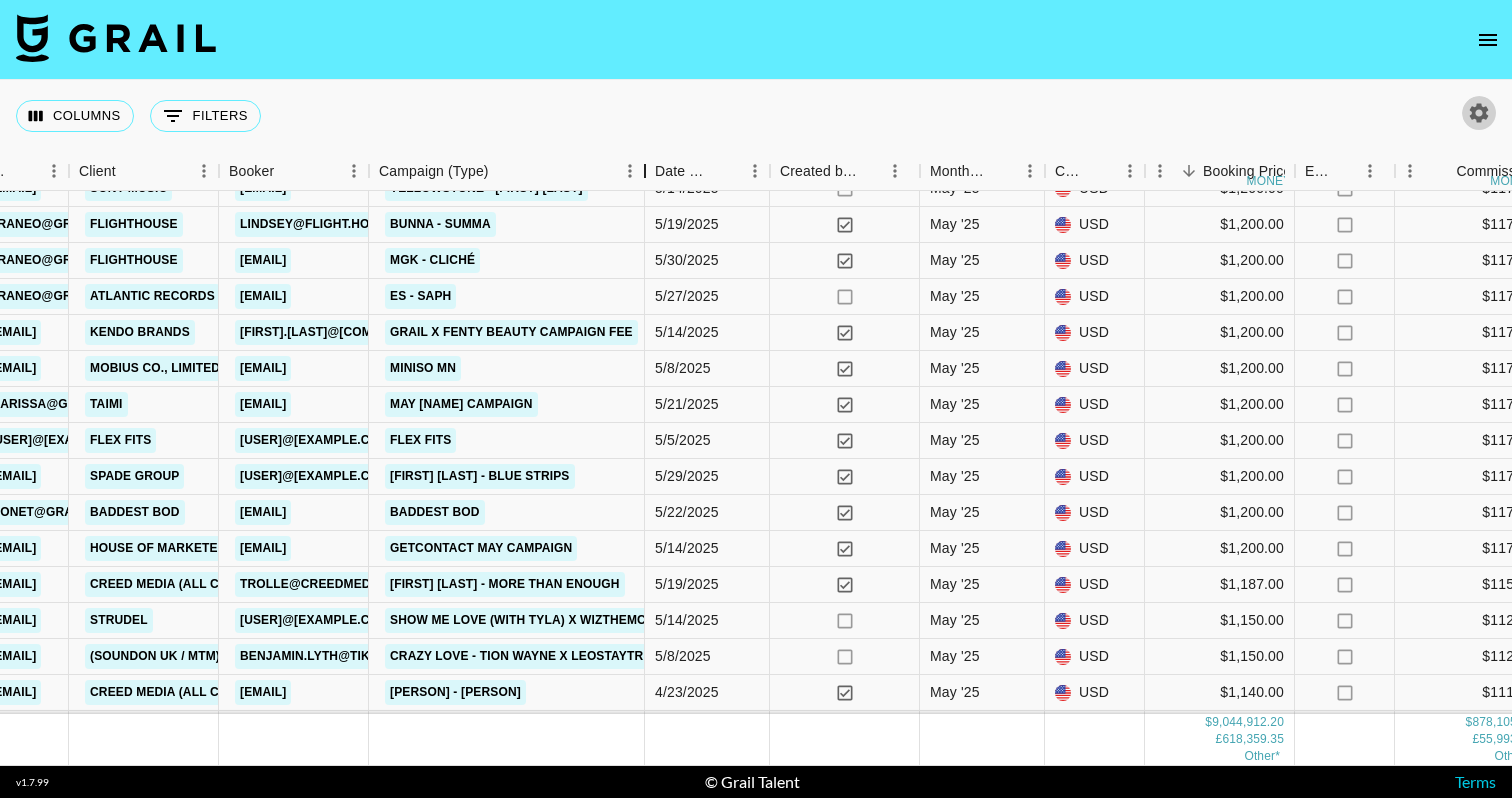 drag, startPoint x: 517, startPoint y: 177, endPoint x: 631, endPoint y: 199, distance: 116.1034 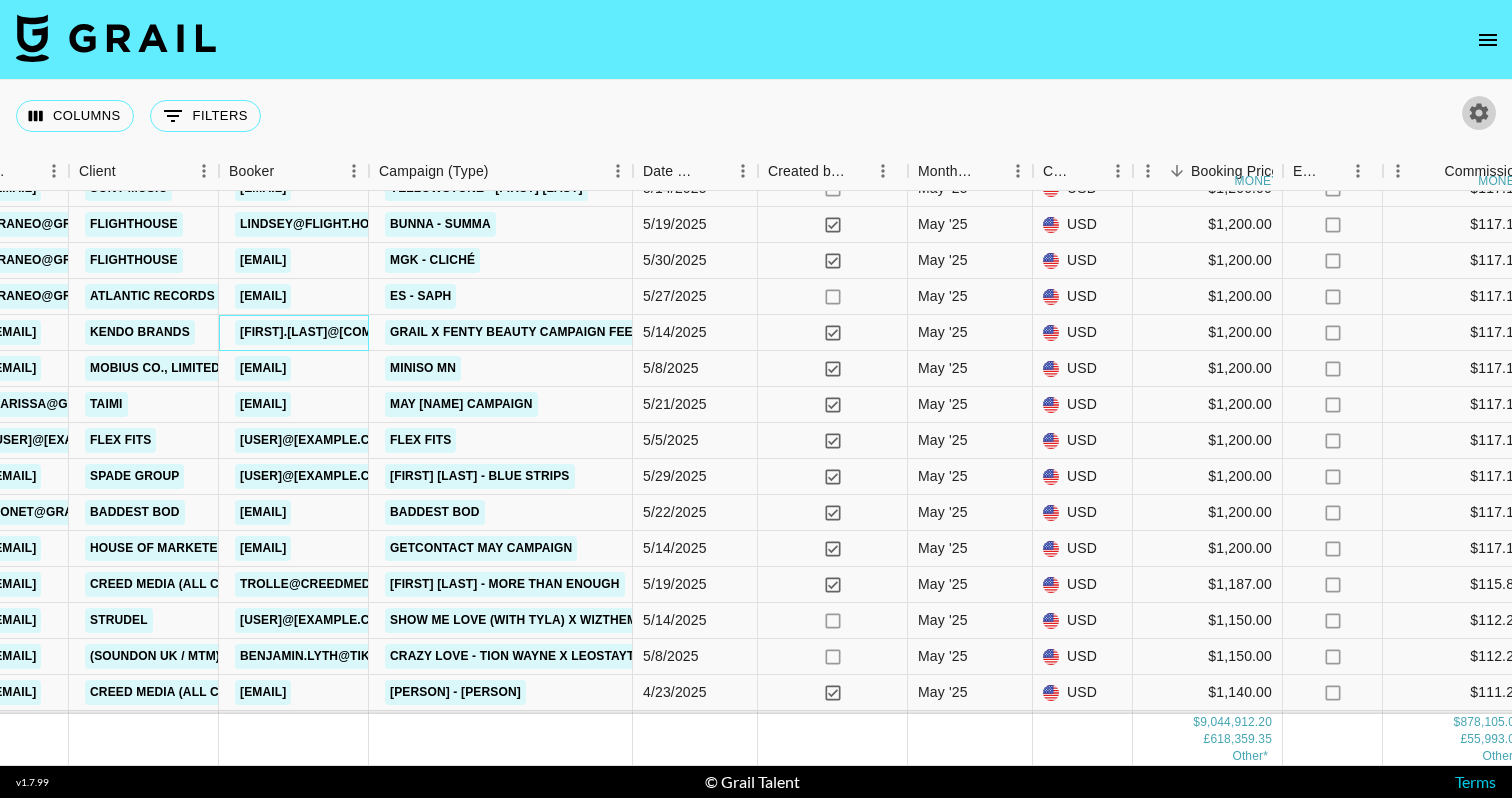 click on "Elaine.lin@kendobrands.com" at bounding box center (324, 332) 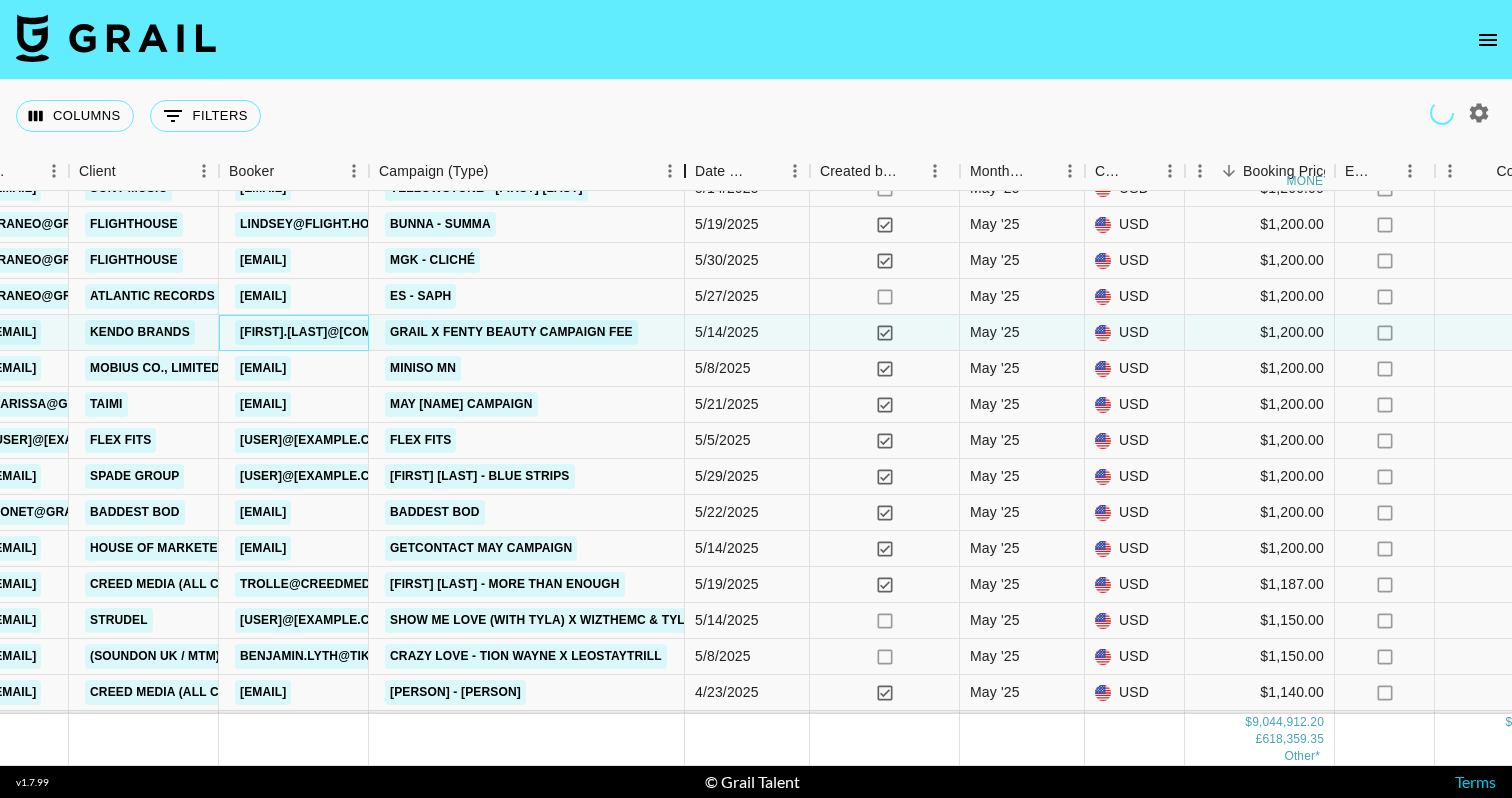 drag, startPoint x: 521, startPoint y: 175, endPoint x: 687, endPoint y: 186, distance: 166.36406 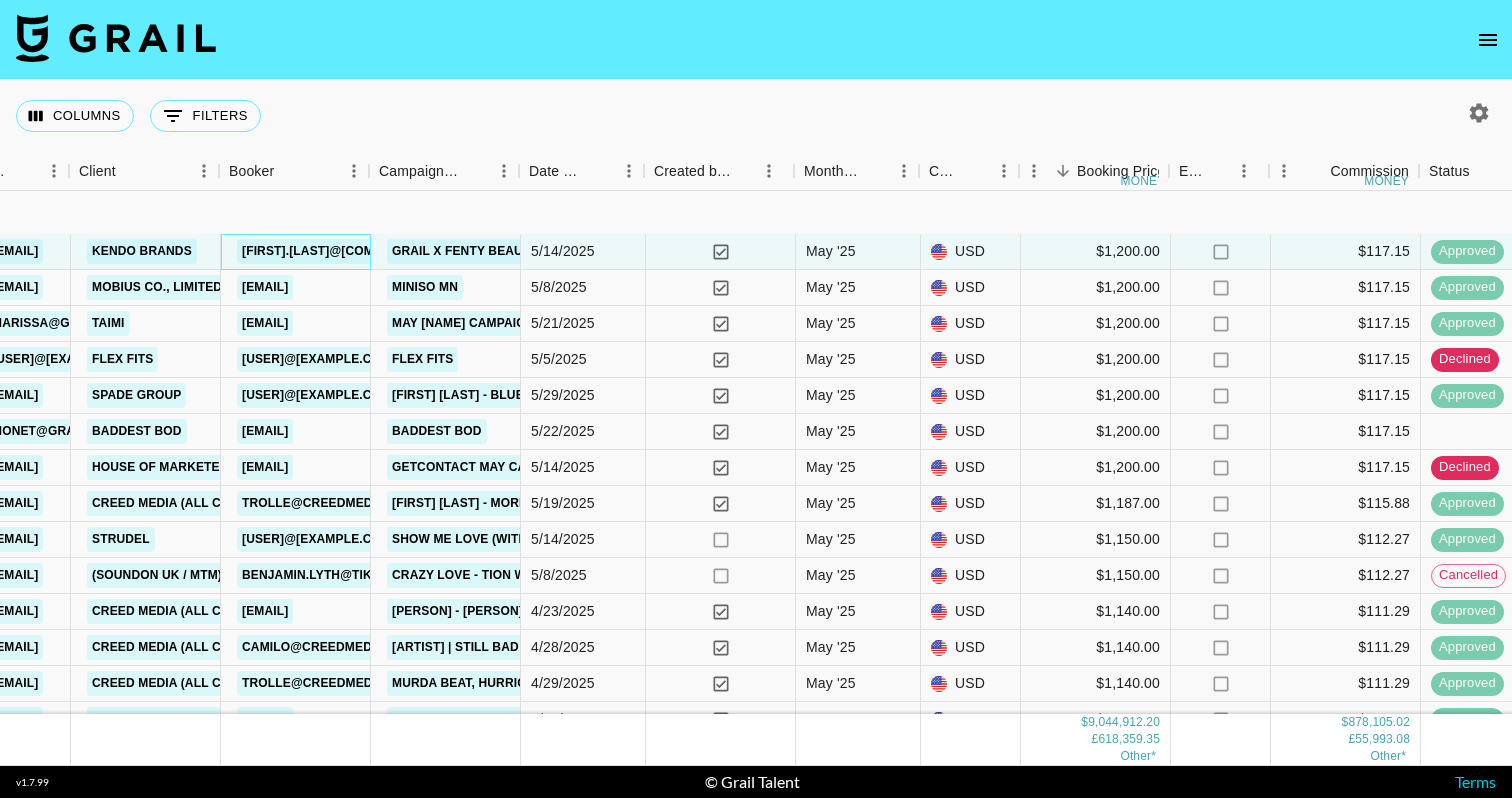 scroll, scrollTop: 21385, scrollLeft: 846, axis: both 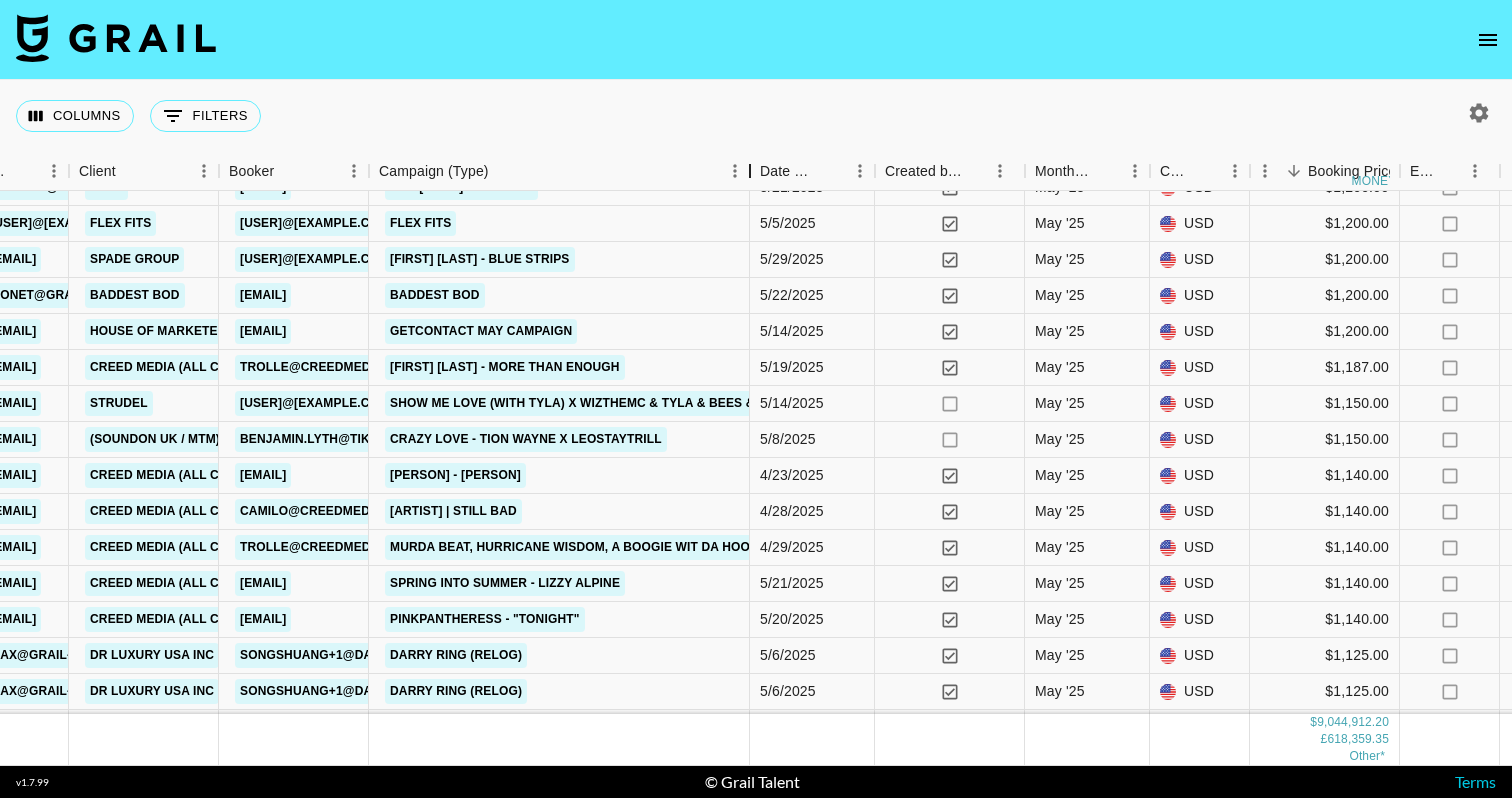 drag, startPoint x: 526, startPoint y: 174, endPoint x: 757, endPoint y: 203, distance: 232.81323 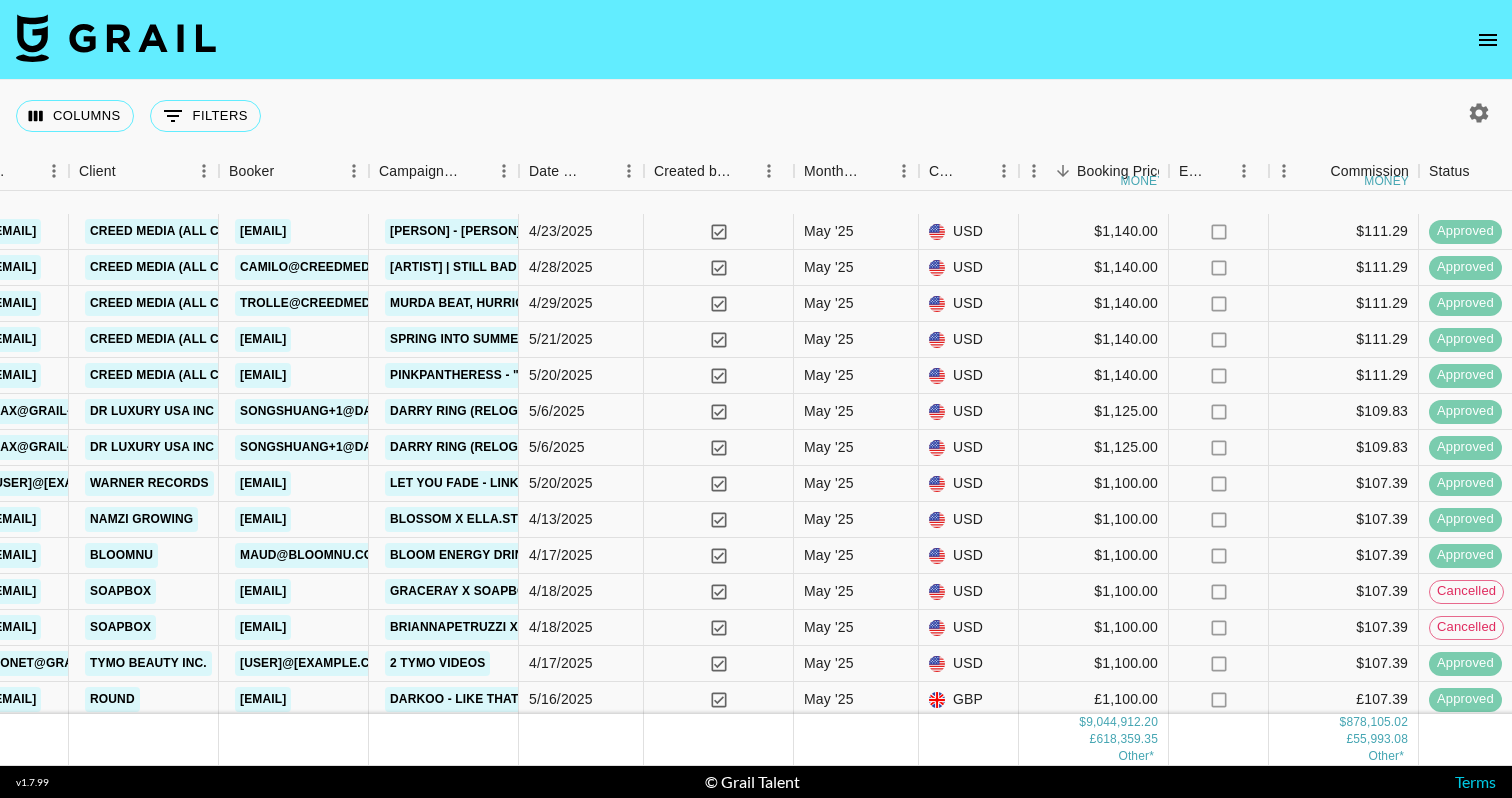 scroll, scrollTop: 21728, scrollLeft: 846, axis: both 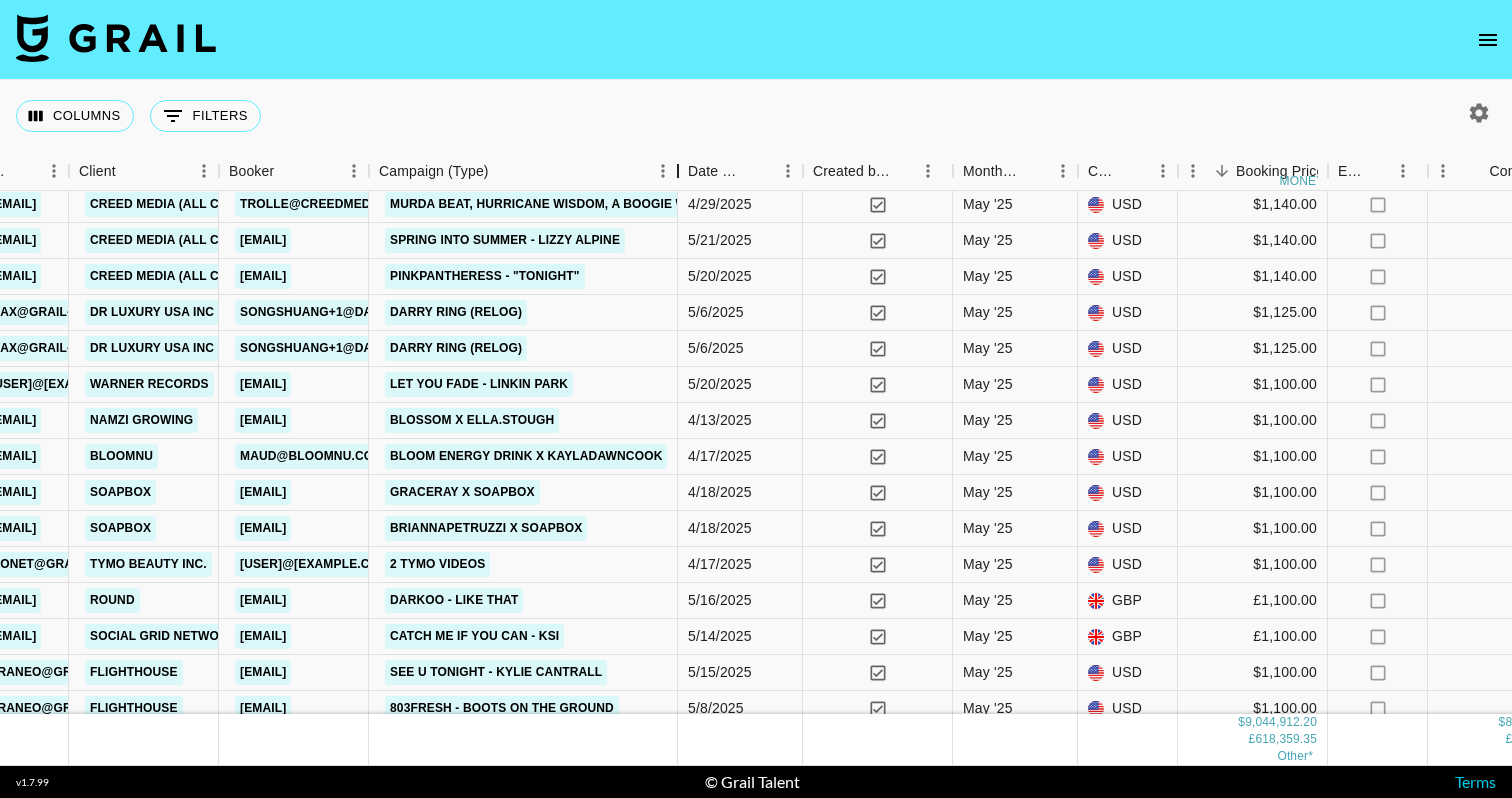drag, startPoint x: 528, startPoint y: 161, endPoint x: 759, endPoint y: 175, distance: 231.42386 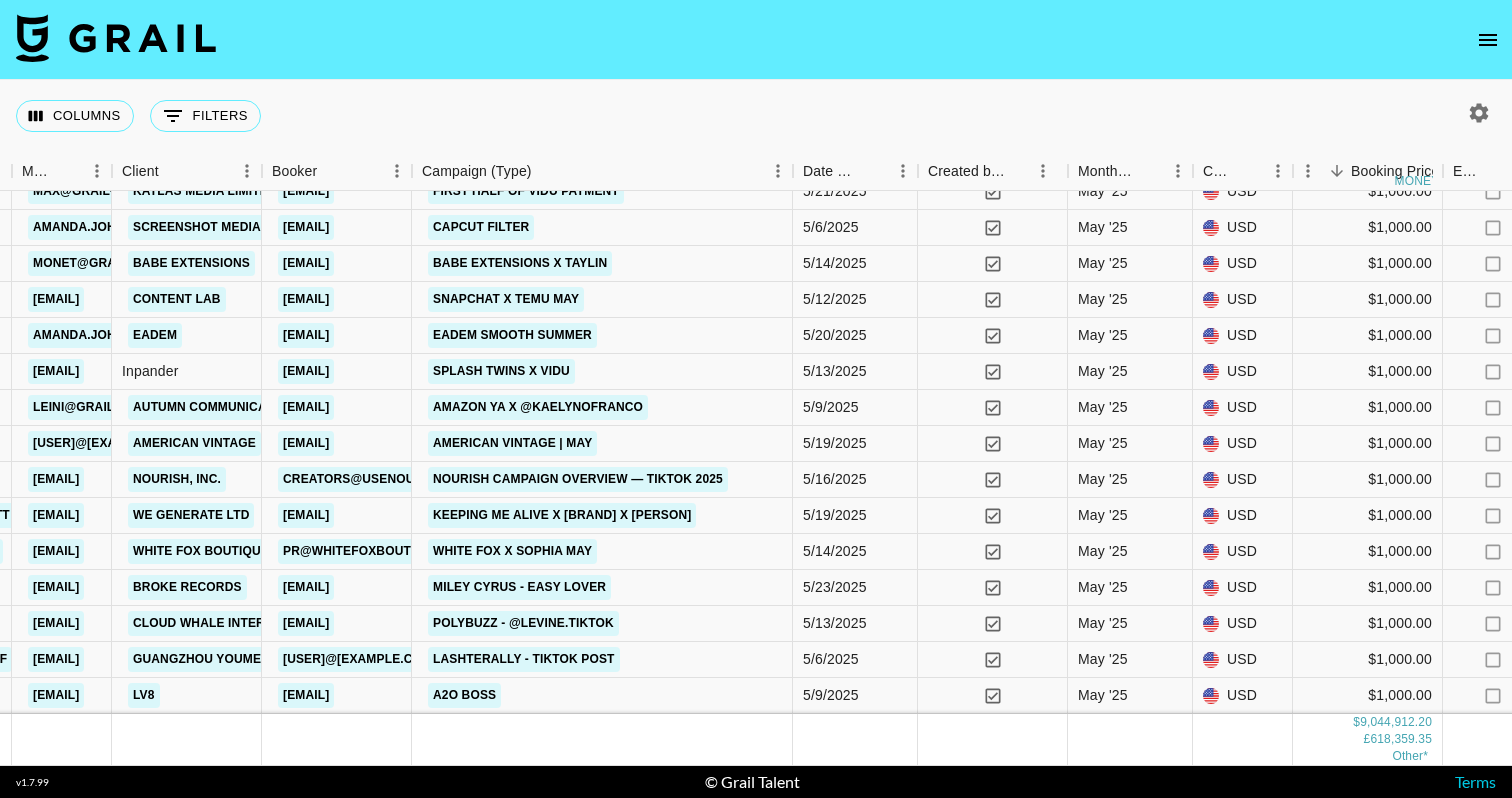 scroll, scrollTop: 25297, scrollLeft: 802, axis: both 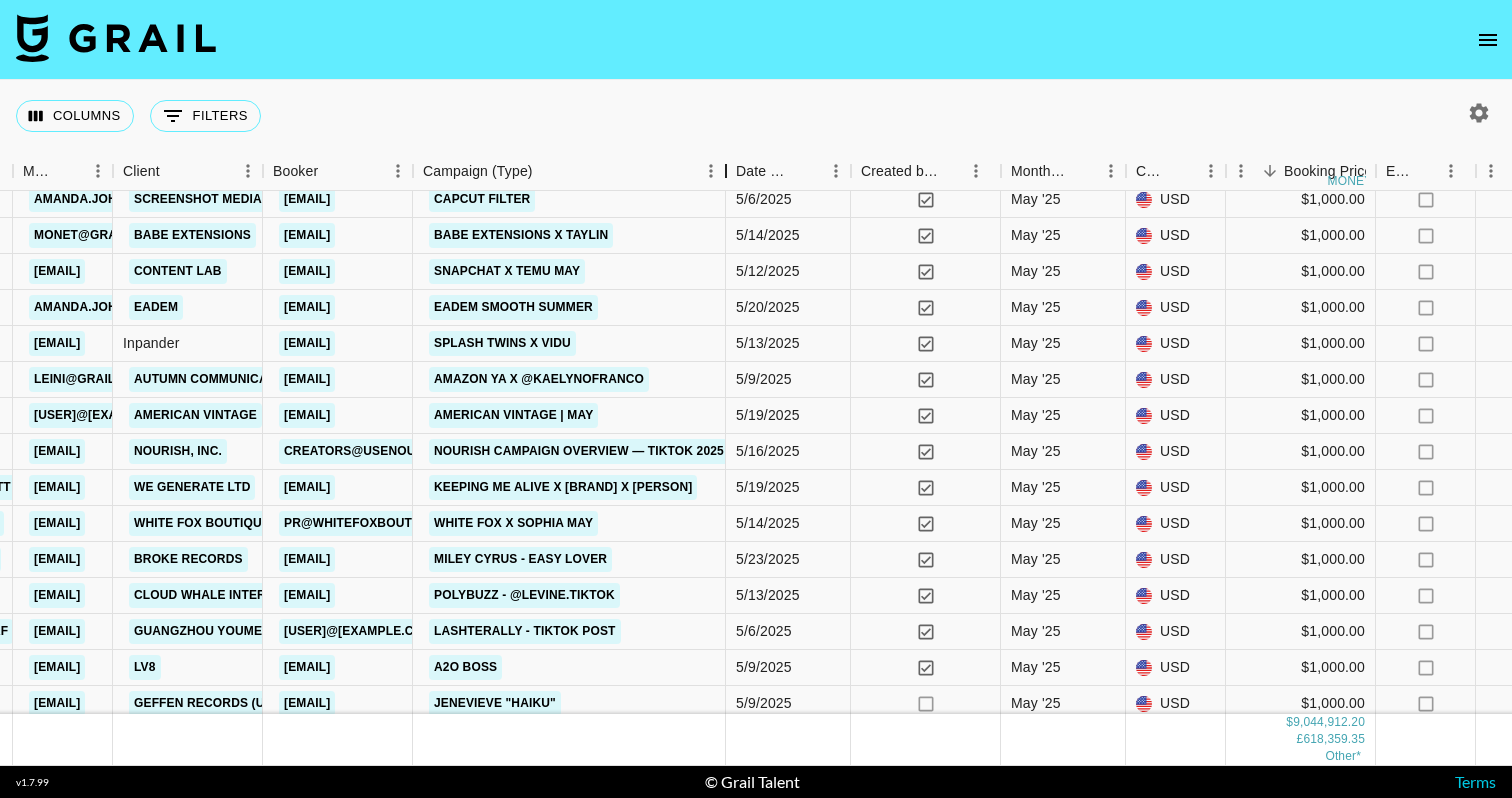 drag, startPoint x: 563, startPoint y: 173, endPoint x: 726, endPoint y: 193, distance: 164.22241 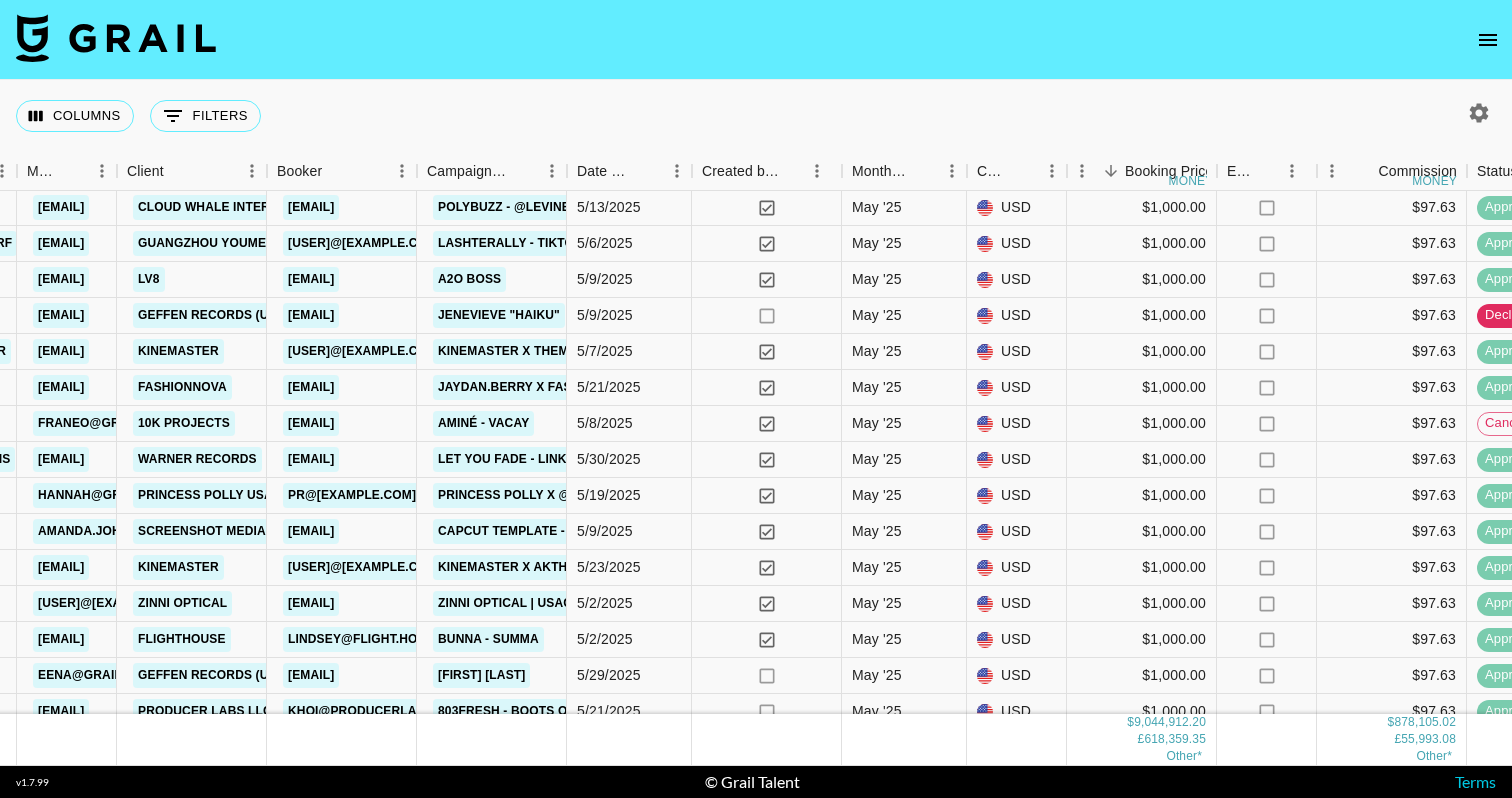 scroll, scrollTop: 25688, scrollLeft: 798, axis: both 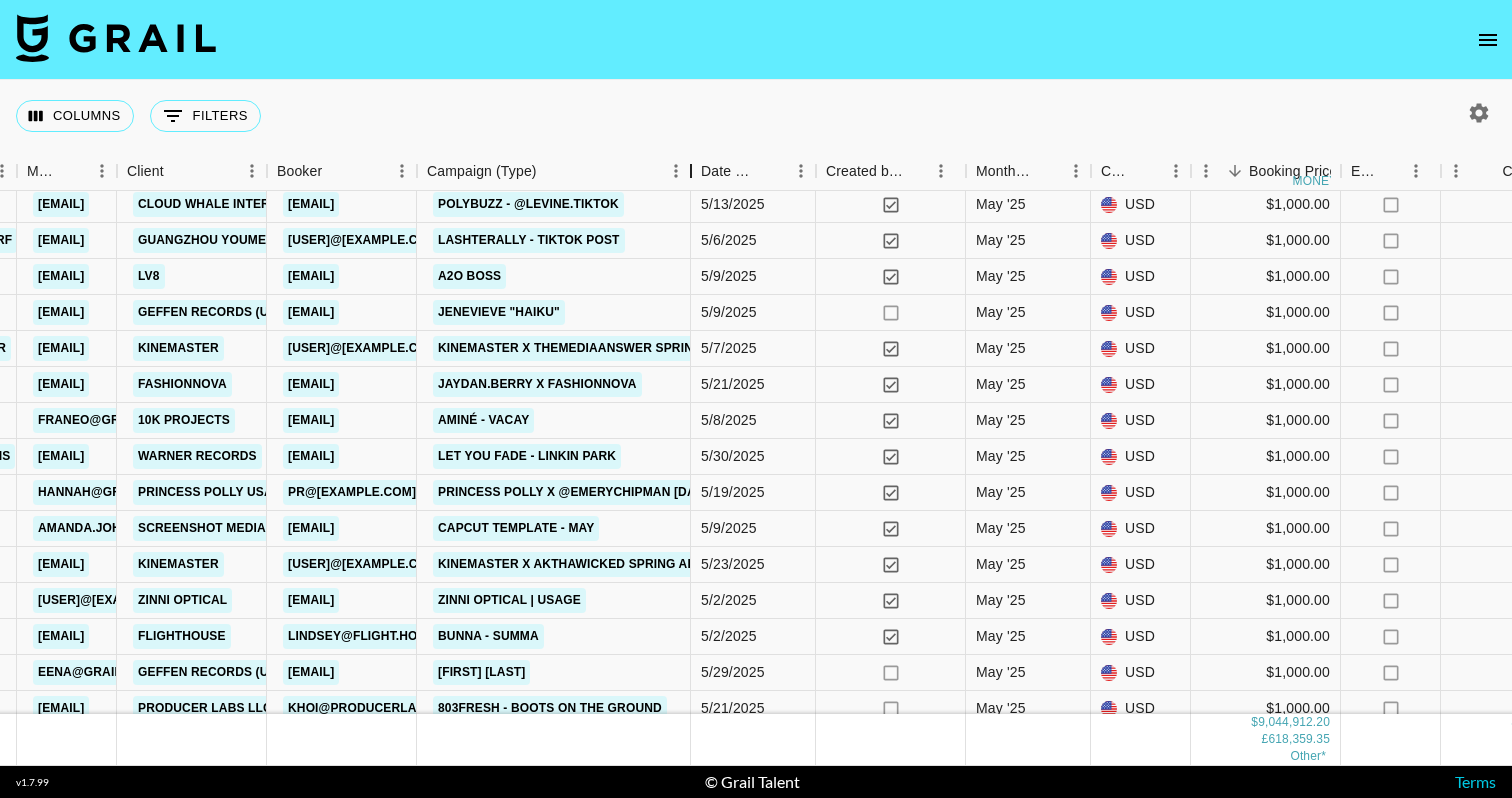 drag, startPoint x: 576, startPoint y: 175, endPoint x: 700, endPoint y: 178, distance: 124.036285 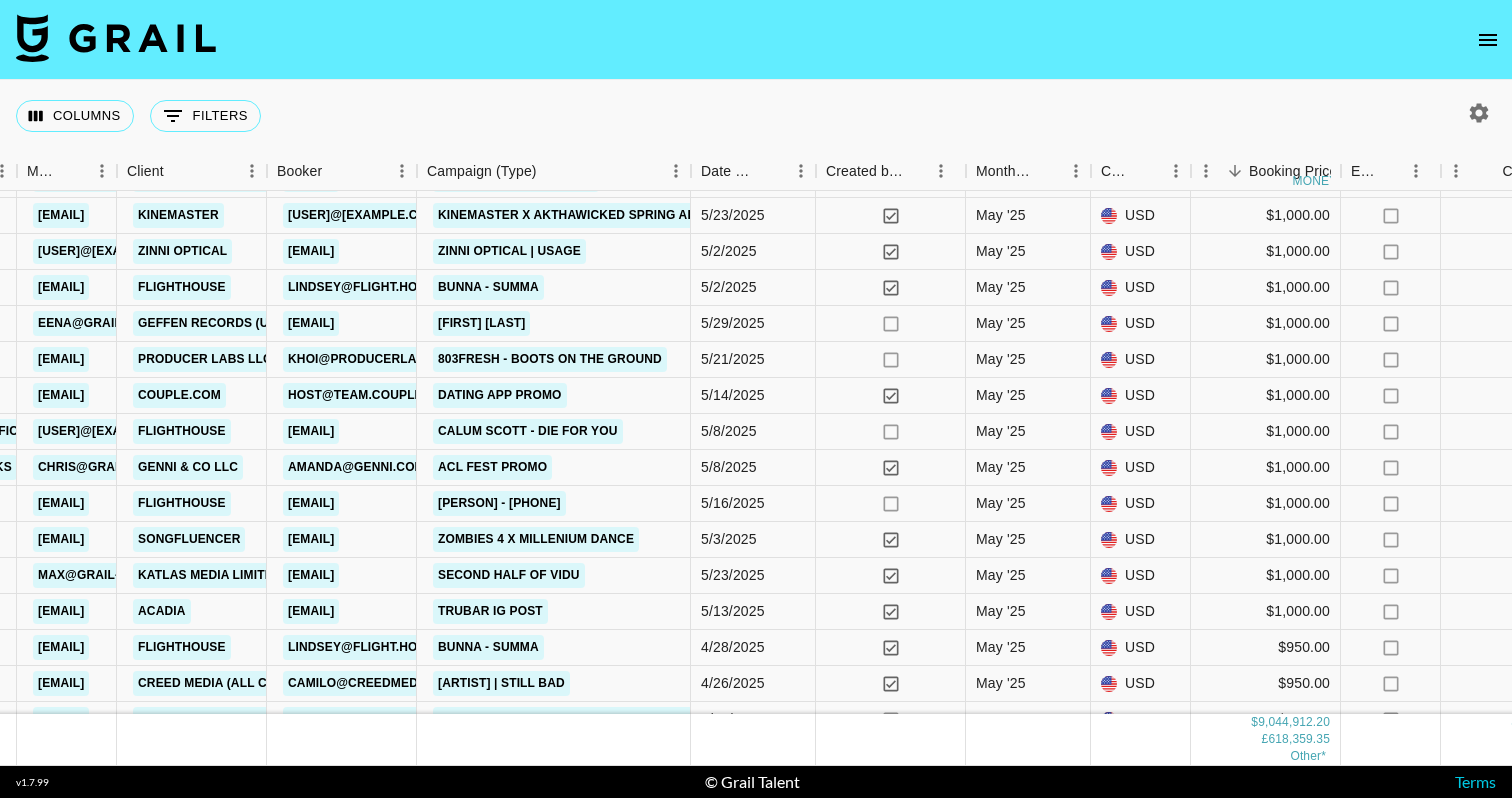 scroll, scrollTop: 26038, scrollLeft: 798, axis: both 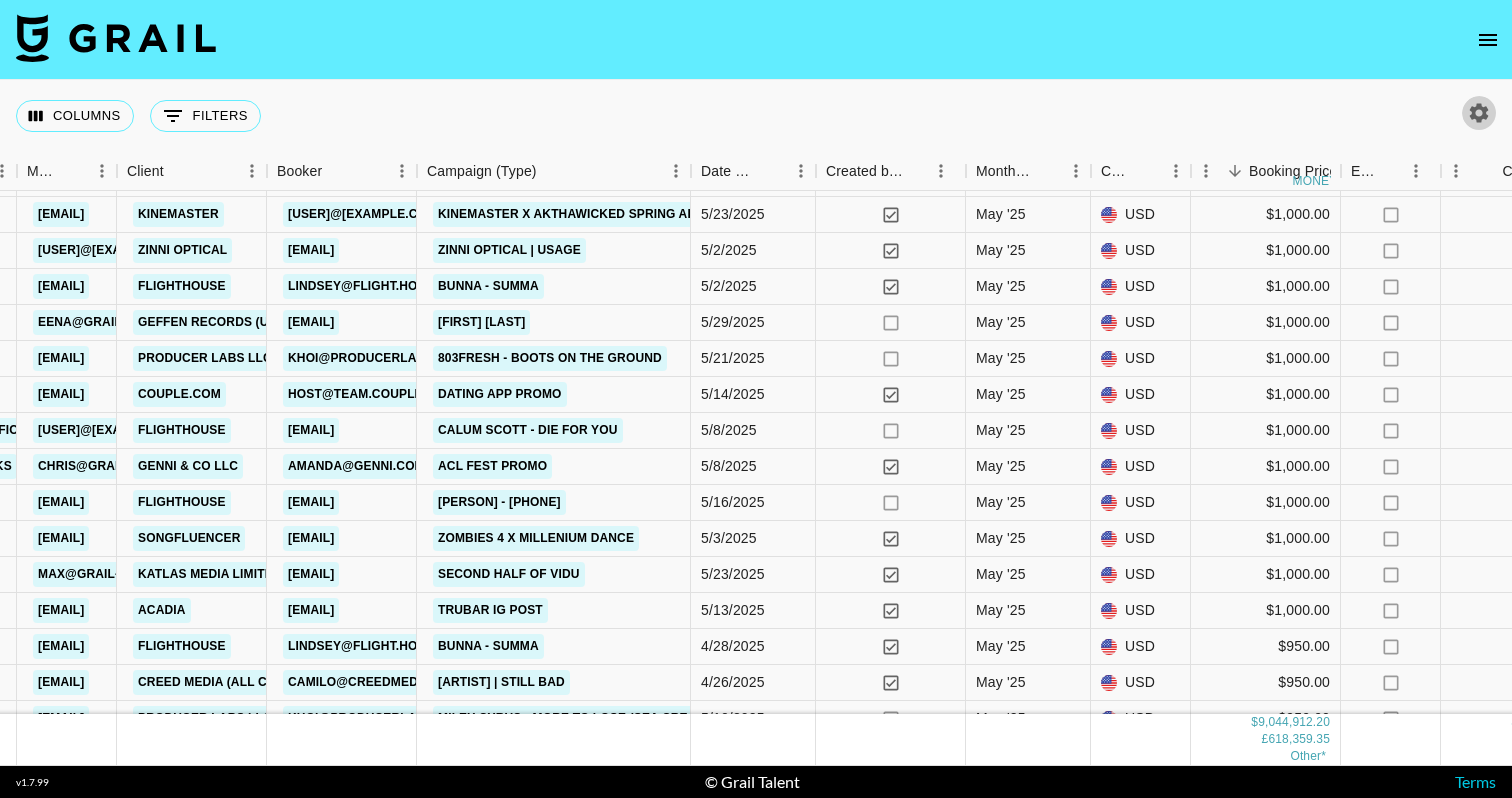 click 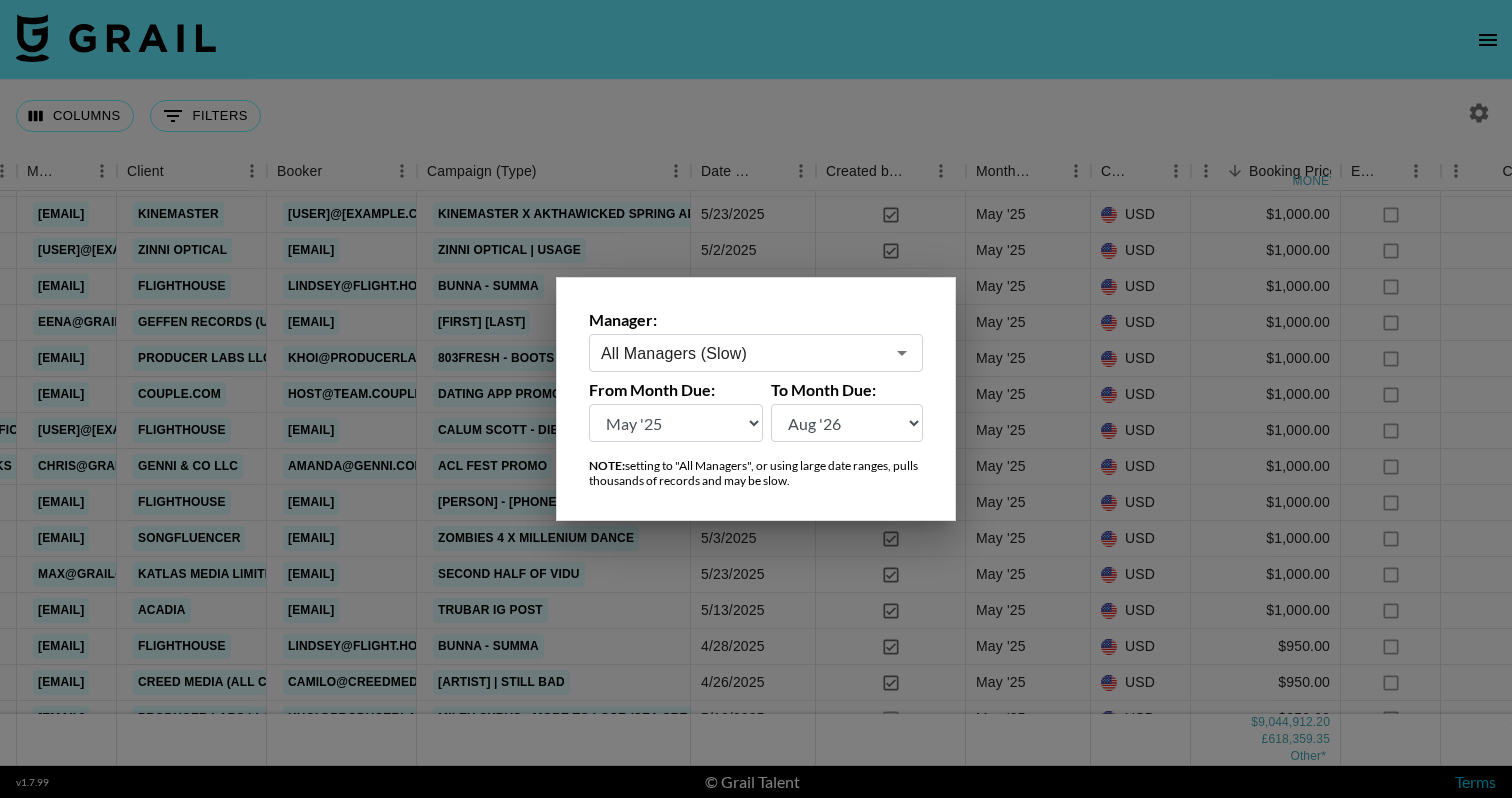 select on "Apr '25" 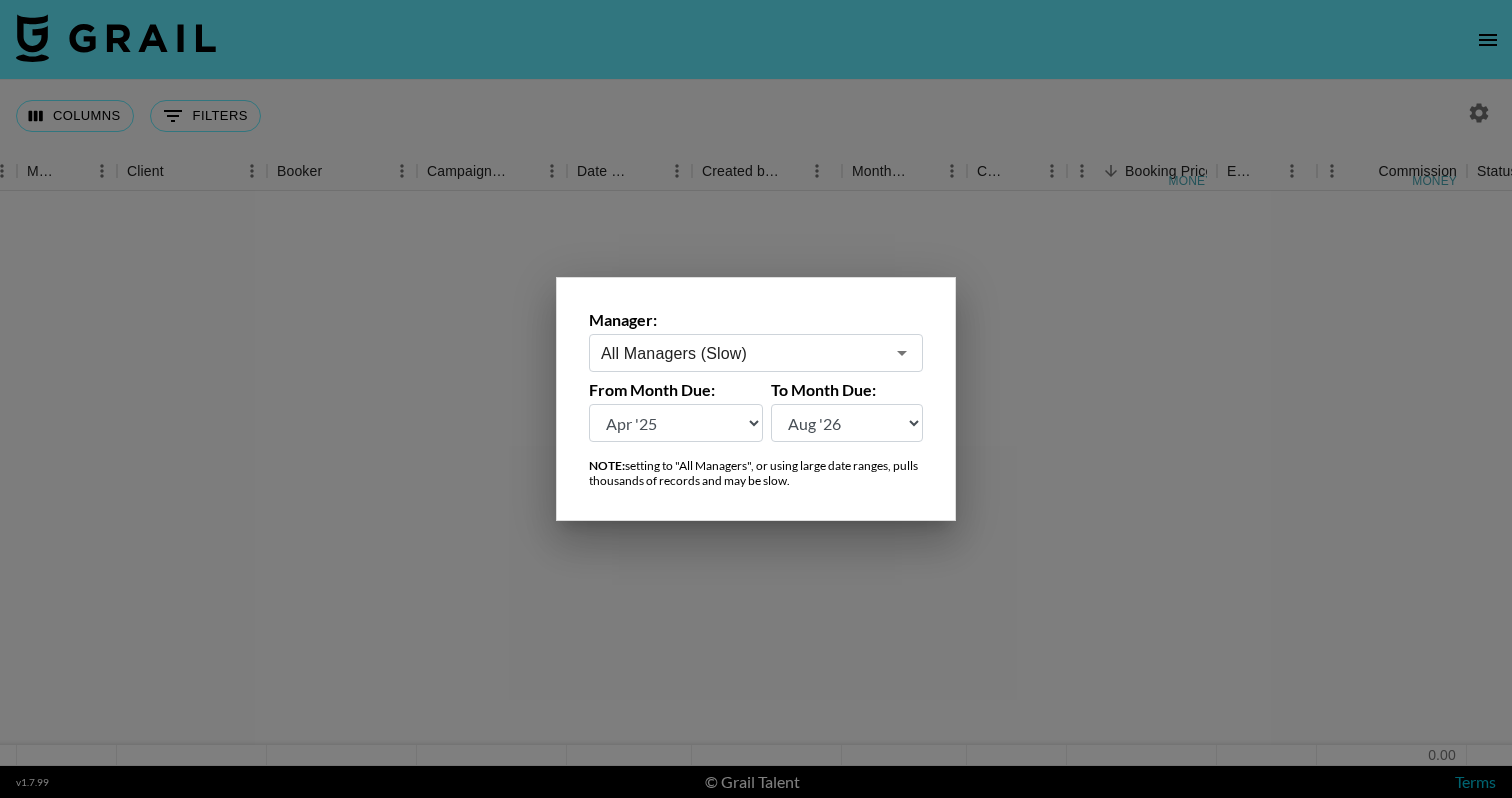 scroll, scrollTop: 0, scrollLeft: 798, axis: horizontal 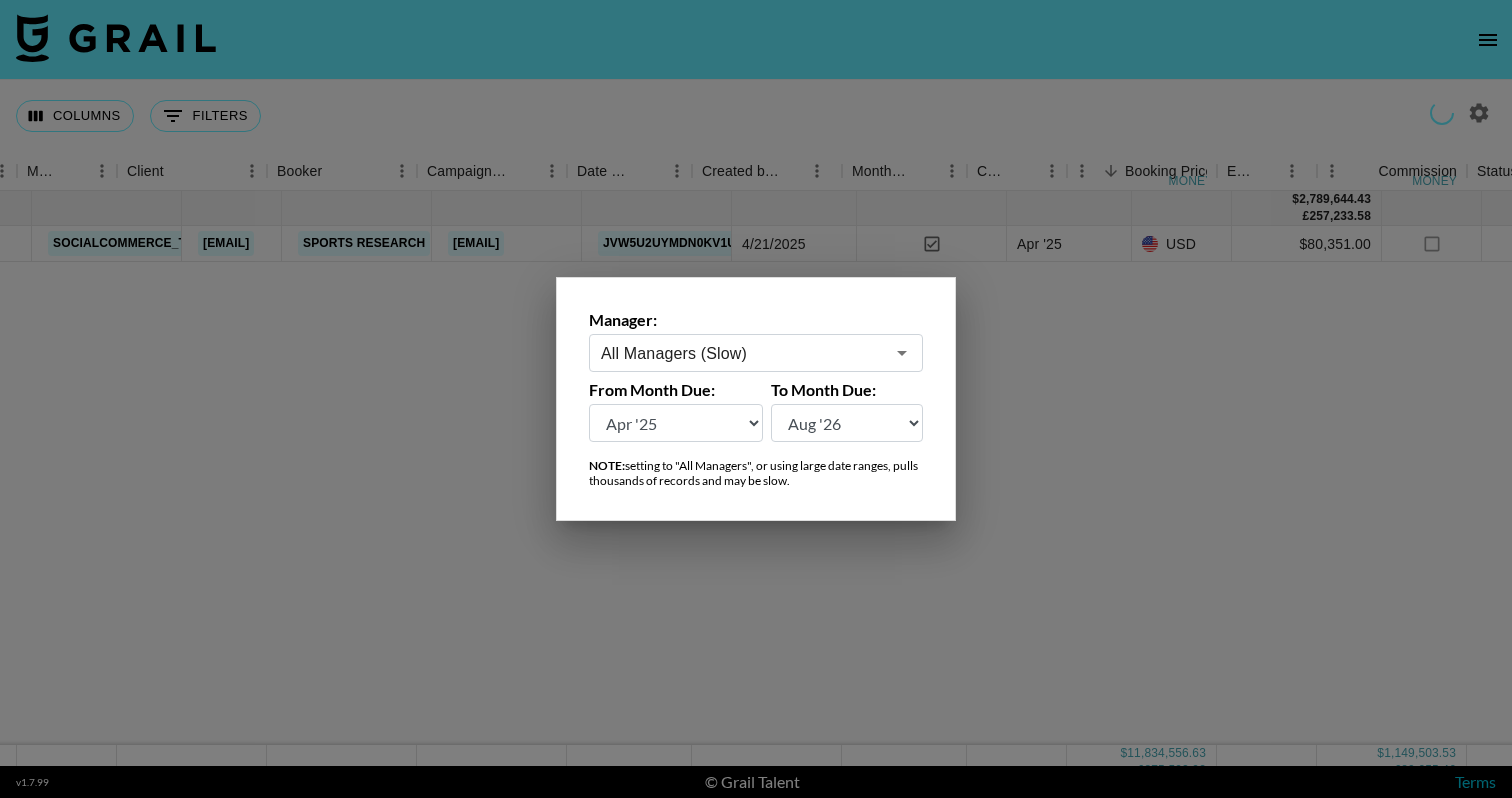 click at bounding box center [756, 399] 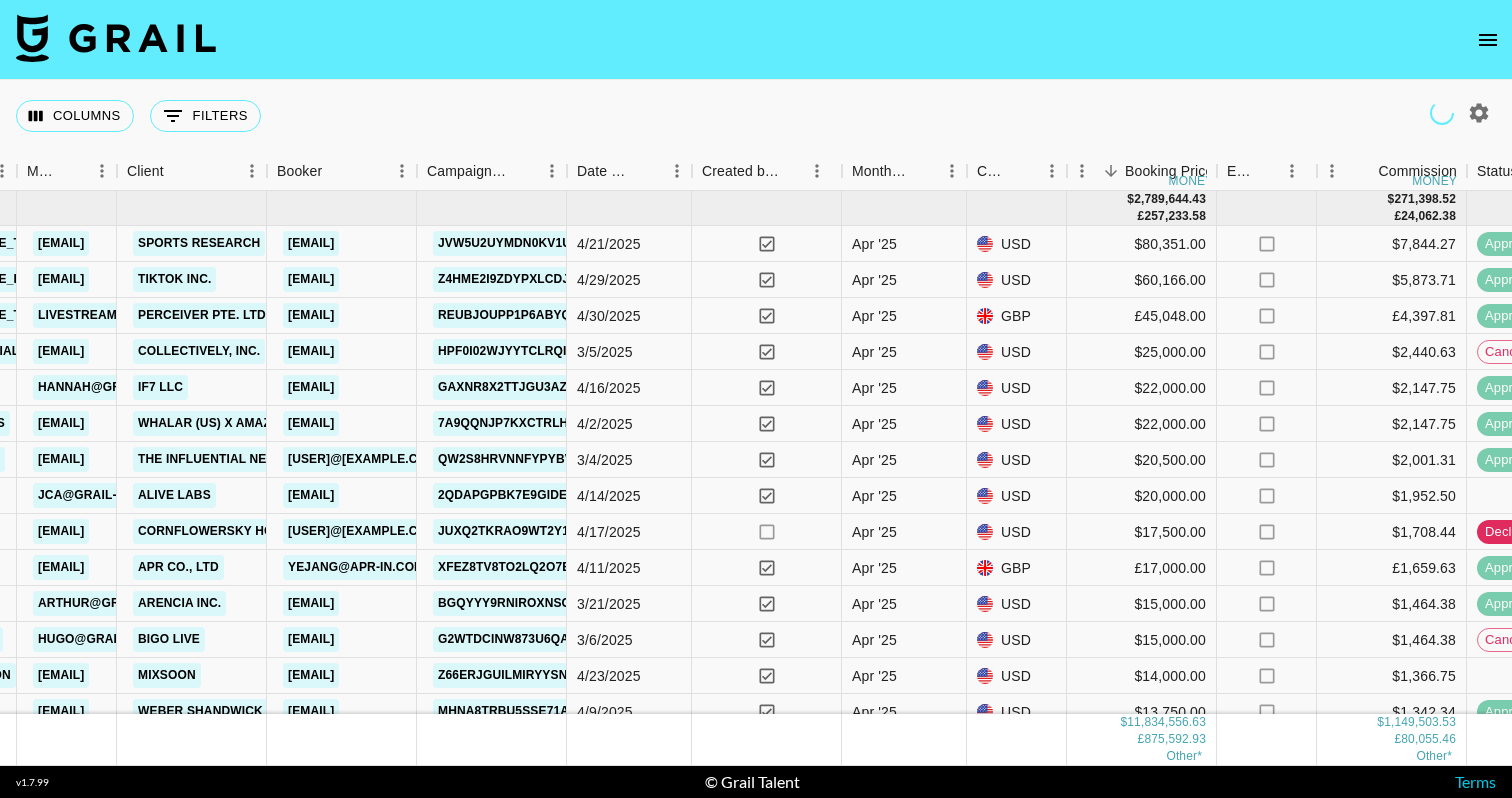 click on "yes" at bounding box center [767, 640] 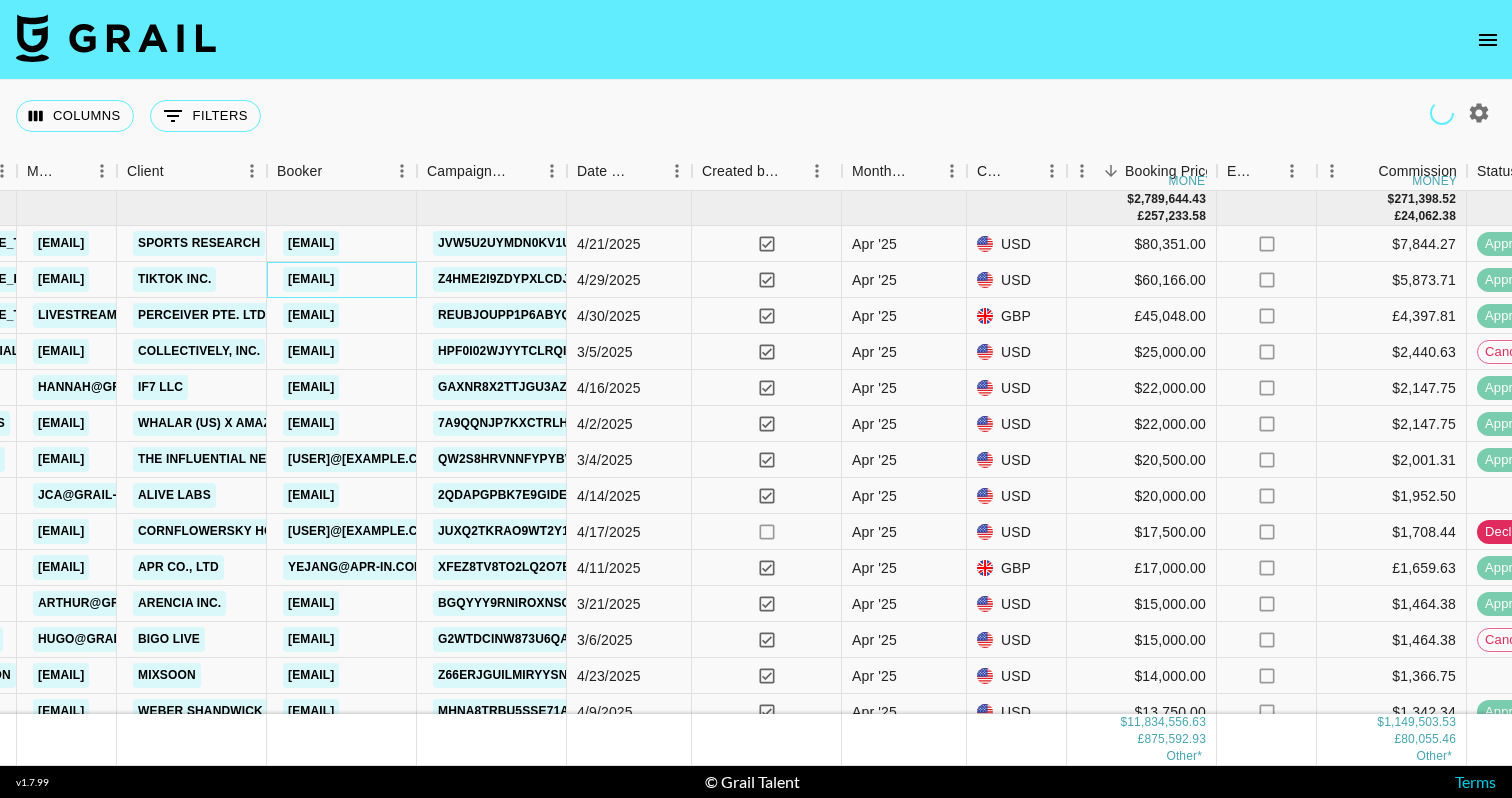click on "sakshi.anand@bytedance.com" at bounding box center (311, 279) 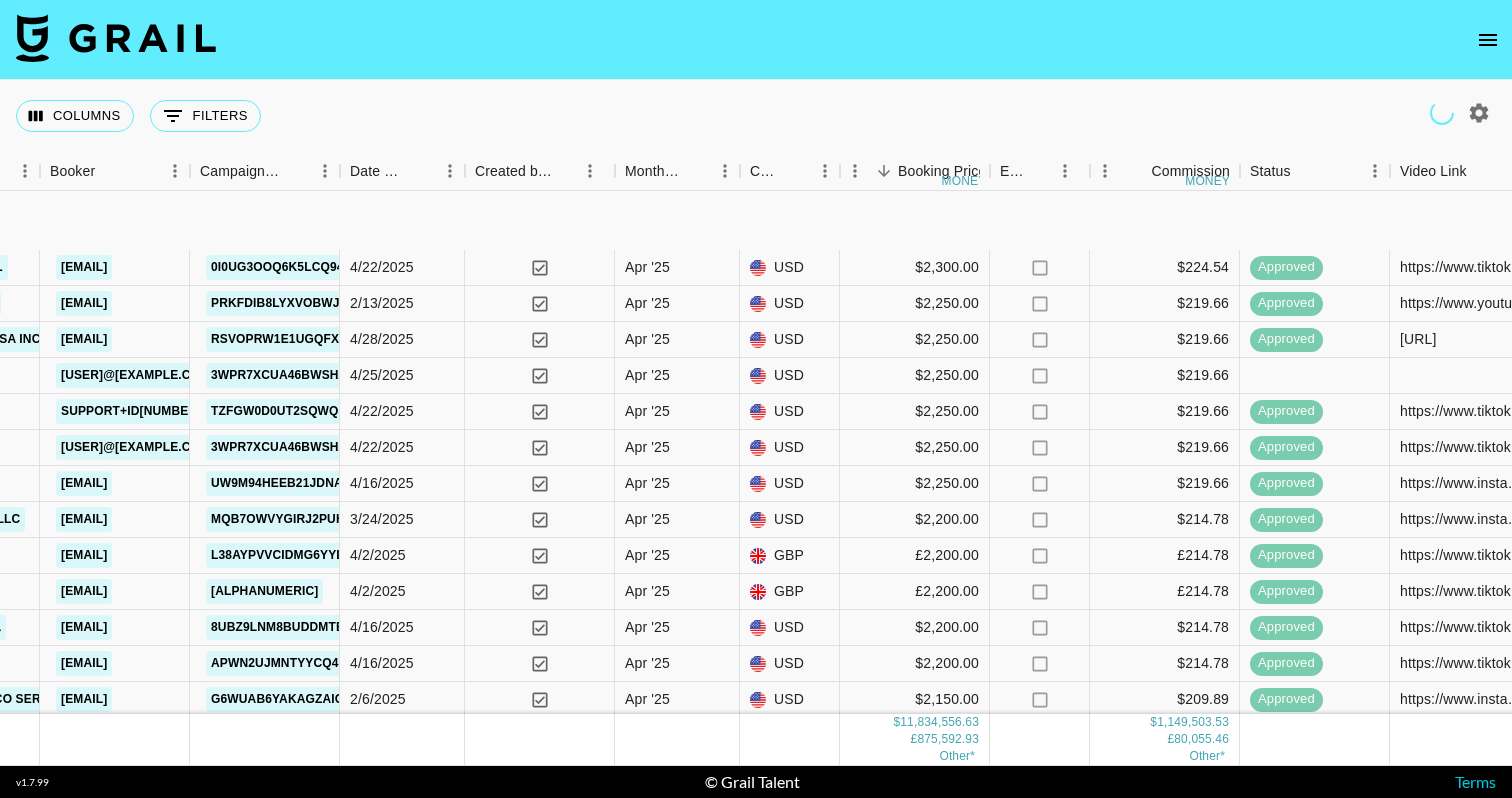 scroll, scrollTop: 10973, scrollLeft: 1025, axis: both 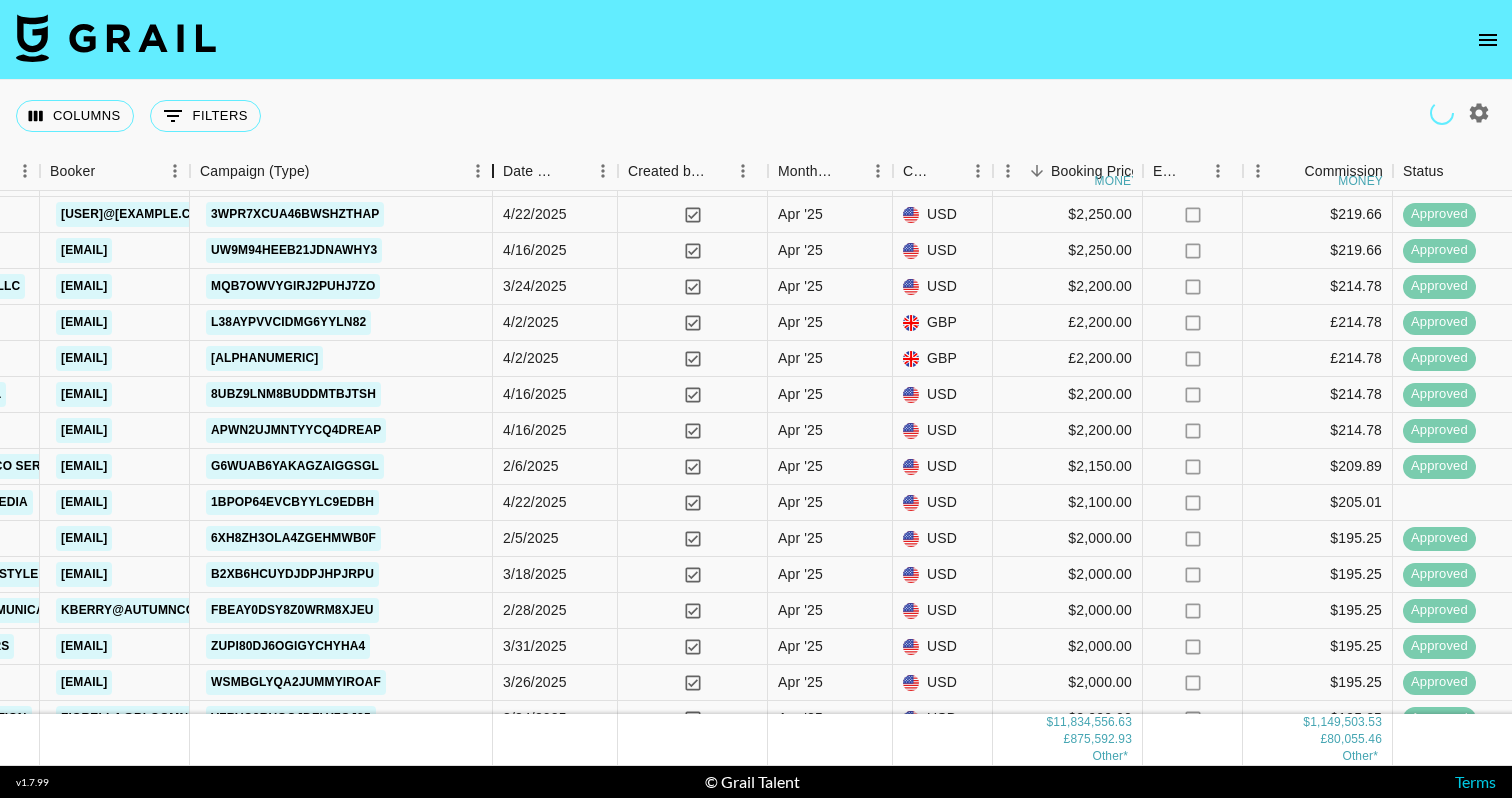 drag, startPoint x: 344, startPoint y: 163, endPoint x: 497, endPoint y: 171, distance: 153.20901 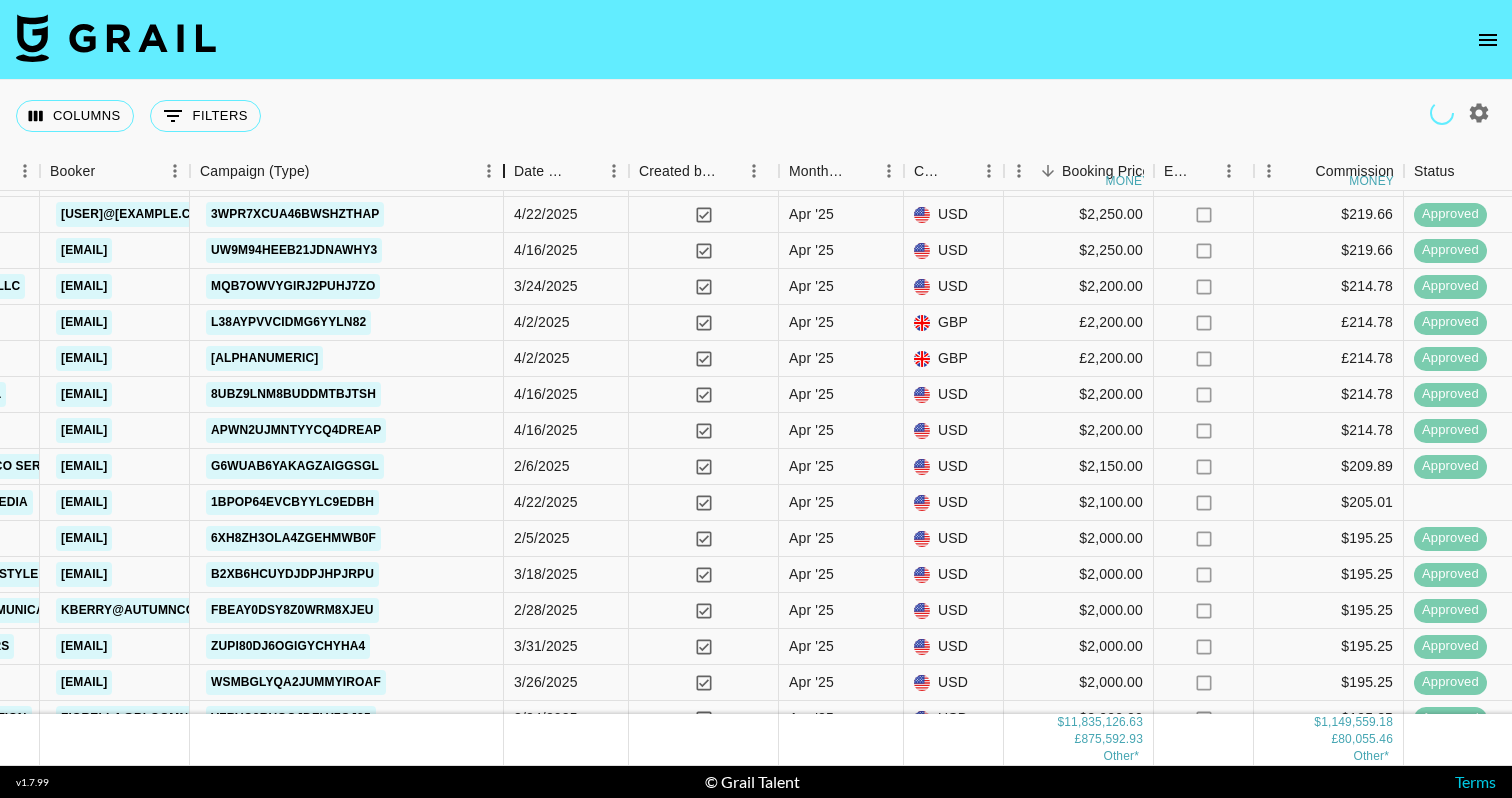 drag, startPoint x: 342, startPoint y: 165, endPoint x: 506, endPoint y: 169, distance: 164.04877 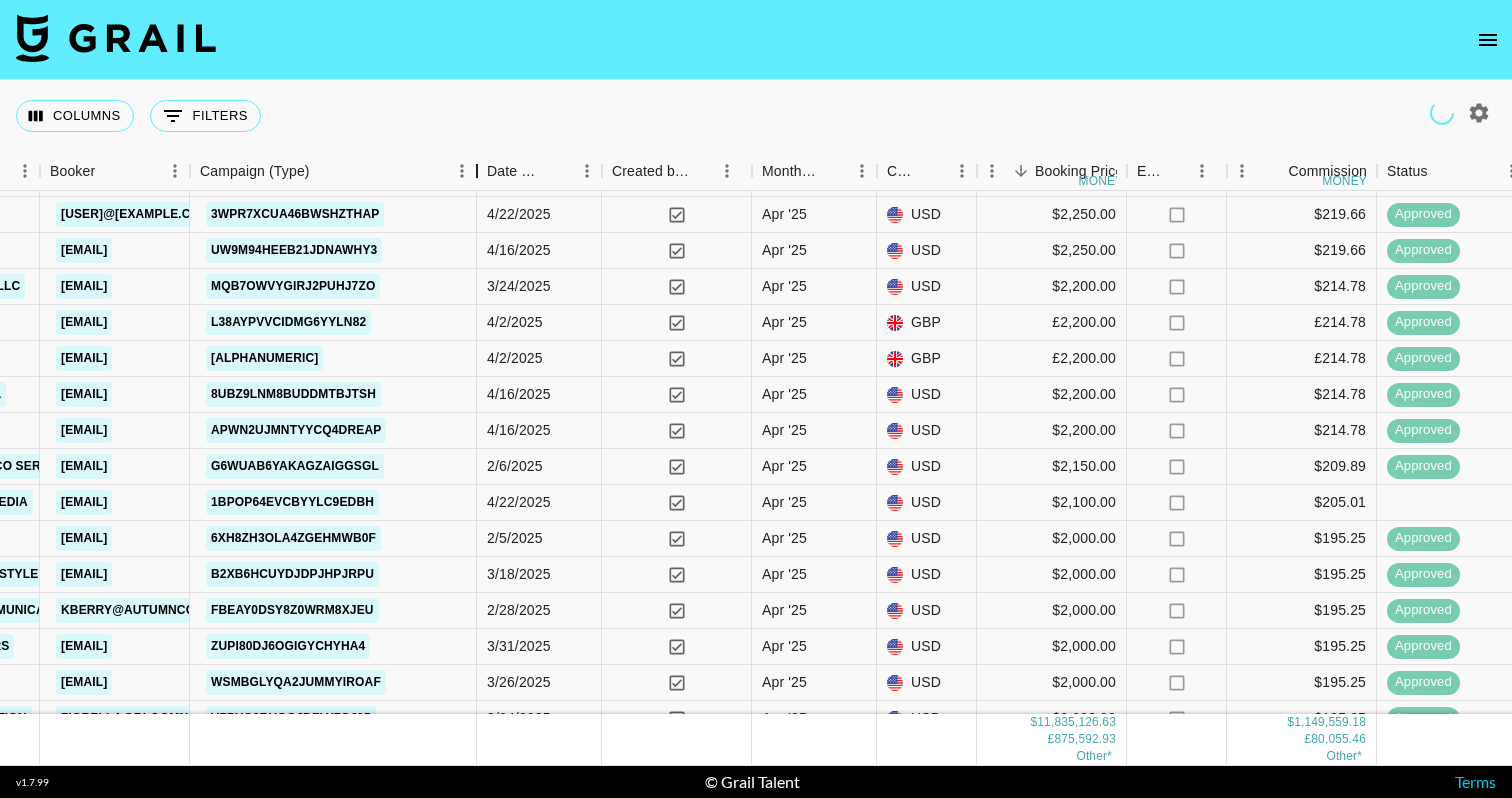 drag, startPoint x: 338, startPoint y: 162, endPoint x: 474, endPoint y: 182, distance: 137.46272 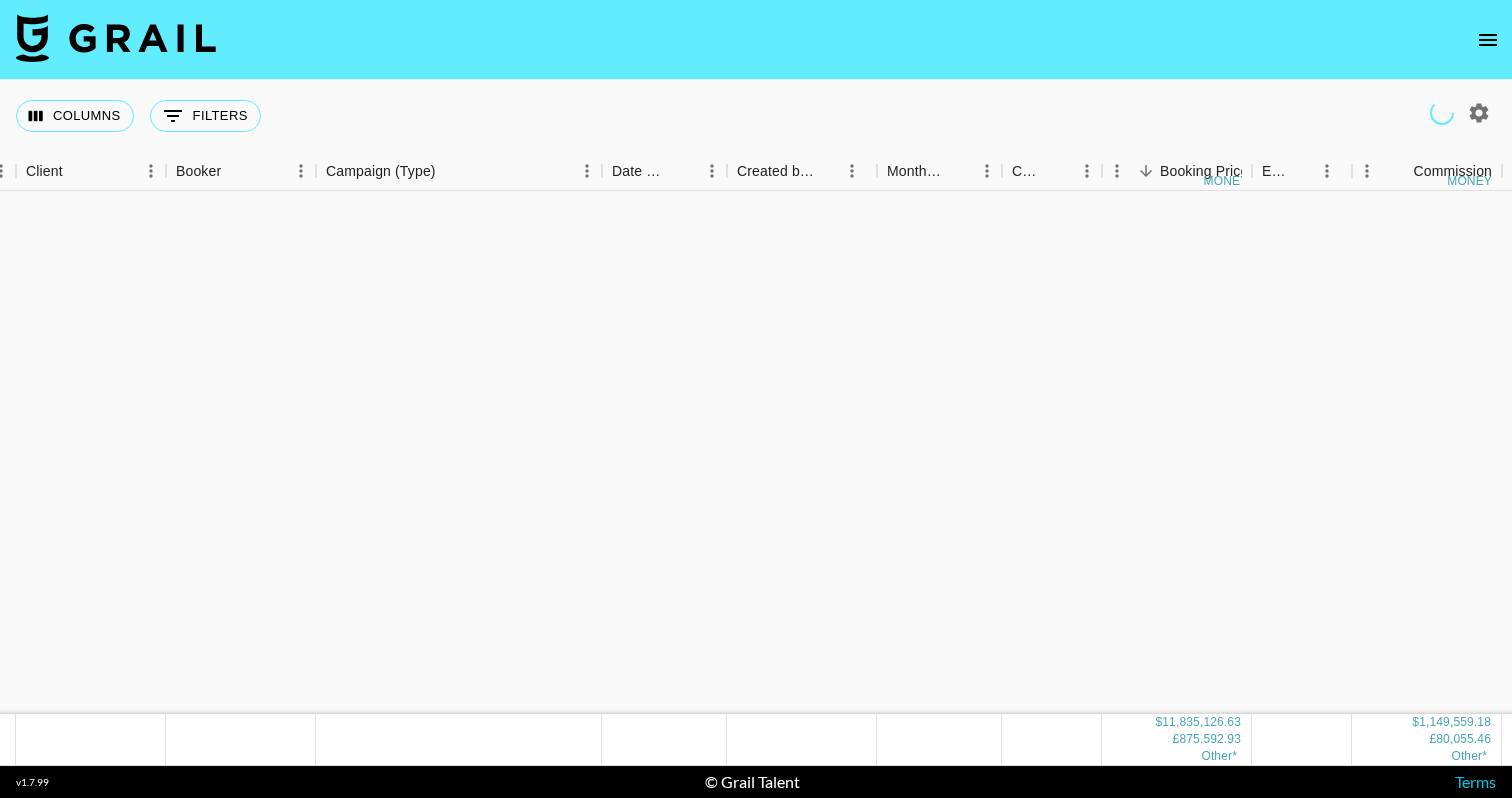 scroll, scrollTop: 9686, scrollLeft: 899, axis: both 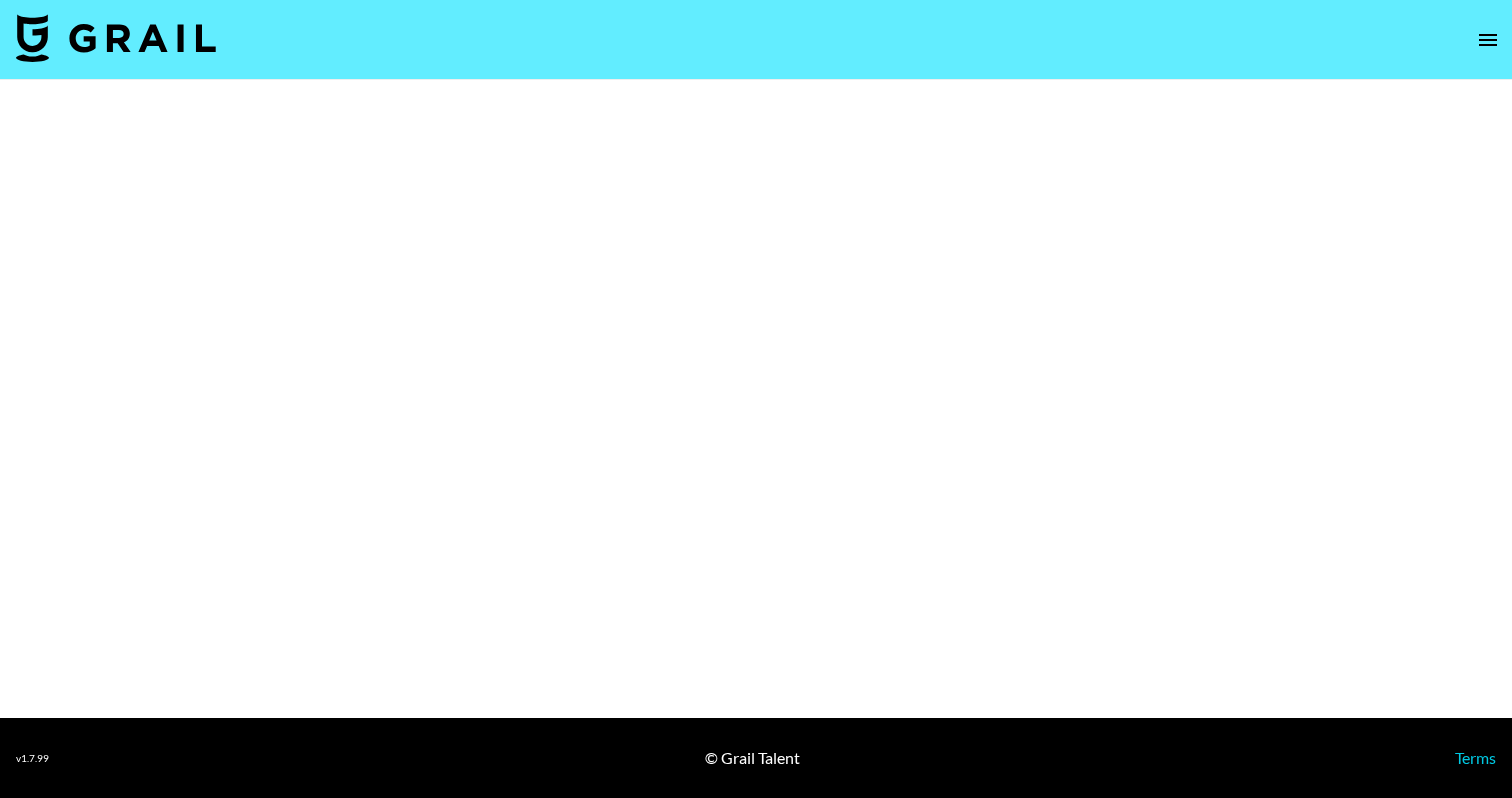 select on "Brand" 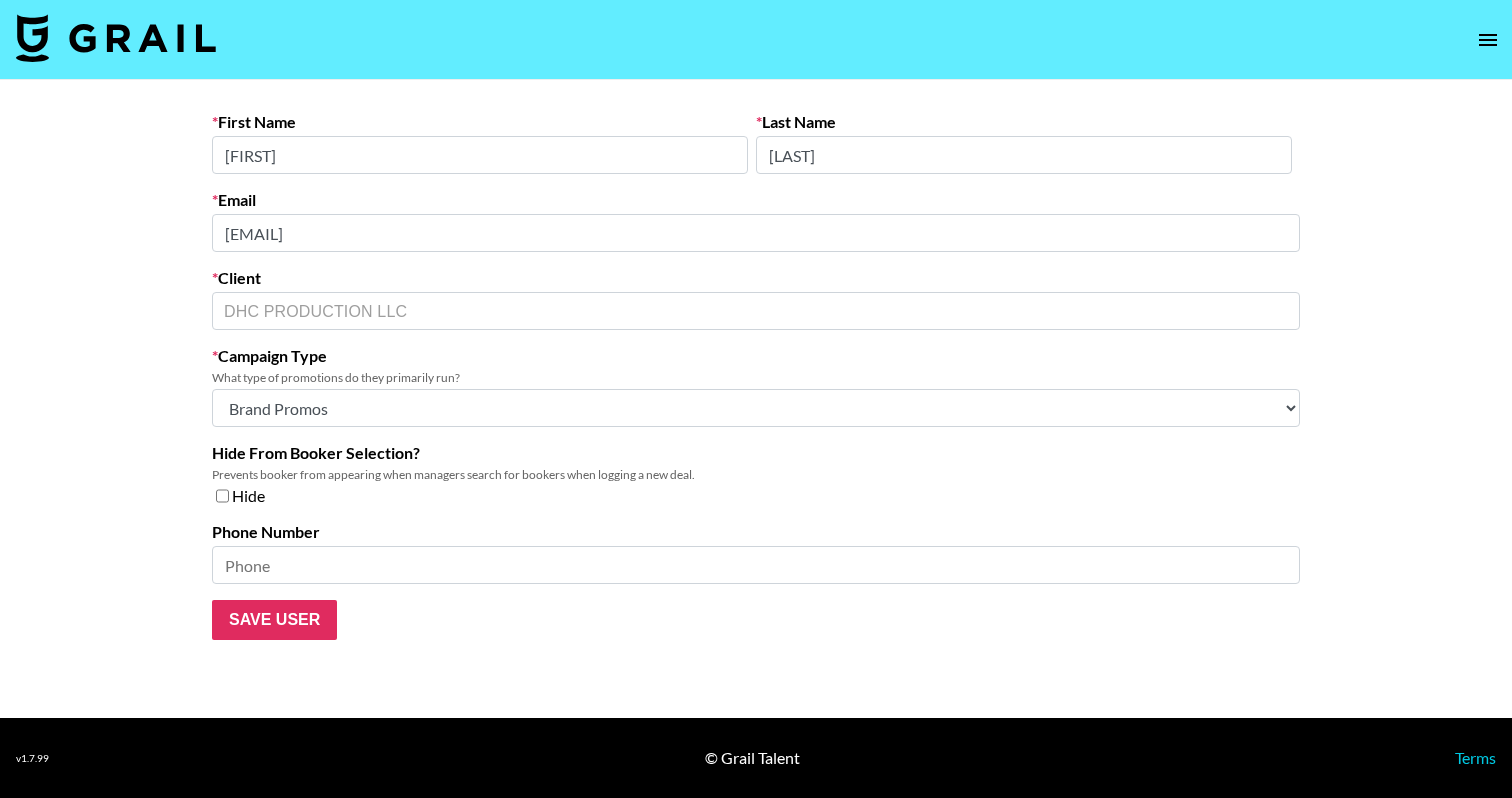 click on "First Name [FIRST] Last Name [LAST] Email [EMAIL] Client DHC PRODUCTION LLC ​ Campaign Type What type of promotions do they primarily run? Choose Type... Song Promos Brand Promos Both (They work at an agency) Hide From Booker Selection? Prevents booker from appearing when managers search for bookers when logging a new deal.   Hide Phone Number Save User" at bounding box center (756, 399) 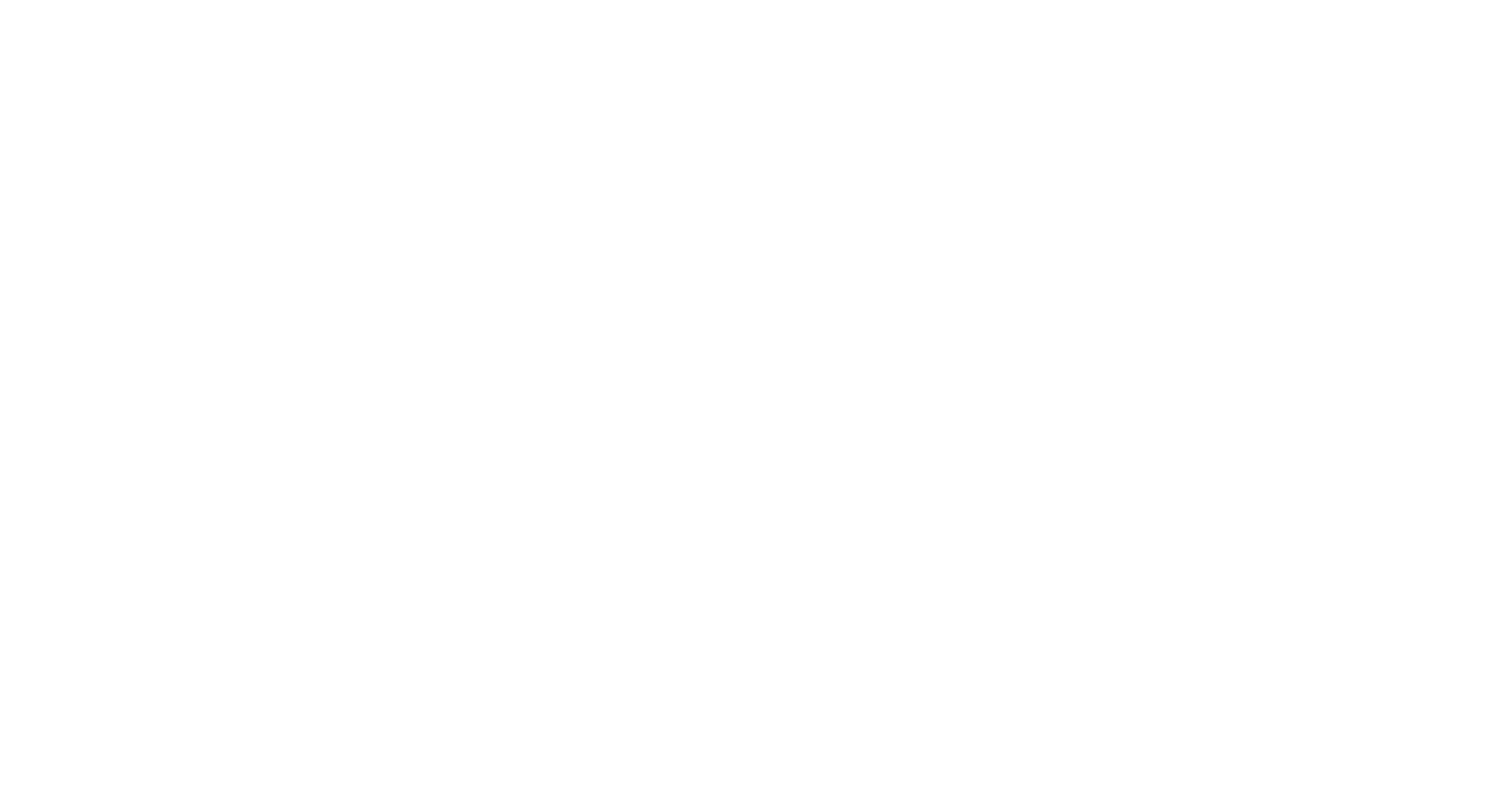 scroll, scrollTop: 0, scrollLeft: 0, axis: both 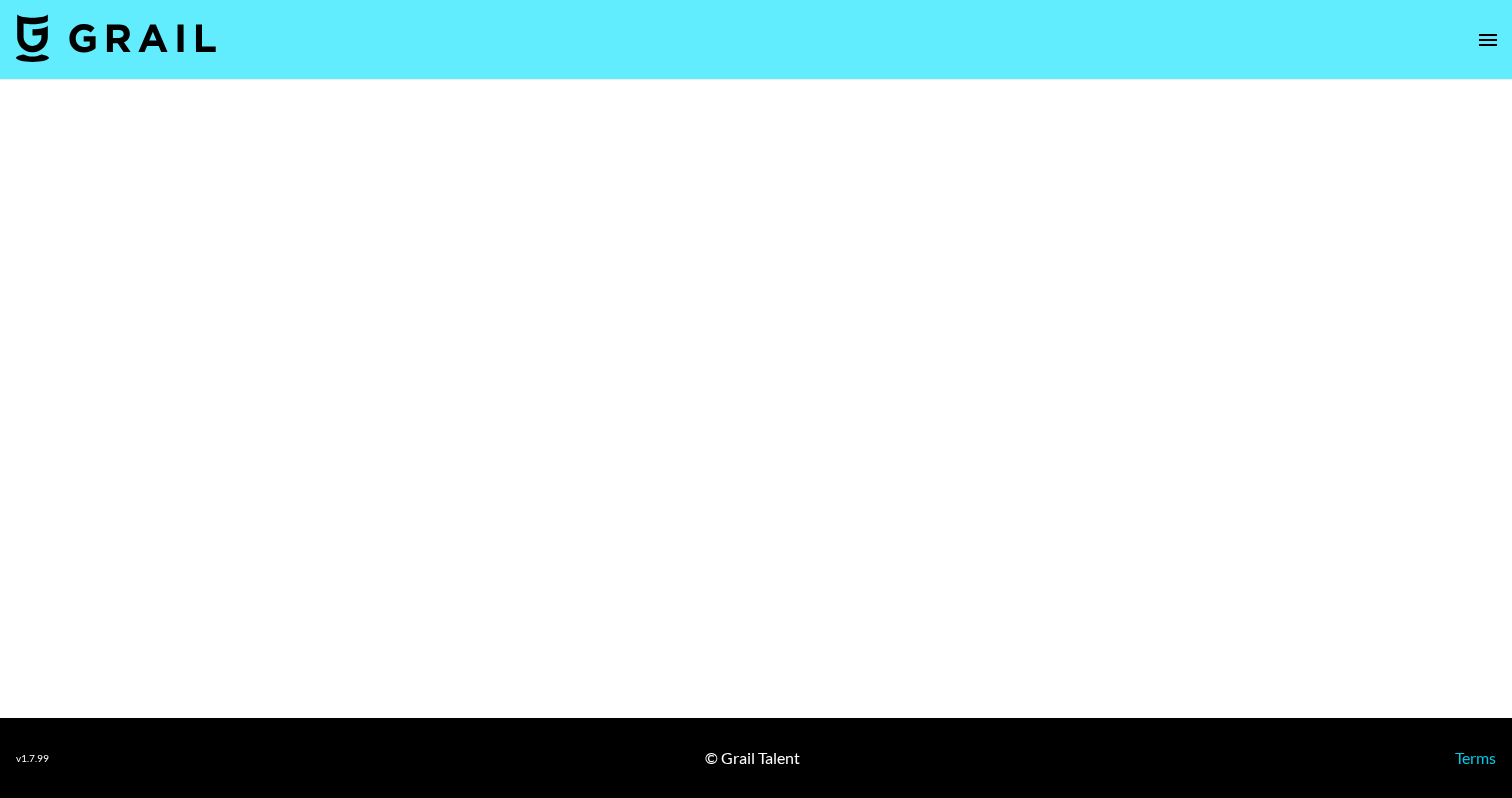 select on "Brand" 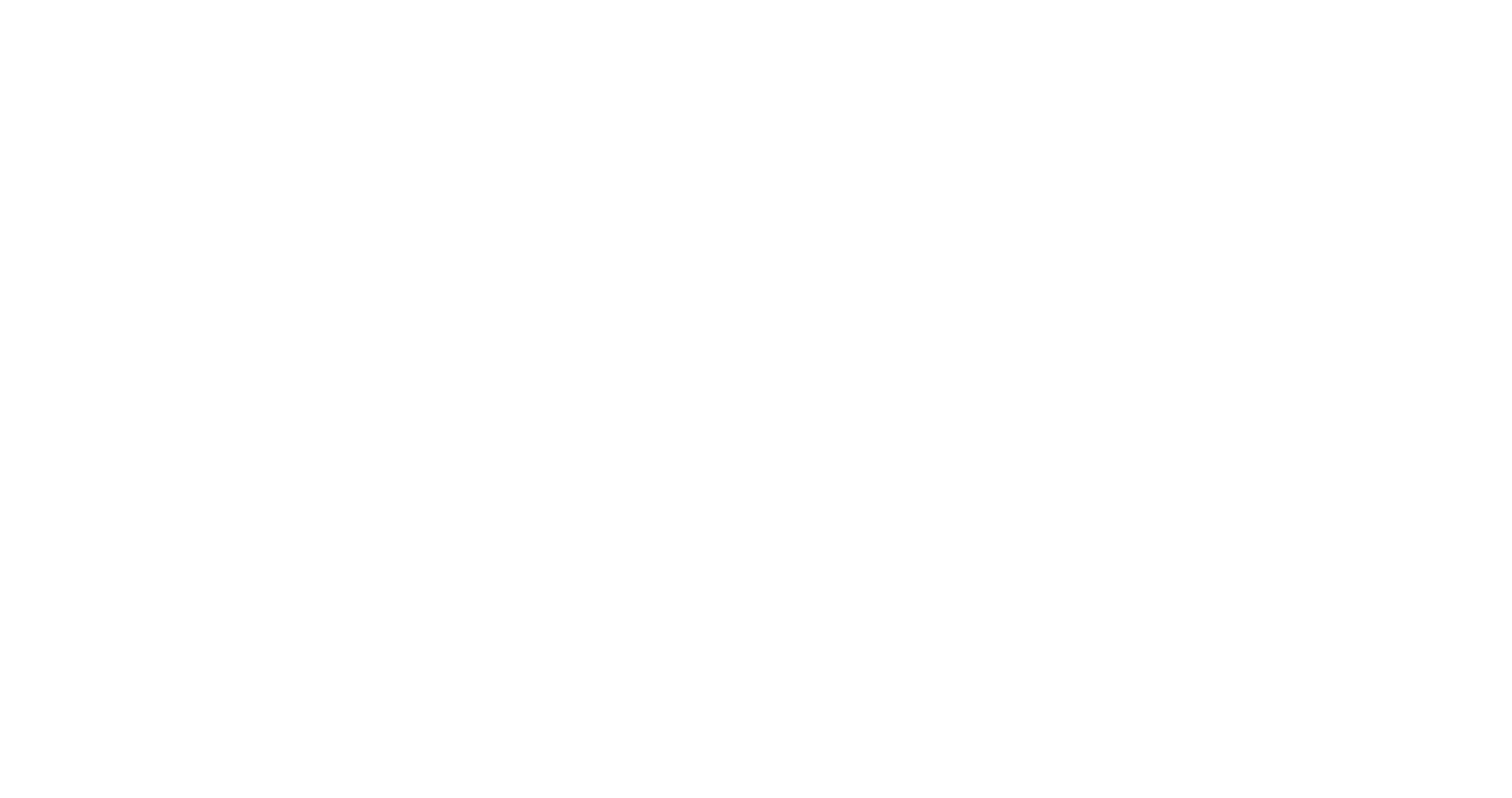 scroll, scrollTop: 0, scrollLeft: 0, axis: both 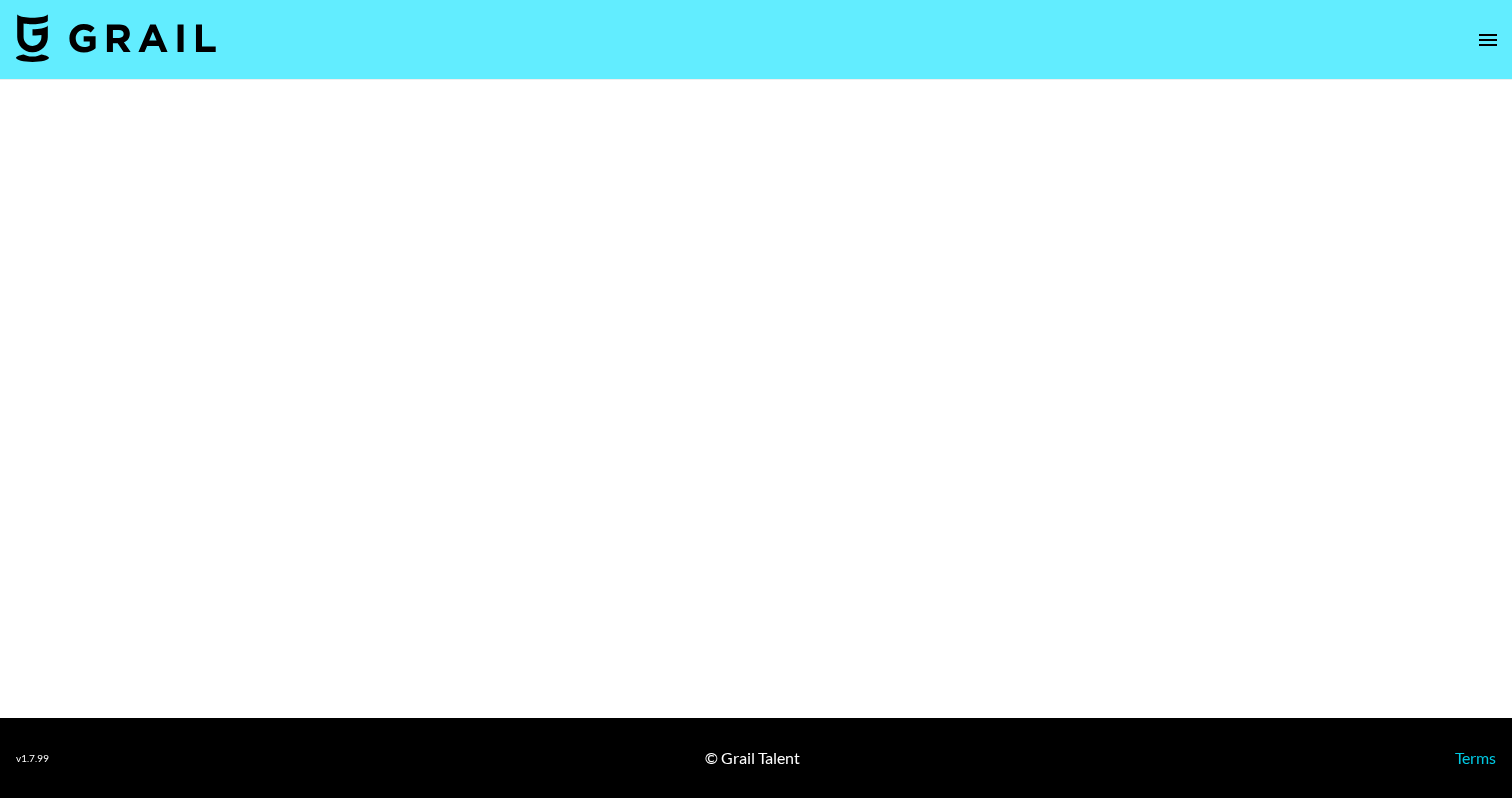 select on "Brand" 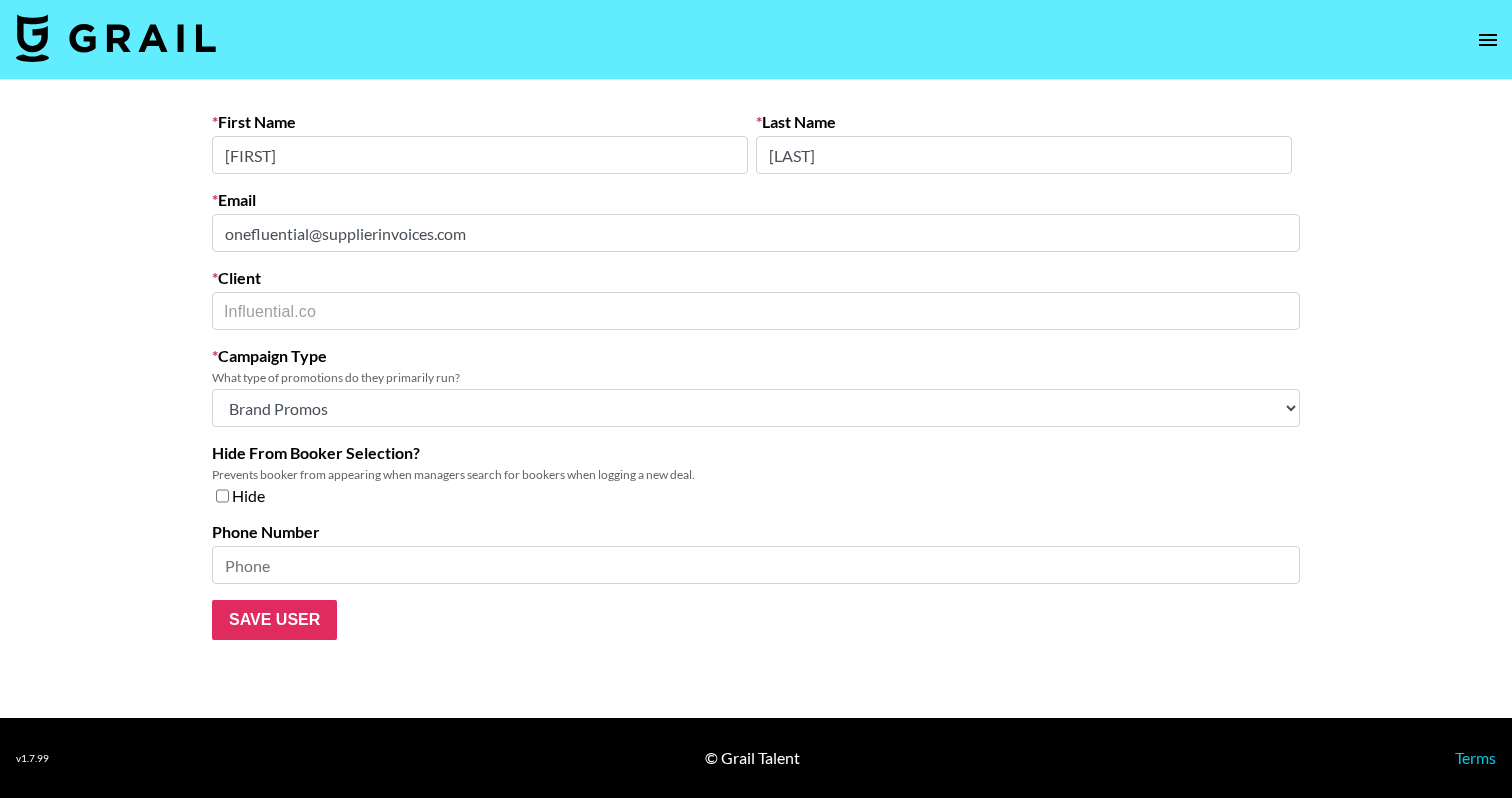click on "[LAST] [FIRST] [LAST] [EMAIL] Client [COMPANY] ​ Campaign Type What type of promotions do they primarily run? Choose Type... Song Promos Brand Promos Both (They work at an agency) Hide From Booker Selection? Prevents booker from appearing when managers search for bookers when logging a new deal.   Hide [PHONE] Save User" at bounding box center [756, 399] 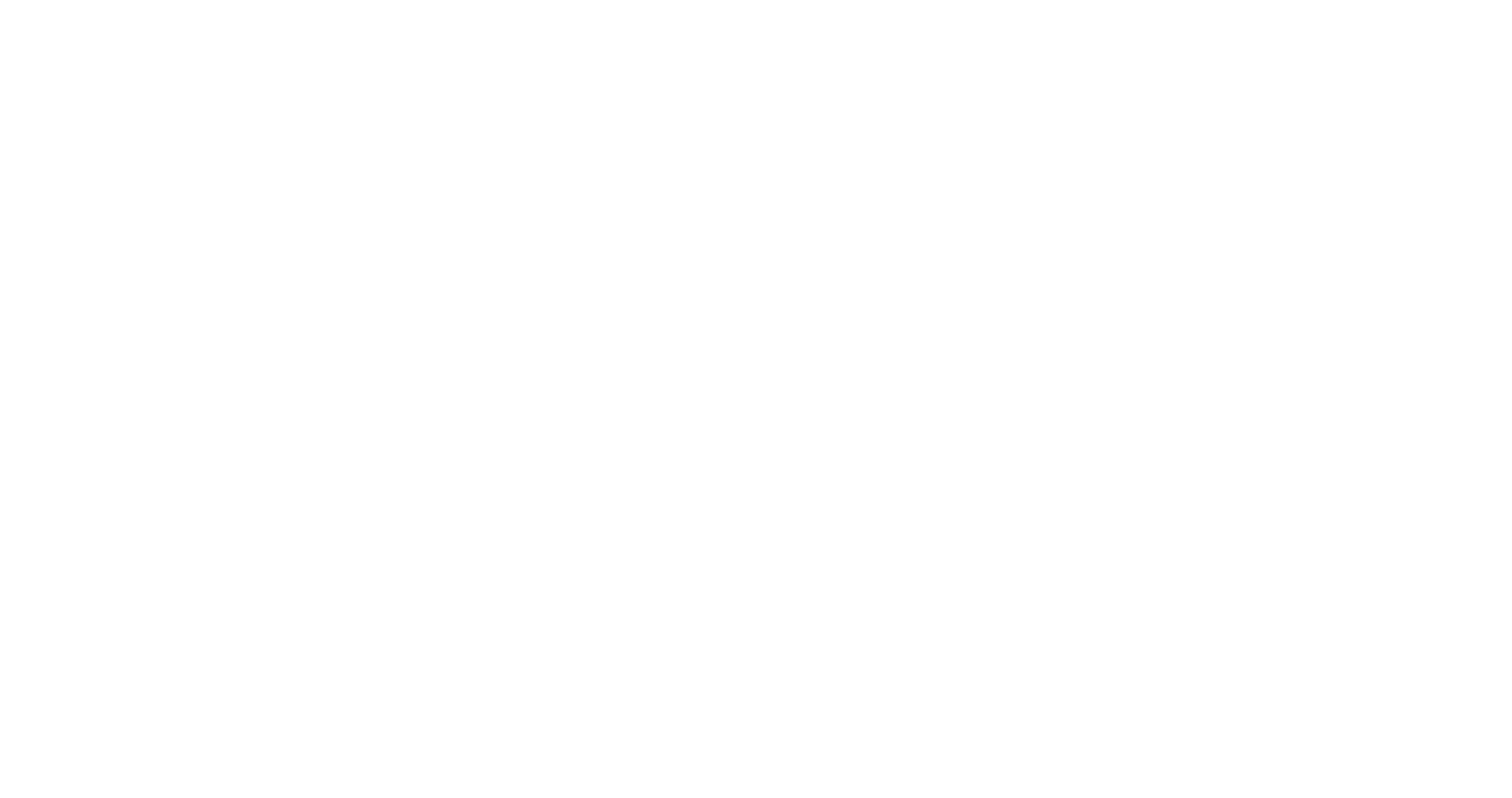 scroll, scrollTop: 0, scrollLeft: 0, axis: both 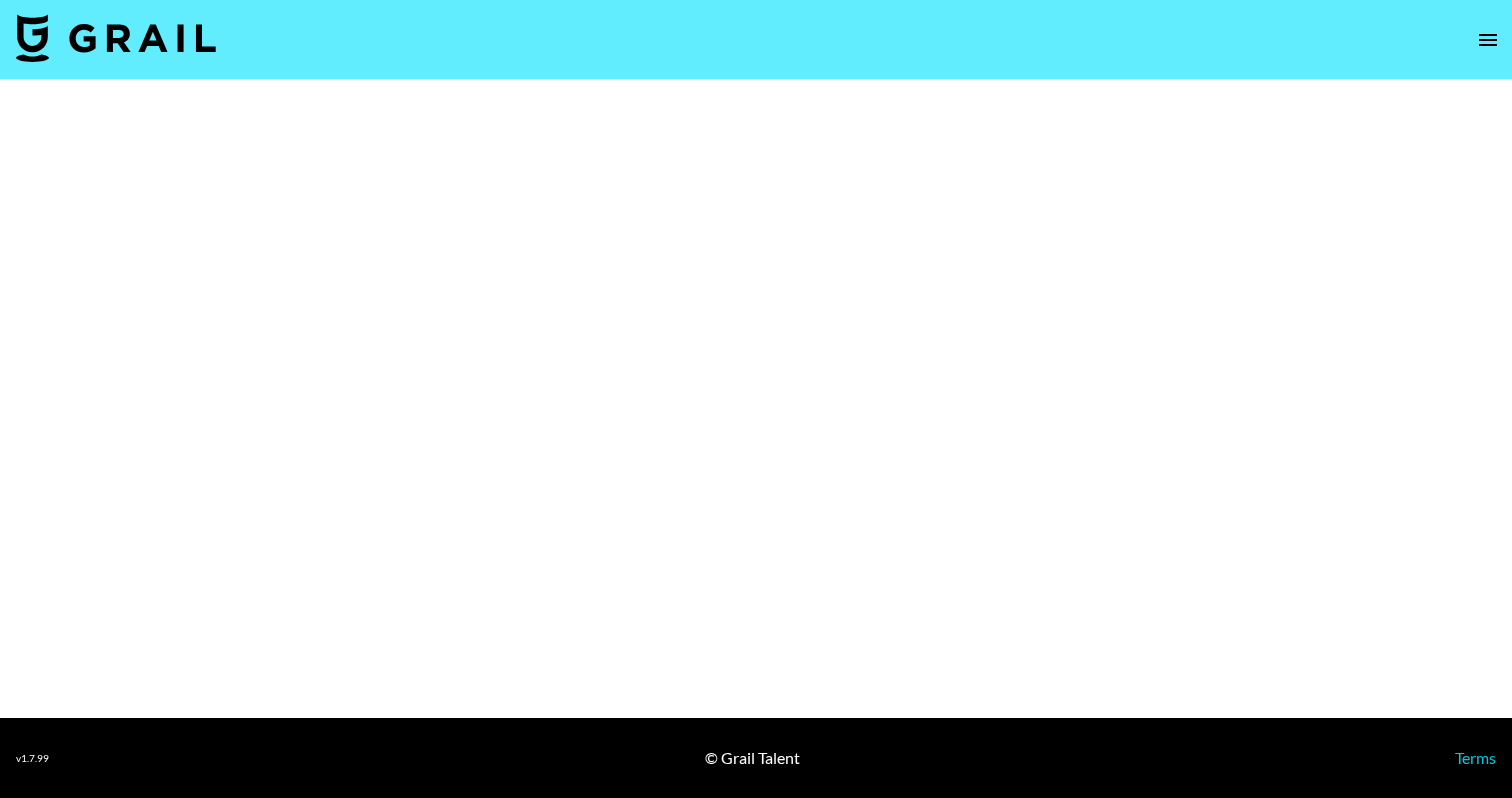 select on "Brand" 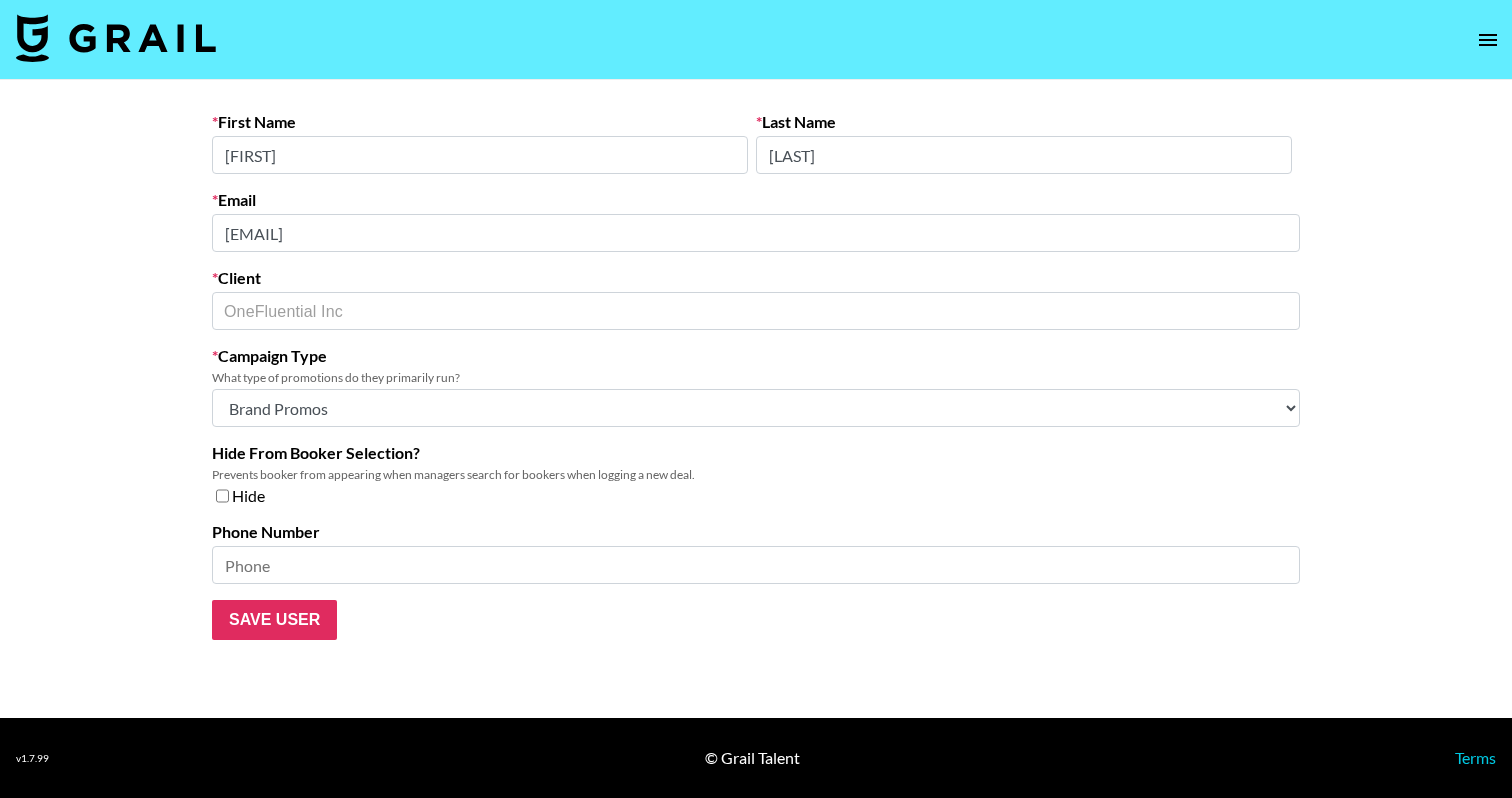 click on "[FIRST] [LAST] [EMAIL] Client OneFluential Inc ​ Campaign Type What type of promotions do they primarily run? Choose Type... Song Promos Brand Promos Both (They work at an agency) Hide From Booker Selection? Prevents booker from appearing when managers search for bookers when logging a new deal.   Hide [PHONE] Save User" at bounding box center (756, 399) 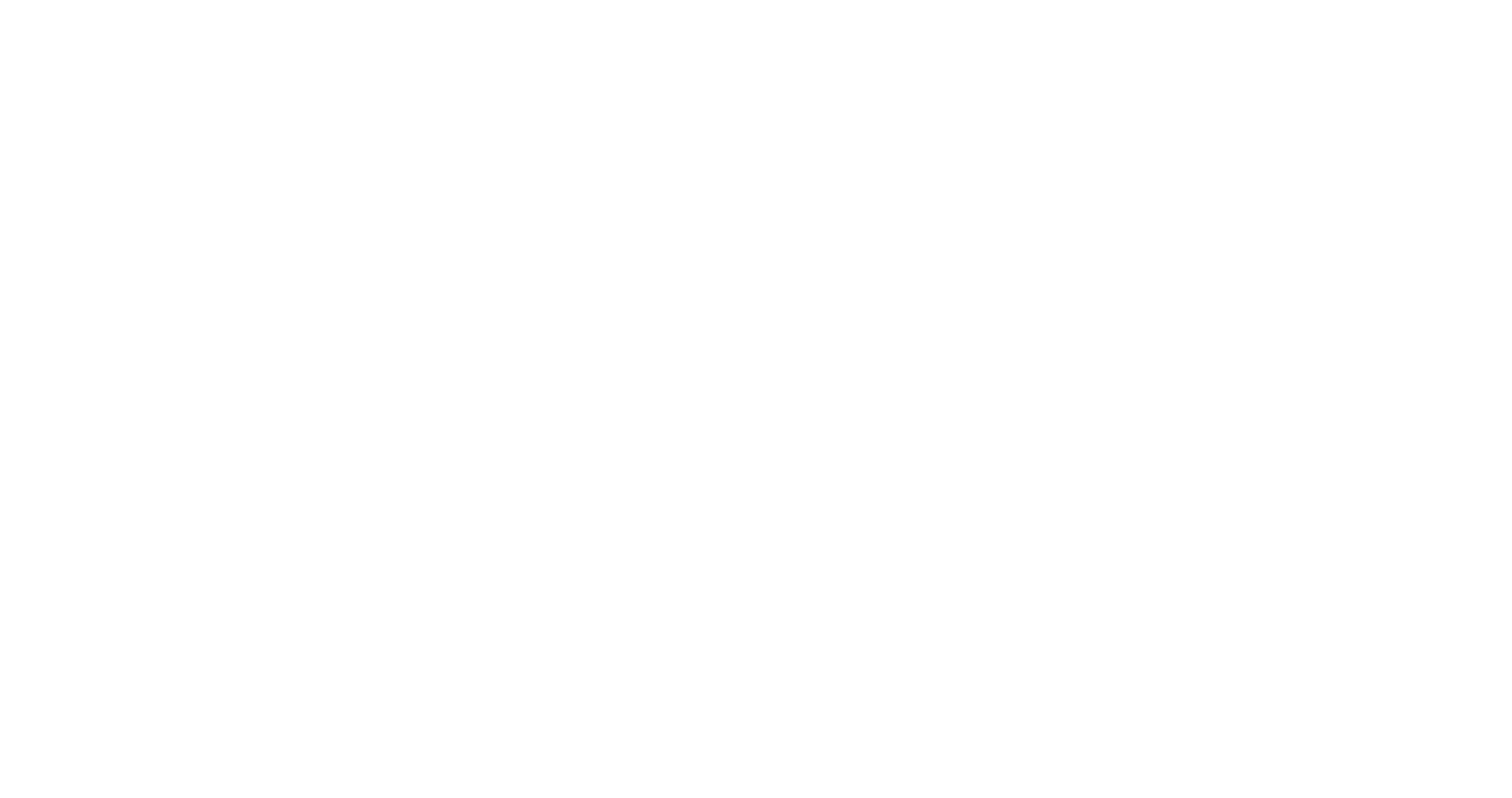 scroll, scrollTop: 0, scrollLeft: 0, axis: both 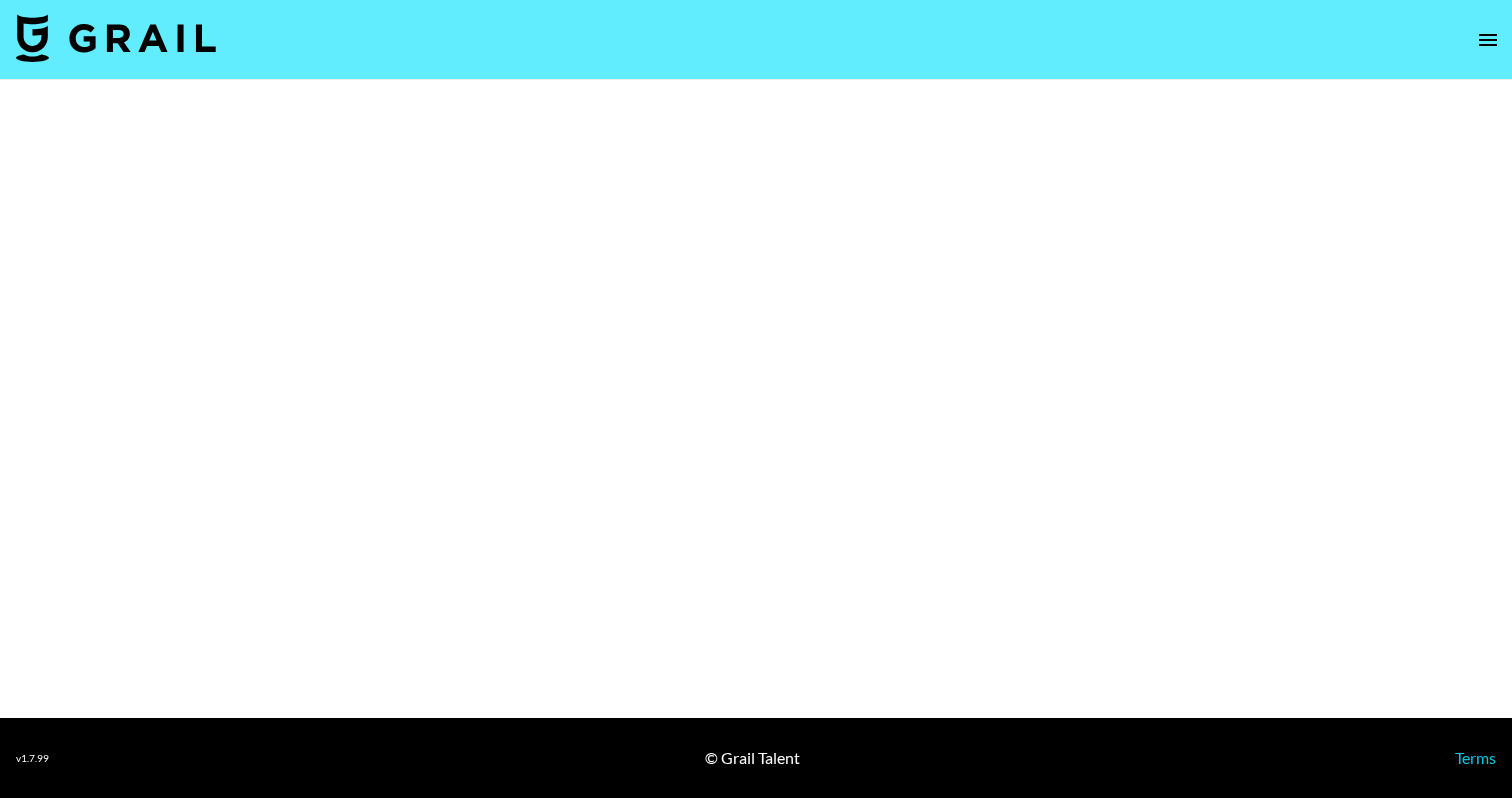 select on "Brand" 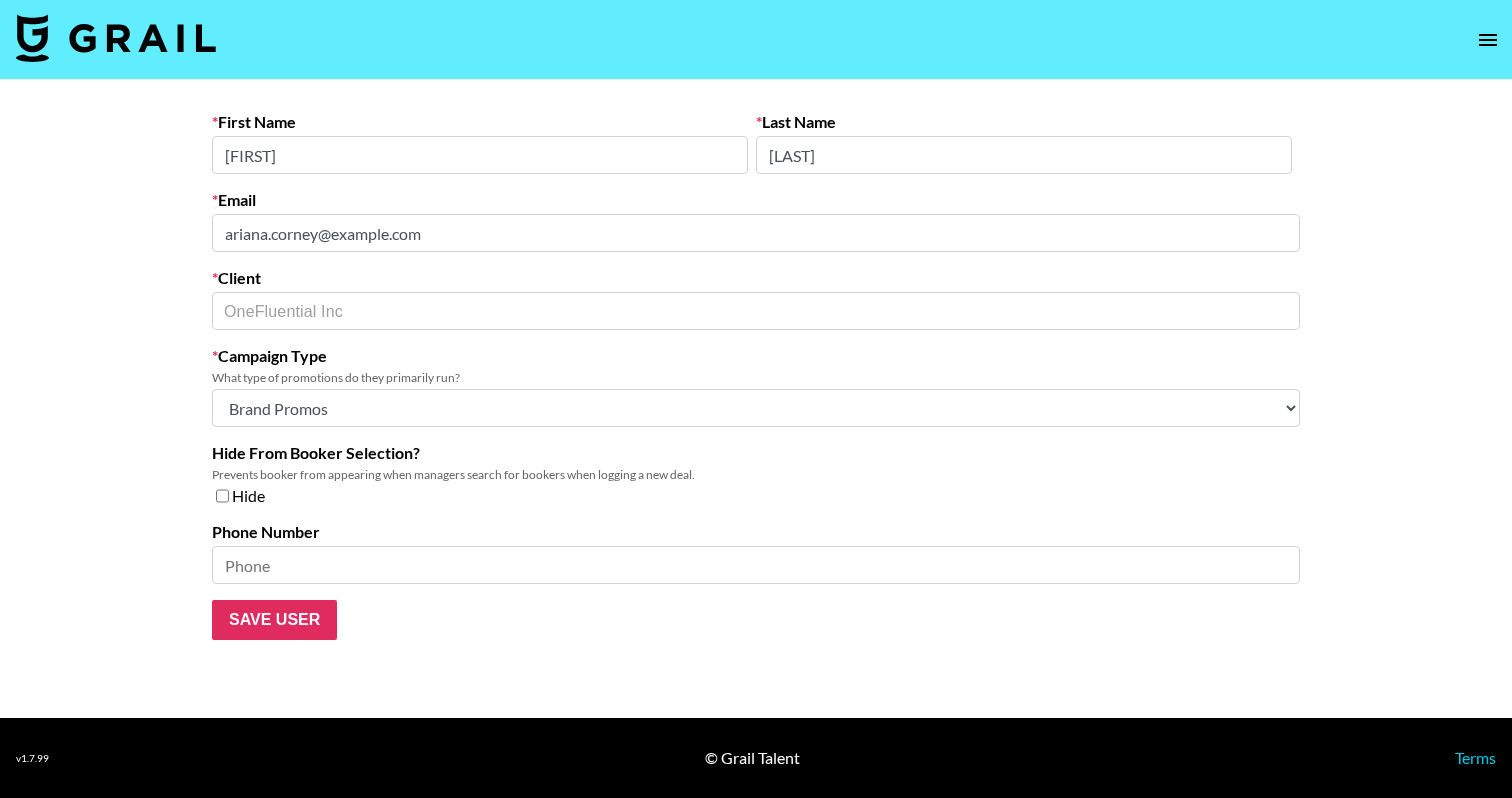 click on "First Name Ariana Last Name Corney Email ariana.corney@onefluential.com Client OneFluential Inc ​ Campaign Type What type of promotions do they primarily run? Choose Type... Song Promos Brand Promos Both (They work at an agency) Hide From Booker Selection? Prevents booker from appearing when managers search for bookers when logging a new deal.   Hide Phone Number Save User" at bounding box center [756, 376] 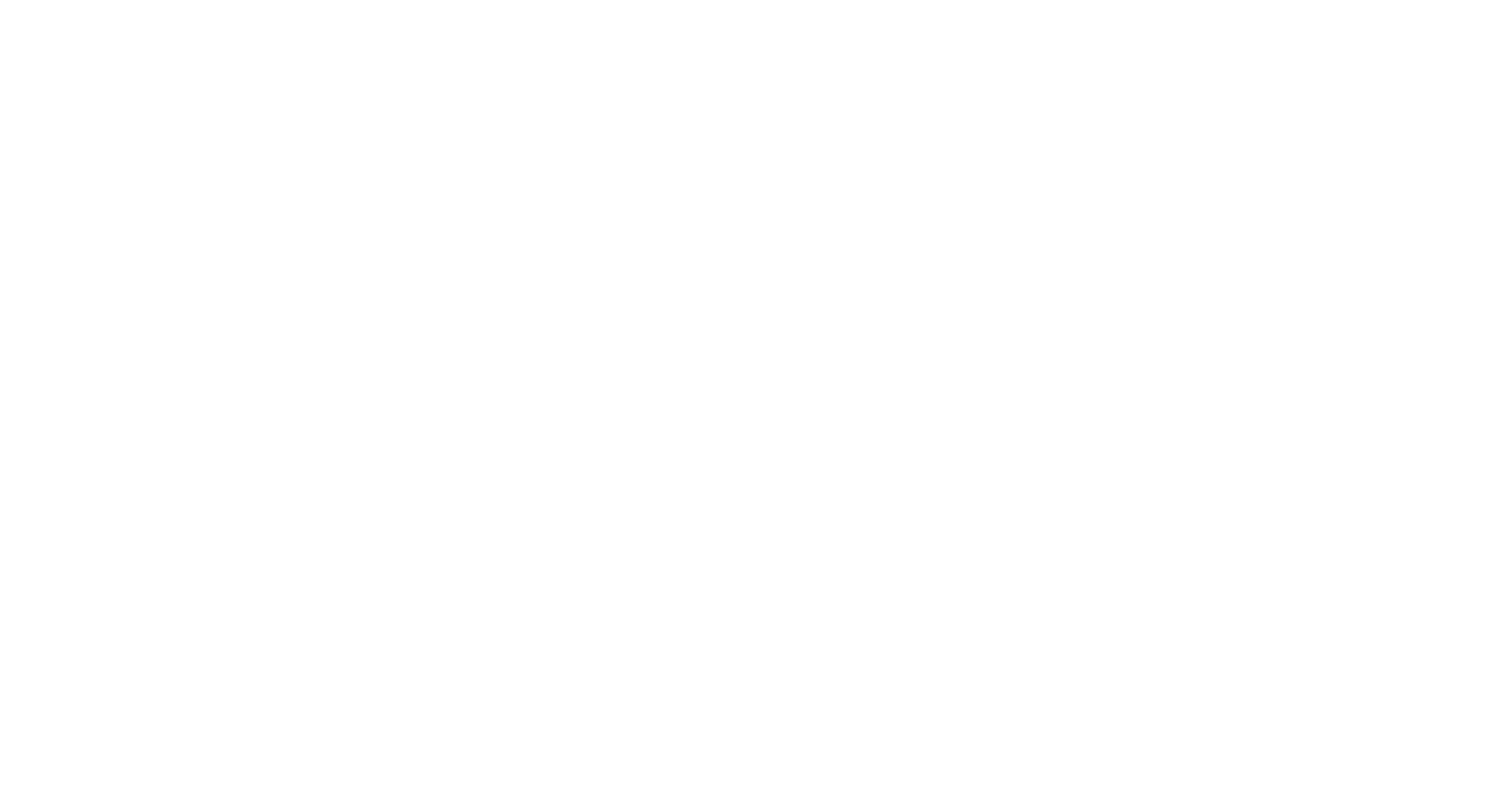 scroll, scrollTop: 0, scrollLeft: 0, axis: both 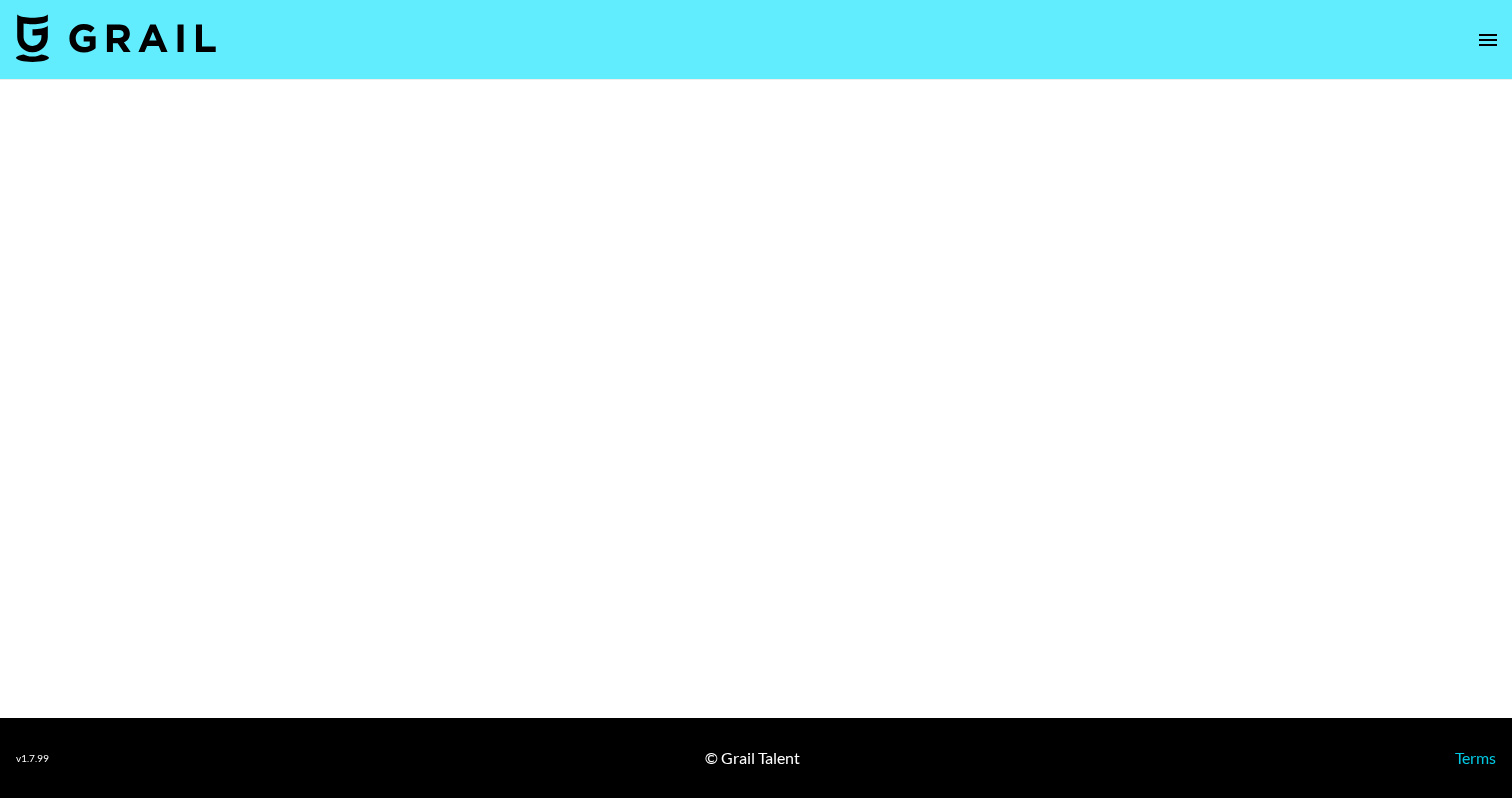 select on "Brand" 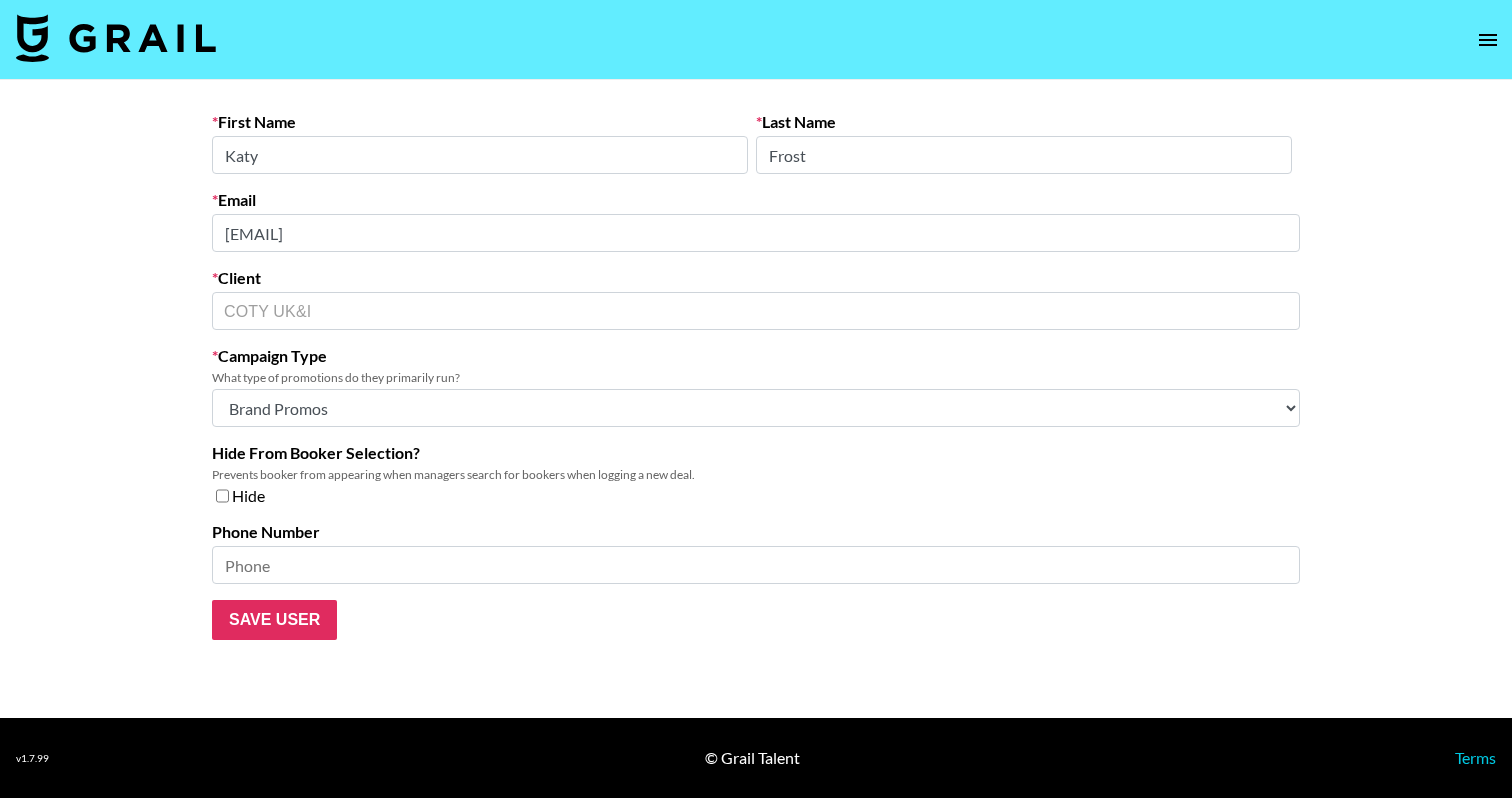 click on "First Name [FIRST] Last Name [LAST] Email [EMAIL] Client COTY [COUNTRY] ​ Campaign Type What type of promotions do they primarily run? Choose Type... Song Promos Brand Promos Both (They work at an agency) Hide From Booker Selection? Prevents booker from appearing when managers search for bookers when logging a new deal.   Hide Phone Number Save User" at bounding box center (756, 376) 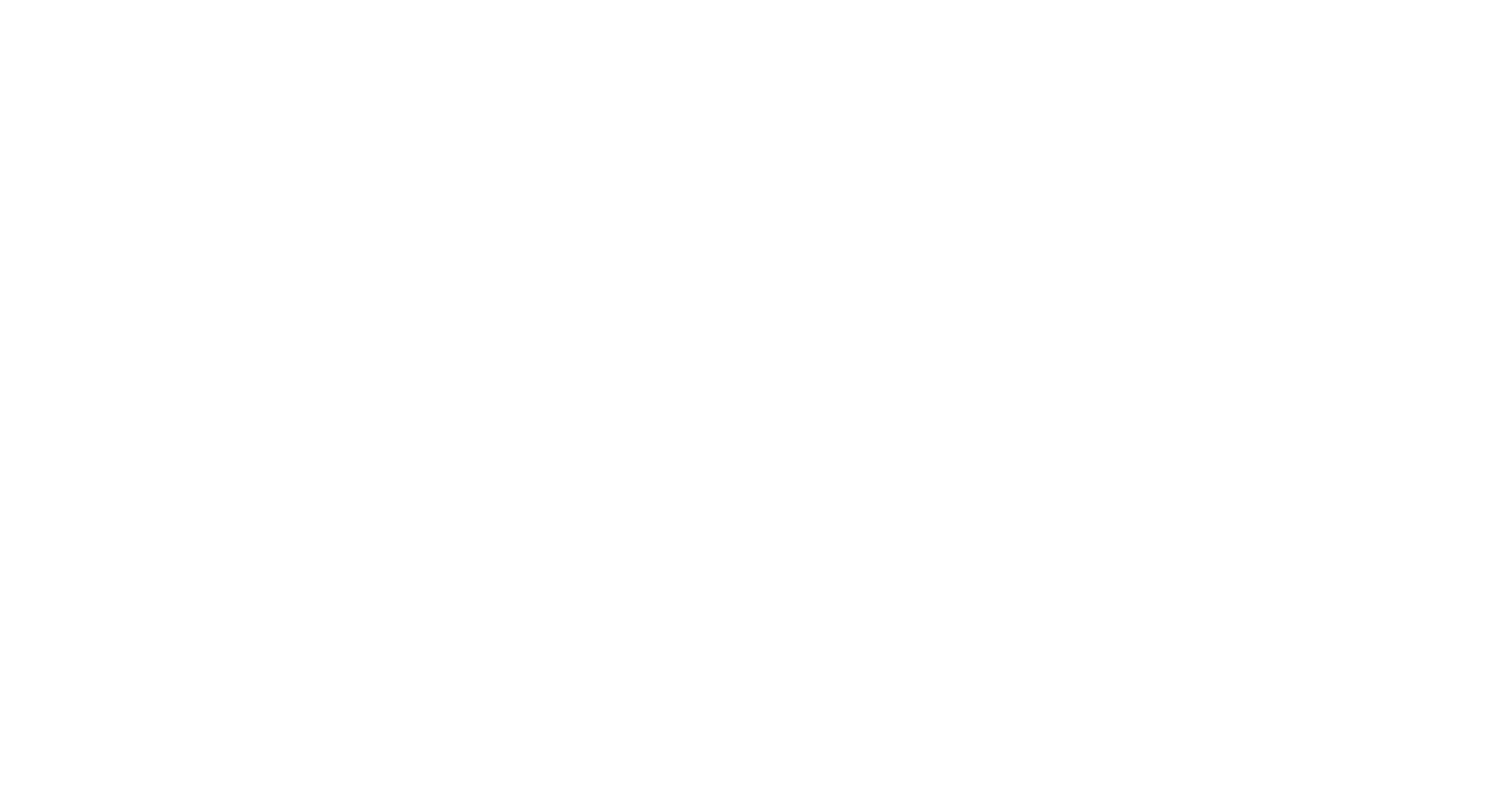 scroll, scrollTop: 0, scrollLeft: 0, axis: both 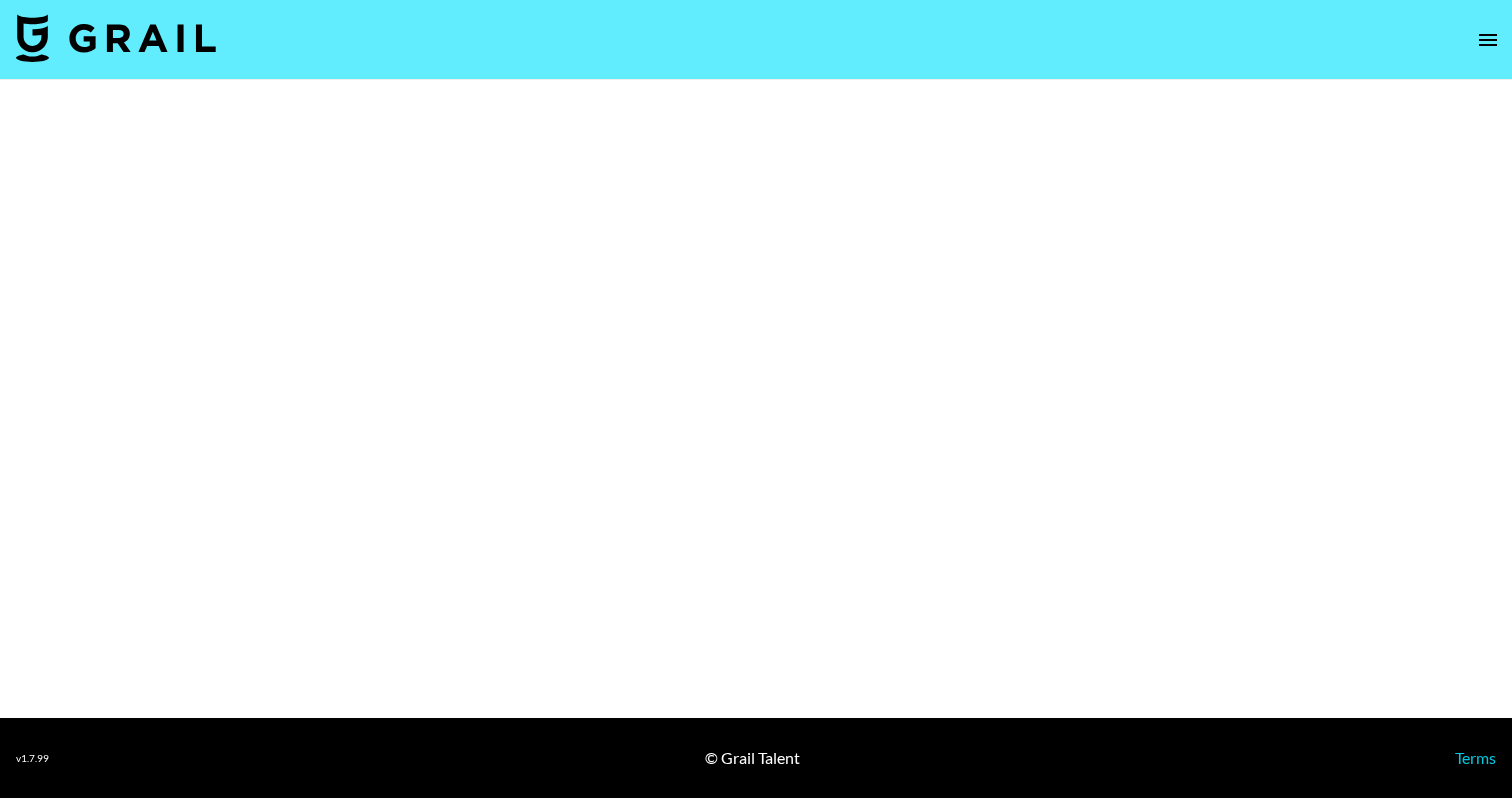 select on "Brand" 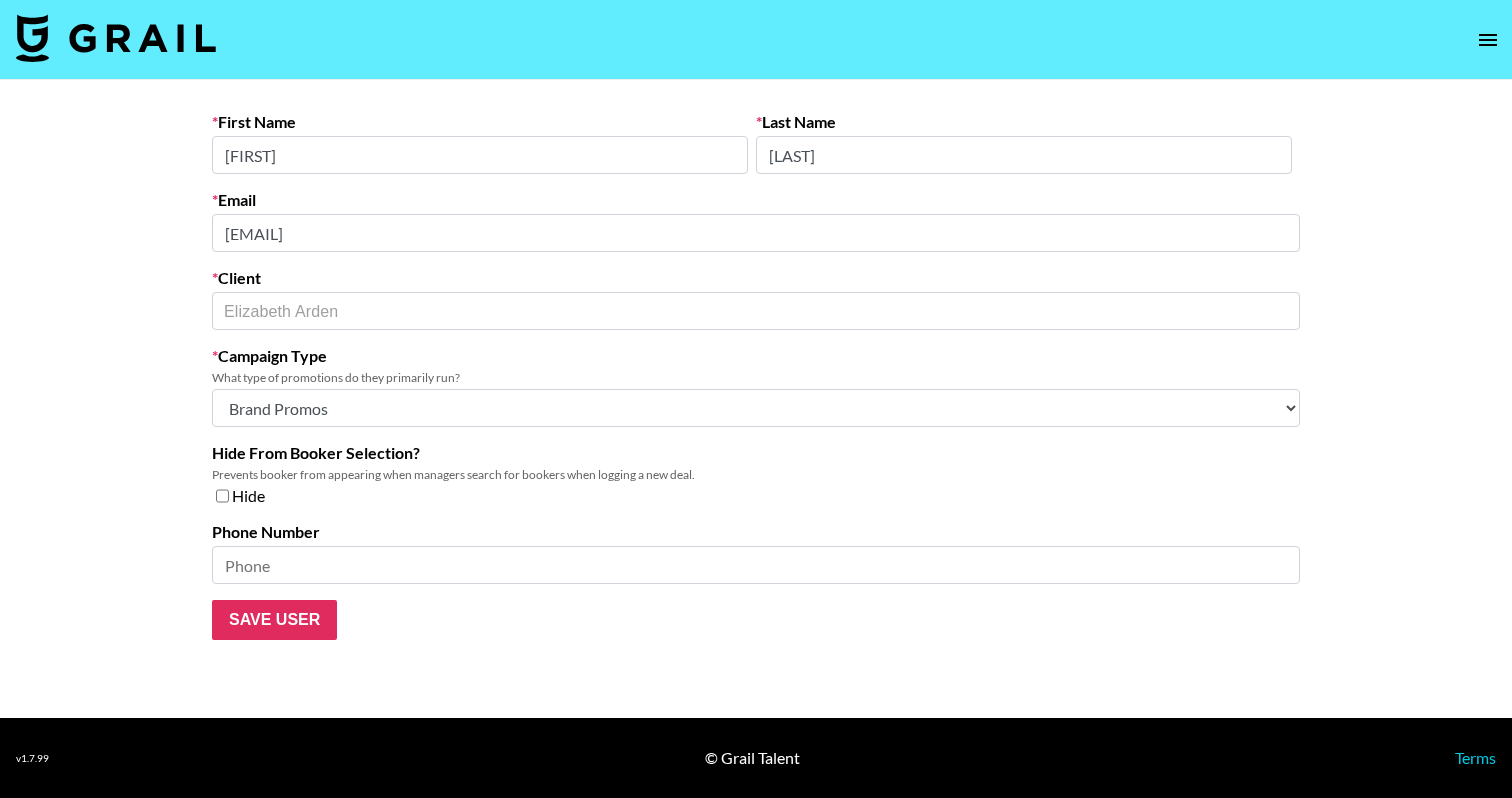 click on "First Name [FIRST] Last Name [LAST] Email [EMAIL] Client [CLIENT] ​ Campaign Type What type of promotions do they primarily run? Choose Type... Song Promos Brand Promos Both (They work at an agency) Hide From Booker Selection? Prevents booker from appearing when managers search for bookers when logging a new deal.   Hide Phone Number Save User" at bounding box center [756, 399] 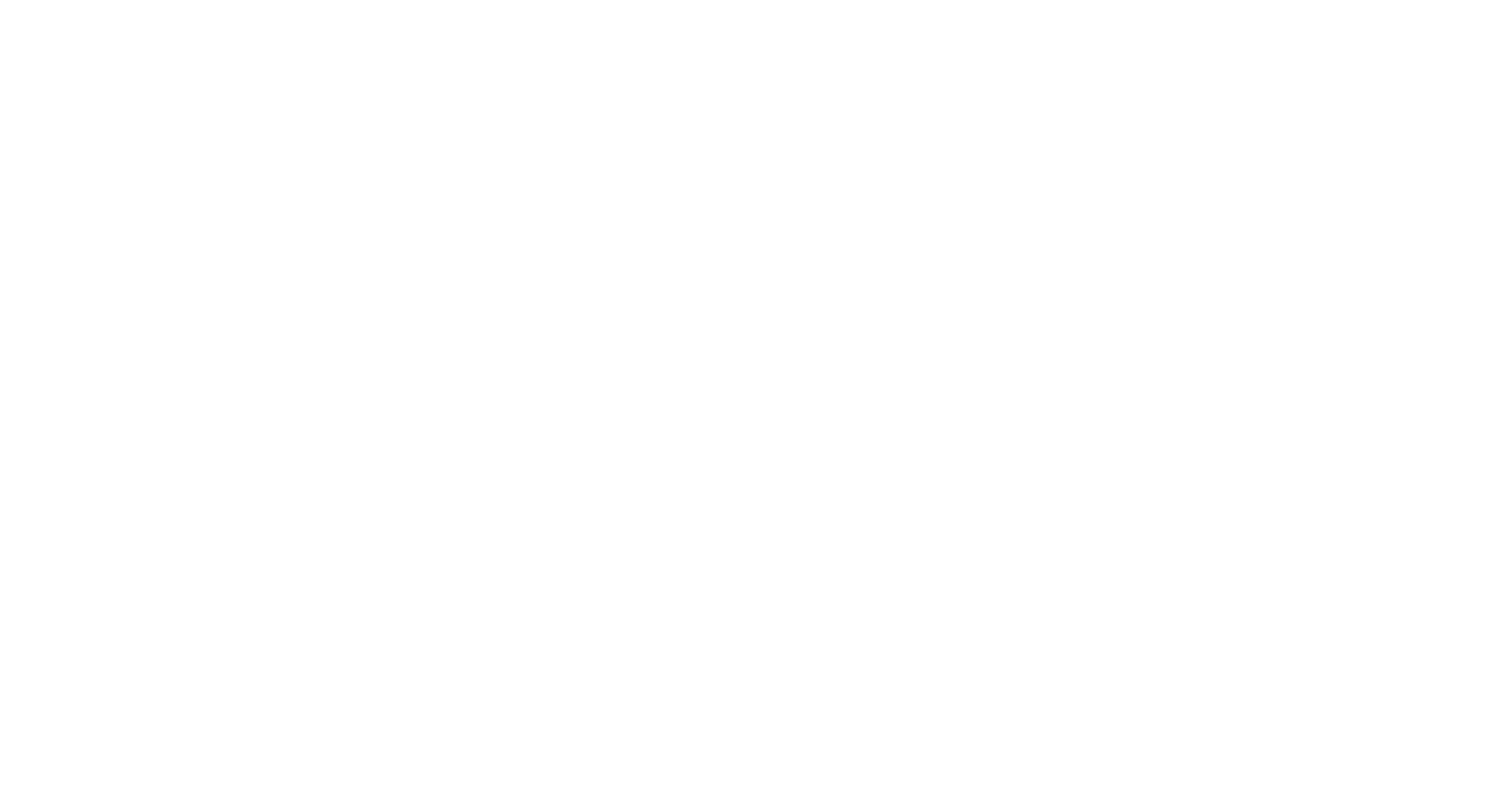 scroll, scrollTop: 0, scrollLeft: 0, axis: both 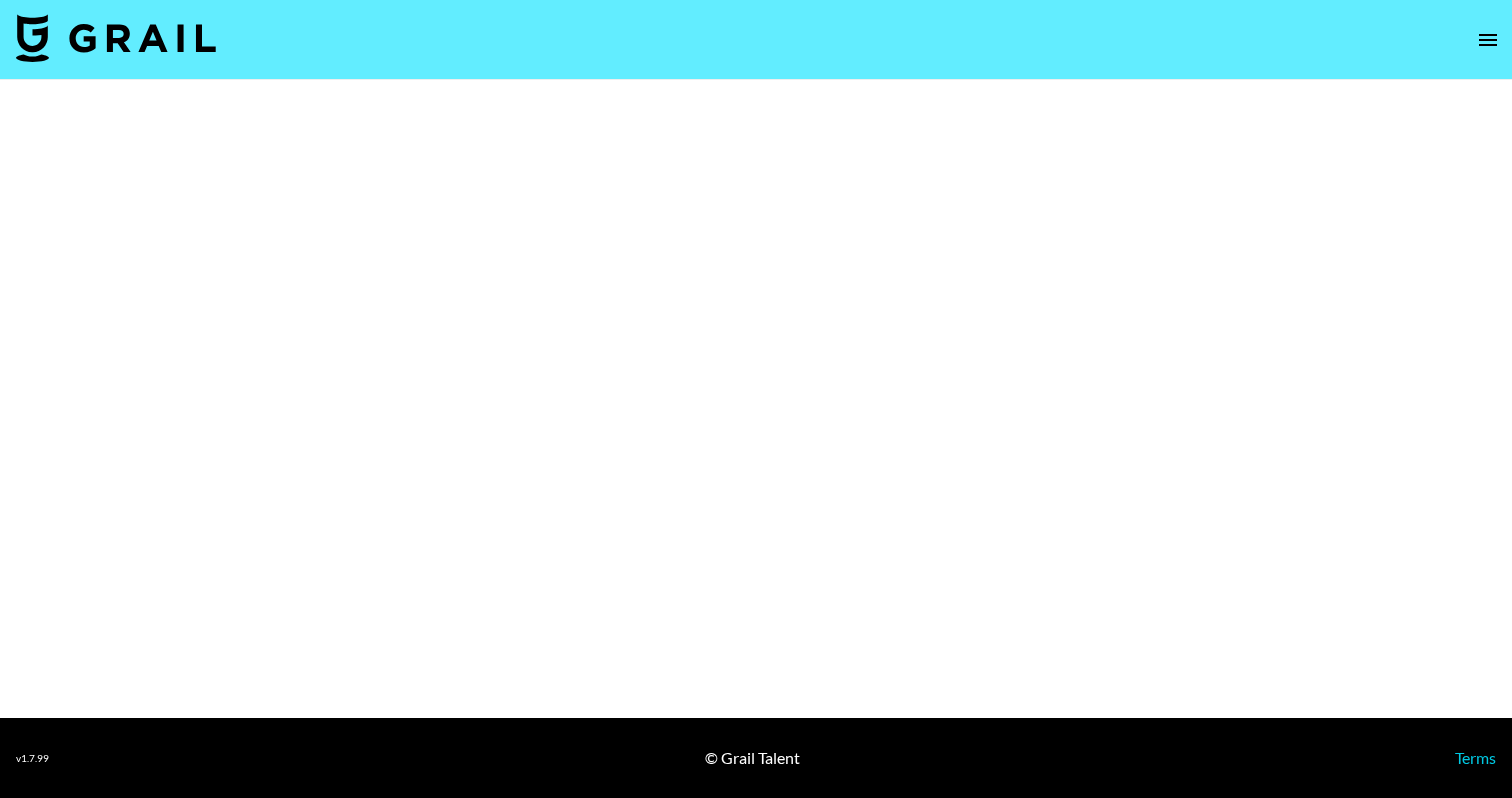 select on "Brand" 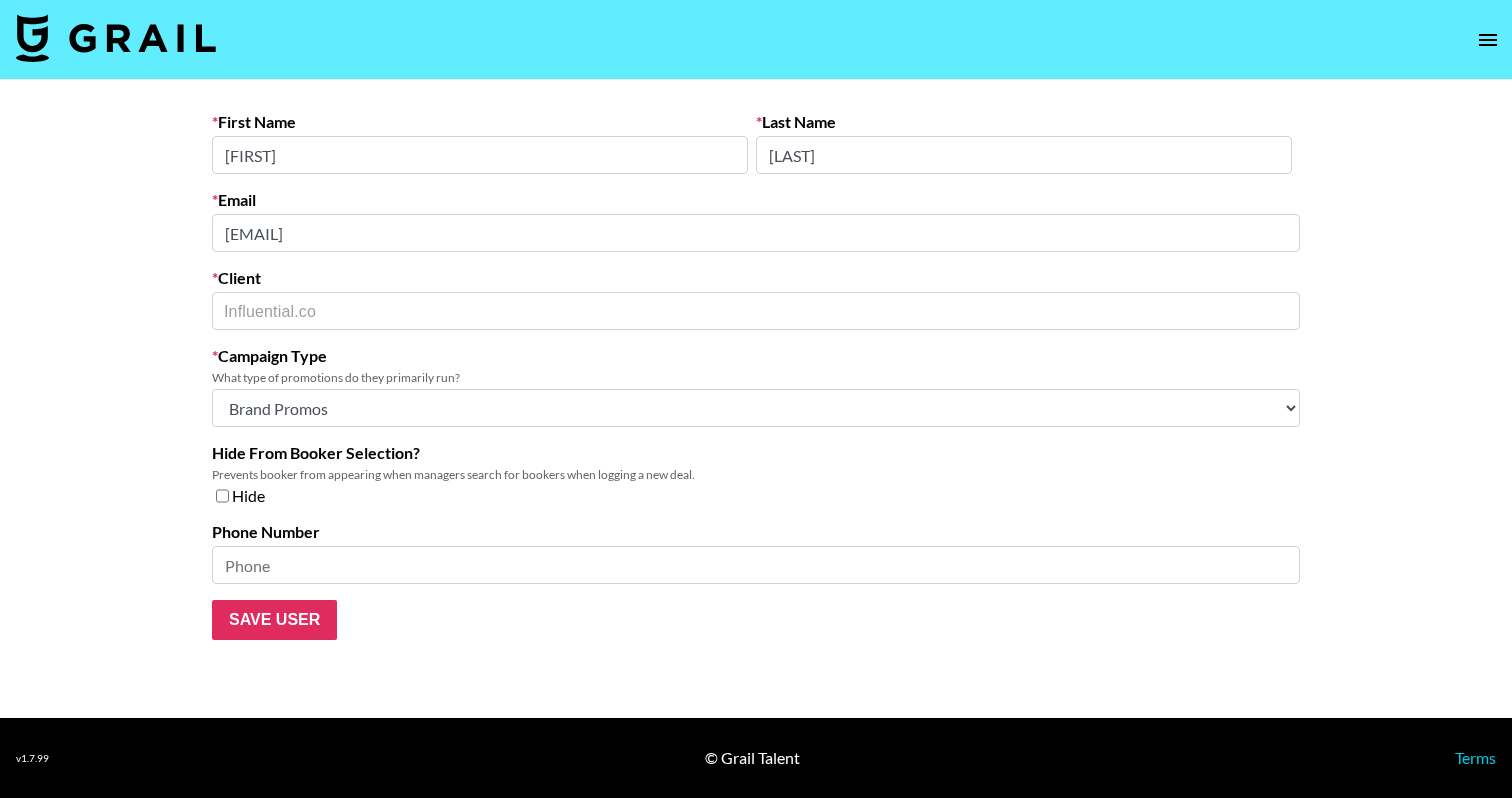 click on "[FIRST] [LAST] Email [EMAIL] Client [COMPANY] ​ Campaign Type What type of promotions do they primarily run? Choose Type... Song Promos Brand Promos Both (They work at an agency) Hide From Booker Selection? Prevents booker from appearing when managers search for bookers when logging a new deal.   Hide Phone Number Save User" at bounding box center [756, 399] 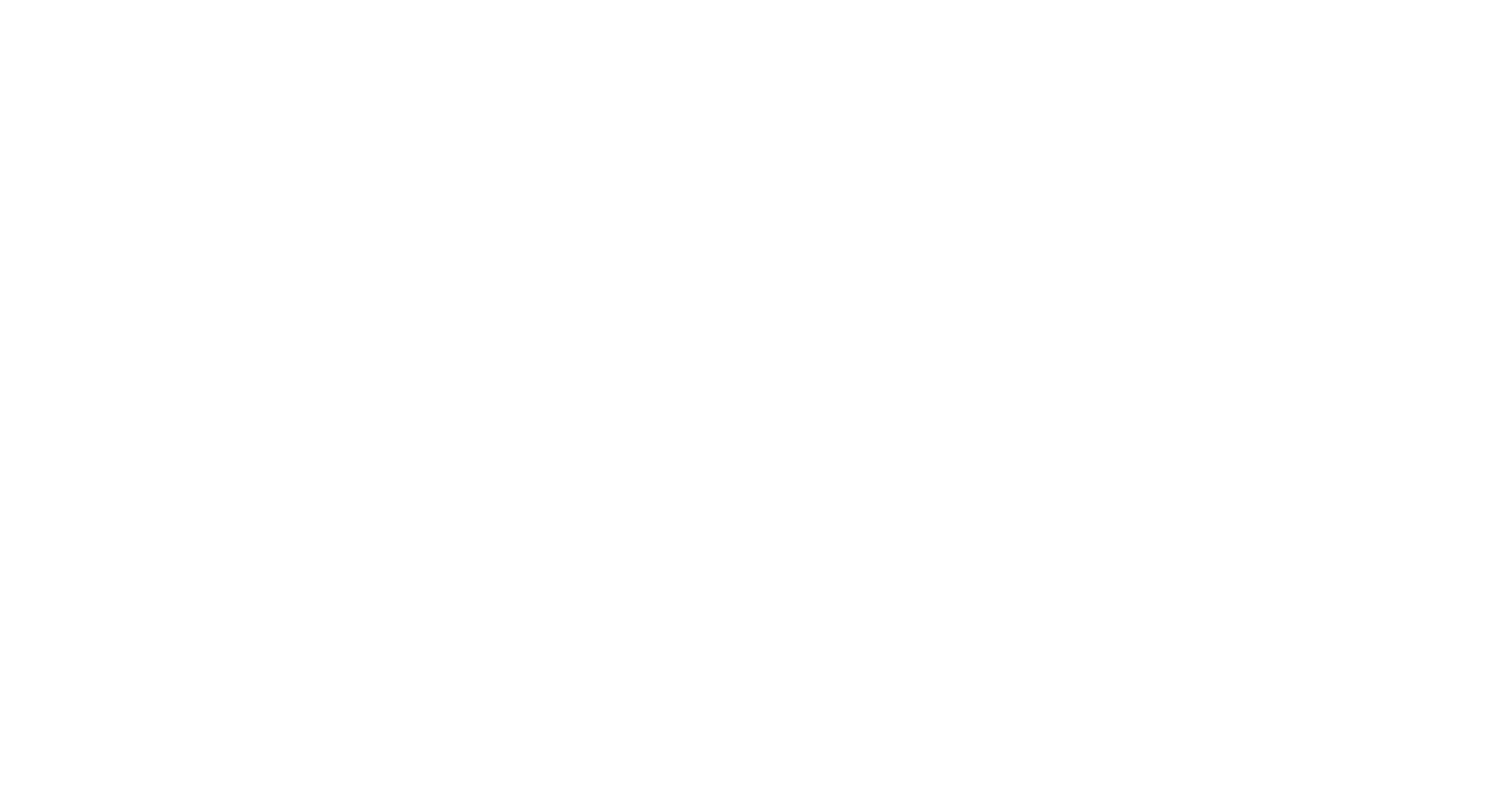 scroll, scrollTop: 0, scrollLeft: 0, axis: both 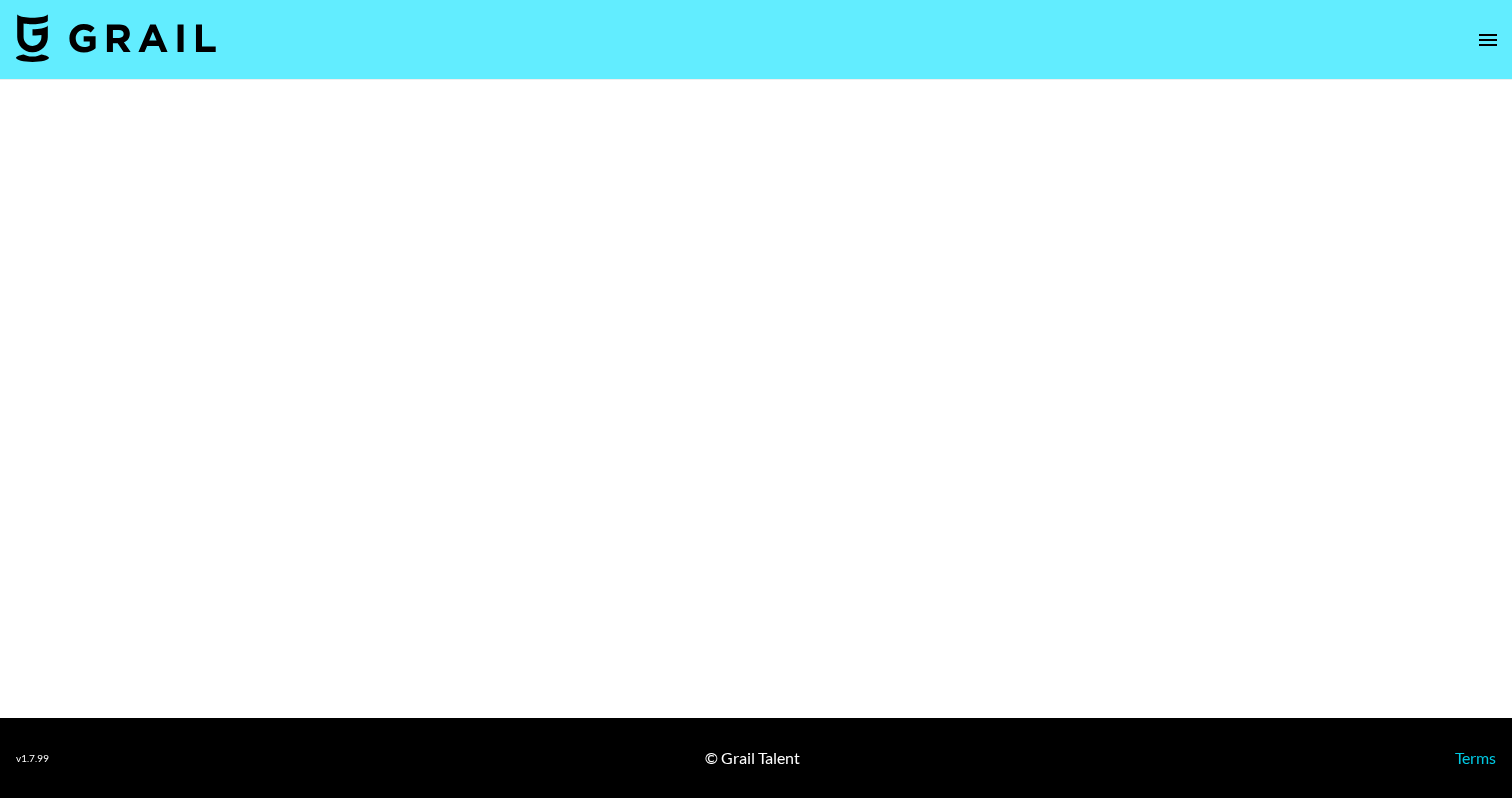select on "Brand" 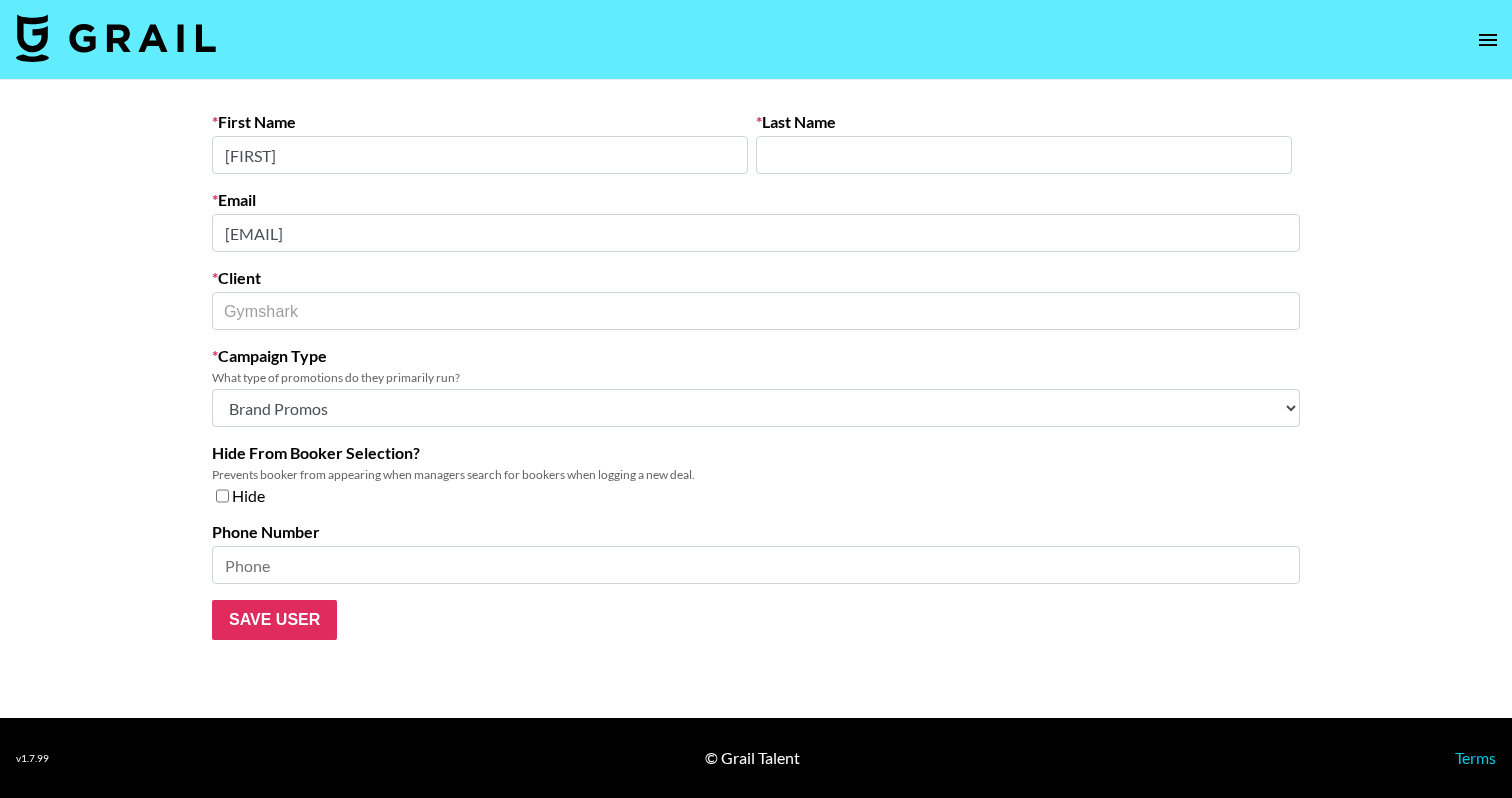 click on "First Name [FIRST] Last Name [EMAIL] Client Gymshark ​ Campaign Type What type of promotions do they primarily run? Choose Type... Song Promos Brand Promos Both (They work at an agency) Hide From Booker Selection? Prevents booker from appearing when managers search for bookers when logging a new deal.   Hide [PHONE] Save User" at bounding box center [756, 399] 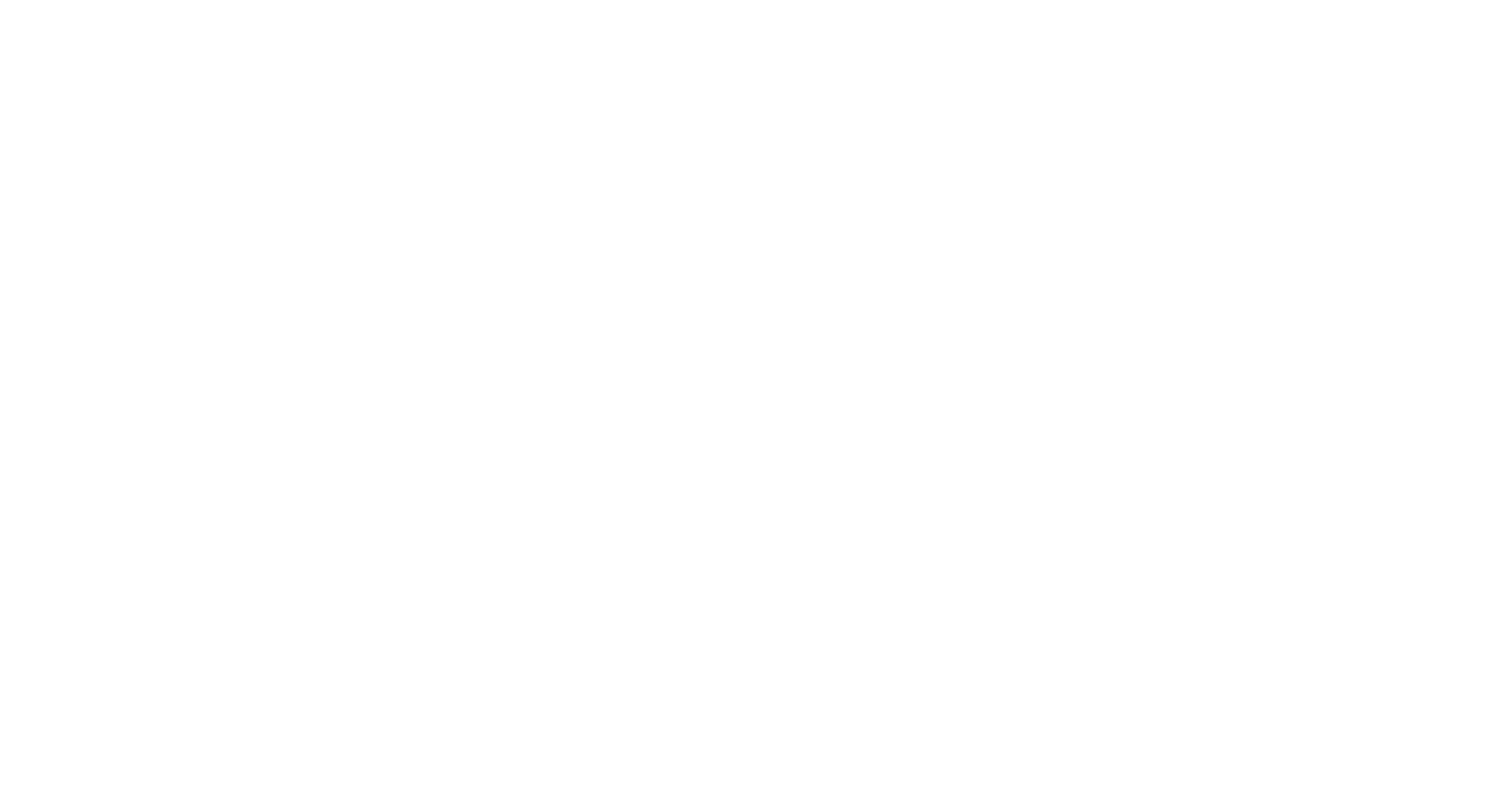 scroll, scrollTop: 0, scrollLeft: 0, axis: both 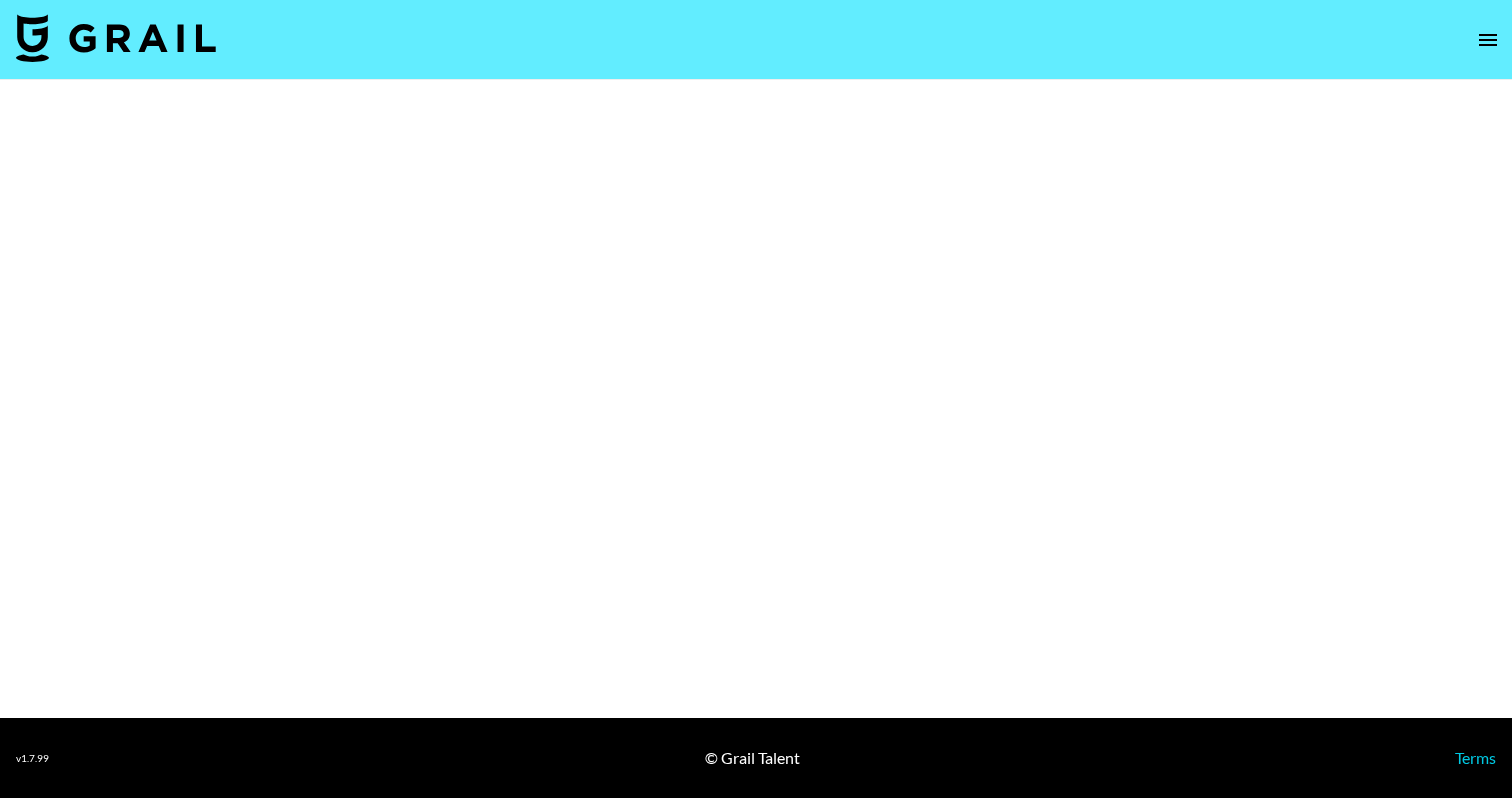 select on "Brand" 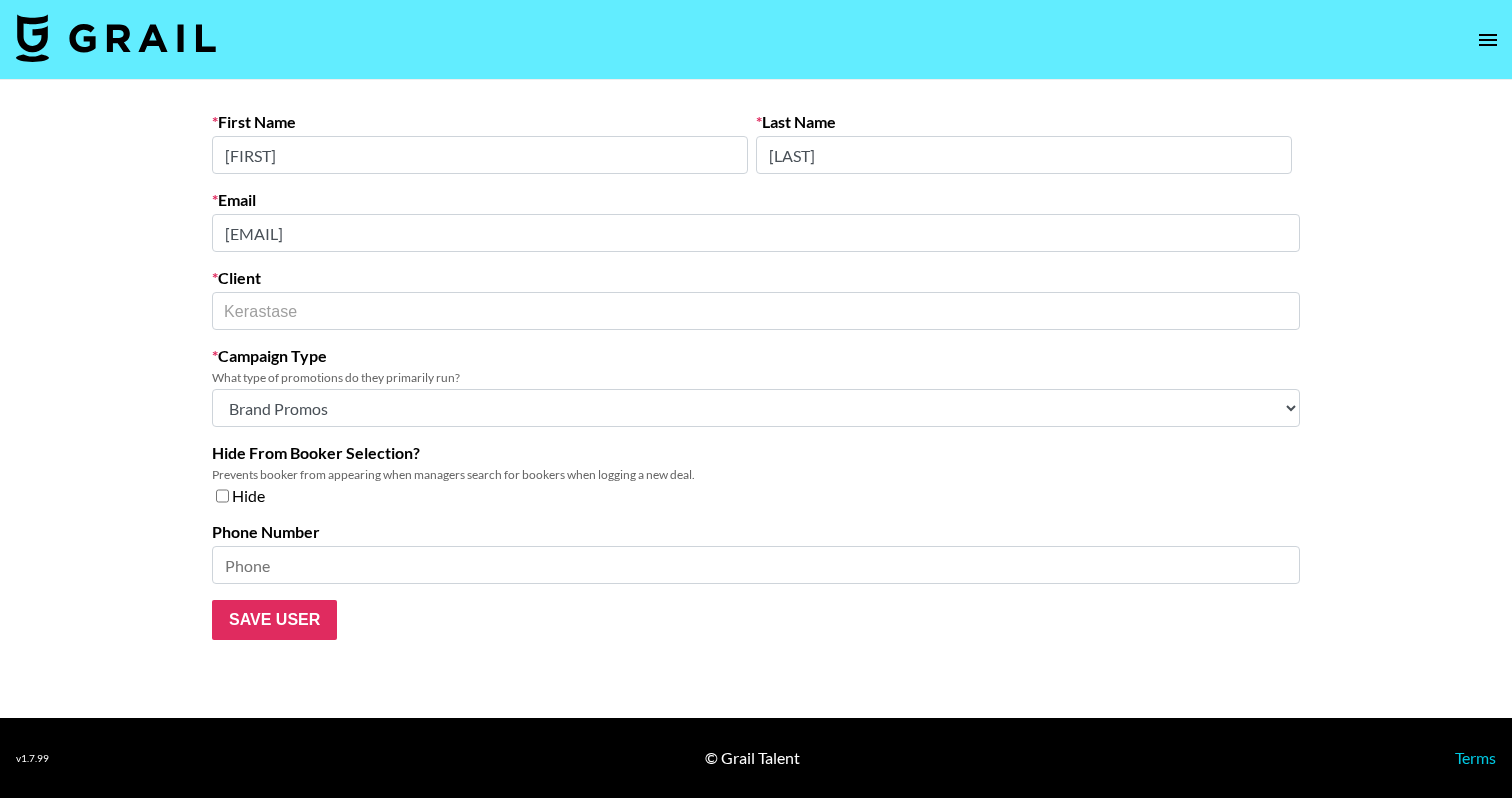 click on "First Name Amber Last Name Torres Email amber.torres@loreal.com Client Kerastase ​ Campaign Type What type of promotions do they primarily run? Choose Type... Song Promos Brand Promos Both (They work at an agency) Hide From Booker Selection? Prevents booker from appearing when managers search for bookers when logging a new deal.   Hide Phone Number Save User" at bounding box center (756, 399) 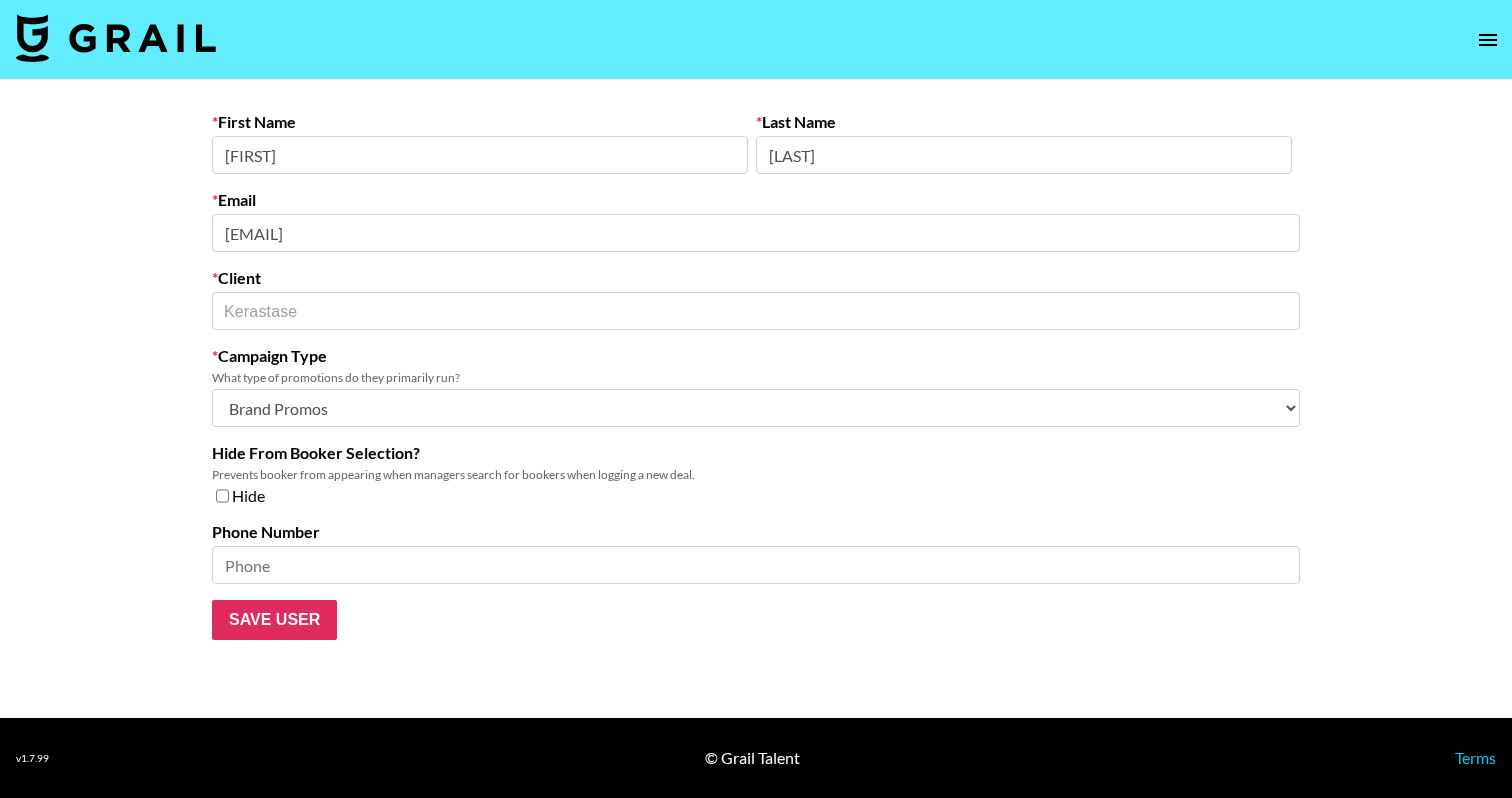 click on "First Name Amber Last Name Torres Email amber.torres@loreal.com Client Kerastase ​ Campaign Type What type of promotions do they primarily run? Choose Type... Song Promos Brand Promos Both (They work at an agency) Hide From Booker Selection? Prevents booker from appearing when managers search for bookers when logging a new deal.   Hide Phone Number Save User" at bounding box center (756, 399) 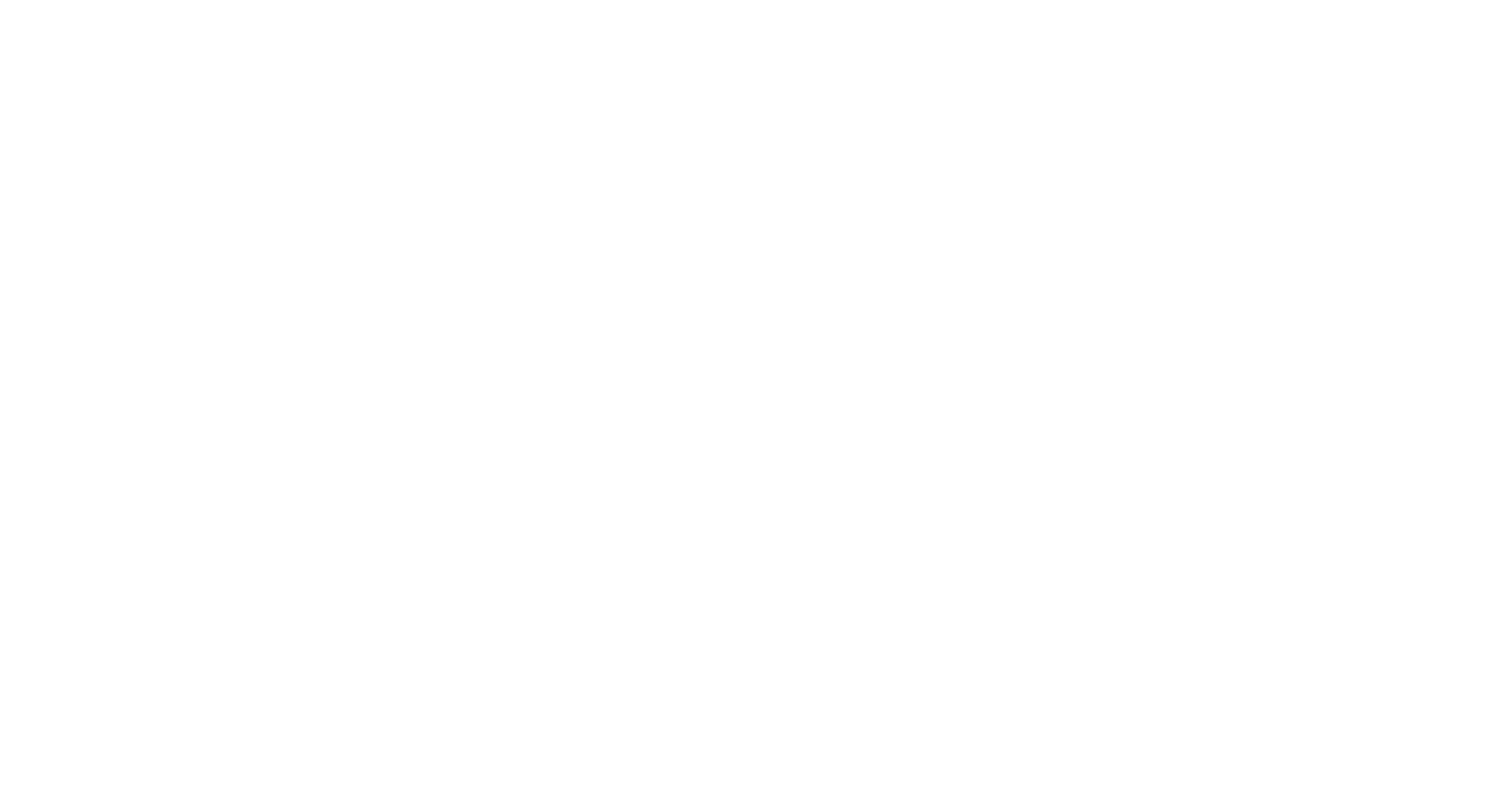 scroll, scrollTop: 0, scrollLeft: 0, axis: both 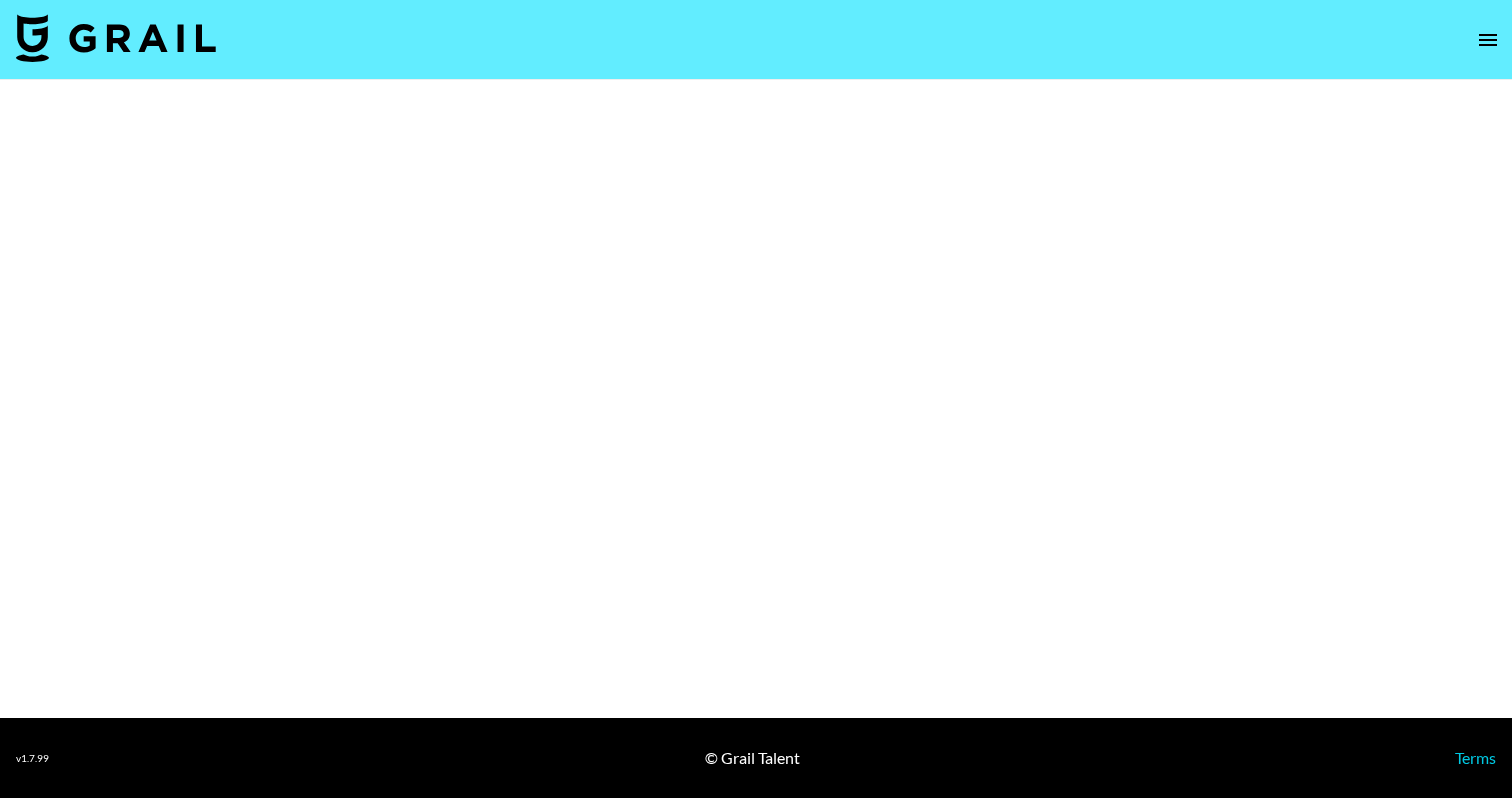 select on "Brand" 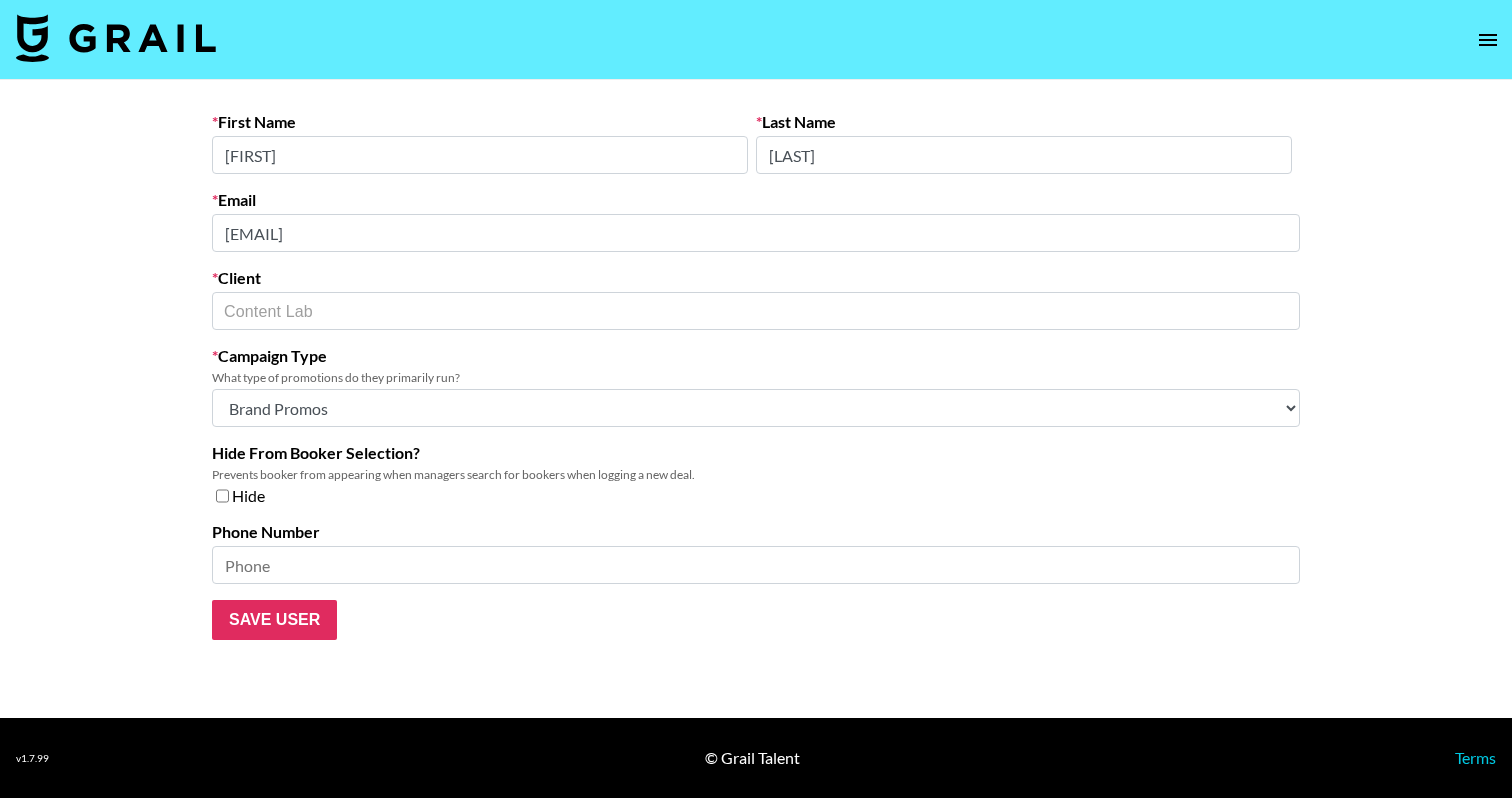 click on "First Name [FIRST] Last Name [LAST] Email [EMAIL] Client Content Lab ​ Campaign Type What type of promotions do they primarily run? Choose Type... Song Promos Brand Promos Both (They work at an agency) Hide From Booker Selection? Prevents booker from appearing when managers search for bookers when logging a new deal.   Hide [PHONE] Save User" at bounding box center (756, 376) 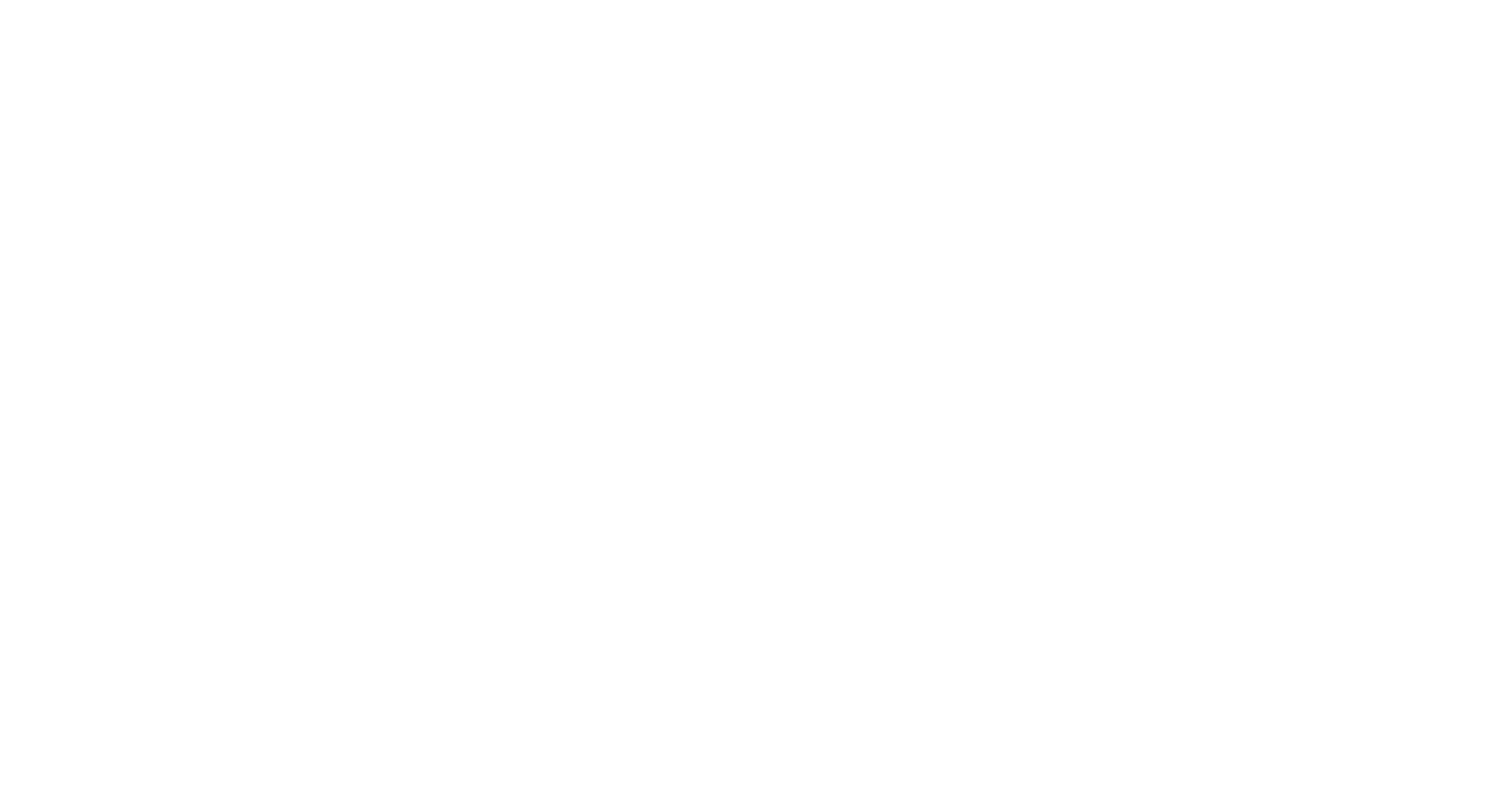 scroll, scrollTop: 0, scrollLeft: 0, axis: both 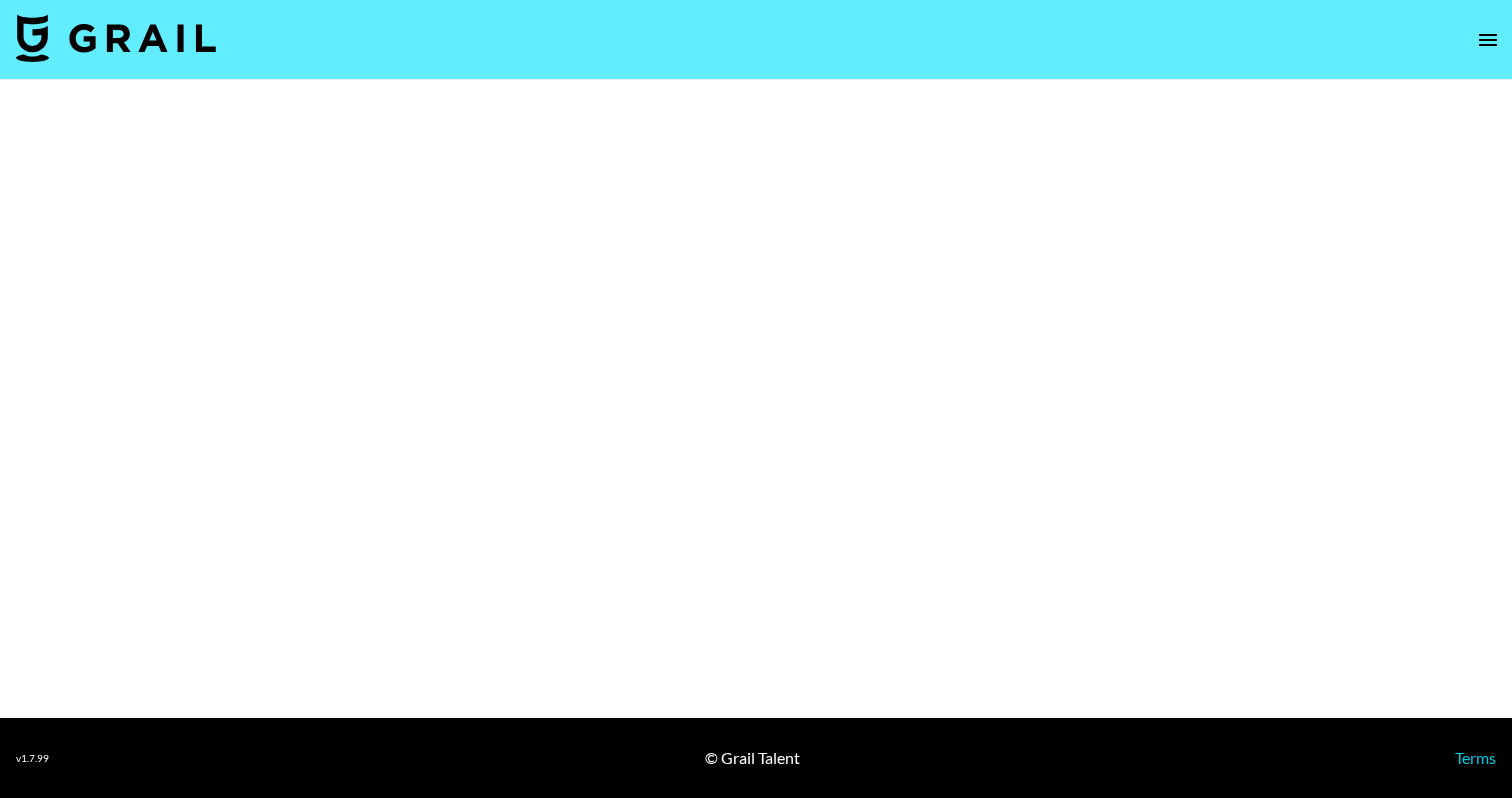 select on "Brand" 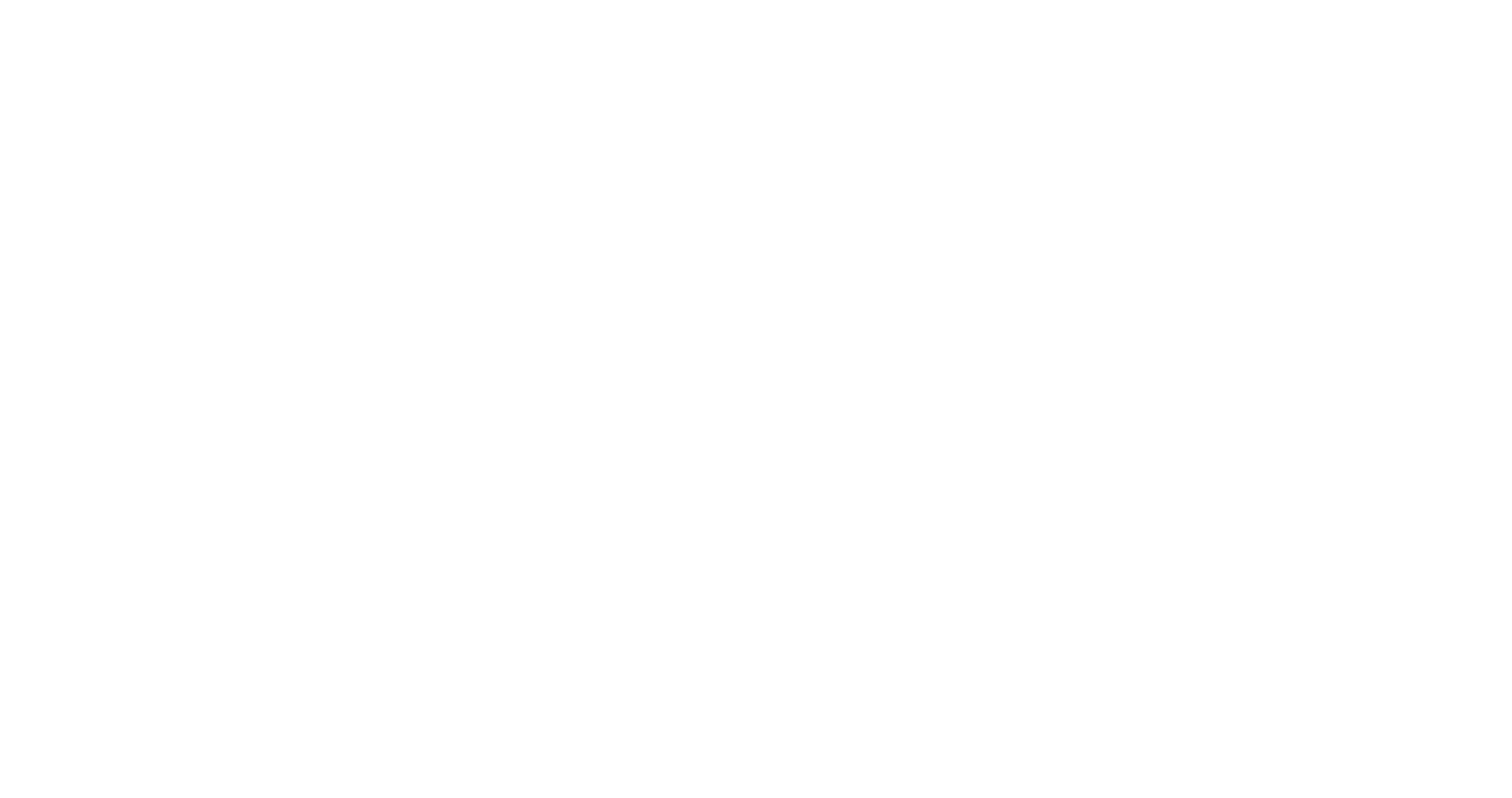 scroll, scrollTop: 0, scrollLeft: 0, axis: both 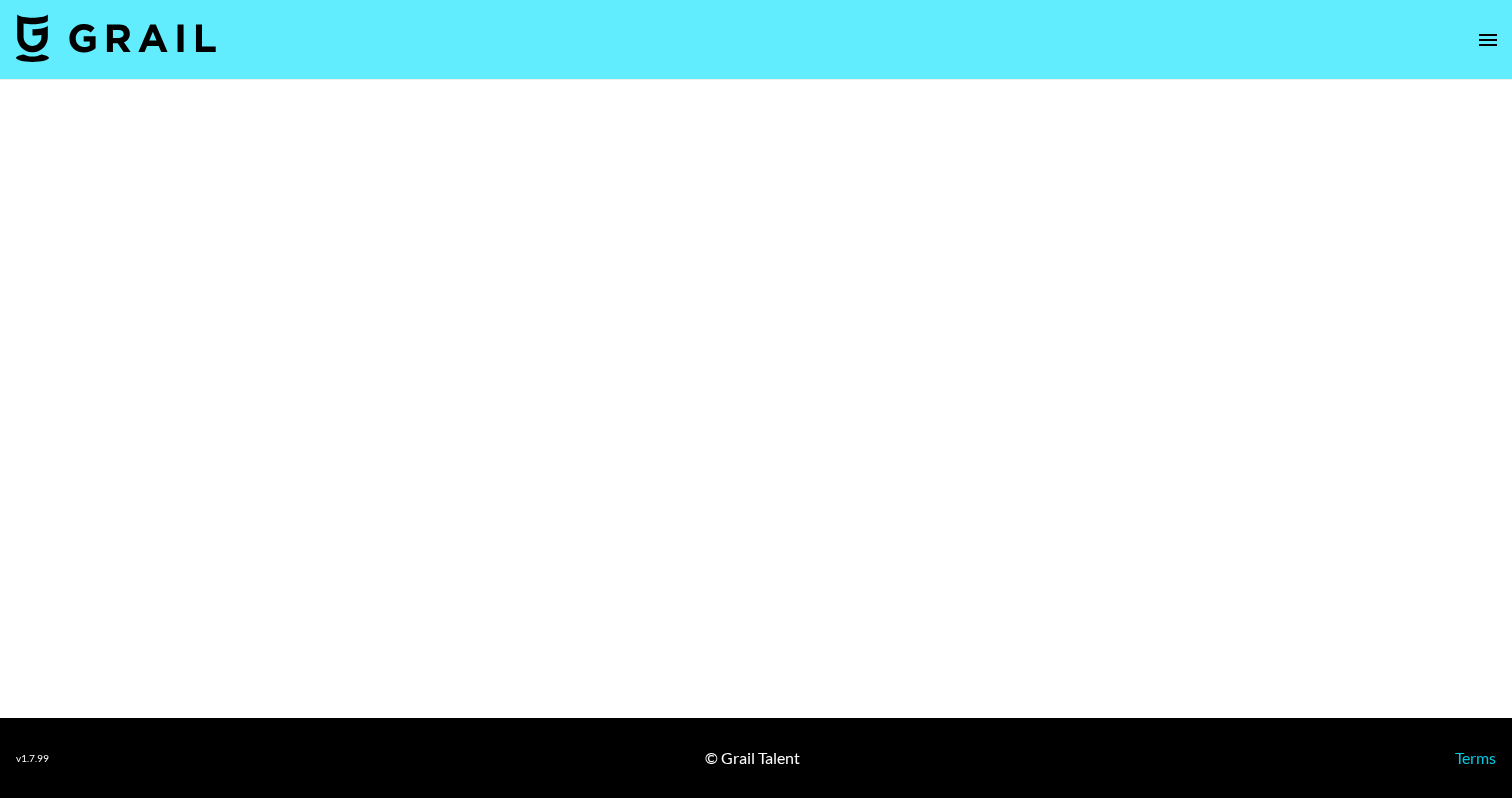 select on "Brand" 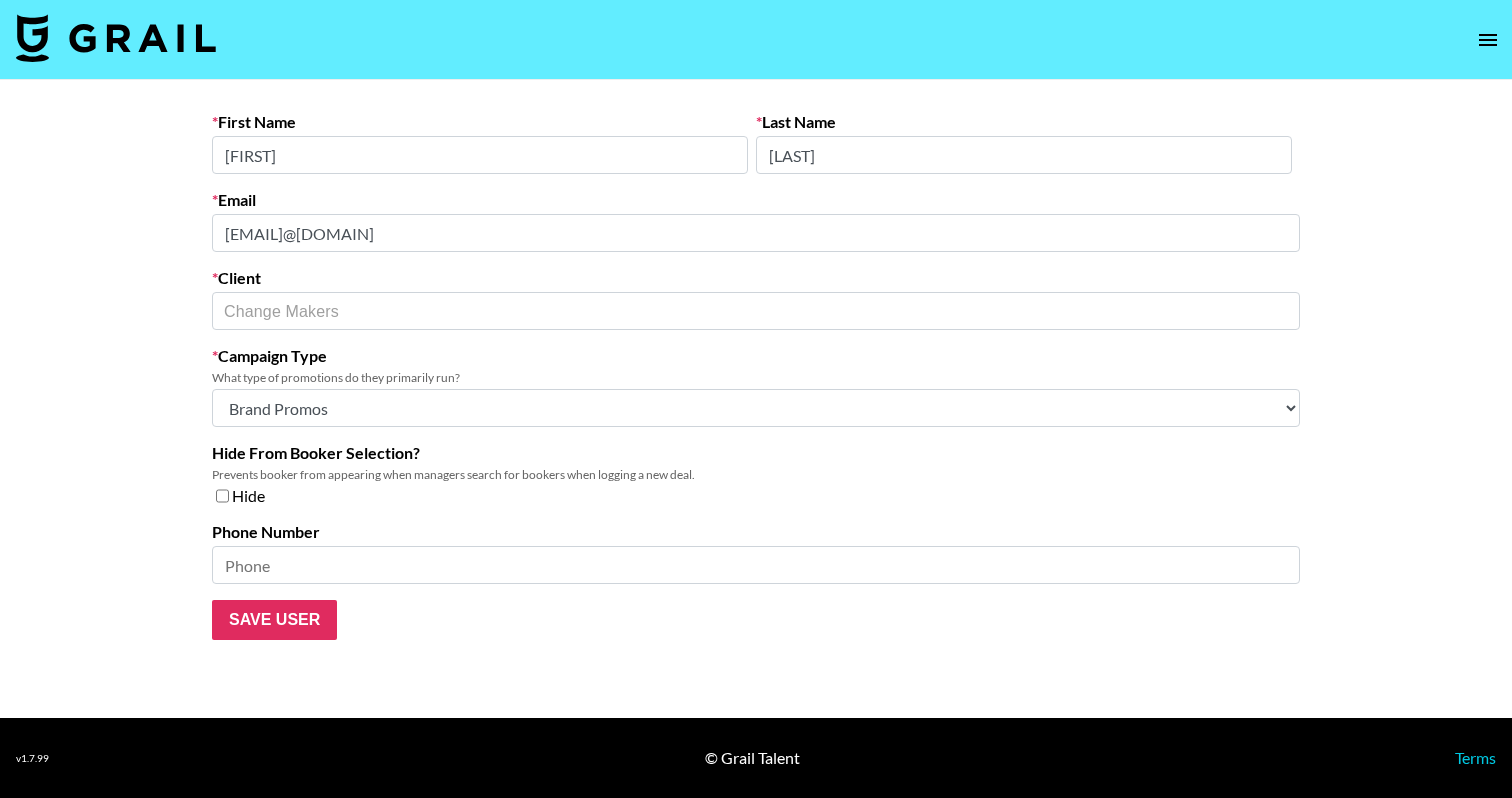 click on "First Name [FIRST] Last Name [LAST] Email [EMAIL] Client Change Makers ​ Campaign Type What type of promotions do they primarily run? Choose Type... Song Promos Brand Promos Both (They work at an agency) Hide From Booker Selection? Prevents booker from appearing when managers search for bookers when logging a new deal.   Hide [PHONE] Save User" at bounding box center [756, 399] 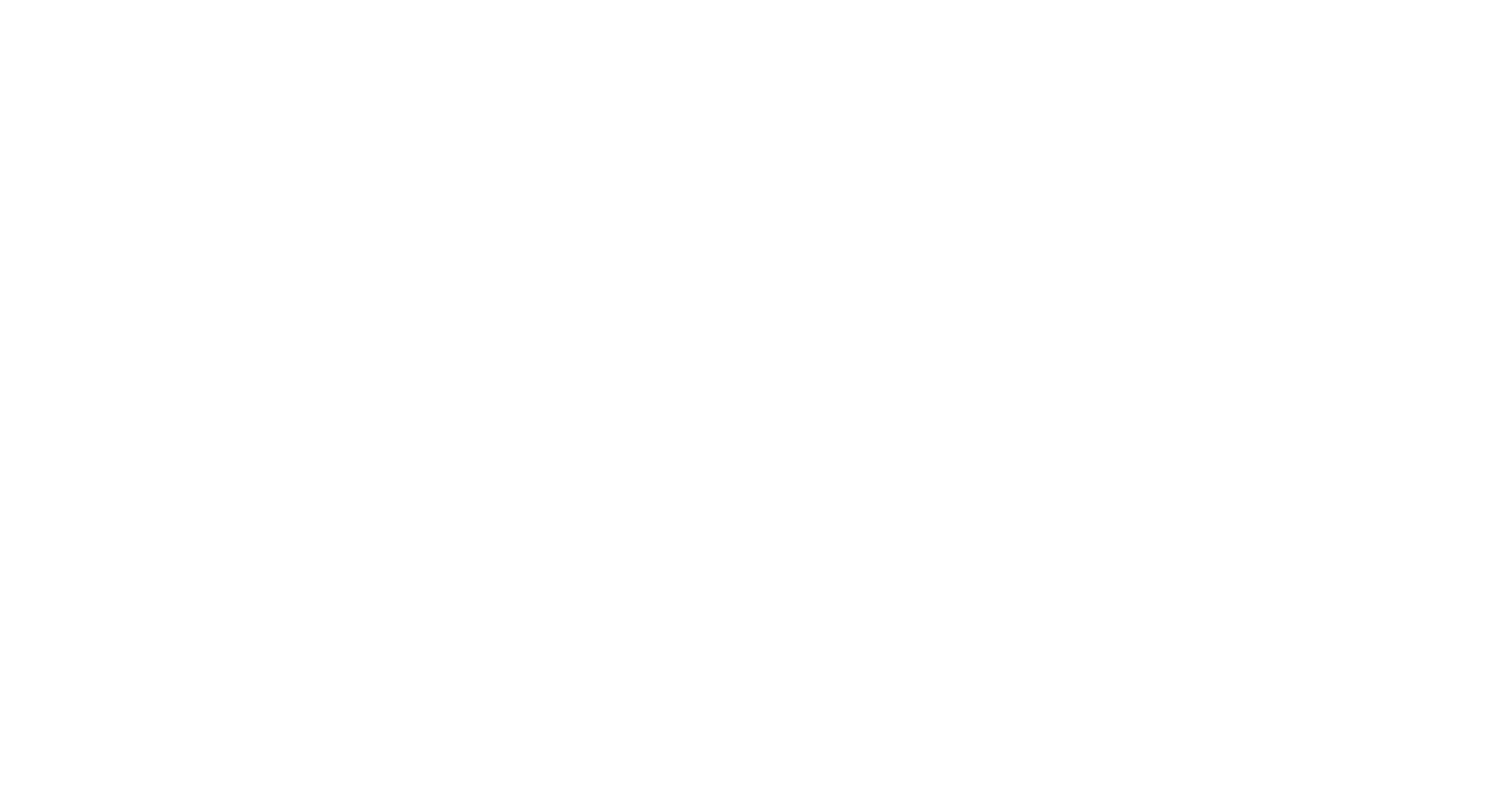 scroll, scrollTop: 0, scrollLeft: 0, axis: both 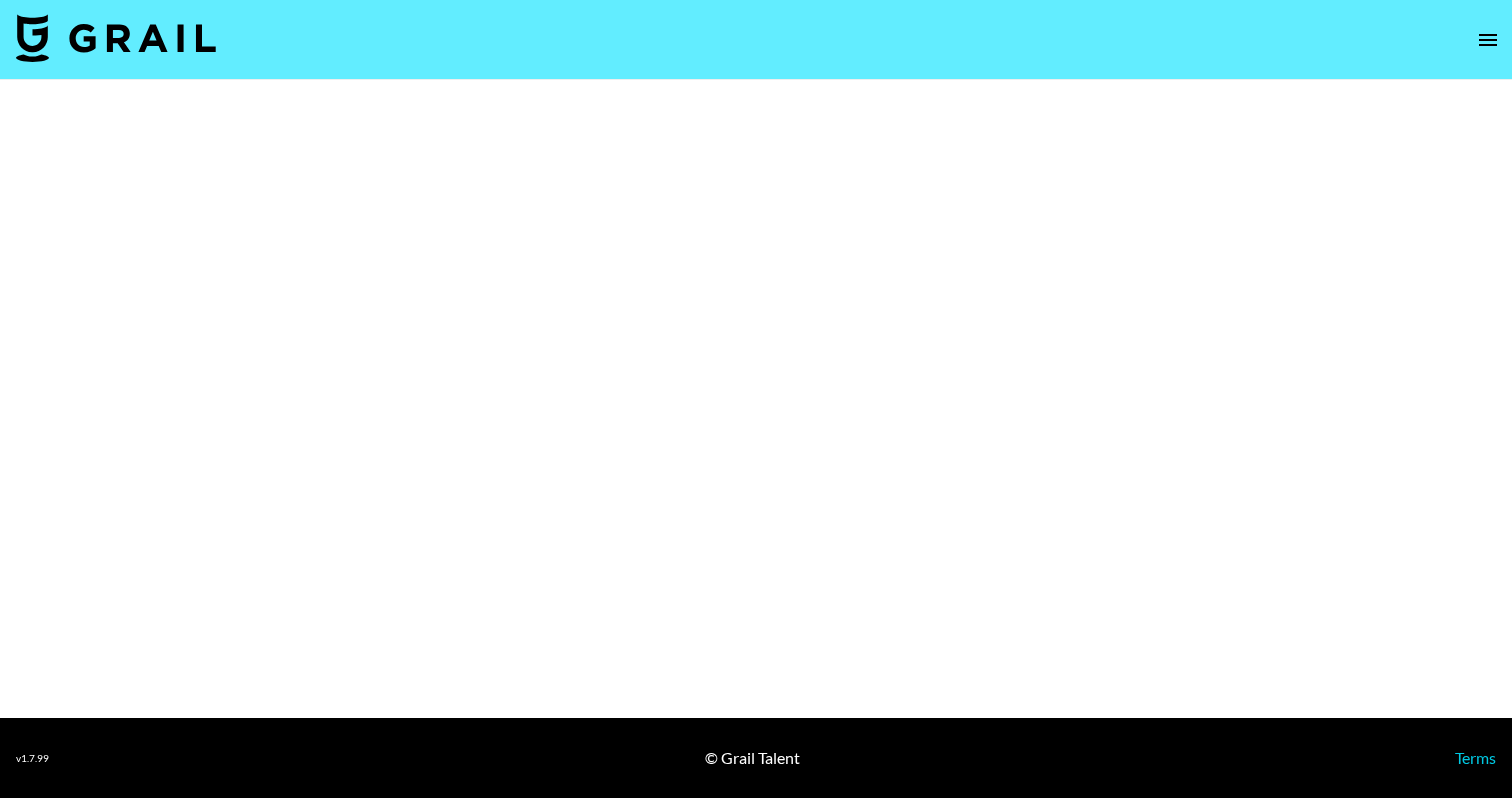 select on "Brand" 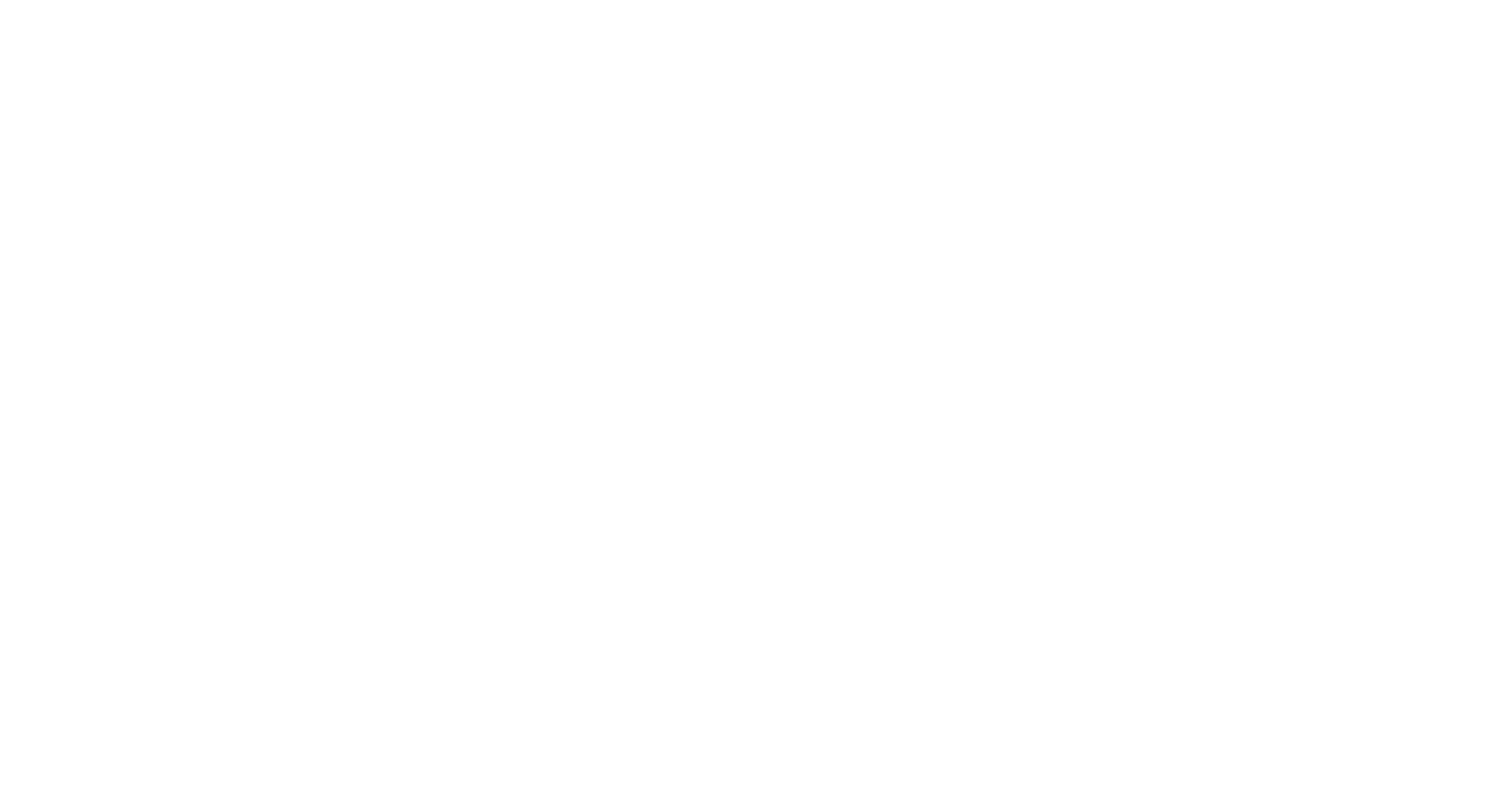 scroll, scrollTop: 0, scrollLeft: 0, axis: both 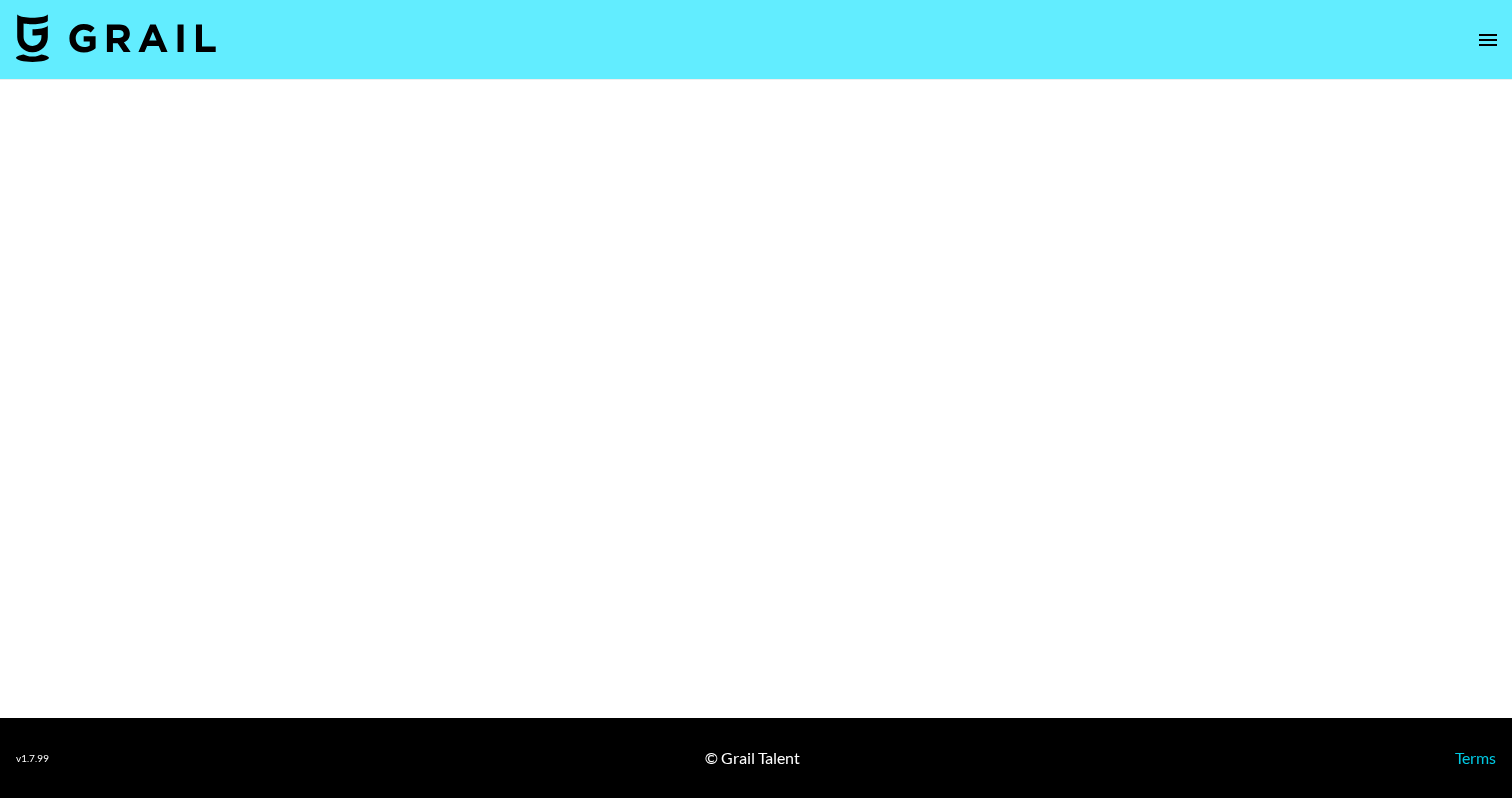 select on "Brand" 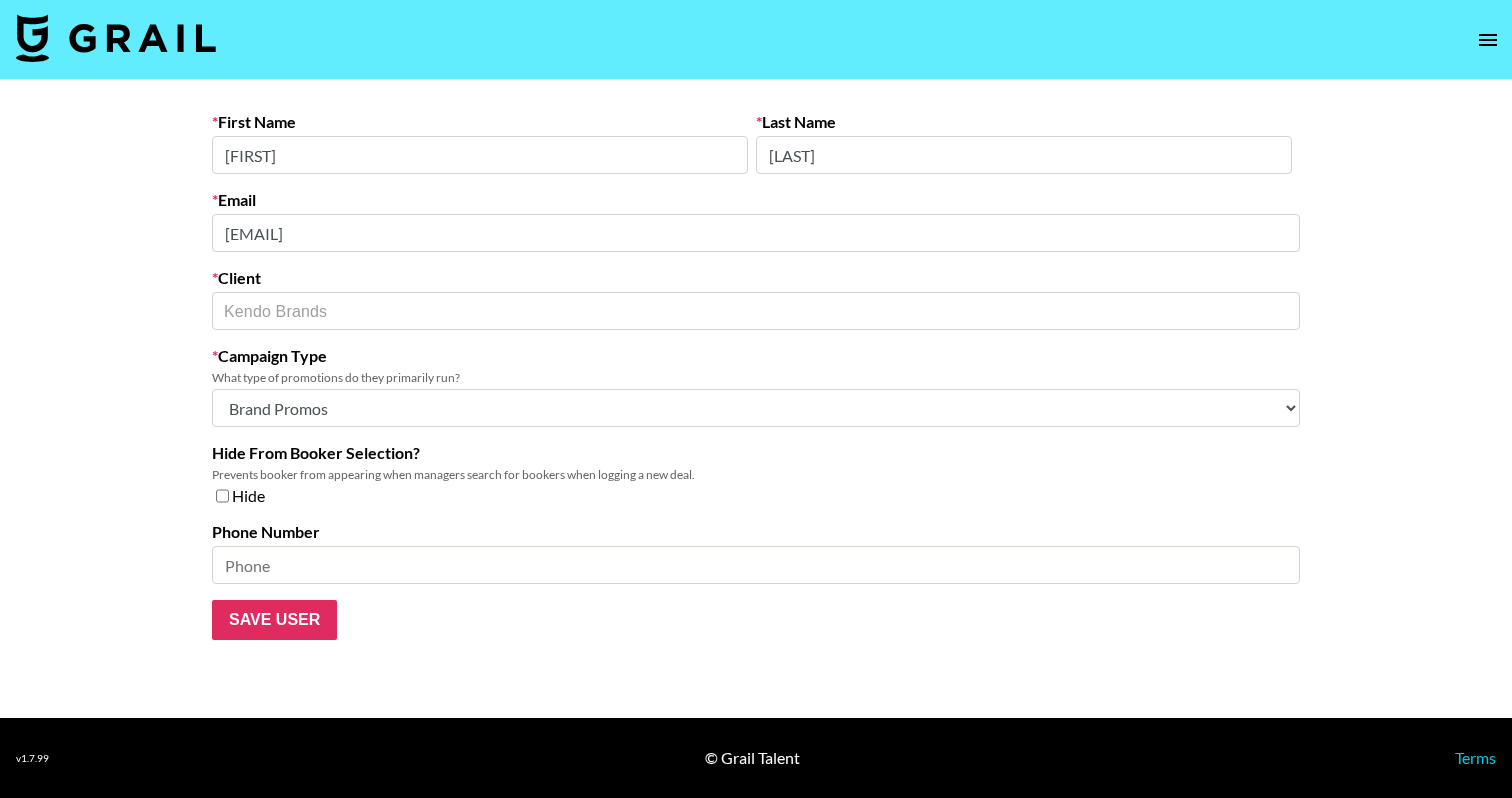 click on "First Name [FIRST] Last Name [LAST] Email [EMAIL] Client Kendo Brands ​ Campaign Type What type of promotions do they primarily run? Choose Type... Song Promos Brand Promos Both (They work at an agency) Hide From Booker Selection? Prevents booker from appearing when managers search for bookers when logging a new deal.   Hide [PHONE] Save User" at bounding box center (756, 399) 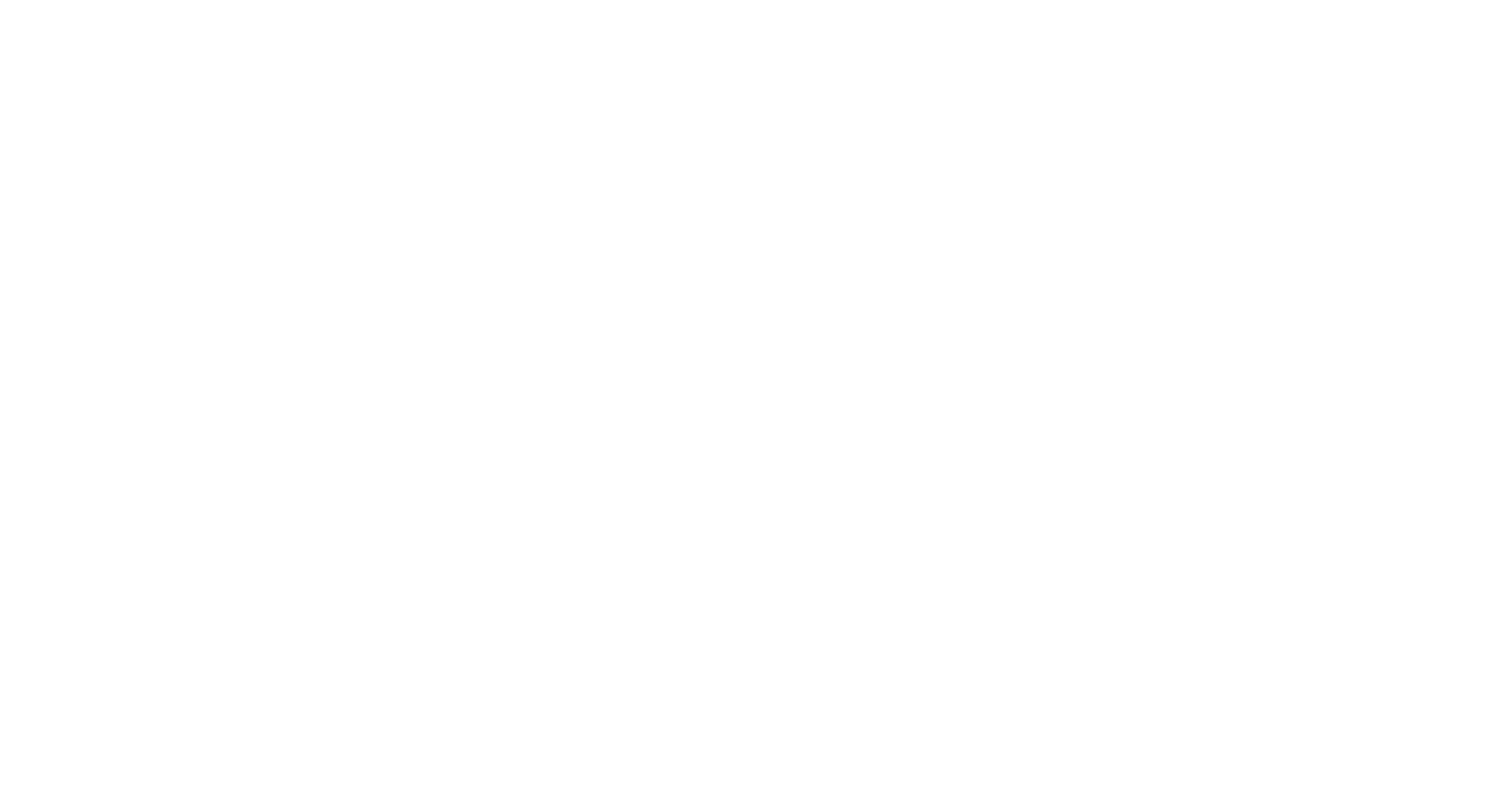 scroll, scrollTop: 0, scrollLeft: 0, axis: both 